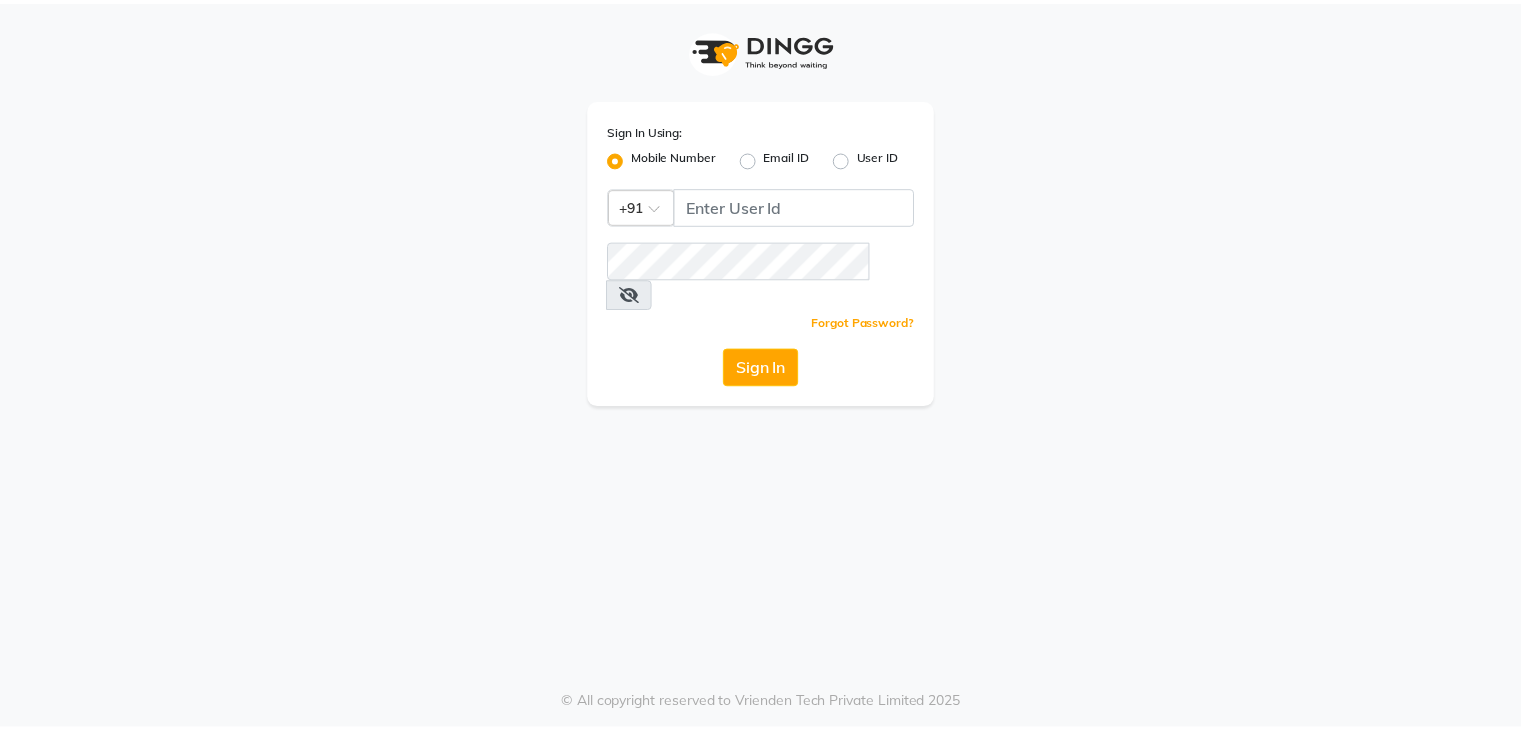 scroll, scrollTop: 0, scrollLeft: 0, axis: both 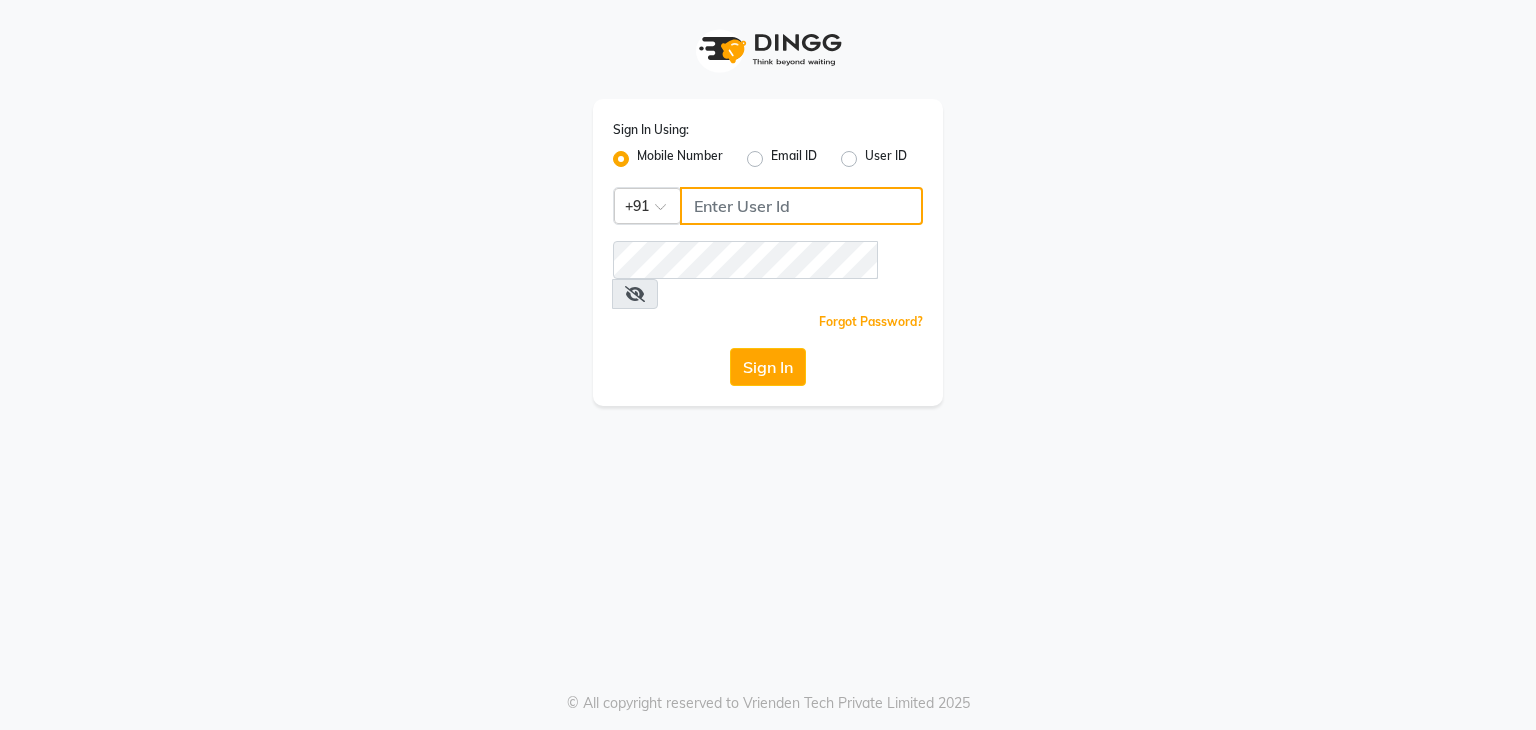 click 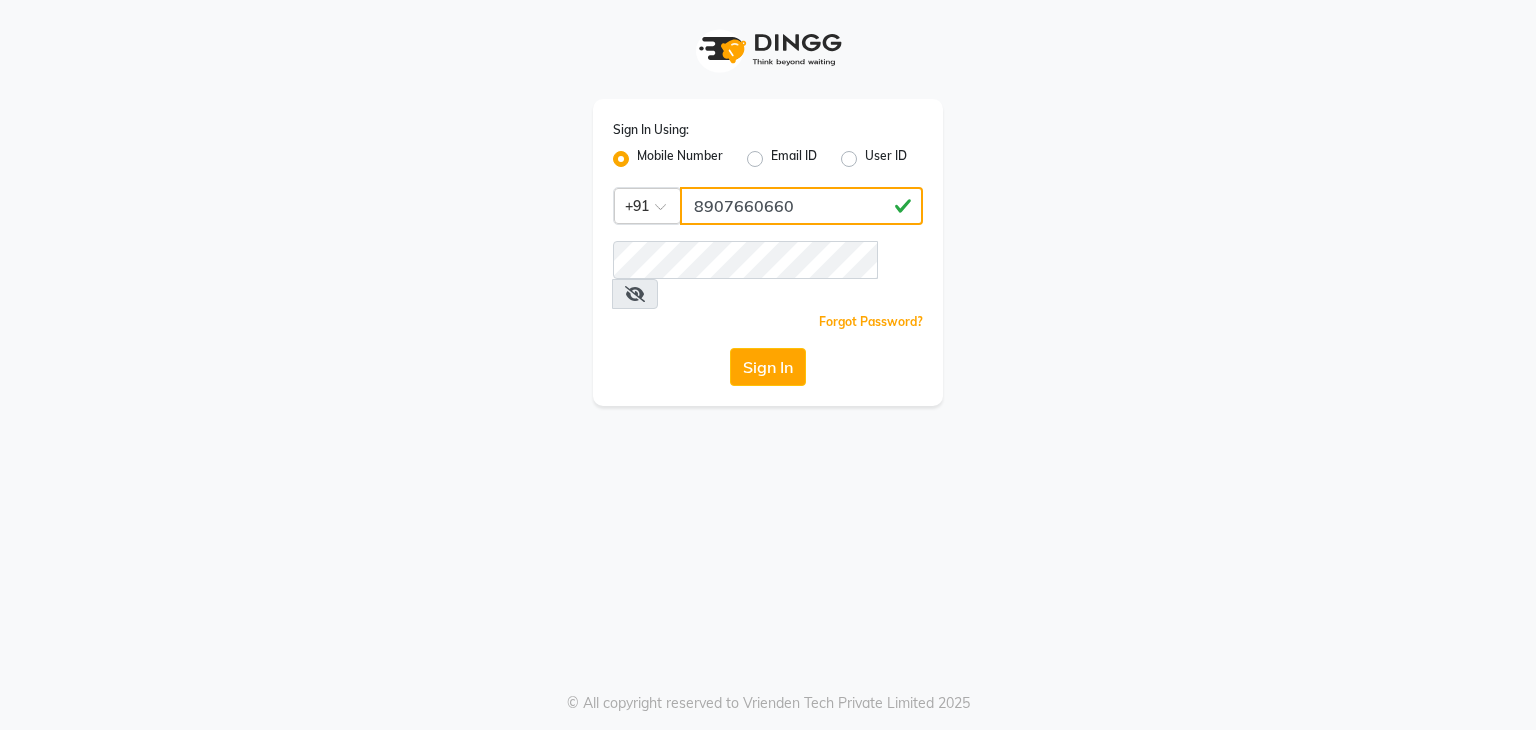 type on "8907660660" 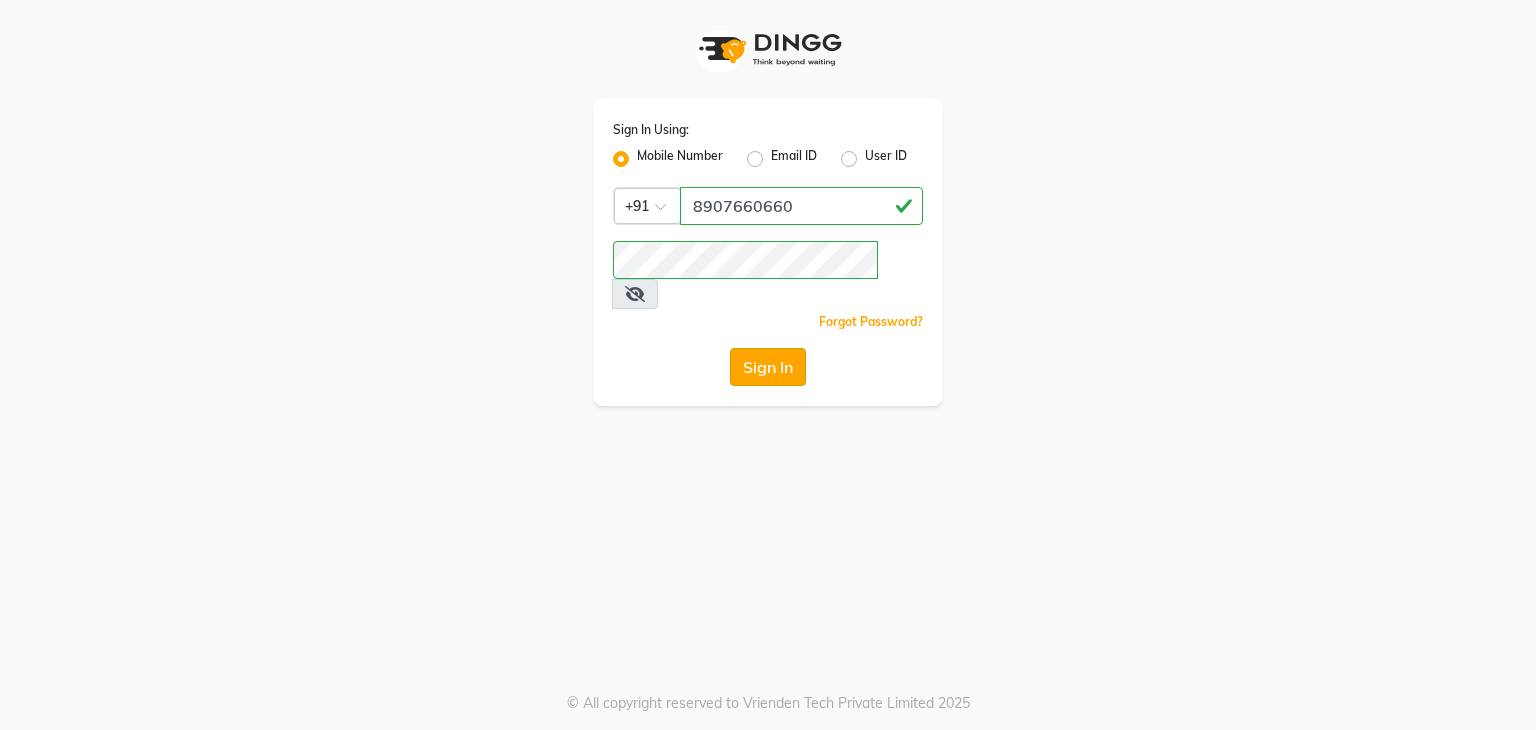 click on "Sign In" 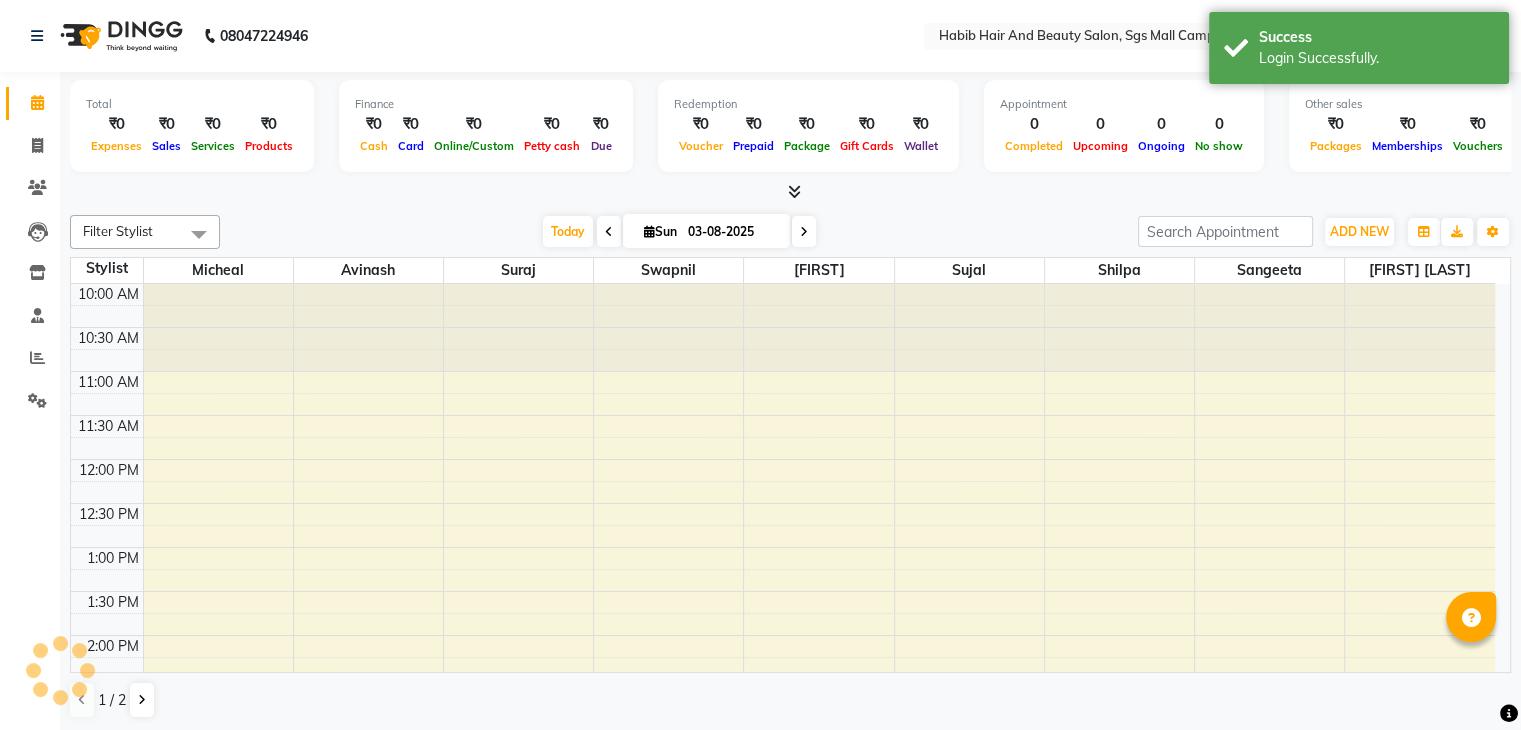 scroll, scrollTop: 0, scrollLeft: 0, axis: both 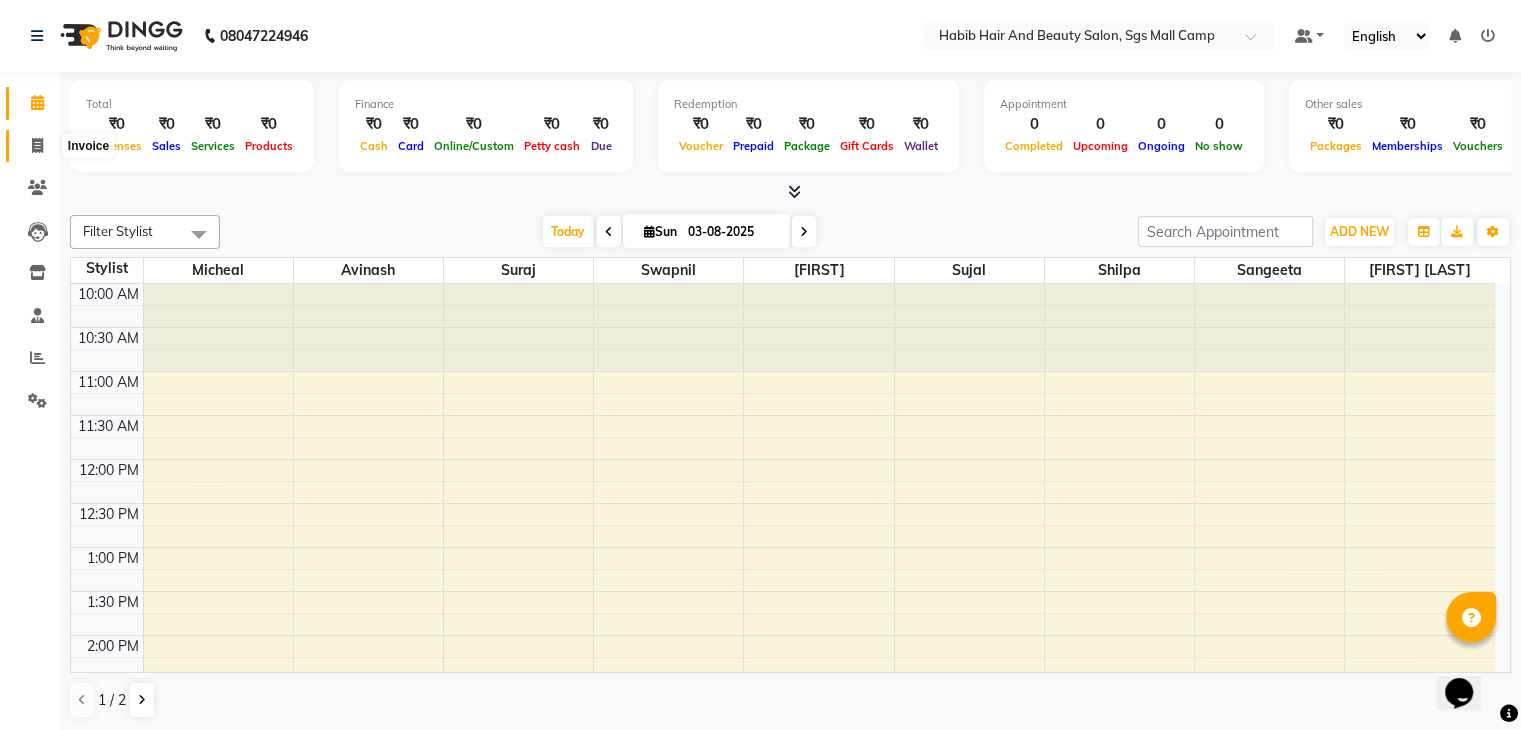 click 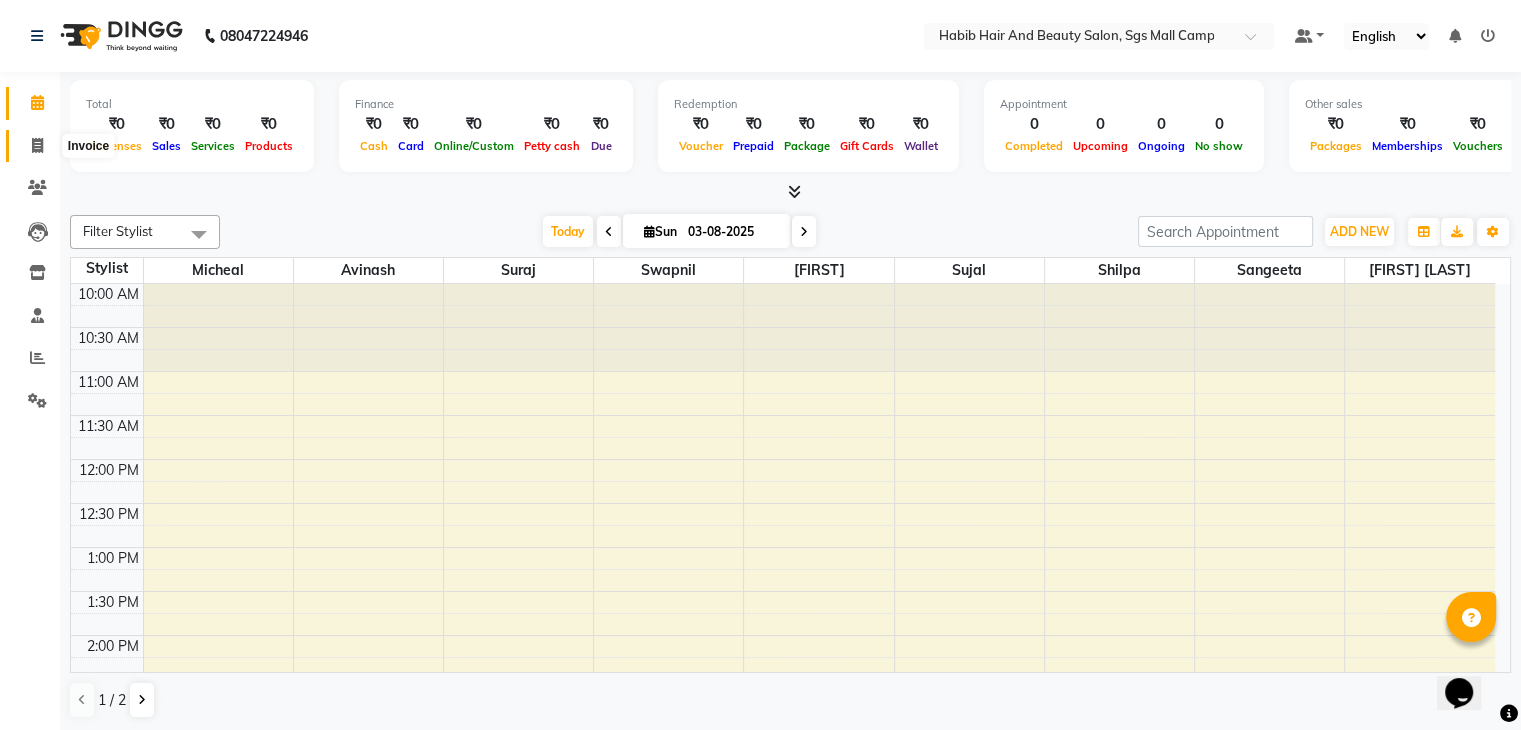 select on "service" 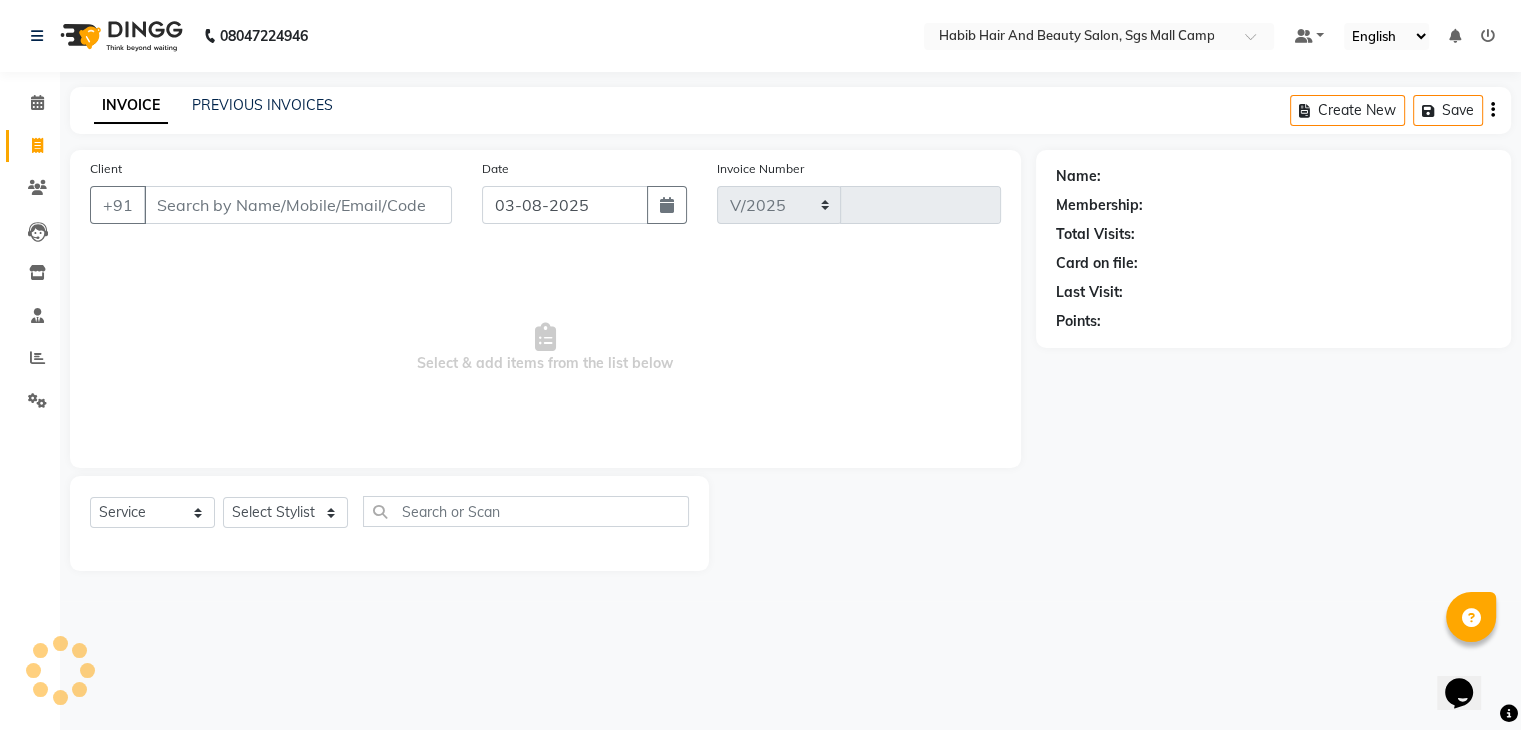 select on "8362" 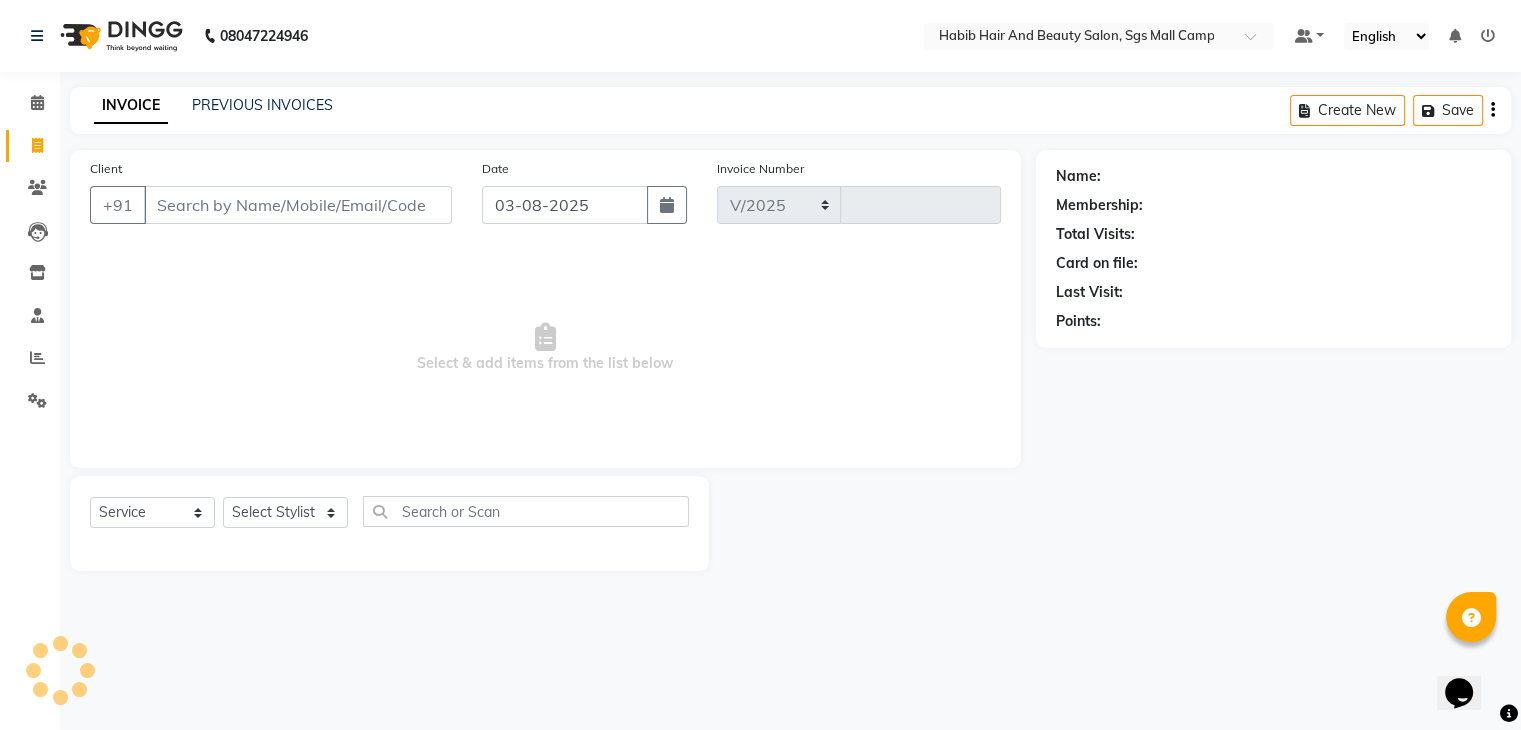 type on "2878" 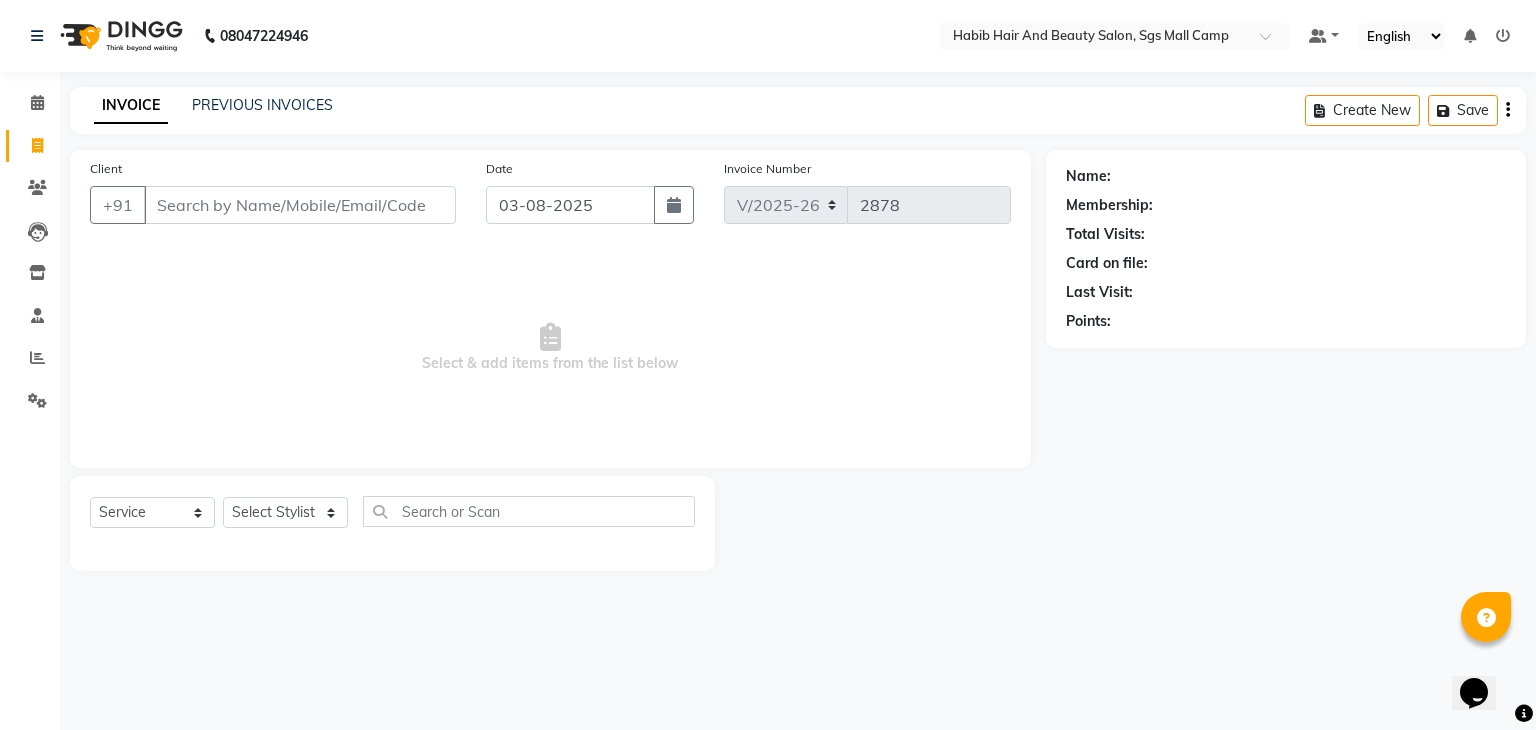 click on "Client" at bounding box center [300, 205] 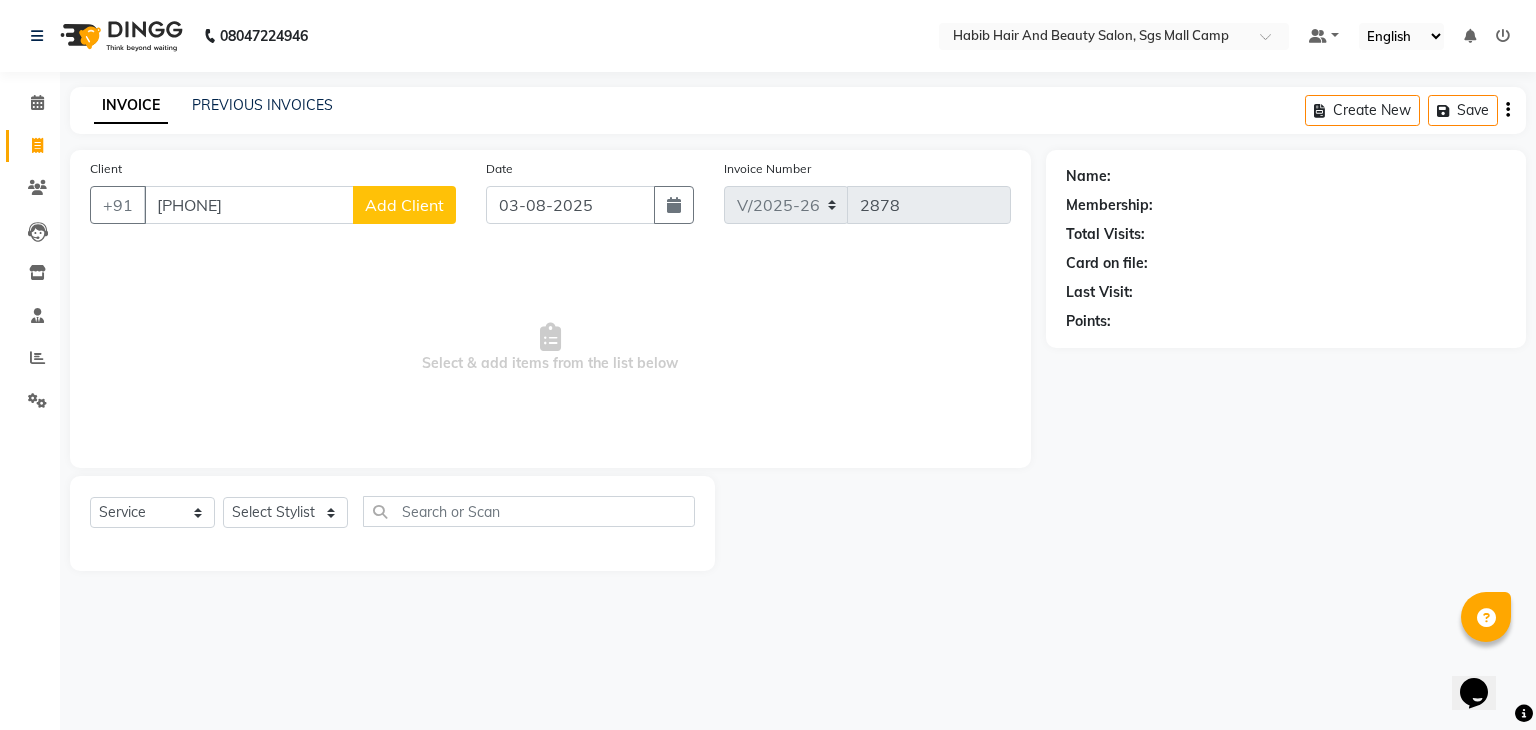 type on "9890157160" 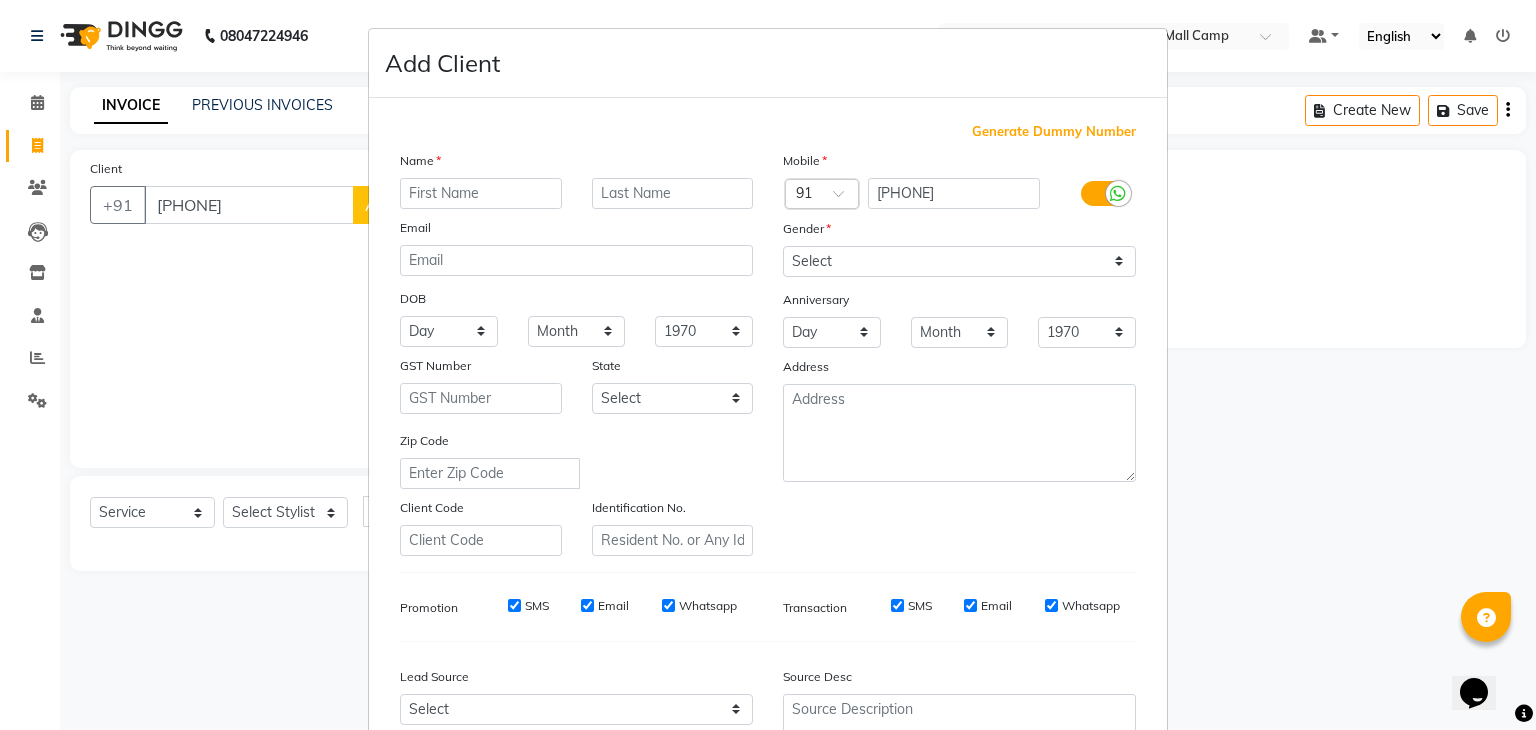 click at bounding box center [481, 193] 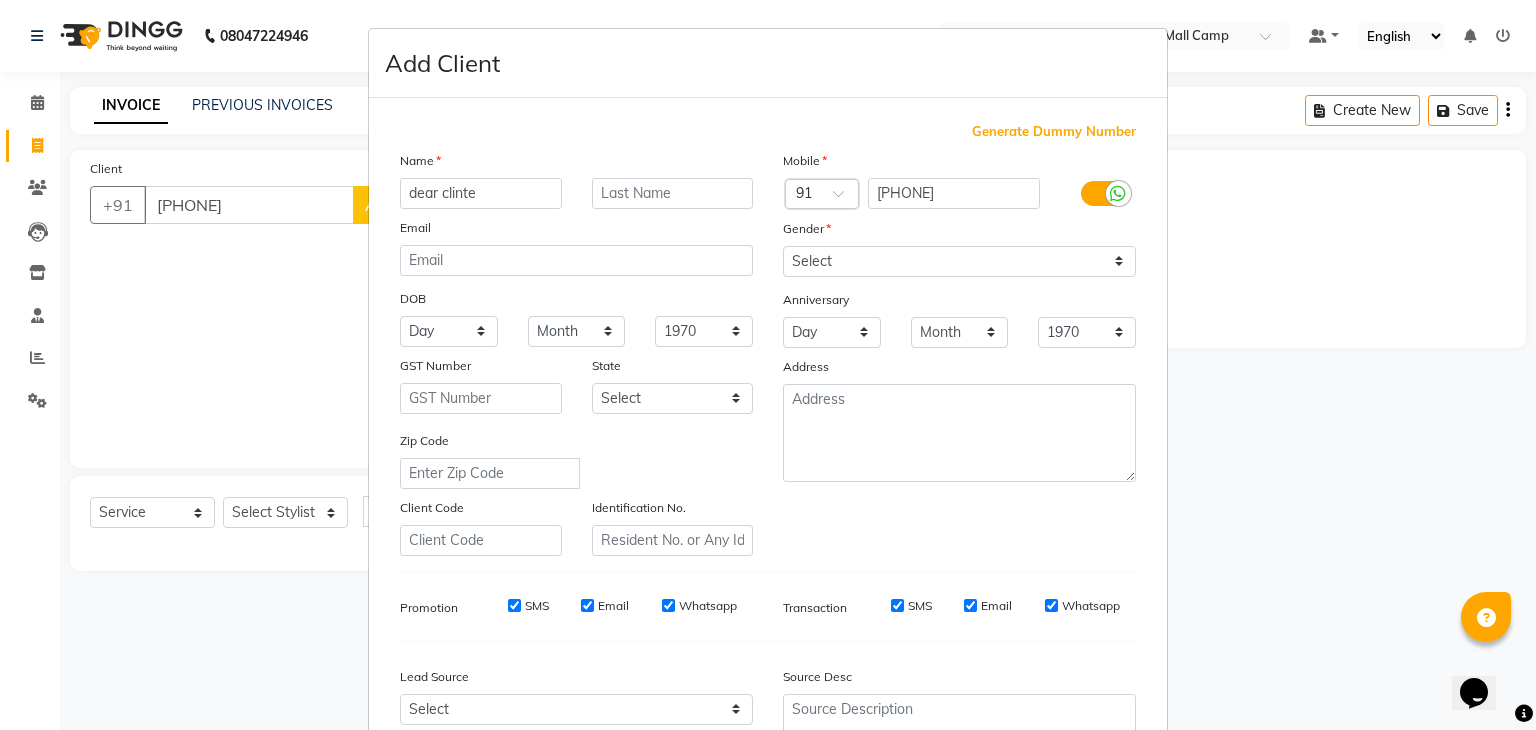 type on "dear clinte" 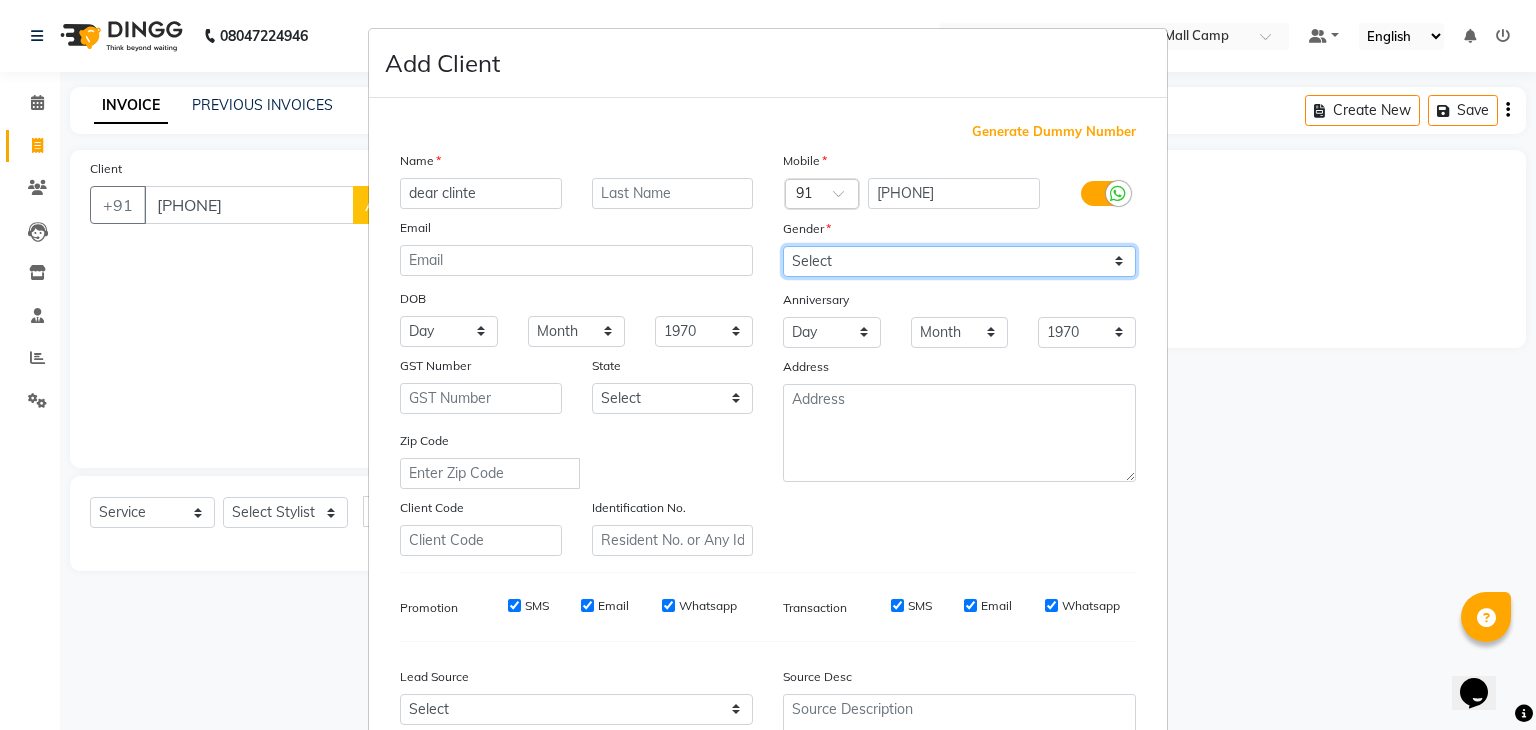 click on "Select Male Female Other Prefer Not To Say" at bounding box center (959, 261) 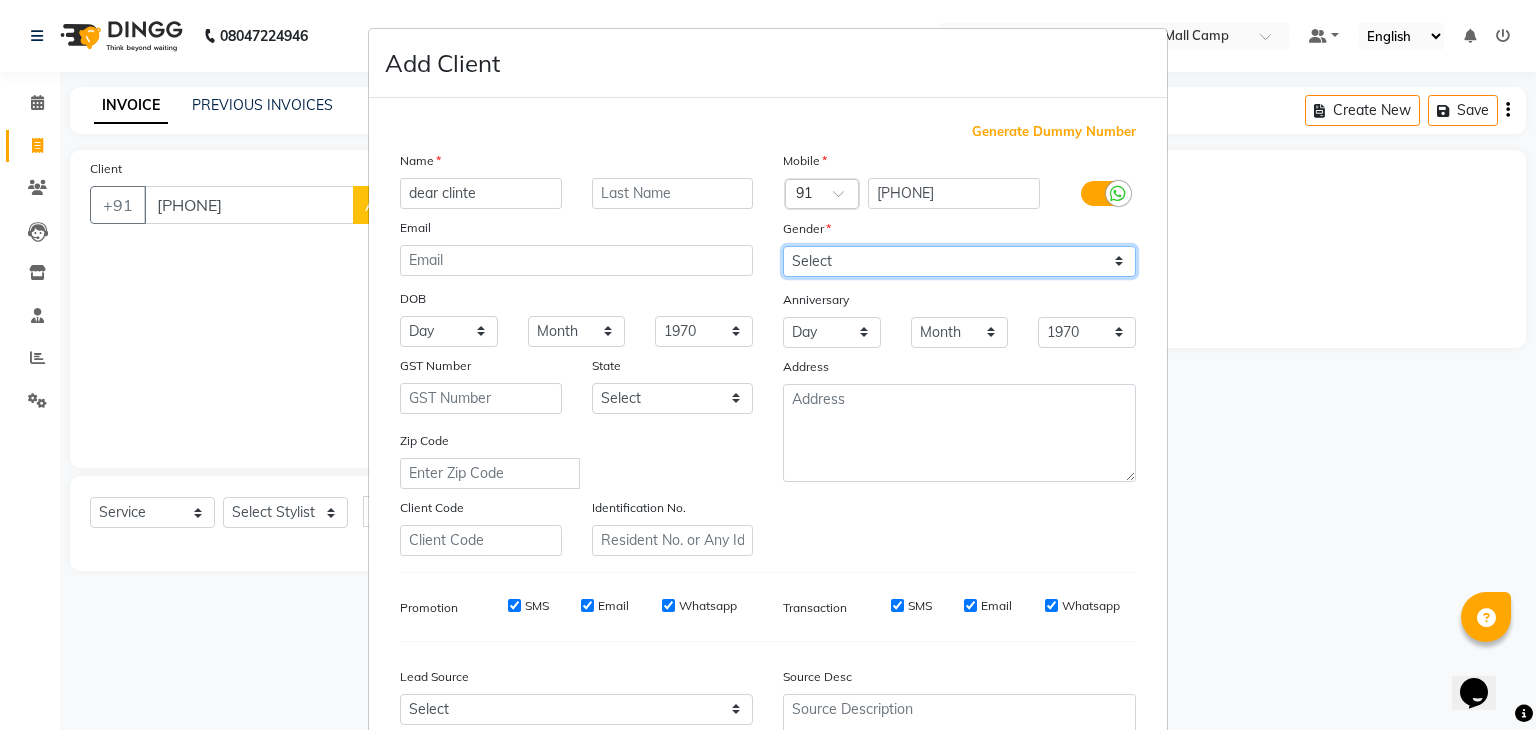 select on "male" 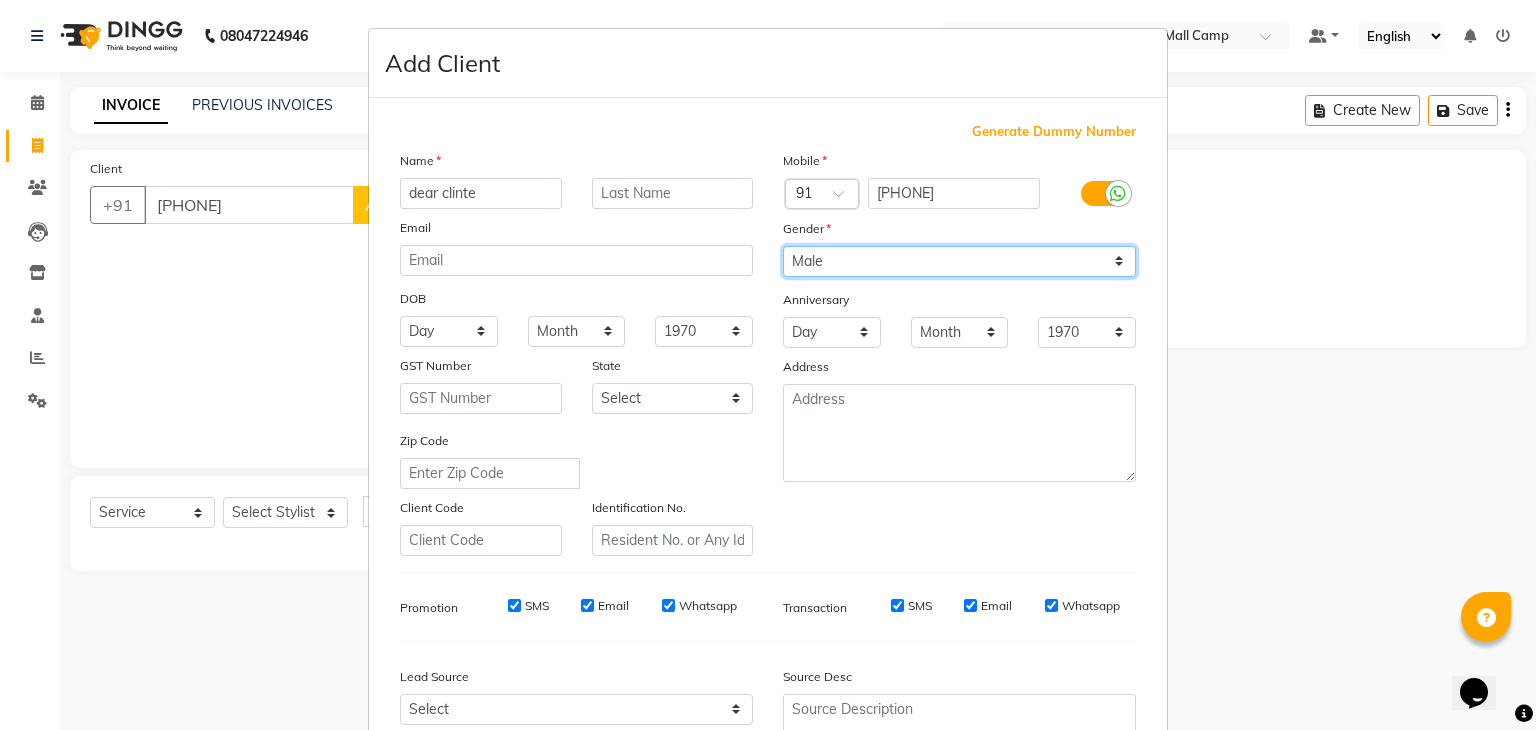 click on "Select Male Female Other Prefer Not To Say" at bounding box center (959, 261) 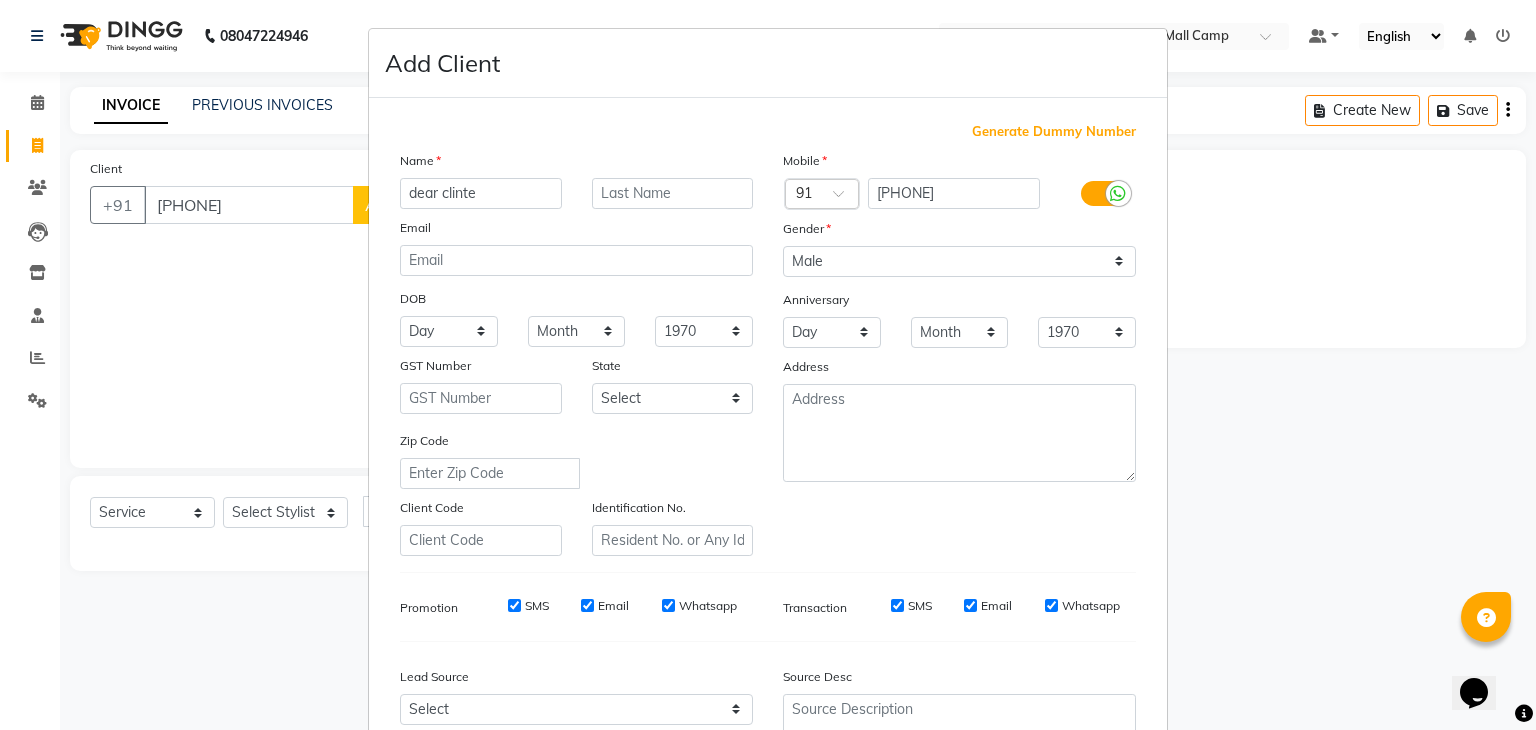 click on "Zip Code" at bounding box center (576, 459) 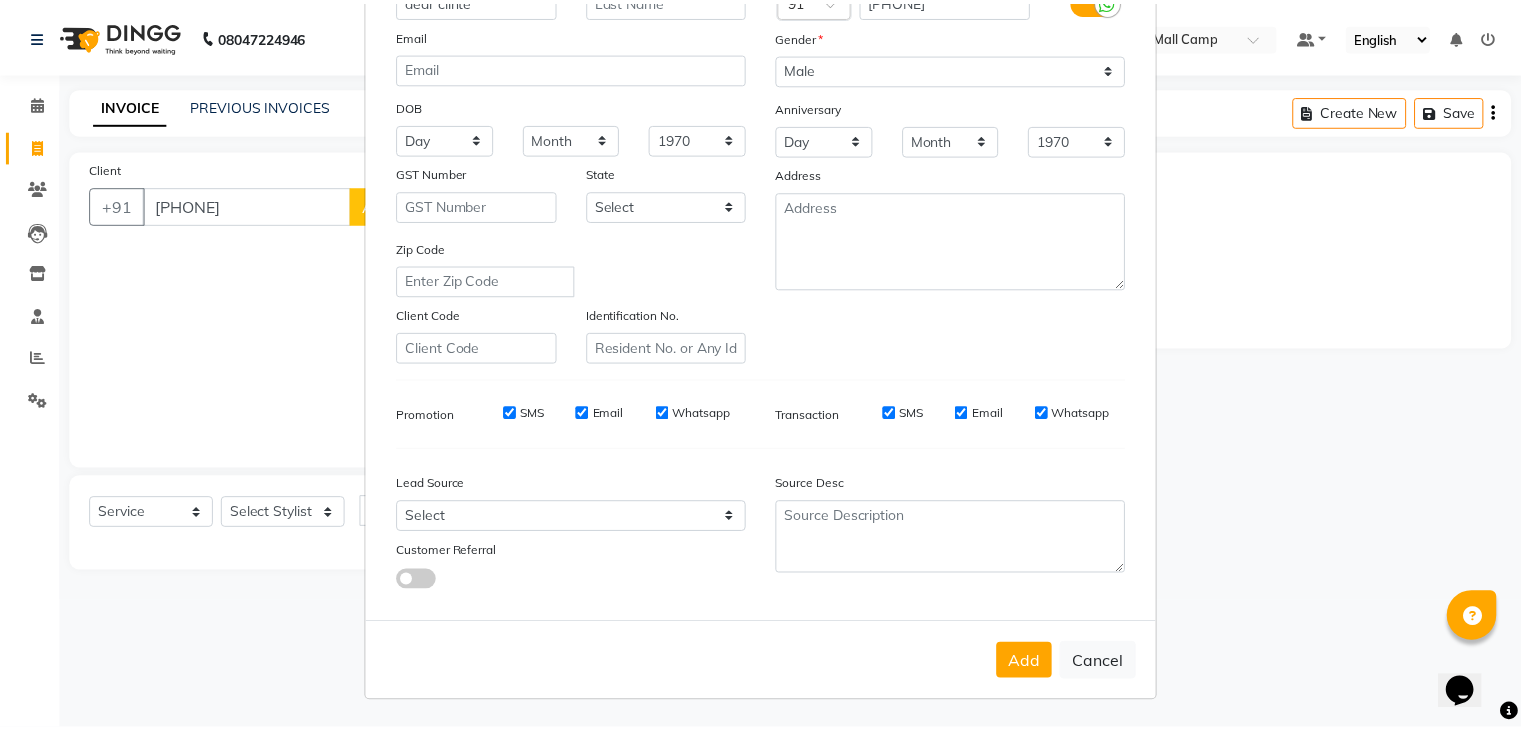 scroll, scrollTop: 203, scrollLeft: 0, axis: vertical 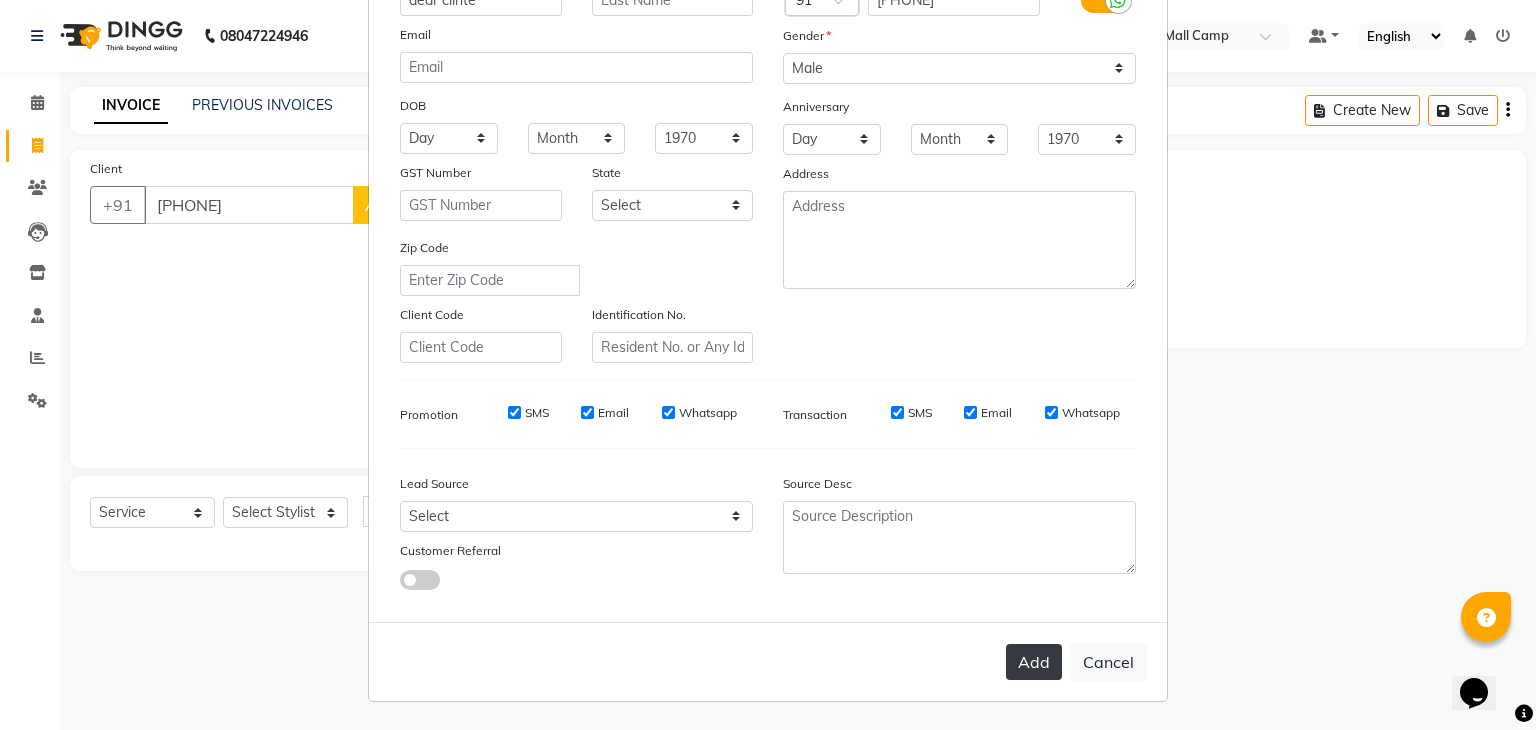 click on "Add" at bounding box center (1034, 662) 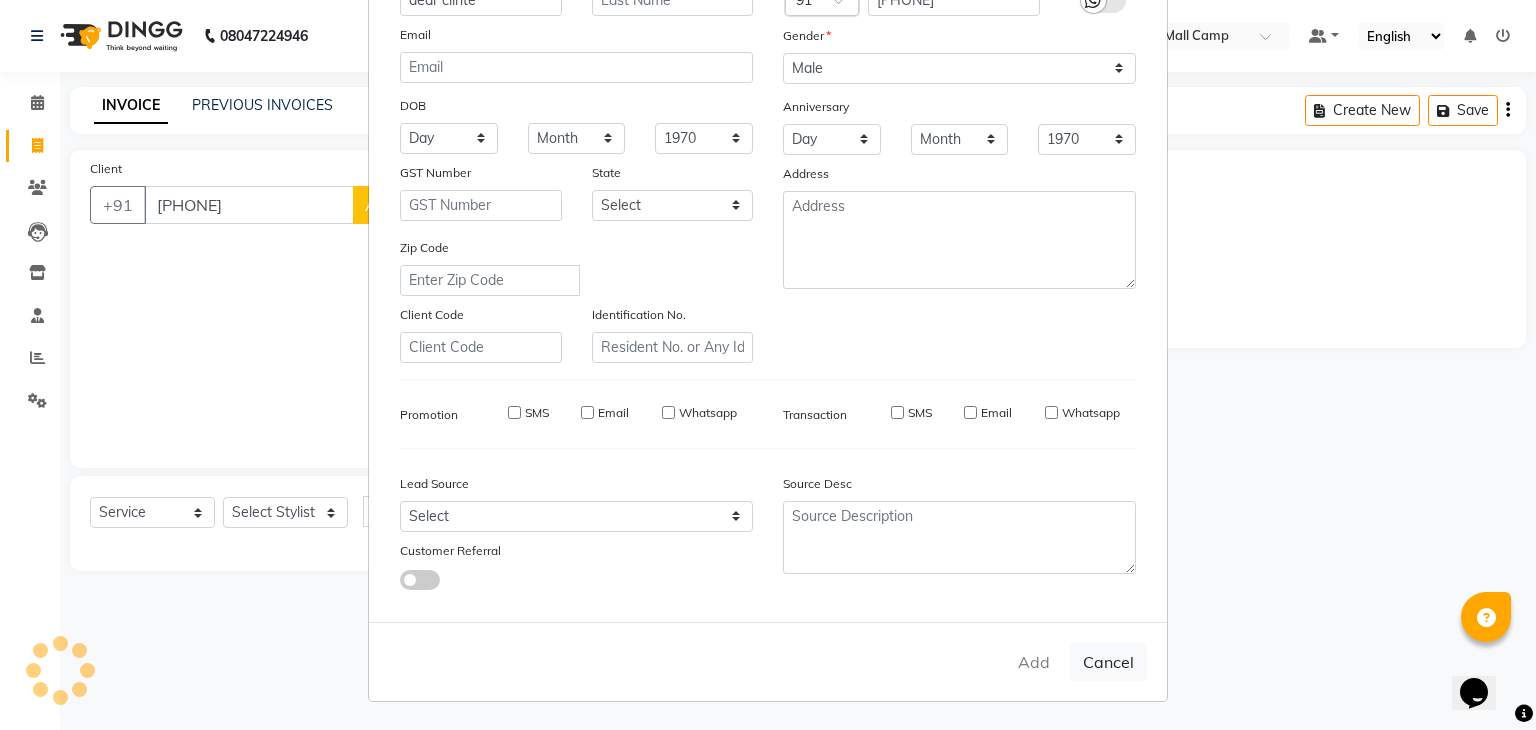type on "98******60" 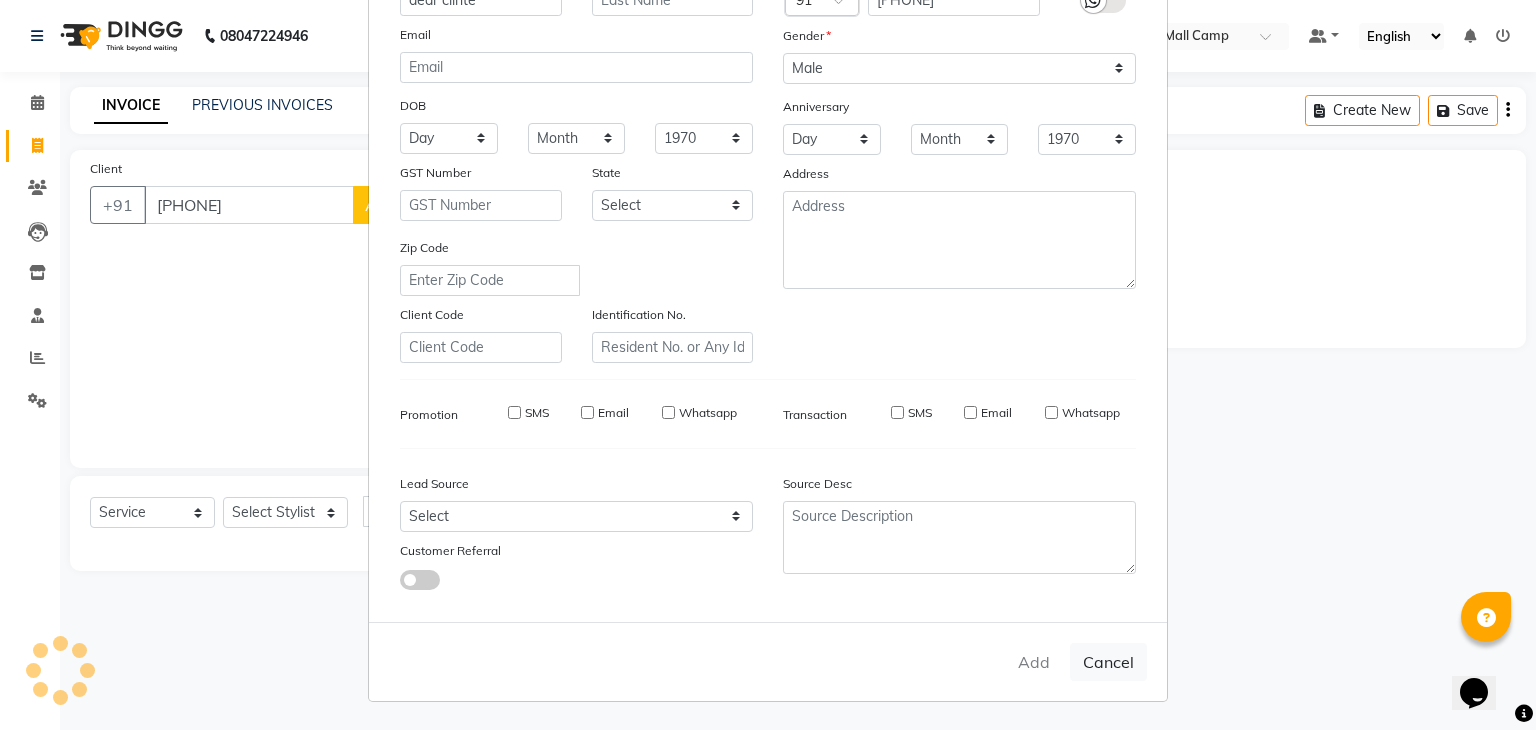 select 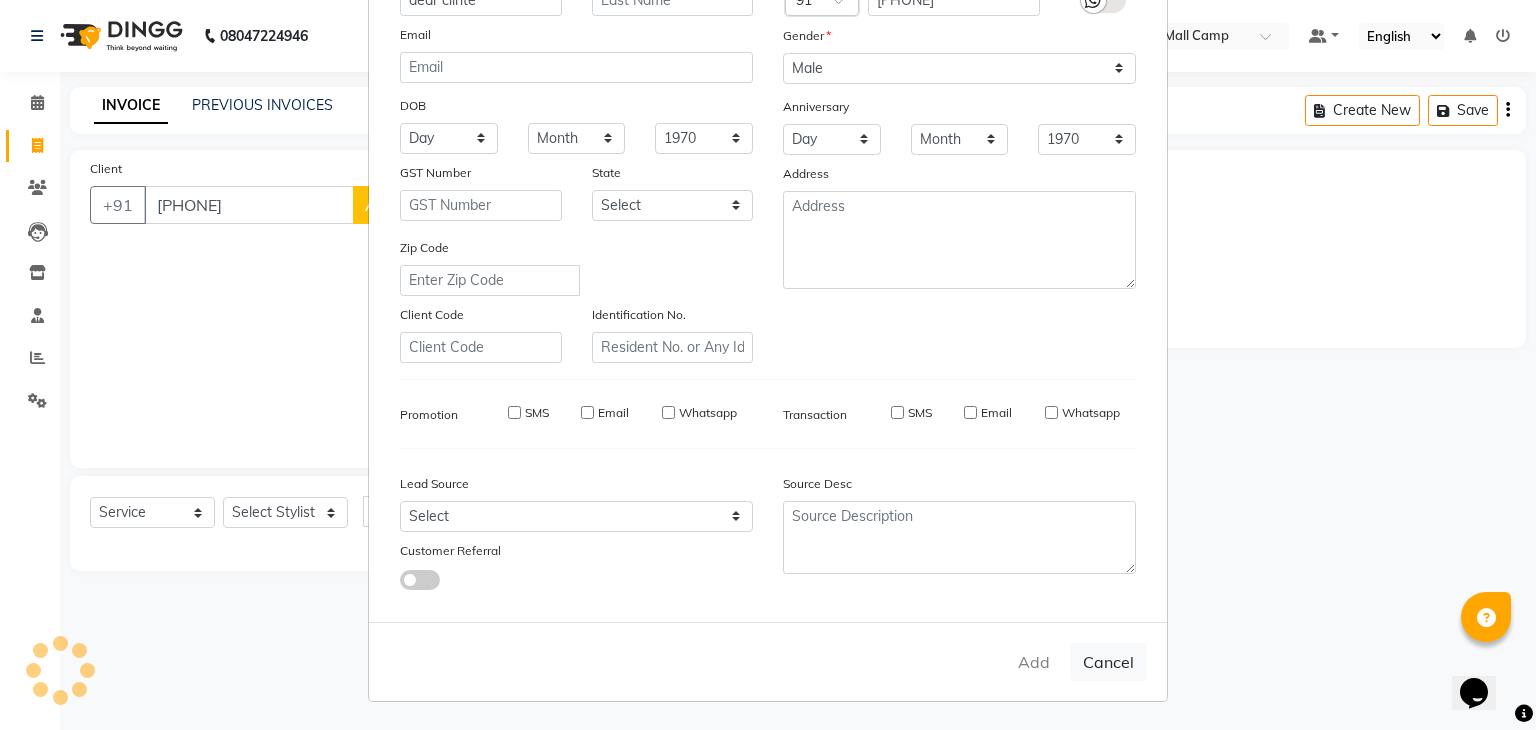 type 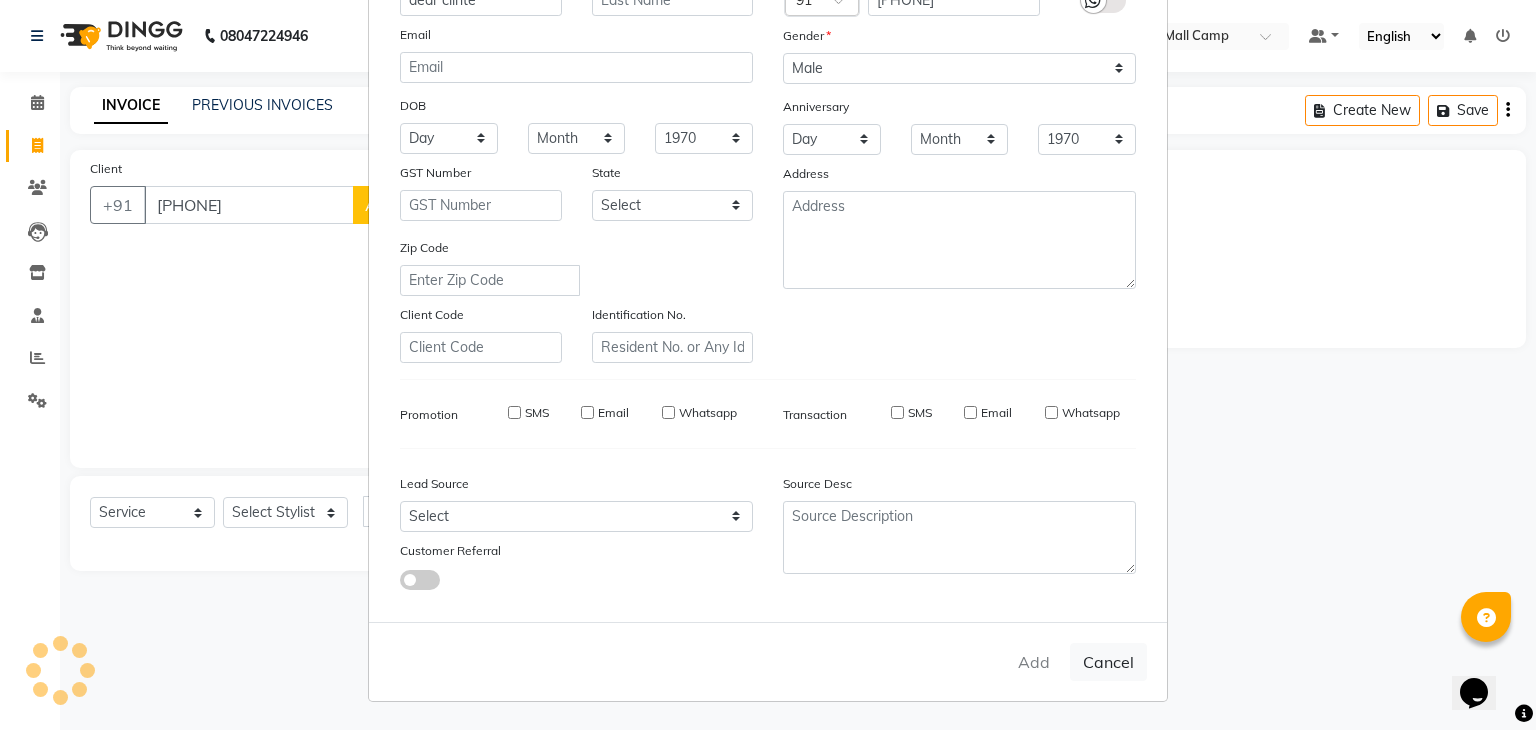 select 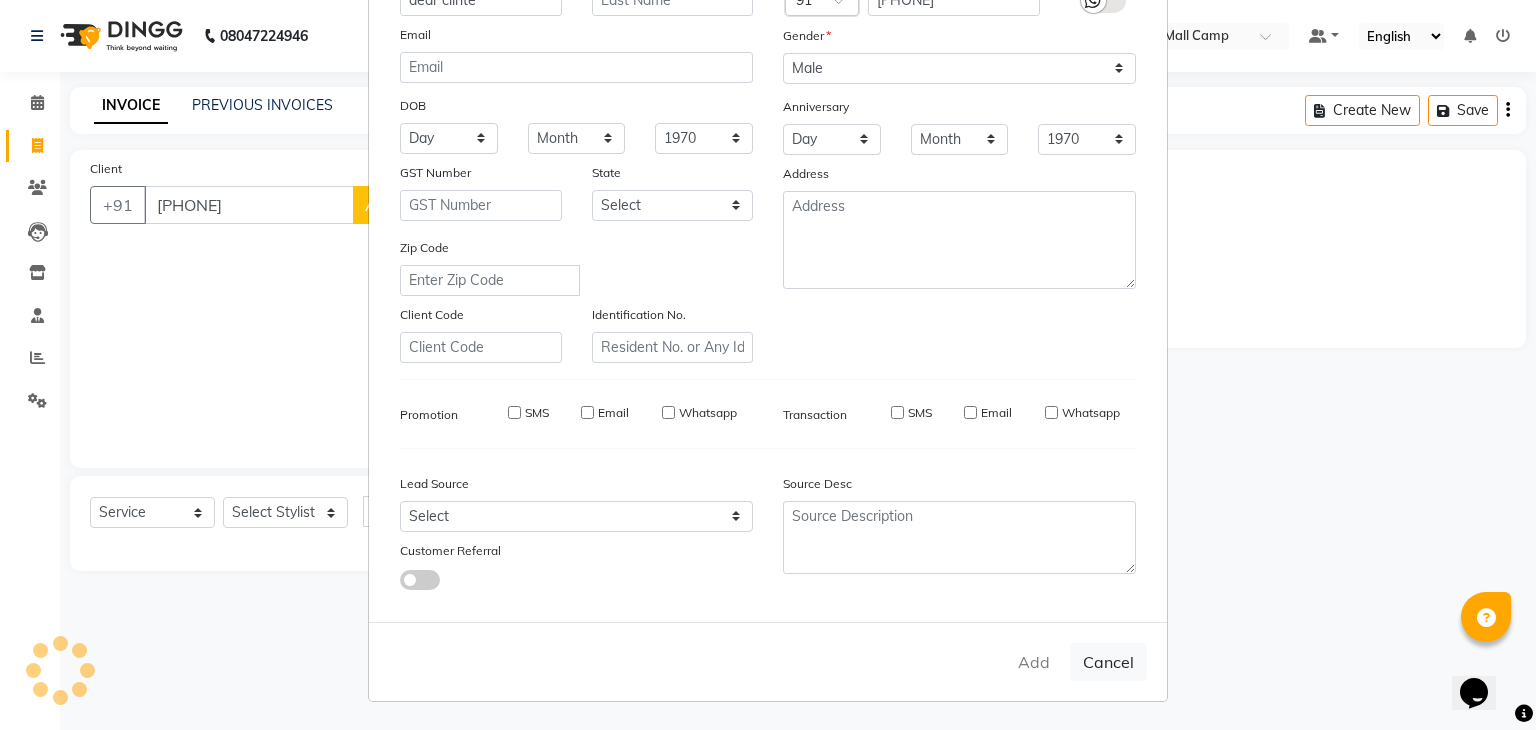 select 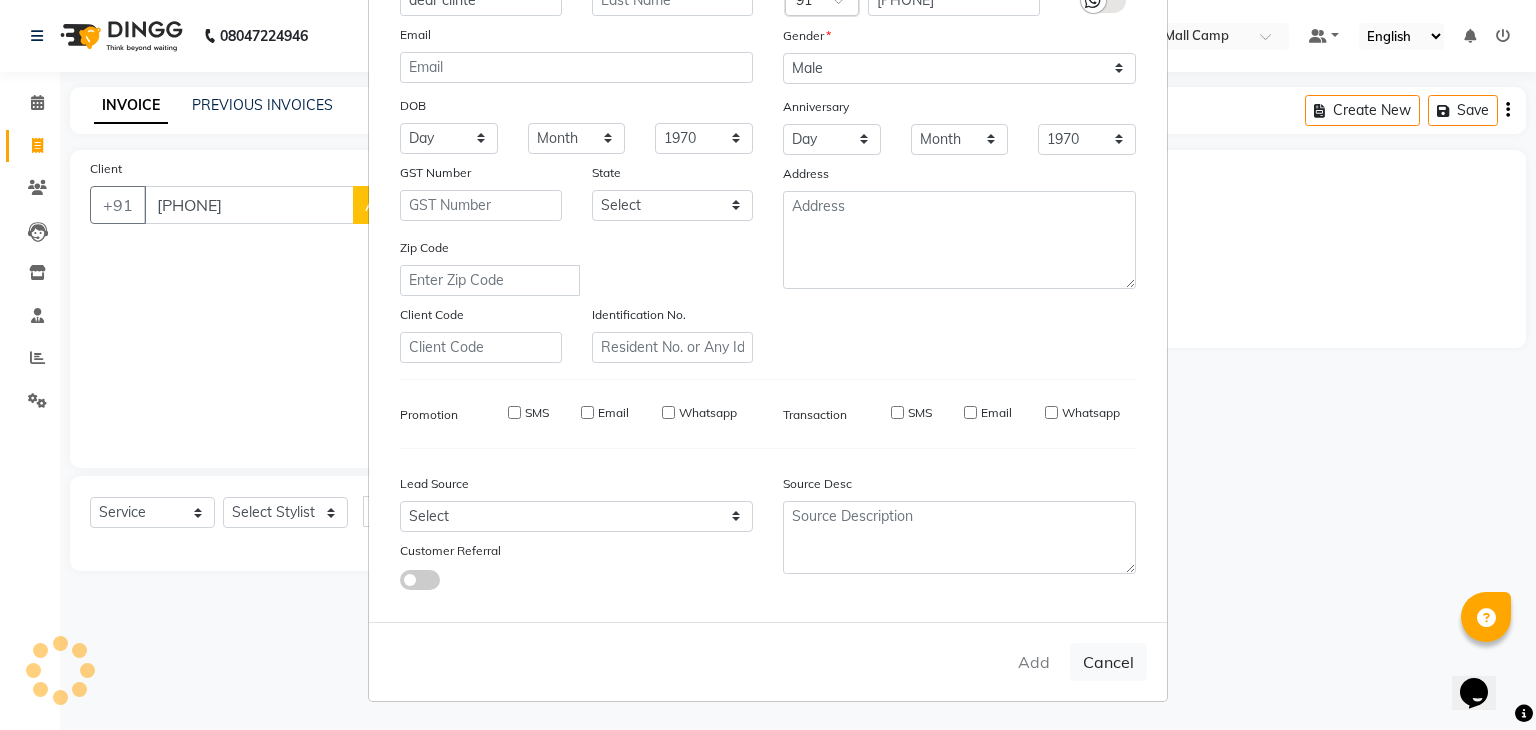checkbox on "false" 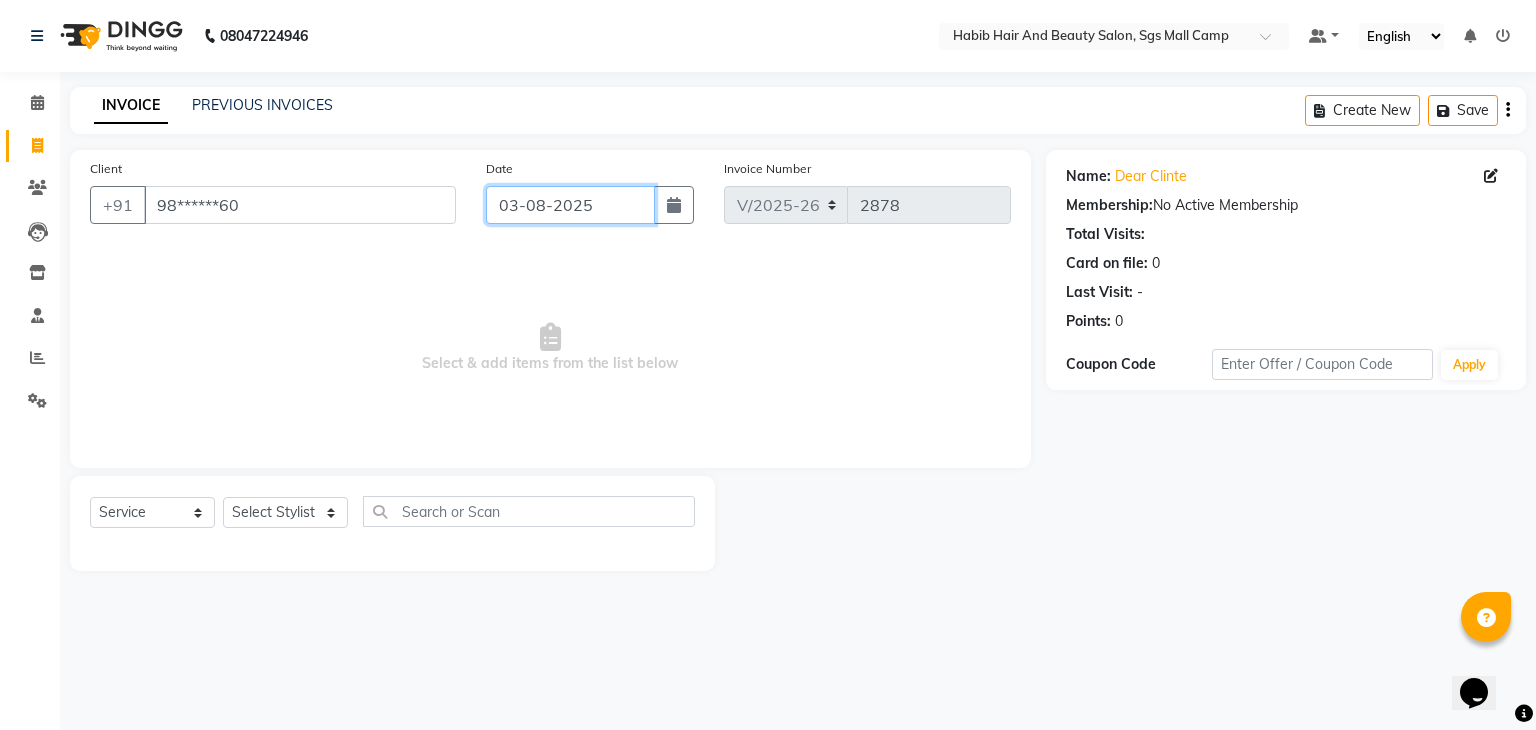 click on "03-08-2025" 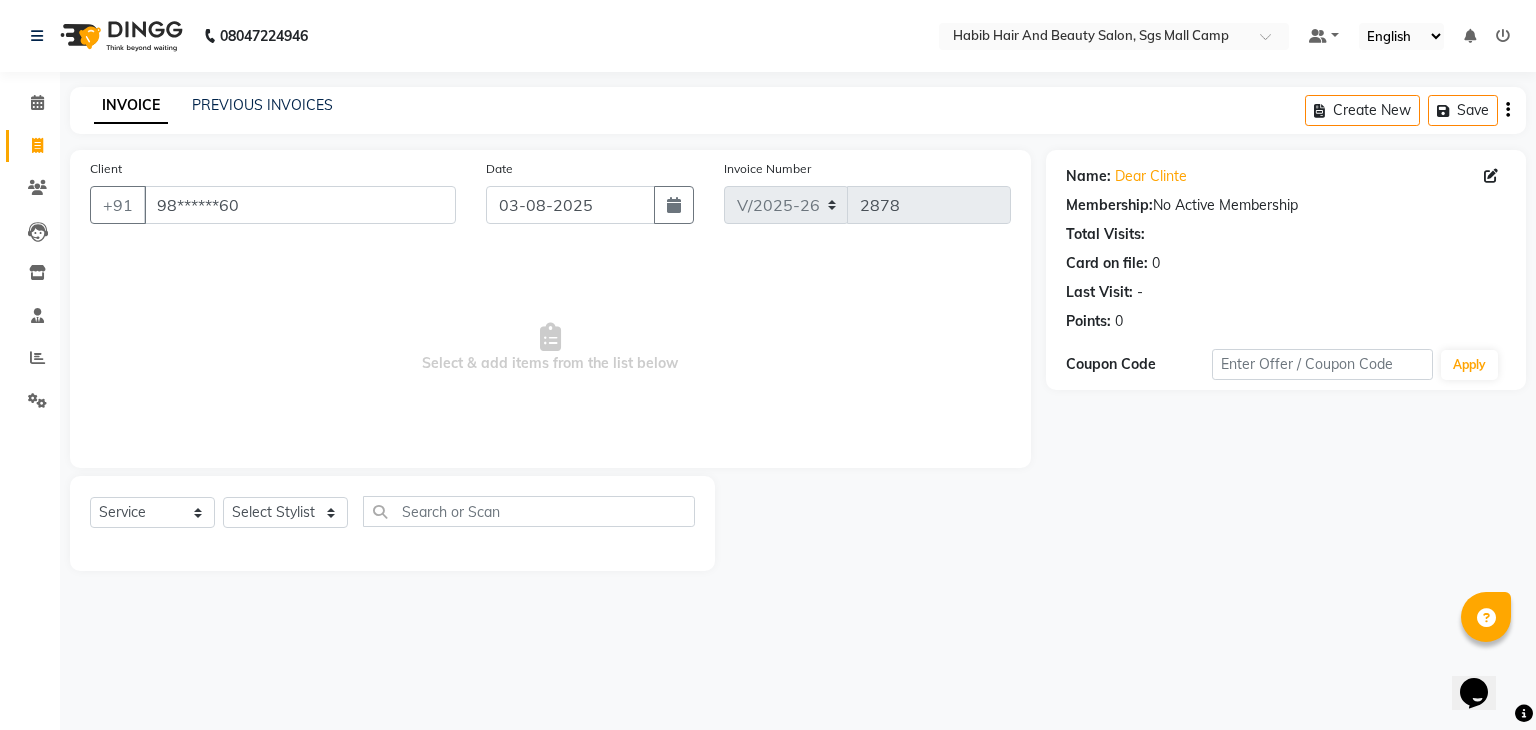 select on "8" 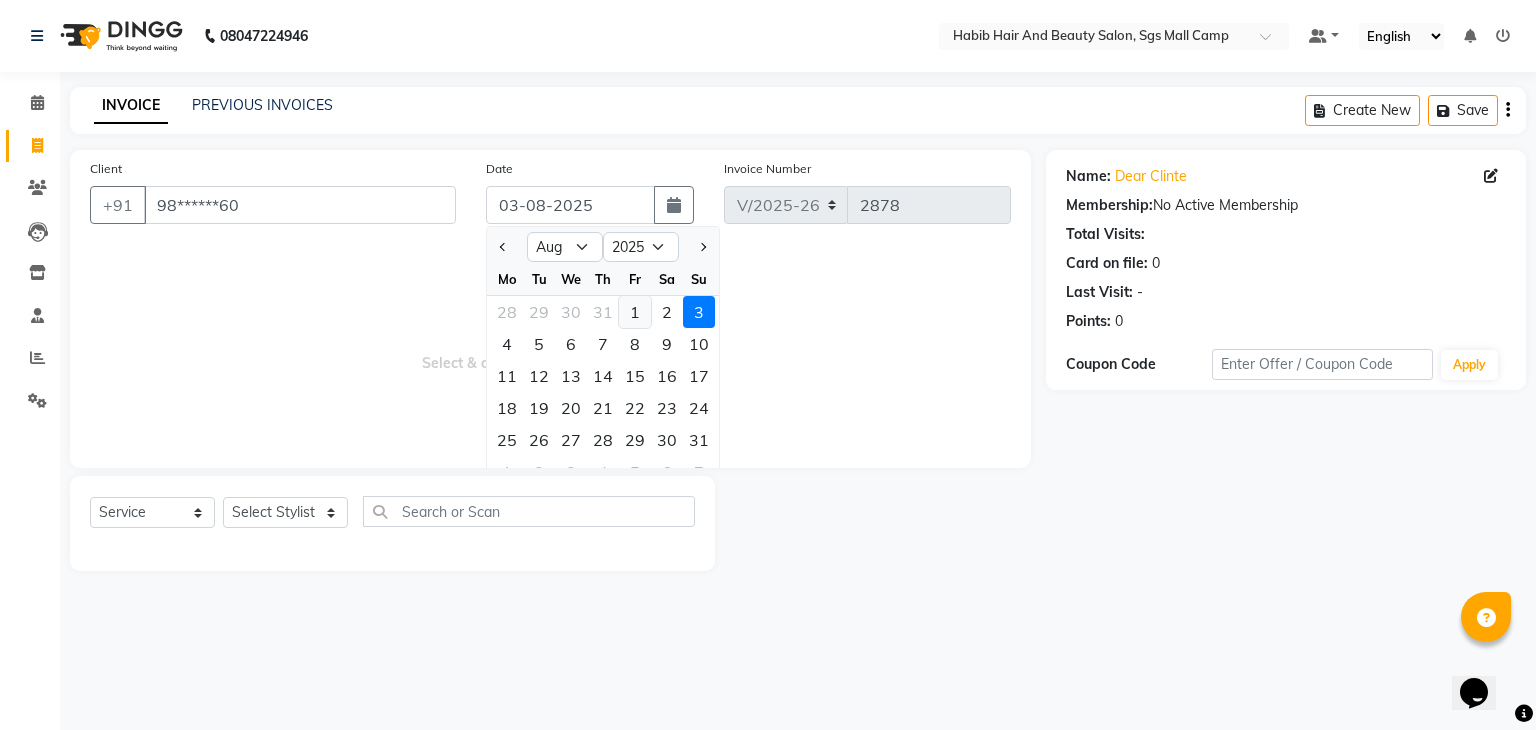 click on "1" 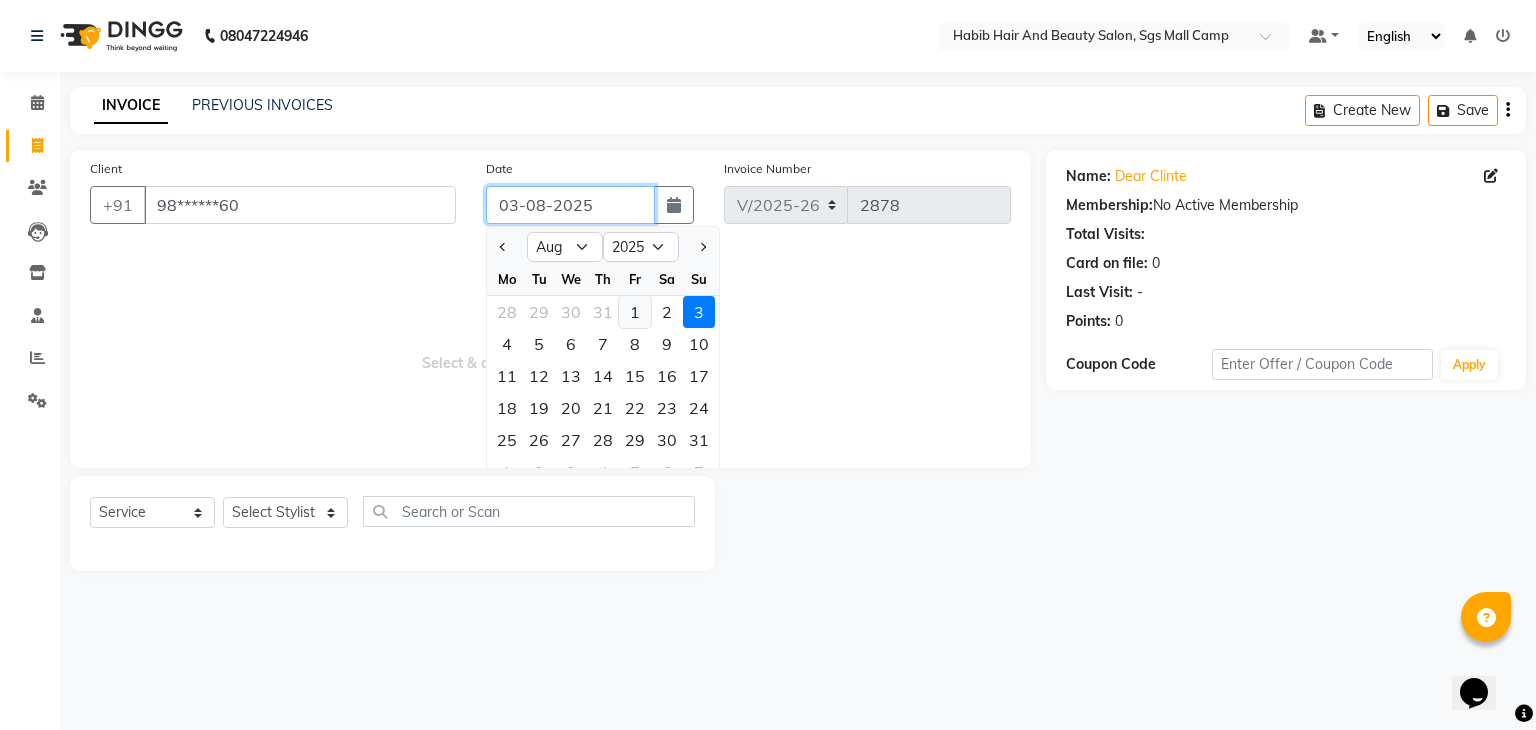 type on "01-08-2025" 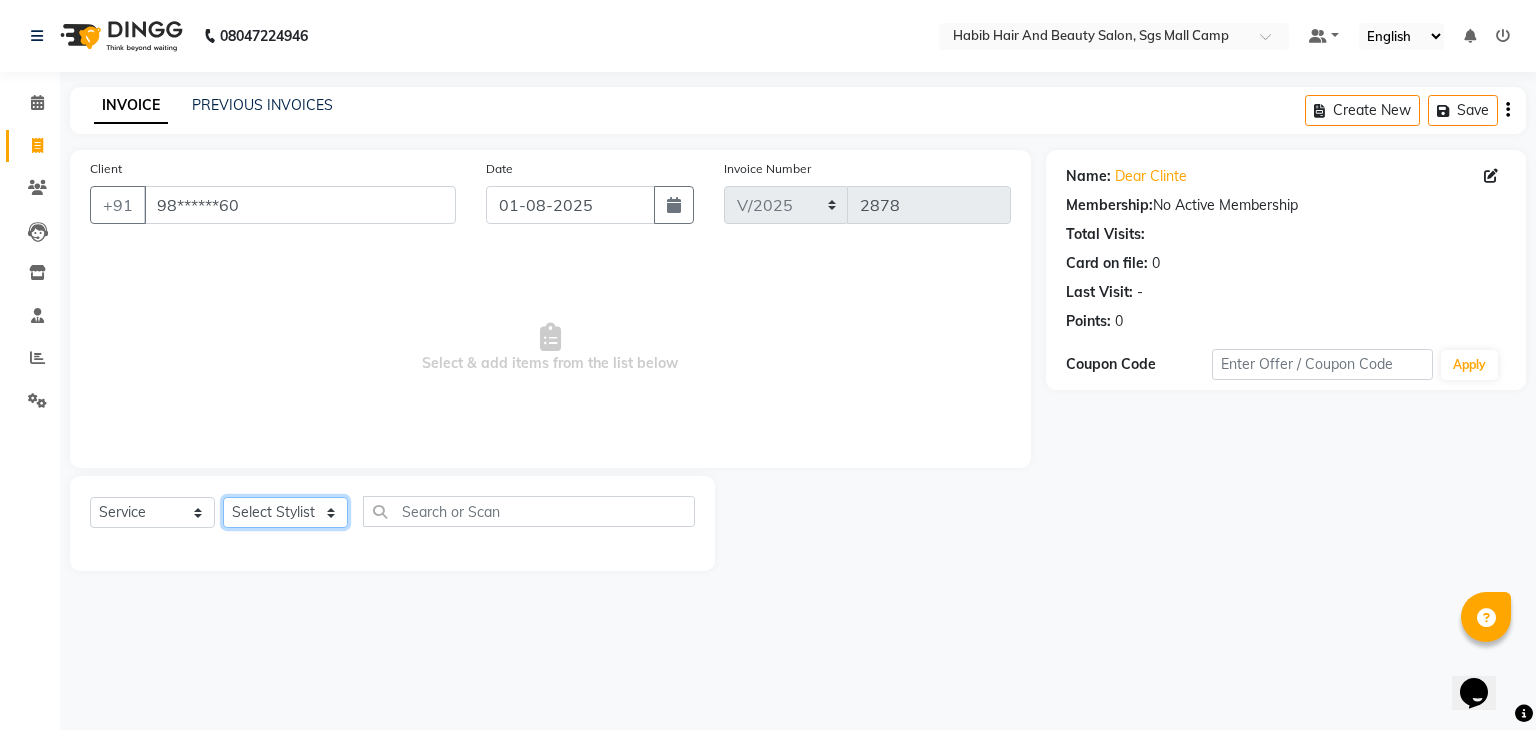 click on "Select Stylist [FIRST] [LAST] [FIRST]  [FIRST] Manager [FIRST]  [FIRST] [FIRST] [FIRST]  [FIRST] [FIRST]" 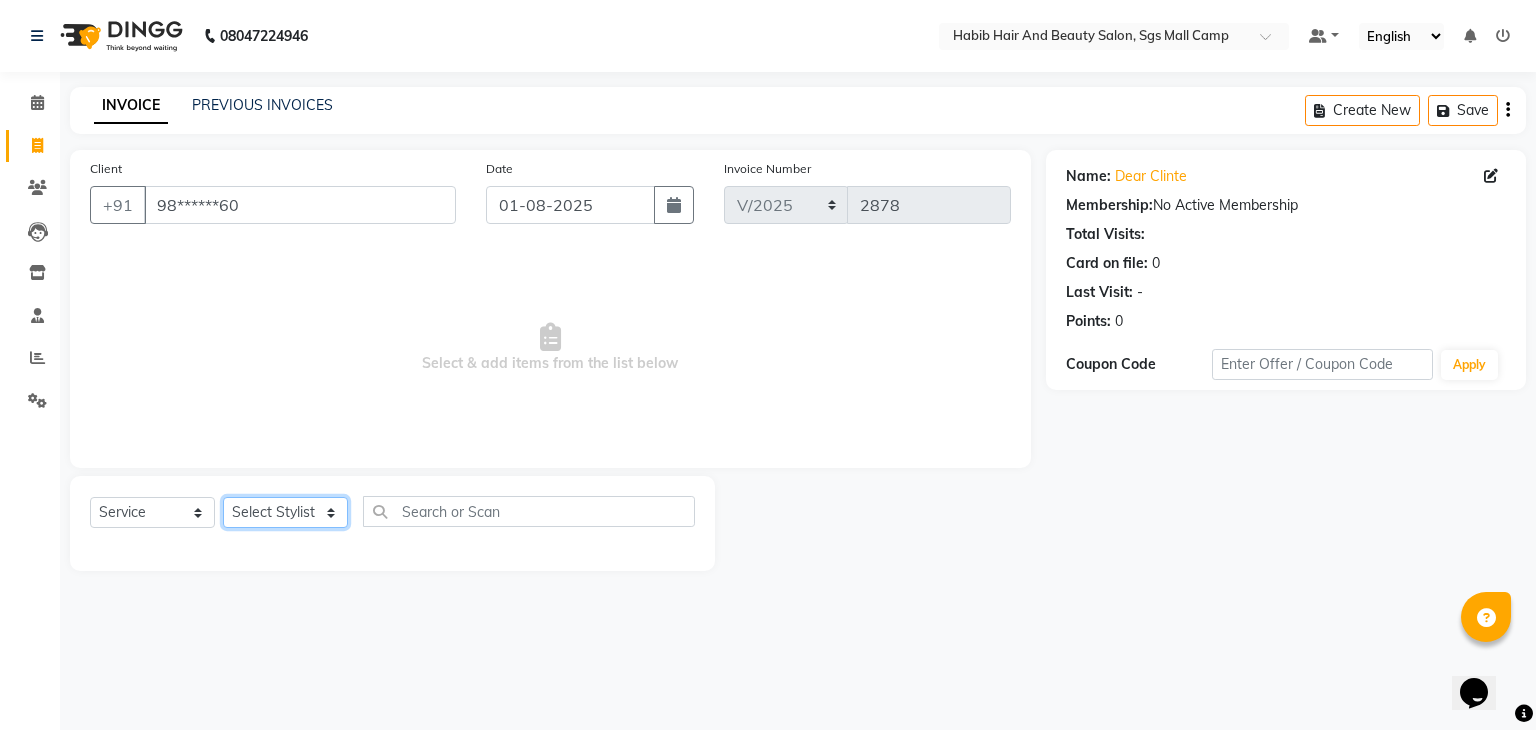 select on "81157" 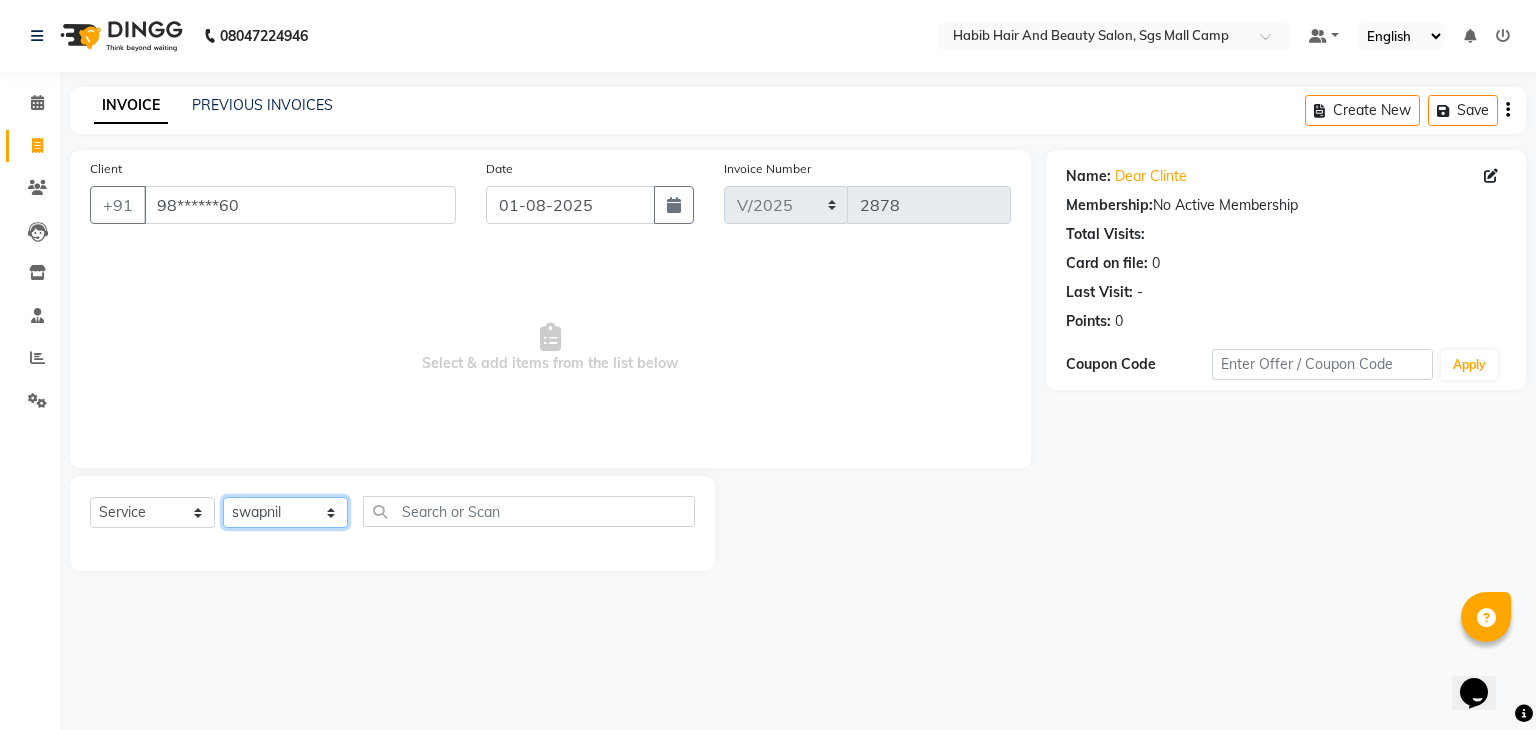 click on "Select Stylist [FIRST] [LAST] [FIRST]  [FIRST] Manager [FIRST]  [FIRST] [FIRST] [FIRST]  [FIRST] [FIRST]" 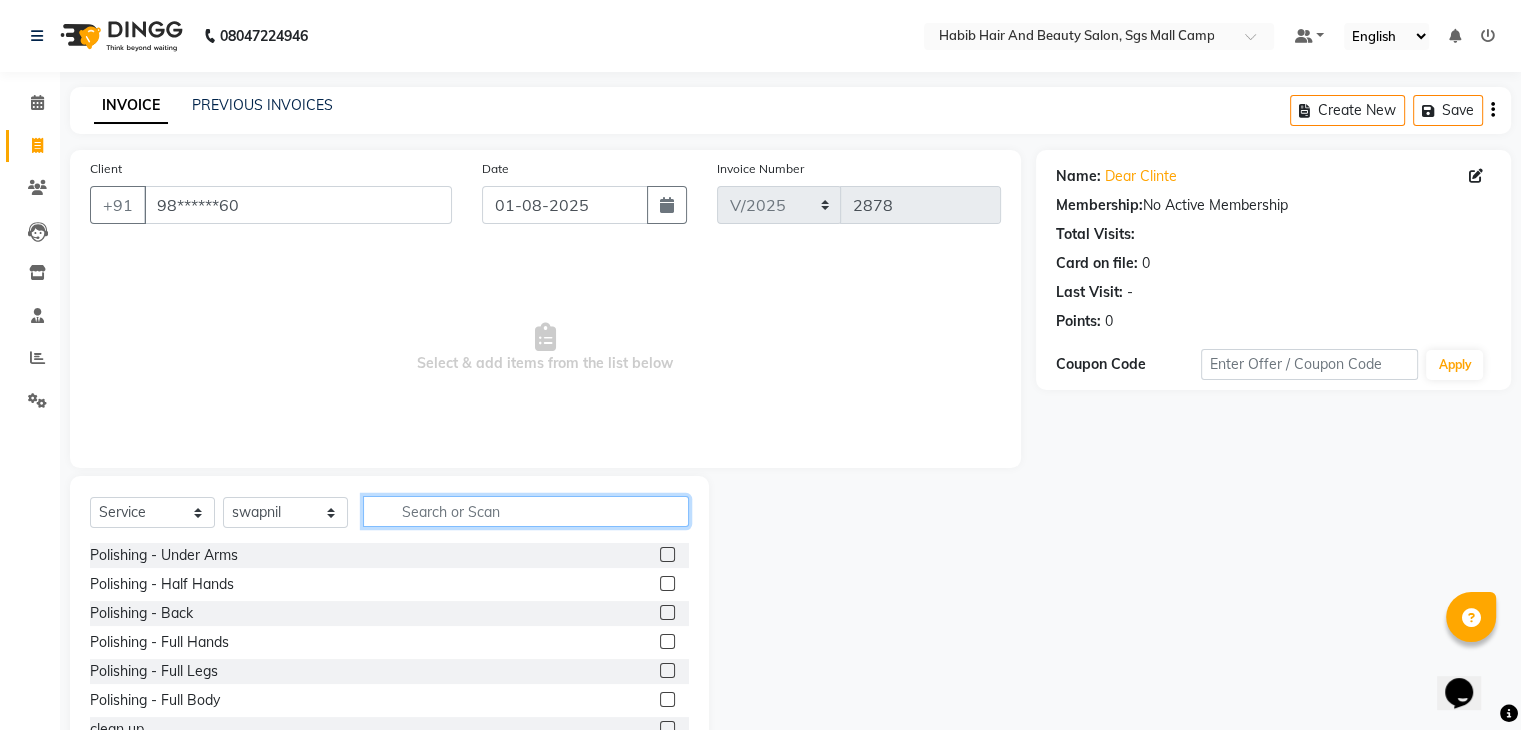 click 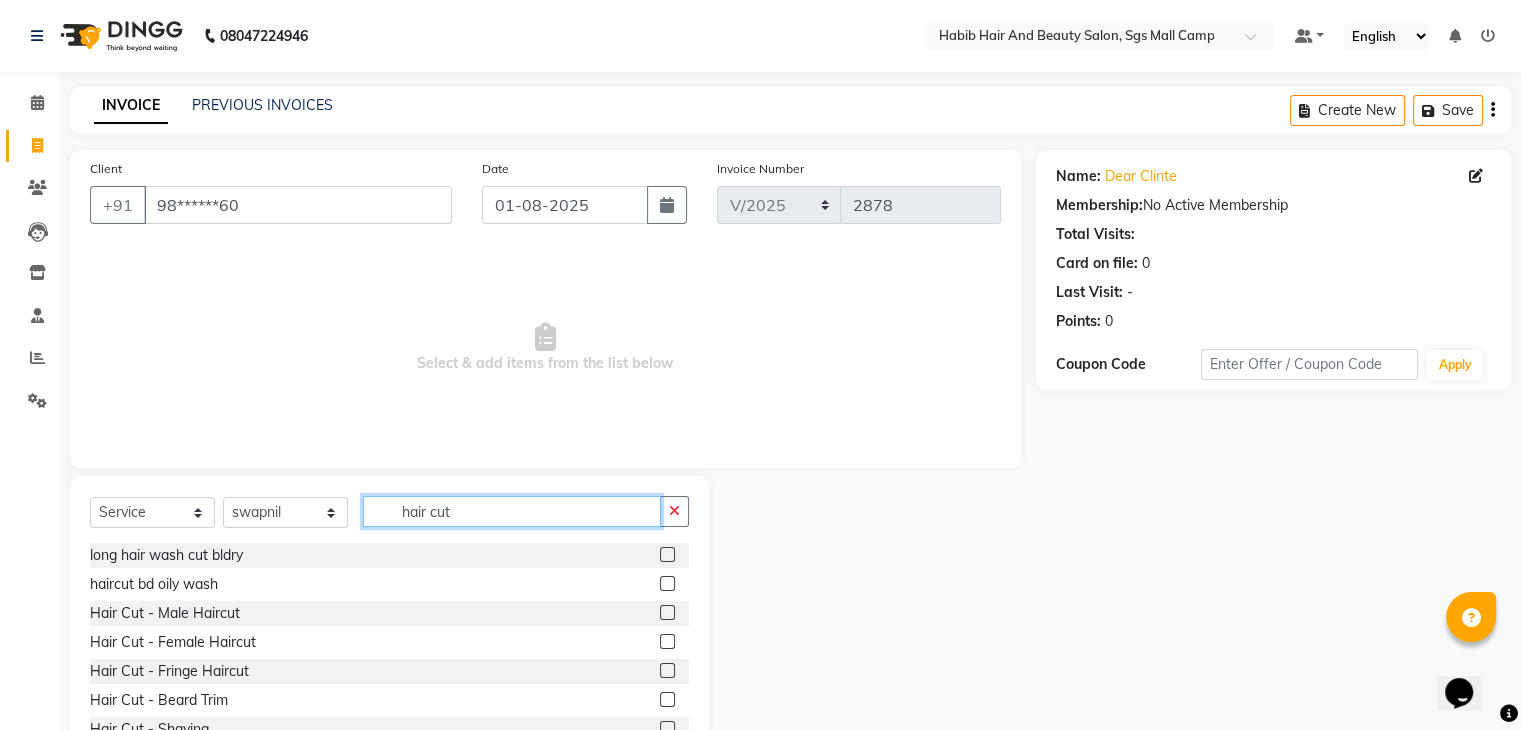 type on "hair cut" 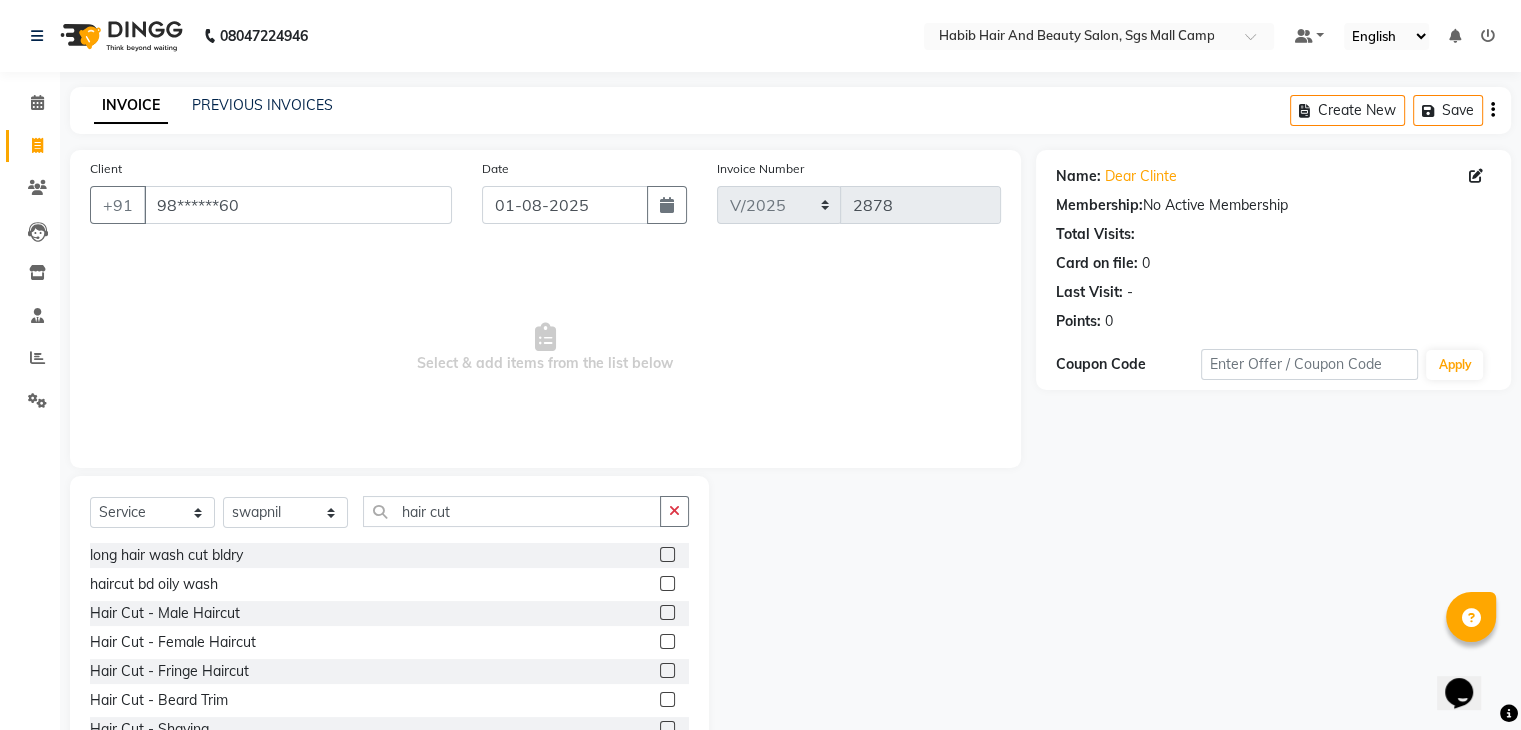 click 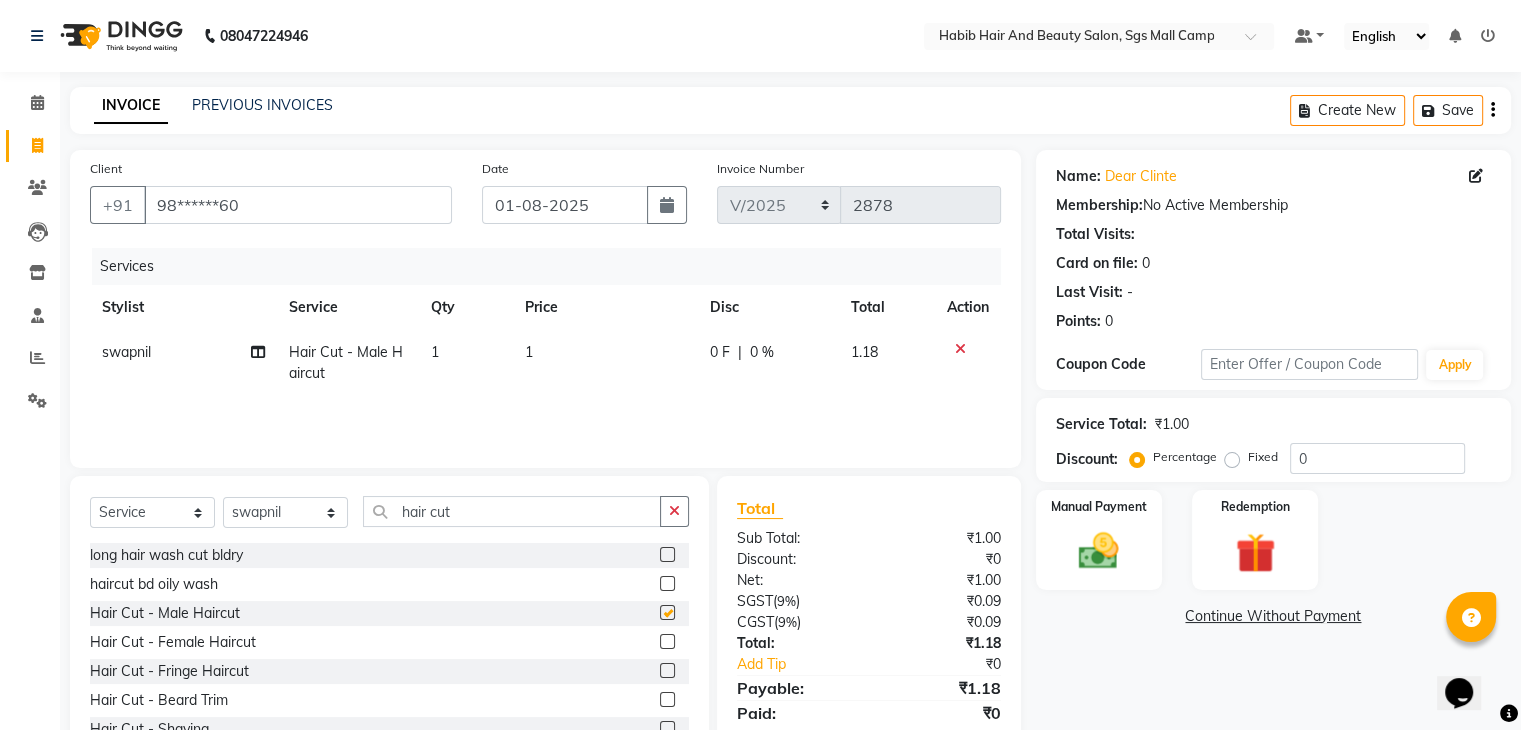 checkbox on "false" 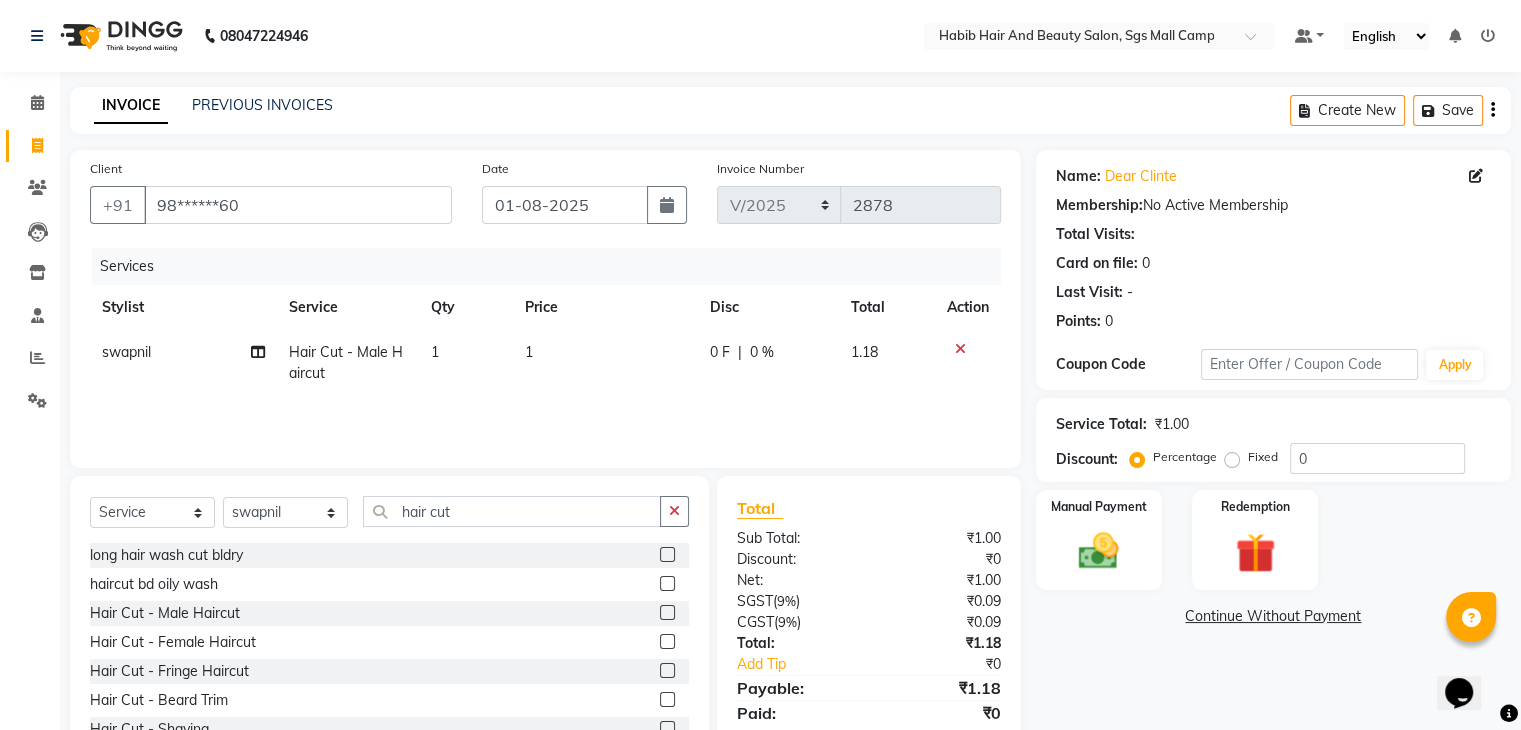click on "1" 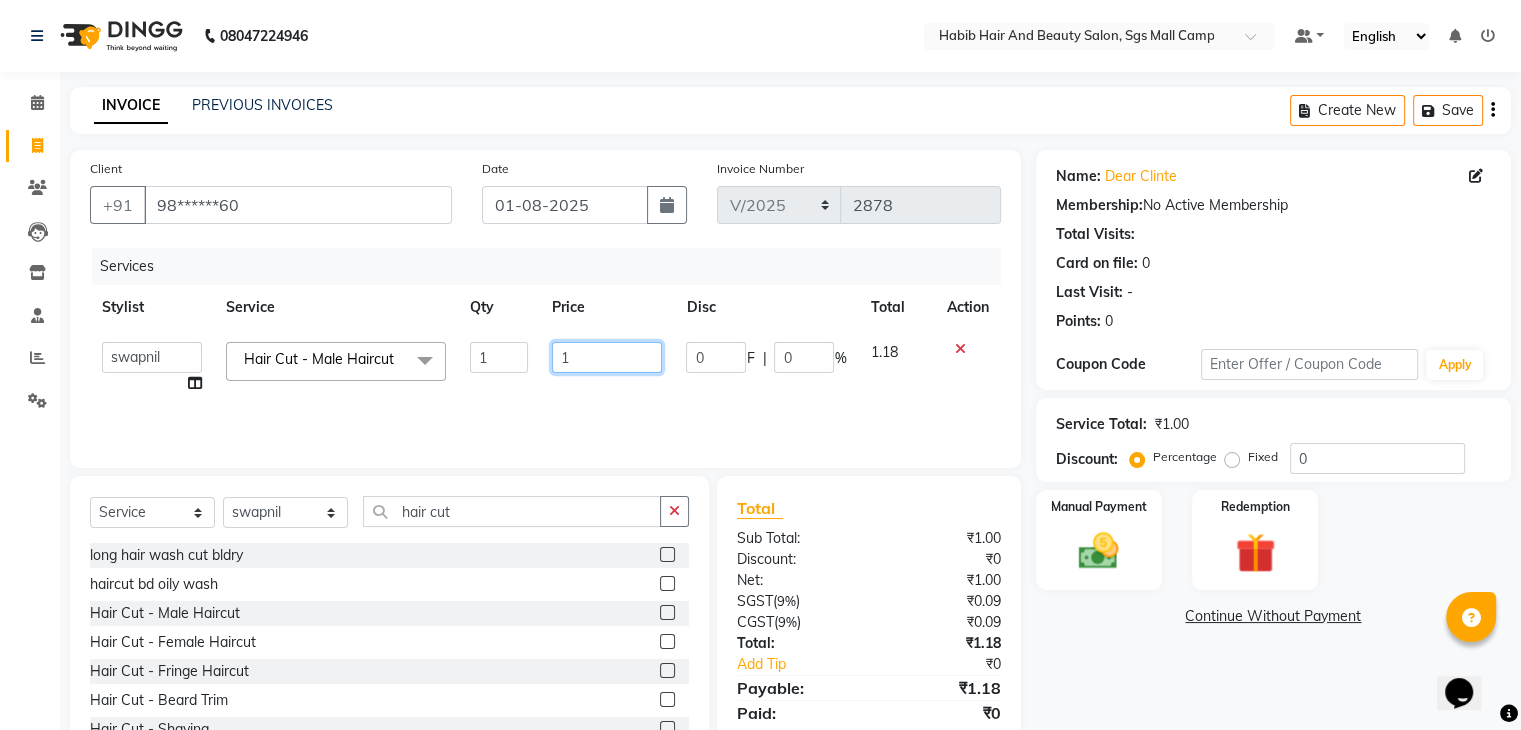 click on "1" 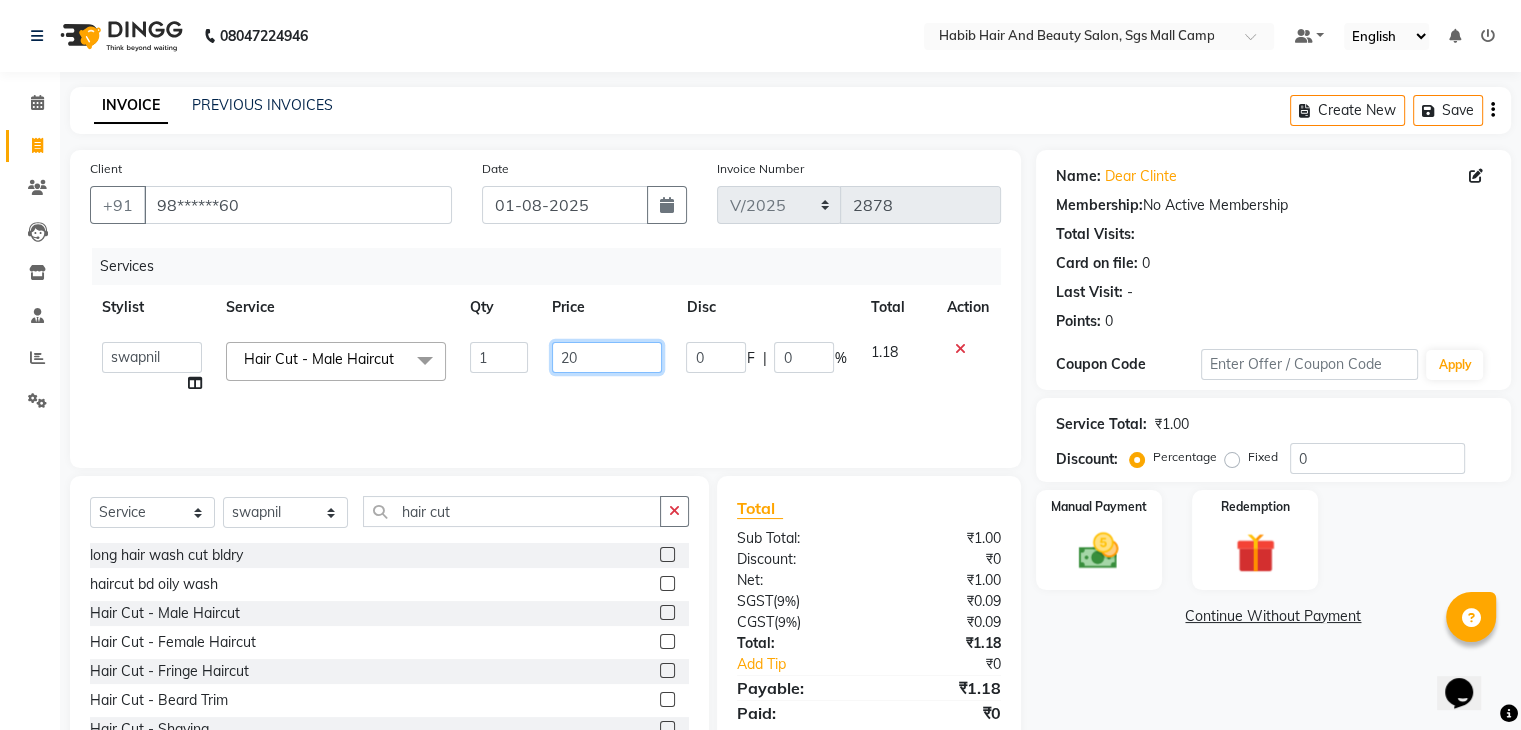type on "200" 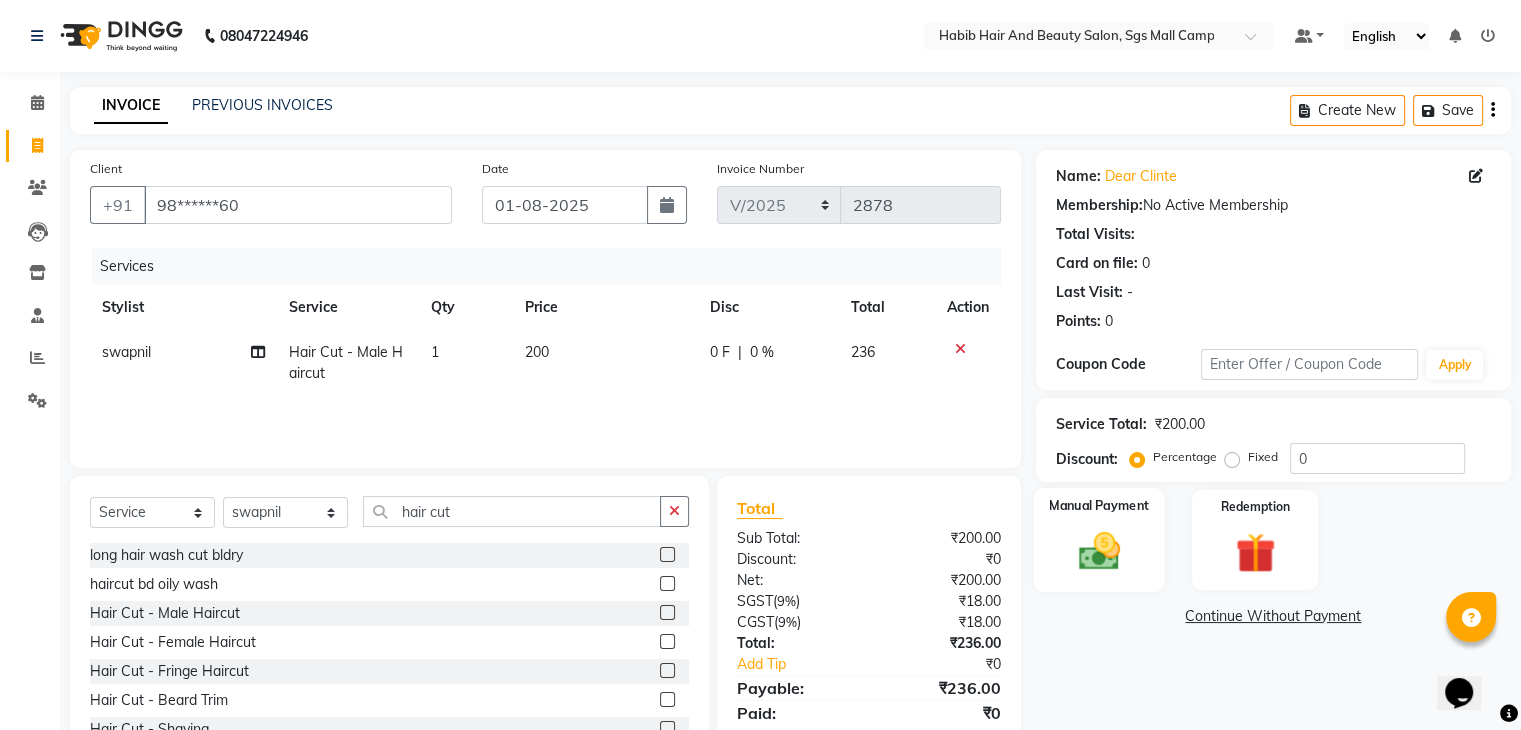 click 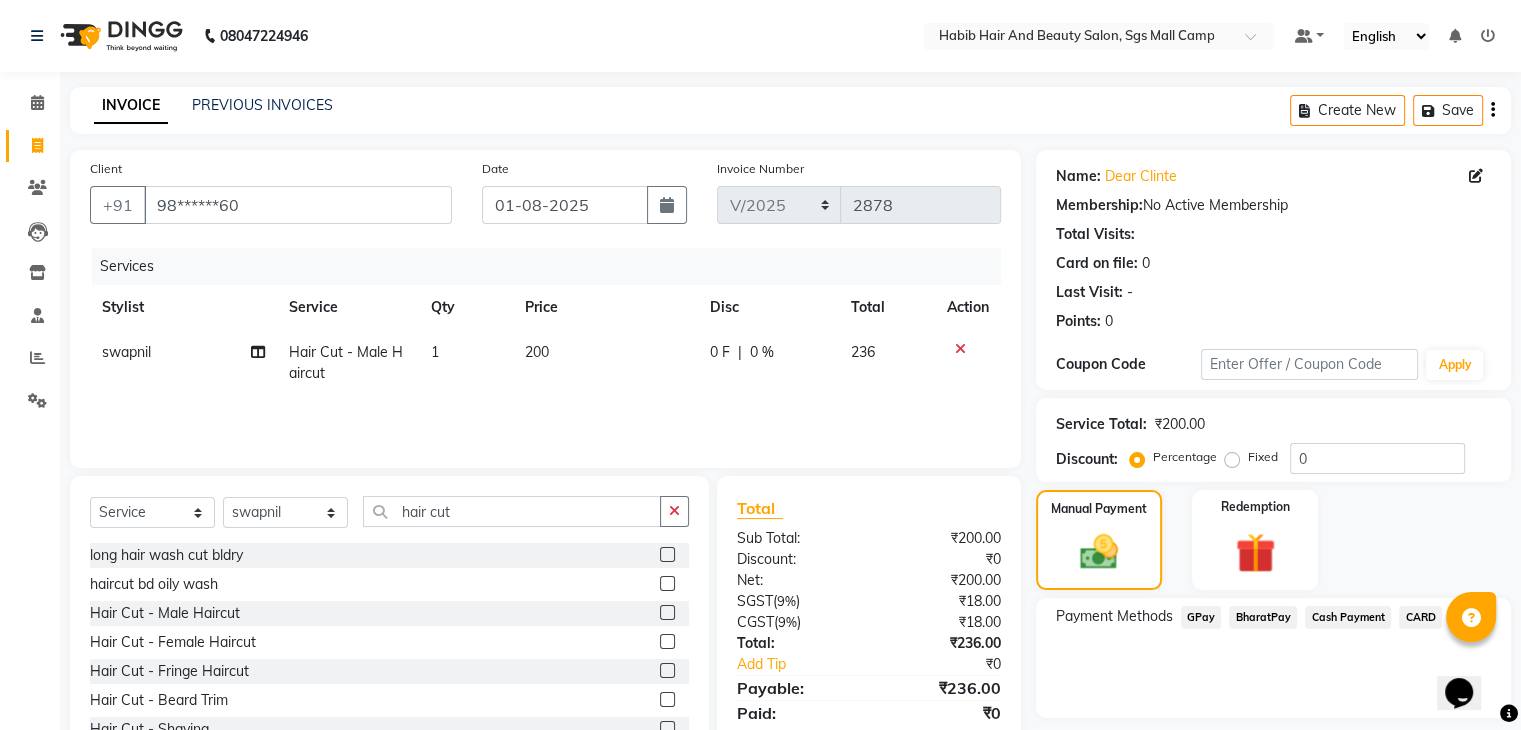 click on "BharatPay" 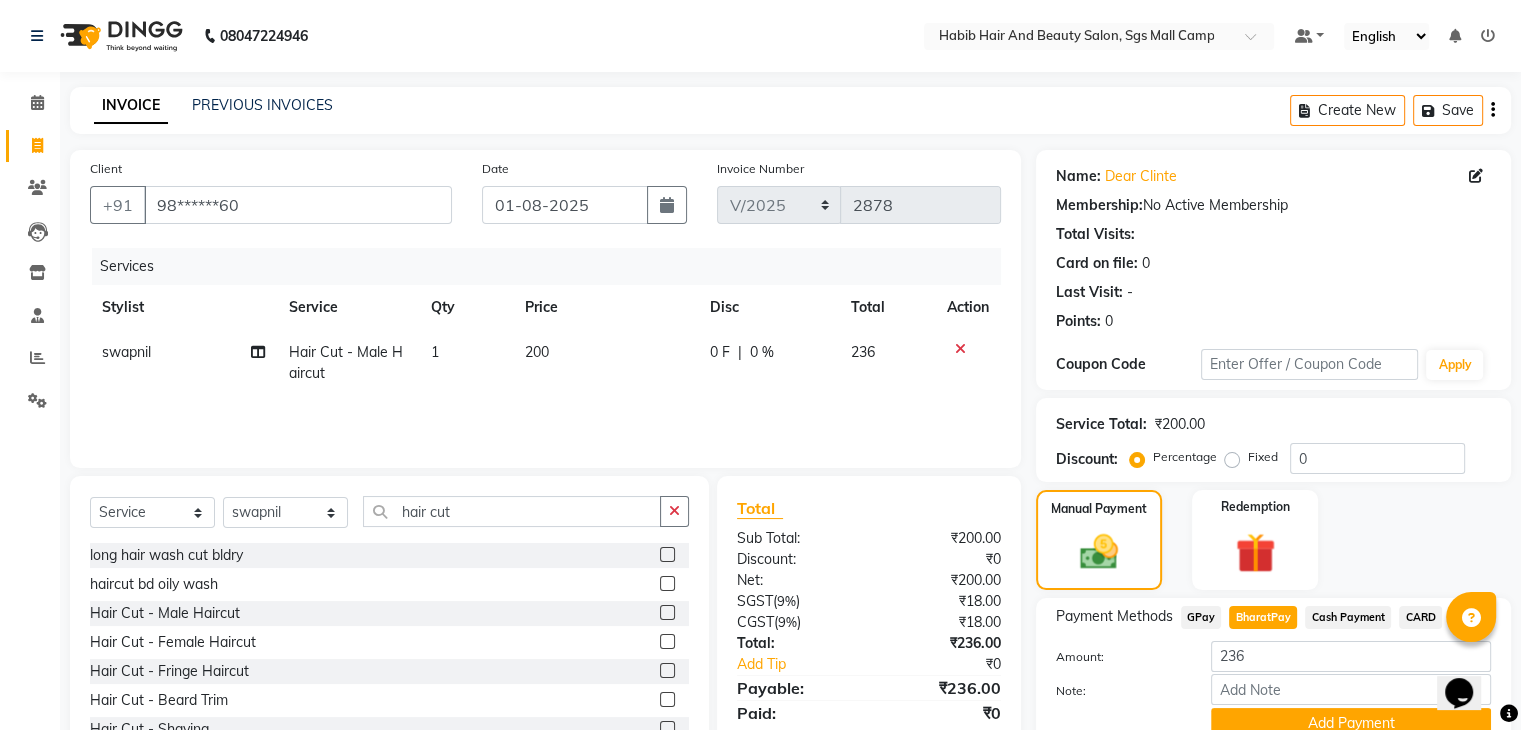scroll, scrollTop: 89, scrollLeft: 0, axis: vertical 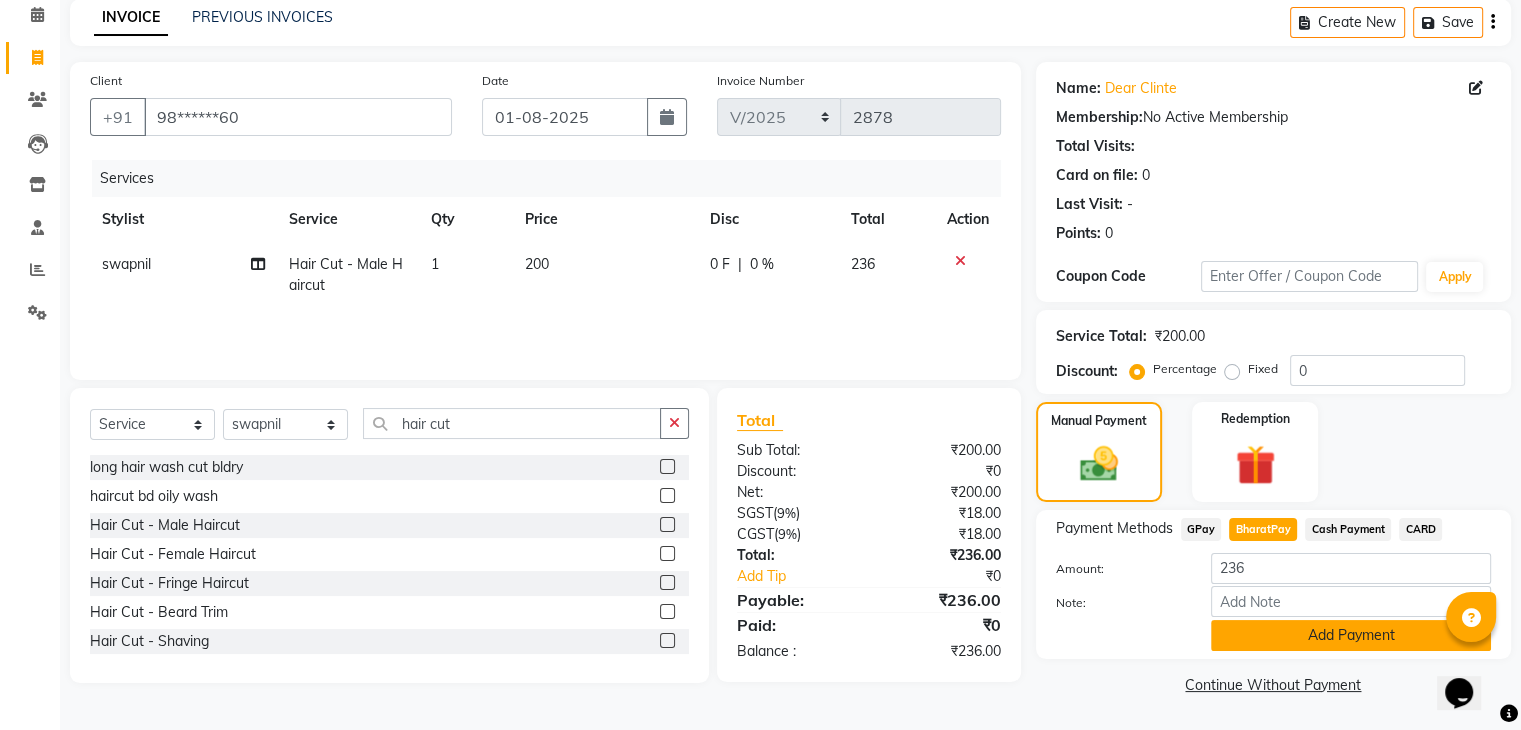 click on "Add Payment" 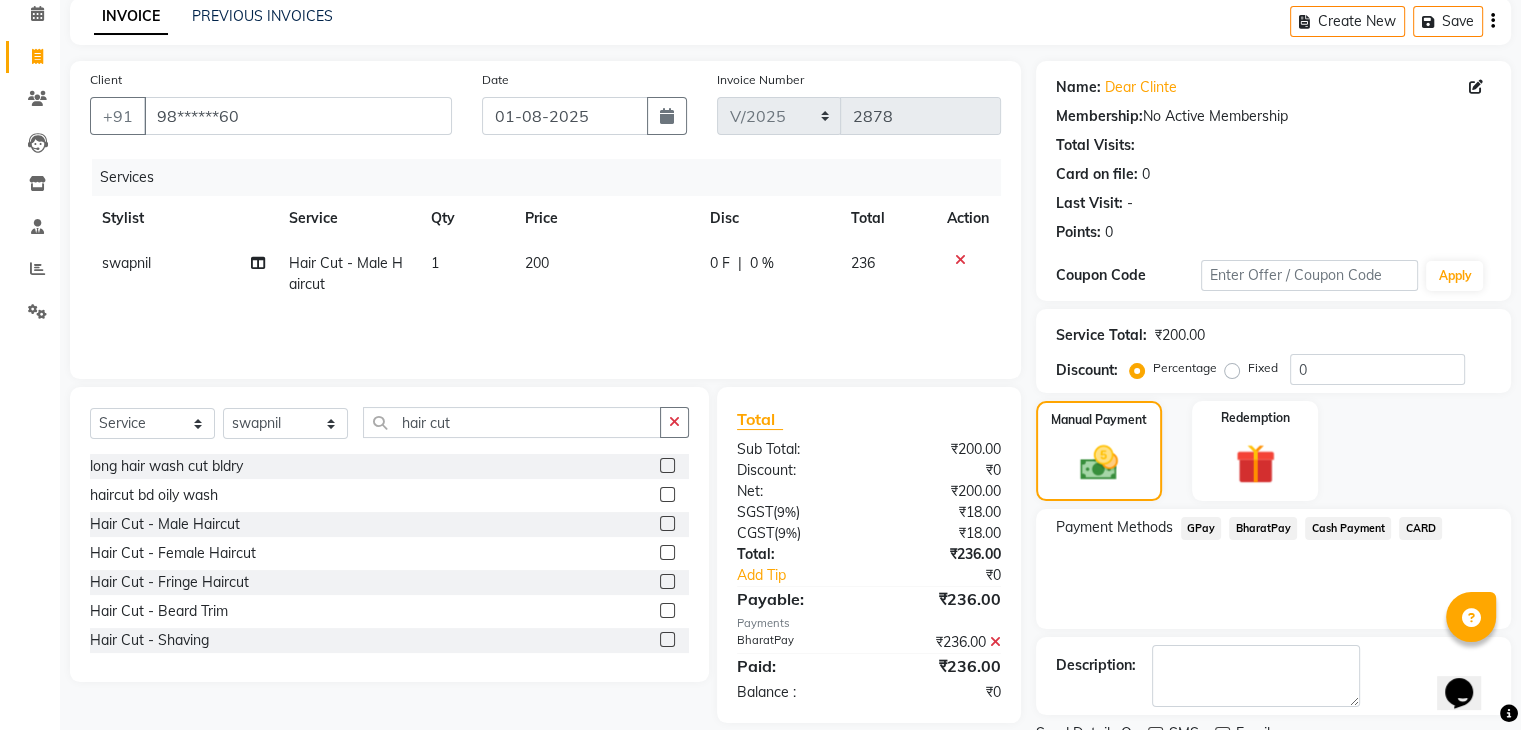 scroll, scrollTop: 171, scrollLeft: 0, axis: vertical 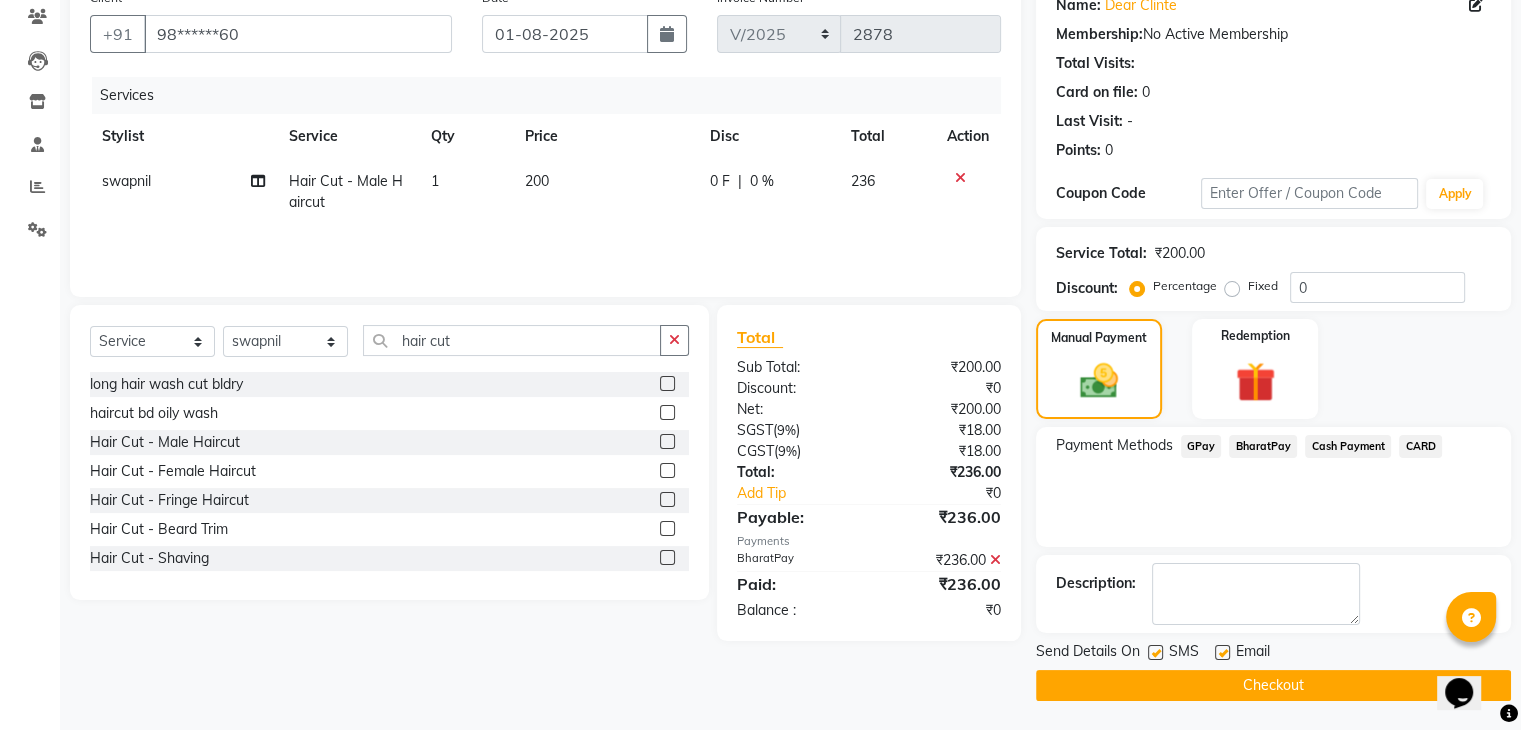click on "Checkout" 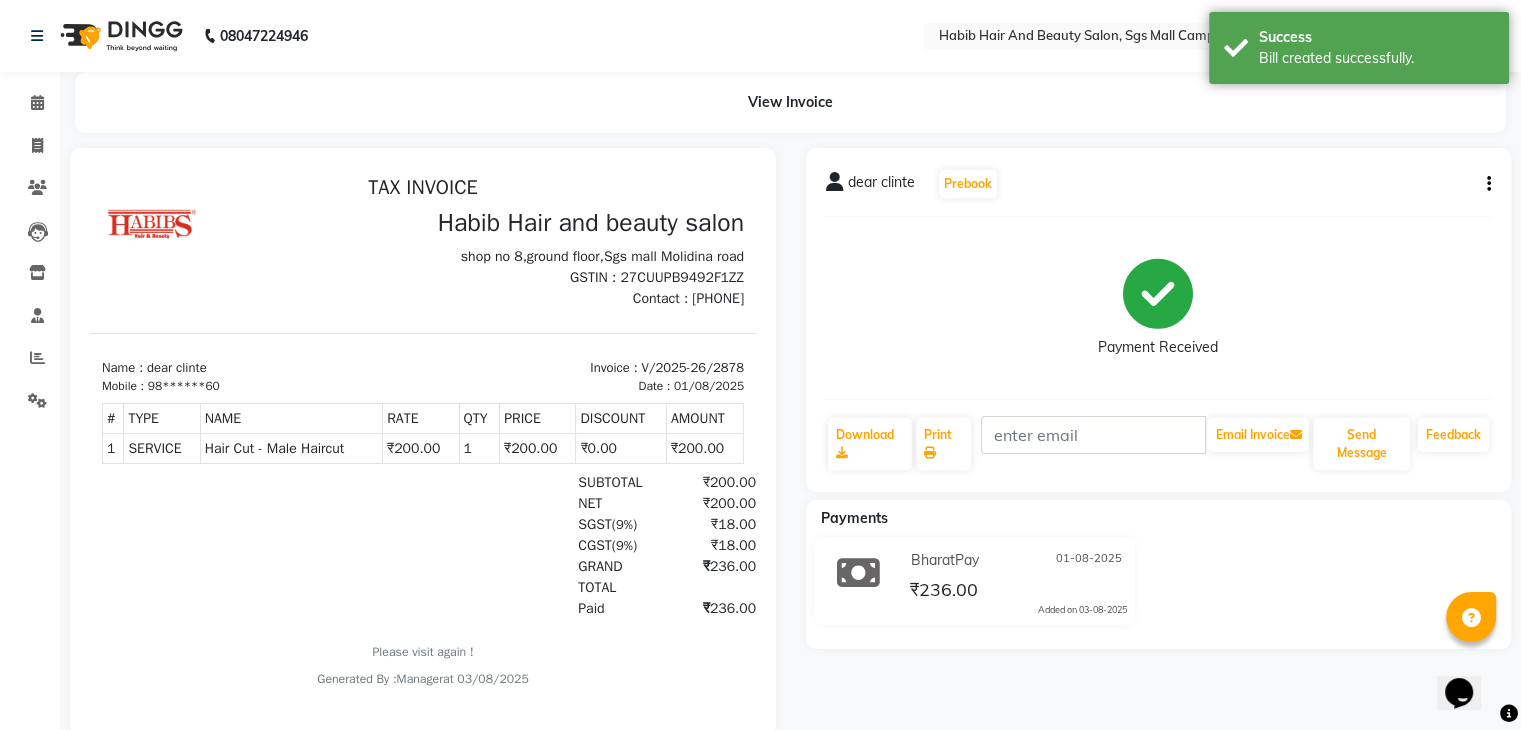 scroll, scrollTop: 0, scrollLeft: 0, axis: both 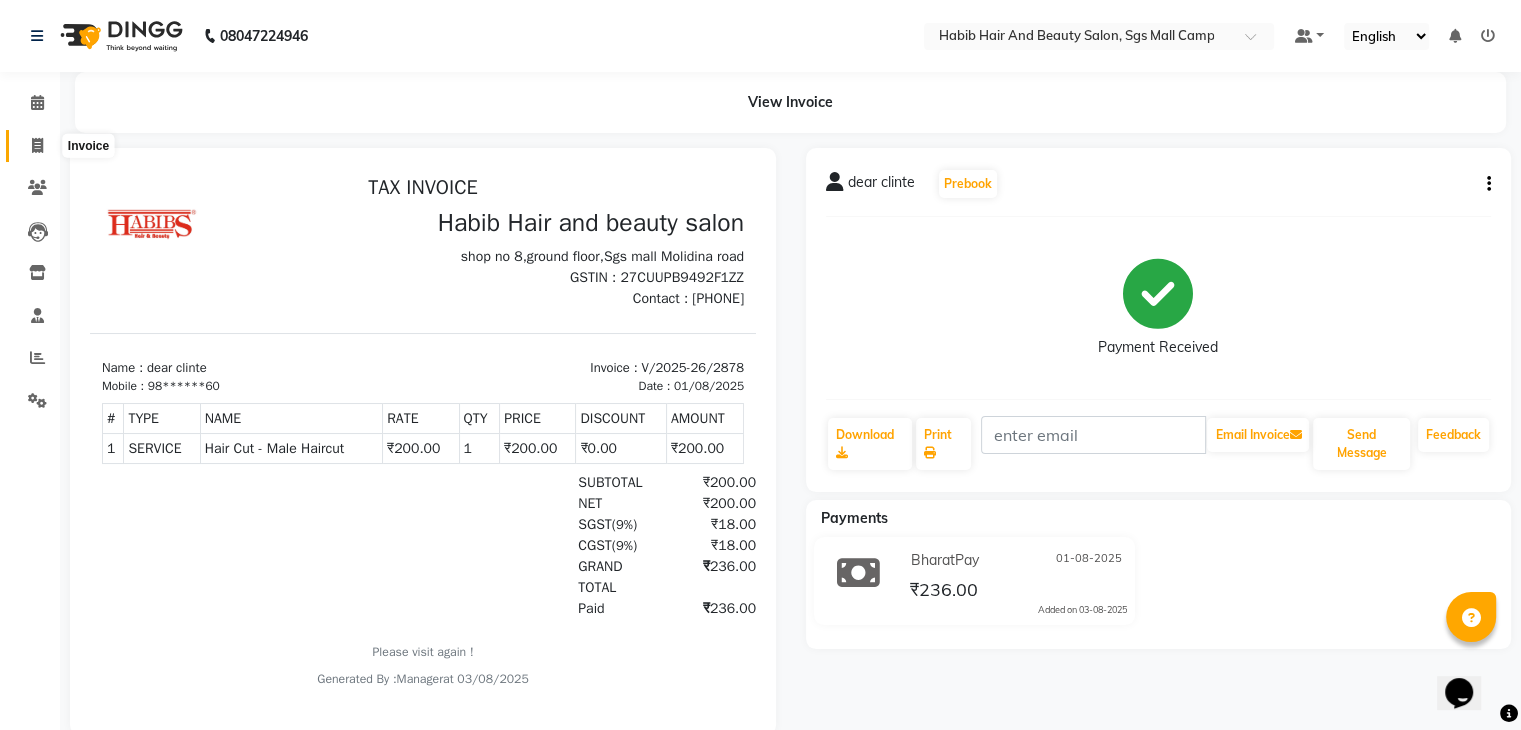 click 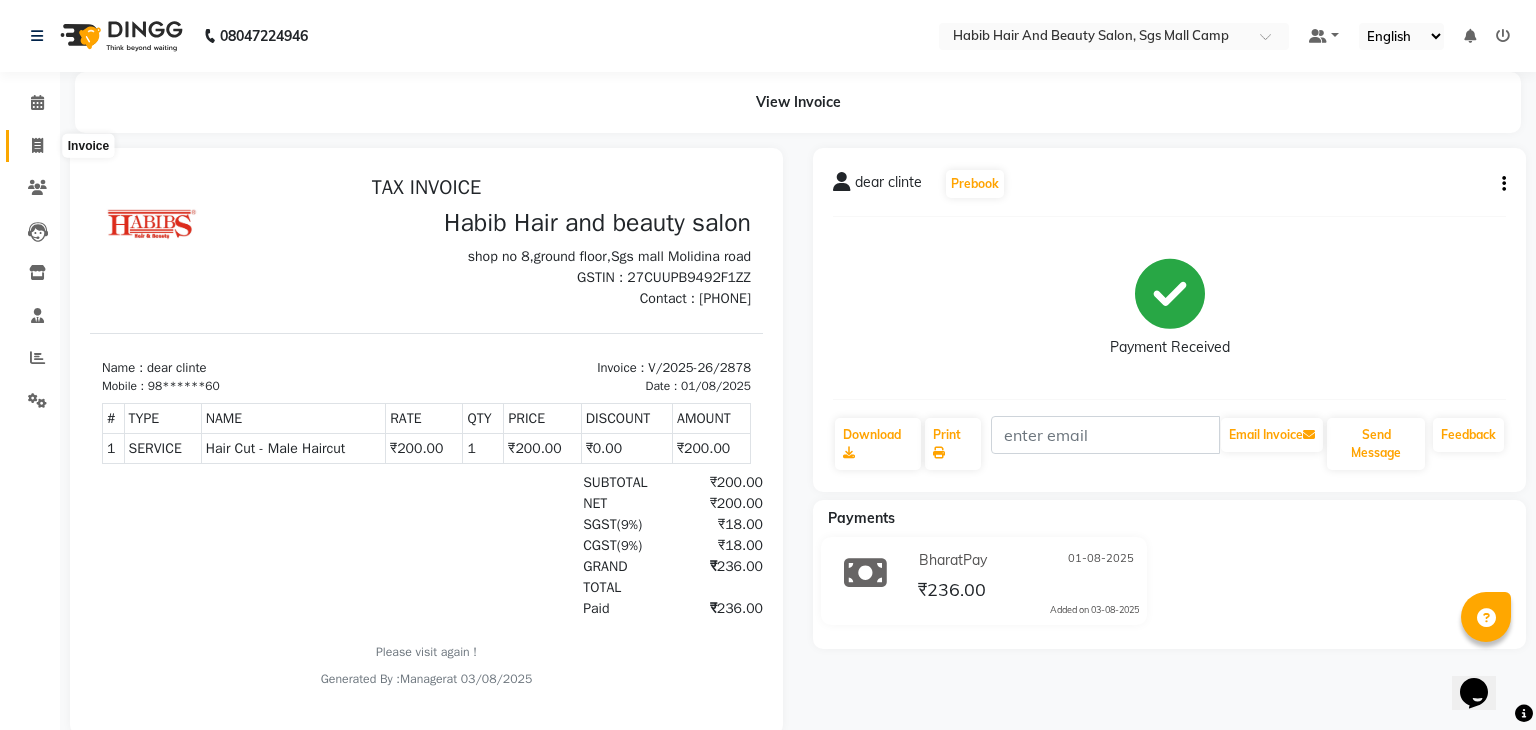 select on "service" 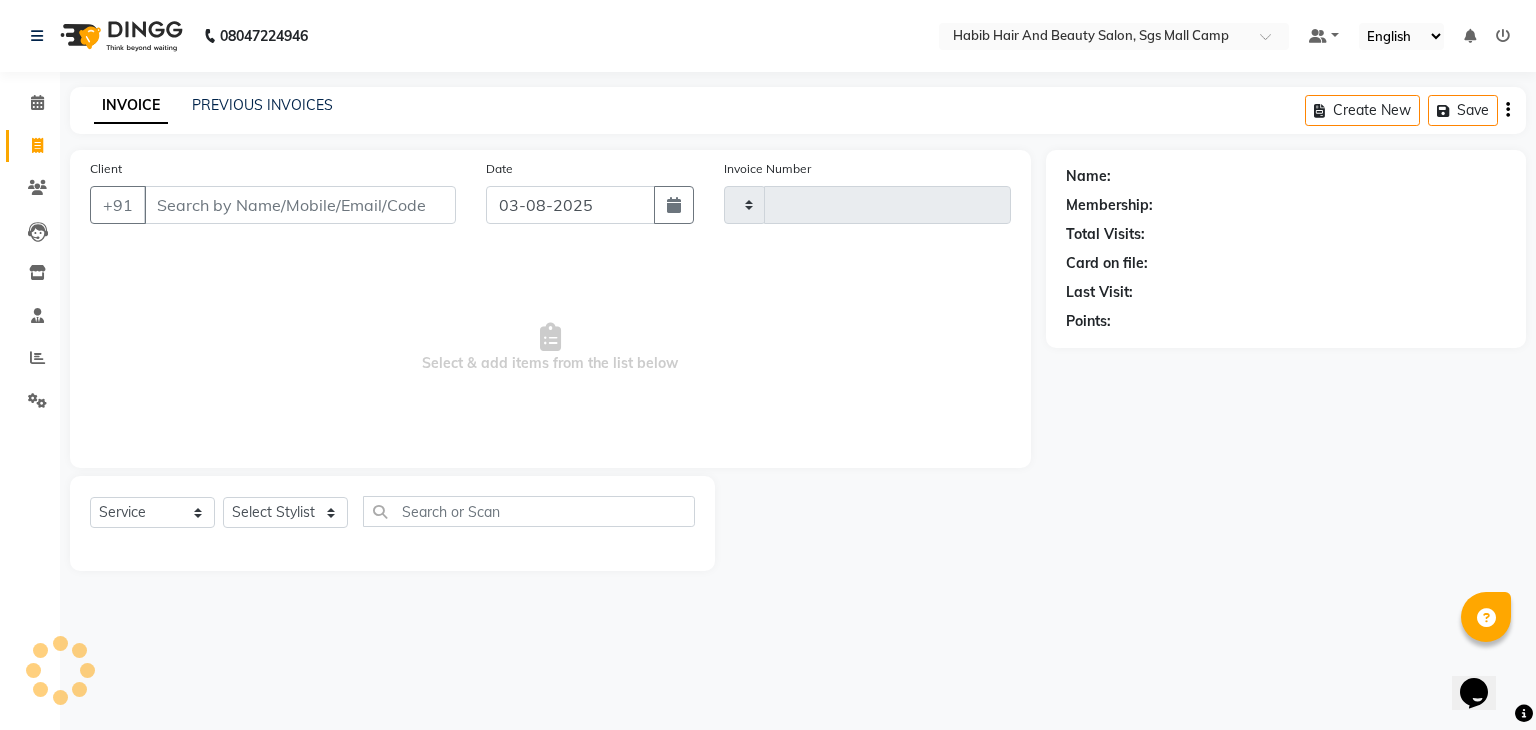 click on "Client" at bounding box center [300, 205] 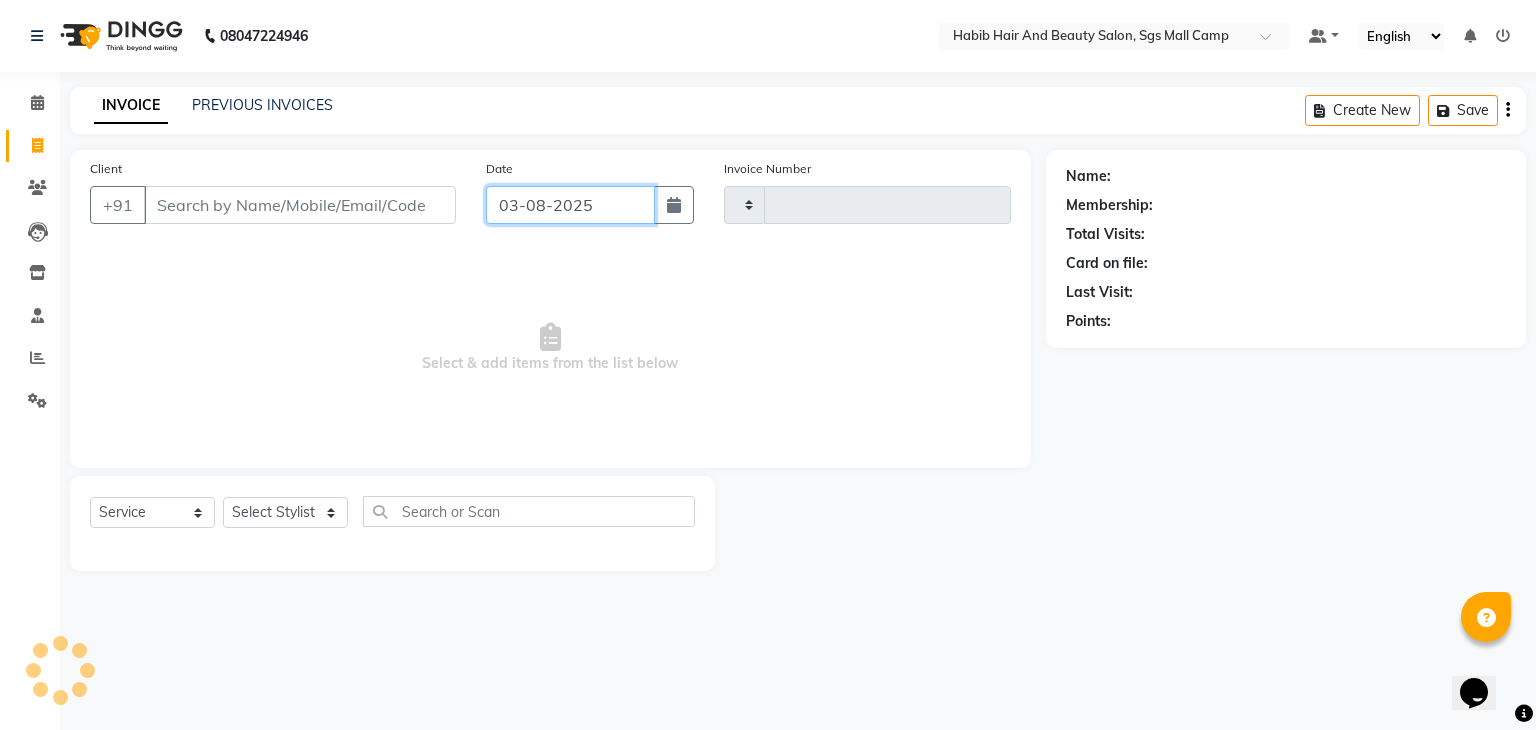 click on "03-08-2025" 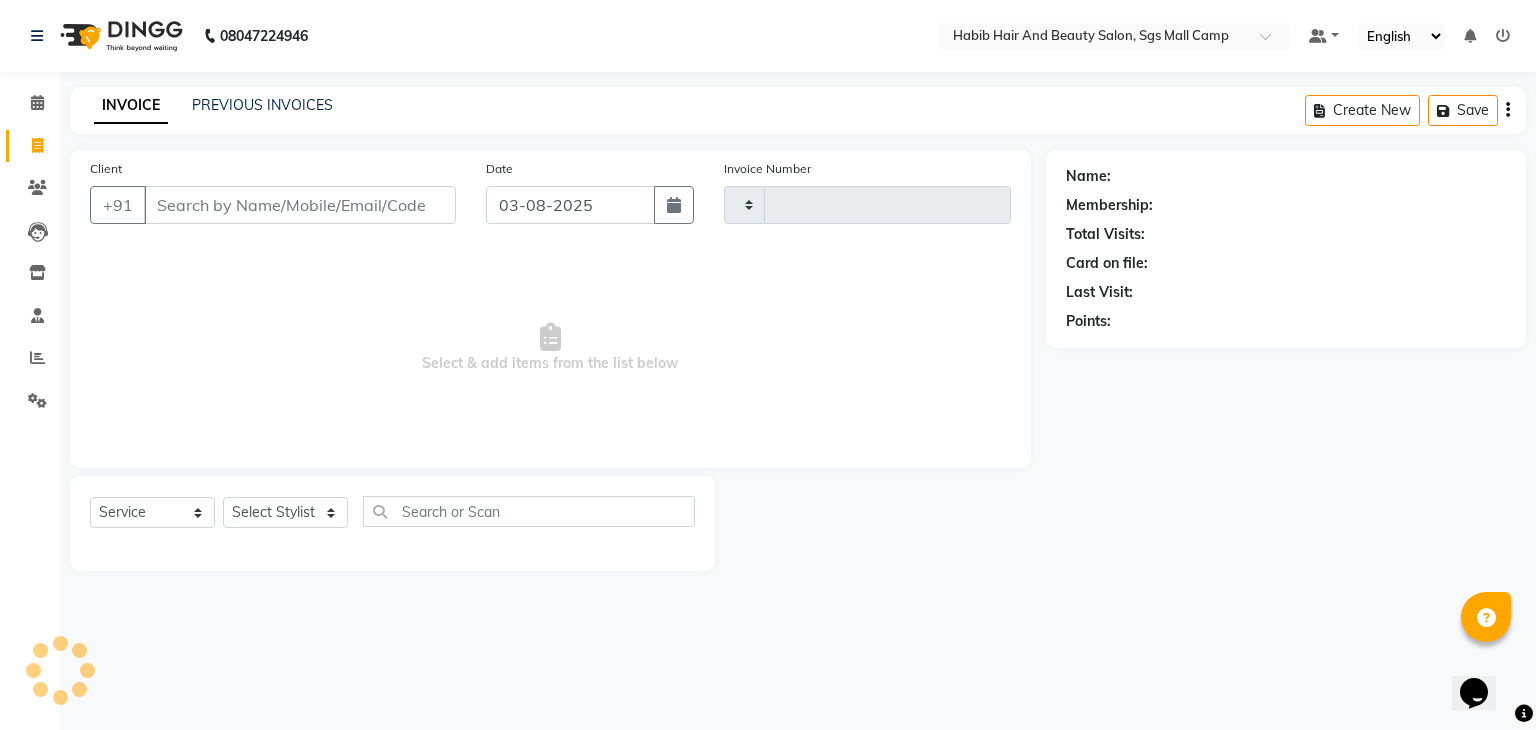 select on "8" 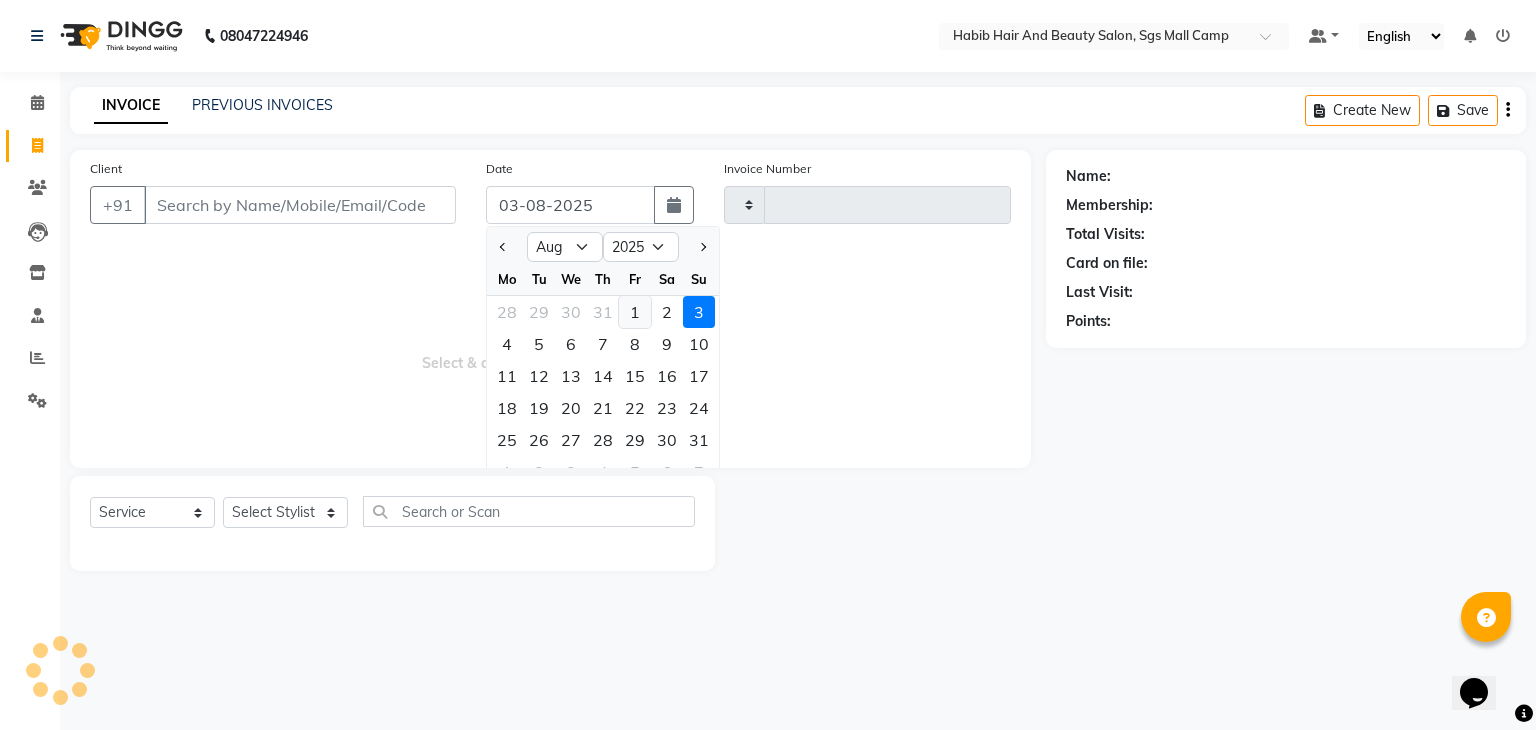 click on "1" 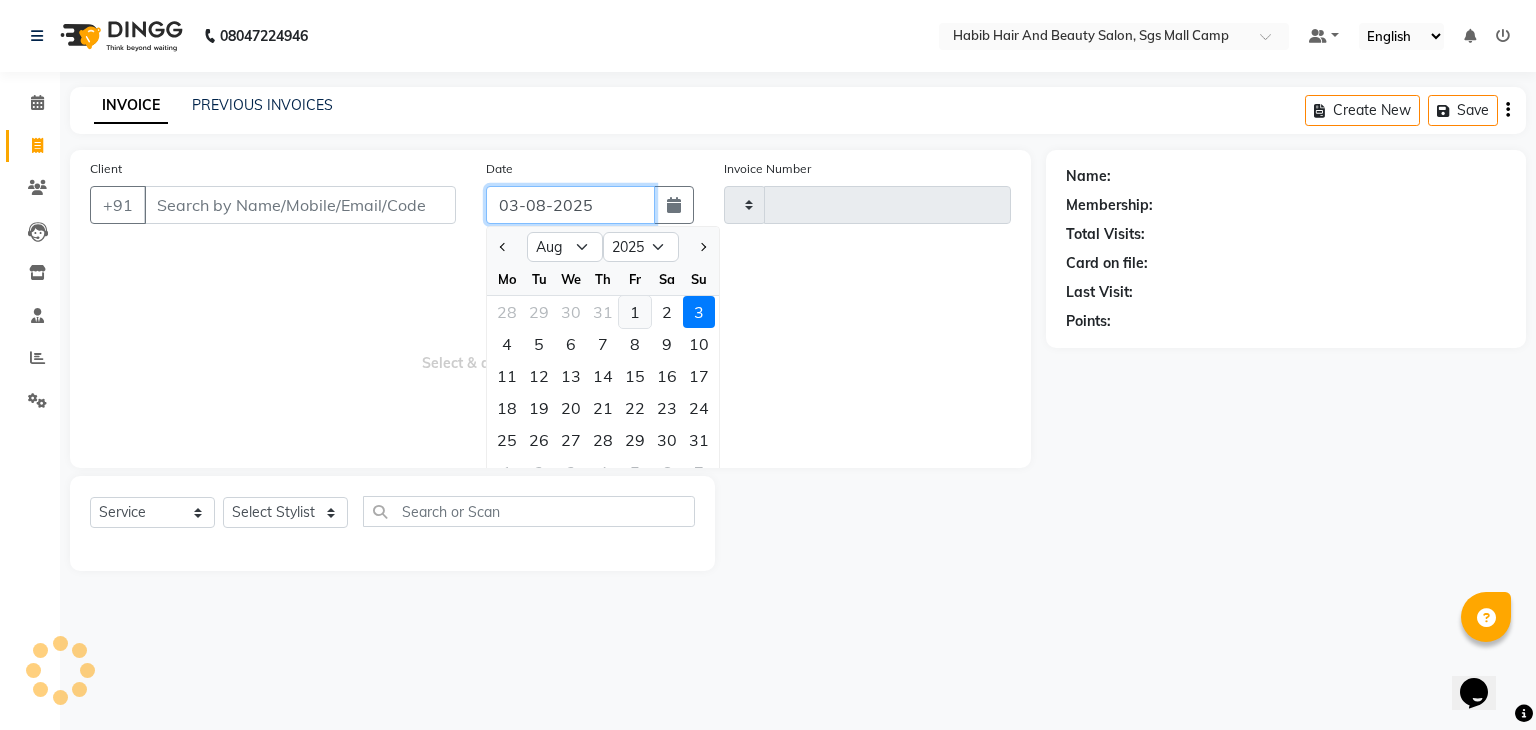 type on "01-08-2025" 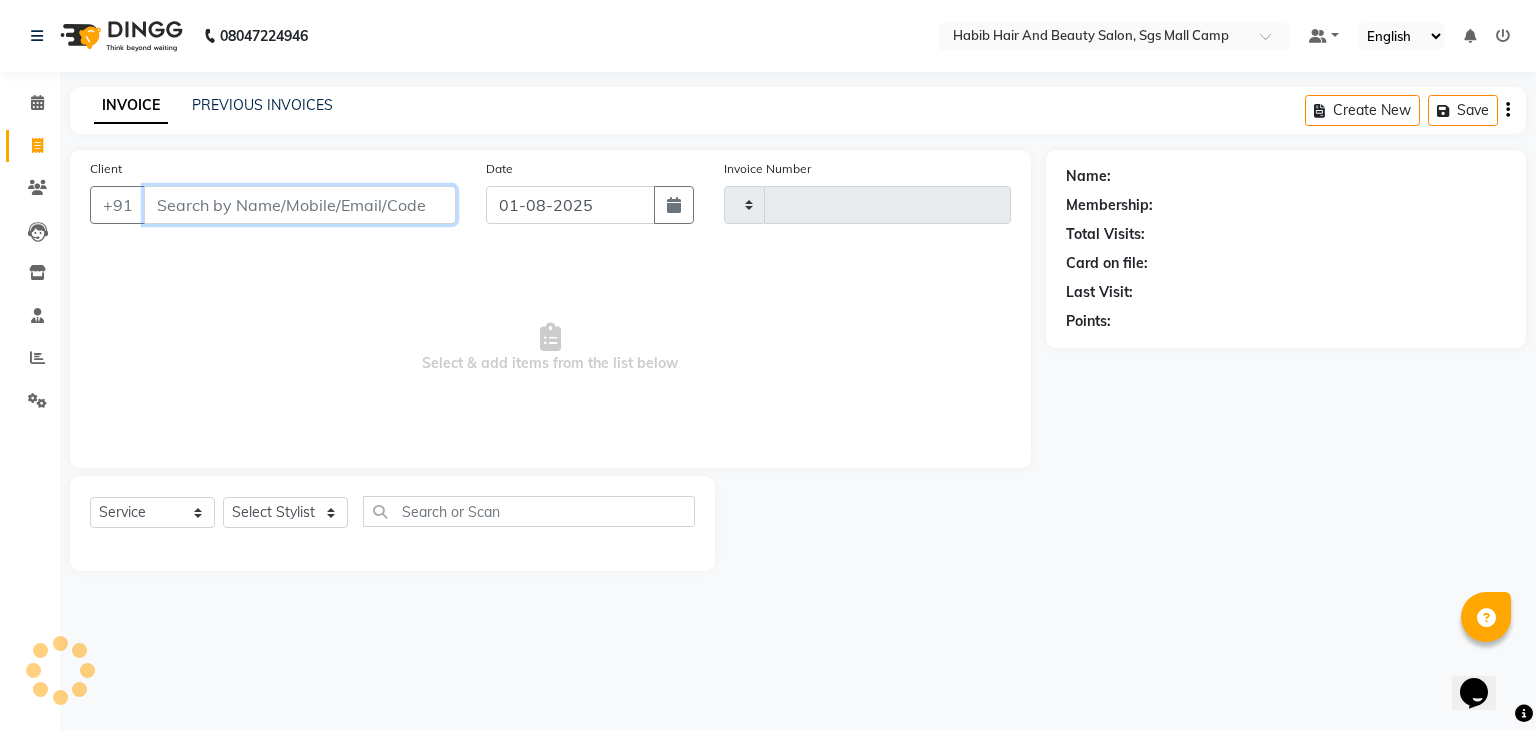 click on "Client" at bounding box center (300, 205) 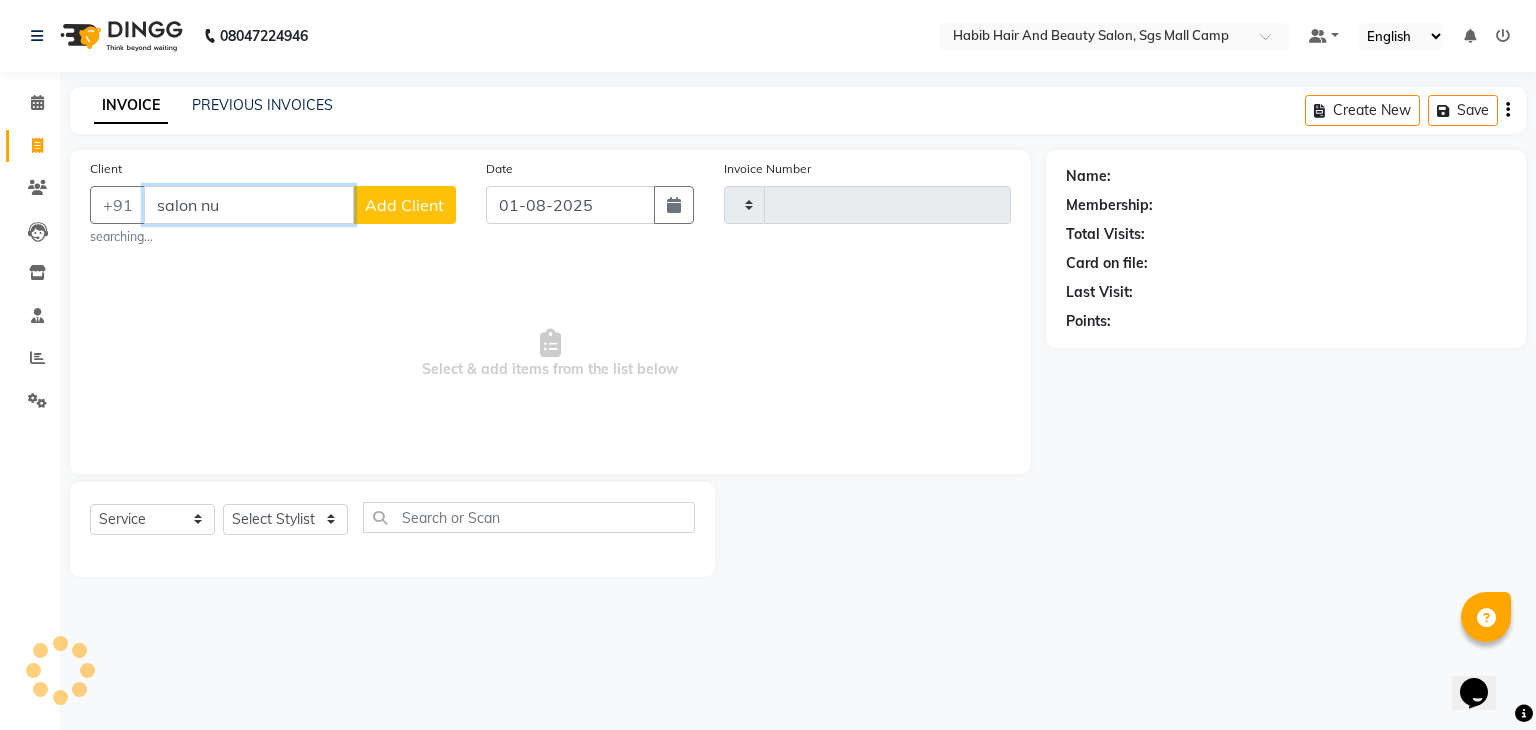 type on "salon num" 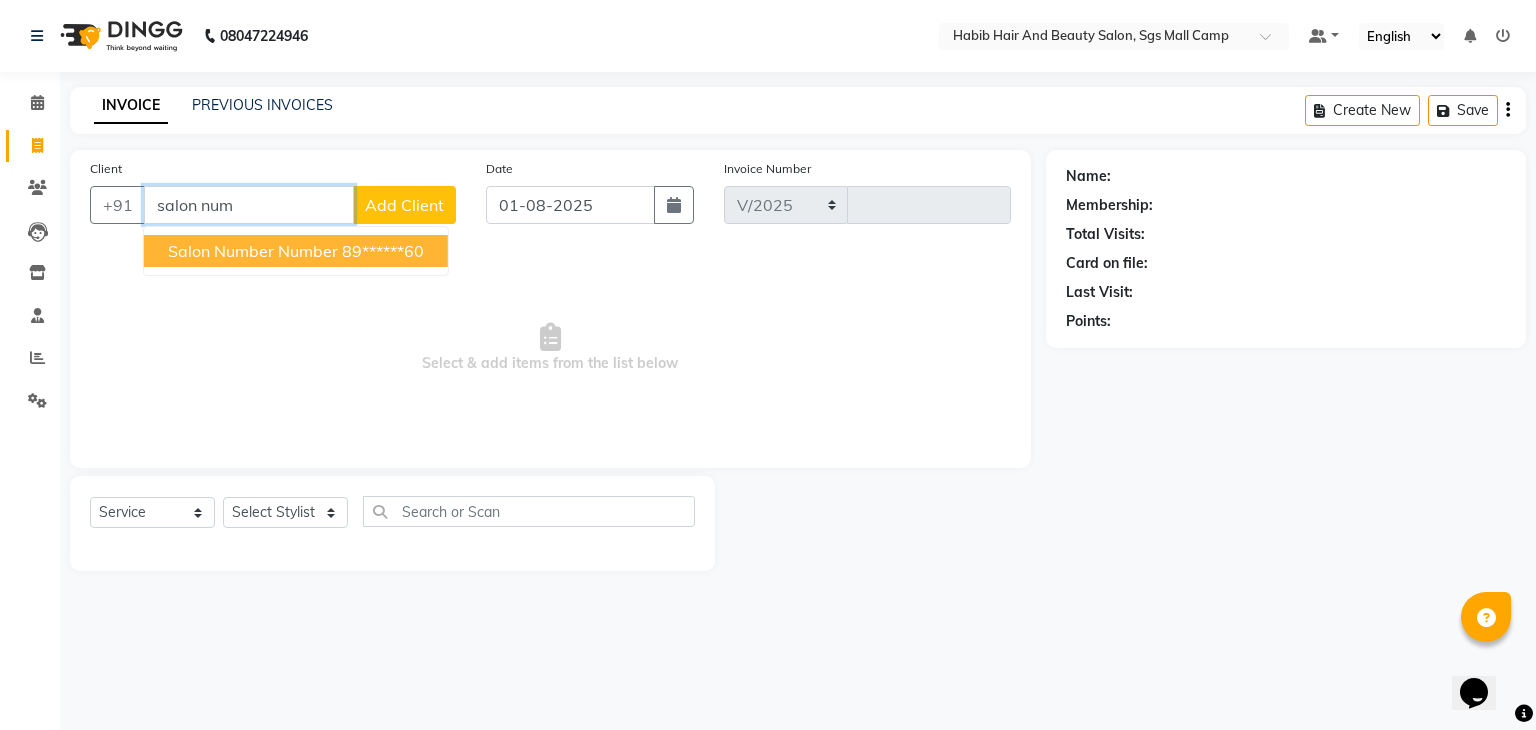 select on "8363" 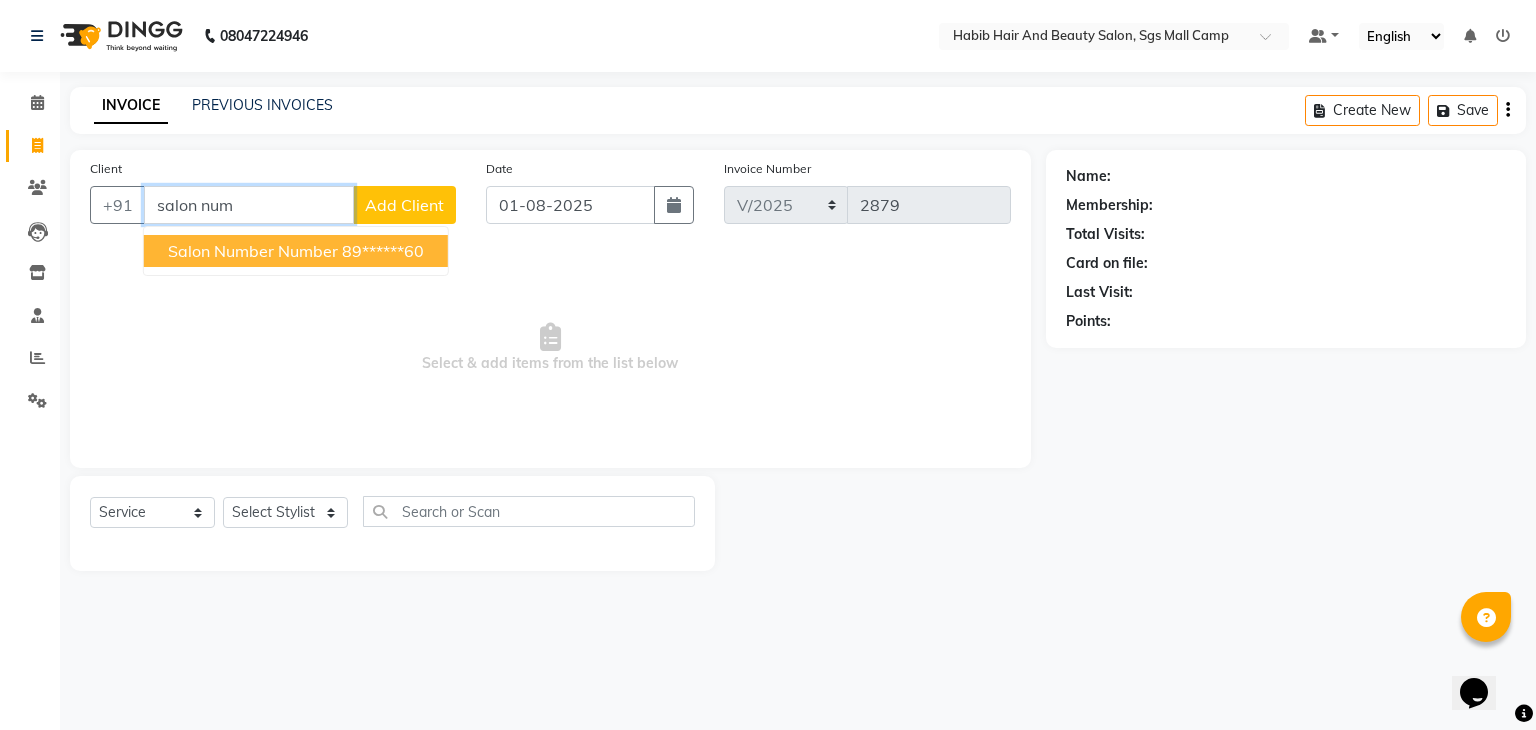 click on "salon number number" at bounding box center [253, 251] 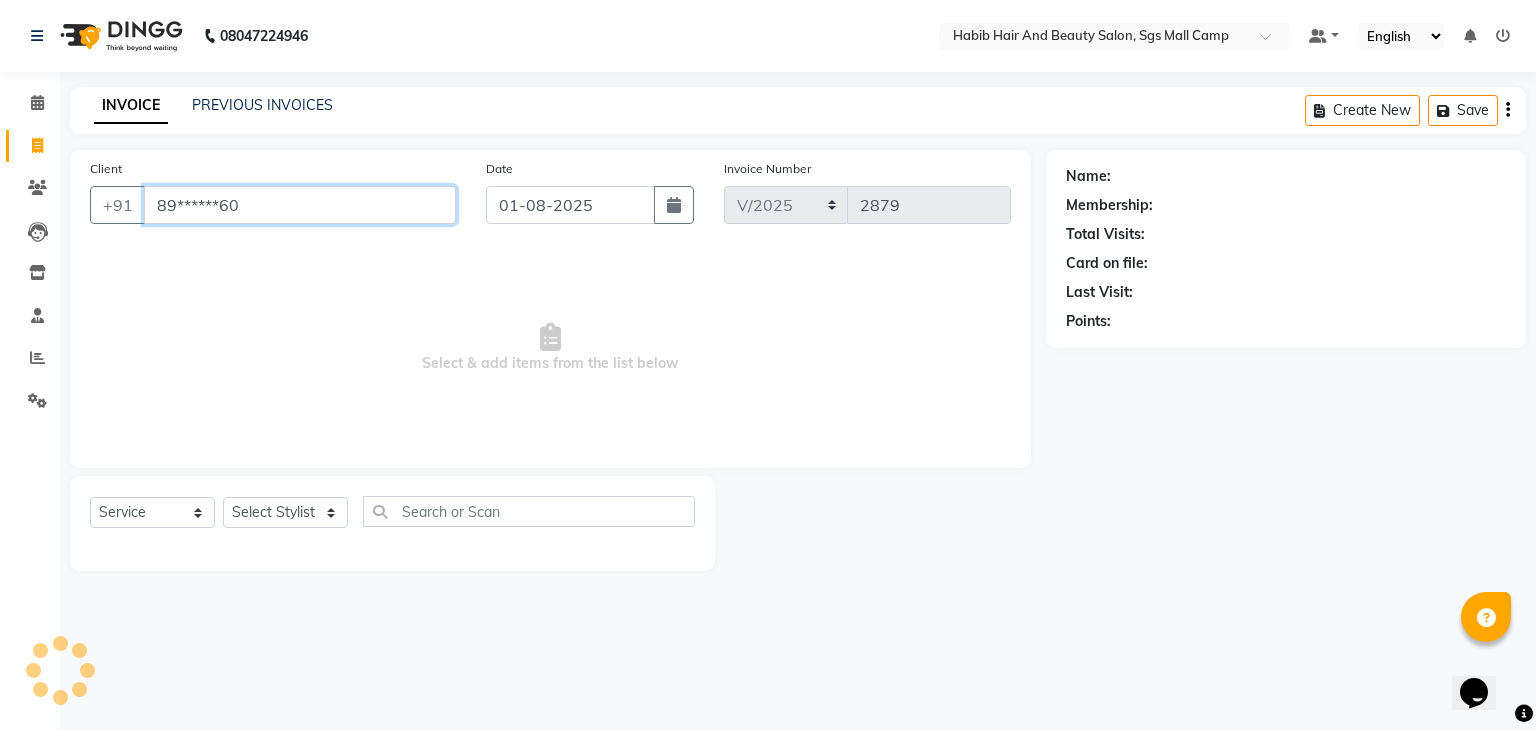 type on "89******60" 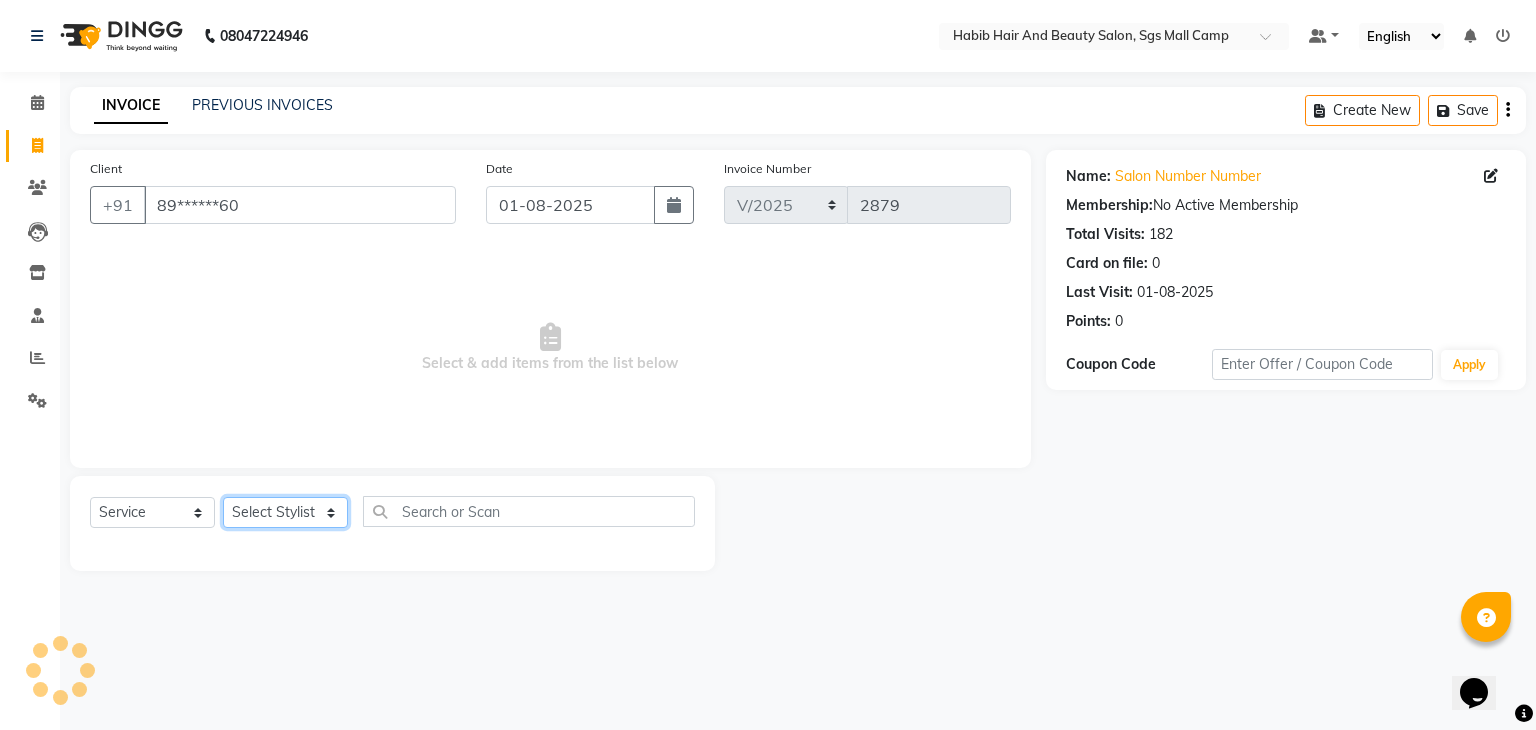 click on "Select Stylist [FIRST] [LAST] [FIRST]  [FIRST] Manager [FIRST]  [FIRST] [FIRST] [FIRST]  [FIRST] [FIRST]" 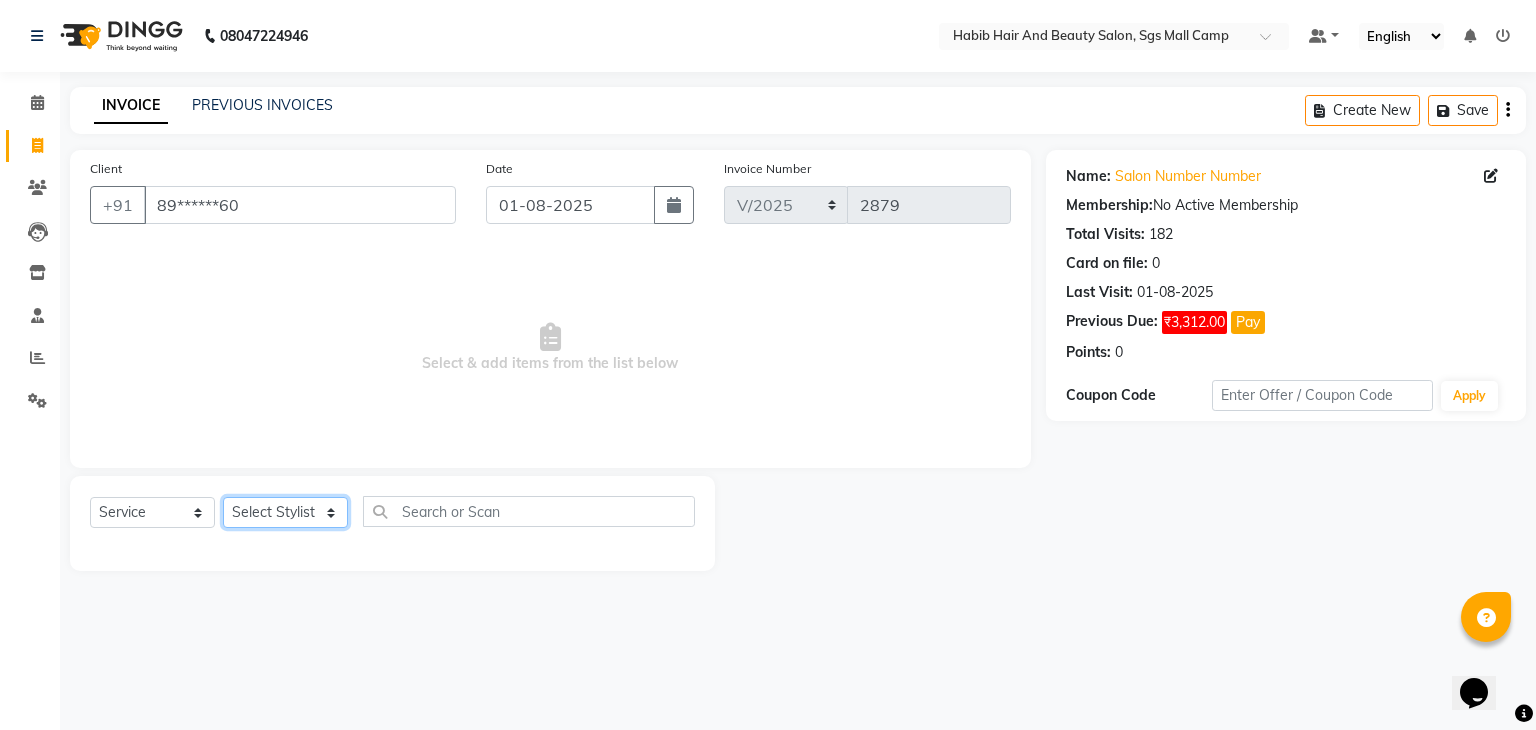 select on "81158" 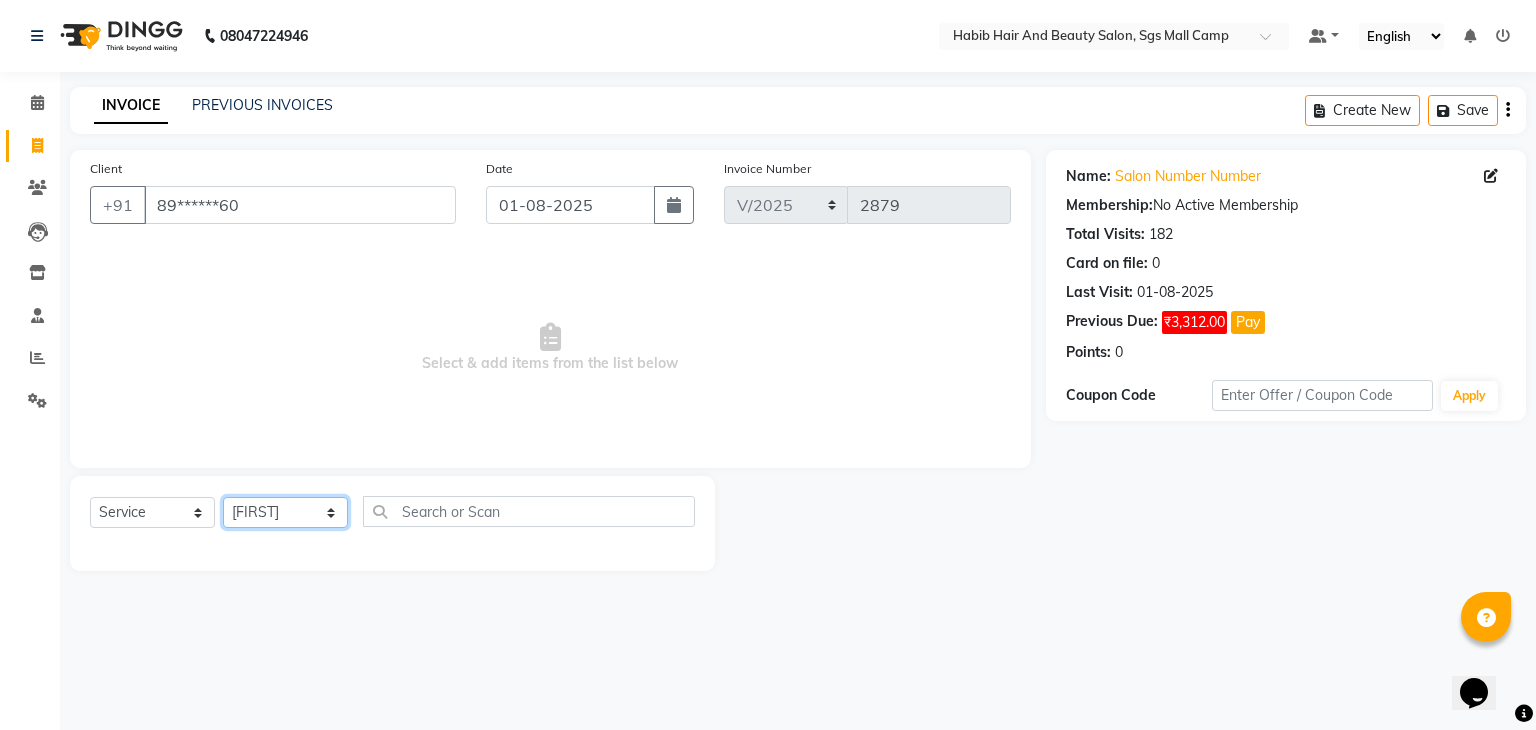 click on "Select Stylist [FIRST] [LAST] [FIRST]  [FIRST] Manager [FIRST]  [FIRST] [FIRST] [FIRST]  [FIRST] [FIRST]" 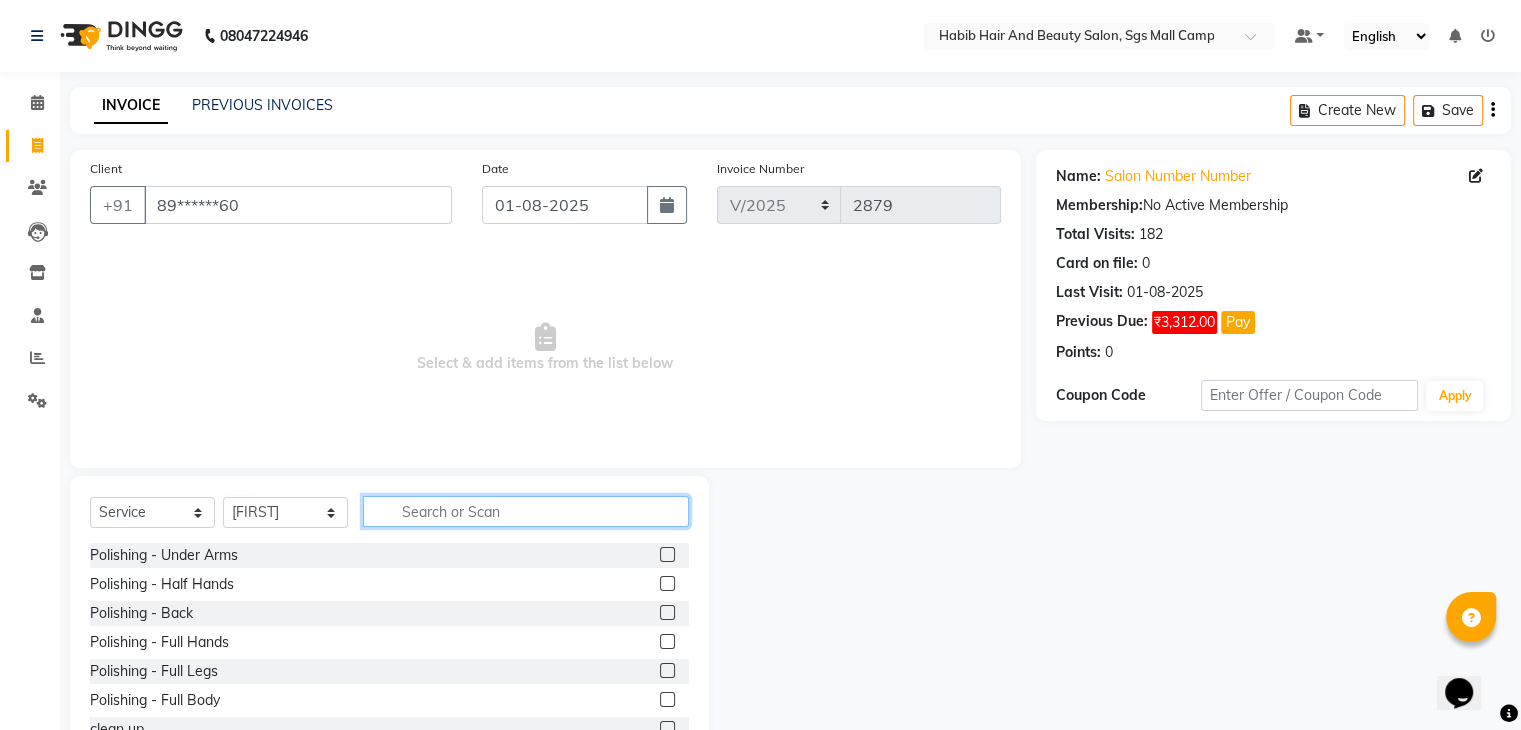 click 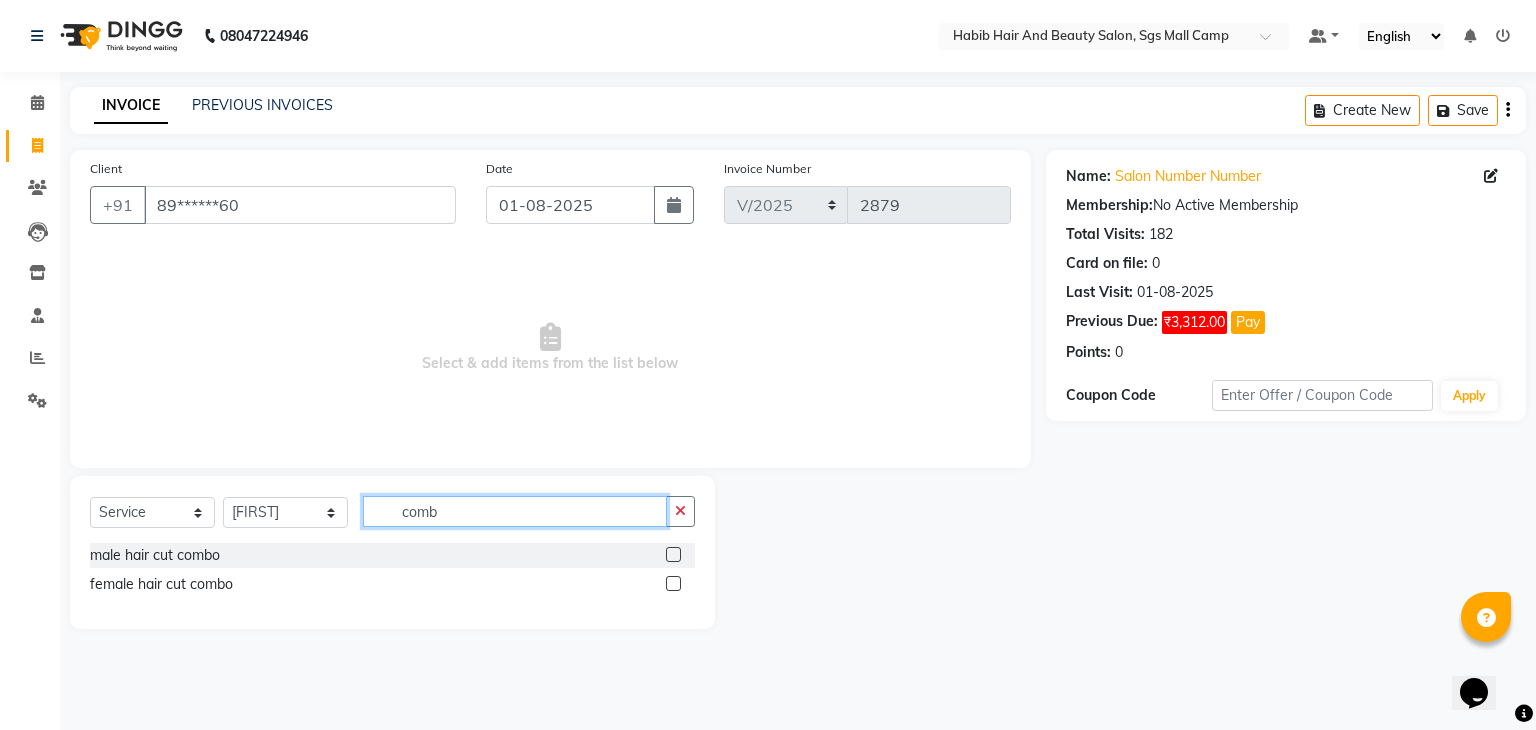 type on "comb" 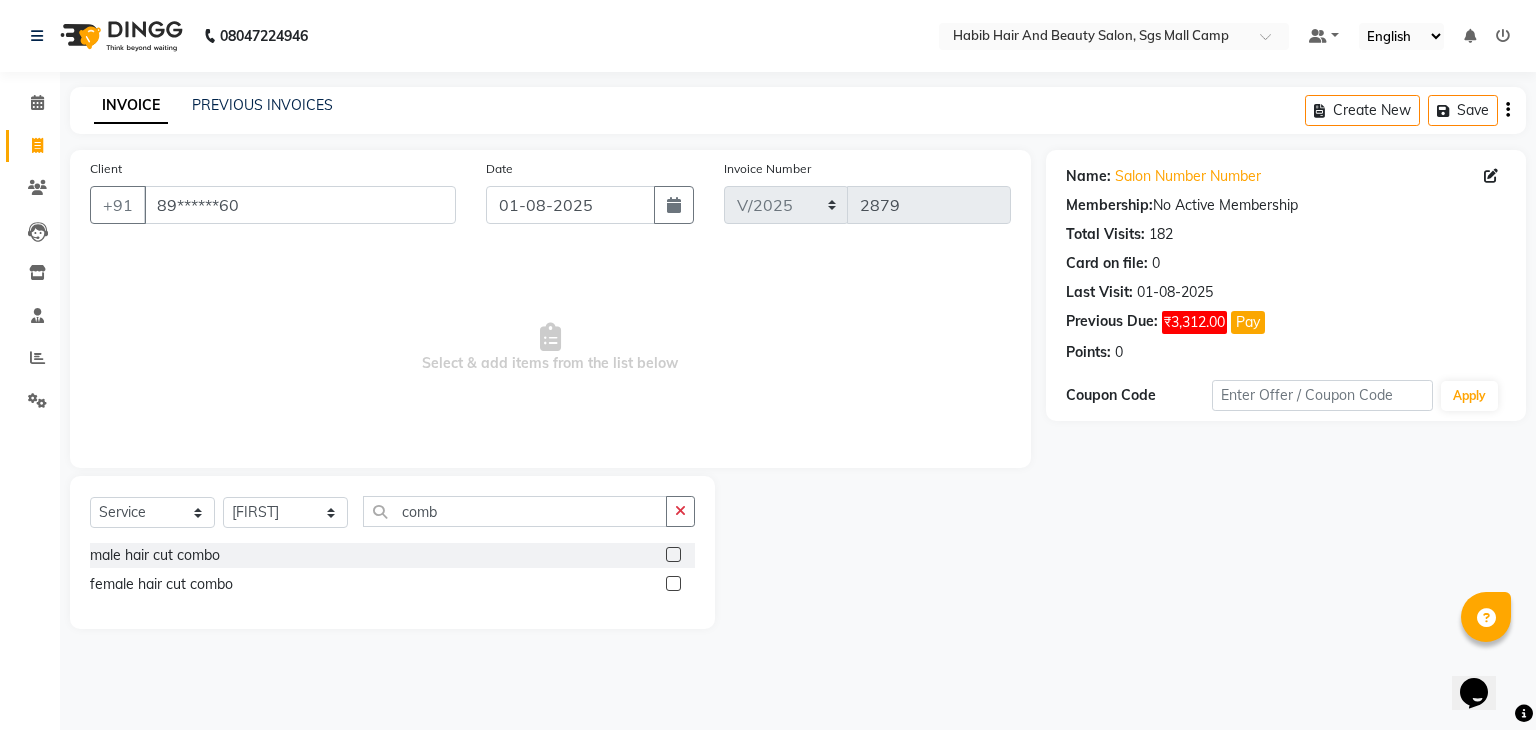 click 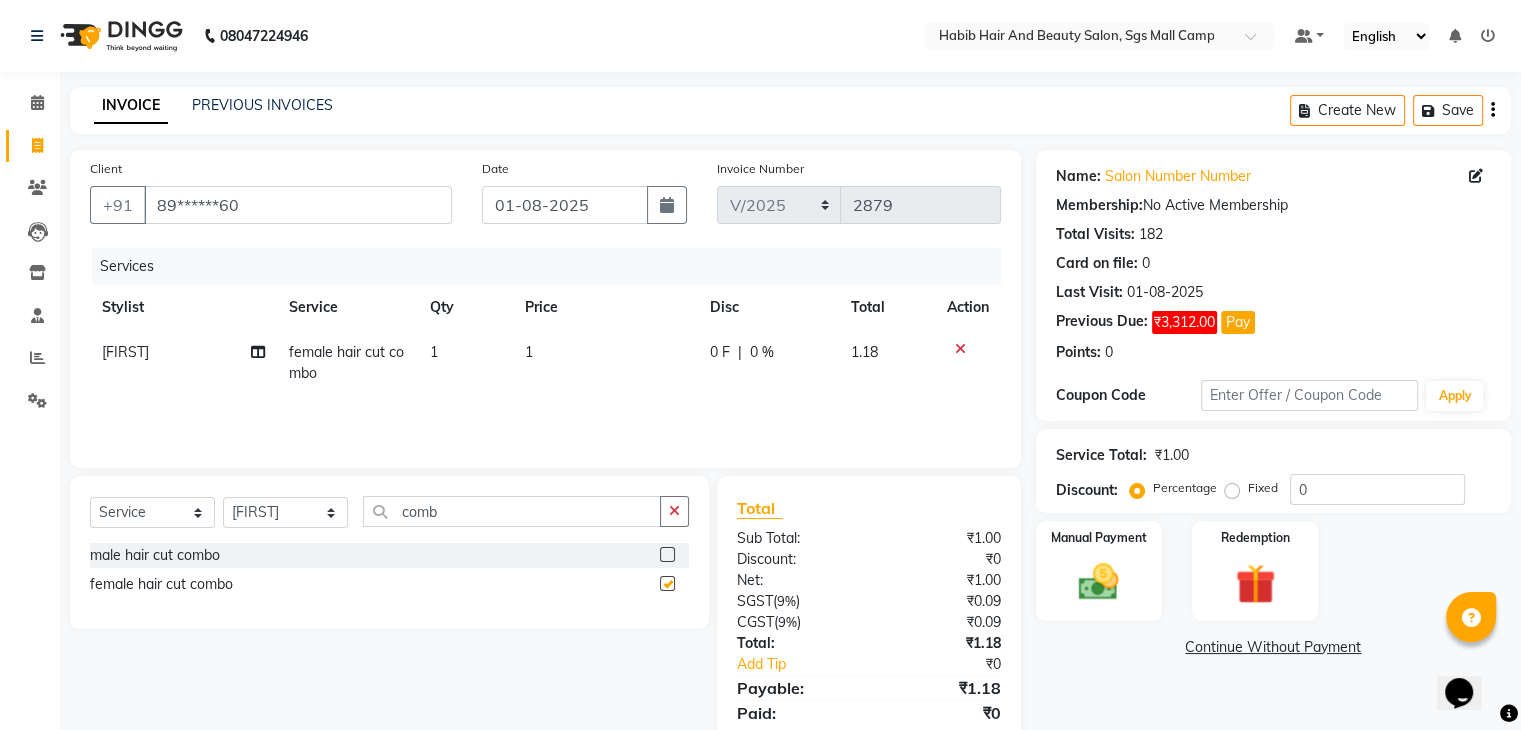 checkbox on "false" 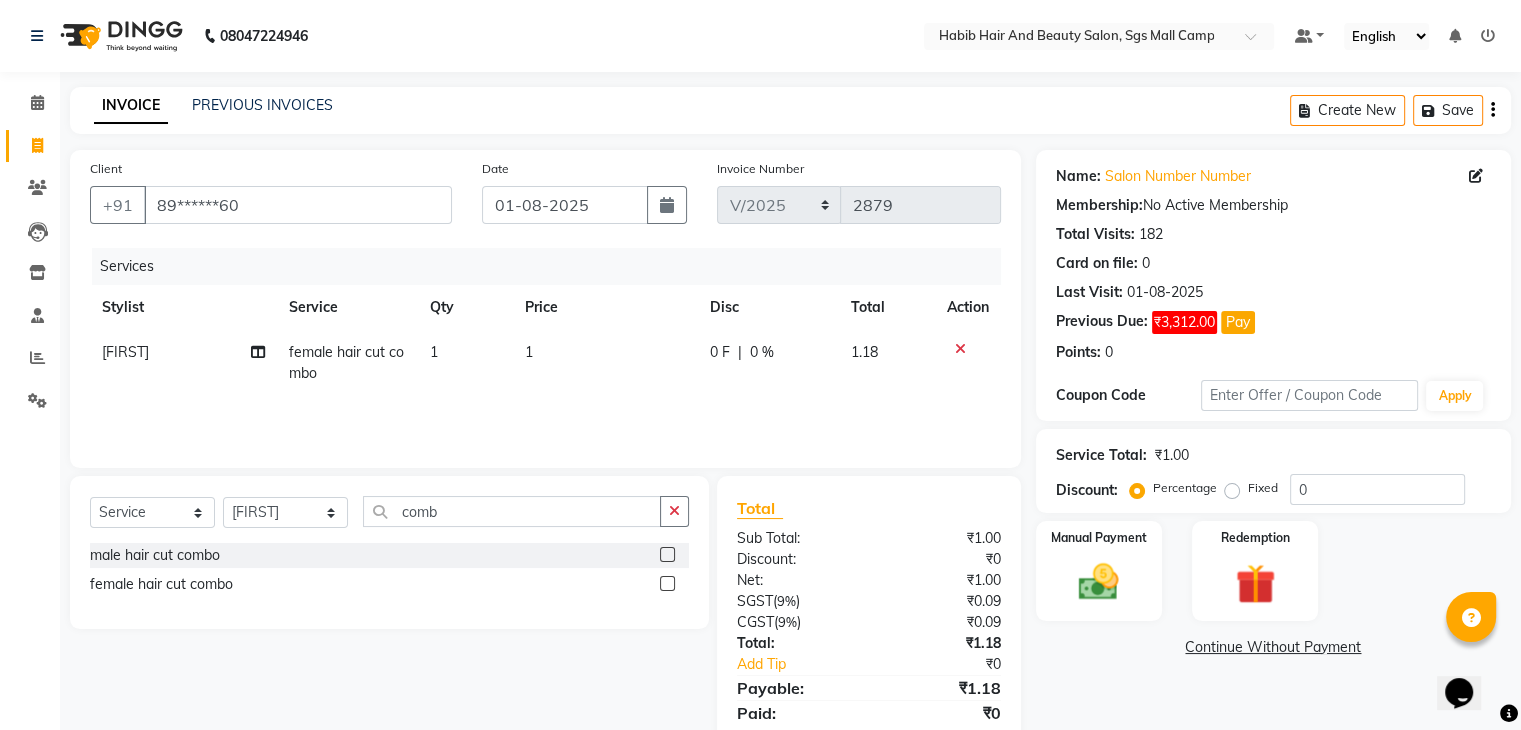 click on "1" 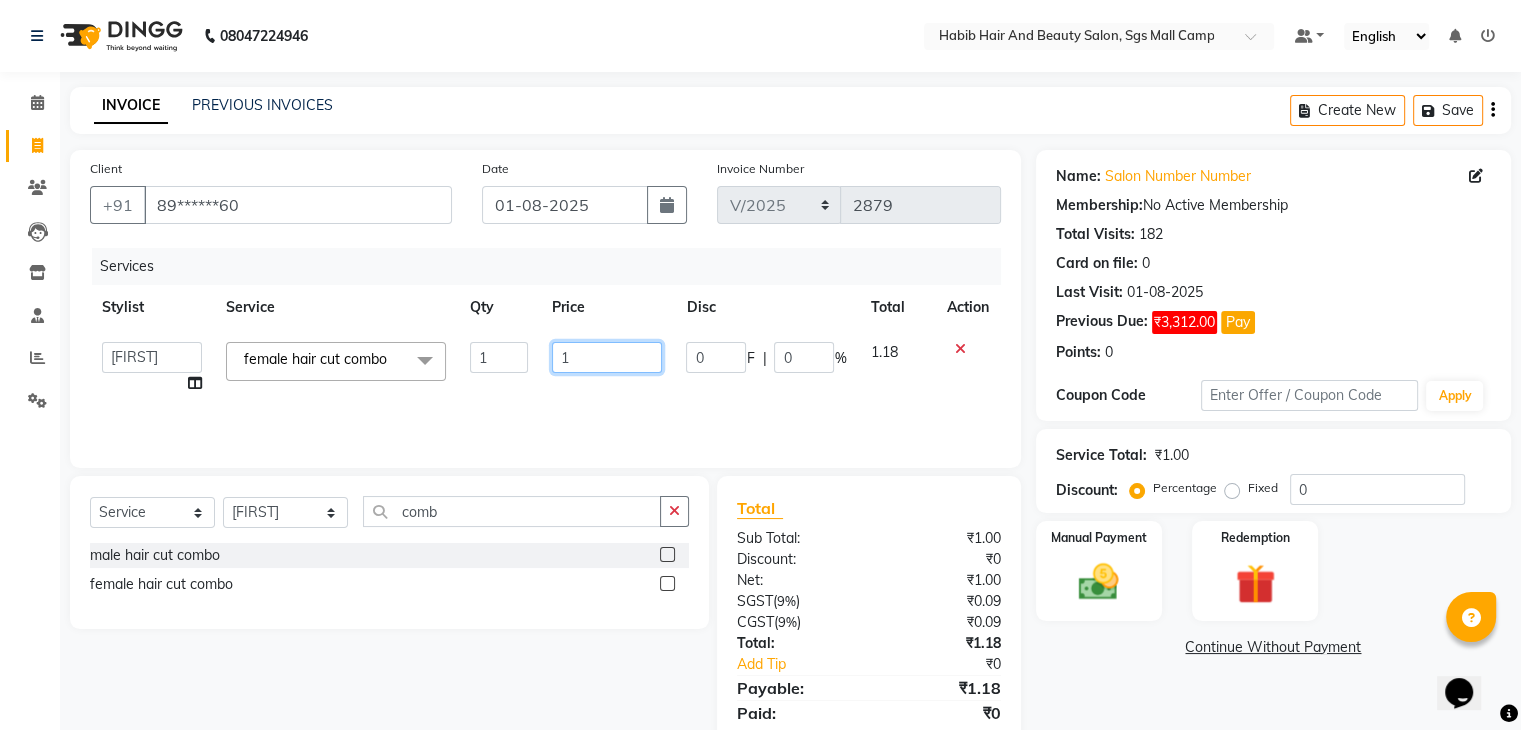 click on "1" 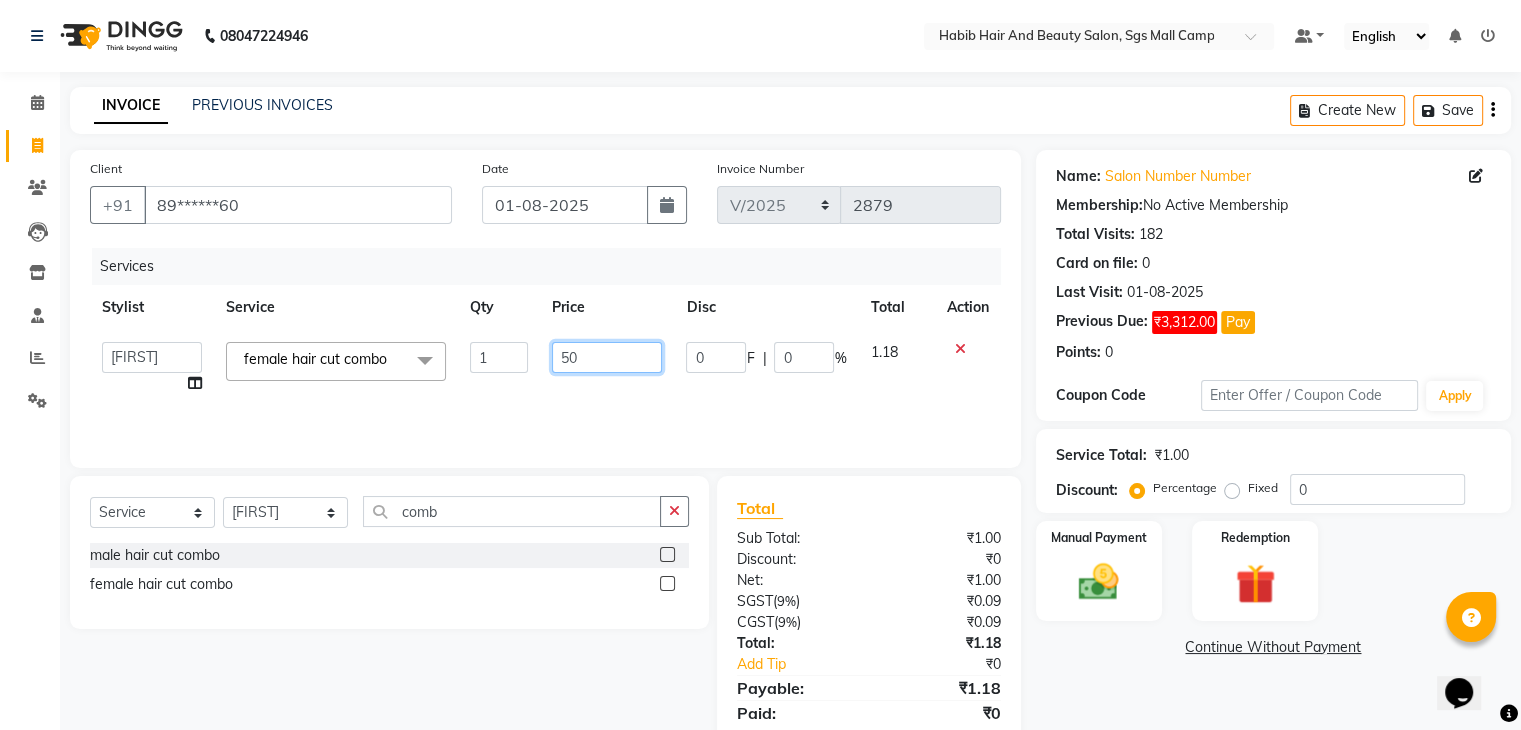 type on "500" 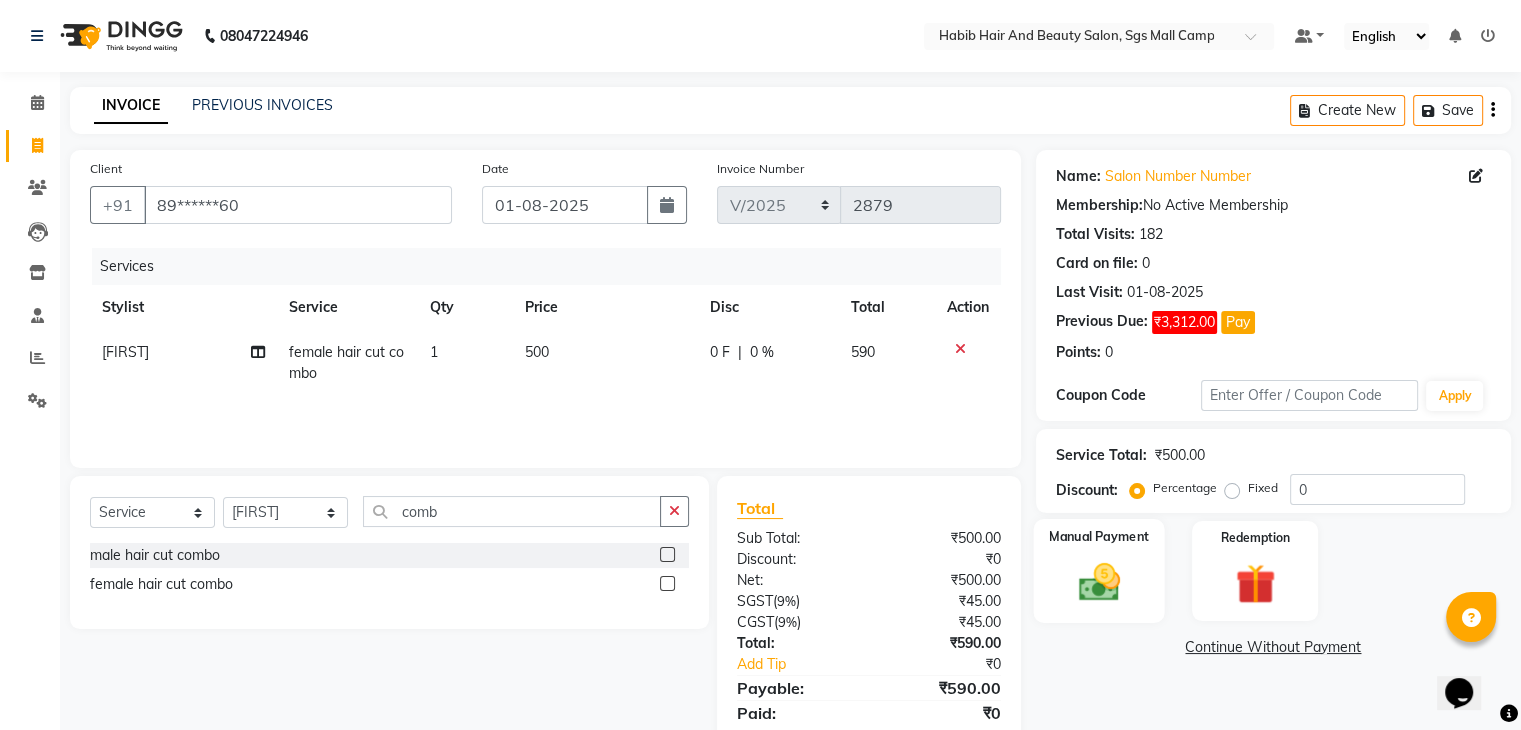 click on "Manual Payment" 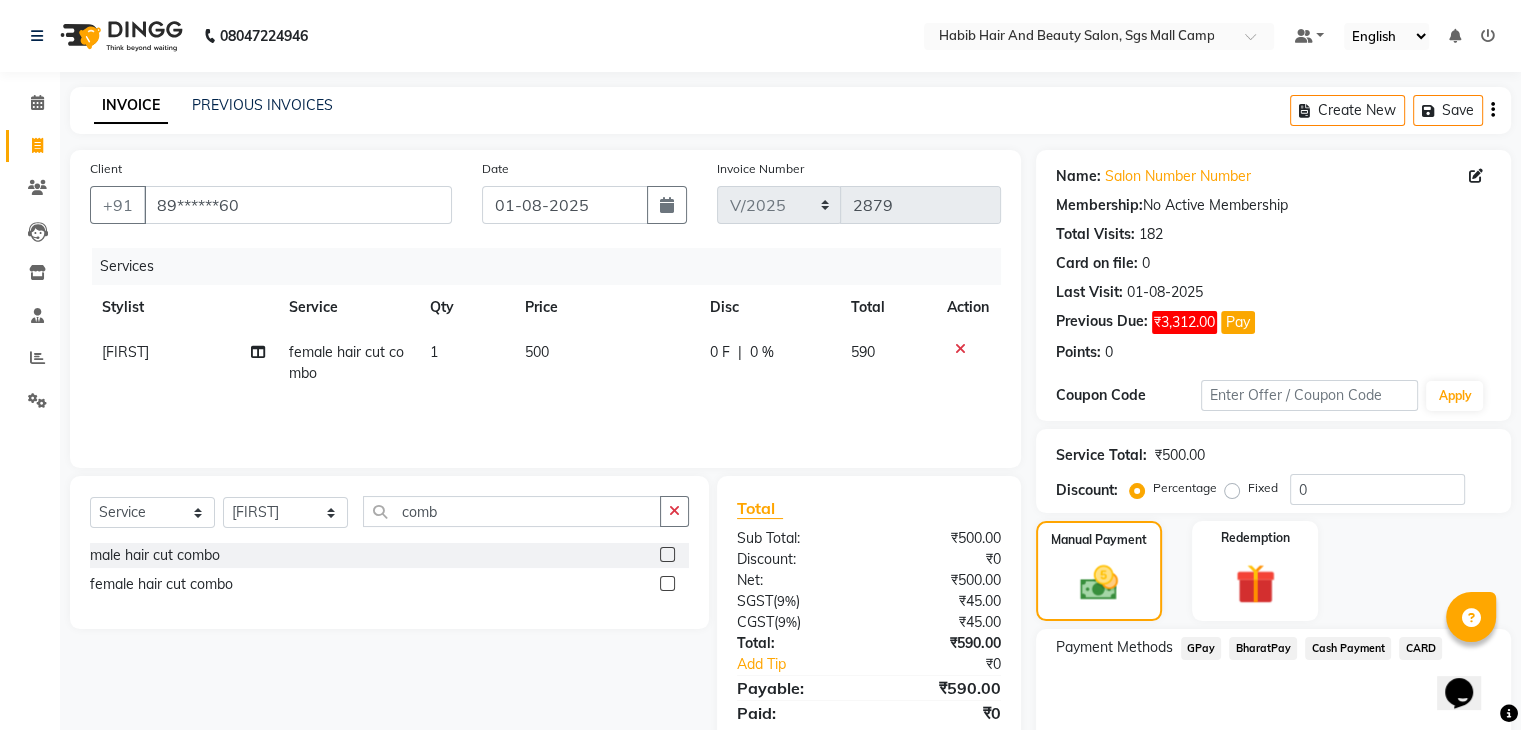 click on "BharatPay" 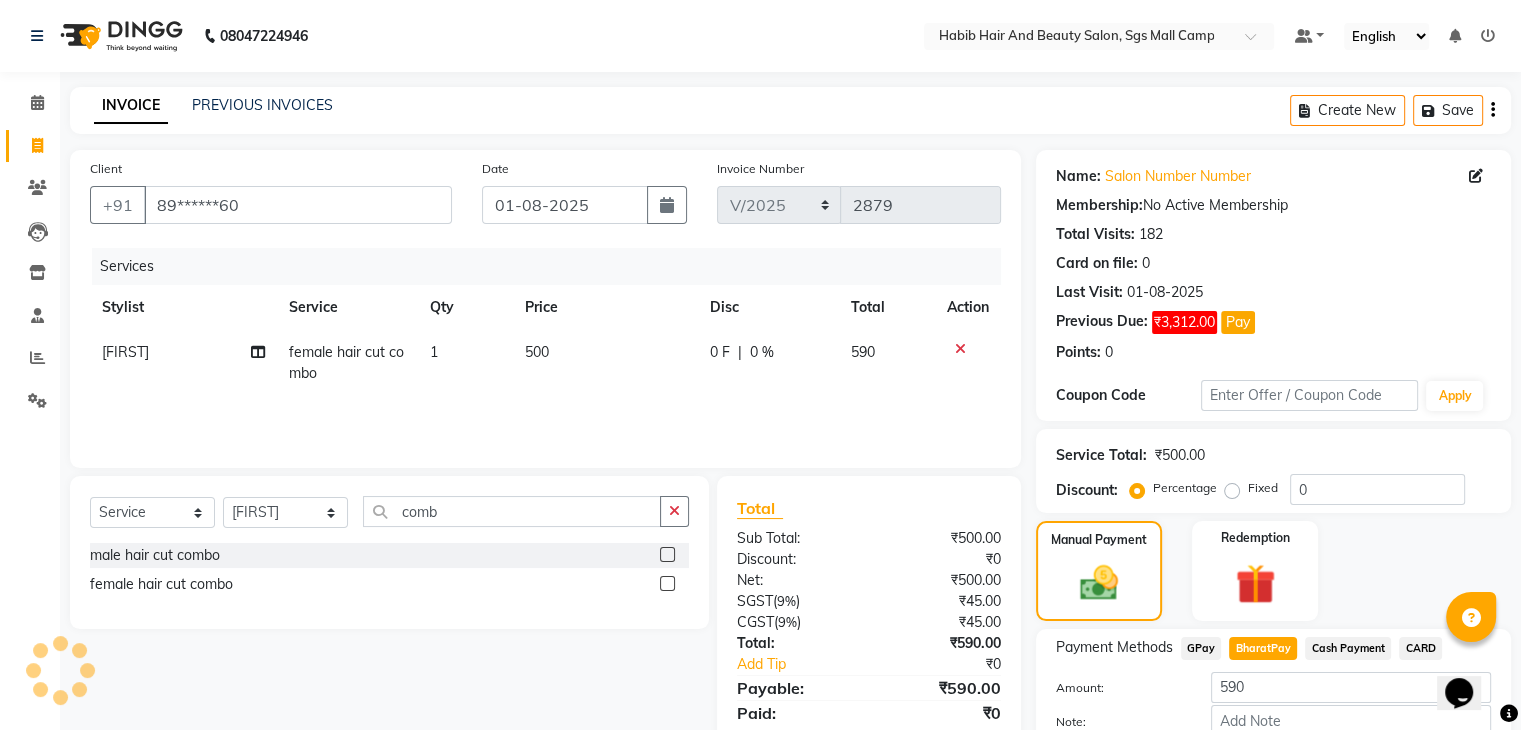 scroll, scrollTop: 120, scrollLeft: 0, axis: vertical 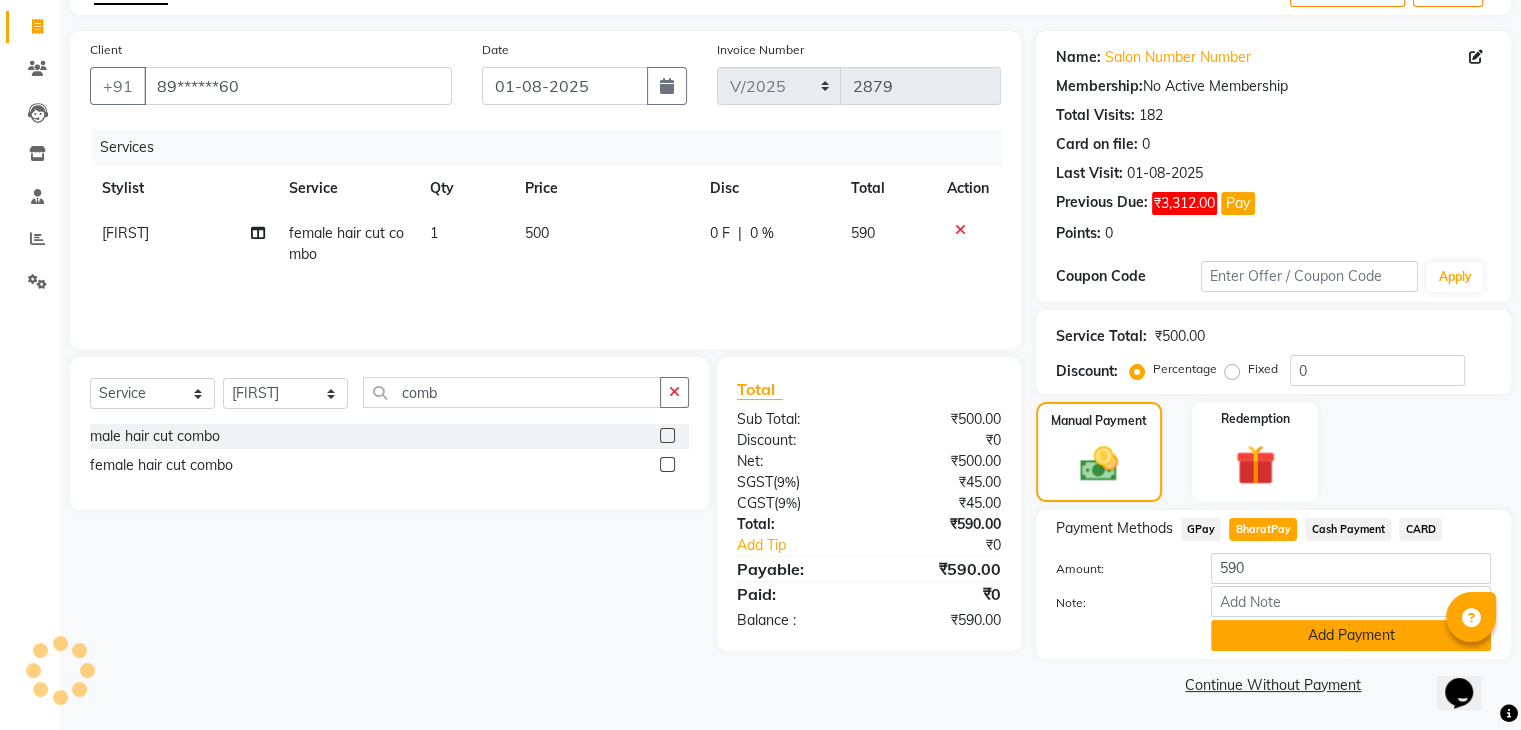 click on "Add Payment" 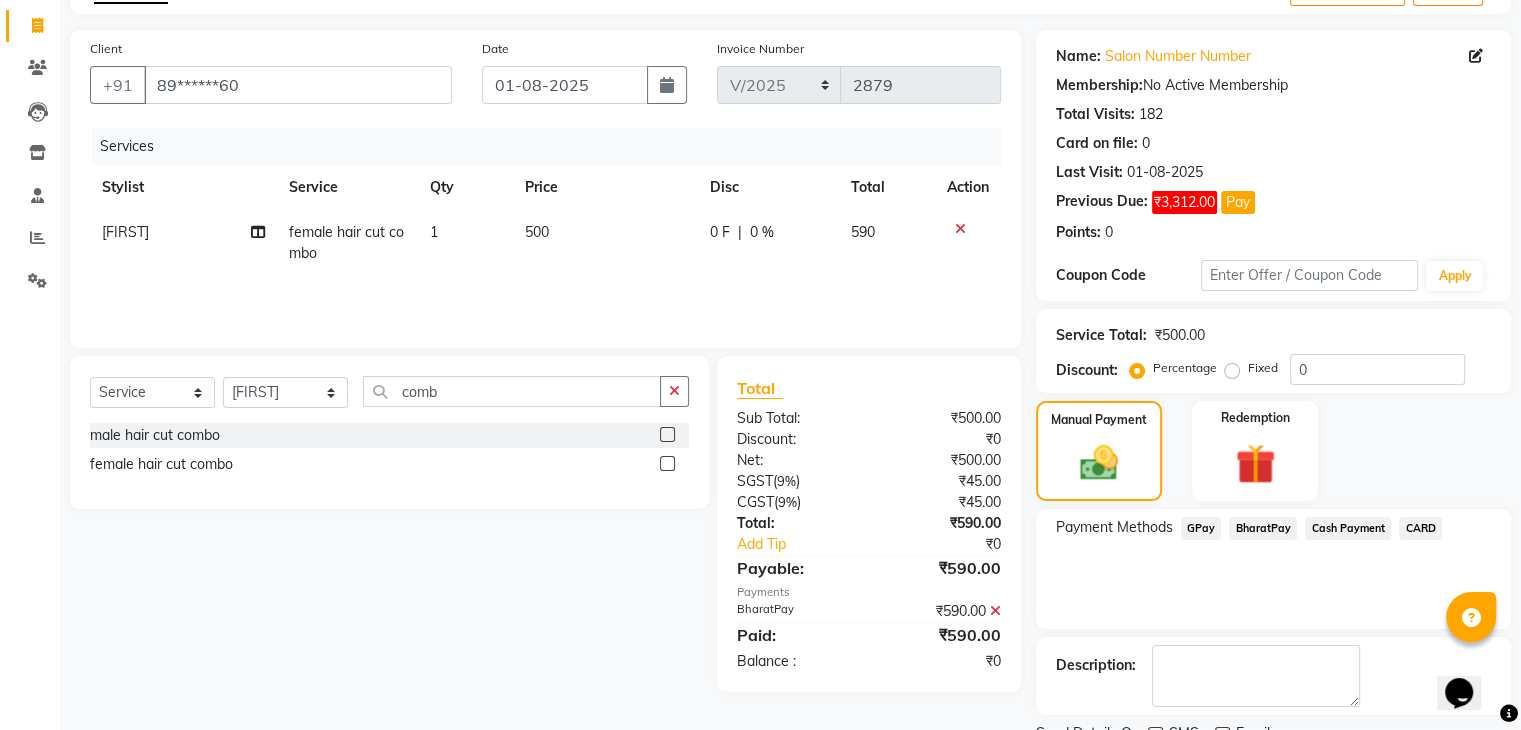 scroll, scrollTop: 201, scrollLeft: 0, axis: vertical 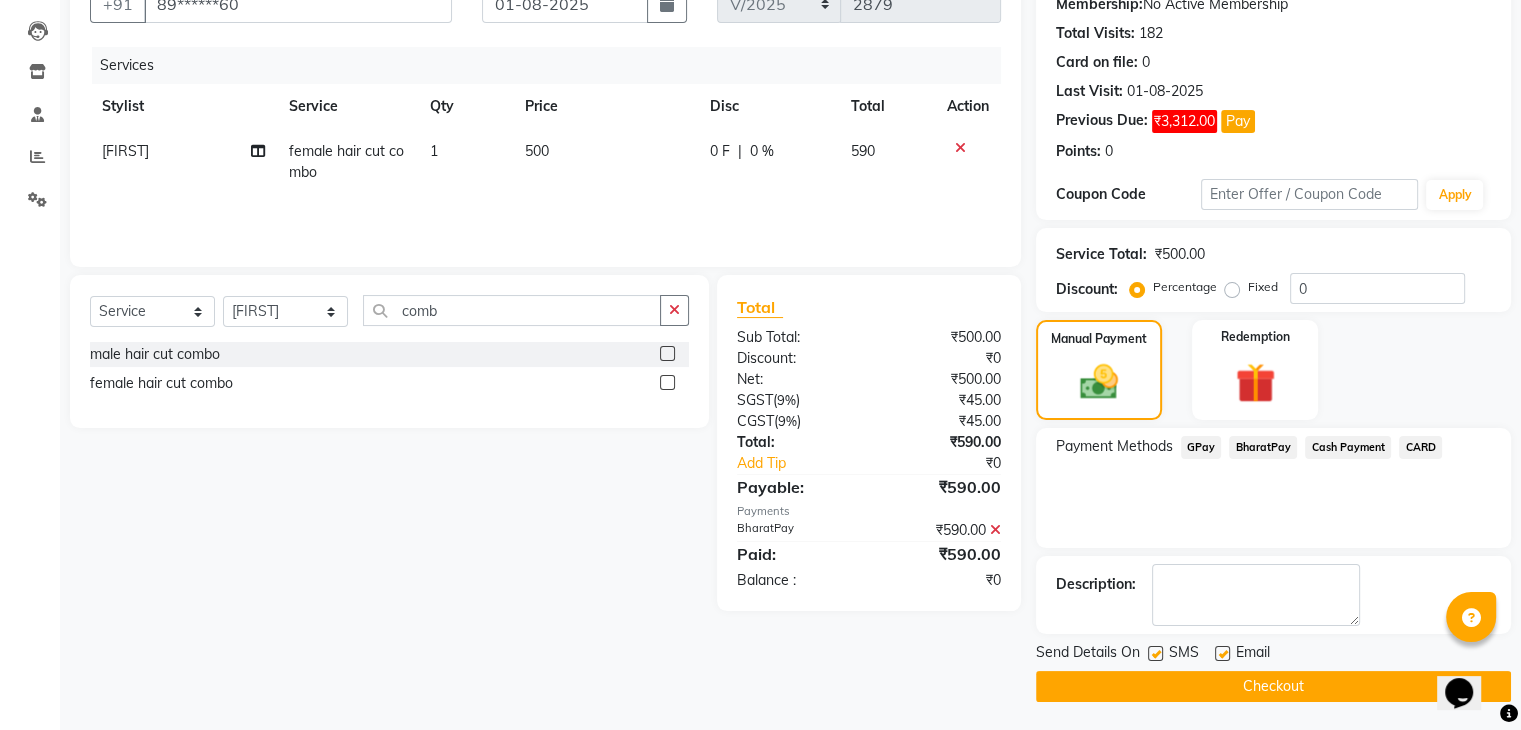 click on "Checkout" 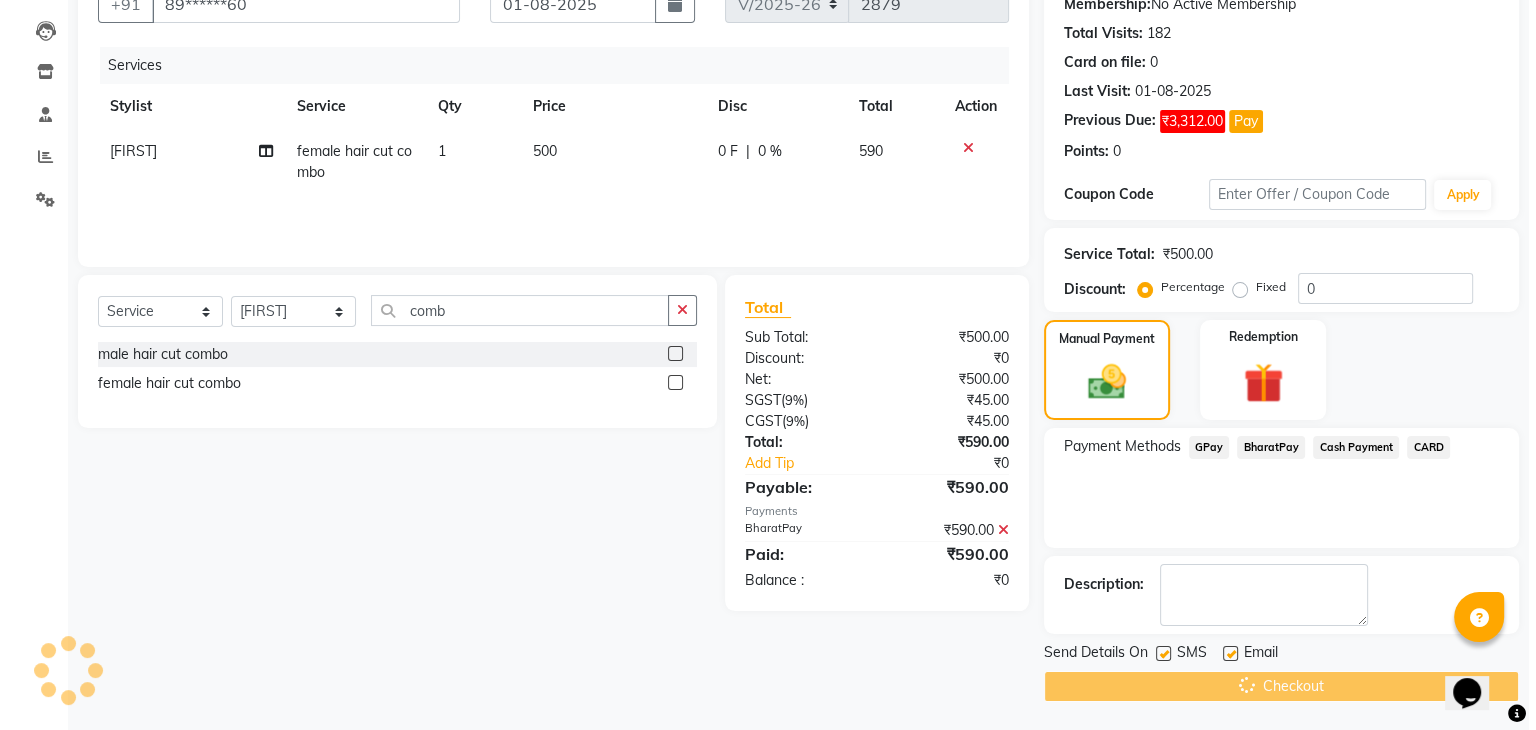 scroll, scrollTop: 0, scrollLeft: 0, axis: both 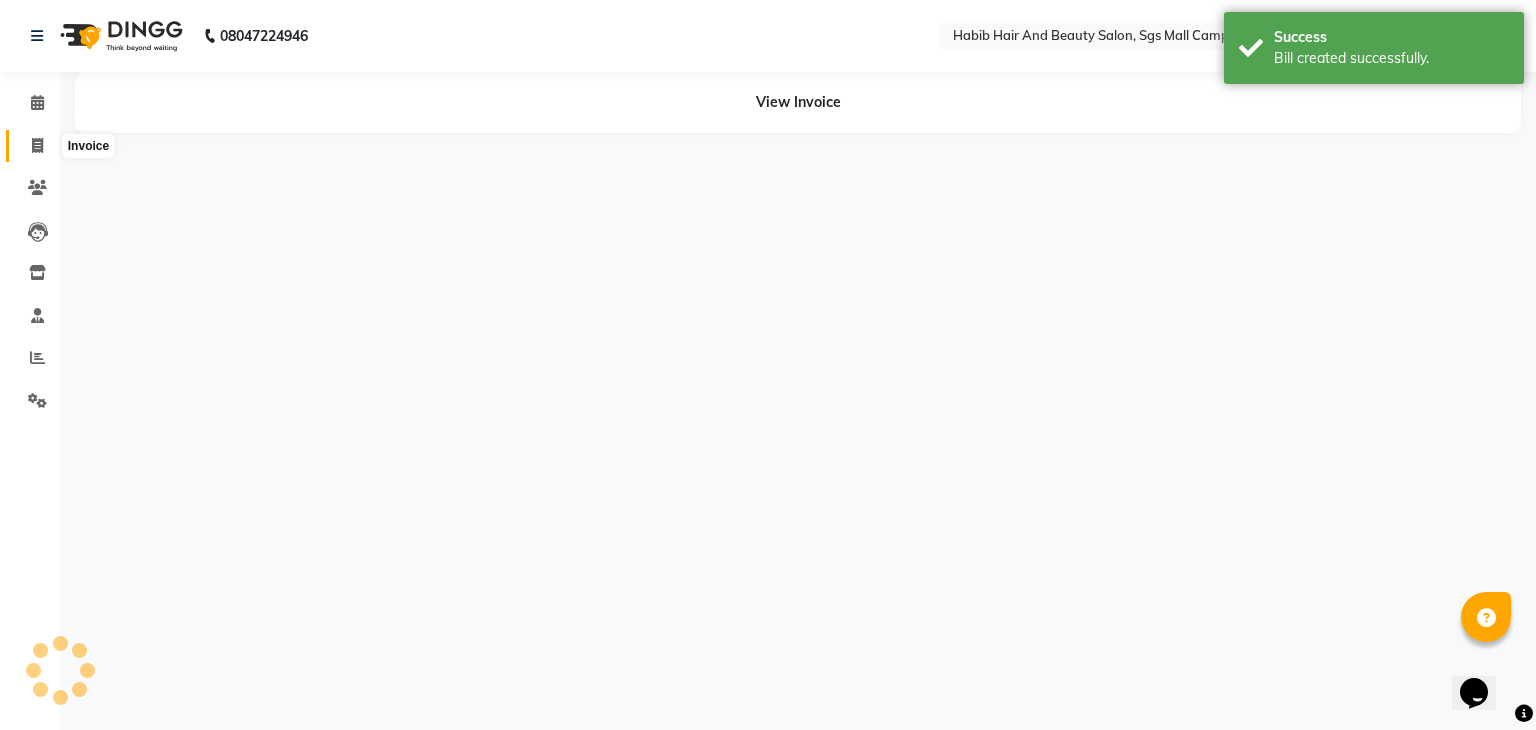 click 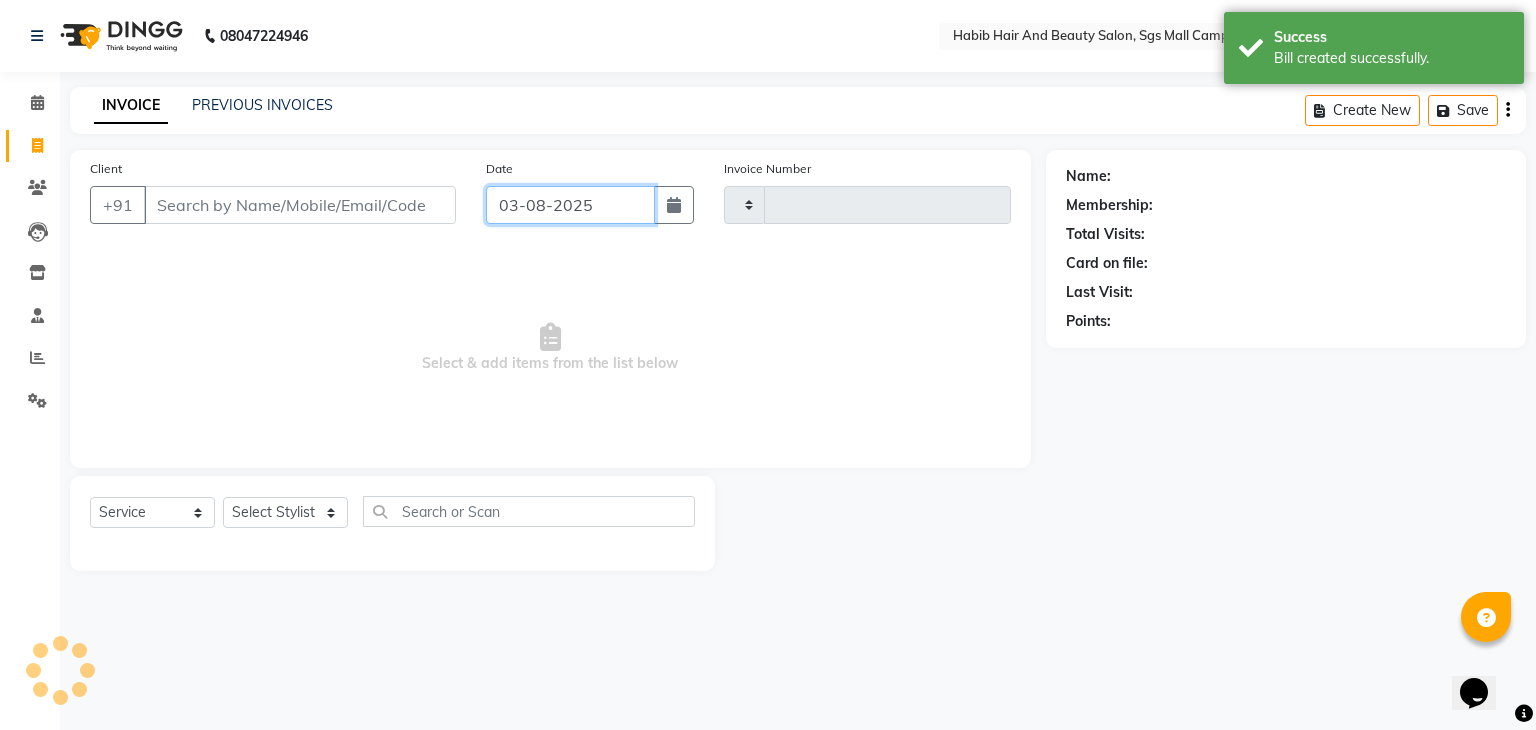click on "03-08-2025" 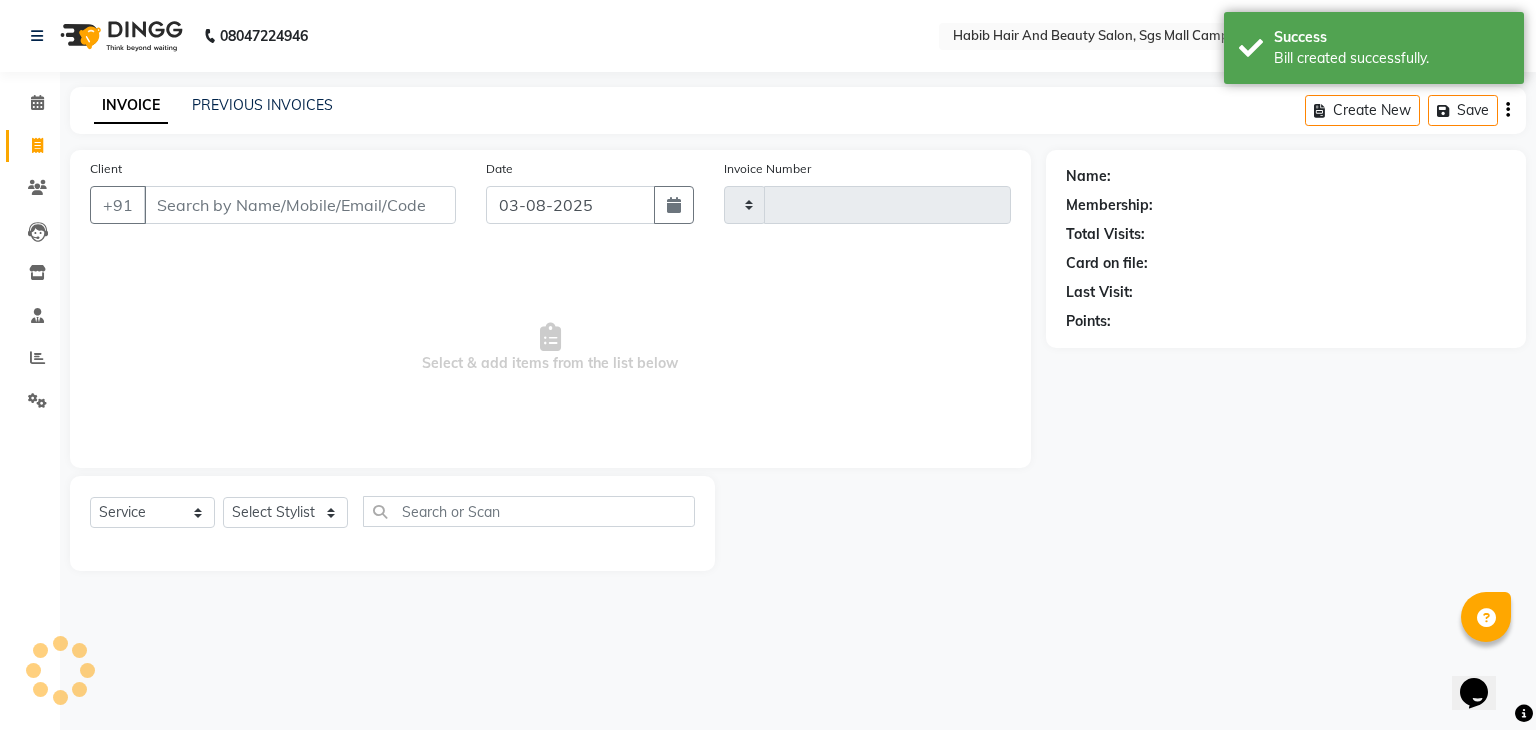 select on "8" 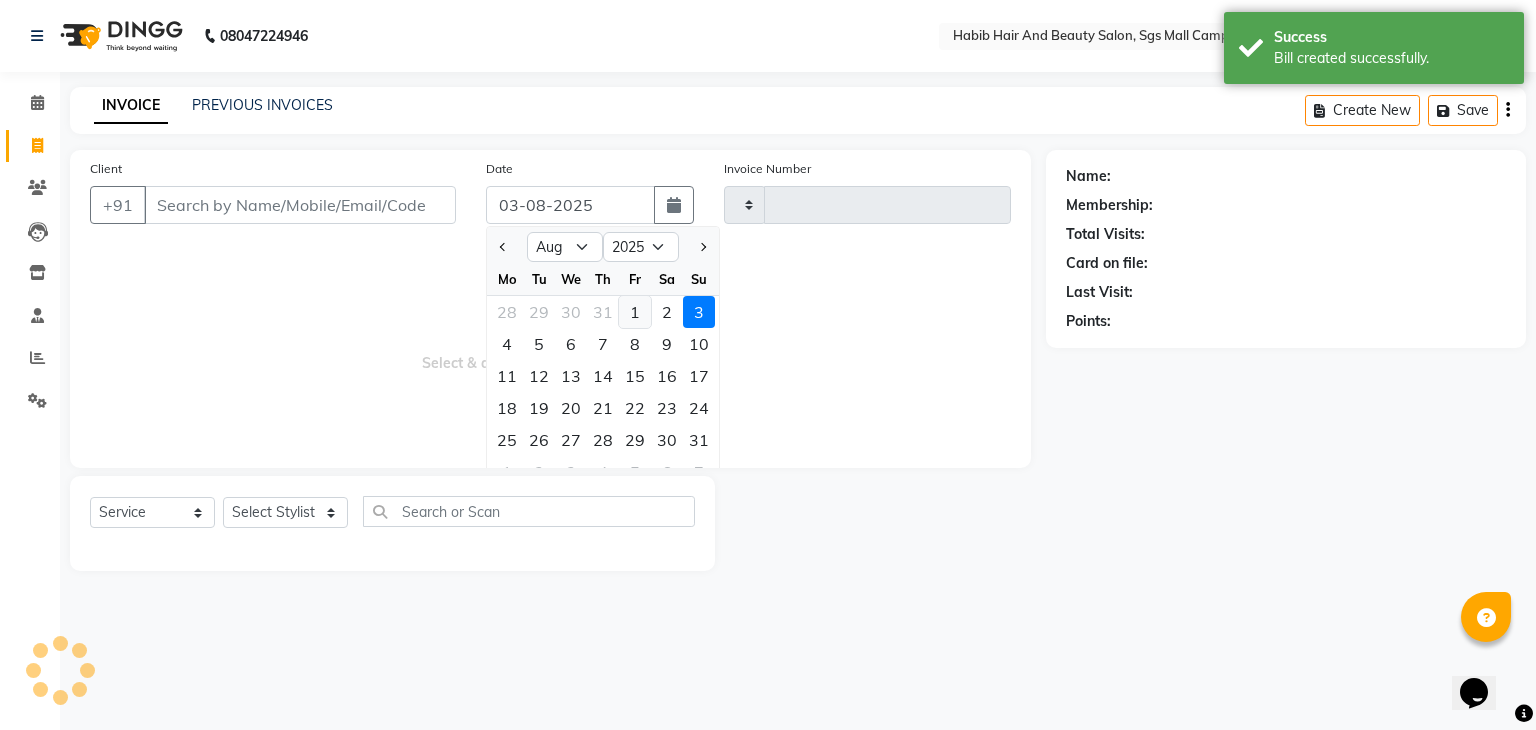 click on "1" 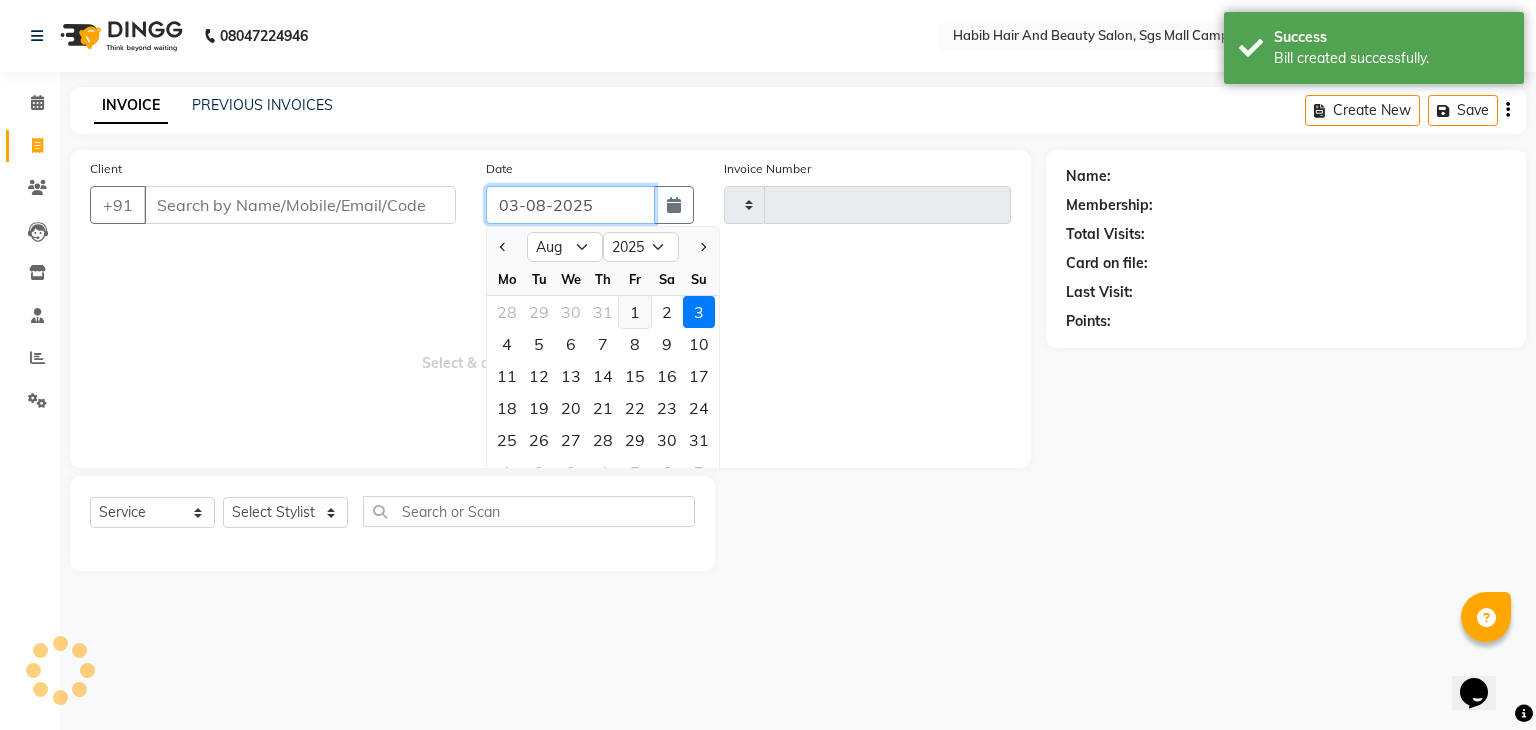 type on "01-08-2025" 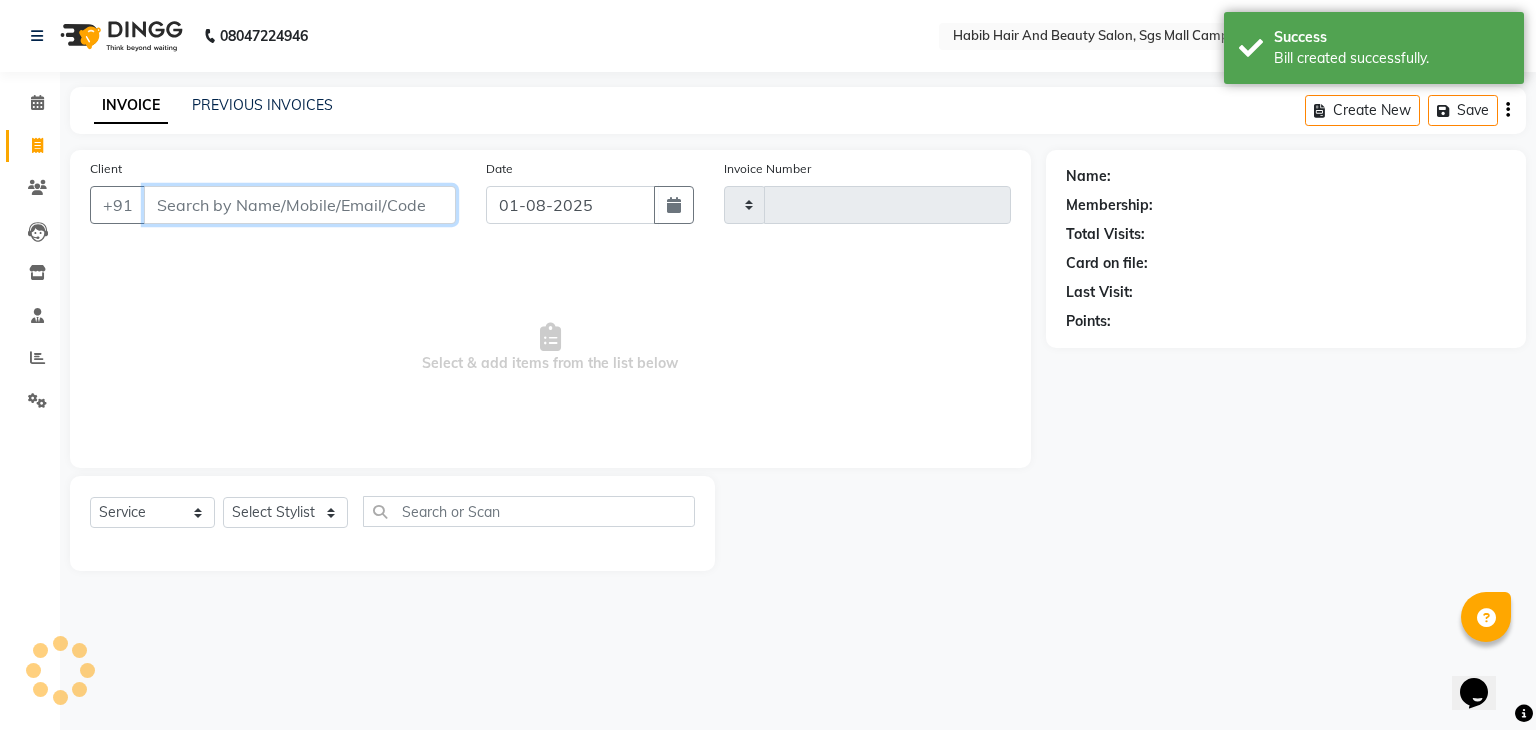 click on "Client" at bounding box center [300, 205] 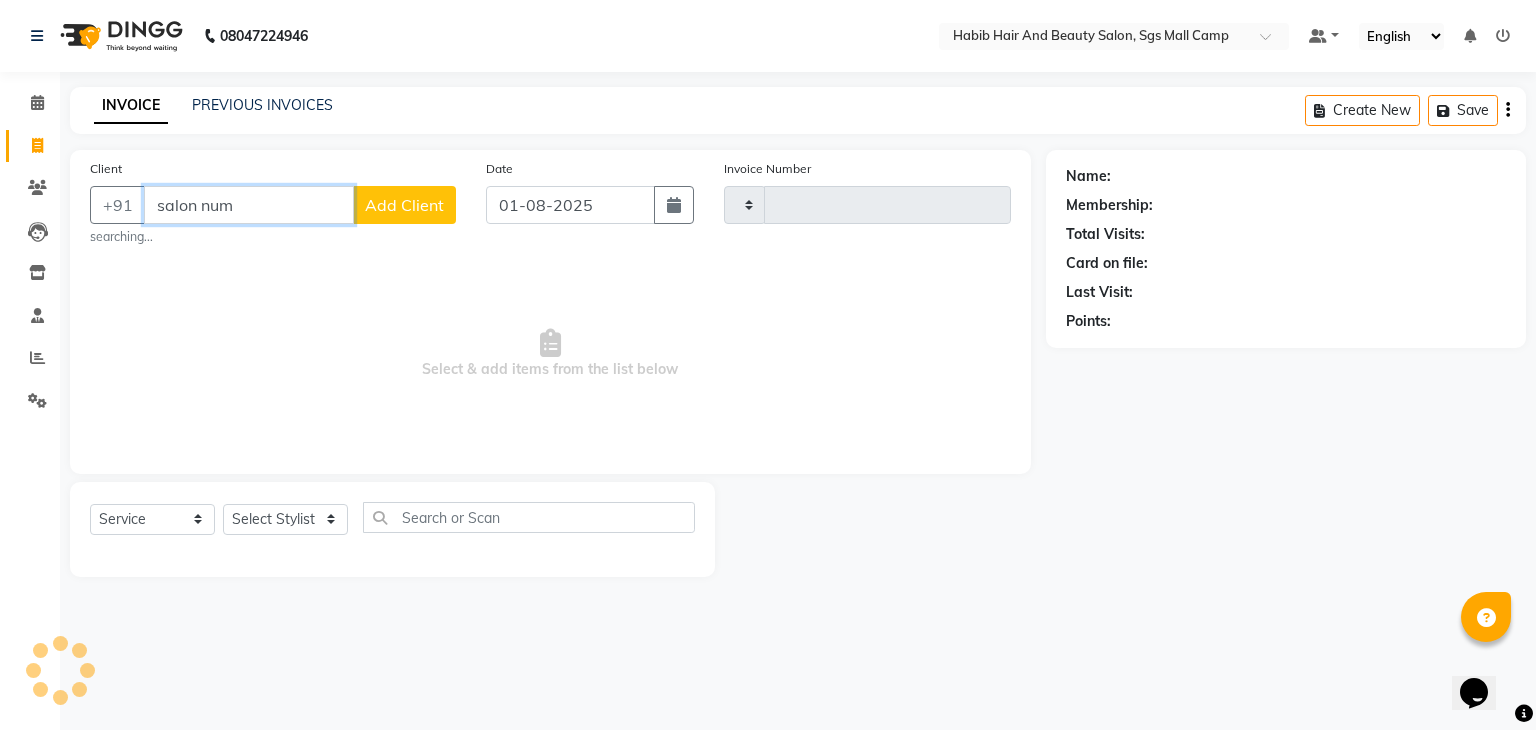 type on "salon num" 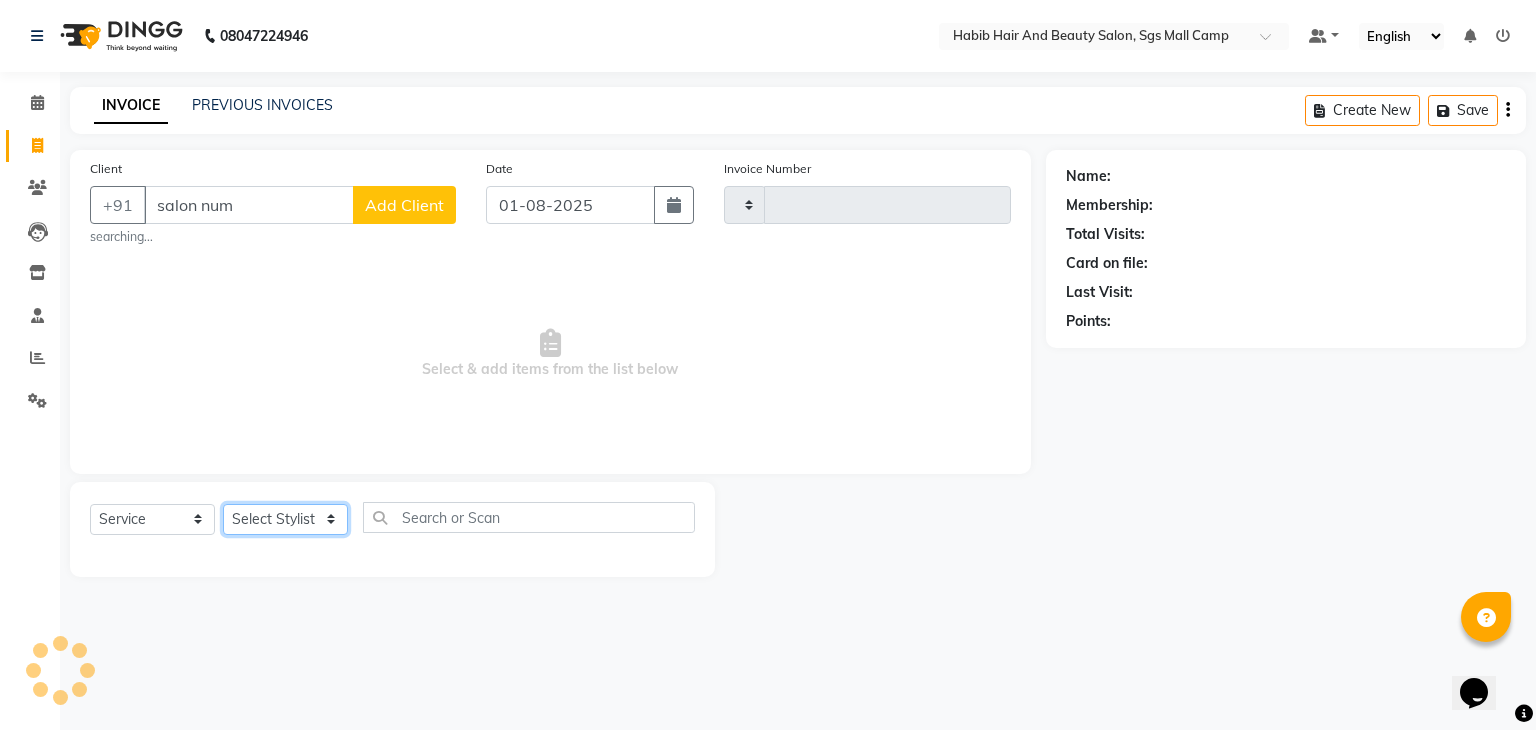 click on "Select Stylist" 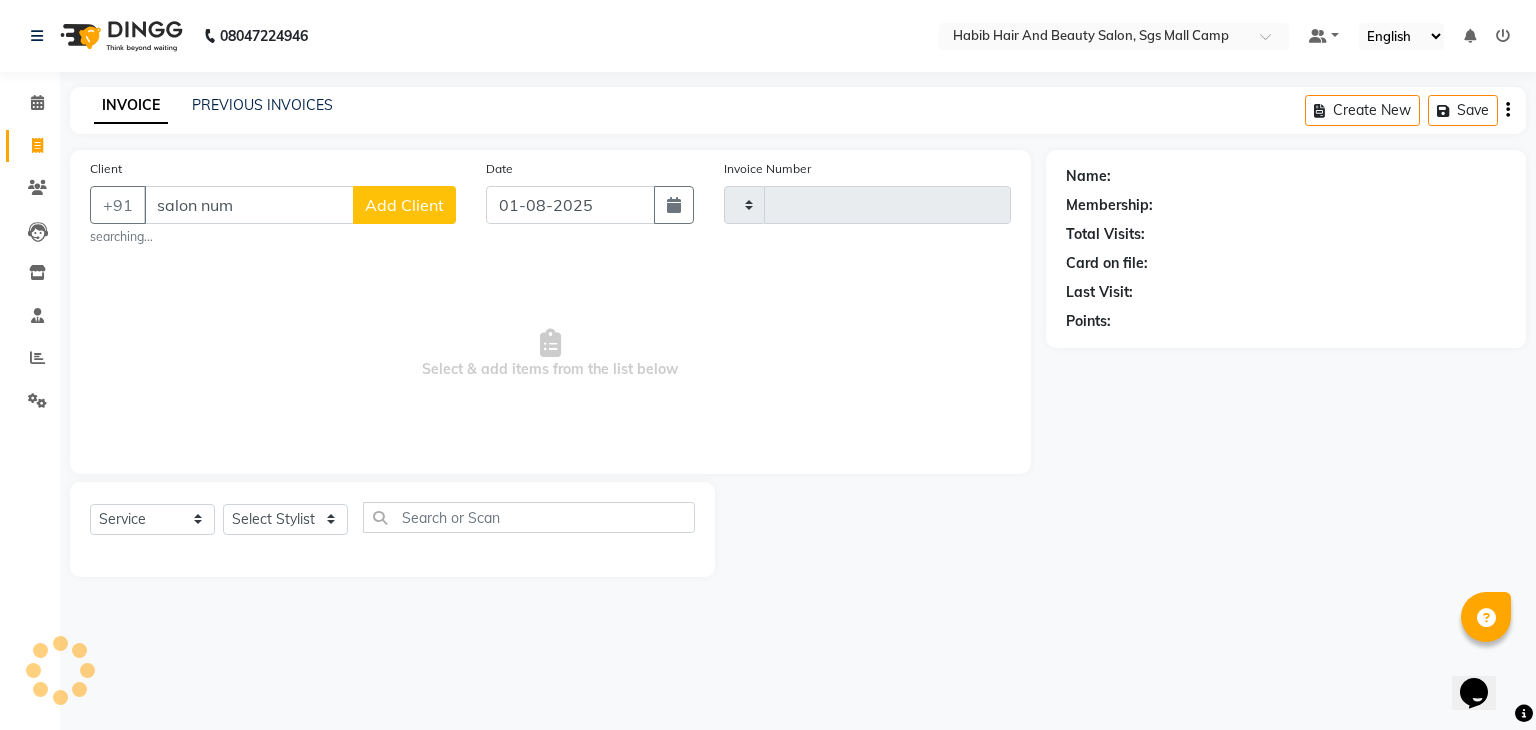 click on "Select & add items from the list below" at bounding box center (550, 354) 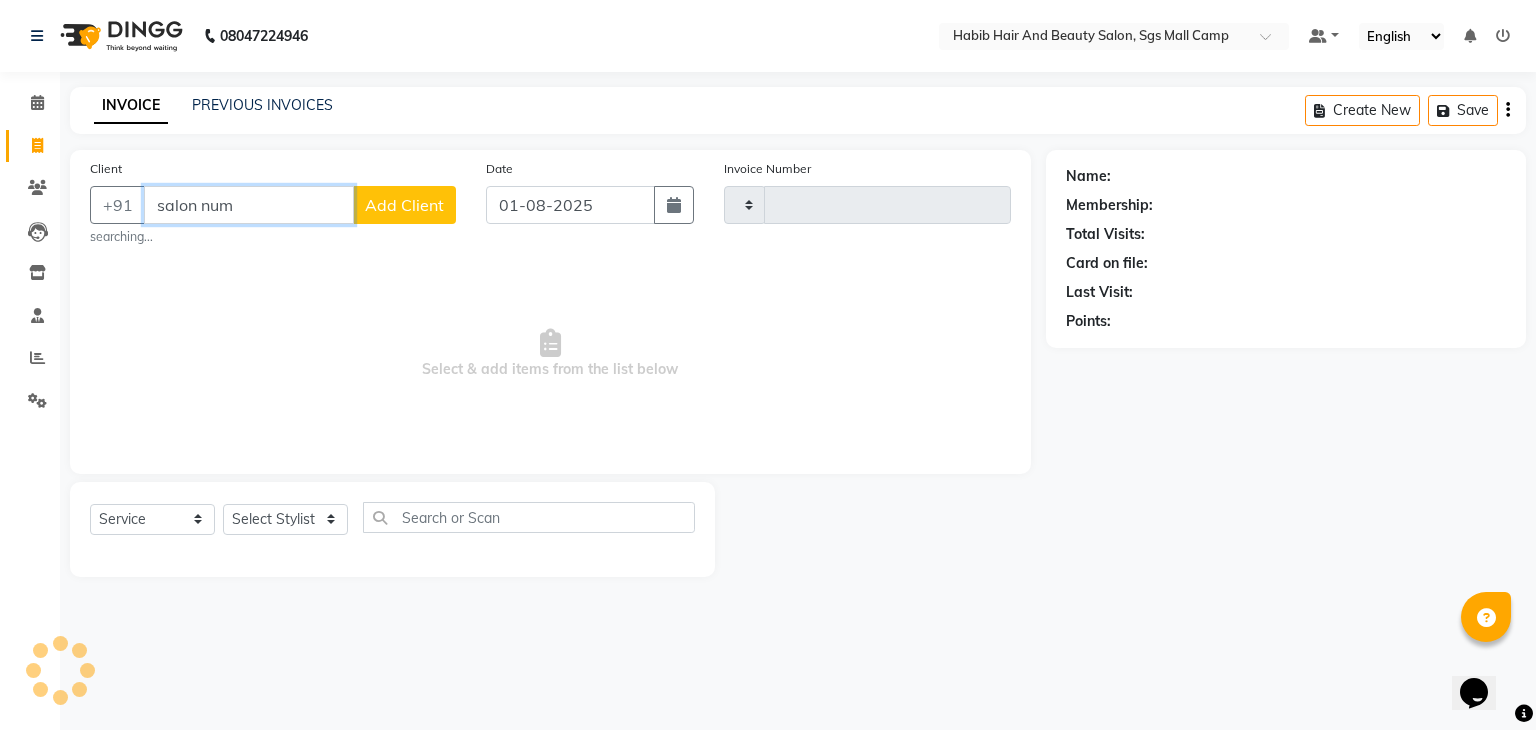 click on "salon num" at bounding box center (249, 205) 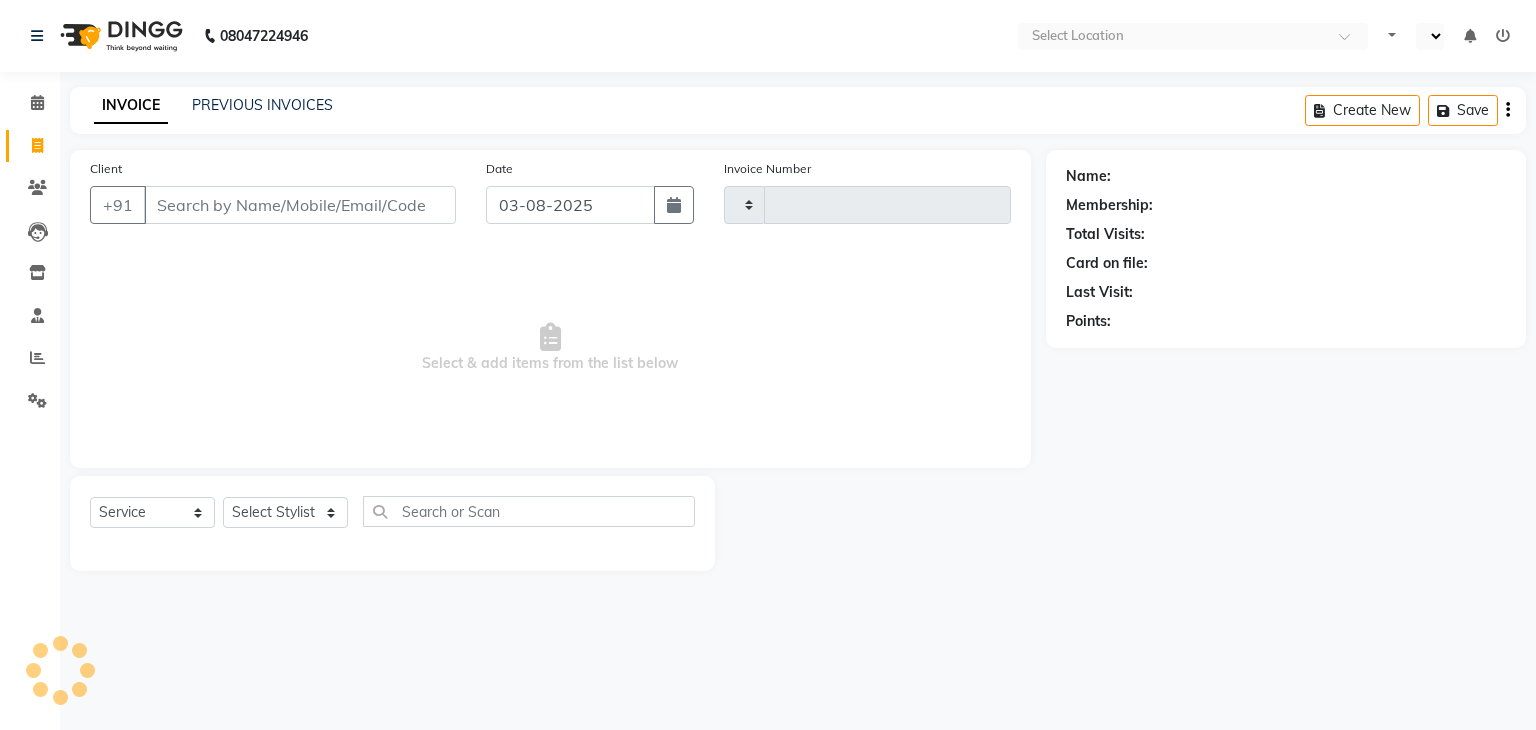 select on "service" 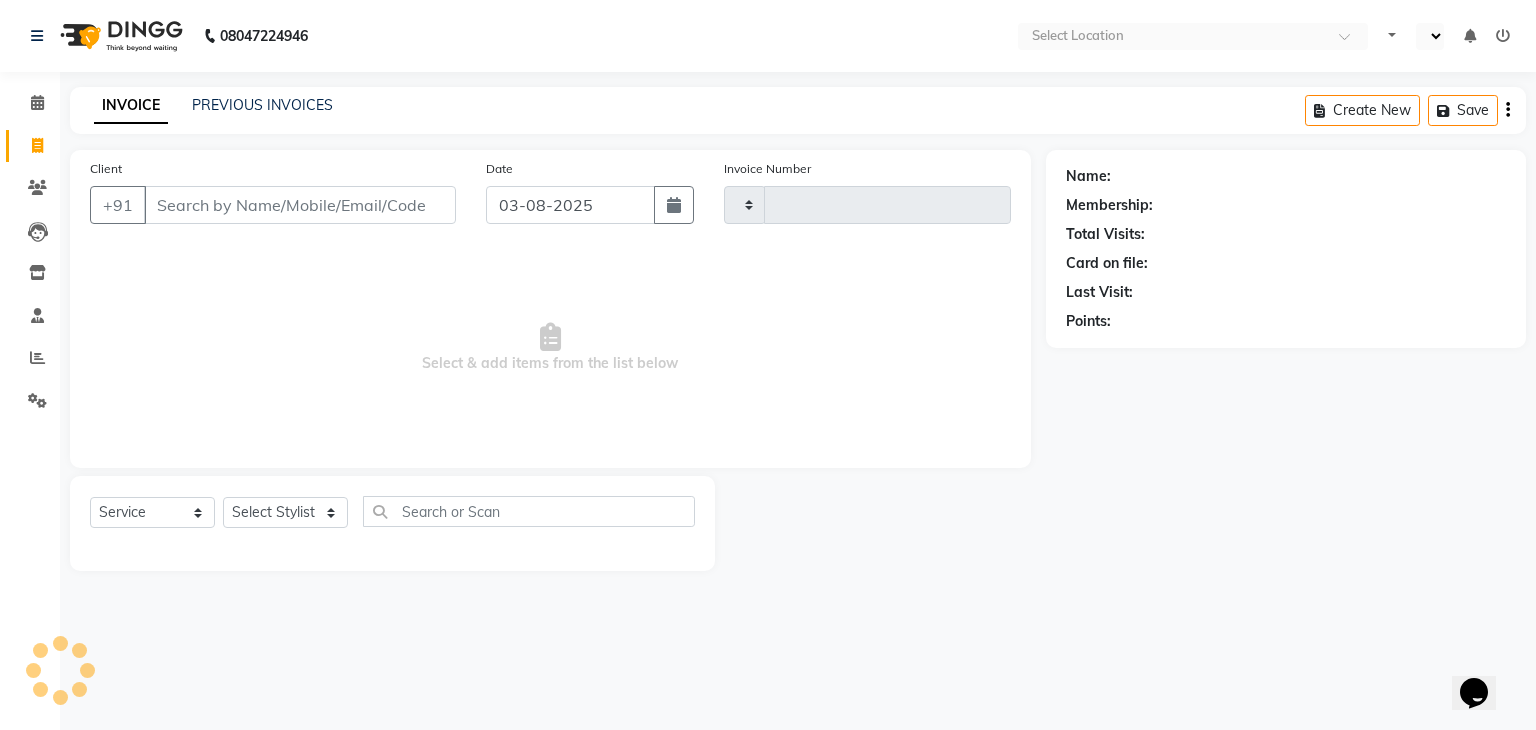 scroll, scrollTop: 0, scrollLeft: 0, axis: both 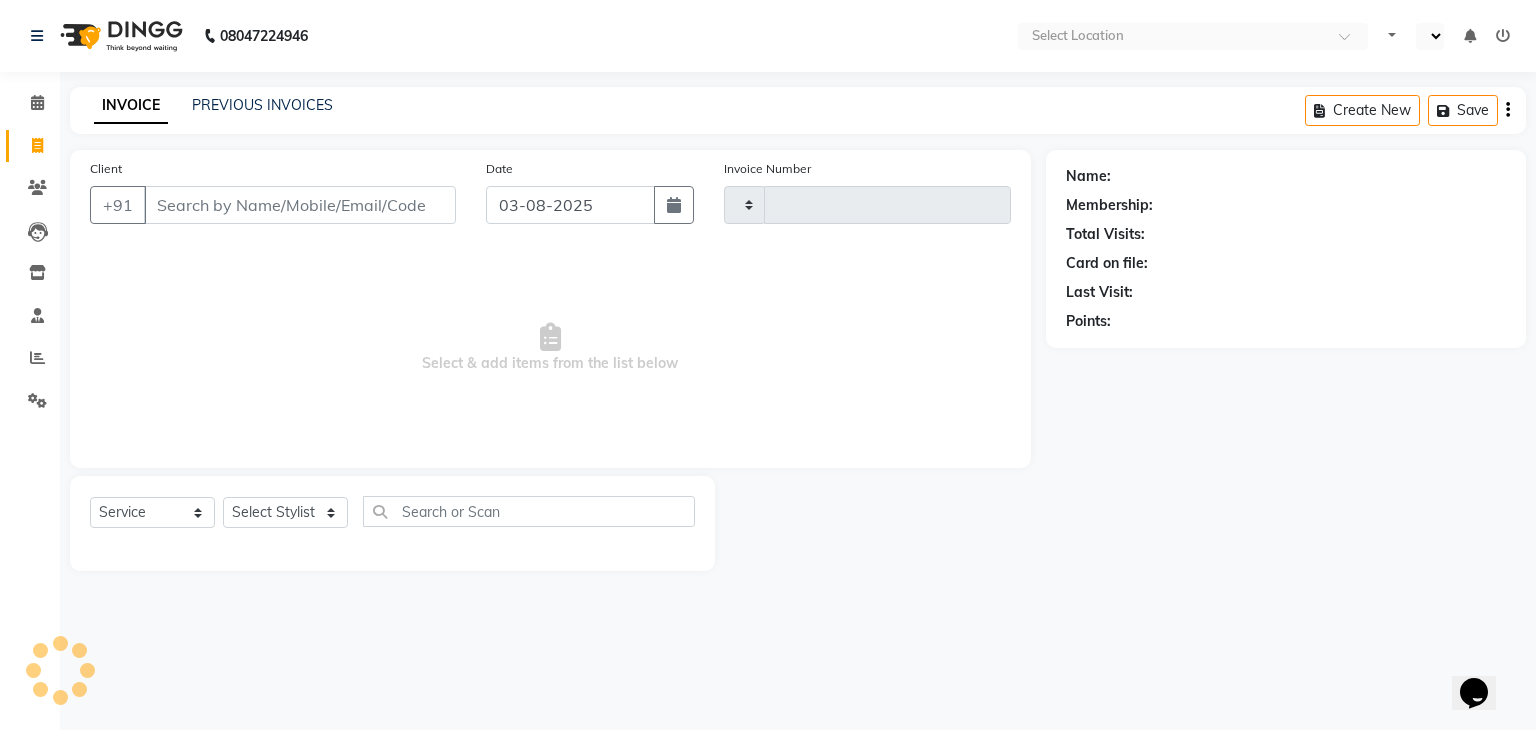 click on "Client" at bounding box center (300, 205) 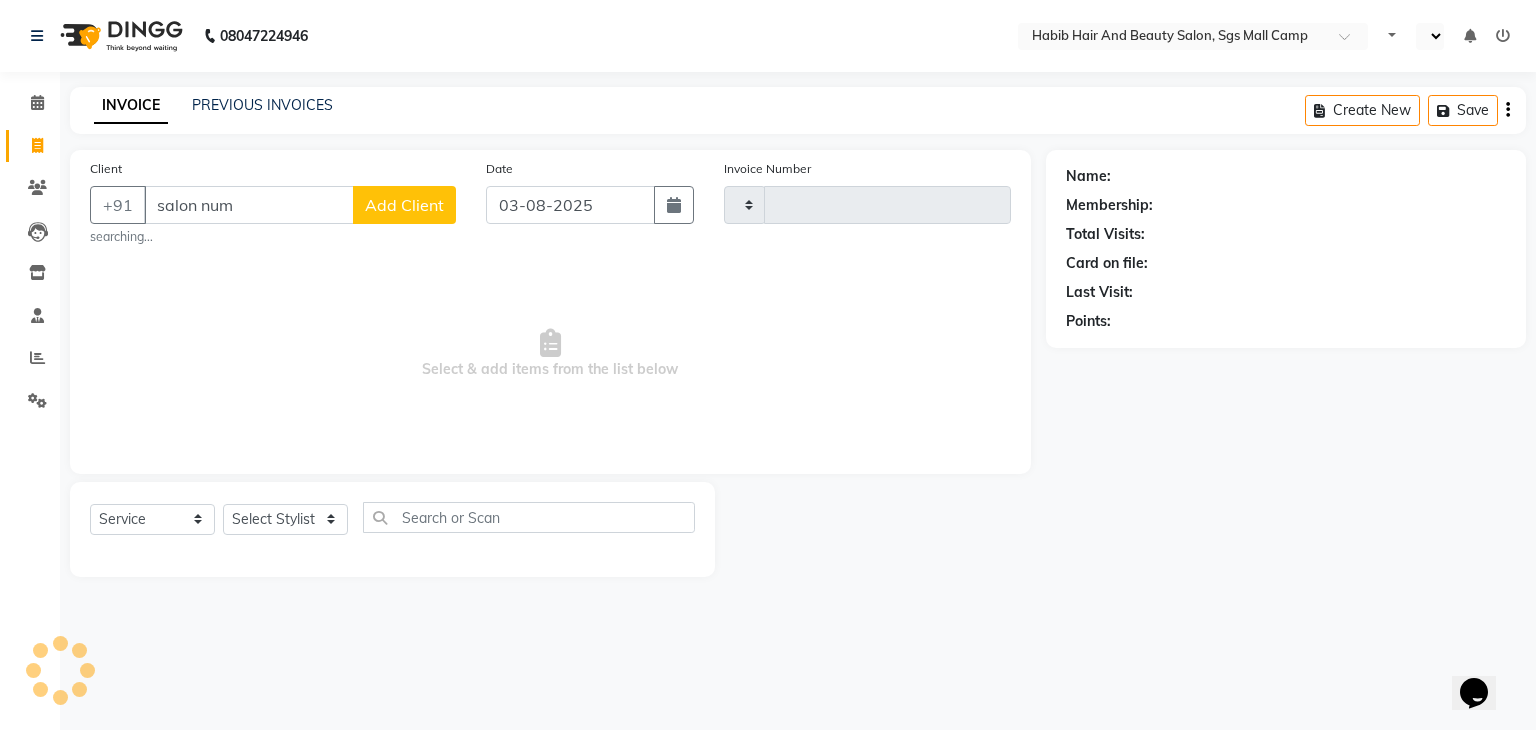 type on "salon num" 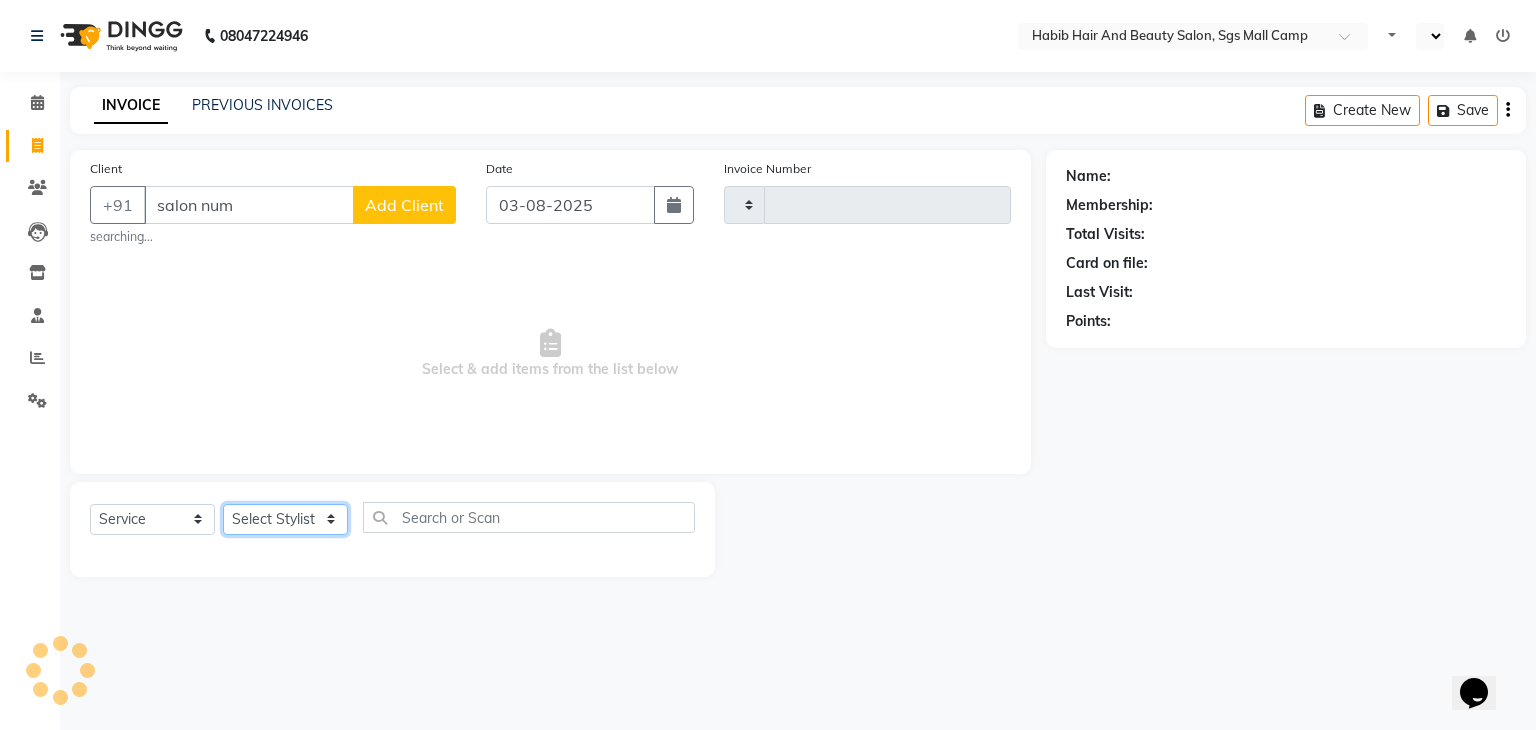 click on "Select Stylist" 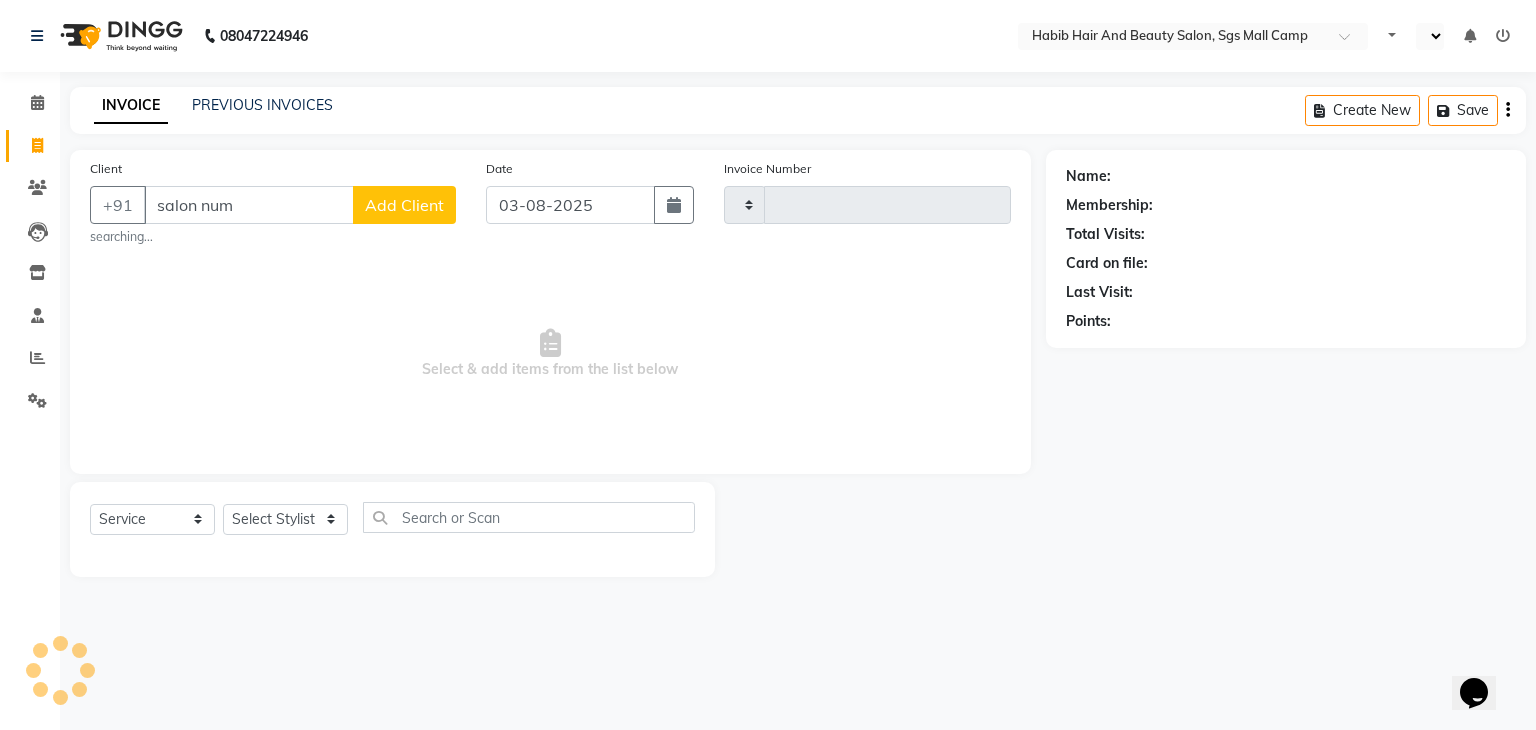 click on "Select & add items from the list below" at bounding box center (550, 354) 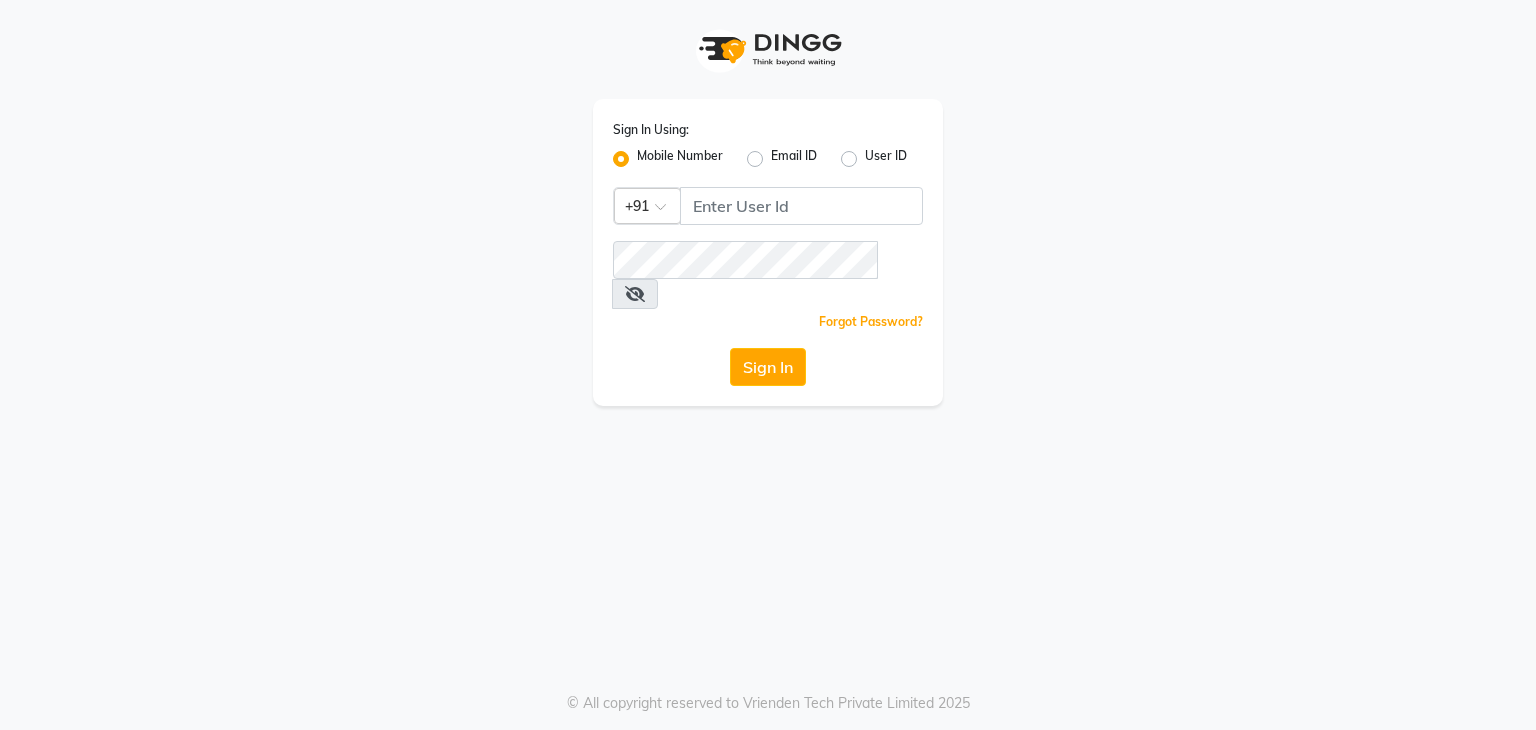 scroll, scrollTop: 0, scrollLeft: 0, axis: both 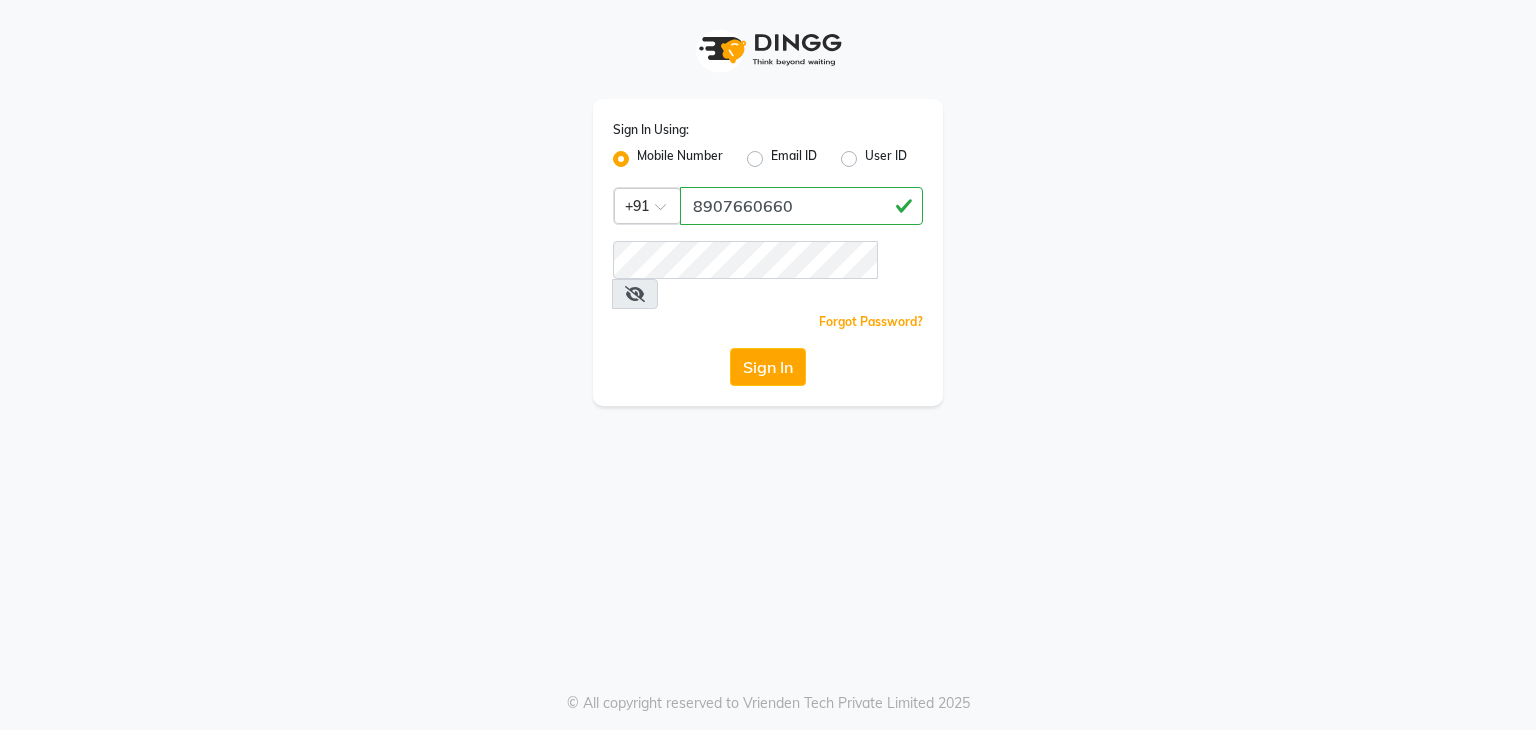 type on "8907660660" 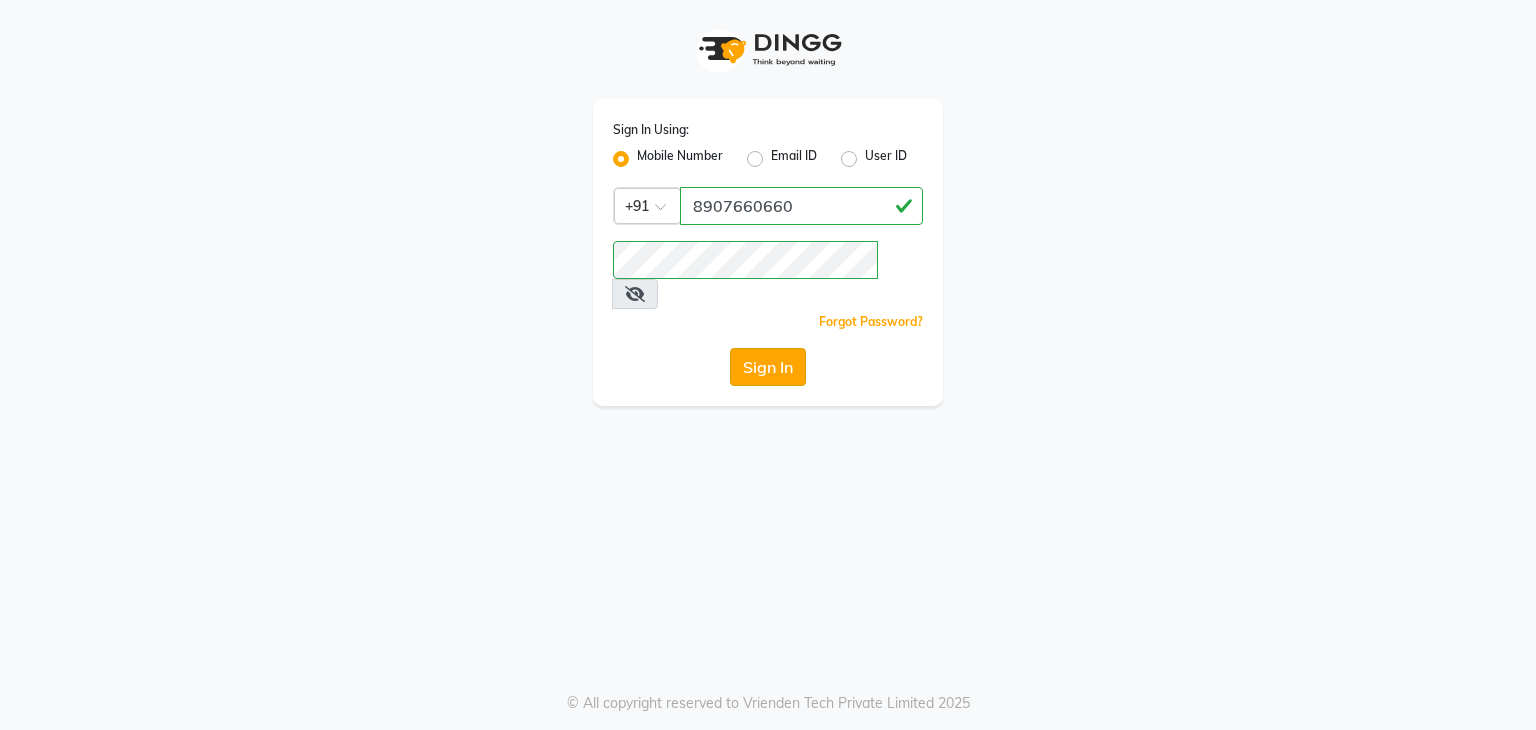 click on "Sign In" 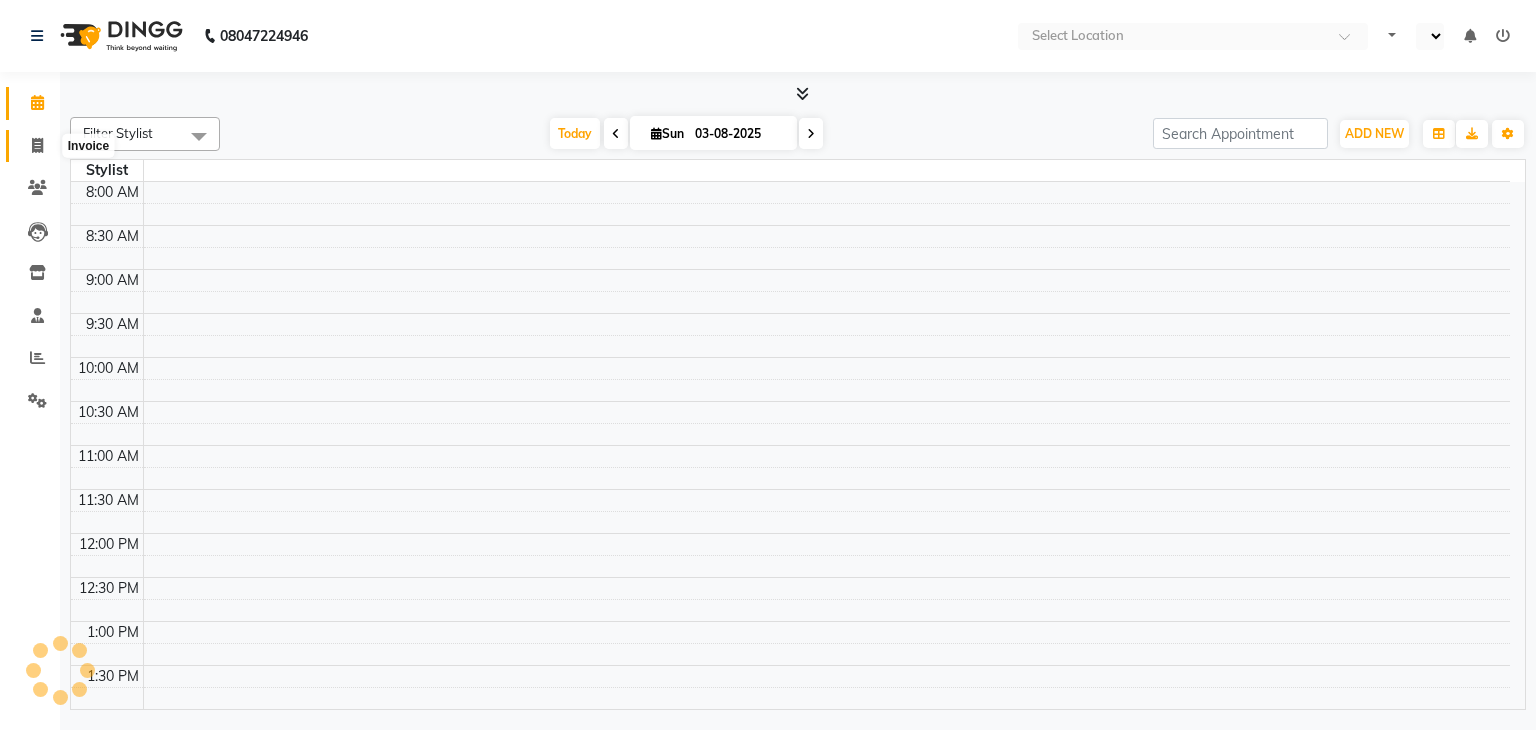click 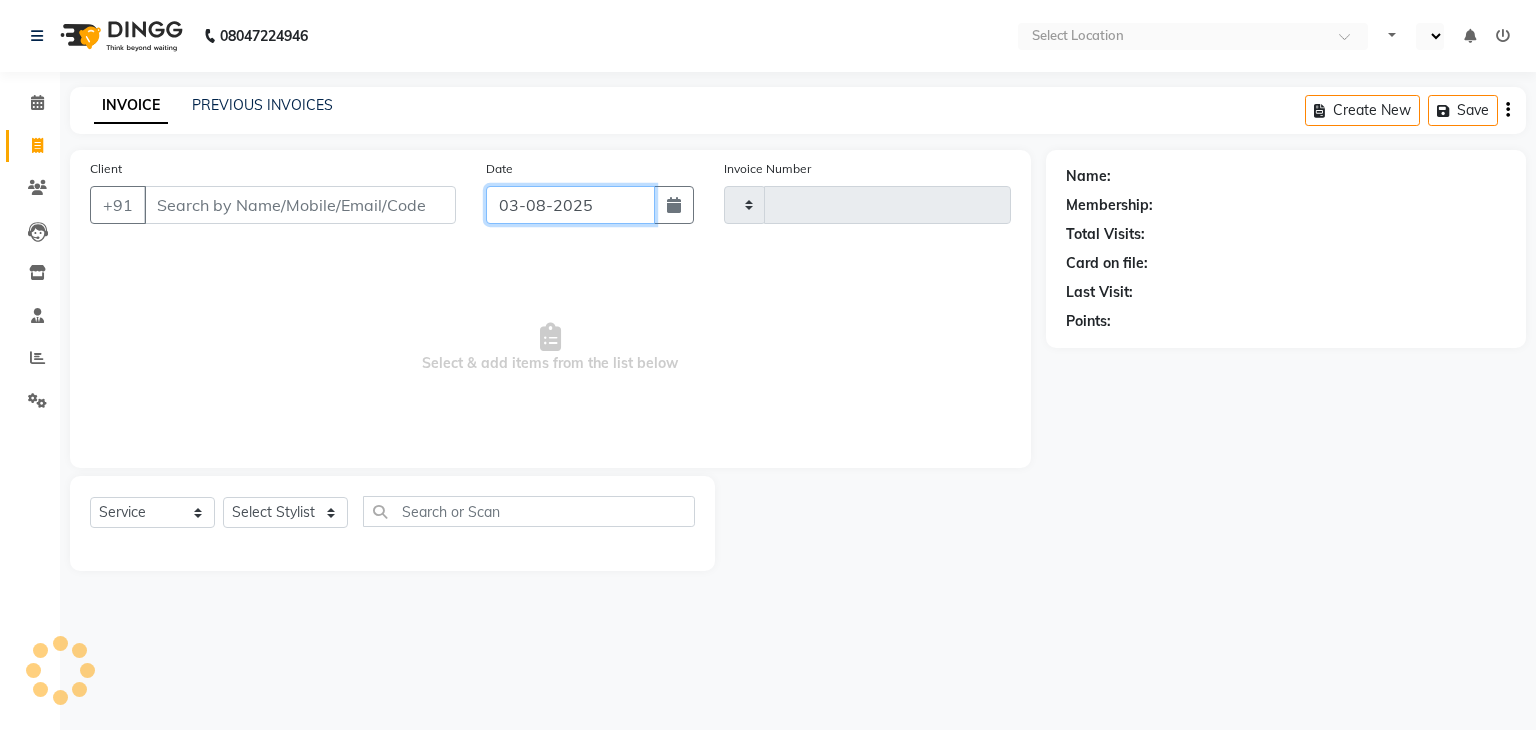 click on "03-08-2025" 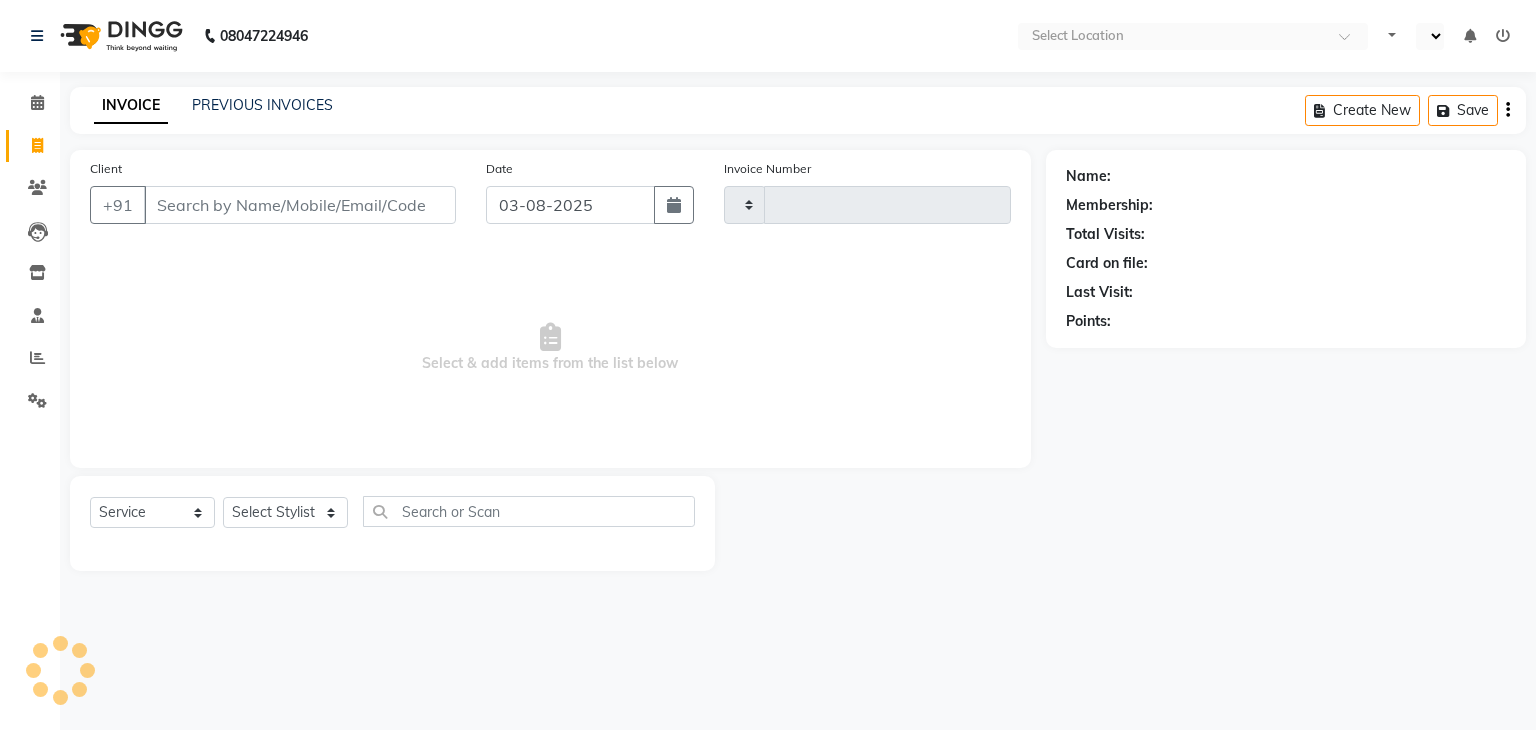 select on "8" 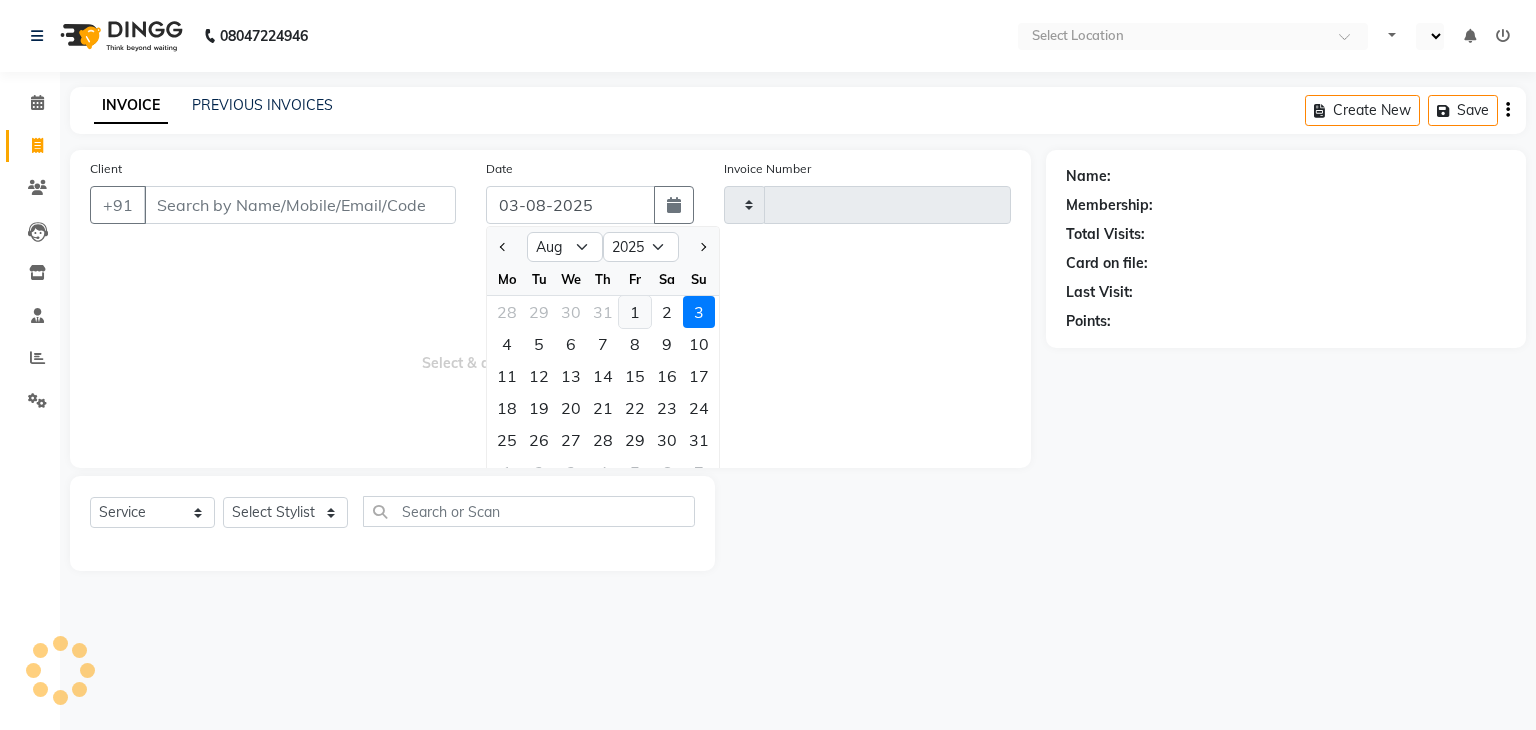 click on "1" 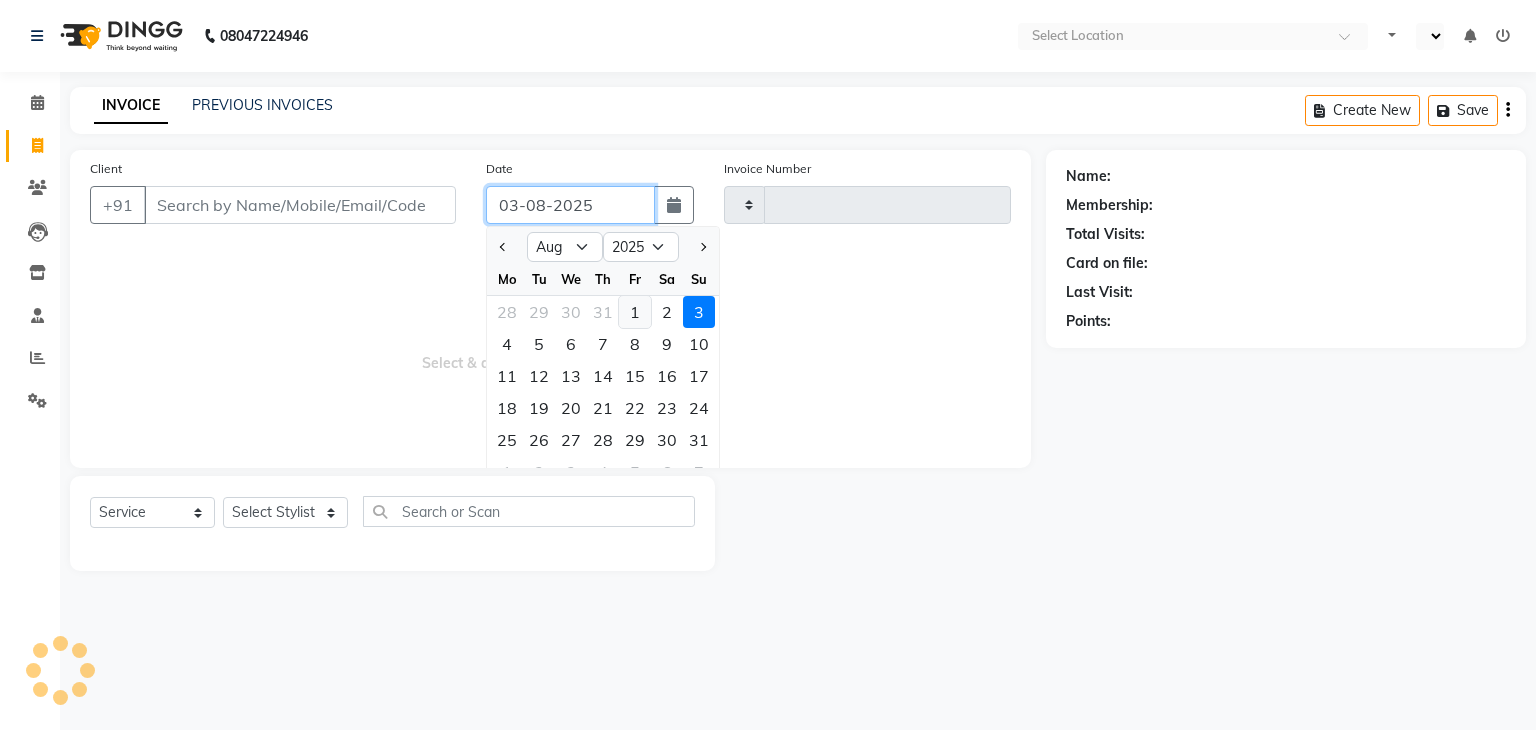 type on "01-08-2025" 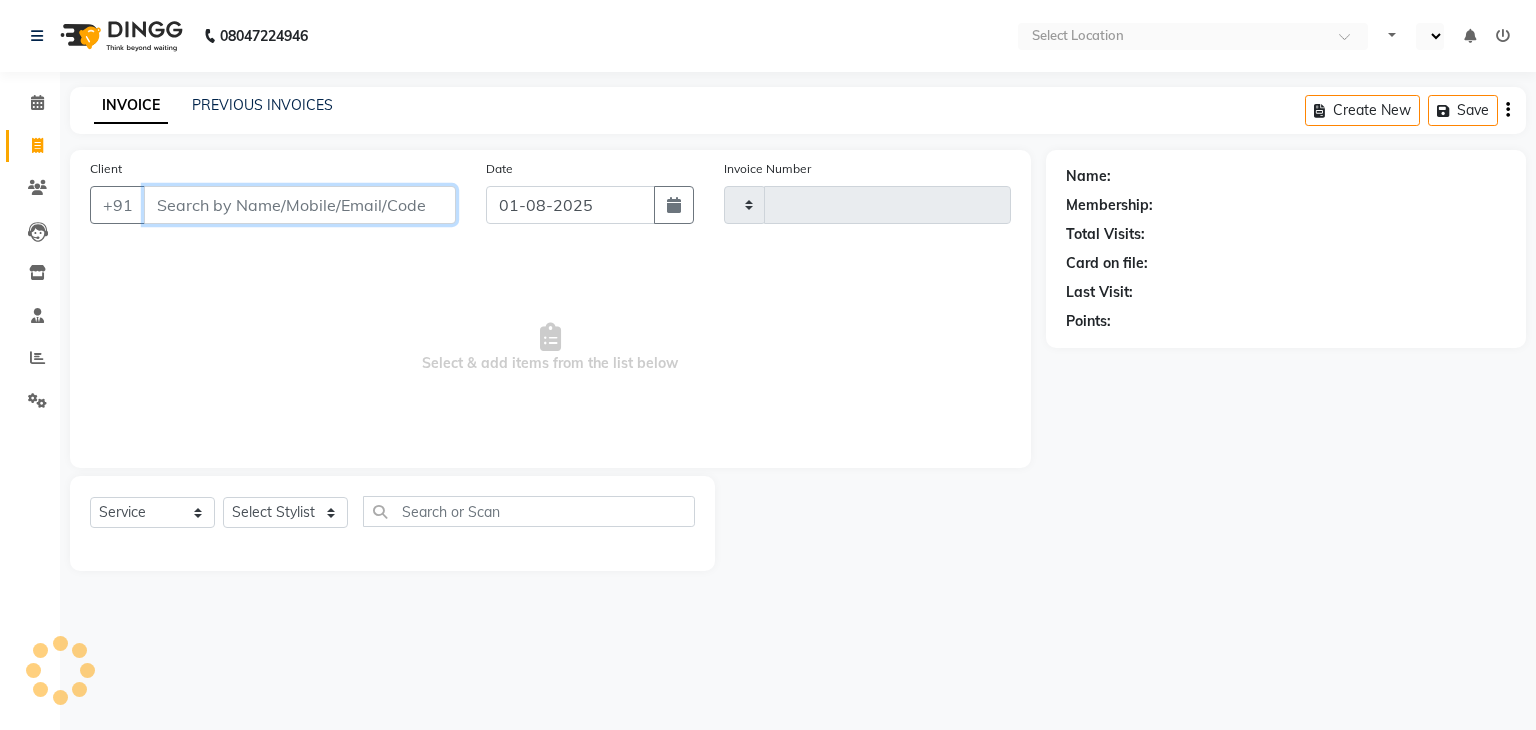 click on "Client" at bounding box center (300, 205) 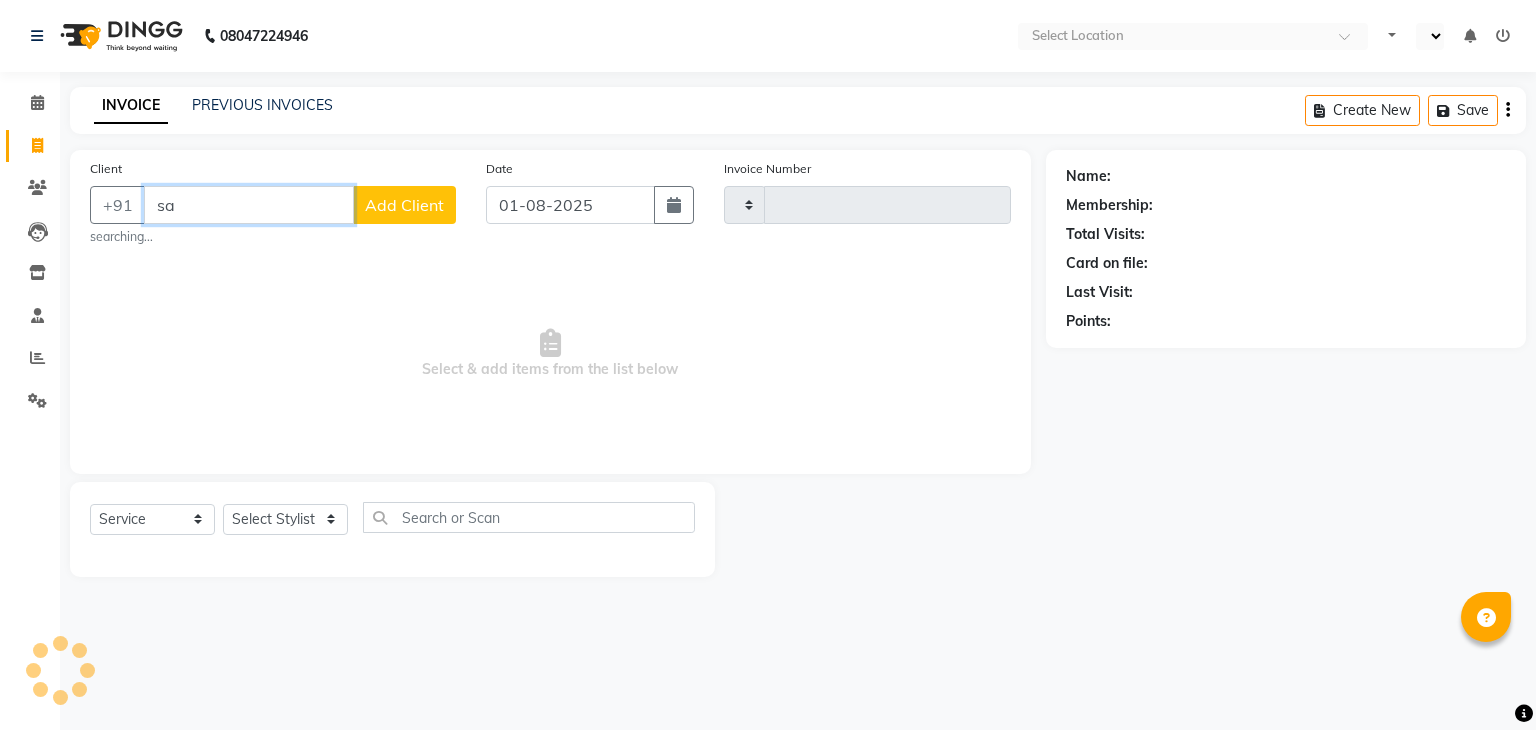 type on "s" 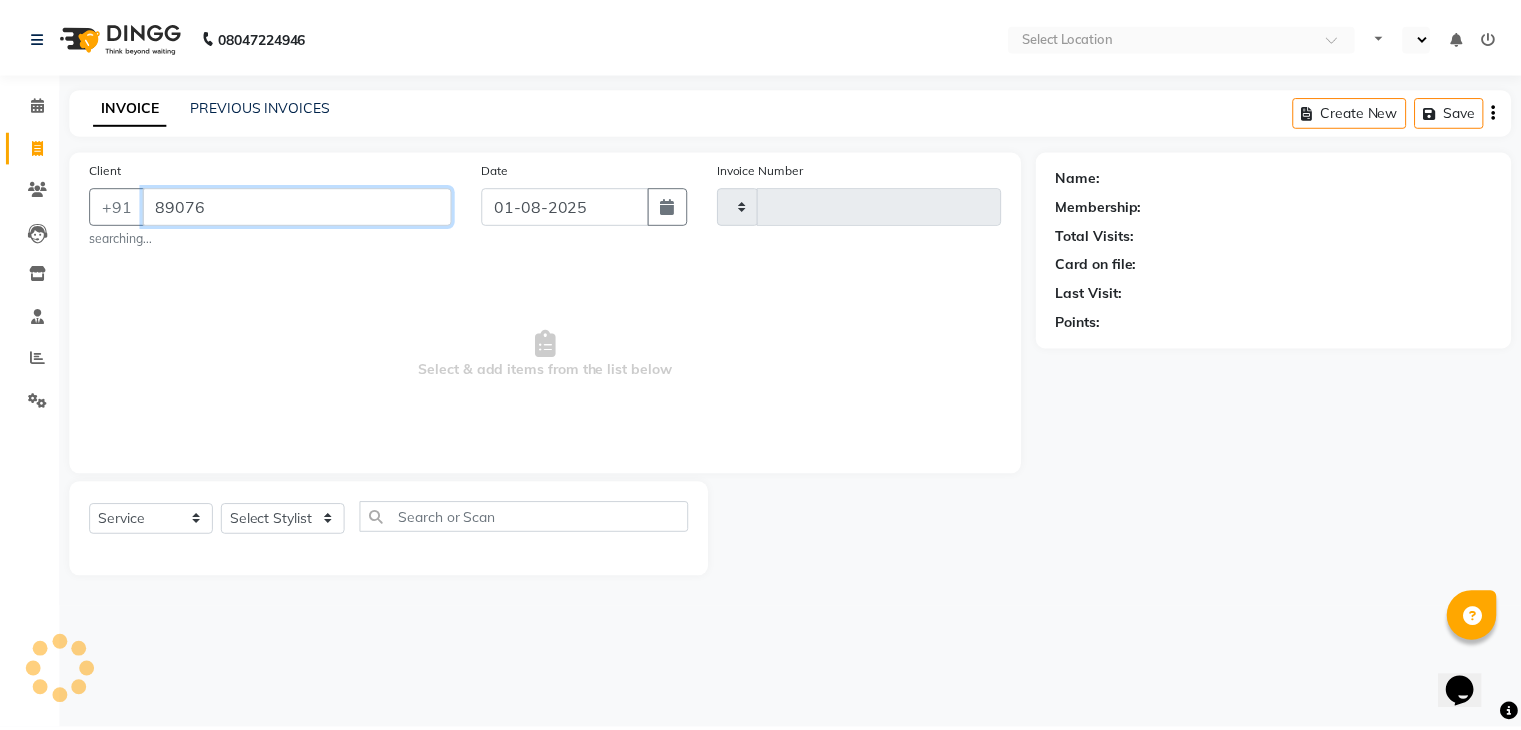 scroll, scrollTop: 0, scrollLeft: 0, axis: both 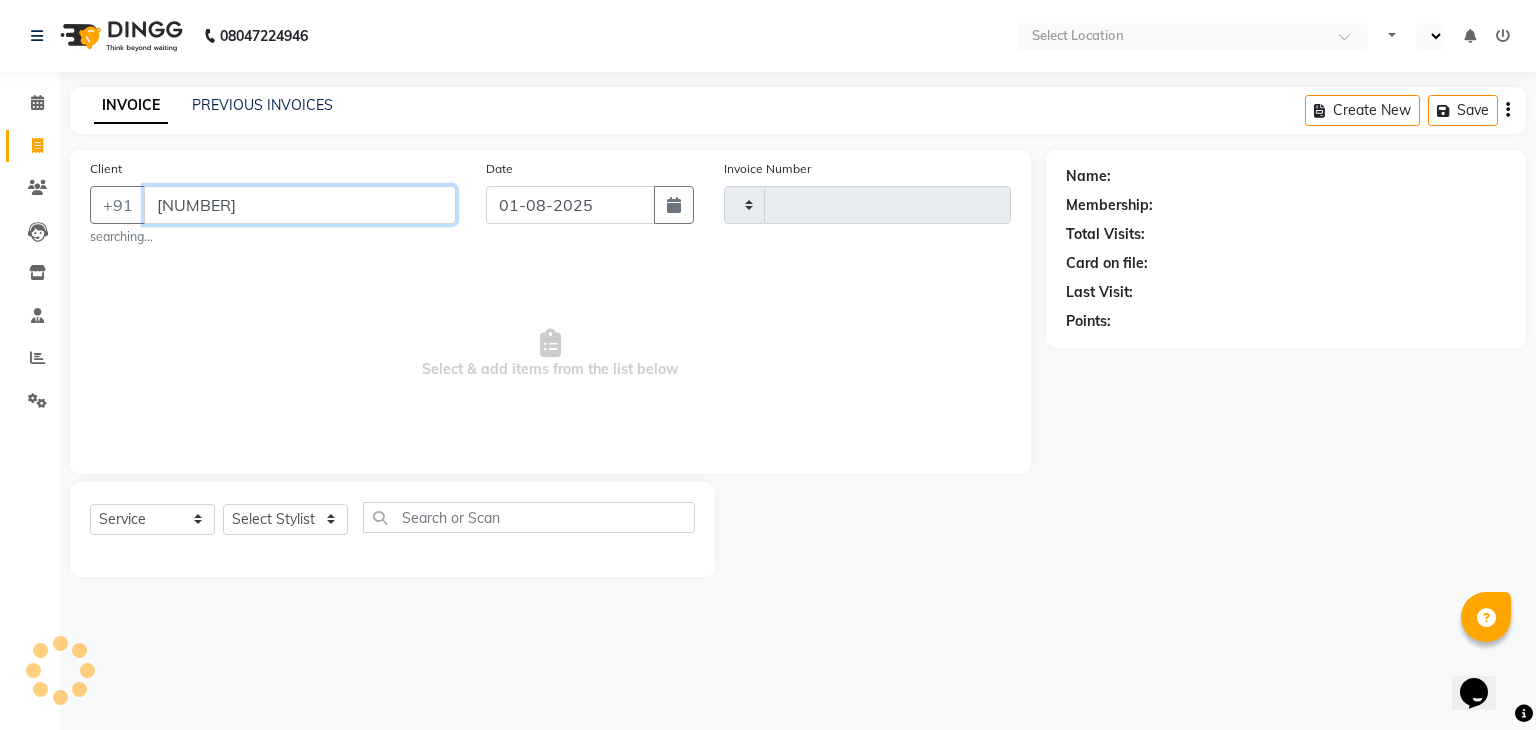 type on "8907660660" 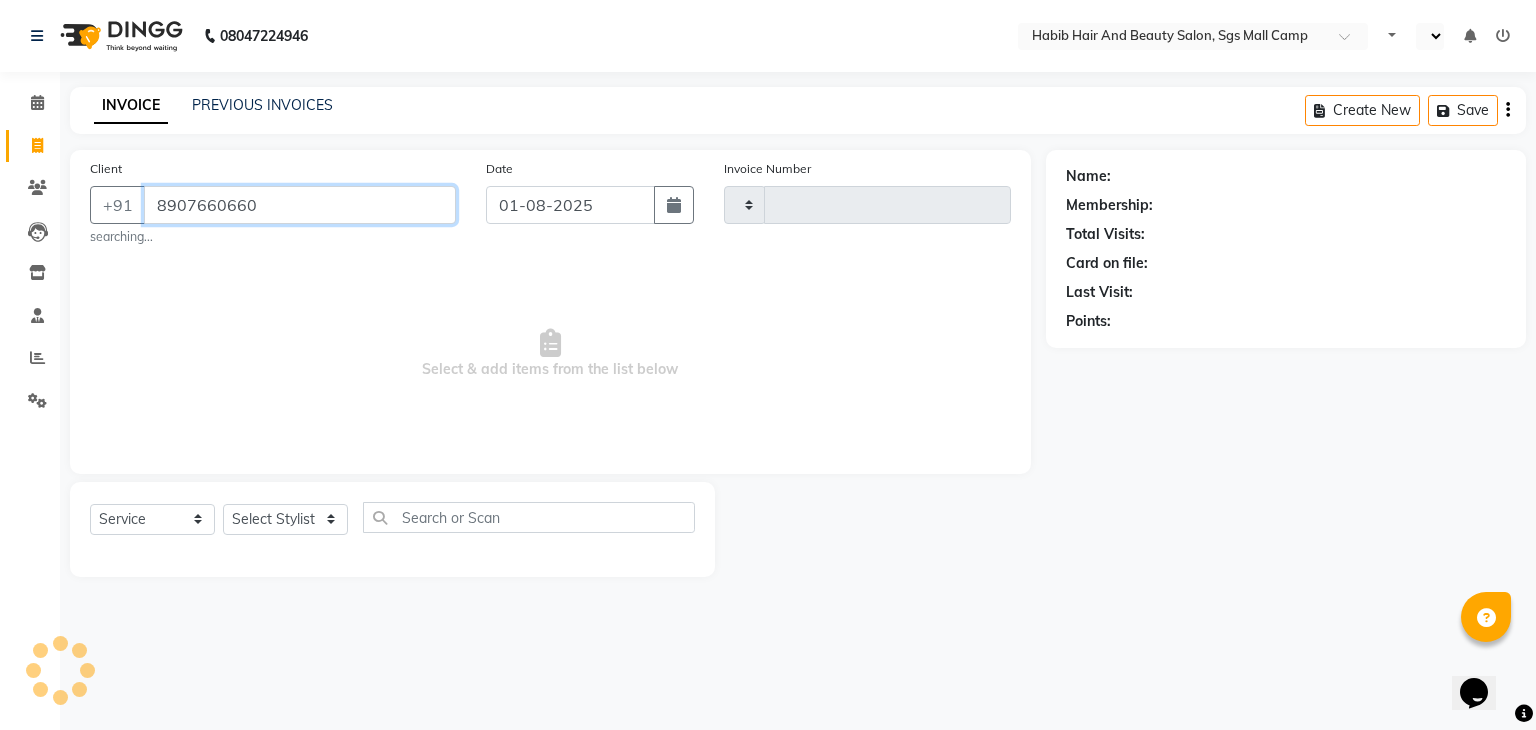 select on "en" 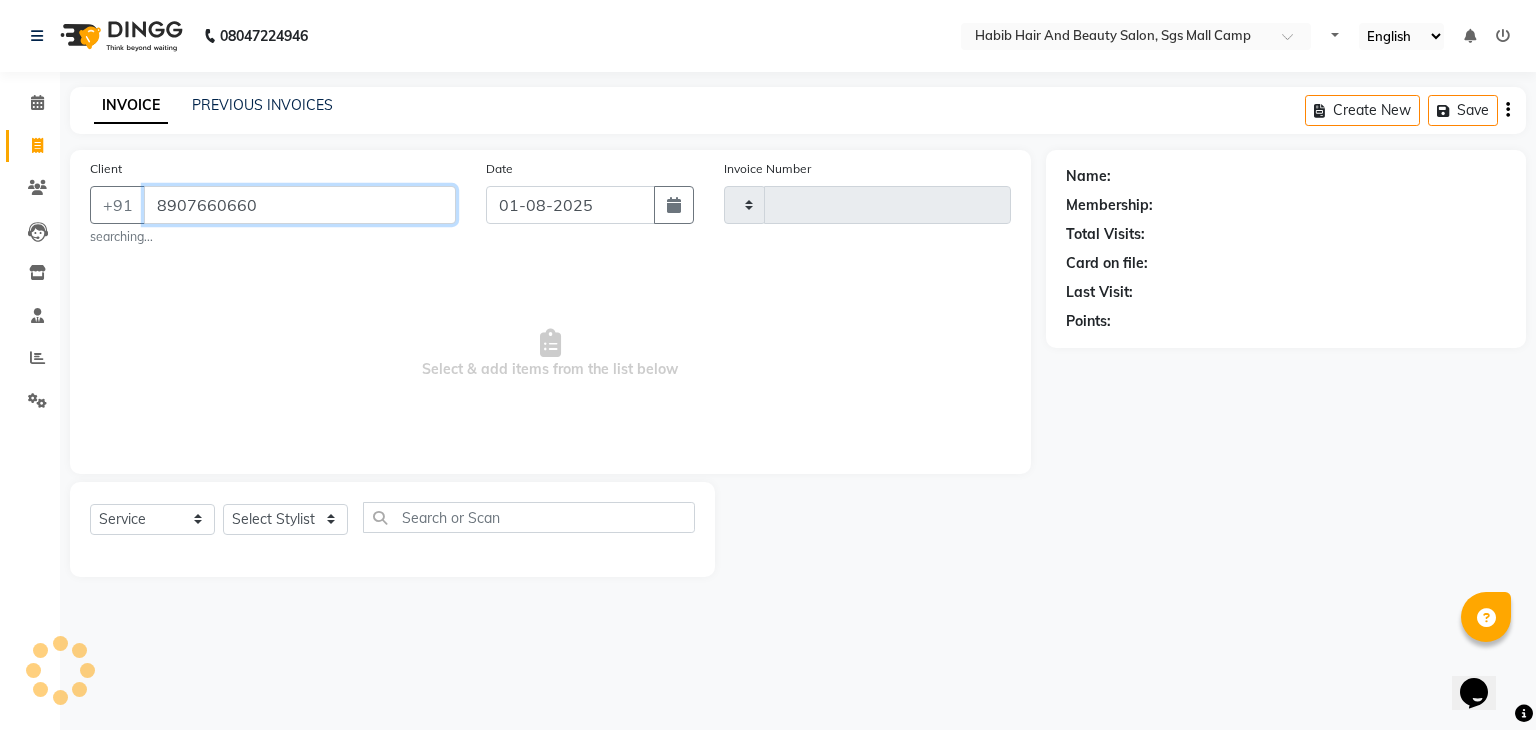 type on "2880" 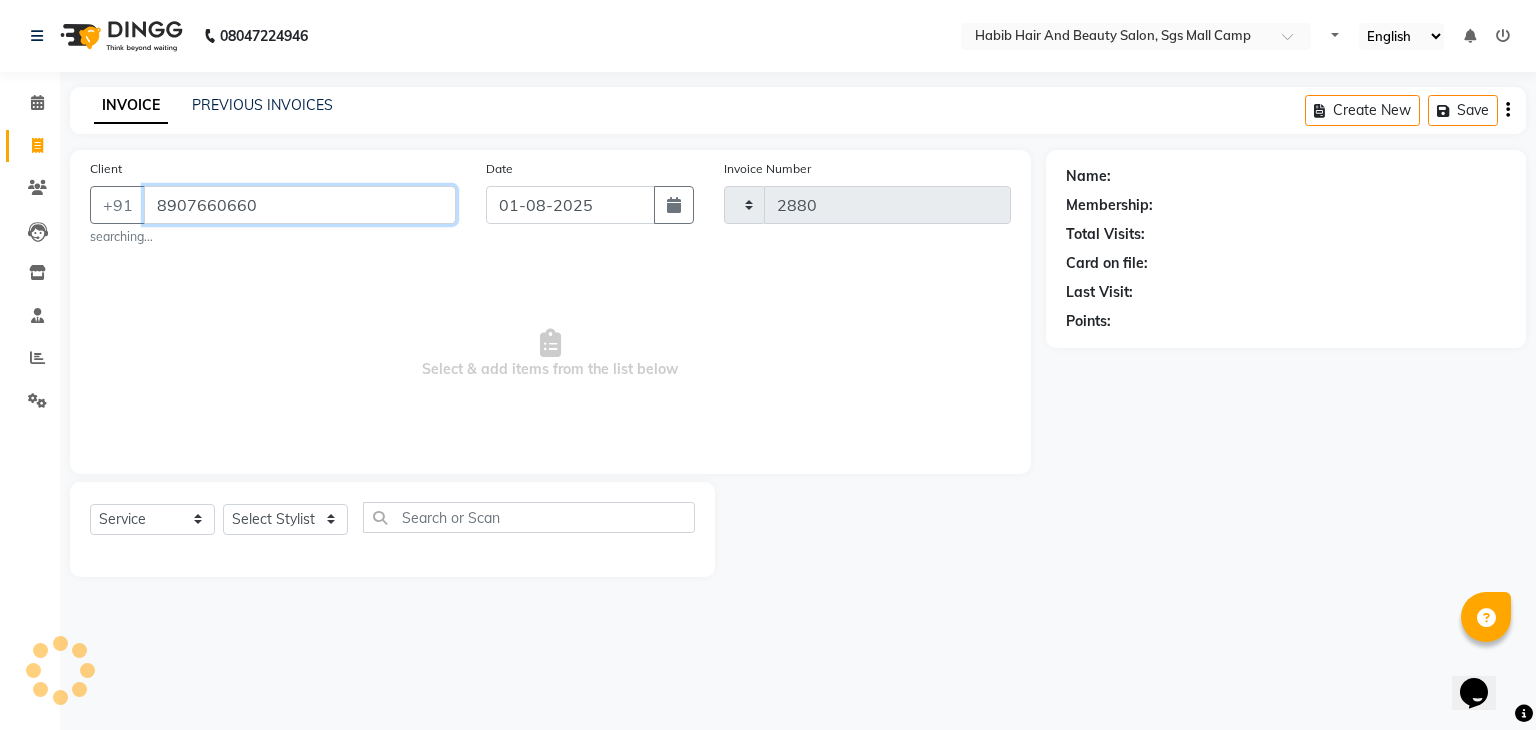 type on "8907660660" 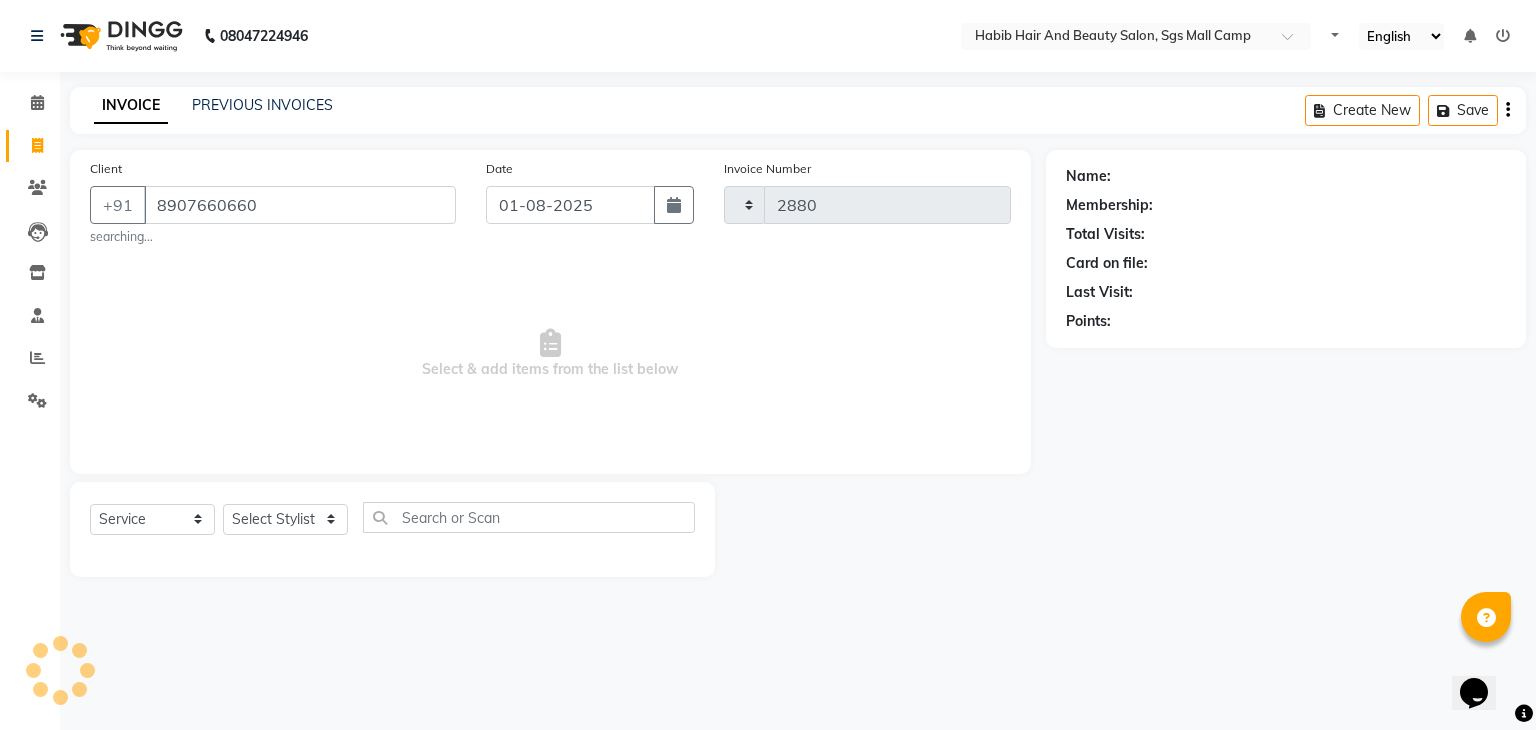 select on "8363" 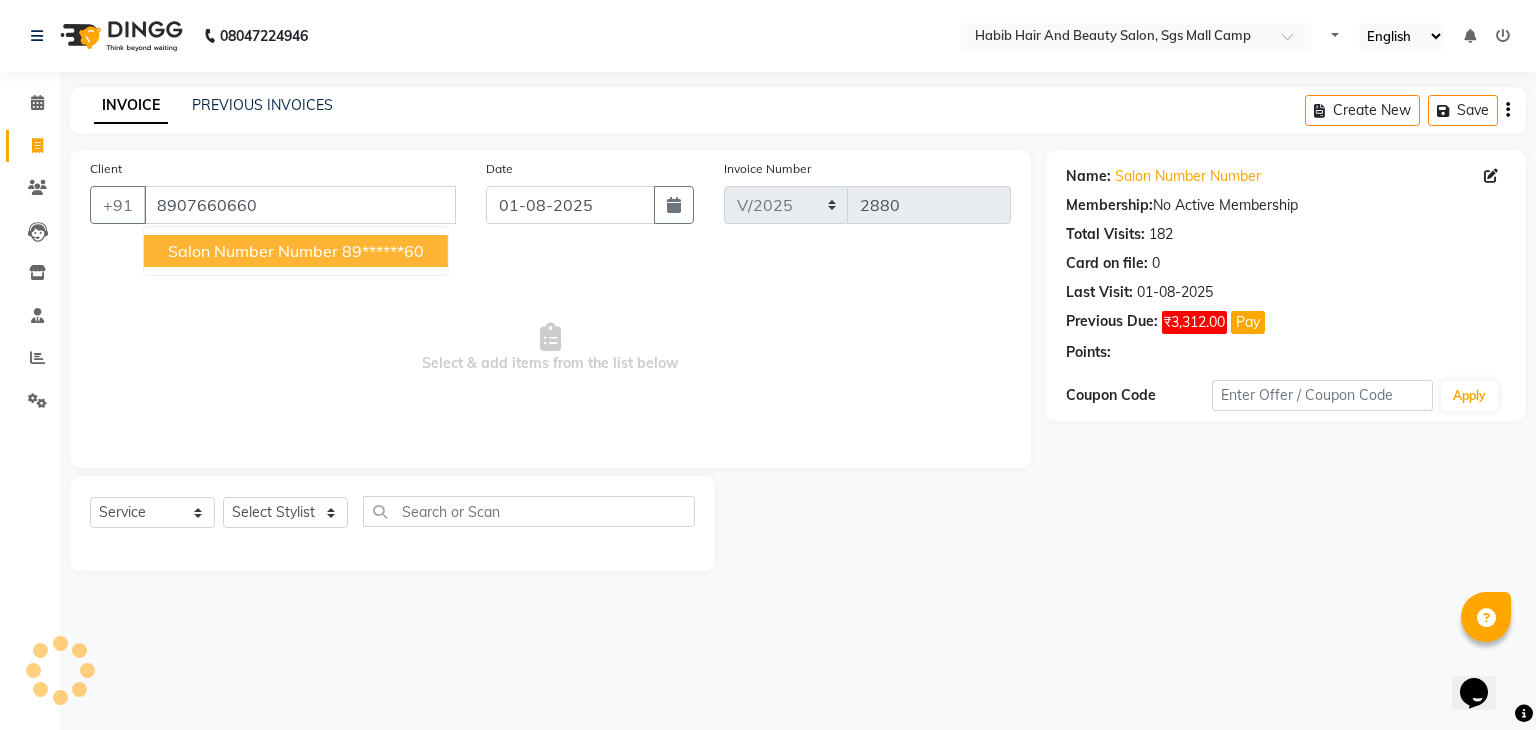 click on "salon number number" at bounding box center [253, 251] 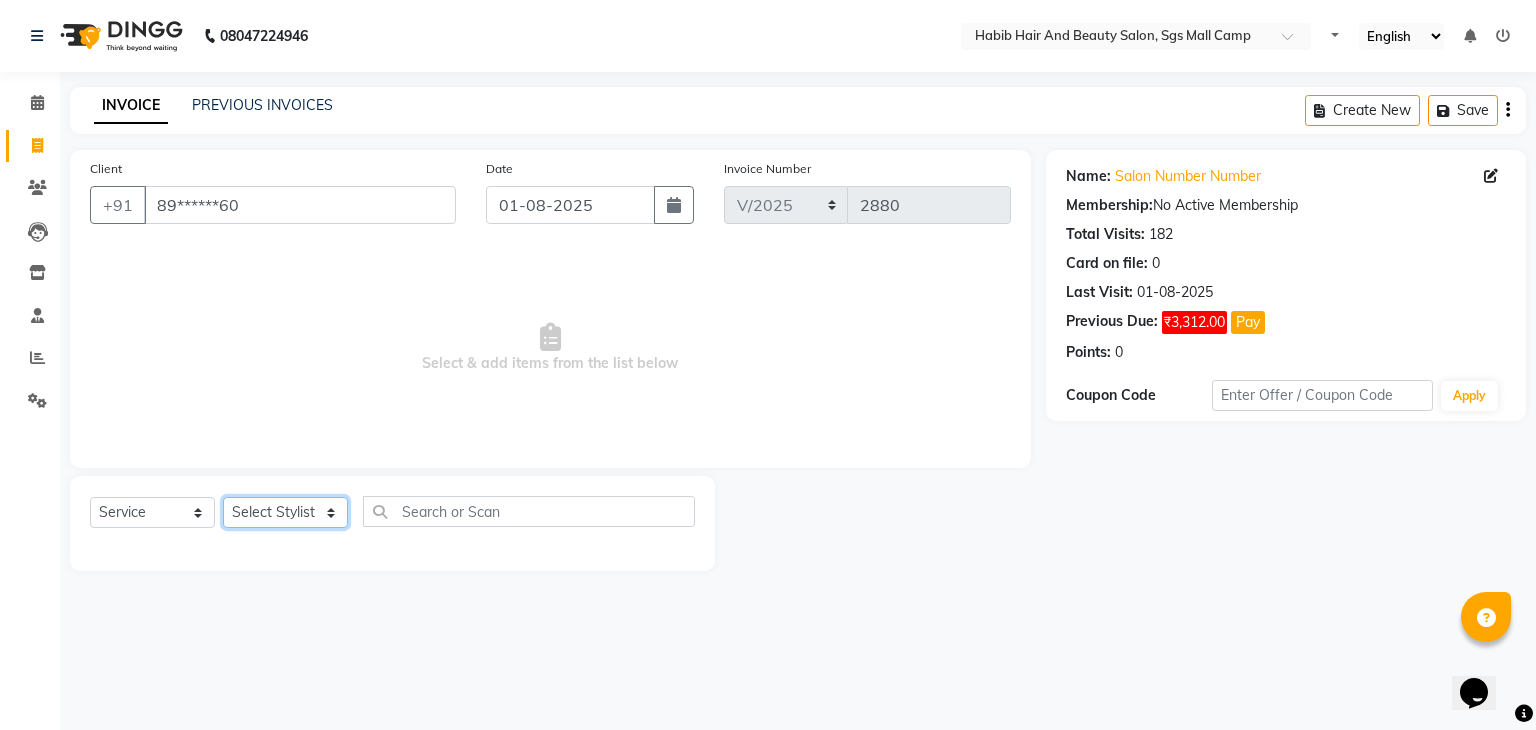 click on "Select Stylist [FIRST] [LAST] [FIRST]  [FIRST] Manager [FIRST]  [FIRST] [FIRST] [FIRST]  [FIRST] [FIRST]" 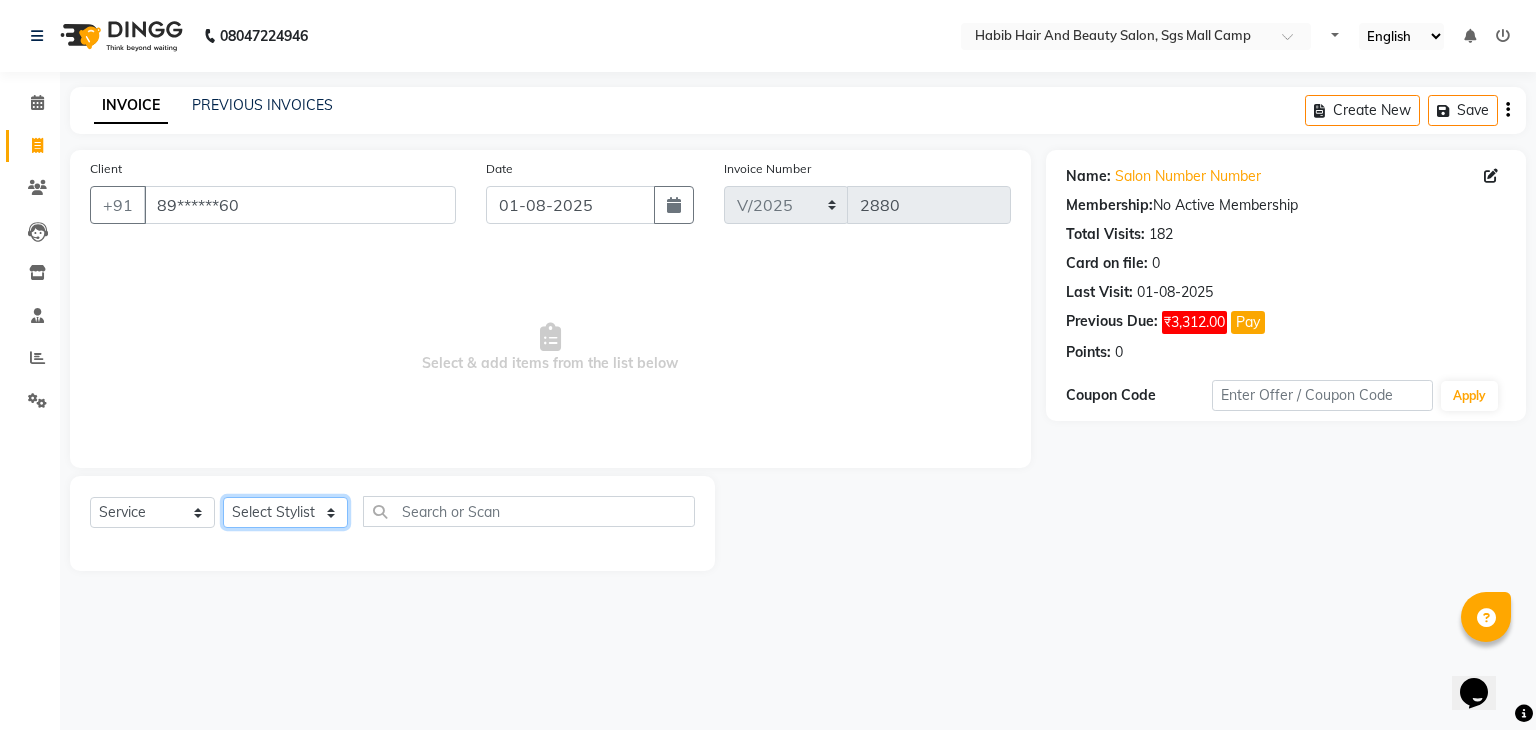select on "81153" 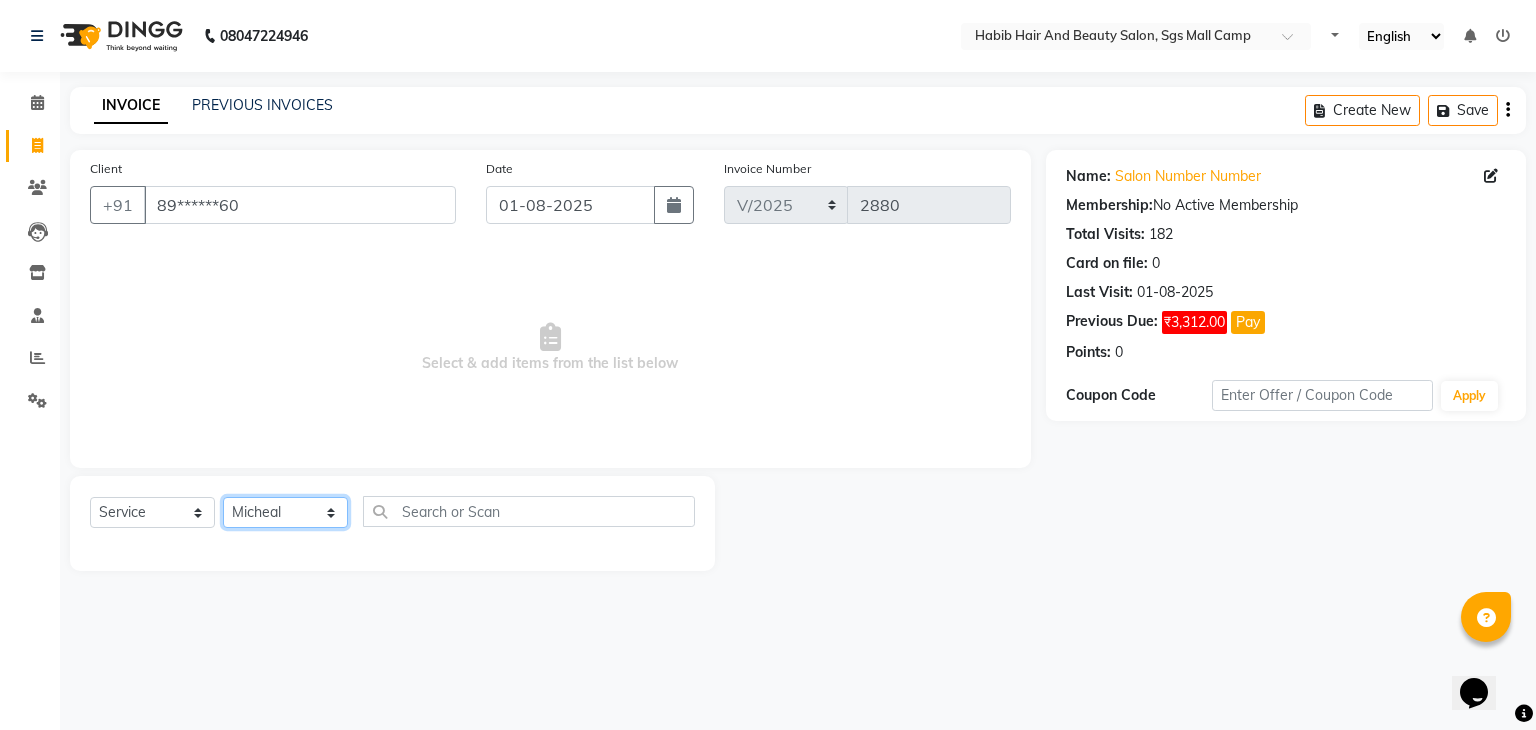 click on "Select Stylist [FIRST] [LAST] [FIRST]  [FIRST] Manager [FIRST]  [FIRST] [FIRST] [FIRST]  [FIRST] [FIRST]" 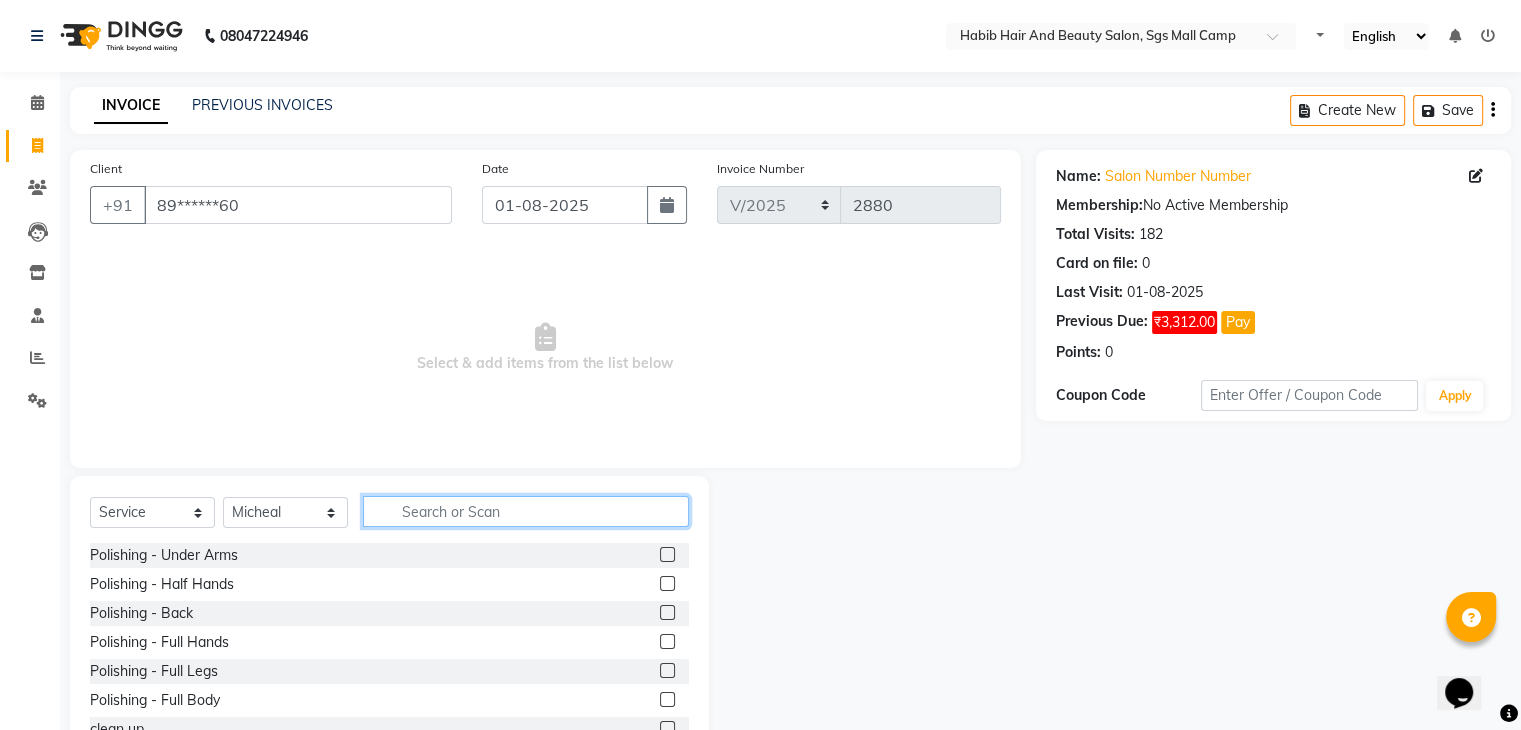 click 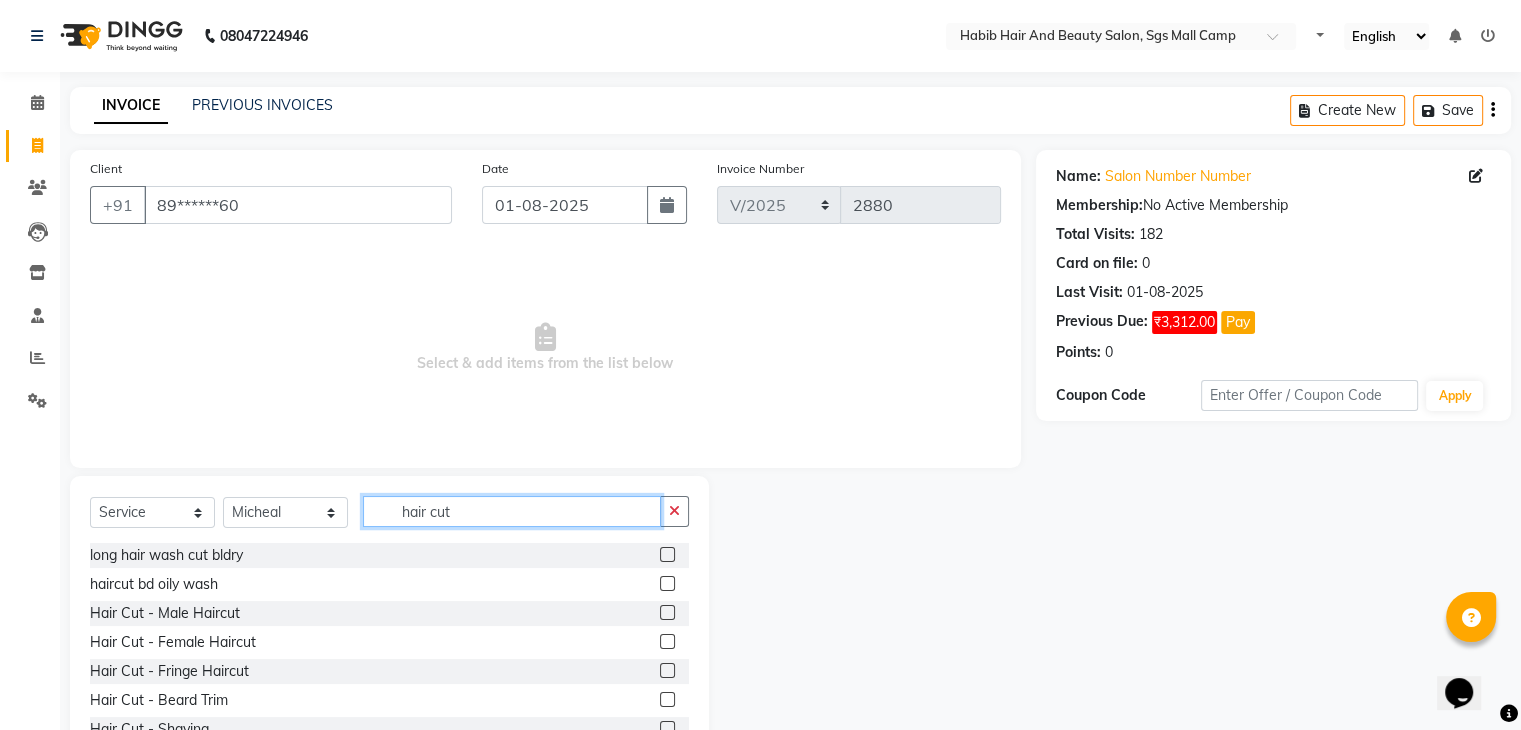 type on "hair cut" 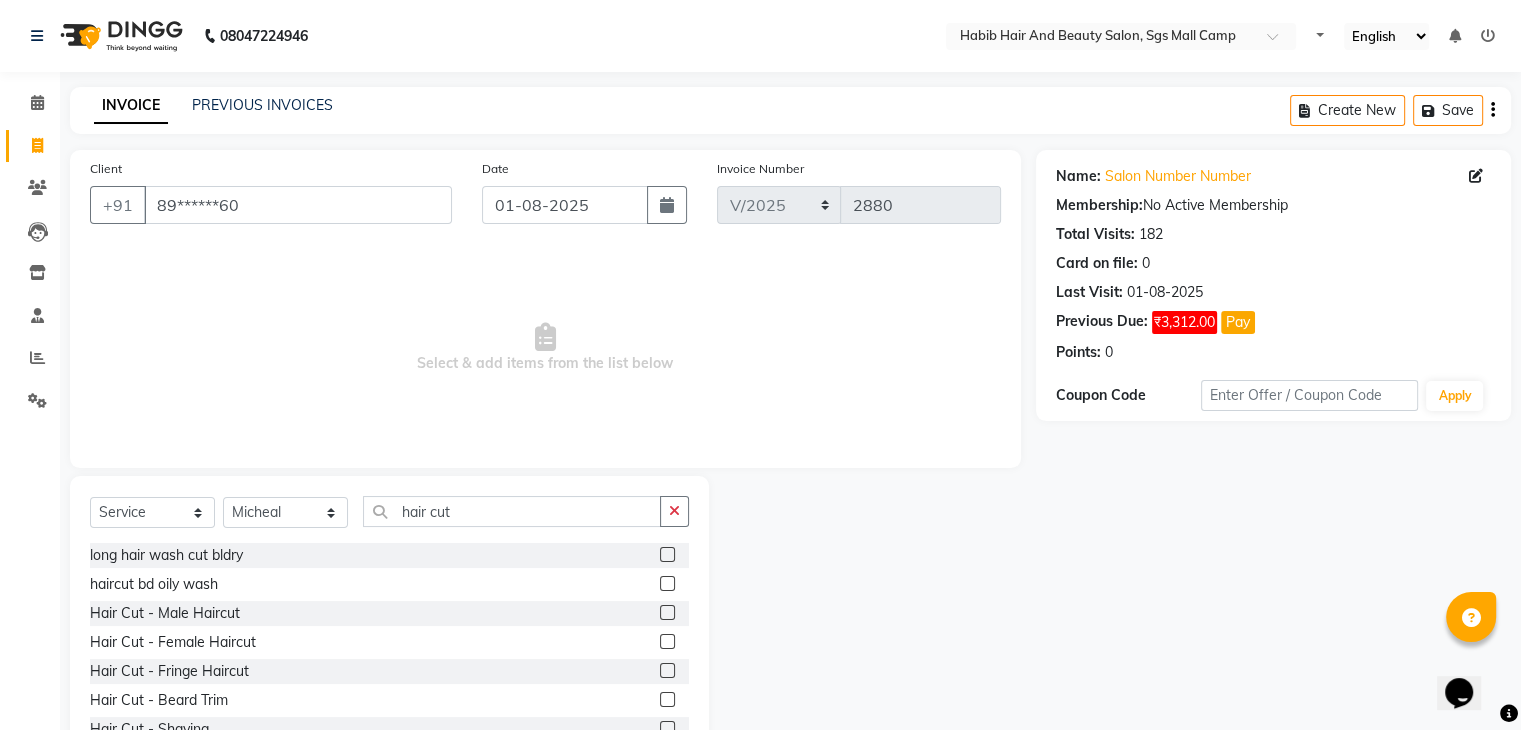 click 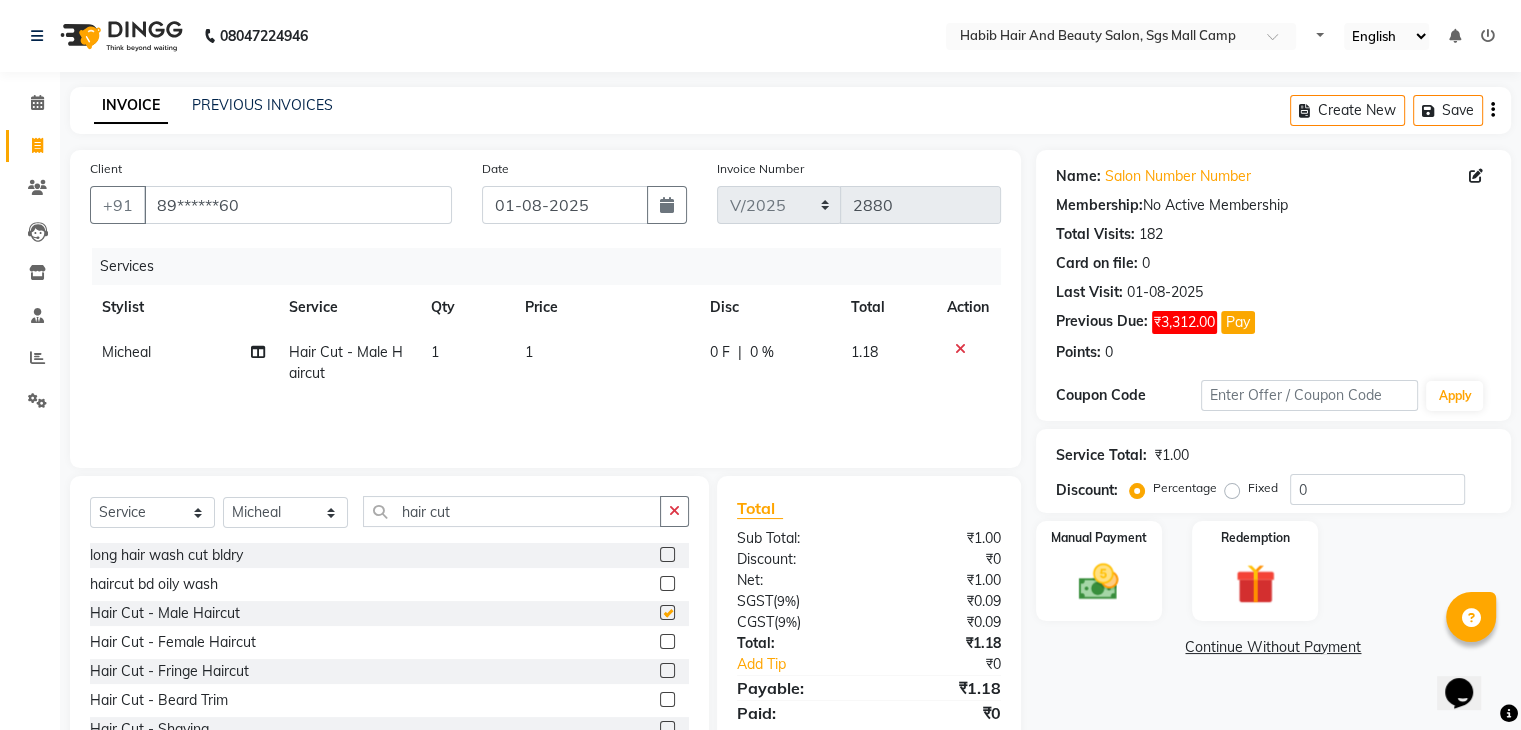 checkbox on "false" 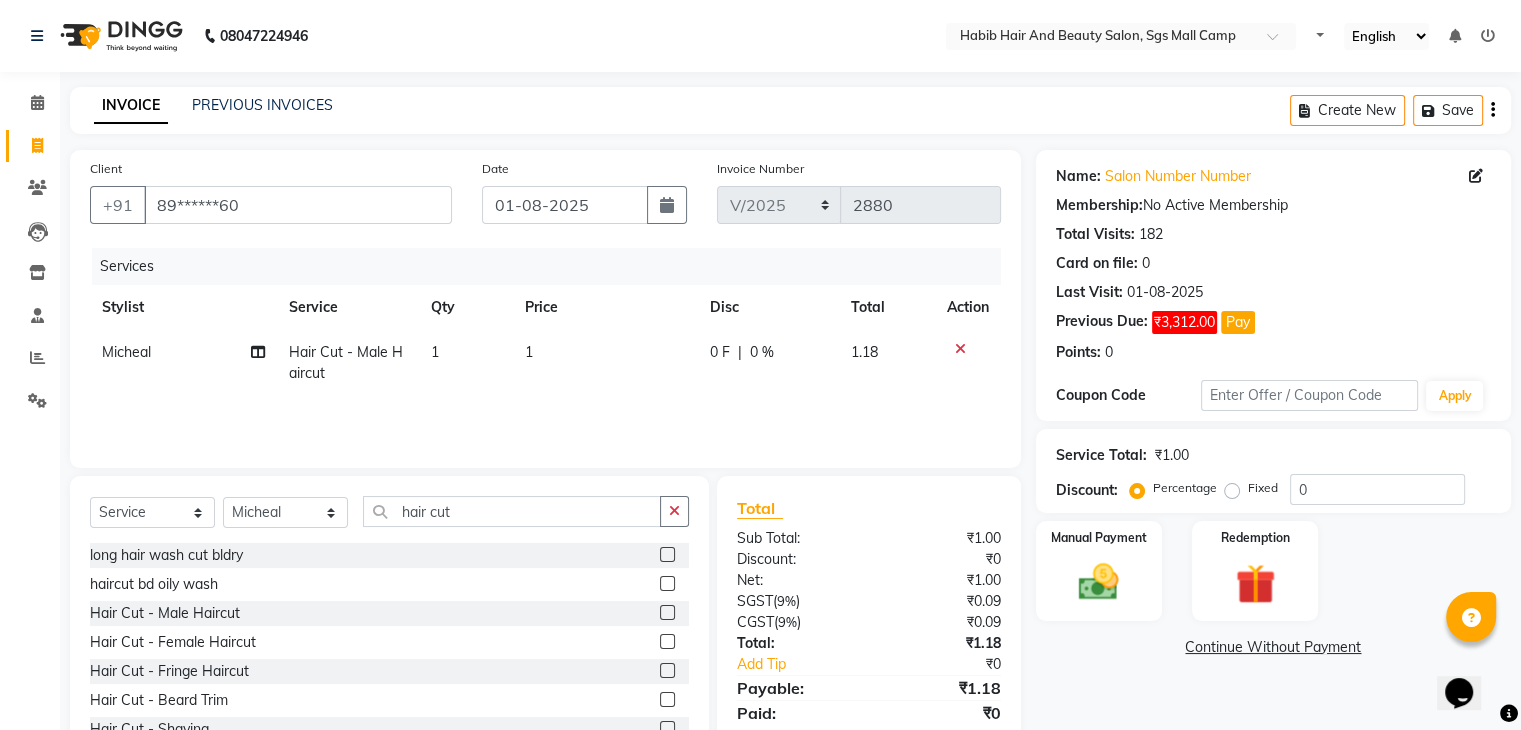 click on "1" 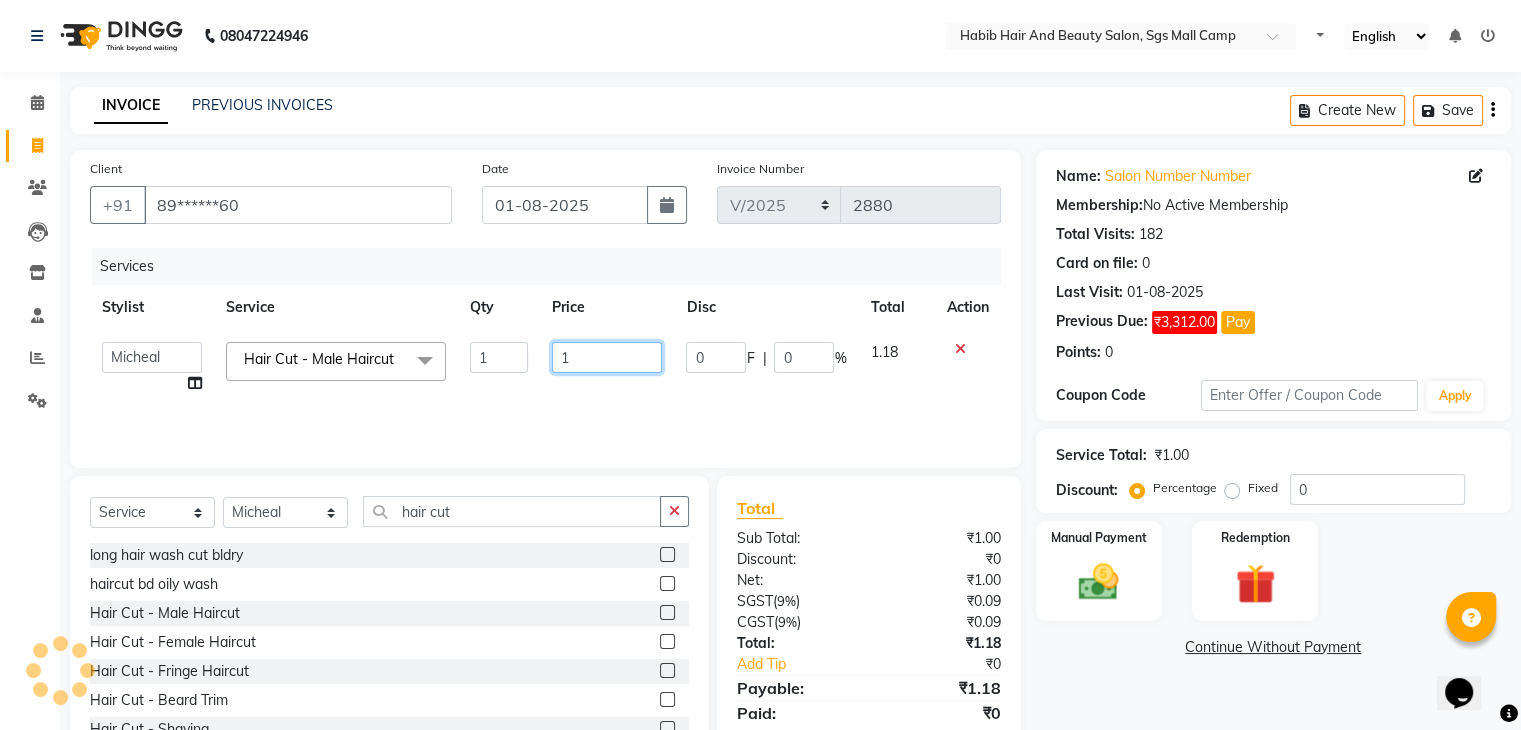 click on "1" 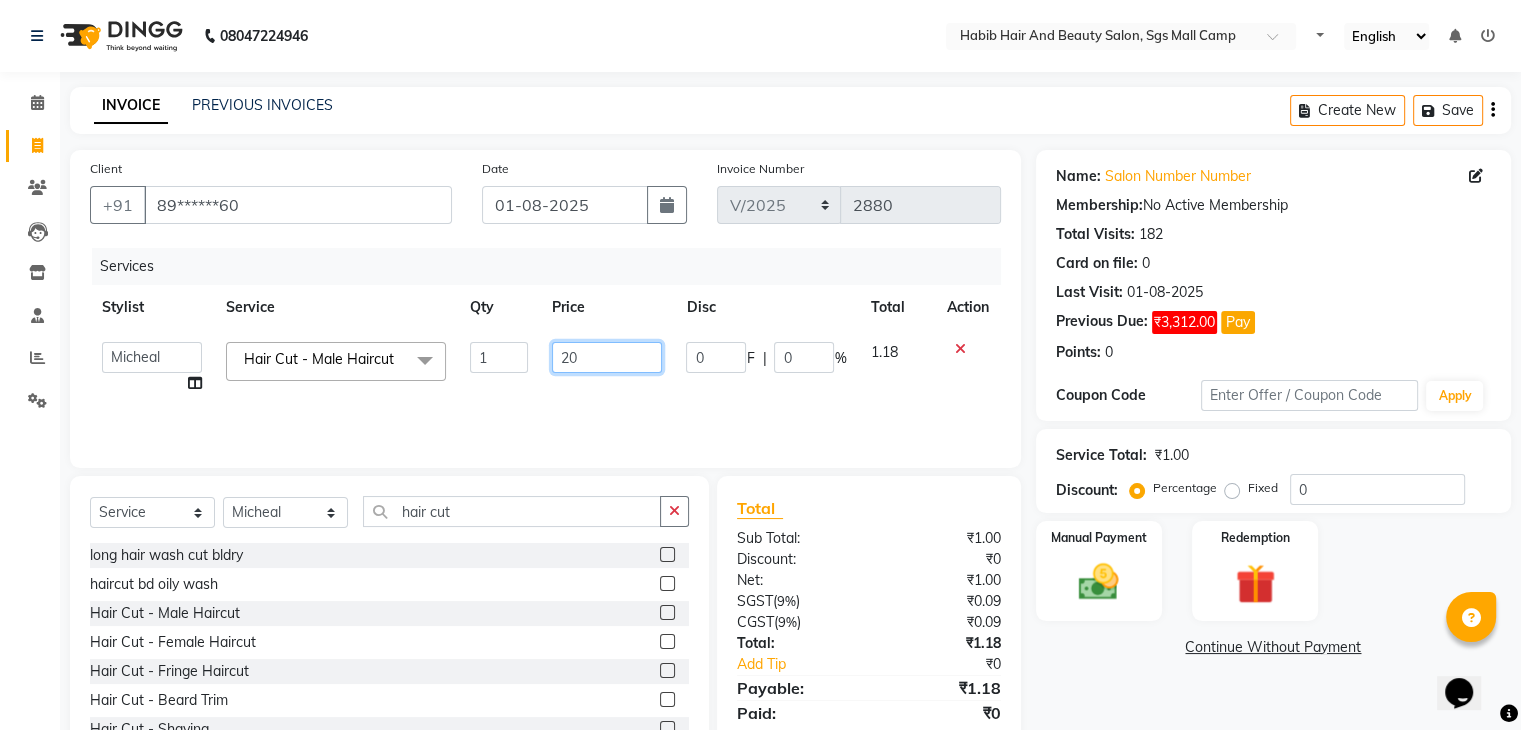 type on "200" 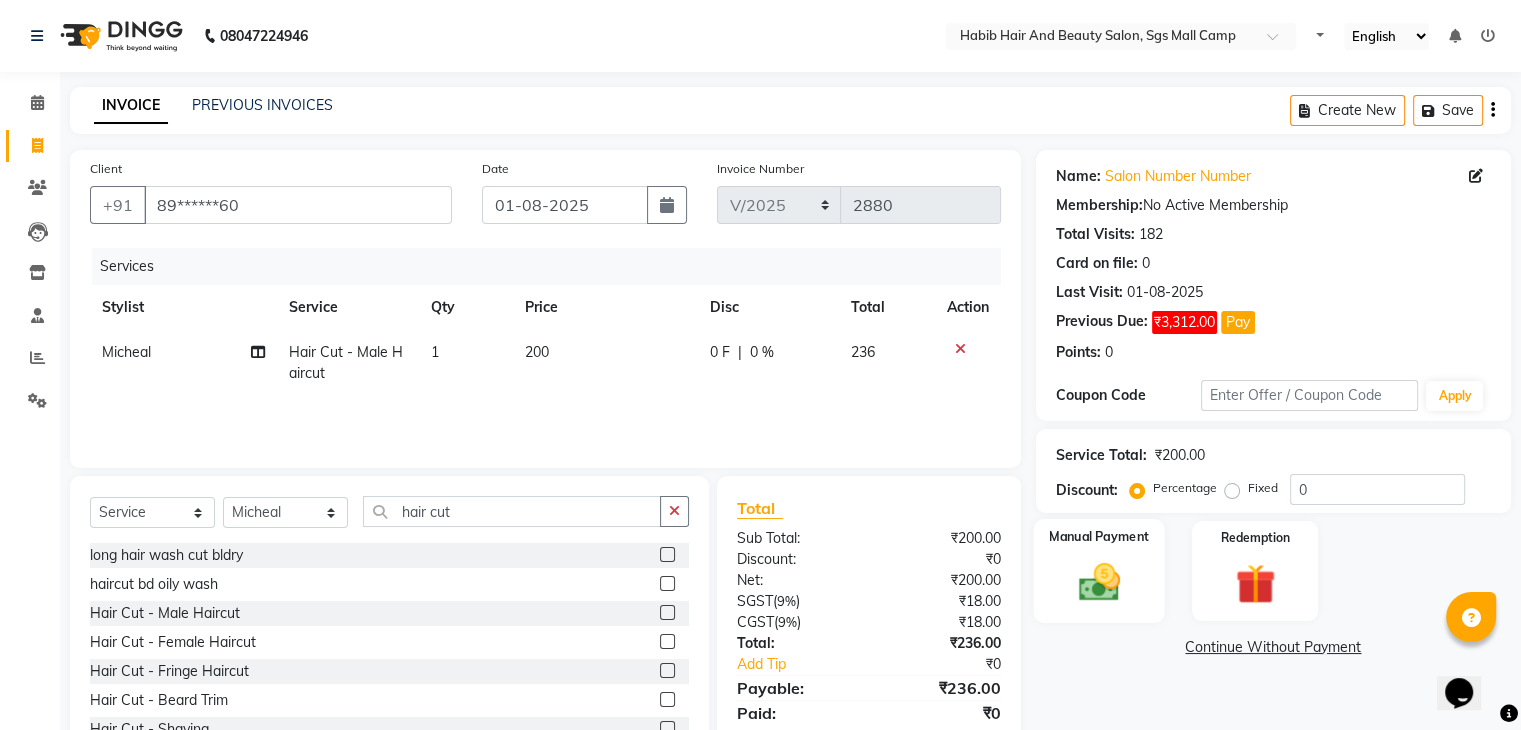 click 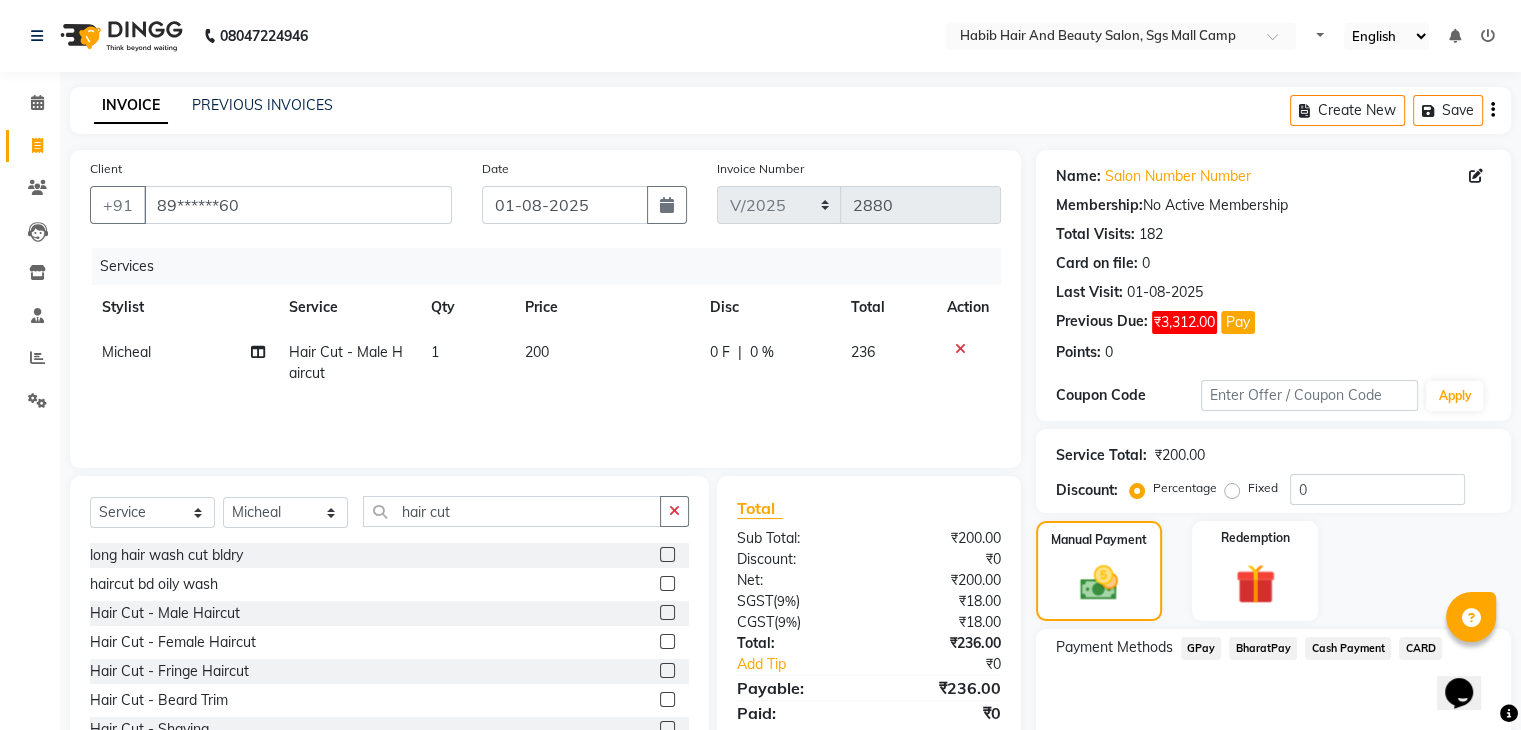 click on "BharatPay" 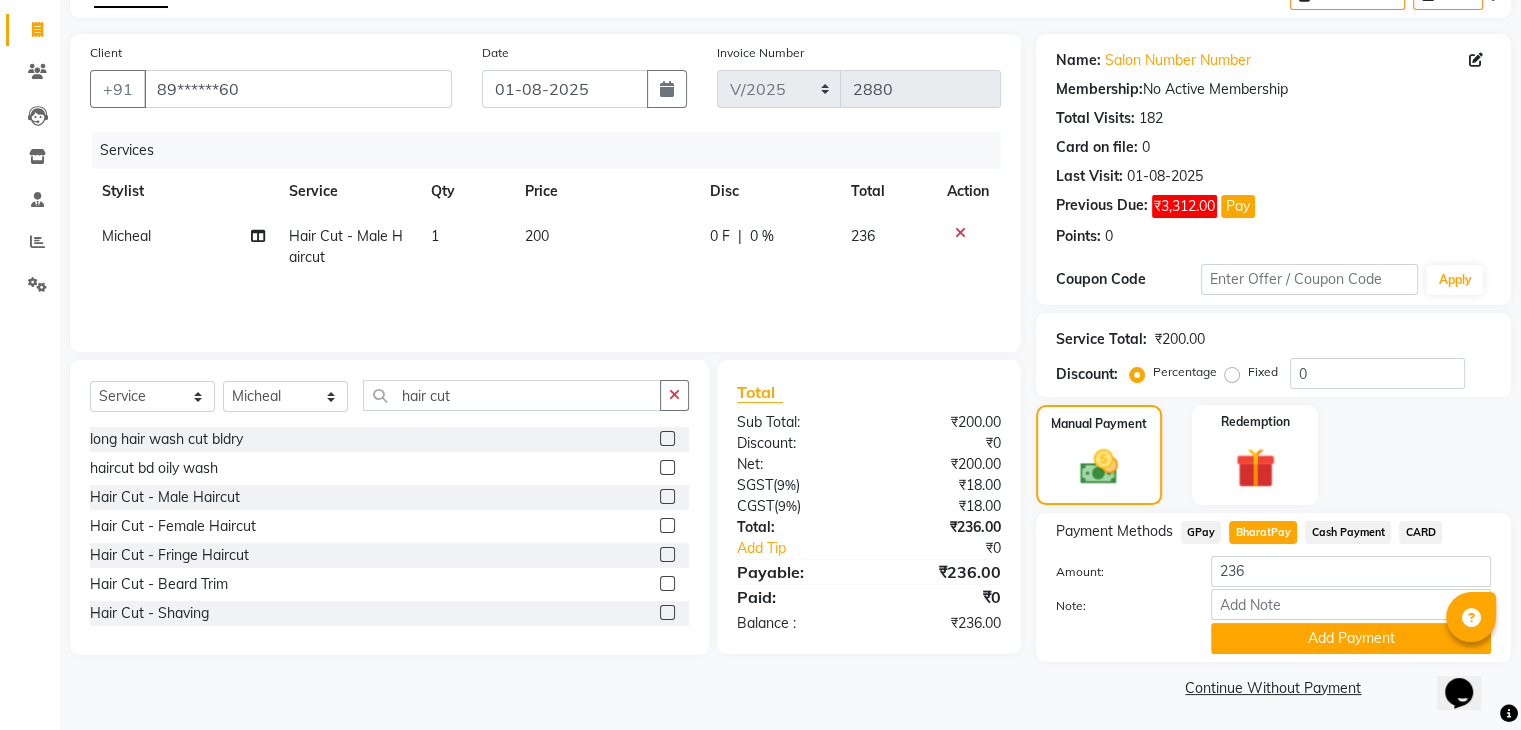 scroll, scrollTop: 120, scrollLeft: 0, axis: vertical 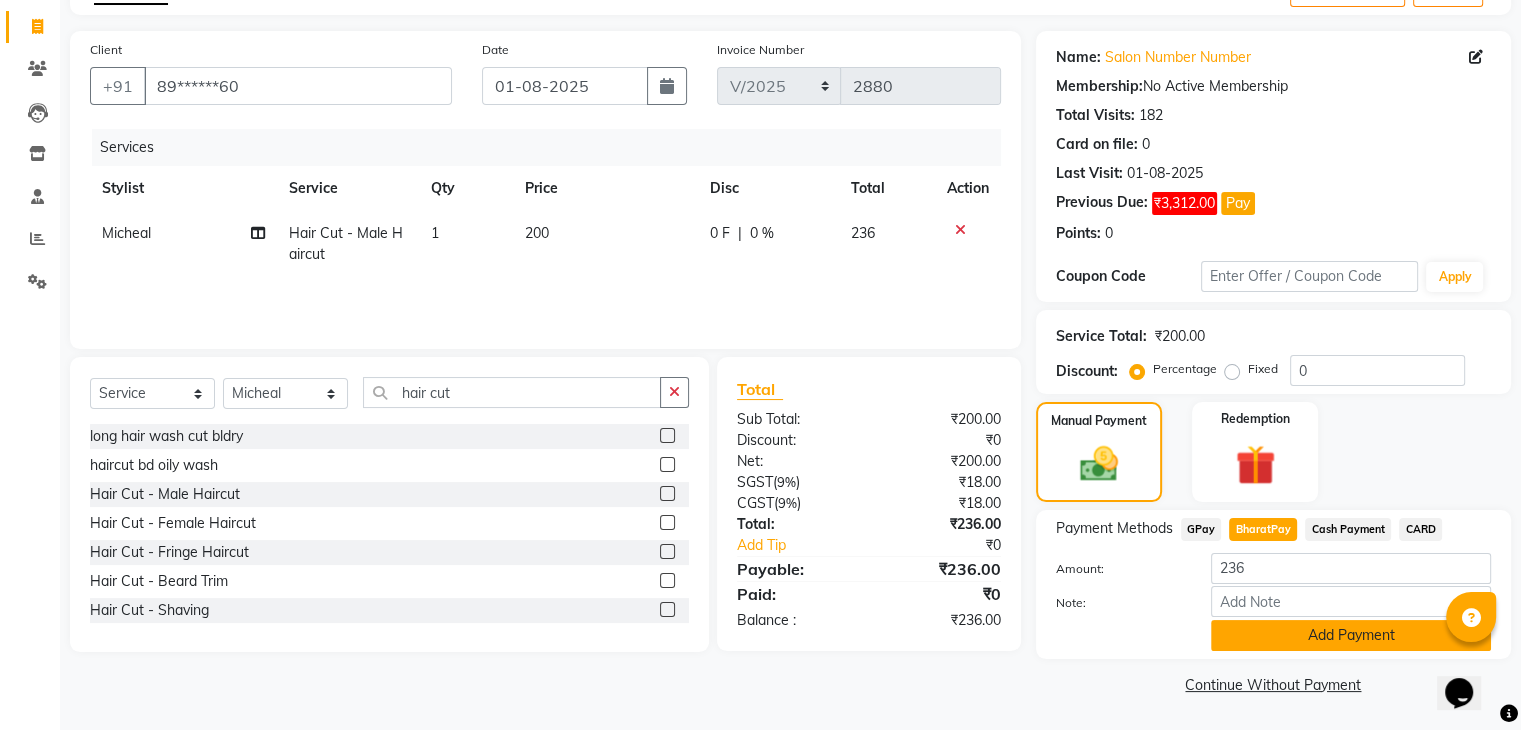 click on "Add Payment" 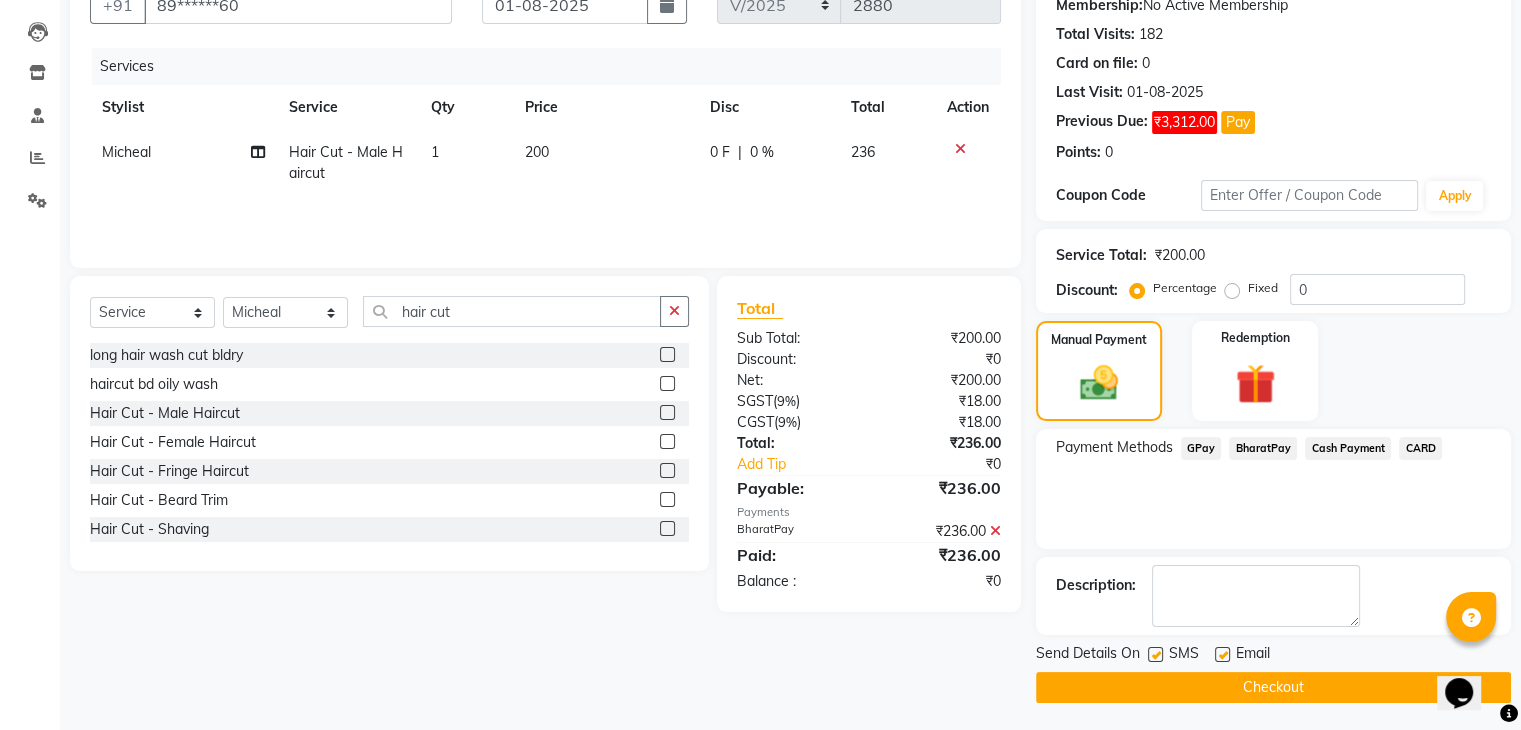 scroll, scrollTop: 201, scrollLeft: 0, axis: vertical 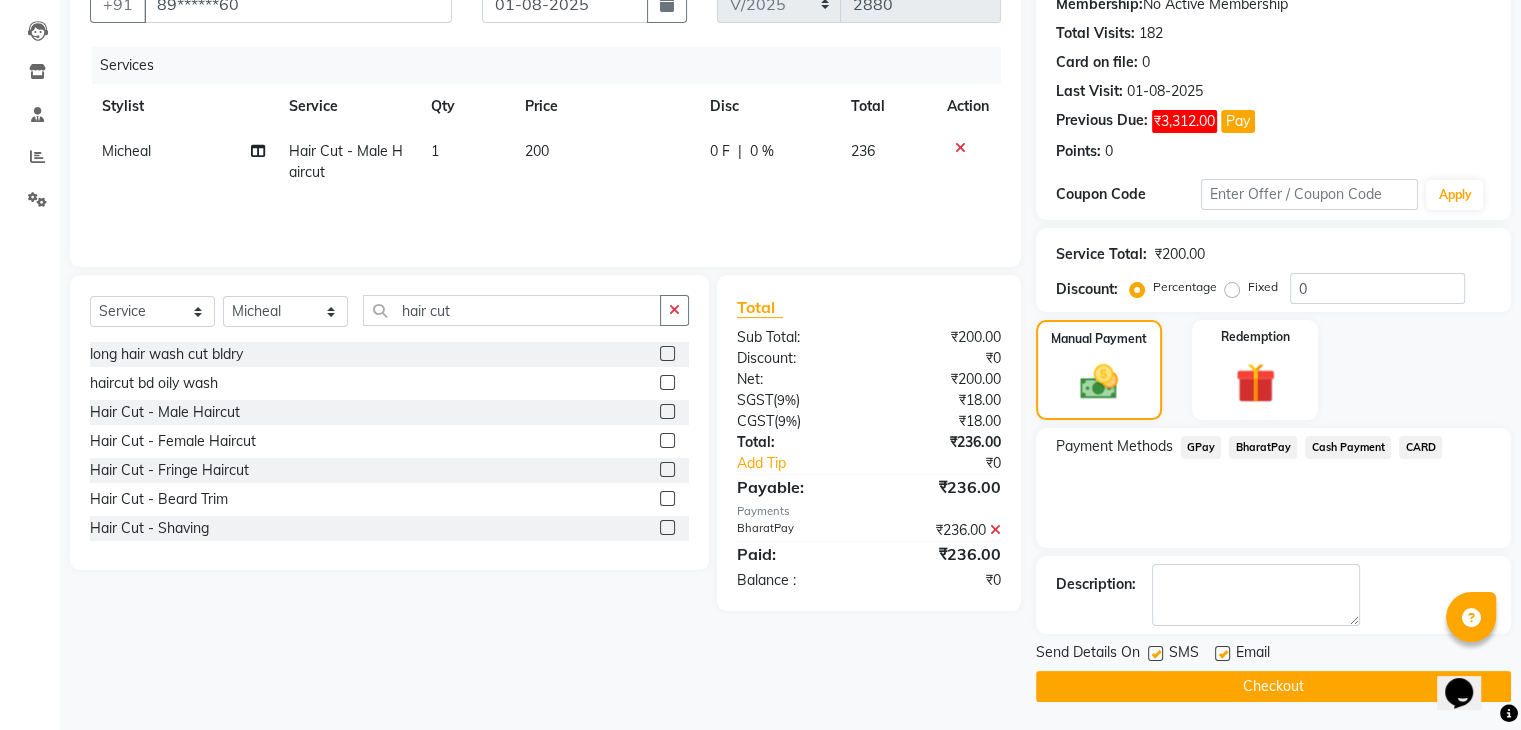 click on "Checkout" 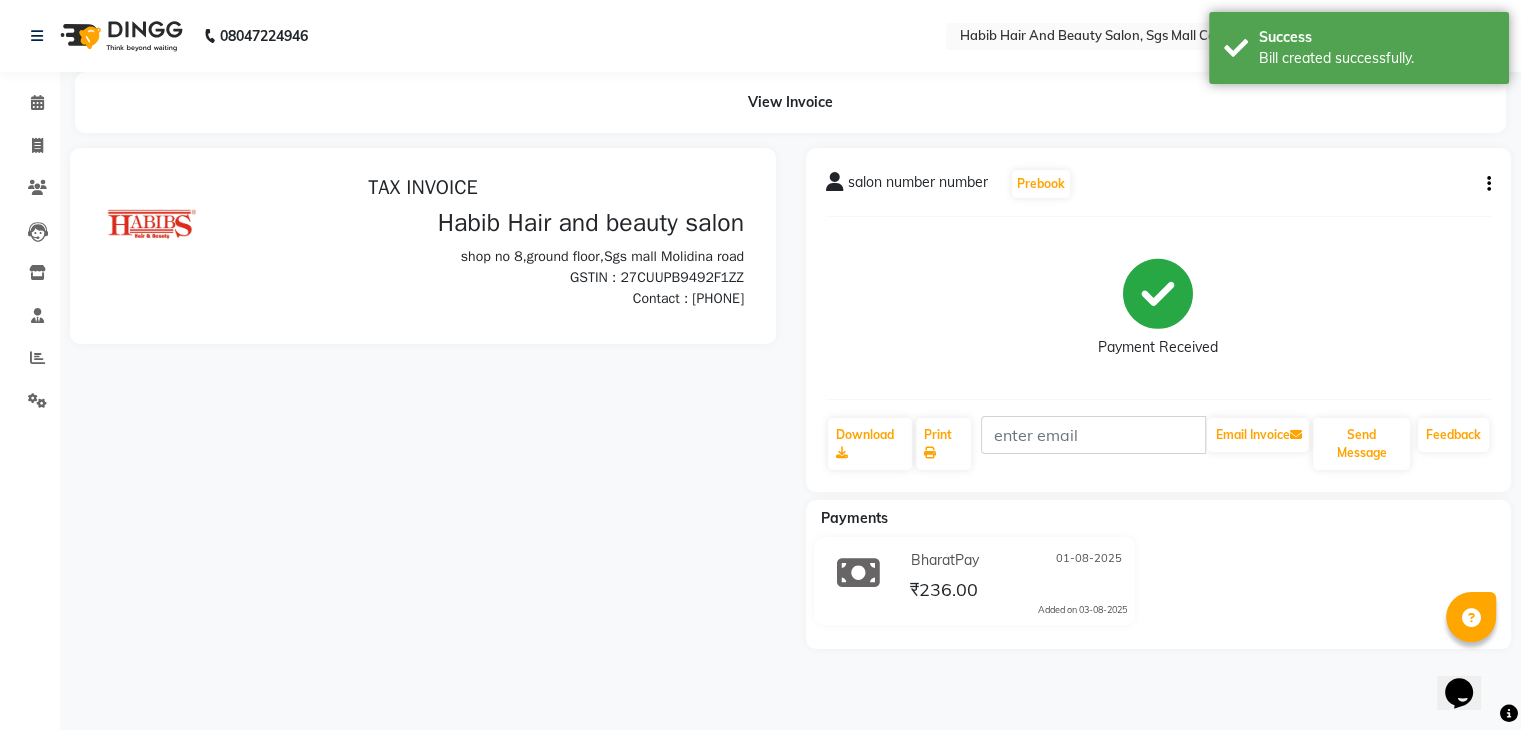 scroll, scrollTop: 0, scrollLeft: 0, axis: both 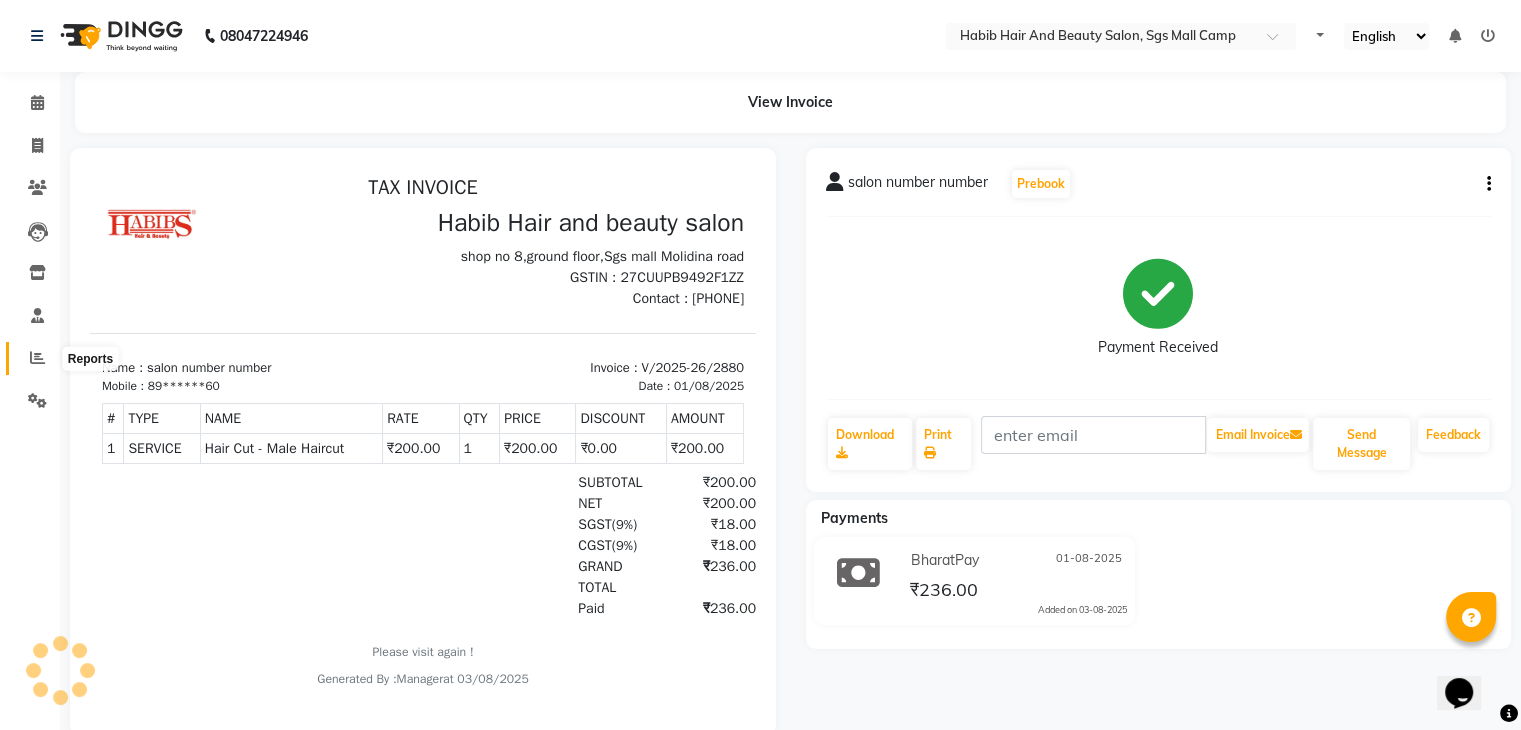click 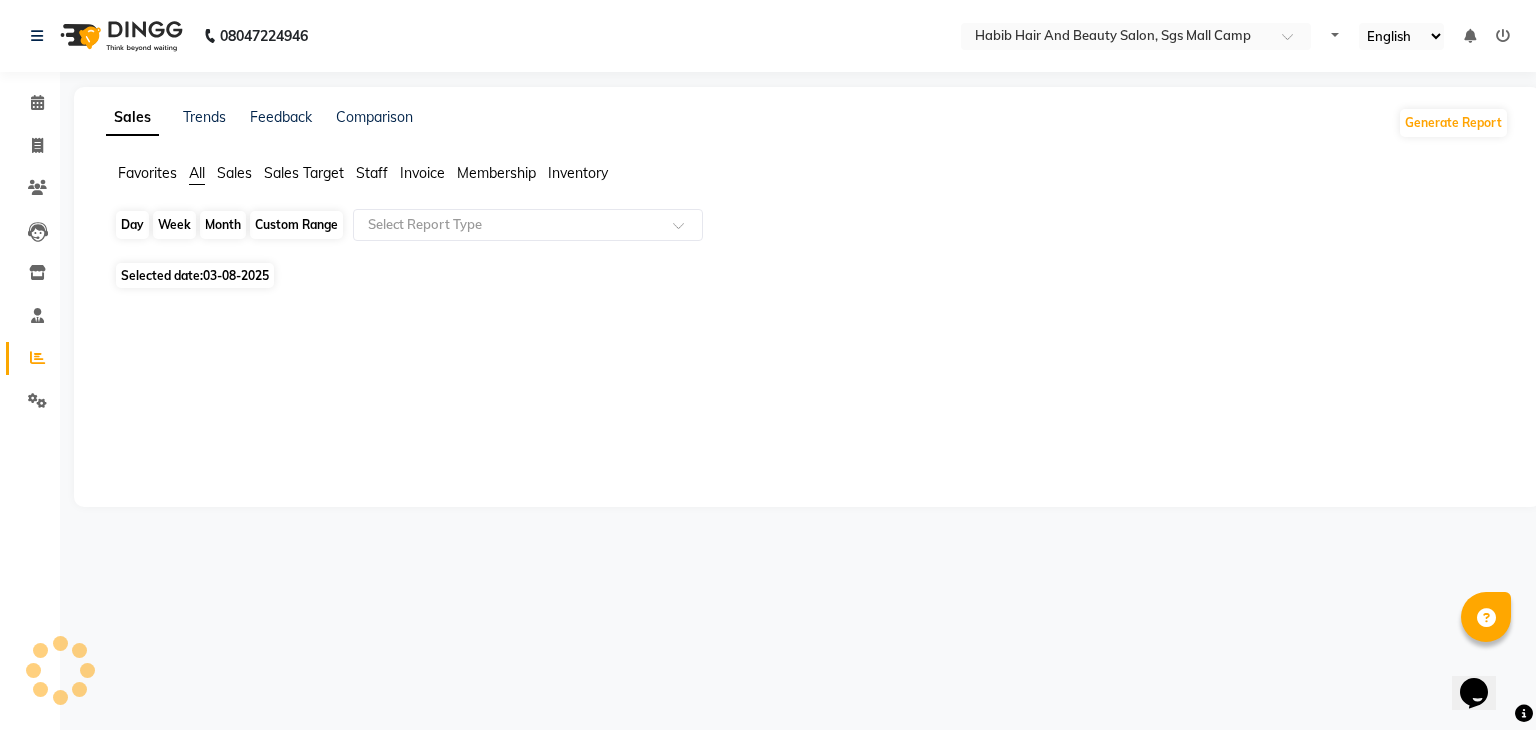 click on "Day" 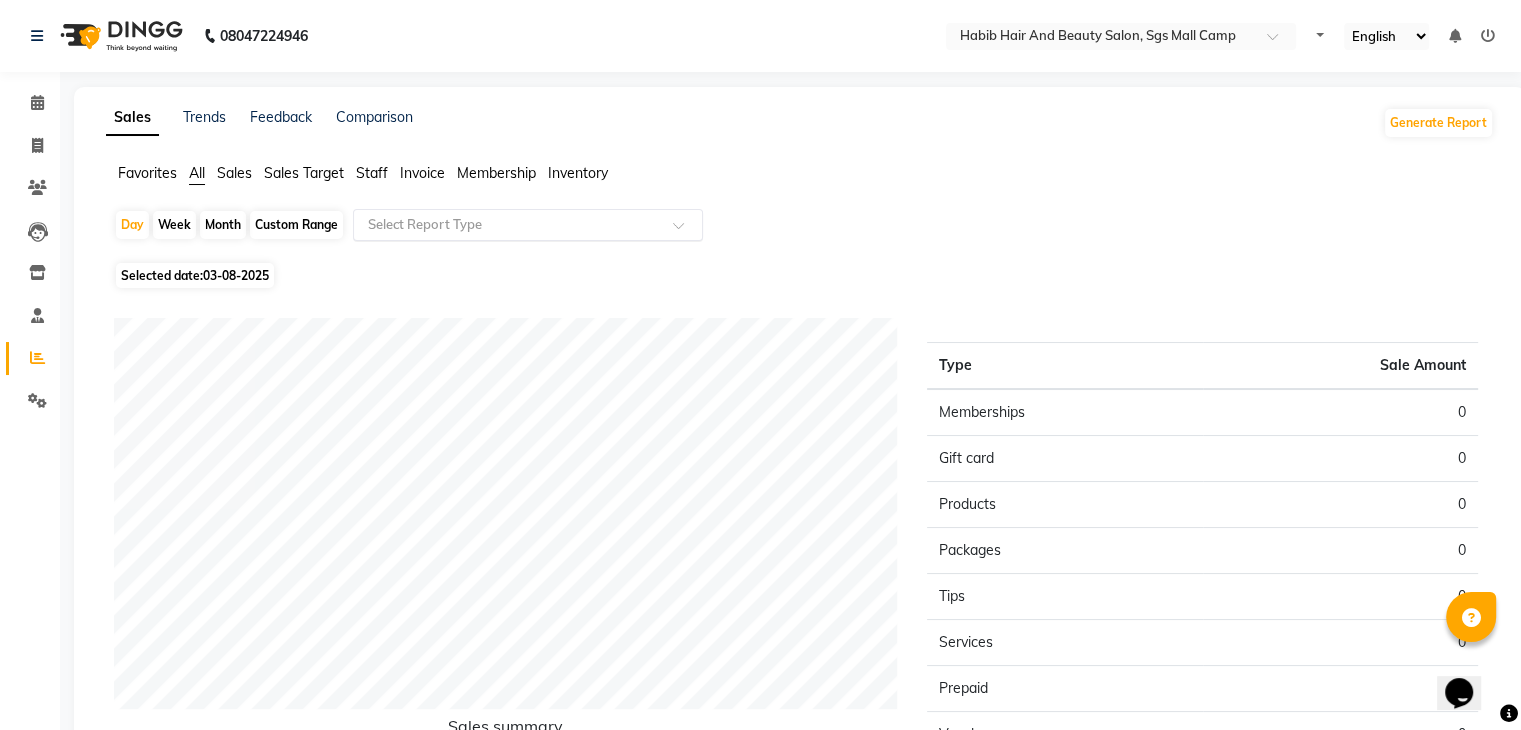click 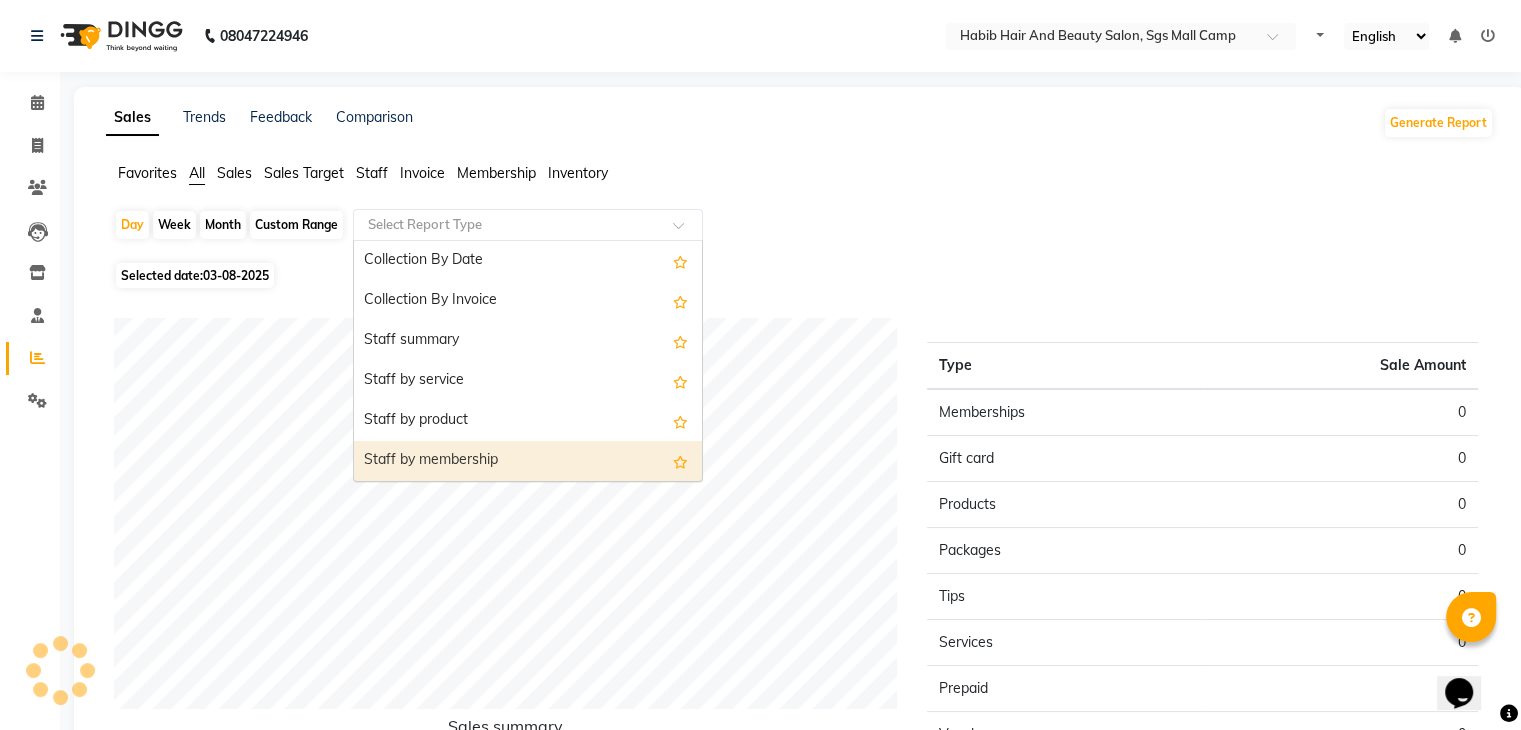 scroll, scrollTop: 680, scrollLeft: 0, axis: vertical 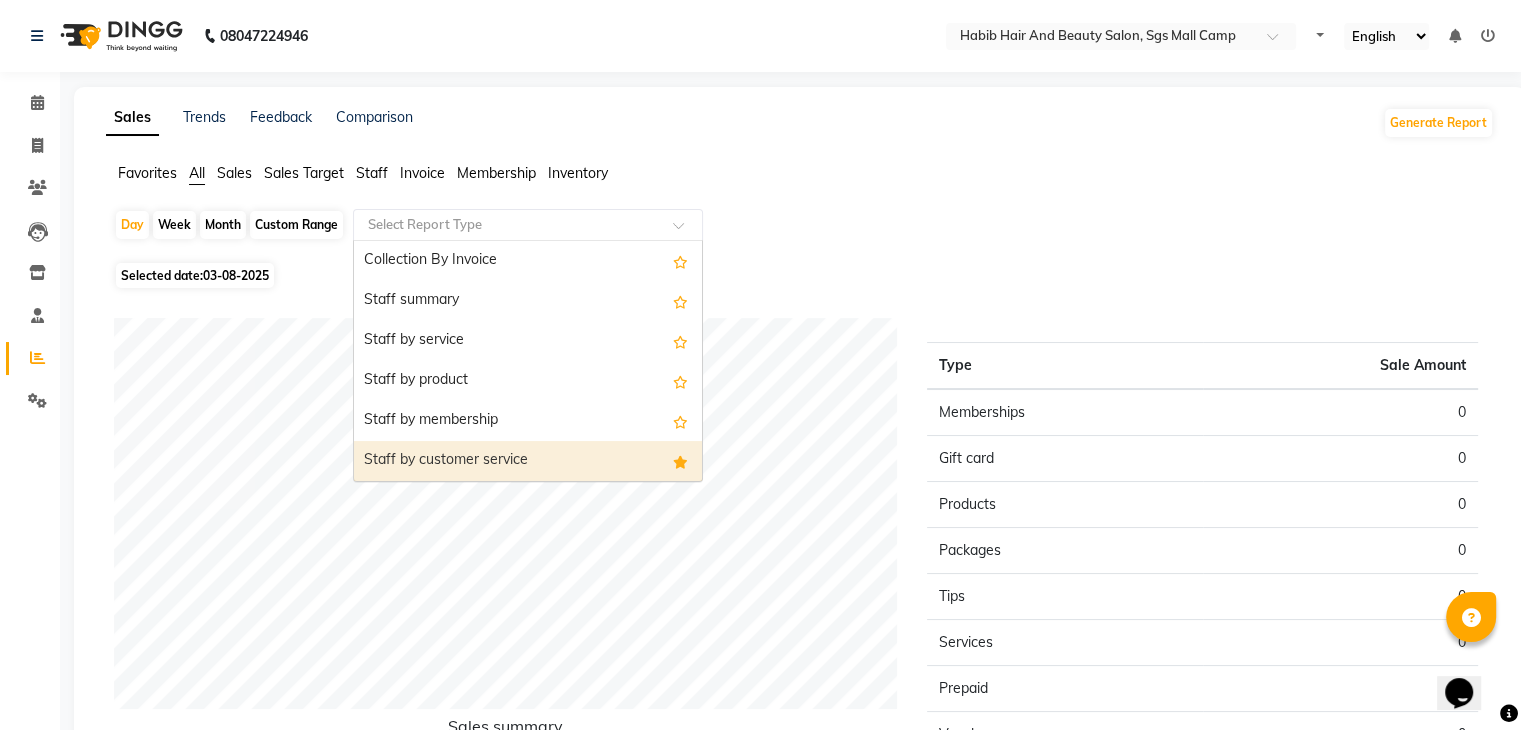 click on "Staff by customer service" at bounding box center (528, 461) 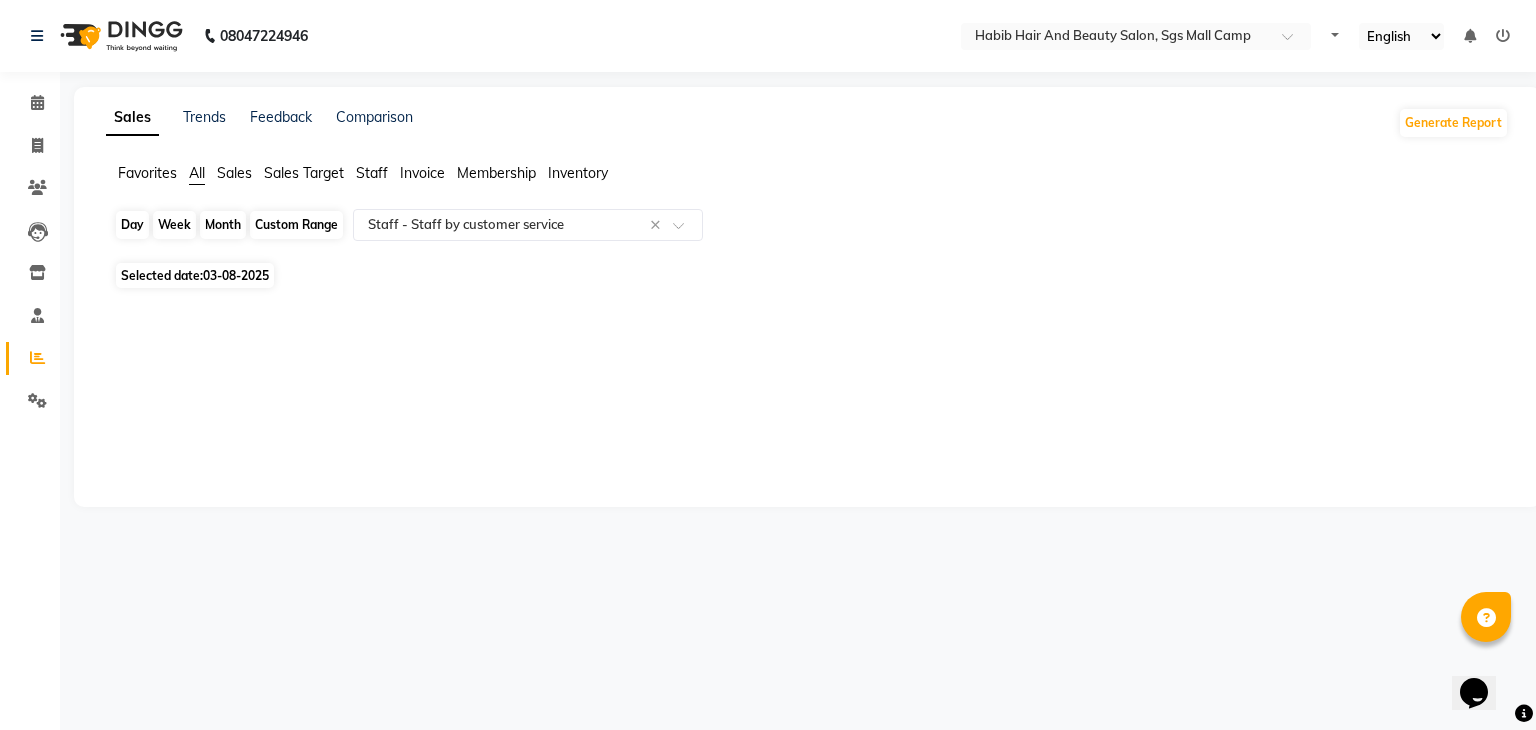 click on "Day" 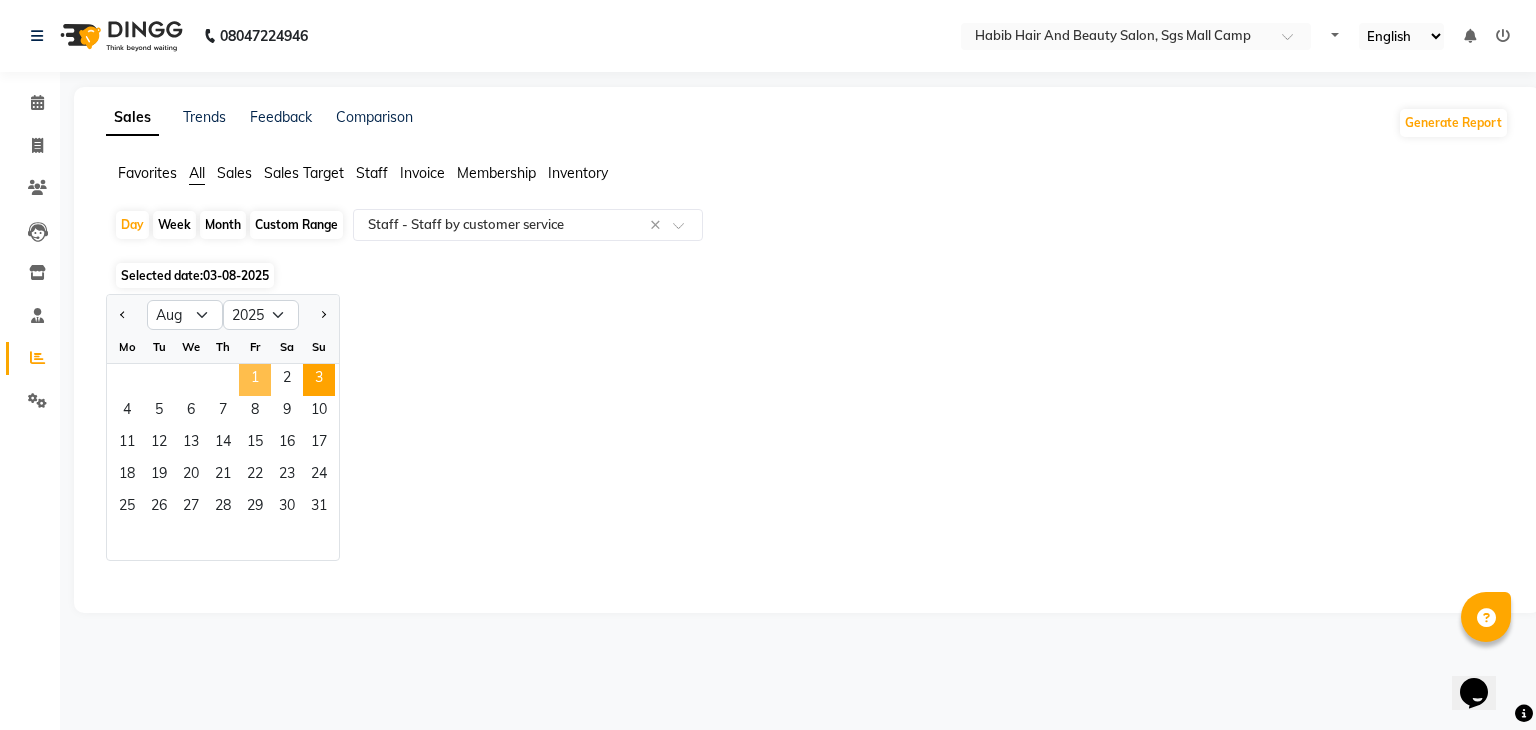 click on "1" 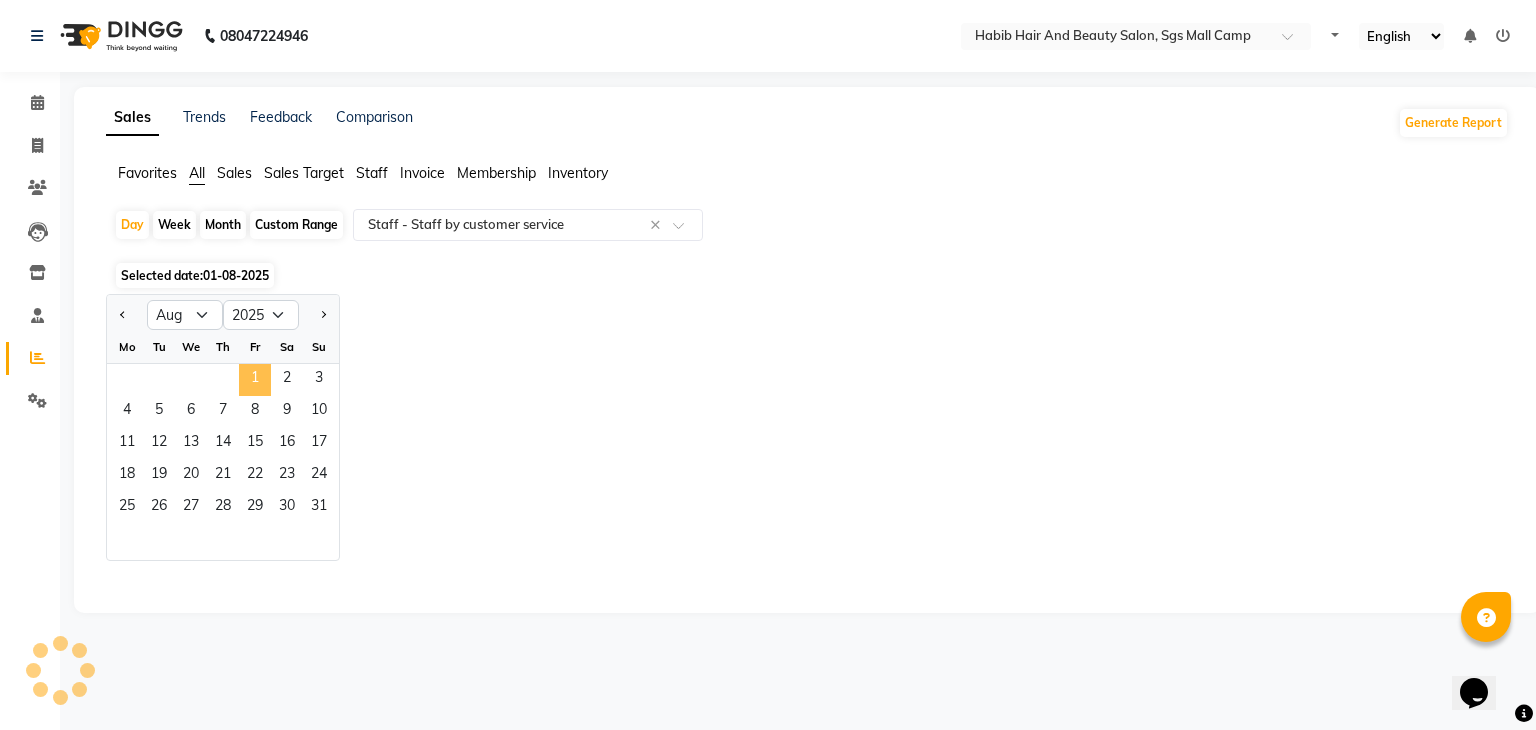 select on "csv" 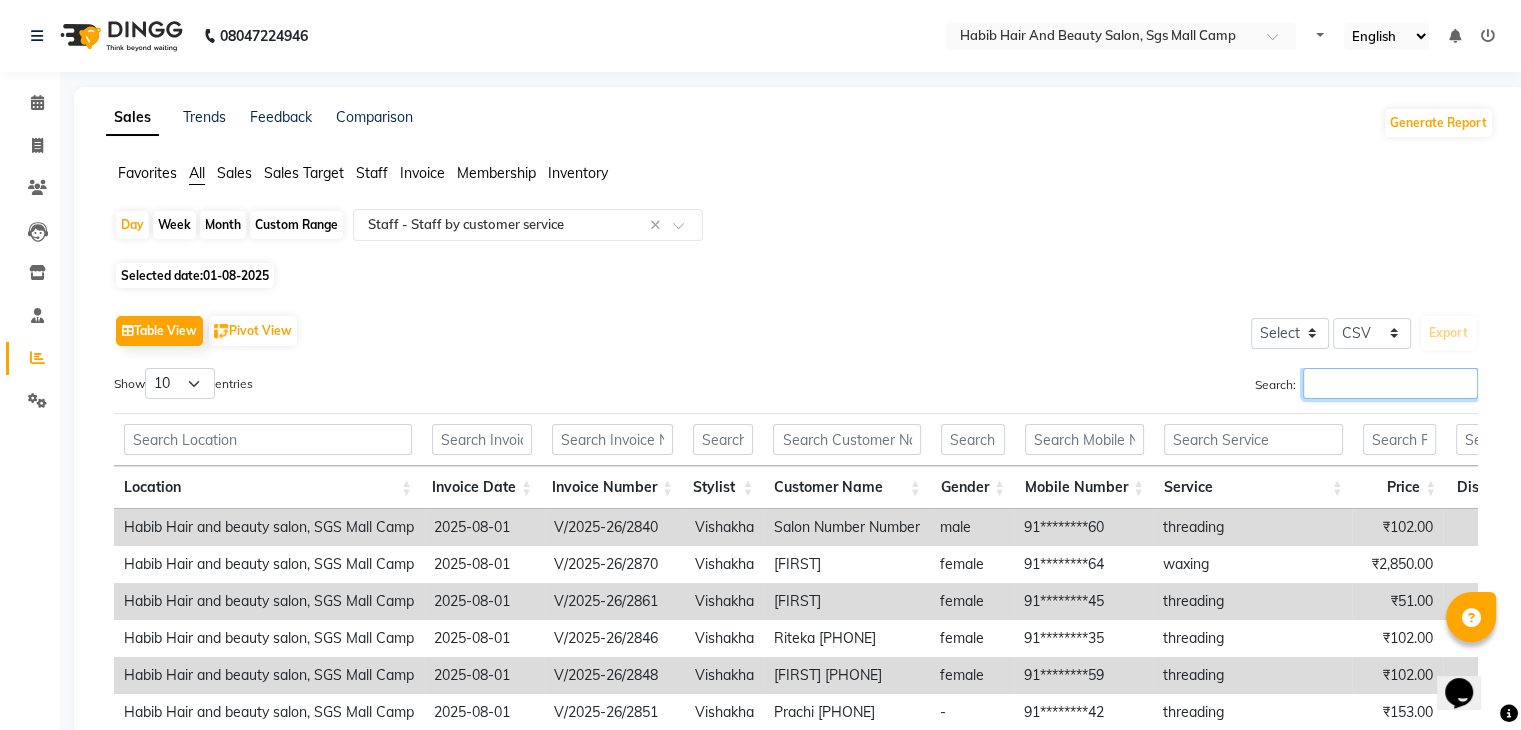 click on "Search:" at bounding box center (1390, 383) 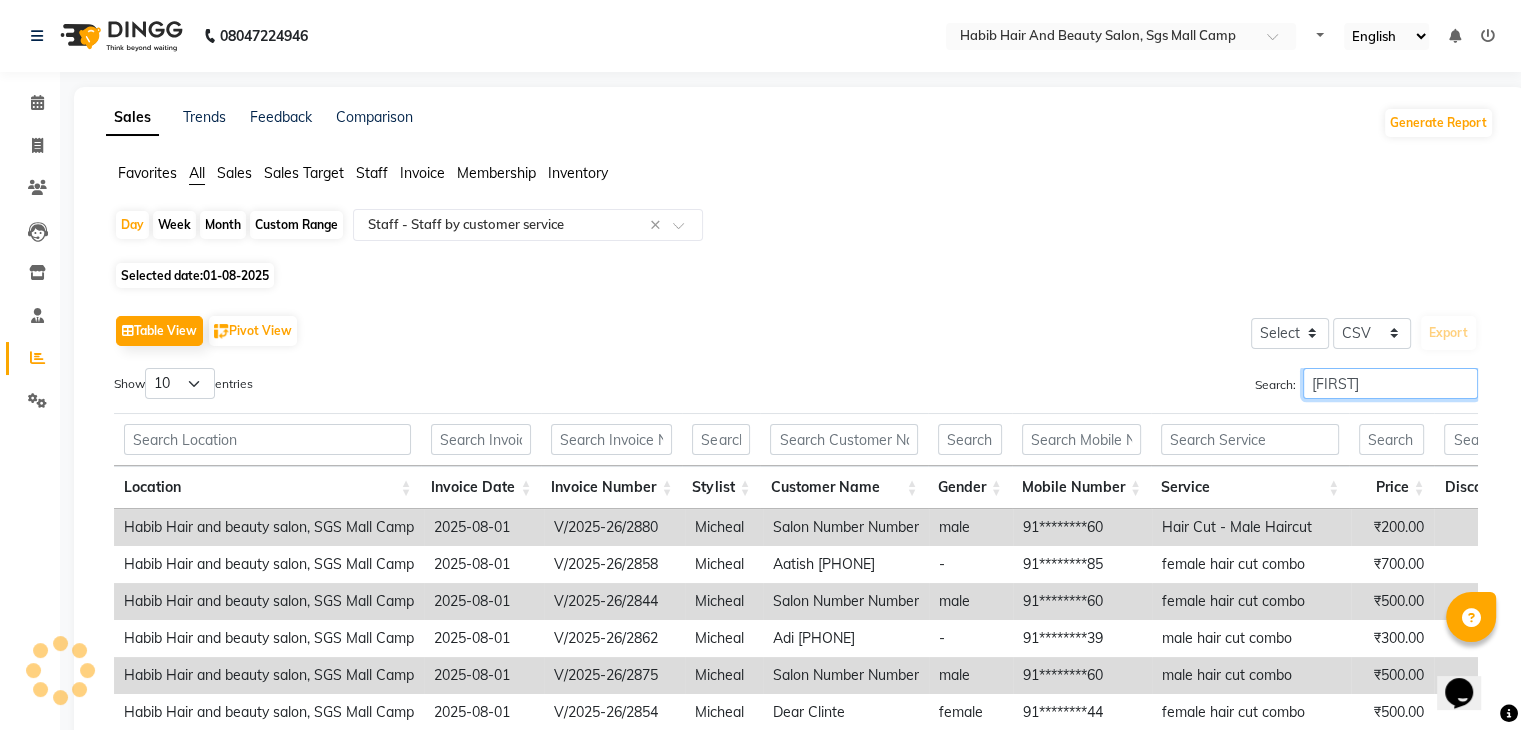 scroll, scrollTop: 217, scrollLeft: 0, axis: vertical 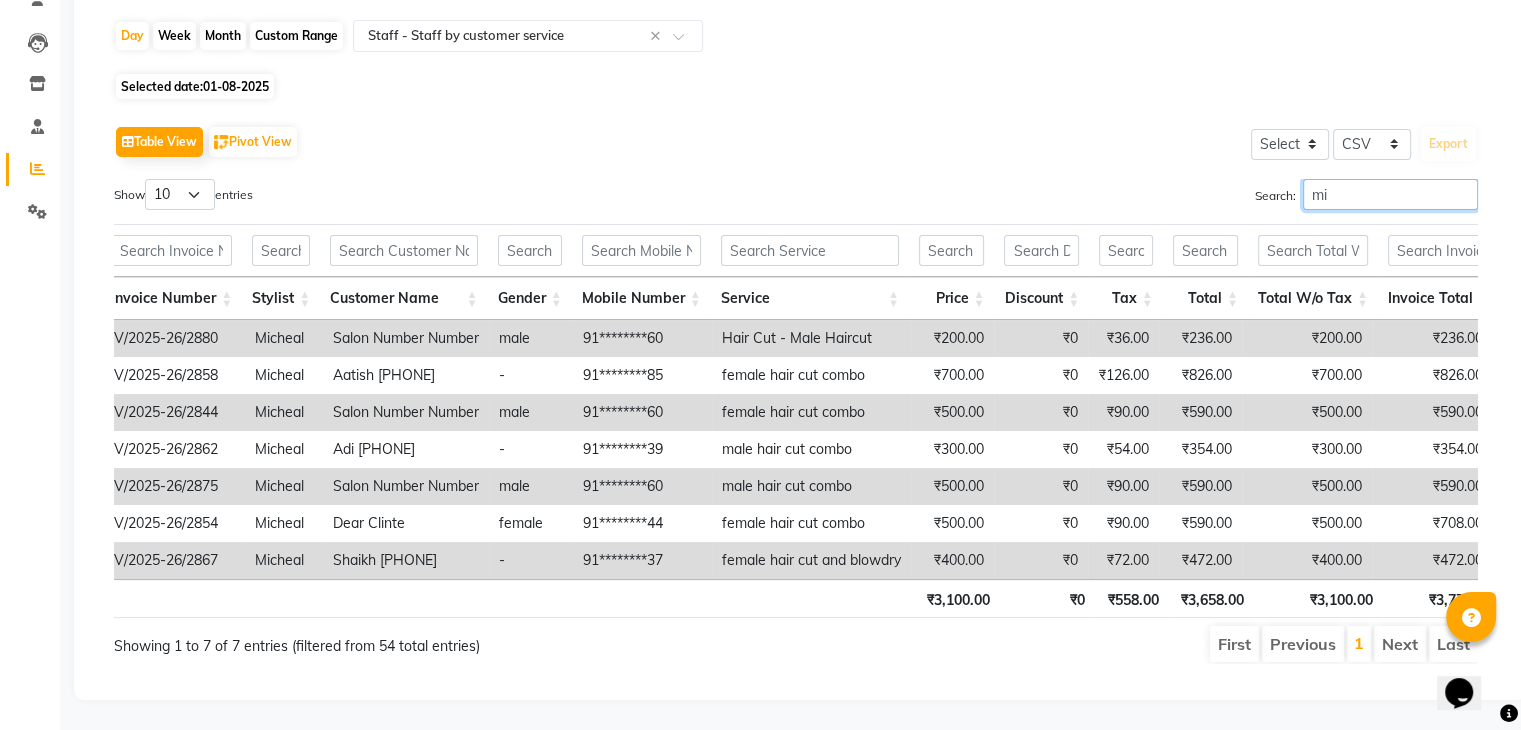 type on "m" 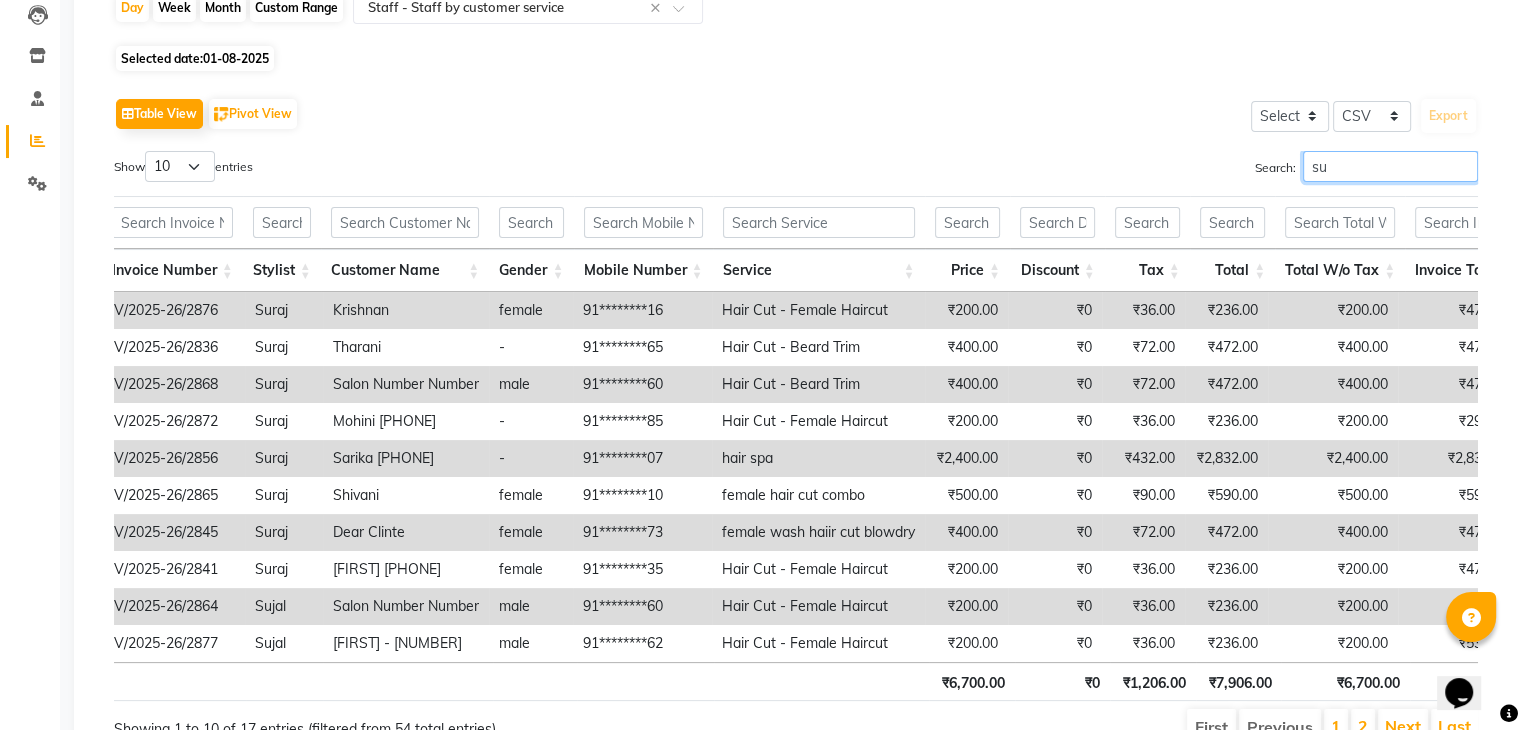type on "s" 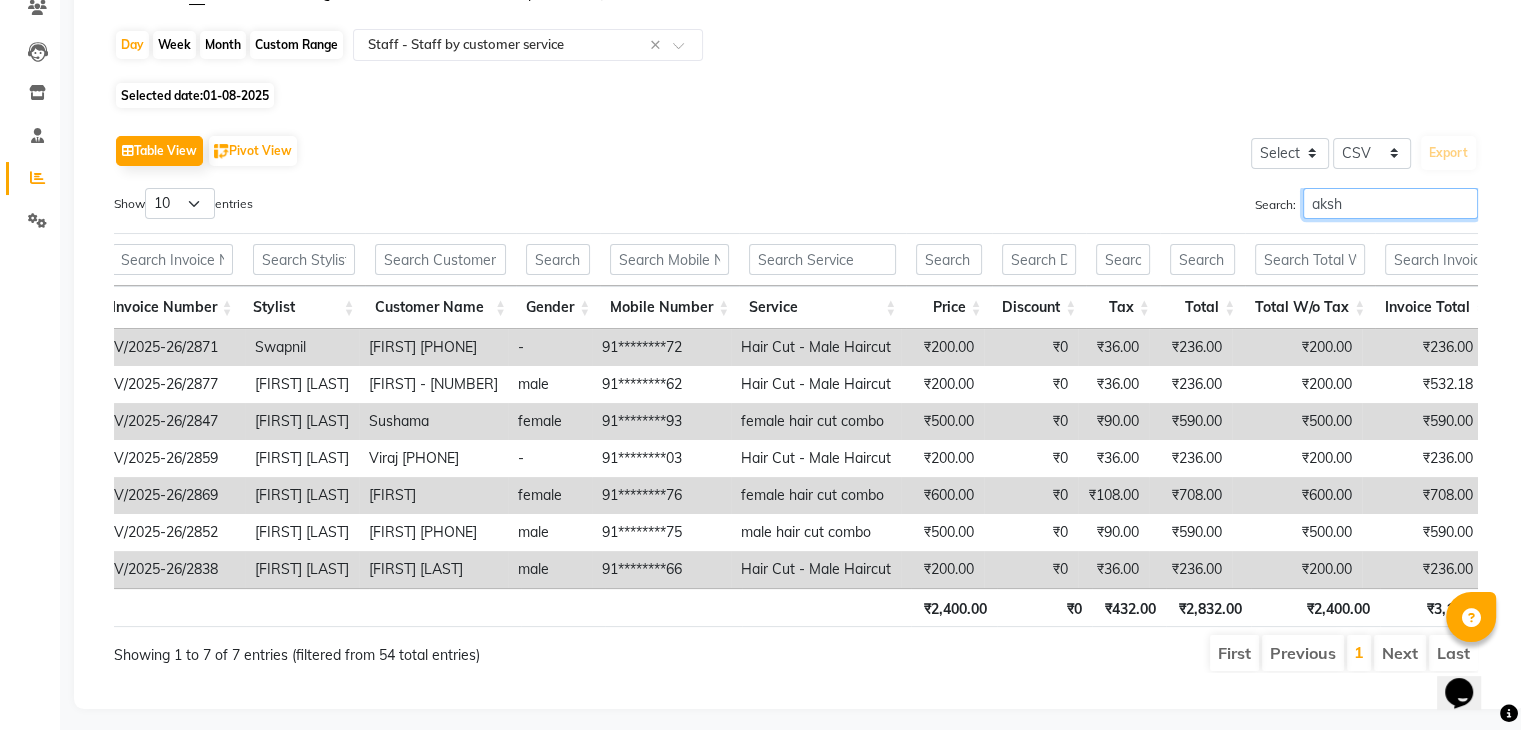 scroll, scrollTop: 217, scrollLeft: 0, axis: vertical 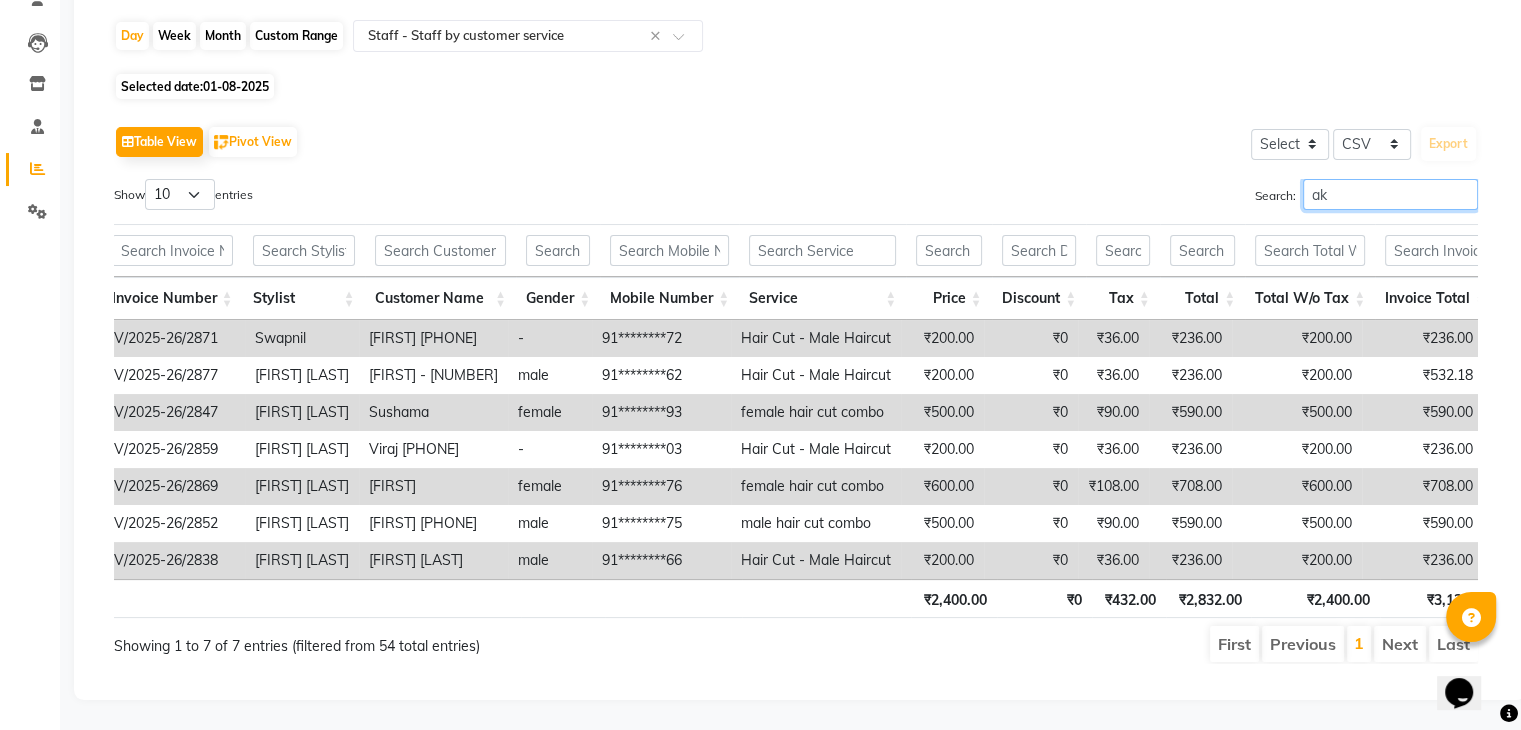 type on "a" 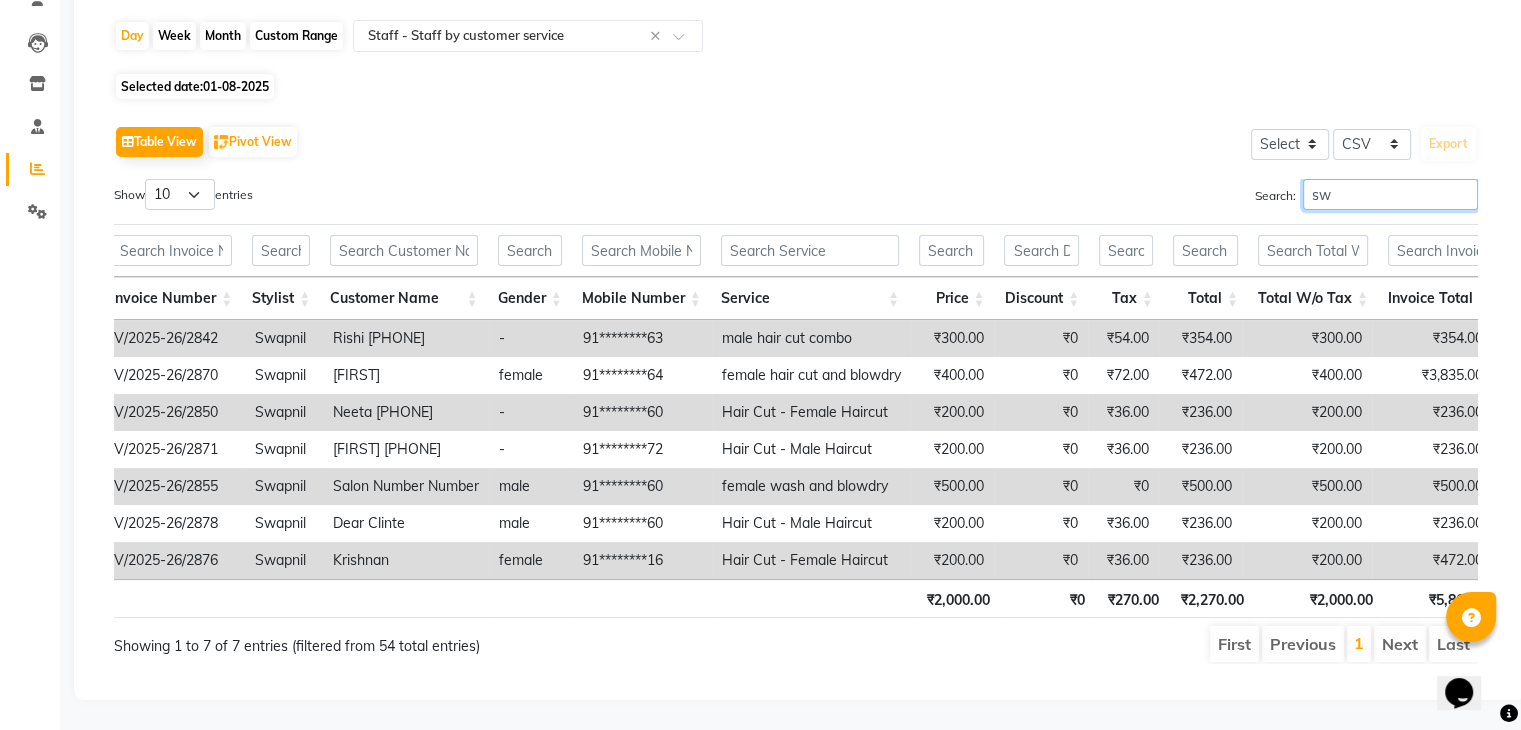 type on "s" 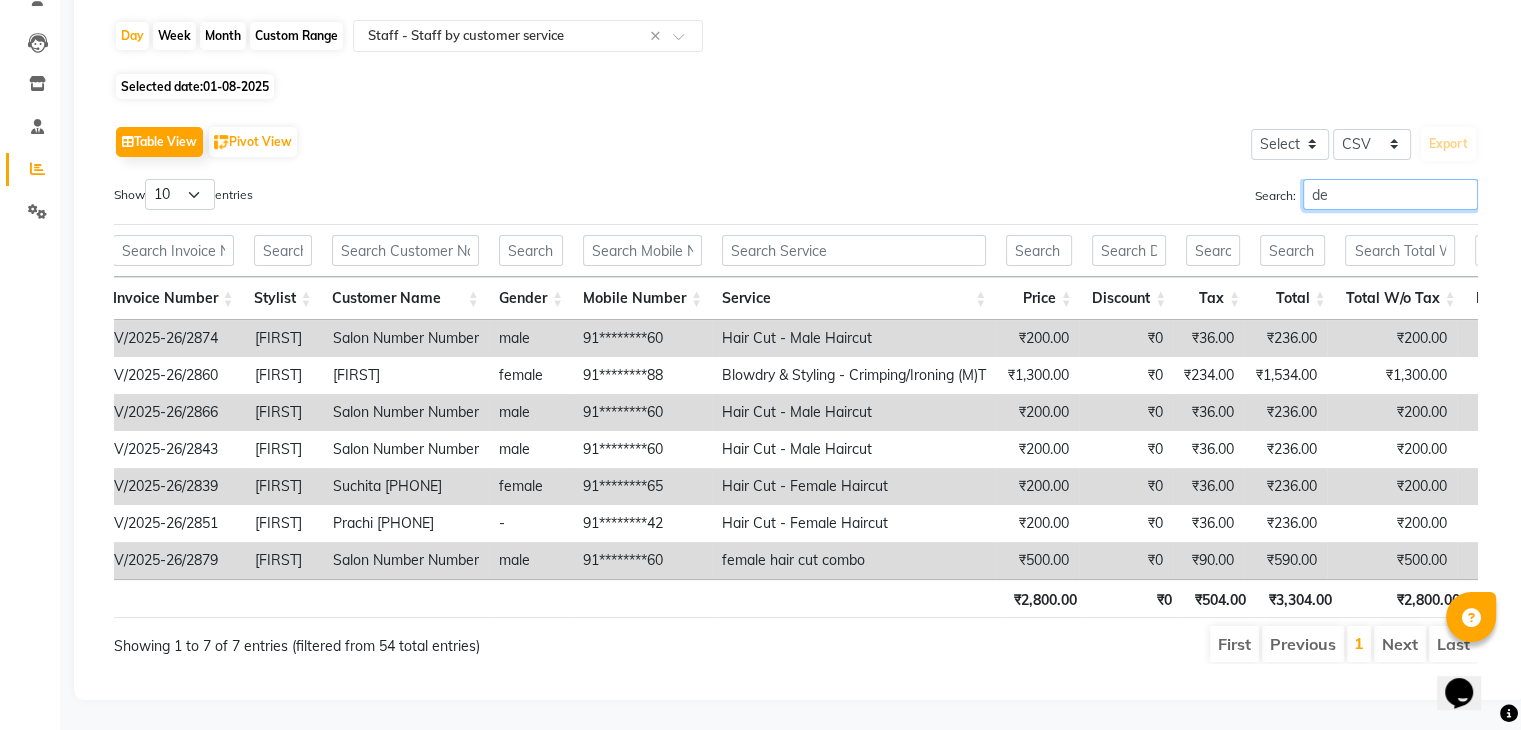 type on "d" 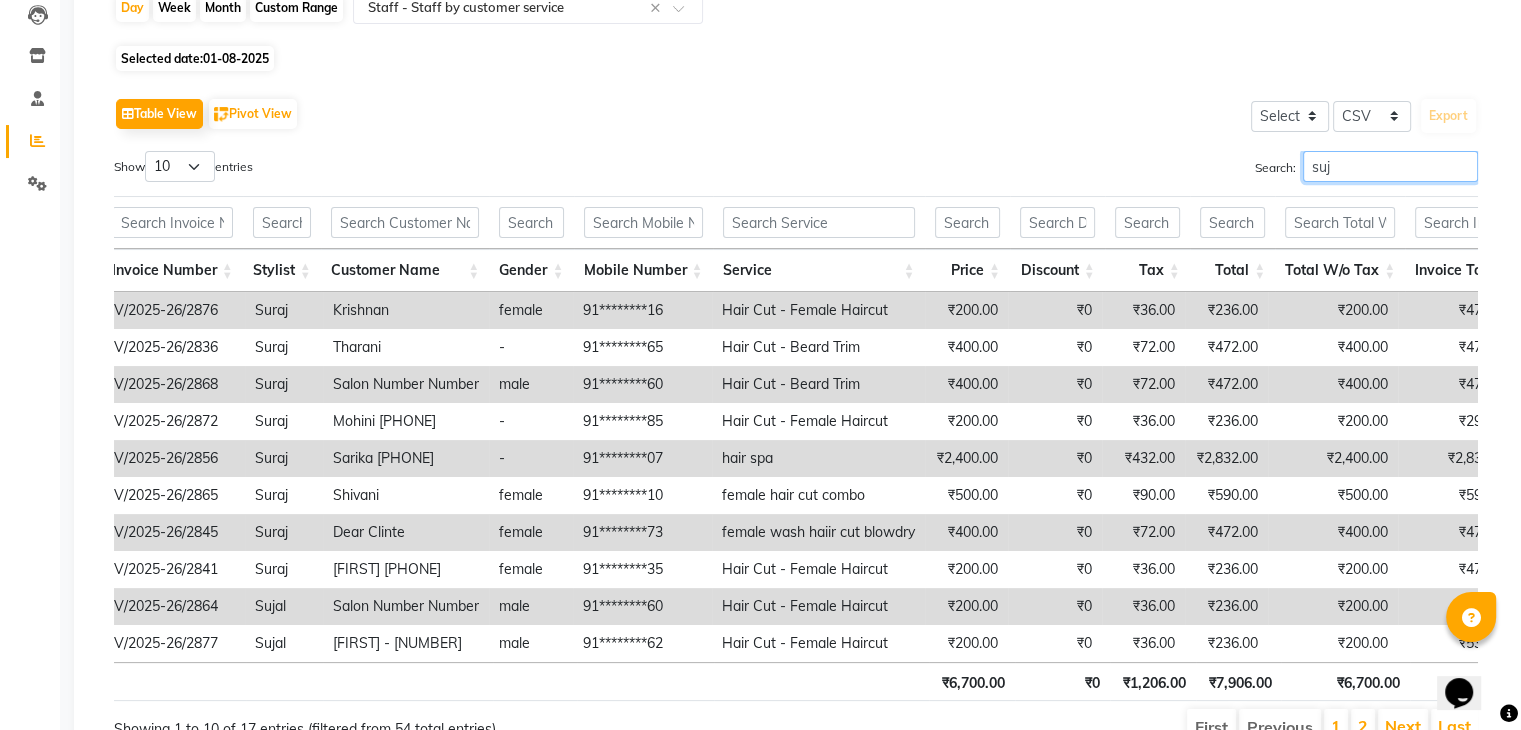 scroll, scrollTop: 180, scrollLeft: 0, axis: vertical 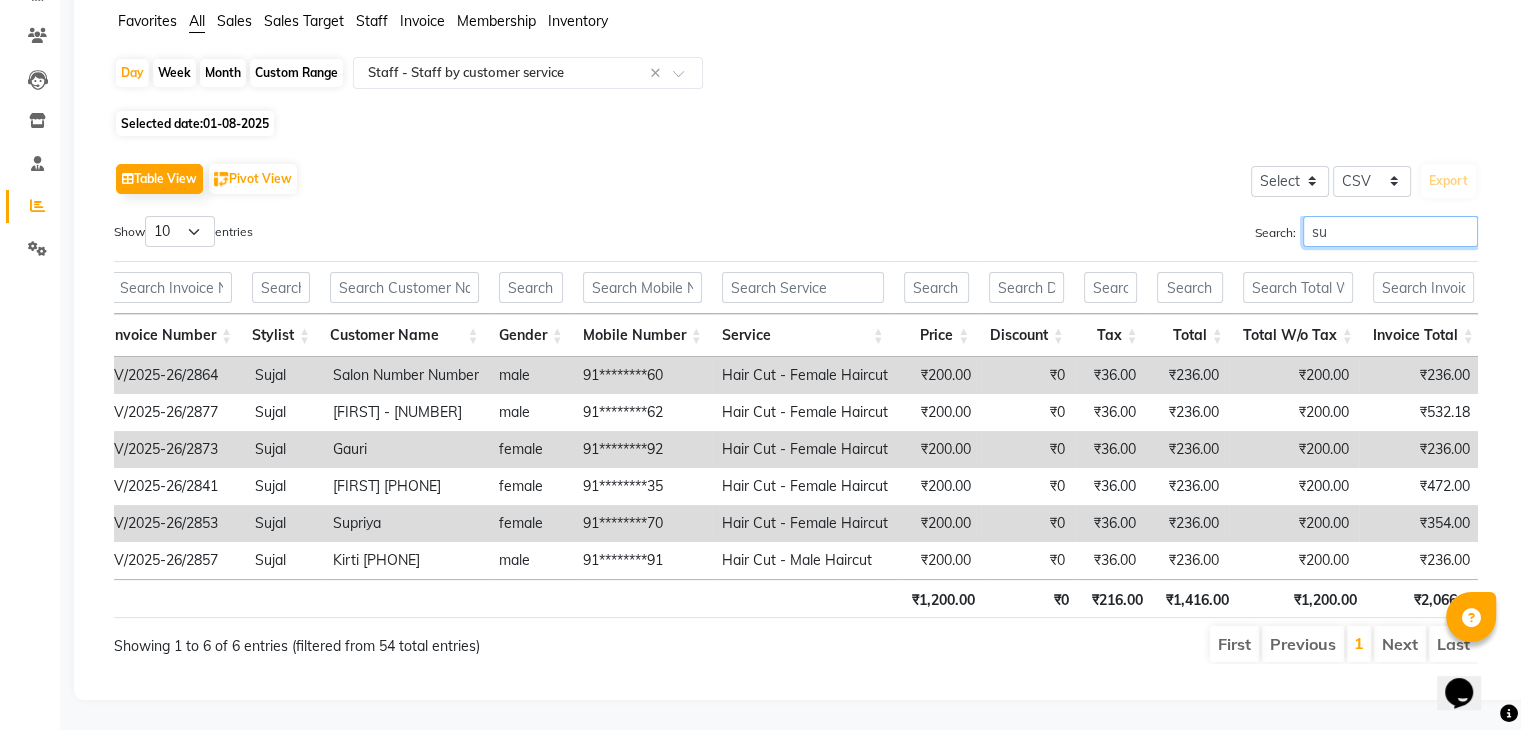 type on "s" 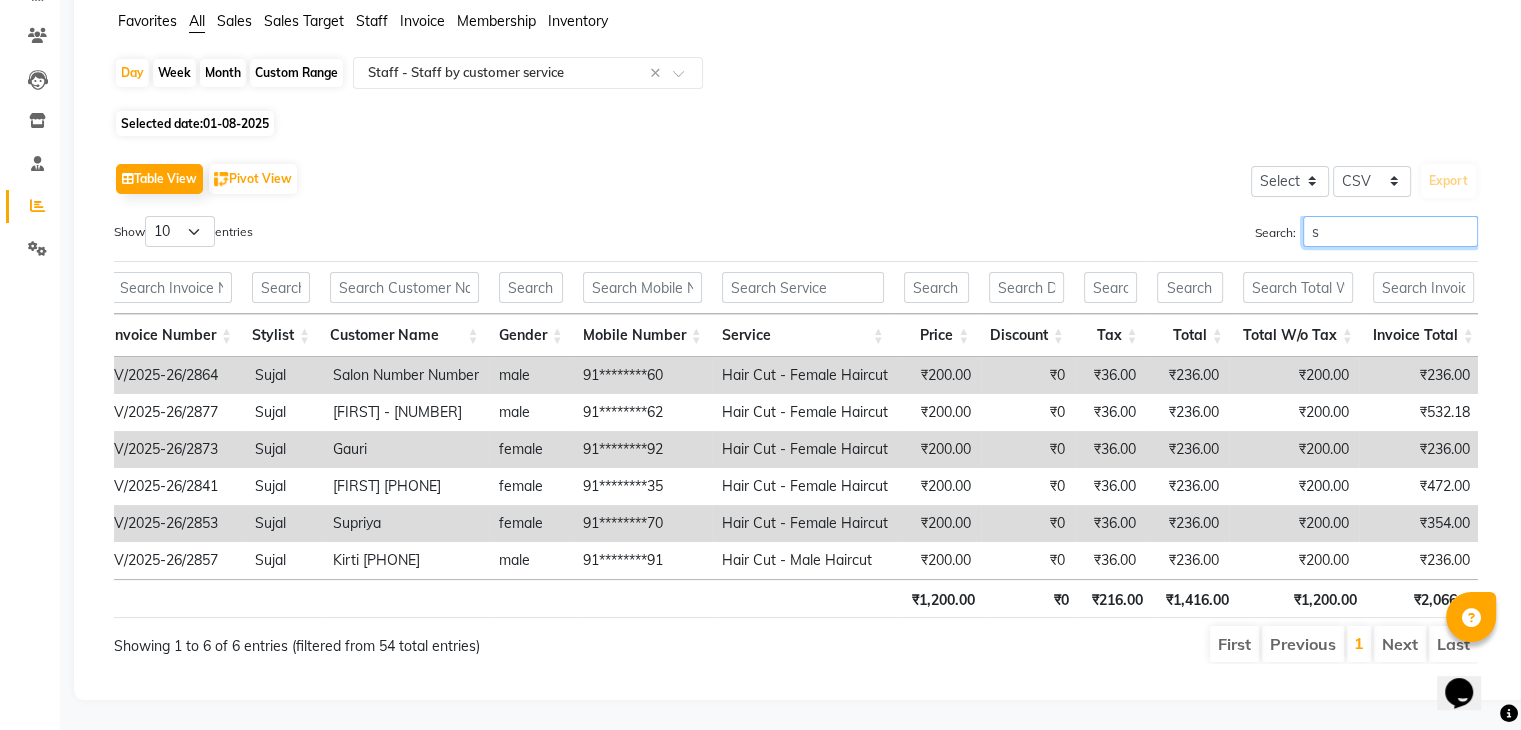 scroll, scrollTop: 217, scrollLeft: 0, axis: vertical 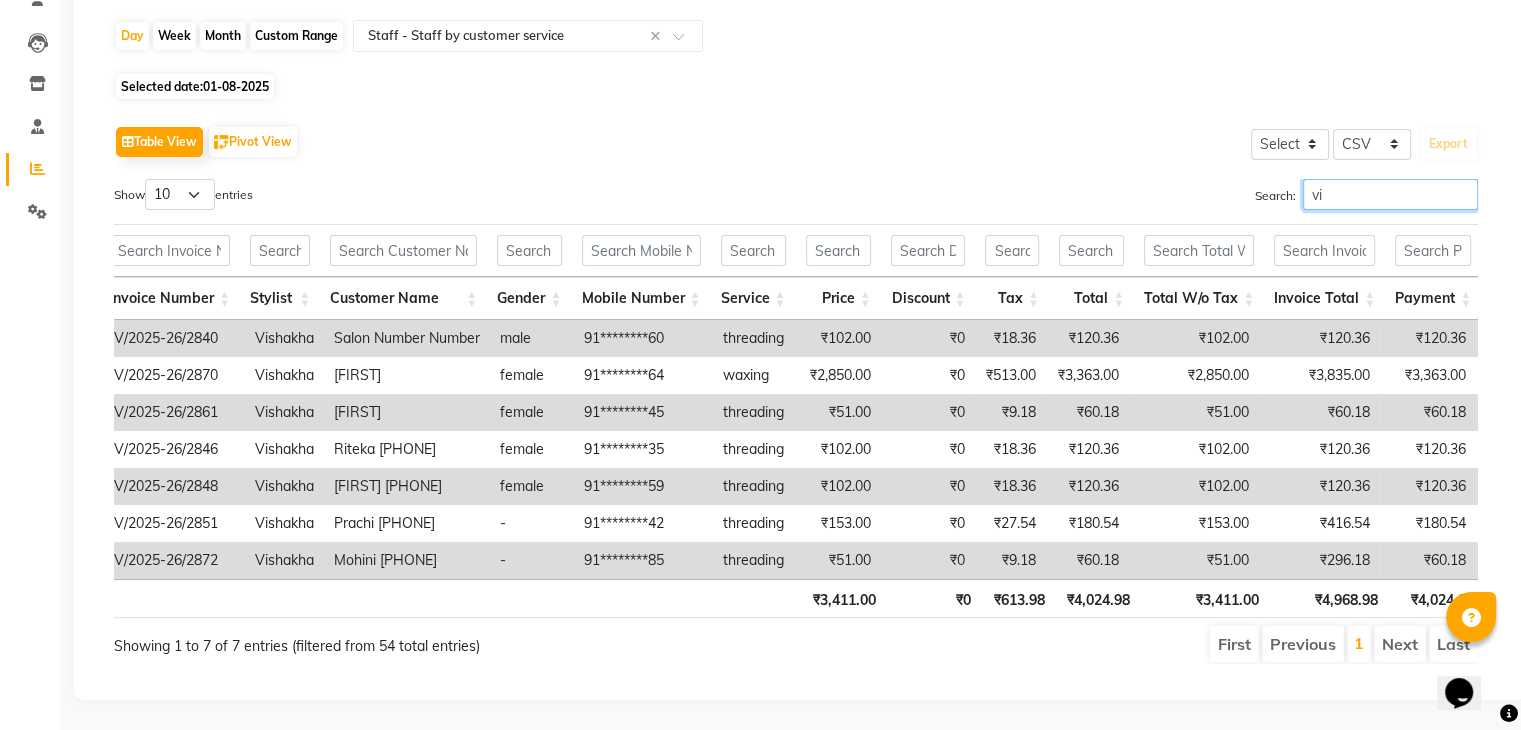 type on "v" 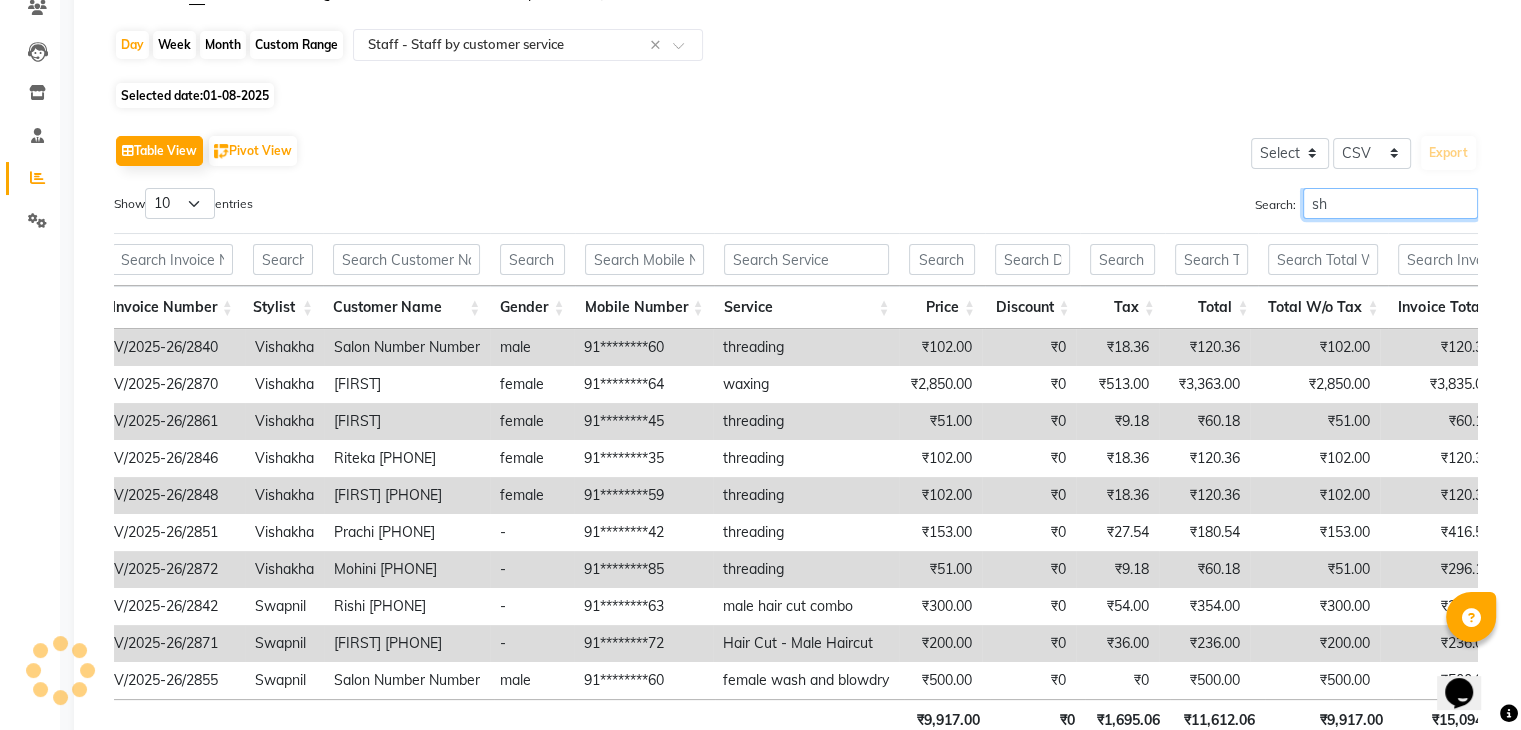 scroll, scrollTop: 217, scrollLeft: 0, axis: vertical 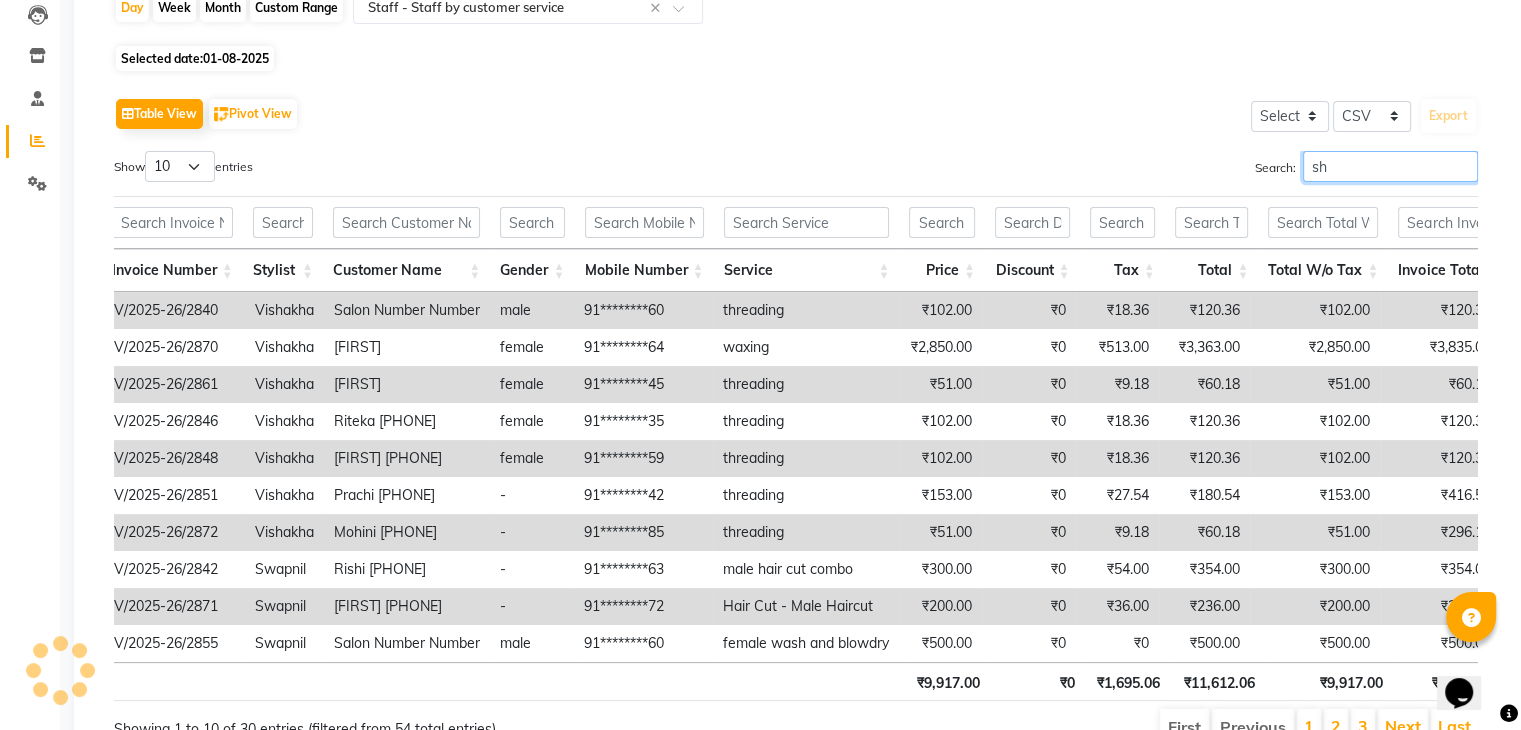 type on "s" 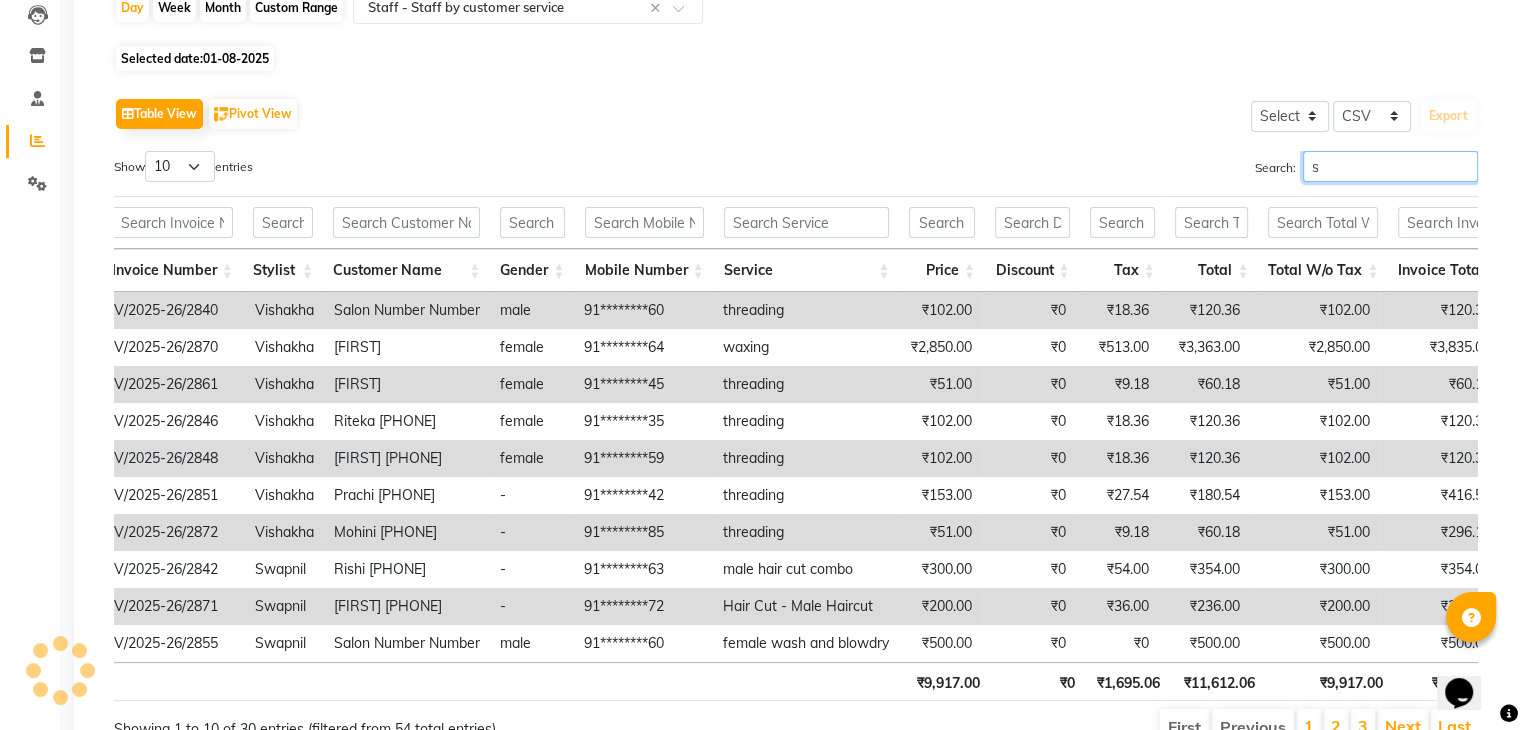 type 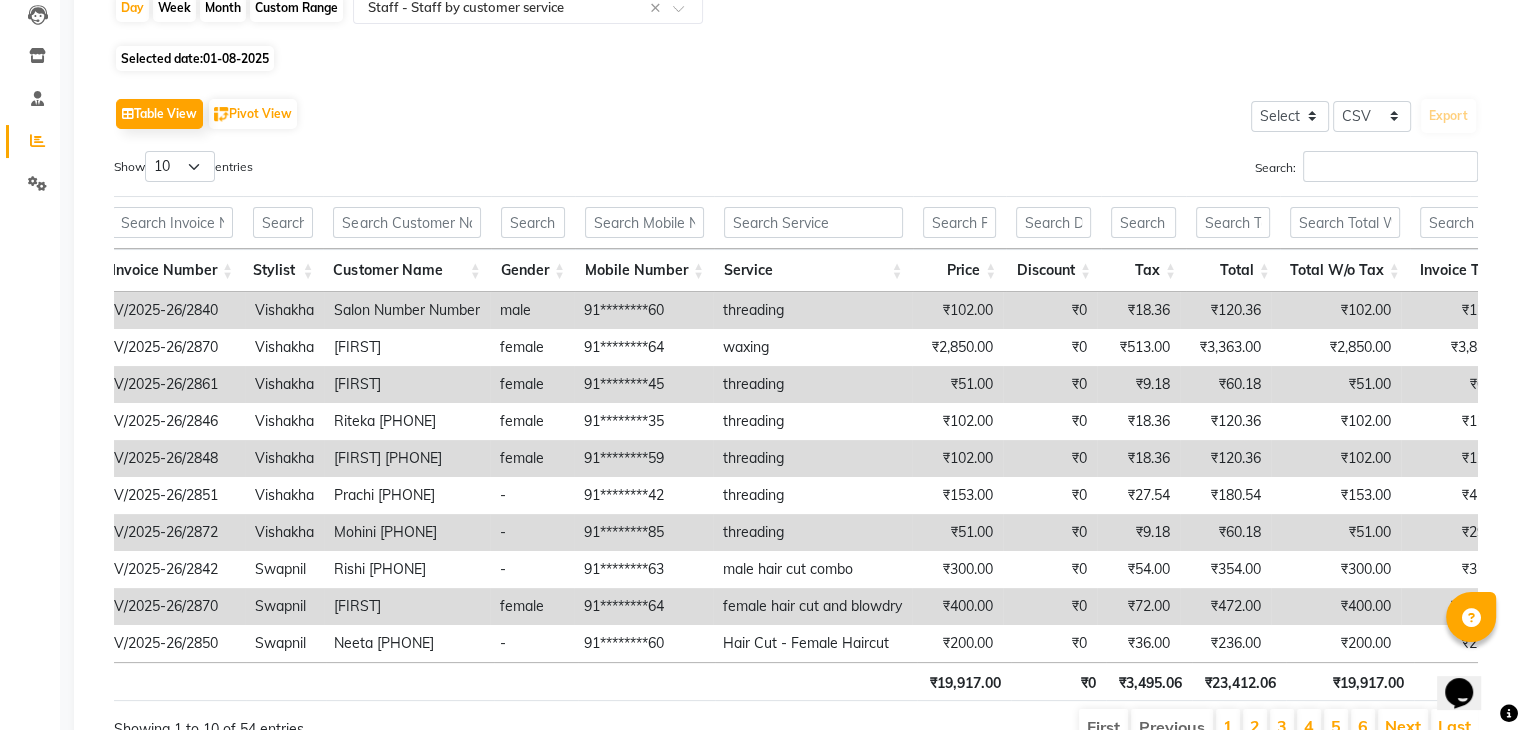 click on "Sales Trends Feedback Comparison Generate Report Favorites All Sales Sales Target Staff Invoice Membership Inventory Day Week Month Custom Range Select Report Type × Staff - Staff by customer service × Selected date: [DATE] Table View Pivot View Select Select CSV PDF Export Show 10 25 50 100 entries Search: Location Invoice Date Invoice Number Stylist Customer Name Gender Mobile Number Service Price Discount Tax Total Total W/o Tax Invoice Total Payment Redemption Redemption Share Location Invoice Date Invoice Number Stylist Customer Name Gender Mobile Number Service Price Discount Tax Total Total W/o Tax Invoice Total Payment Redemption Redemption Share Total ₹19,917.00 ₹0 ₹3,495.06 ₹23,412.06 ₹19,917.00 ₹31,030.14 ₹23,412.06 ₹0 ₹0 Habib Hair and beauty salon, SGS Mall Camp 2025-08-01 V/2025-26/2840 Vishakha Salon Number Number male [PHONE] threading ₹102.00 ₹0 ₹18.36 ₹120.36 ₹102.00 ₹120.36 ₹120.36 ₹0 ₹0 2025-08-01 V/2025-26/2870 Vishakha -" 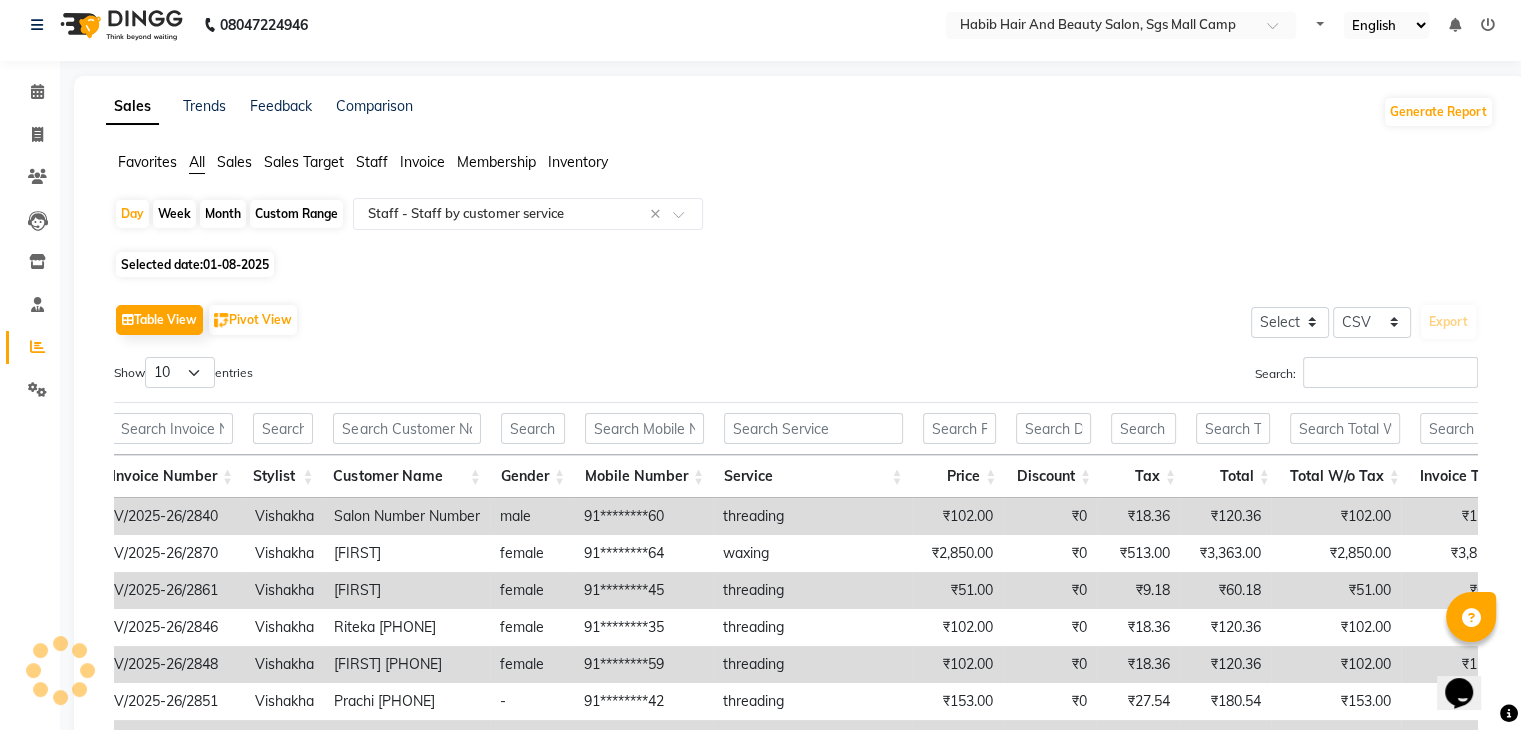 scroll, scrollTop: 0, scrollLeft: 0, axis: both 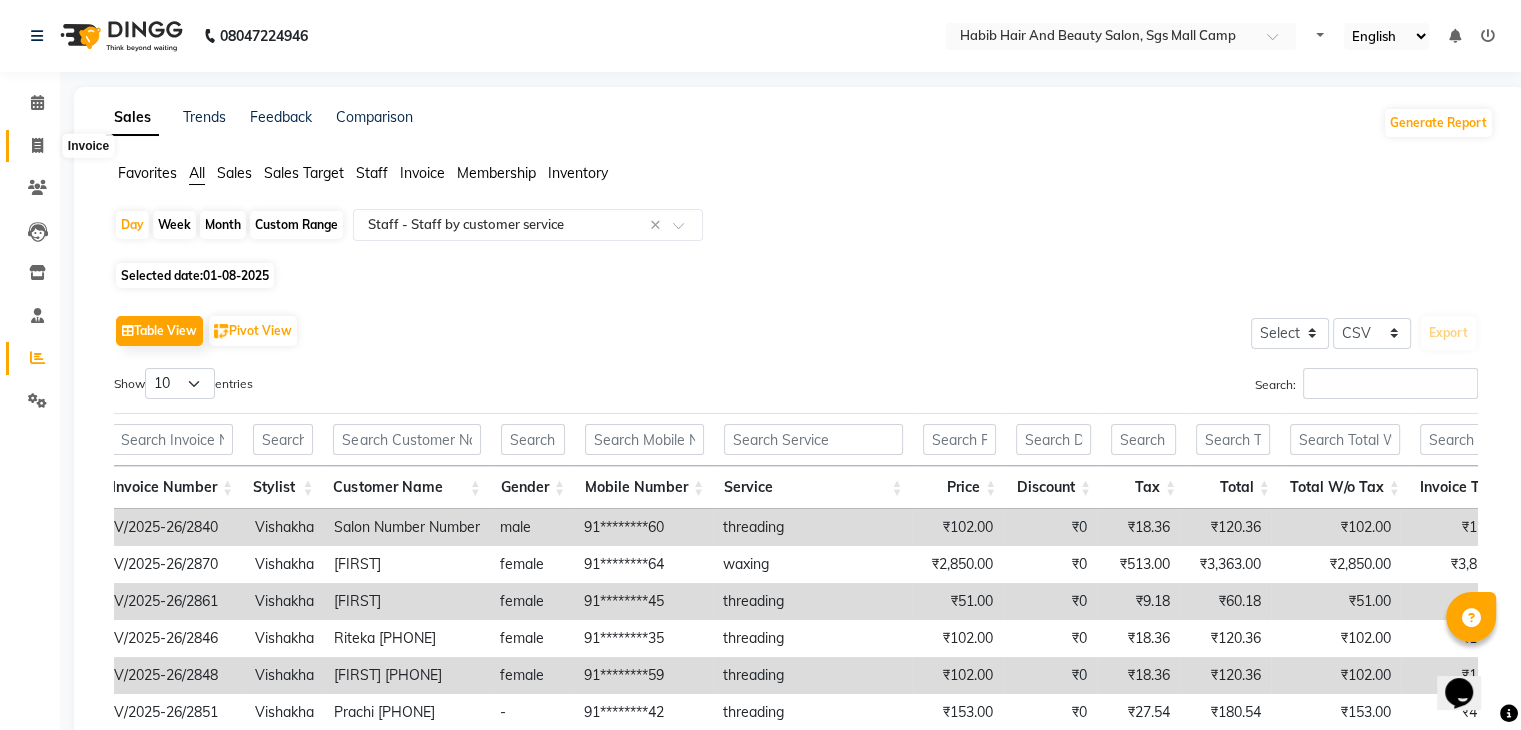 click 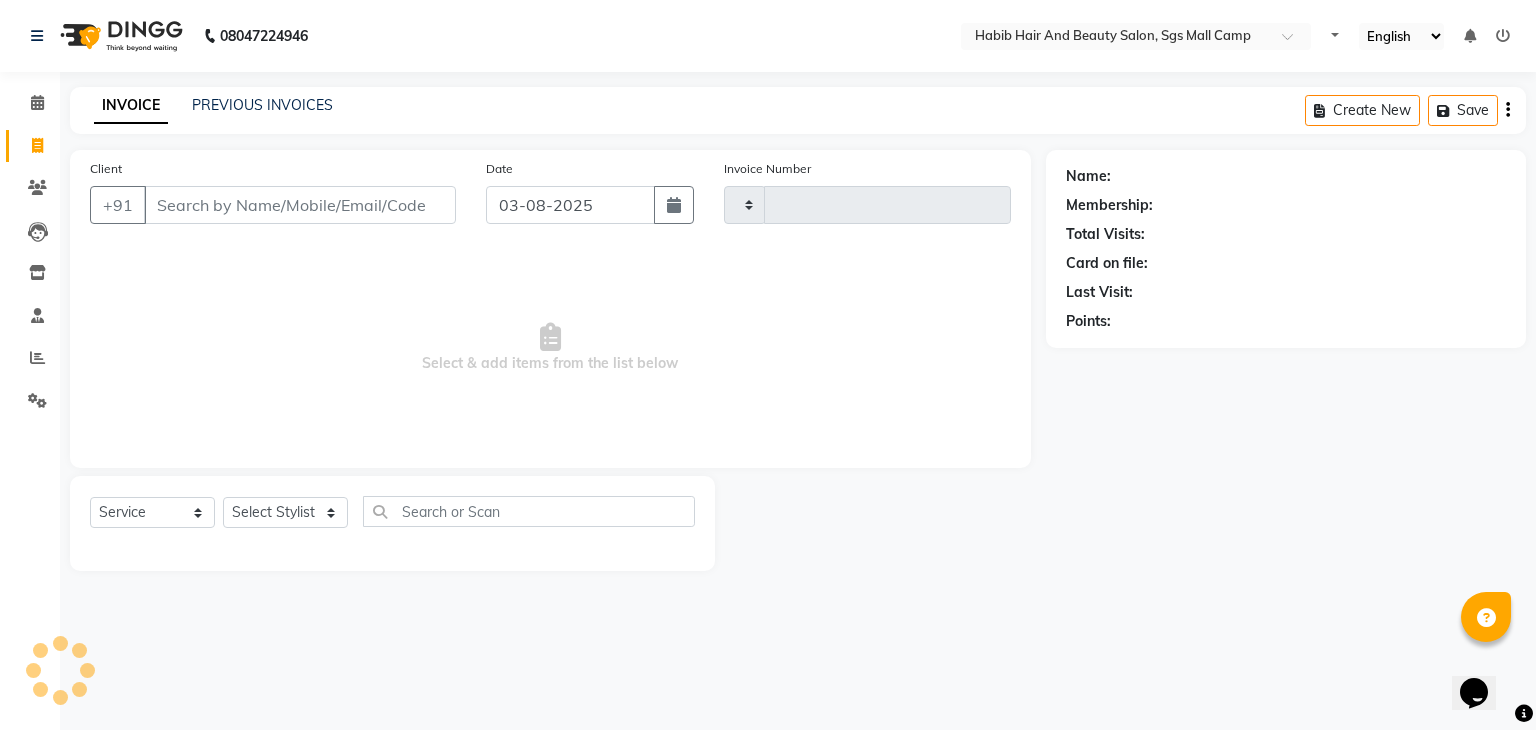 type on "2881" 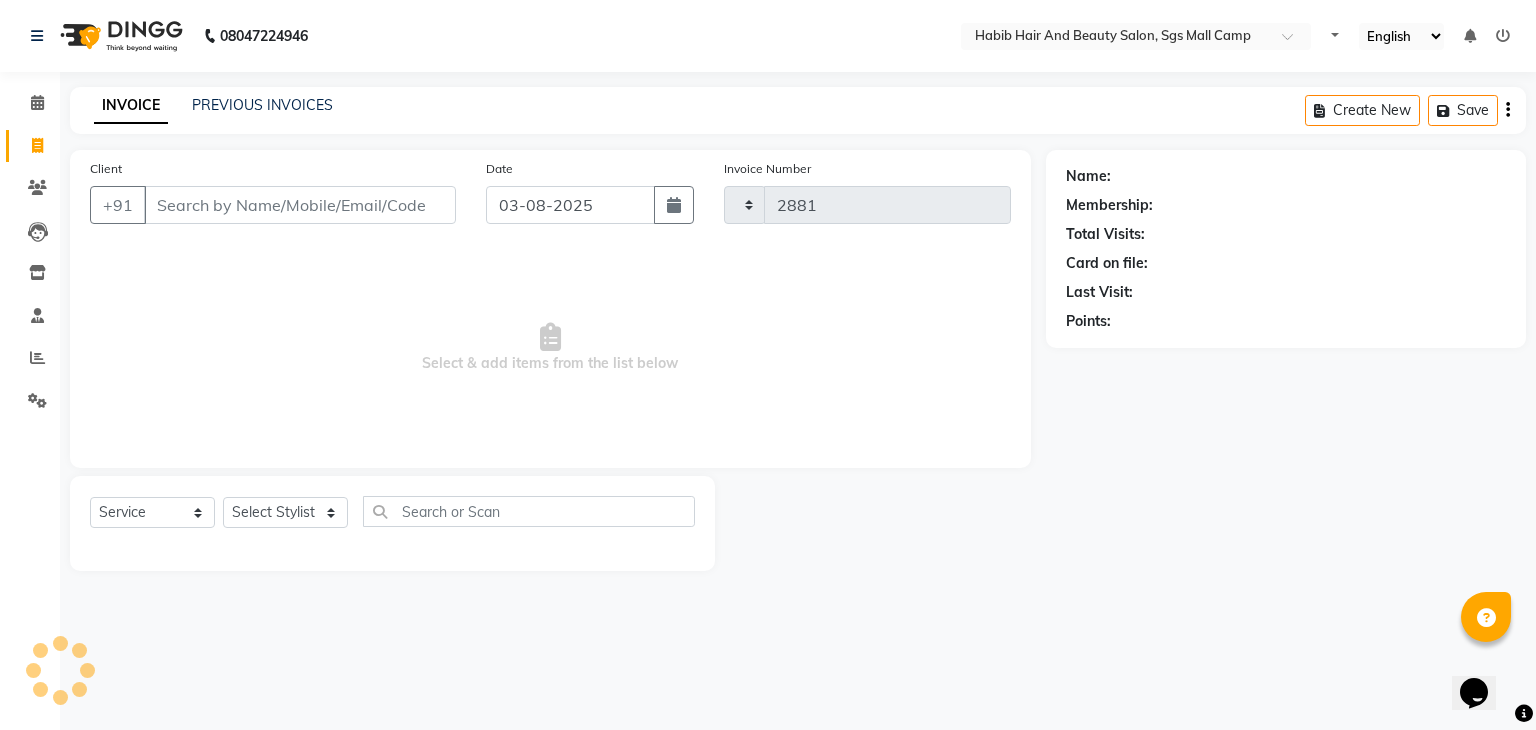 select on "8362" 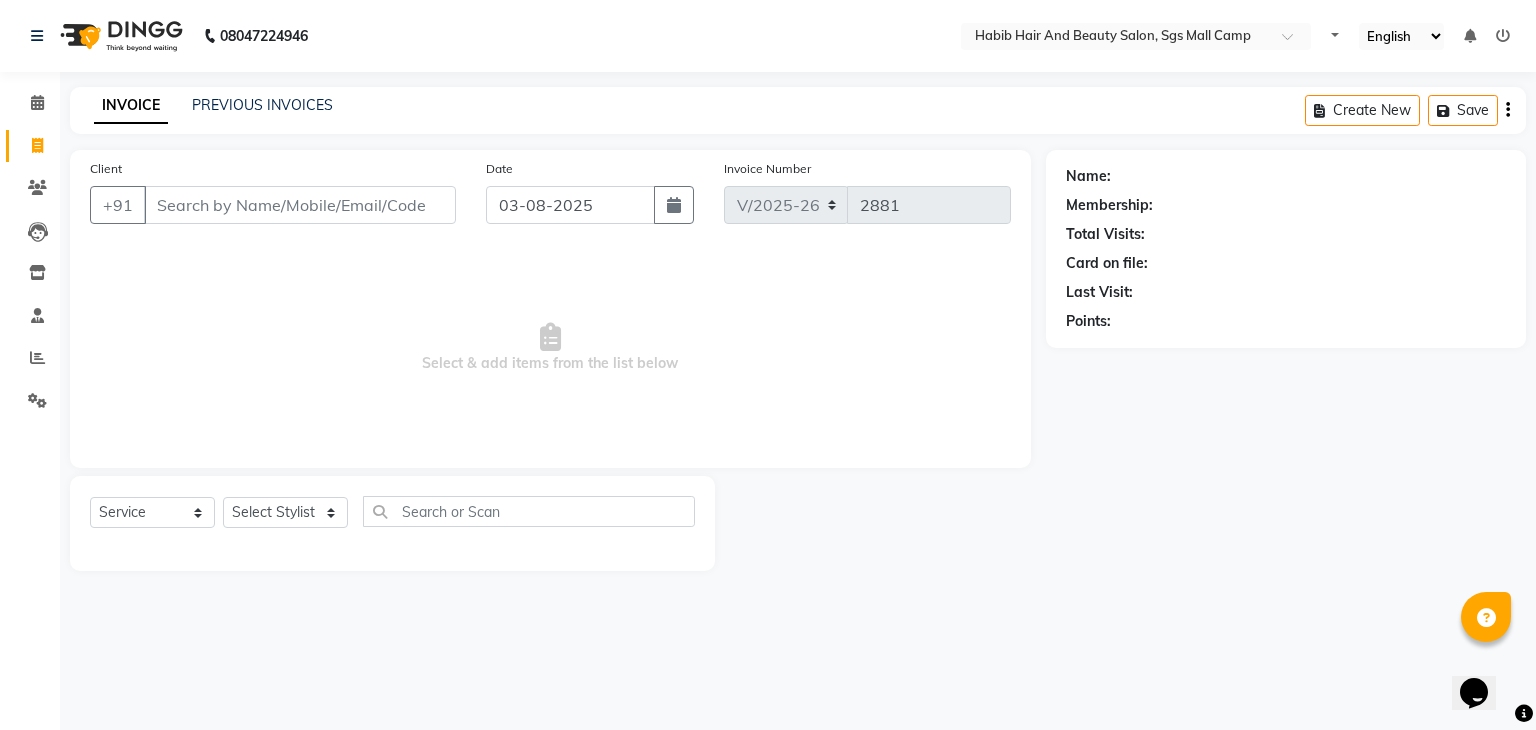 click on "Client" at bounding box center [300, 205] 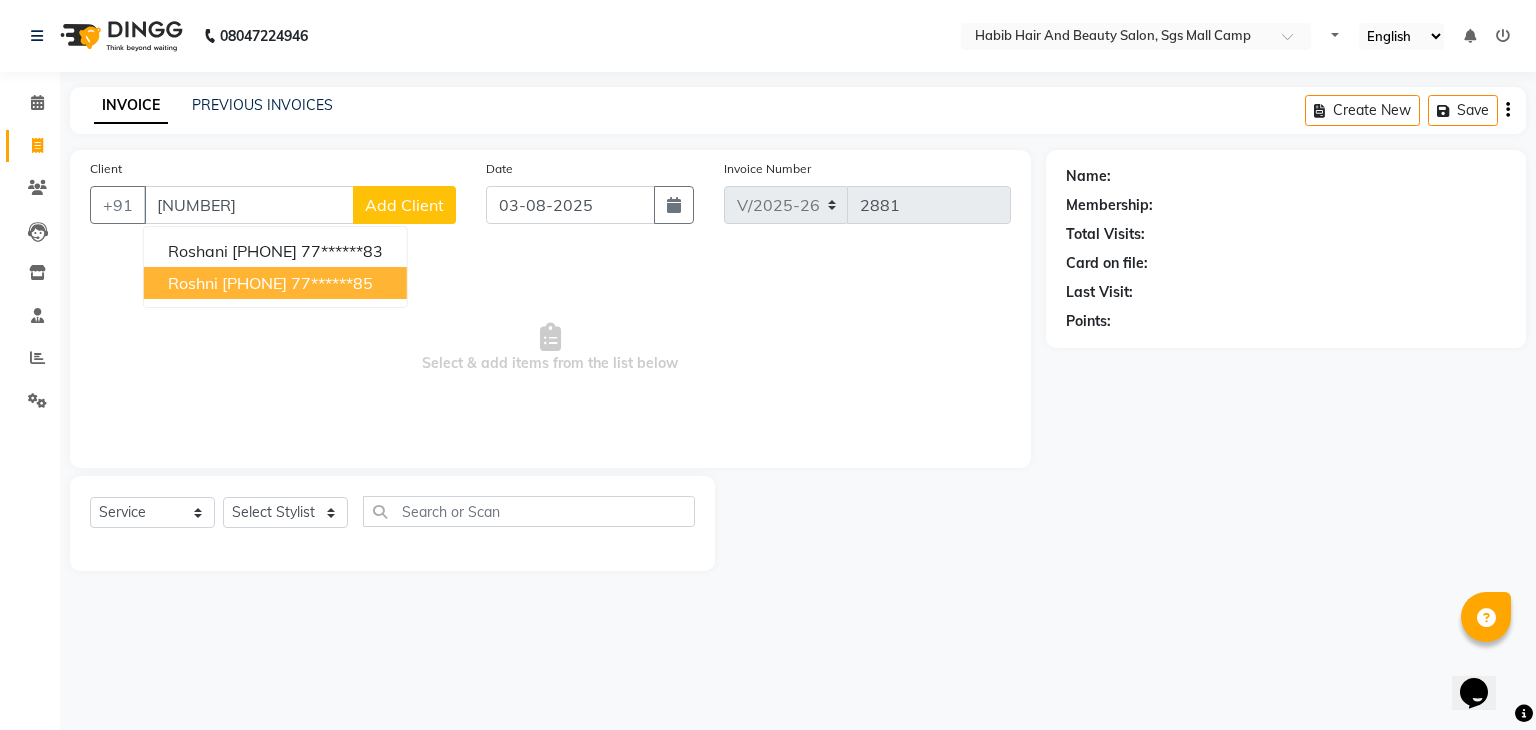 click on "Roshni [PHONE]" at bounding box center (227, 283) 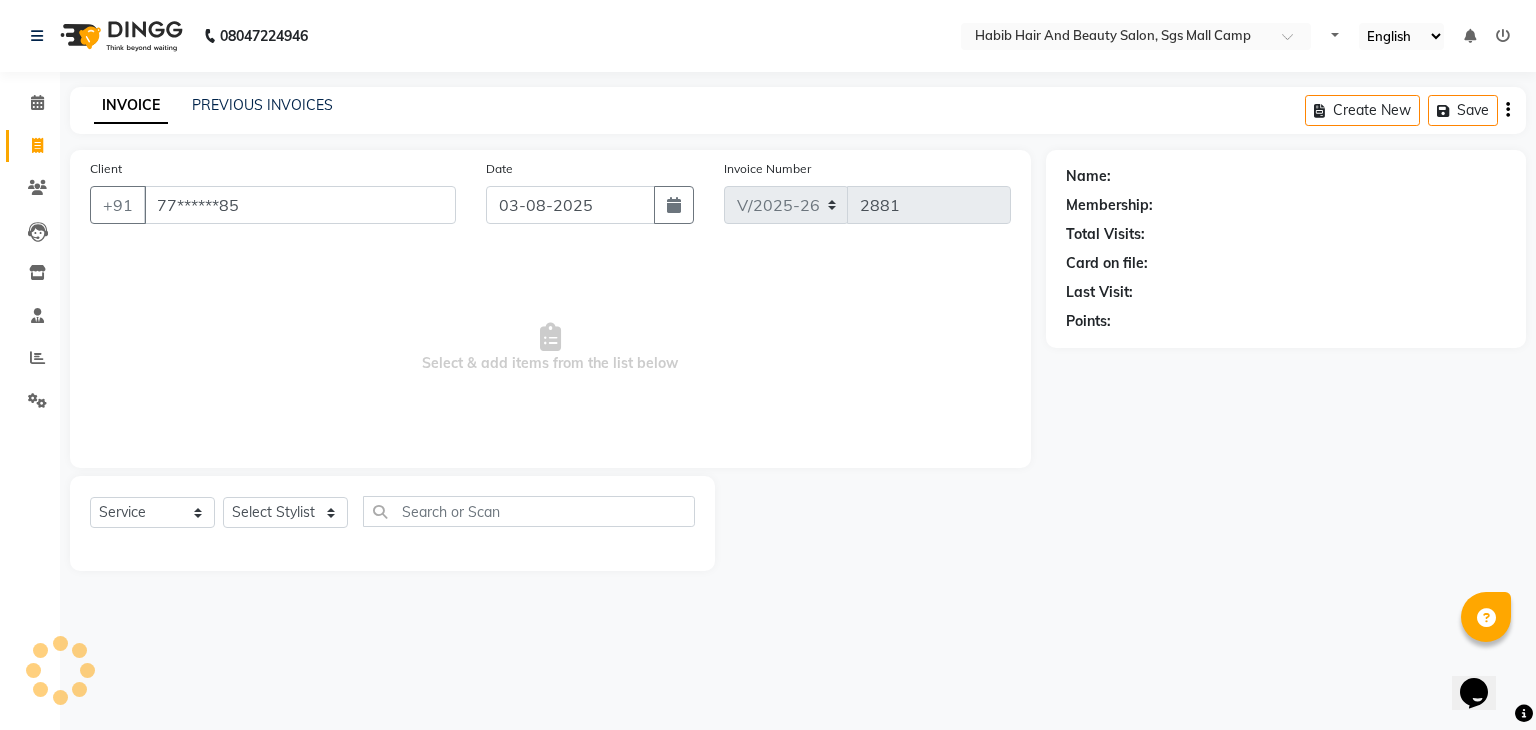 type on "77******85" 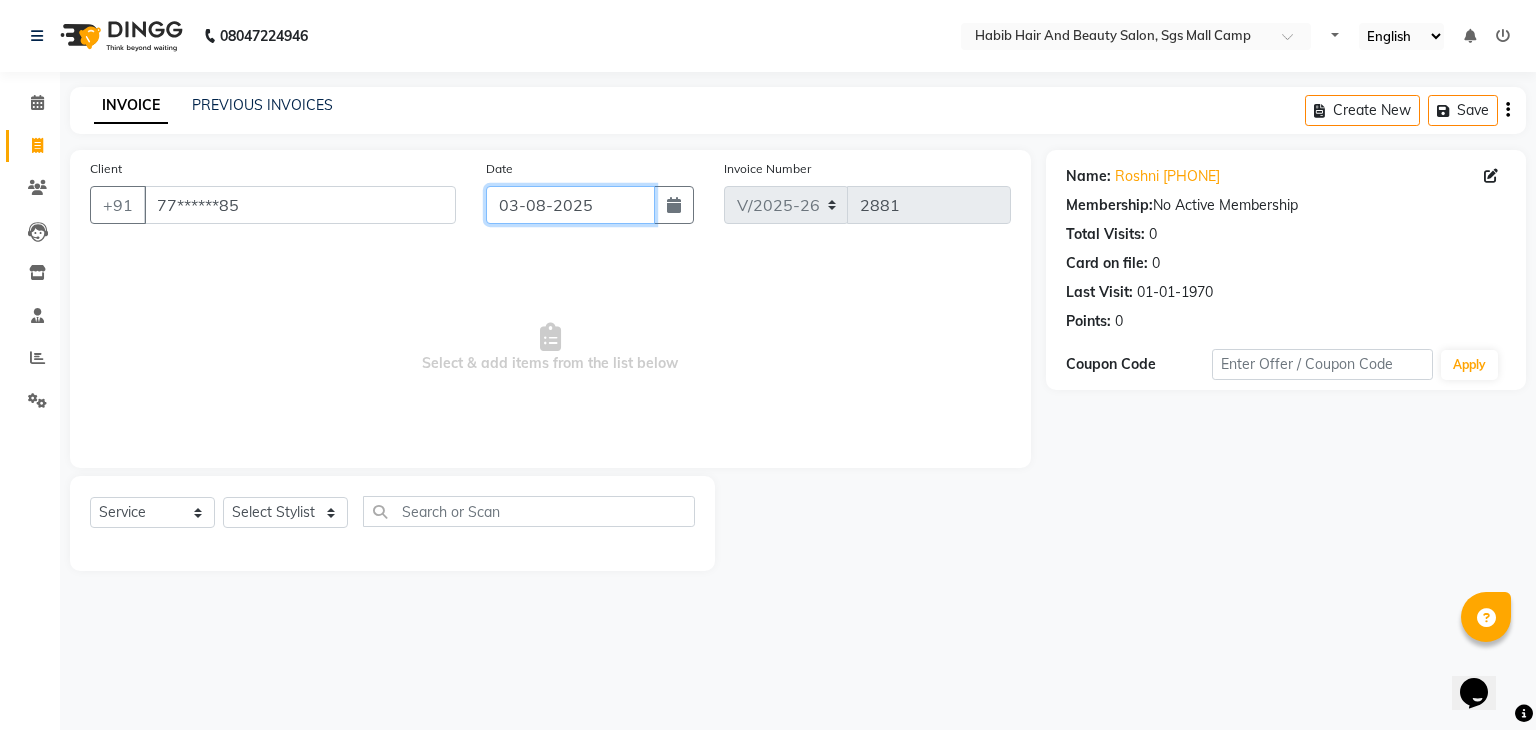 click on "03-08-2025" 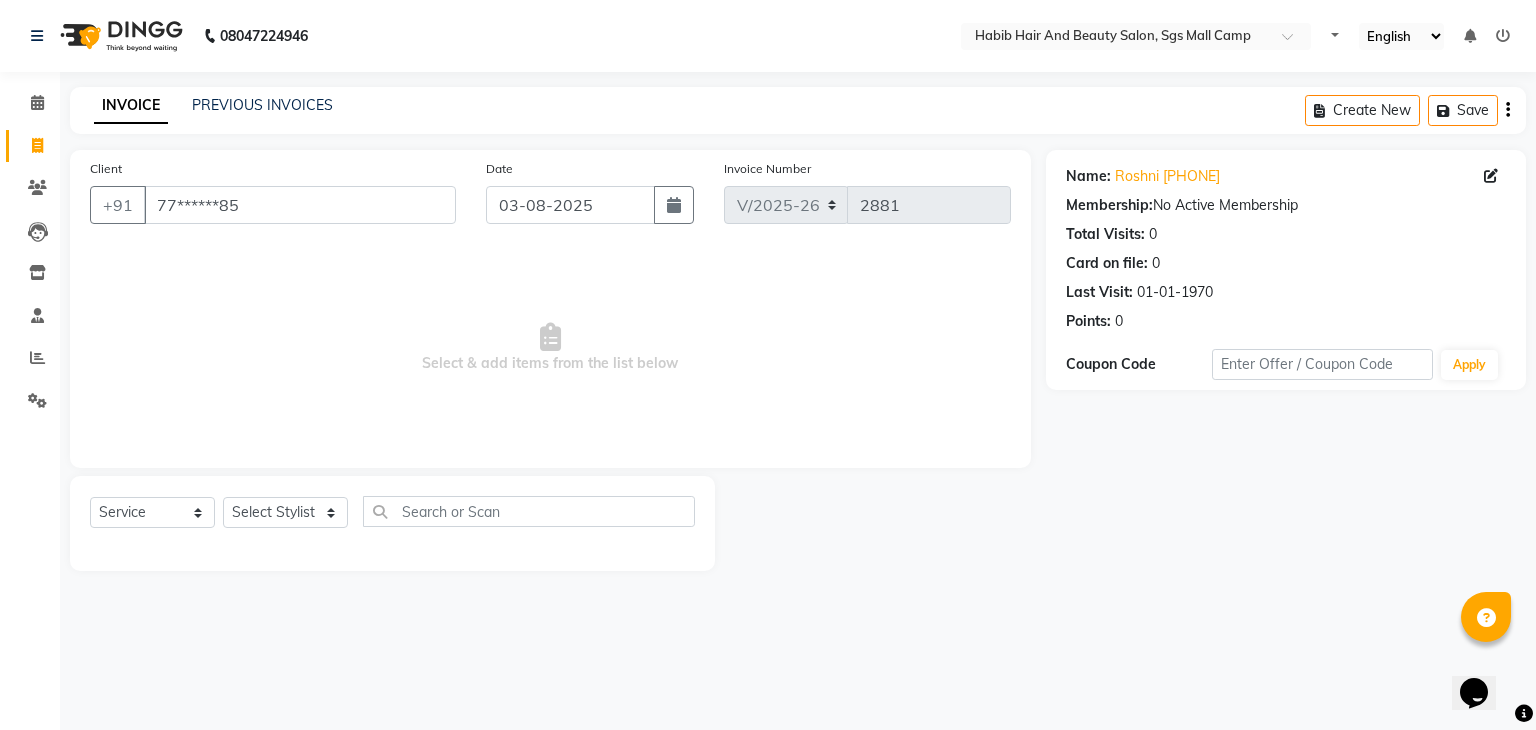 select on "8" 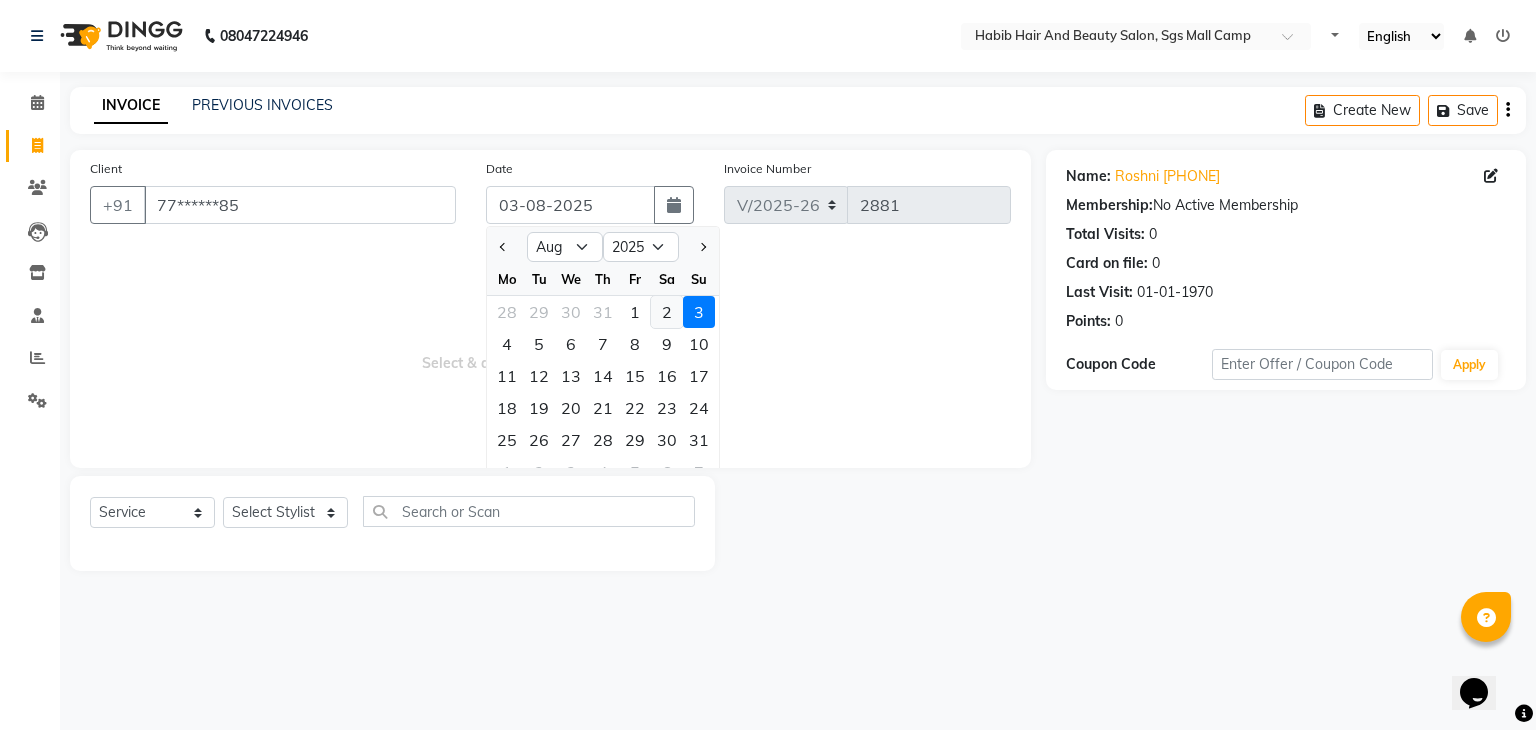 click on "2" 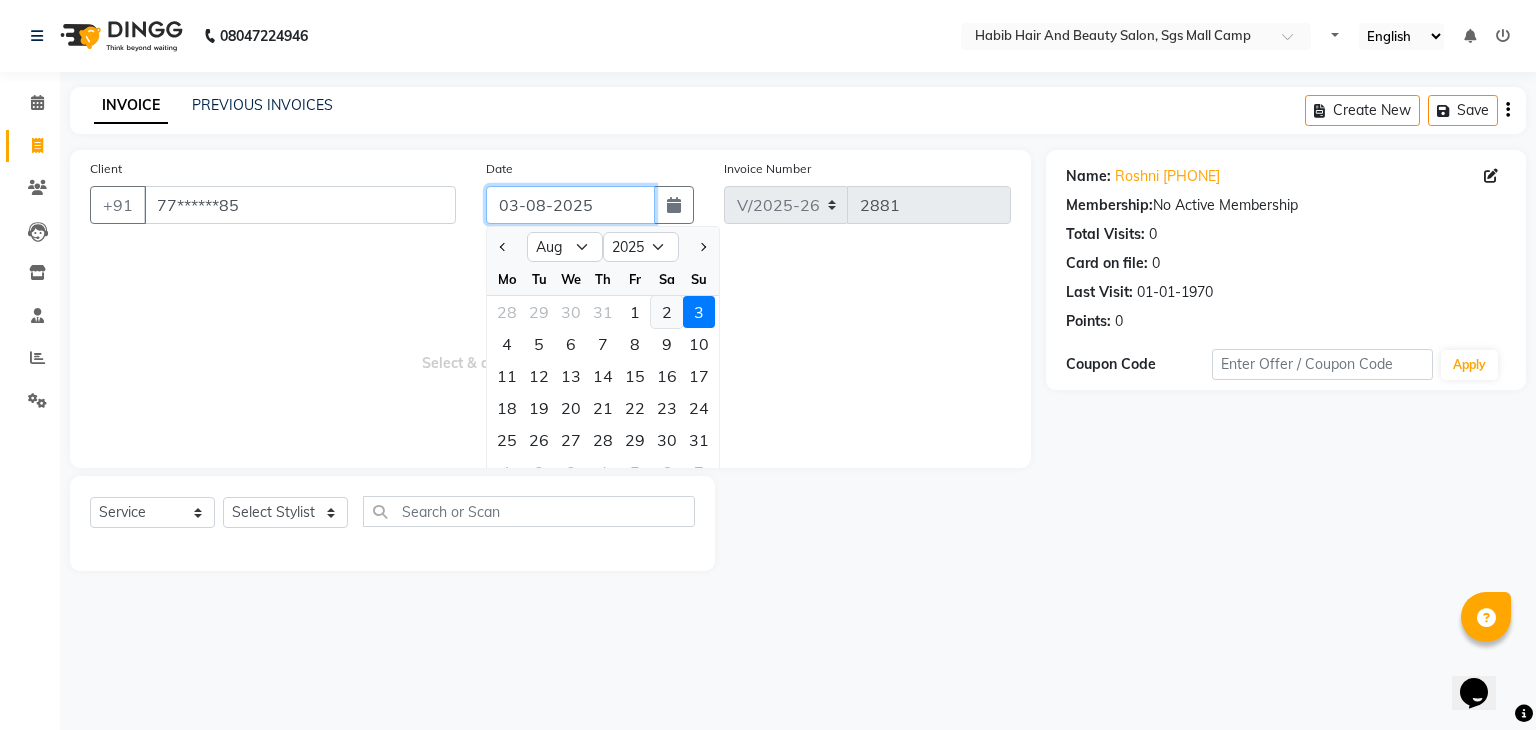 type on "02-08-2025" 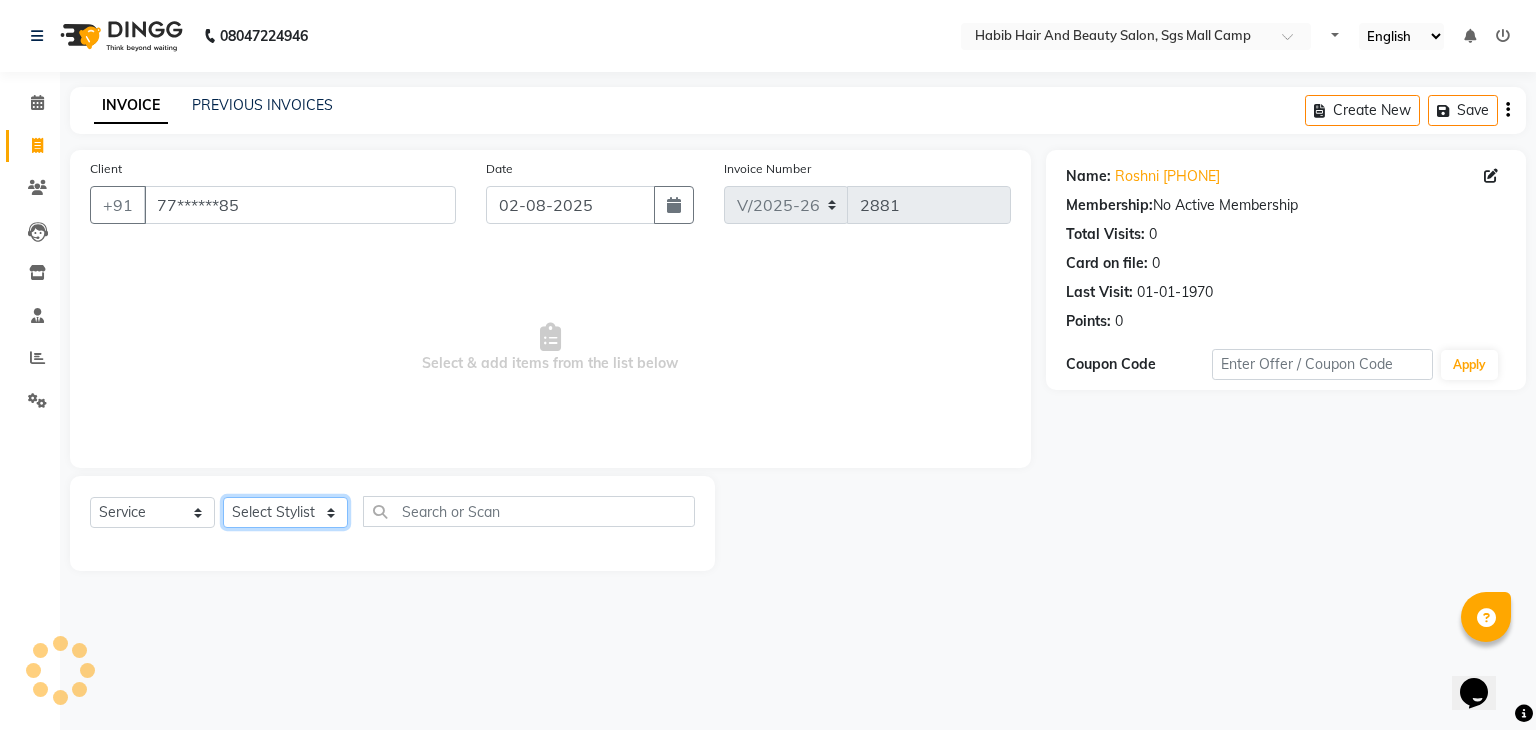 click on "Select Stylist [FIRST] [LAST] [FIRST]  [FIRST] Manager [FIRST]  [FIRST] [FIRST] [FIRST]  [FIRST] [FIRST]" 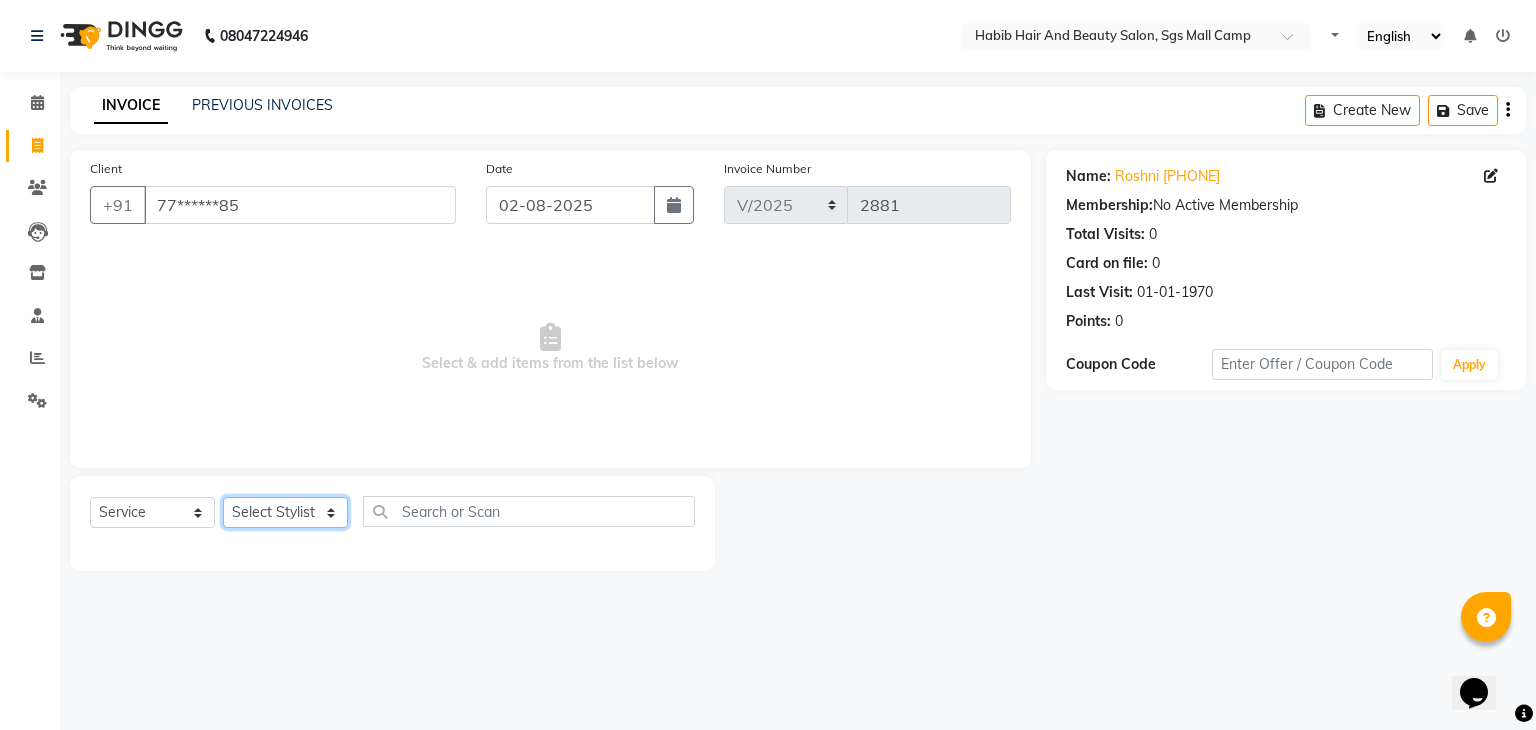 select on "81161" 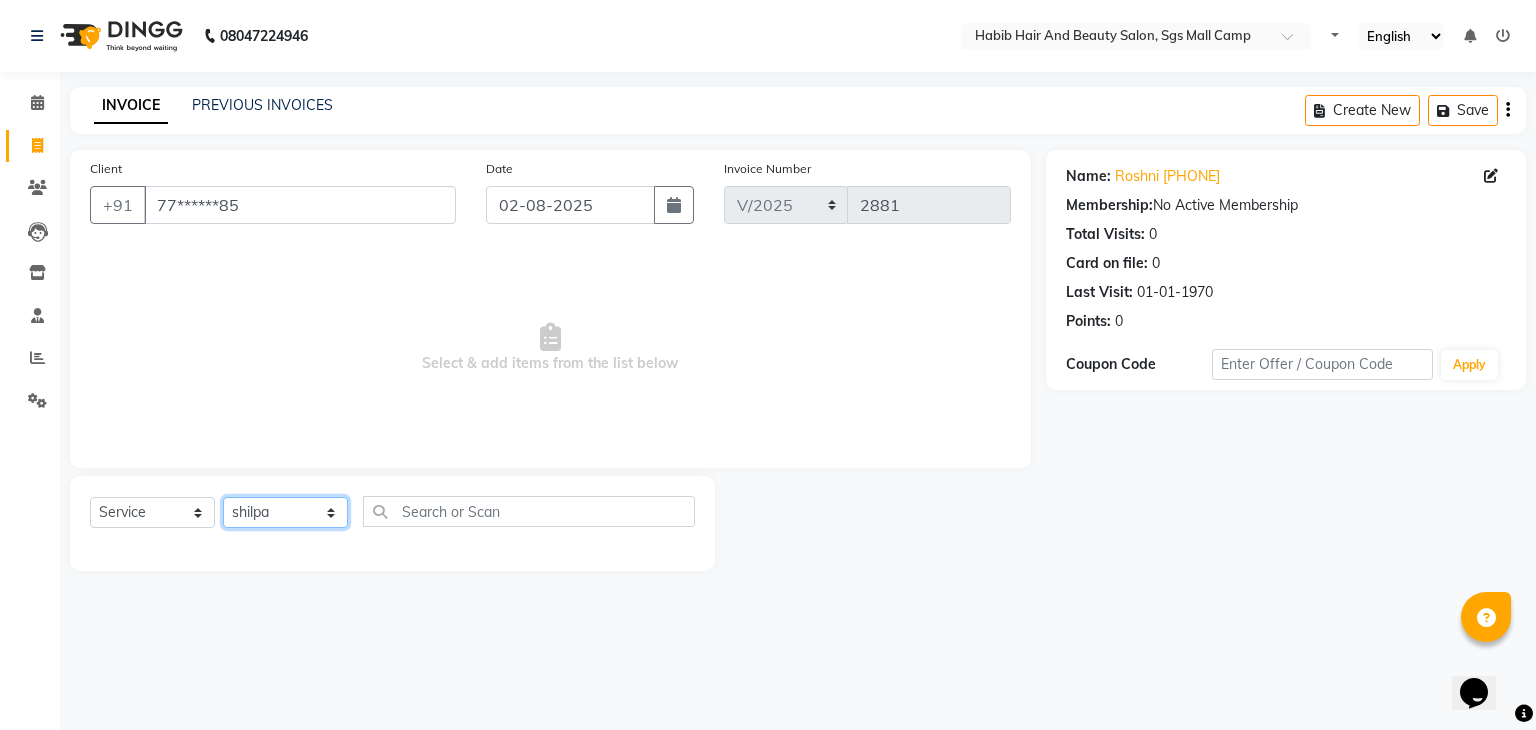 click on "Select Stylist [FIRST] [LAST] [FIRST]  [FIRST] Manager [FIRST]  [FIRST] [FIRST] [FIRST]  [FIRST] [FIRST]" 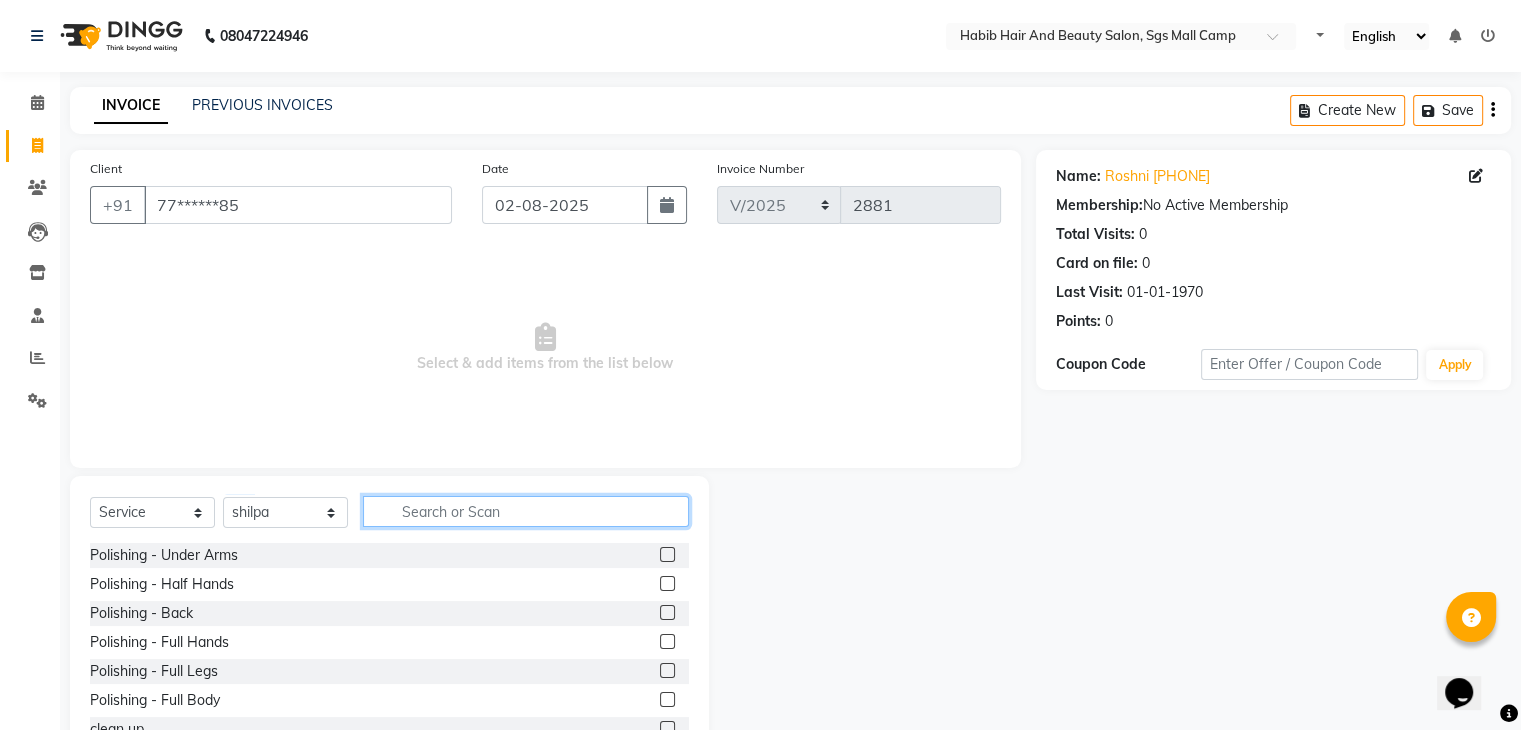 click 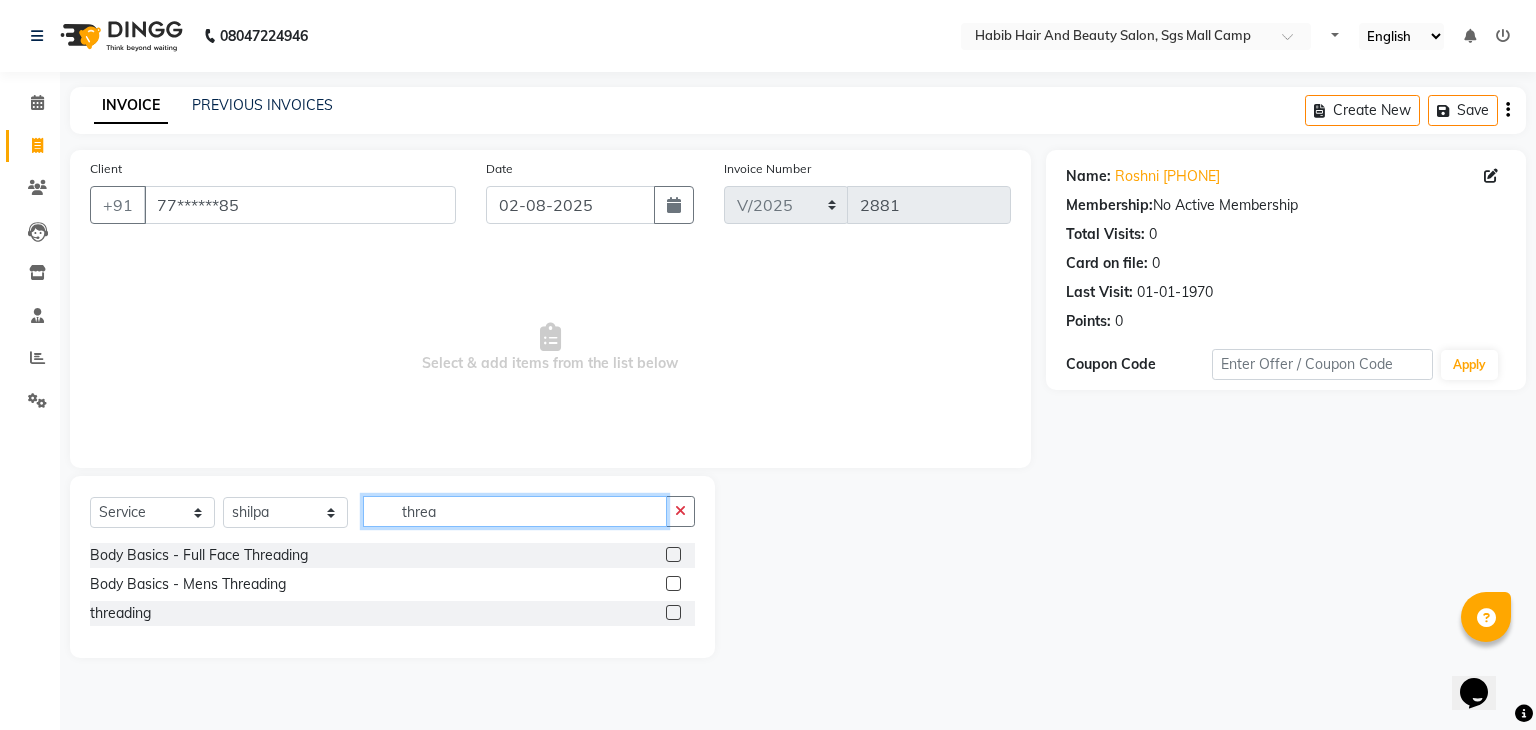 type on "threa" 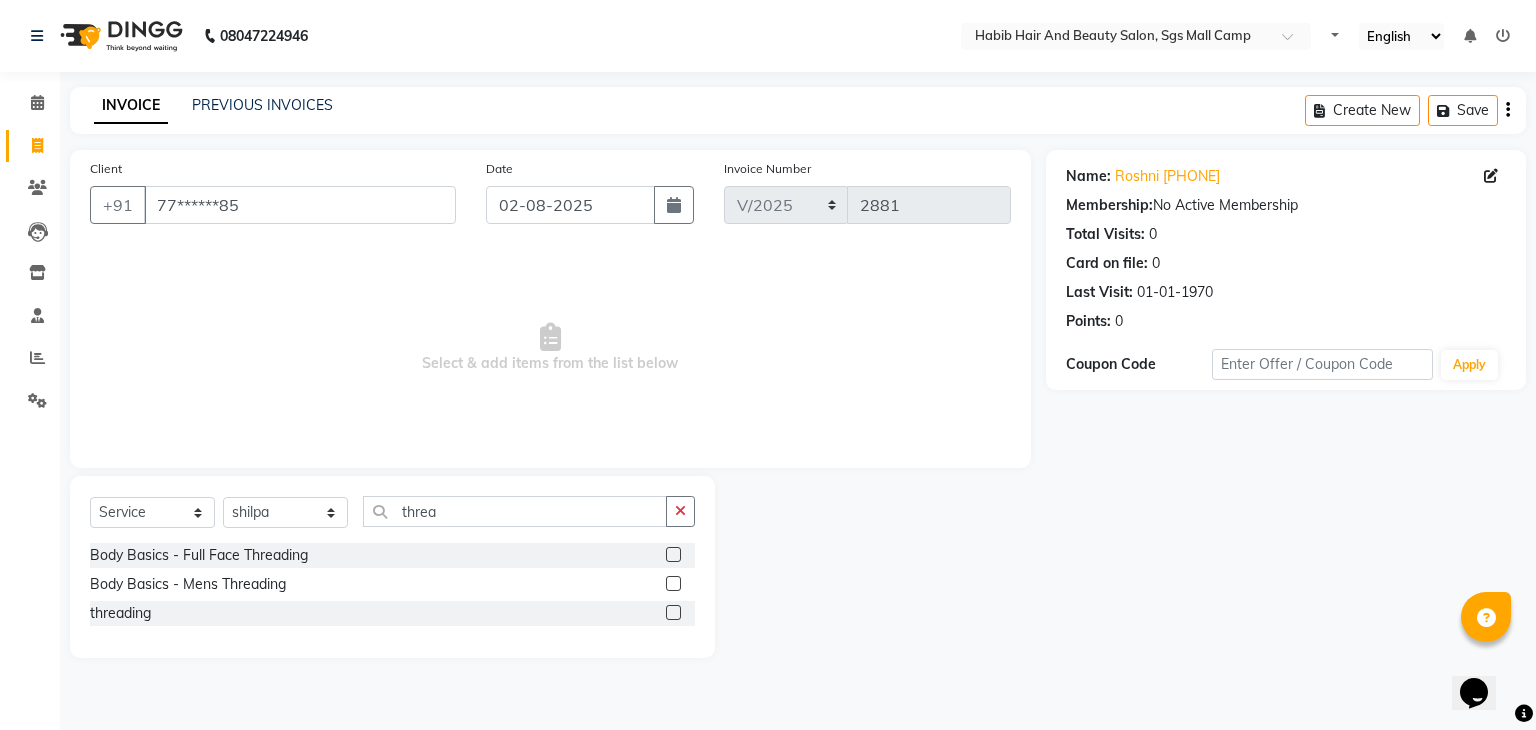 click 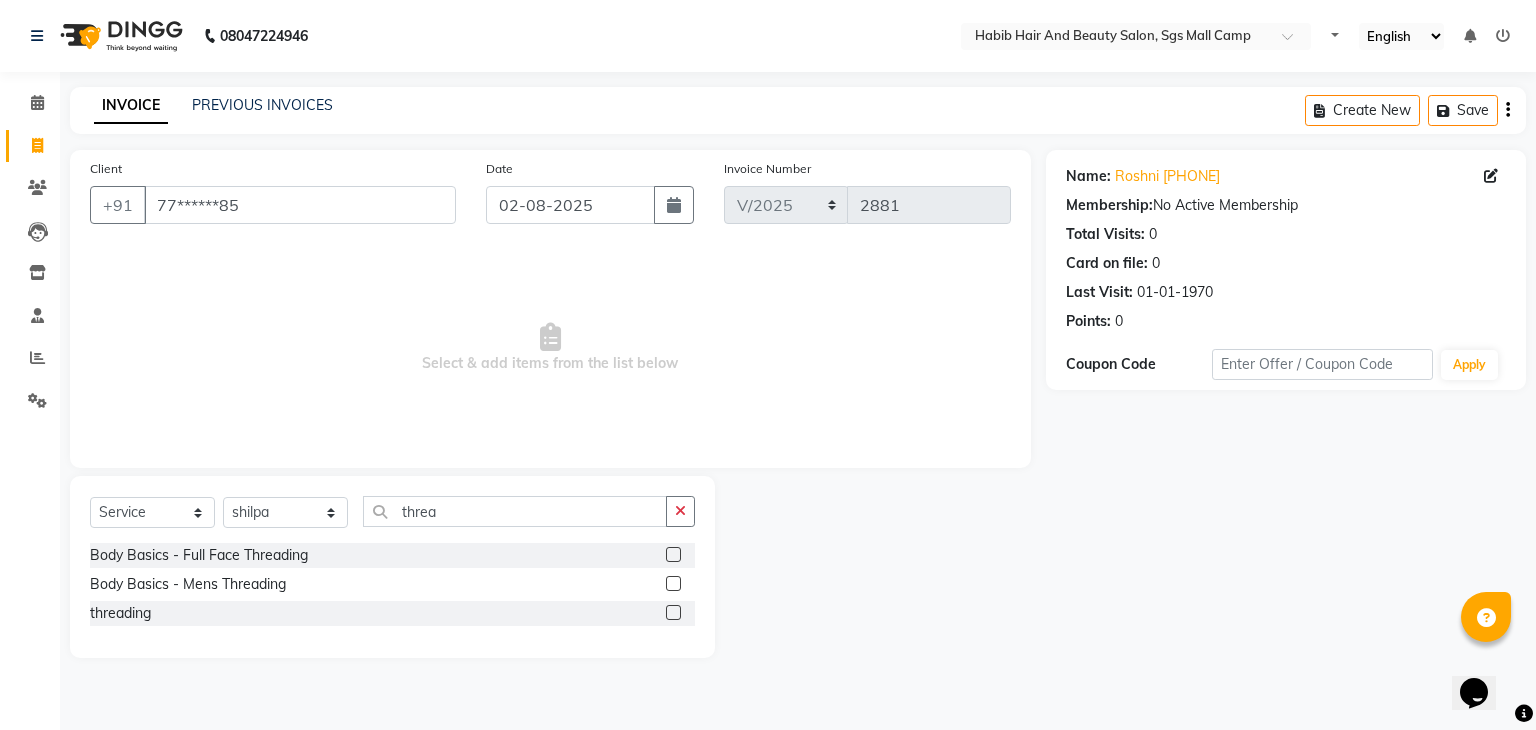 click 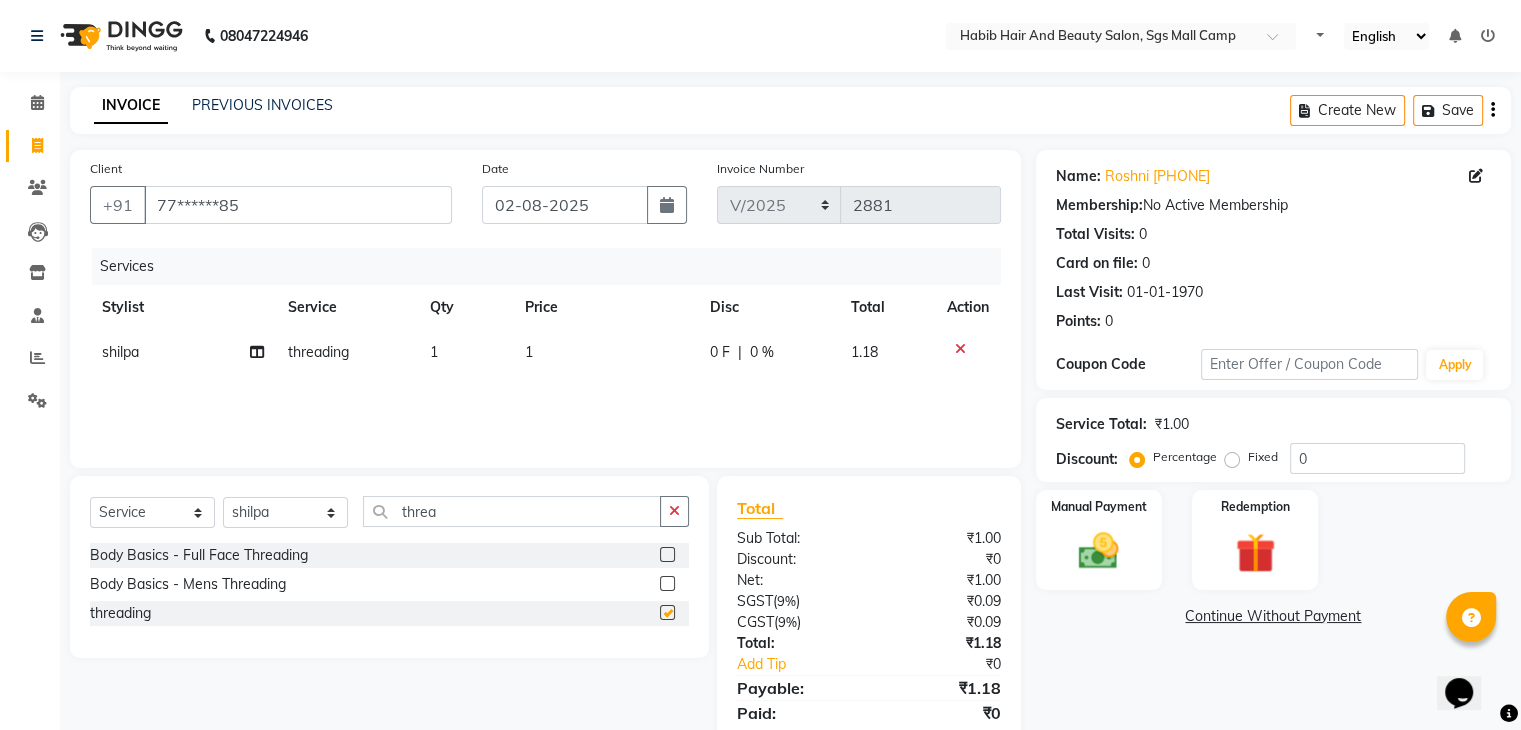 checkbox on "false" 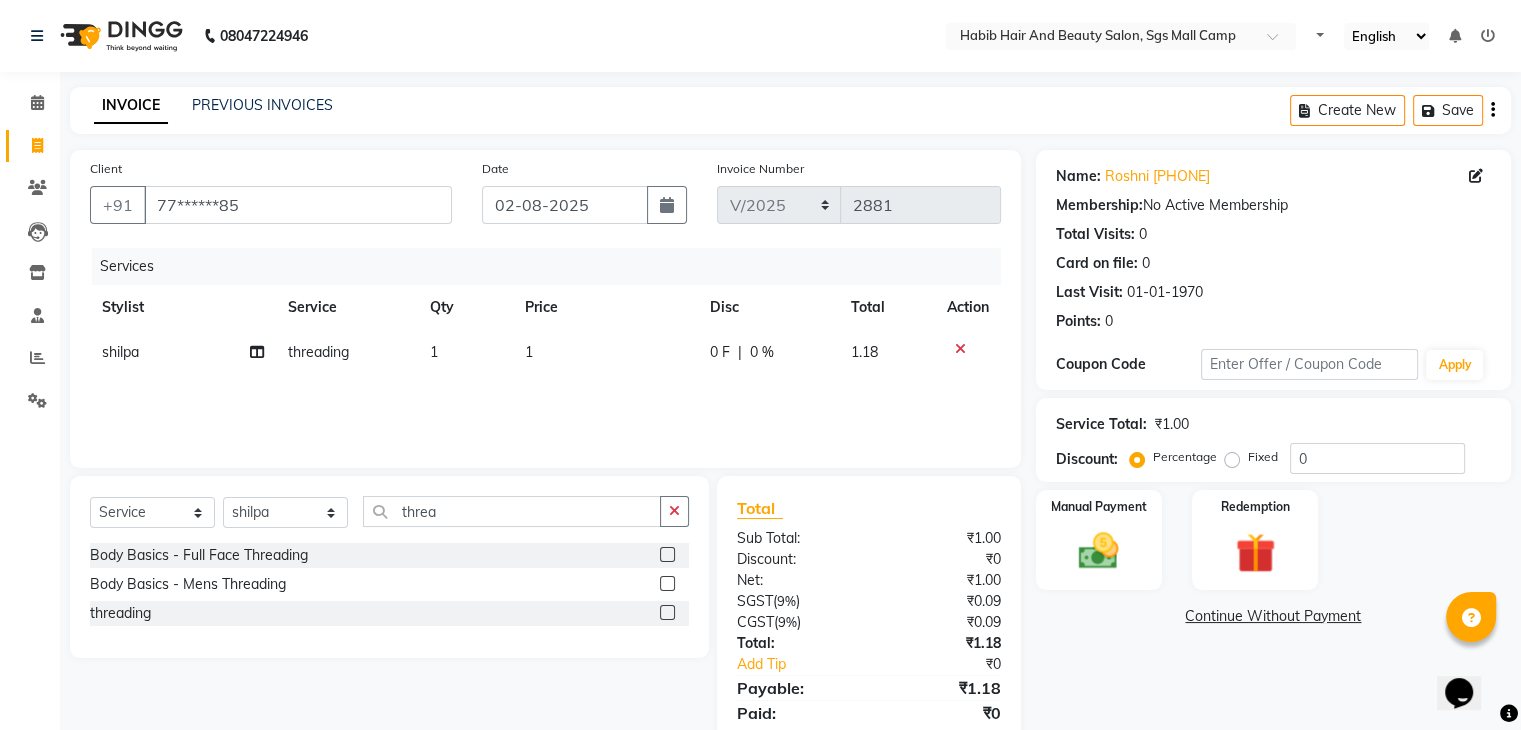 click on "1" 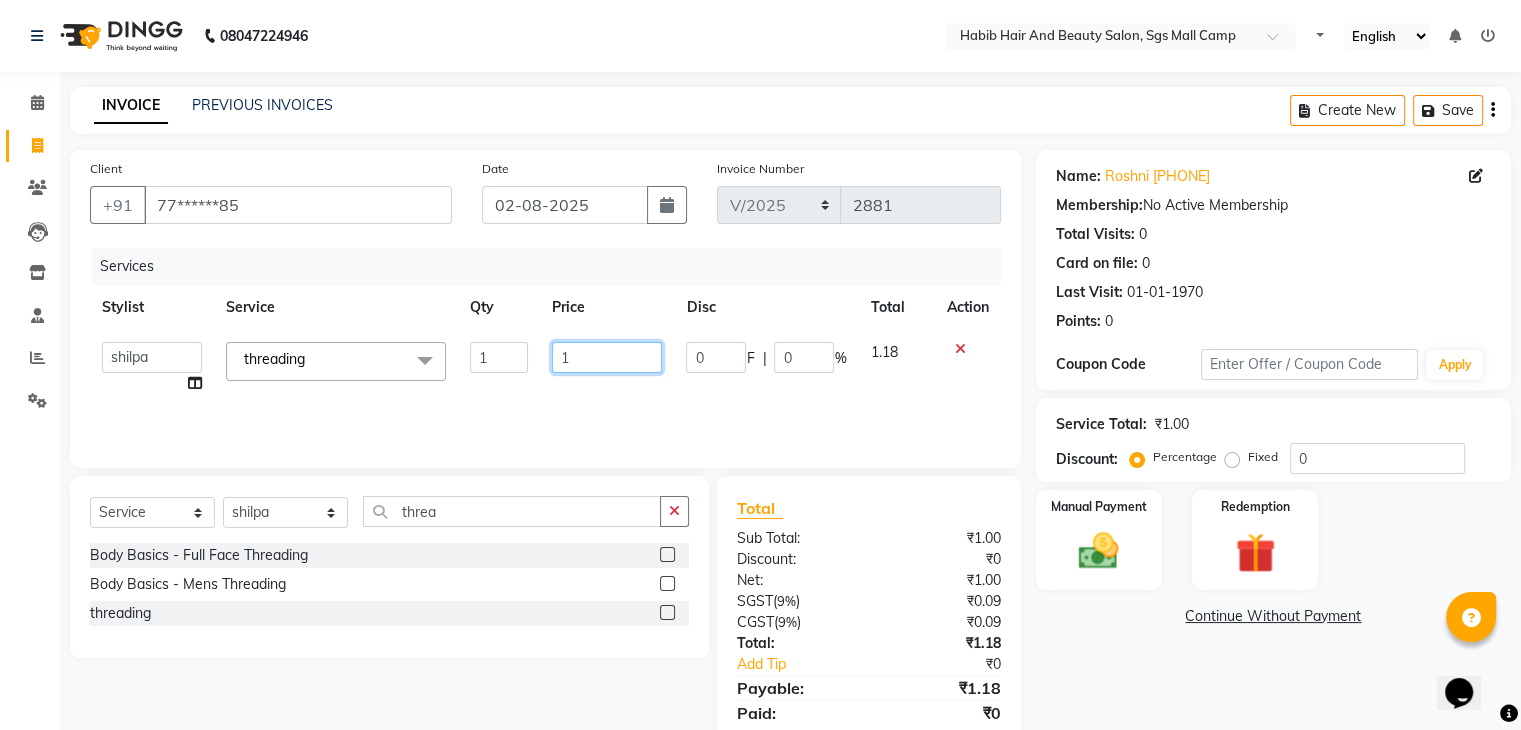 click on "1" 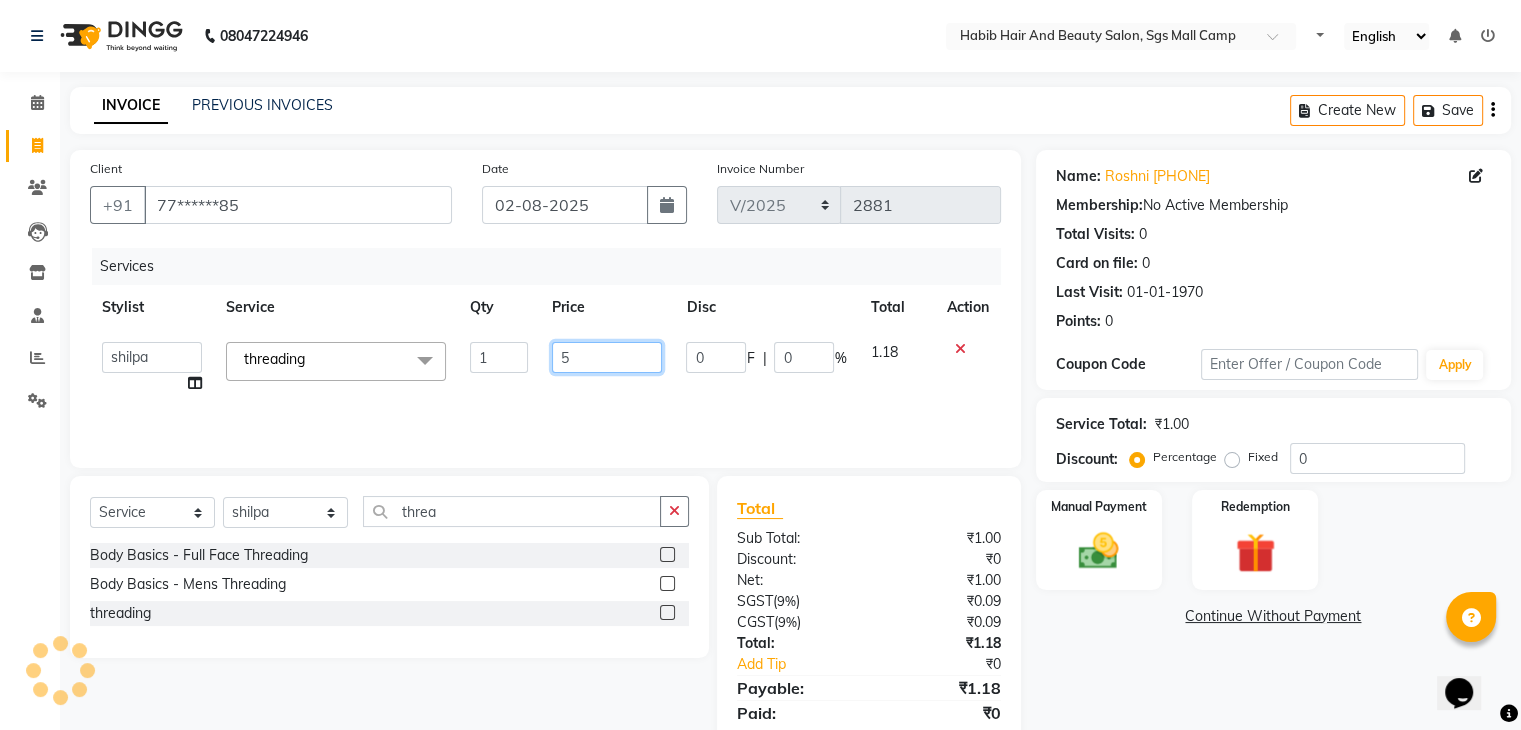 type on "51" 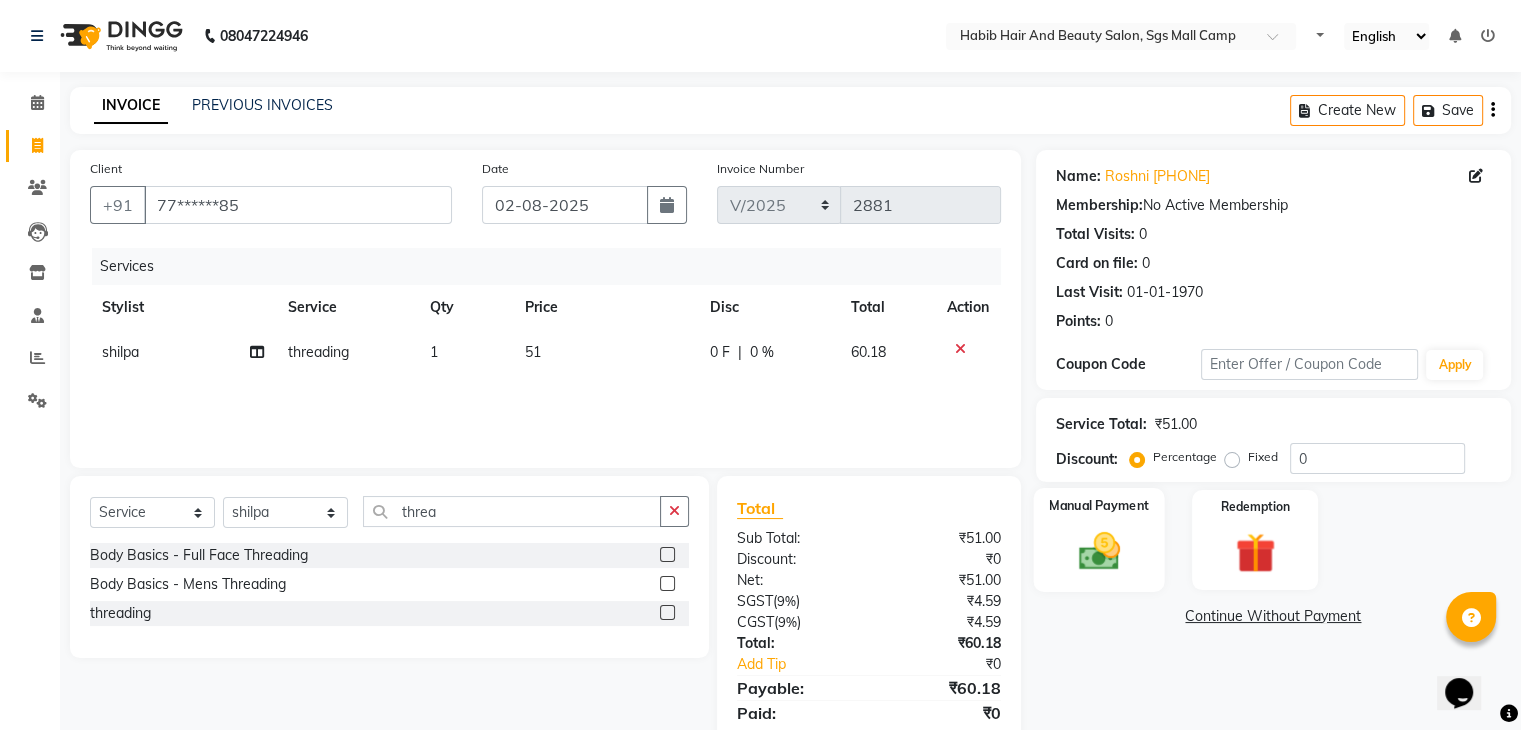 click 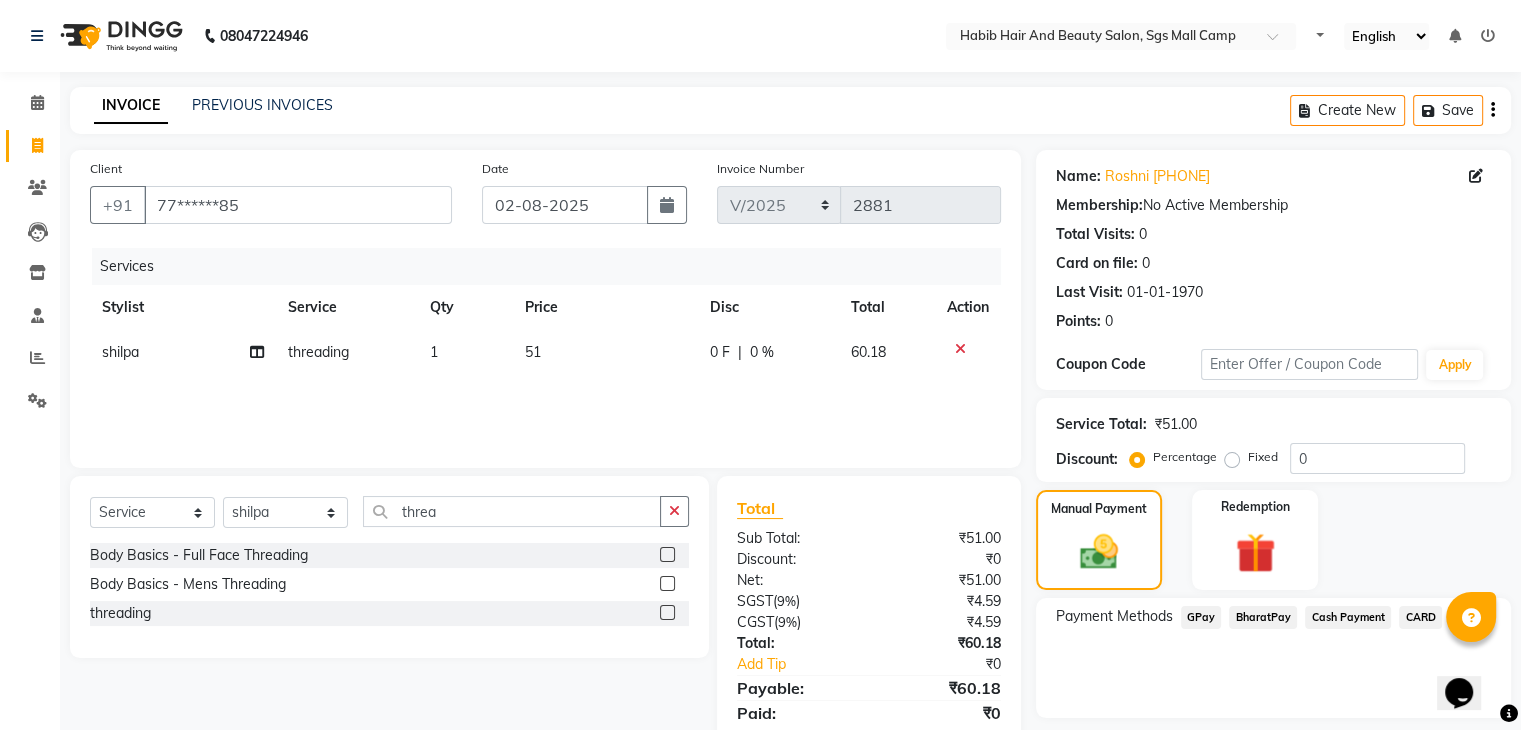 click on "BharatPay" 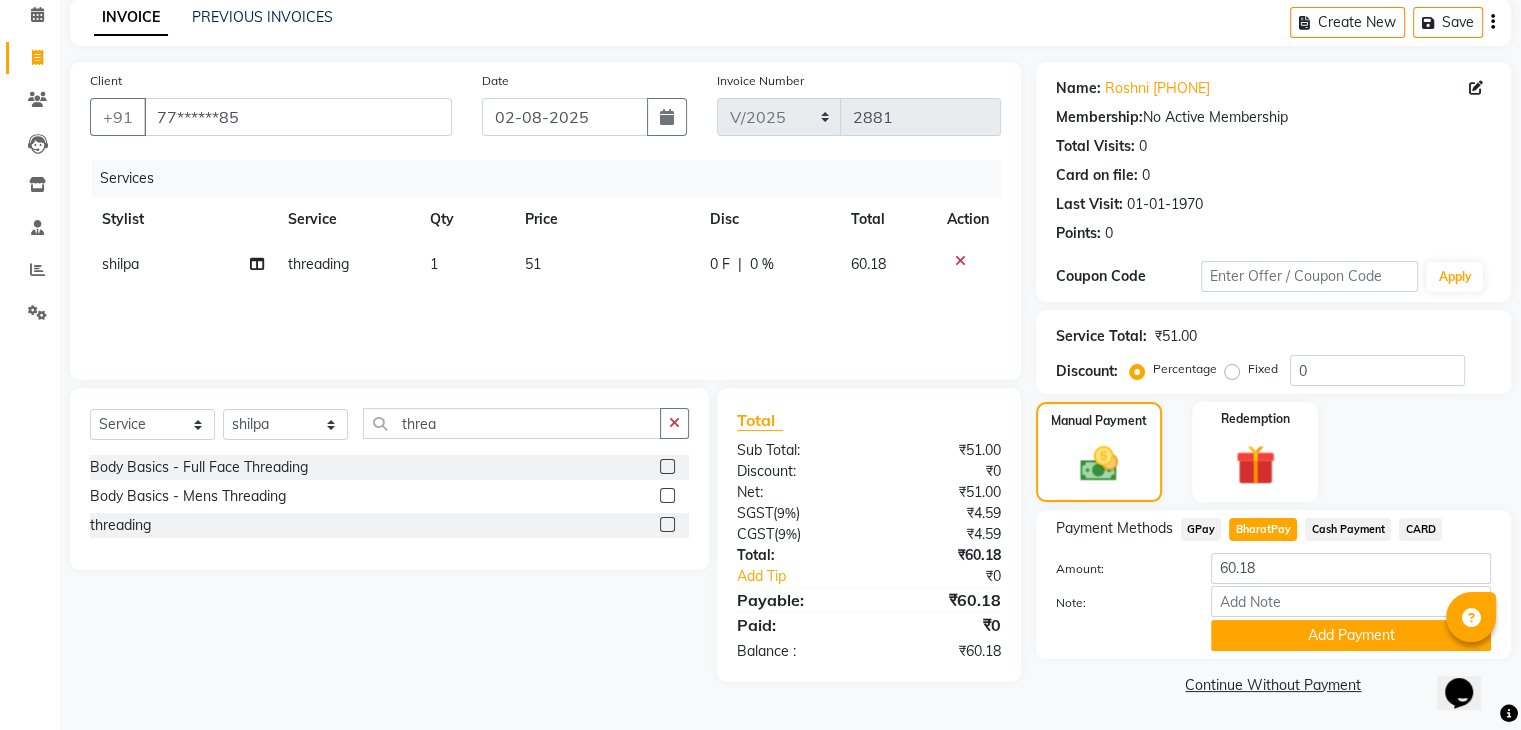 scroll, scrollTop: 89, scrollLeft: 0, axis: vertical 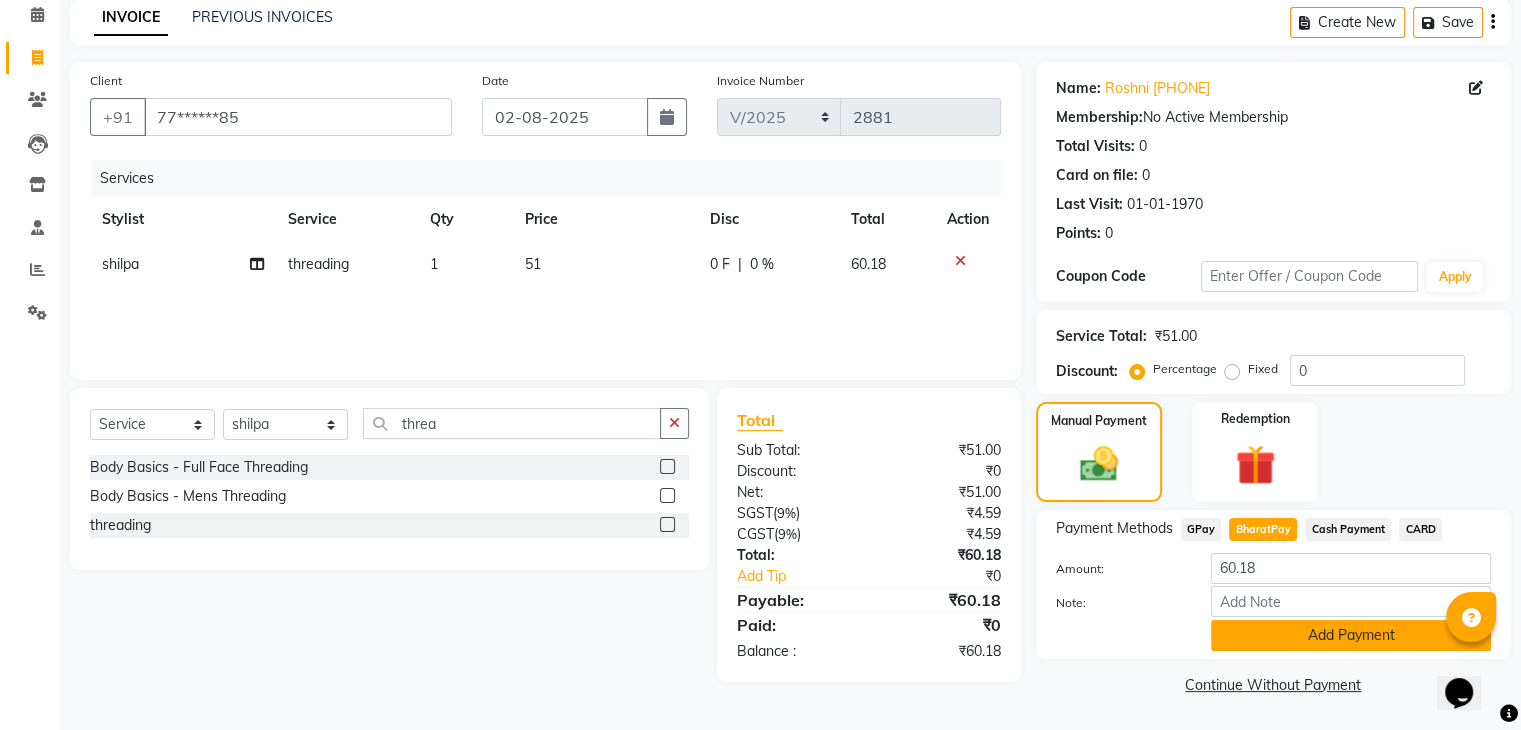 click on "Add Payment" 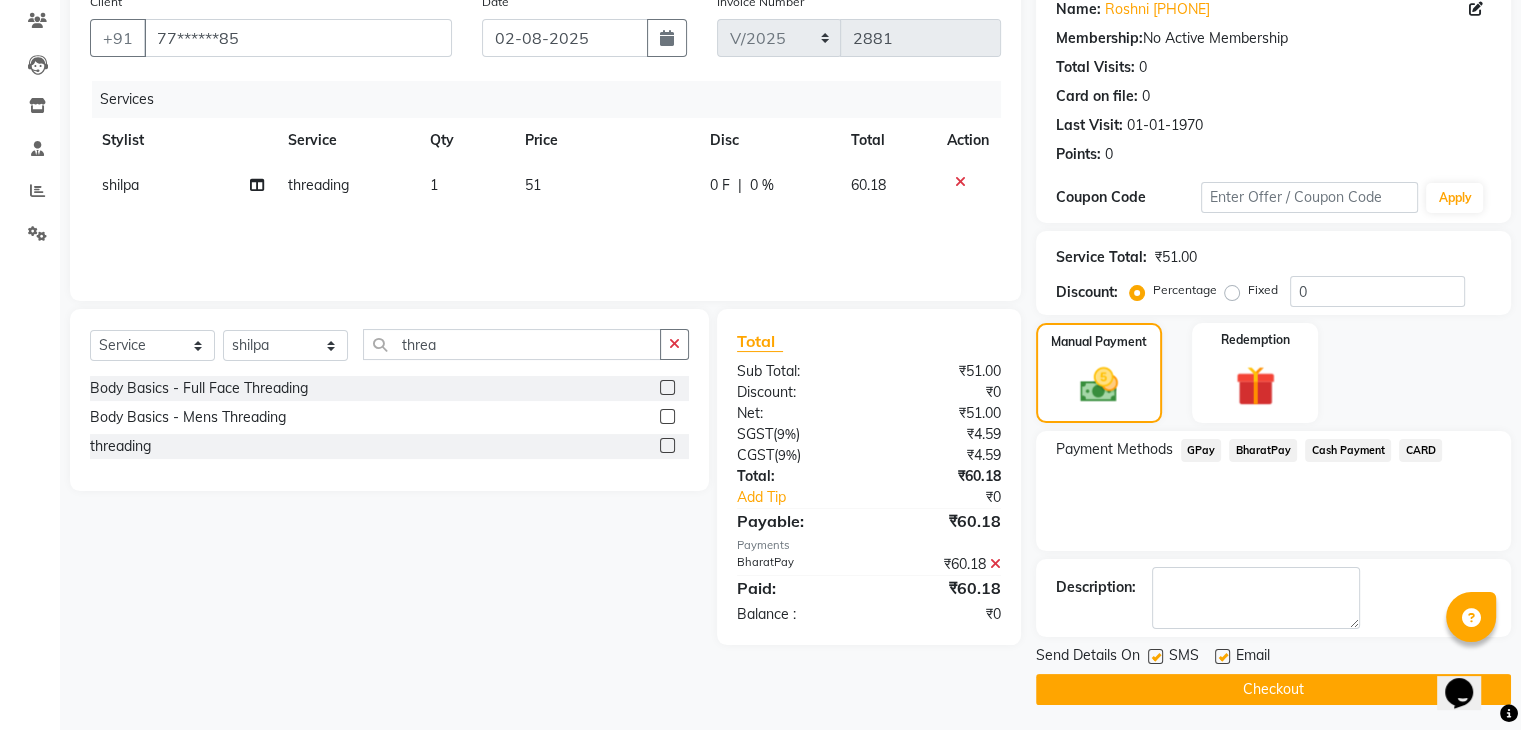 scroll, scrollTop: 171, scrollLeft: 0, axis: vertical 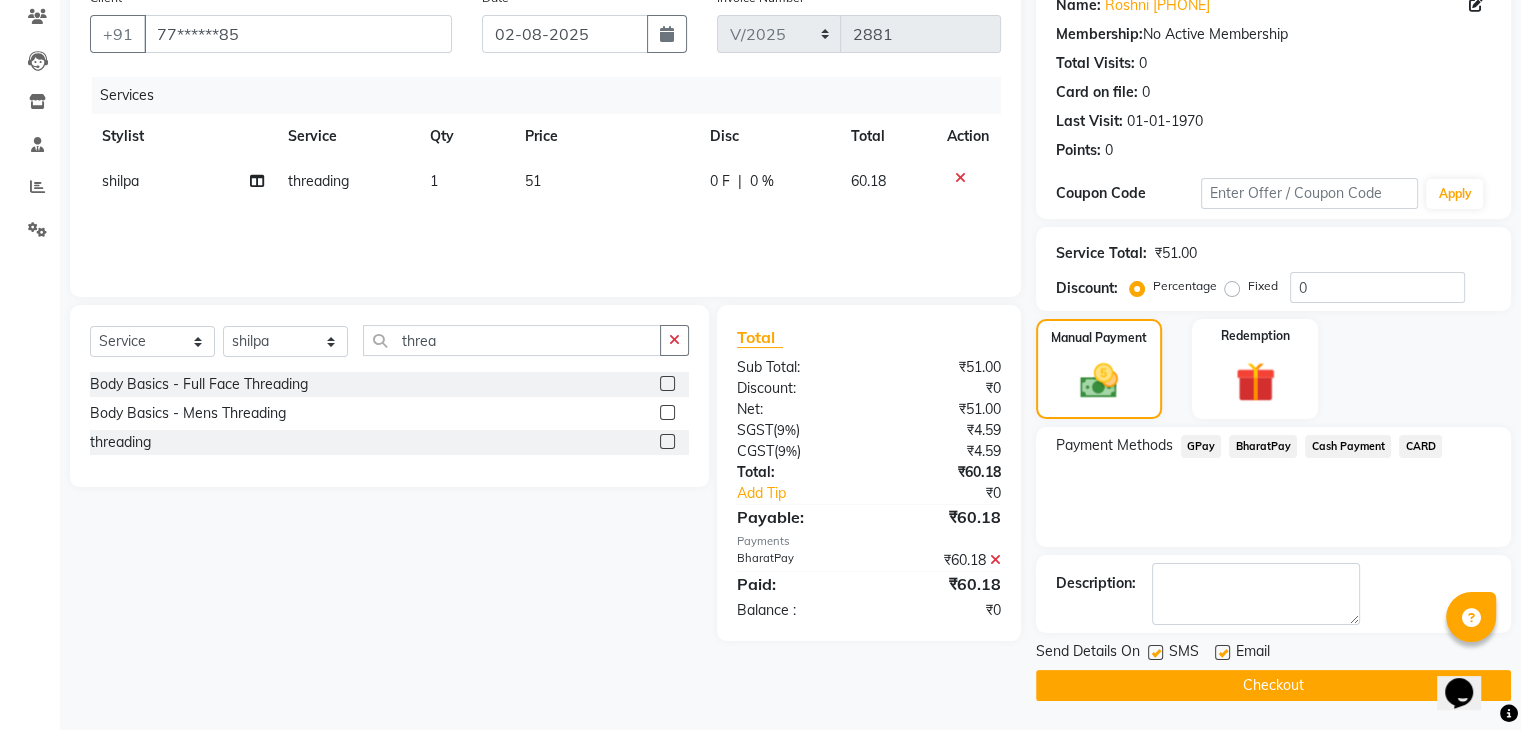 click on "Checkout" 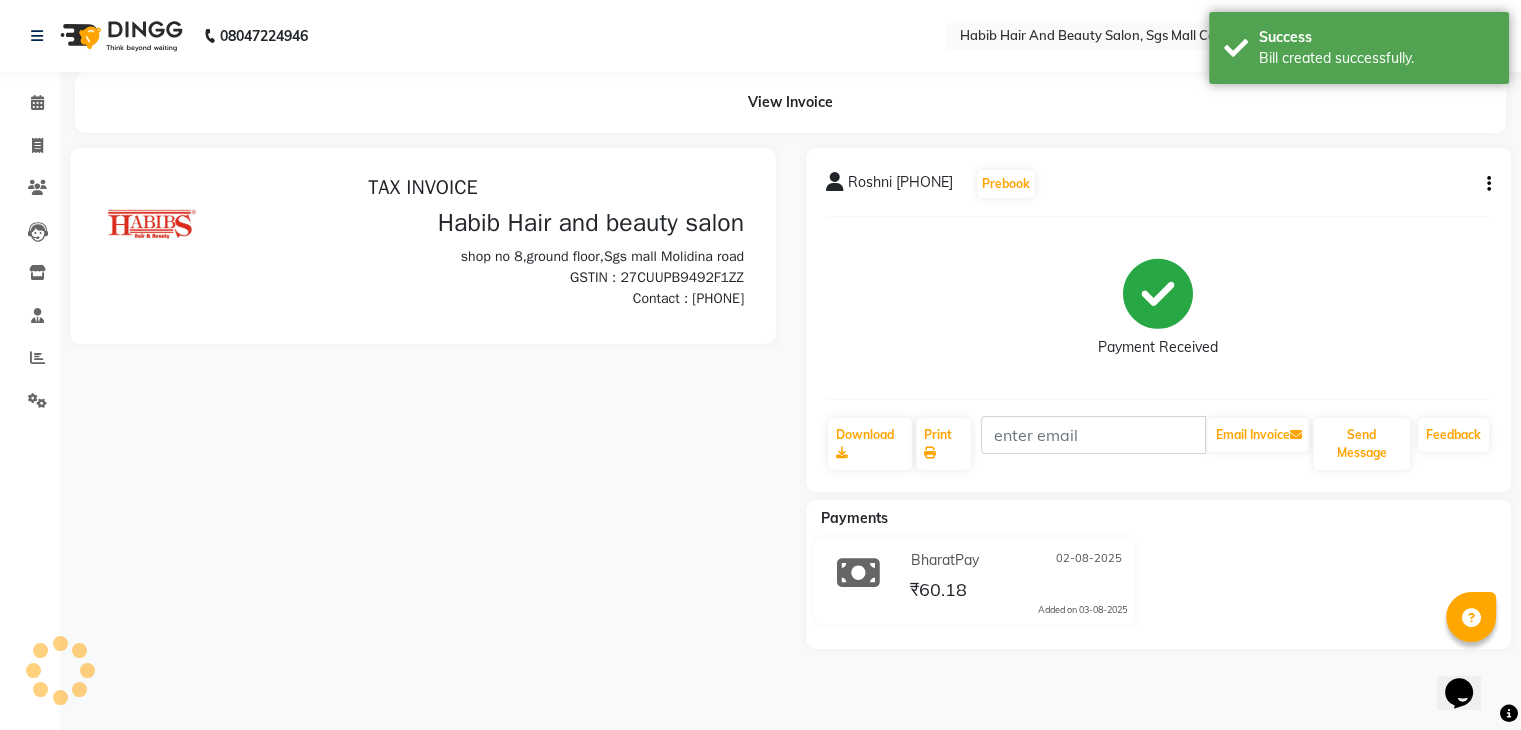 scroll, scrollTop: 0, scrollLeft: 0, axis: both 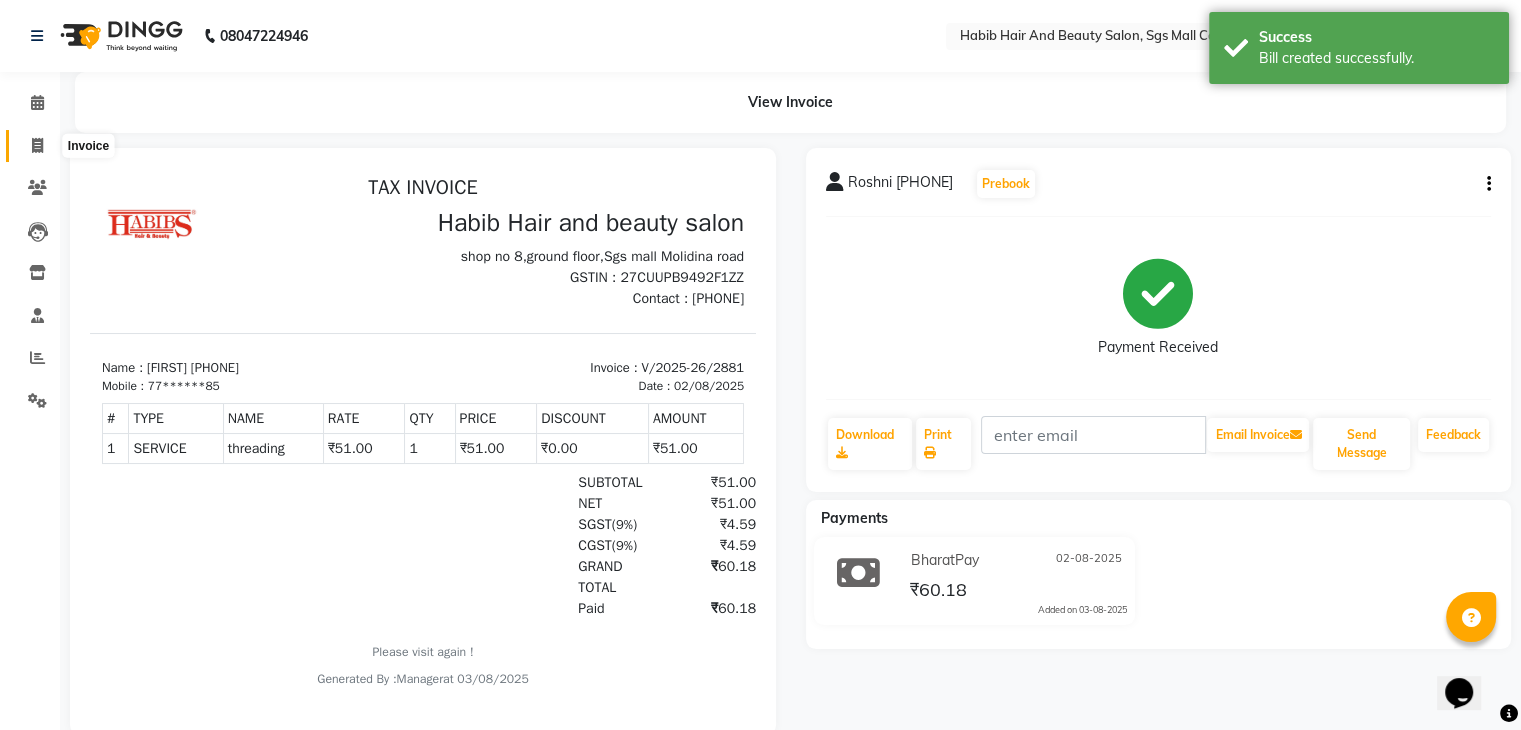 click 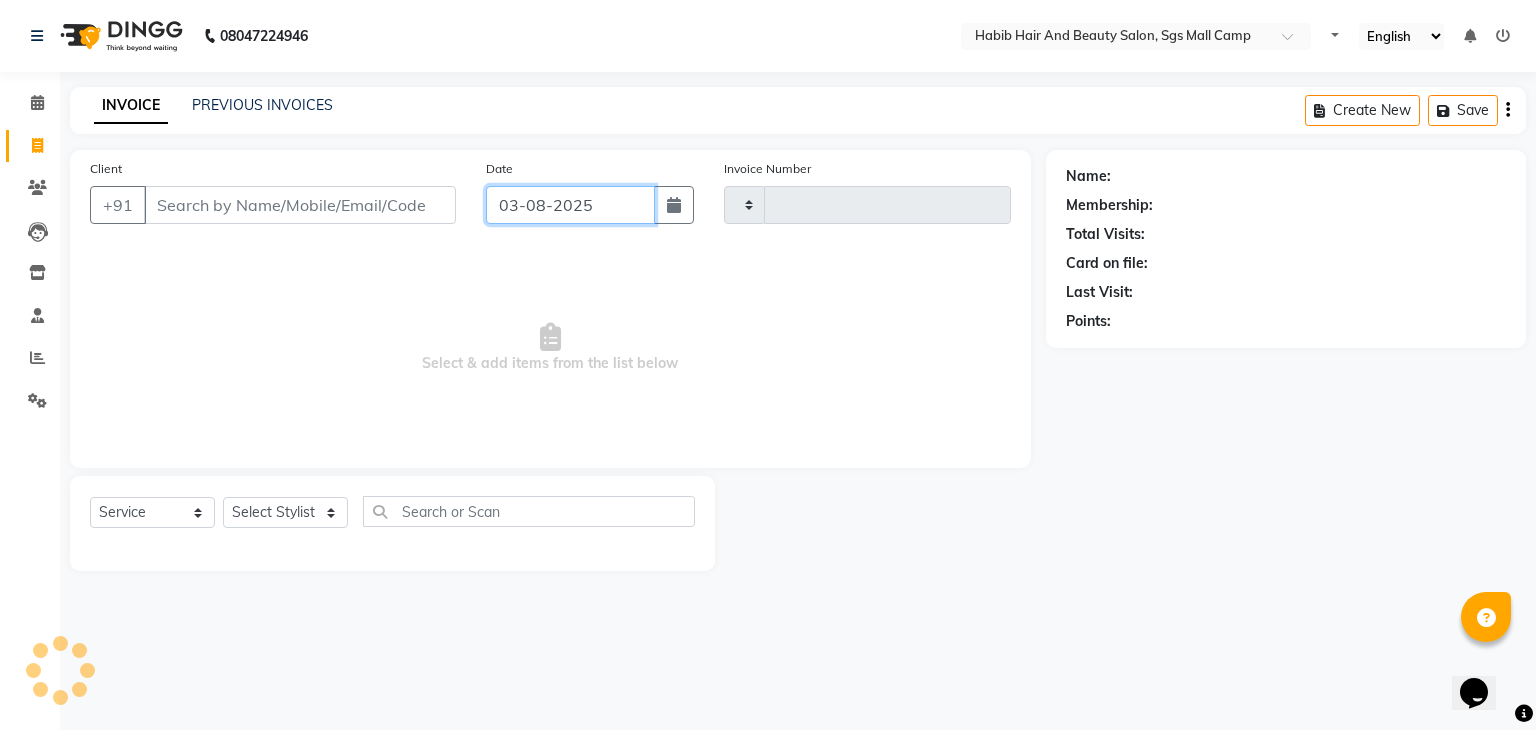 click on "03-08-2025" 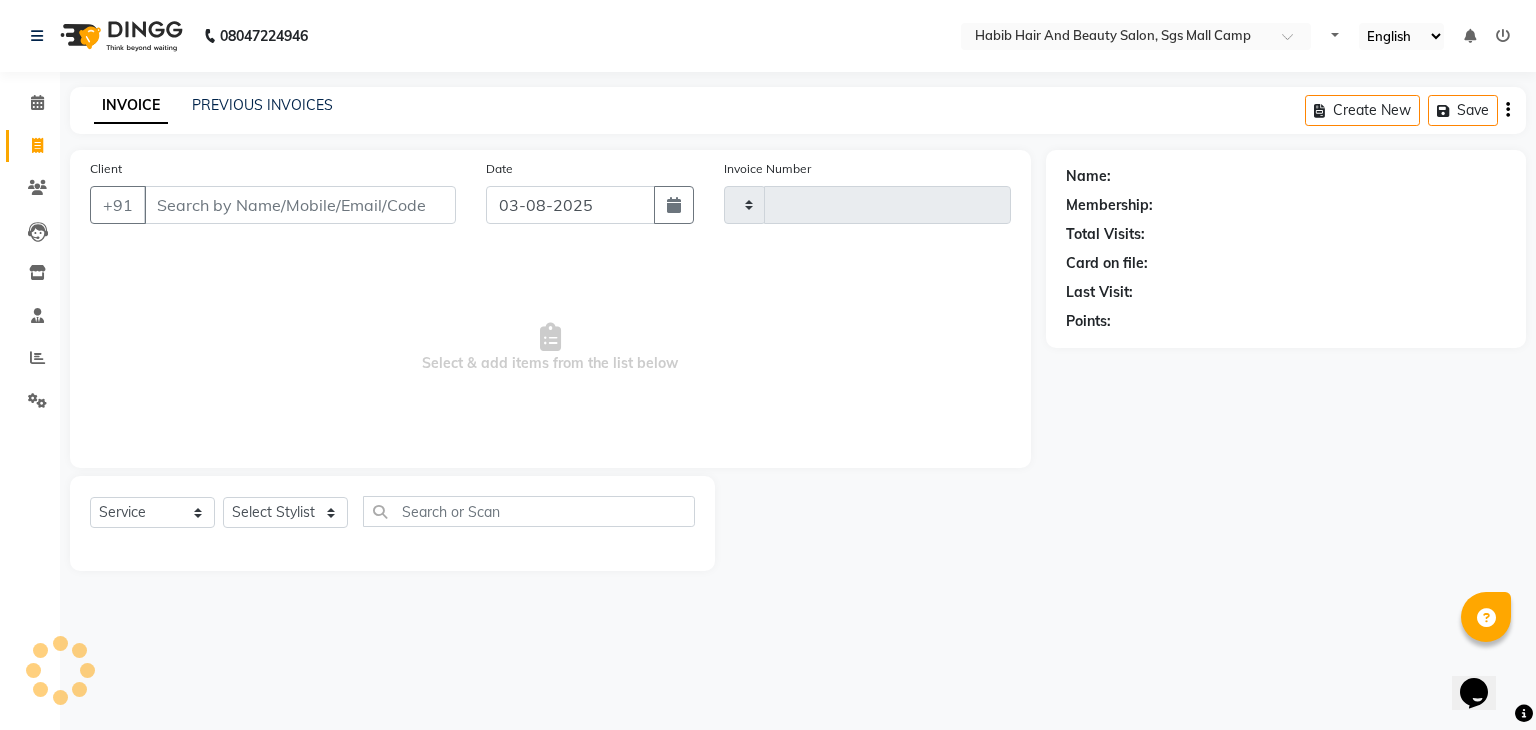 select on "8" 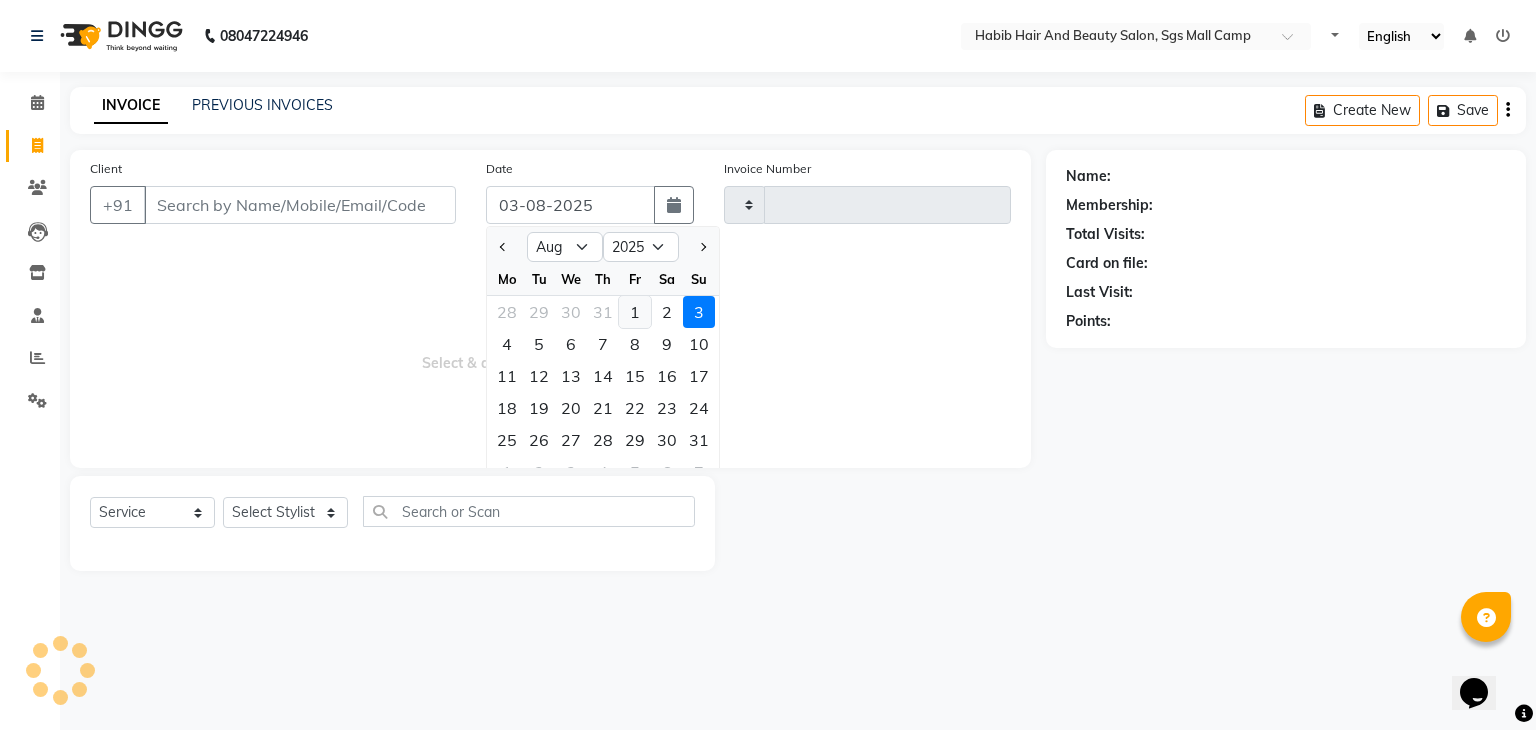 type on "2882" 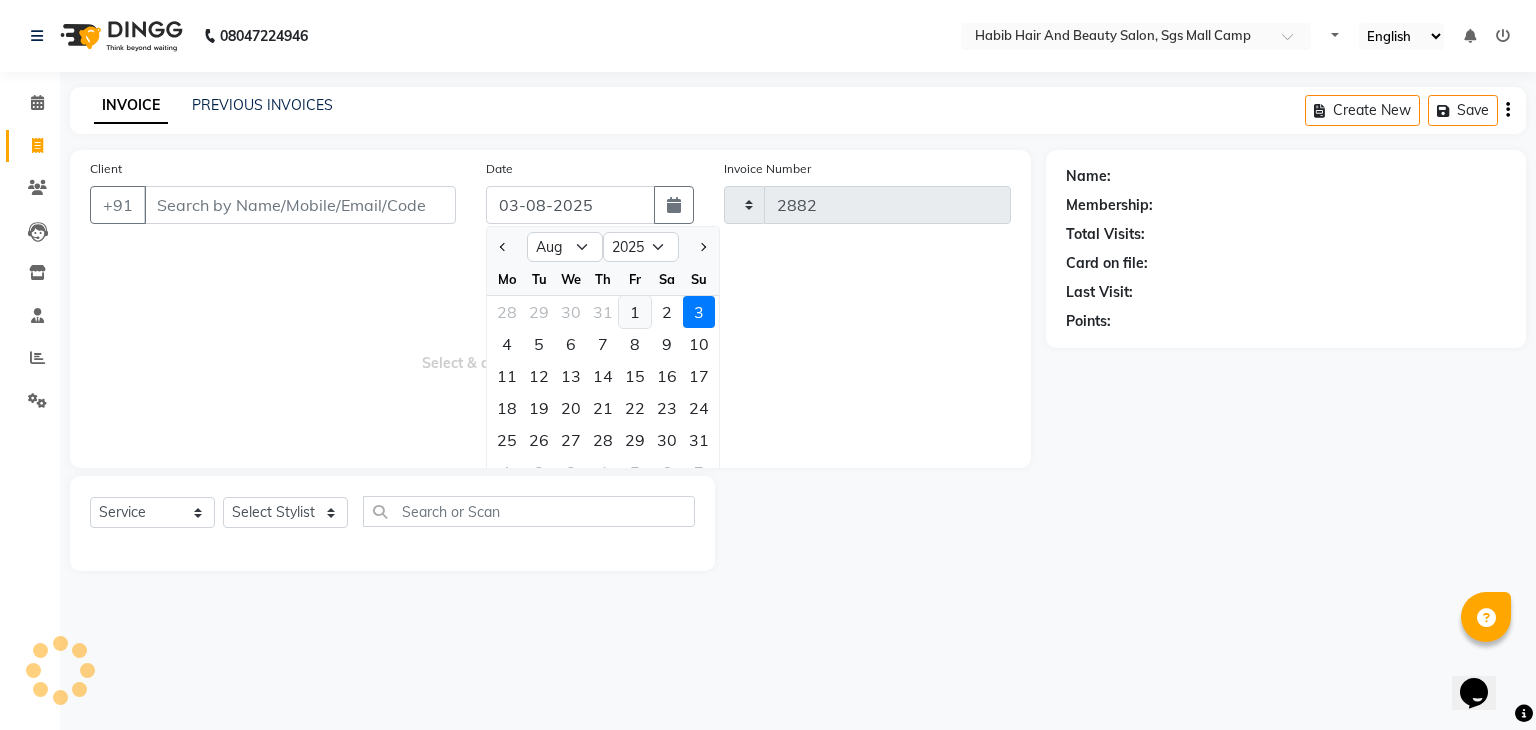 select on "8362" 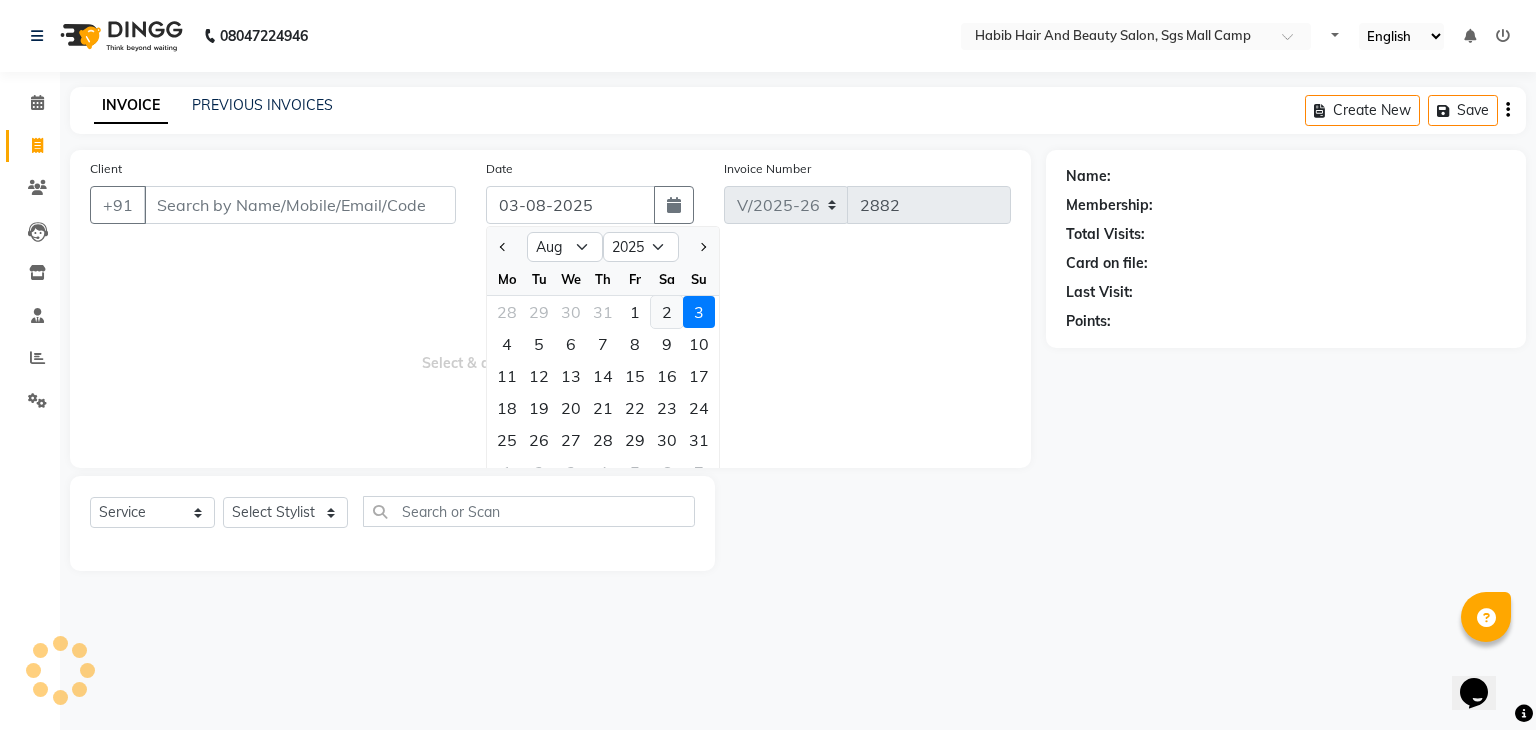 click on "2" 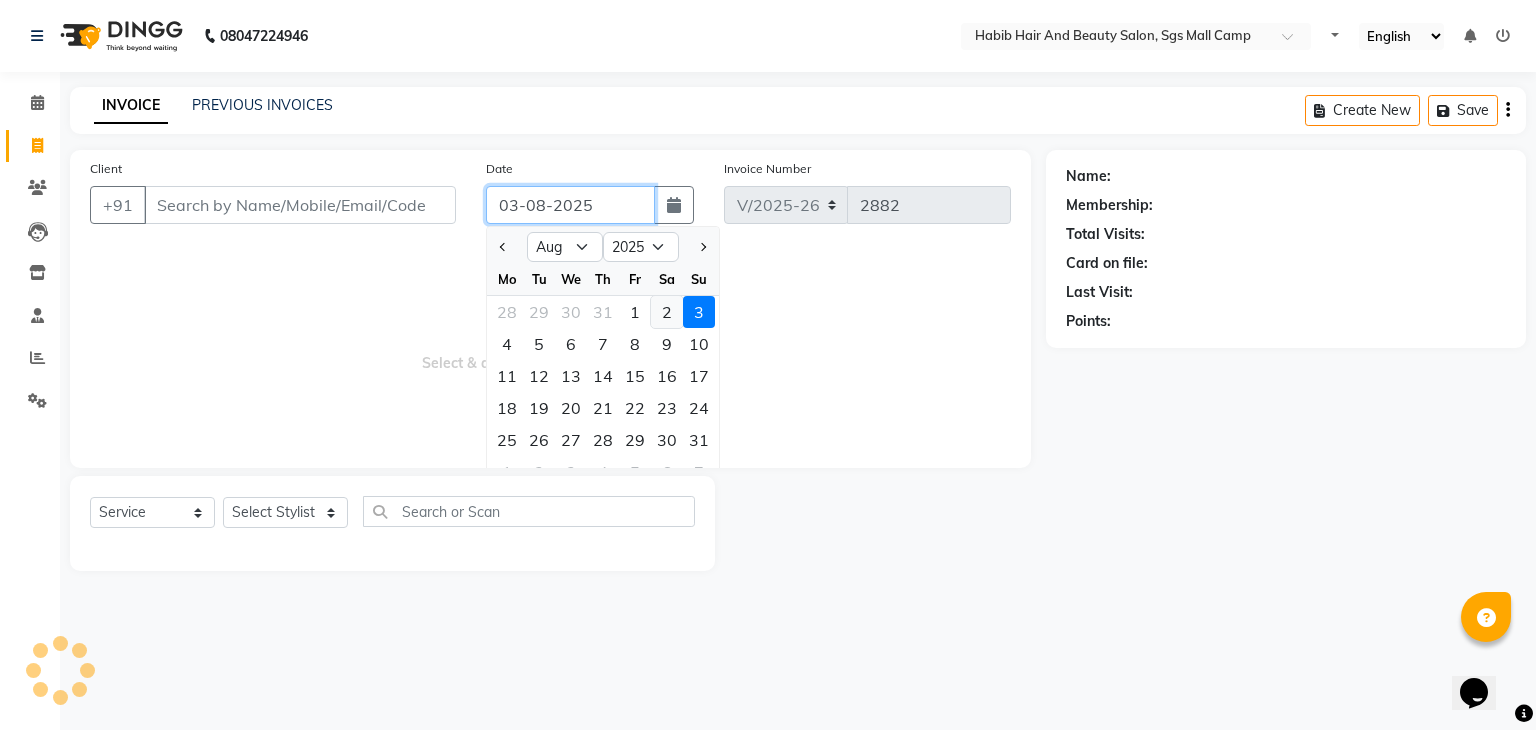 type on "02-08-2025" 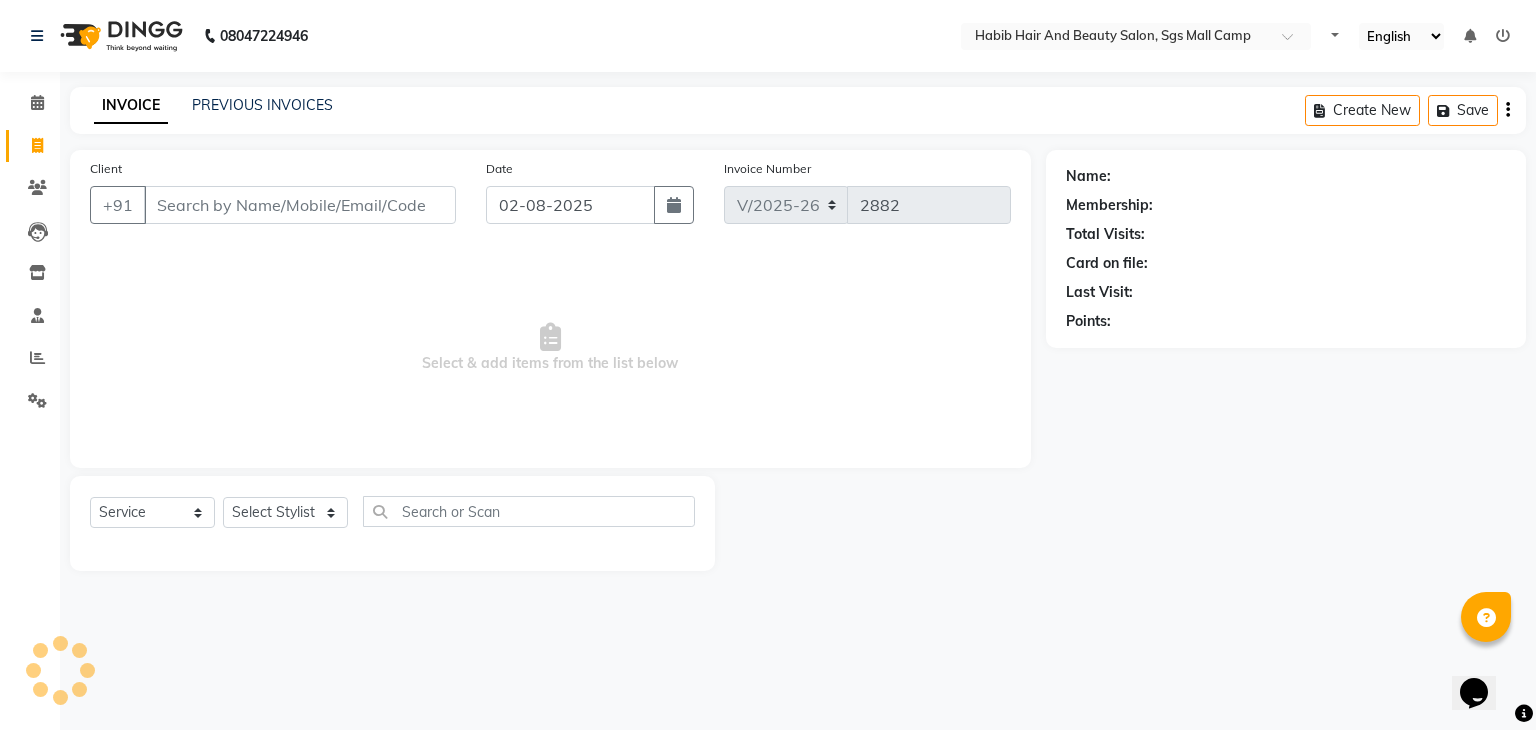click on "Client +91" 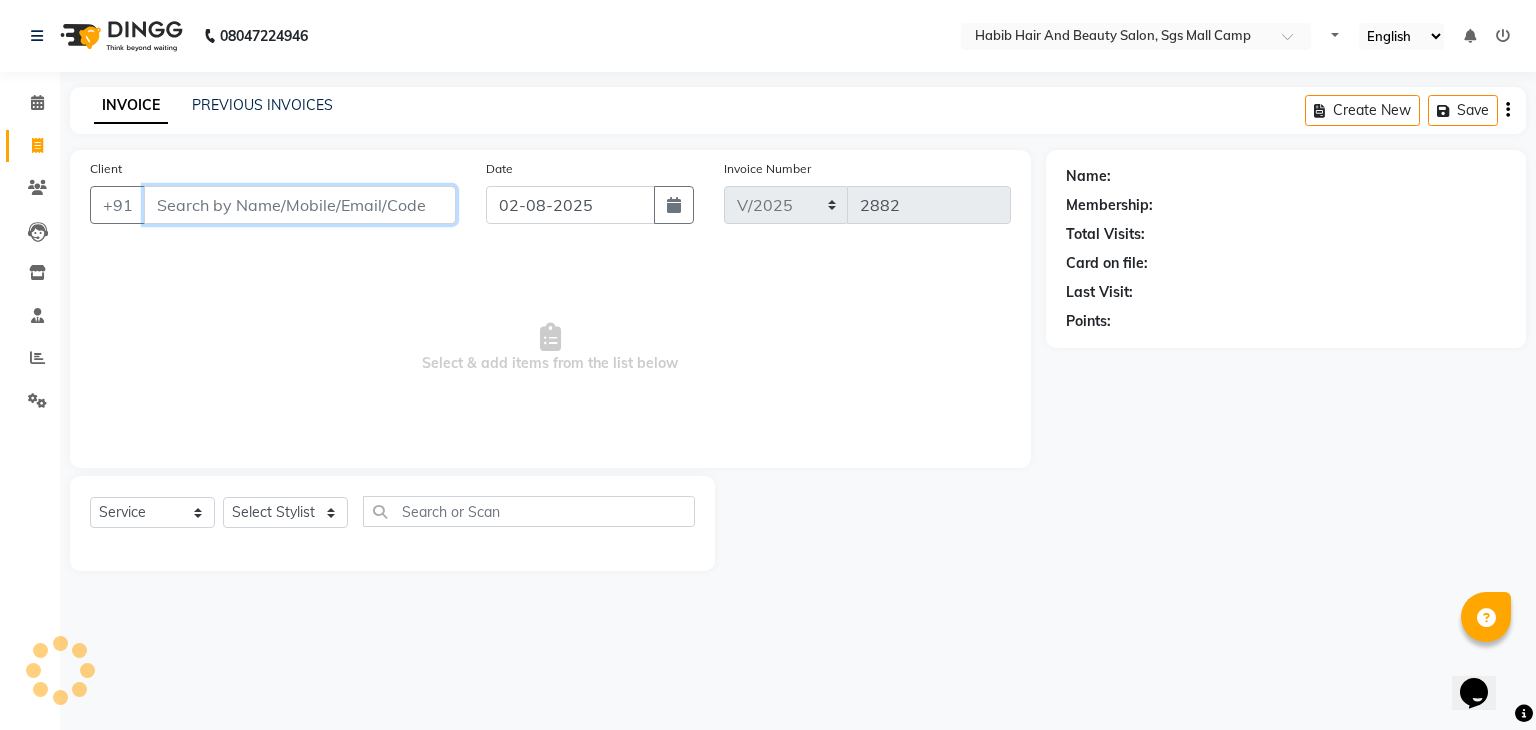 click on "Client" at bounding box center [300, 205] 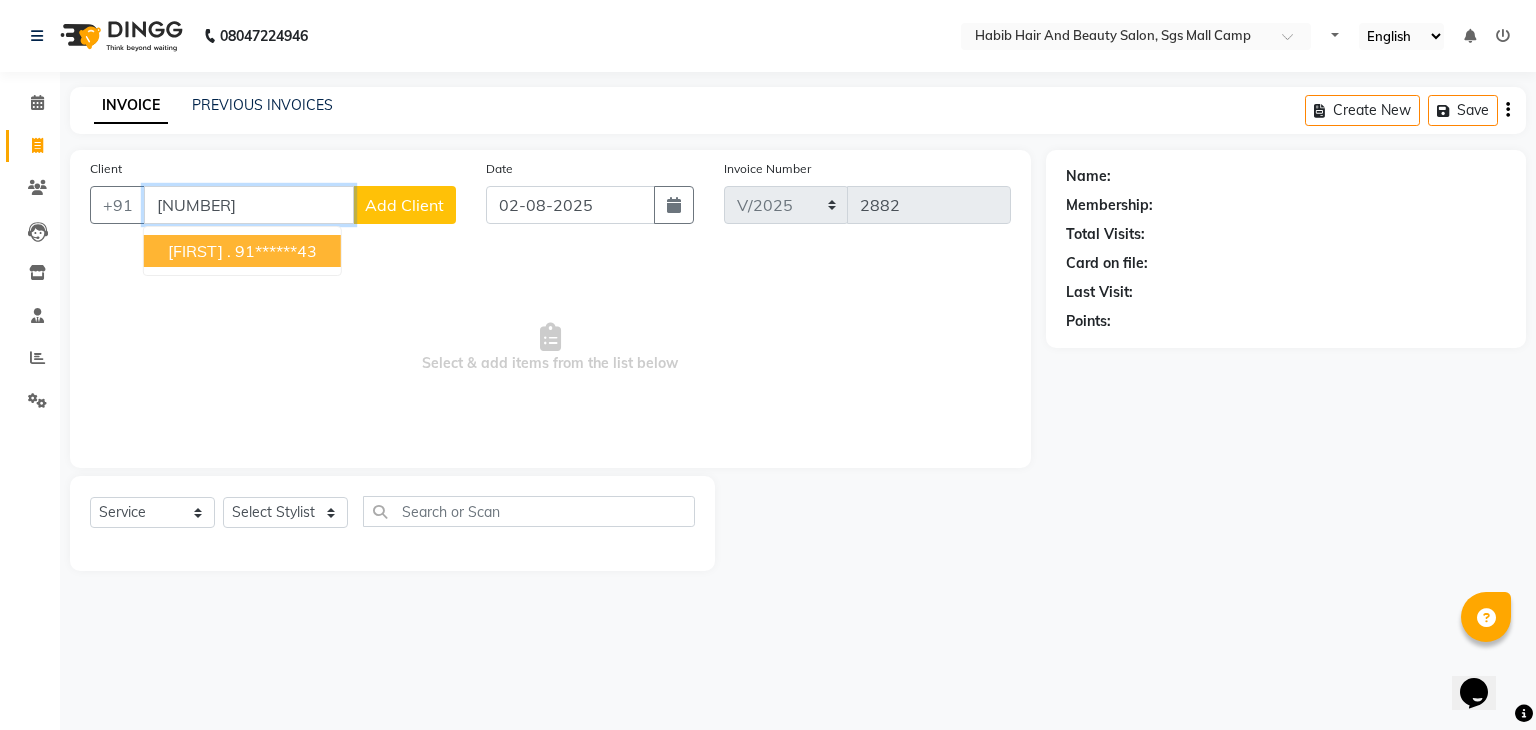 click on "91******43" at bounding box center (276, 251) 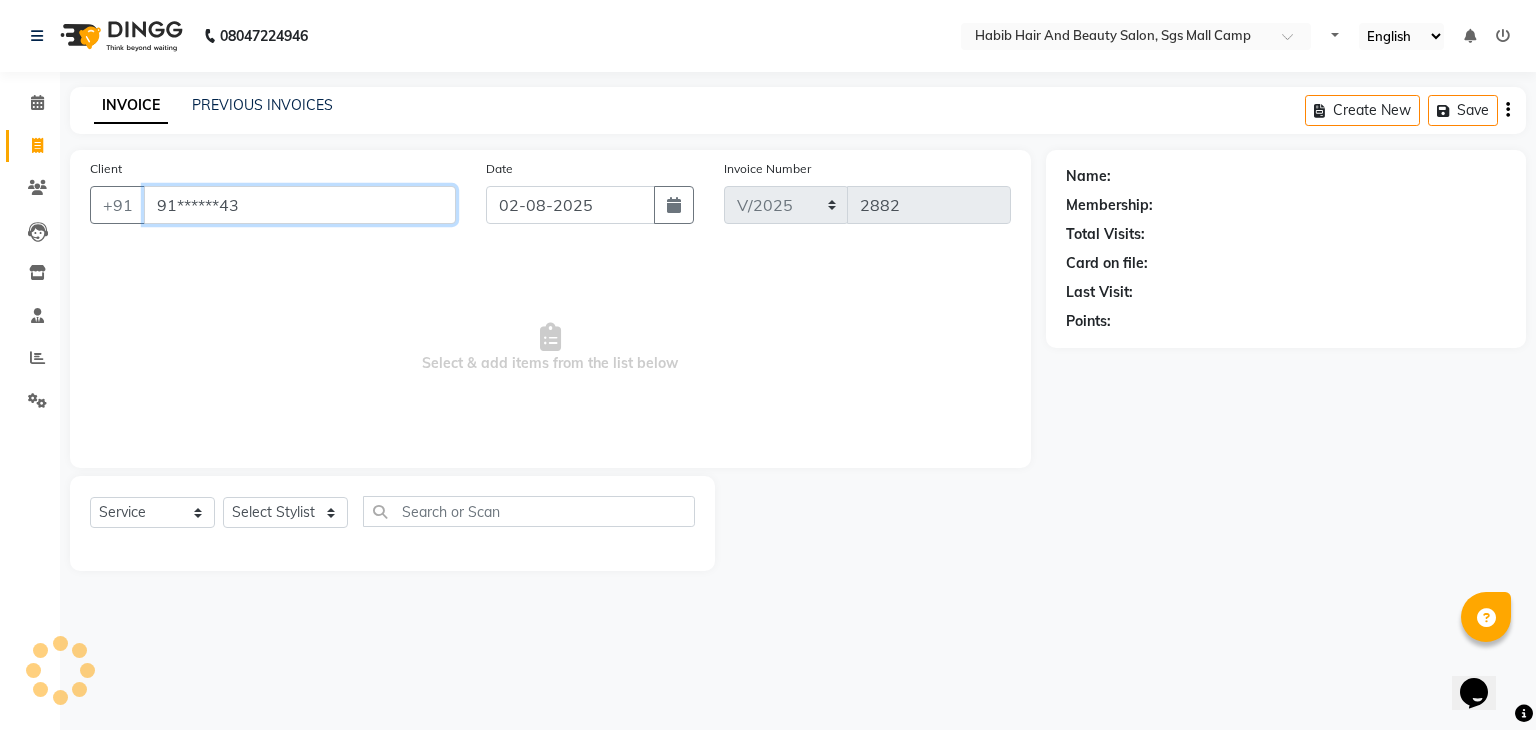 type on "91******43" 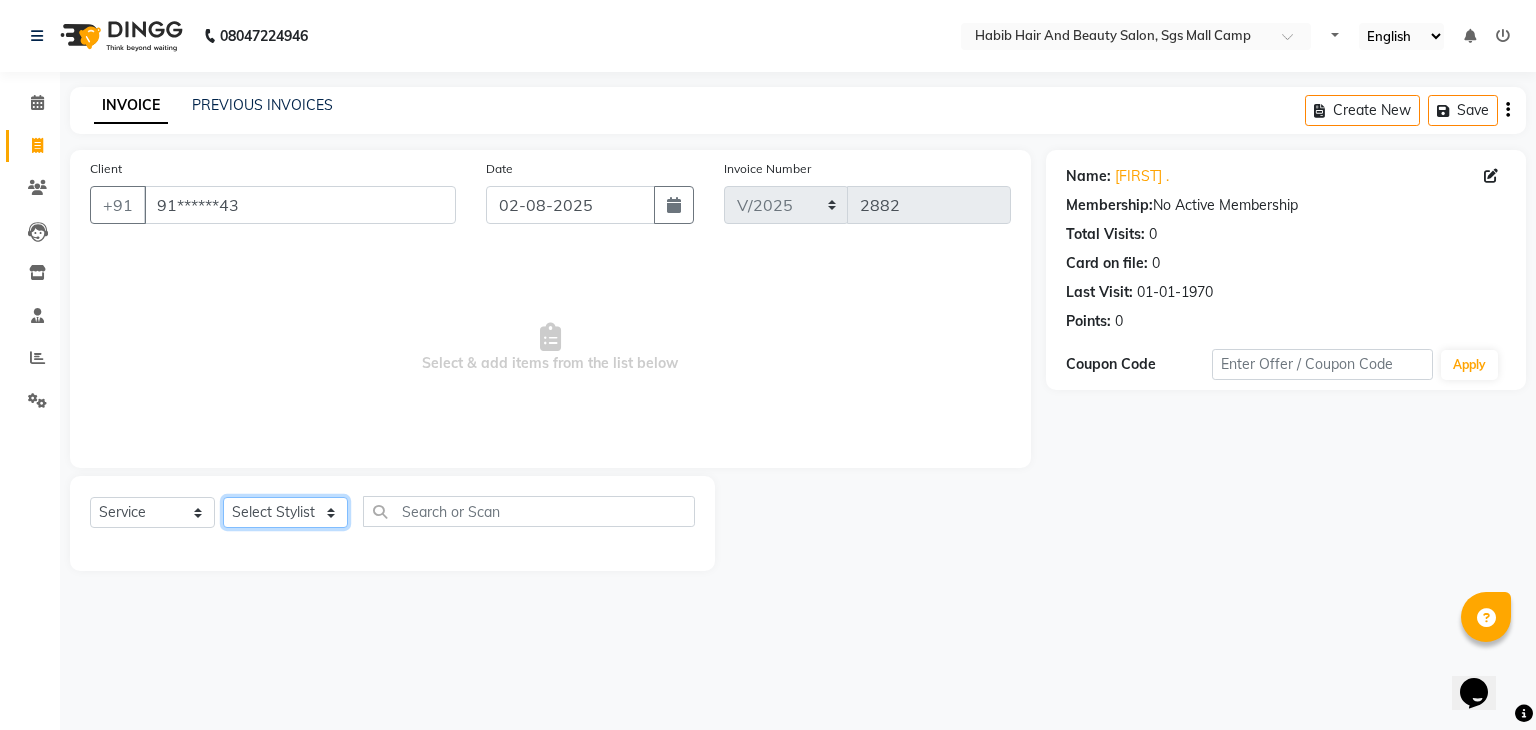 click on "Select Stylist [FIRST] [LAST] [FIRST]  [FIRST] Manager [FIRST]  [FIRST] [FIRST] [FIRST]  [FIRST] [FIRST]" 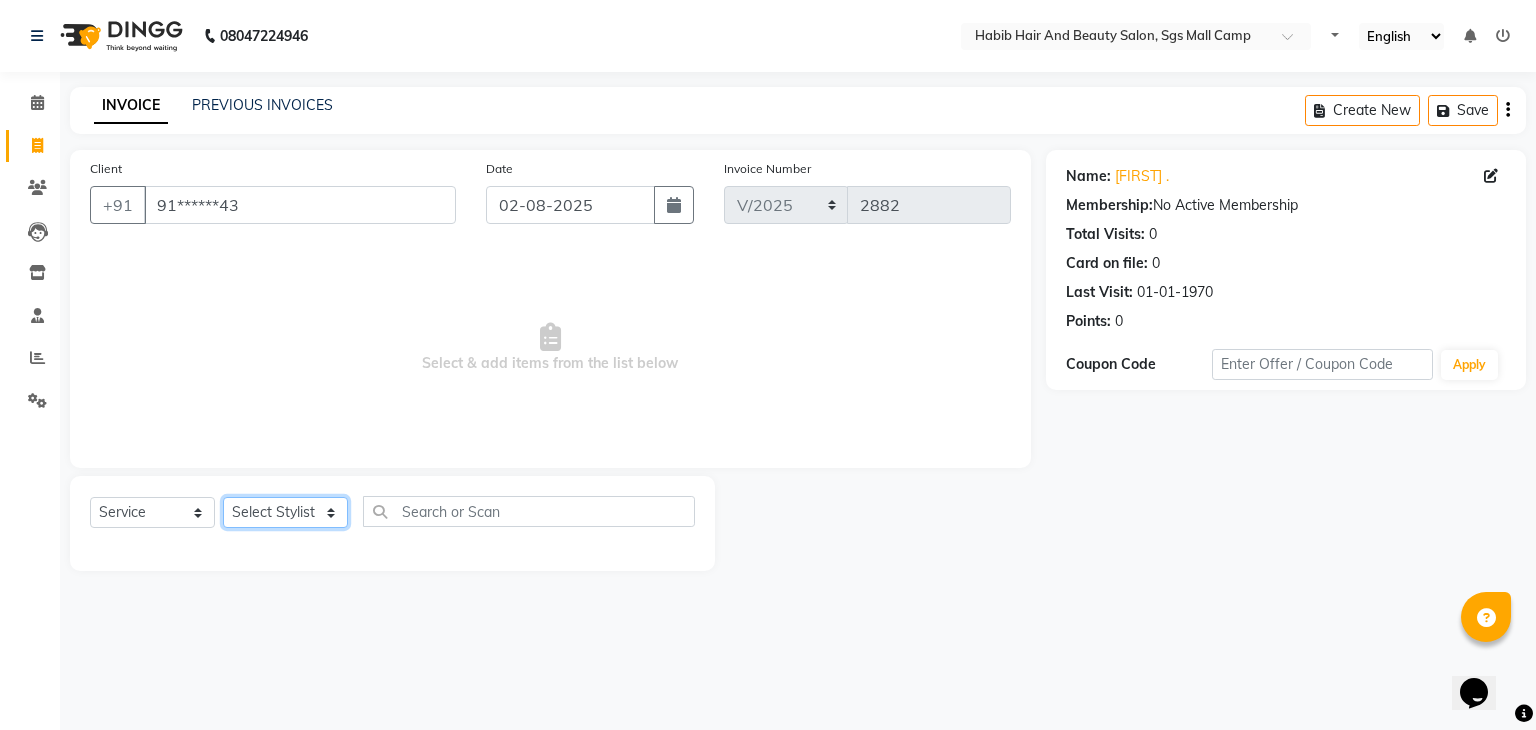 select on "81158" 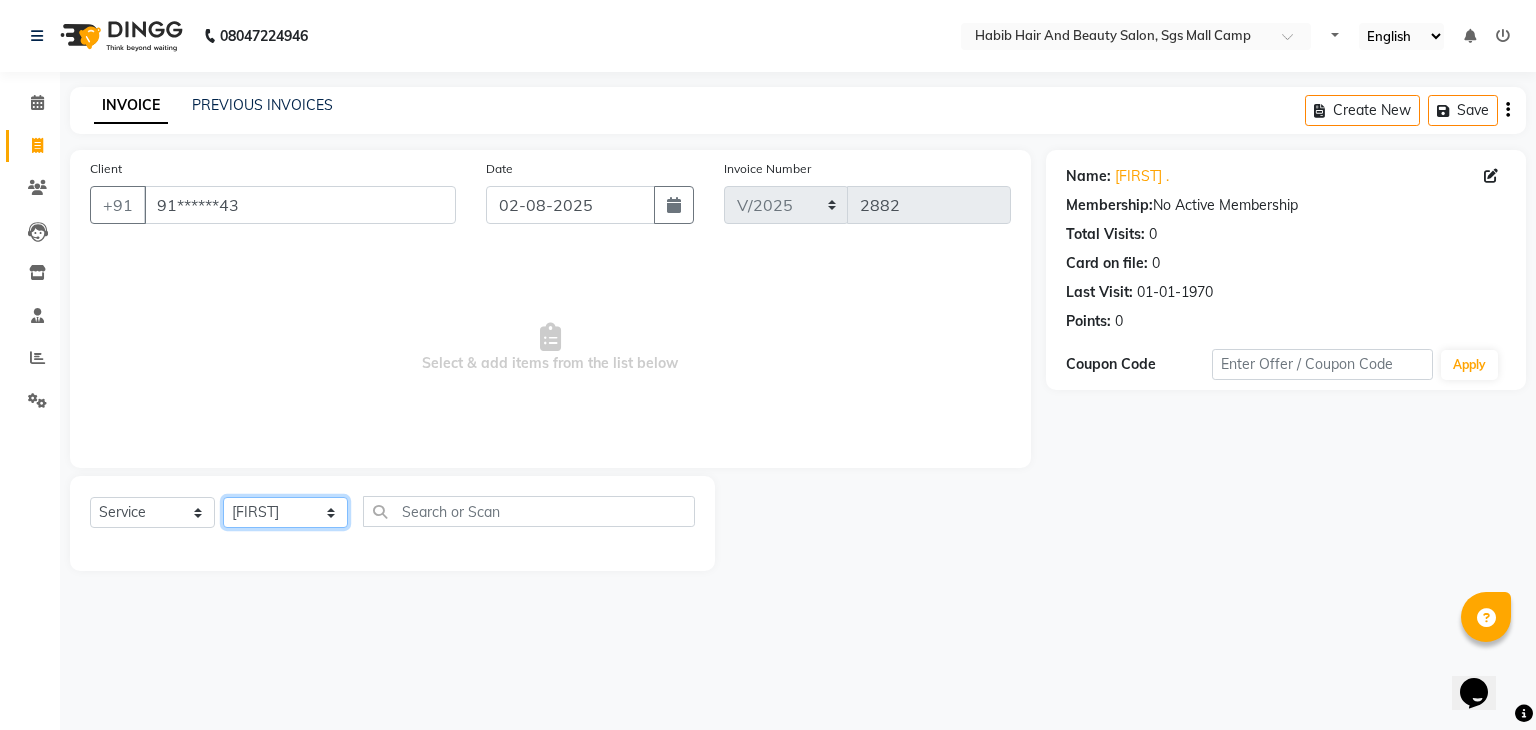 click on "Select Stylist [FIRST] [LAST] [FIRST]  [FIRST] Manager [FIRST]  [FIRST] [FIRST] [FIRST]  [FIRST] [FIRST]" 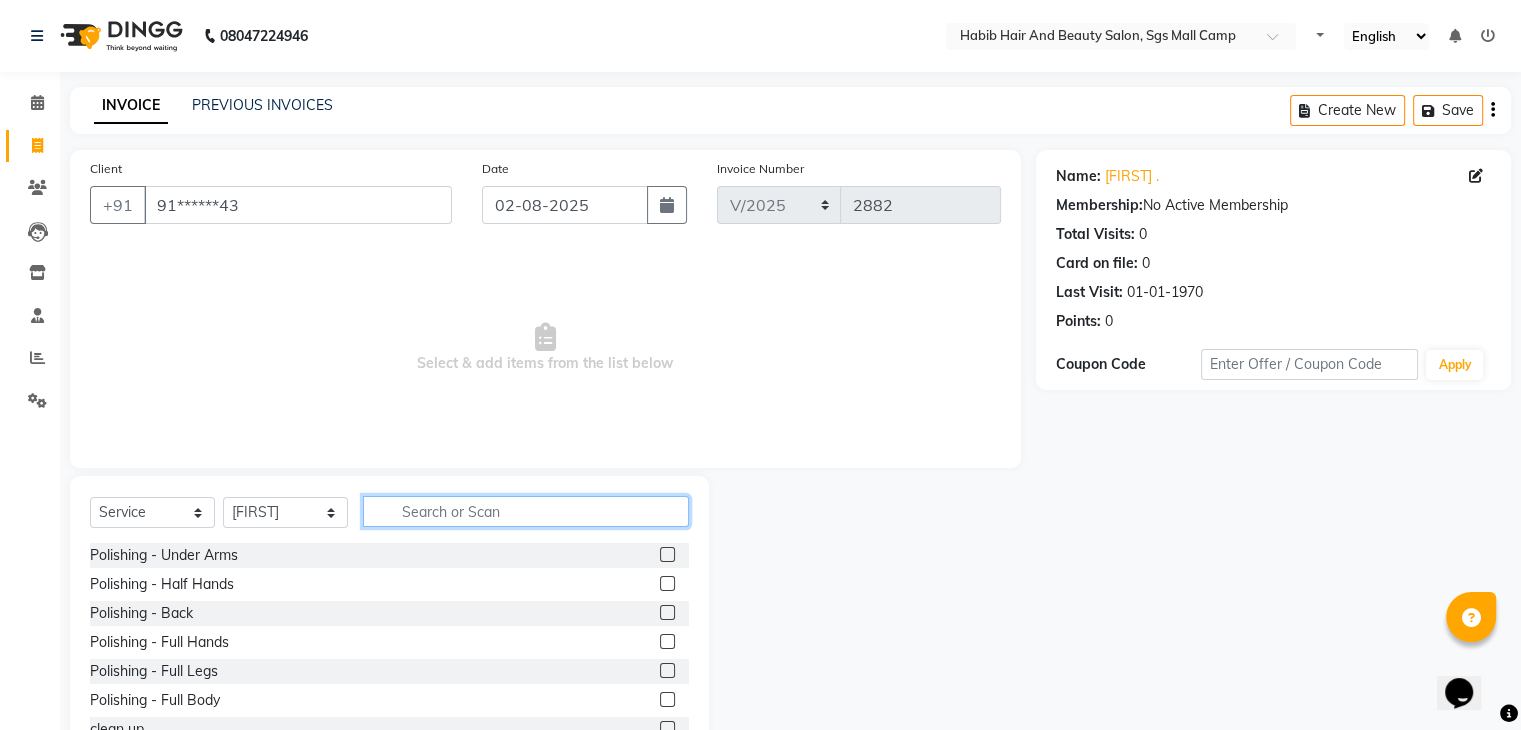 click 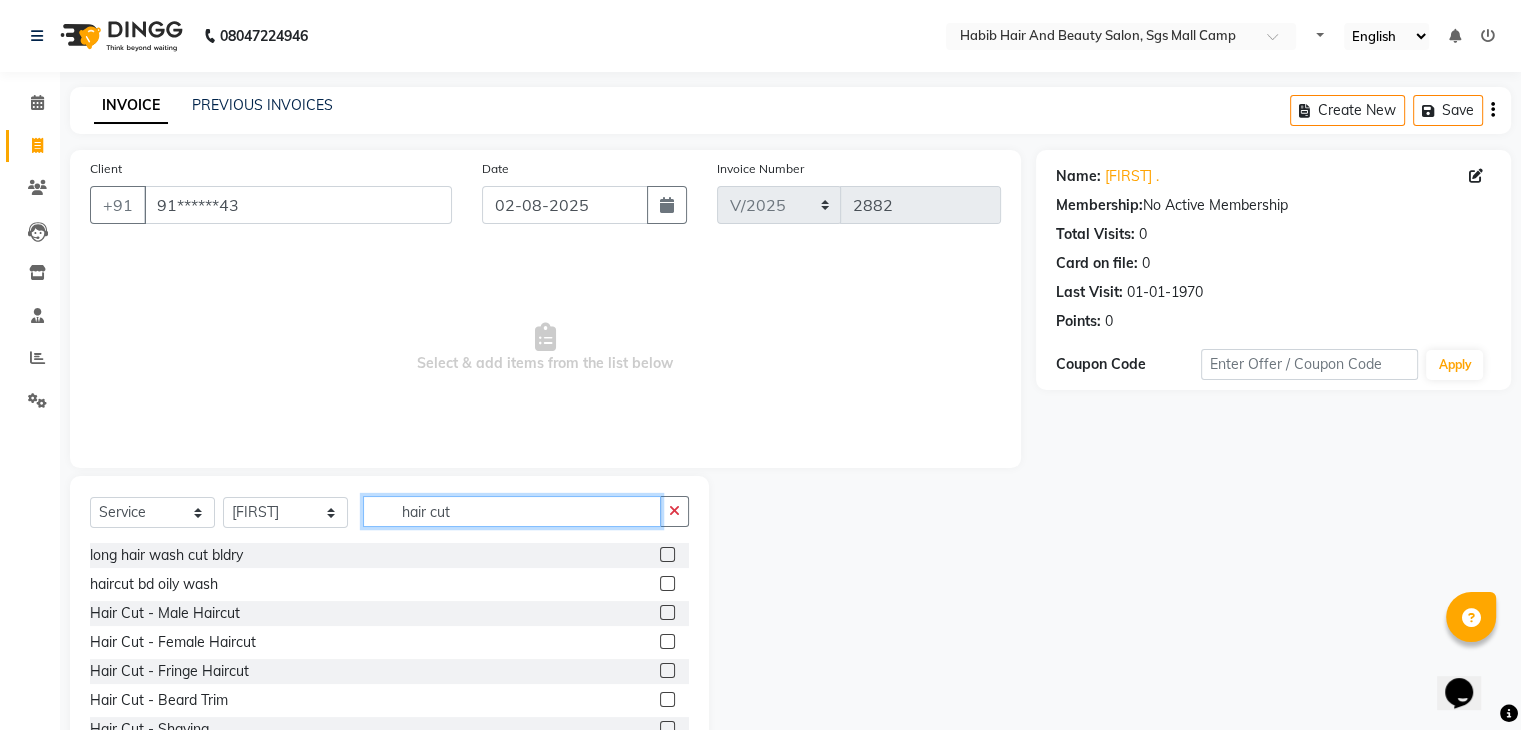 type on "hair cut" 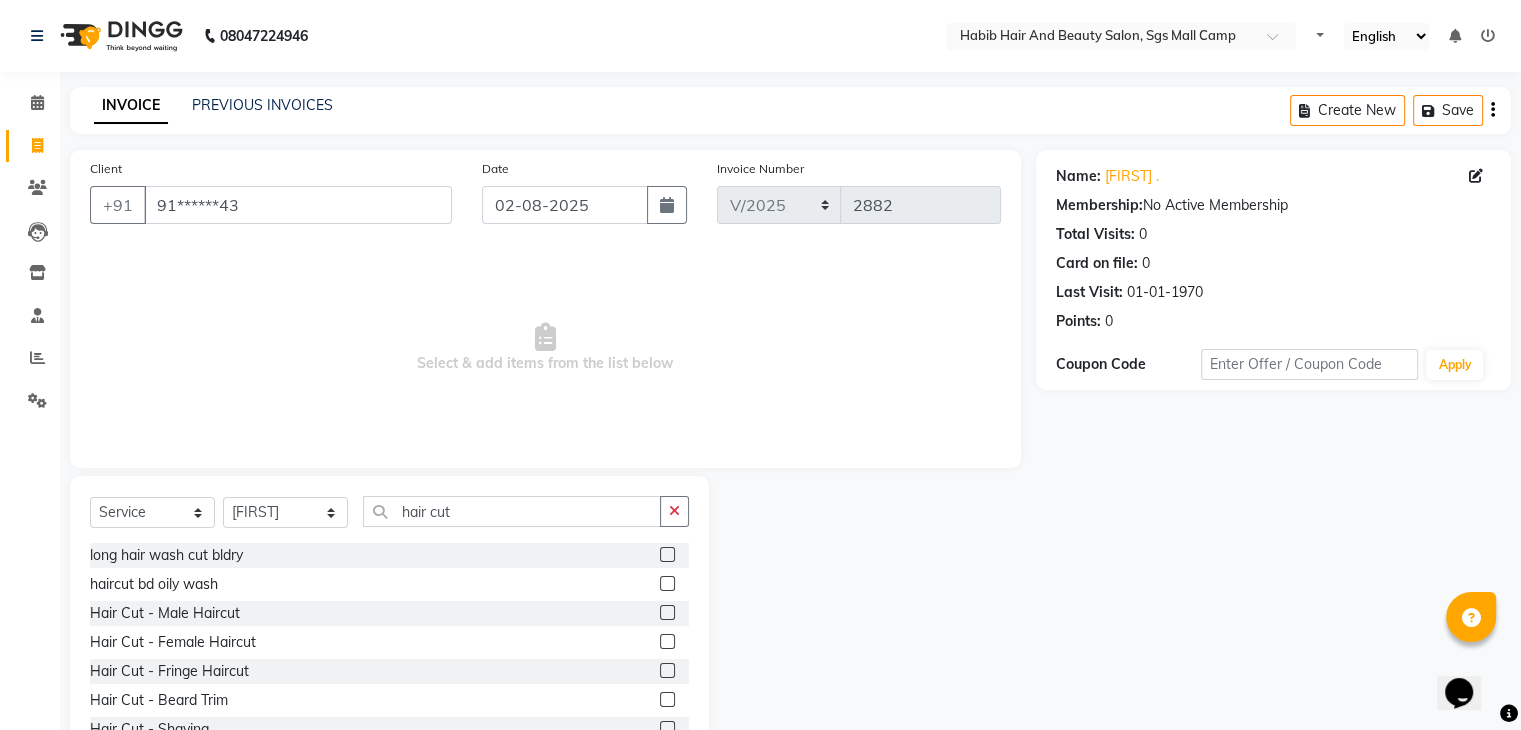 click 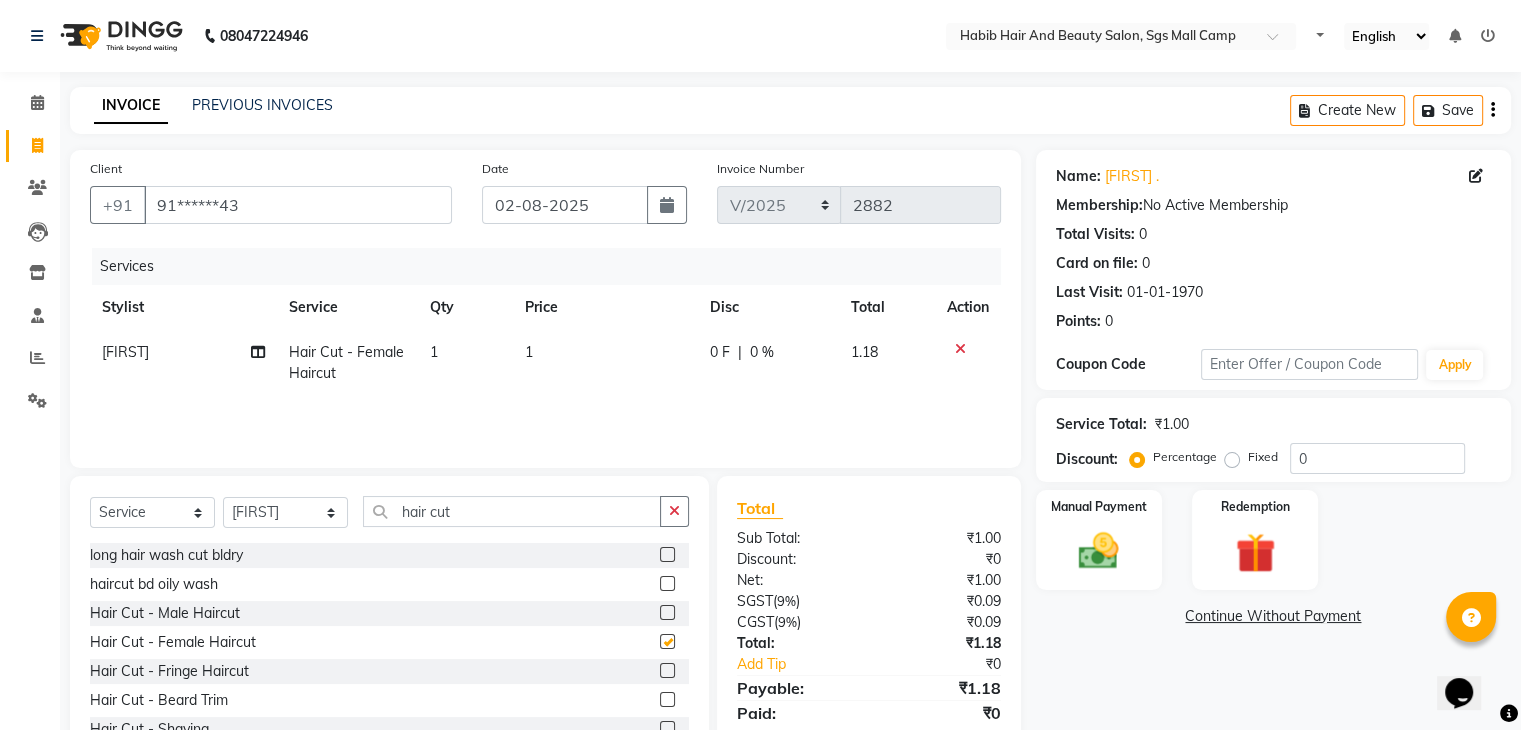 checkbox on "false" 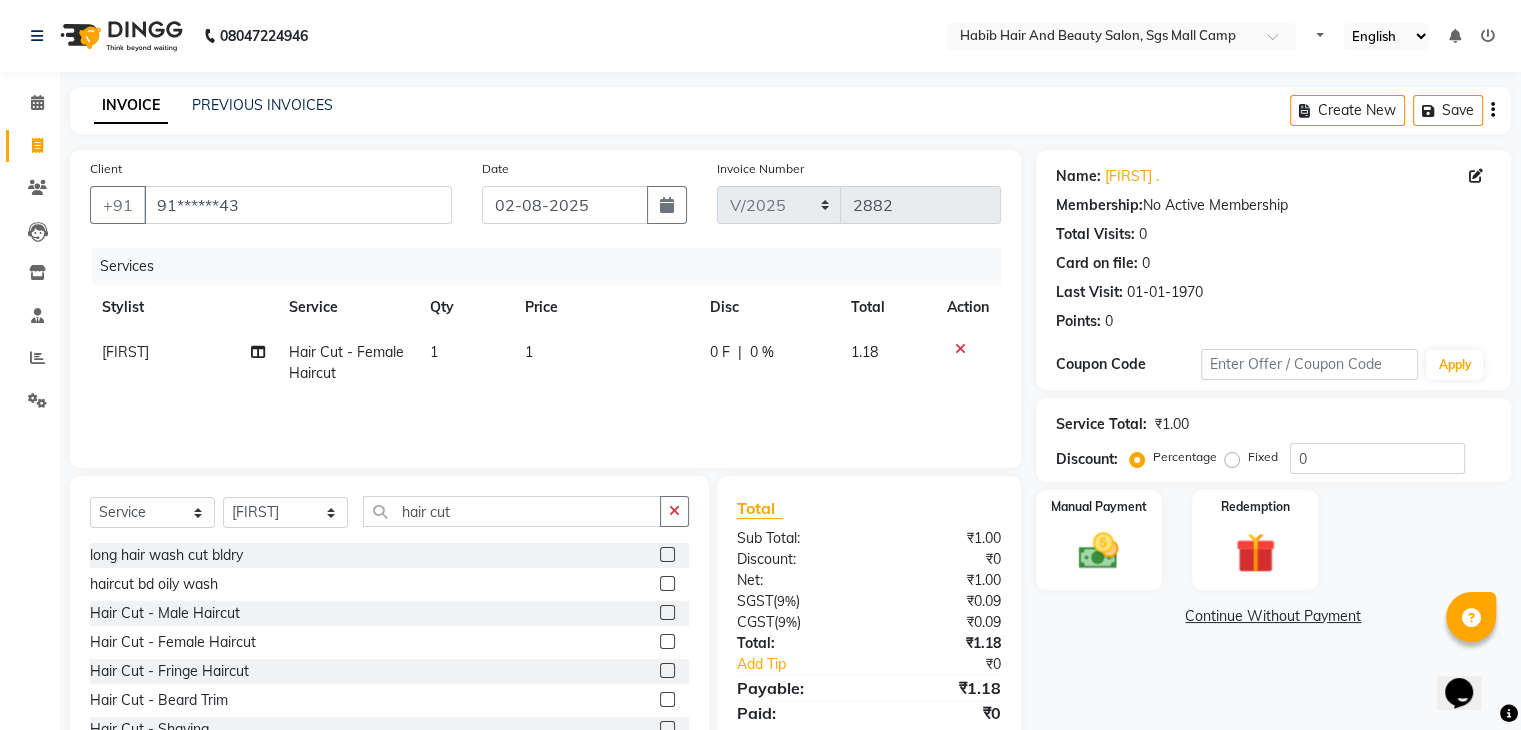 click on "1" 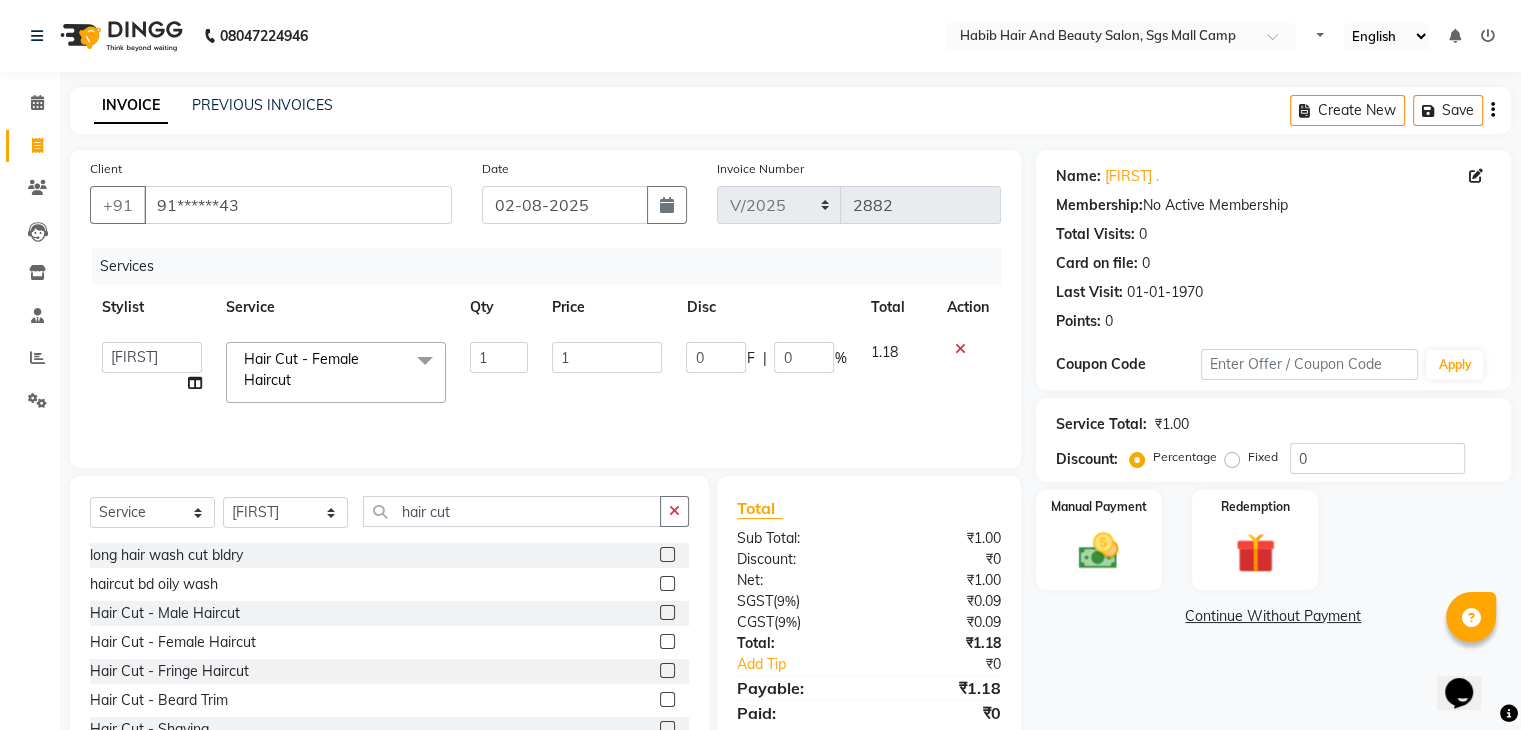 click on "1" 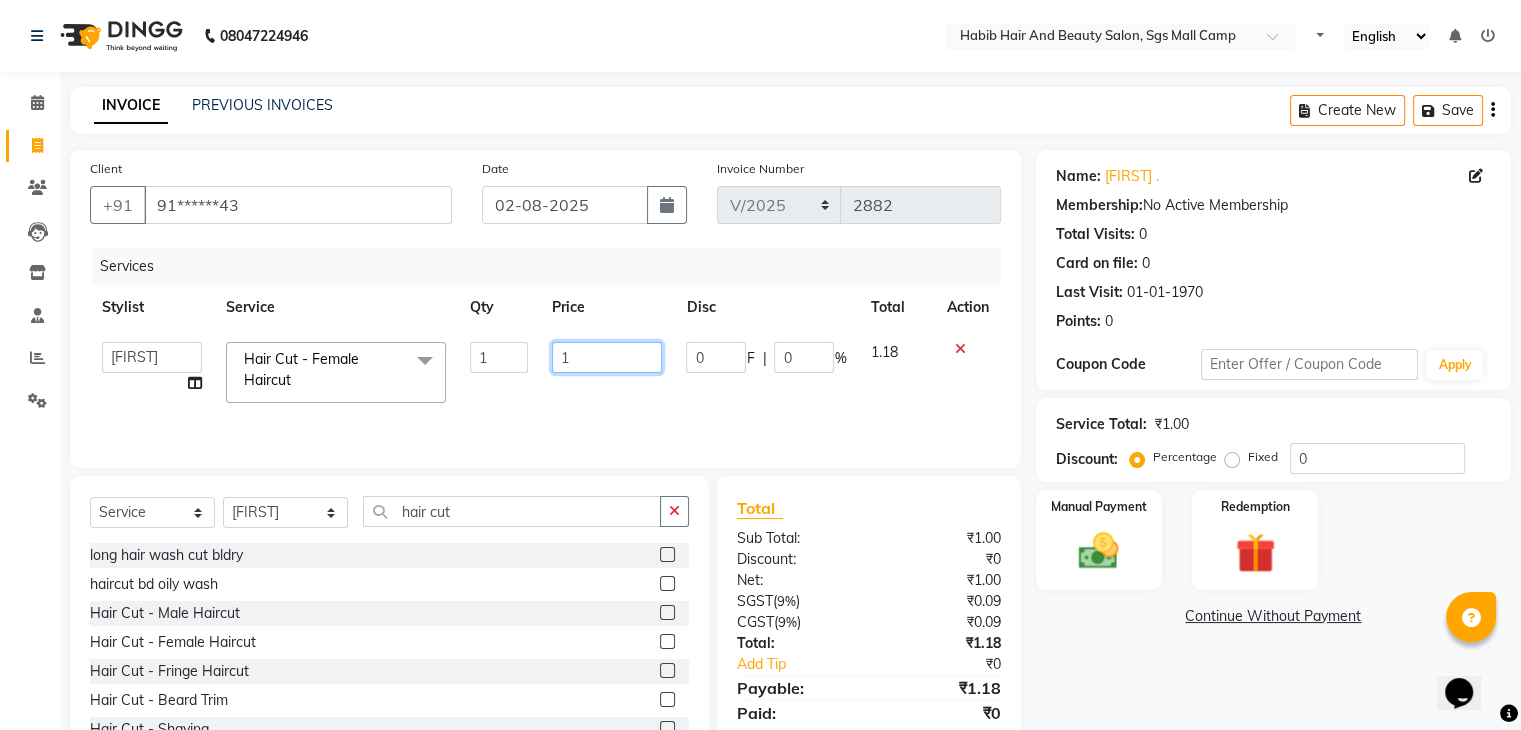 click on "1" 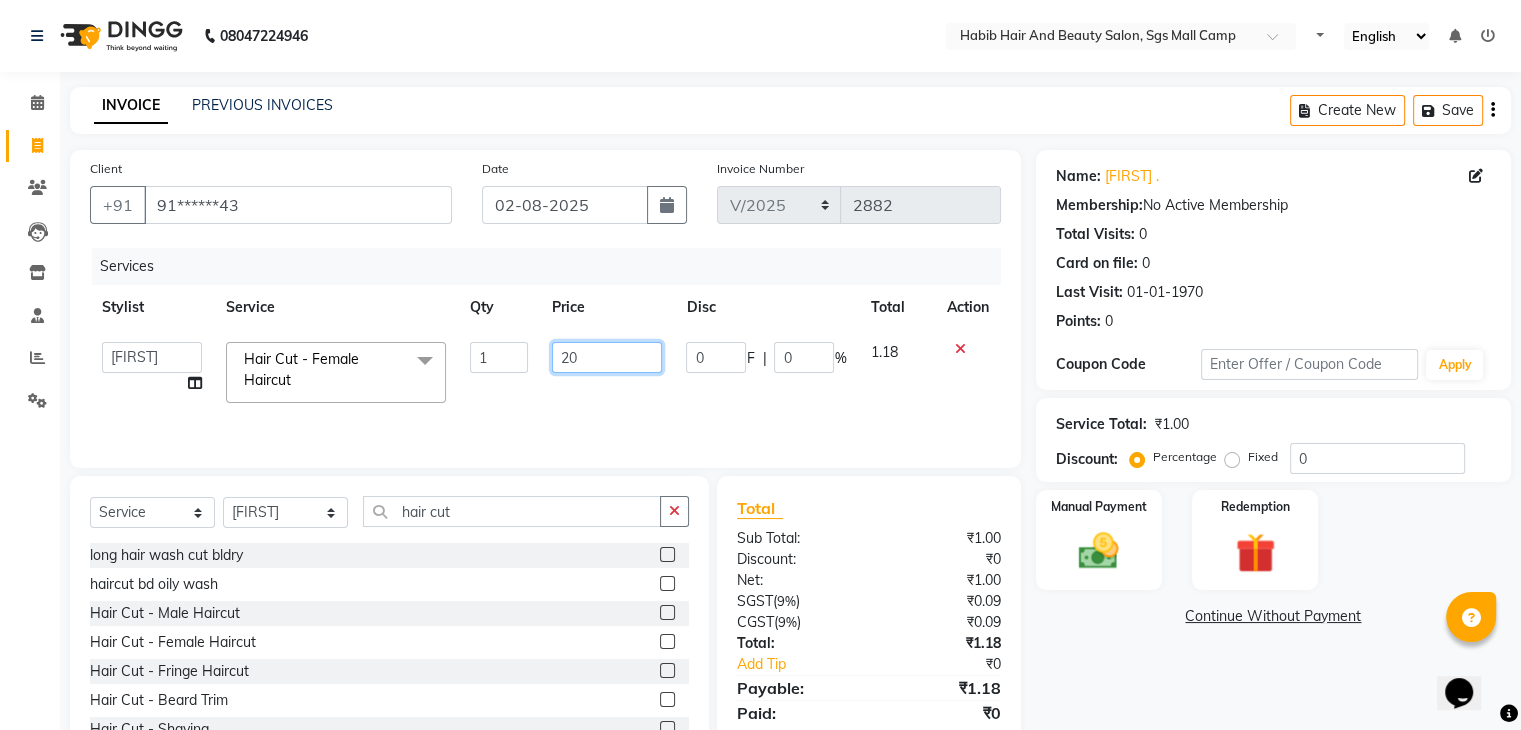 type on "200" 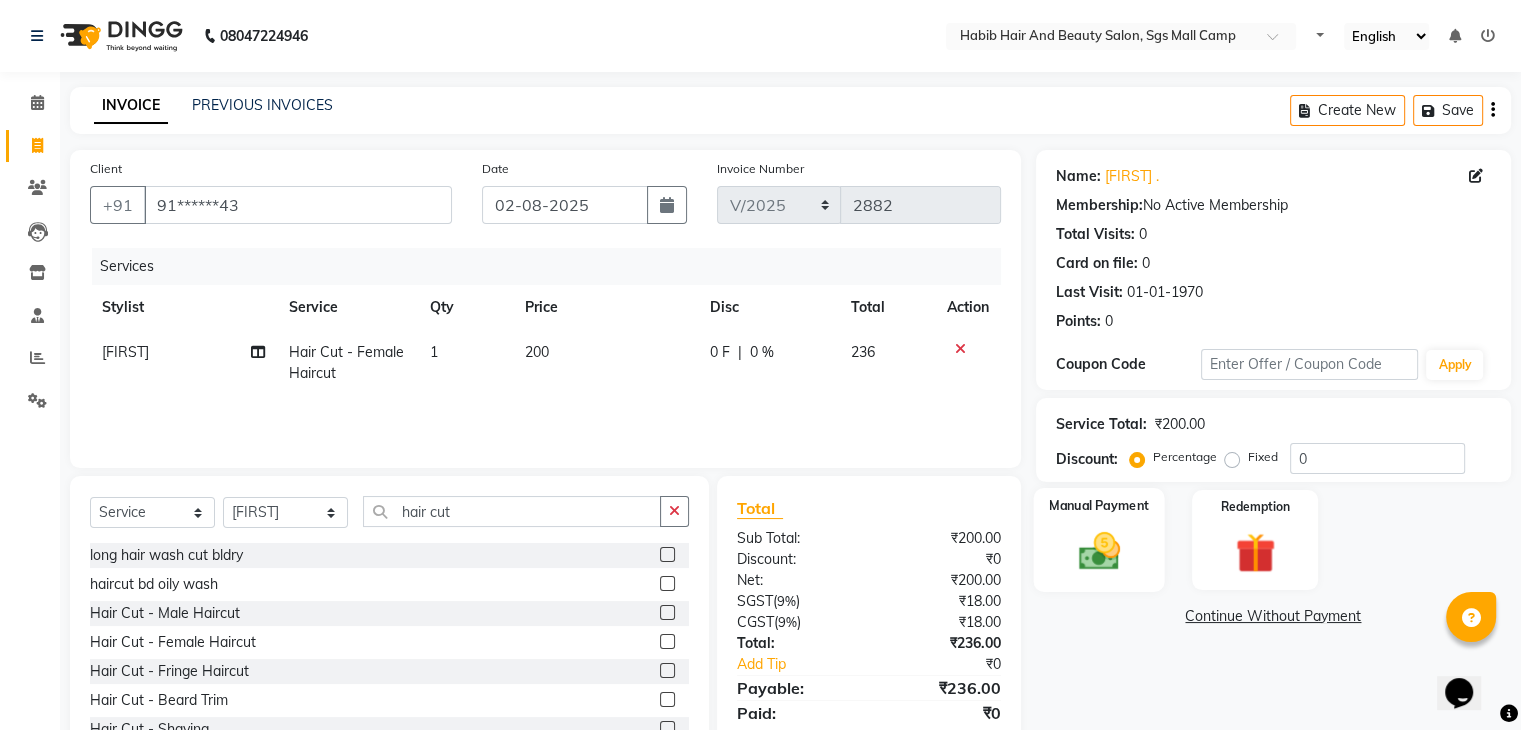 click 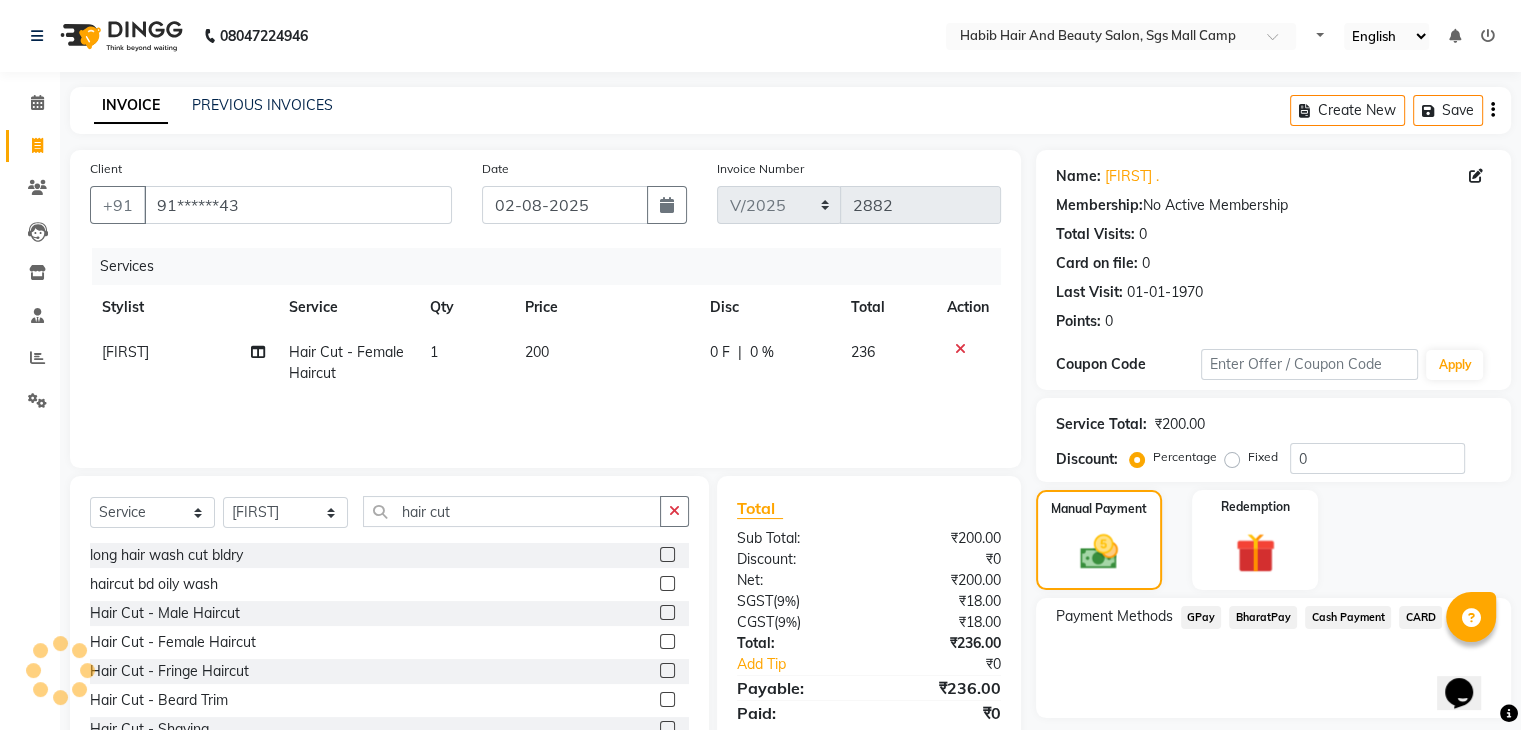 click on "CARD" 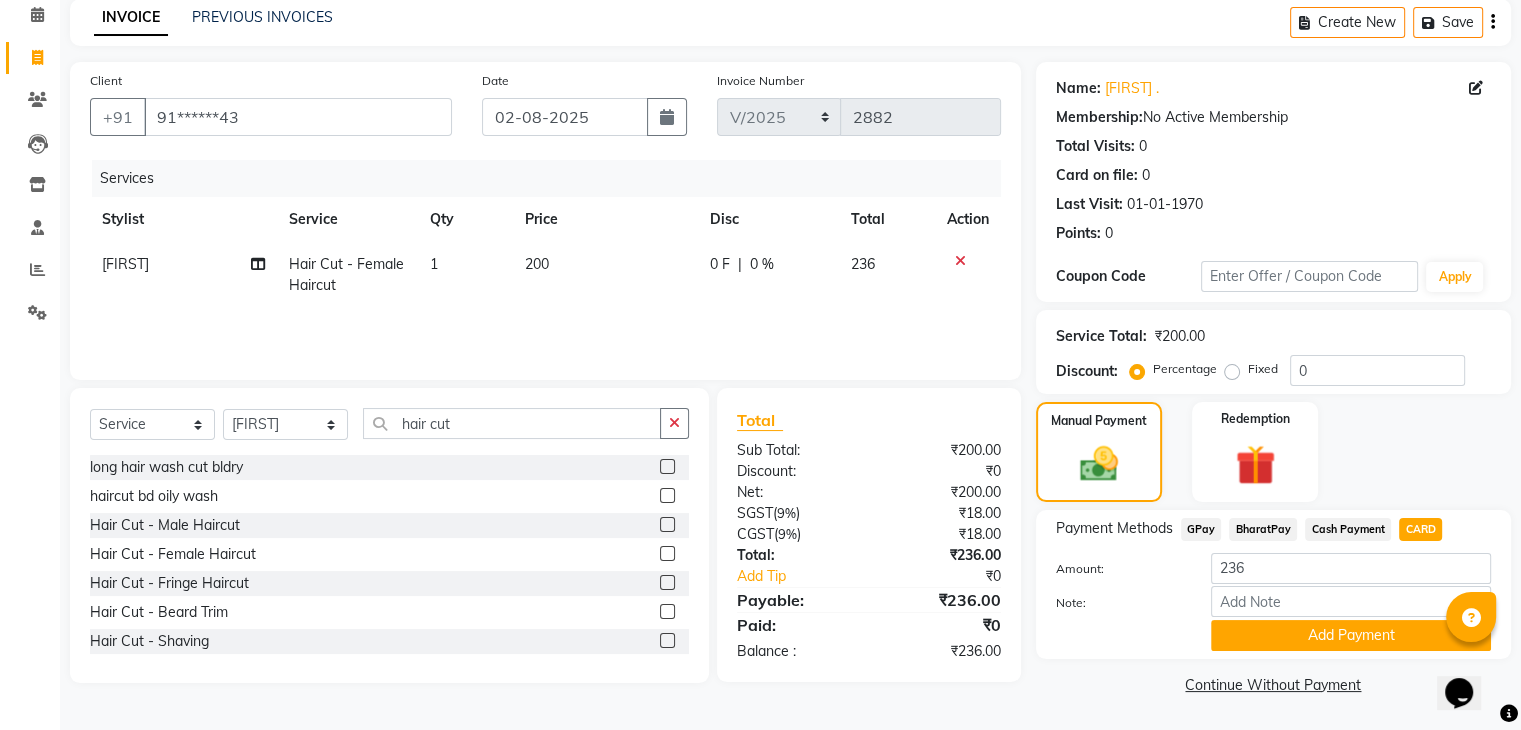 scroll, scrollTop: 89, scrollLeft: 0, axis: vertical 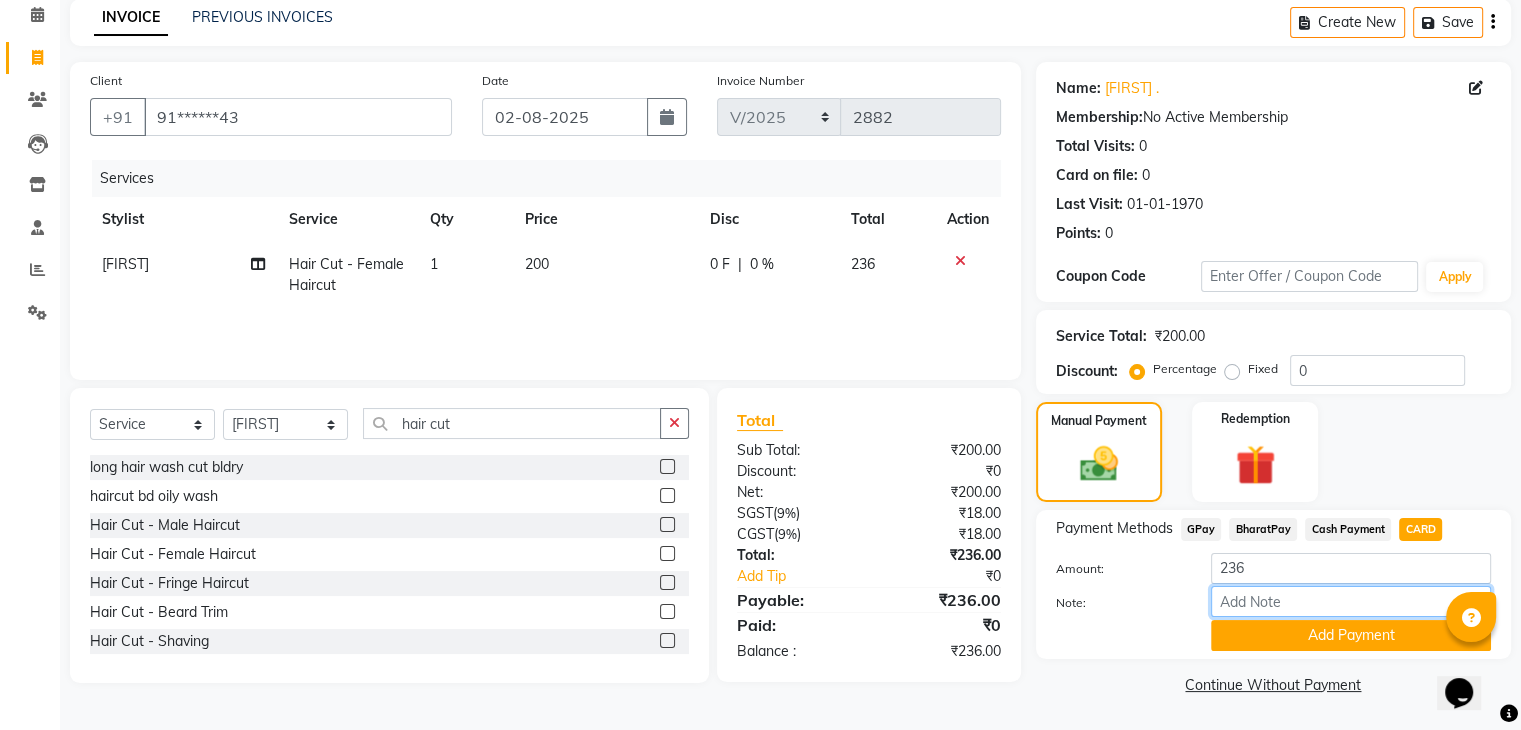 click on "Note:" at bounding box center (1351, 601) 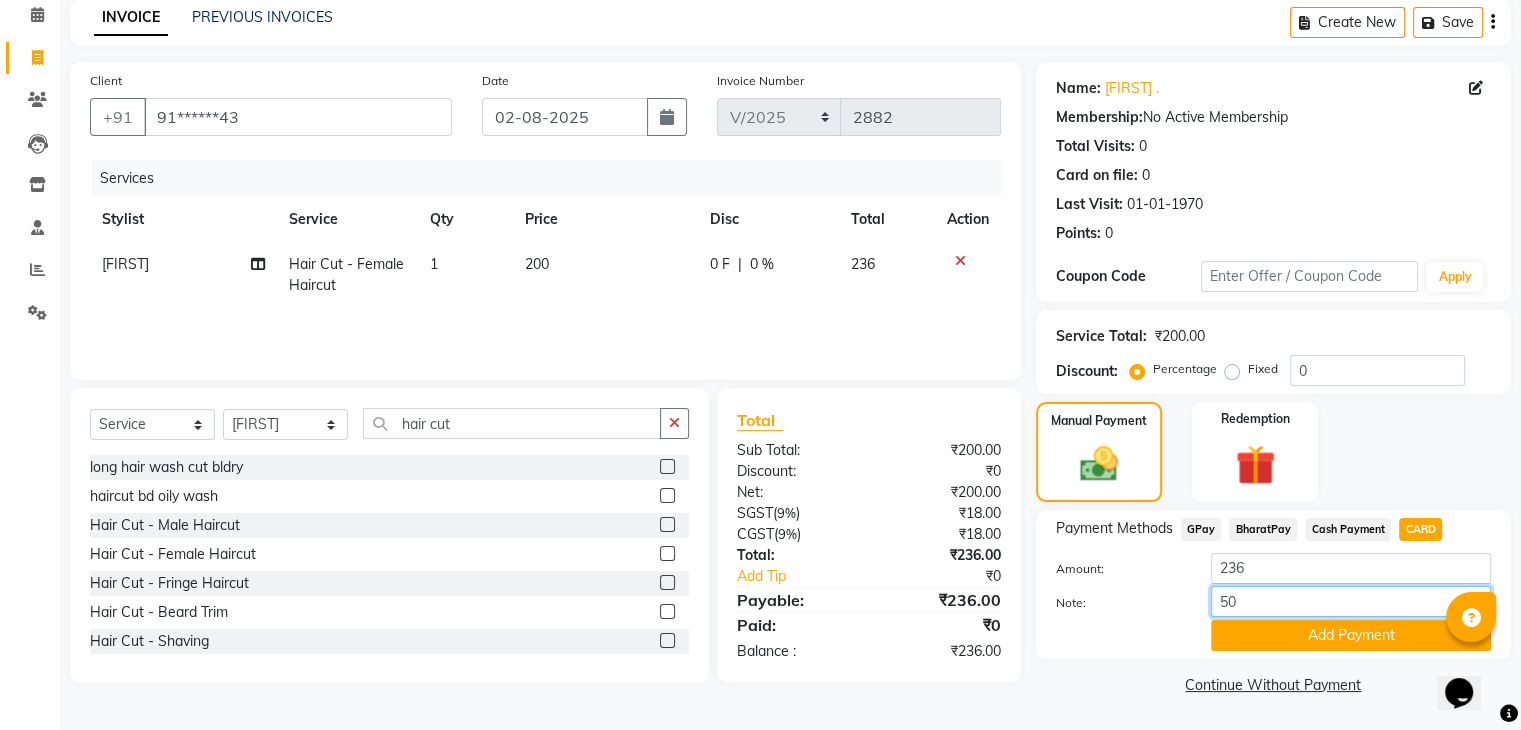 type on "50 tip" 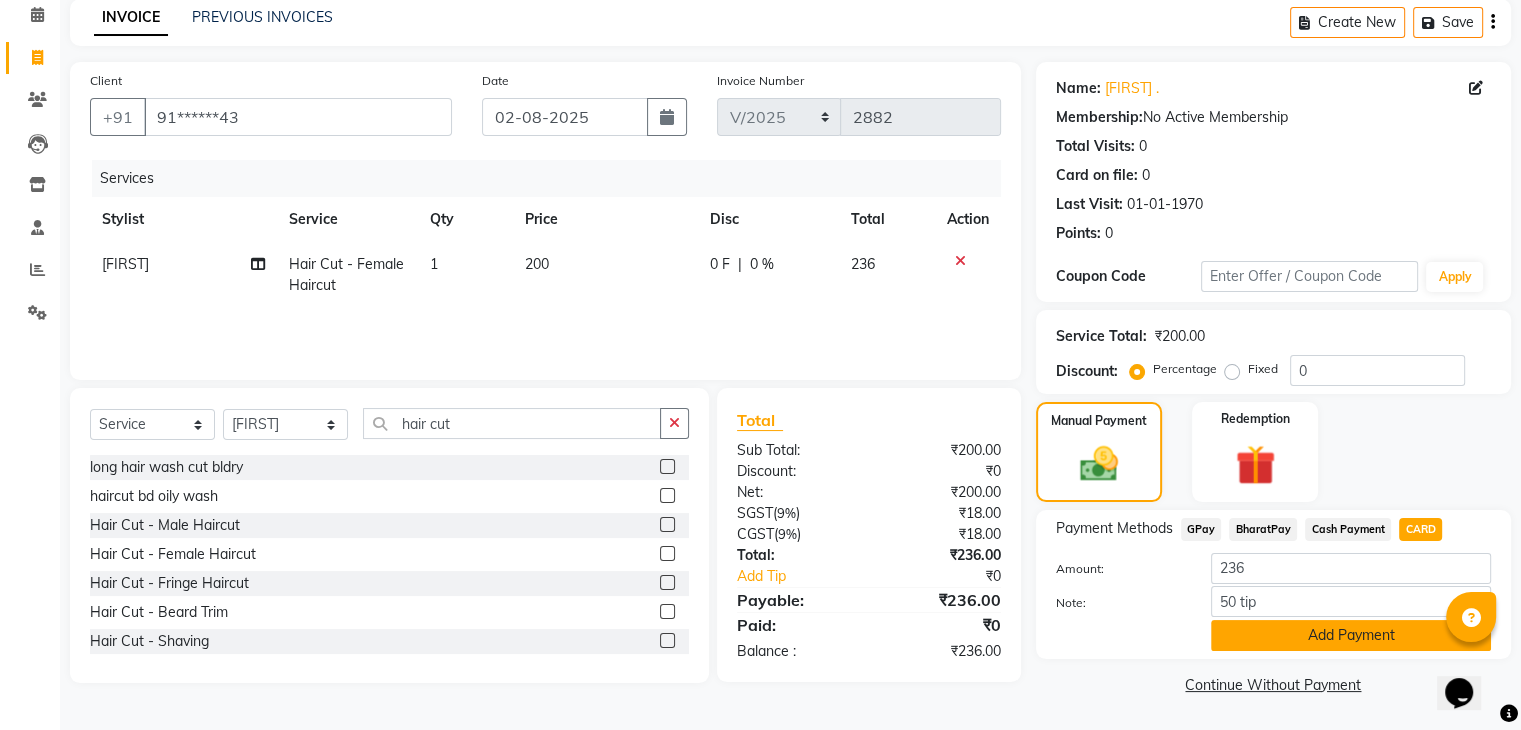 click on "Add Payment" 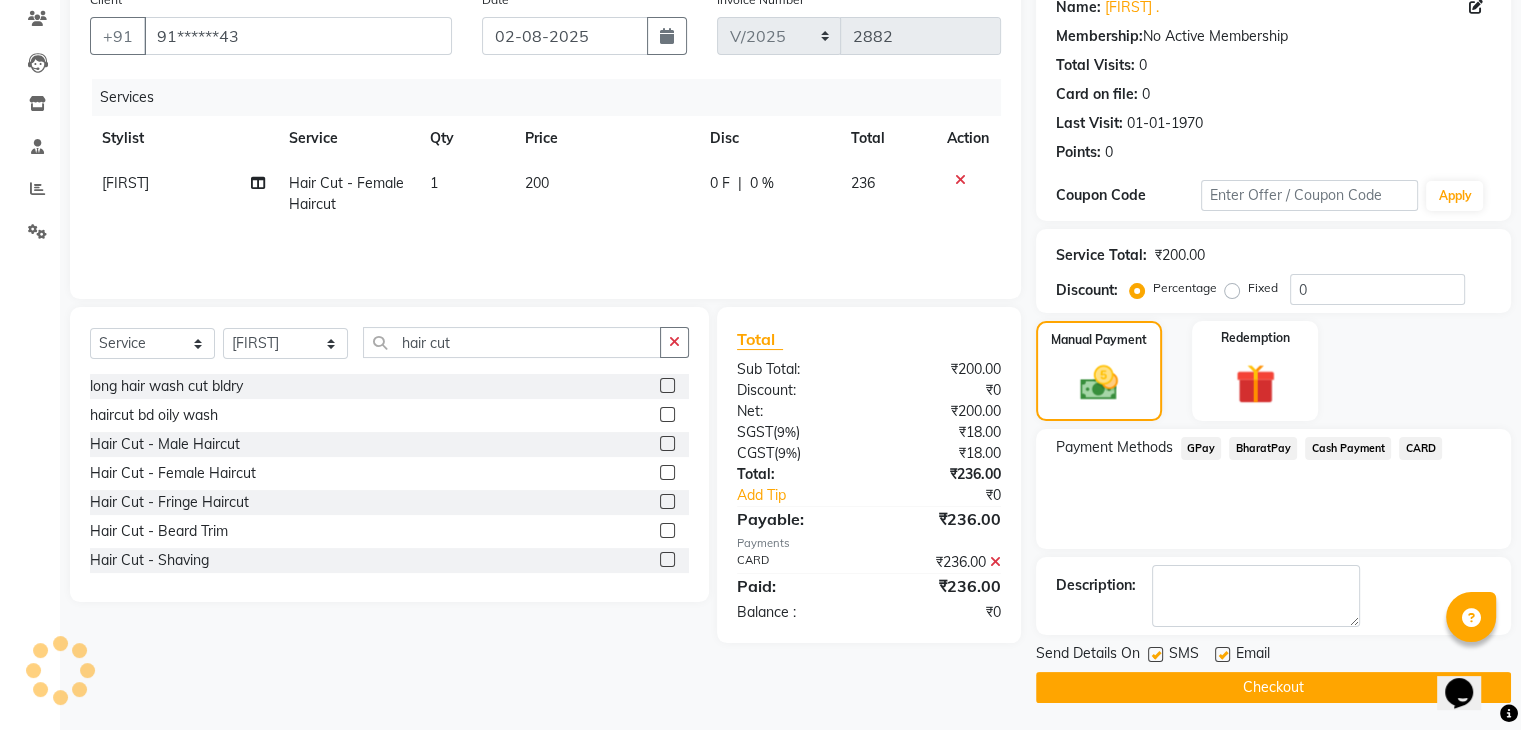 scroll, scrollTop: 171, scrollLeft: 0, axis: vertical 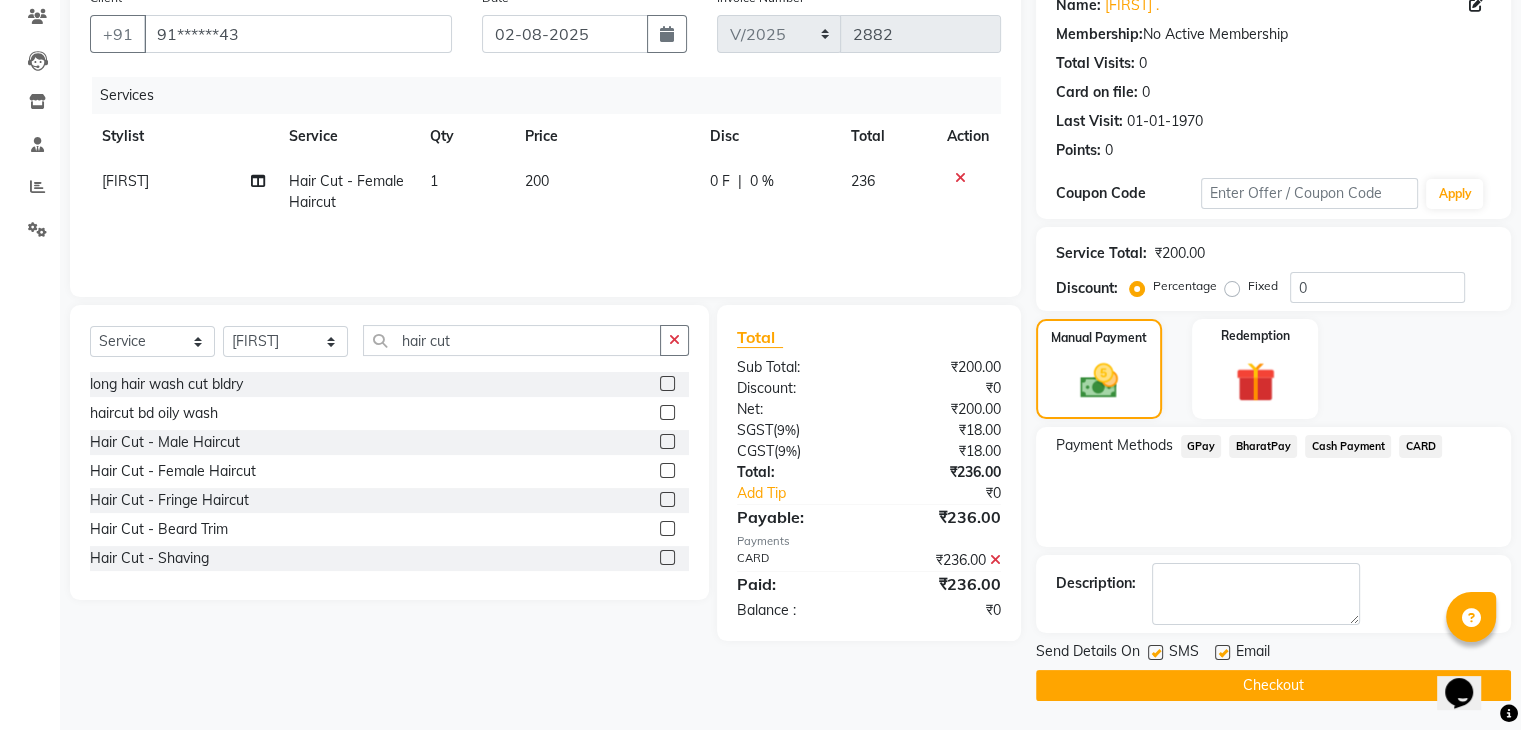 click on "Checkout" 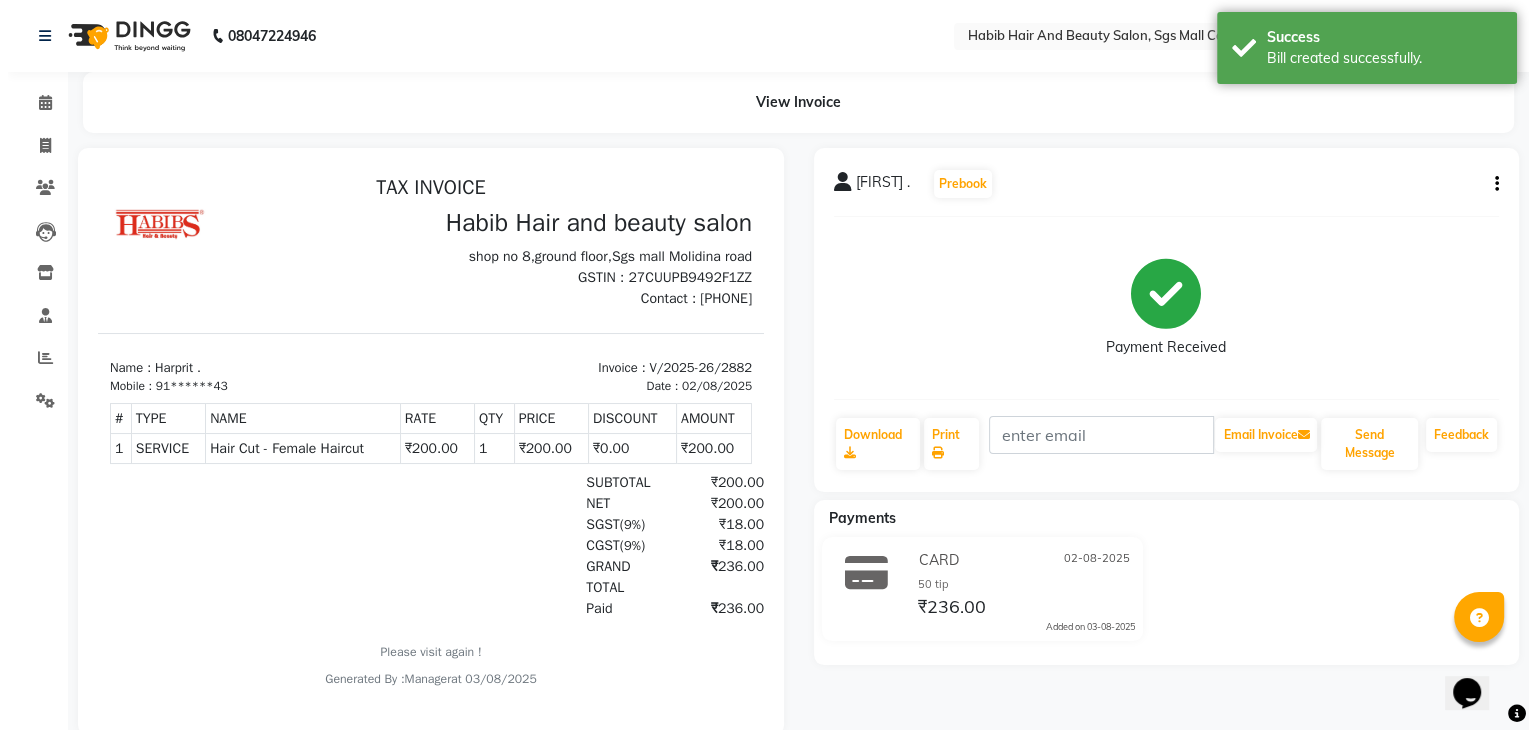 scroll, scrollTop: 0, scrollLeft: 0, axis: both 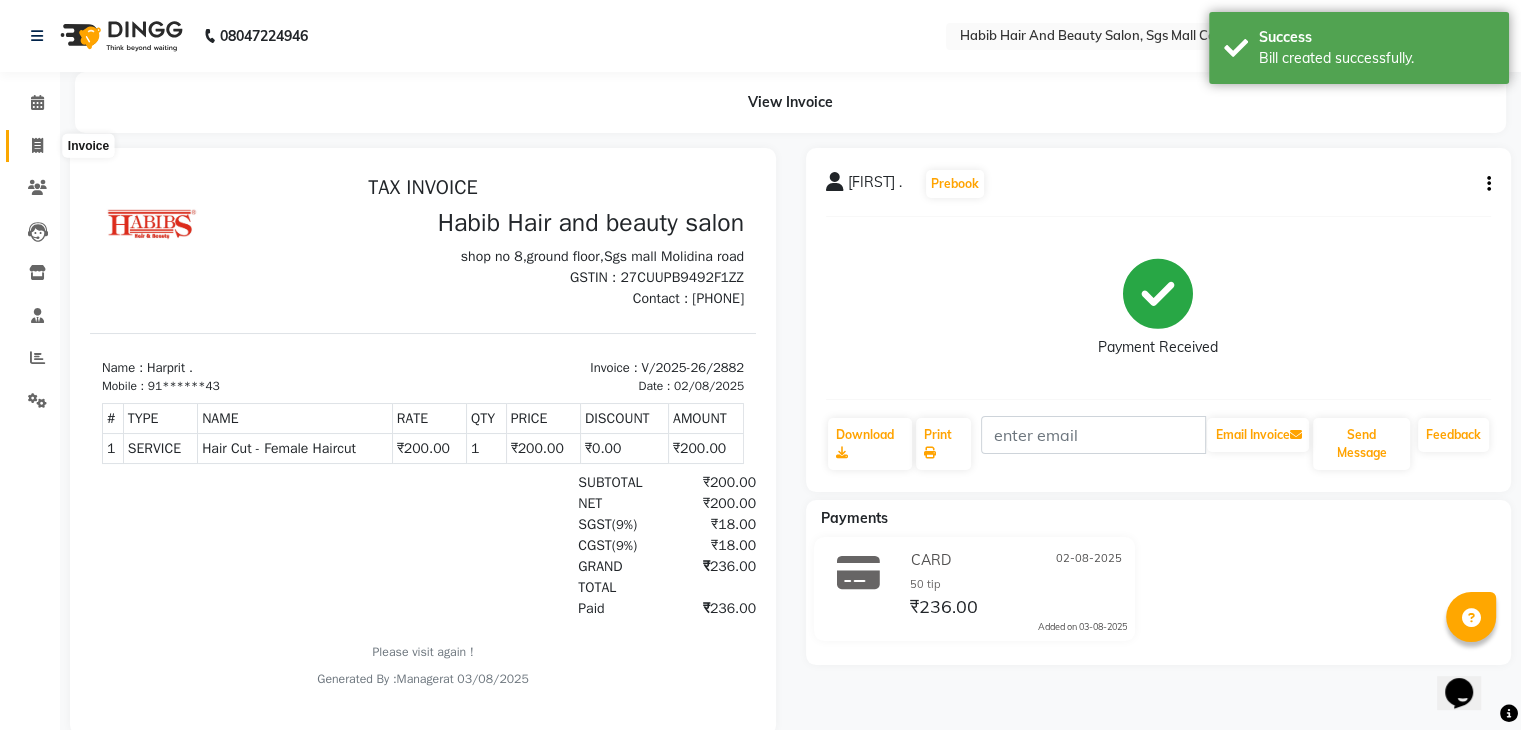 click 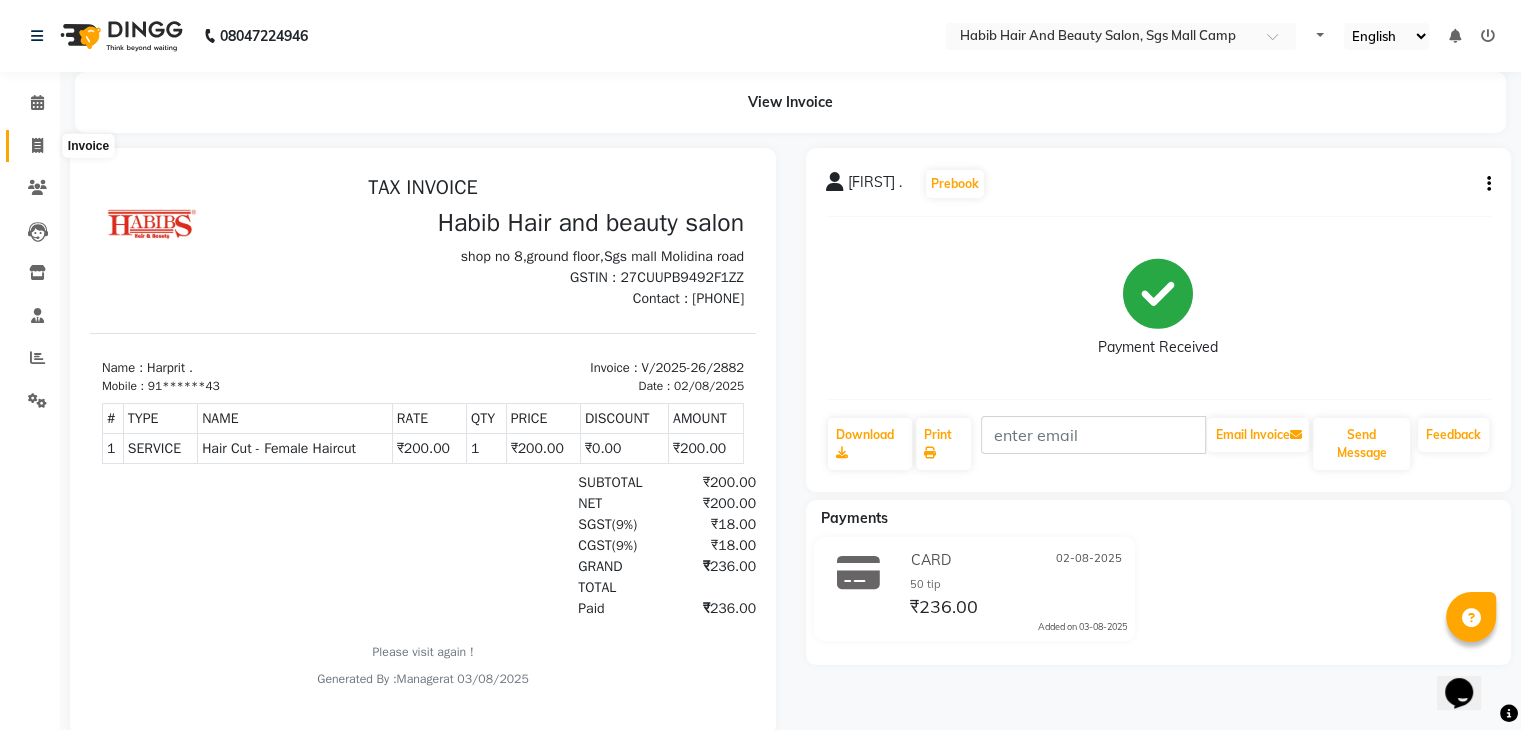 select on "service" 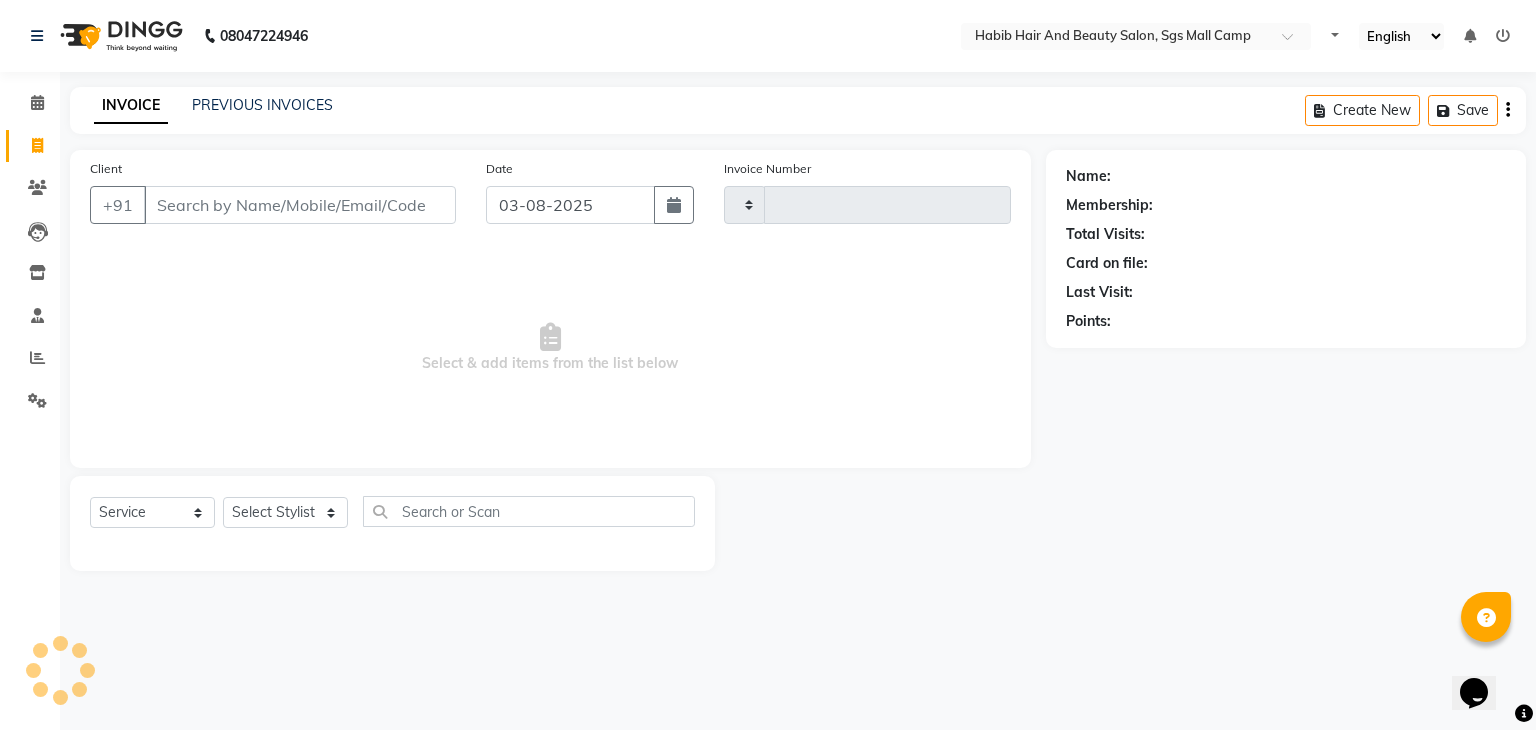 type on "2883" 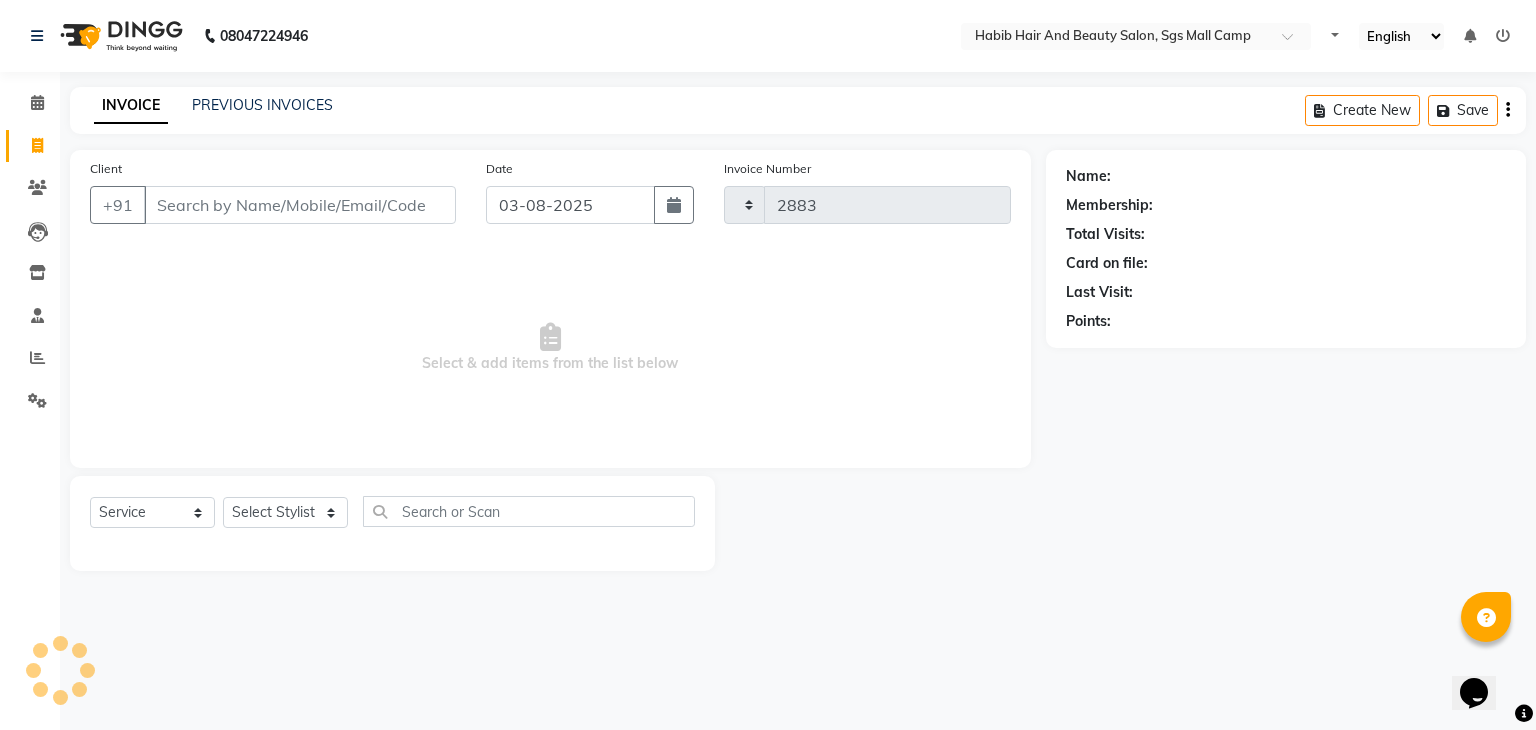 select on "8362" 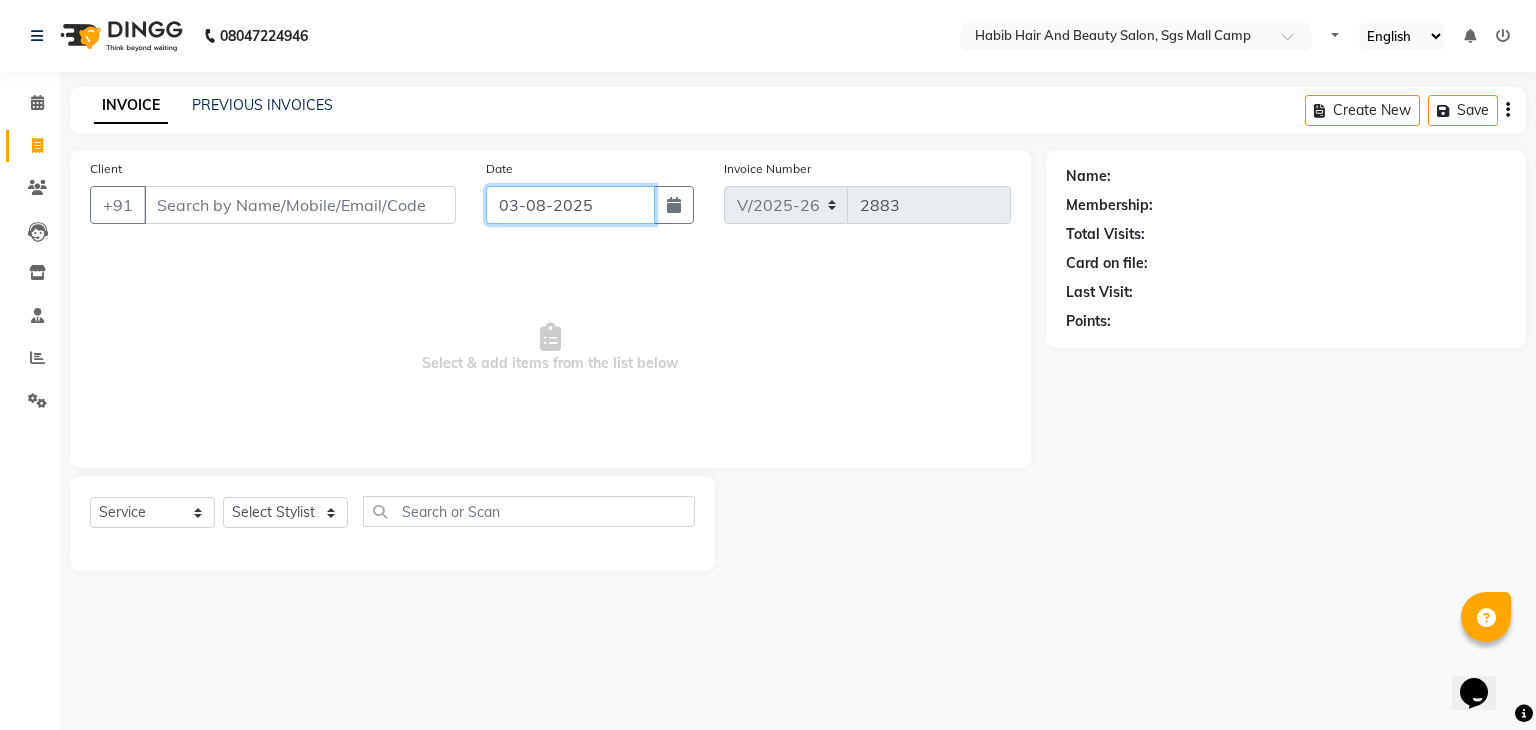 click on "03-08-2025" 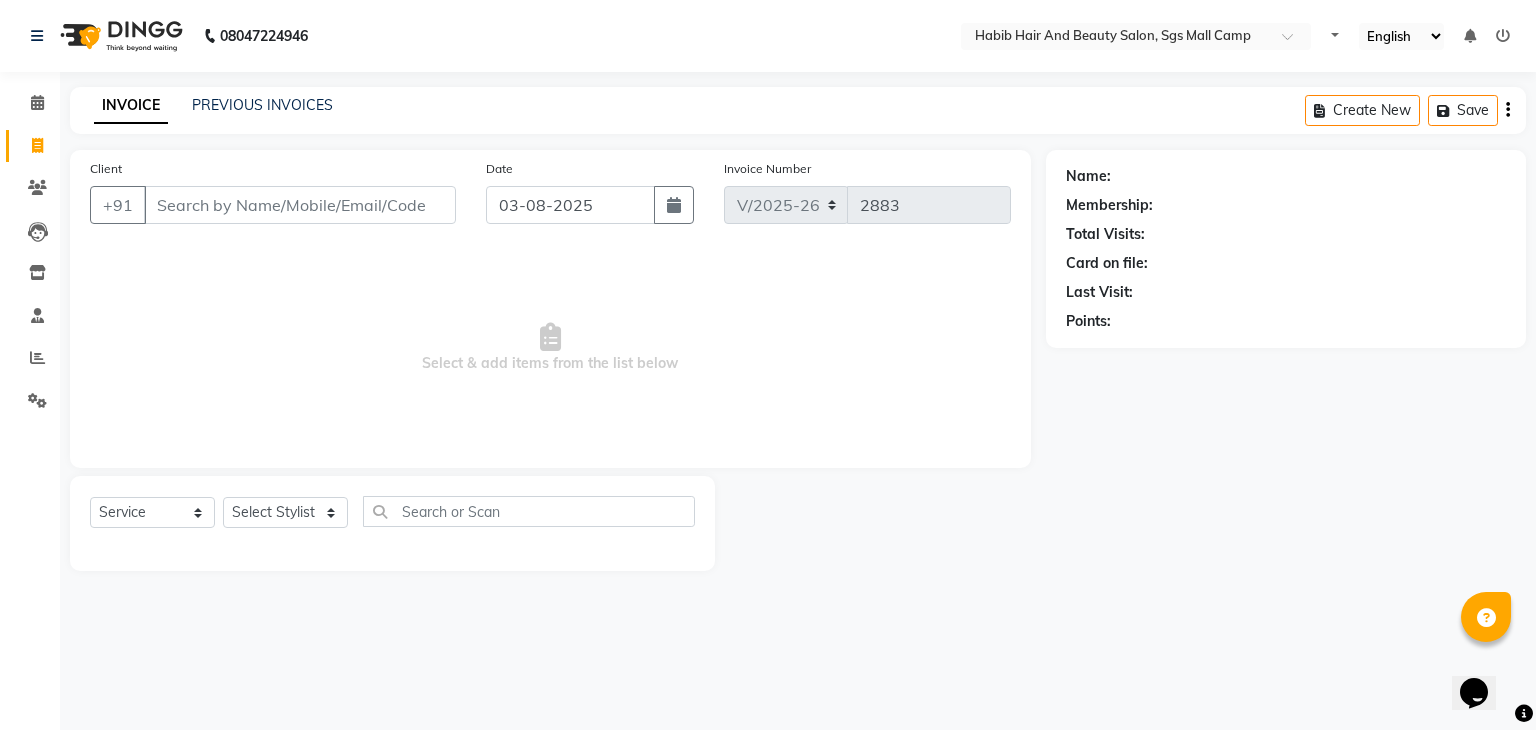 select on "8" 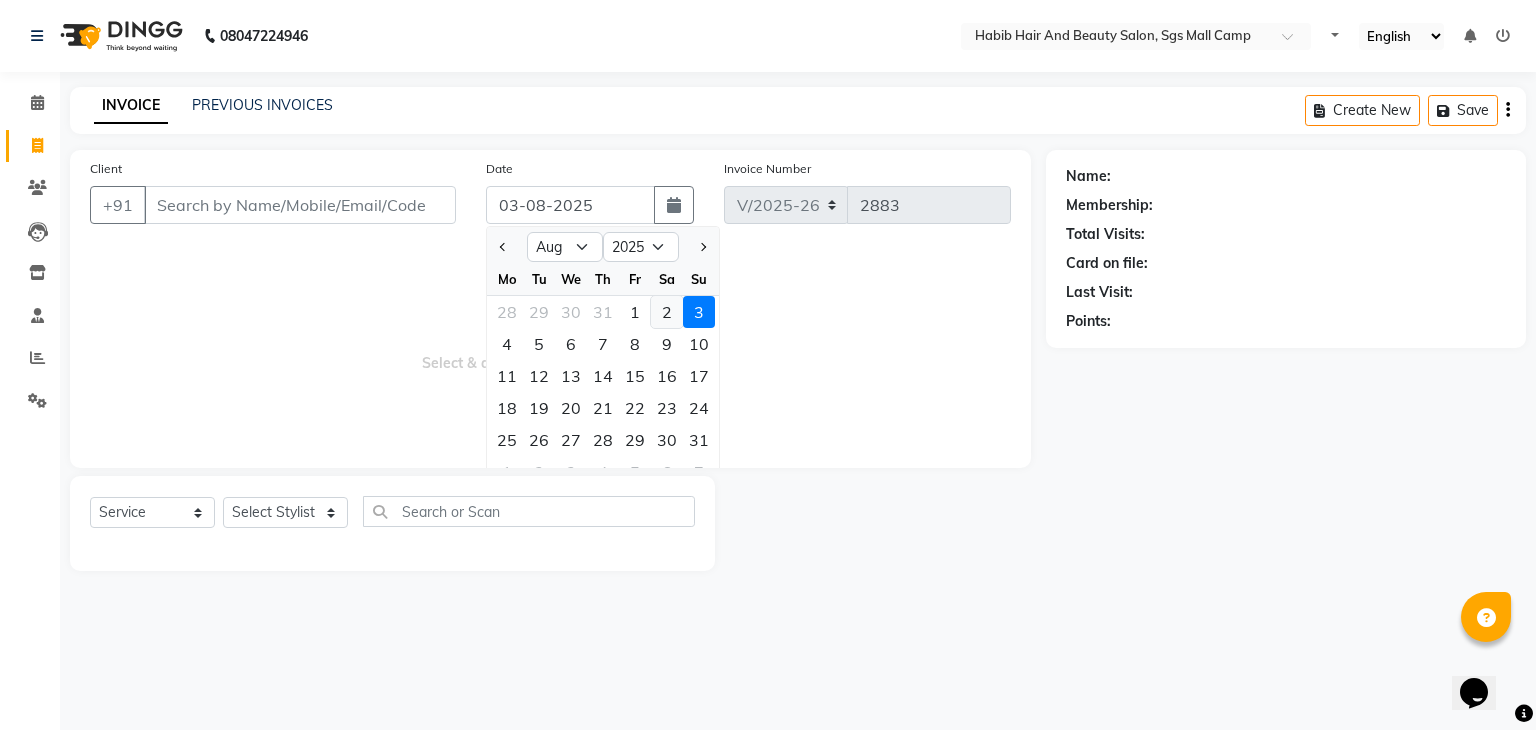 click on "2" 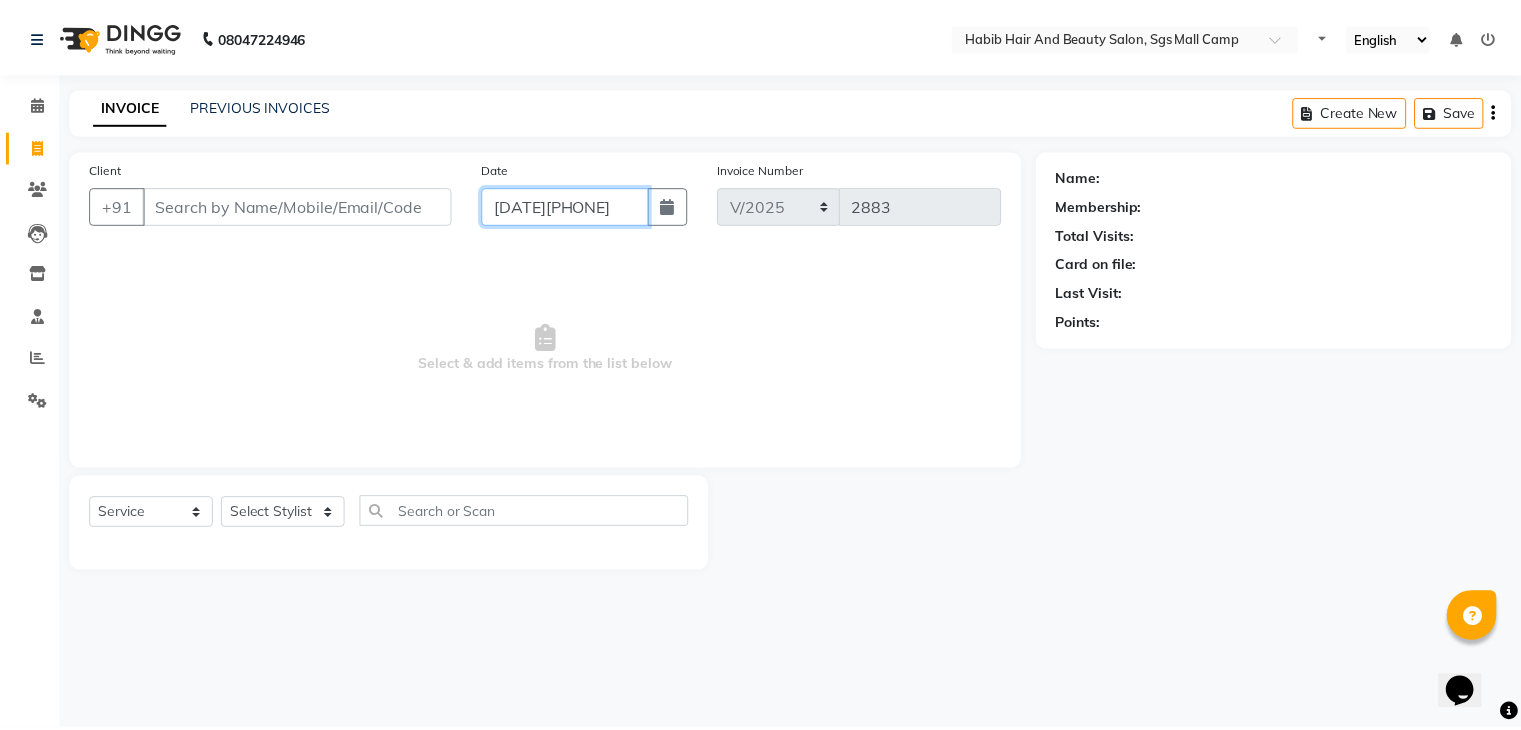 scroll, scrollTop: 0, scrollLeft: 0, axis: both 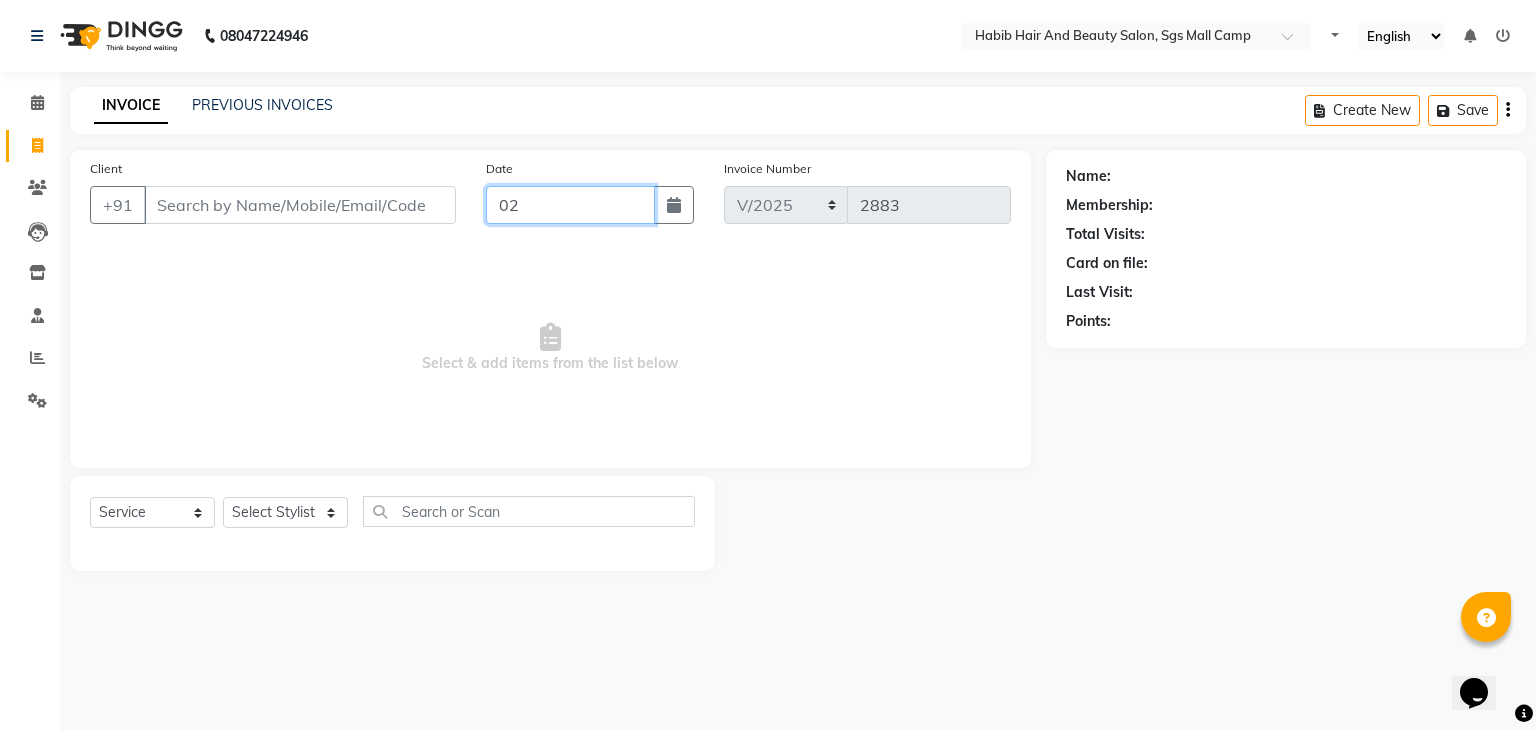 type on "0" 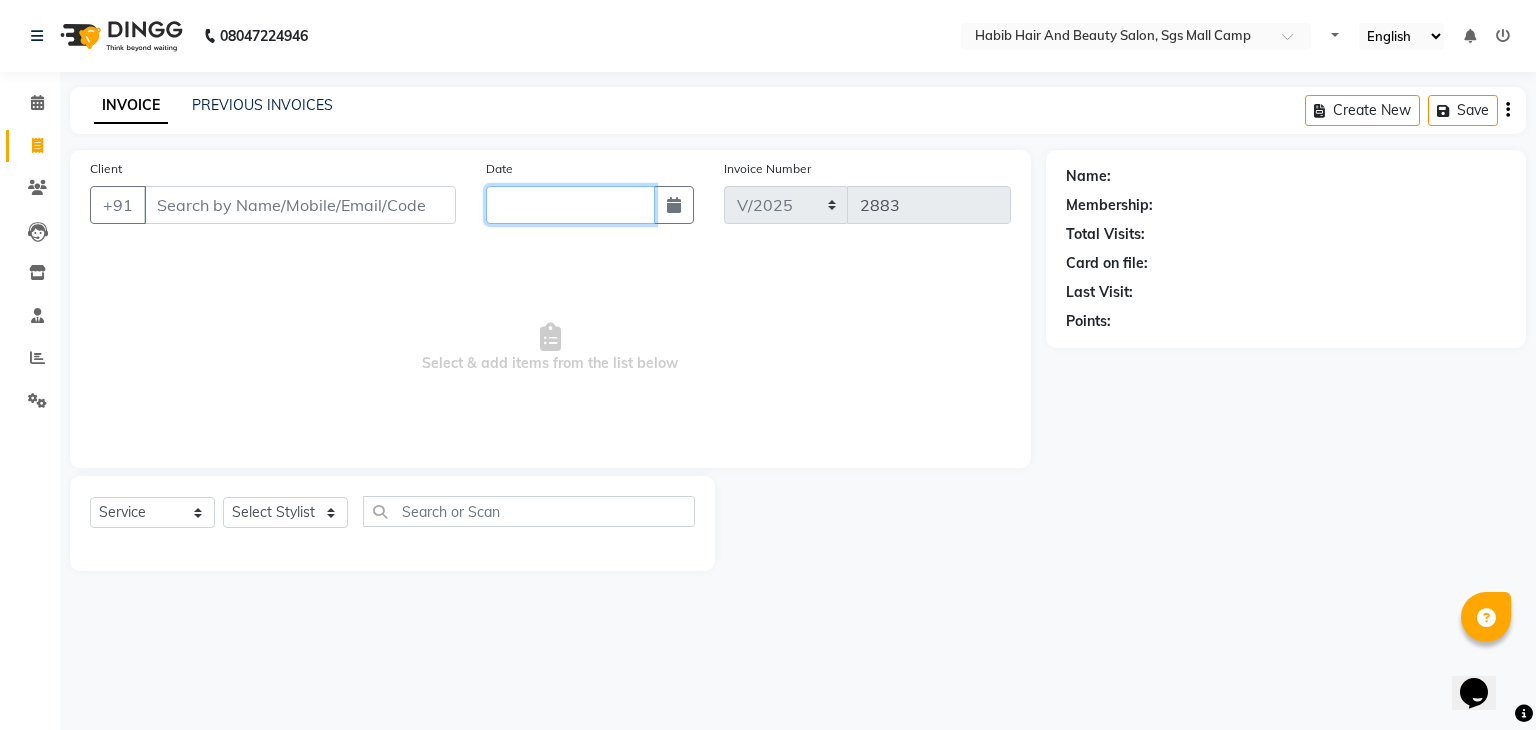 type 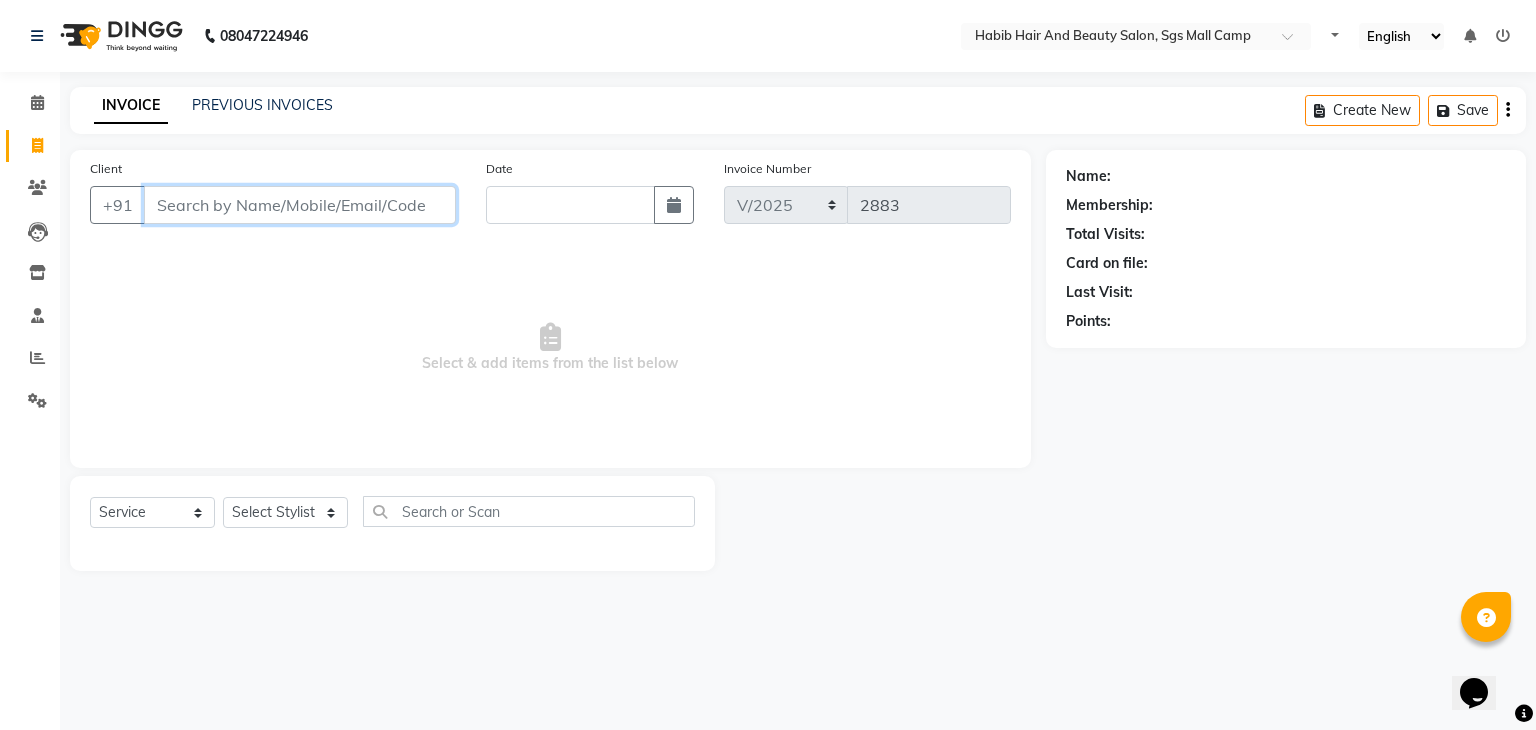click on "Client" at bounding box center (300, 205) 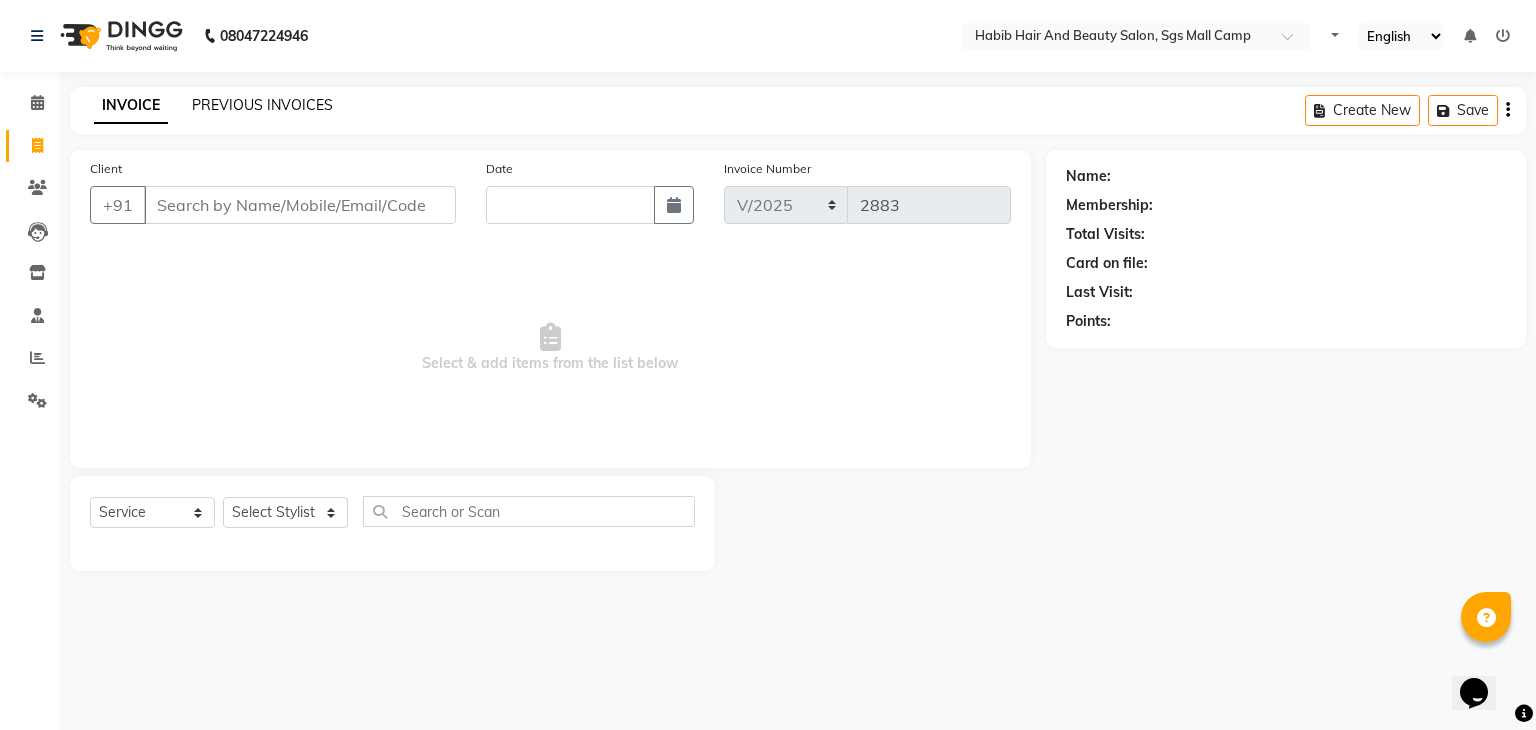 click on "PREVIOUS INVOICES" 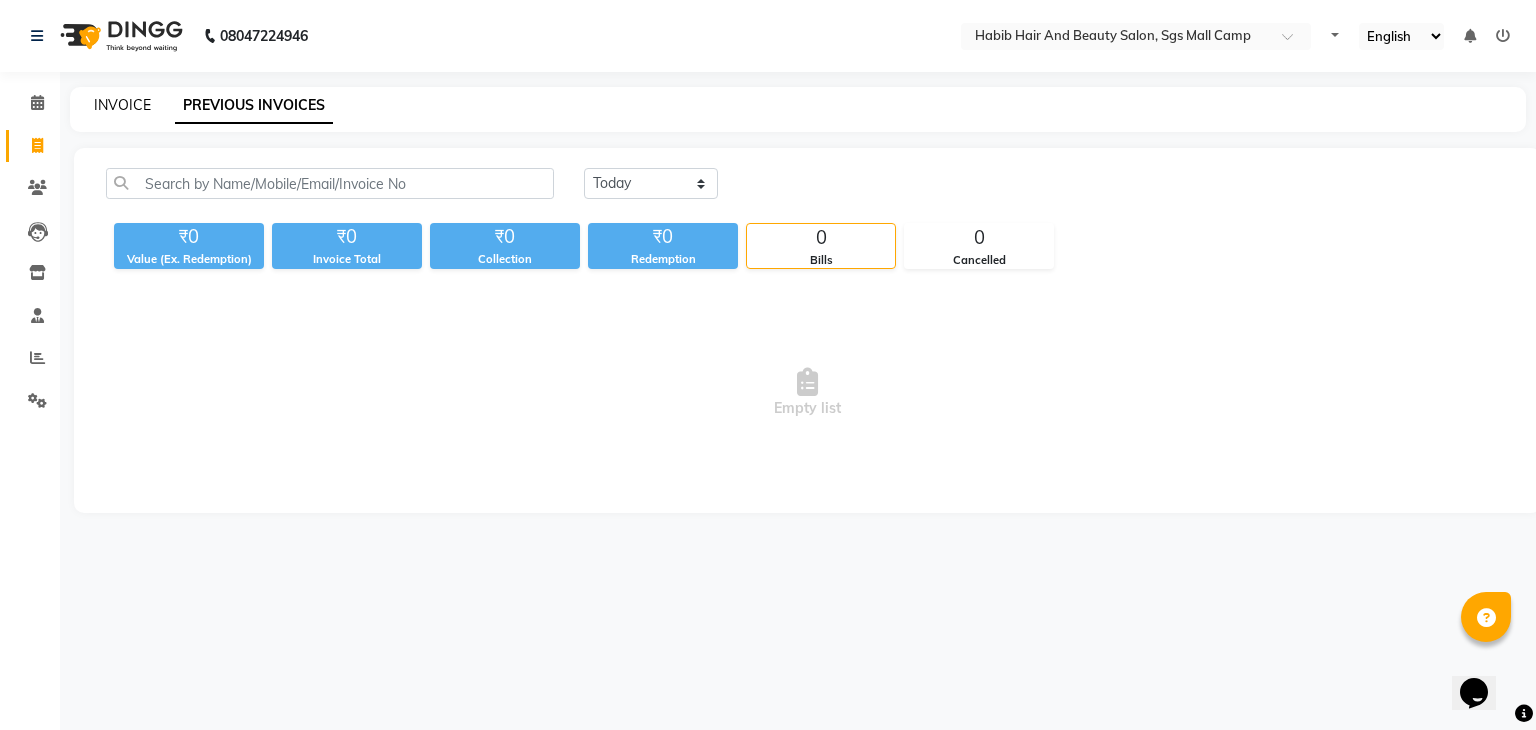 click on "INVOICE" 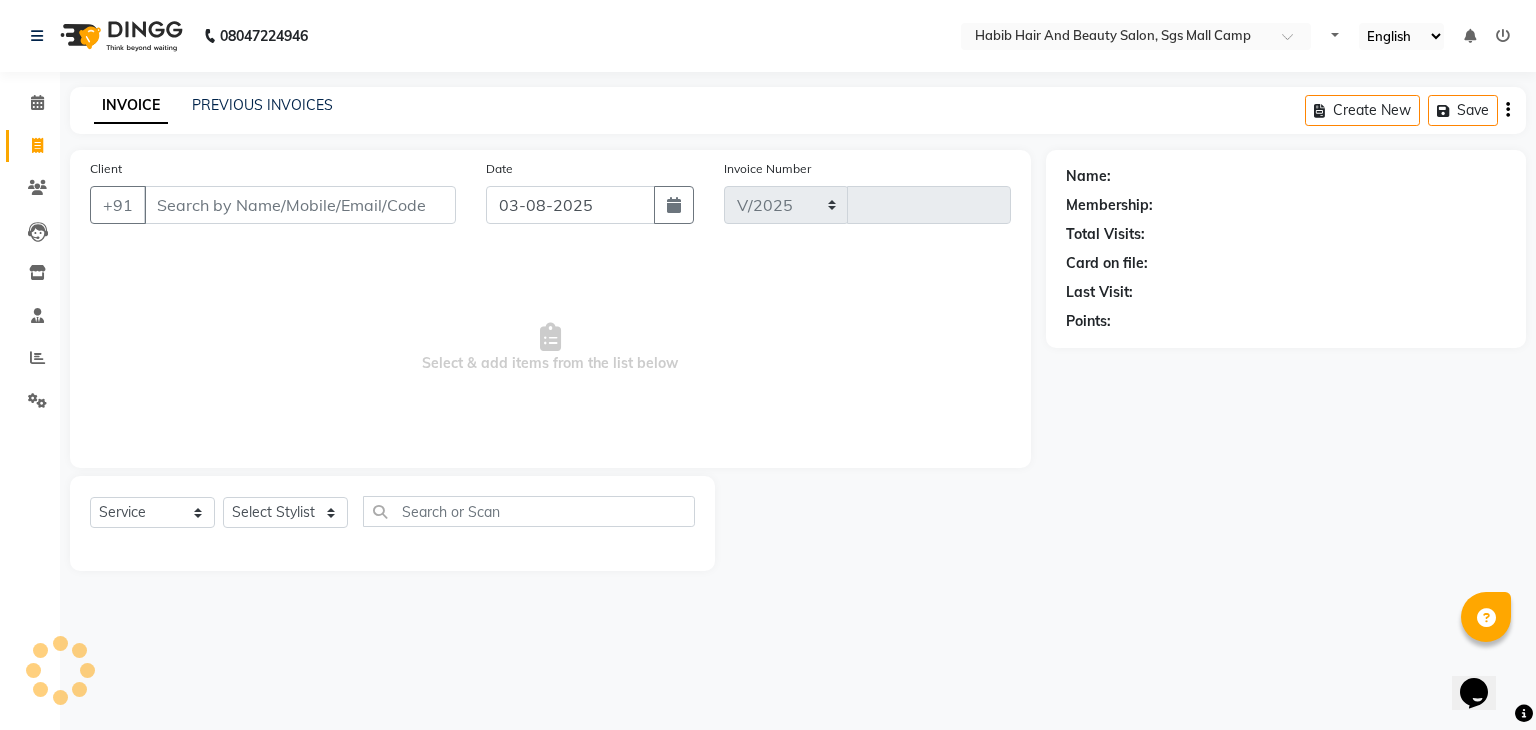 select on "8362" 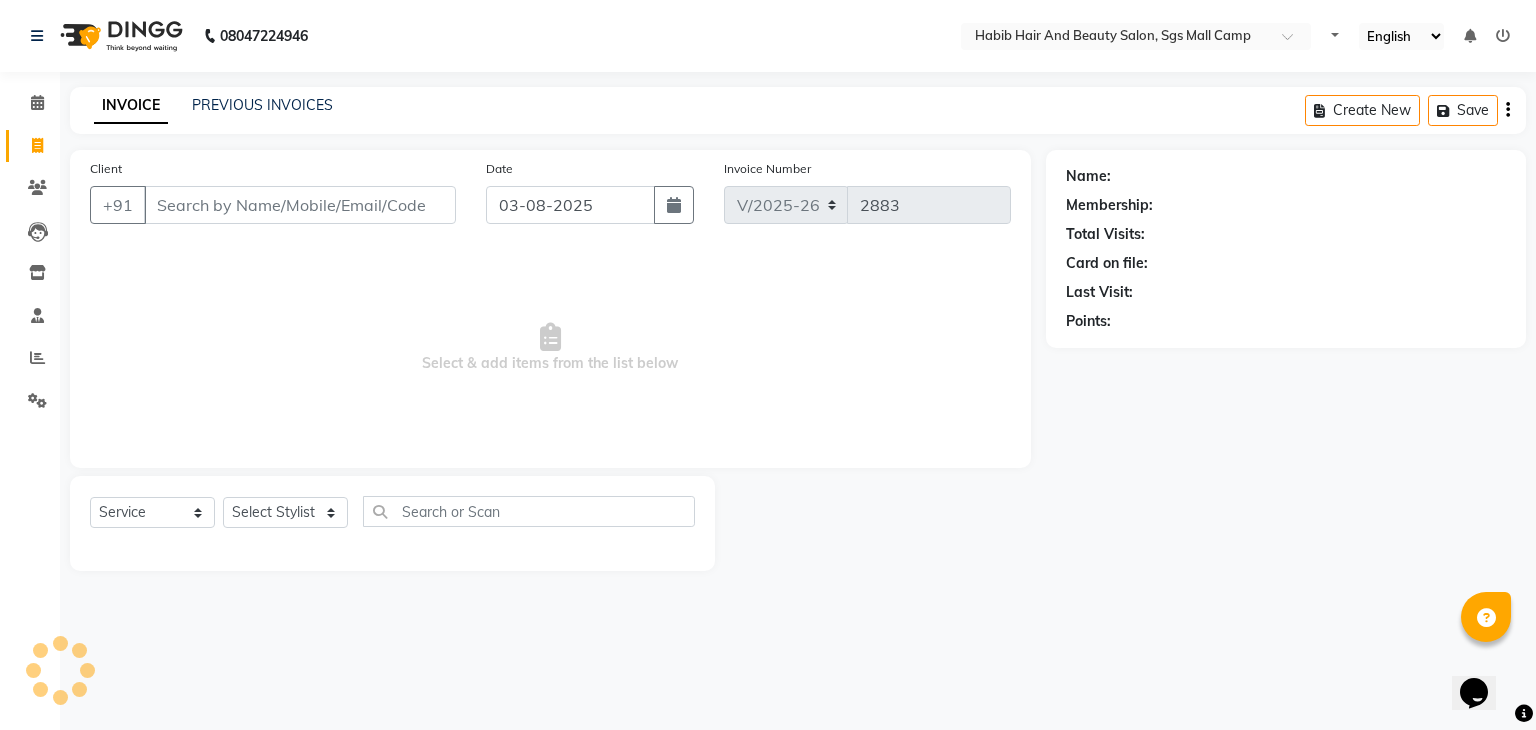 click on "Client" at bounding box center [300, 205] 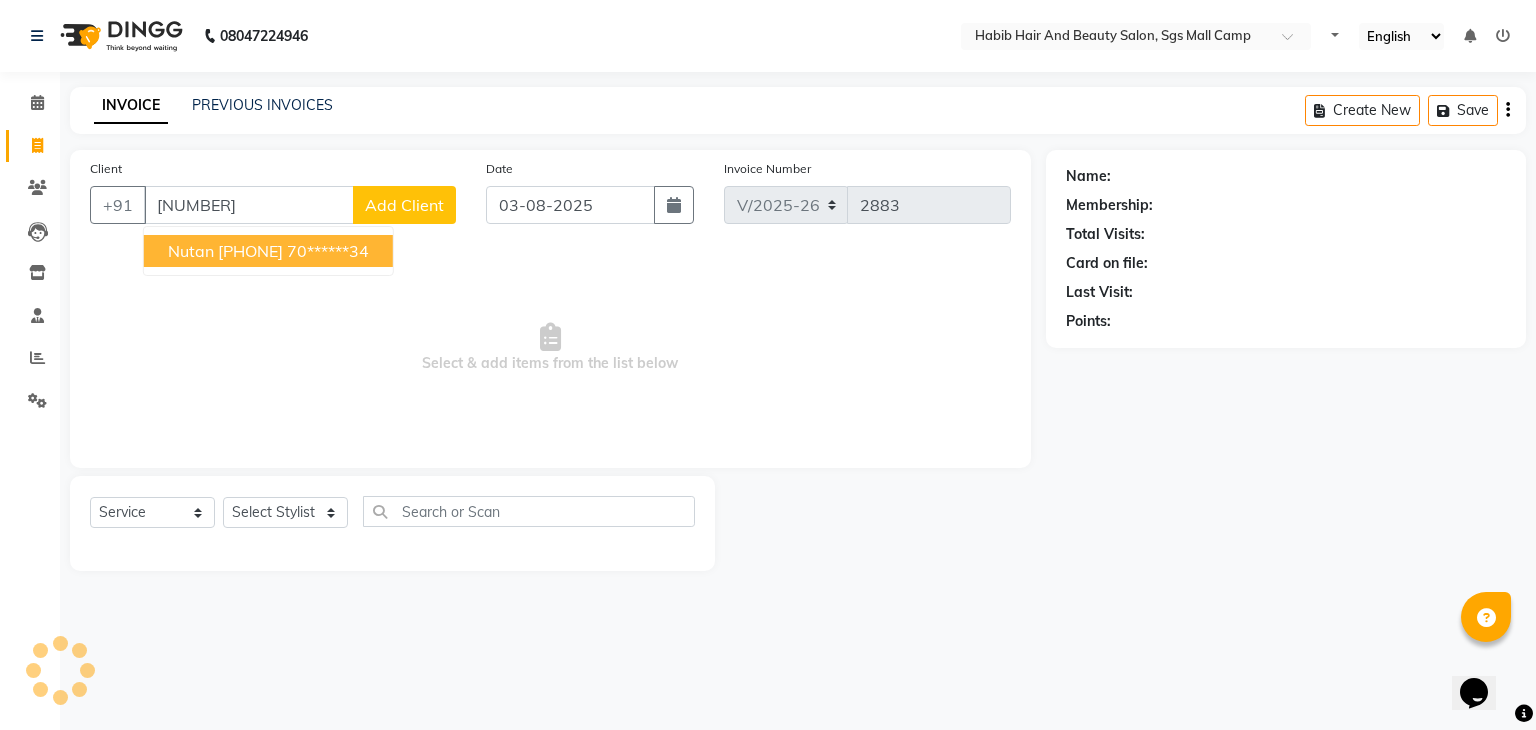click on "Nutan [PHONE]" at bounding box center (225, 251) 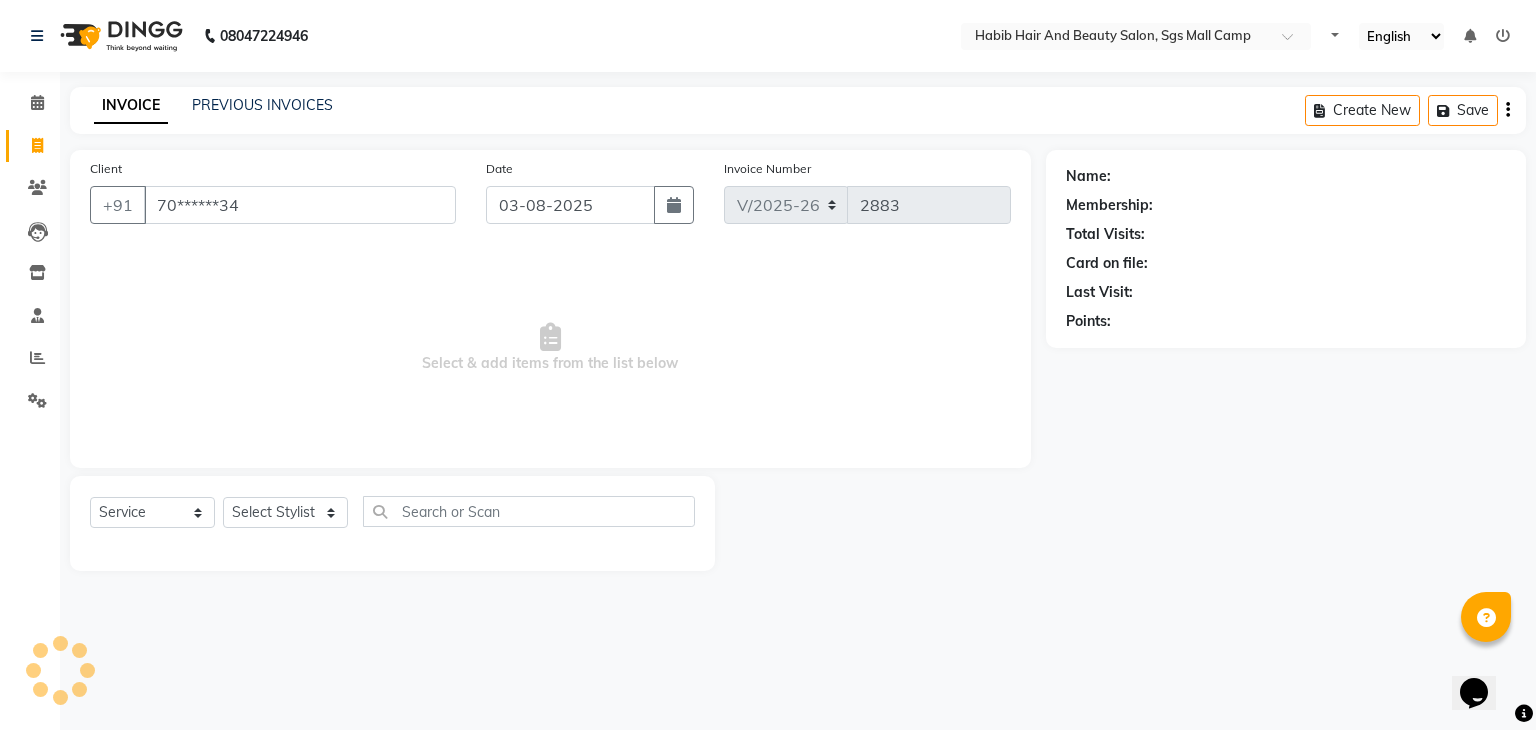 type on "70******34" 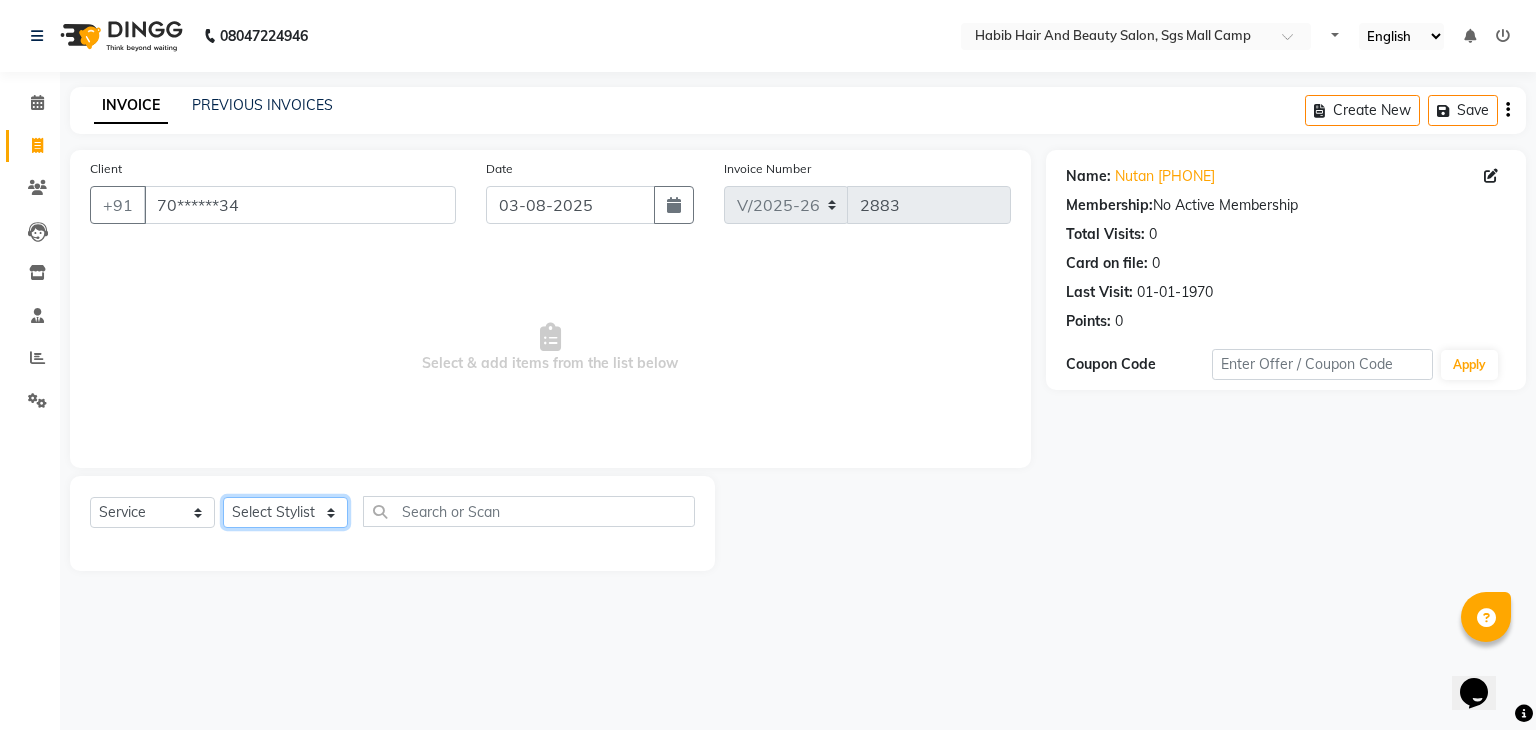 click on "Select Stylist [FIRST] [LAST] [FIRST]  [FIRST] Manager [FIRST]  [FIRST] [FIRST] [FIRST]  [FIRST] [FIRST]" 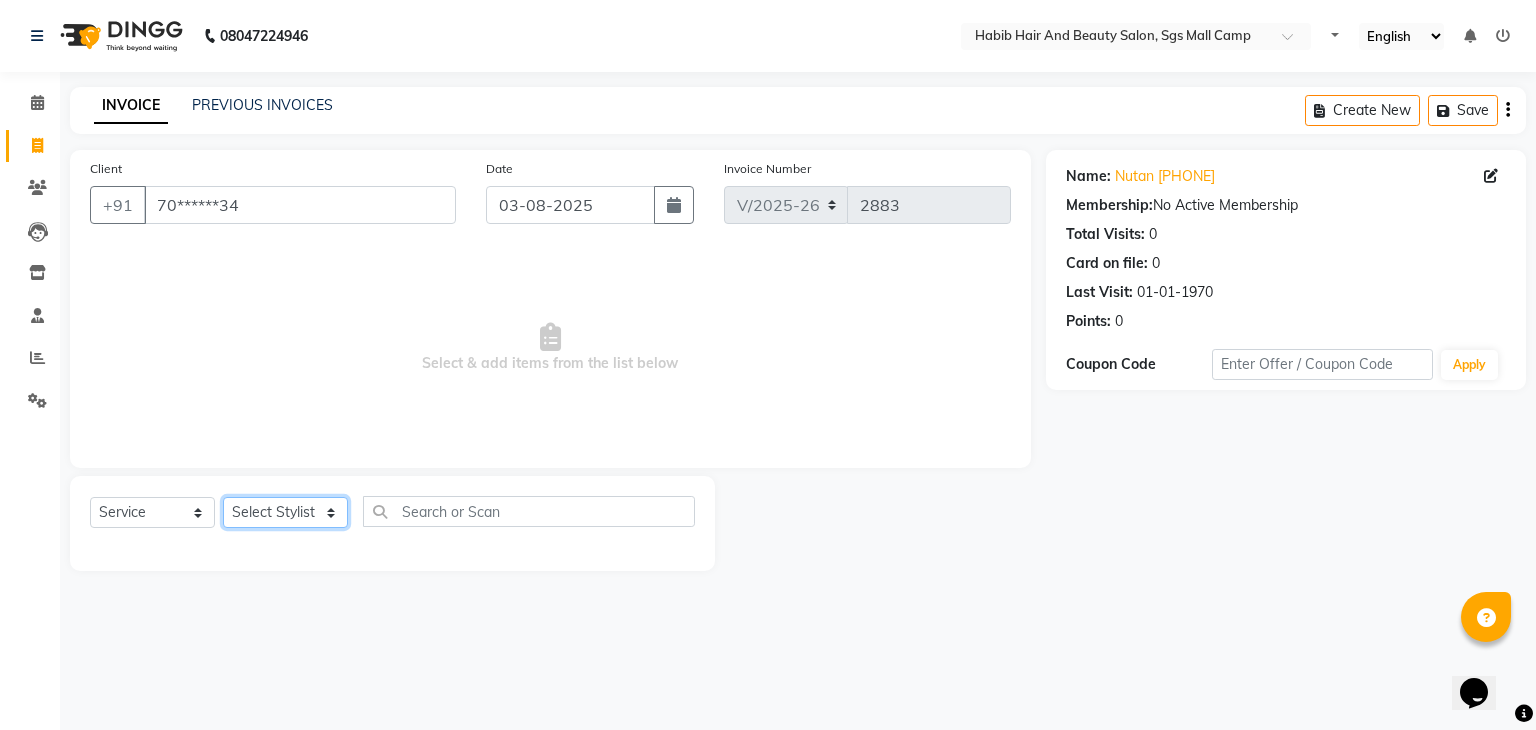select on "81155" 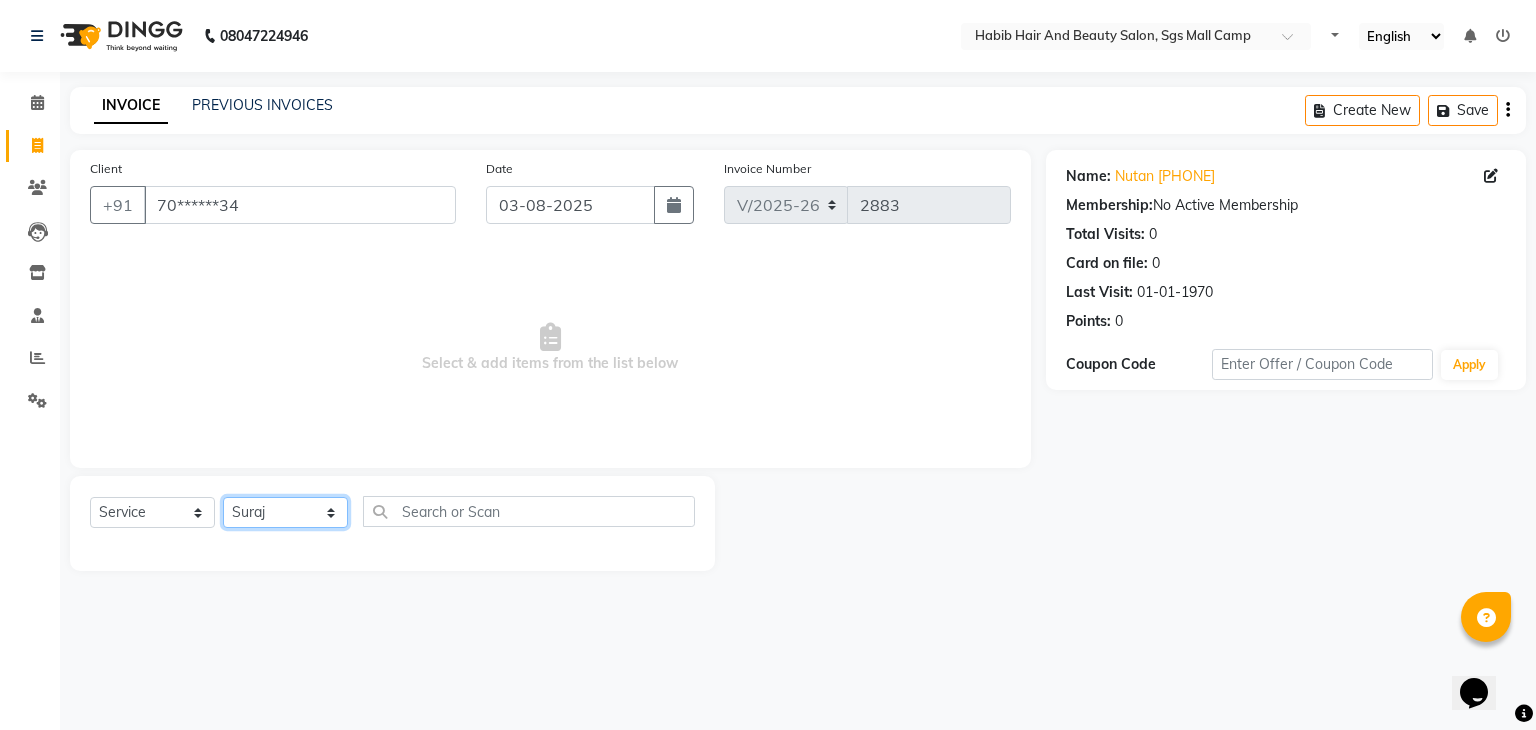 click on "Select Stylist [FIRST] [LAST] [FIRST]  [FIRST] Manager [FIRST]  [FIRST] [FIRST] [FIRST]  [FIRST] [FIRST]" 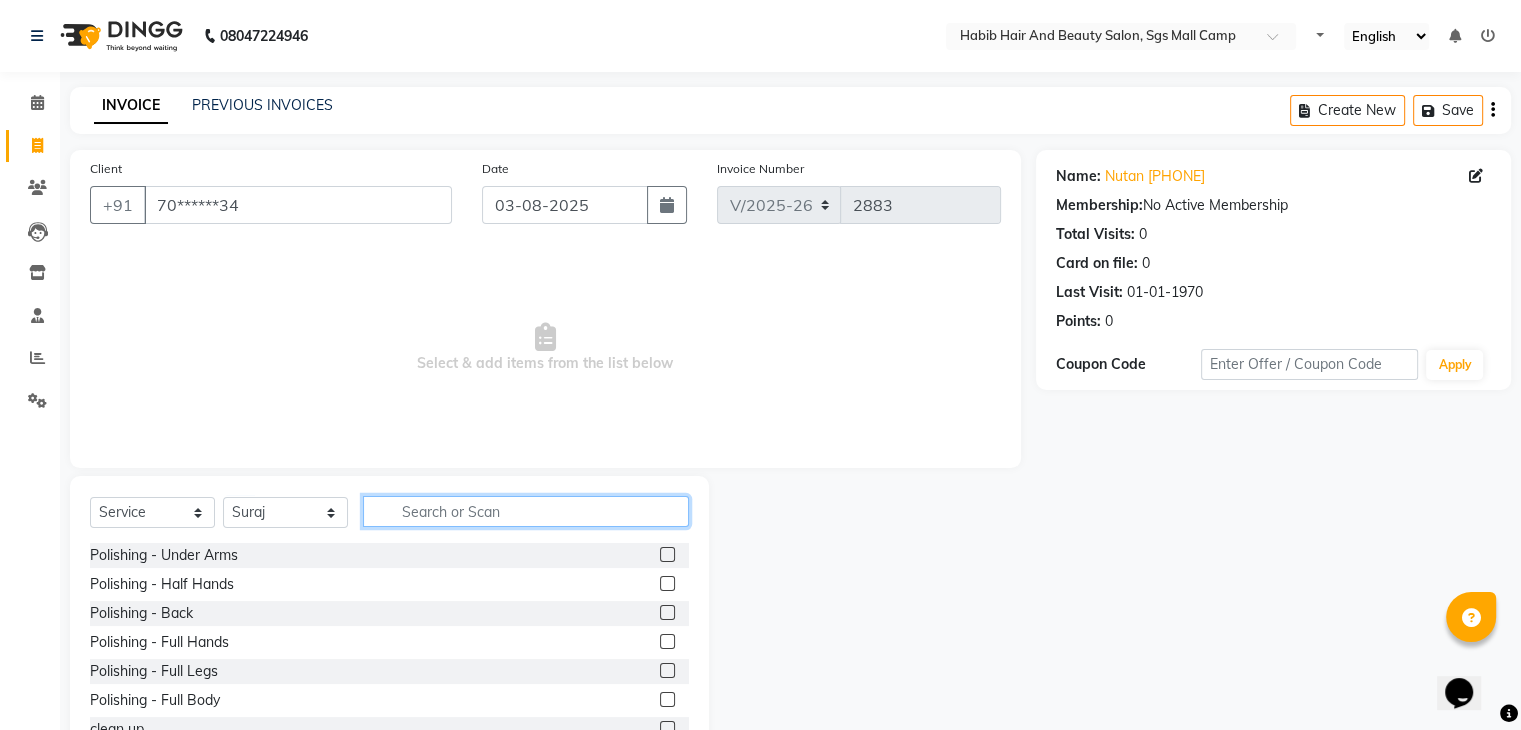 click 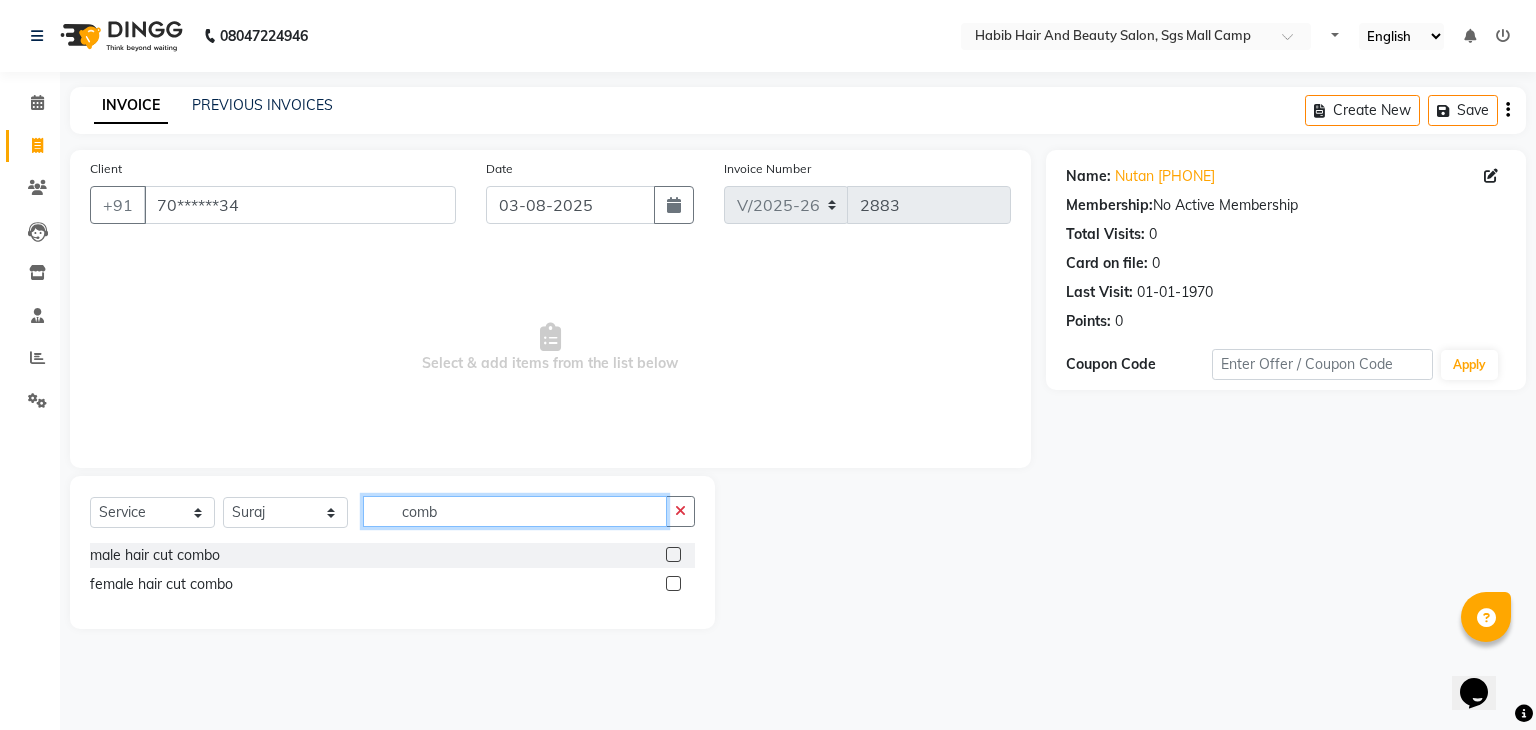 type on "comb" 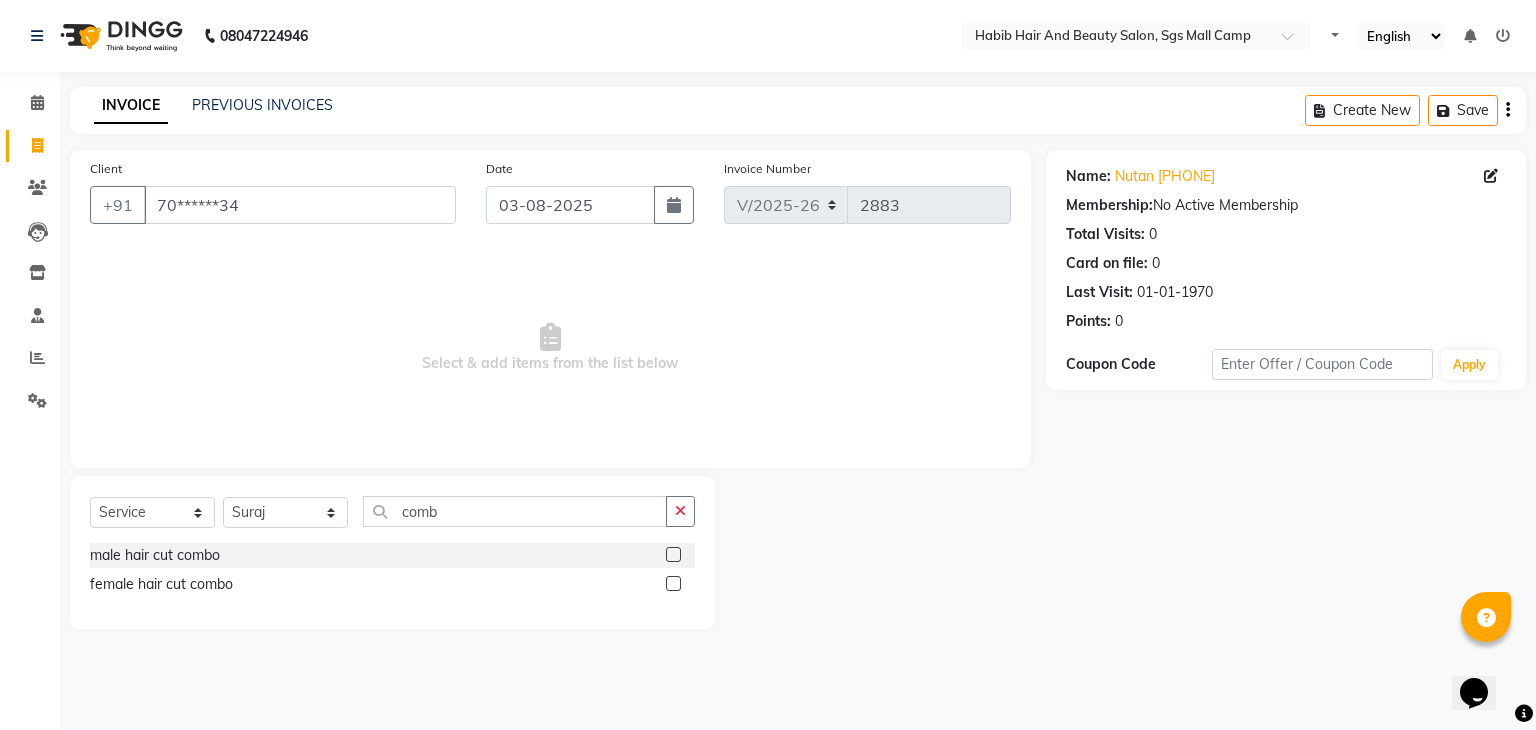 click 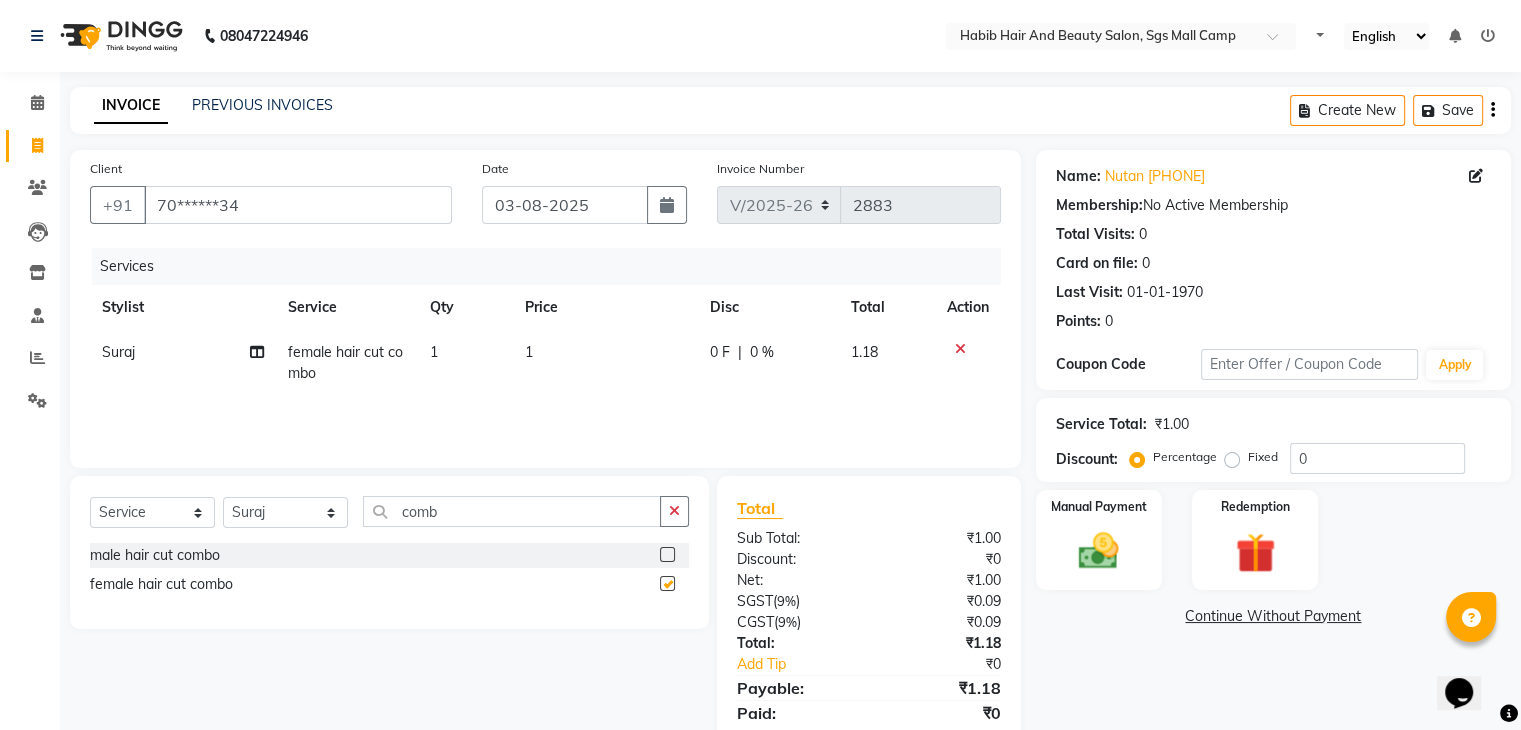 checkbox on "false" 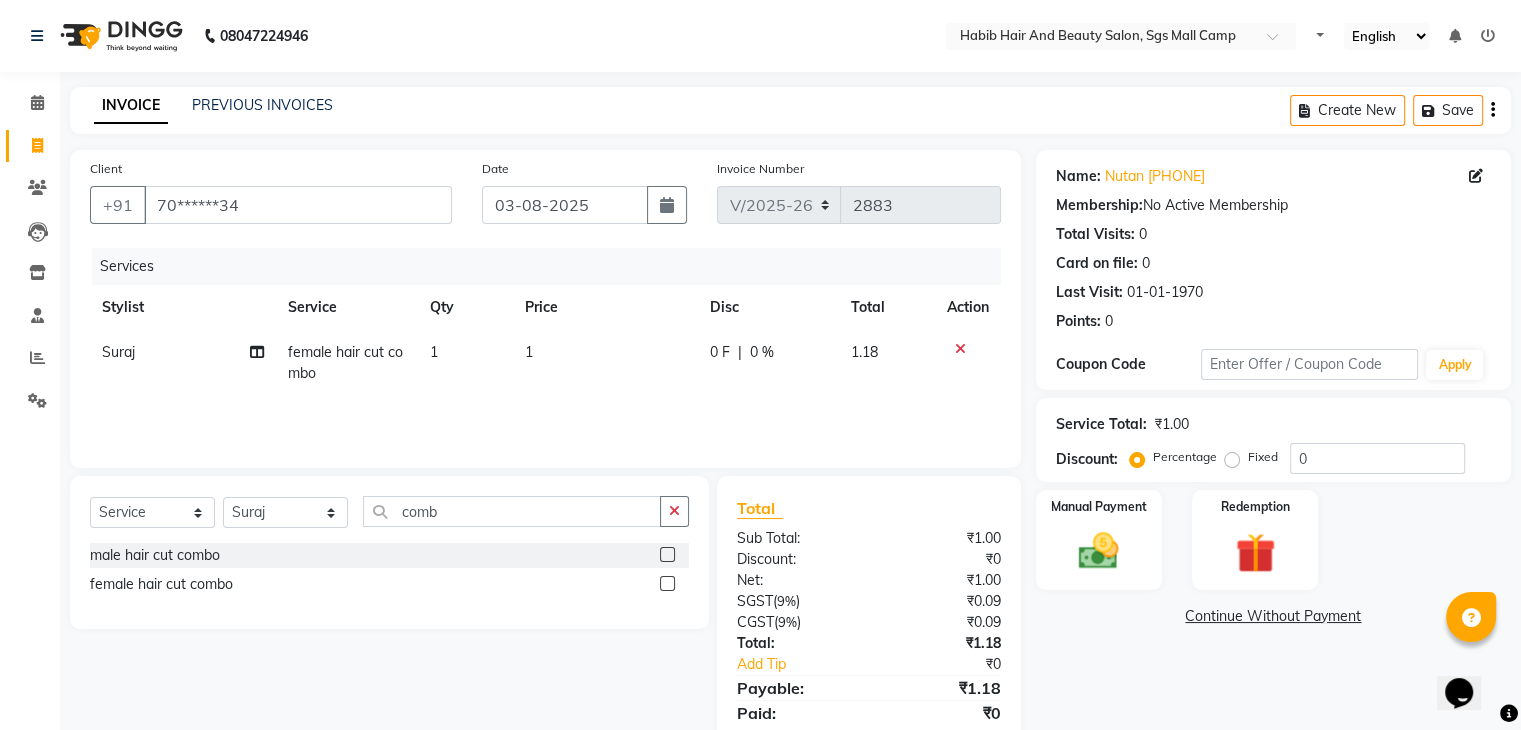 click on "1" 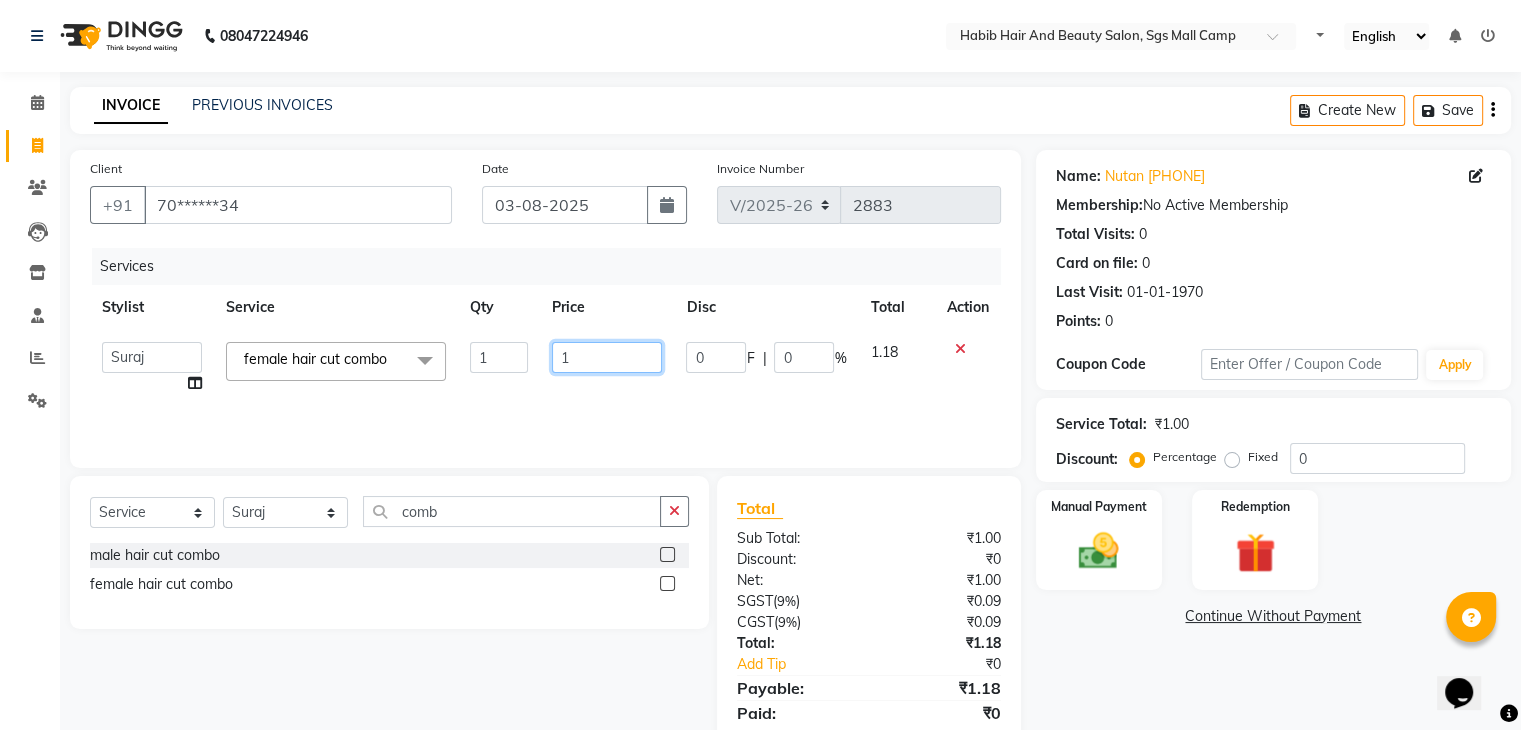 click on "1" 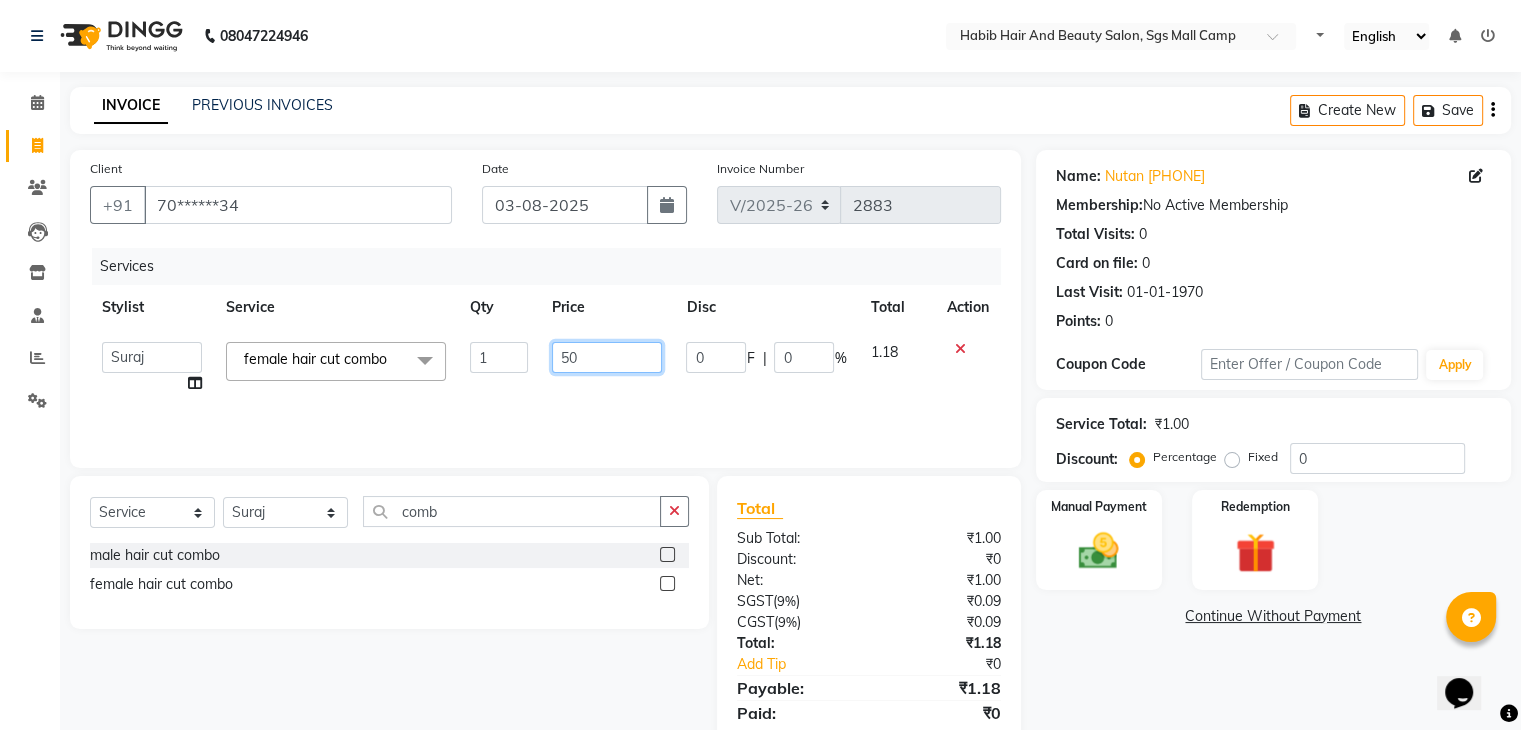 type on "500" 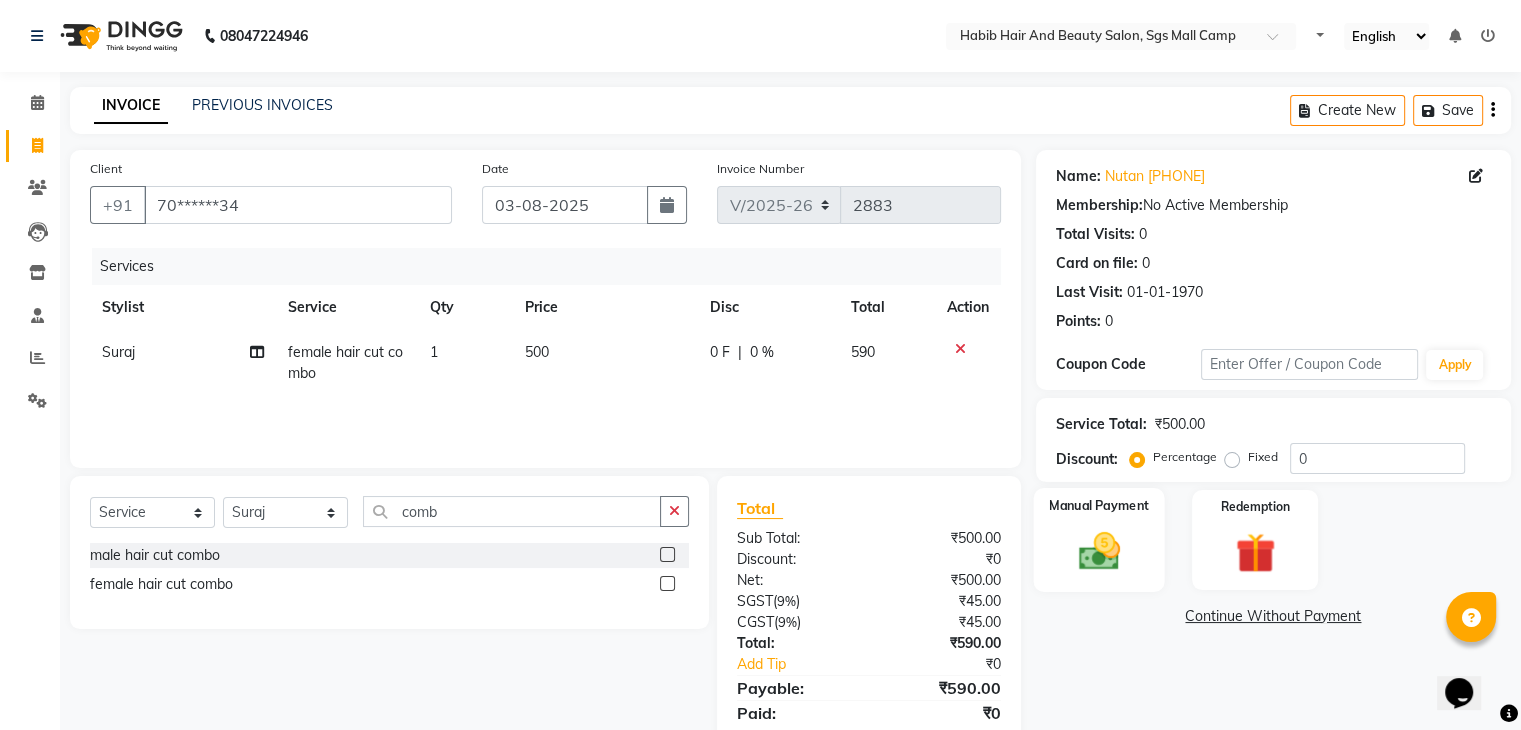click 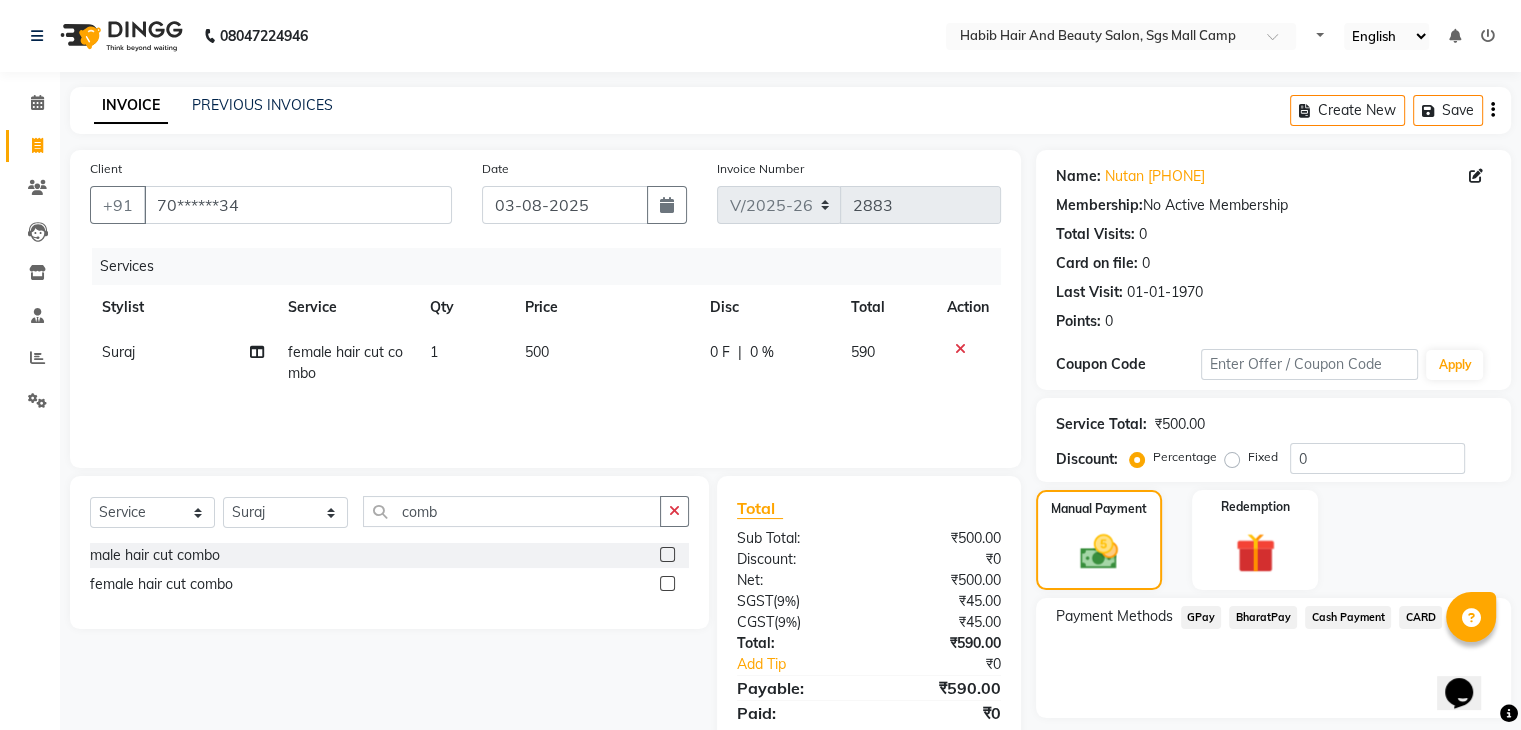 click on "Cash Payment" 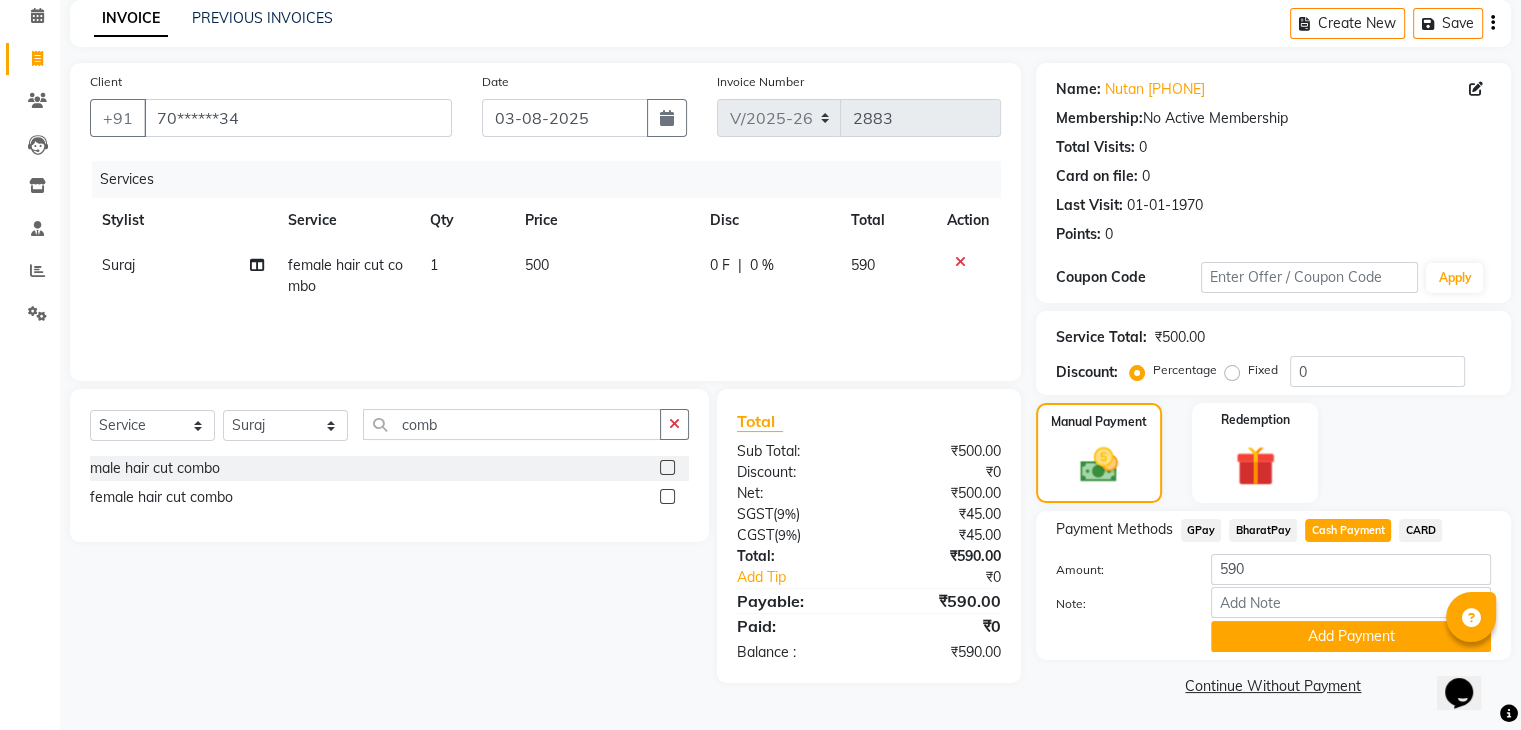 scroll, scrollTop: 89, scrollLeft: 0, axis: vertical 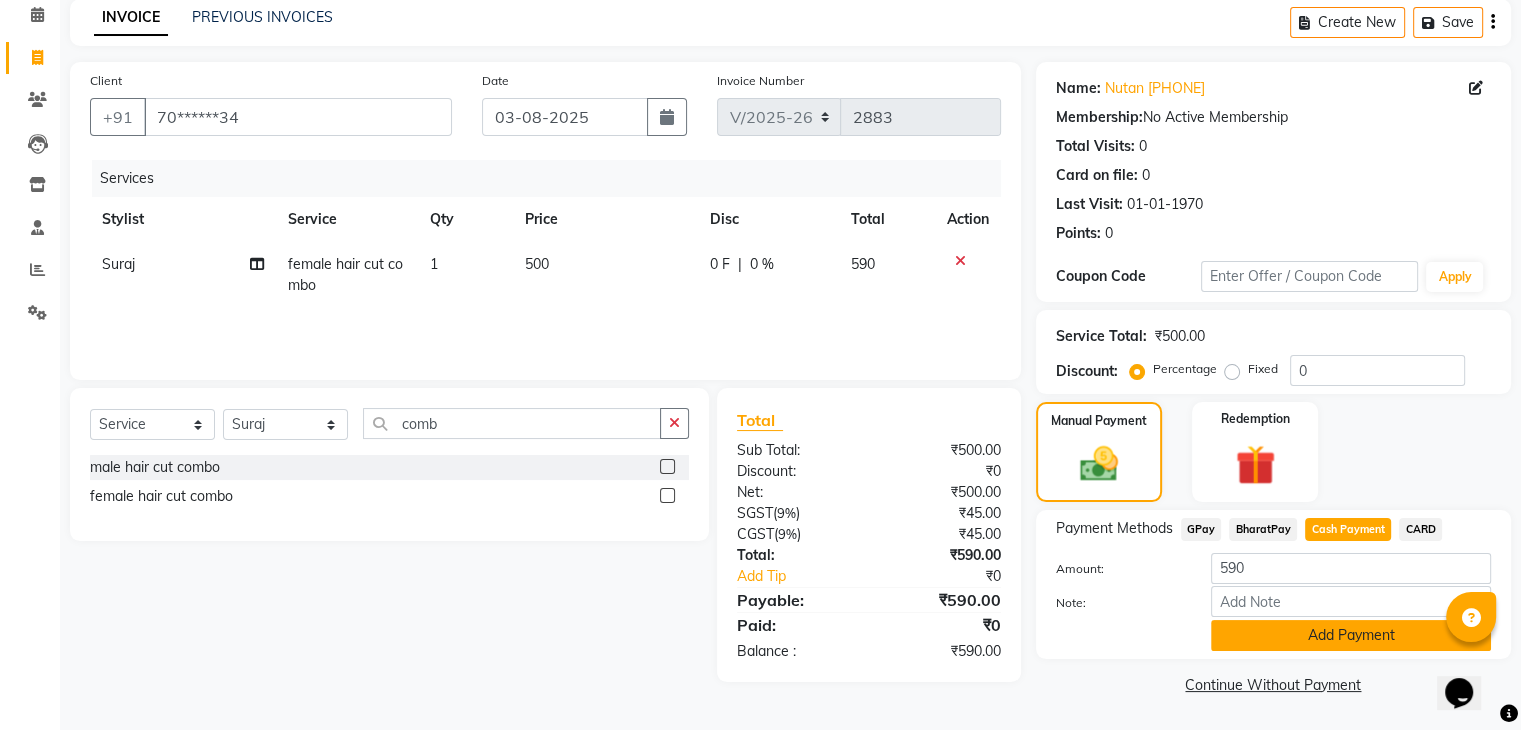 click on "Add Payment" 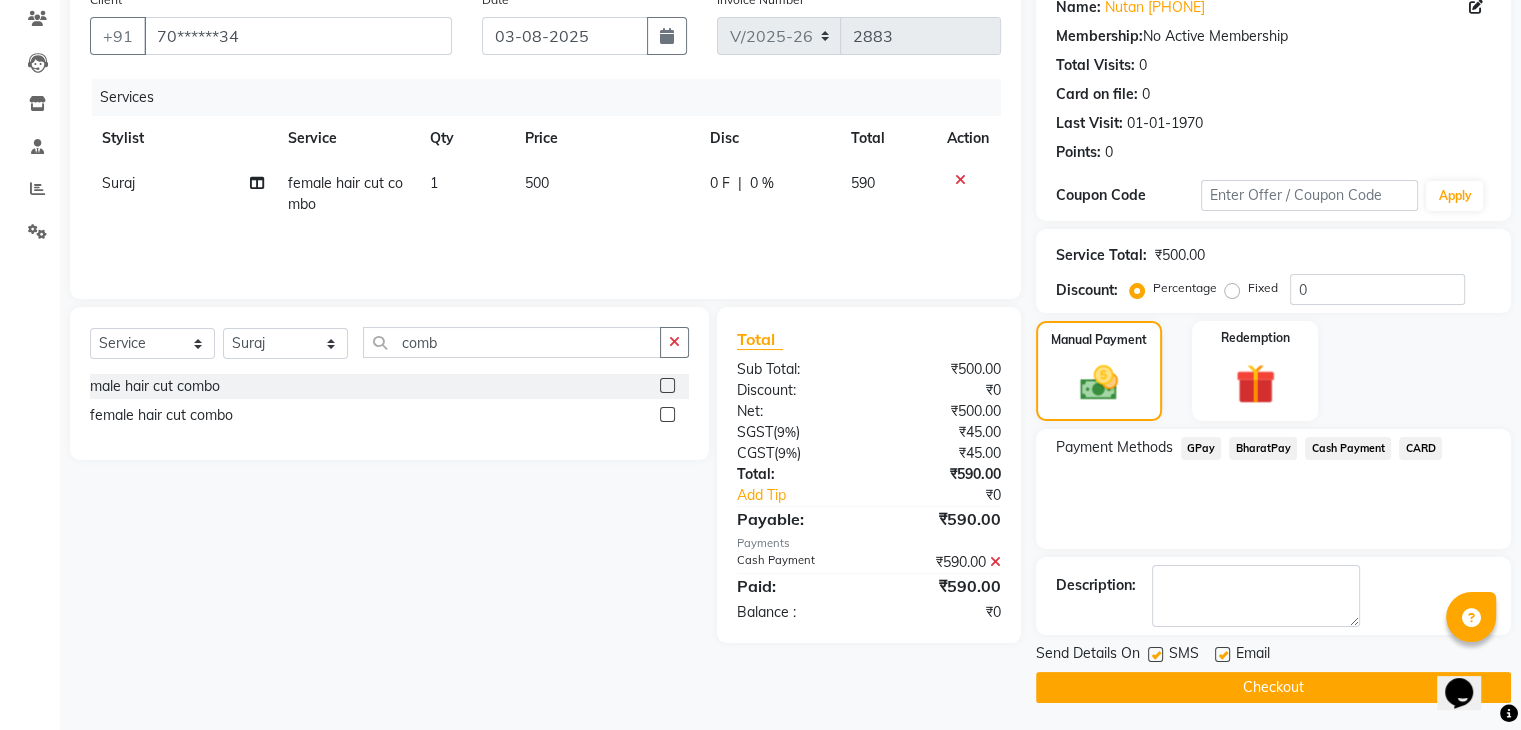 scroll, scrollTop: 171, scrollLeft: 0, axis: vertical 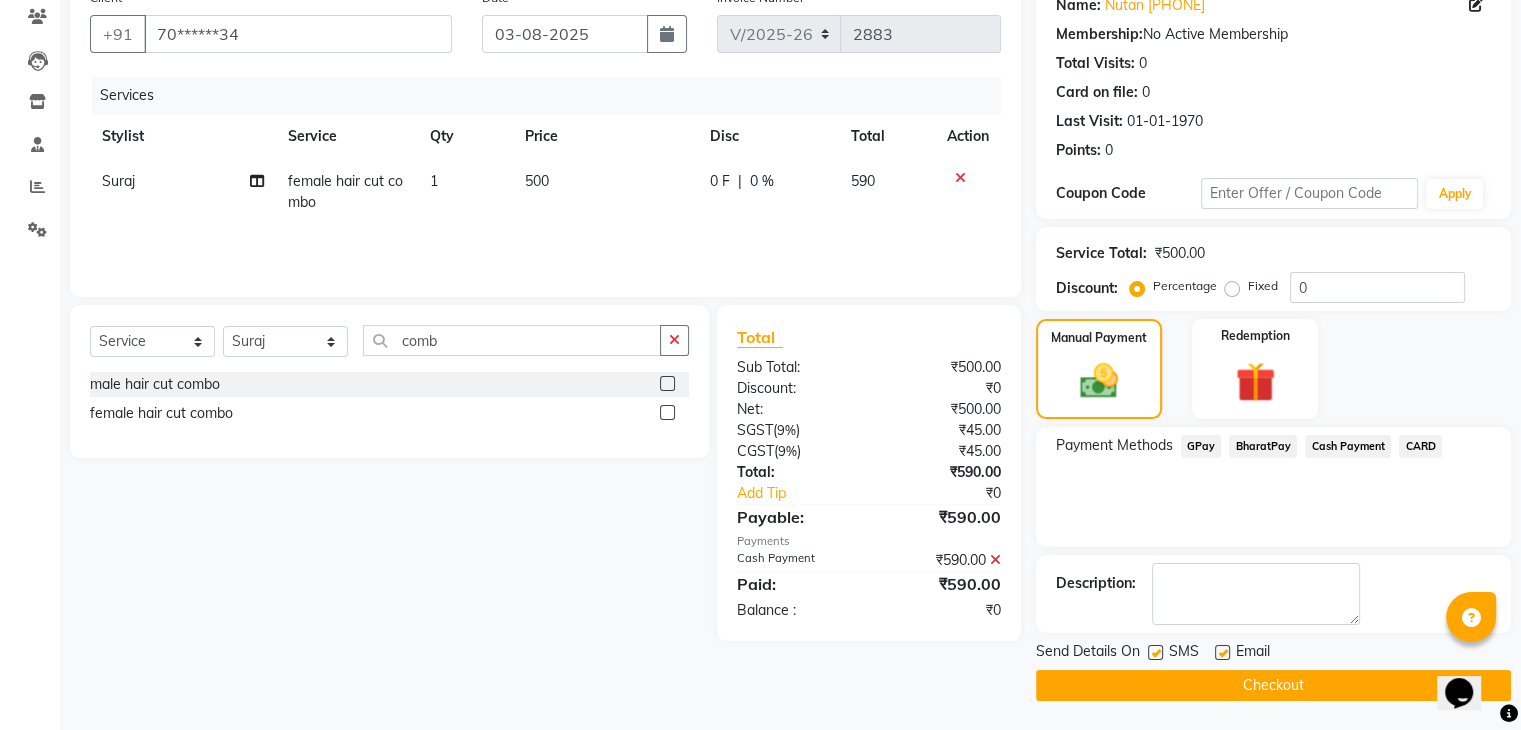 click on "Checkout" 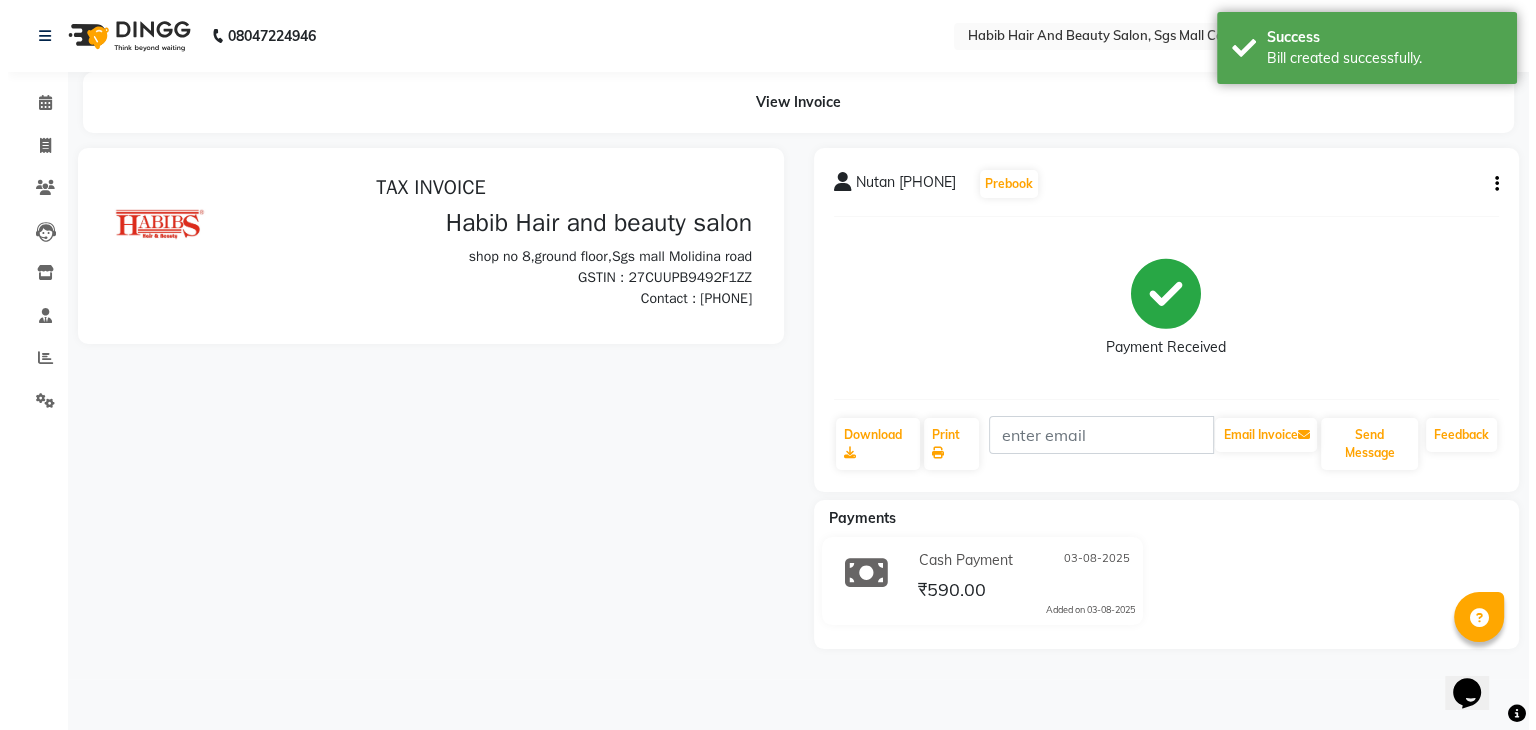 scroll, scrollTop: 0, scrollLeft: 0, axis: both 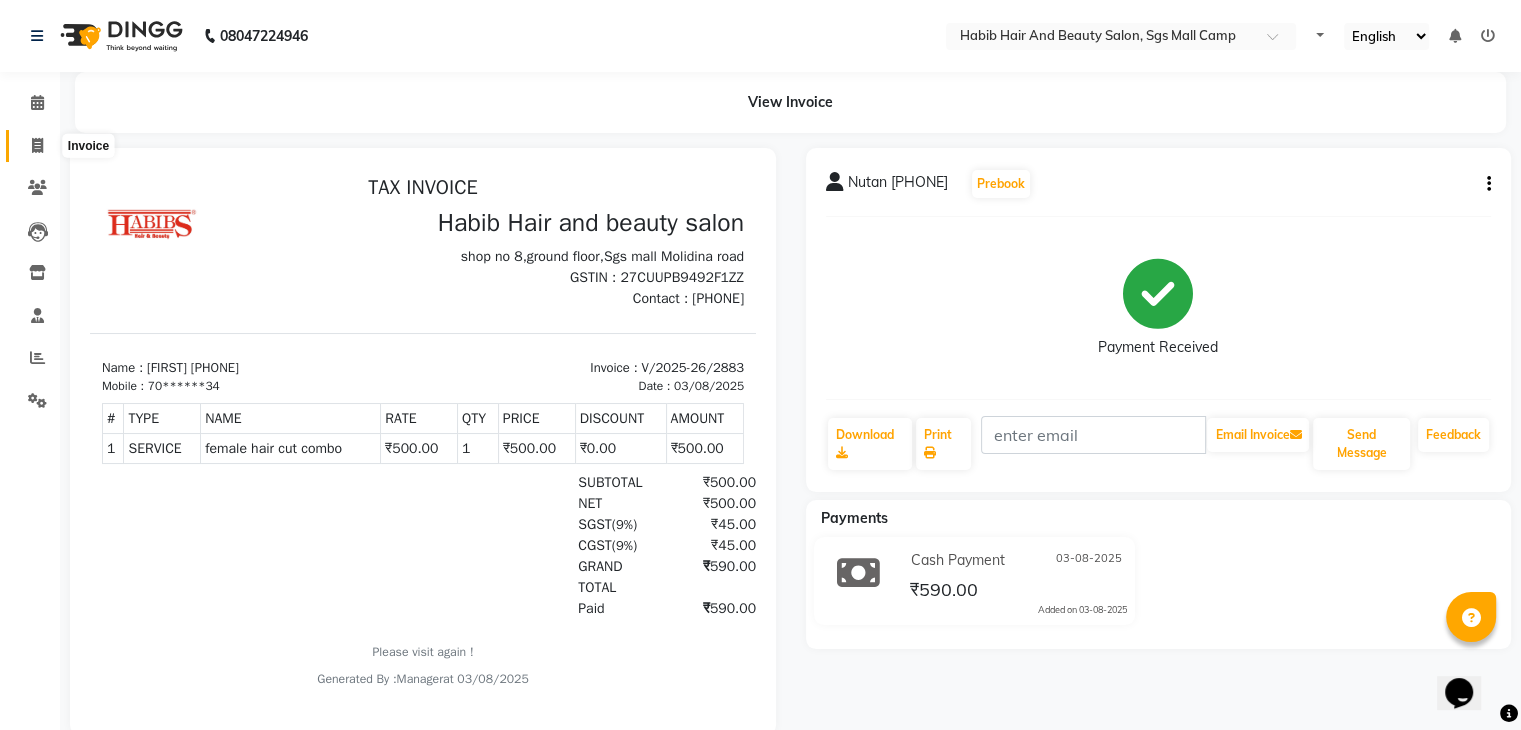 click 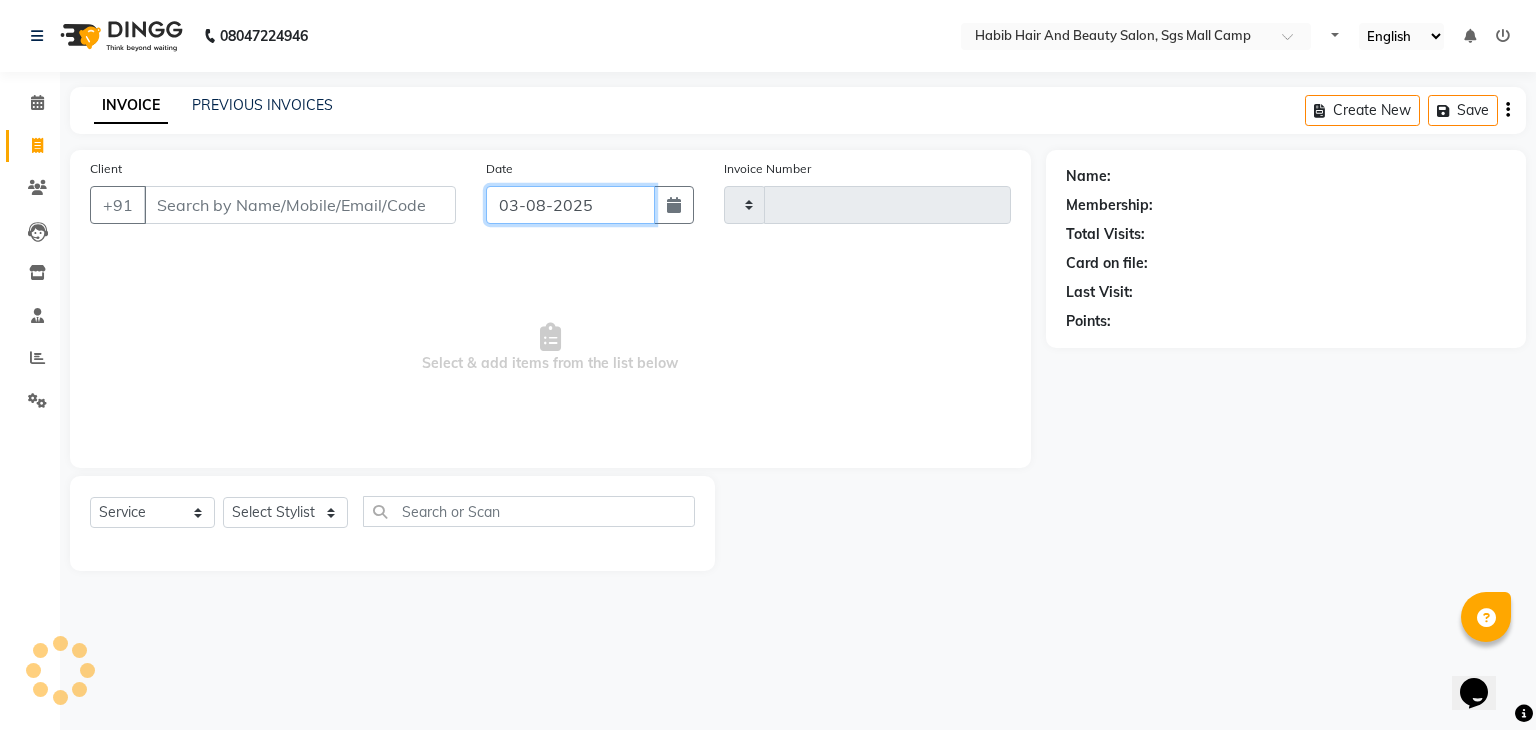 click on "03-08-2025" 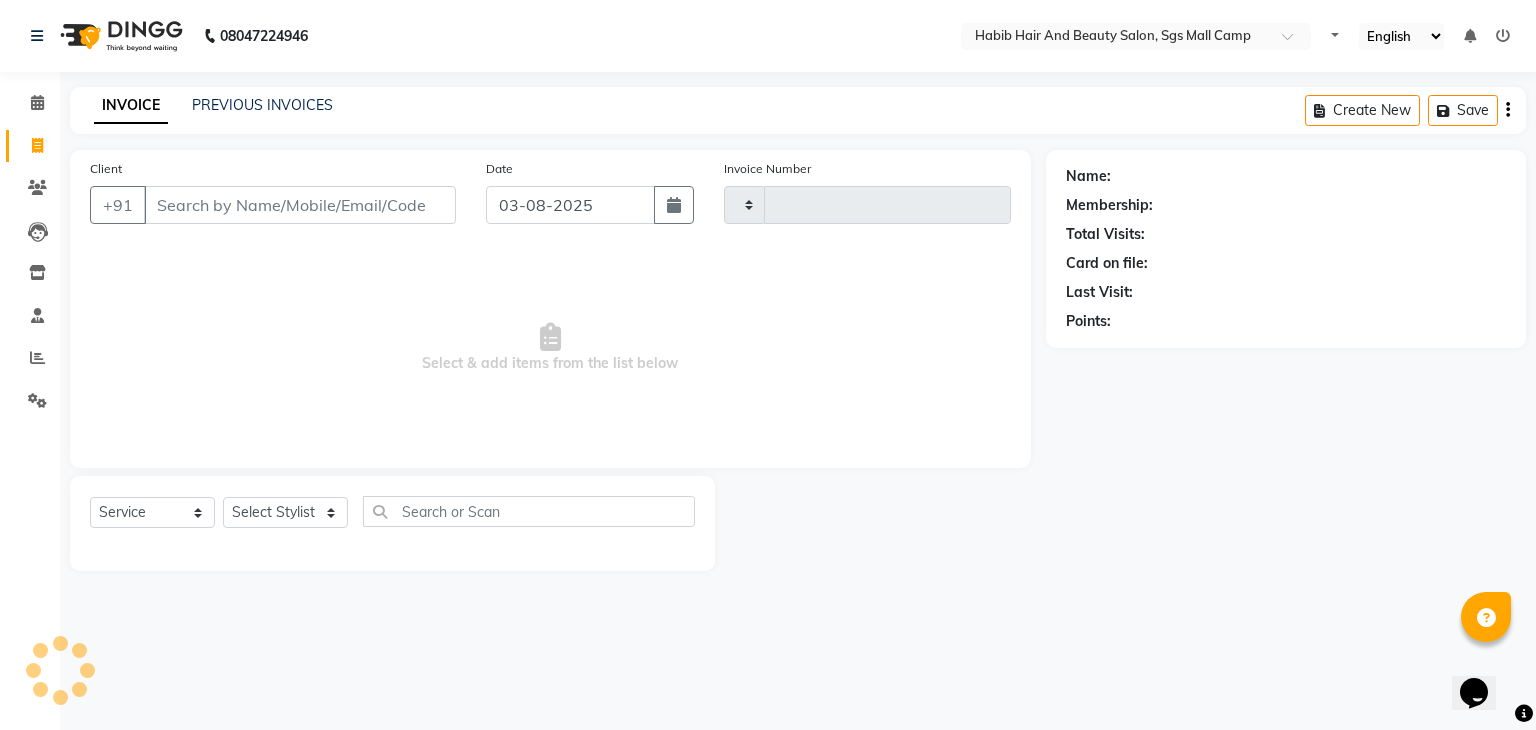 select on "8" 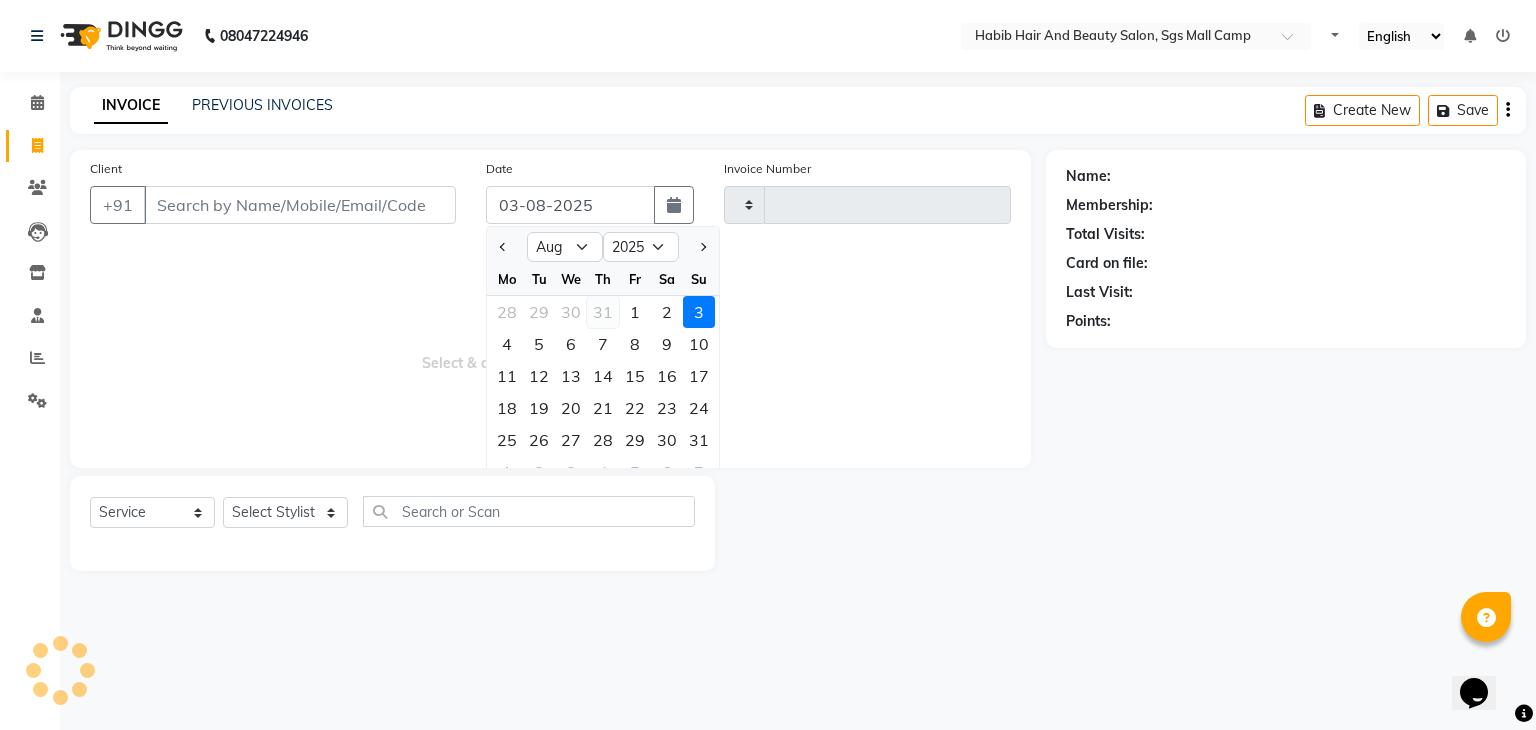 type on "2884" 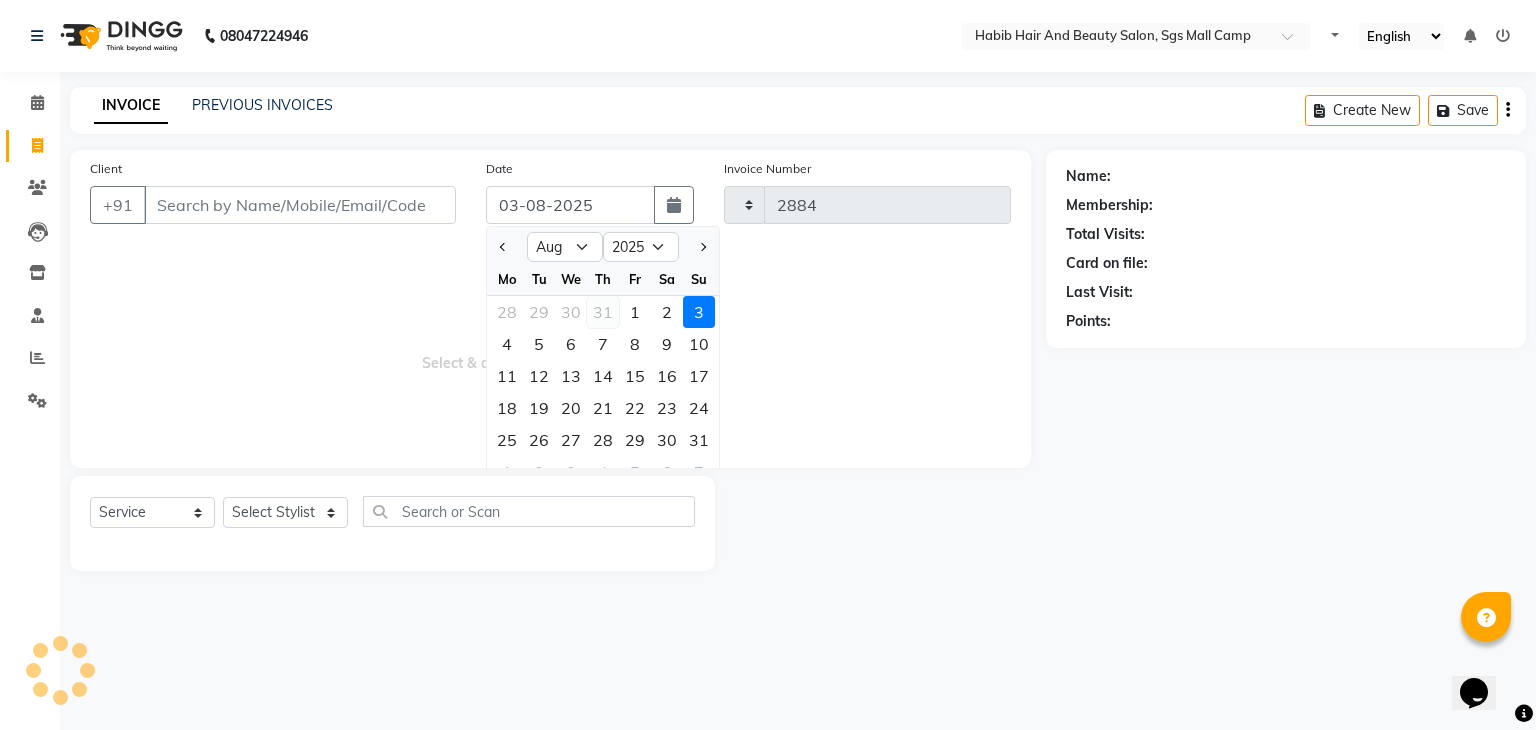 select on "8362" 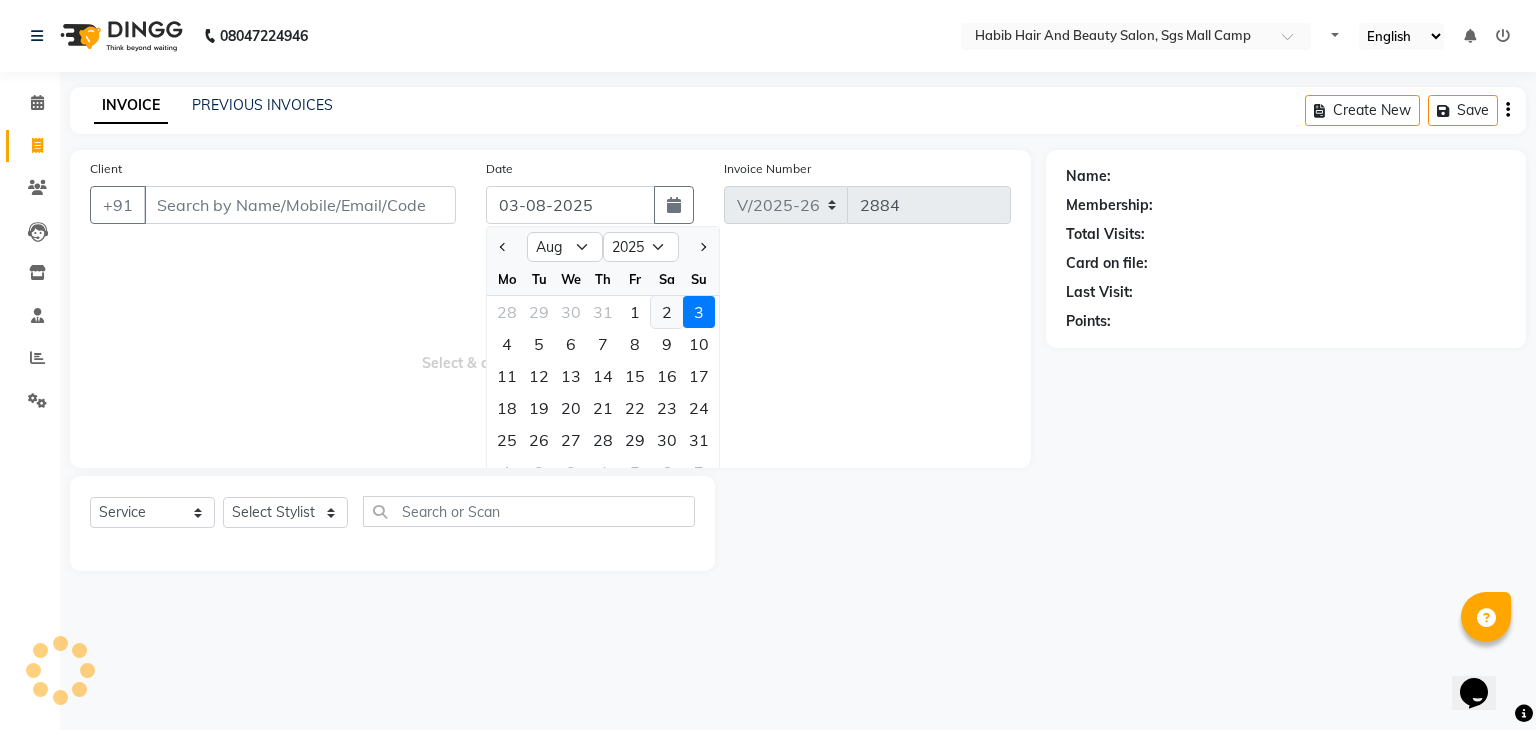 click on "2" 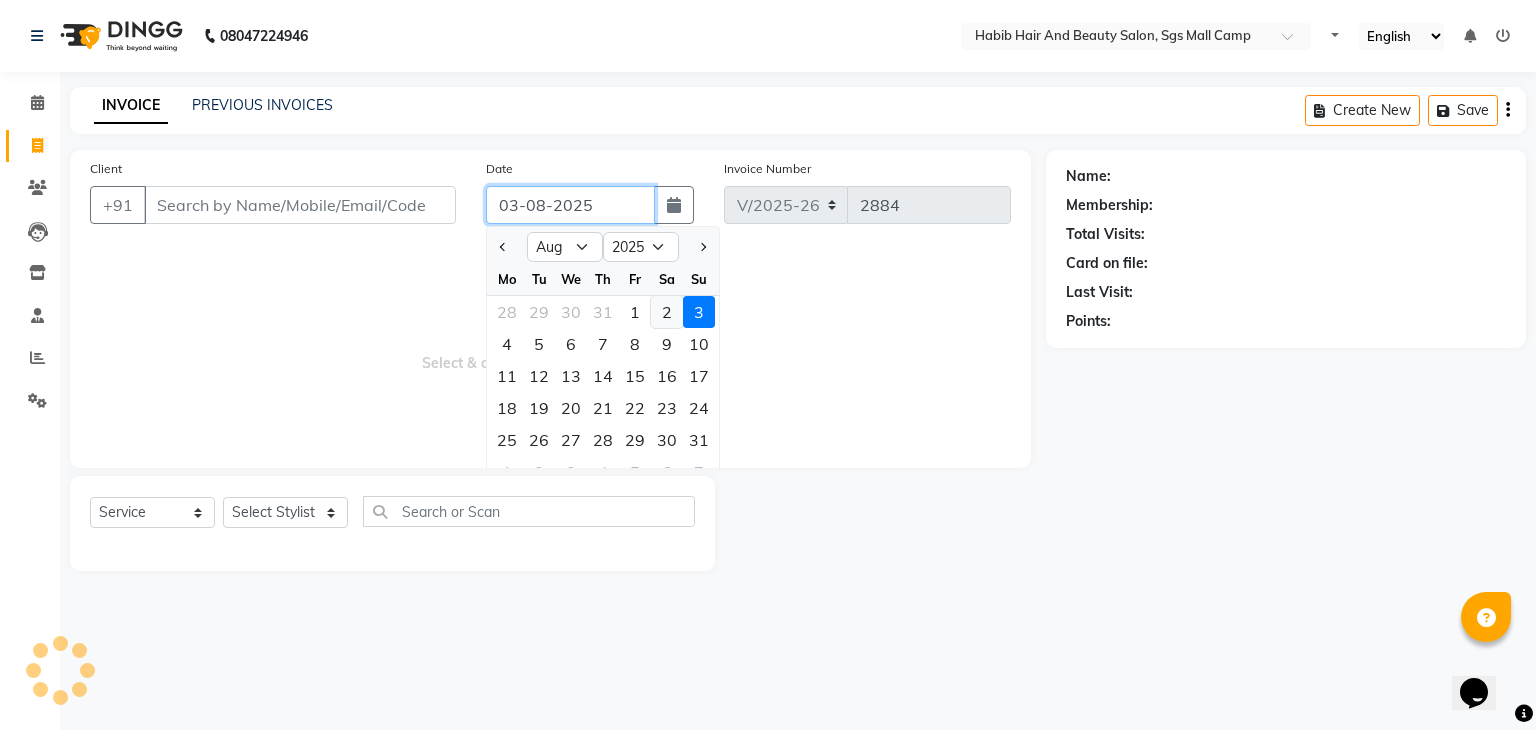 type on "02-08-2025" 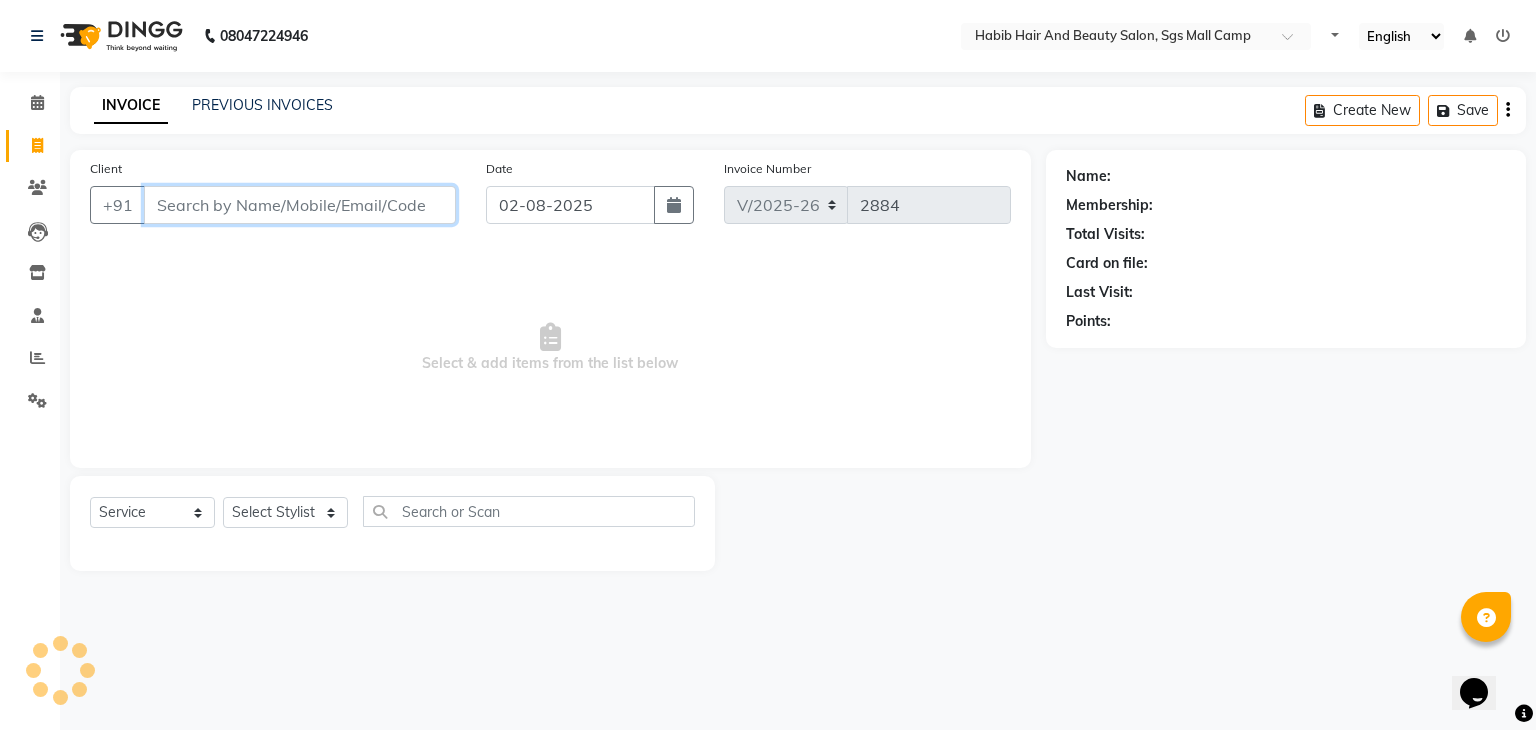 click on "Client" at bounding box center (300, 205) 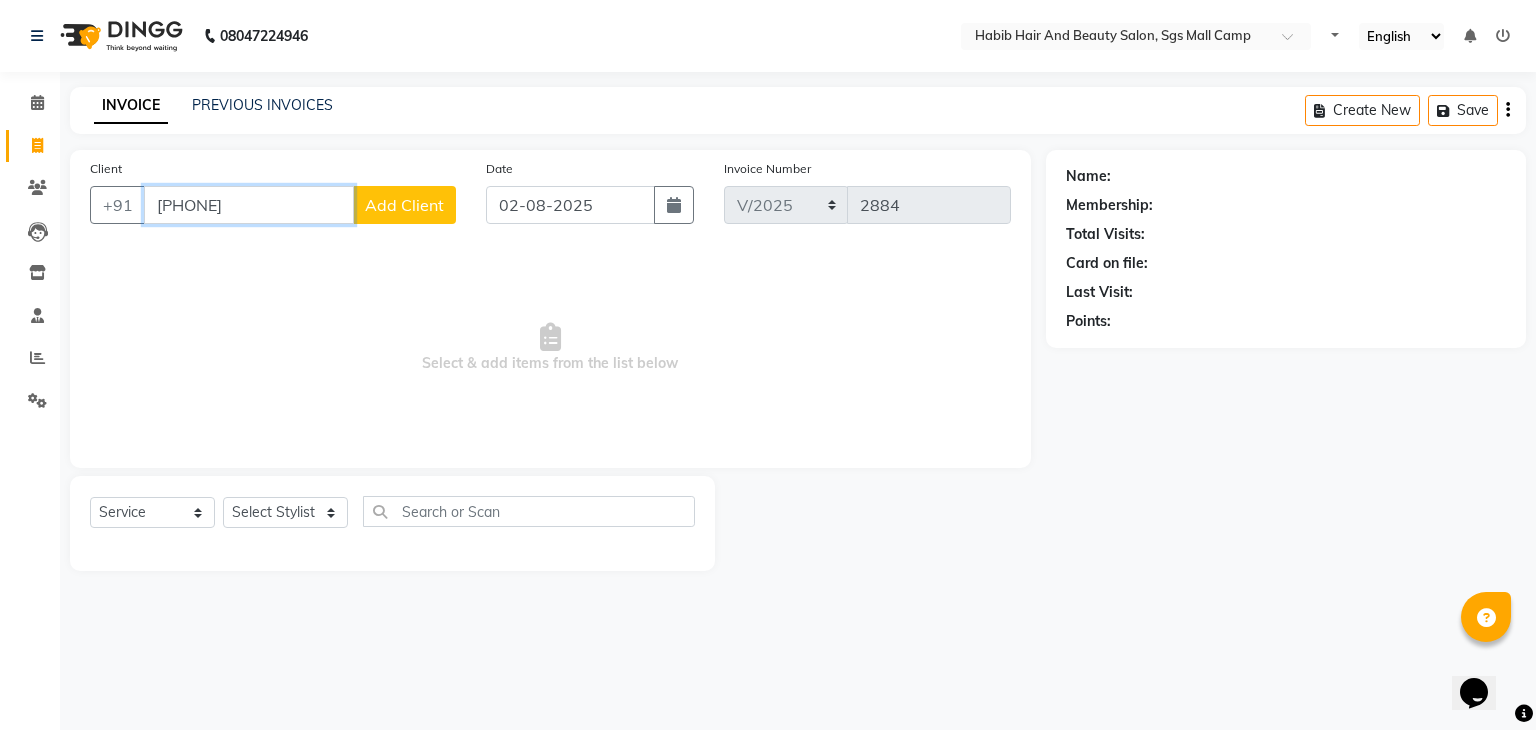 type on "[PHONE]" 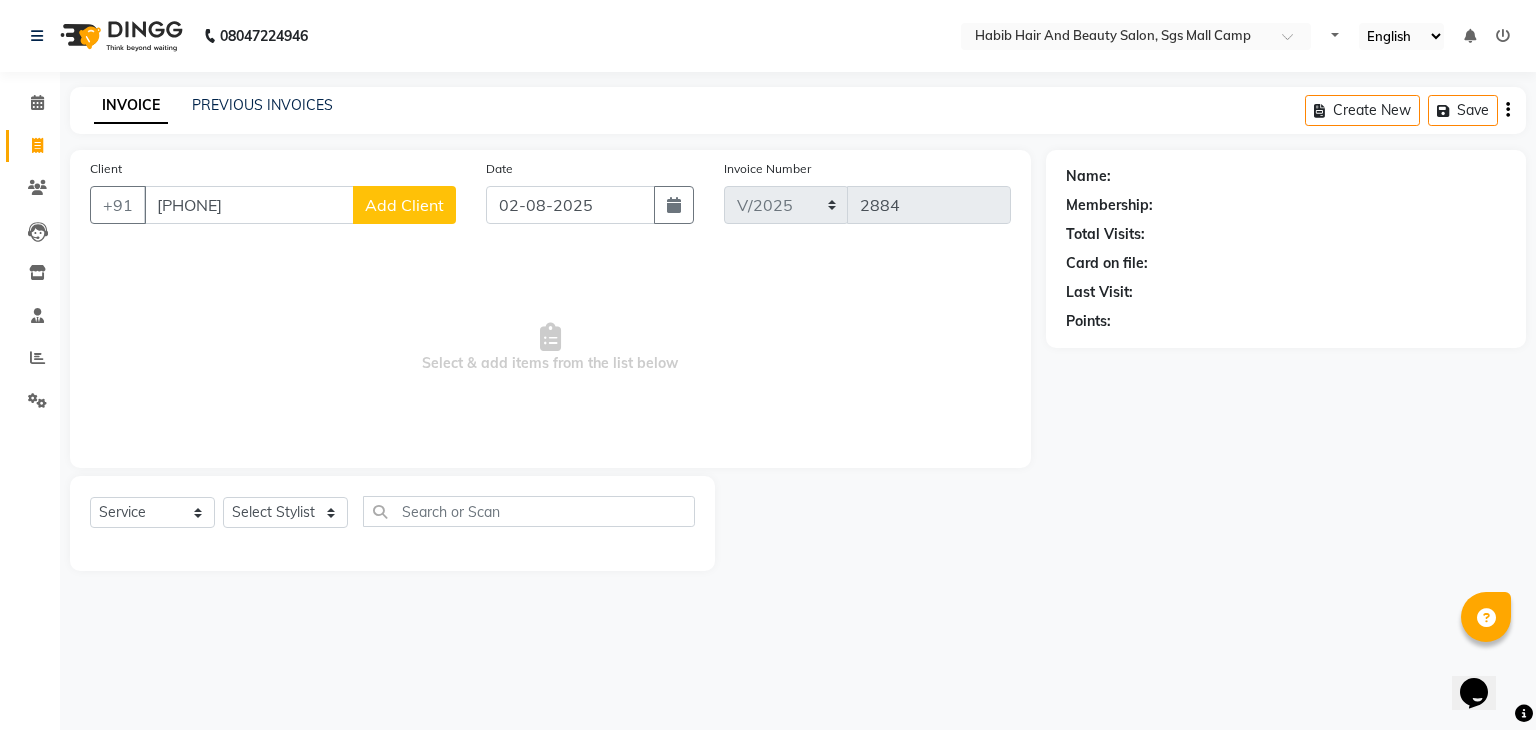 click on "Add Client" 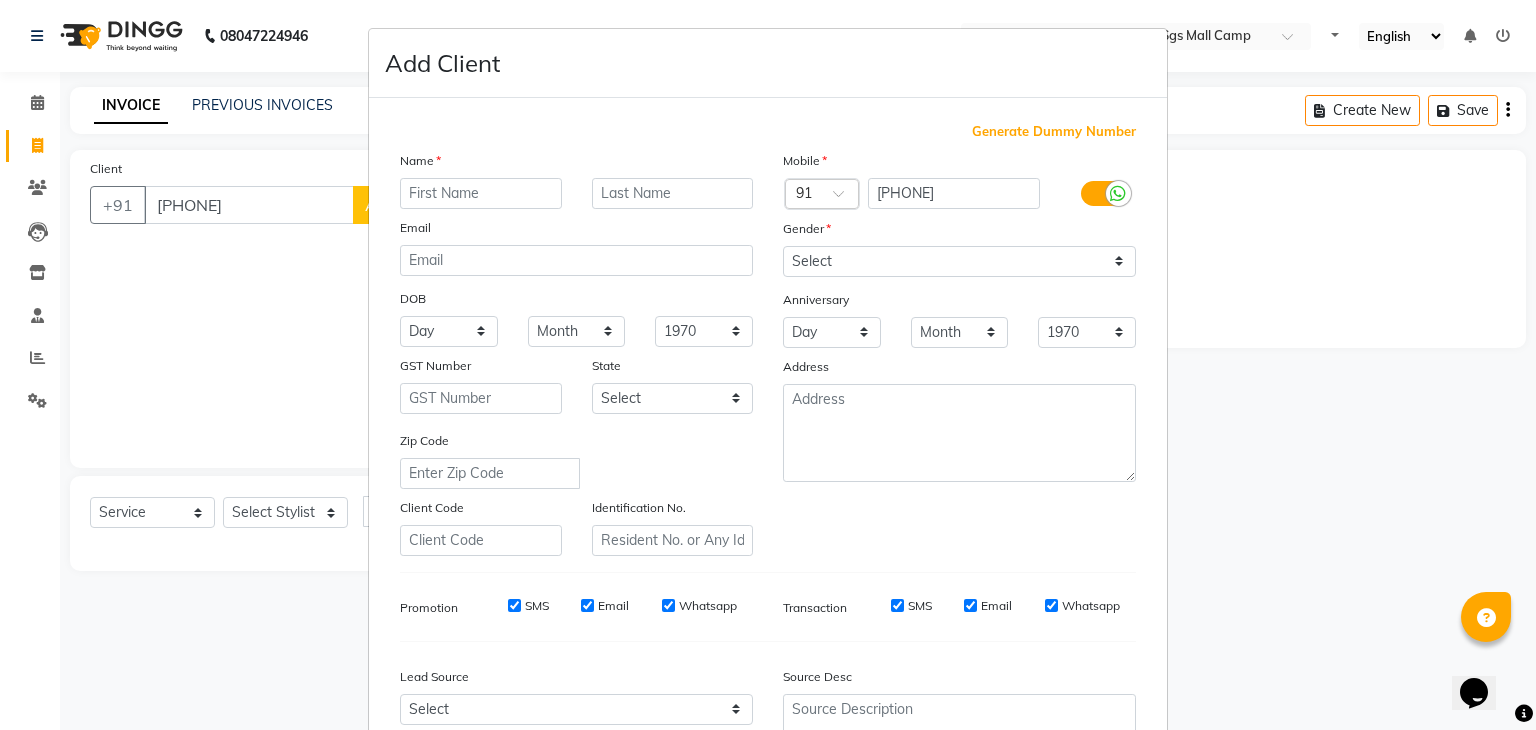 click at bounding box center [481, 193] 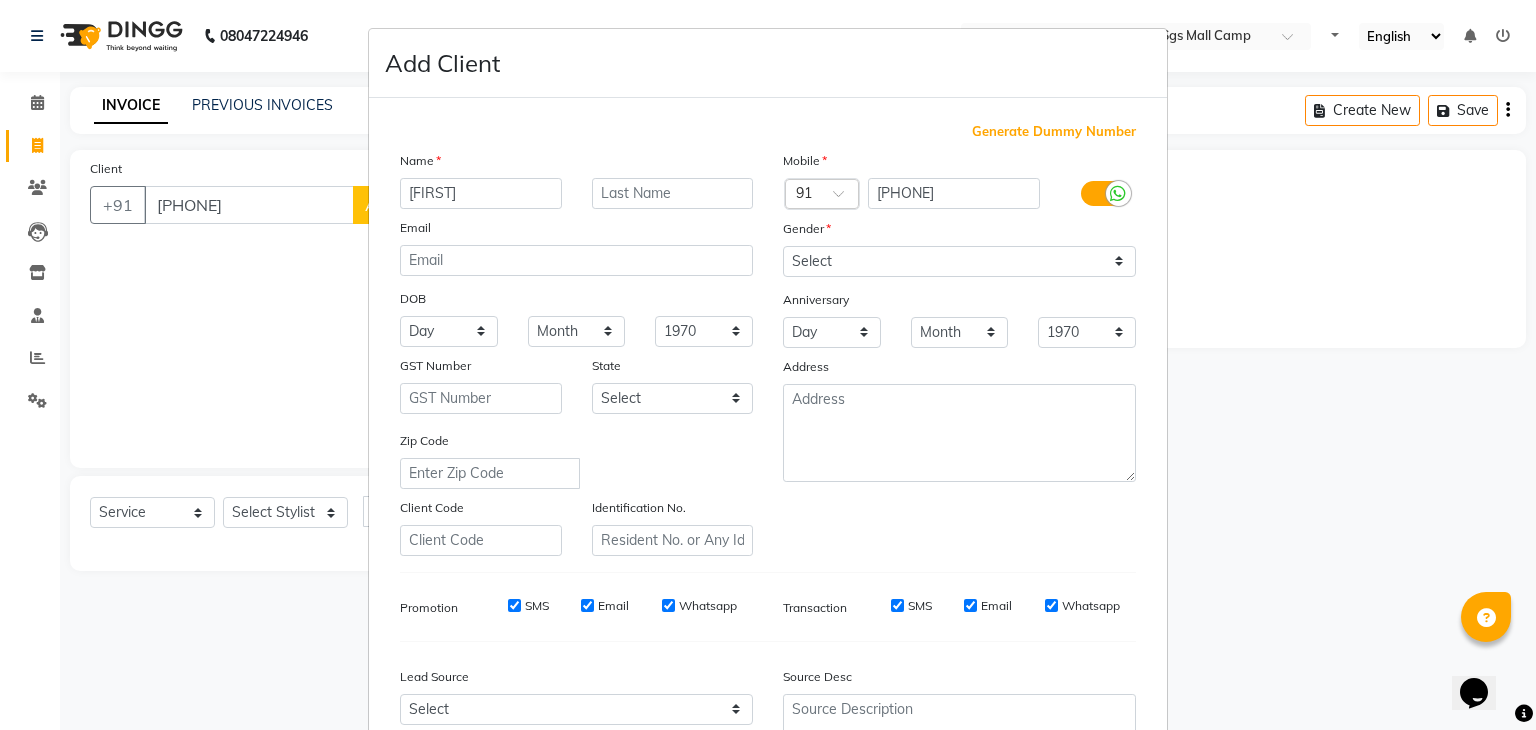 type on "[FIRST]" 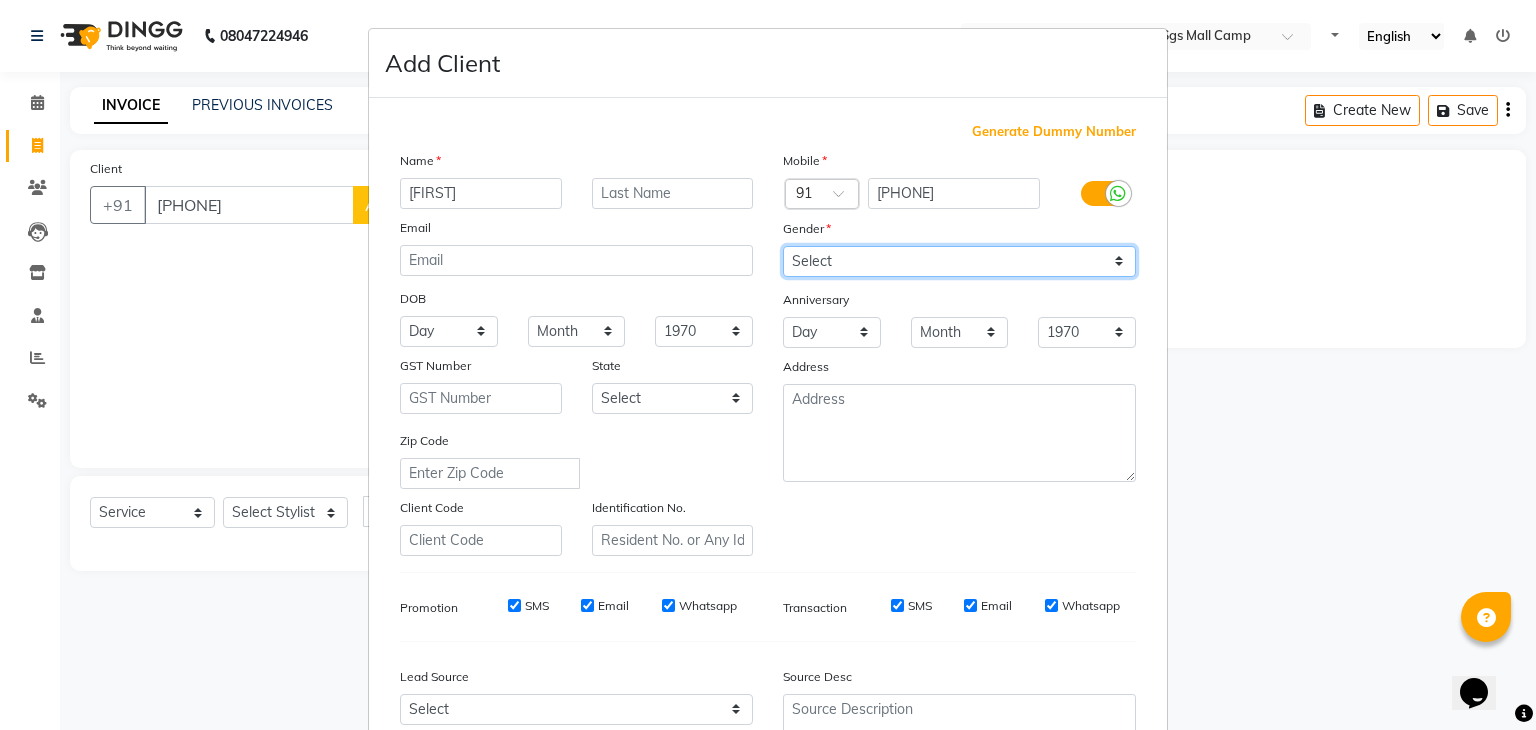 click on "Select Male Female Other Prefer Not To Say" at bounding box center (959, 261) 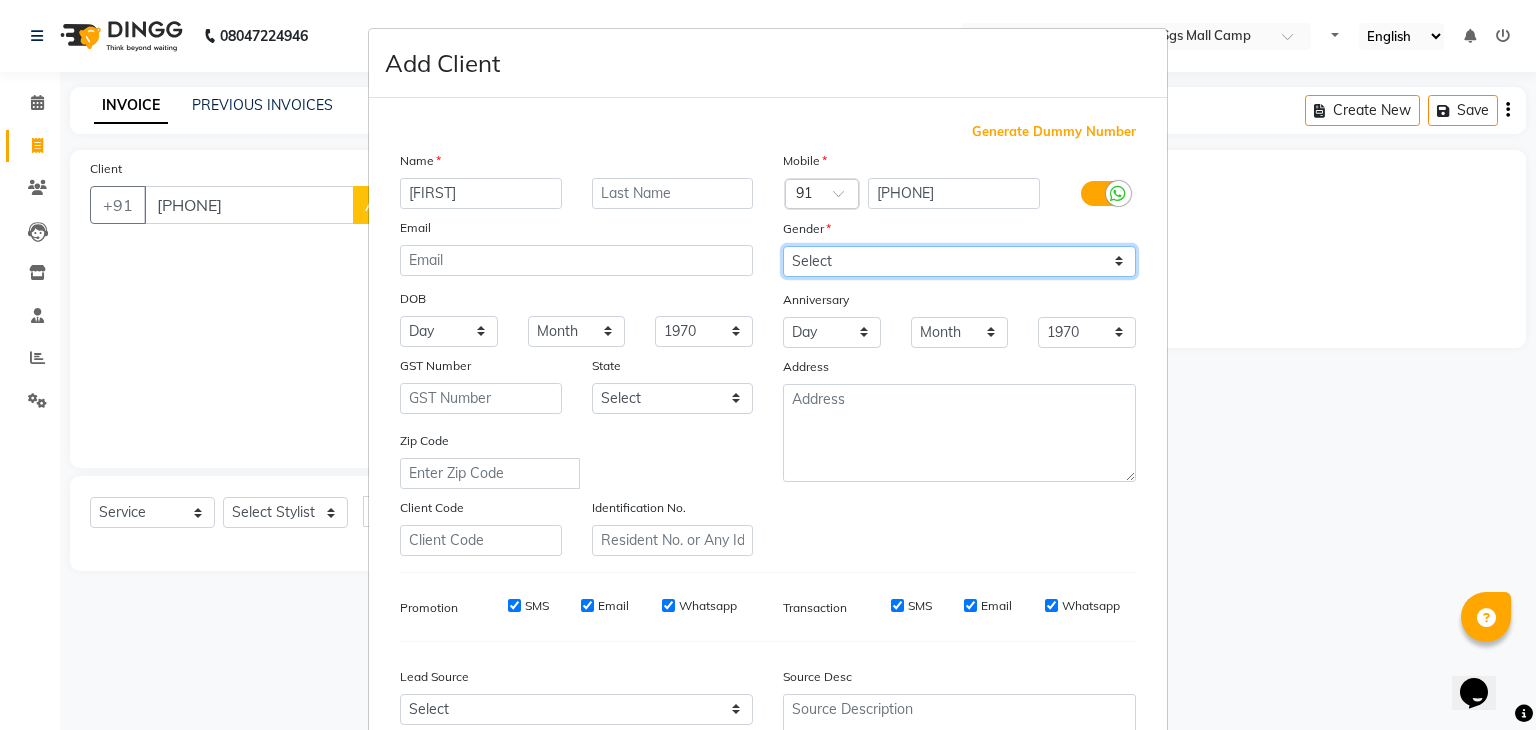 select on "male" 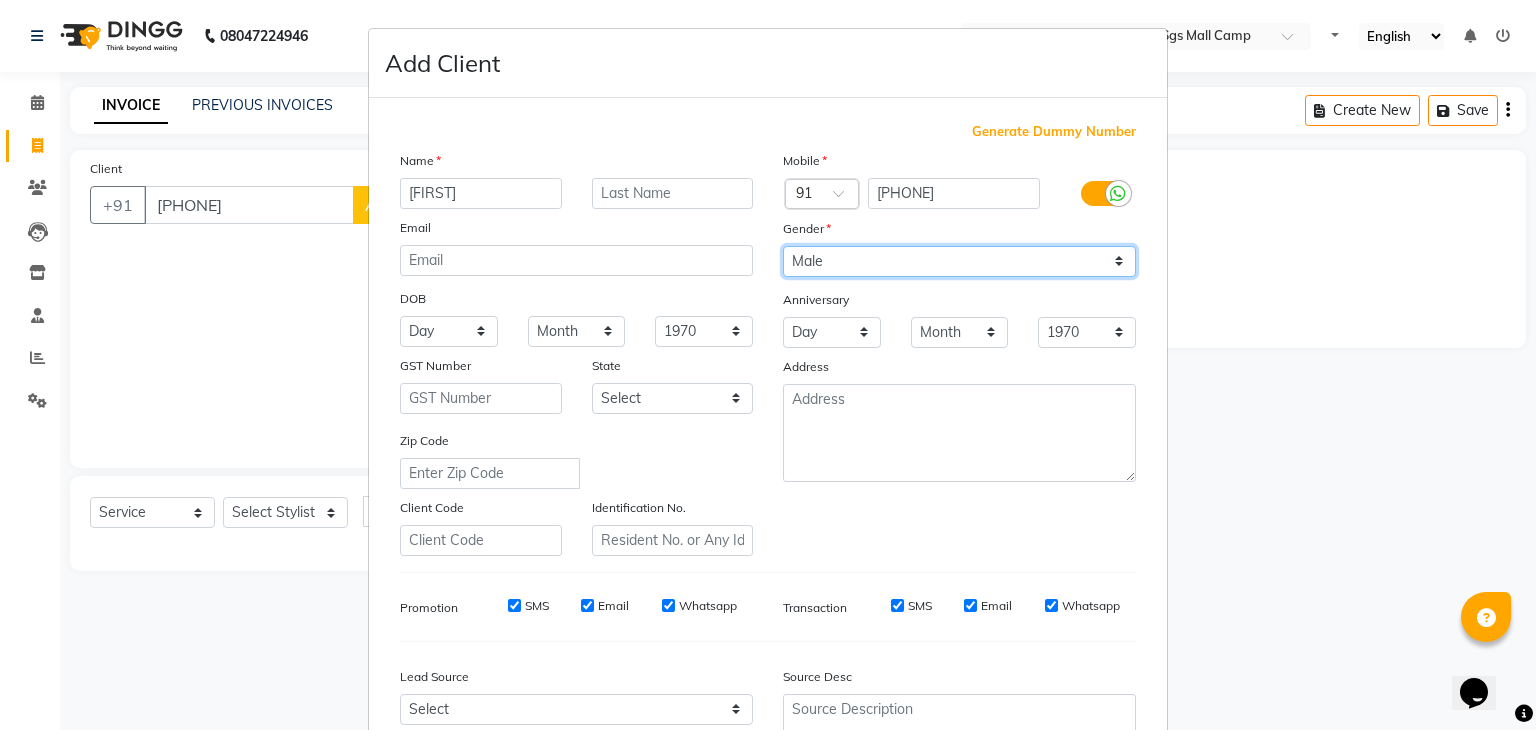 click on "Select Male Female Other Prefer Not To Say" at bounding box center (959, 261) 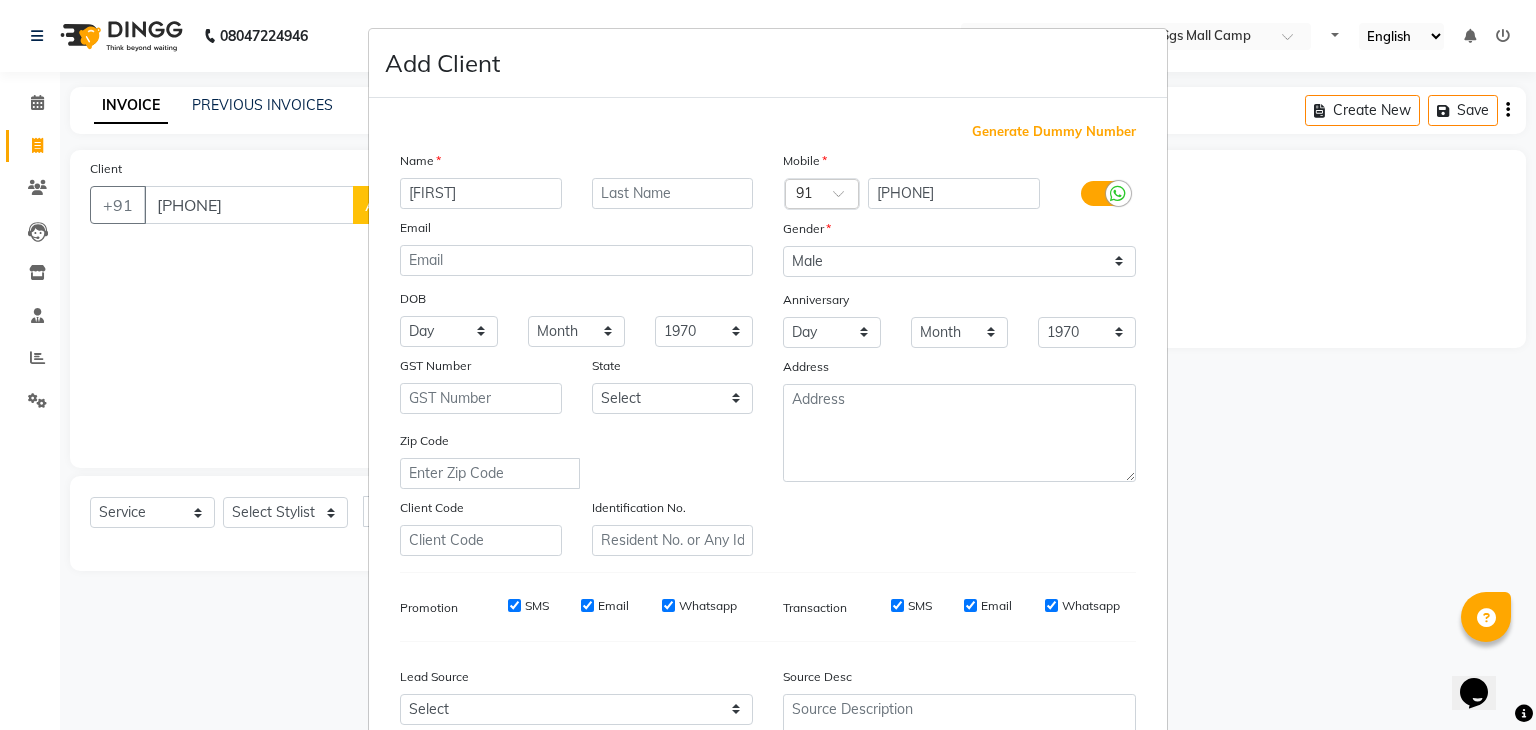 click at bounding box center [959, 433] 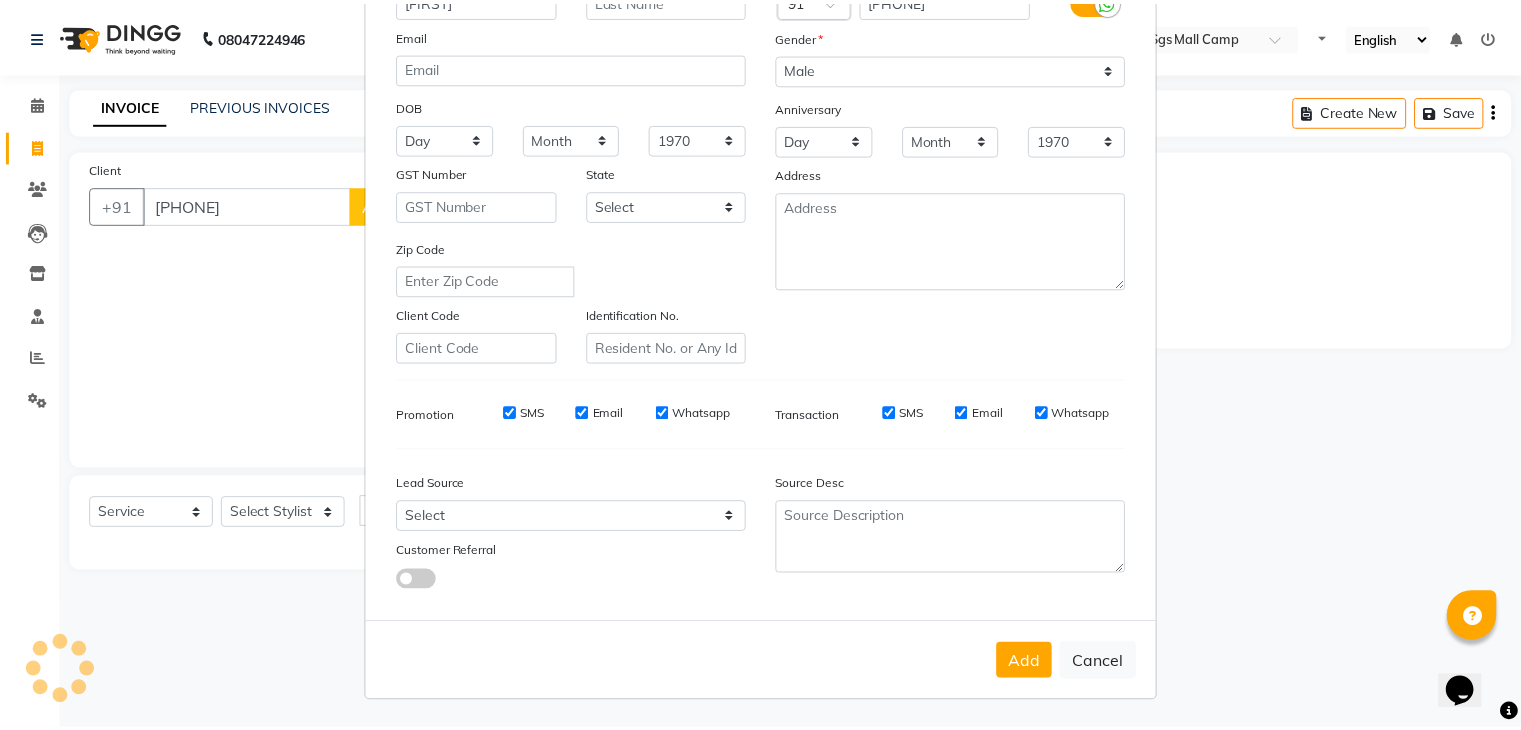 scroll, scrollTop: 203, scrollLeft: 0, axis: vertical 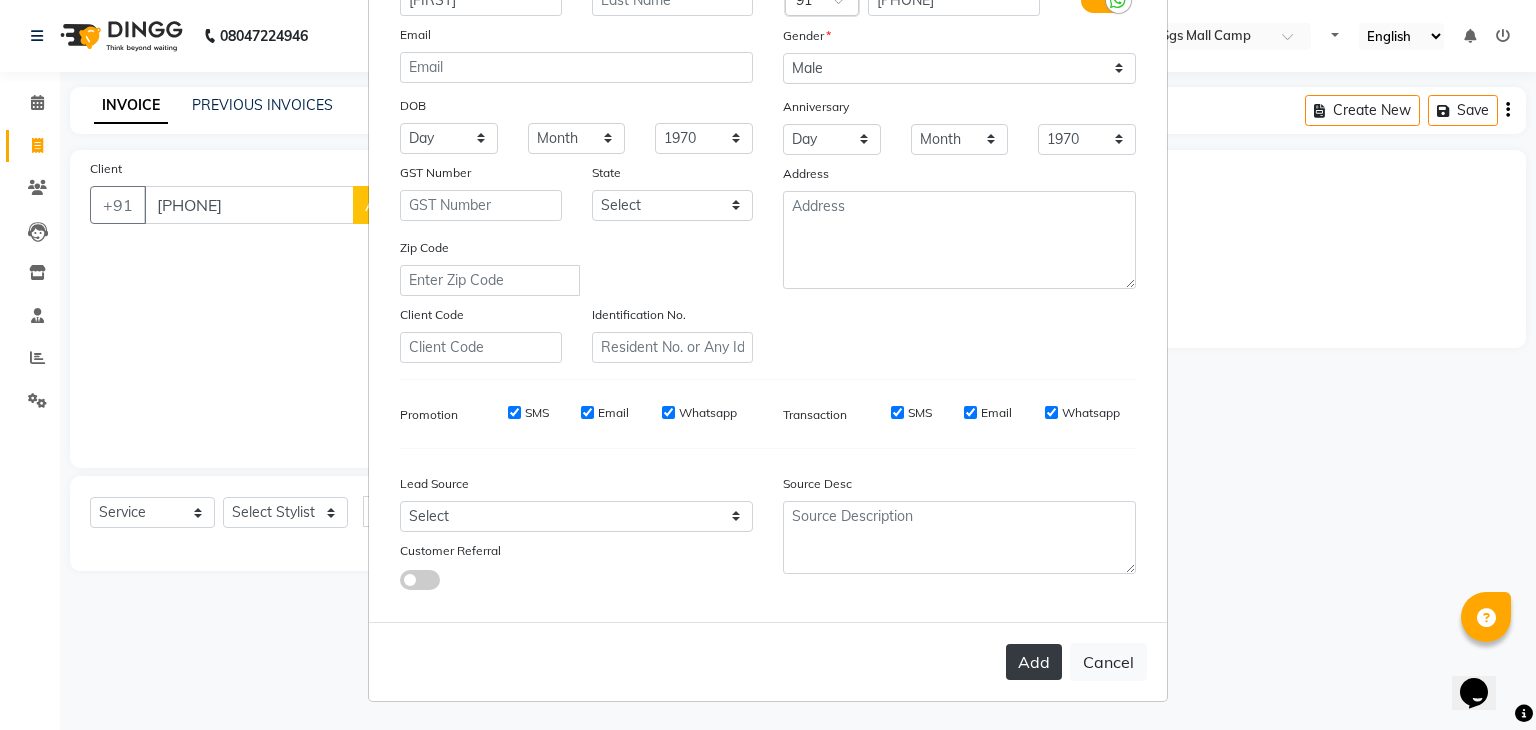 click on "Add" at bounding box center [1034, 662] 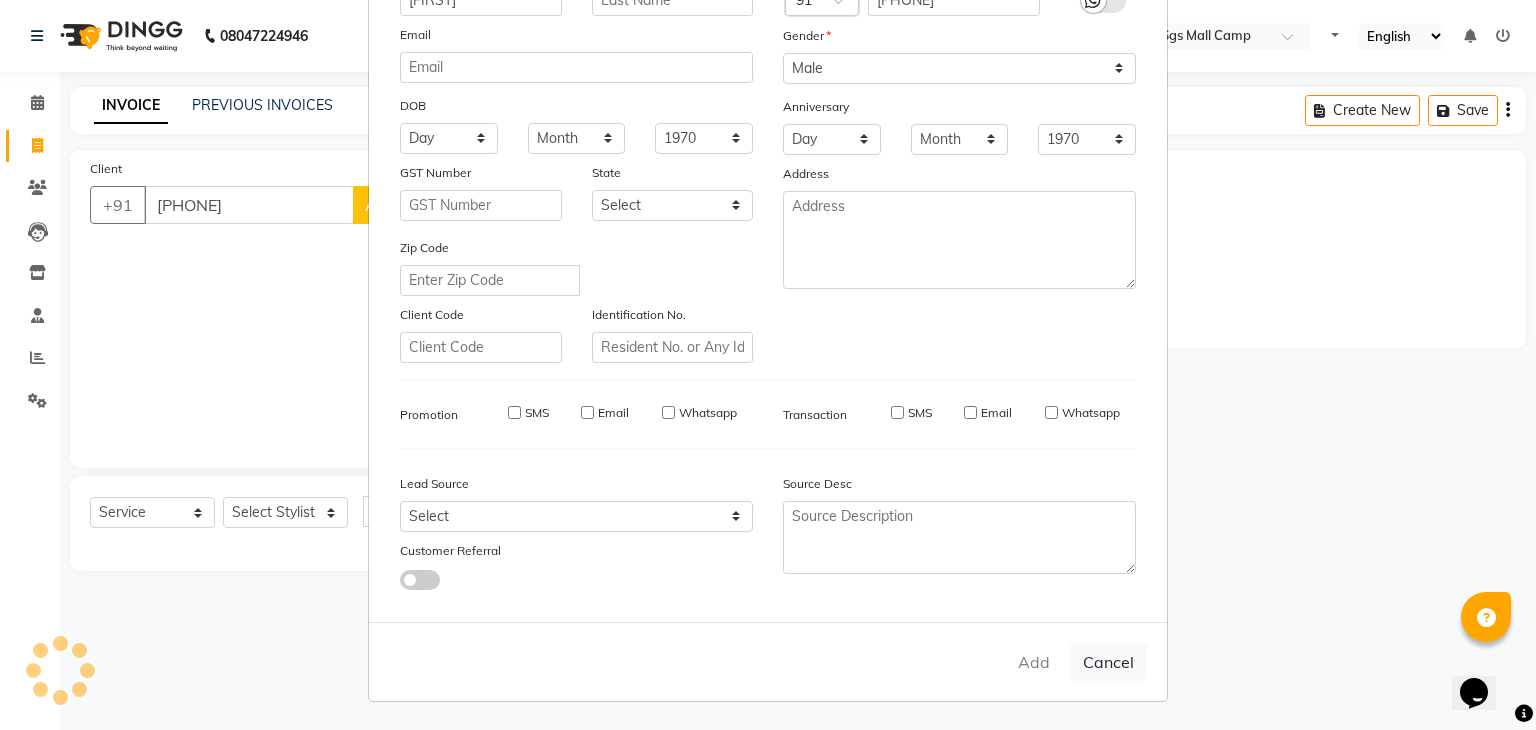 type on "78******94" 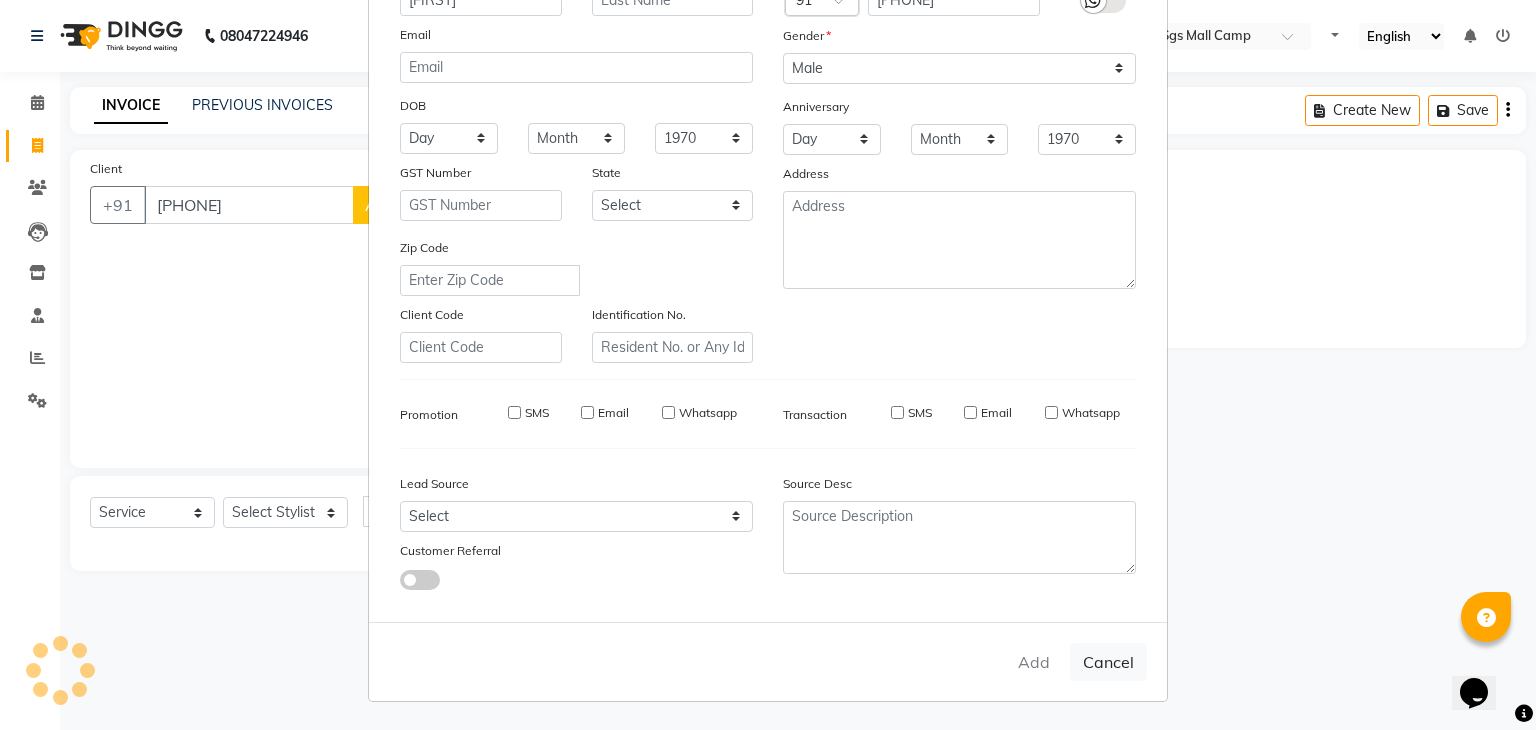 type 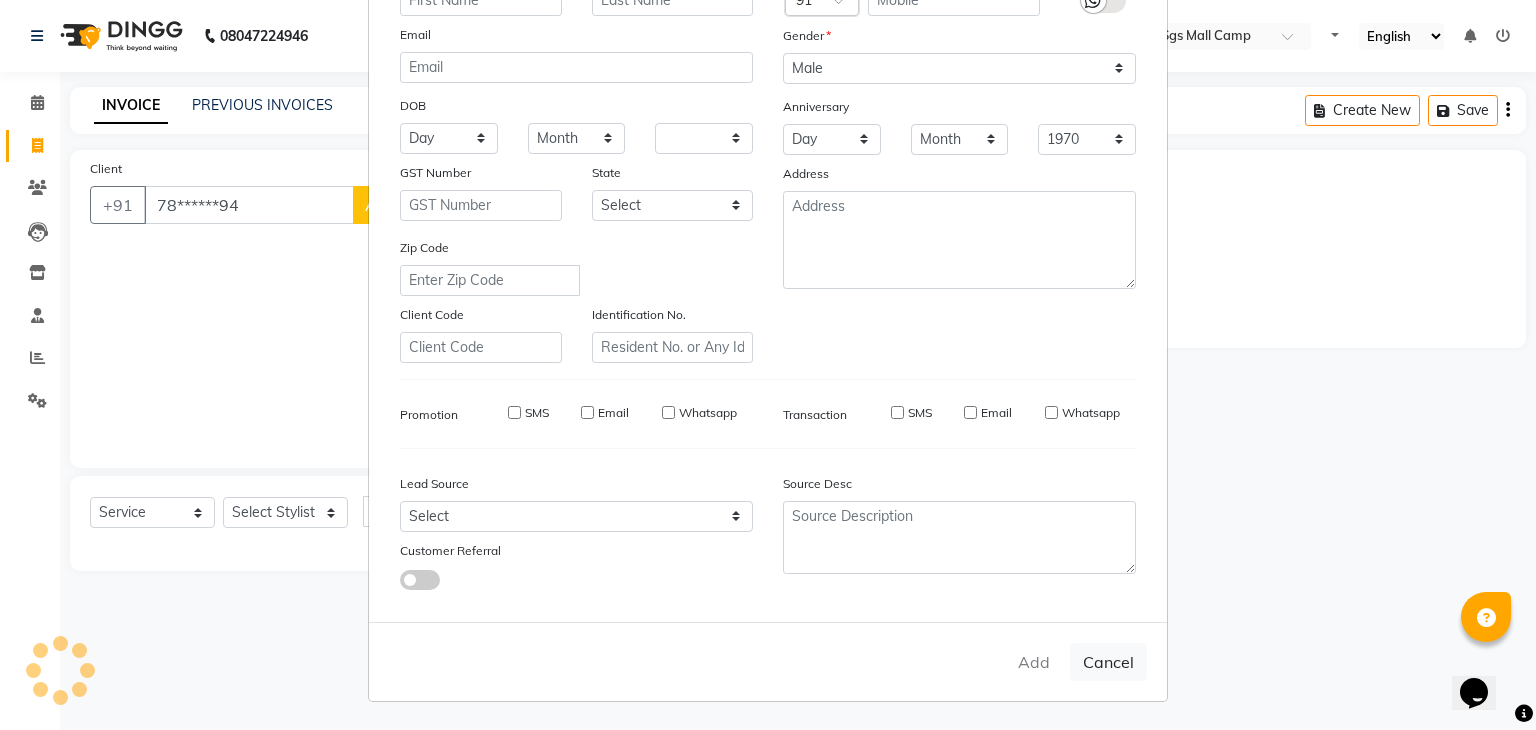 select 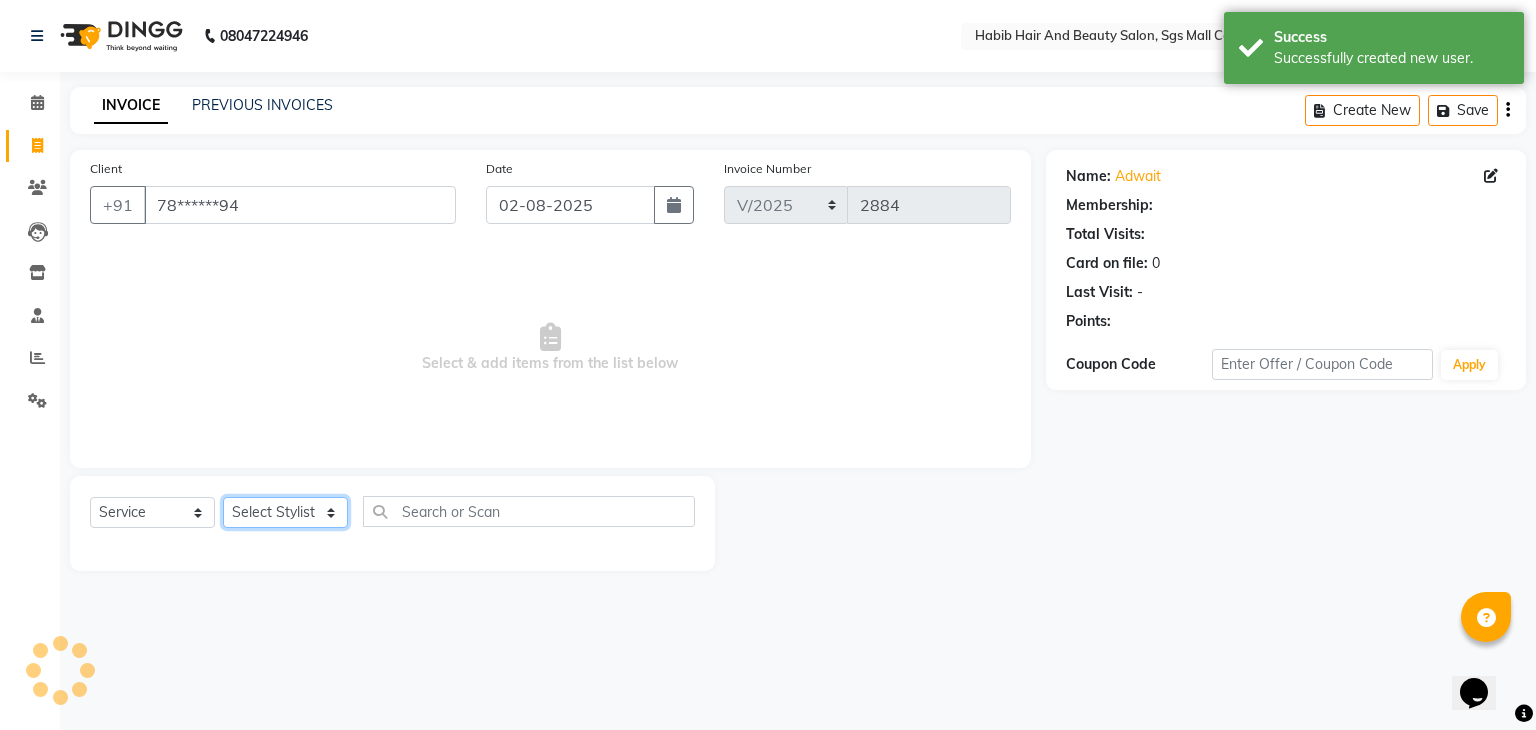 click on "Select Stylist [FIRST] [LAST] [FIRST]  [FIRST] Manager [FIRST]  [FIRST] [FIRST] [FIRST]  [FIRST] [FIRST]" 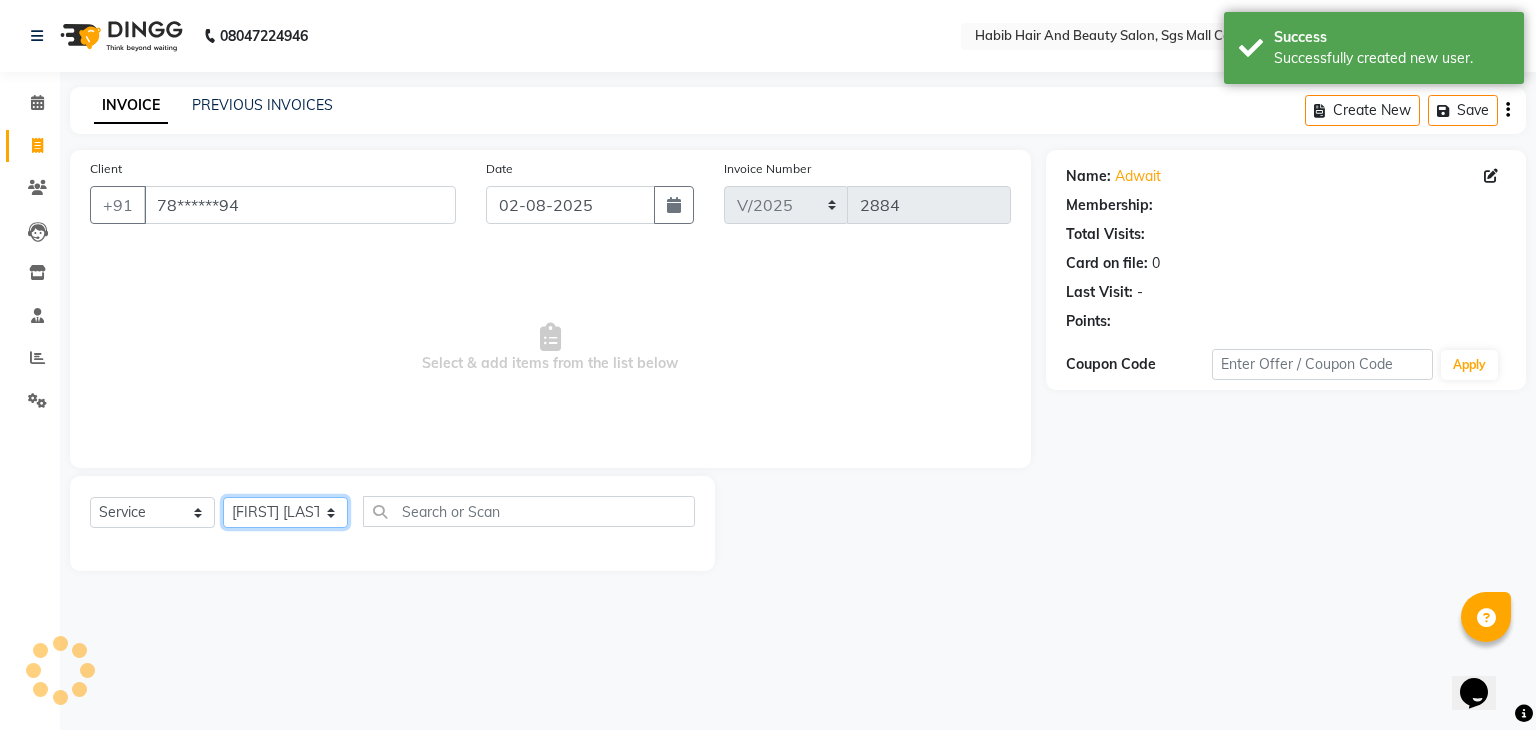 click on "Select Stylist [FIRST] [LAST] [FIRST]  [FIRST] Manager [FIRST]  [FIRST] [FIRST] [FIRST]  [FIRST] [FIRST]" 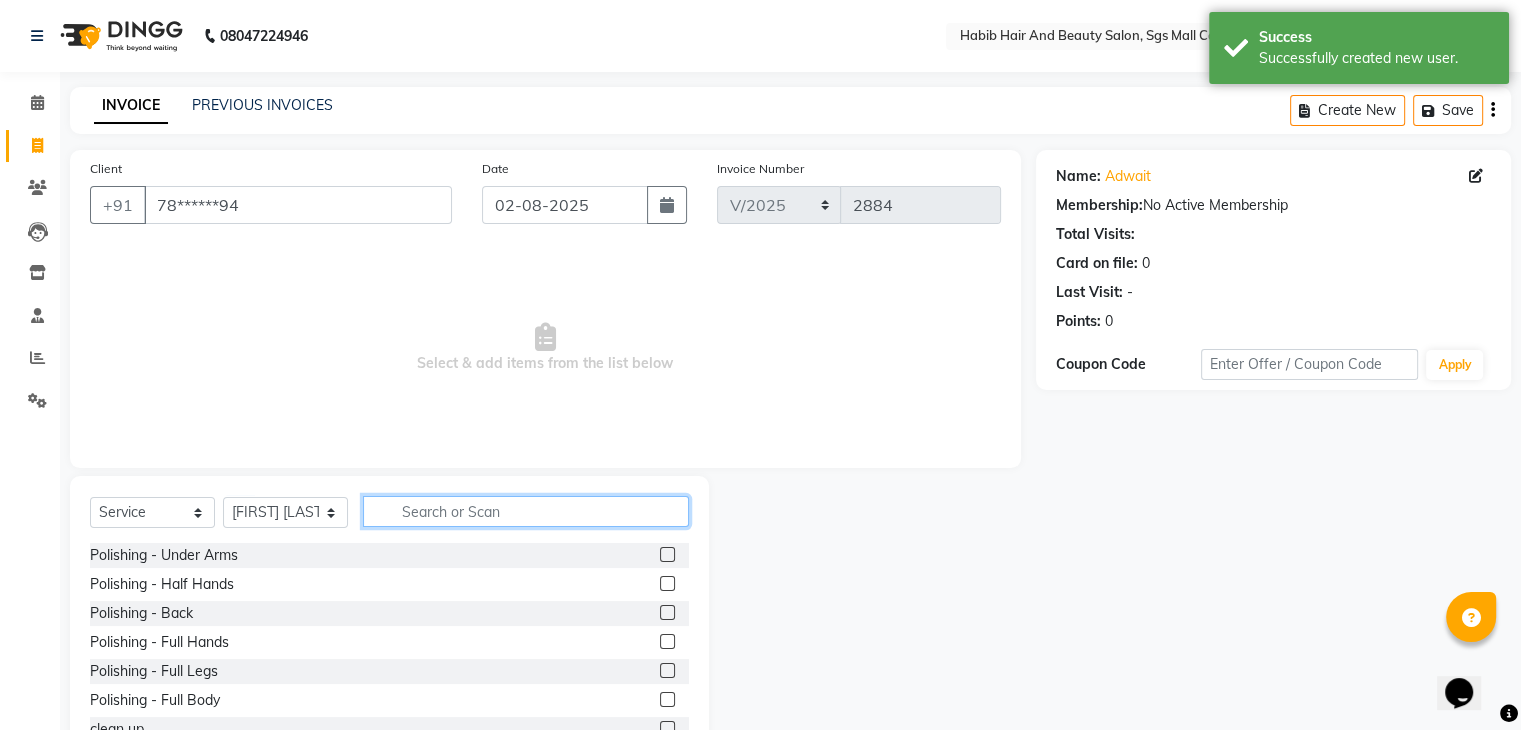 click 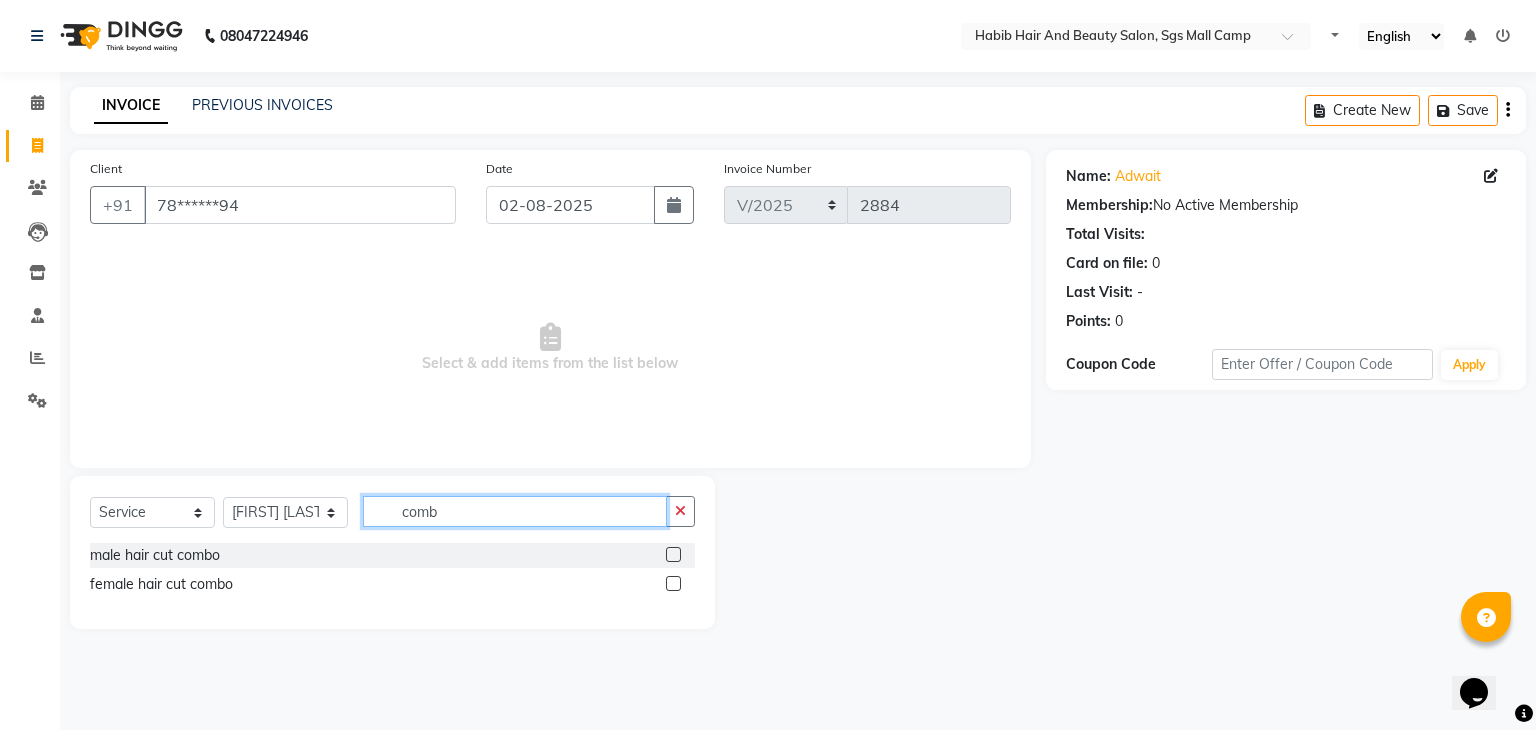 type on "comb" 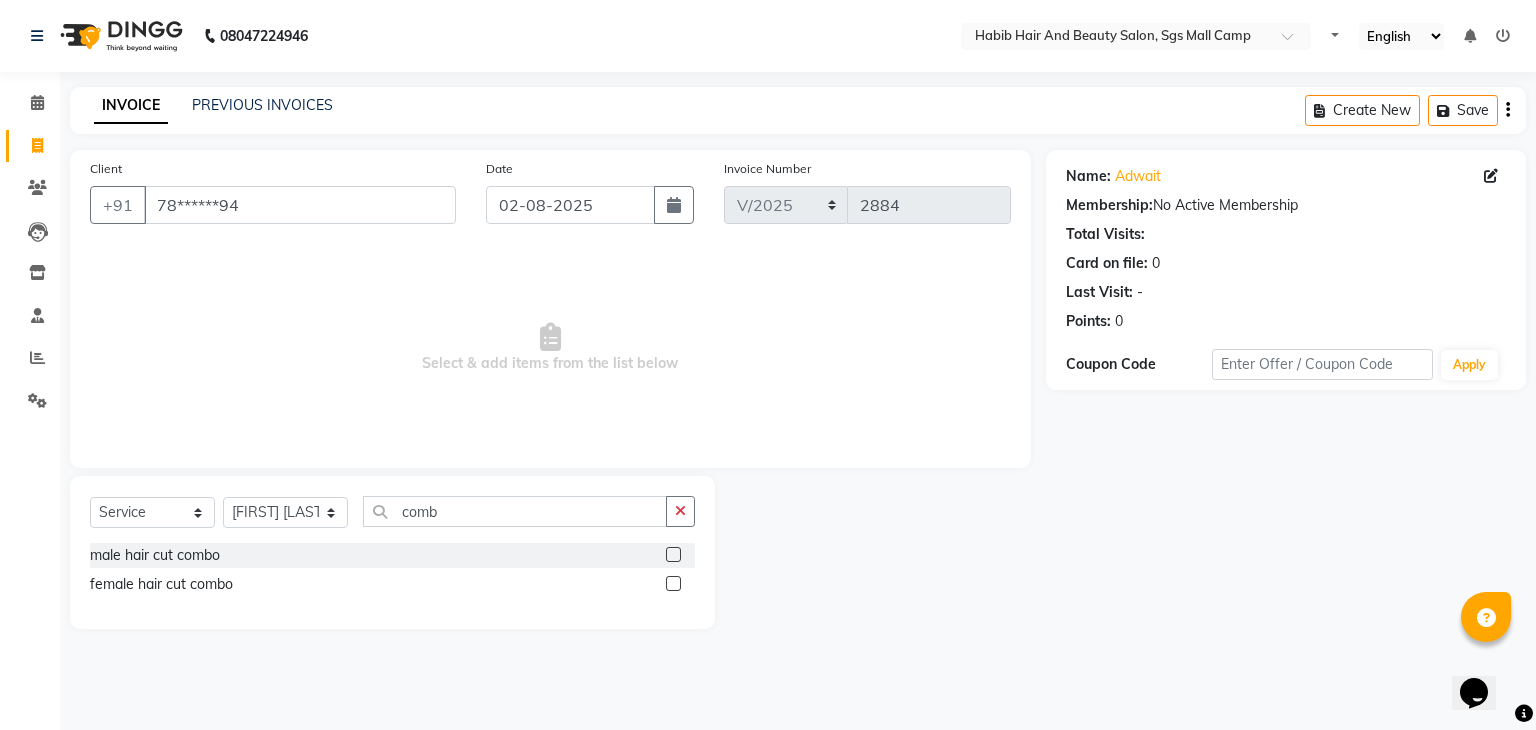 click 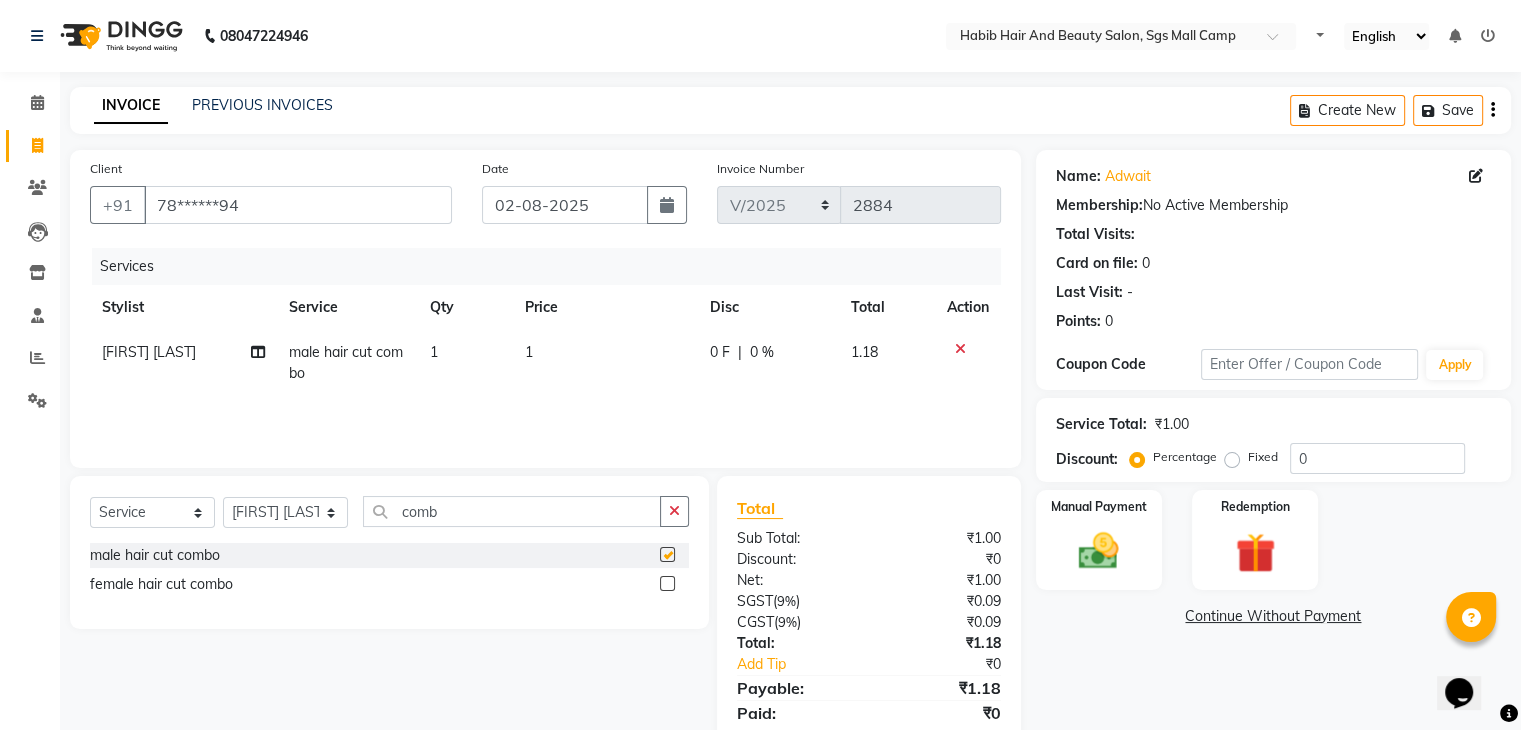 checkbox on "false" 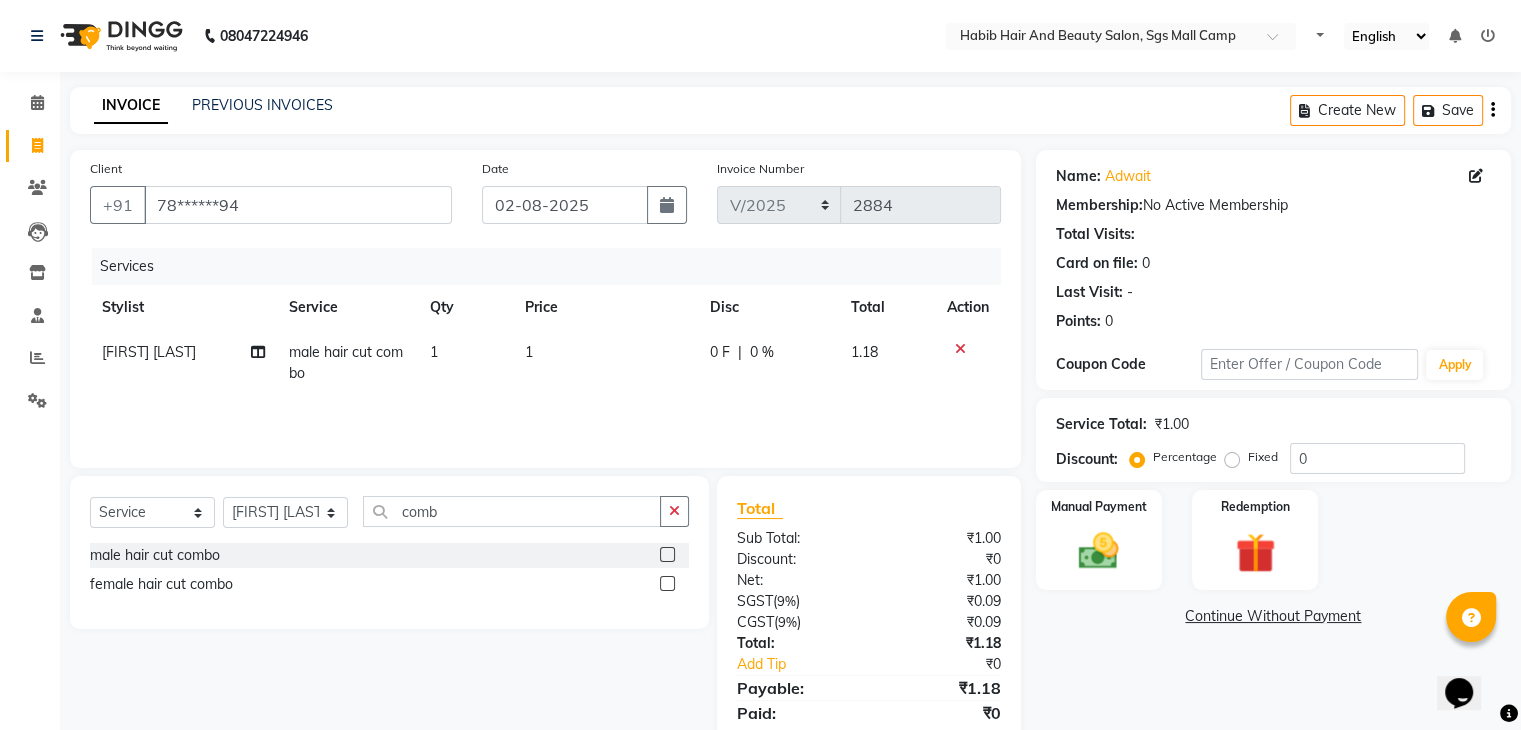 click on "1" 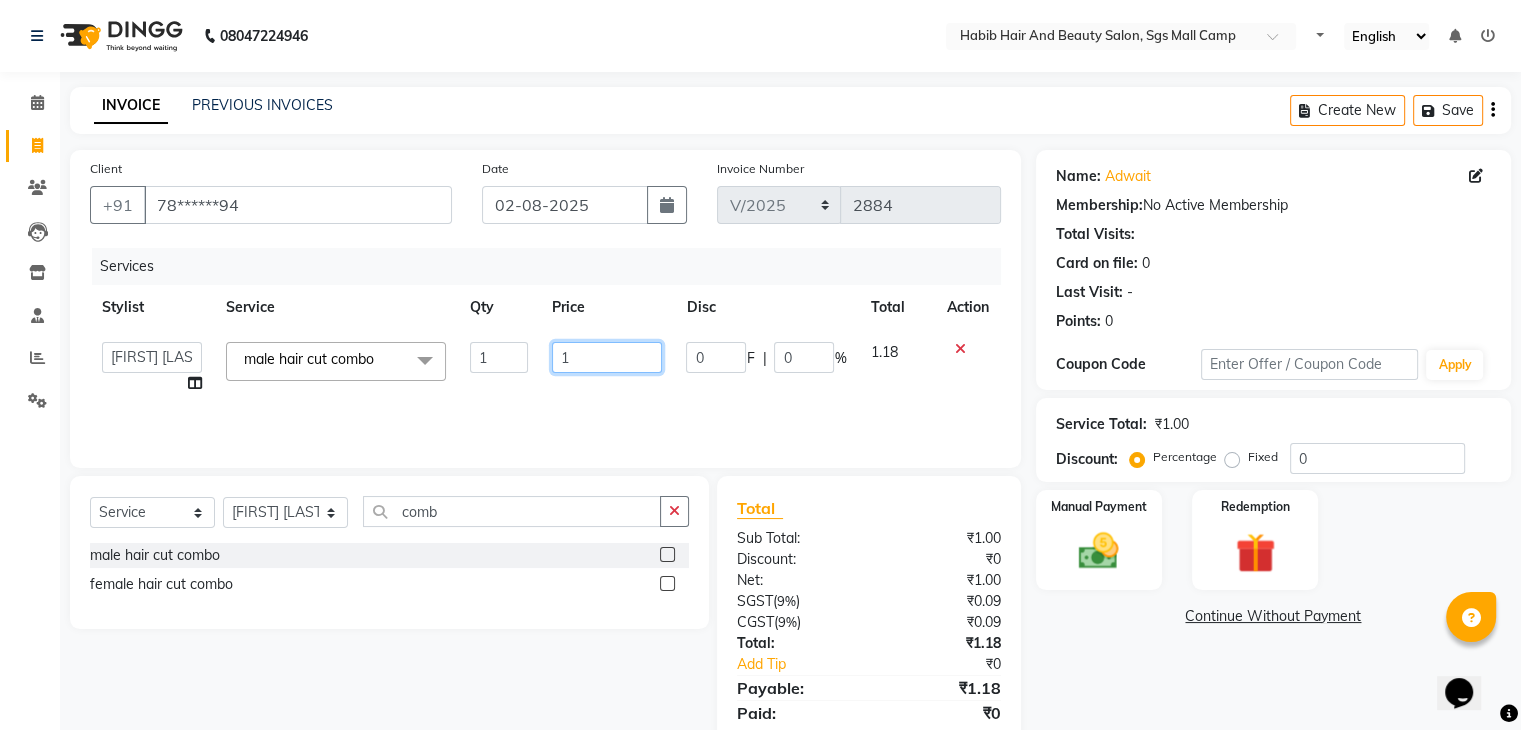 click on "1" 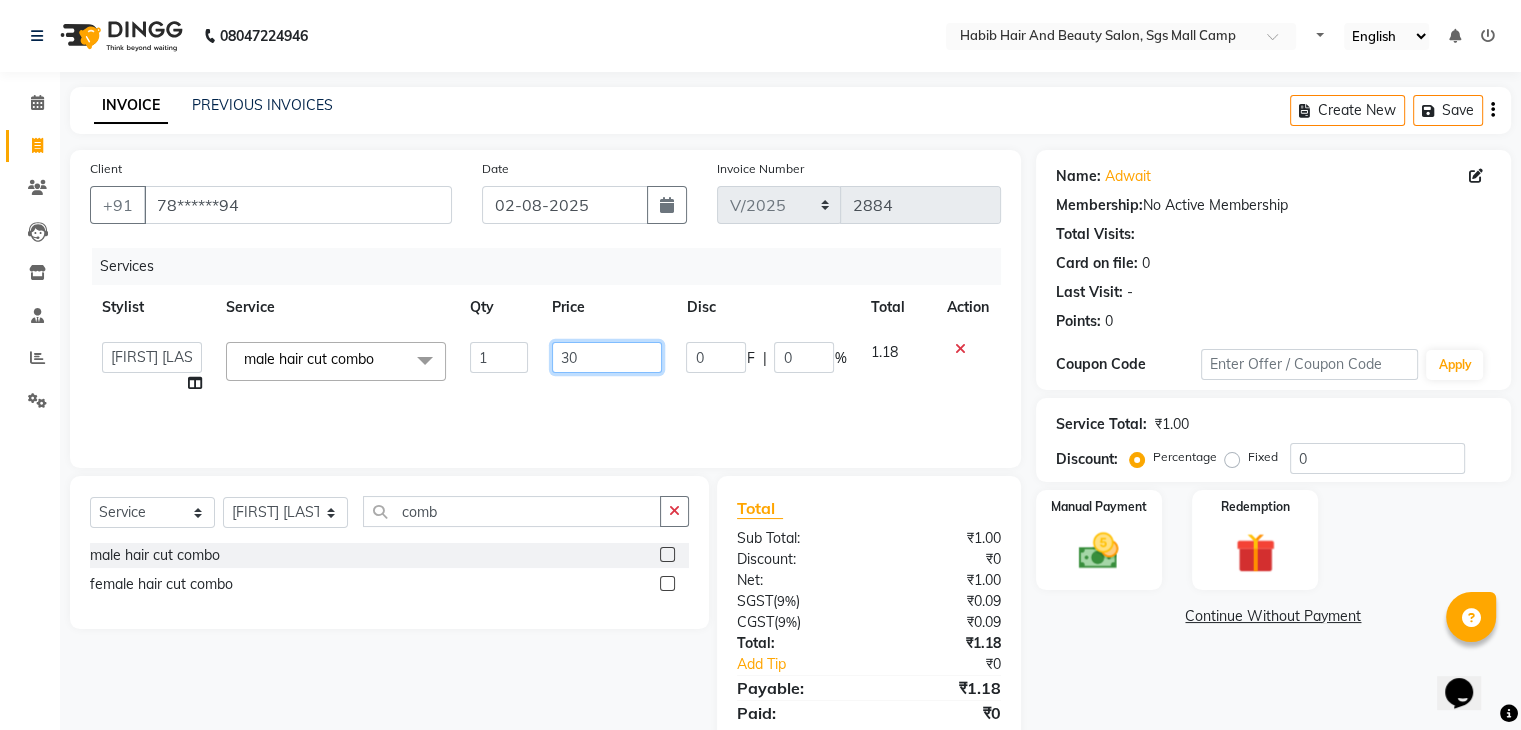 type on "300" 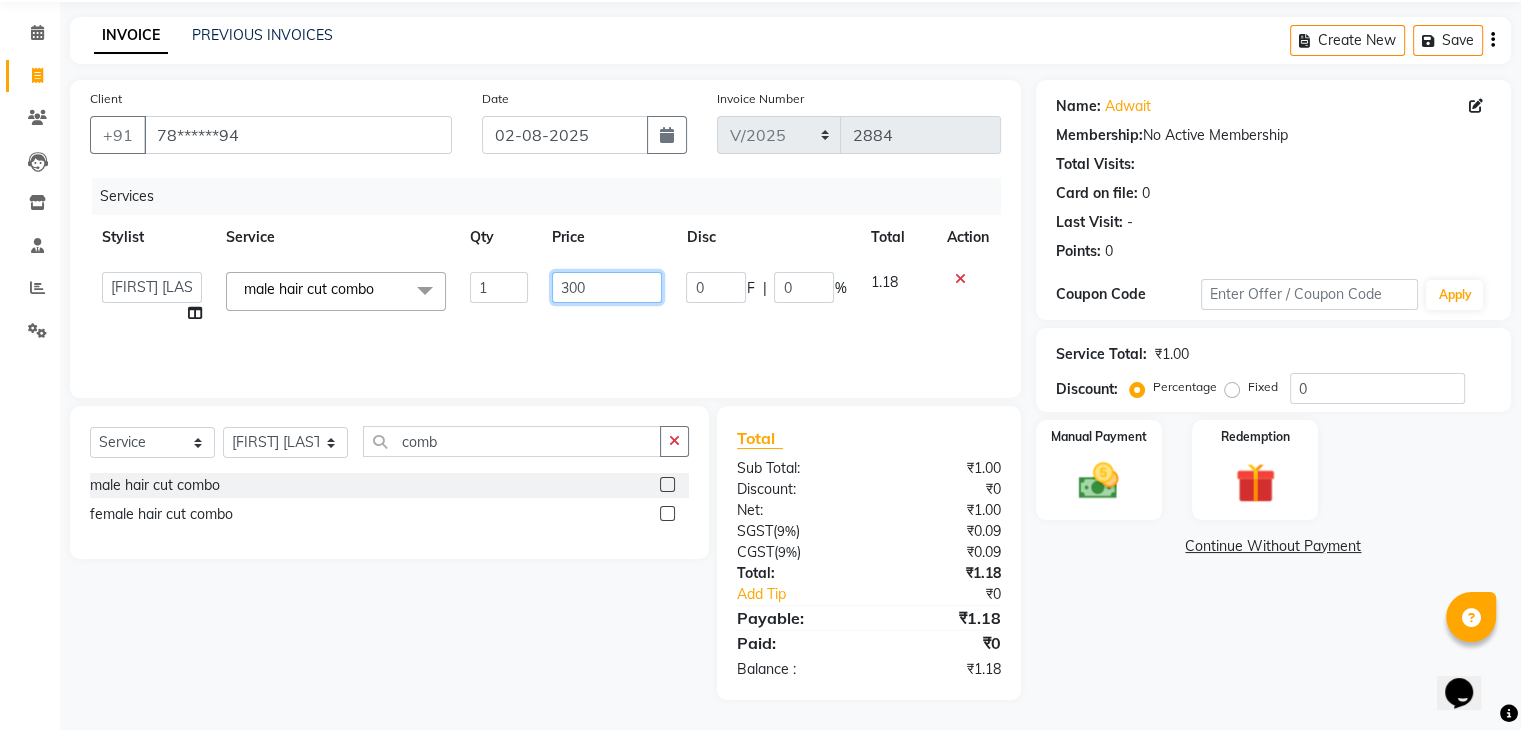 scroll, scrollTop: 71, scrollLeft: 0, axis: vertical 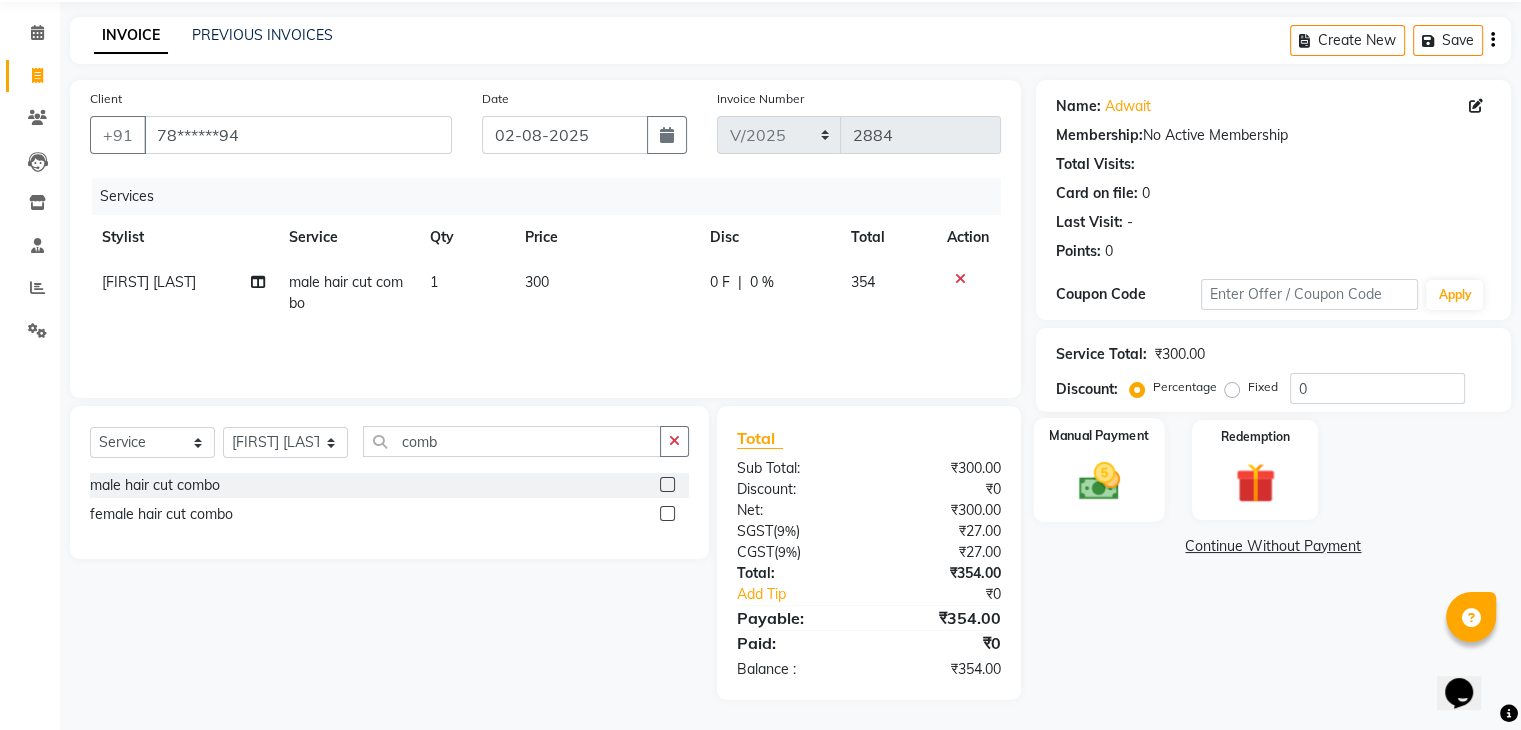 click 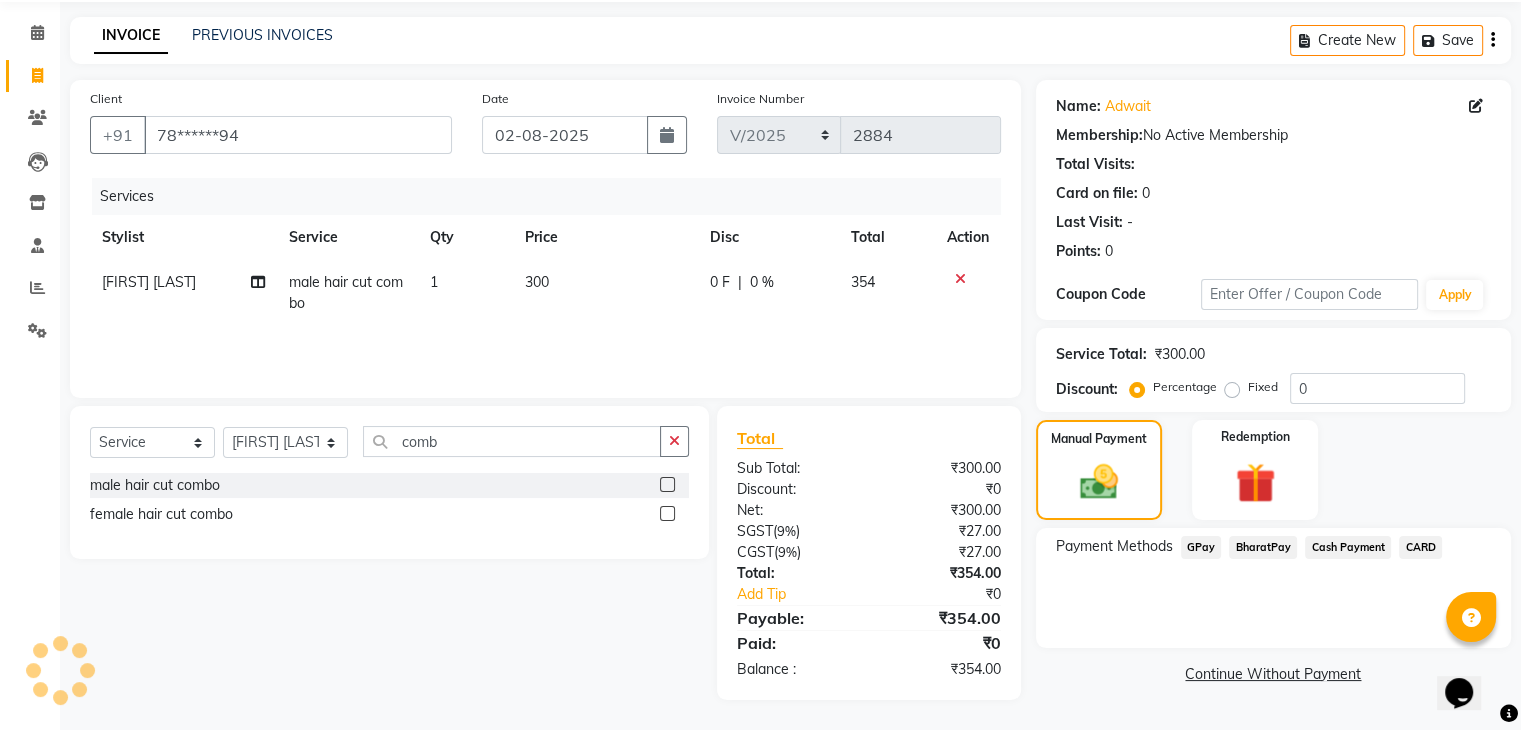 click on "Cash Payment" 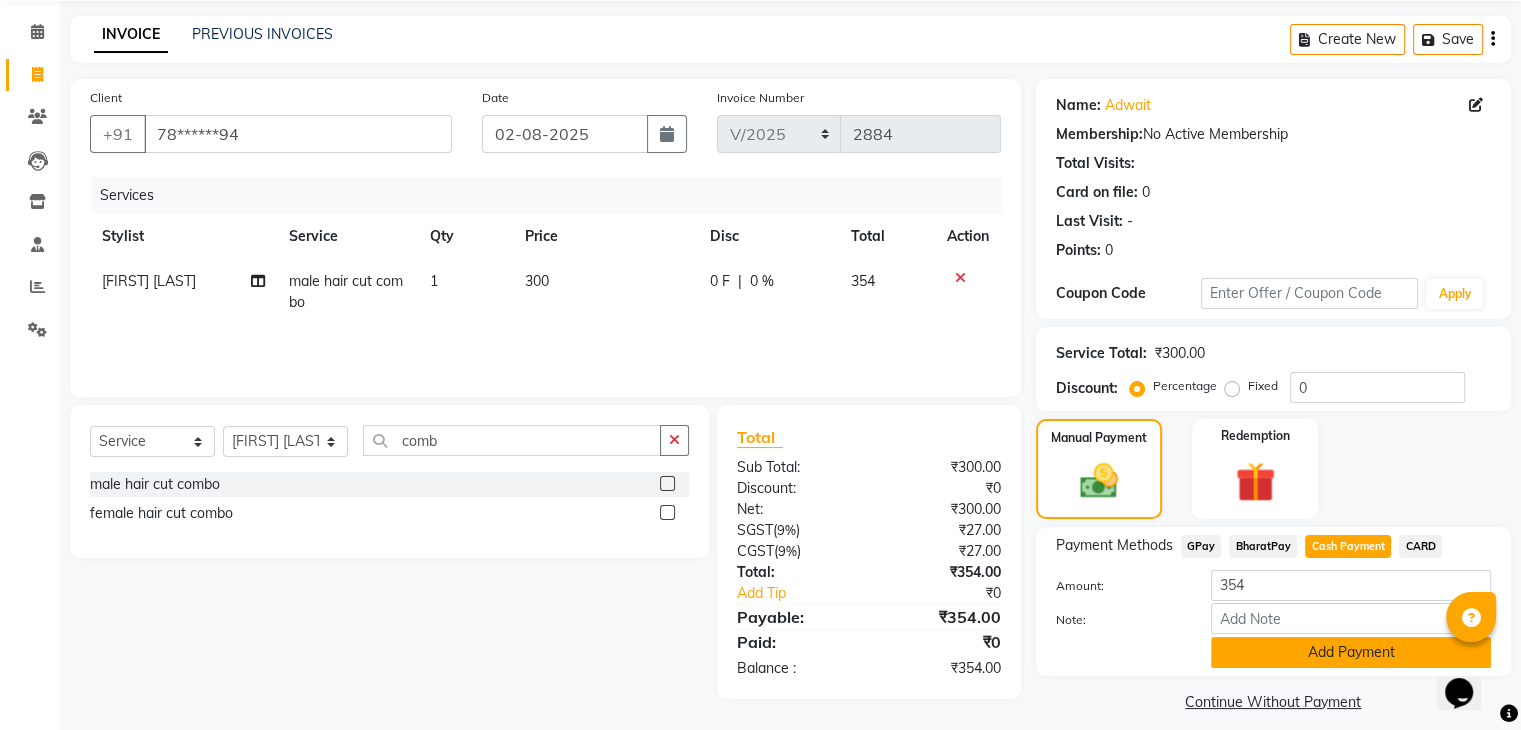 click on "Add Payment" 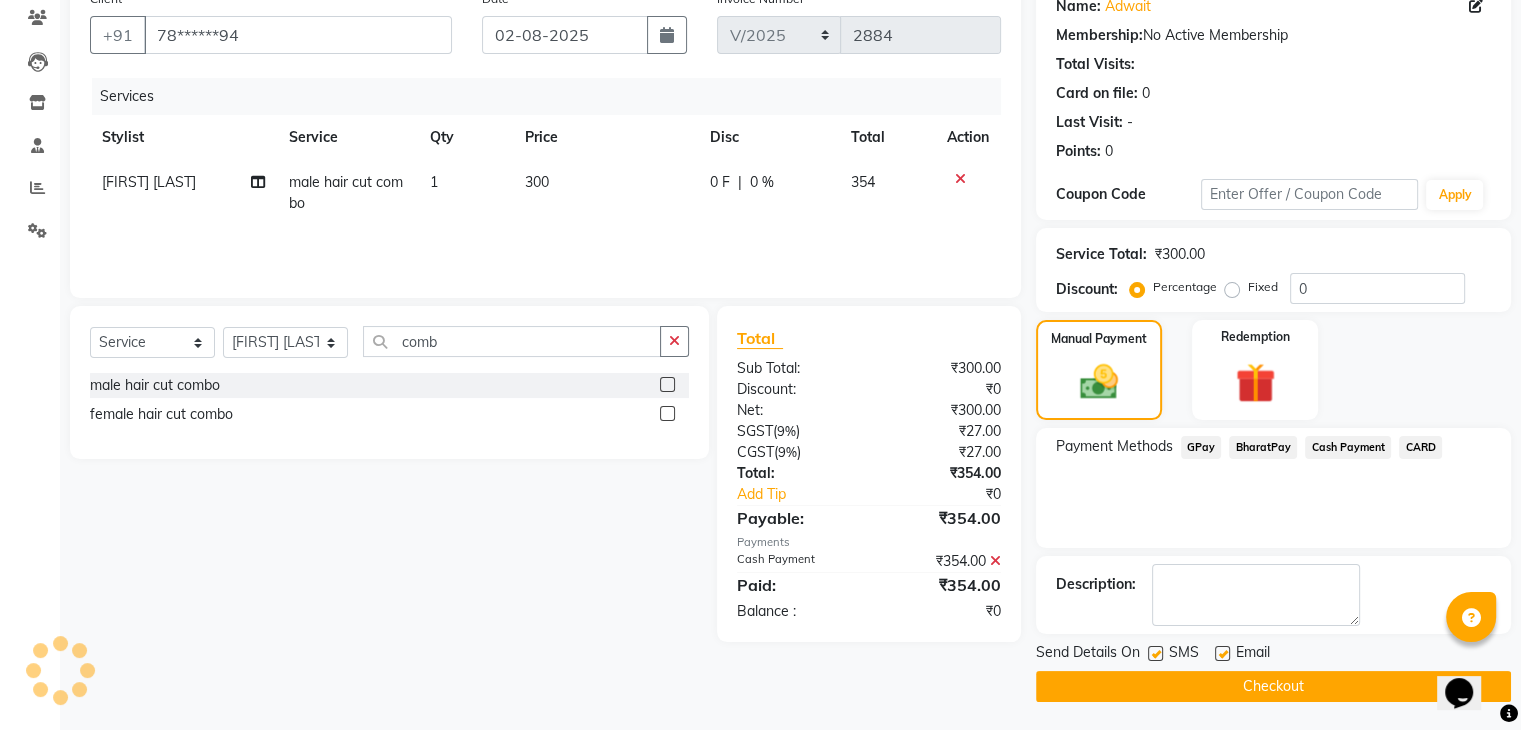 scroll, scrollTop: 171, scrollLeft: 0, axis: vertical 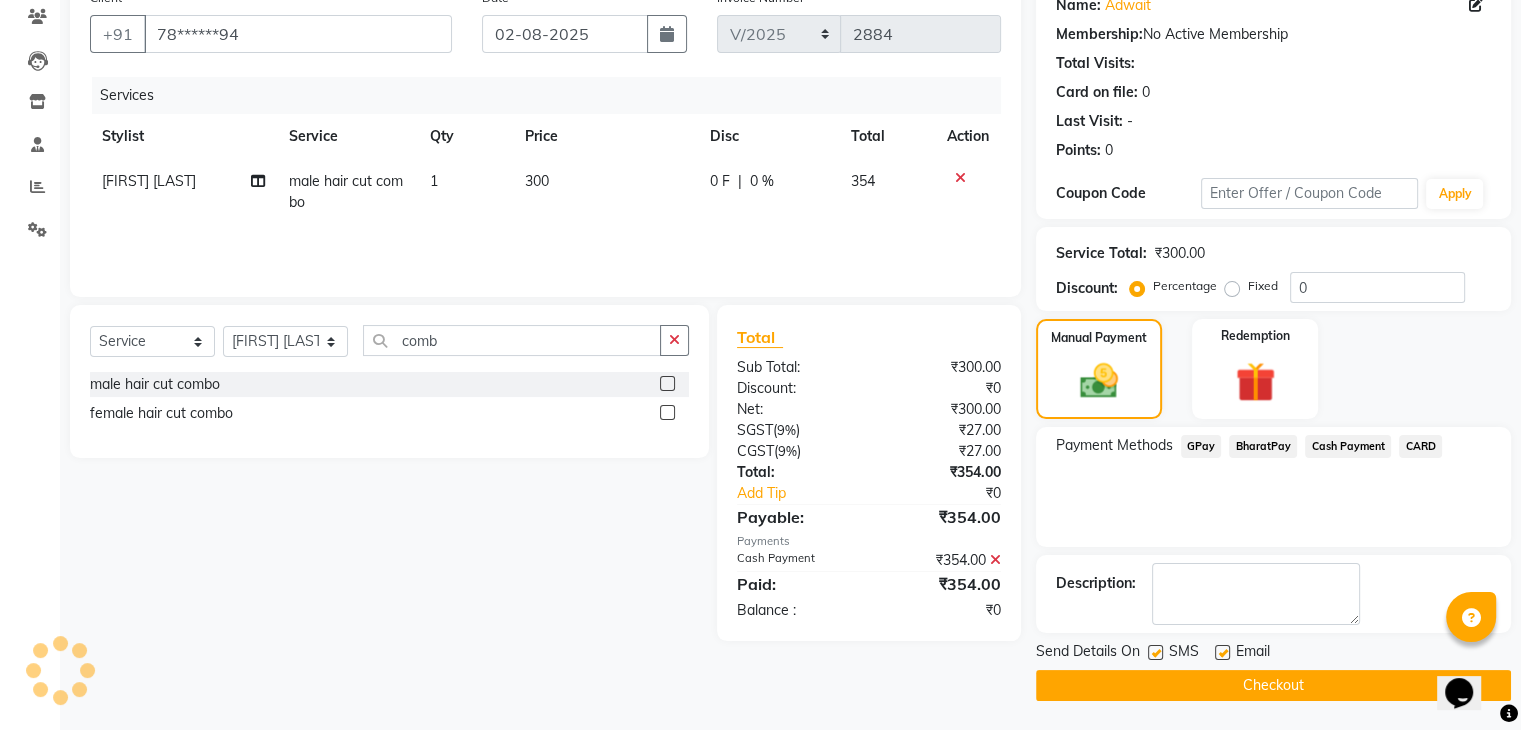 click on "Checkout" 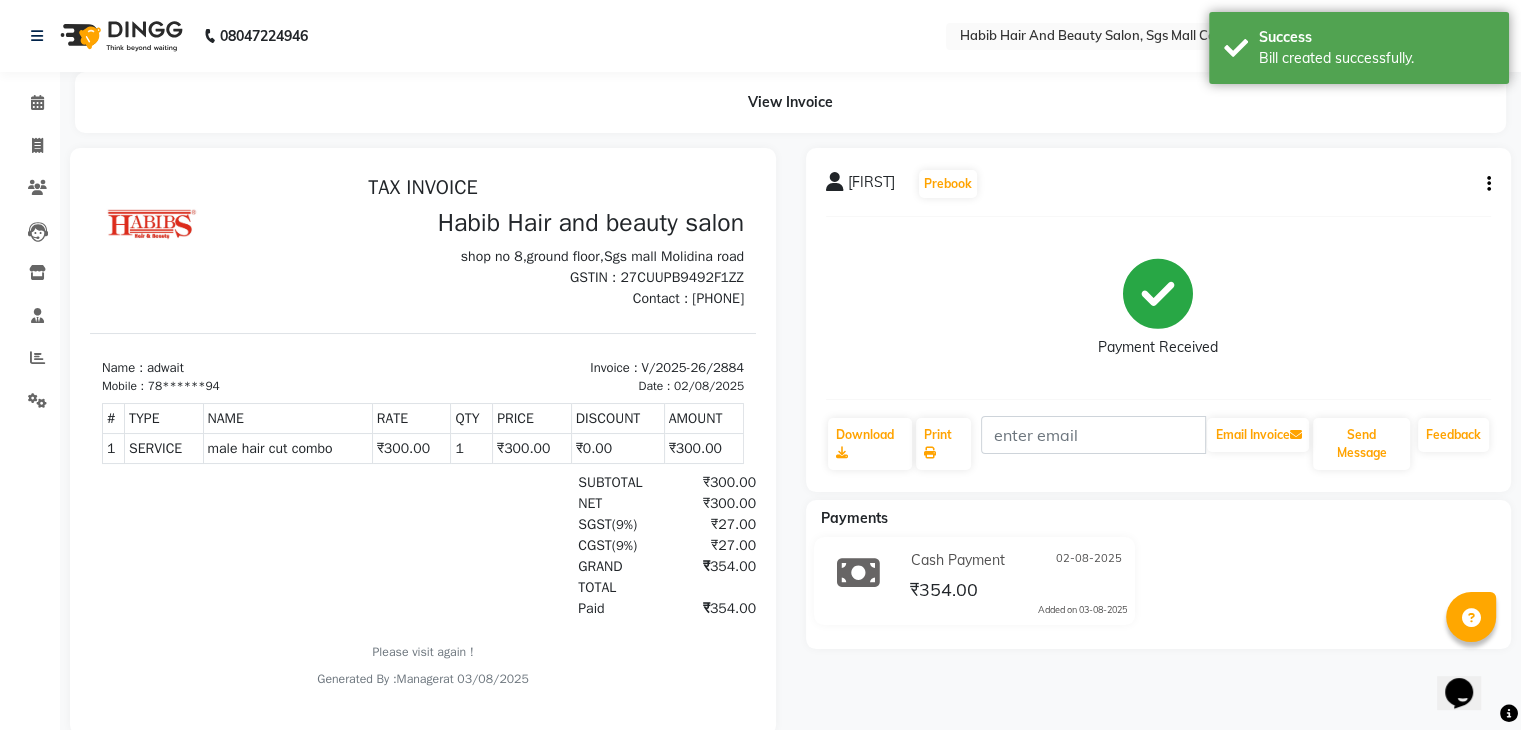scroll, scrollTop: 0, scrollLeft: 0, axis: both 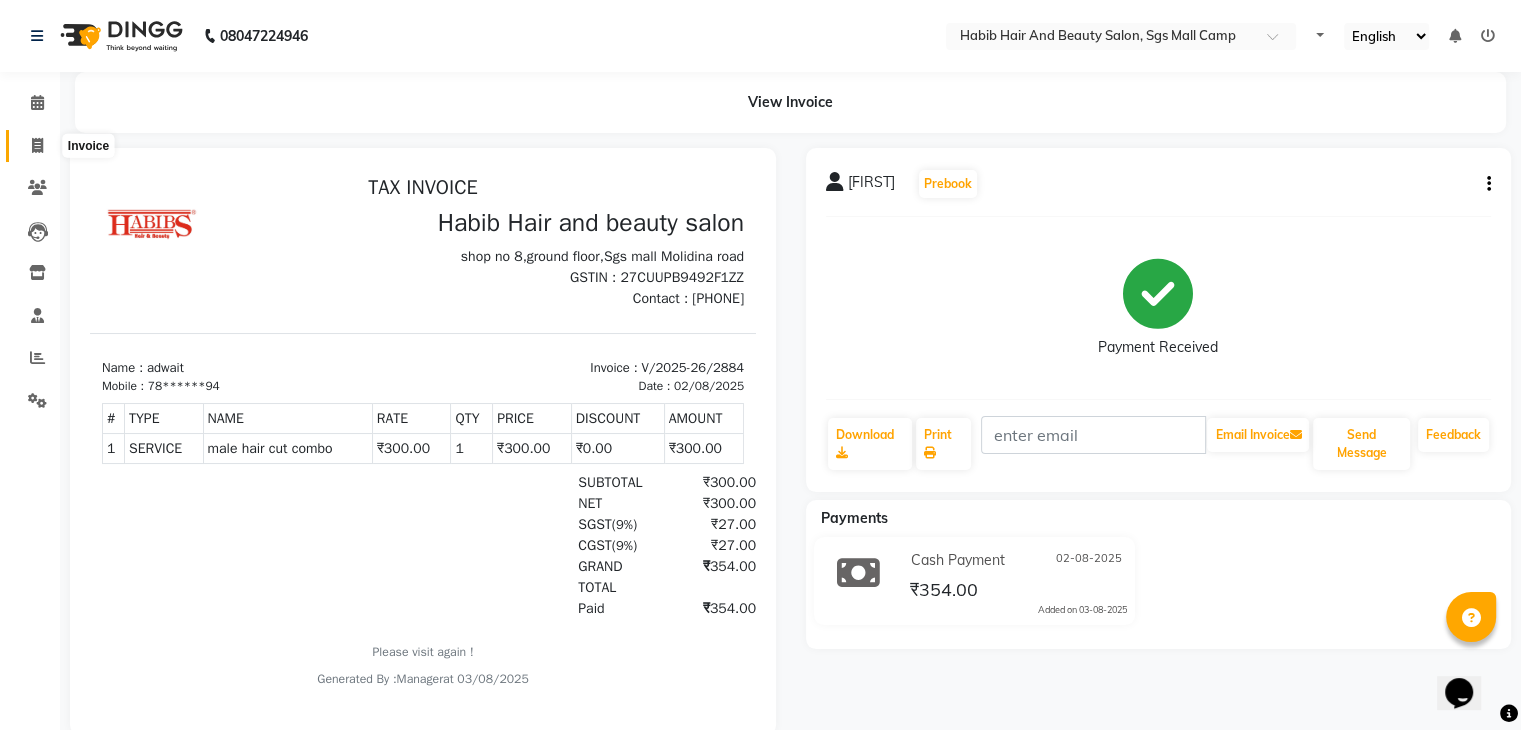 click 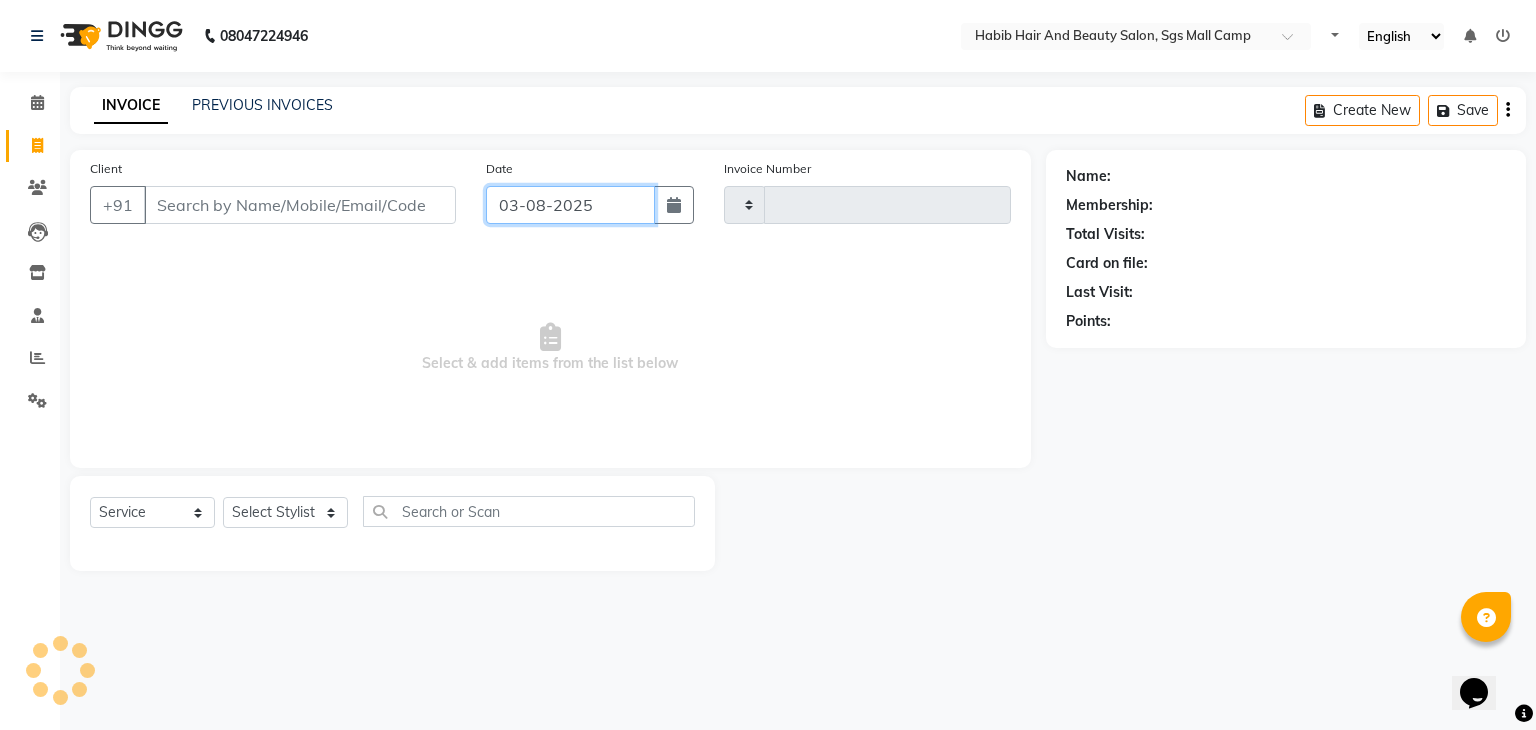 click on "03-08-2025" 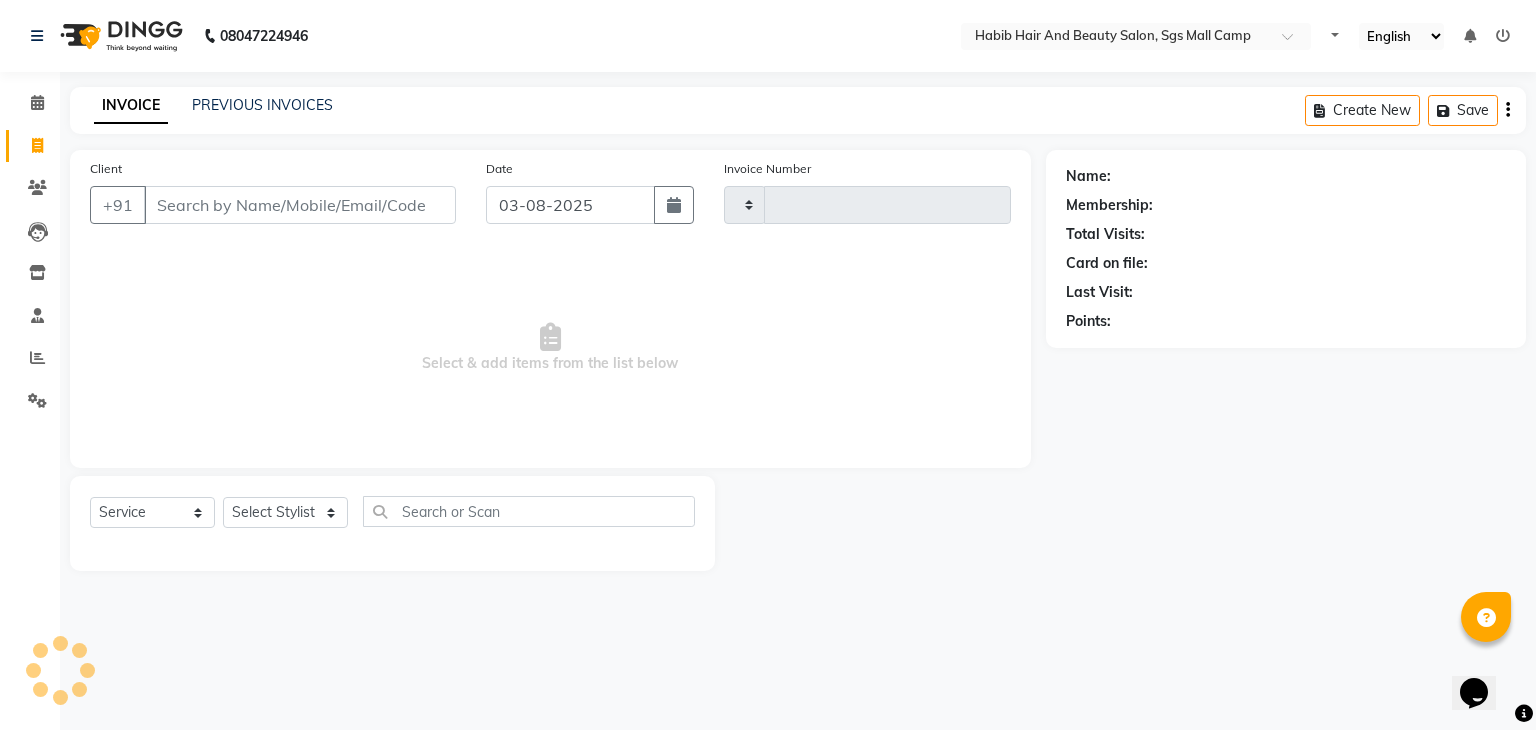 select on "8" 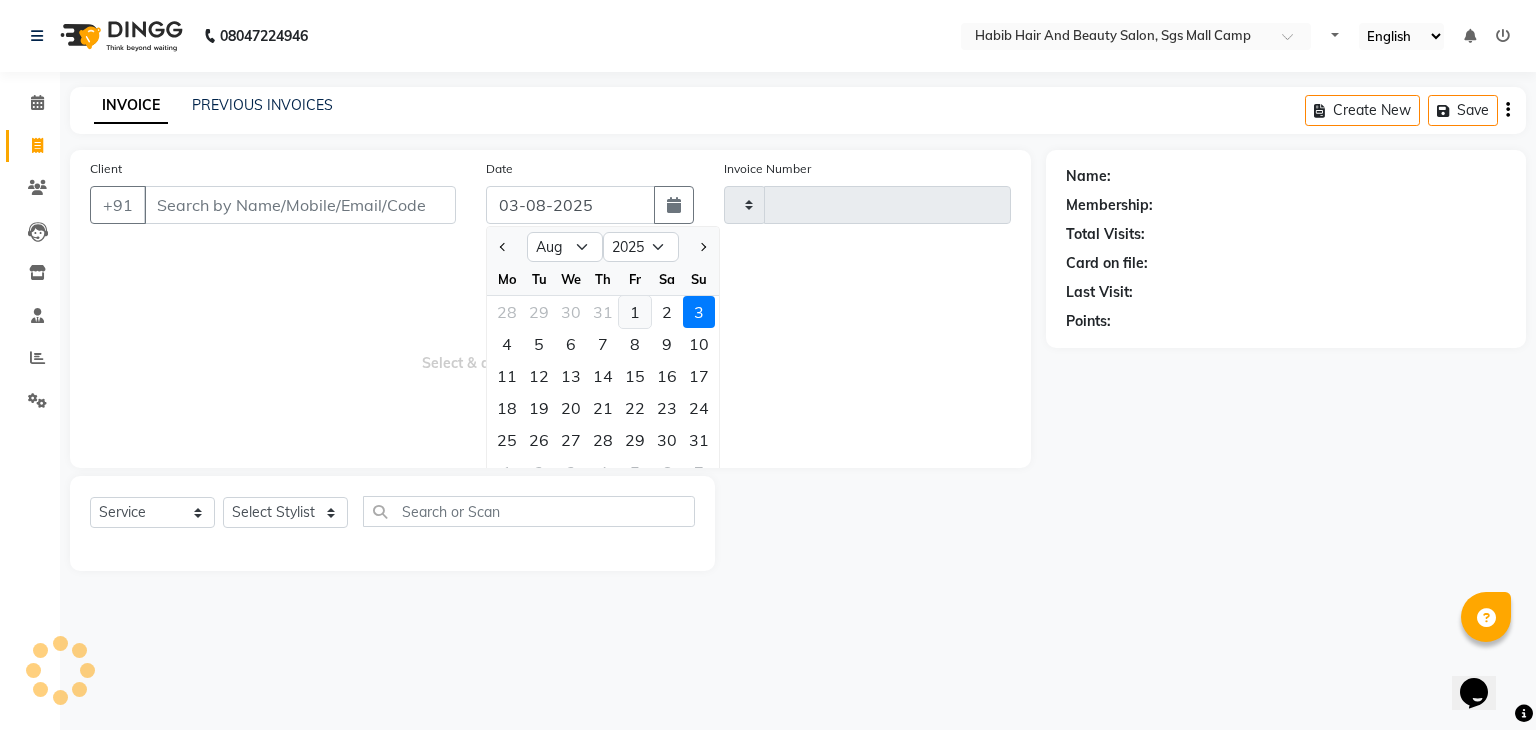 type on "2885" 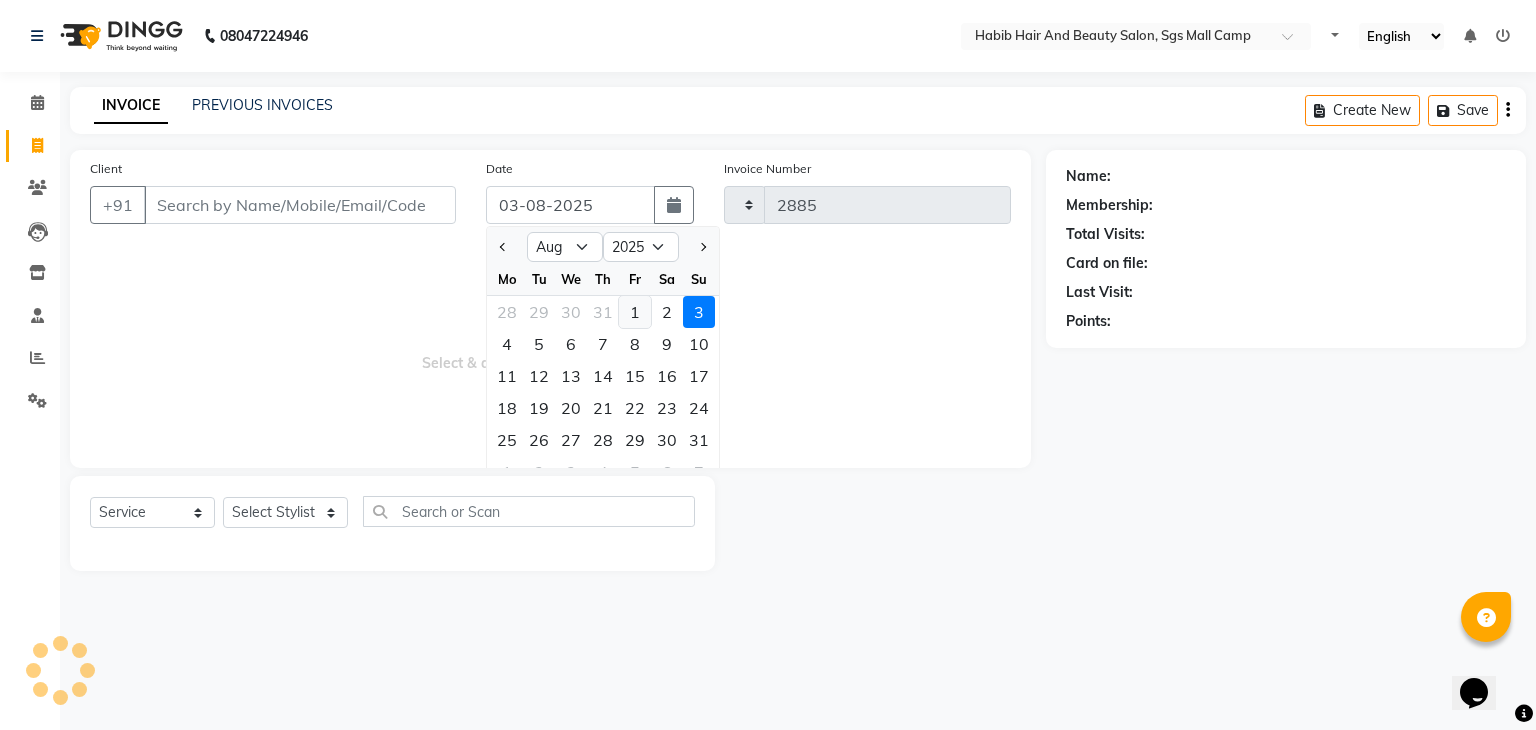 select on "8362" 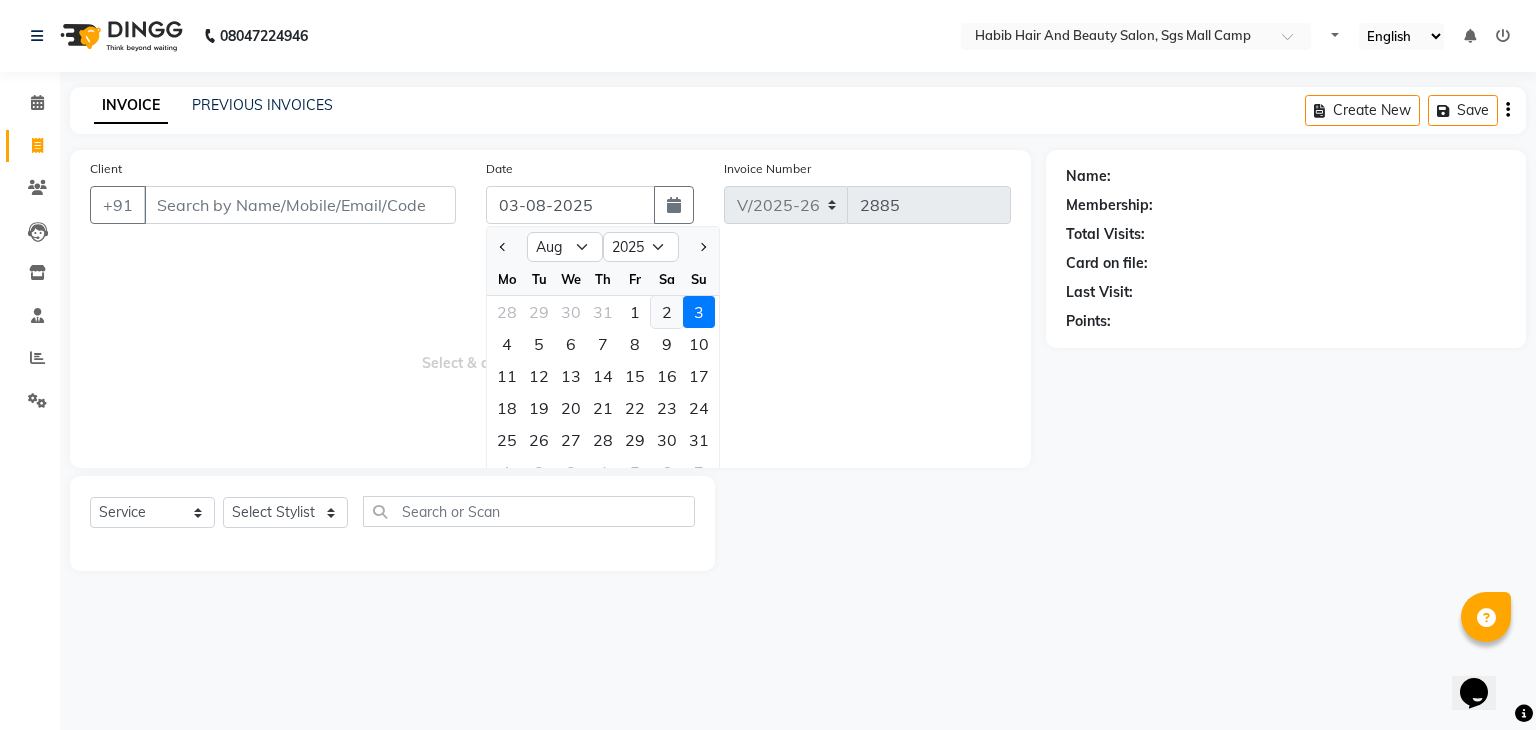 click on "2" 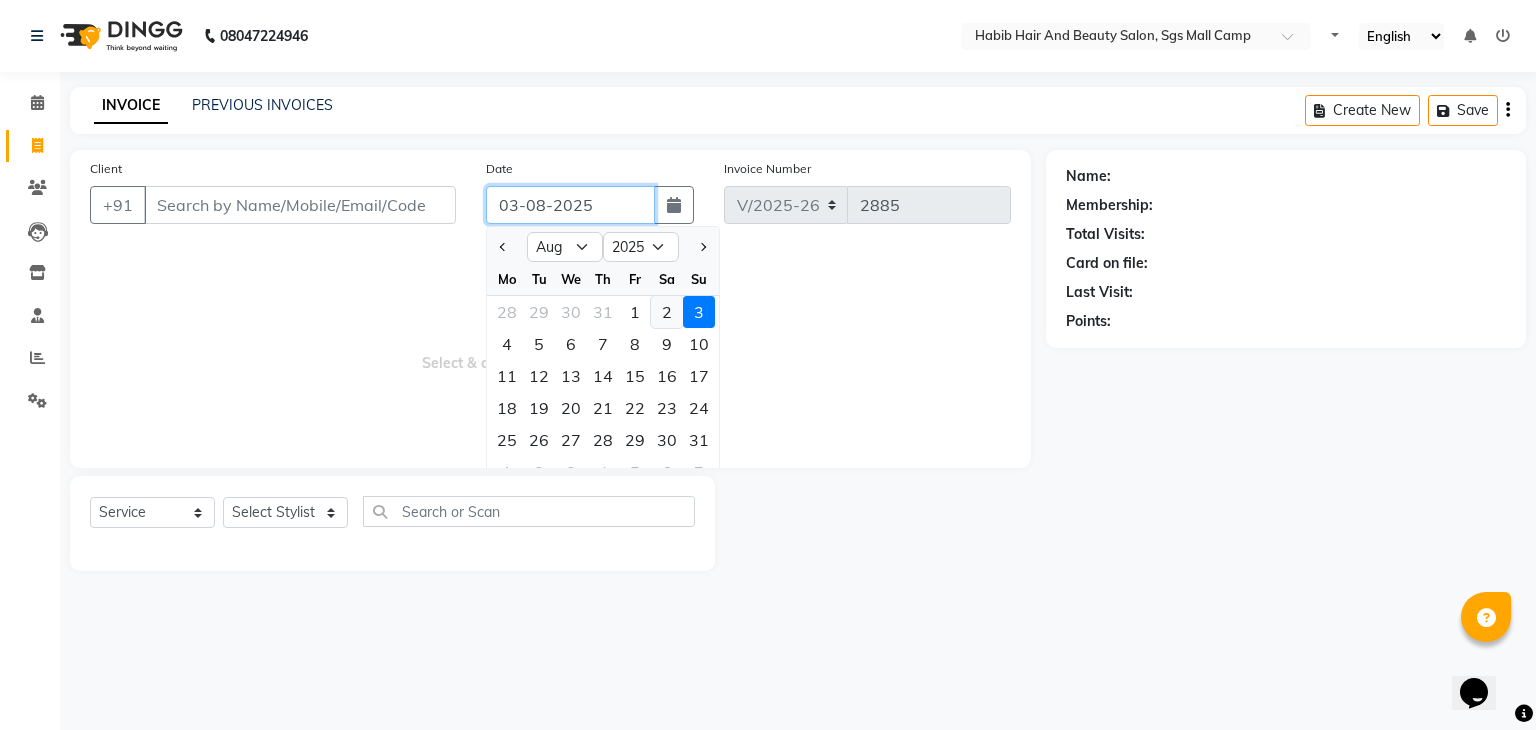 type on "02-08-2025" 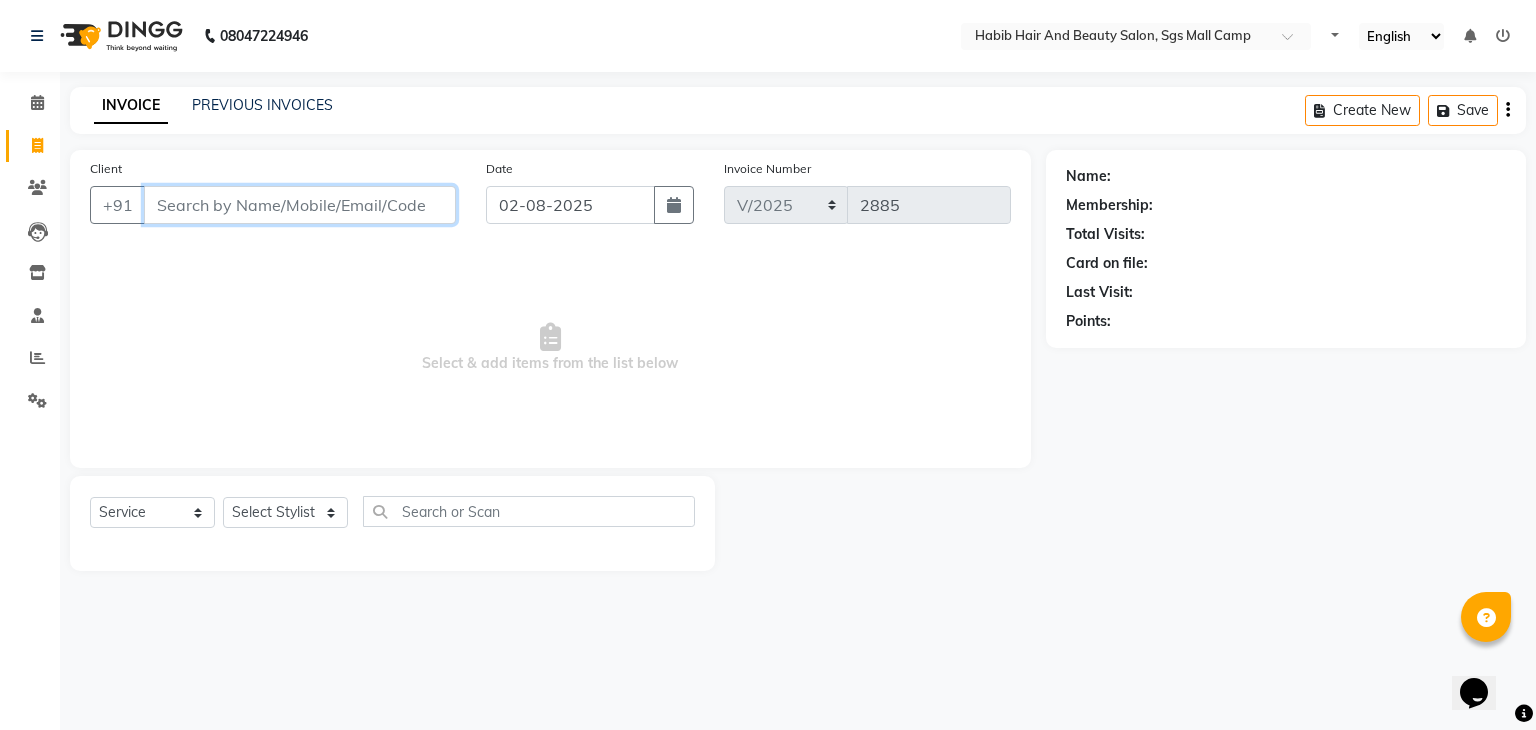 click on "Client" at bounding box center [300, 205] 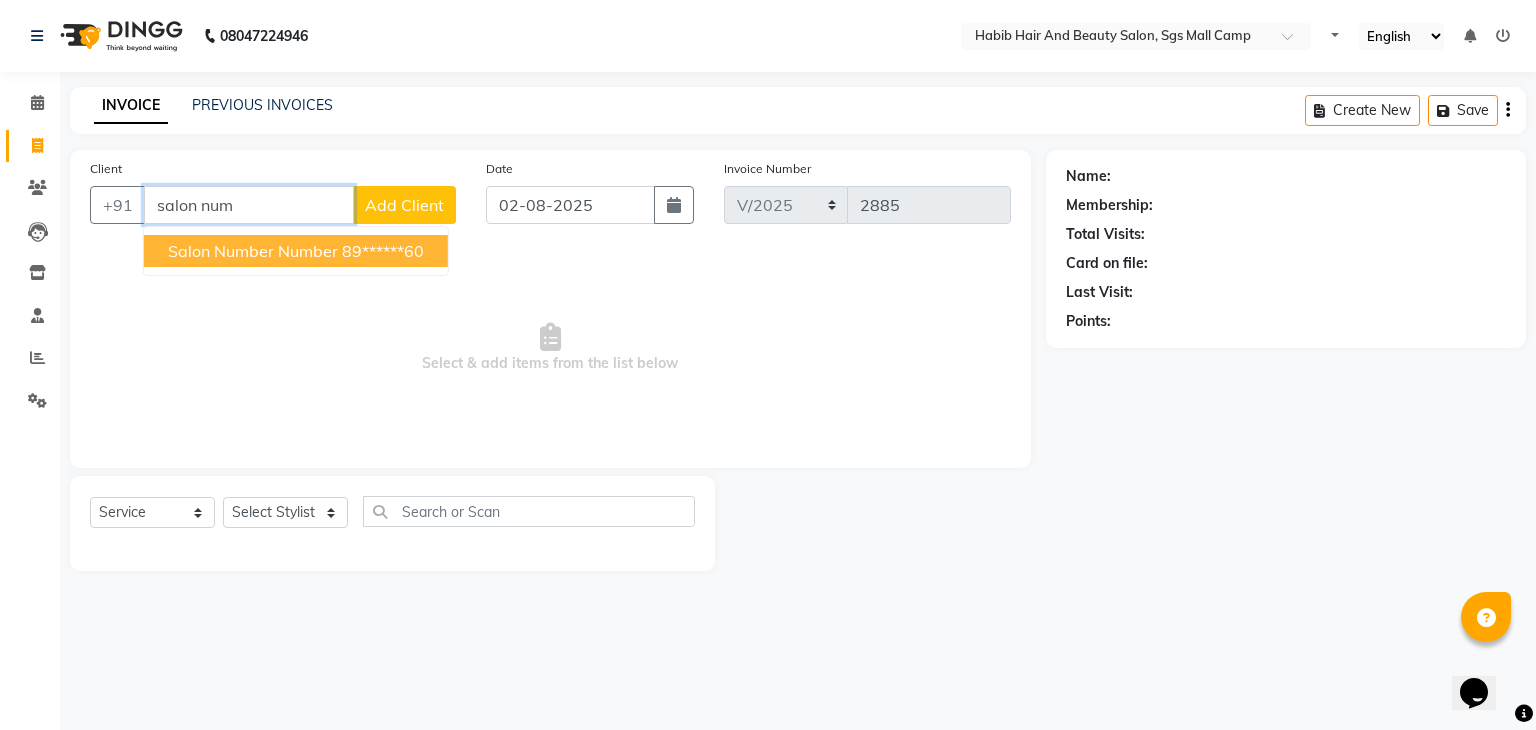 click on "salon number number" at bounding box center [253, 251] 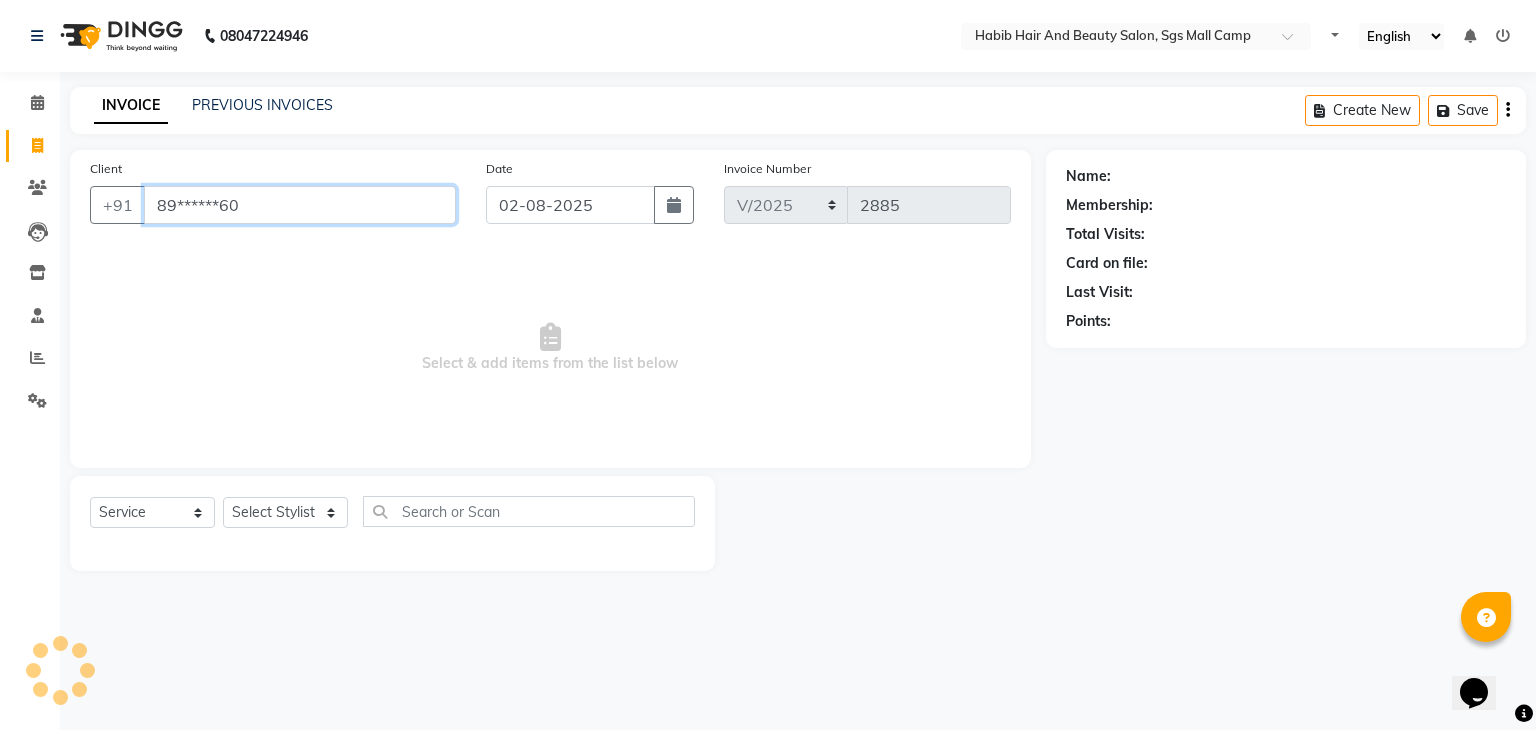 type on "89******60" 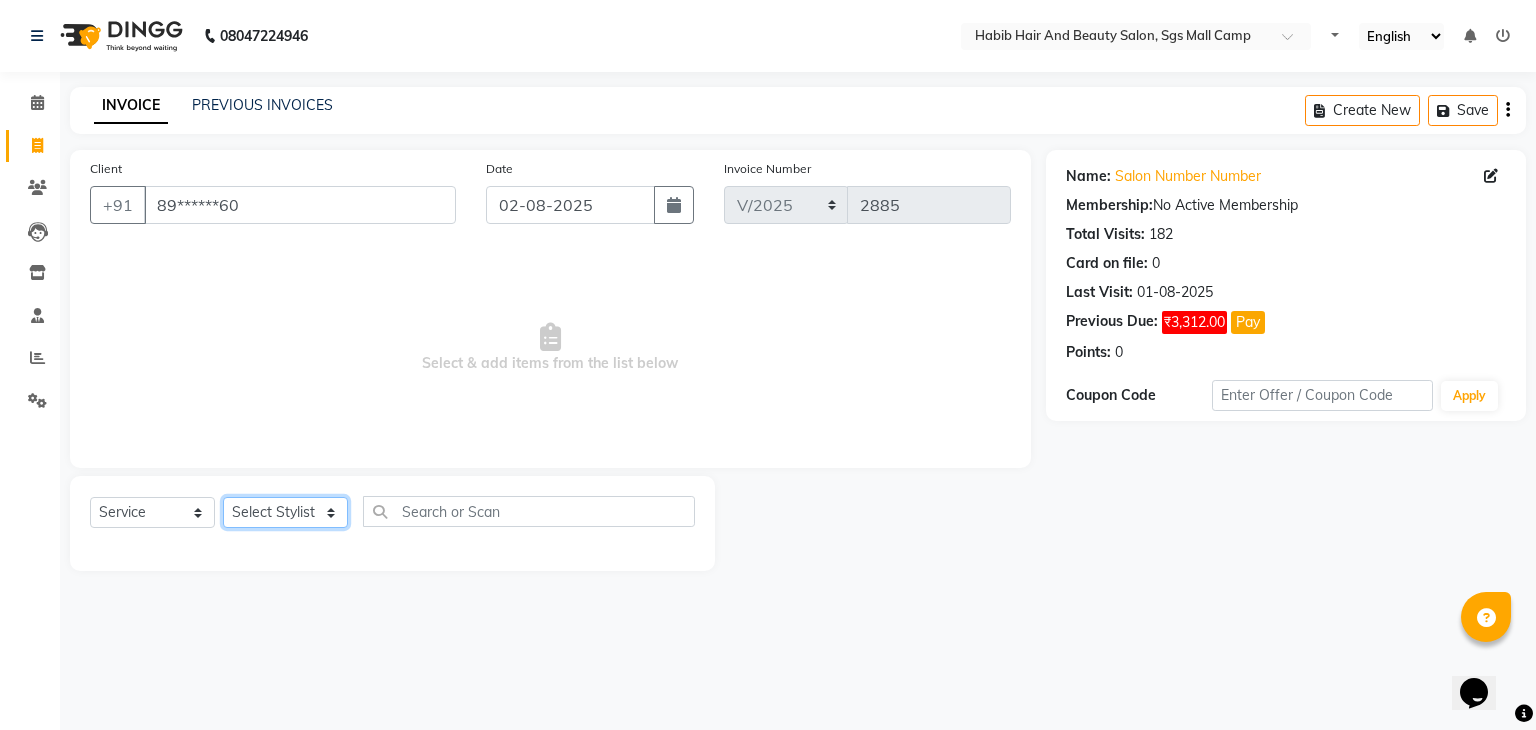 click on "Select Stylist [FIRST] [LAST] [FIRST]  [FIRST] Manager [FIRST]  [FIRST] [FIRST] [FIRST]  [FIRST] [FIRST]" 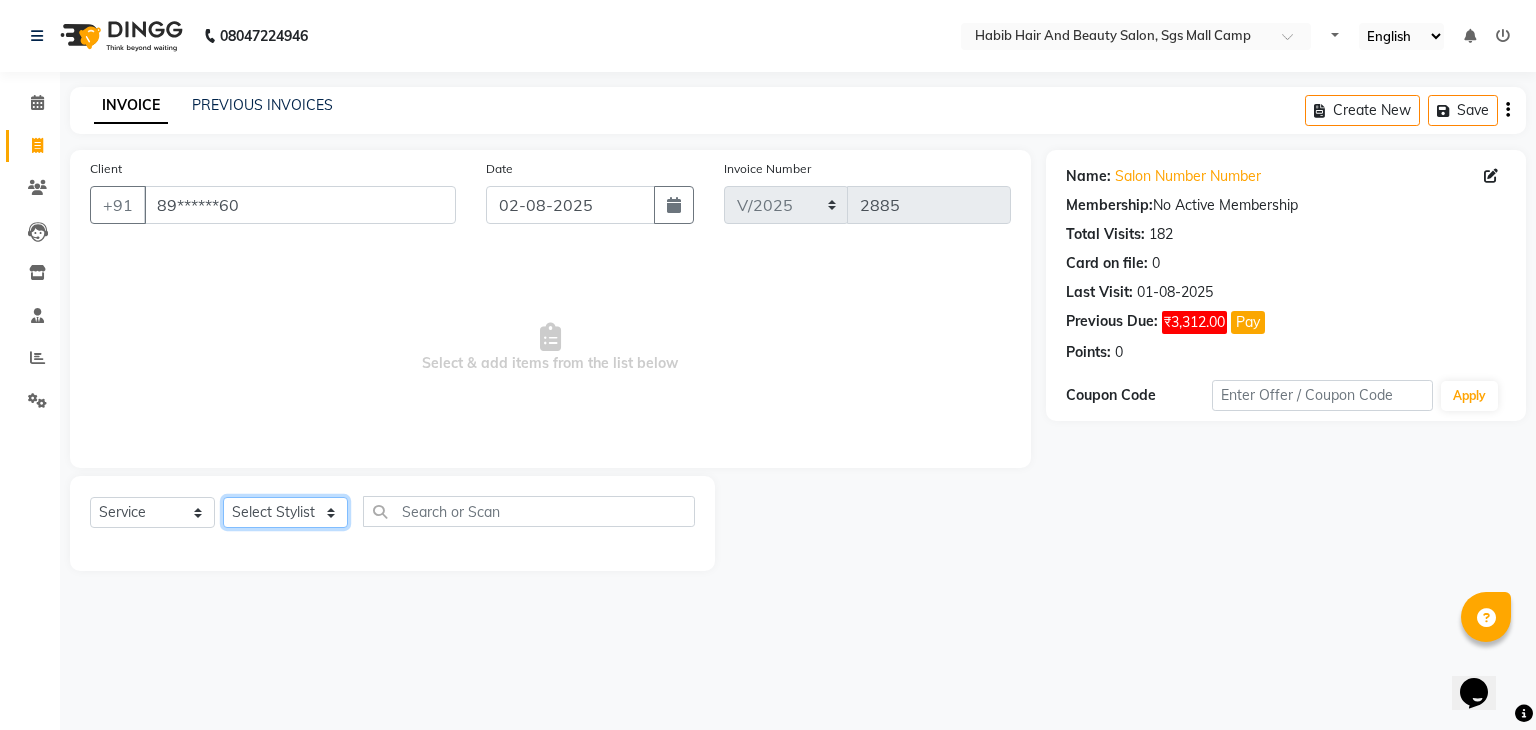 select on "81155" 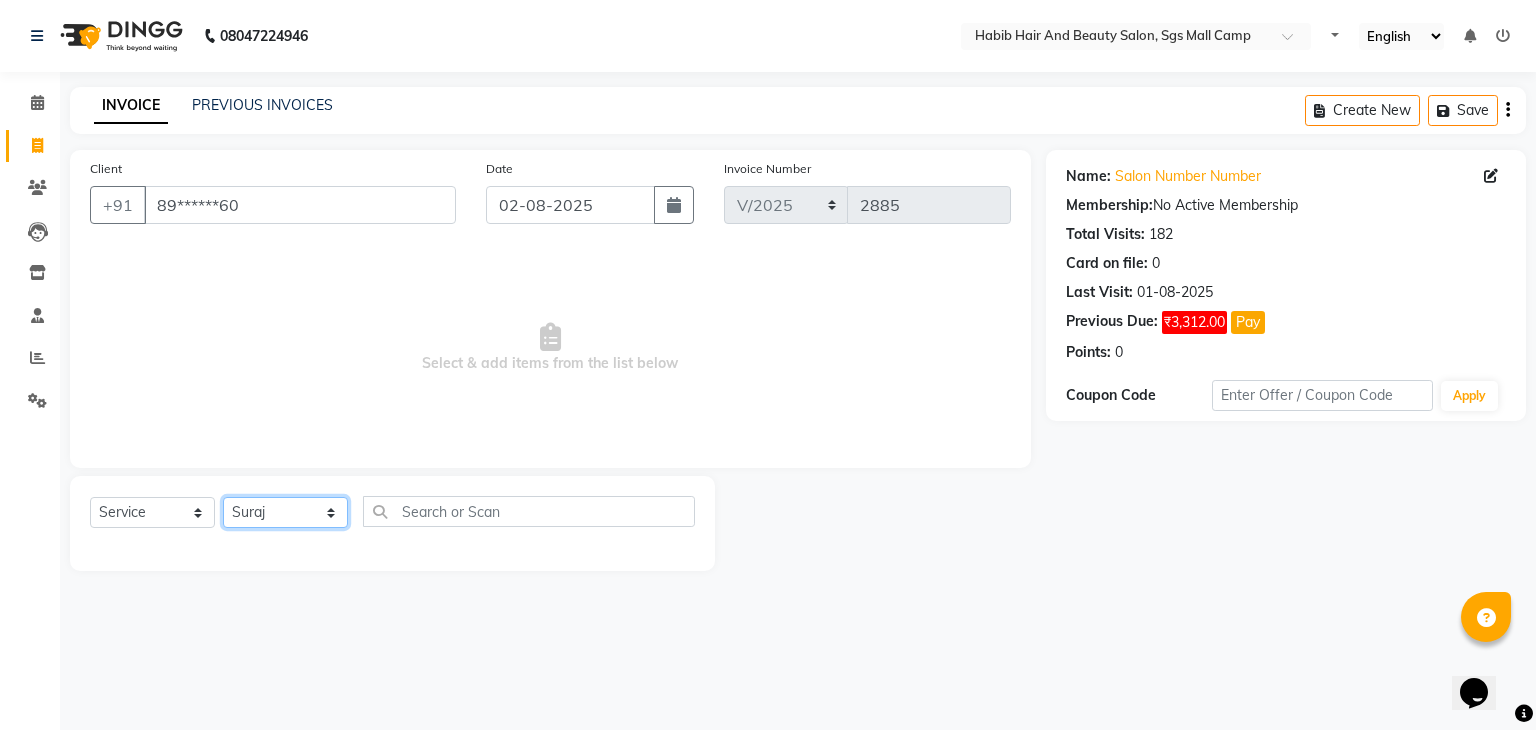 click on "Select Stylist [FIRST] [LAST] [FIRST]  [FIRST] Manager [FIRST]  [FIRST] [FIRST] [FIRST]  [FIRST] [FIRST]" 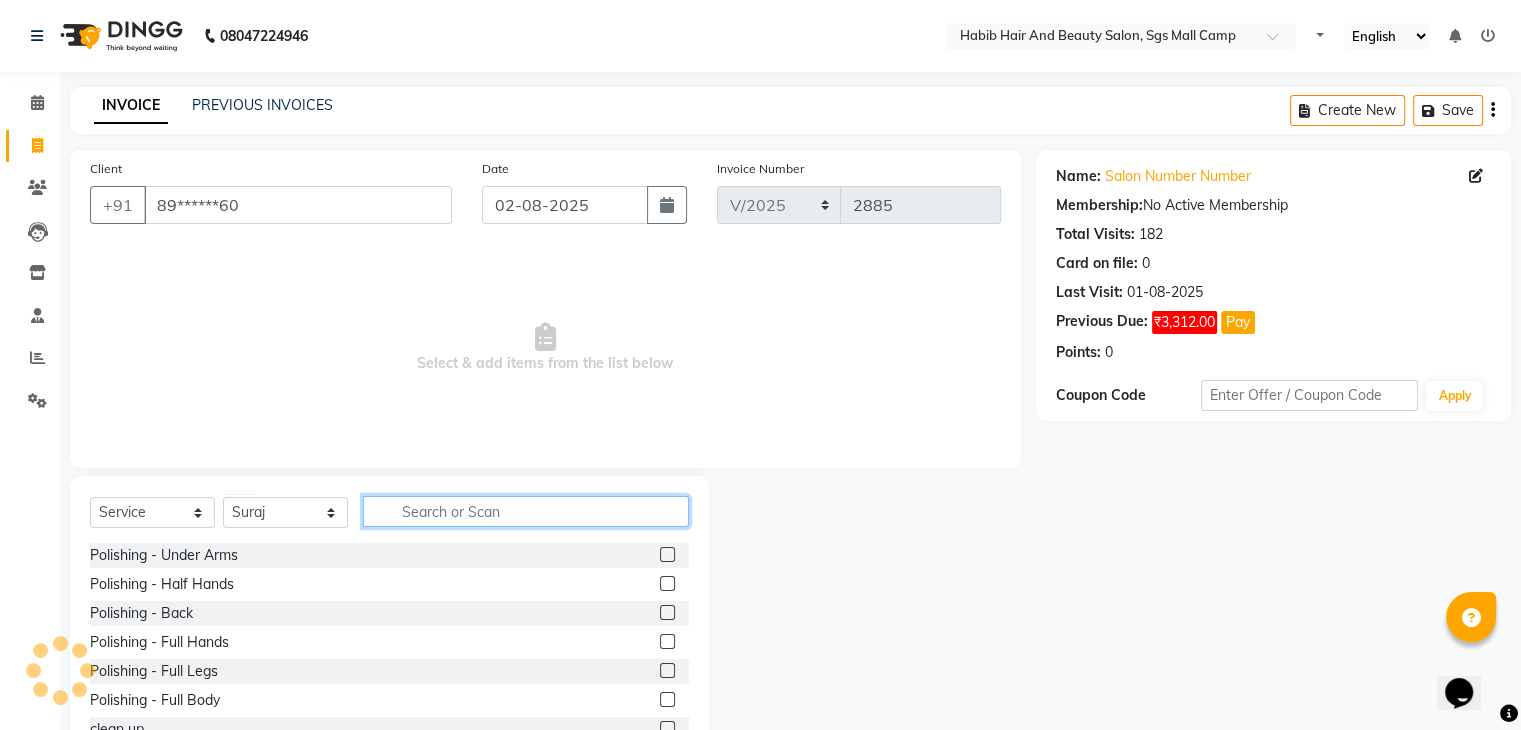 click 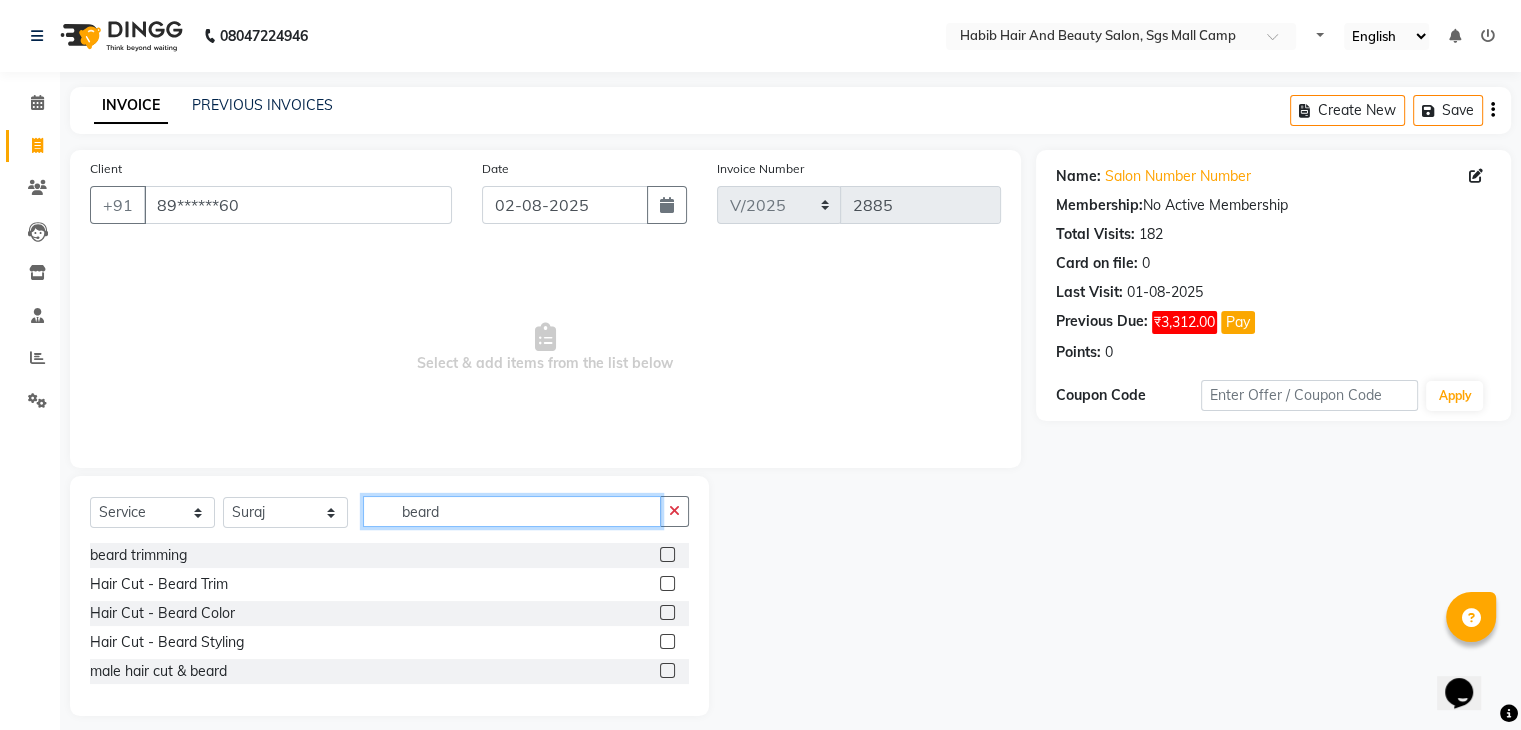 type on "beard" 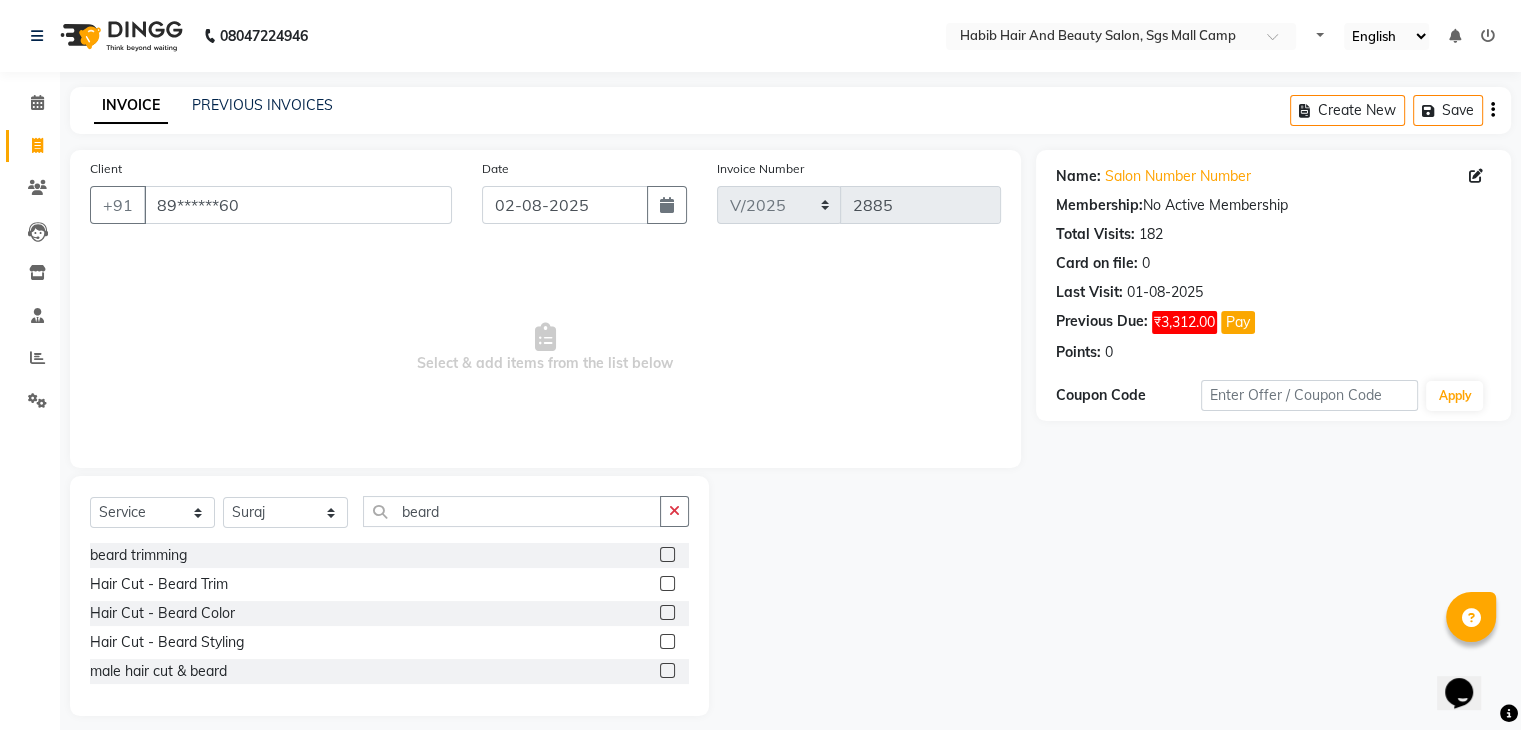 click 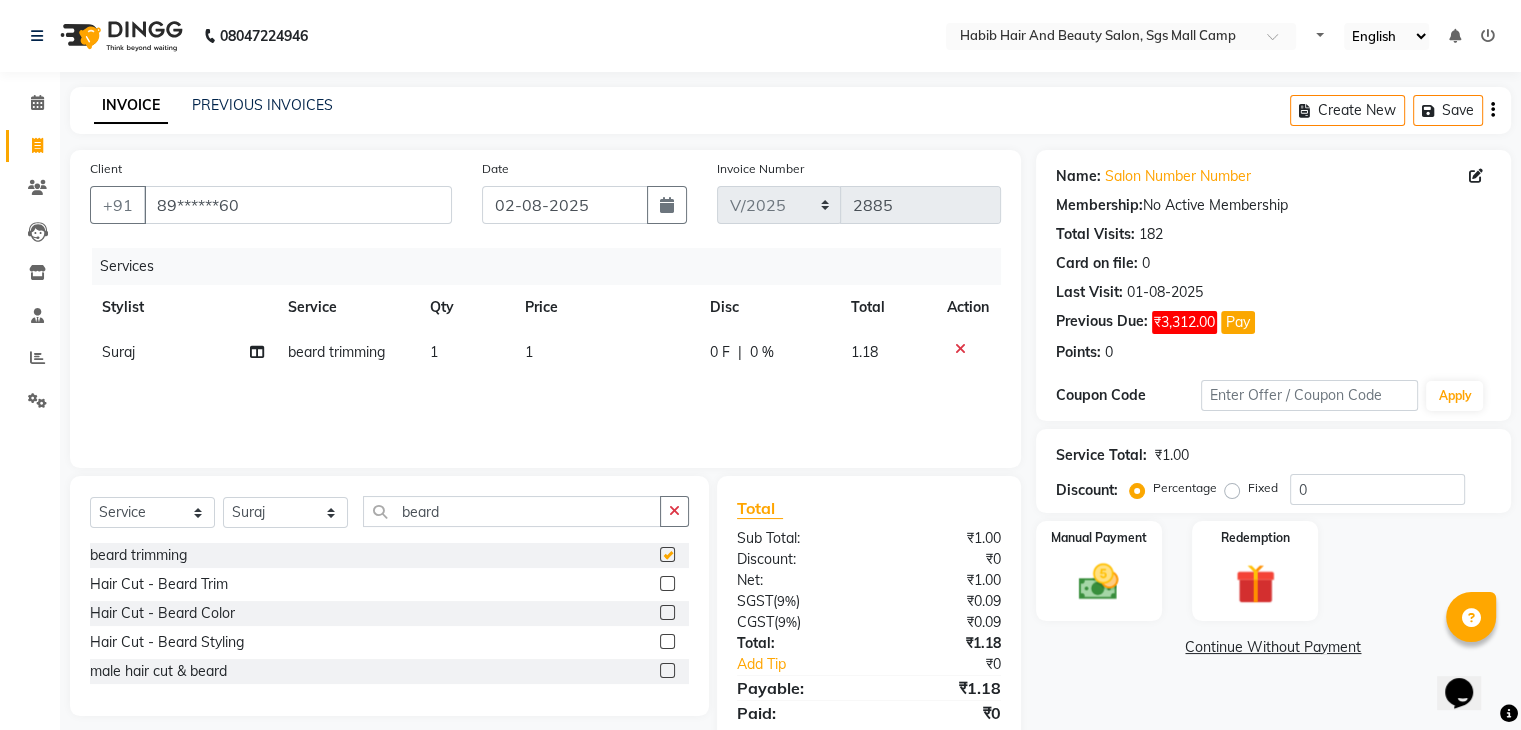 checkbox on "false" 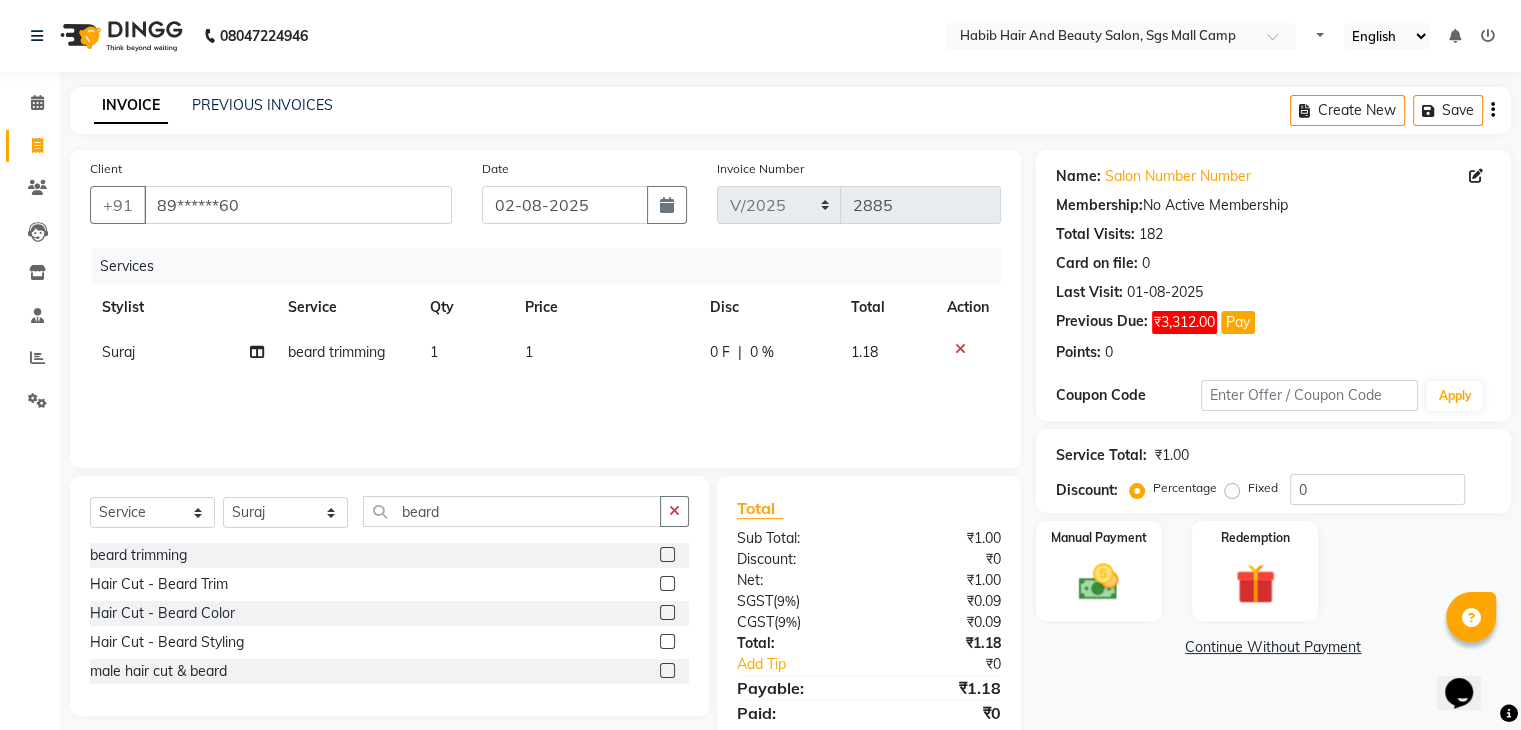 click on "1" 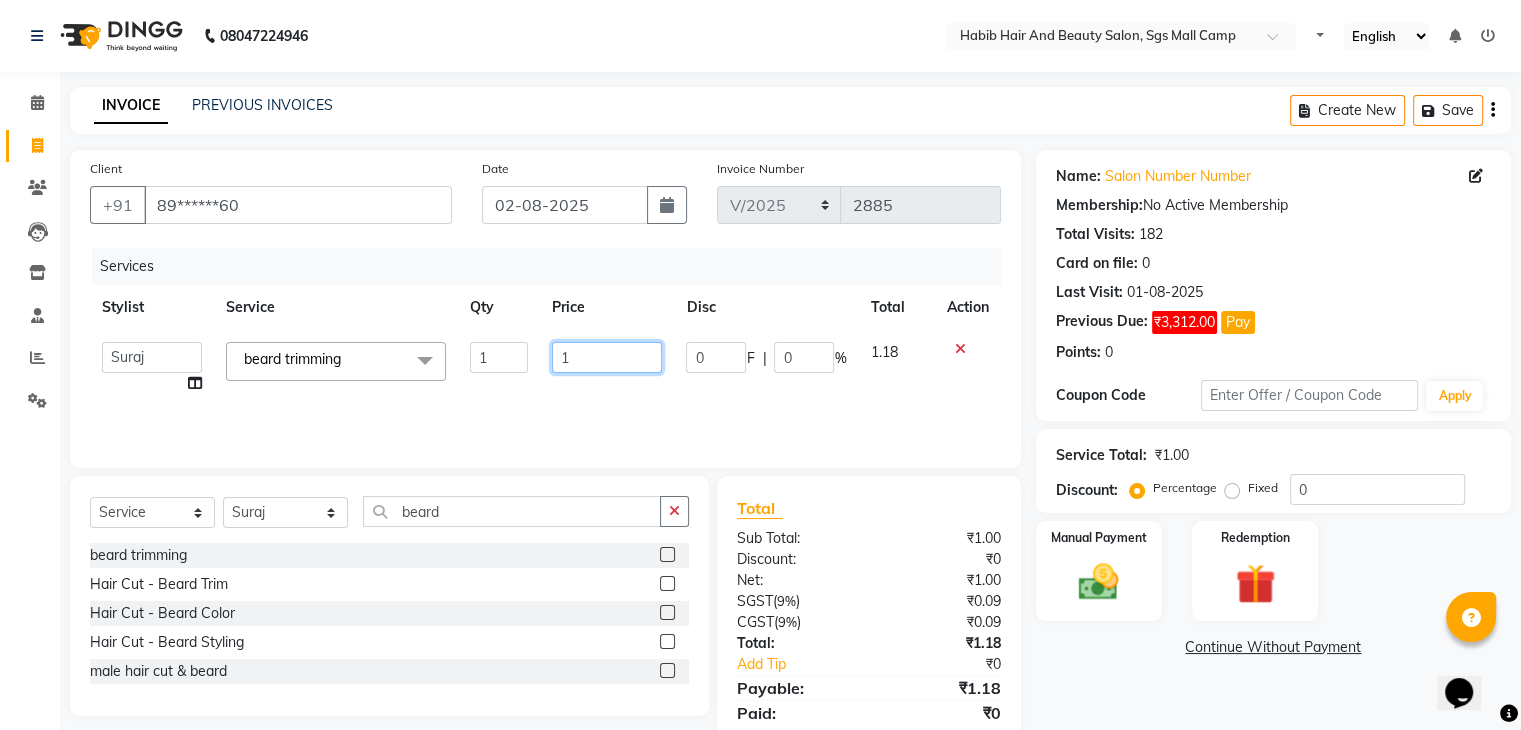 click on "1" 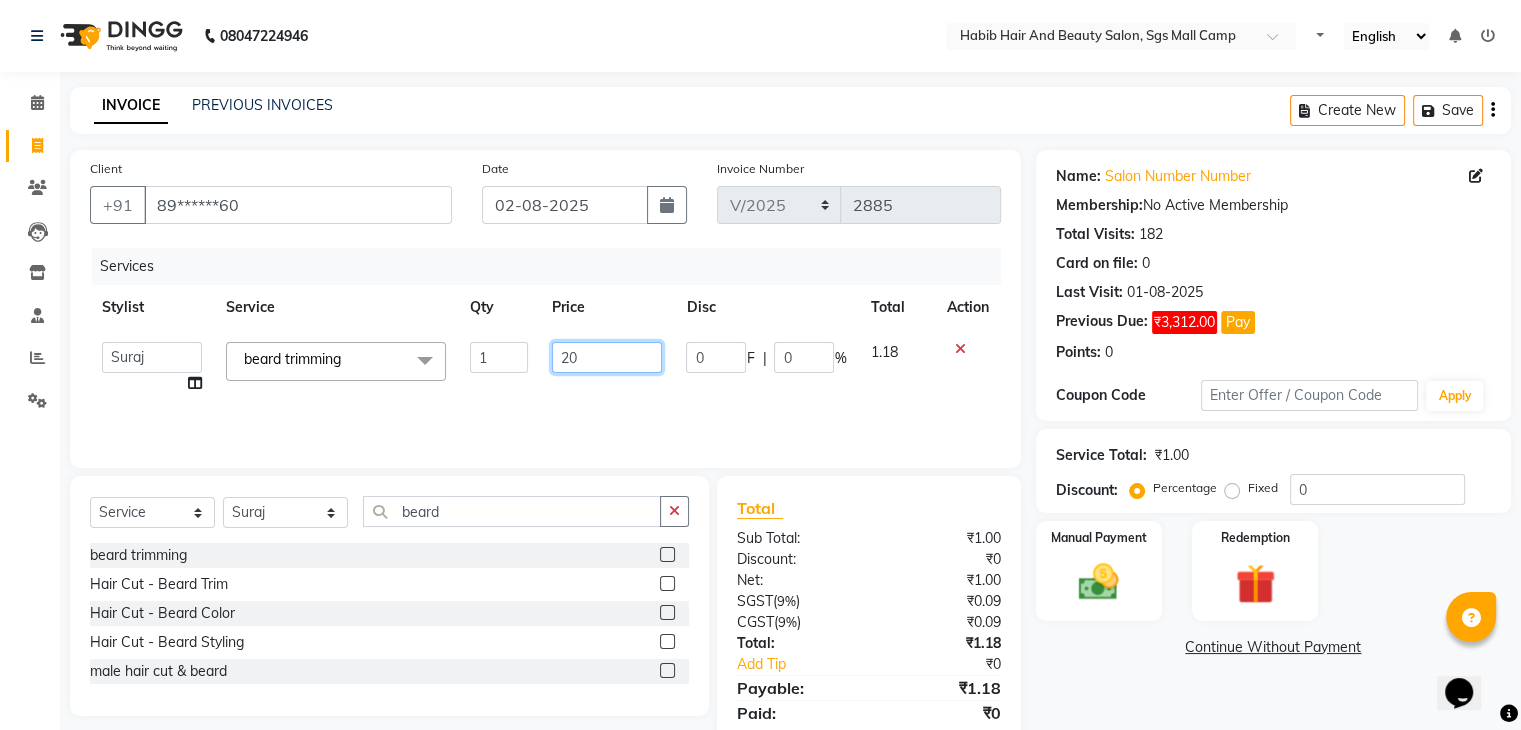 type on "200" 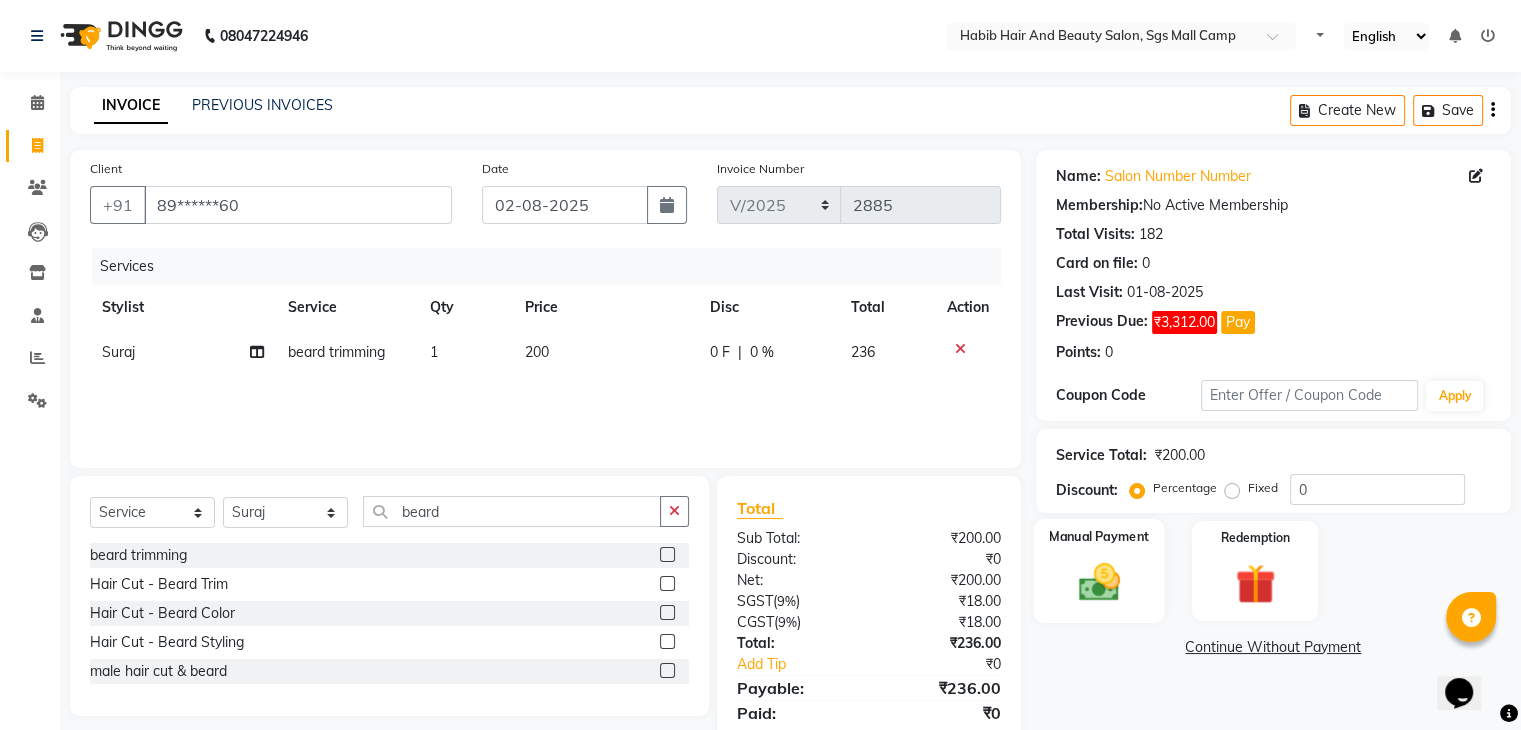 click on "Manual Payment" 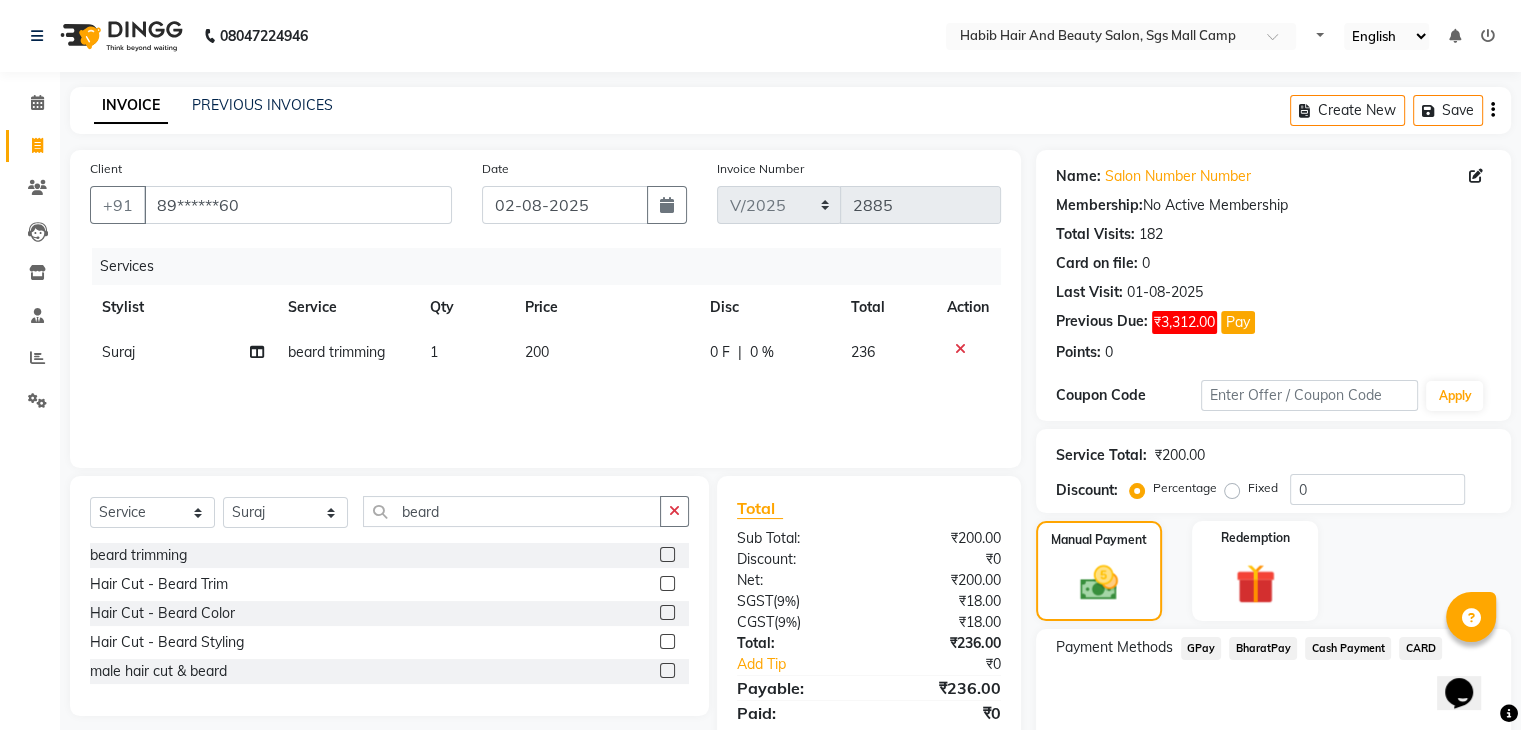 click on "Cash Payment" 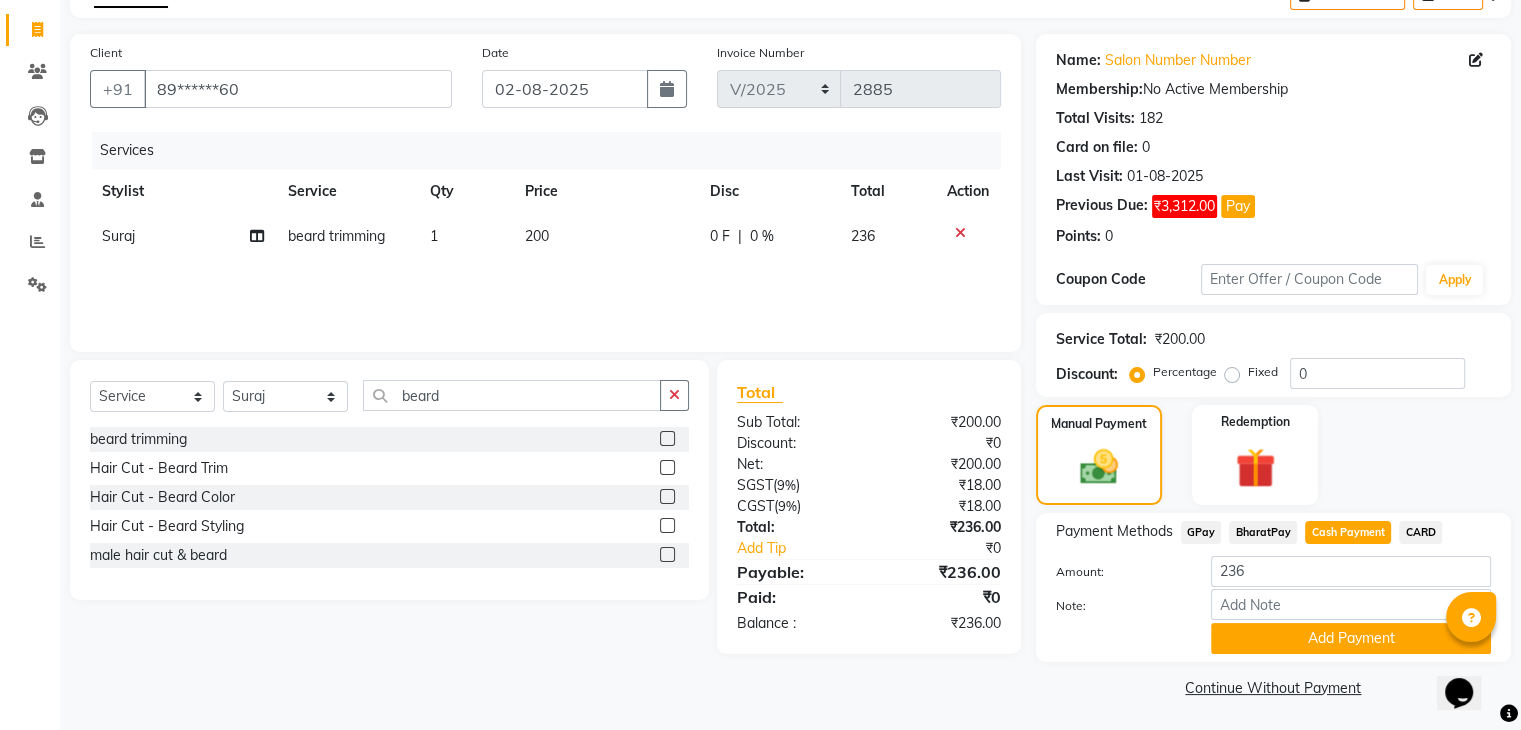 scroll, scrollTop: 120, scrollLeft: 0, axis: vertical 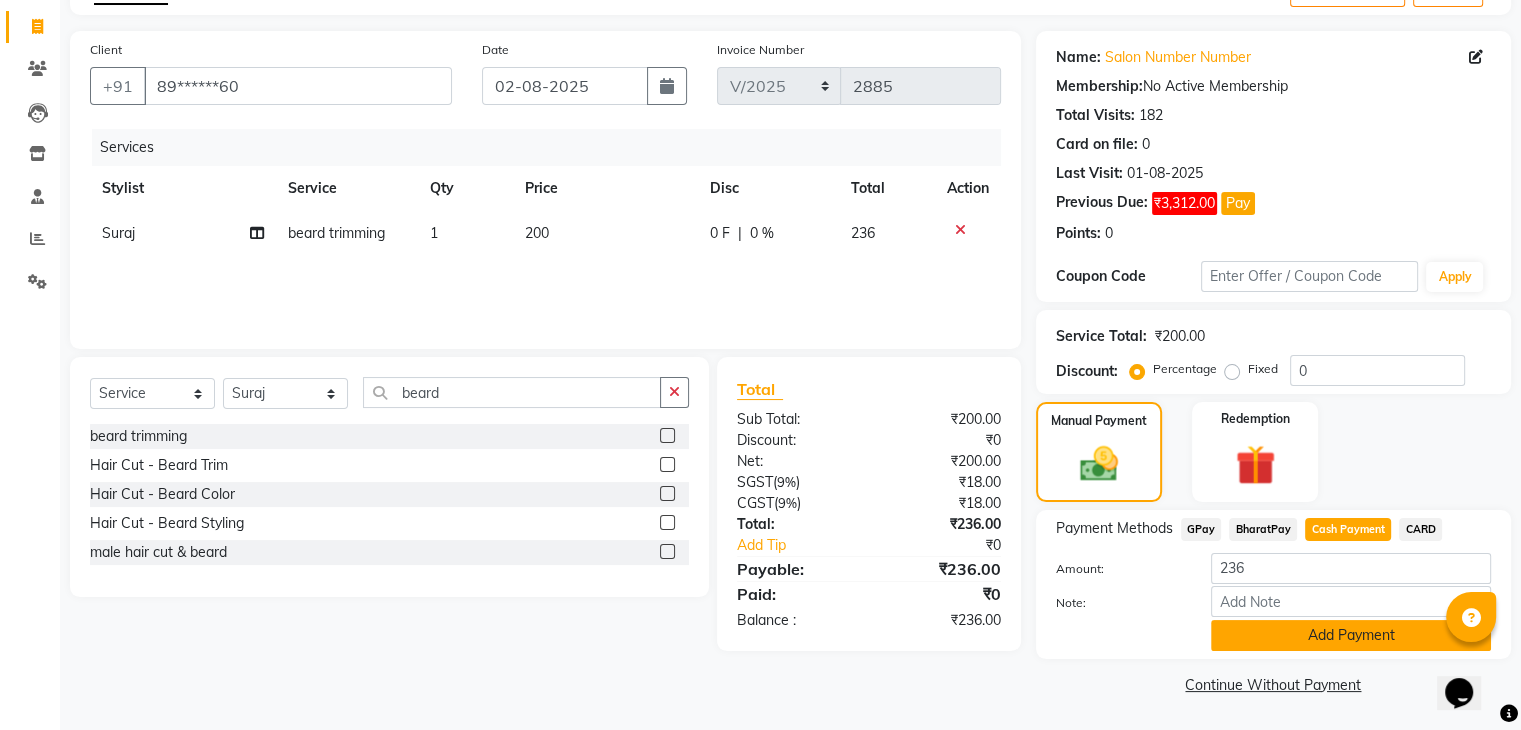 click on "Add Payment" 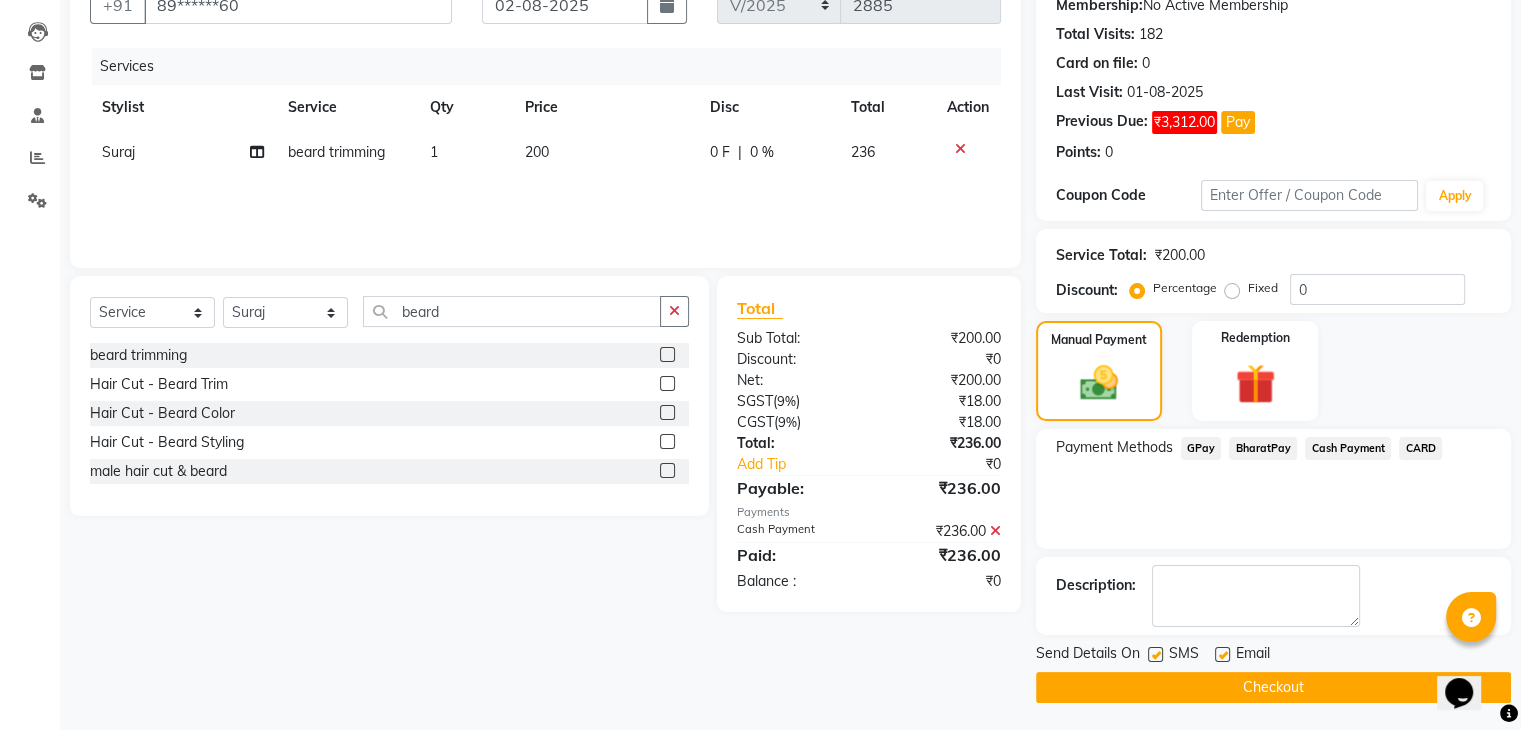 scroll, scrollTop: 201, scrollLeft: 0, axis: vertical 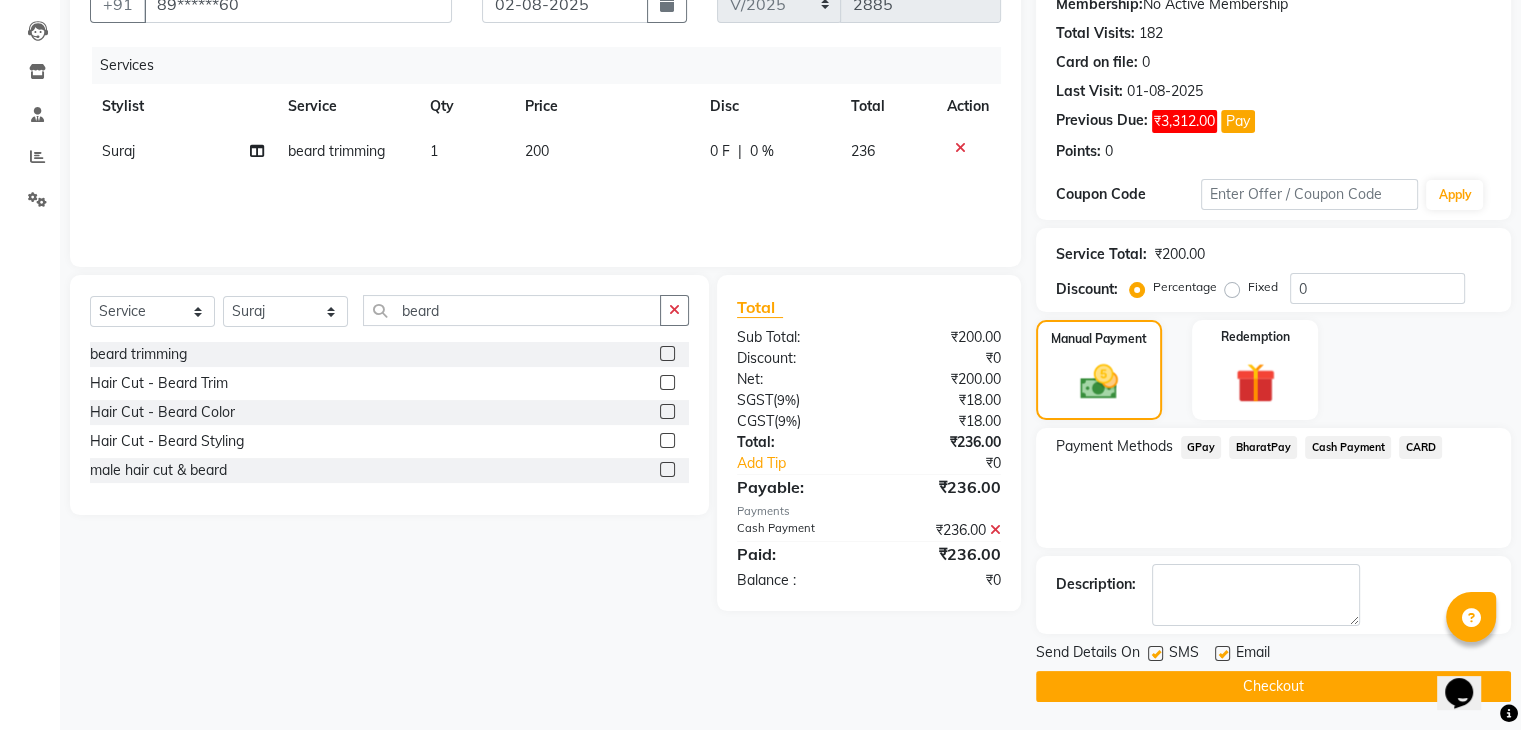 click on "Checkout" 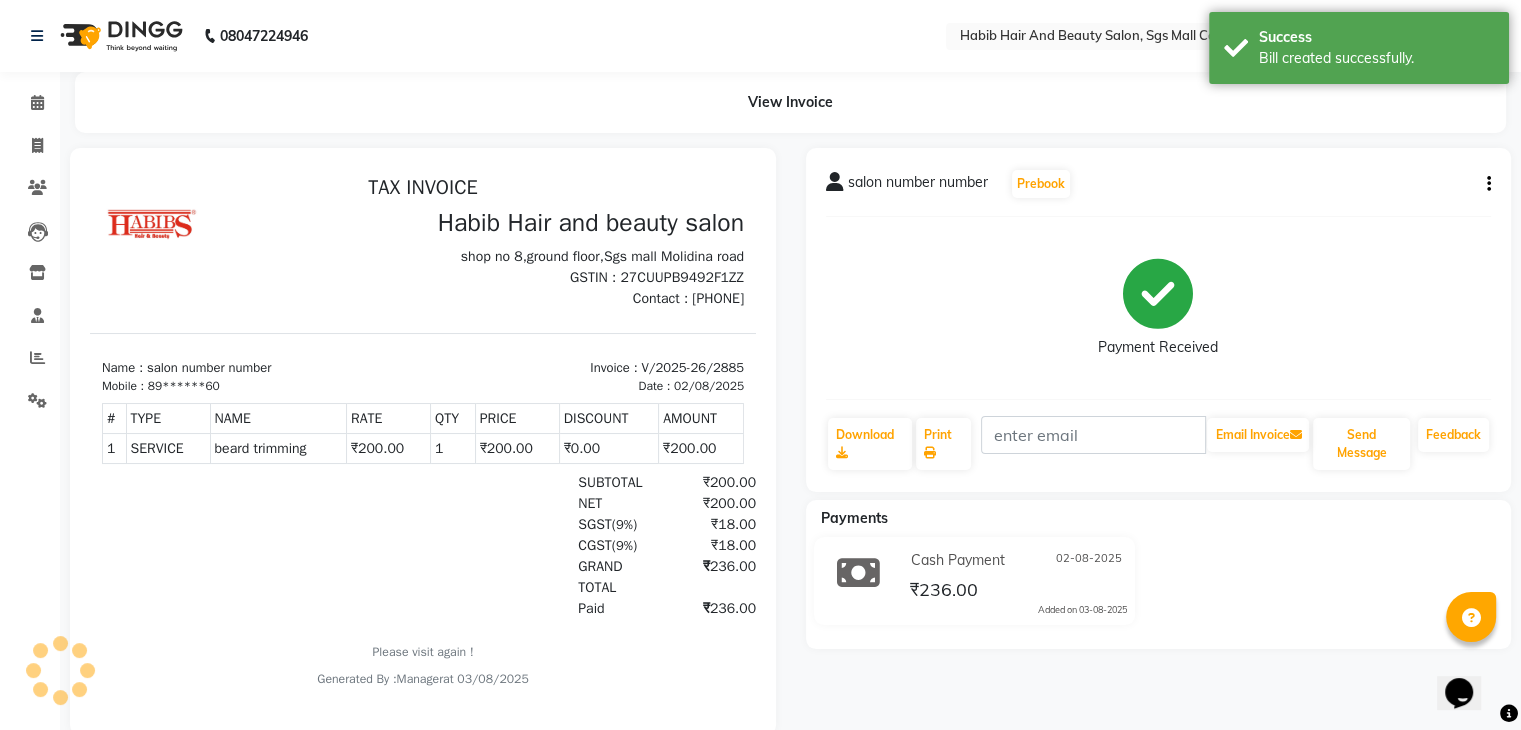 scroll, scrollTop: 0, scrollLeft: 0, axis: both 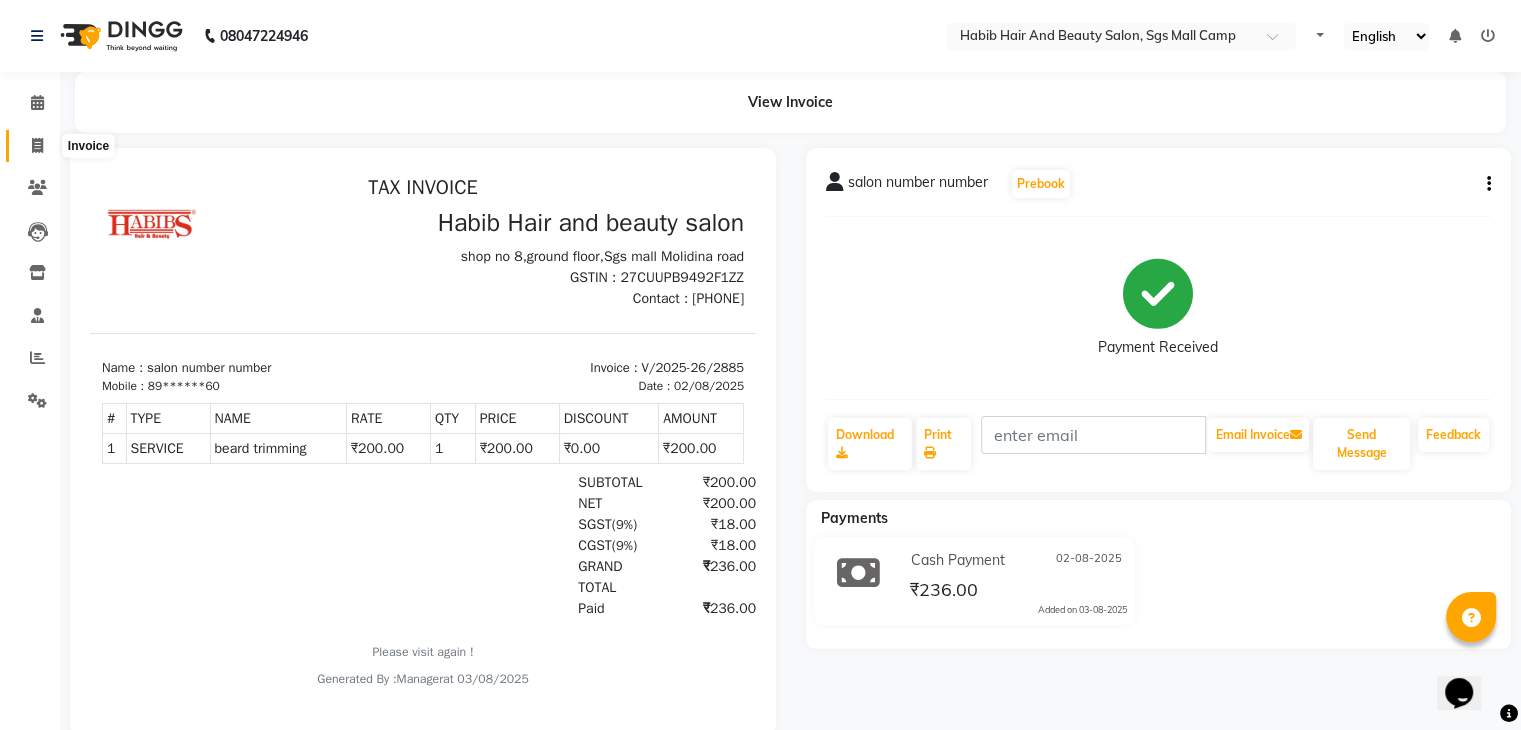 click 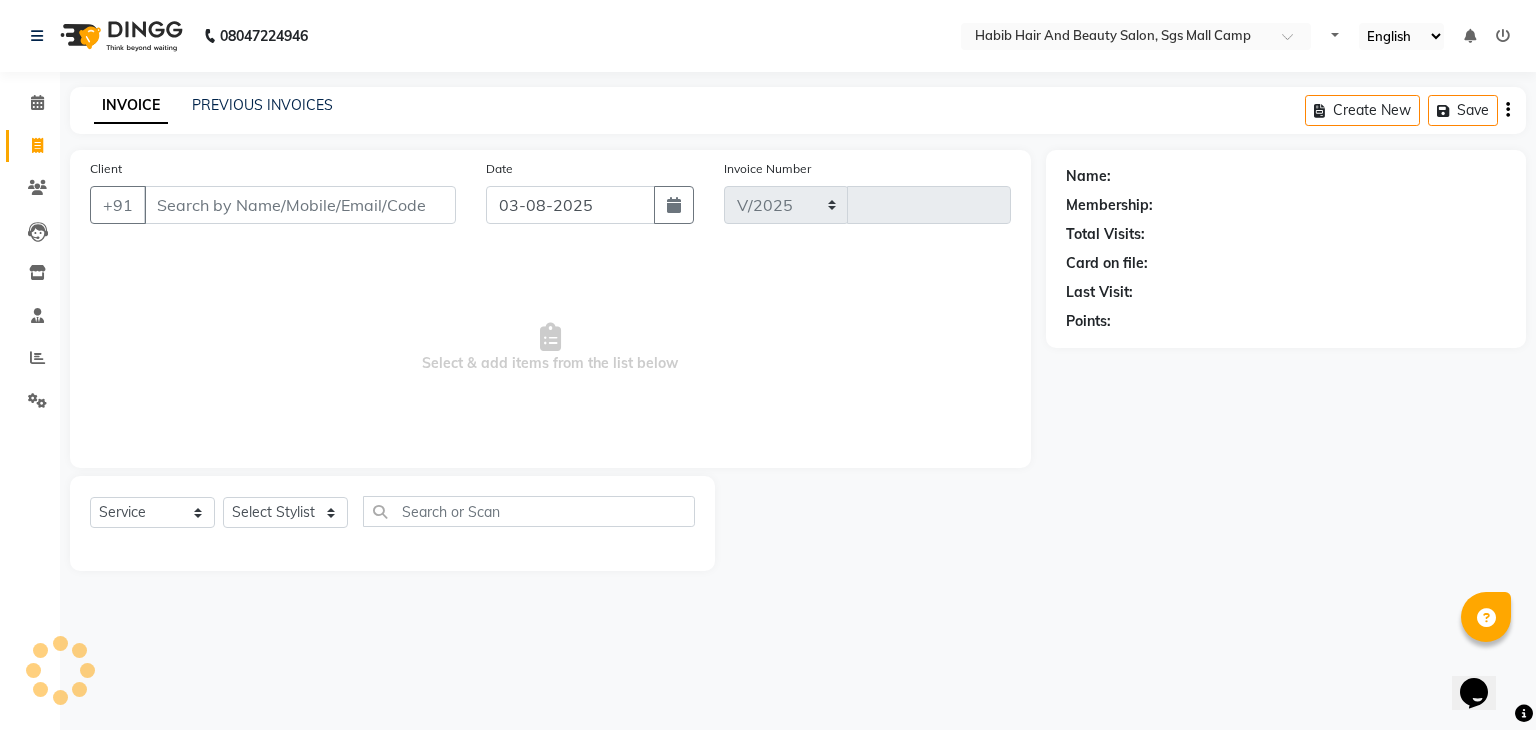 select on "8362" 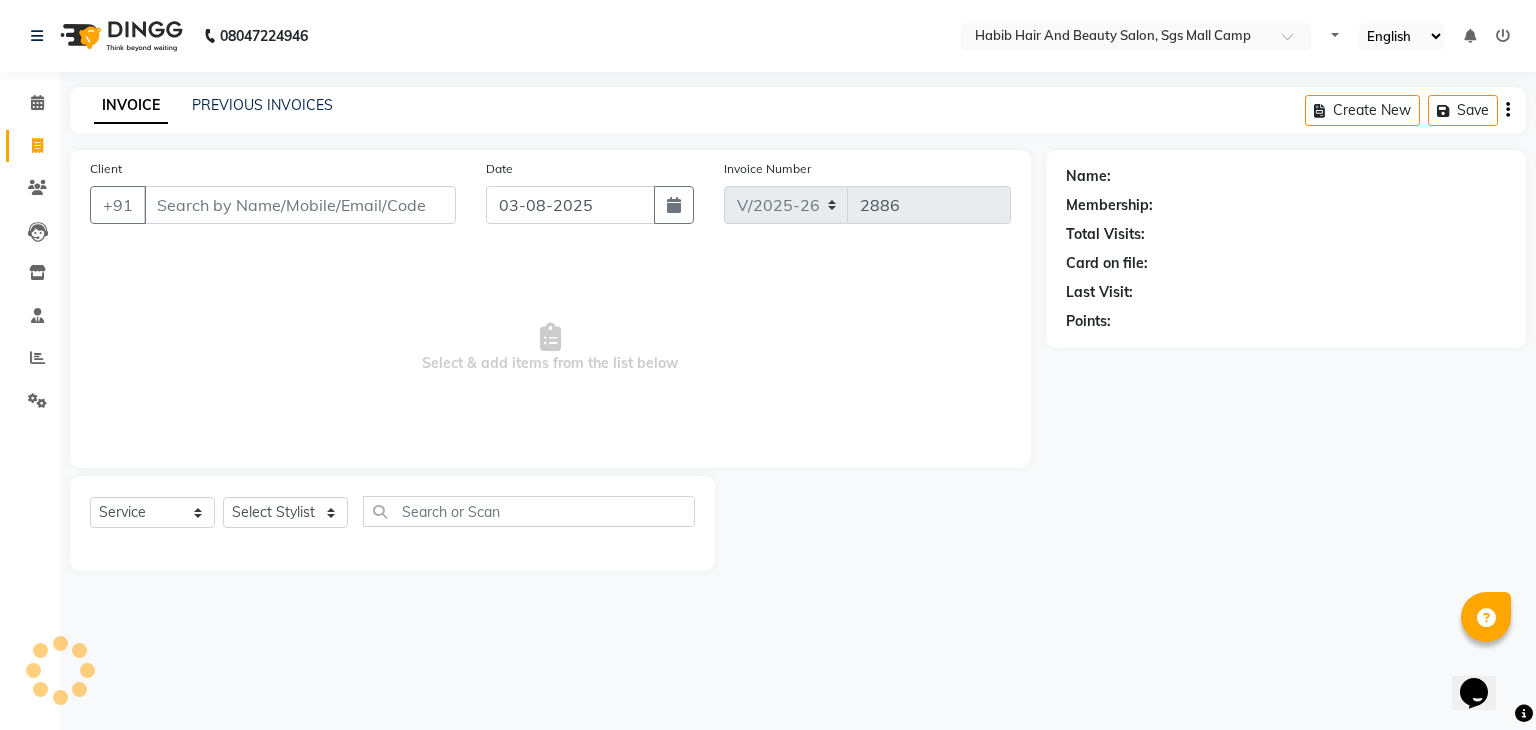 click on "Client" at bounding box center (300, 205) 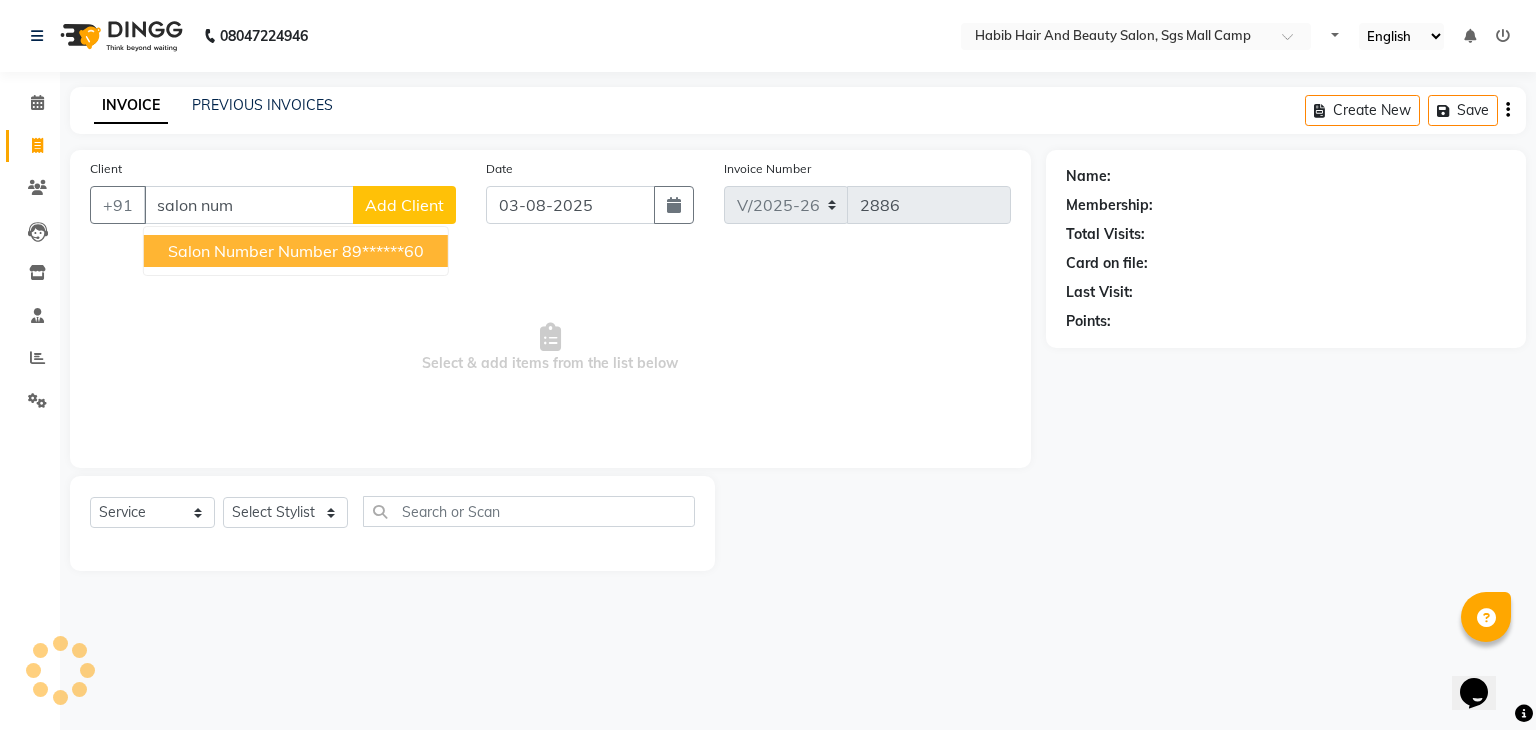click on "salon number number" at bounding box center [253, 251] 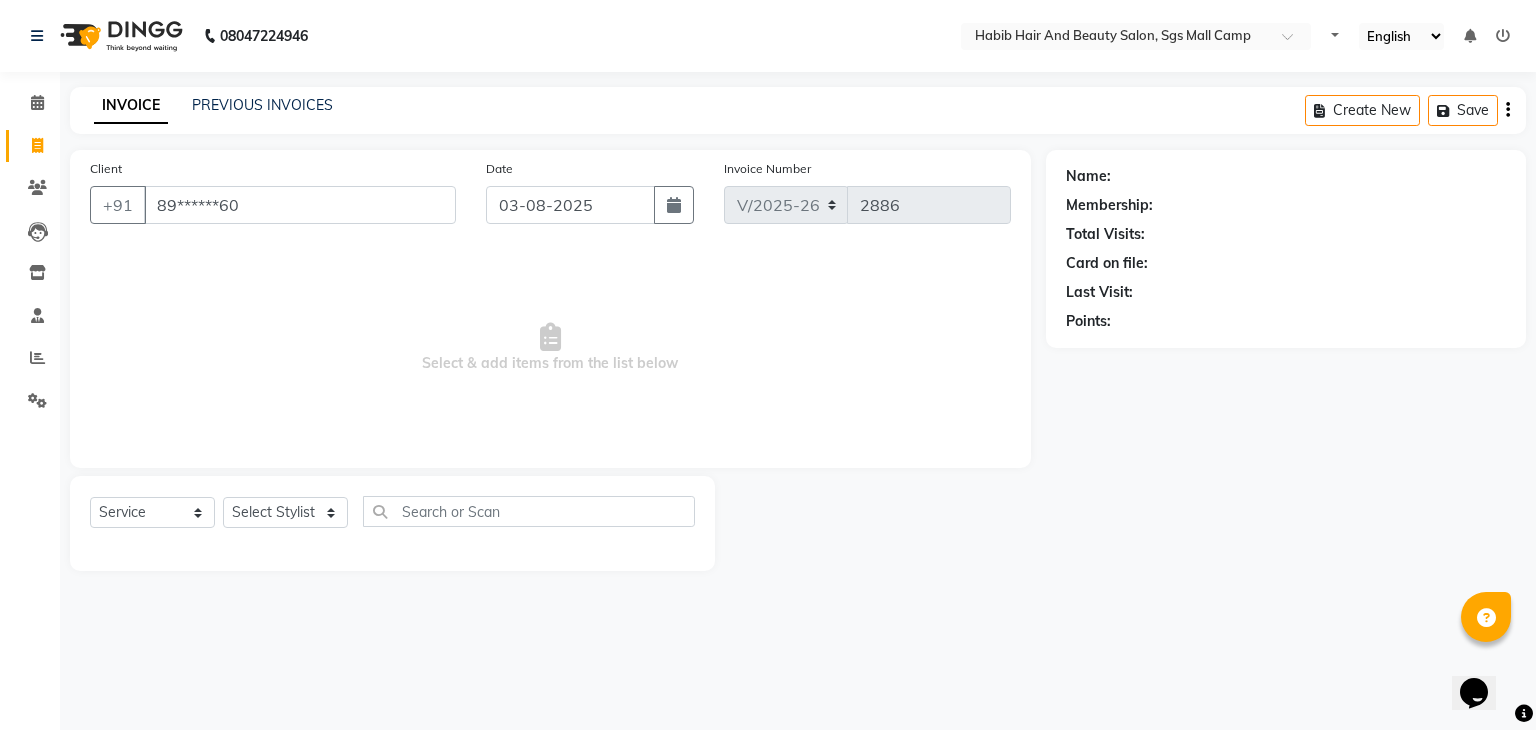 type on "89******60" 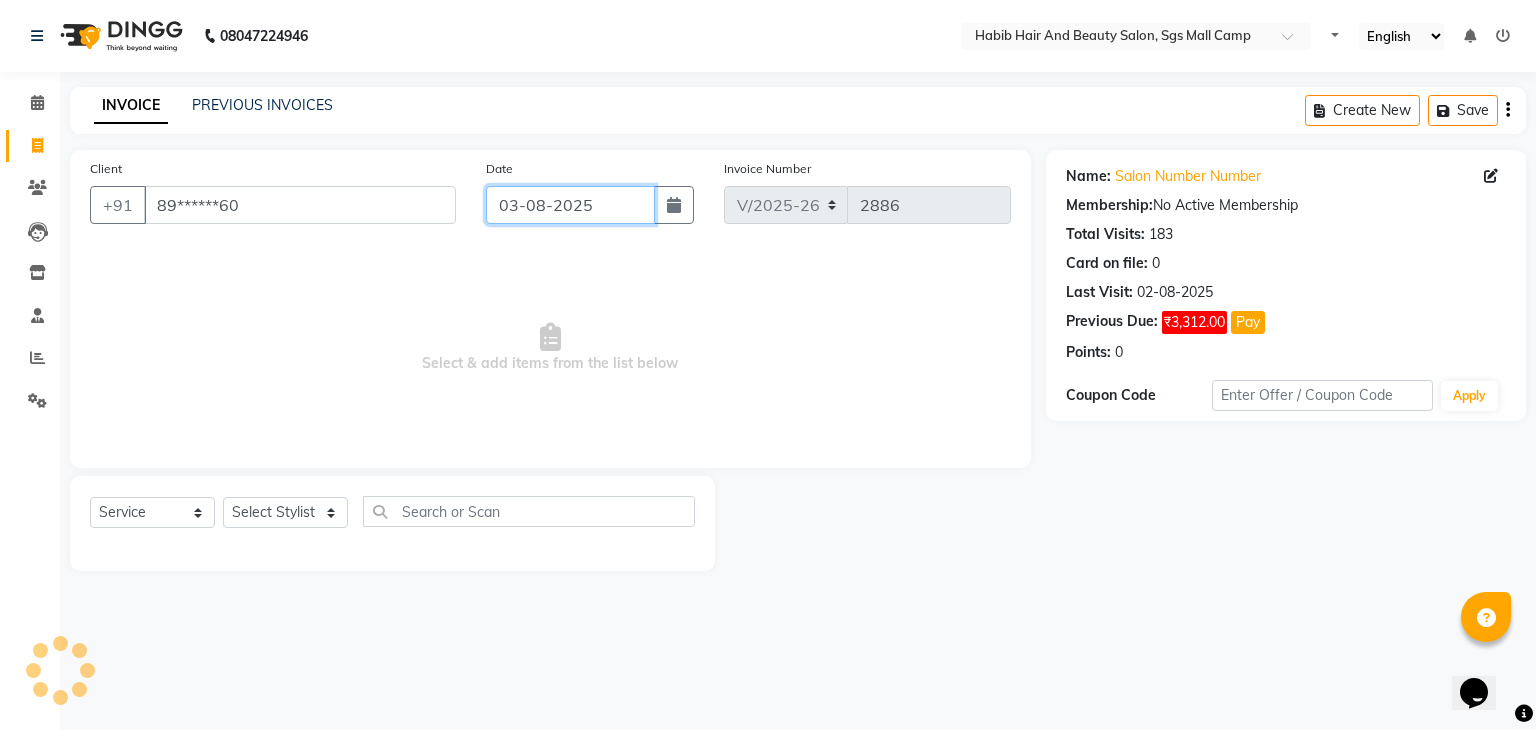 click on "03-08-2025" 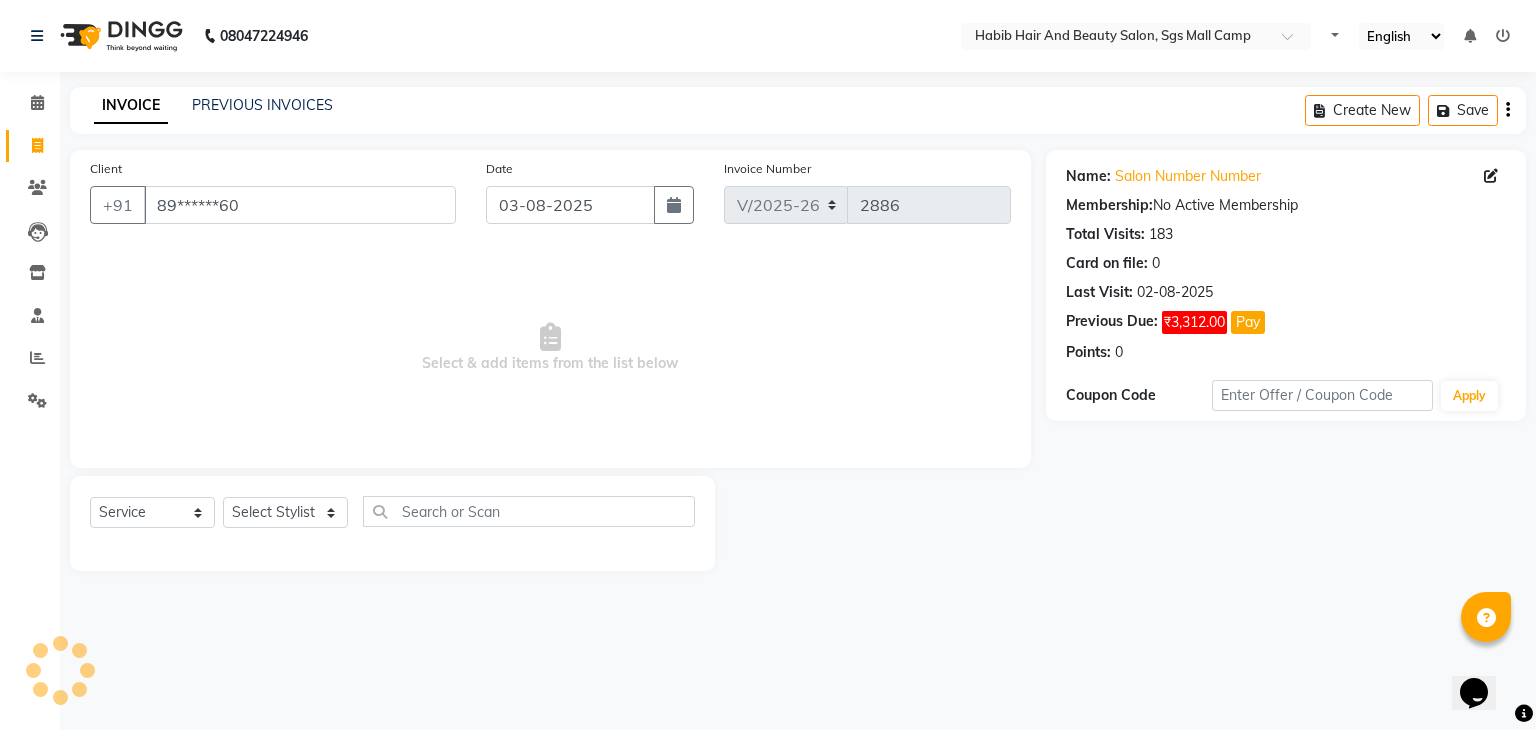 select on "8" 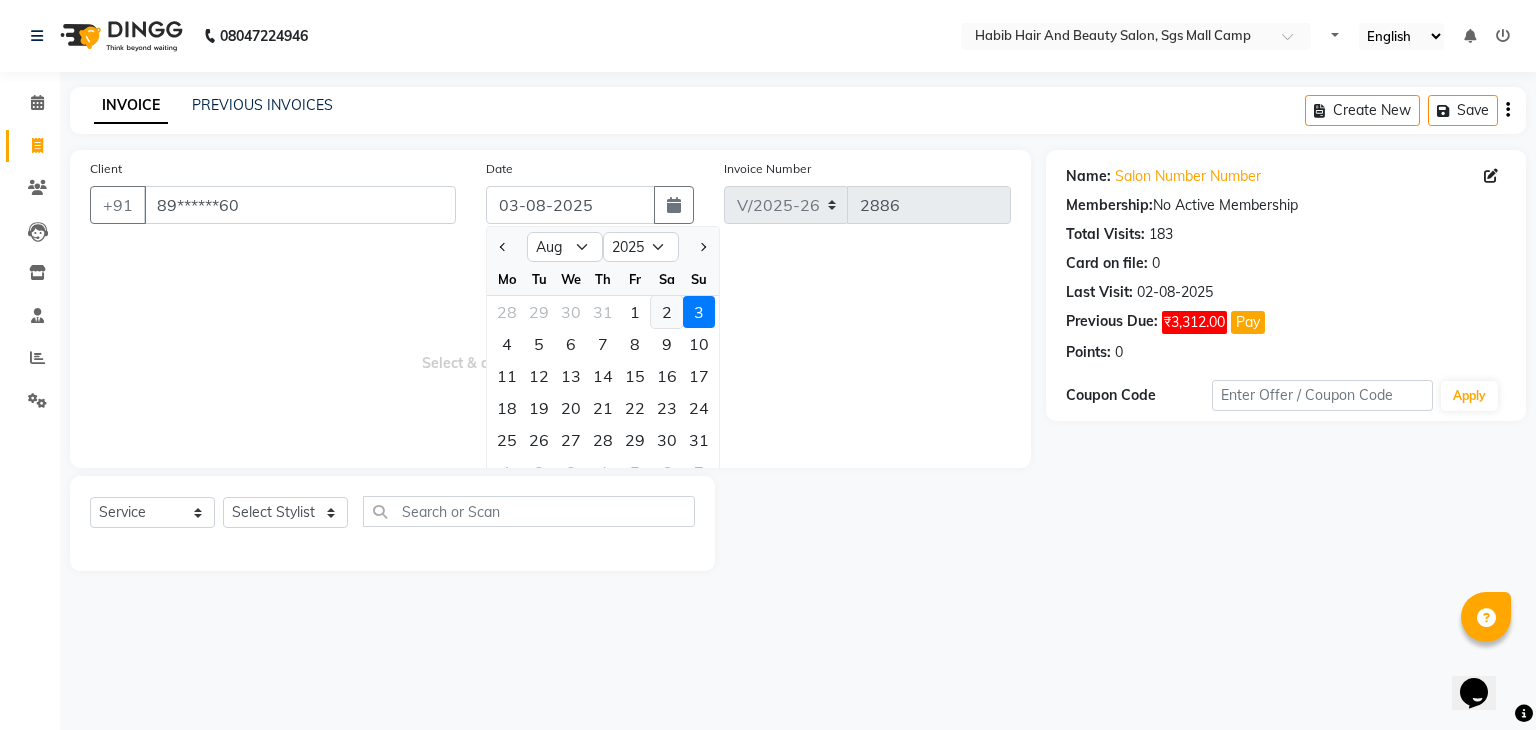click on "2" 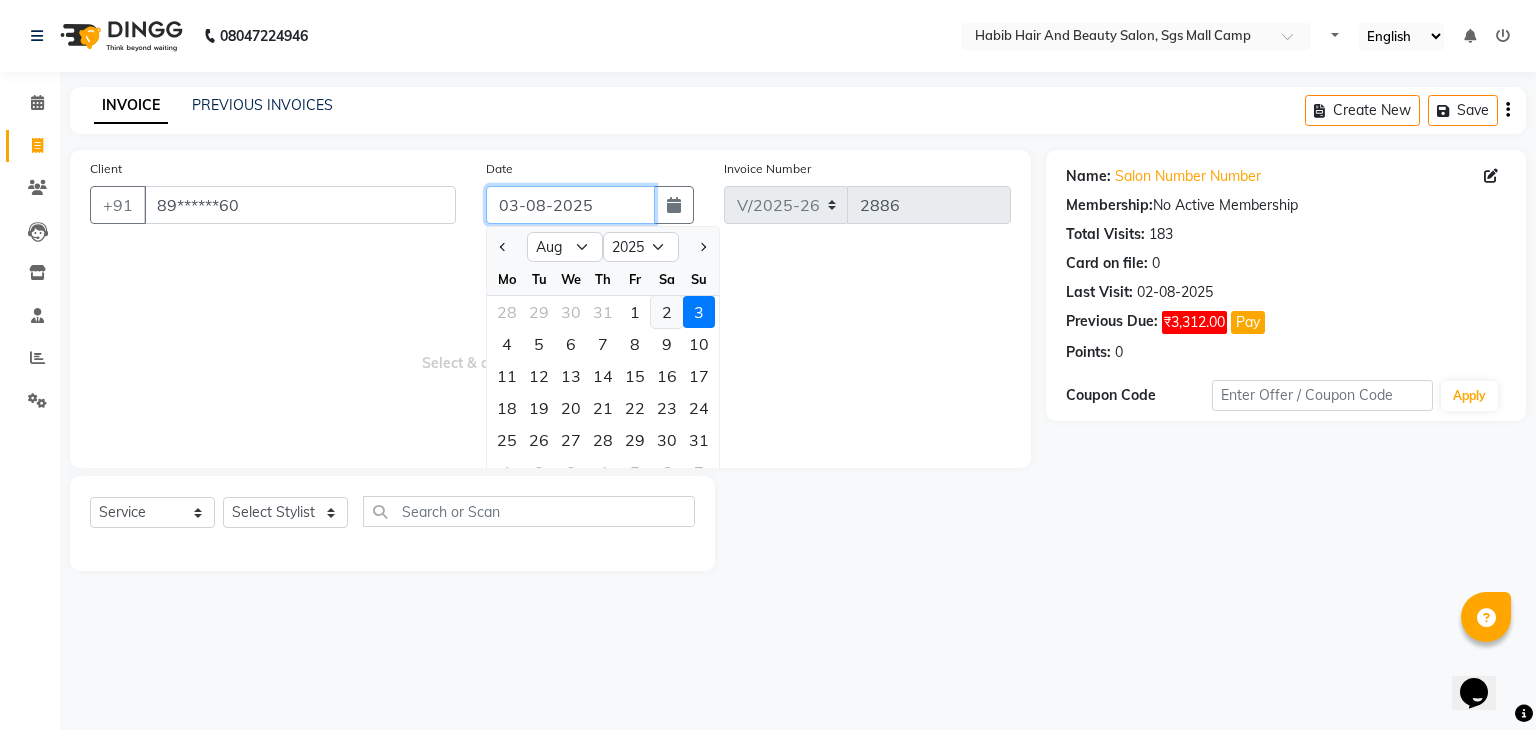 type on "02-08-2025" 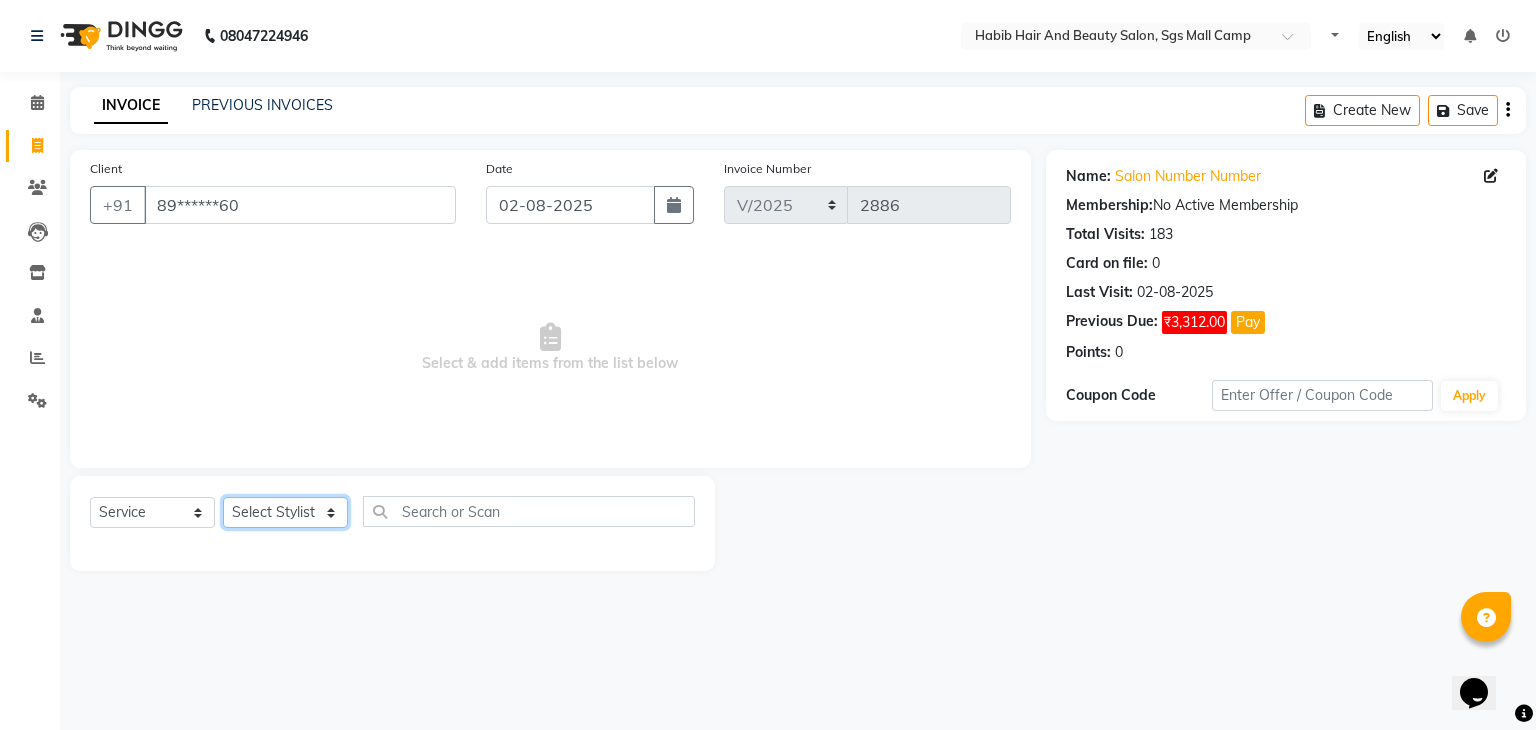 click on "Select Stylist [FIRST] [LAST] [FIRST]  [FIRST] Manager [FIRST]  [FIRST] [FIRST] [FIRST]  [FIRST] [FIRST]" 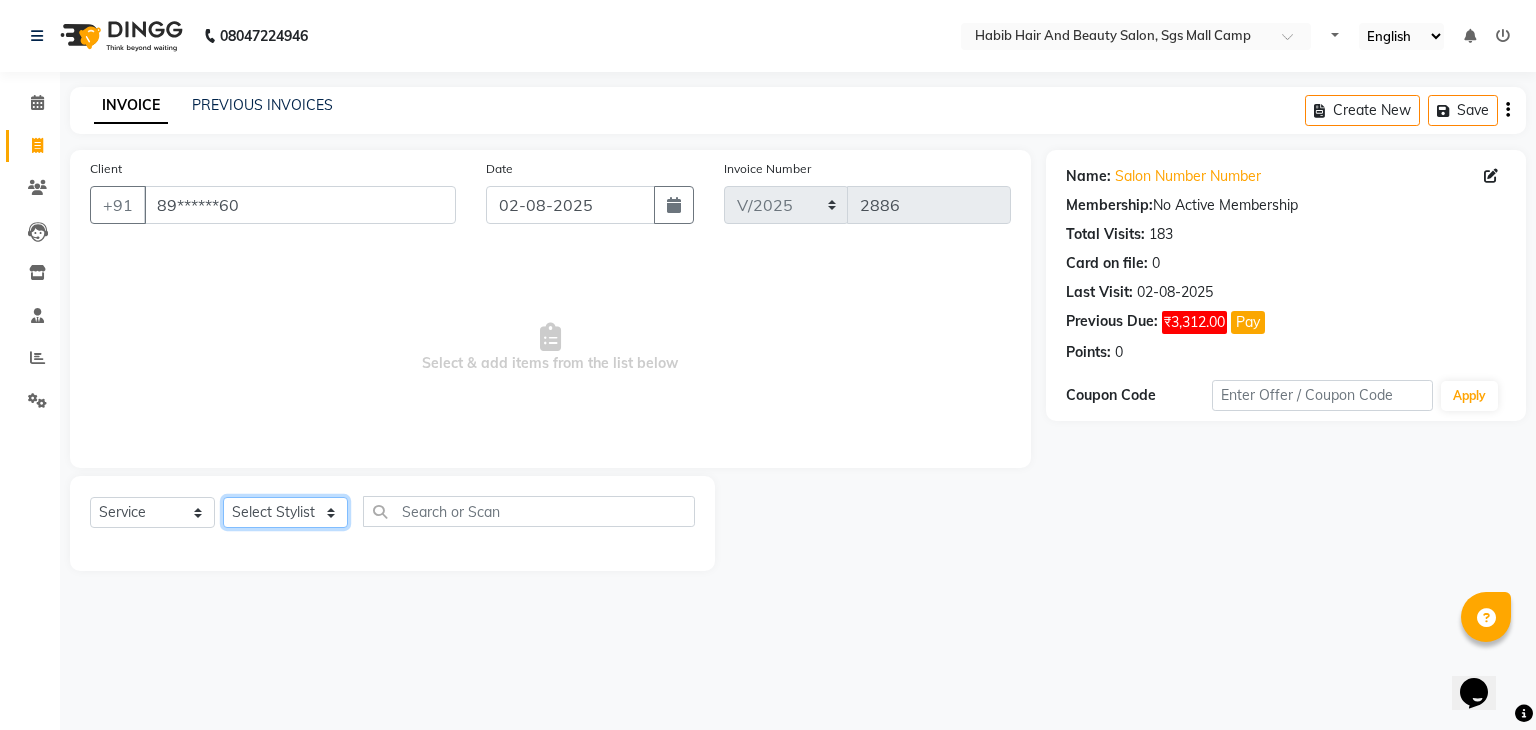 select on "81160" 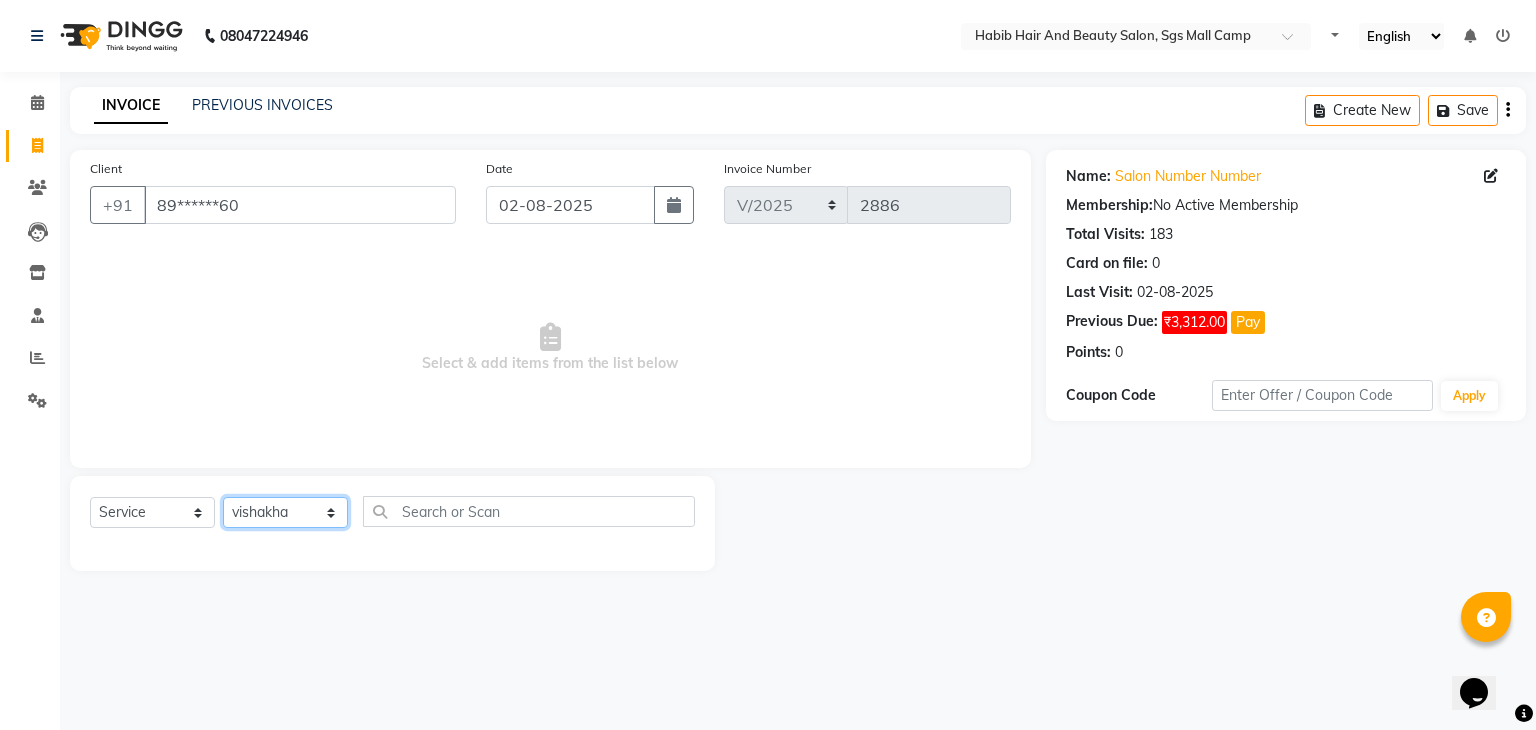 click on "Select Stylist [FIRST] [LAST] [FIRST]  [FIRST] Manager [FIRST]  [FIRST] [FIRST] [FIRST]  [FIRST] [FIRST]" 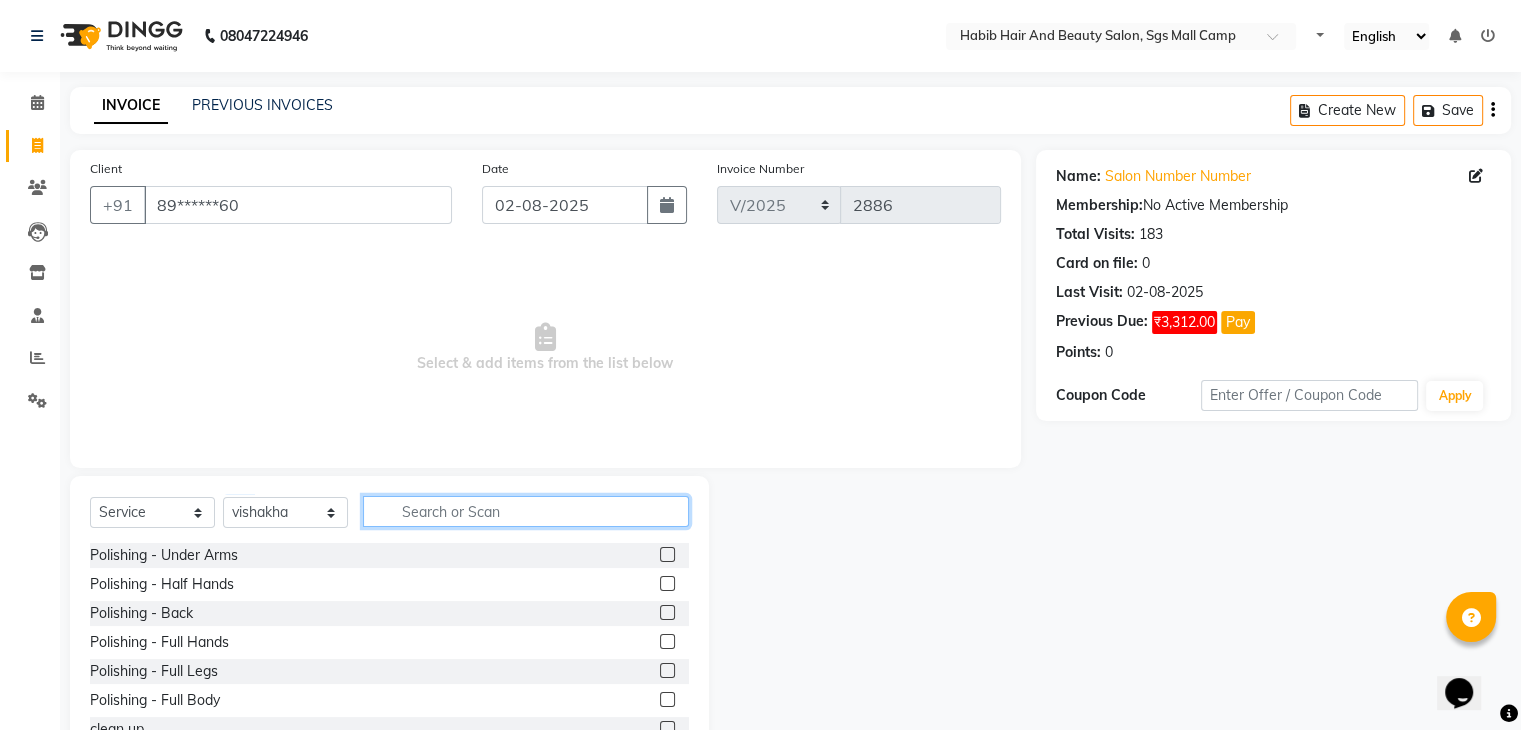 click 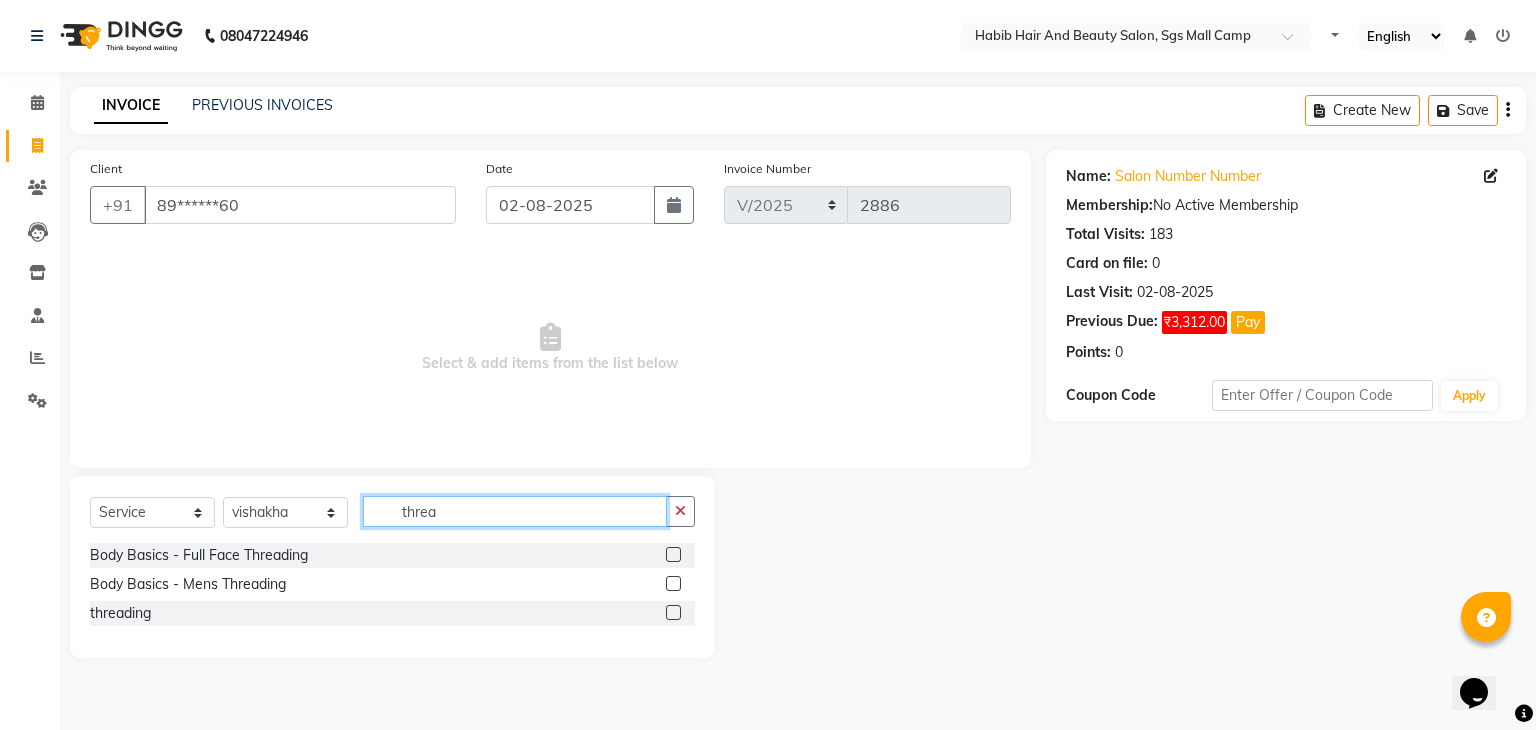 type on "threa" 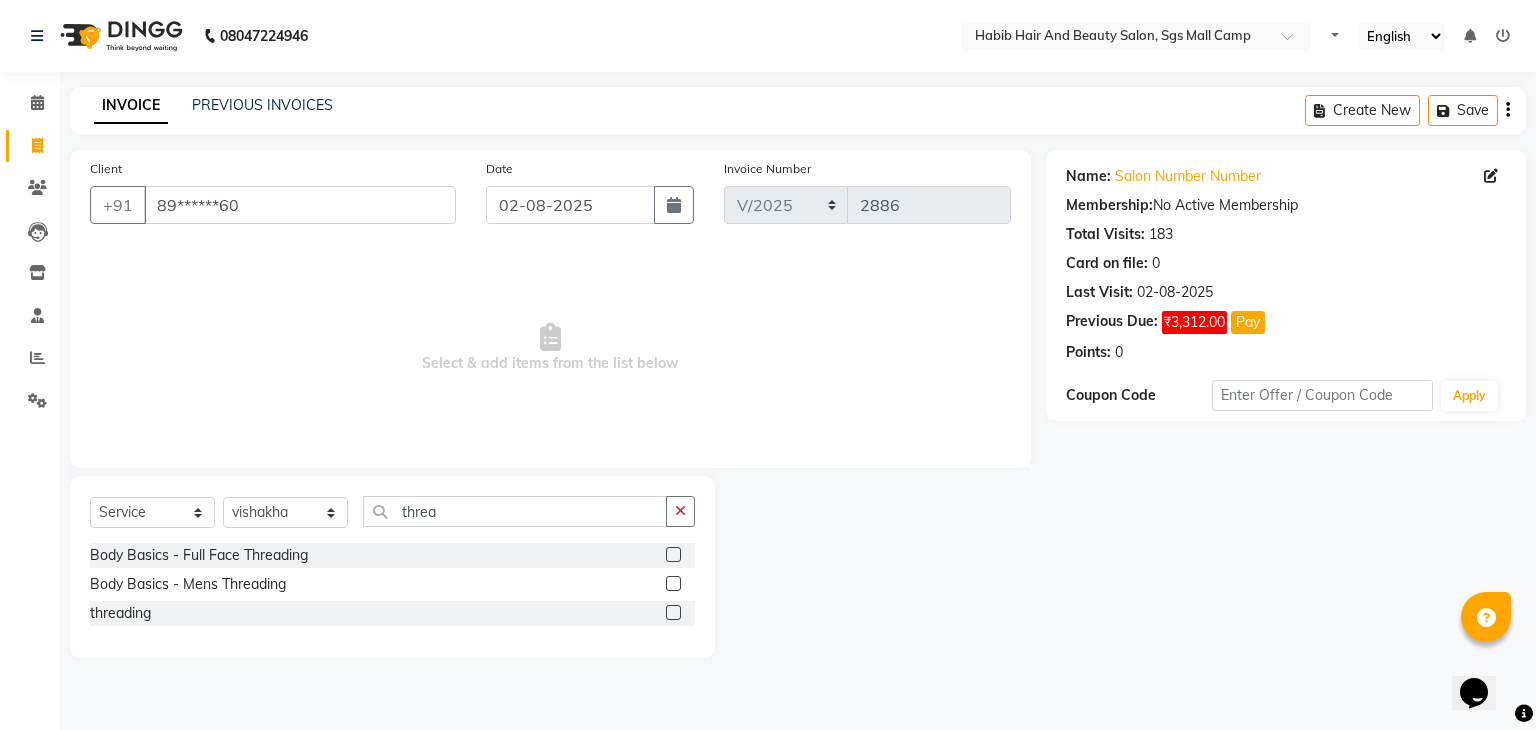 click 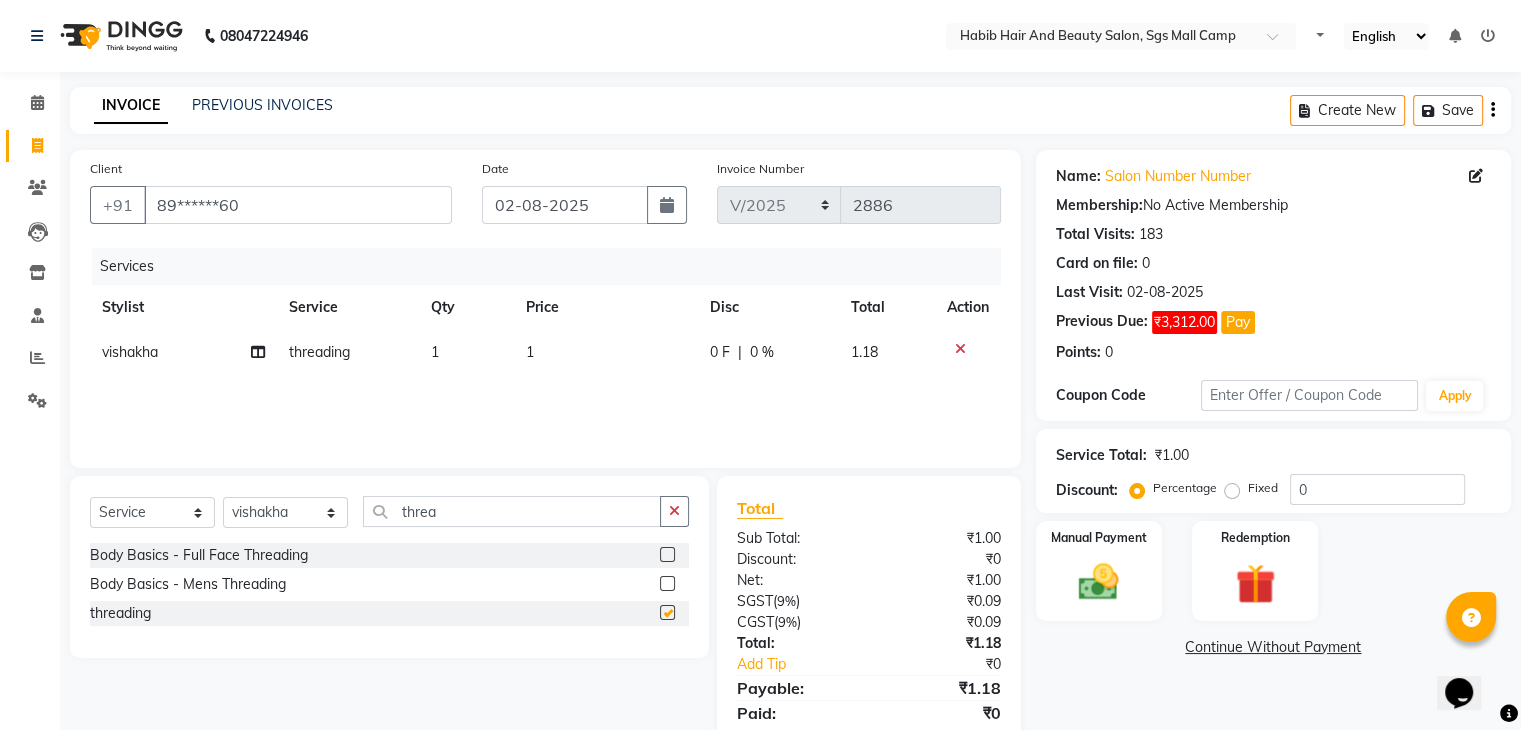 checkbox on "false" 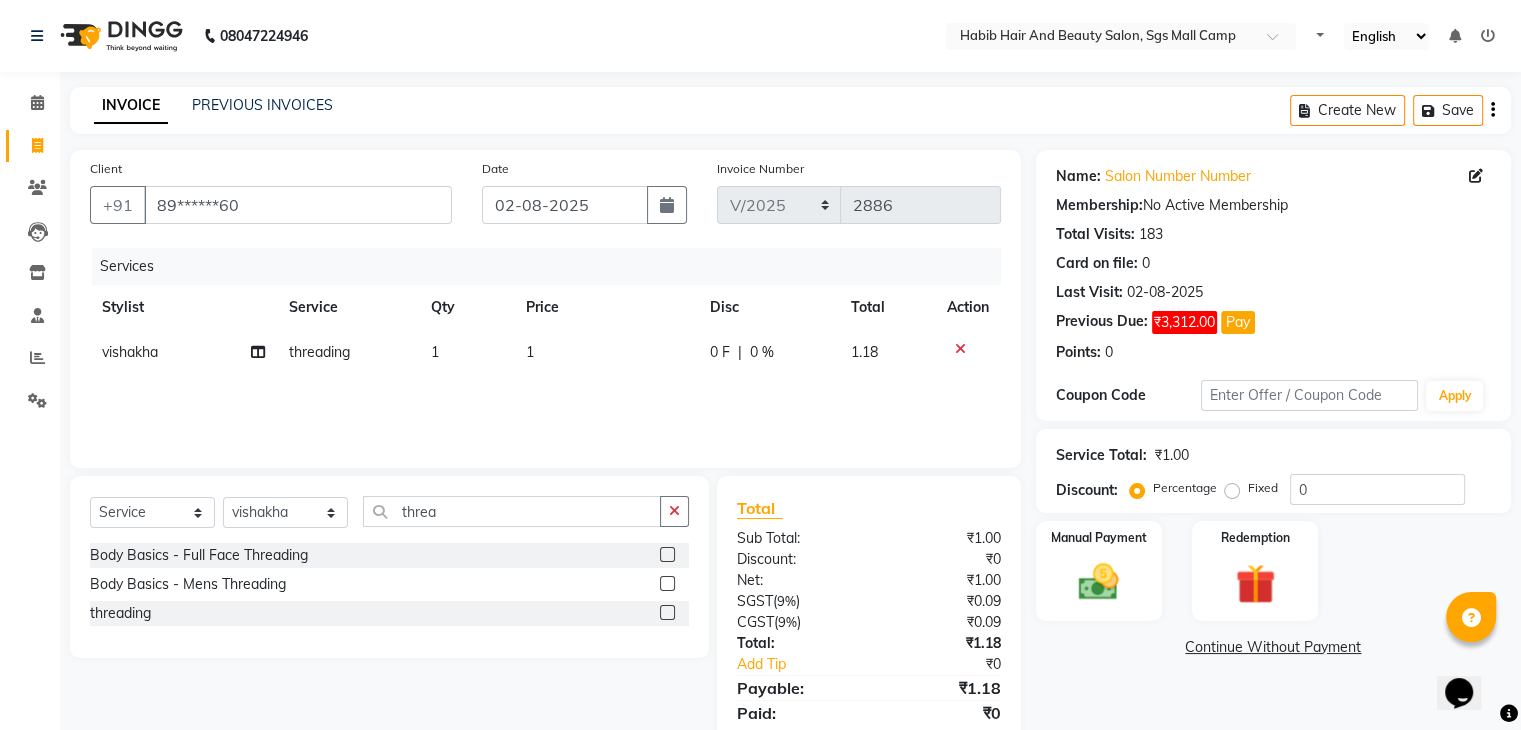 click on "1" 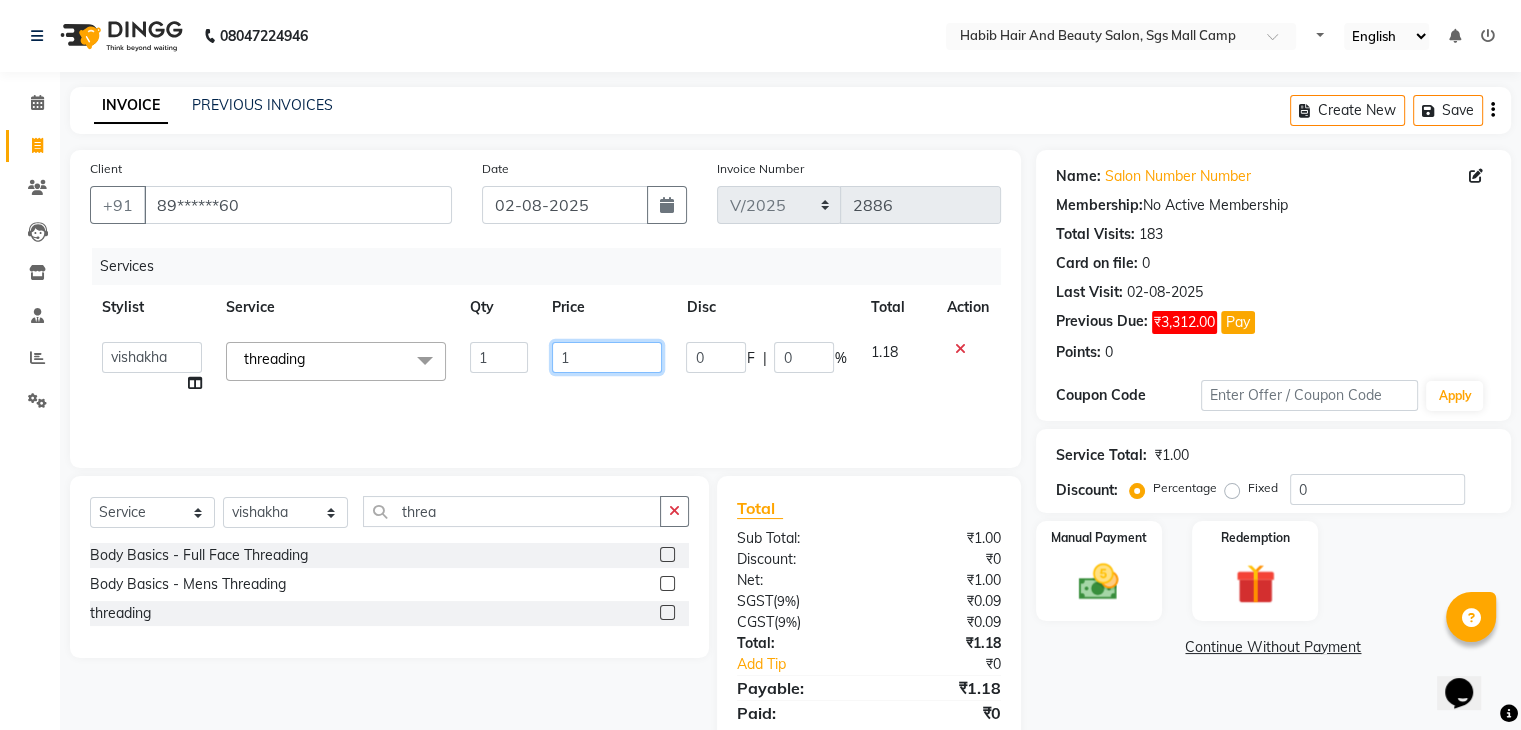 click on "1" 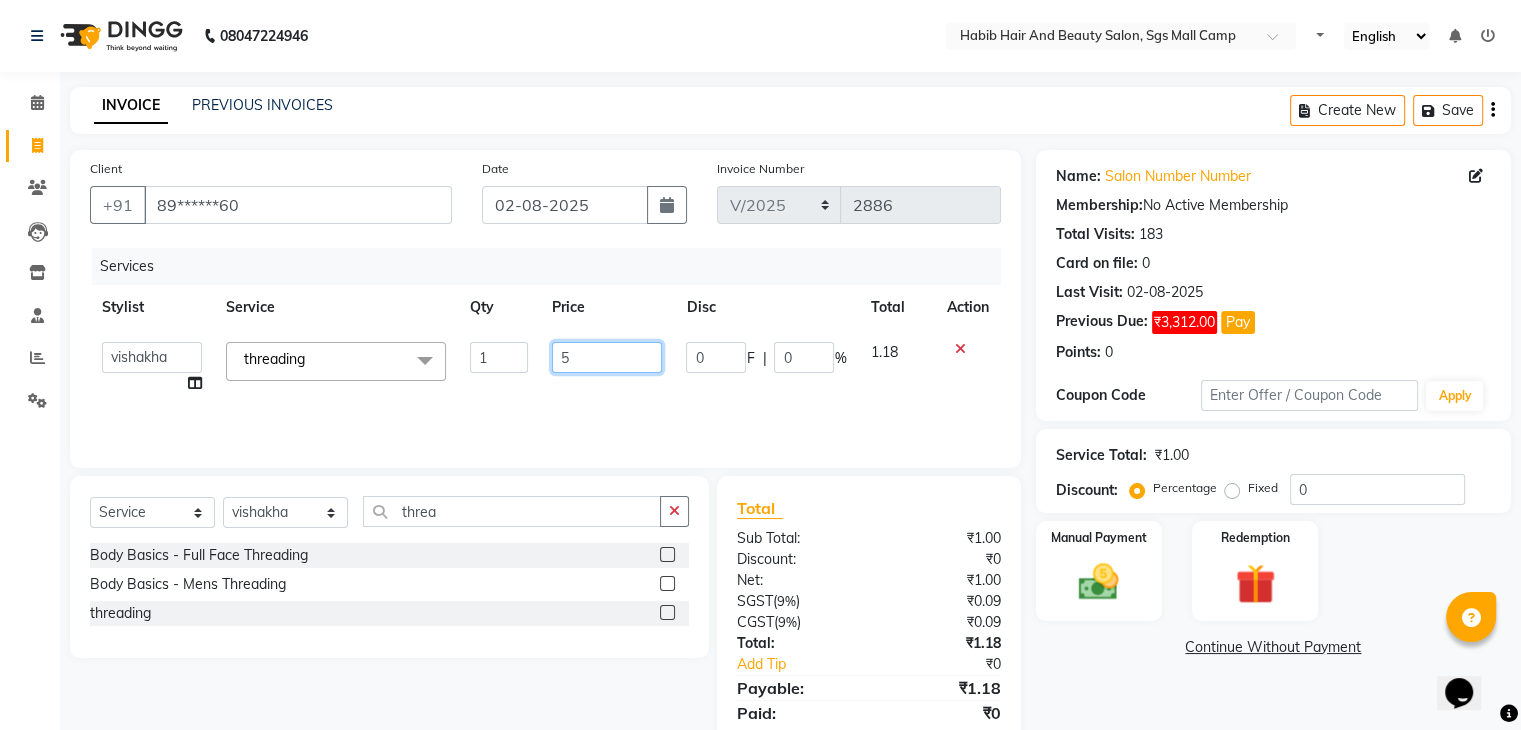 type on "51" 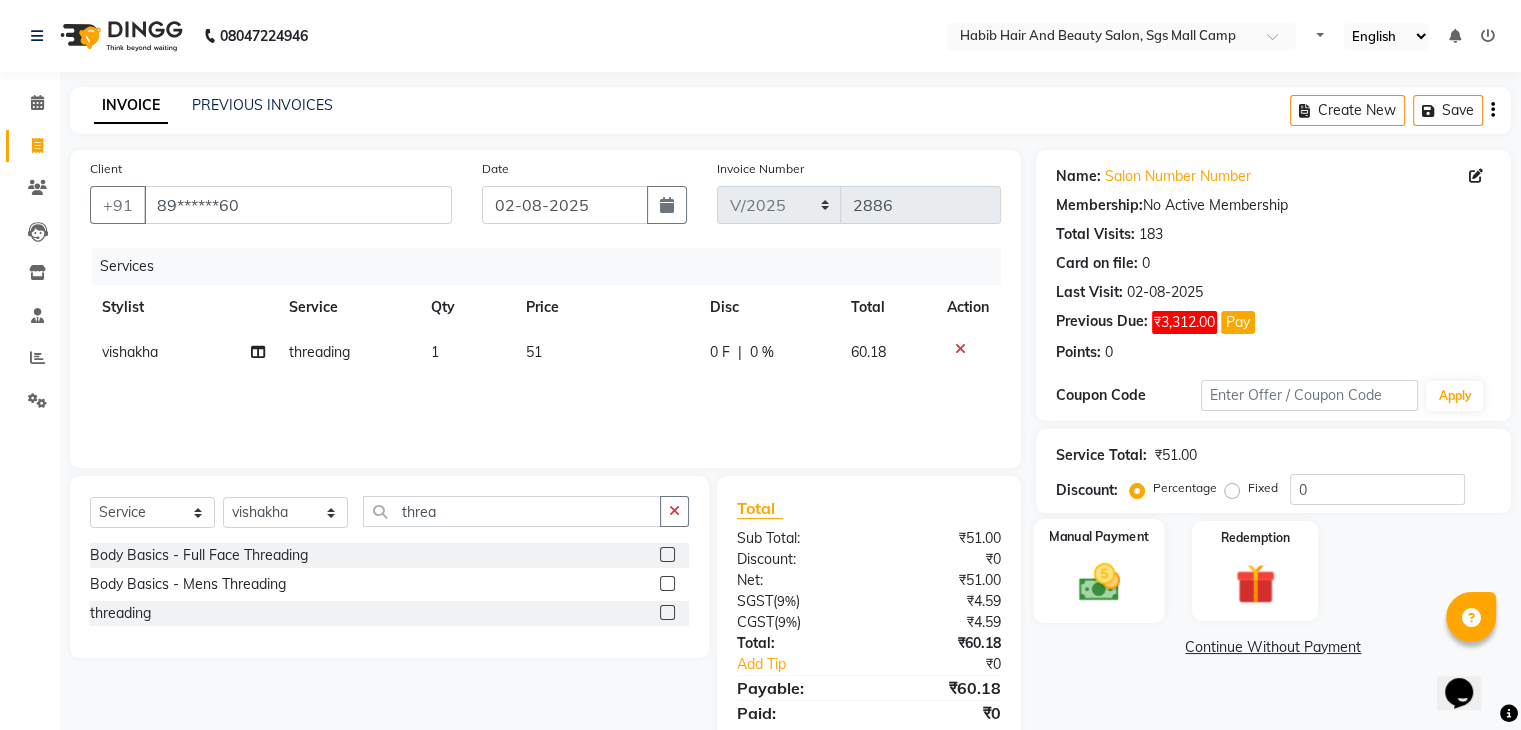 click 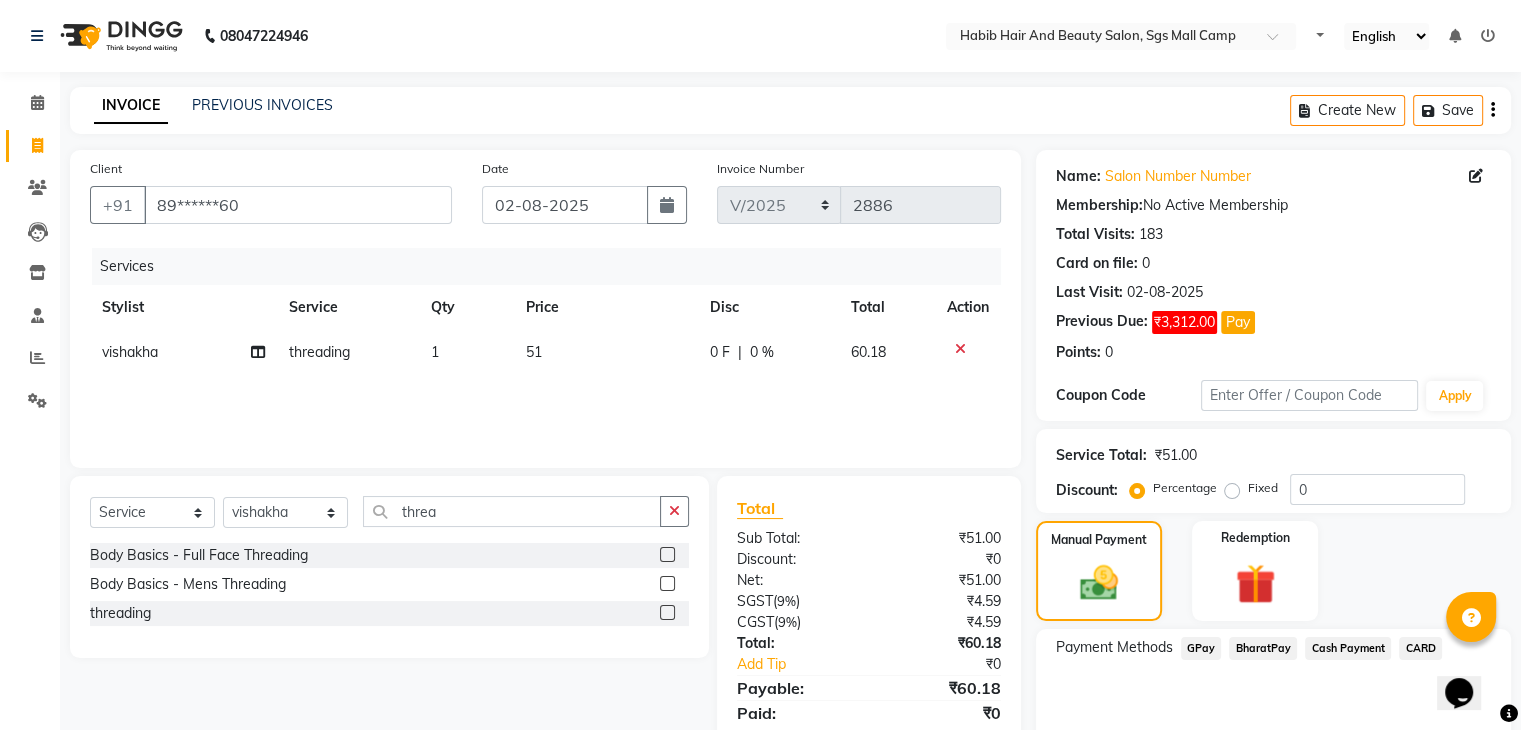 click on "Cash Payment" 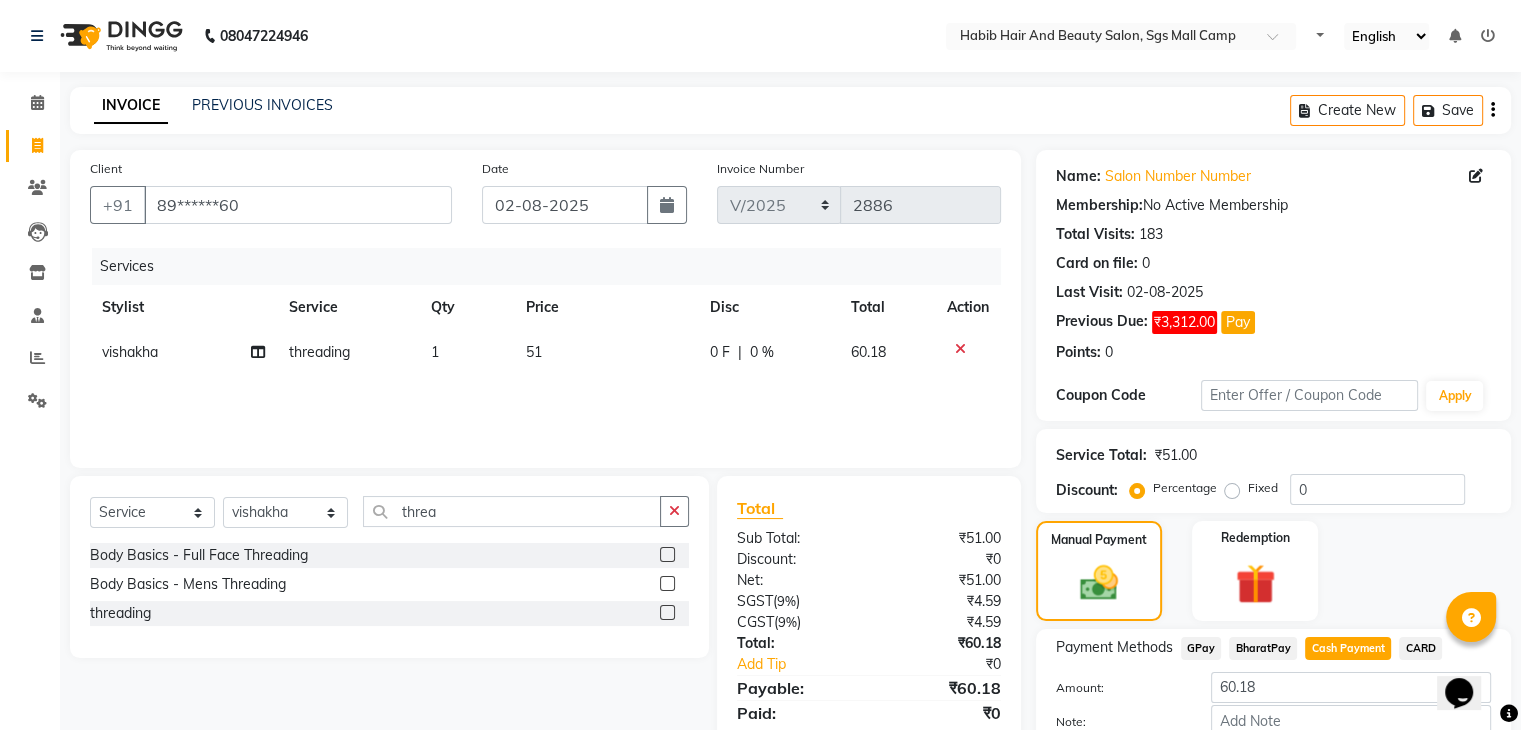 click on "Cash Payment" 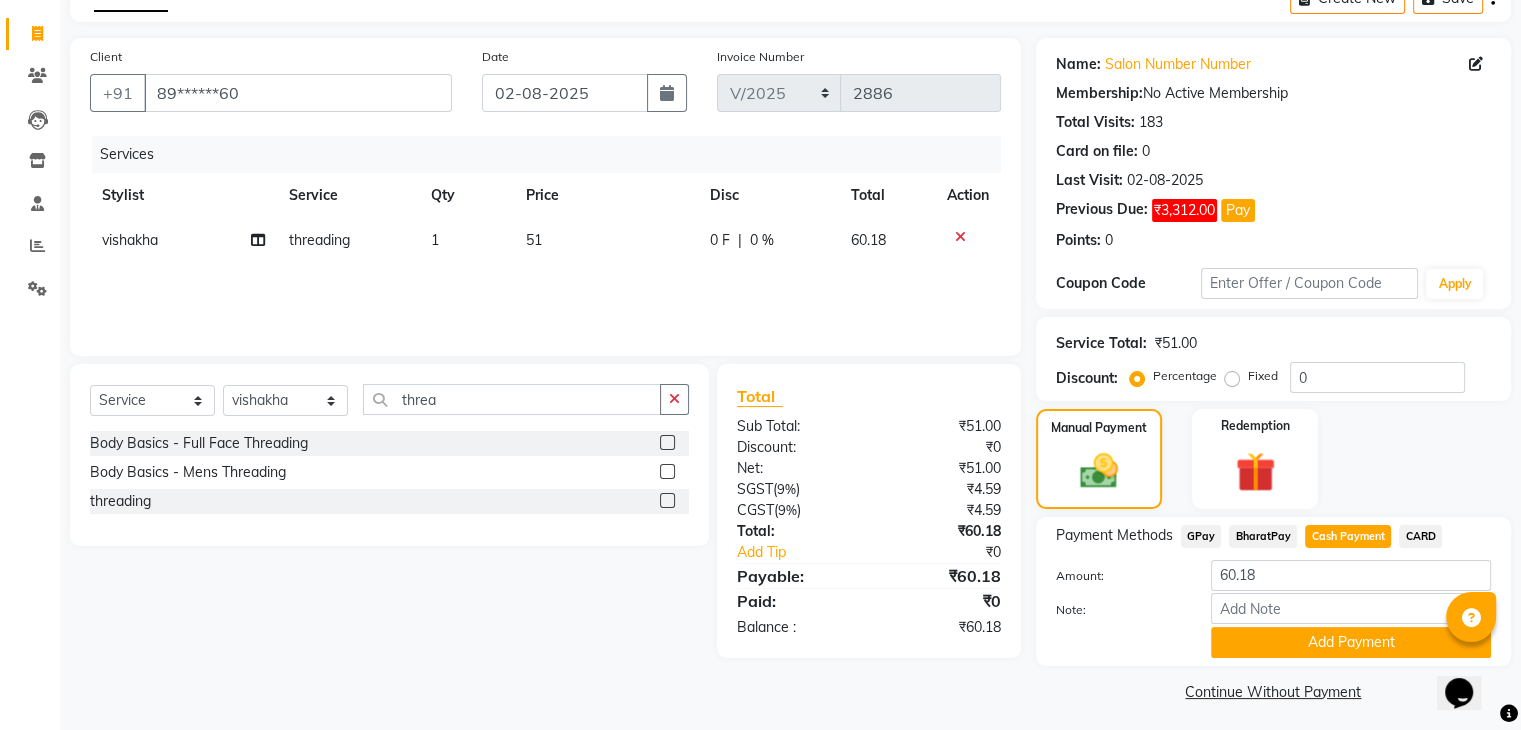 scroll, scrollTop: 120, scrollLeft: 0, axis: vertical 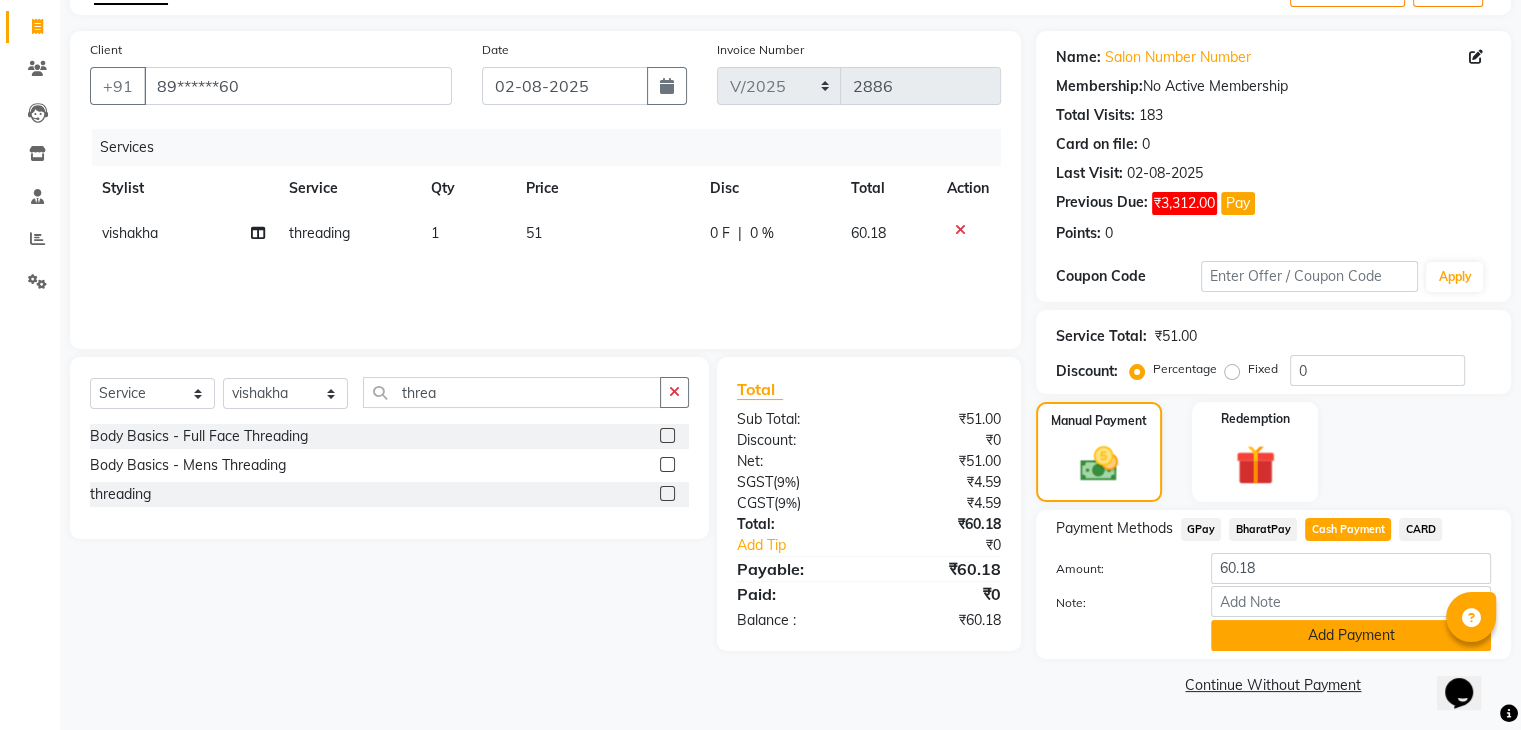 click on "Add Payment" 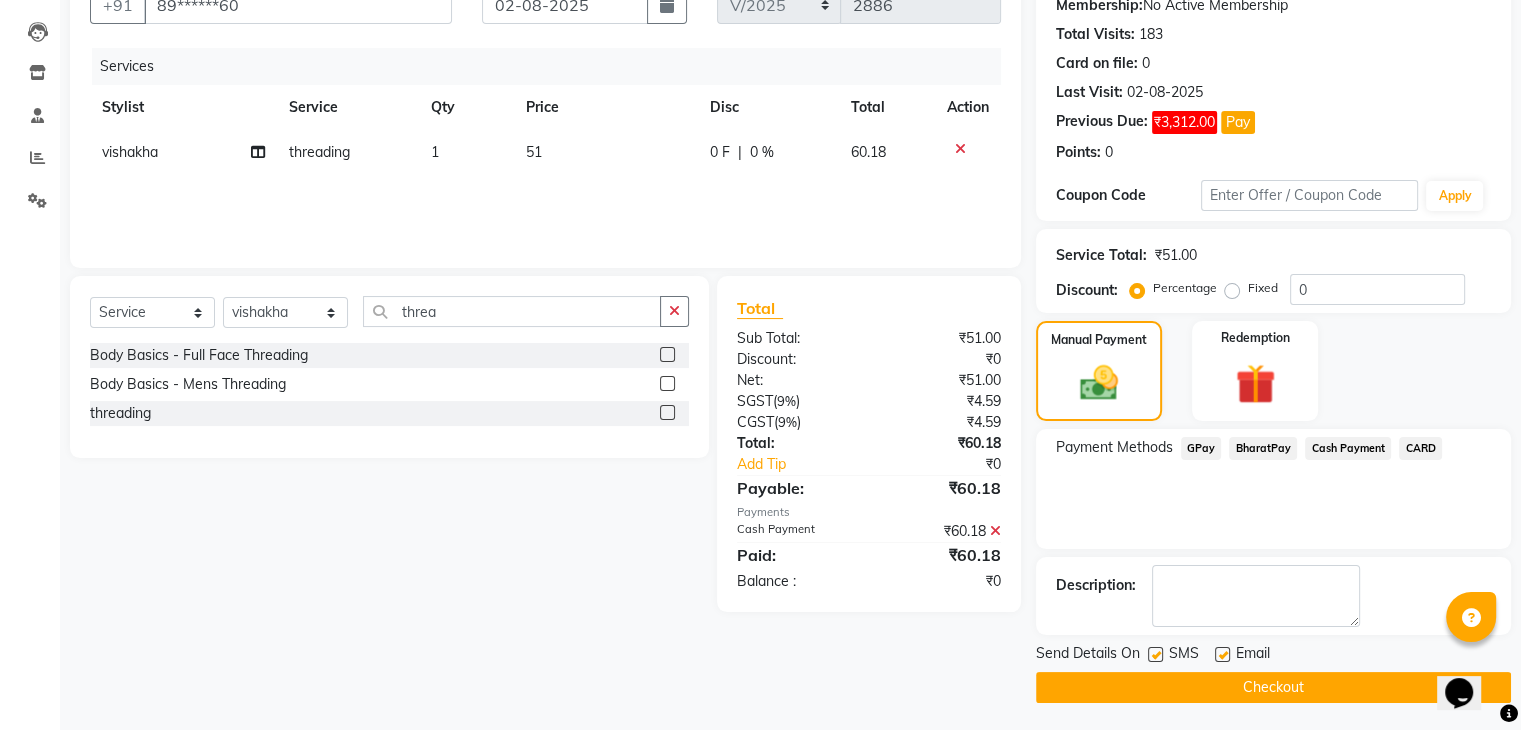 scroll, scrollTop: 201, scrollLeft: 0, axis: vertical 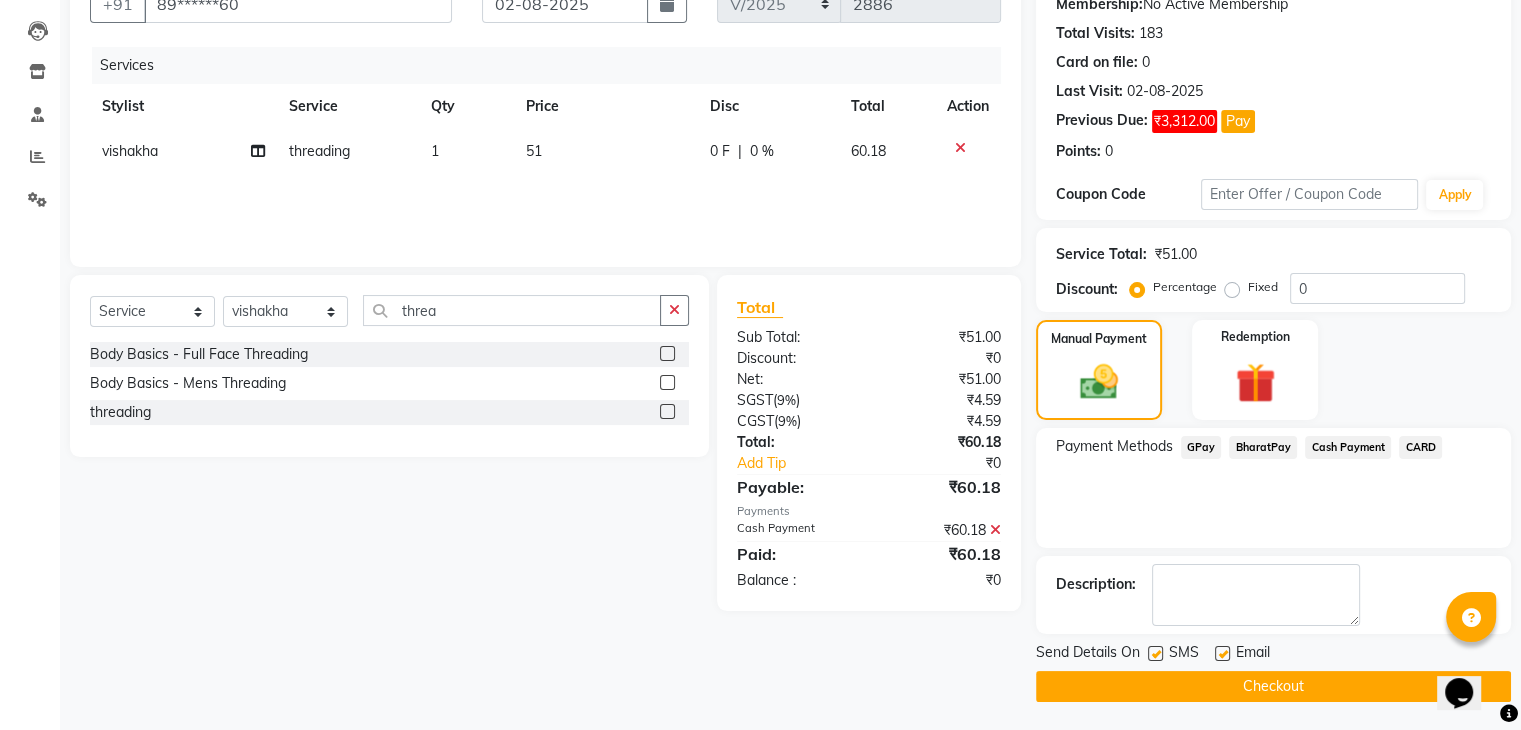 click on "Checkout" 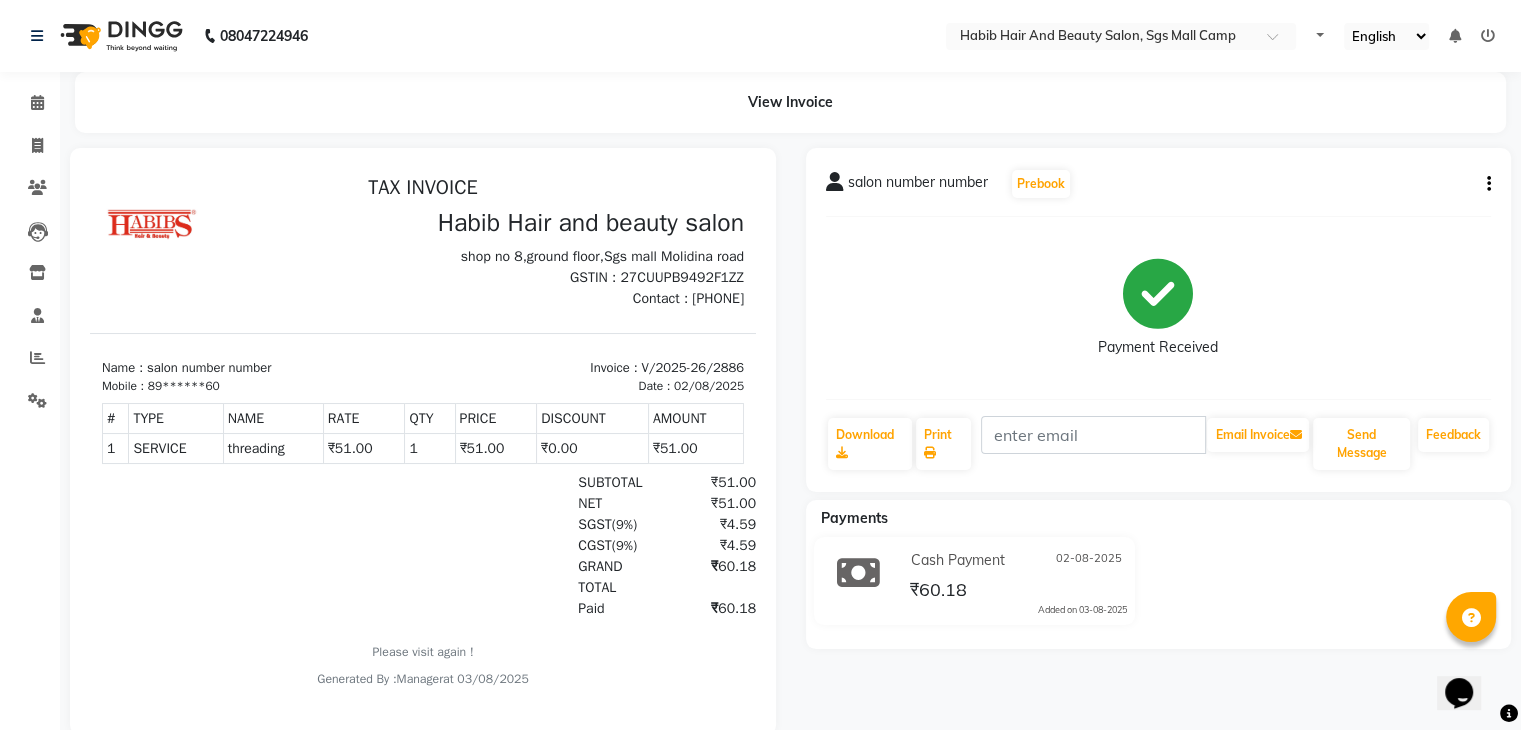 scroll, scrollTop: 0, scrollLeft: 0, axis: both 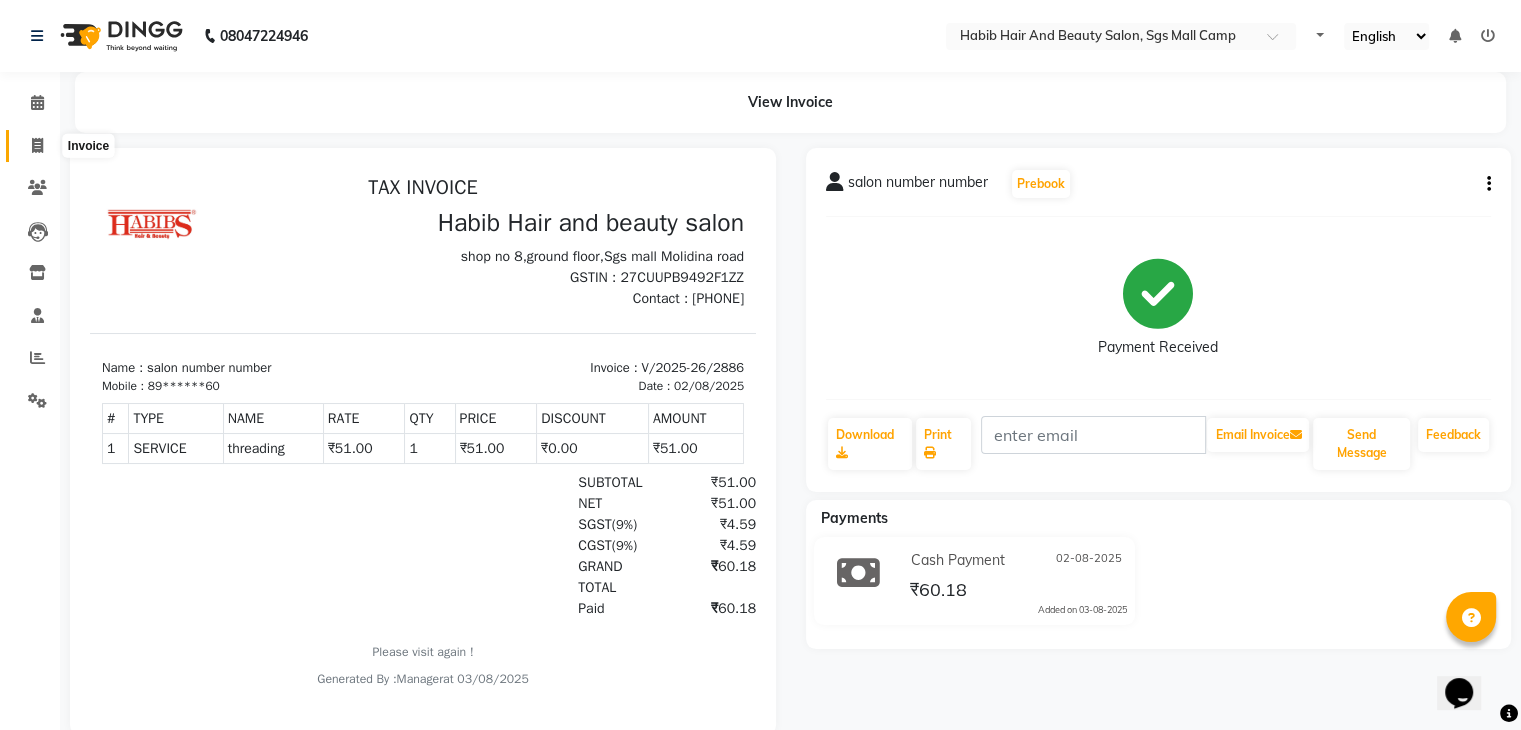 click 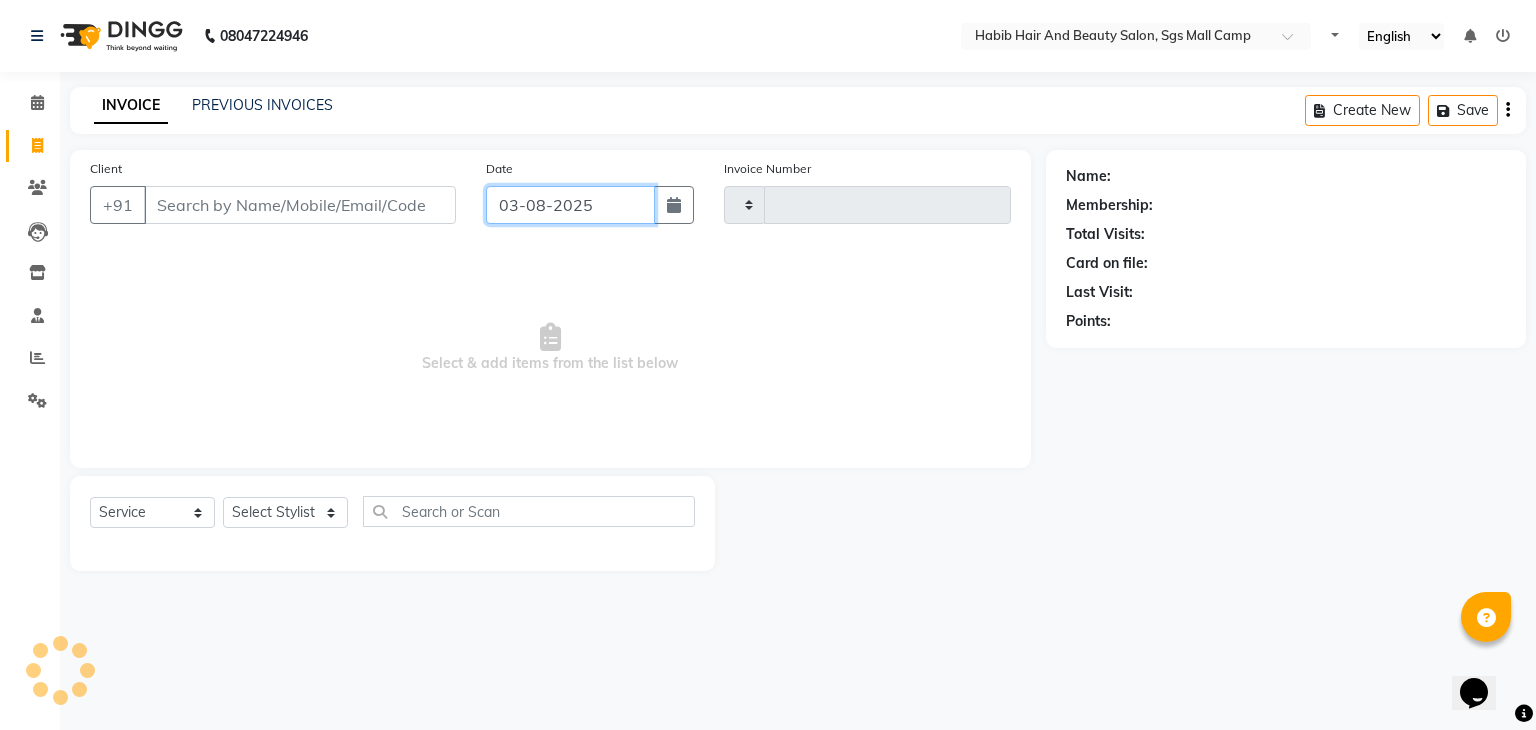 click on "03-08-2025" 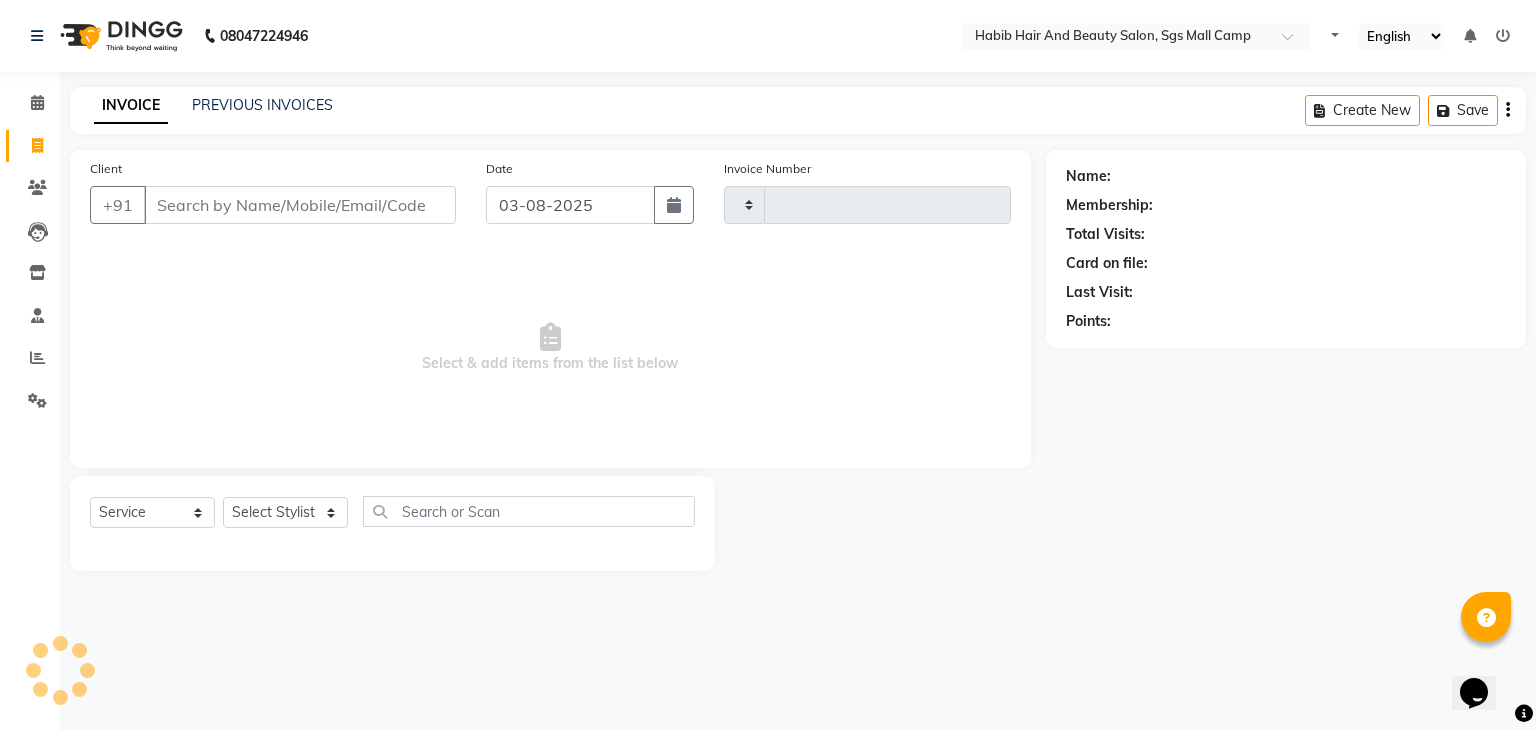 select on "8" 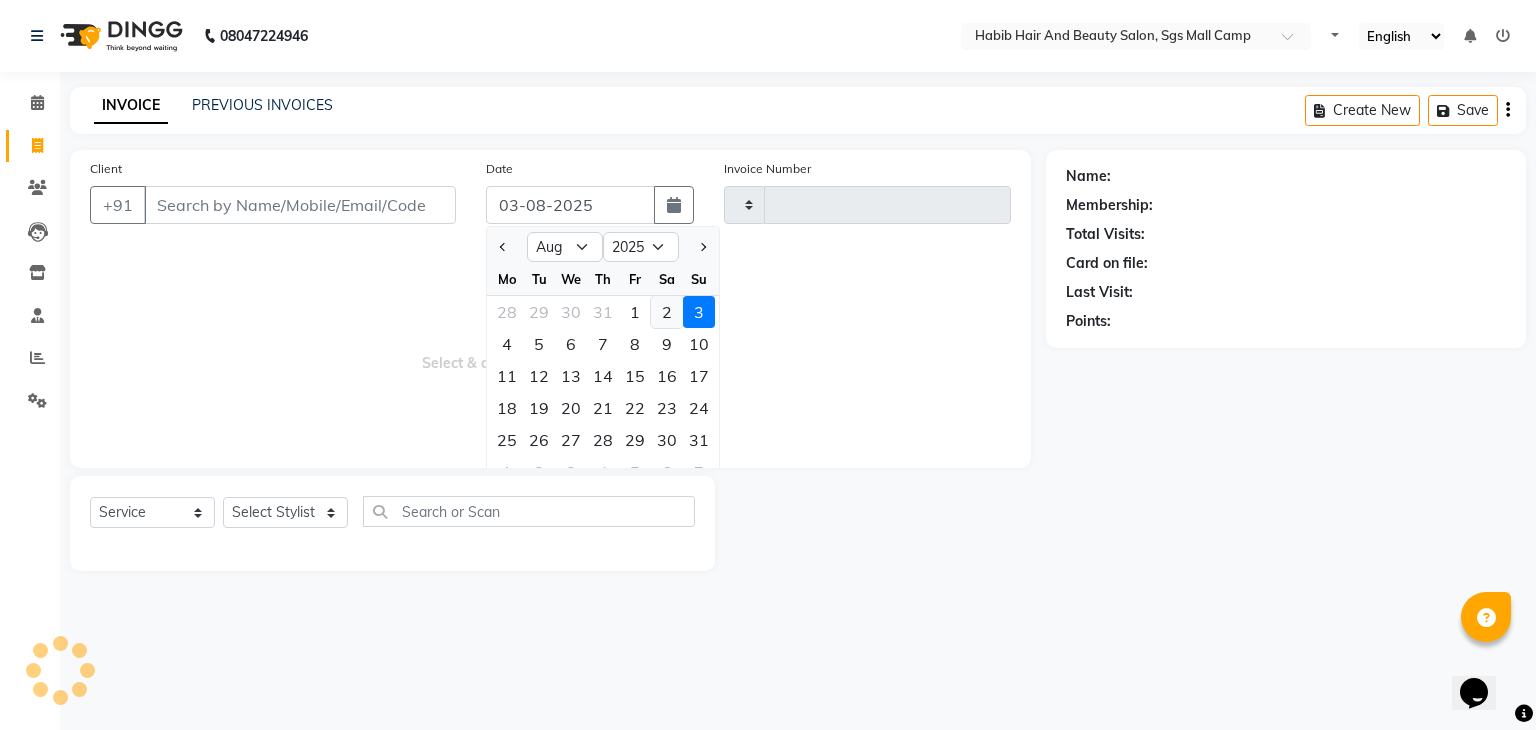 click on "2" 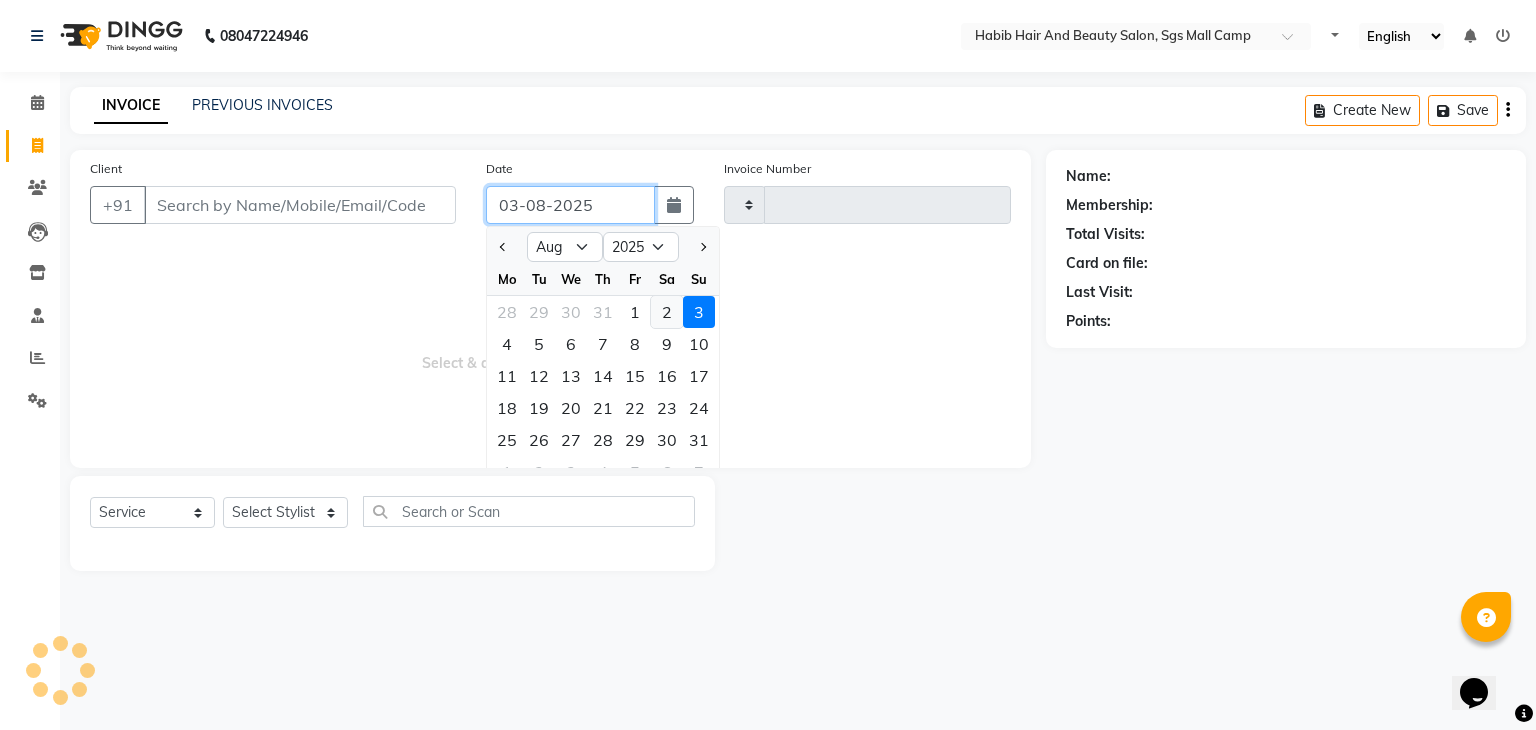 type on "02-08-2025" 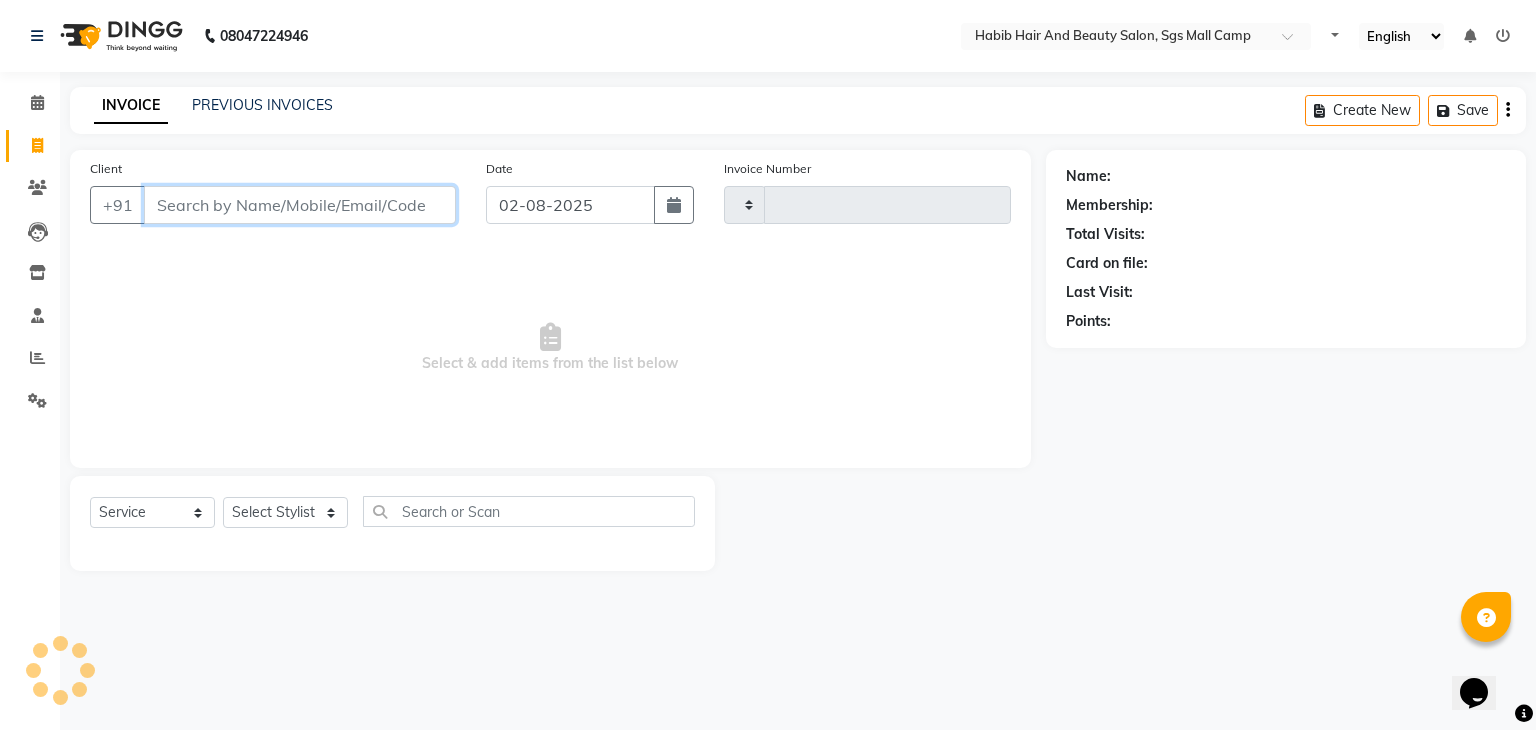 click on "Client" at bounding box center (300, 205) 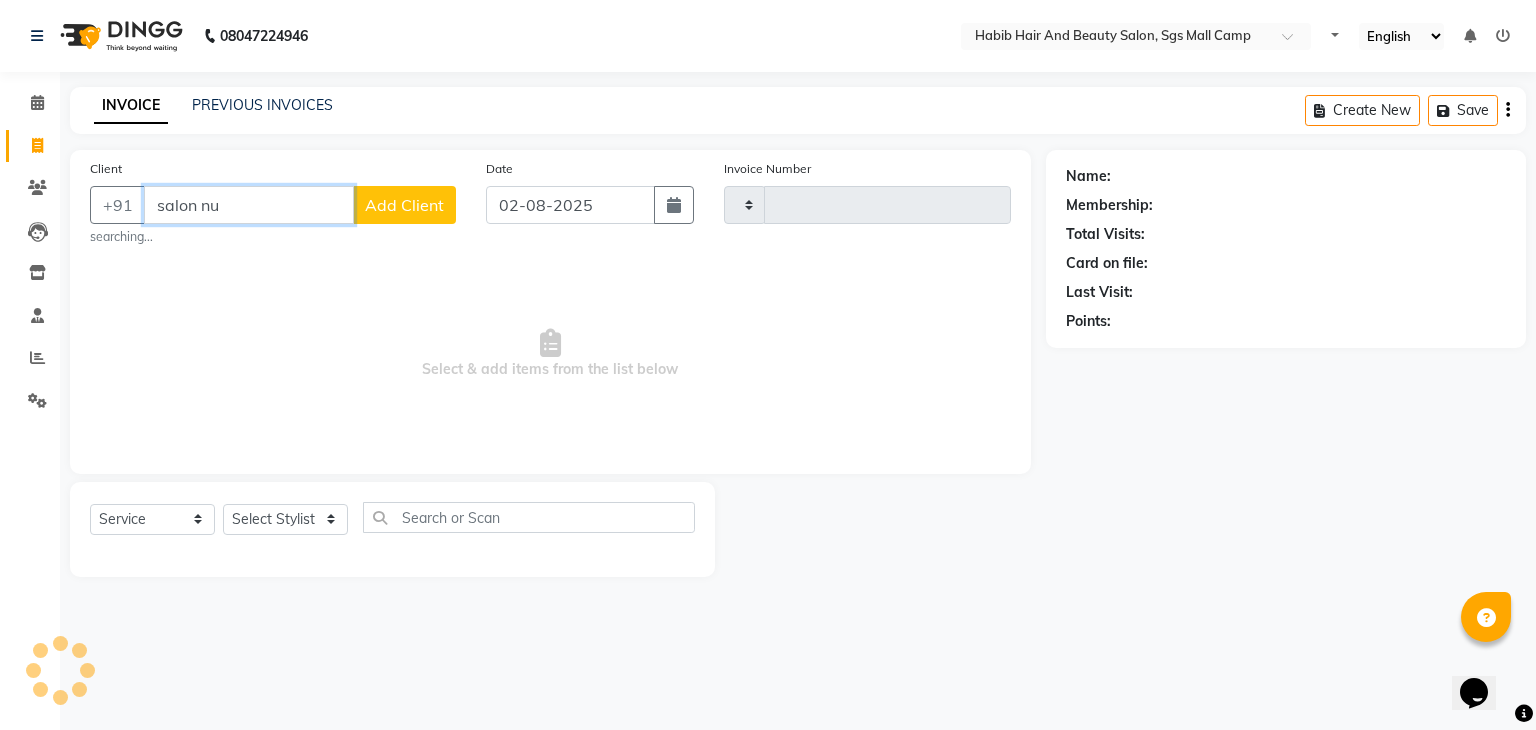 type on "salon num" 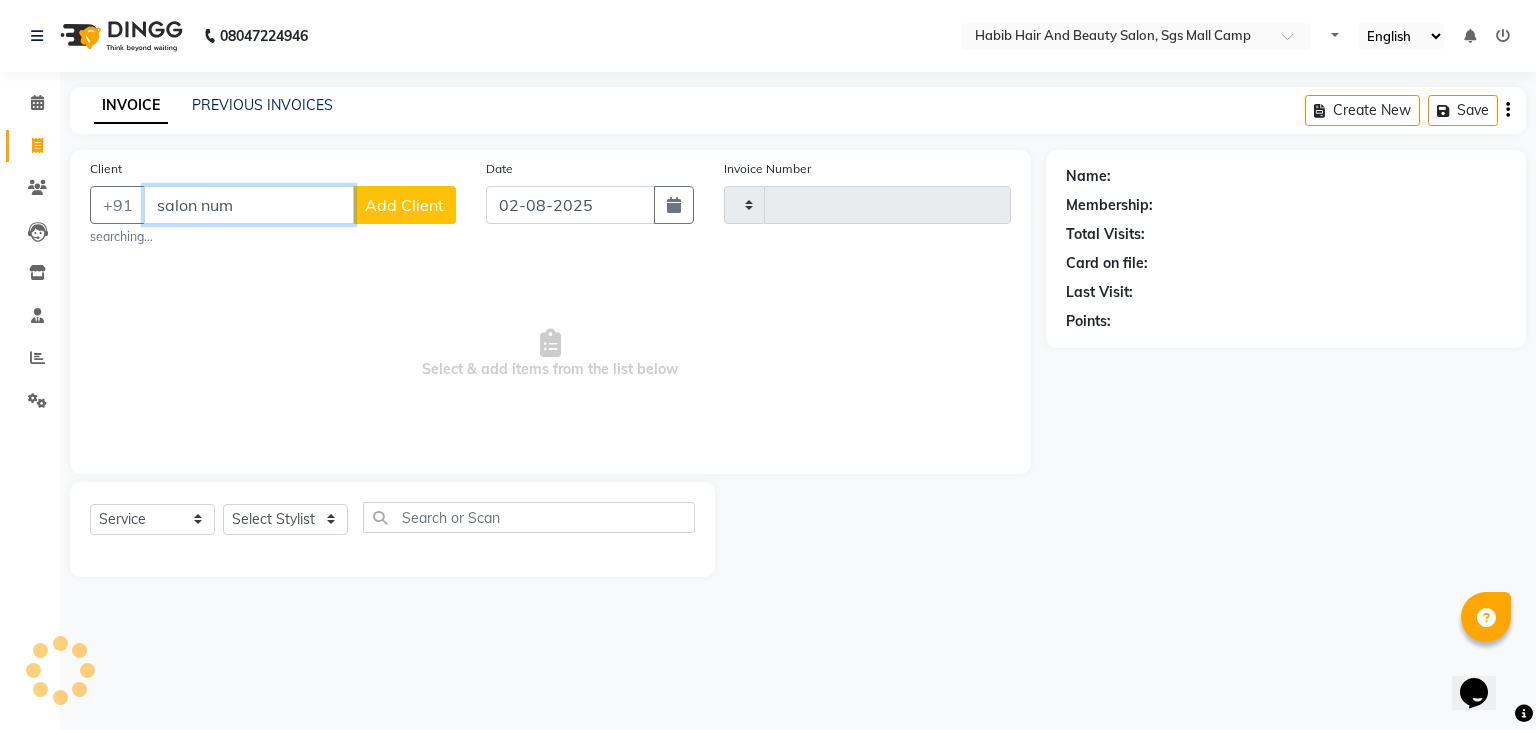 type on "2887" 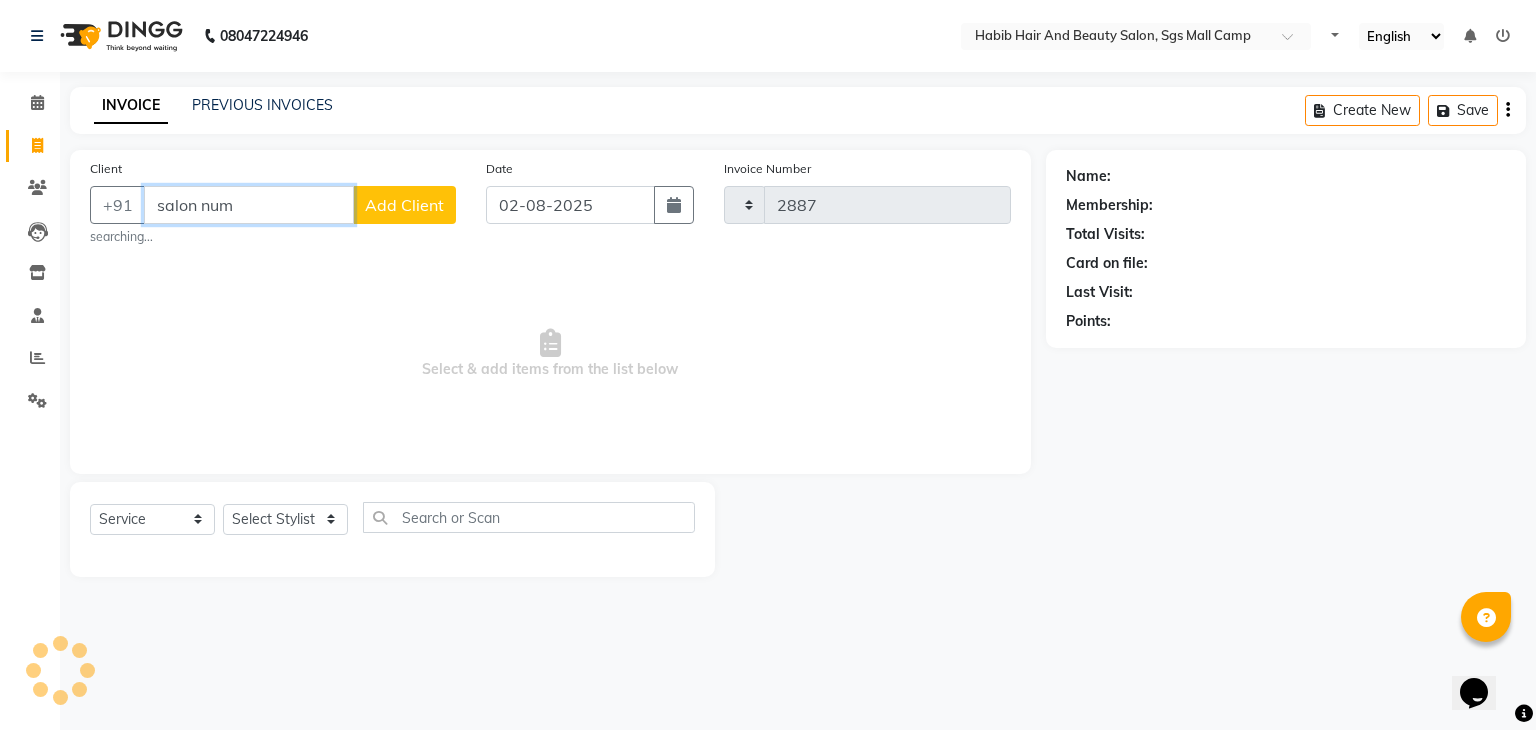 select on "8363" 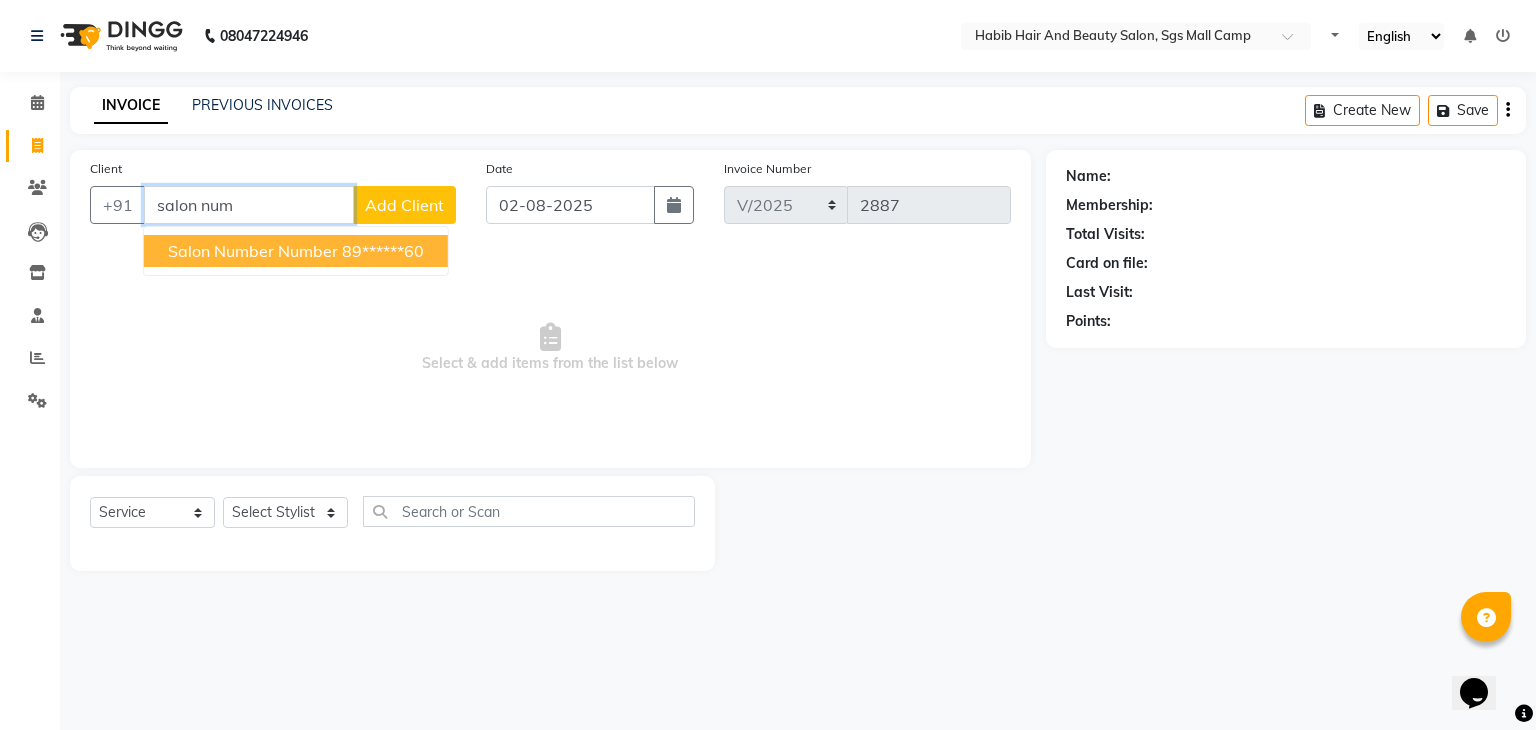 drag, startPoint x: 220, startPoint y: 214, endPoint x: 276, endPoint y: 252, distance: 67.6757 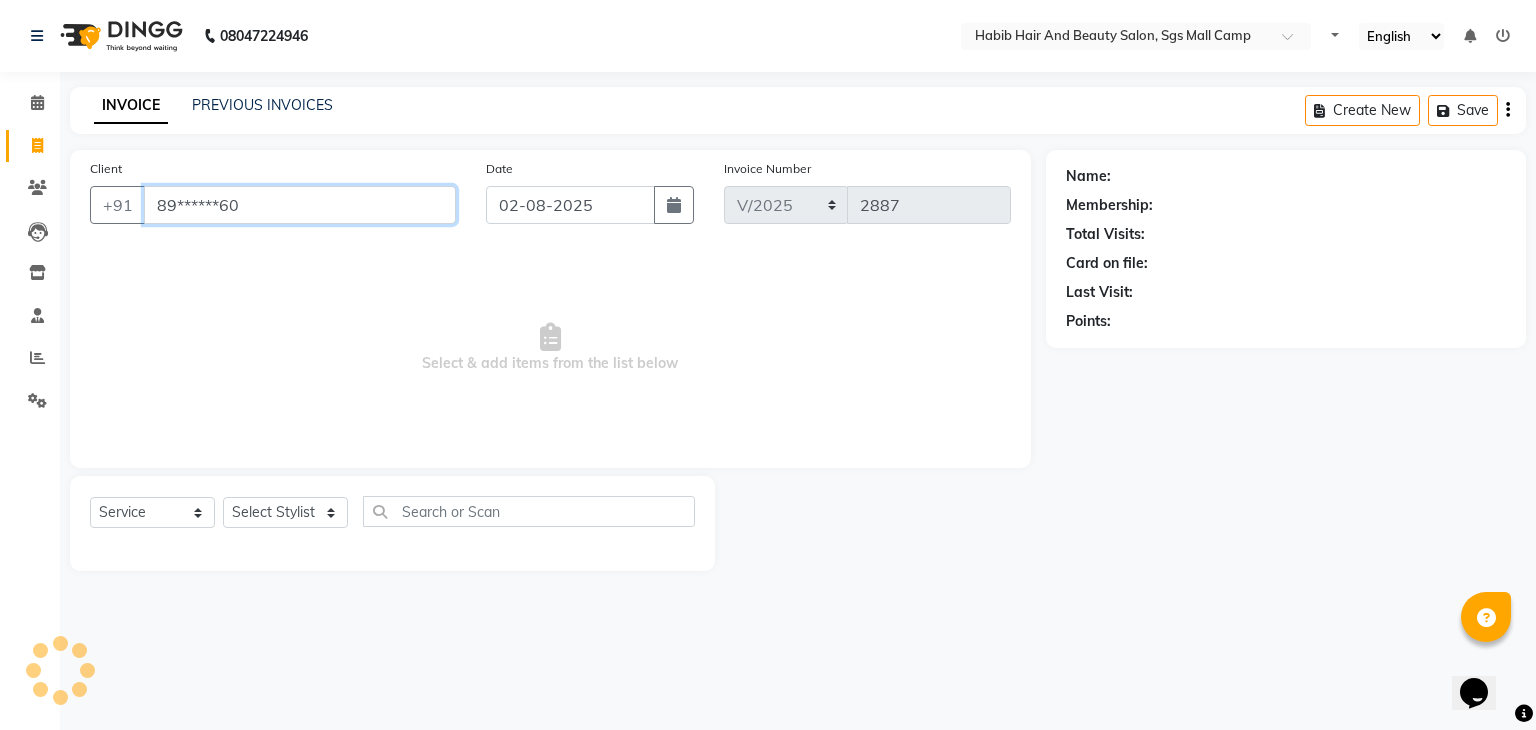 type on "89******60" 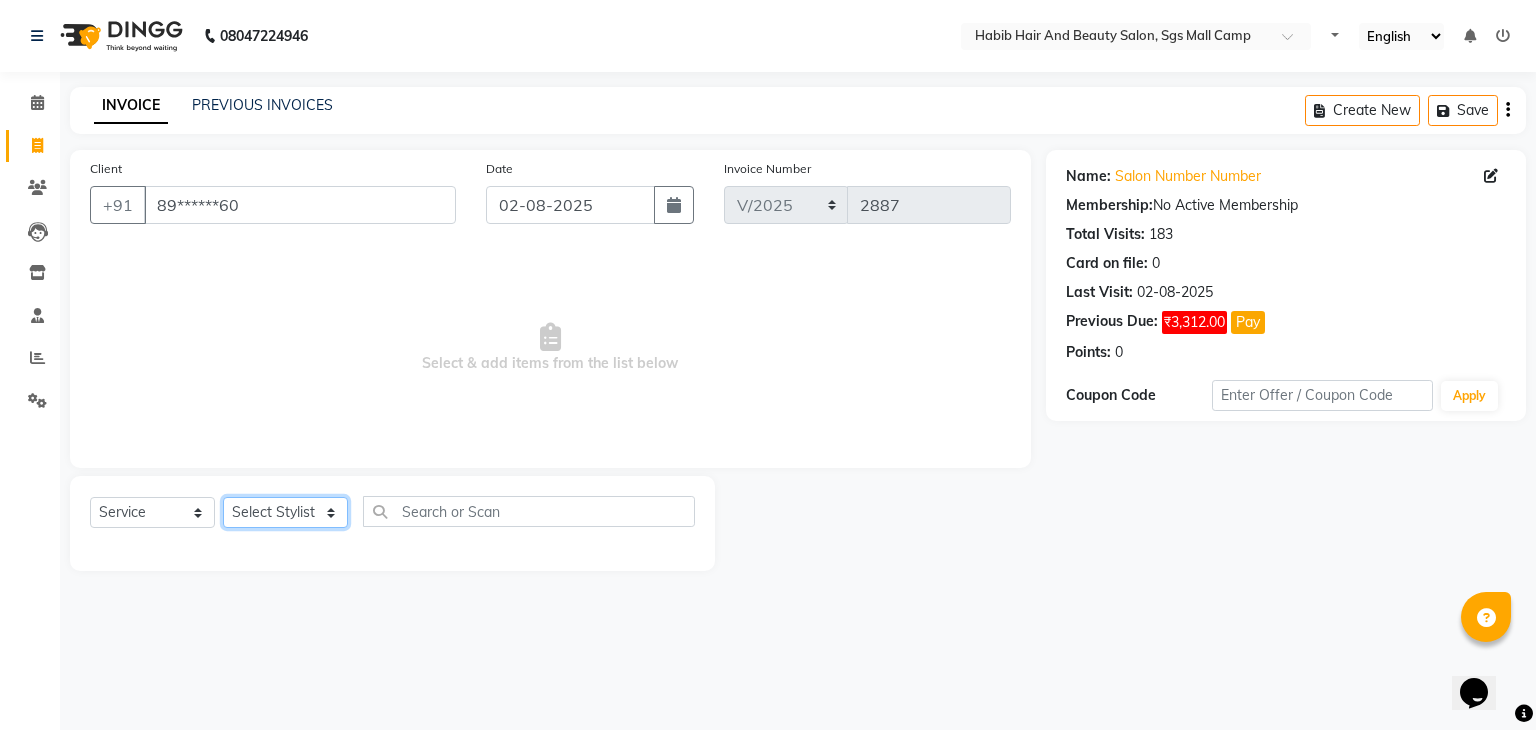 click on "Select Stylist [FIRST] [LAST] [FIRST]  [FIRST] Manager [FIRST]  [FIRST] [FIRST] [FIRST]  [FIRST] [FIRST]" 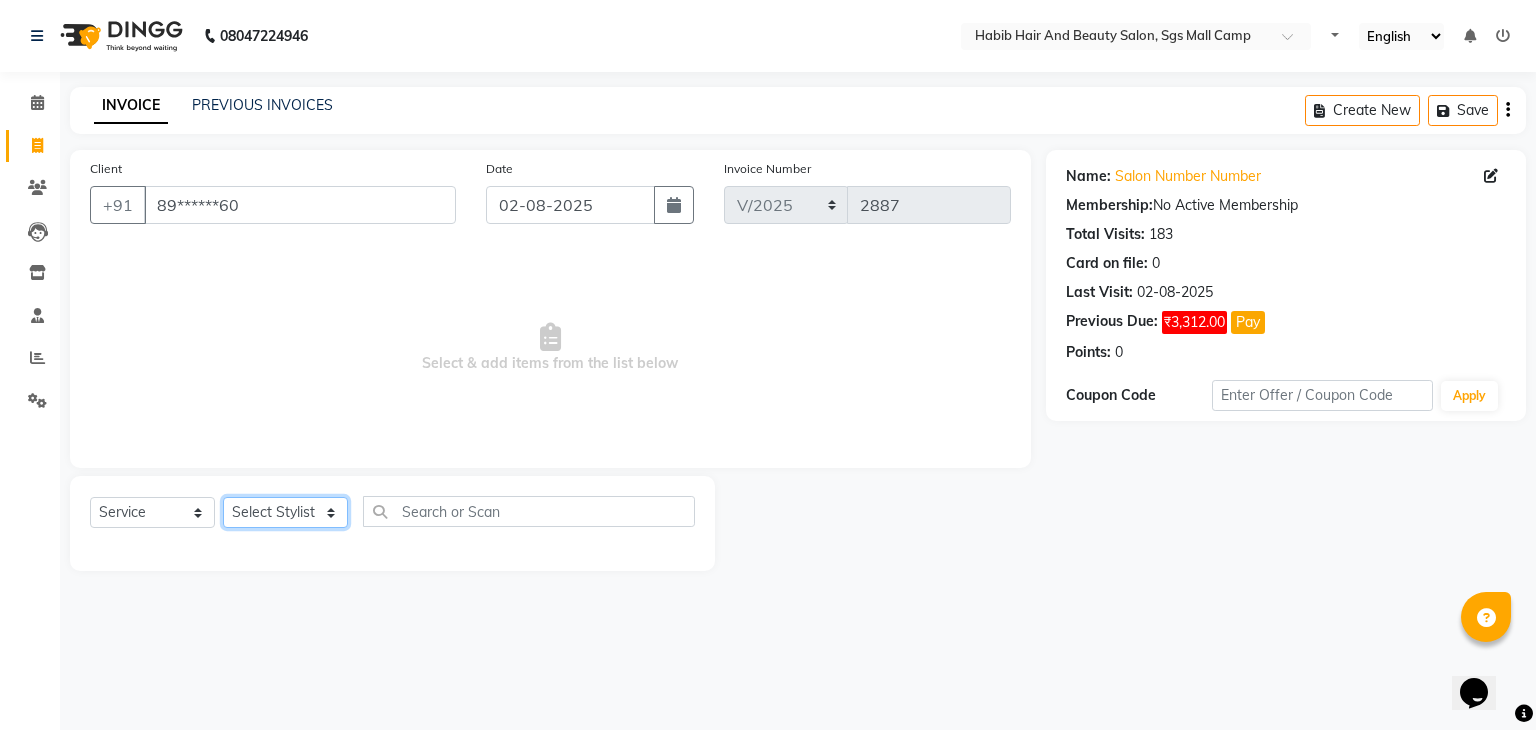 select on "81153" 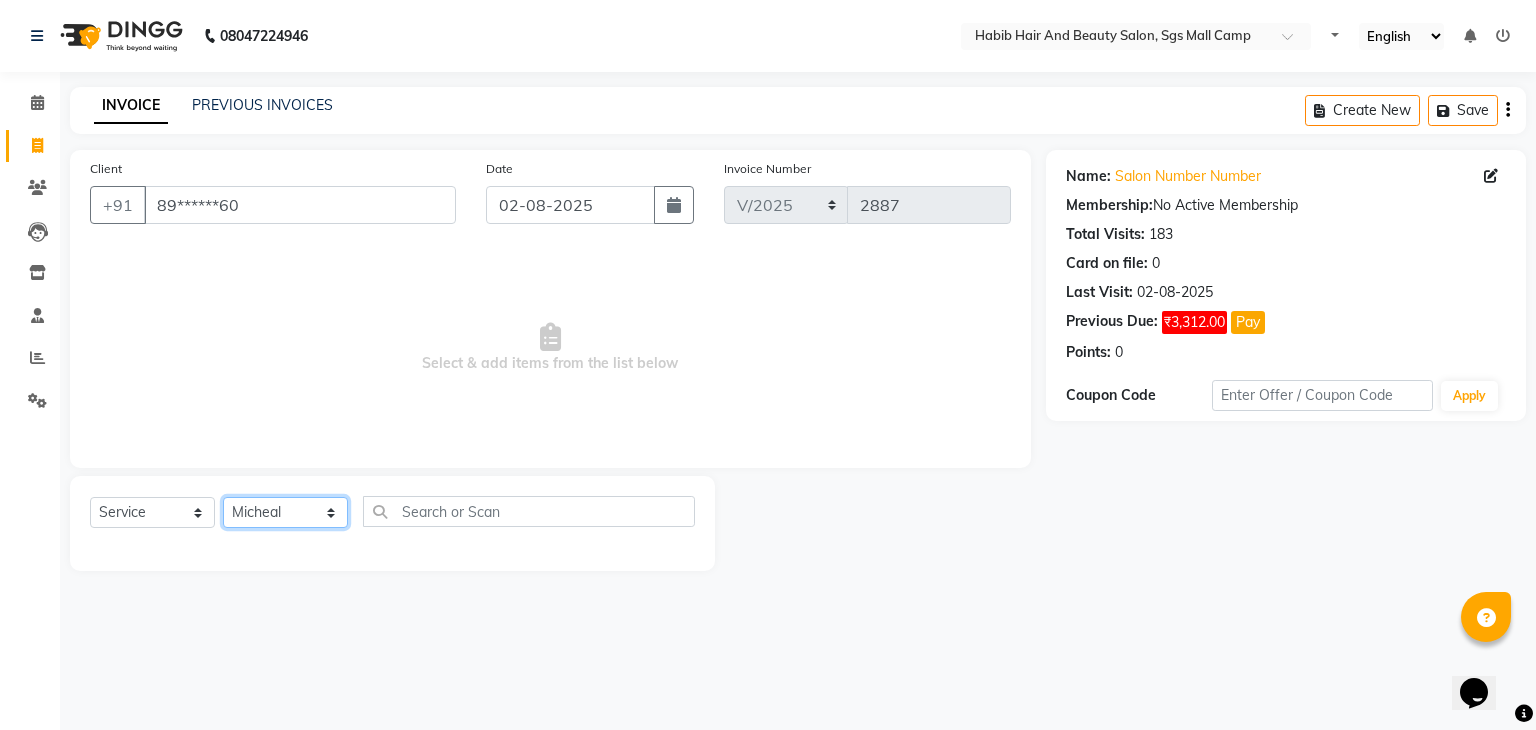 click on "Select Stylist [FIRST] [LAST] [FIRST]  [FIRST] Manager [FIRST]  [FIRST] [FIRST] [FIRST]  [FIRST] [FIRST]" 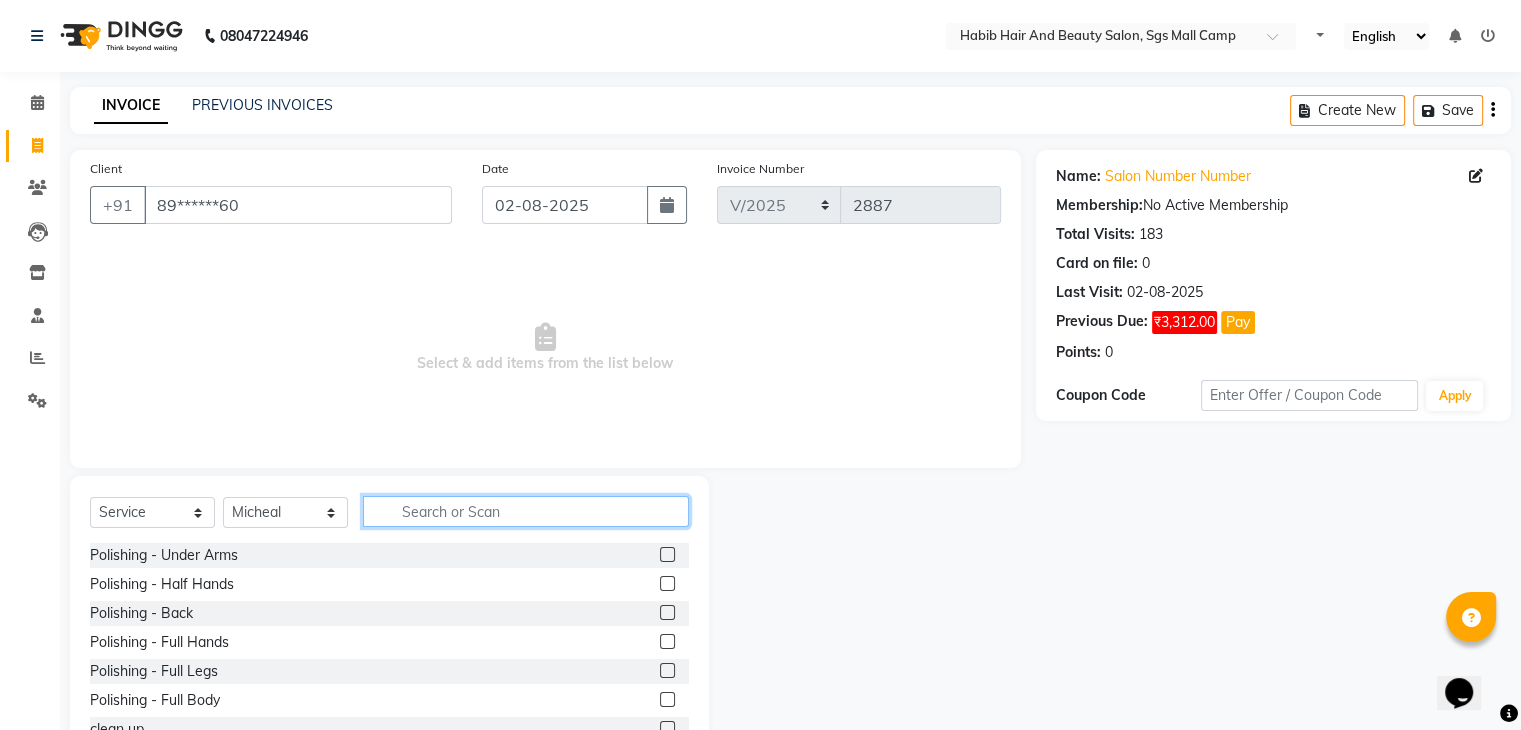 click 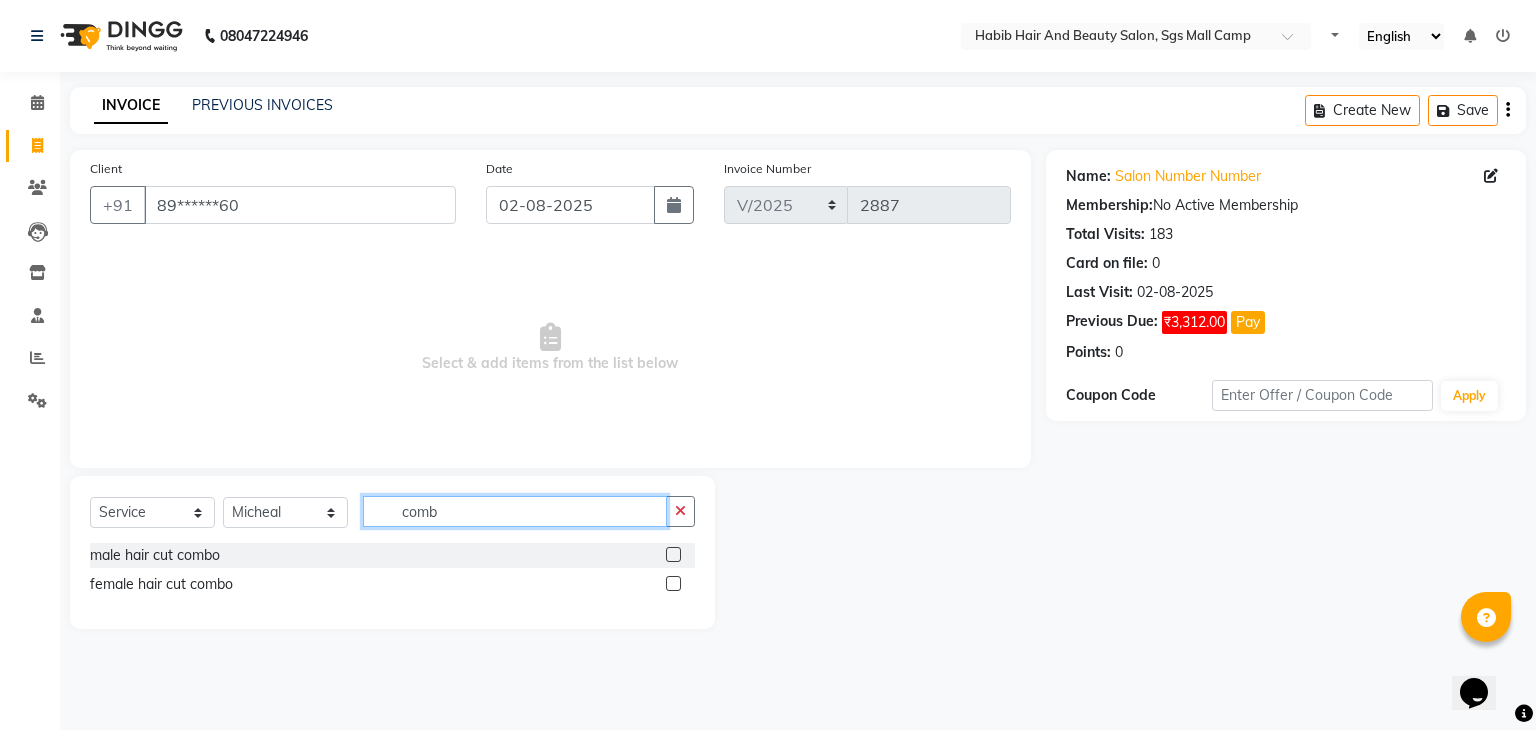 type on "comb" 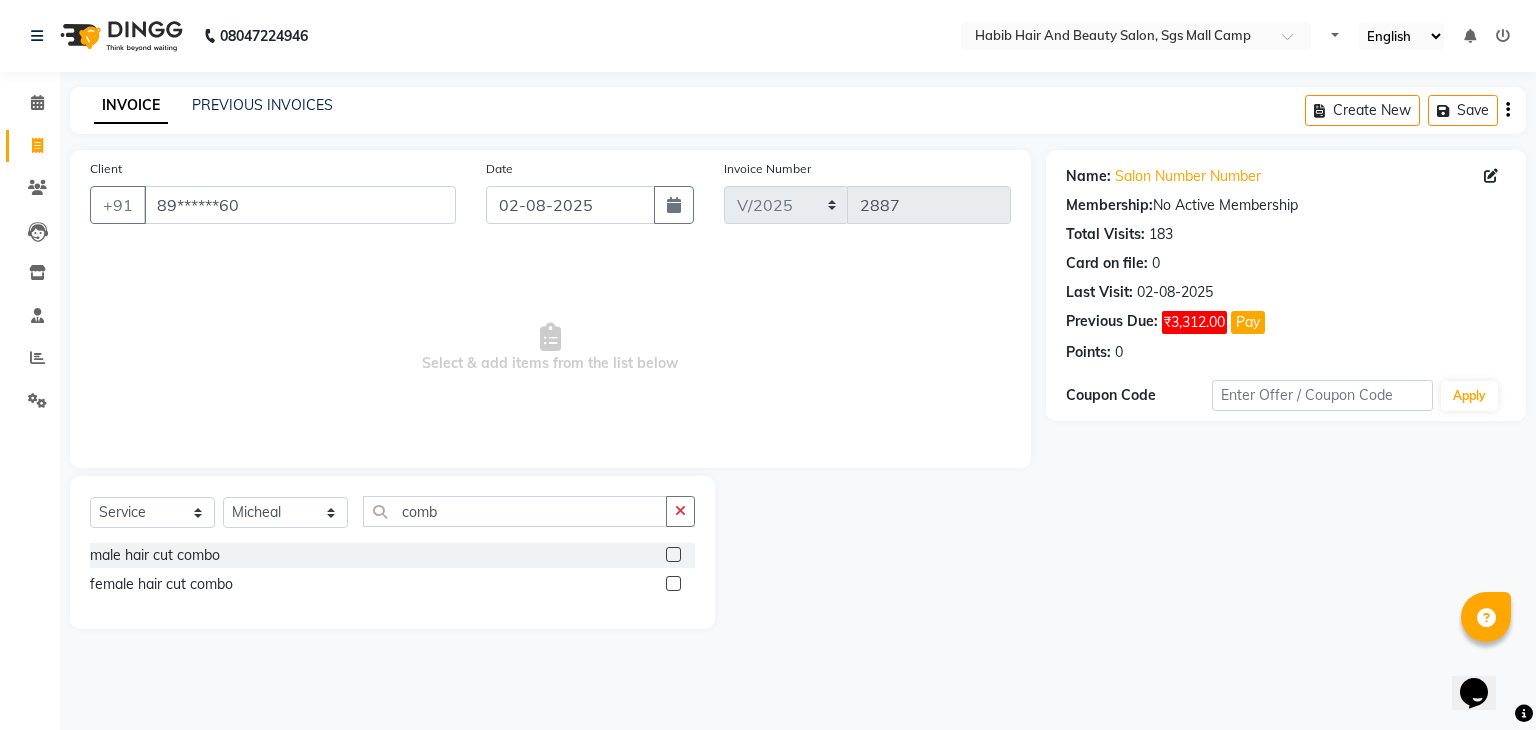 click 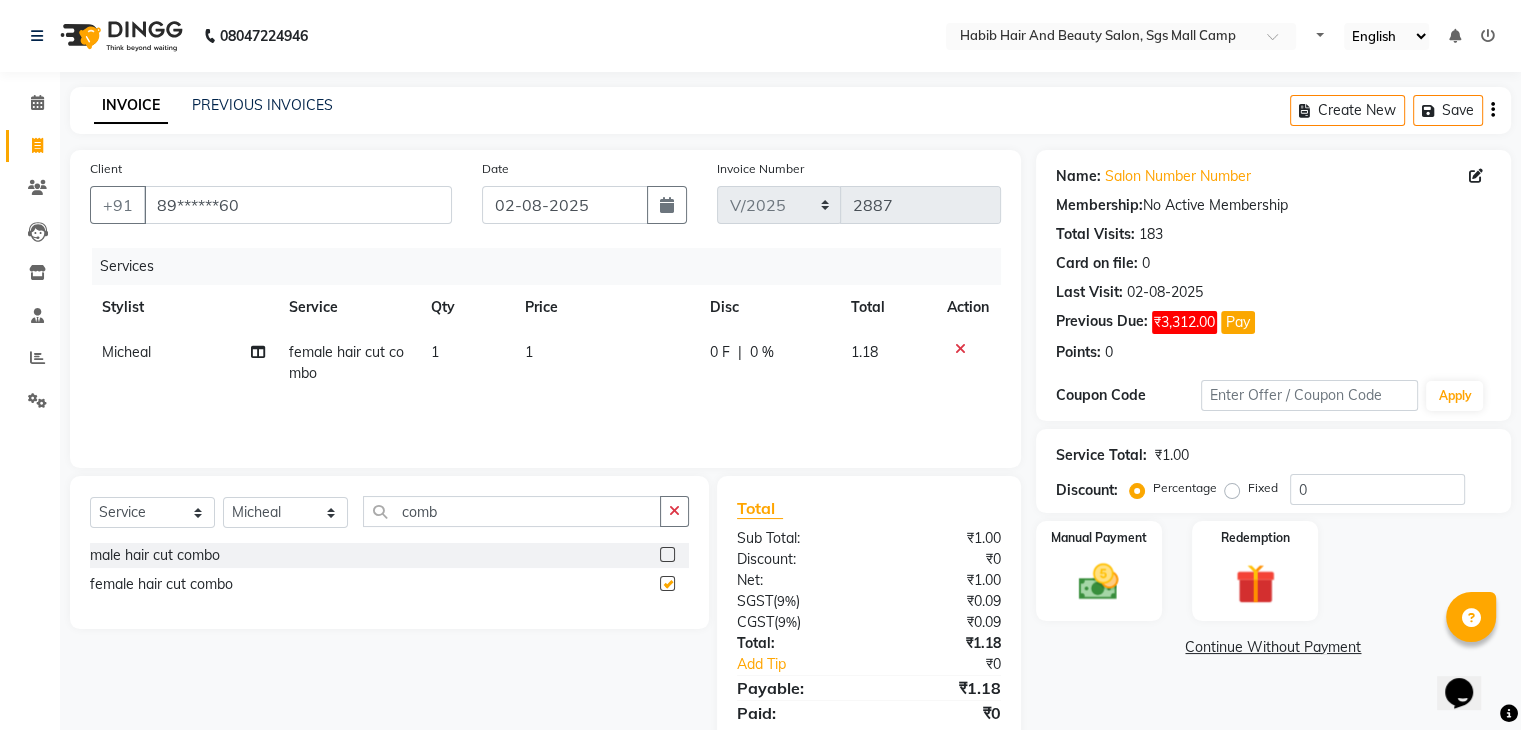 checkbox on "false" 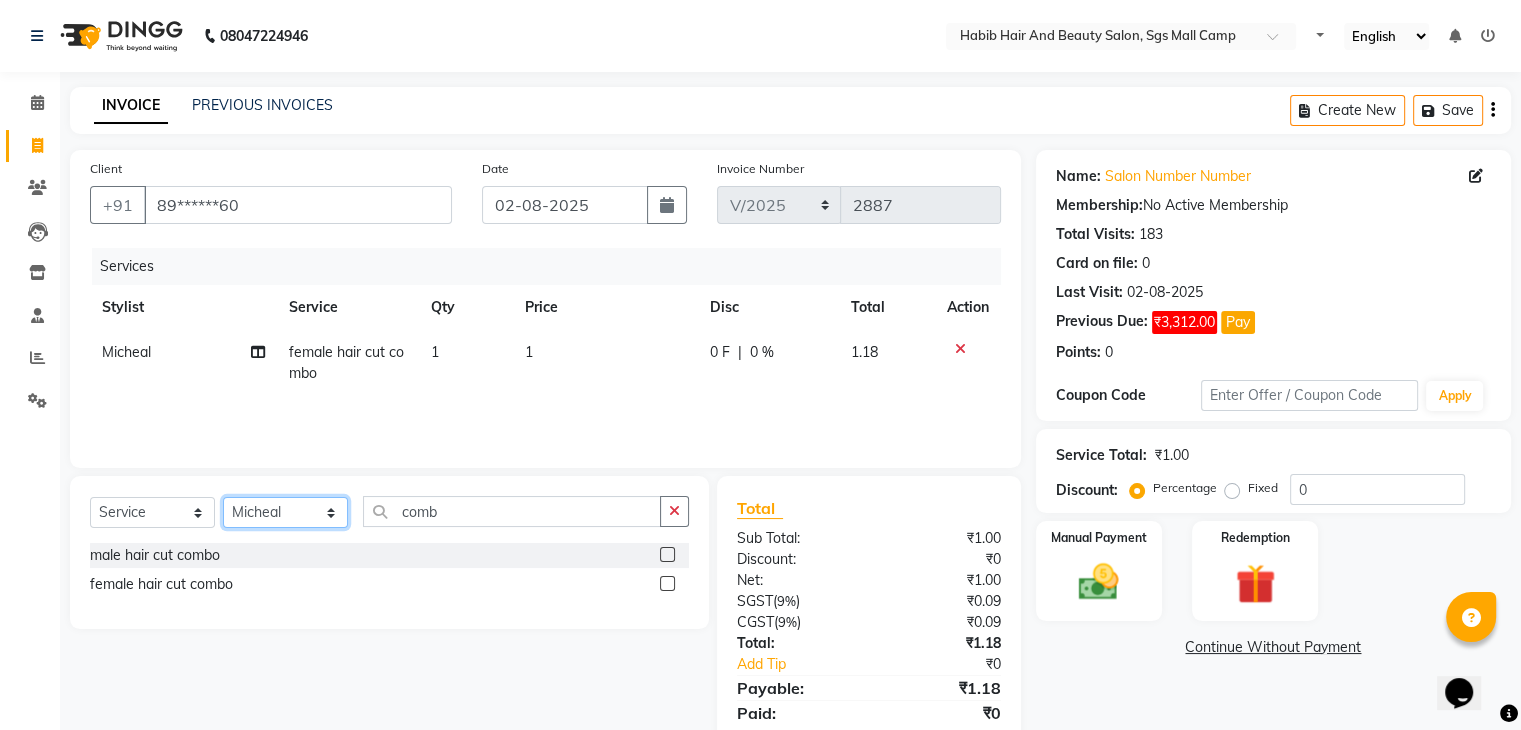click on "Select Stylist [FIRST] [LAST] [FIRST]  [FIRST] Manager [FIRST]  [FIRST] [FIRST] [FIRST]  [FIRST] [FIRST]" 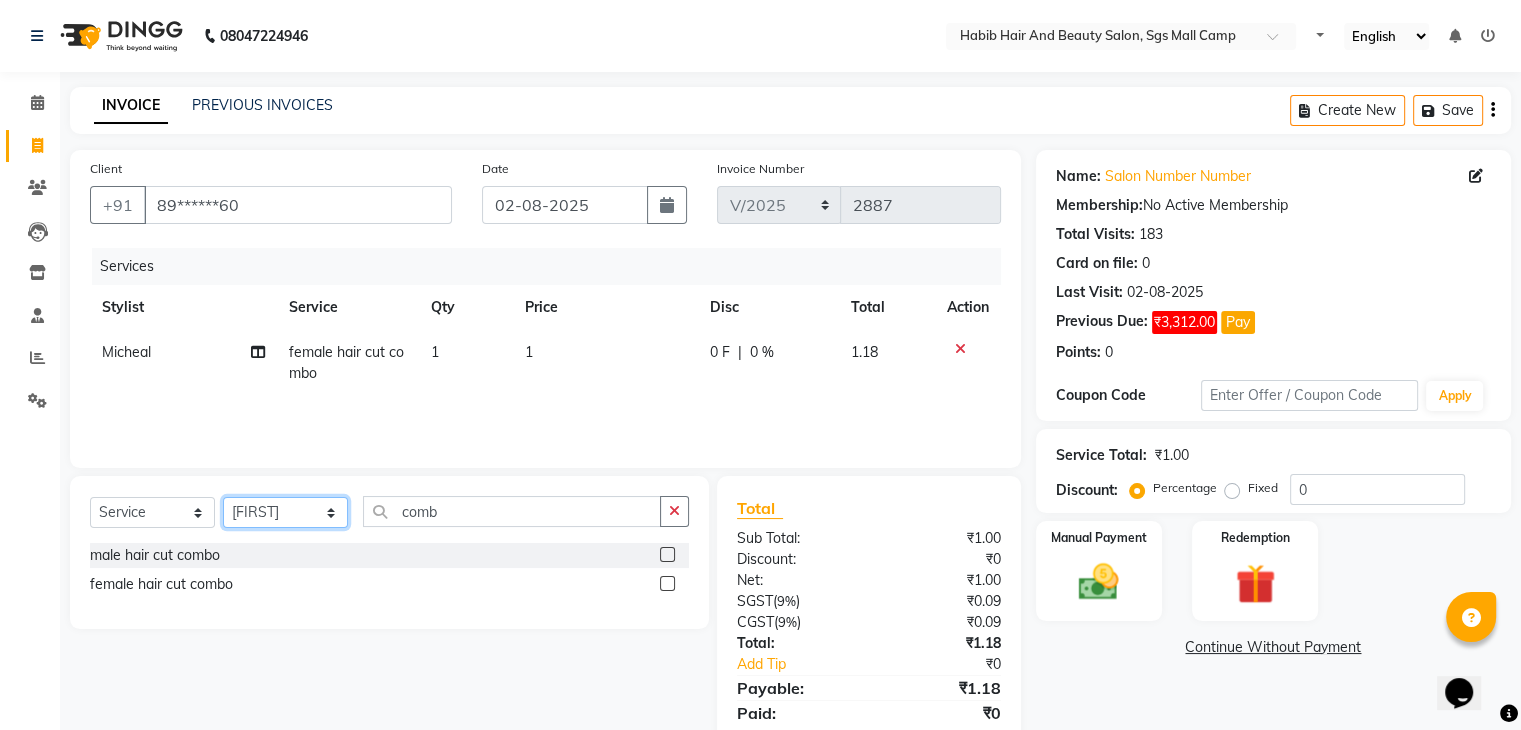 click on "Select Stylist [FIRST] [LAST] [FIRST]  [FIRST] Manager [FIRST]  [FIRST] [FIRST] [FIRST]  [FIRST] [FIRST]" 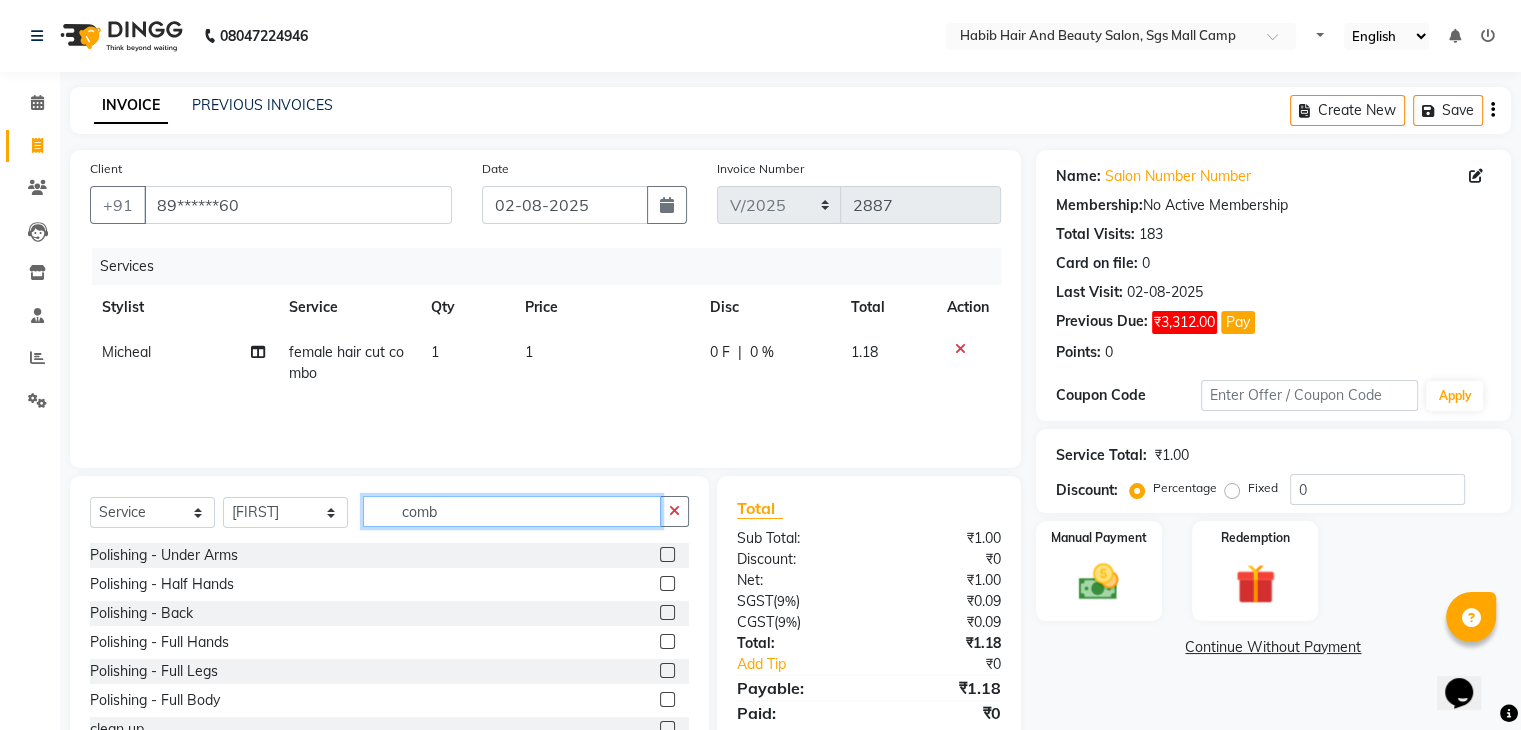click on "comb" 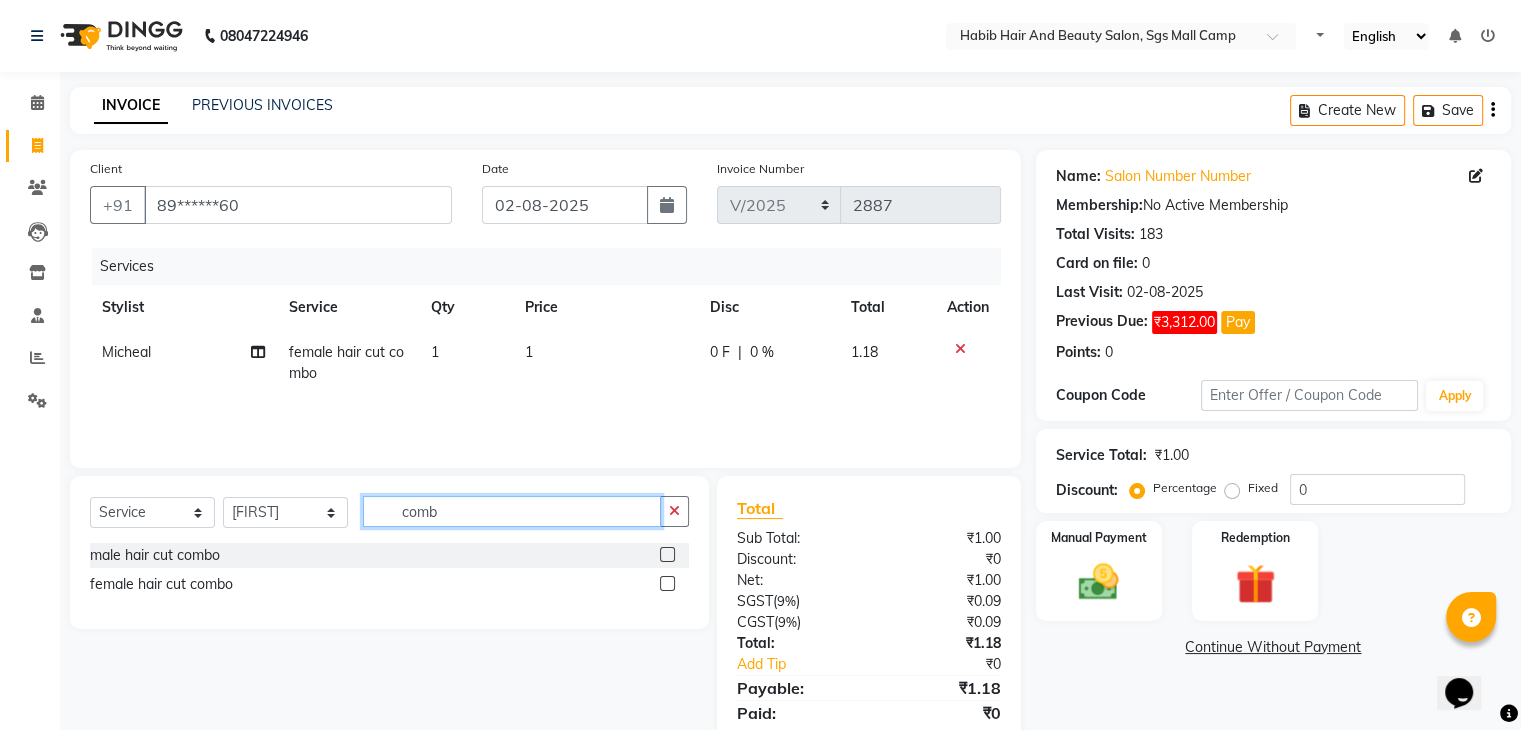 type on "comb" 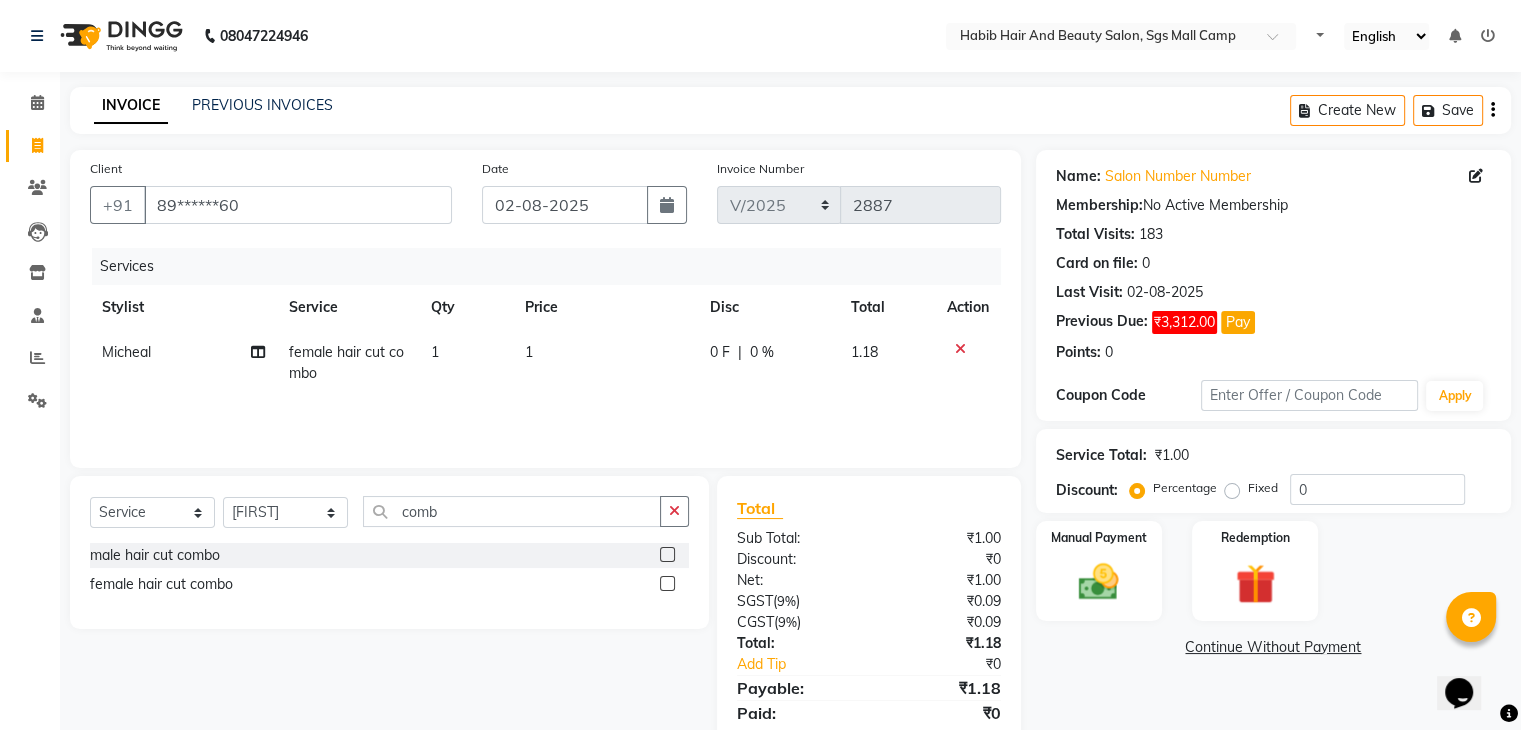 click 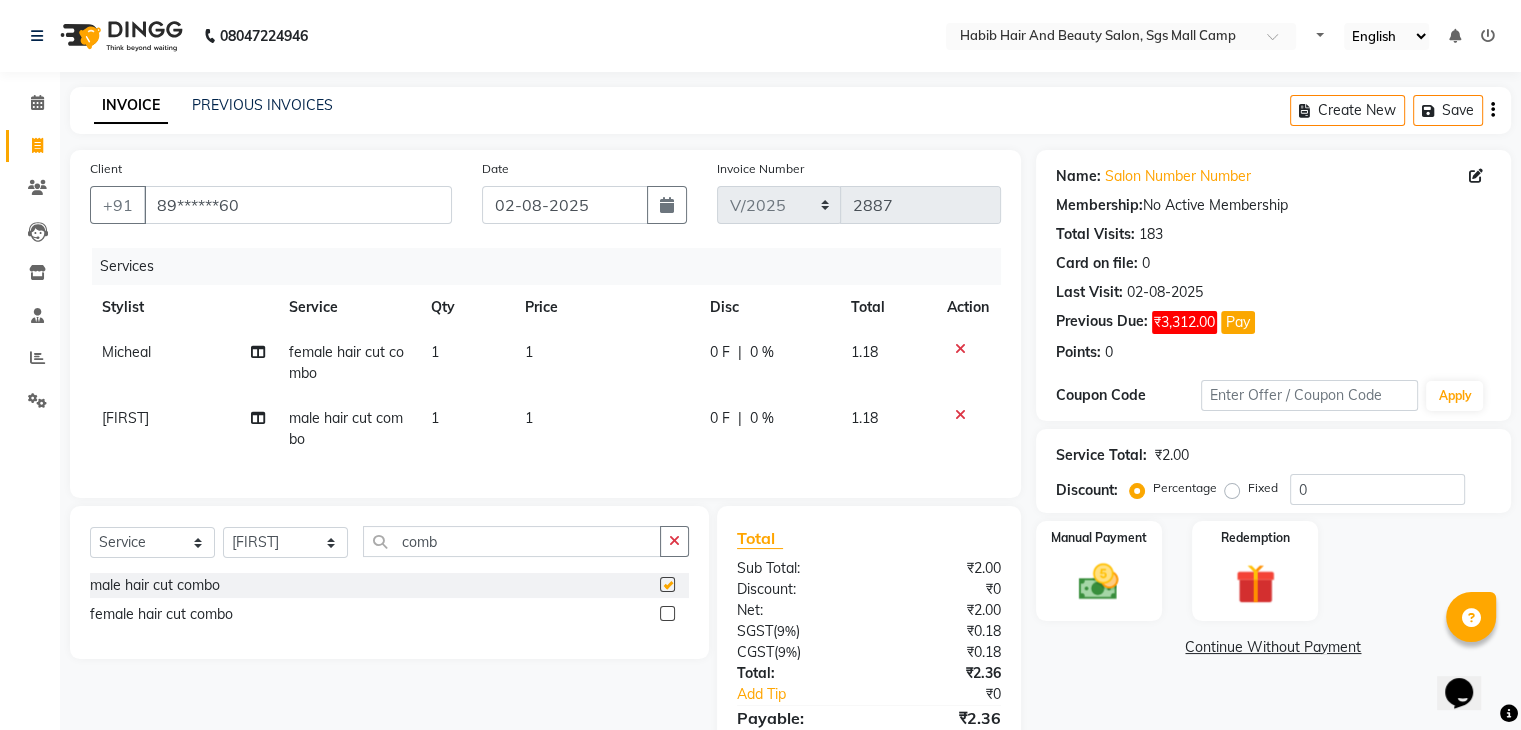 checkbox on "false" 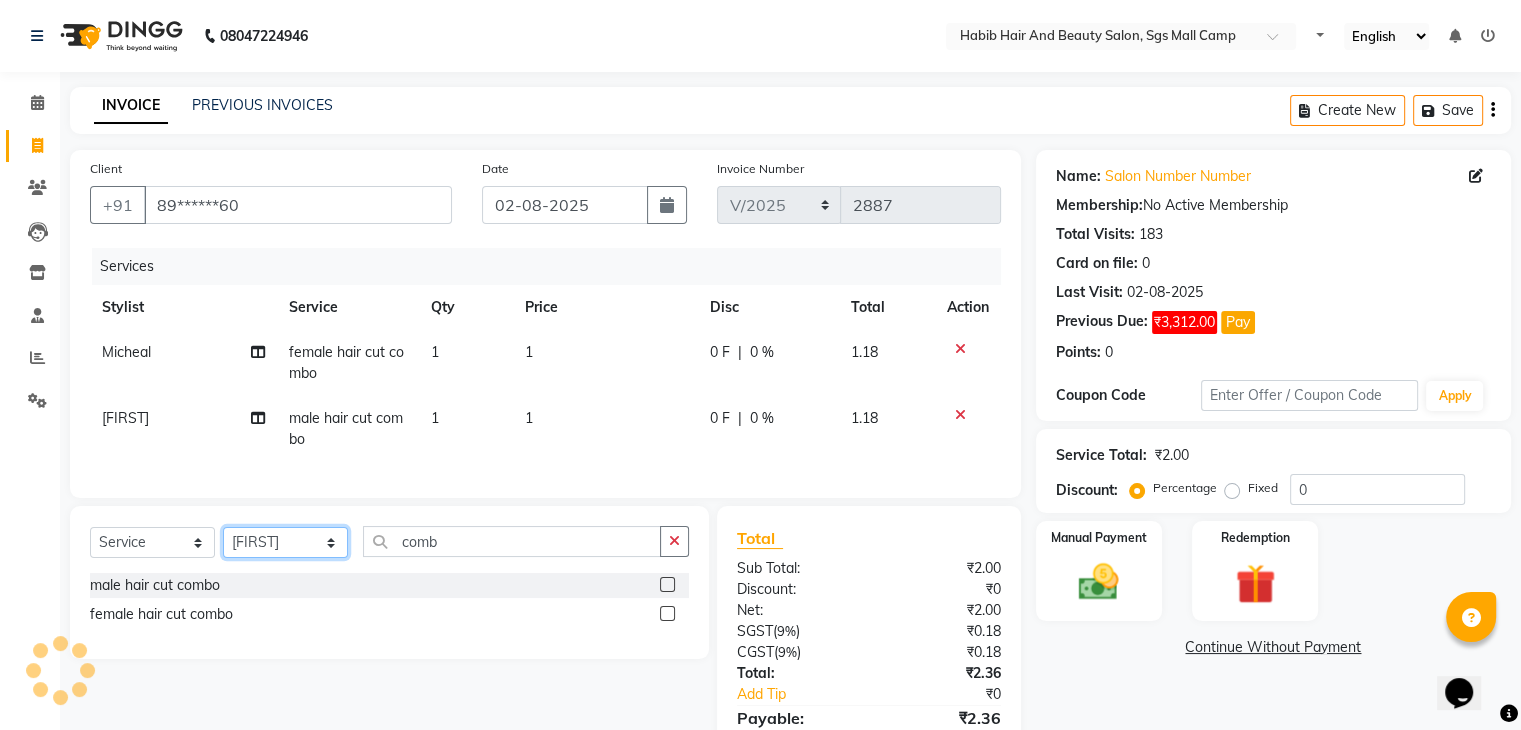 click on "Select Stylist [FIRST] [LAST] [FIRST]  [FIRST] Manager [FIRST]  [FIRST] [FIRST] [FIRST]  [FIRST] [FIRST]" 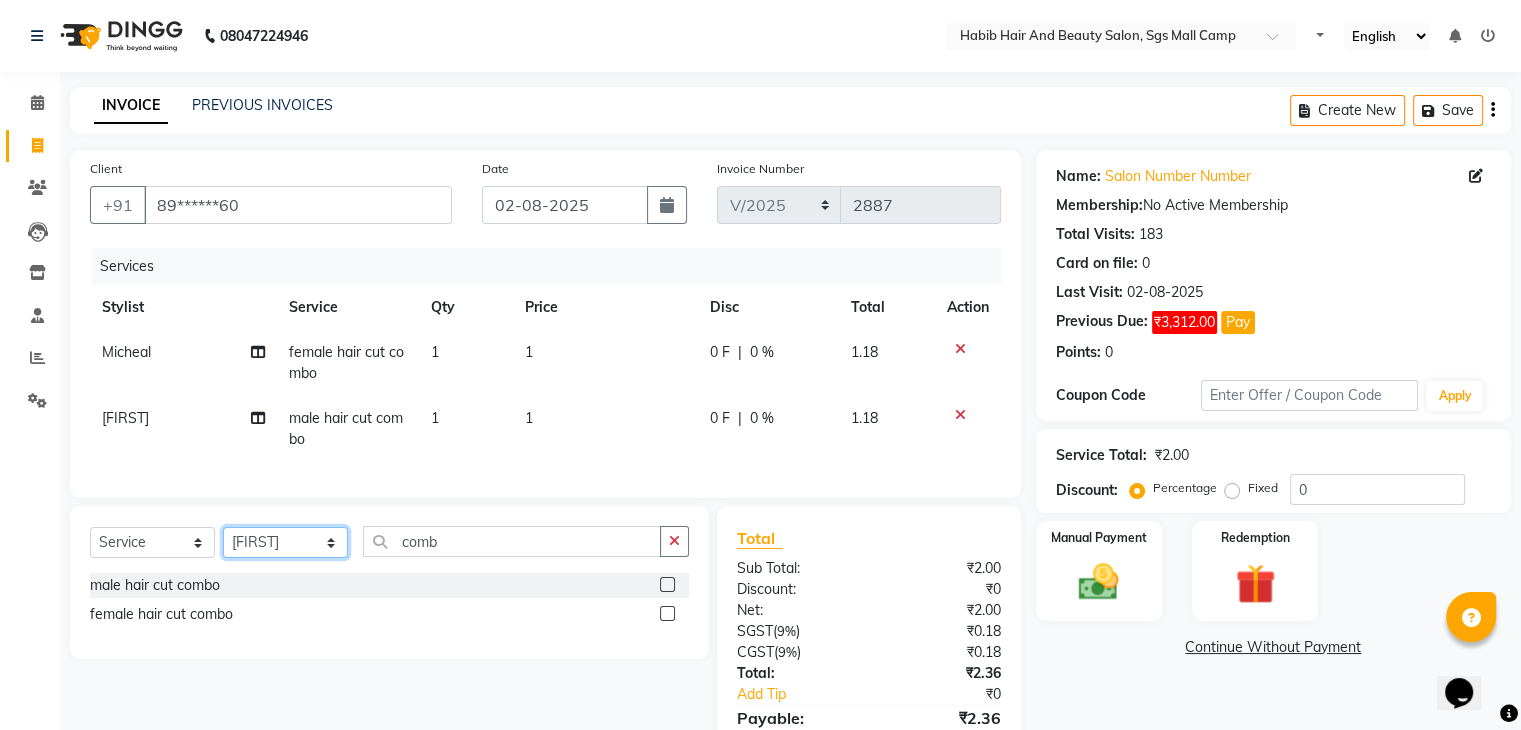 select on "81159" 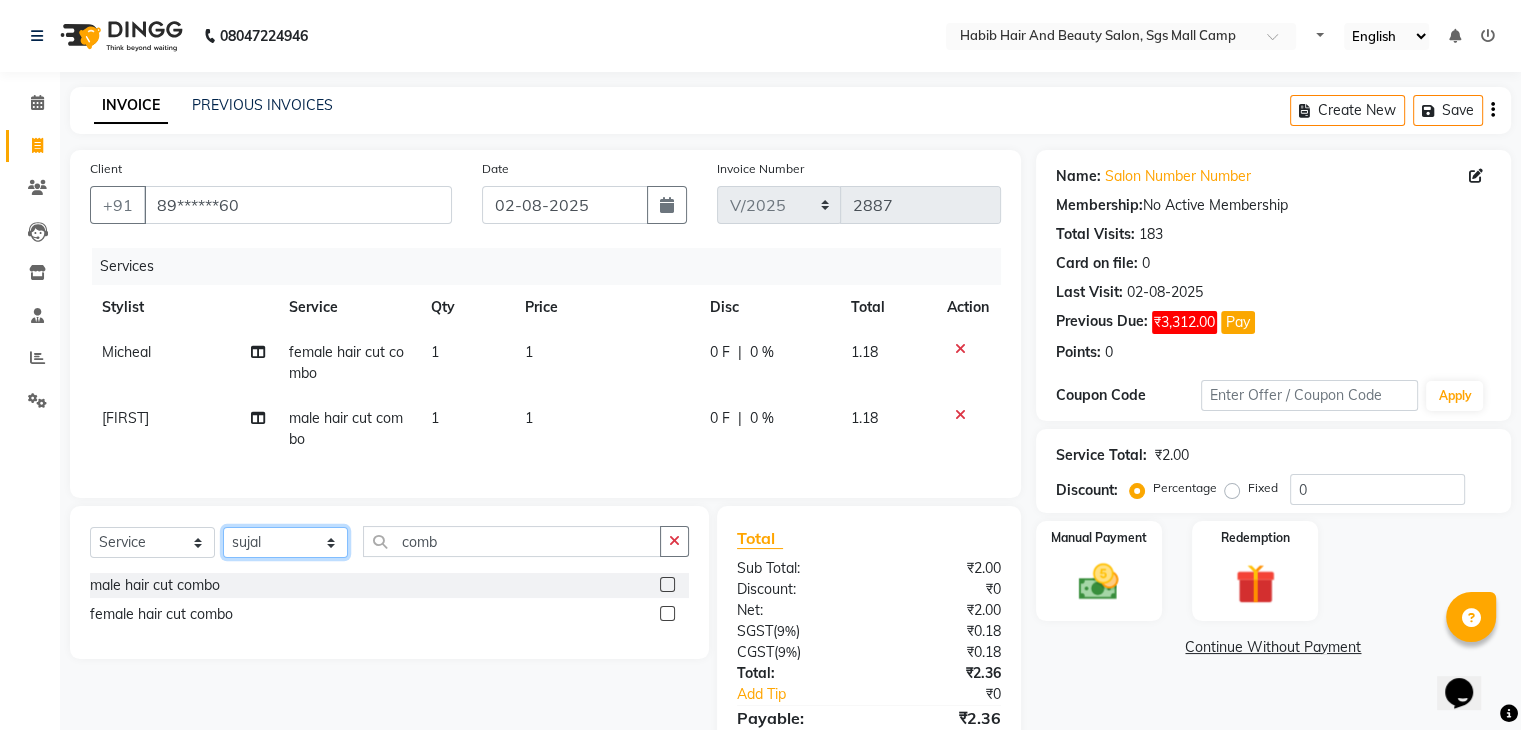 click on "Select Stylist [FIRST] [LAST] [FIRST]  [FIRST] Manager [FIRST]  [FIRST] [FIRST] [FIRST]  [FIRST] [FIRST]" 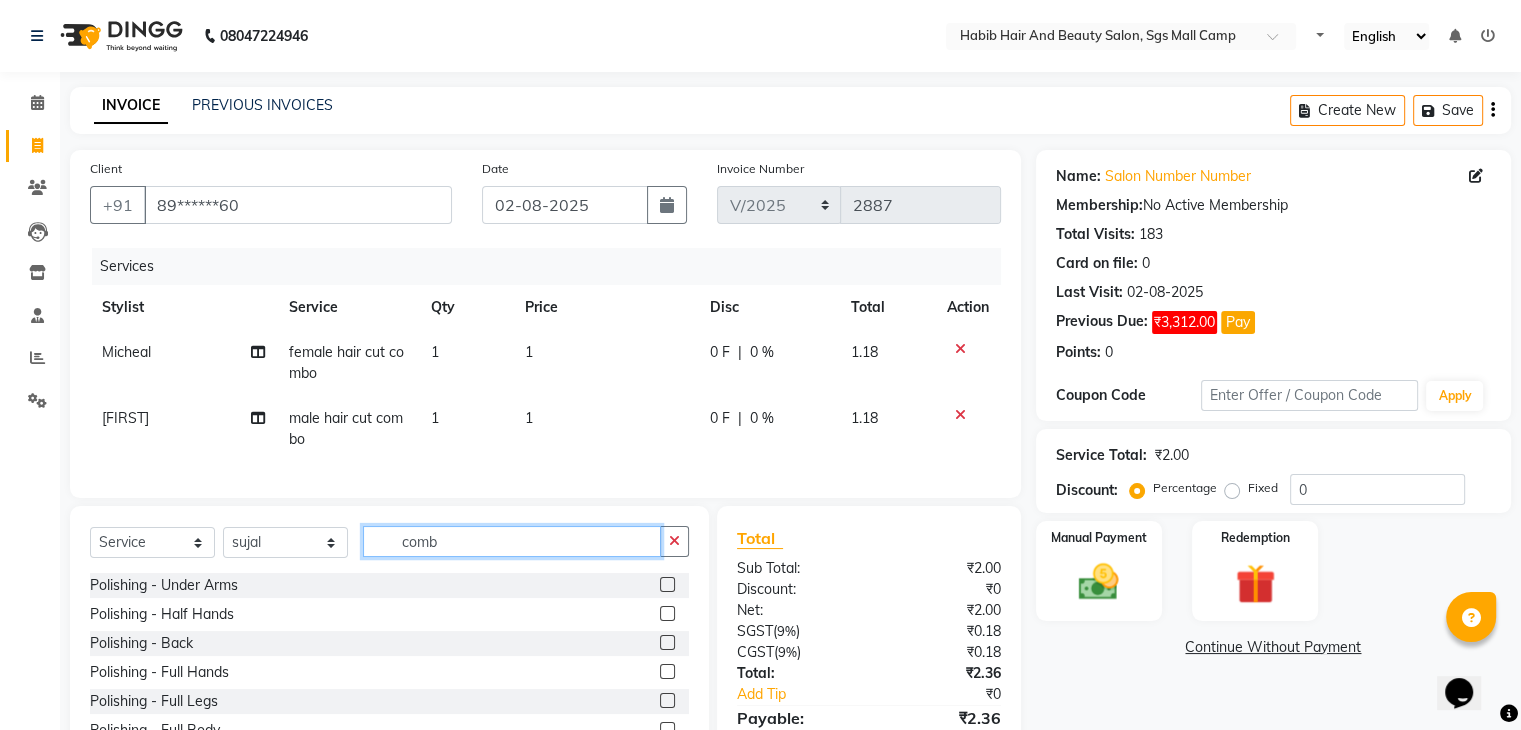click on "comb" 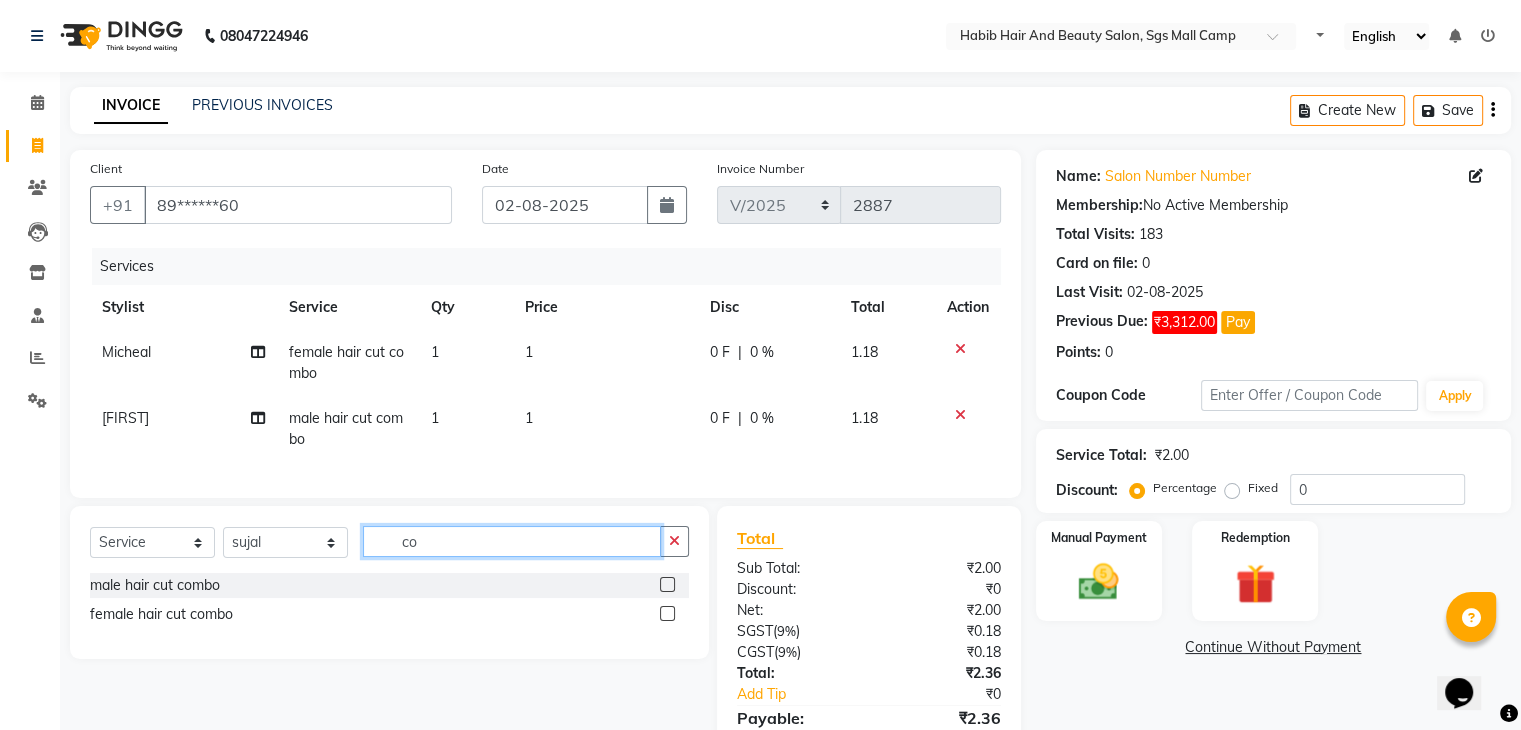 type on "c" 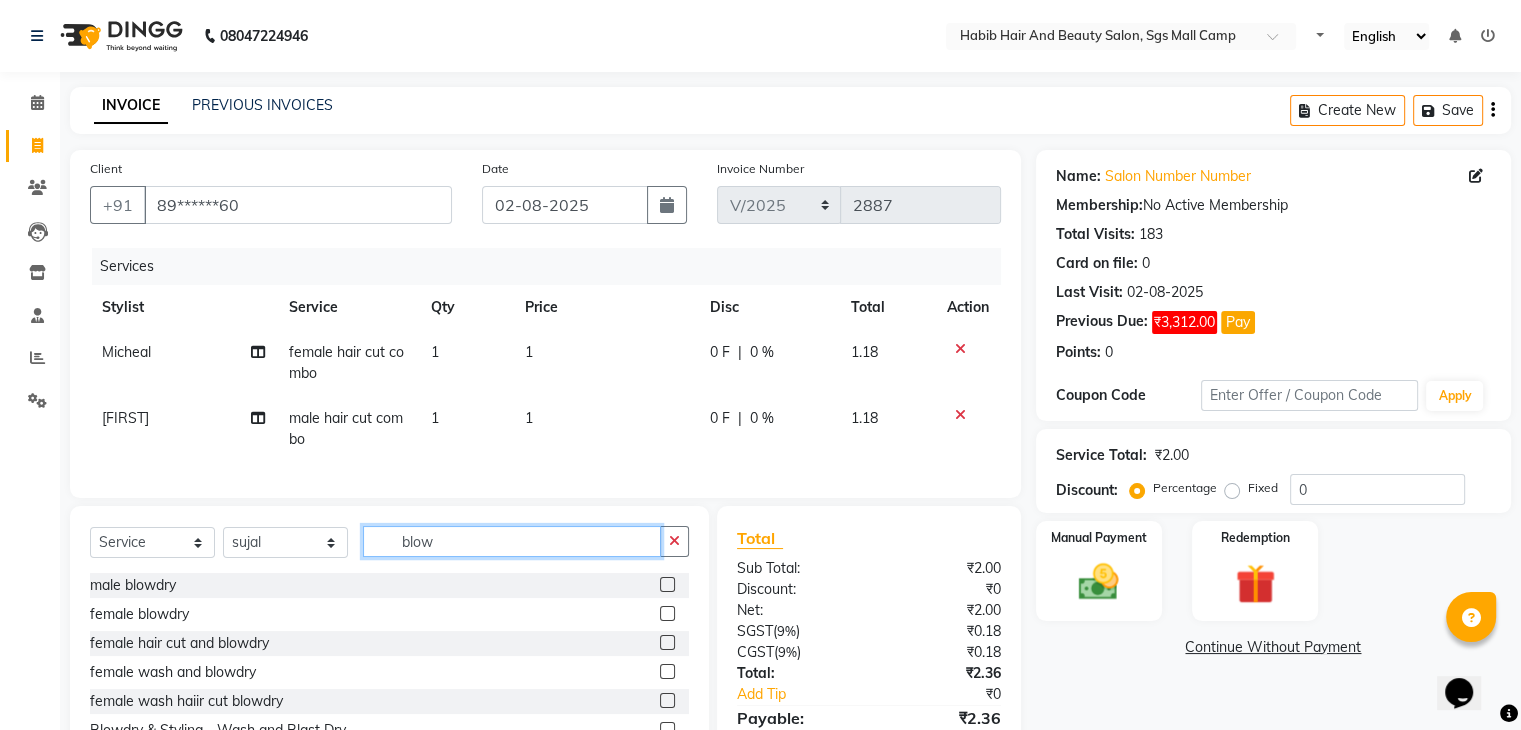 type on "blow" 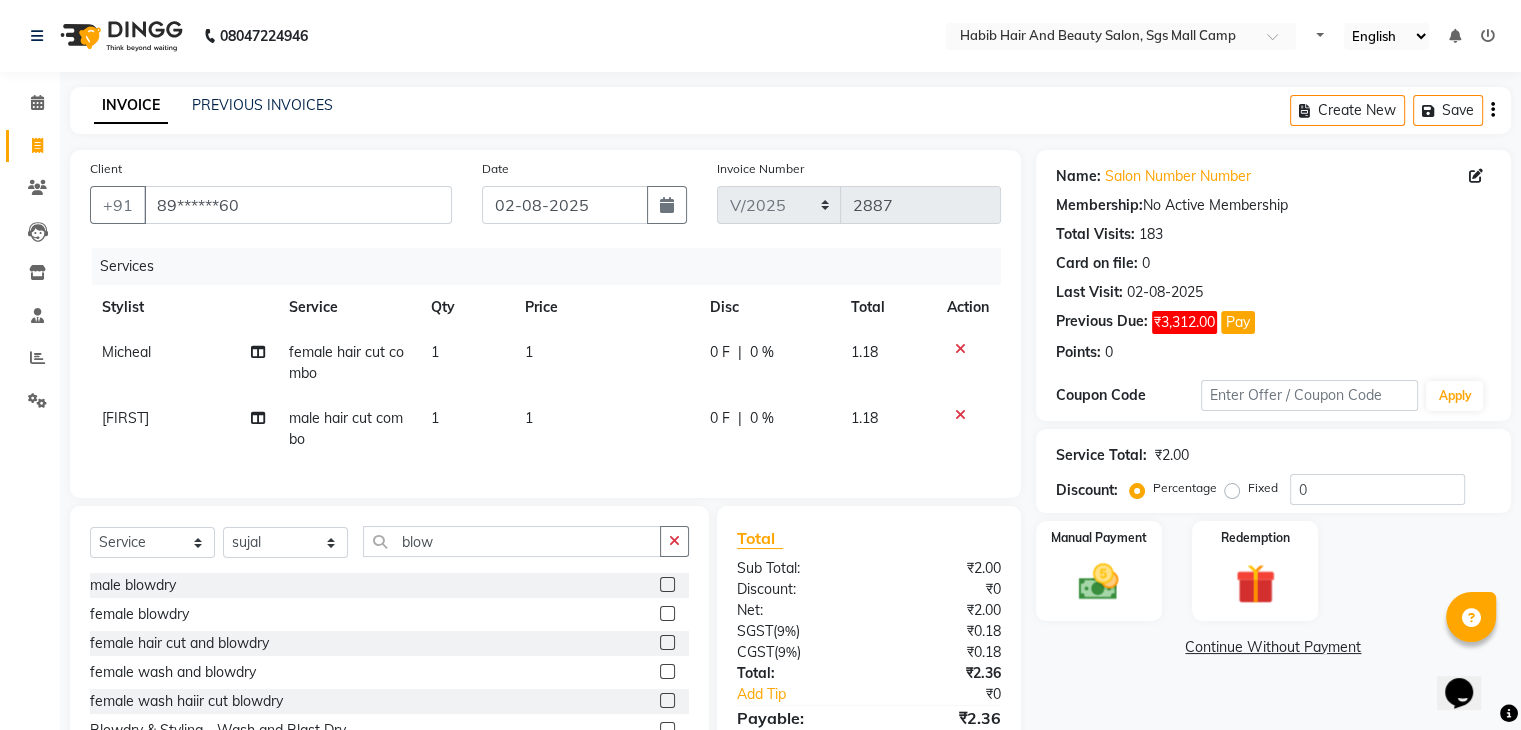 click 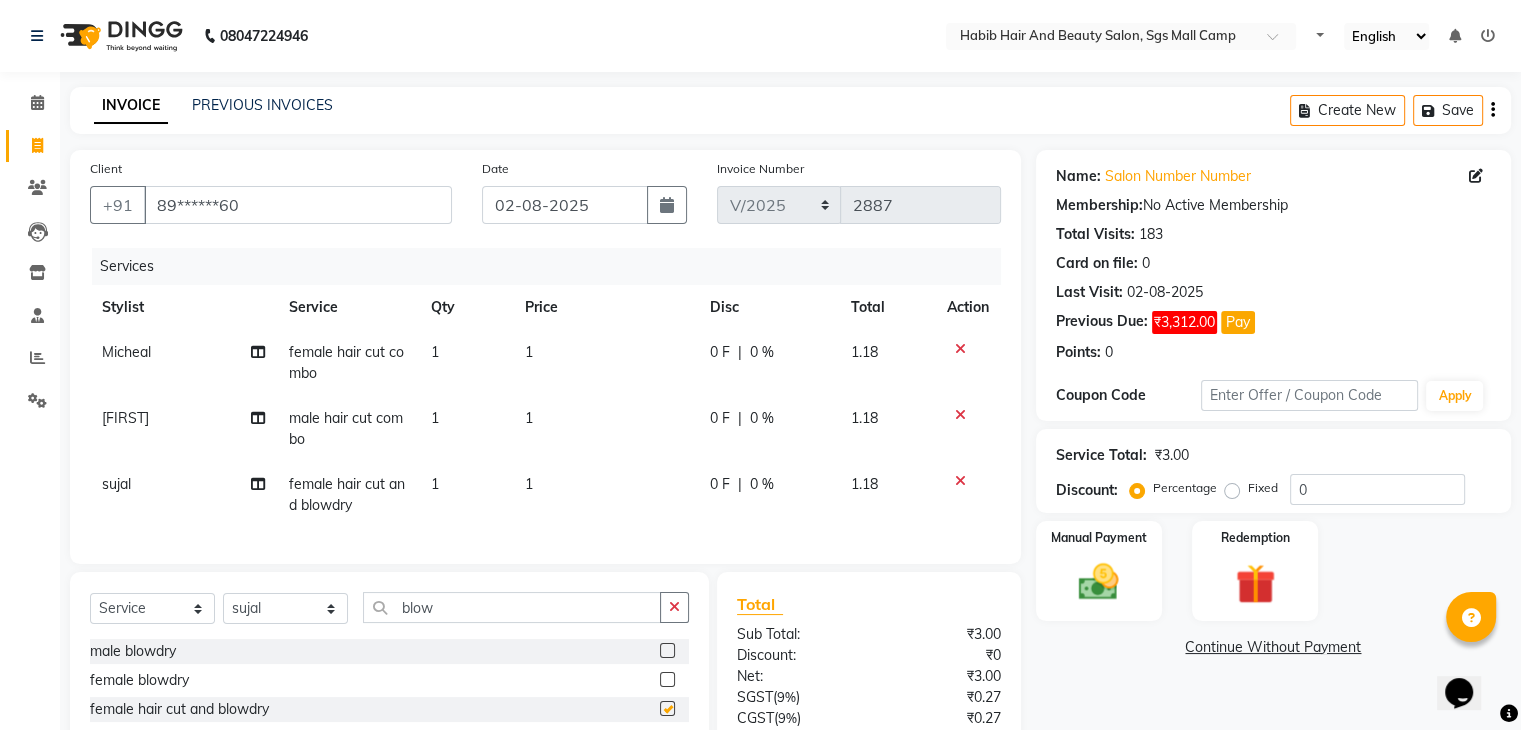 checkbox on "false" 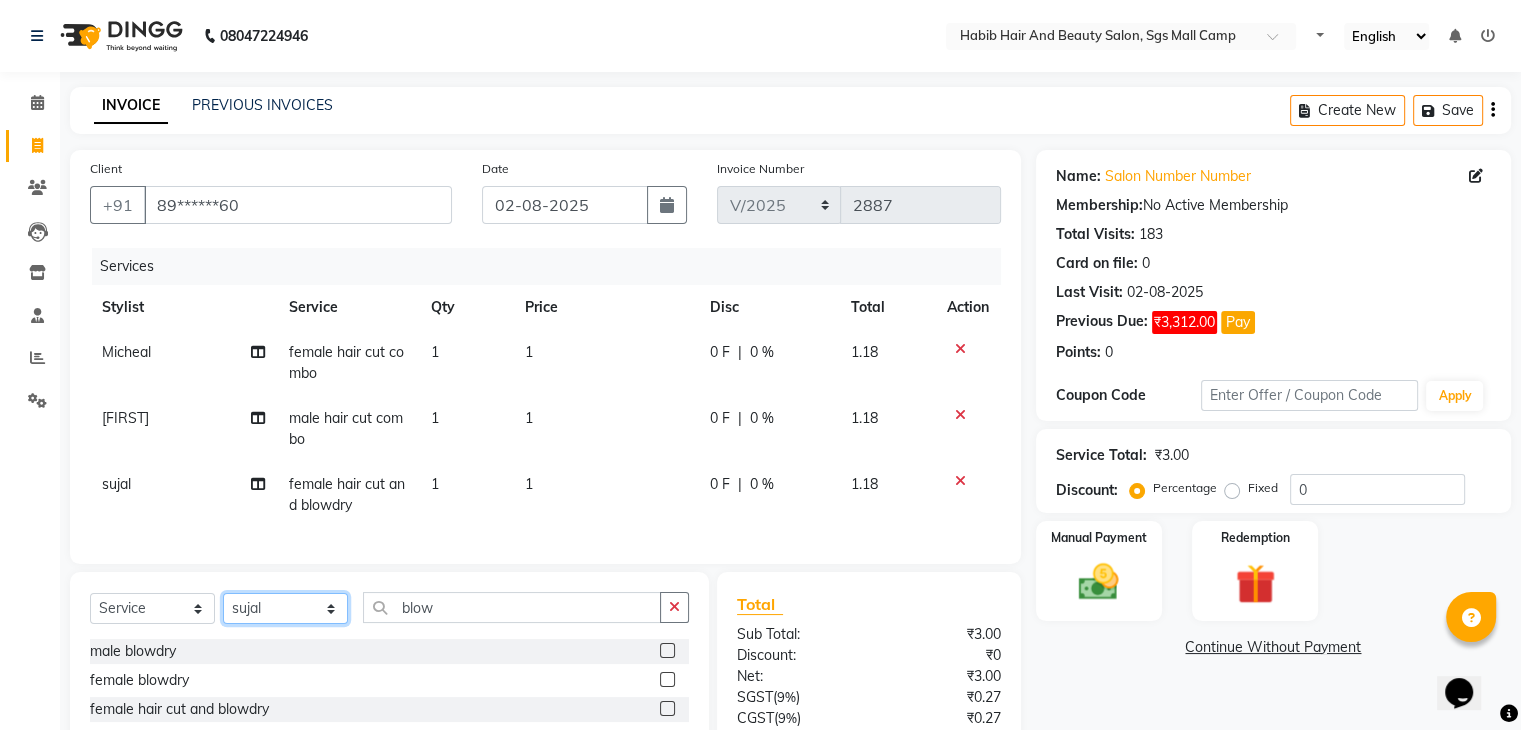click on "Select Stylist [FIRST] [LAST] [FIRST]  [FIRST] Manager [FIRST]  [FIRST] [FIRST] [FIRST]  [FIRST] [FIRST]" 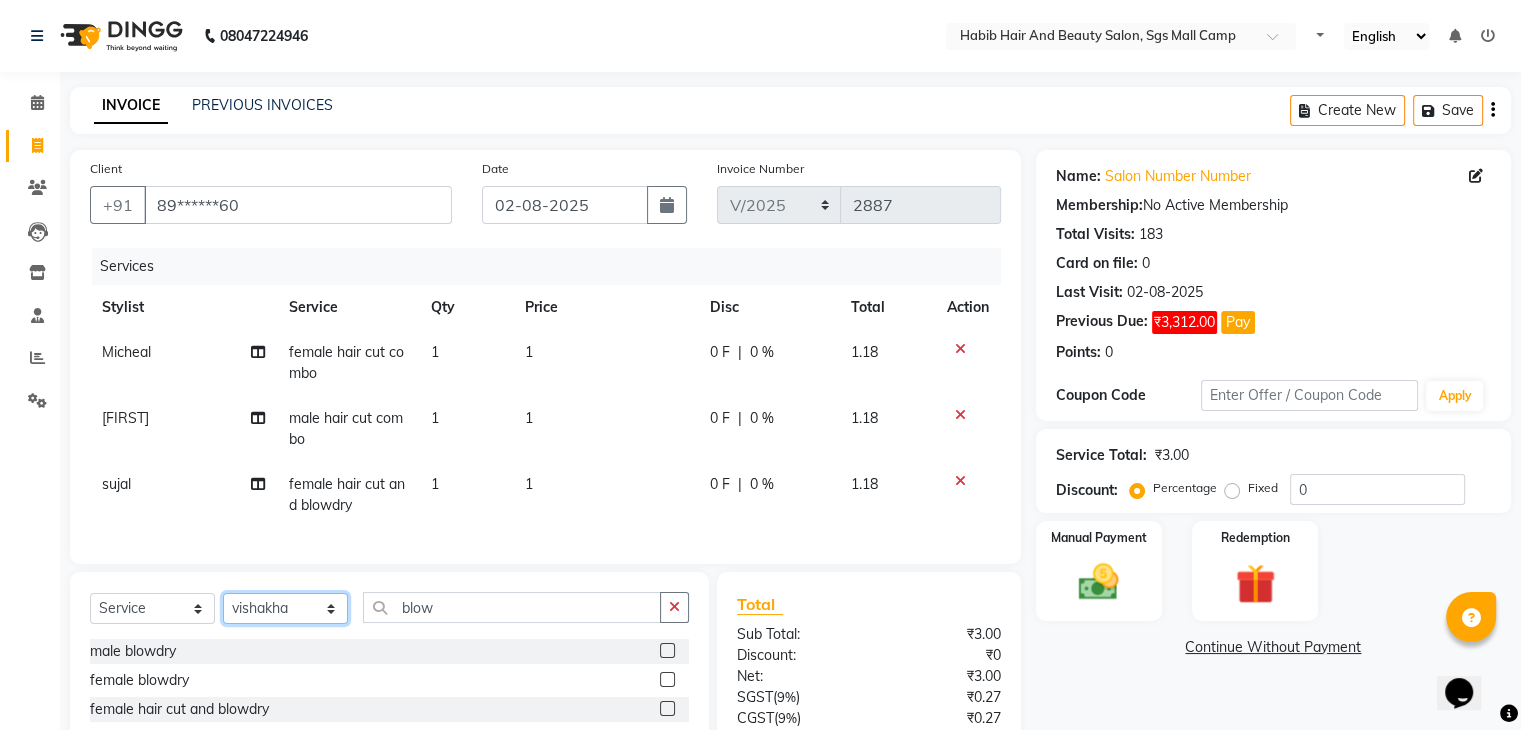 click on "Select Stylist [FIRST] [LAST] [FIRST]  [FIRST] Manager [FIRST]  [FIRST] [FIRST] [FIRST]  [FIRST] [FIRST]" 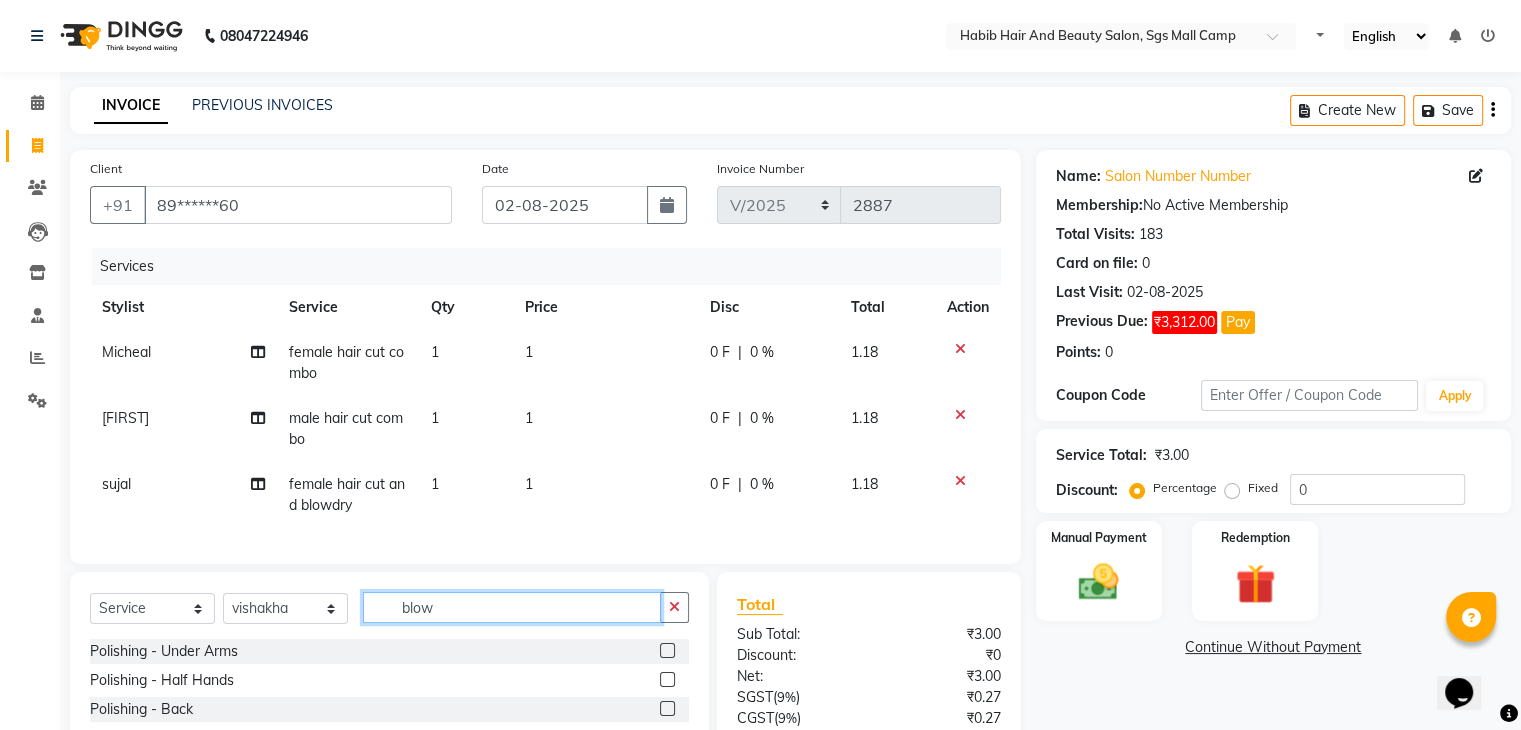 click on "blow" 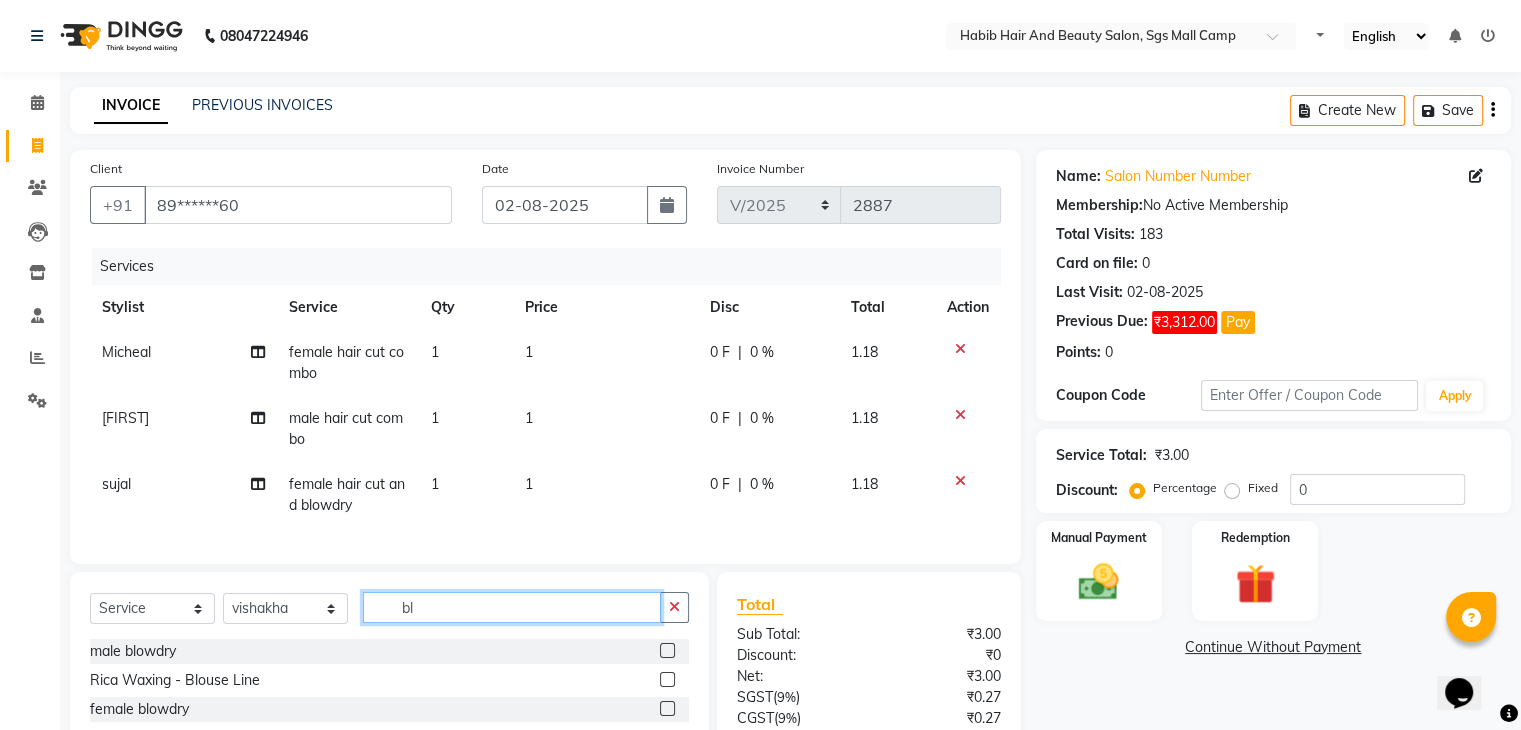 type on "b" 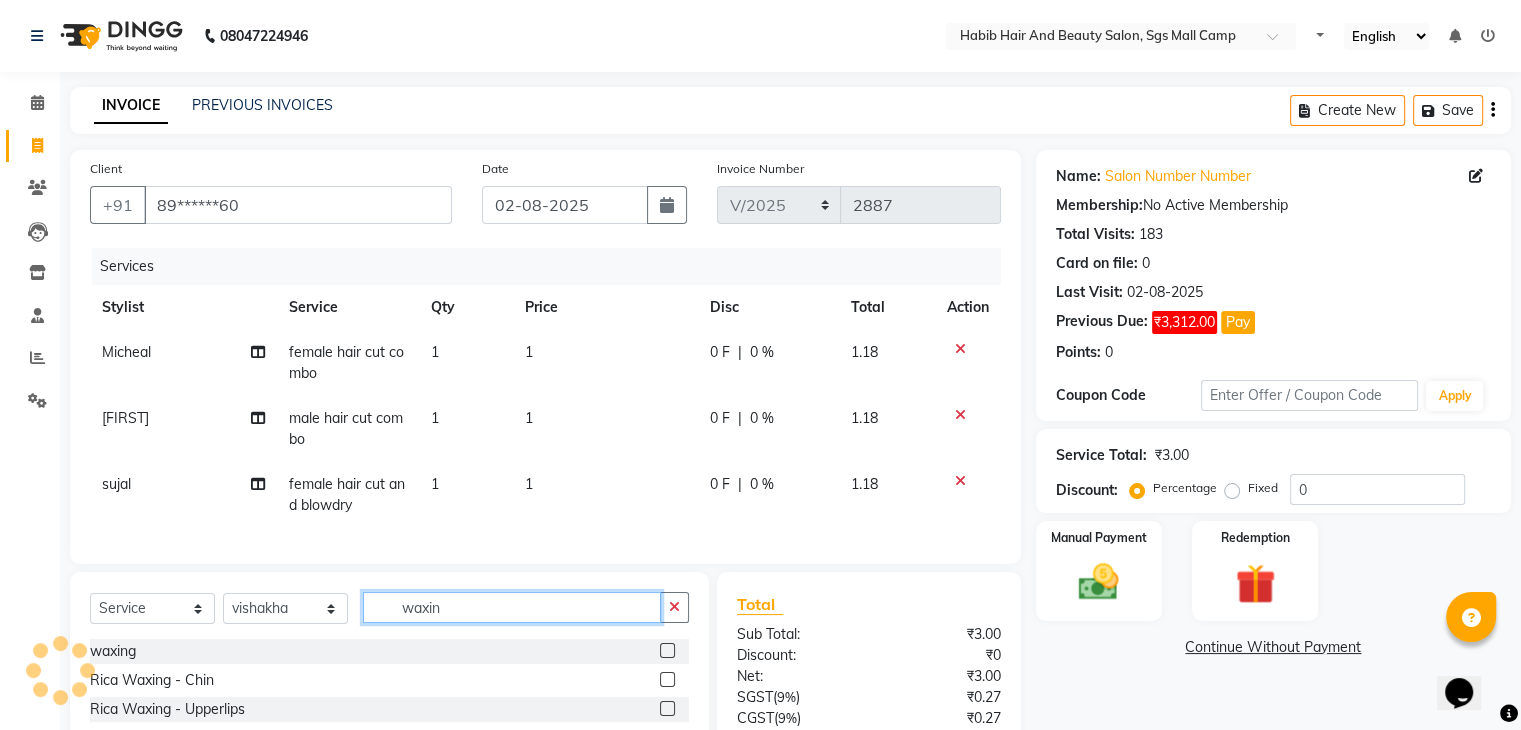 type on "waxin" 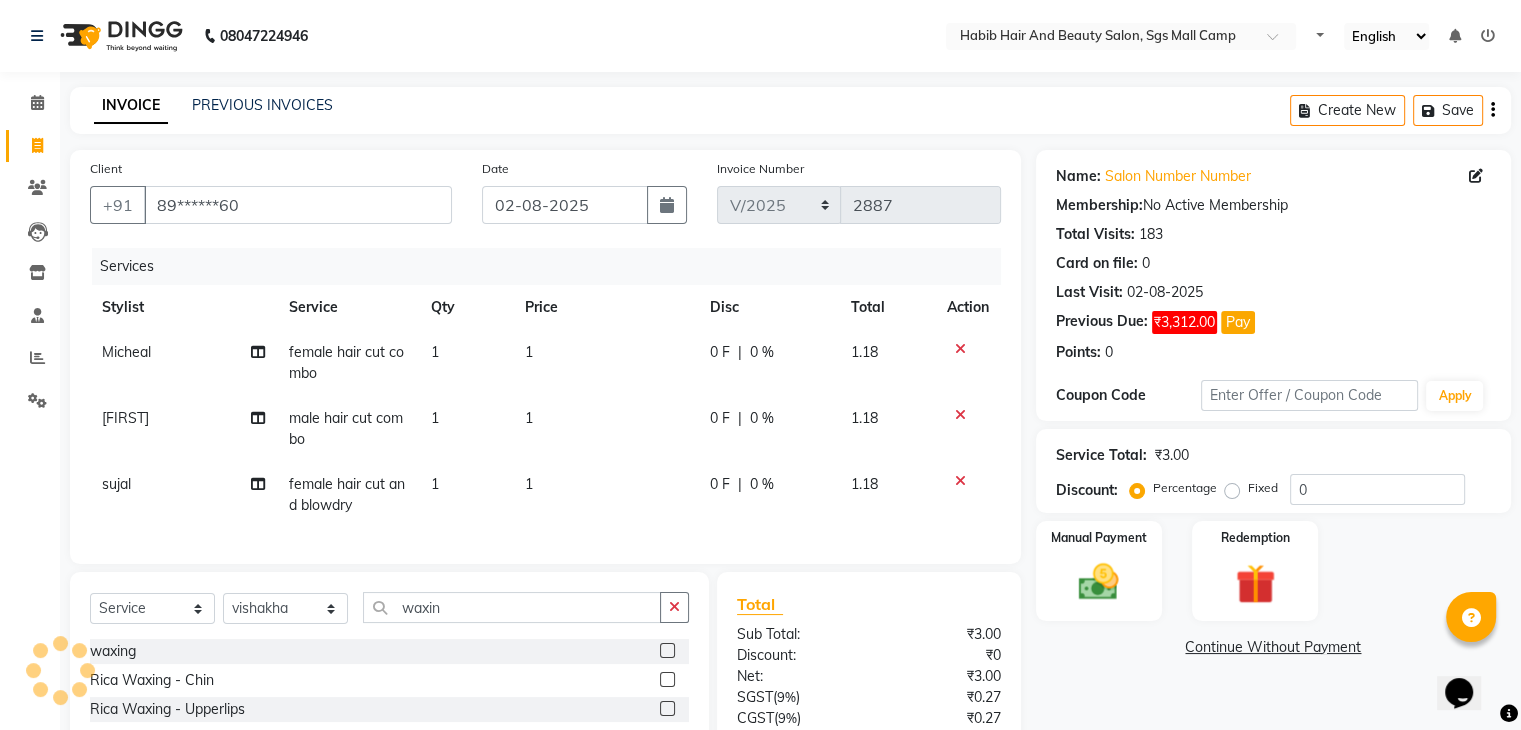 click 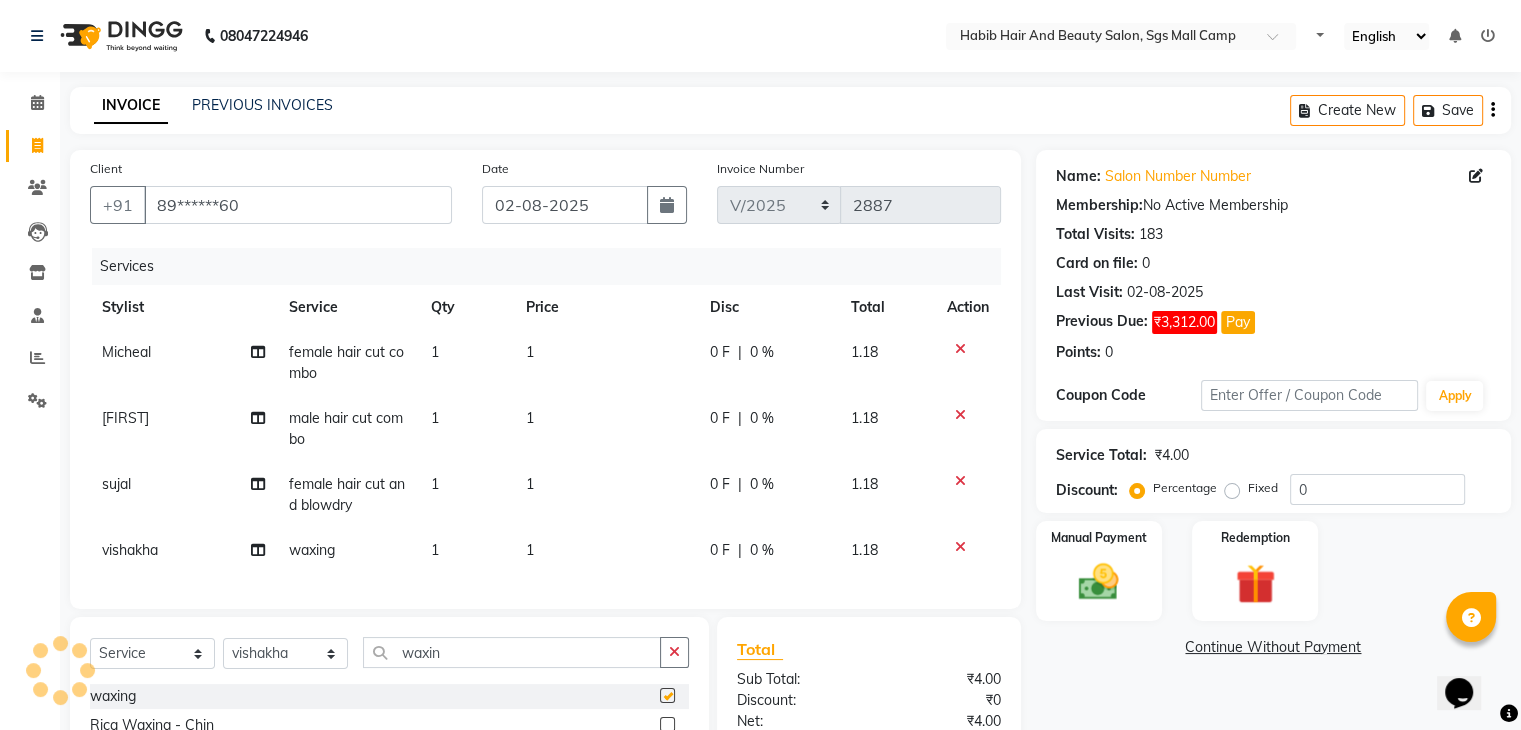 checkbox on "false" 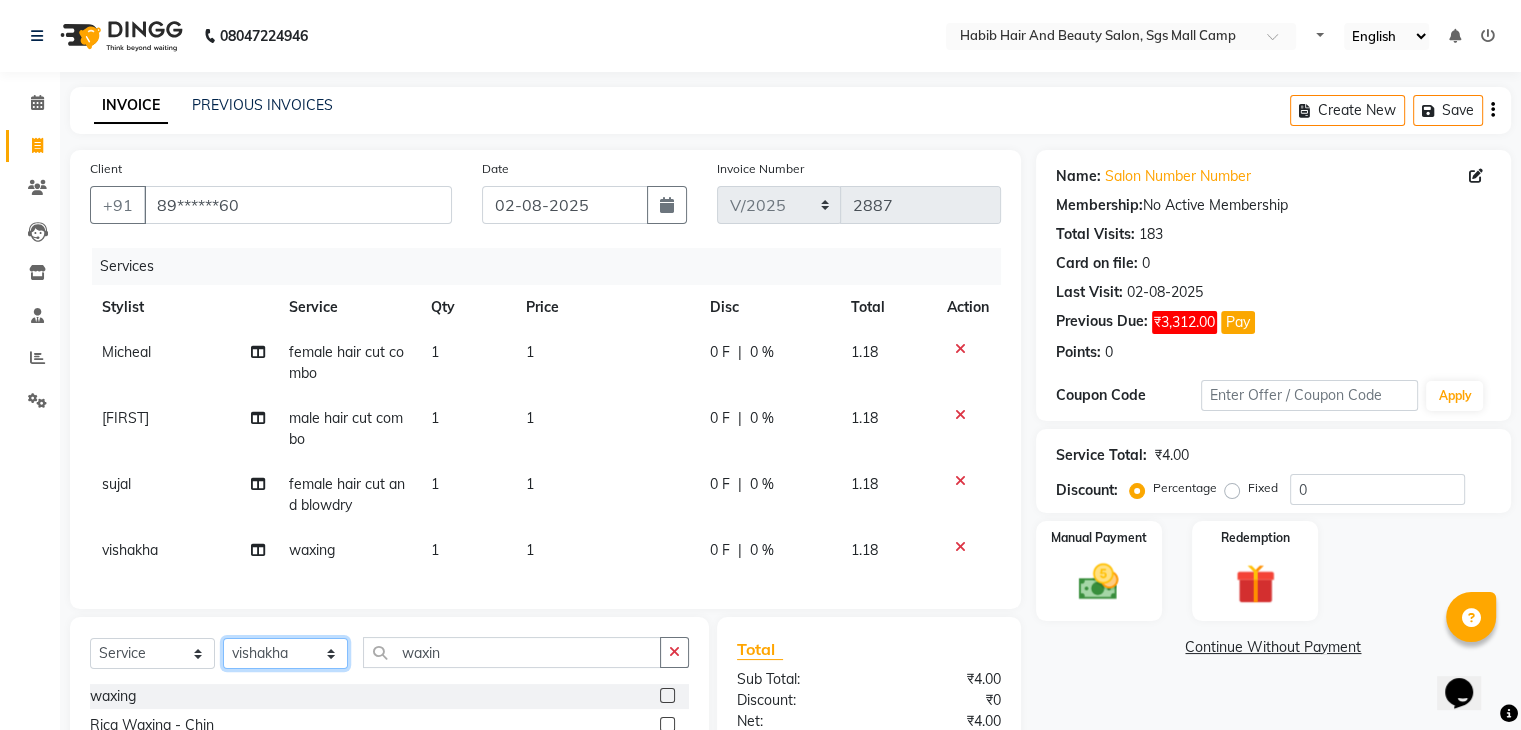 click on "Select Stylist [FIRST] [LAST] [FIRST]  [FIRST] Manager [FIRST]  [FIRST] [FIRST] [FIRST]  [FIRST] [FIRST]" 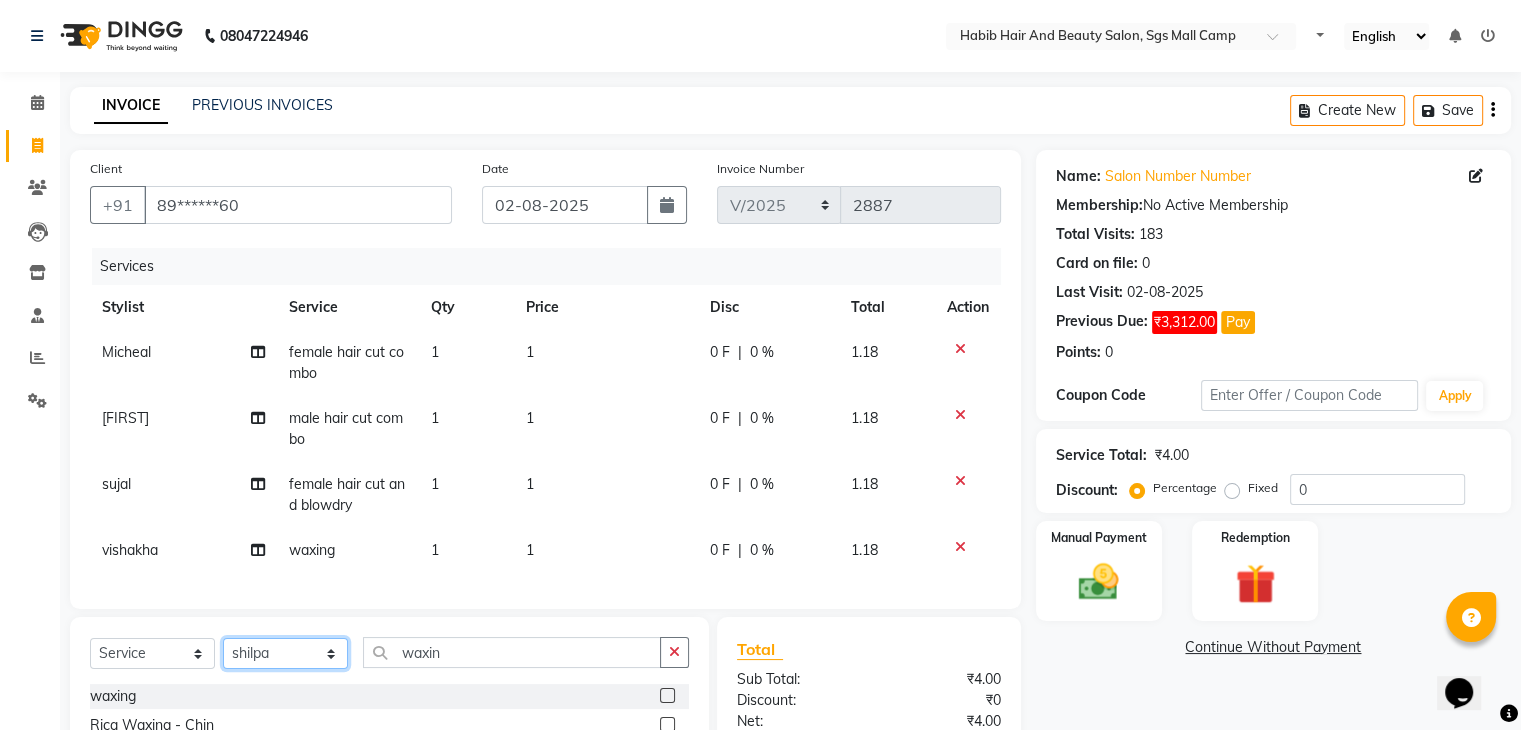 click on "Select Stylist [FIRST] [LAST] [FIRST]  [FIRST] Manager [FIRST]  [FIRST] [FIRST] [FIRST]  [FIRST] [FIRST]" 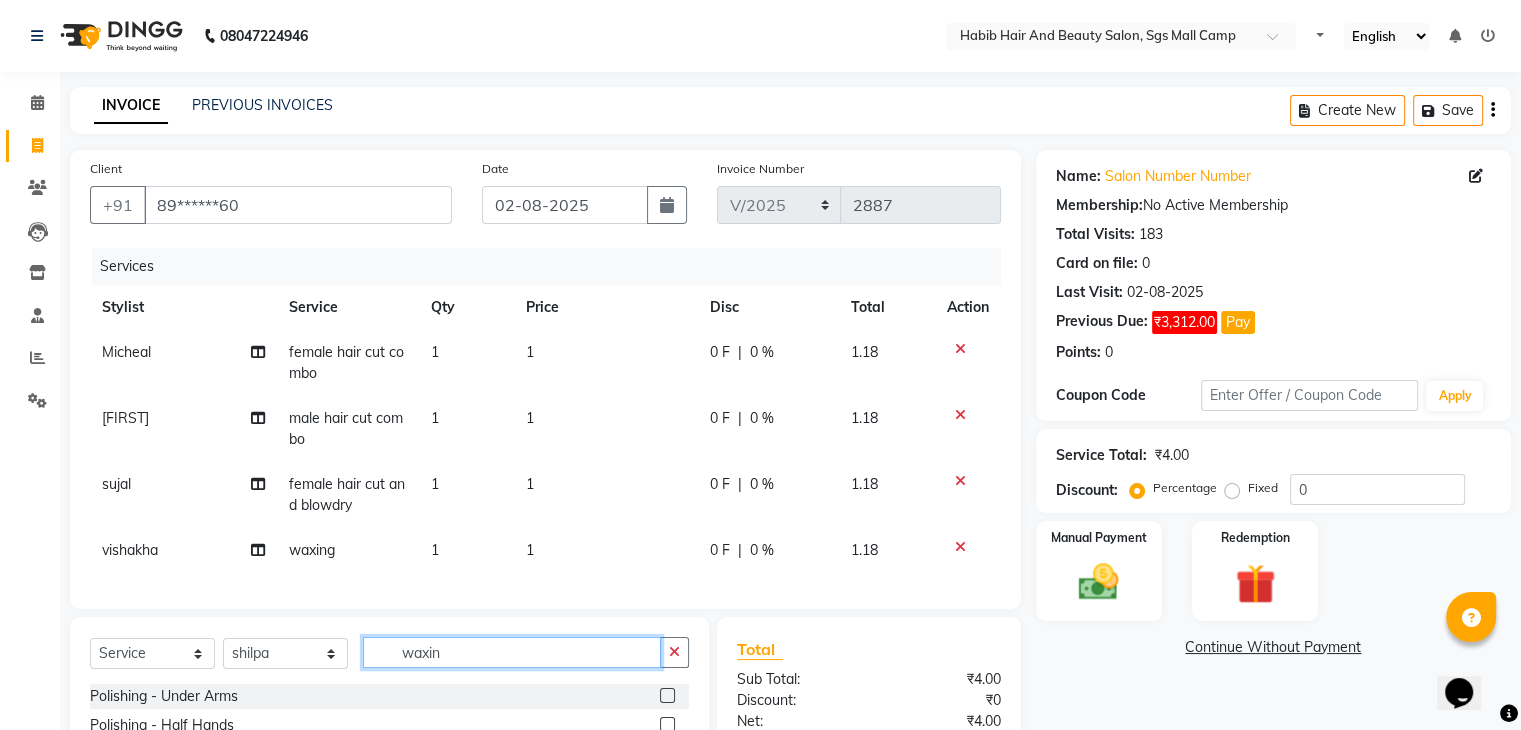 click on "waxin" 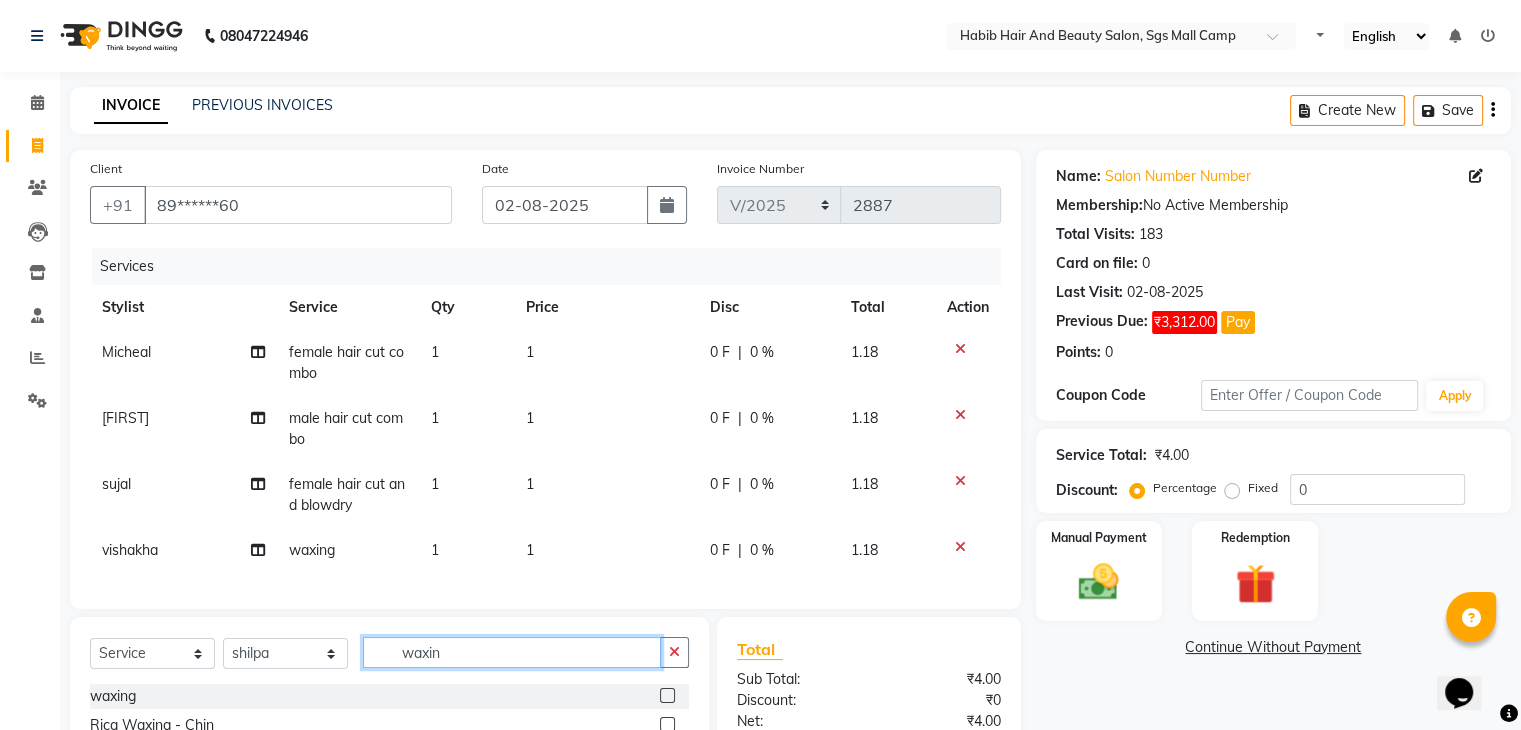 type on "waxin" 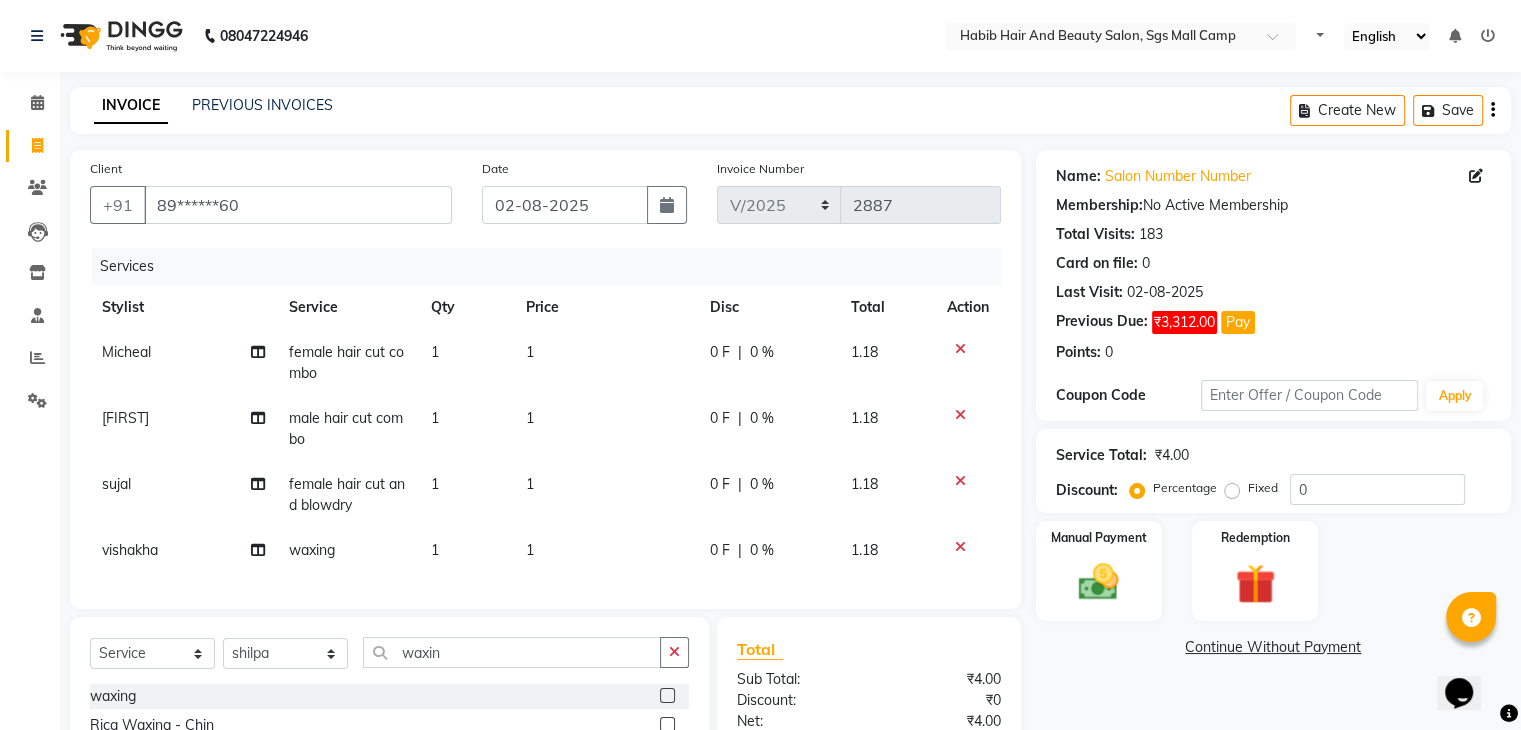 click 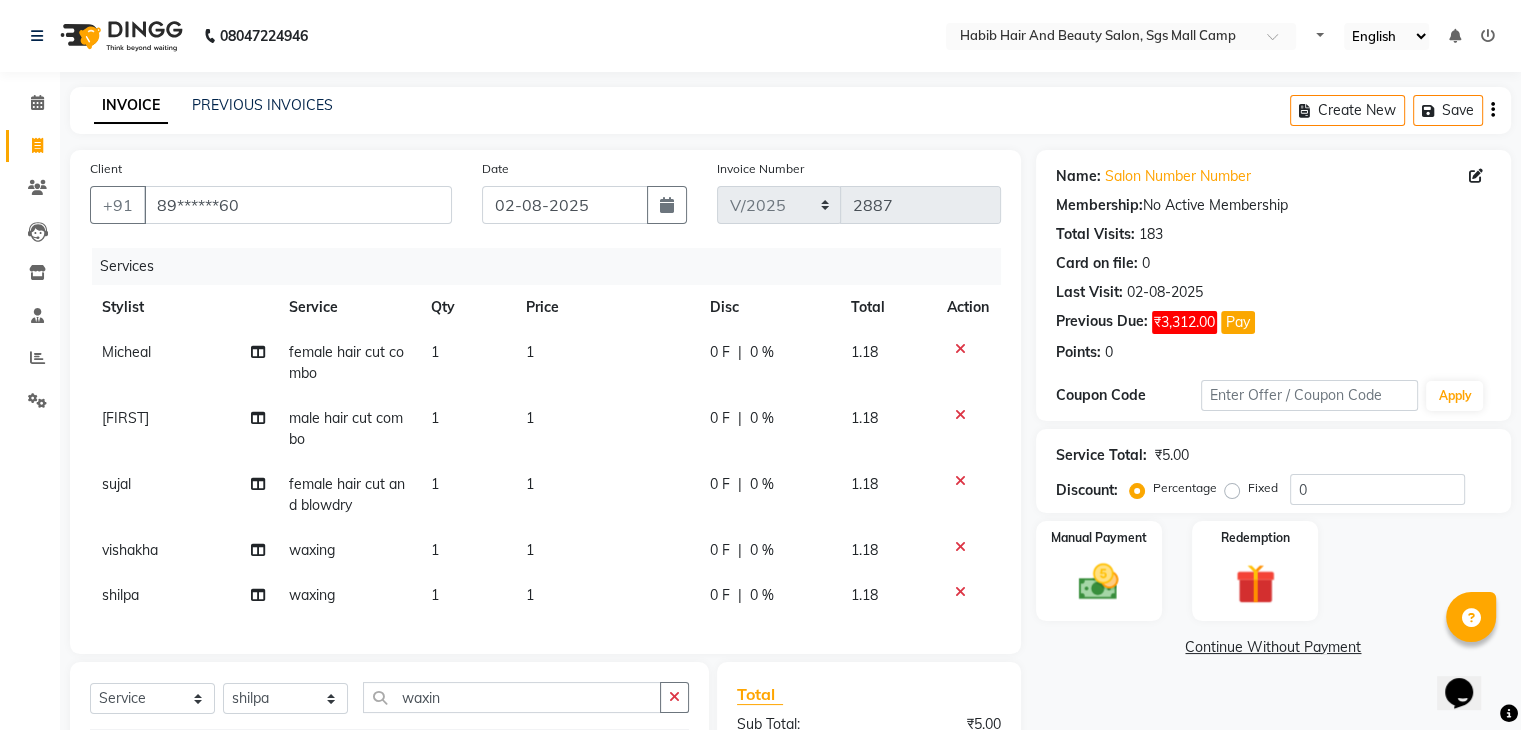 checkbox on "false" 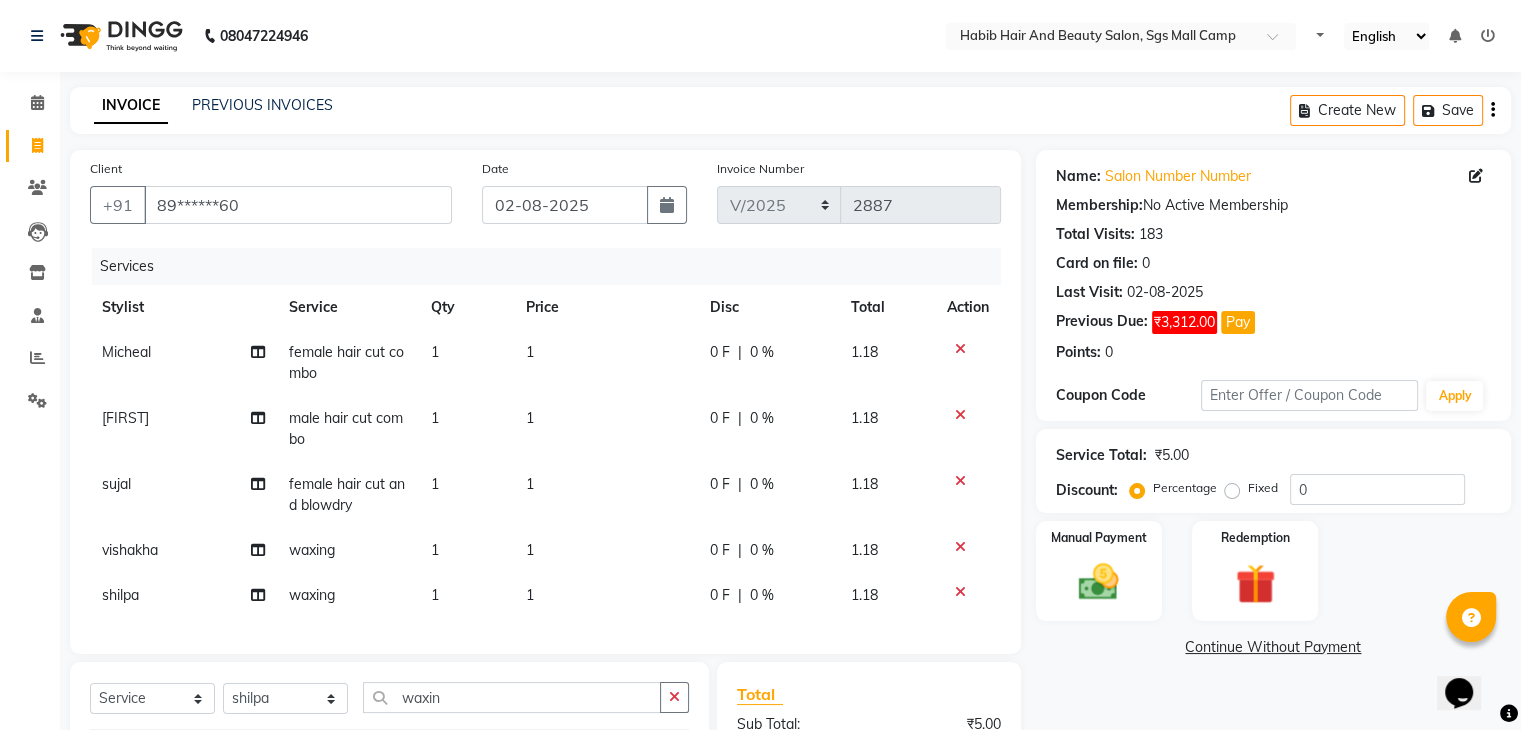 click on "1" 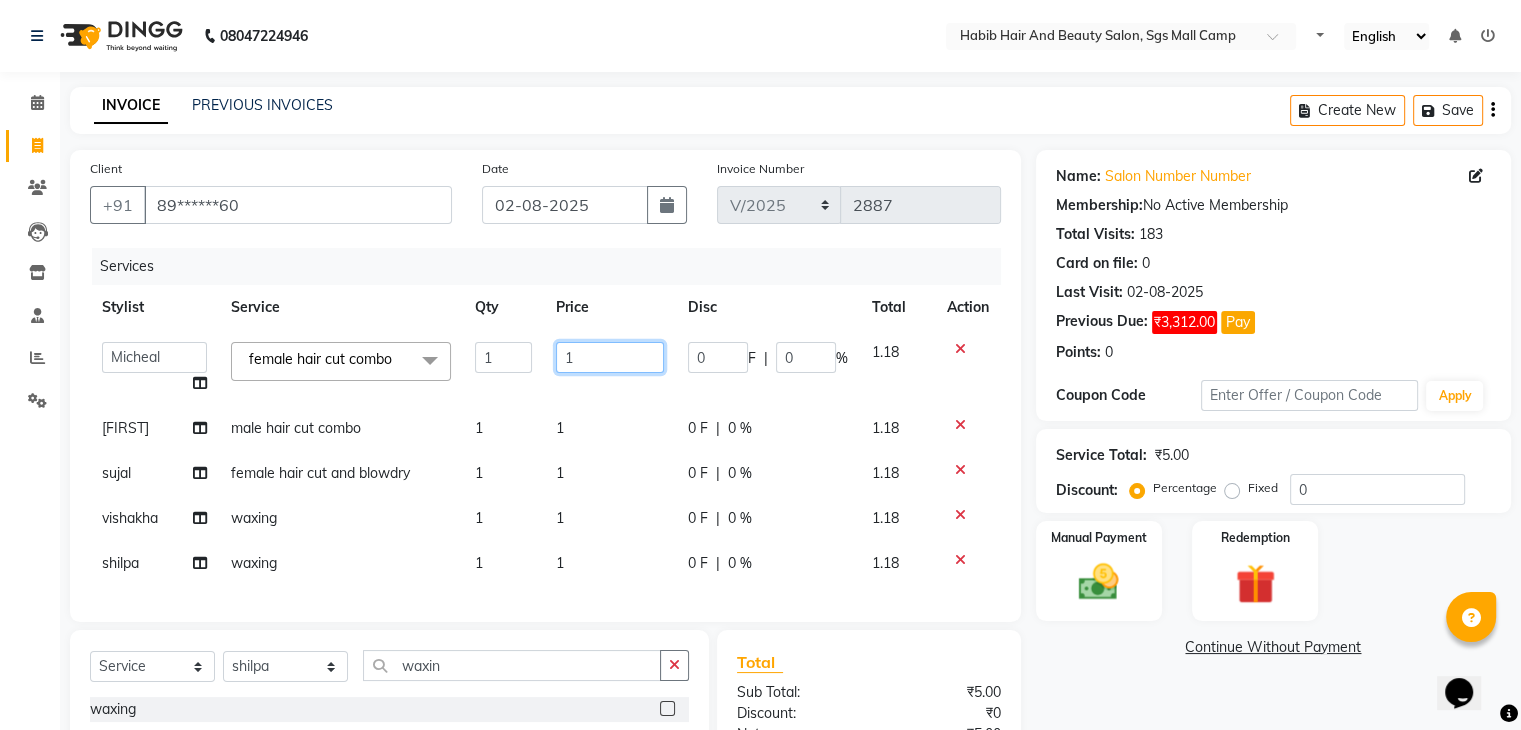 click on "1" 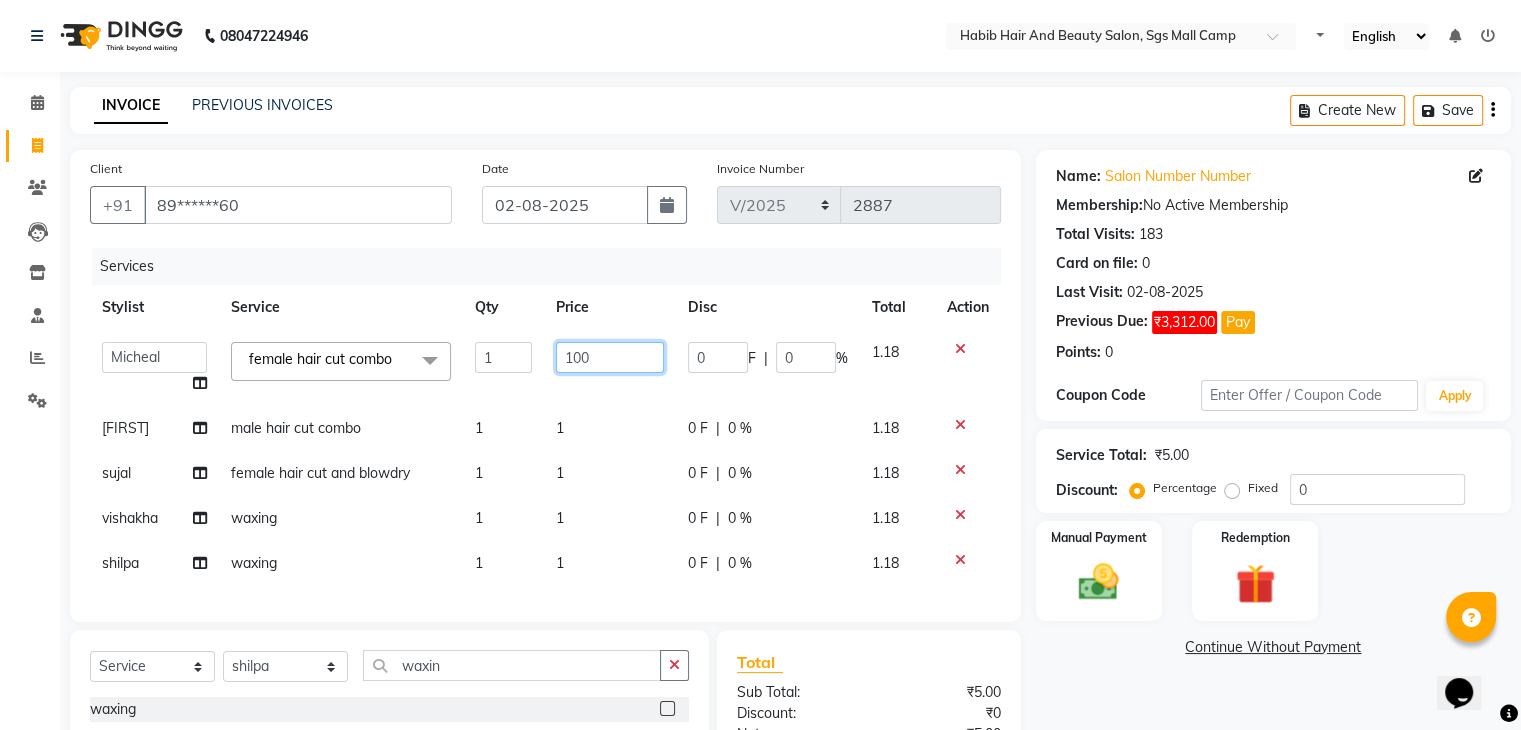 type on "1000" 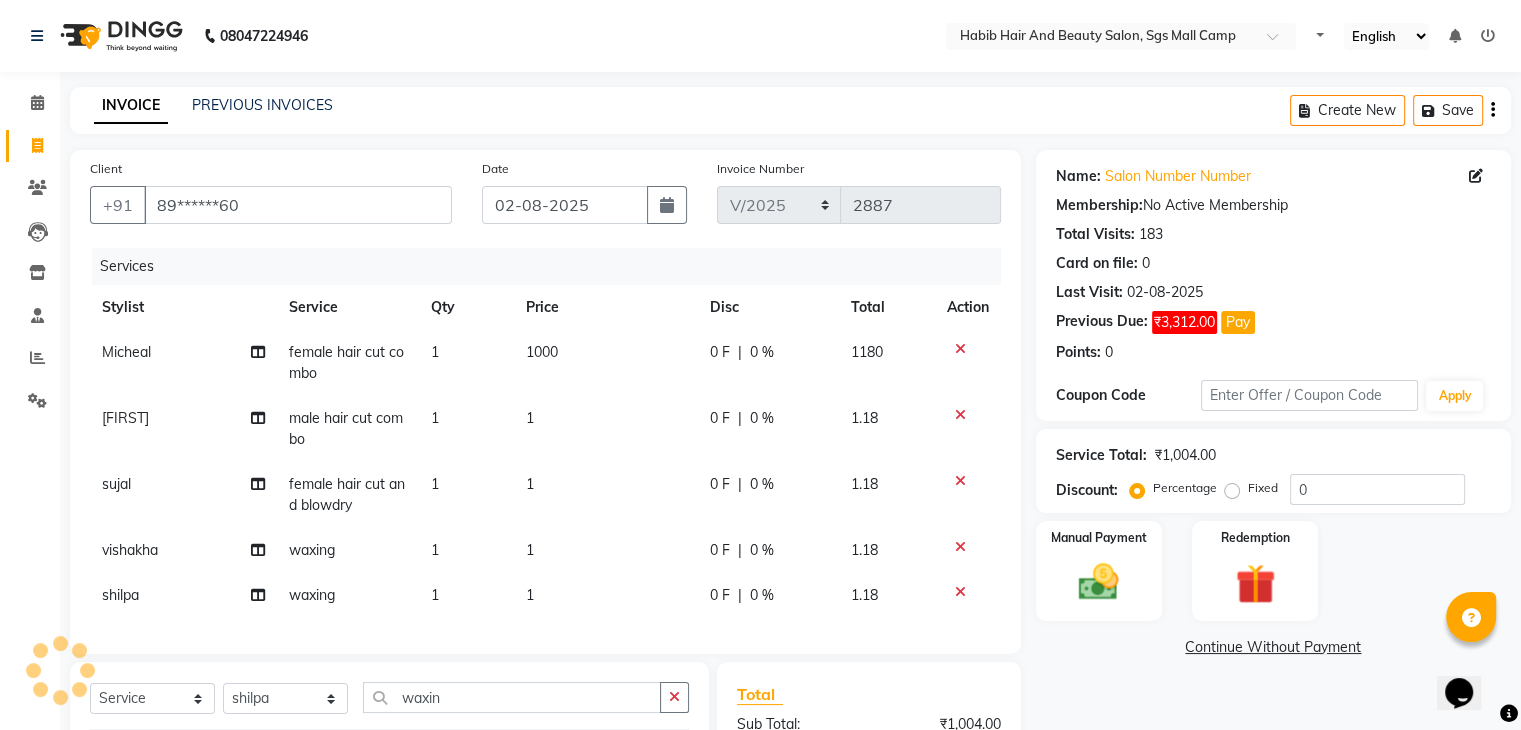 click on "1" 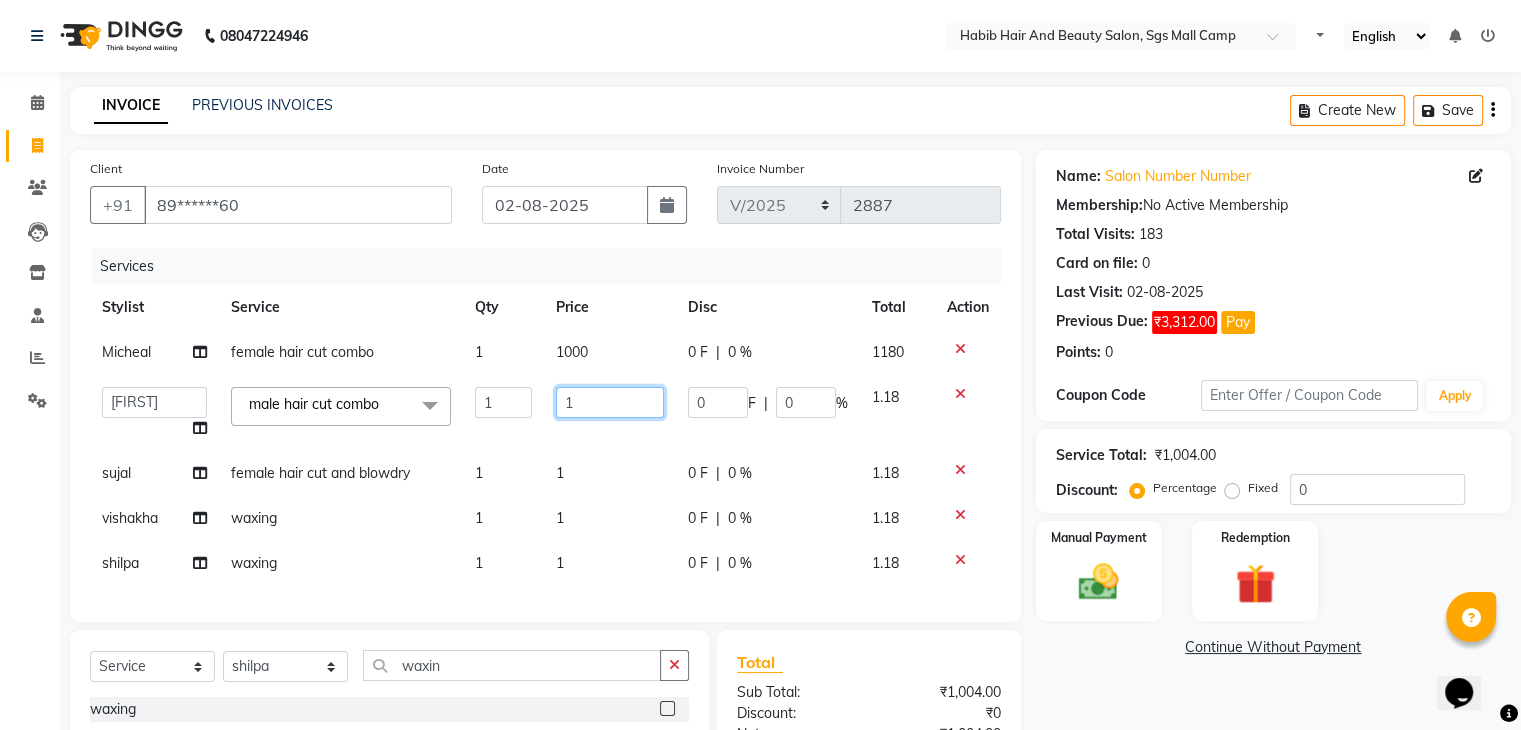 click on "1" 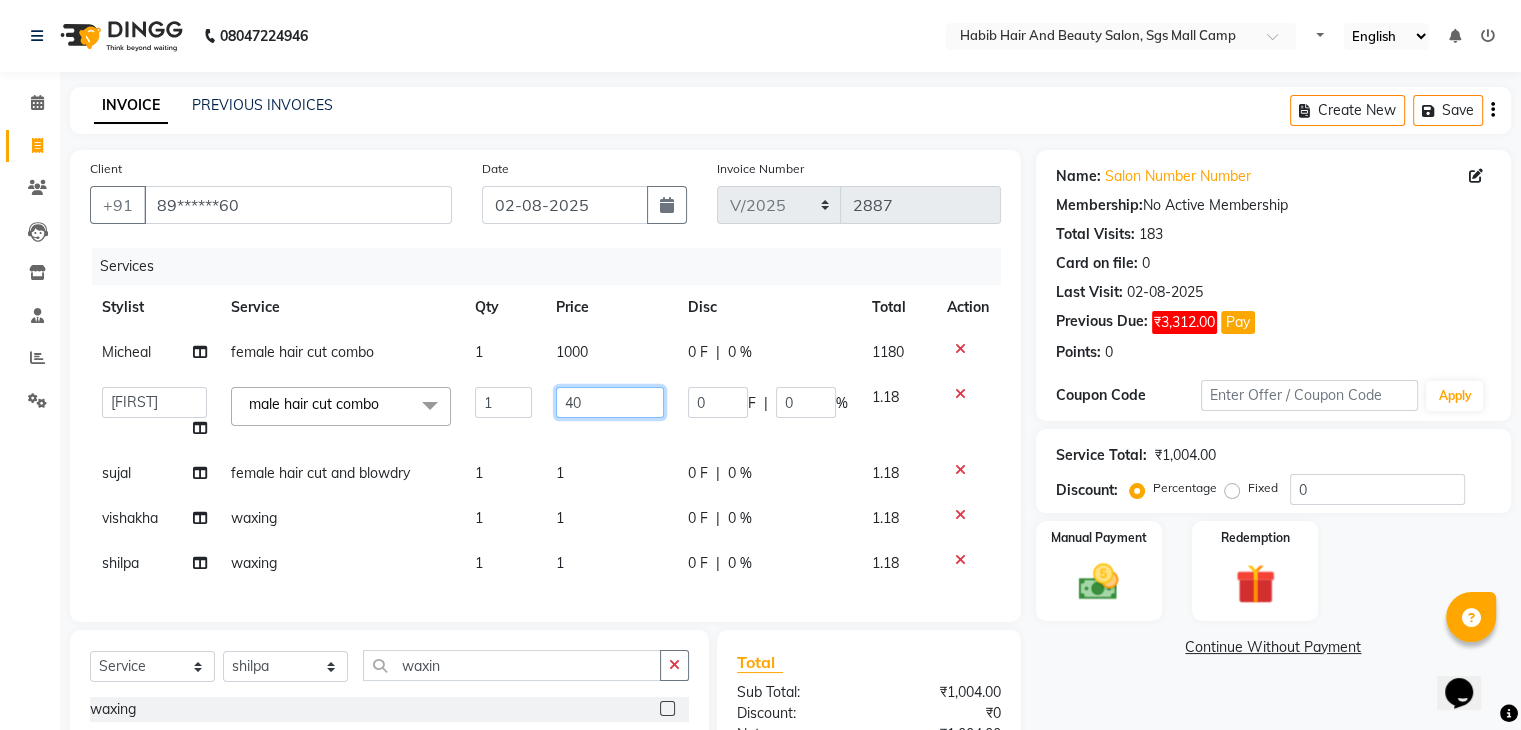 type on "400" 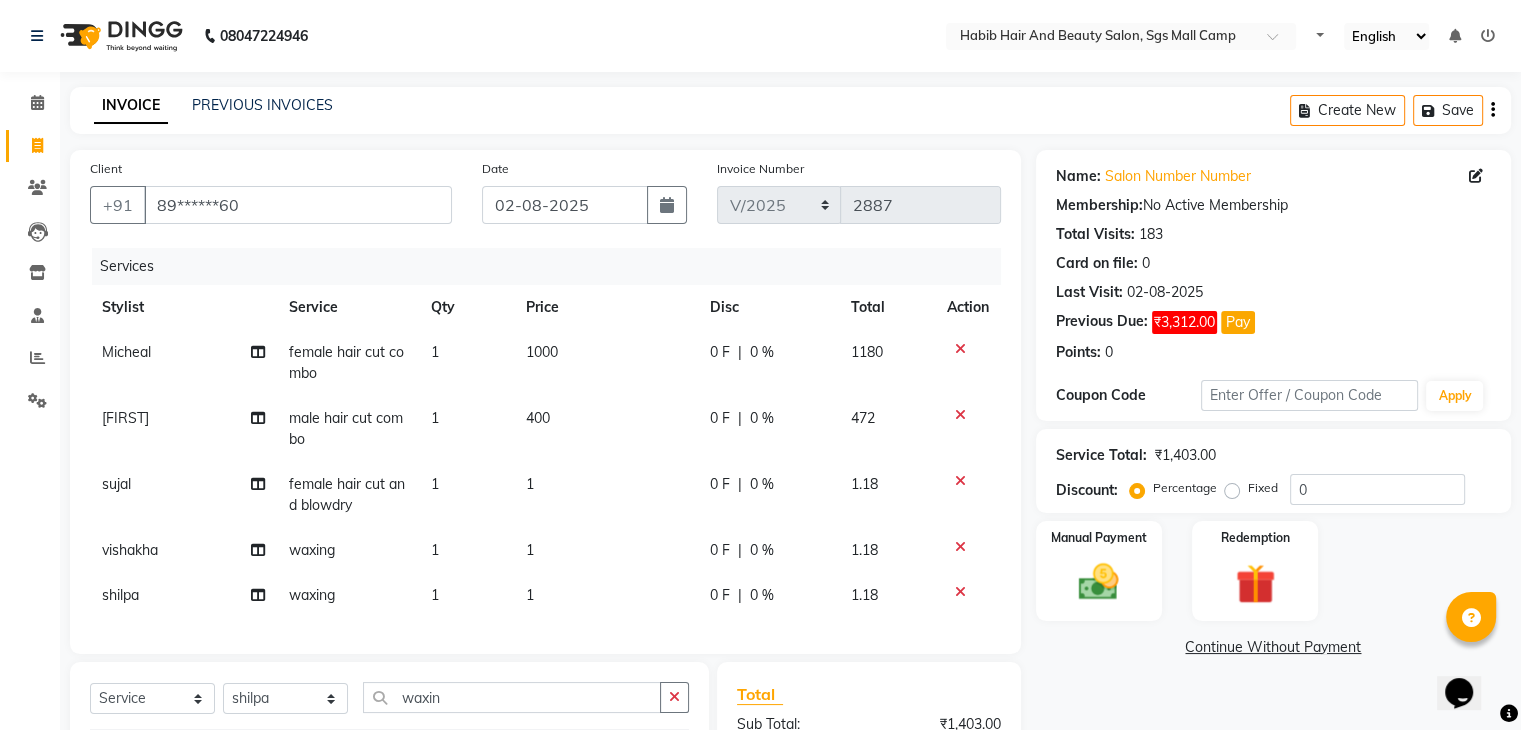 click on "Micheal female hair cut combo 1 1000 0 F | 0 % 1180 Debojit male hair cut combo 1 400 0 F | 0 % 472 sujal female hair cut and blowdry 1 1 0 F | 0 % 1.18 vishakha waxing 1 1 0 F | 0 % 1.18 shilpa waxing 1 1 0 F | 0 % 1.18" 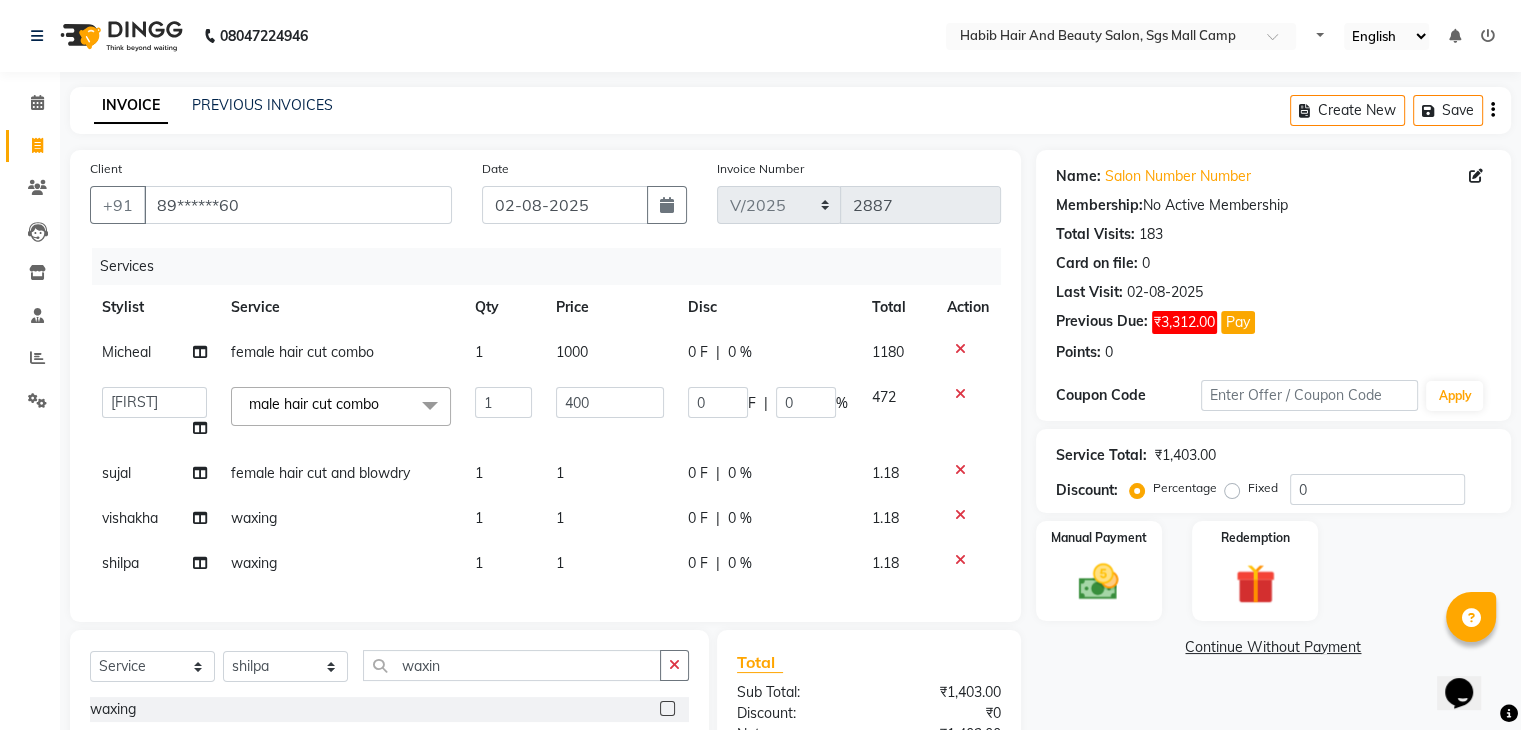 click on "1" 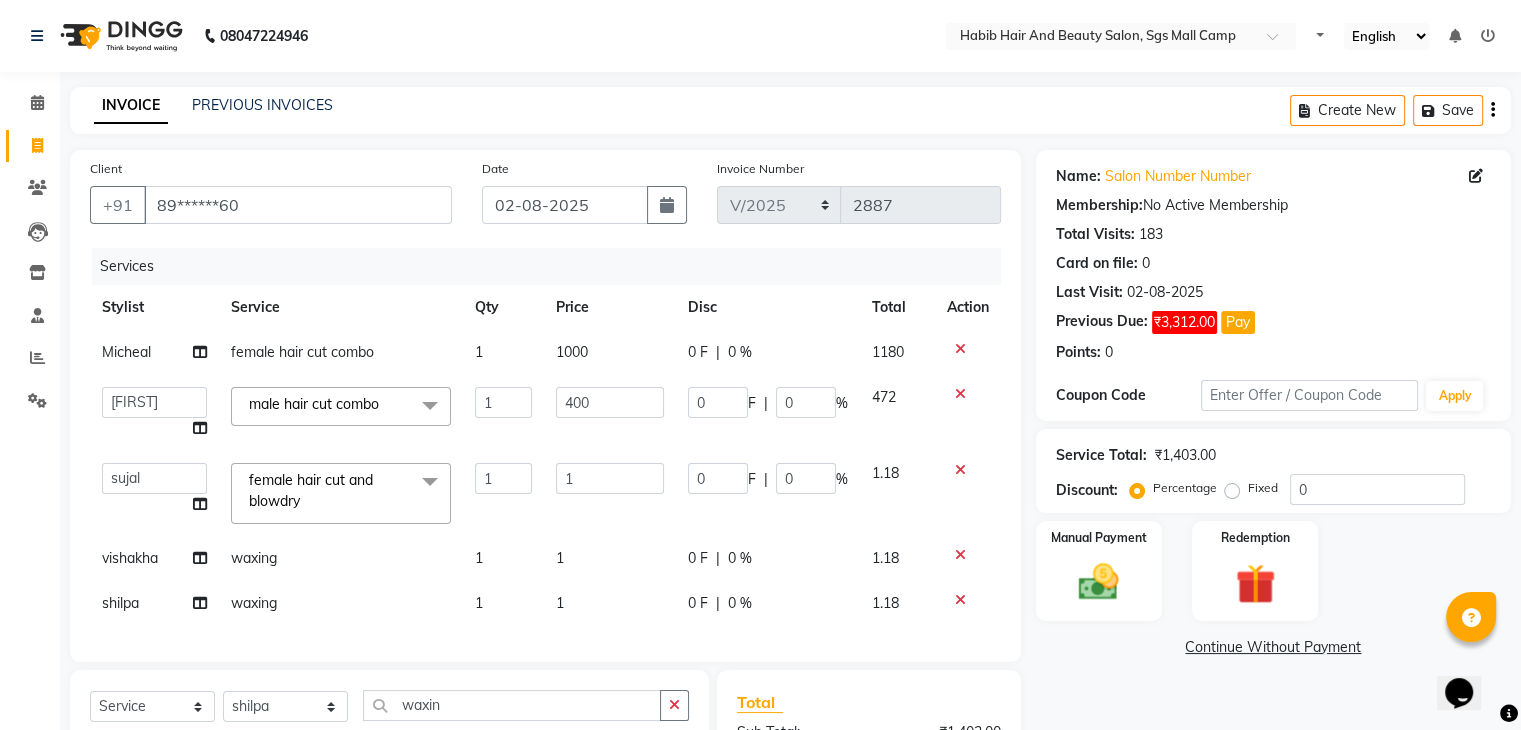click on "1" 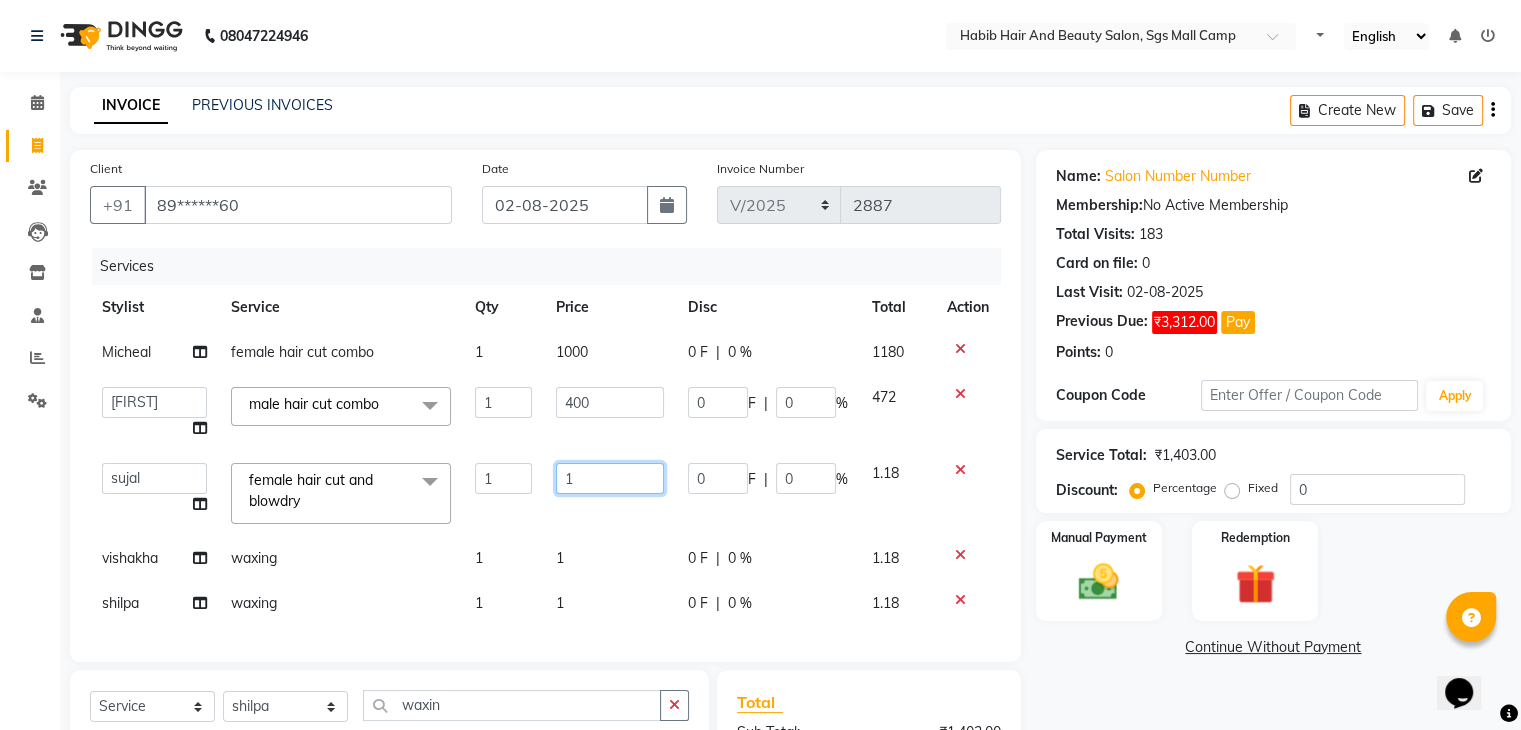 click on "1" 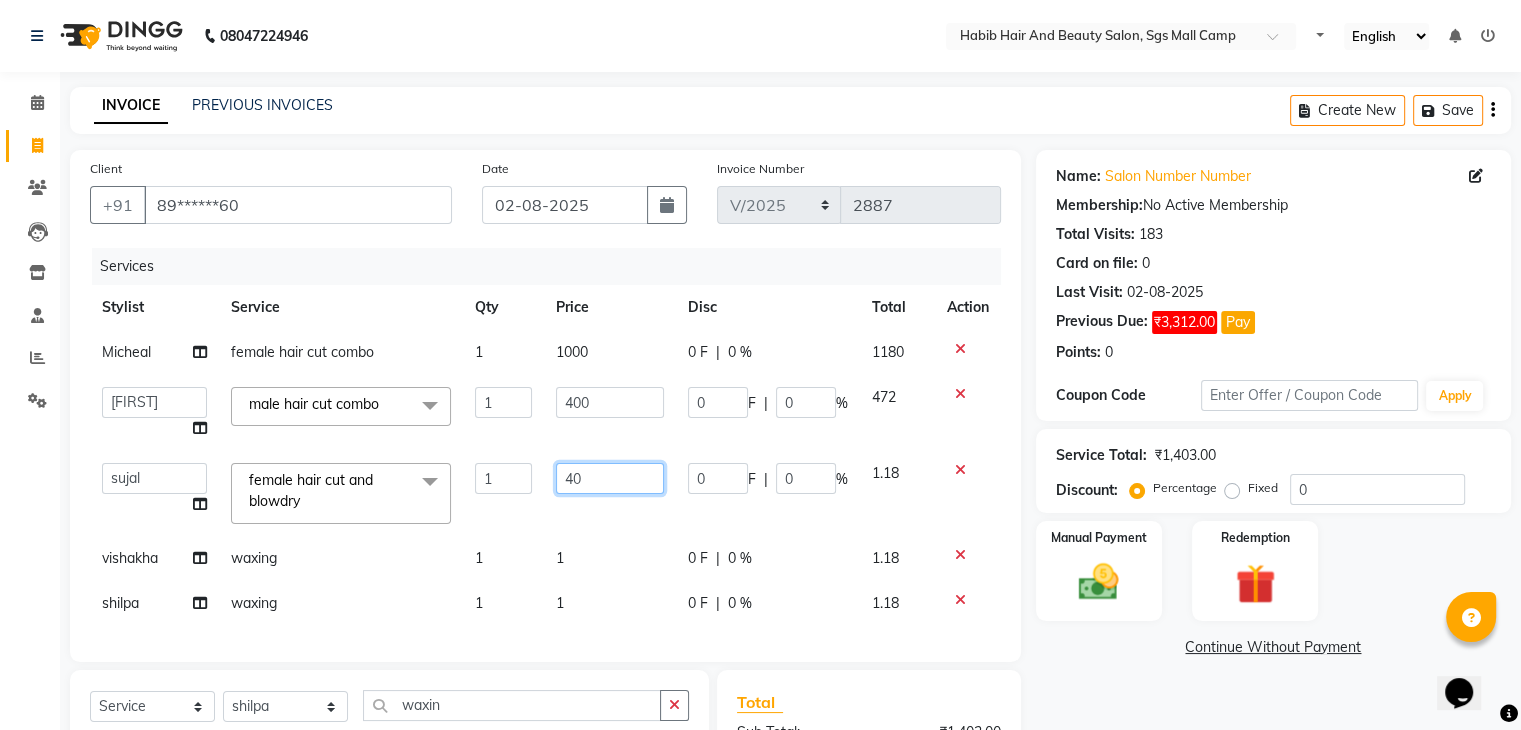 type on "400" 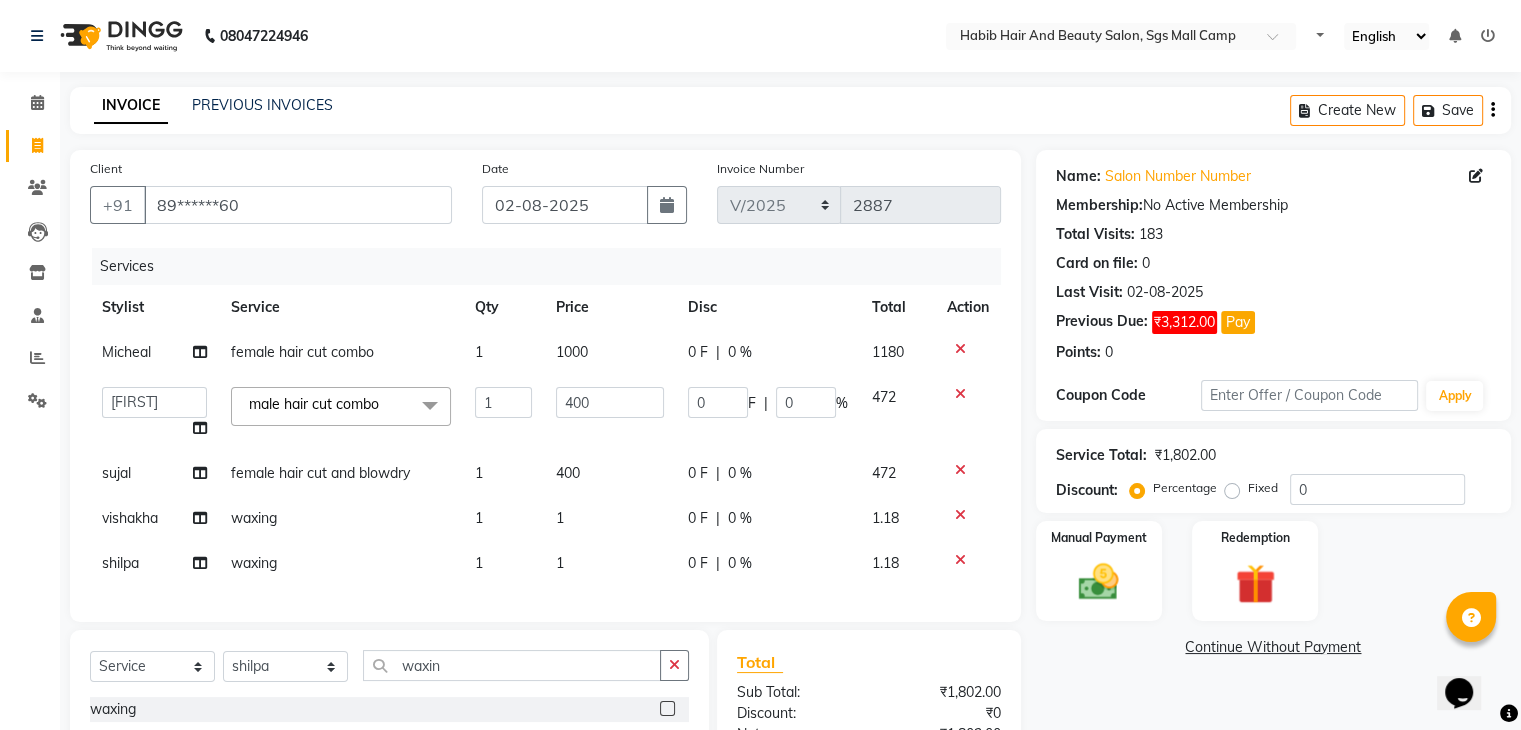 click on "Micheal female hair cut combo 1 1000 0 F | 0 % 1180 akshay rajguru Avinash Debojit Manager Micheal sangeeta shilpa sujal Suraj swapnil vishakha male hair cut combo x Polishing - Under Arms Polishing - Half Hands Polishing - Back Polishing - Full Hands Polishing - Full Legs Polishing - Full Body clean up products waxing female nor hcut wsh bd extra root touch basic spa long hair wash cut bldry femal highlight femal highlight male wash tip gel extention gel polish beard trimming male blowdry nail cutting D-Tan/Bleach - Upper Lip D-Tan/Bleach - Face & Neck D-Tan/Bleach - Back Neck D-Tan/Bleach - Under Arms D-Tan/Bleach - Full Arms D-Tan/Bleach - Full Legs D-Tan/Bleach - Half Arms D-Tan/Bleach - Full Back or Front D-Tan/Bleach - Half Back or Stomach D-Tan/Bleach - Feet or Palms D-Tan/Bleach - Full Body upperlips upperlips wax male globle globle Make-Up, Hairstyle And Saree Draping - Saree Draping Make-Up, Hairstyle And Saree Draping - Make-up: Simple Up Styles - Braids eyebrows facial" 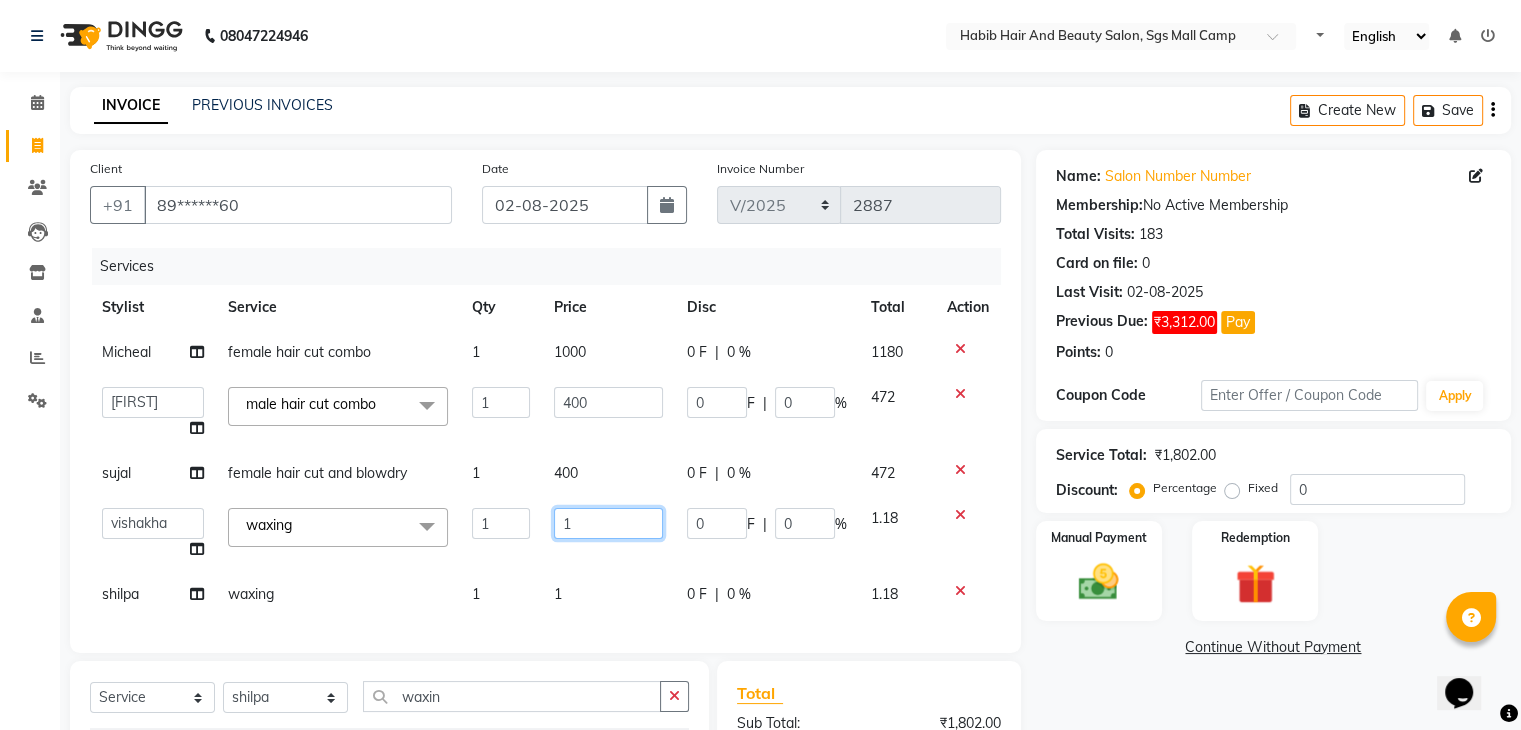 click on "1" 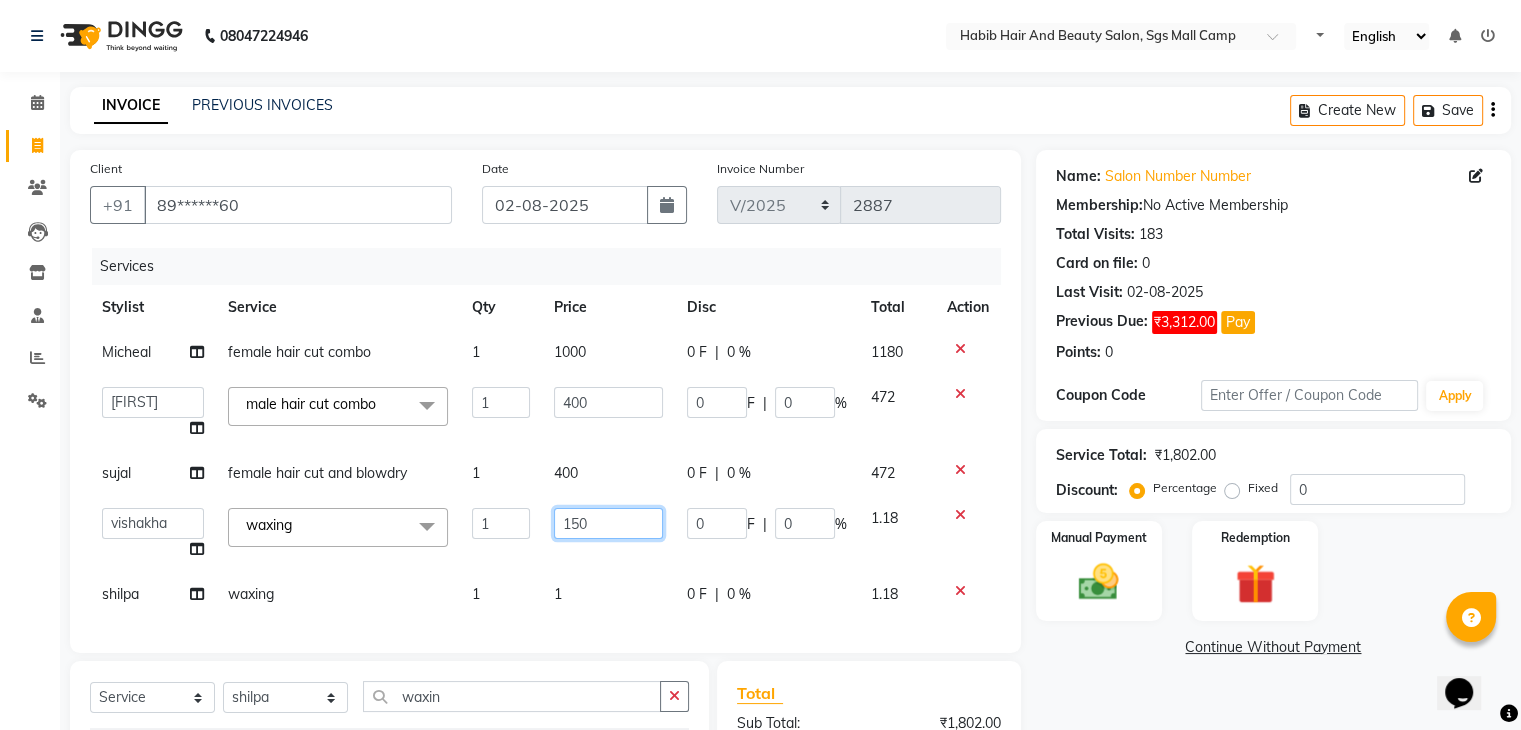 type on "1500" 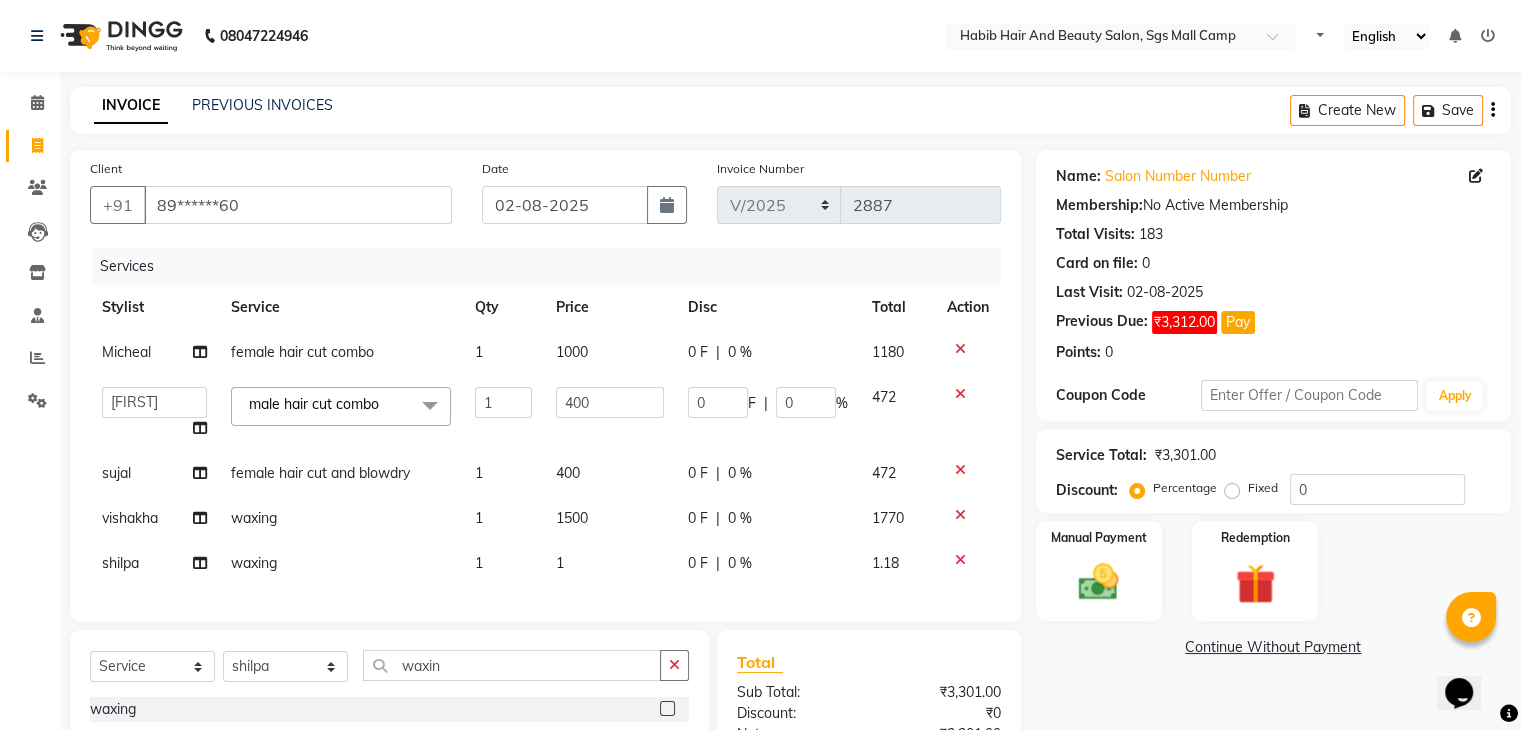 click on "1" 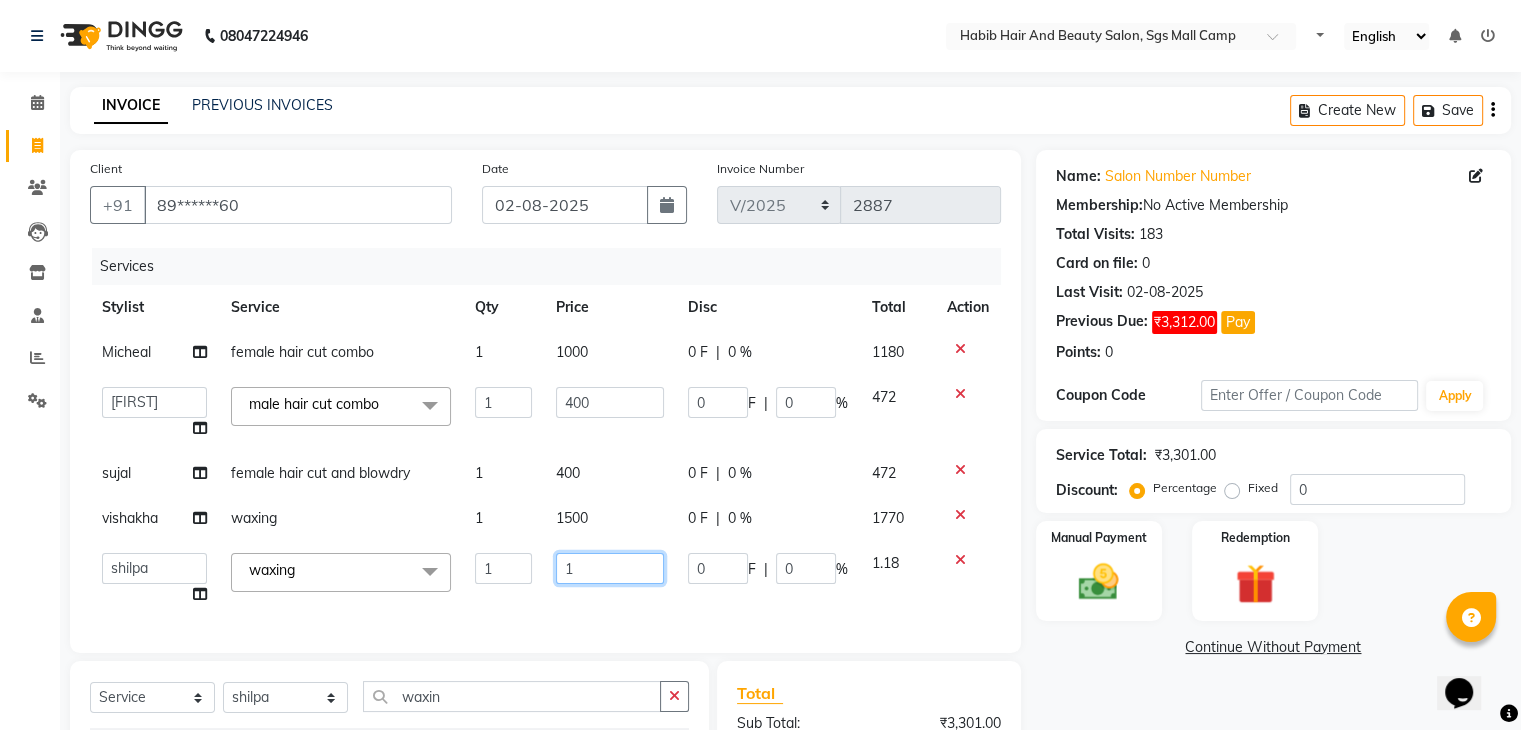 click on "1" 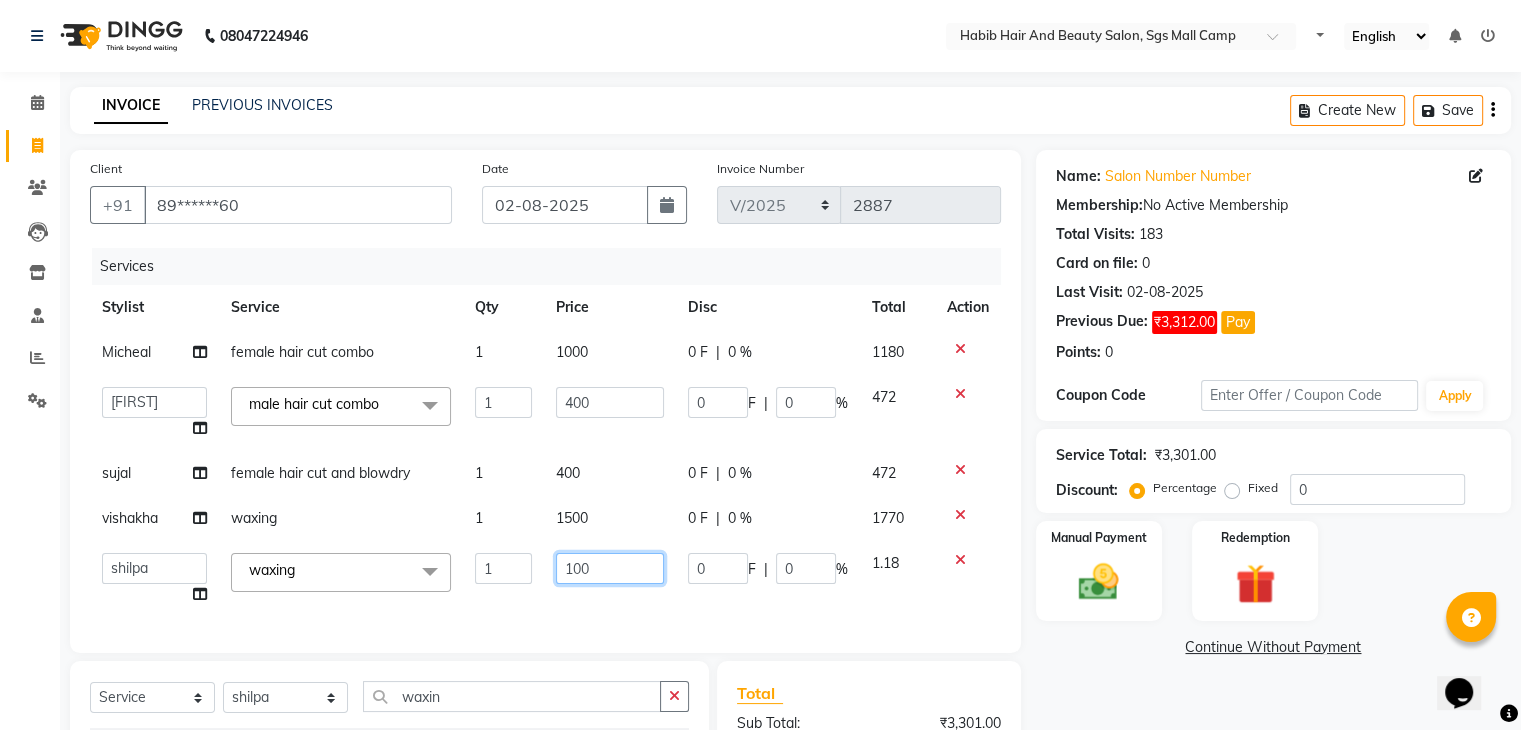 type on "1000" 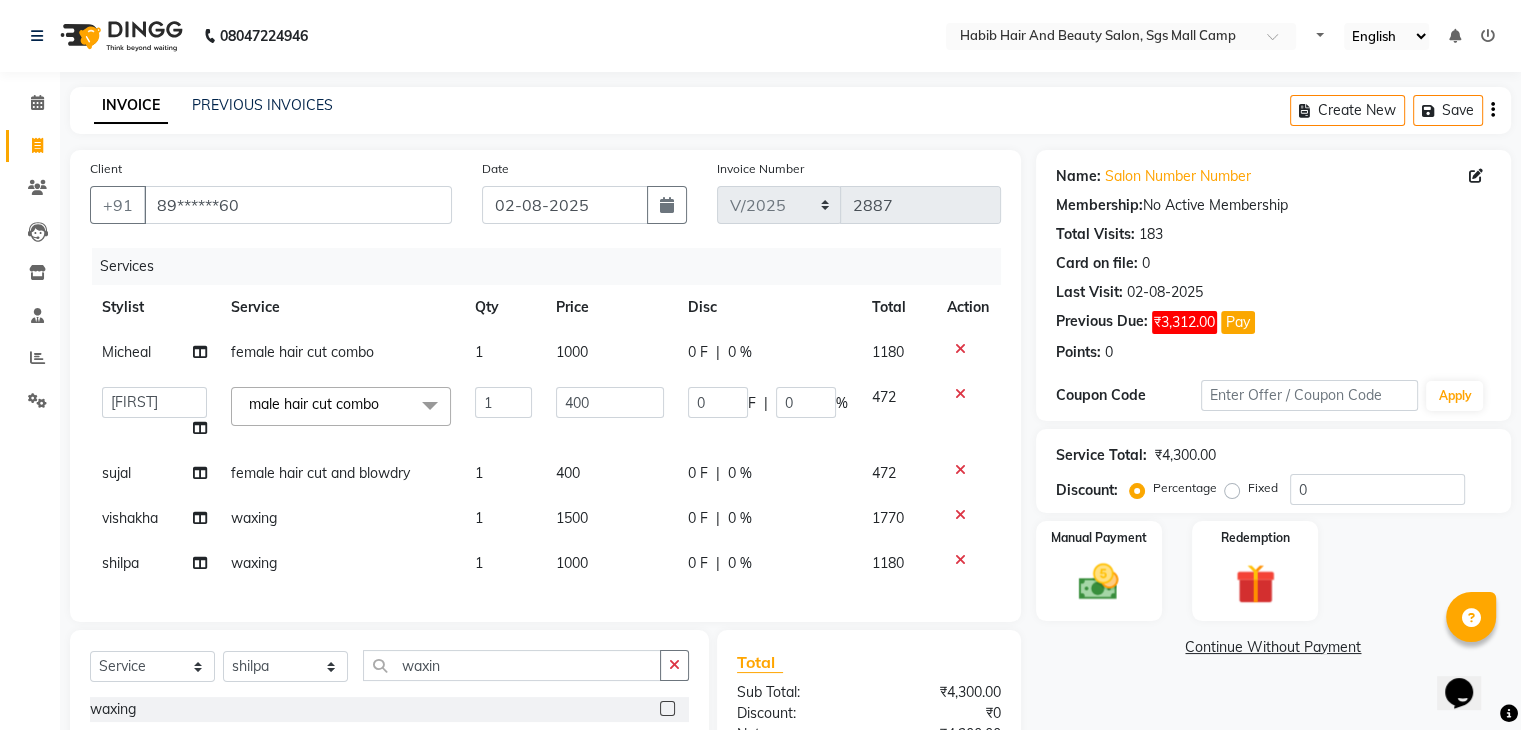 click 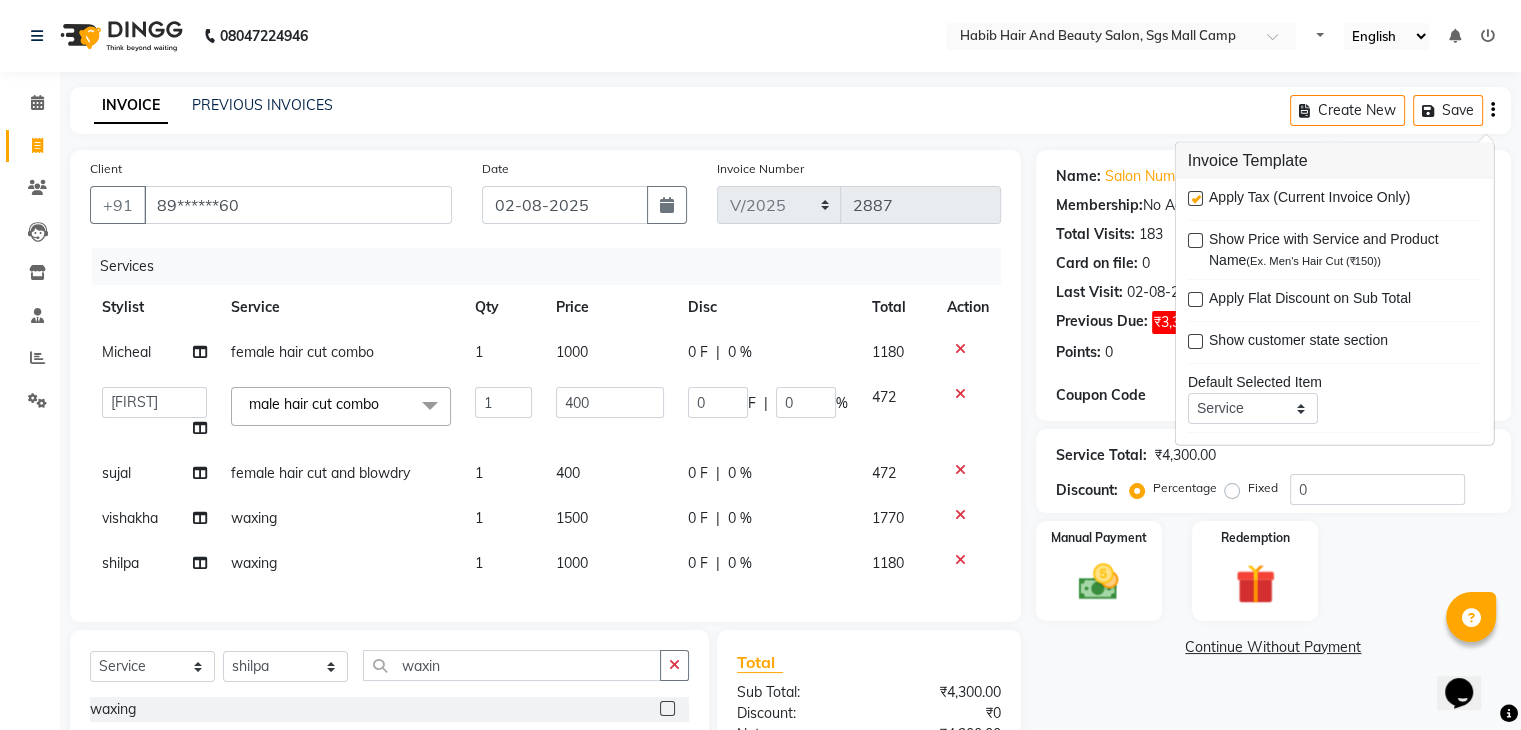 click at bounding box center [1195, 198] 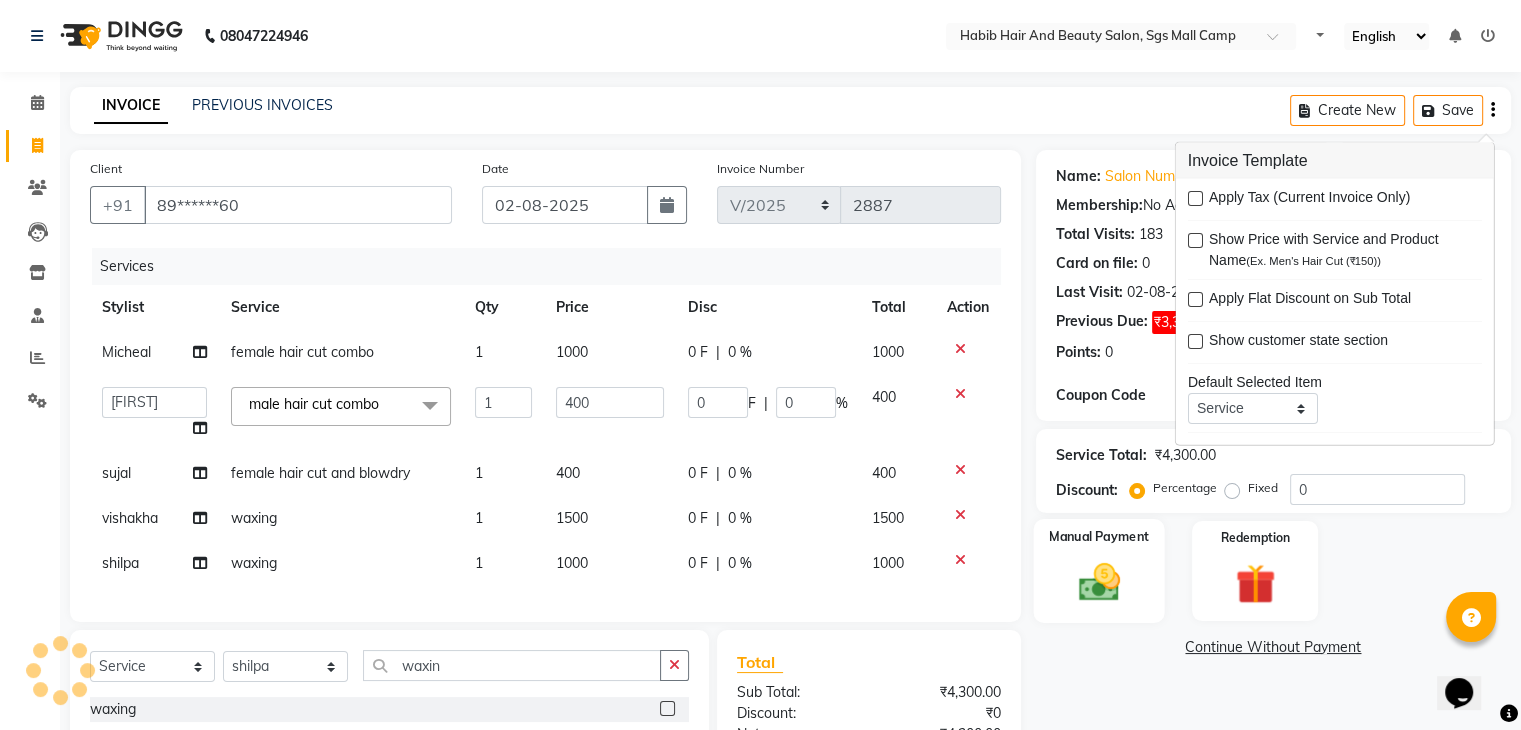 click 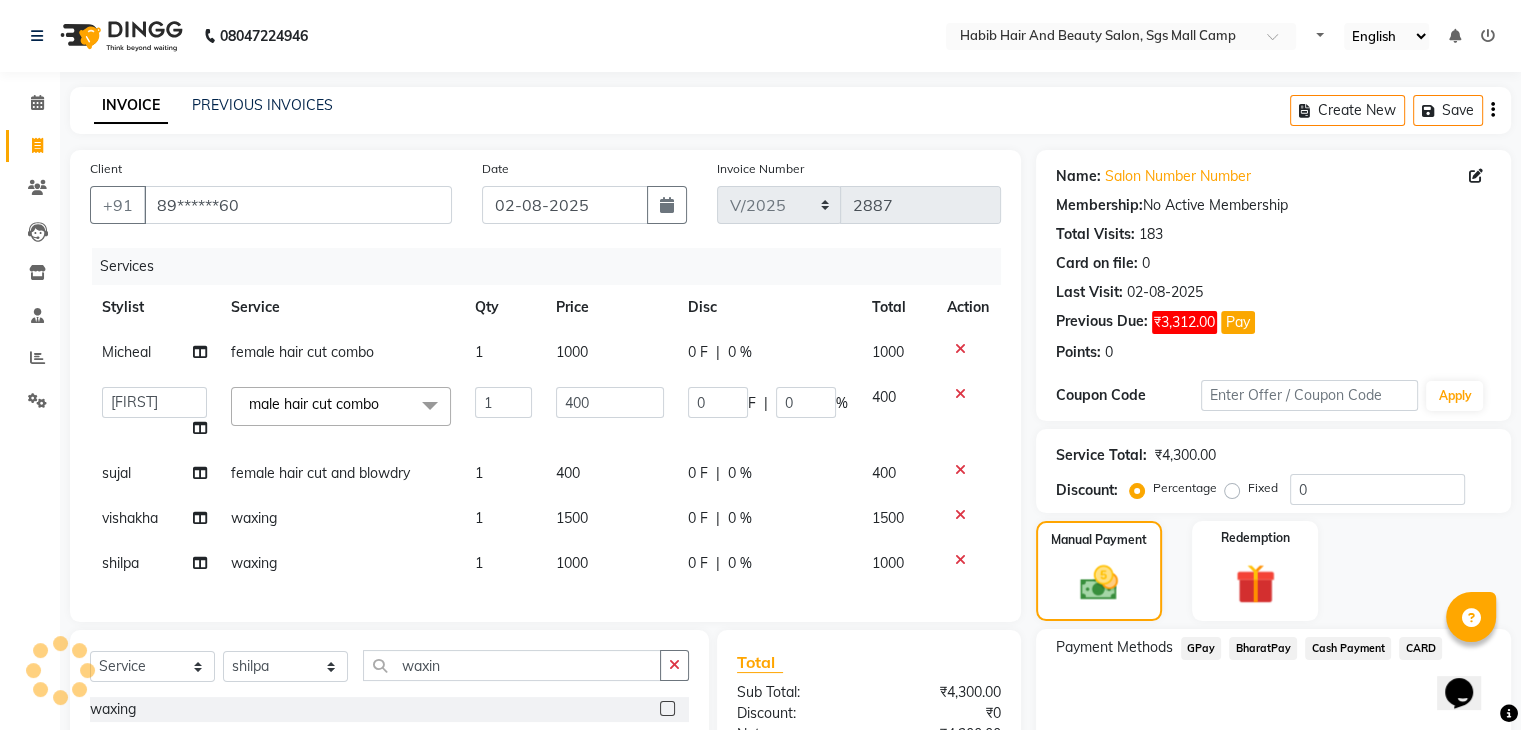 click on "Cash Payment" 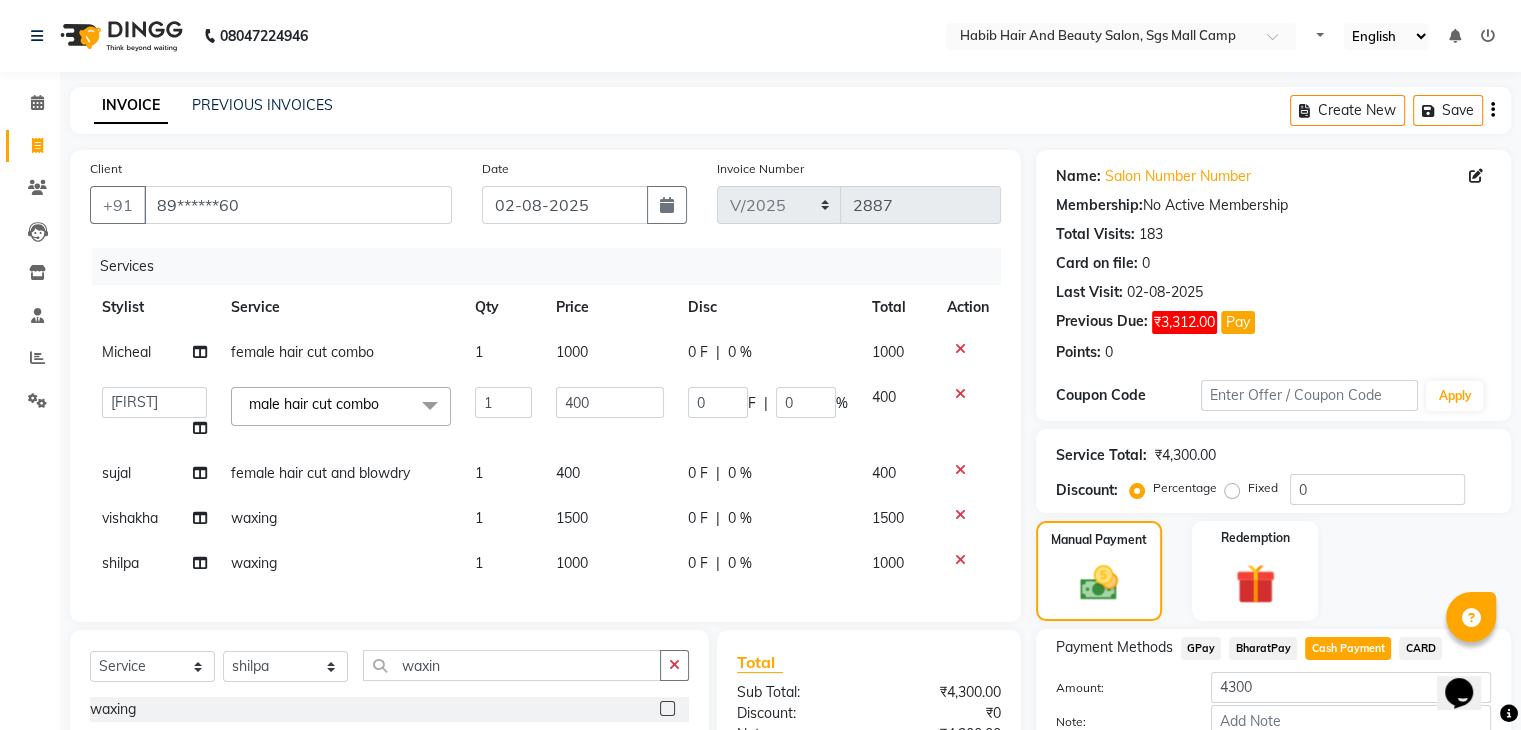 scroll, scrollTop: 241, scrollLeft: 0, axis: vertical 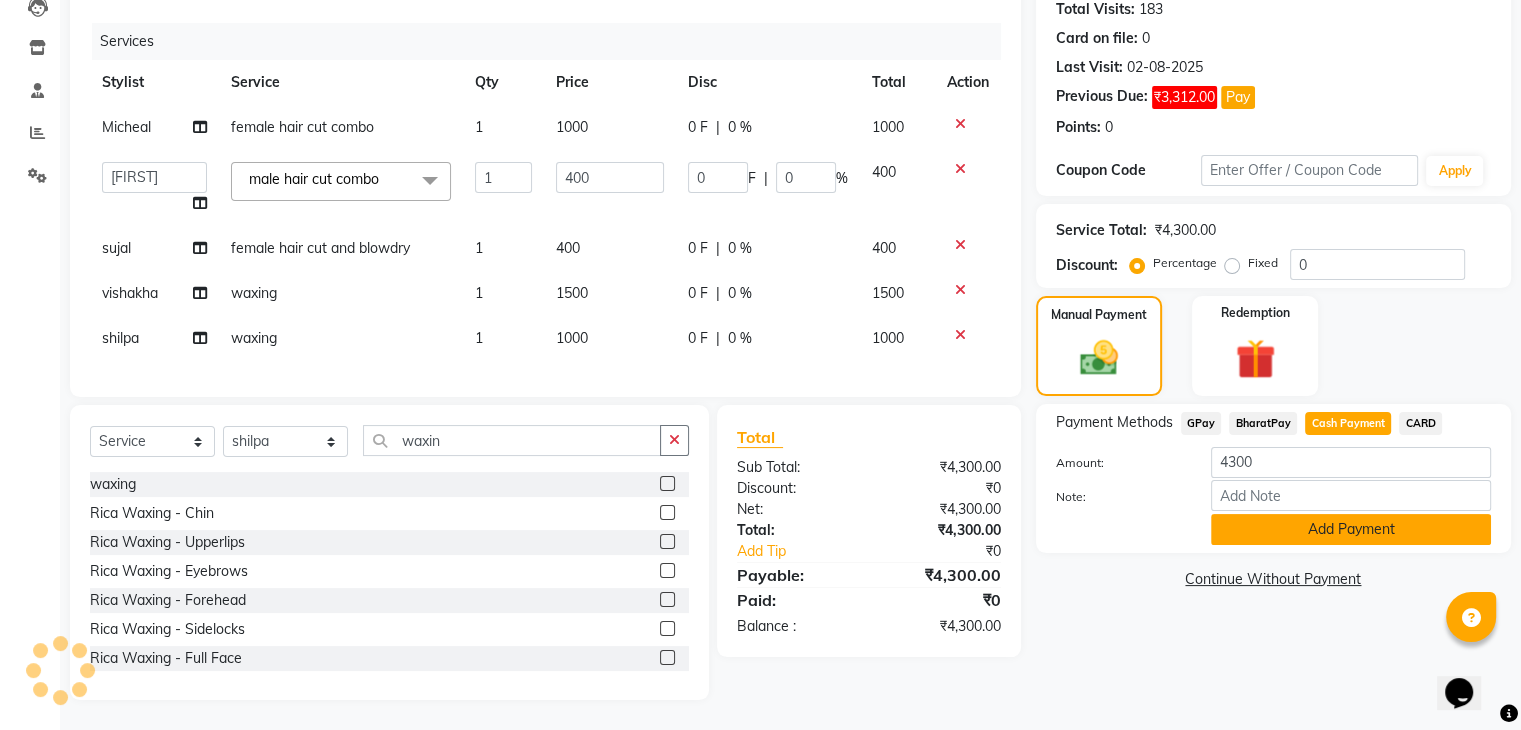 click on "Add Payment" 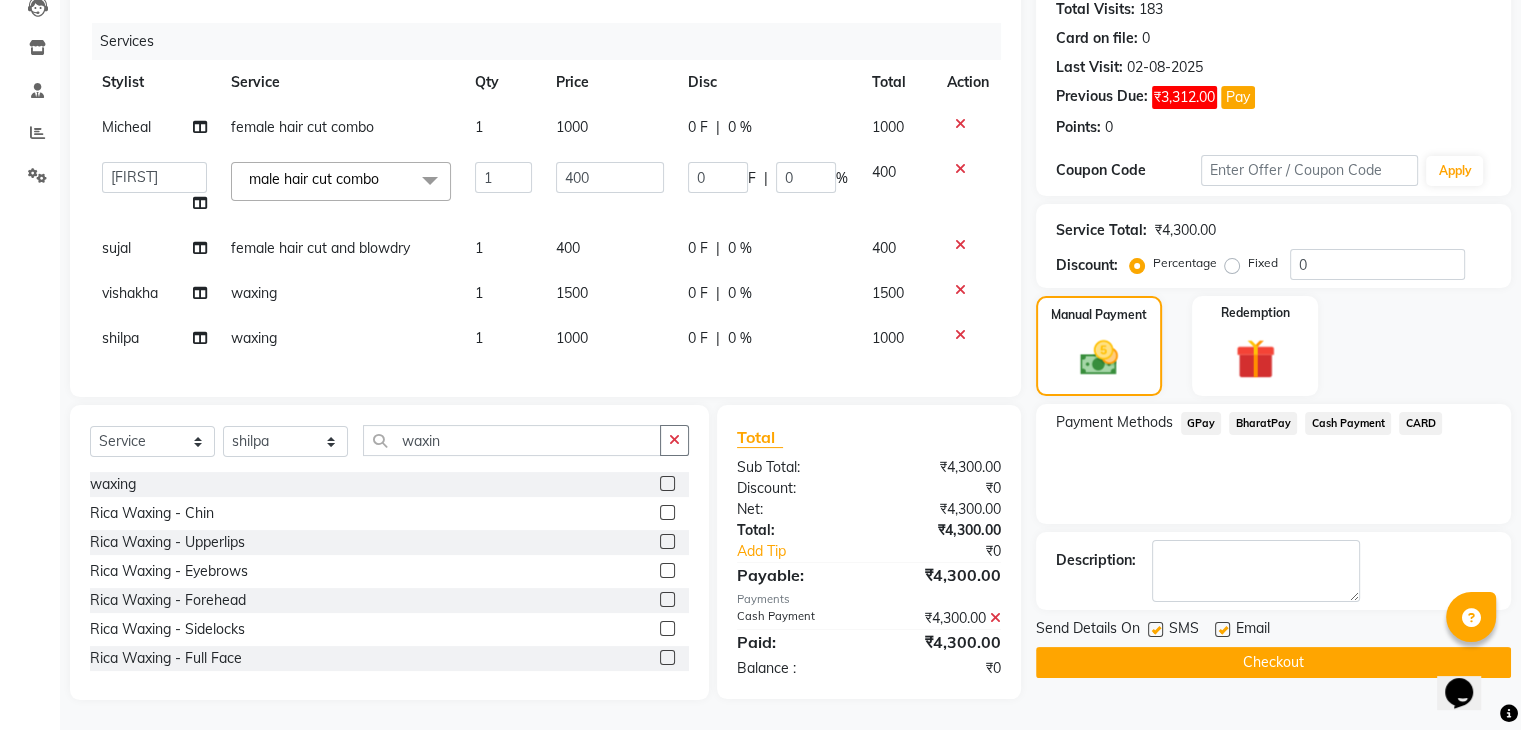 click on "Checkout" 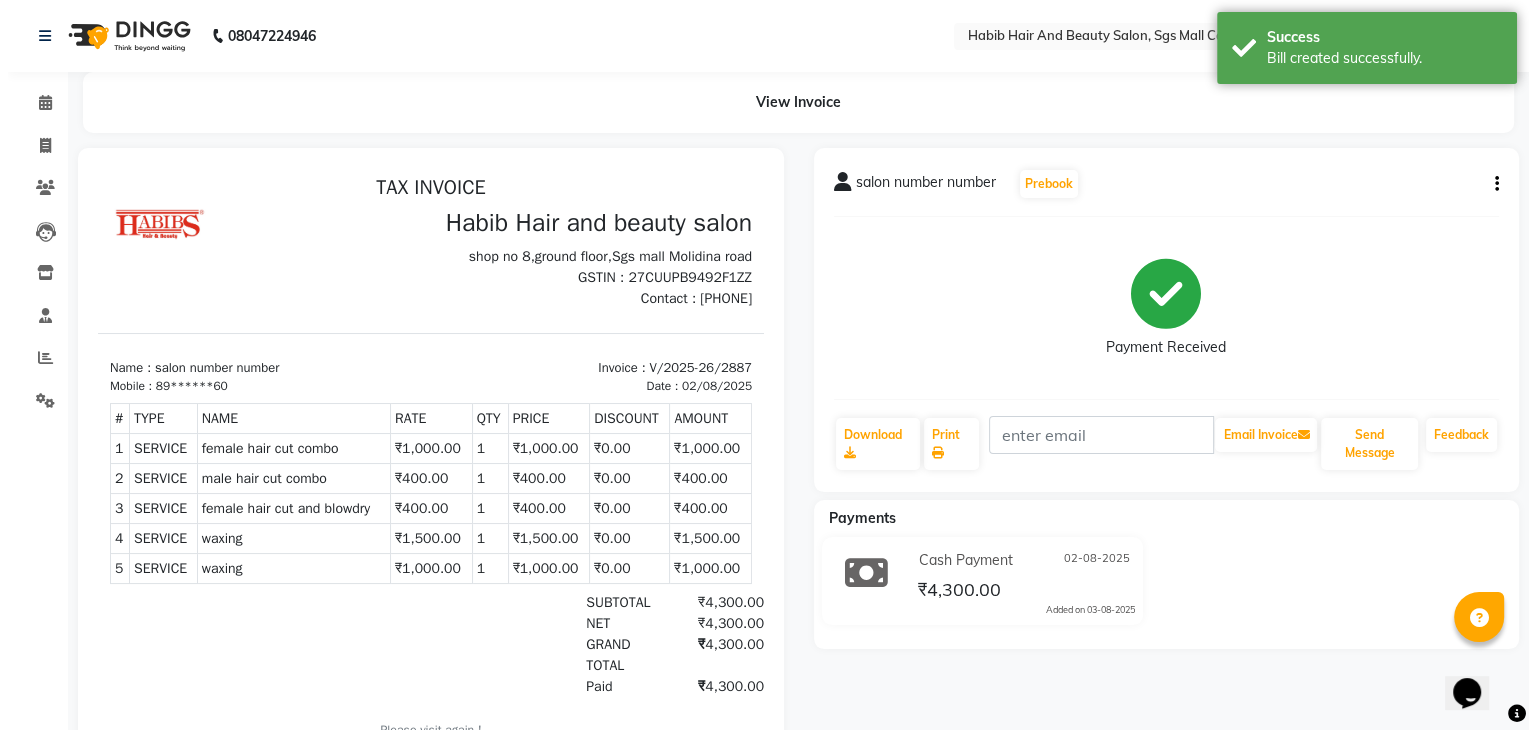 scroll, scrollTop: 0, scrollLeft: 0, axis: both 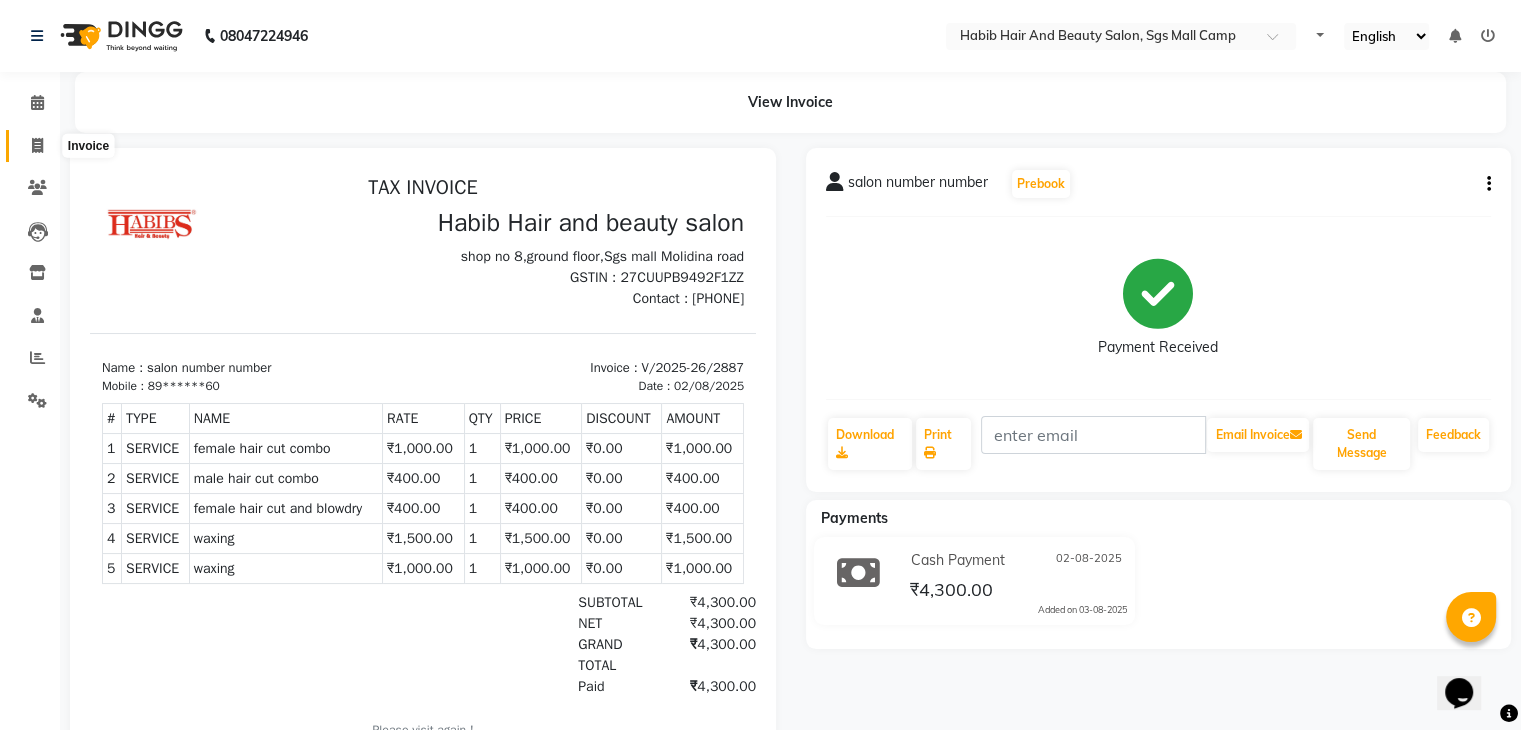 click 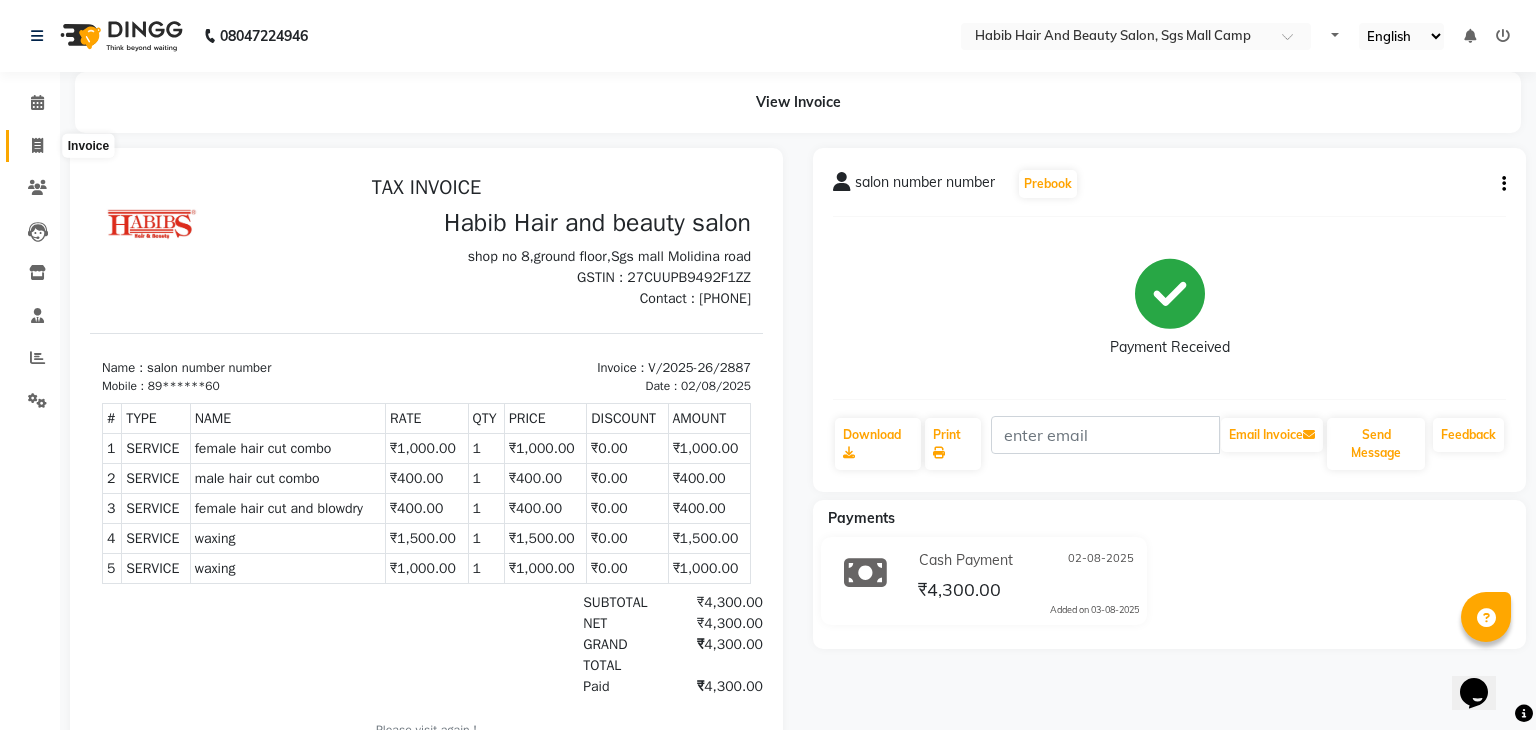 select on "service" 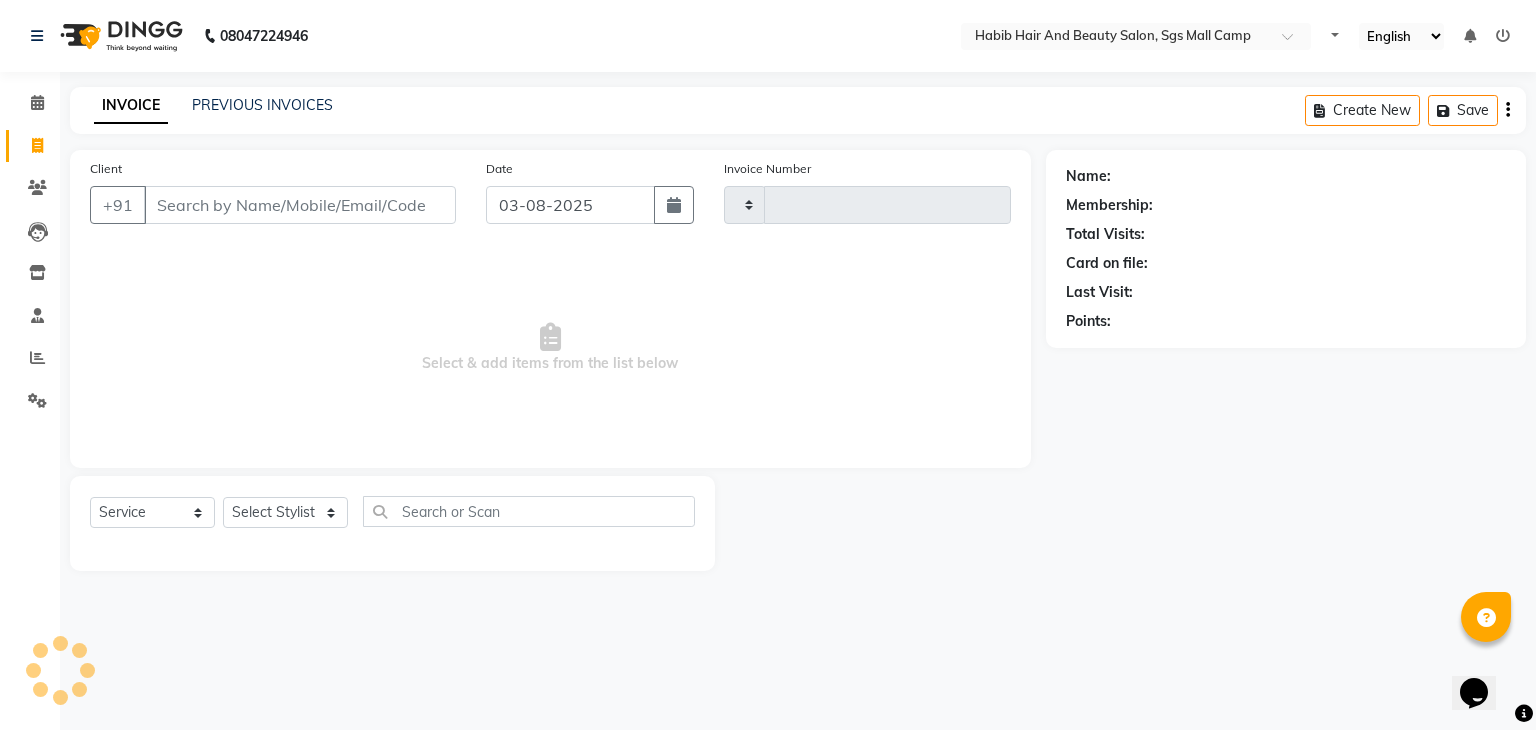 type on "2888" 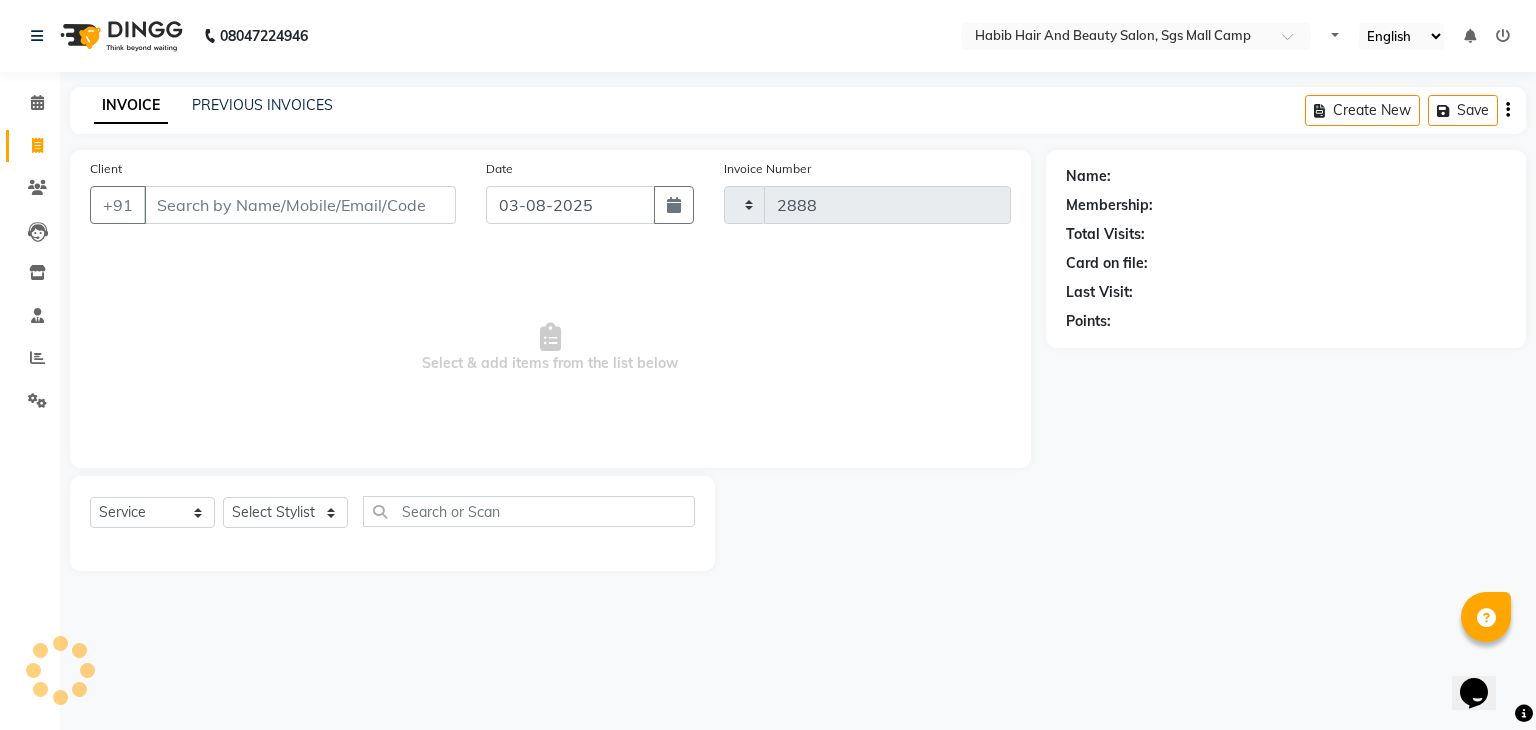 select on "8362" 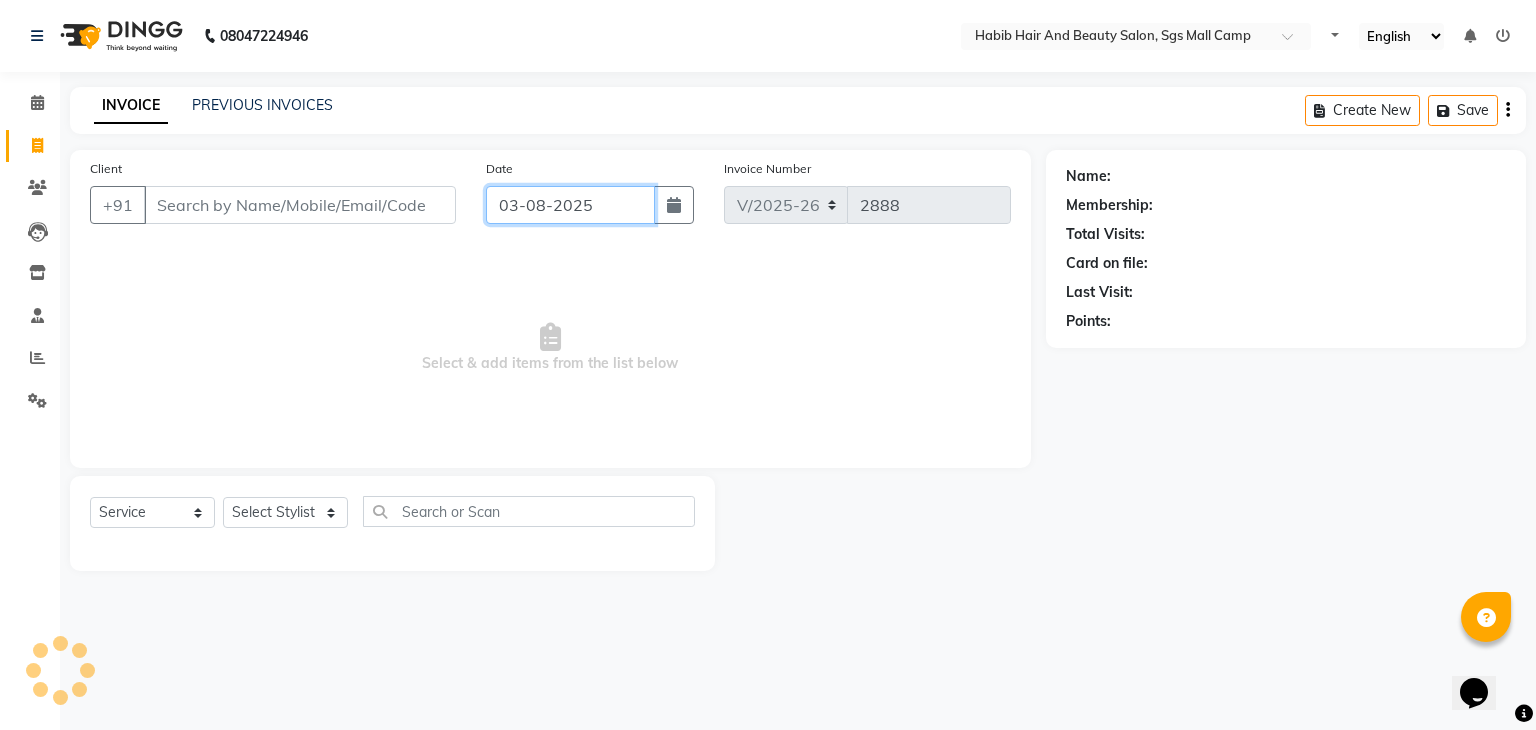 click on "03-08-2025" 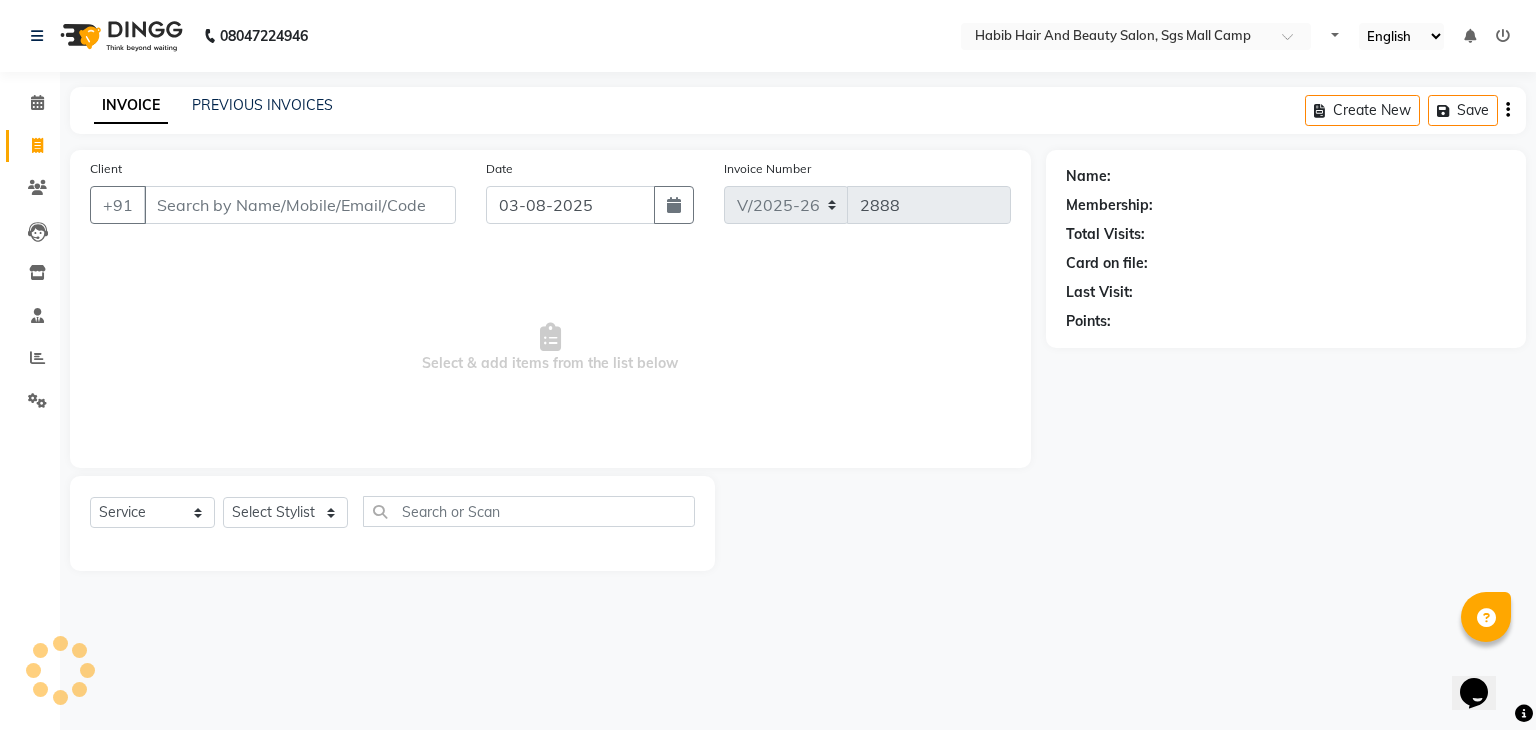 select on "8" 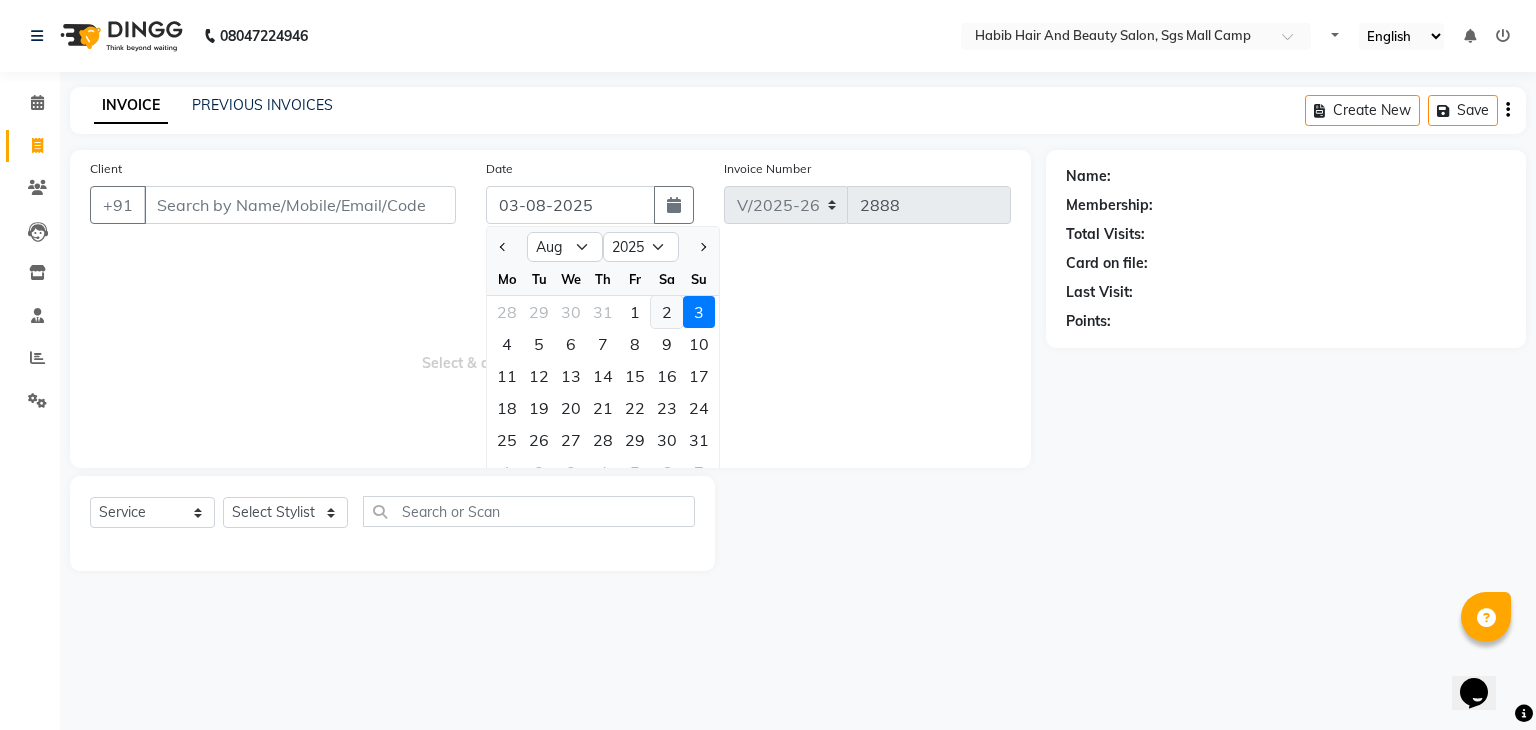click on "2" 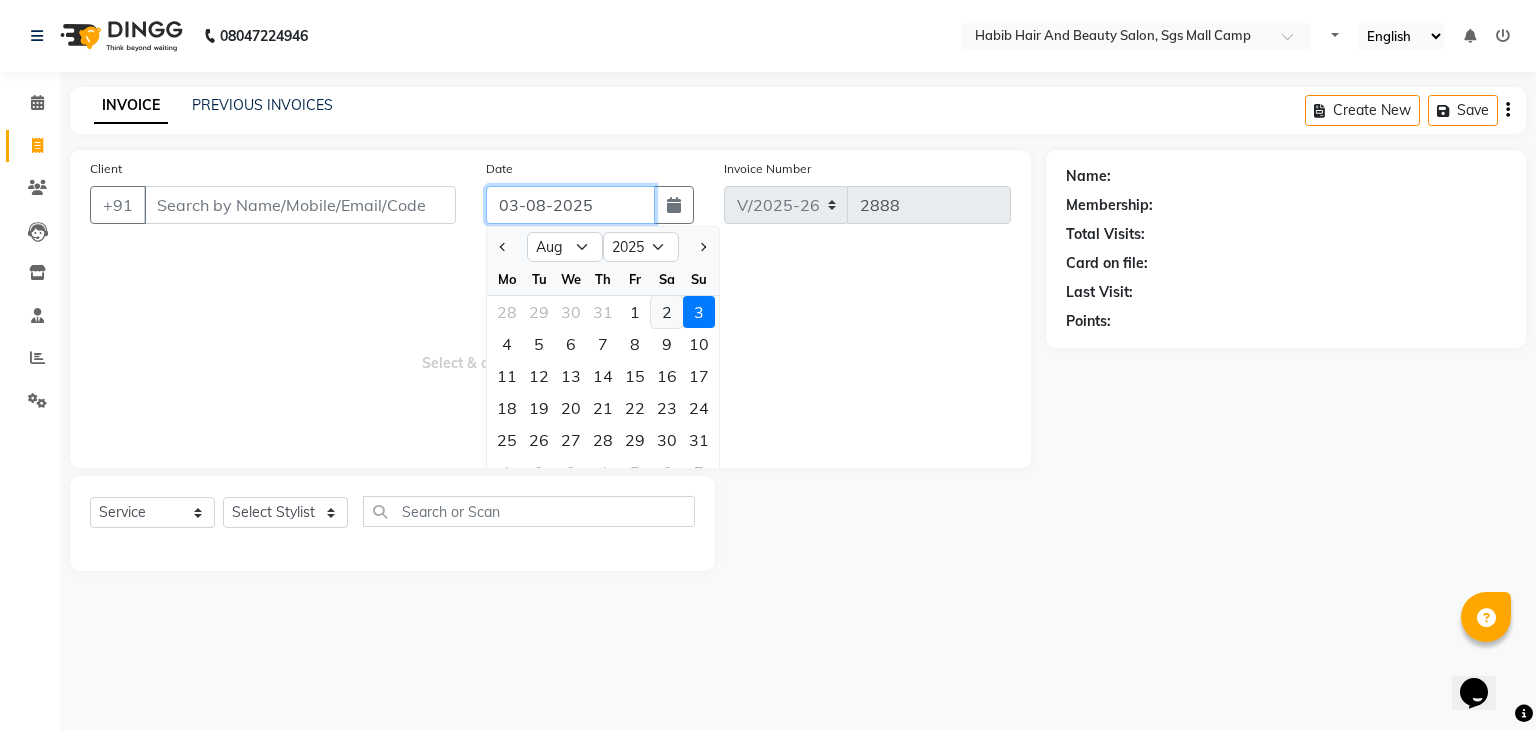 type on "02-08-2025" 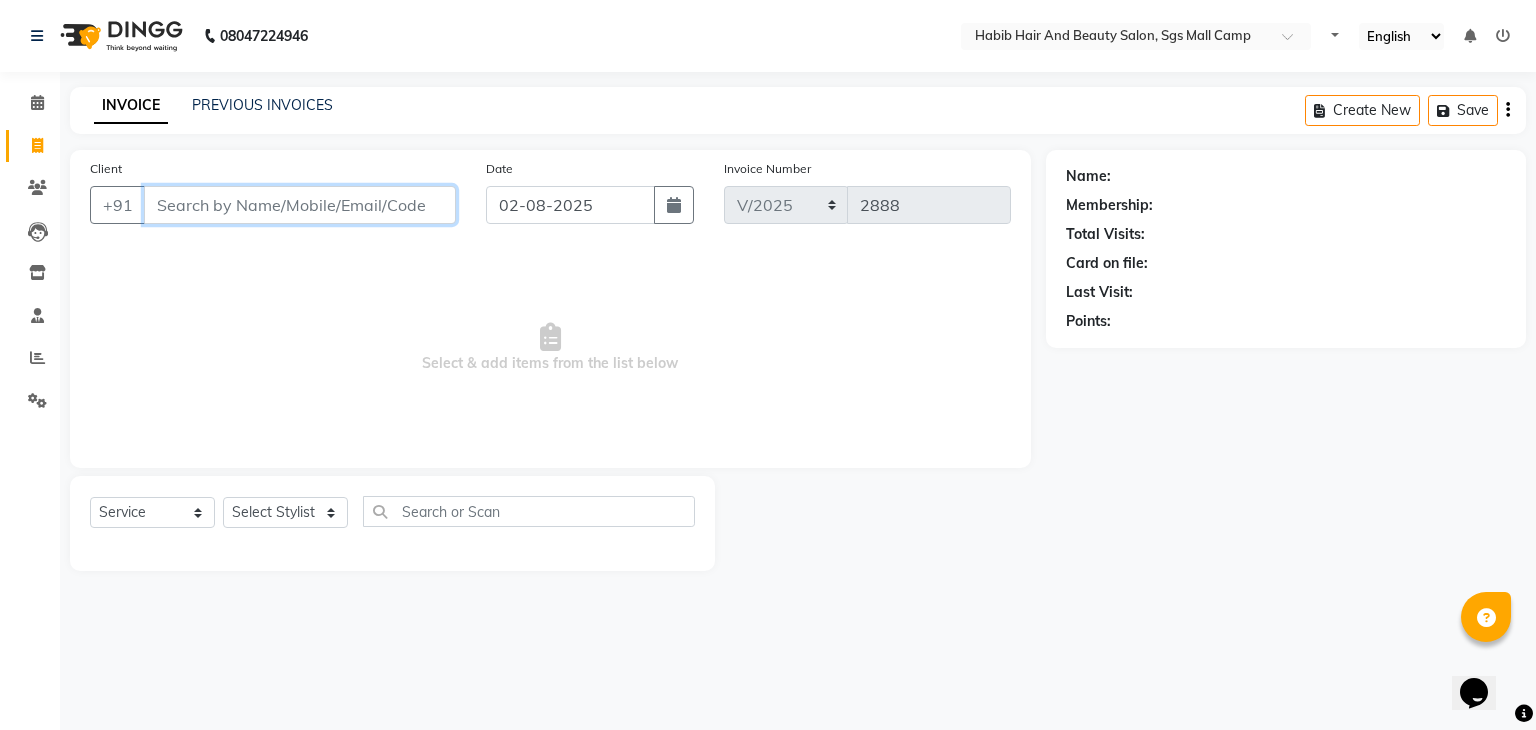 click on "Client" at bounding box center (300, 205) 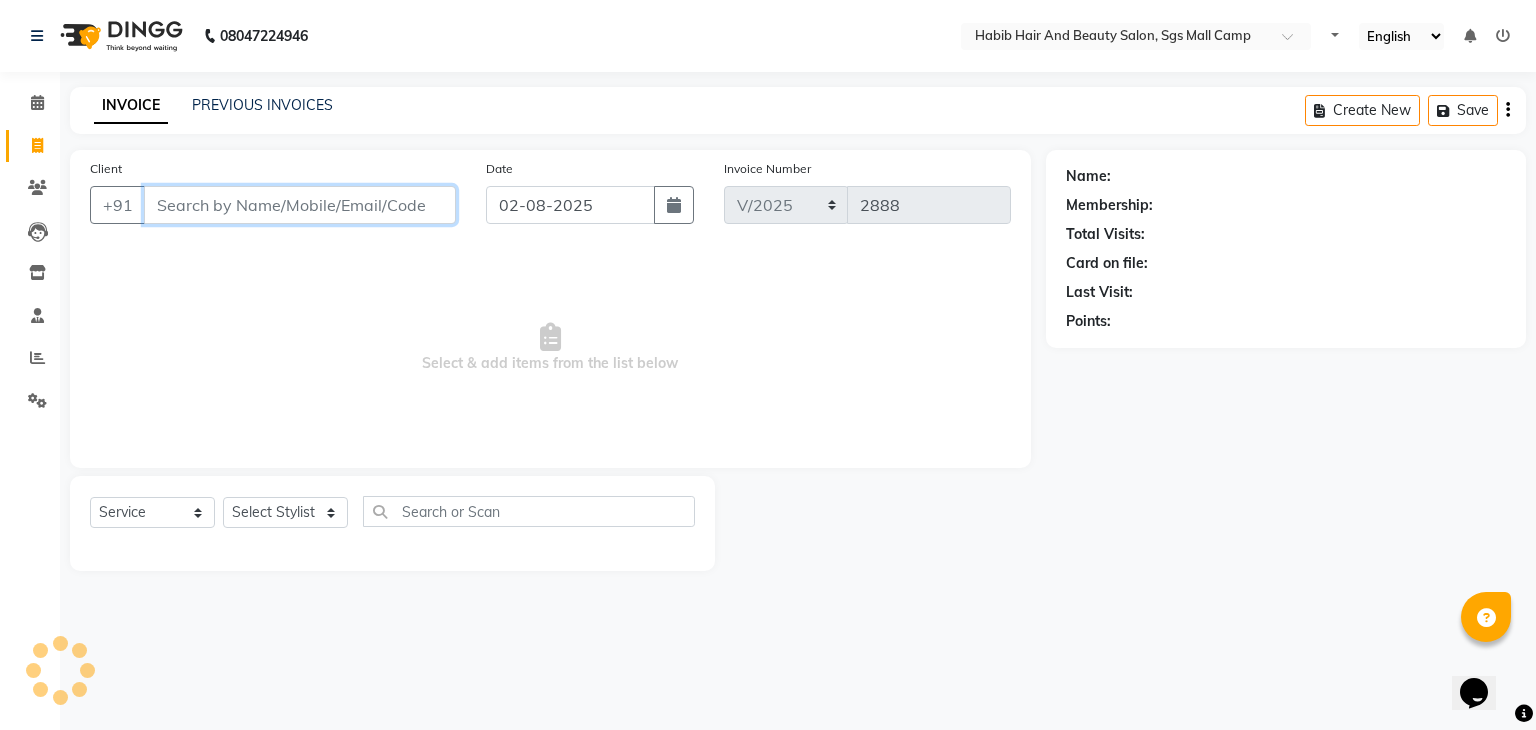 click on "Client" at bounding box center (300, 205) 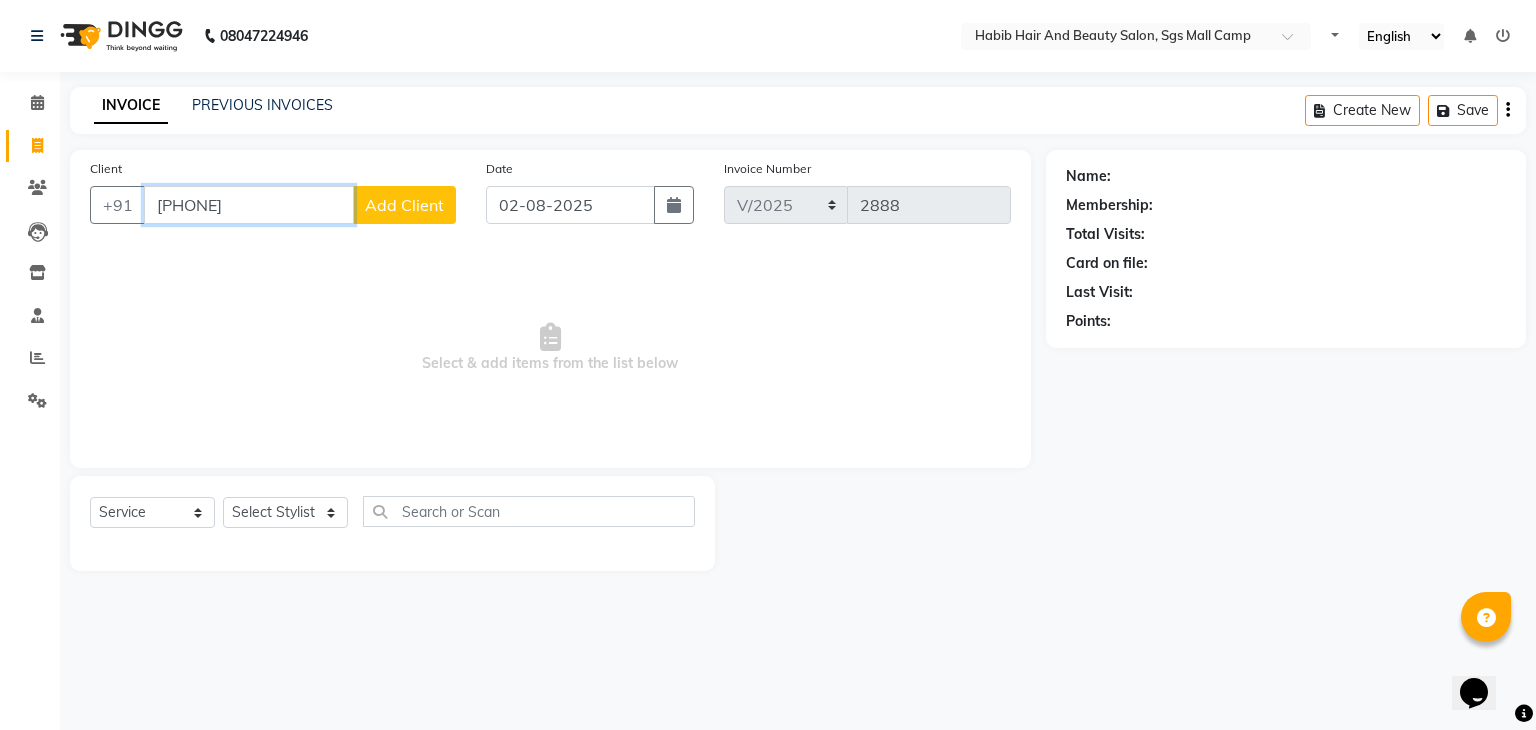 type on "[PHONE]" 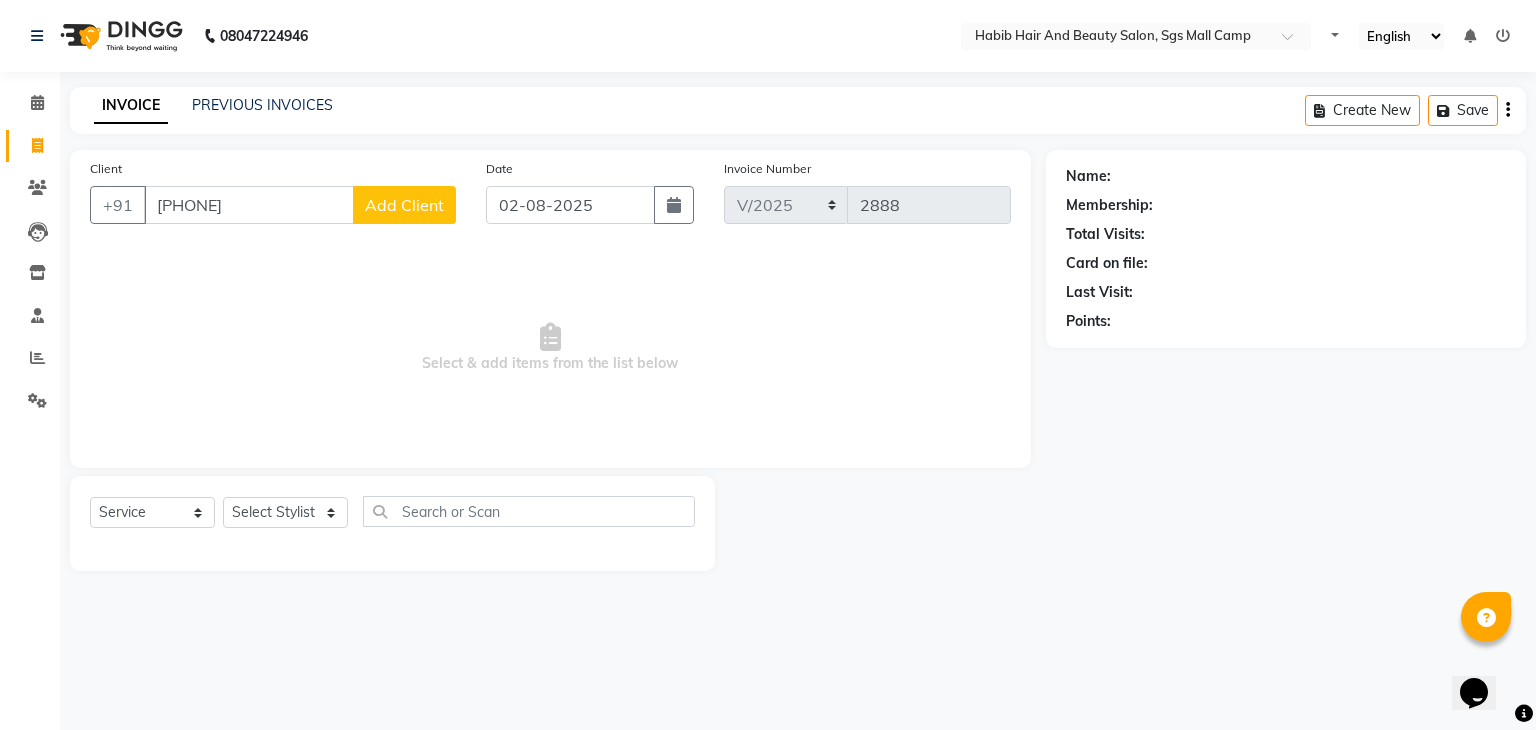 click on "Add Client" 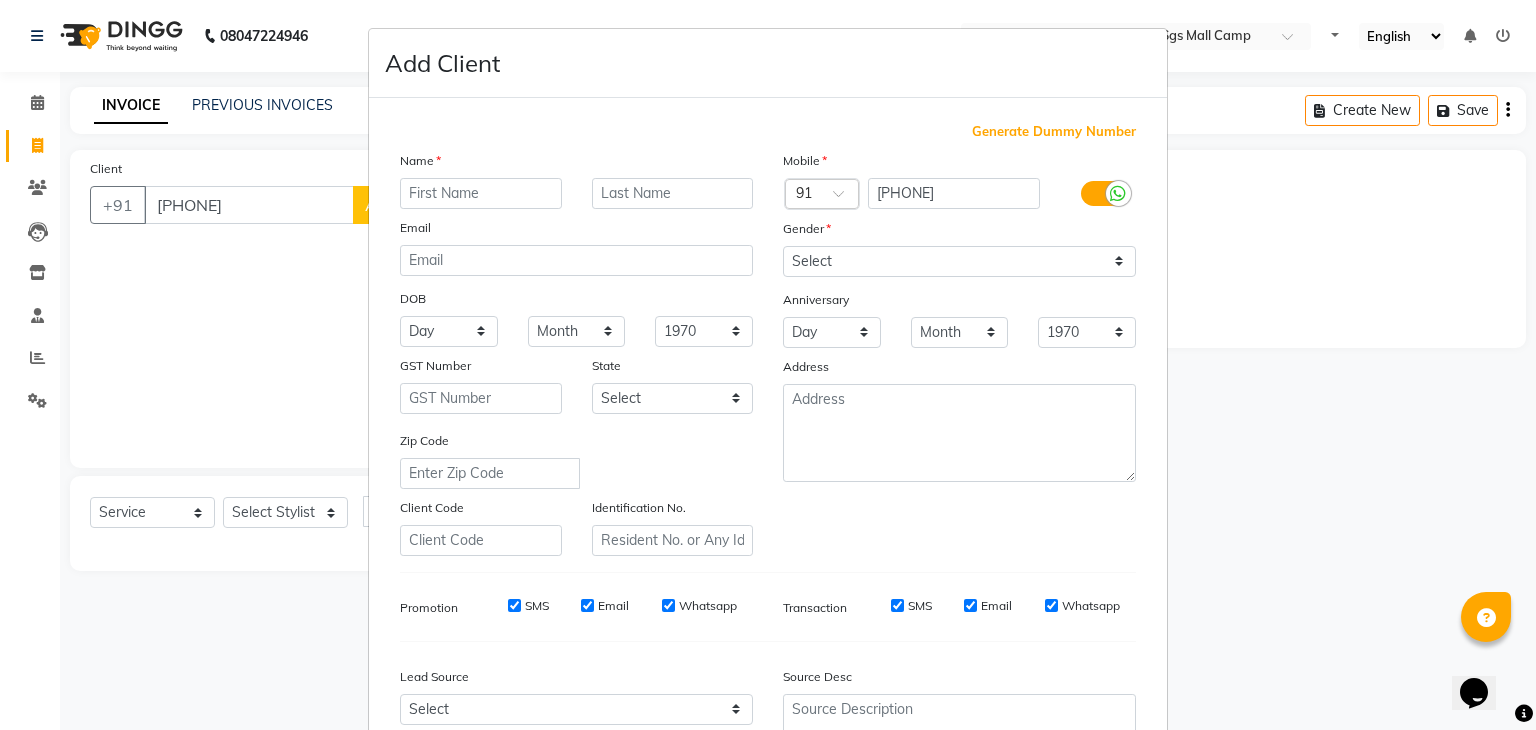 click at bounding box center (481, 193) 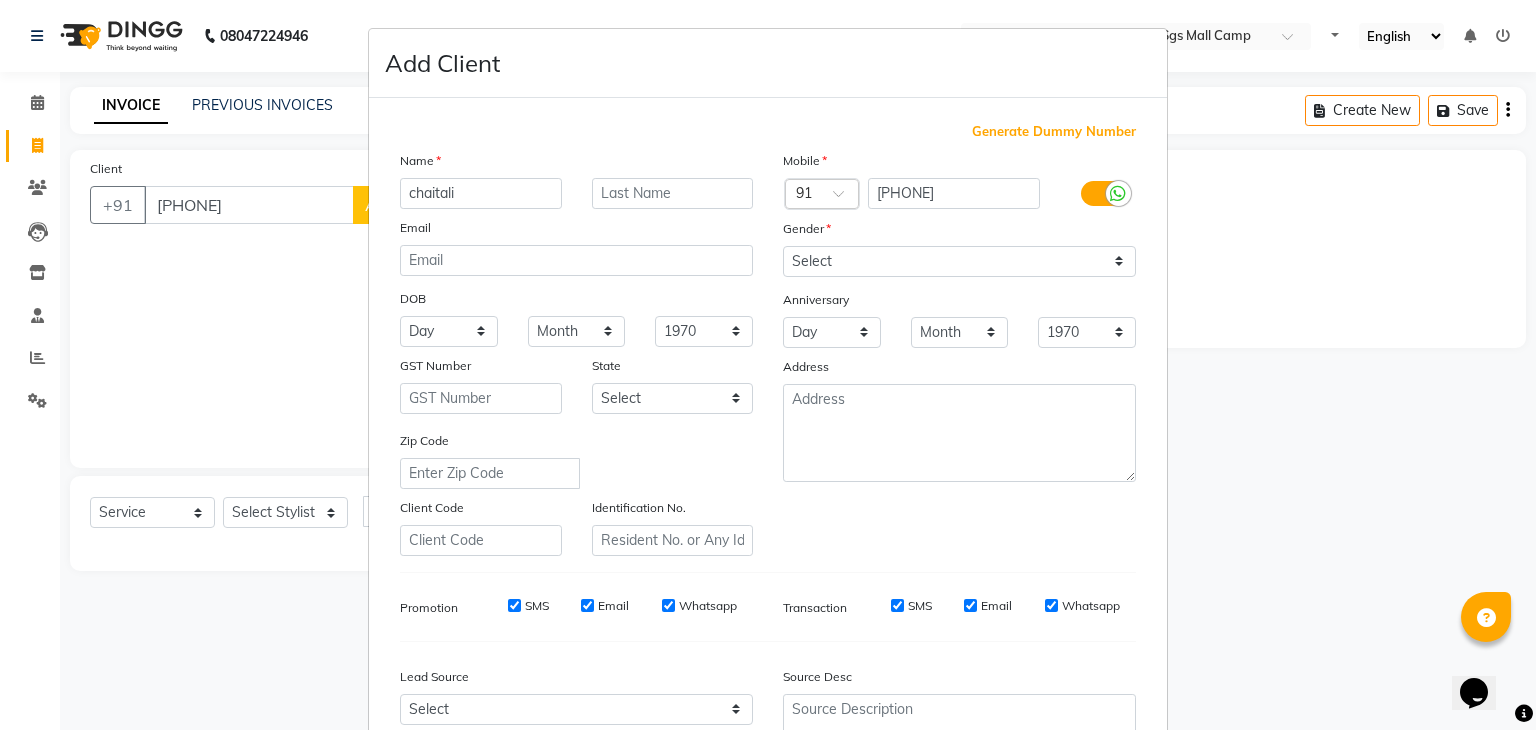 type on "chaitali" 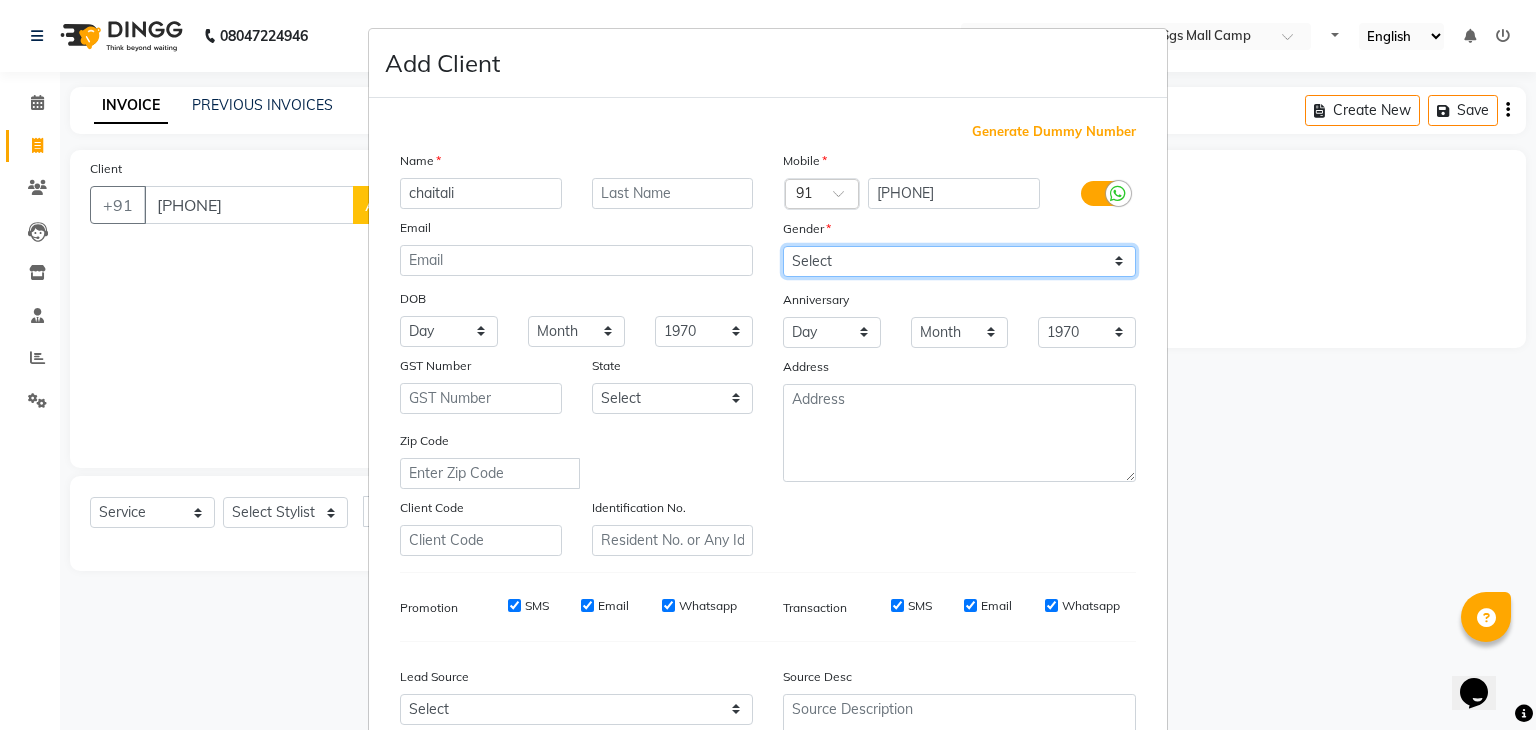 click on "Select Male Female Other Prefer Not To Say" at bounding box center [959, 261] 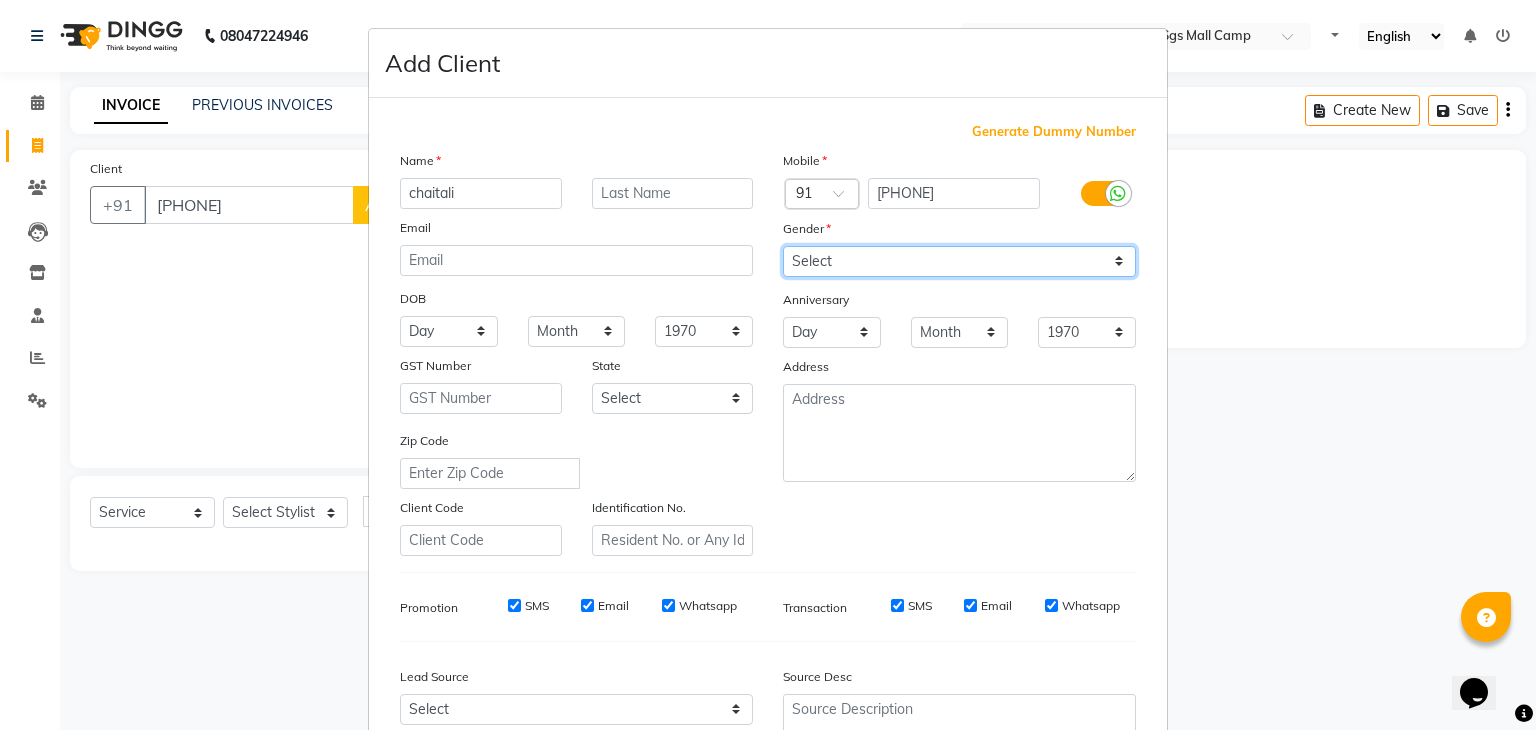select on "female" 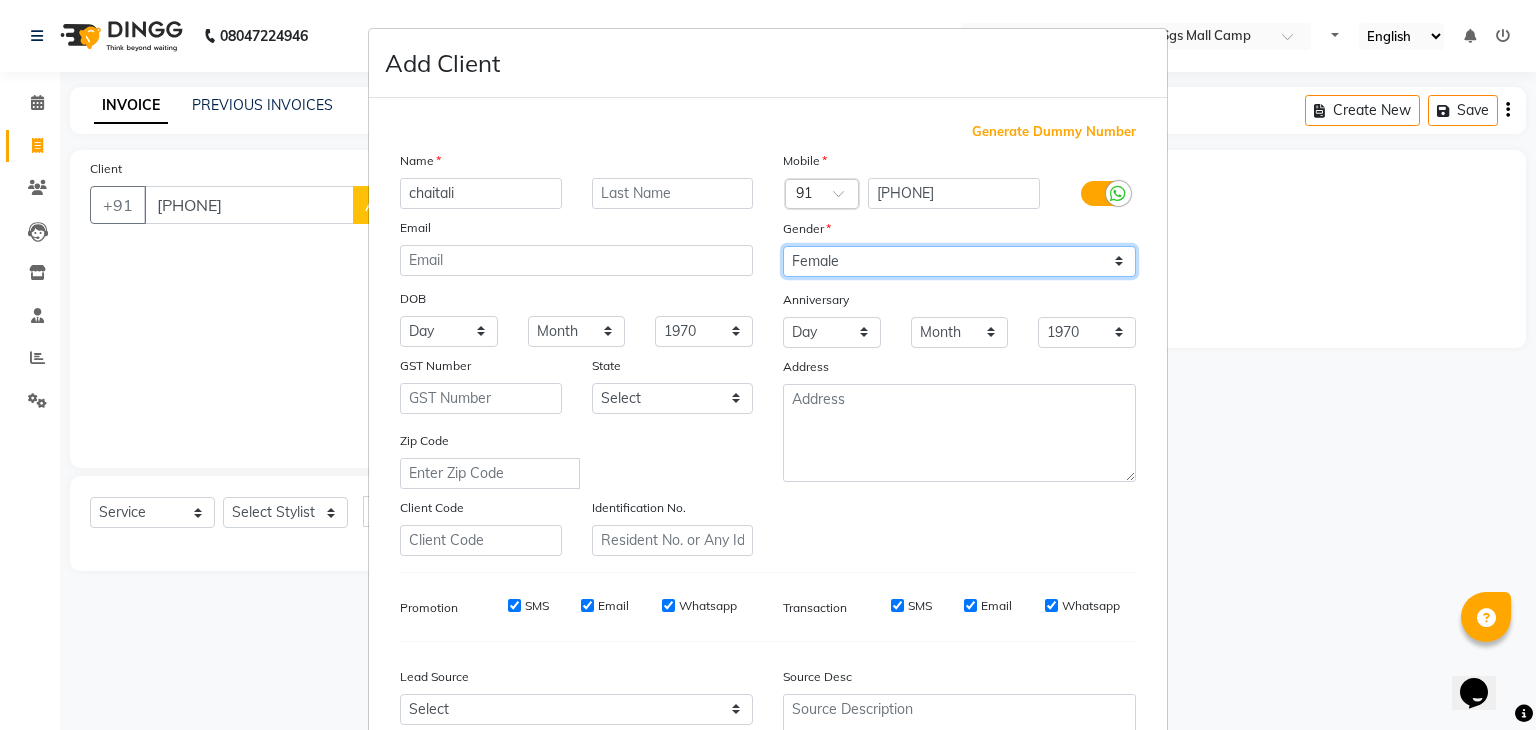 click on "Select Male Female Other Prefer Not To Say" at bounding box center (959, 261) 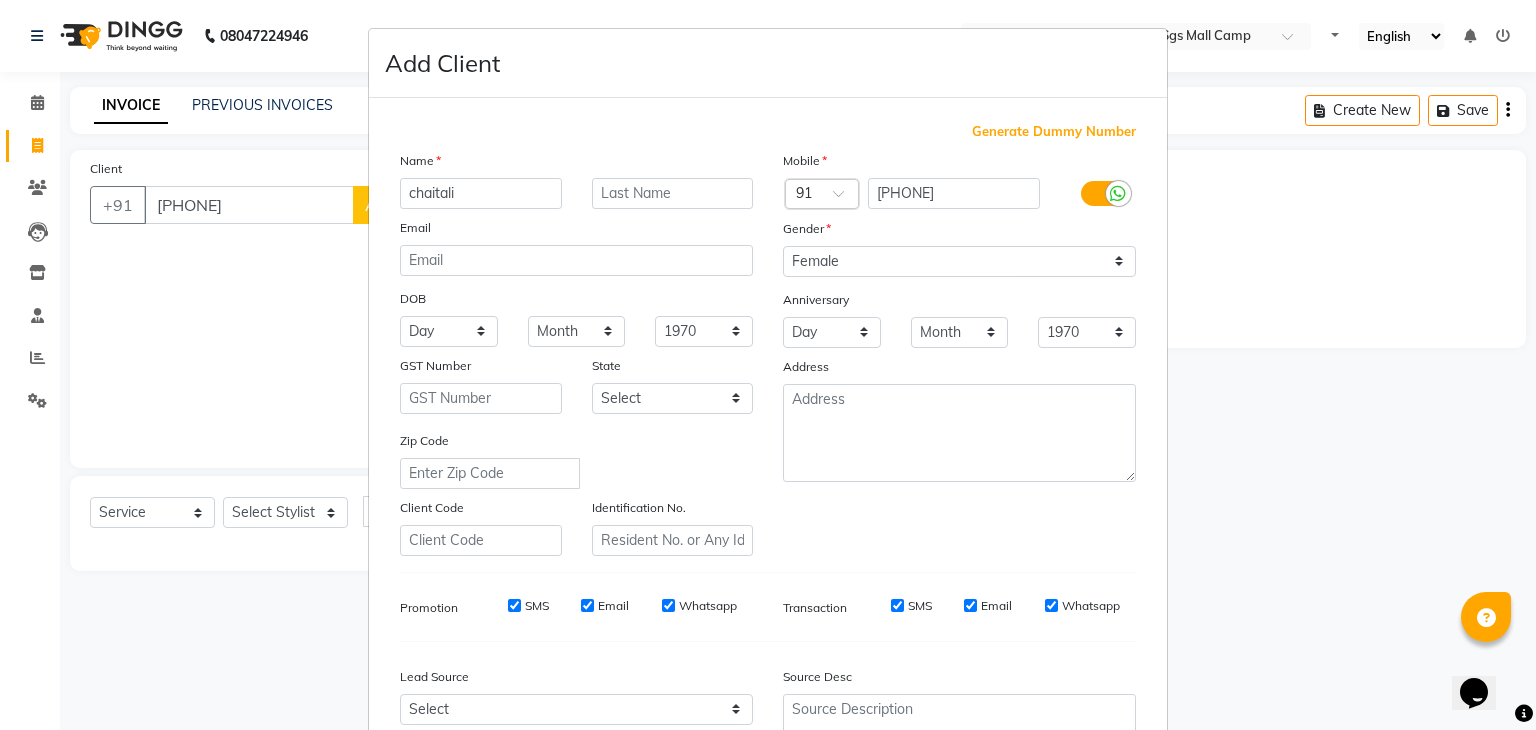 click on "Zip Code" at bounding box center [576, 459] 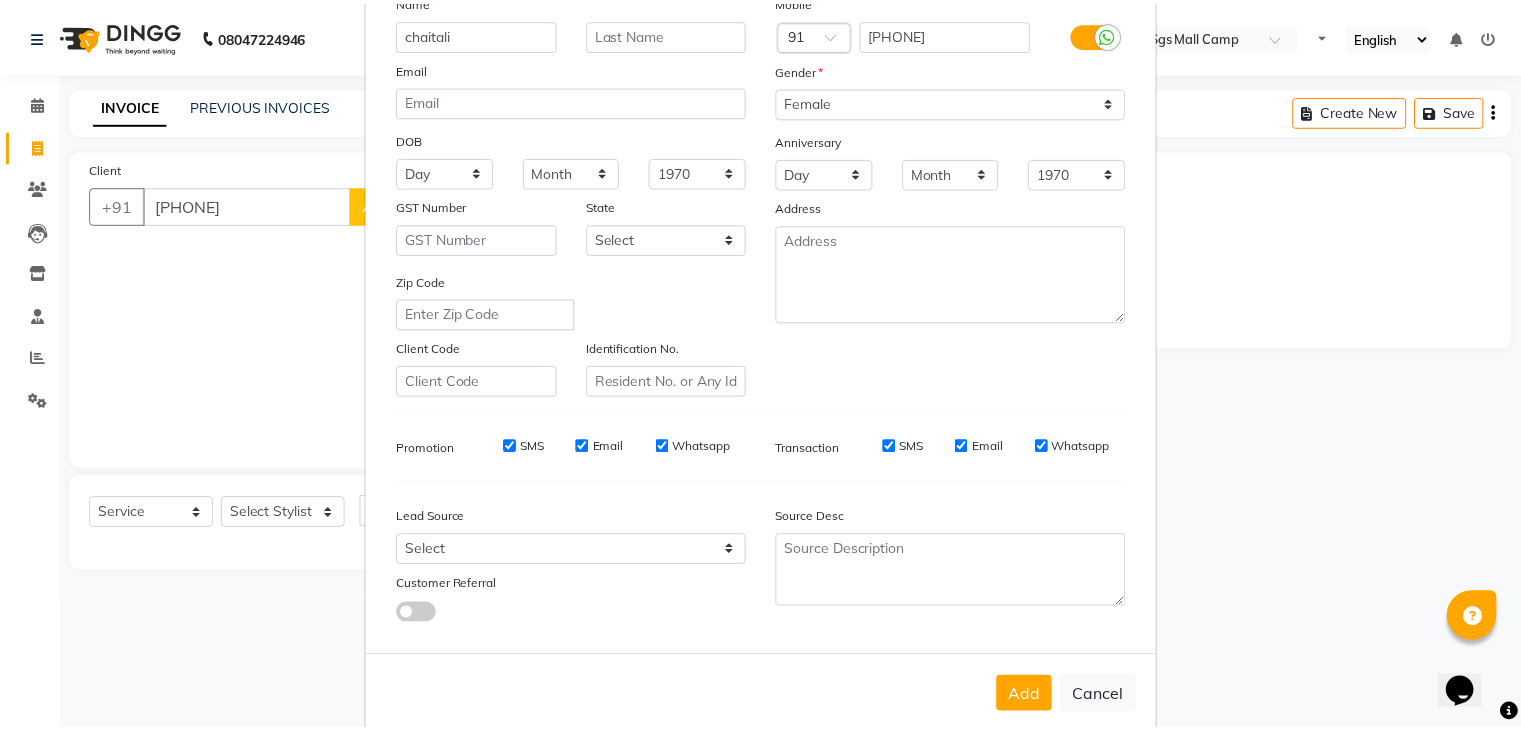 scroll, scrollTop: 200, scrollLeft: 0, axis: vertical 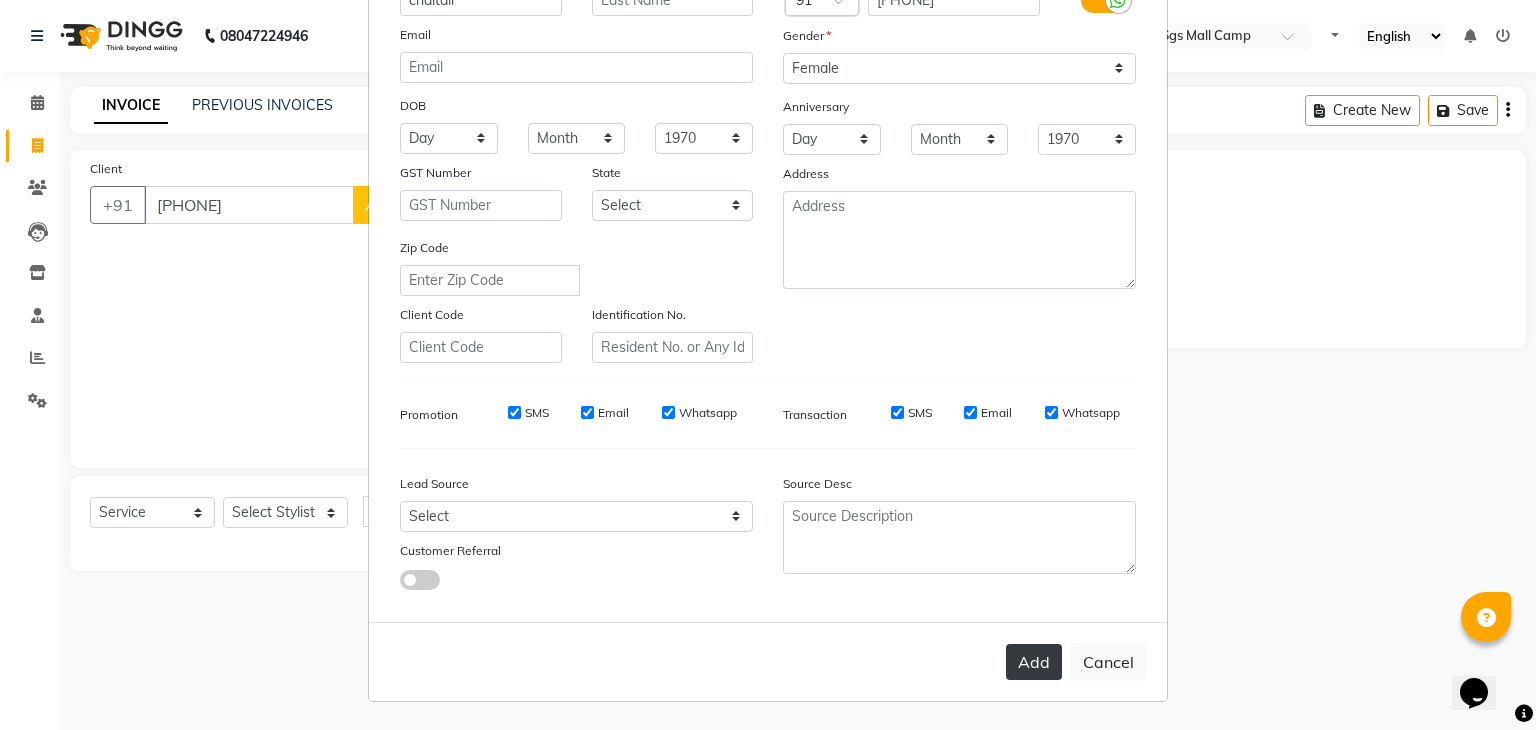 click on "Add" at bounding box center (1034, 662) 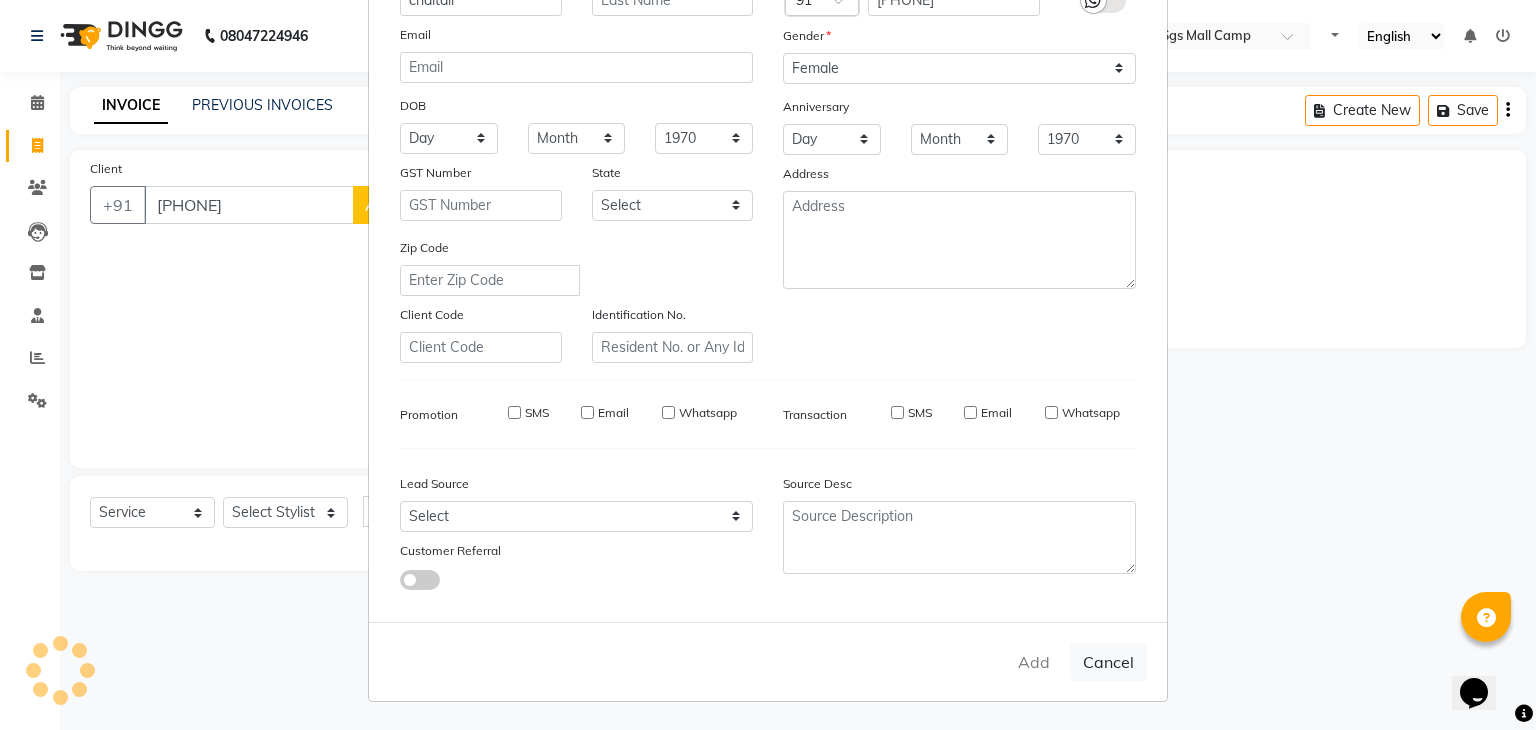 type on "80******04" 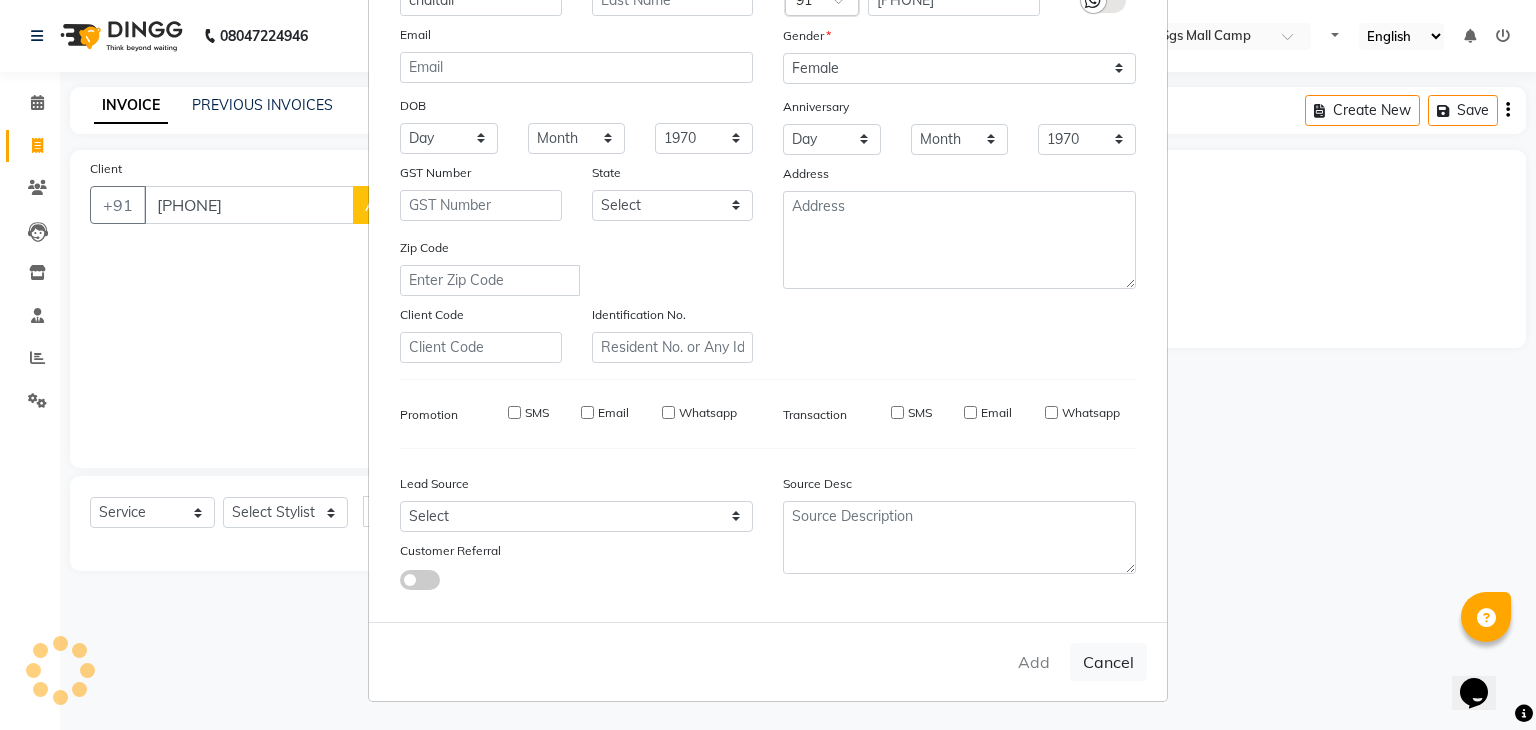 type 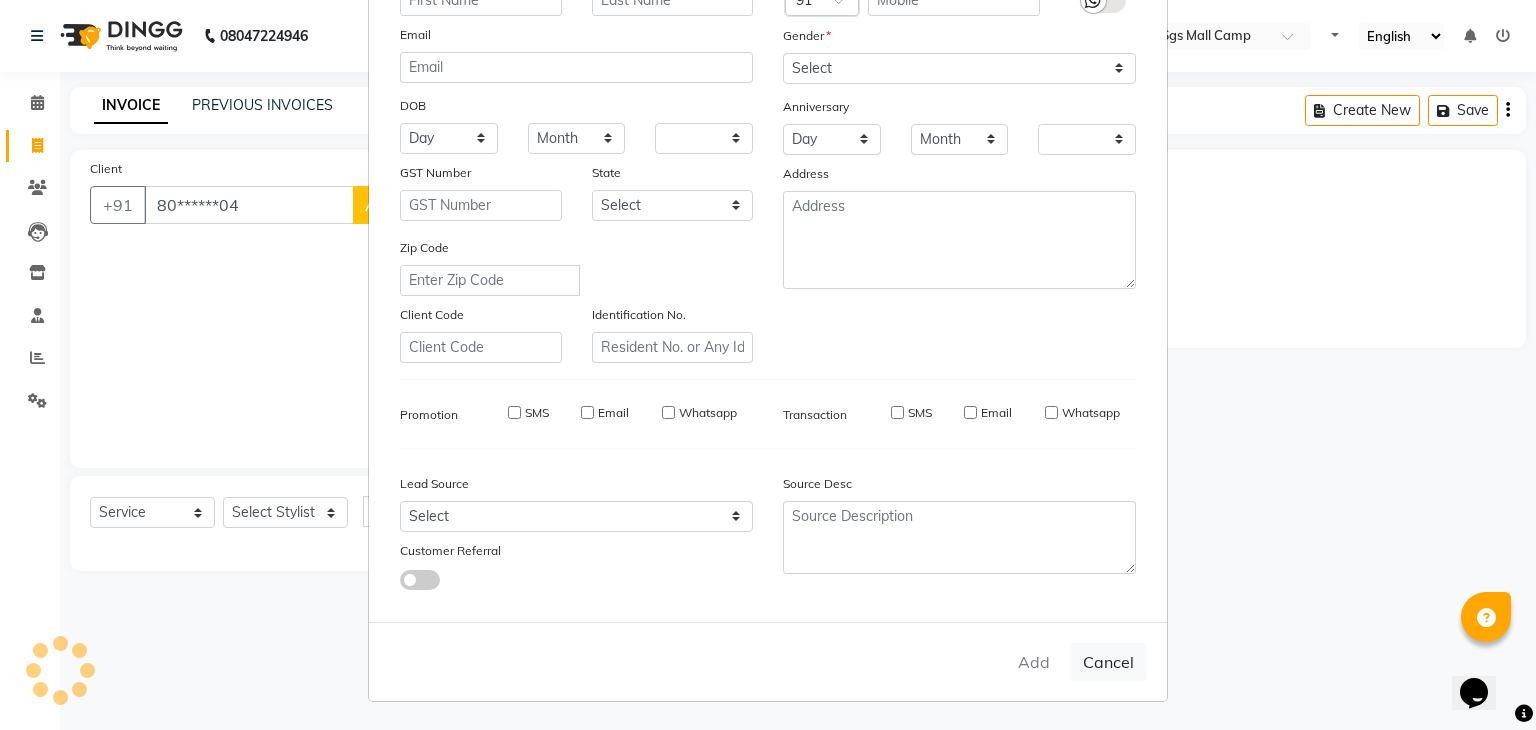 checkbox on "false" 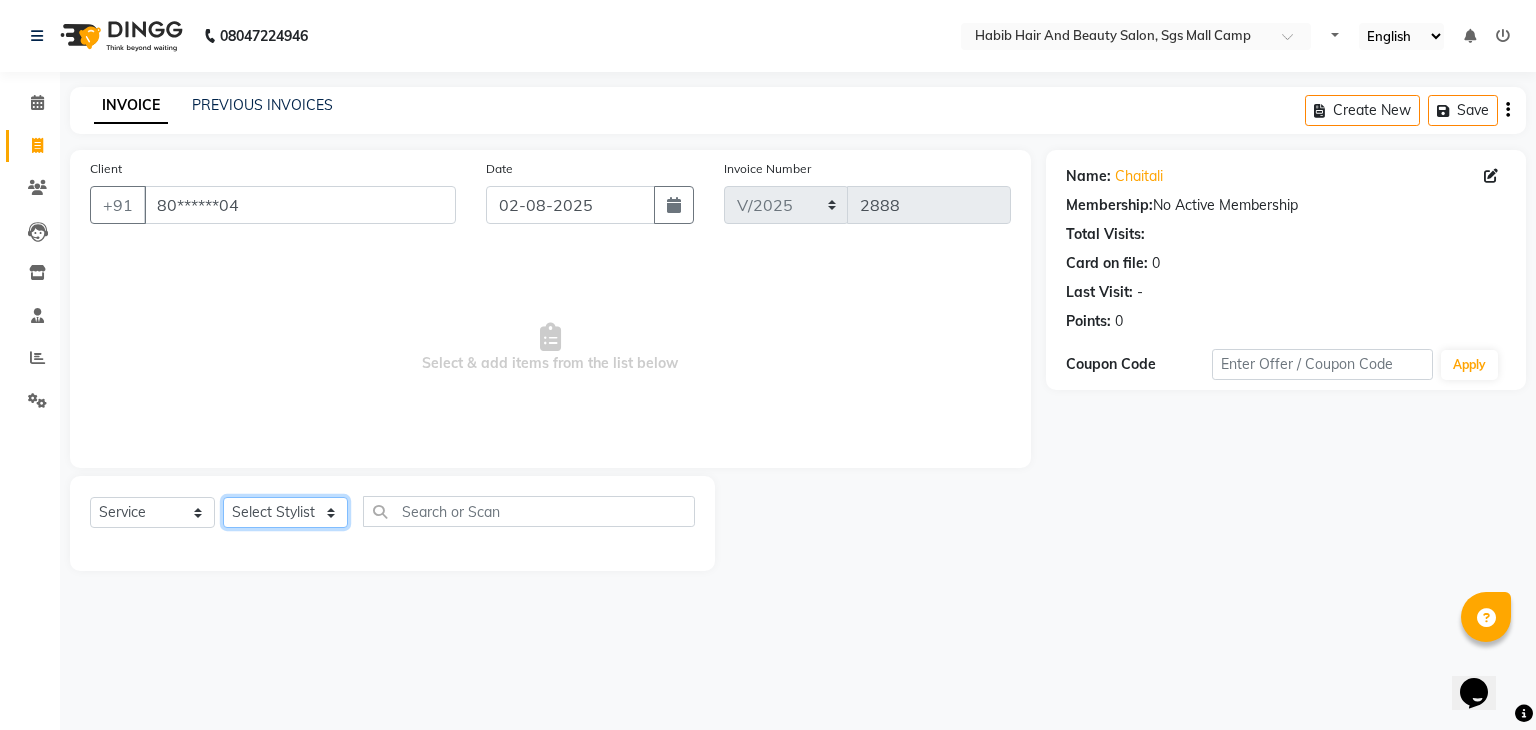 click on "Select Stylist [FIRST] [LAST] [FIRST]  [FIRST] Manager [FIRST]  [FIRST] [FIRST] [FIRST]  [FIRST] [FIRST]" 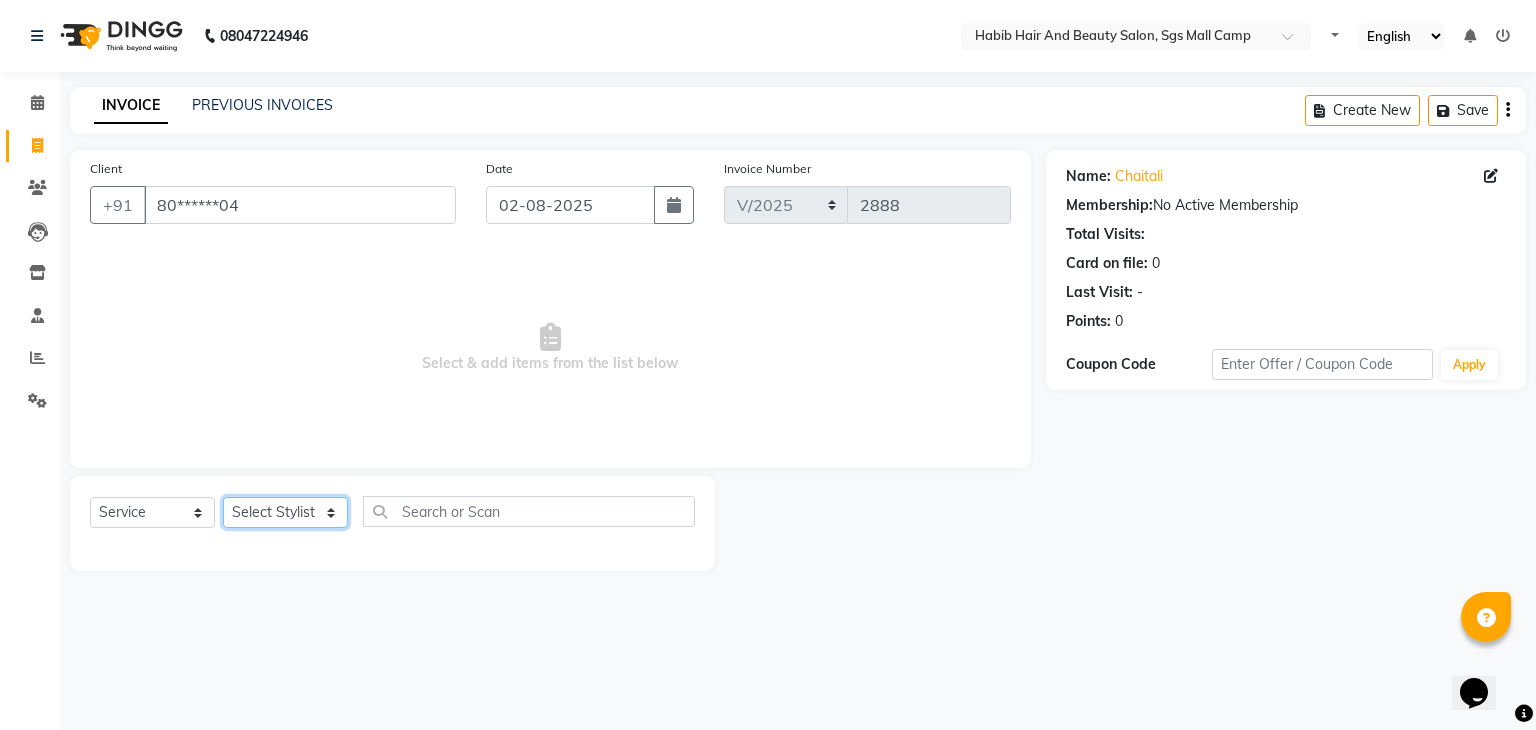 select on "81154" 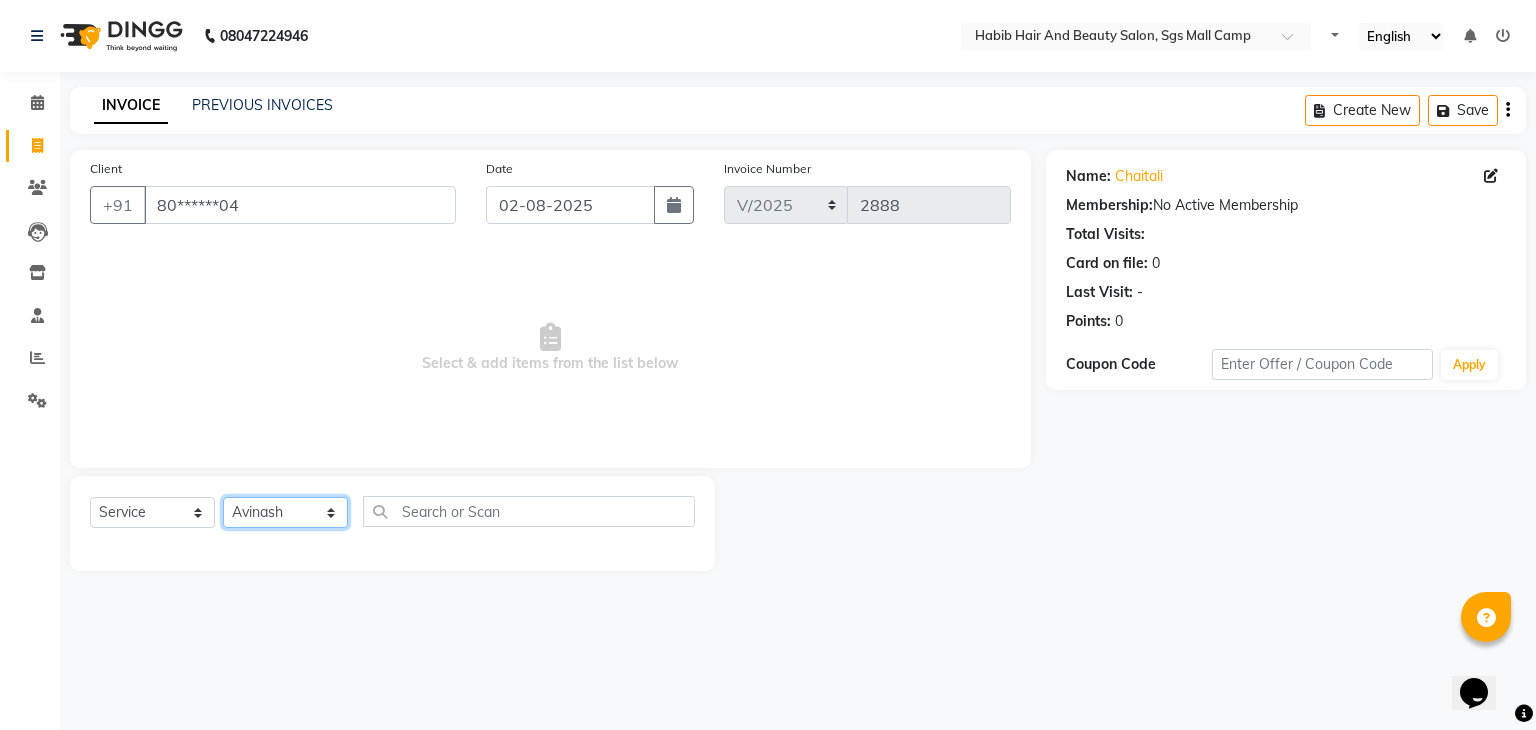 click on "Select Stylist [FIRST] [LAST] [FIRST]  [FIRST] Manager [FIRST]  [FIRST] [FIRST] [FIRST]  [FIRST] [FIRST]" 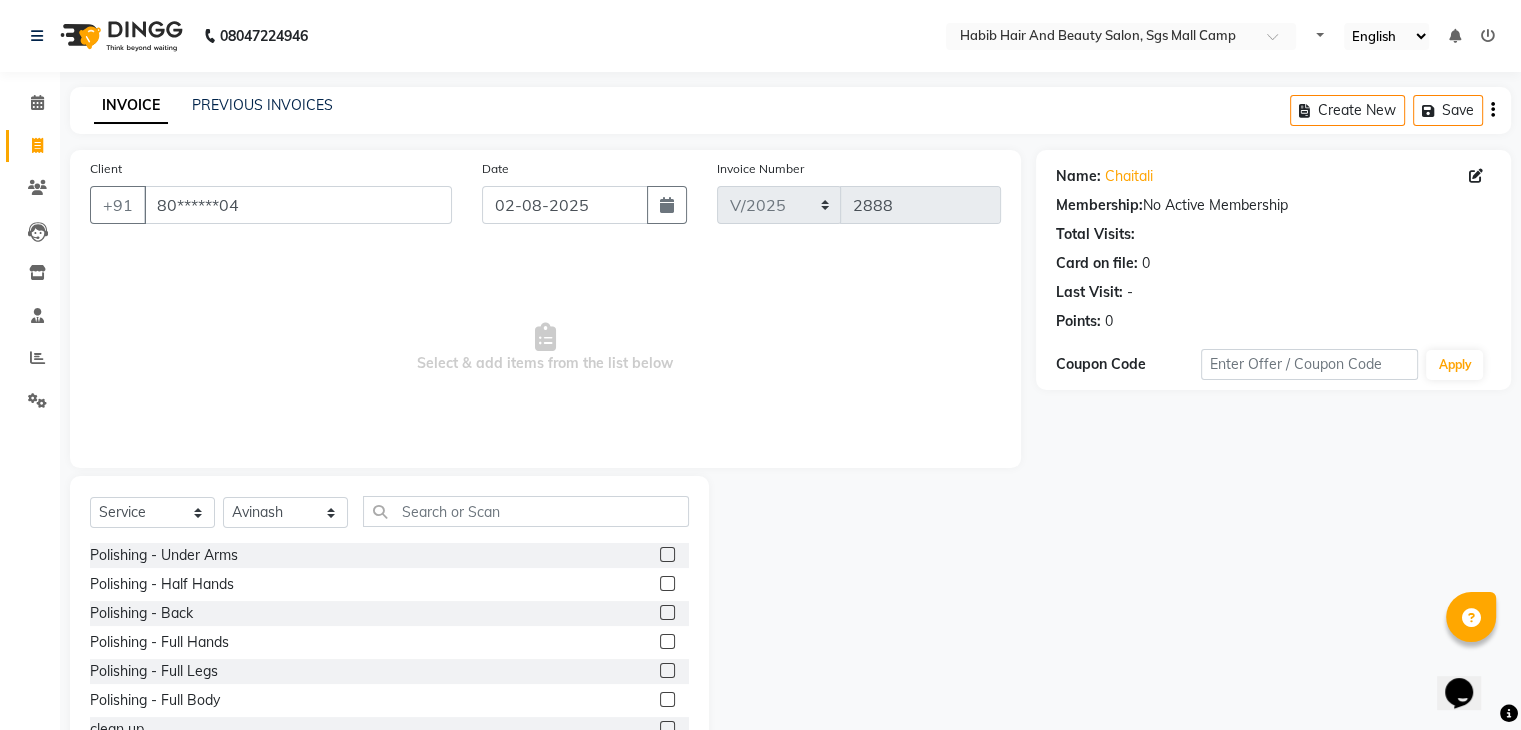 click on "Select  Service  Product  Membership  Package Voucher Prepaid Gift Card  Select Stylist [FIRST] [LAST] [FIRST]  [FIRST] Manager [FIRST]  [FIRST] [FIRST] [FIRST]  [FIRST] [FIRST] Polishing - Under Arms  Polishing - Half Hands  Polishing - Back  Polishing - Full Hands  Polishing - Full Legs  Polishing - Full Body  clean up  products  waxing  female nor hcut wsh bd  extra root touch  basic spa  long hair wash cut bldry  femal highlight  femal highlight  male wash  tip gel extention  gel polish  beard trimming  male blowdry   nail cutting  D-Tan/Bleach - Upper Lip  D-Tan/Bleach - Face & Neck  D-Tan/Bleach - Back Neck  D-Tan/Bleach - Under Arms  D-Tan/Bleach - Full Arms  D-Tan/Bleach - Full Legs  D-Tan/Bleach - Half Arms  D-Tan/Bleach - Full Back or Front  D-Tan/Bleach - Half Back or Stomach  D-Tan/Bleach - Feet or Palms  D-Tan/Bleach - Full Body  upperlips  upperlips wax  male globle  globle  Make-Up, Hairstyle And Saree Draping - Saree Draping  Make-Up, Hairstyle And Saree Draping - Make-up: Simple  facial" 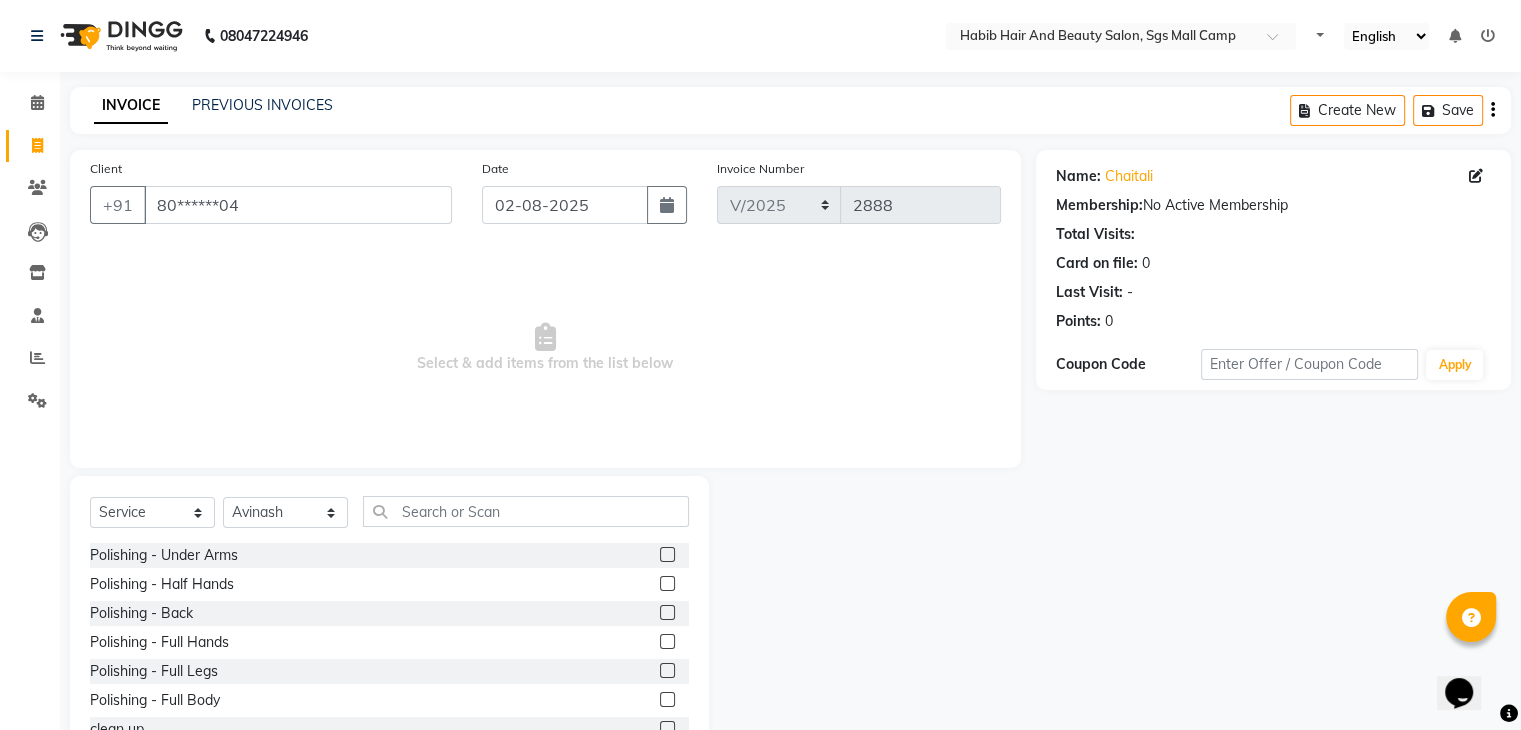 scroll, scrollTop: 72, scrollLeft: 0, axis: vertical 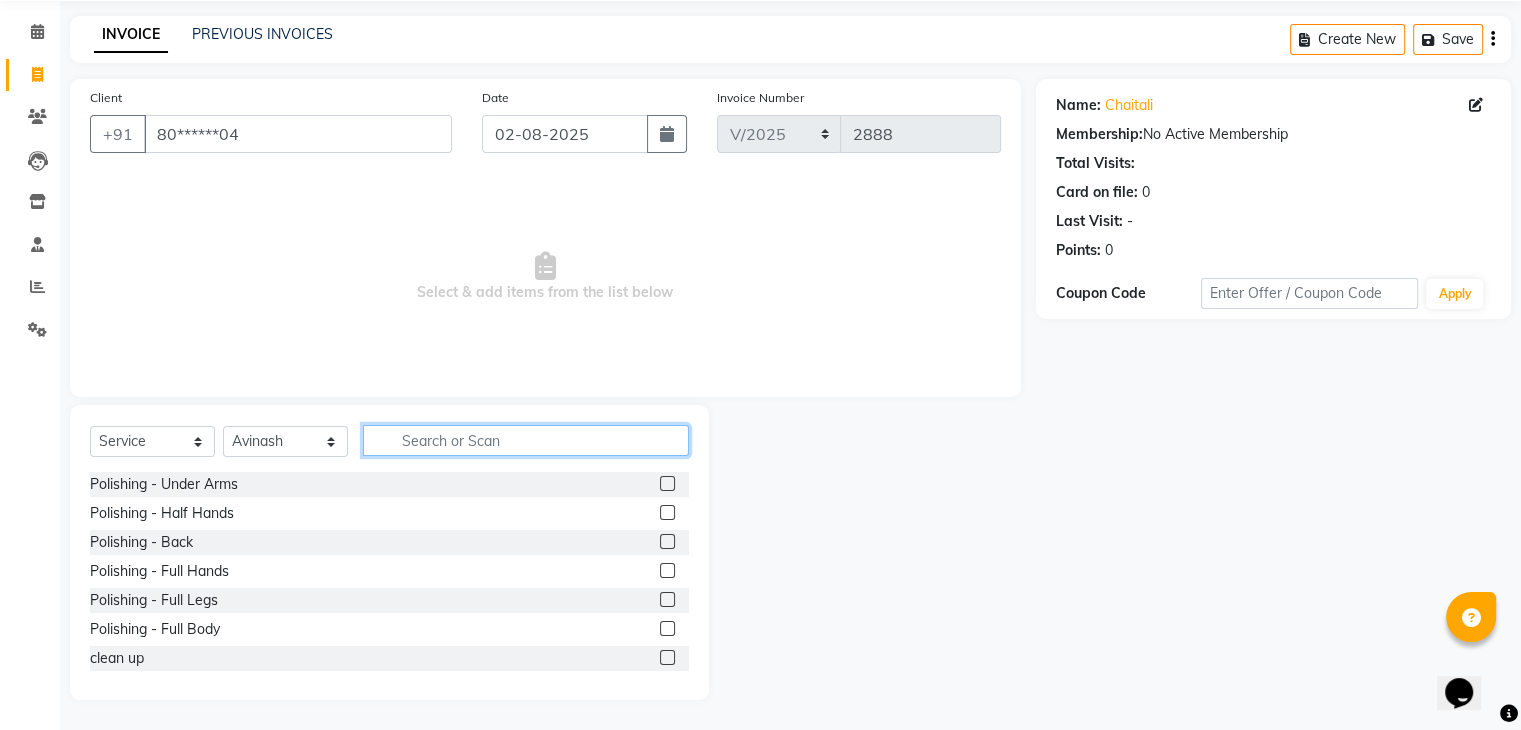 click 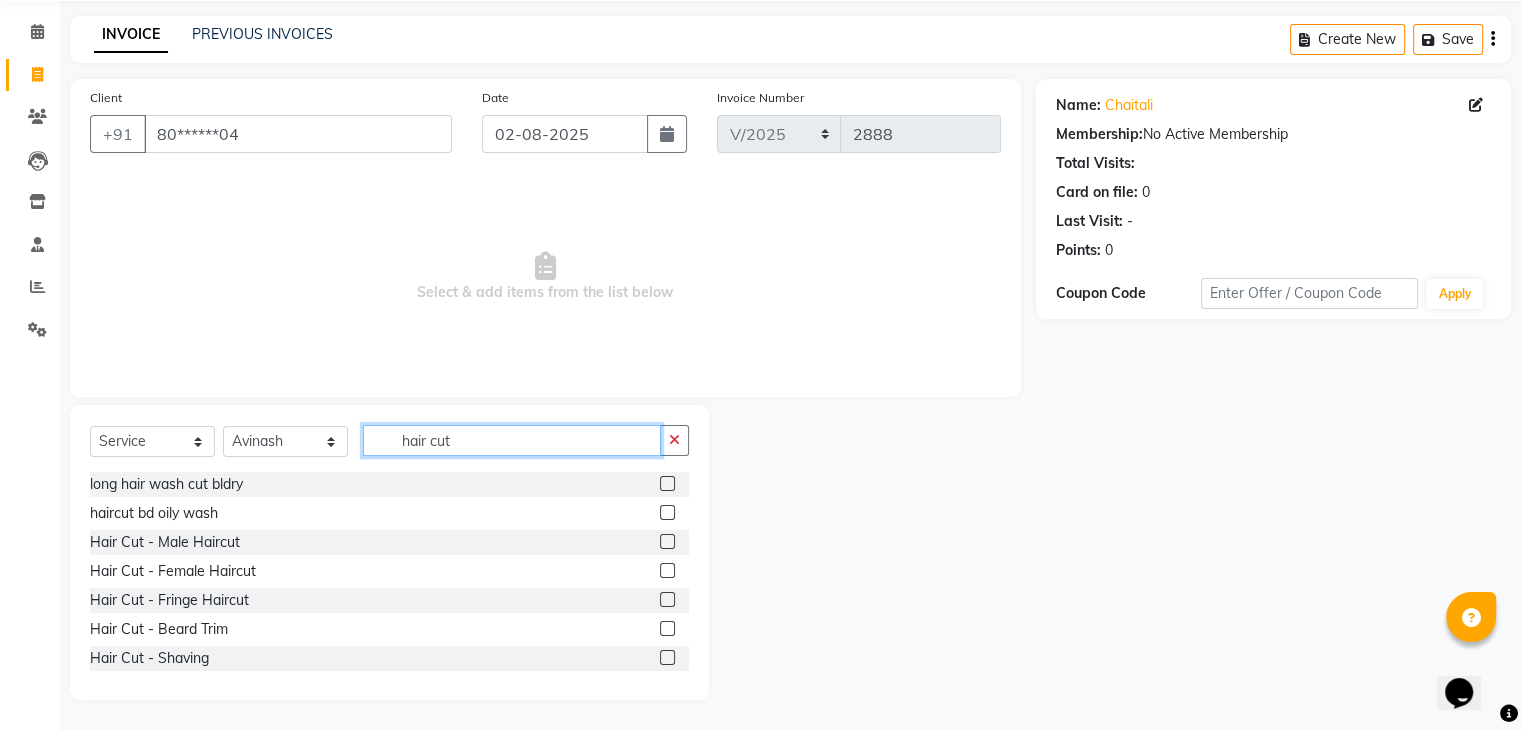 type on "hair cut" 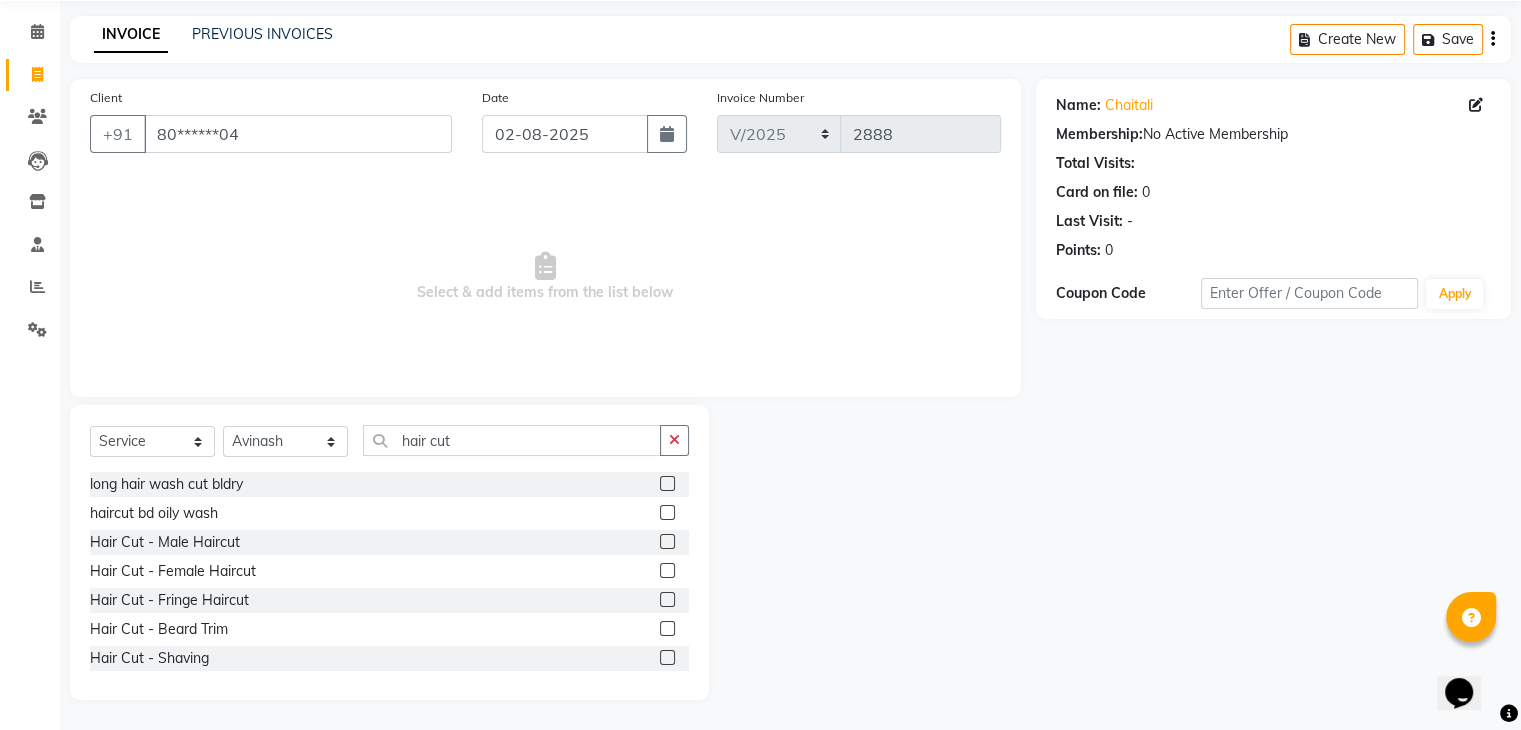 click 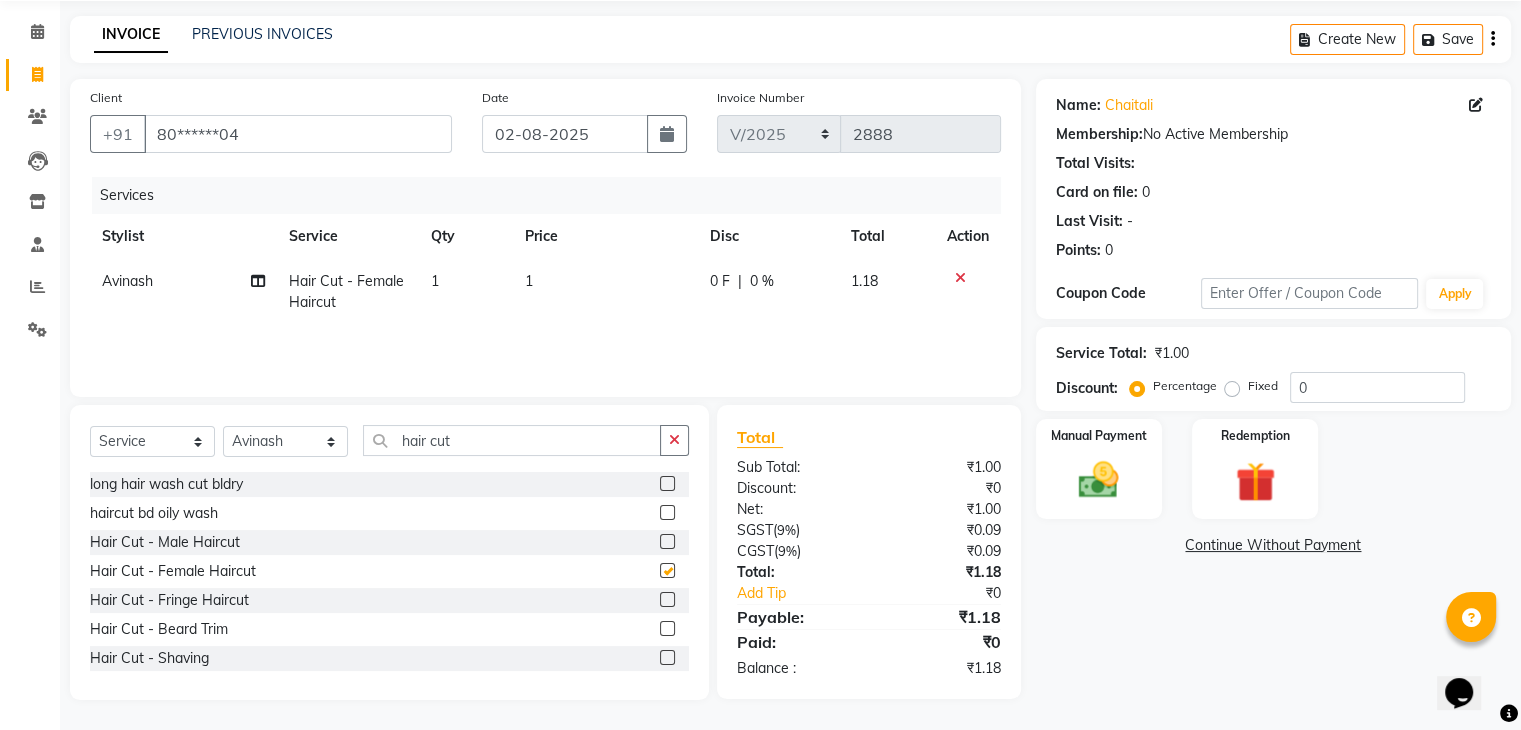 checkbox on "false" 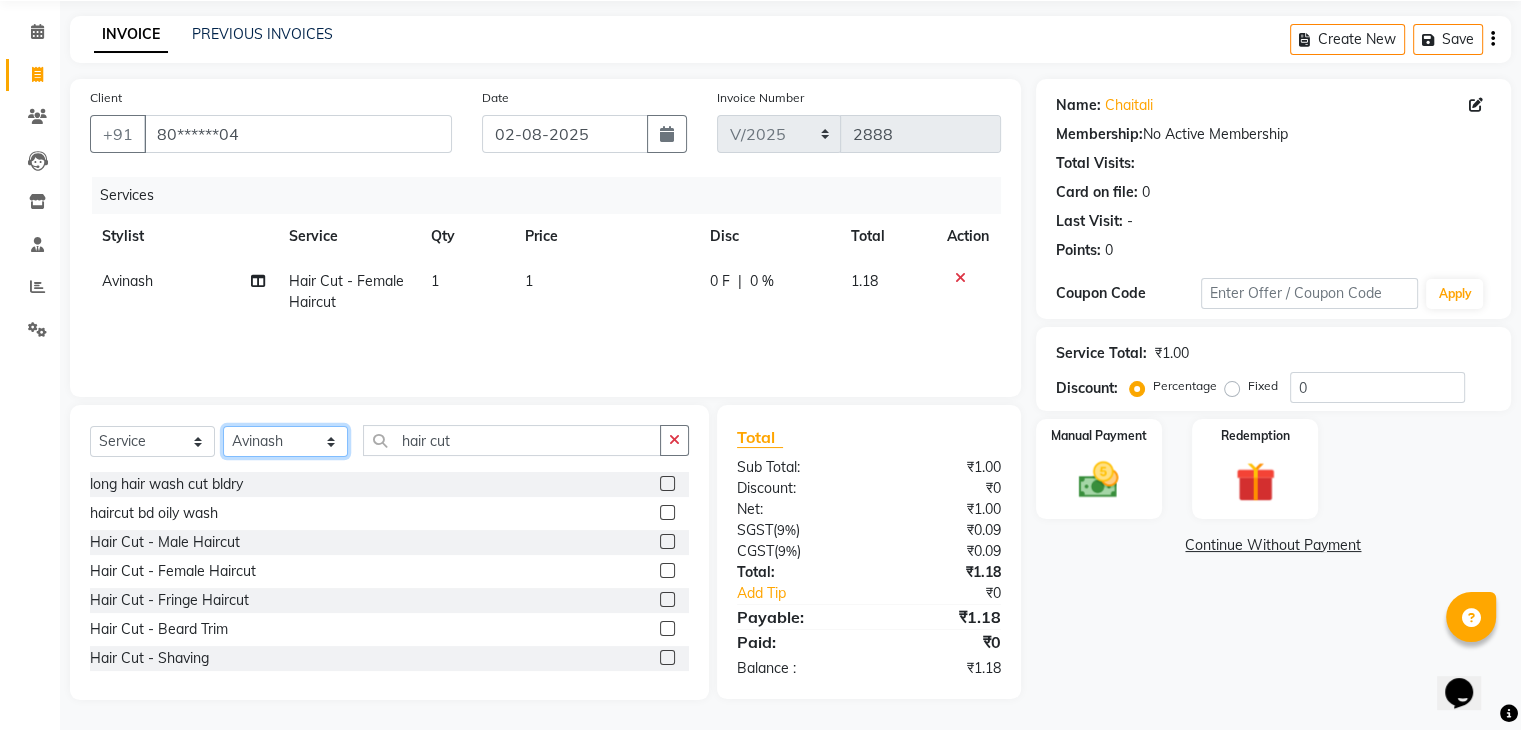 click on "Select Stylist [FIRST] [LAST] [FIRST]  [FIRST] Manager [FIRST]  [FIRST] [FIRST] [FIRST]  [FIRST] [FIRST]" 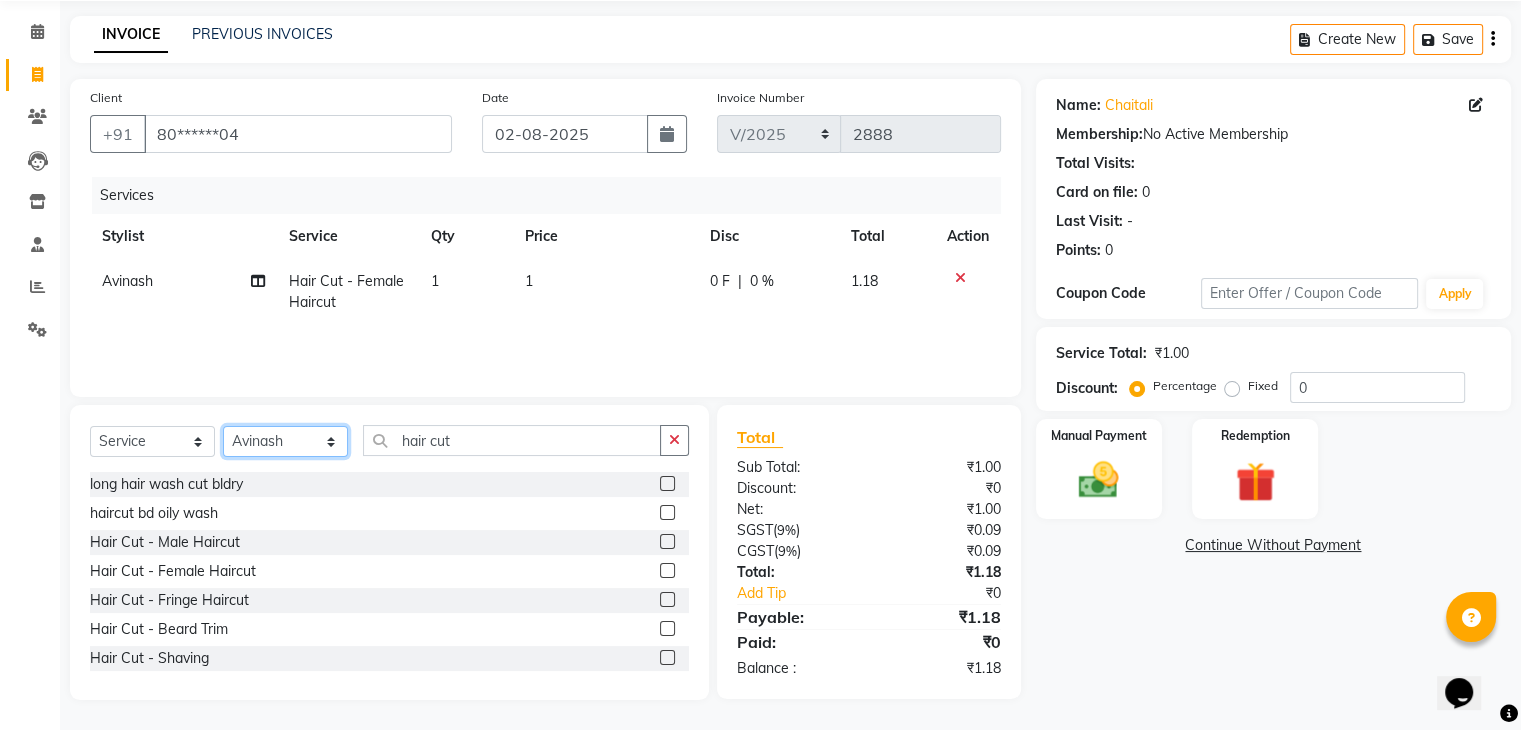 select on "81157" 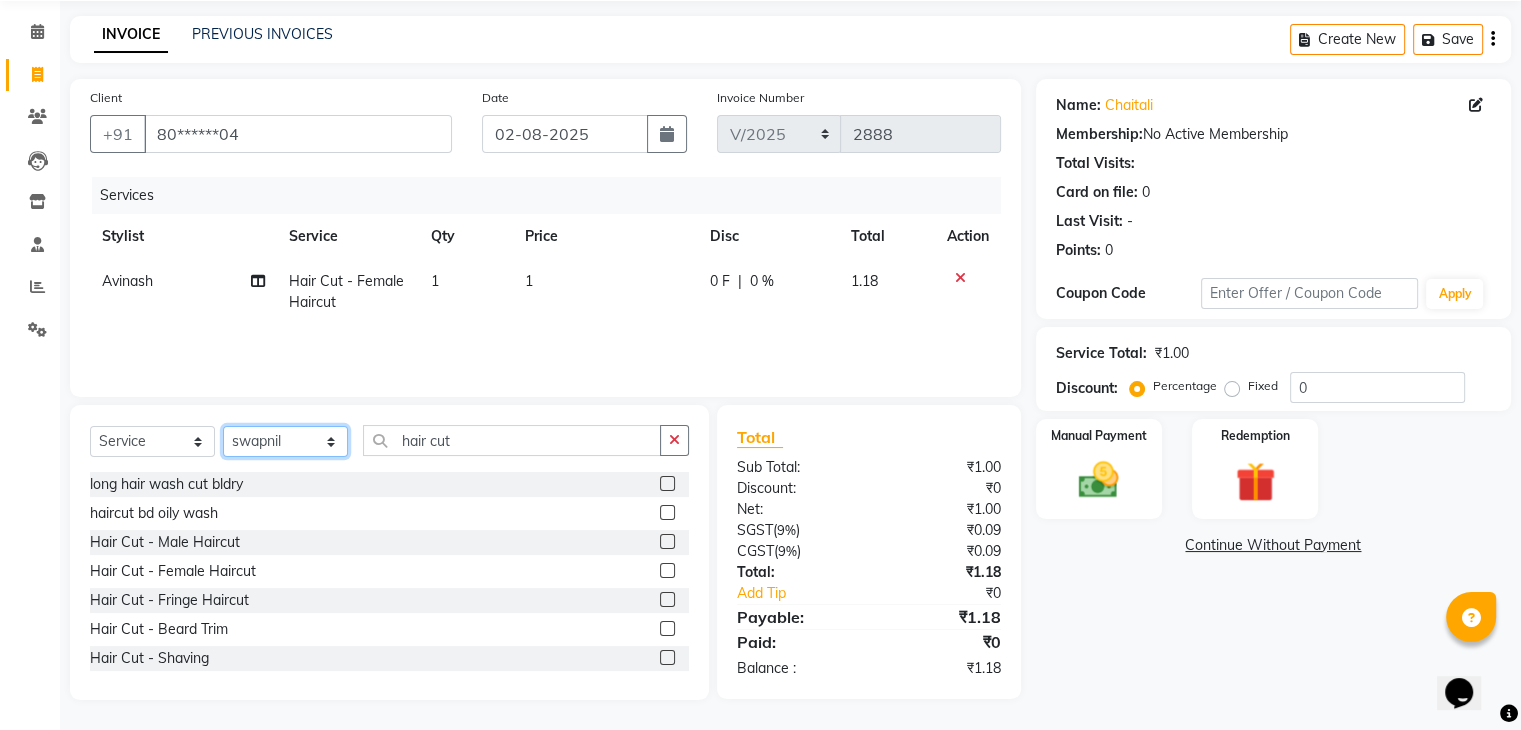 click on "Select Stylist [FIRST] [LAST] [FIRST]  [FIRST] Manager [FIRST]  [FIRST] [FIRST] [FIRST]  [FIRST] [FIRST]" 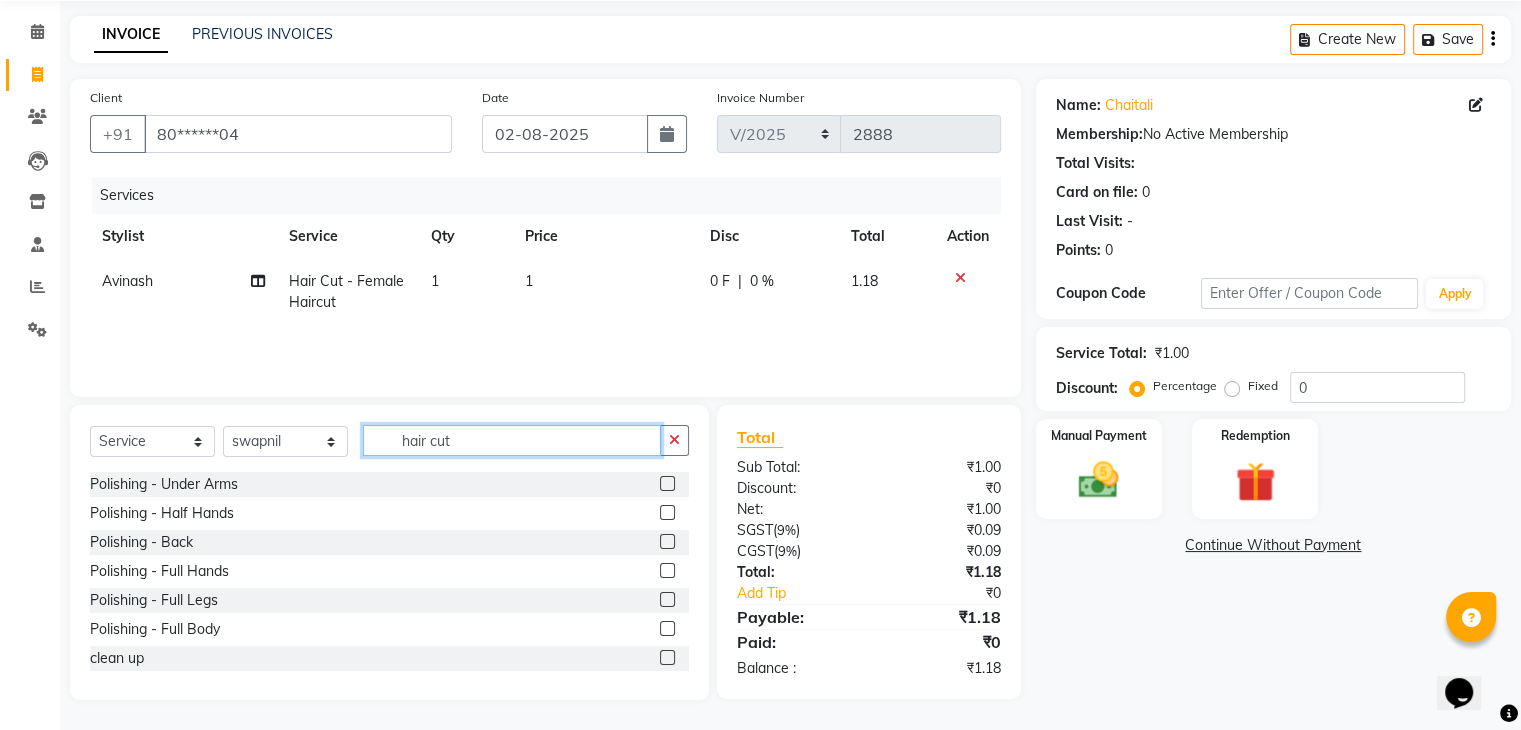 click on "hair cut" 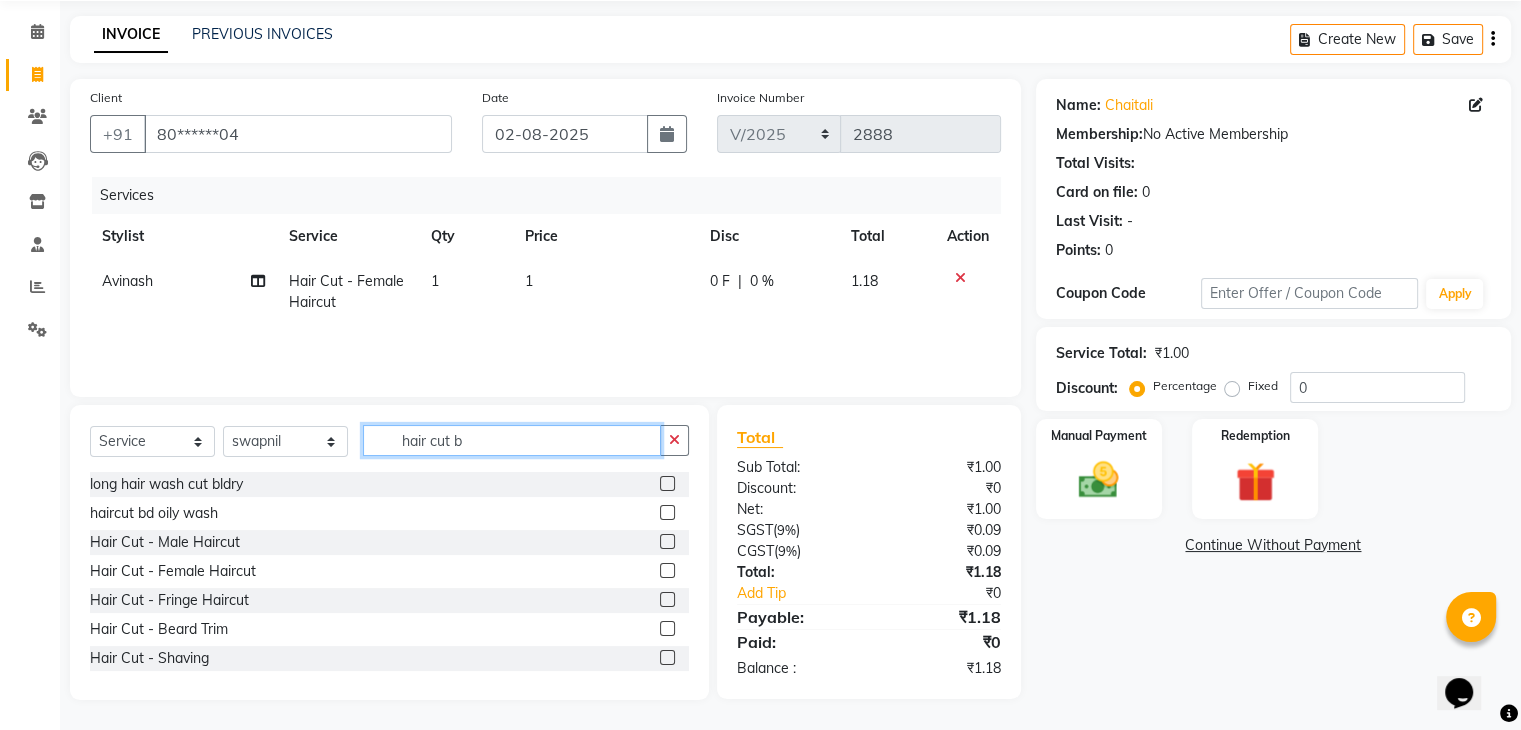 scroll, scrollTop: 71, scrollLeft: 0, axis: vertical 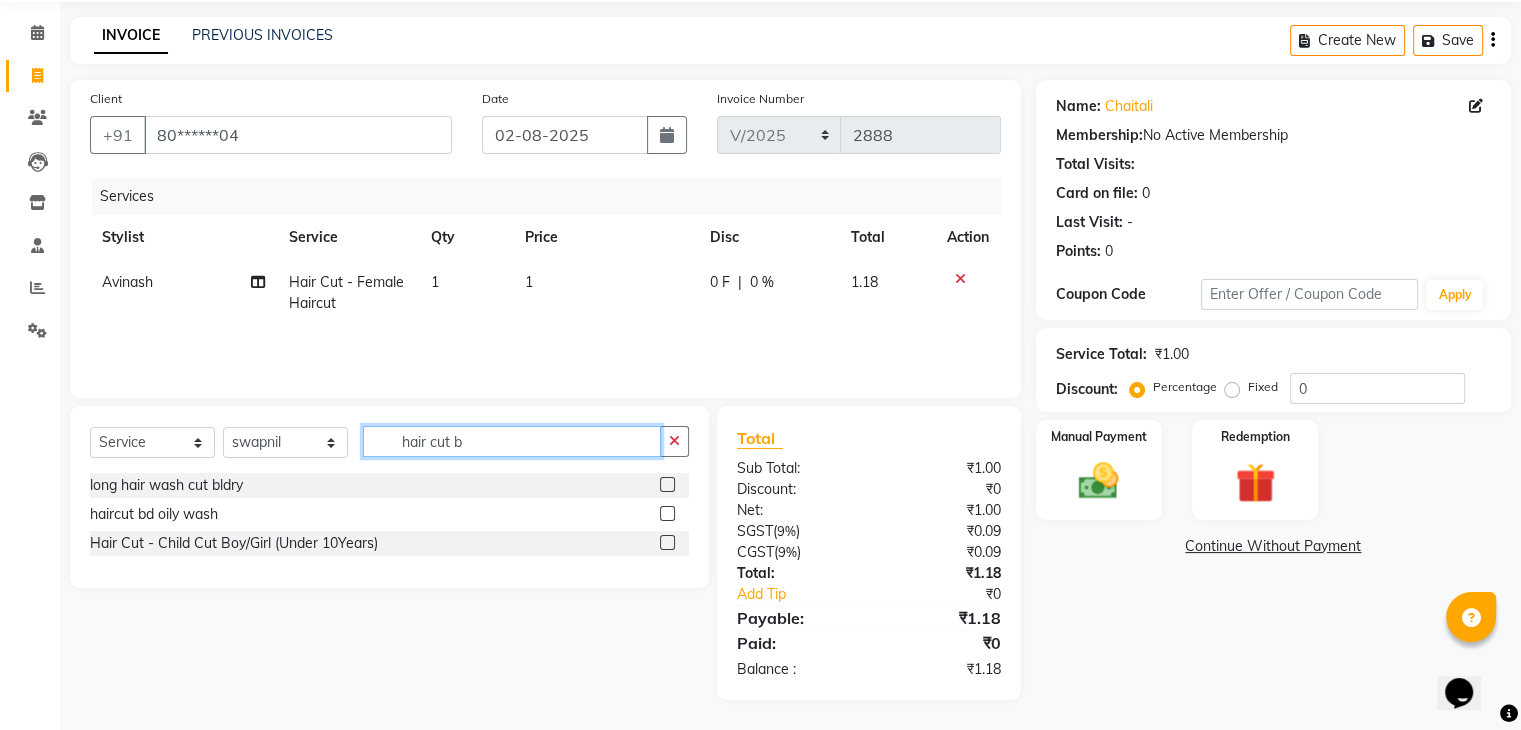 click on "hair cut b" 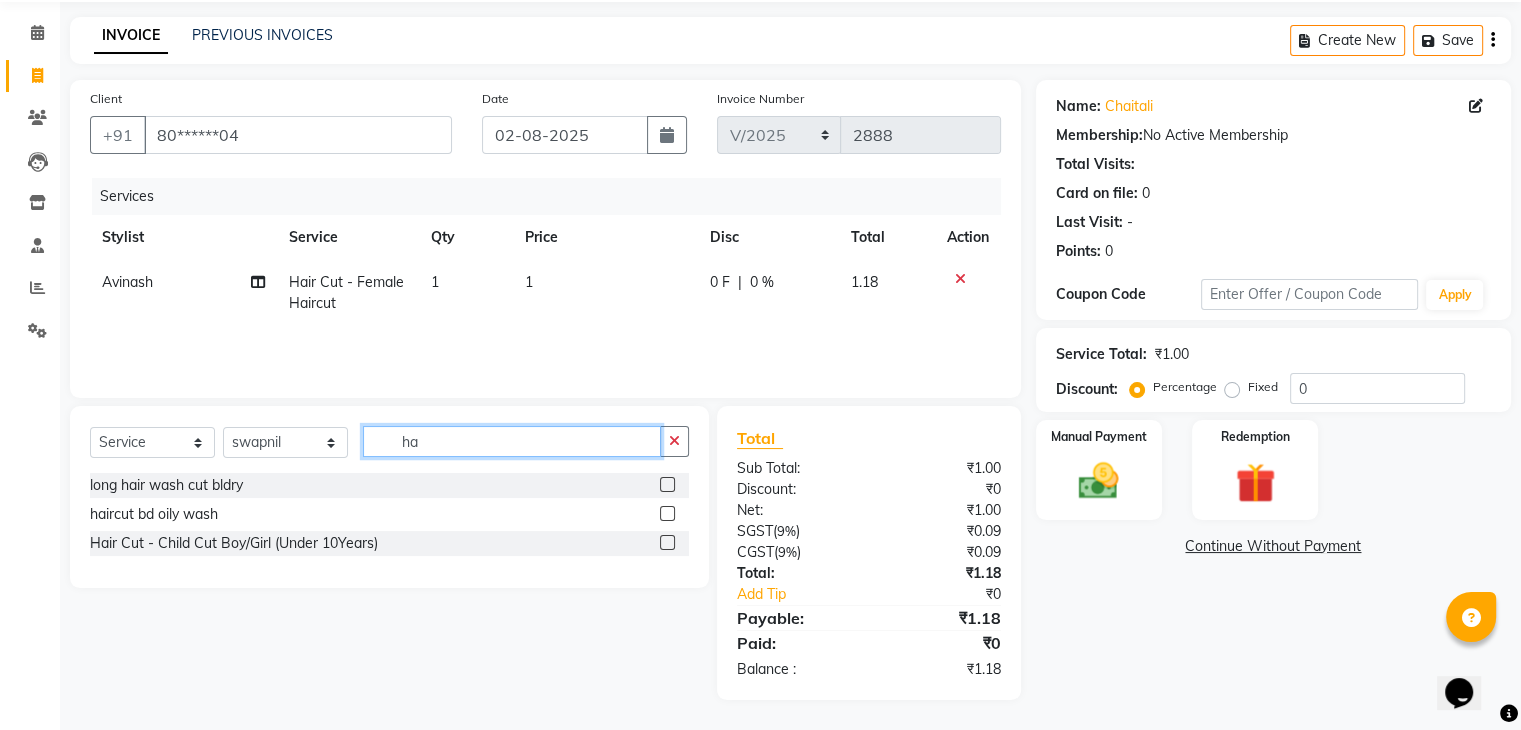 type on "h" 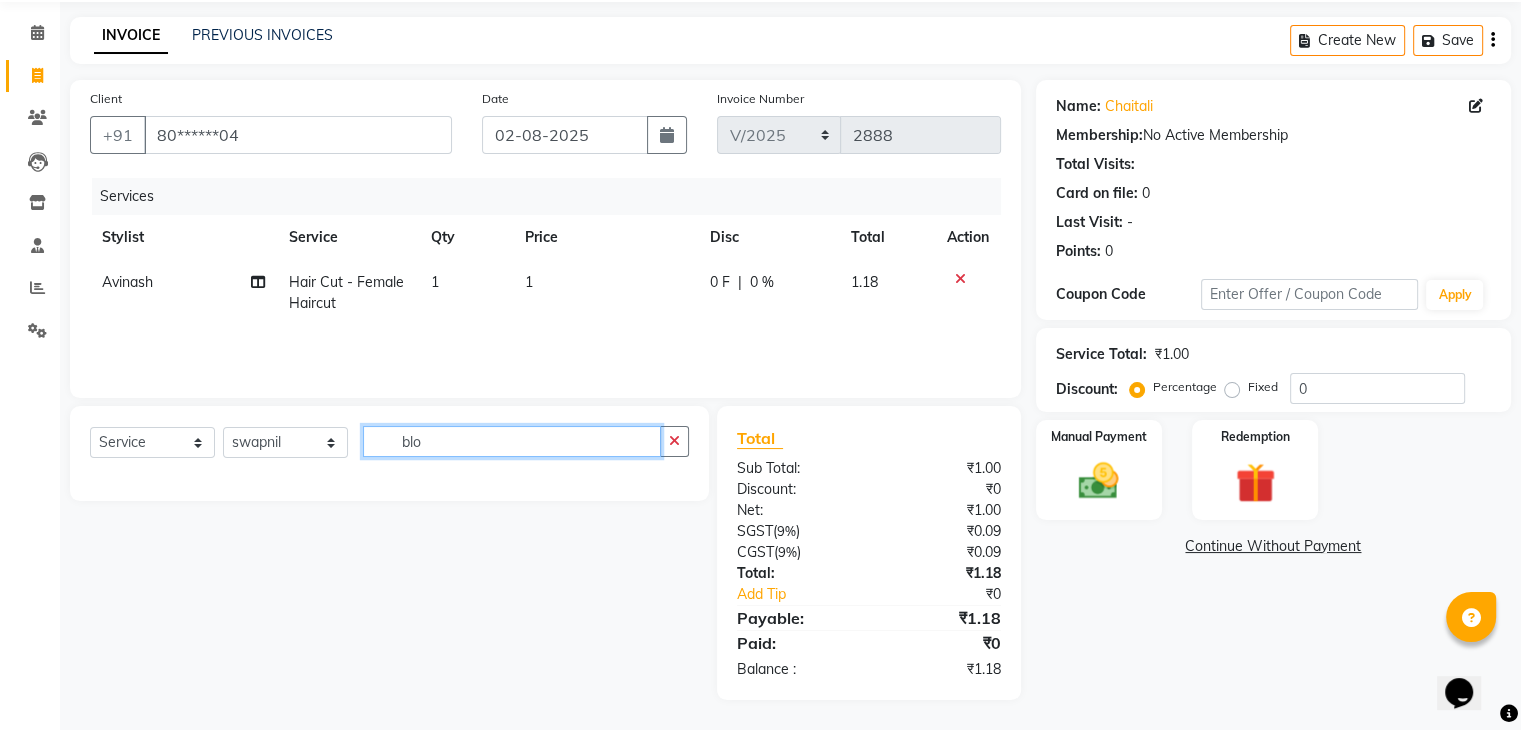 scroll, scrollTop: 72, scrollLeft: 0, axis: vertical 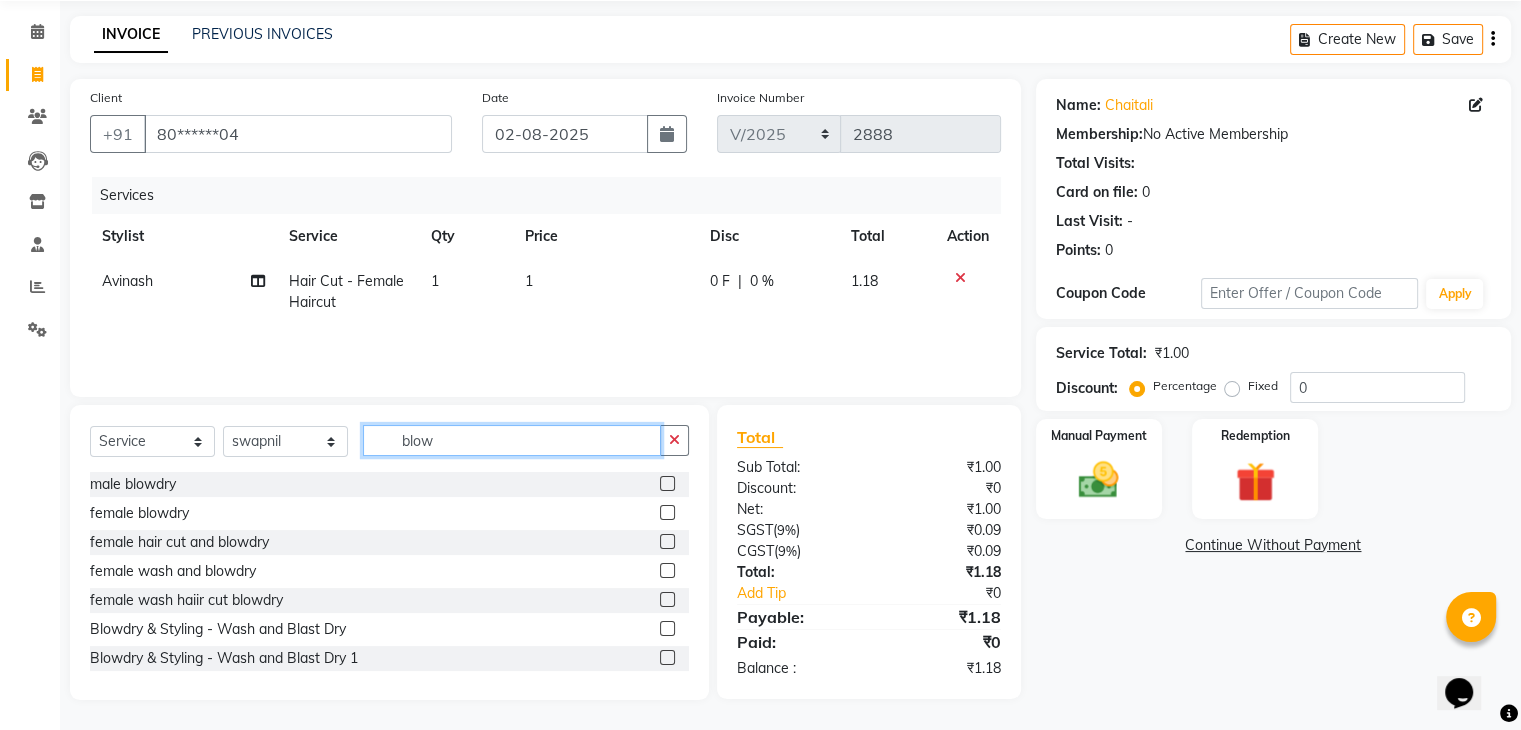 type on "blow" 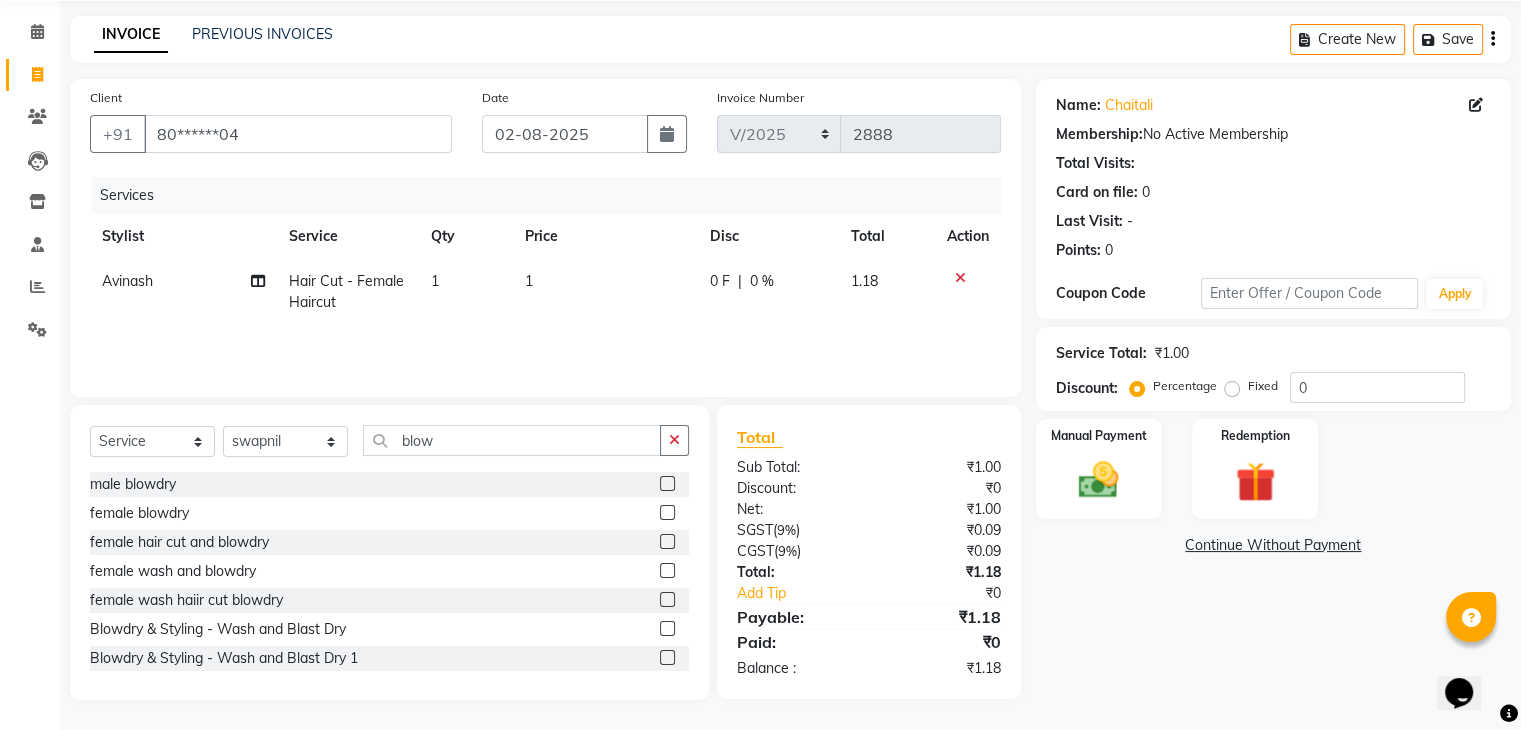 click 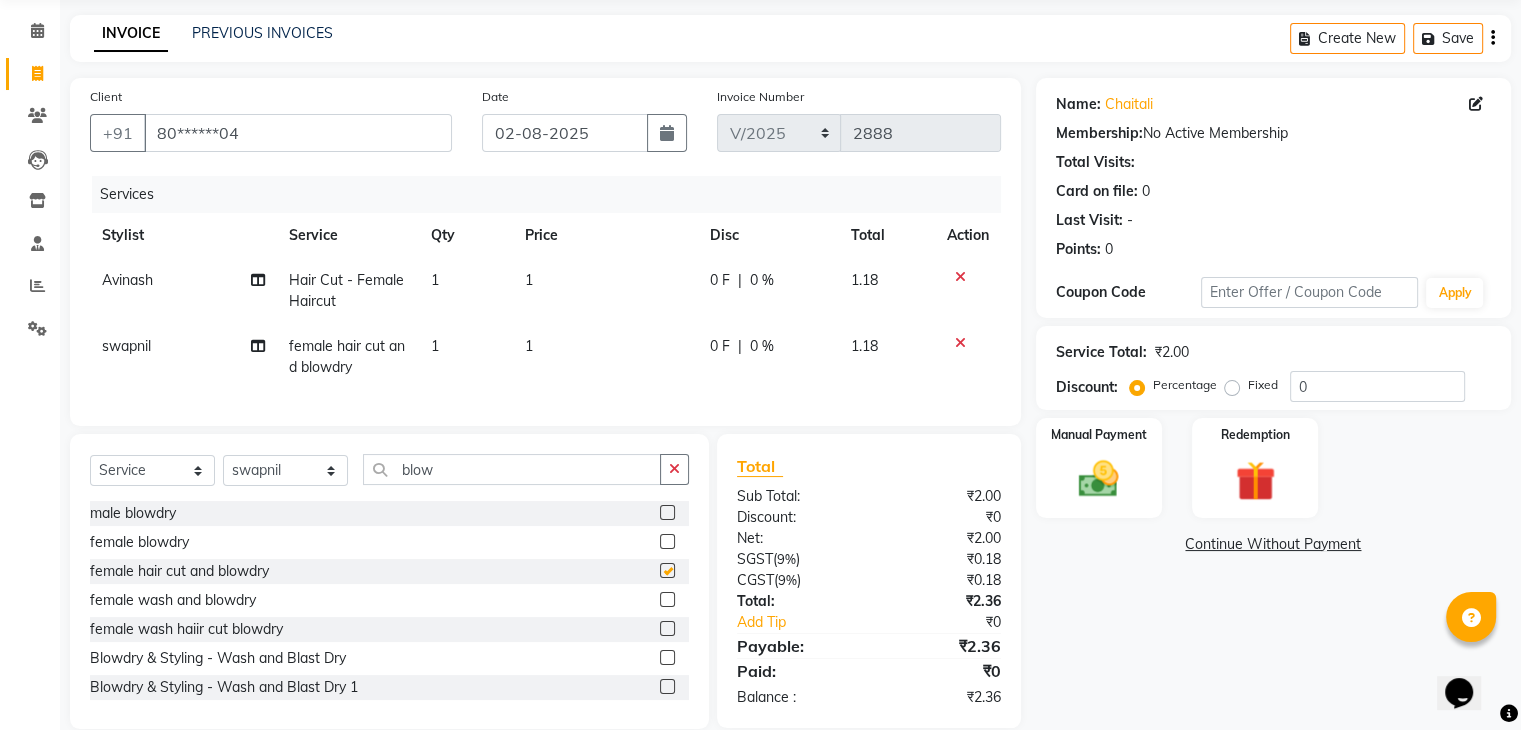 checkbox on "false" 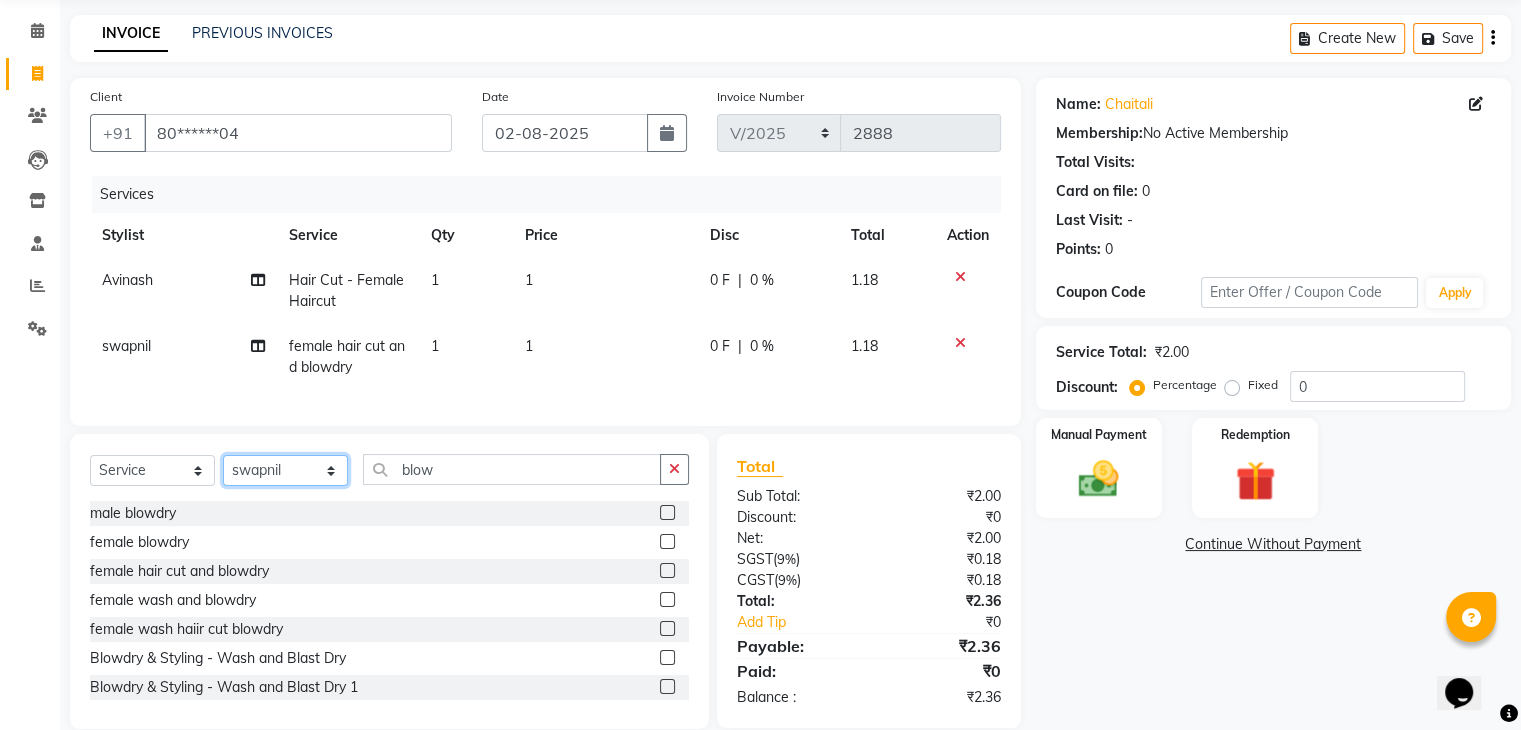 click on "Select Stylist [FIRST] [LAST] [FIRST]  [FIRST] Manager [FIRST]  [FIRST] [FIRST] [FIRST]  [FIRST] [FIRST]" 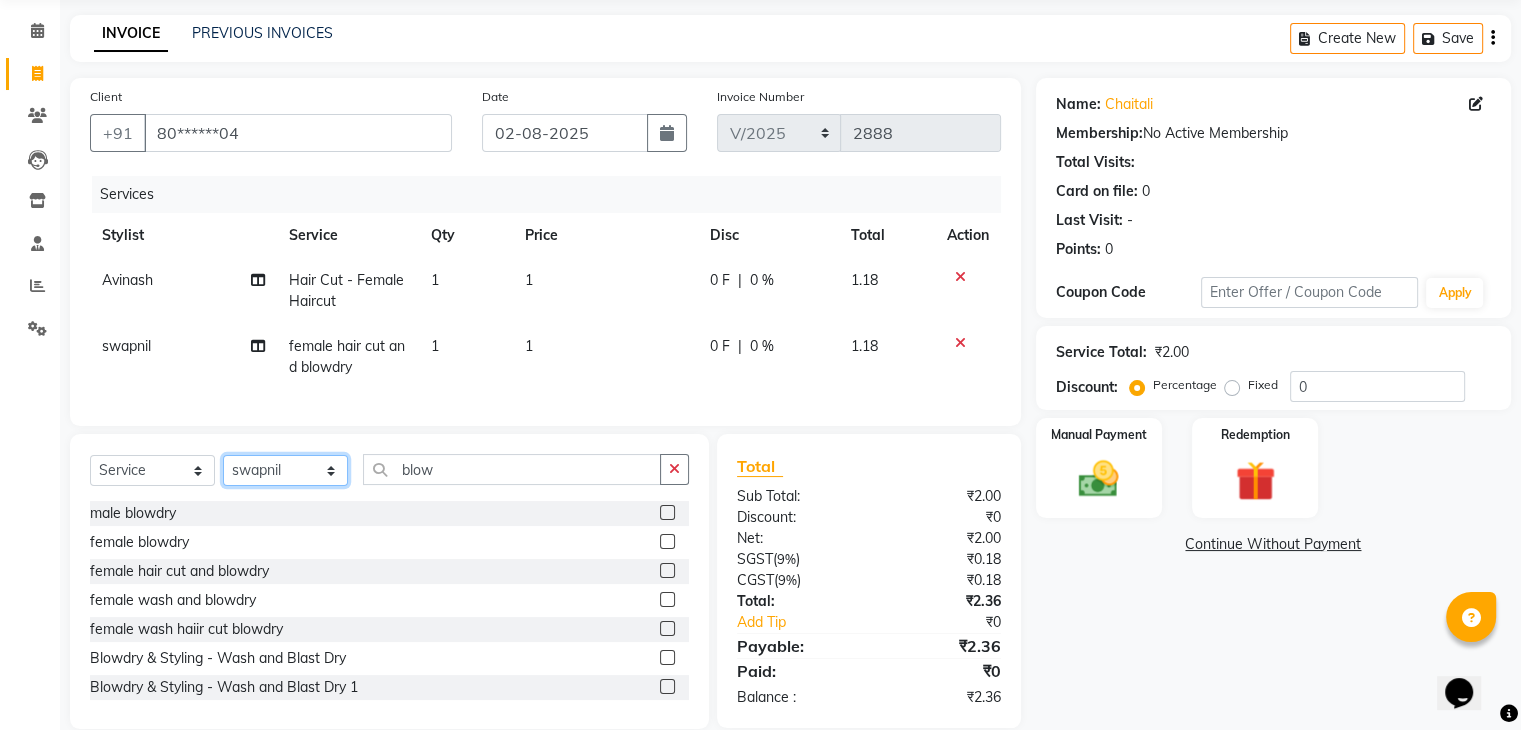 select on "81160" 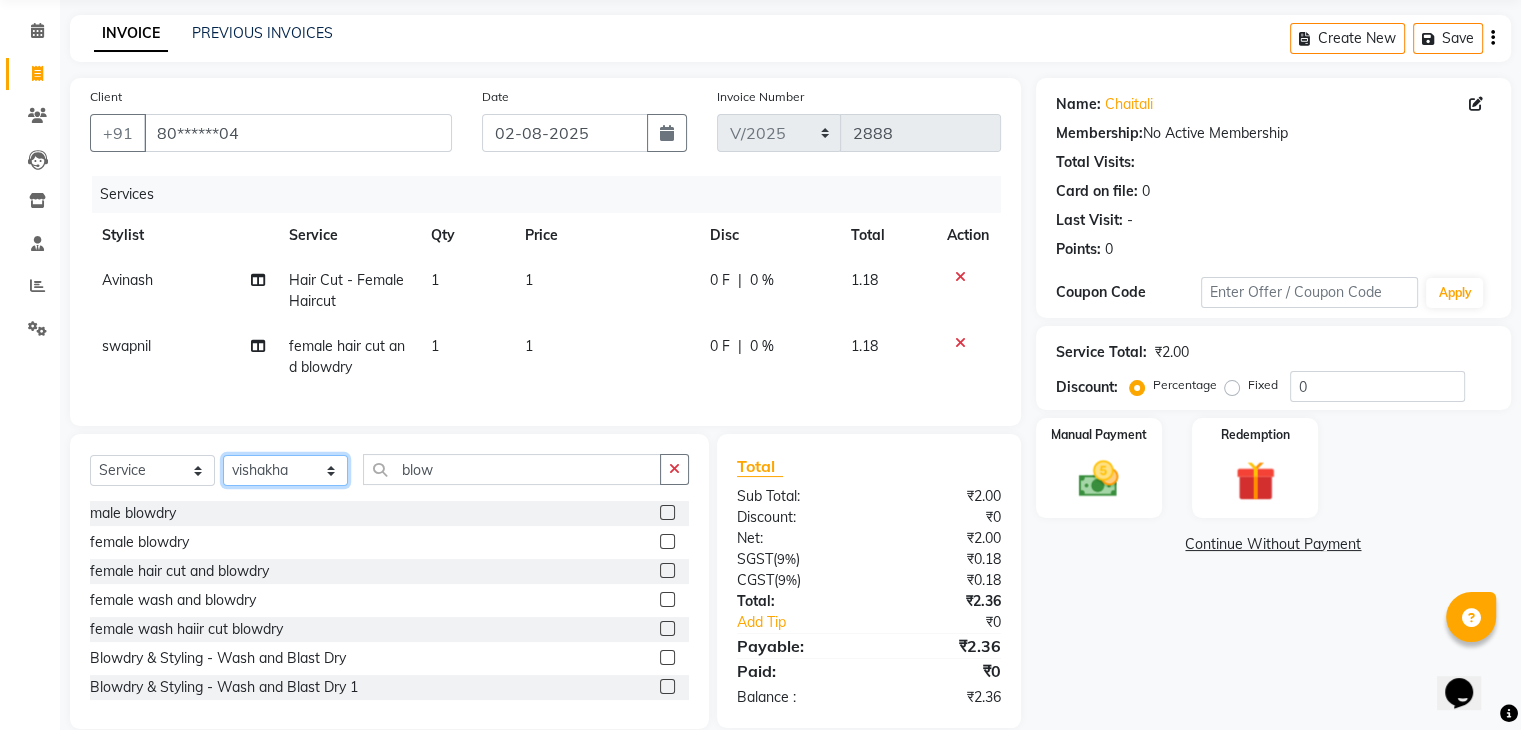 click on "Select Stylist [FIRST] [LAST] [FIRST]  [FIRST] Manager [FIRST]  [FIRST] [FIRST] [FIRST]  [FIRST] [FIRST]" 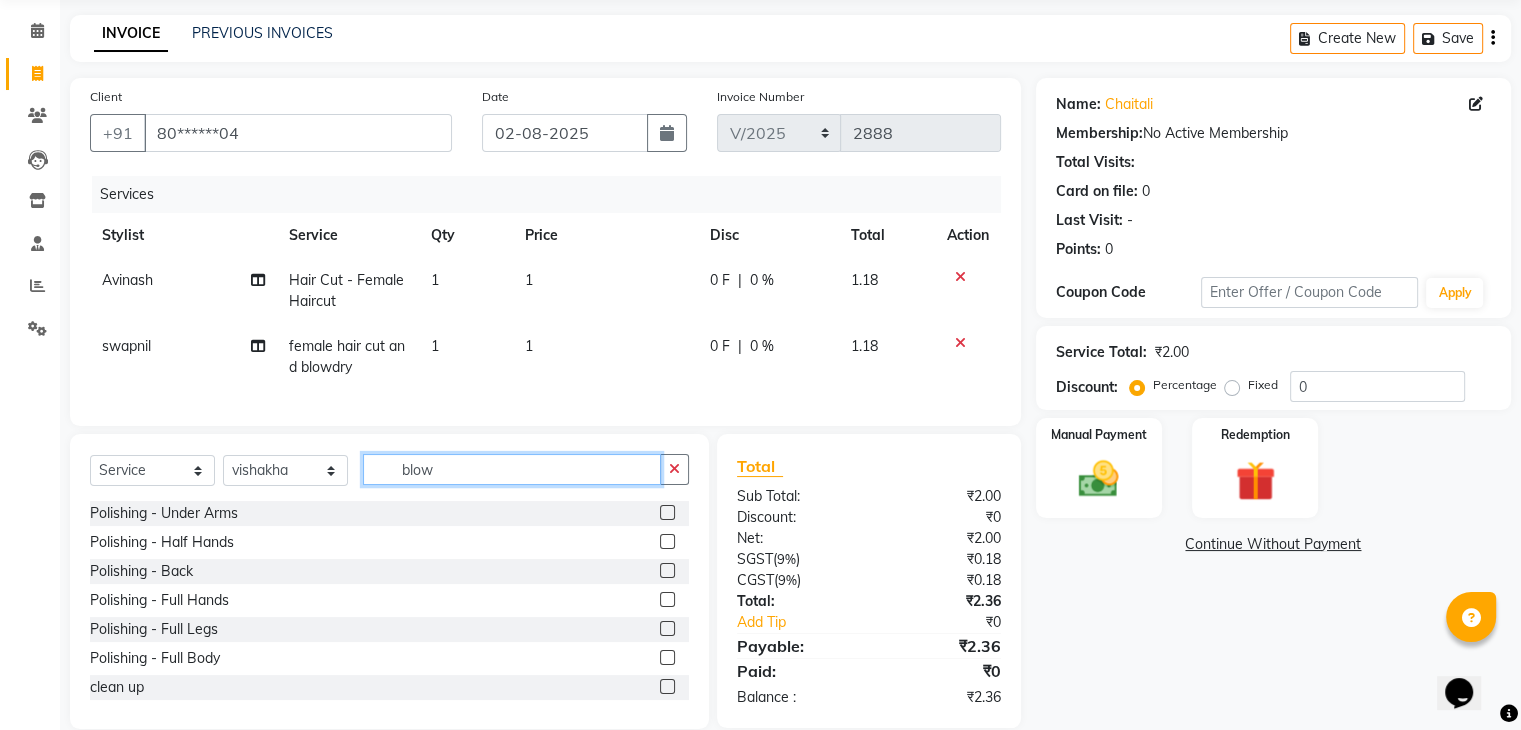 click on "blow" 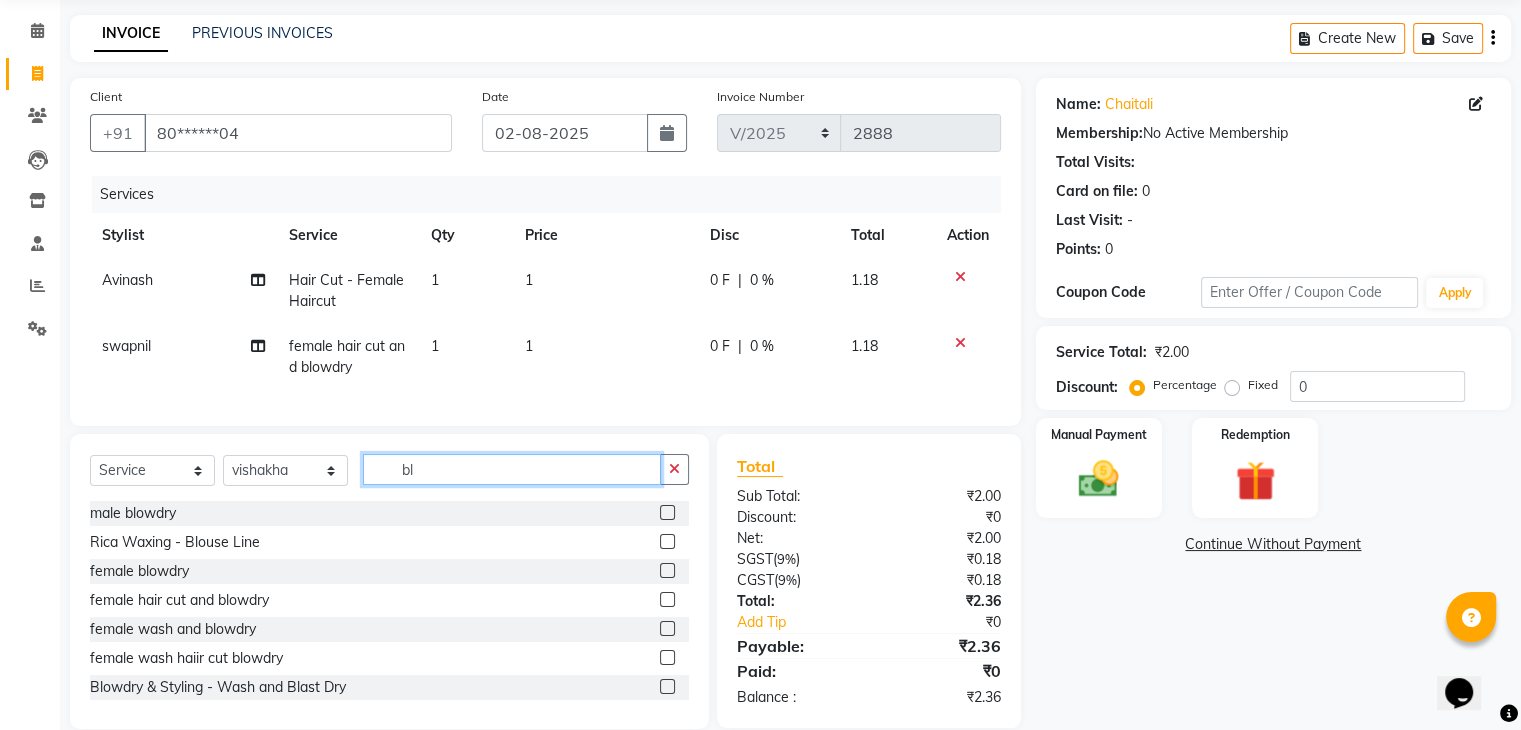 type on "b" 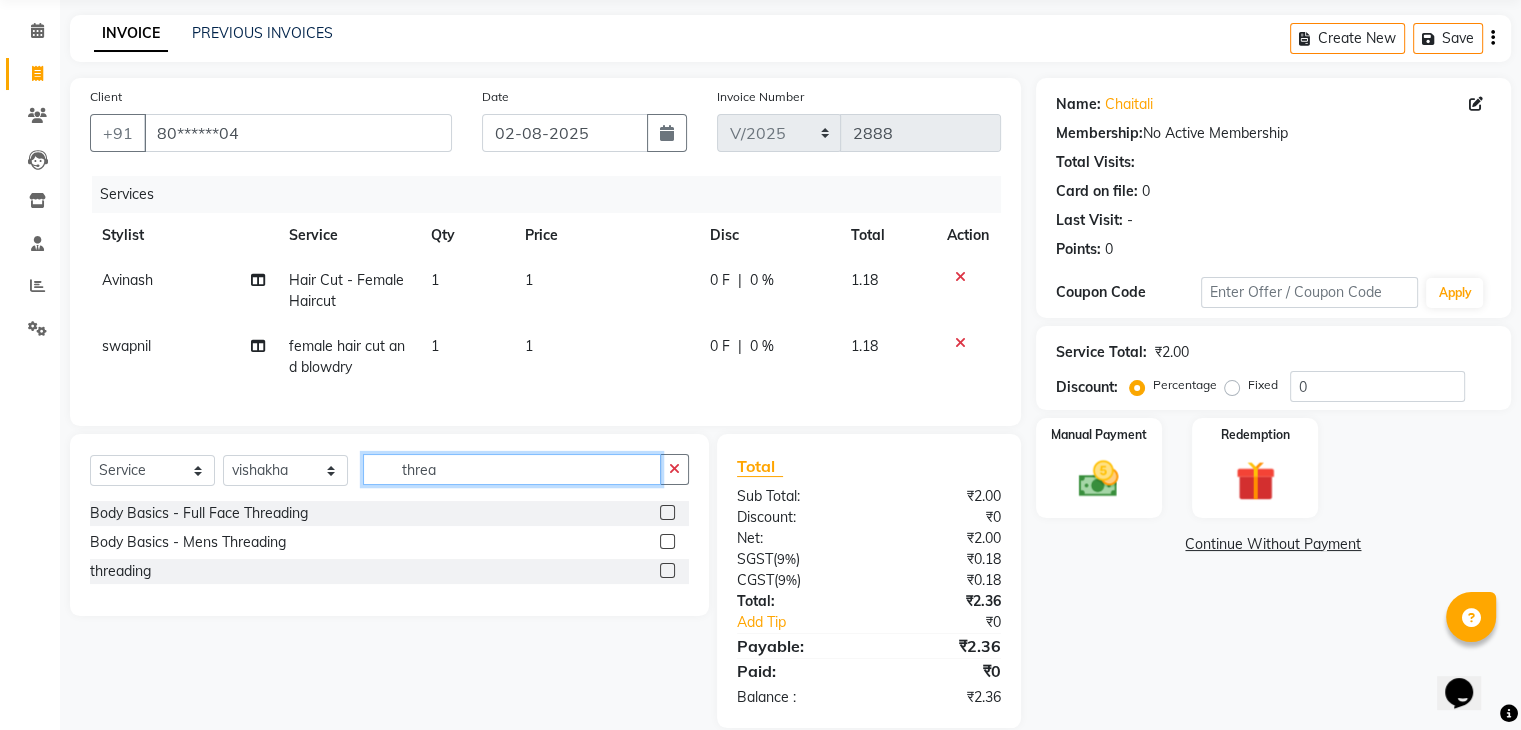 type on "threa" 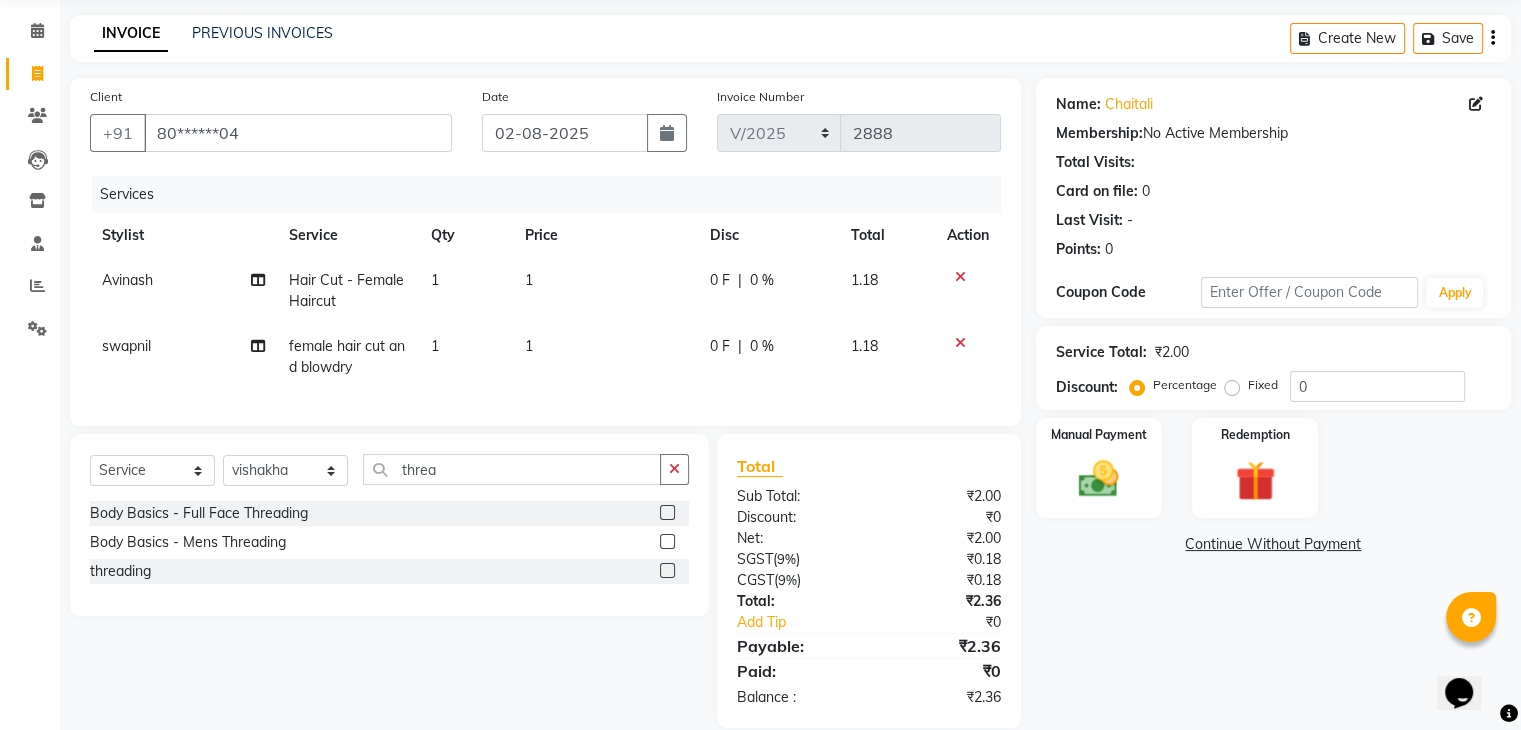 click 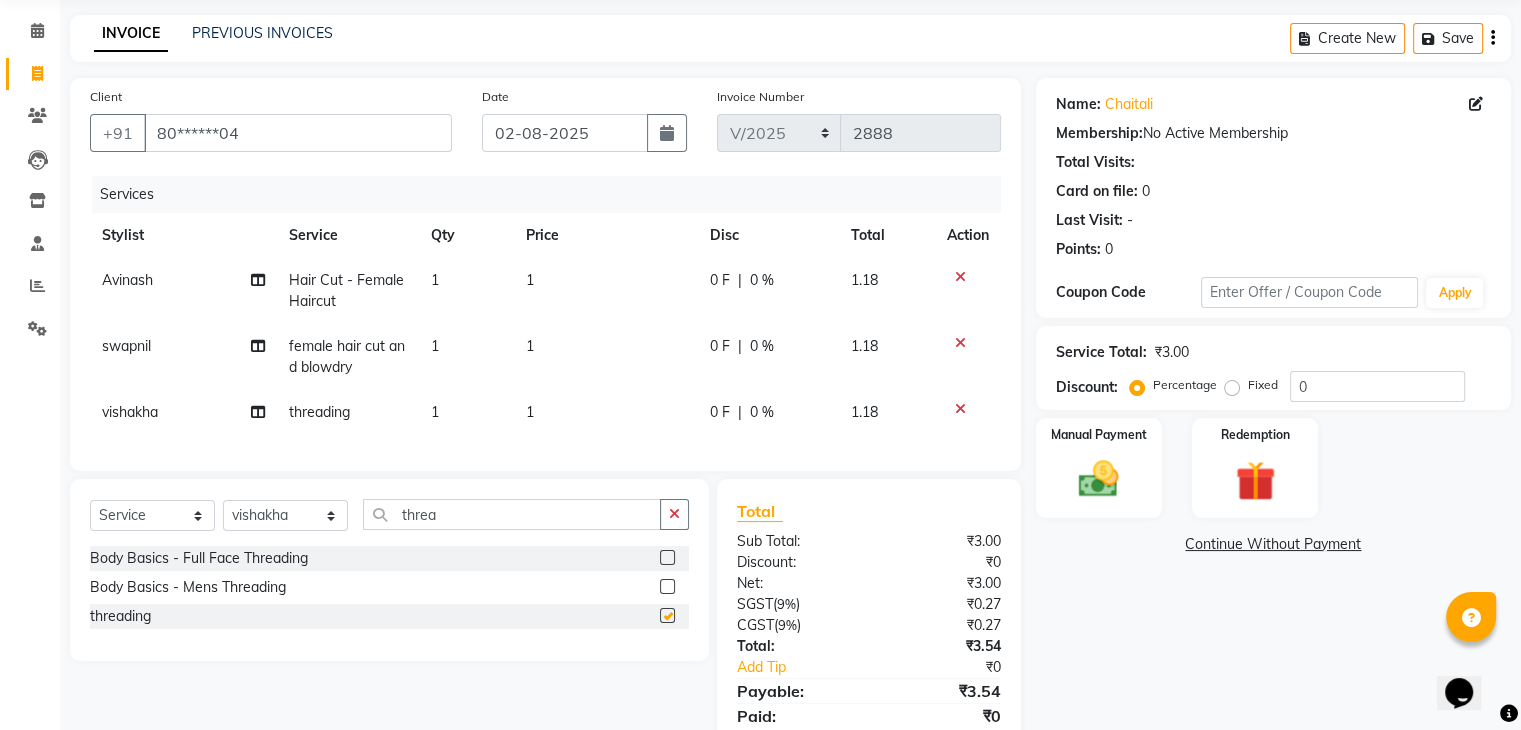 checkbox on "false" 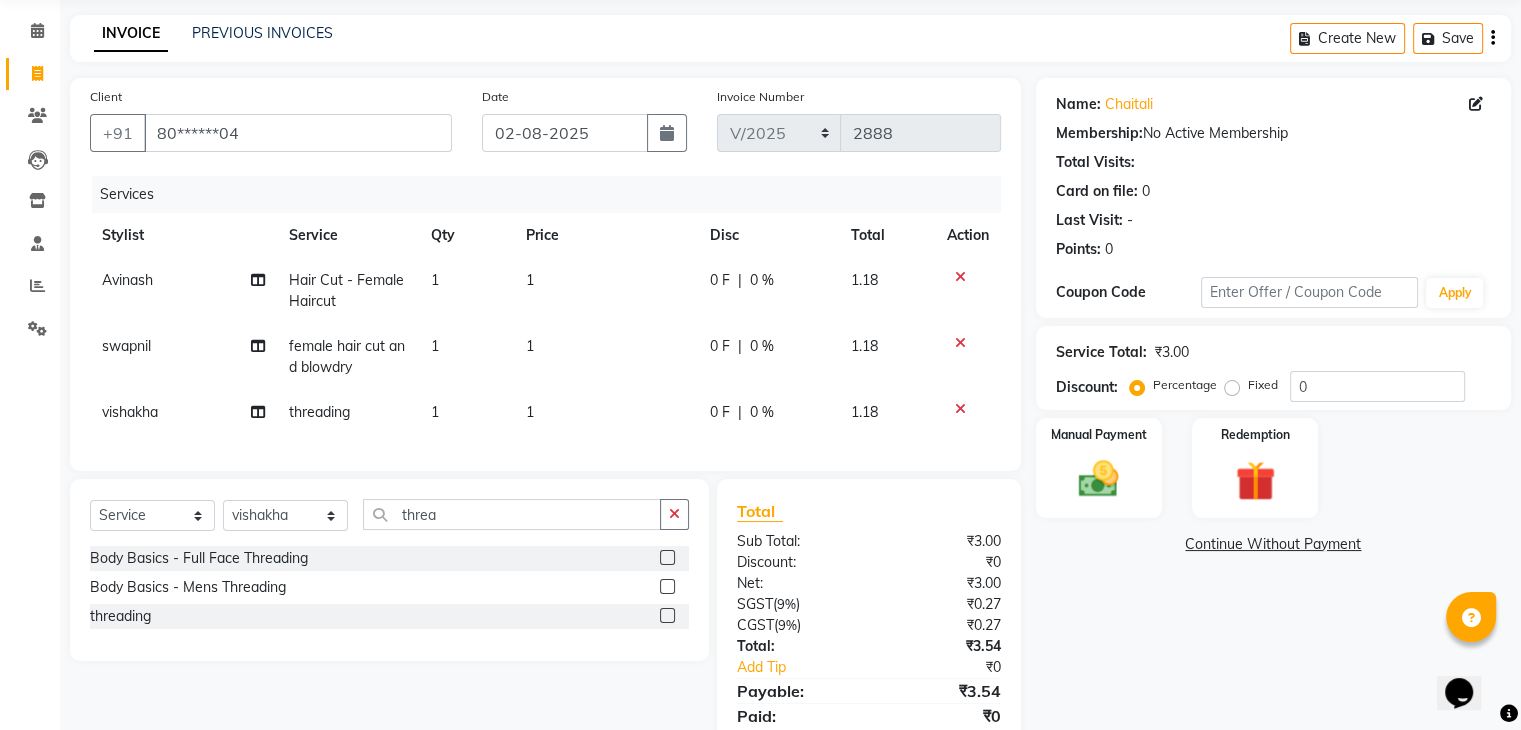 click on "1" 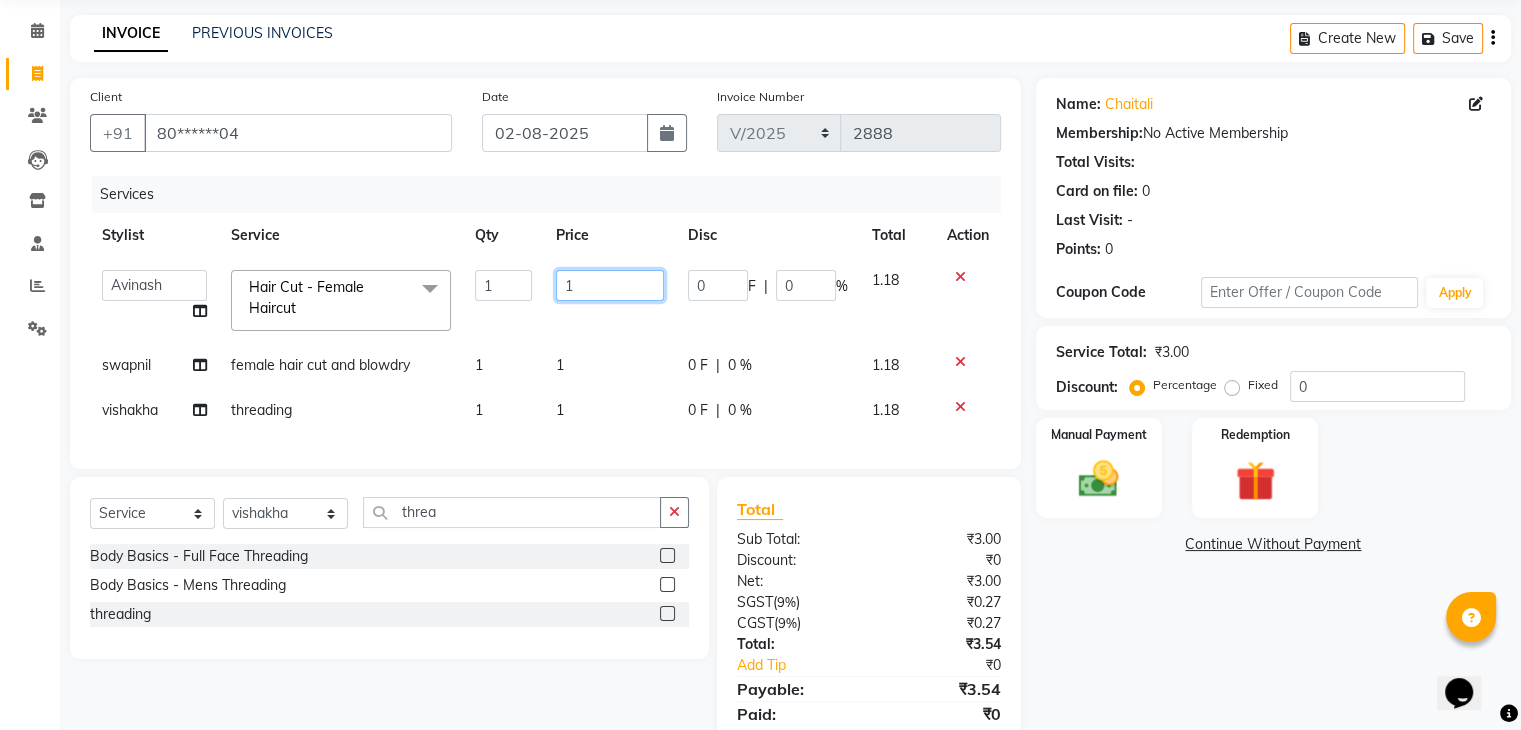 click on "1" 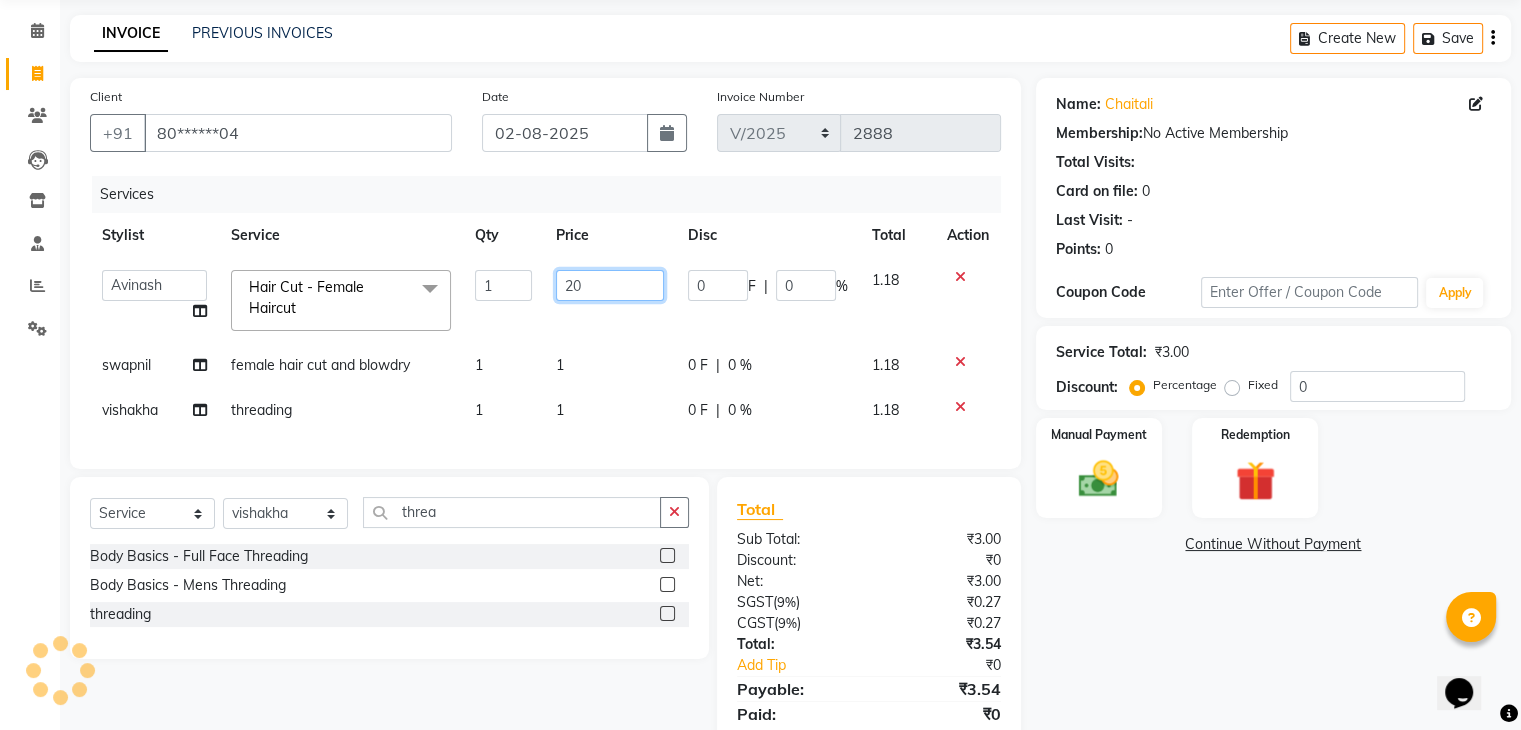 type on "200" 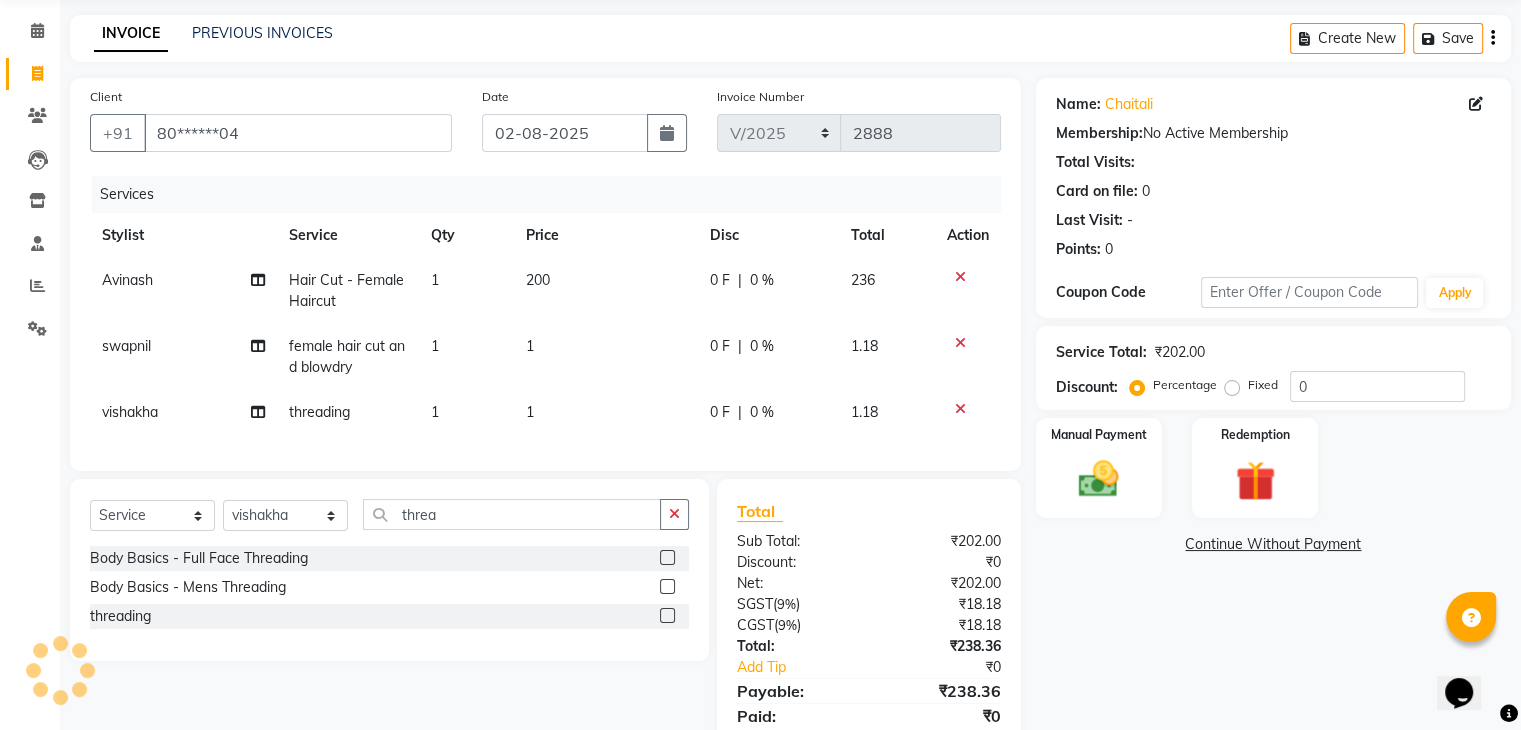 click on "1" 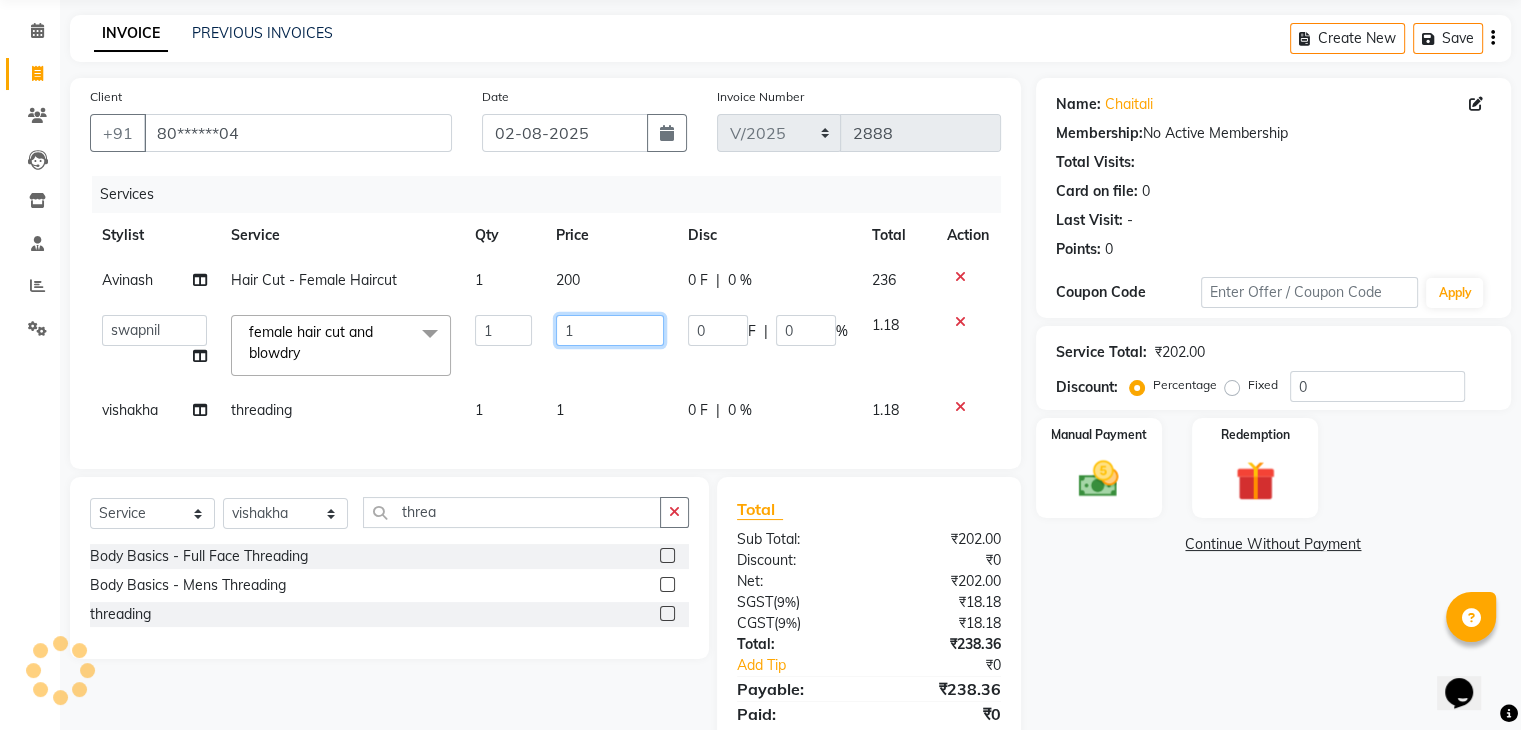 click on "1" 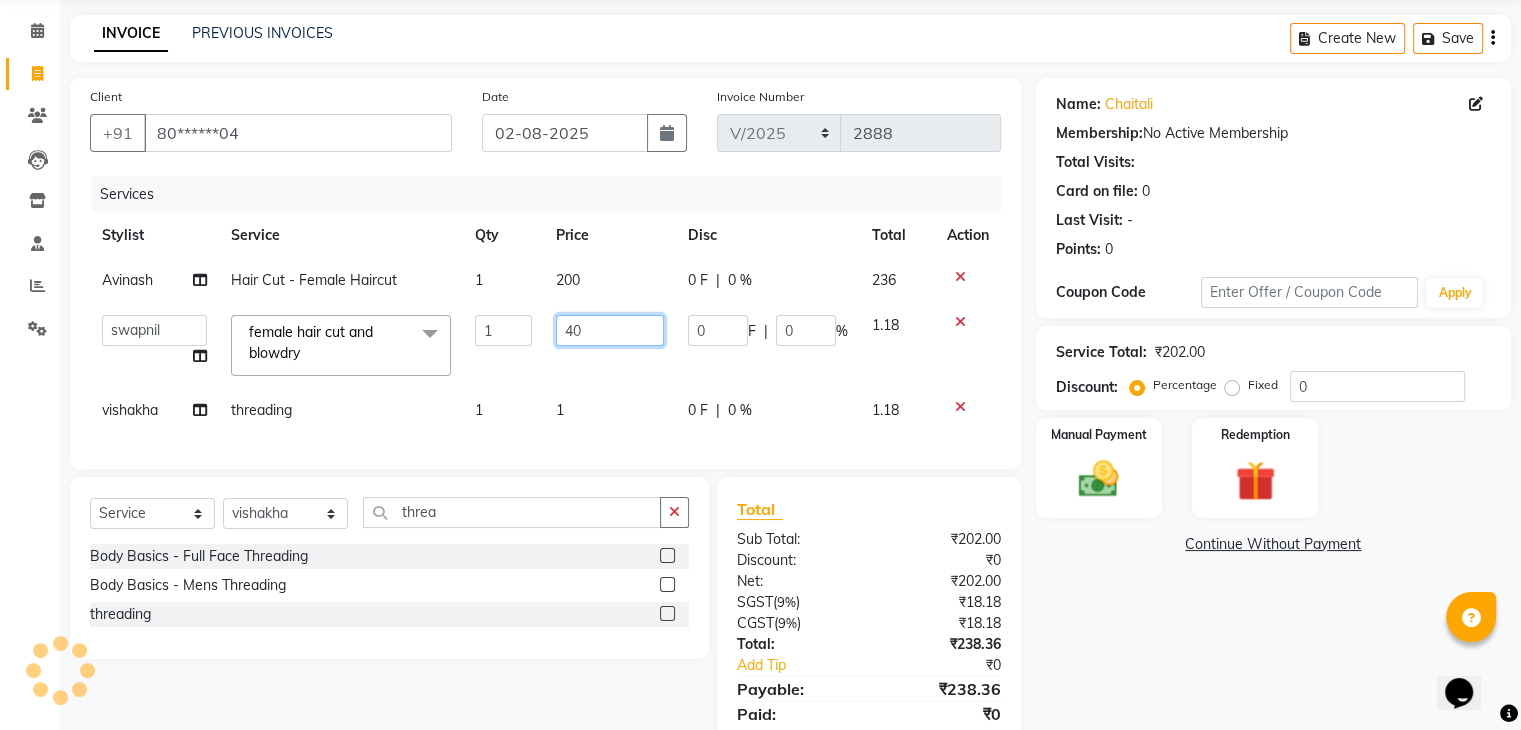 type on "400" 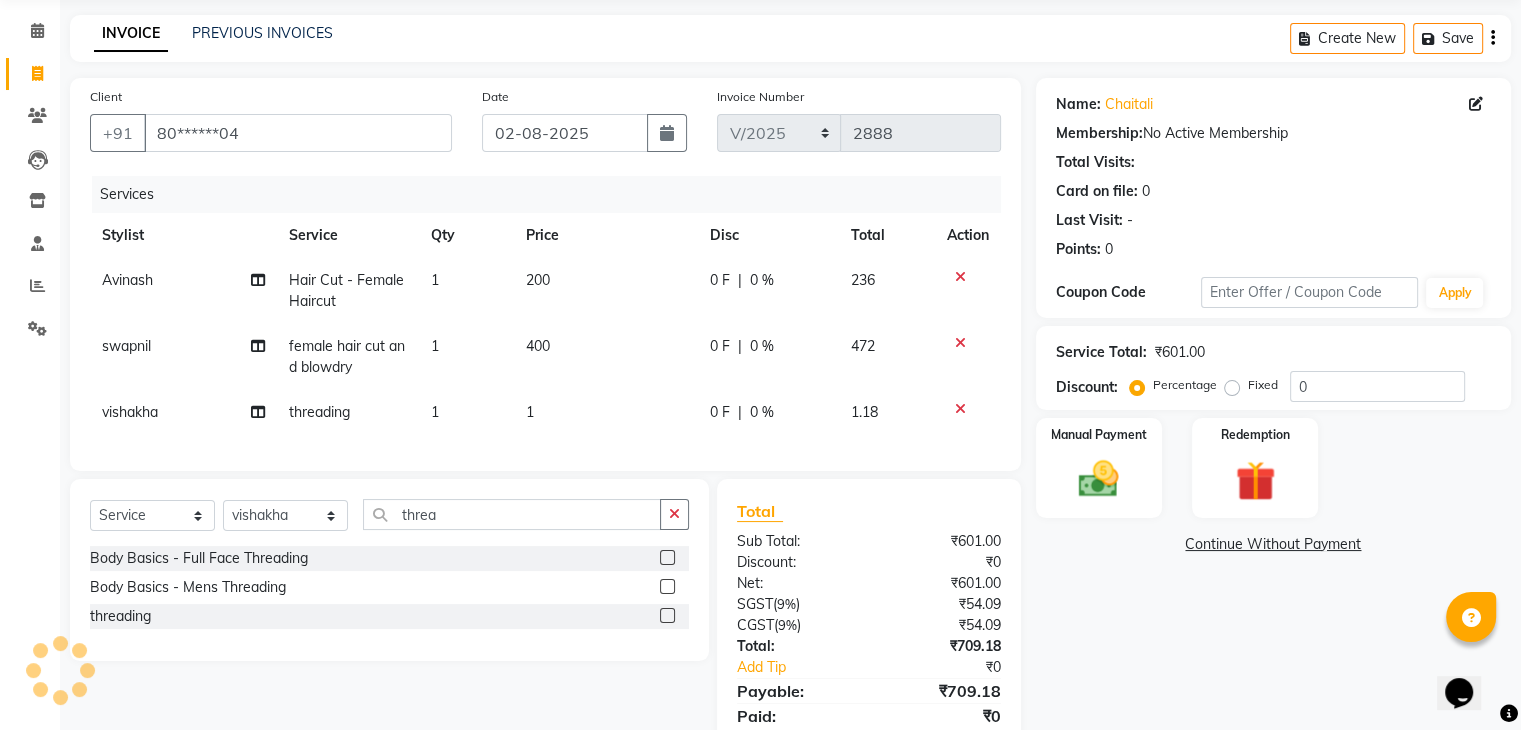 click on "1" 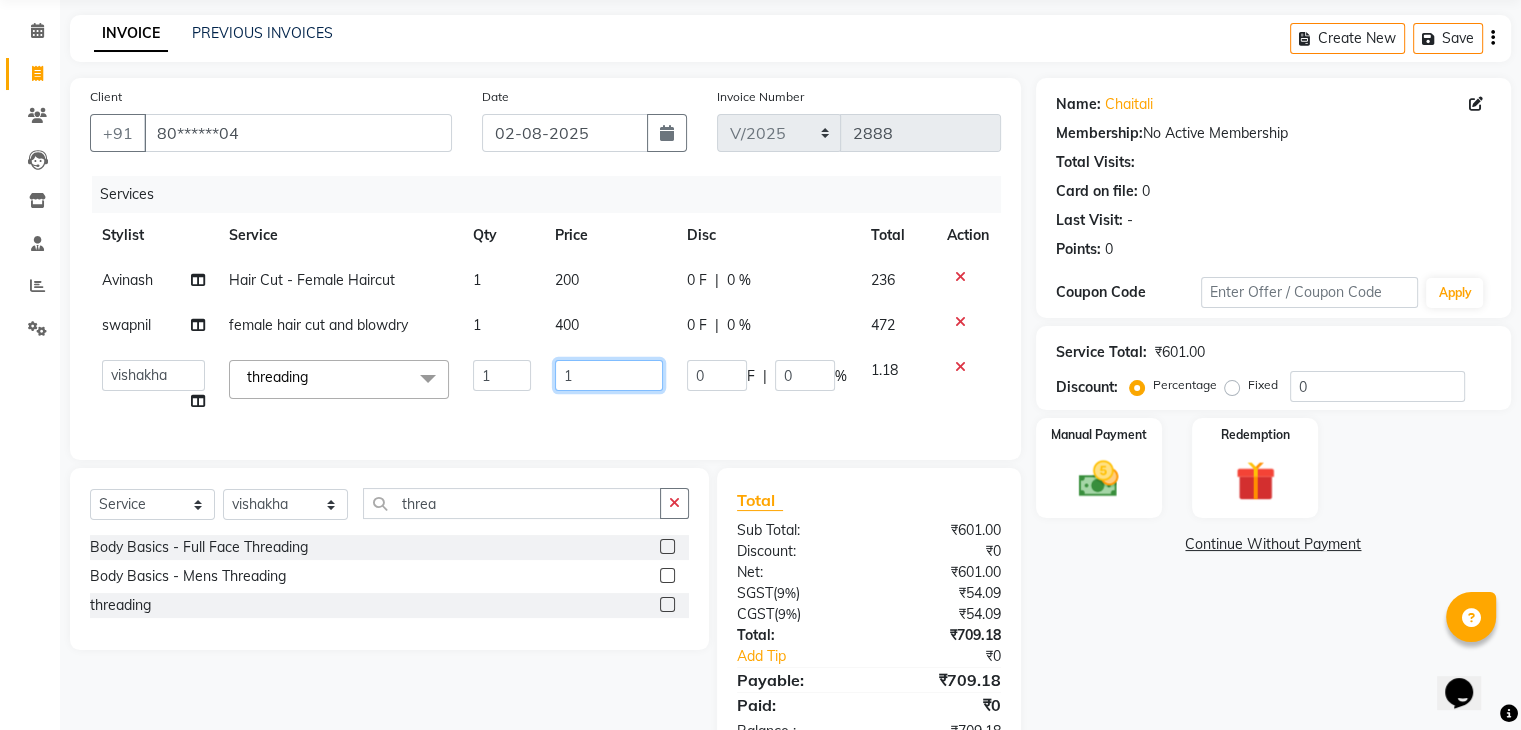click on "1" 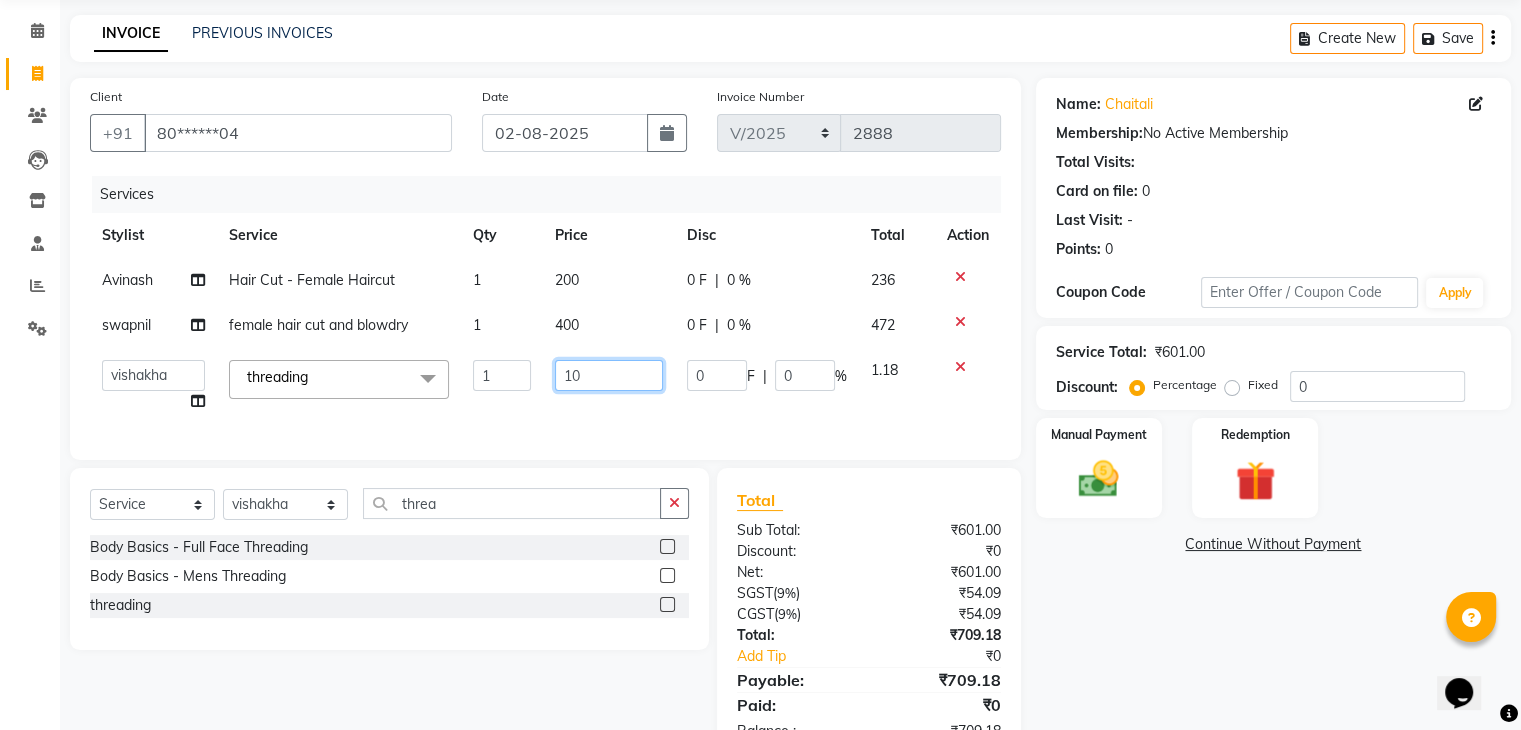type on "102" 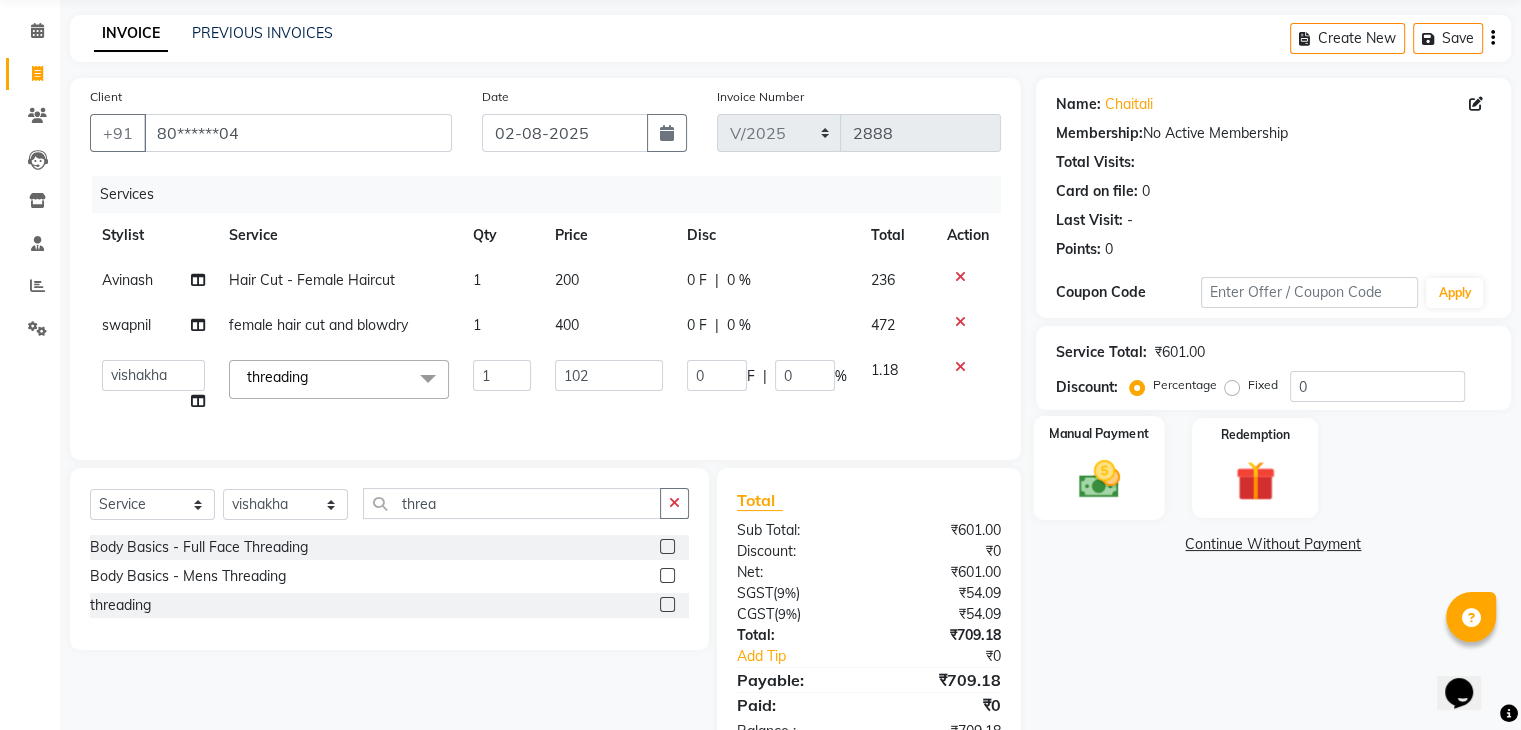 click 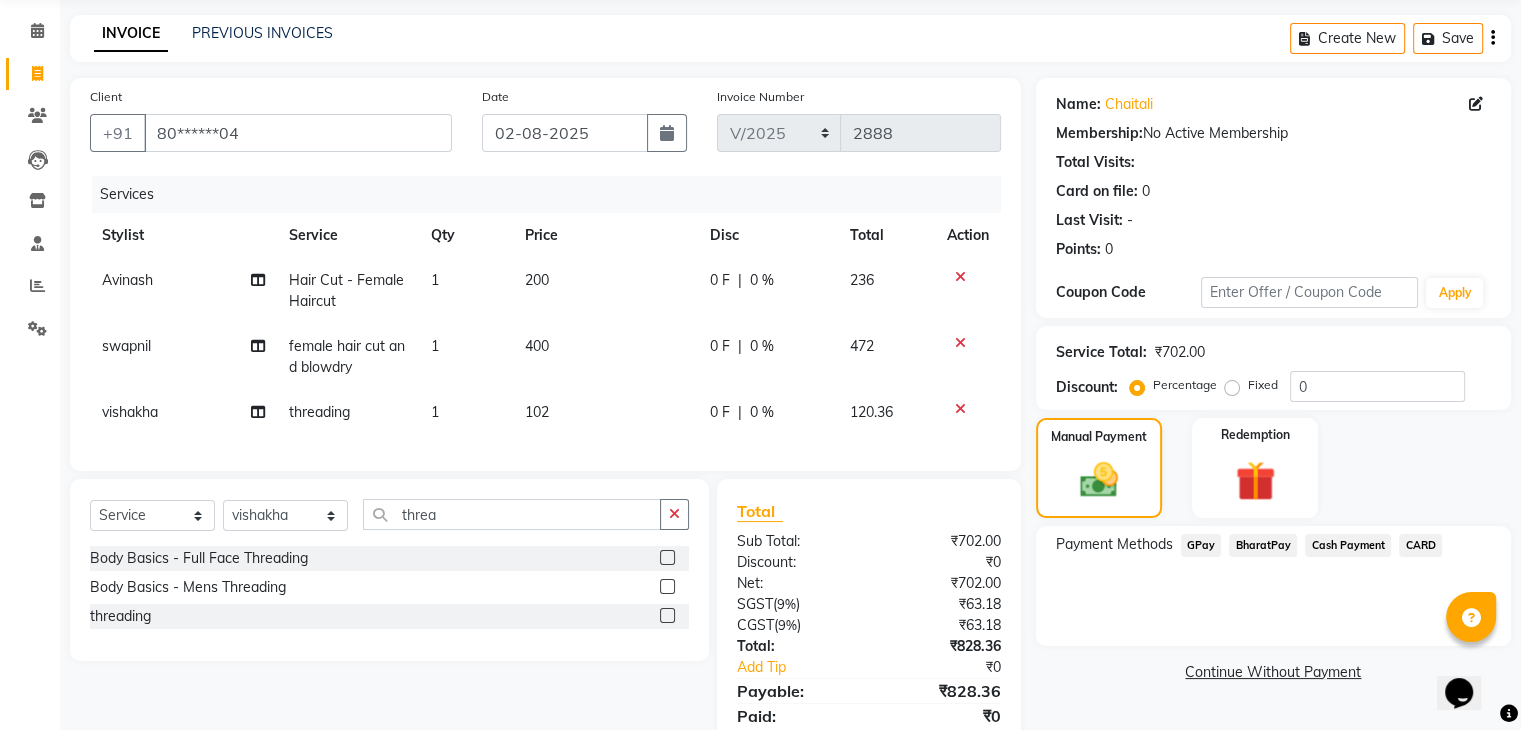 click on "BharatPay" 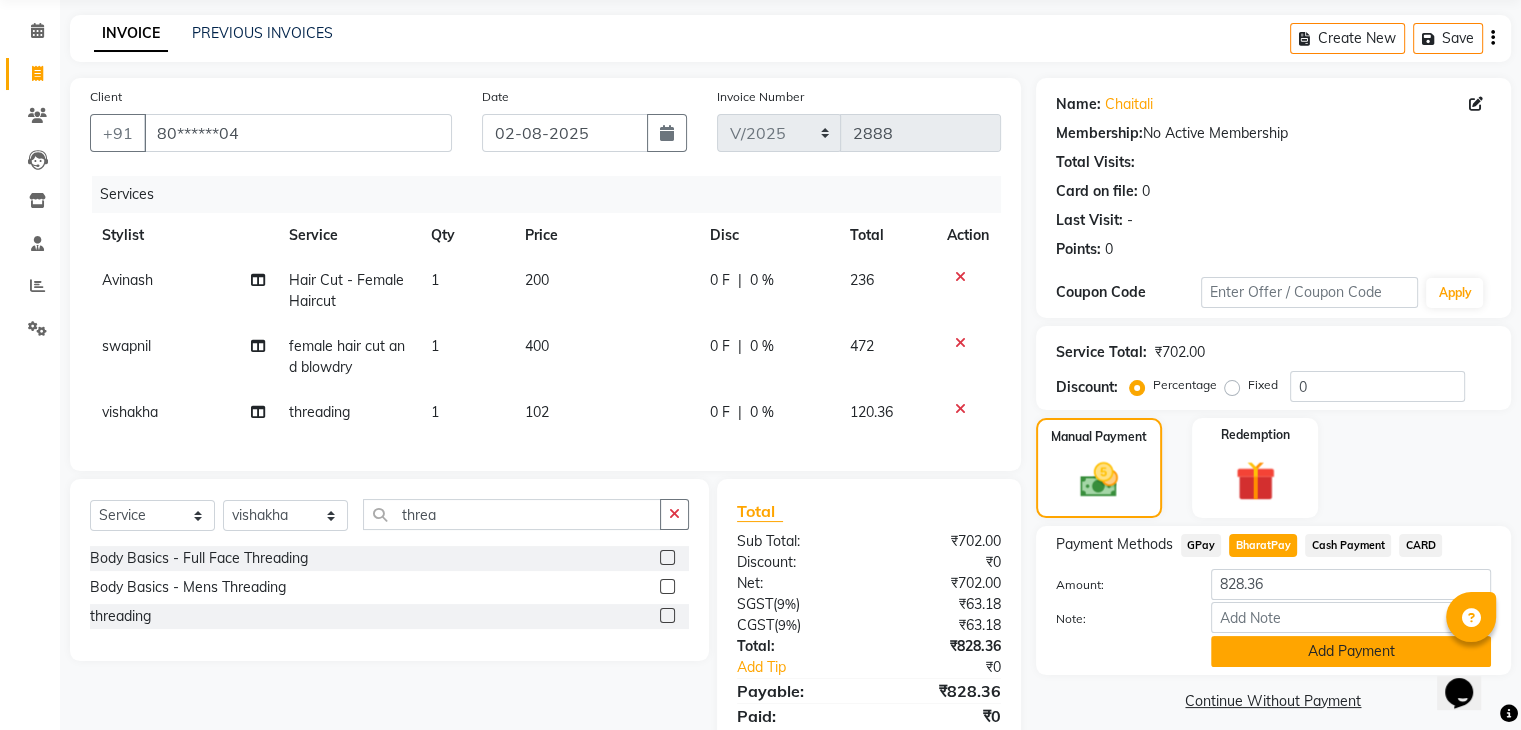 click on "Add Payment" 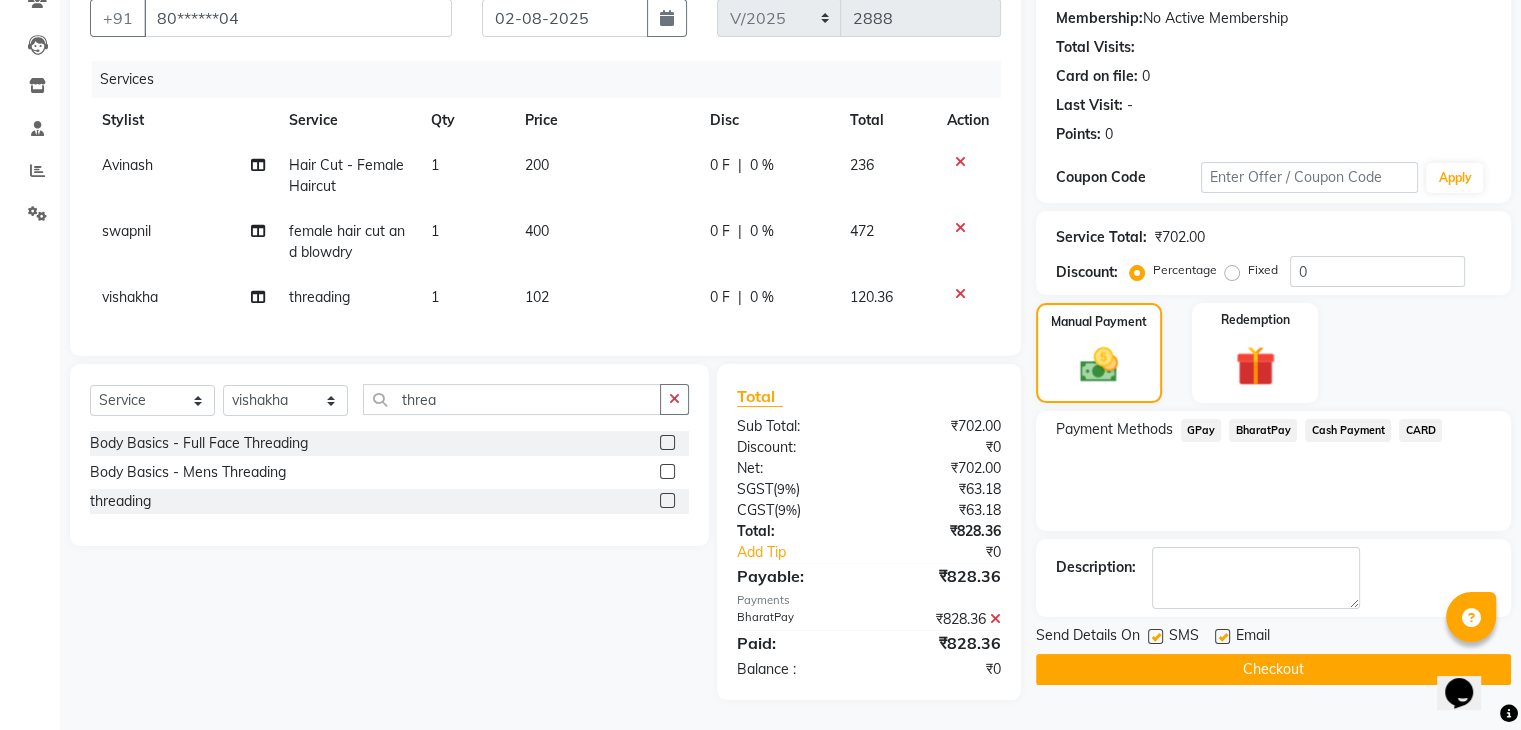 scroll, scrollTop: 203, scrollLeft: 0, axis: vertical 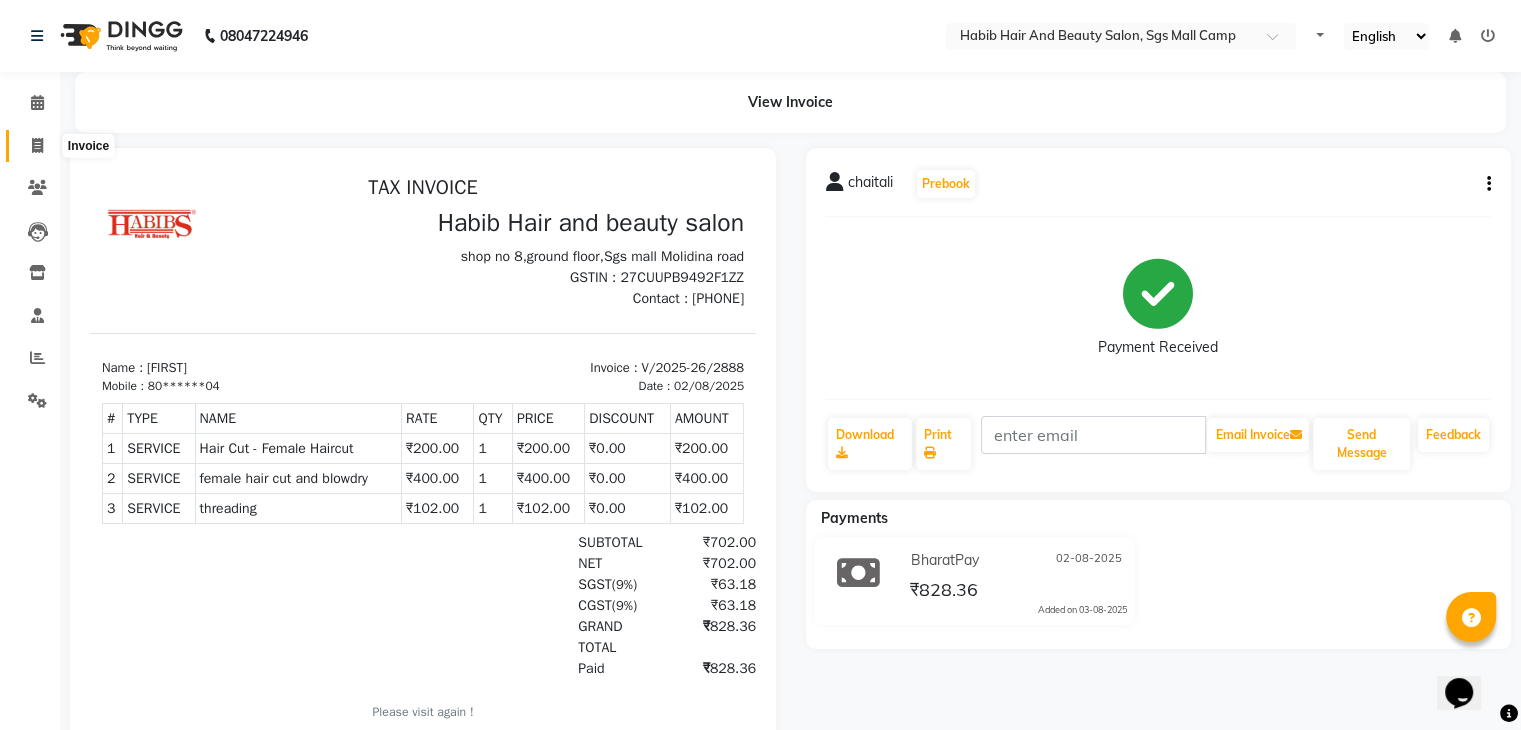 click 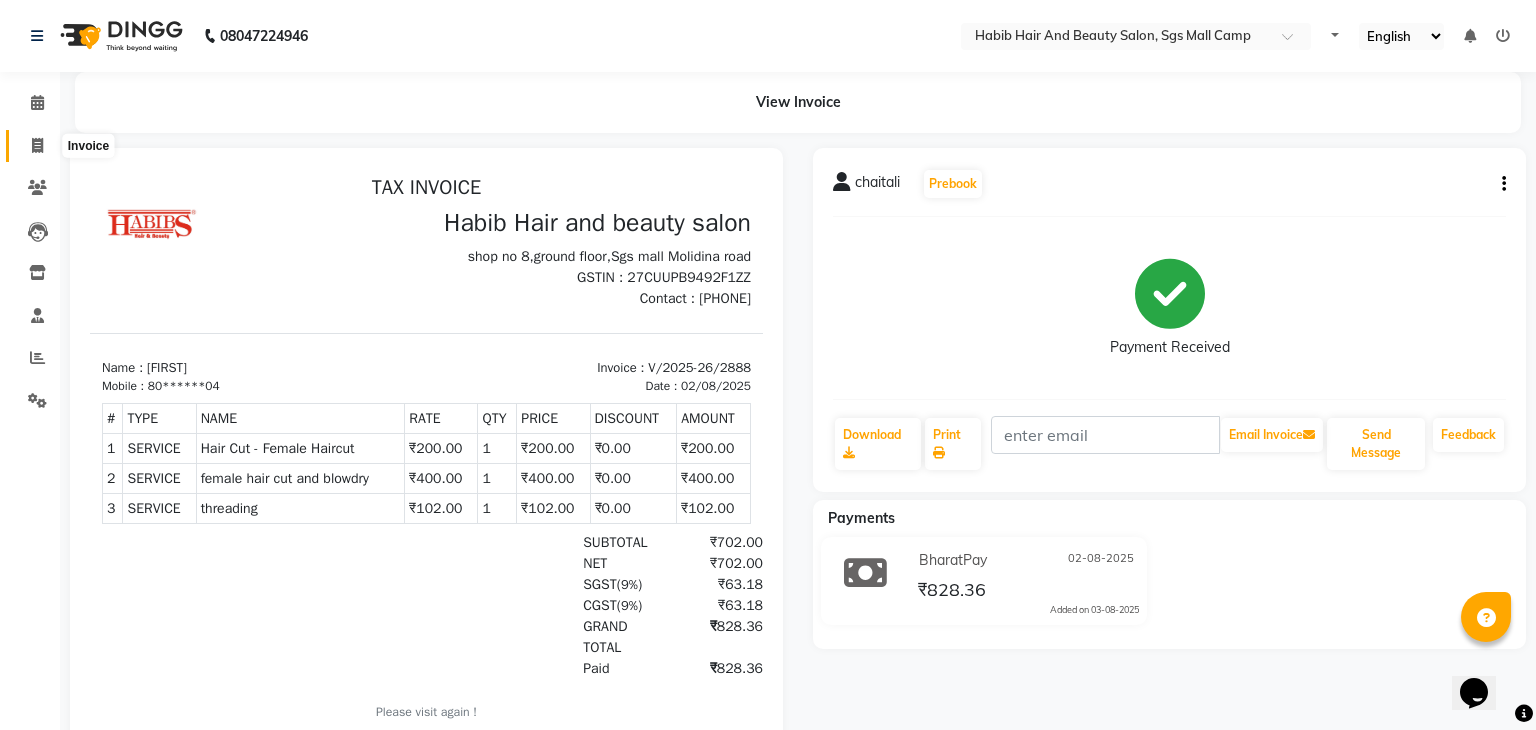 type 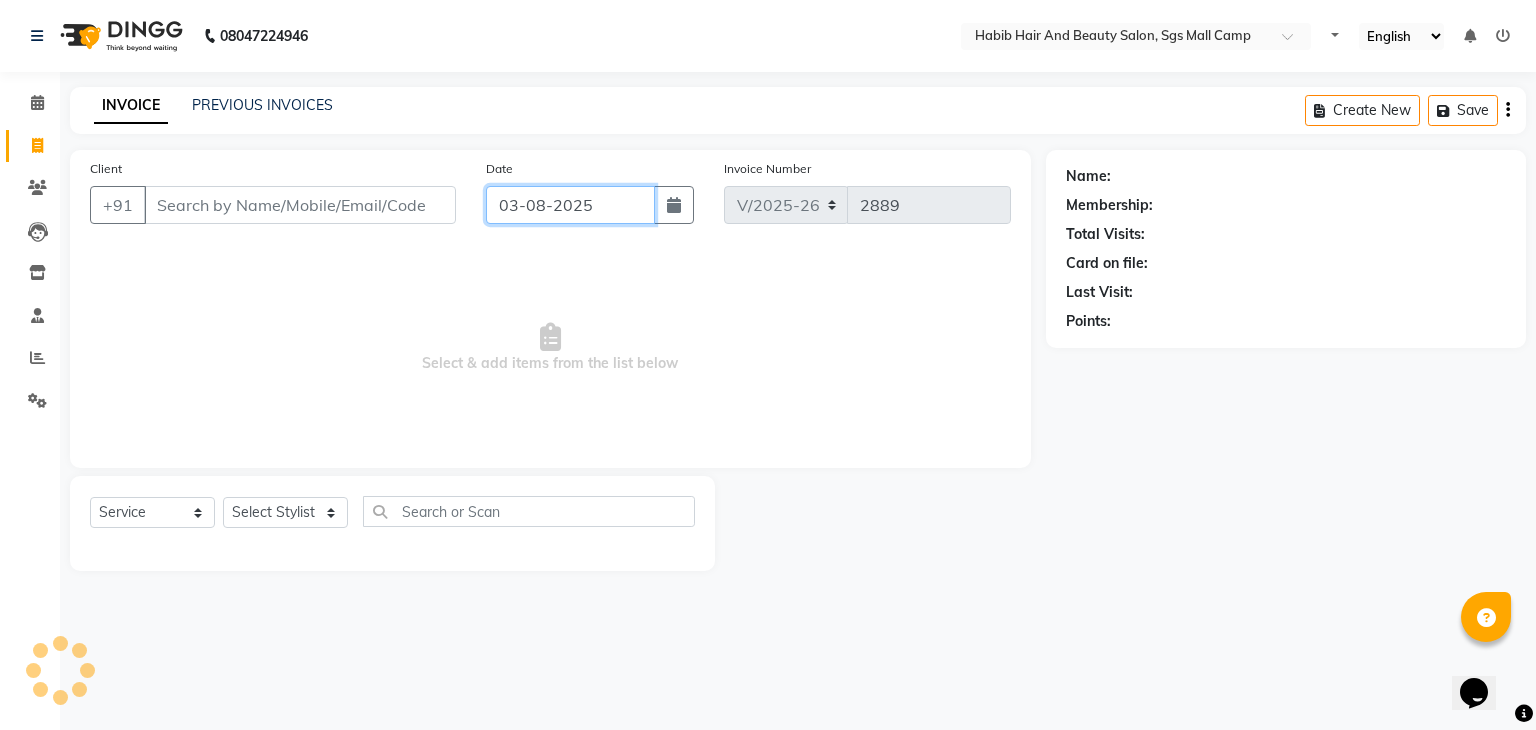 click on "03-08-2025" 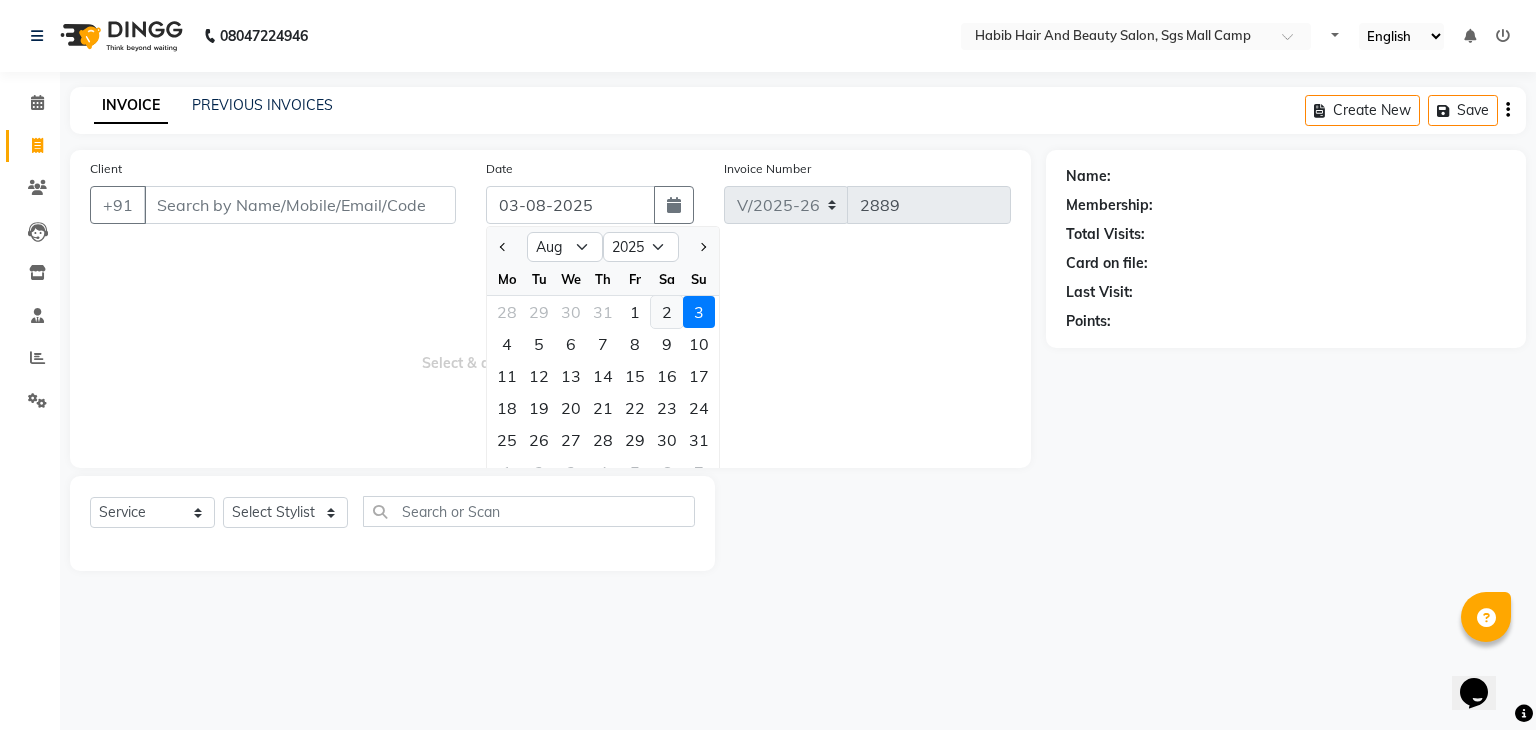 click on "2" 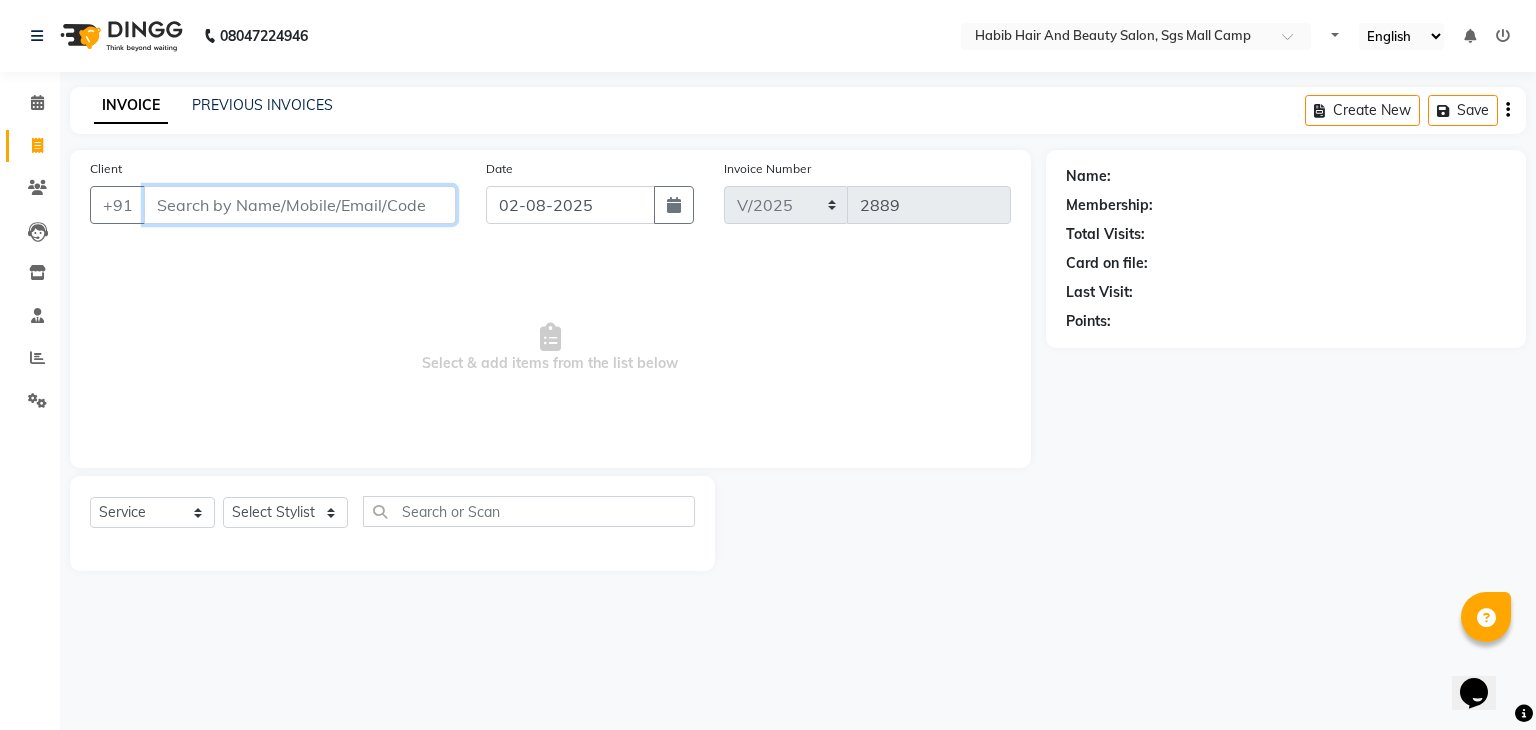 click on "Client" at bounding box center [300, 205] 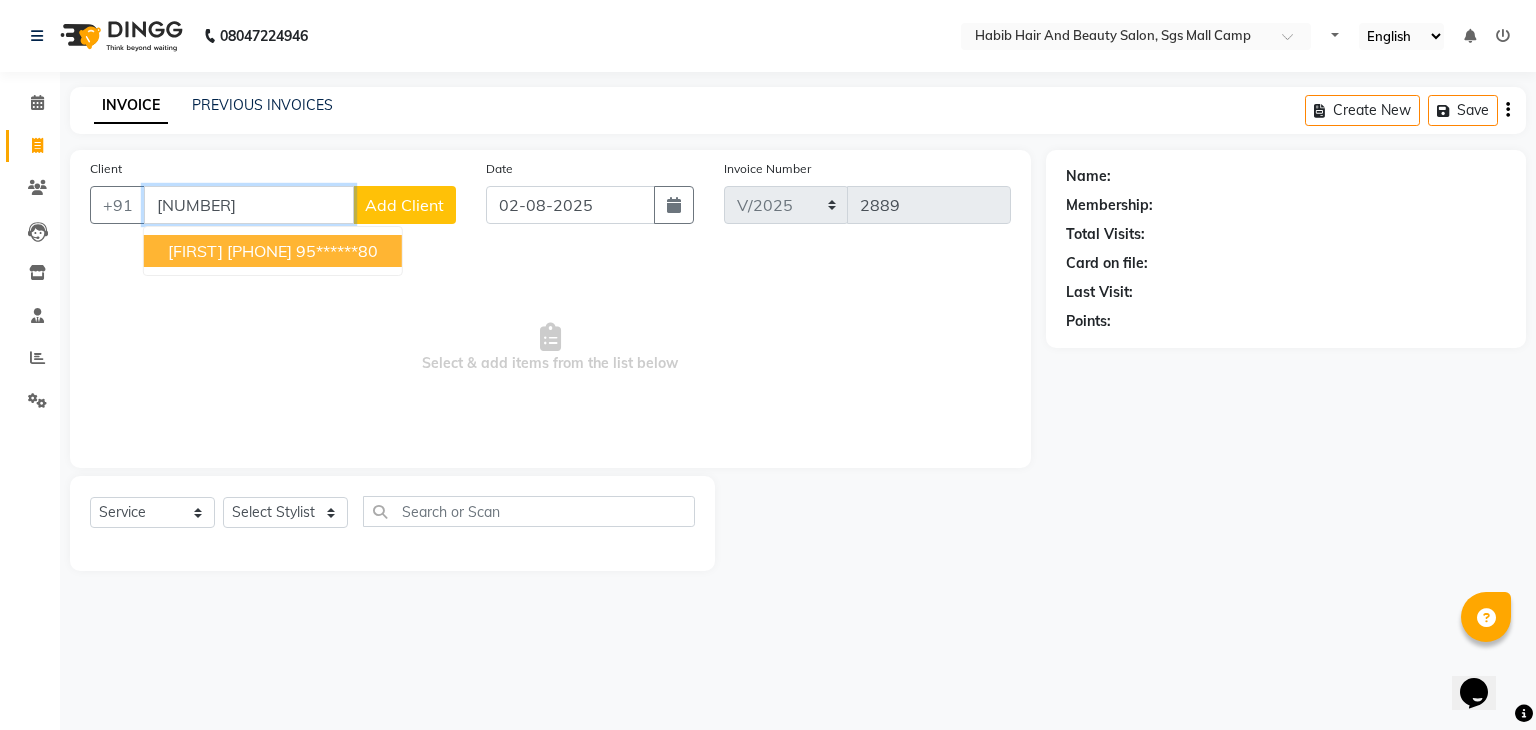click on "[FIRST] [PHONE]" at bounding box center [230, 251] 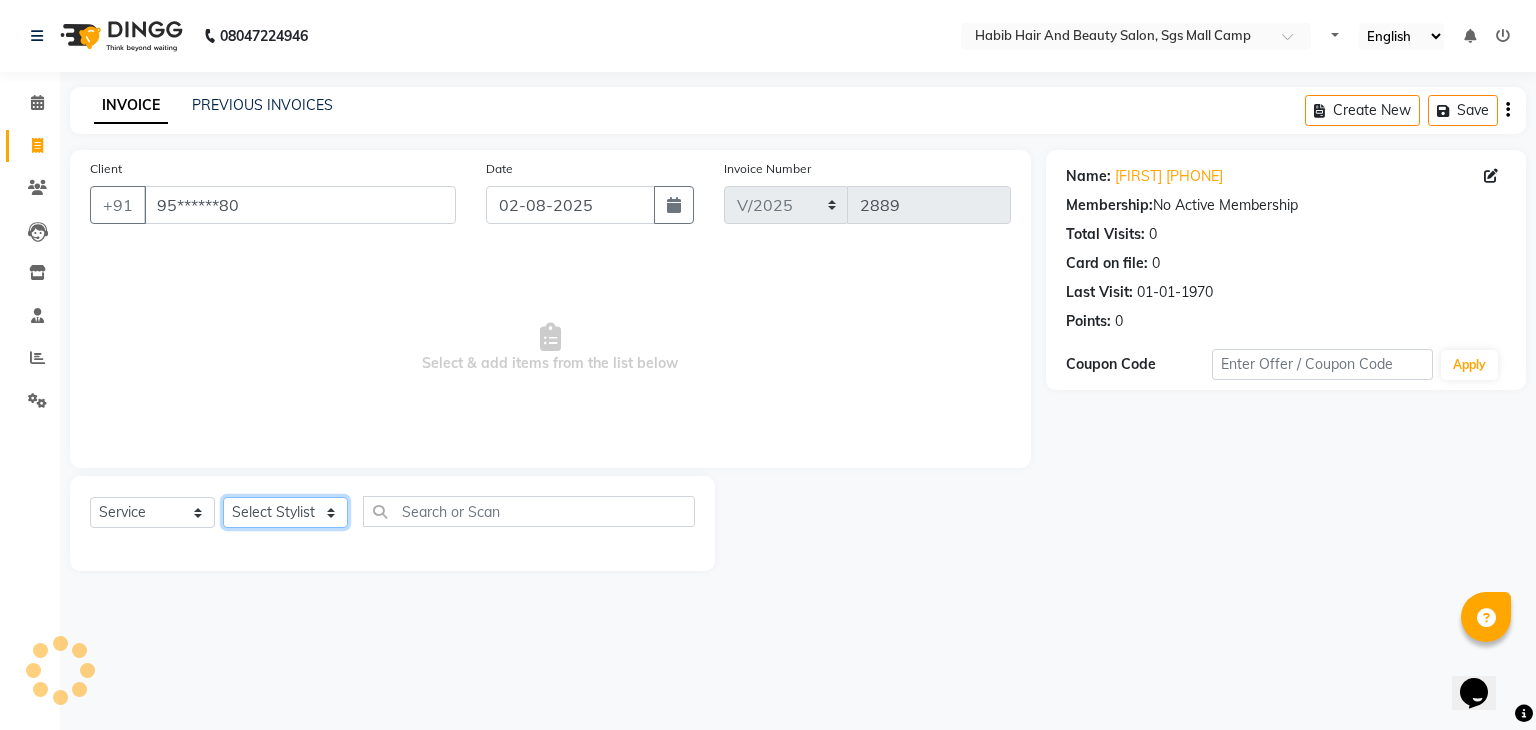 click on "Select Stylist [FIRST] [LAST] [FIRST]  [FIRST] Manager [FIRST]  [FIRST] [FIRST] [FIRST]  [FIRST] [FIRST]" 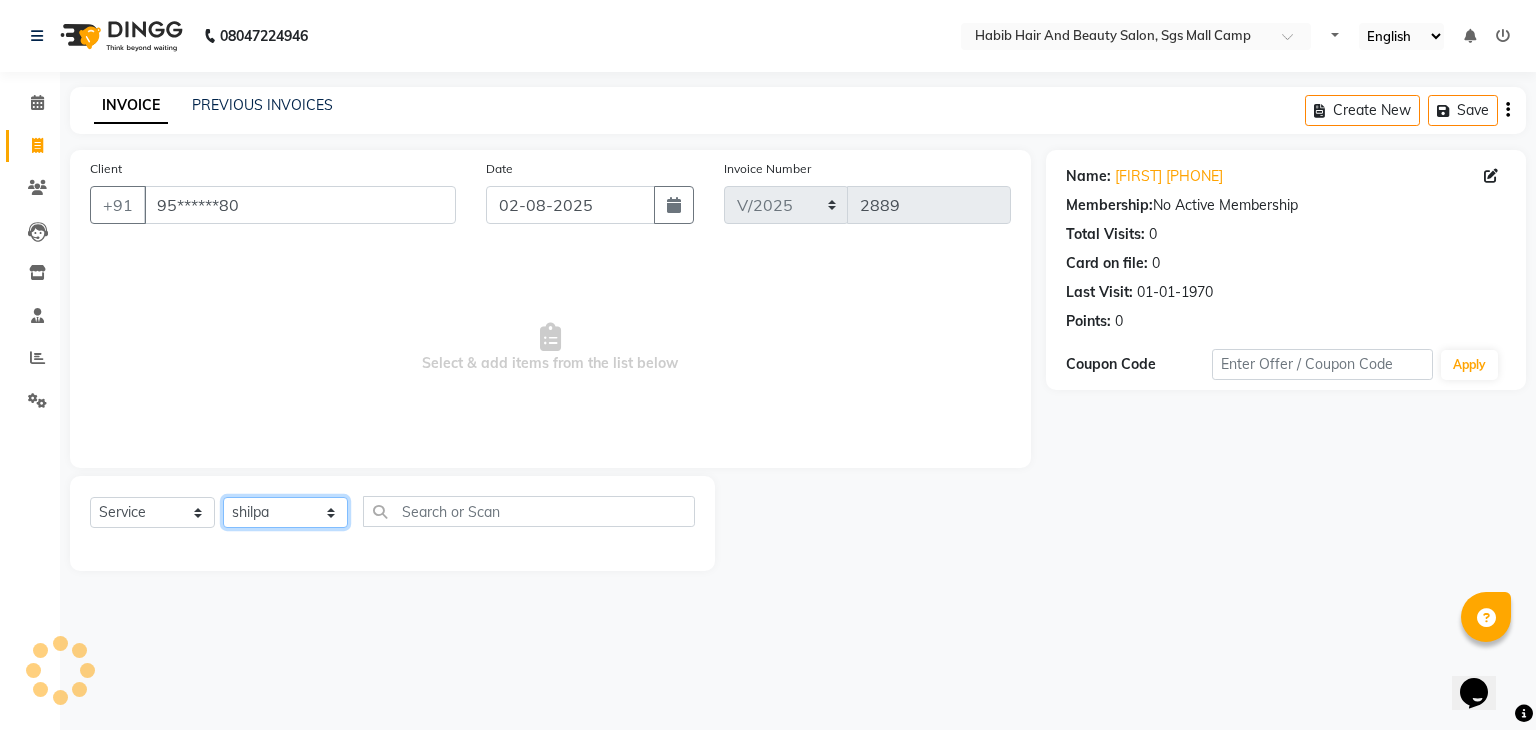 click on "Select Stylist [FIRST] [LAST] [FIRST]  [FIRST] Manager [FIRST]  [FIRST] [FIRST] [FIRST]  [FIRST] [FIRST]" 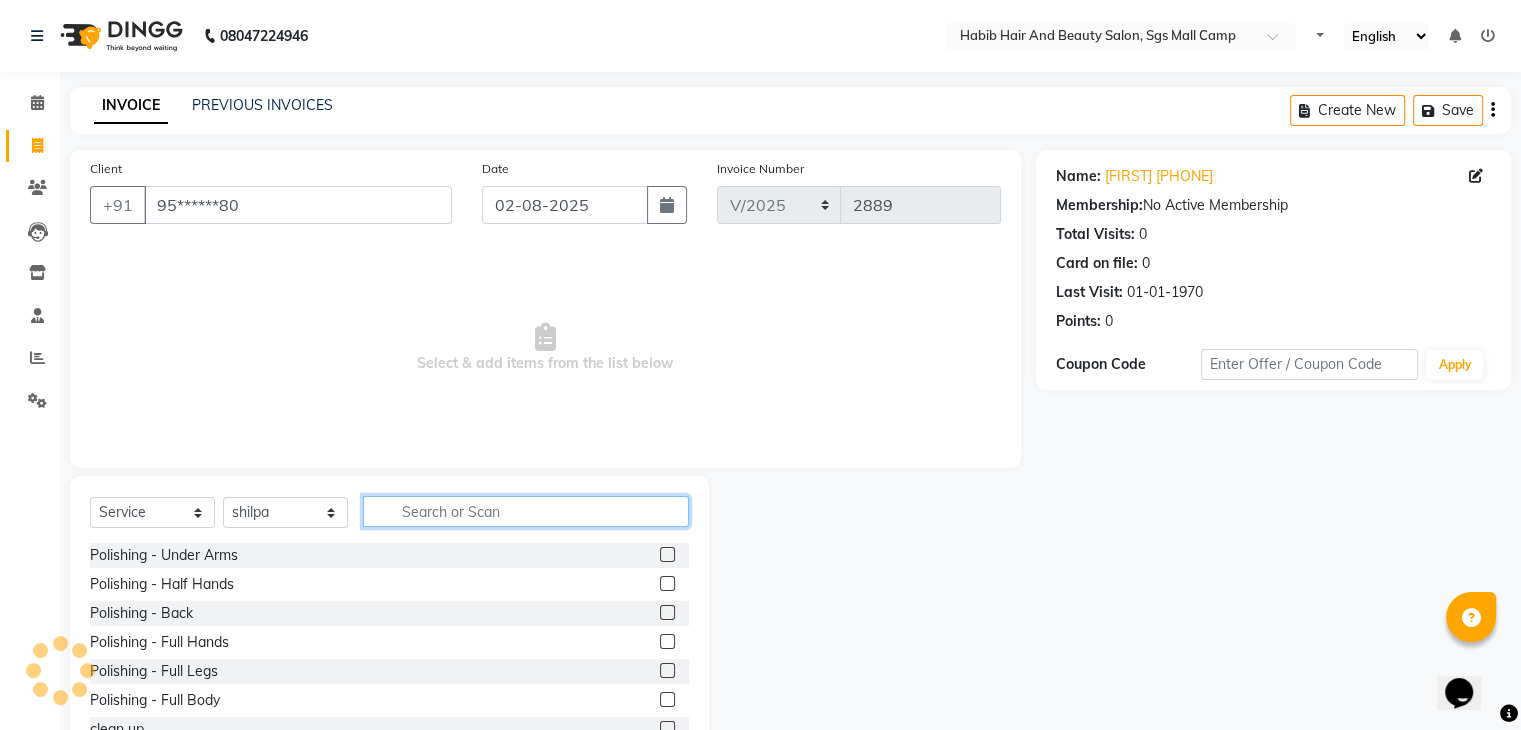 click 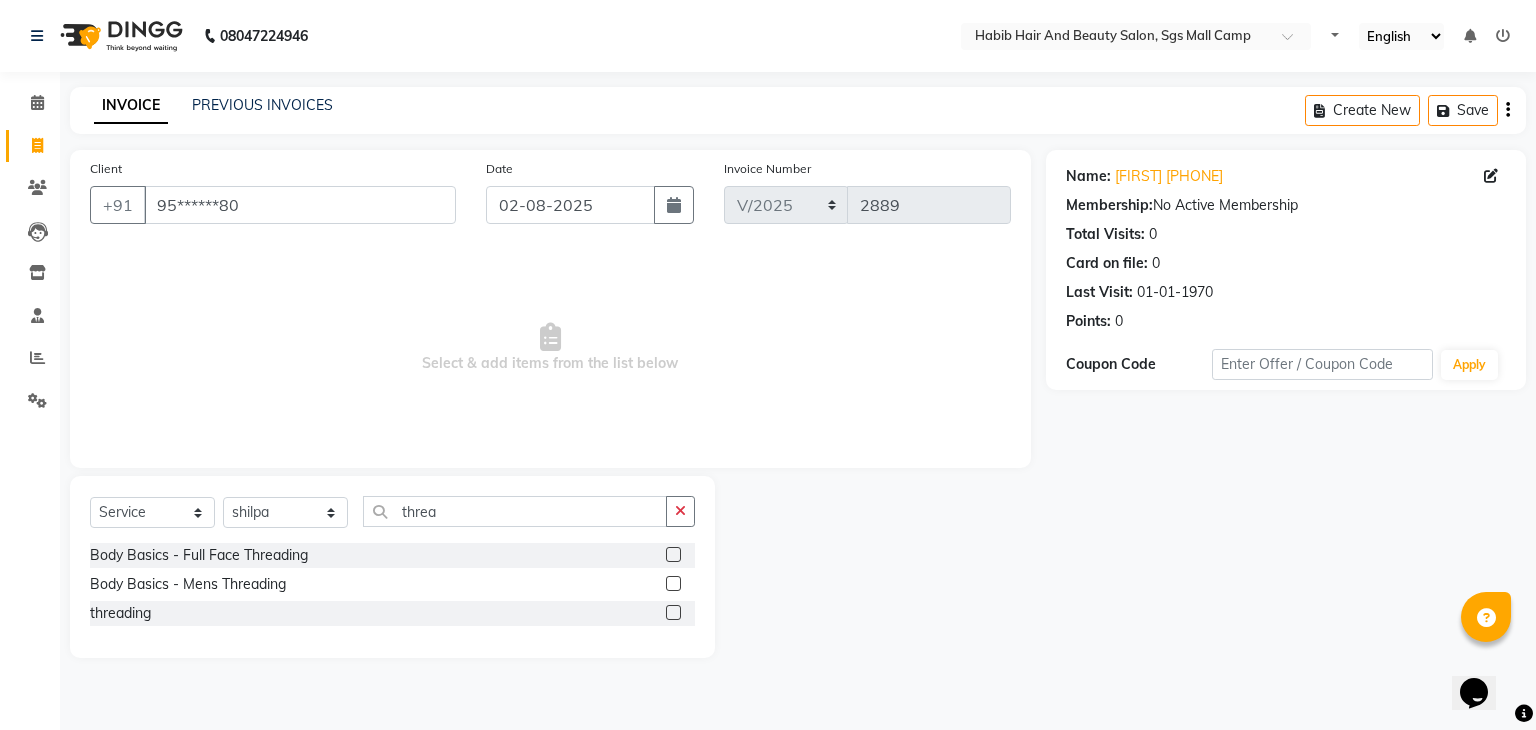 click 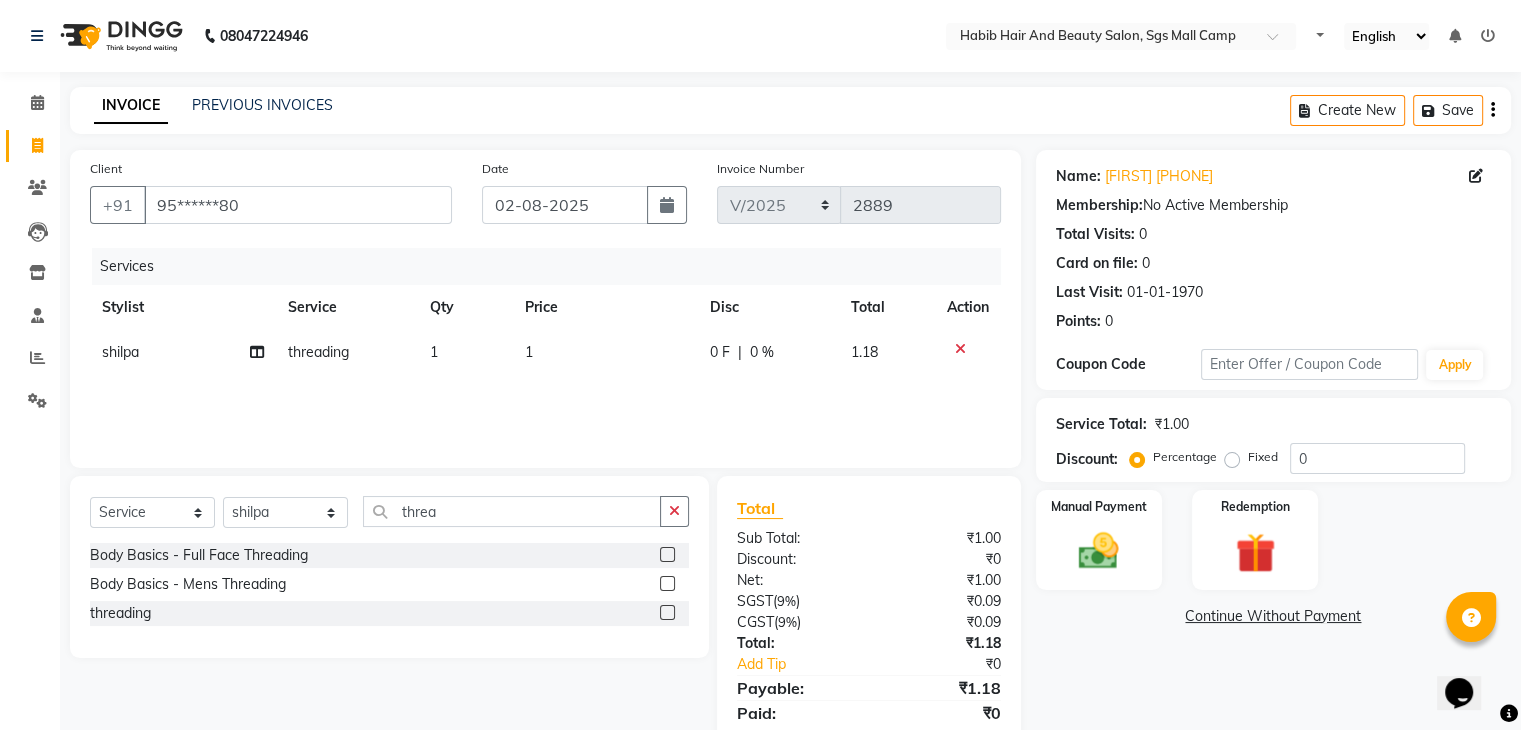 click on "1" 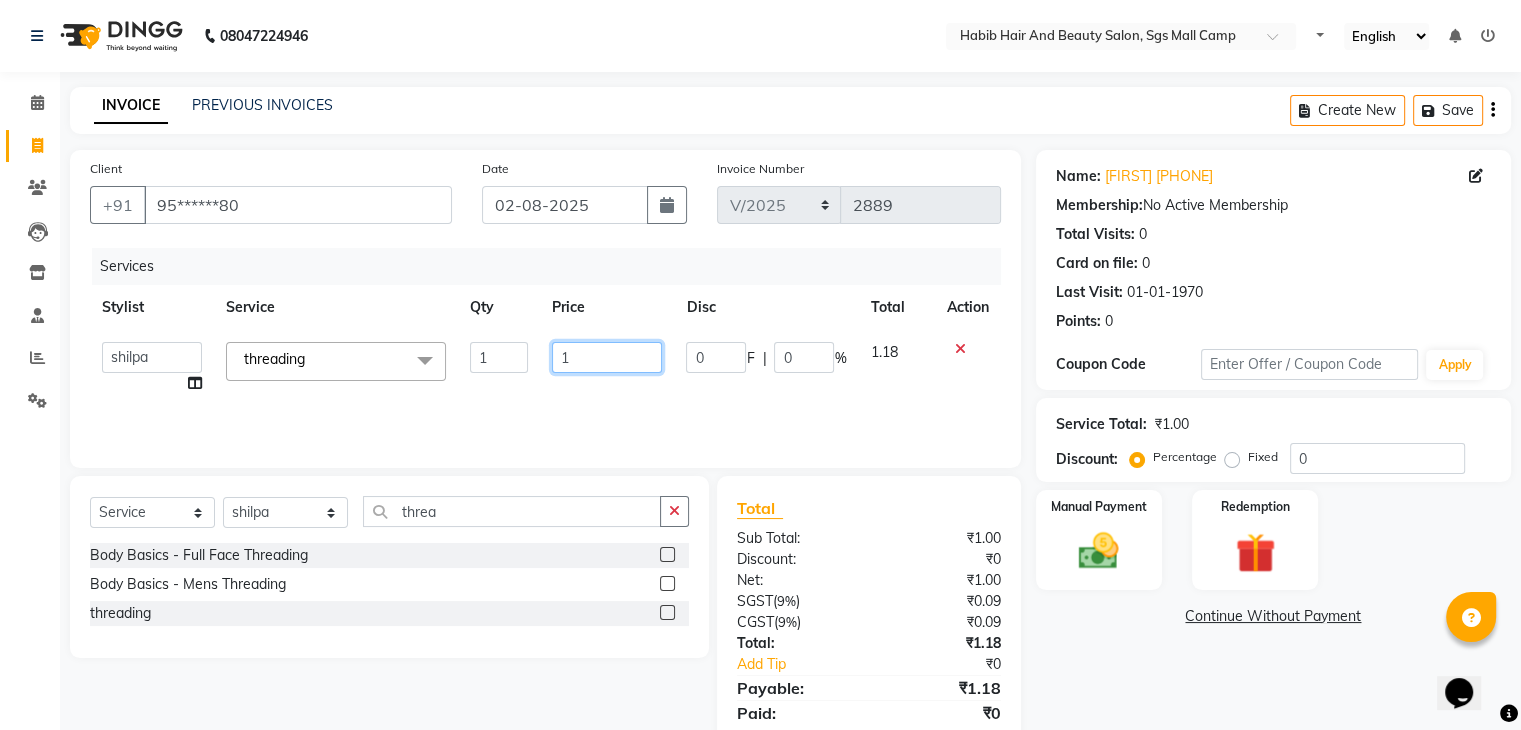 click on "1" 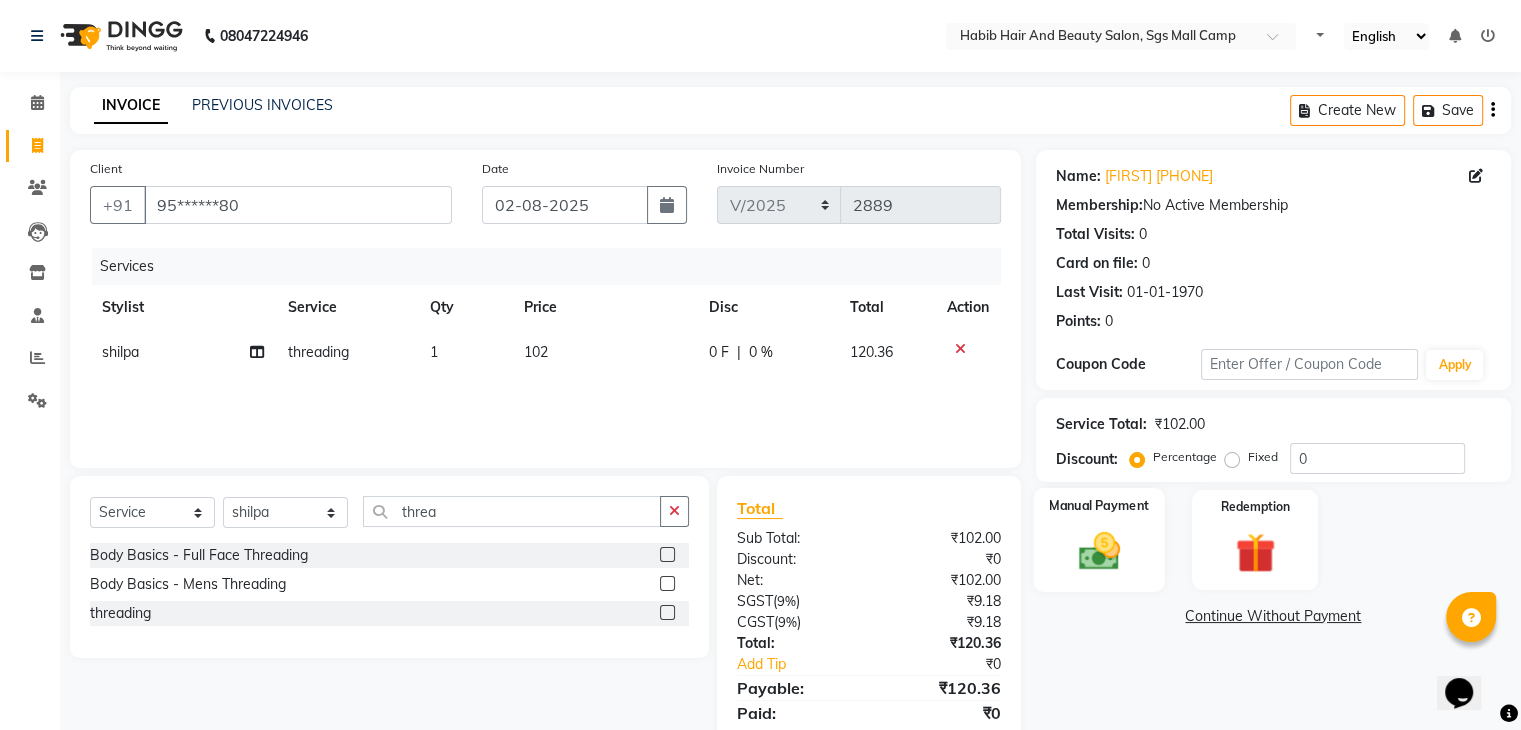 click on "Manual Payment" 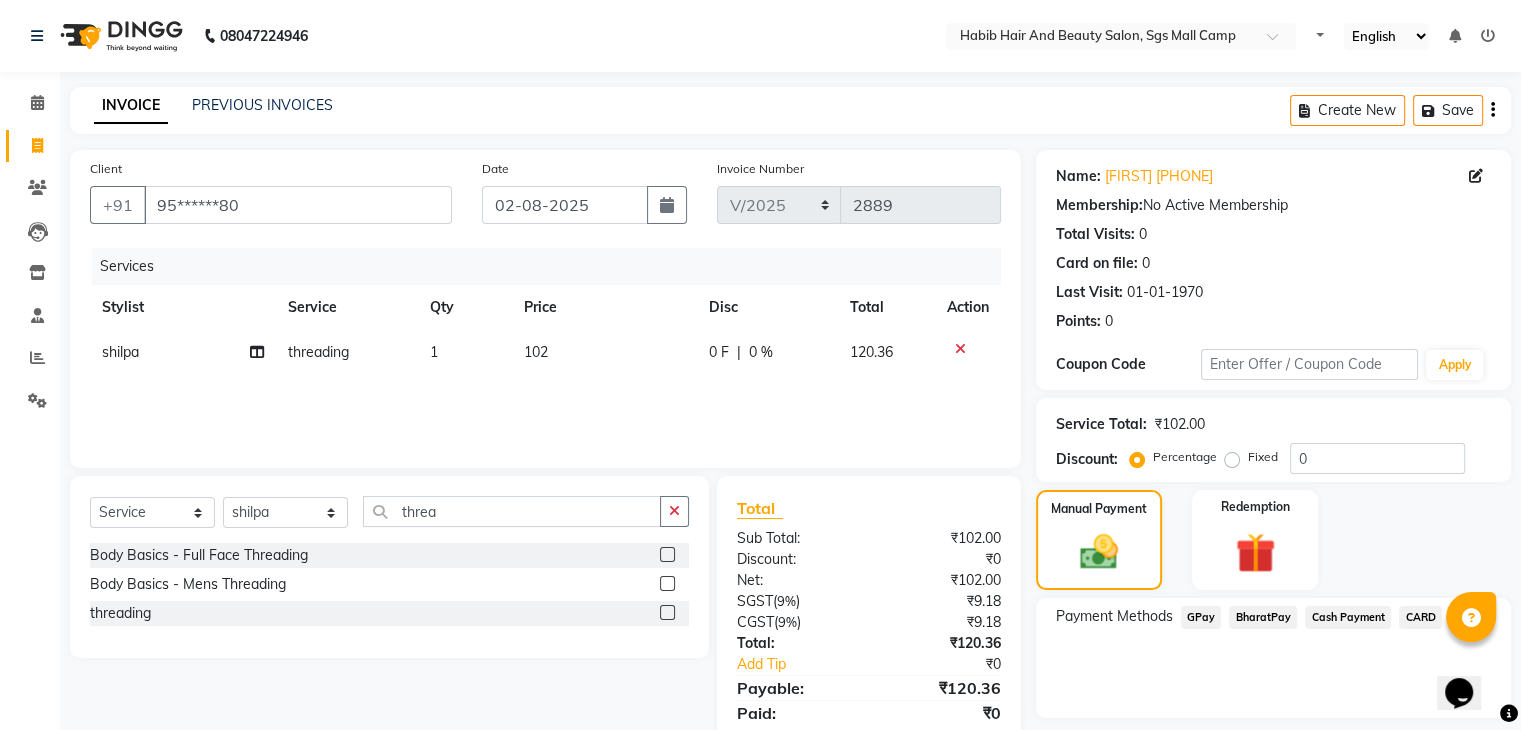 click on "Cash Payment" 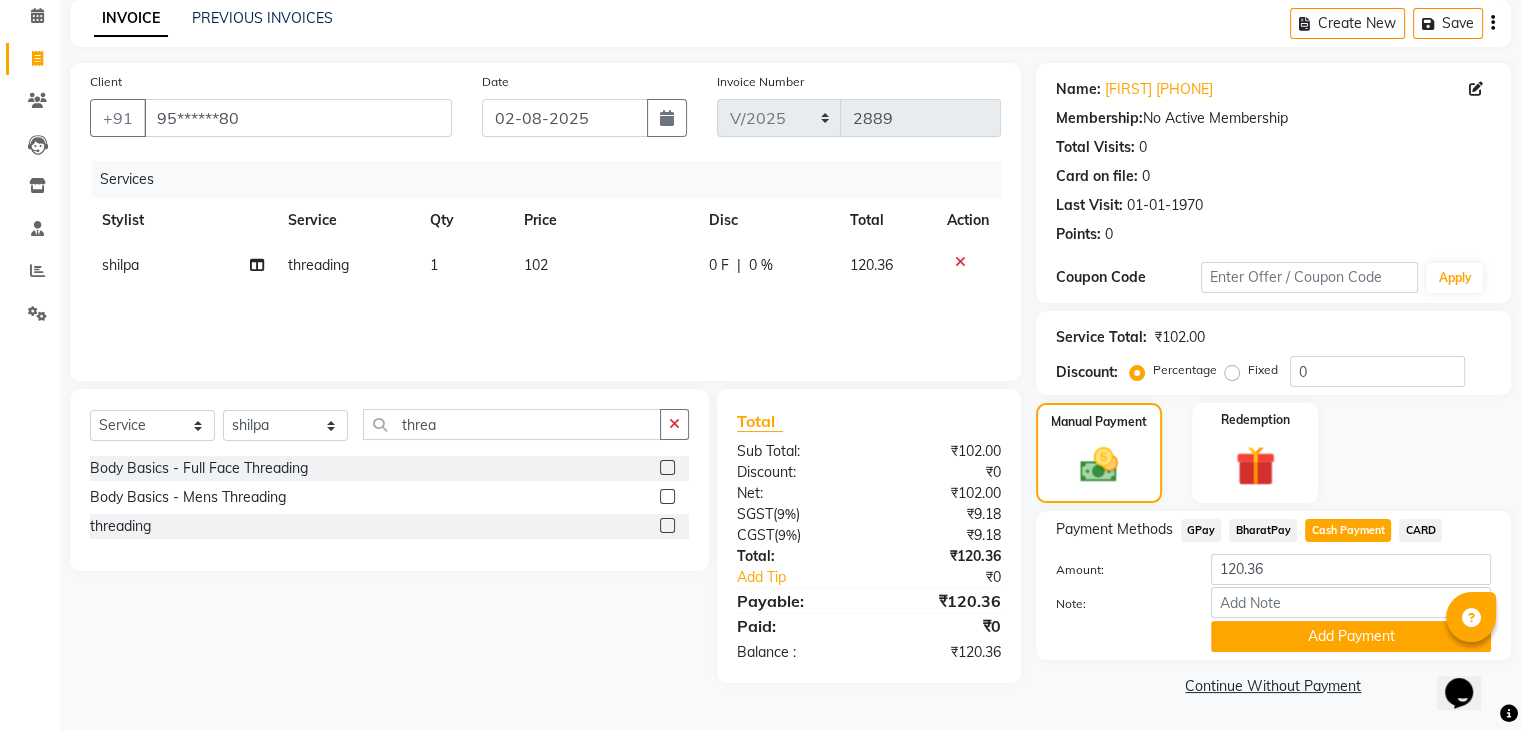 scroll, scrollTop: 89, scrollLeft: 0, axis: vertical 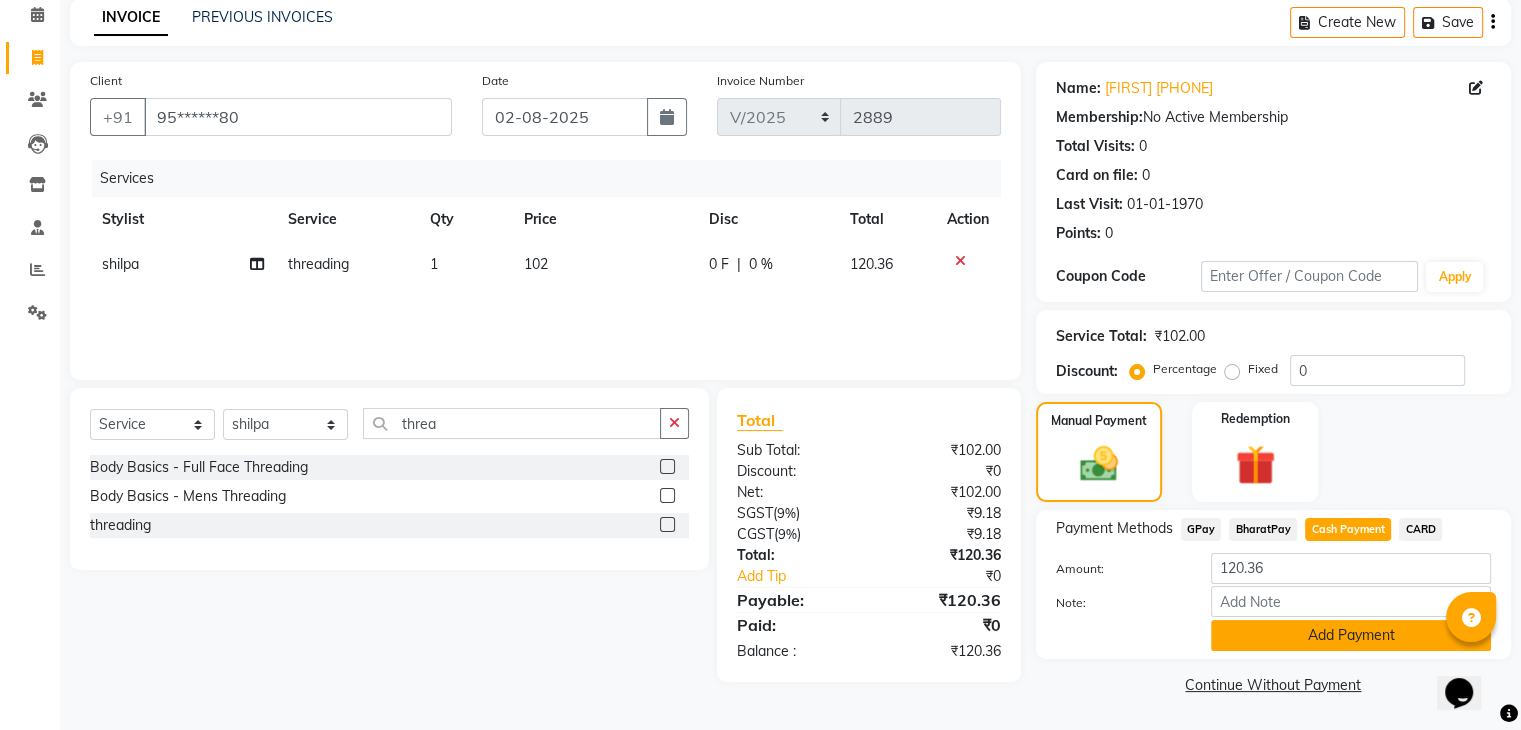 click on "Add Payment" 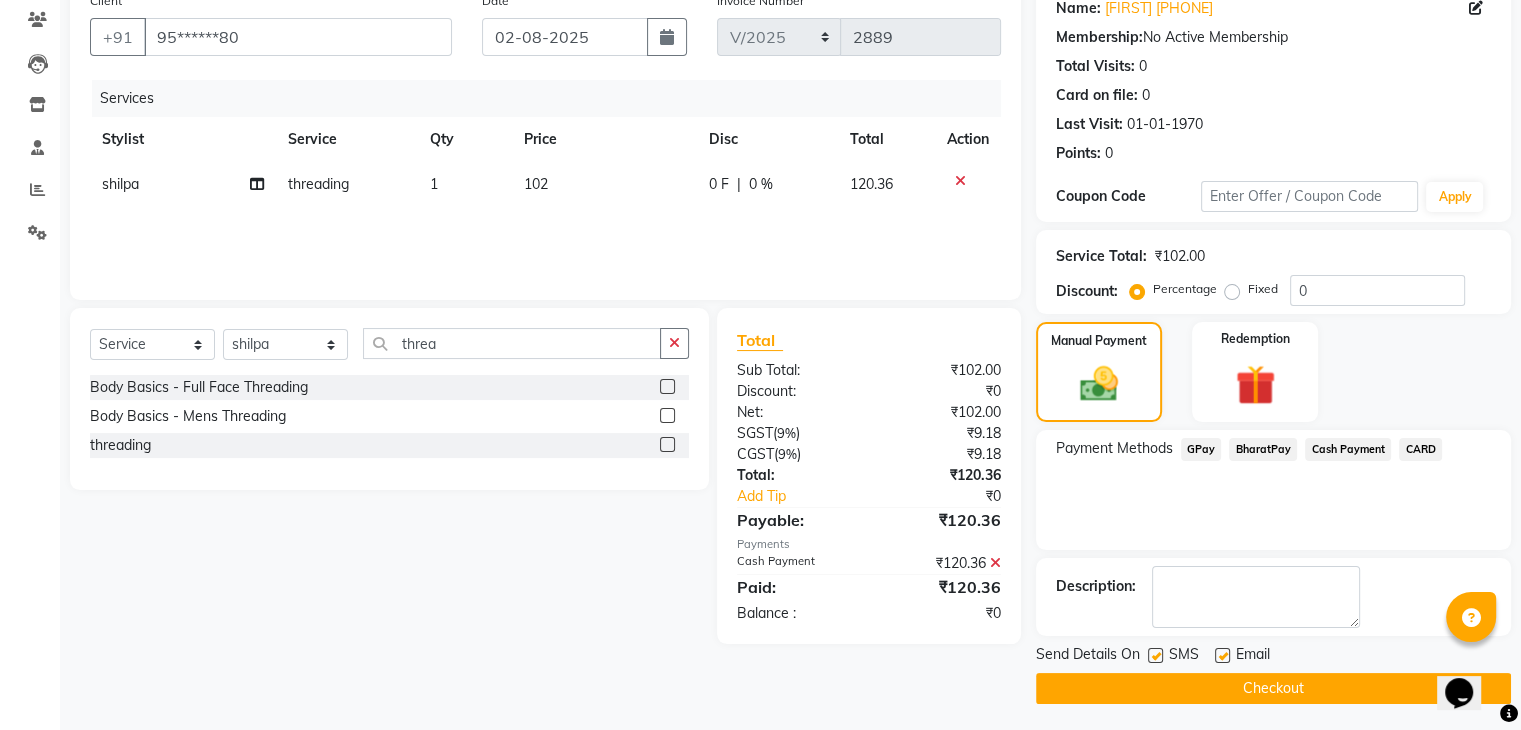scroll, scrollTop: 171, scrollLeft: 0, axis: vertical 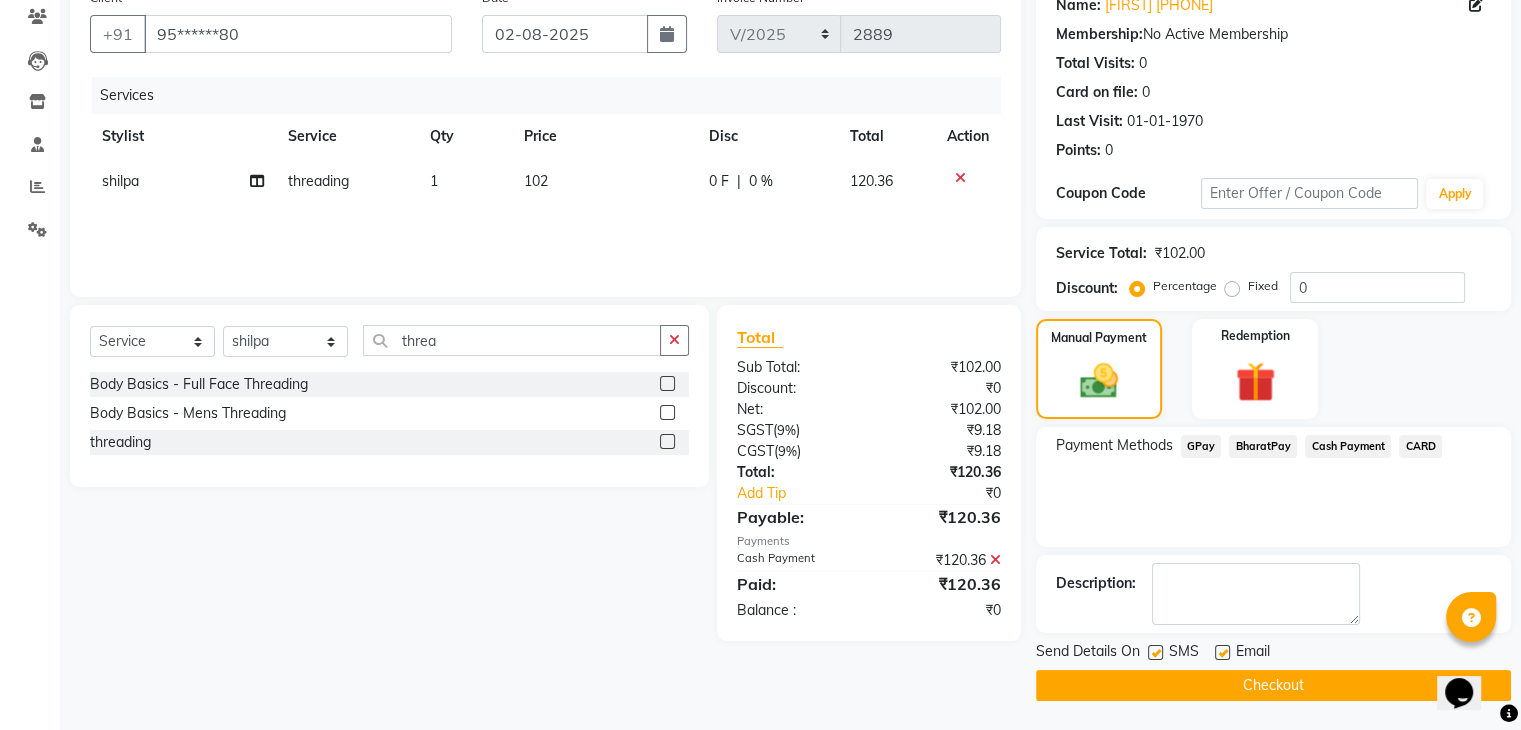 click on "Checkout" 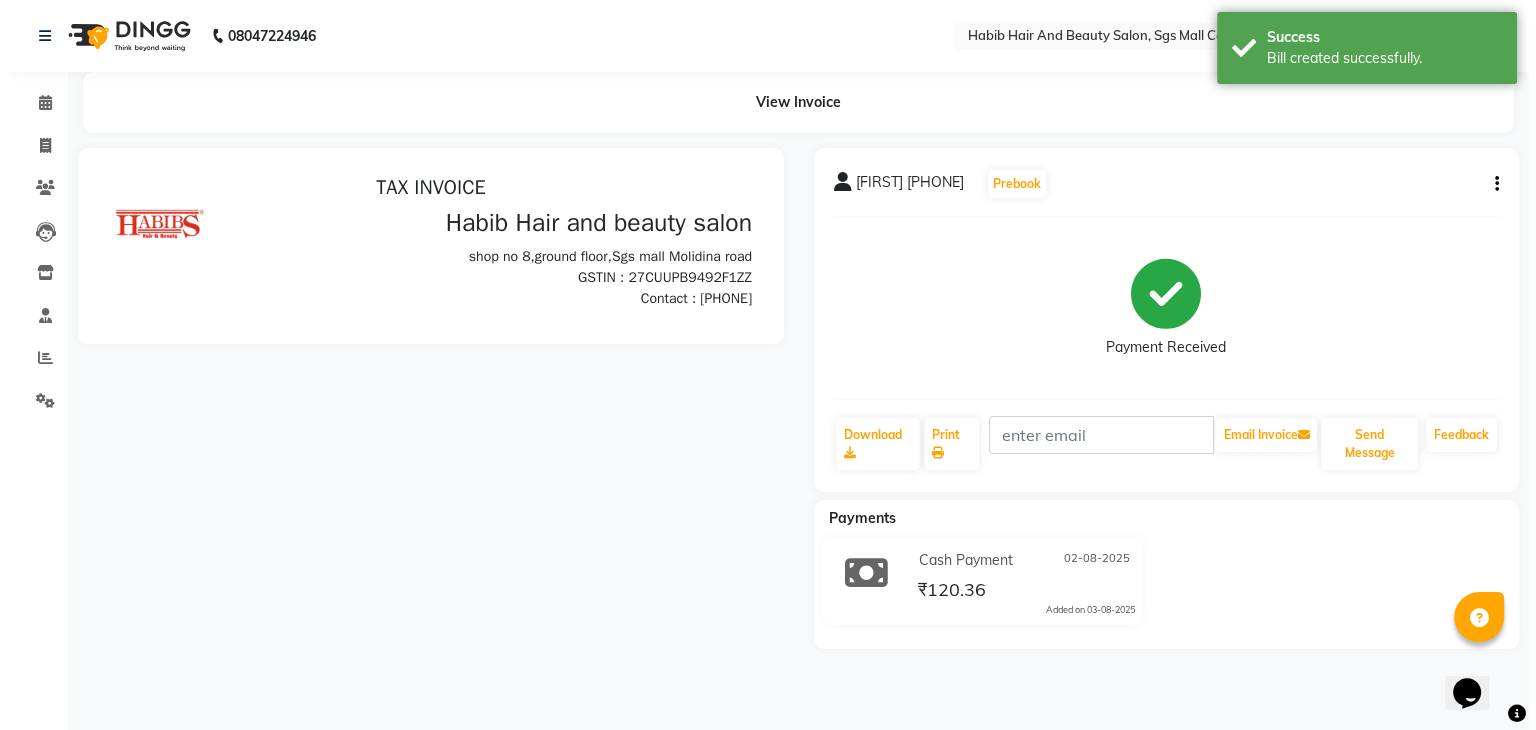 scroll, scrollTop: 0, scrollLeft: 0, axis: both 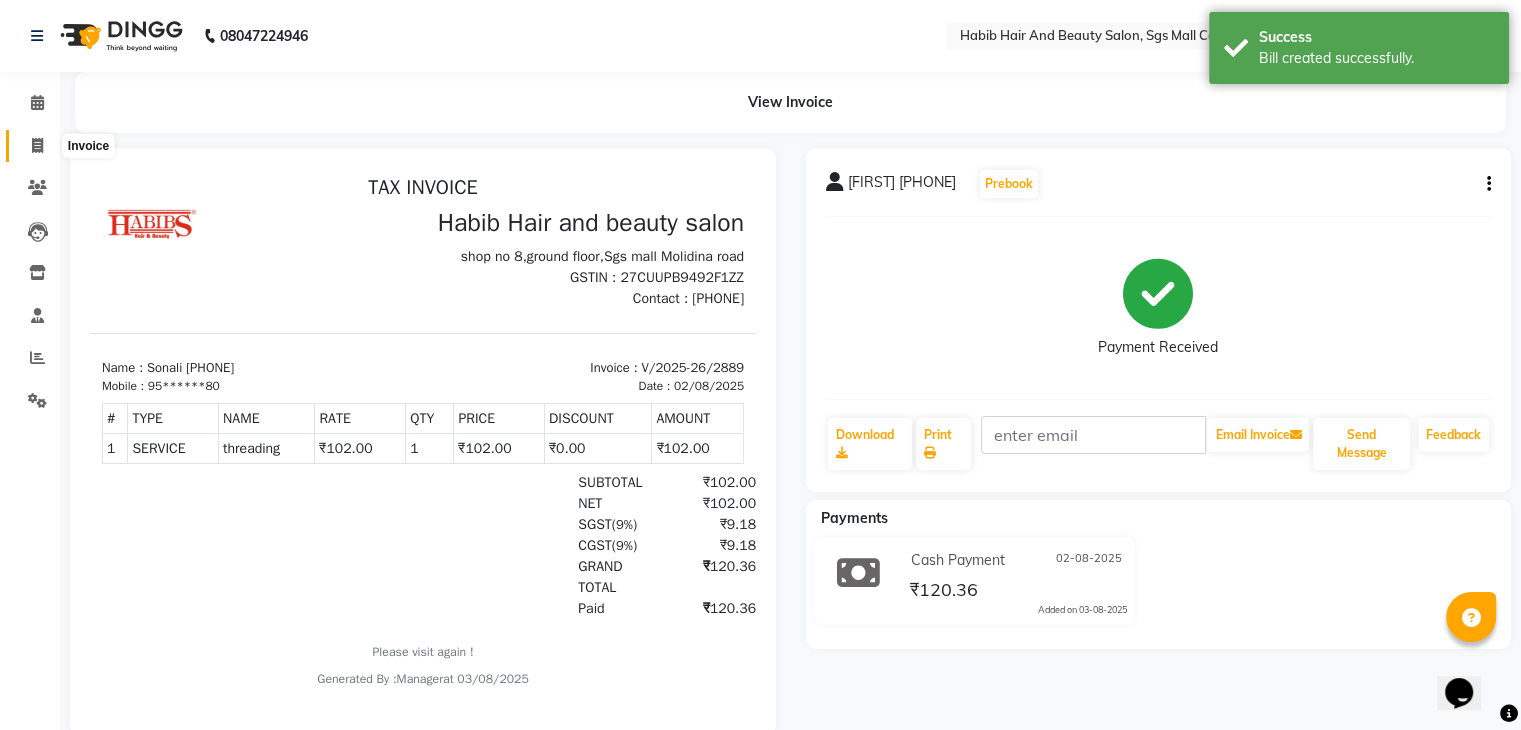 click 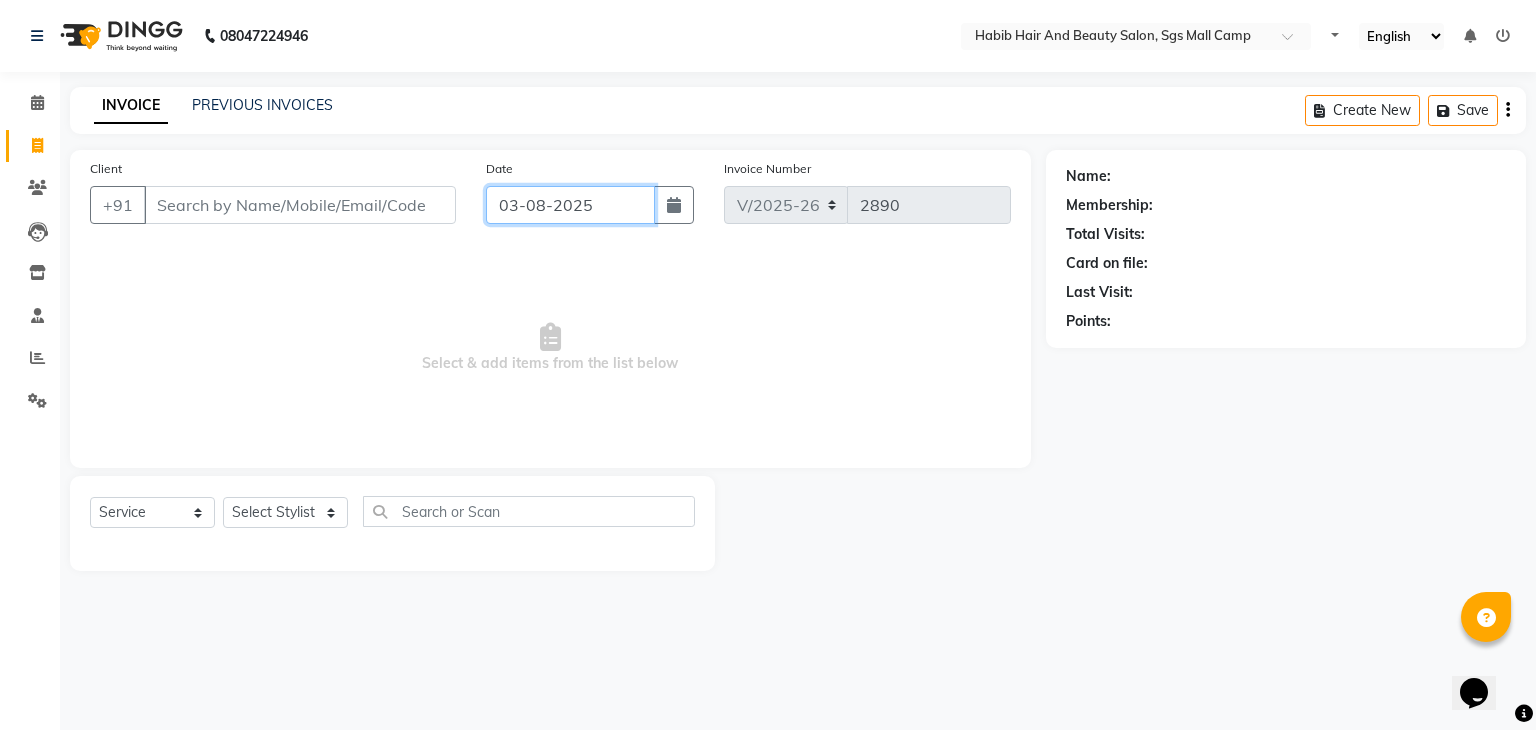 click on "03-08-2025" 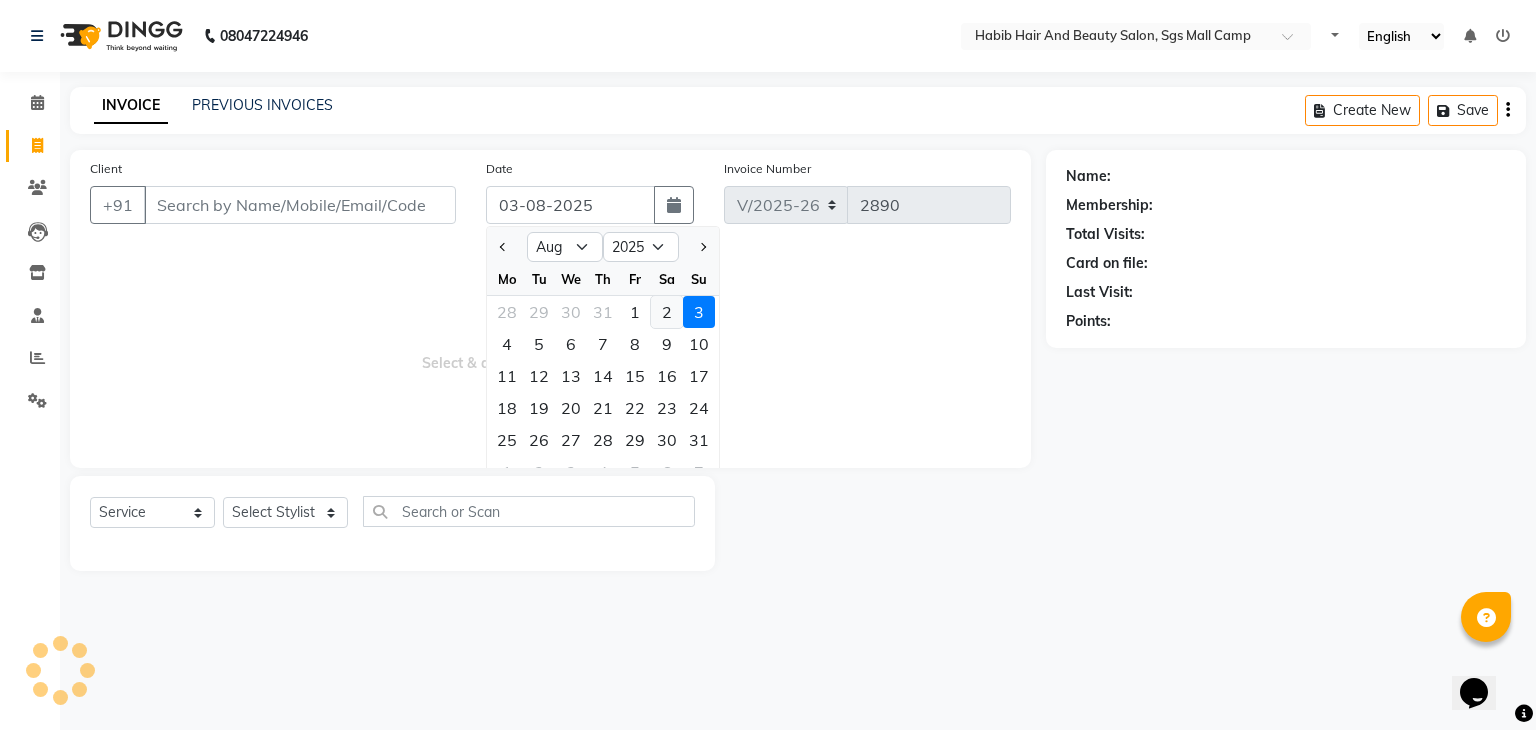 click on "2" 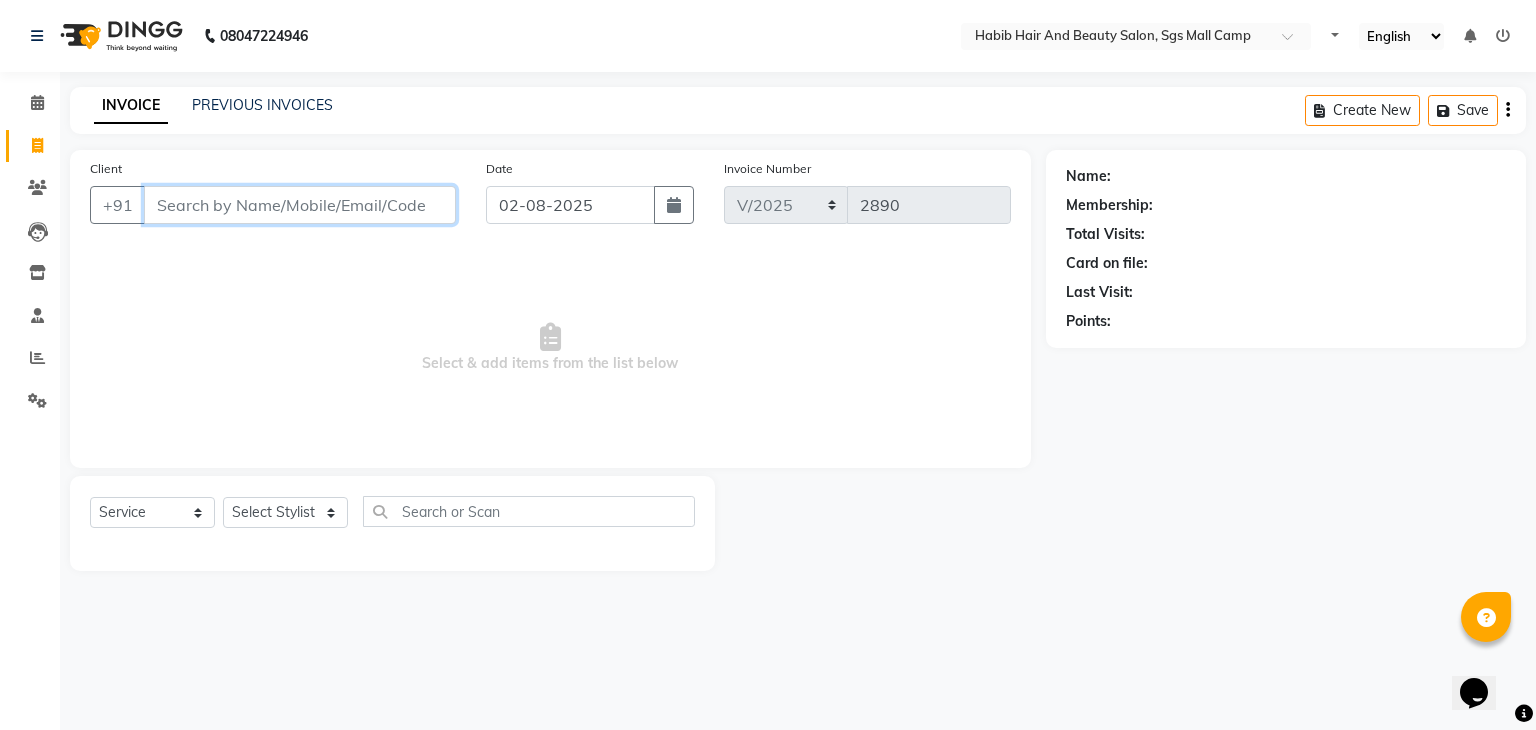 click on "Client" at bounding box center (300, 205) 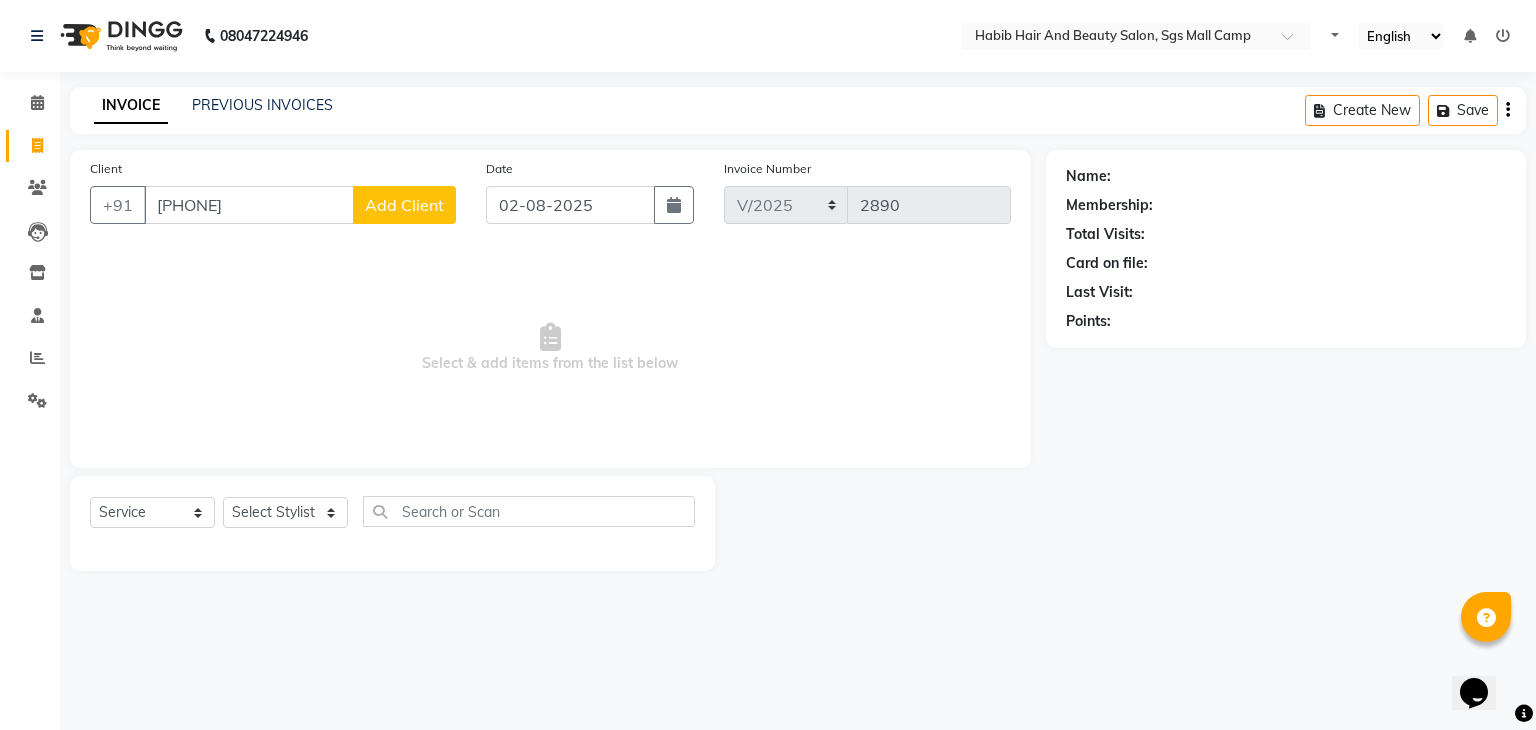 click on "Add Client" 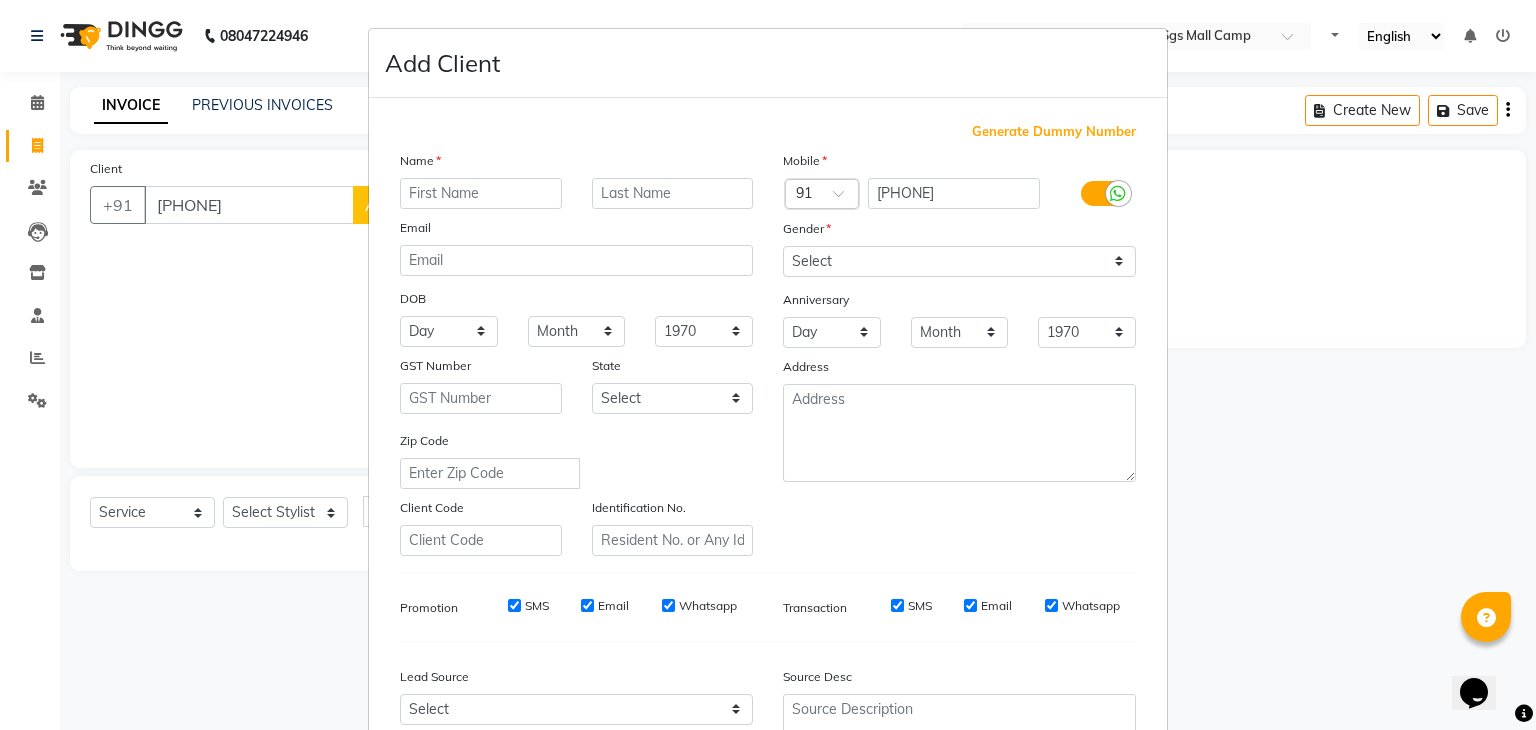 click at bounding box center (481, 193) 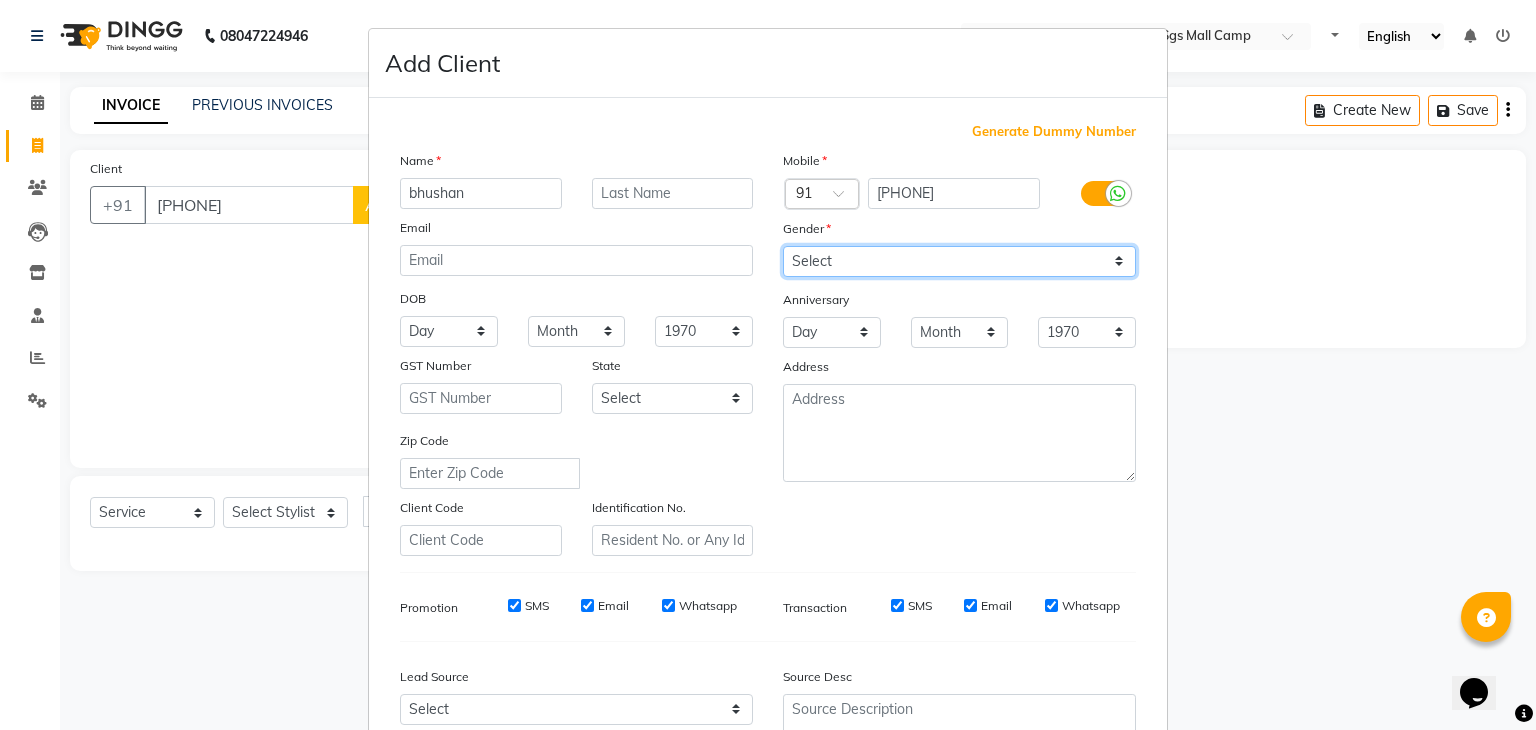 click on "Select Male Female Other Prefer Not To Say" at bounding box center (959, 261) 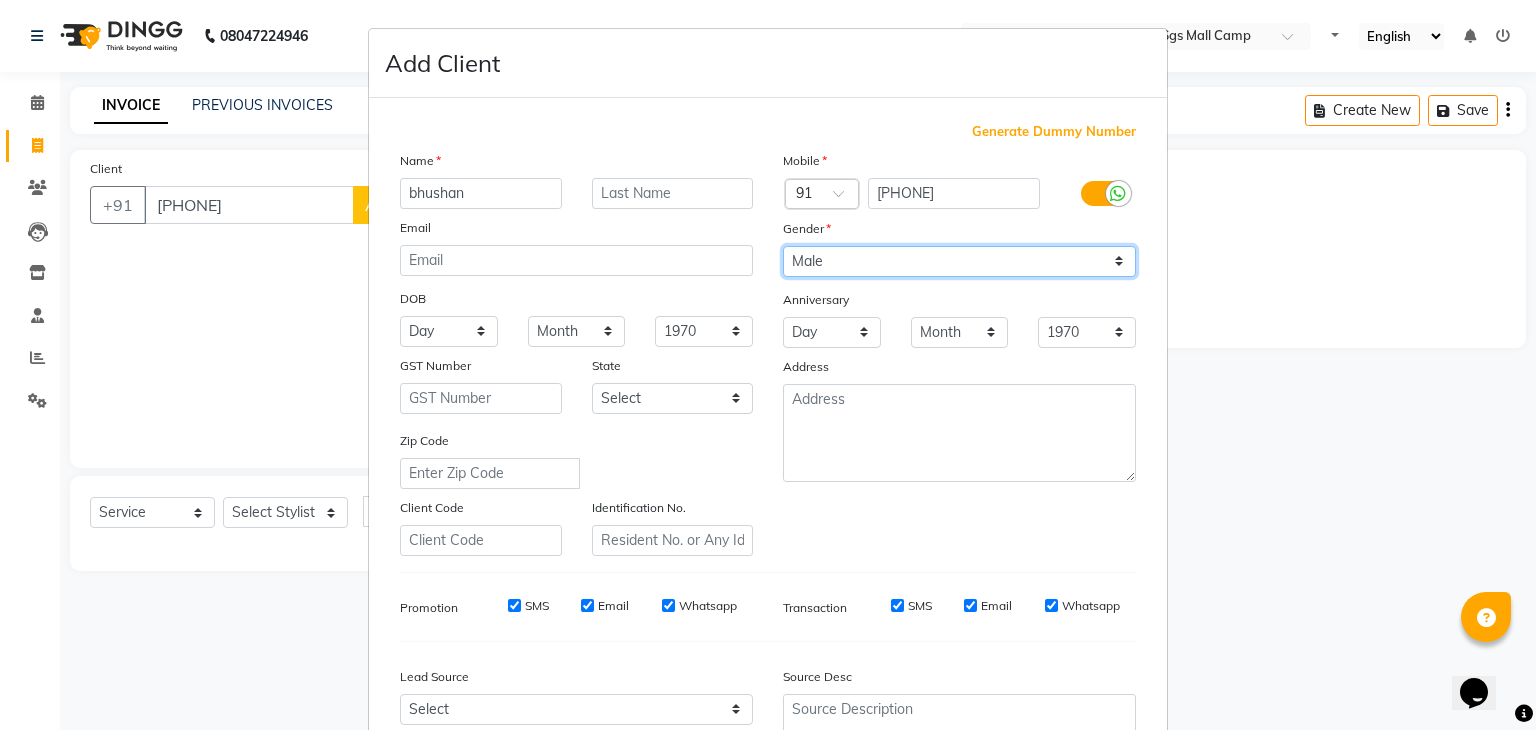 click on "Select Male Female Other Prefer Not To Say" at bounding box center [959, 261] 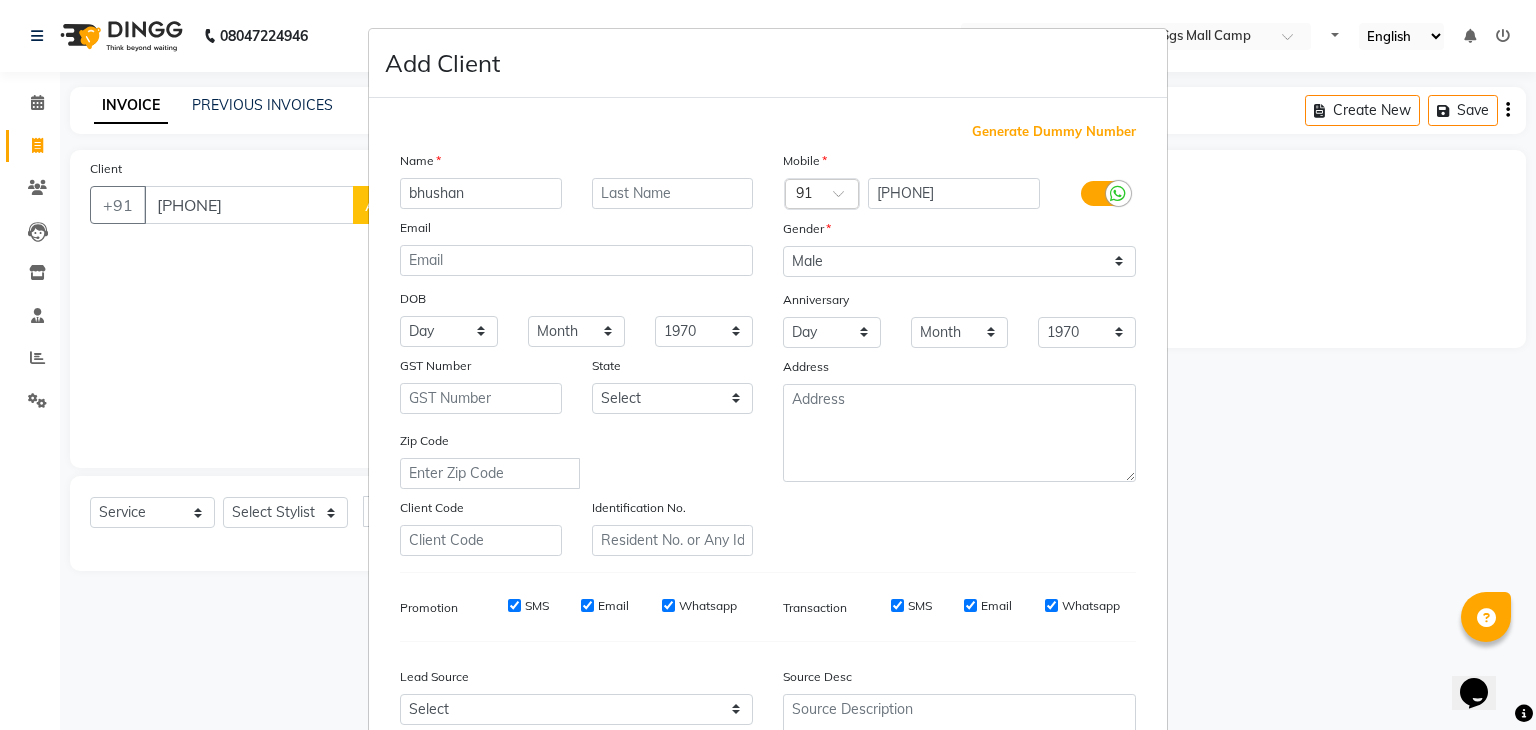 click on "Zip Code" at bounding box center (576, 459) 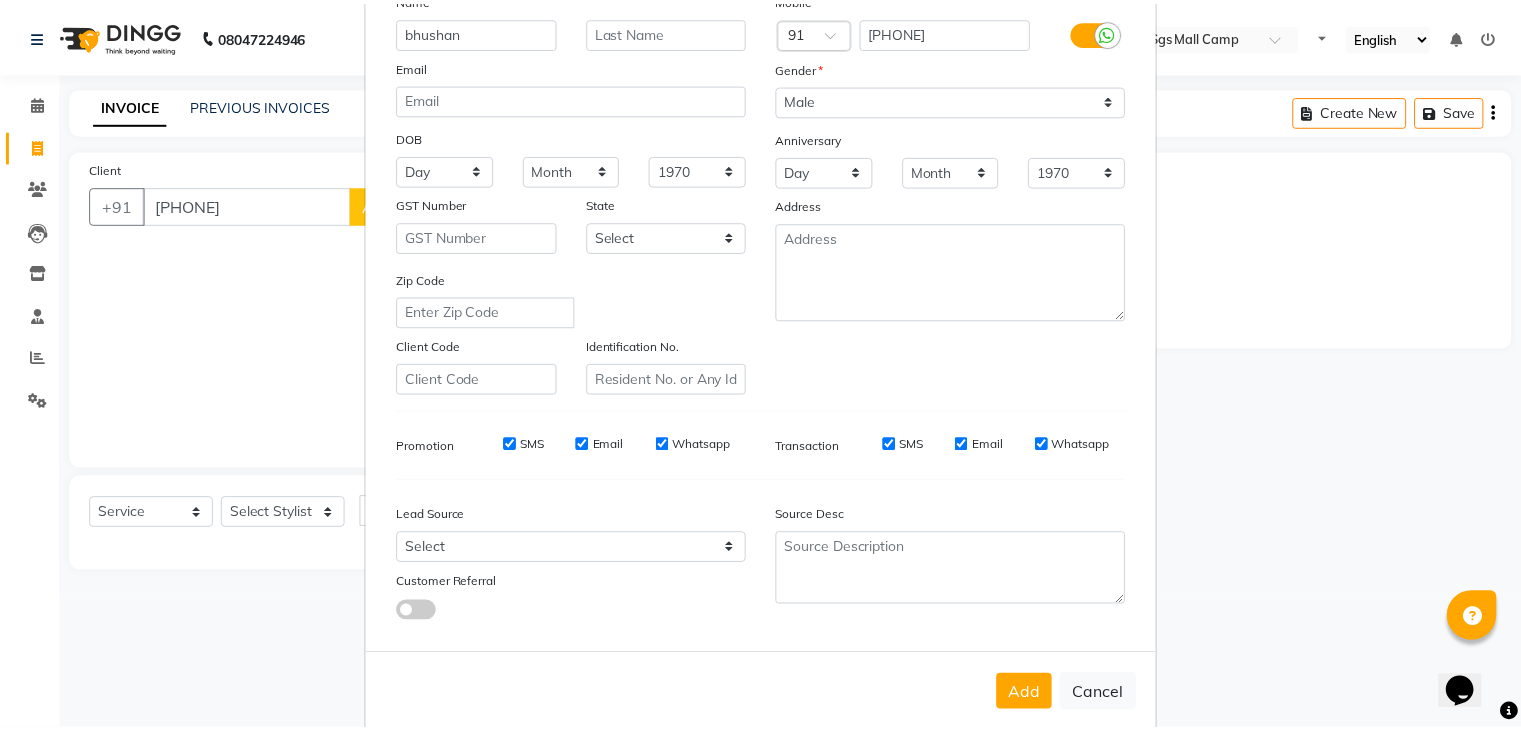 scroll, scrollTop: 203, scrollLeft: 0, axis: vertical 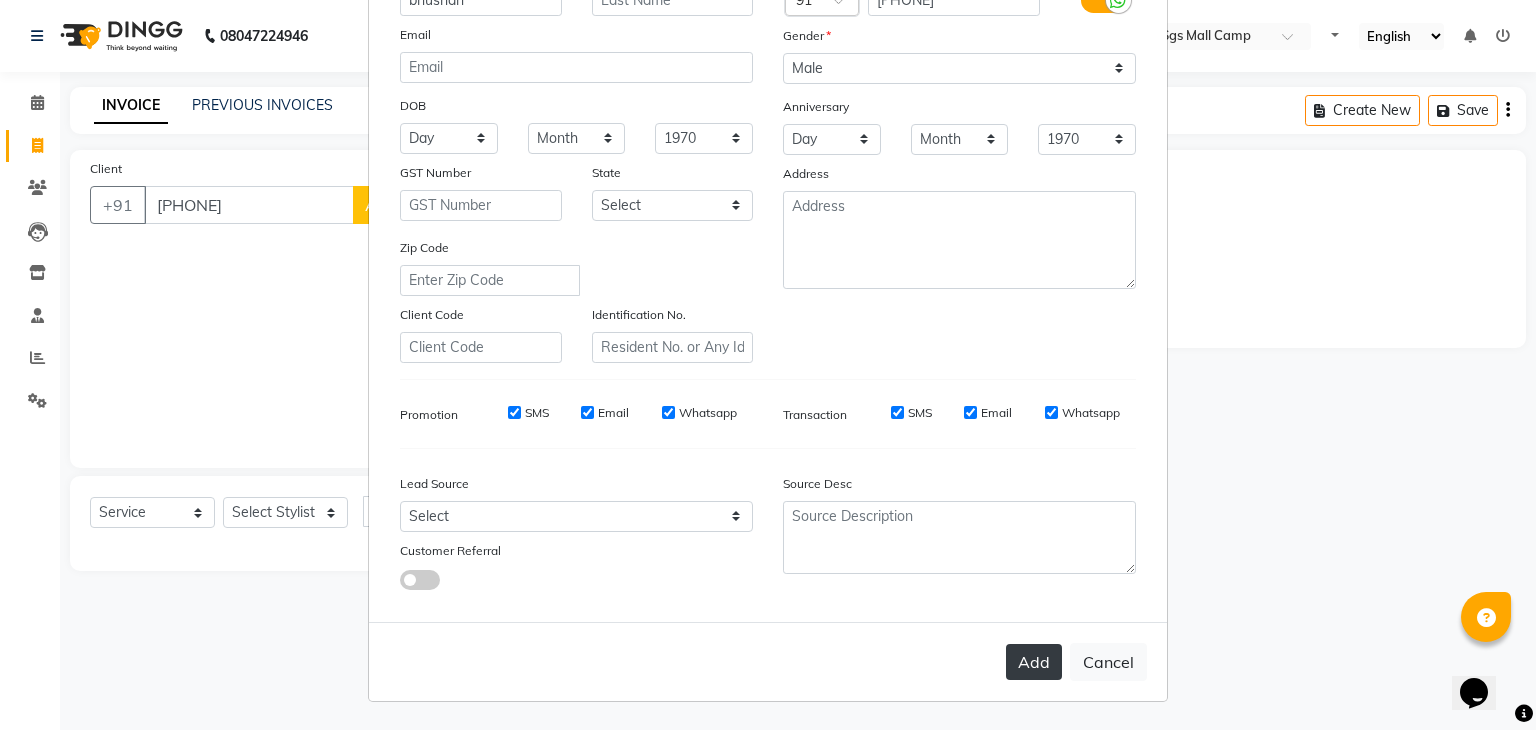 click on "Add" at bounding box center (1034, 662) 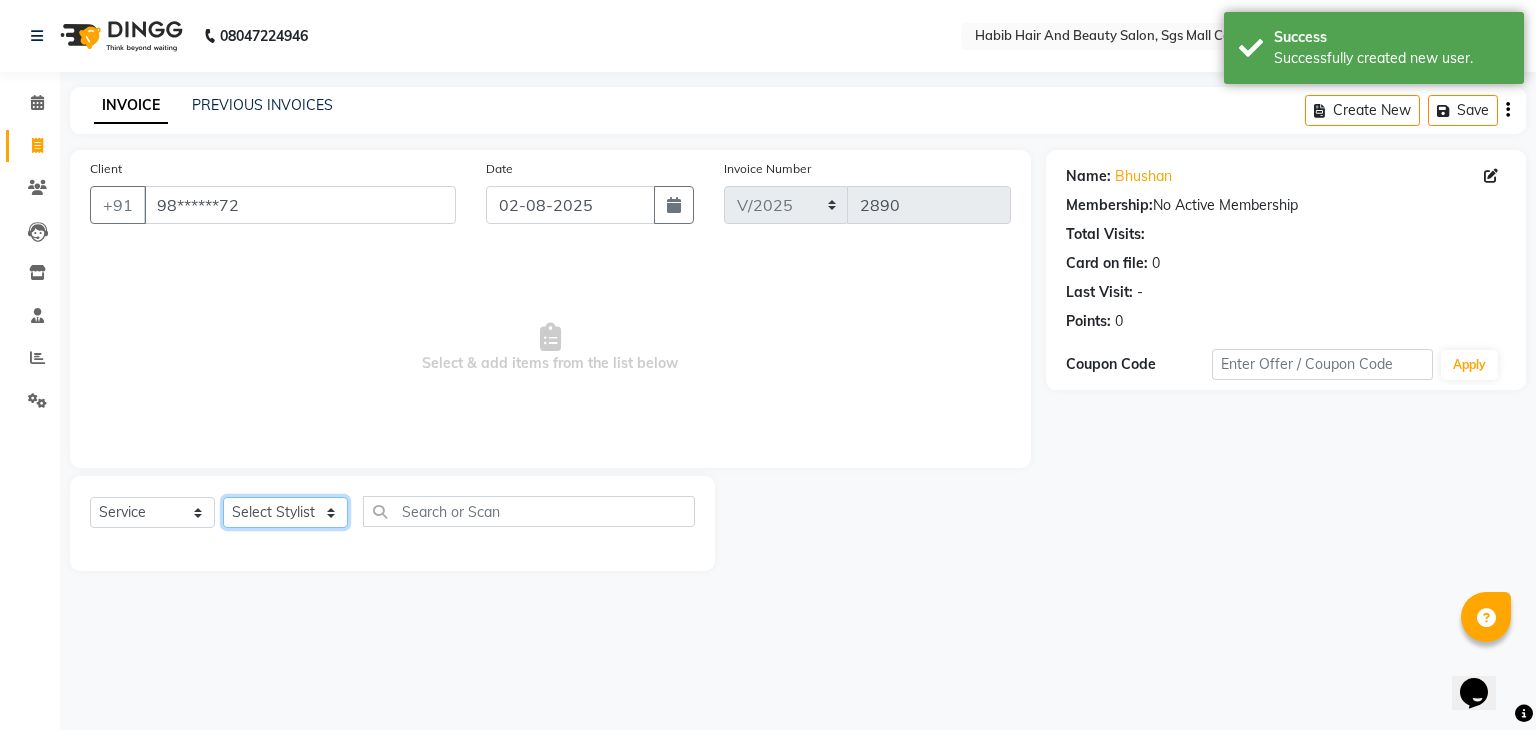 click on "Select Stylist [FIRST] [LAST] [FIRST]  [FIRST] Manager [FIRST]  [FIRST] [FIRST] [FIRST]  [FIRST] [FIRST]" 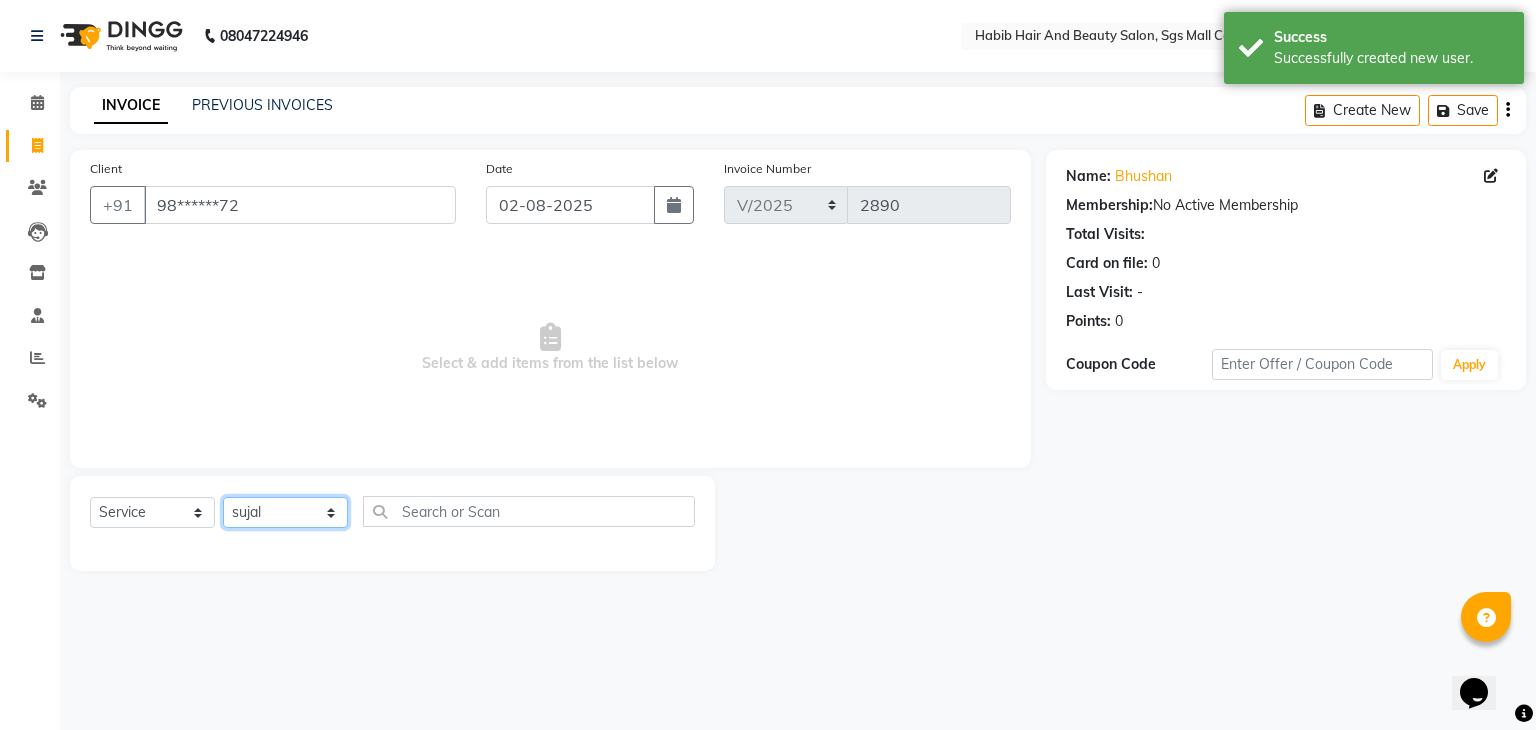 click on "Select Stylist [FIRST] [LAST] [FIRST]  [FIRST] Manager [FIRST]  [FIRST] [FIRST] [FIRST]  [FIRST] [FIRST]" 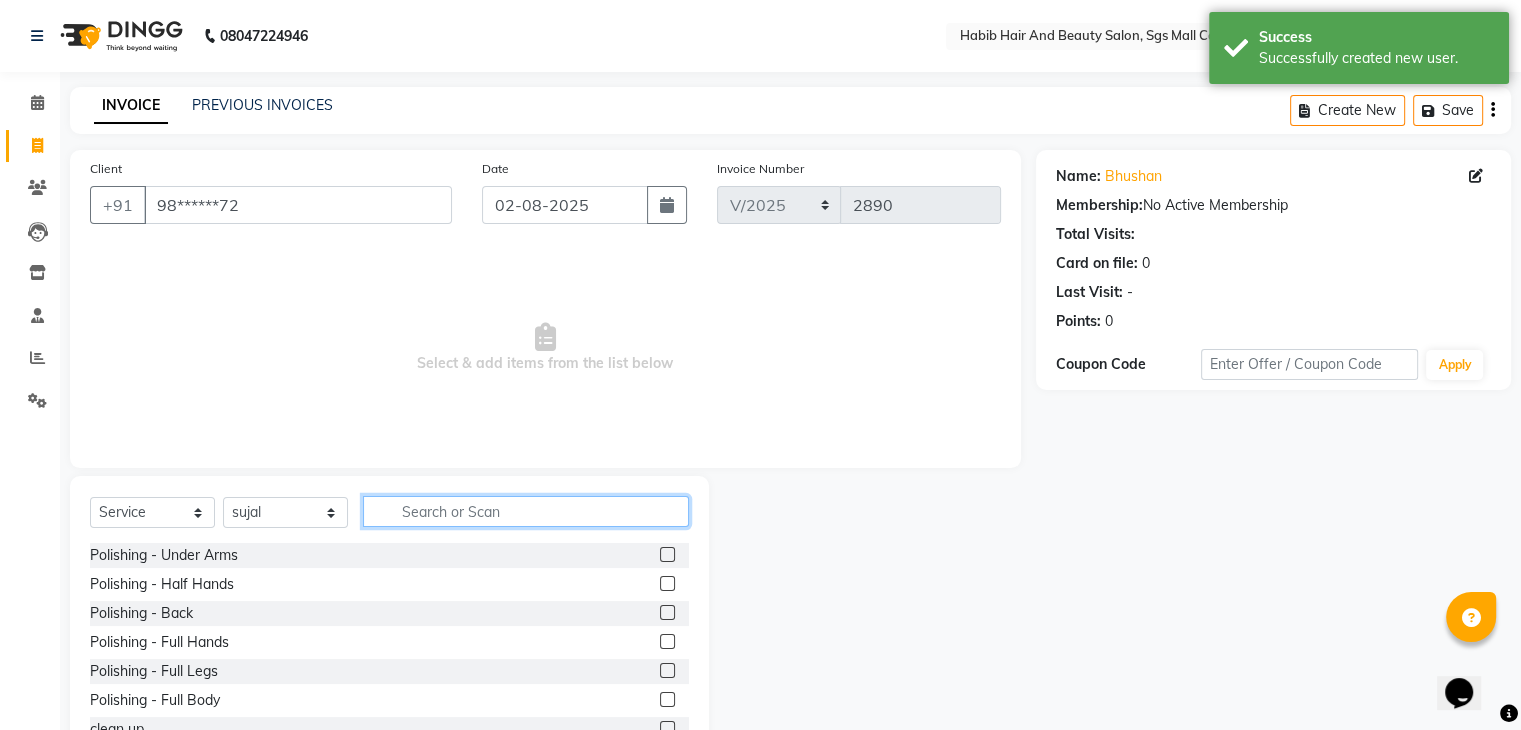 click 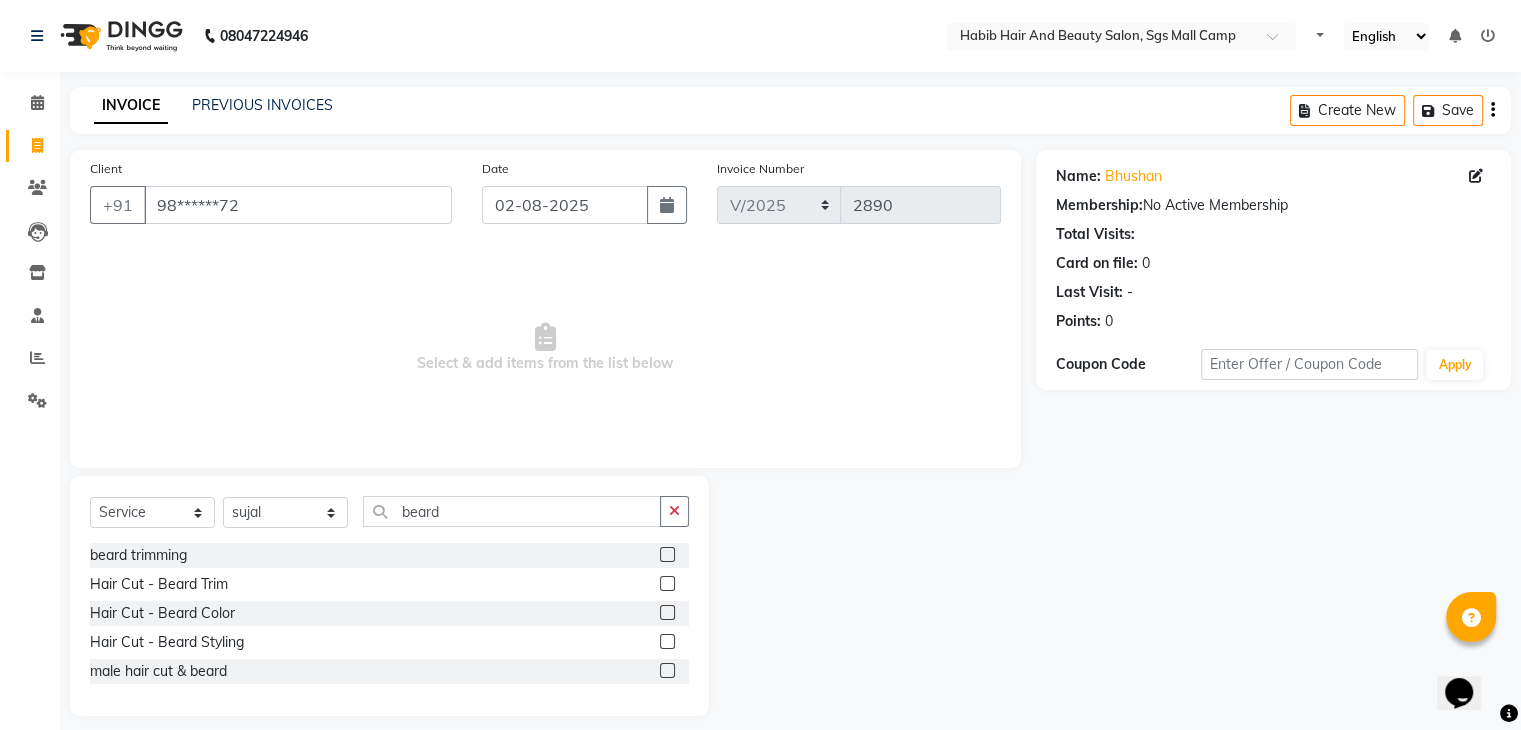 click 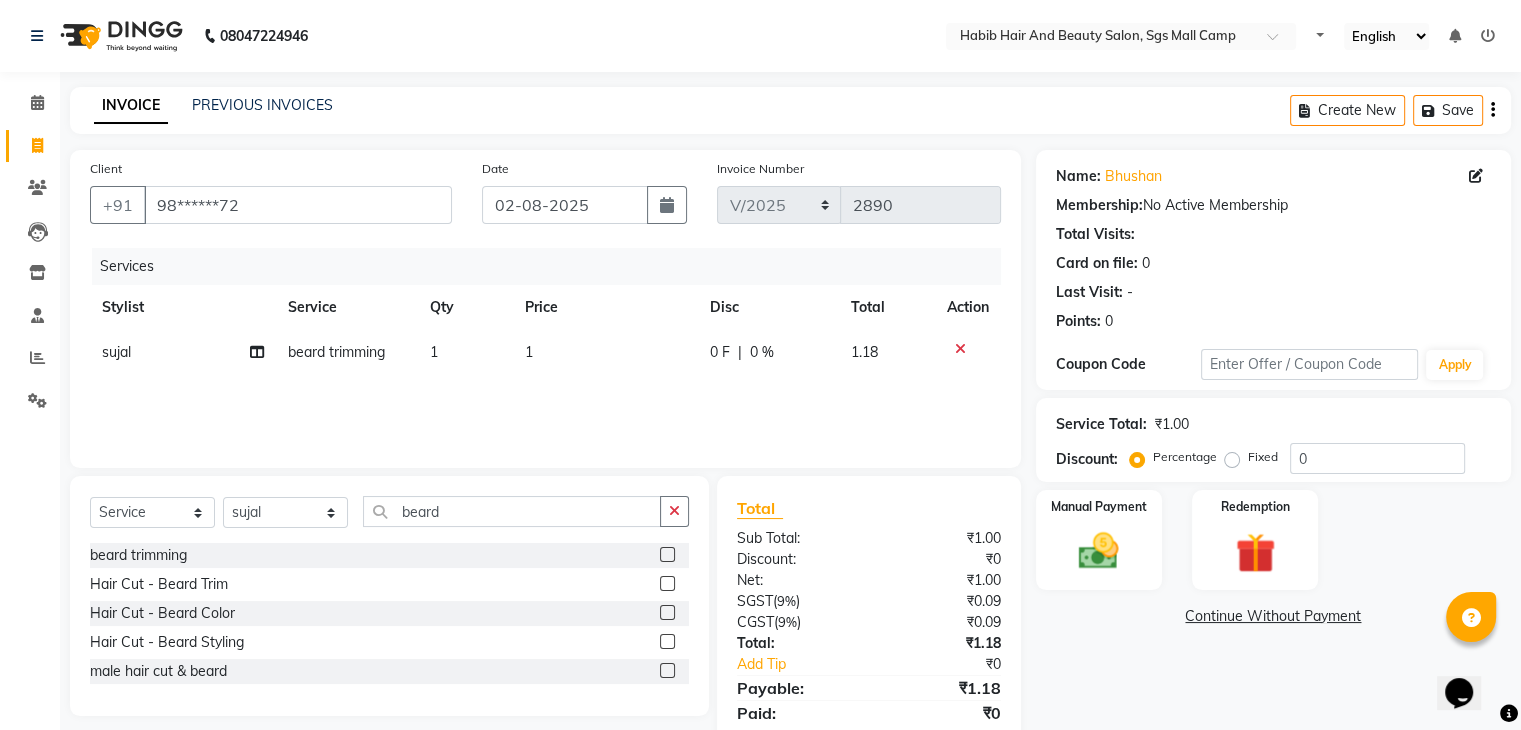 click on "1" 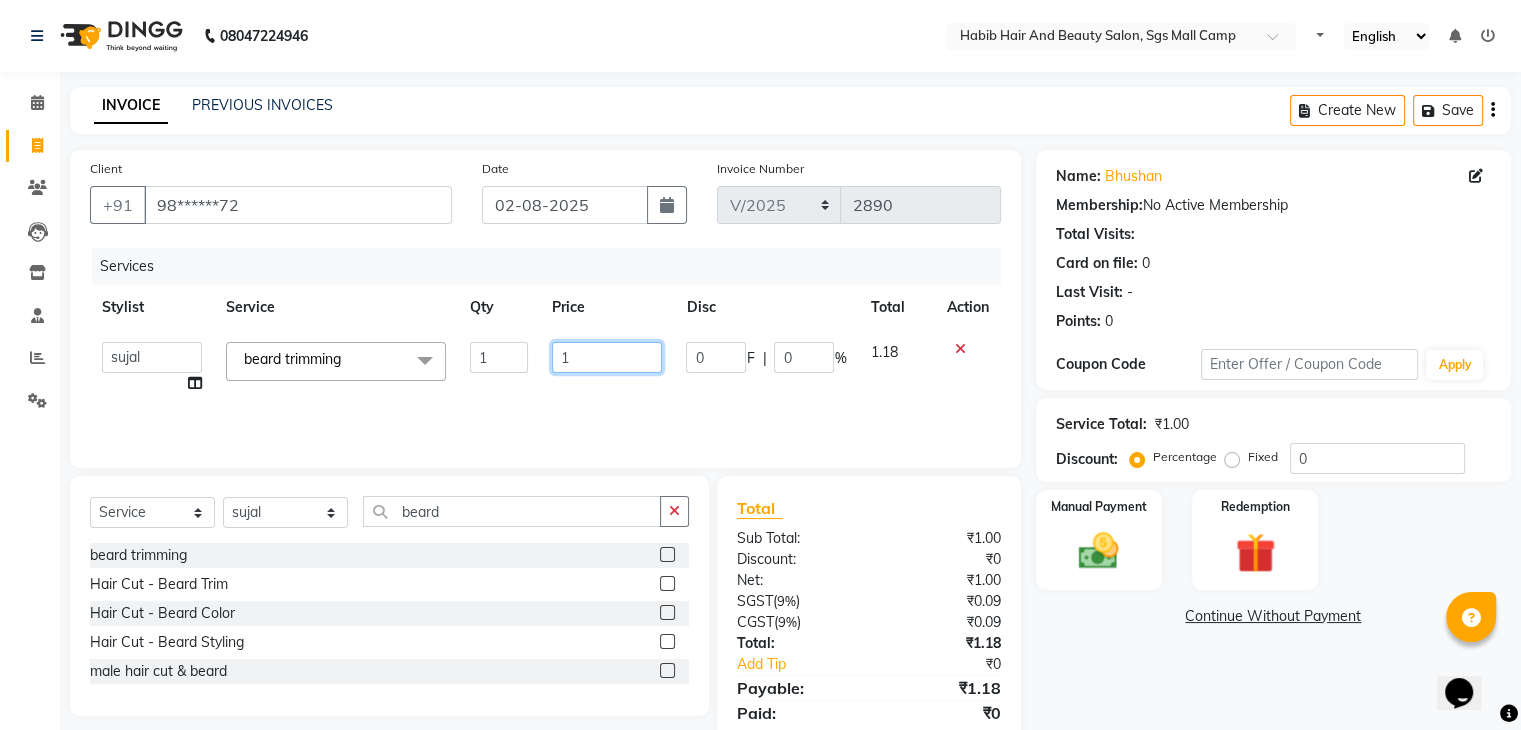 click on "1" 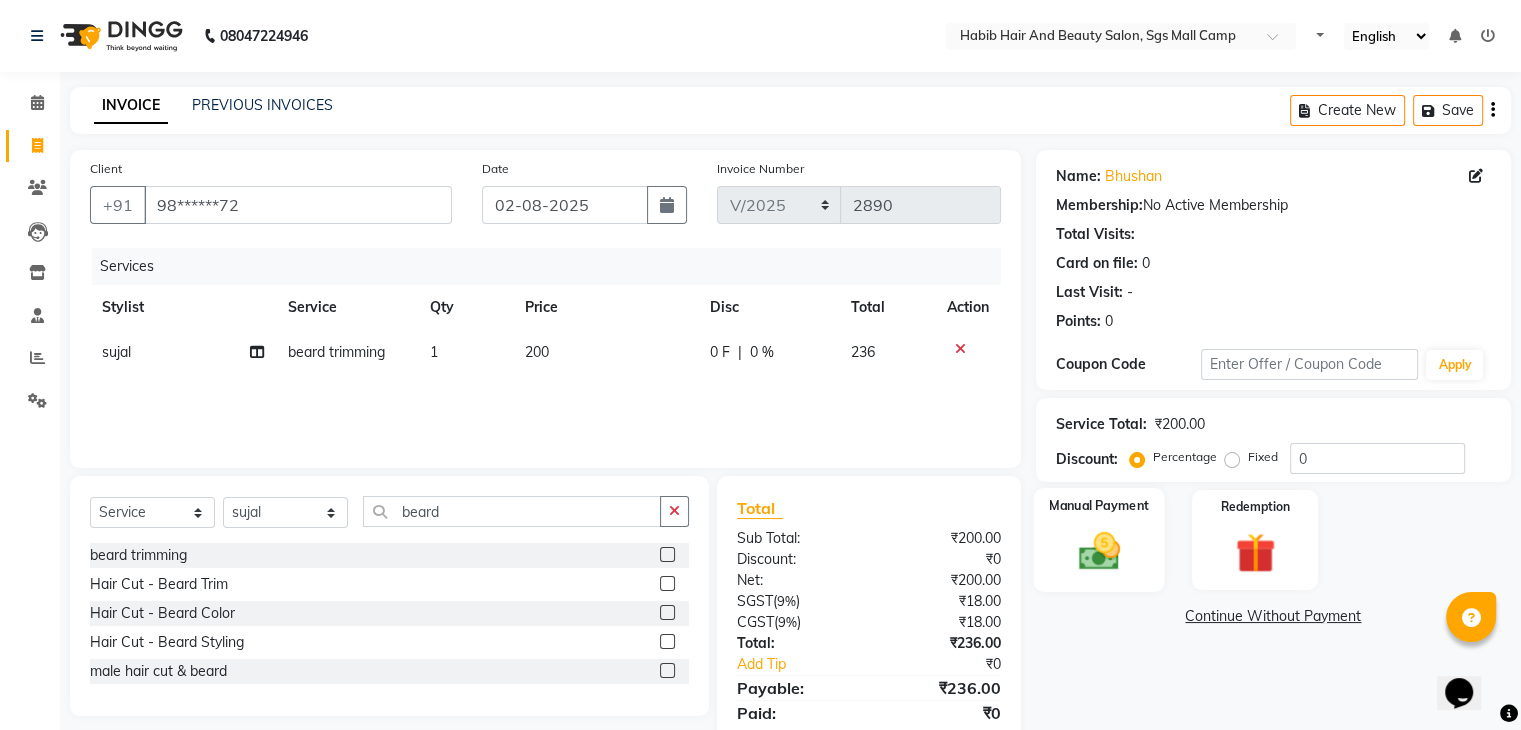 click 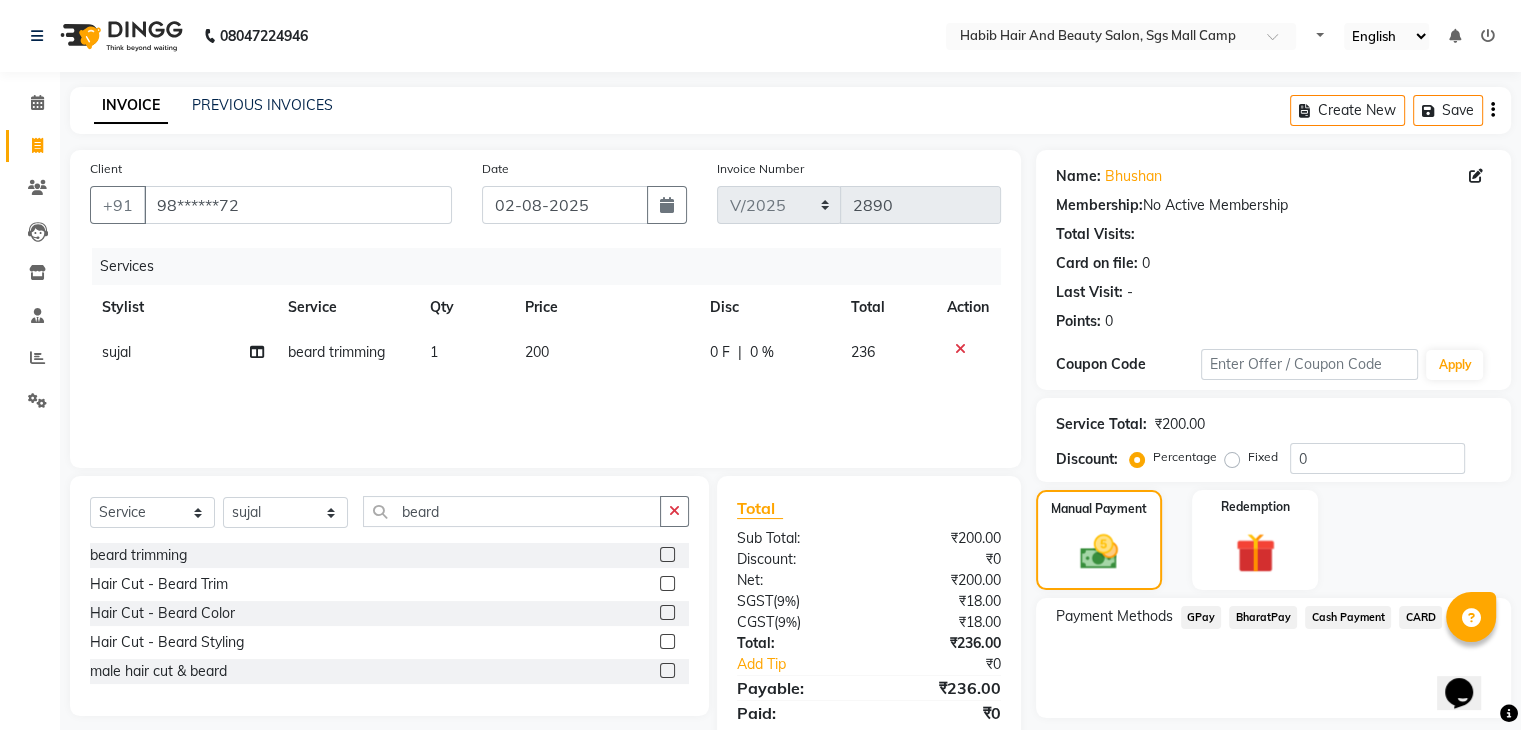 click on "BharatPay" 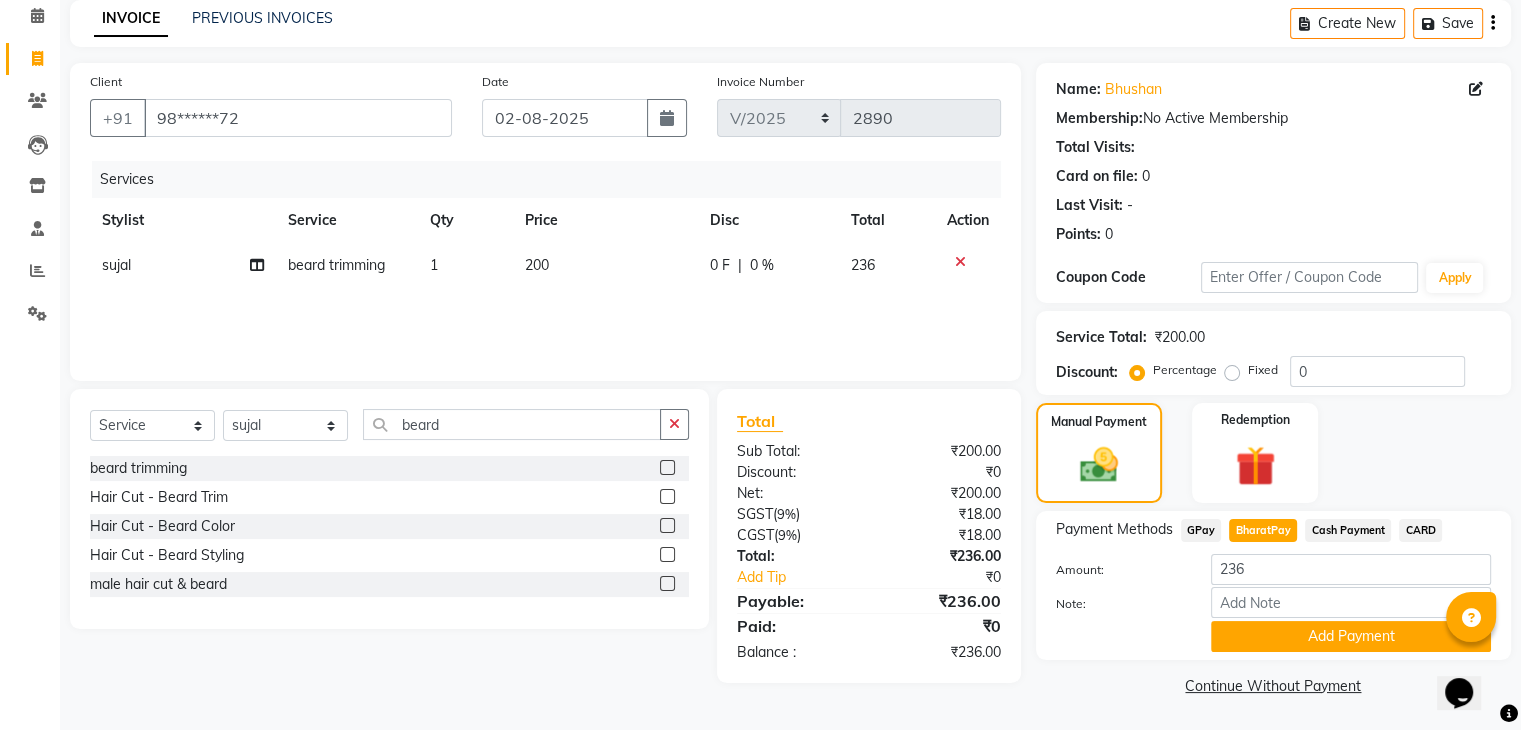 scroll, scrollTop: 89, scrollLeft: 0, axis: vertical 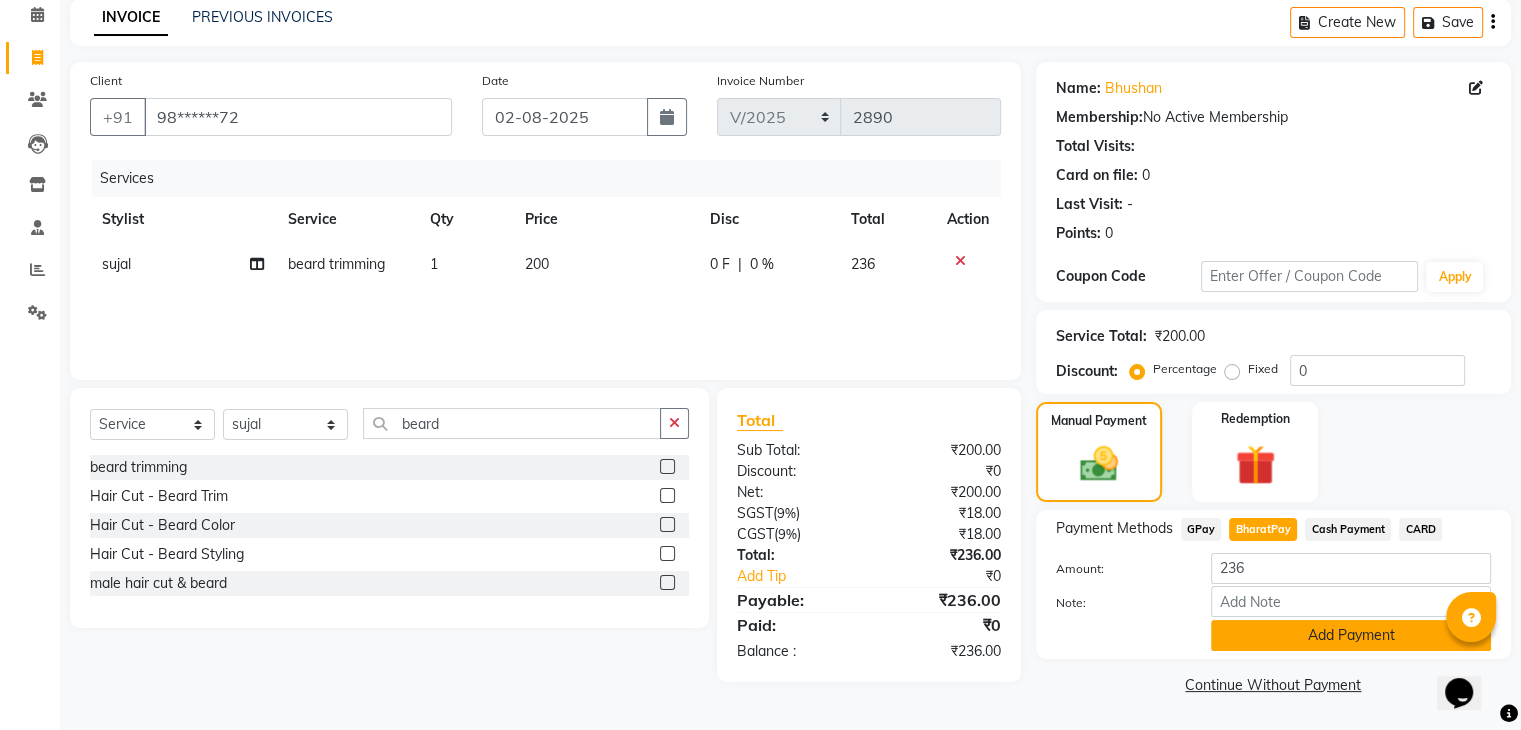 click on "Add Payment" 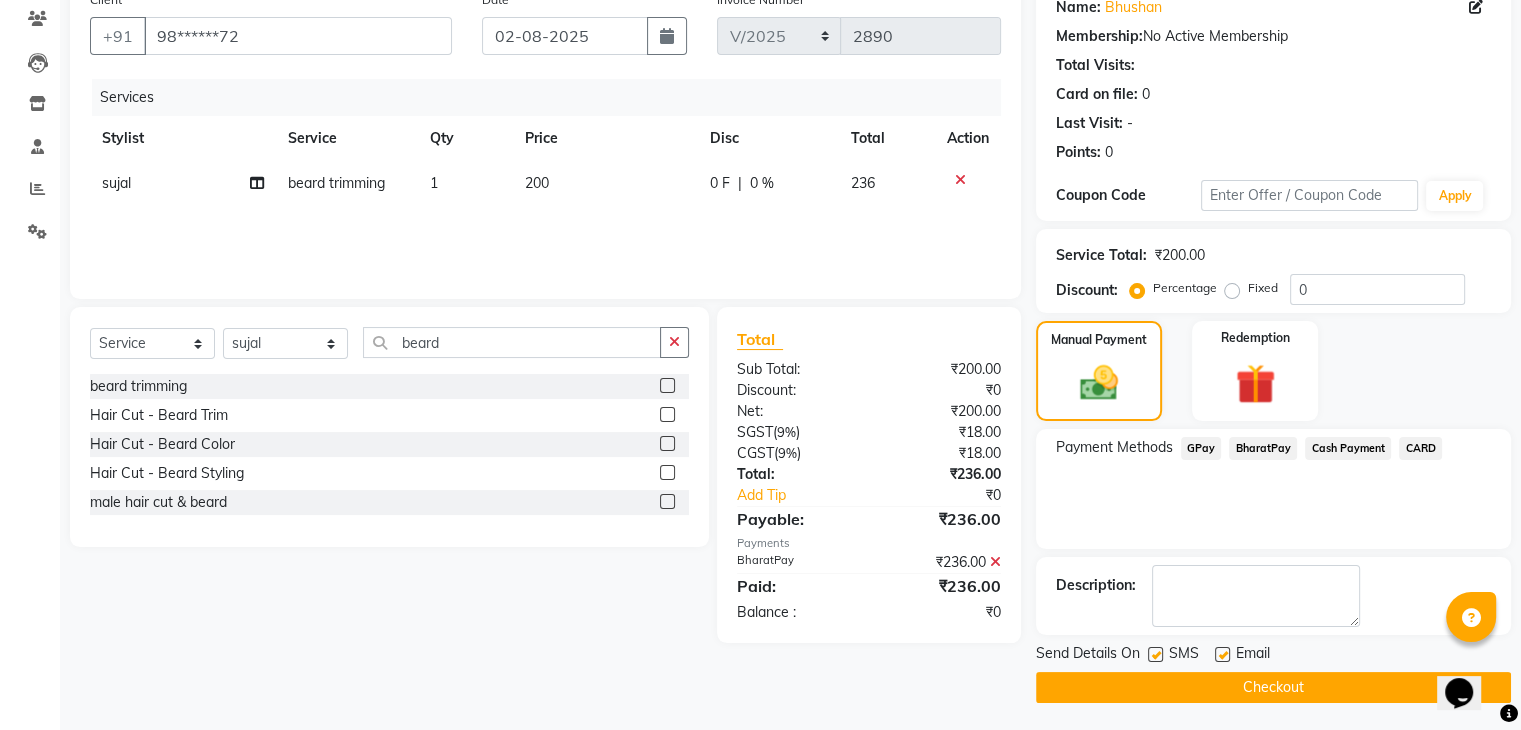 scroll, scrollTop: 171, scrollLeft: 0, axis: vertical 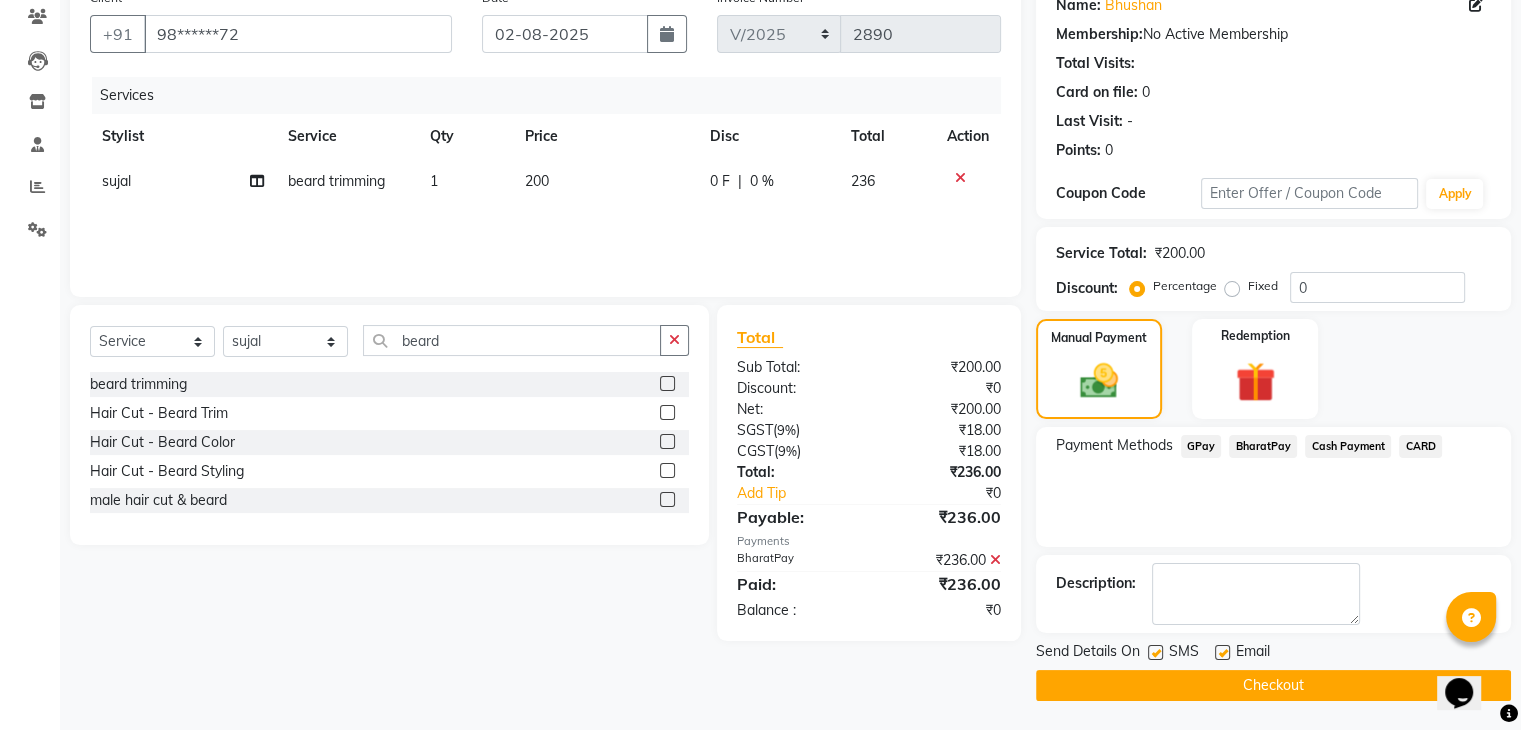click on "Checkout" 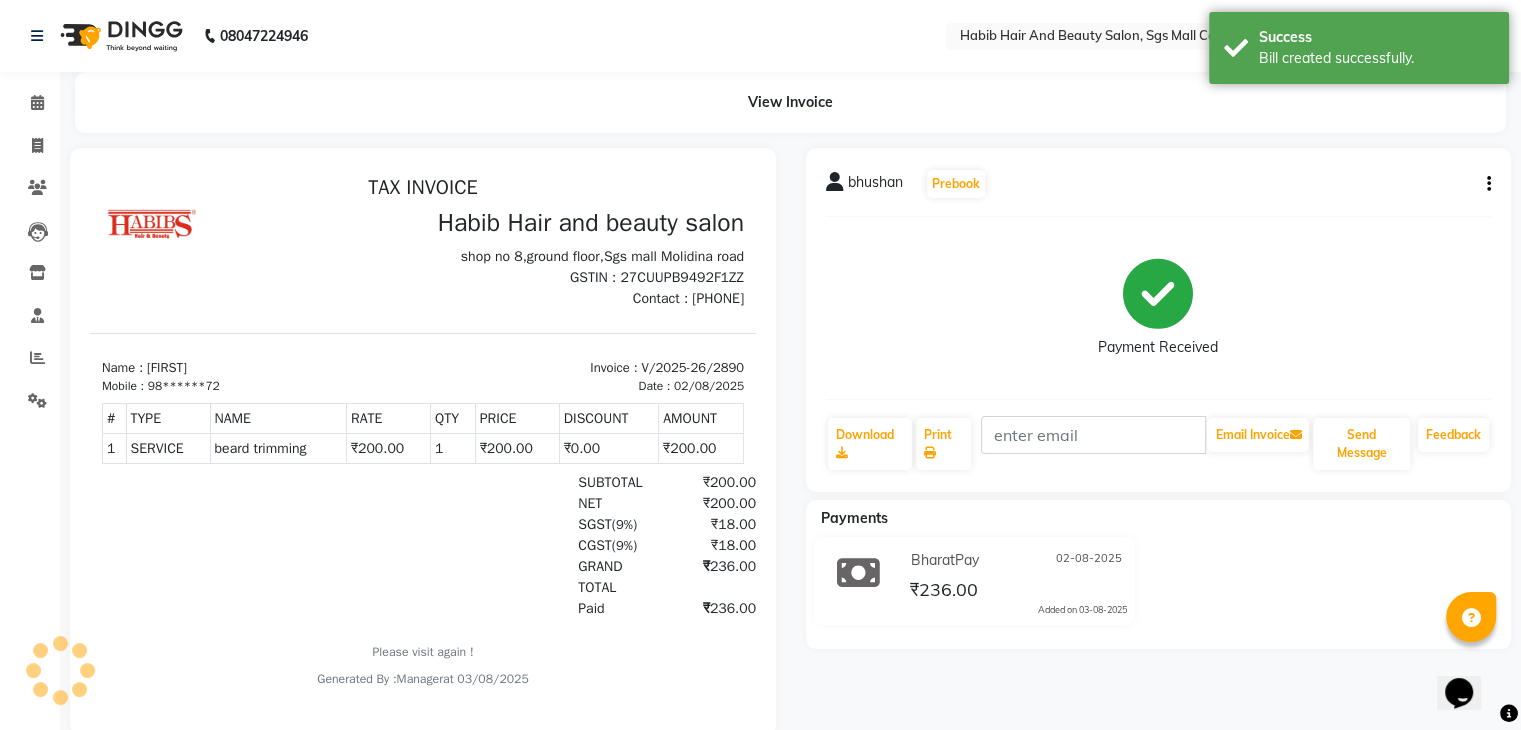 scroll, scrollTop: 0, scrollLeft: 0, axis: both 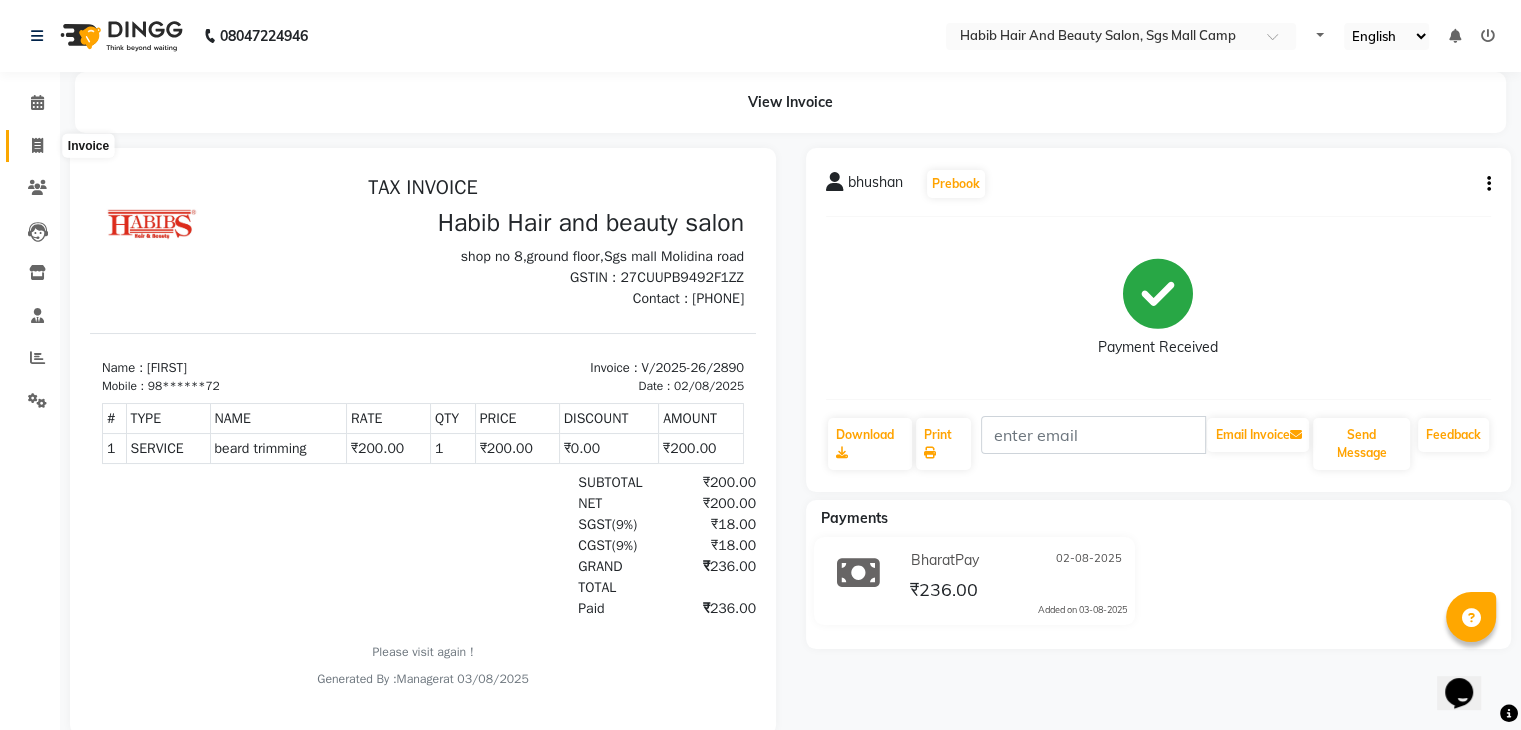 click 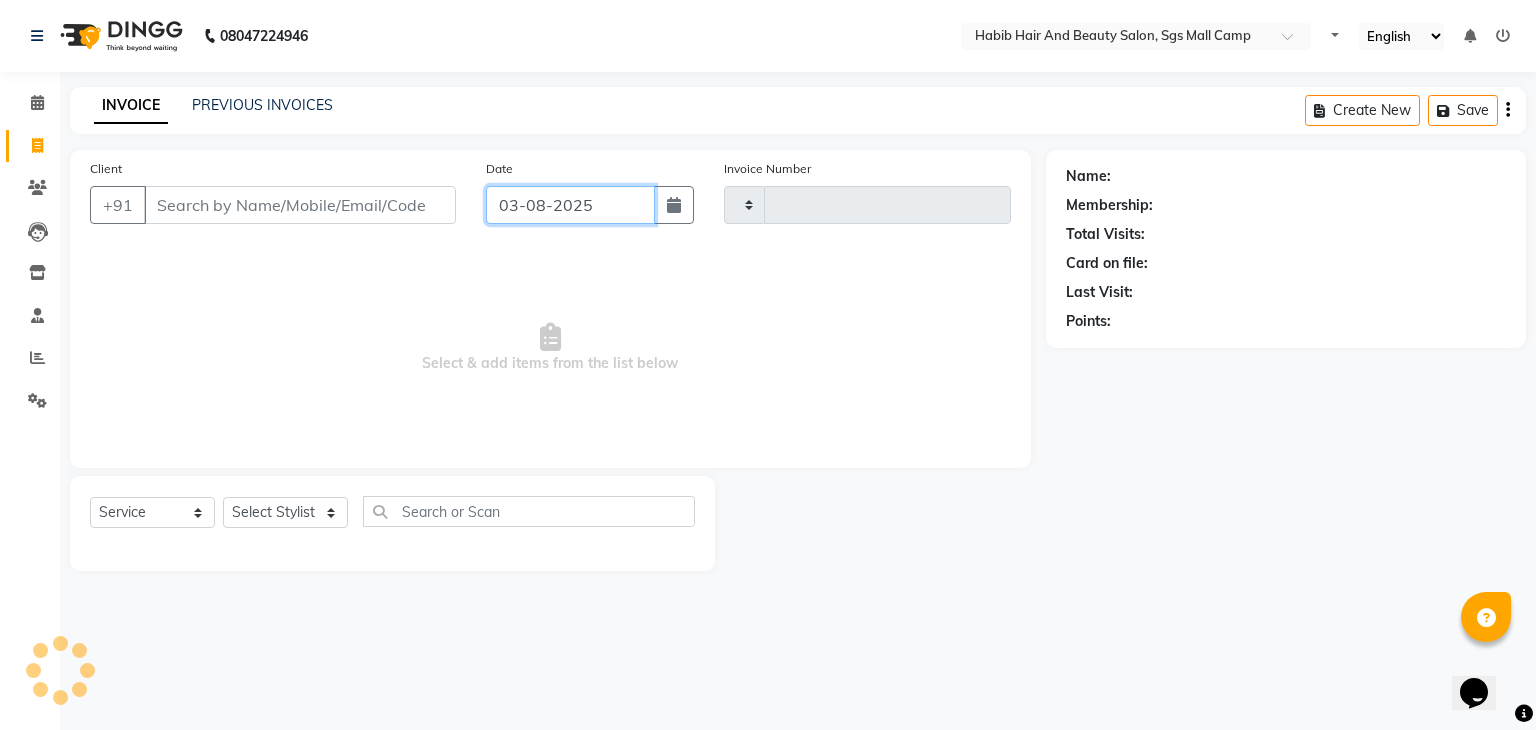 click on "03-08-2025" 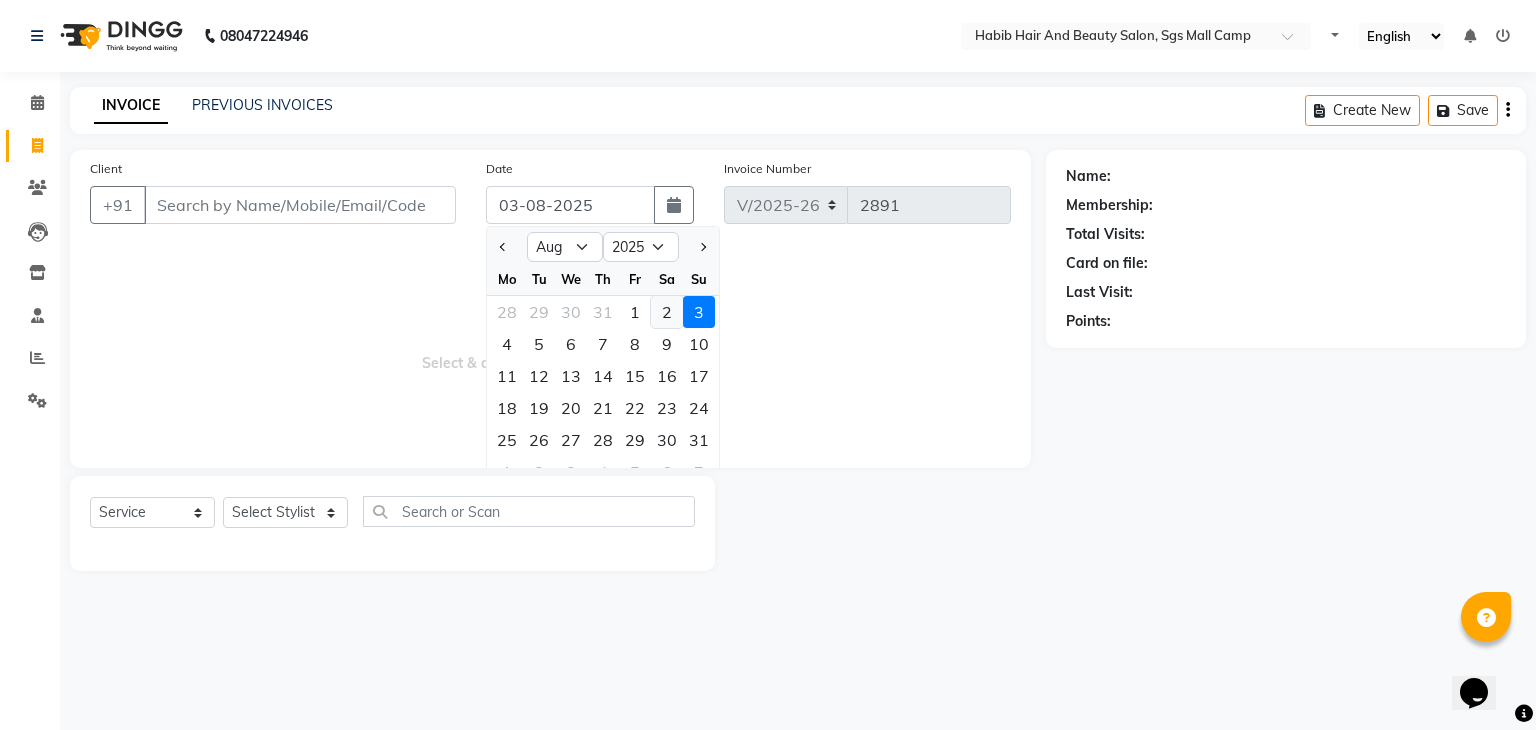 click on "2" 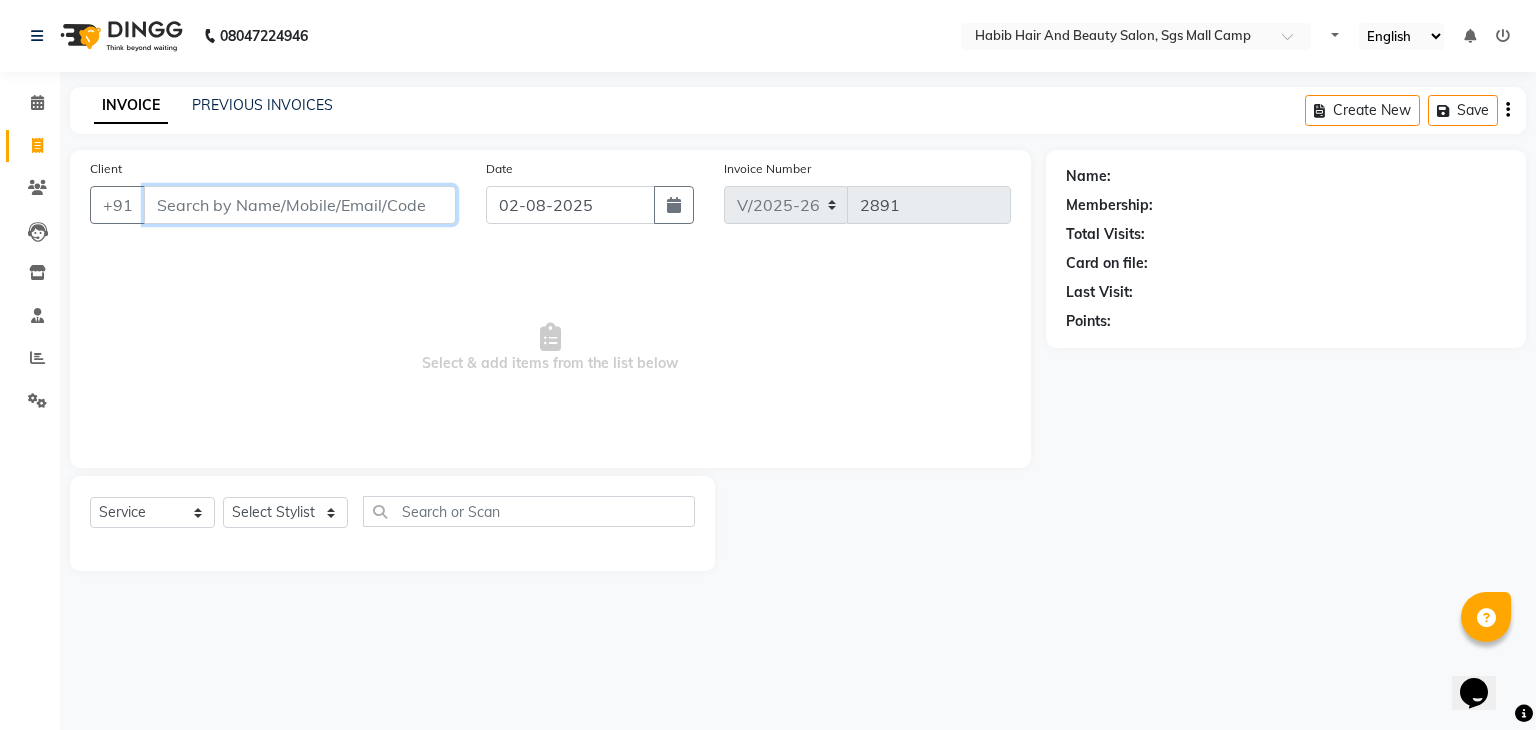click on "Client" at bounding box center [300, 205] 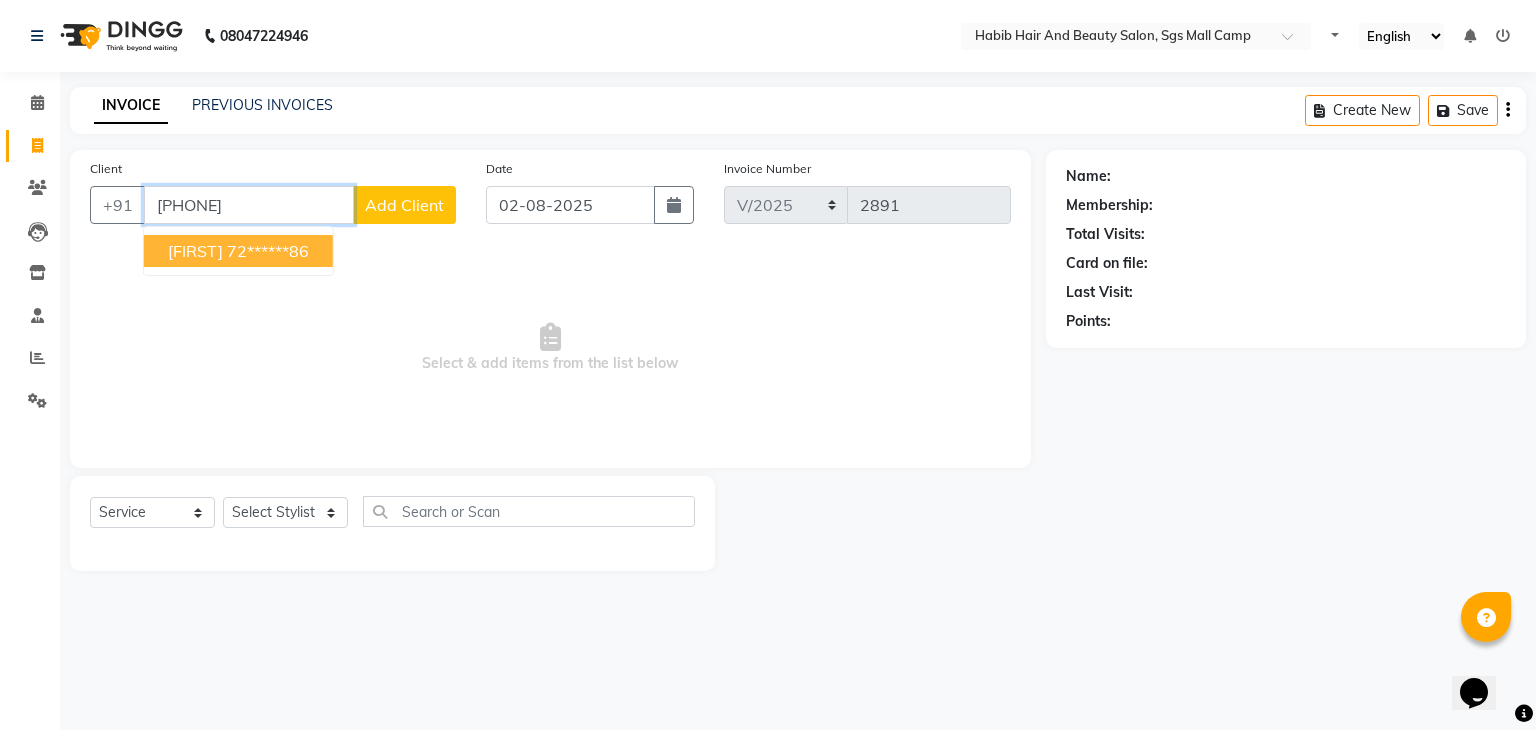click on "72******86" at bounding box center [268, 251] 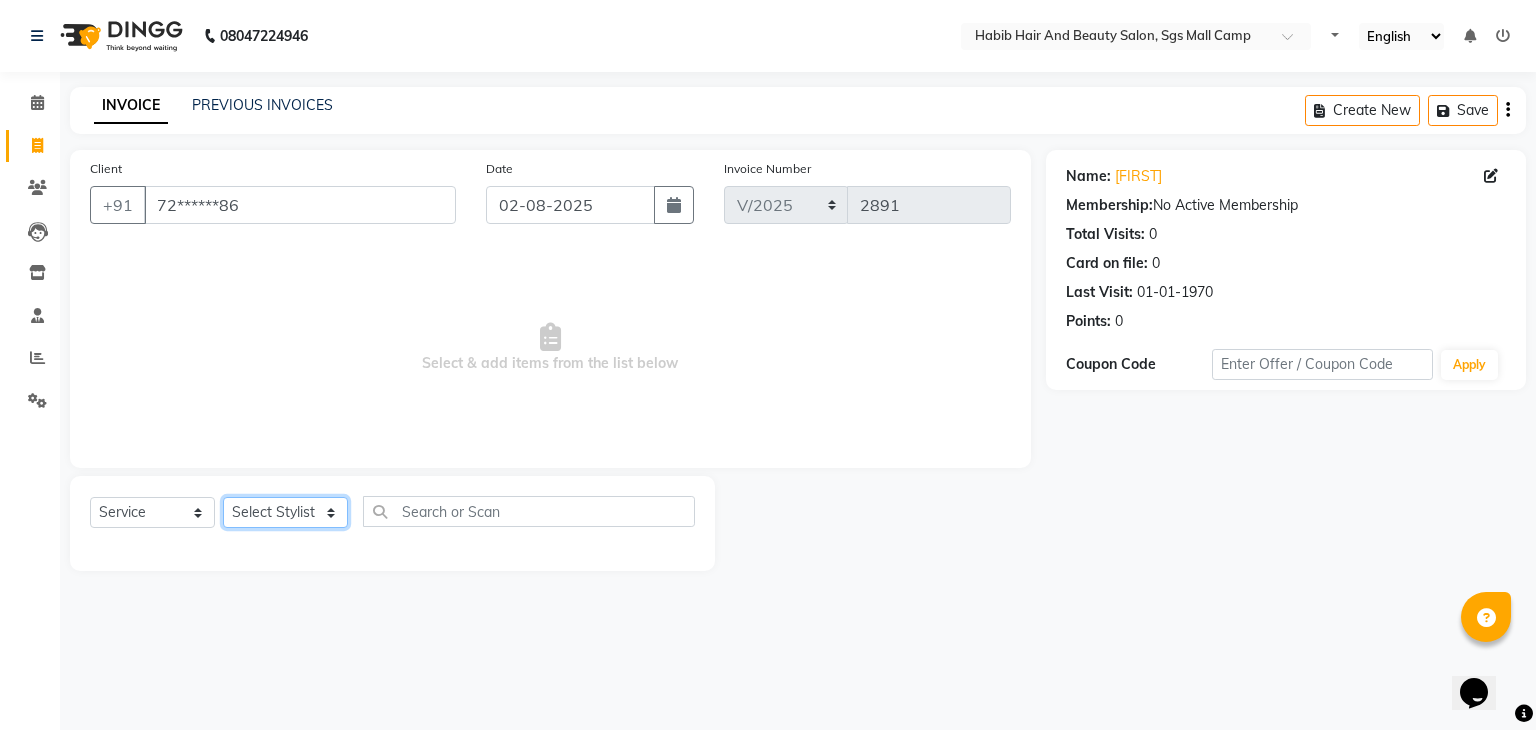 click on "Select Stylist [FIRST] [LAST] [FIRST]  [FIRST] Manager [FIRST]  [FIRST] [FIRST] [FIRST]  [FIRST] [FIRST]" 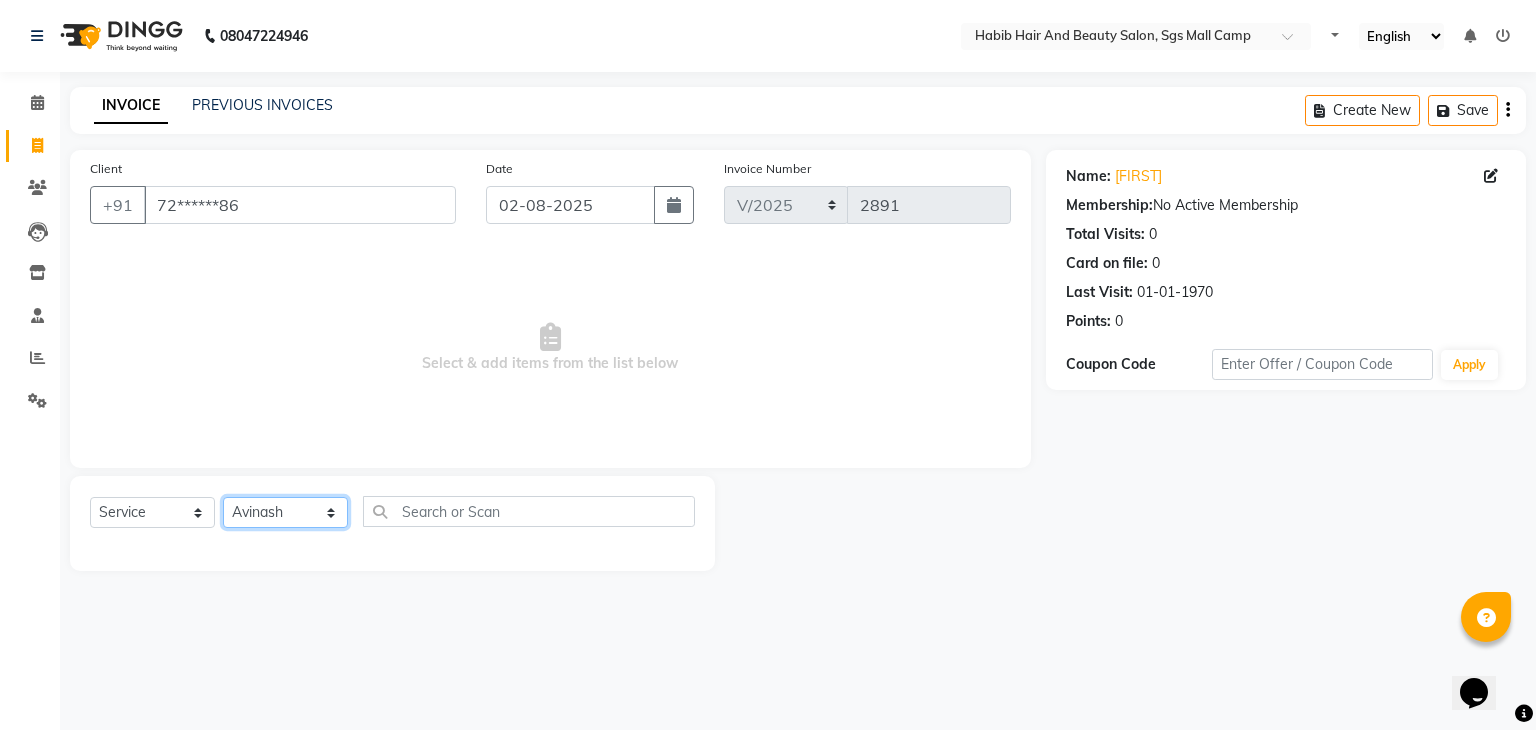 click on "Select Stylist [FIRST] [LAST] [FIRST]  [FIRST] Manager [FIRST]  [FIRST] [FIRST] [FIRST]  [FIRST] [FIRST]" 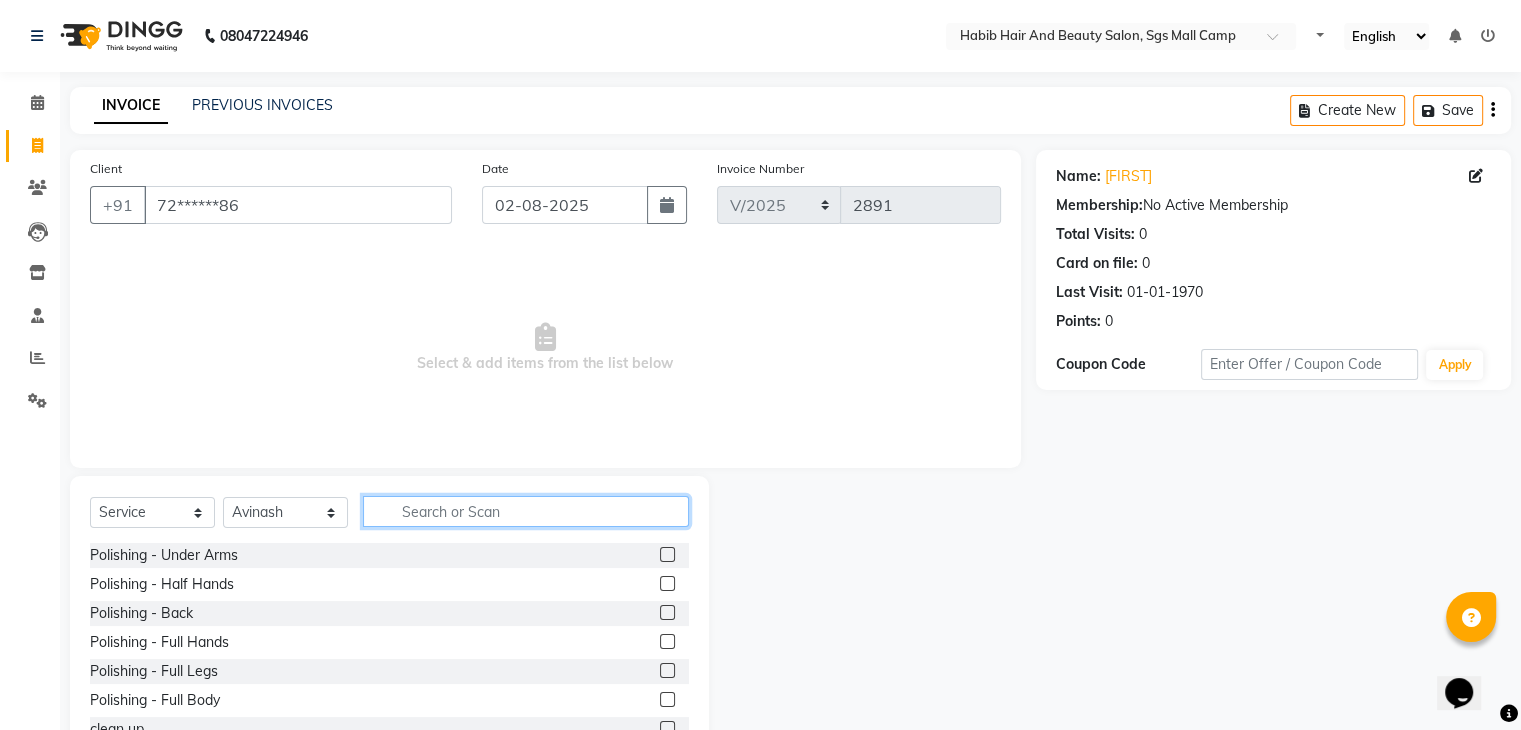 click 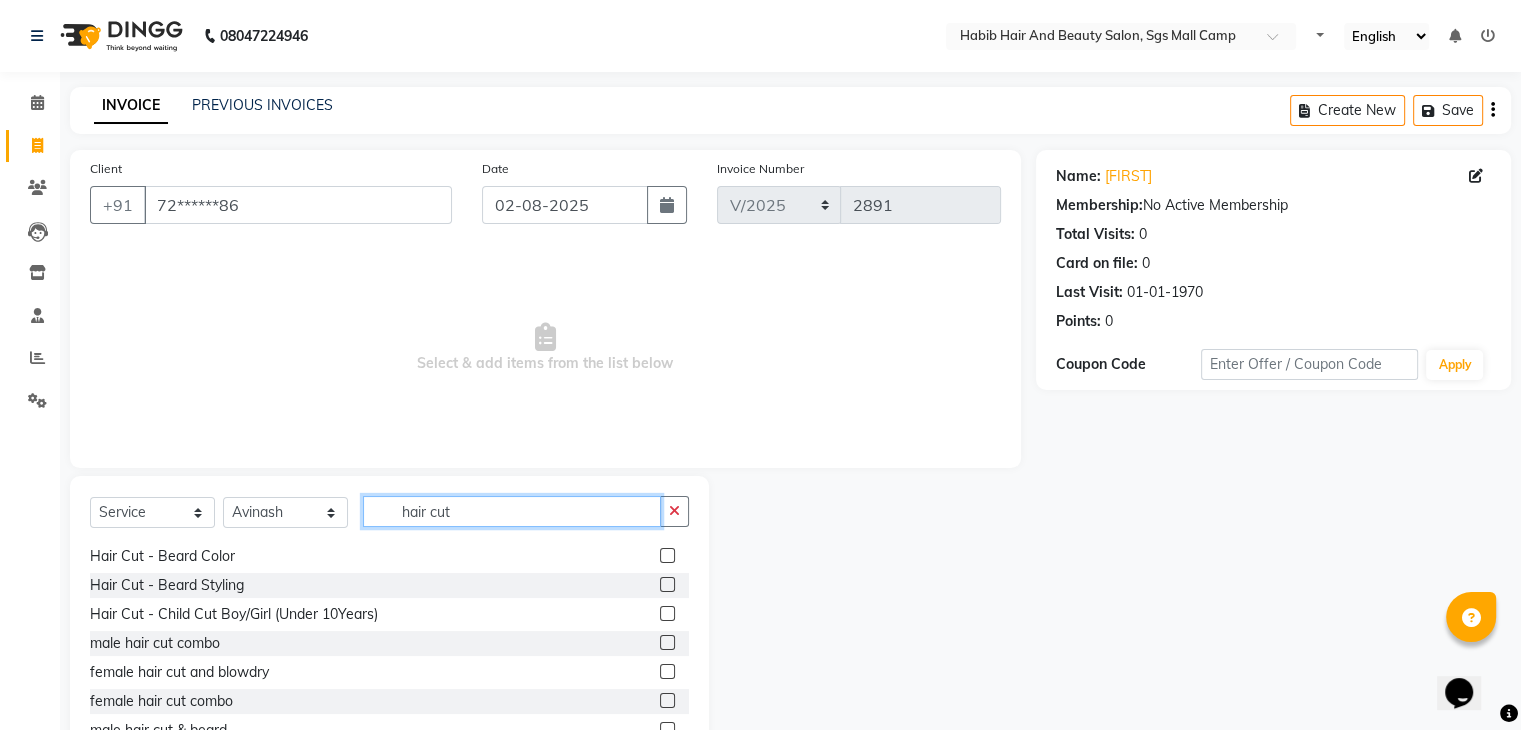 scroll, scrollTop: 235, scrollLeft: 0, axis: vertical 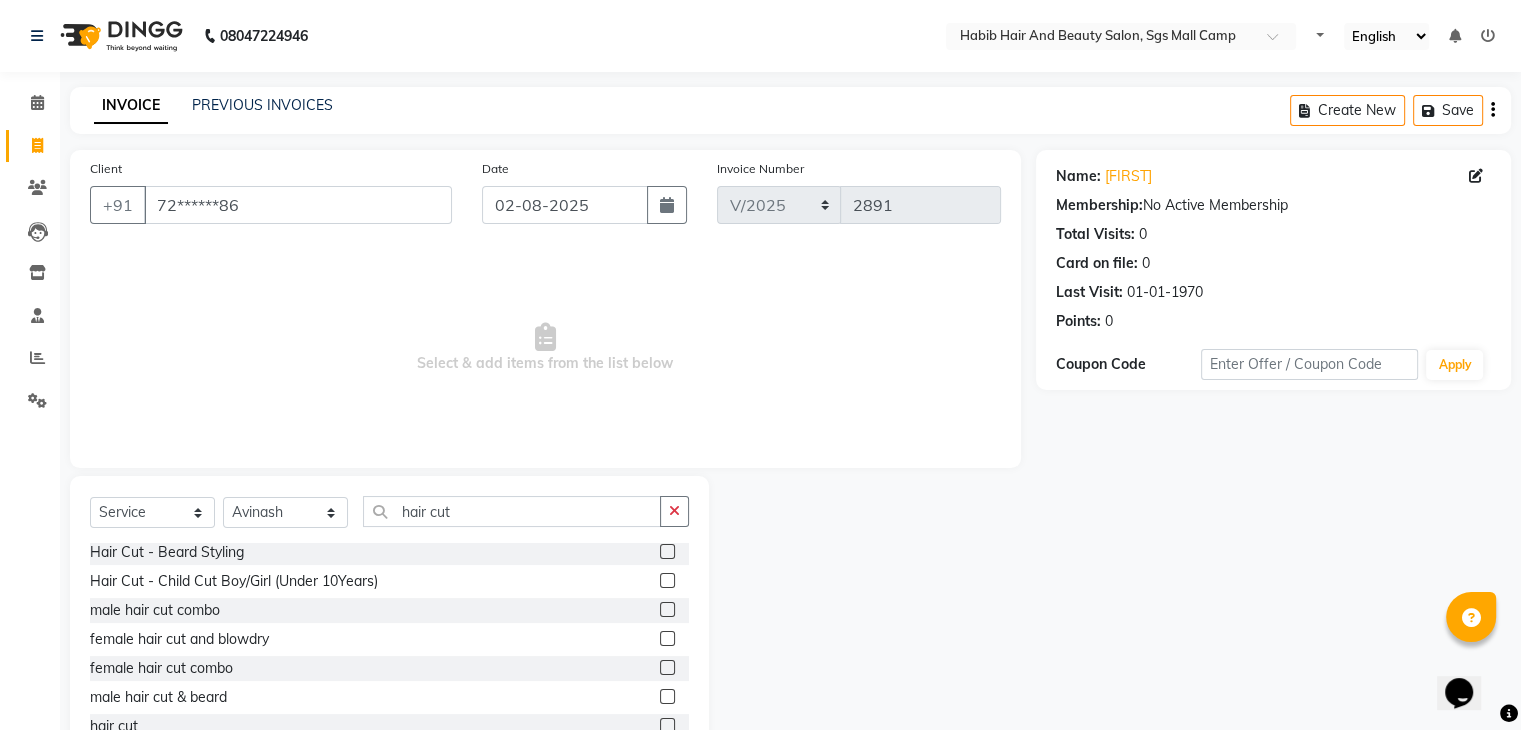 click 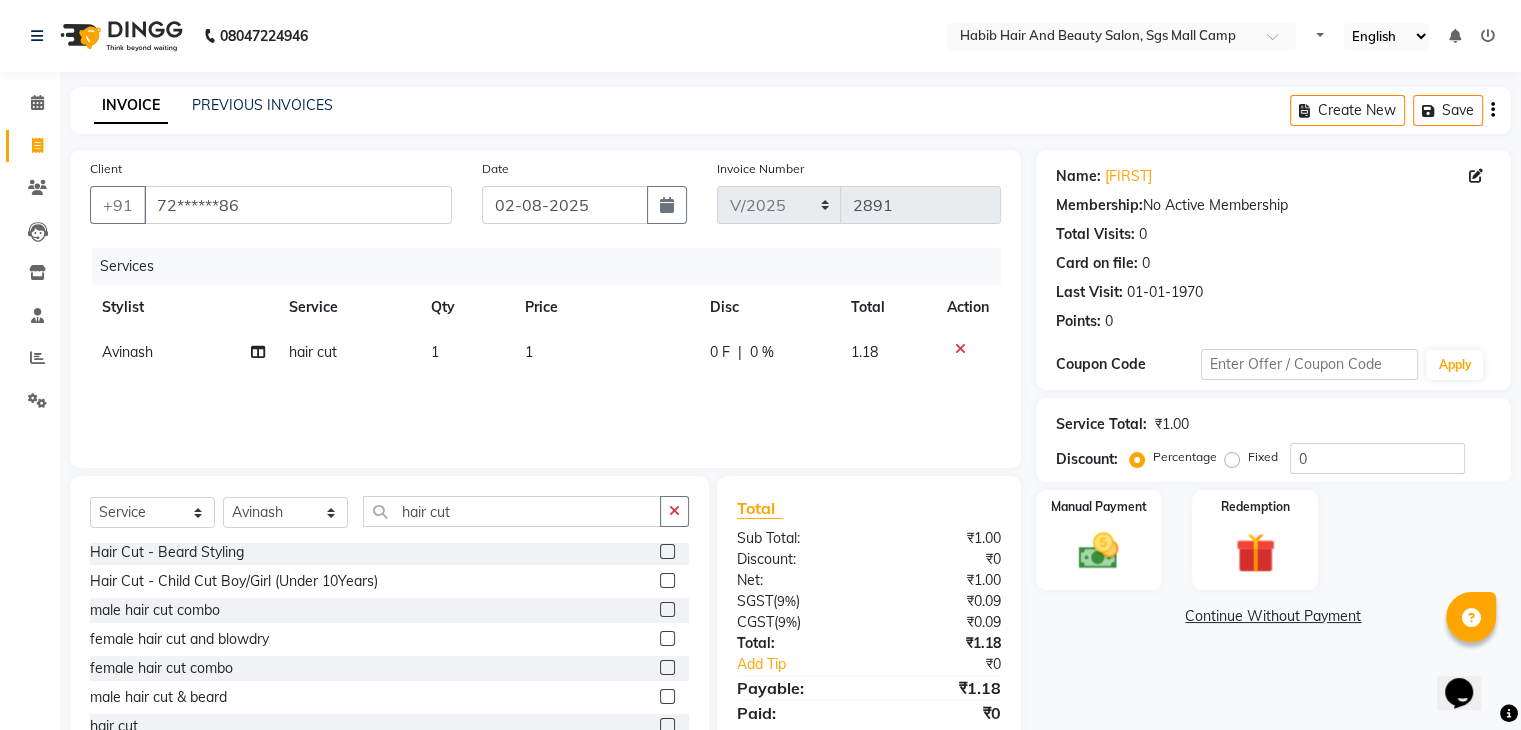 click on "1" 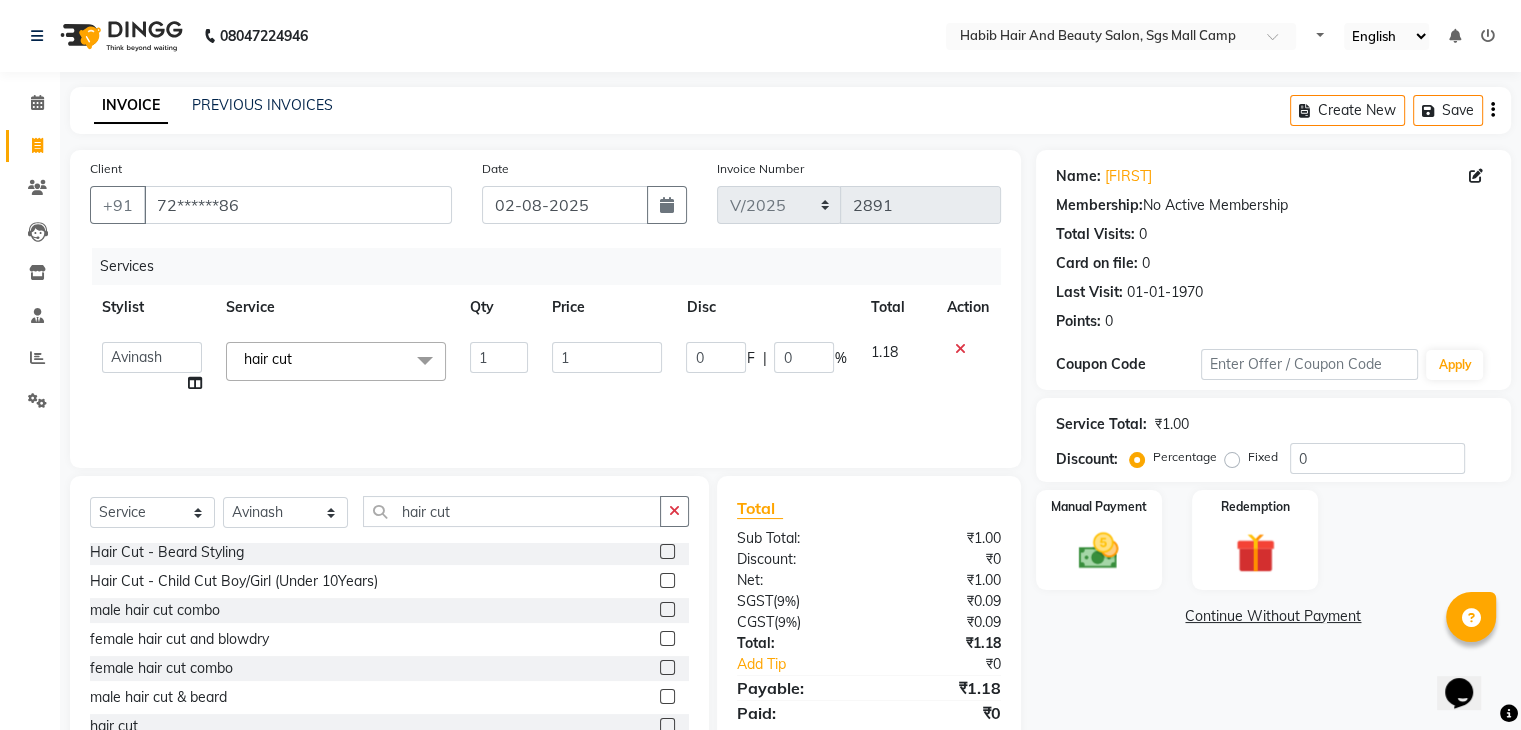 click on "1" 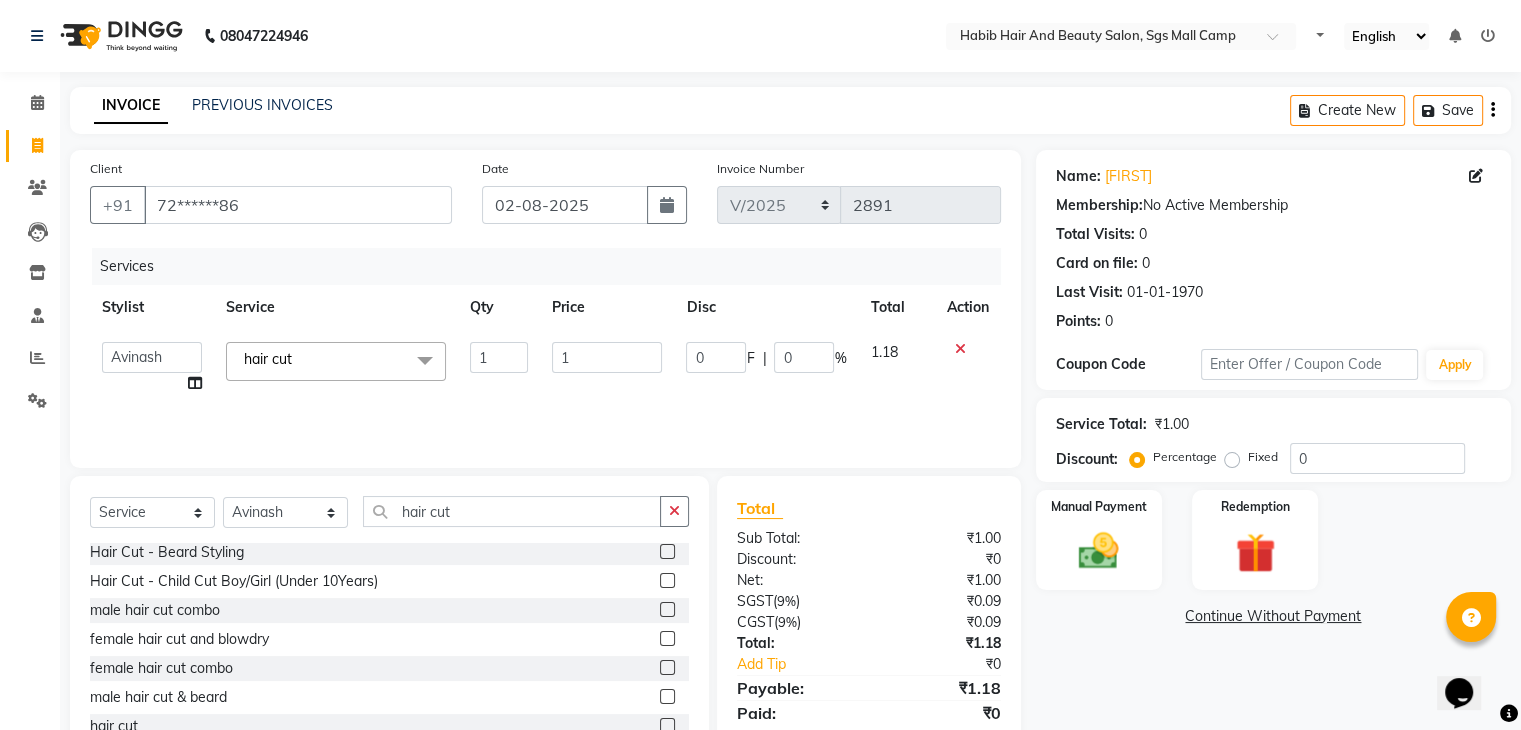 drag, startPoint x: 604, startPoint y: 373, endPoint x: 603, endPoint y: 361, distance: 12.0415945 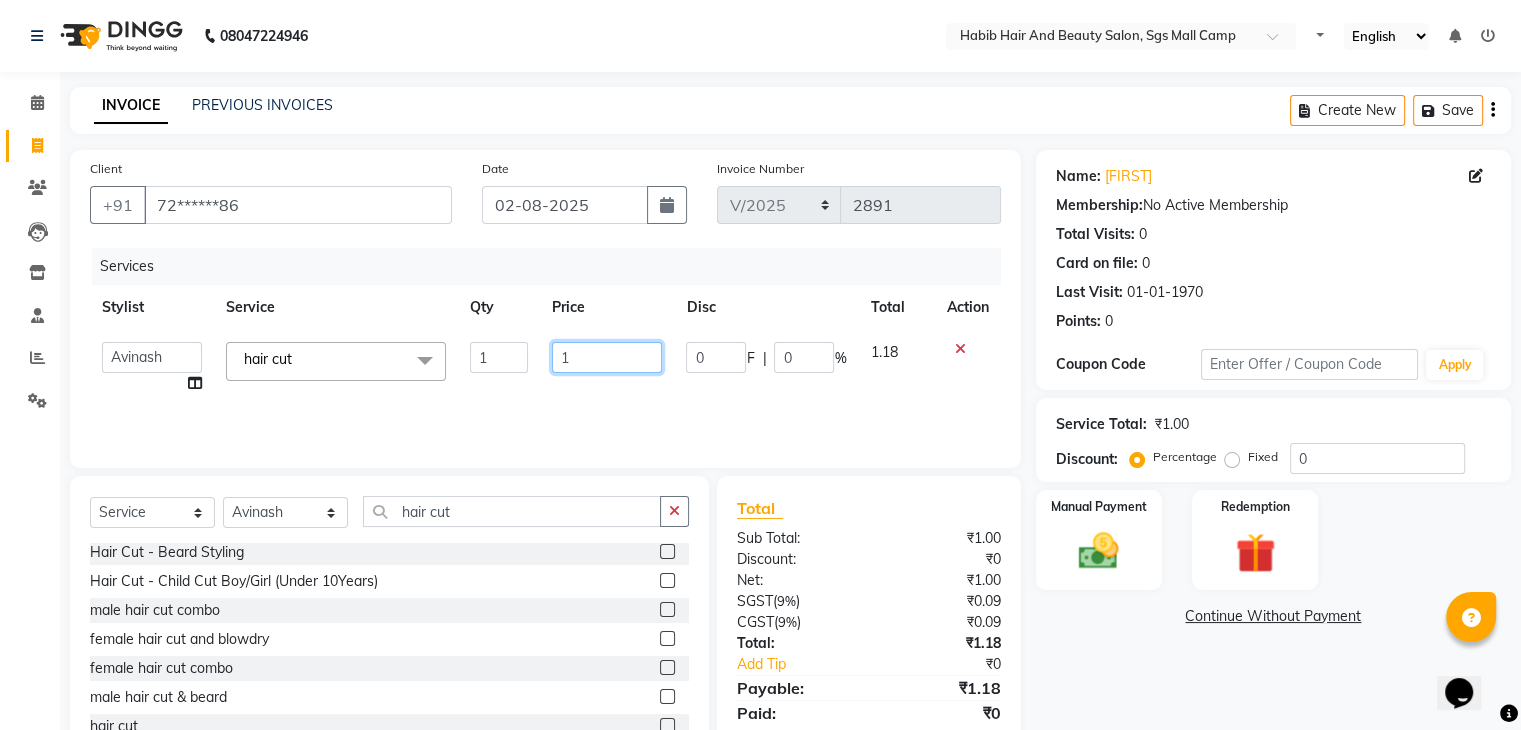 click on "1" 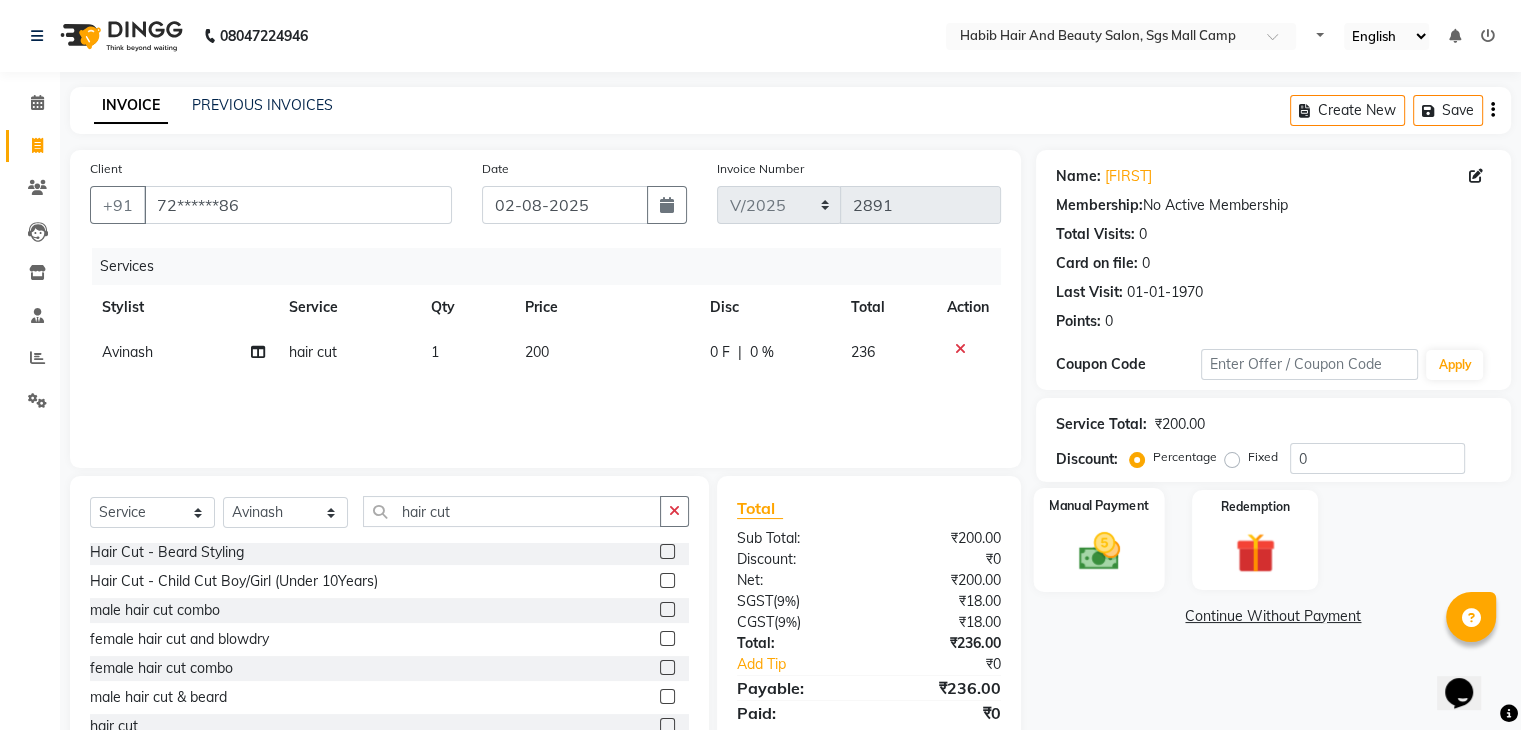 click on "Manual Payment" 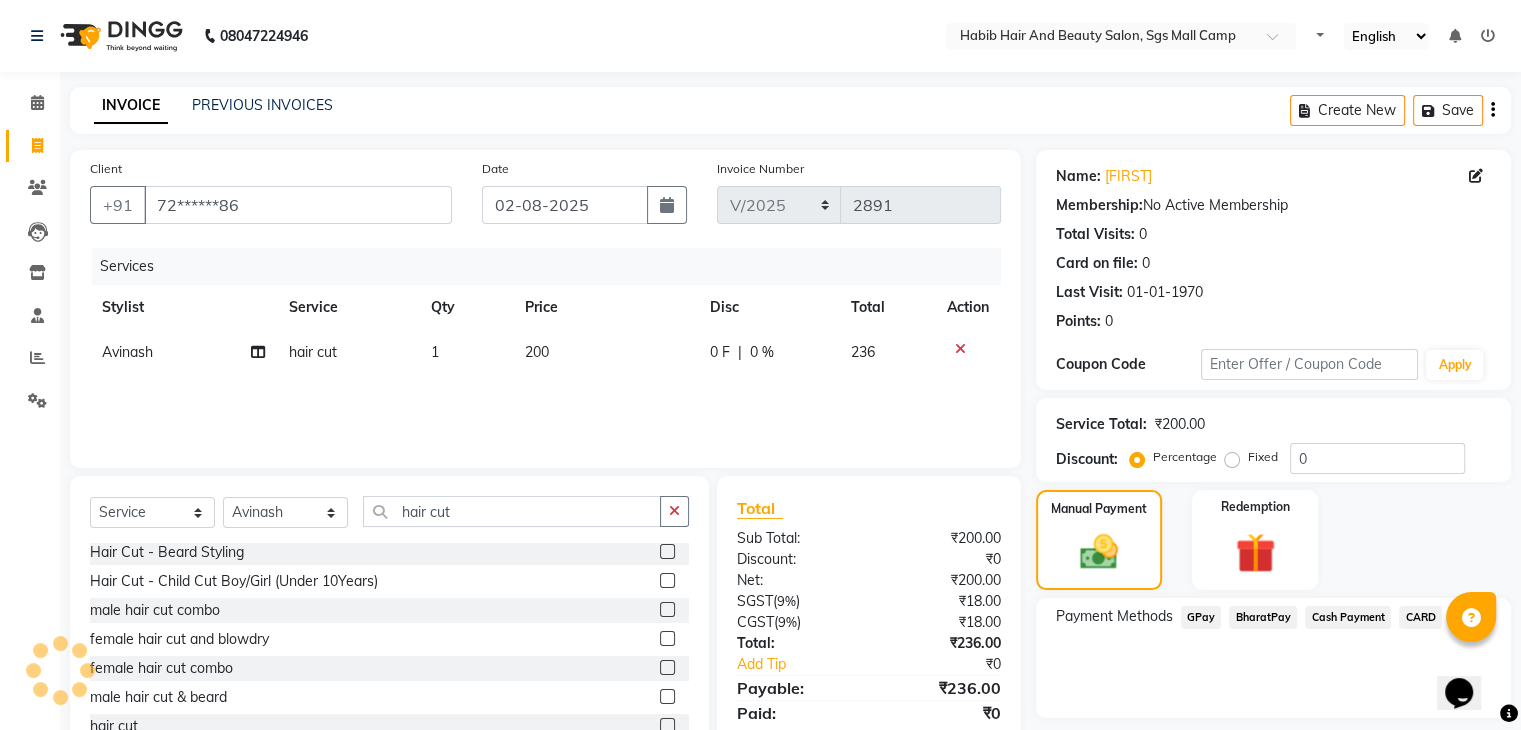 click on "BharatPay" 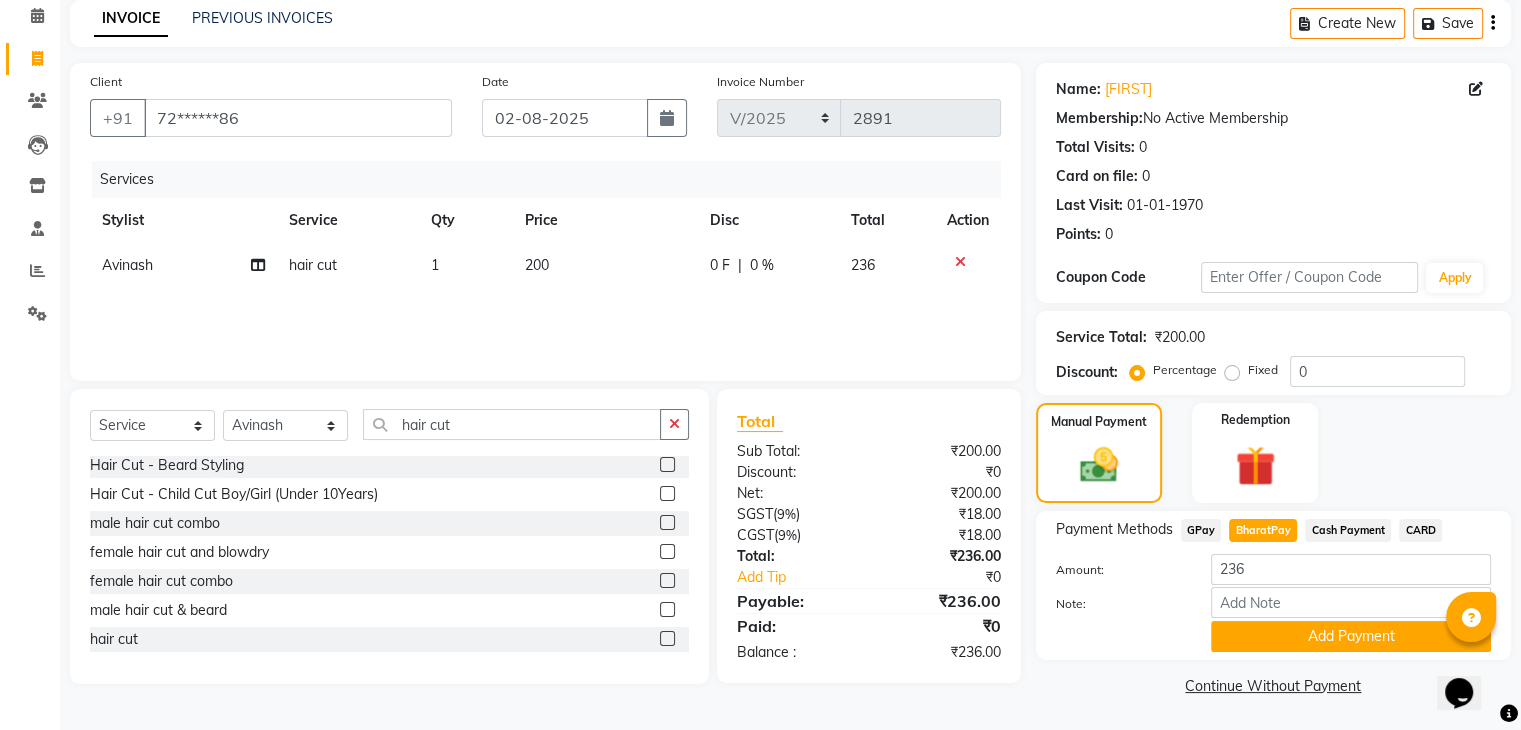scroll, scrollTop: 89, scrollLeft: 0, axis: vertical 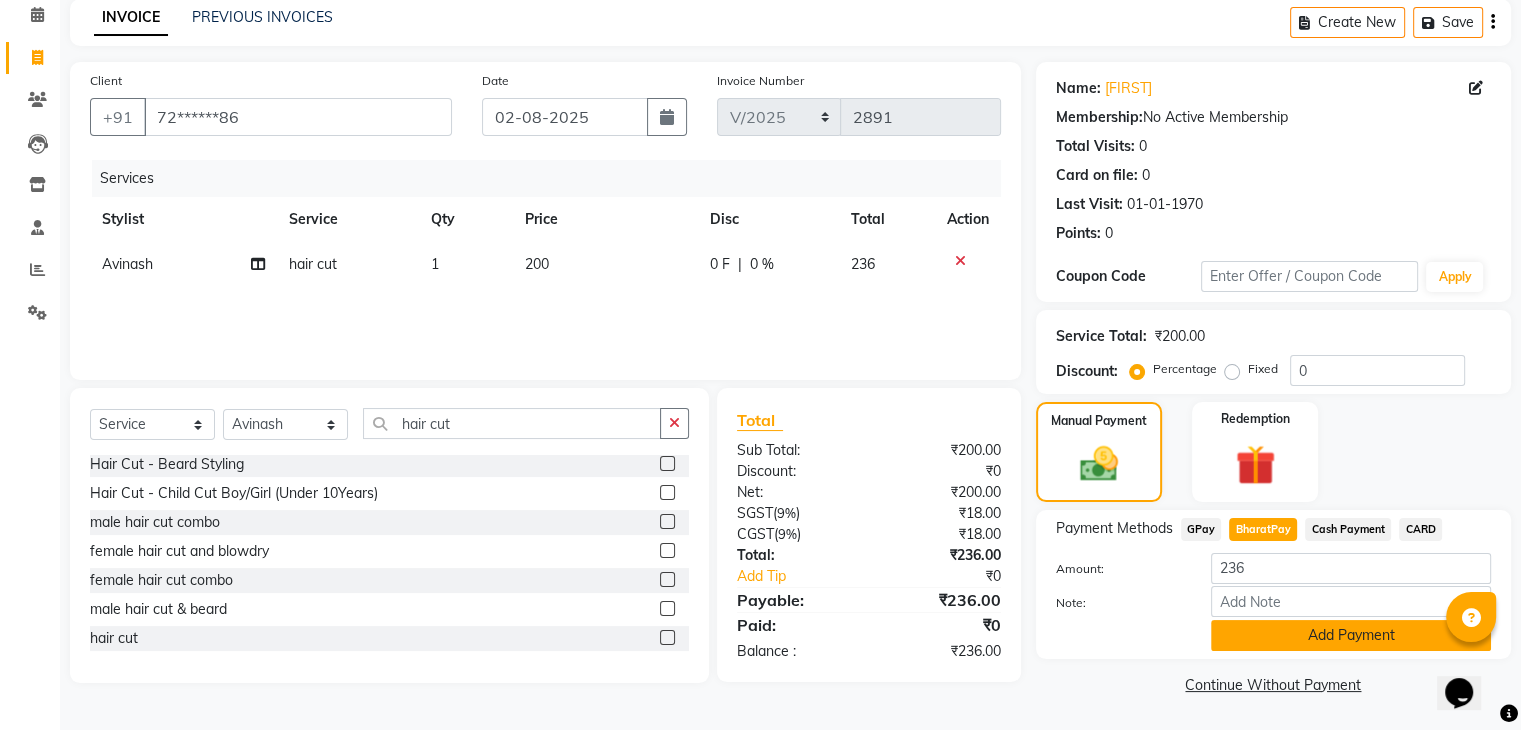 click on "Add Payment" 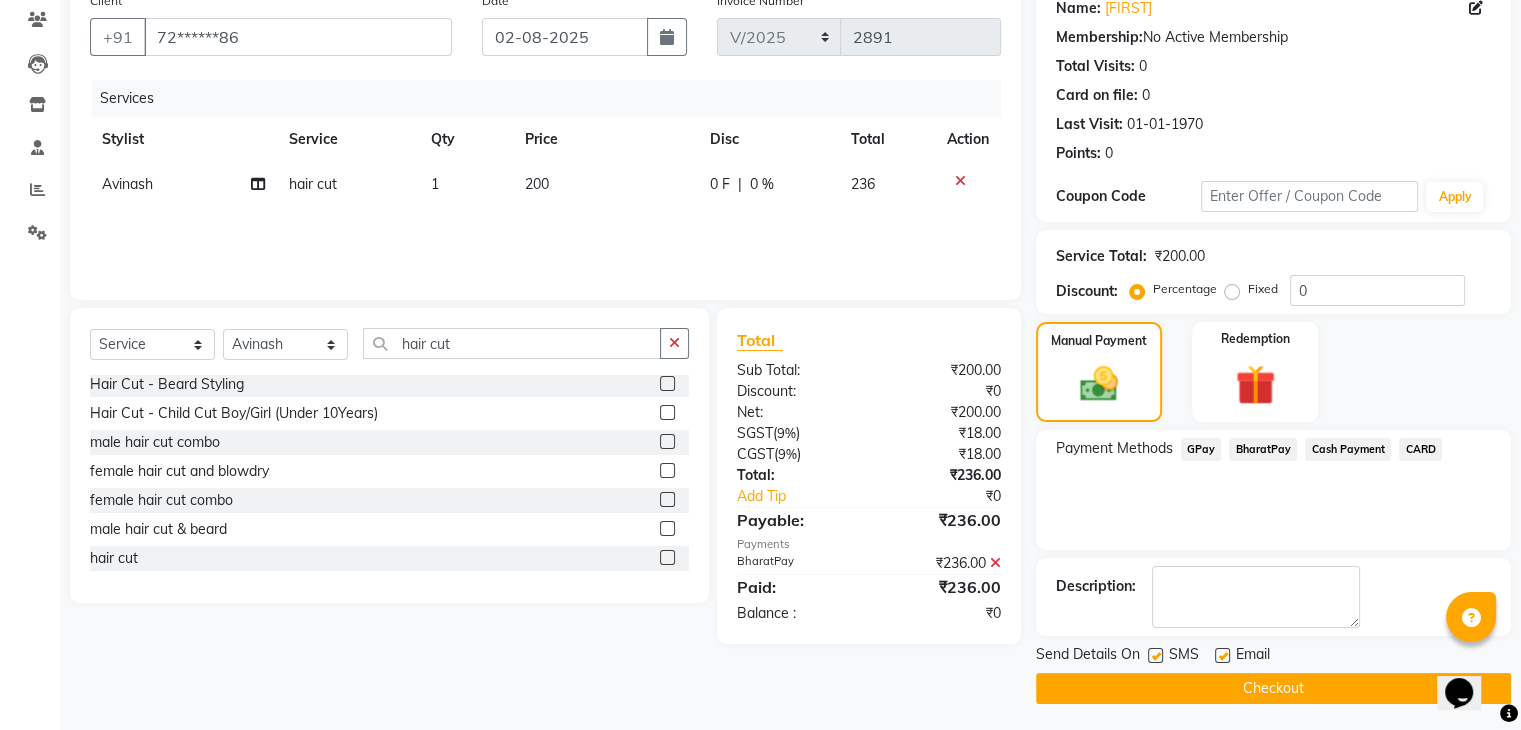 scroll, scrollTop: 171, scrollLeft: 0, axis: vertical 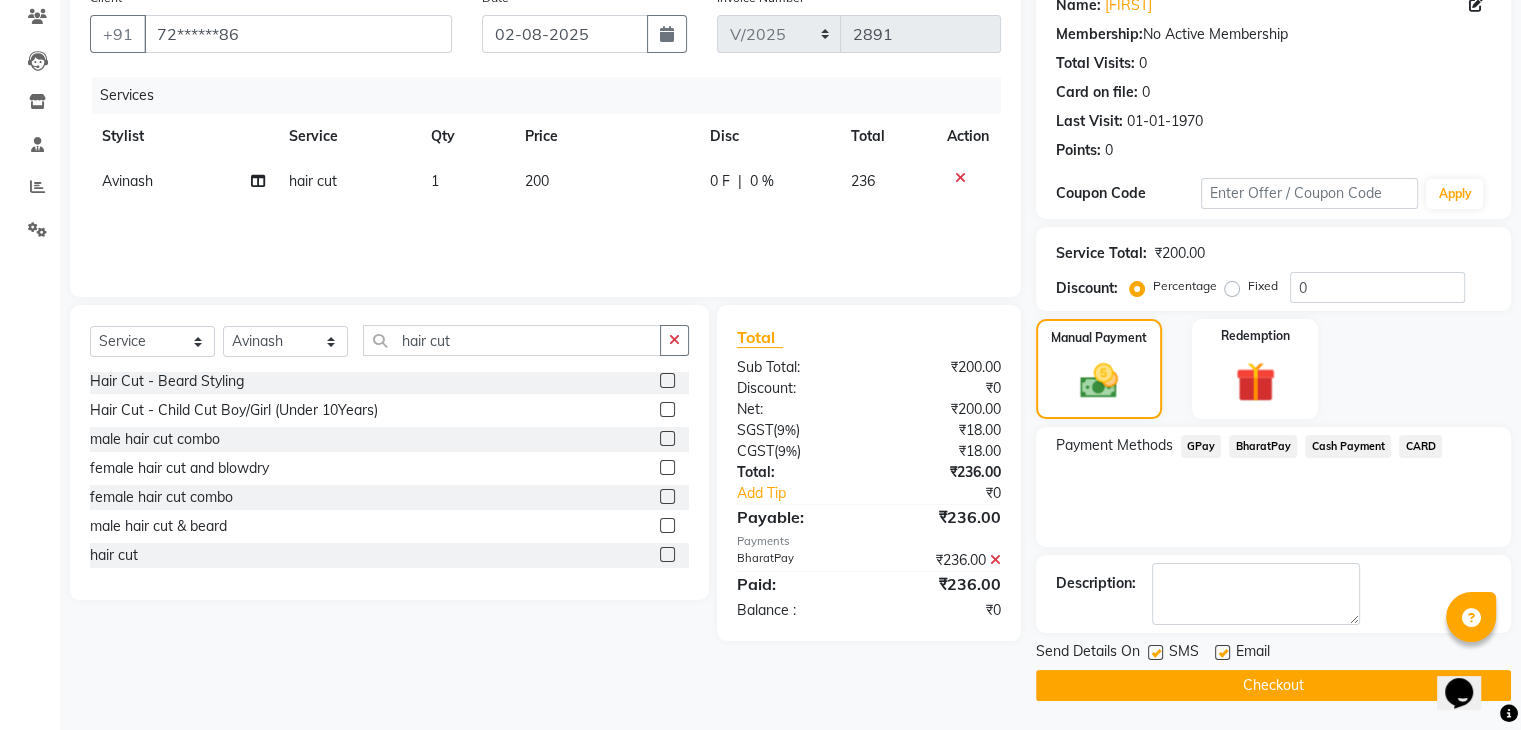 click on "Checkout" 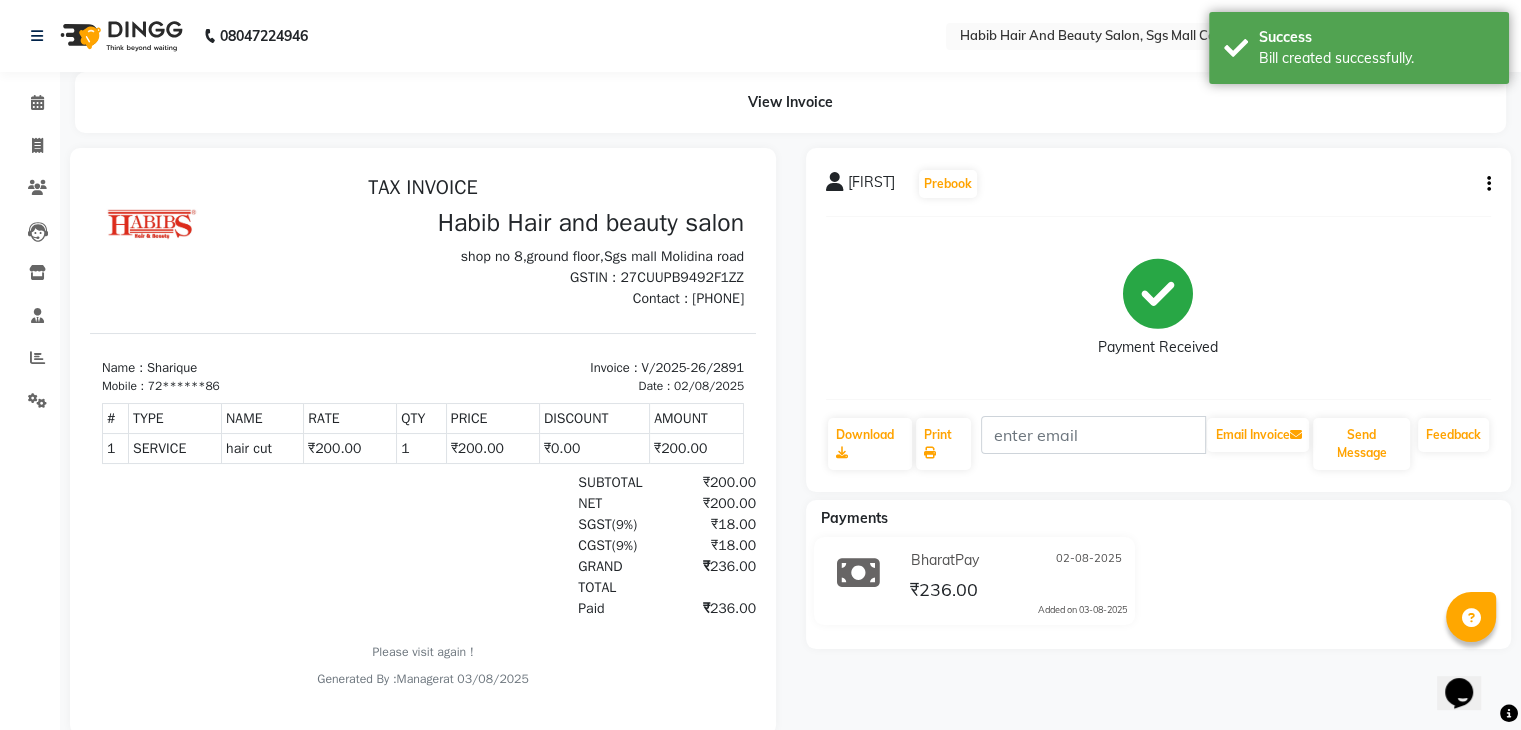 scroll, scrollTop: 0, scrollLeft: 0, axis: both 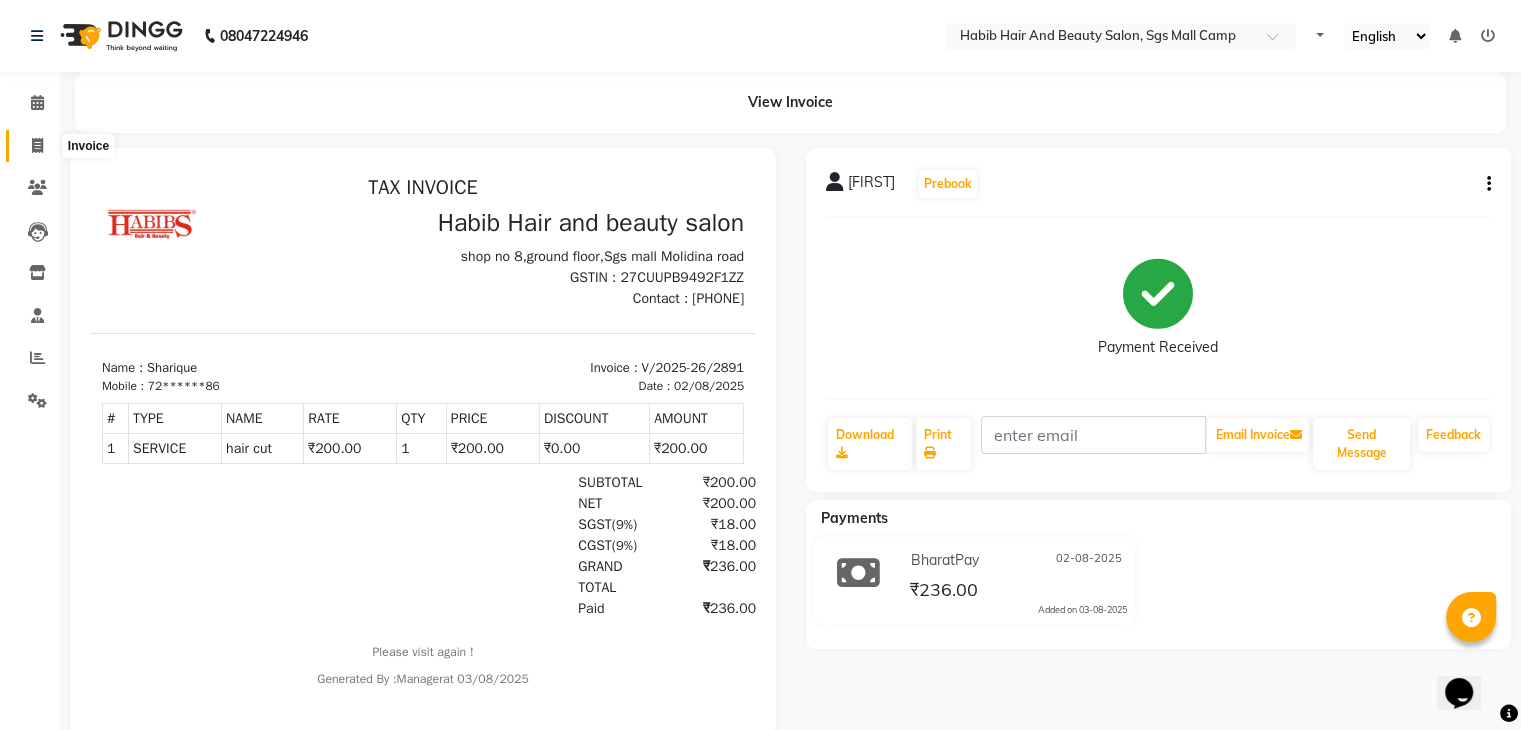 click 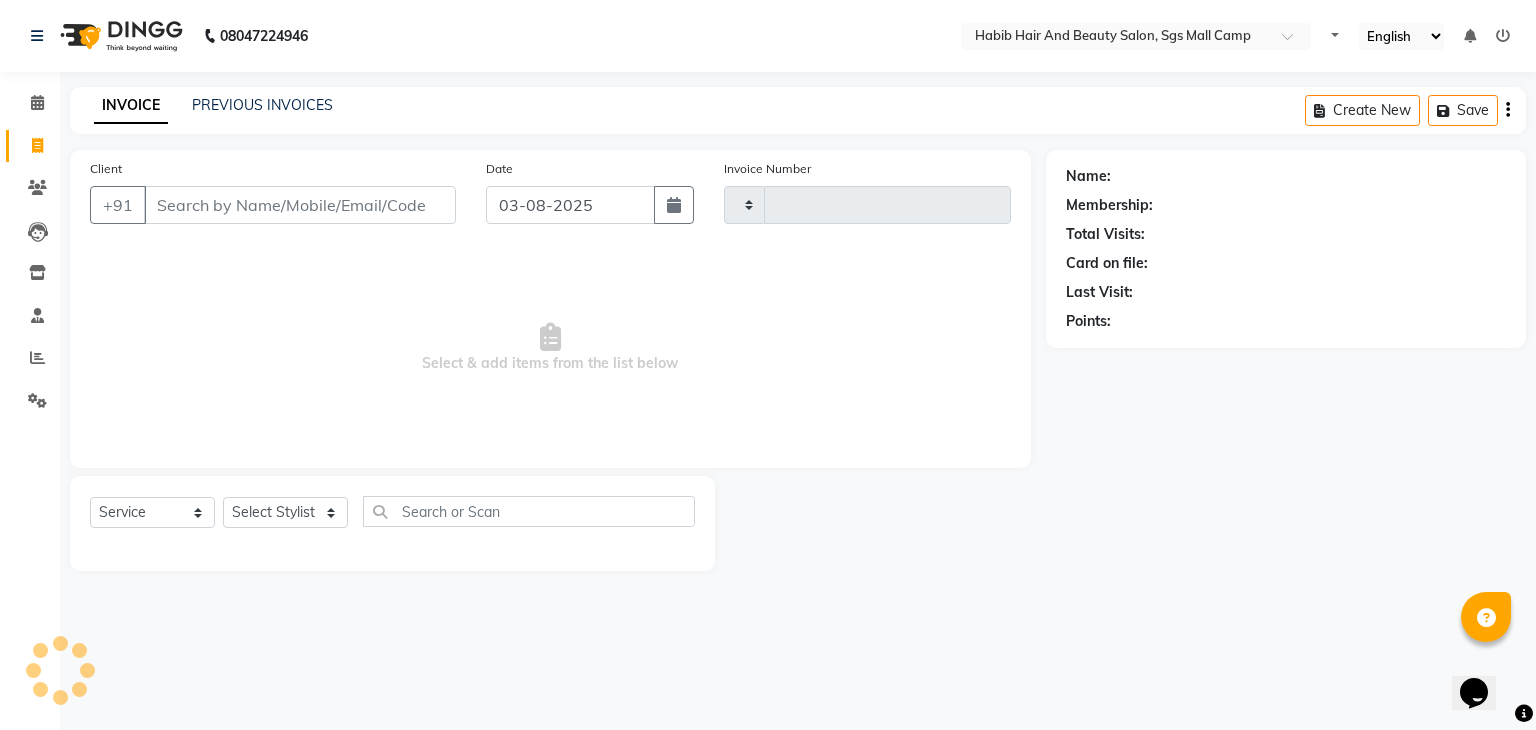 click 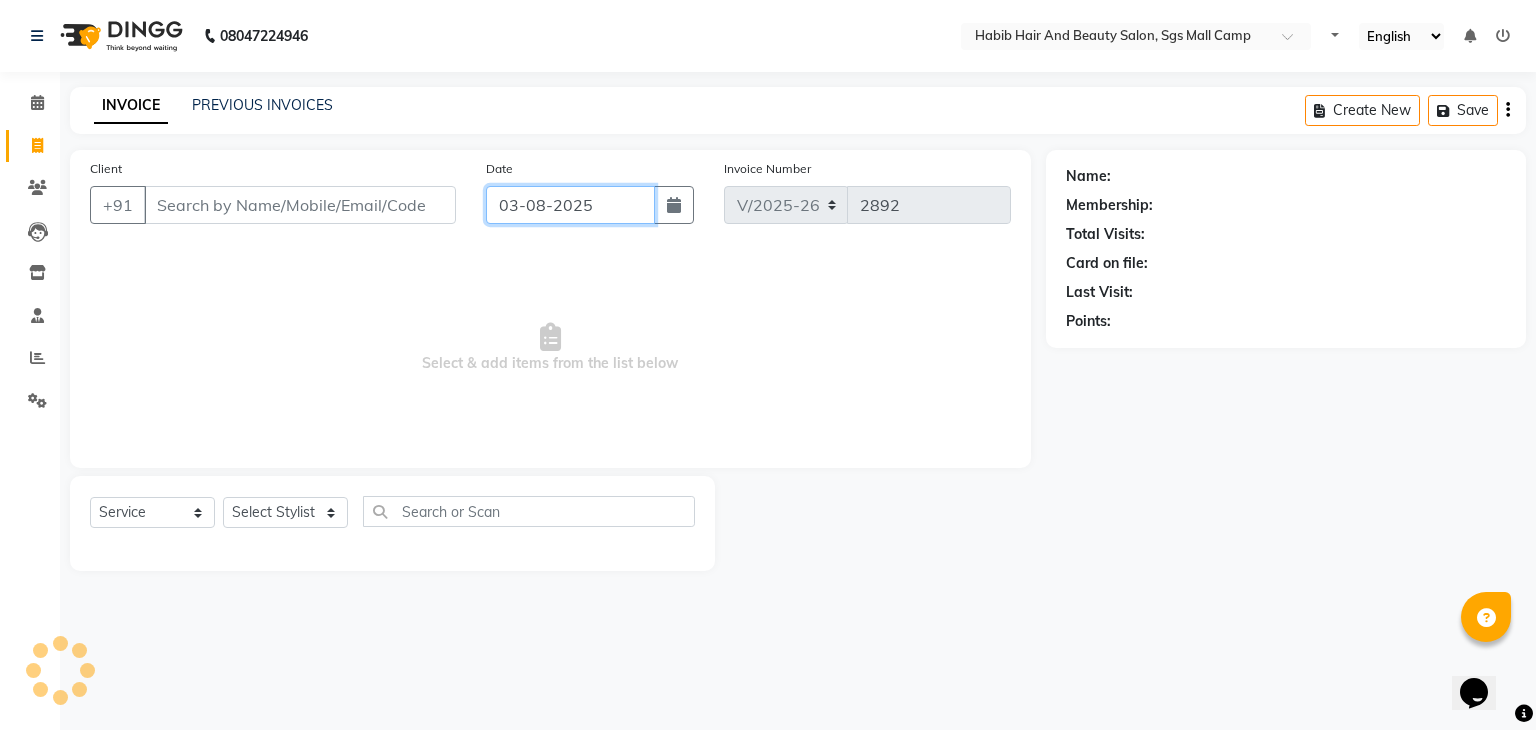 click on "03-08-2025" 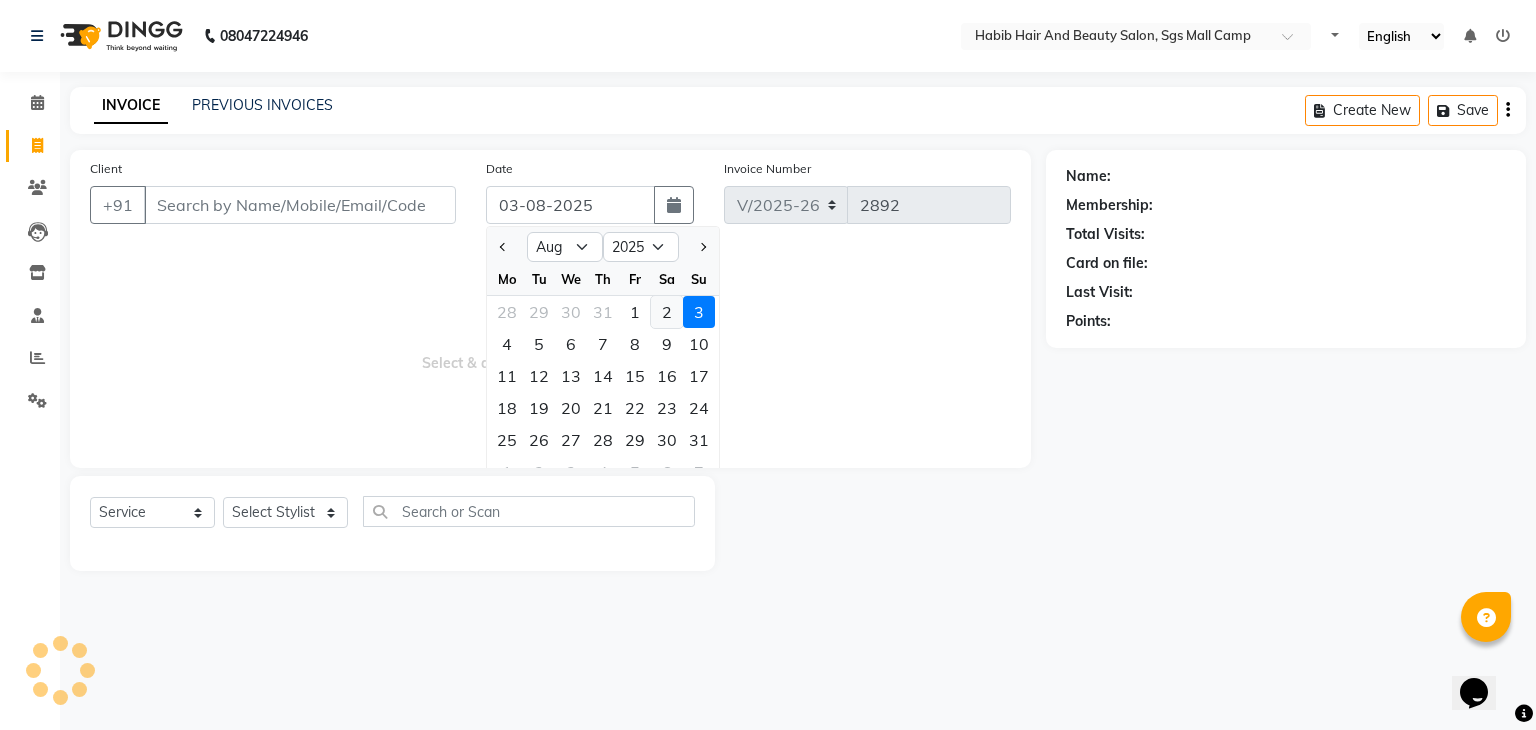 click on "2" 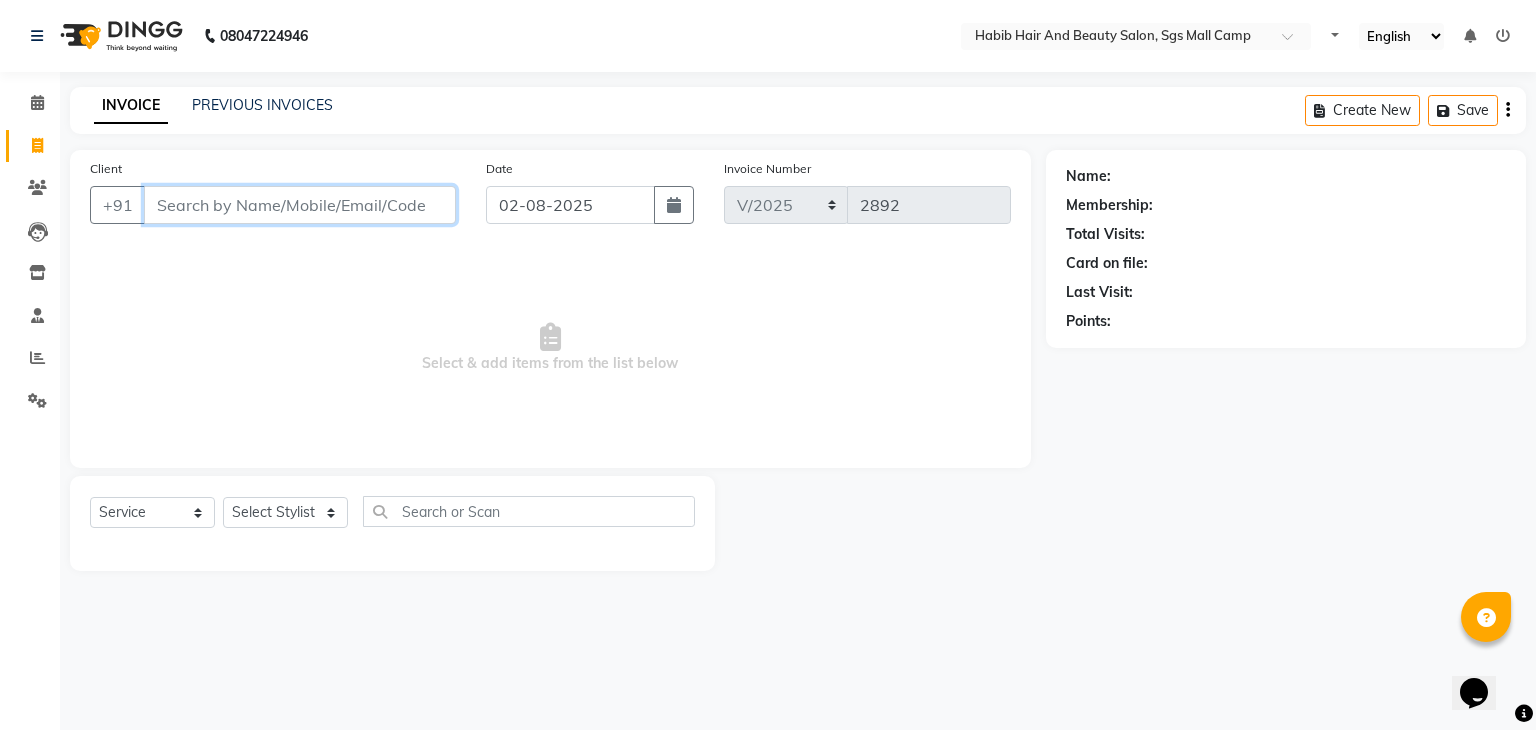 click on "Client" at bounding box center [300, 205] 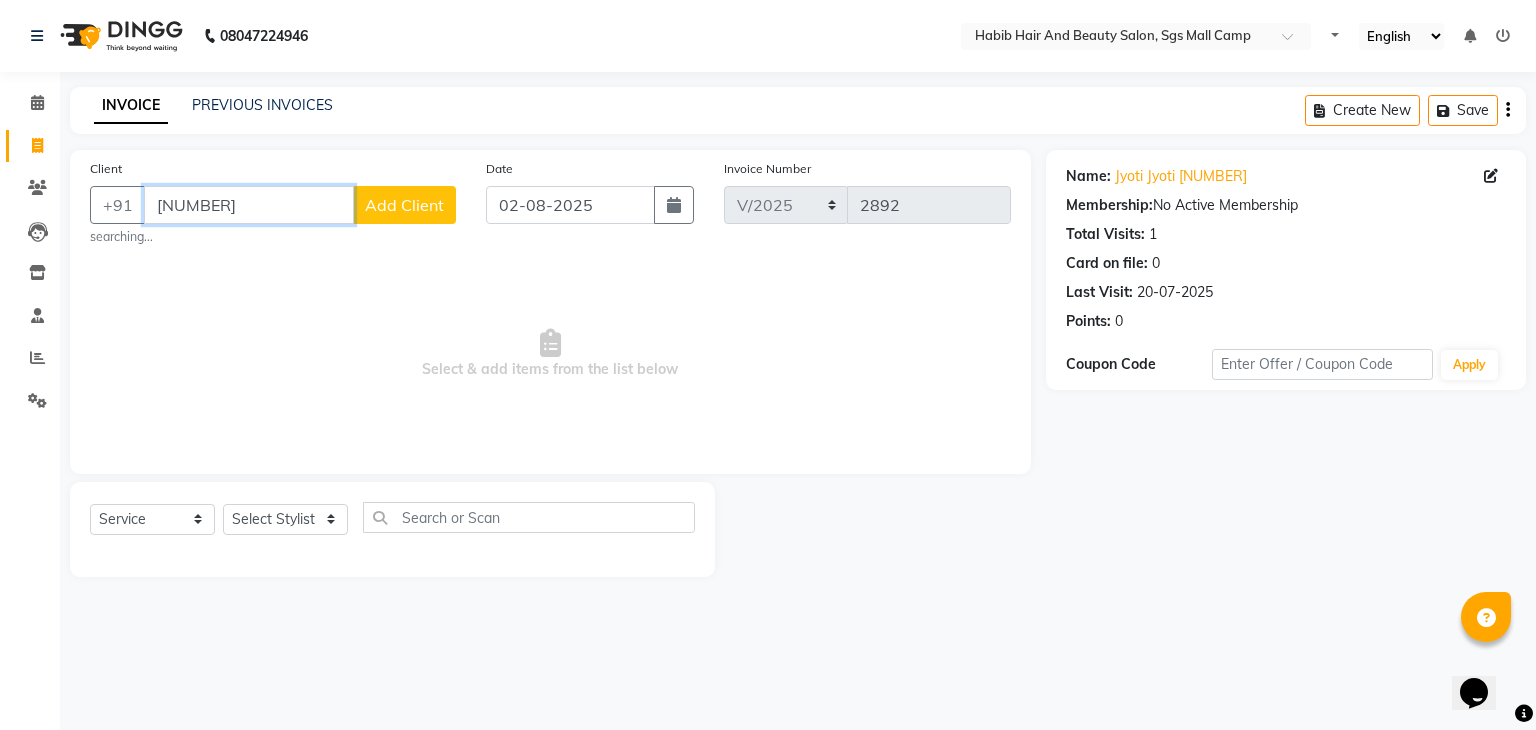 click on "[NUMBER]" at bounding box center [249, 205] 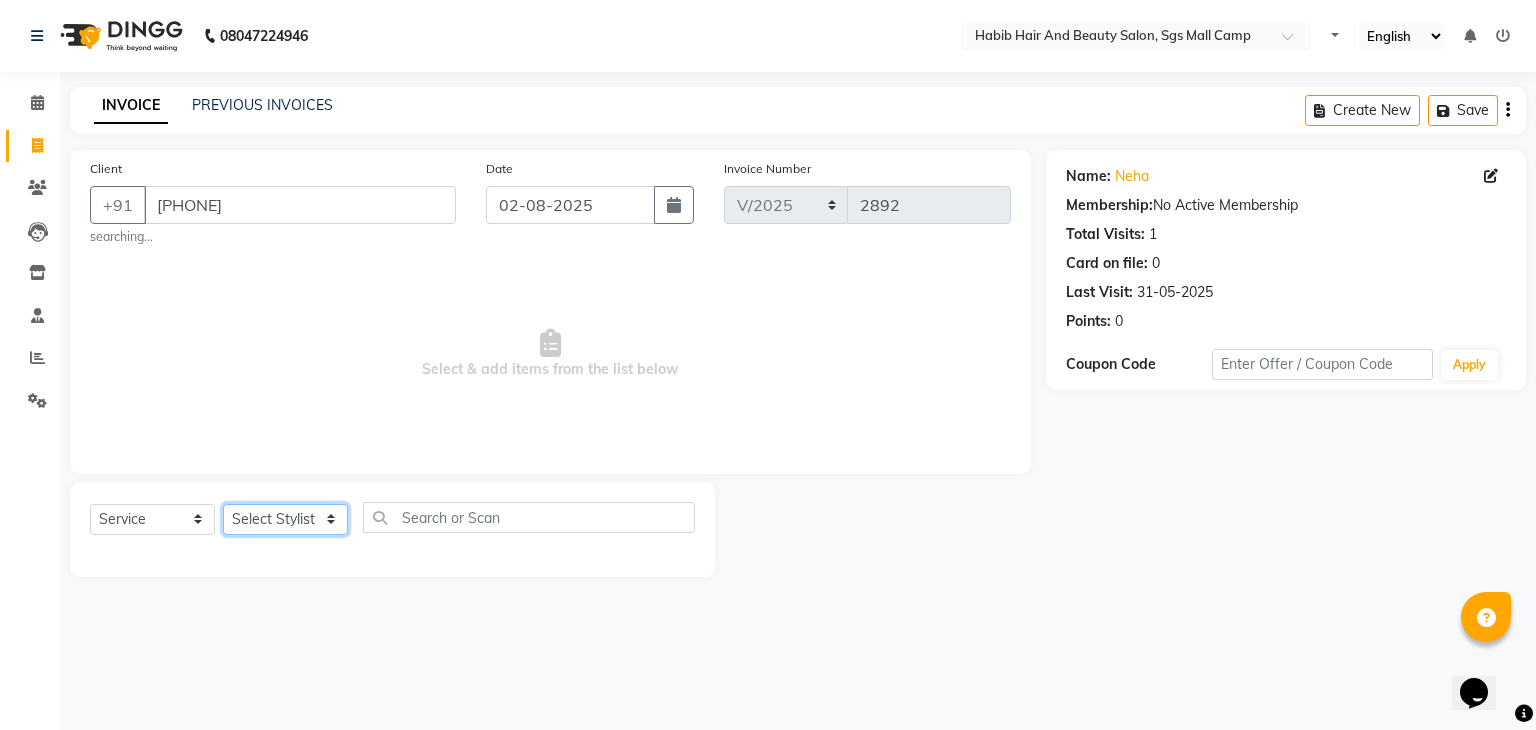 click on "Select Stylist [FIRST] [LAST] [FIRST]  [FIRST] Manager [FIRST]  [FIRST] [FIRST] [FIRST]  [FIRST] [FIRST]" 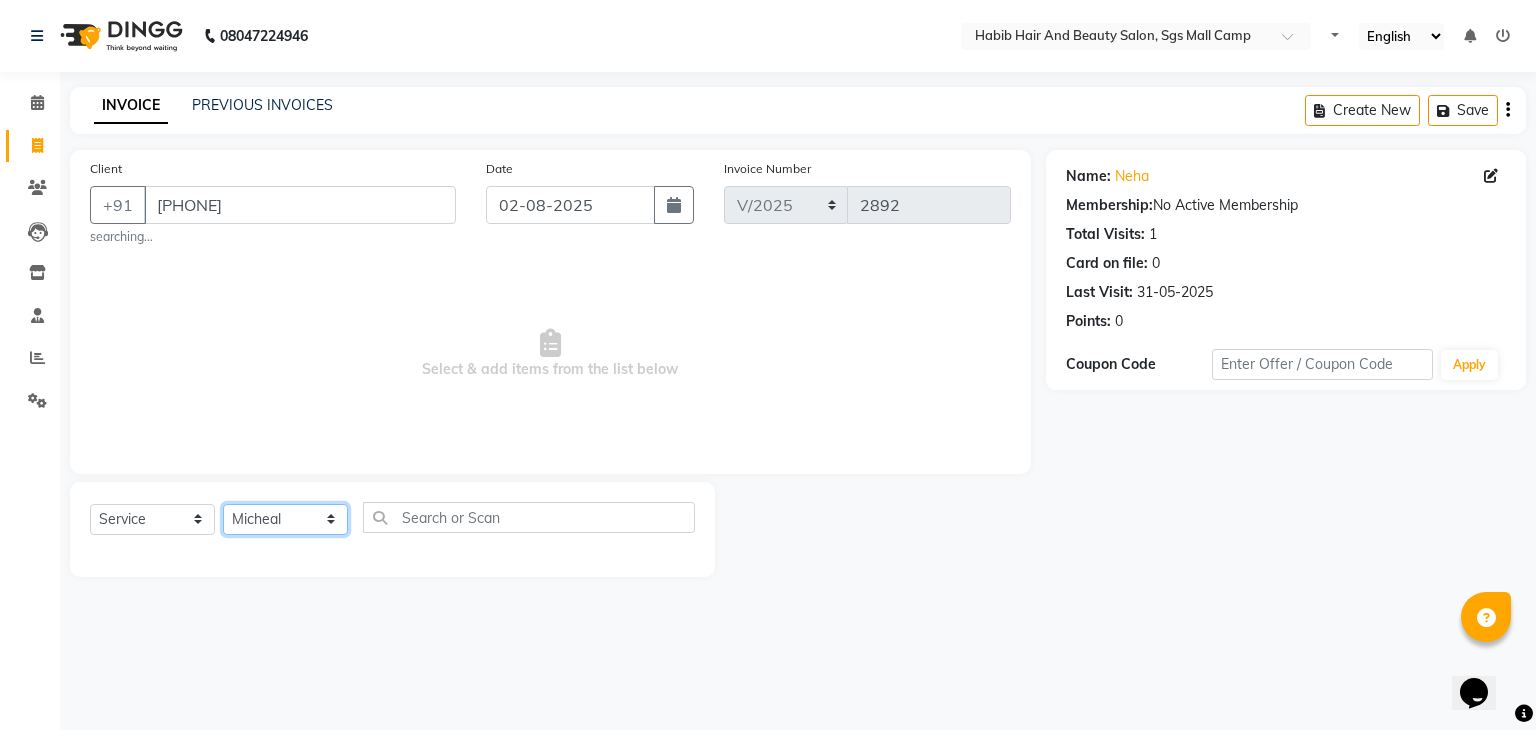 click on "Select Stylist [FIRST] [LAST] [FIRST]  [FIRST] Manager [FIRST]  [FIRST] [FIRST] [FIRST]  [FIRST] [FIRST]" 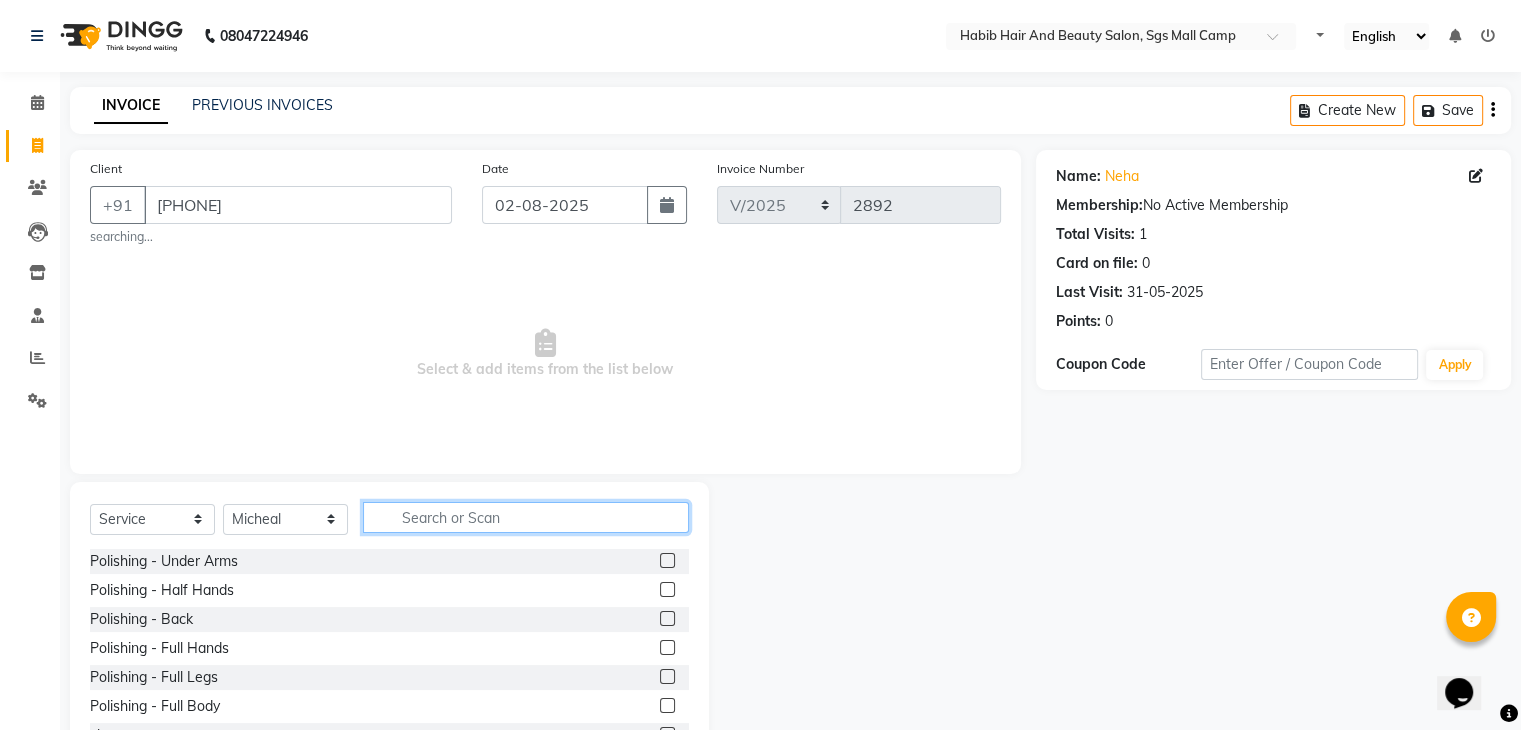 click 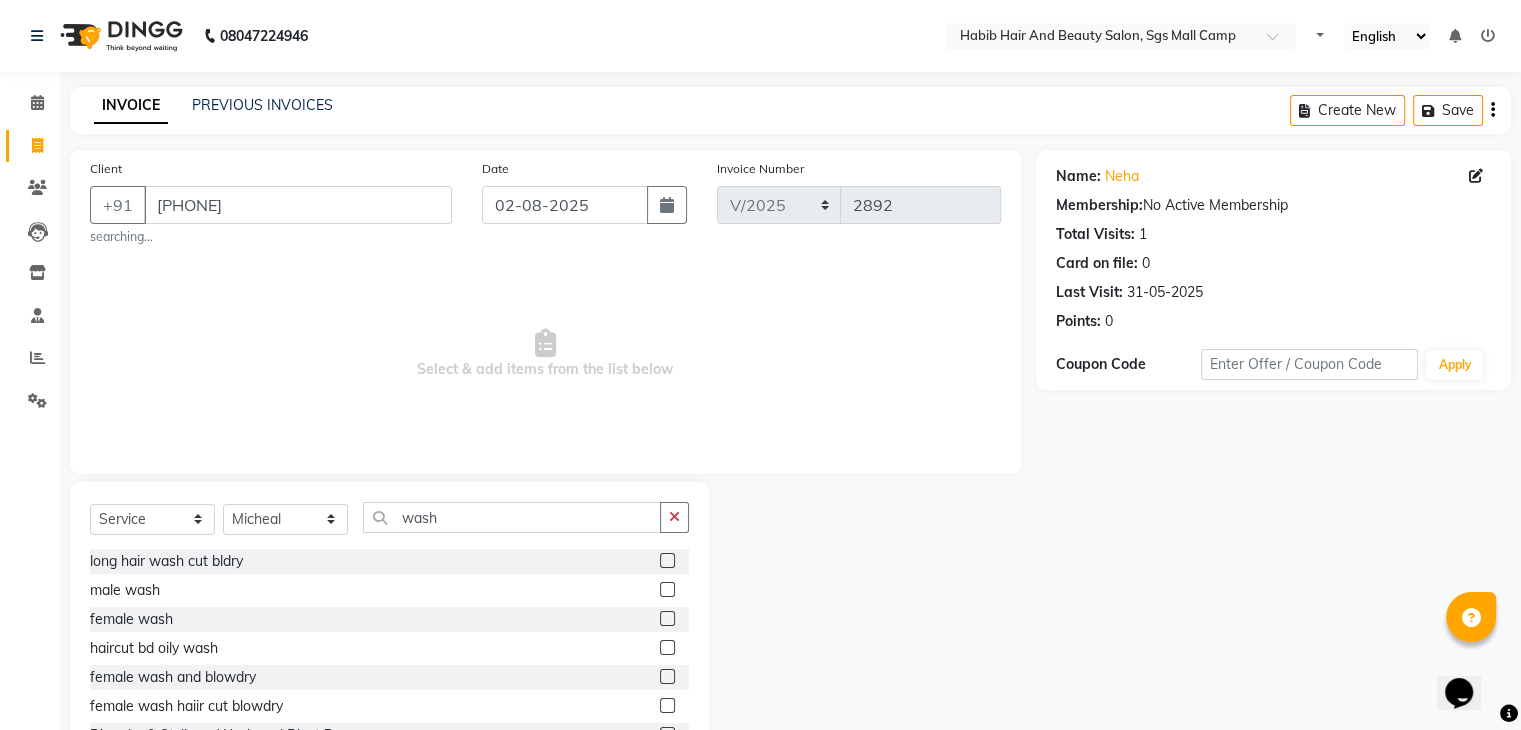click 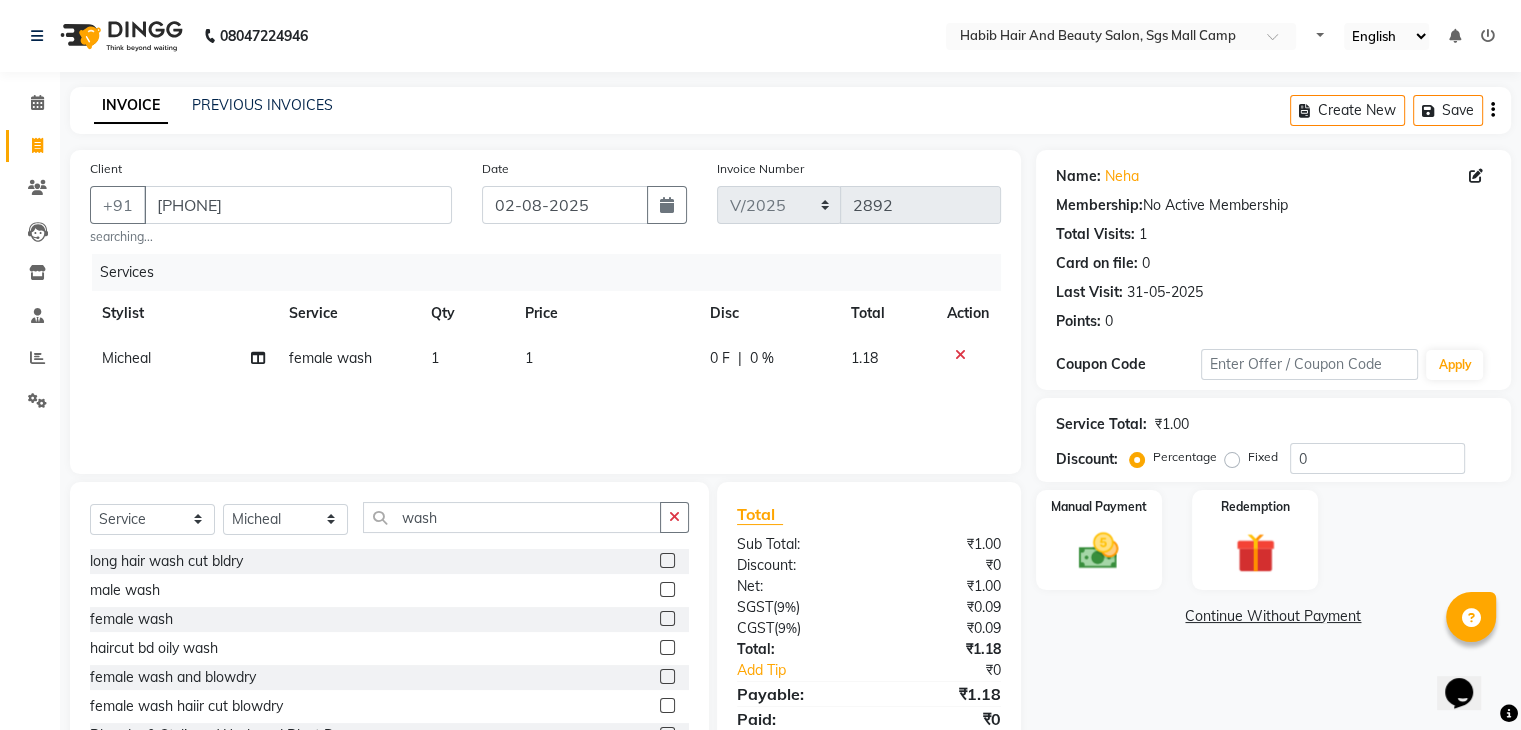 click on "1" 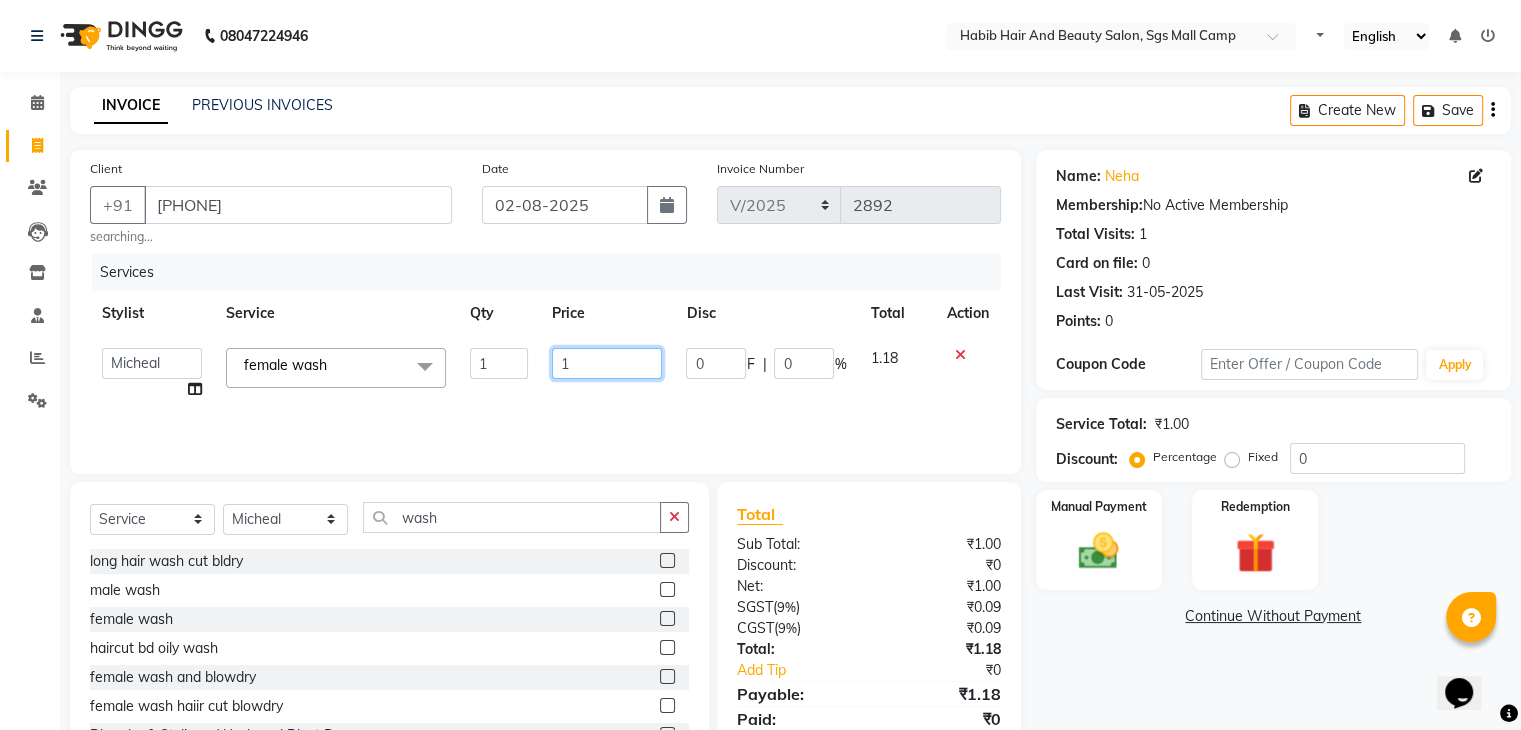 click on "1" 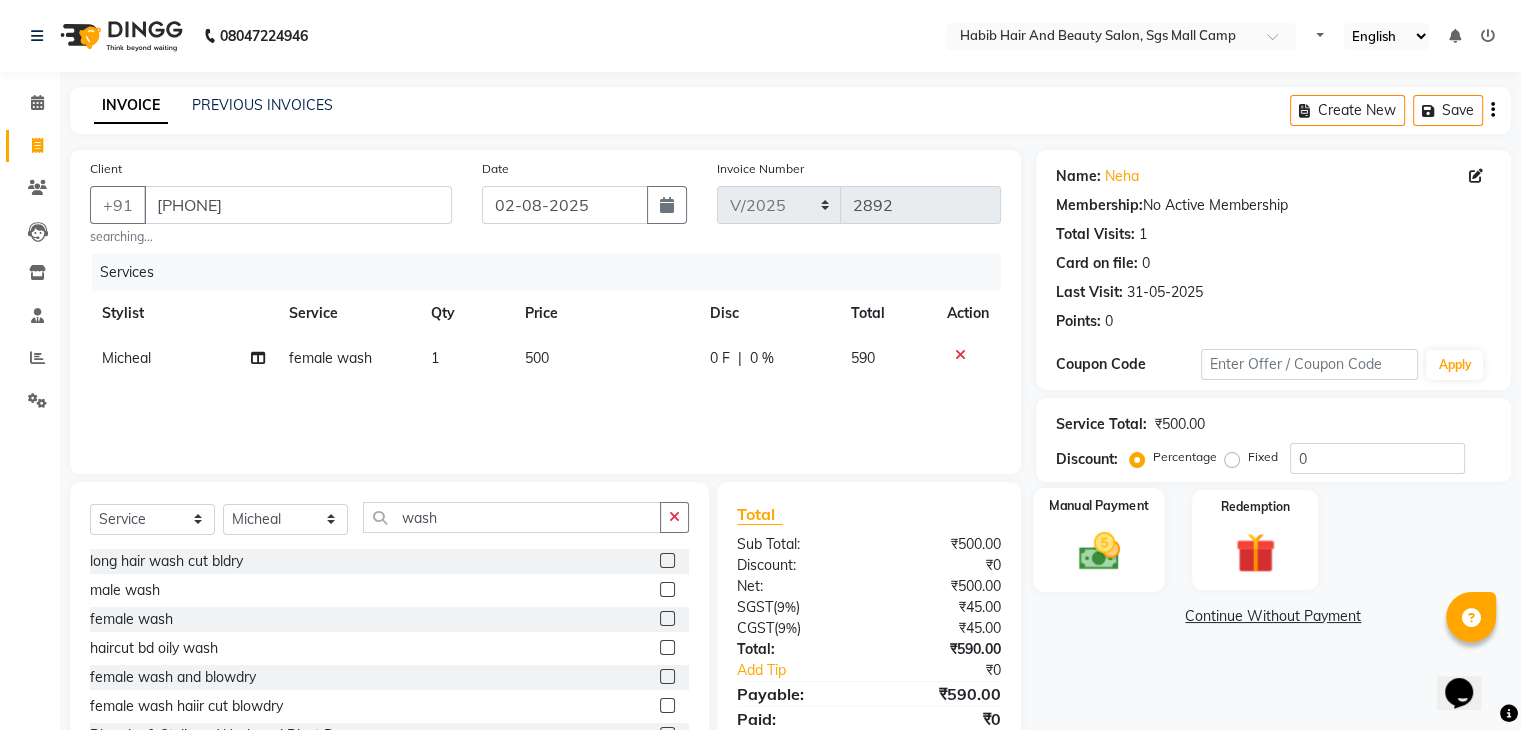 click 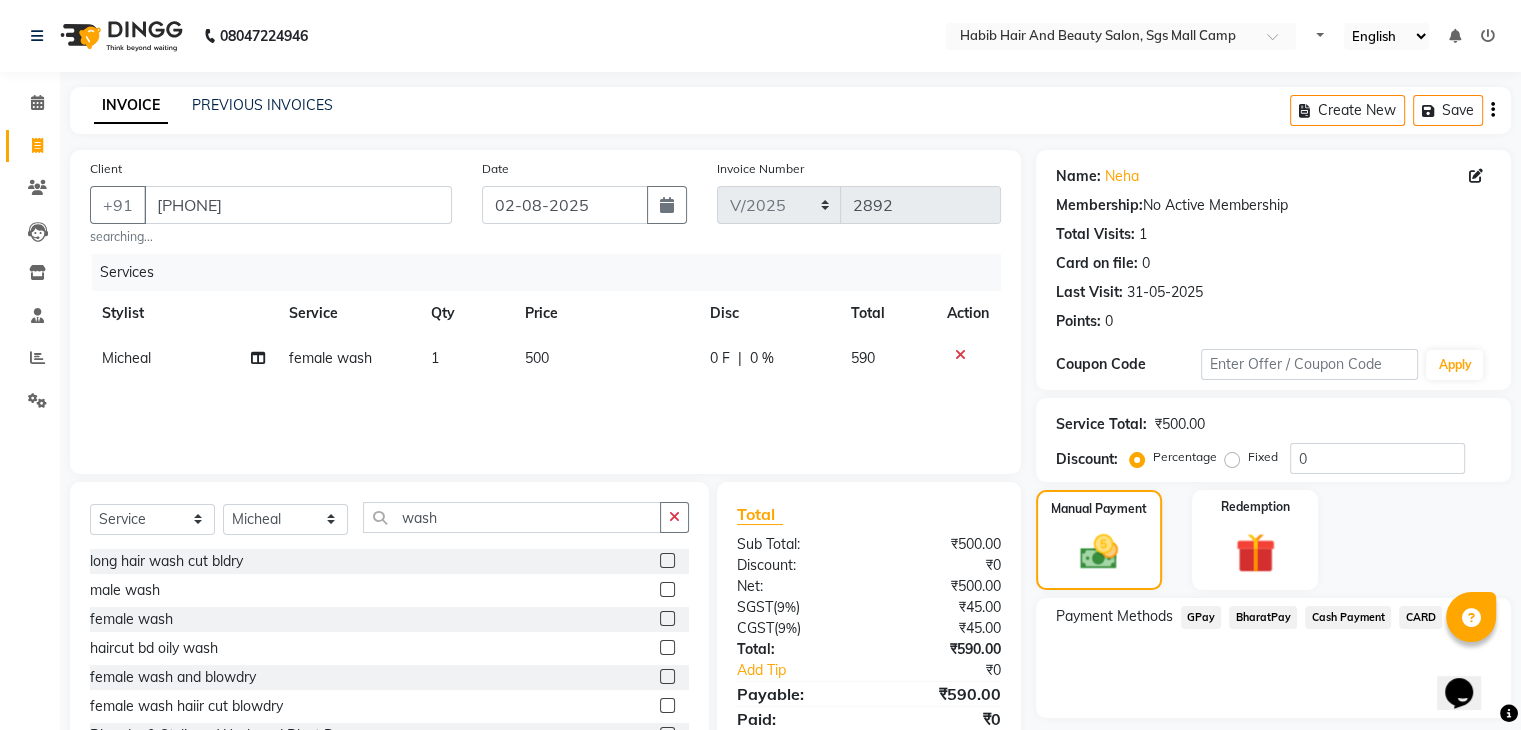 click on "BharatPay" 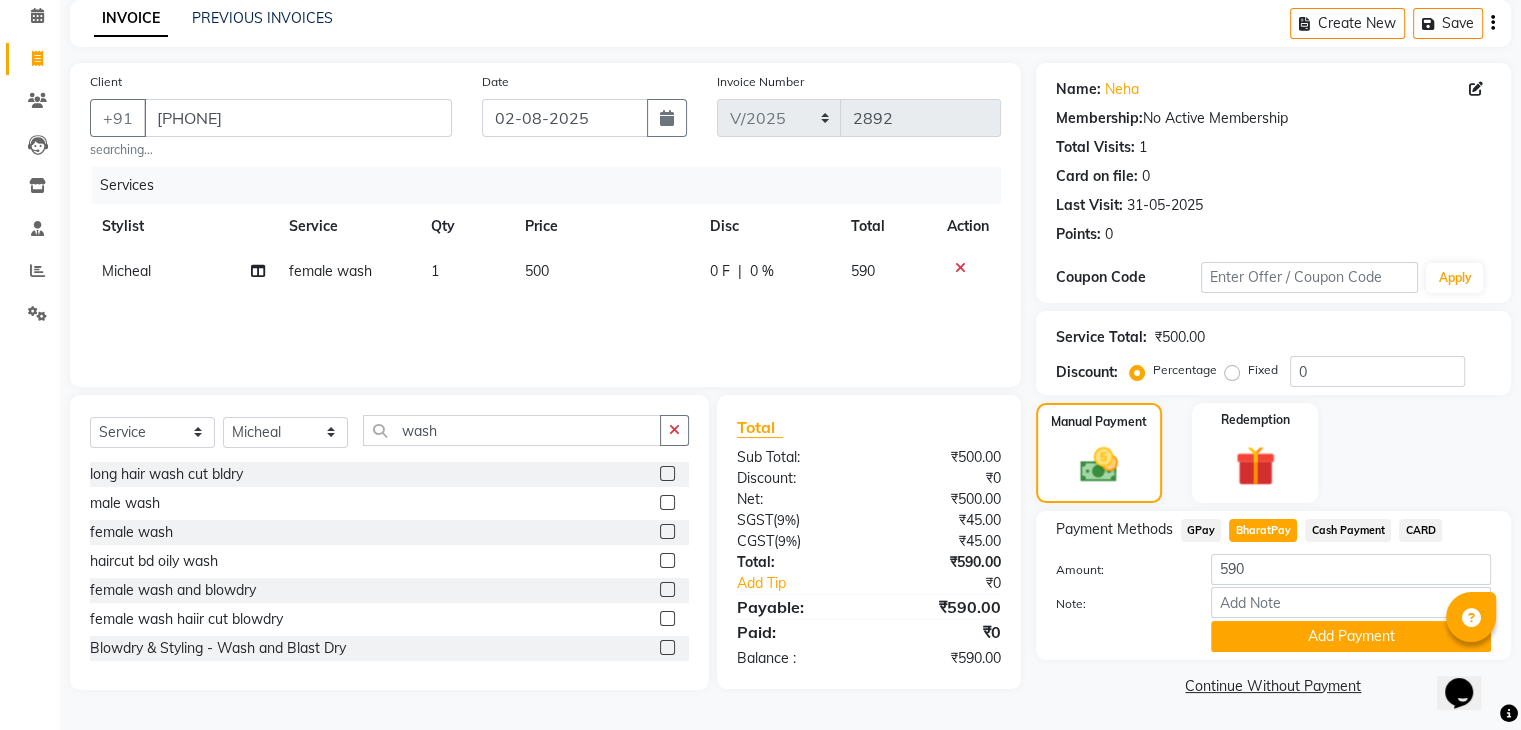 scroll, scrollTop: 89, scrollLeft: 0, axis: vertical 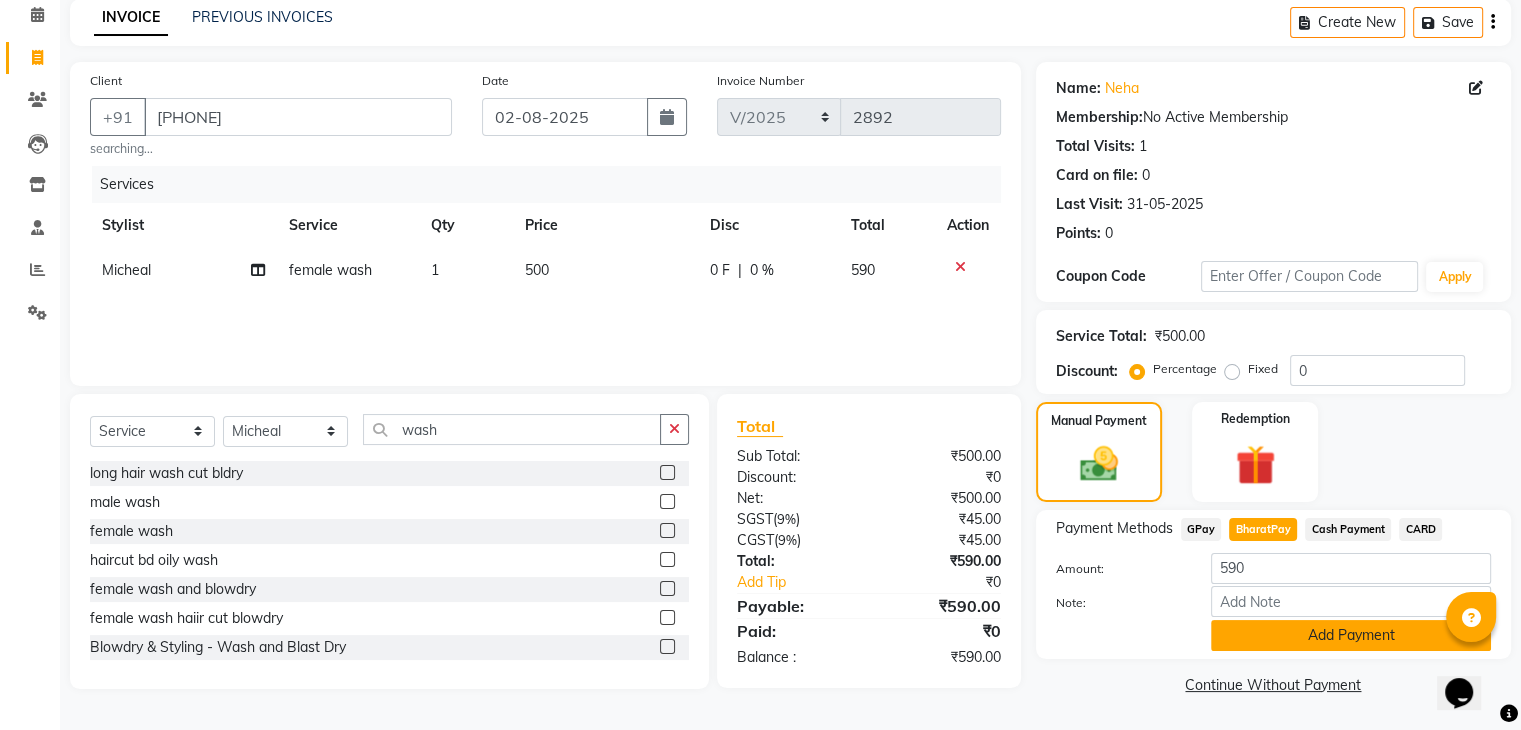 click on "Add Payment" 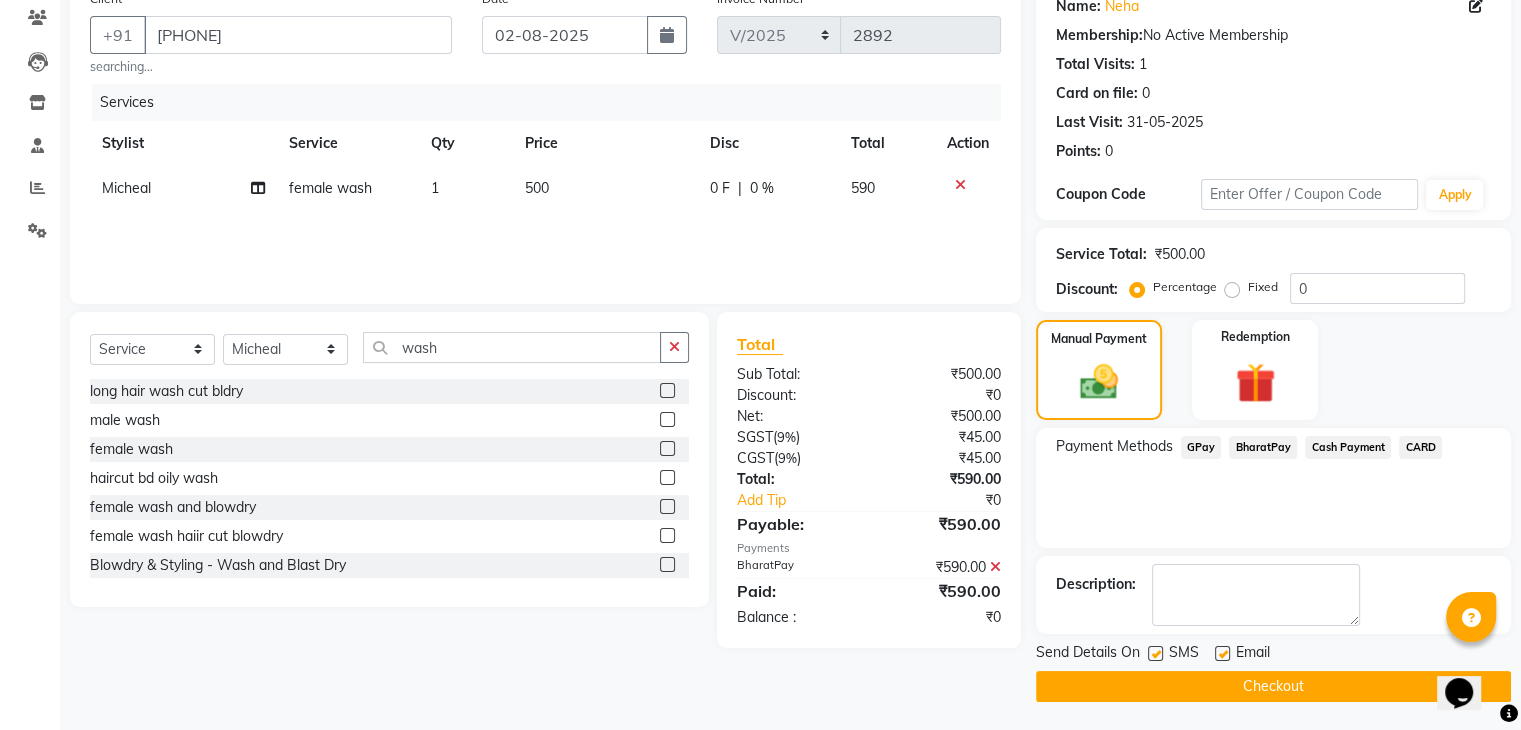 scroll, scrollTop: 171, scrollLeft: 0, axis: vertical 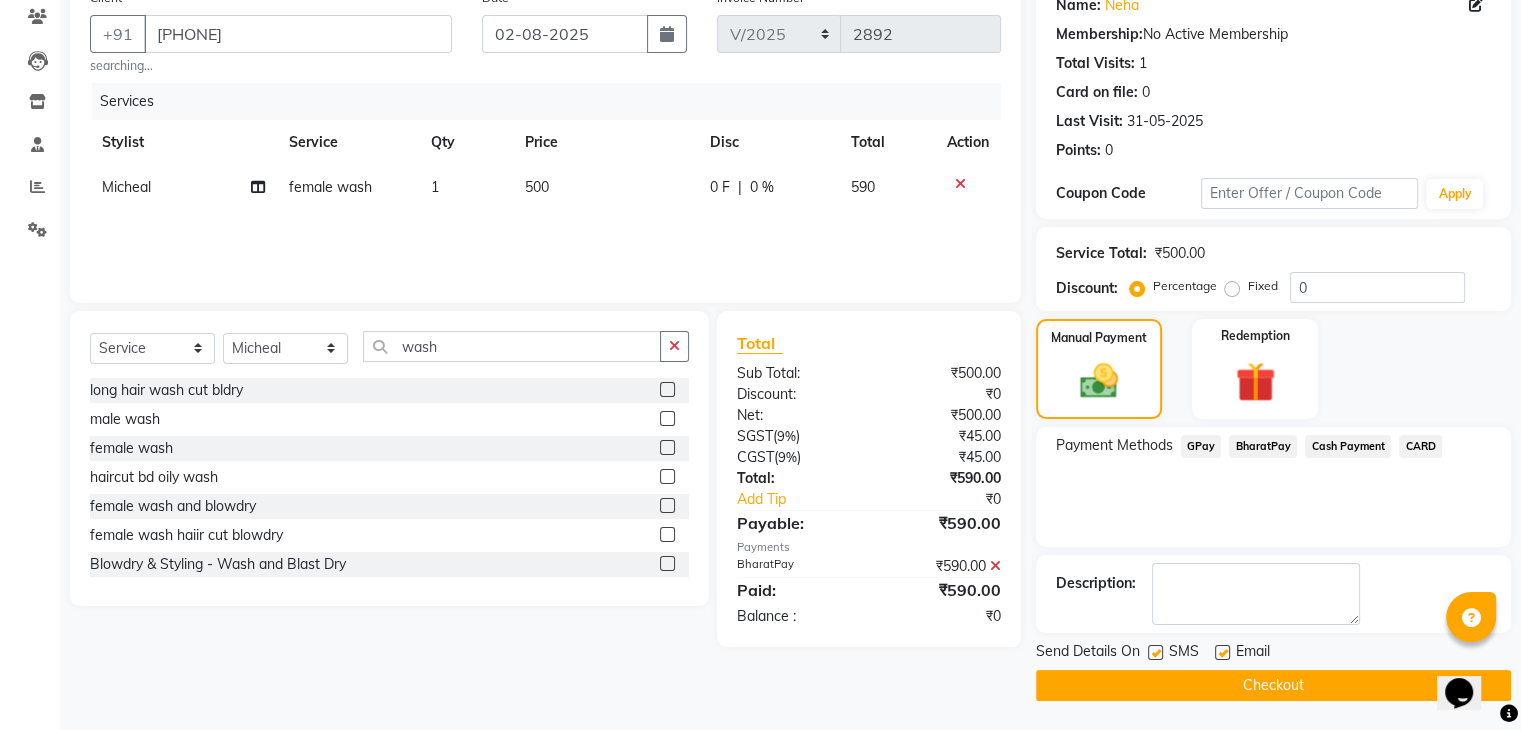 click on "Checkout" 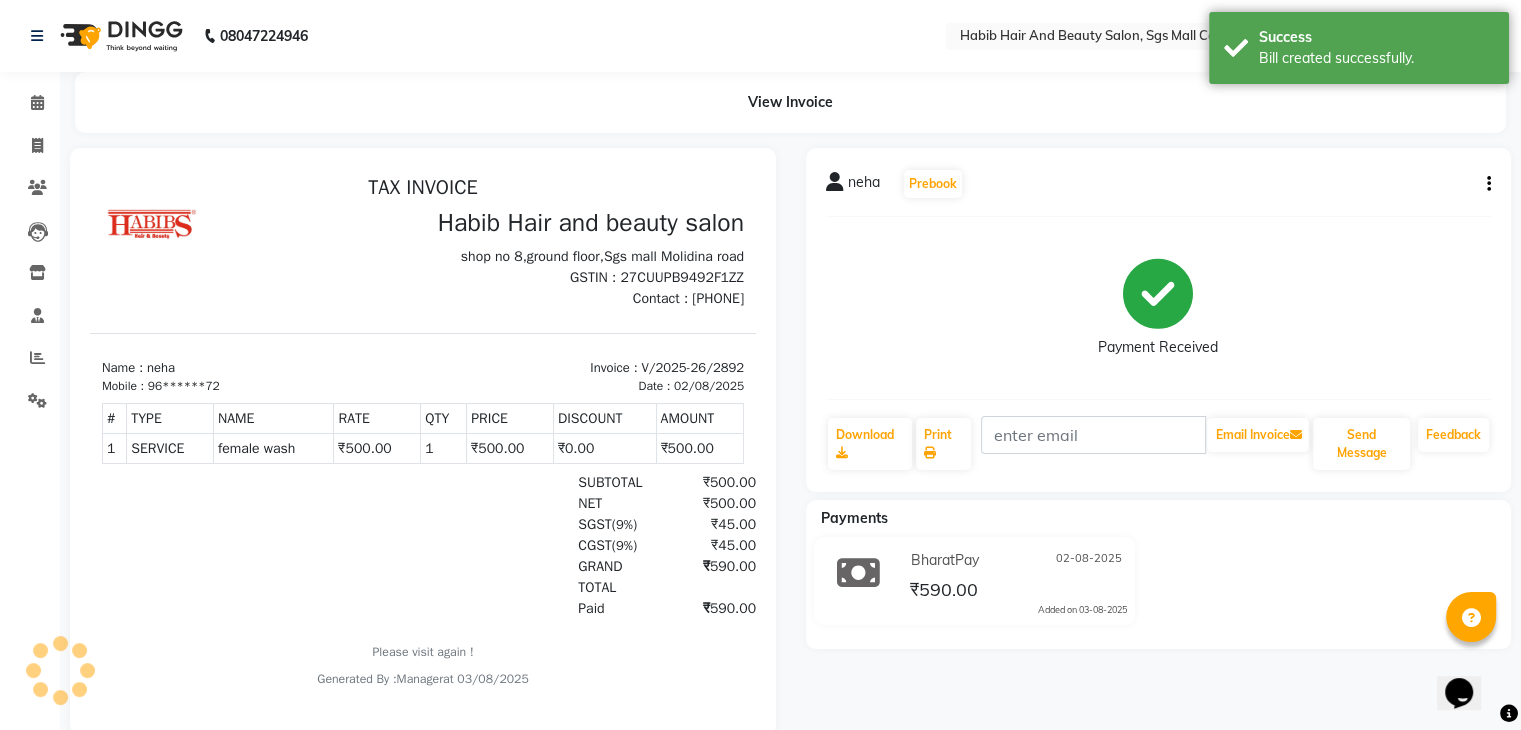 scroll, scrollTop: 0, scrollLeft: 0, axis: both 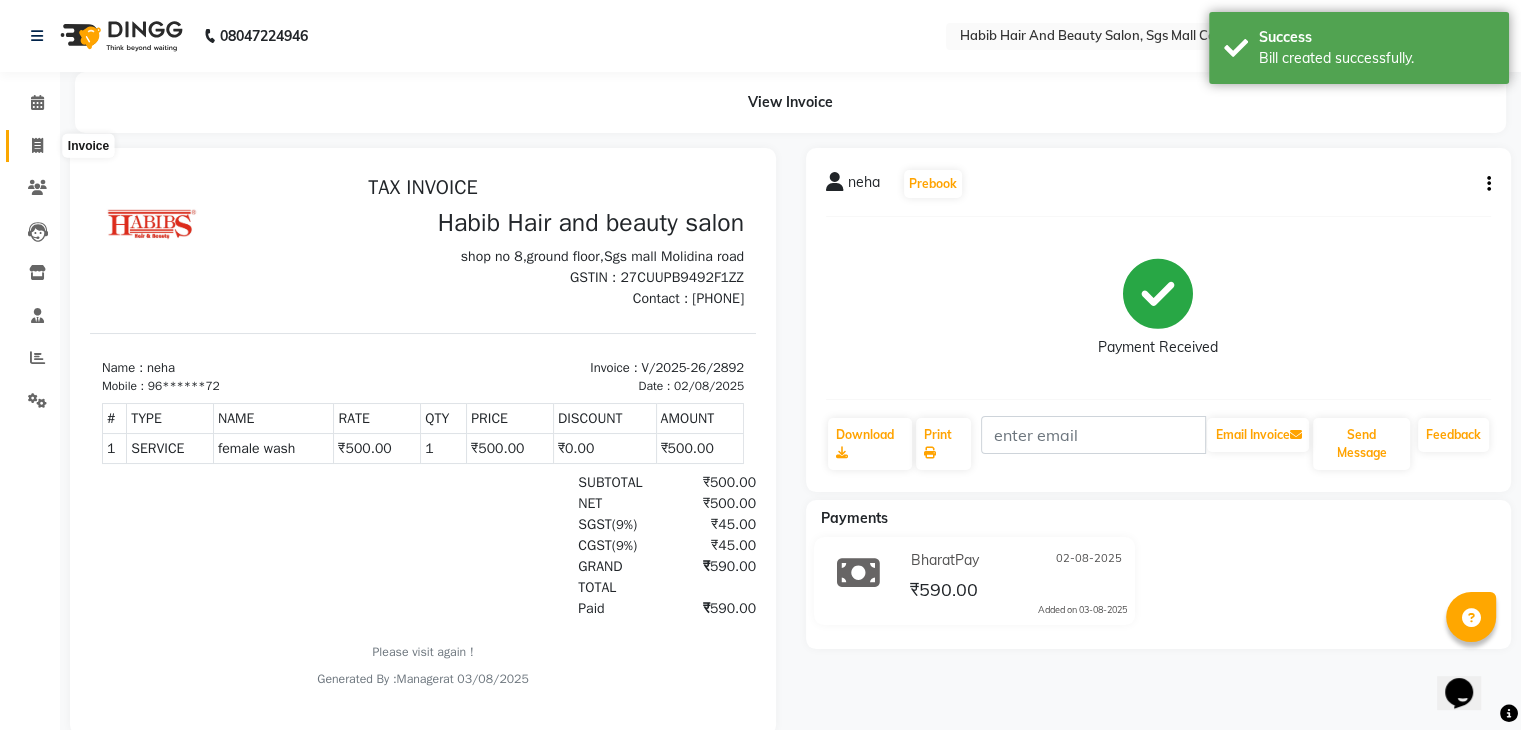 click 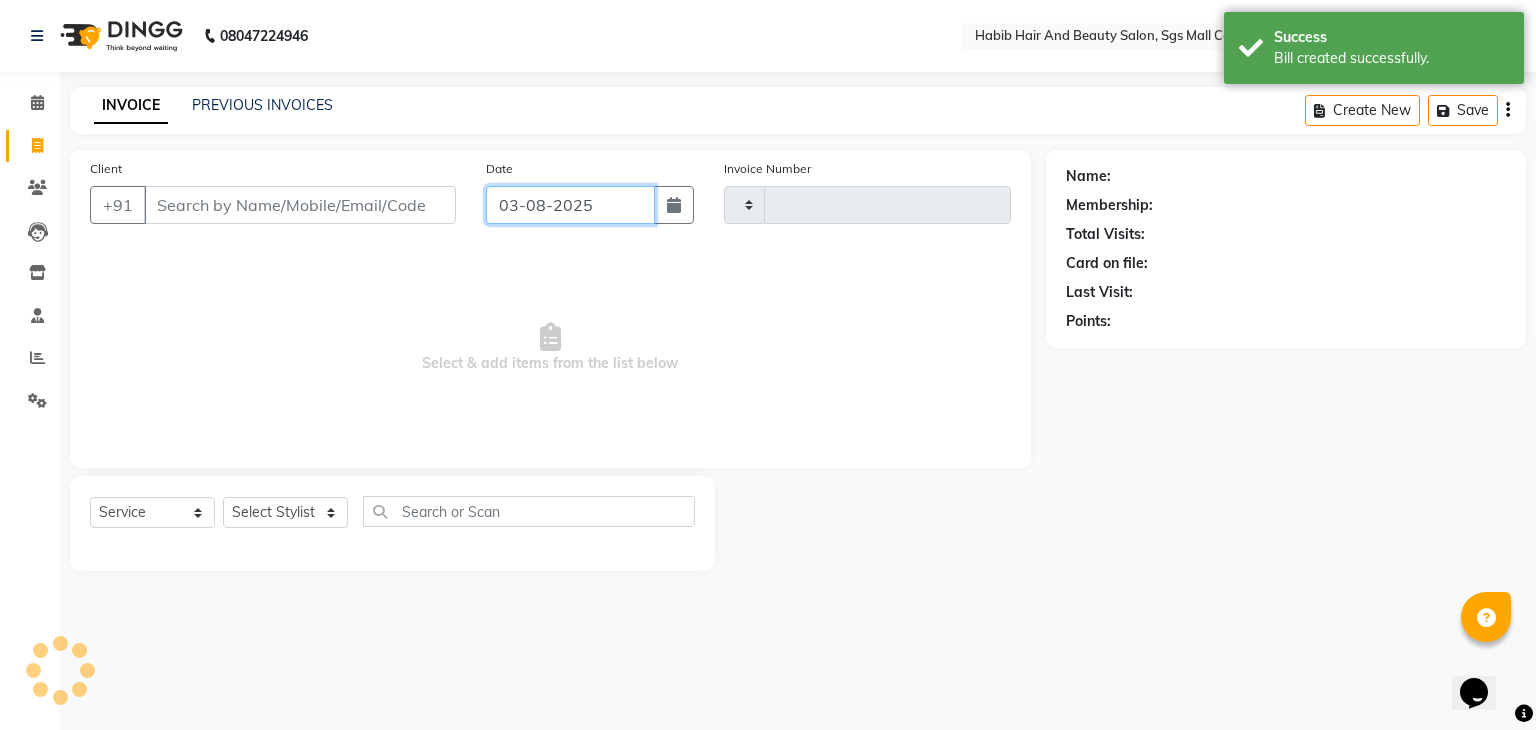 click on "03-08-2025" 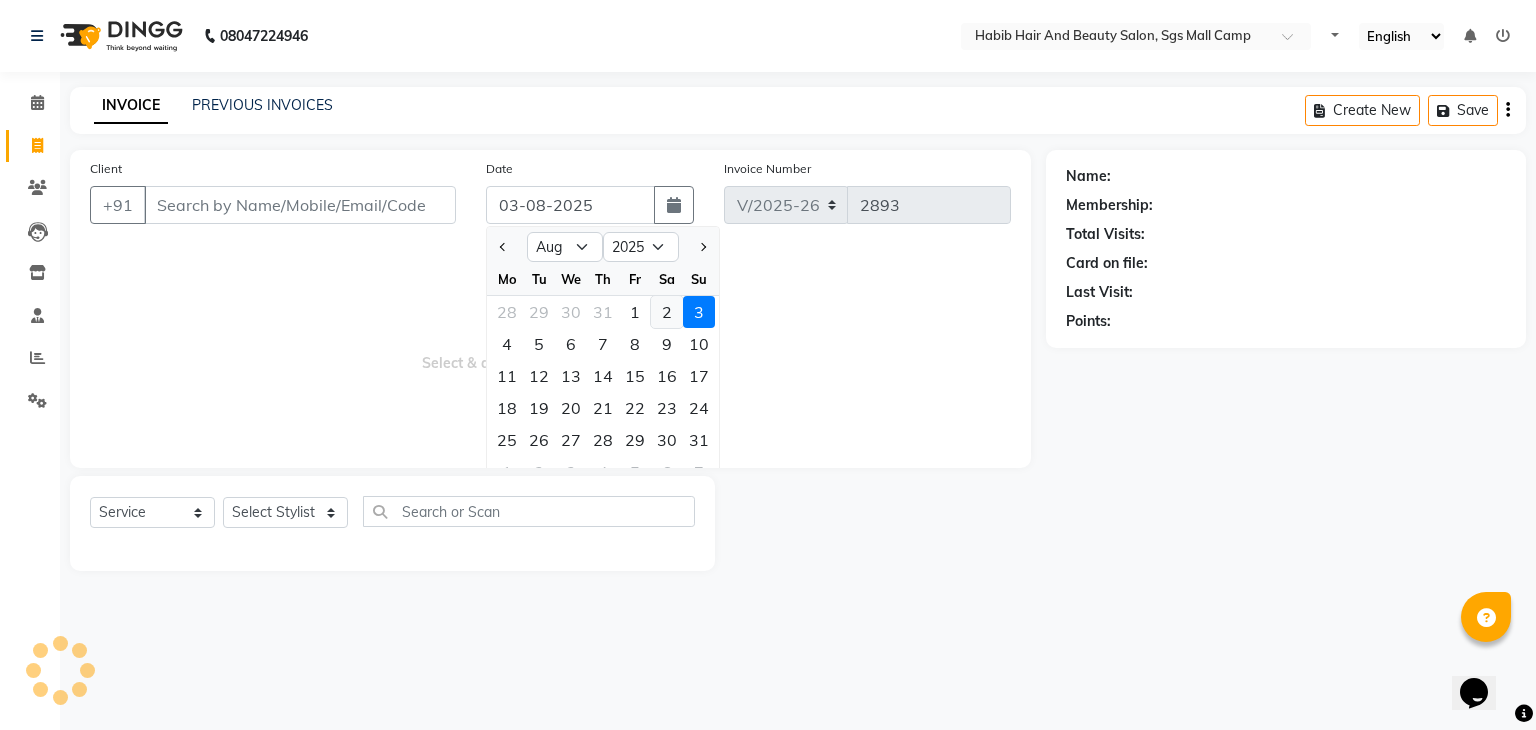 click on "2" 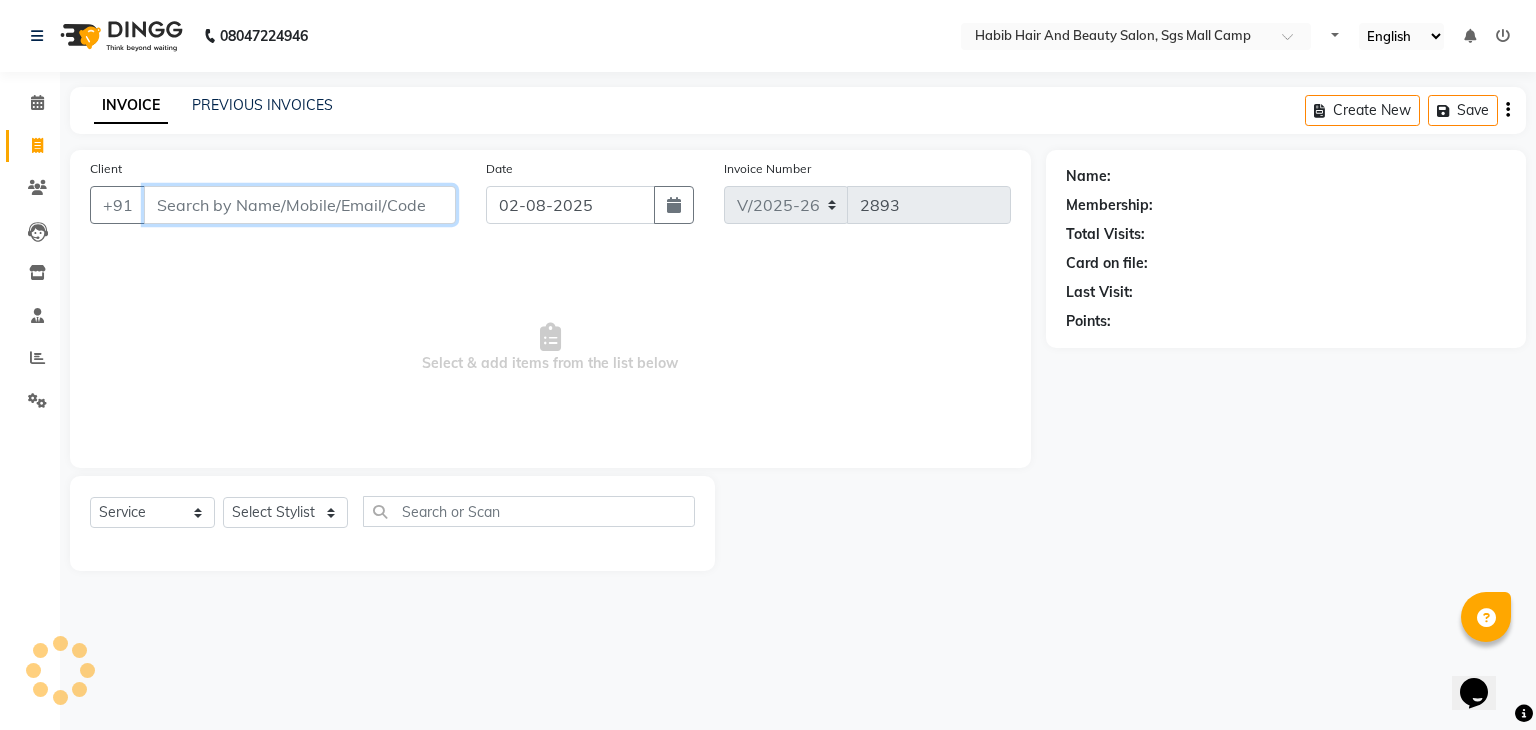 click on "Client" at bounding box center (300, 205) 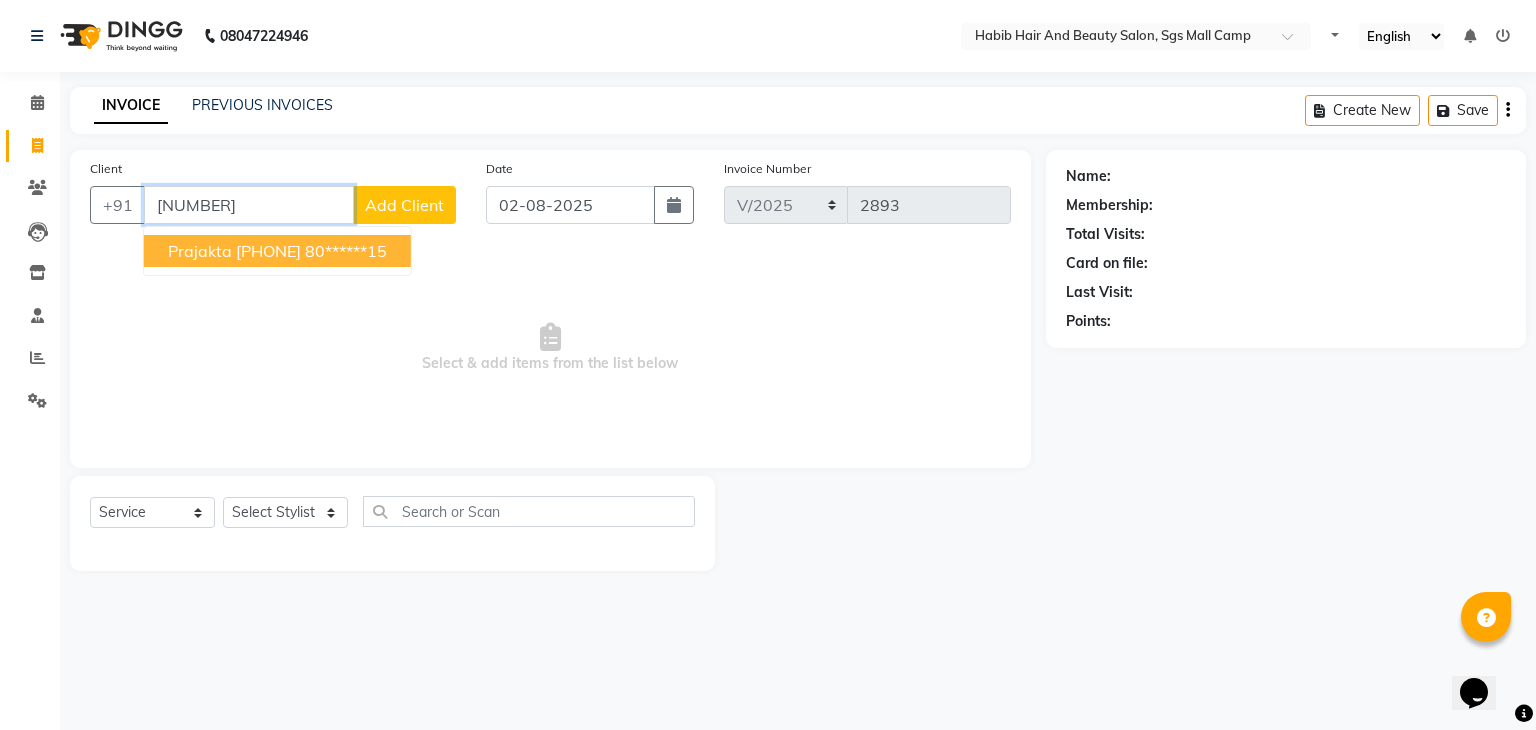 click on "80******15" at bounding box center [346, 251] 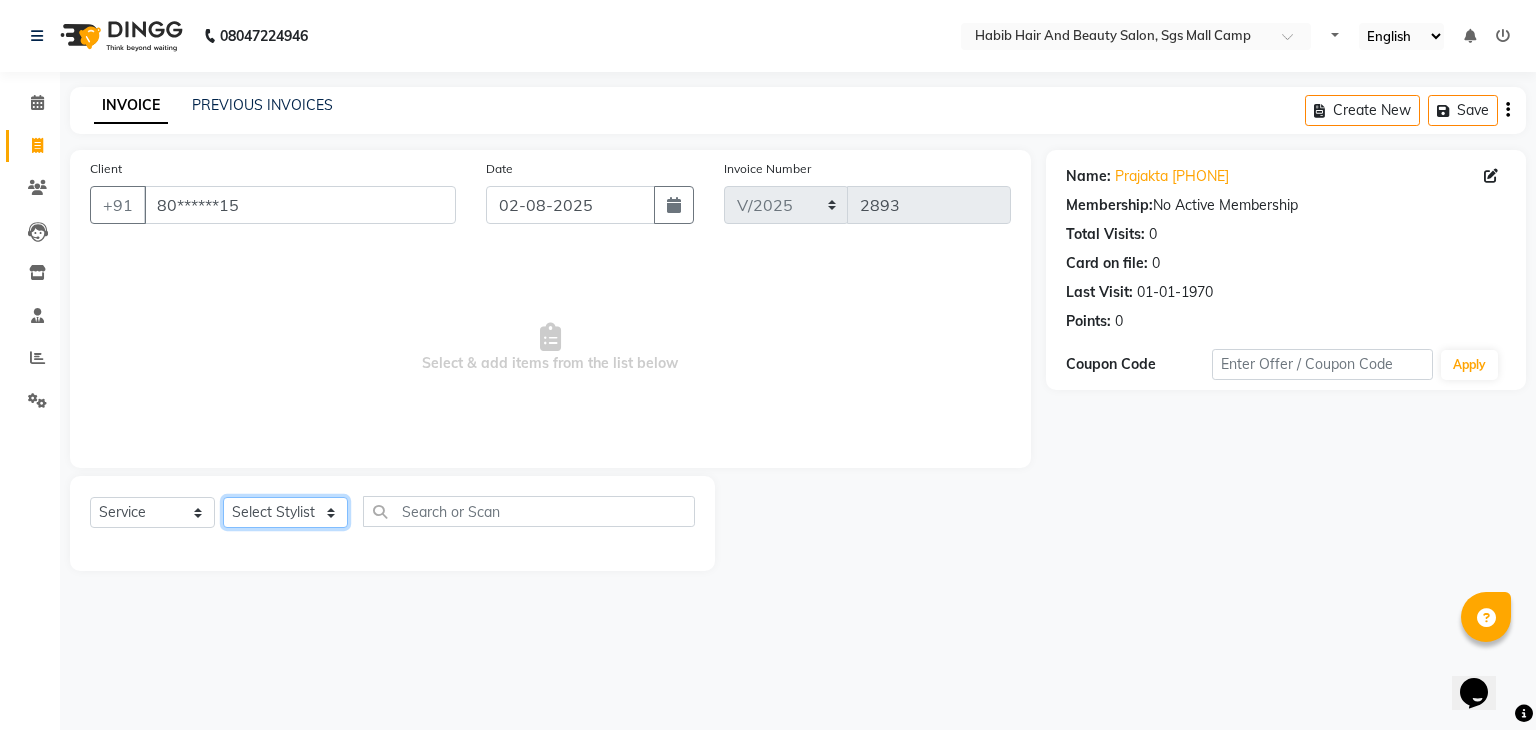 click on "Select Stylist [FIRST] [LAST] [FIRST]  [FIRST] Manager [FIRST]  [FIRST] [FIRST] [FIRST]  [FIRST] [FIRST]" 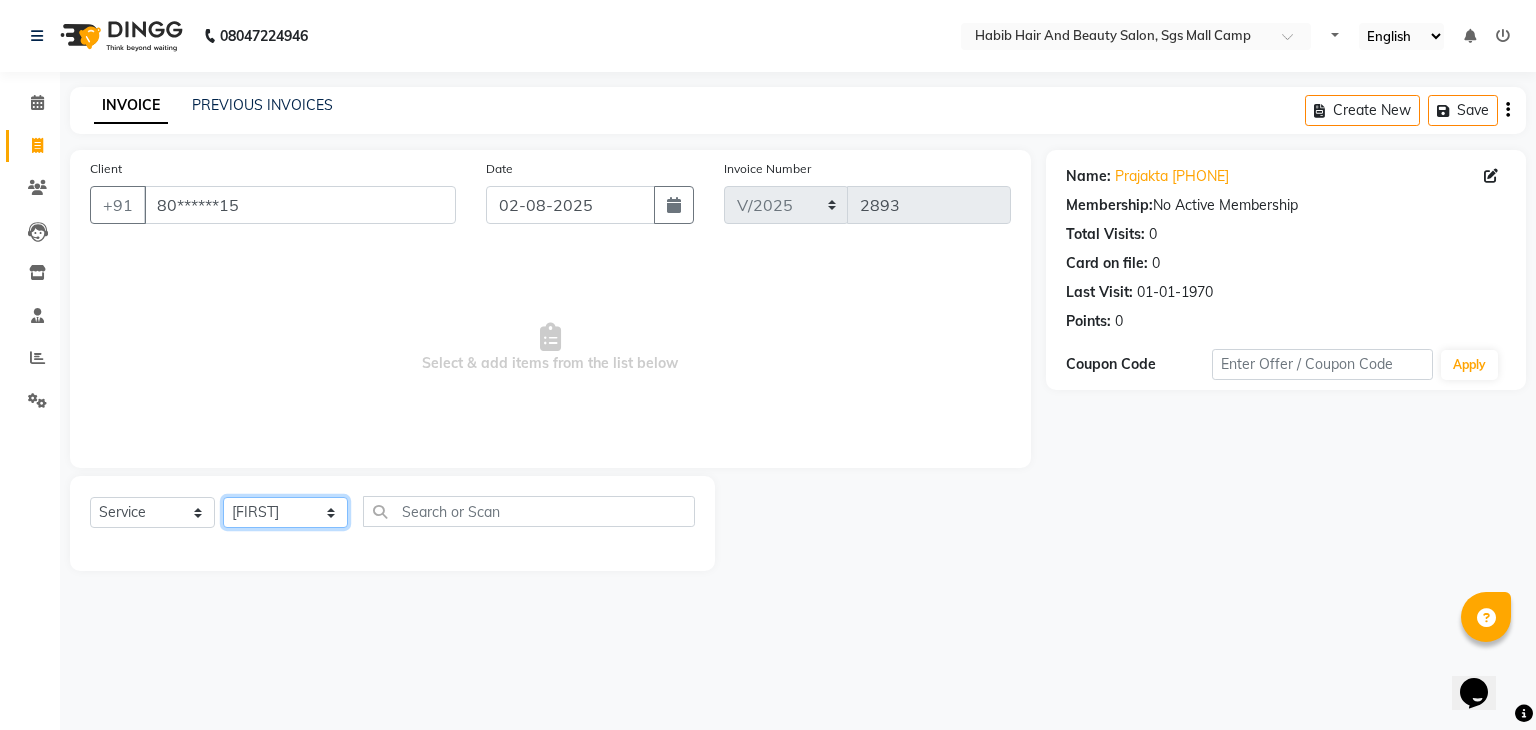 click on "Select Stylist [FIRST] [LAST] [FIRST]  [FIRST] Manager [FIRST]  [FIRST] [FIRST] [FIRST]  [FIRST] [FIRST]" 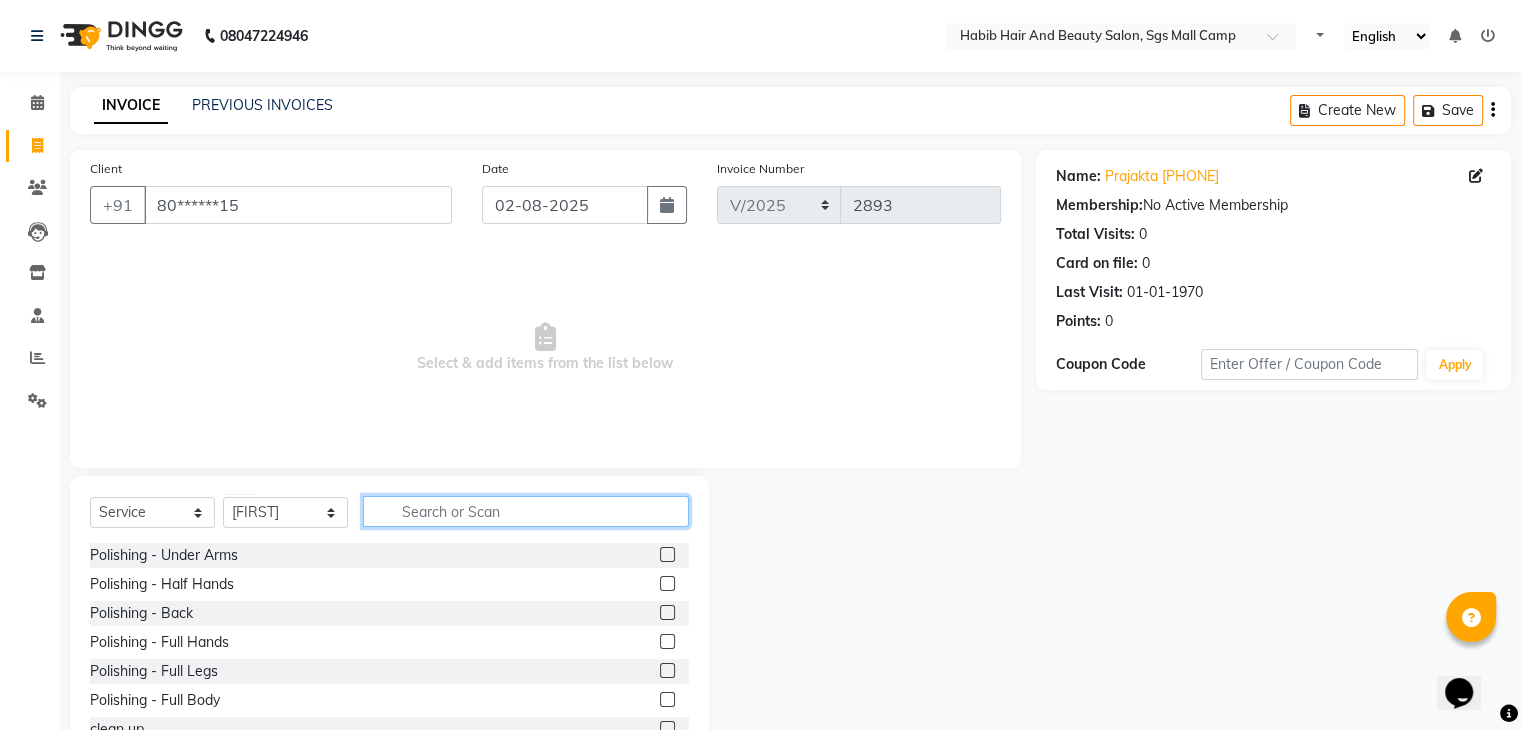 click 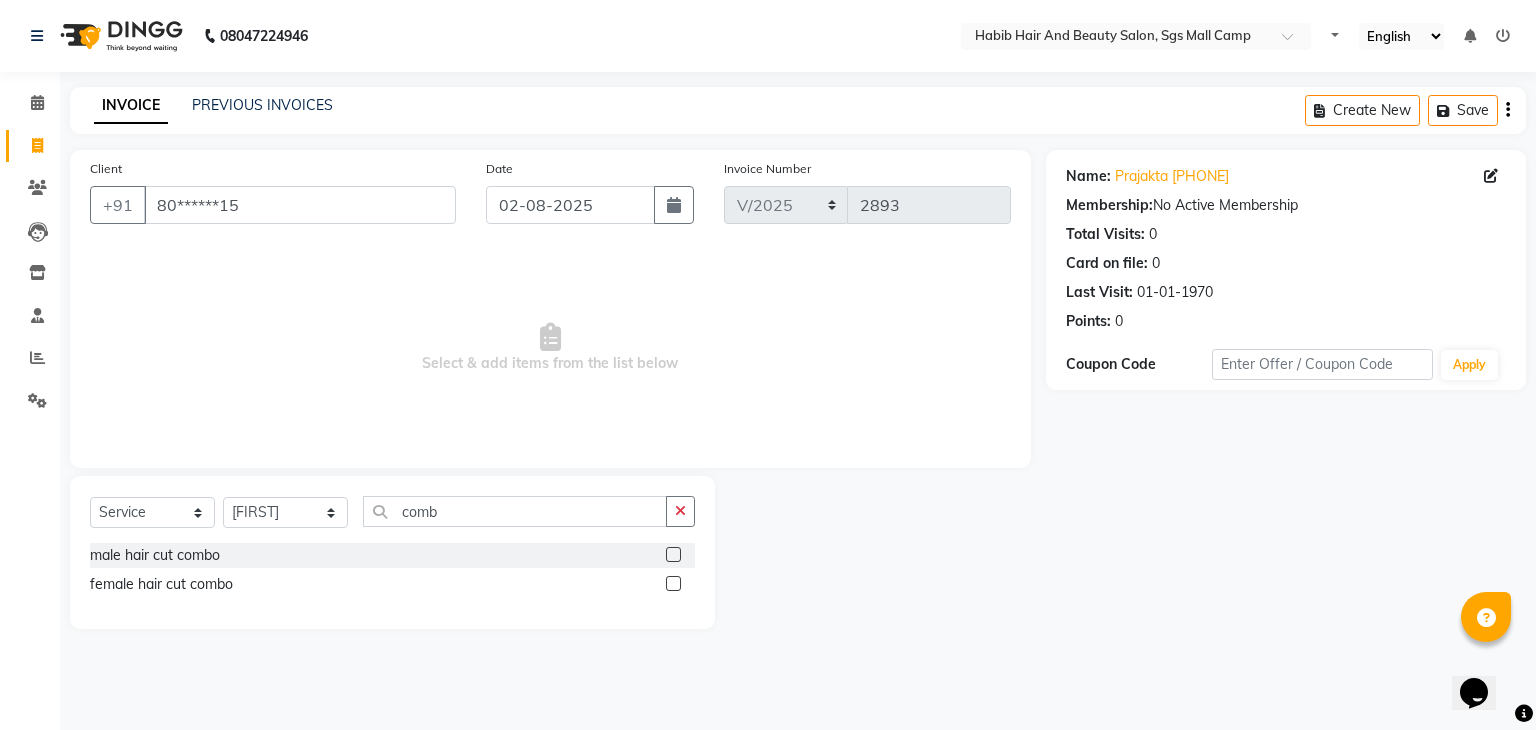 click 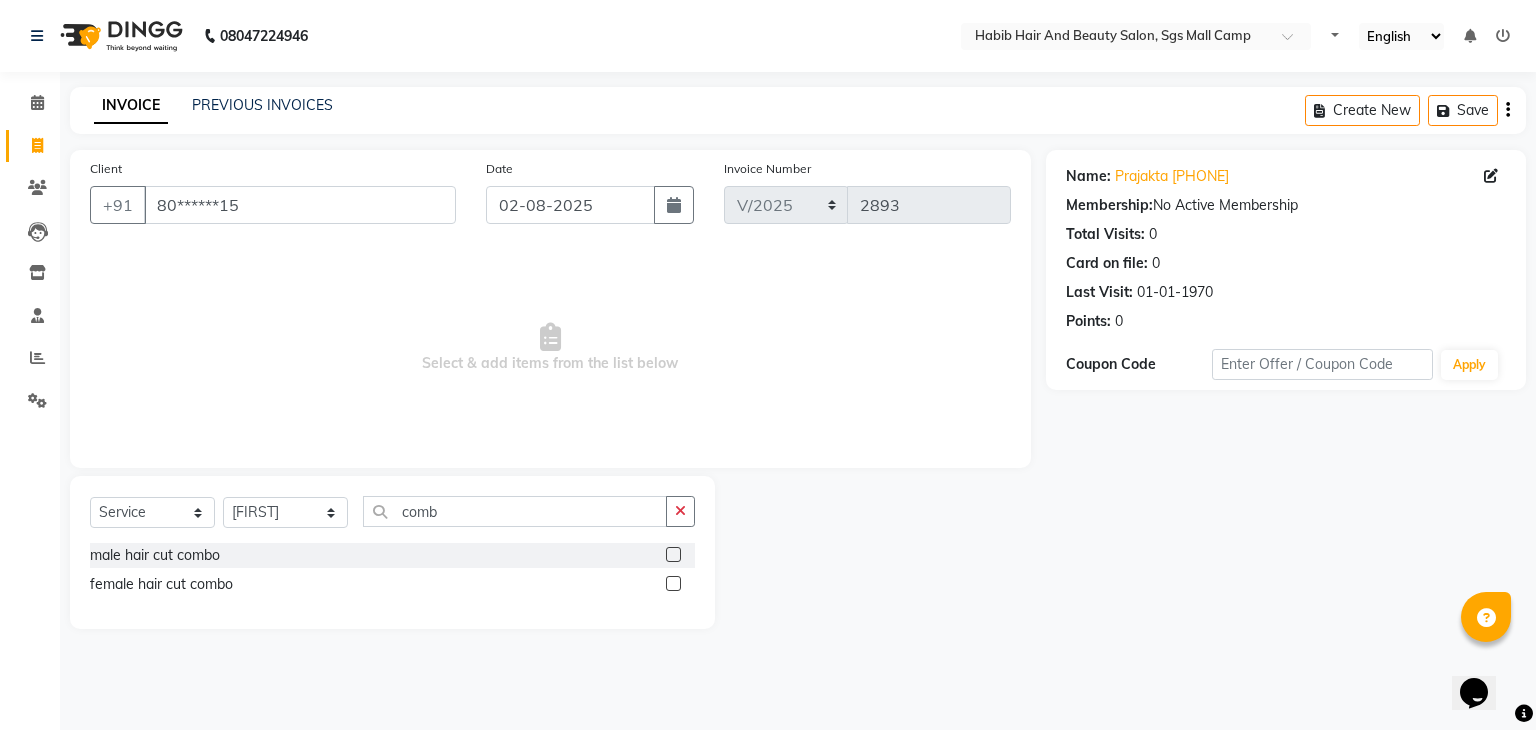 click 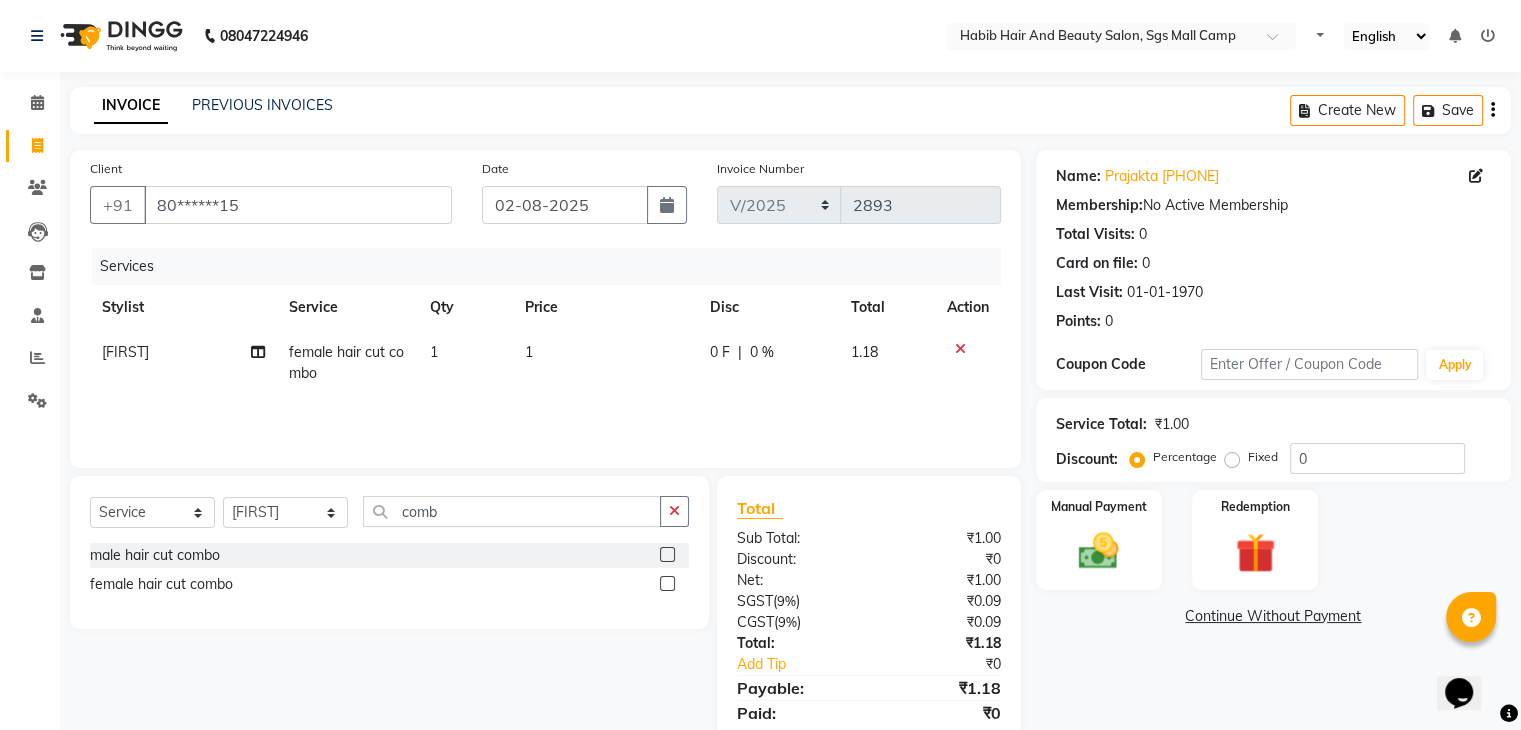click on "1" 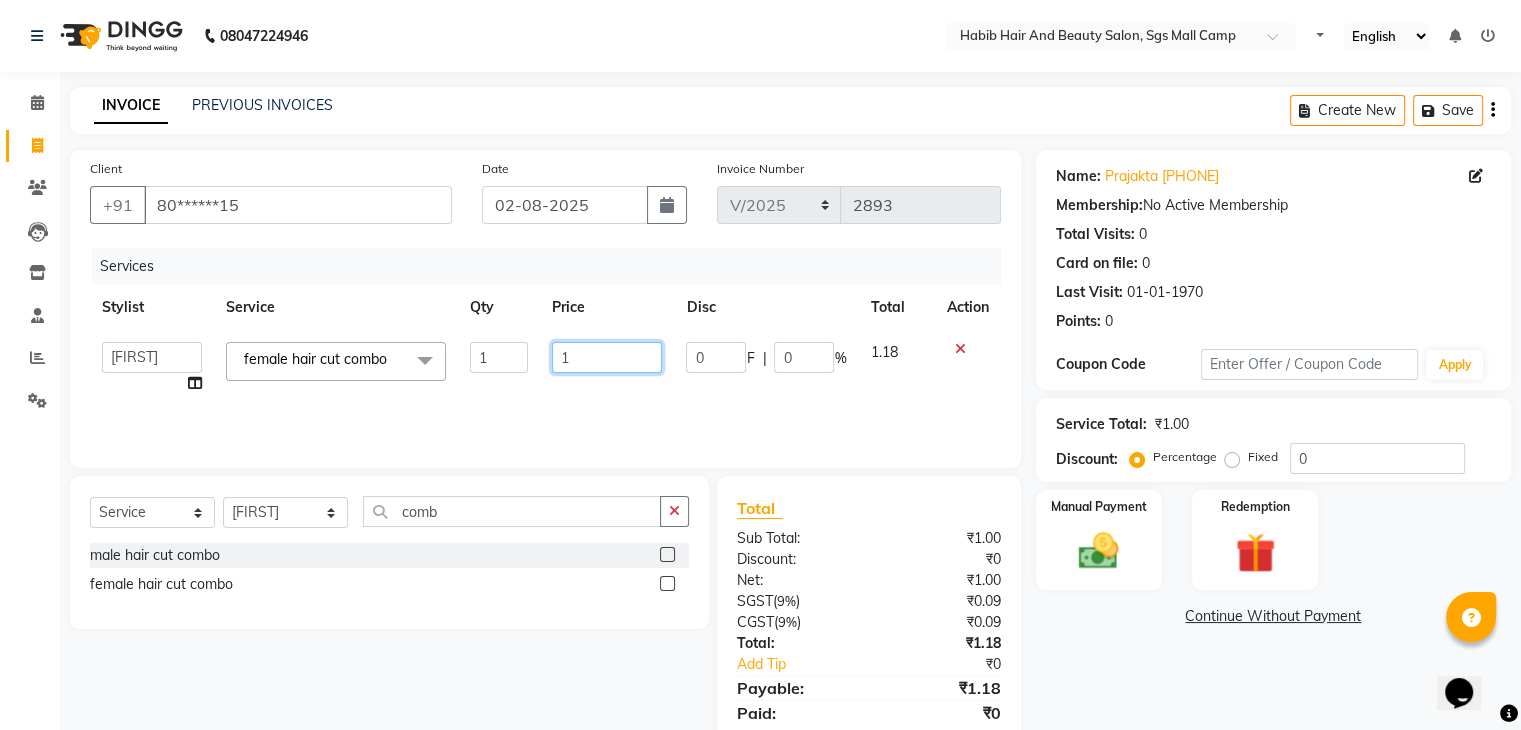 click on "1" 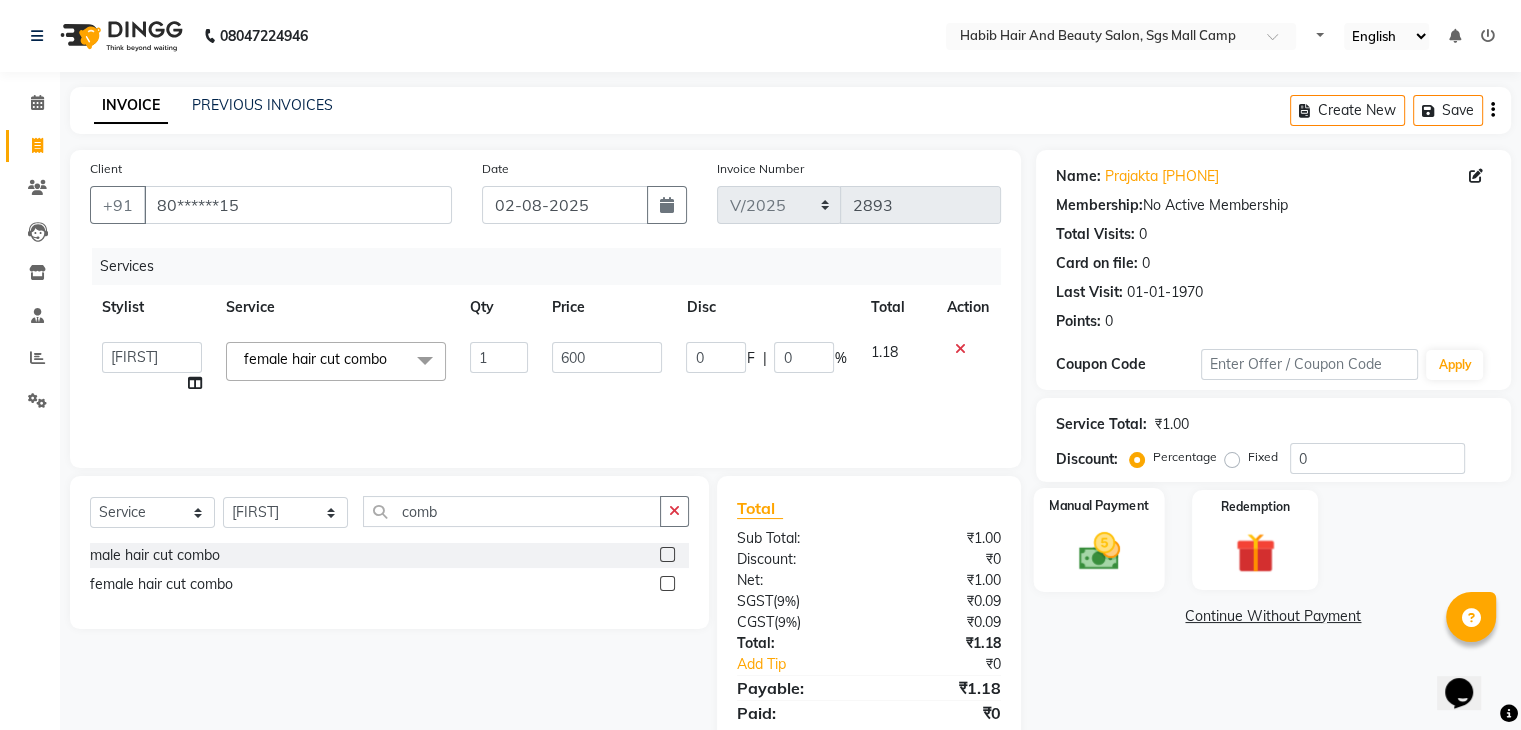 click 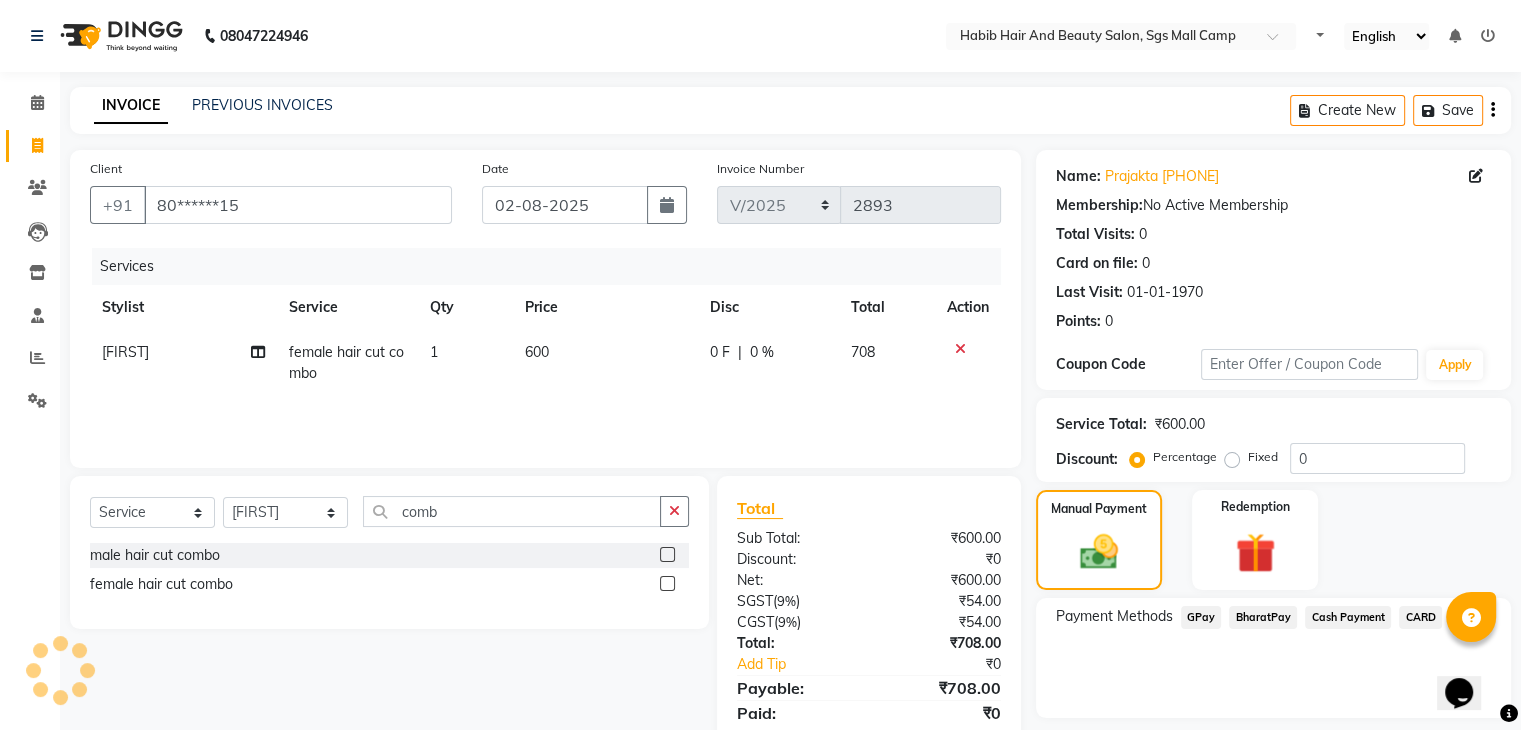 click on "BharatPay" 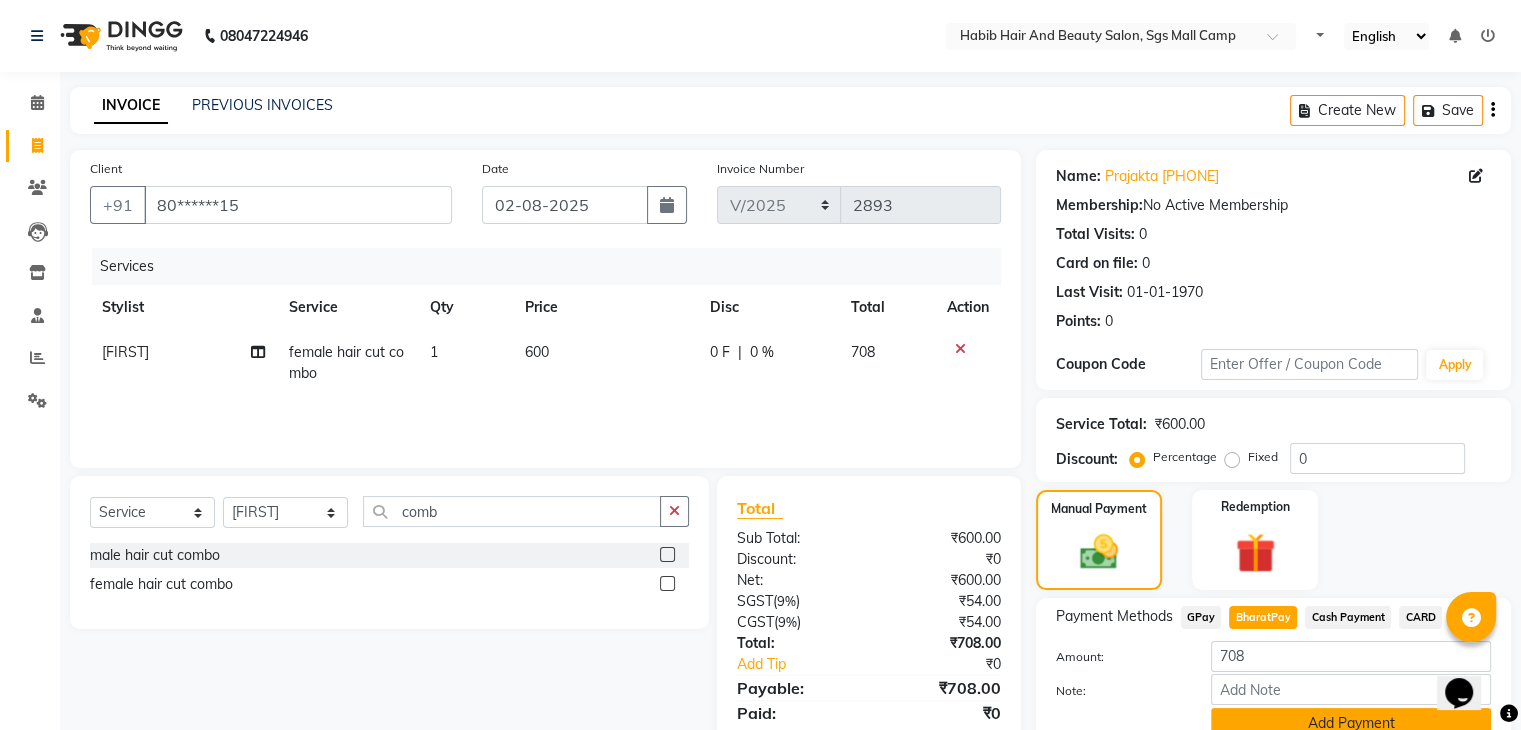 click on "Add Payment" 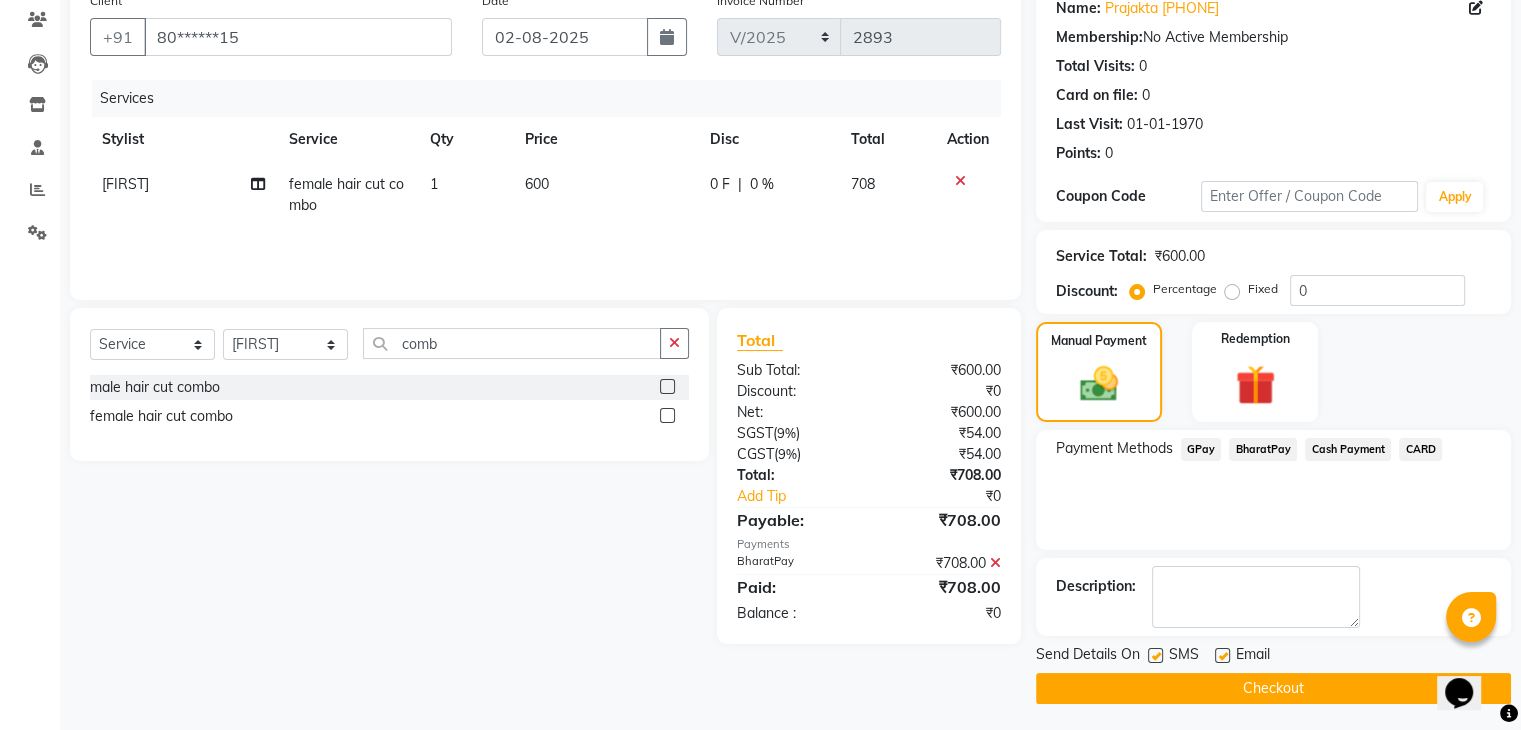 scroll, scrollTop: 171, scrollLeft: 0, axis: vertical 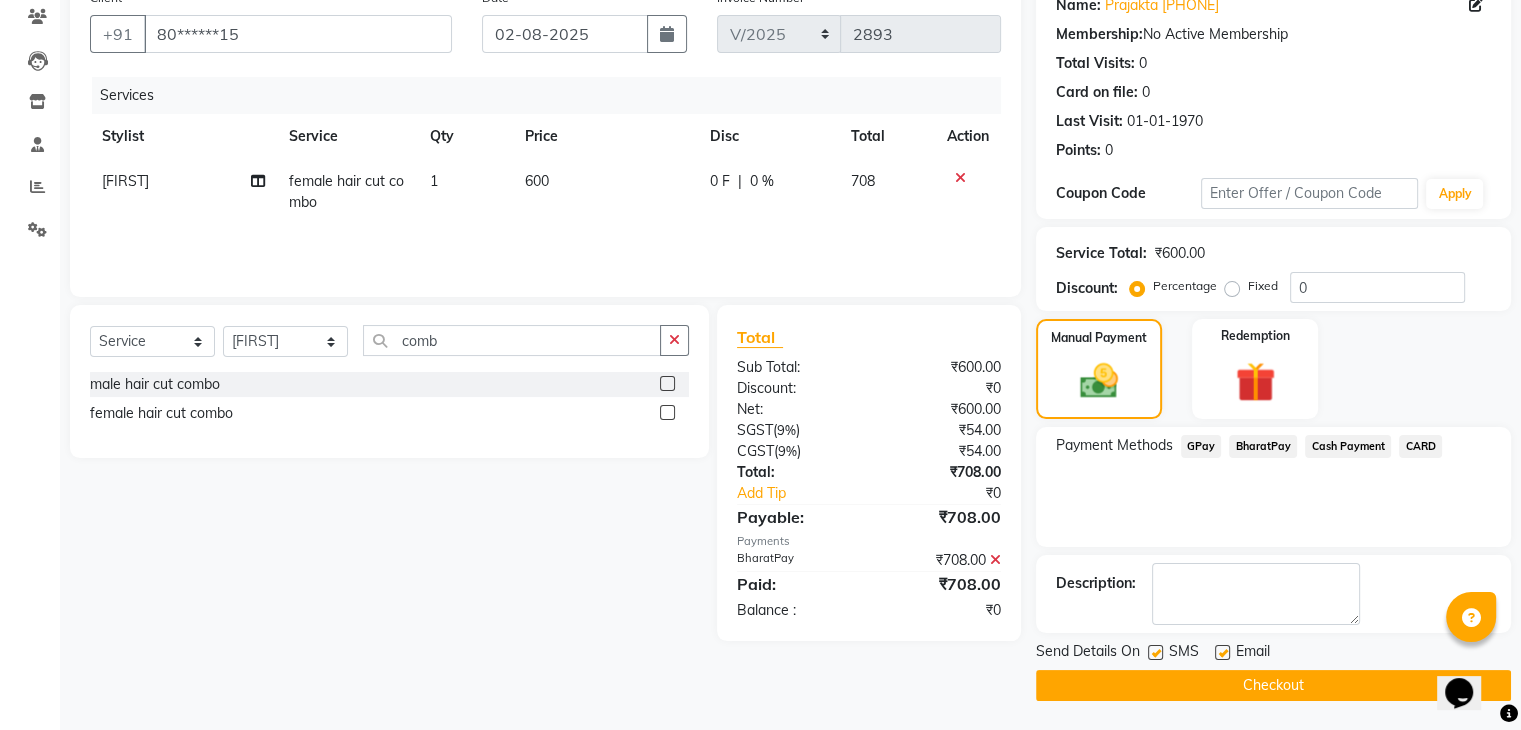click on "Checkout" 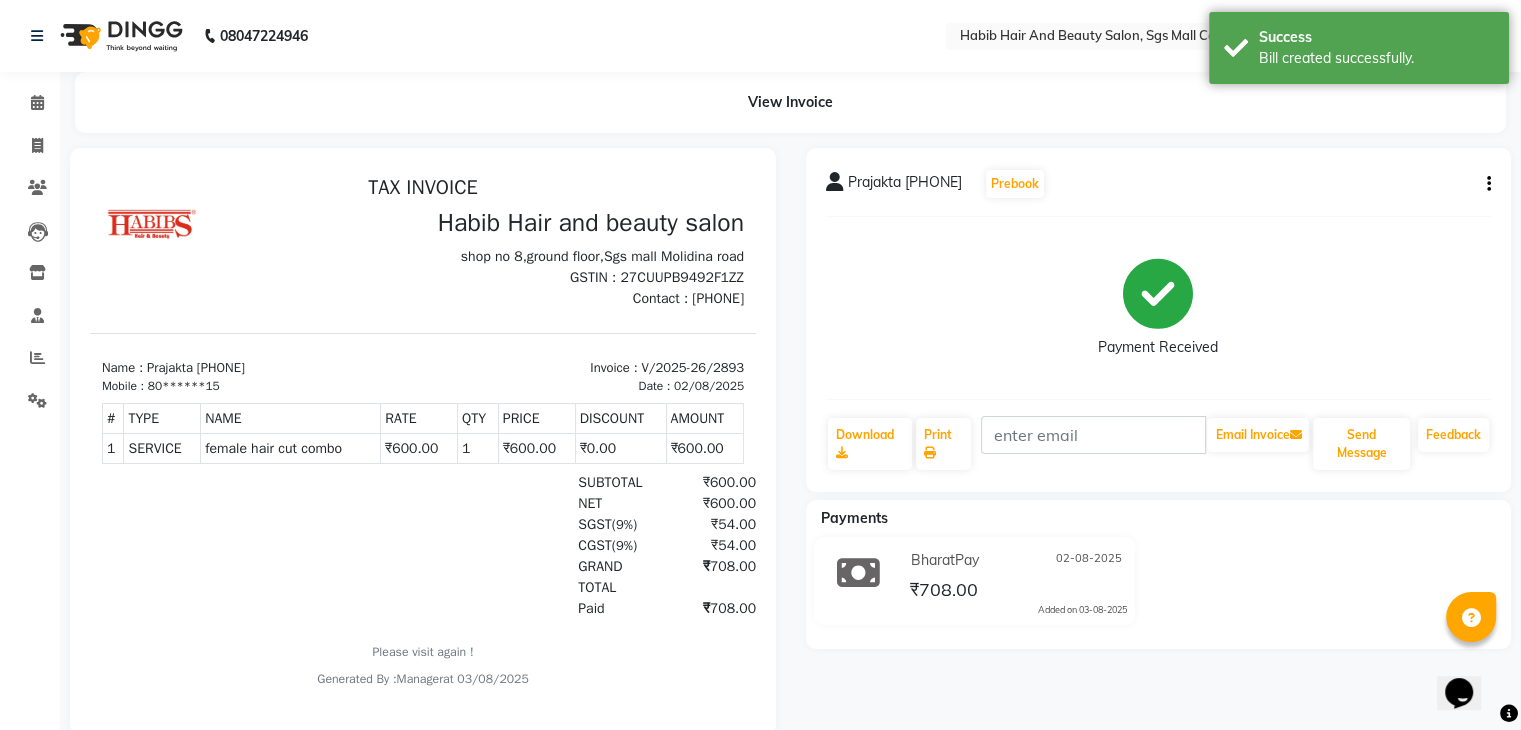 scroll, scrollTop: 0, scrollLeft: 0, axis: both 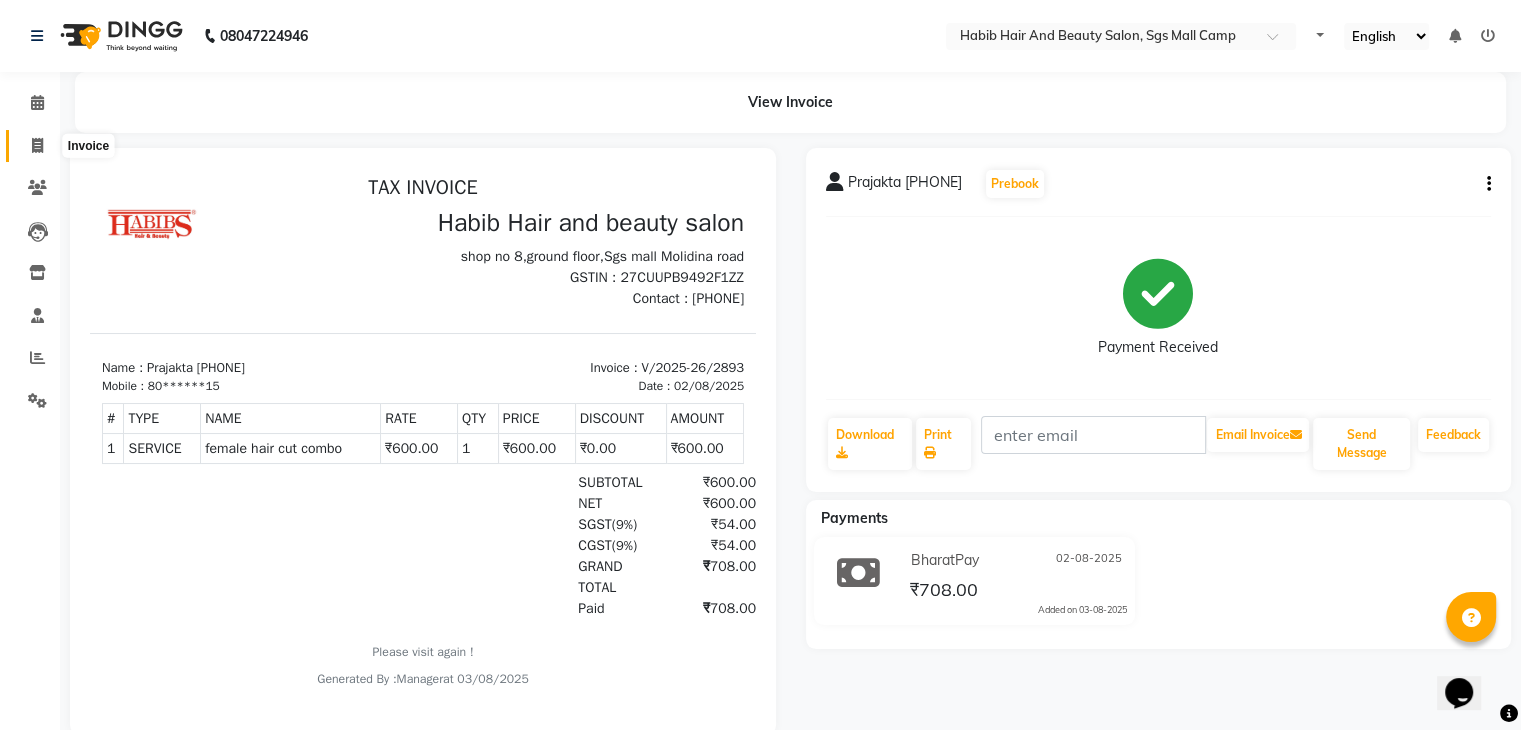 click 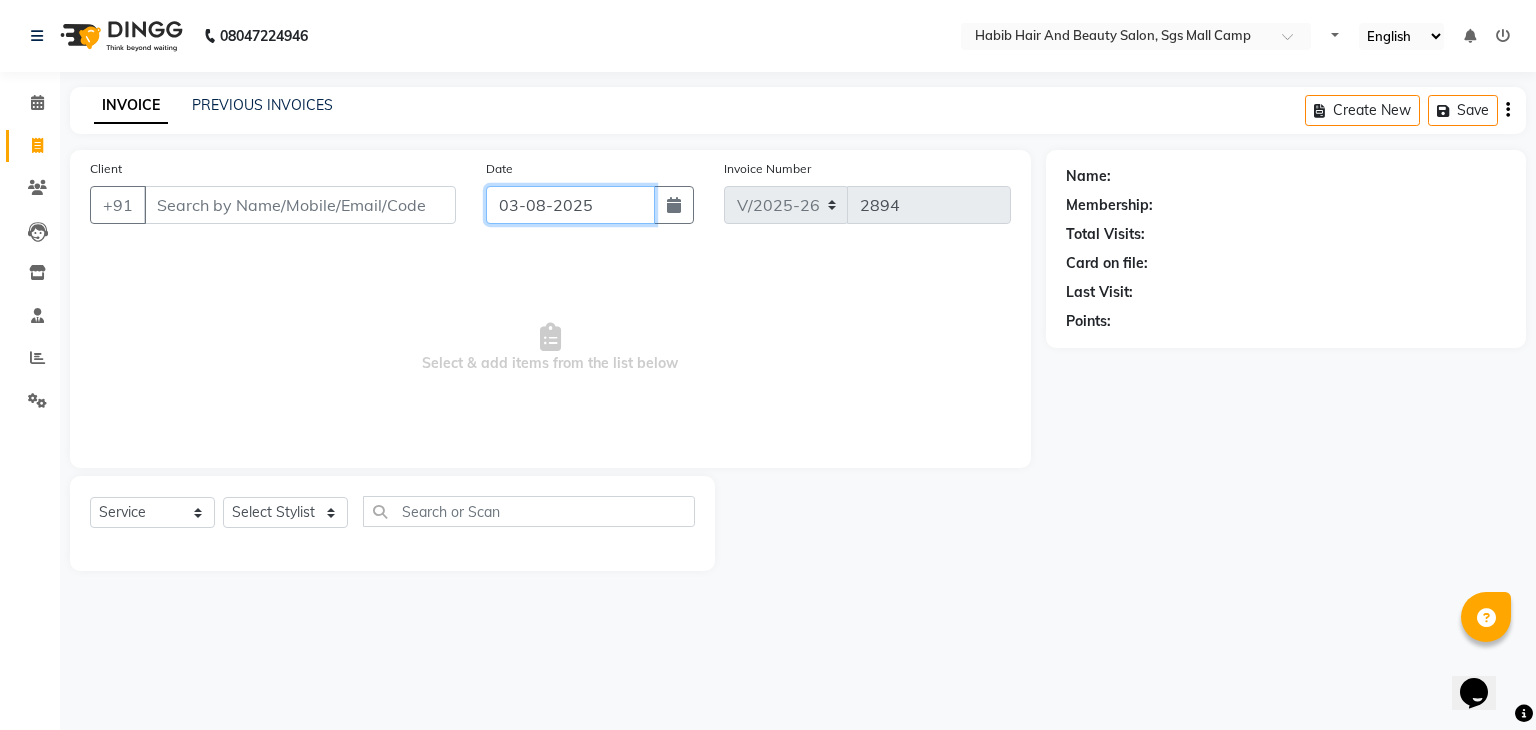 click on "03-08-2025" 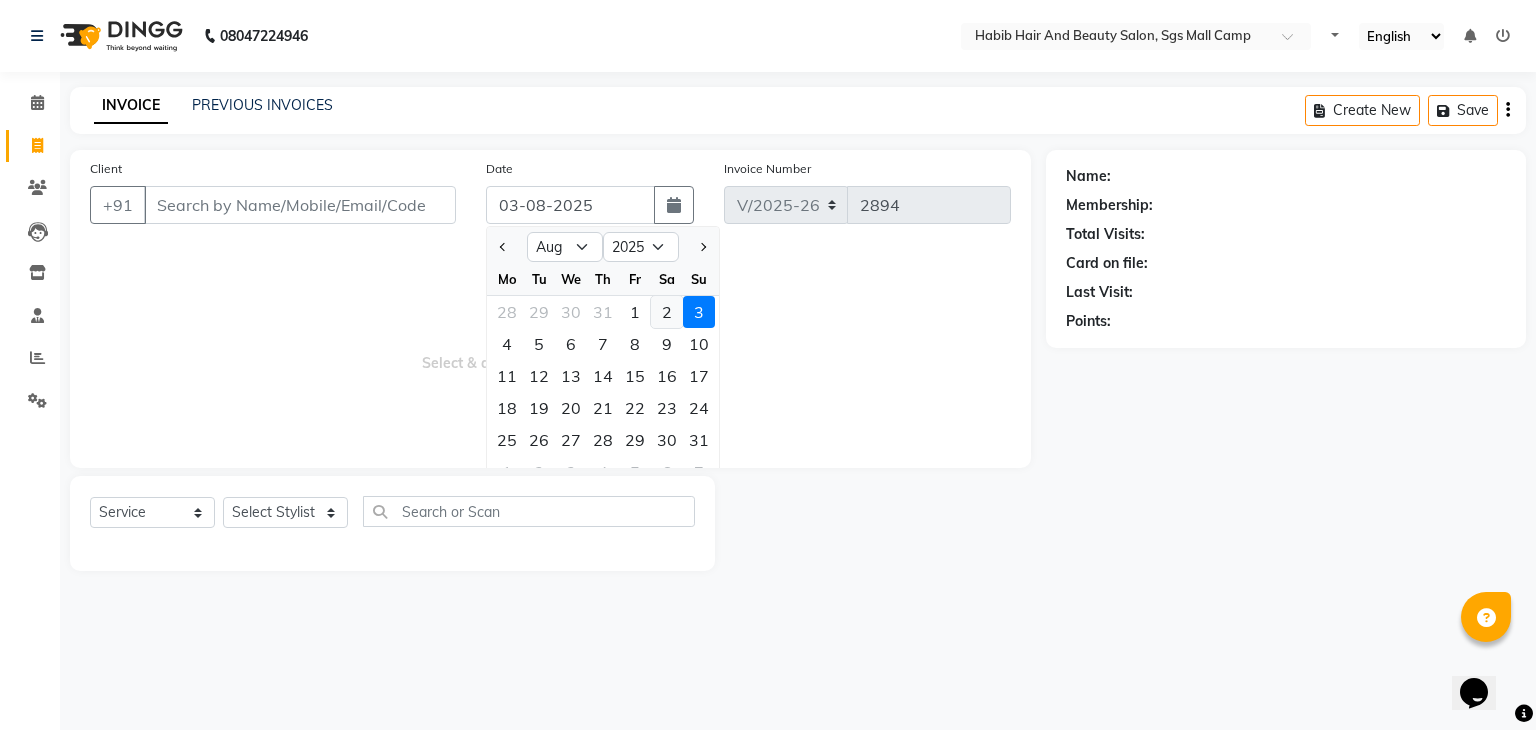 click on "2" 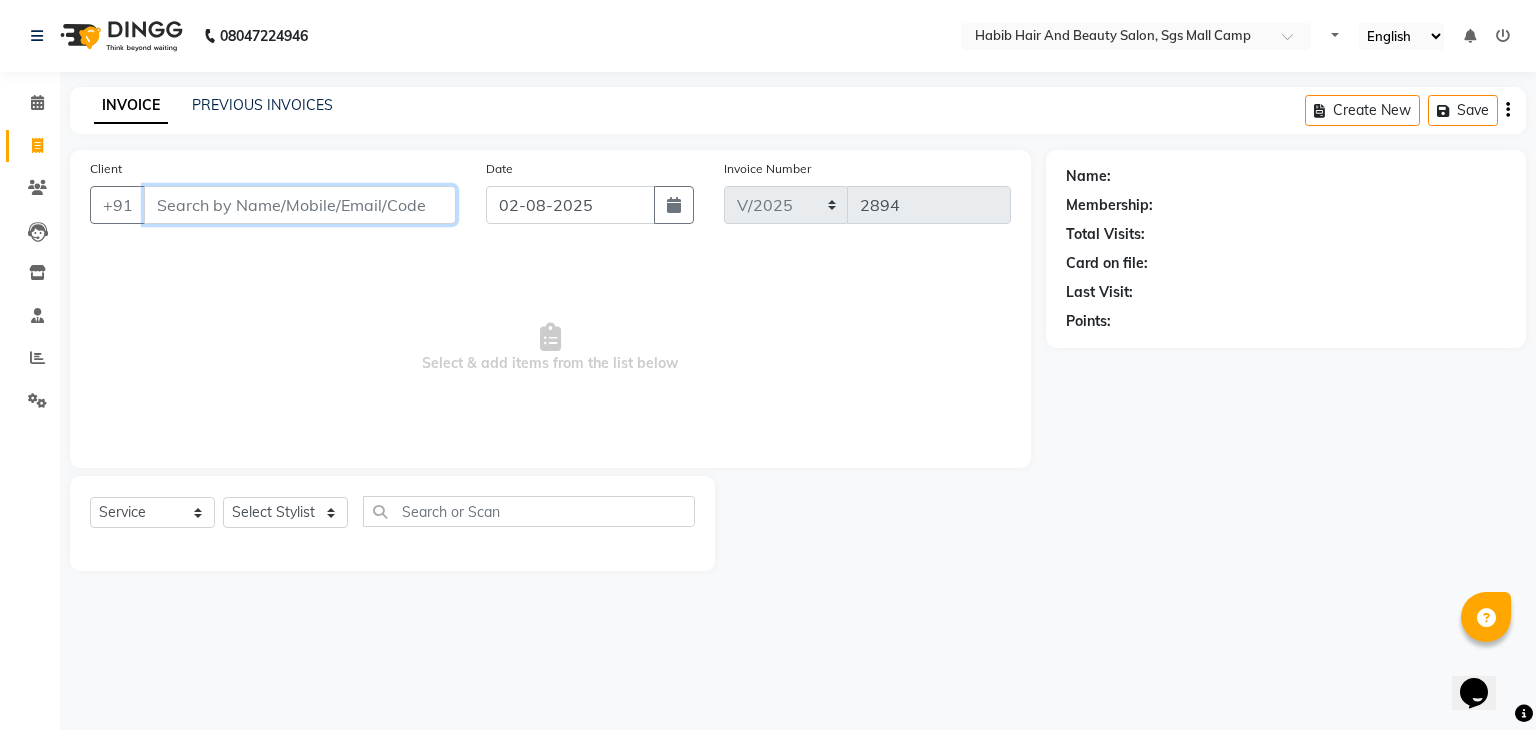 click on "Client" at bounding box center (300, 205) 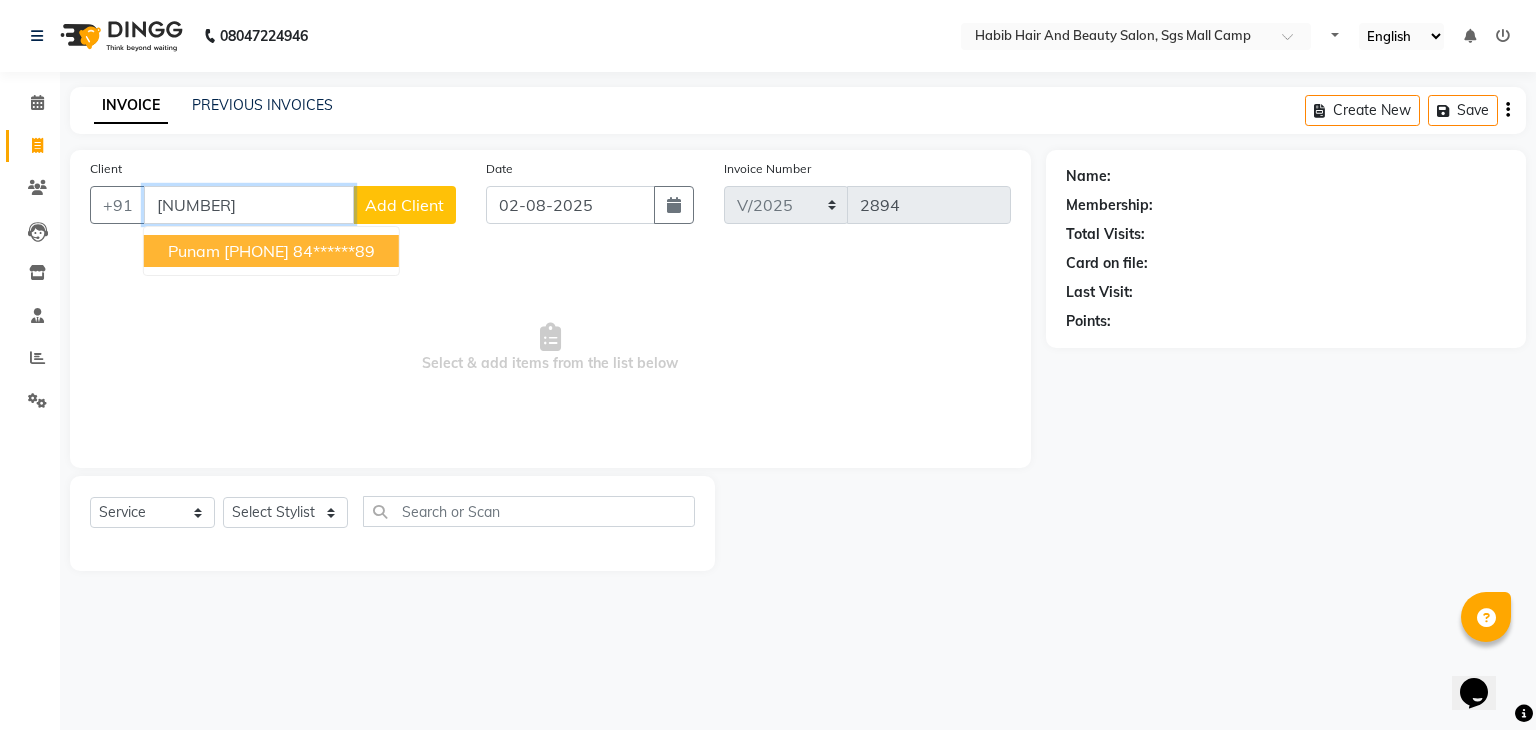 click on "Punam [PHONE]" at bounding box center (228, 251) 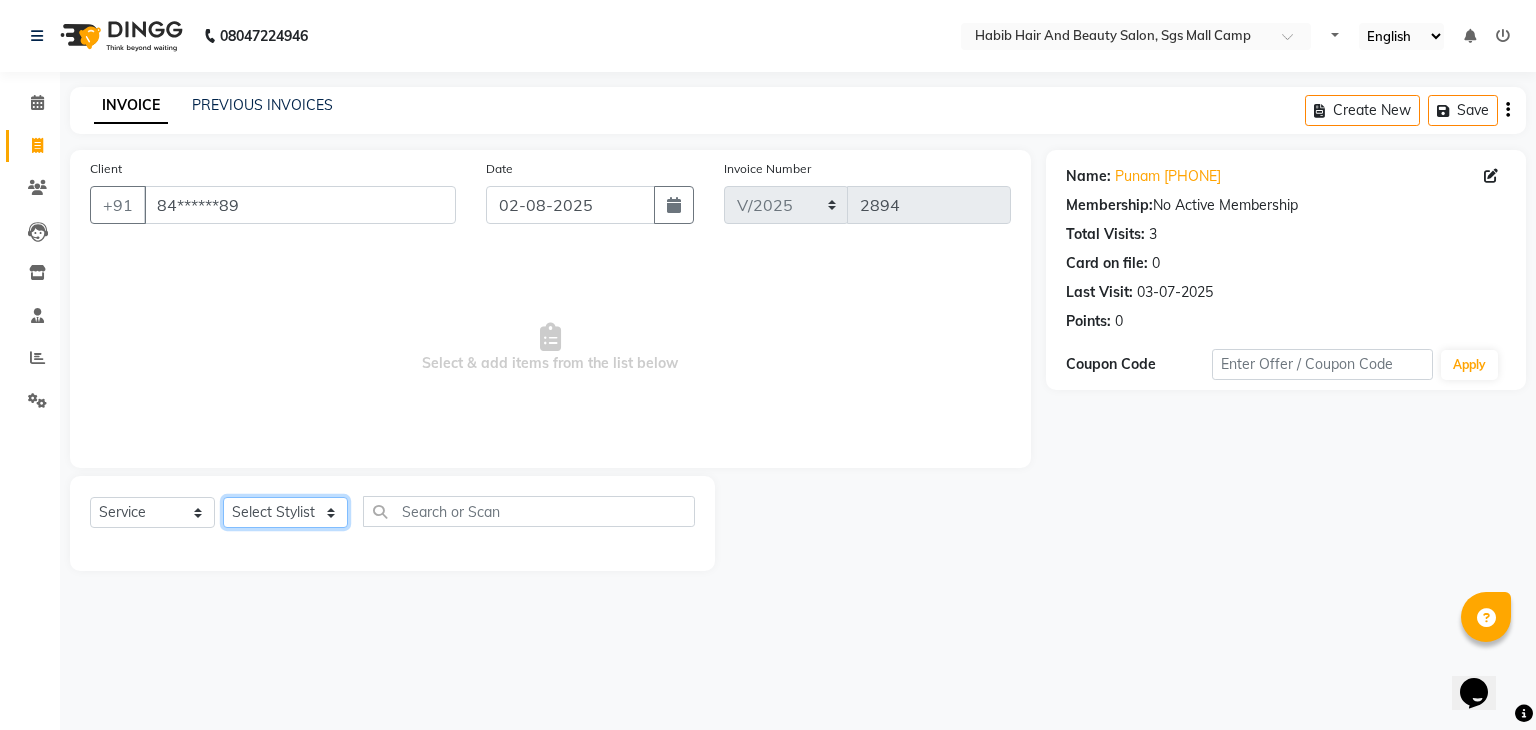 click on "Select Stylist [FIRST] [LAST] [FIRST]  [FIRST] Manager [FIRST]  [FIRST] [FIRST] [FIRST]  [FIRST] [FIRST]" 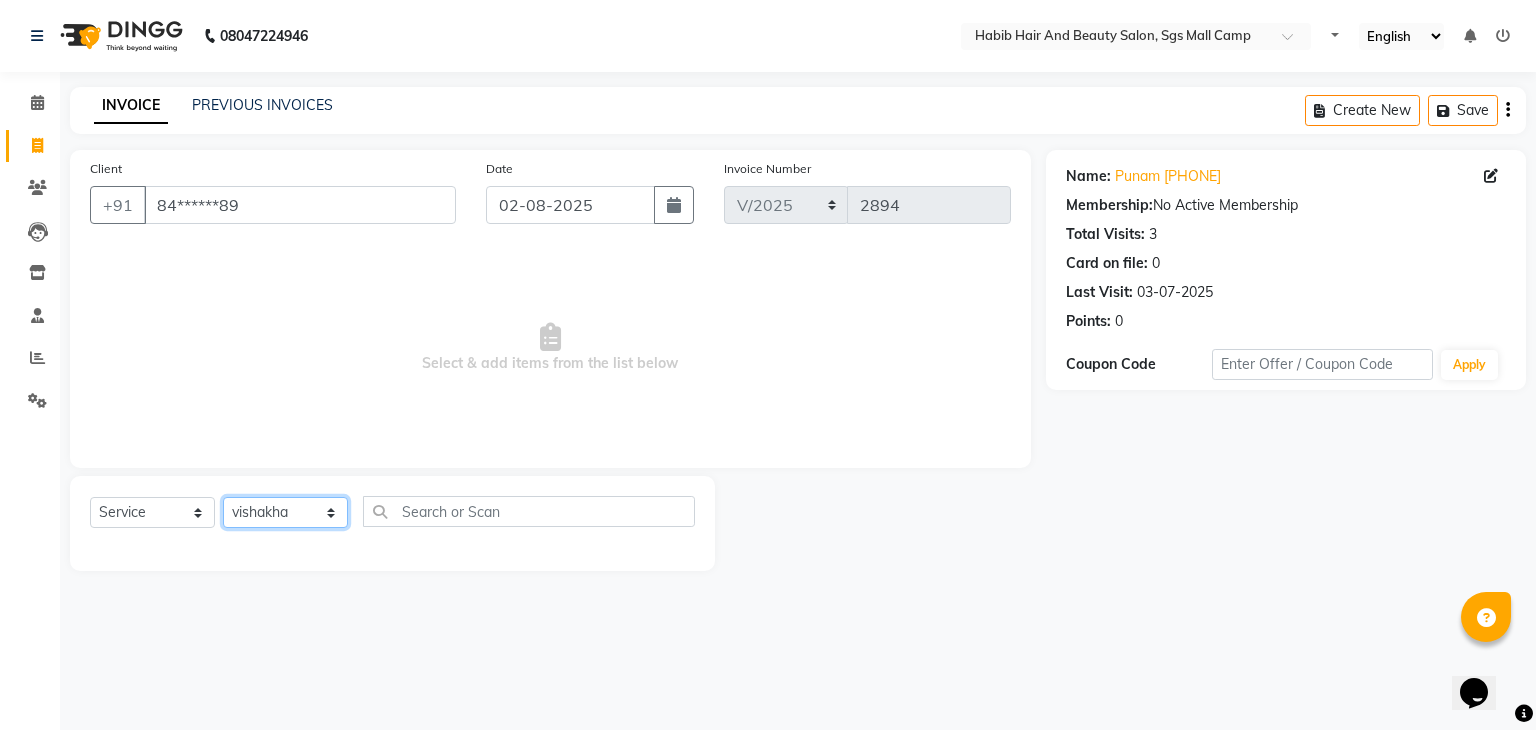 click on "Select Stylist [FIRST] [LAST] [FIRST]  [FIRST] Manager [FIRST]  [FIRST] [FIRST] [FIRST]  [FIRST] [FIRST]" 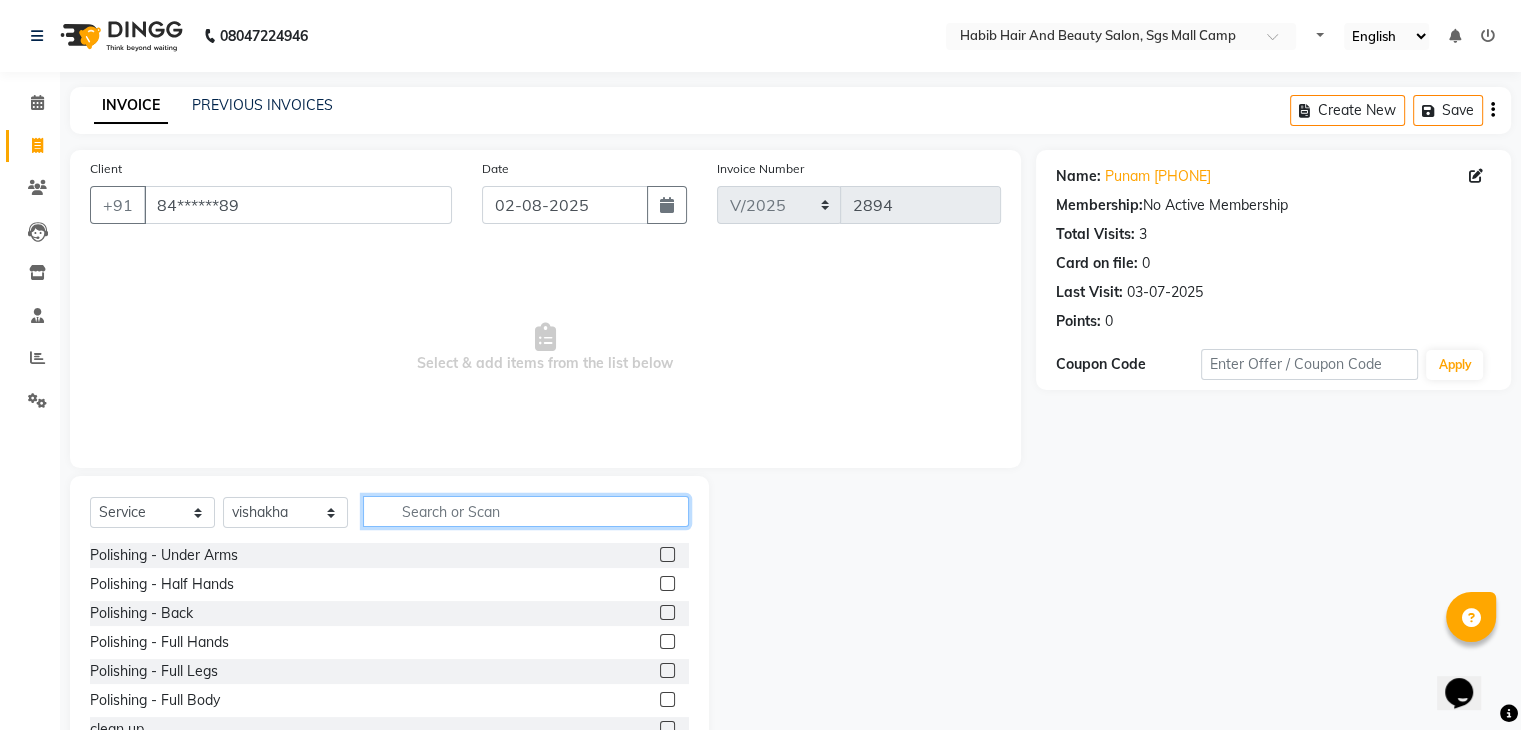 click 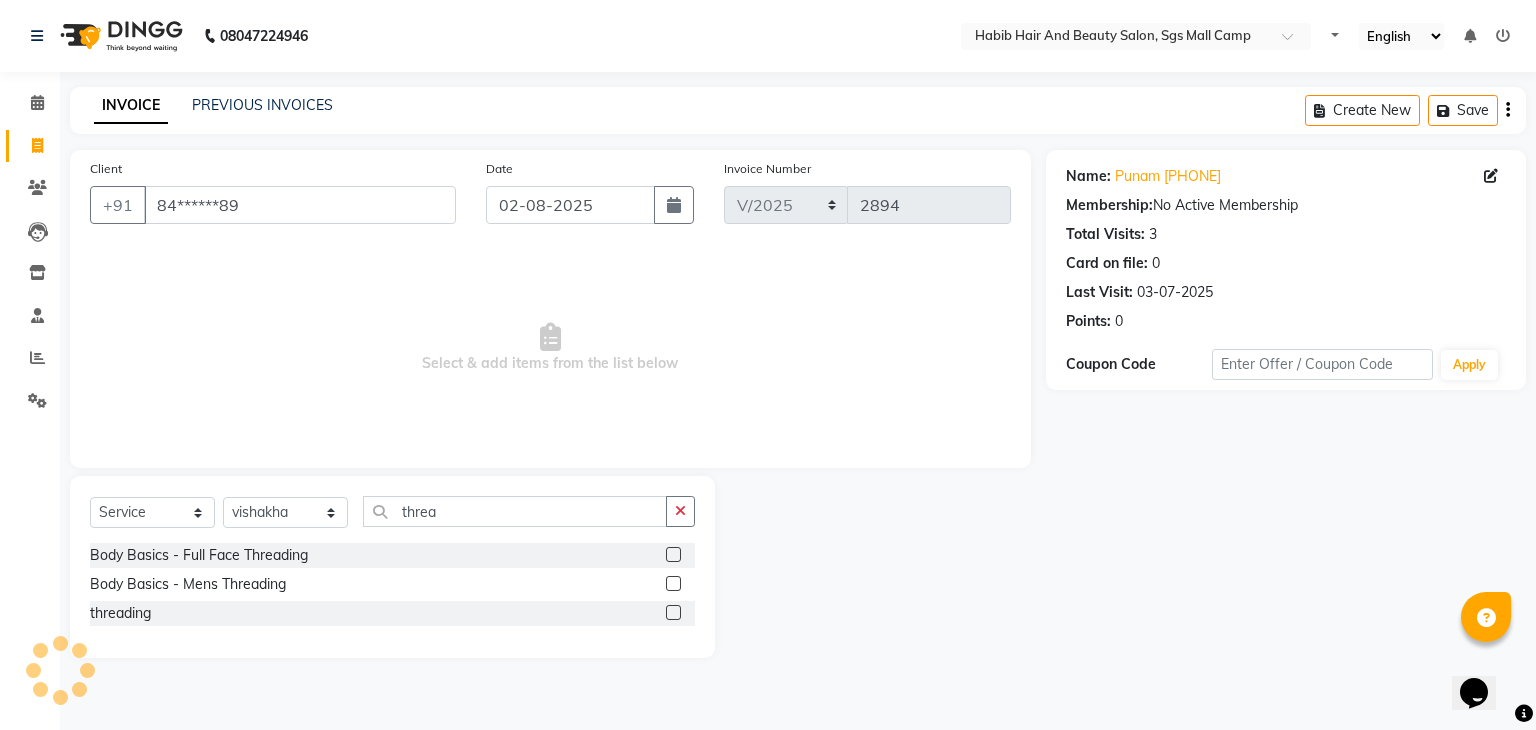 click 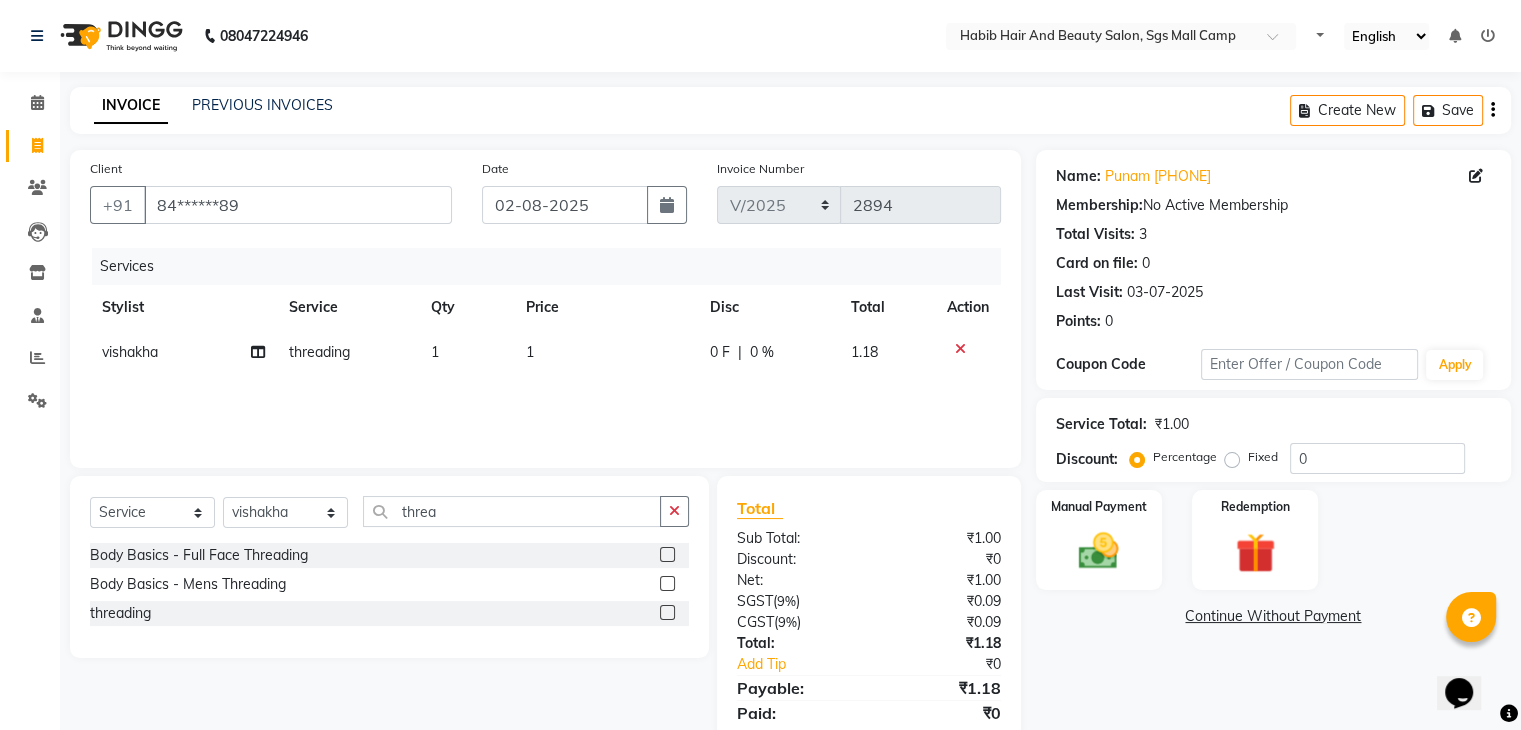 click on "1" 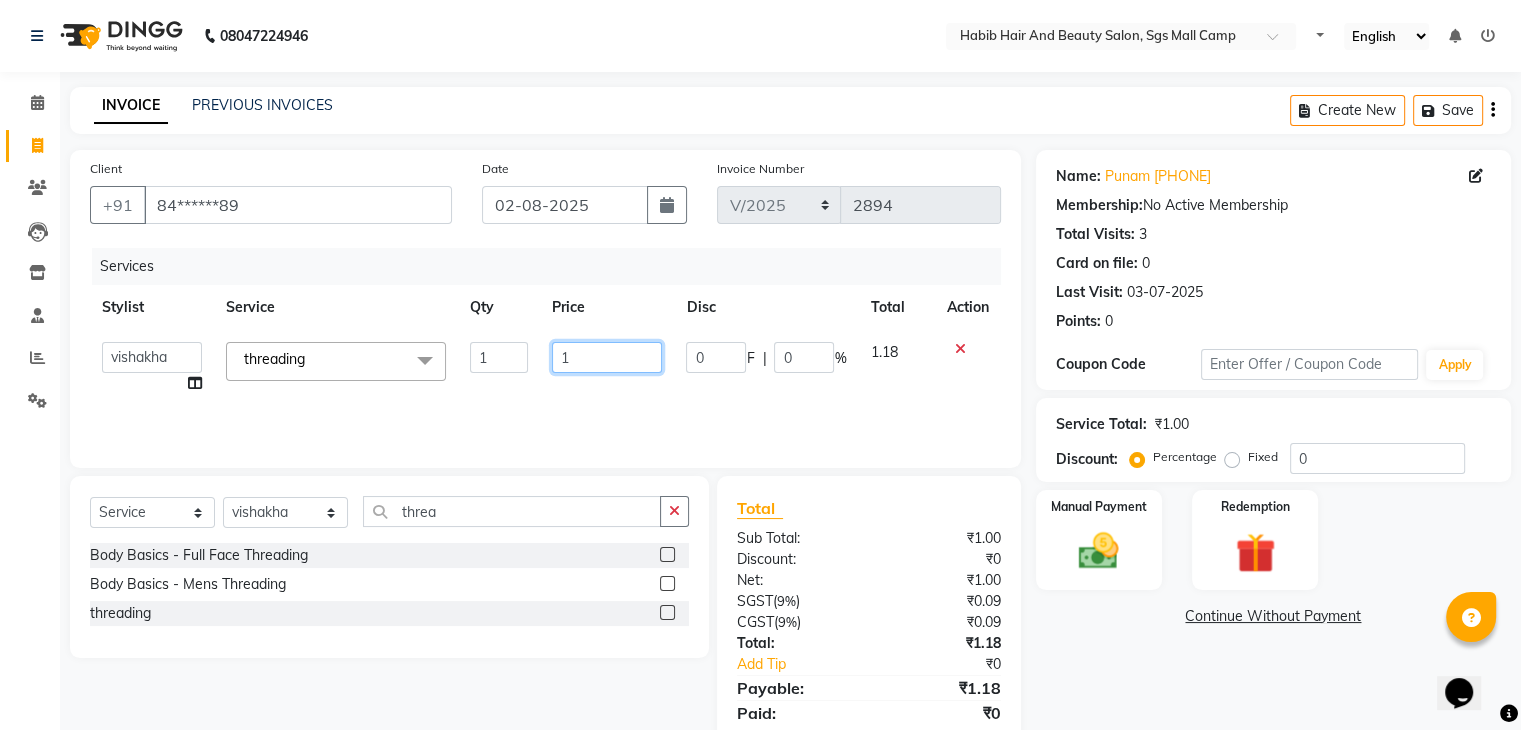 click on "1" 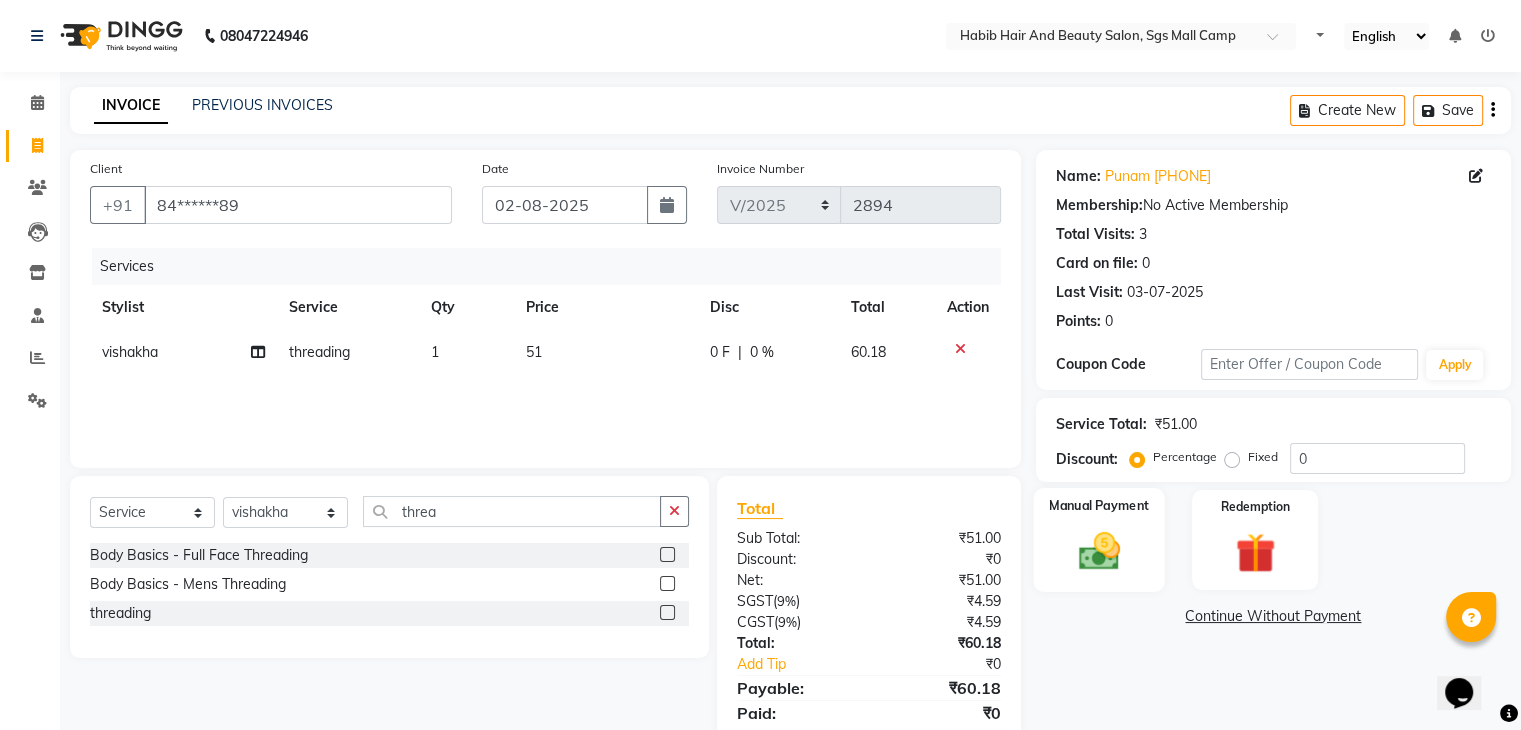 click 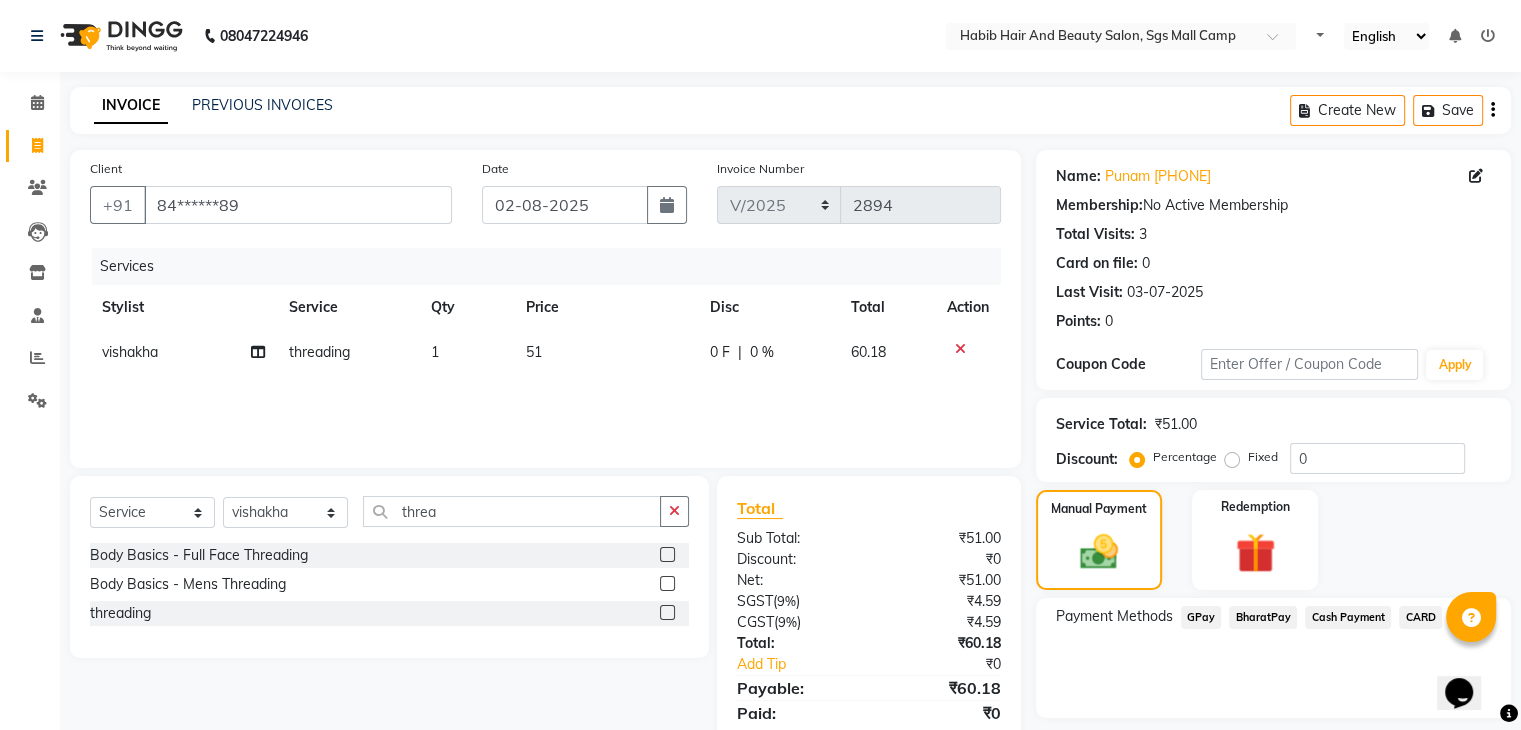 click on "BharatPay" 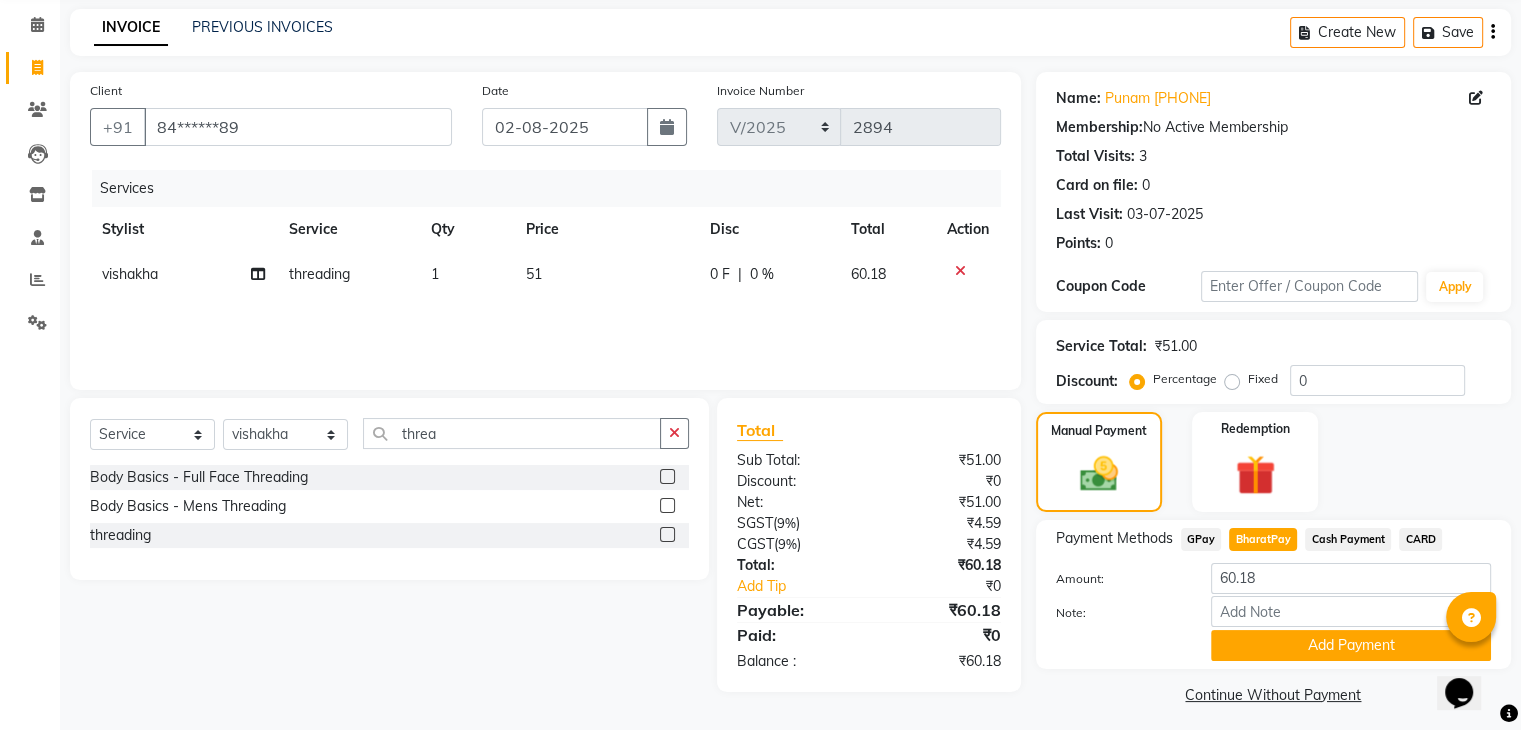 scroll, scrollTop: 89, scrollLeft: 0, axis: vertical 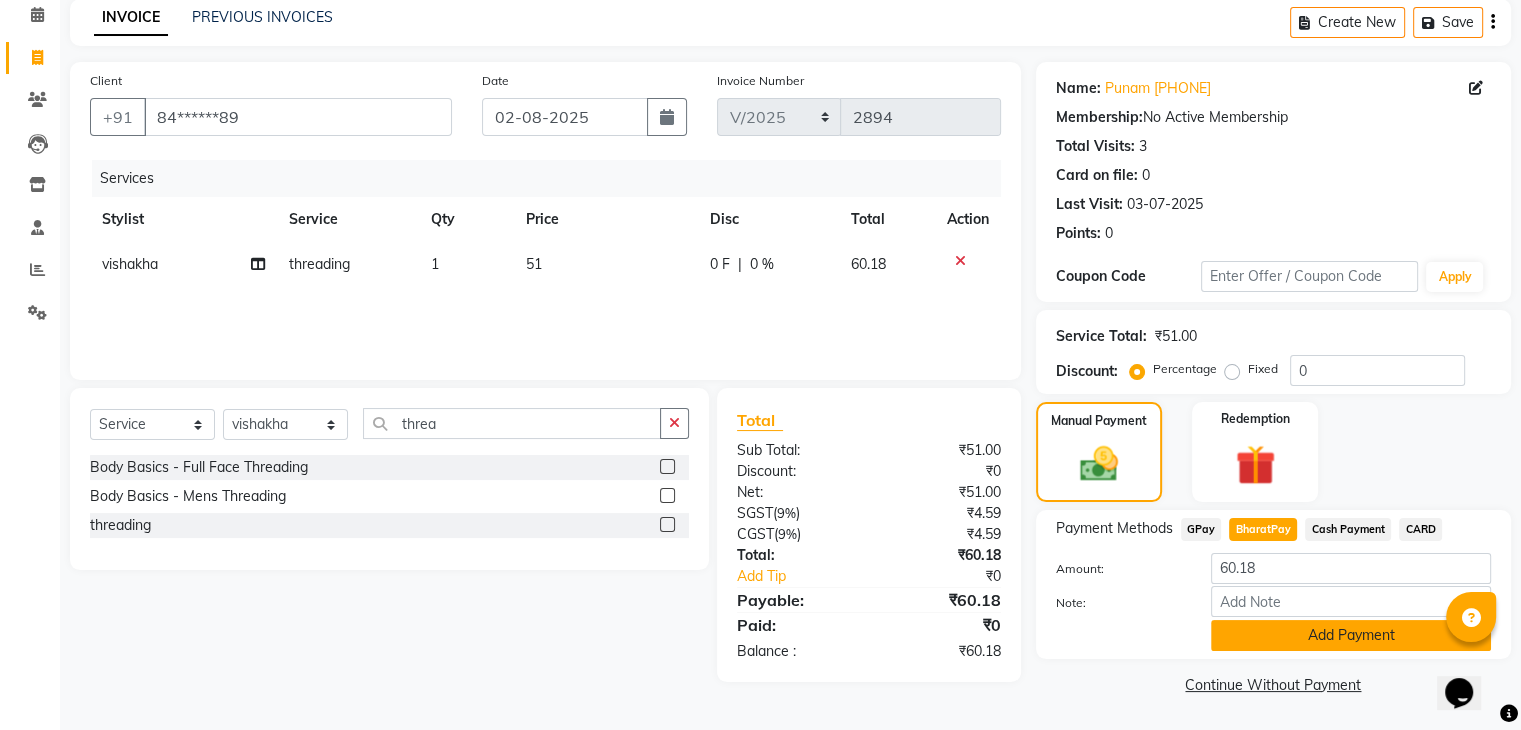 click on "Add Payment" 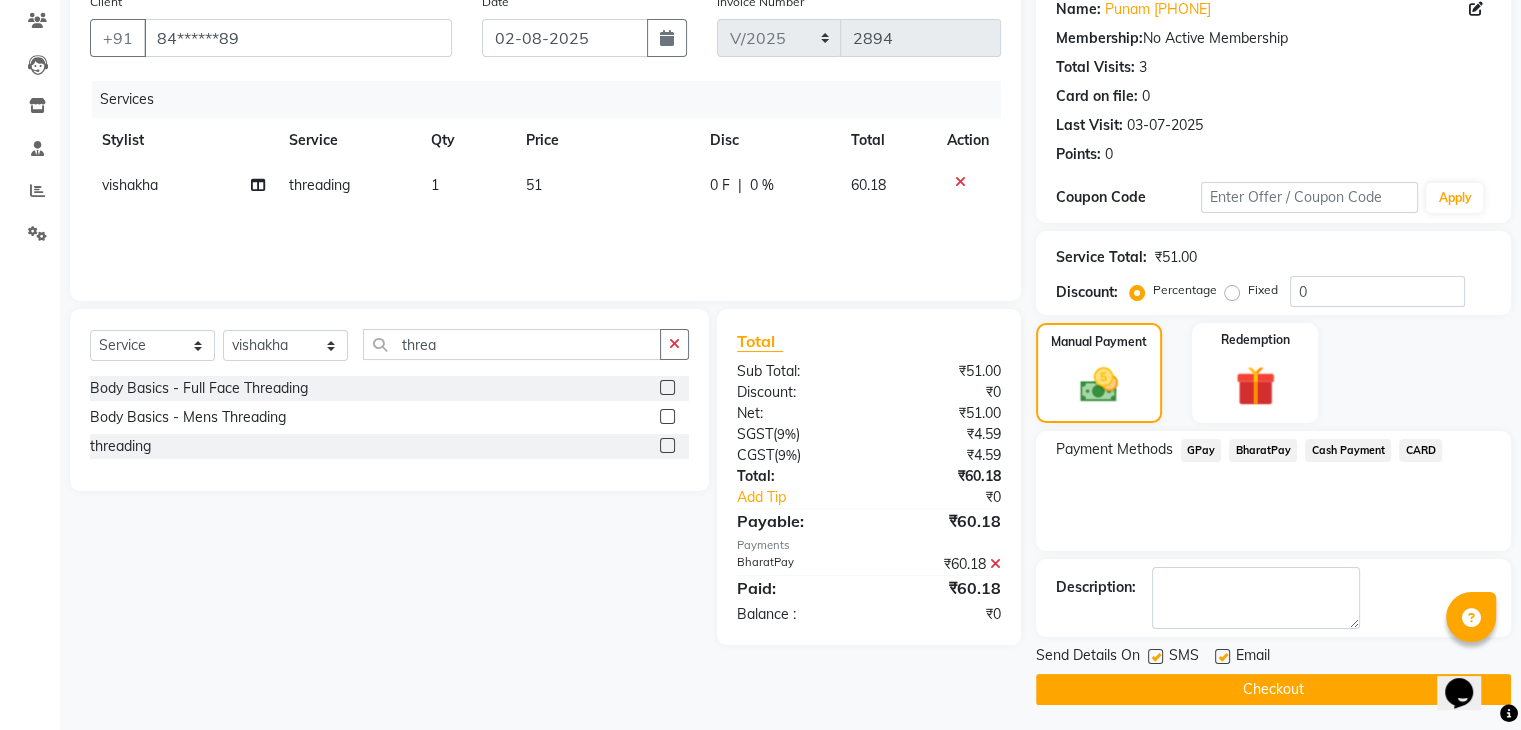 scroll, scrollTop: 171, scrollLeft: 0, axis: vertical 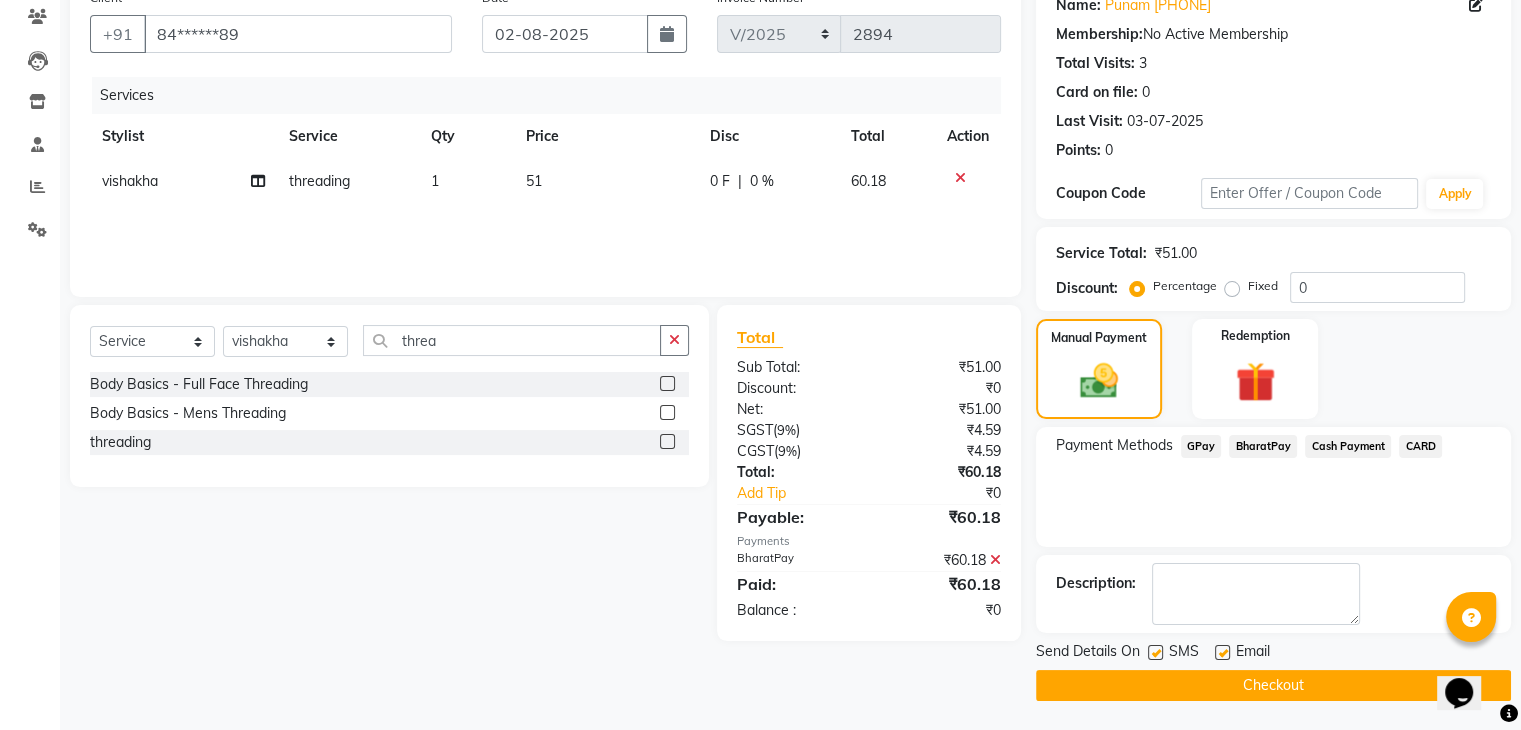 click on "Checkout" 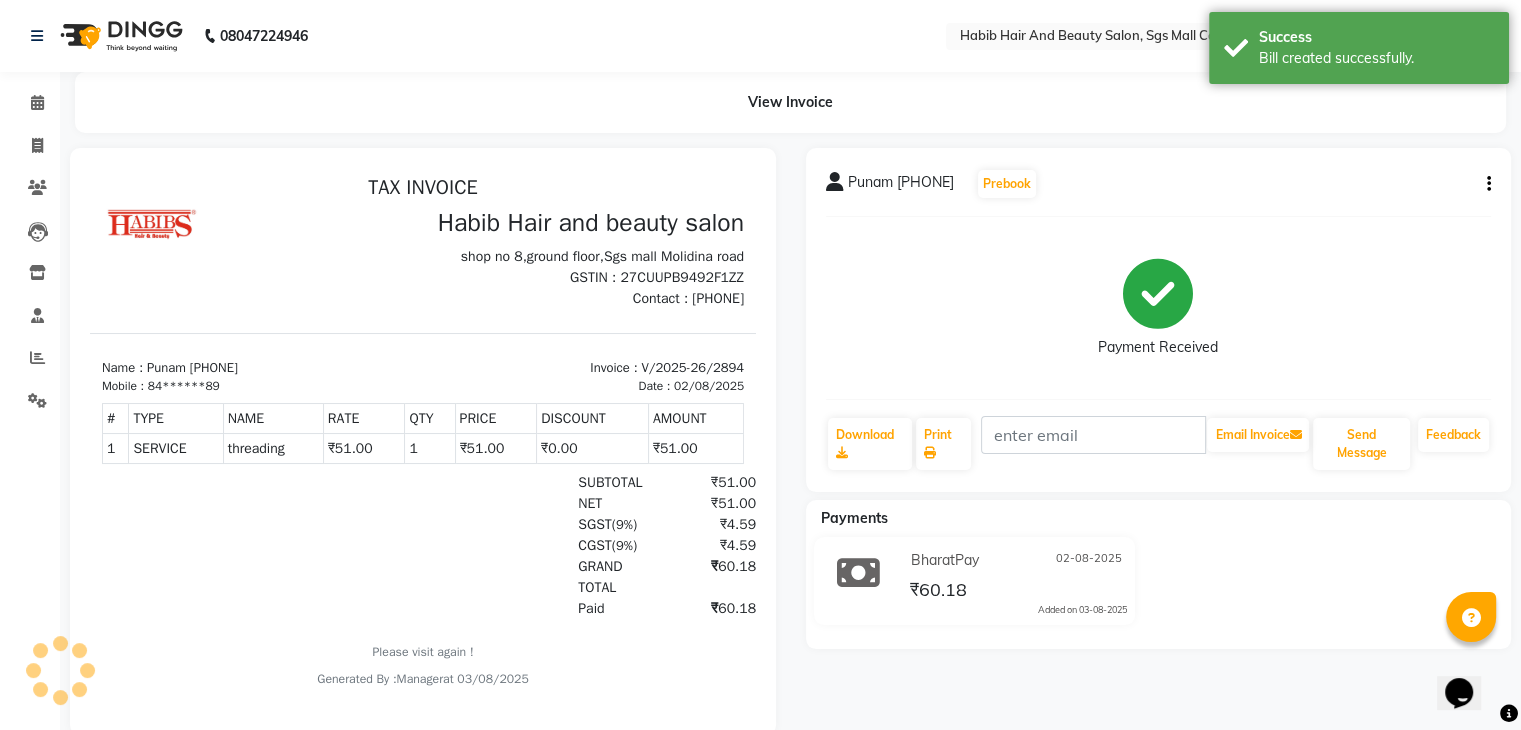 scroll, scrollTop: 0, scrollLeft: 0, axis: both 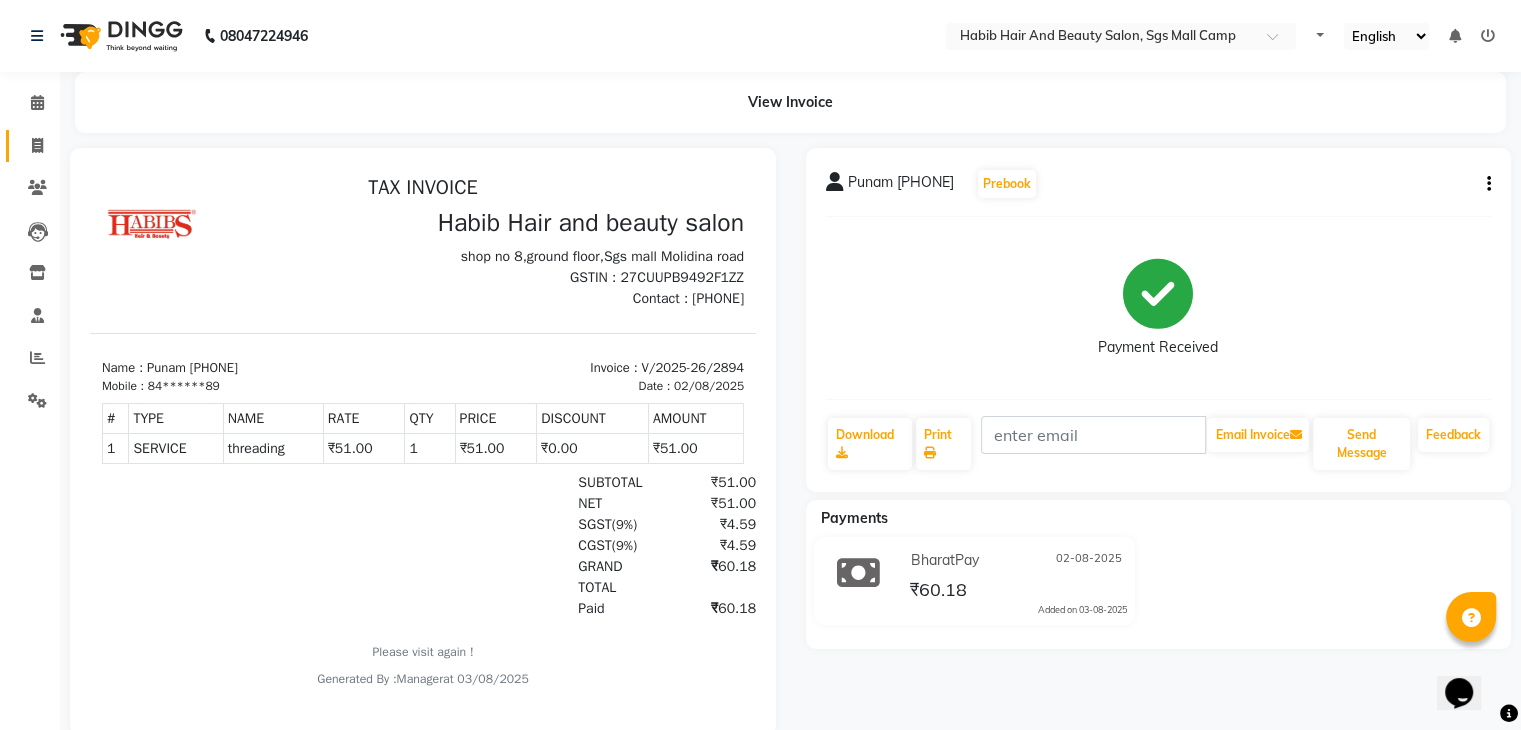 click on "Invoice" 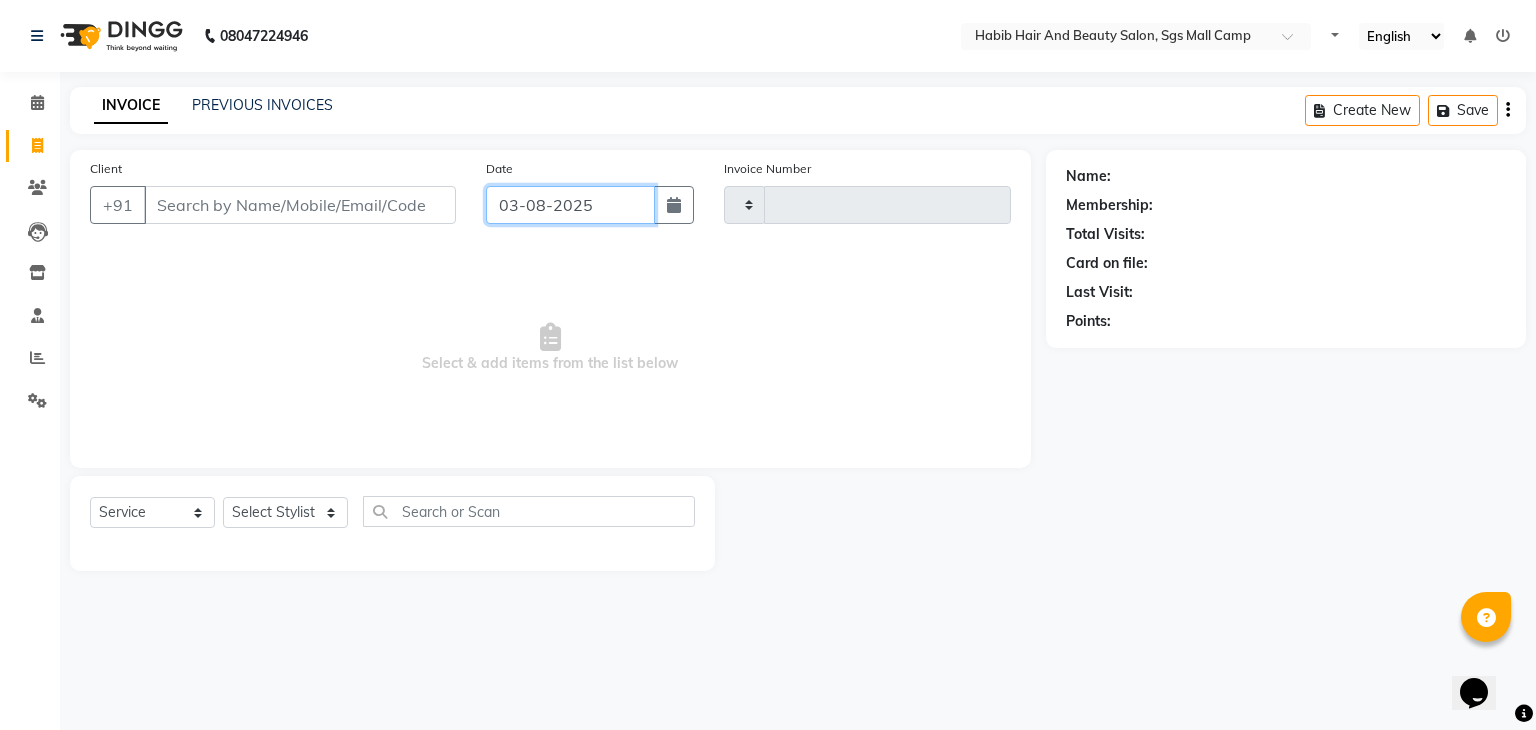 click on "03-08-2025" 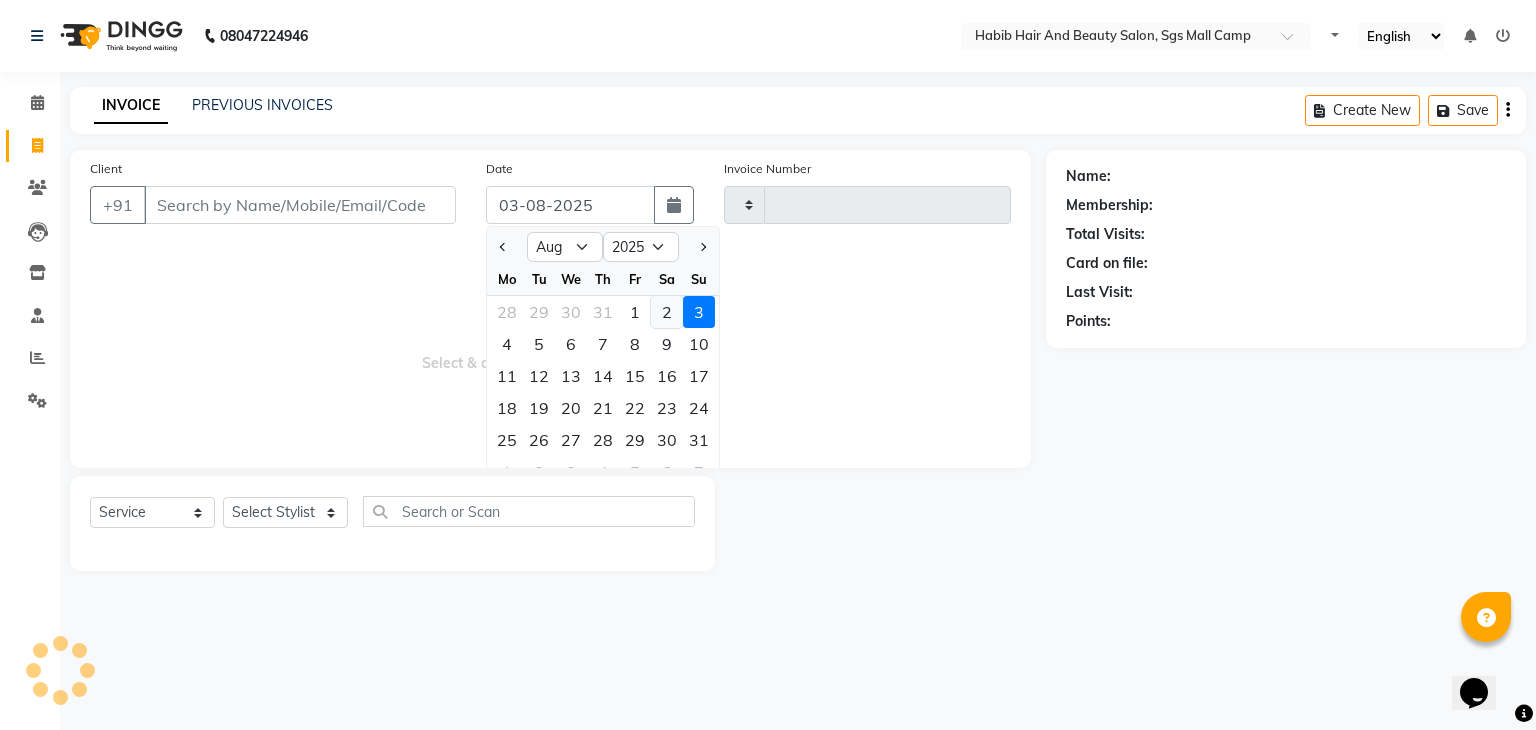 click on "2" 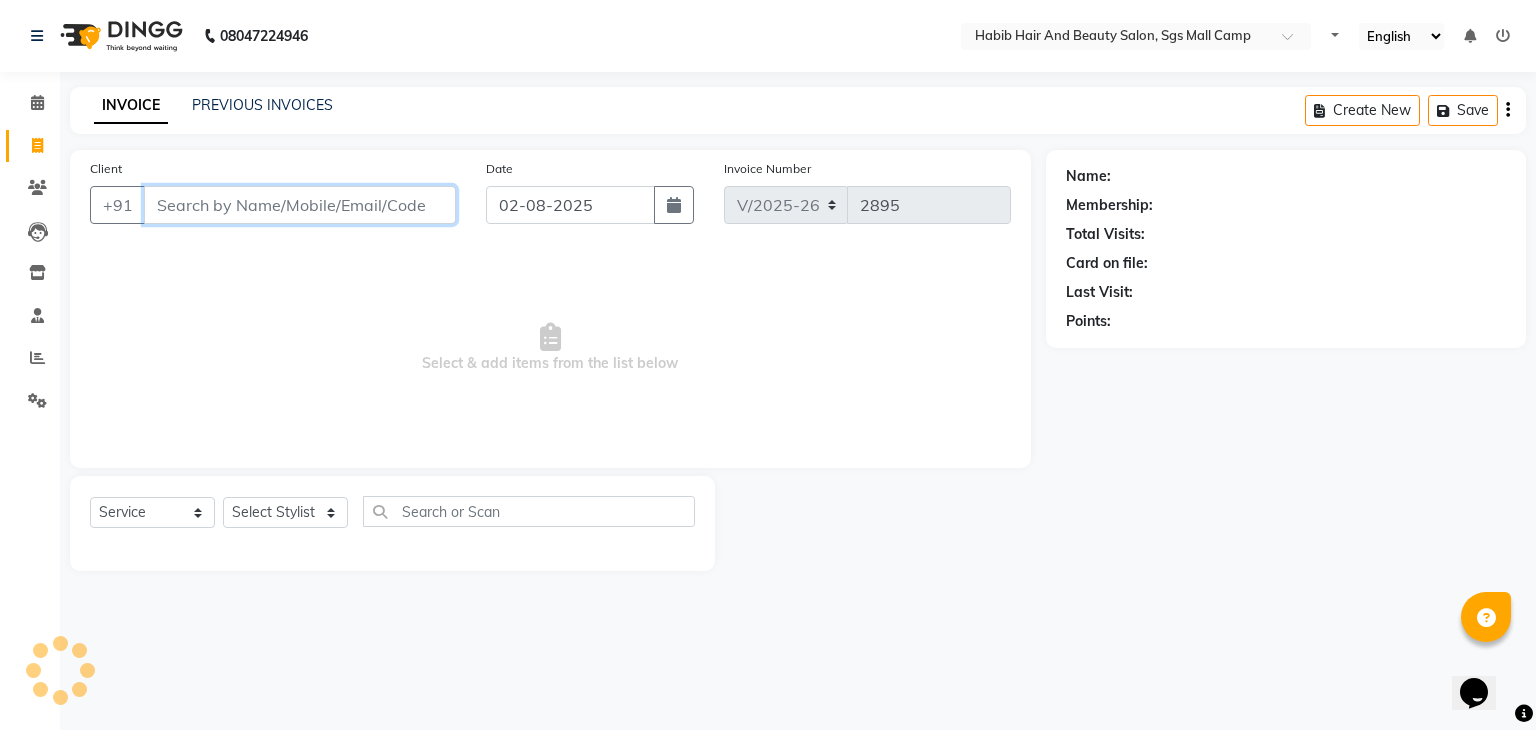 click on "Client" at bounding box center (300, 205) 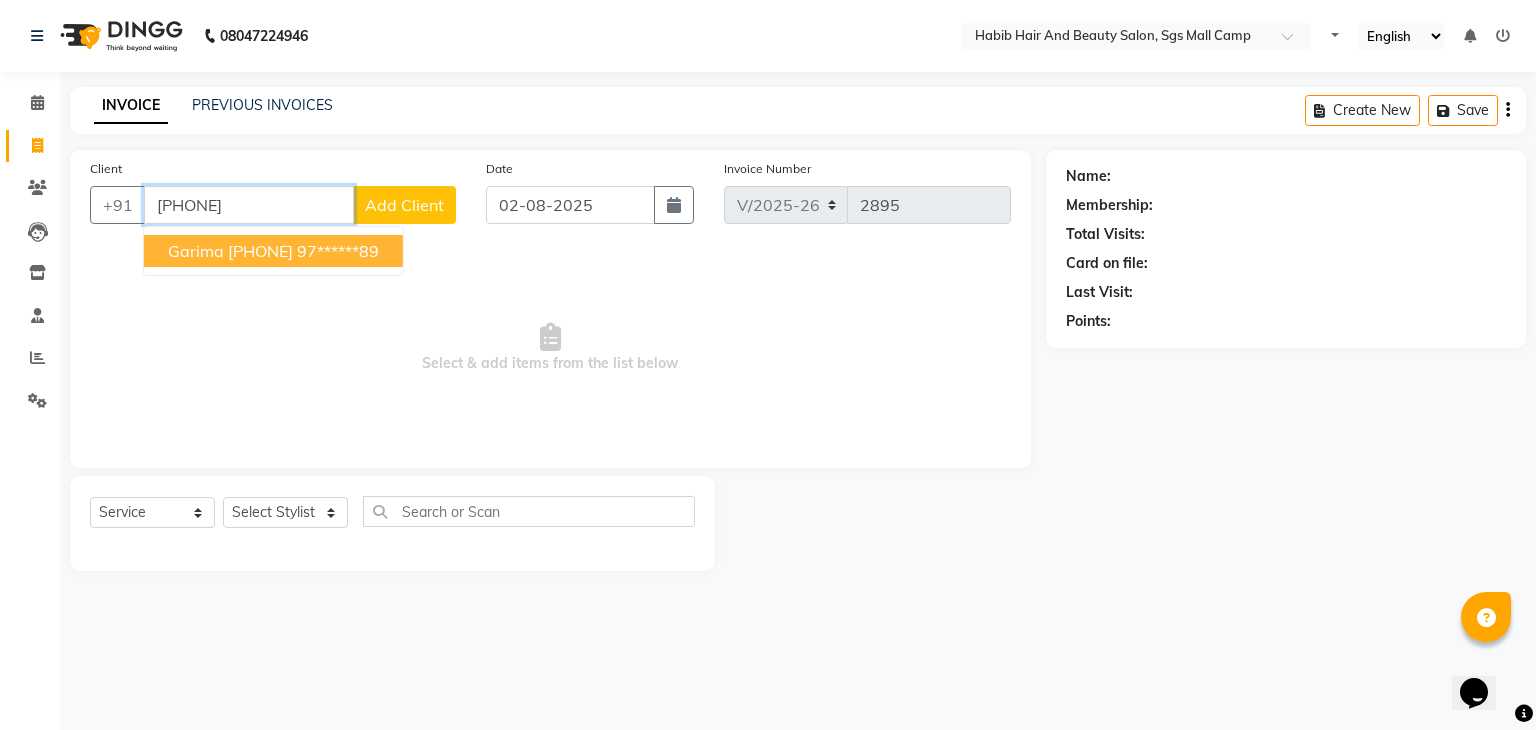 click on "Garima [PHONE]" at bounding box center (230, 251) 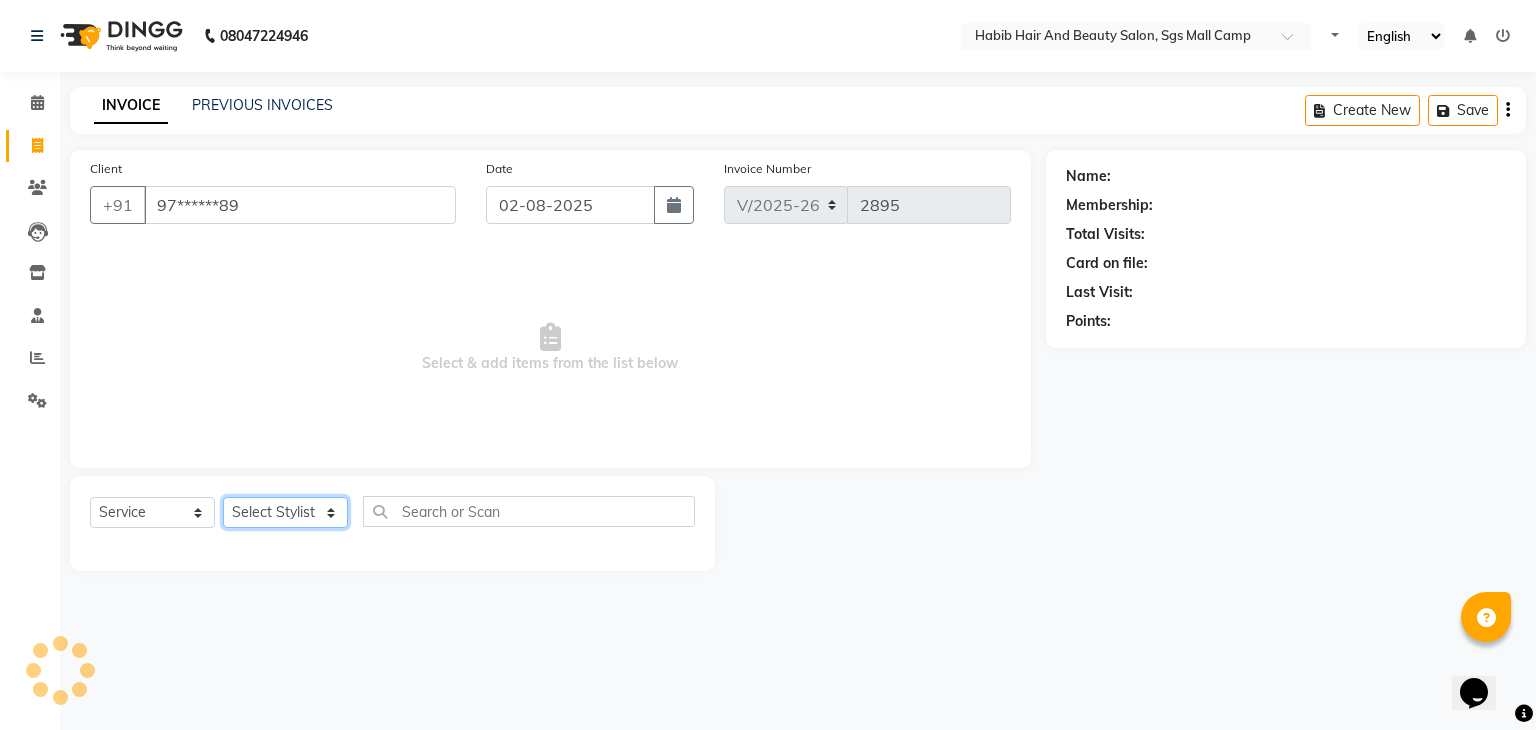 click on "Select Stylist [FIRST] [LAST] [FIRST]  [FIRST] Manager [FIRST]  [FIRST] [FIRST] [FIRST]  [FIRST] [FIRST]" 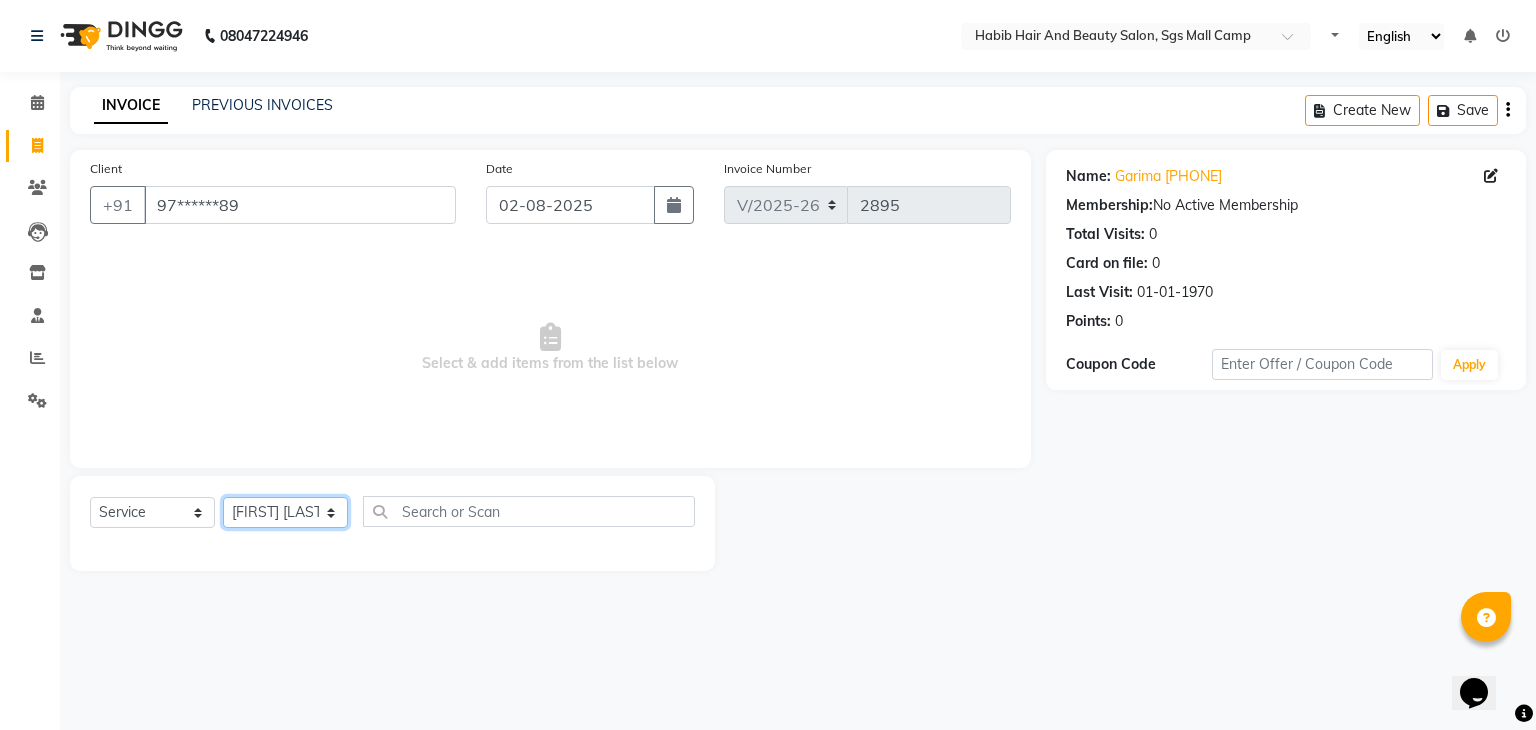 click on "Select Stylist [FIRST] [LAST] [FIRST]  [FIRST] Manager [FIRST]  [FIRST] [FIRST] [FIRST]  [FIRST] [FIRST]" 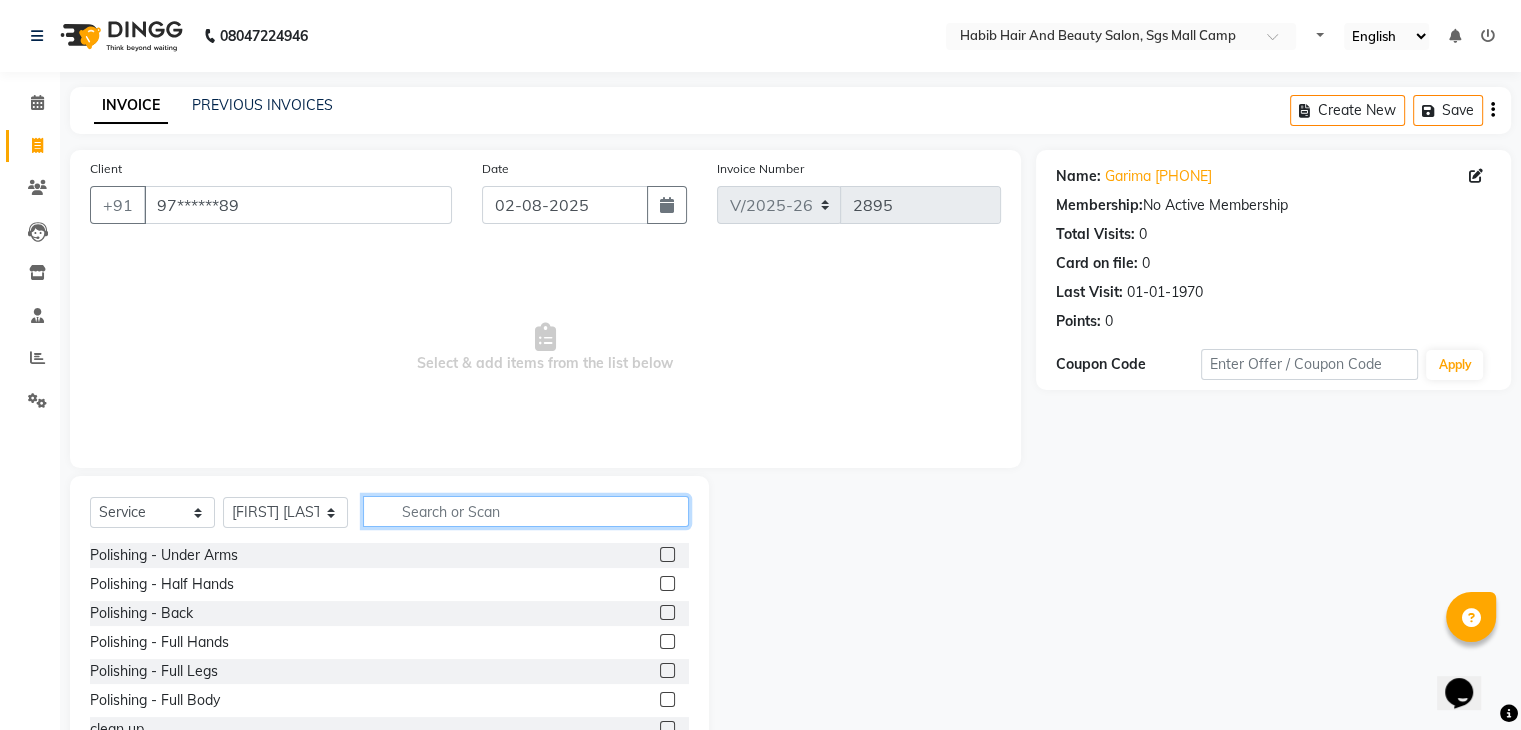 click 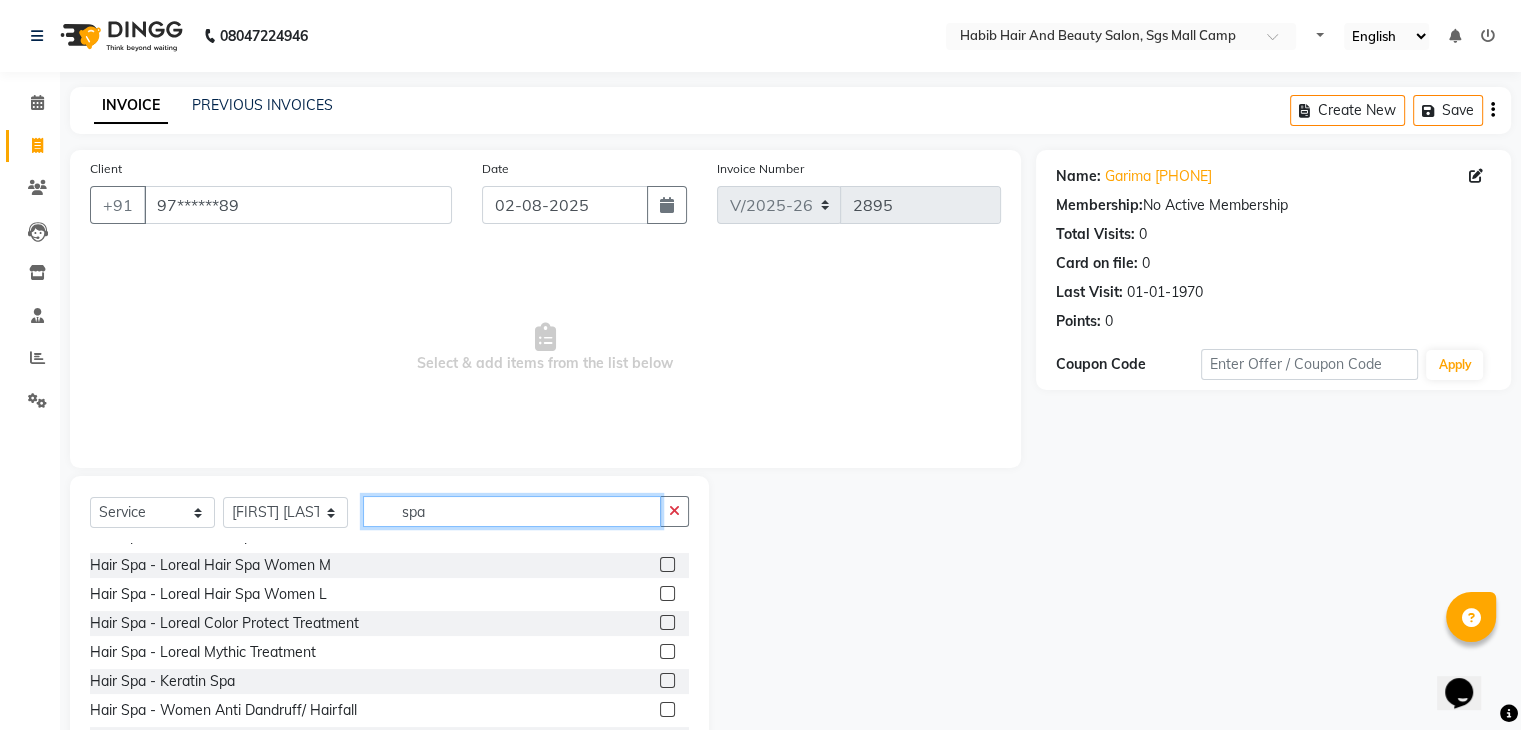 scroll, scrollTop: 174, scrollLeft: 0, axis: vertical 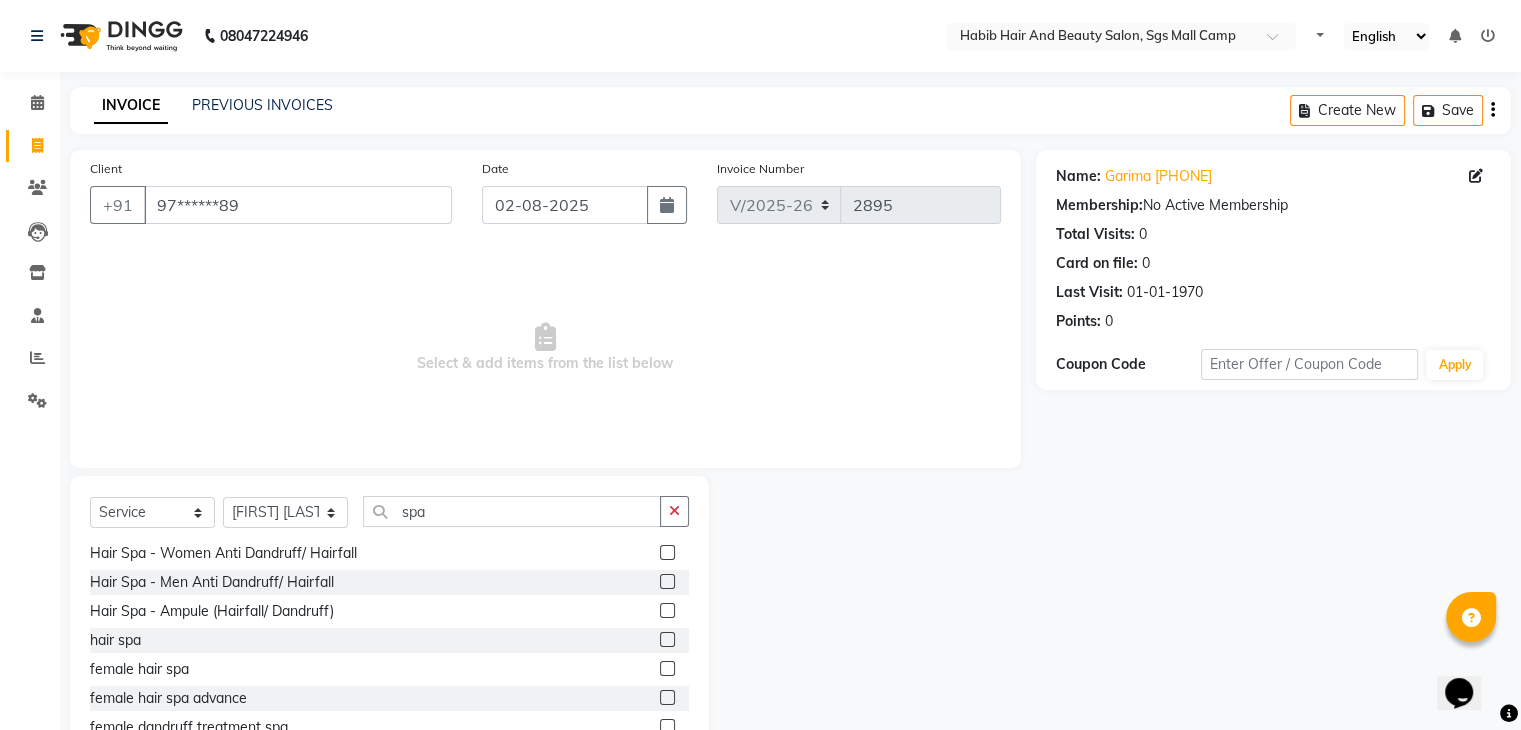click 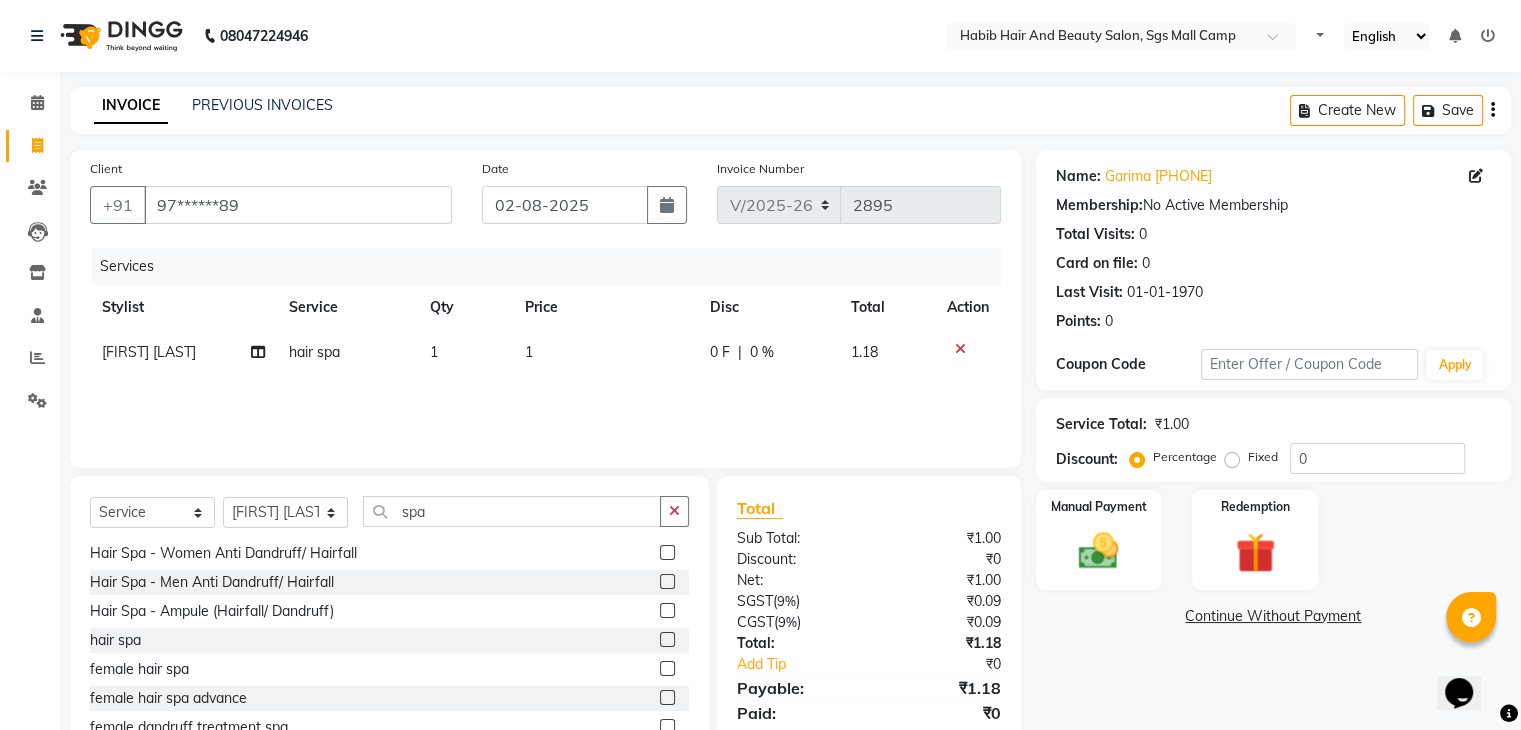 click on "1" 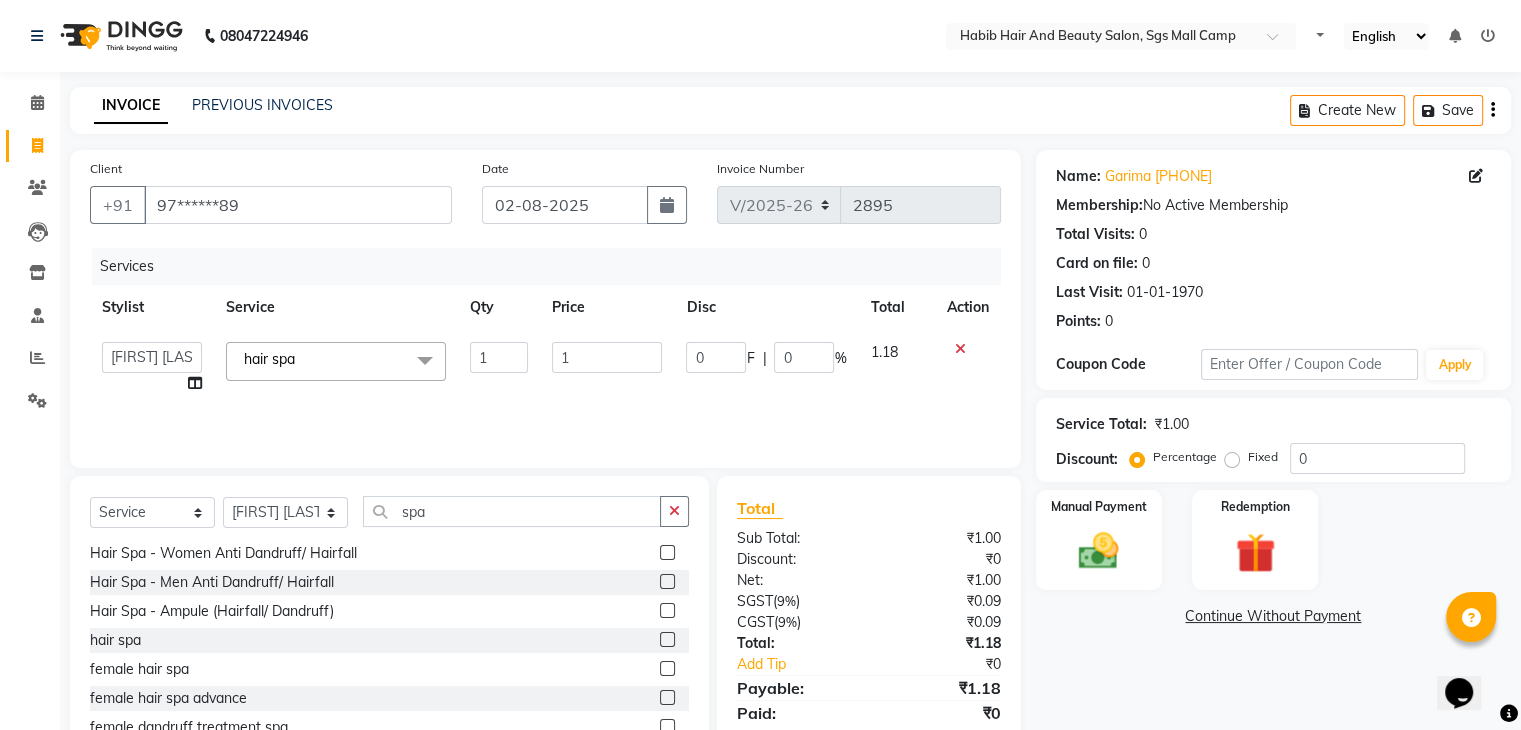 click on "1" 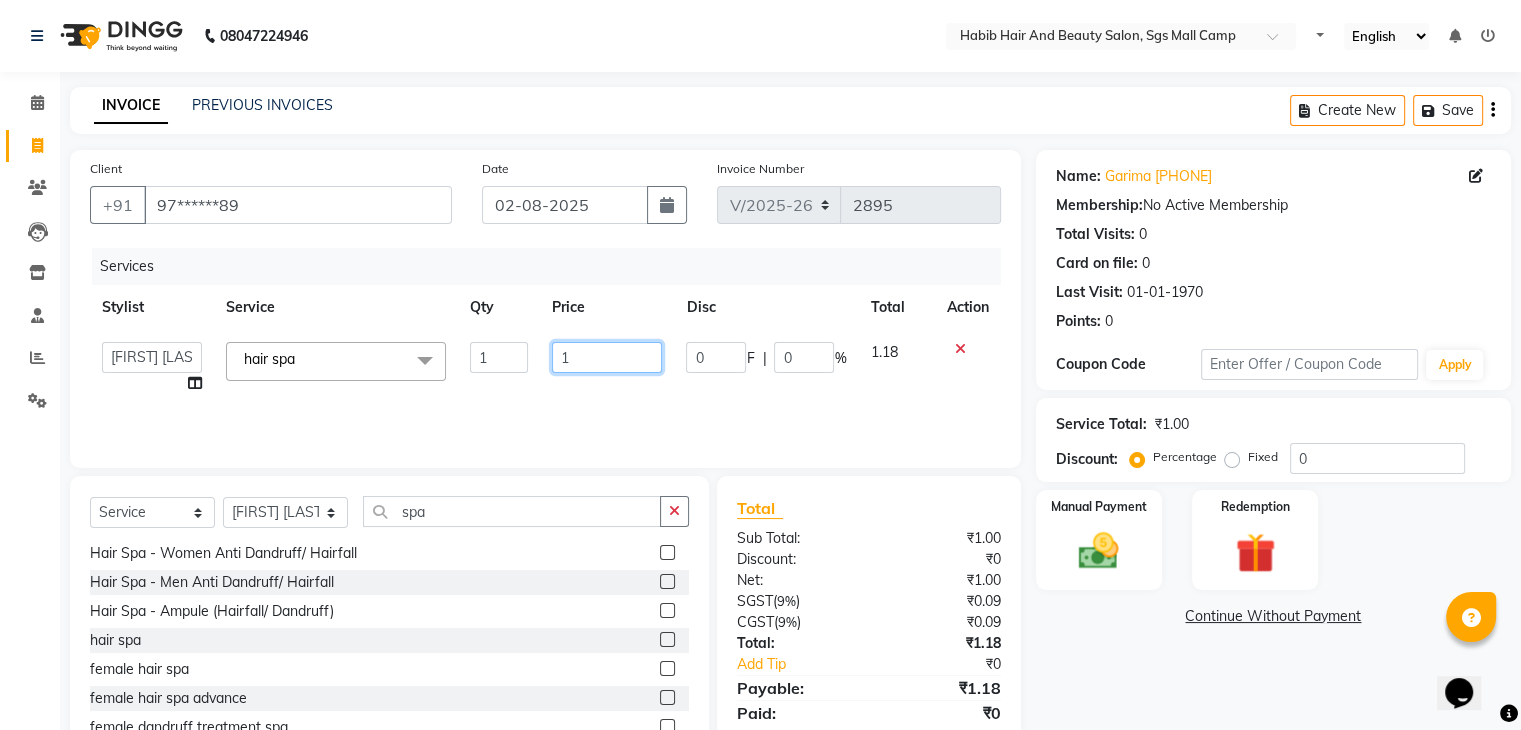 click on "1" 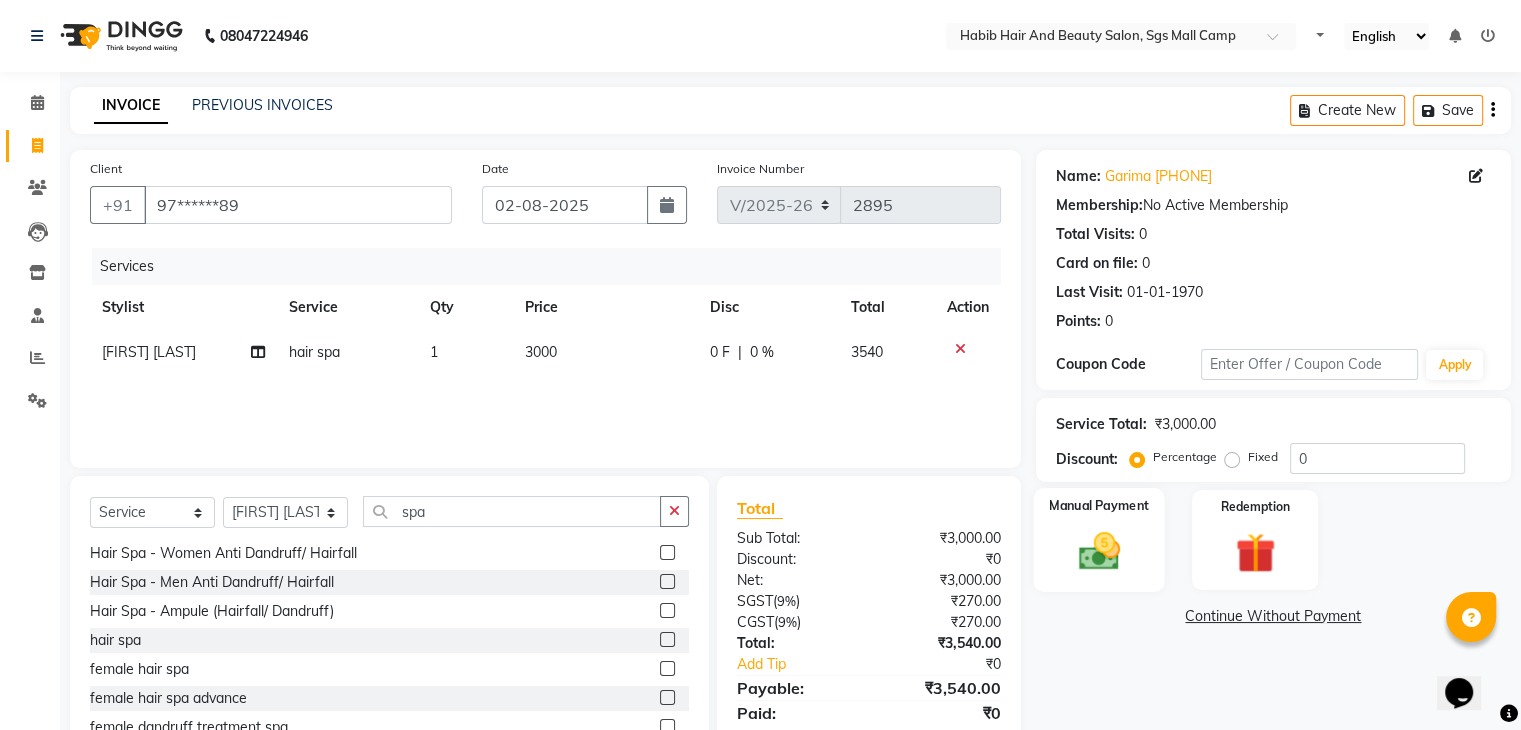 click on "Manual Payment" 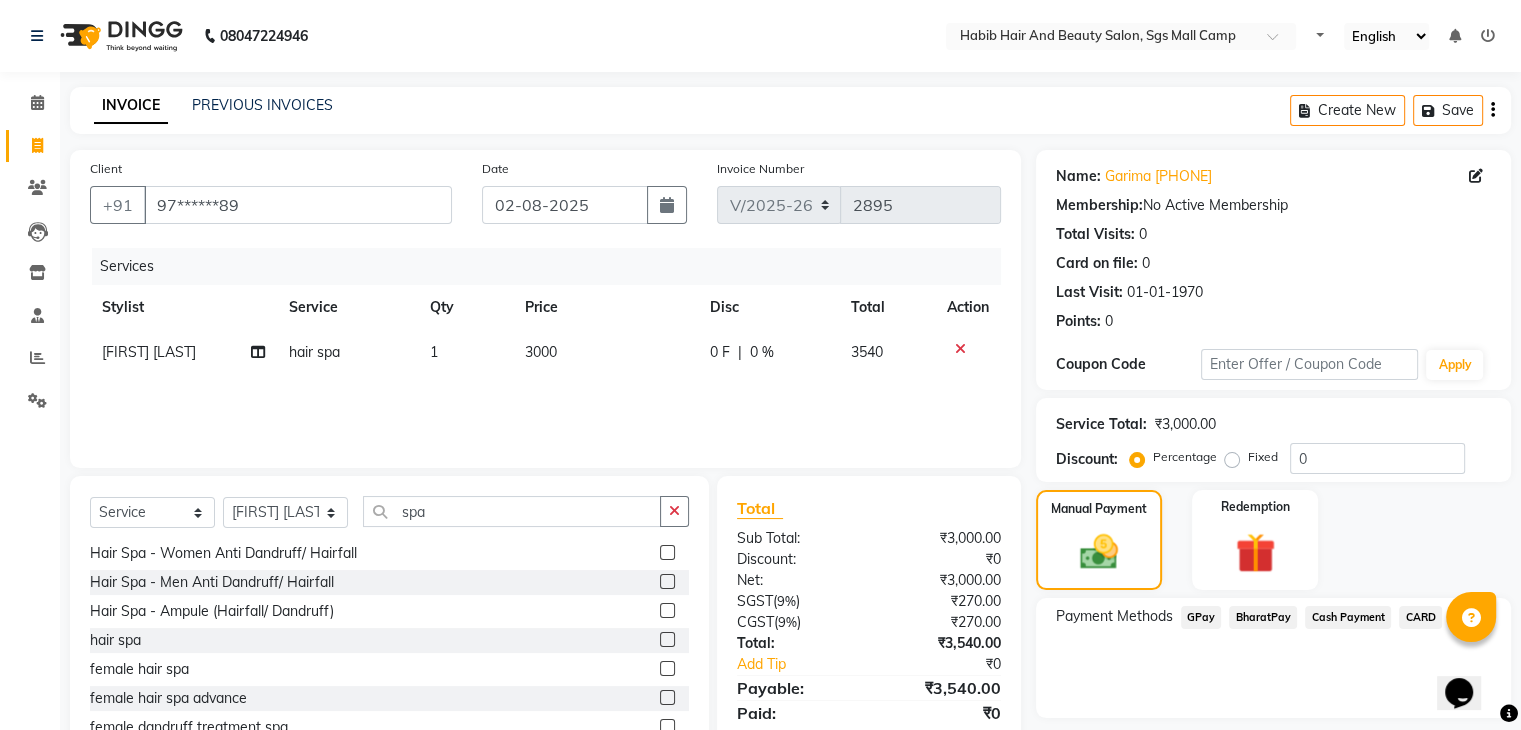 click on "Cash Payment" 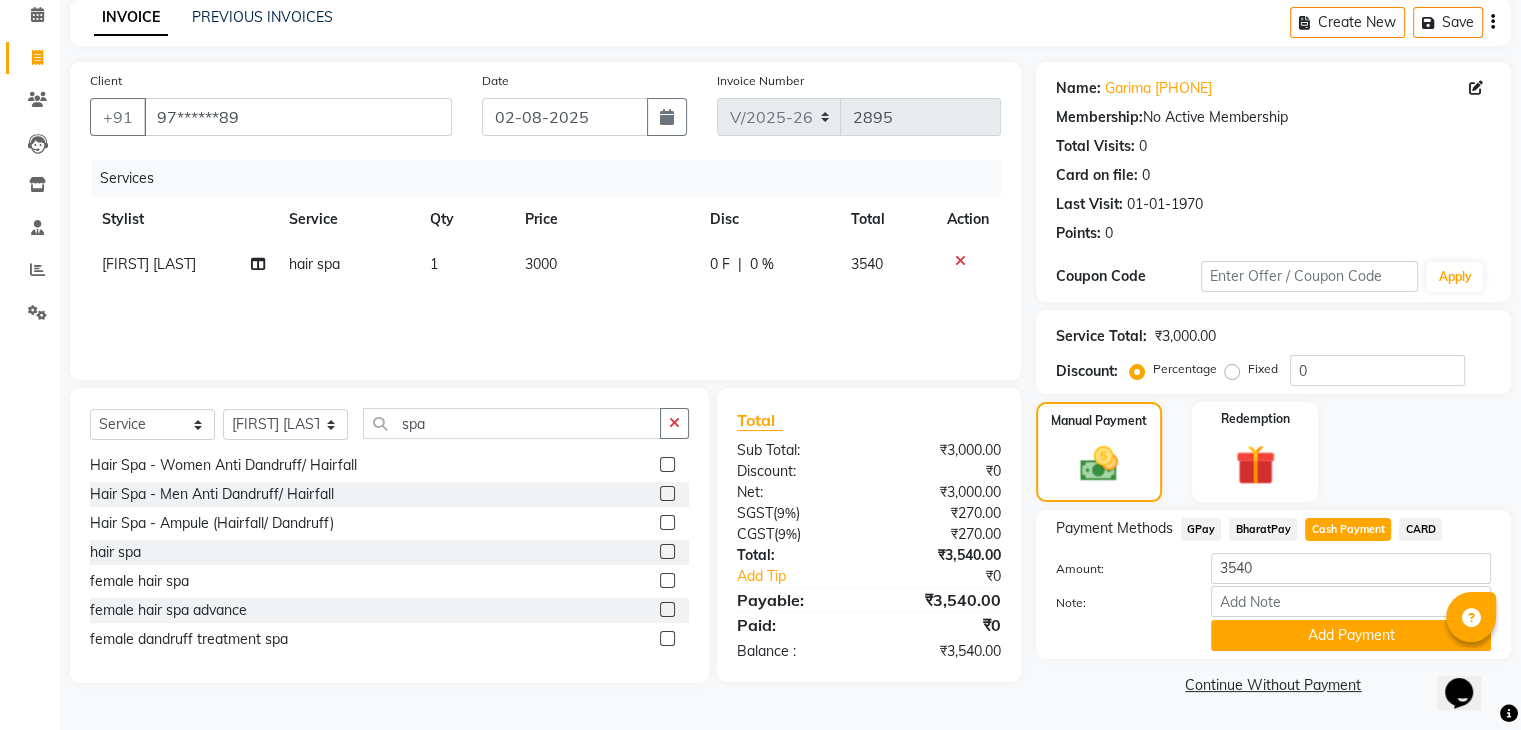 scroll, scrollTop: 89, scrollLeft: 0, axis: vertical 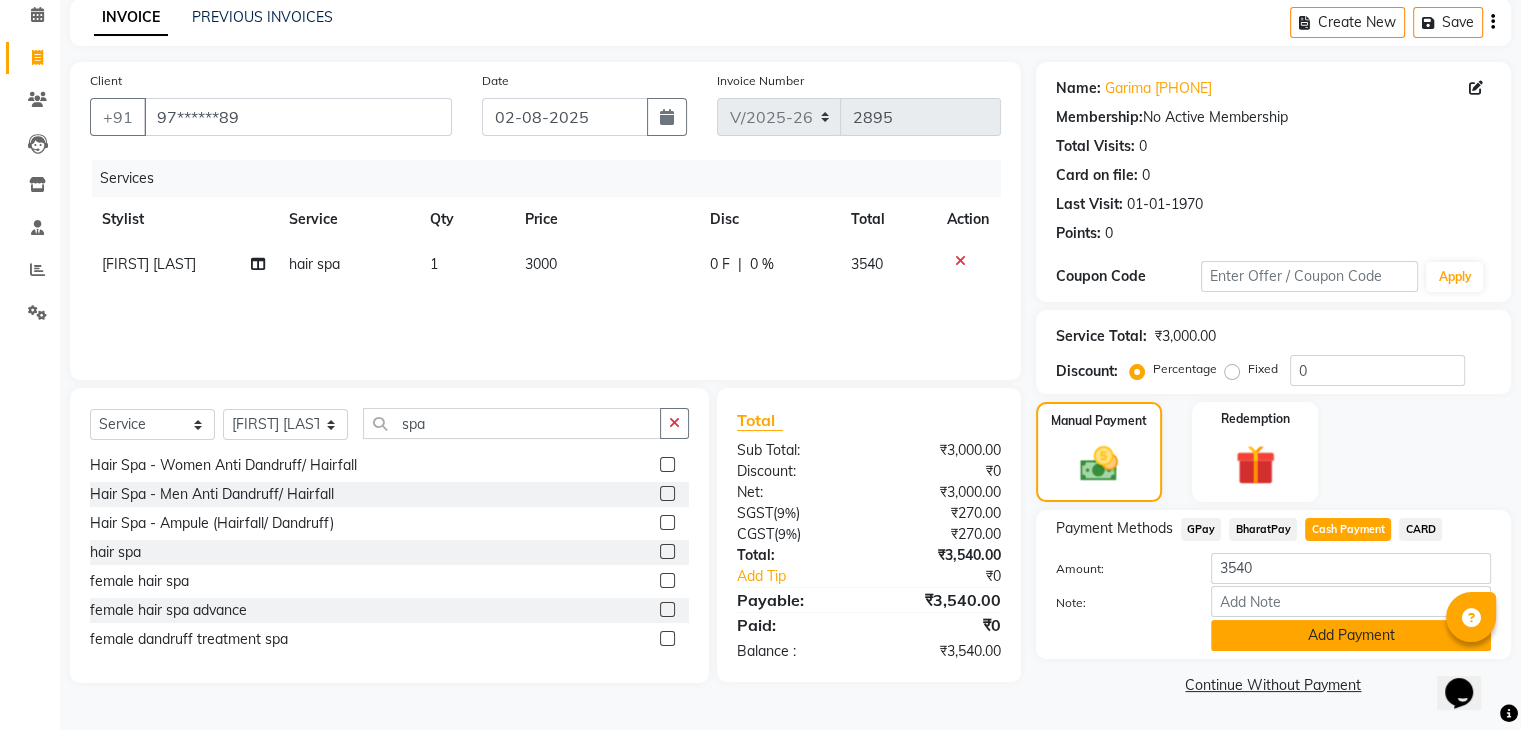 click on "Add Payment" 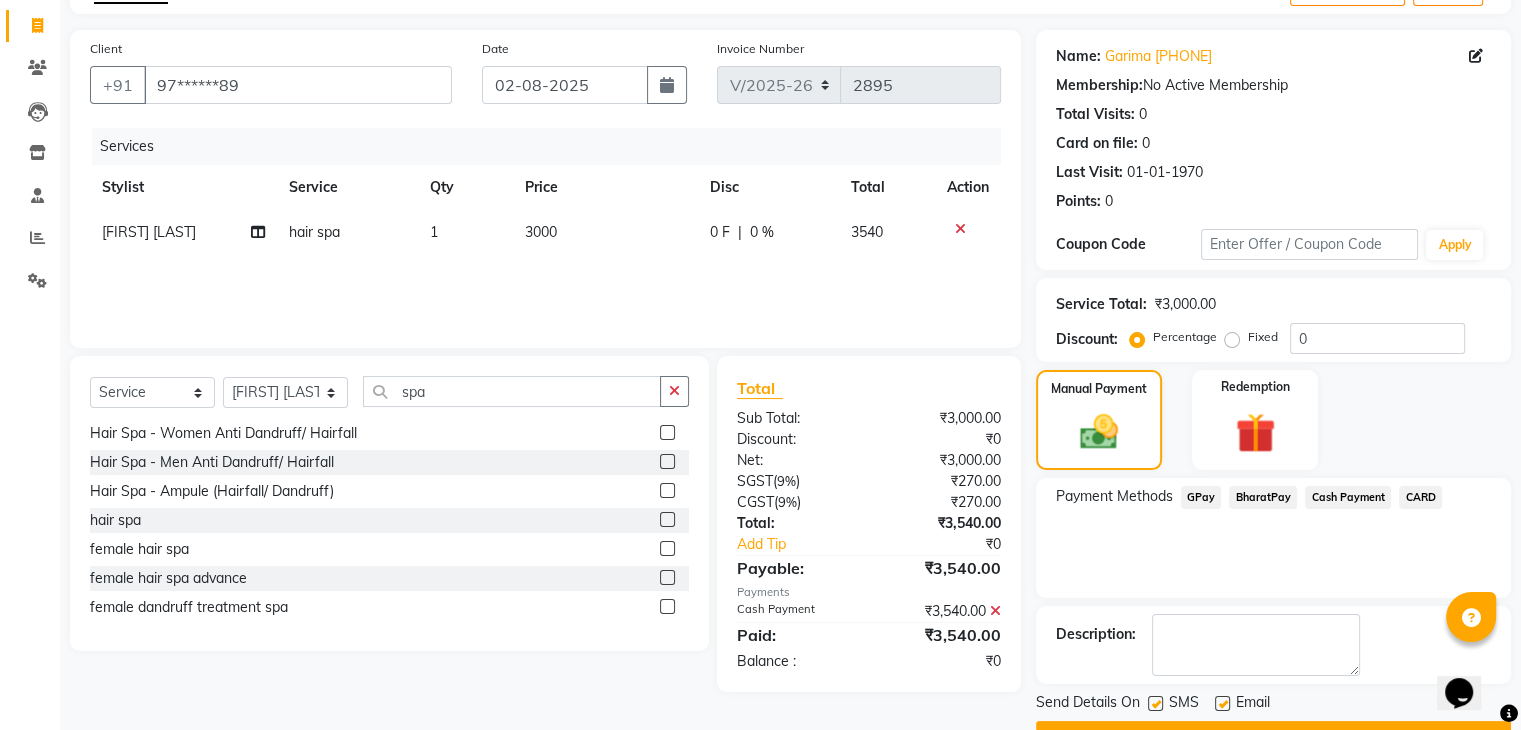 scroll, scrollTop: 171, scrollLeft: 0, axis: vertical 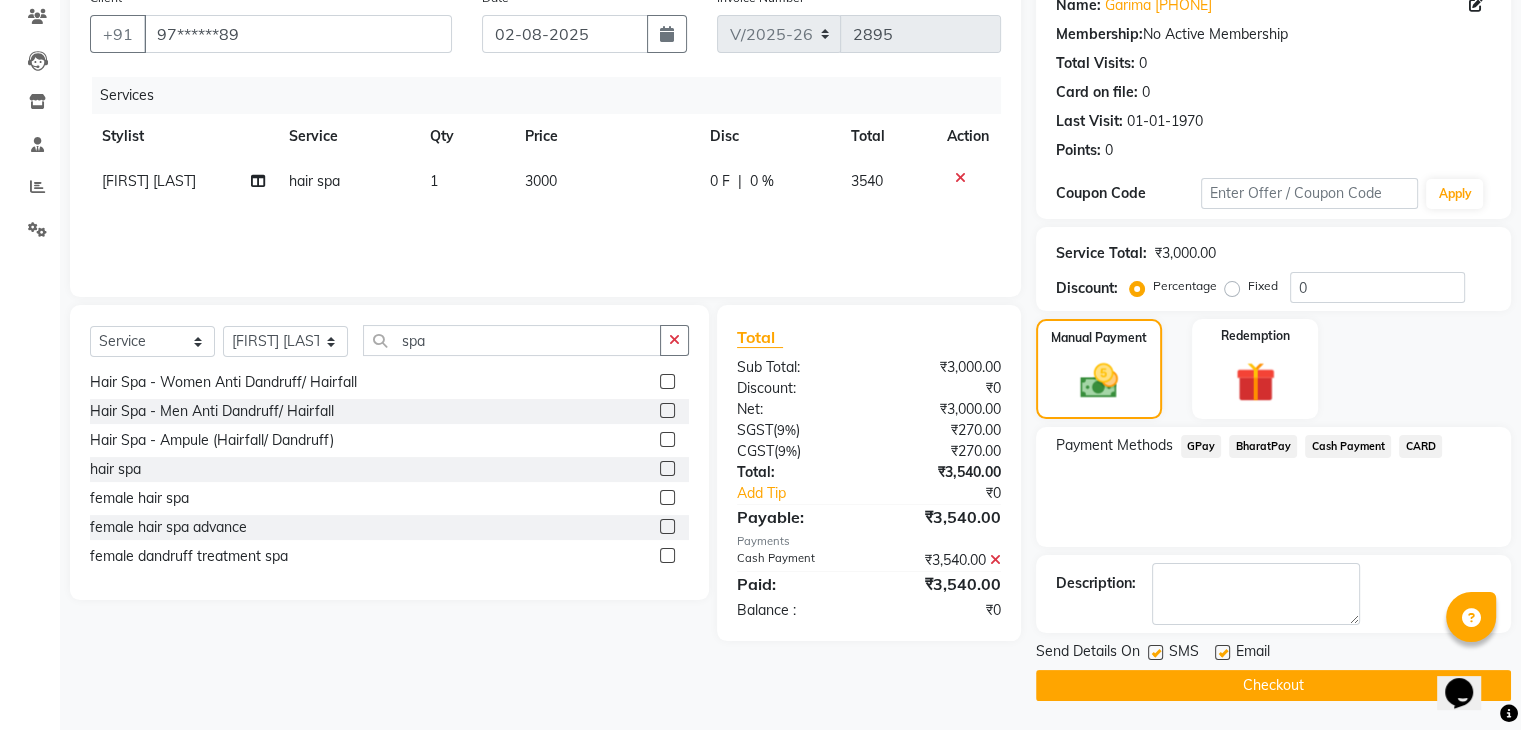 click on "Checkout" 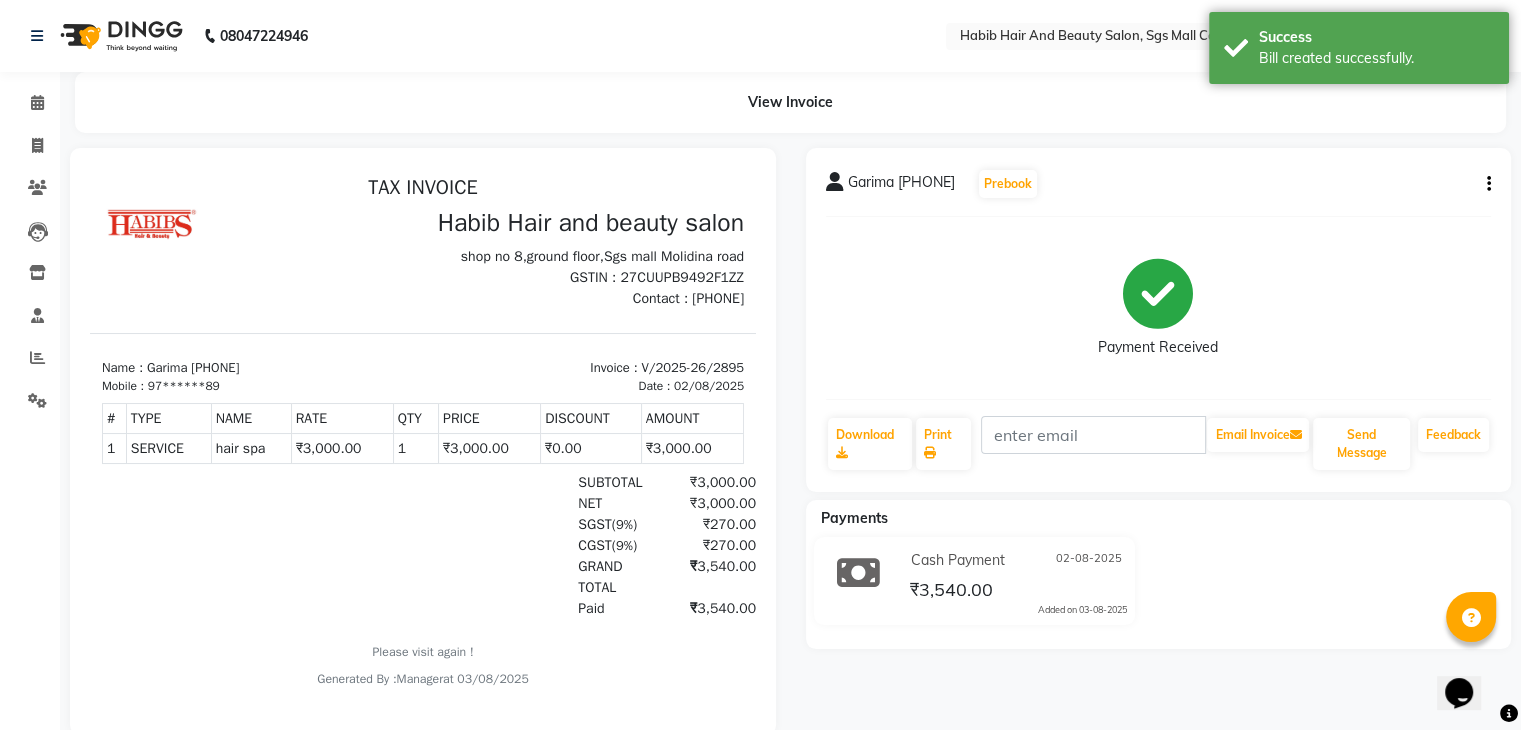 scroll, scrollTop: 0, scrollLeft: 0, axis: both 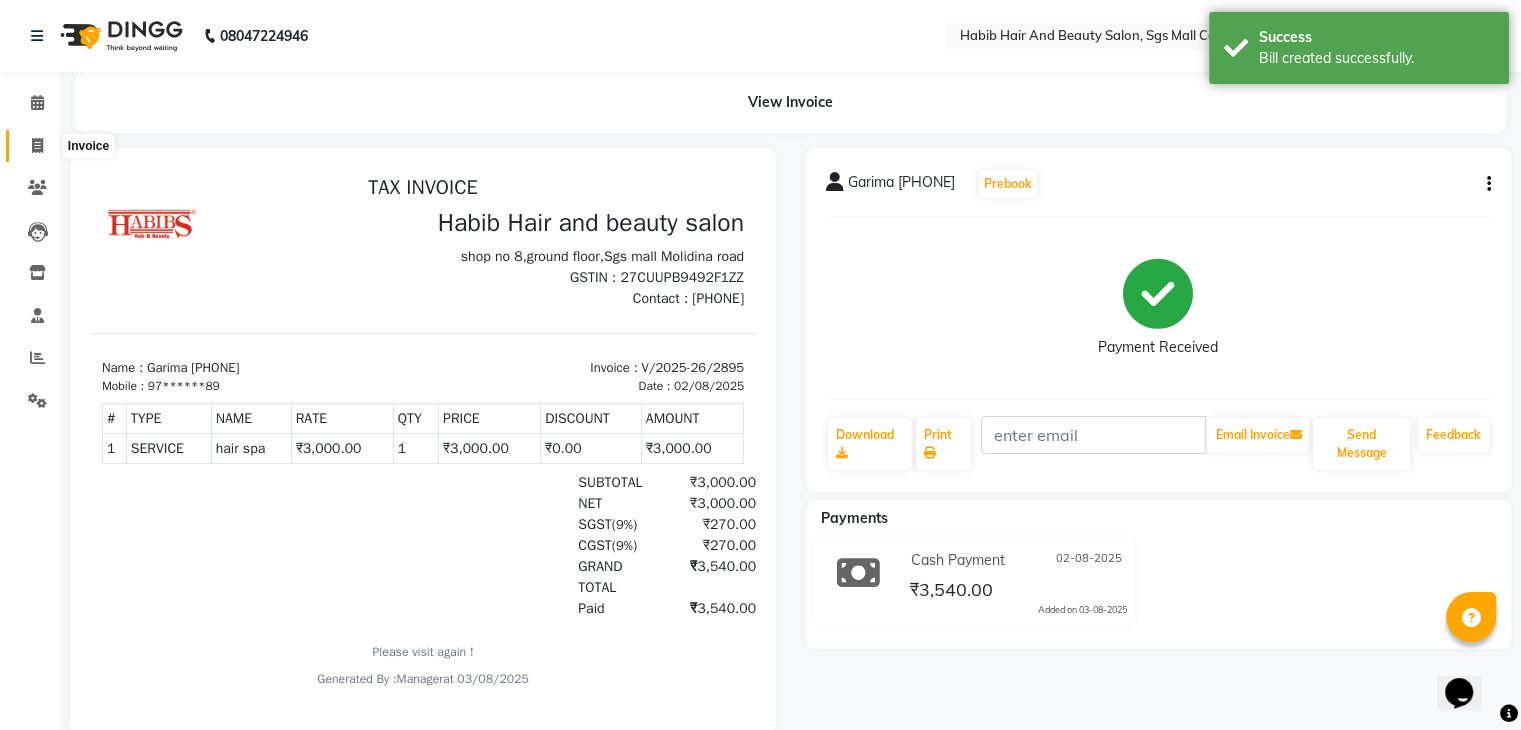 click 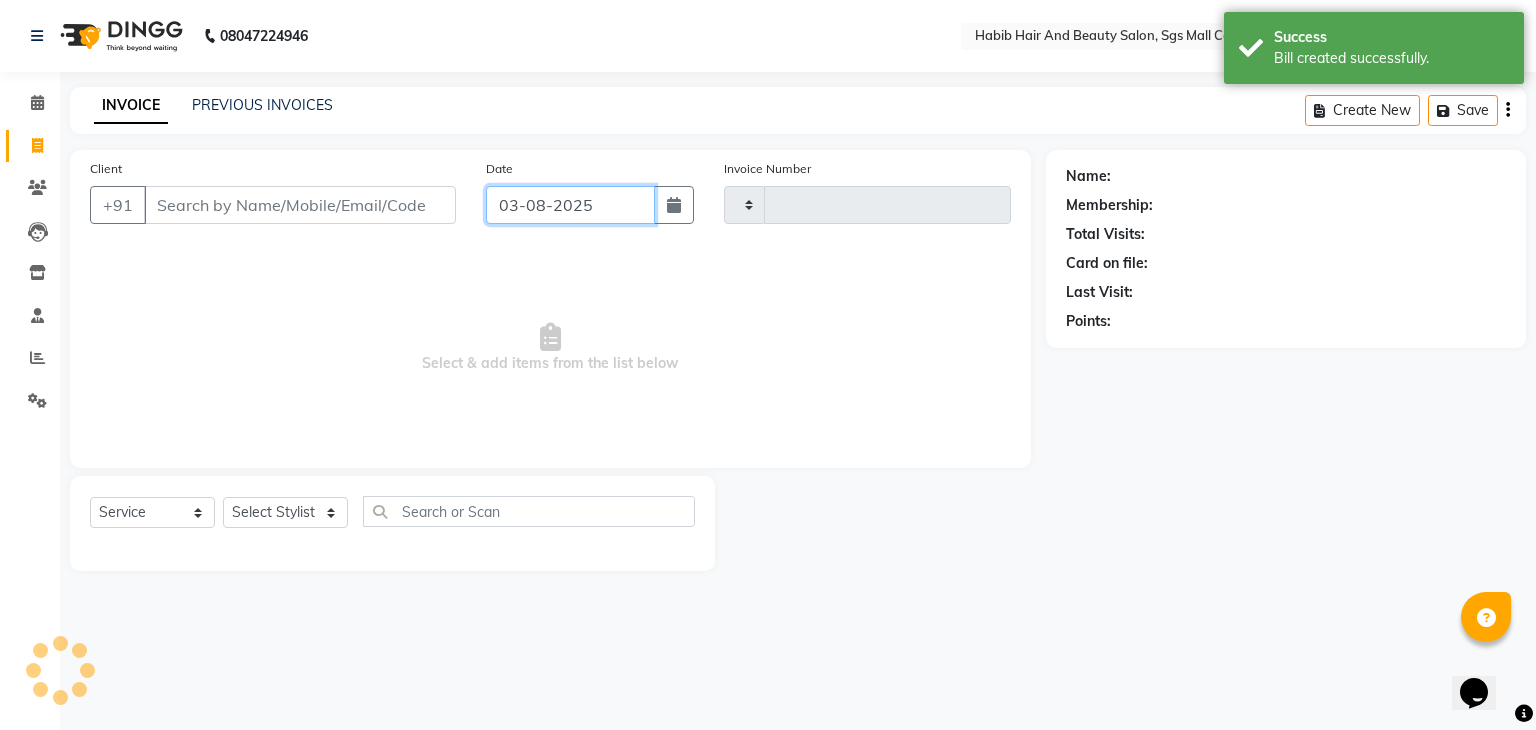 click on "03-08-2025" 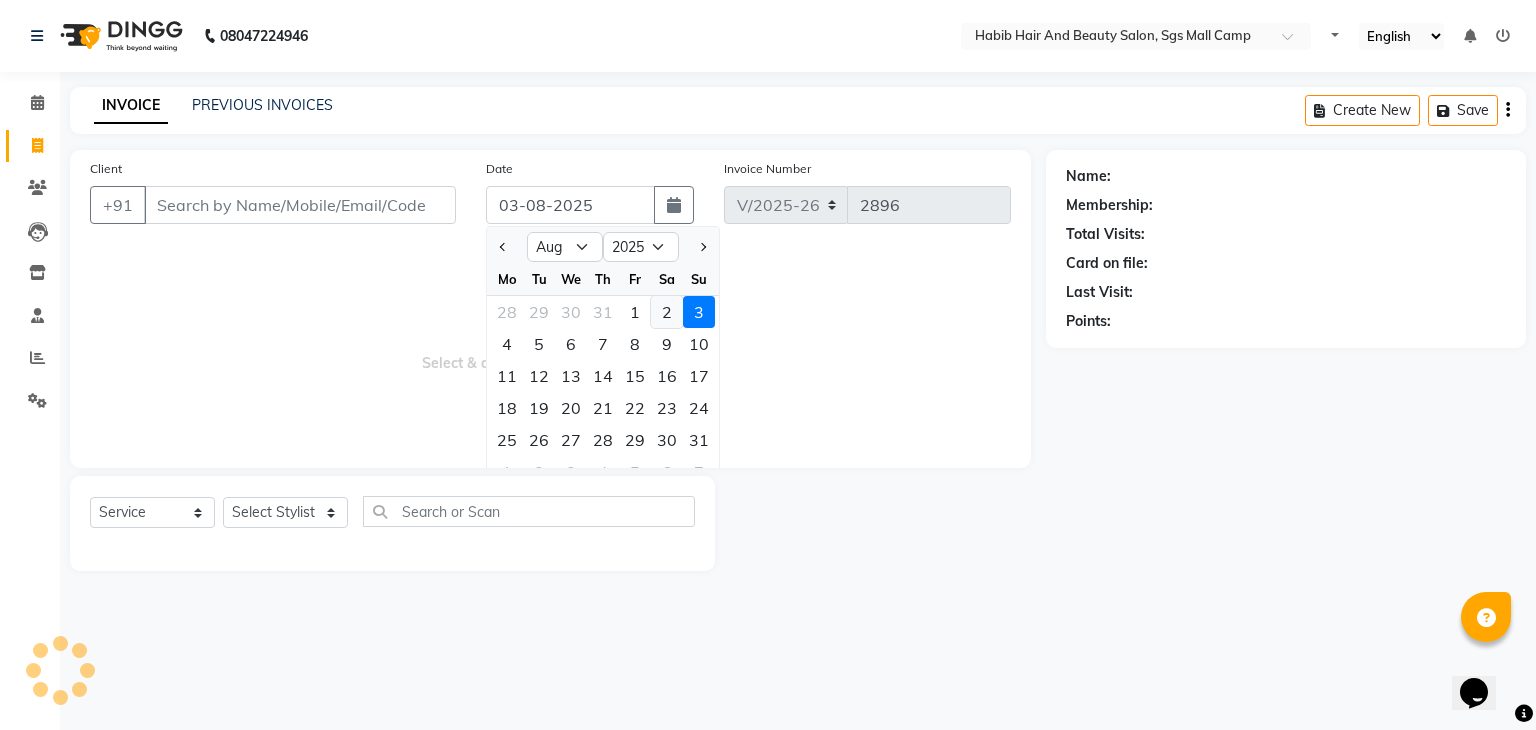 click on "2" 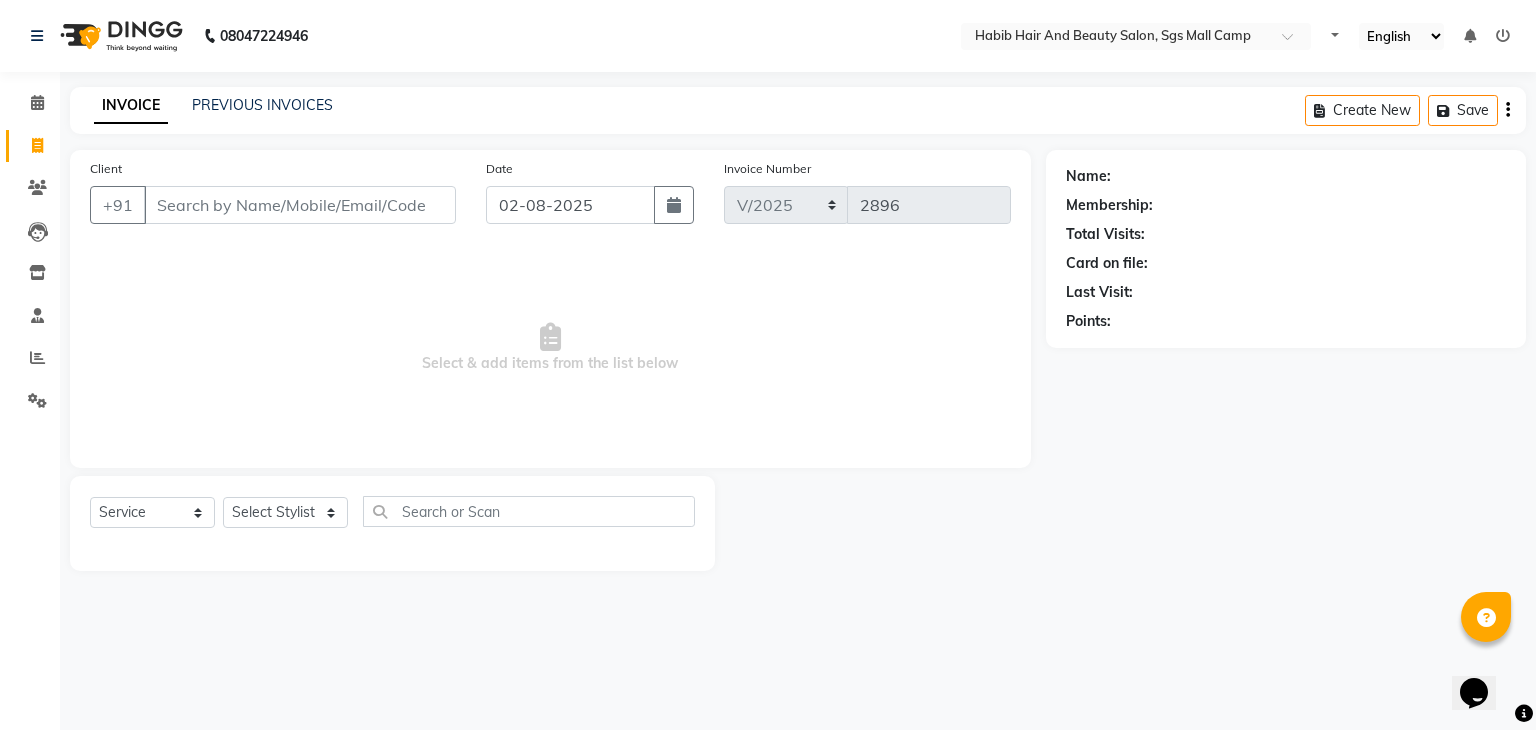click on "Client +91" 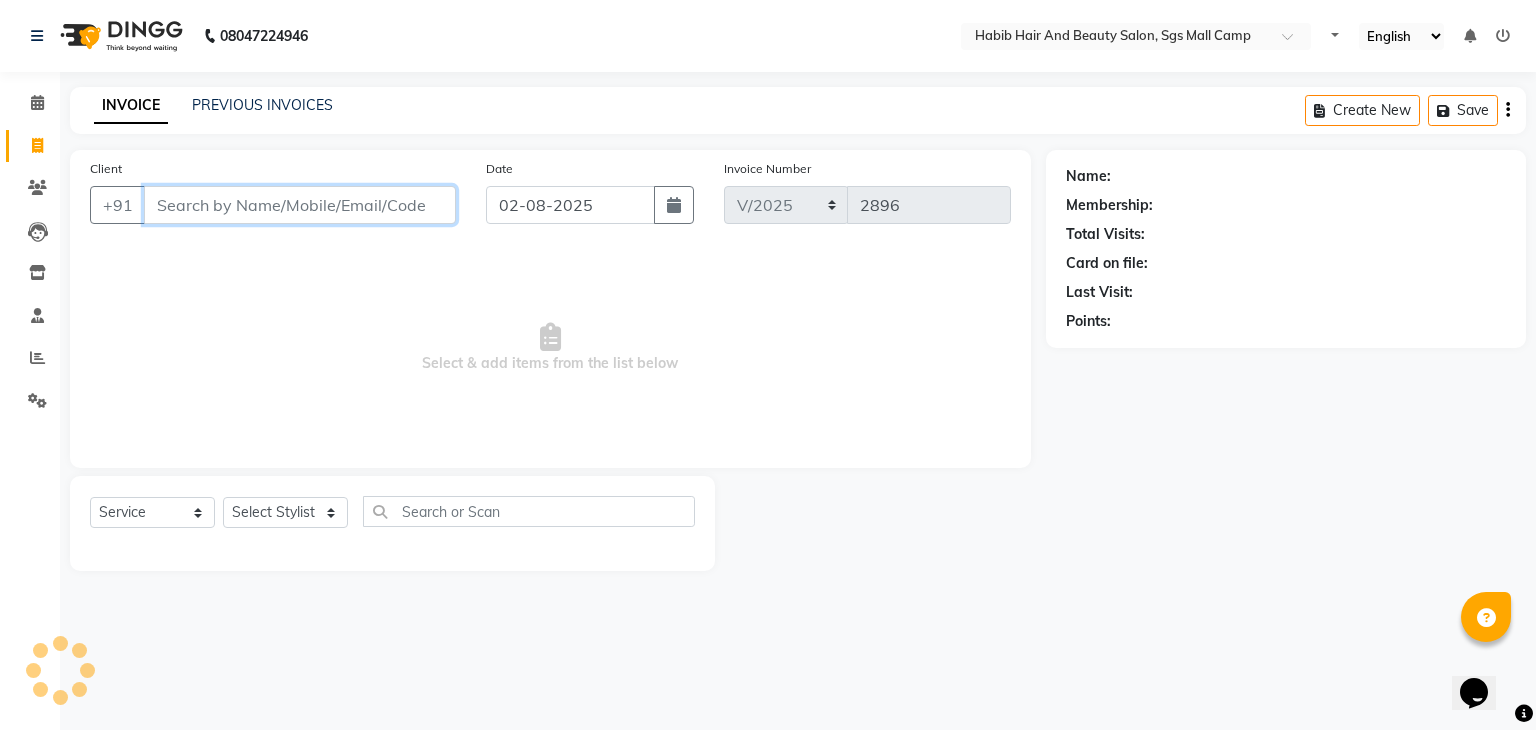 click on "Client" at bounding box center [300, 205] 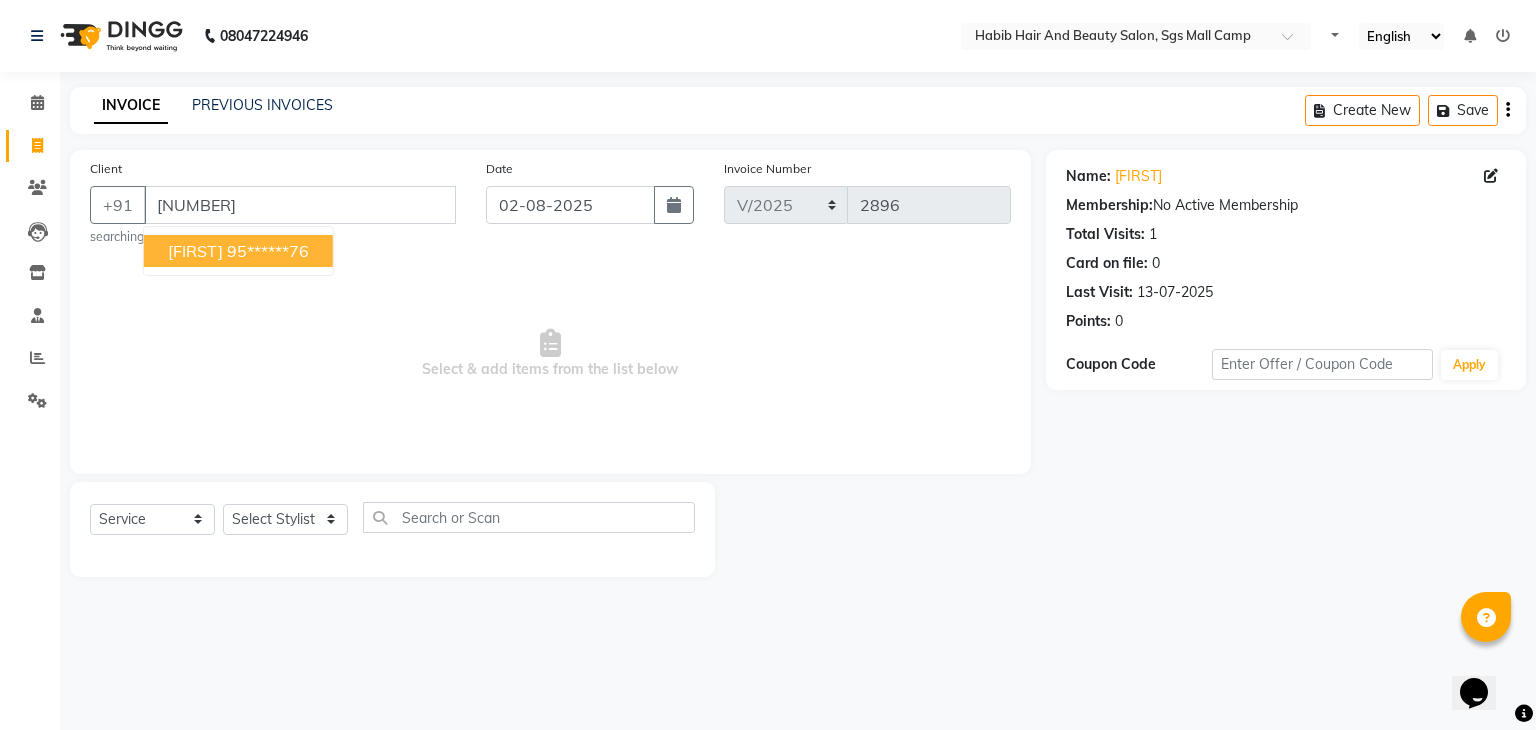 click on "95******76" at bounding box center [268, 251] 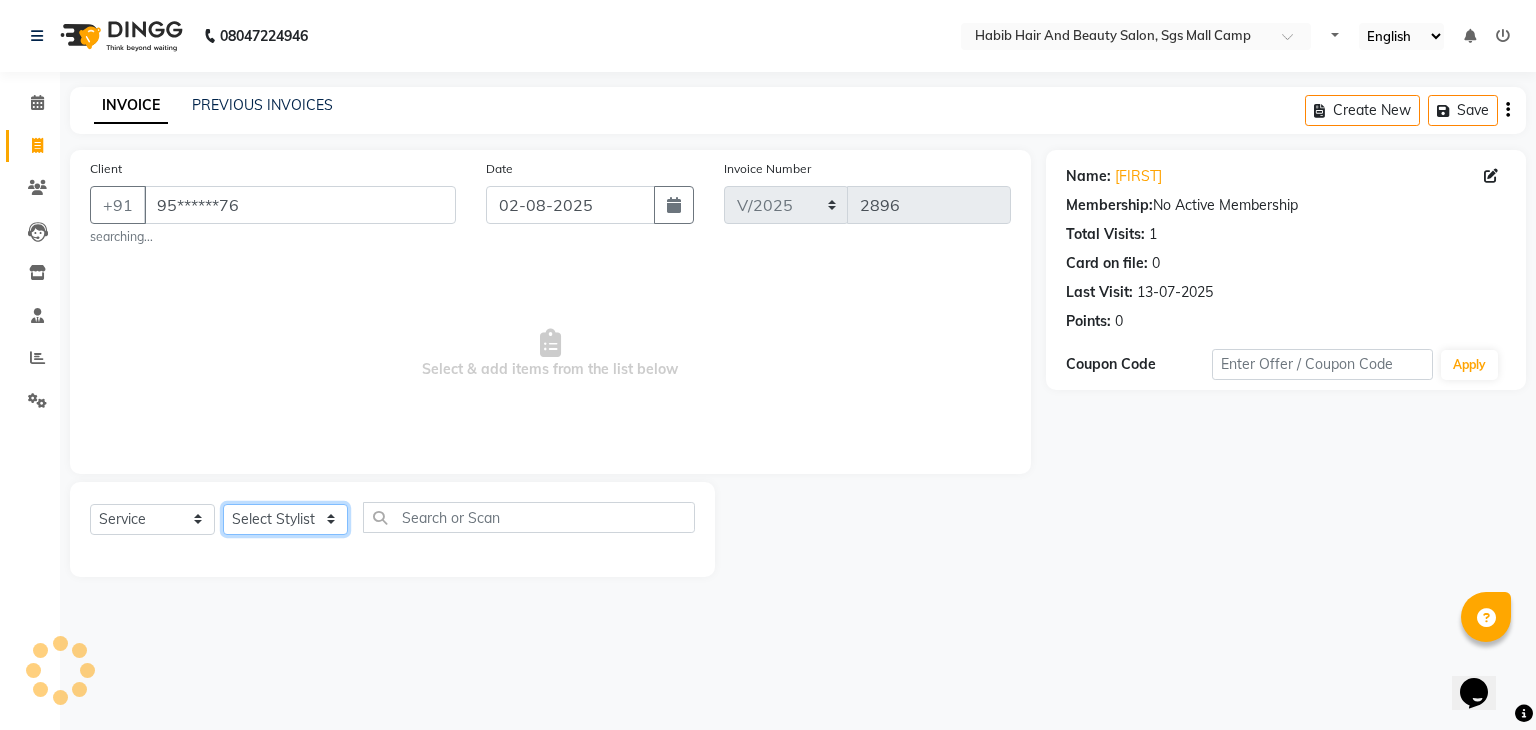 click on "Select Stylist [FIRST] [LAST] [FIRST]  [FIRST] Manager [FIRST]  [FIRST] [FIRST] [FIRST]  [FIRST] [FIRST]" 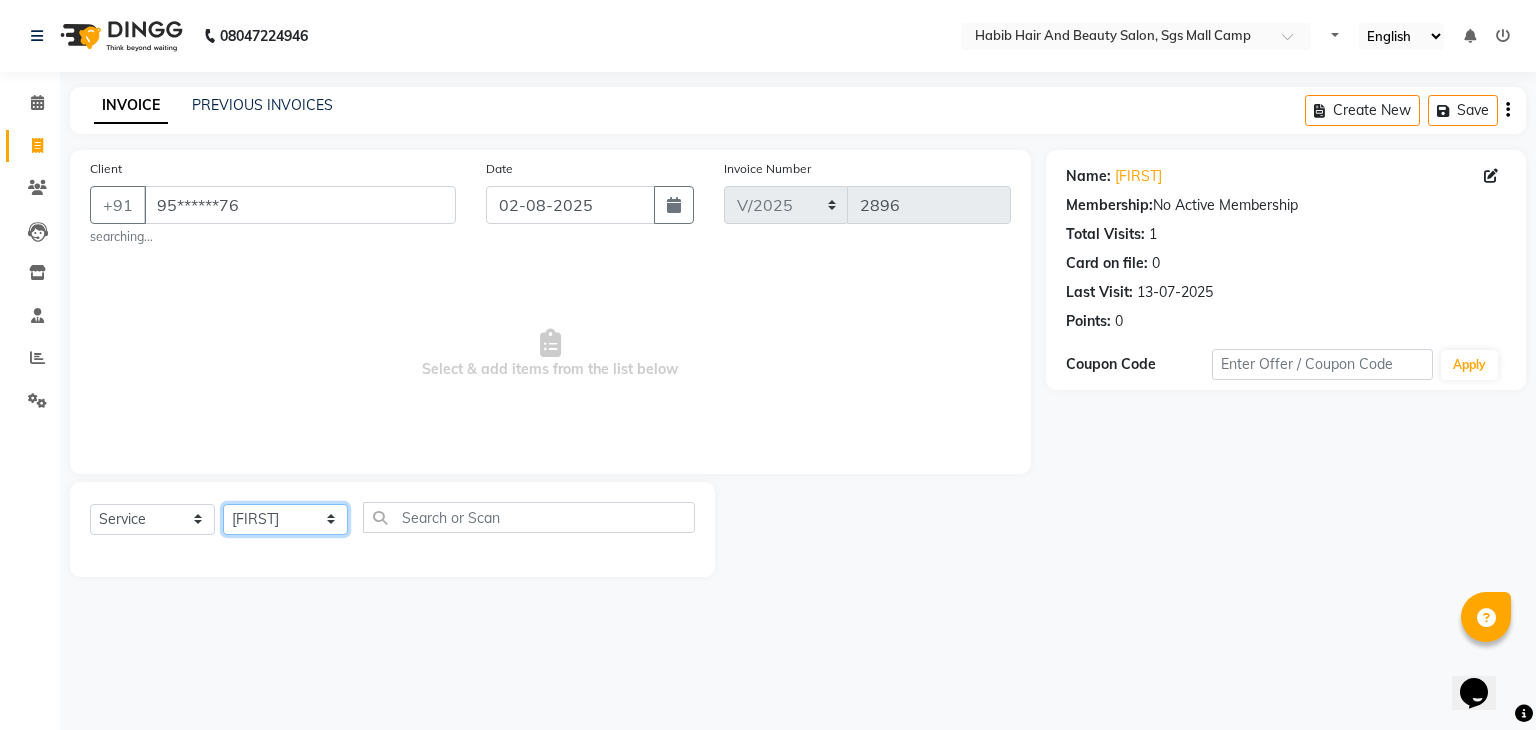 click on "Select Stylist [FIRST] [LAST] [FIRST]  [FIRST] Manager [FIRST]  [FIRST] [FIRST] [FIRST]  [FIRST] [FIRST]" 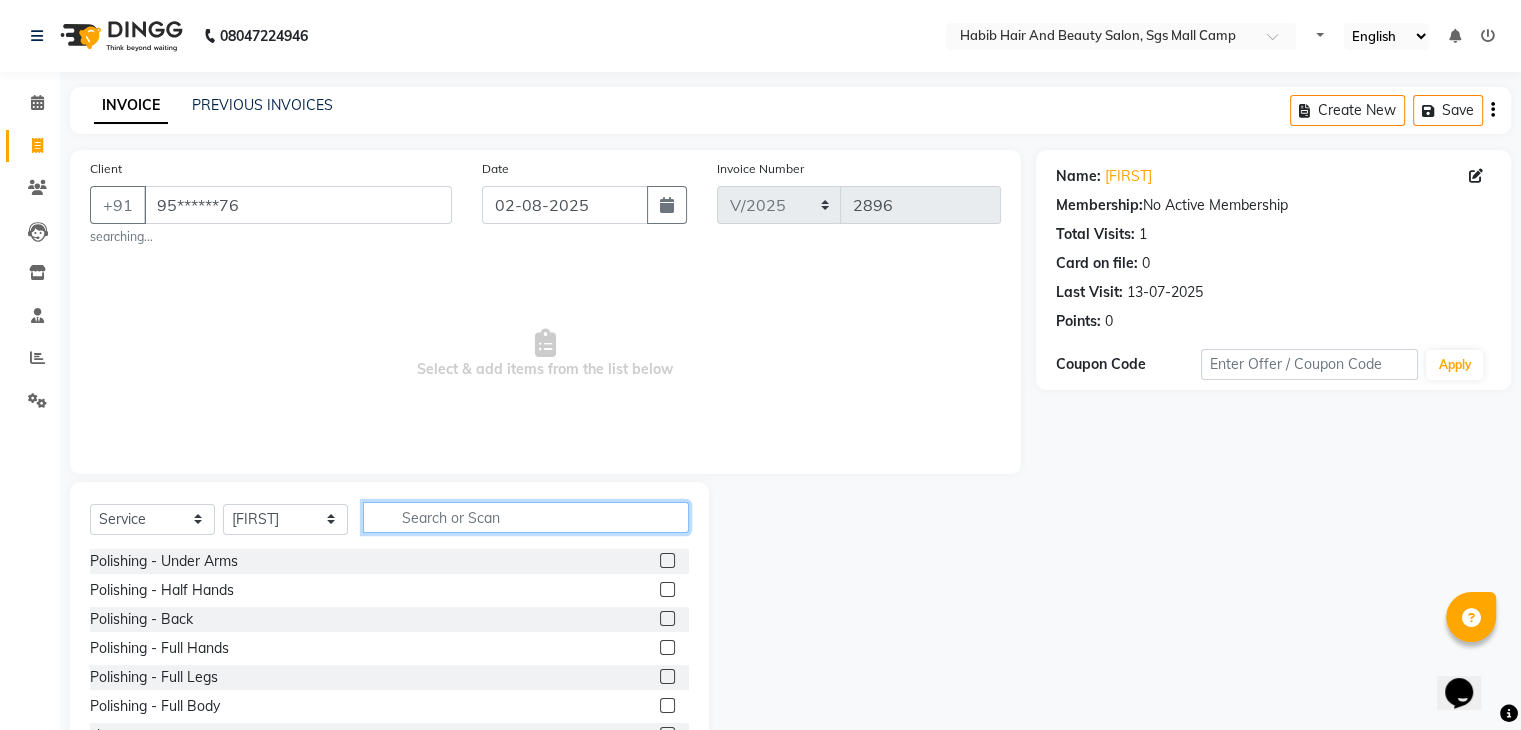 click 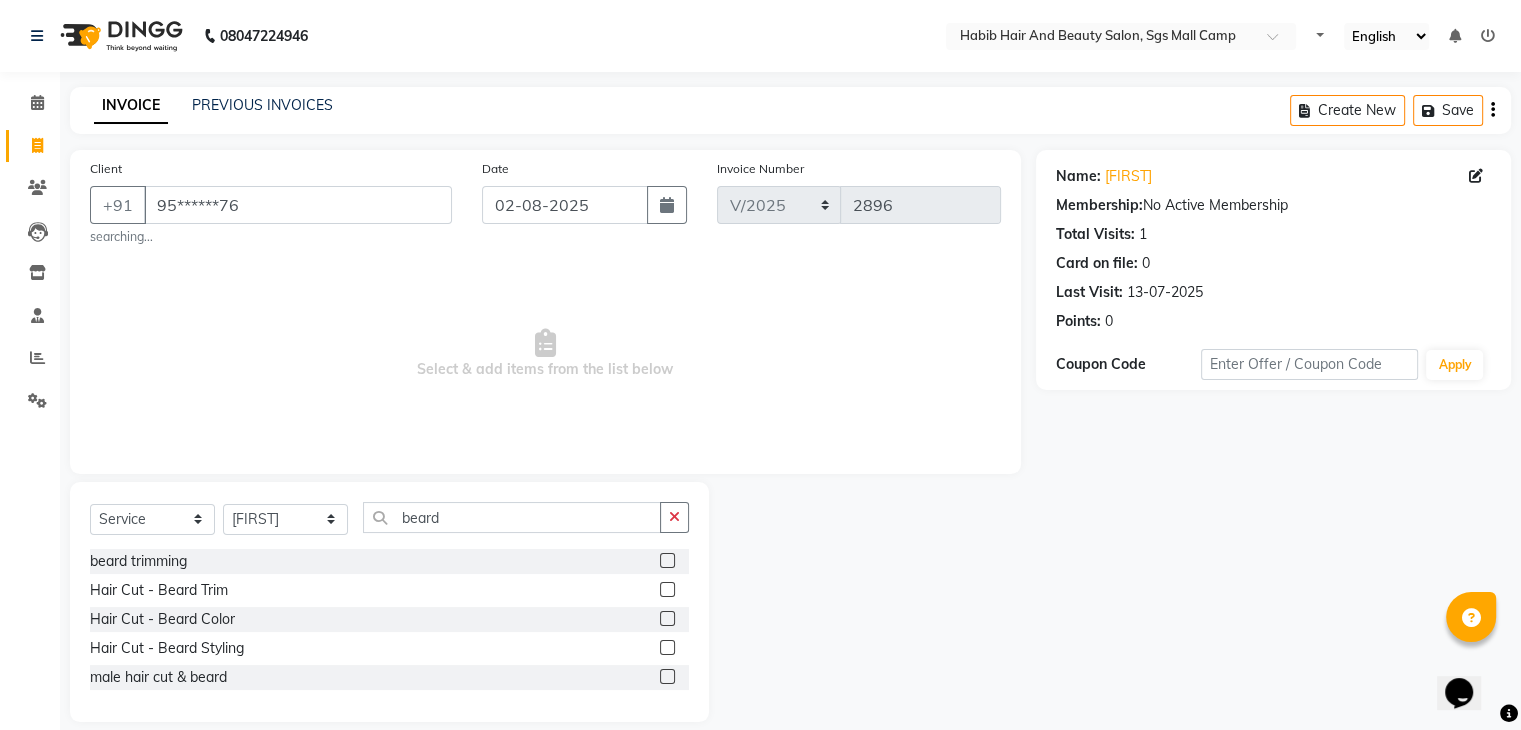 click 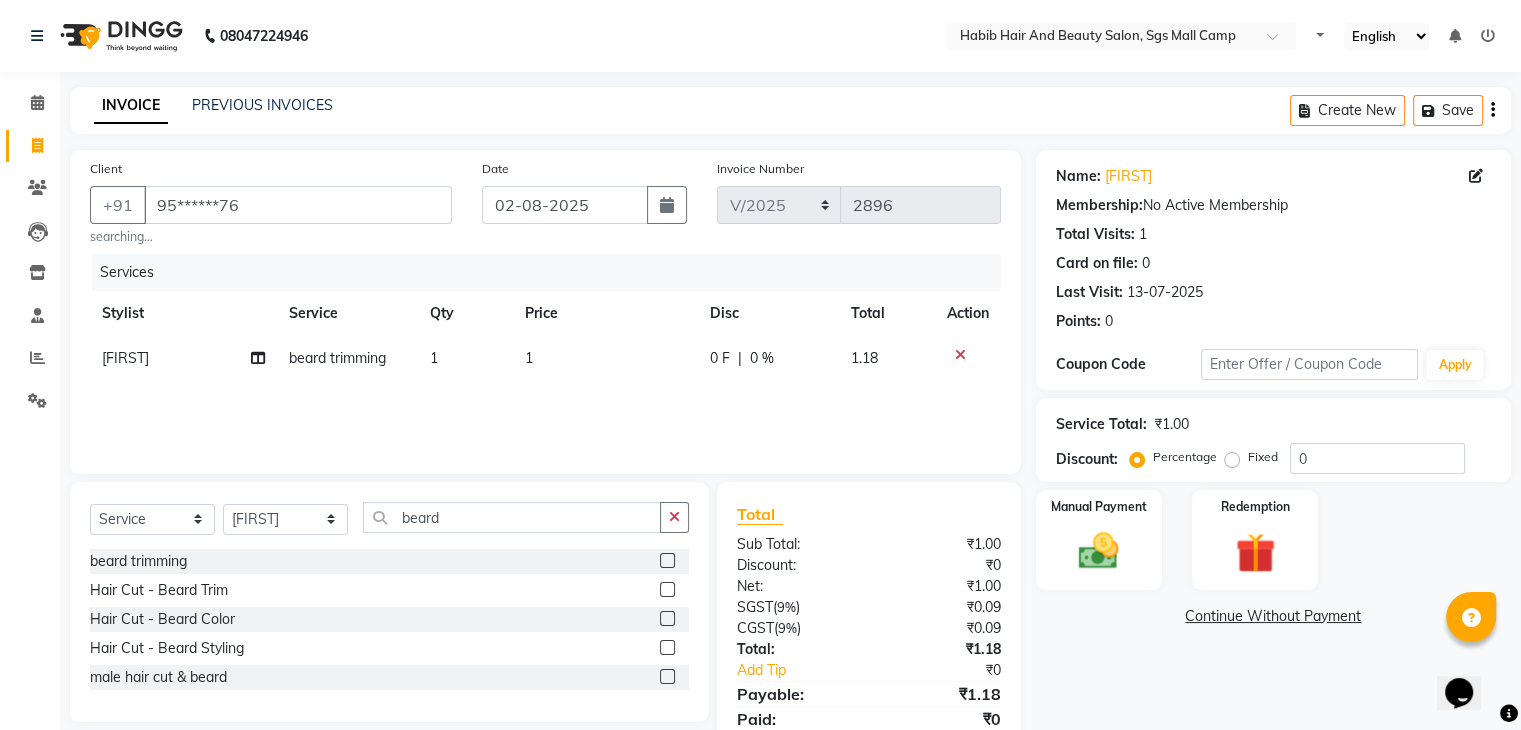 click on "1" 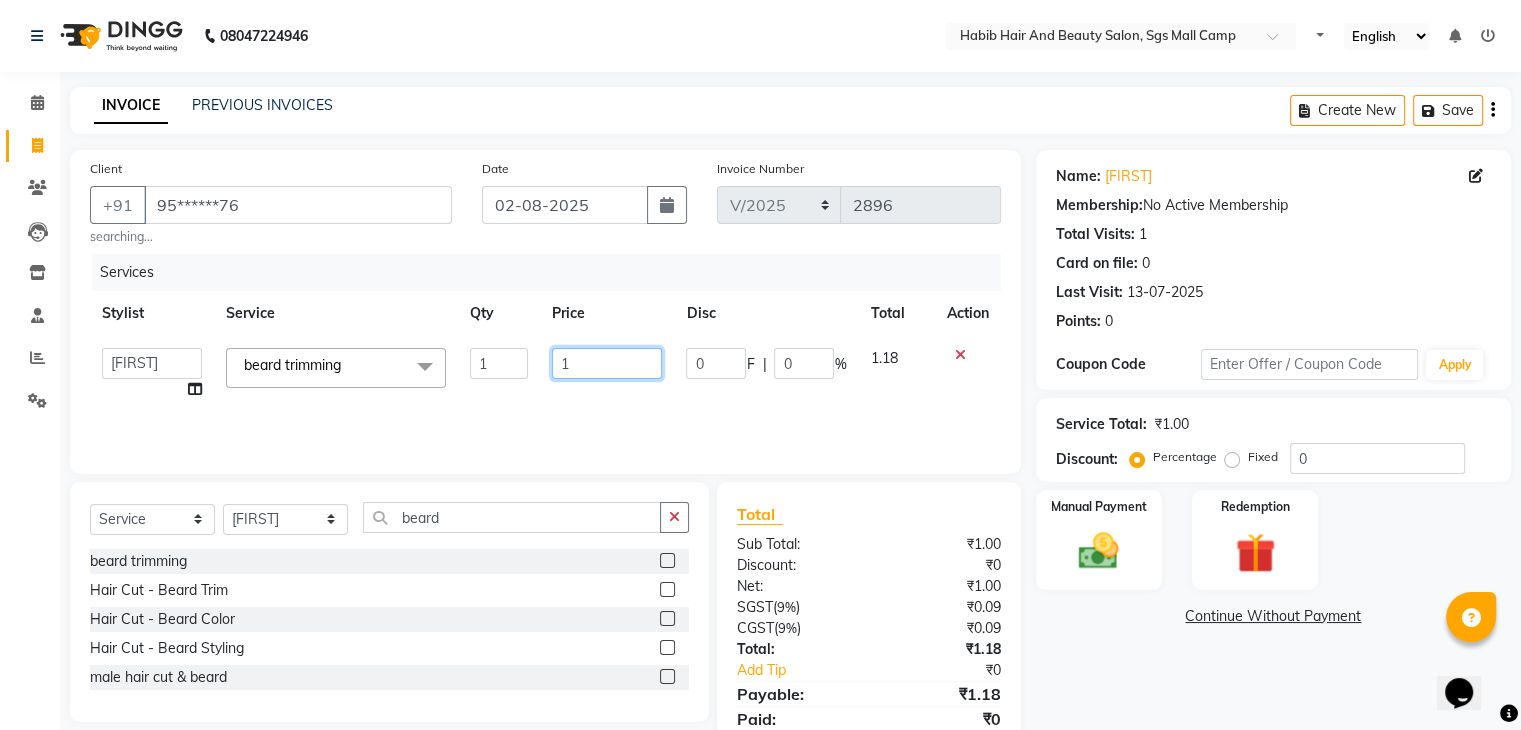 click on "1" 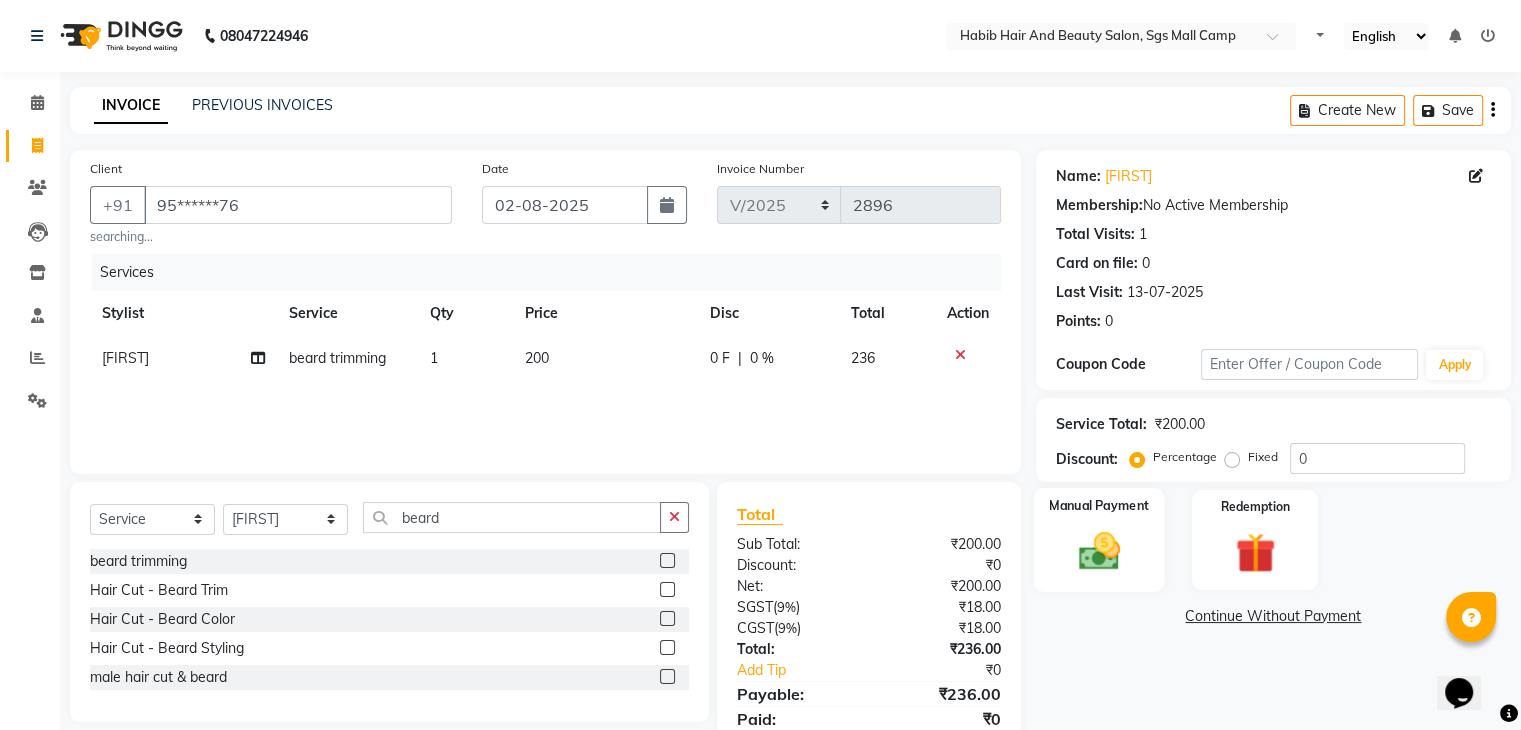 click 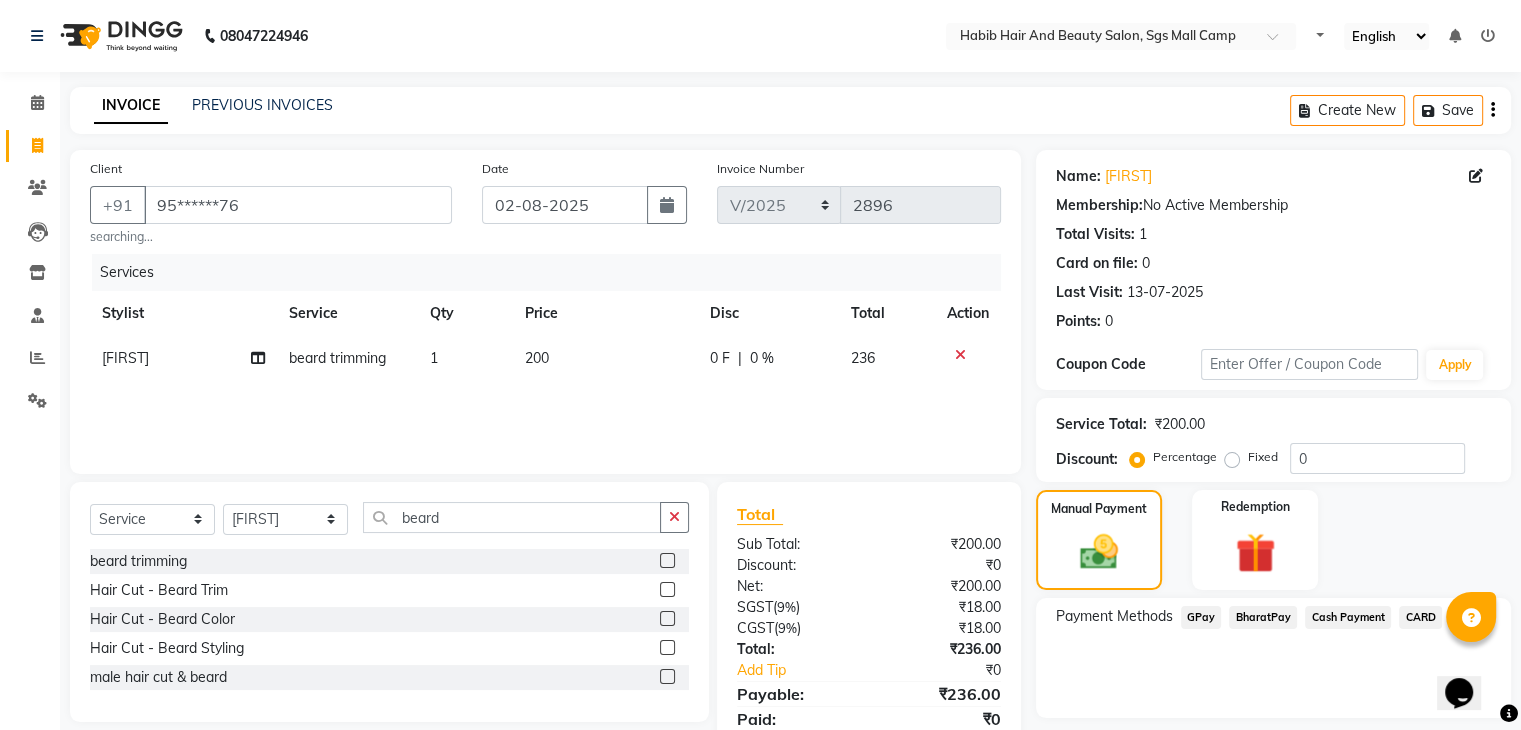 click on "CARD" 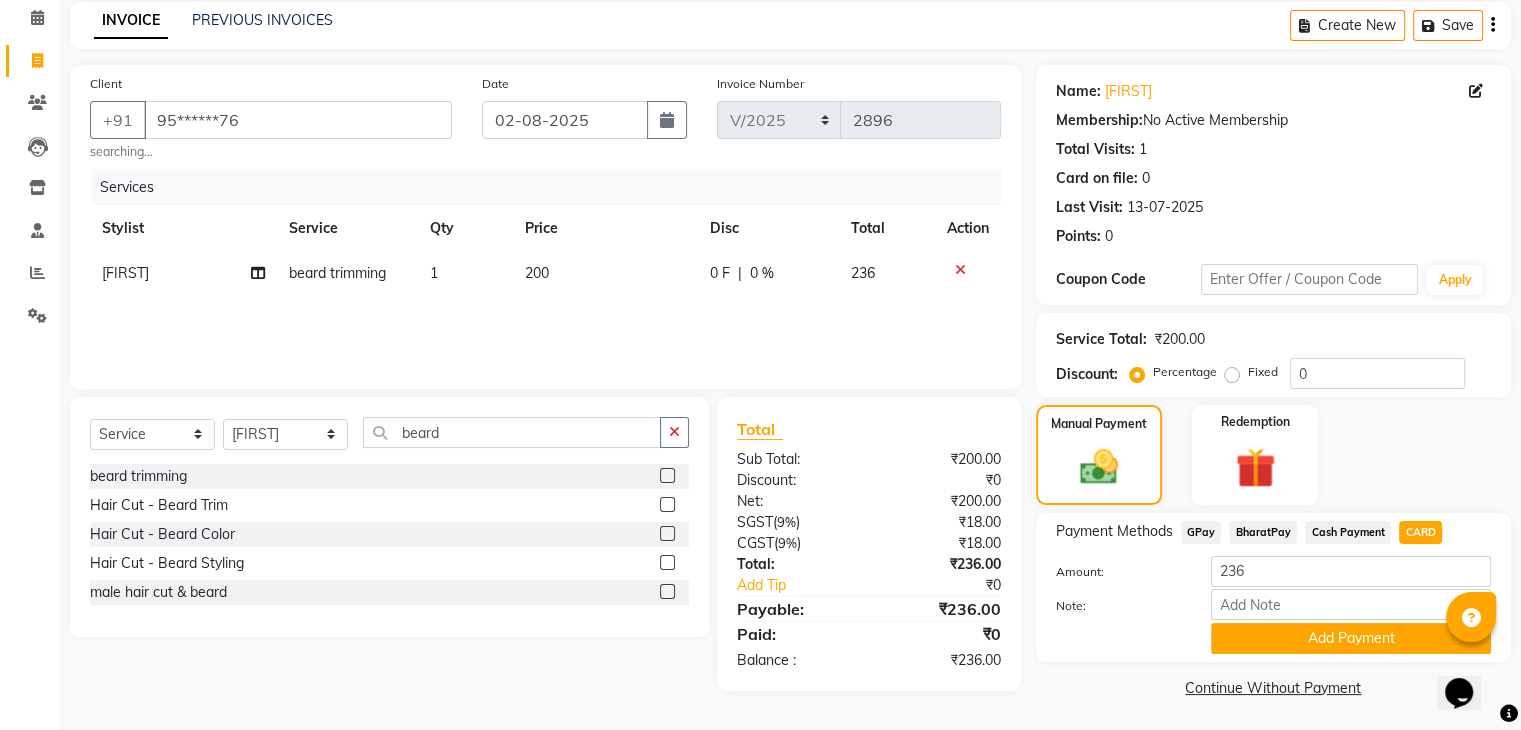 scroll, scrollTop: 89, scrollLeft: 0, axis: vertical 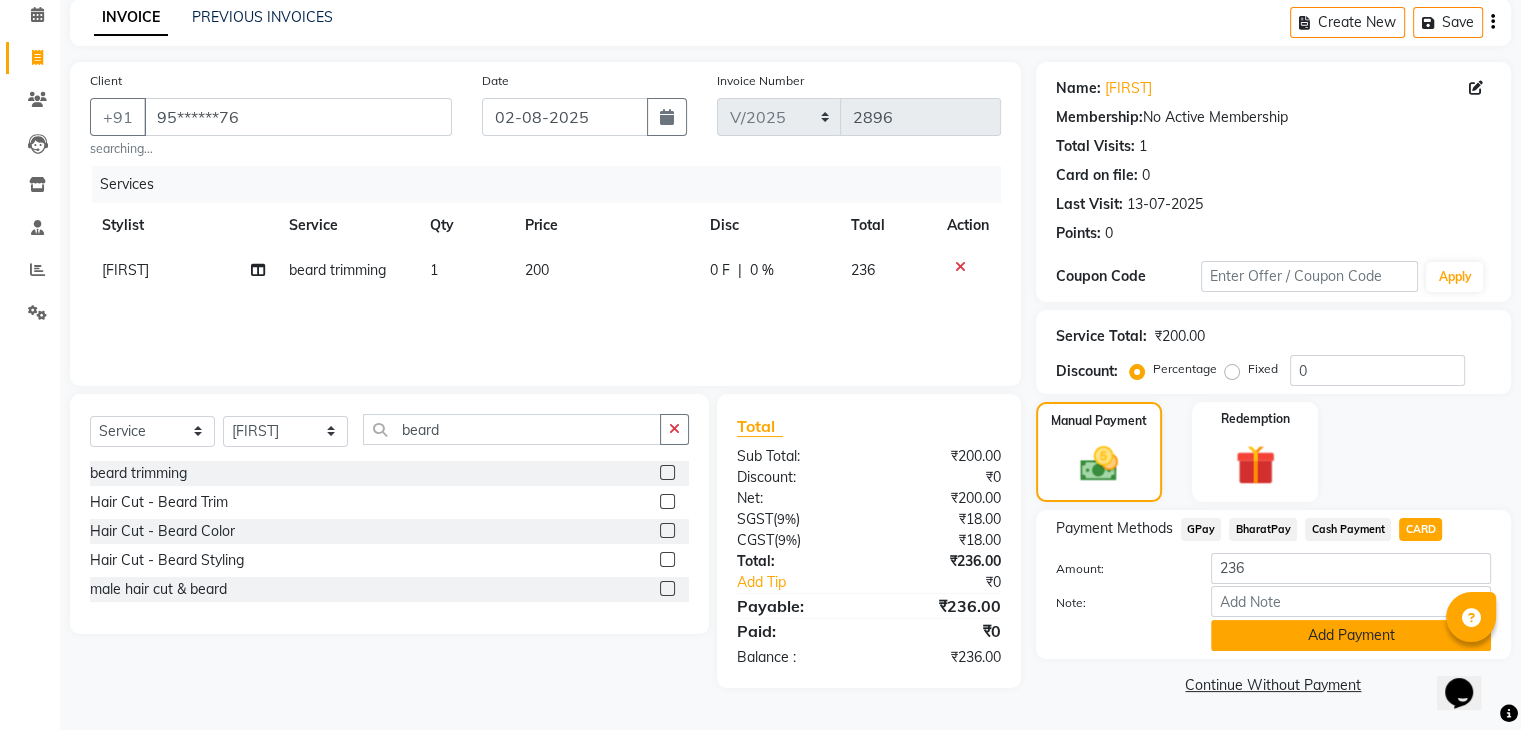 click on "Add Payment" 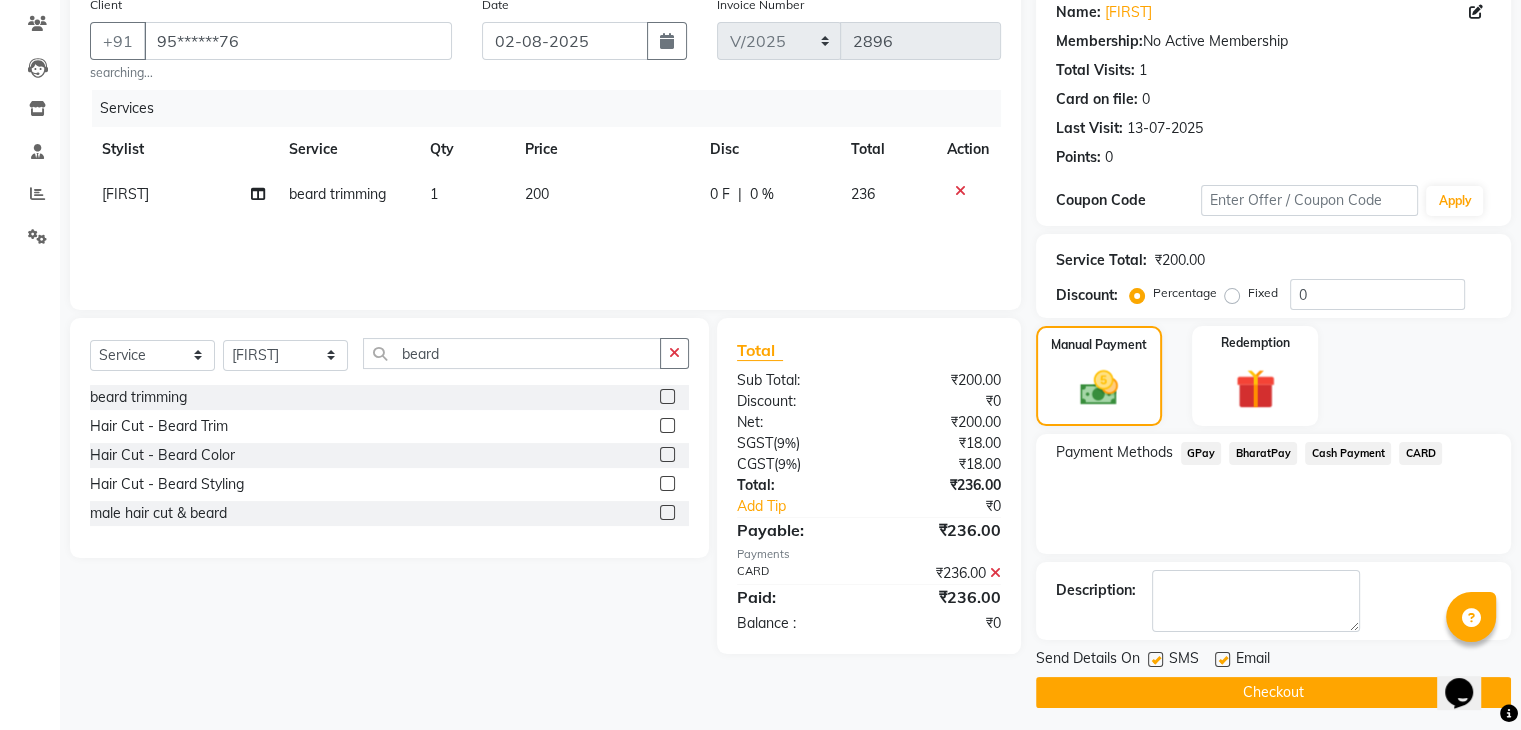 scroll, scrollTop: 171, scrollLeft: 0, axis: vertical 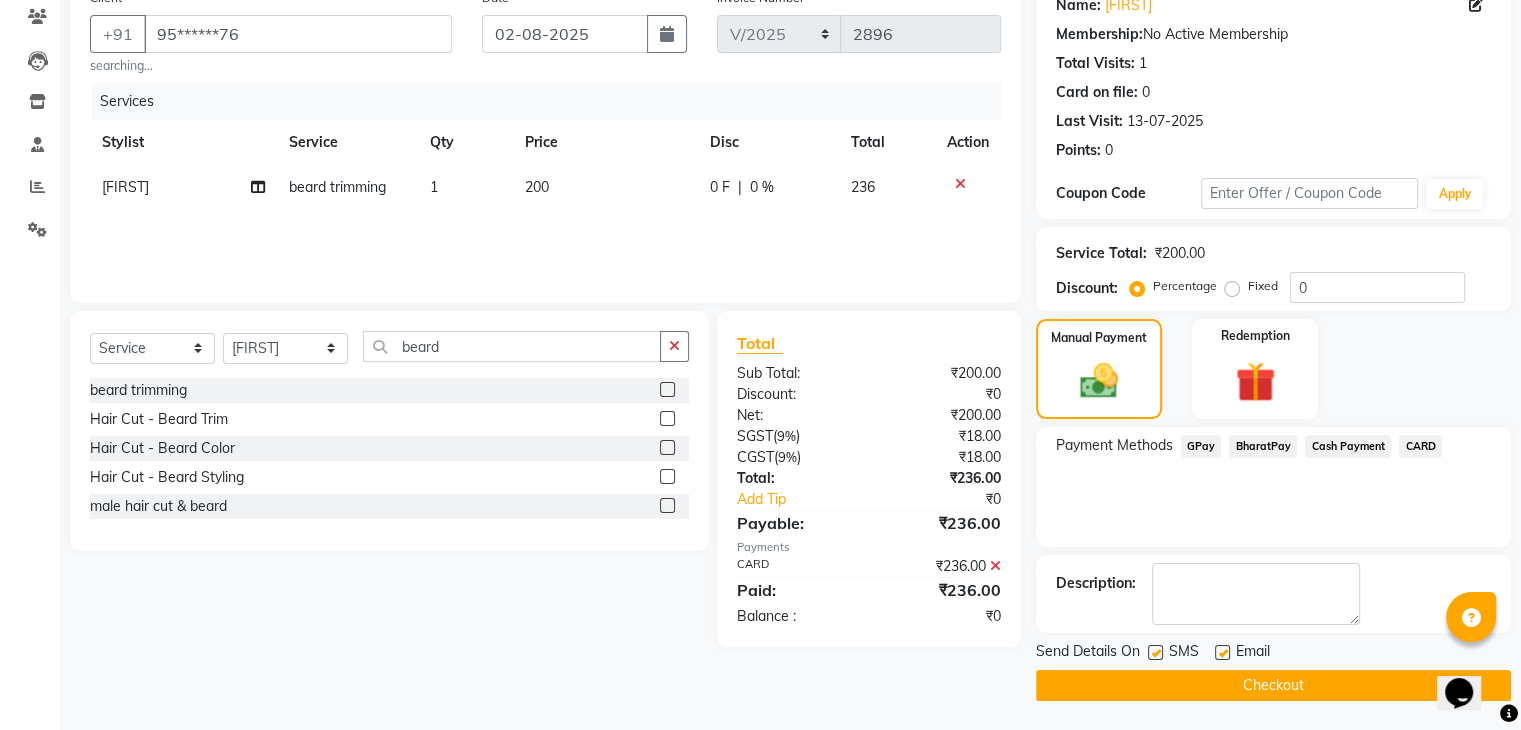 click on "Checkout" 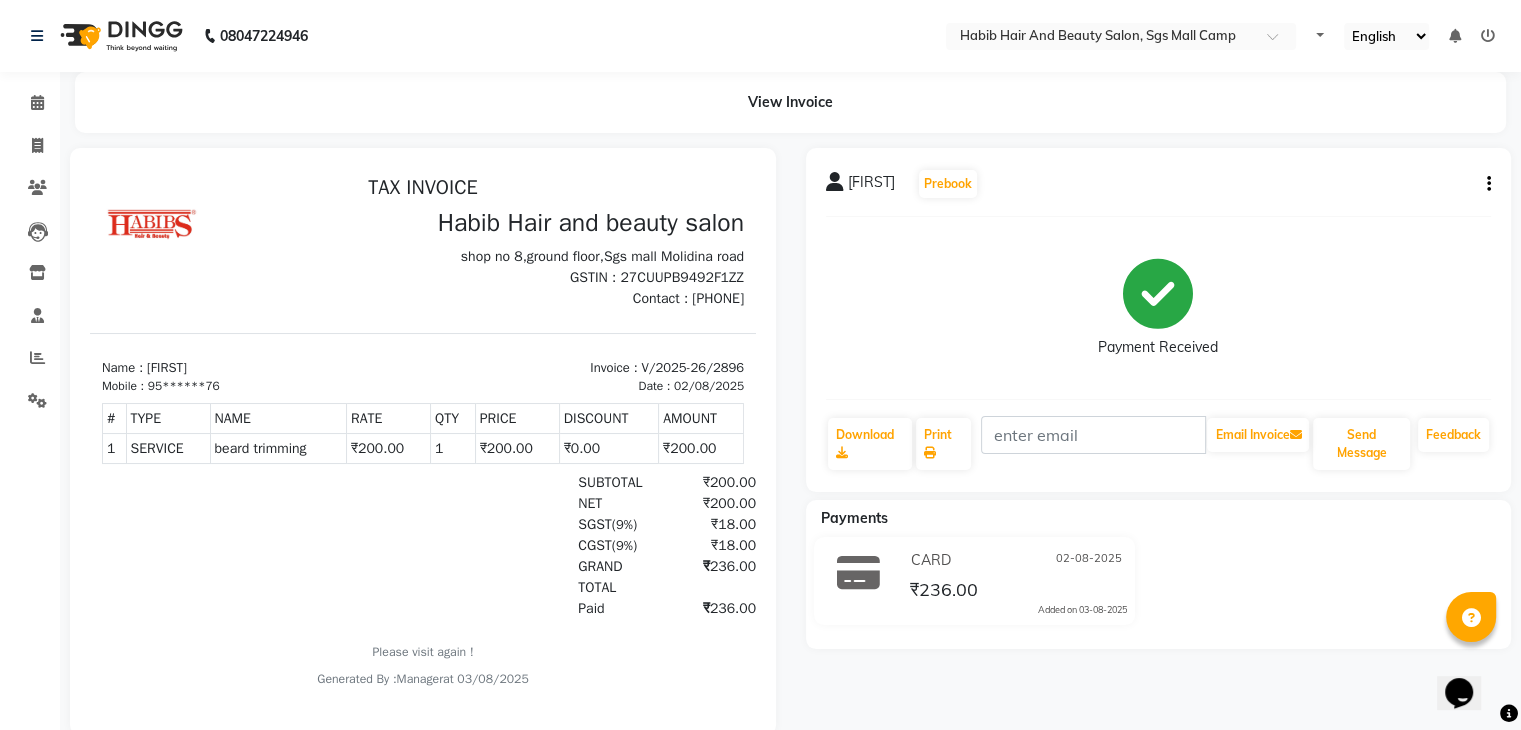 scroll, scrollTop: 0, scrollLeft: 0, axis: both 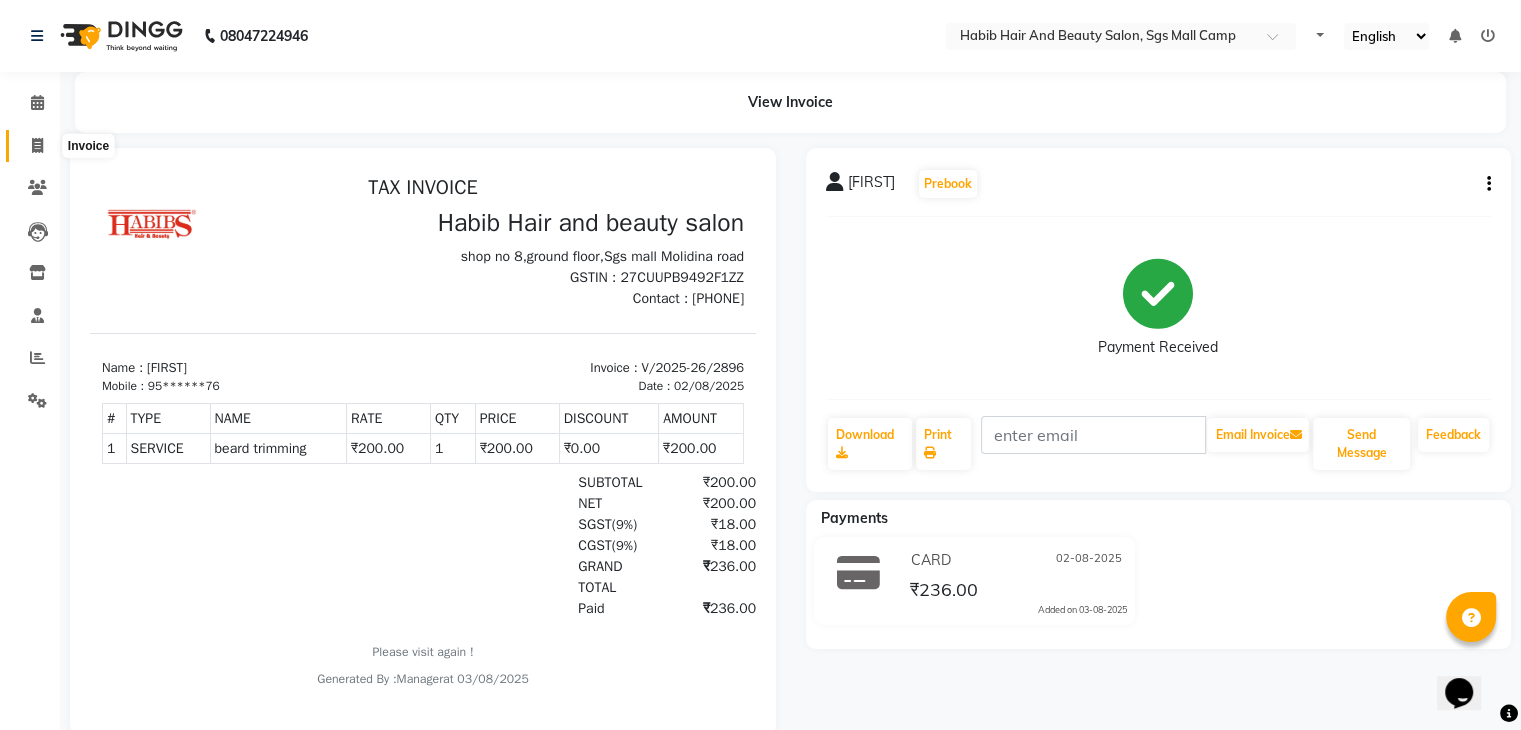 click 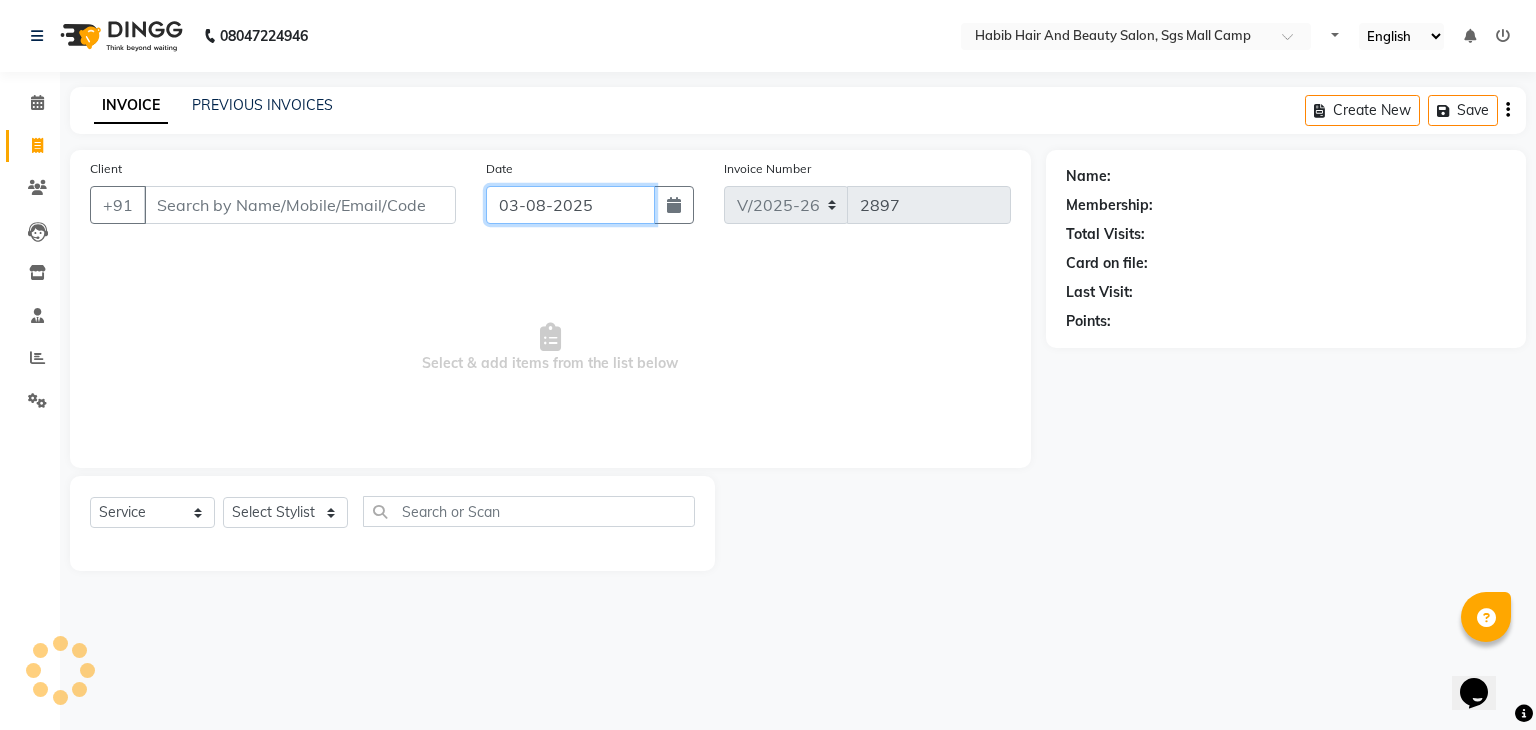 click on "03-08-2025" 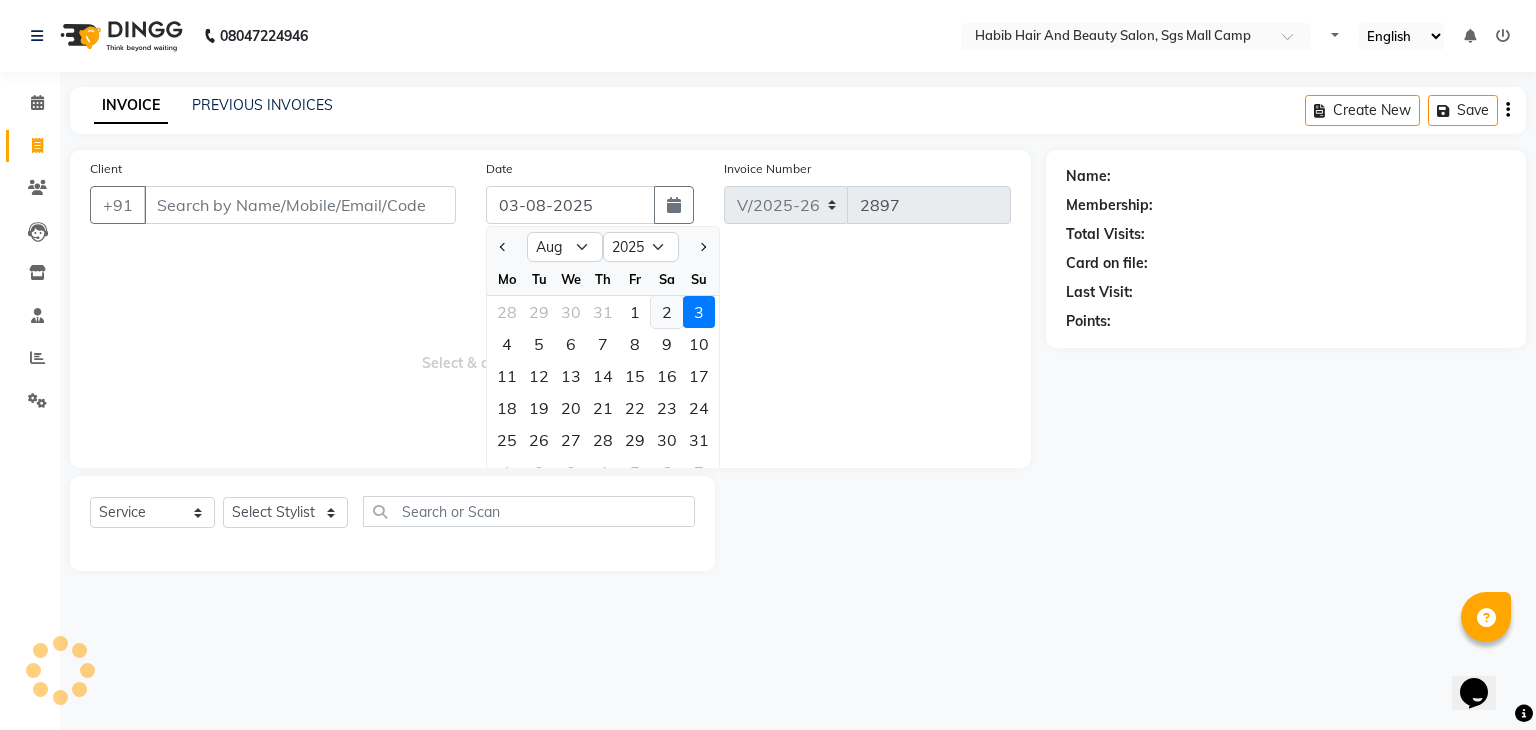 click on "2" 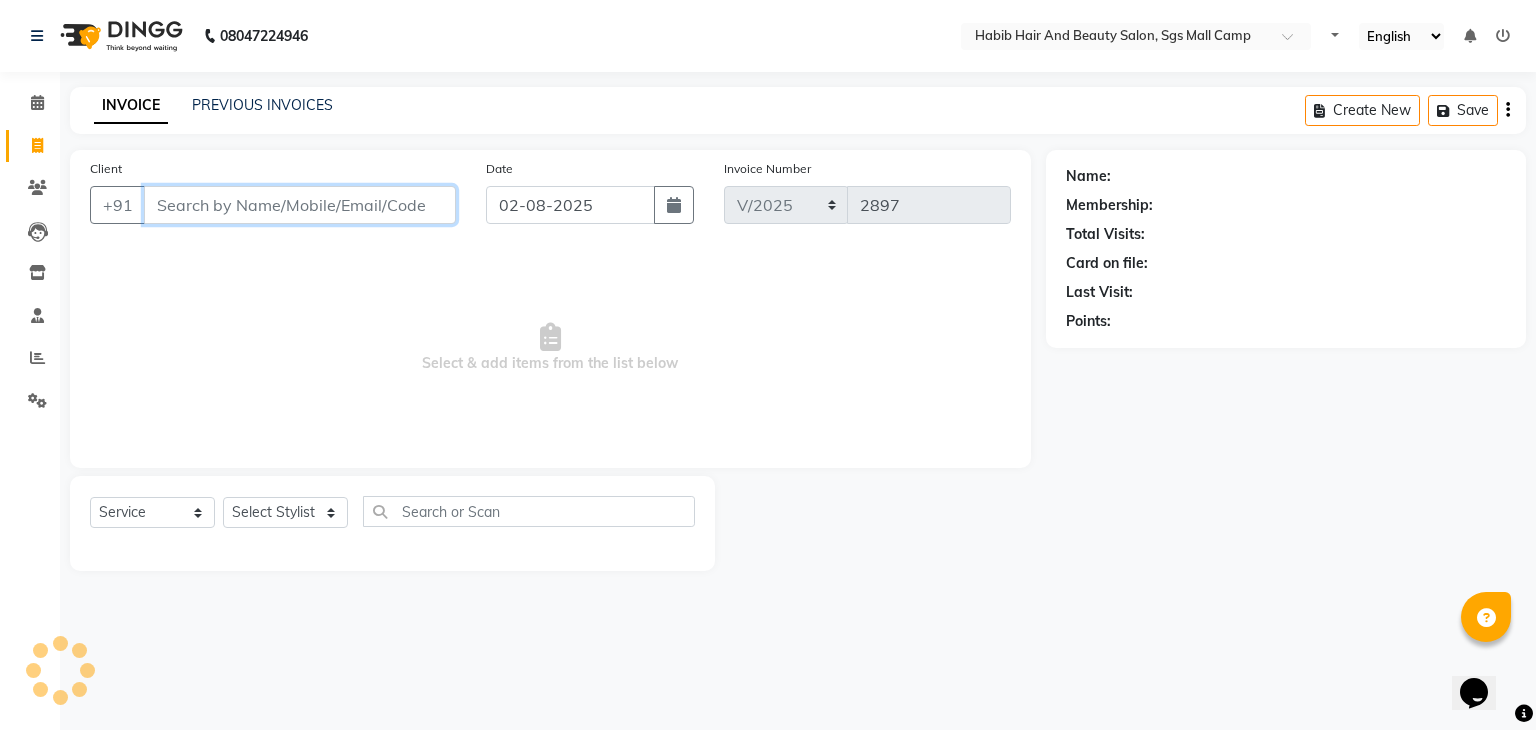 click on "Client" at bounding box center (300, 205) 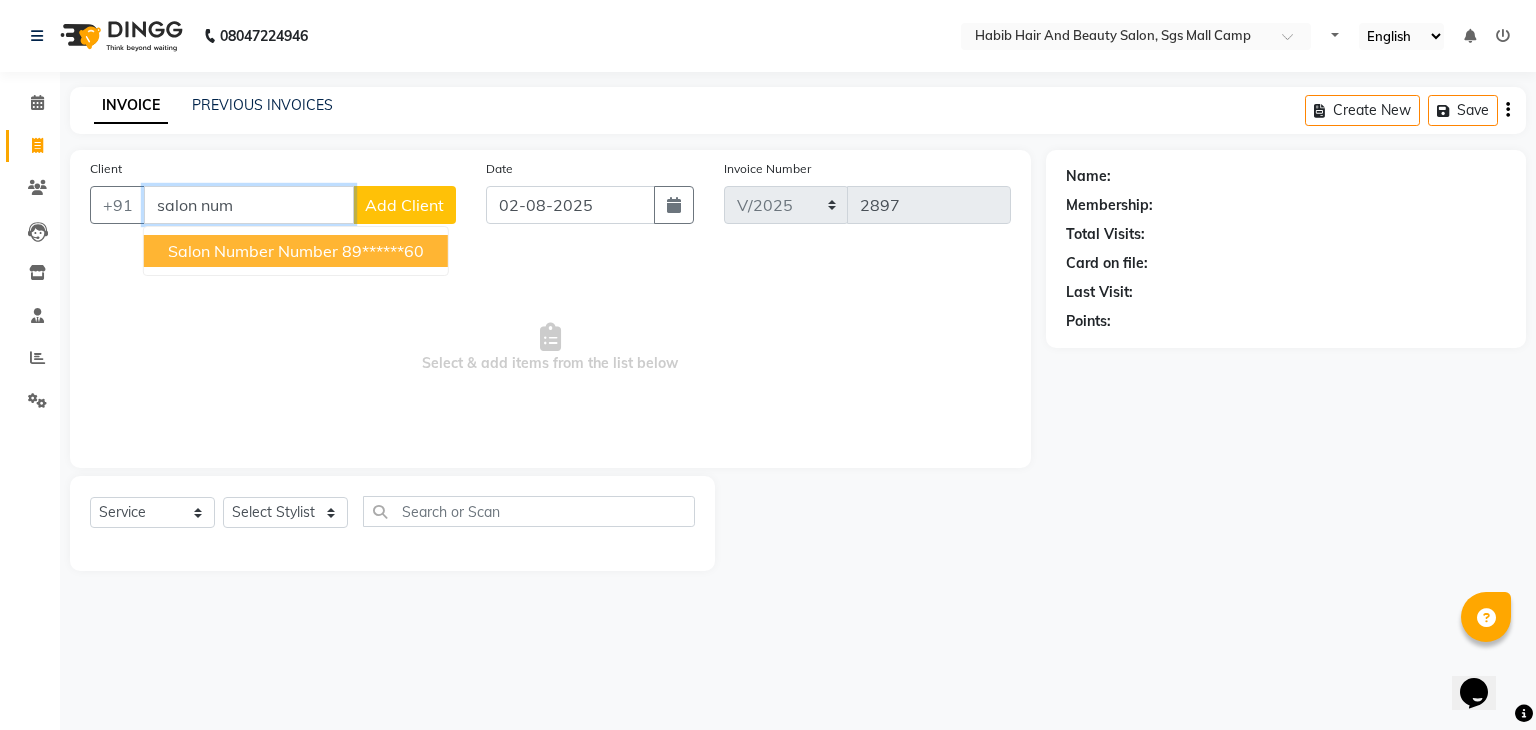 click on "salon number number  89******60" at bounding box center (296, 251) 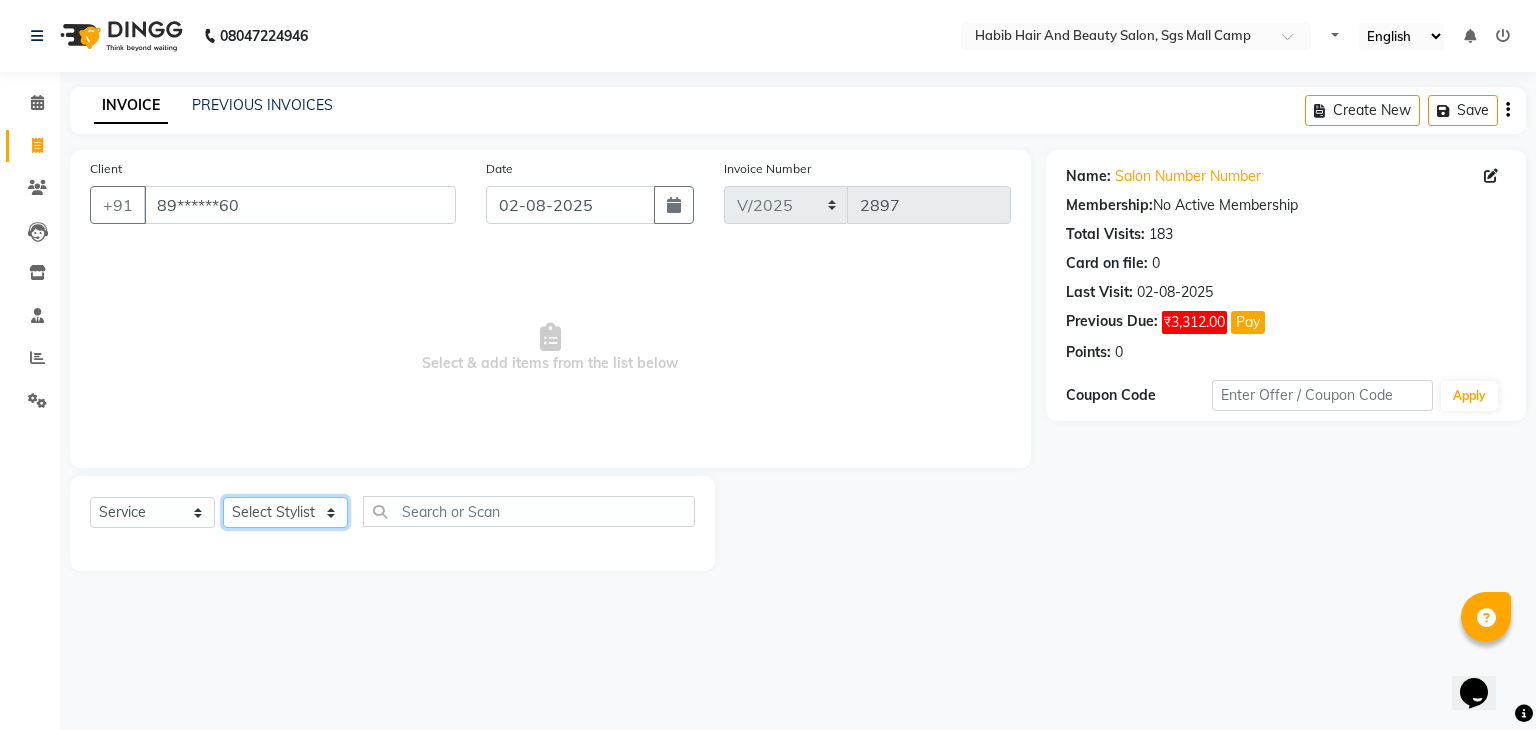 click on "Select Stylist [FIRST] [LAST] [FIRST]  [FIRST] Manager [FIRST]  [FIRST] [FIRST] [FIRST]  [FIRST] [FIRST]" 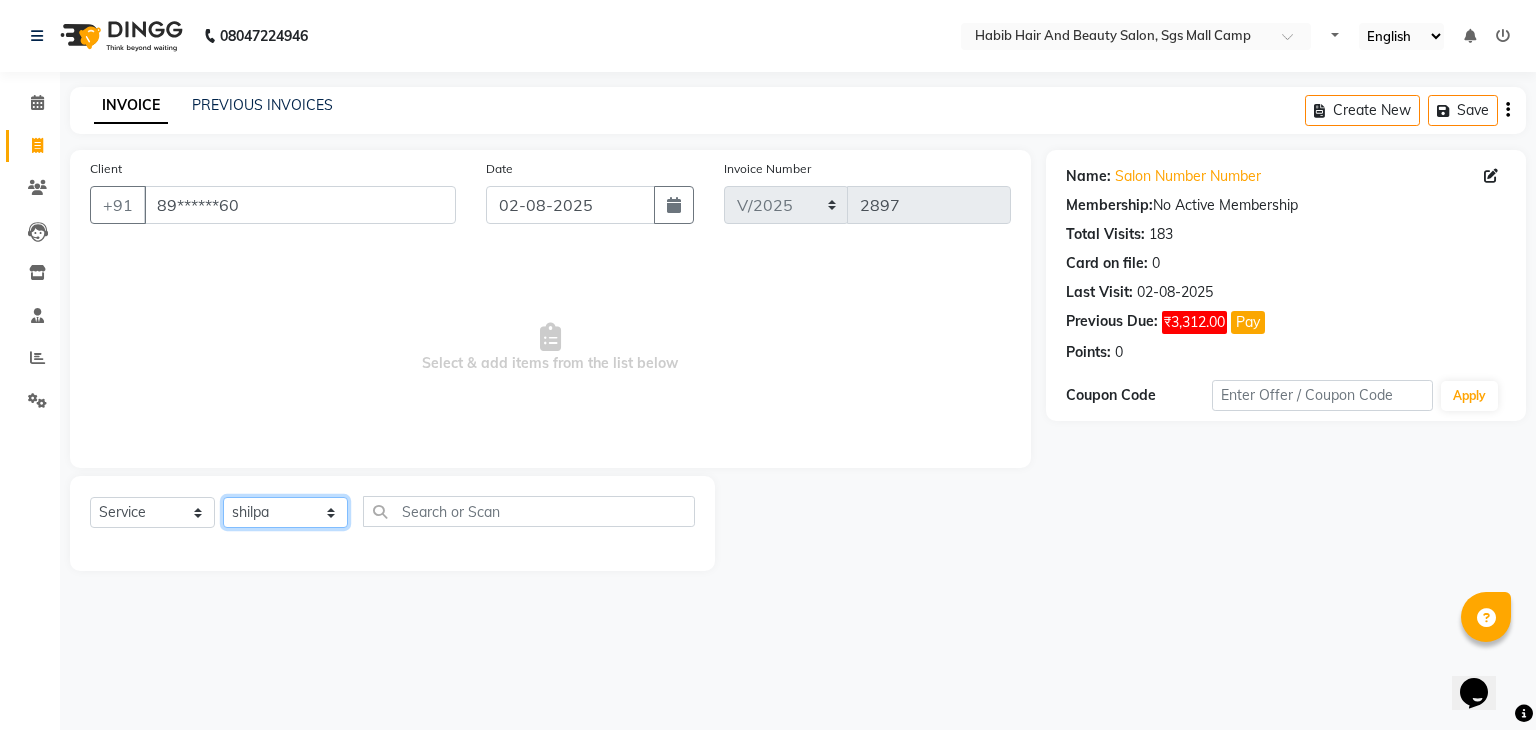 click on "Select Stylist [FIRST] [LAST] [FIRST]  [FIRST] Manager [FIRST]  [FIRST] [FIRST] [FIRST]  [FIRST] [FIRST]" 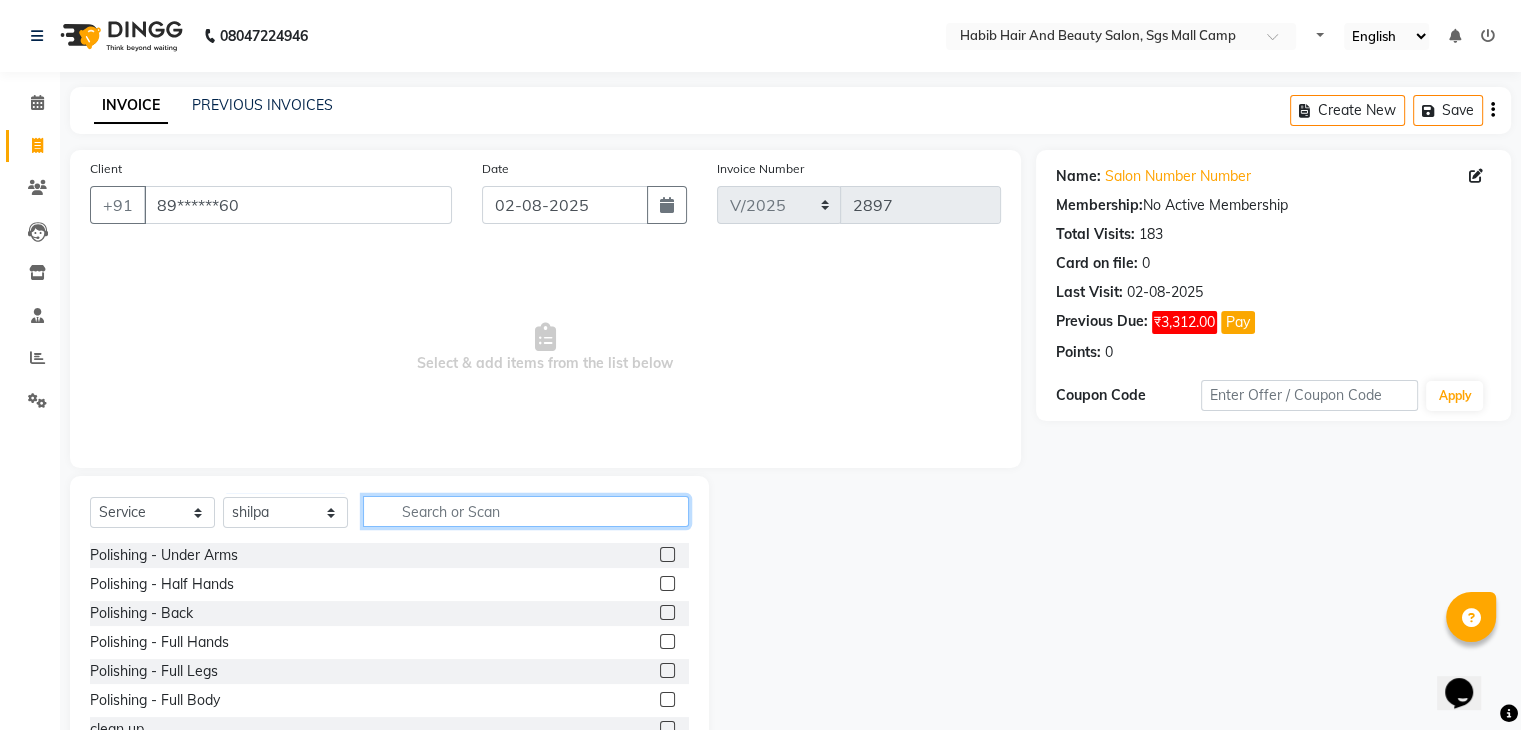 click 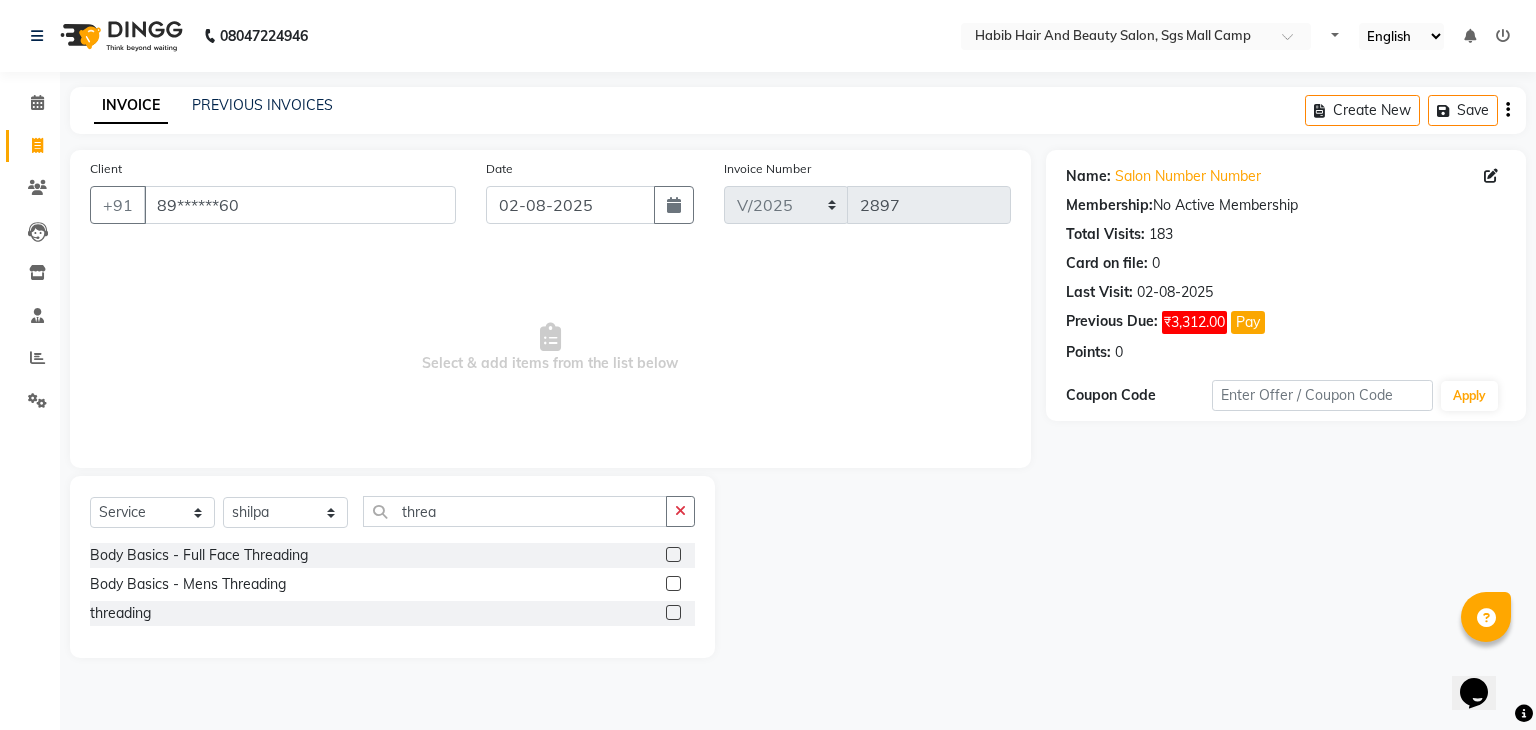 click 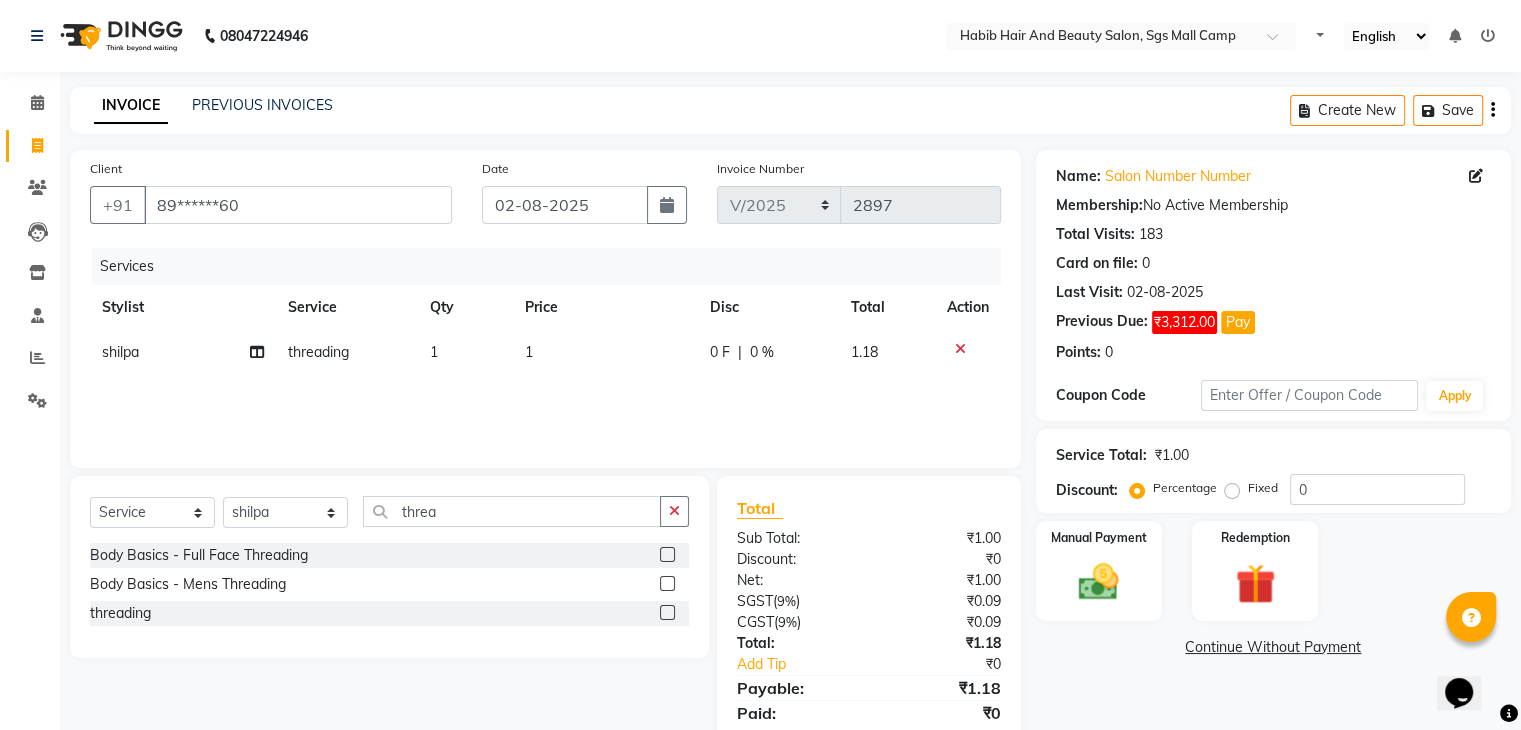 click 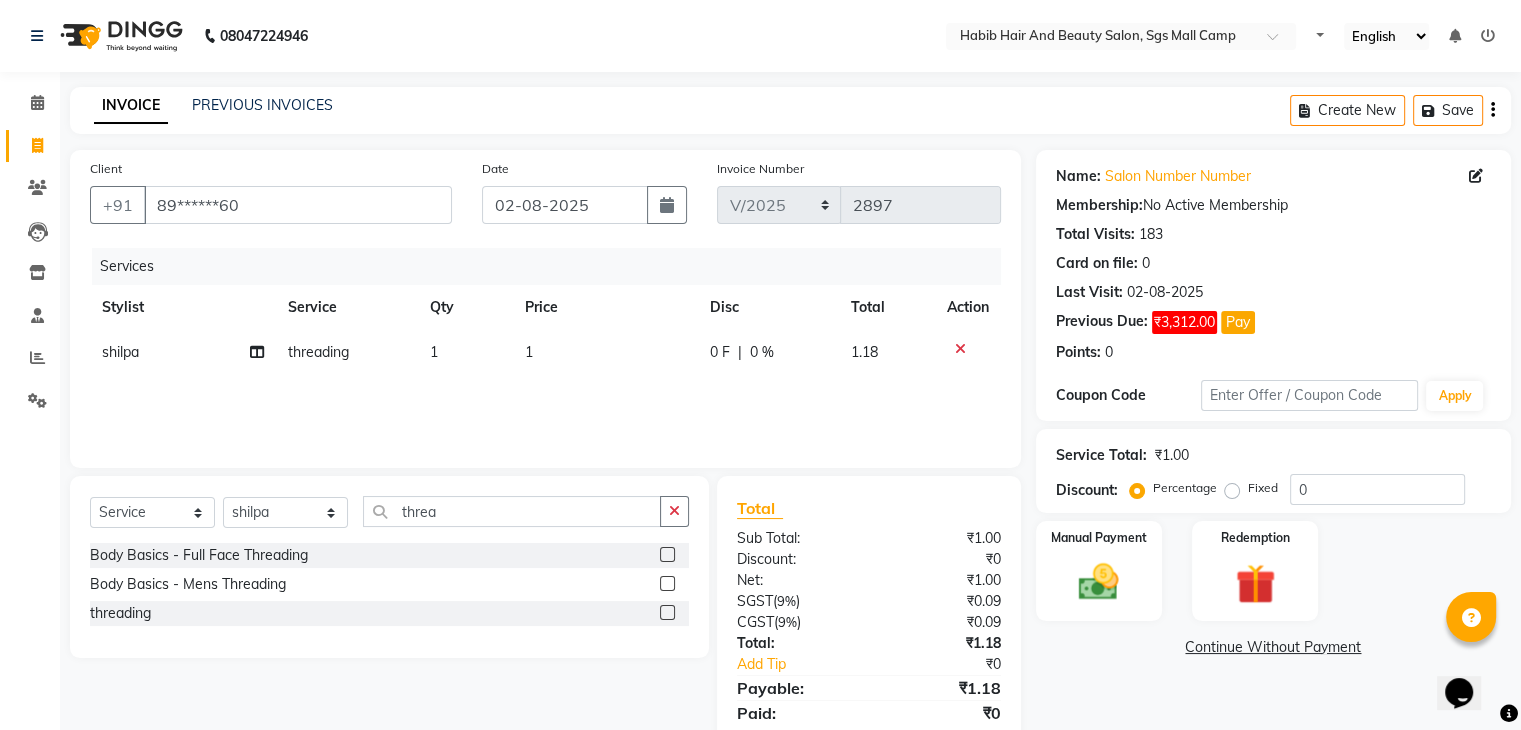click on "1" 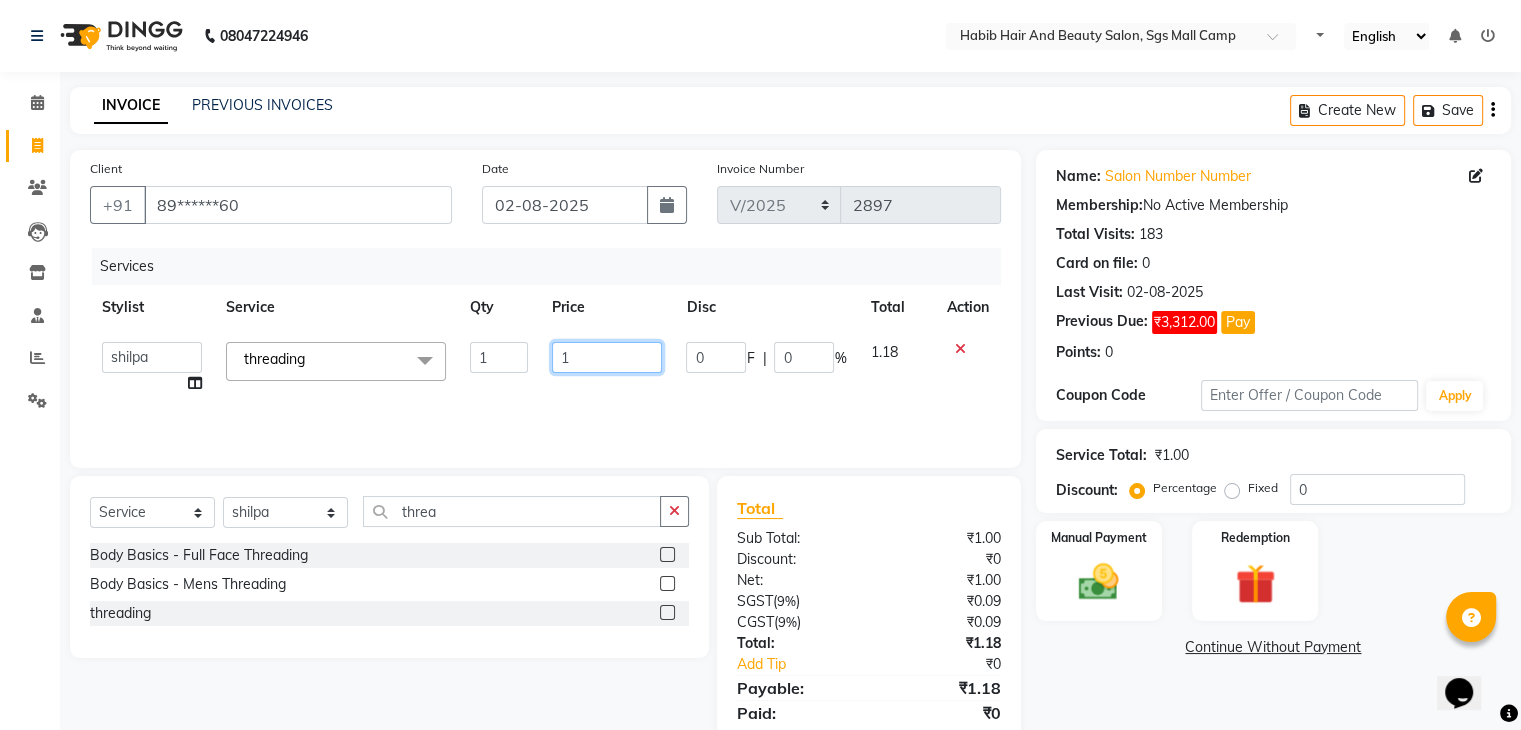 click on "1" 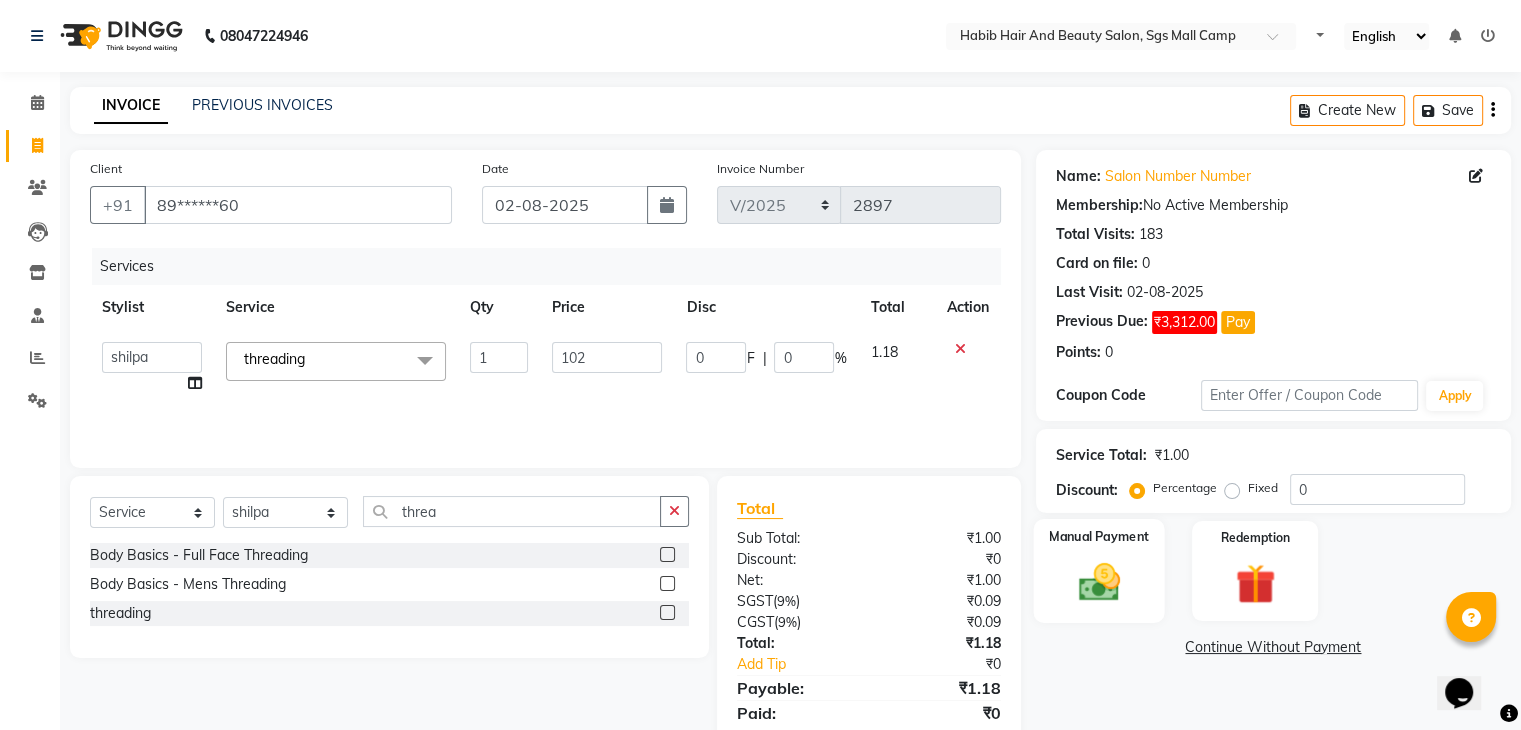 click on "Manual Payment" 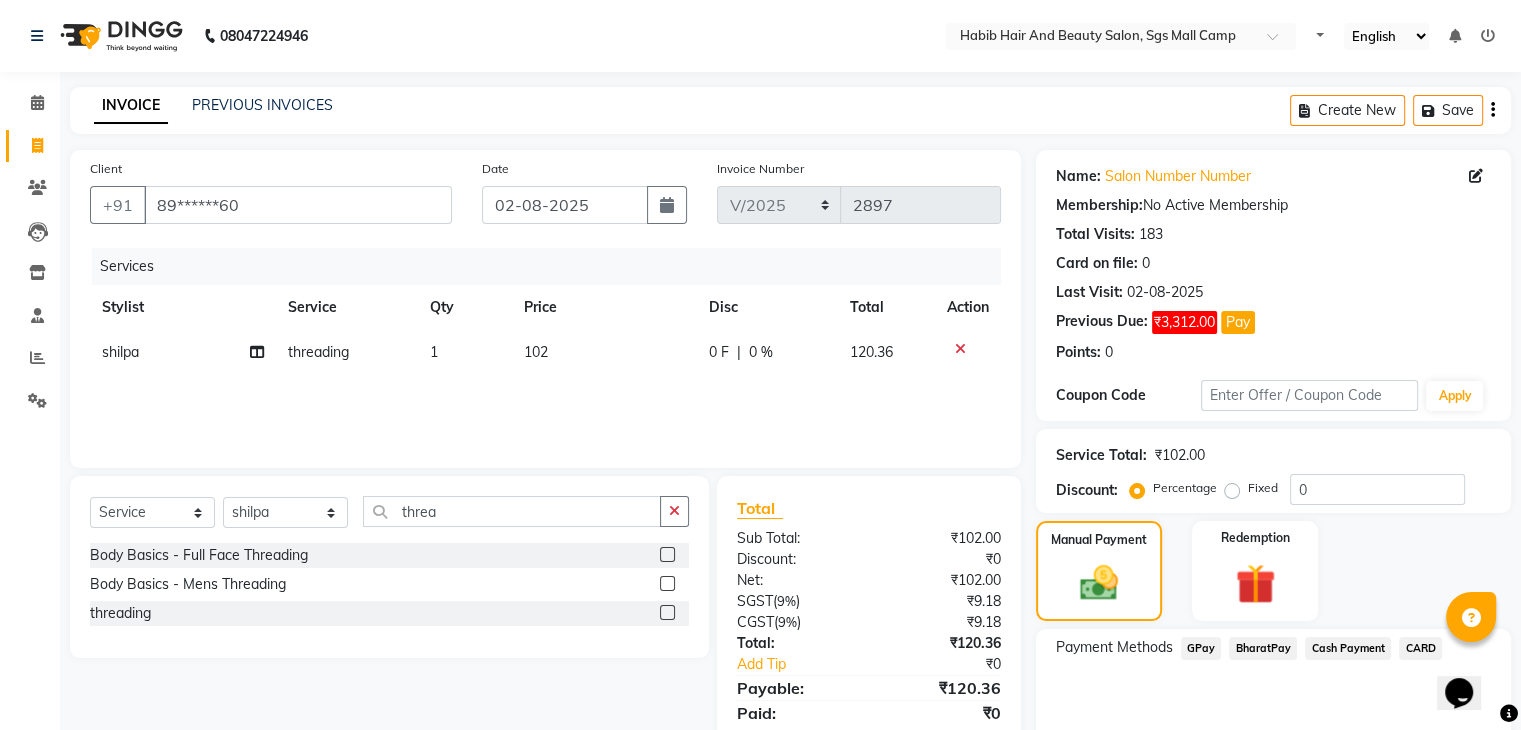 click on "BharatPay" 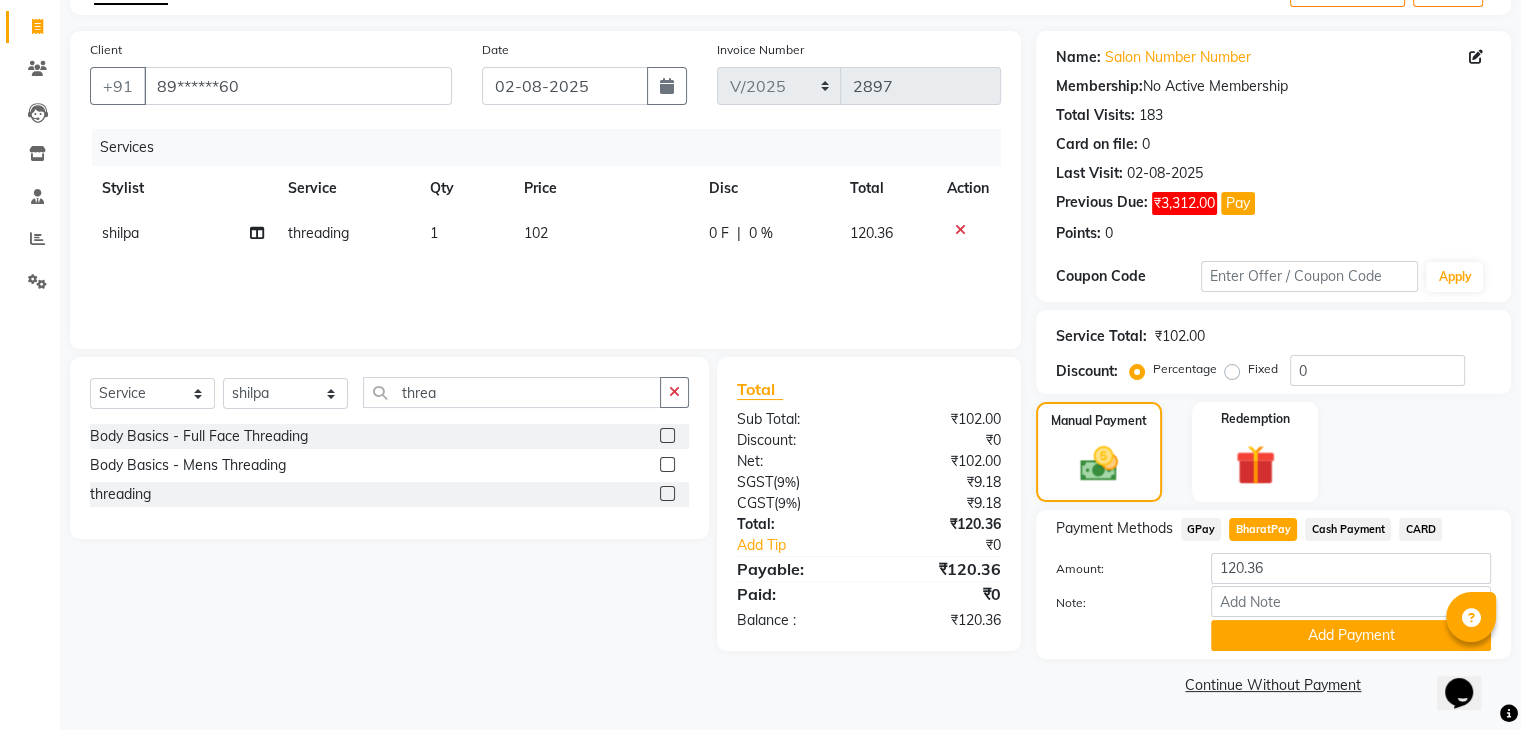 scroll, scrollTop: 120, scrollLeft: 0, axis: vertical 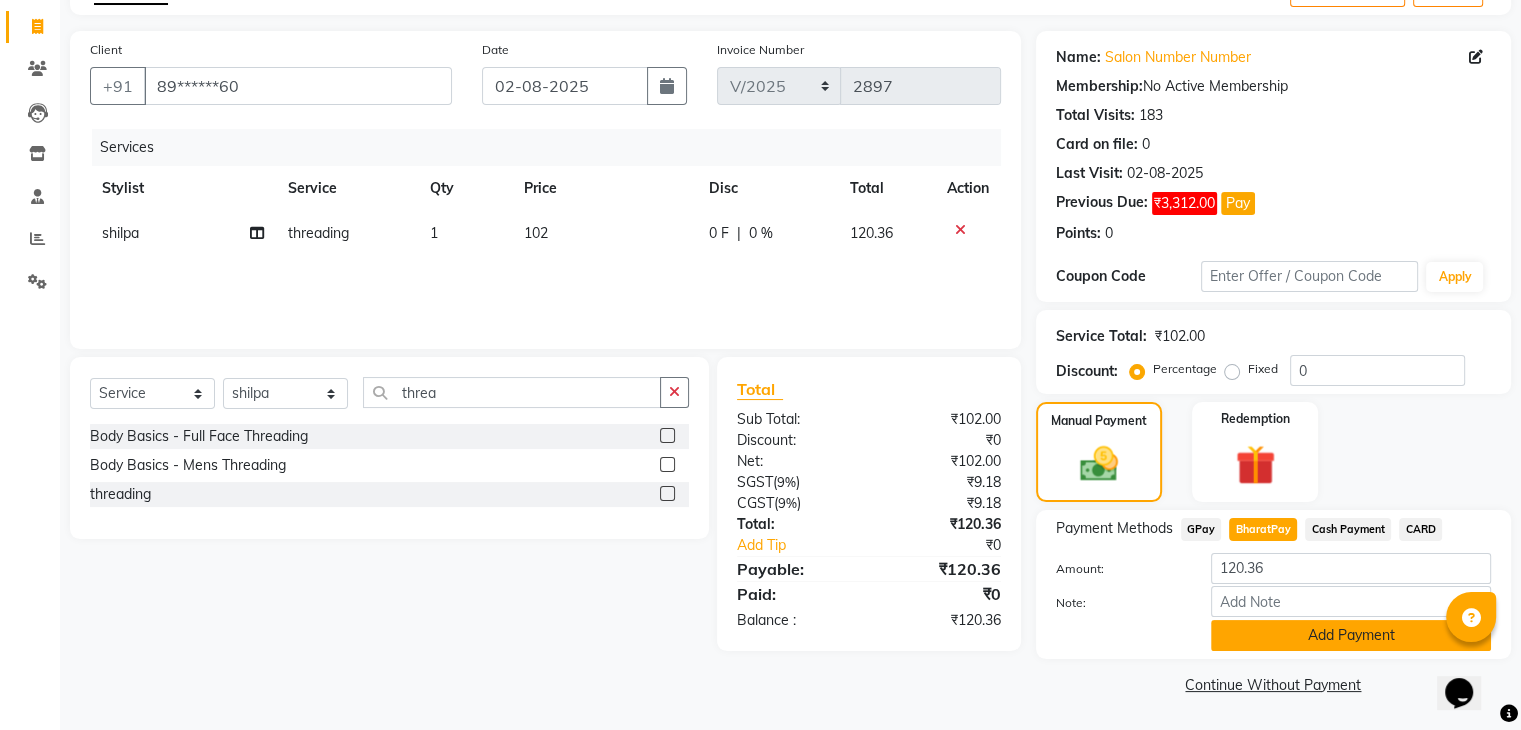 click on "Add Payment" 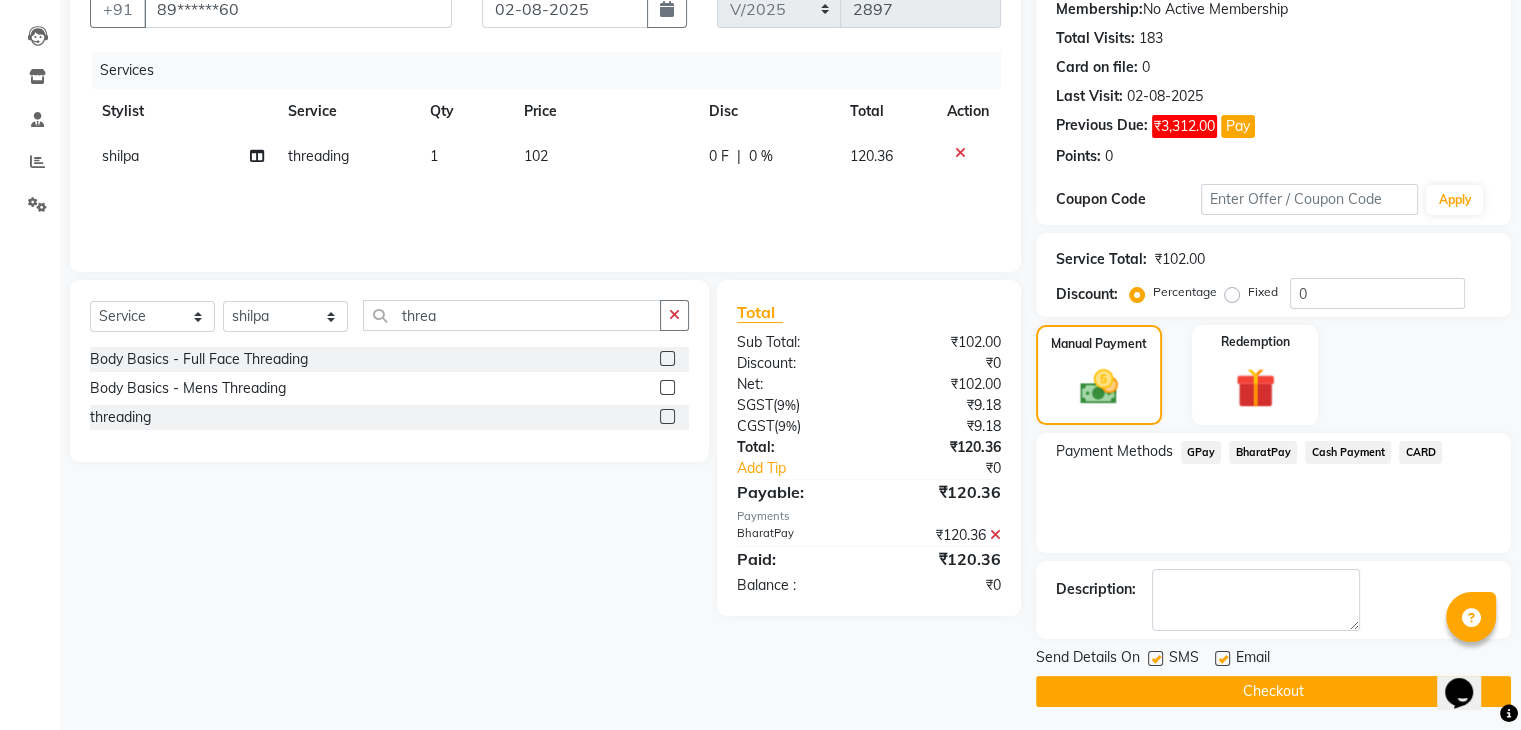 scroll, scrollTop: 201, scrollLeft: 0, axis: vertical 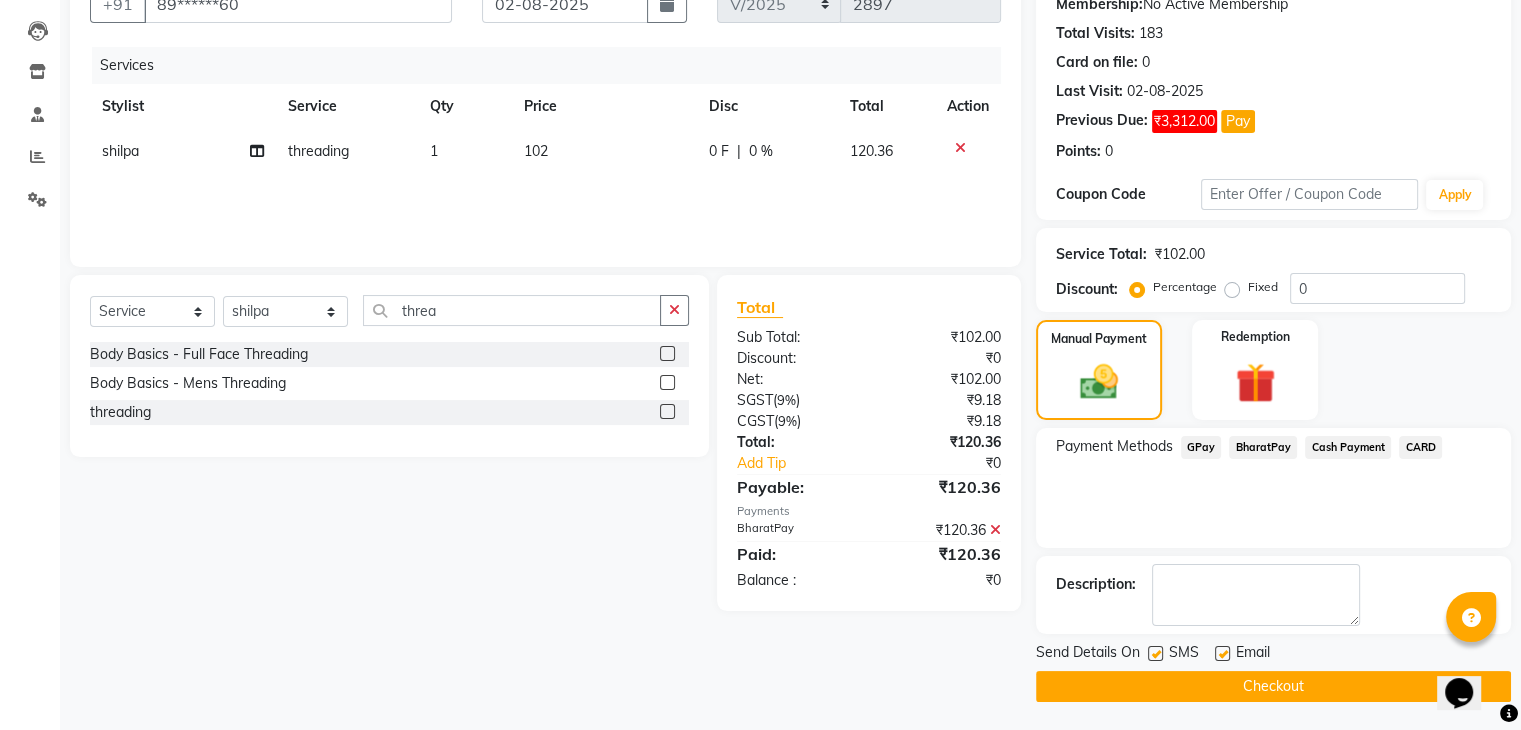 click on "Checkout" 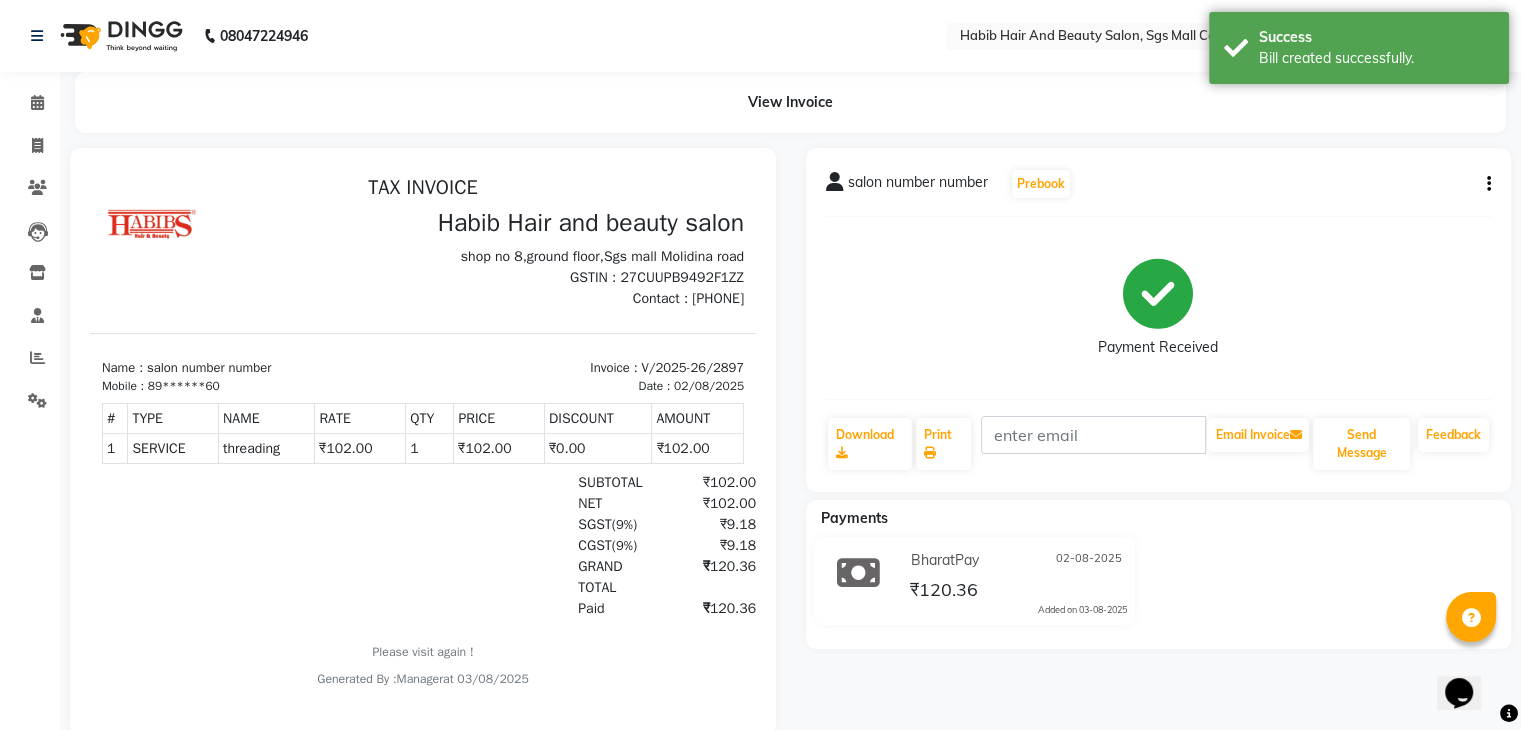 scroll, scrollTop: 0, scrollLeft: 0, axis: both 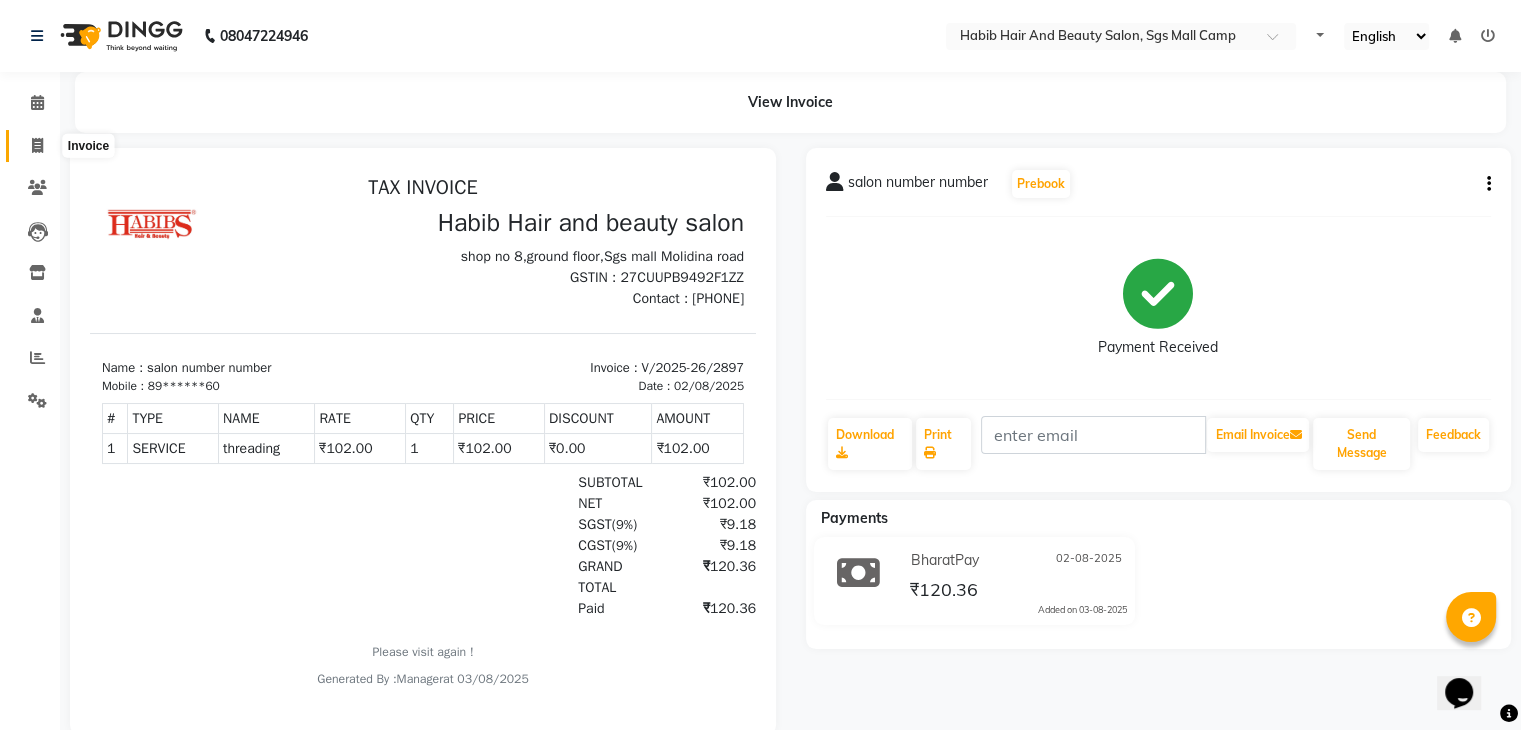 click 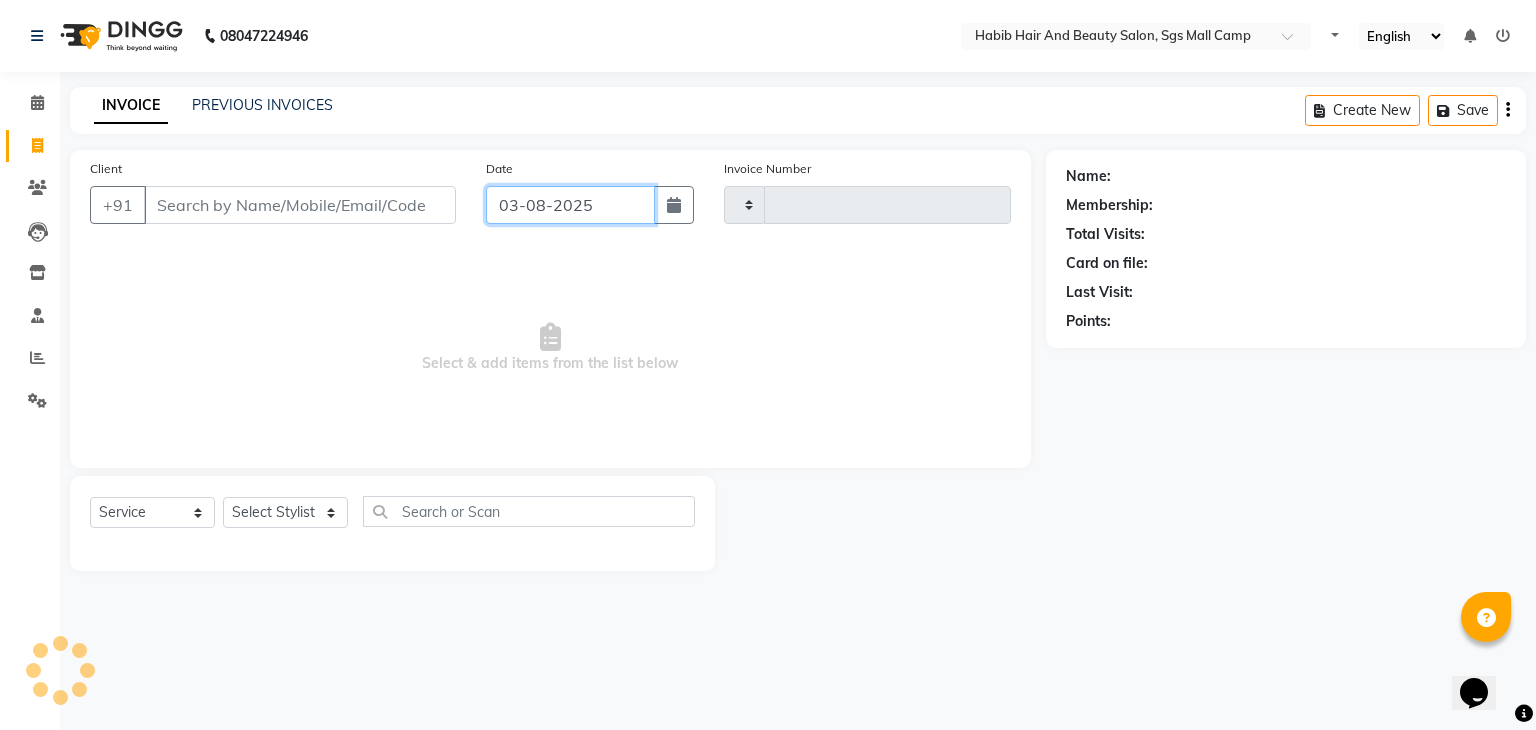click on "03-08-2025" 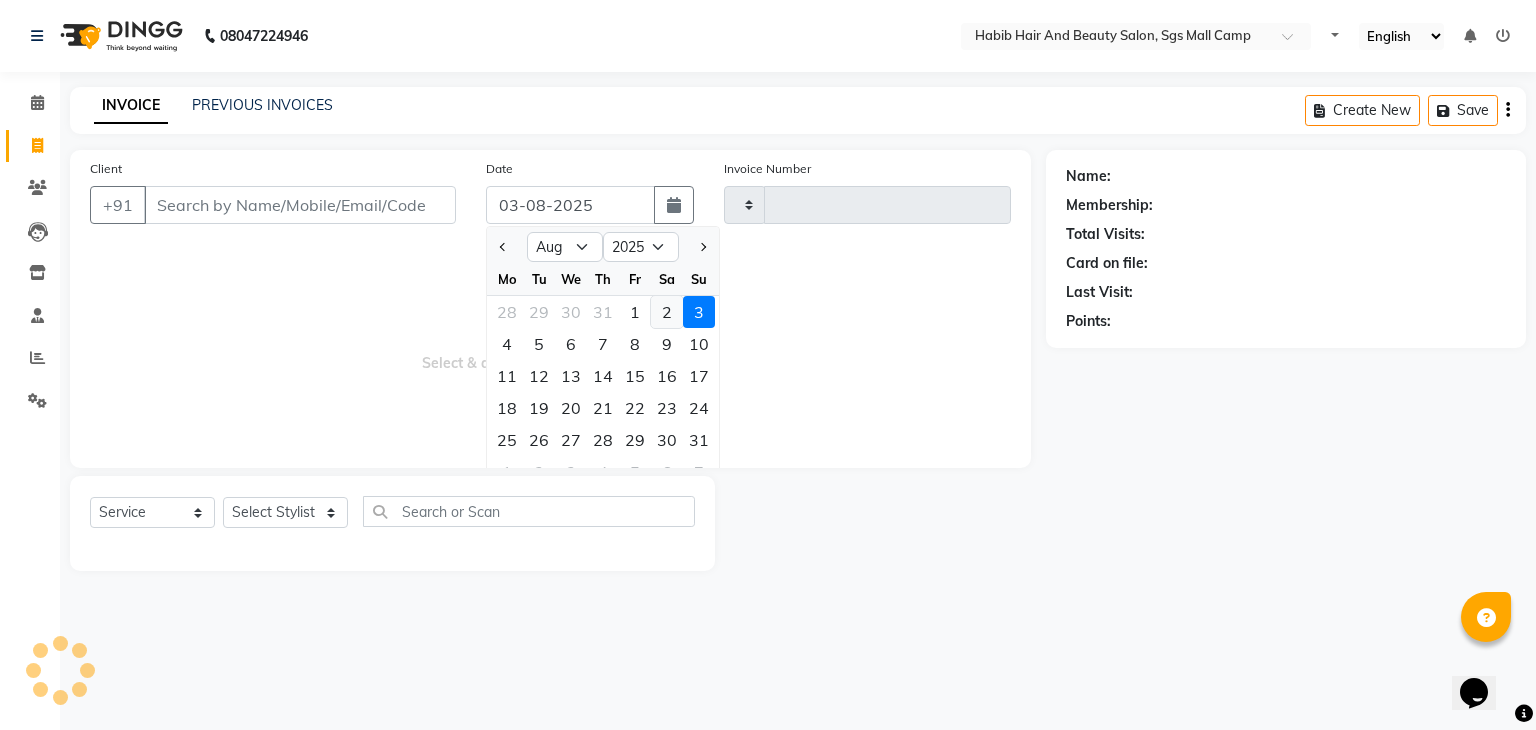 click on "2" 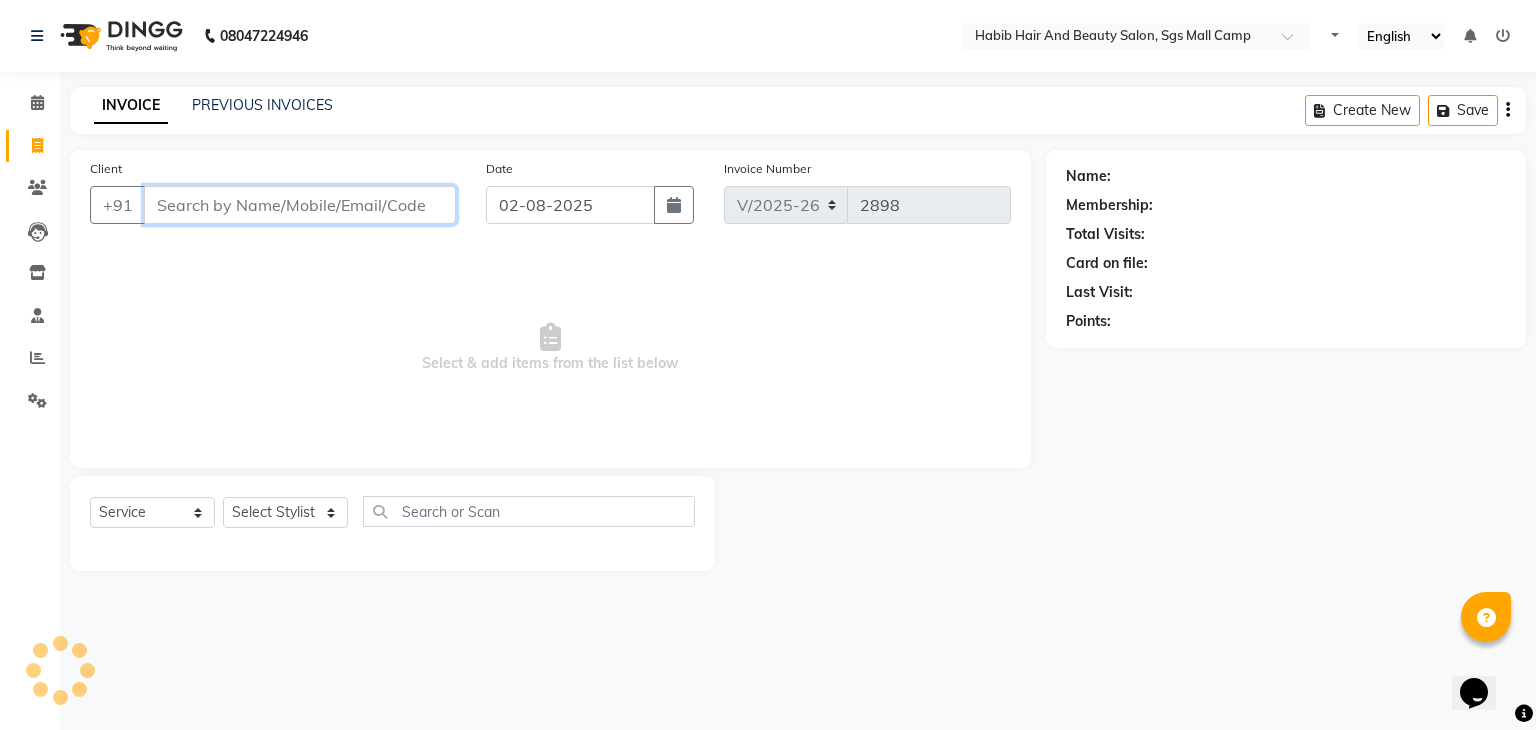 click on "Client" at bounding box center [300, 205] 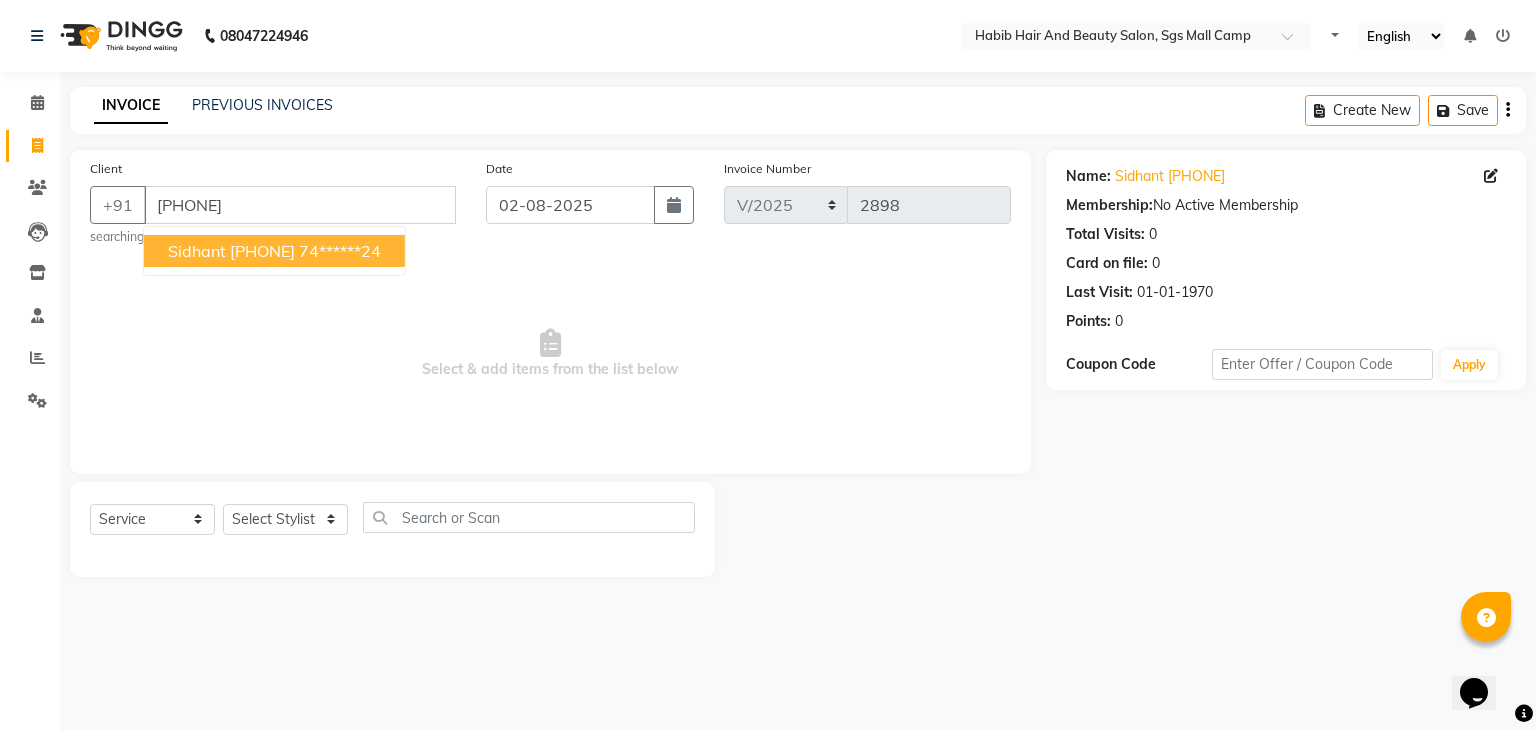 click on "Sidhant [PHONE]" at bounding box center [231, 251] 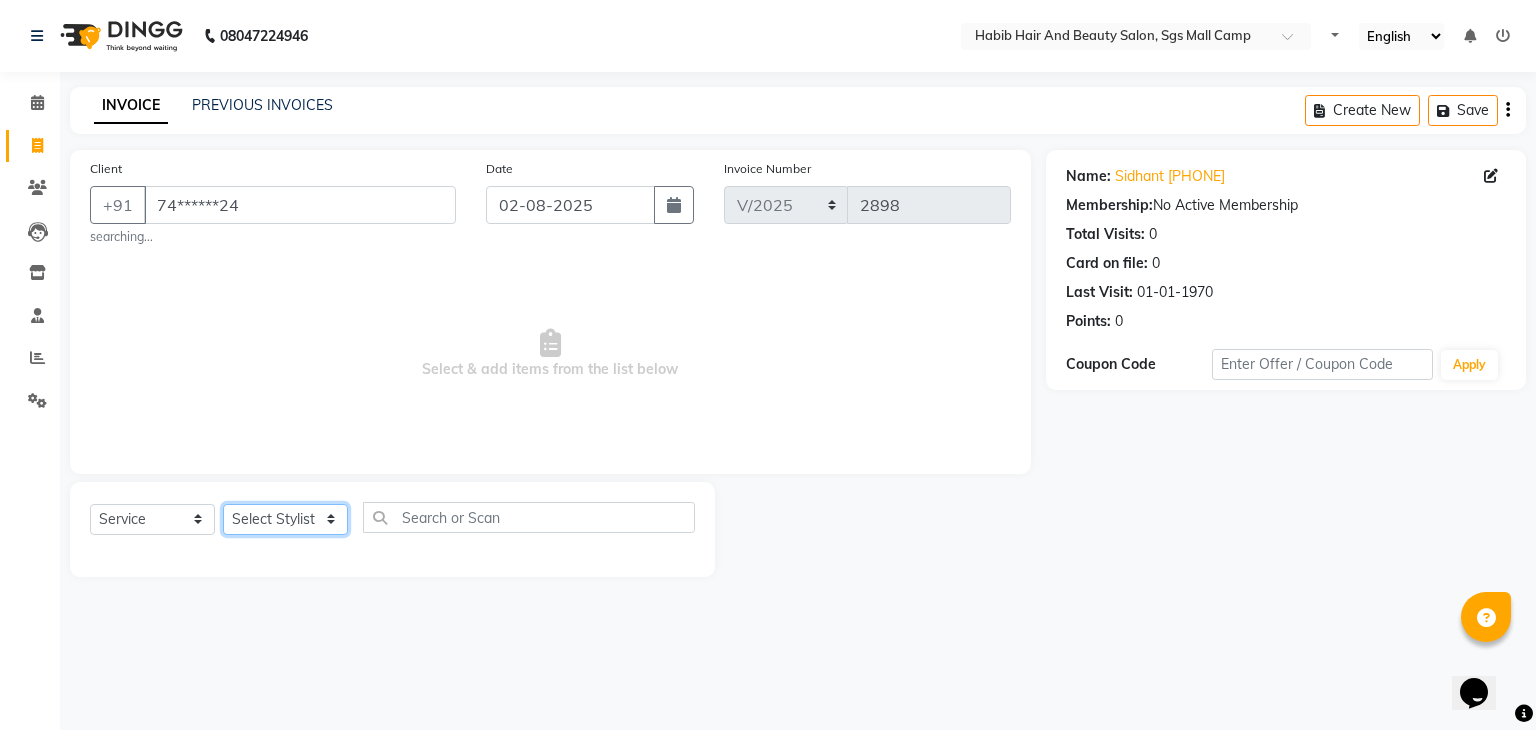 click on "Select Stylist [FIRST] [LAST] [FIRST]  [FIRST] Manager [FIRST]  [FIRST] [FIRST] [FIRST]  [FIRST] [FIRST]" 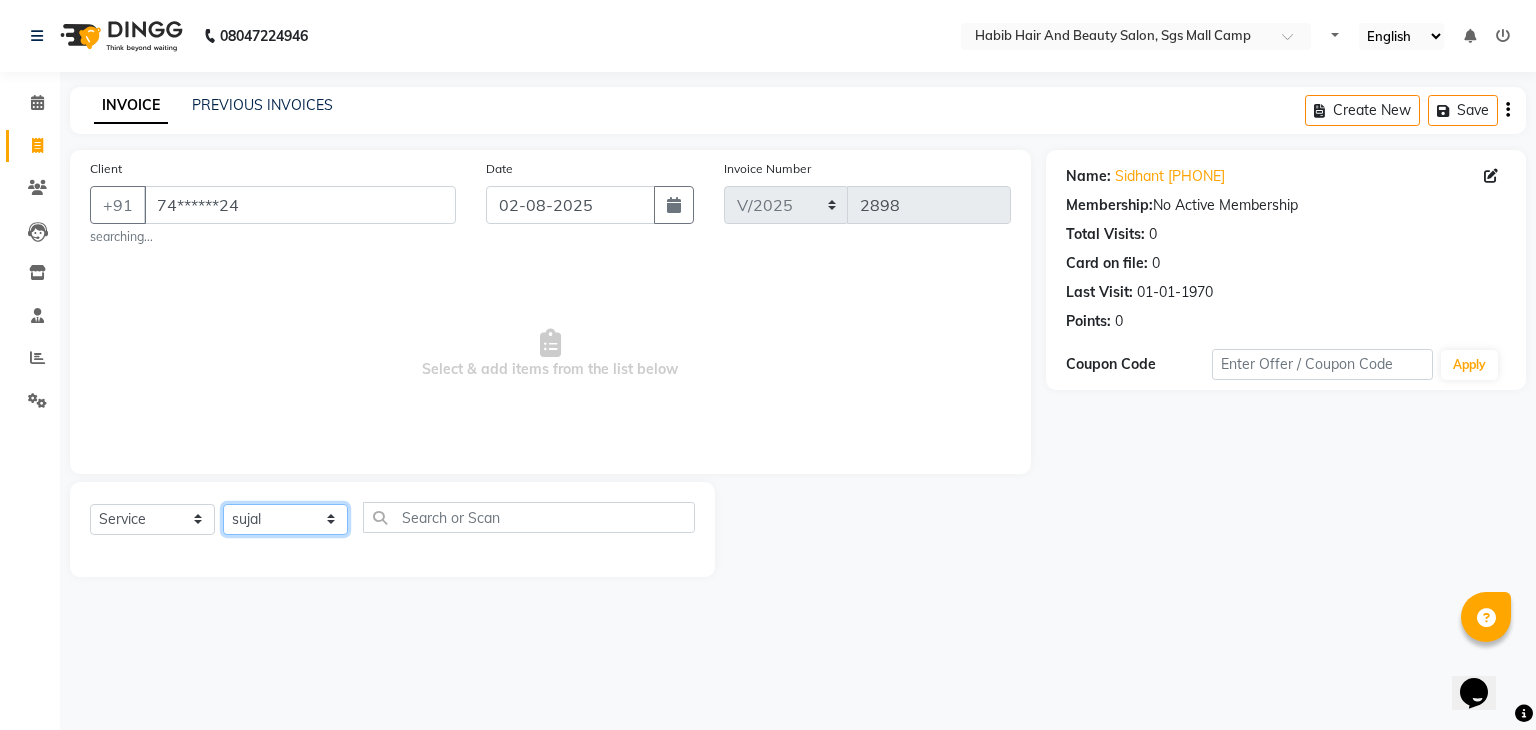 click on "Select Stylist [FIRST] [LAST] [FIRST]  [FIRST] Manager [FIRST]  [FIRST] [FIRST] [FIRST]  [FIRST] [FIRST]" 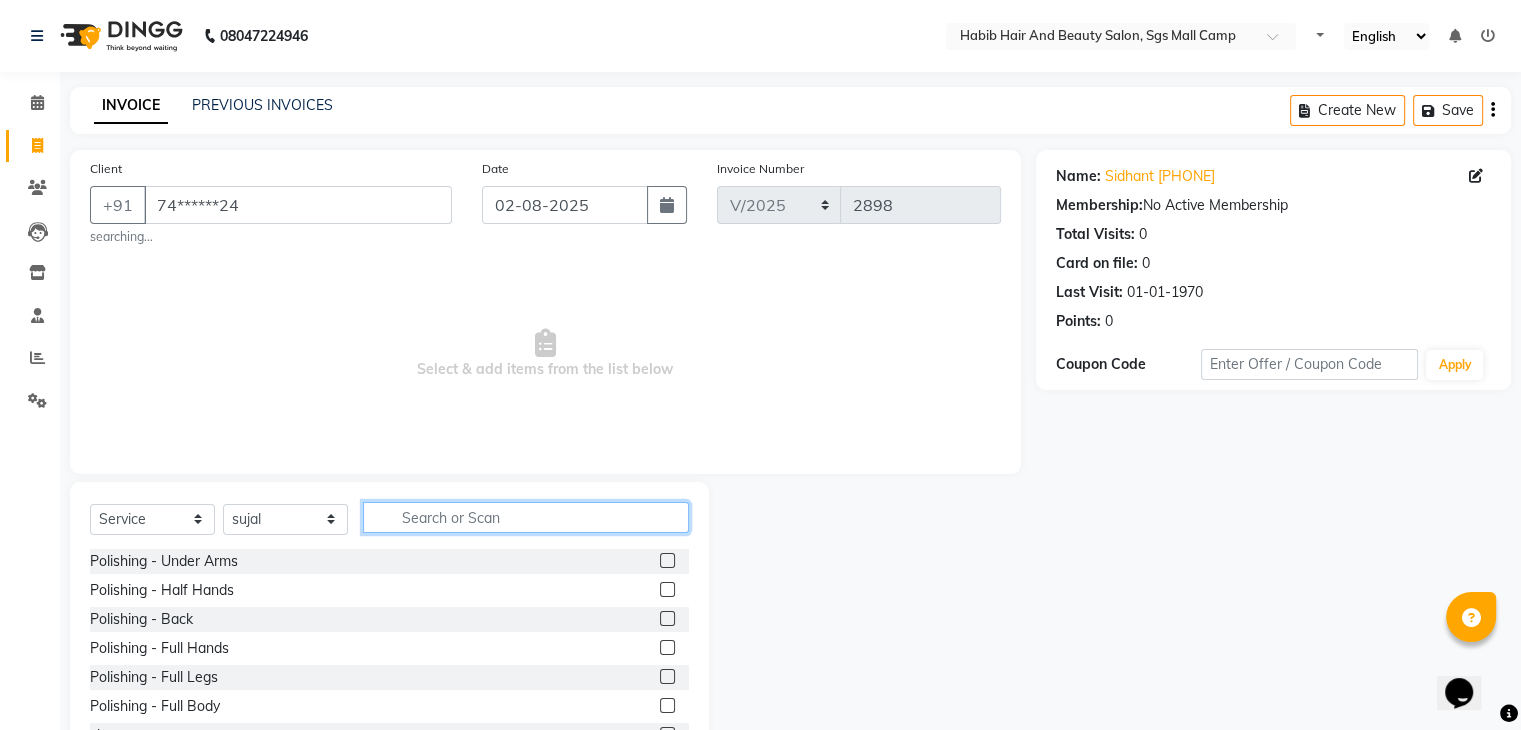 click 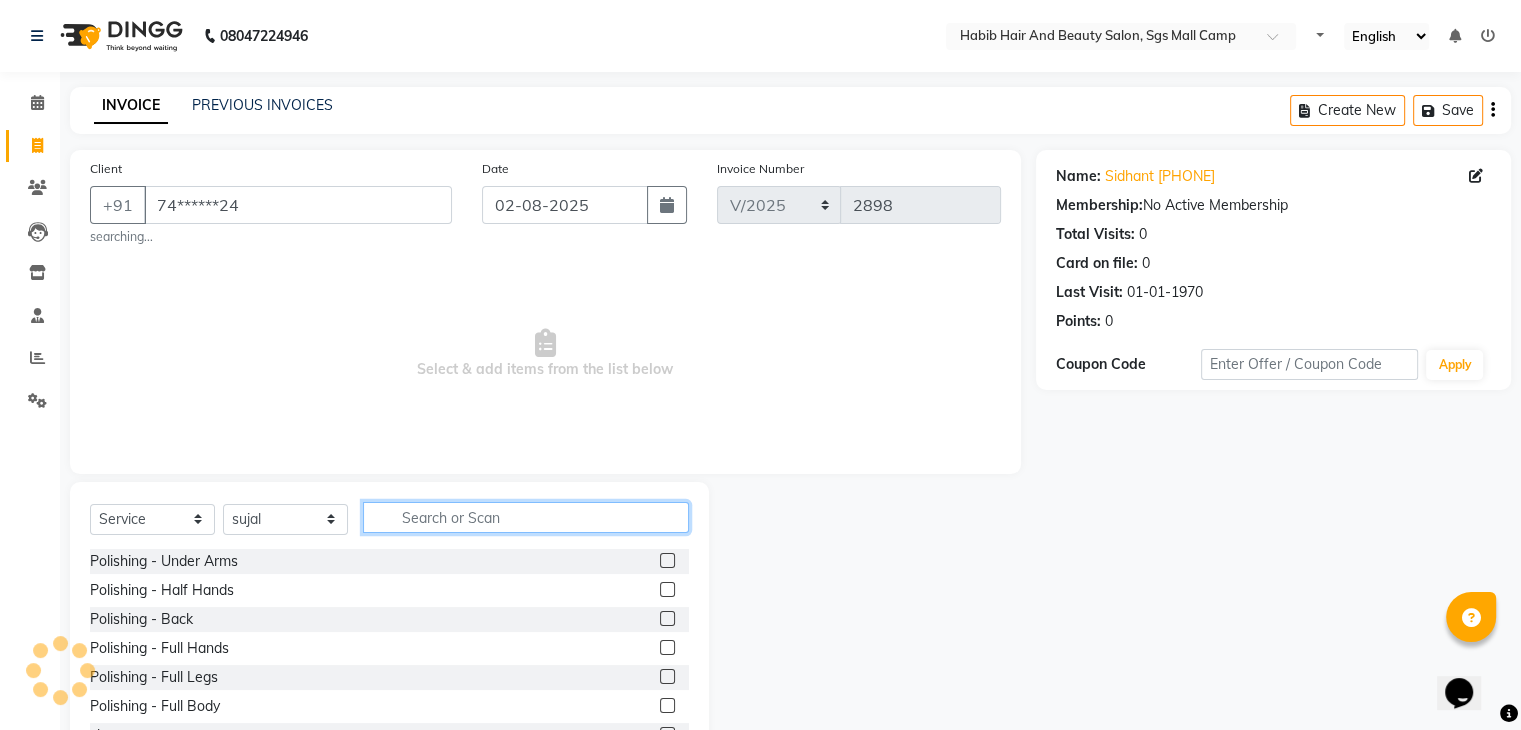 click 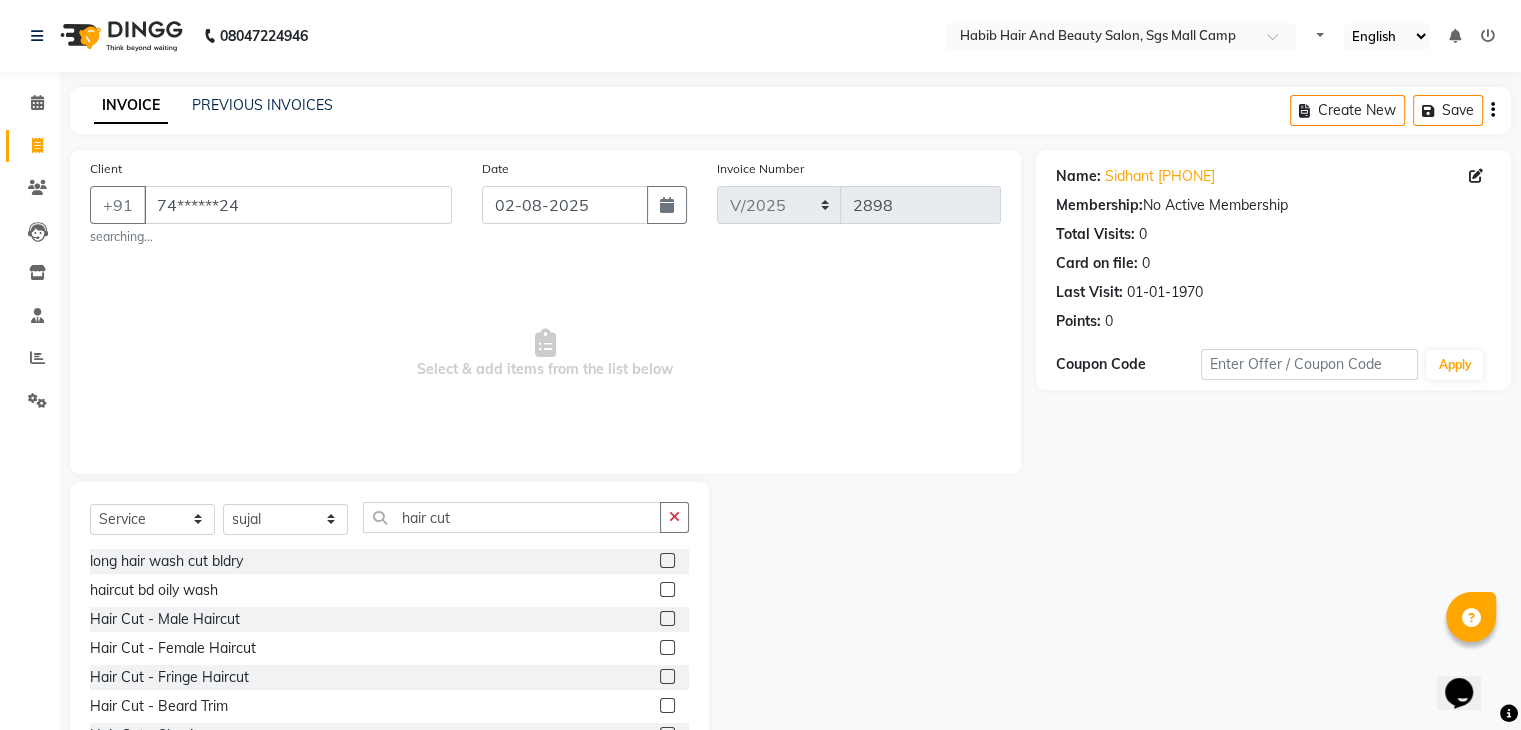 click 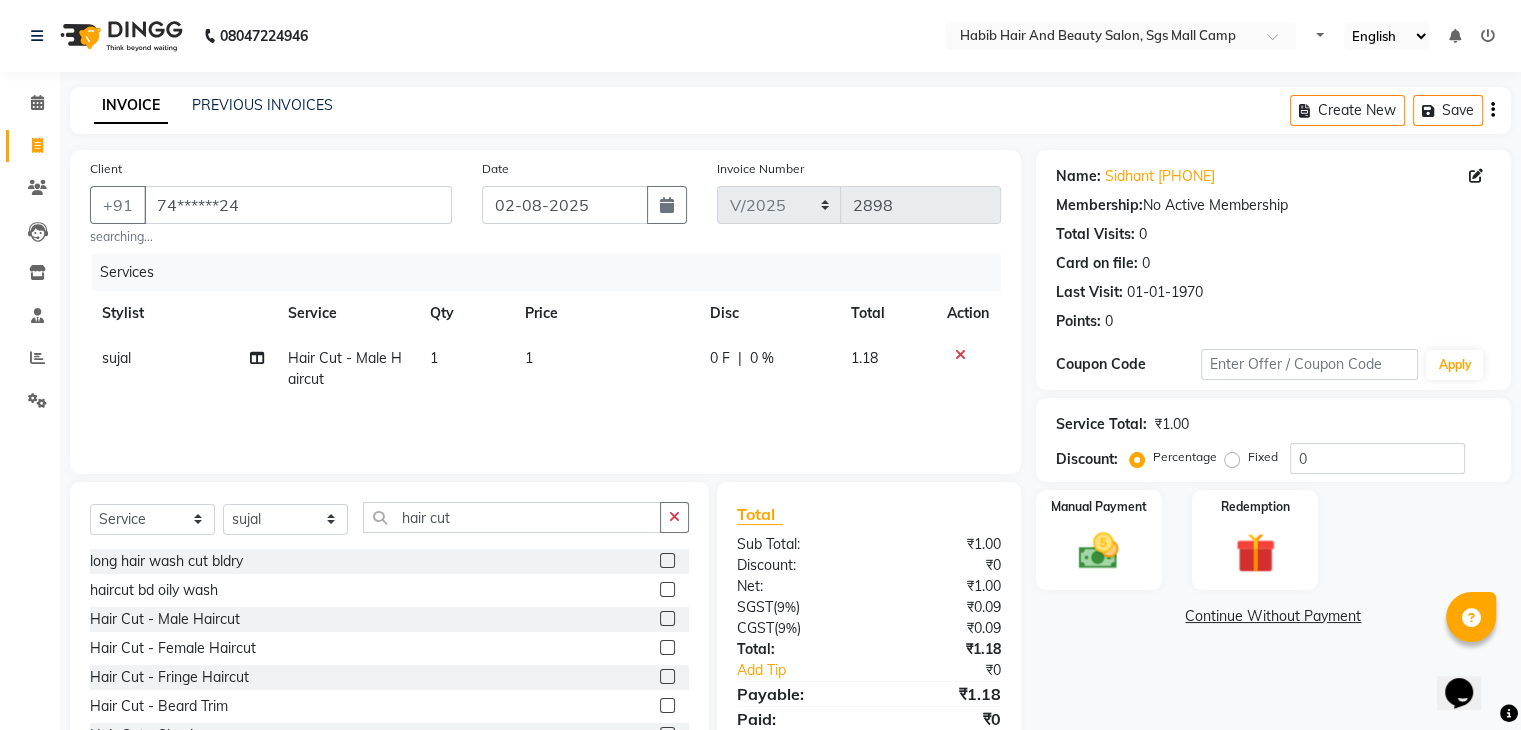 click on "1" 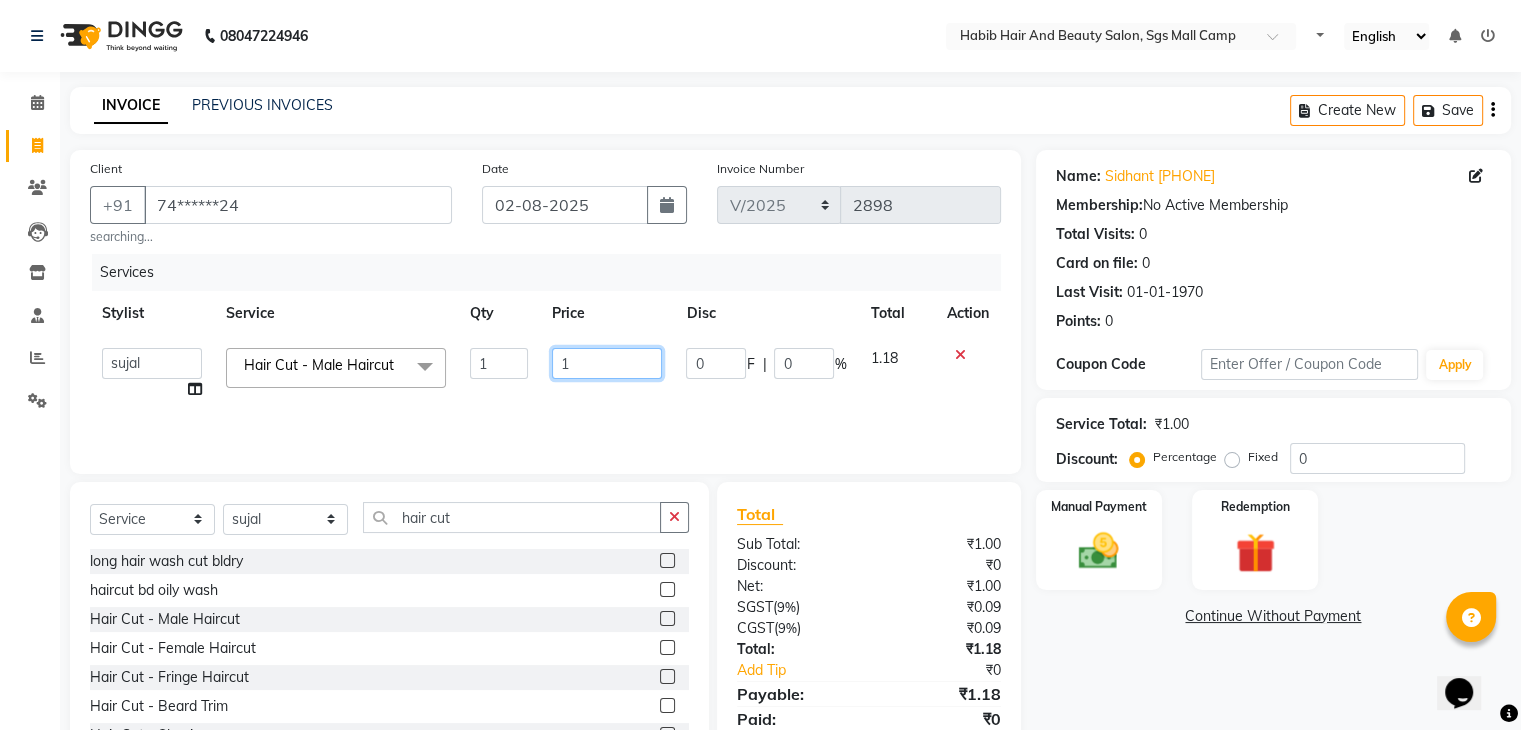 click on "1" 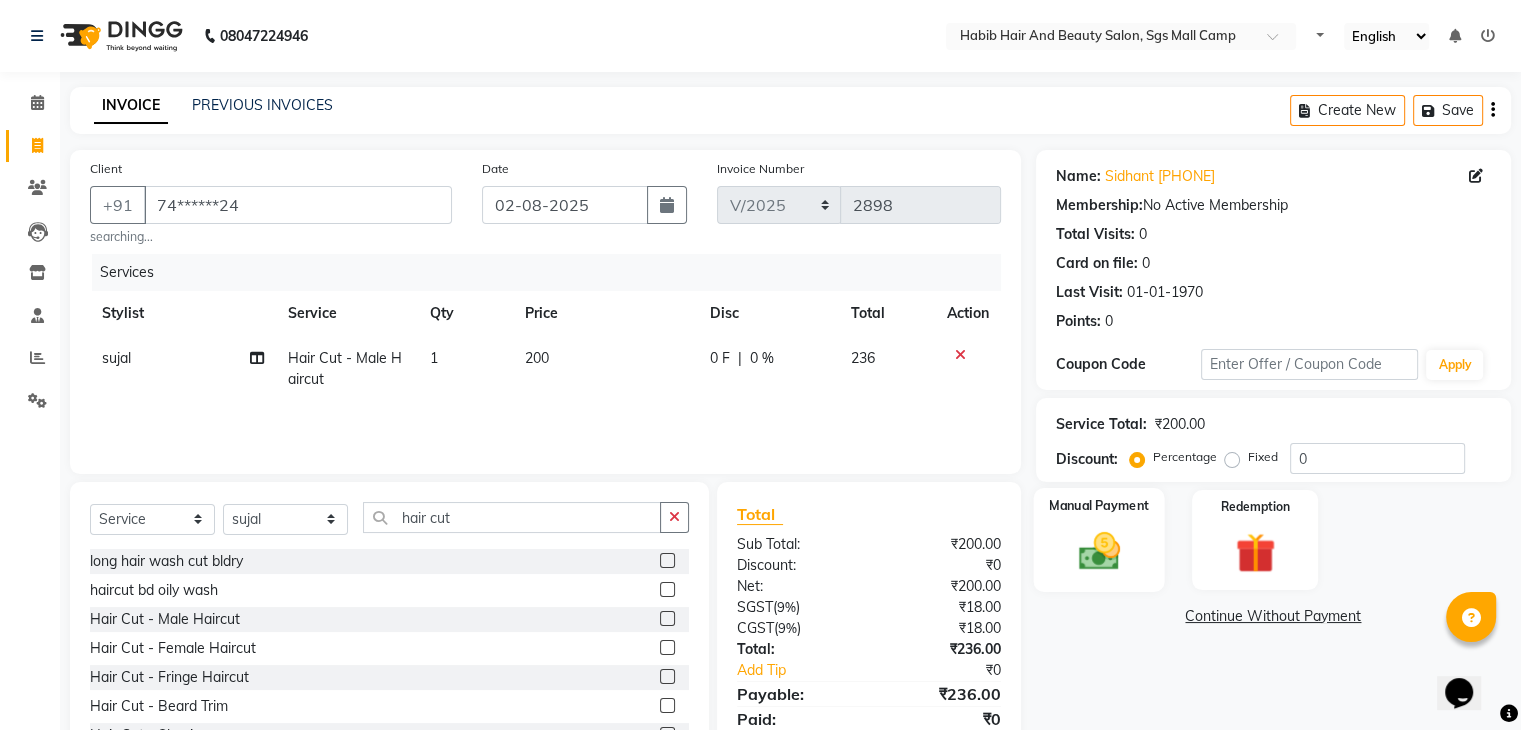 click on "Manual Payment" 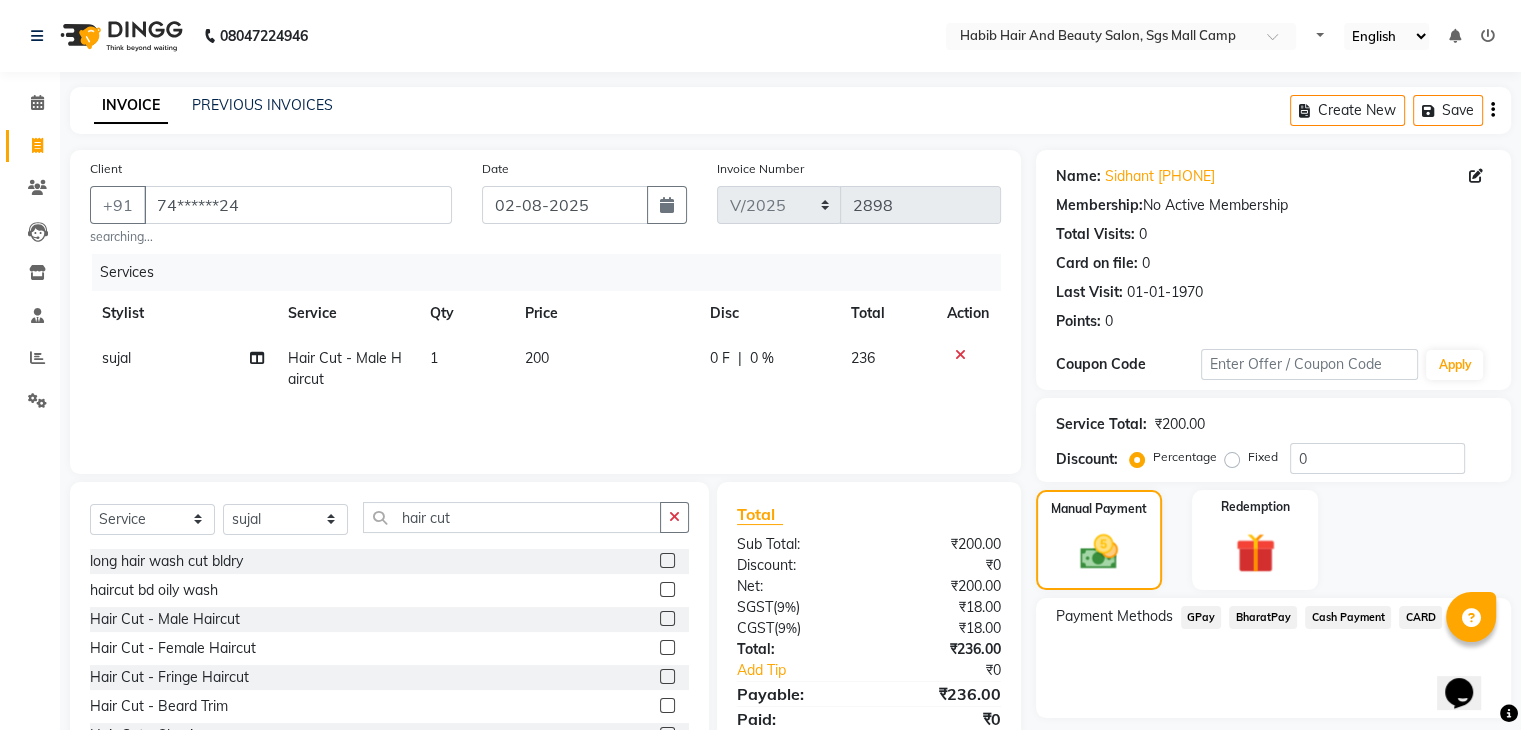 click on "BharatPay" 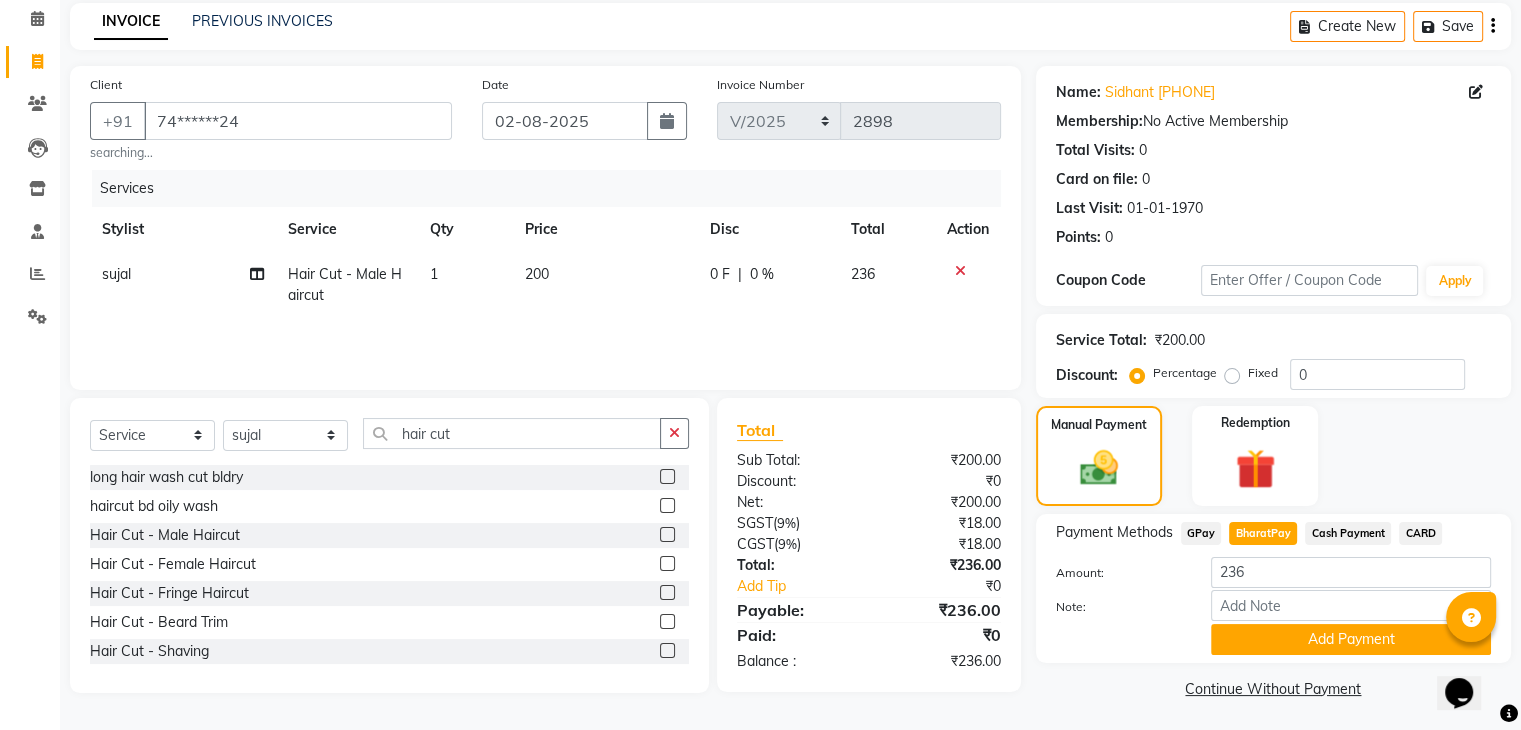 scroll, scrollTop: 89, scrollLeft: 0, axis: vertical 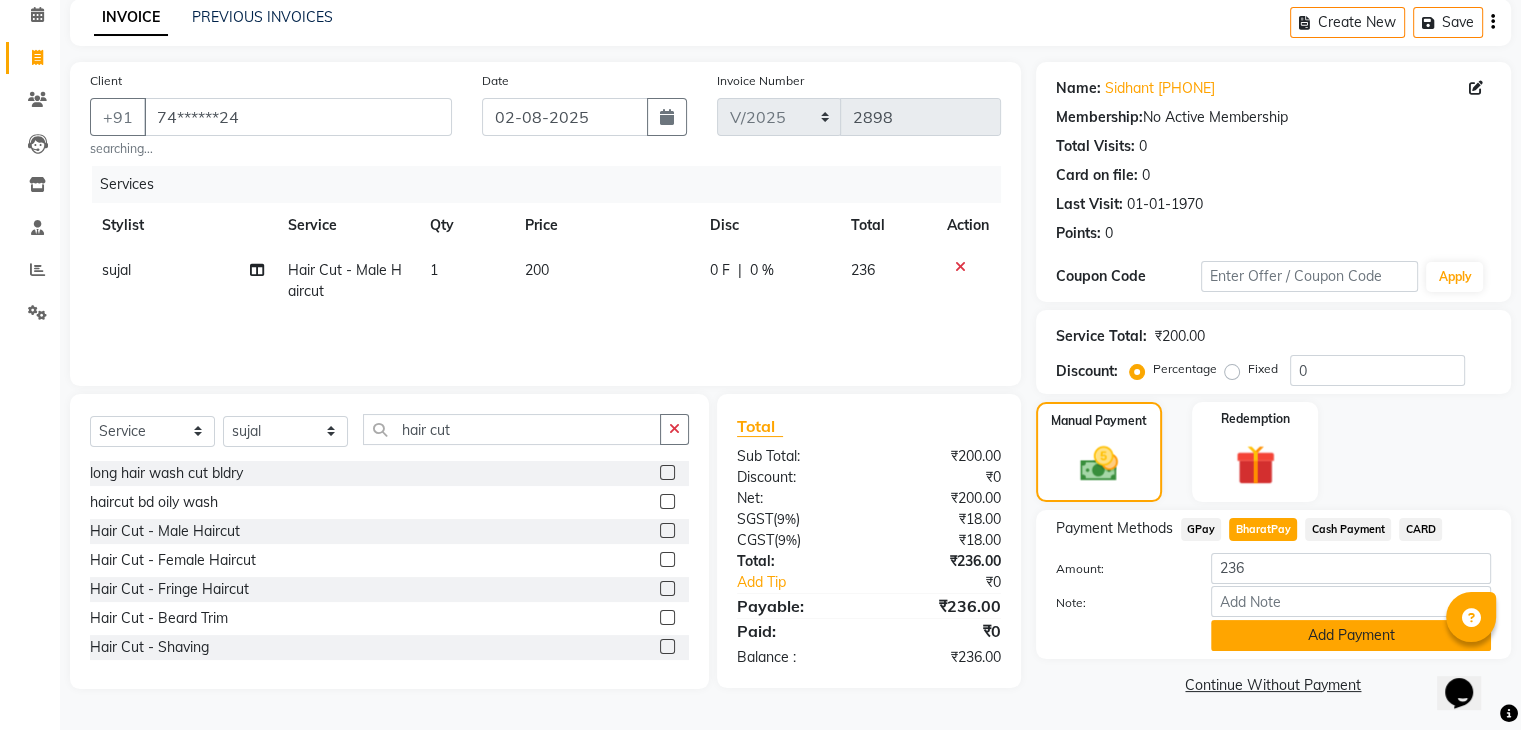 click on "Add Payment" 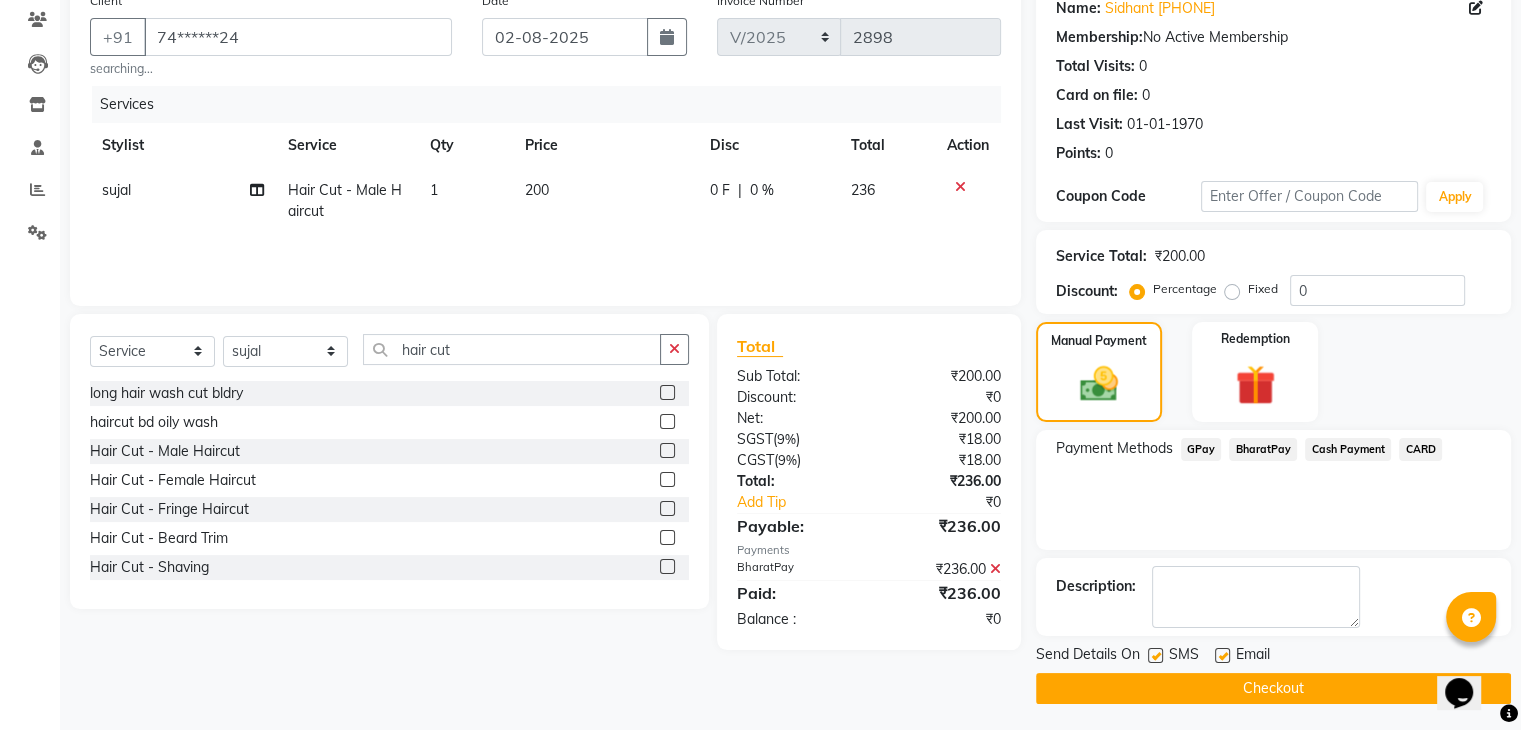 scroll, scrollTop: 171, scrollLeft: 0, axis: vertical 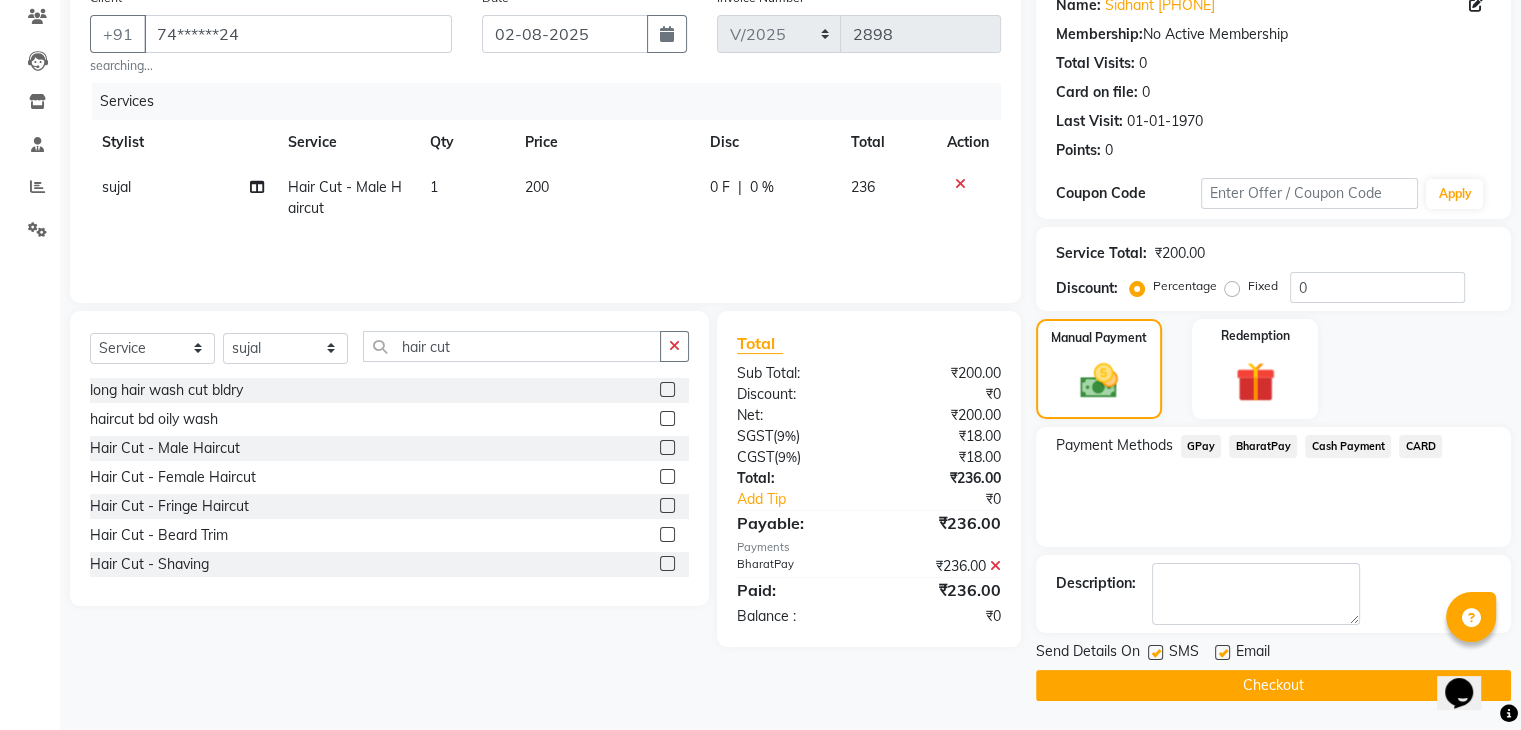 click on "Checkout" 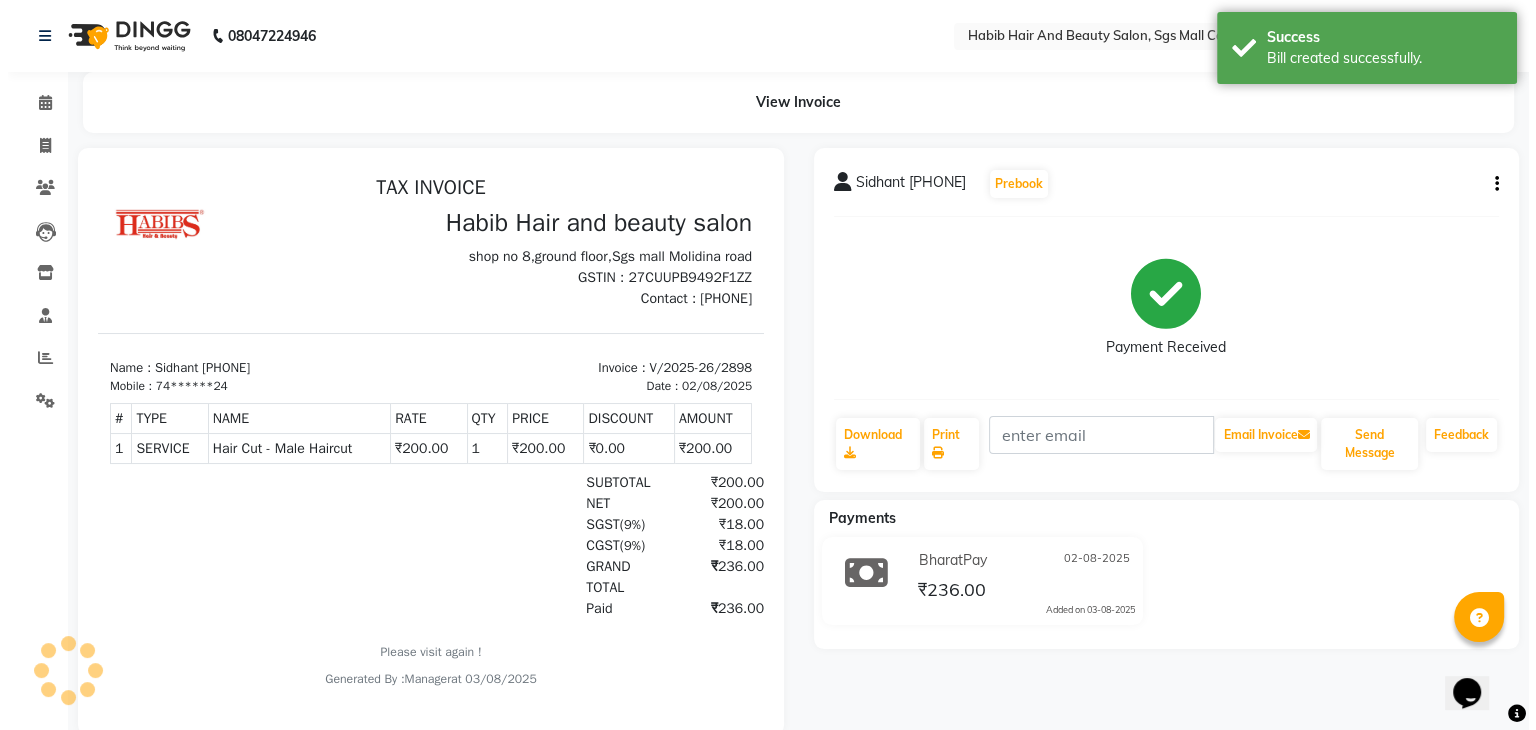 scroll, scrollTop: 0, scrollLeft: 0, axis: both 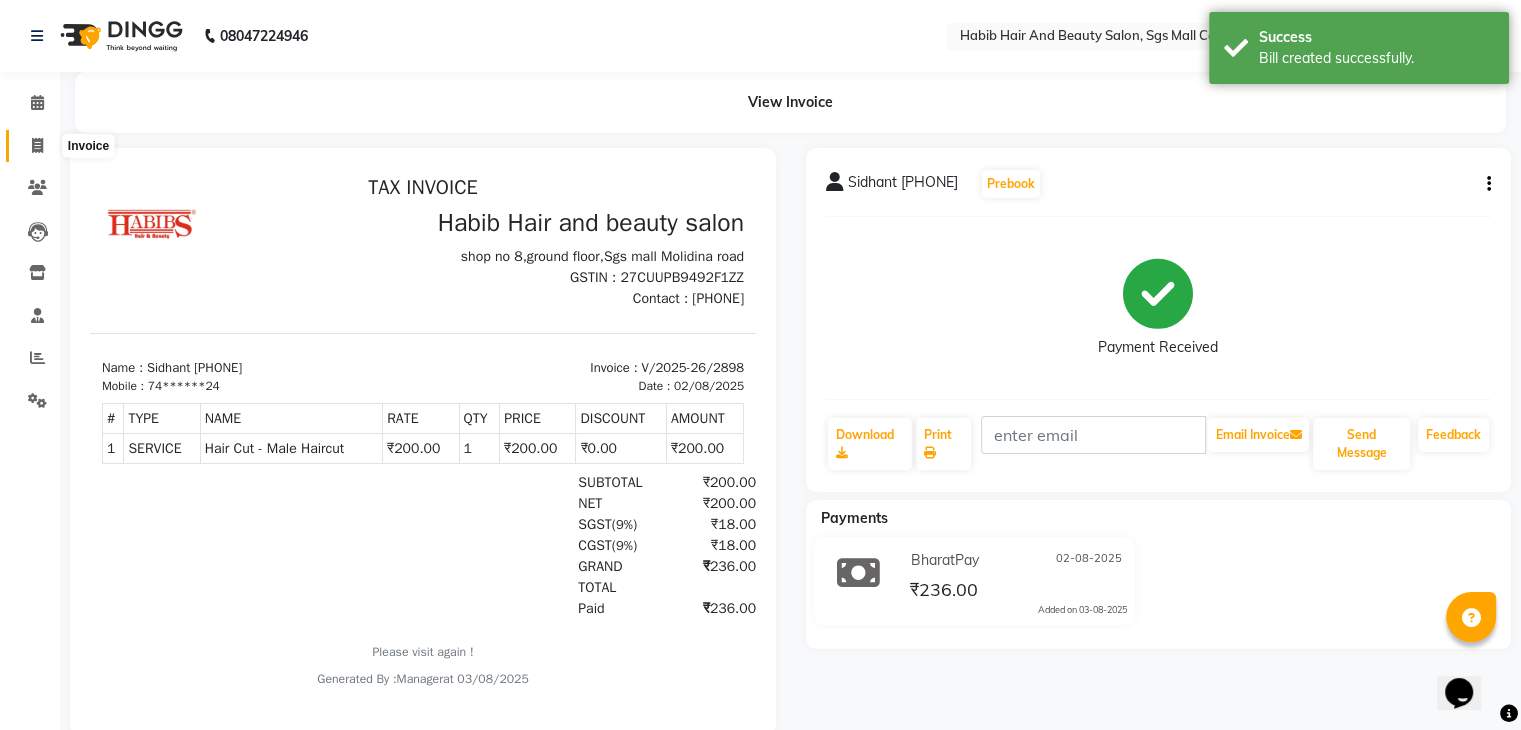 click 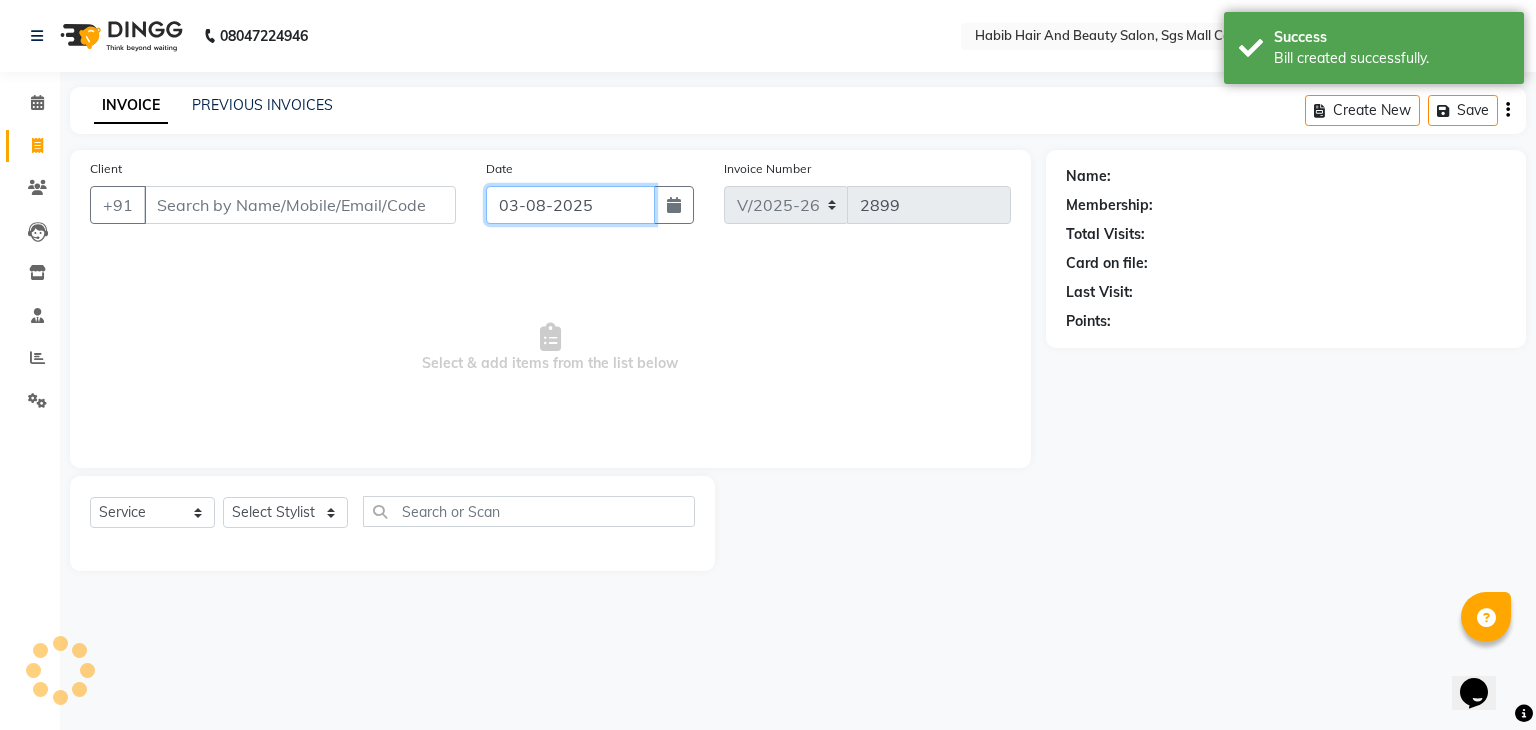 click on "03-08-2025" 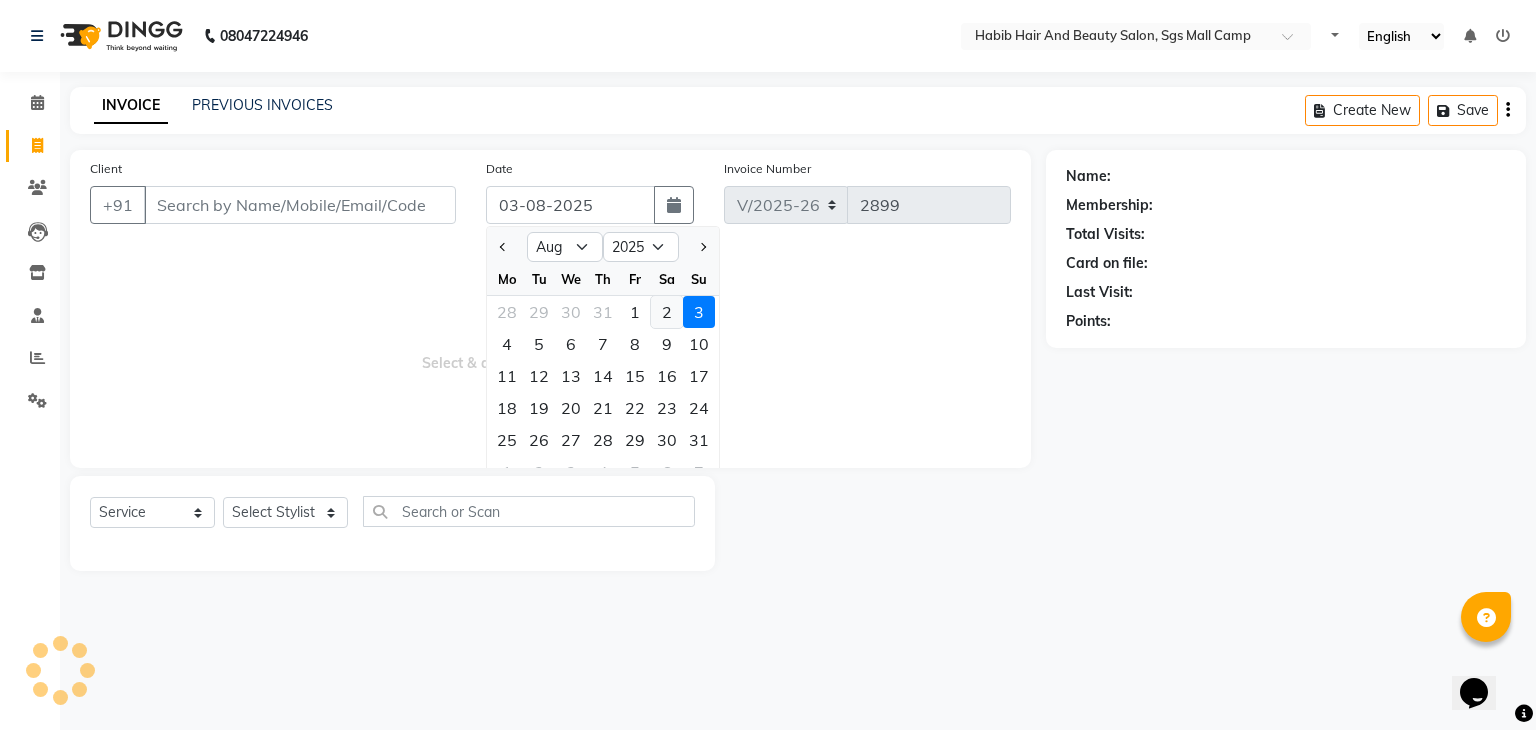 click on "2" 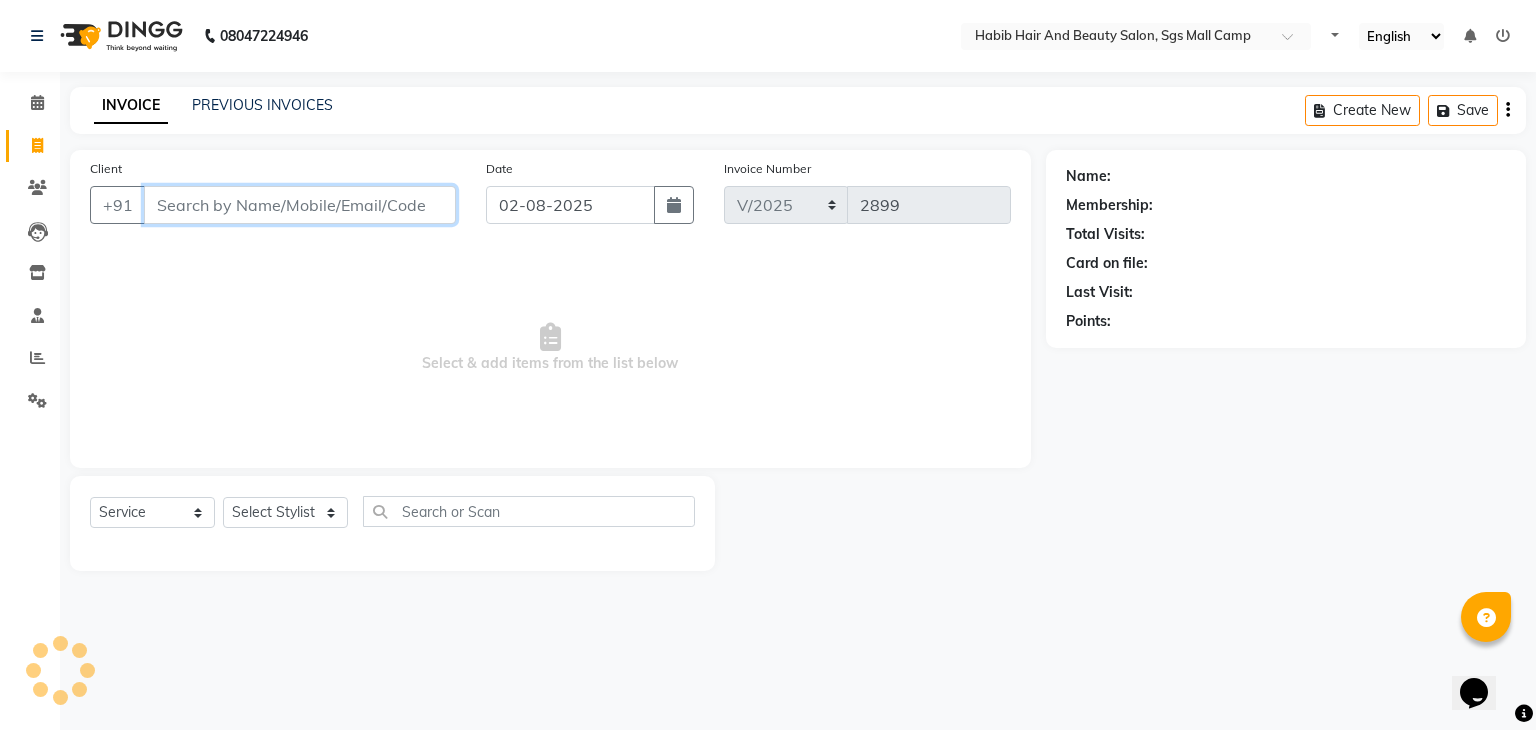 click on "Client" at bounding box center [300, 205] 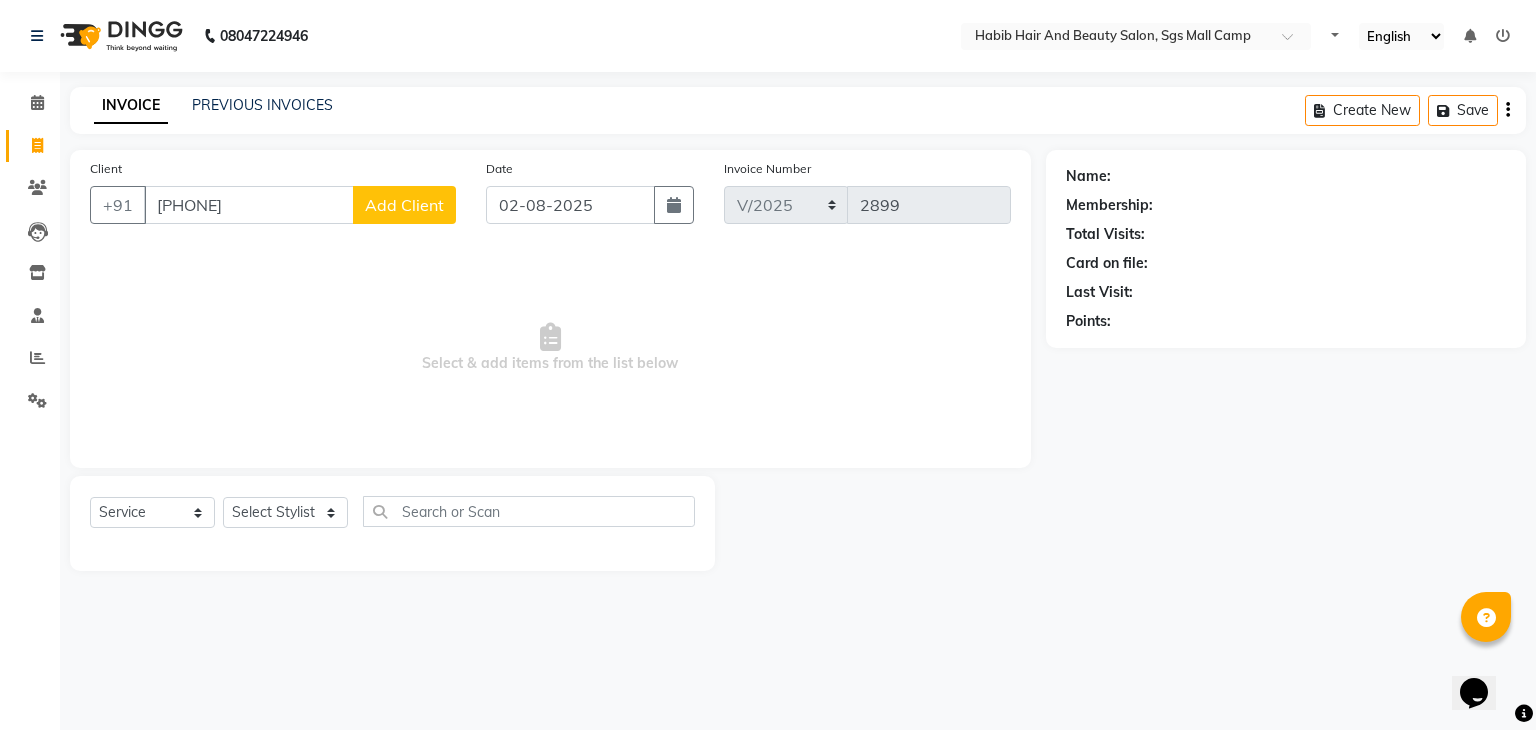 click on "Add Client" 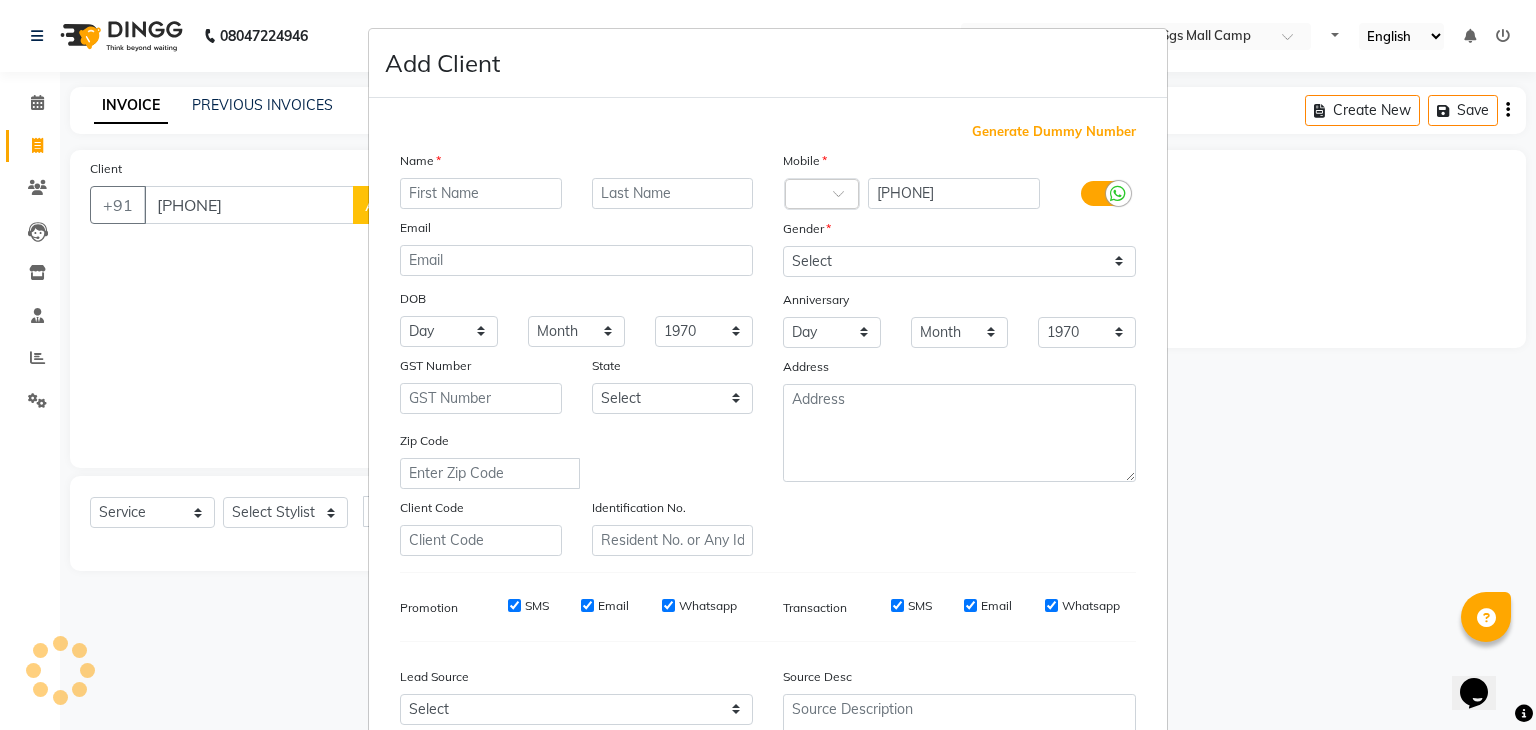 click at bounding box center (481, 193) 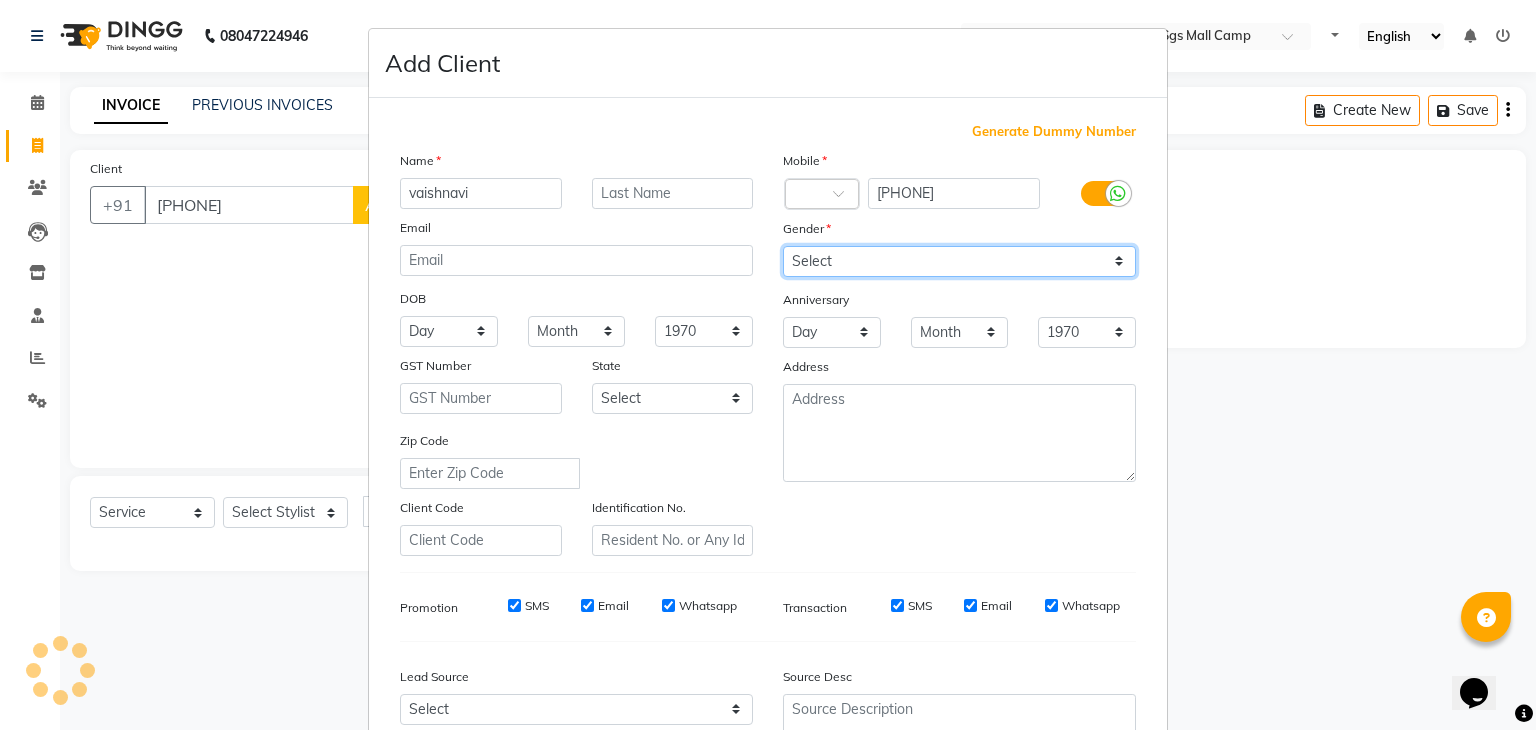 click on "Select Male Female Other Prefer Not To Say" at bounding box center (959, 261) 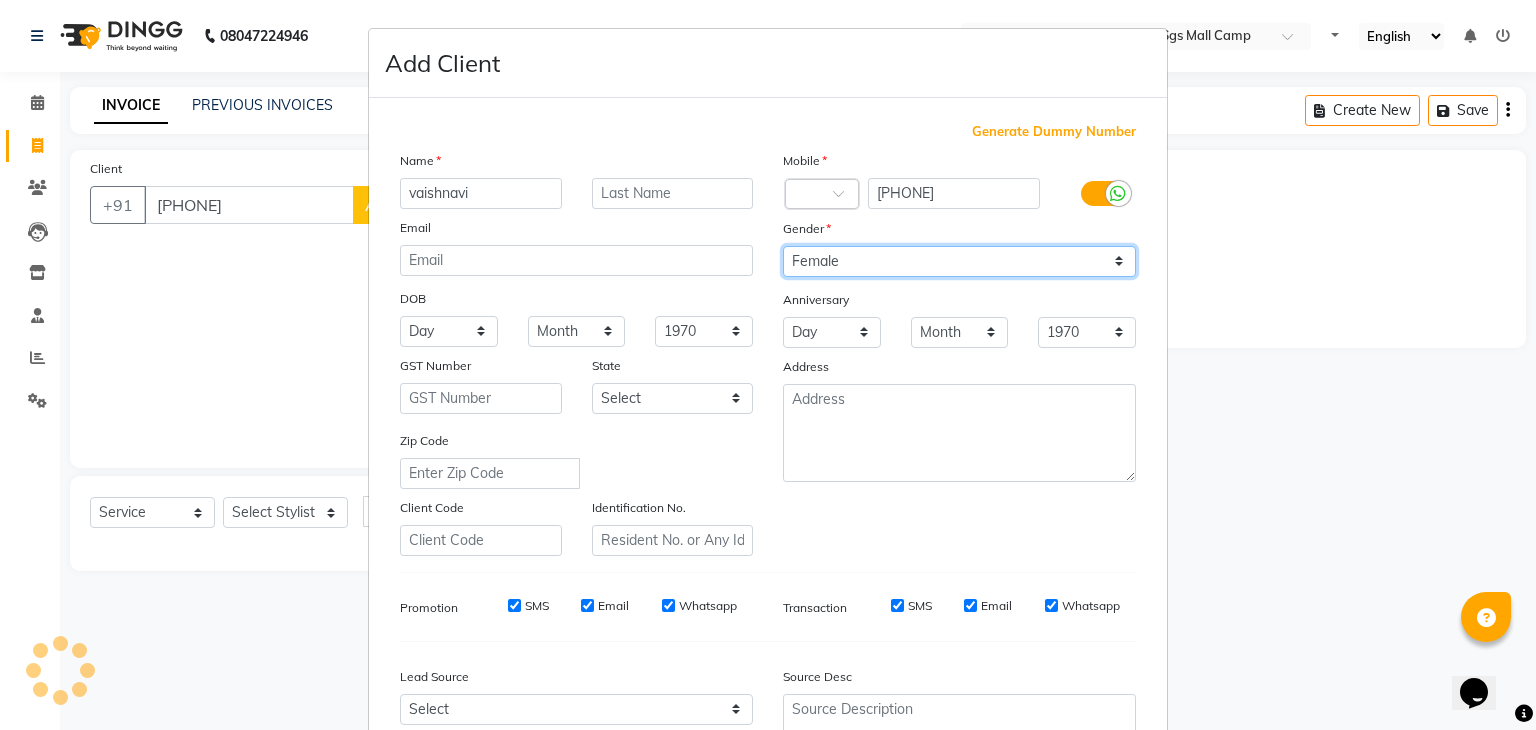 click on "Select Male Female Other Prefer Not To Say" at bounding box center (959, 261) 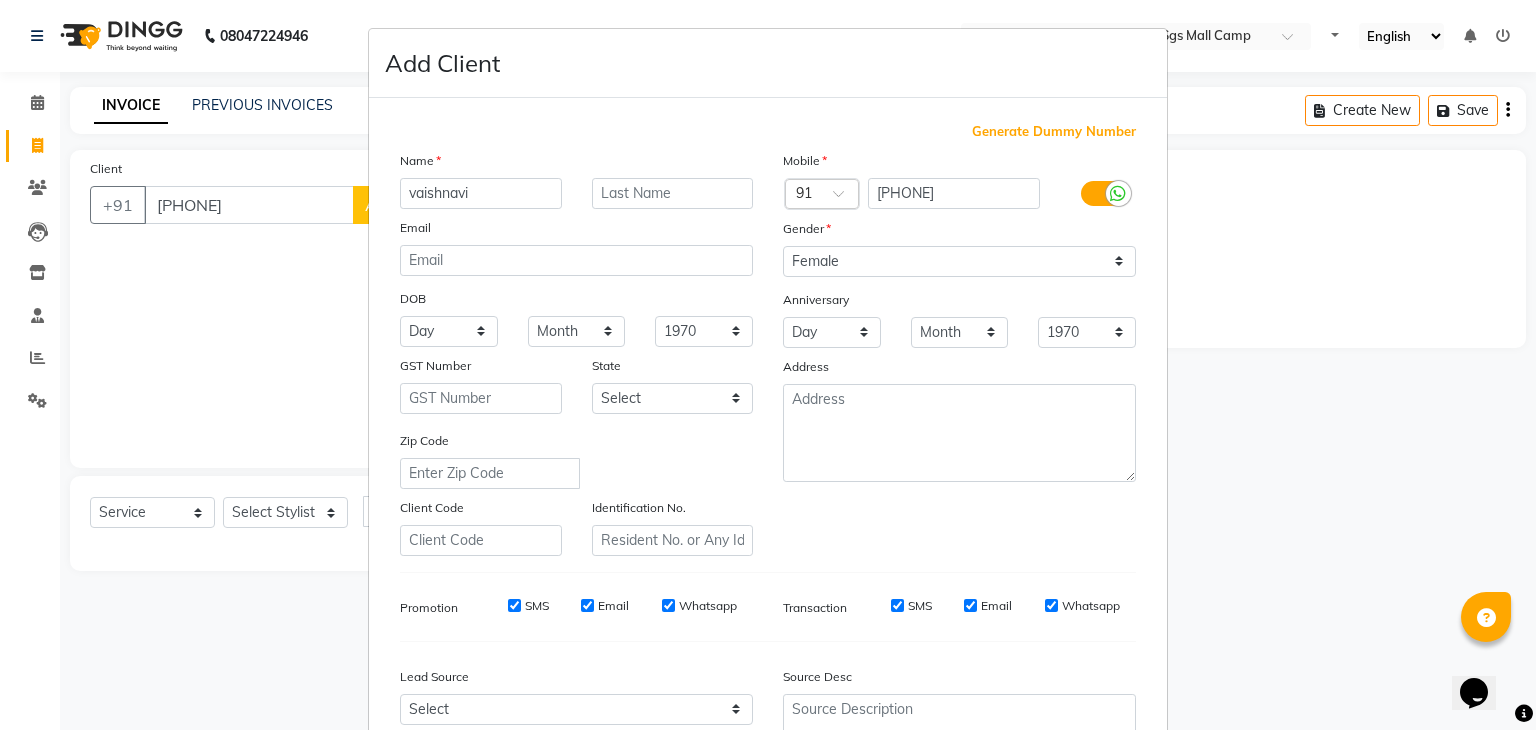 click on "Generate Dummy Number Name vaishnavi Email DOB Day 01 02 03 04 05 06 07 08 09 10 11 12 13 14 15 16 17 18 19 20 21 22 23 24 25 26 27 28 29 30 31 Month January February March April May June July August September October November December 1940 1941 1942 1943 1944 1945 1946 1947 1948 1949 1950 1951 1952 1953 1954 1955 1956 1957 1958 1959 1960 1961 1962 1963 1964 1965 1966 1967 1968 1969 1970 1971 1972 1973 1974 1975 1976 1977 1978 1979 1980 1981 1982 1983 1984 1985 1986 1987 1988 1989 1990 1991 1992 1993 1994 1995 1996 1997 1998 1999 2000 2001 2002 2003 2004 2005 2006 2007 2008 2009 2010 2011 2012 2013 2014 2015 2016 2017 2018 2019 2020 2021 2022 2023 2024 GST Number State Select Andaman and Nicobar Islands Andhra Pradesh Arunachal Pradesh Assam Bihar Chandigarh Chhattisgarh Dadra and Nagar Haveli Daman and Diu Delhi Goa Gujarat Haryana Himachal Pradesh Jammu and Kashmir Jharkhand Karnataka Kerala Lakshadweep Madhya Pradesh Maharashtra Manipur Meghalaya Mizoram Nagaland Odisha Pondicherry Punjab Rajasthan Sikkim" at bounding box center [768, 460] 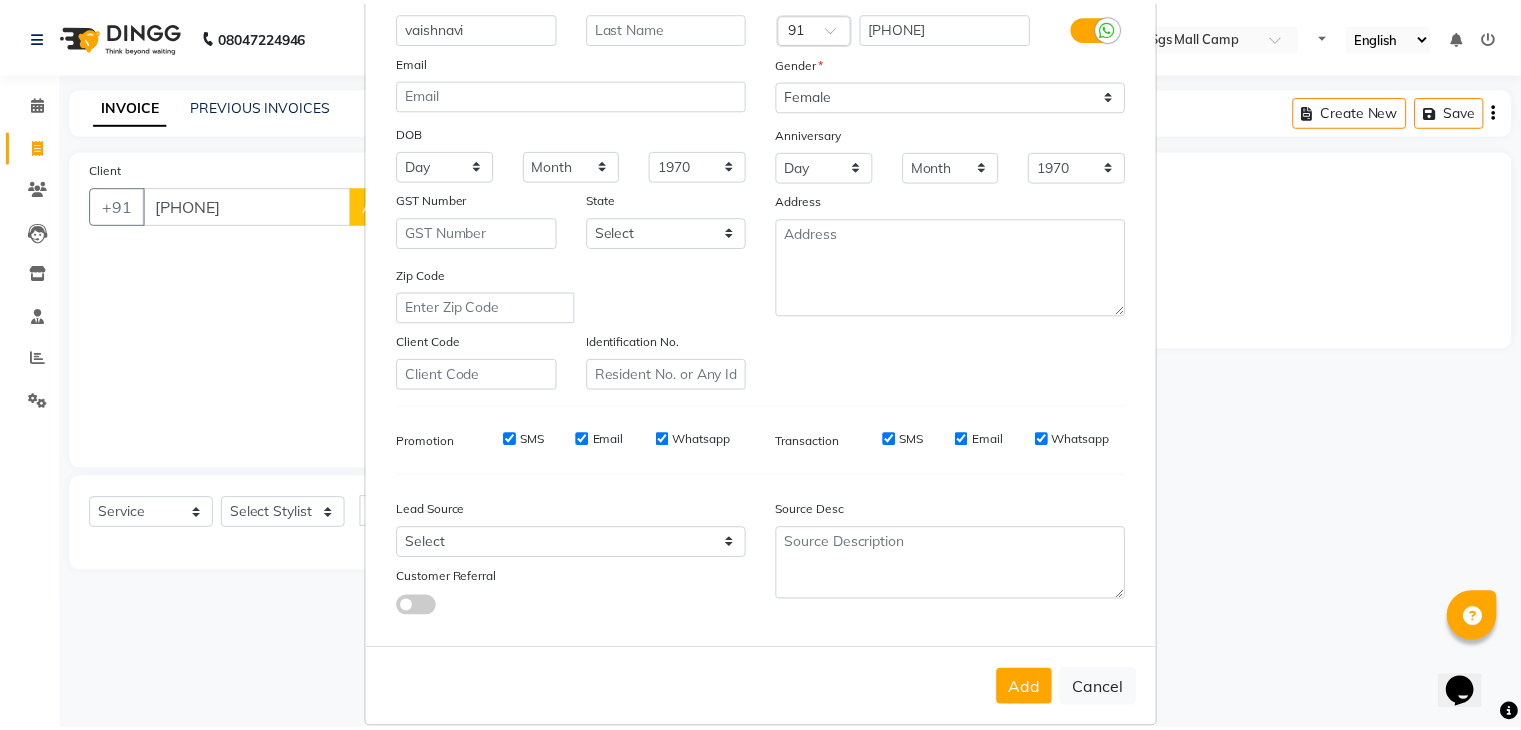 scroll, scrollTop: 203, scrollLeft: 0, axis: vertical 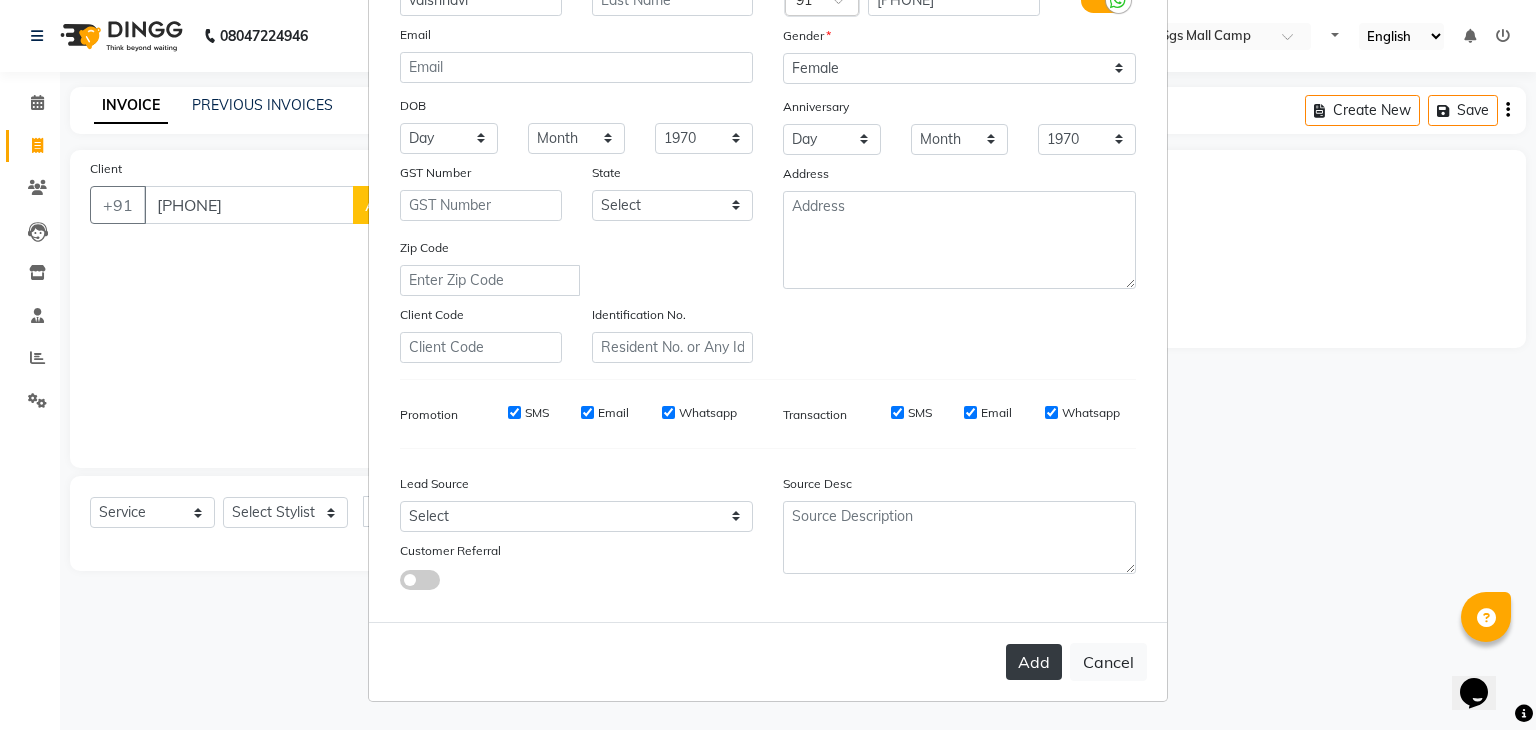 click on "Add" at bounding box center (1034, 662) 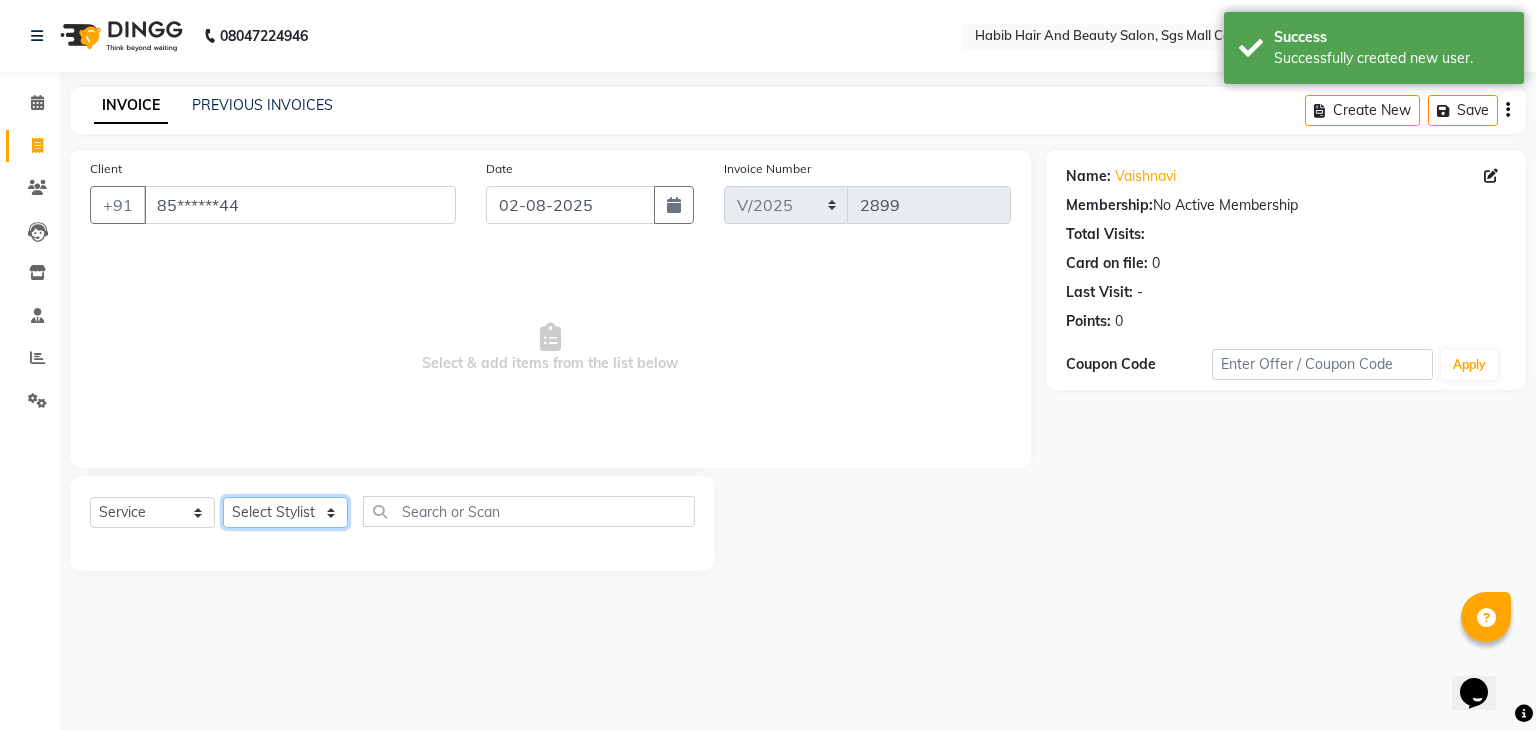 click on "Select Stylist [FIRST] [LAST] [FIRST]  [FIRST] Manager [FIRST]  [FIRST] [FIRST] [FIRST]  [FIRST] [FIRST]" 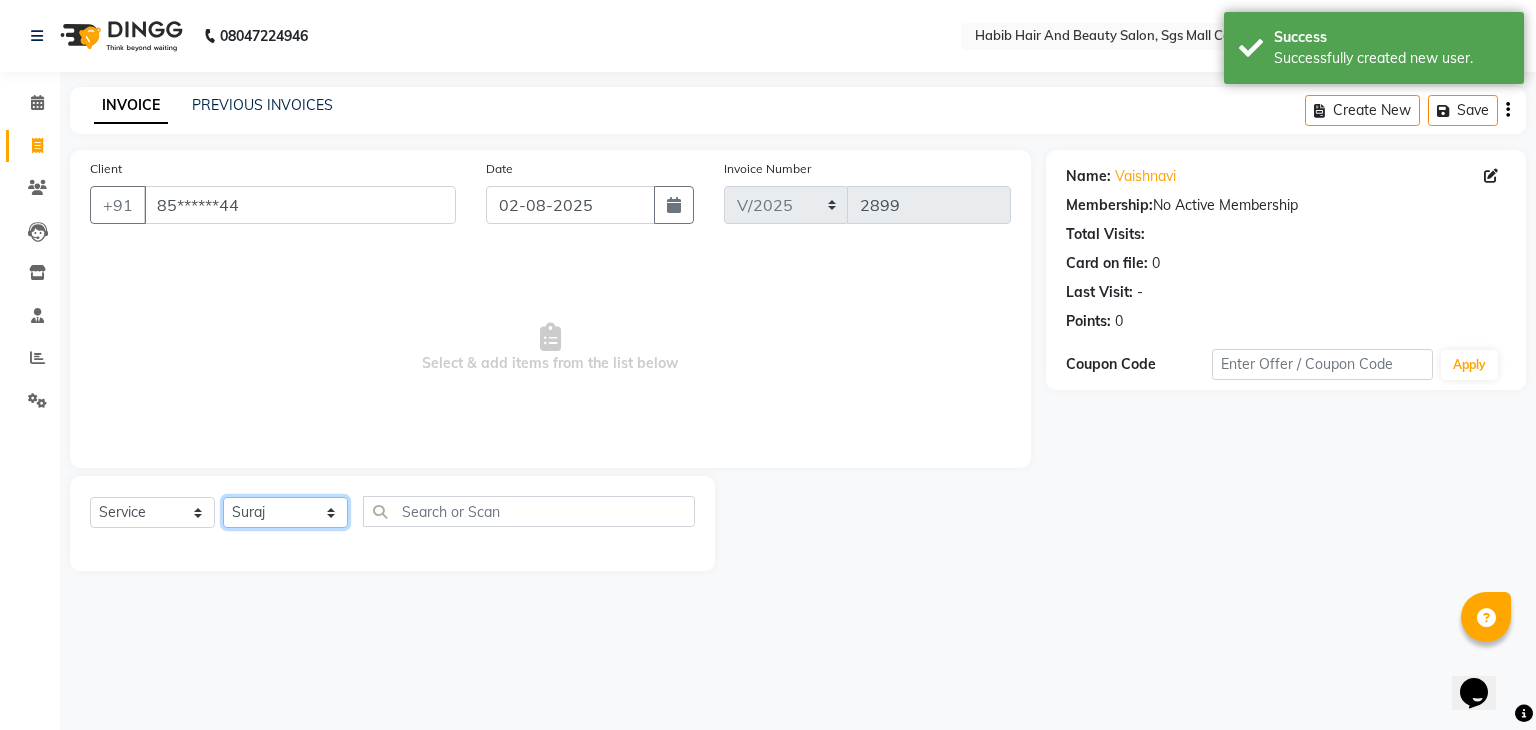 click on "Select Stylist [FIRST] [LAST] [FIRST]  [FIRST] Manager [FIRST]  [FIRST] [FIRST] [FIRST]  [FIRST] [FIRST]" 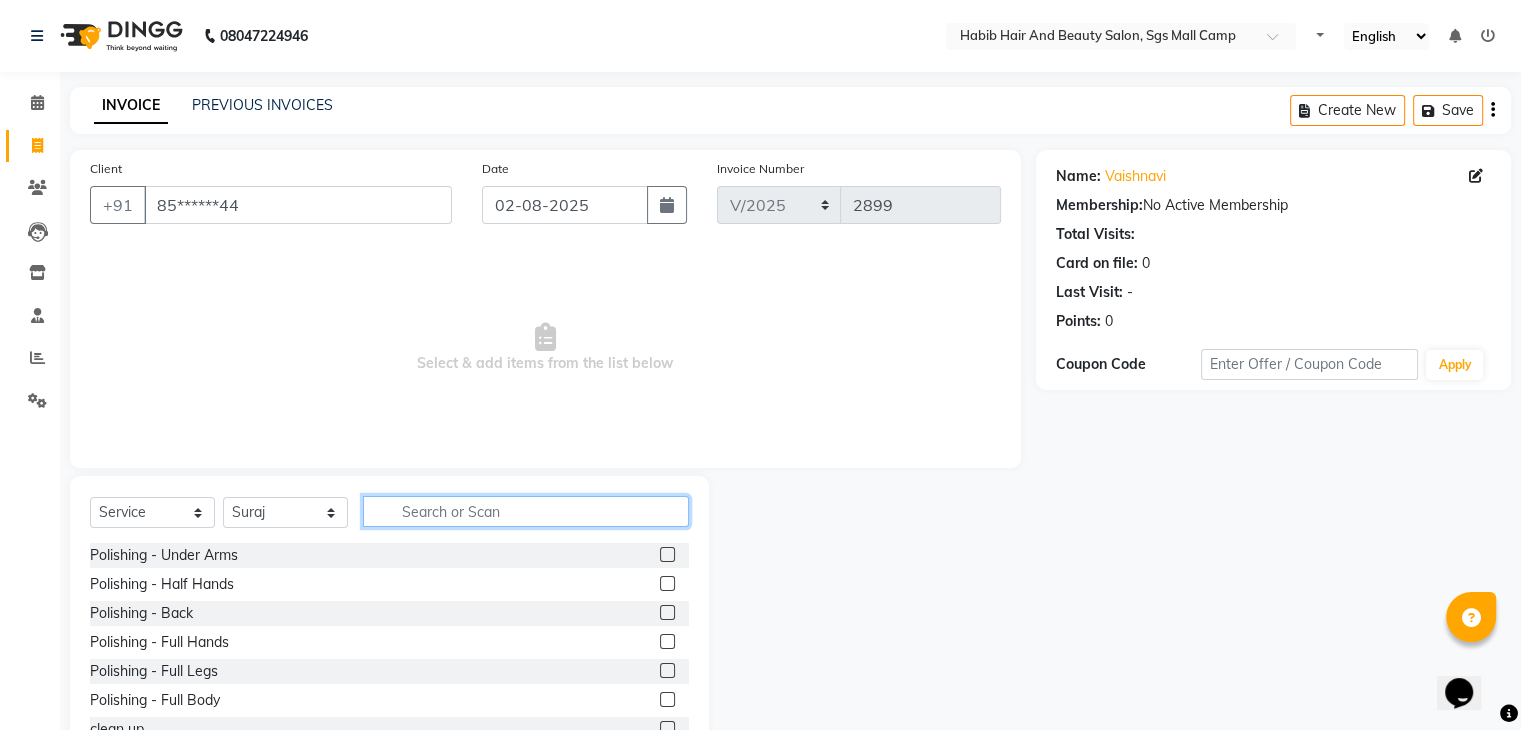 click 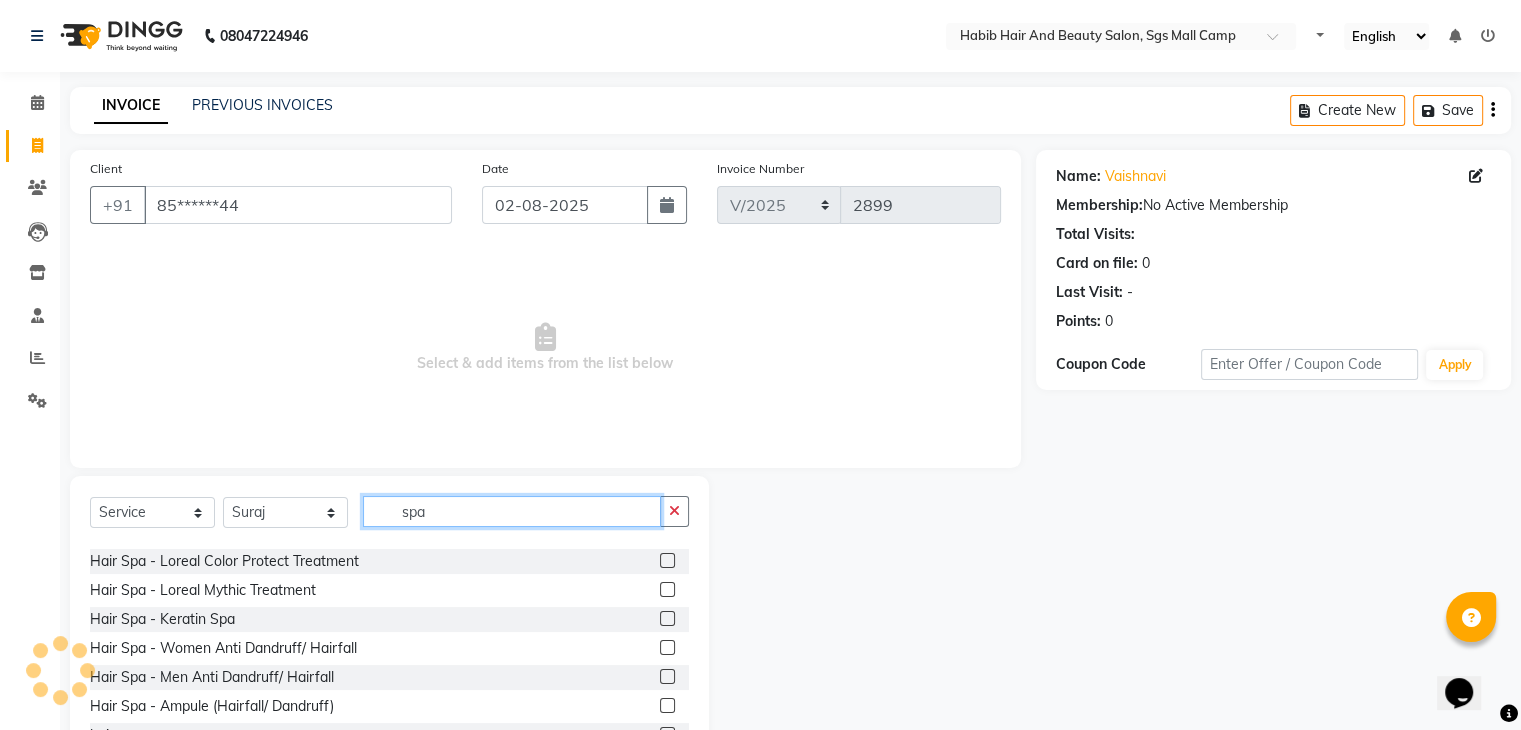 scroll, scrollTop: 321, scrollLeft: 0, axis: vertical 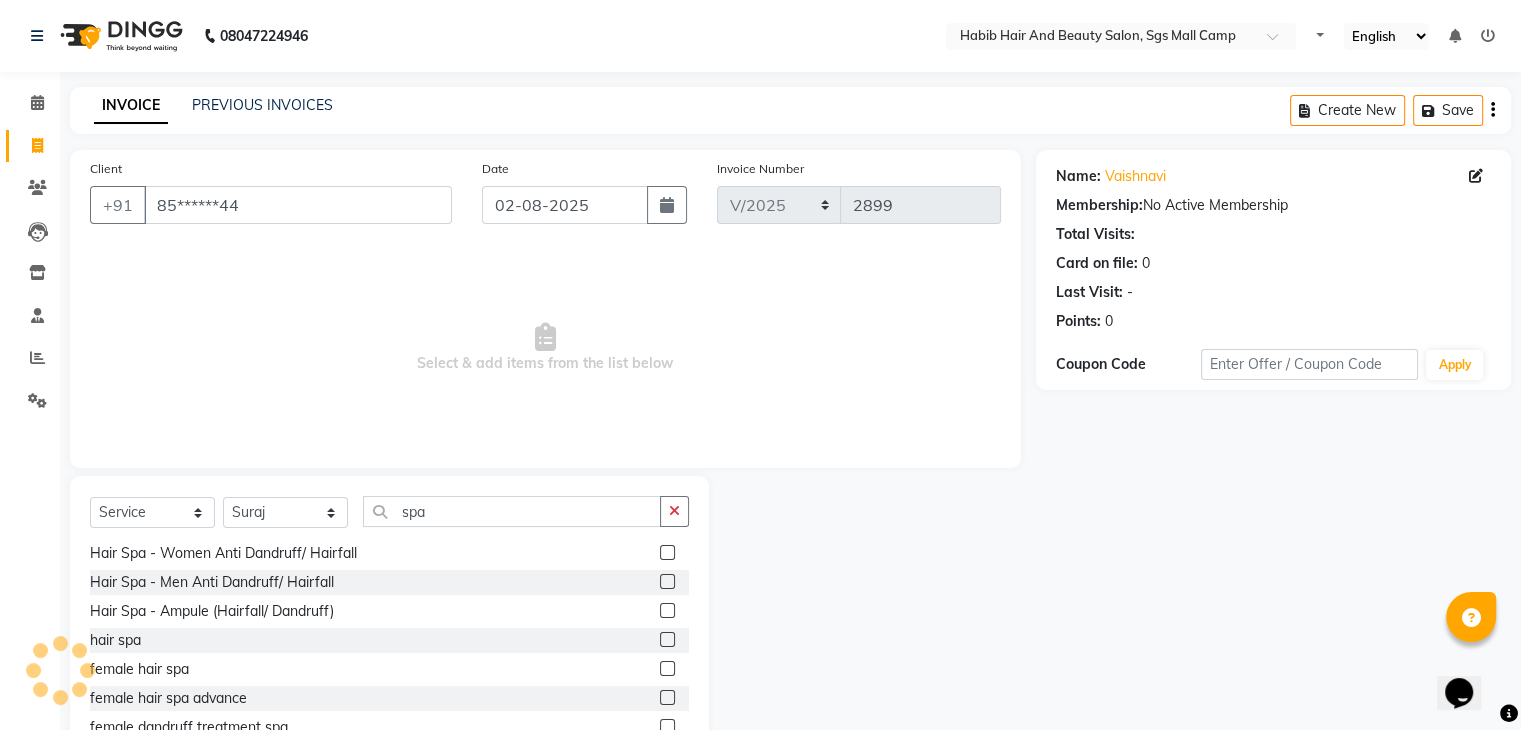 click 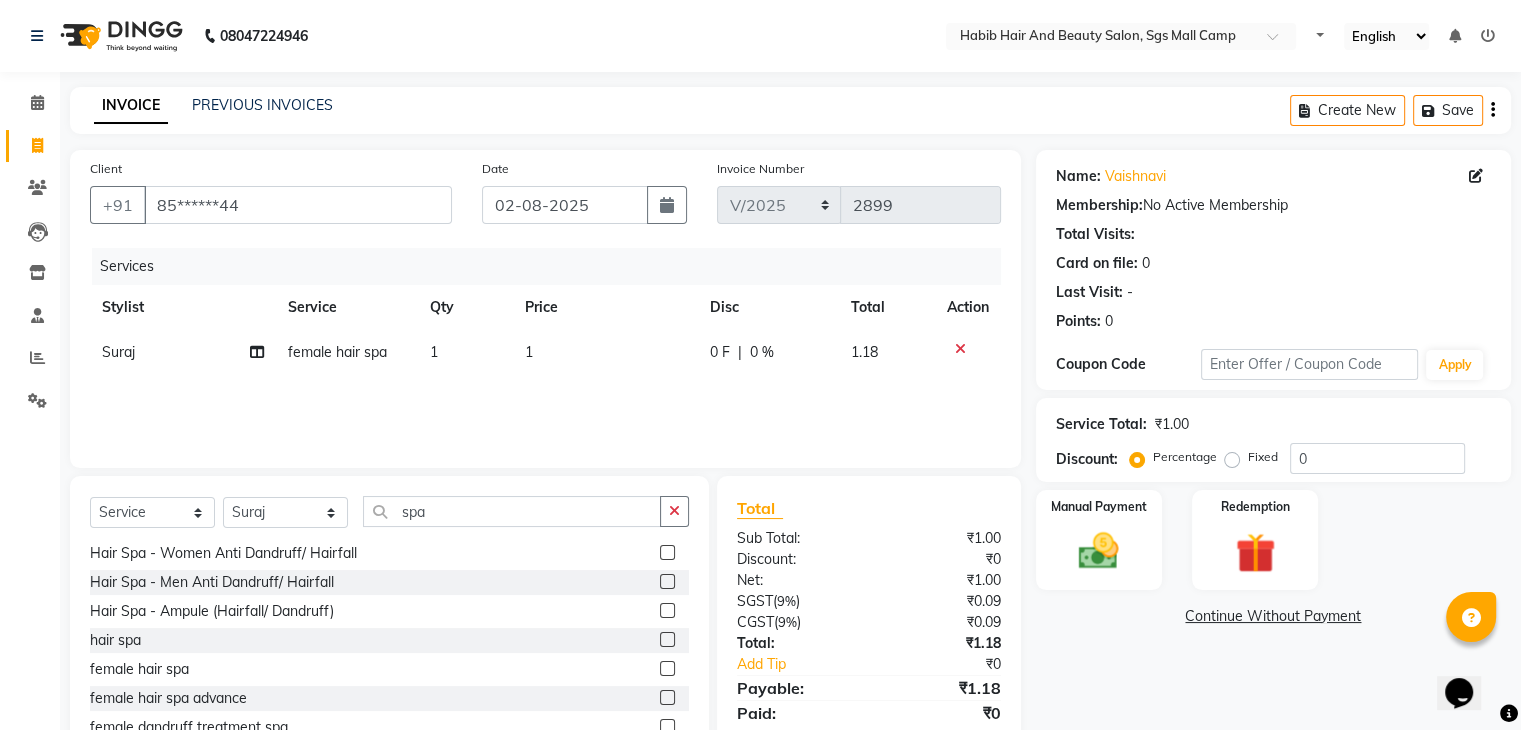 click on "1" 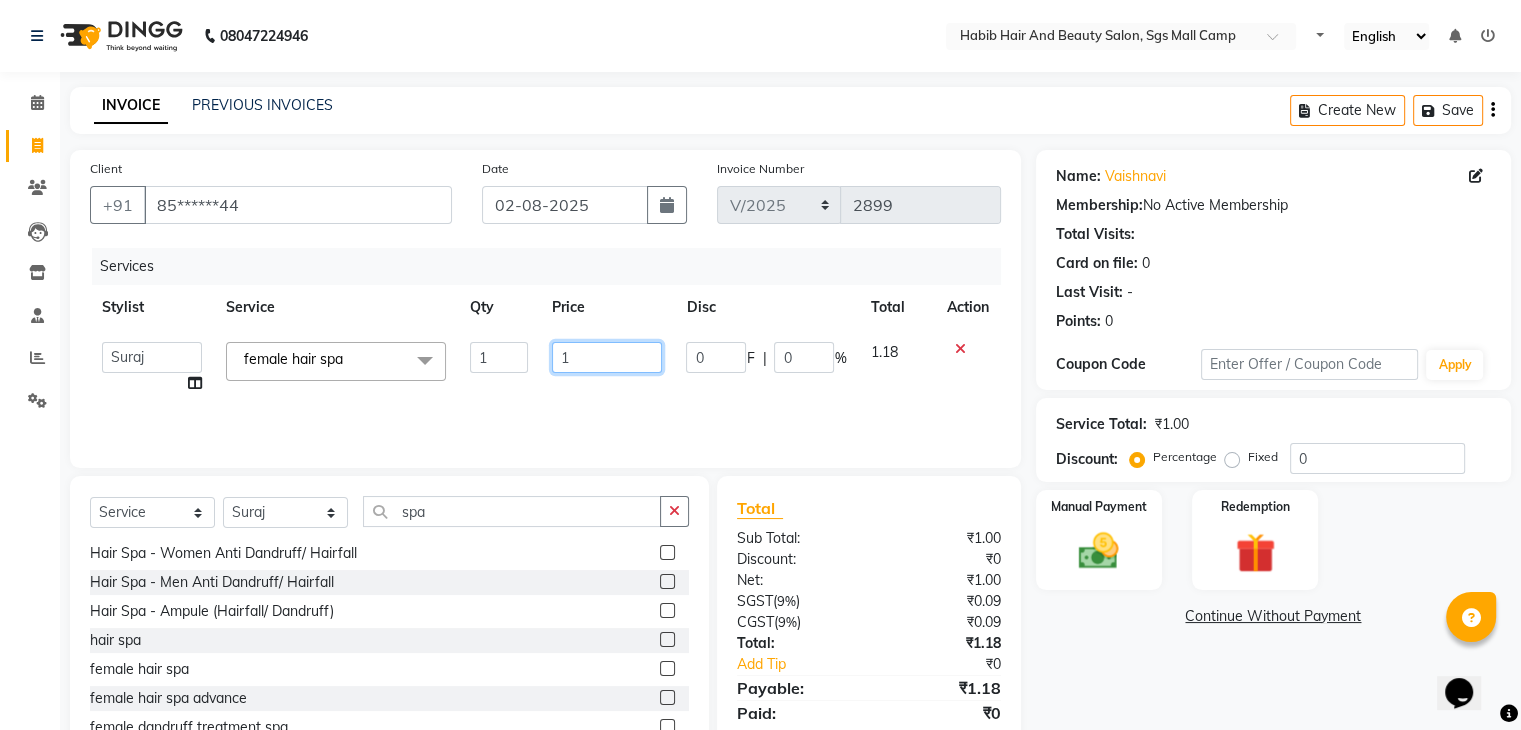 click on "1" 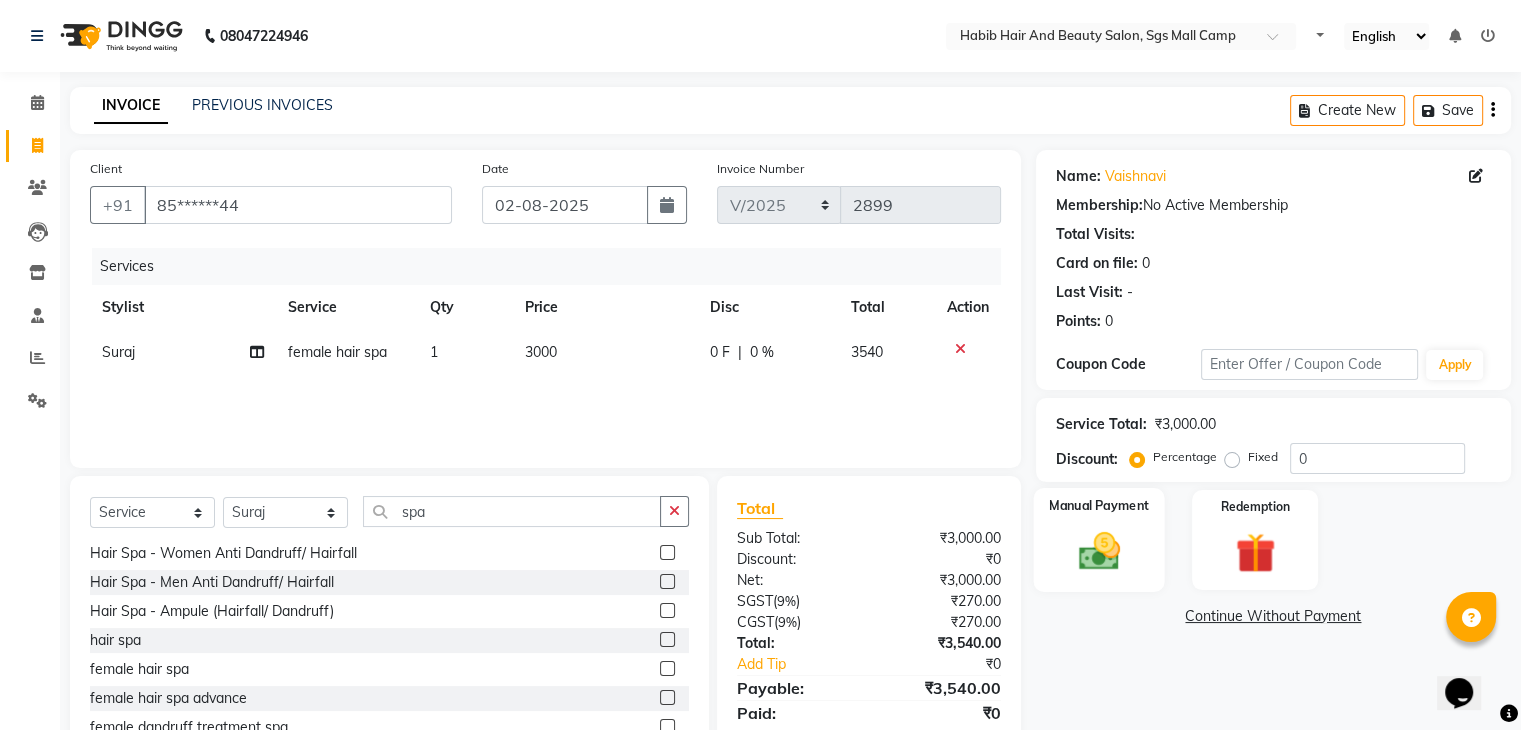 click 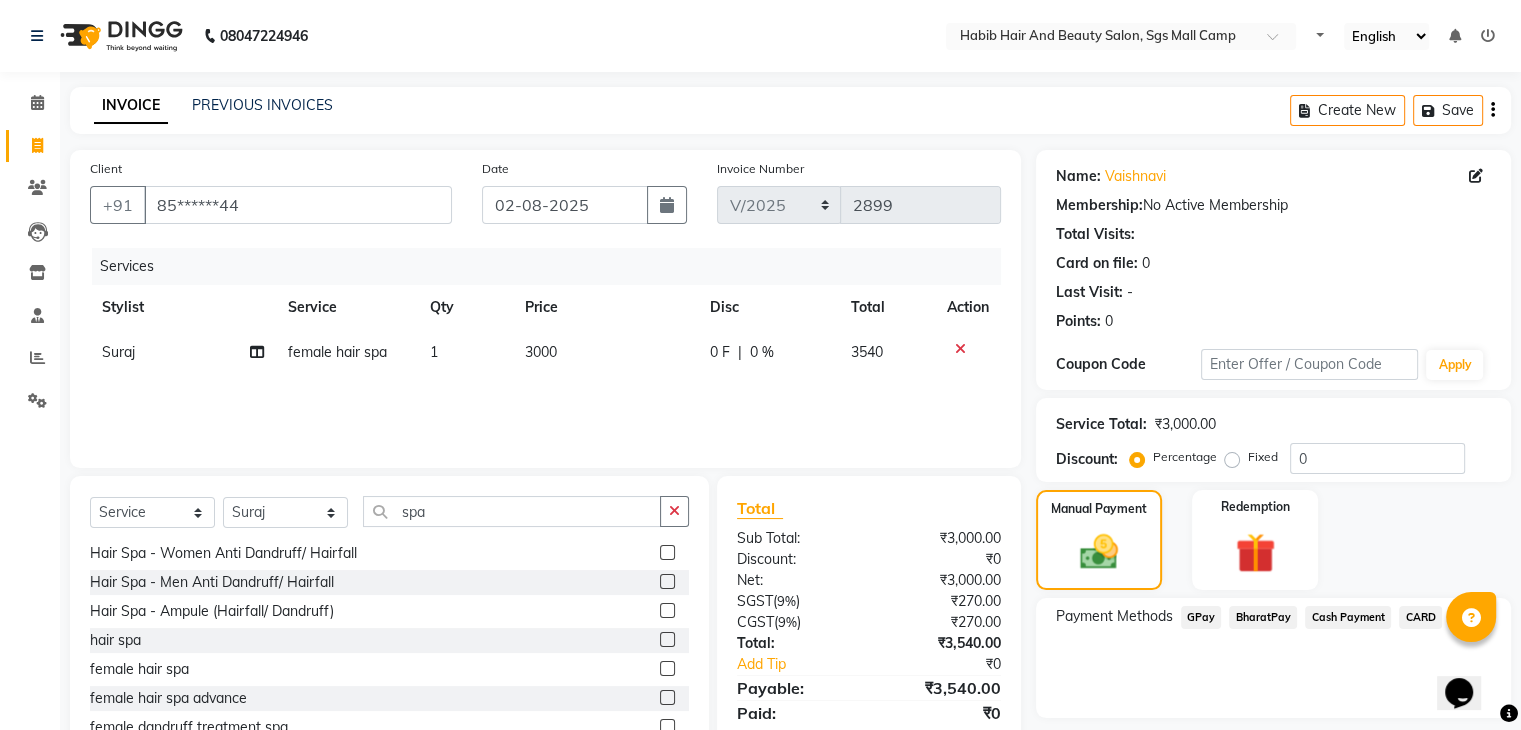 click on "BharatPay" 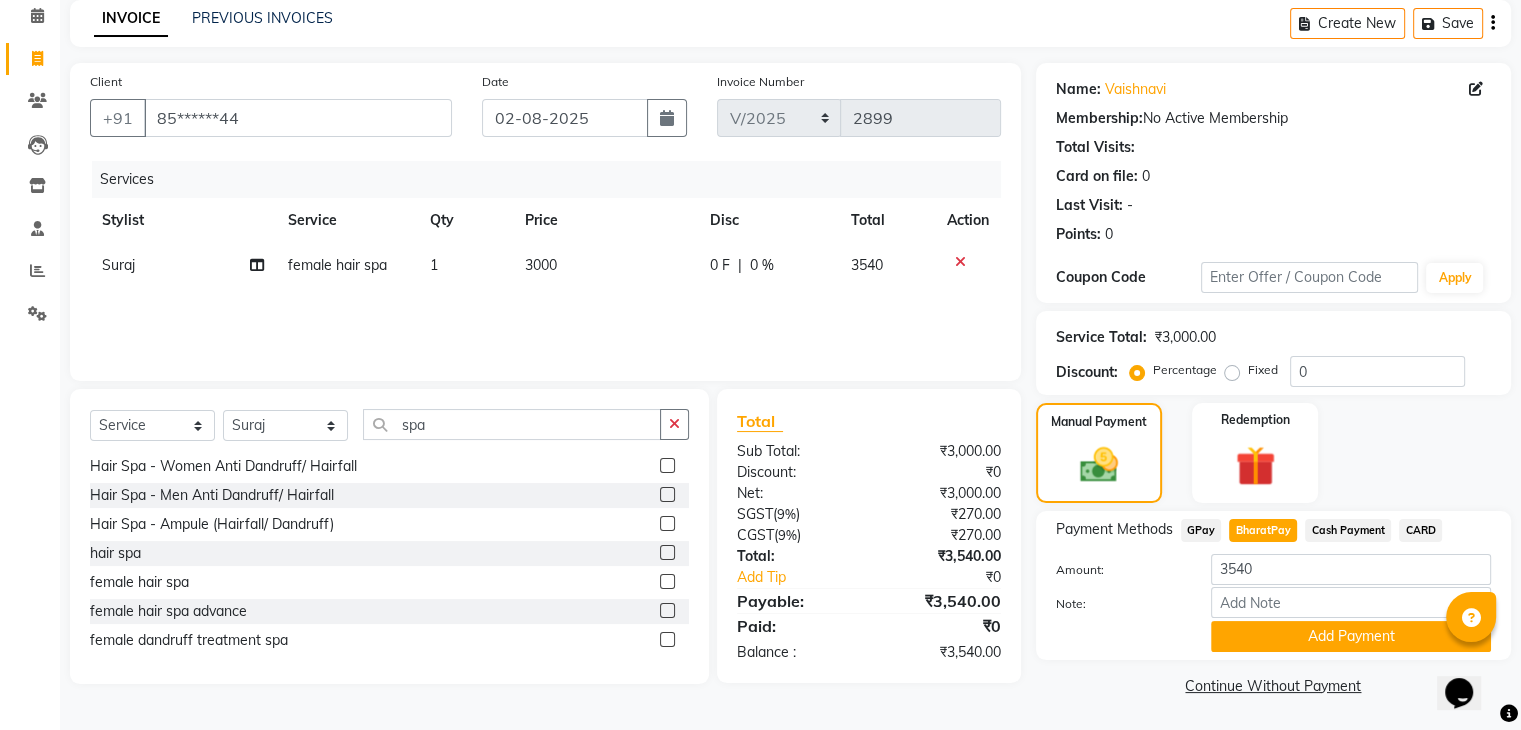 scroll, scrollTop: 89, scrollLeft: 0, axis: vertical 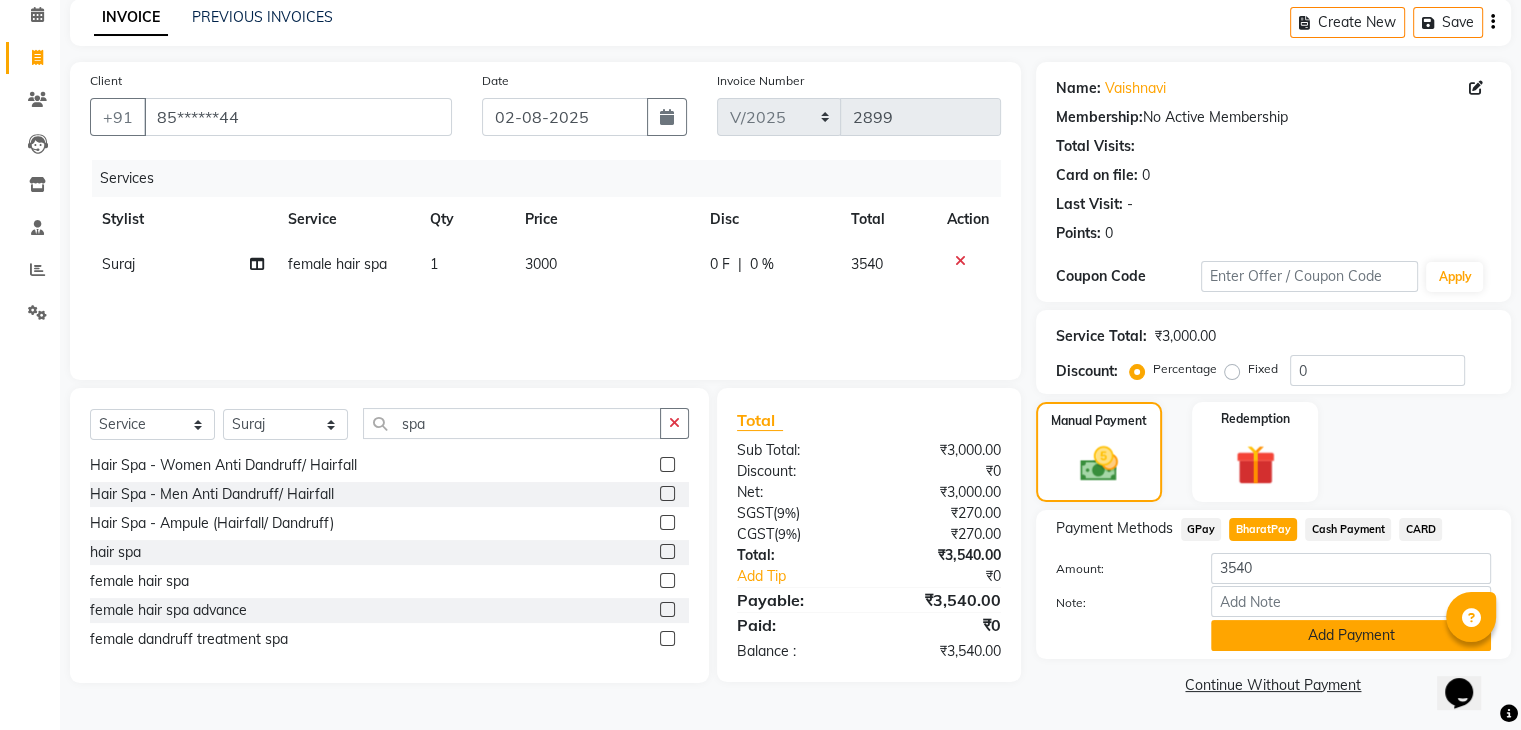 click on "Add Payment" 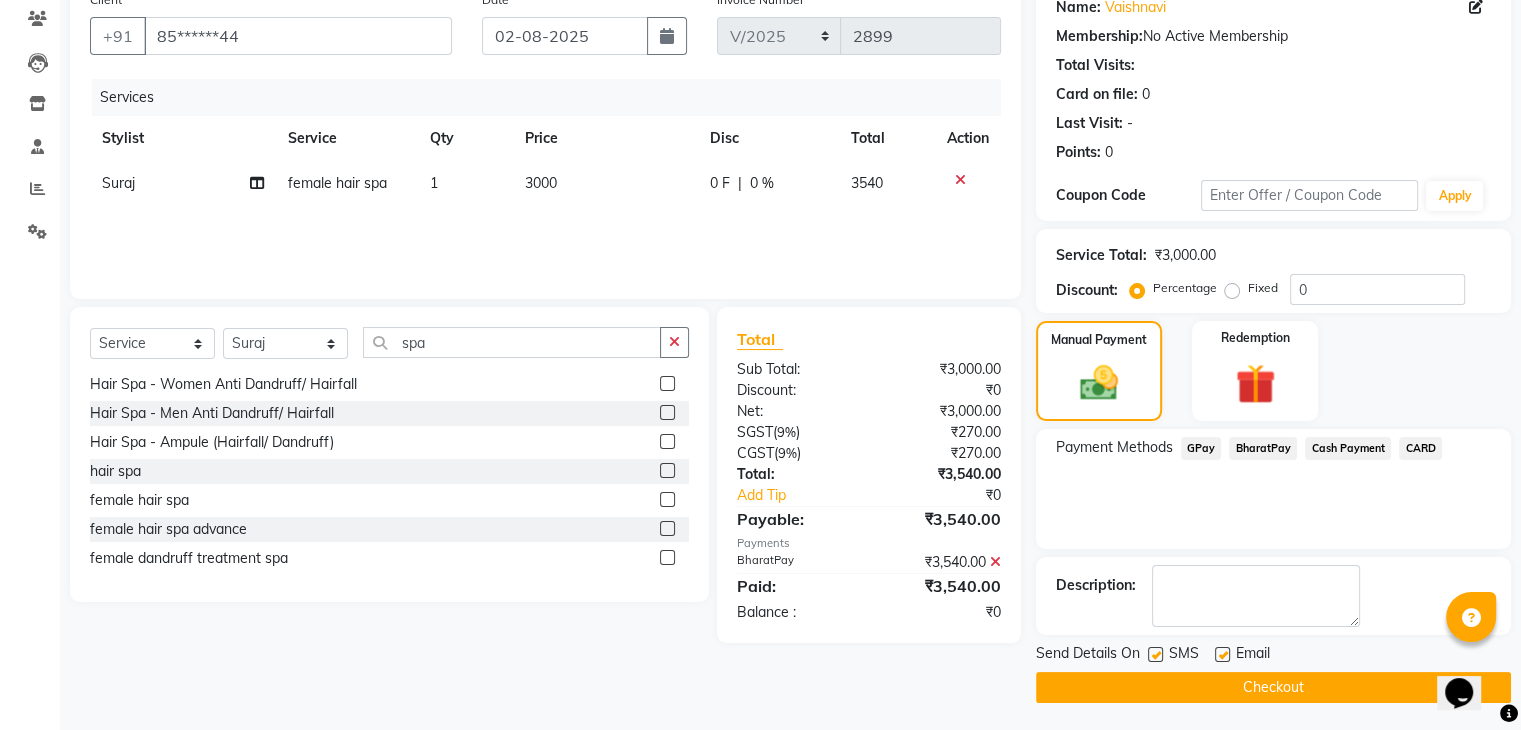 scroll, scrollTop: 171, scrollLeft: 0, axis: vertical 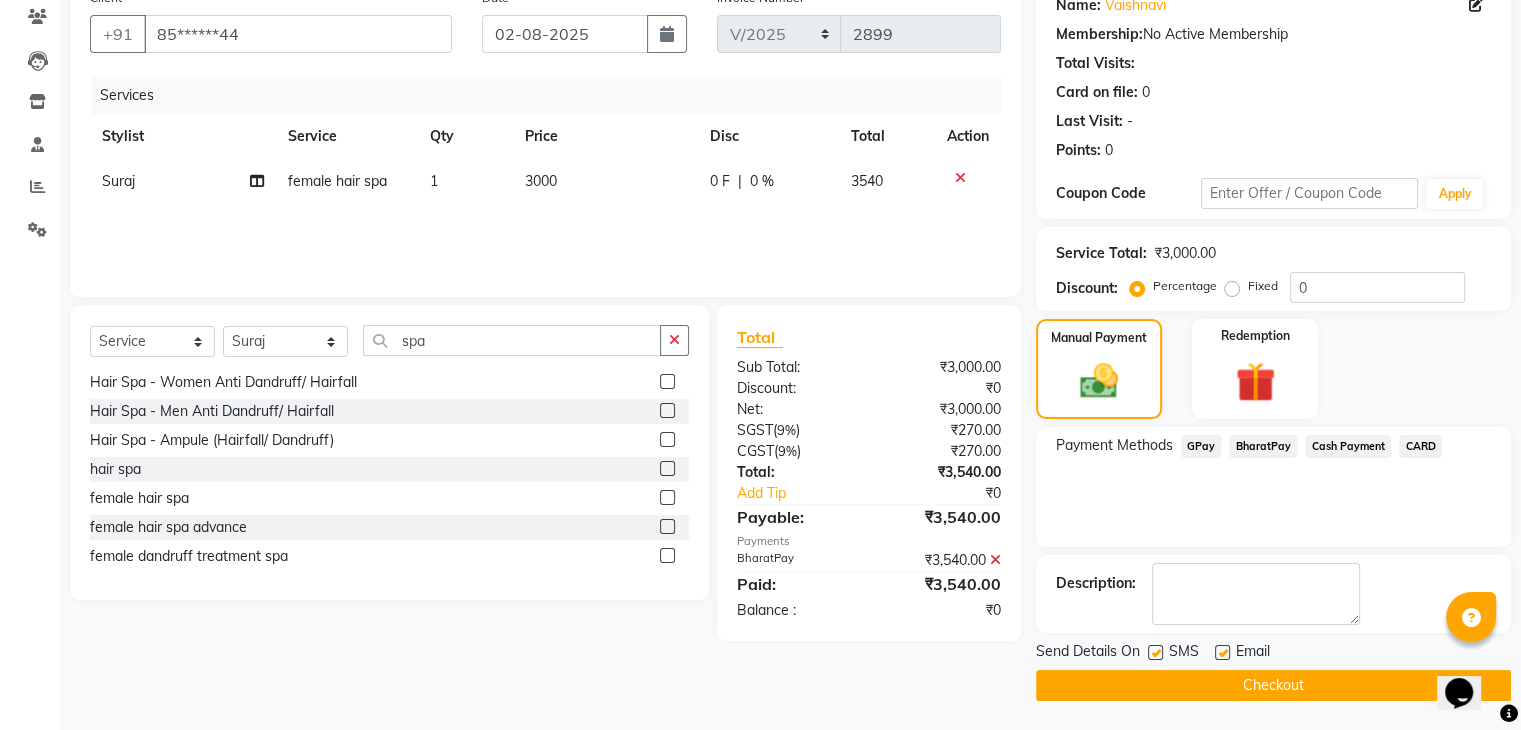 click on "Checkout" 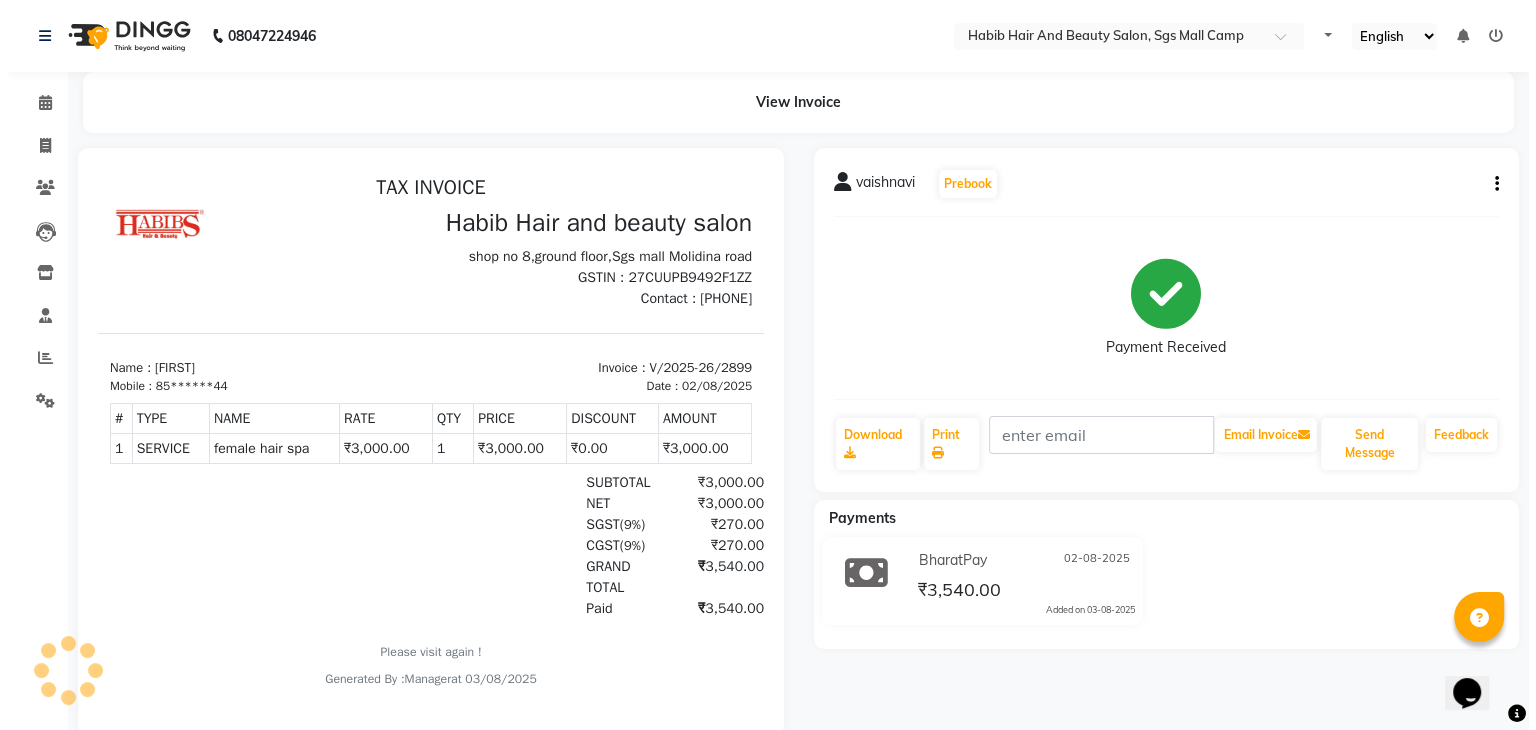 scroll, scrollTop: 0, scrollLeft: 0, axis: both 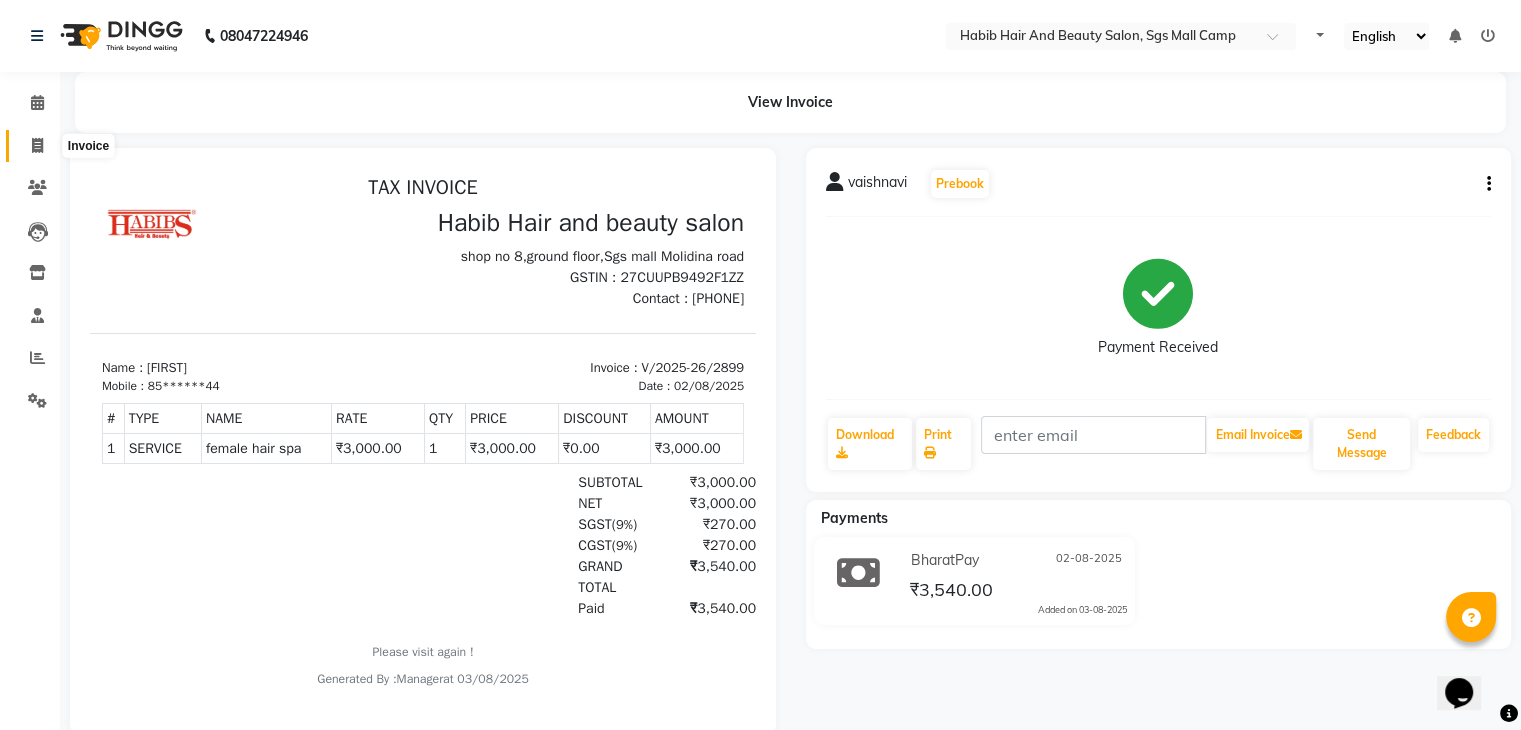 click 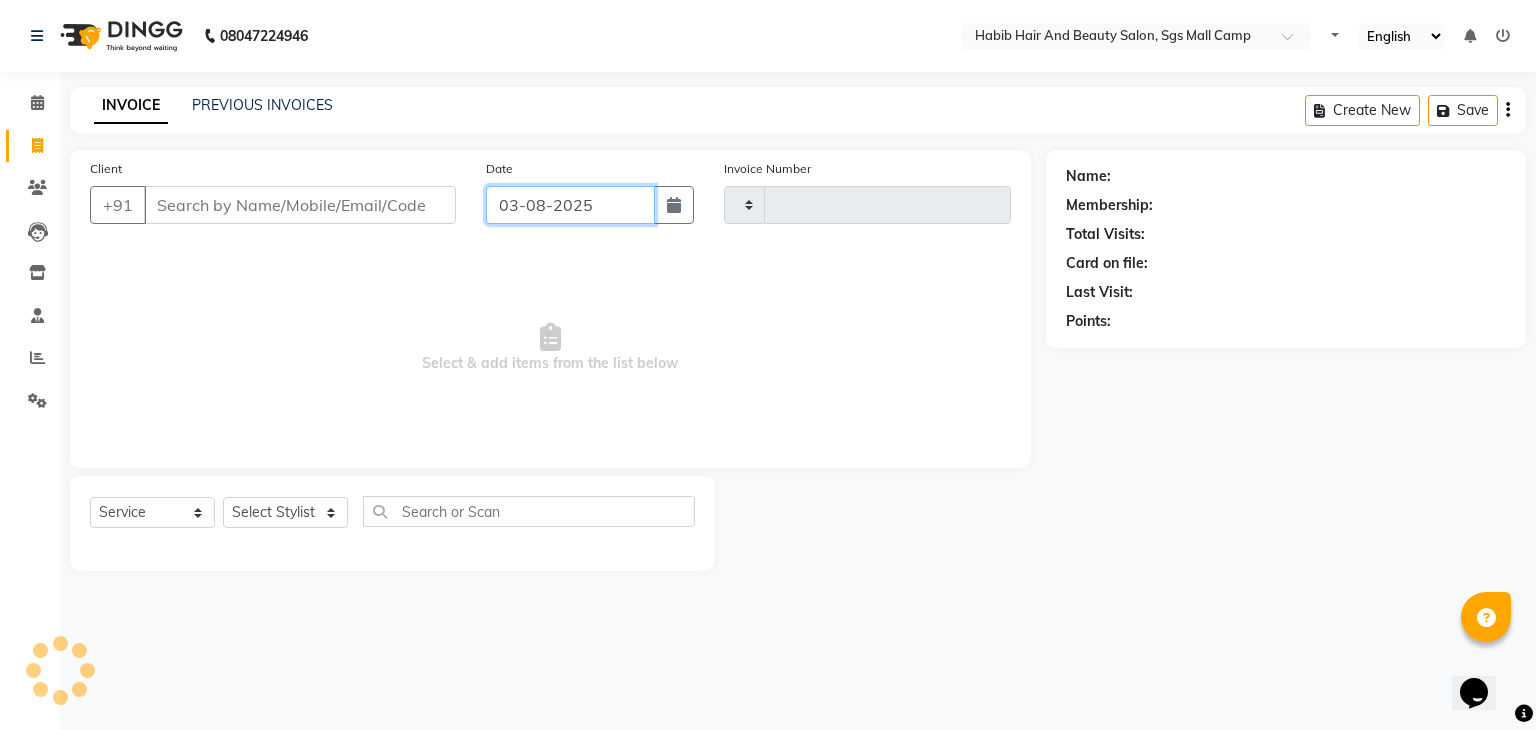 click on "03-08-2025" 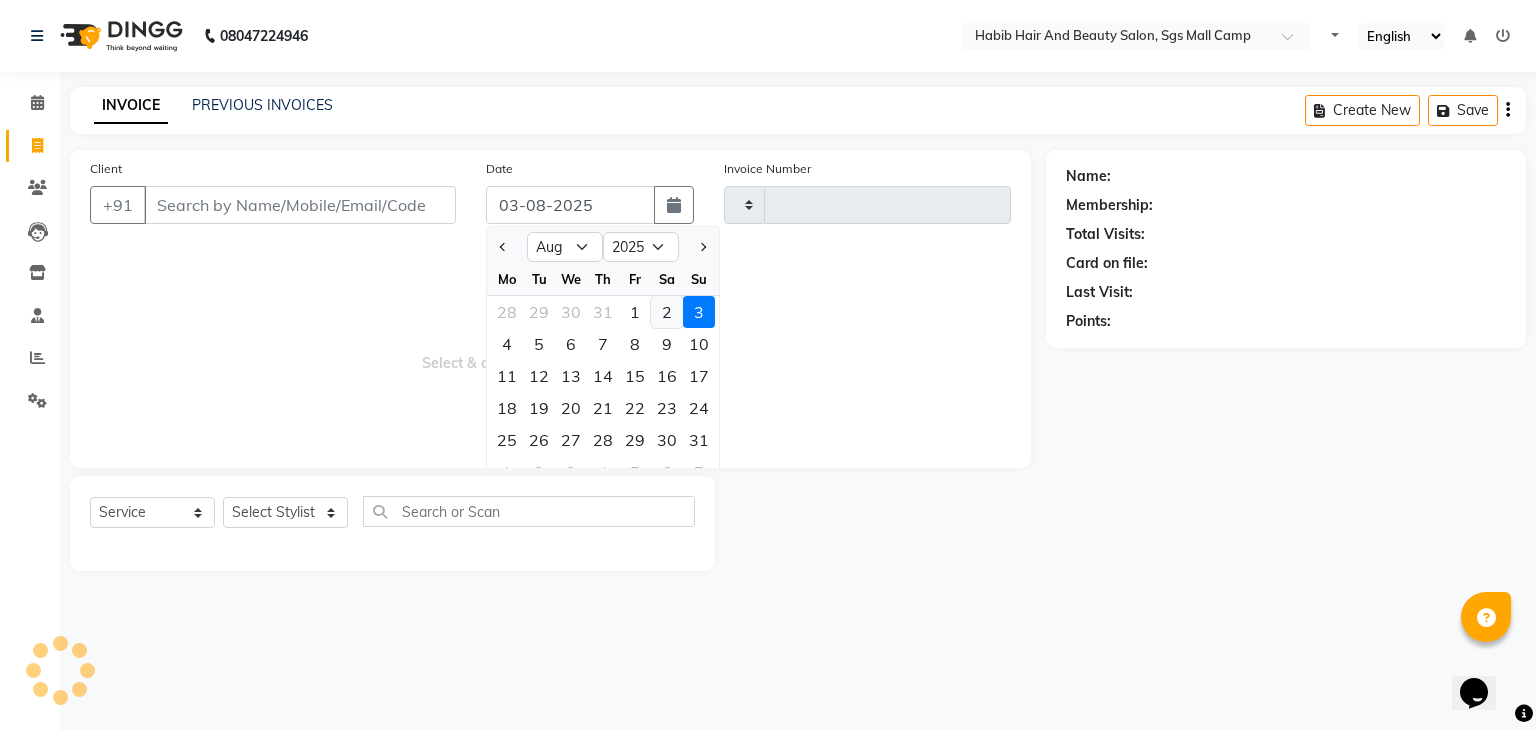click on "2" 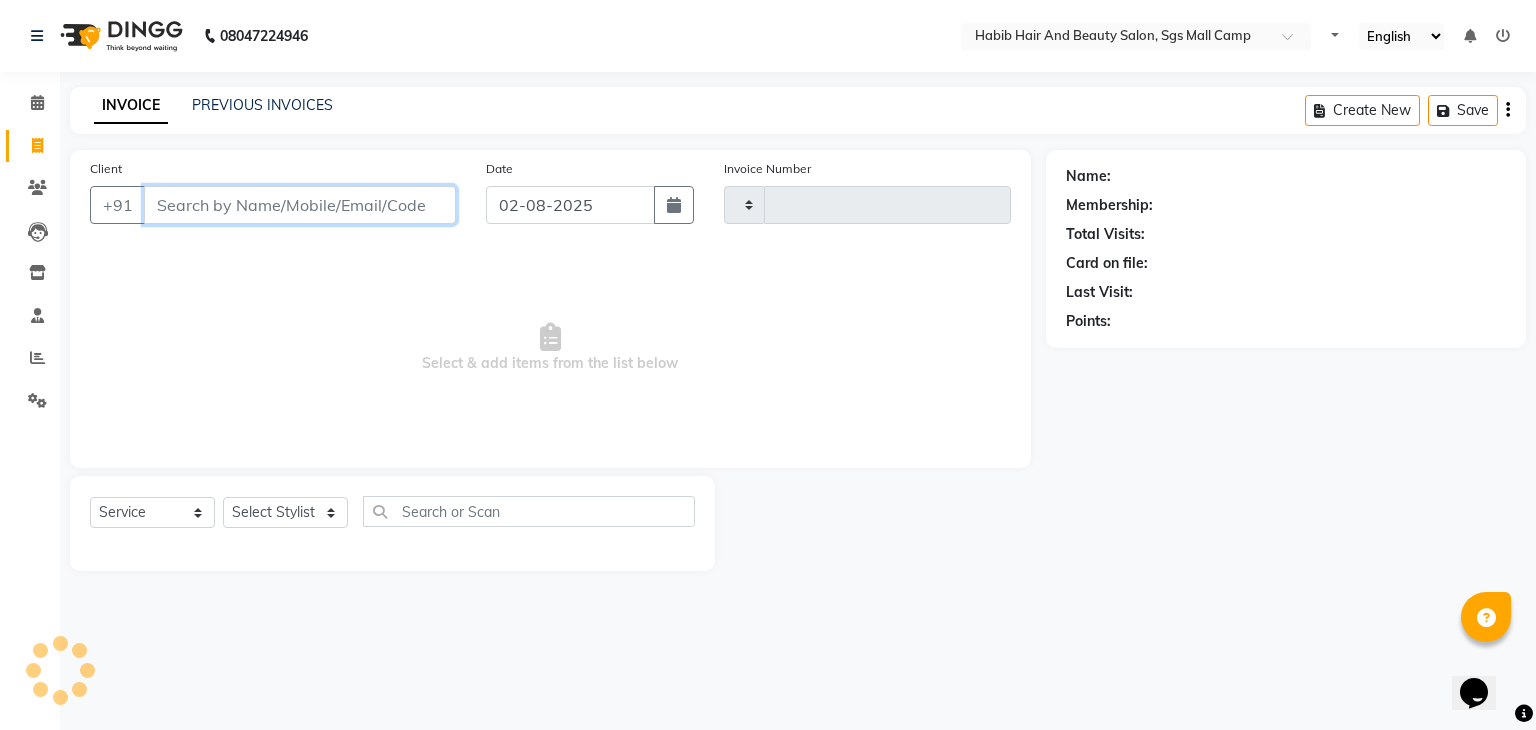 click on "Client" at bounding box center (300, 205) 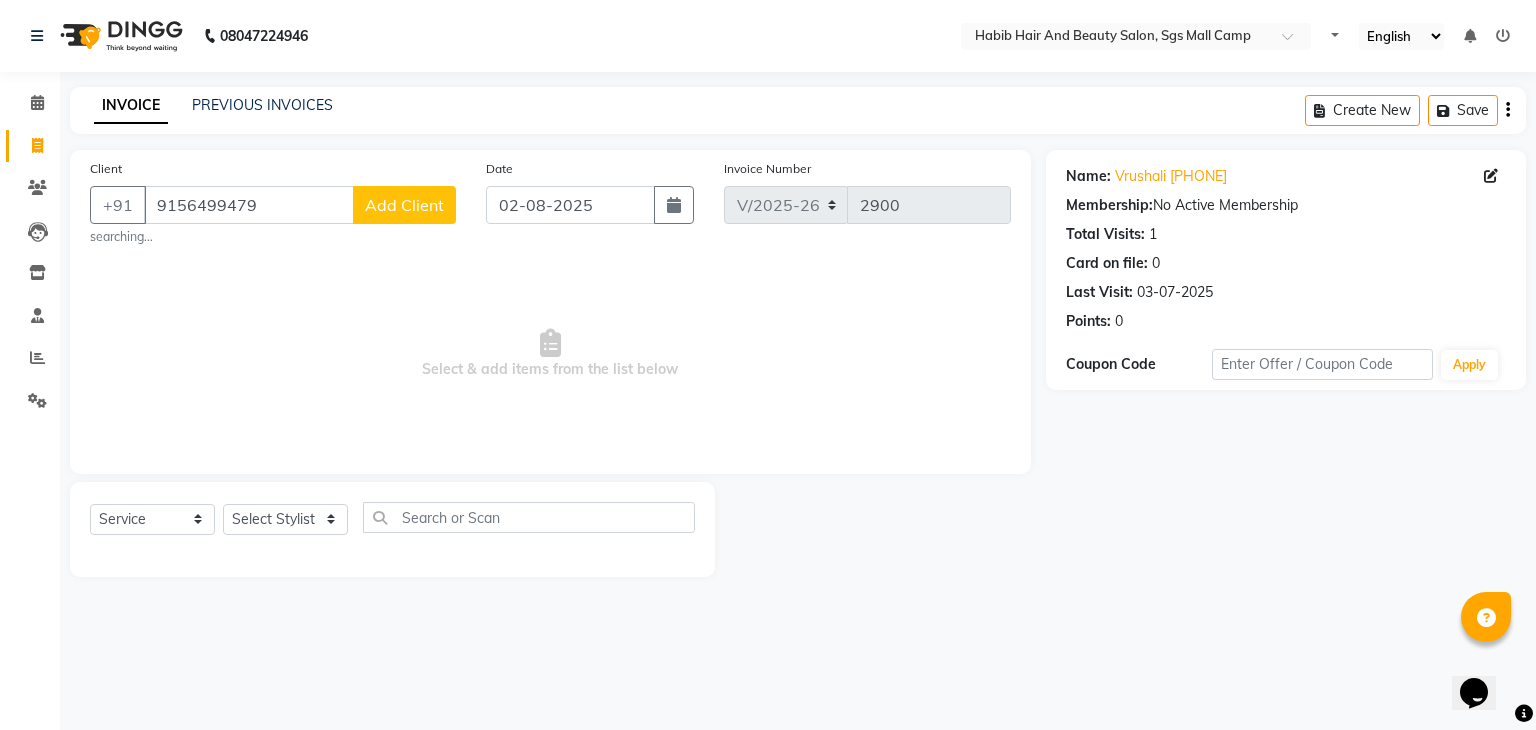 click on "Add Client" 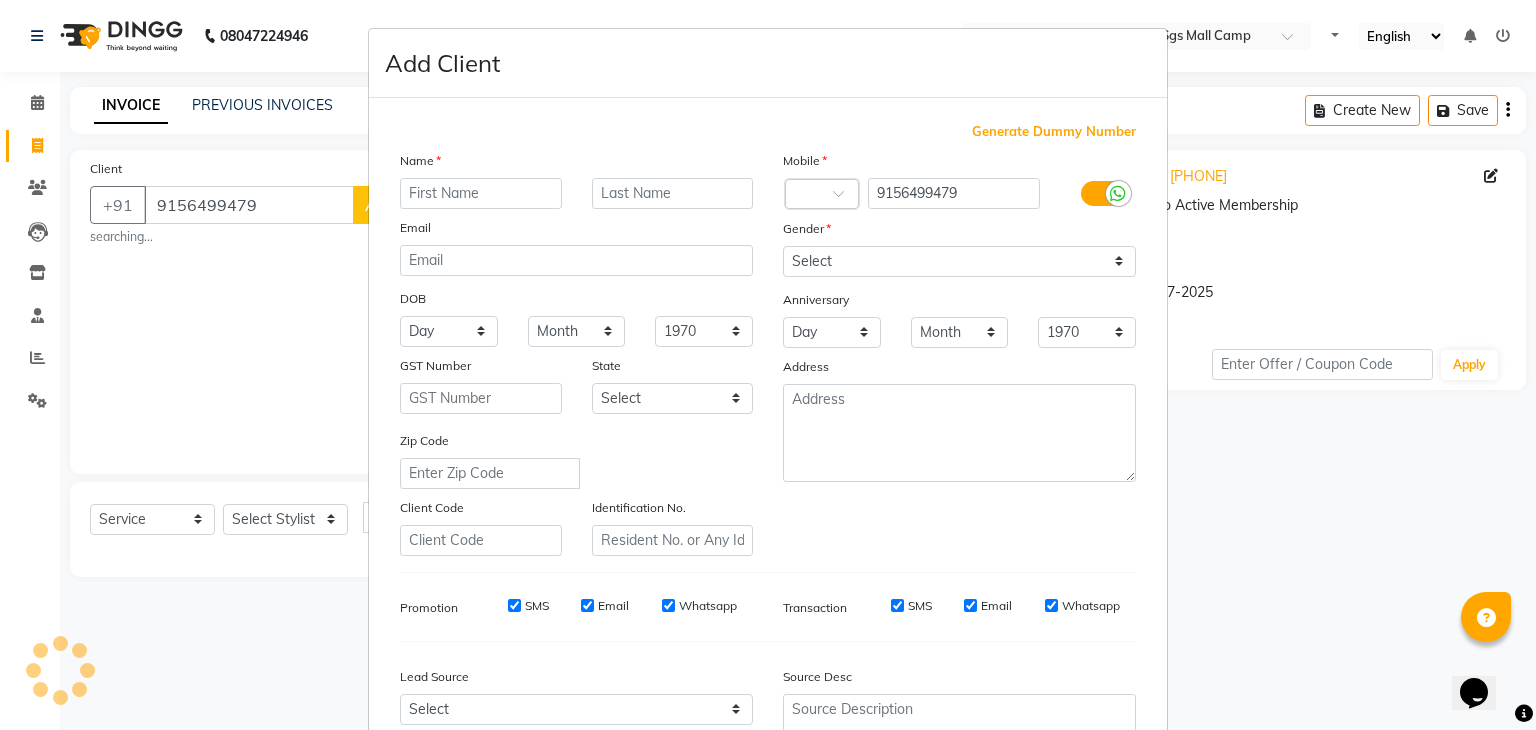 click at bounding box center [481, 193] 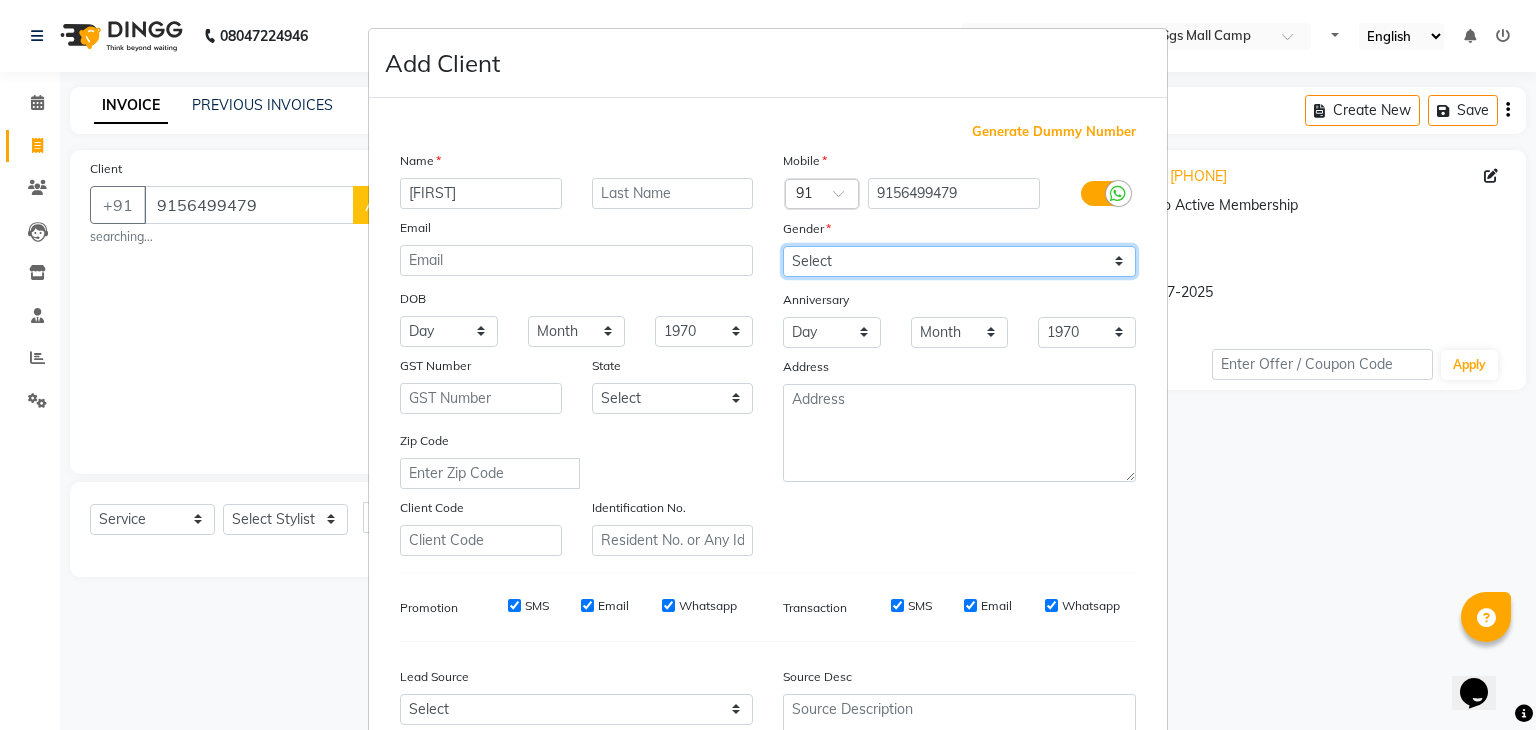 click on "Select Male Female Other Prefer Not To Say" at bounding box center (959, 261) 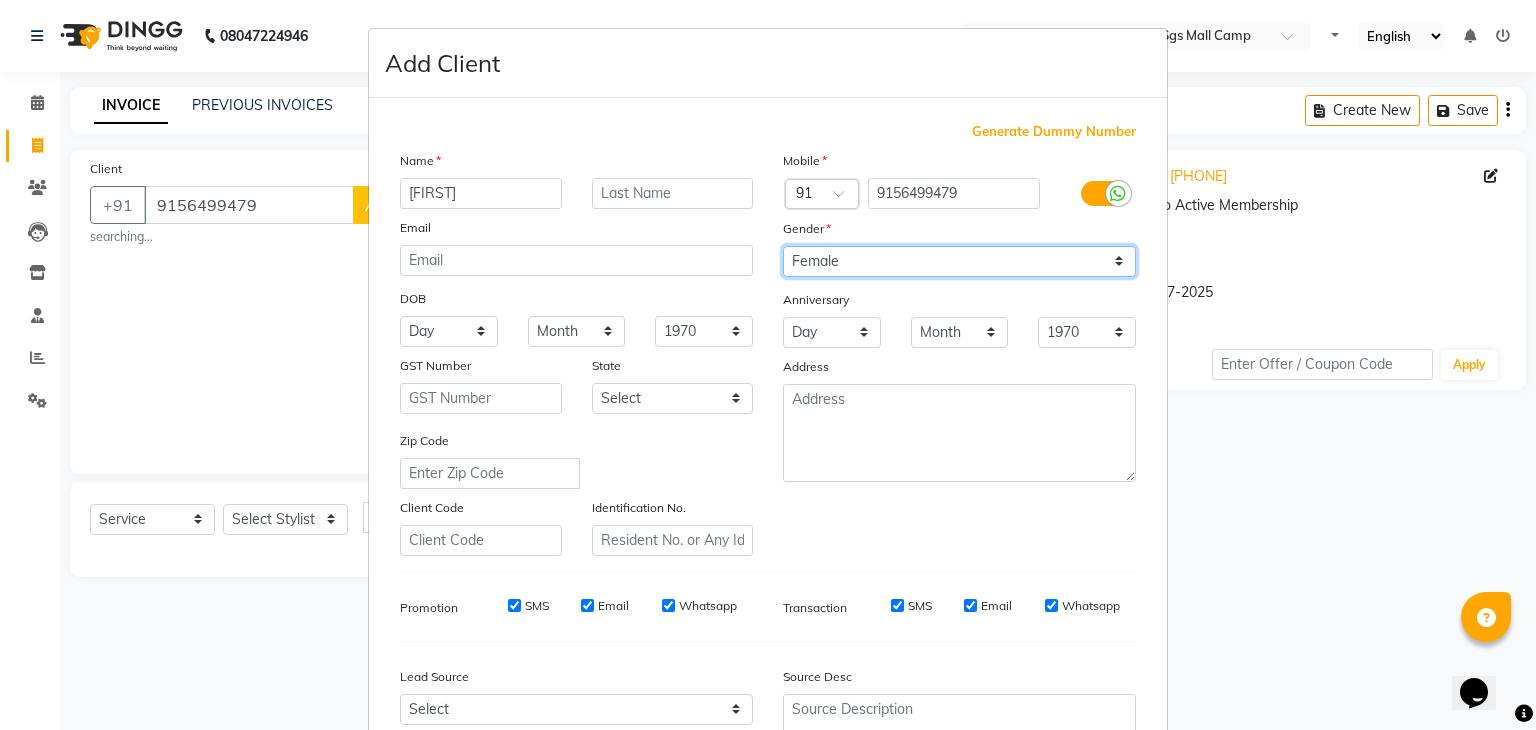 click on "Select Male Female Other Prefer Not To Say" at bounding box center (959, 261) 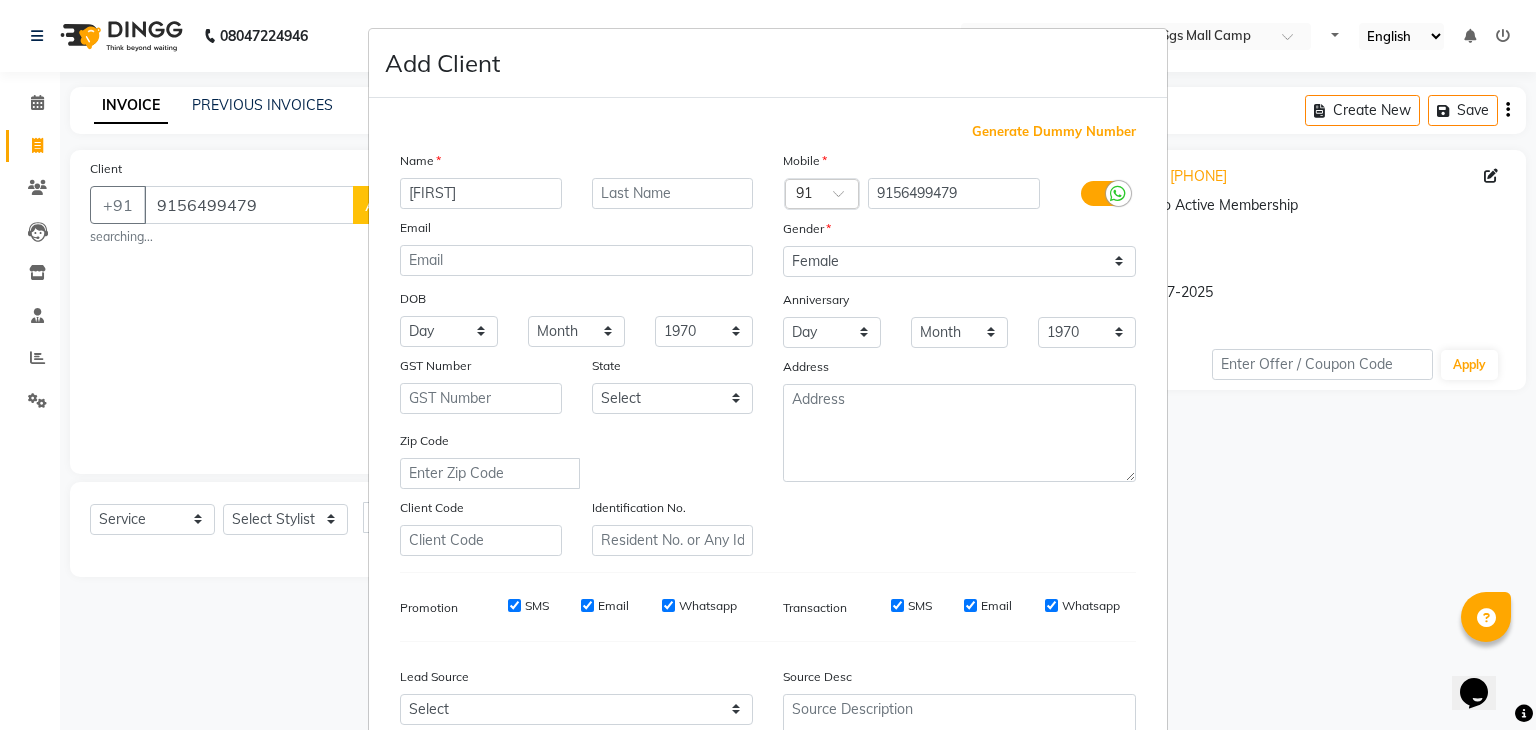 click on "Zip Code" at bounding box center [576, 459] 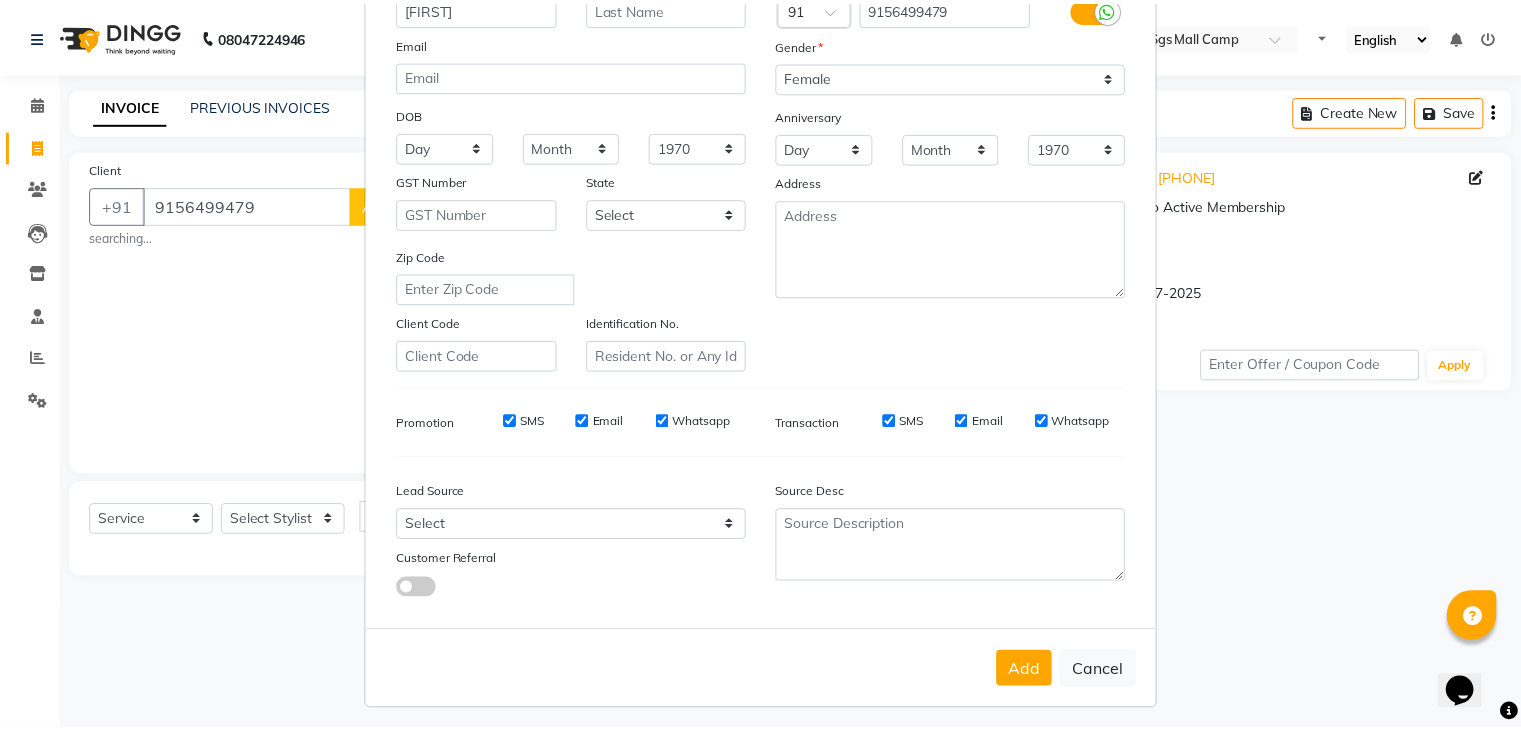 scroll, scrollTop: 203, scrollLeft: 0, axis: vertical 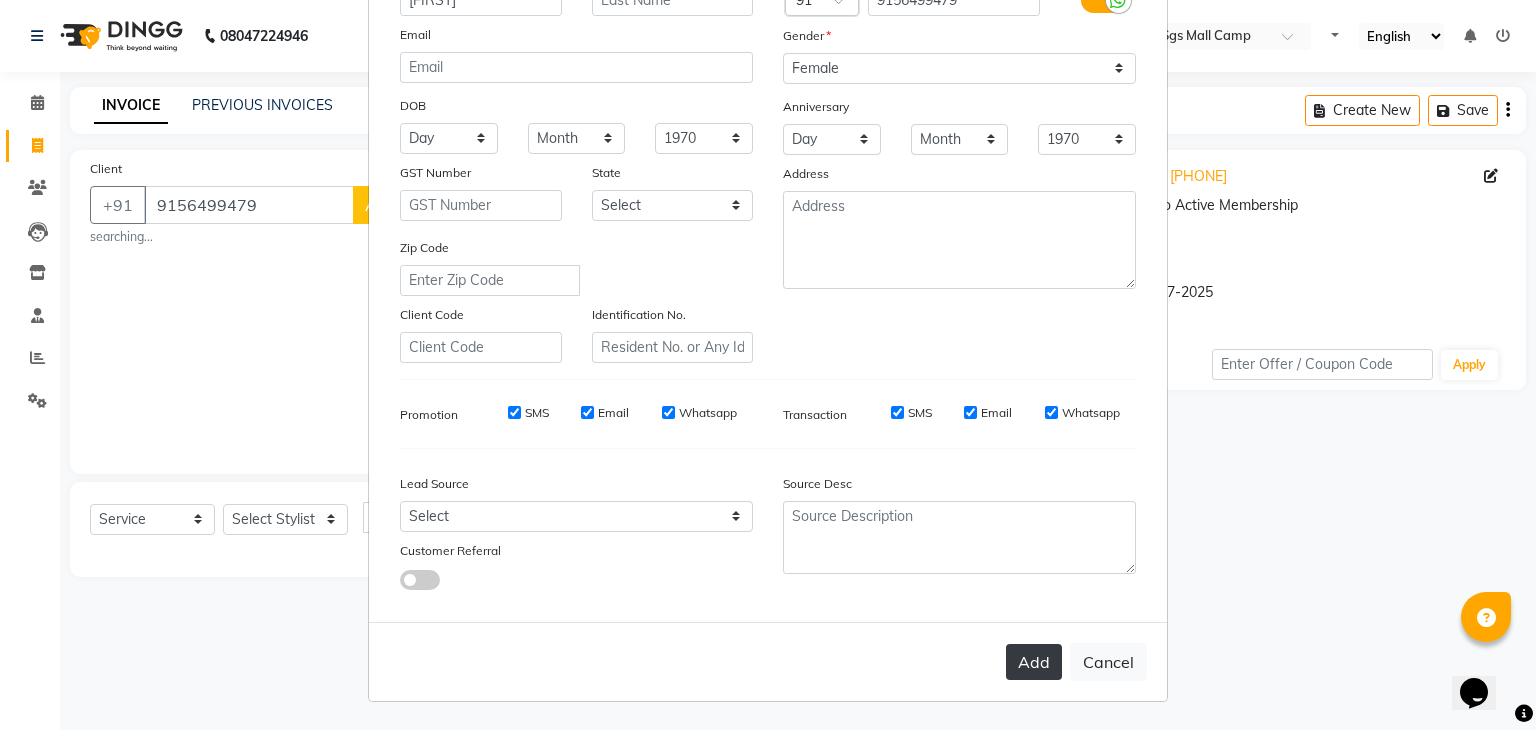 click on "Add" at bounding box center [1034, 662] 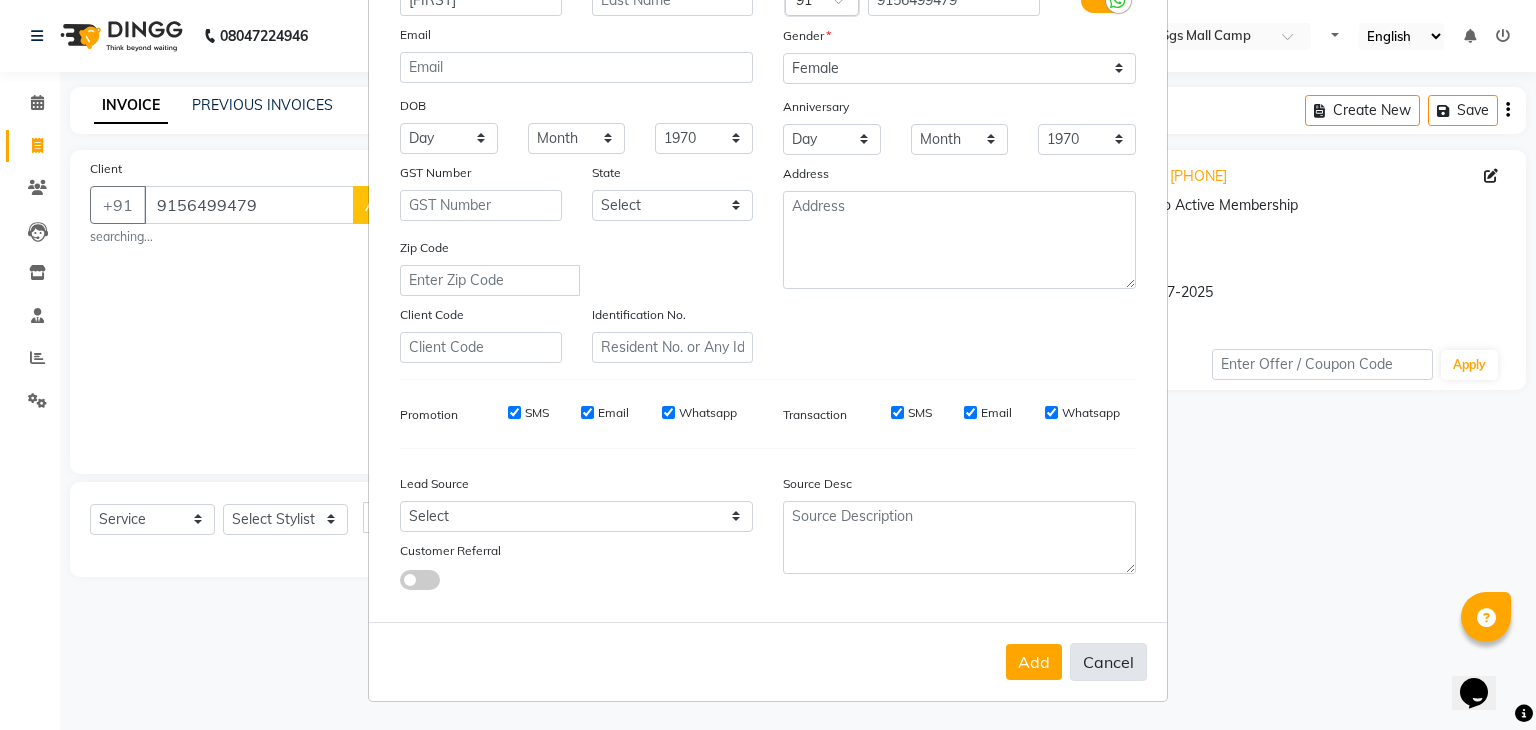 click on "Cancel" at bounding box center [1108, 662] 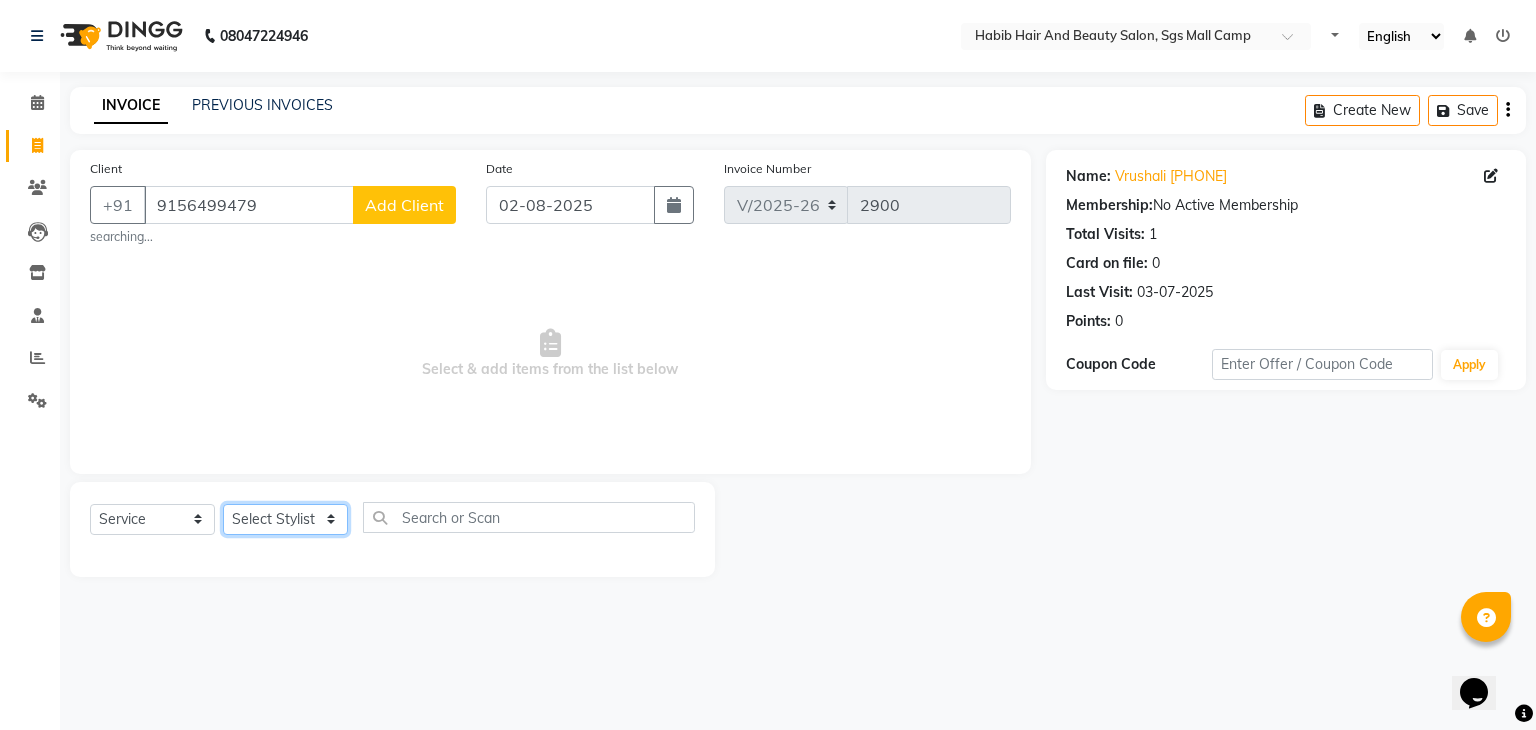 click on "Select Stylist [FIRST] [LAST] [FIRST]  [FIRST] Manager [FIRST]  [FIRST] [FIRST] [FIRST]  [FIRST] [FIRST]" 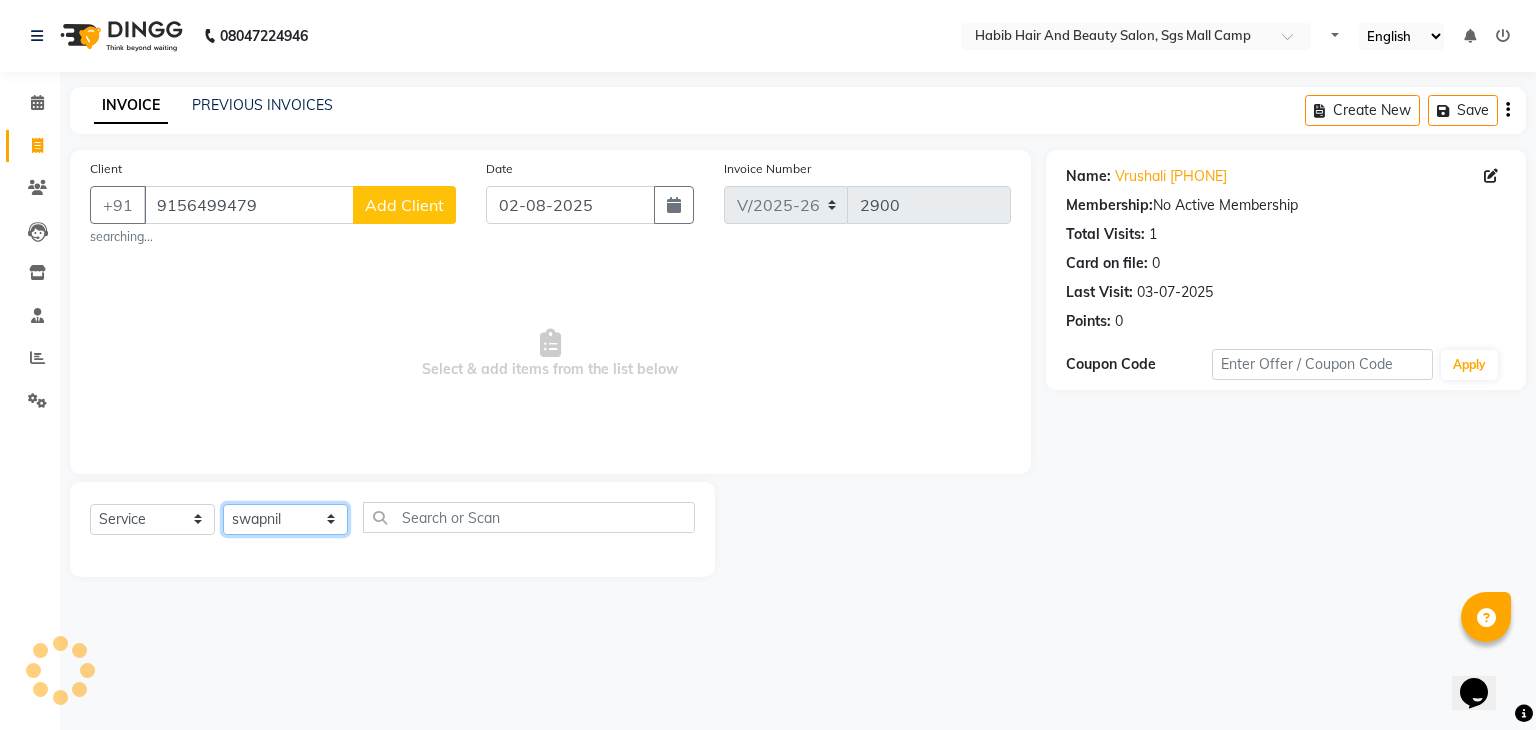 click on "Select Stylist [FIRST] [LAST] [FIRST]  [FIRST] Manager [FIRST]  [FIRST] [FIRST] [FIRST]  [FIRST] [FIRST]" 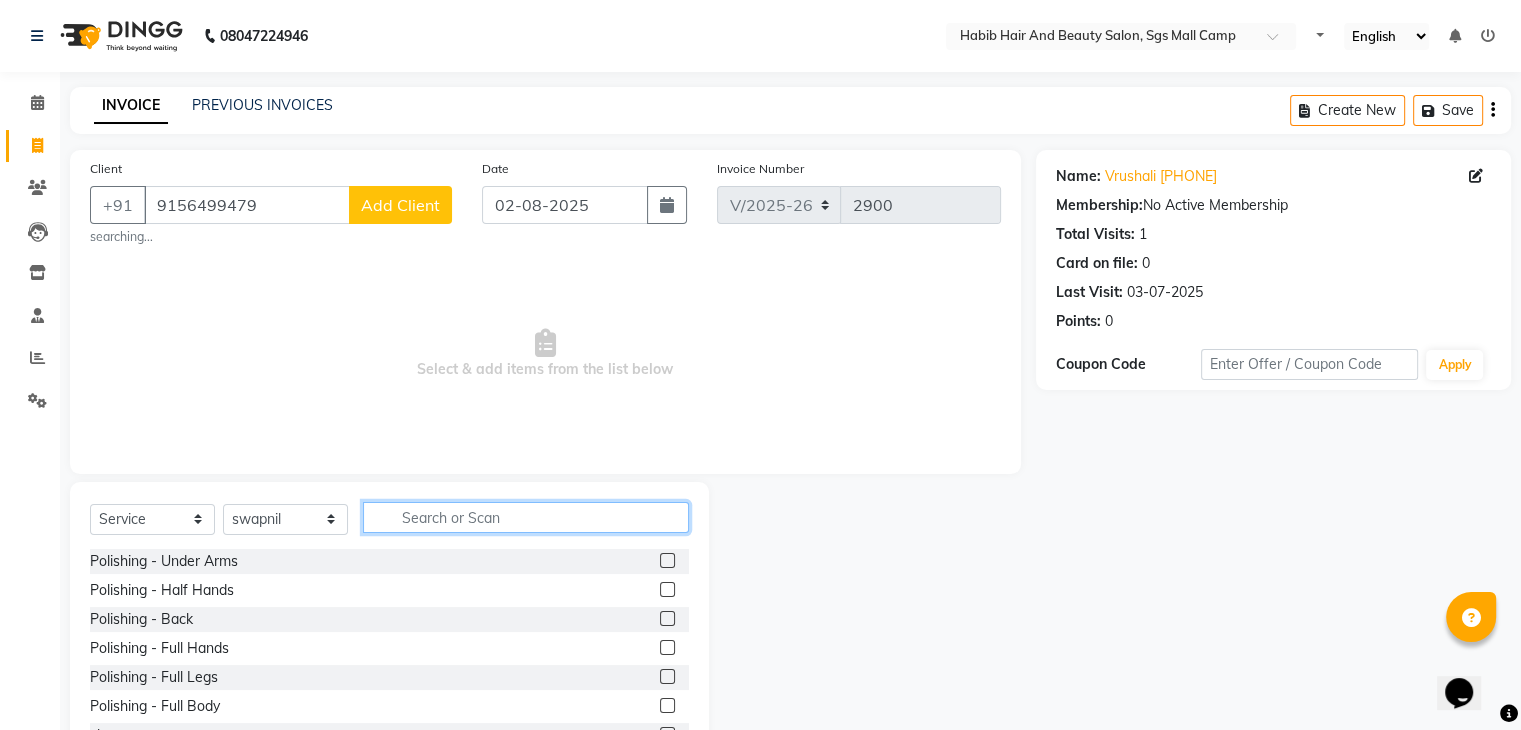click 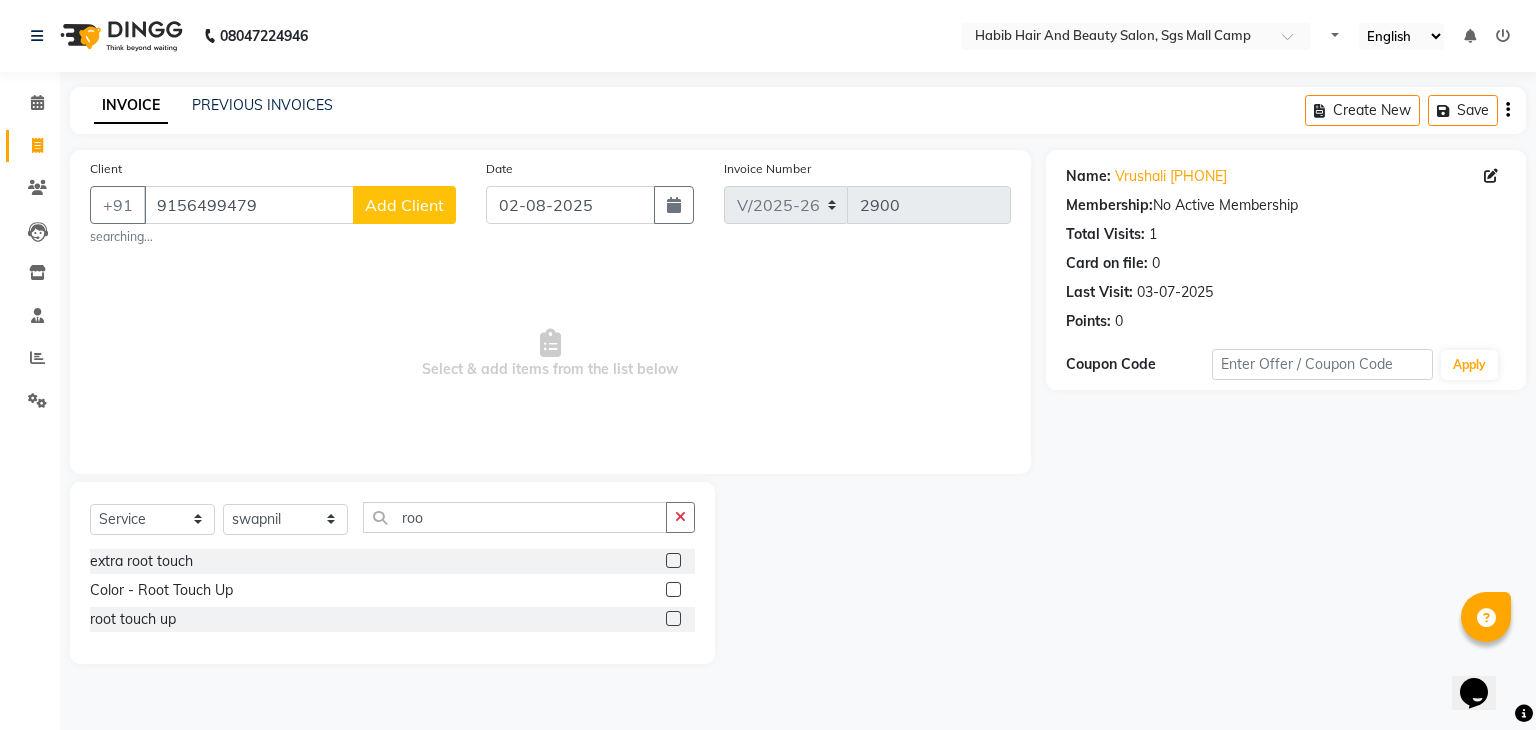 click 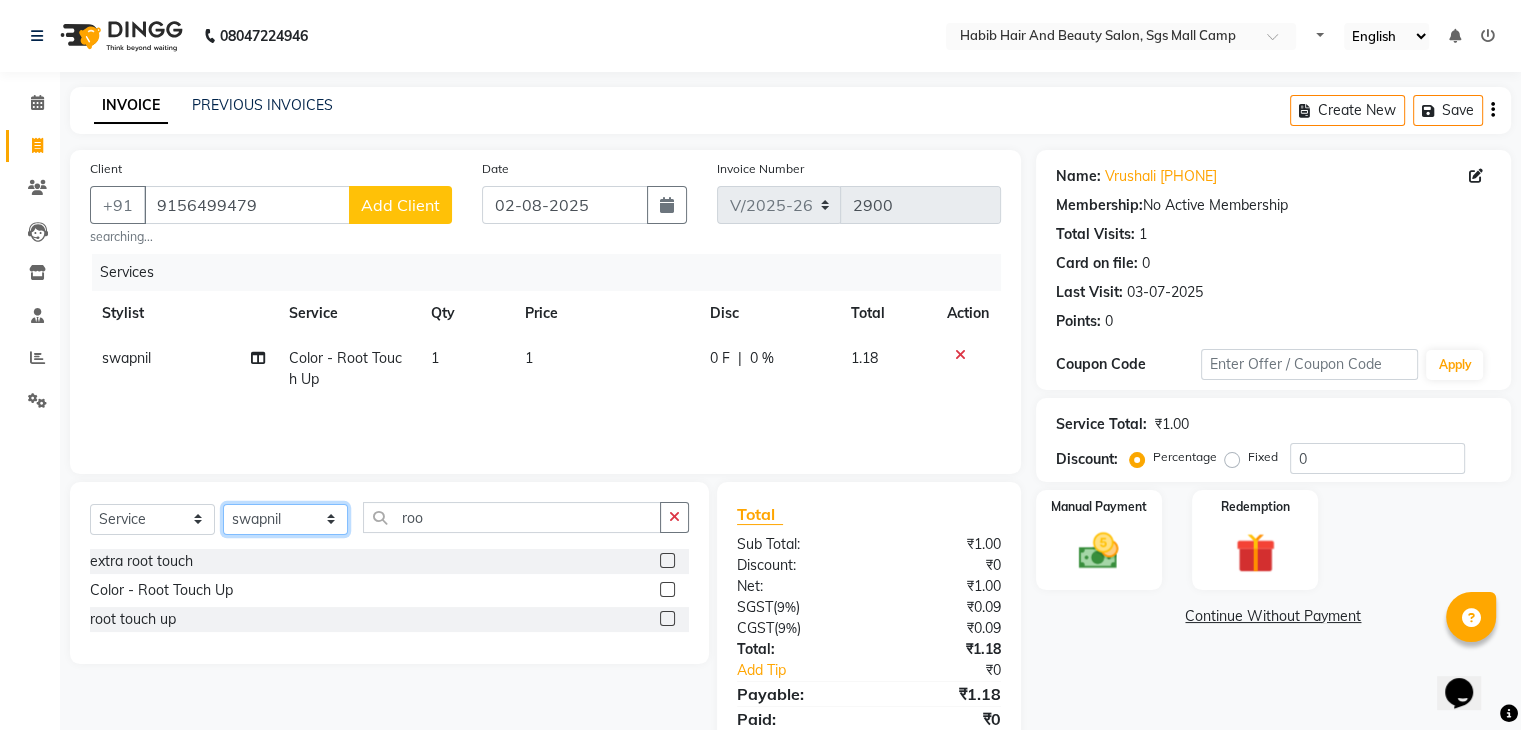 click on "Select Stylist [FIRST] [LAST] [FIRST]  [FIRST] Manager [FIRST]  [FIRST] [FIRST] [FIRST]  [FIRST] [FIRST]" 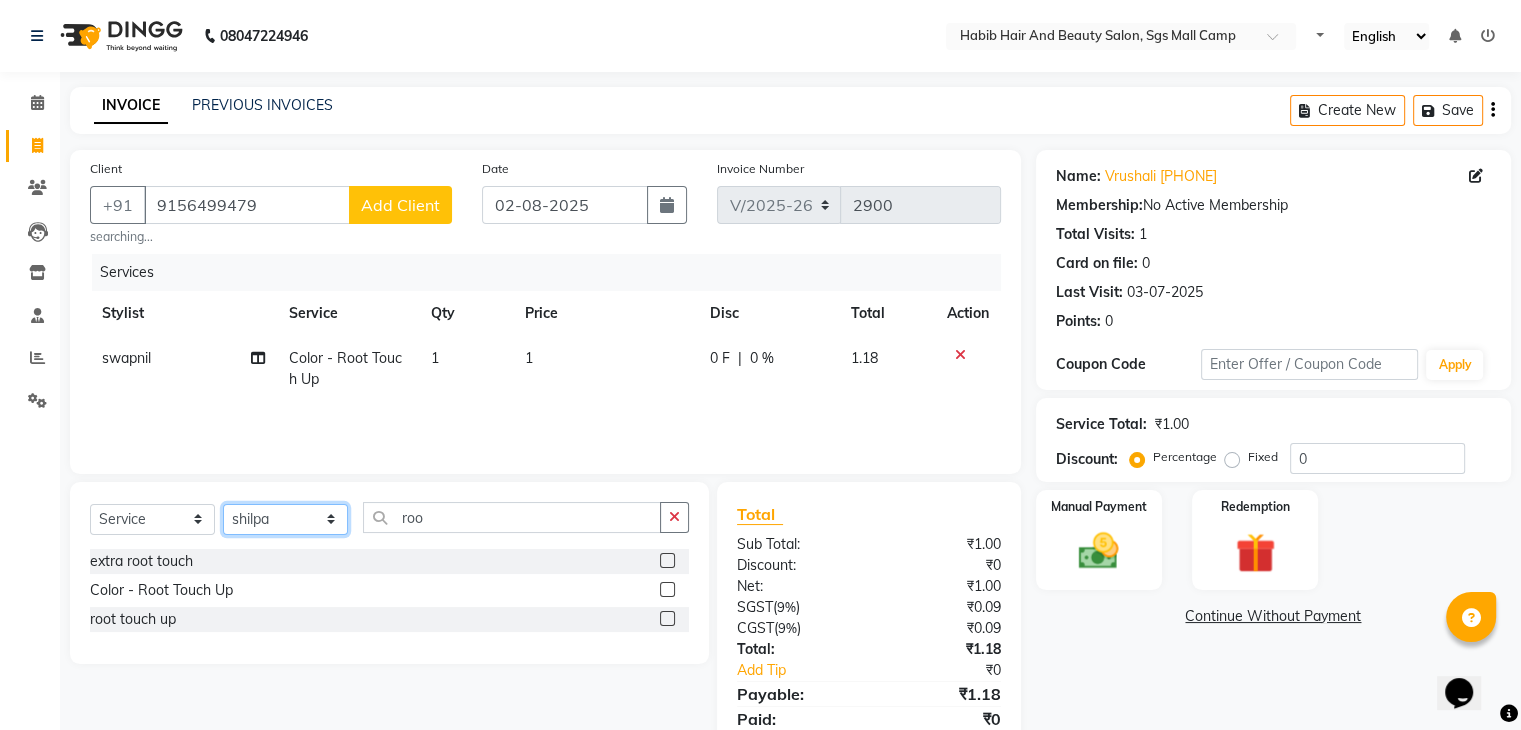click on "Select Stylist [FIRST] [LAST] [FIRST]  [FIRST] Manager [FIRST]  [FIRST] [FIRST] [FIRST]  [FIRST] [FIRST]" 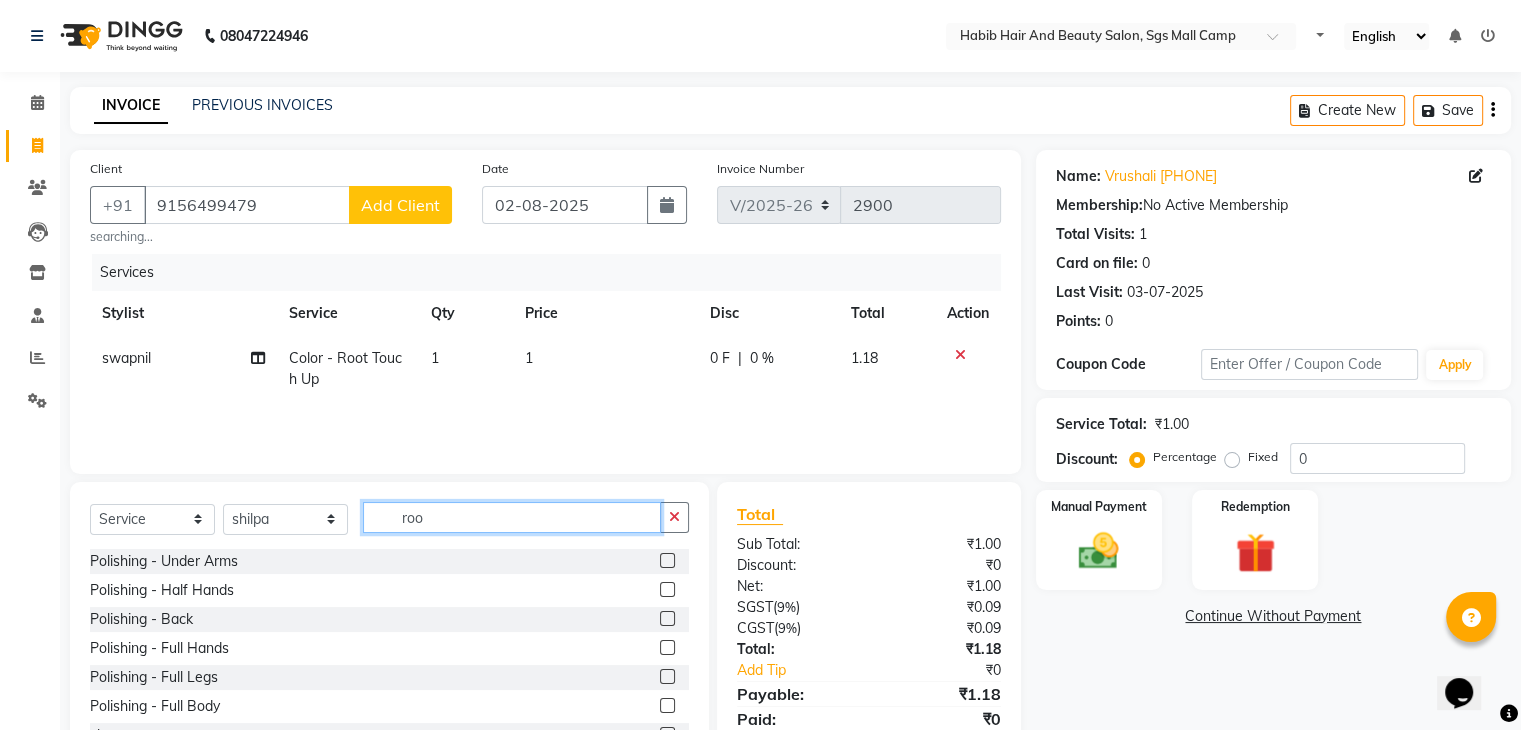 click on "roo" 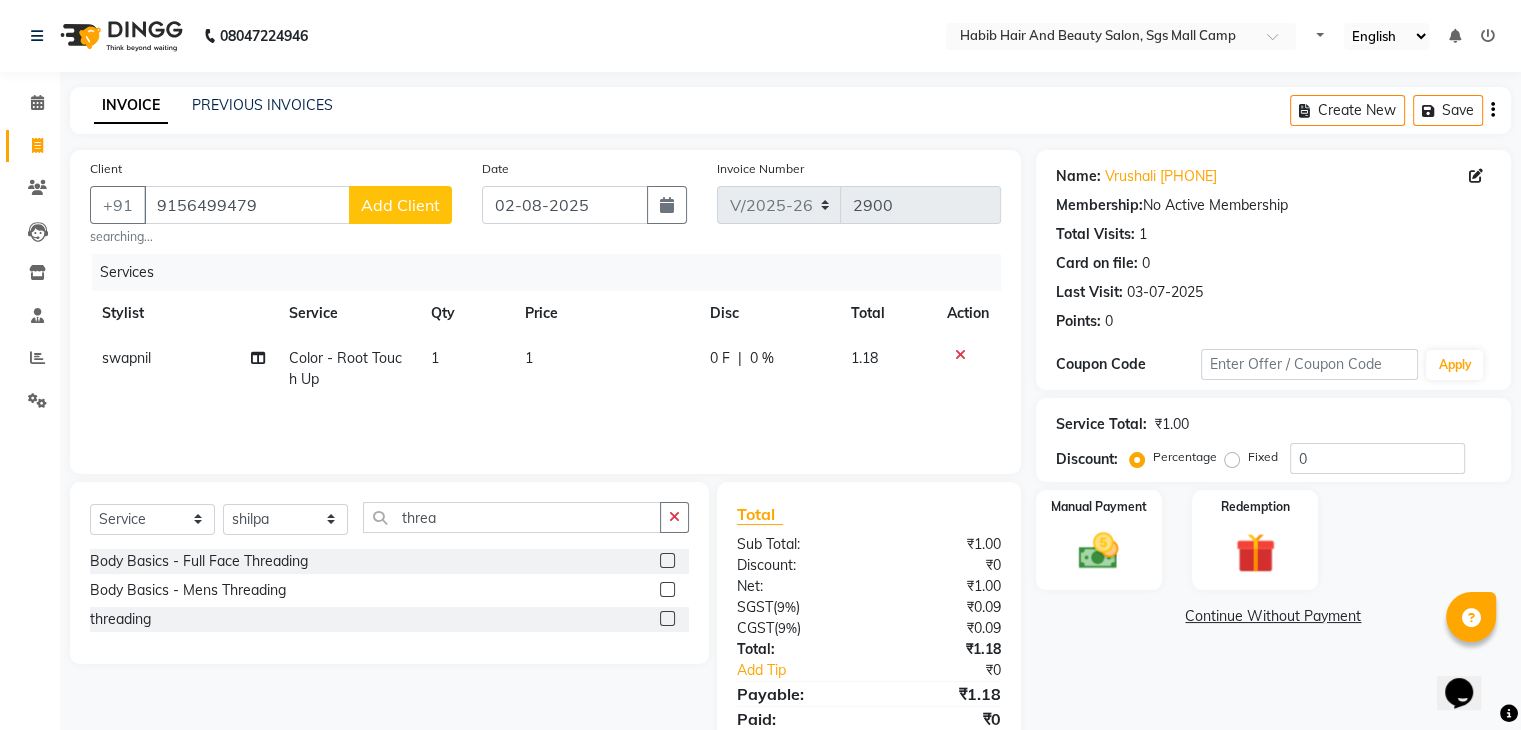 click 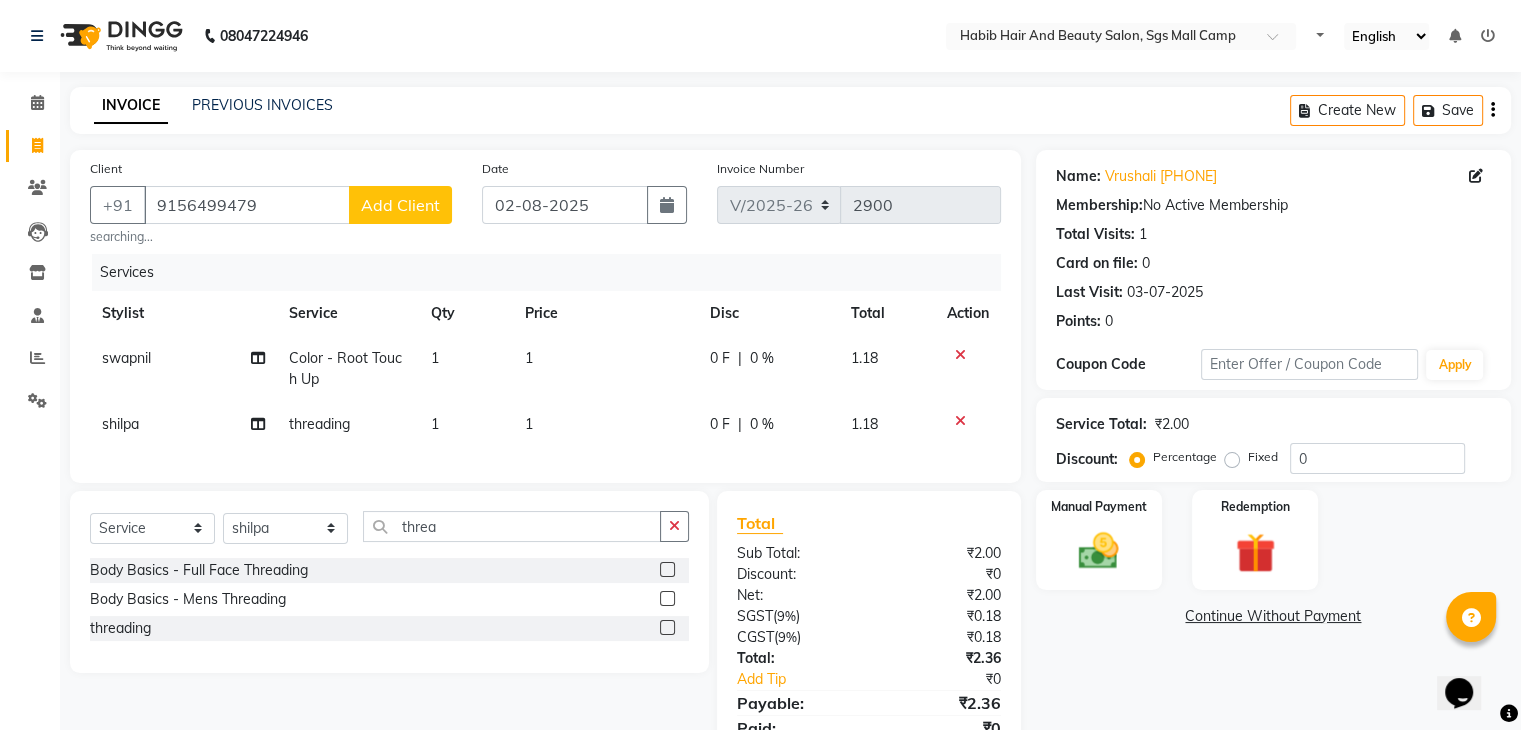 click on "1" 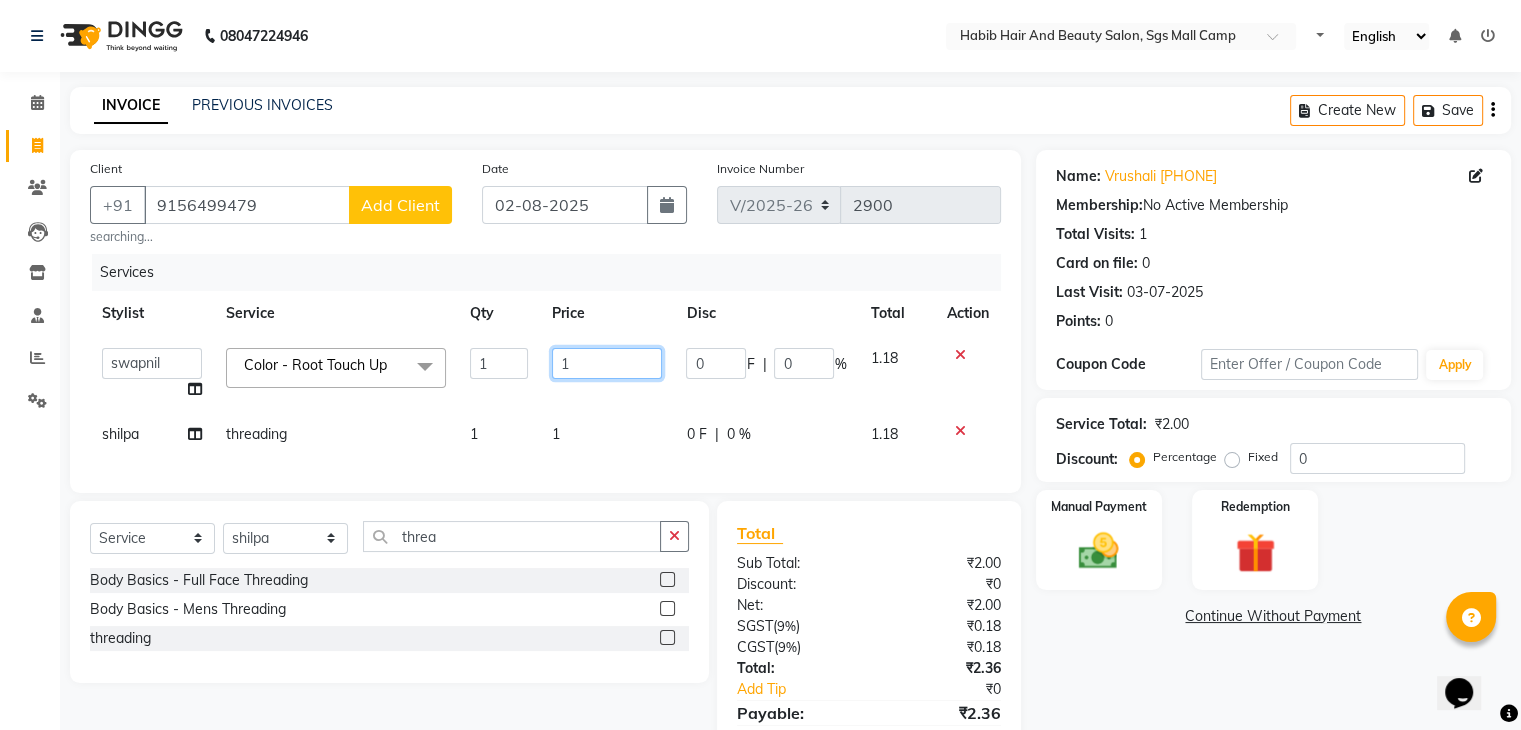 click on "1" 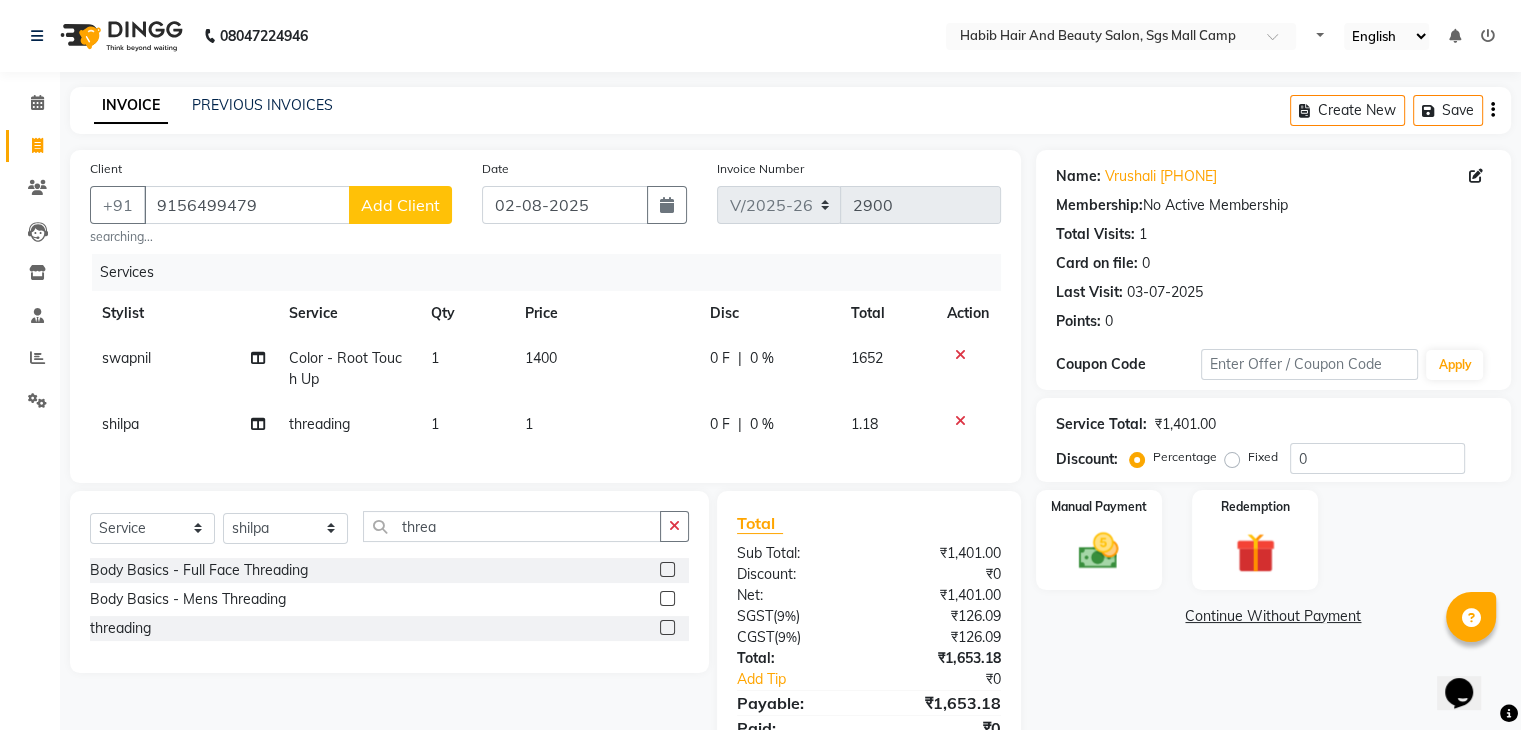 click on "1" 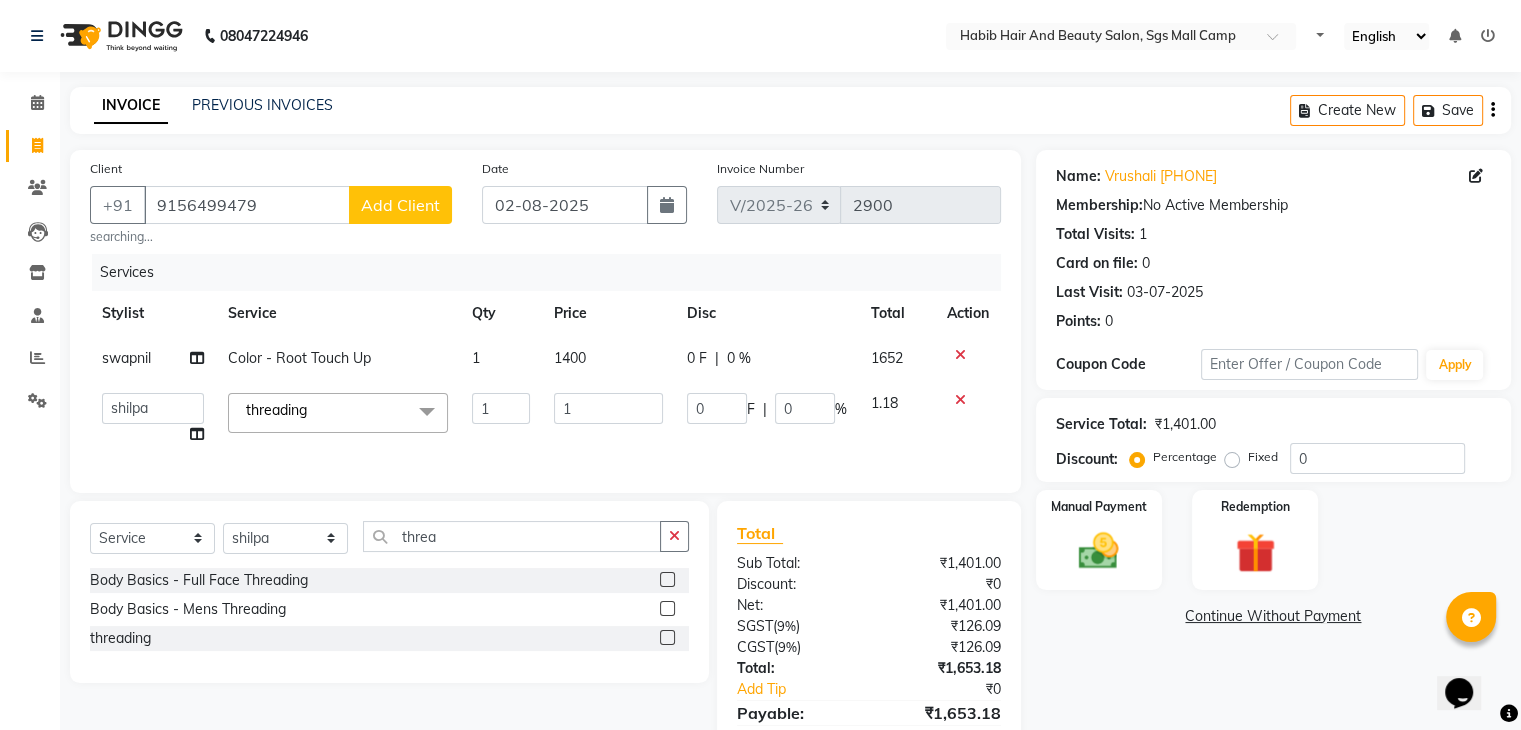 click on "1" 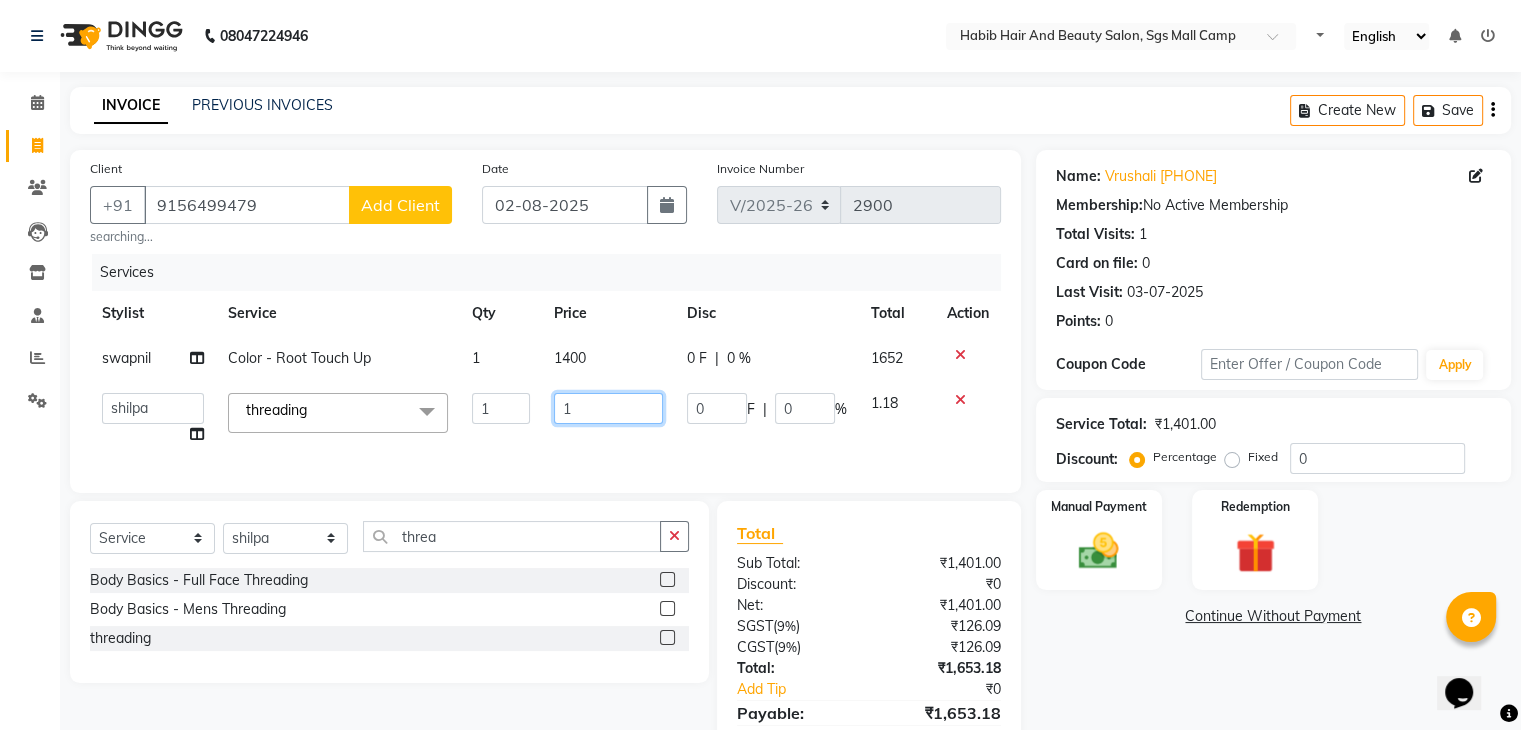 click on "1" 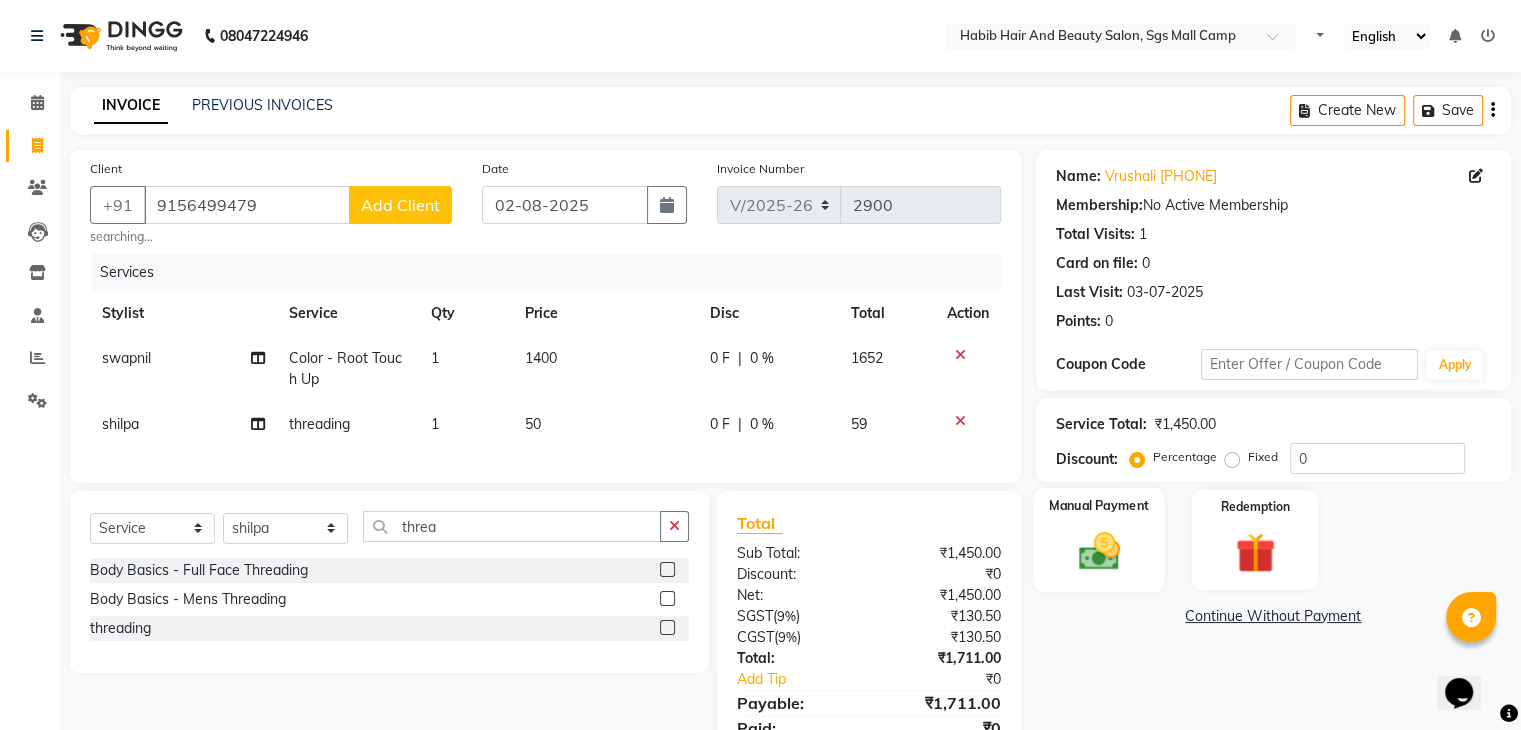 click 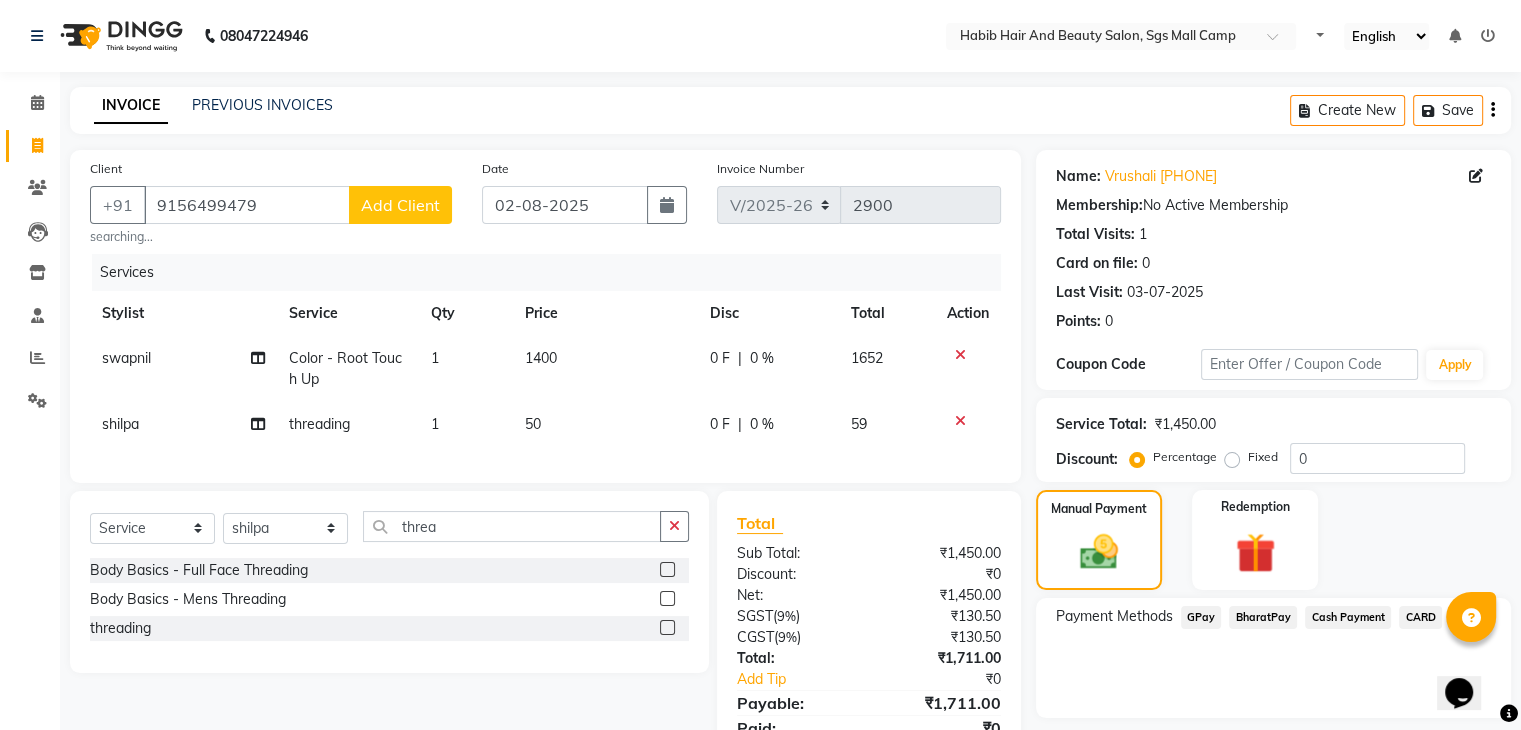 click on "BharatPay" 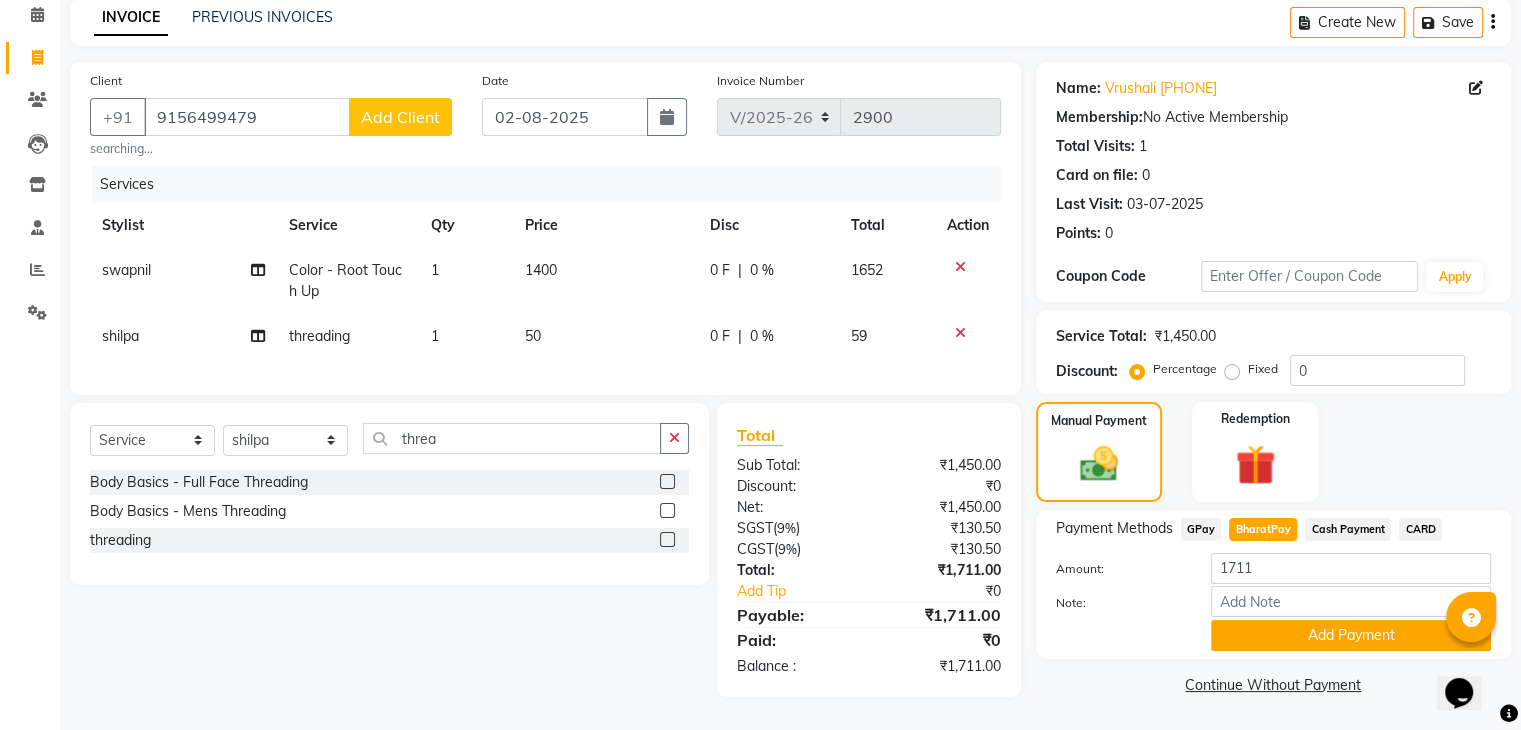 scroll, scrollTop: 101, scrollLeft: 0, axis: vertical 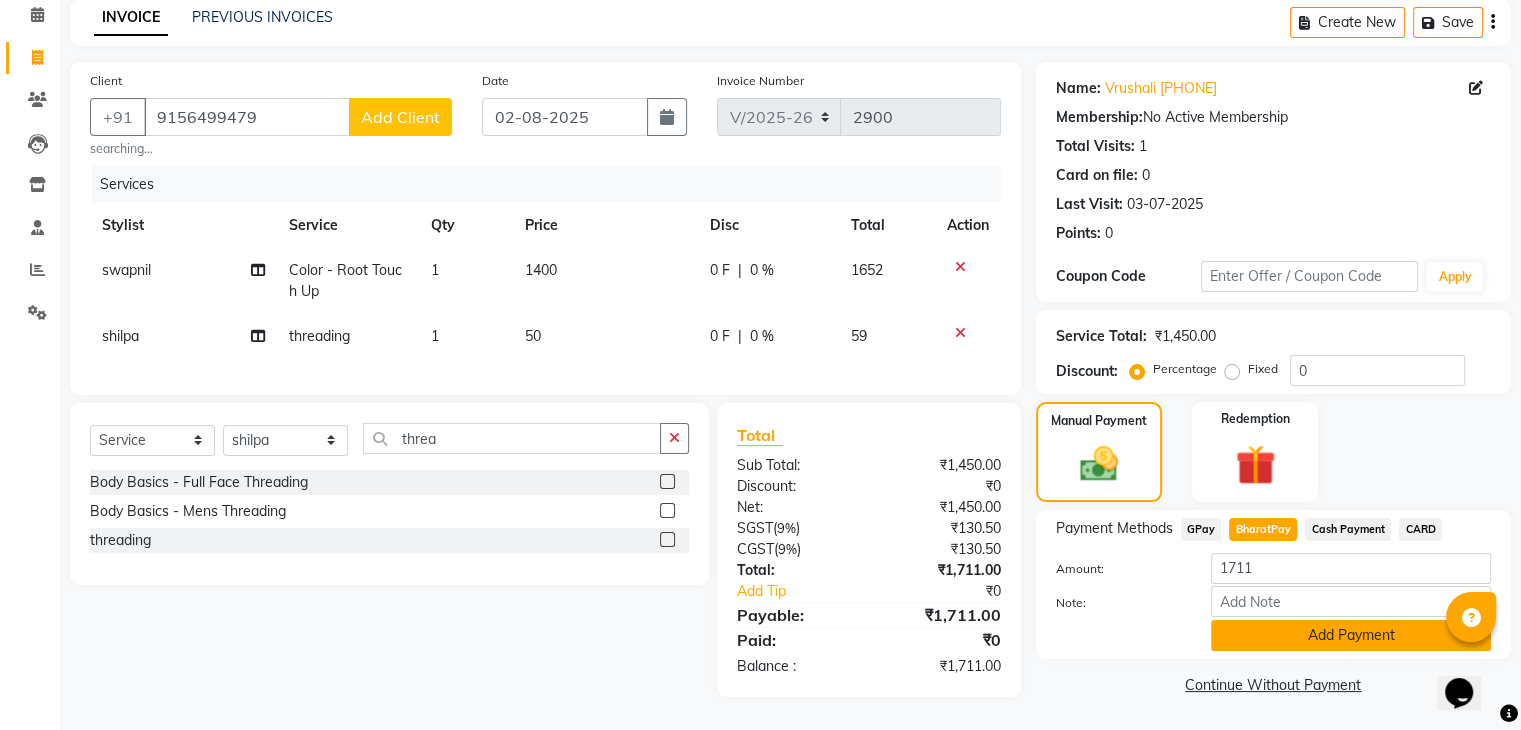 click on "Add Payment" 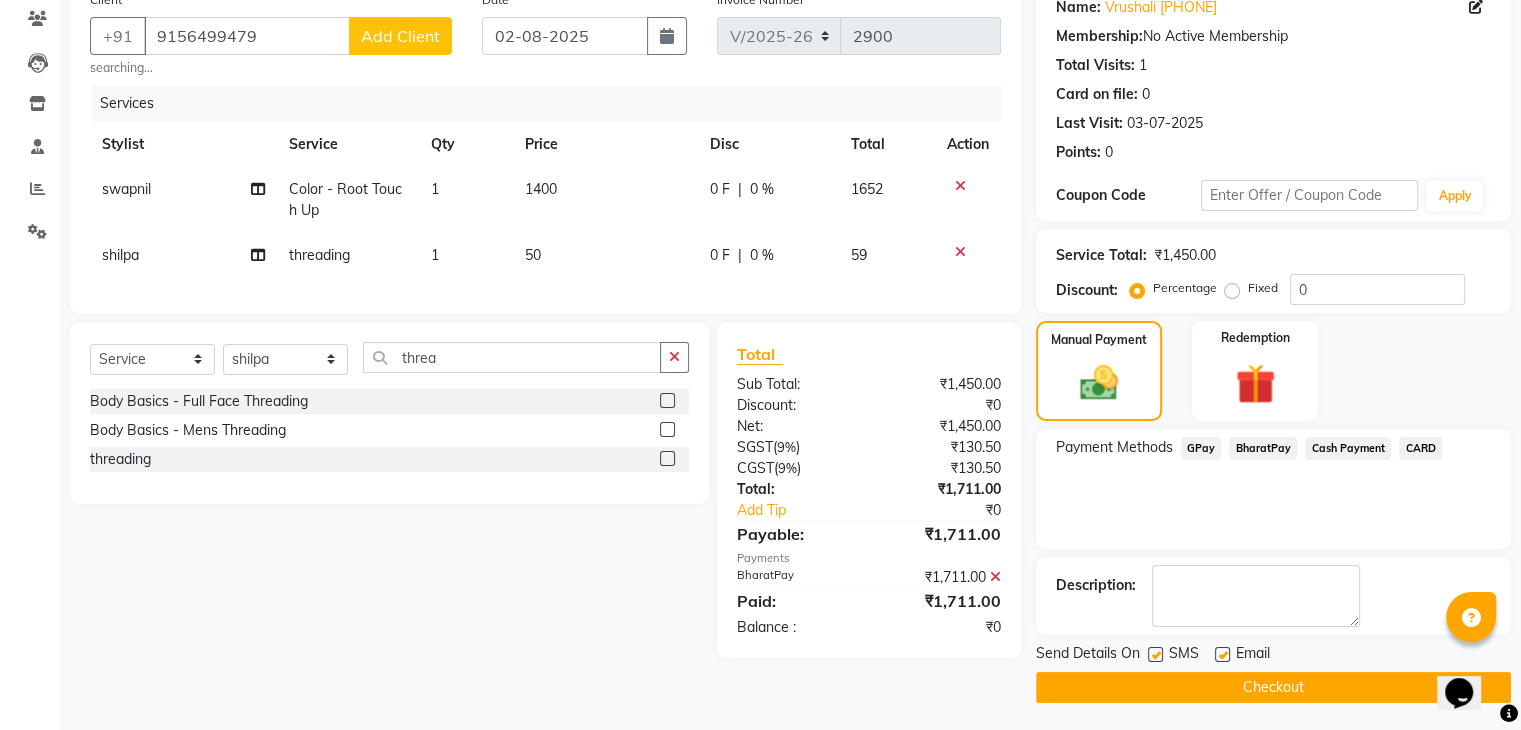 scroll, scrollTop: 171, scrollLeft: 0, axis: vertical 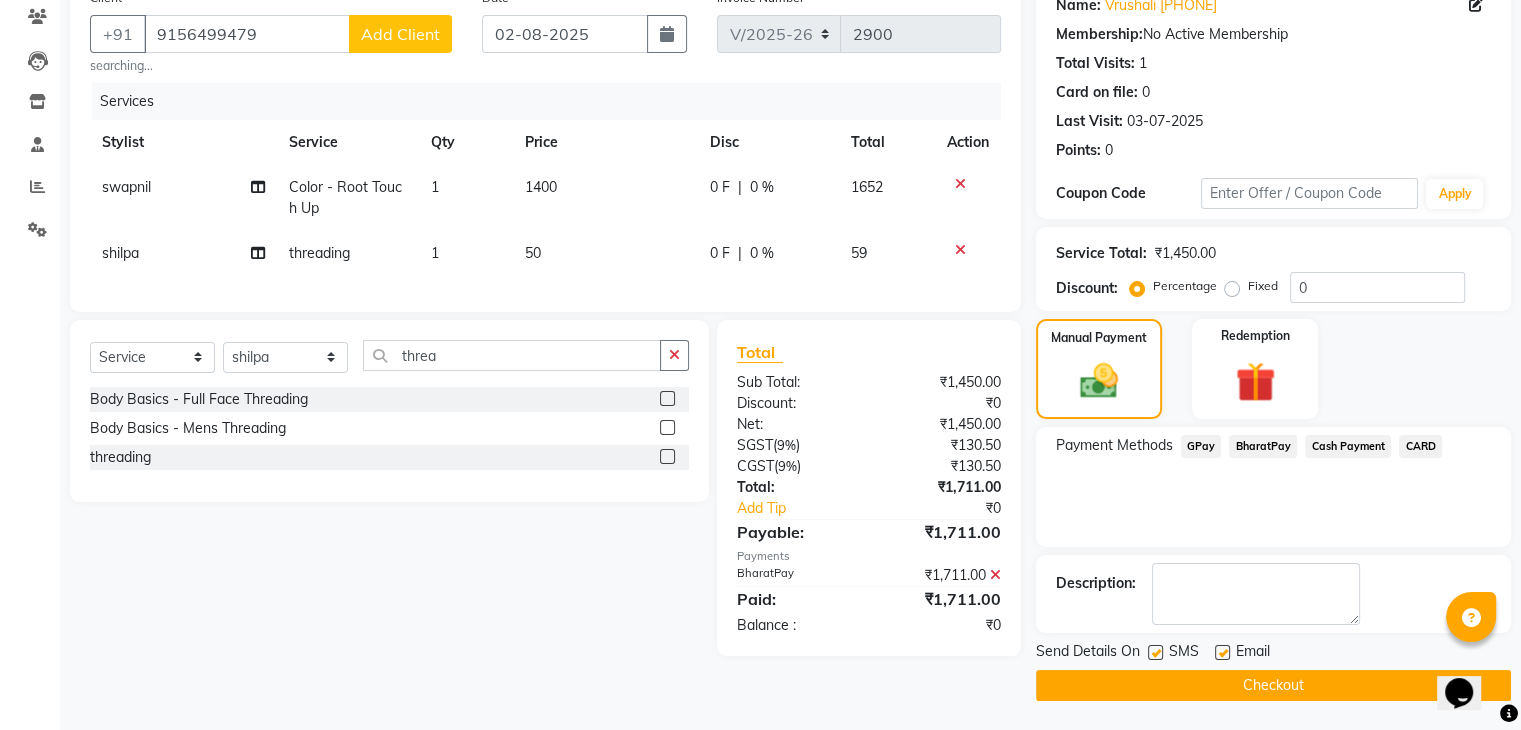 click on "Checkout" 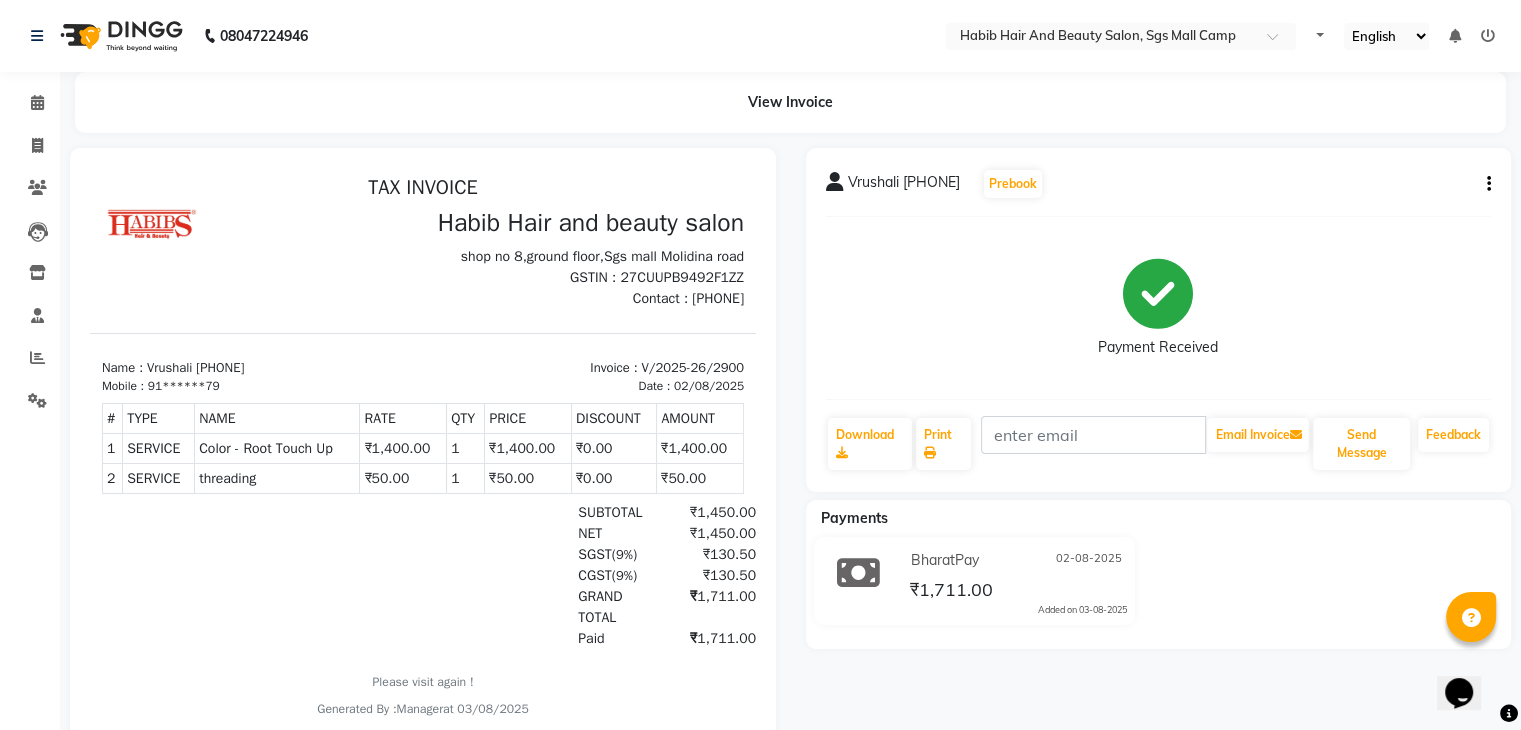 scroll, scrollTop: 0, scrollLeft: 0, axis: both 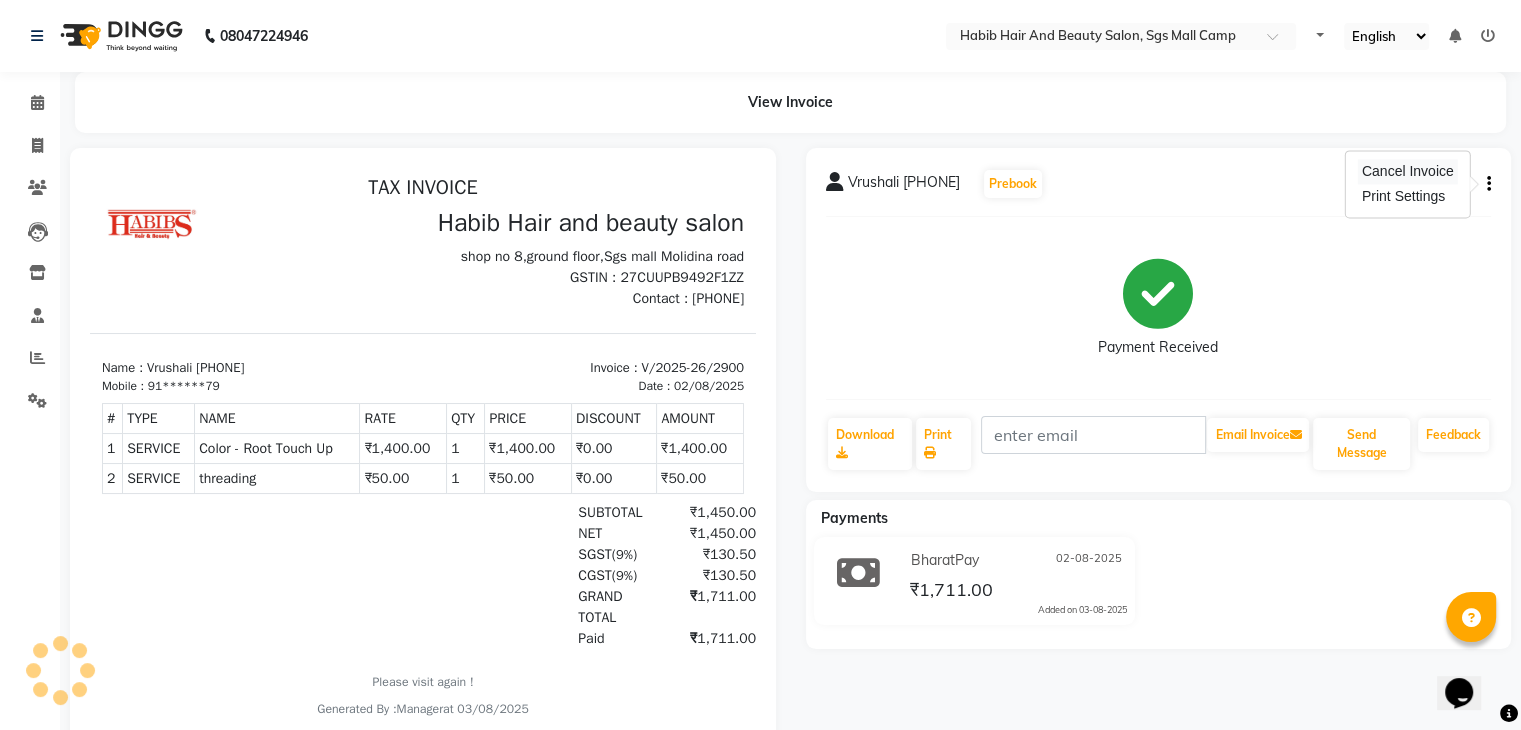 click on "Cancel Invoice" at bounding box center (1408, 171) 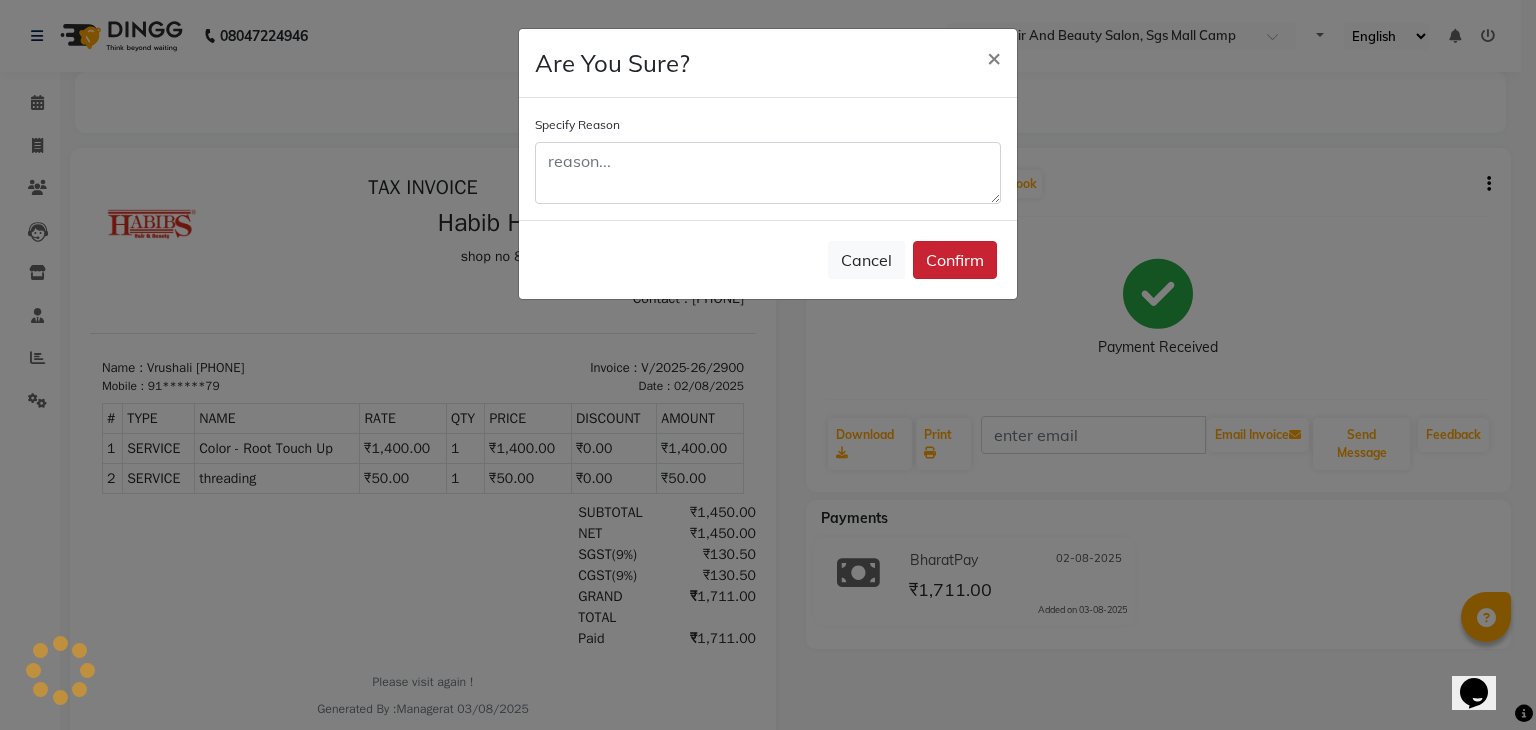 click on "Confirm" 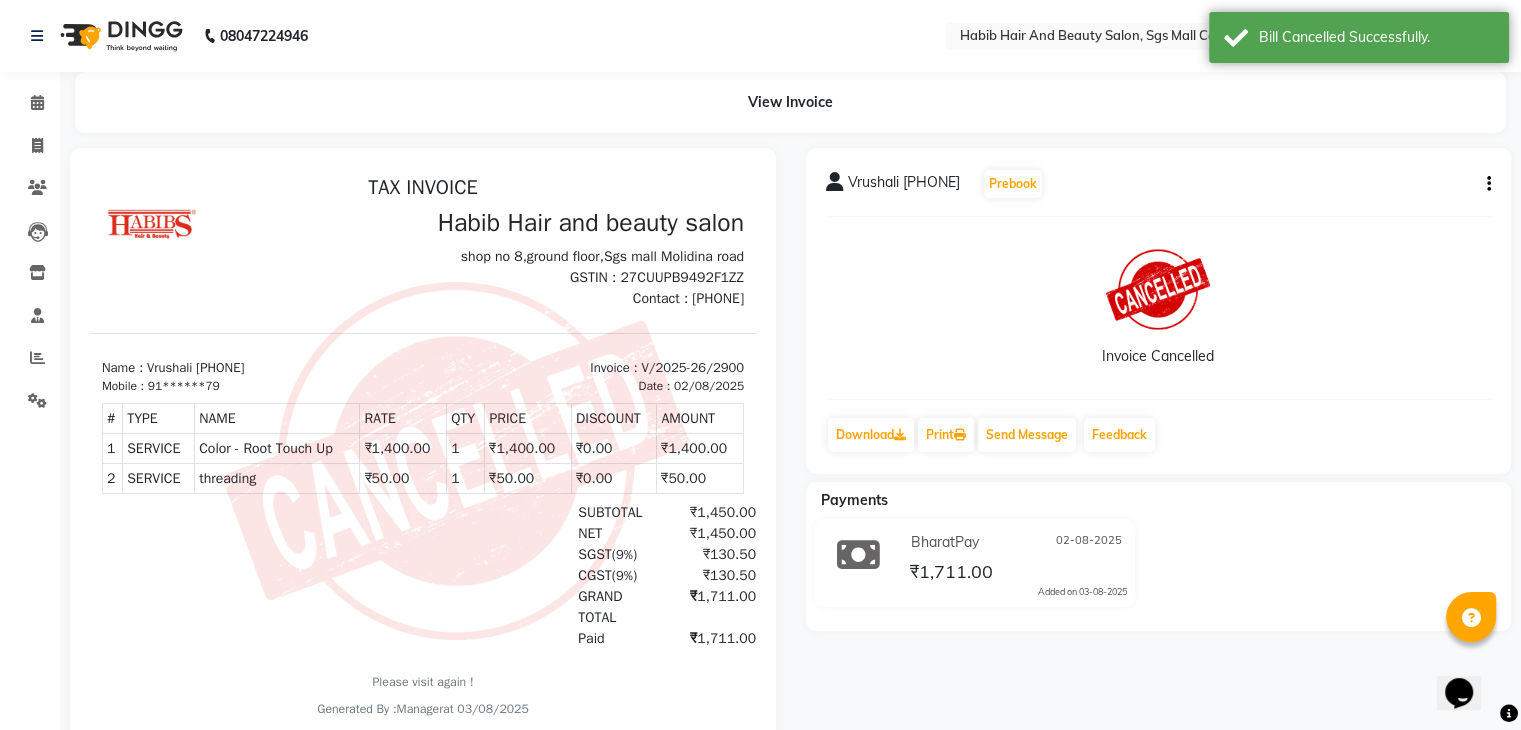 click 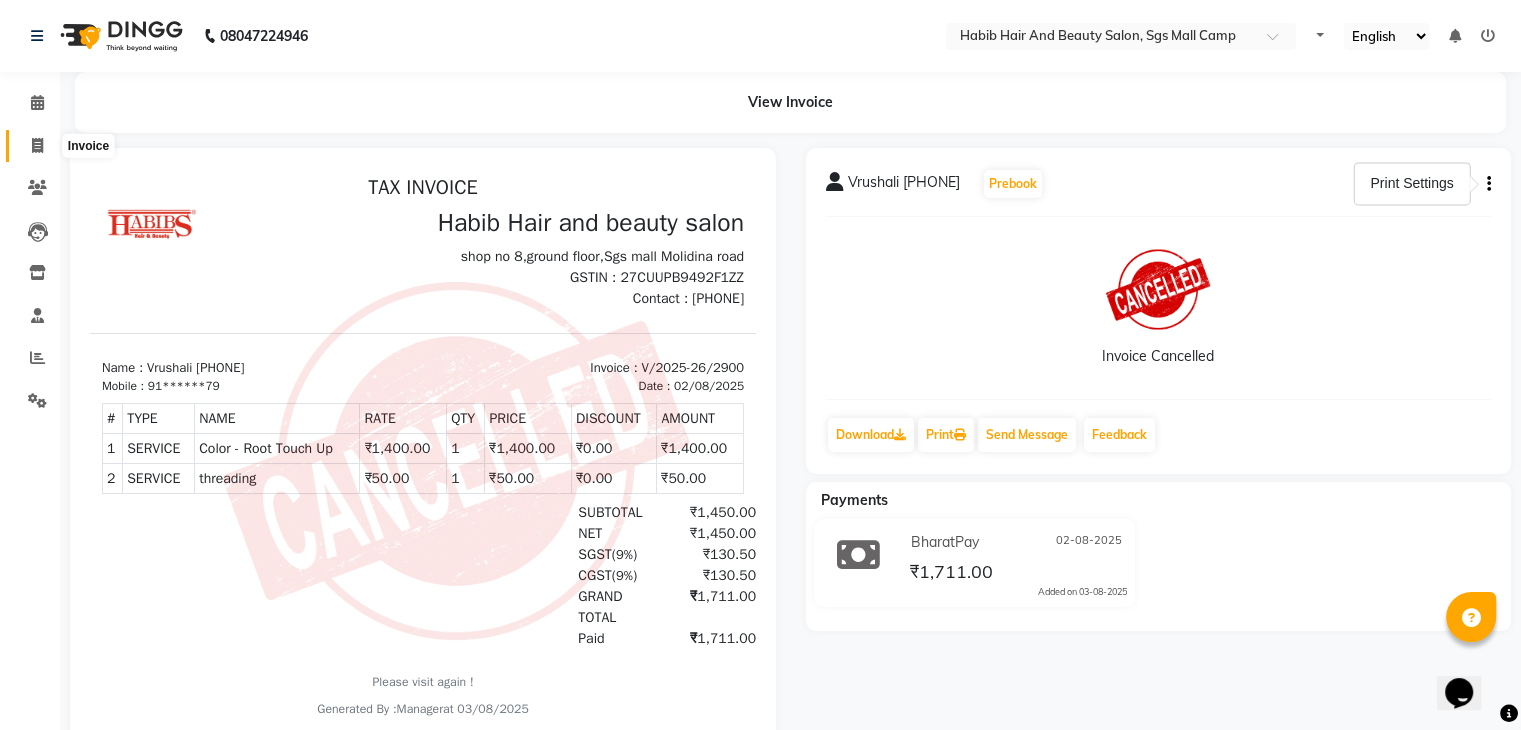 click 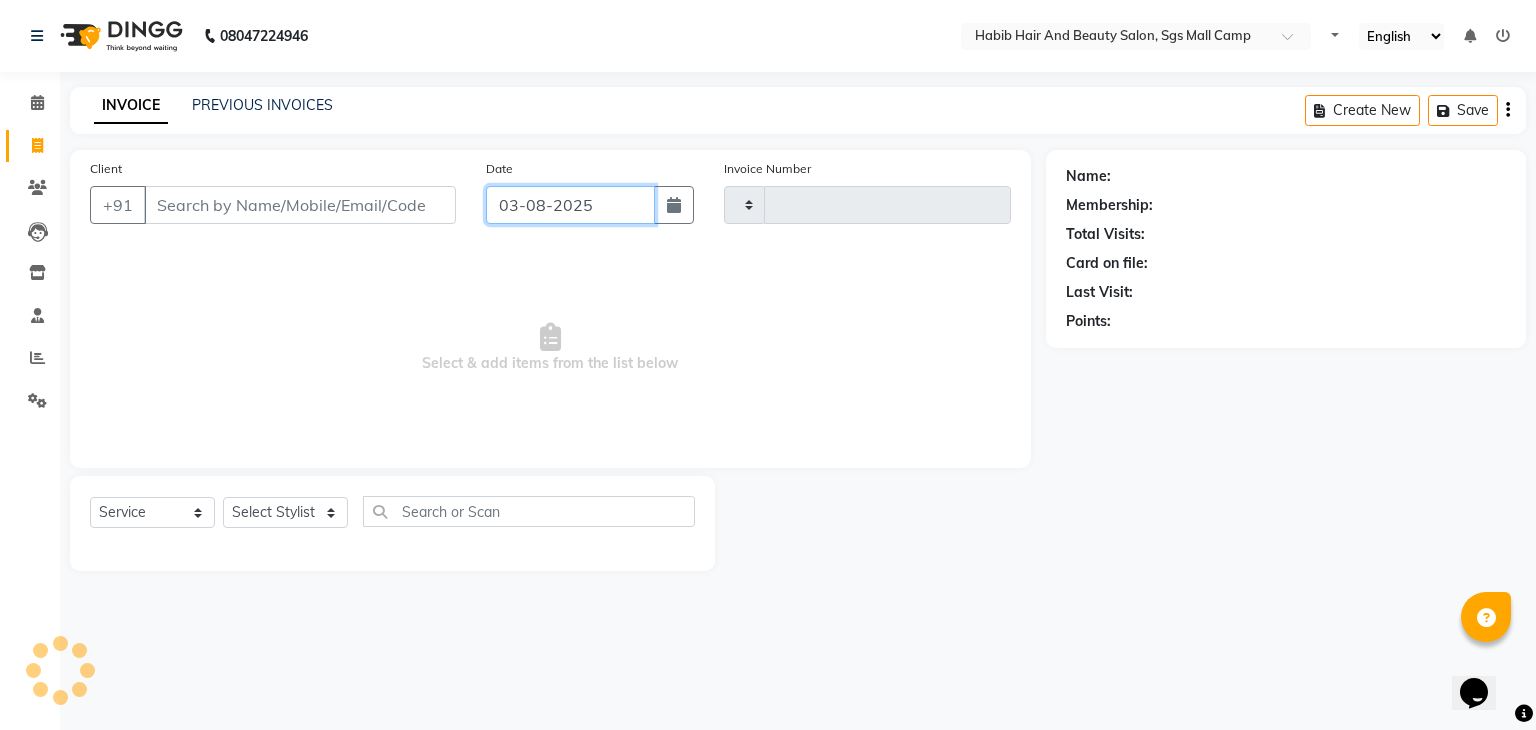 click on "03-08-2025" 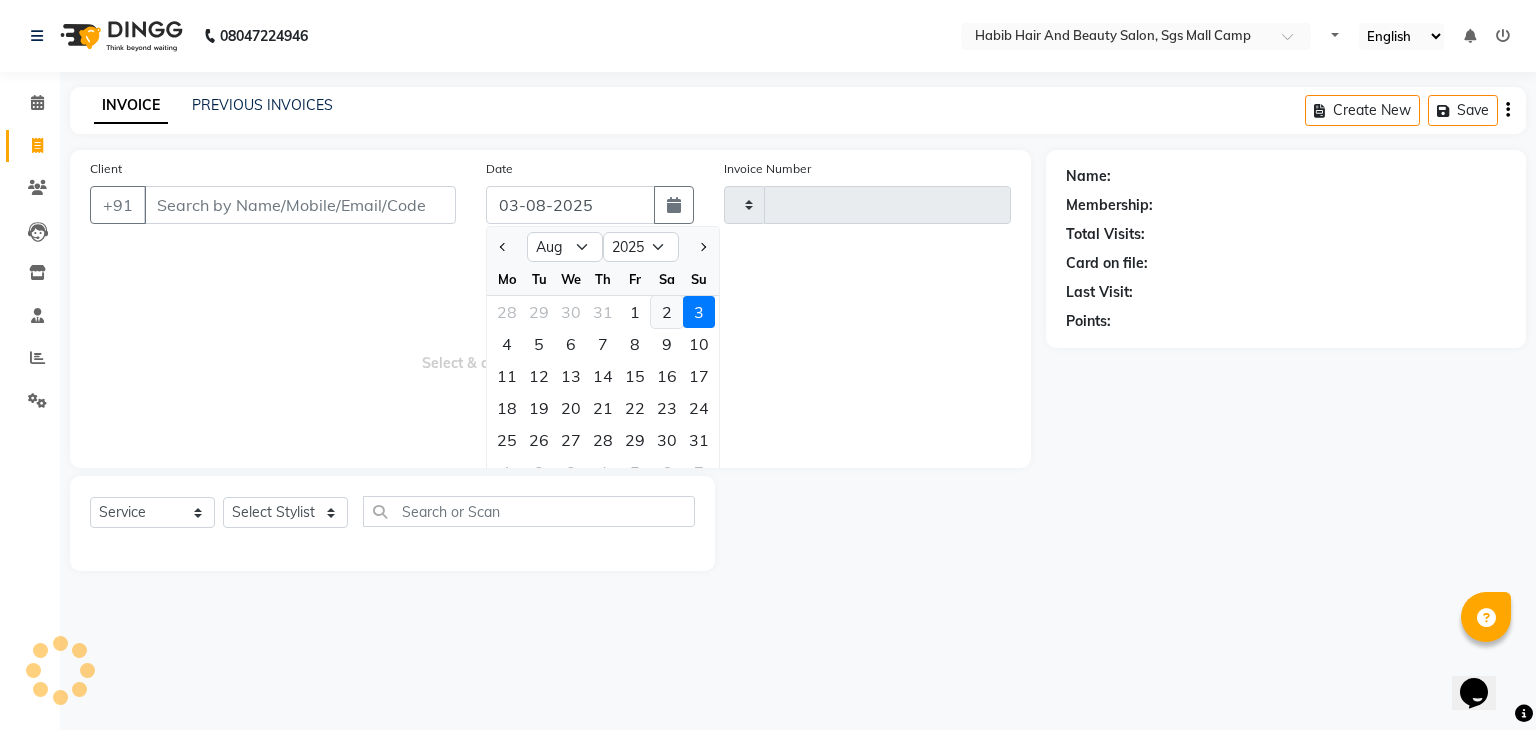 click on "2" 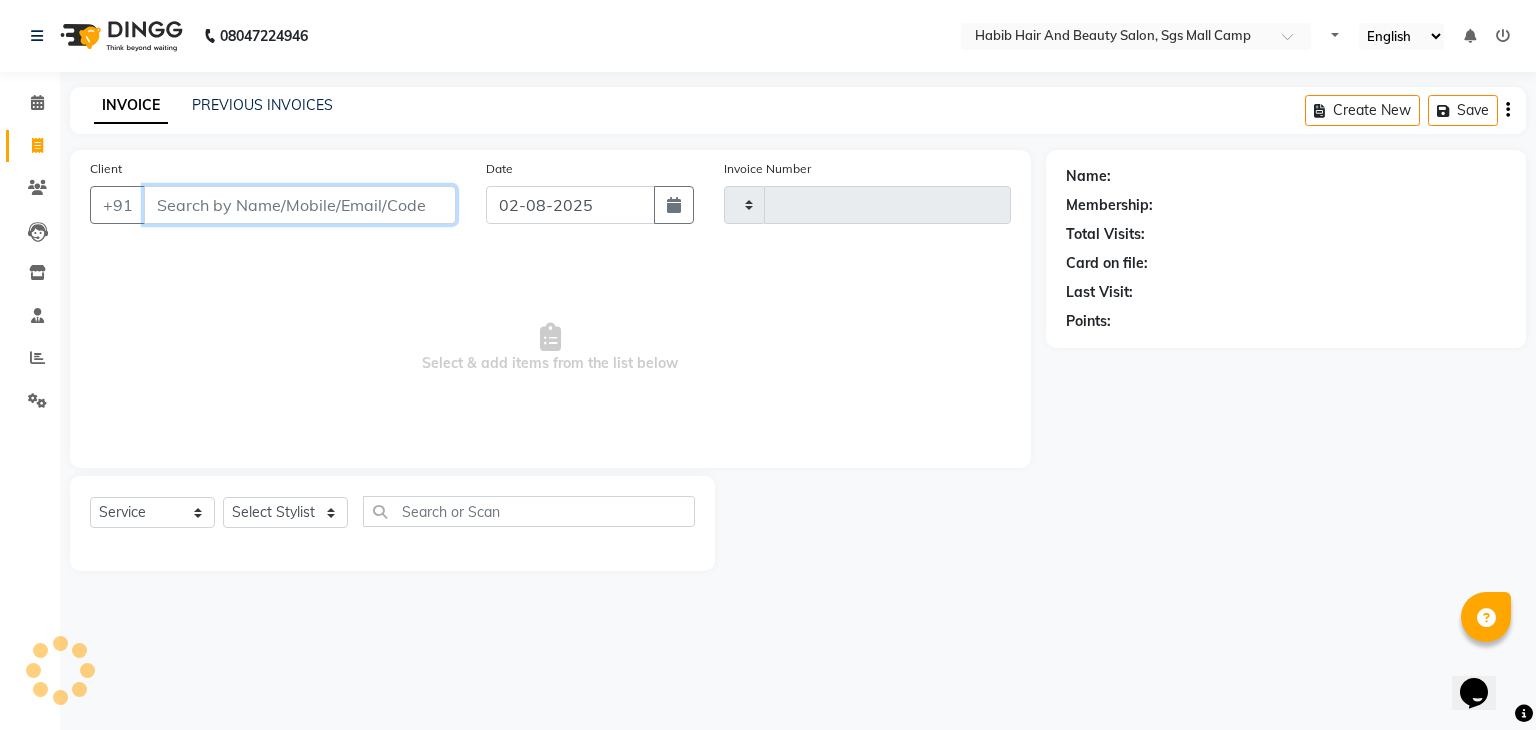 click on "Client" at bounding box center (300, 205) 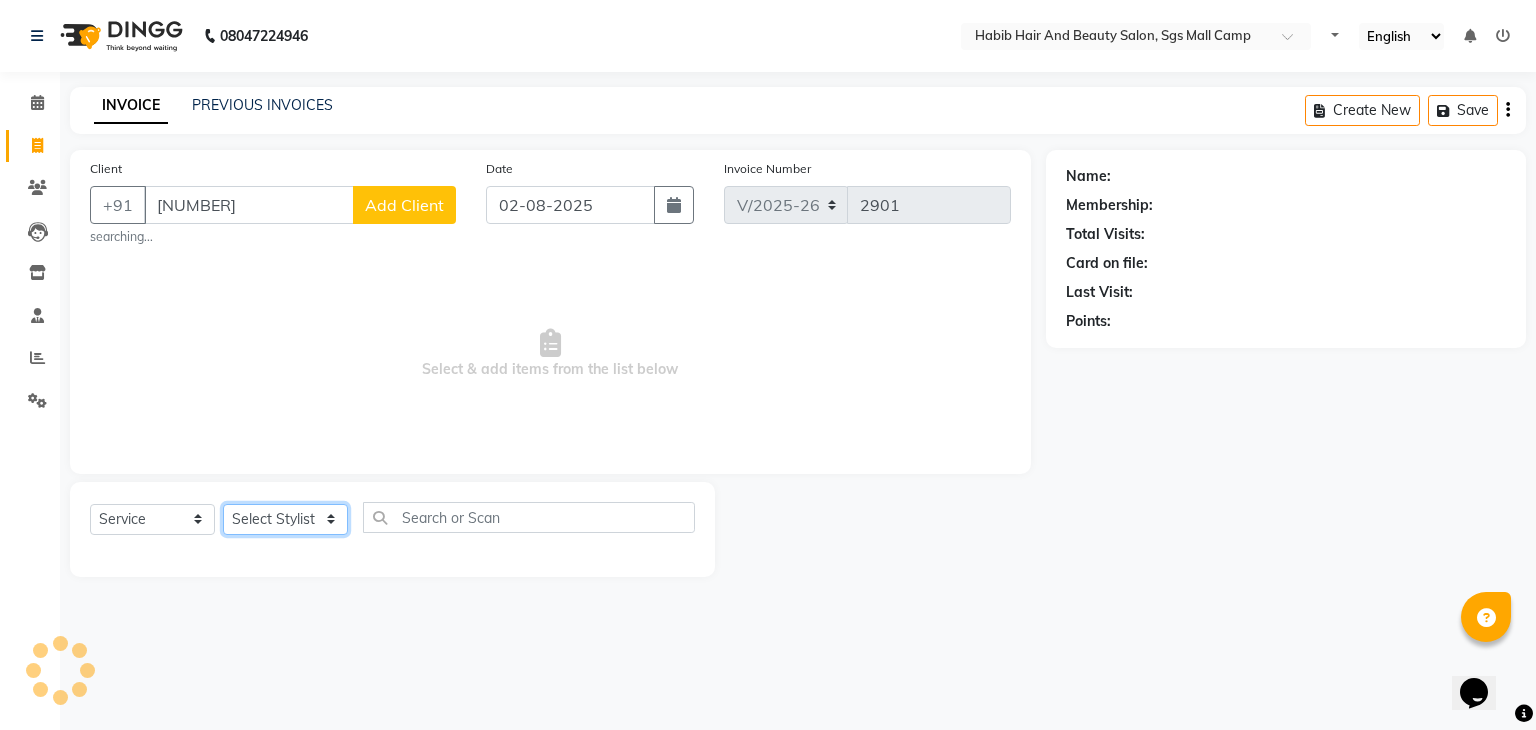 click on "Select Stylist [FIRST] [LAST] [FIRST]  [FIRST] Manager [FIRST]  [FIRST] [FIRST] [FIRST]  [FIRST] [FIRST]" 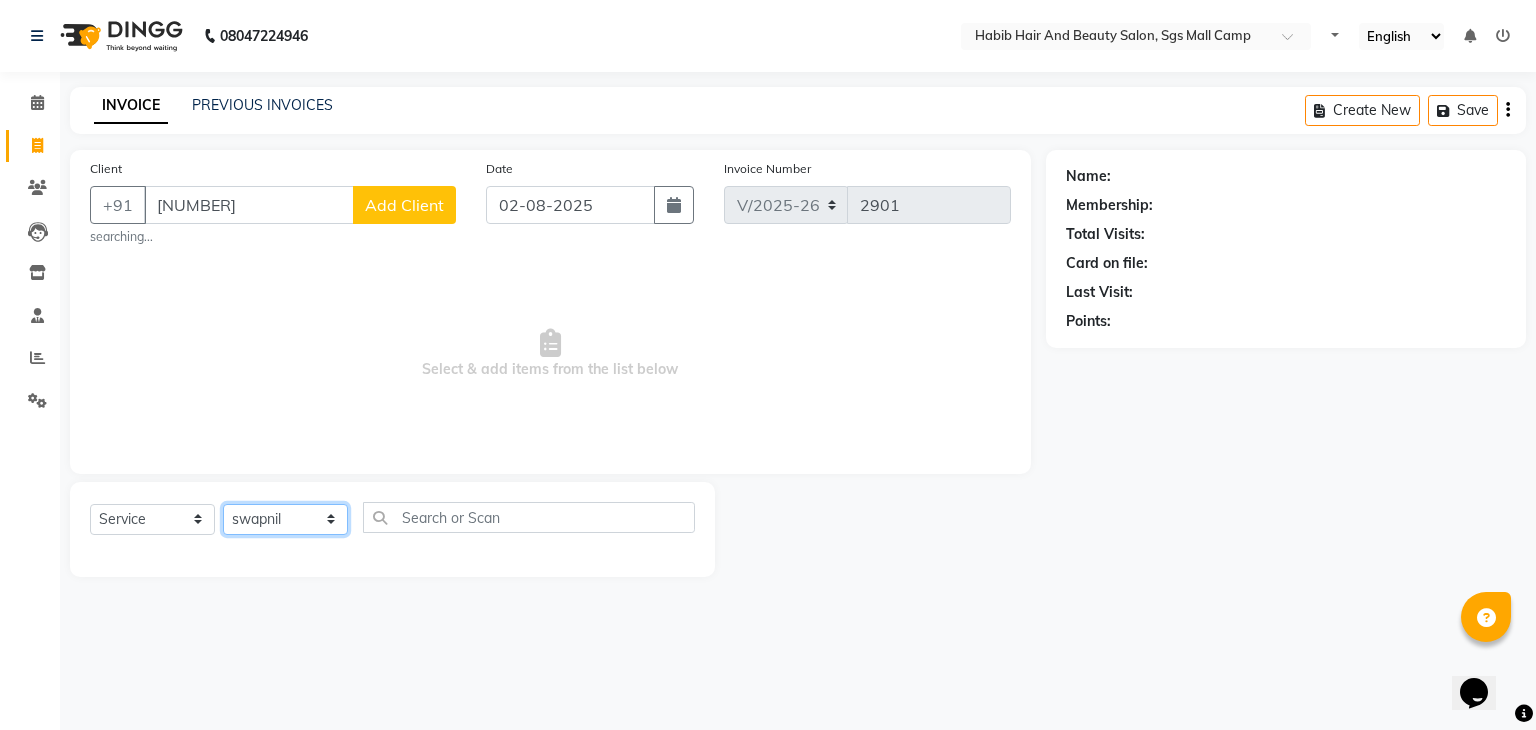 click on "Select Stylist [FIRST] [LAST] [FIRST]  [FIRST] Manager [FIRST]  [FIRST] [FIRST] [FIRST]  [FIRST] [FIRST]" 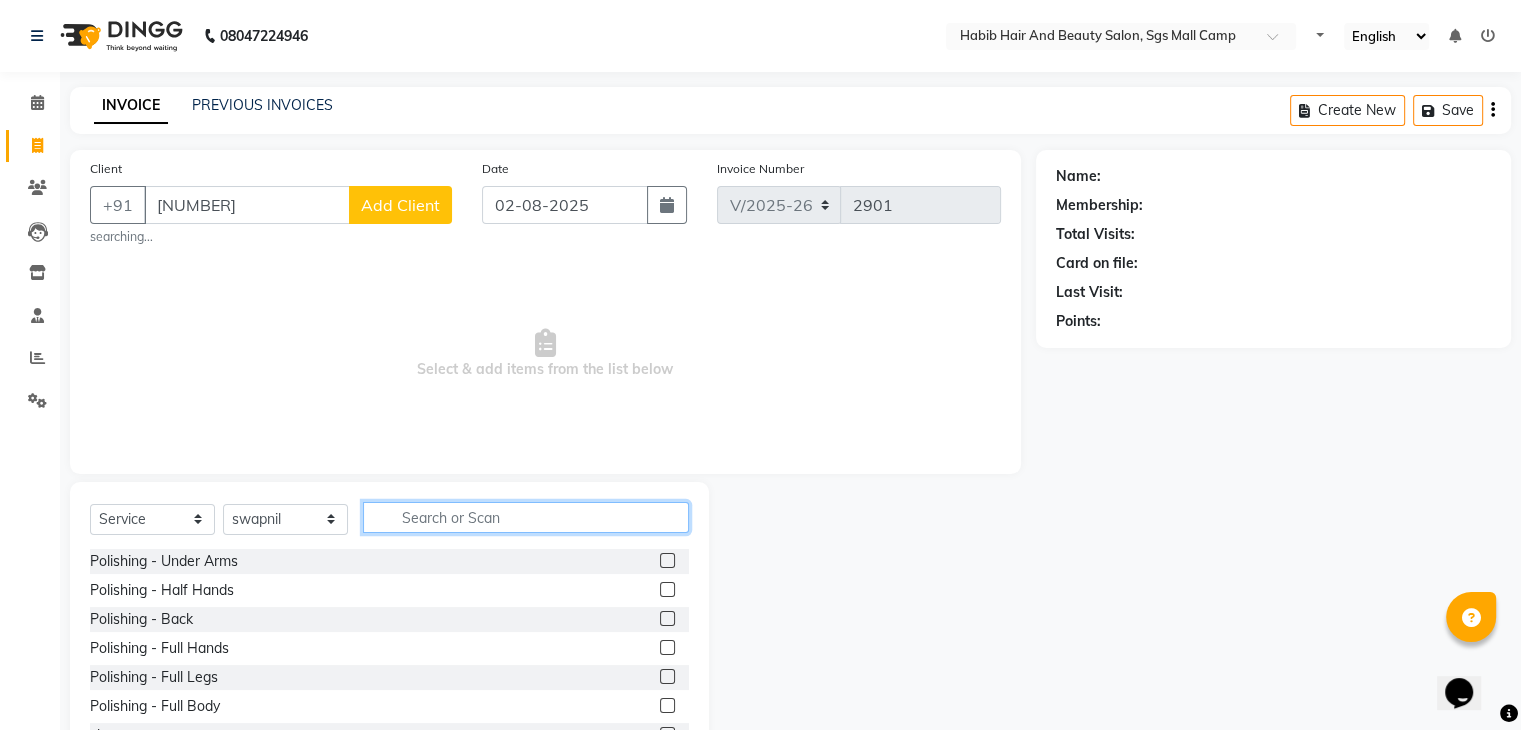 click 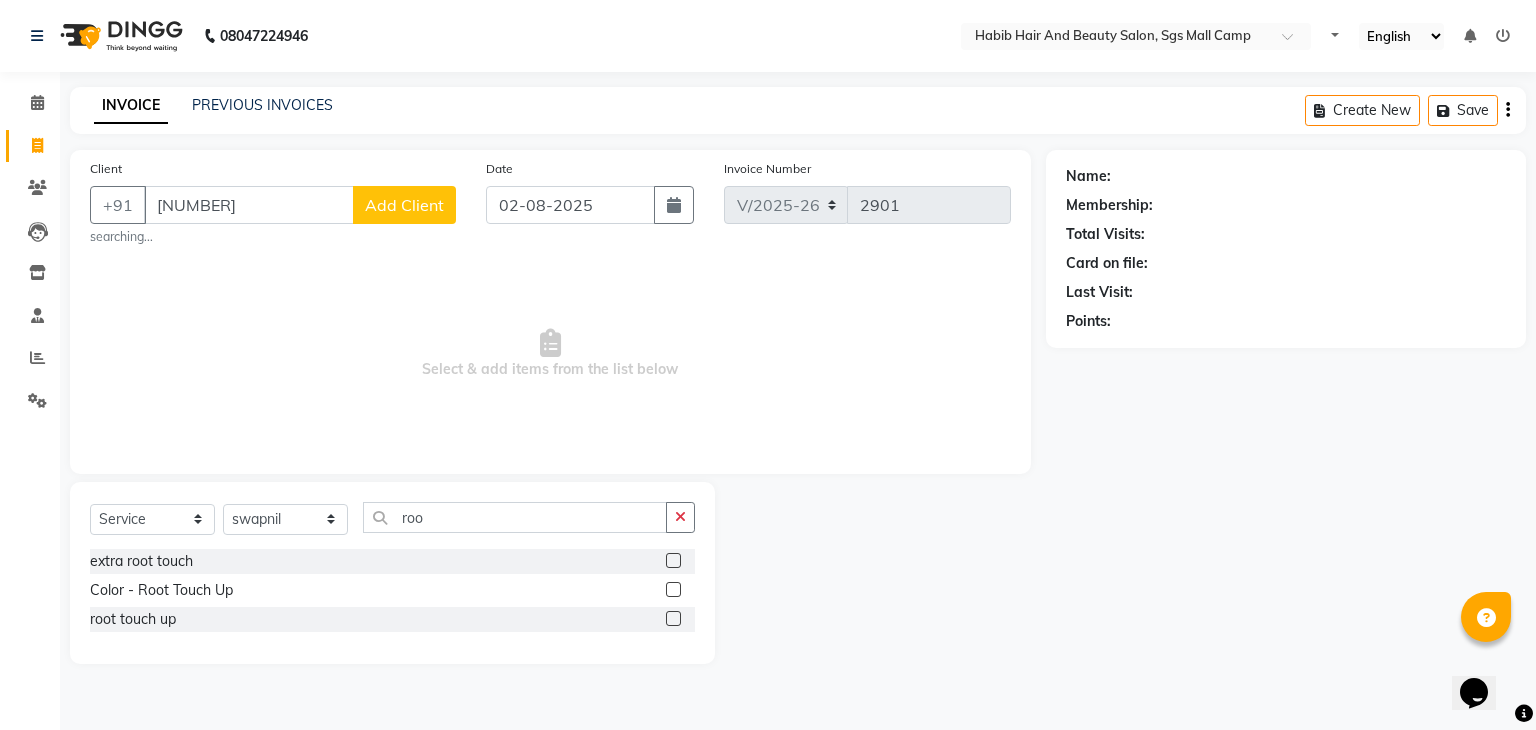 click 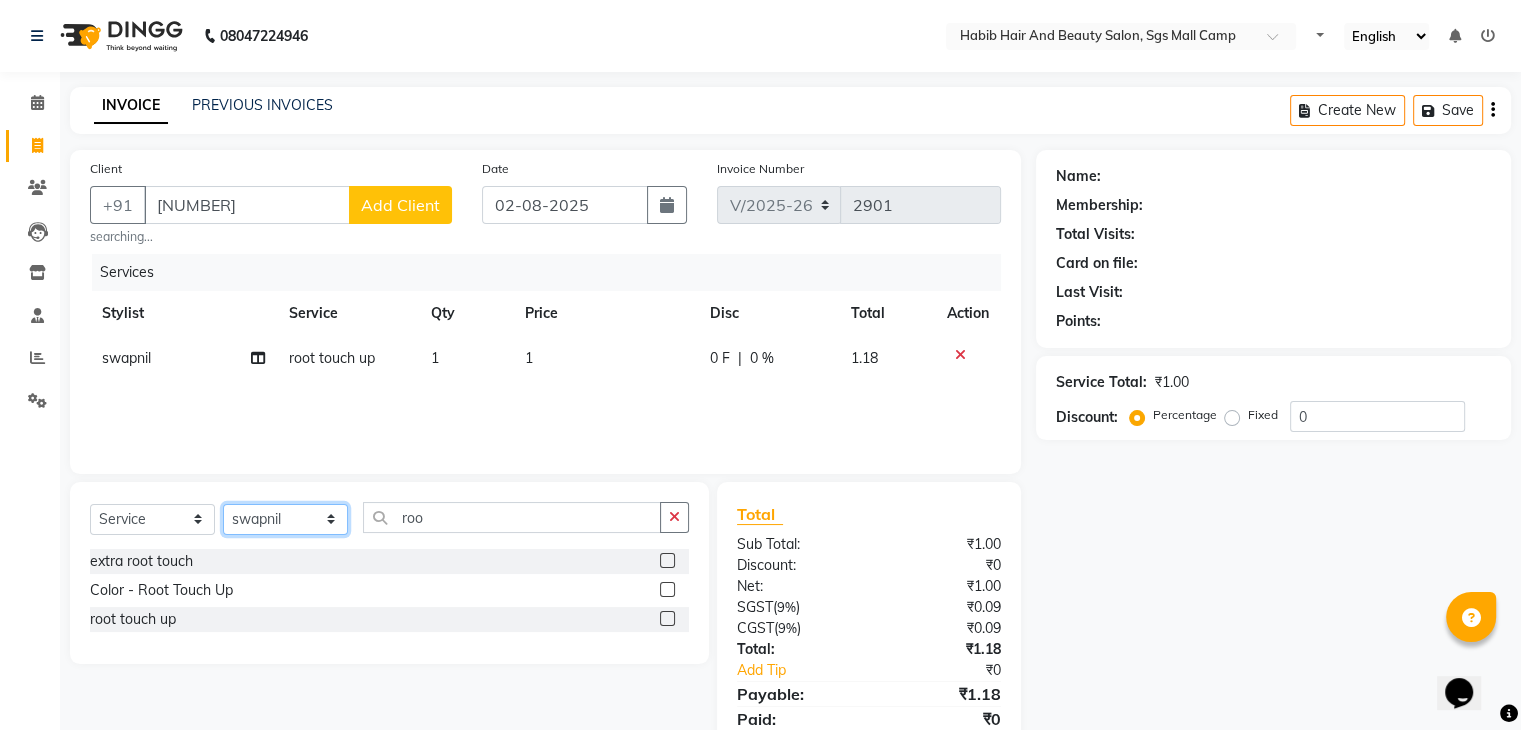 click on "Select Stylist [FIRST] [LAST] [FIRST]  [FIRST] Manager [FIRST]  [FIRST] [FIRST] [FIRST]  [FIRST] [FIRST]" 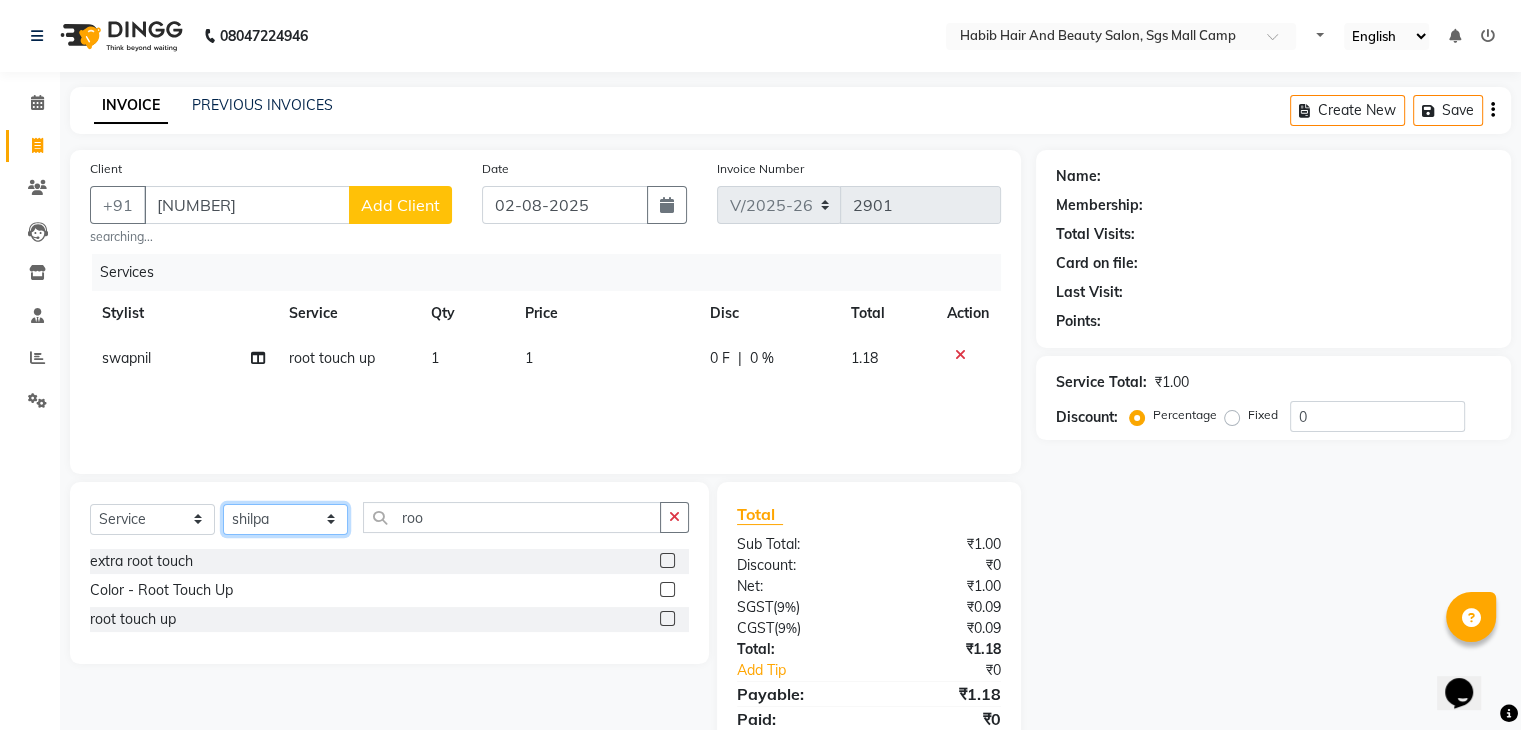 click on "Select Stylist [FIRST] [LAST] [FIRST]  [FIRST] Manager [FIRST]  [FIRST] [FIRST] [FIRST]  [FIRST] [FIRST]" 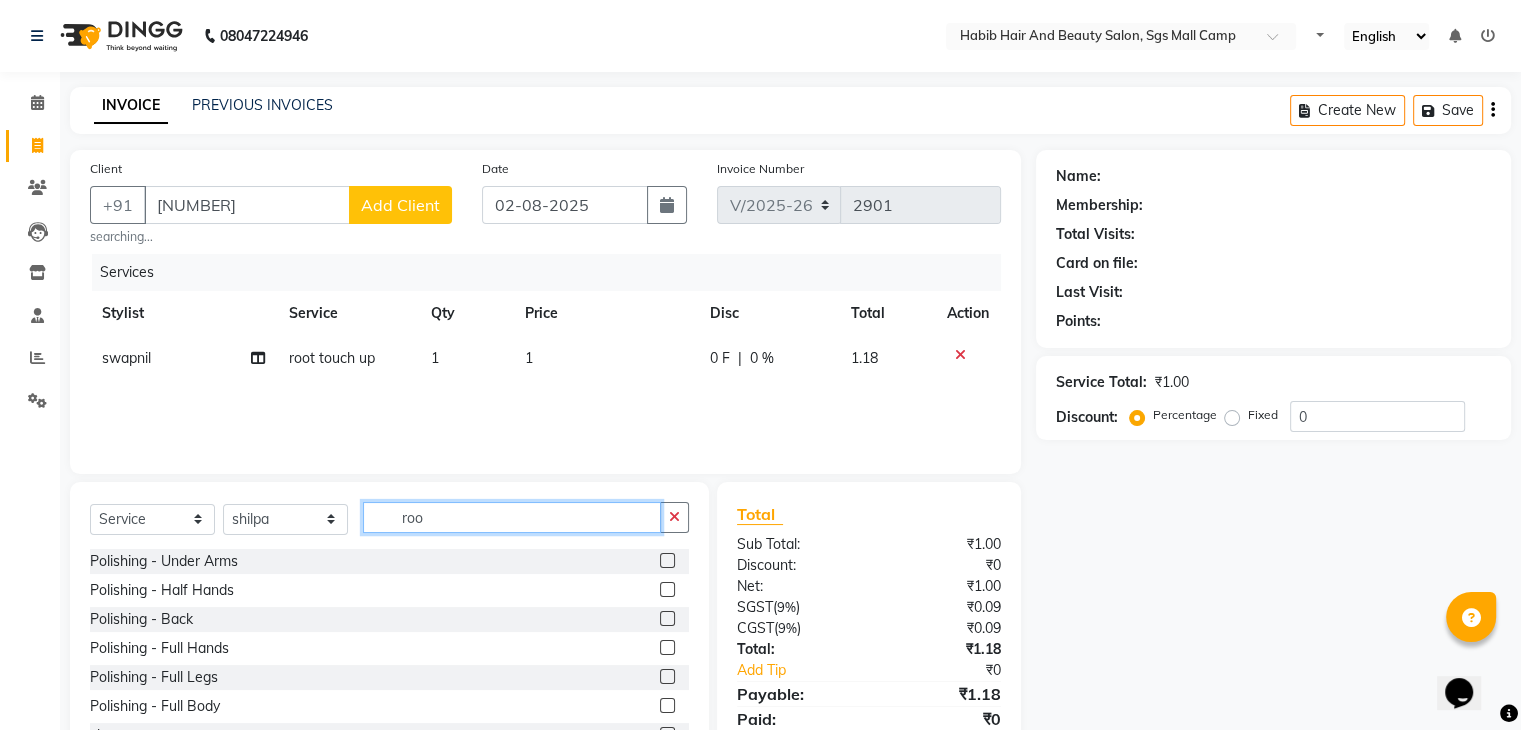 click on "roo" 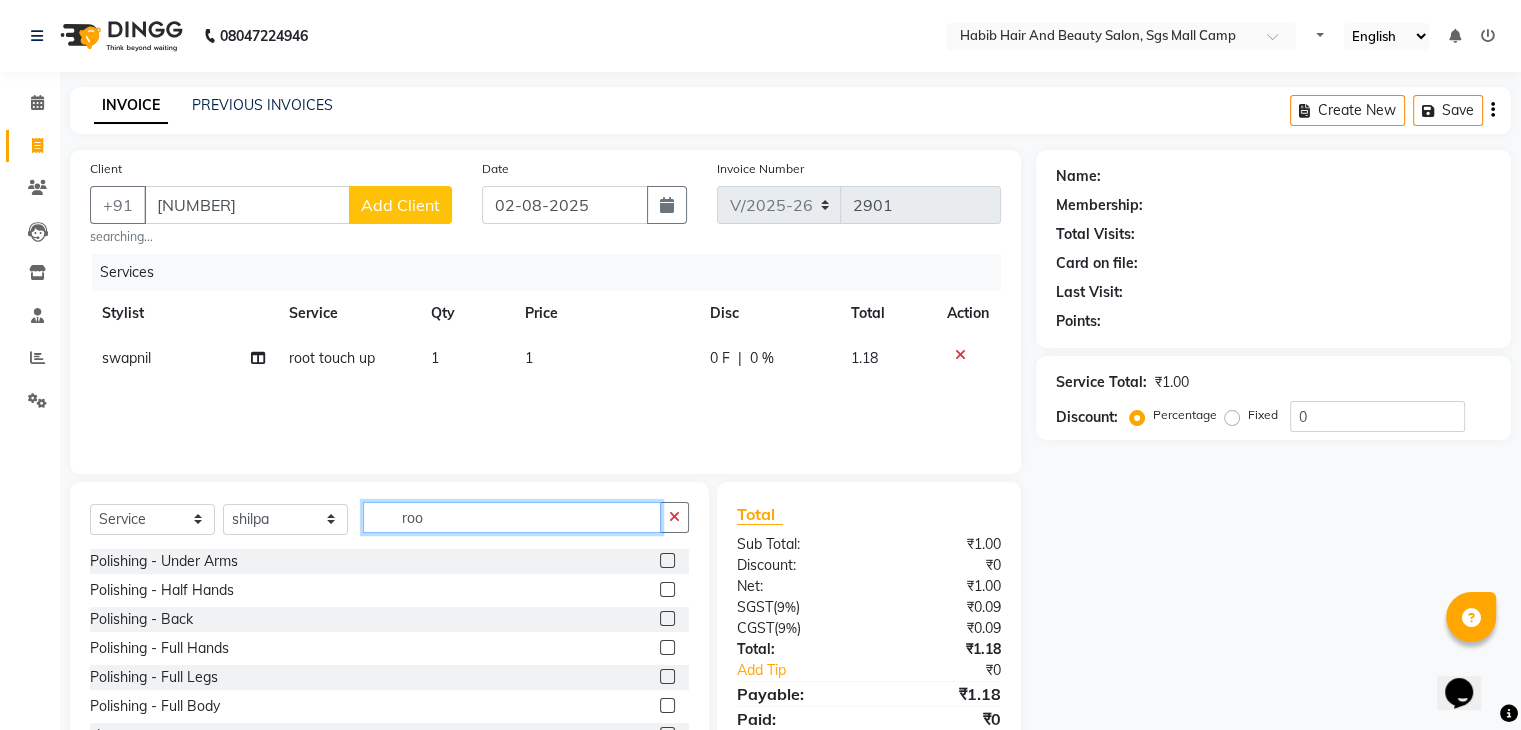 click on "roo" 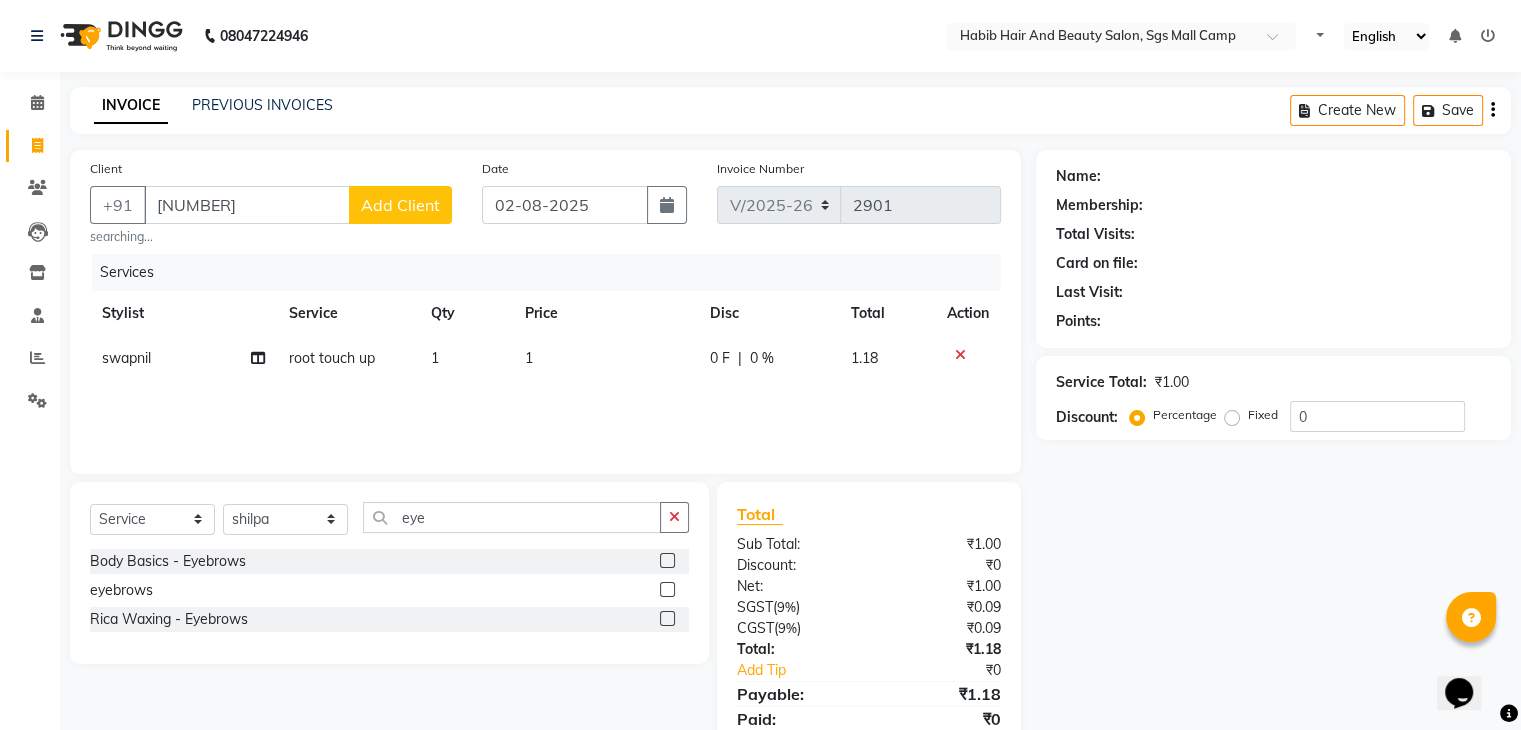 click 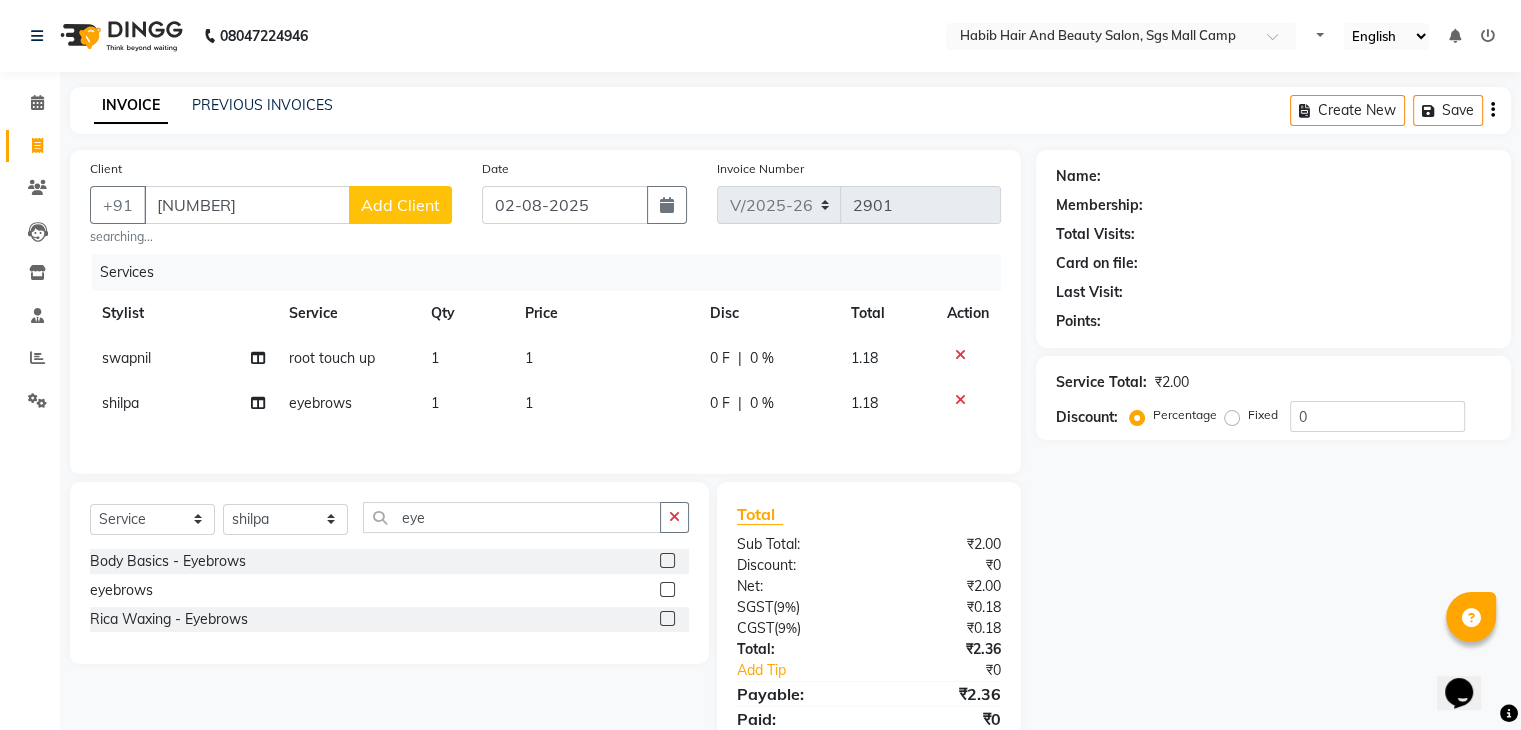 click on "1" 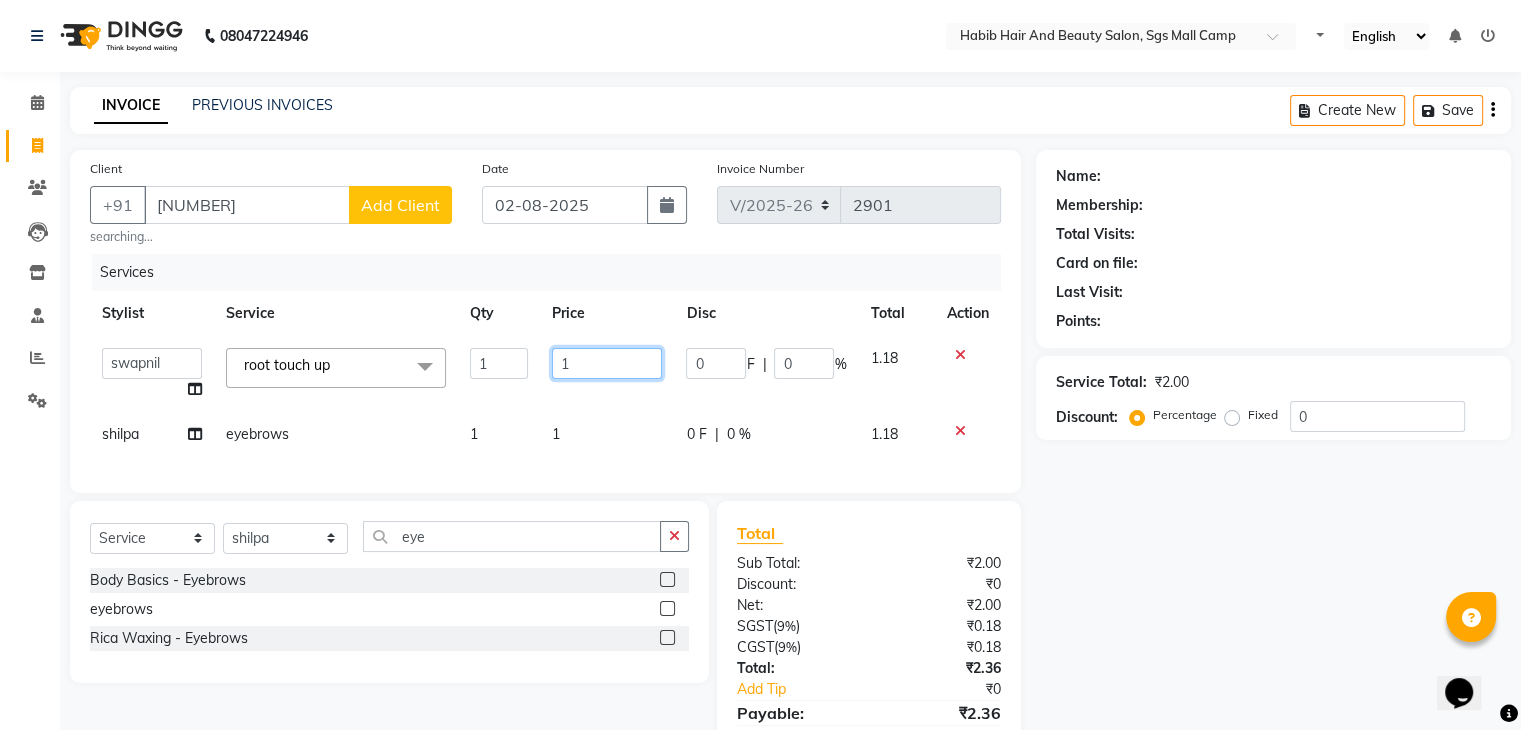 click on "1" 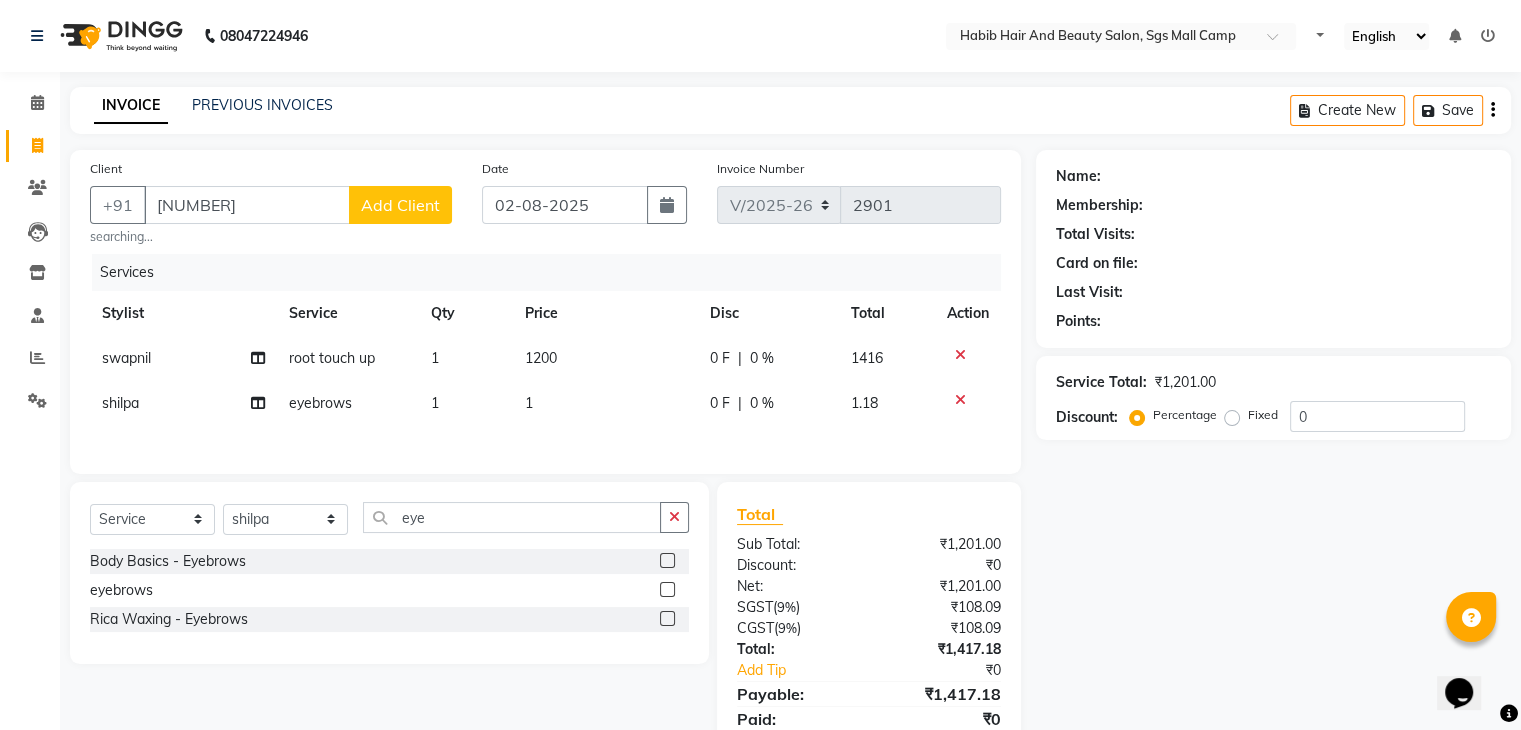click on "Services Stylist Service Qty Price Disc Total Action swapnil root touch up 1 1200 0 F | 0 % 1416 shilpa eyebrows 1 1 0 F | 0 % 1.18" 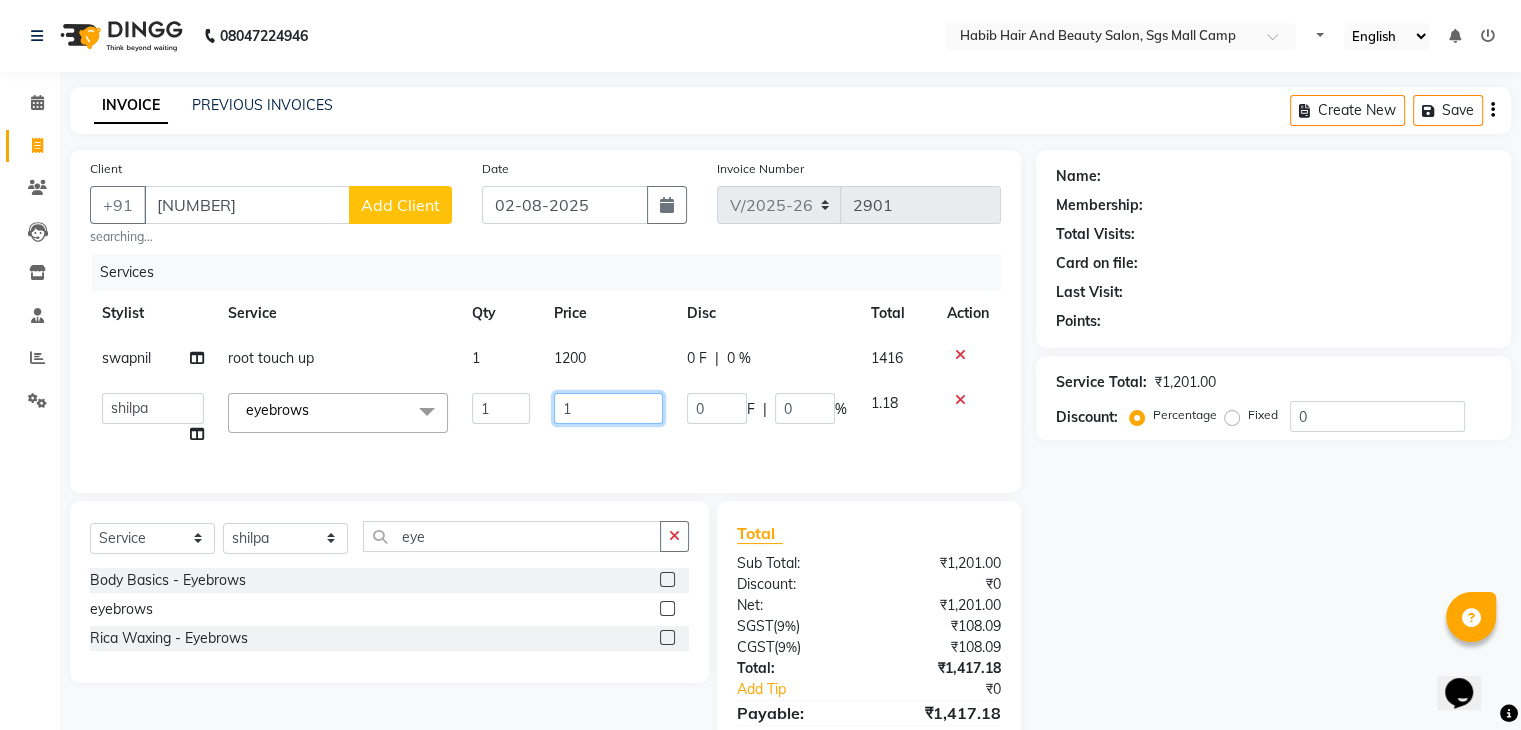 click on "1" 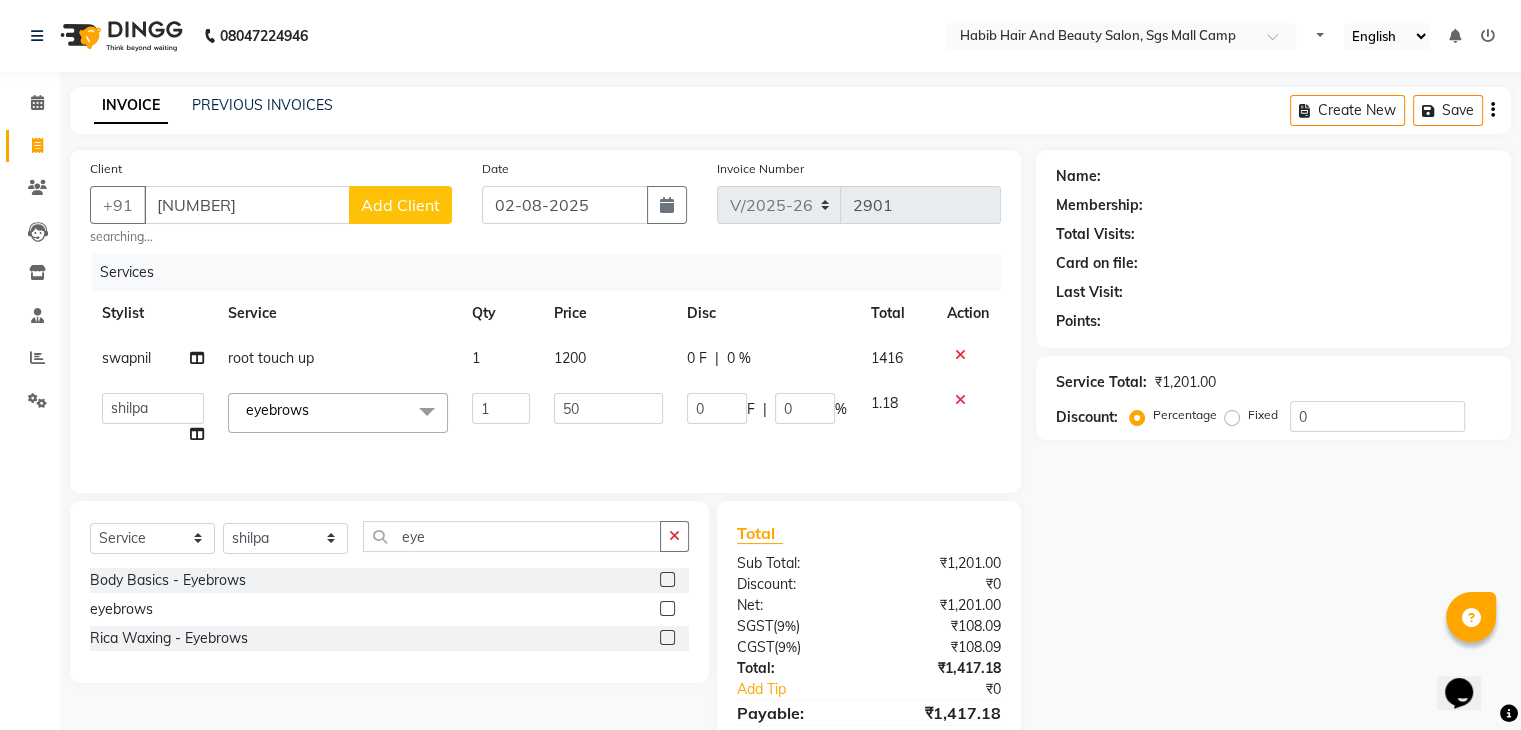 click 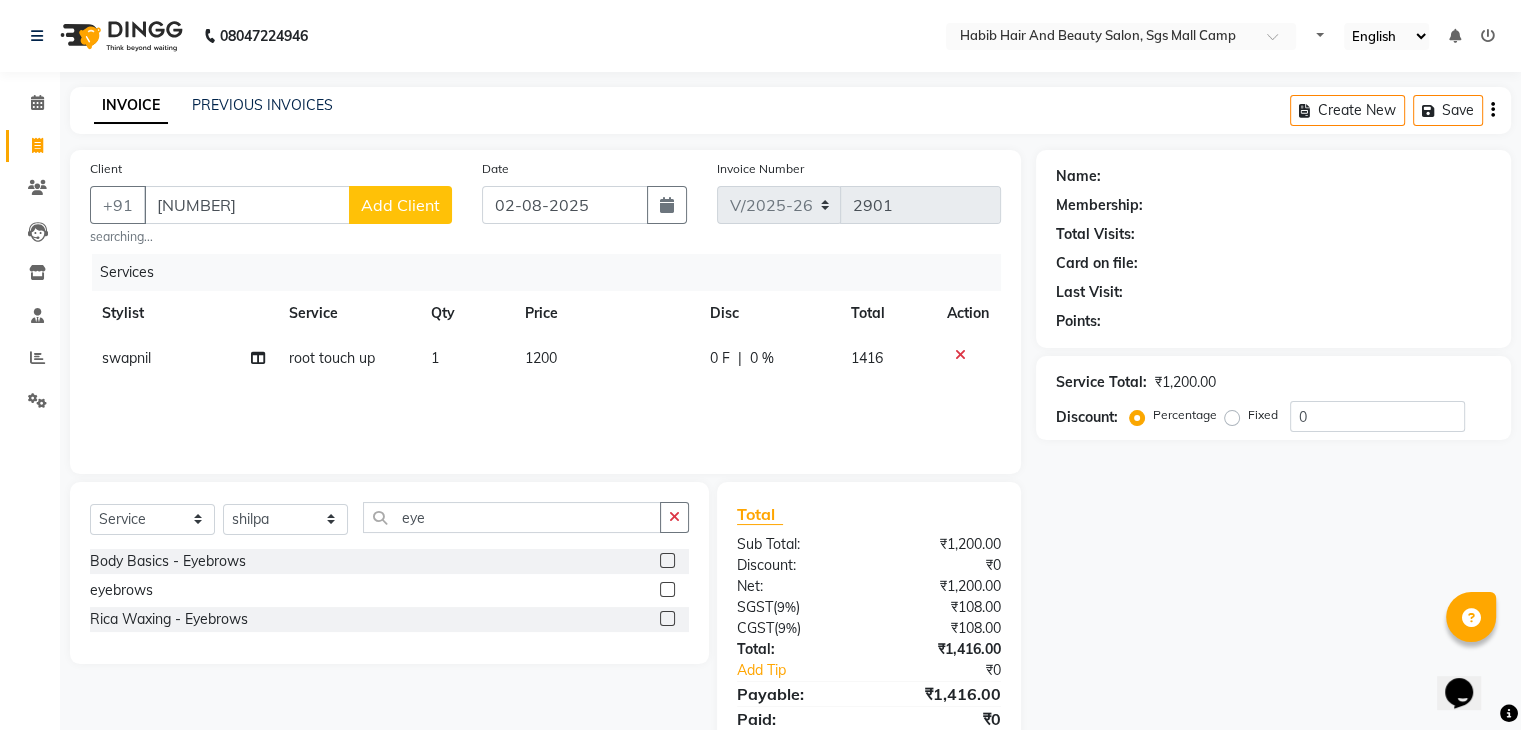 click 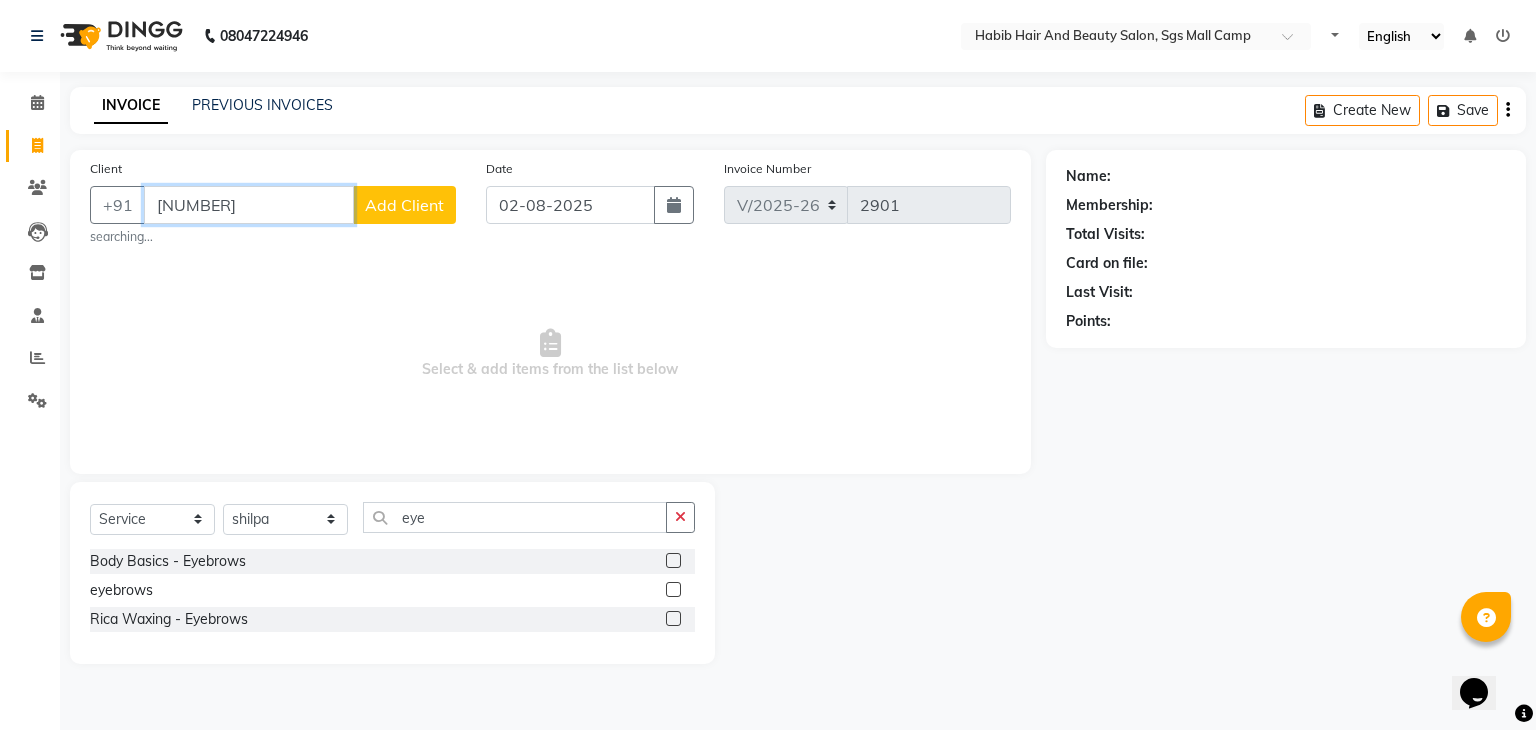 click on "[NUMBER]" at bounding box center (249, 205) 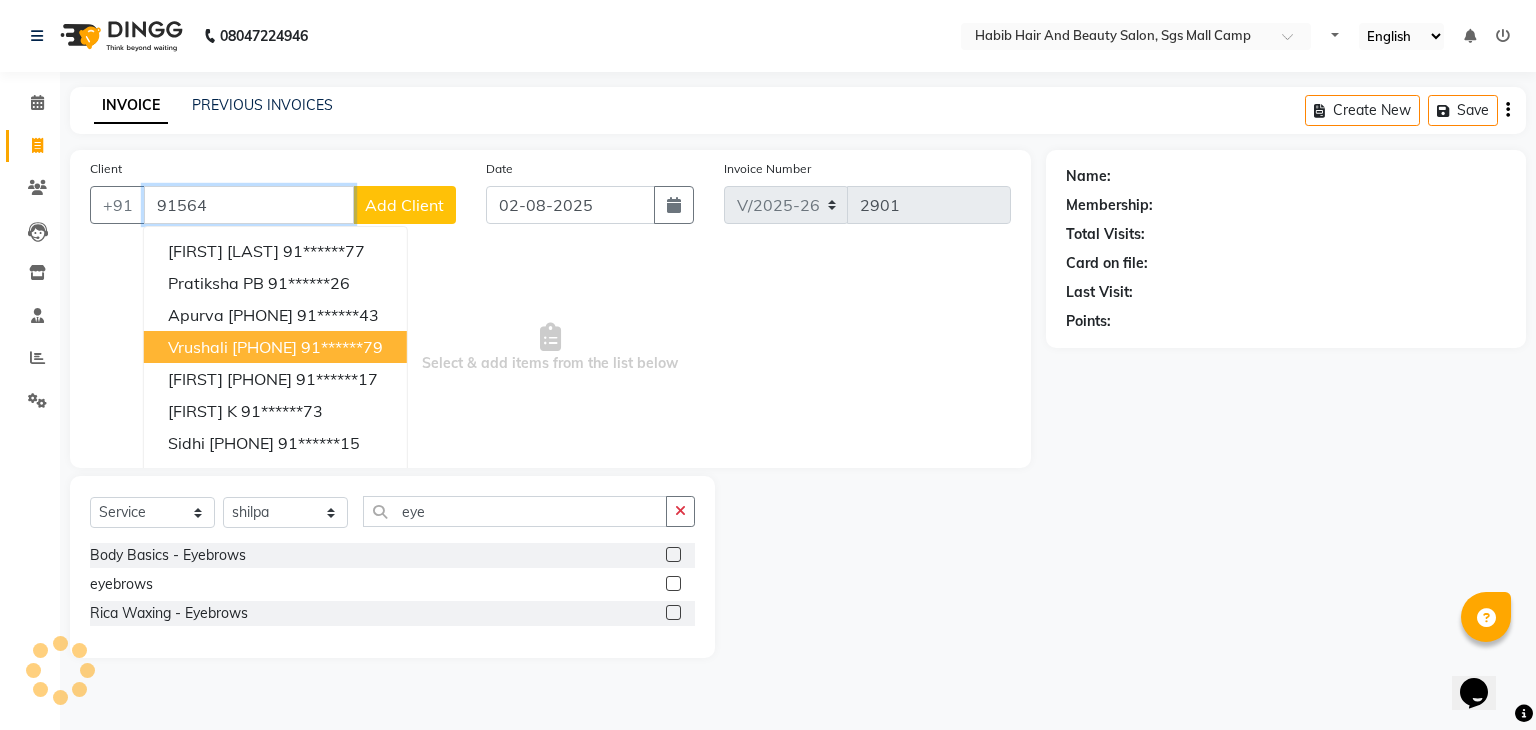 click on "[FIRST] [PHONE]  [PHONE]" at bounding box center [275, 347] 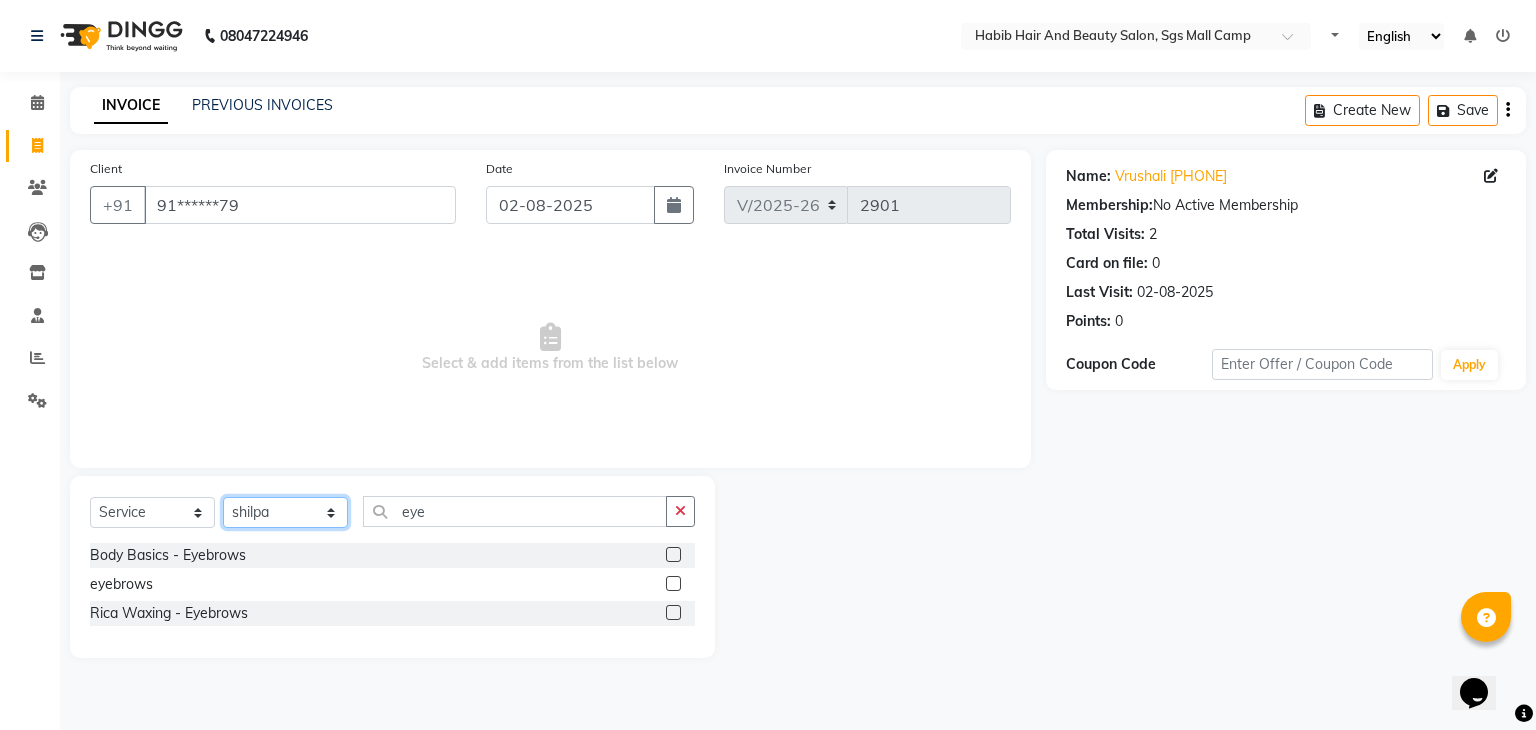 click on "Select Stylist [FIRST] [LAST] [FIRST]  [FIRST] Manager [FIRST]  [FIRST] [FIRST] [FIRST]  [FIRST] [FIRST]" 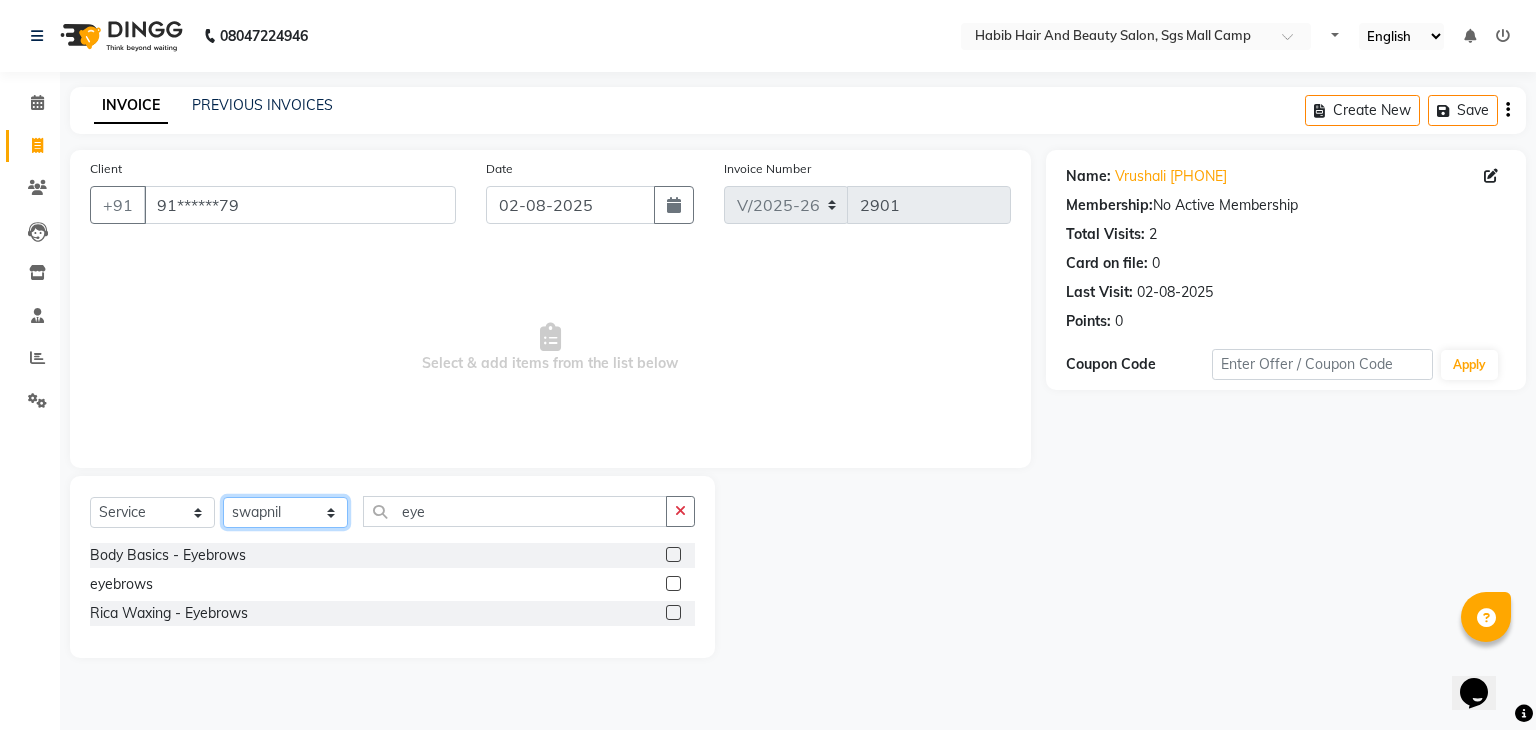 click on "Select Stylist [FIRST] [LAST] [FIRST]  [FIRST] Manager [FIRST]  [FIRST] [FIRST] [FIRST]  [FIRST] [FIRST]" 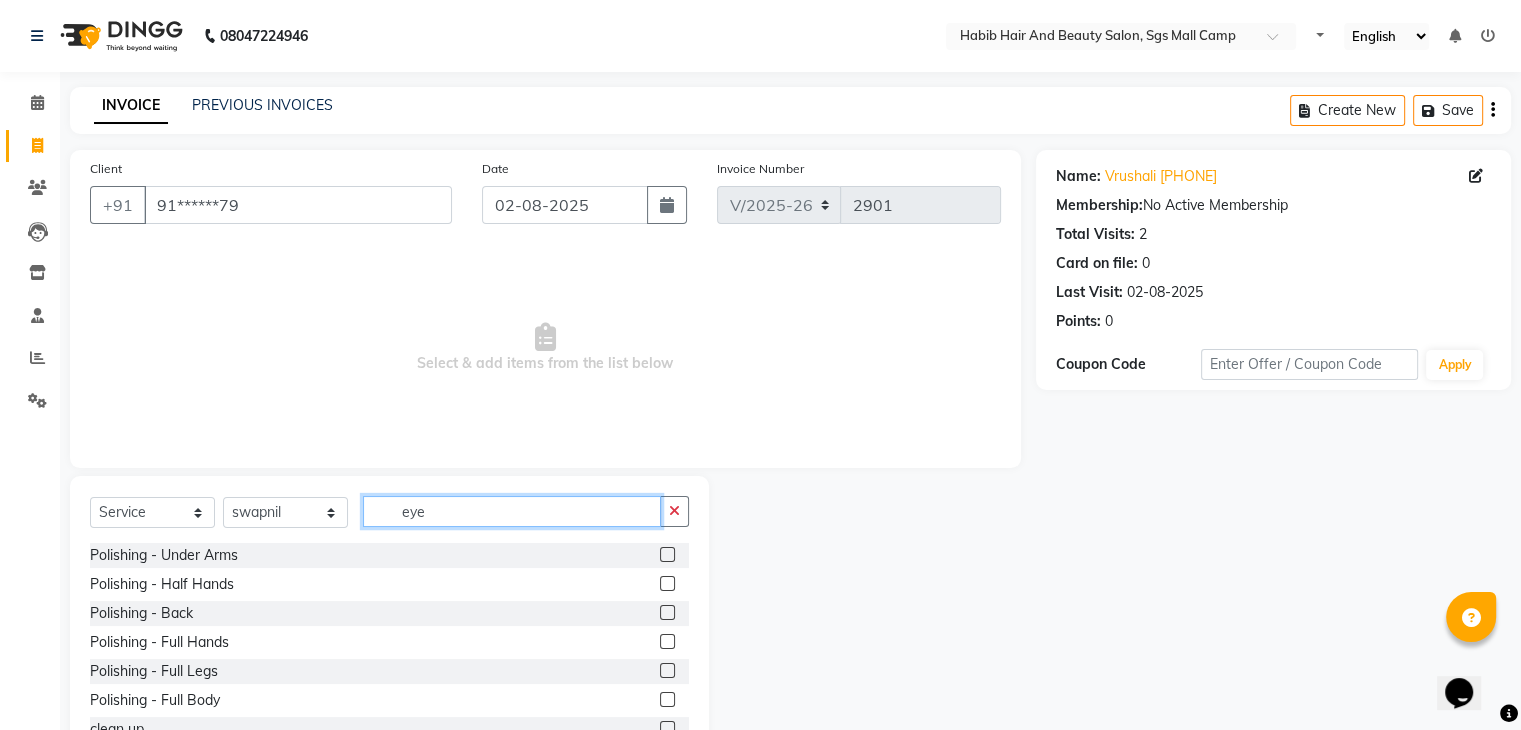 click on "eye" 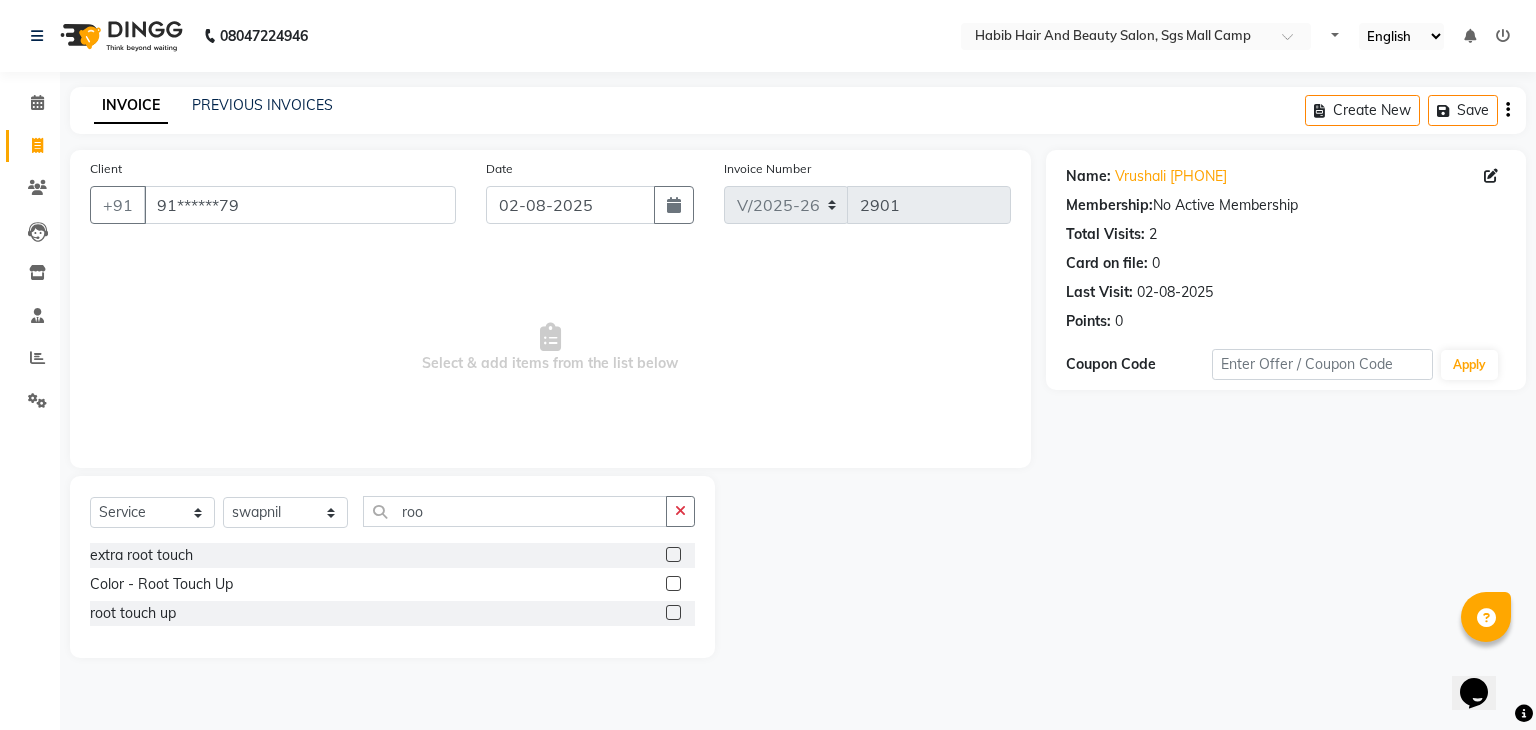 click 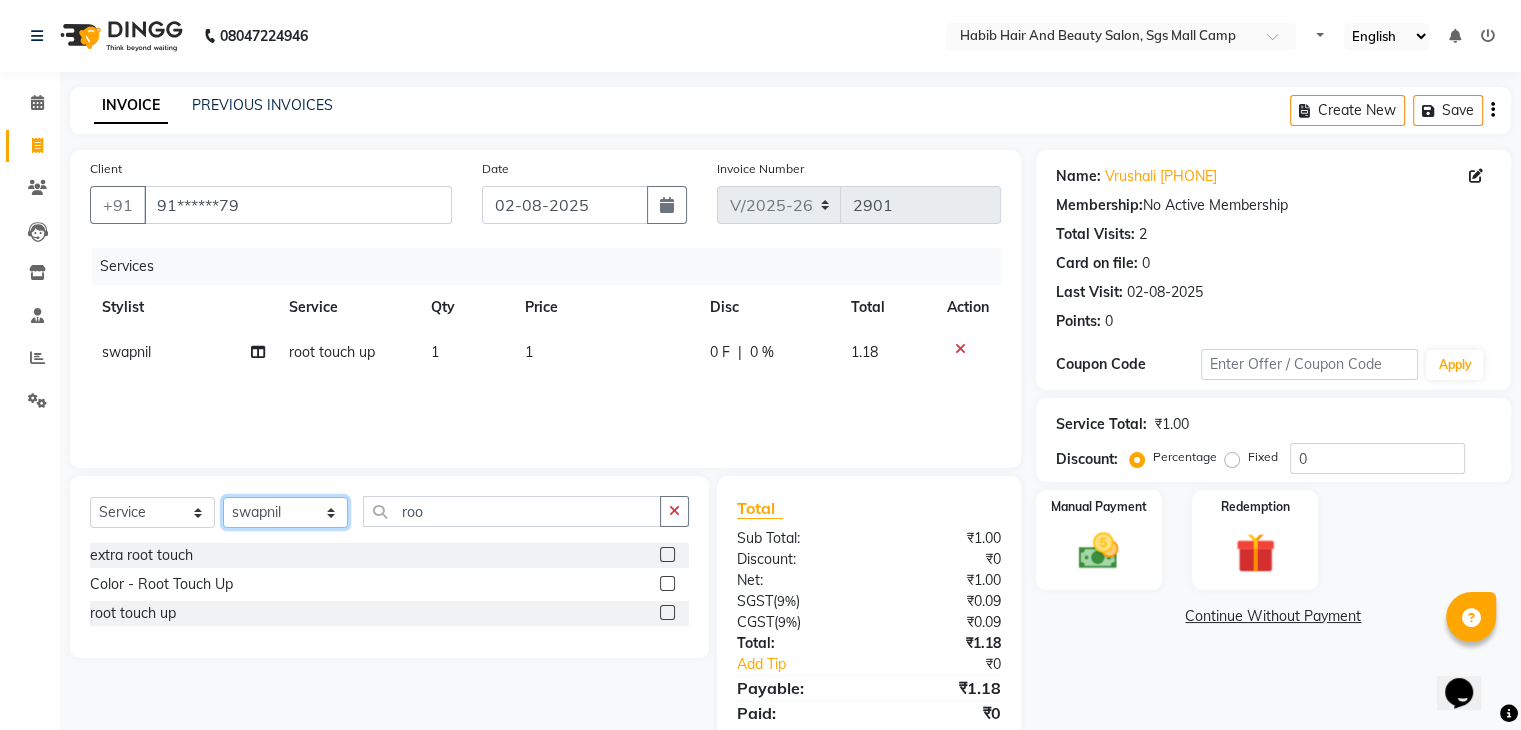 click on "Select Stylist [FIRST] [LAST] [FIRST]  [FIRST] Manager [FIRST]  [FIRST] [FIRST] [FIRST]  [FIRST] [FIRST]" 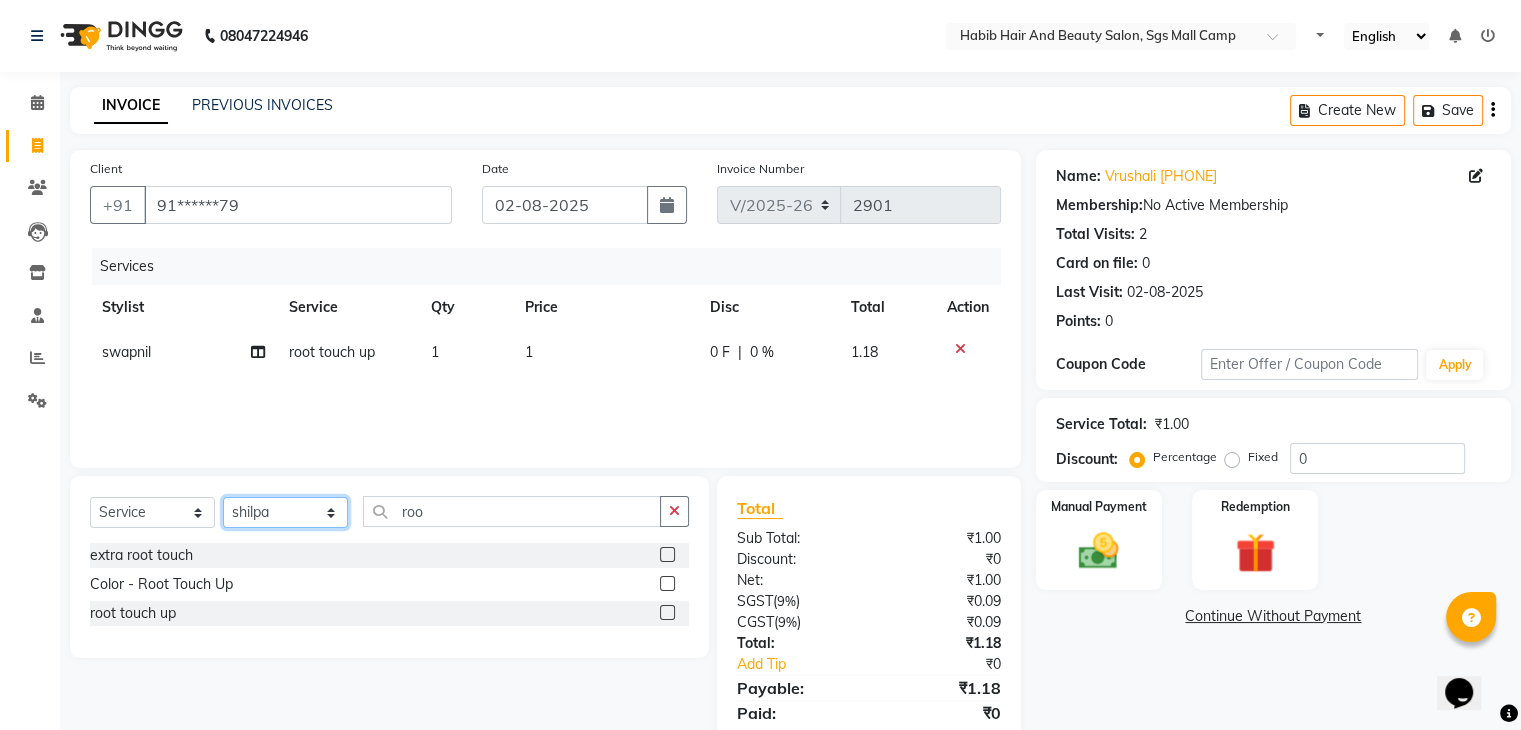 click on "Select Stylist [FIRST] [LAST] [FIRST]  [FIRST] Manager [FIRST]  [FIRST] [FIRST] [FIRST]  [FIRST] [FIRST]" 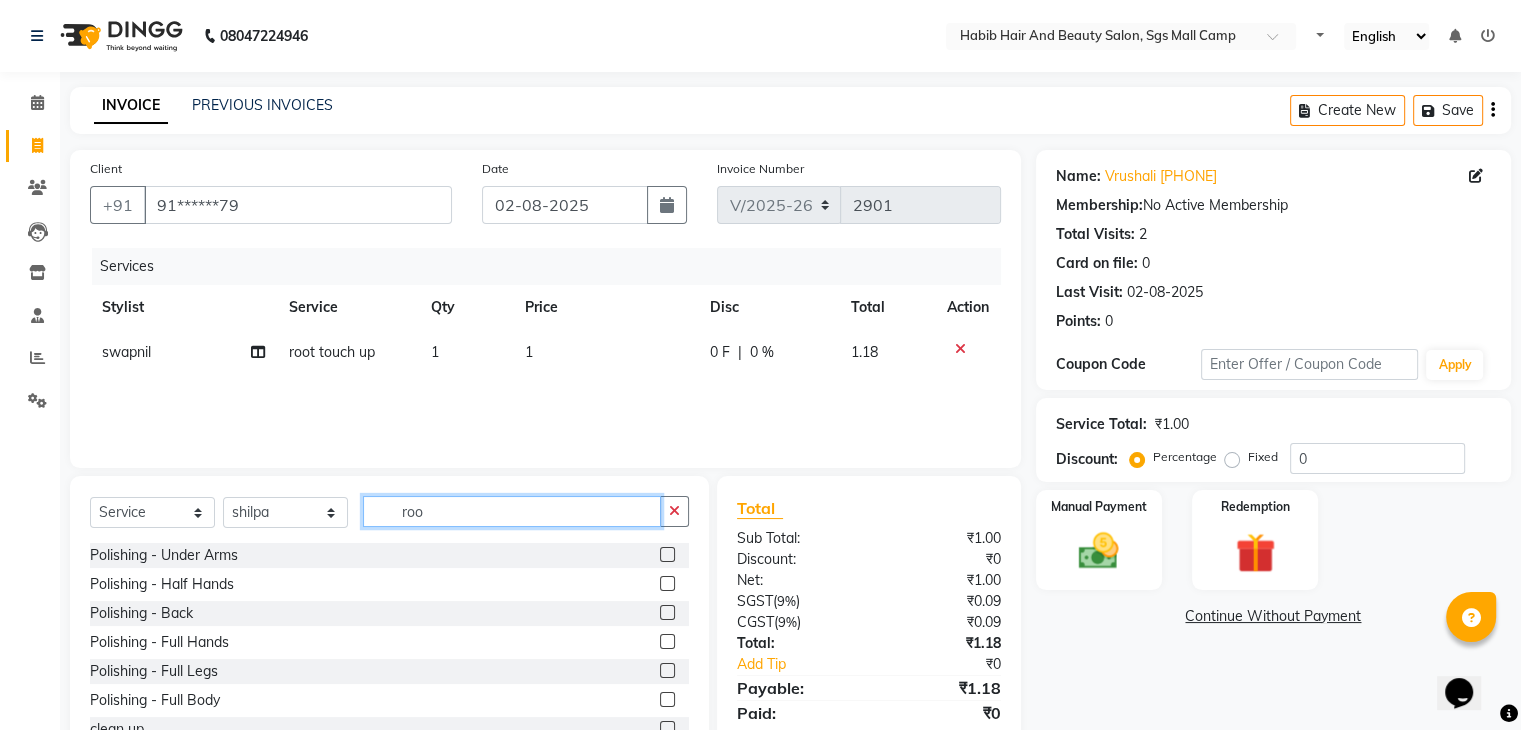 click on "roo" 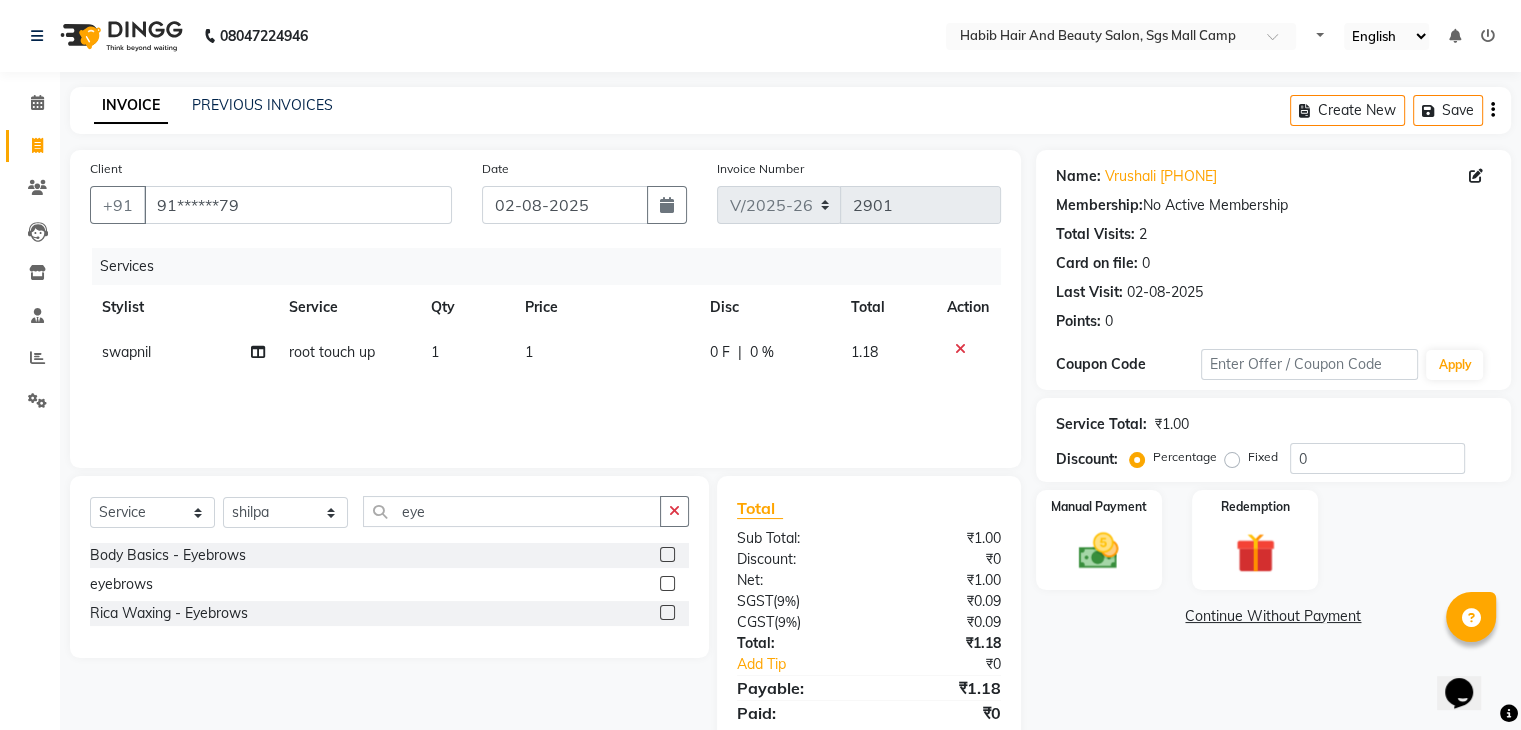 click 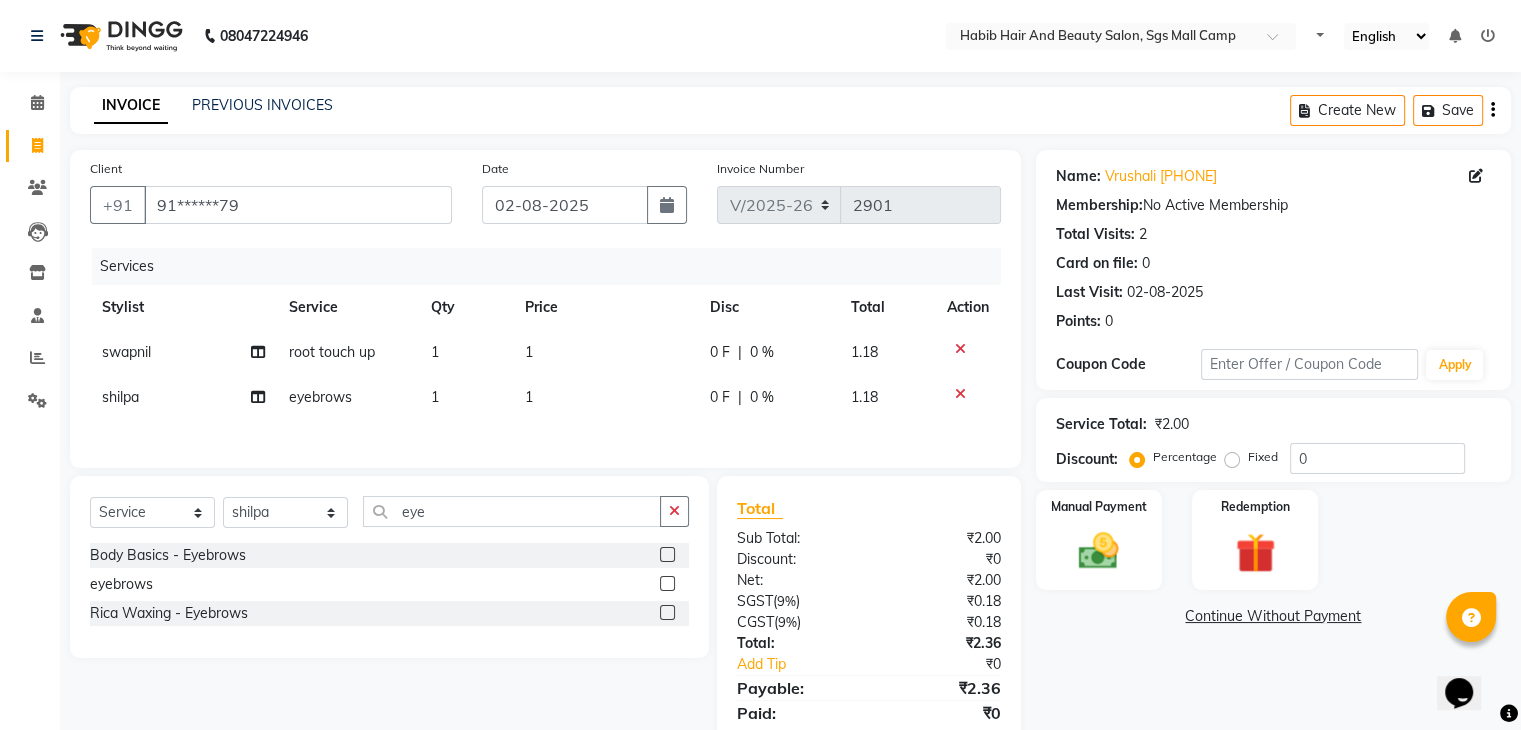 click on "1" 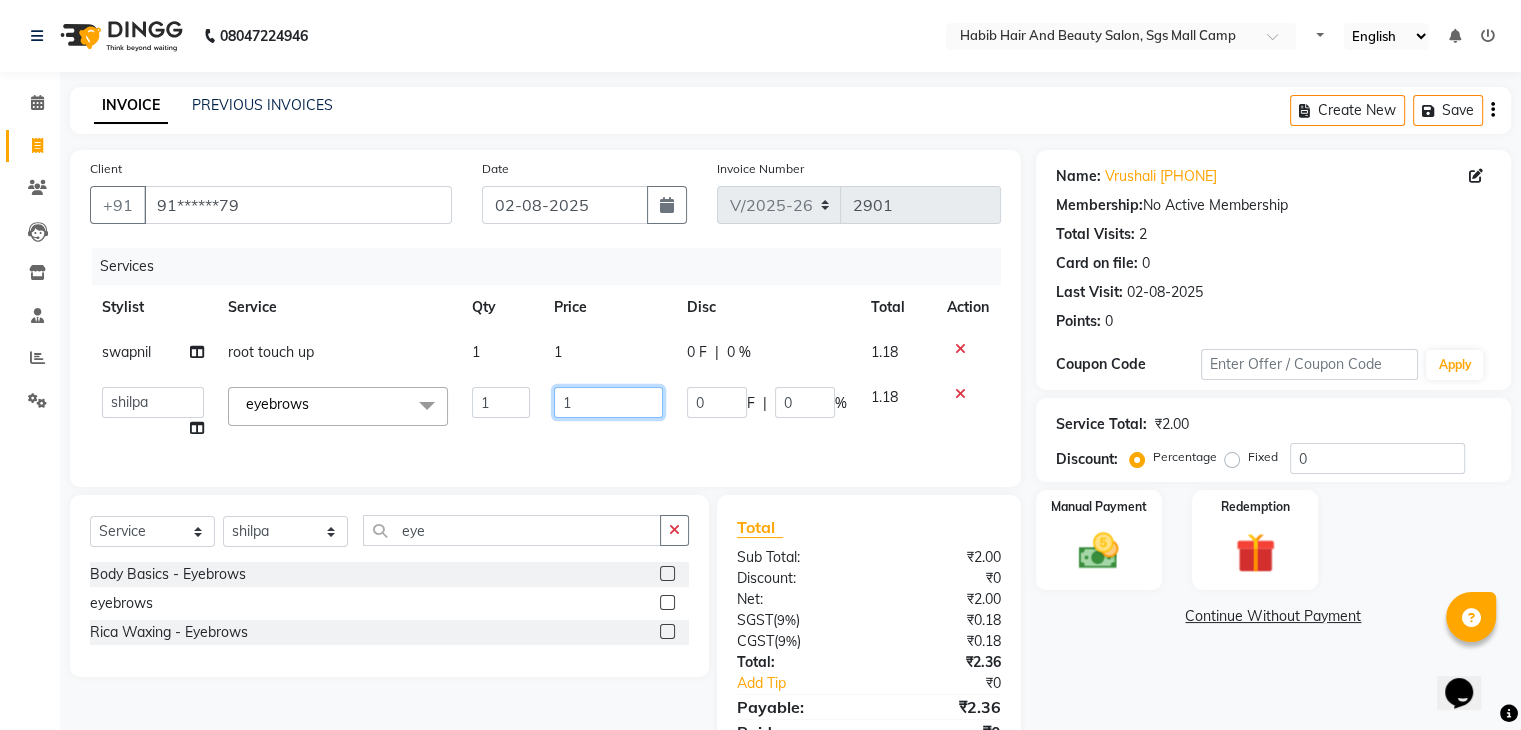 click on "1" 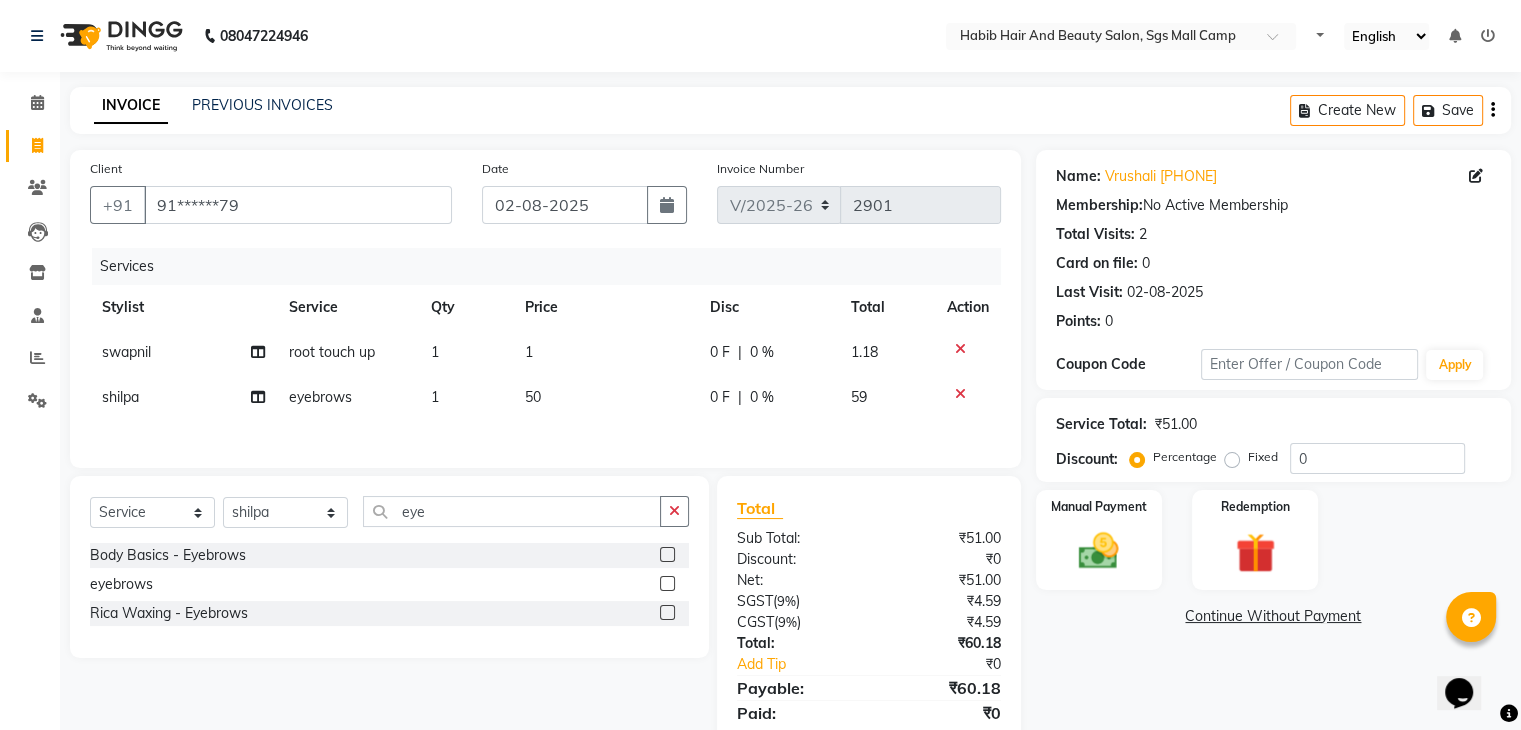 click on "1" 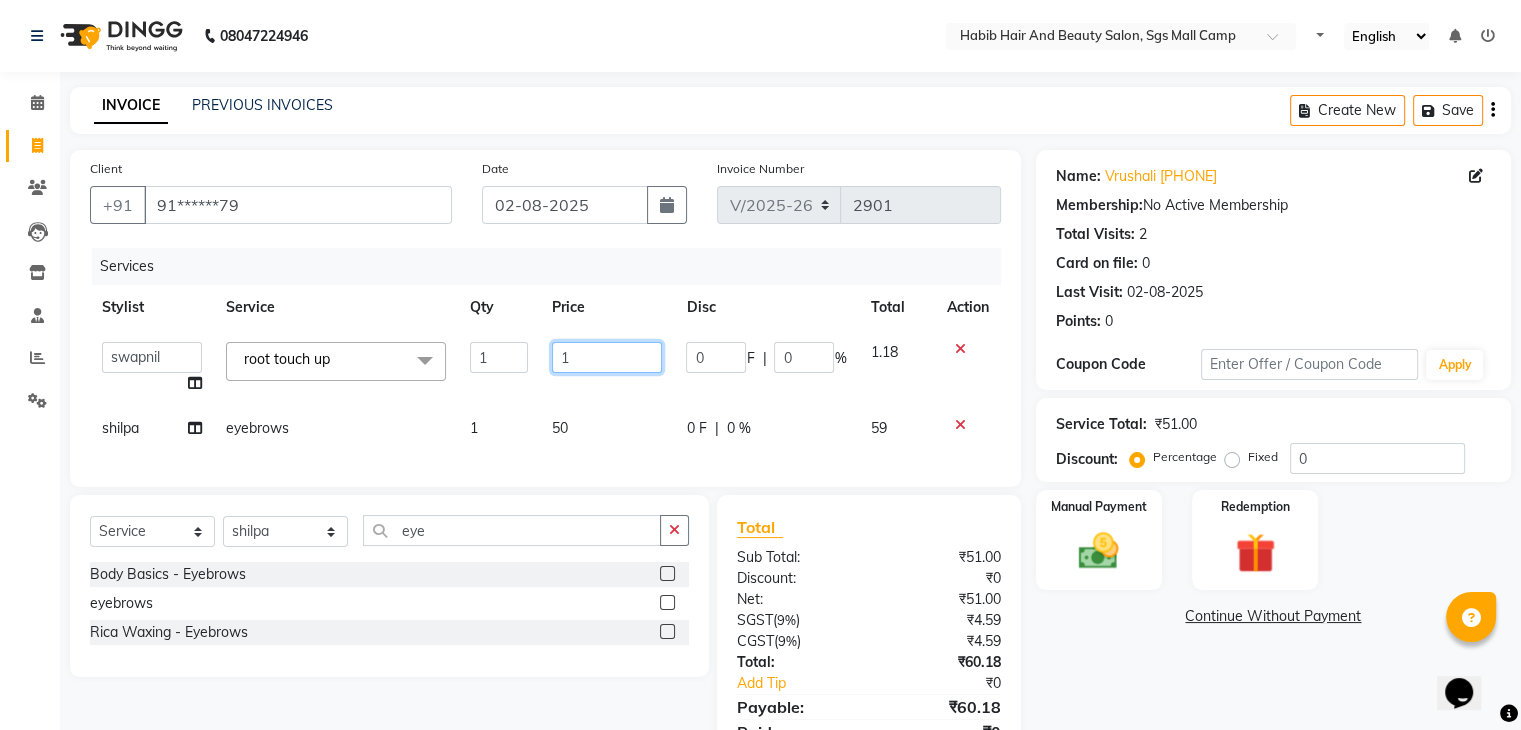 click on "1" 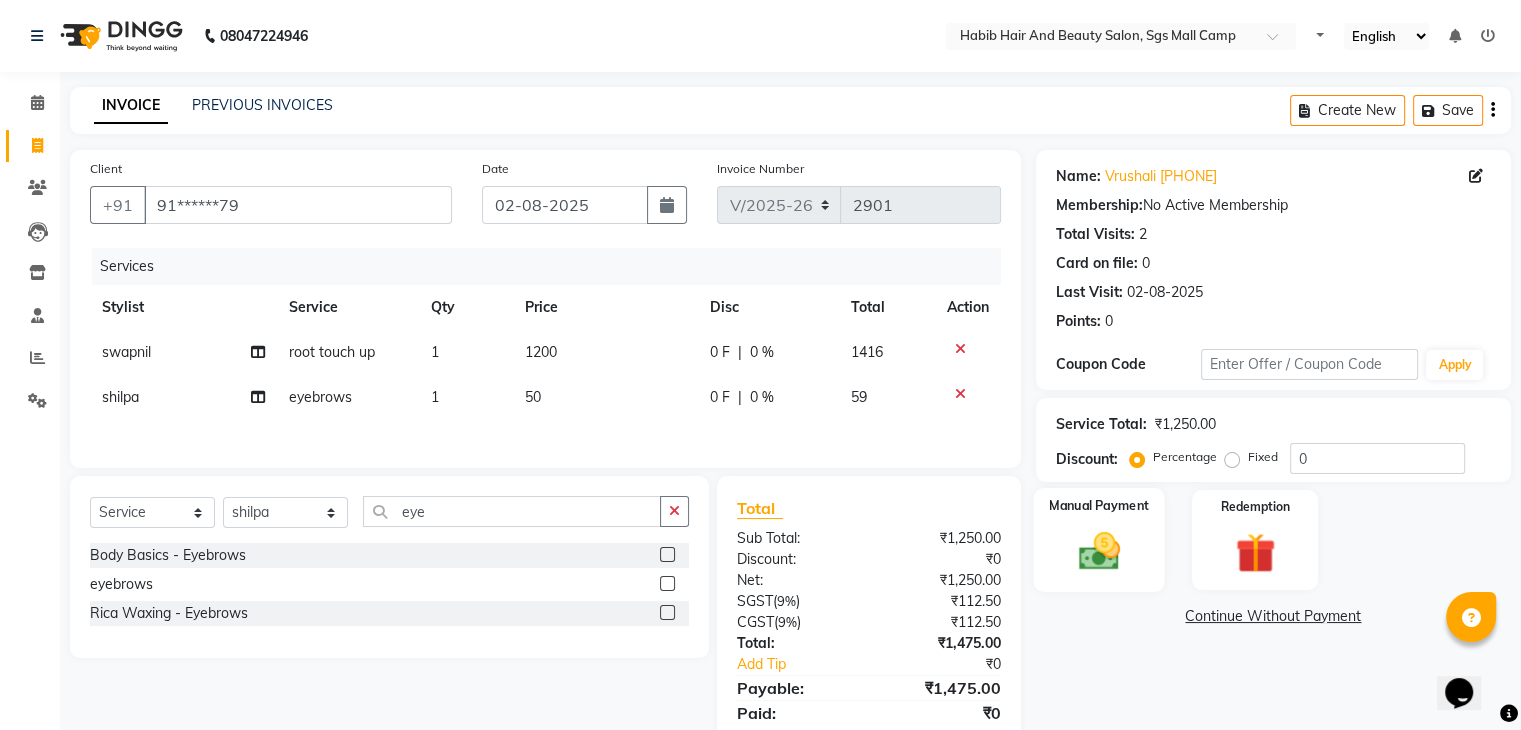 click 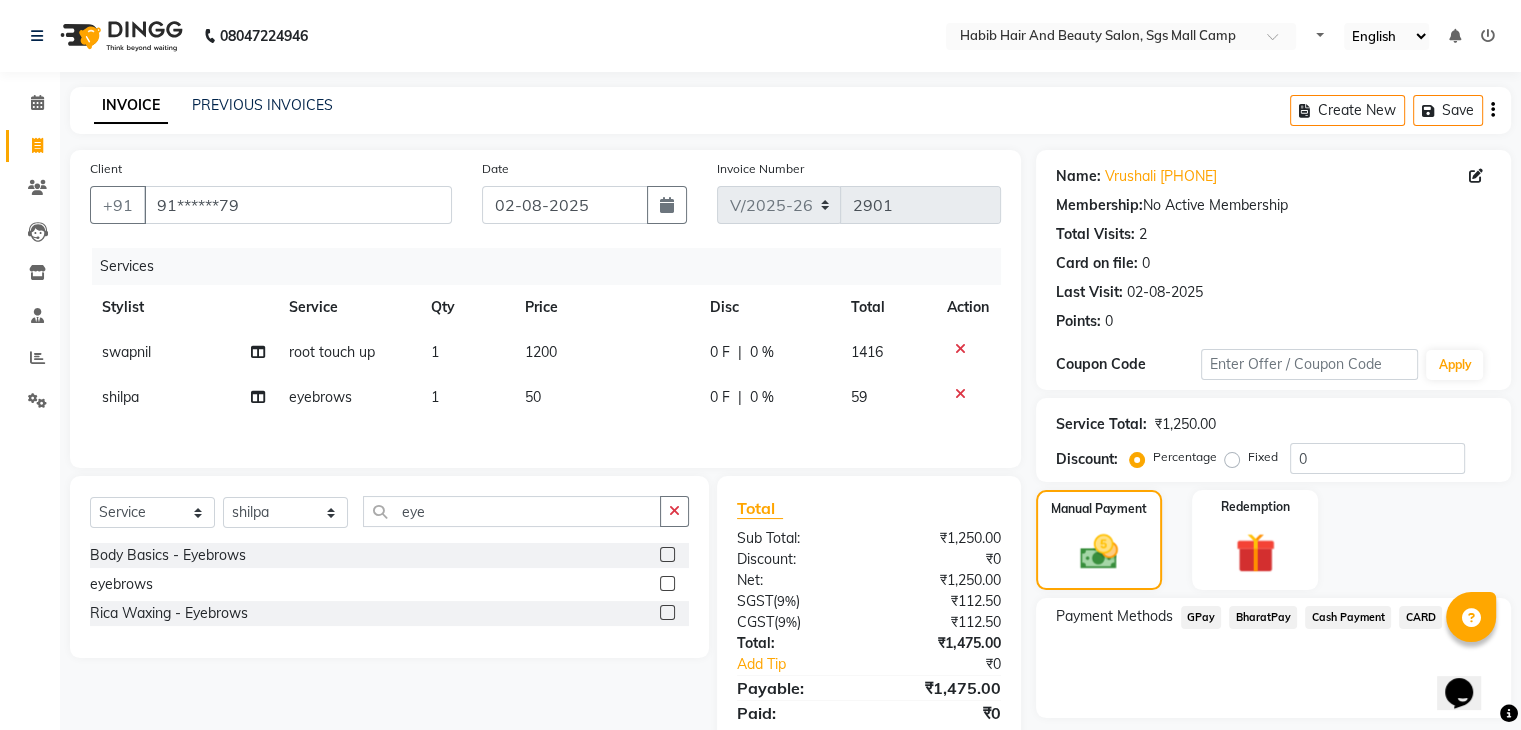 click on "BharatPay" 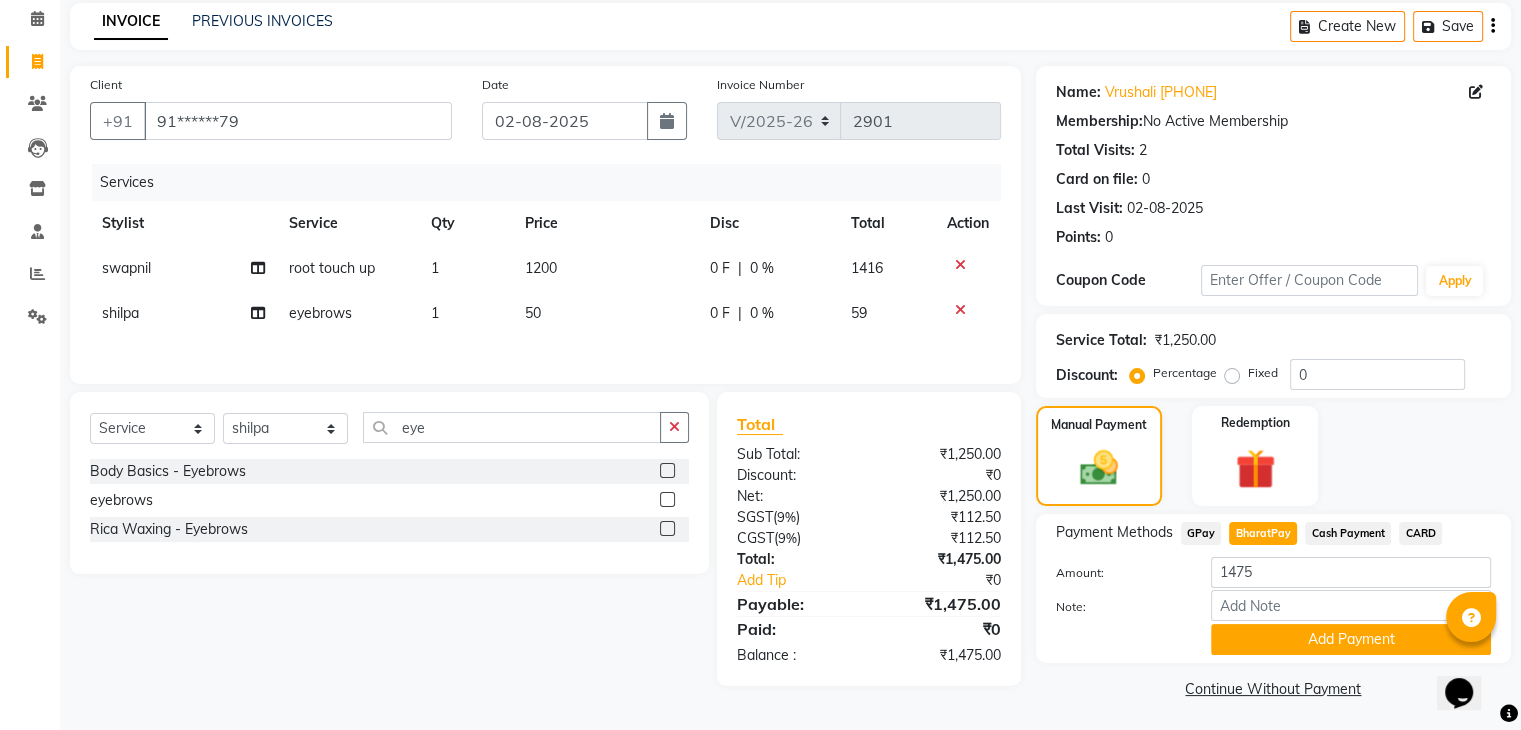 scroll, scrollTop: 89, scrollLeft: 0, axis: vertical 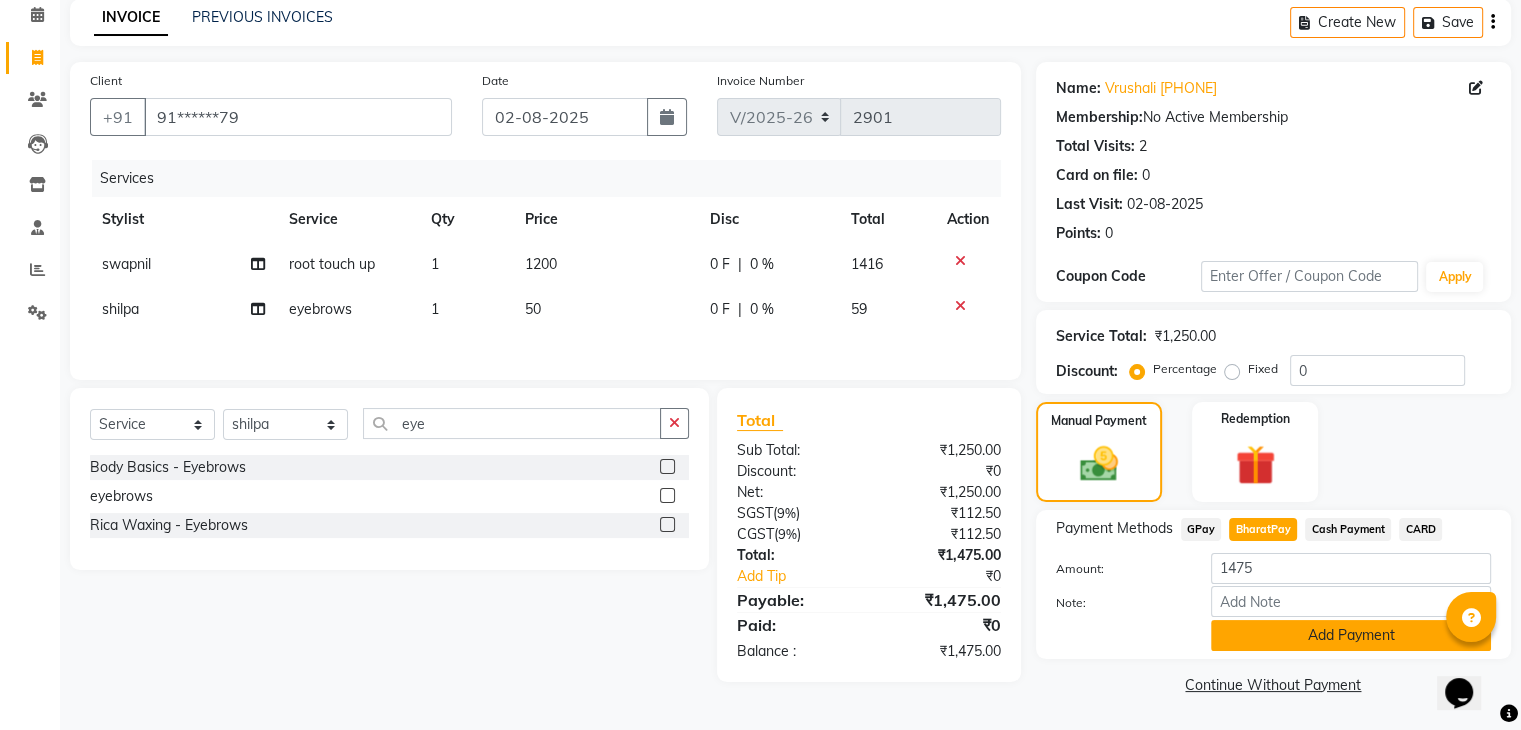 click on "Add Payment" 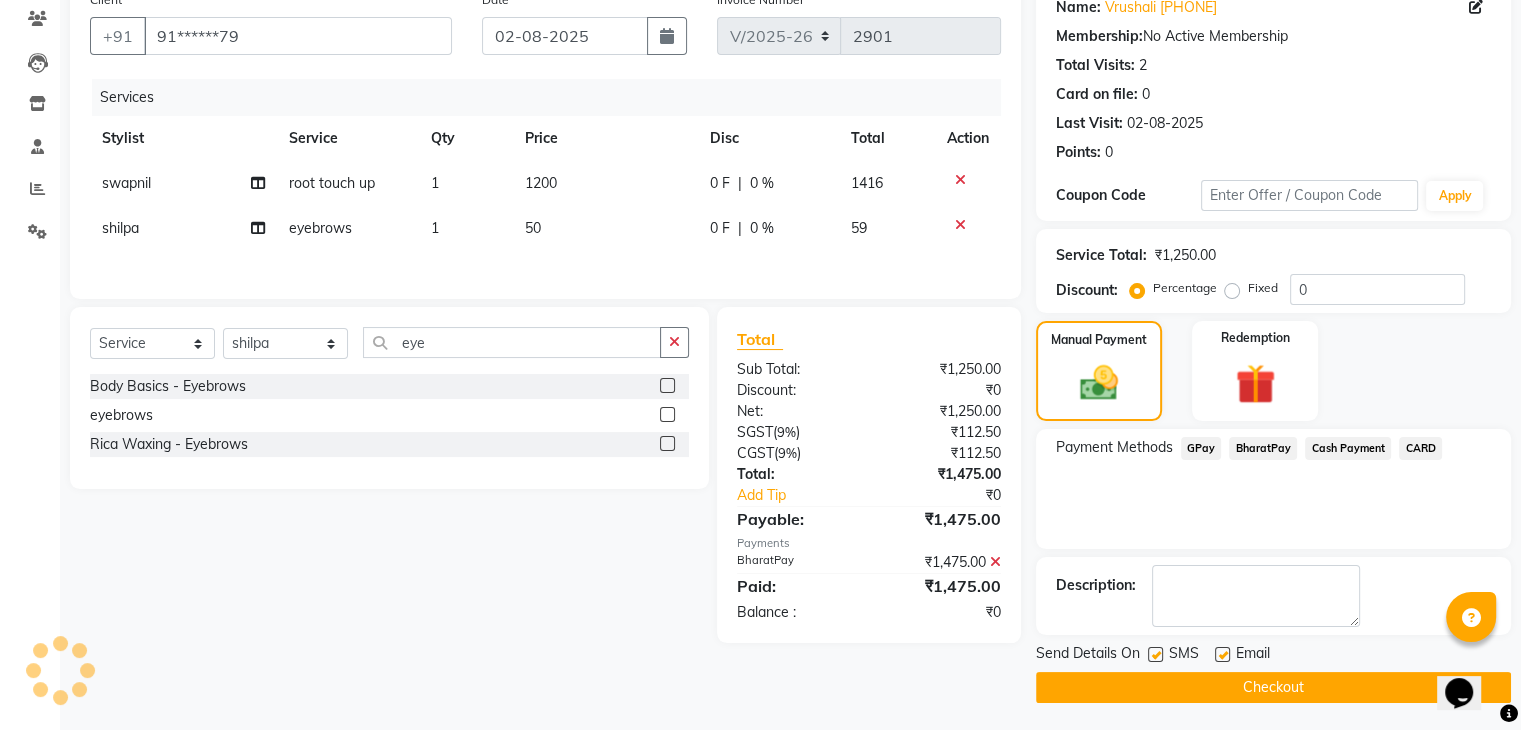 scroll, scrollTop: 171, scrollLeft: 0, axis: vertical 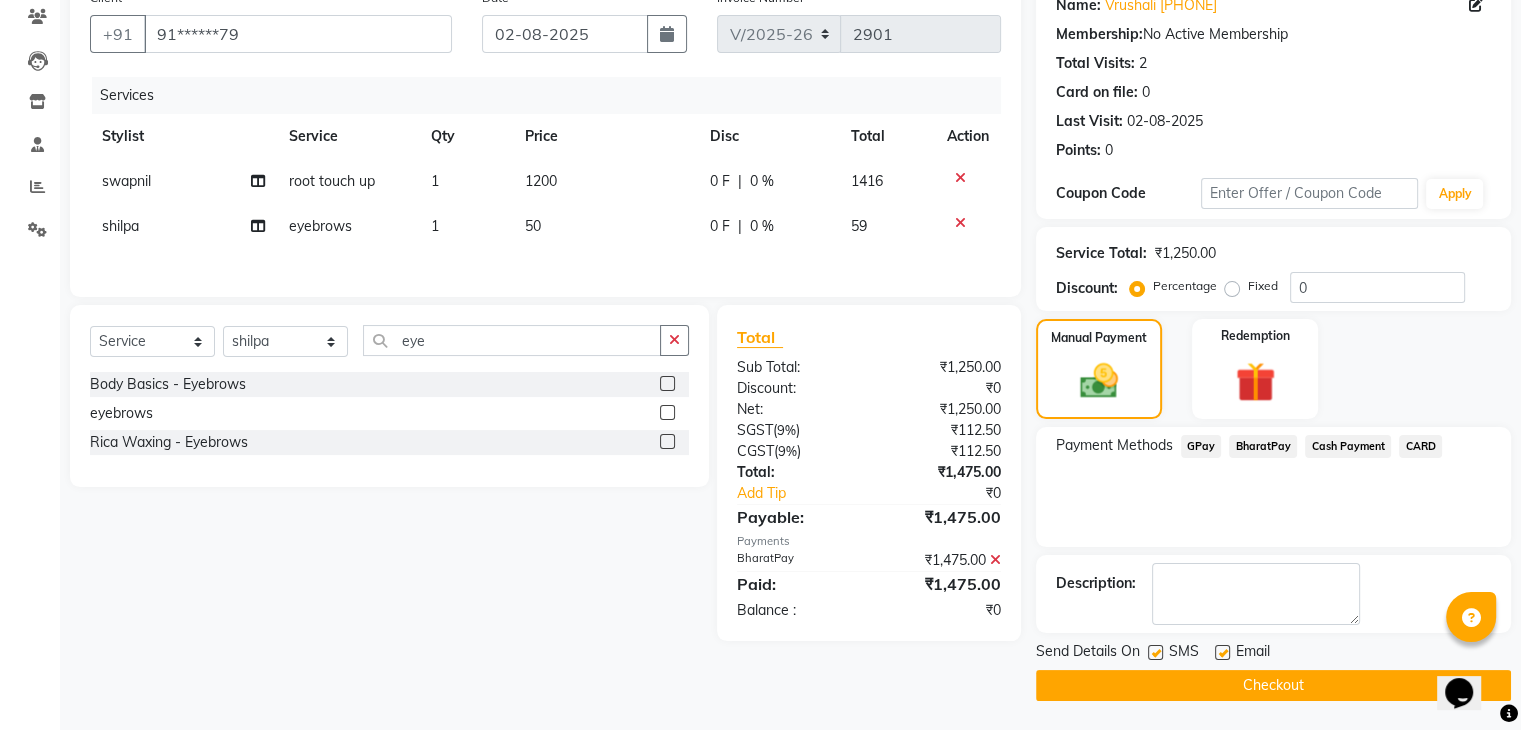 click on "Checkout" 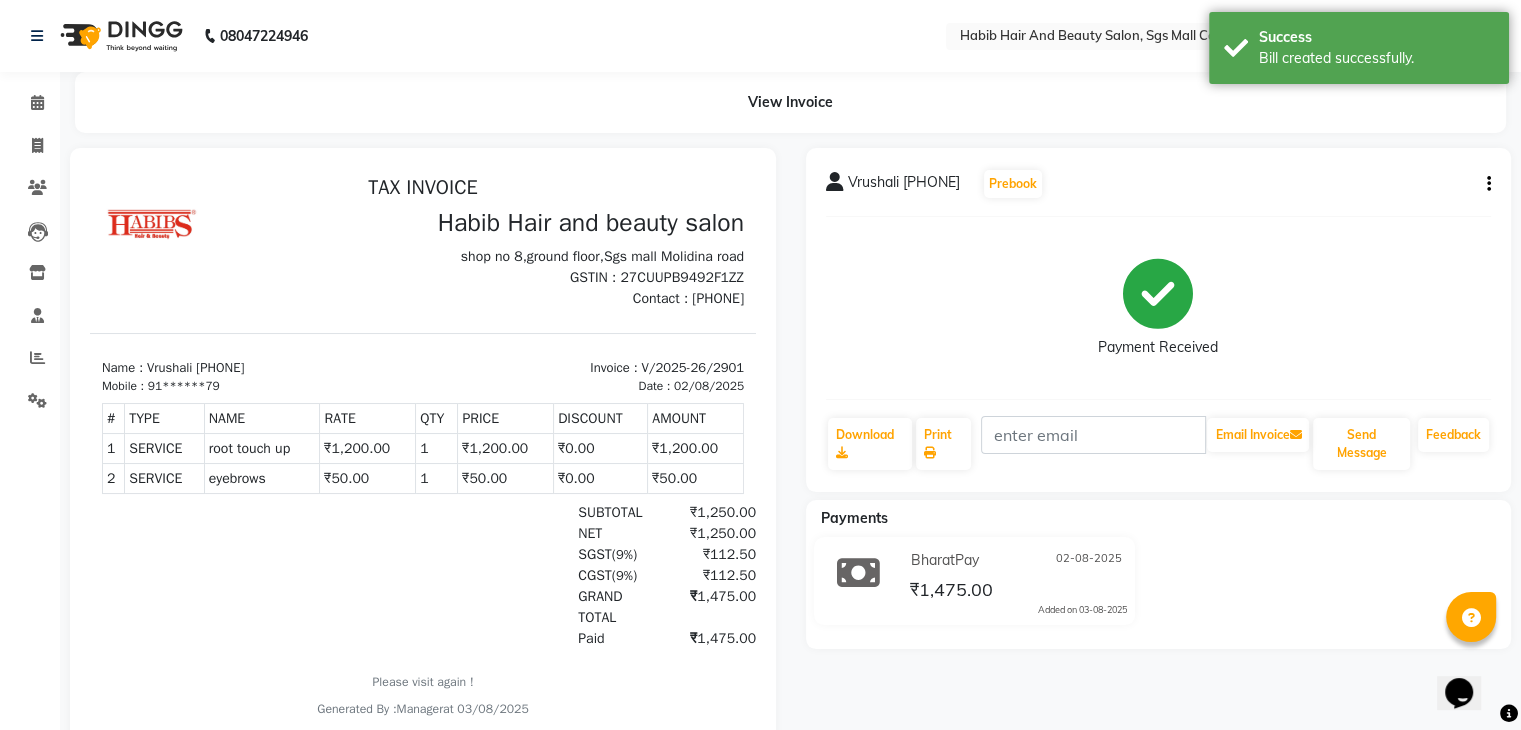 scroll, scrollTop: 0, scrollLeft: 0, axis: both 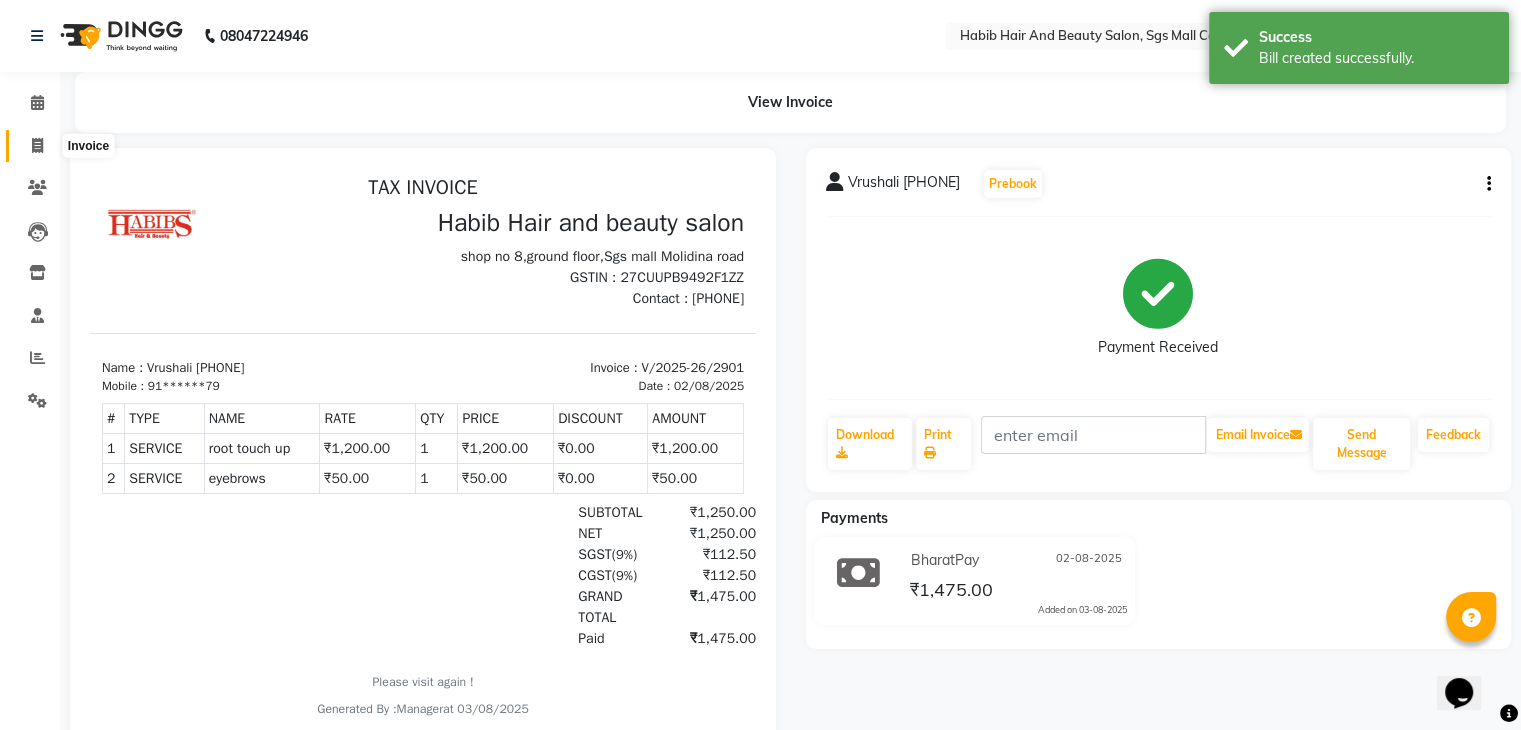 click 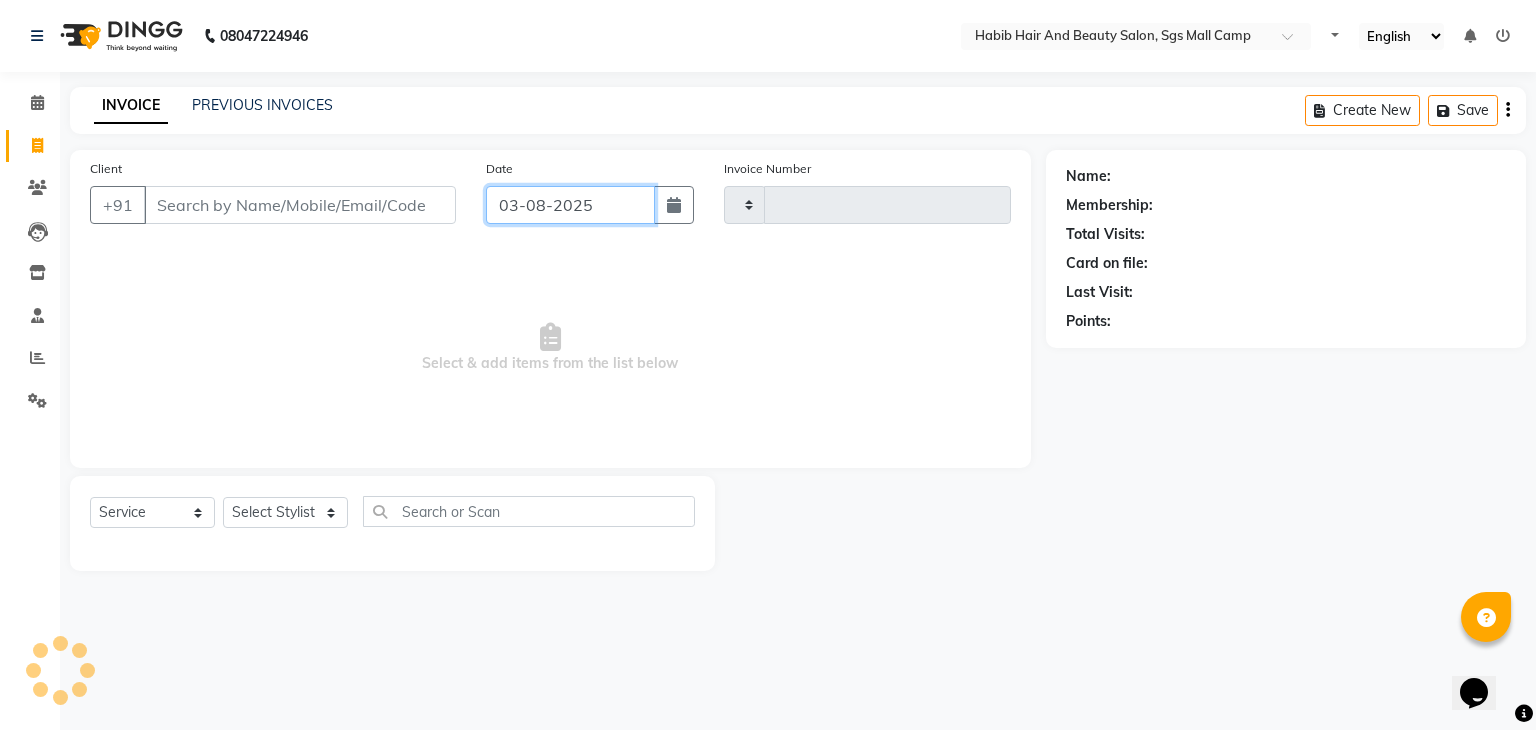 click on "03-08-2025" 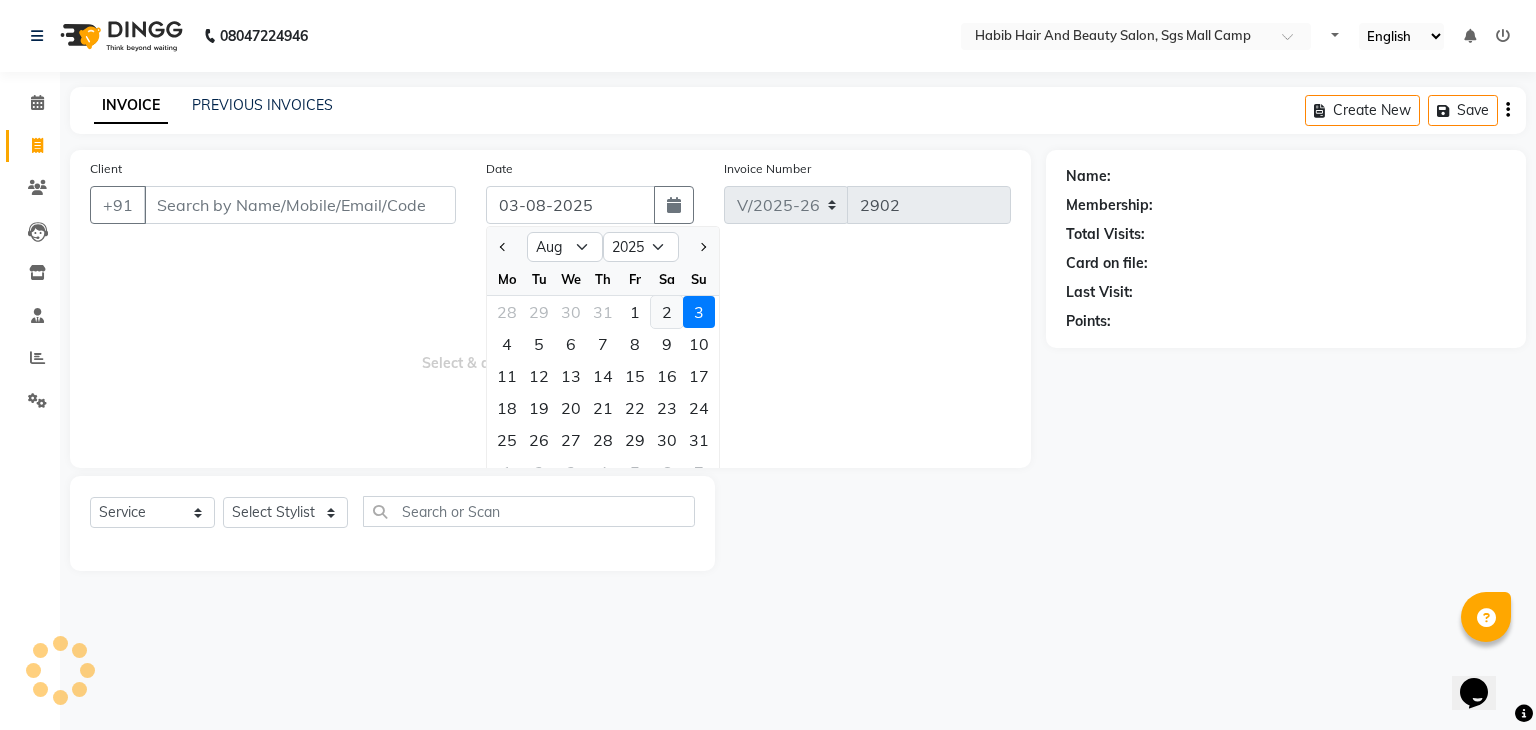 click on "2" 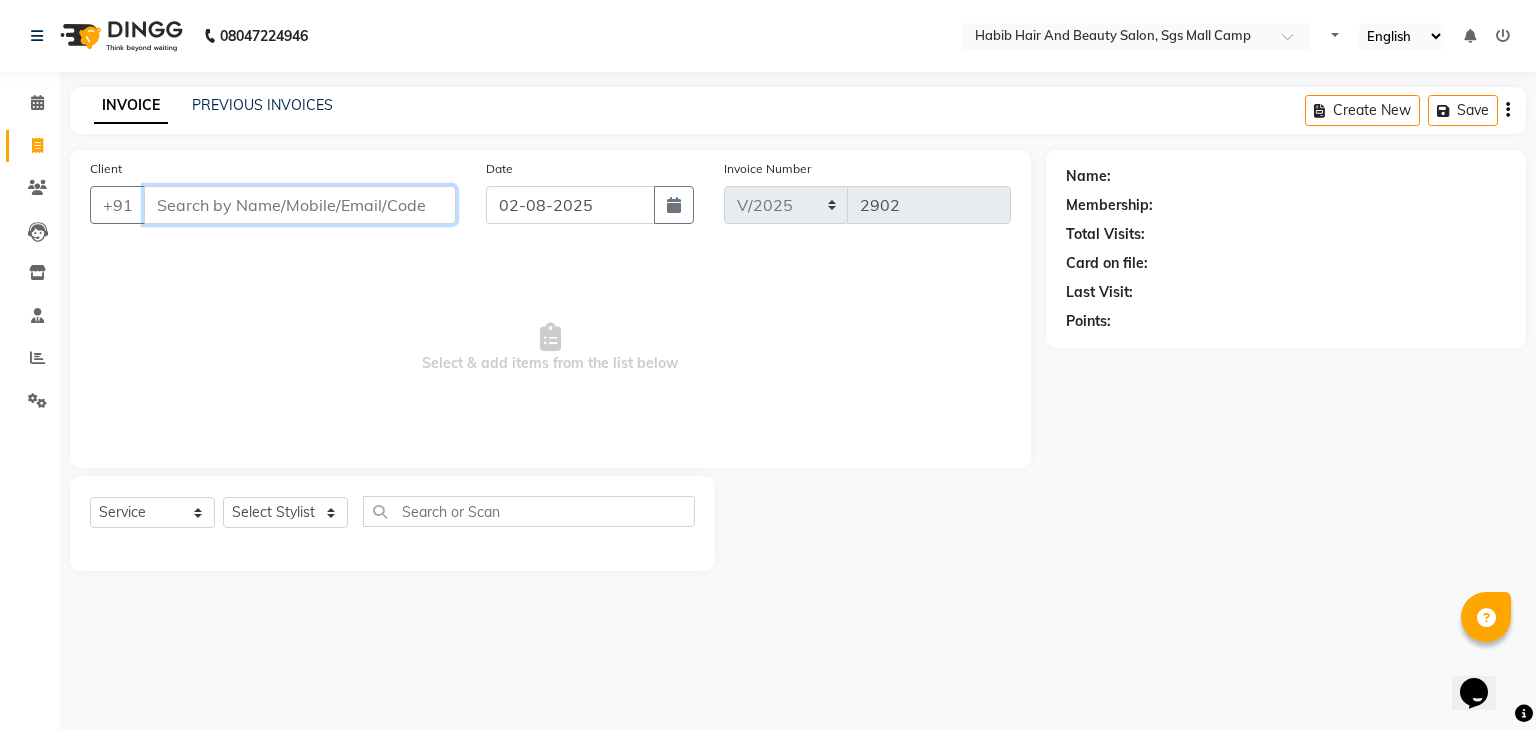 click on "Client" at bounding box center (300, 205) 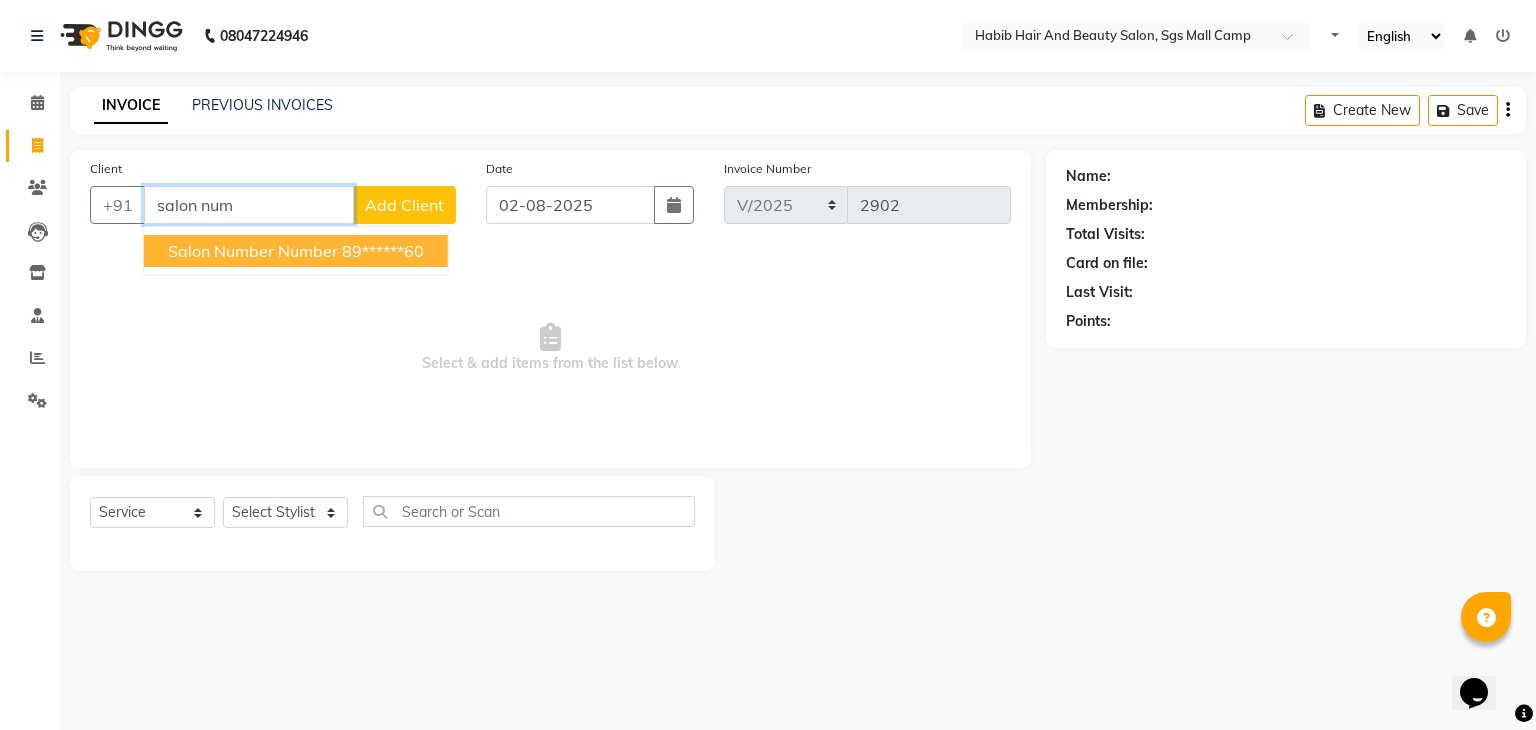 click on "salon number number  89******60" at bounding box center [296, 251] 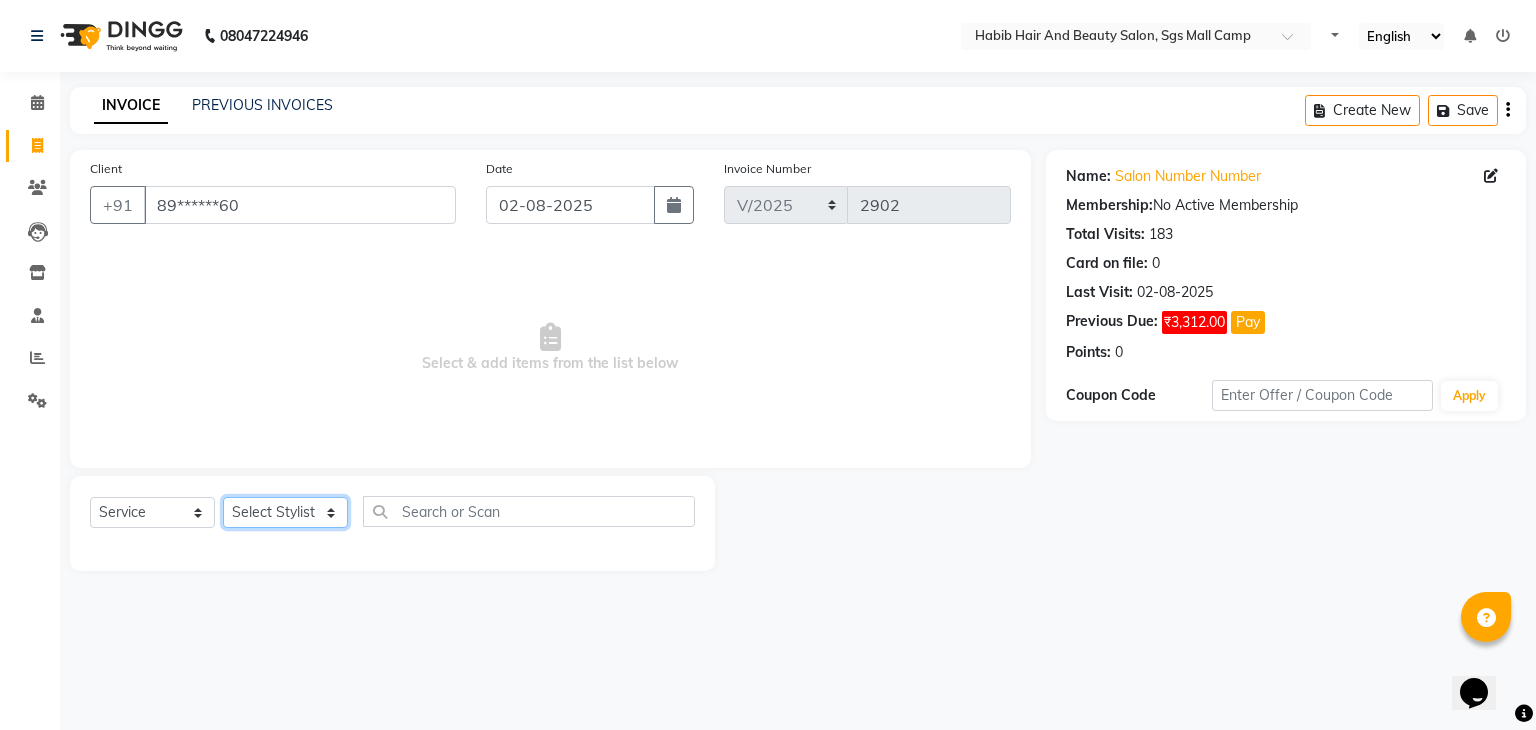 click on "Select Stylist [FIRST] [LAST] [FIRST]  [FIRST] Manager [FIRST]  [FIRST] [FIRST] [FIRST]  [FIRST] [FIRST]" 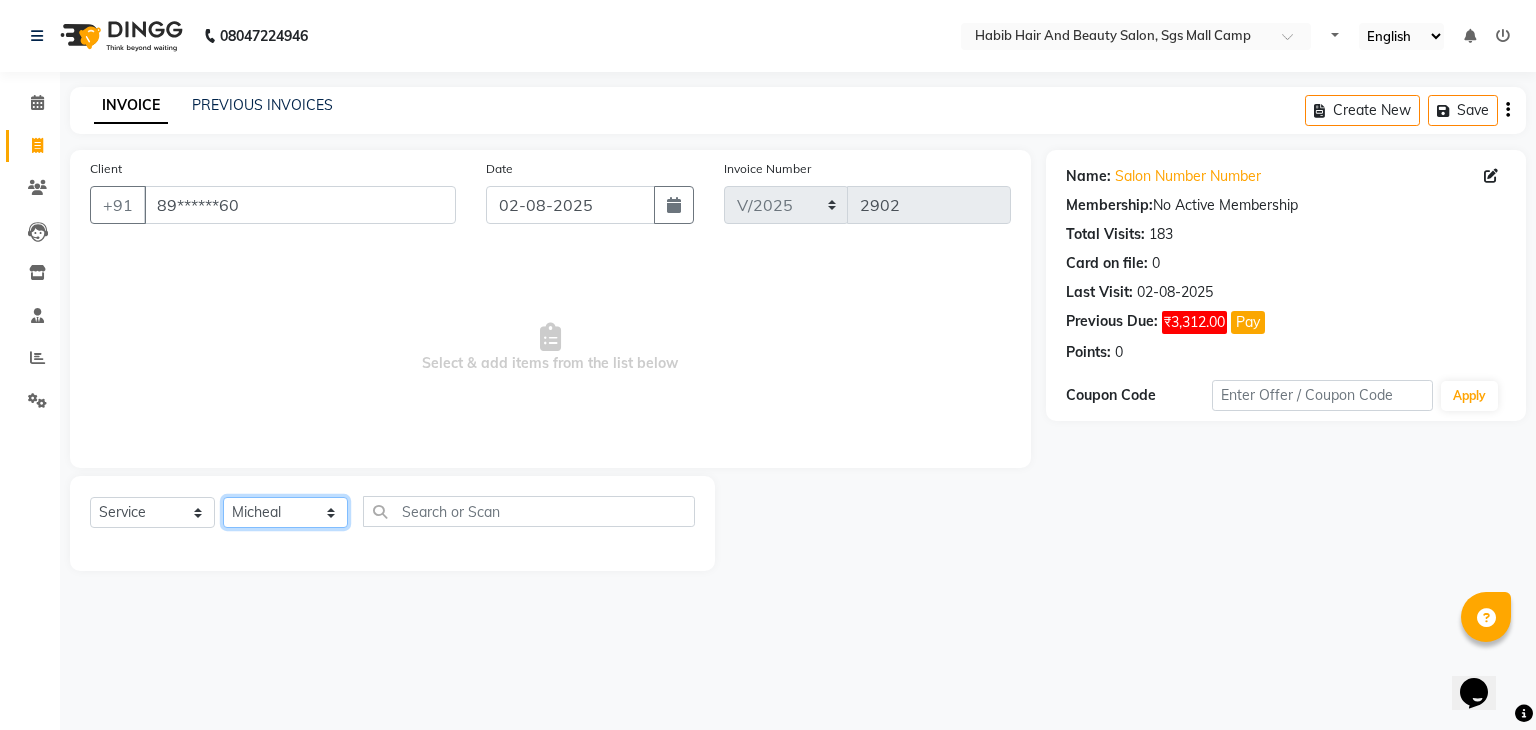 click on "Select Stylist [FIRST] [LAST] [FIRST]  [FIRST] Manager [FIRST]  [FIRST] [FIRST] [FIRST]  [FIRST] [FIRST]" 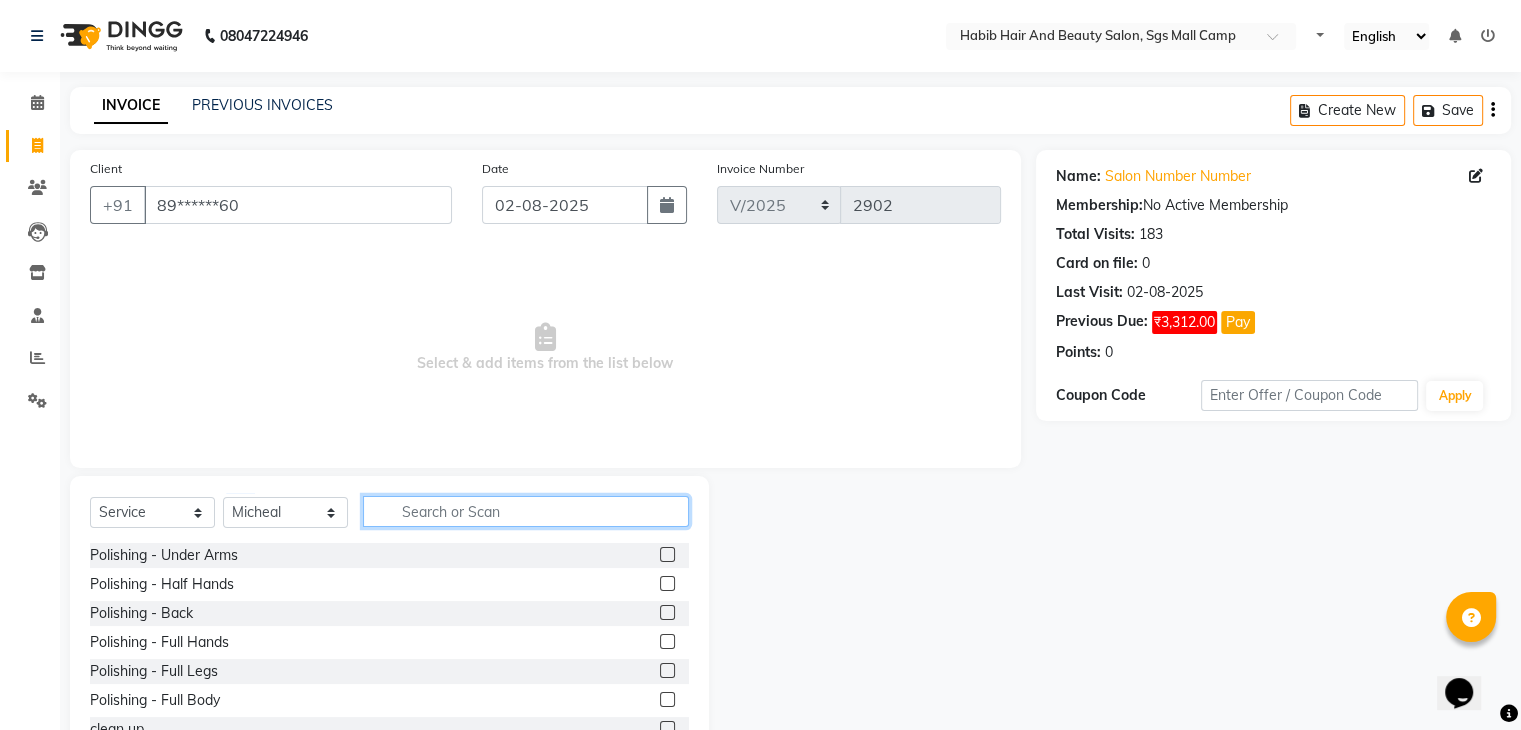 click 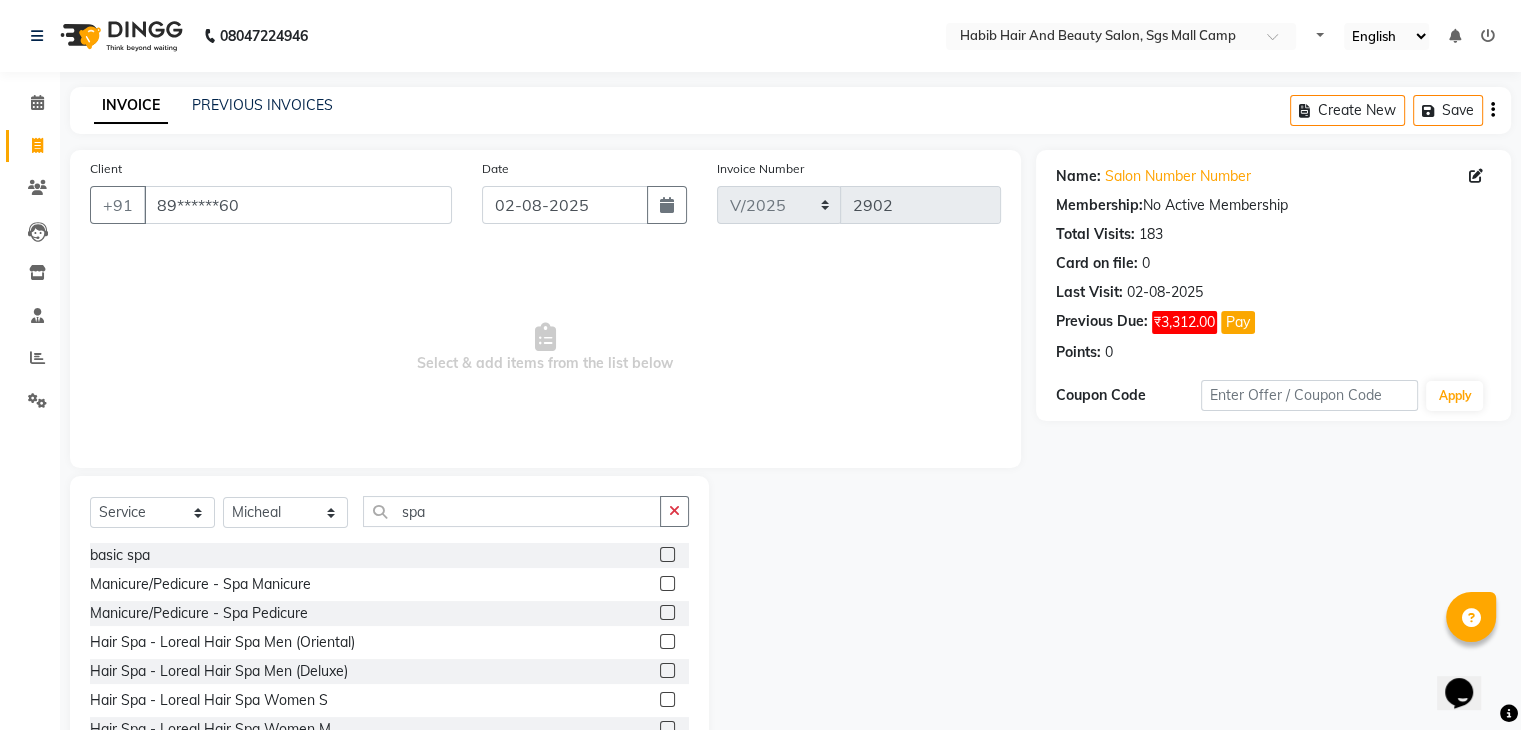 click on "basic spa" 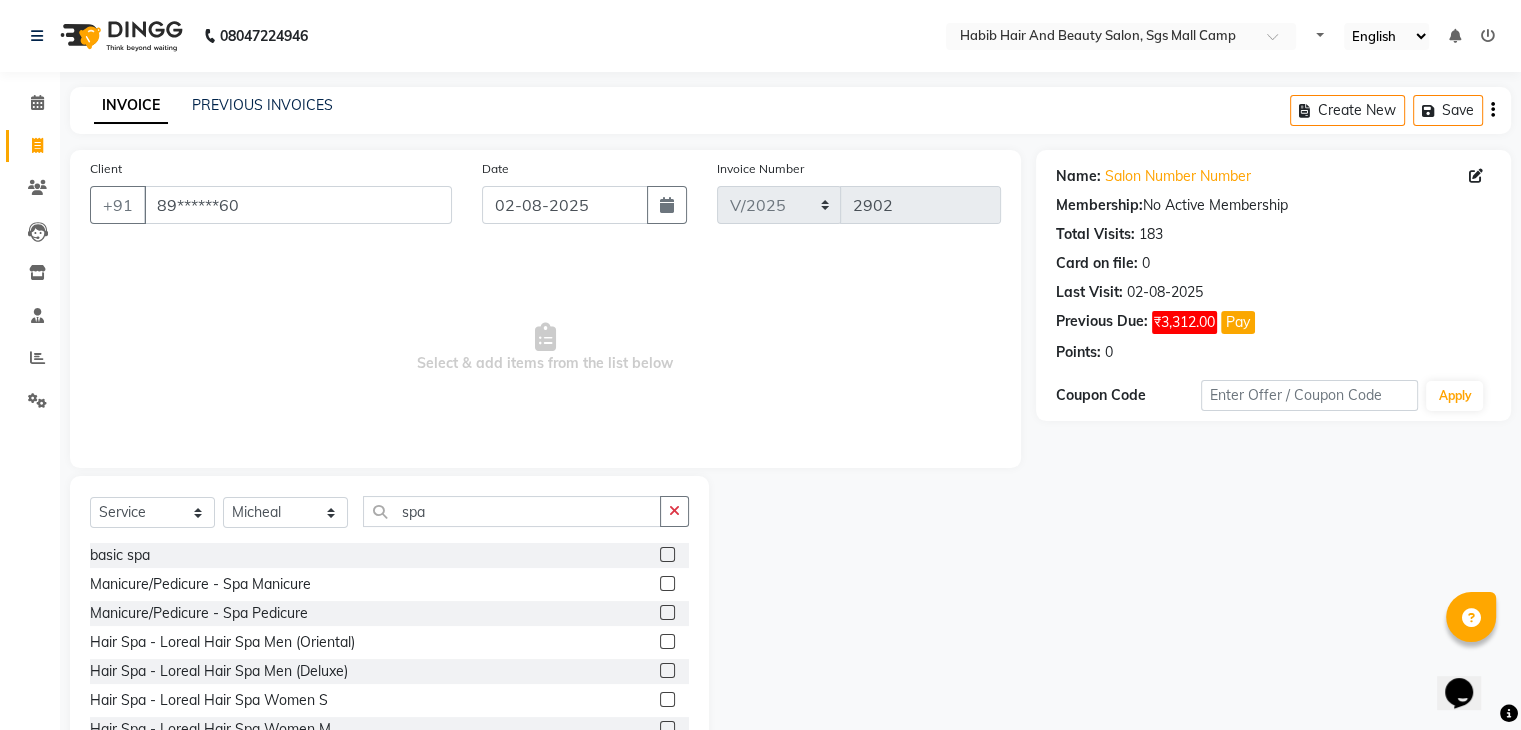 click 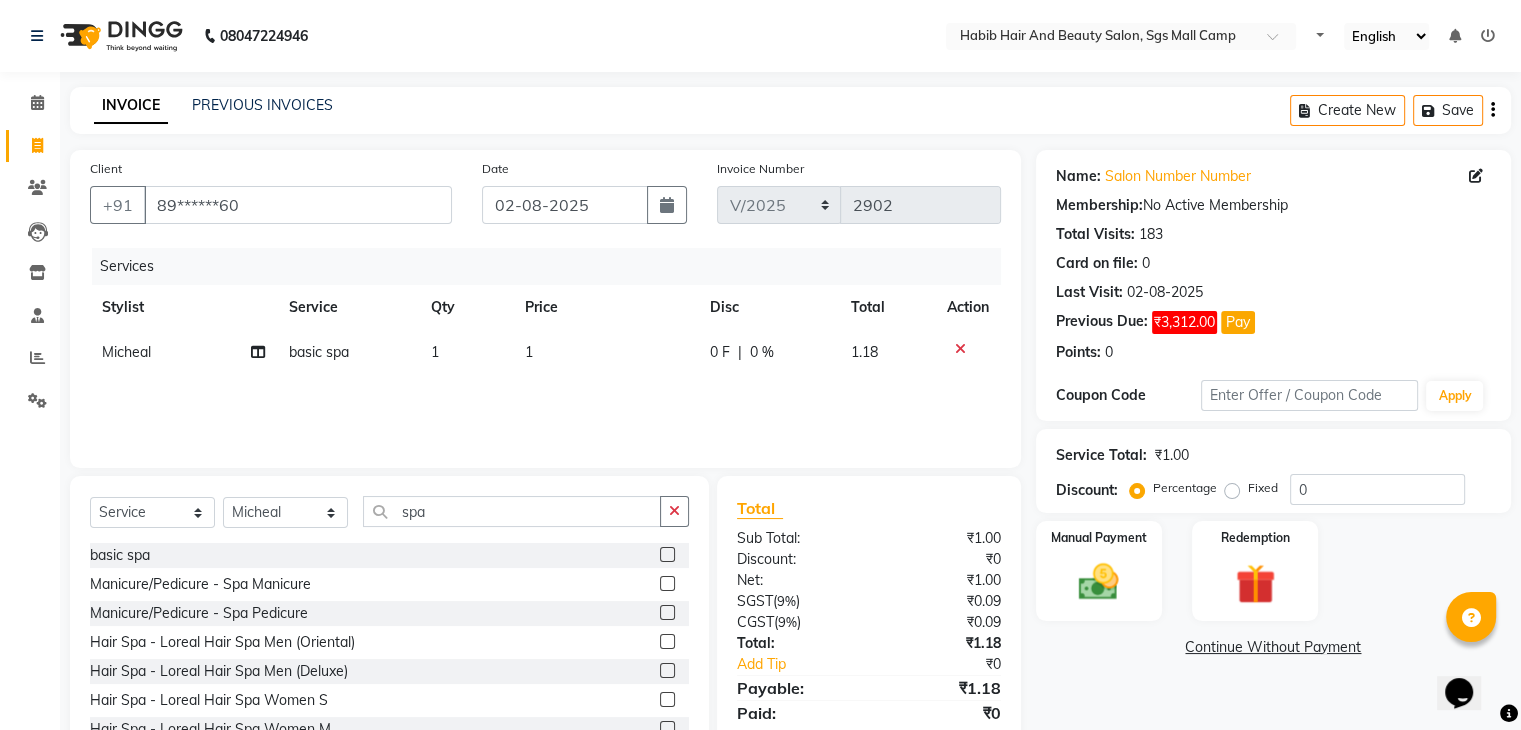click on "1" 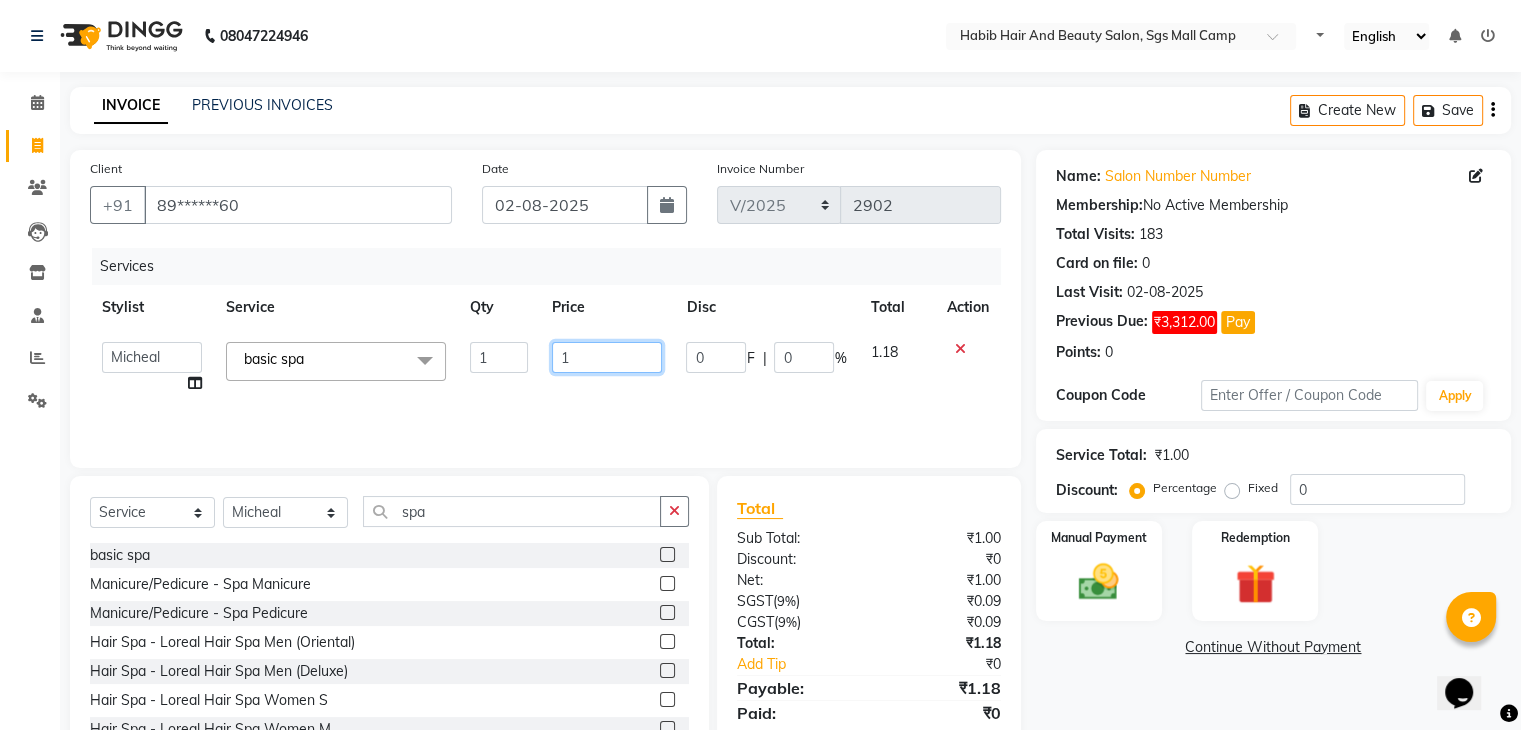 click on "1" 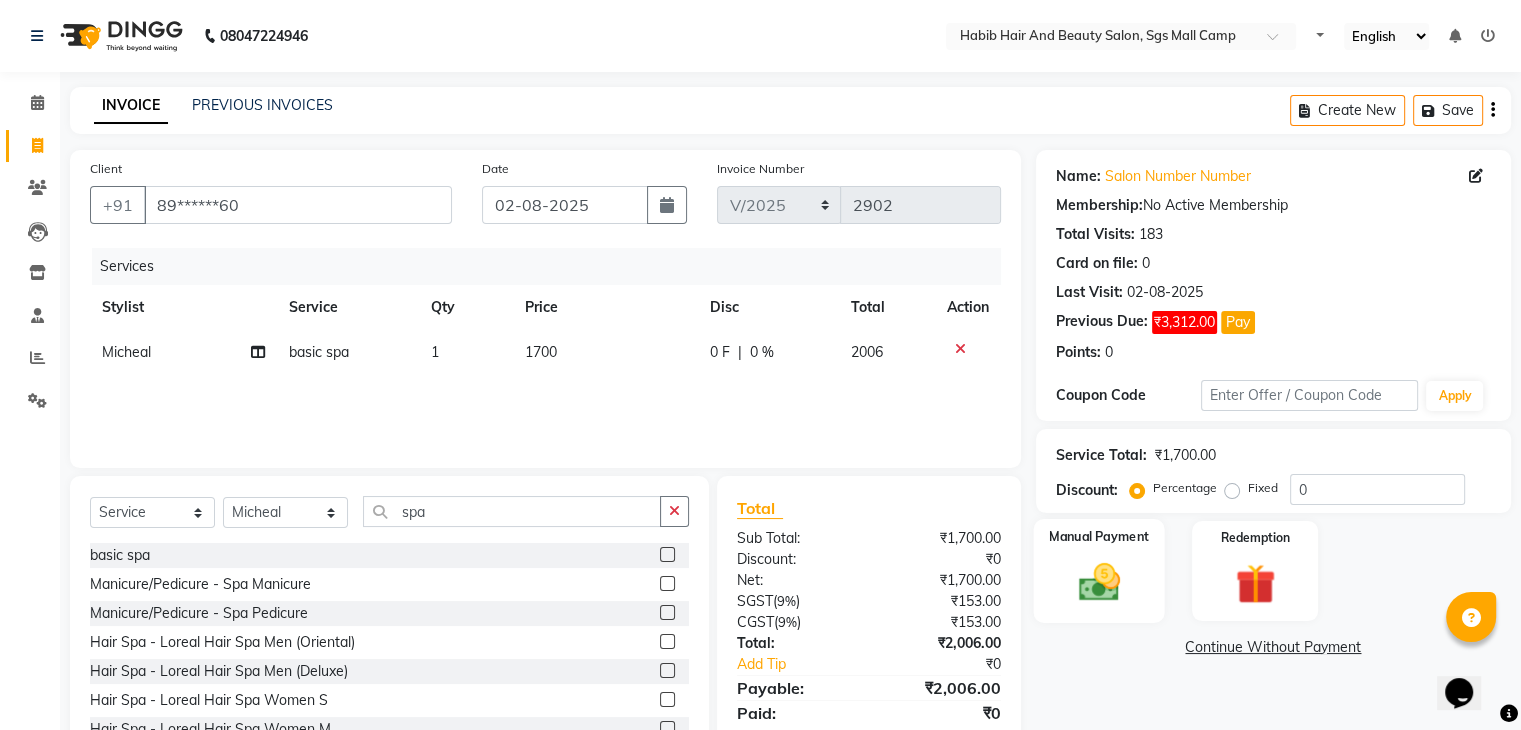click on "Manual Payment" 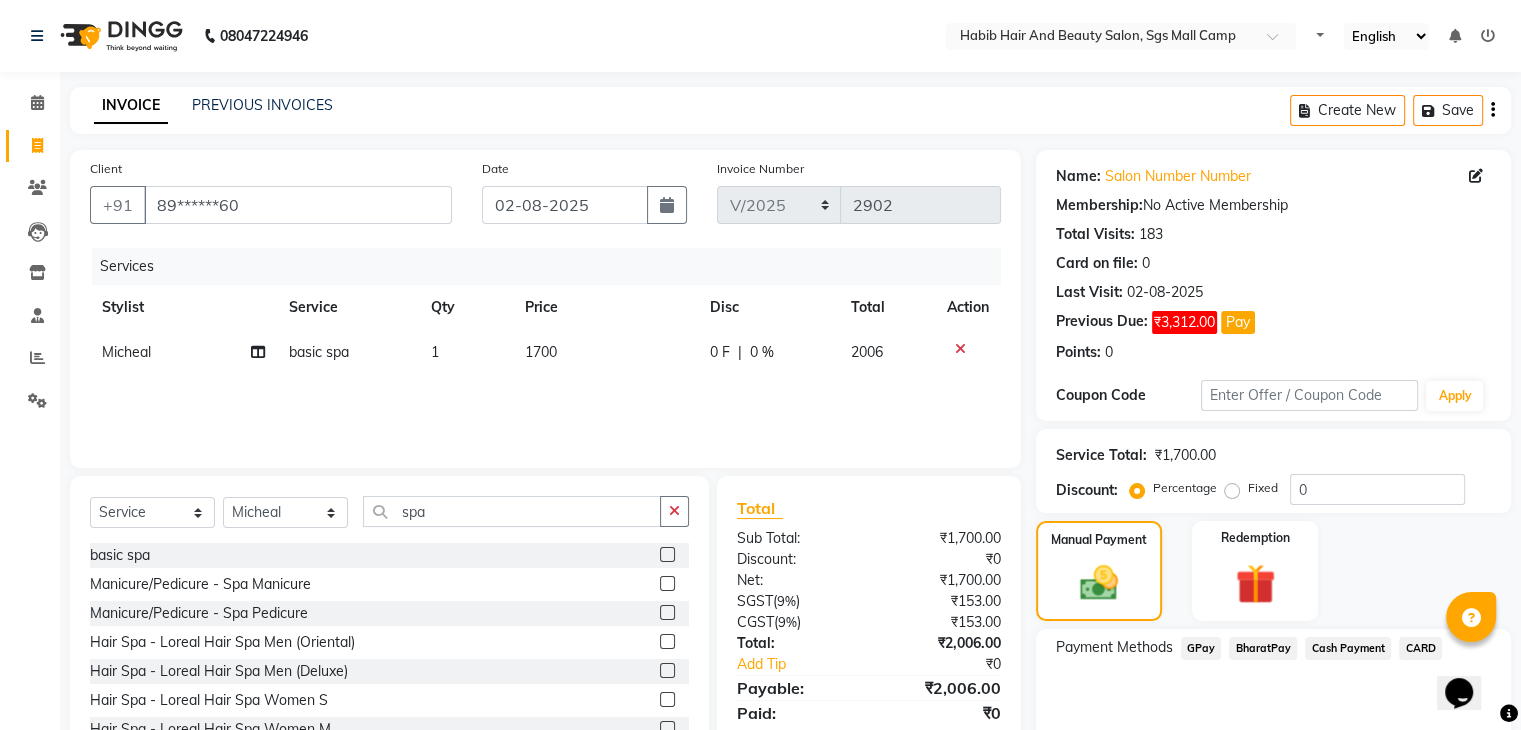 click on "Cash Payment" 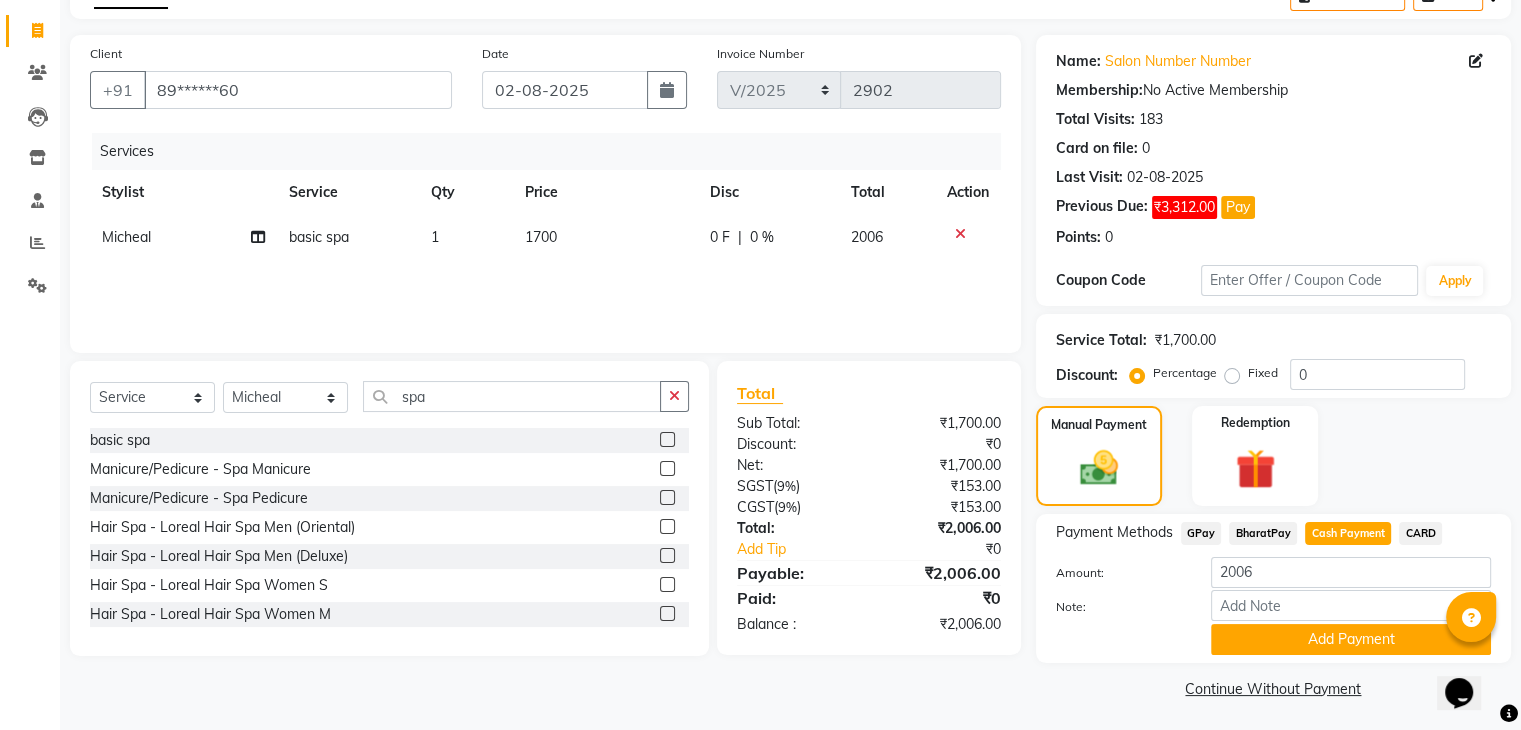 scroll, scrollTop: 120, scrollLeft: 0, axis: vertical 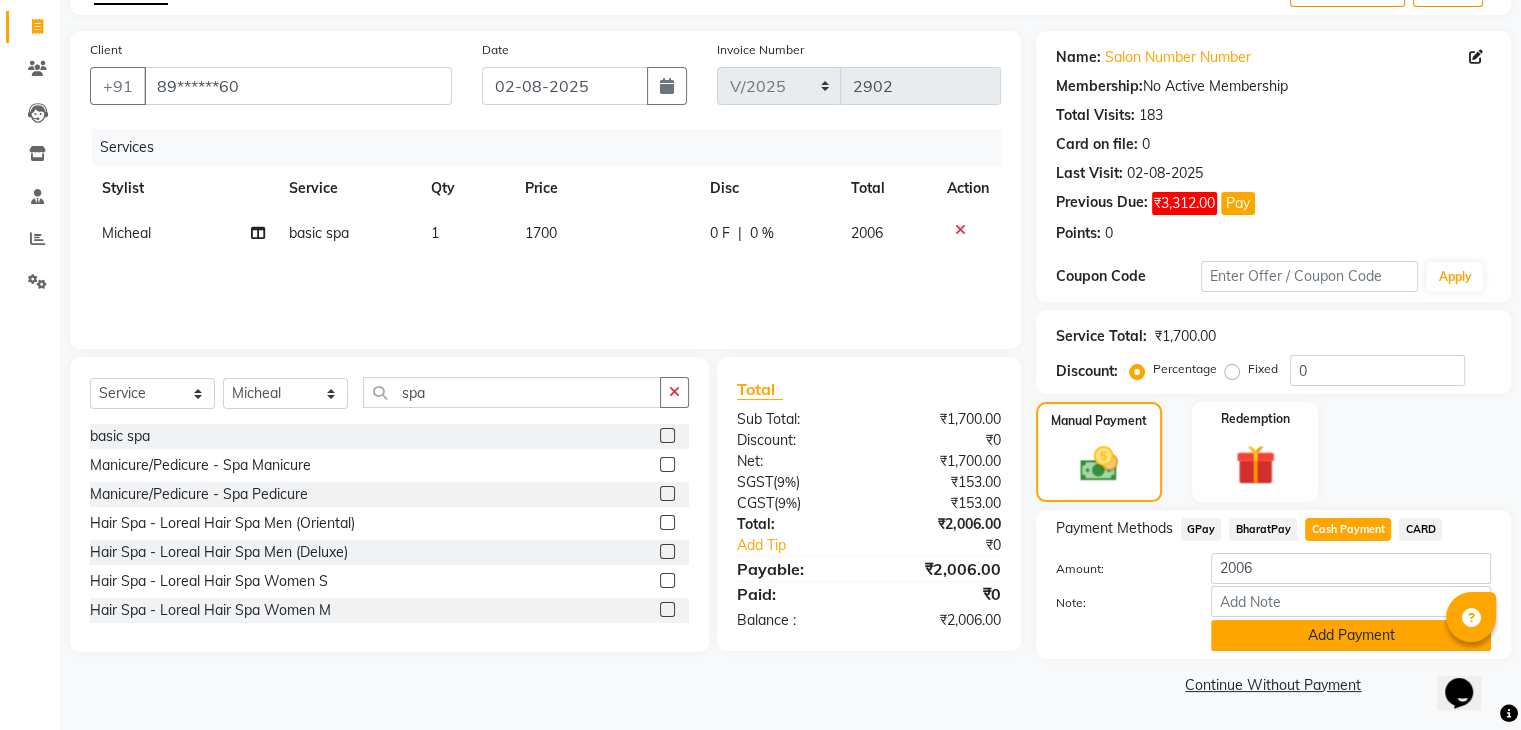 click on "Add Payment" 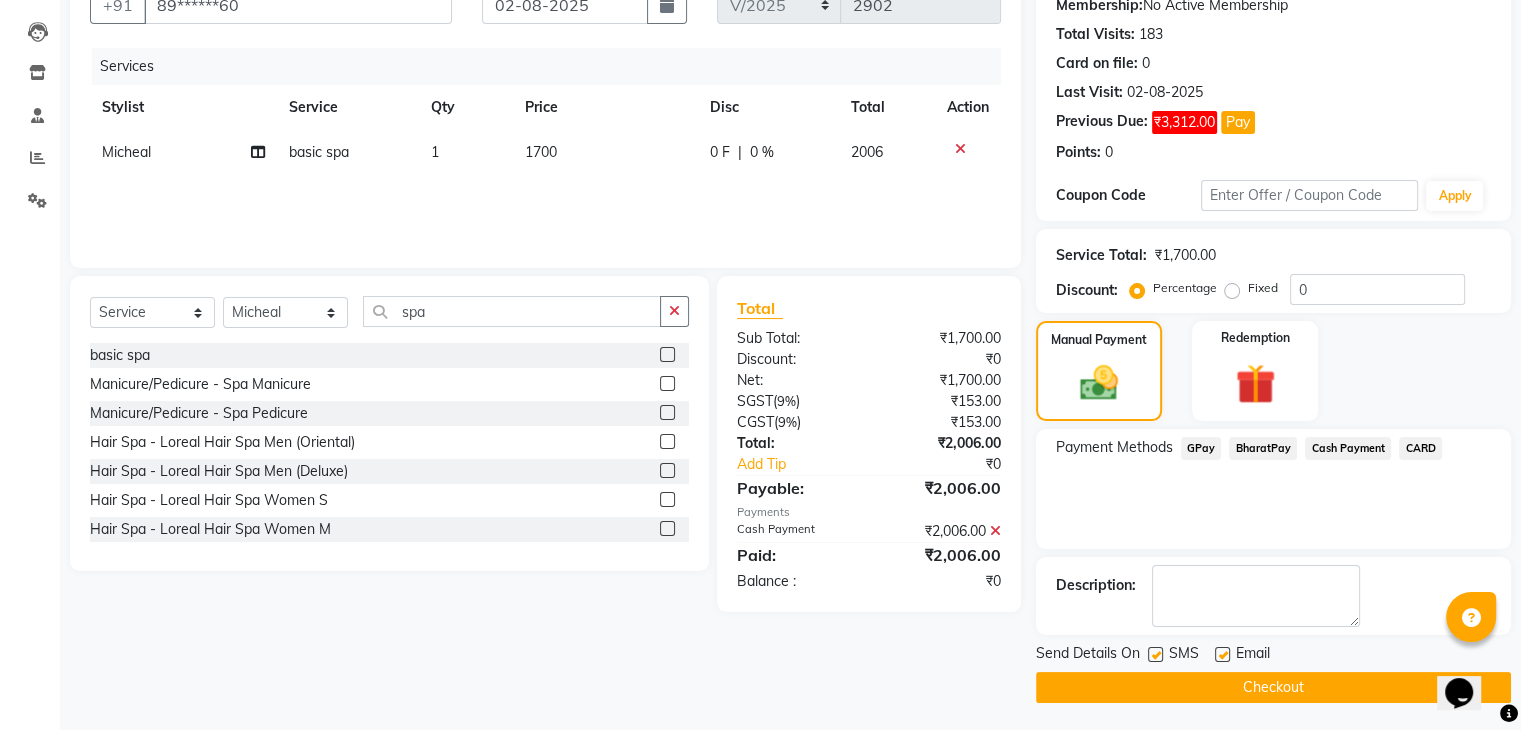 scroll, scrollTop: 201, scrollLeft: 0, axis: vertical 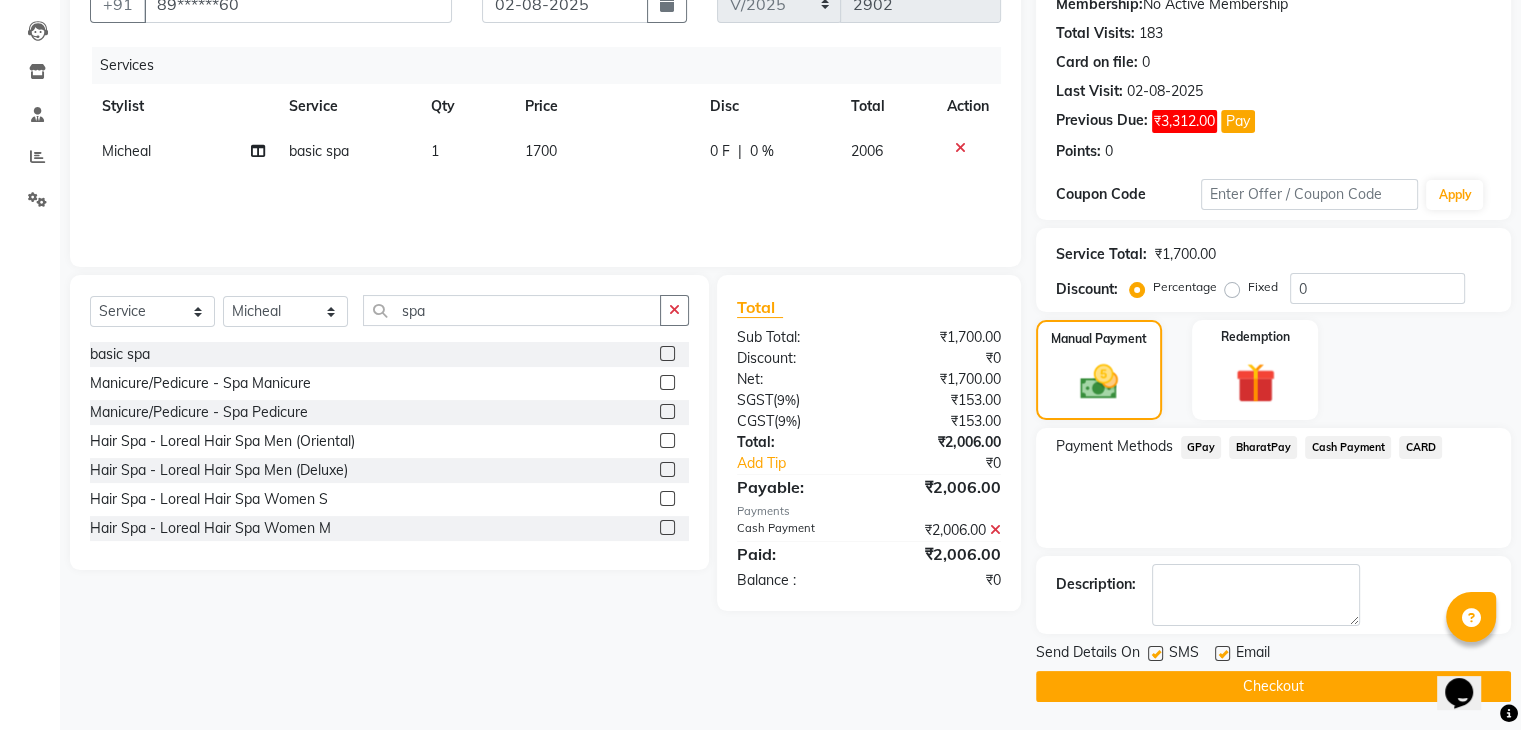 click on "Checkout" 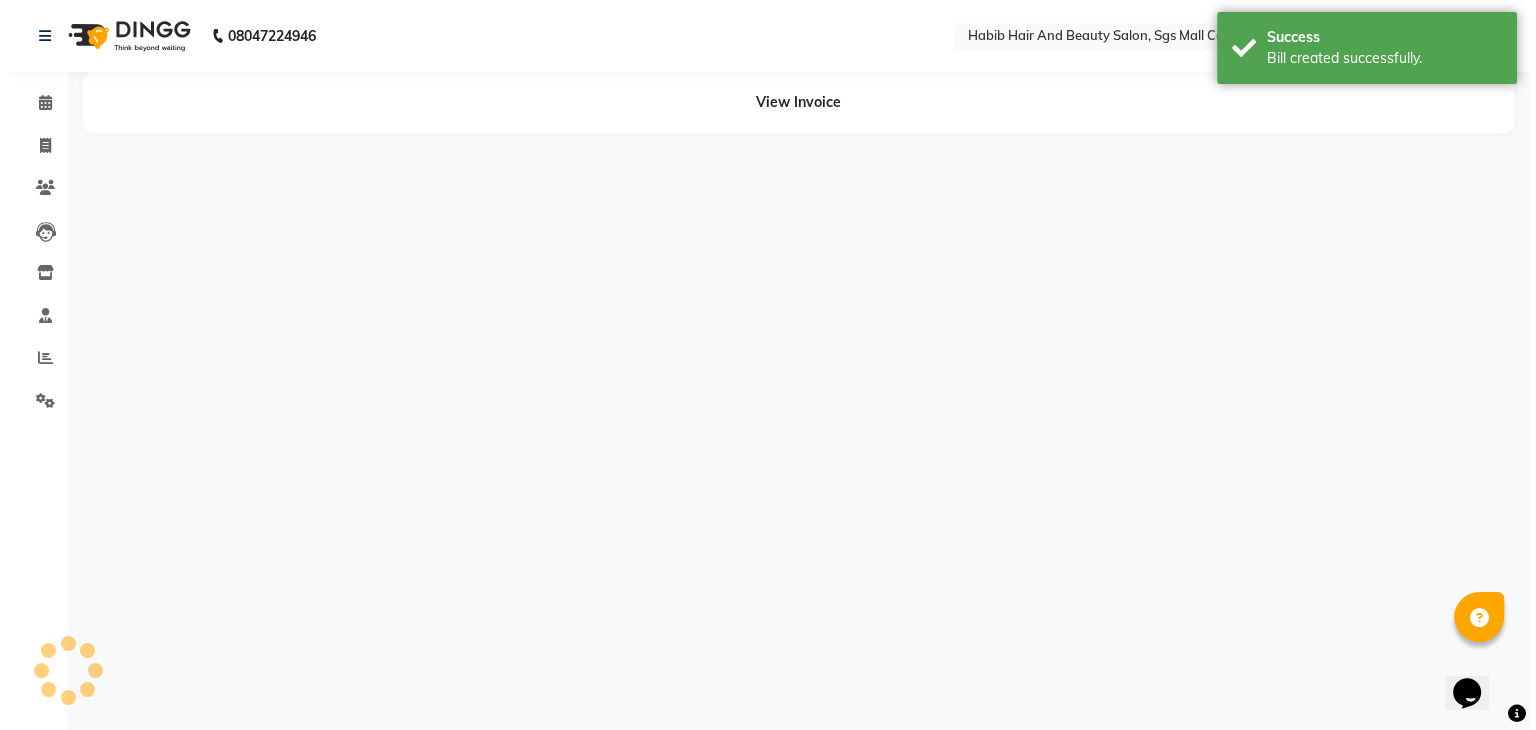 scroll, scrollTop: 0, scrollLeft: 0, axis: both 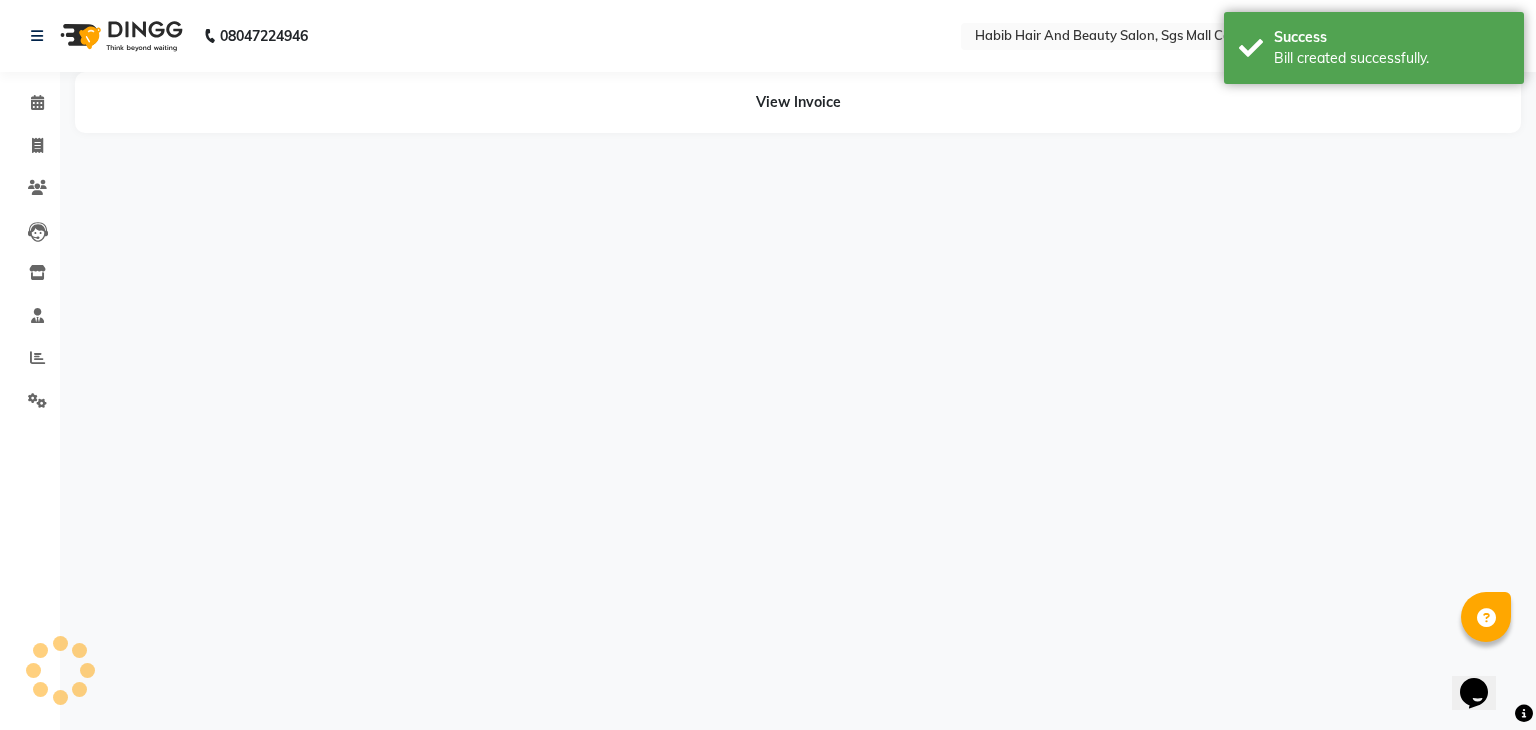 click on "Select Location × Habib Hair And Beauty Salon, Sgs Mall Camp Default Panel My Panel English ENGLISH Español العربية मराठी हिंदी ગુજરાતી தமிழ் 中文 Notifications nothing to show ☀ Habib Hair and beauty salon, SGS Mall Camp Calendar Invoice Clients Leads Inventory Staff Reports Settings Completed InProgress Upcoming Dropped Tentative Check-In Confirm Bookings Generate Report Segments Page Builder View Invoice" at bounding box center [768, 365] 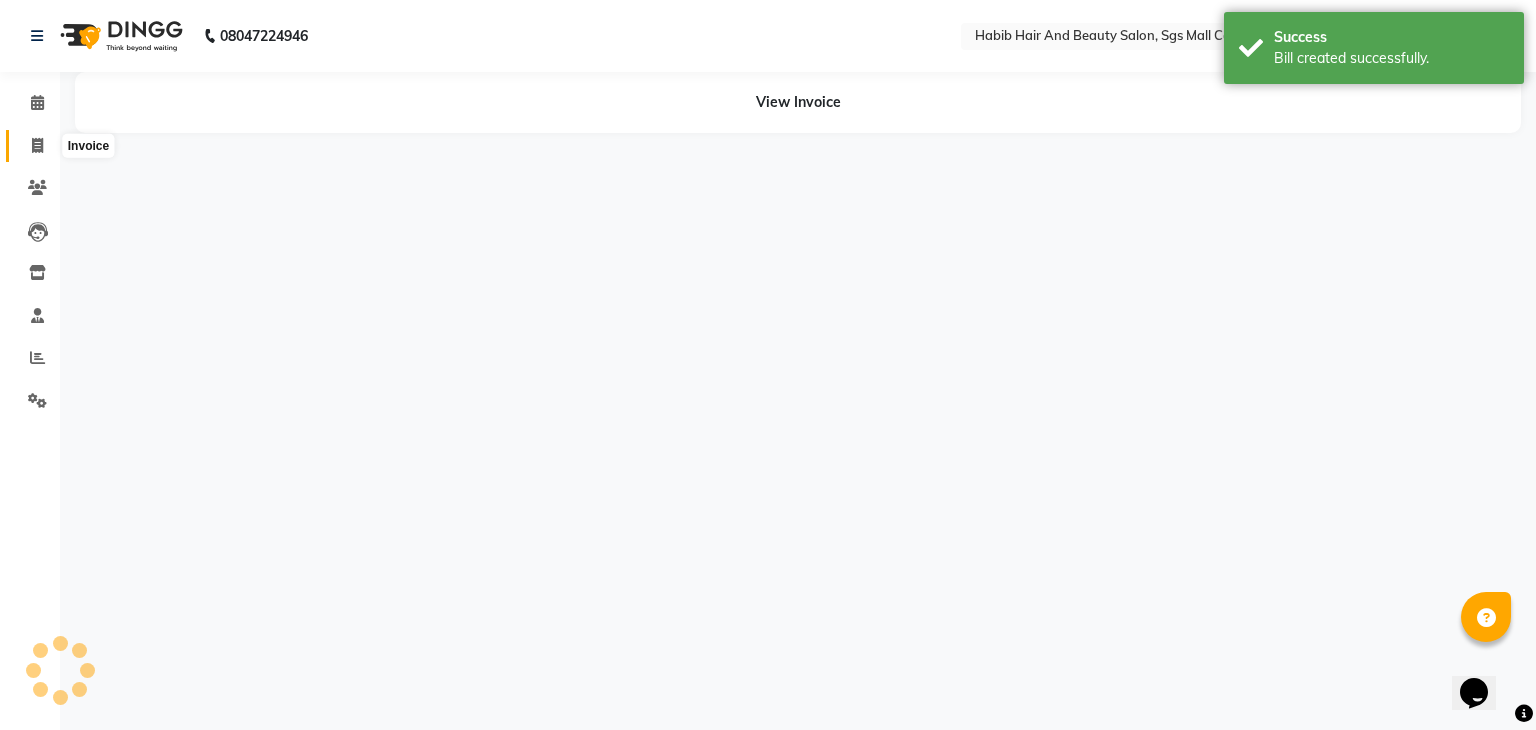 click 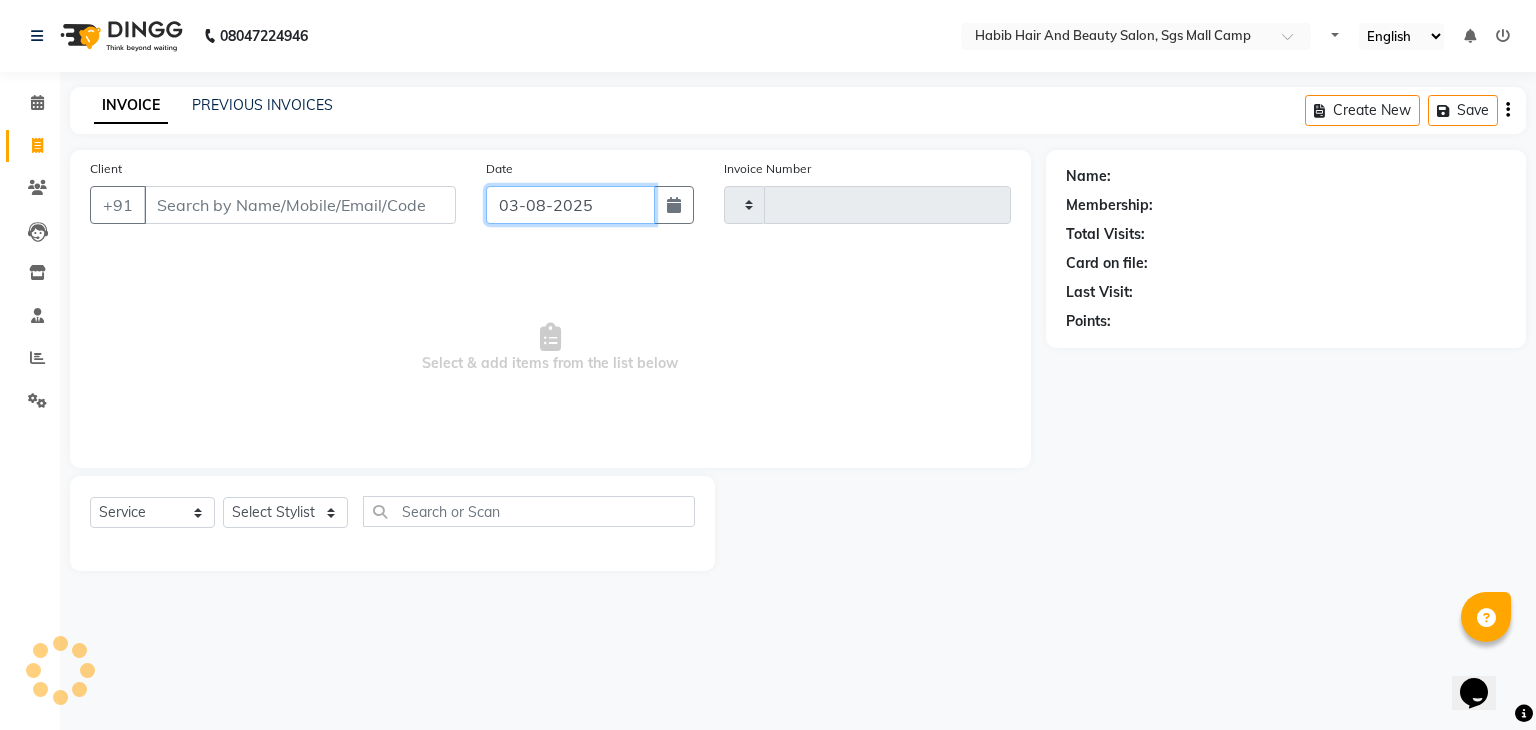 click on "03-08-2025" 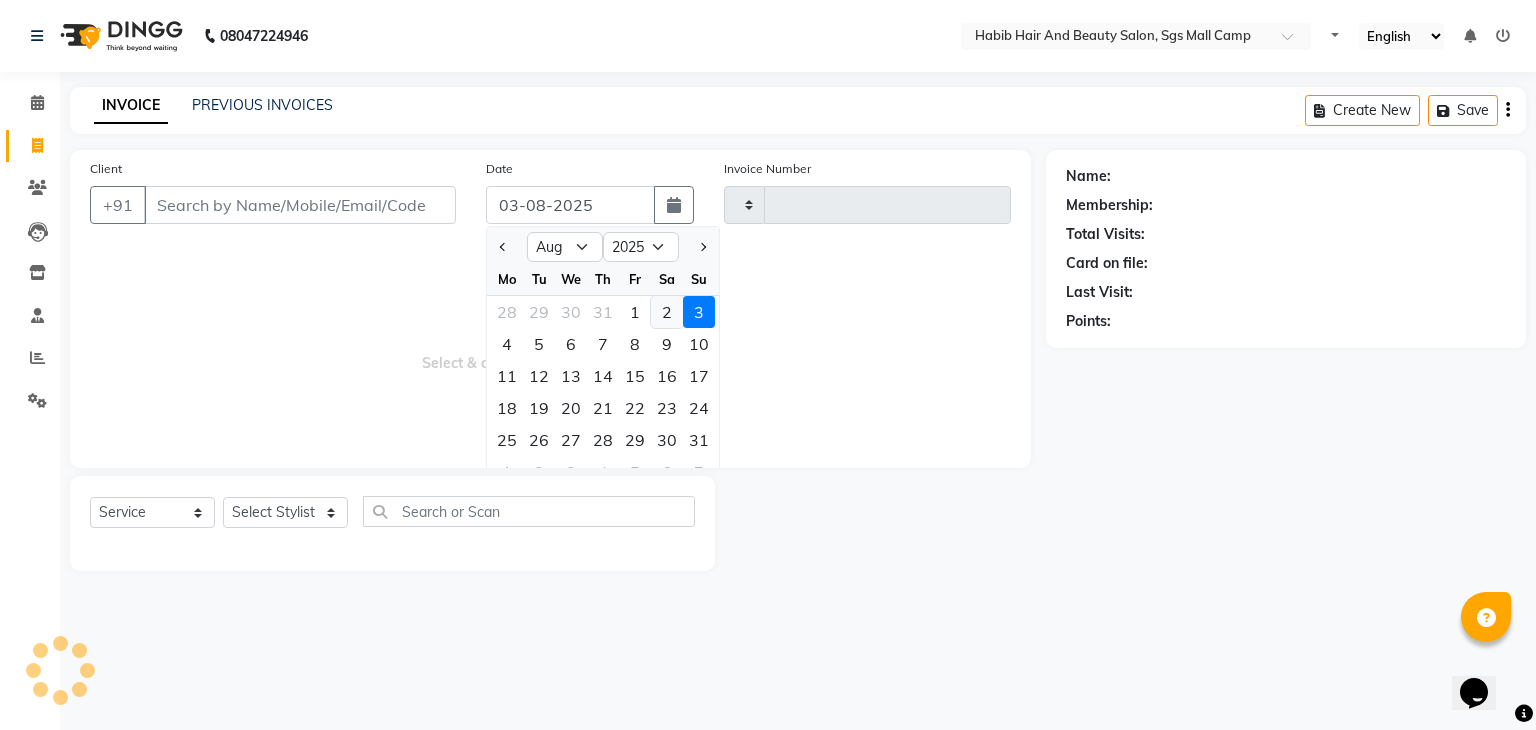 click on "2" 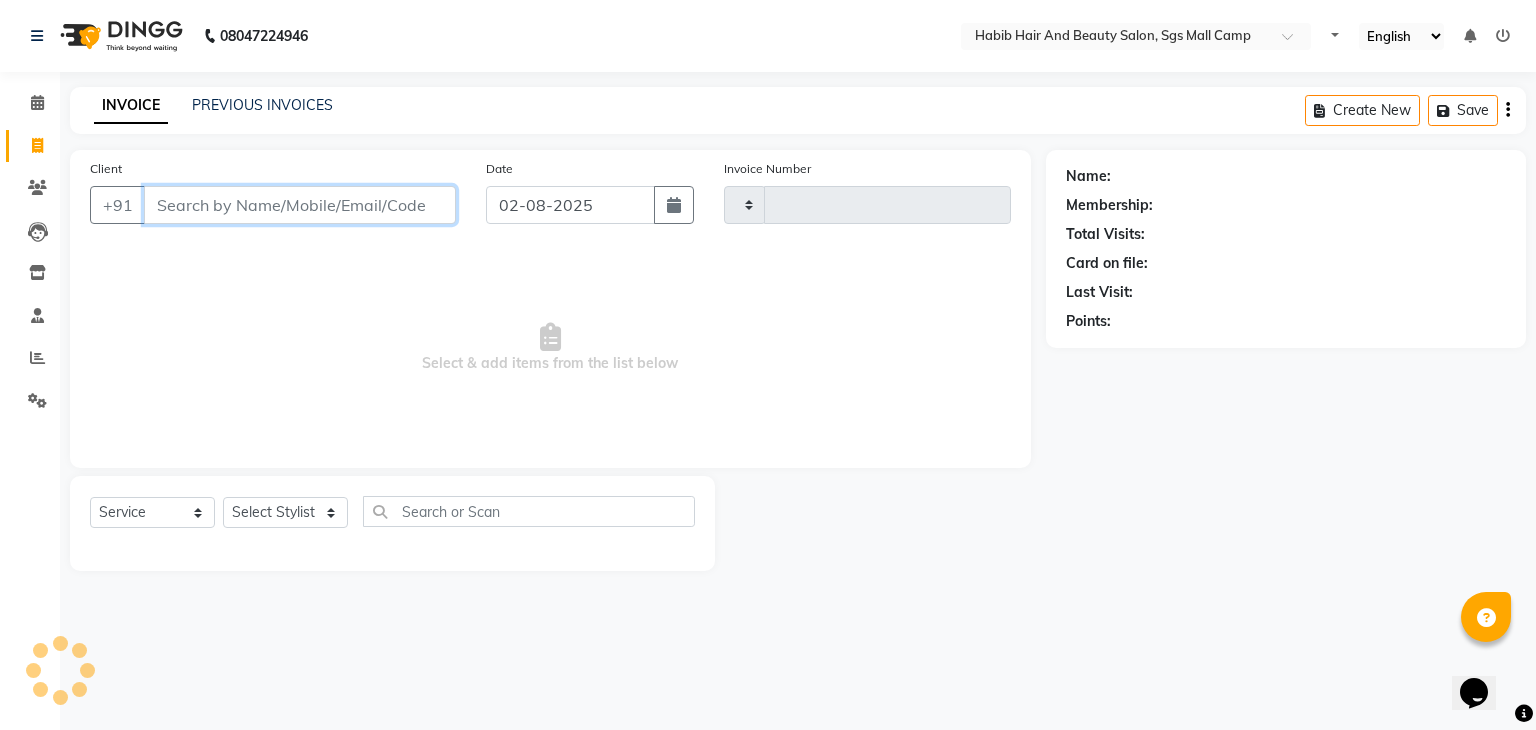 click on "Client" at bounding box center [300, 205] 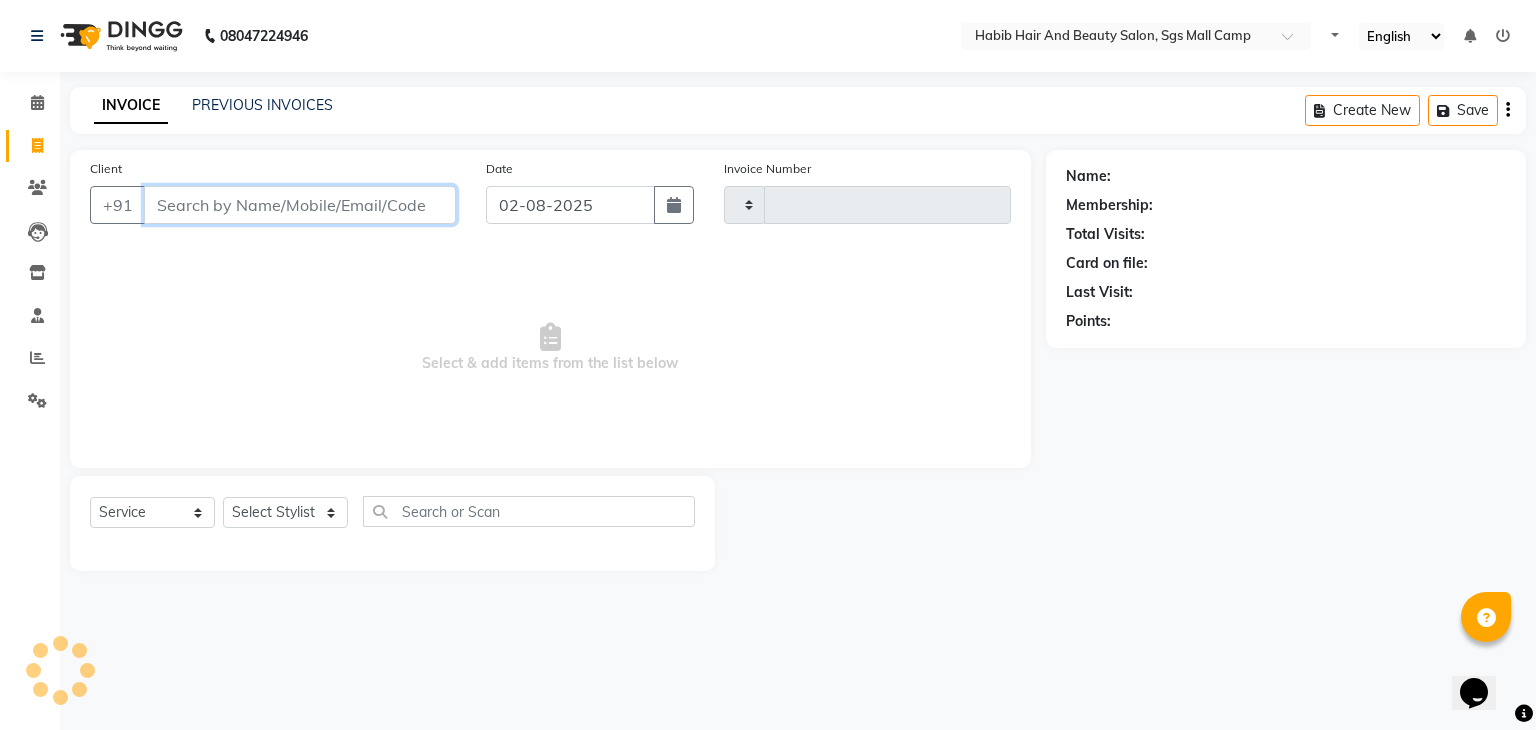 click on "Client" at bounding box center [300, 205] 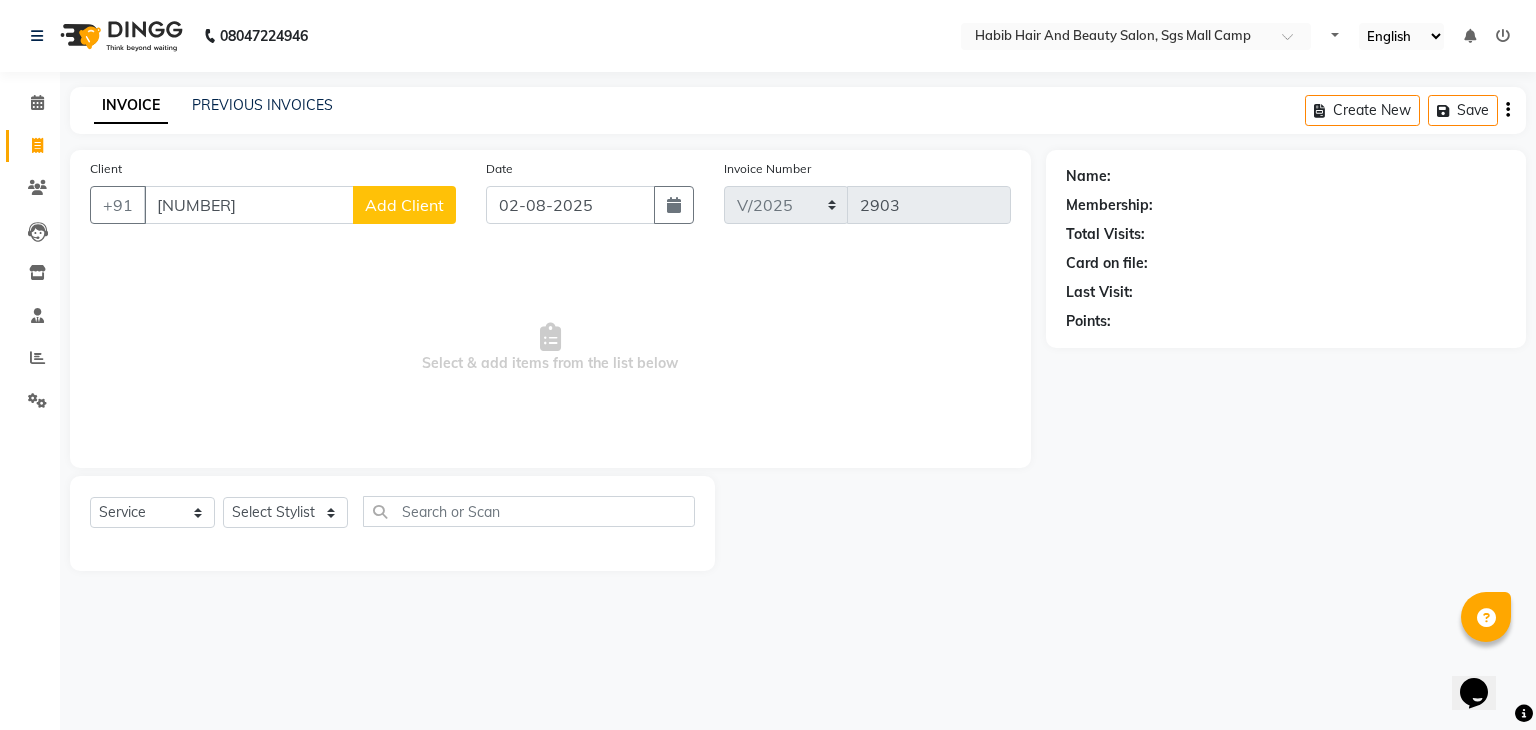 click on "Add Client" 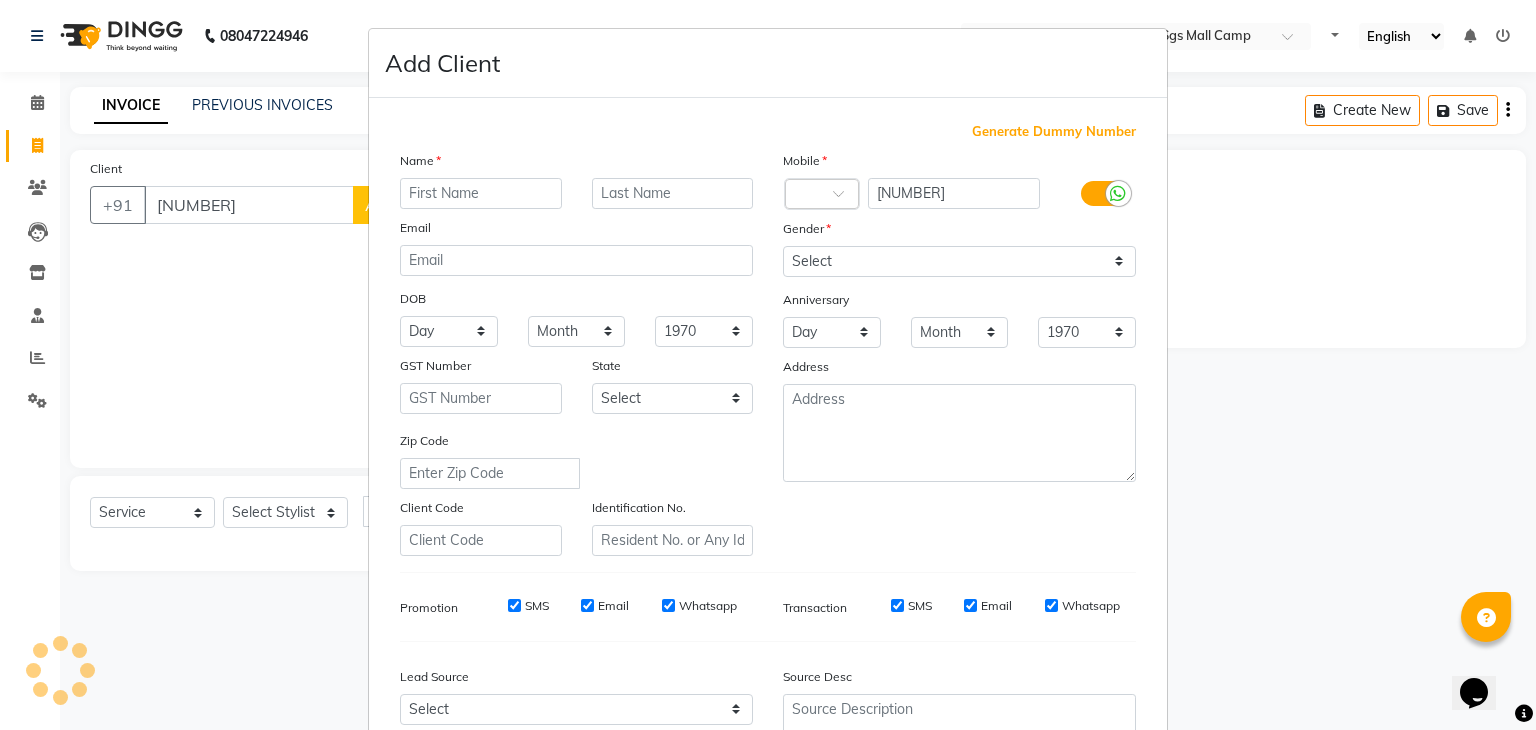 click at bounding box center (481, 193) 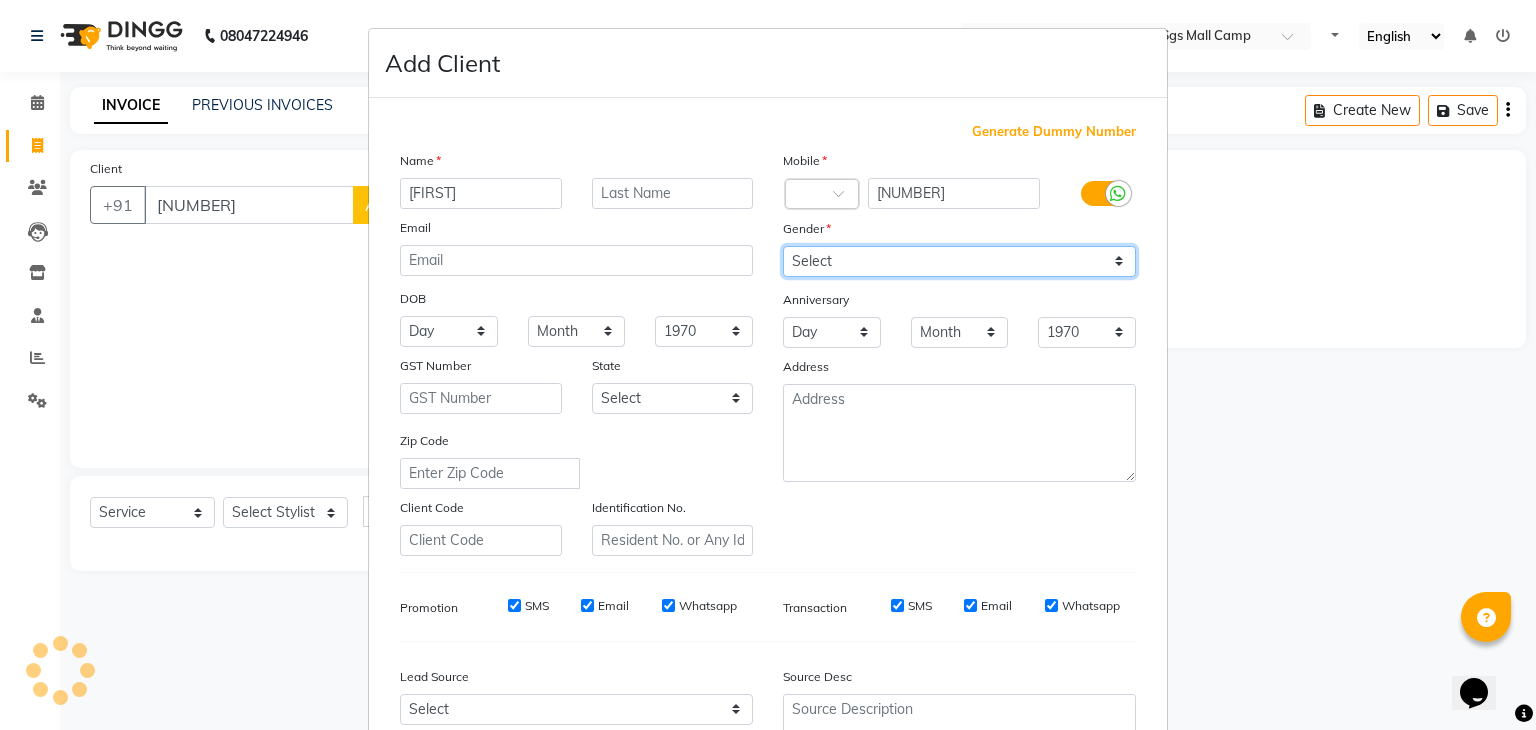 click on "Select Male Female Other Prefer Not To Say" at bounding box center [959, 261] 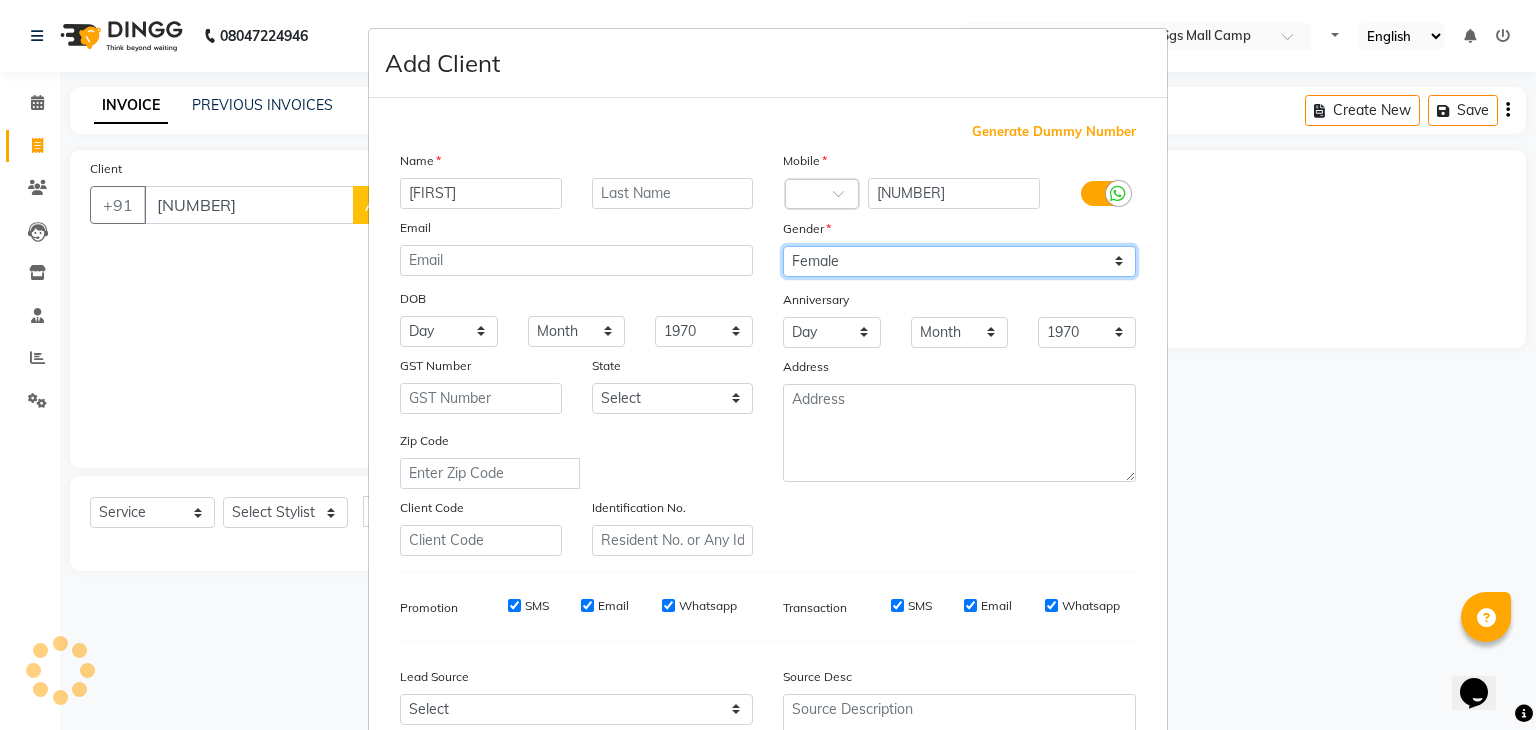 click on "Select Male Female Other Prefer Not To Say" at bounding box center [959, 261] 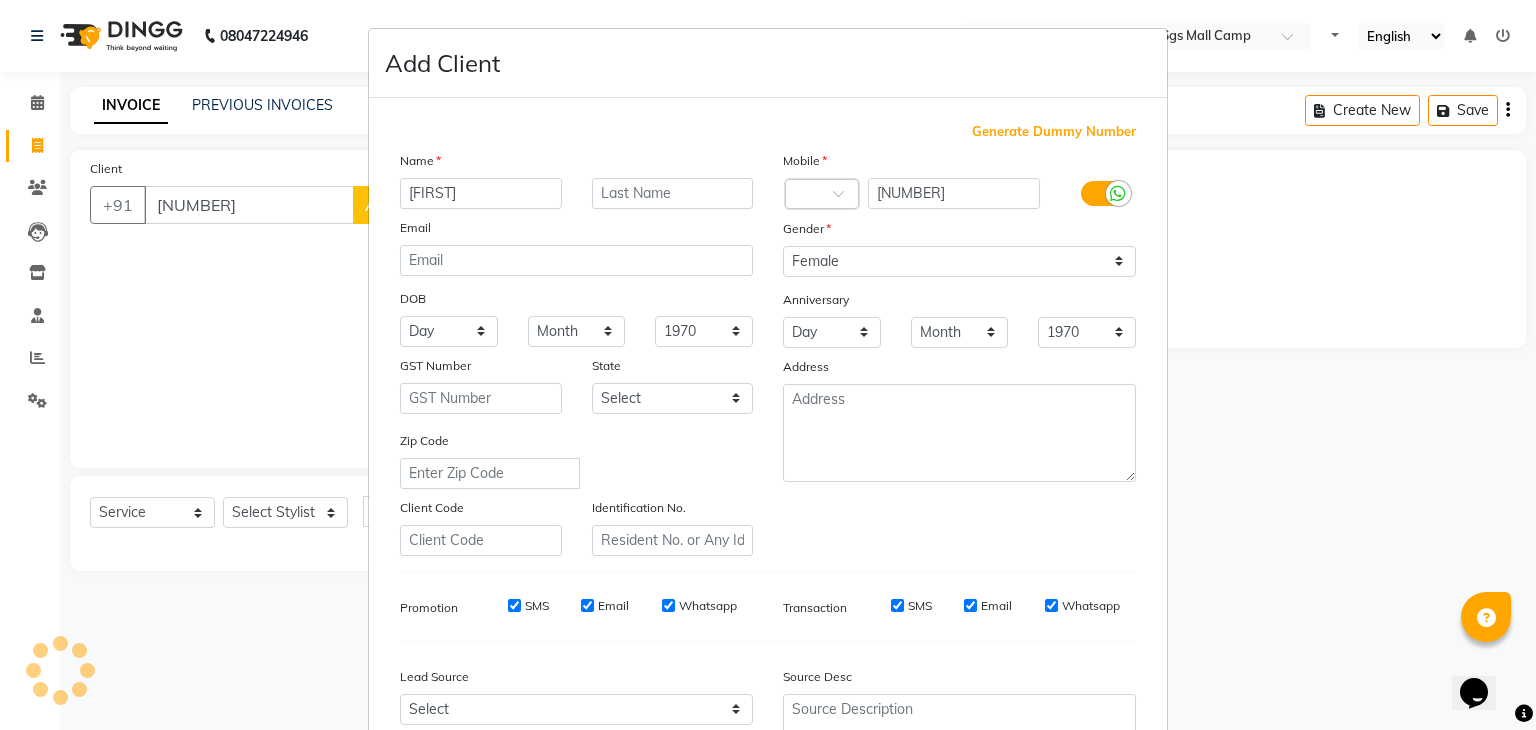 click on "Zip Code" at bounding box center (576, 459) 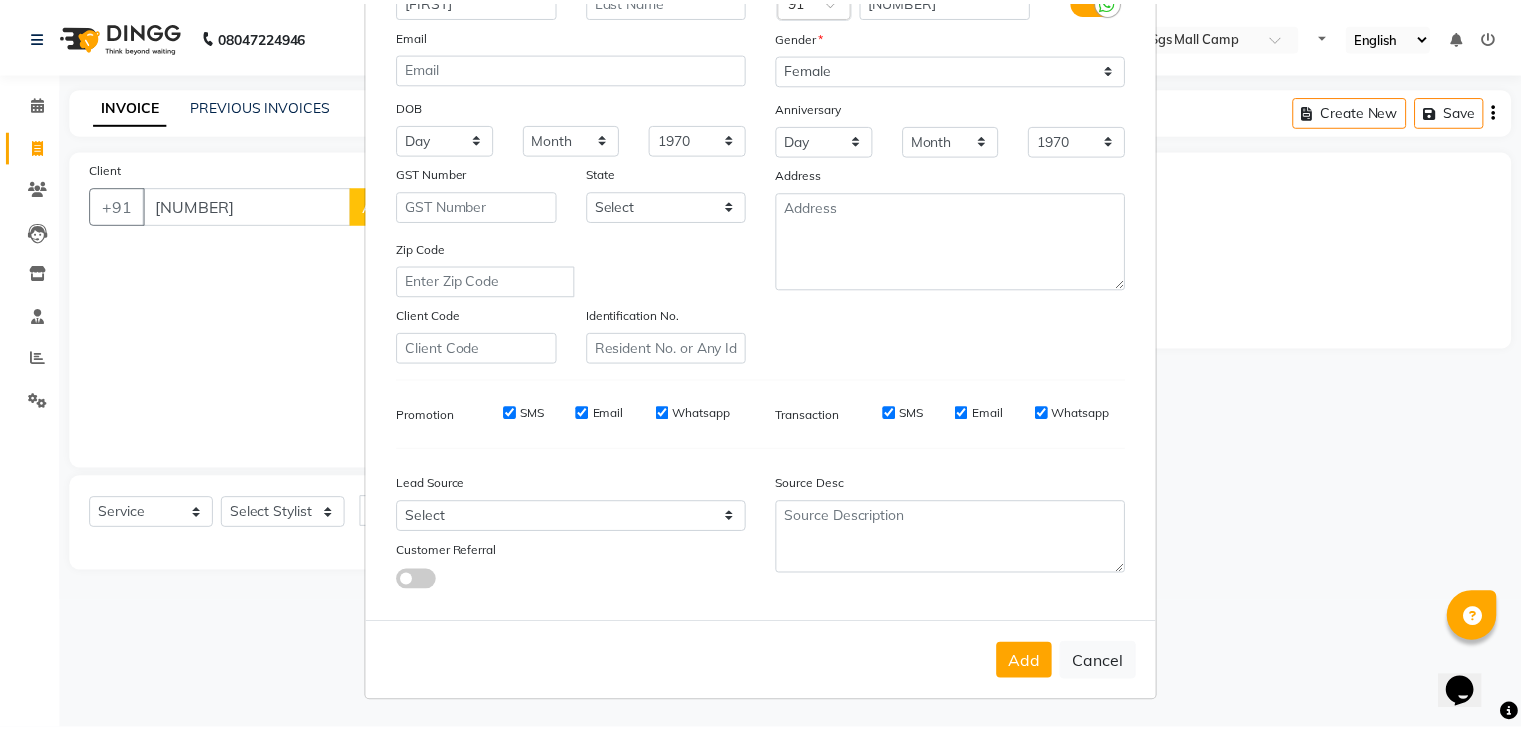 scroll, scrollTop: 203, scrollLeft: 0, axis: vertical 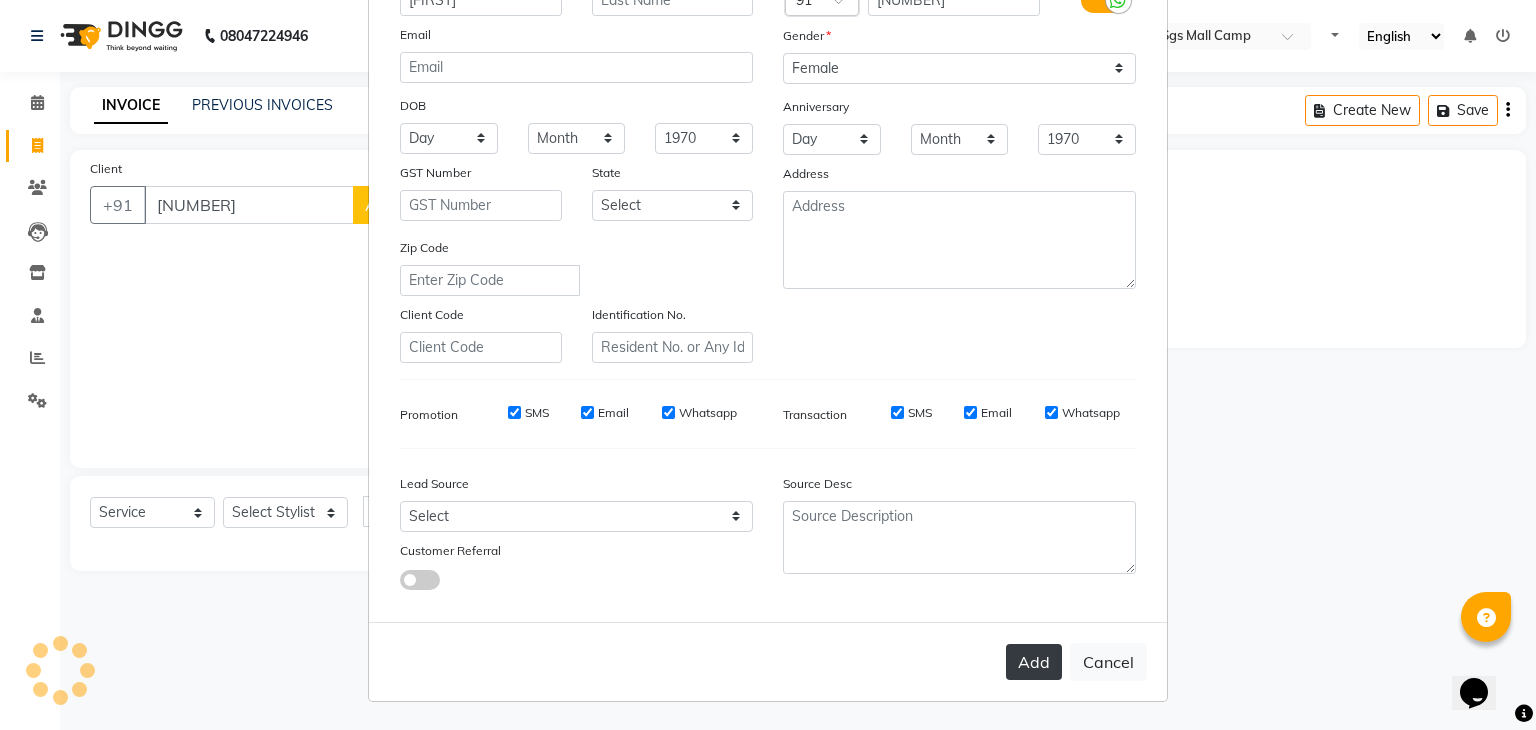 click on "Add" at bounding box center (1034, 662) 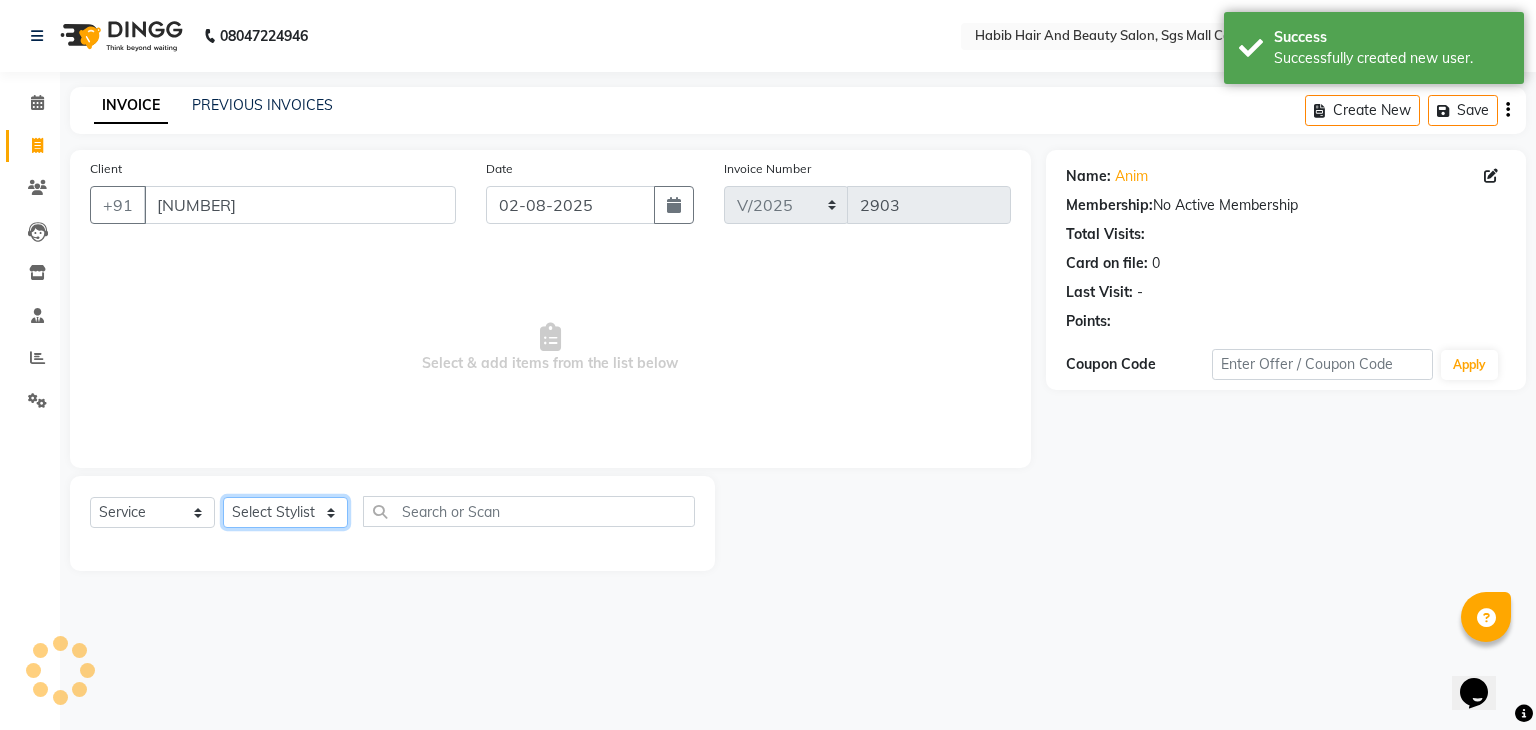 click on "Select Stylist [FIRST] [LAST] [FIRST]  [FIRST] Manager [FIRST]  [FIRST] [FIRST] [FIRST]  [FIRST] [FIRST]" 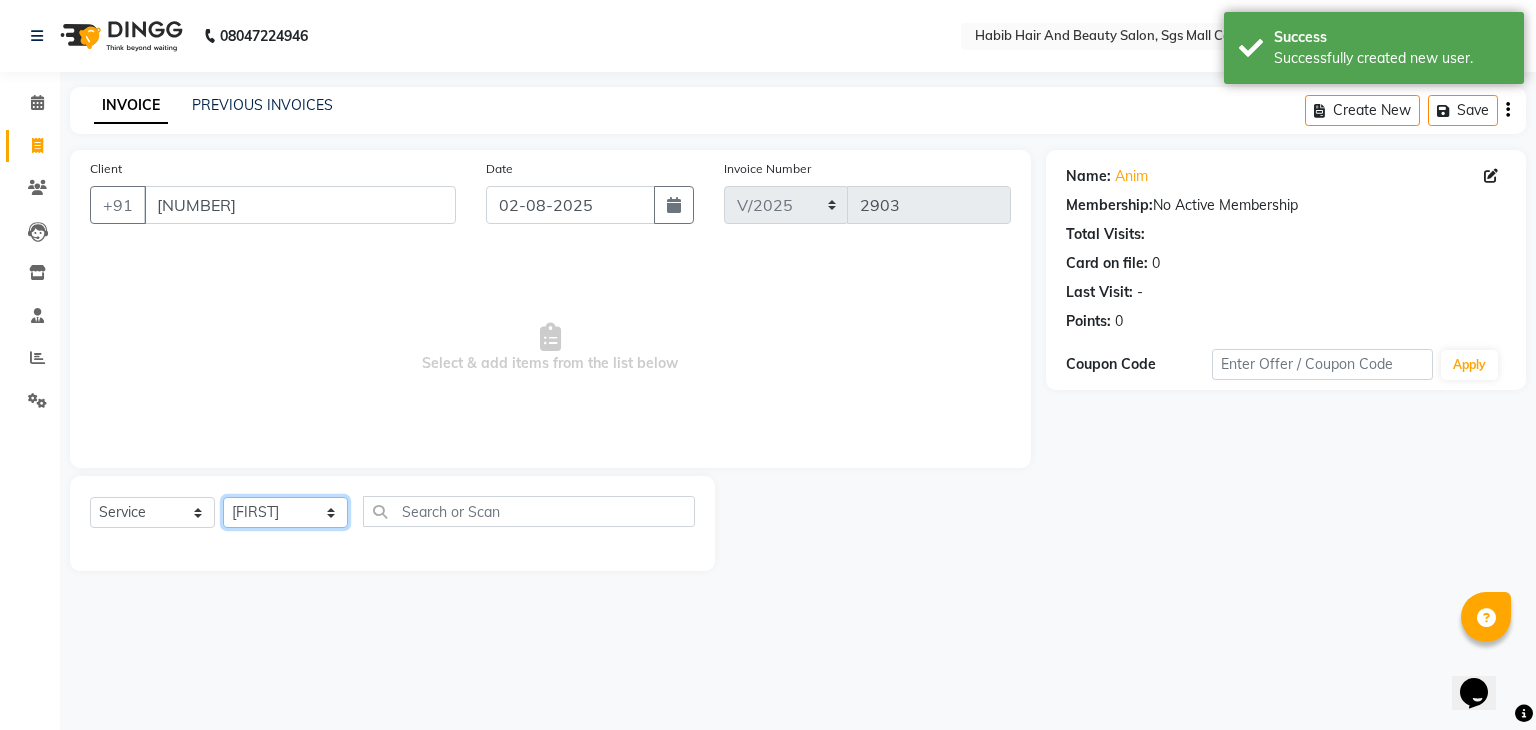 click on "Select Stylist [FIRST] [LAST] [FIRST]  [FIRST] Manager [FIRST]  [FIRST] [FIRST] [FIRST]  [FIRST] [FIRST]" 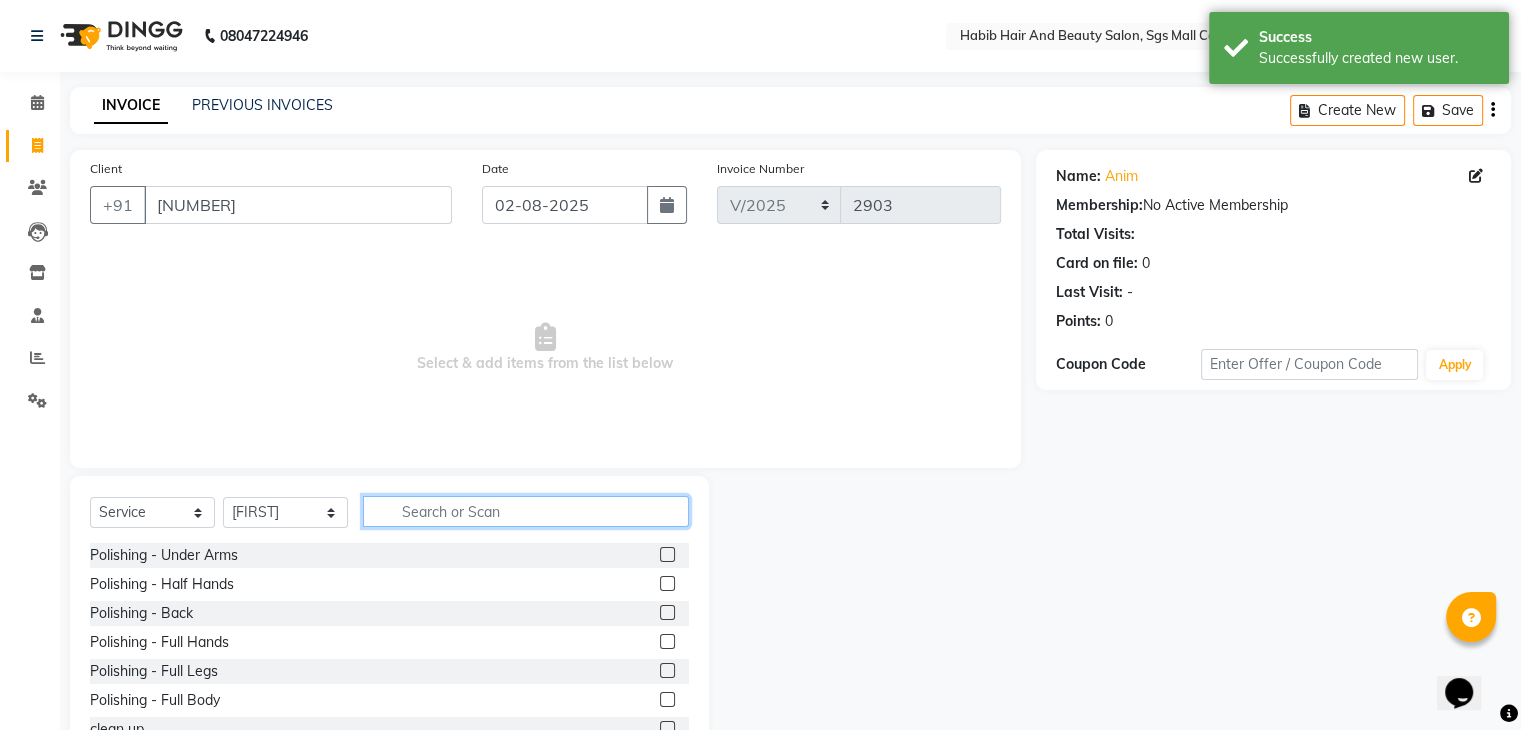 click 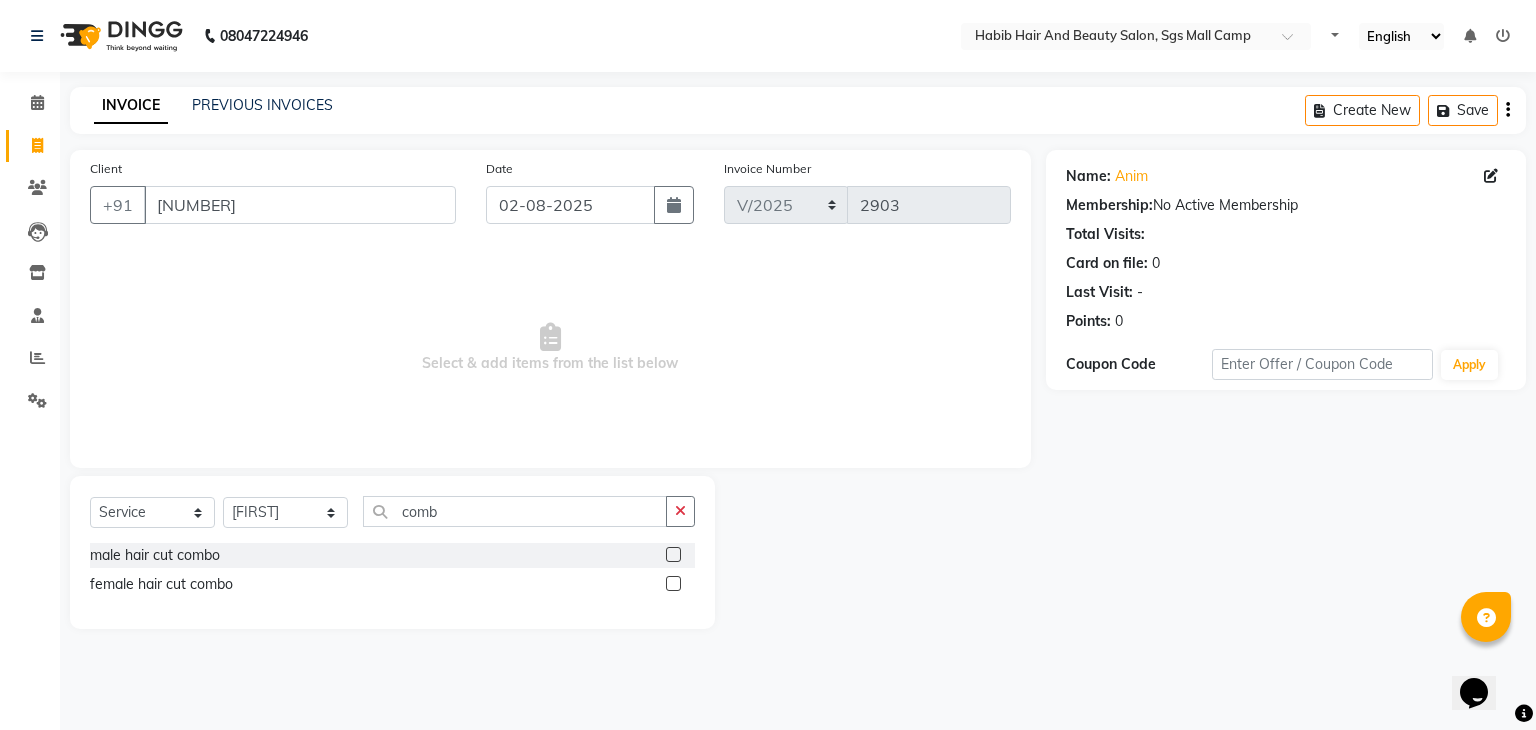 click 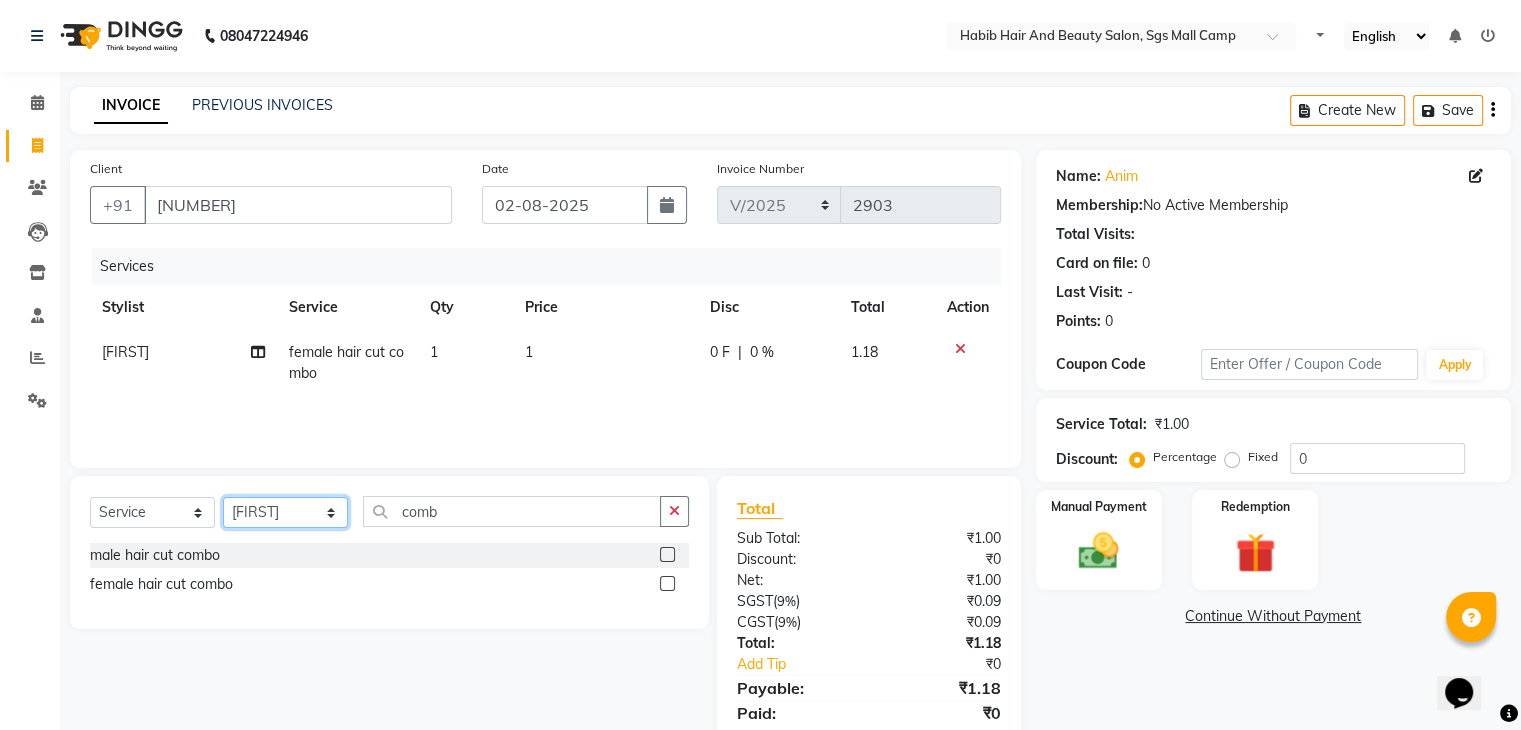 click on "Select Stylist [FIRST] [LAST] [FIRST]  [FIRST] Manager [FIRST]  [FIRST] [FIRST] [FIRST]  [FIRST] [FIRST]" 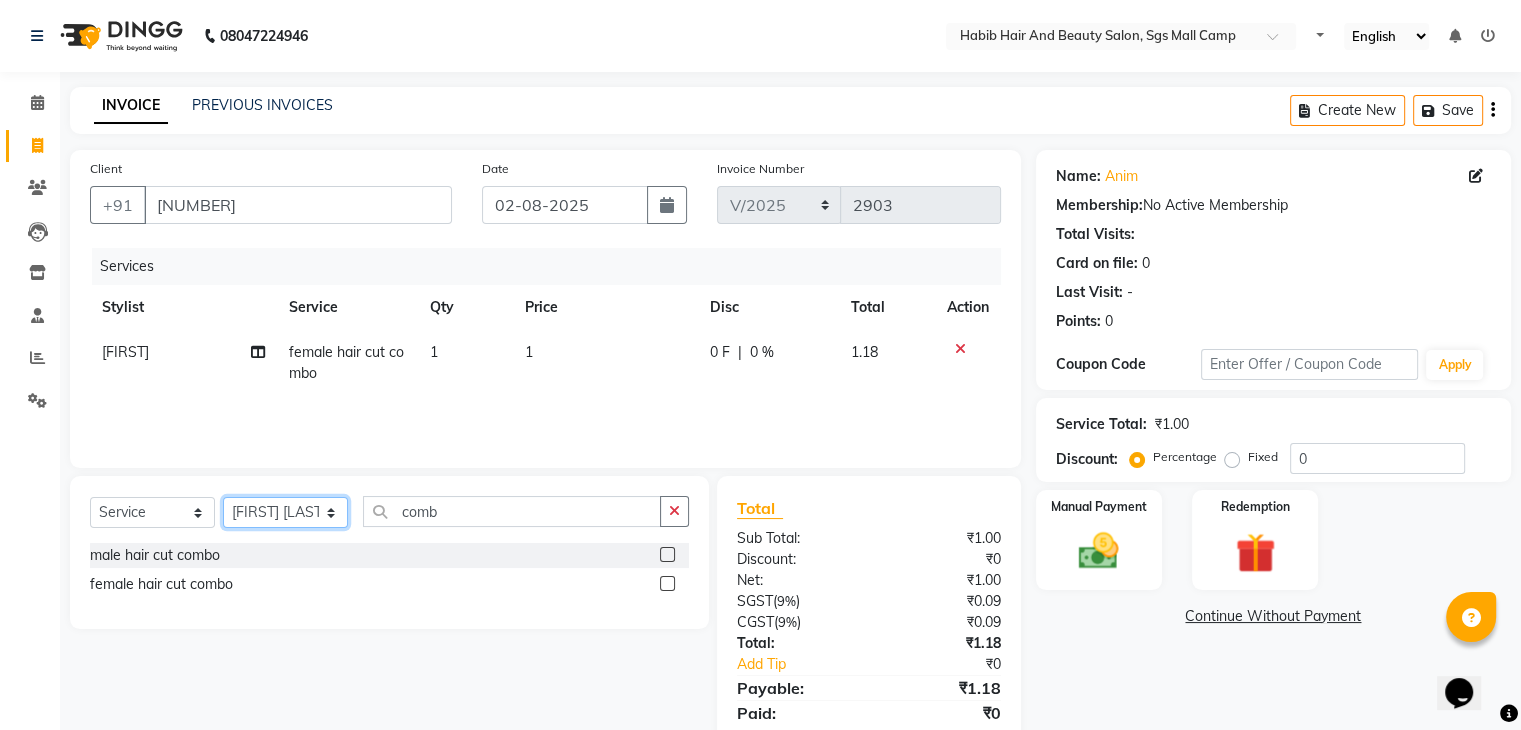 click on "Select Stylist [FIRST] [LAST] [FIRST]  [FIRST] Manager [FIRST]  [FIRST] [FIRST] [FIRST]  [FIRST] [FIRST]" 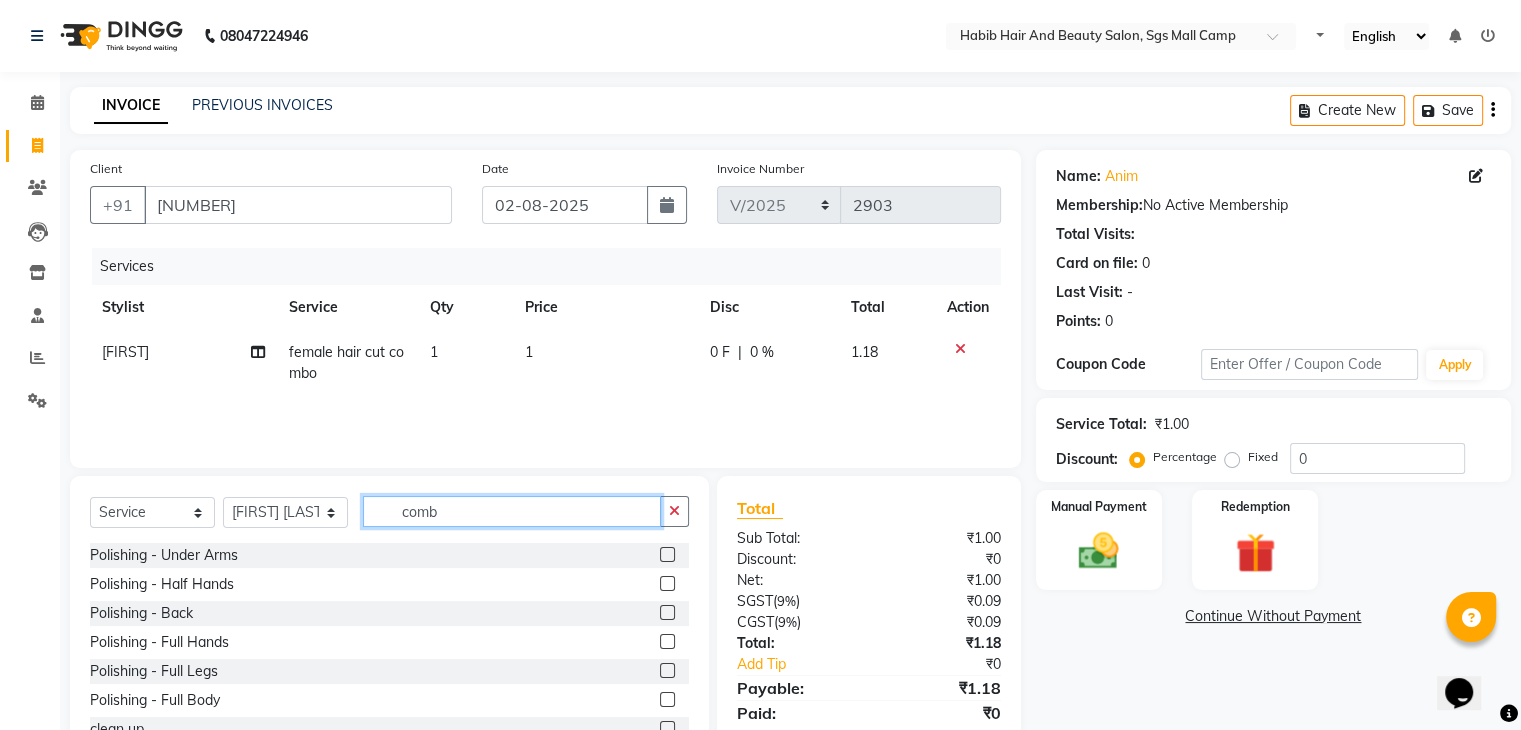 click on "comb" 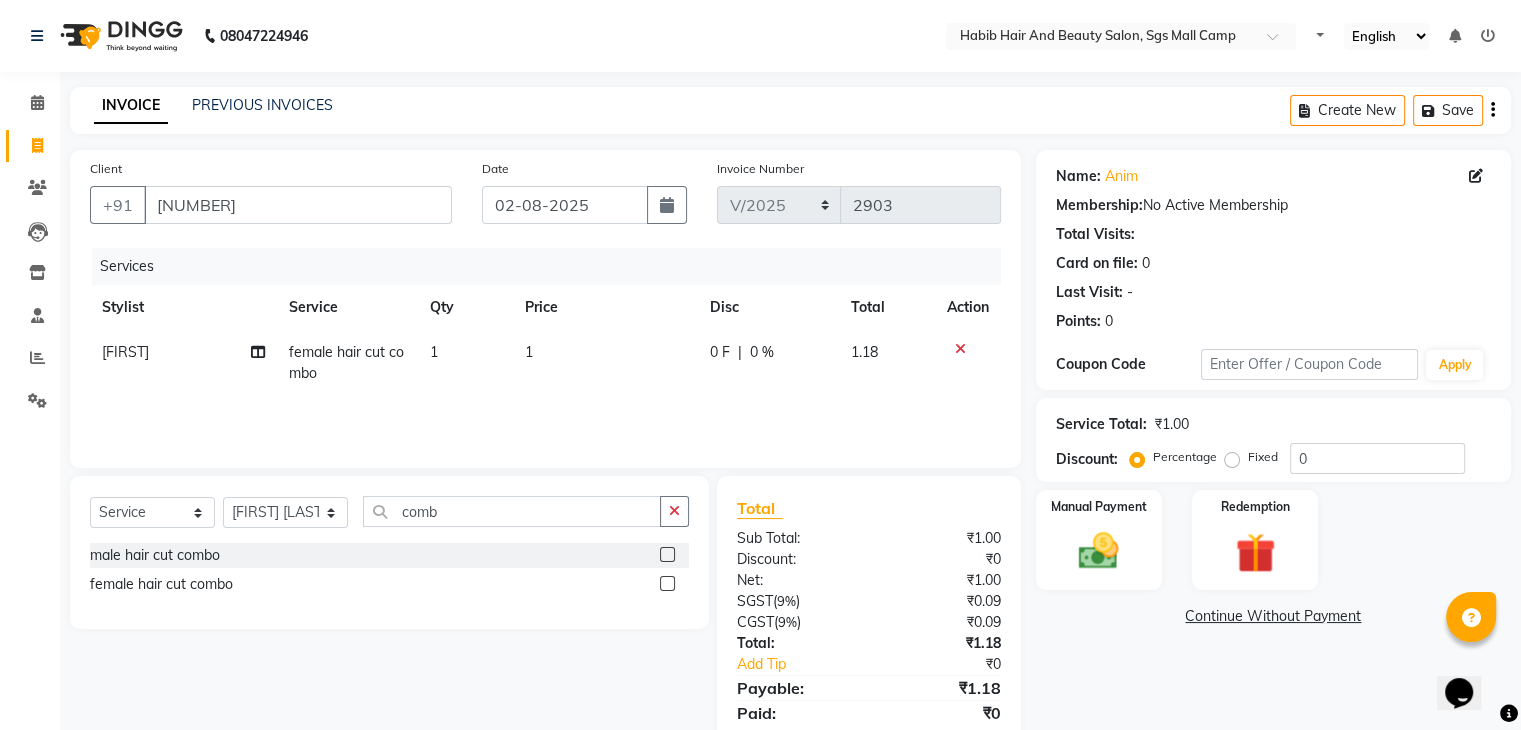 click 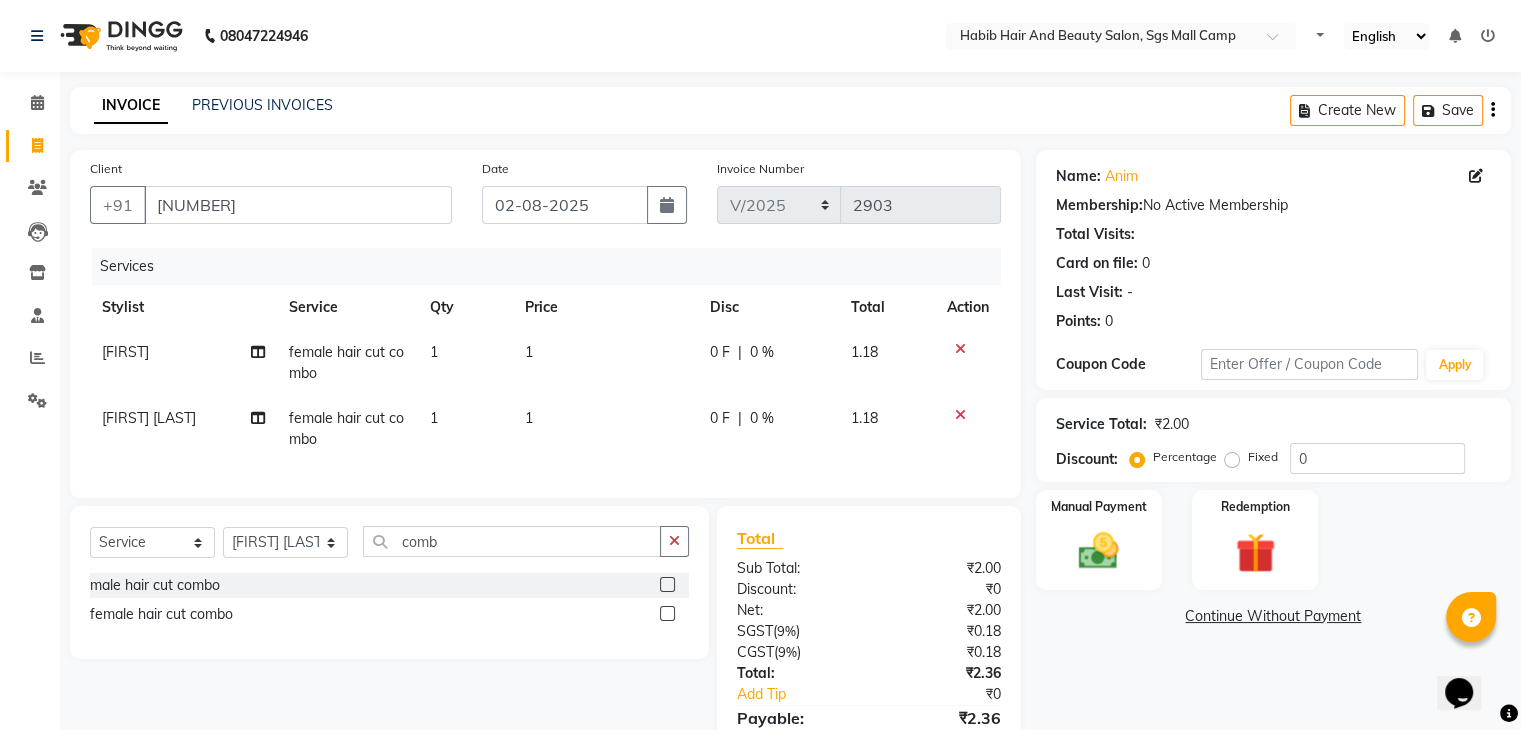 click on "1" 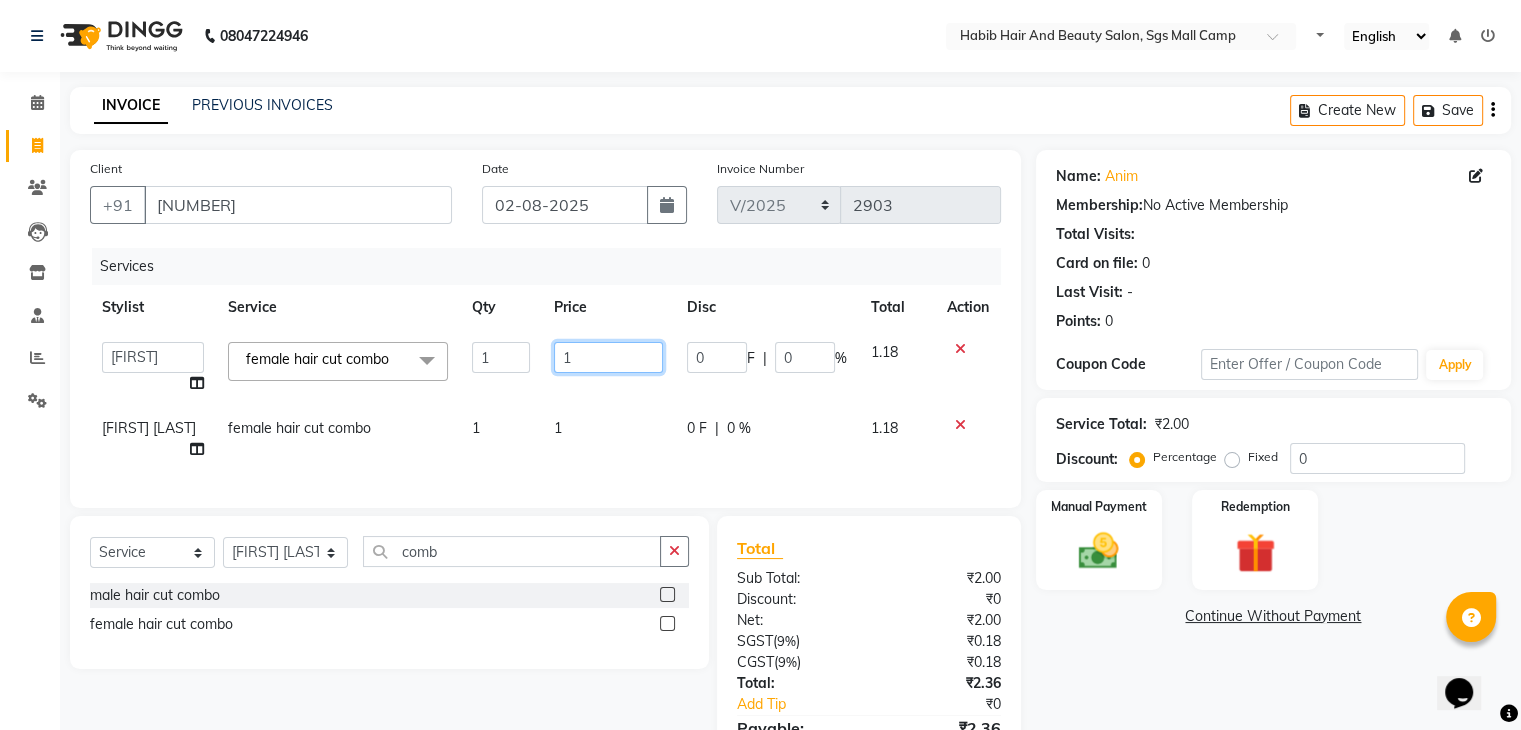 click on "1" 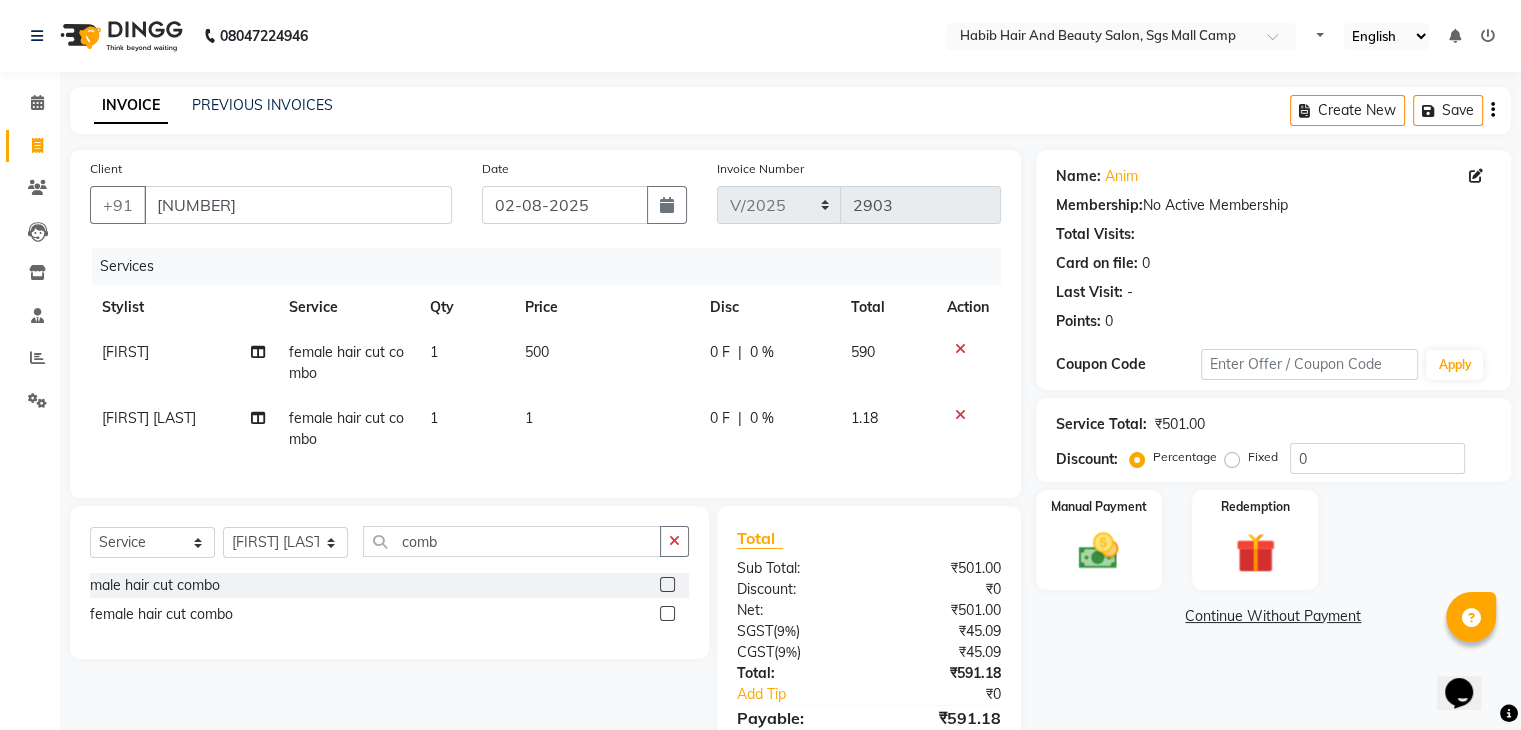 click on "1" 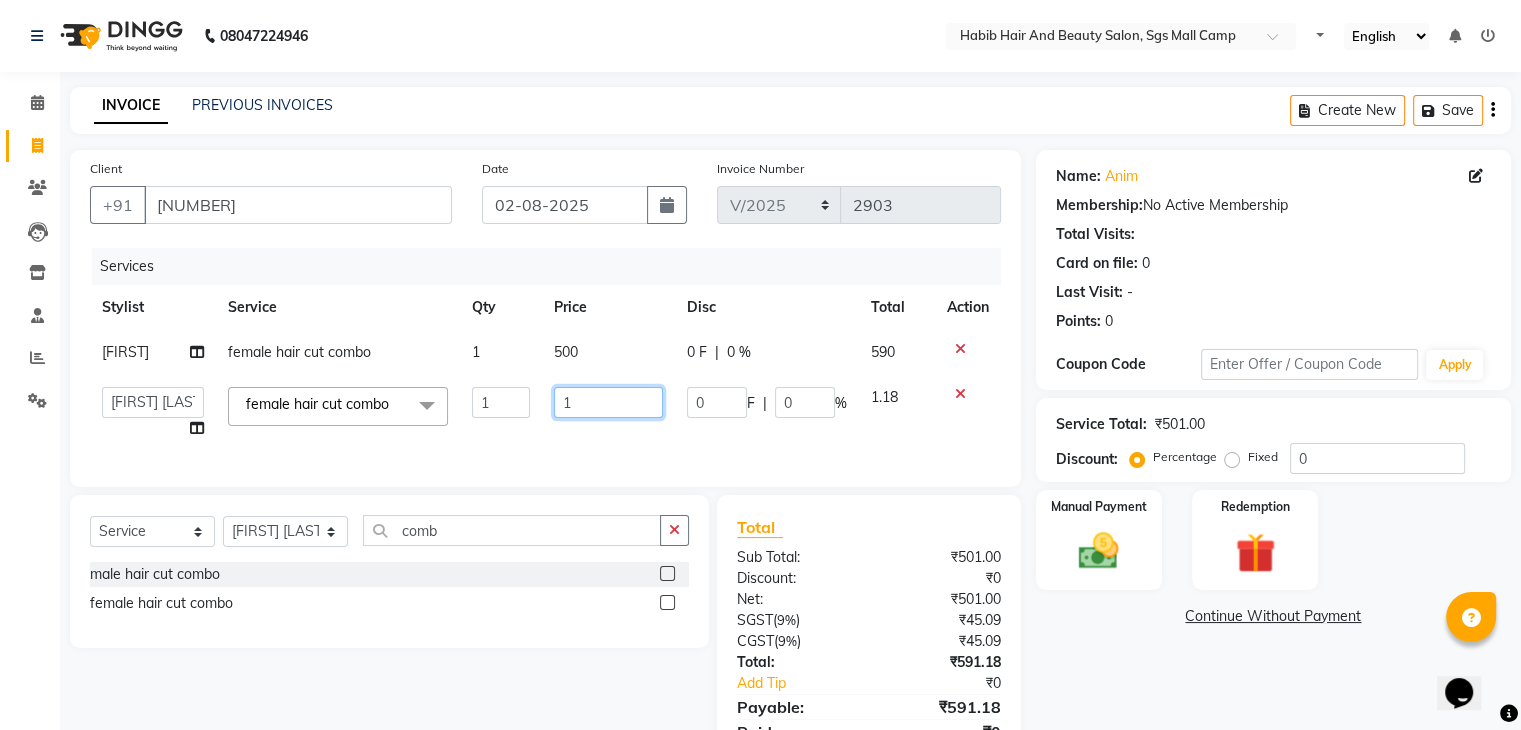 click on "1" 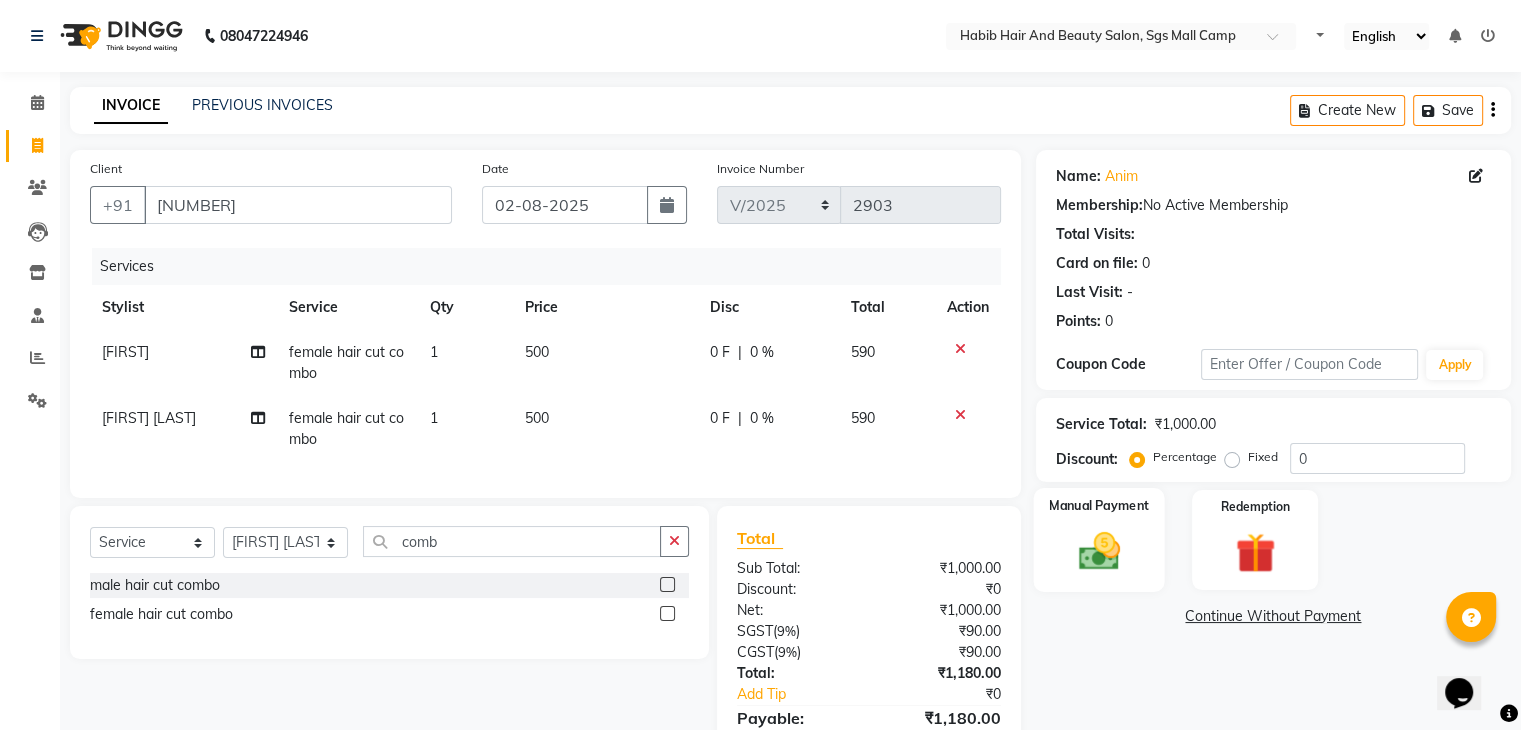 click on "Manual Payment" 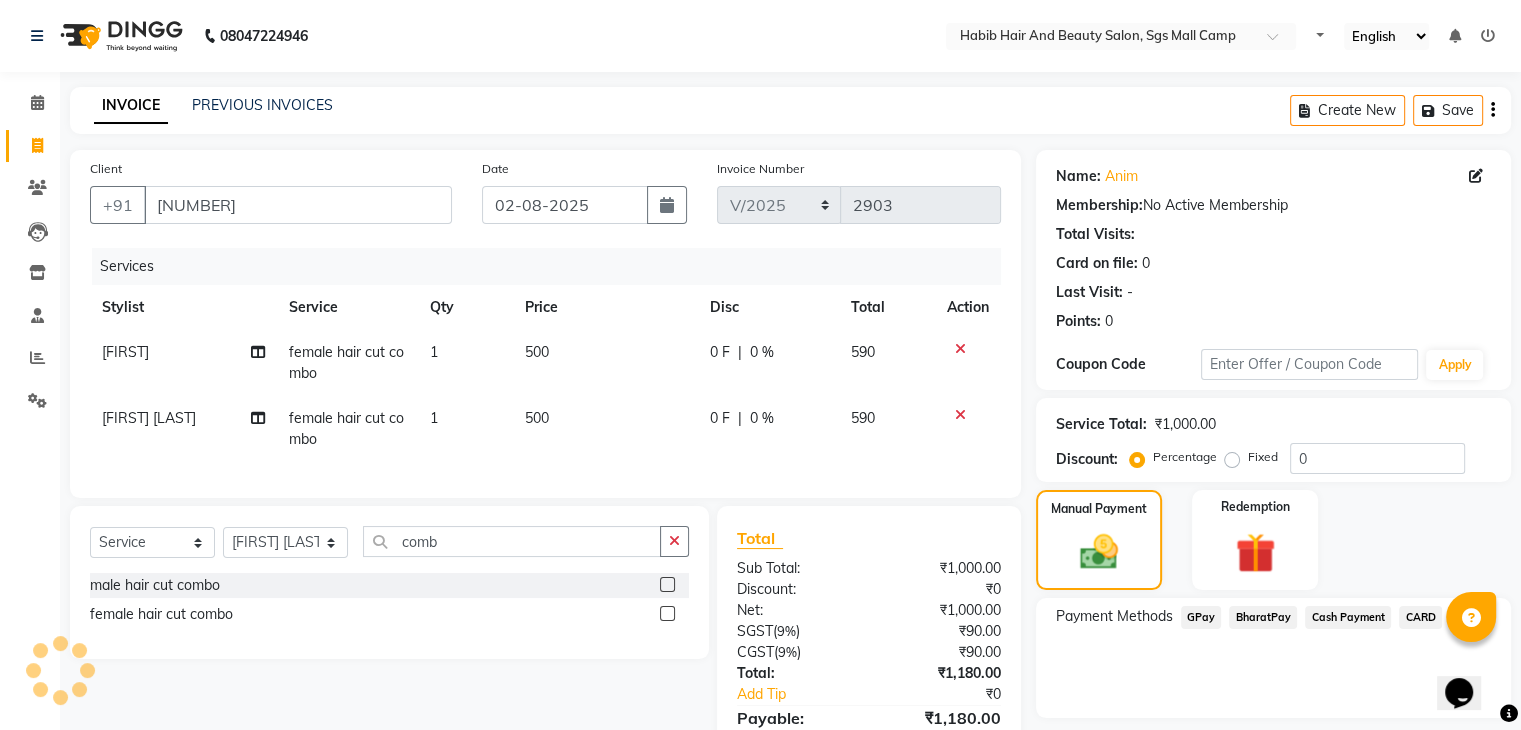 click on "BharatPay" 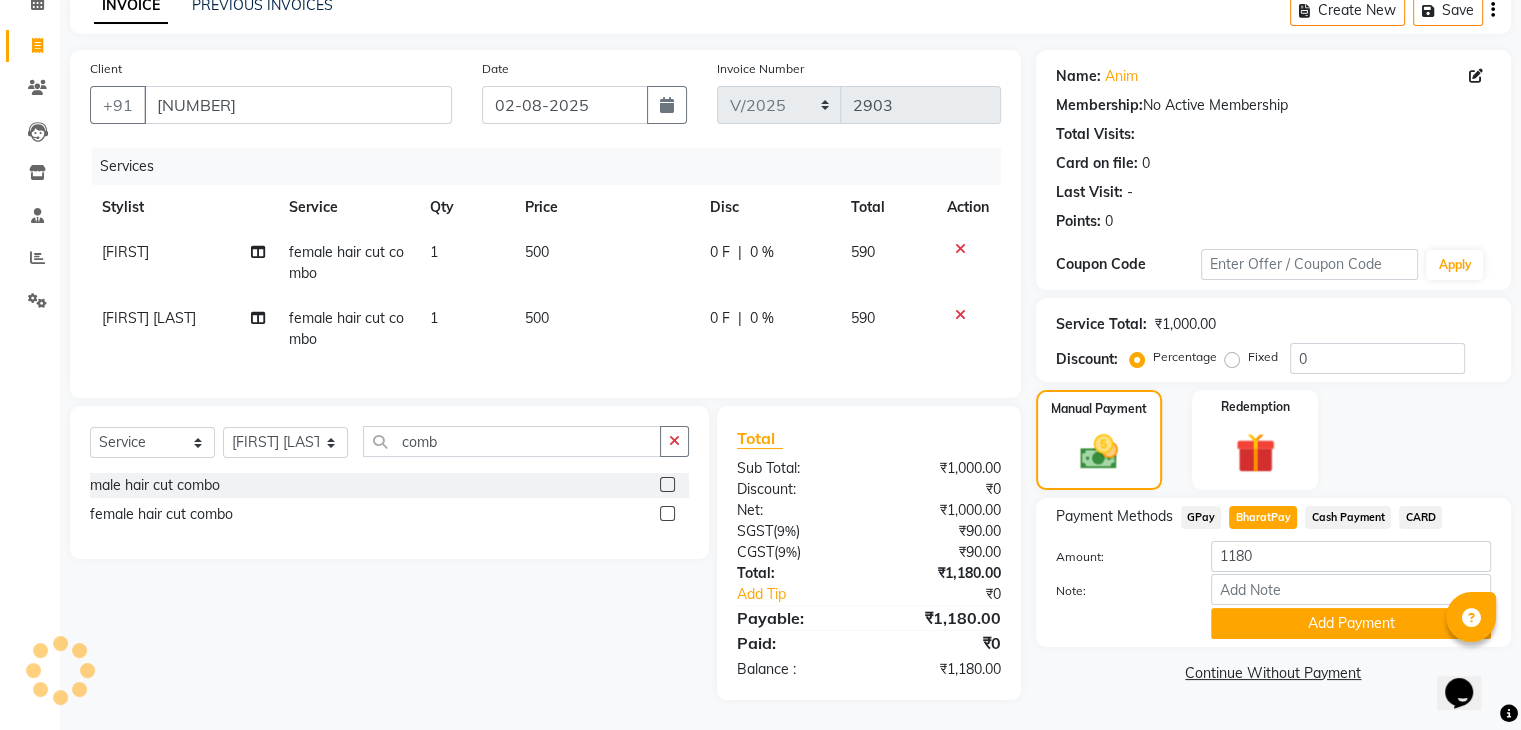 scroll, scrollTop: 116, scrollLeft: 0, axis: vertical 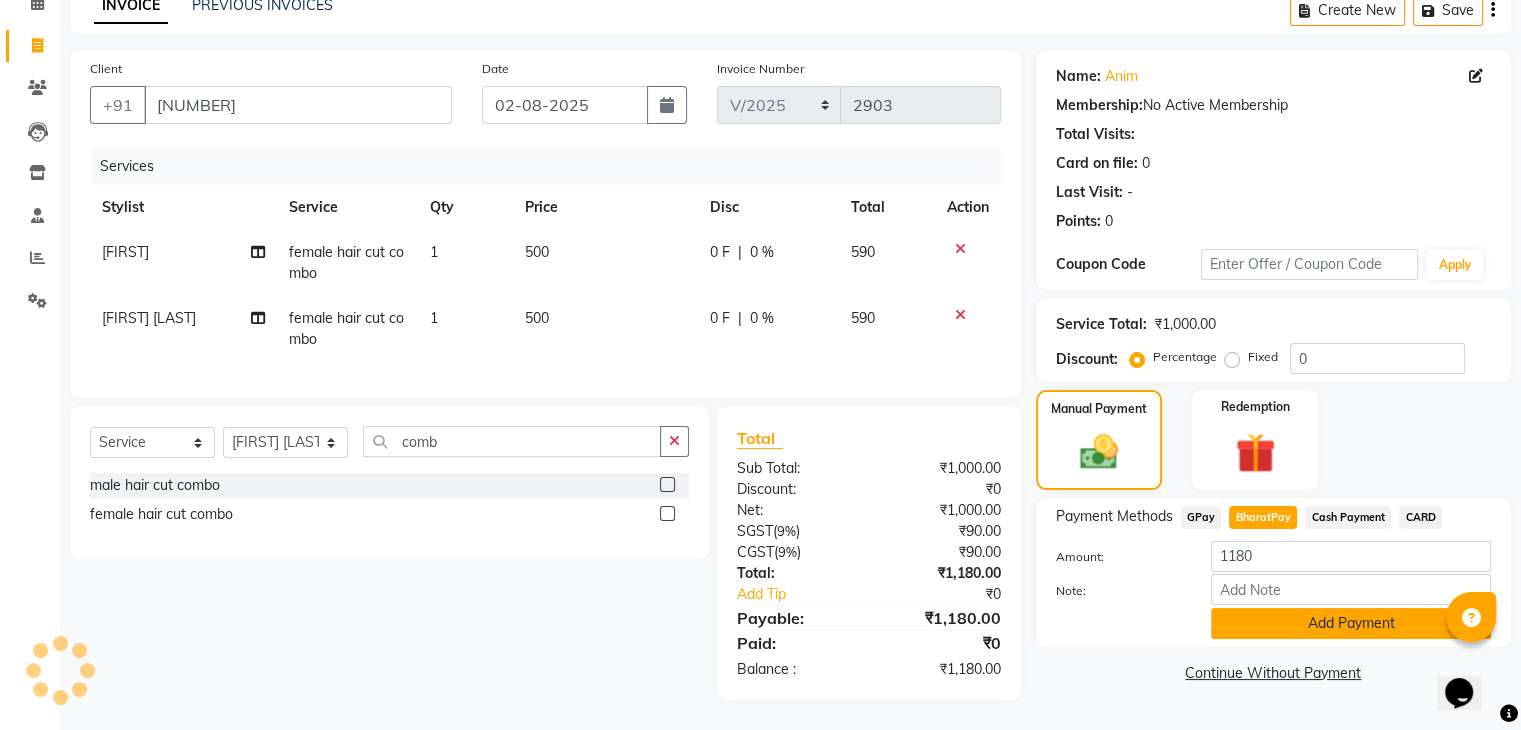 click on "Add Payment" 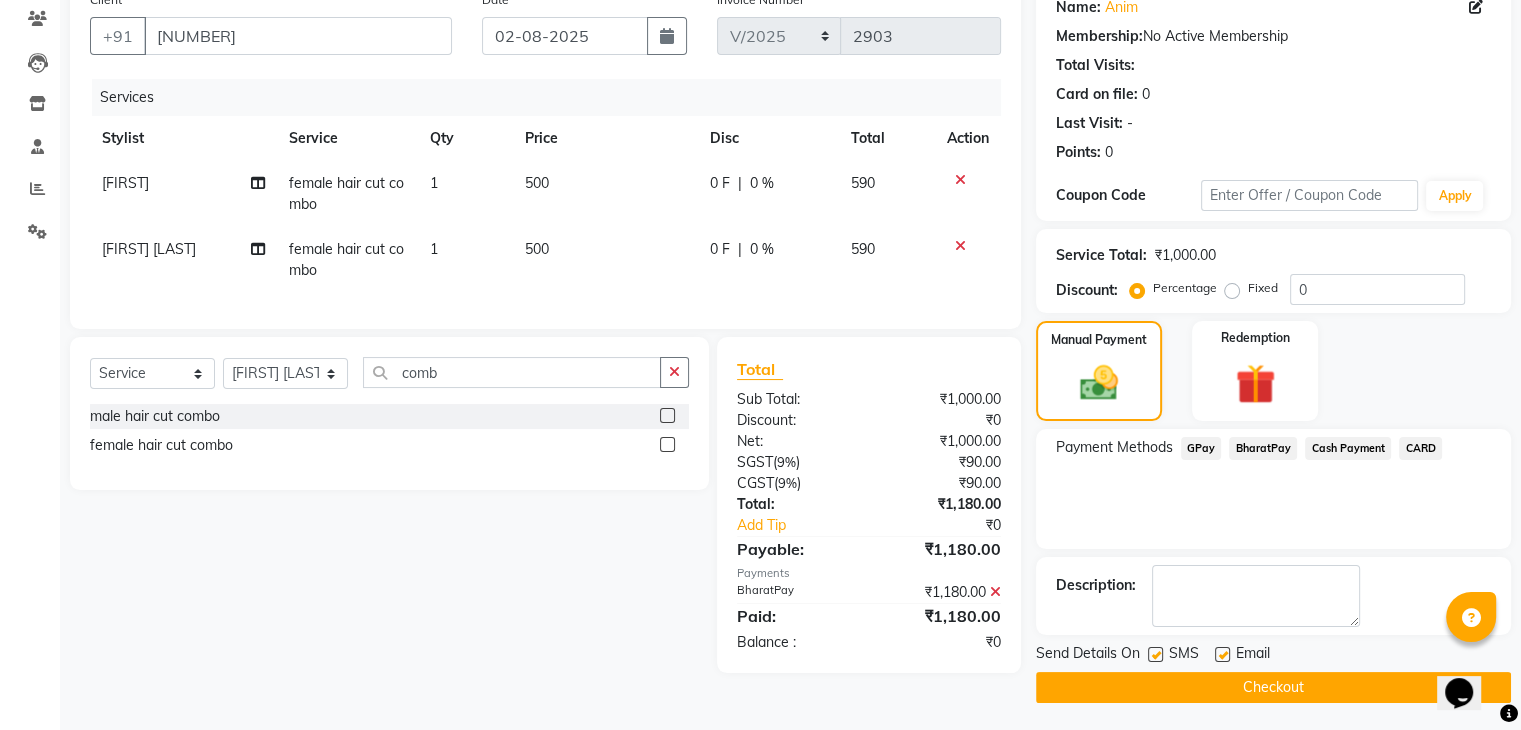 scroll, scrollTop: 171, scrollLeft: 0, axis: vertical 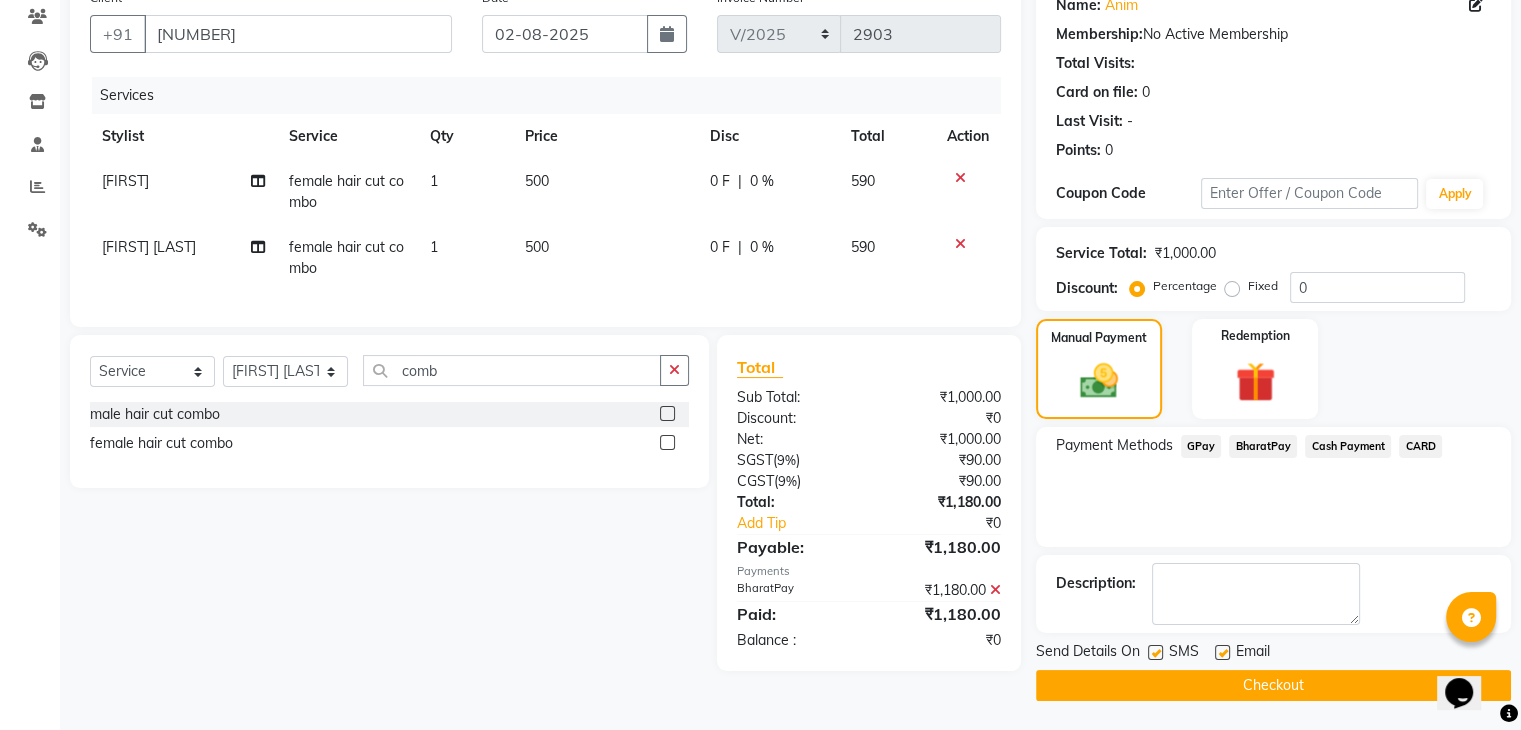 click on "Checkout" 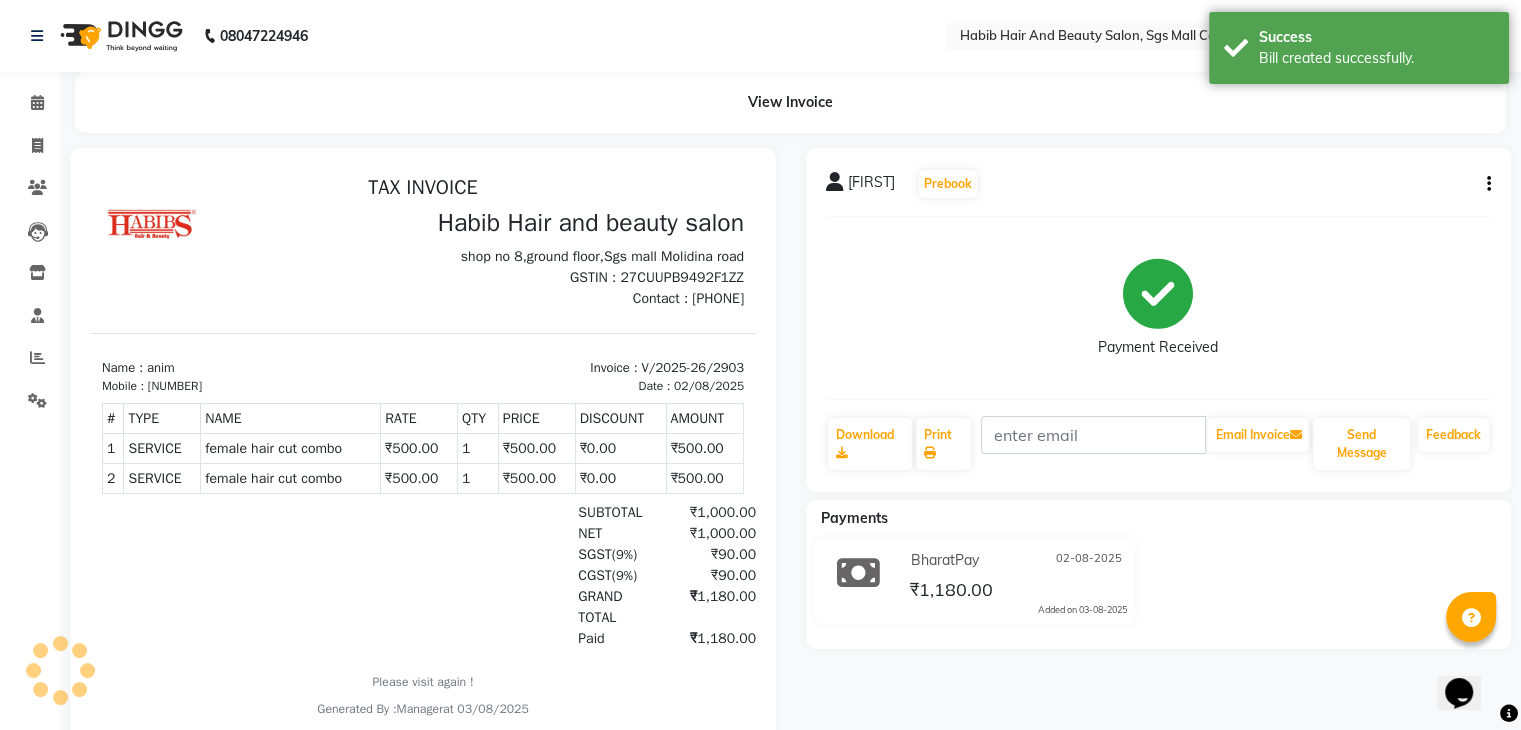 scroll, scrollTop: 0, scrollLeft: 0, axis: both 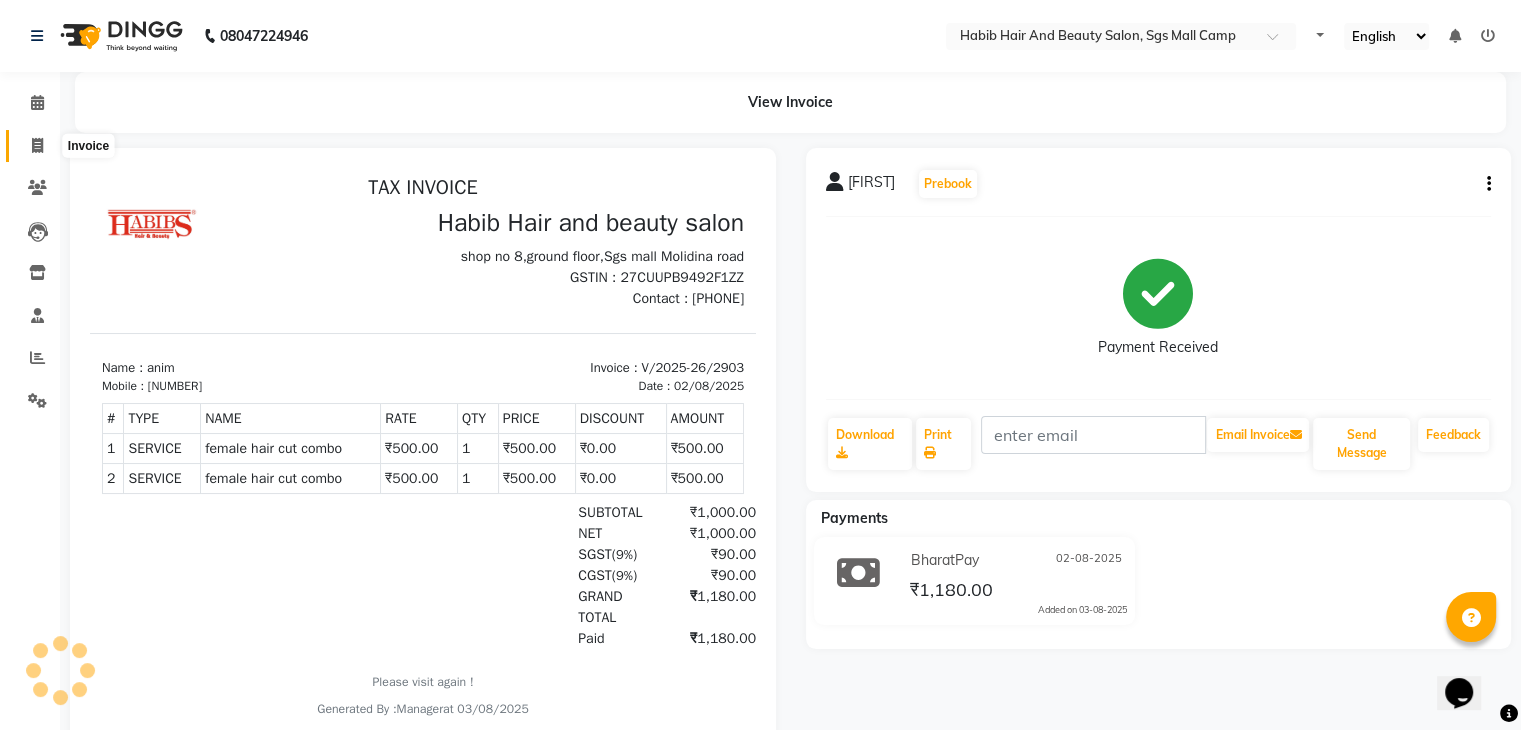 click 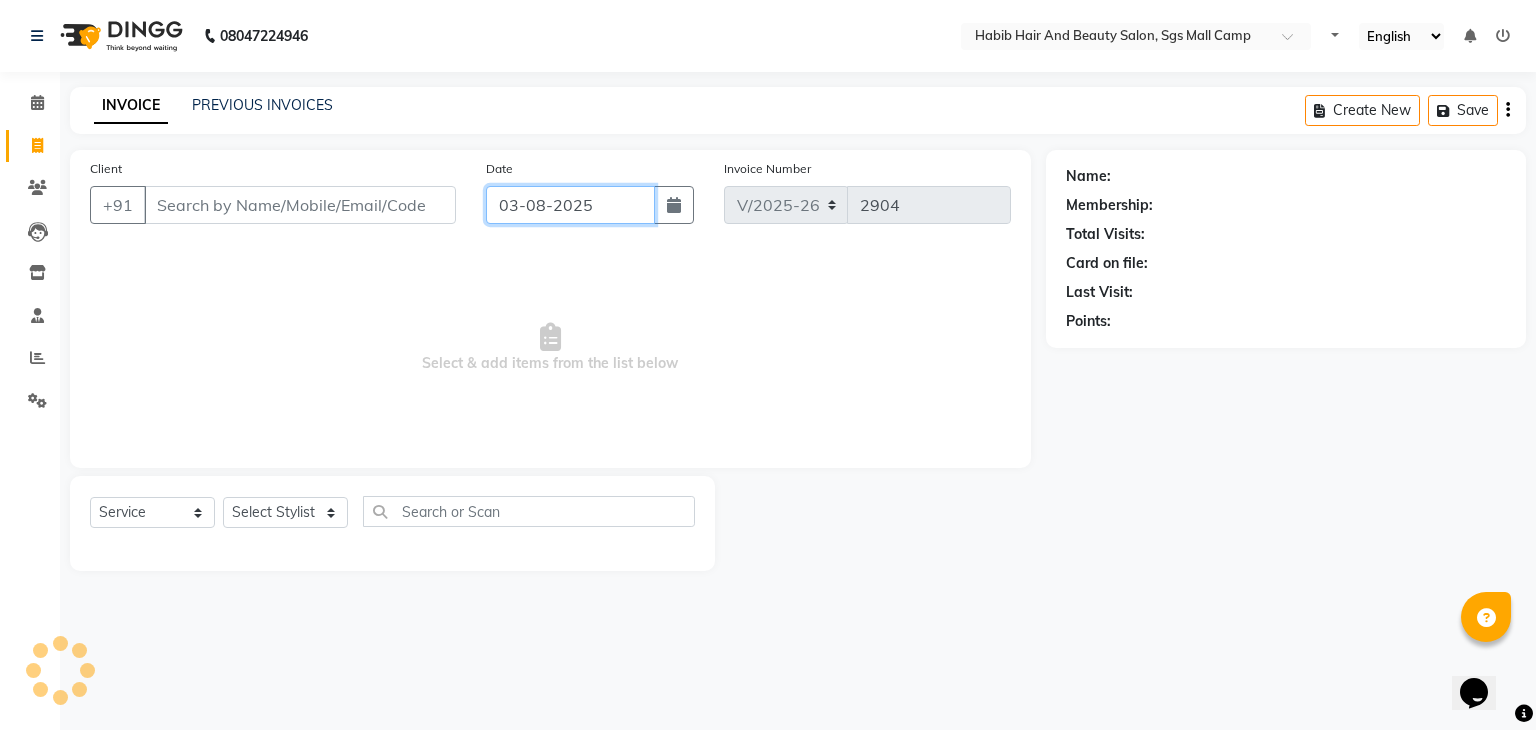 click on "03-08-2025" 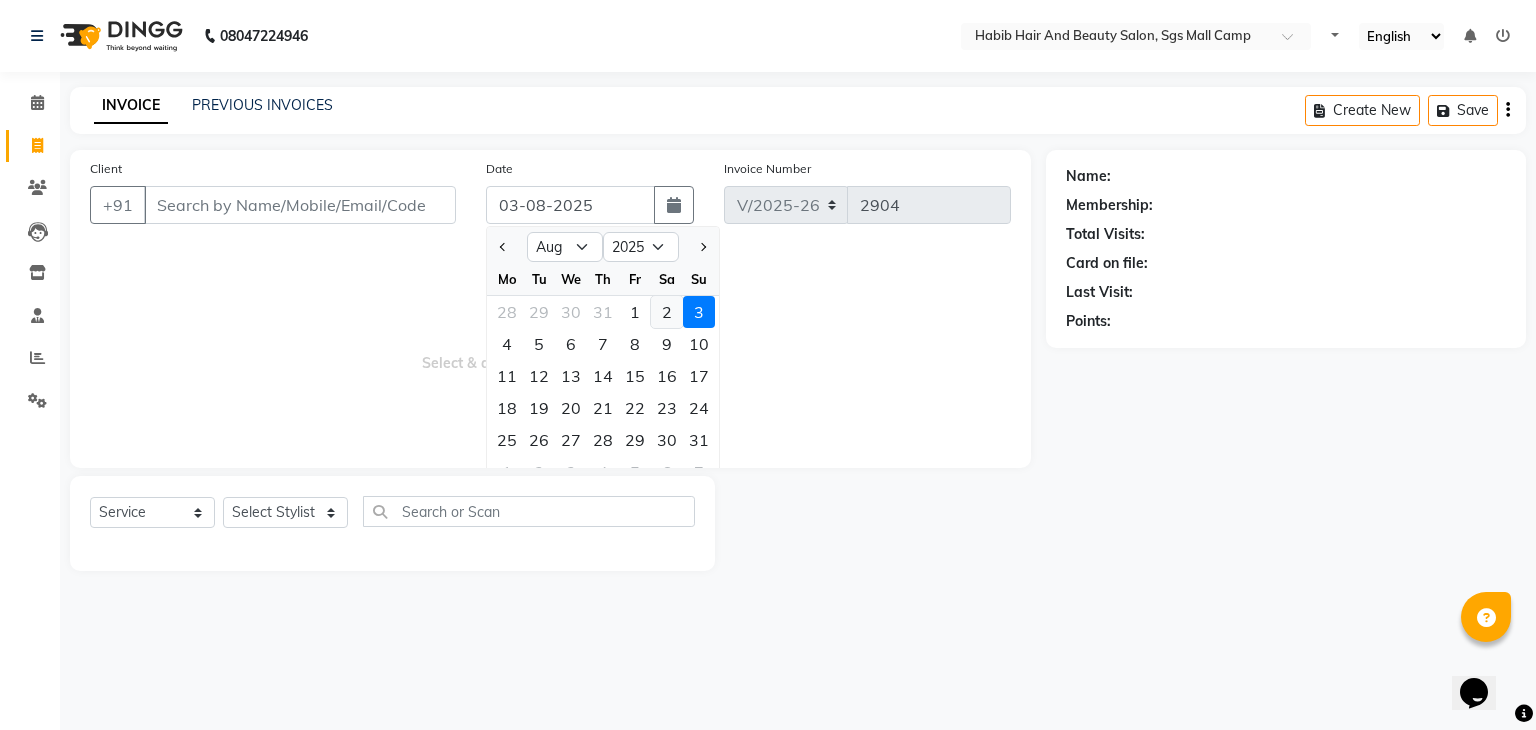 click on "2" 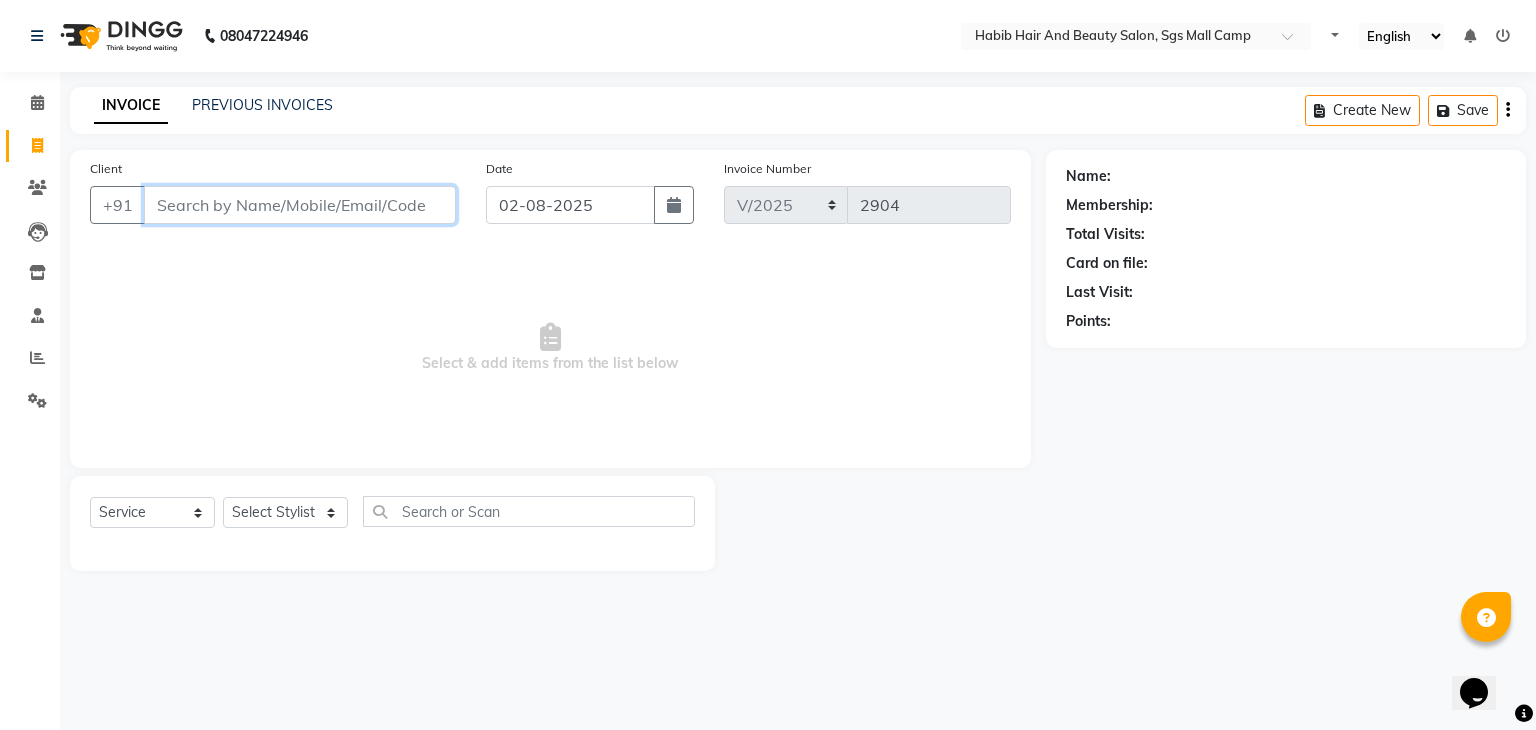 click on "Client" at bounding box center [300, 205] 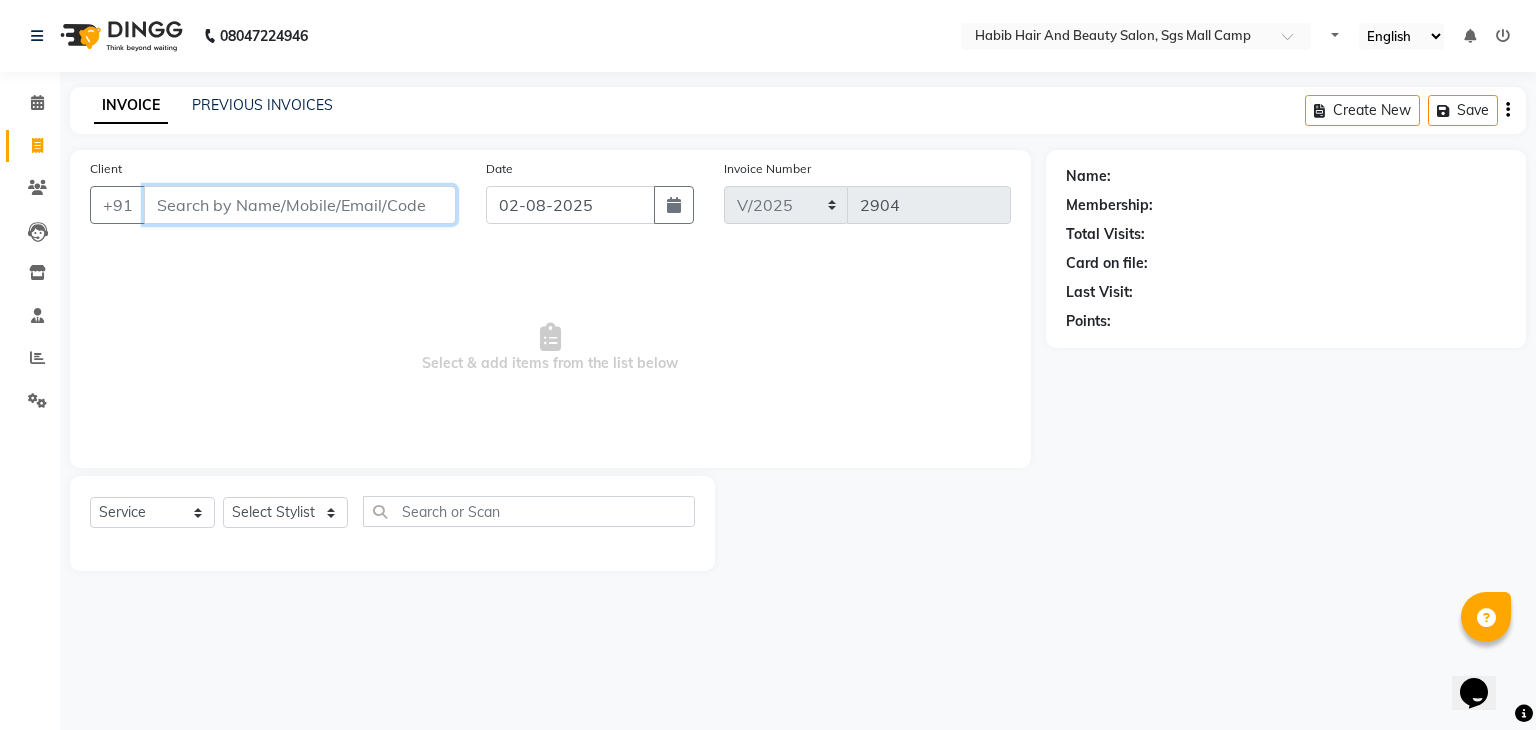 click on "Client" at bounding box center [300, 205] 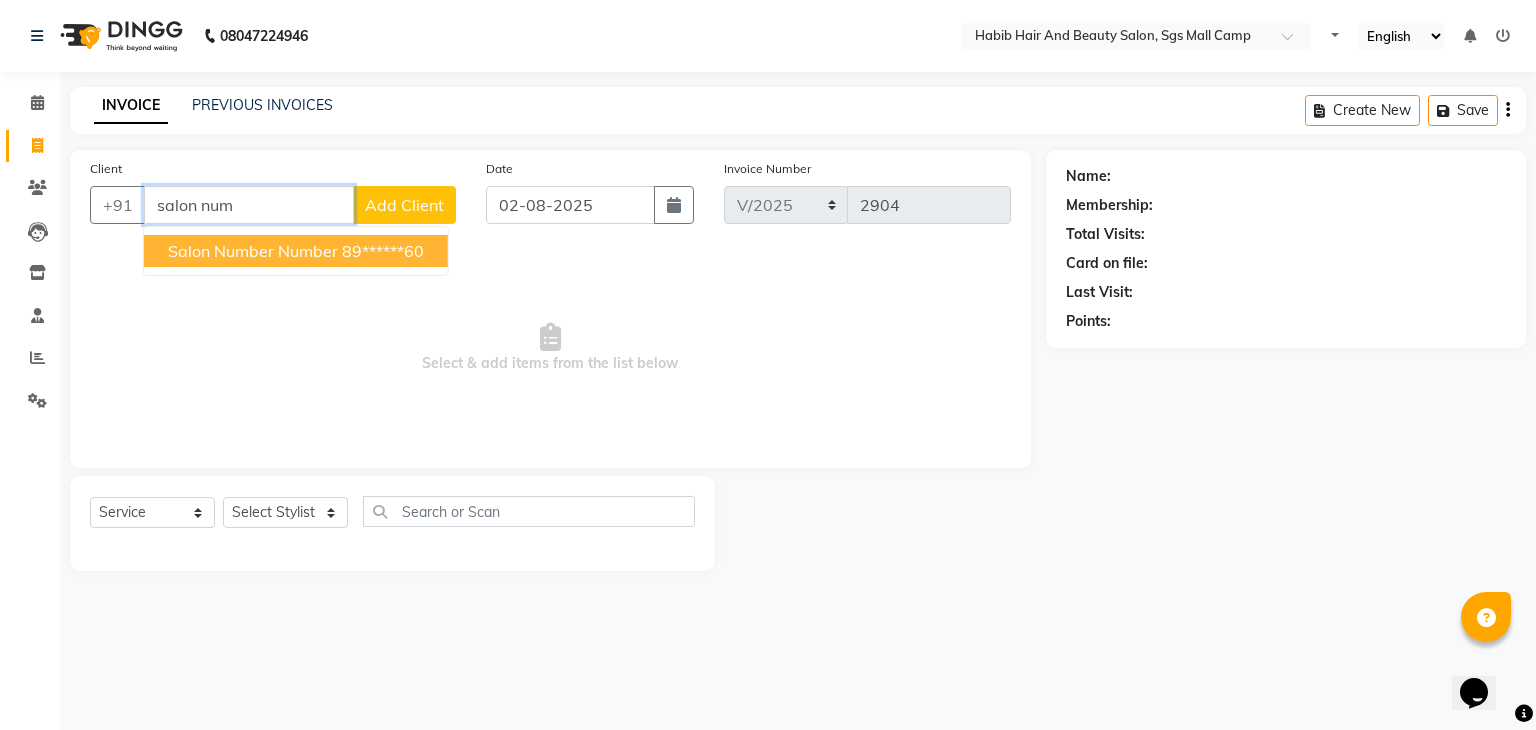 click on "salon number number" at bounding box center [253, 251] 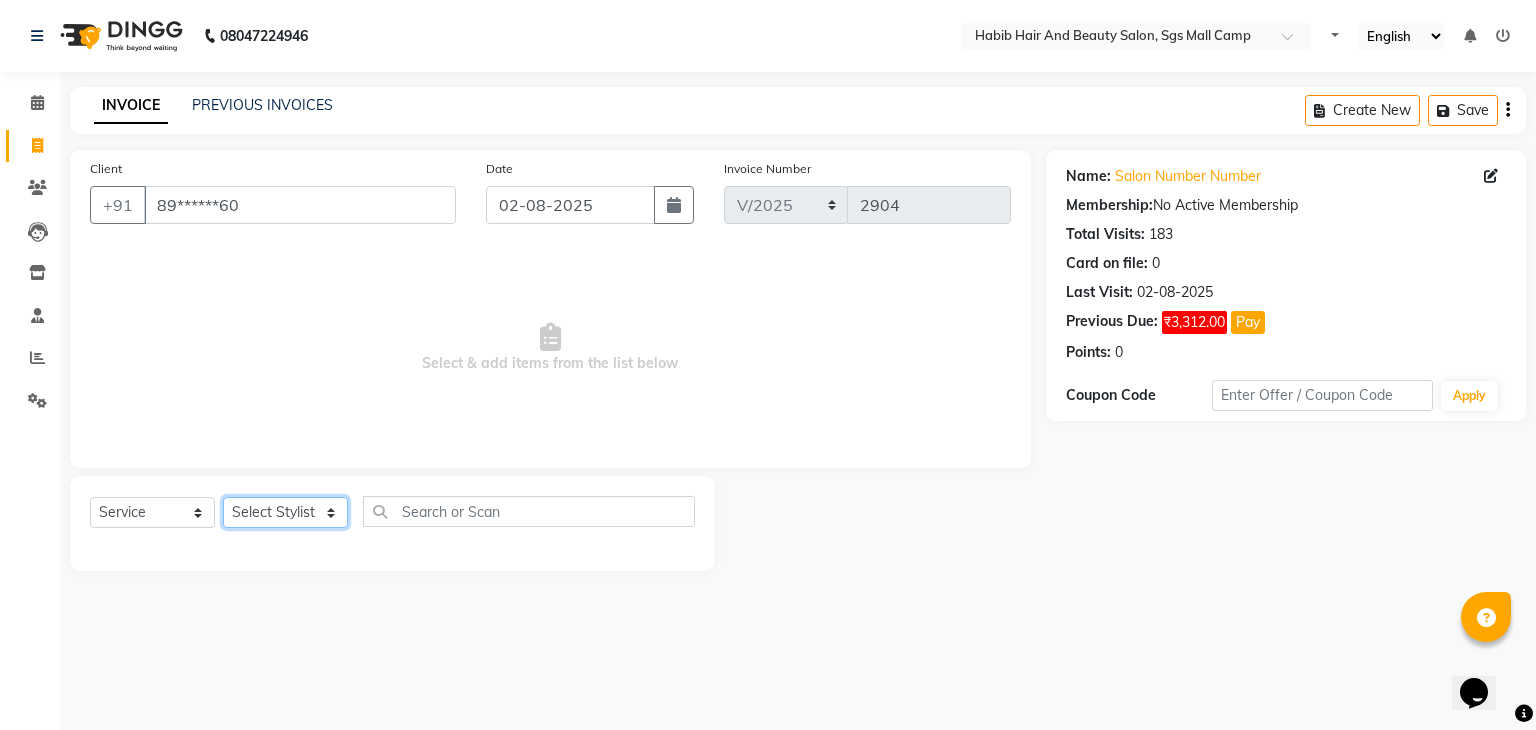 click on "Select Stylist [FIRST] [LAST] [FIRST]  [FIRST] Manager [FIRST]  [FIRST] [FIRST] [FIRST]  [FIRST] [FIRST]" 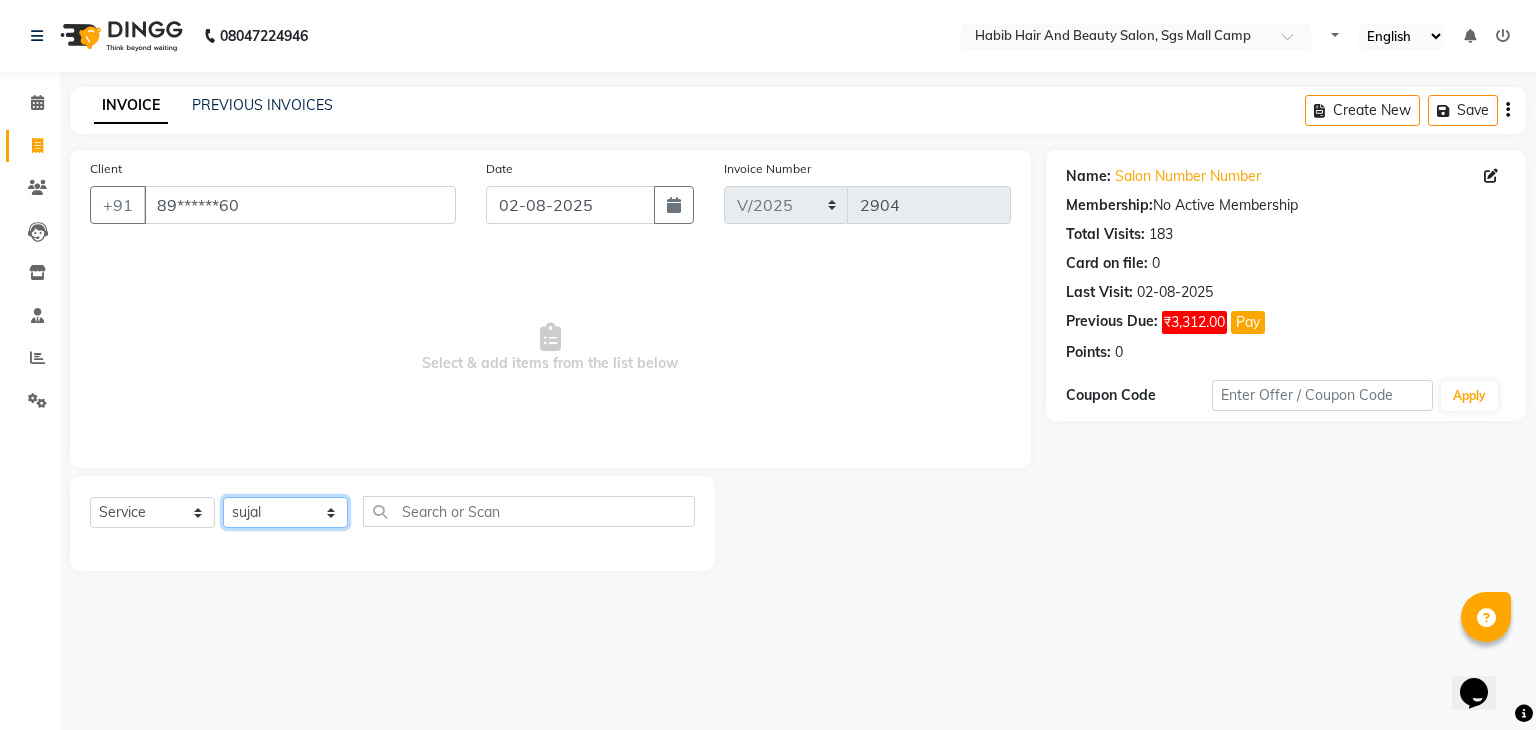 click on "Select Stylist [FIRST] [LAST] [FIRST]  [FIRST] Manager [FIRST]  [FIRST] [FIRST] [FIRST]  [FIRST] [FIRST]" 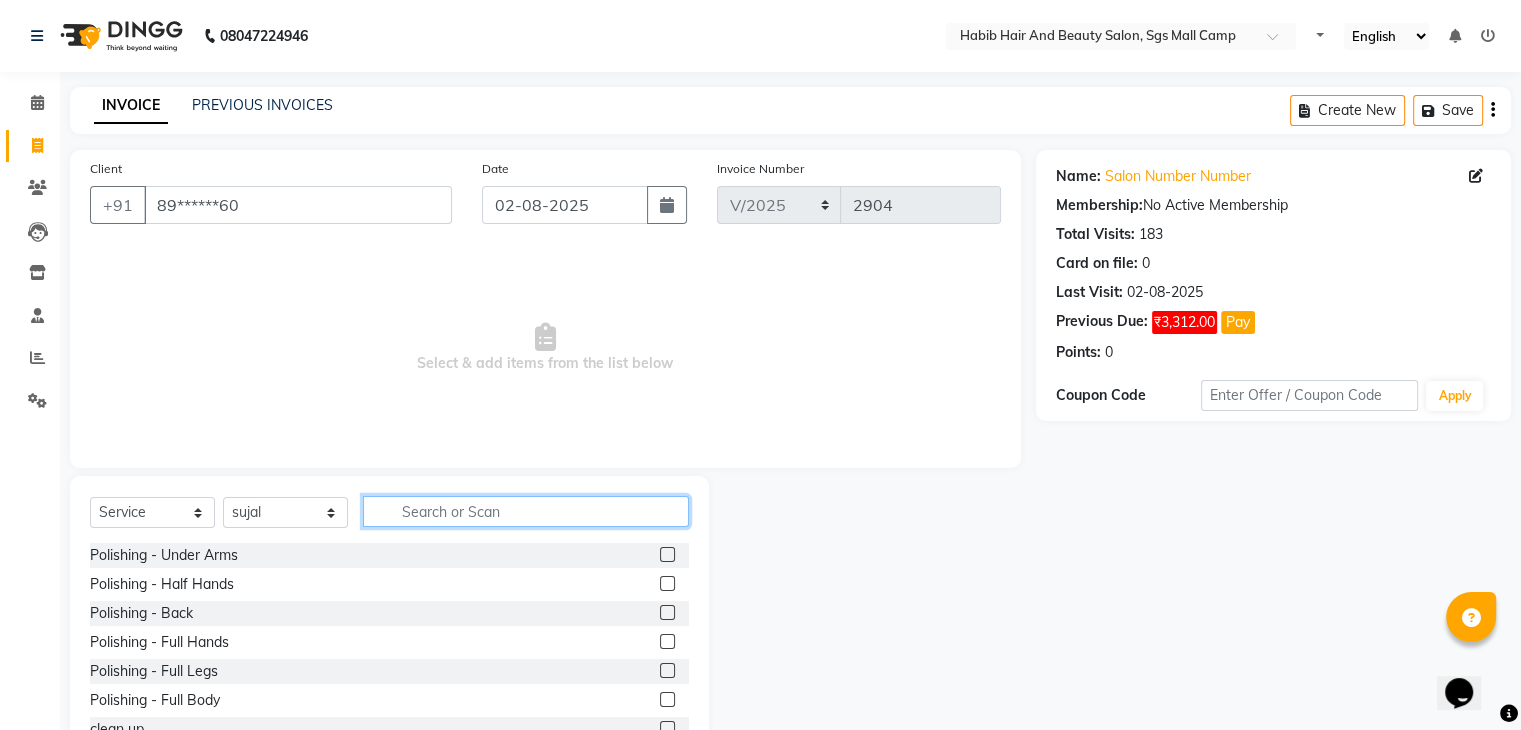 click 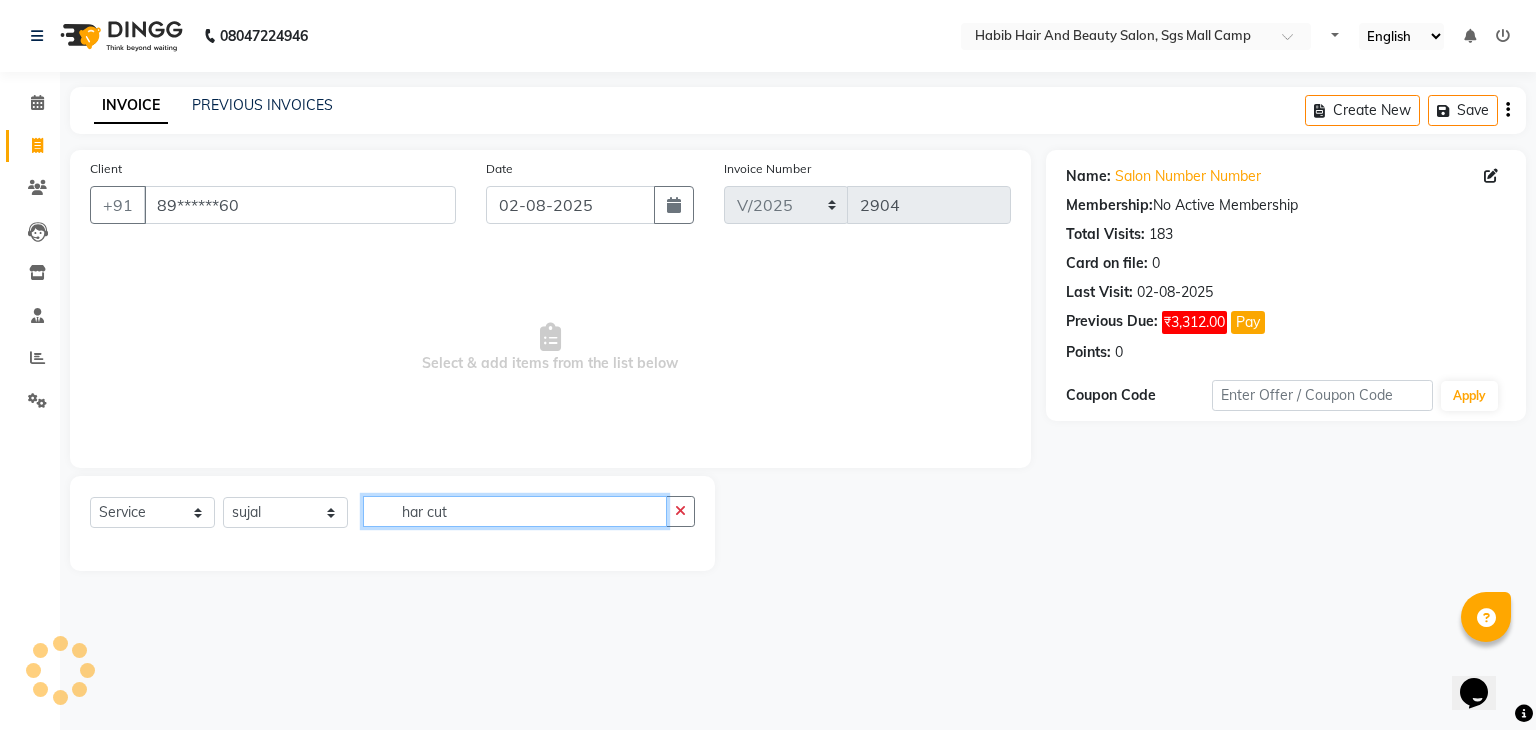 click on "har cut" 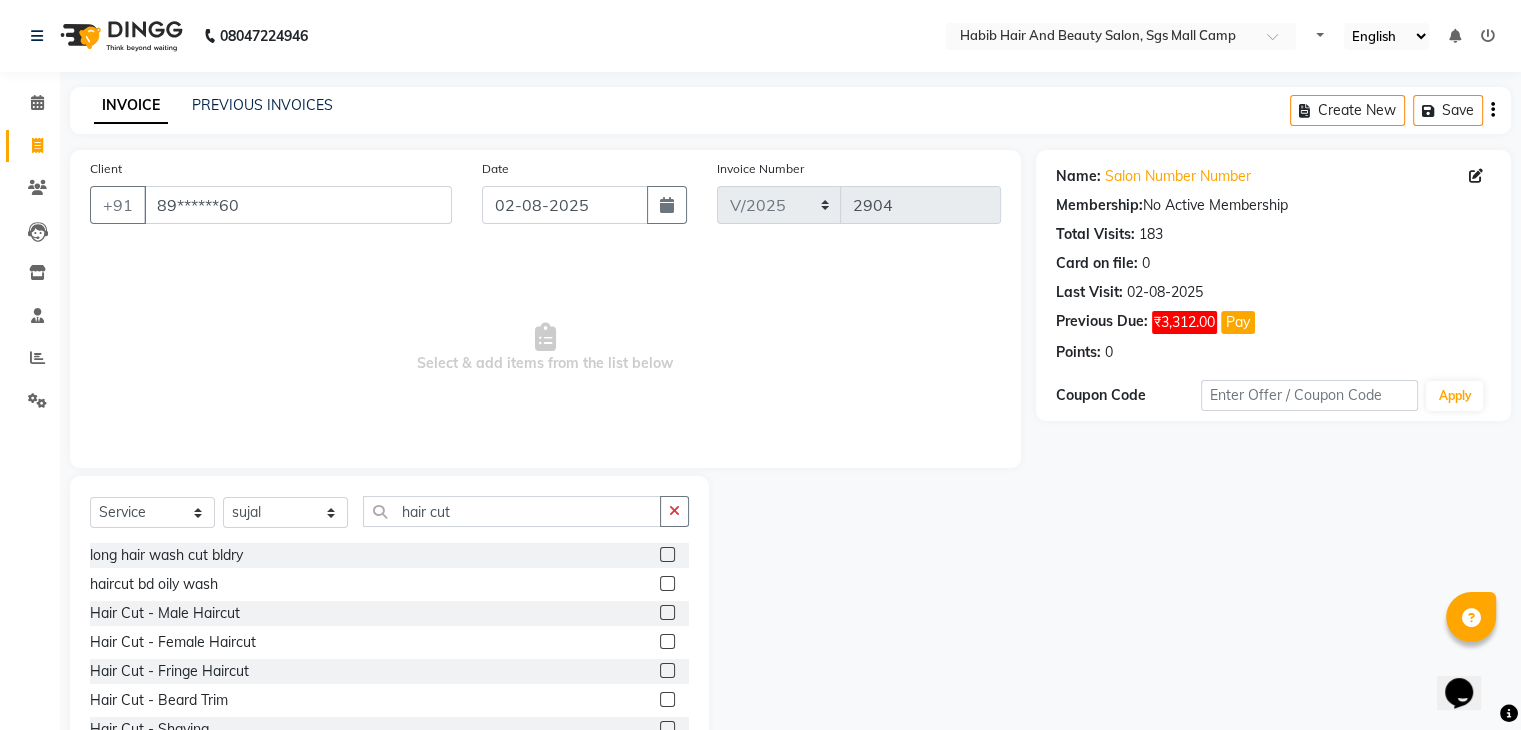 click 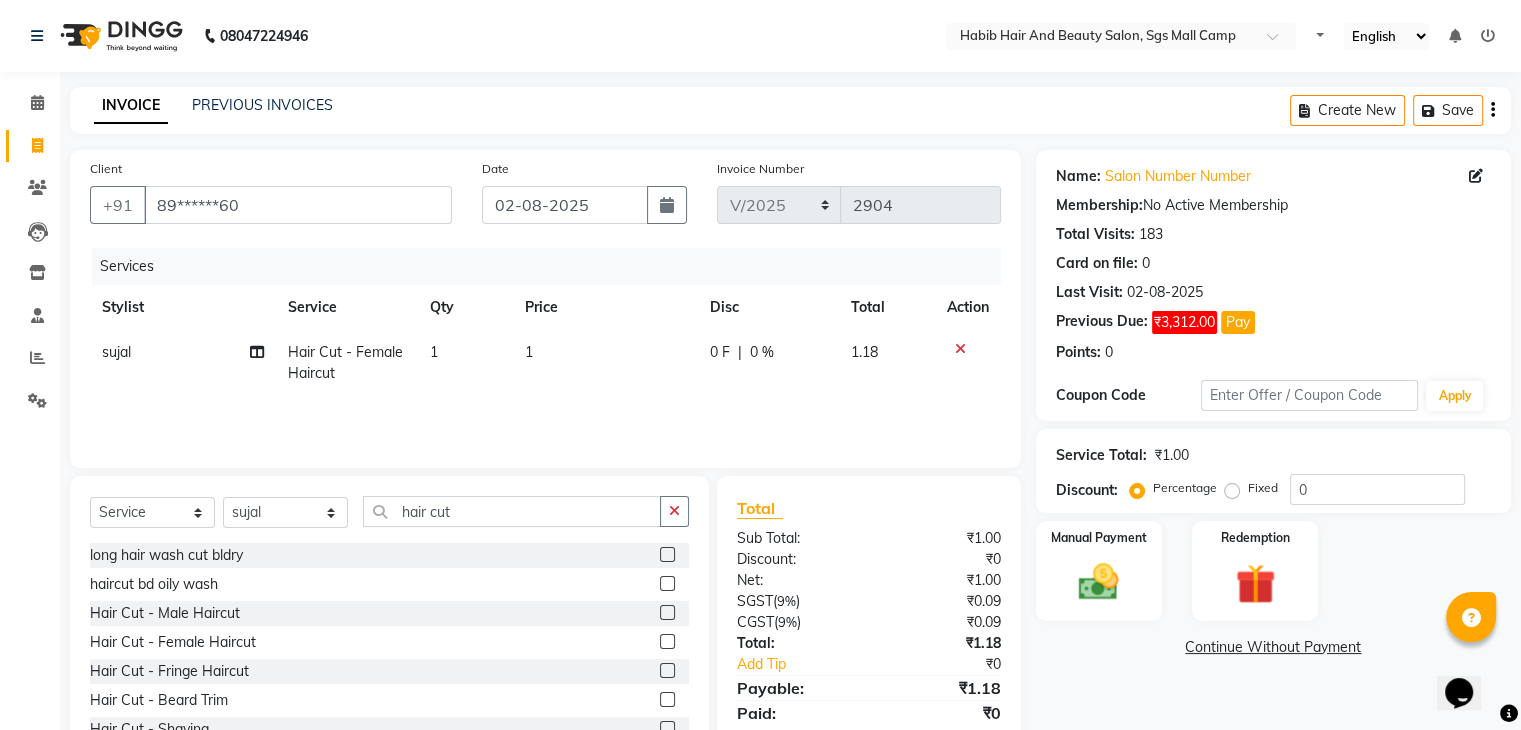 click on "1" 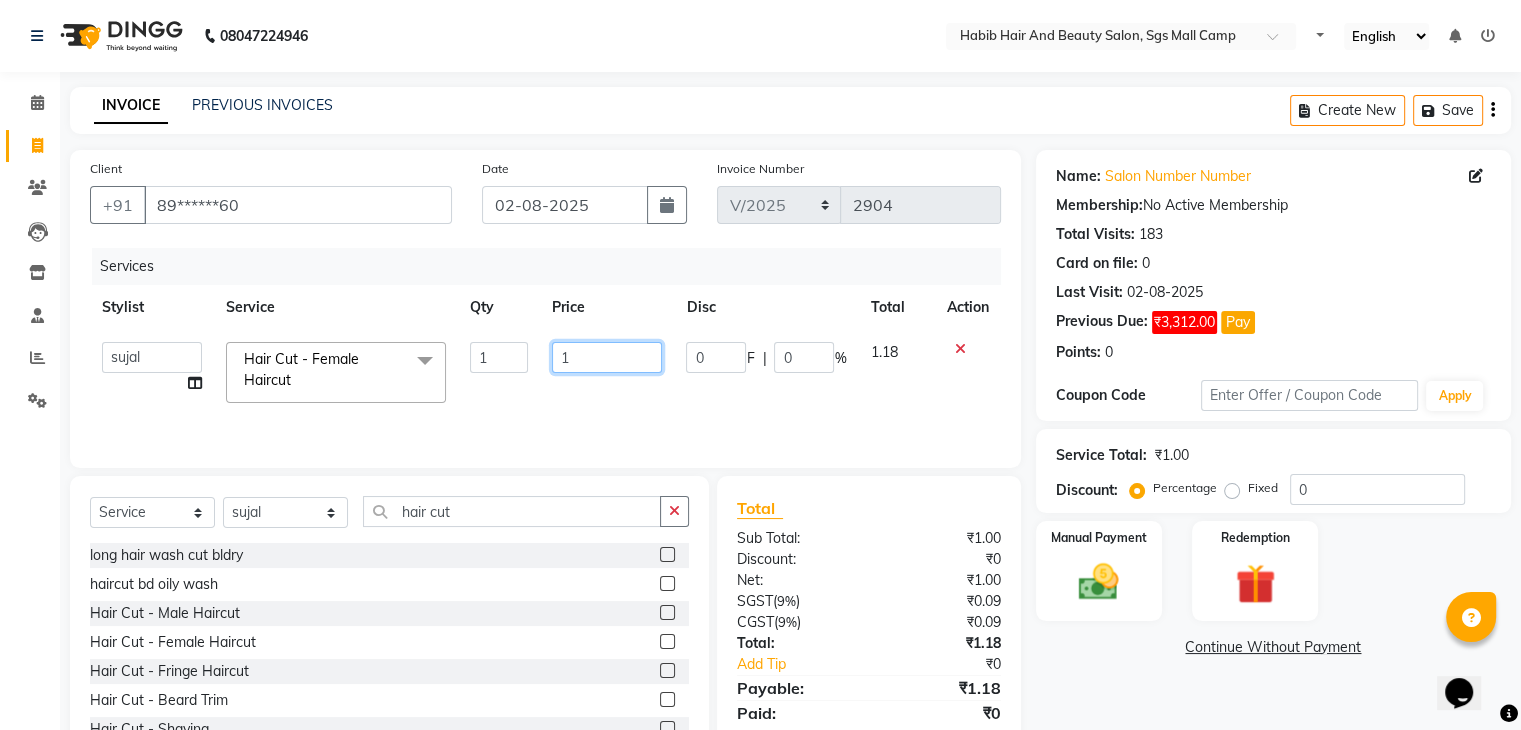 click on "1" 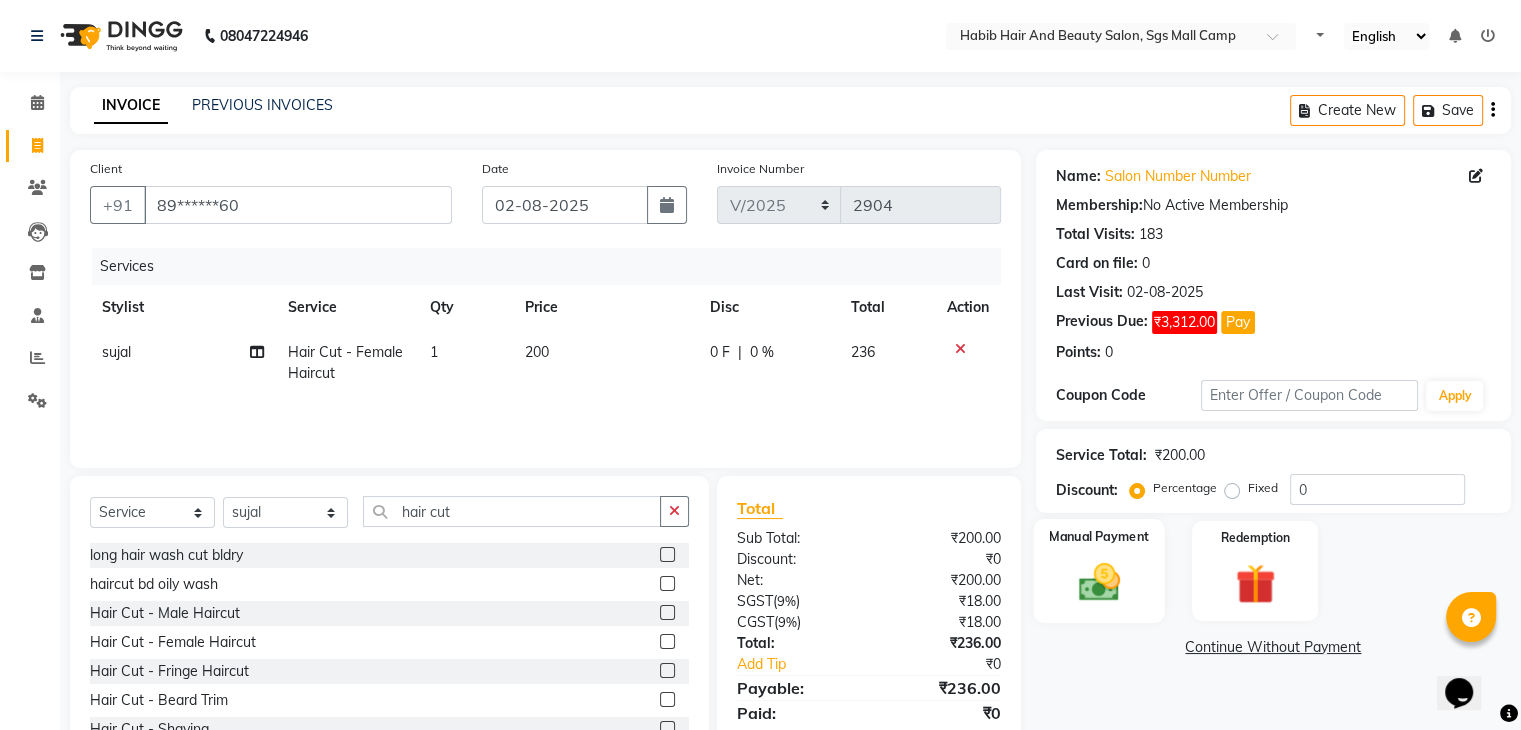 click 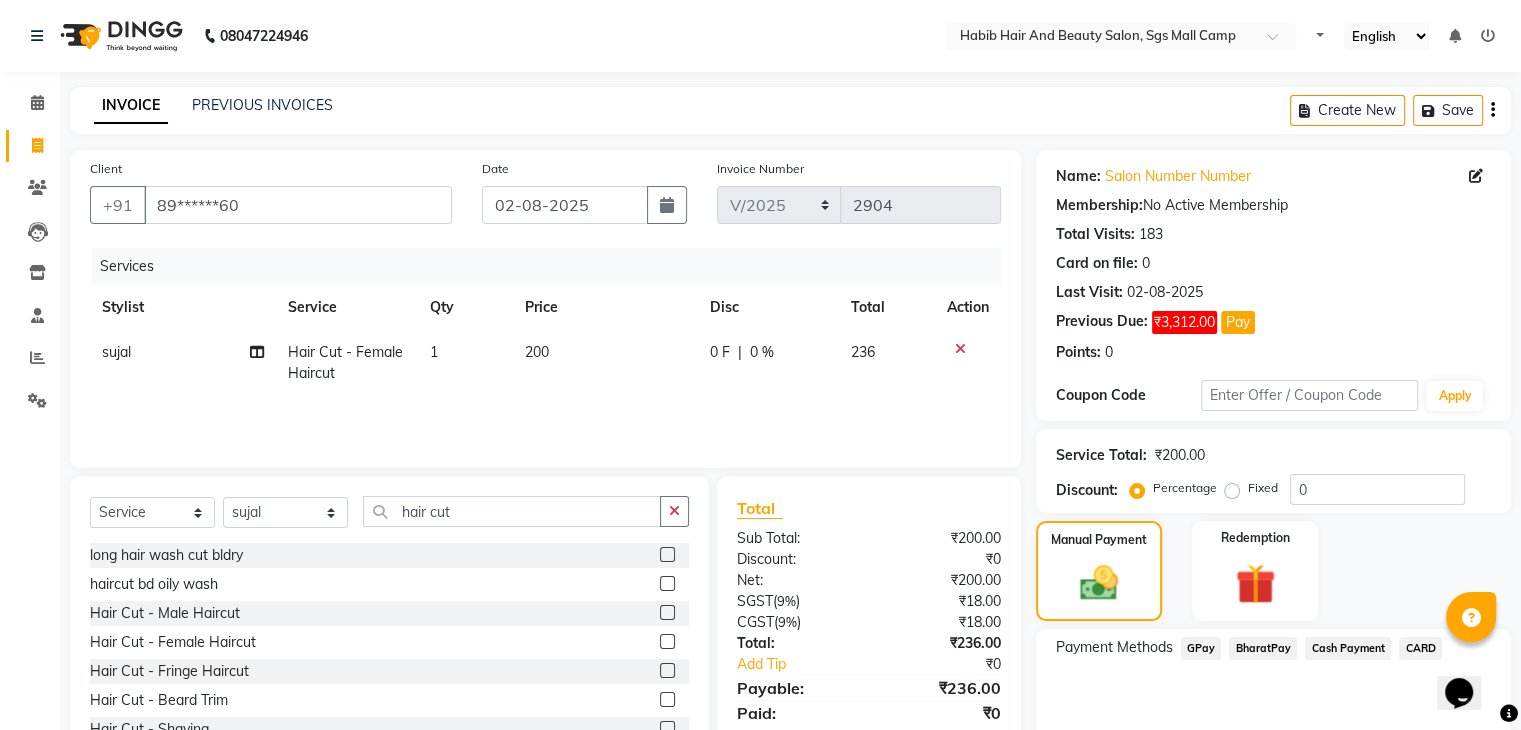 click on "BharatPay" 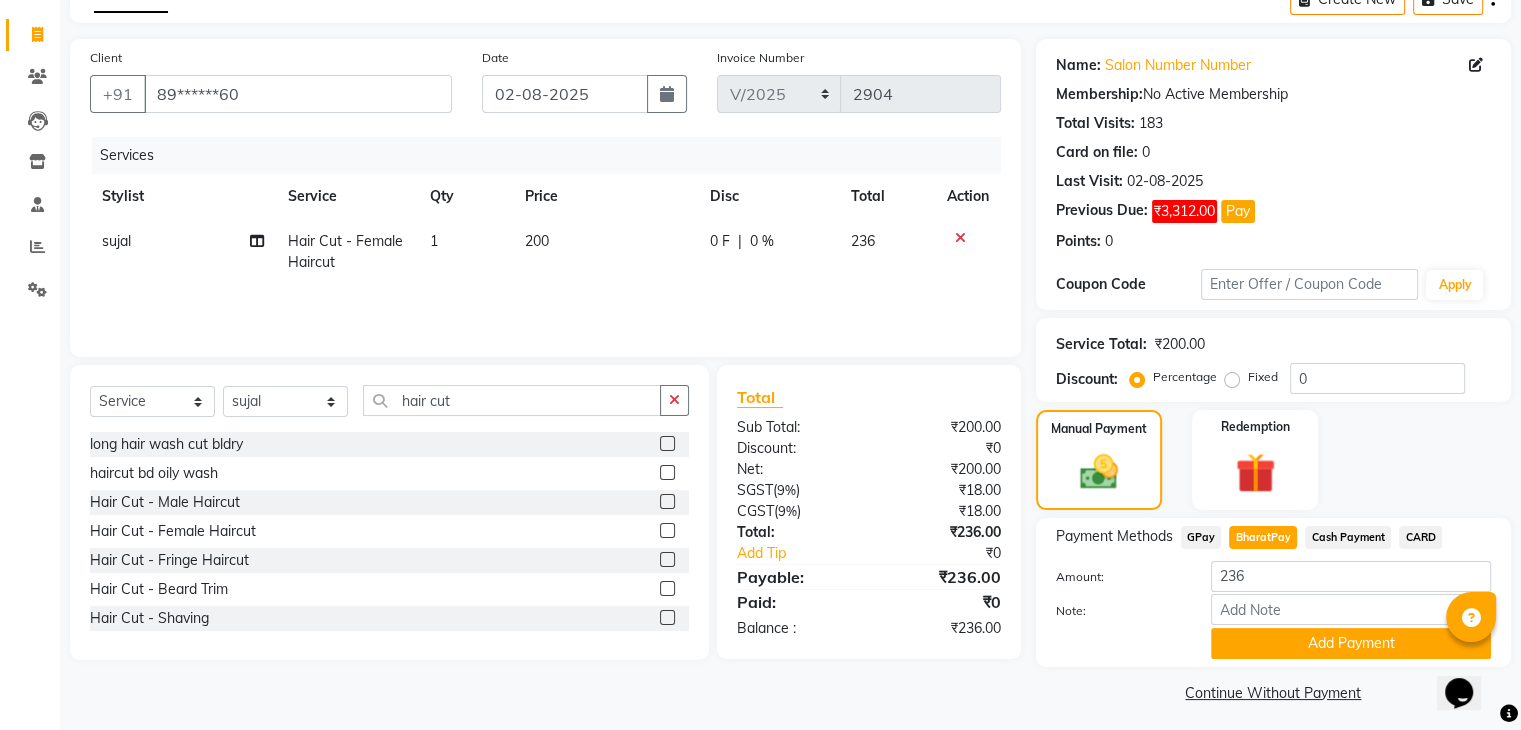 scroll, scrollTop: 120, scrollLeft: 0, axis: vertical 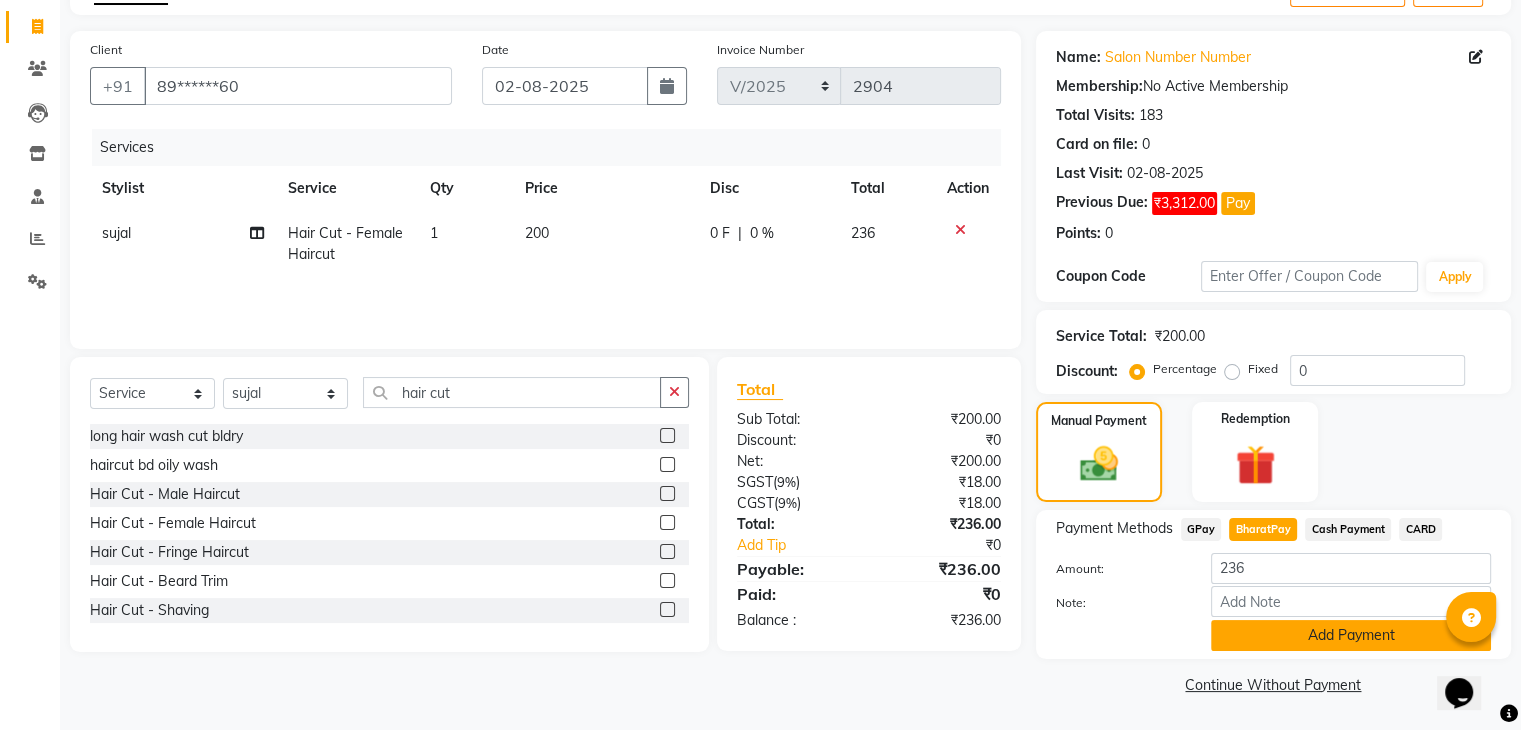 click on "Add Payment" 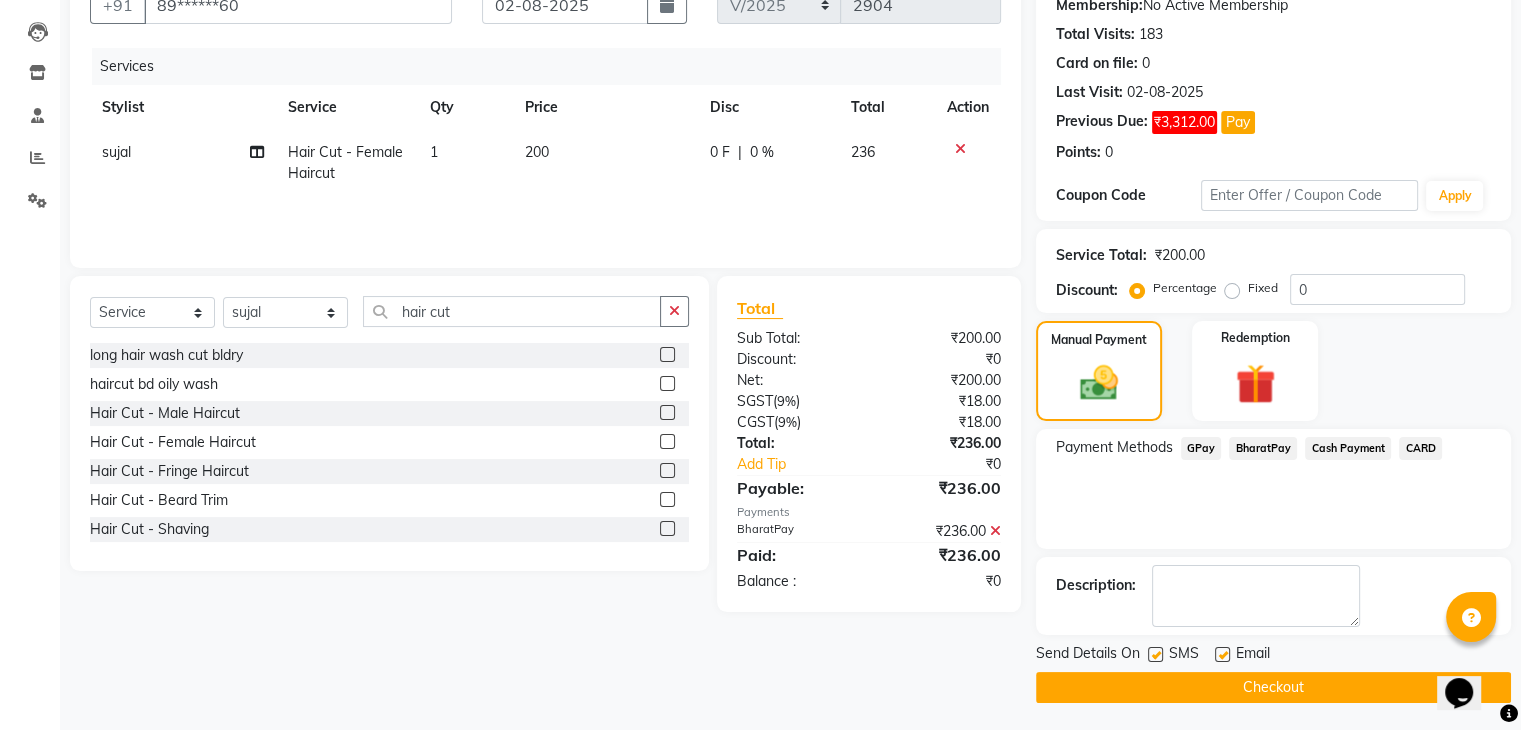 scroll, scrollTop: 201, scrollLeft: 0, axis: vertical 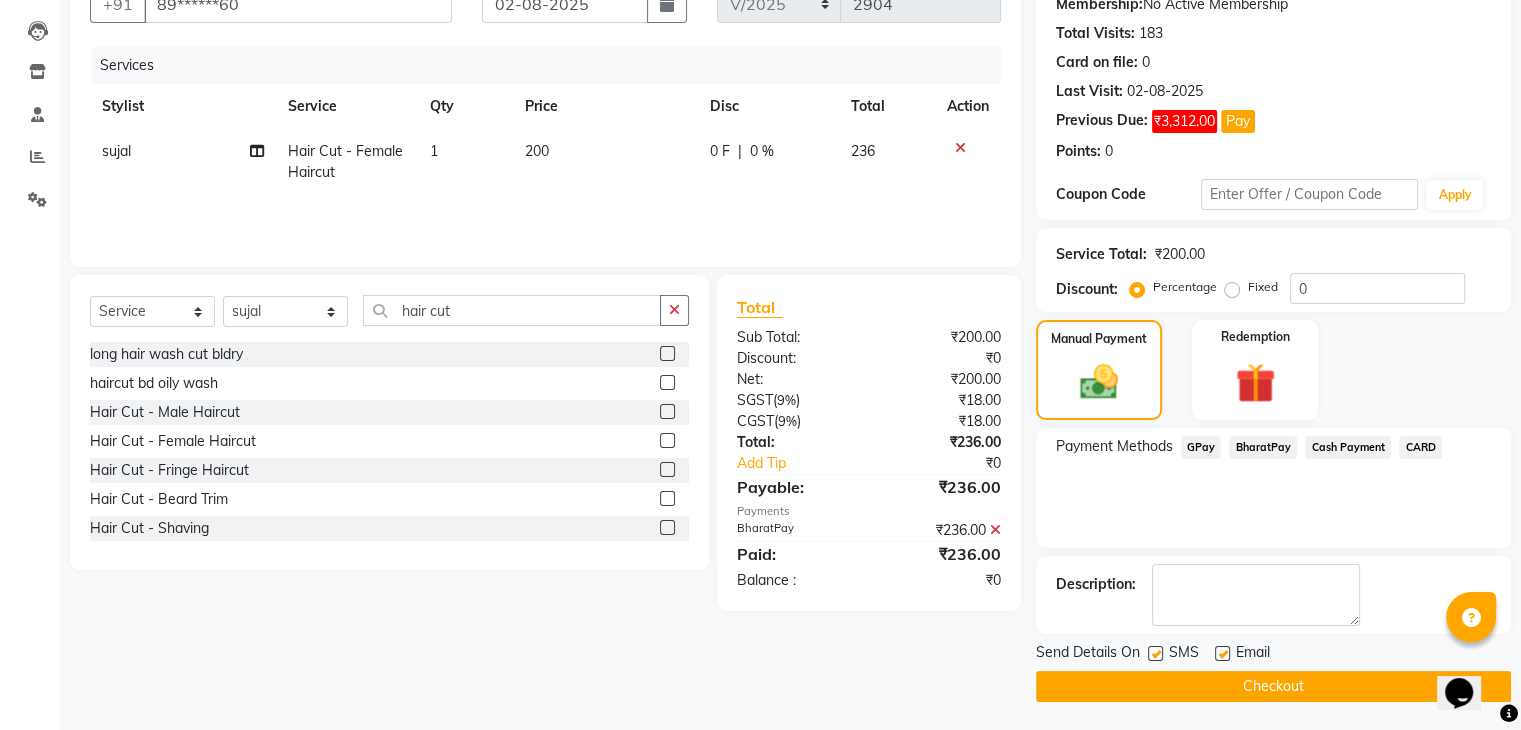 click on "Checkout" 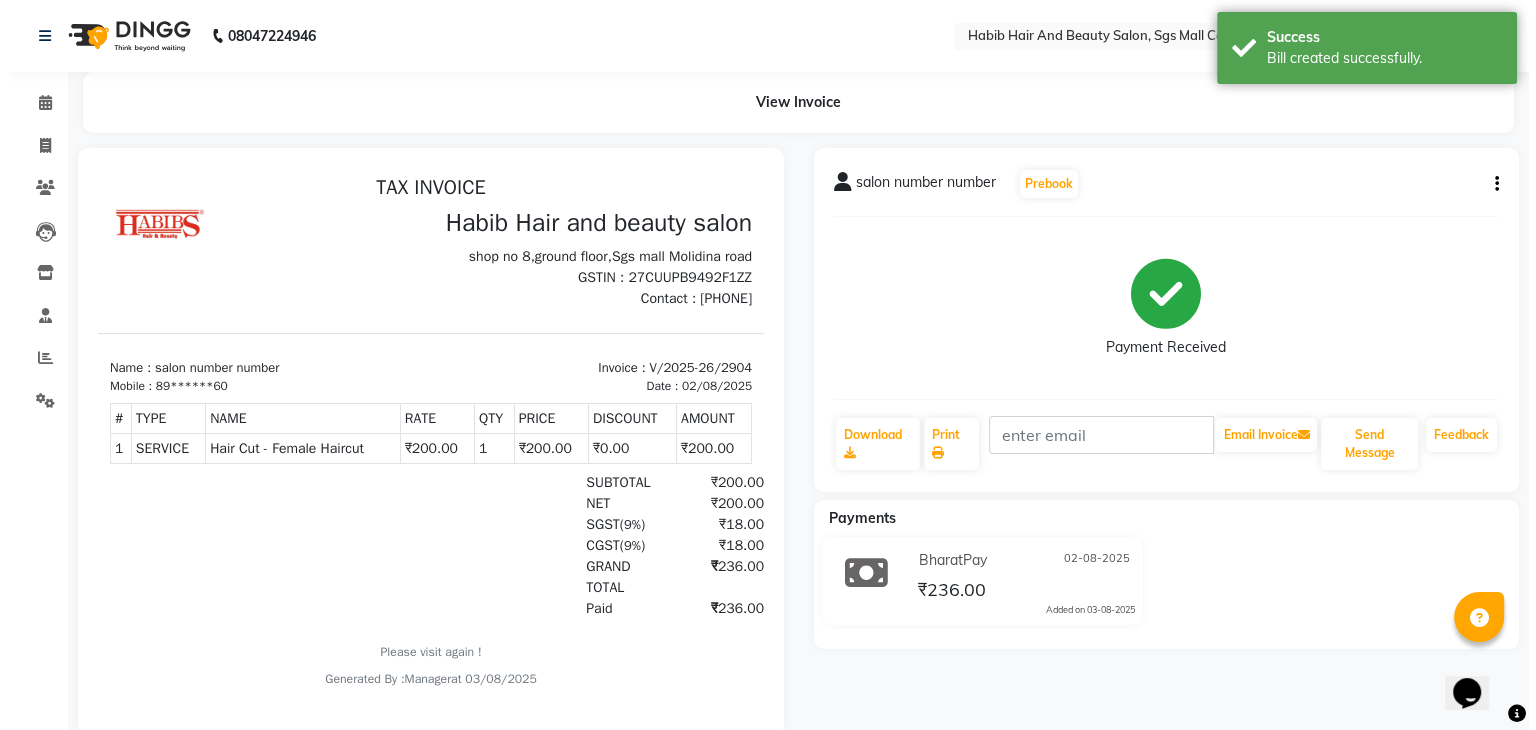 scroll, scrollTop: 0, scrollLeft: 0, axis: both 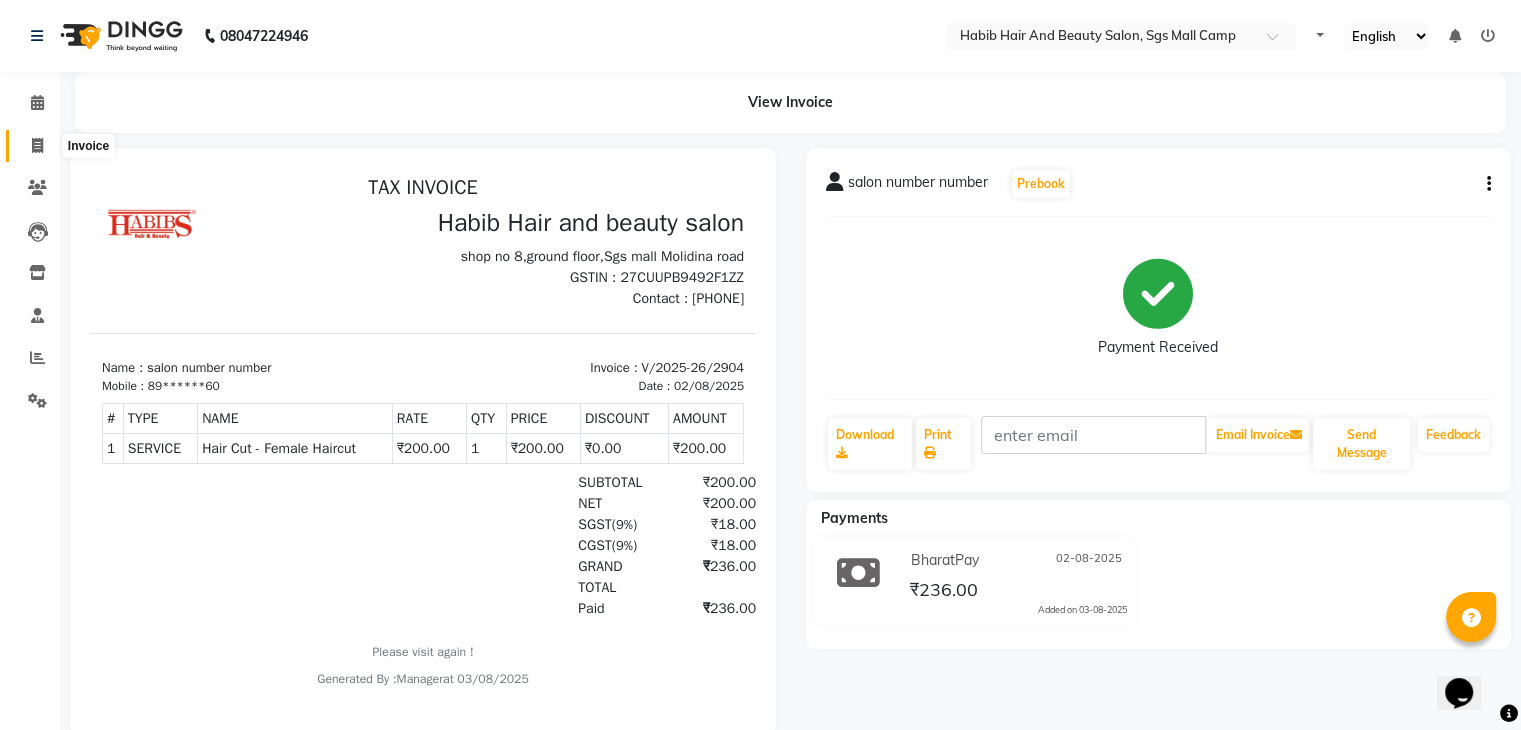 click 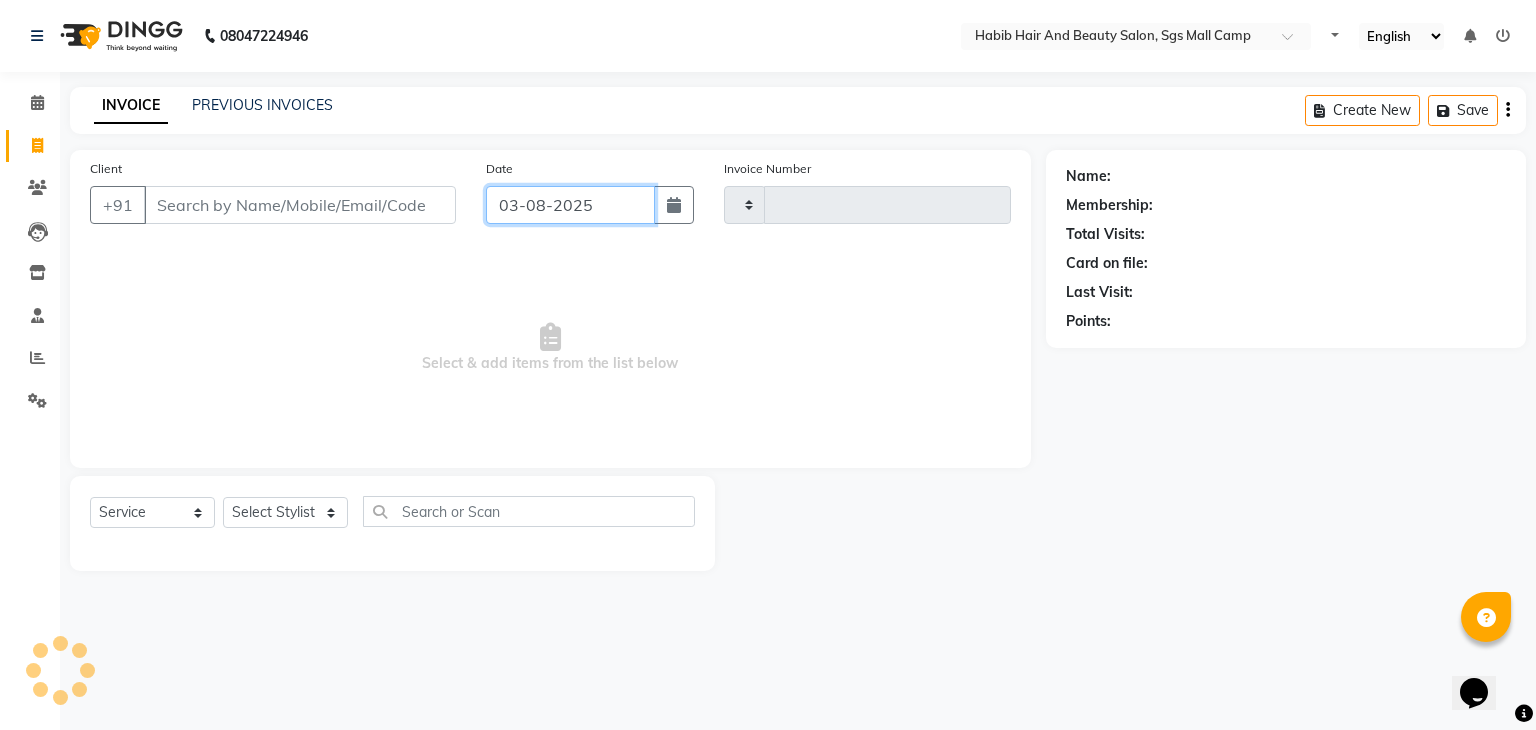 click on "03-08-2025" 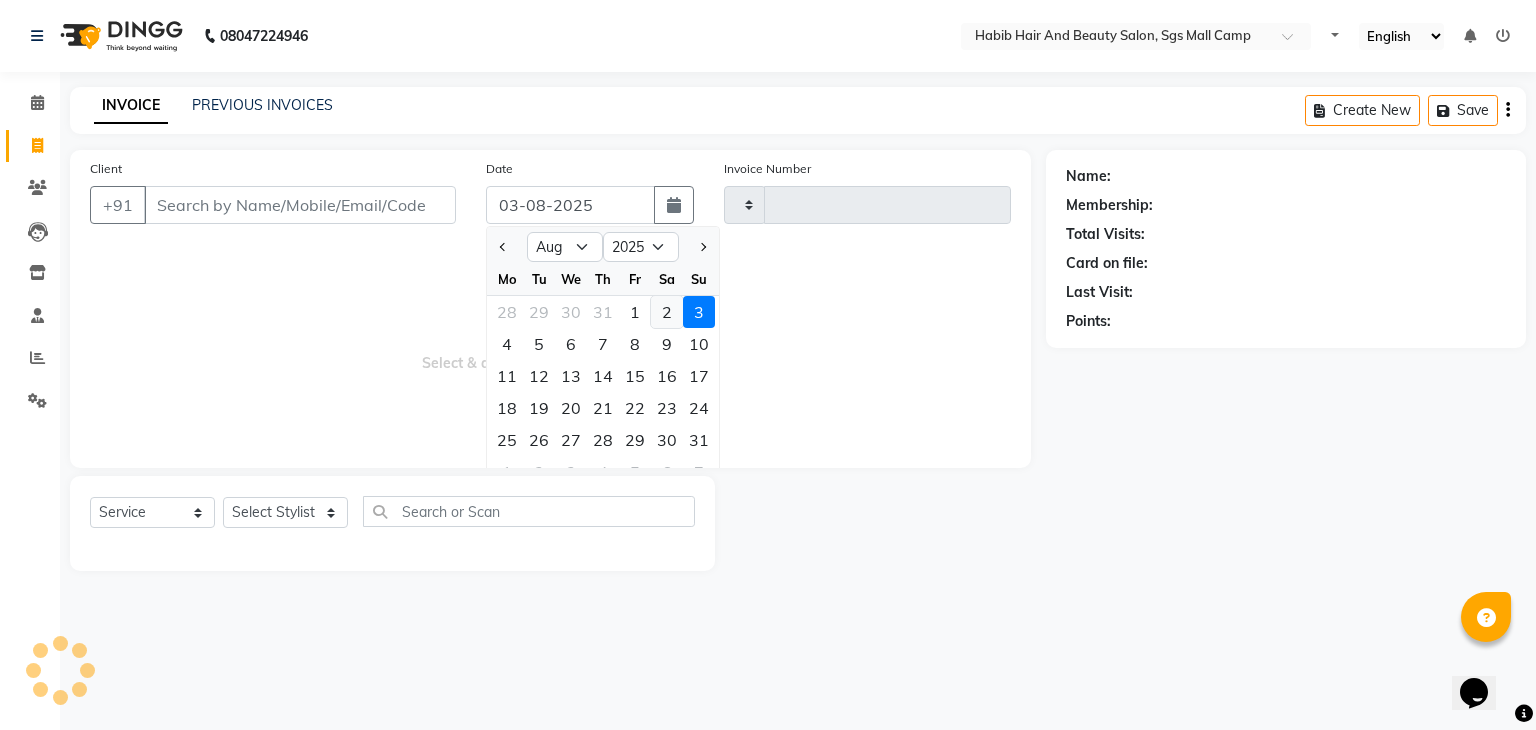 click on "2" 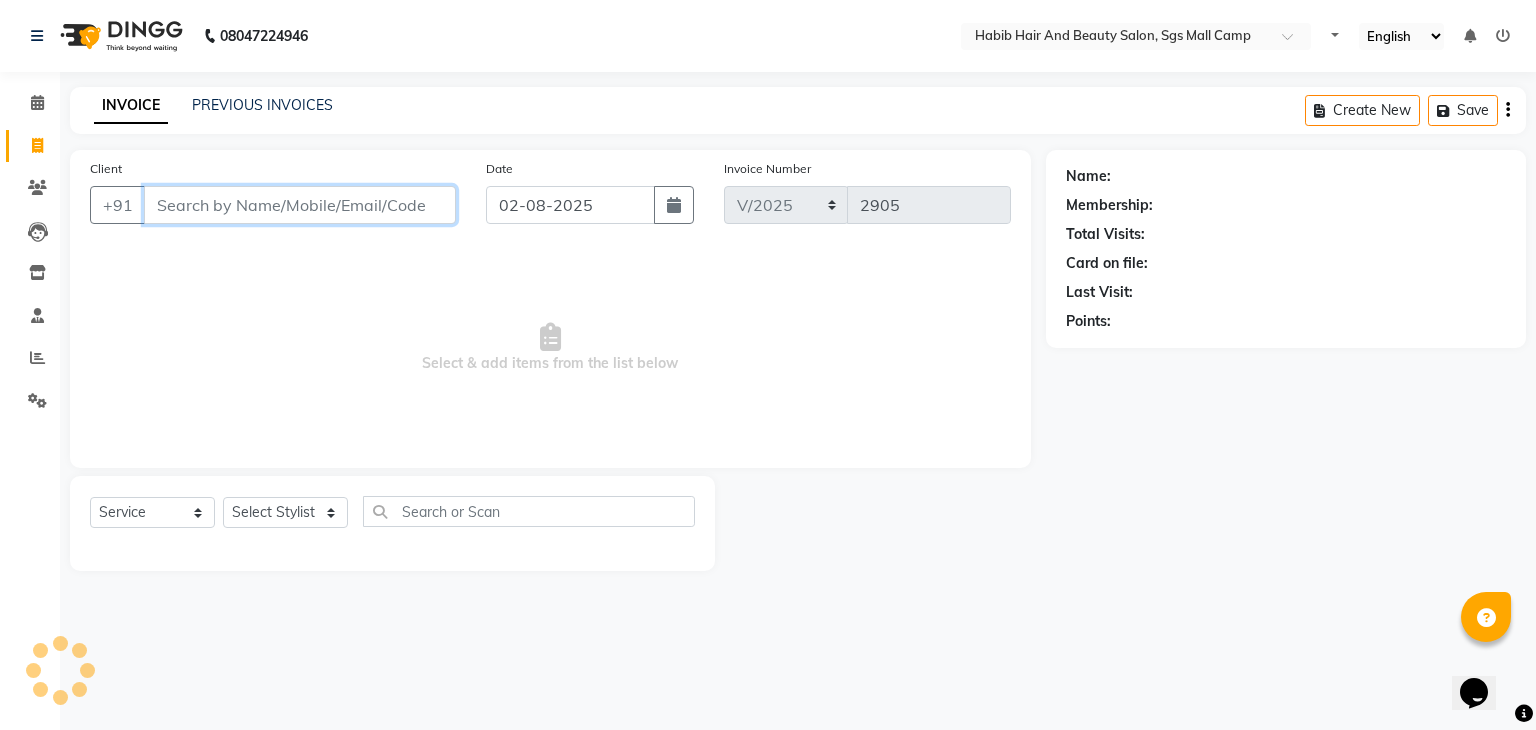 click on "Client" at bounding box center (300, 205) 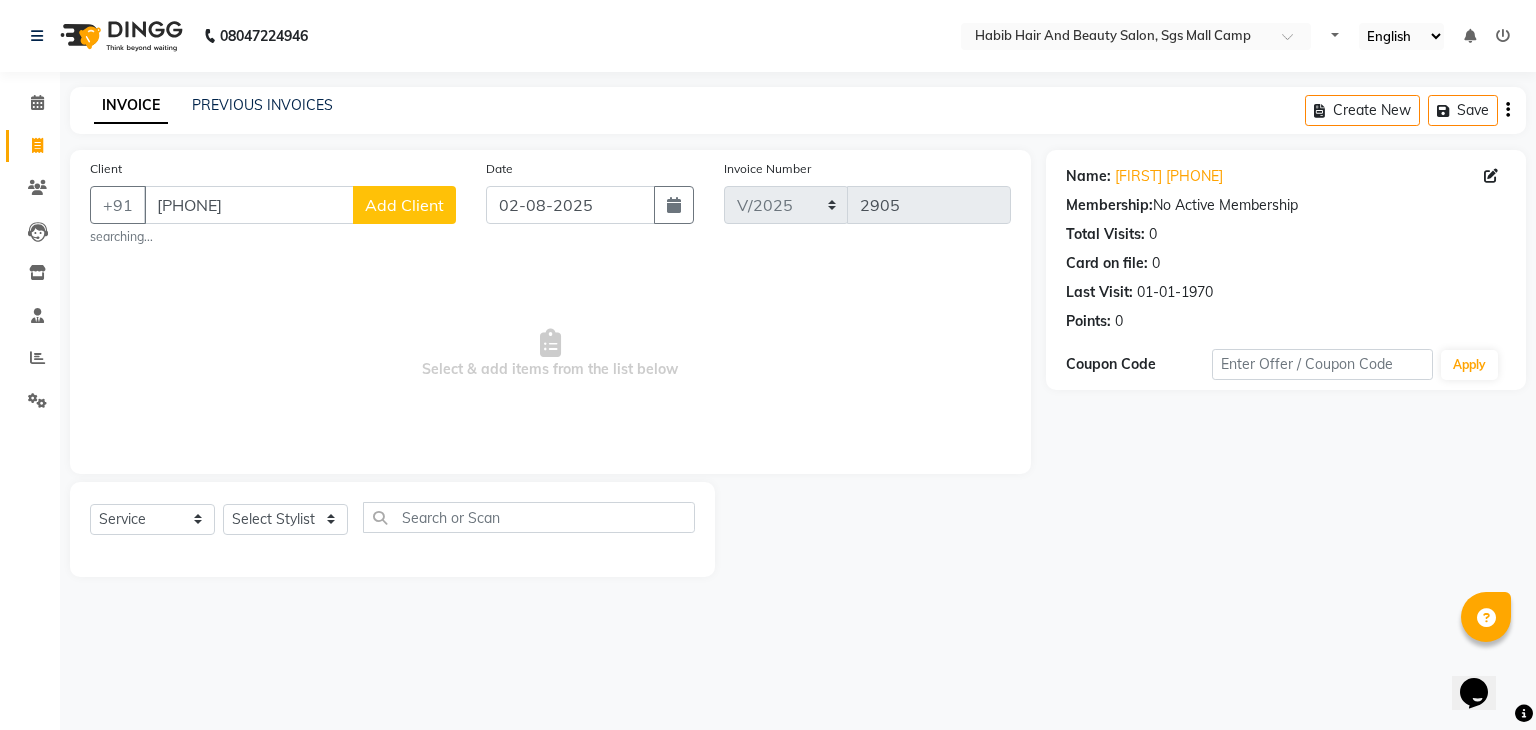 click on "Add Client" 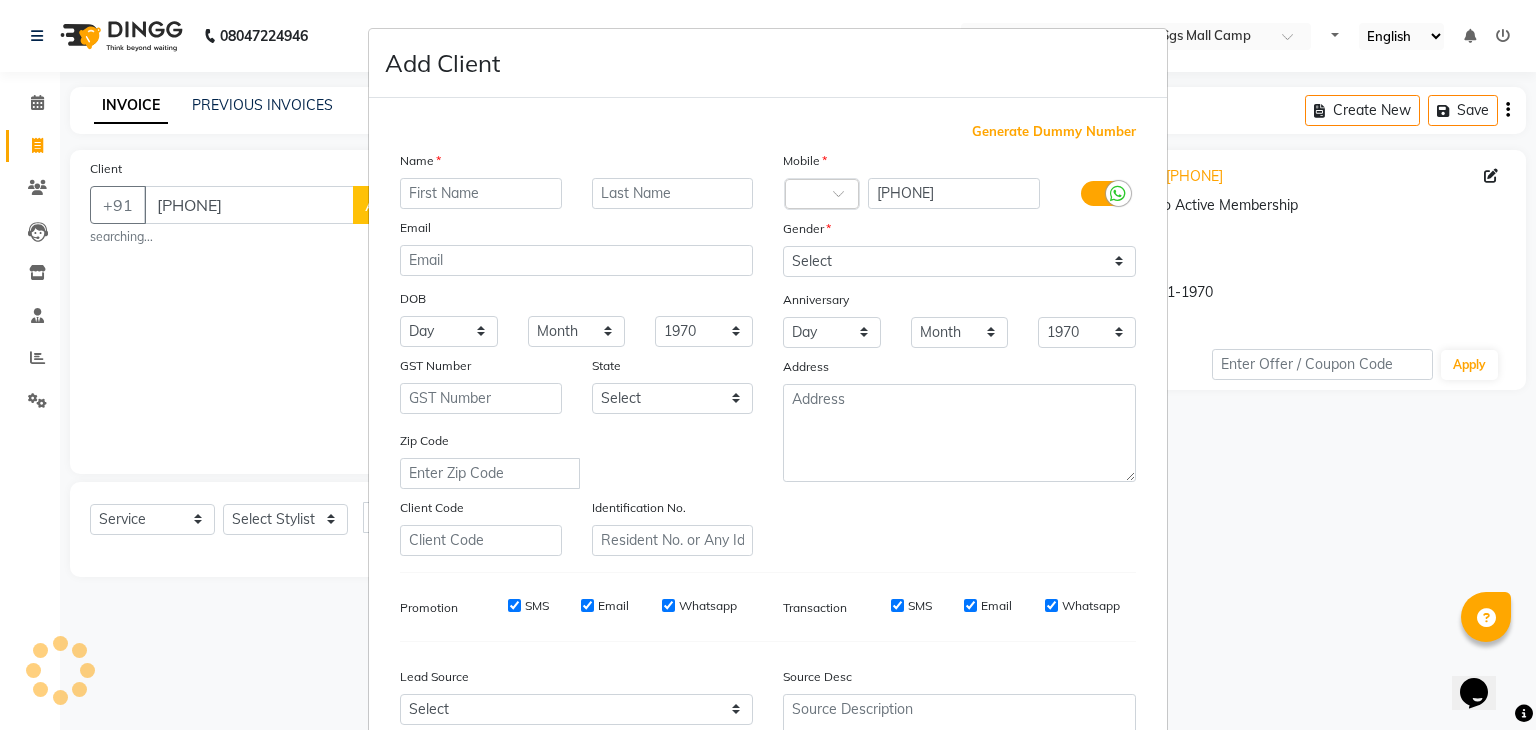 click at bounding box center [481, 193] 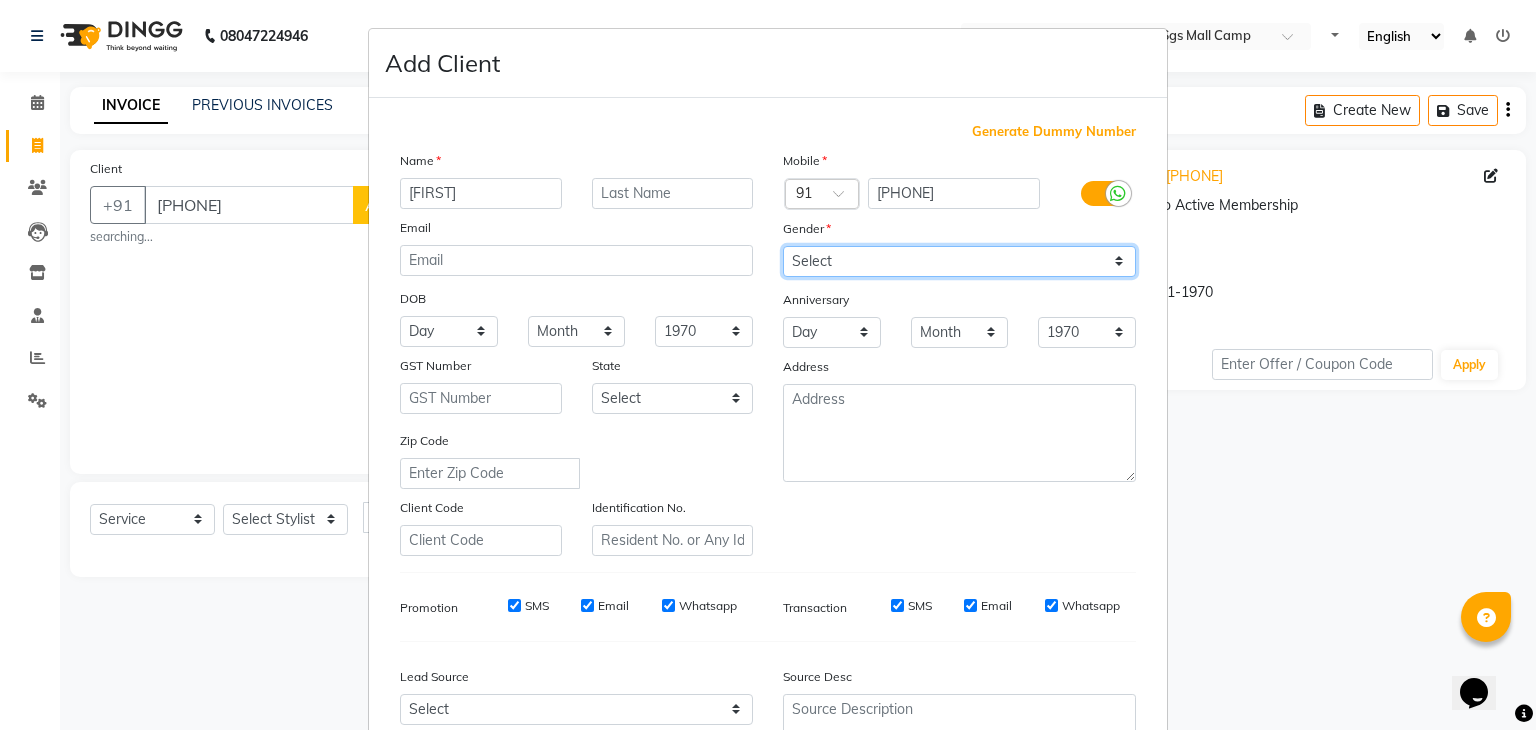 click on "Select Male Female Other Prefer Not To Say" at bounding box center [959, 261] 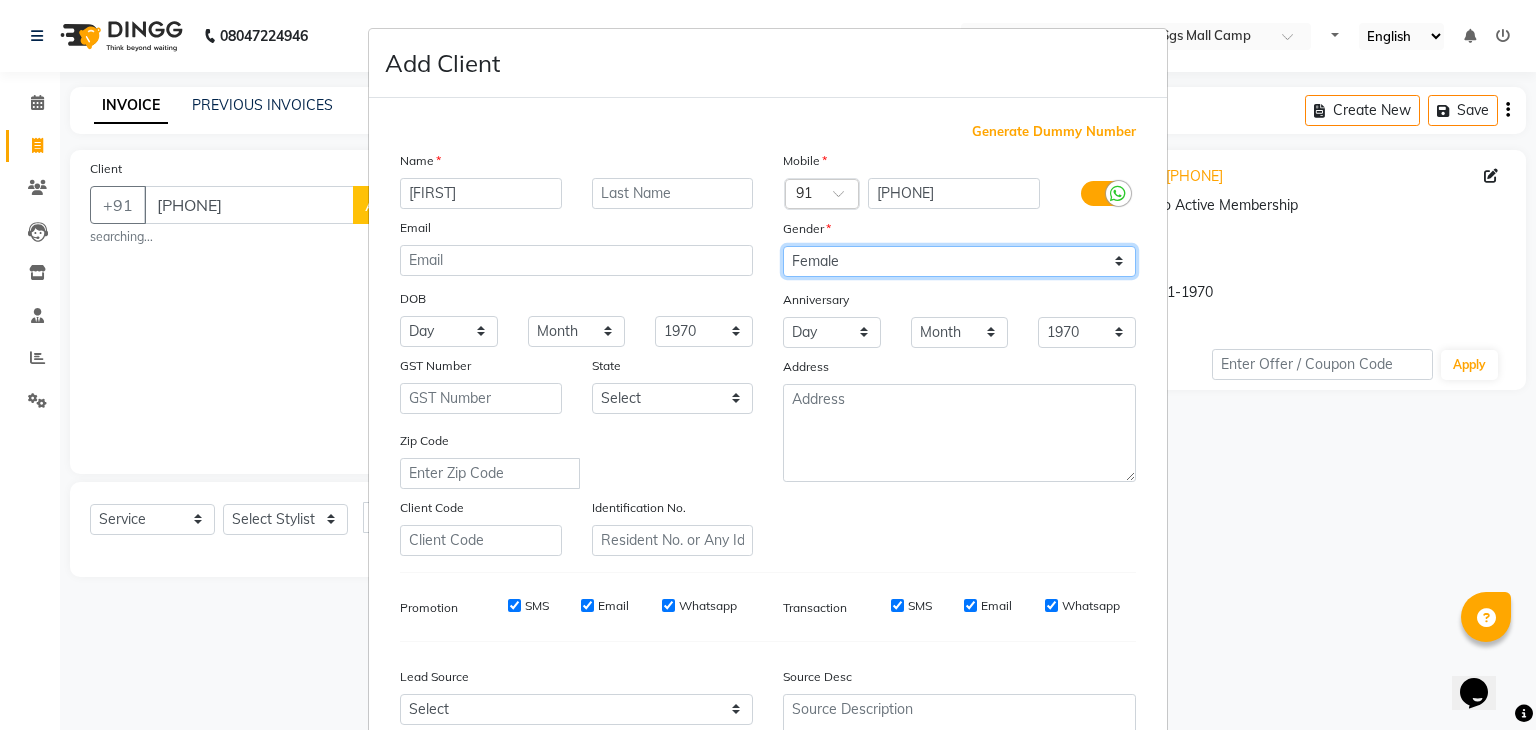 click on "Select Male Female Other Prefer Not To Say" at bounding box center (959, 261) 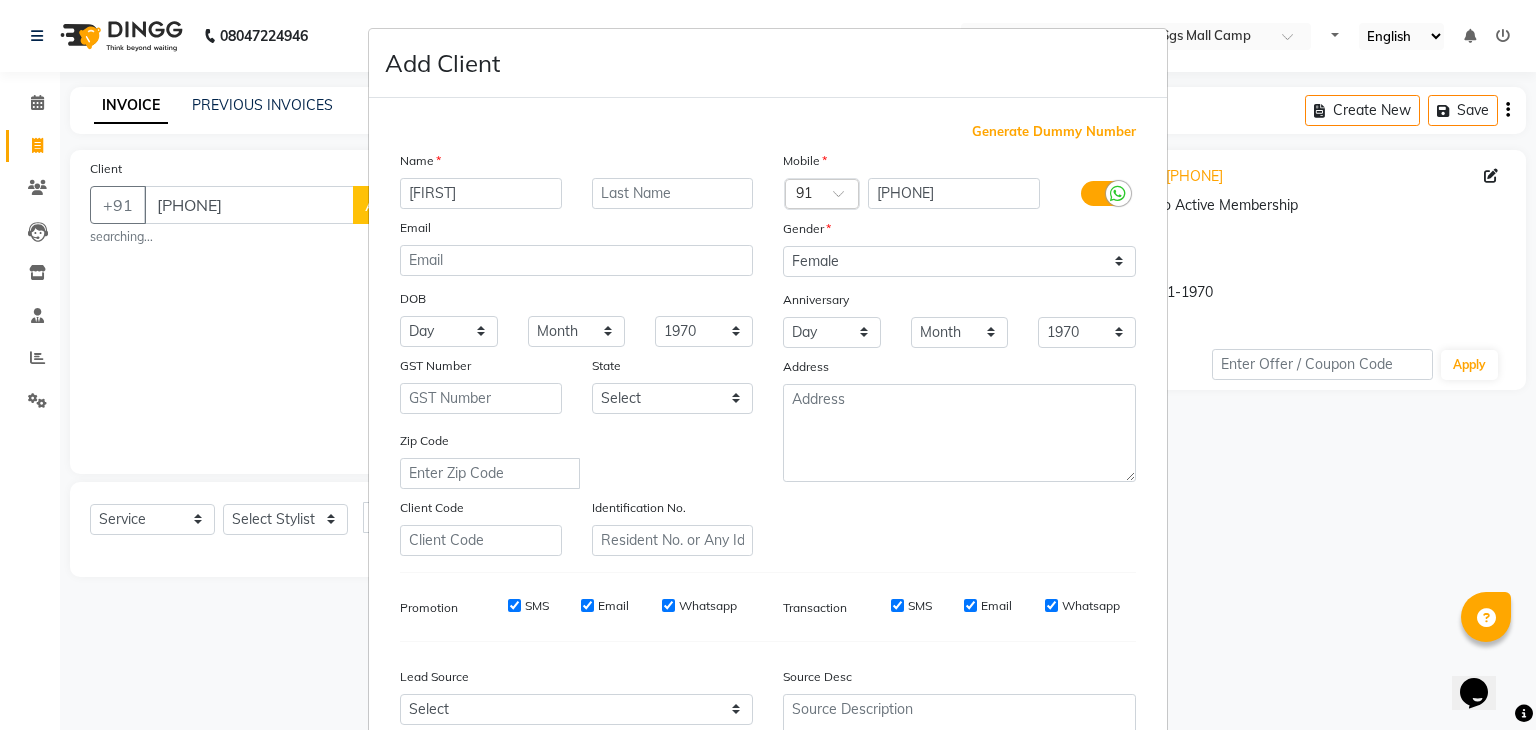 click on "Zip Code" at bounding box center [576, 459] 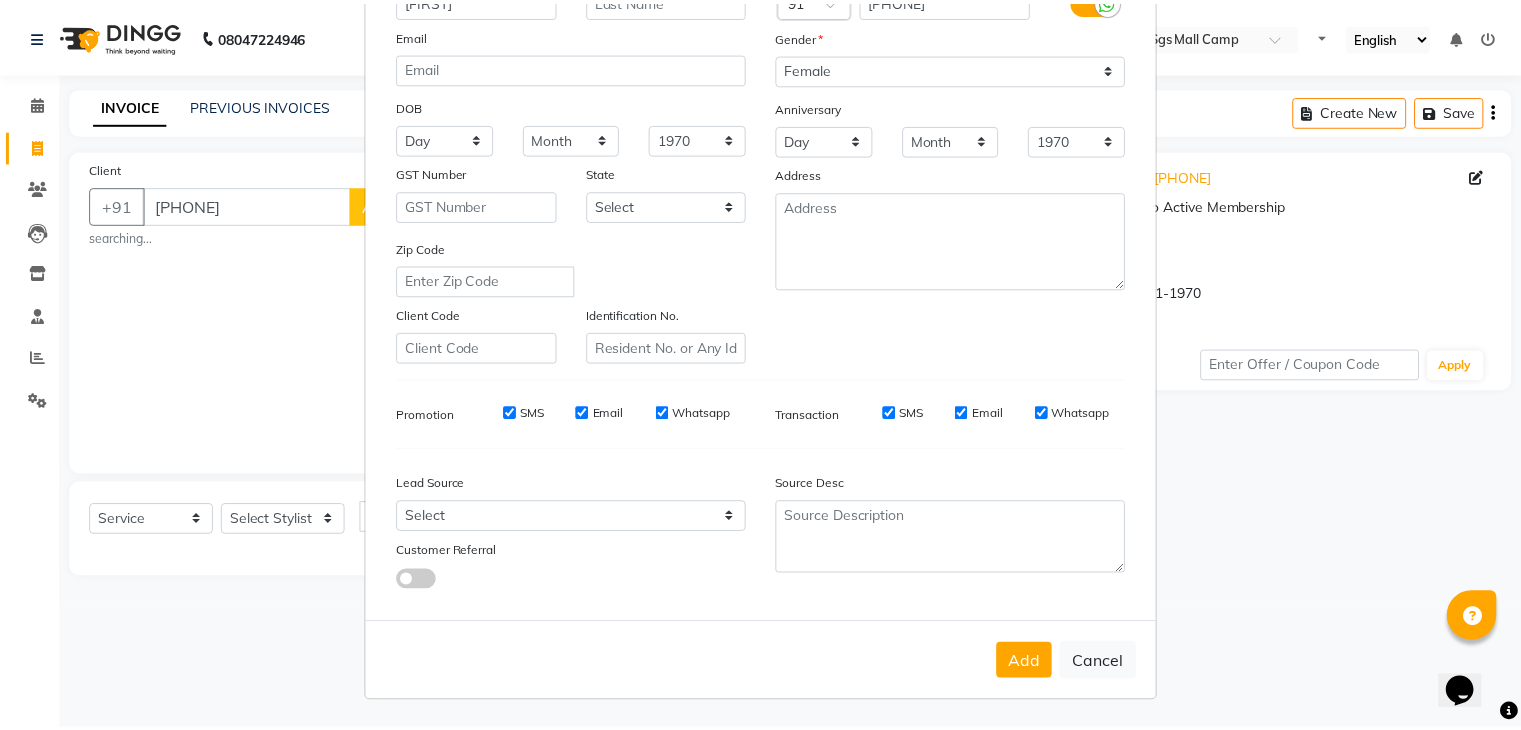 scroll, scrollTop: 203, scrollLeft: 0, axis: vertical 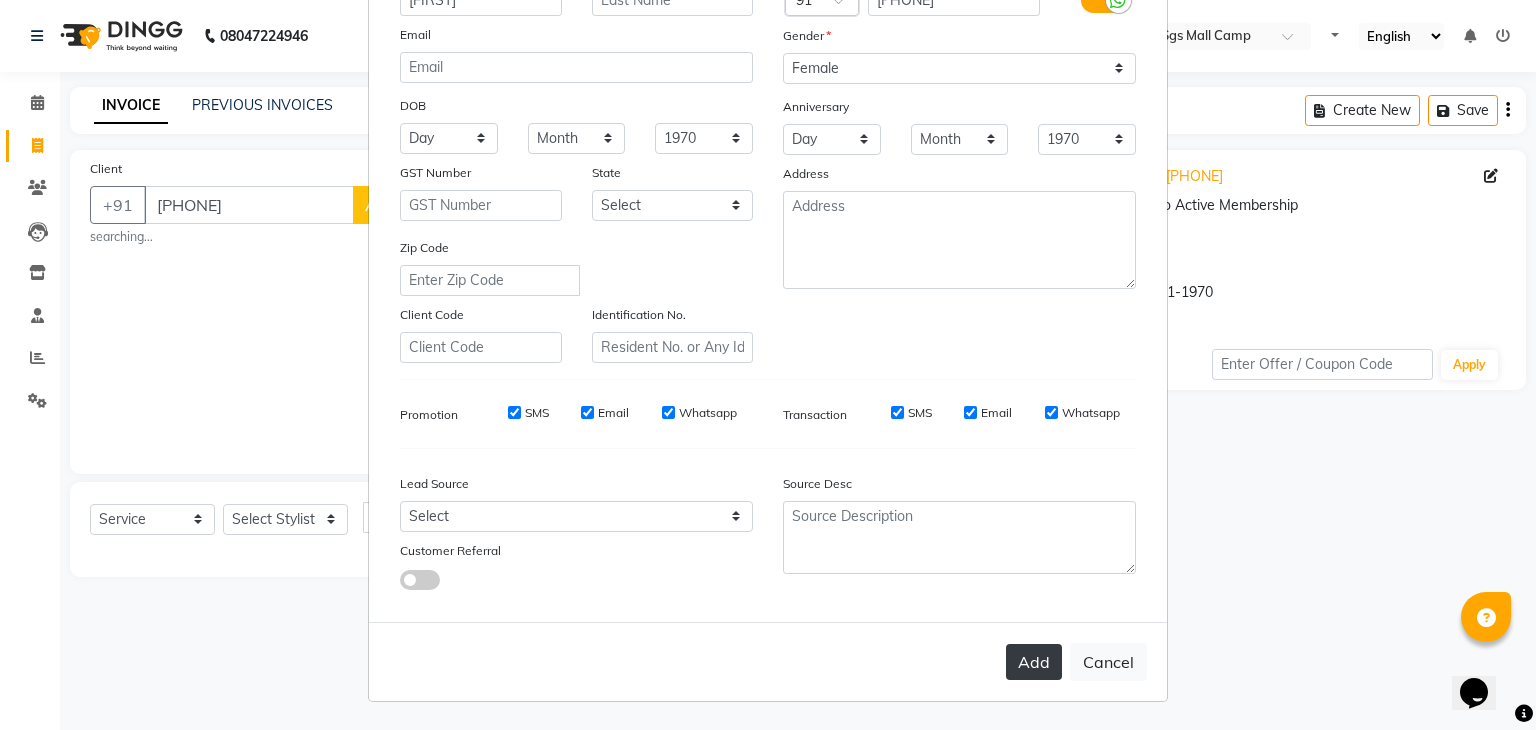 click on "Add" at bounding box center (1034, 662) 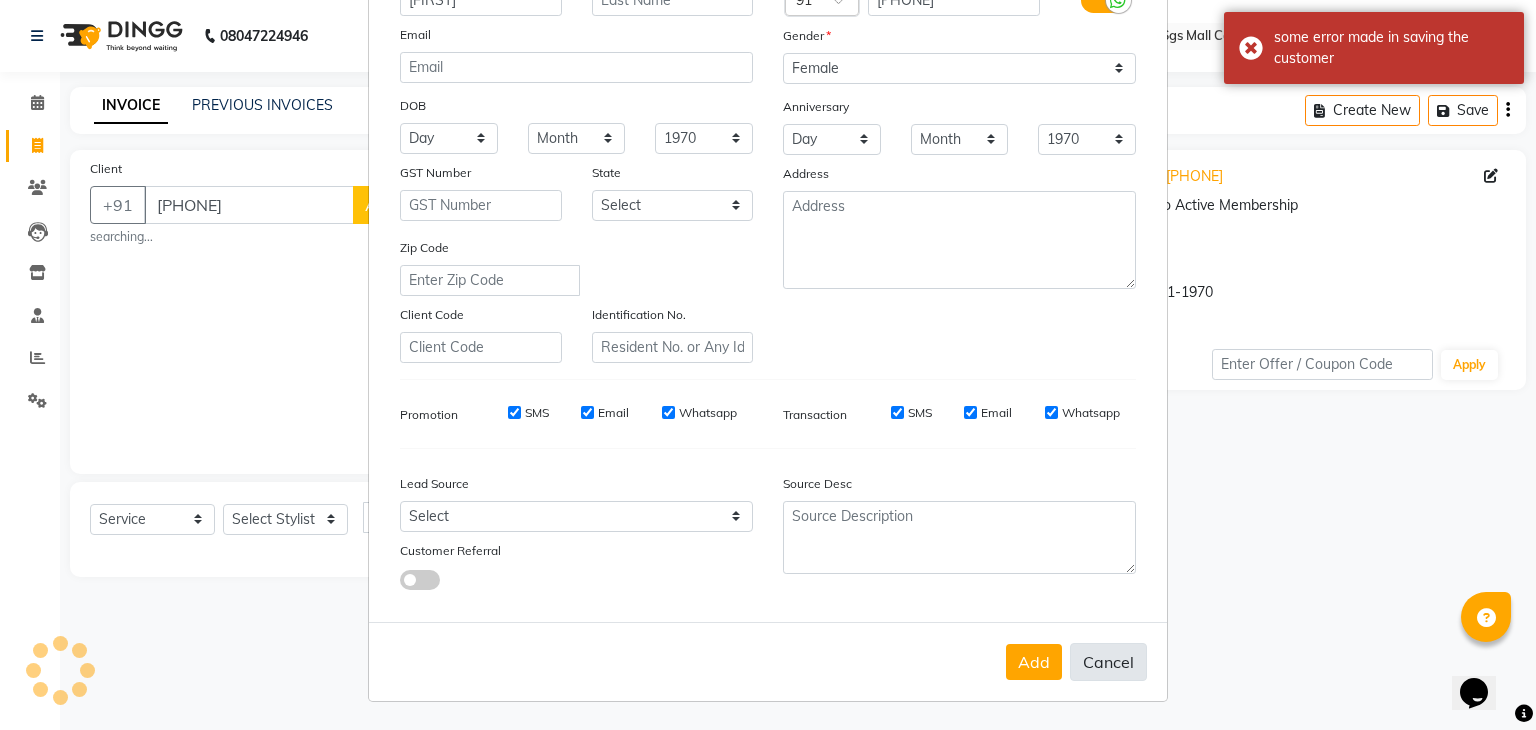 click on "Cancel" at bounding box center [1108, 662] 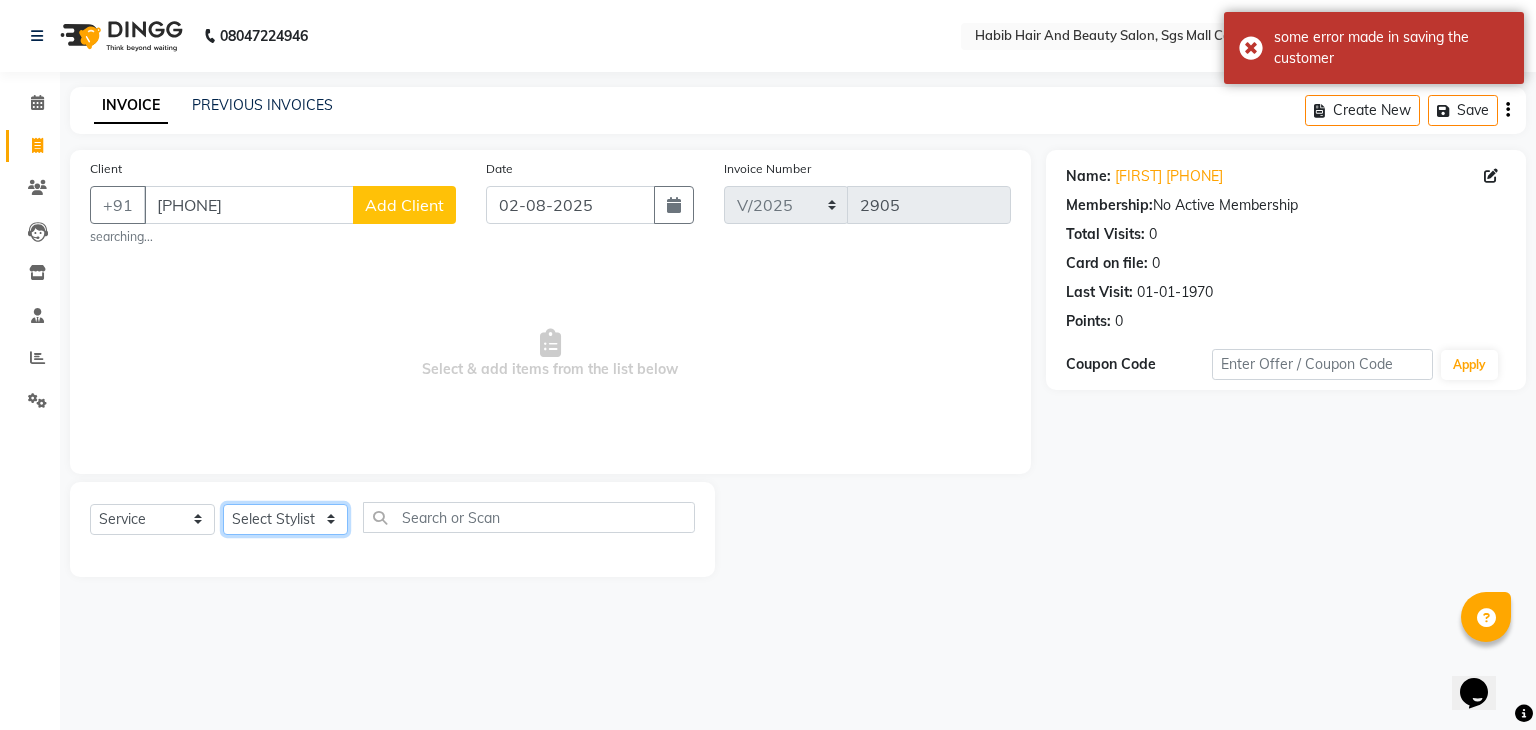 click on "Select Stylist [FIRST] [LAST] [FIRST]  [FIRST] Manager [FIRST]  [FIRST] [FIRST] [FIRST]  [FIRST] [FIRST]" 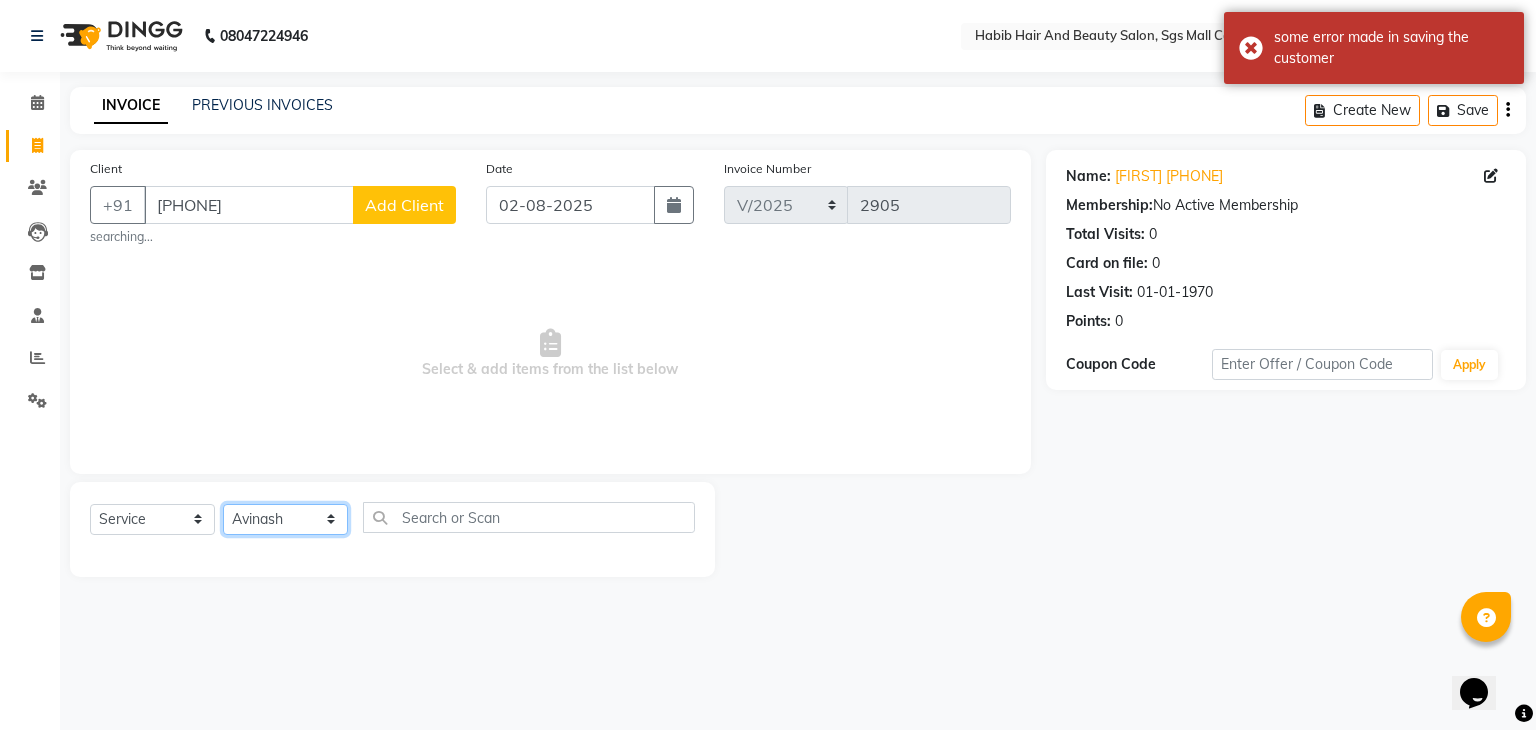 click on "Select Stylist [FIRST] [LAST] [FIRST]  [FIRST] Manager [FIRST]  [FIRST] [FIRST] [FIRST]  [FIRST] [FIRST]" 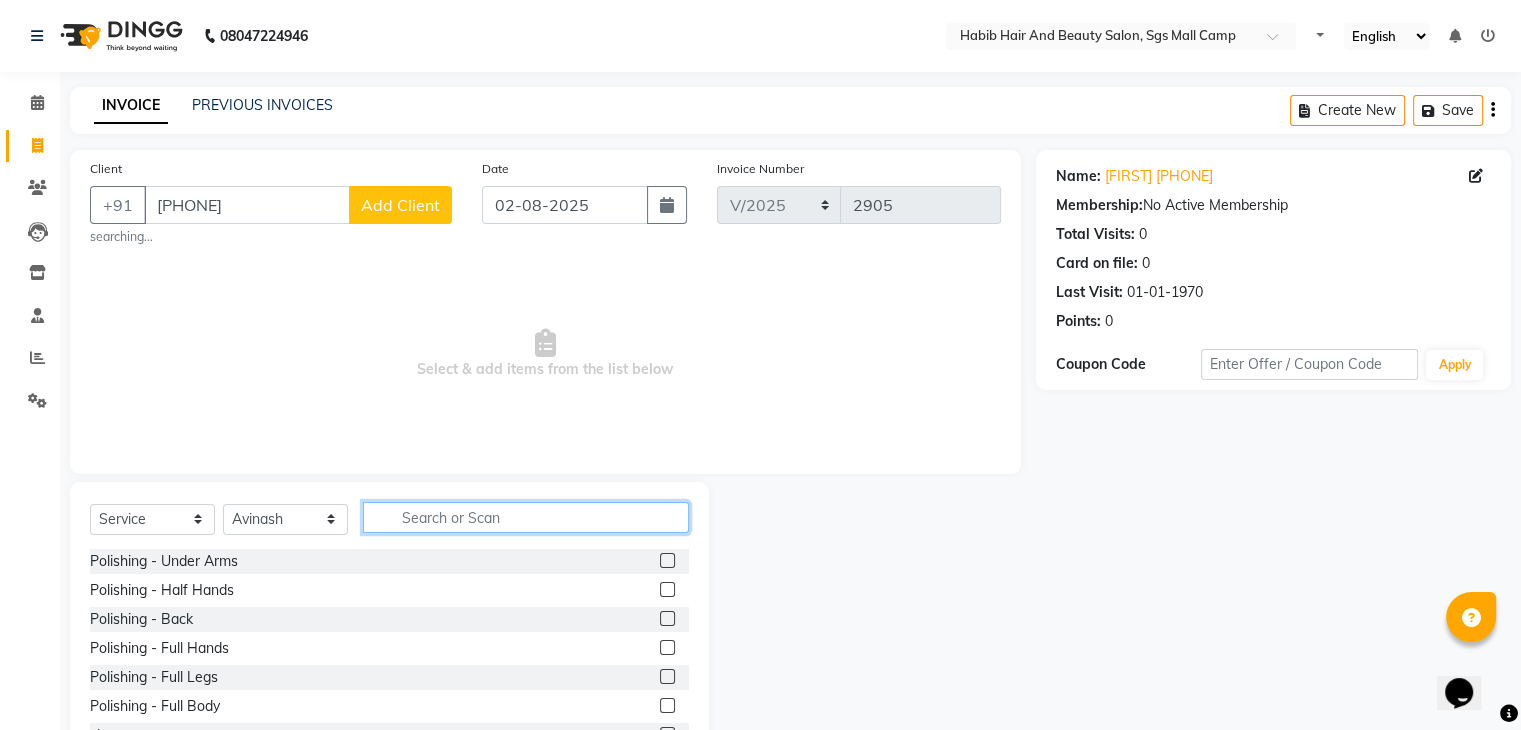 click 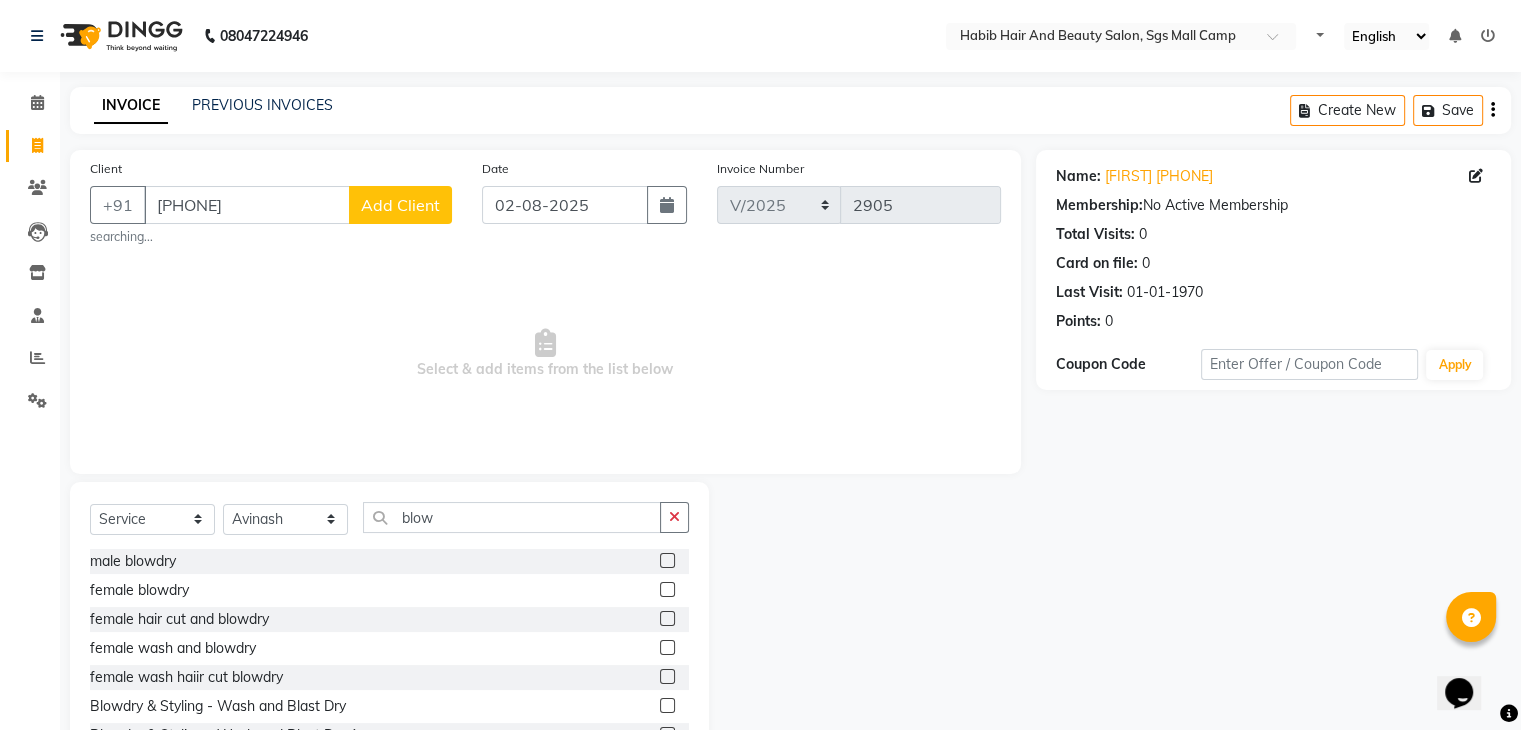 click 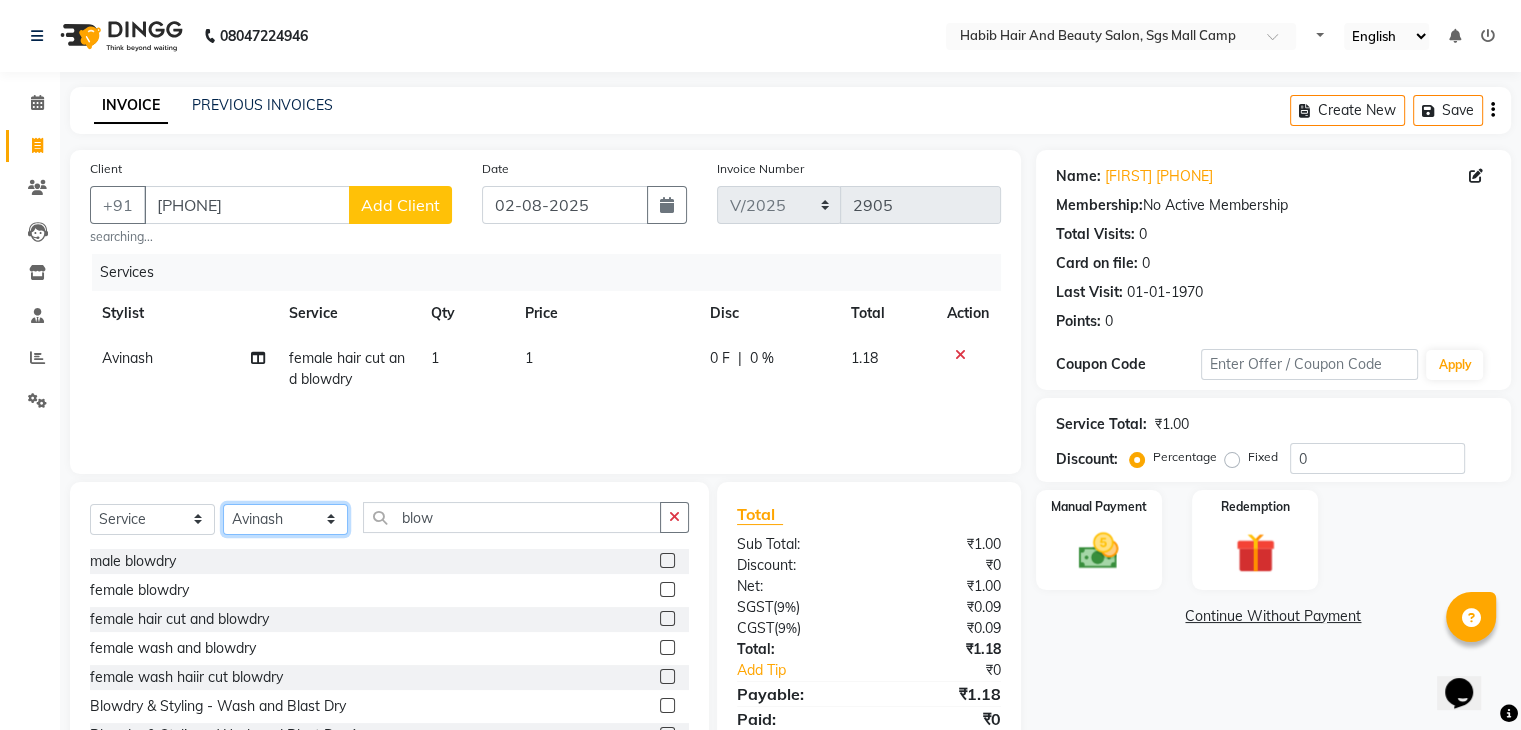 click on "Select Stylist [FIRST] [LAST] [FIRST]  [FIRST] Manager [FIRST]  [FIRST] [FIRST] [FIRST]  [FIRST] [FIRST]" 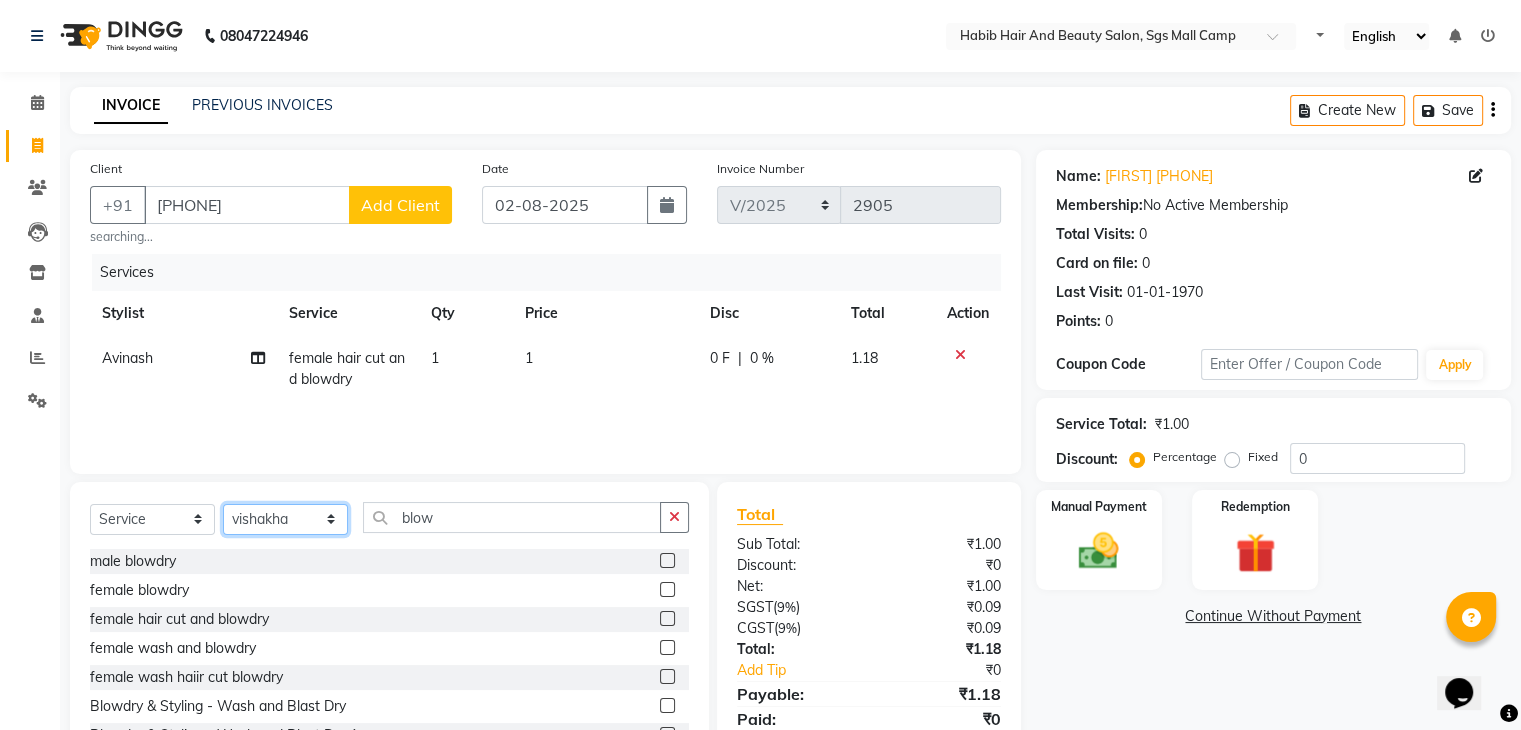 click on "Select Stylist [FIRST] [LAST] [FIRST]  [FIRST] Manager [FIRST]  [FIRST] [FIRST] [FIRST]  [FIRST] [FIRST]" 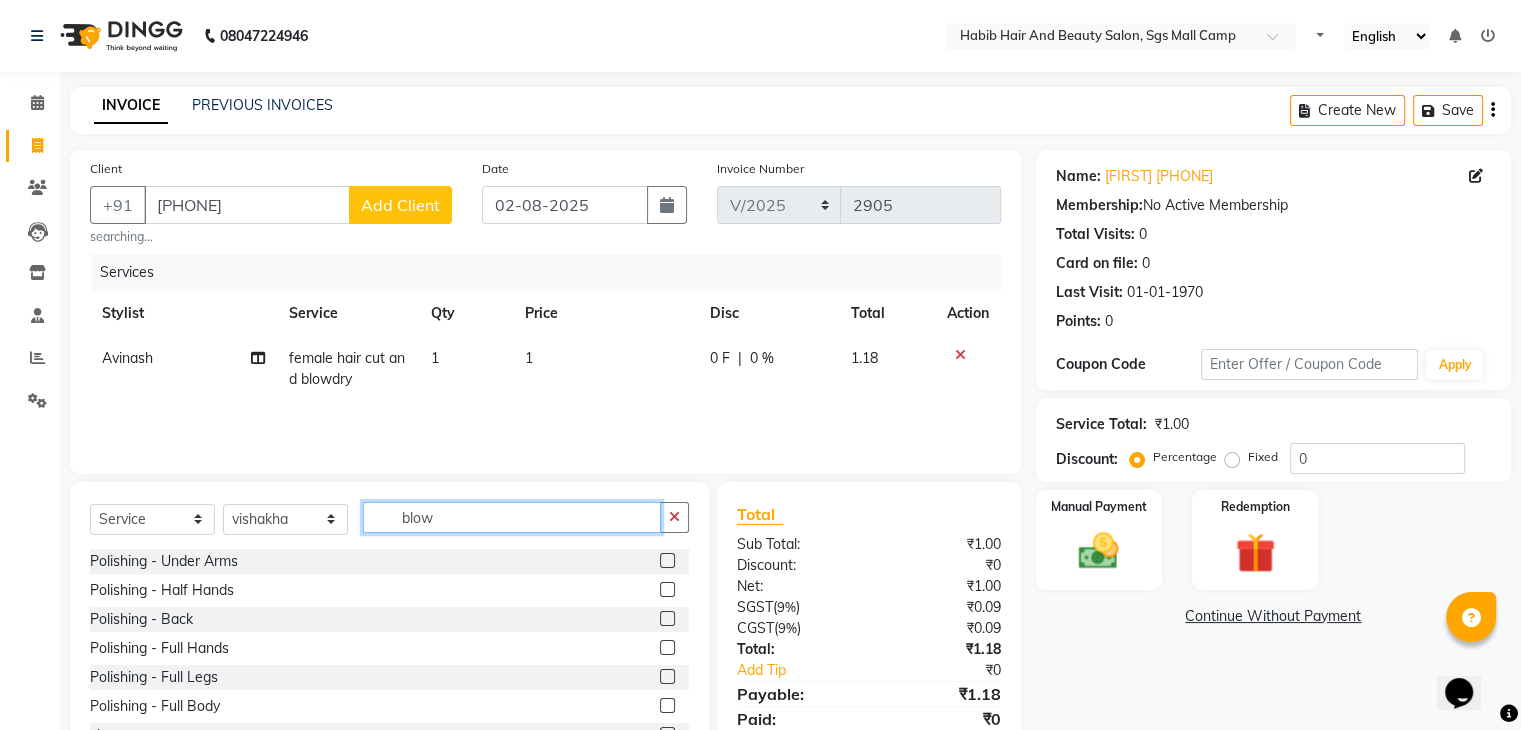 click on "blow" 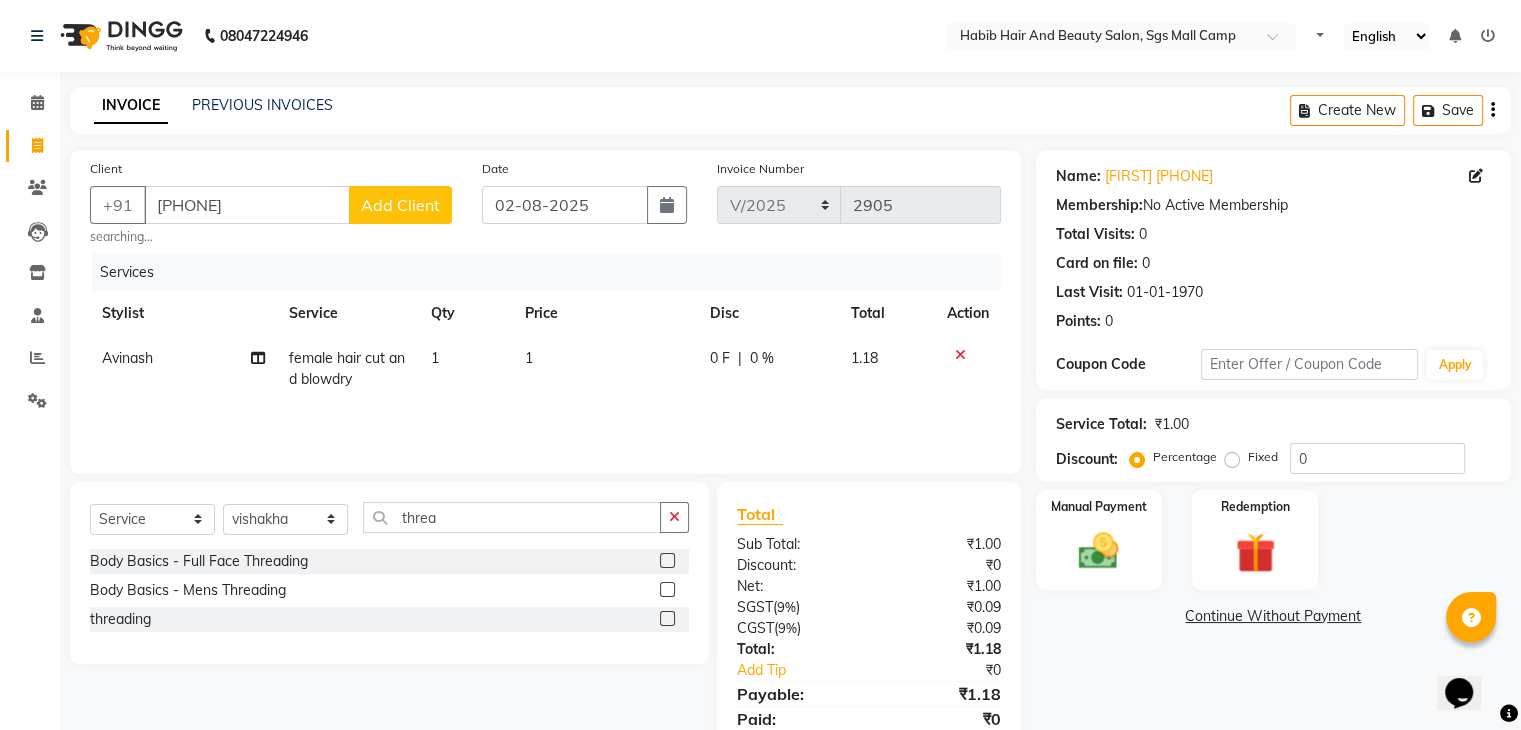 click 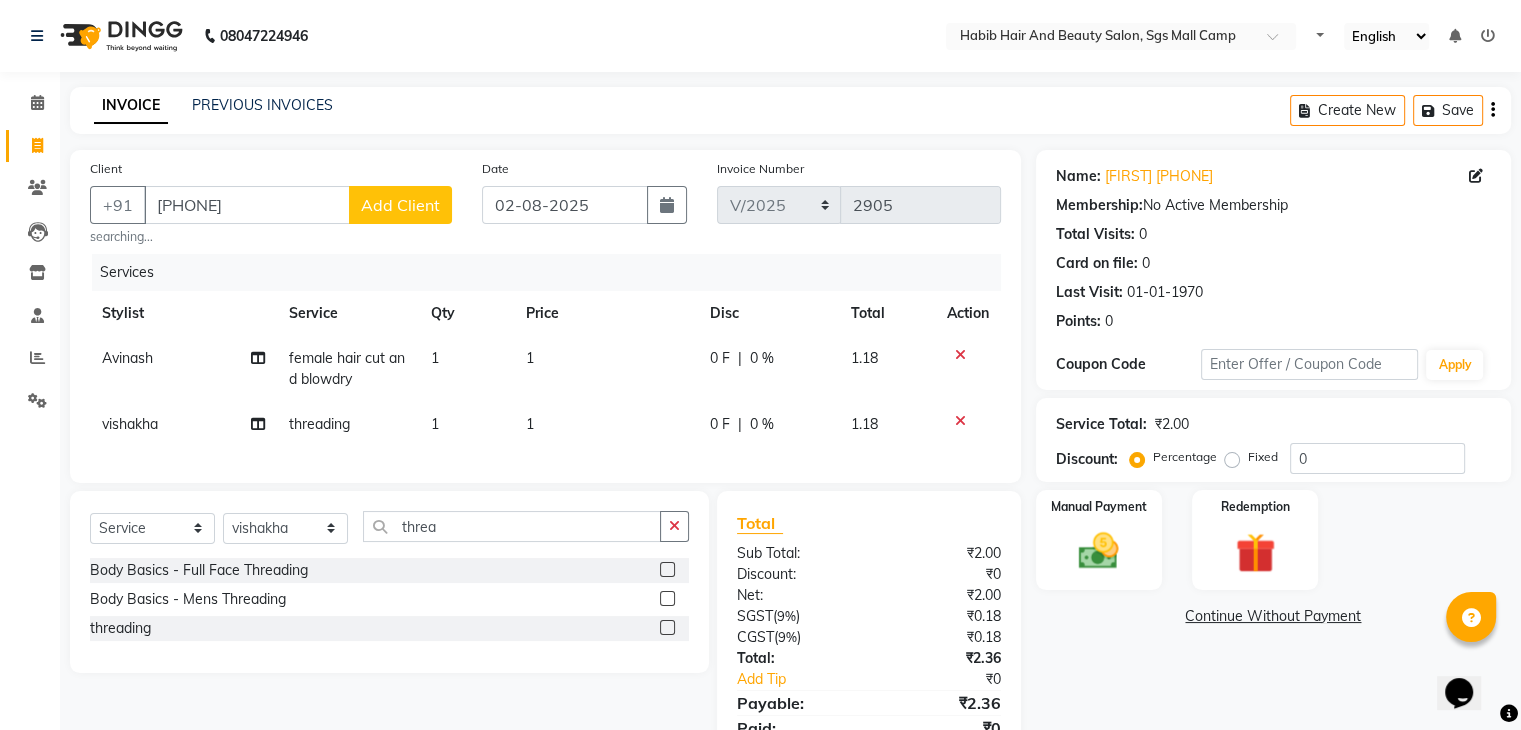 click on "1" 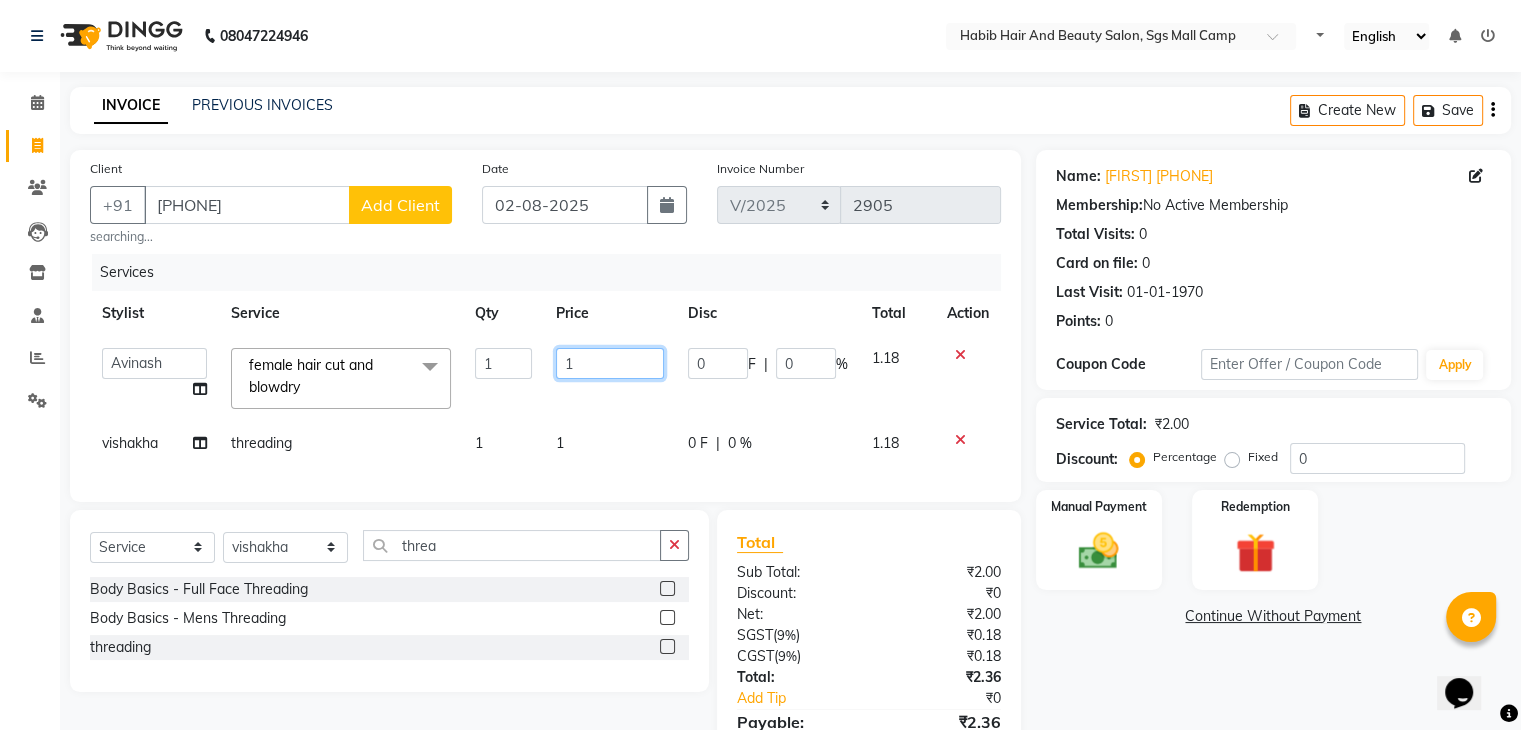 click on "1" 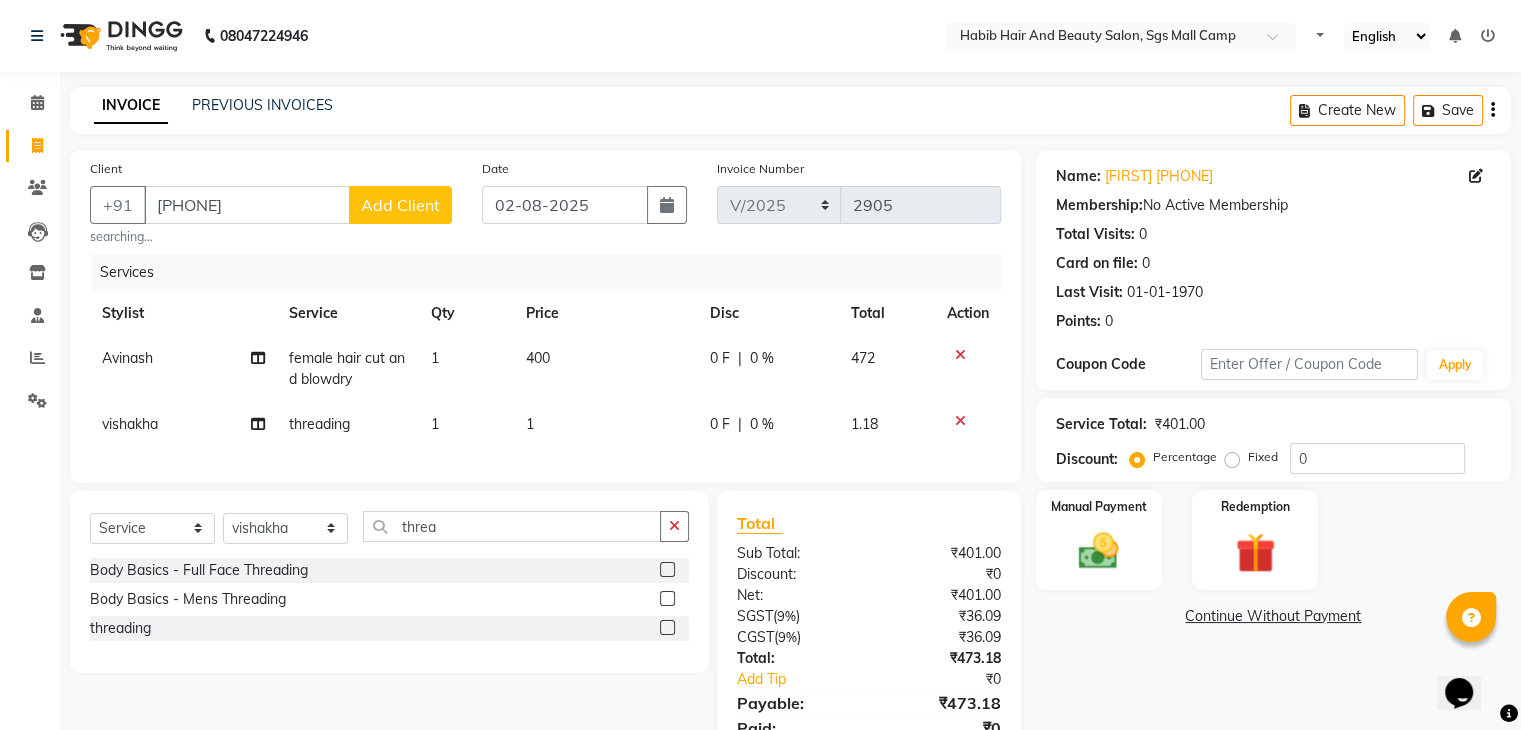 click on "1" 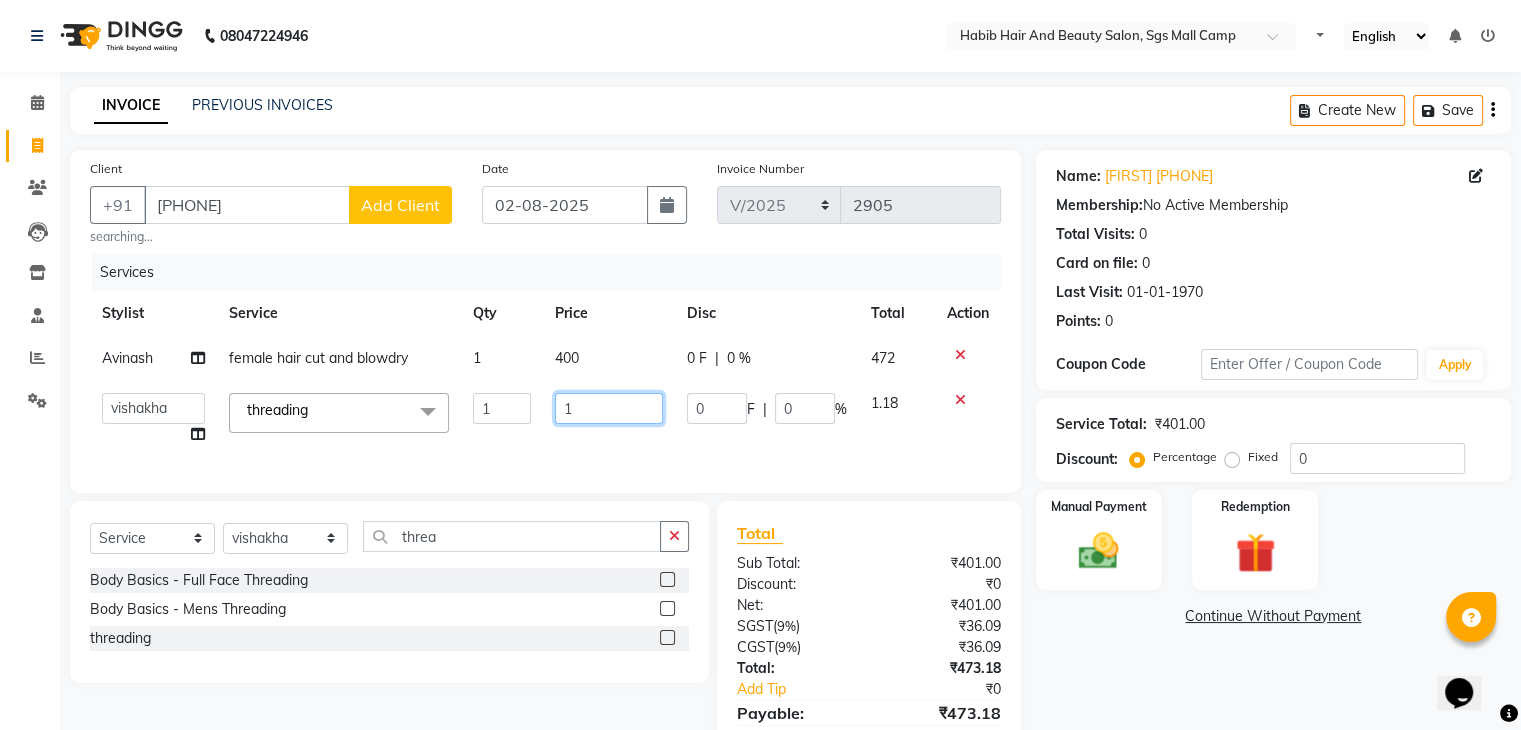 click on "1" 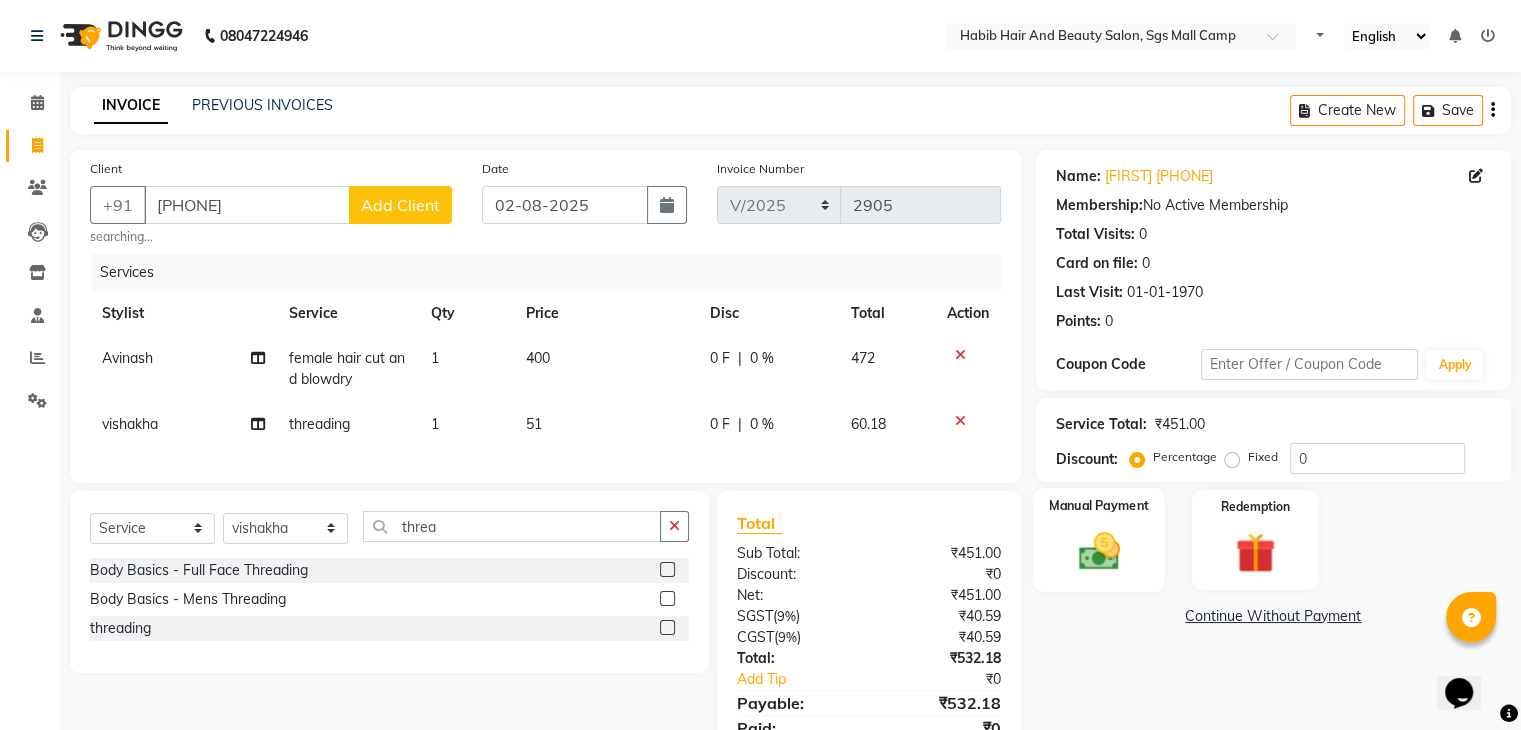 click 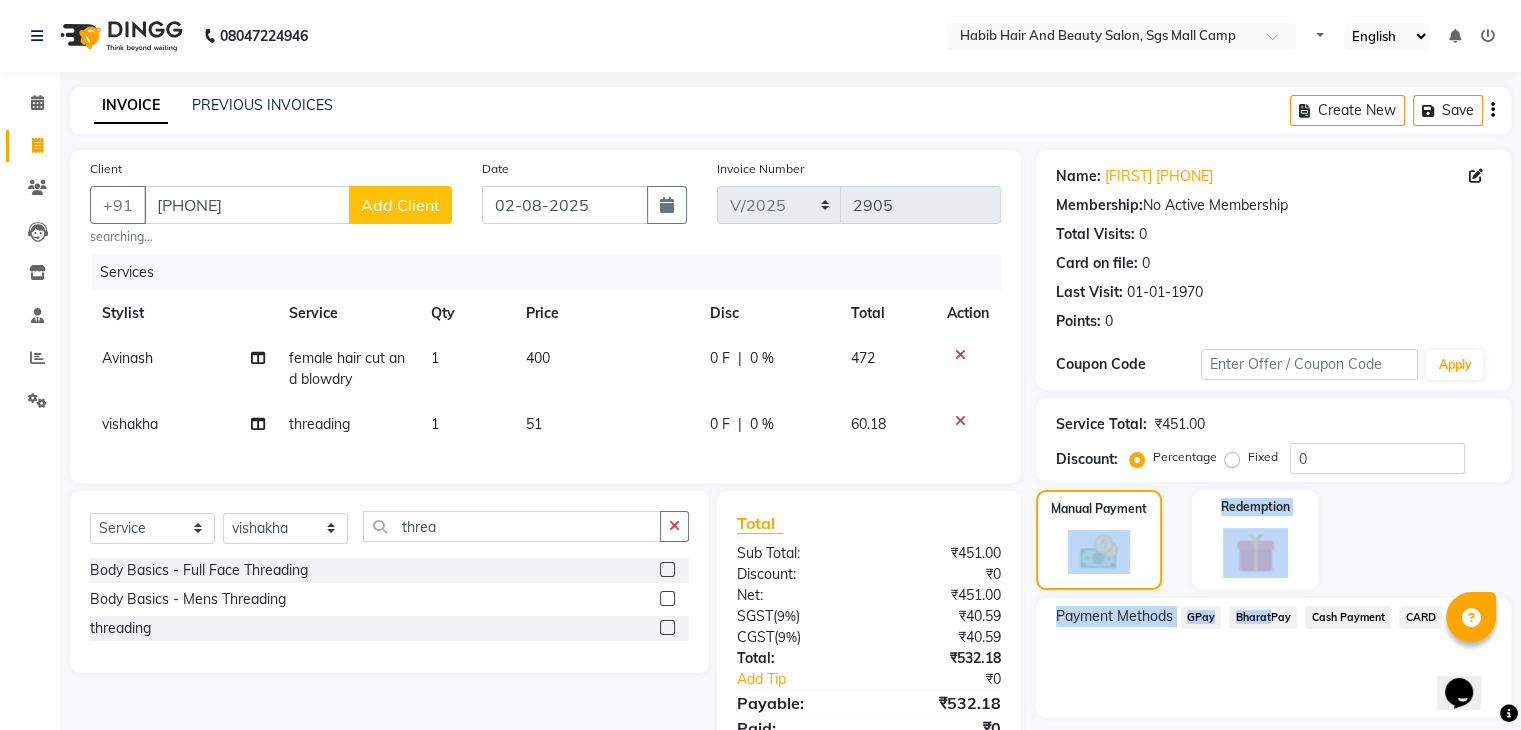 drag, startPoint x: 1139, startPoint y: 569, endPoint x: 1264, endPoint y: 615, distance: 133.19534 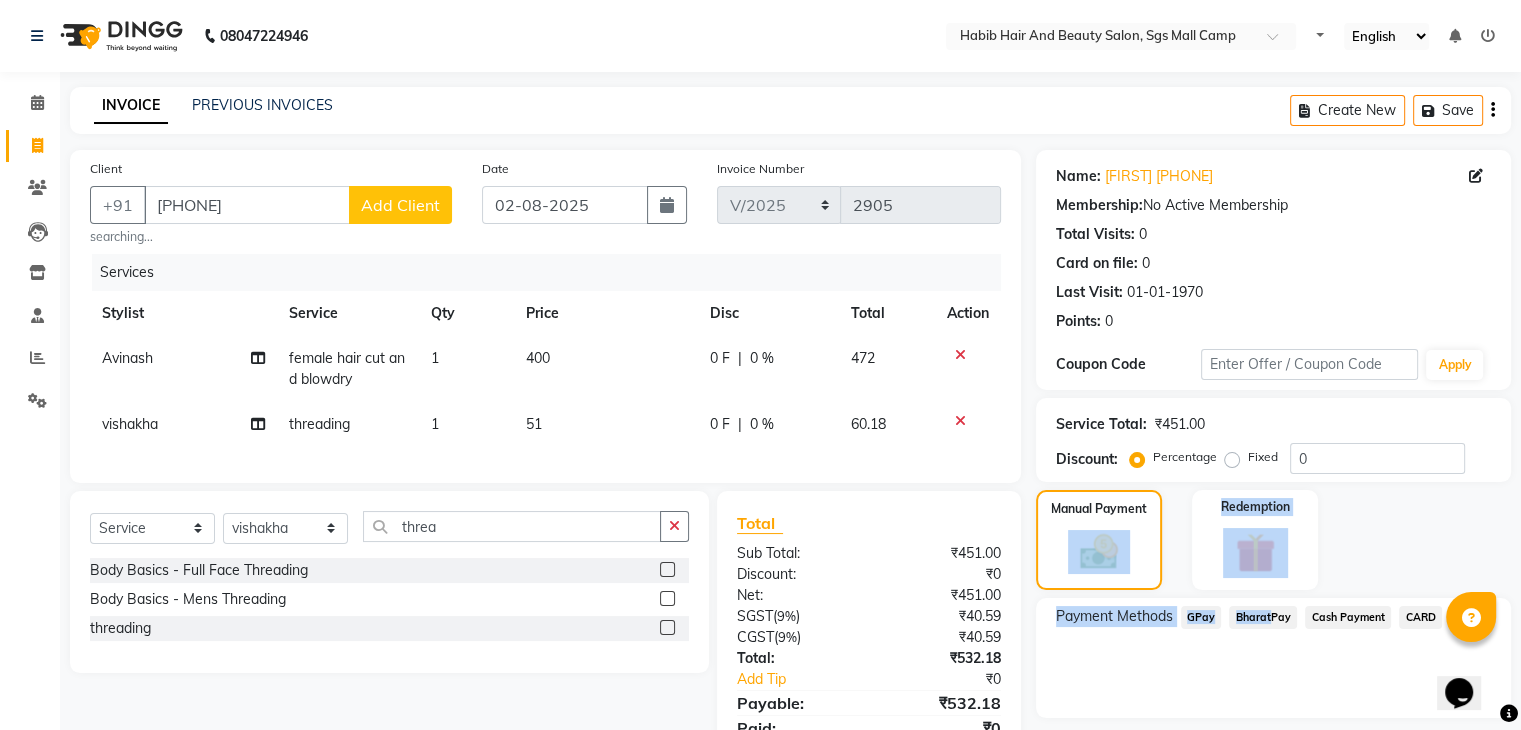 click on "Name: [FIRST] [PHONE] Membership:  No Active Membership  Total Visits:  0 Card on file:  0 Last Visit:   01-01-1970 Points:   0  Coupon Code Apply Service Total:  ₹451.00  Discount:  Percentage   Fixed  0 Manual Payment Redemption Payment Methods  GPay   BharatPay   Cash Payment   CARD   Continue Without Payment" 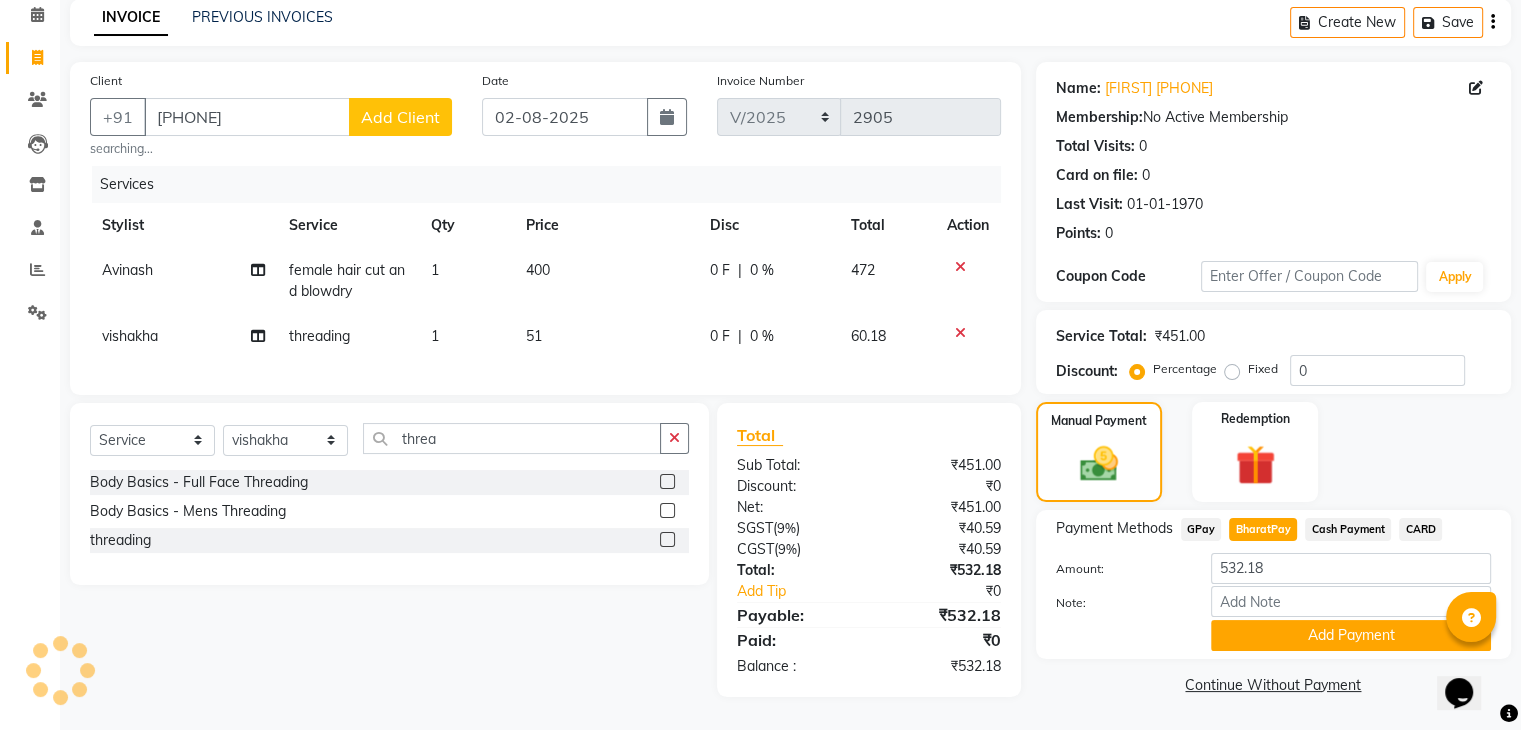 scroll, scrollTop: 101, scrollLeft: 0, axis: vertical 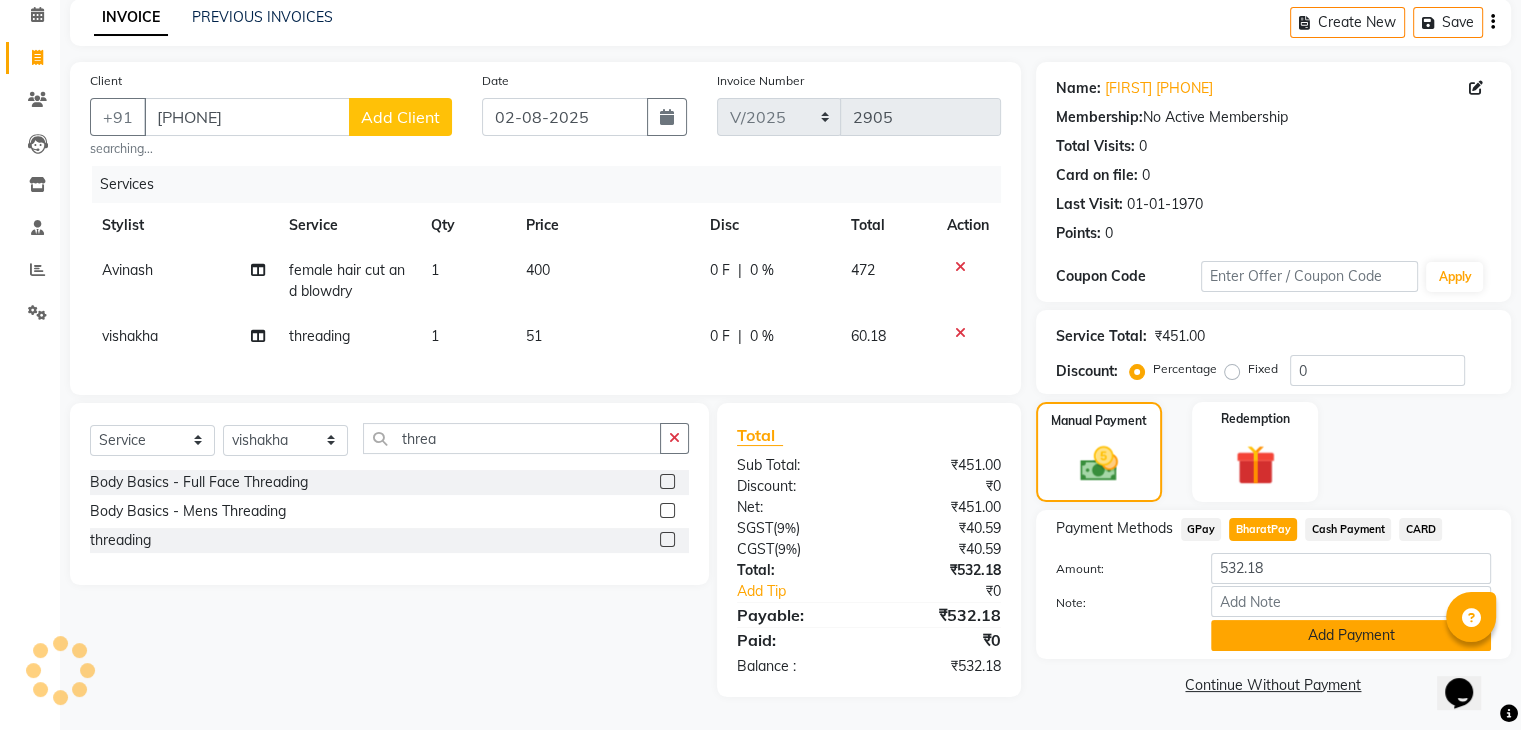 click on "Add Payment" 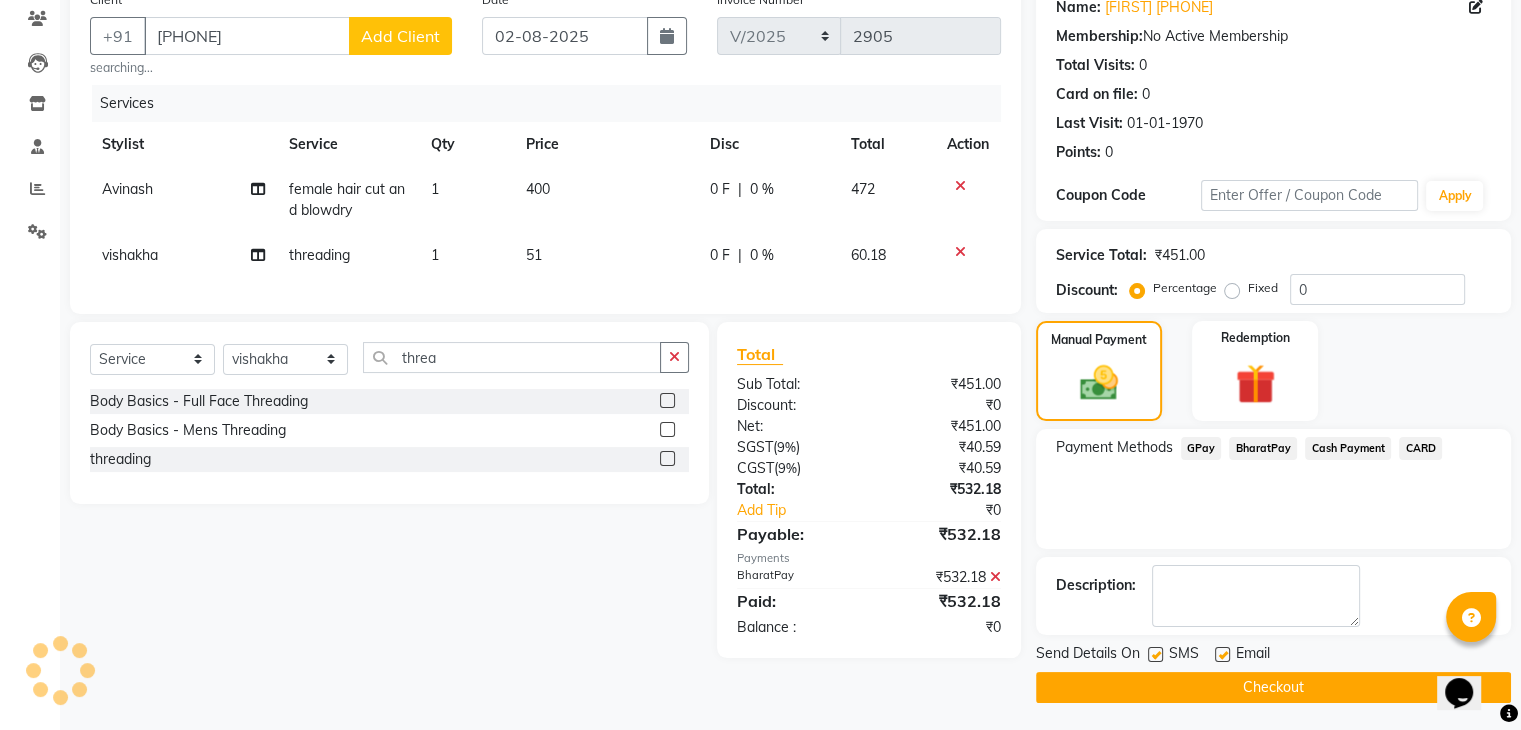 scroll, scrollTop: 171, scrollLeft: 0, axis: vertical 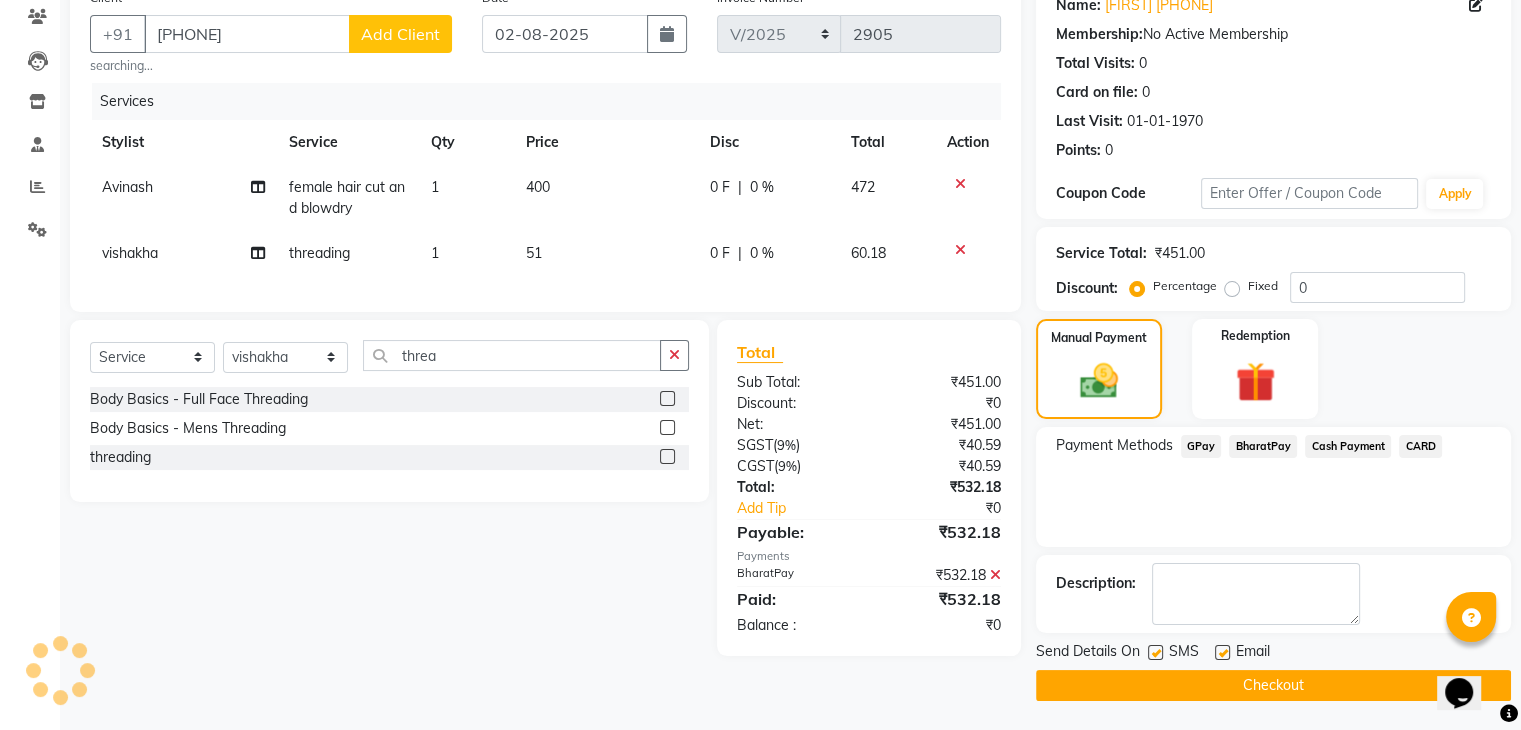 click on "Checkout" 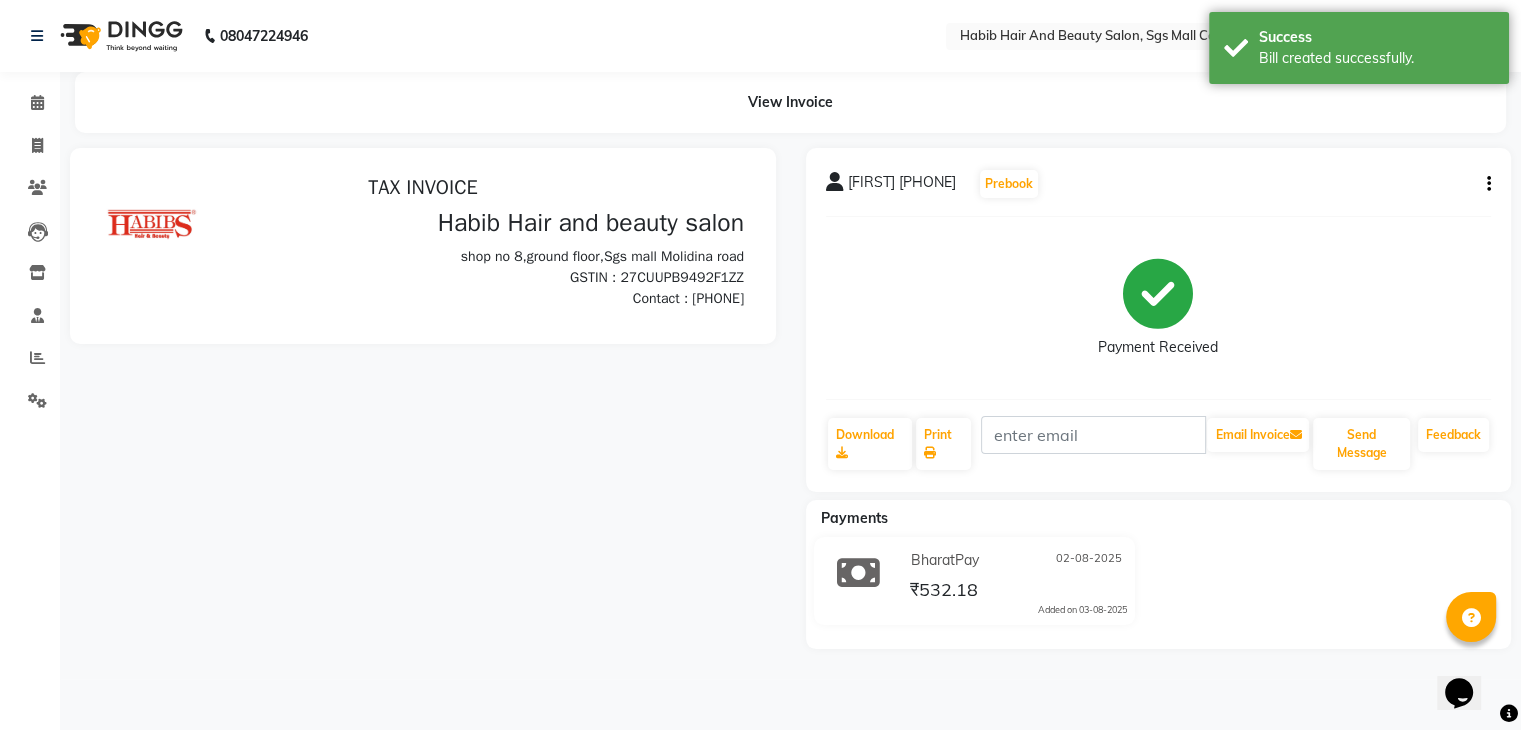 scroll, scrollTop: 0, scrollLeft: 0, axis: both 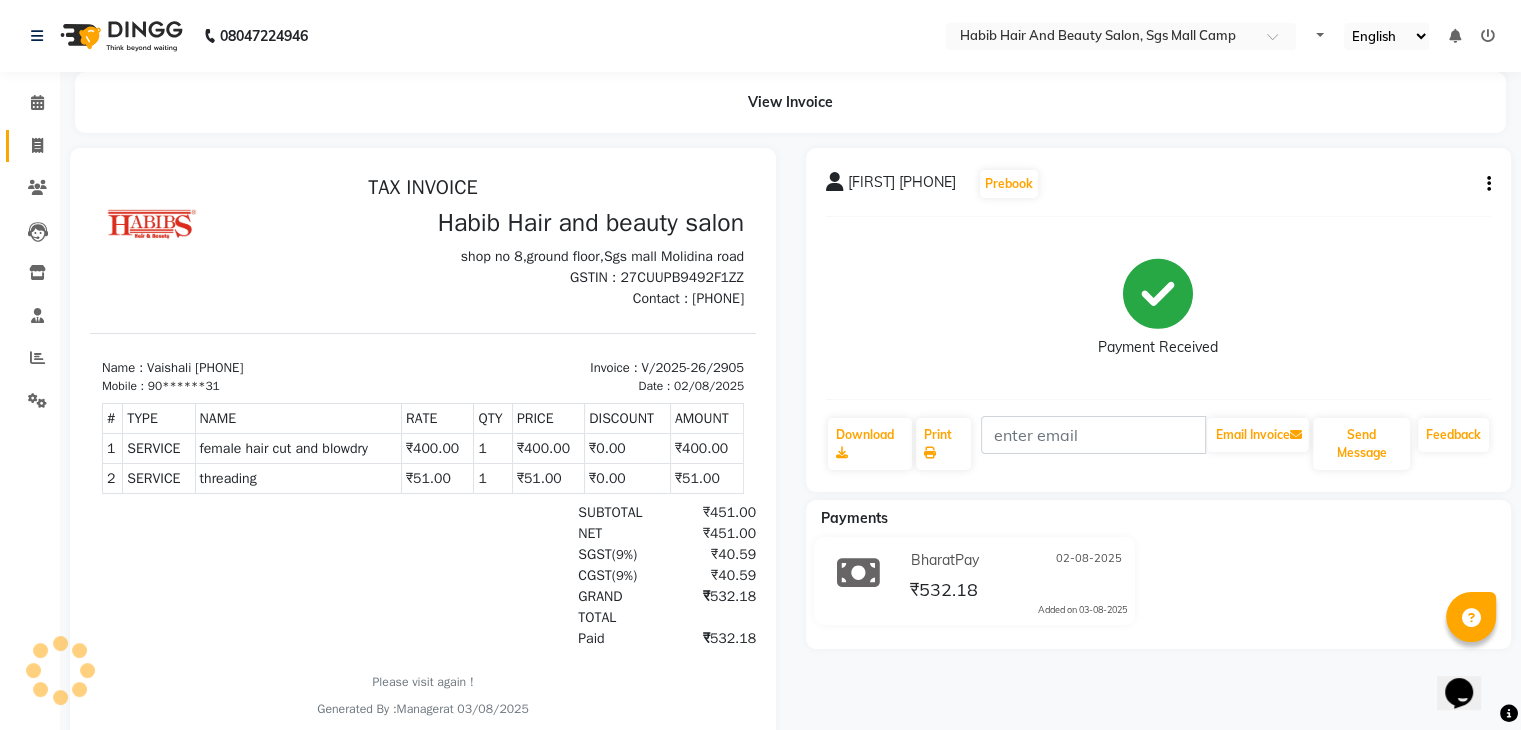 click on "Invoice" 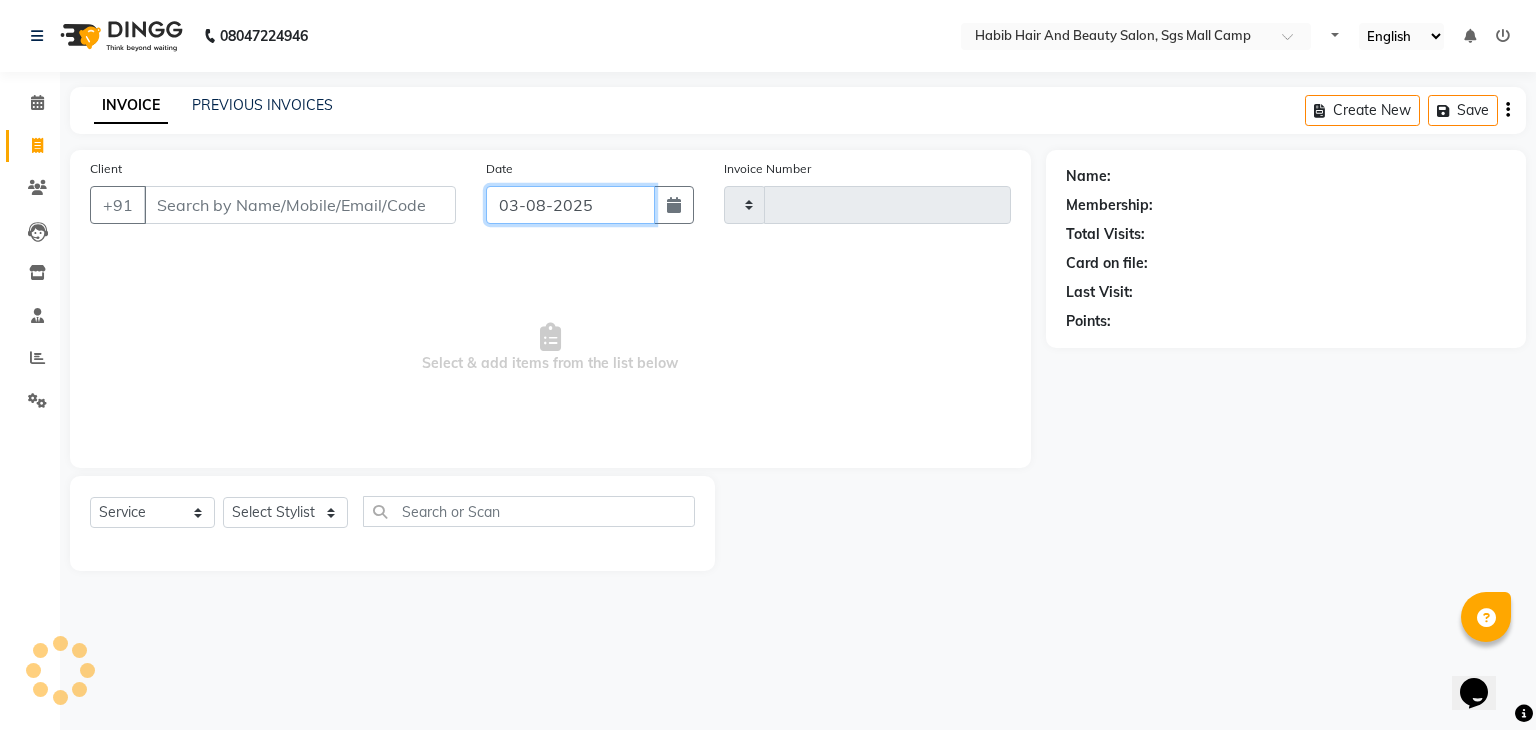 click on "03-08-2025" 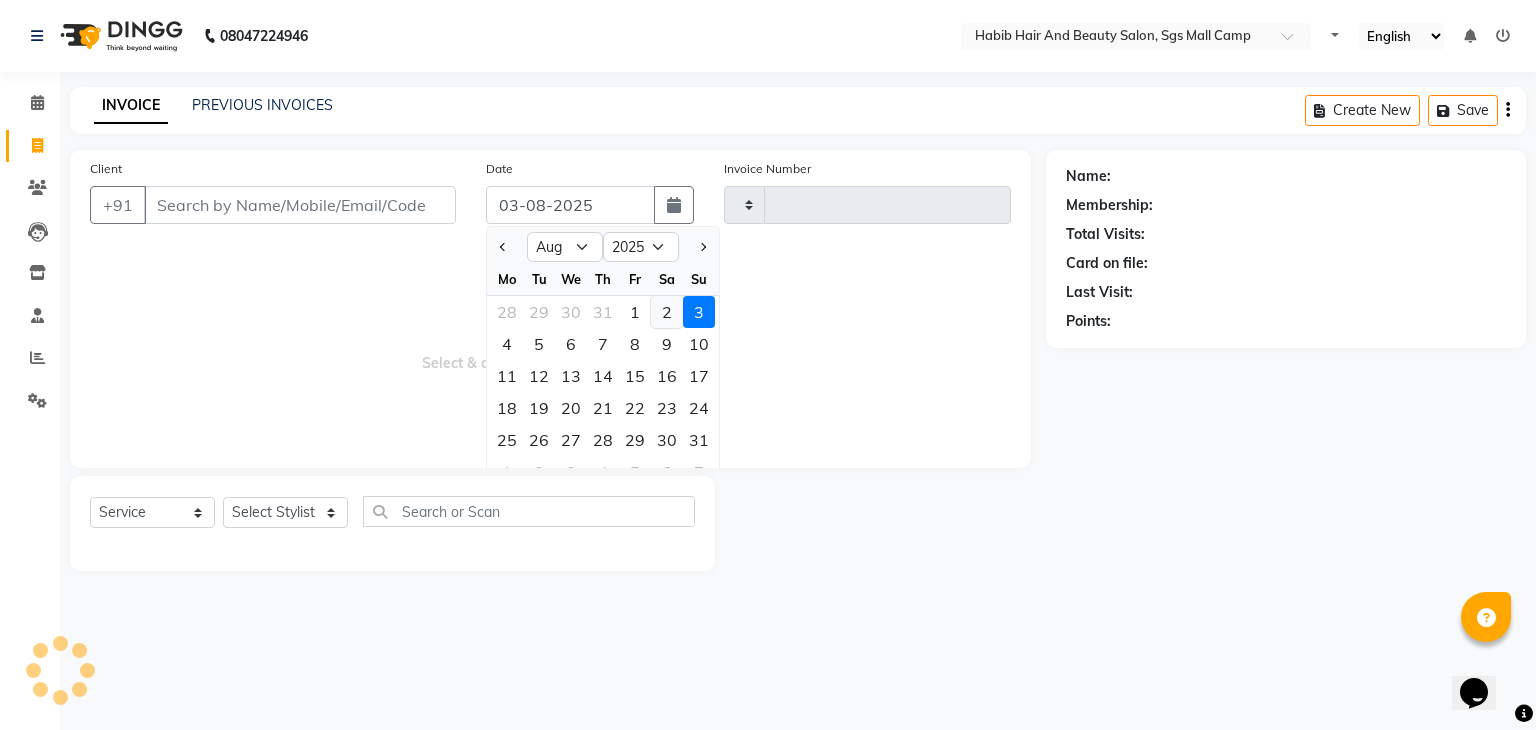 click on "2" 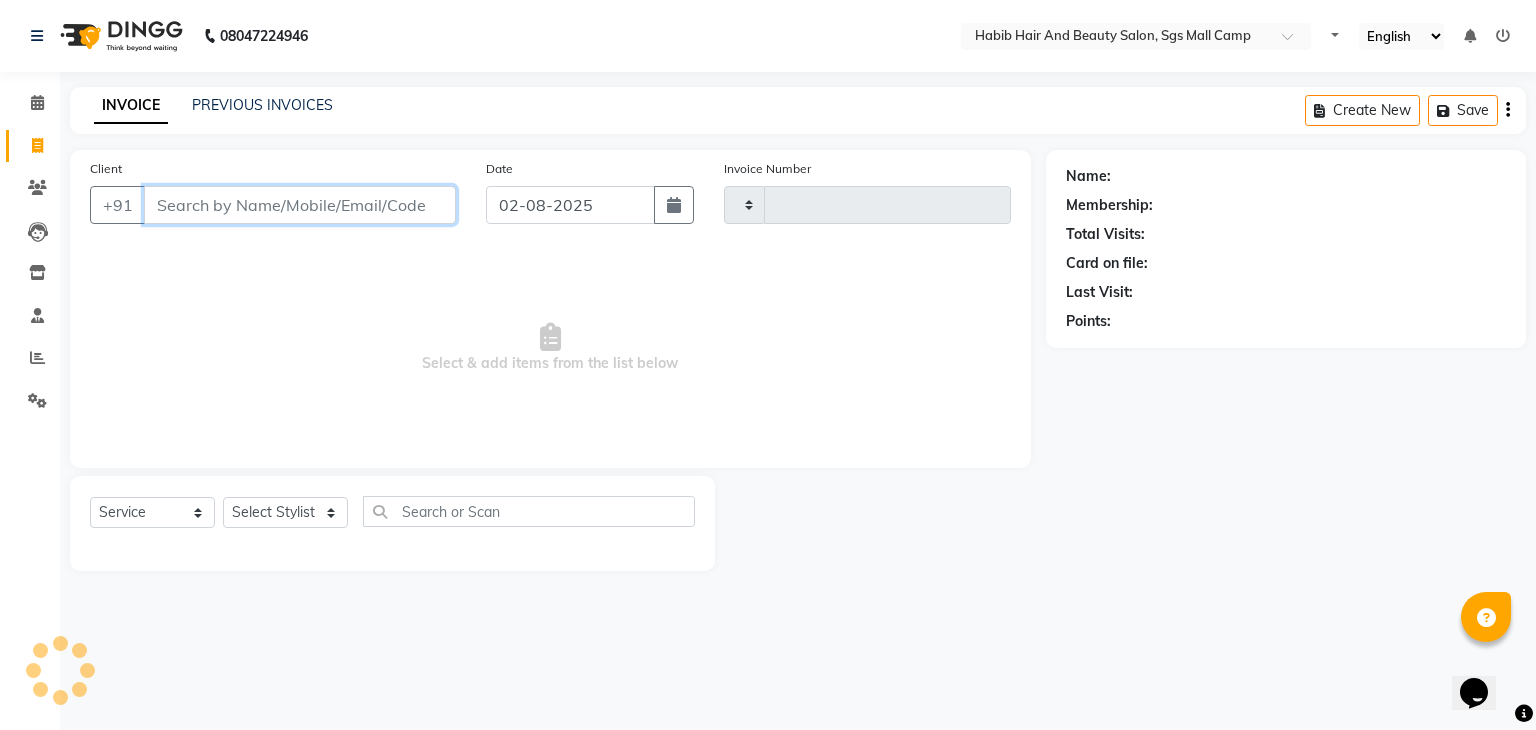 click on "Client" at bounding box center (300, 205) 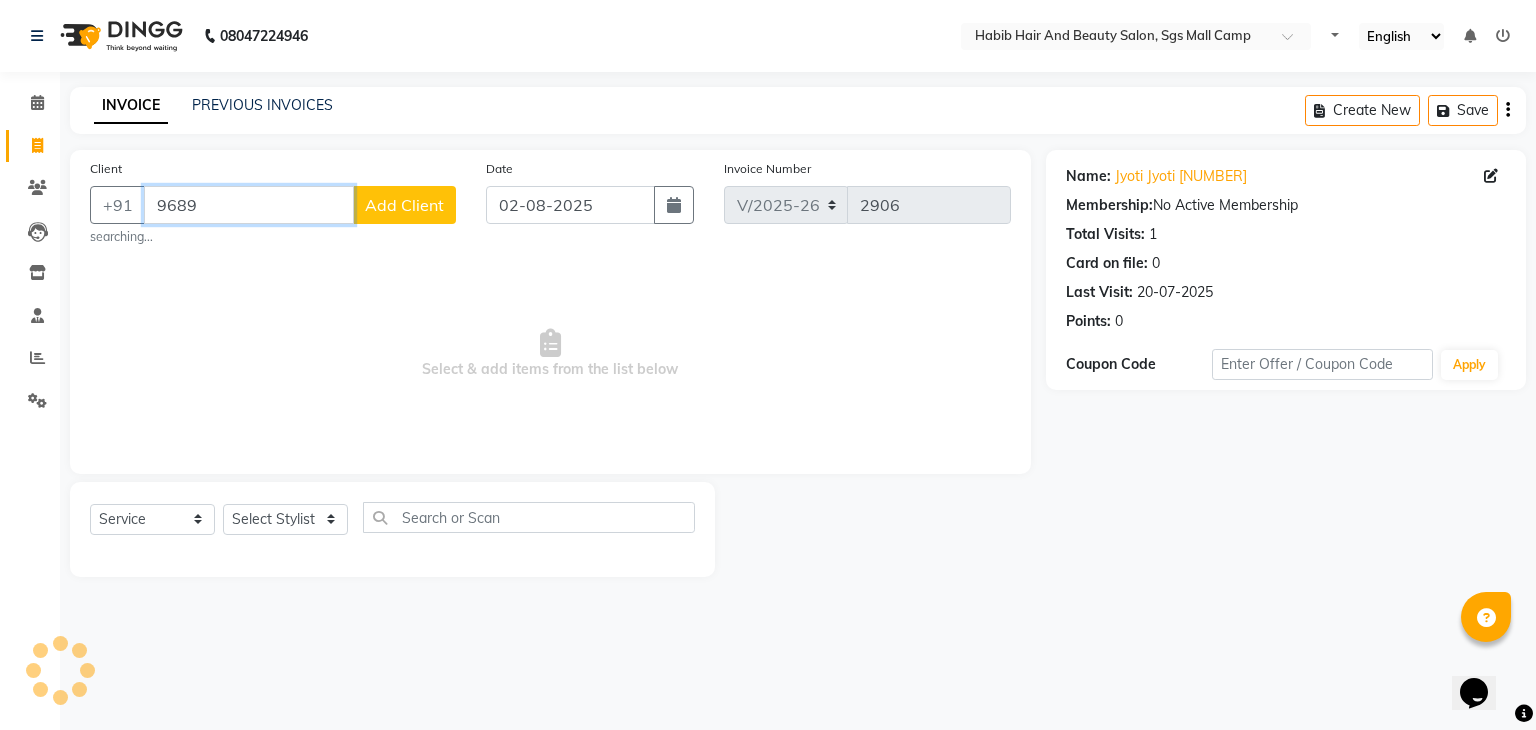 click on "9689" at bounding box center (249, 205) 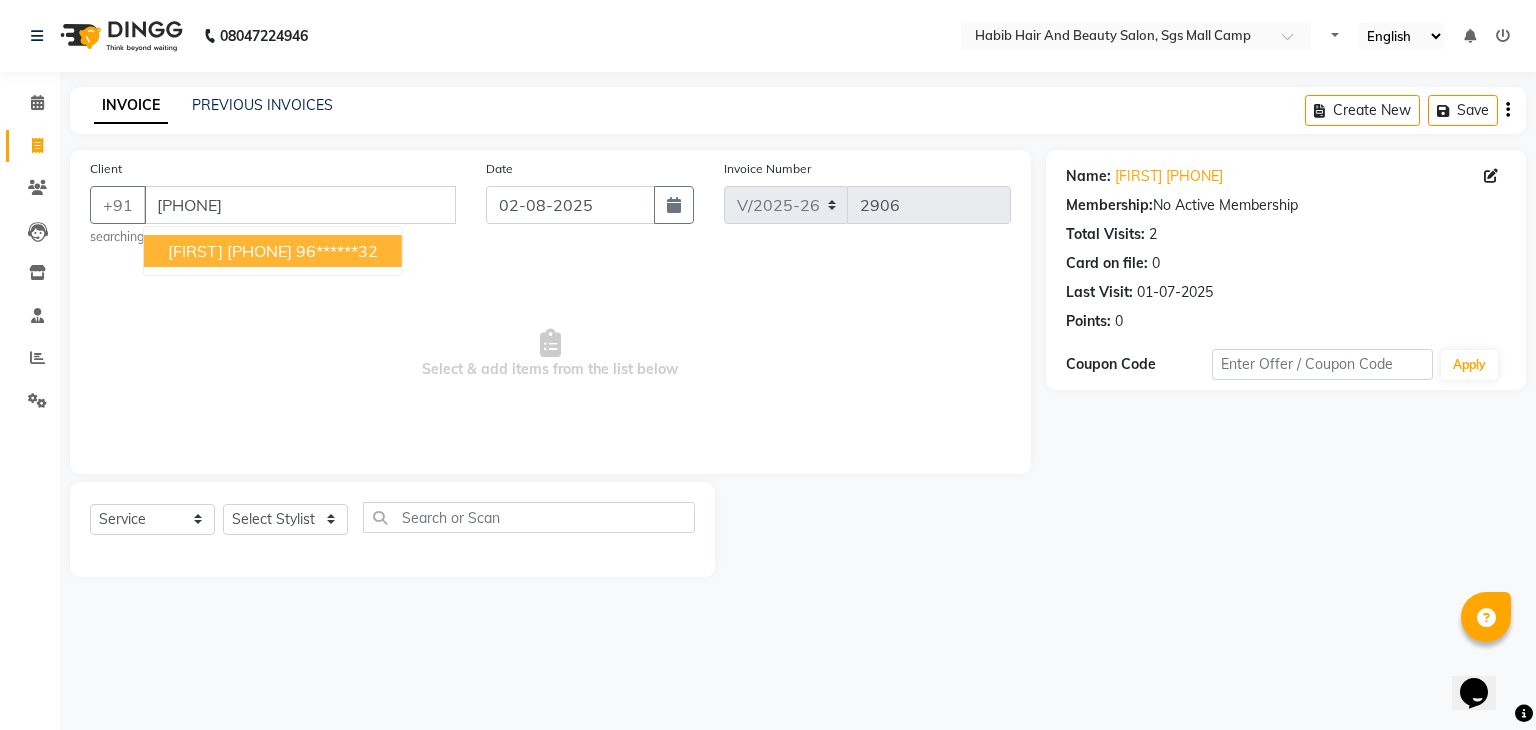 click on "[FIRST] [PHONE]" at bounding box center (230, 251) 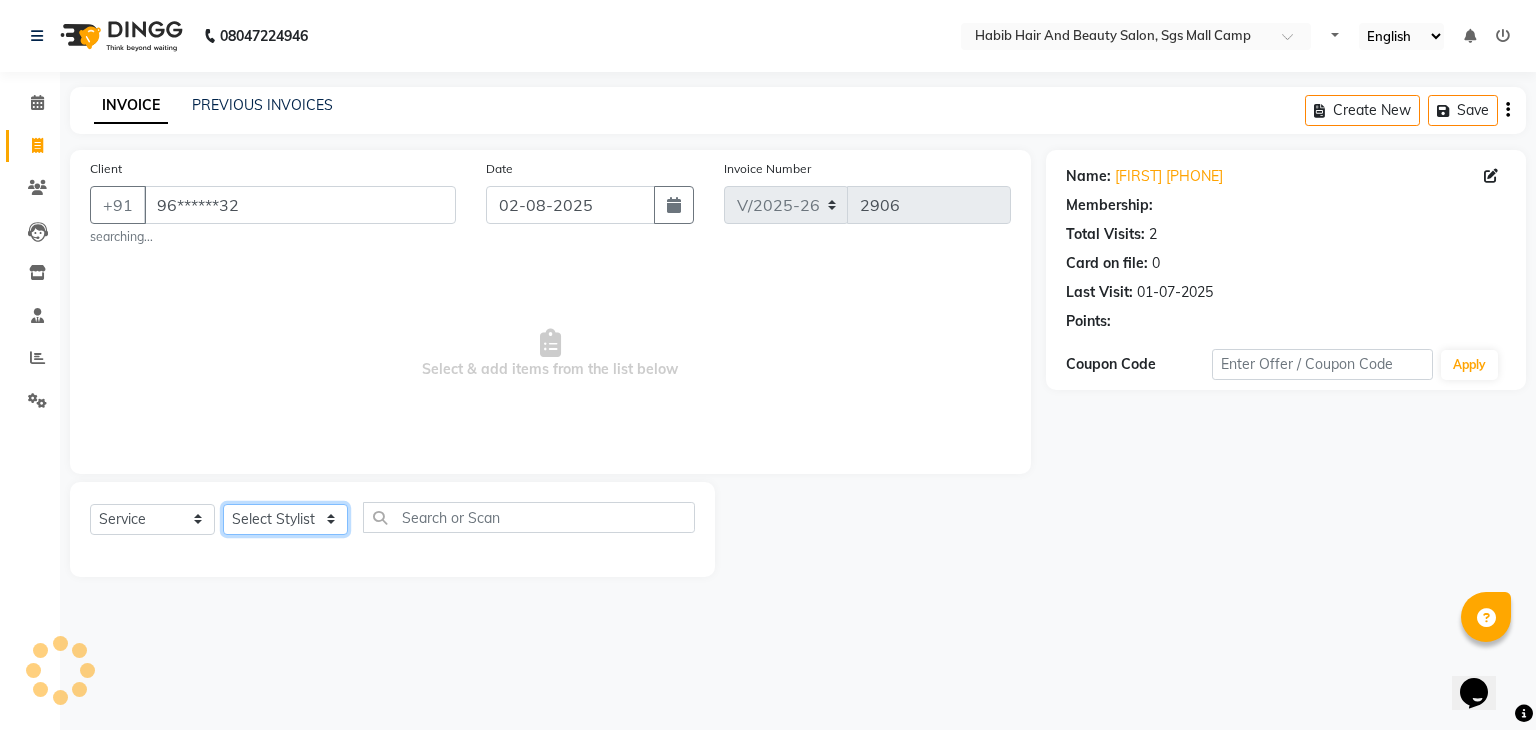 click on "Select Stylist [FIRST] [LAST] [FIRST]  [FIRST] Manager [FIRST]  [FIRST] [FIRST] [FIRST]  [FIRST] [FIRST]" 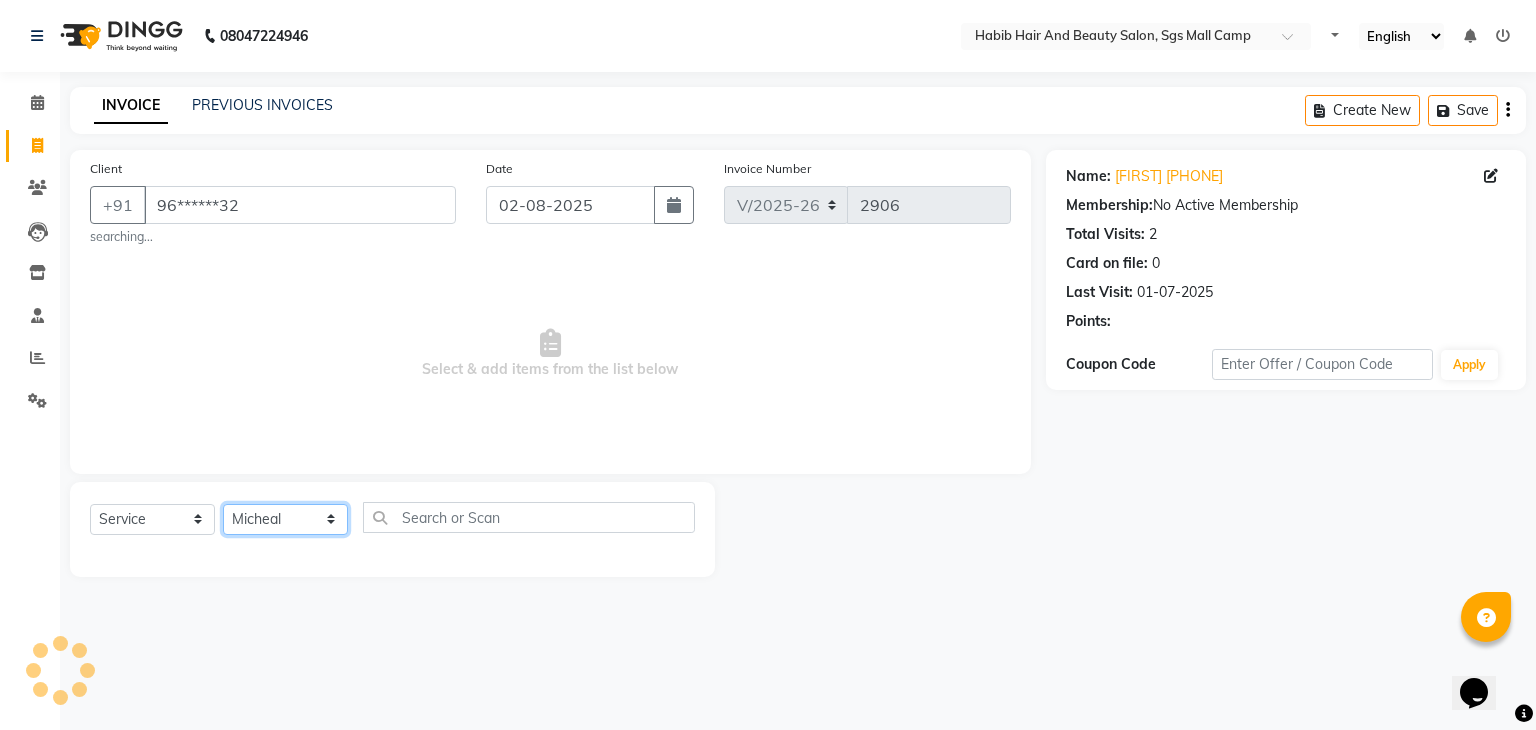click on "Select Stylist [FIRST] [LAST] [FIRST]  [FIRST] Manager [FIRST]  [FIRST] [FIRST] [FIRST]  [FIRST] [FIRST]" 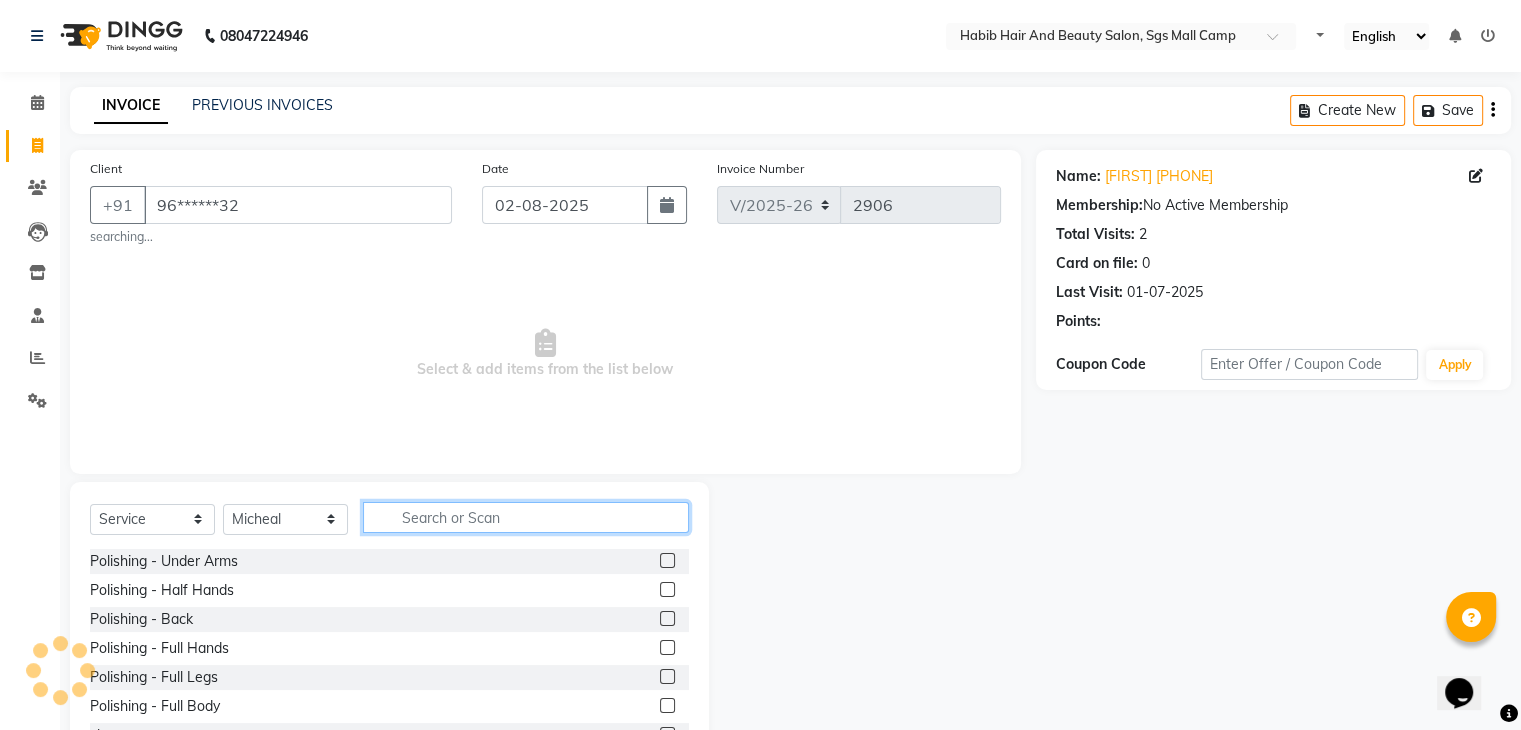 click 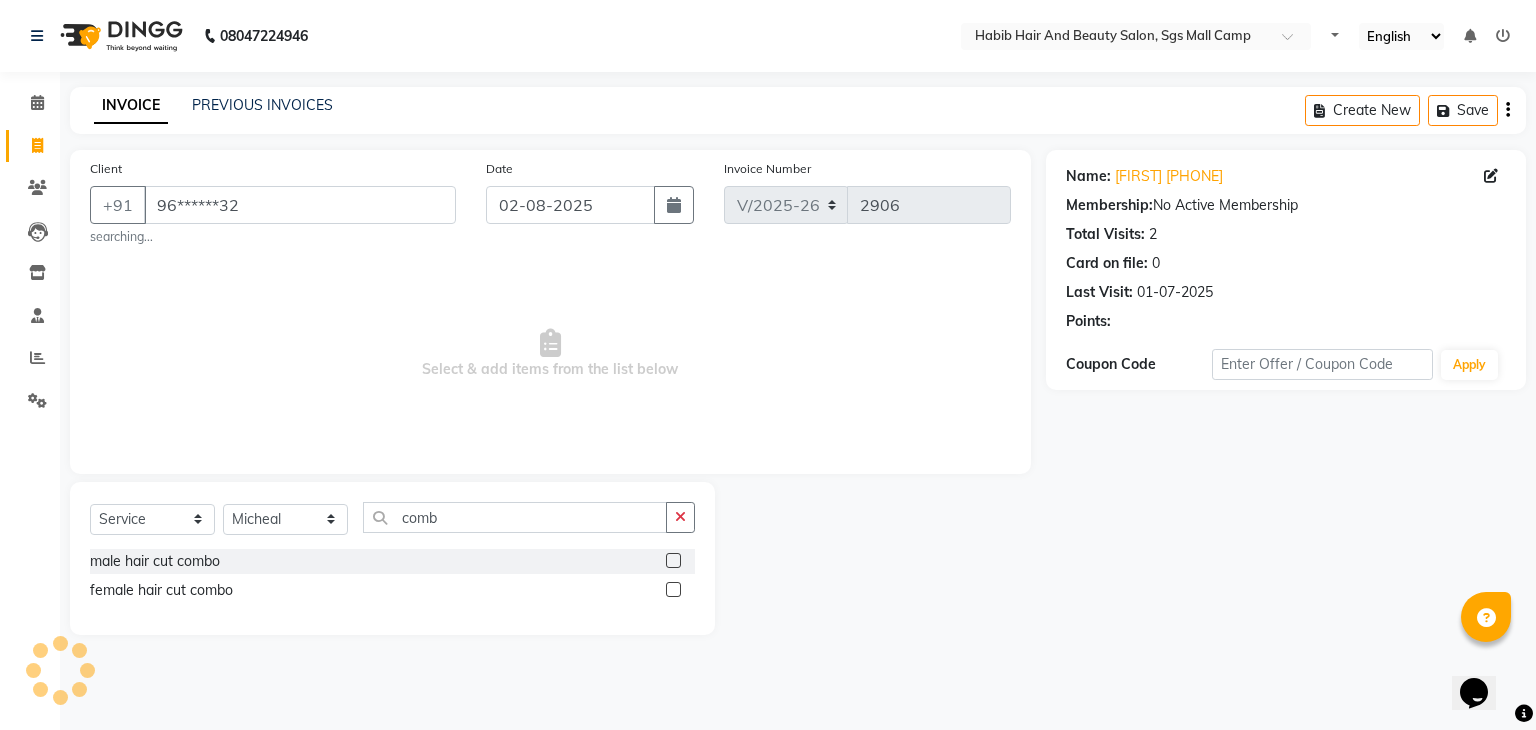 click 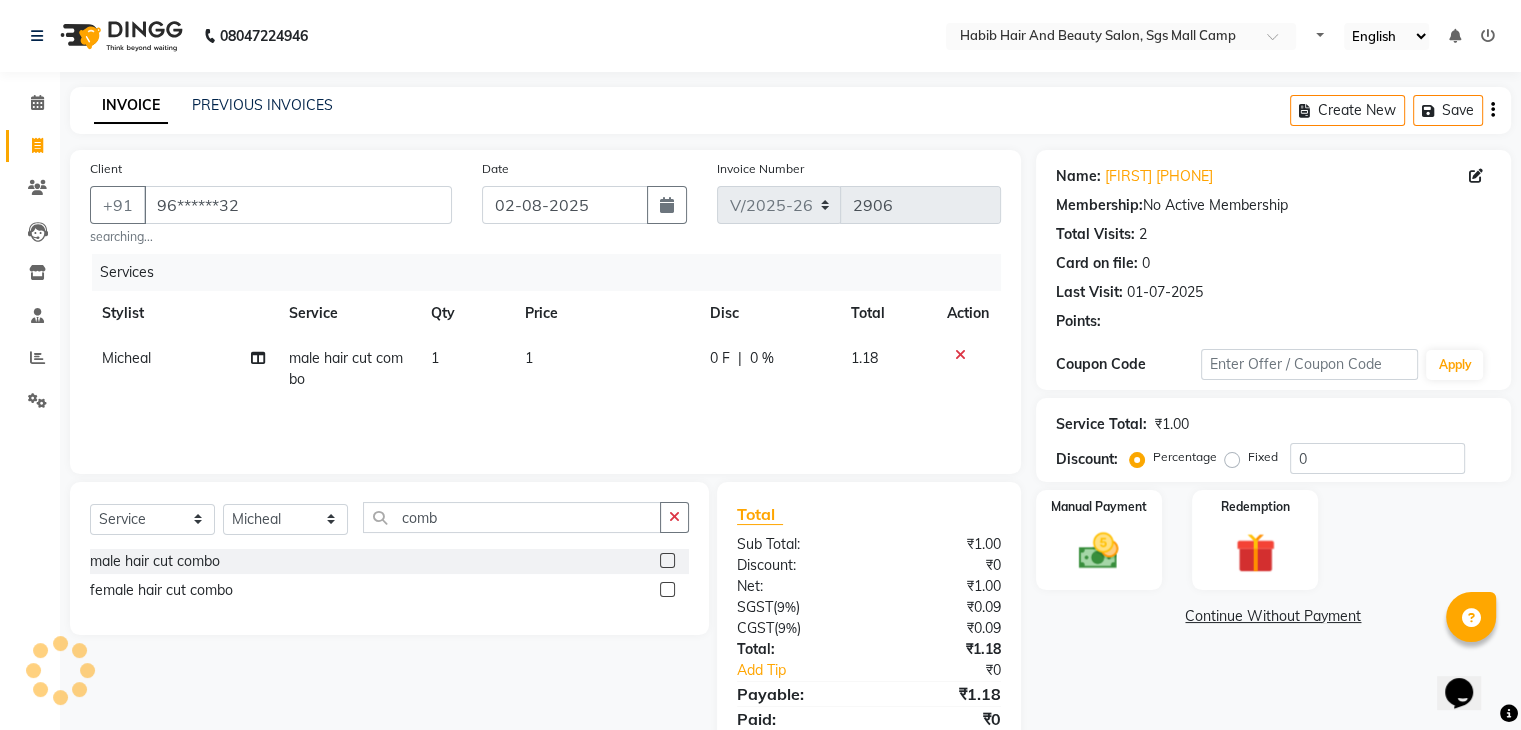 click on "1" 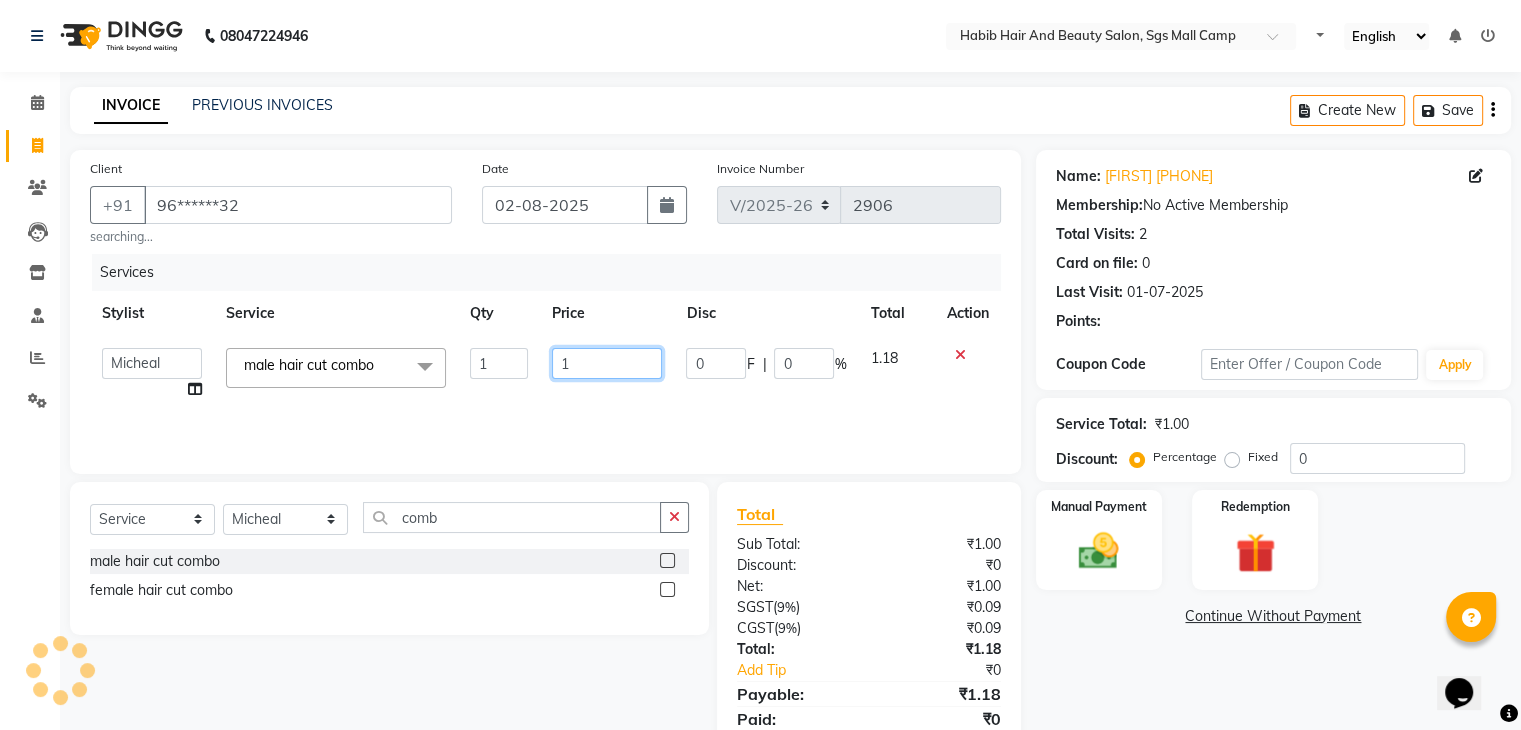 click on "1" 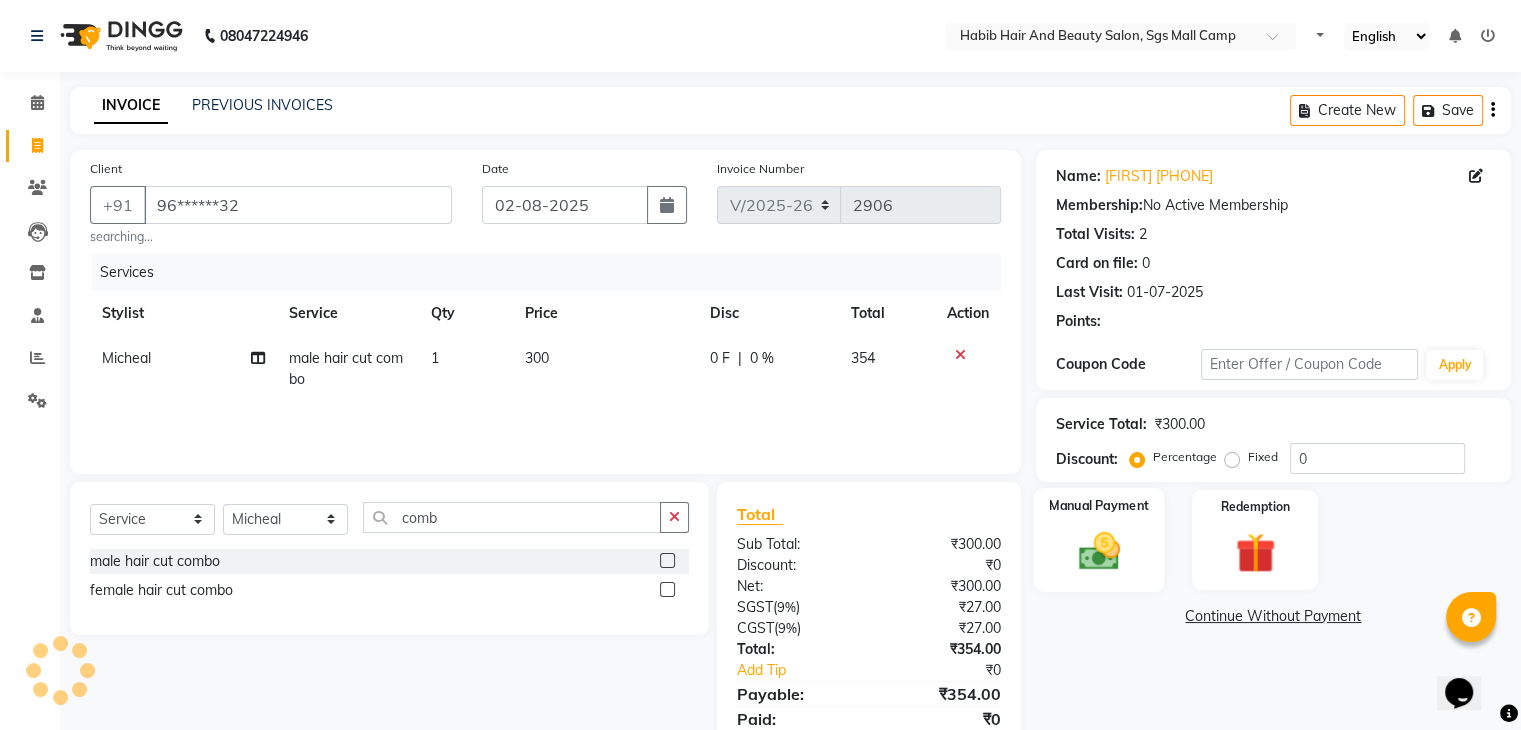 click on "Manual Payment" 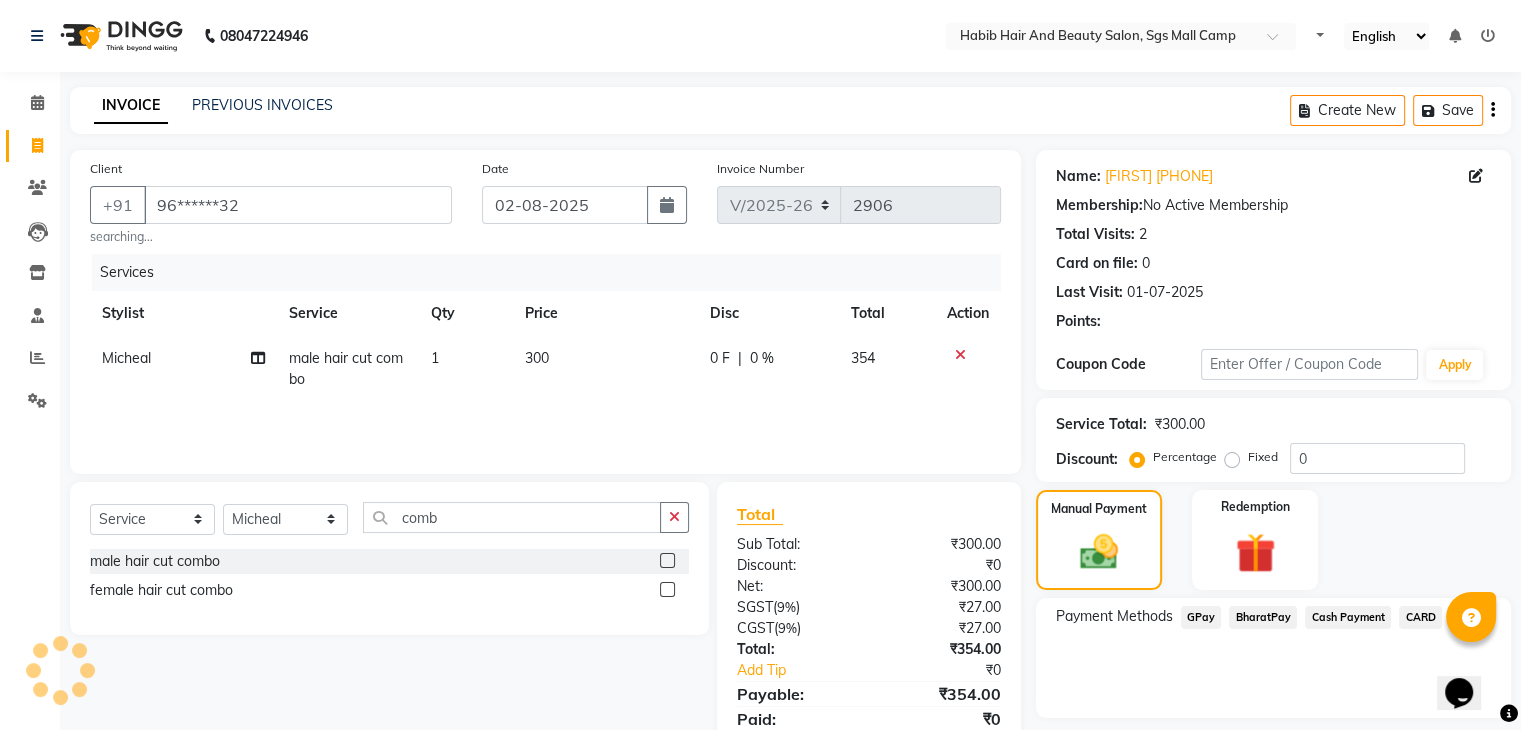 click on "BharatPay" 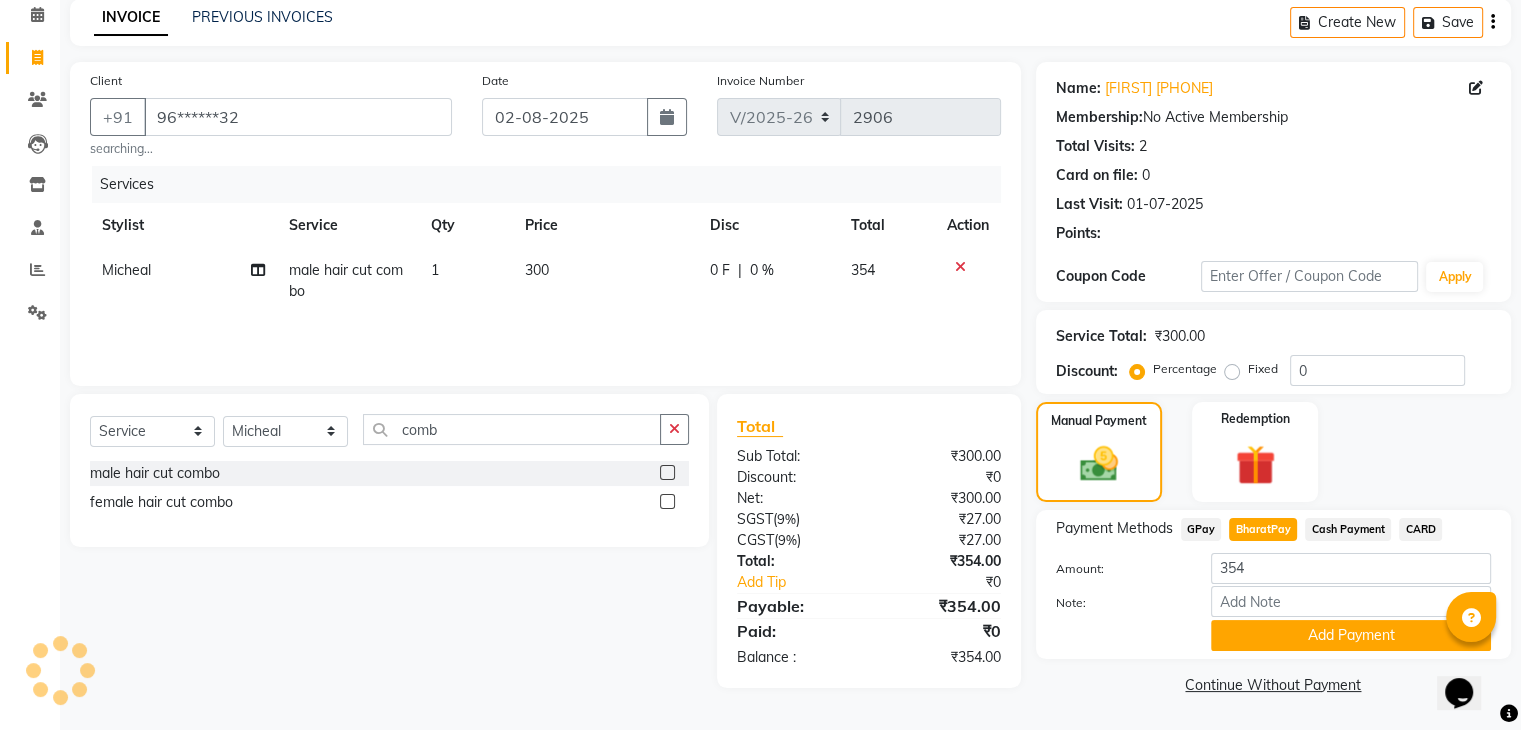 scroll, scrollTop: 89, scrollLeft: 0, axis: vertical 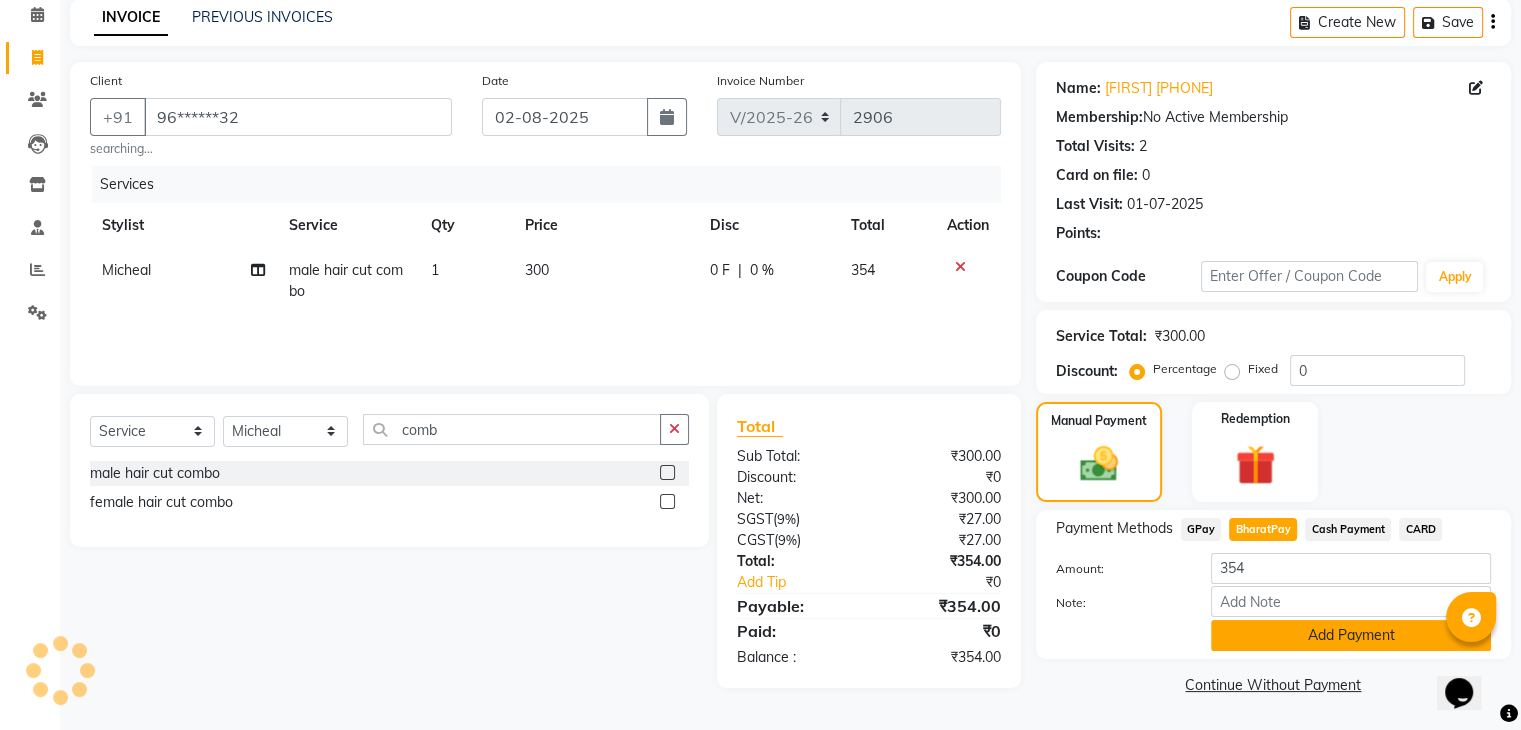 click on "Add Payment" 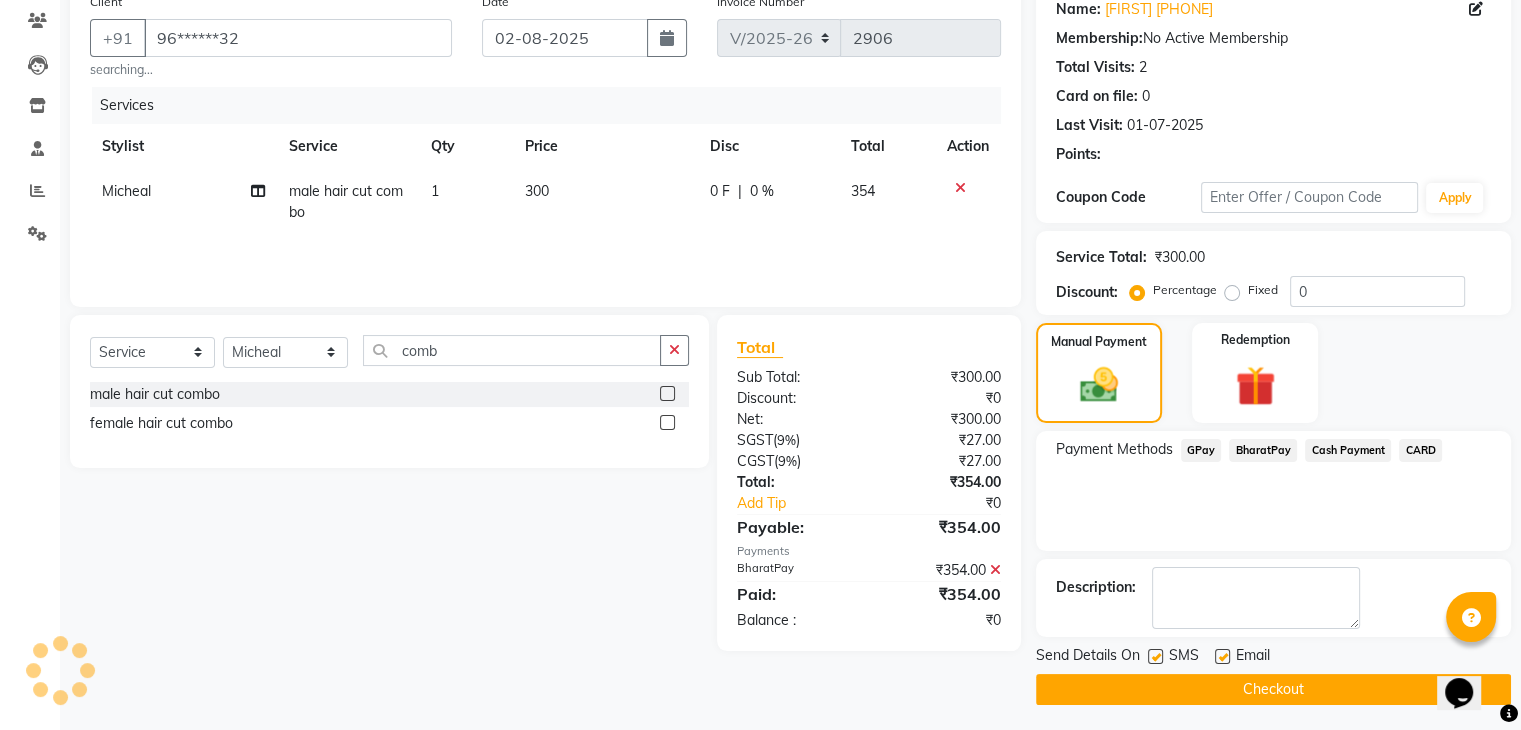 scroll, scrollTop: 171, scrollLeft: 0, axis: vertical 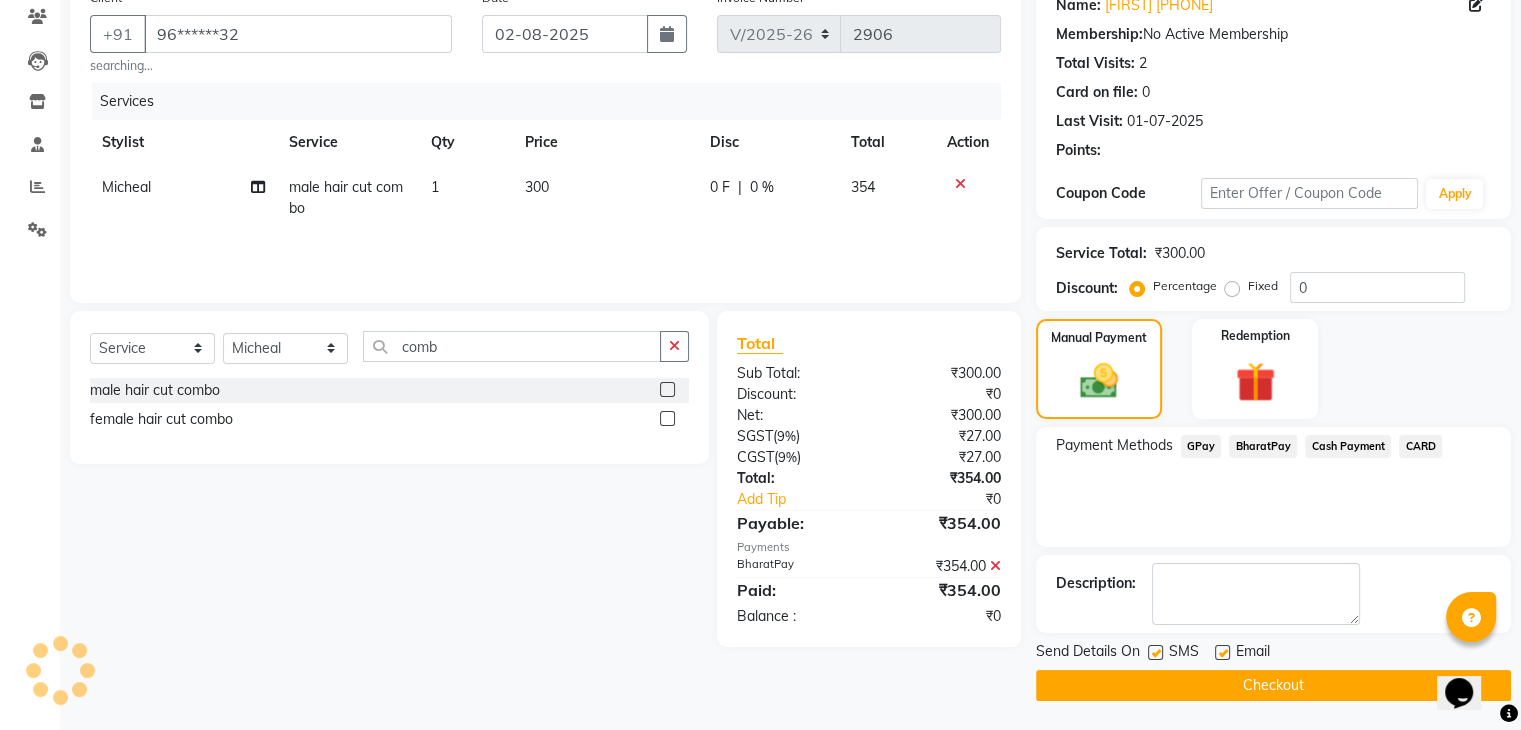 click on "Checkout" 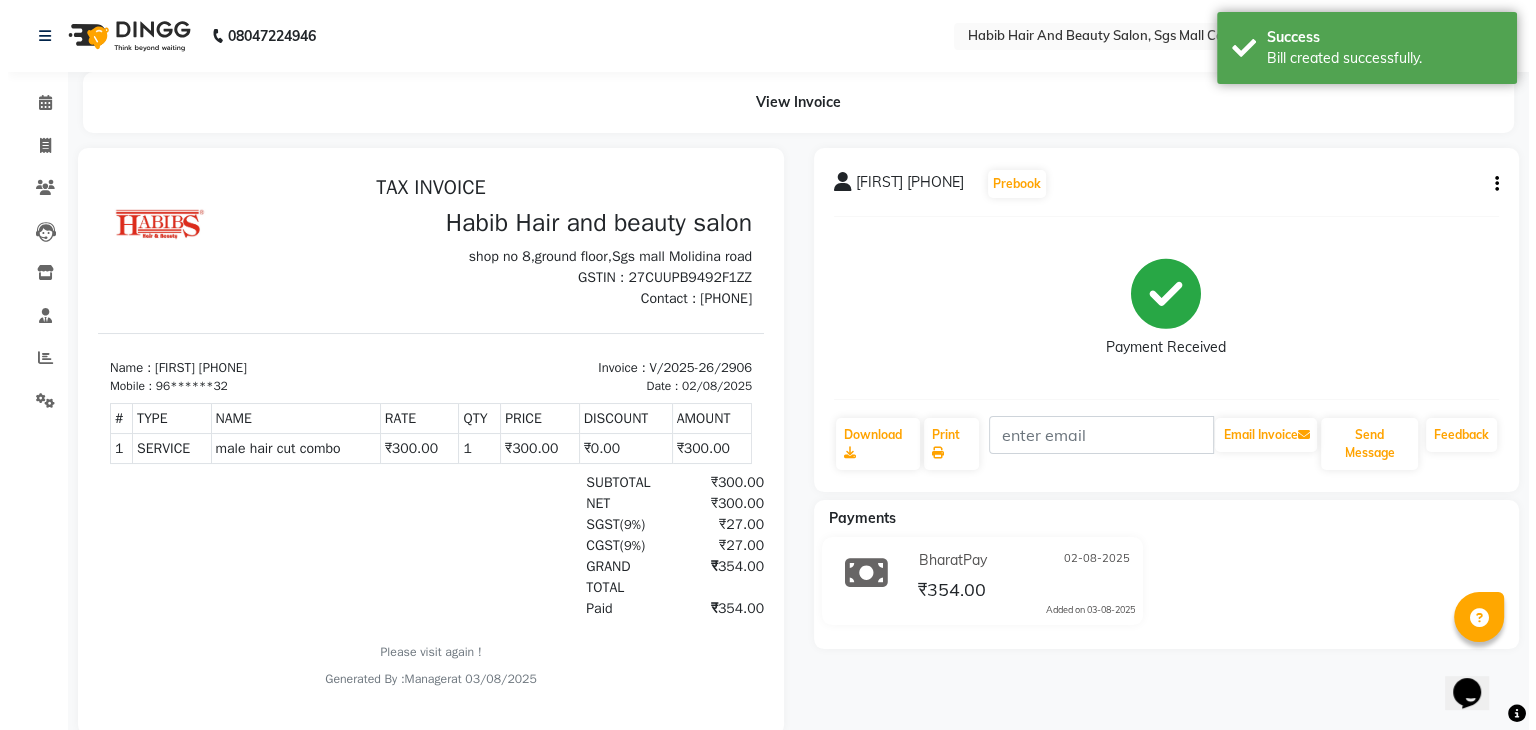 scroll, scrollTop: 0, scrollLeft: 0, axis: both 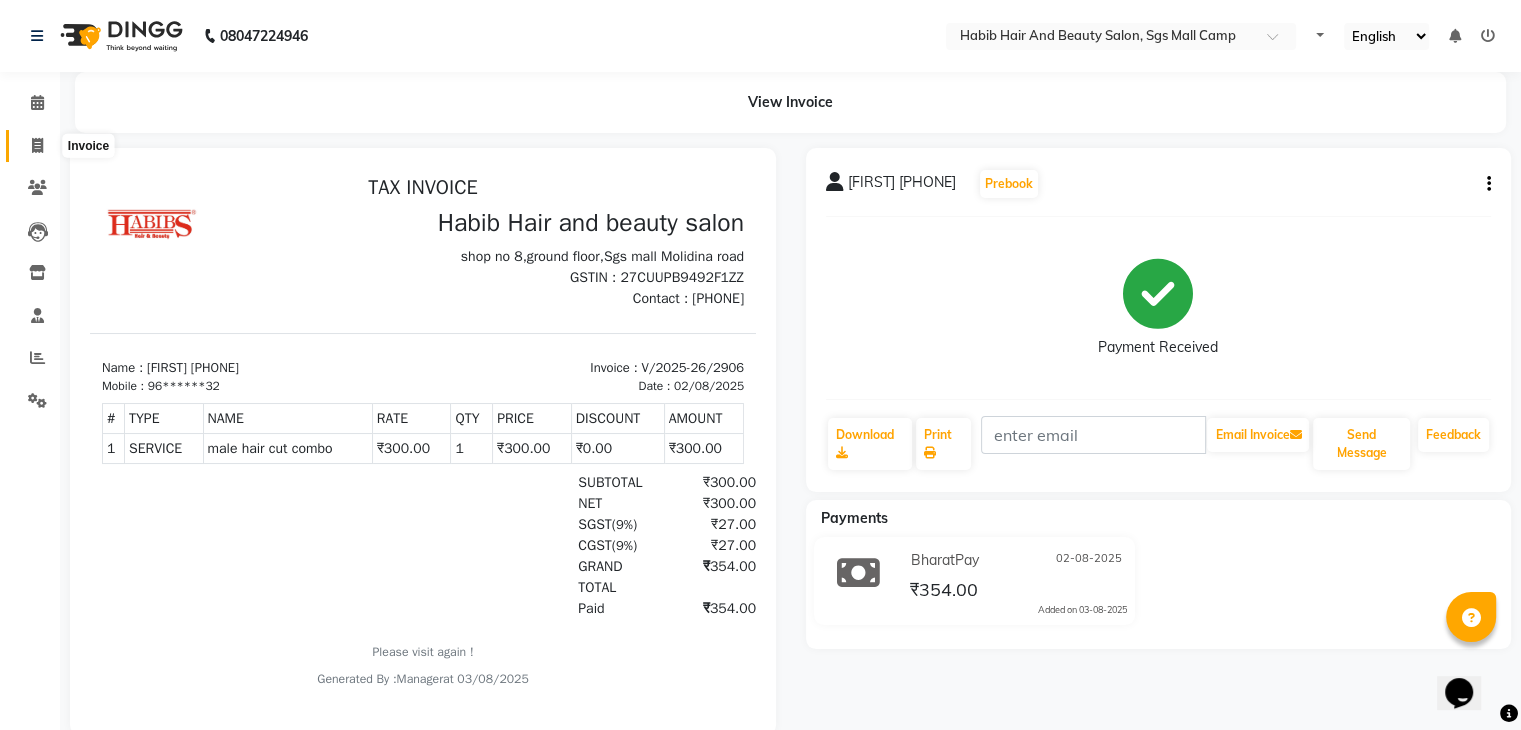 click 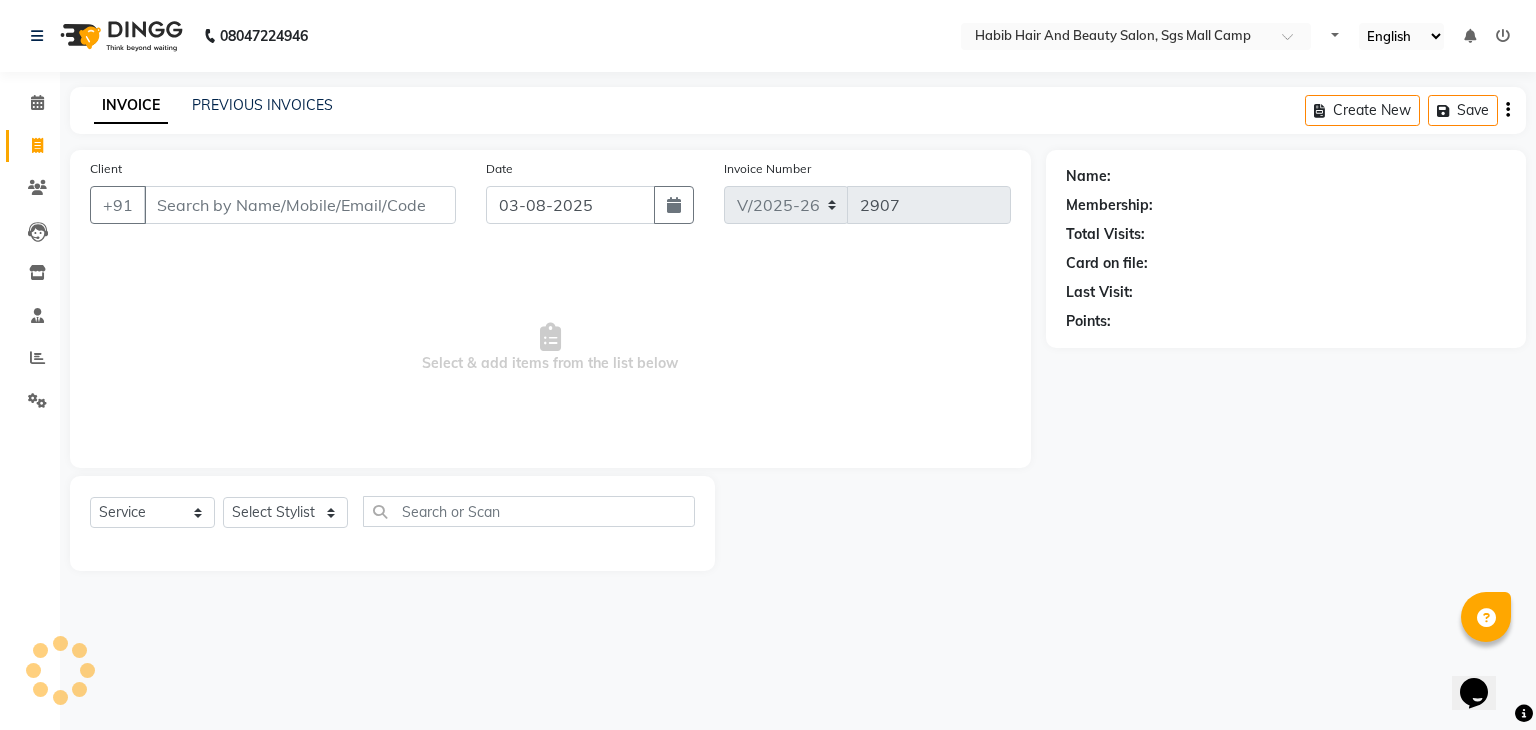 click on "Client" at bounding box center [300, 205] 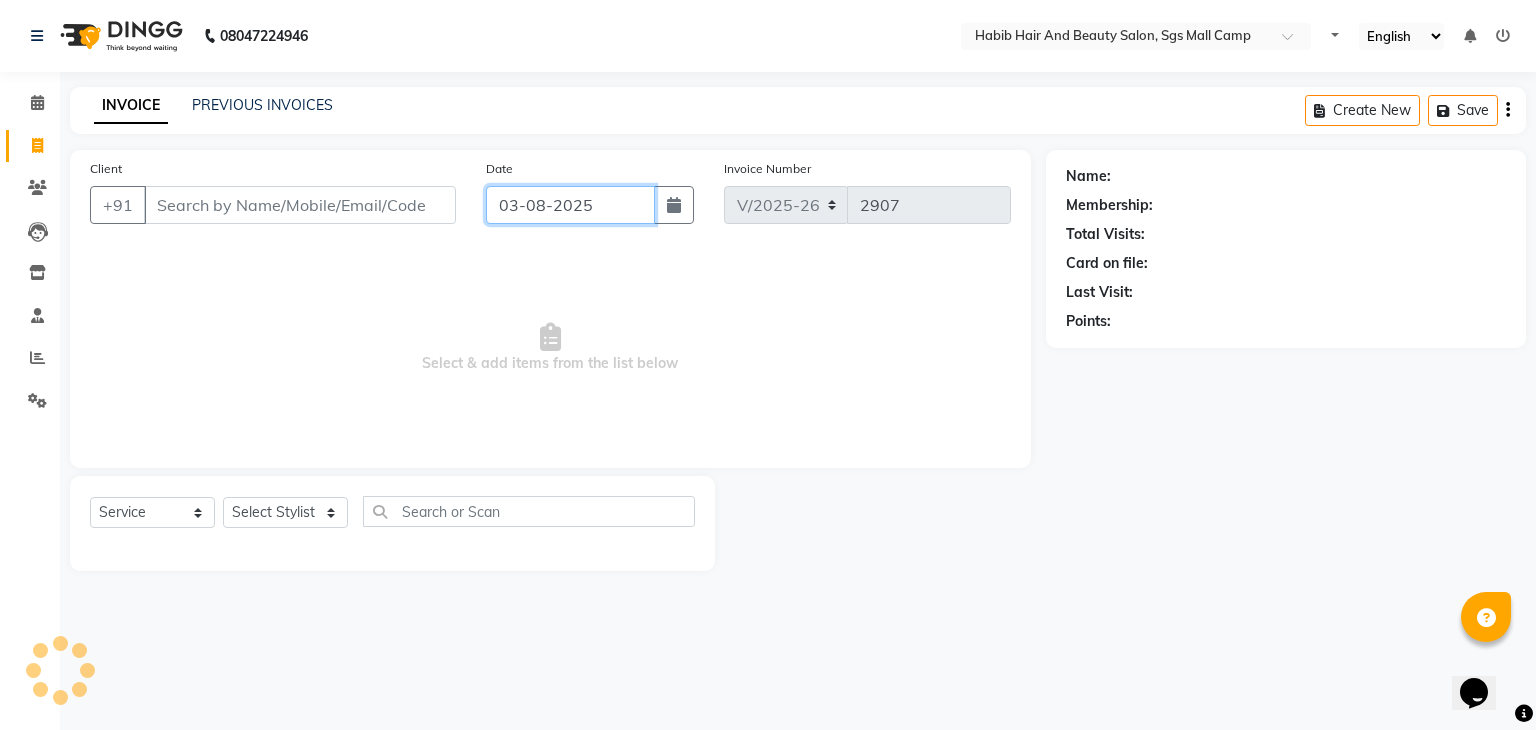 click on "03-08-2025" 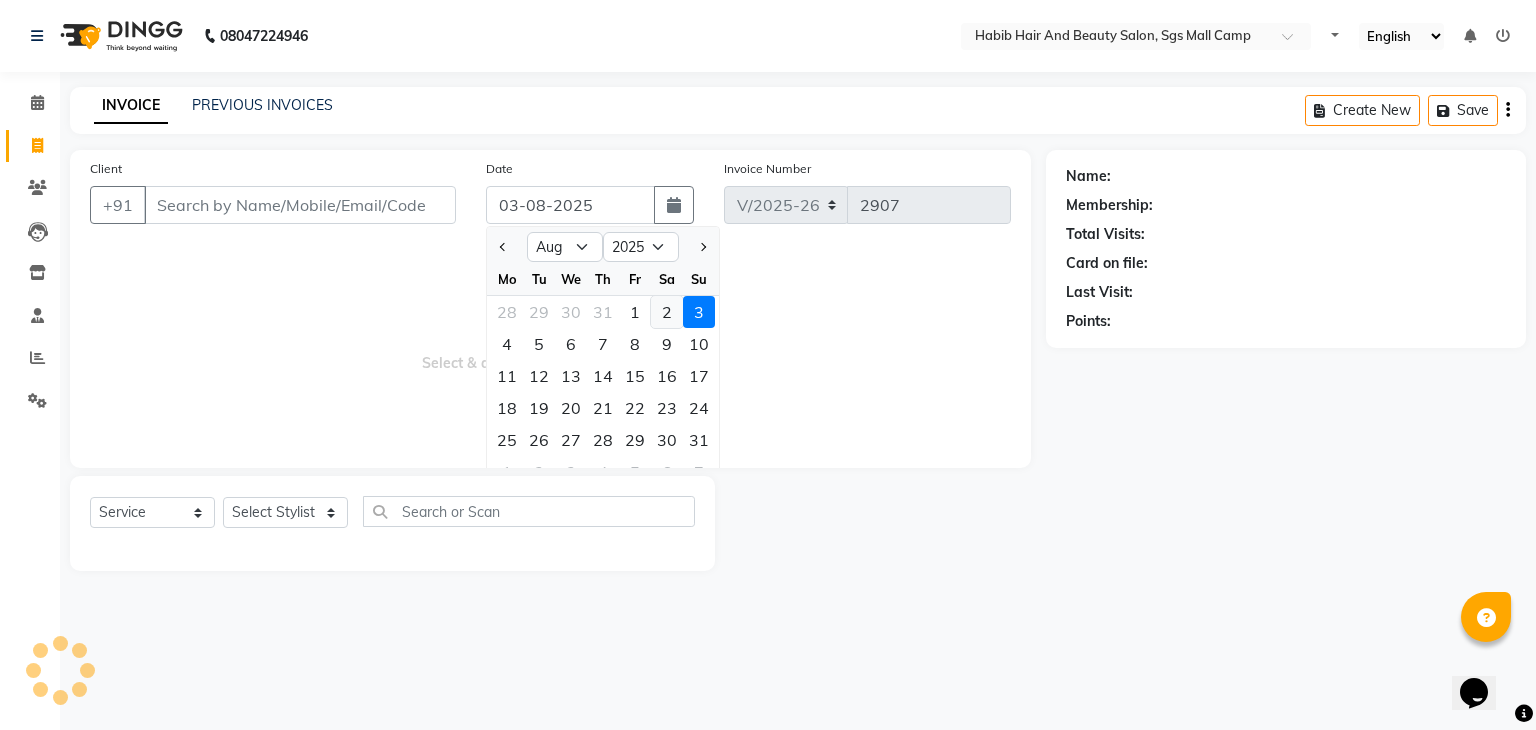 click on "2" 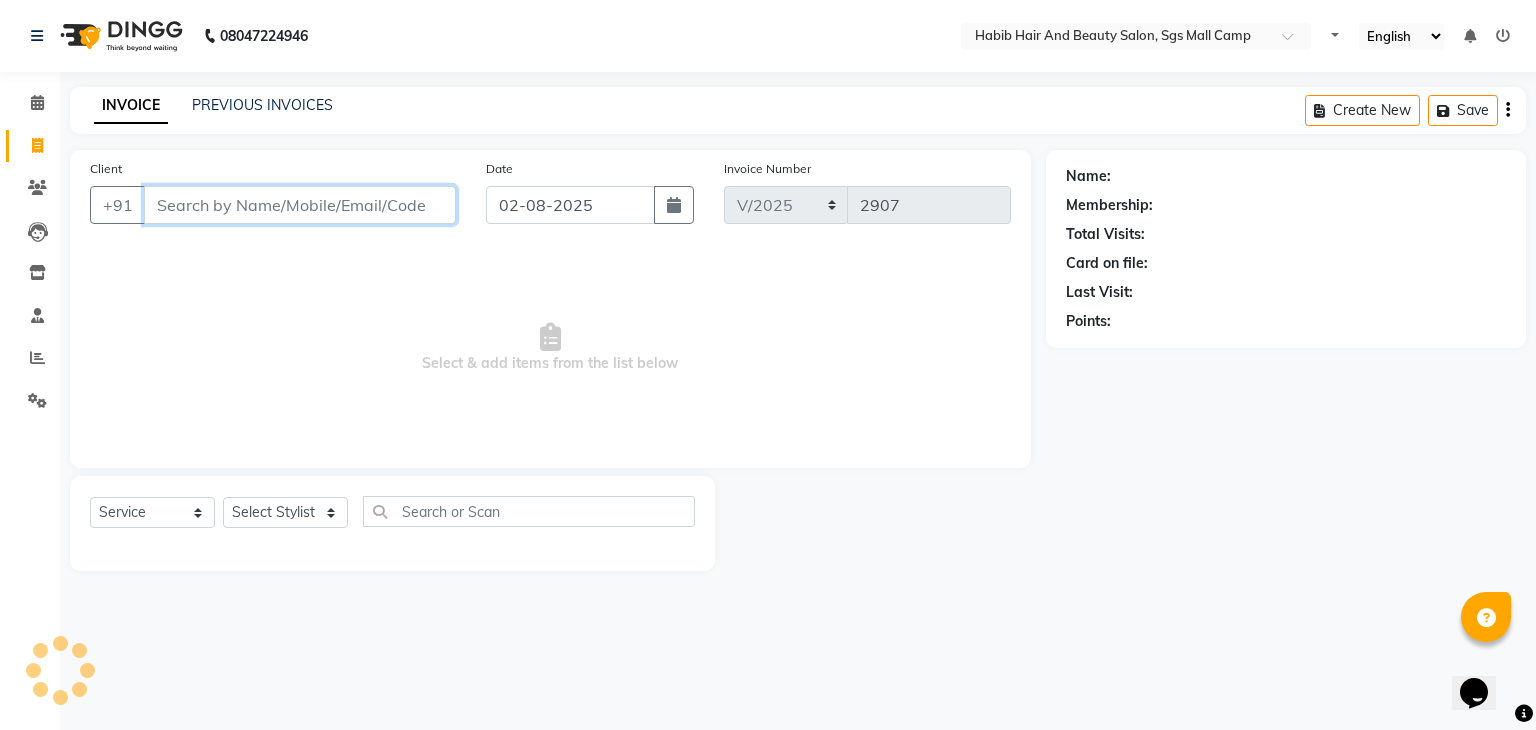 click on "Client" at bounding box center [300, 205] 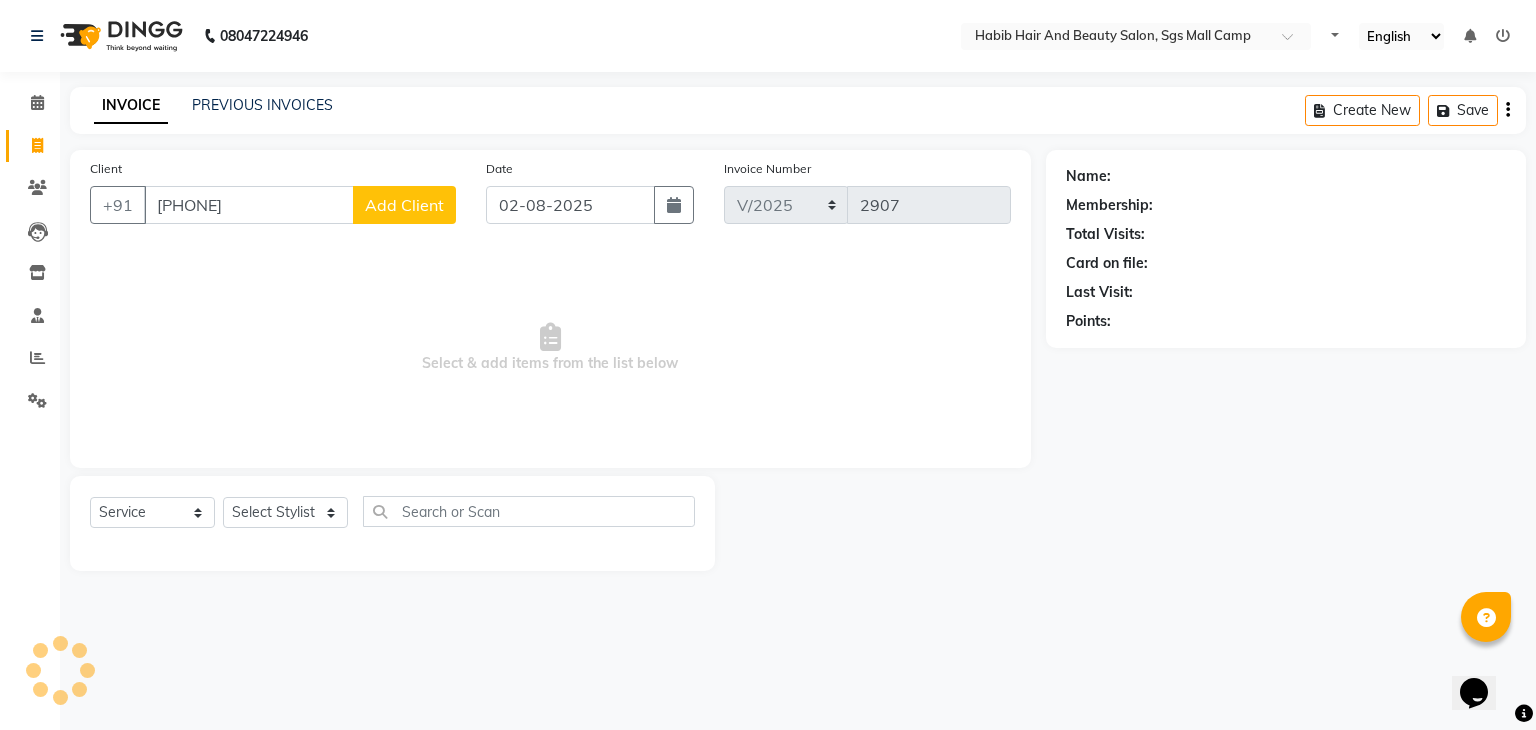 click on "Add Client" 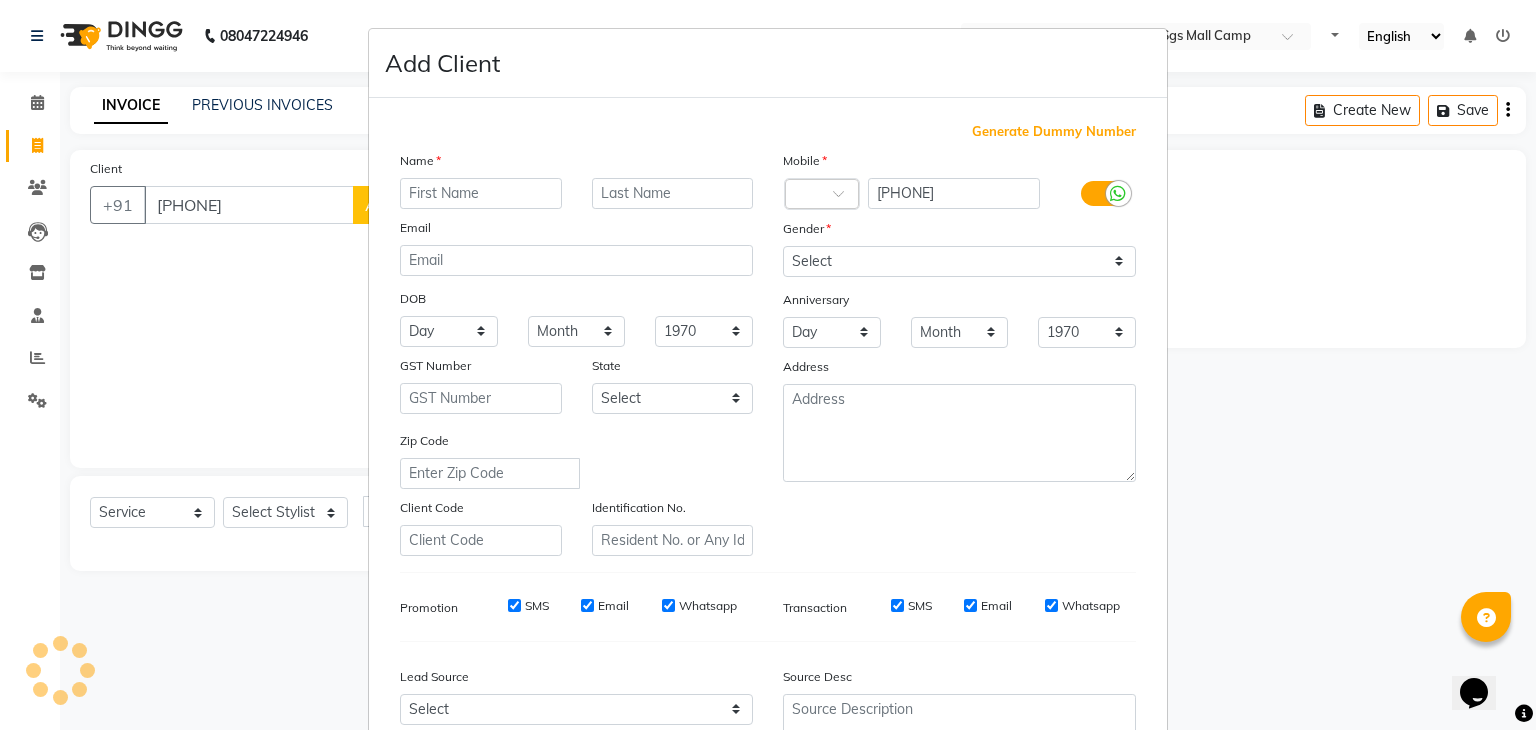 click at bounding box center [481, 193] 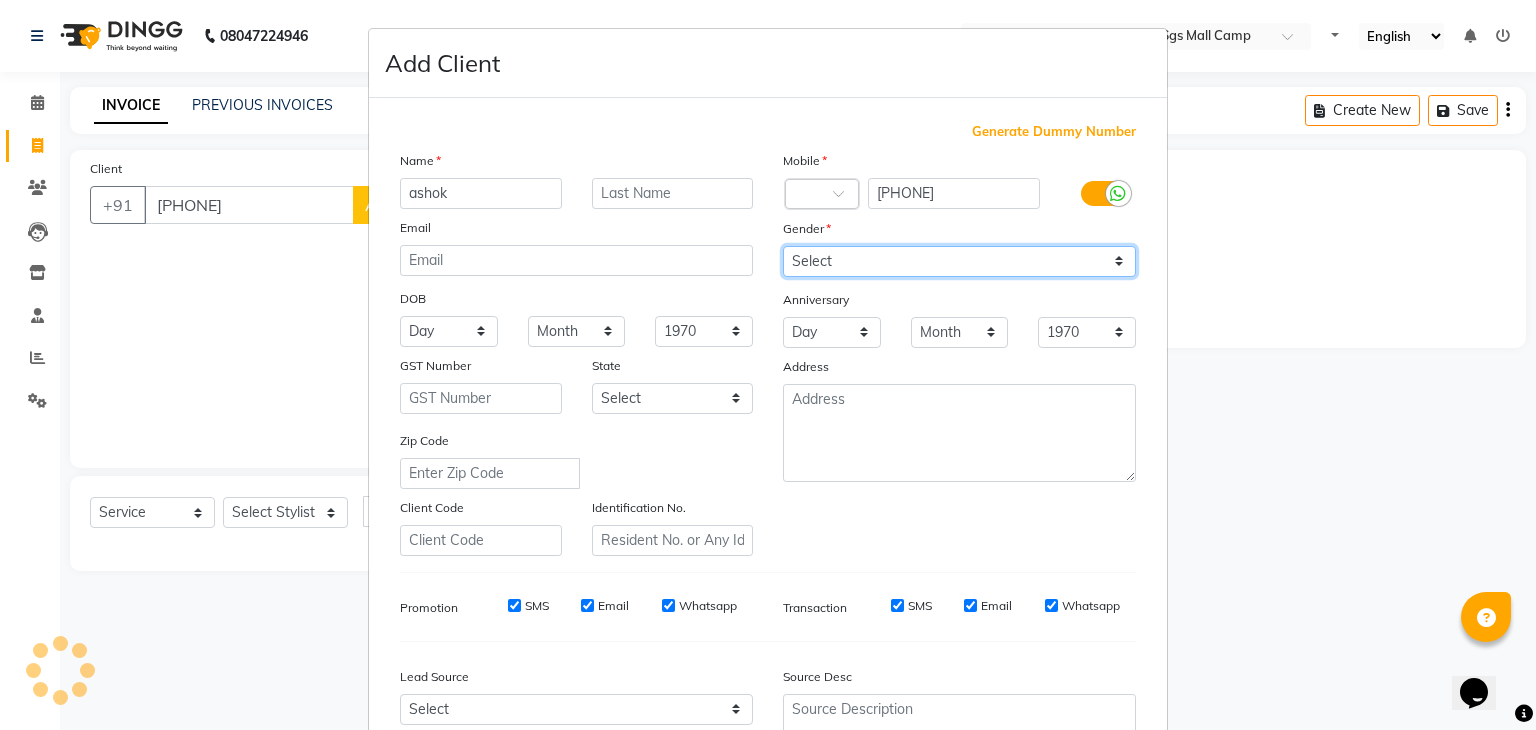 click on "Select Male Female Other Prefer Not To Say" at bounding box center (959, 261) 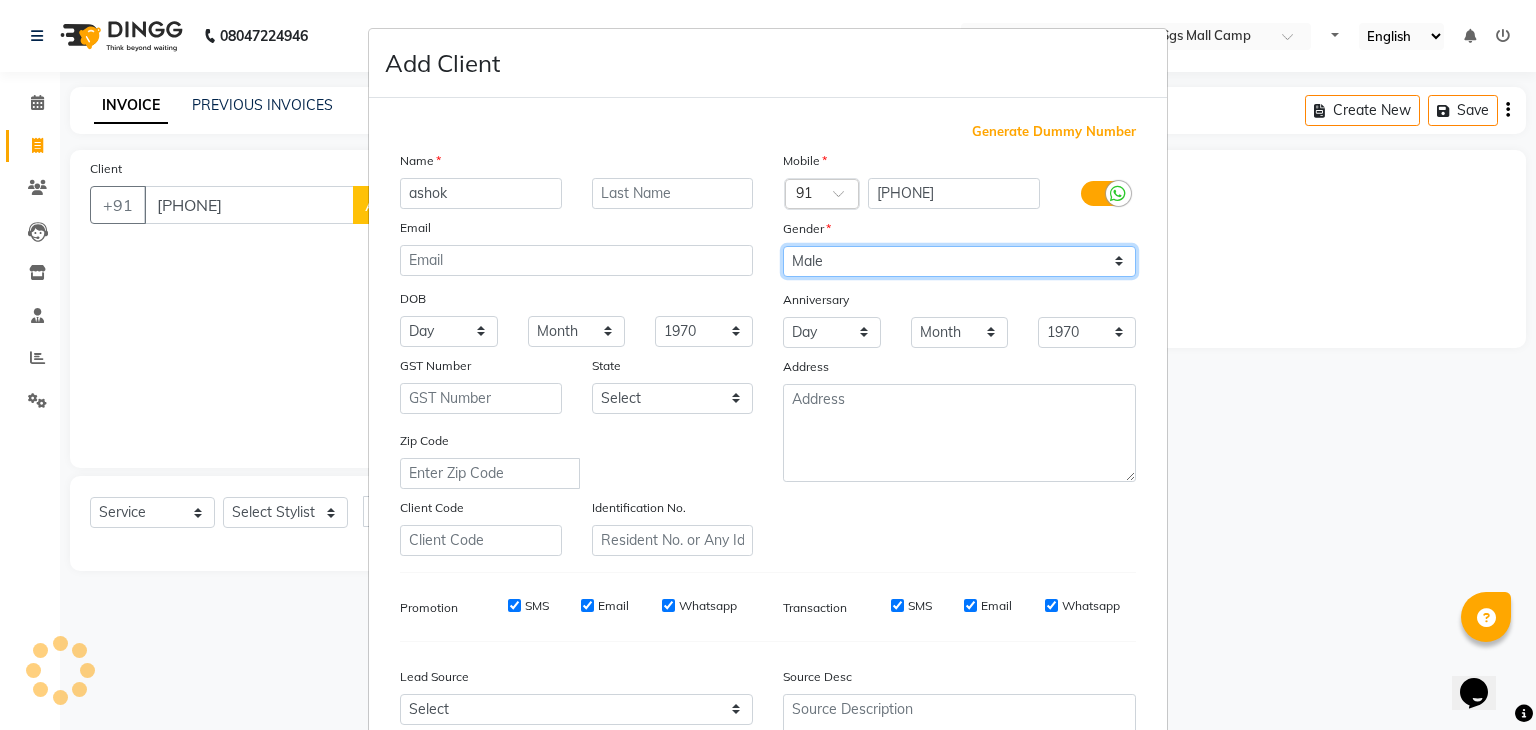 click on "Select Male Female Other Prefer Not To Say" at bounding box center (959, 261) 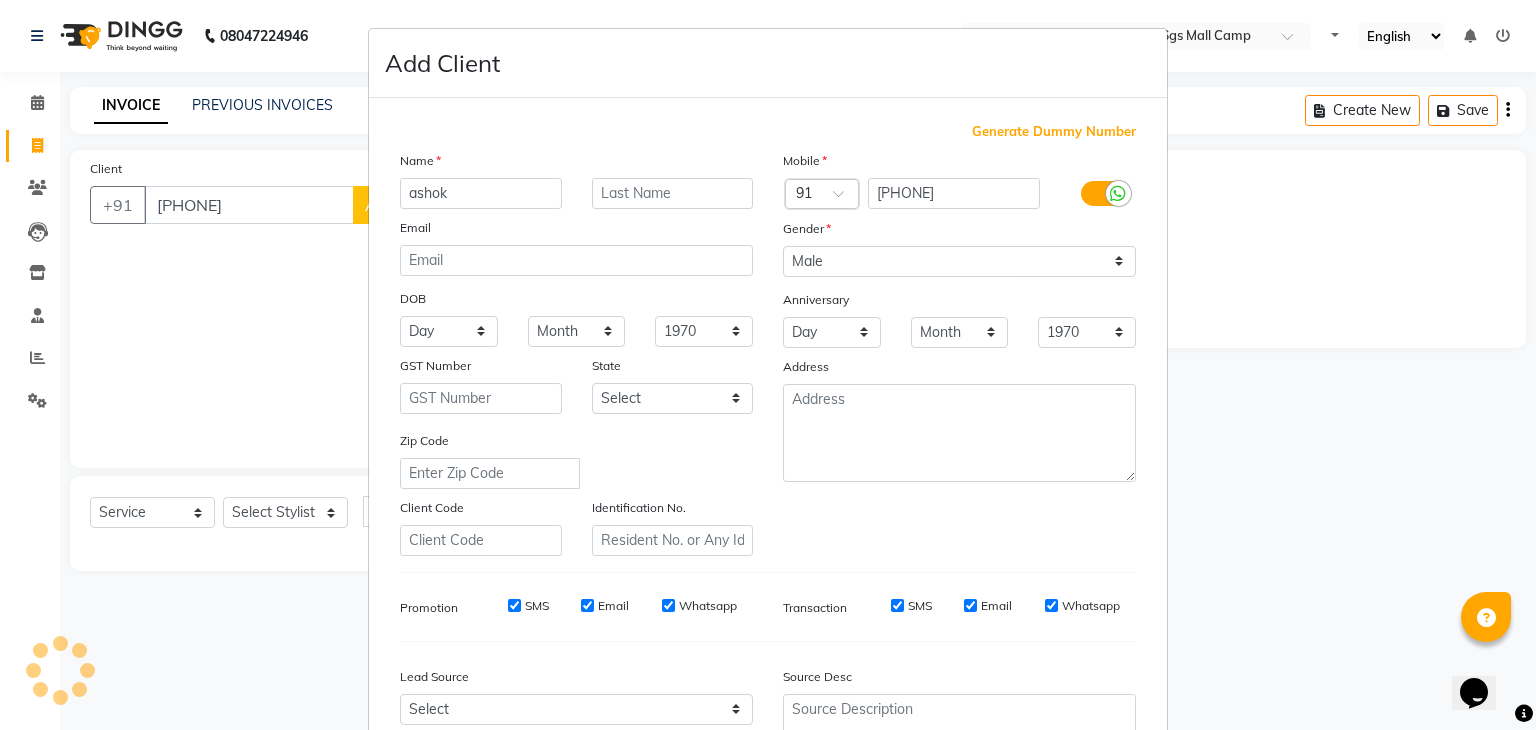 click on "Name ashok Email DOB Day 01 02 03 04 05 06 07 08 09 10 11 12 13 14 15 16 17 18 19 20 21 22 23 24 25 26 27 28 29 30 31 Month January February March April May June July August September October November December 1940 1941 1942 1943 1944 1945 1946 1947 1948 1949 1950 1951 1952 1953 1954 1955 1956 1957 1958 1959 1960 1961 1962 1963 1964 1965 1966 1967 1968 1969 1970 1971 1972 1973 1974 1975 1976 1977 1978 1979 1980 1981 1982 1983 1984 1985 1986 1987 1988 1989 1990 1991 1992 1993 1994 1995 1996 1997 1998 1999 2000 2001 2002 2003 2004 2005 2006 2007 2008 2009 2010 2011 2012 2013 2014 2015 2016 2017 2018 2019 2020 2021 2022 2023 2024 GST Number State Select Andaman and Nicobar Islands Andhra Pradesh Arunachal Pradesh Assam Bihar Chandigarh Chhattisgarh Dadra and Nagar Haveli Daman and Diu Delhi Goa Gujarat Haryana Himachal Pradesh Jammu and Kashmir Jharkhand Karnataka Kerala Lakshadweep Madhya Pradesh Maharashtra Manipur Meghalaya Mizoram Nagaland Odisha Pondicherry Punjab Rajasthan Sikkim Tamil Nadu Telangana" at bounding box center (576, 353) 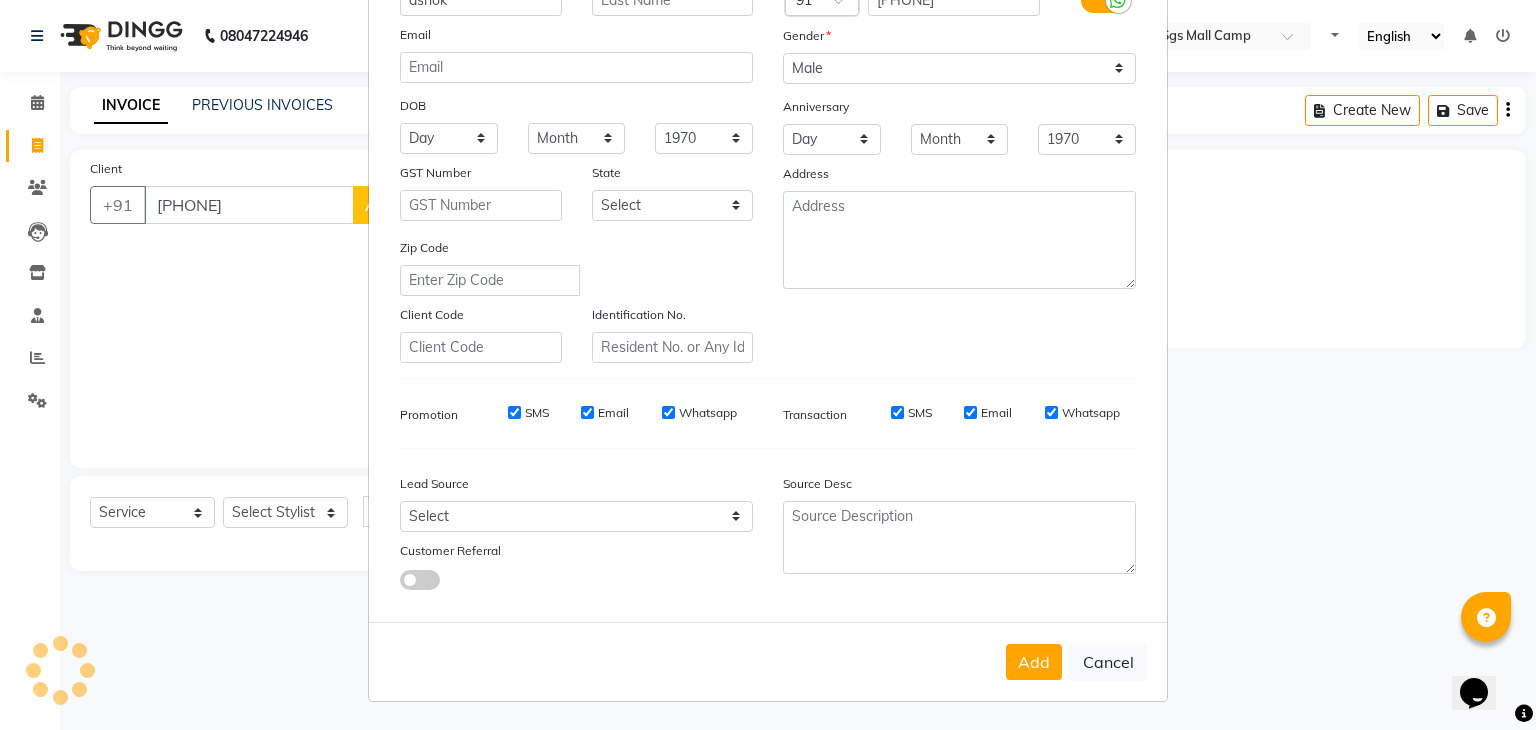 scroll, scrollTop: 203, scrollLeft: 0, axis: vertical 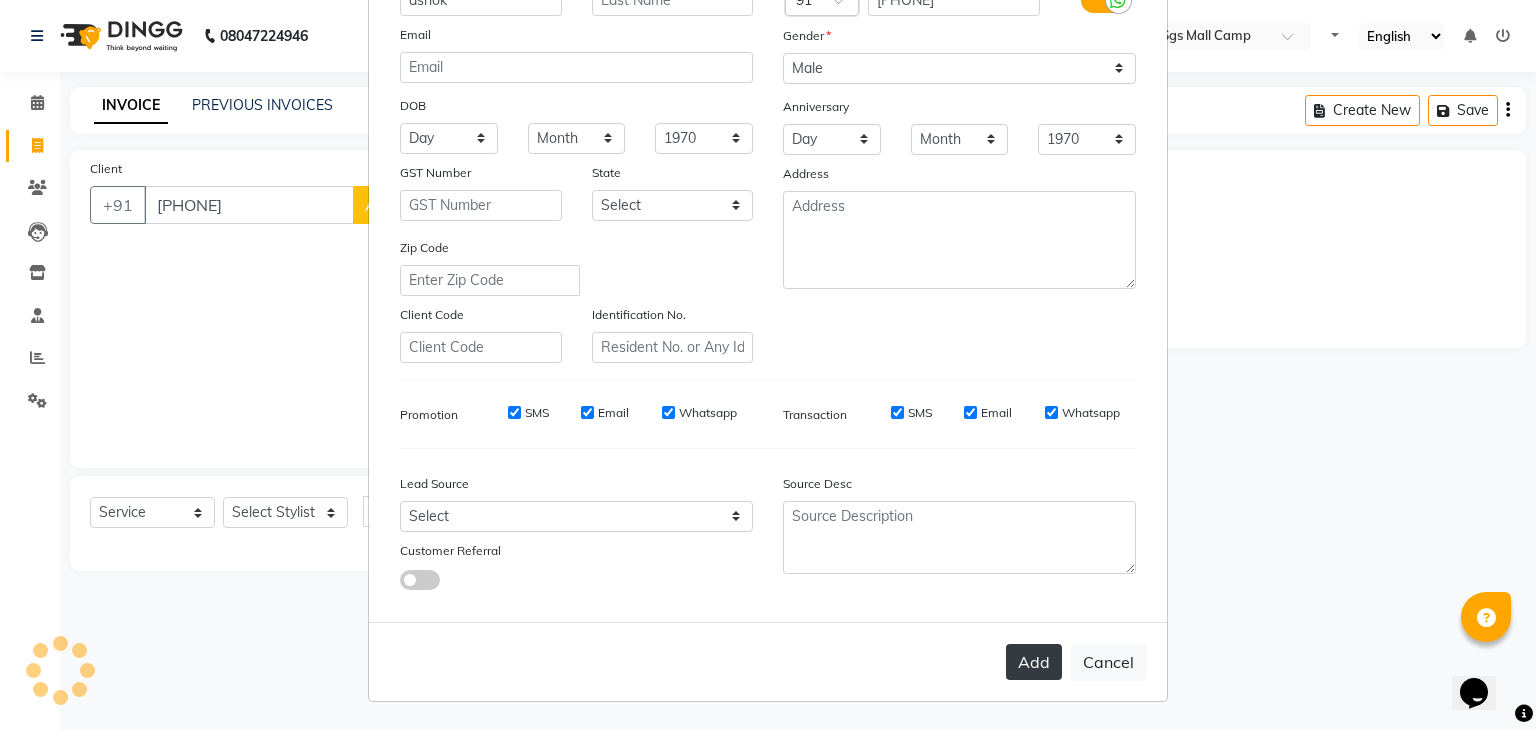click on "Add" at bounding box center (1034, 662) 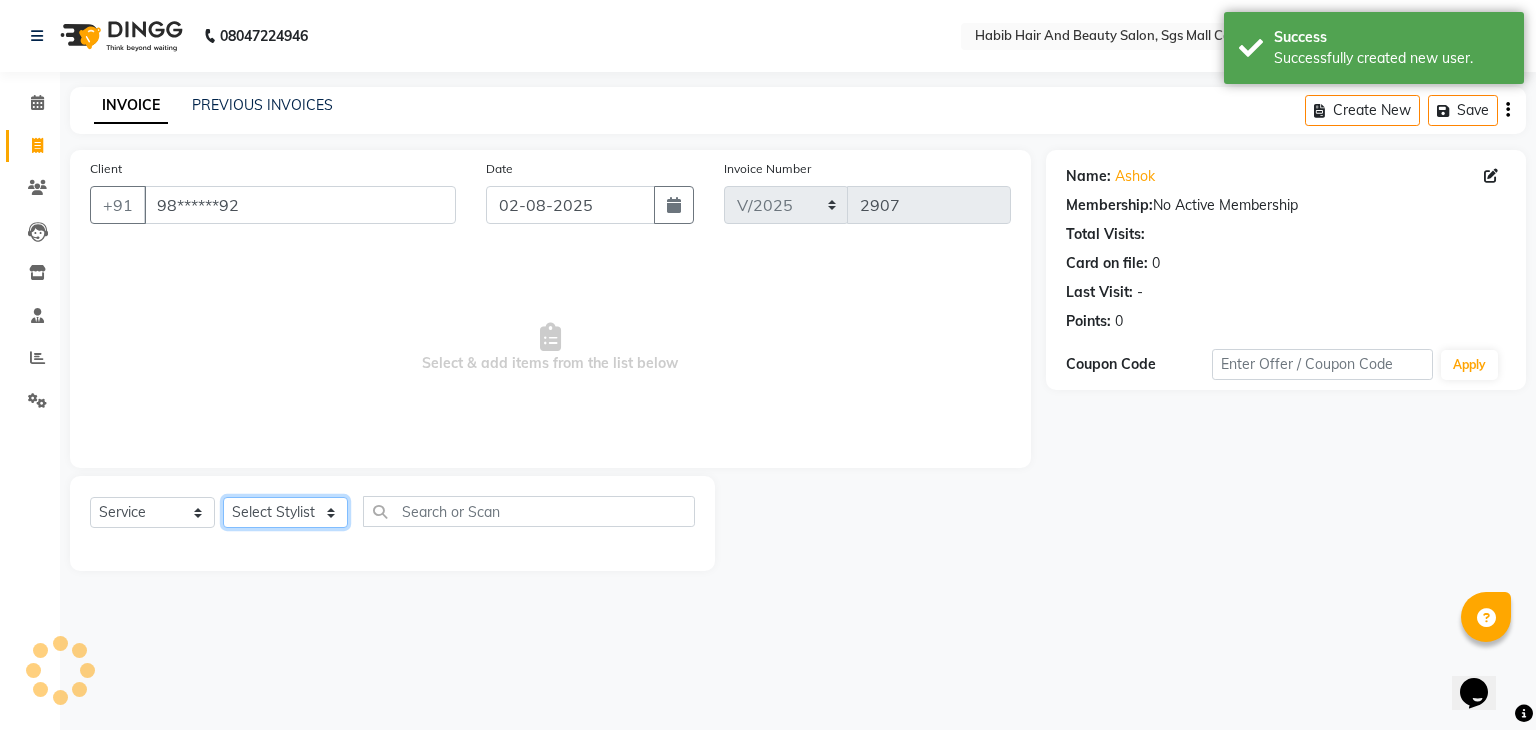 click on "Select Stylist" 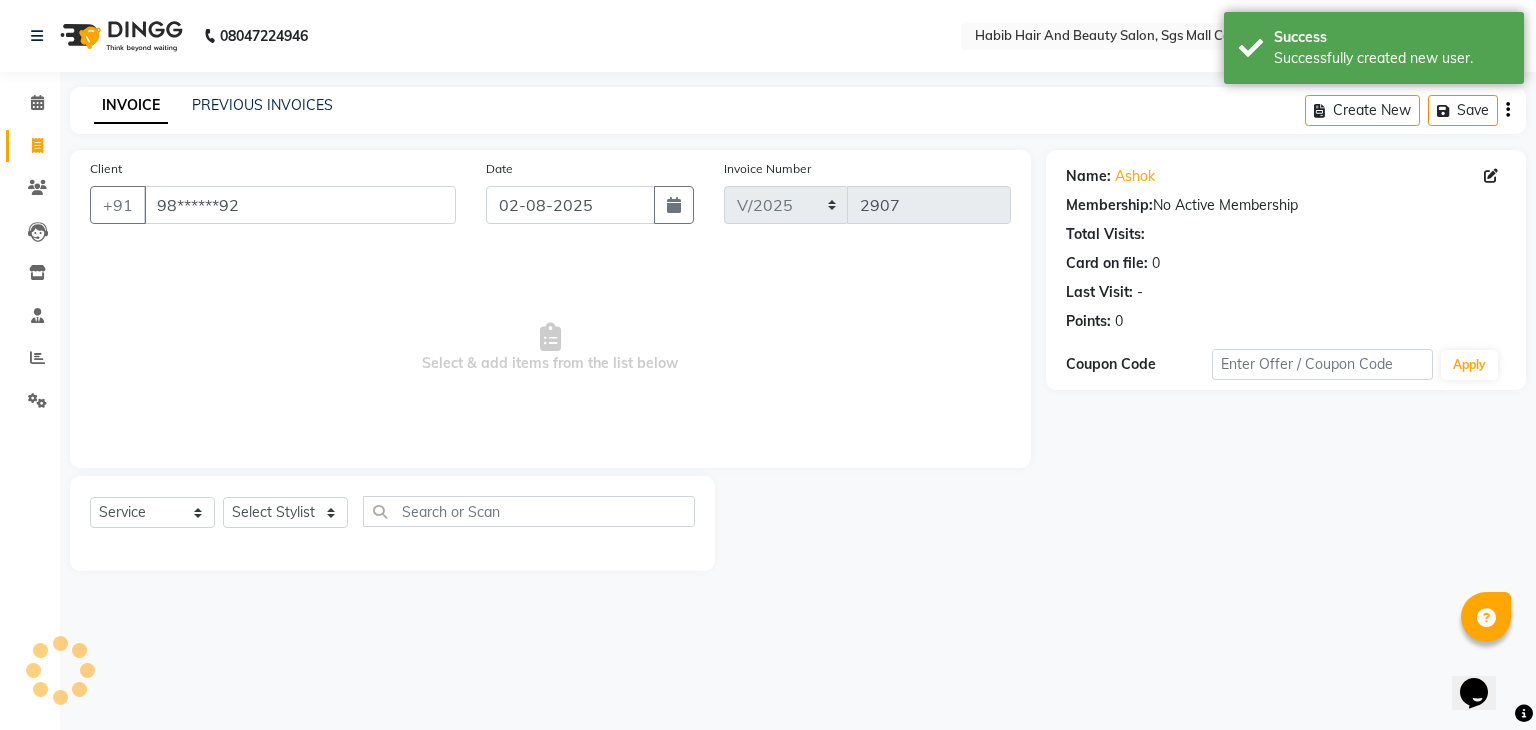 click on "Select & add items from the list below" at bounding box center (550, 348) 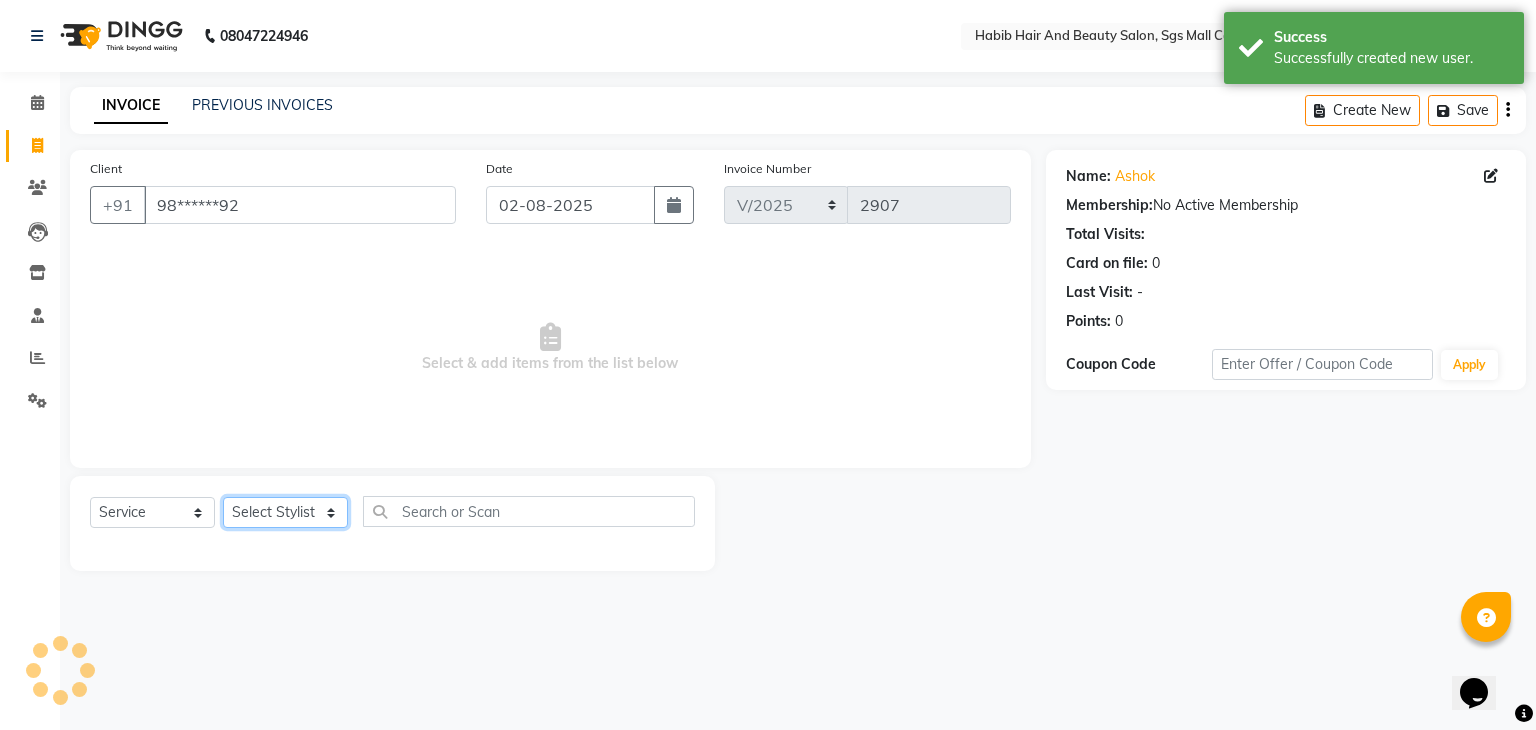 click on "Select Stylist" 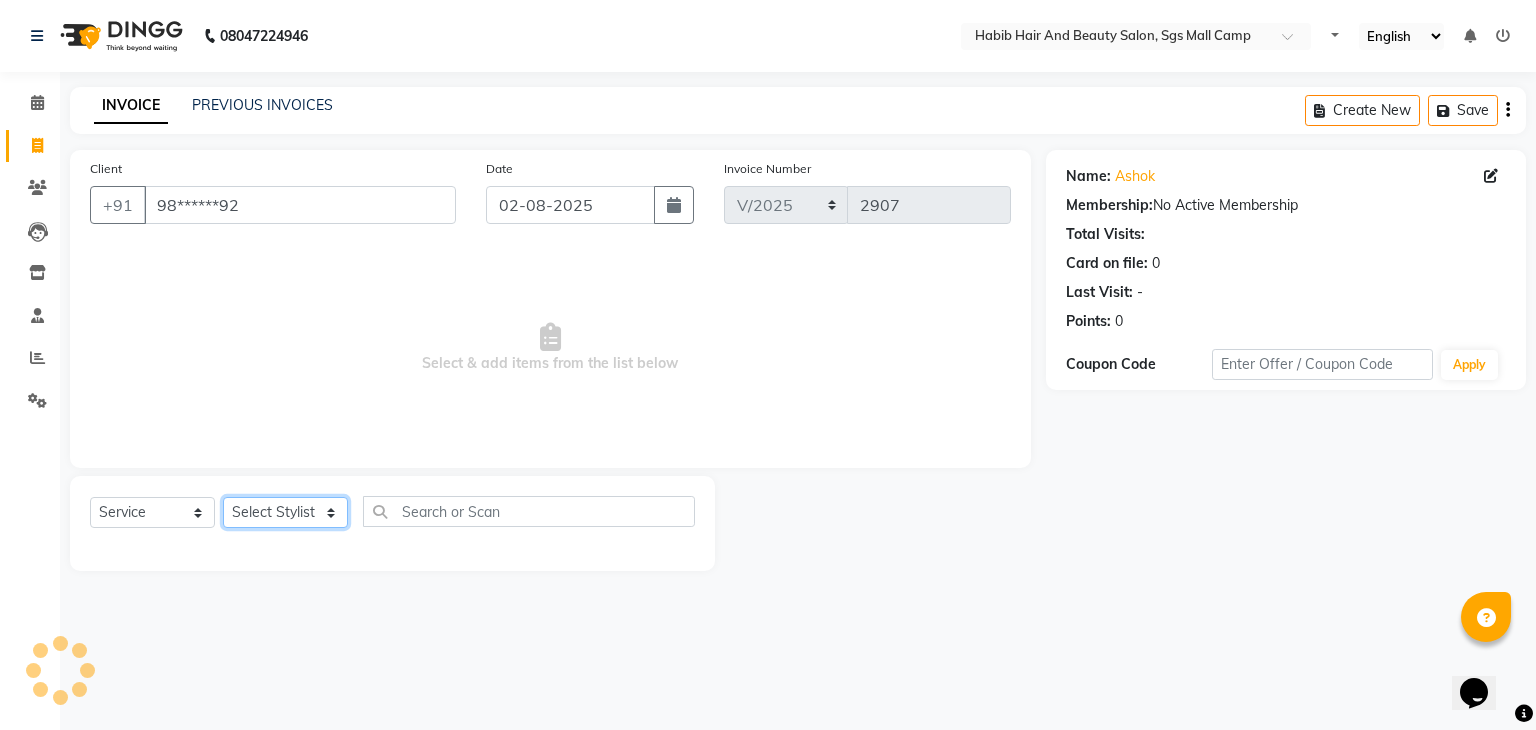 click on "Select Stylist" 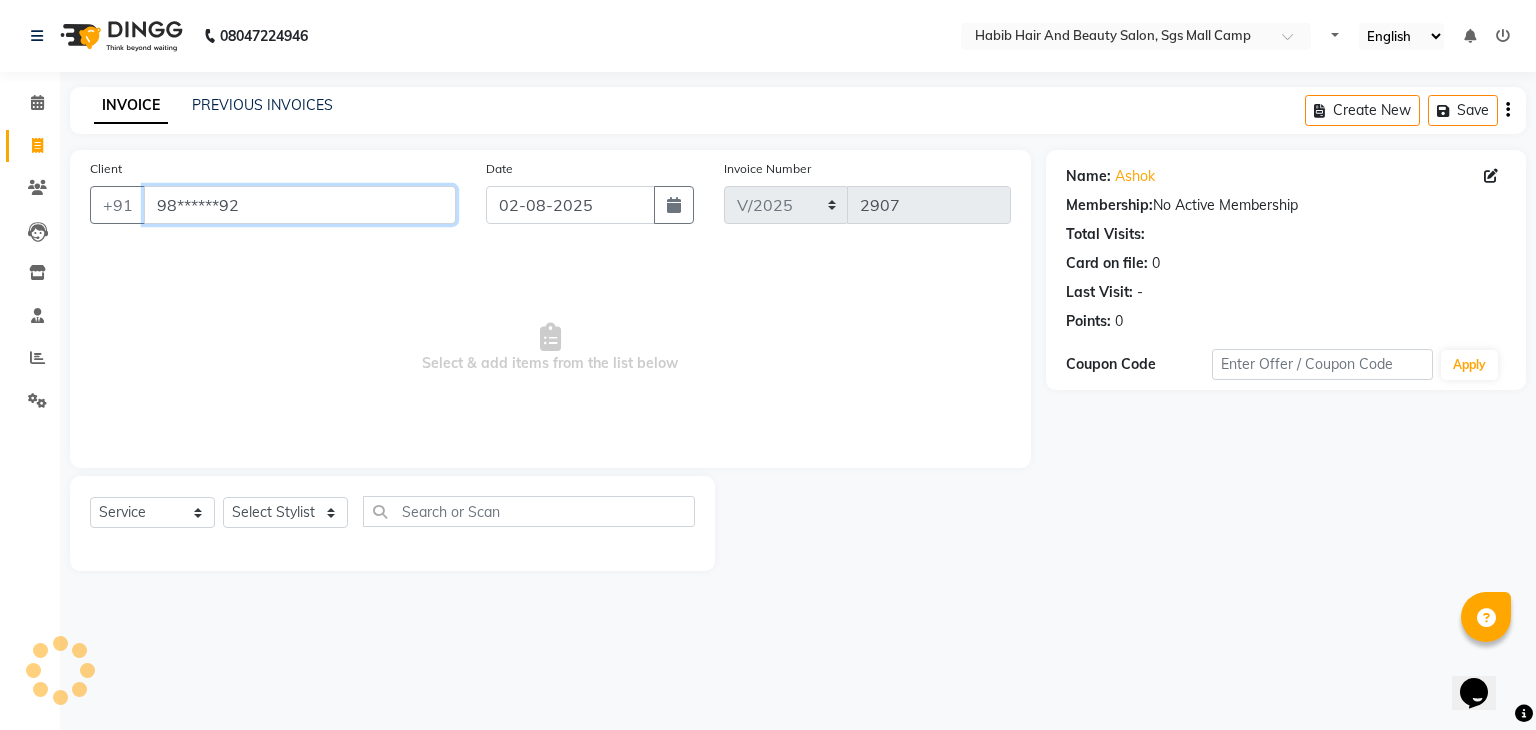 click on "98******92" at bounding box center (300, 205) 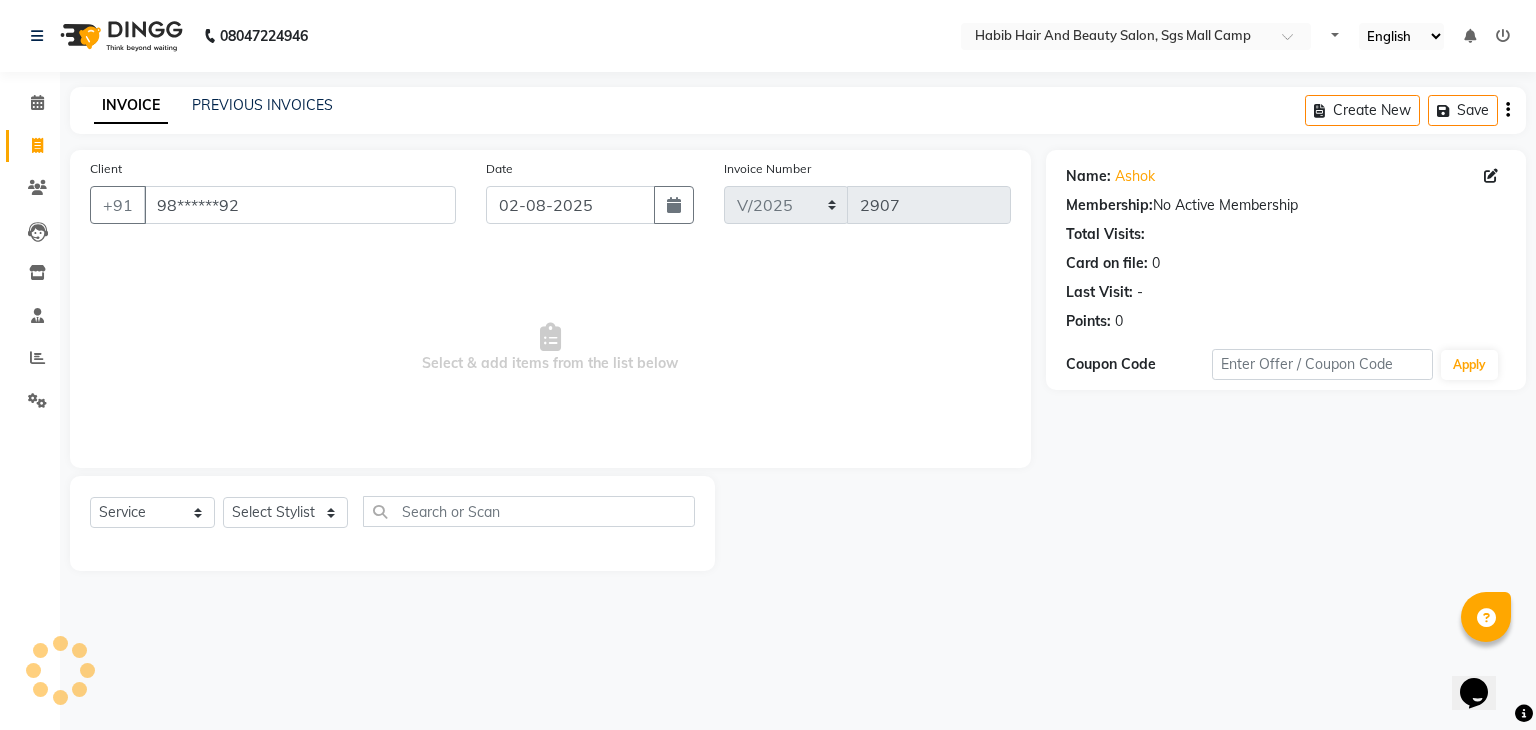 click on "Select & add items from the list below" at bounding box center [550, 348] 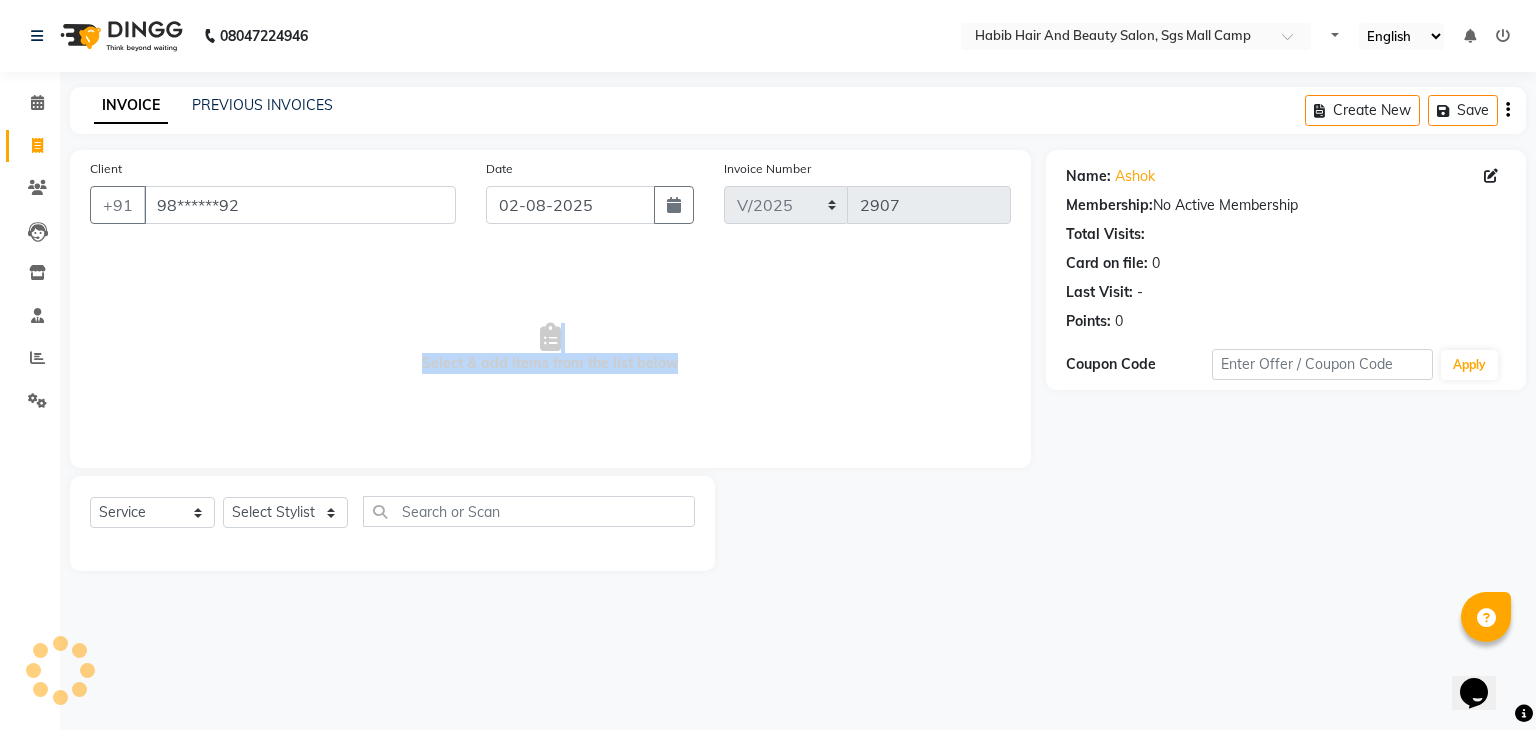 drag, startPoint x: 334, startPoint y: 337, endPoint x: 352, endPoint y: 418, distance: 82.9759 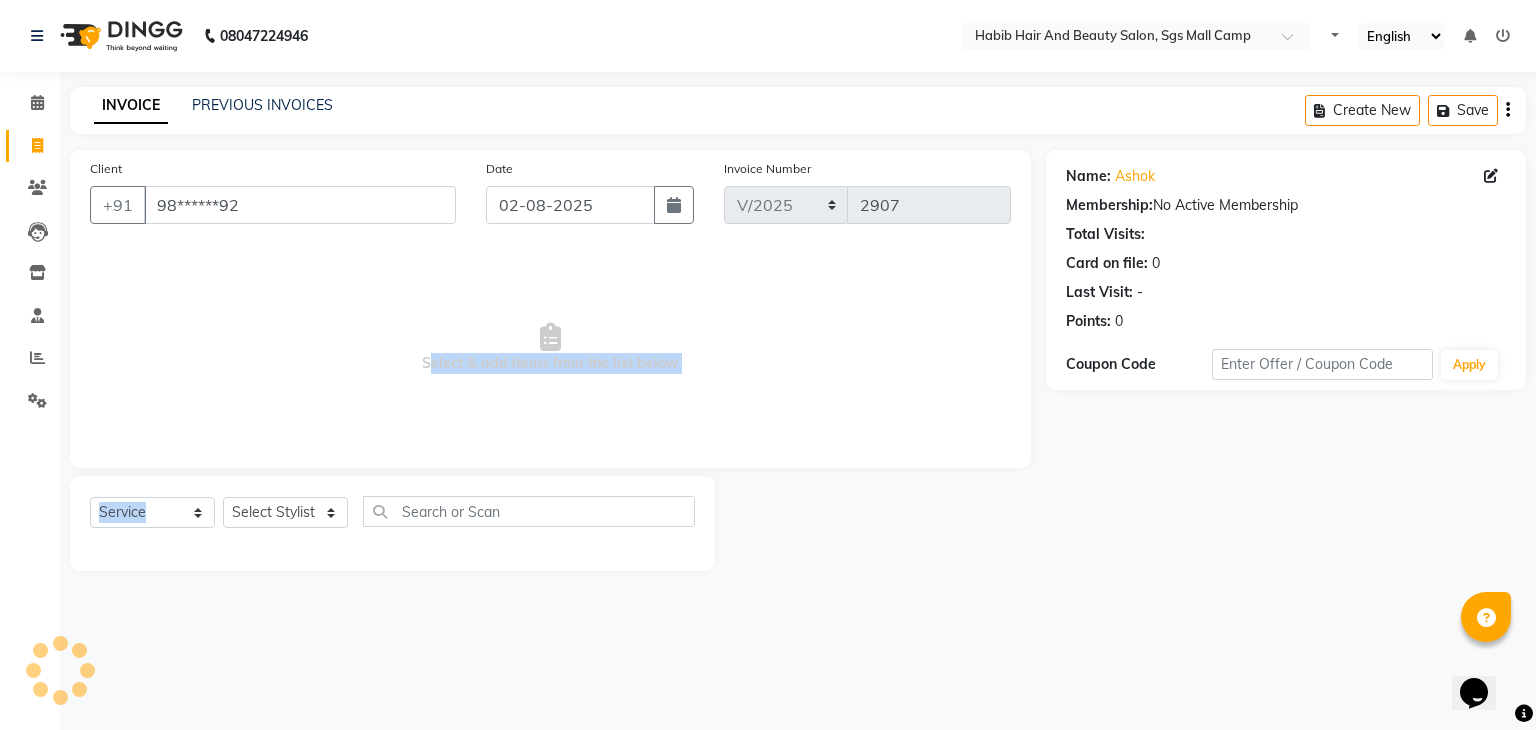 drag, startPoint x: 352, startPoint y: 418, endPoint x: 334, endPoint y: 507, distance: 90.80198 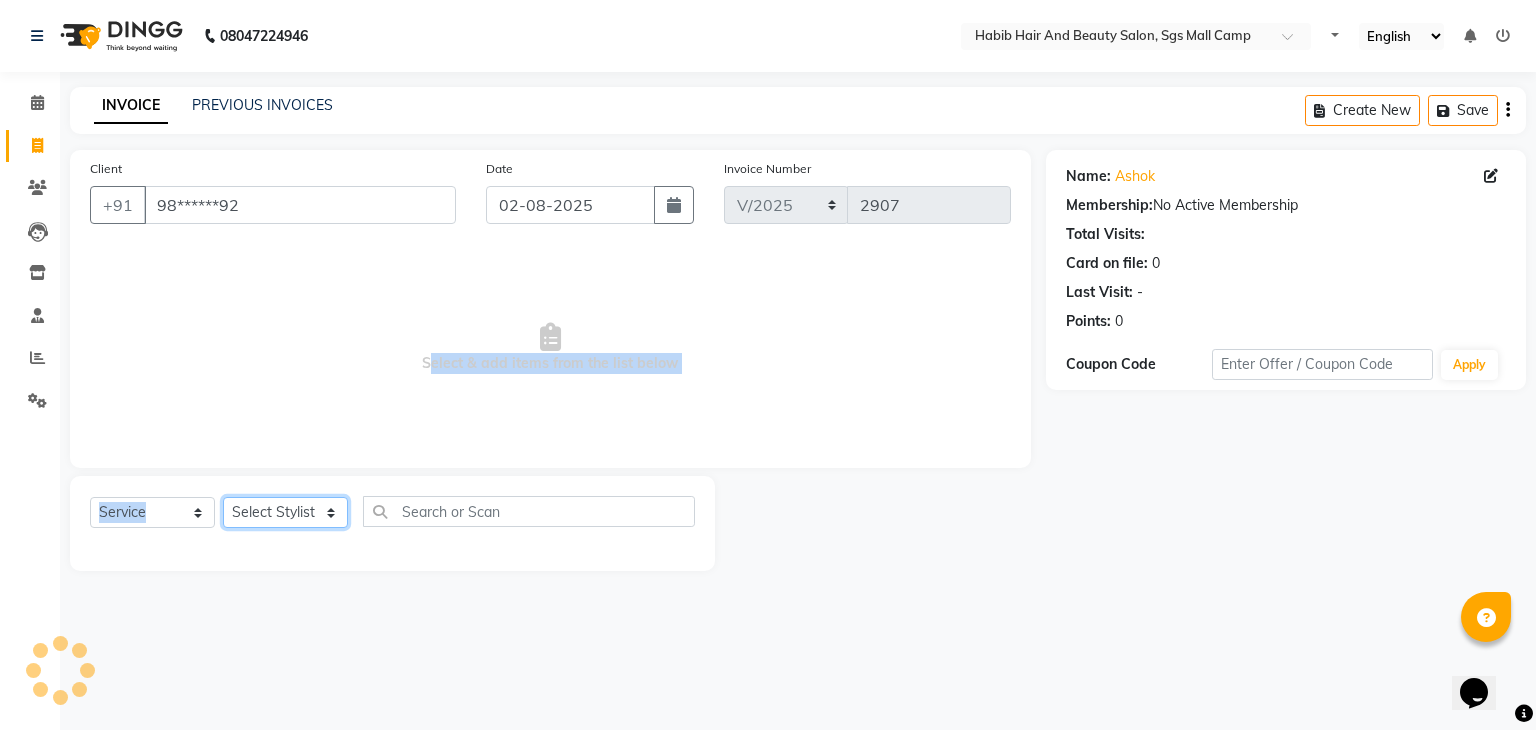 click on "Select Stylist" 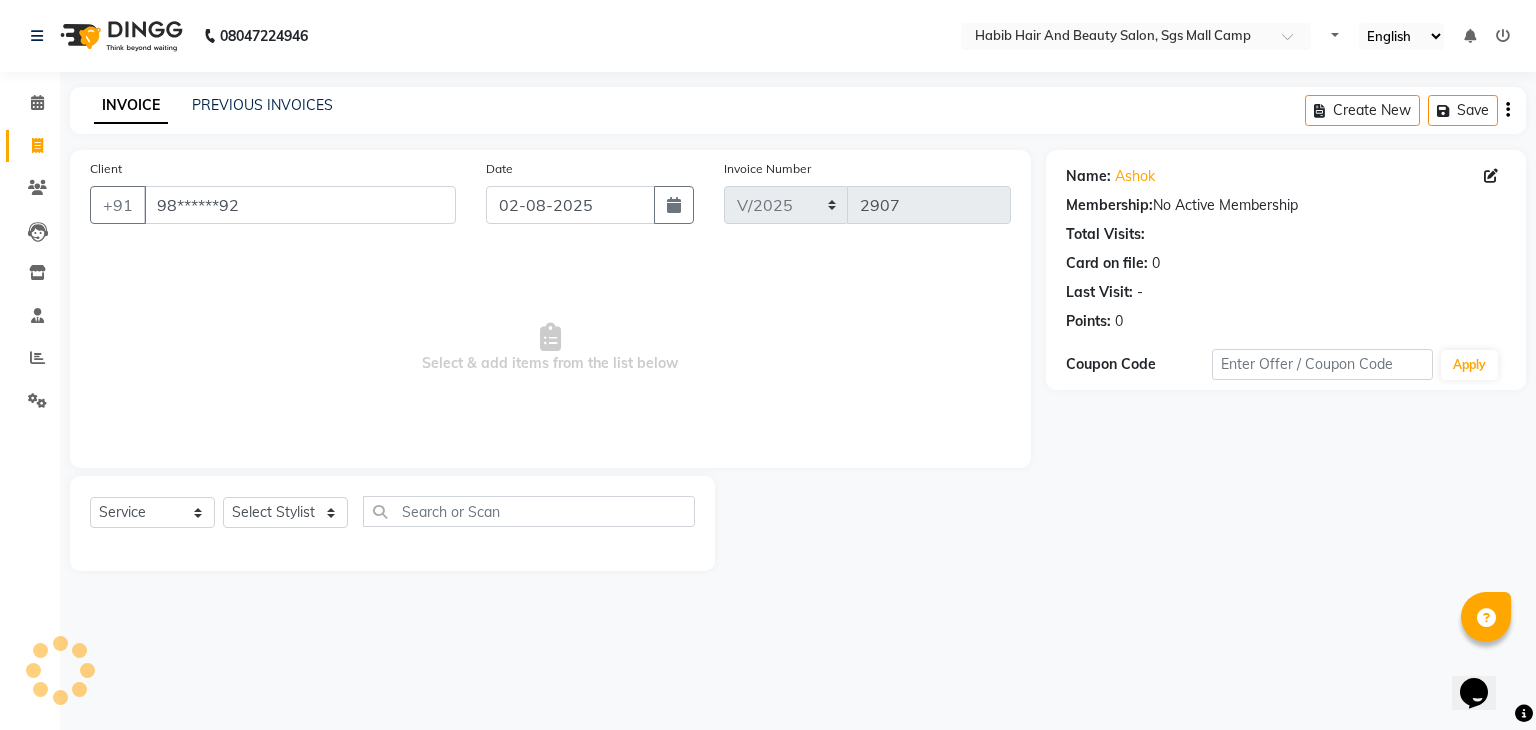 click on "Select & add items from the list below" at bounding box center (550, 348) 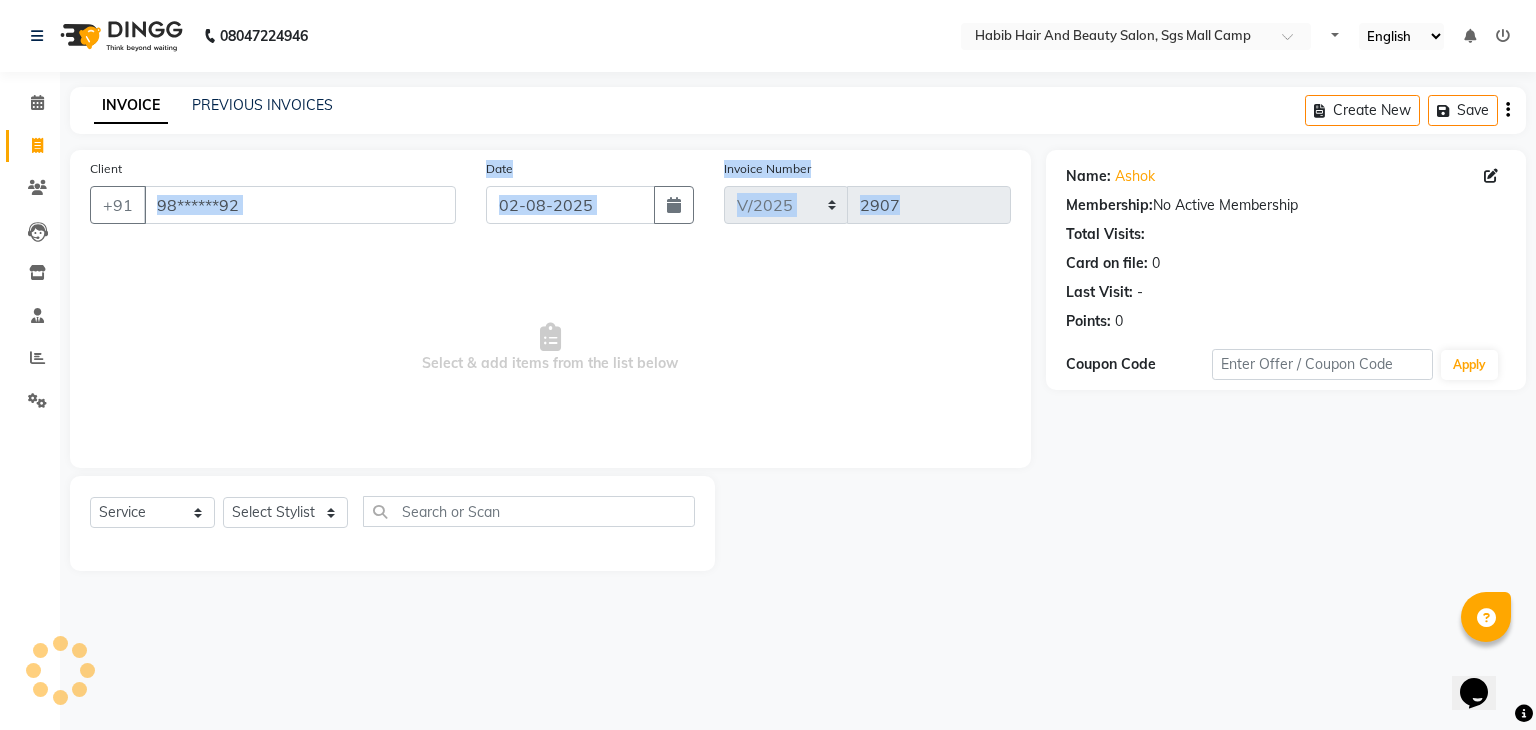 drag, startPoint x: 341, startPoint y: 279, endPoint x: 335, endPoint y: 218, distance: 61.294373 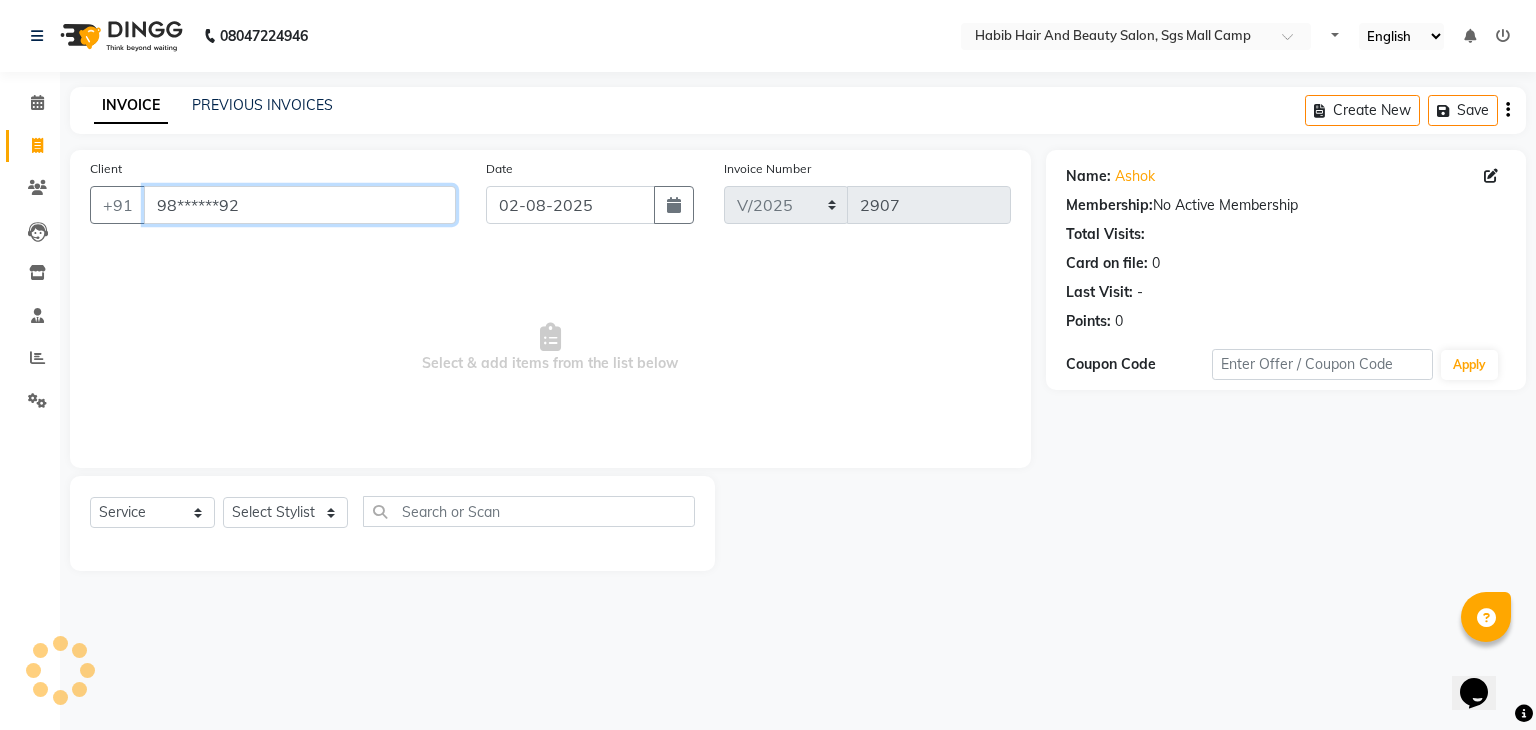 click on "98******92" at bounding box center (300, 205) 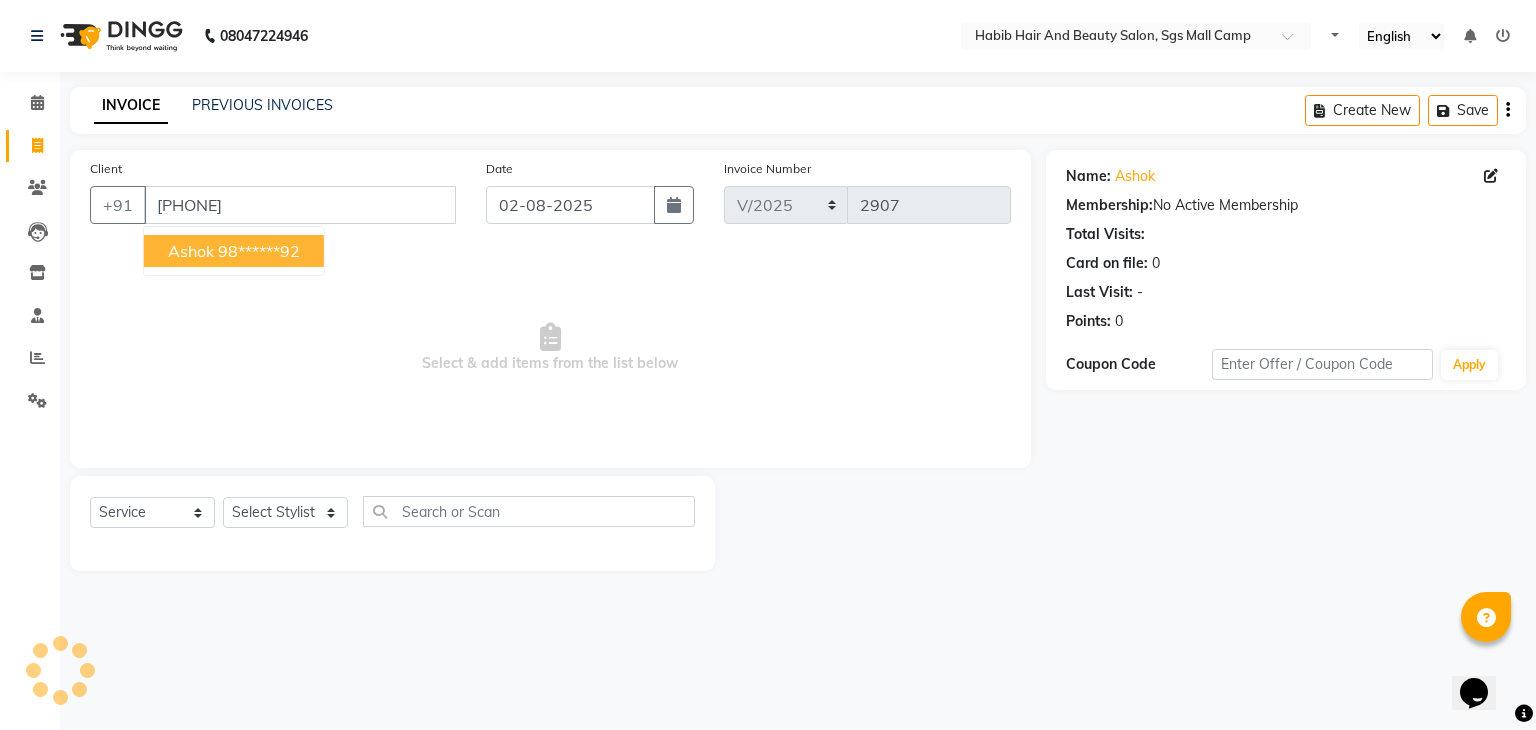 click on "98******92" at bounding box center (259, 251) 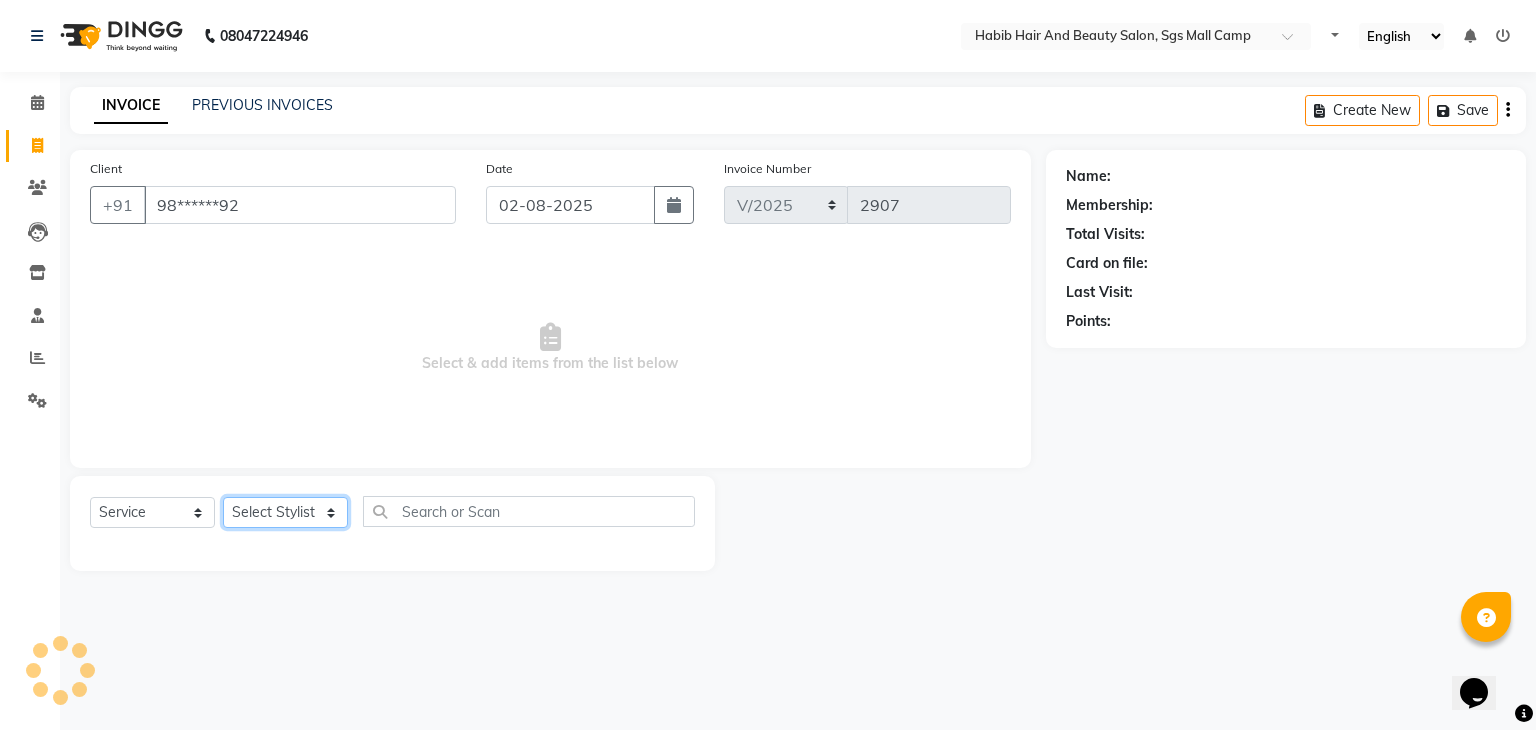 click on "Select Stylist" 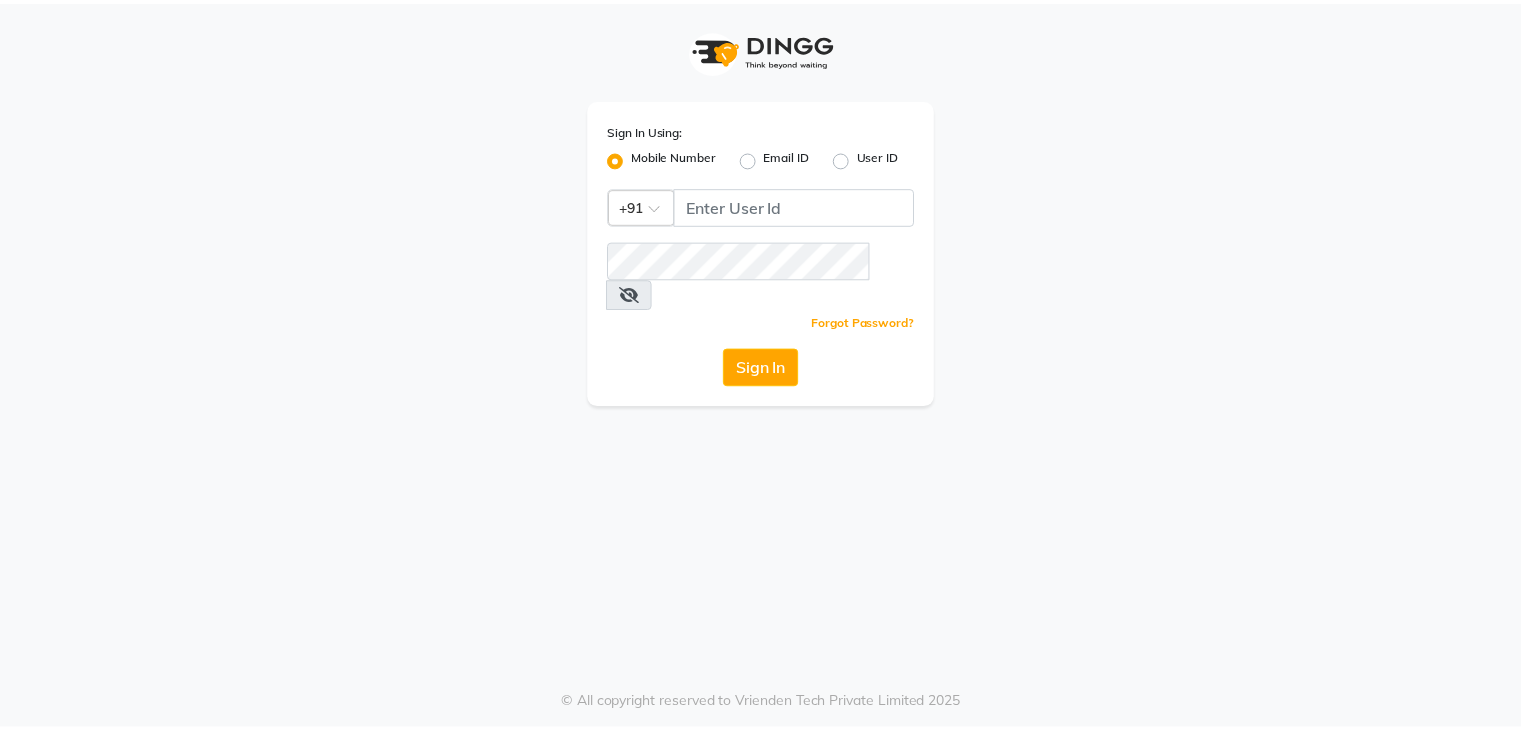scroll, scrollTop: 0, scrollLeft: 0, axis: both 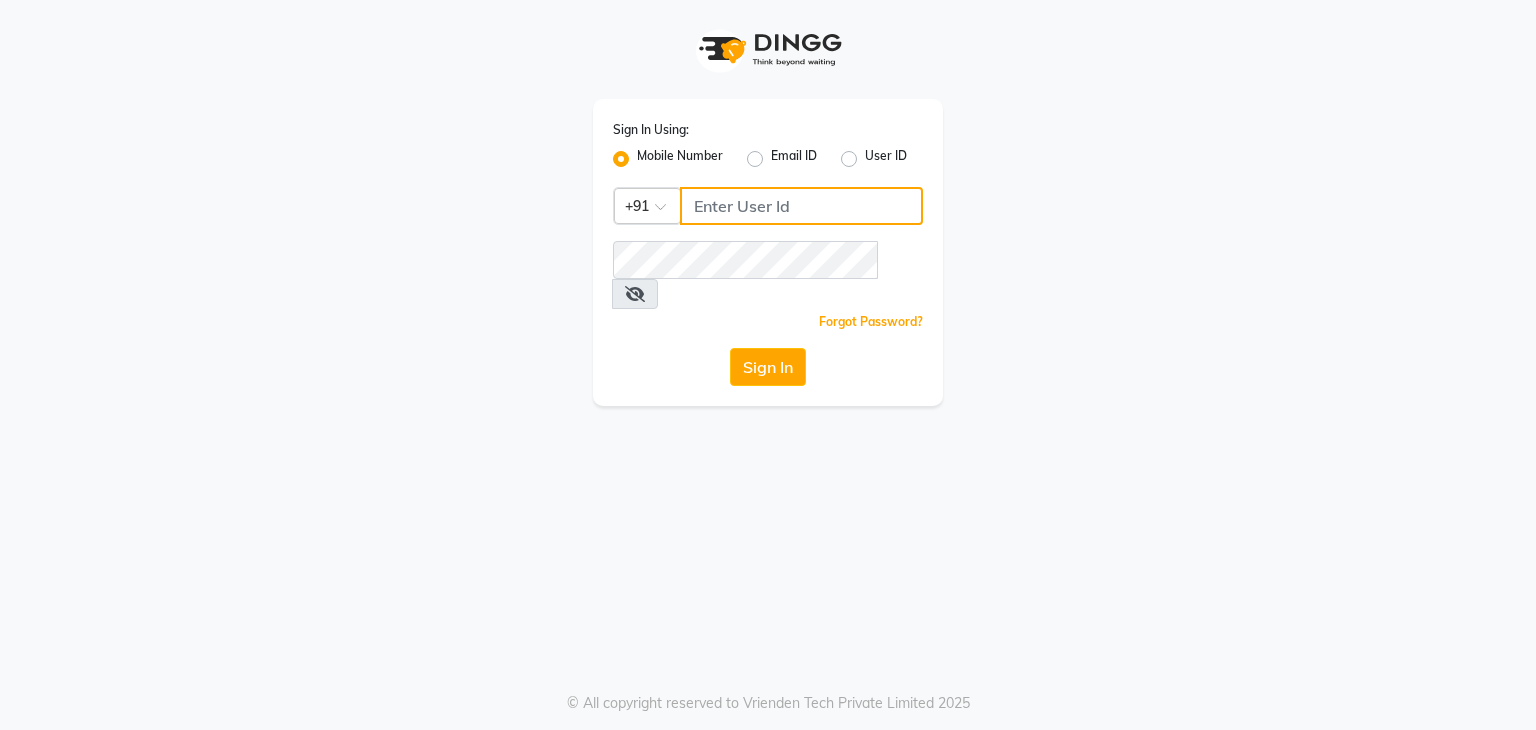 click 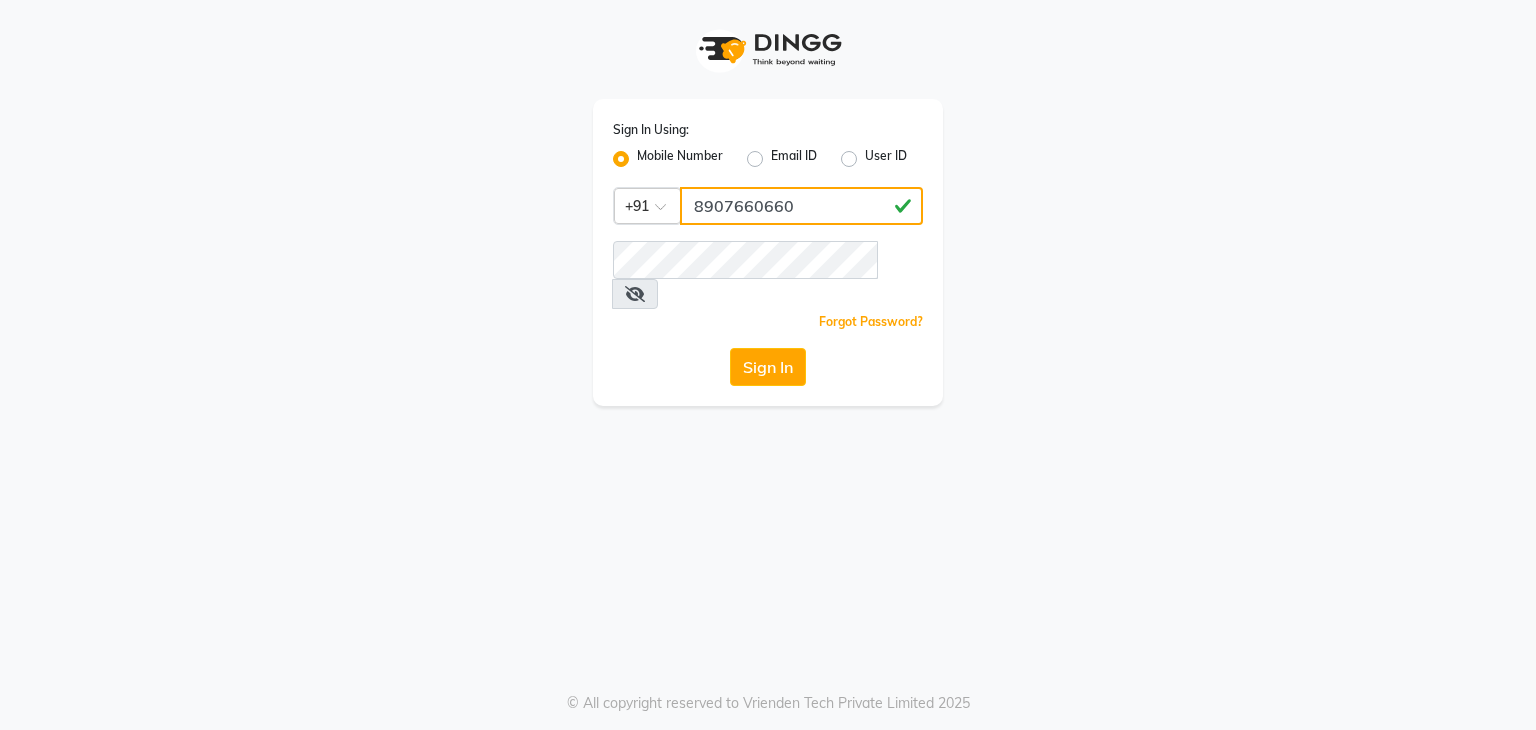 type on "8907660660" 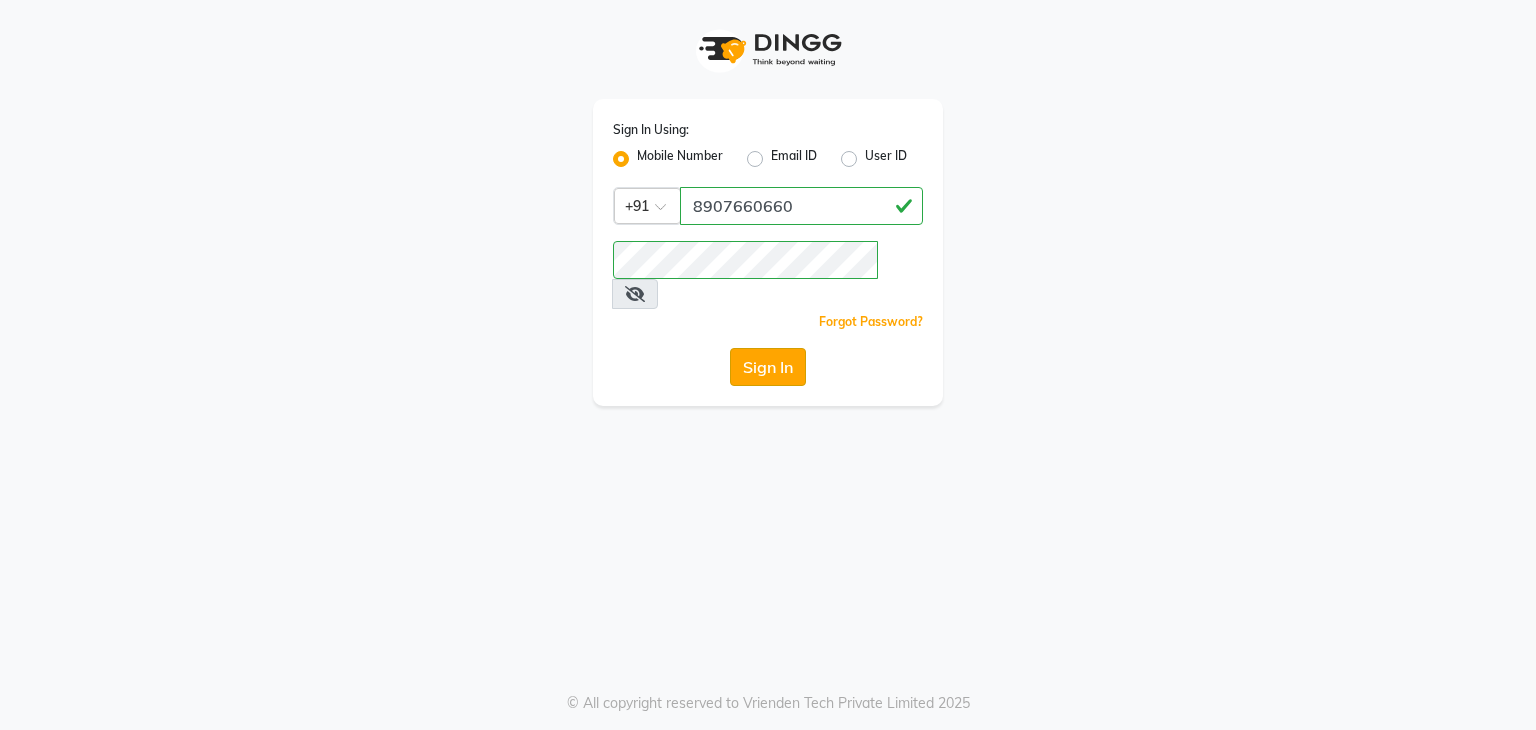 click on "Sign In" 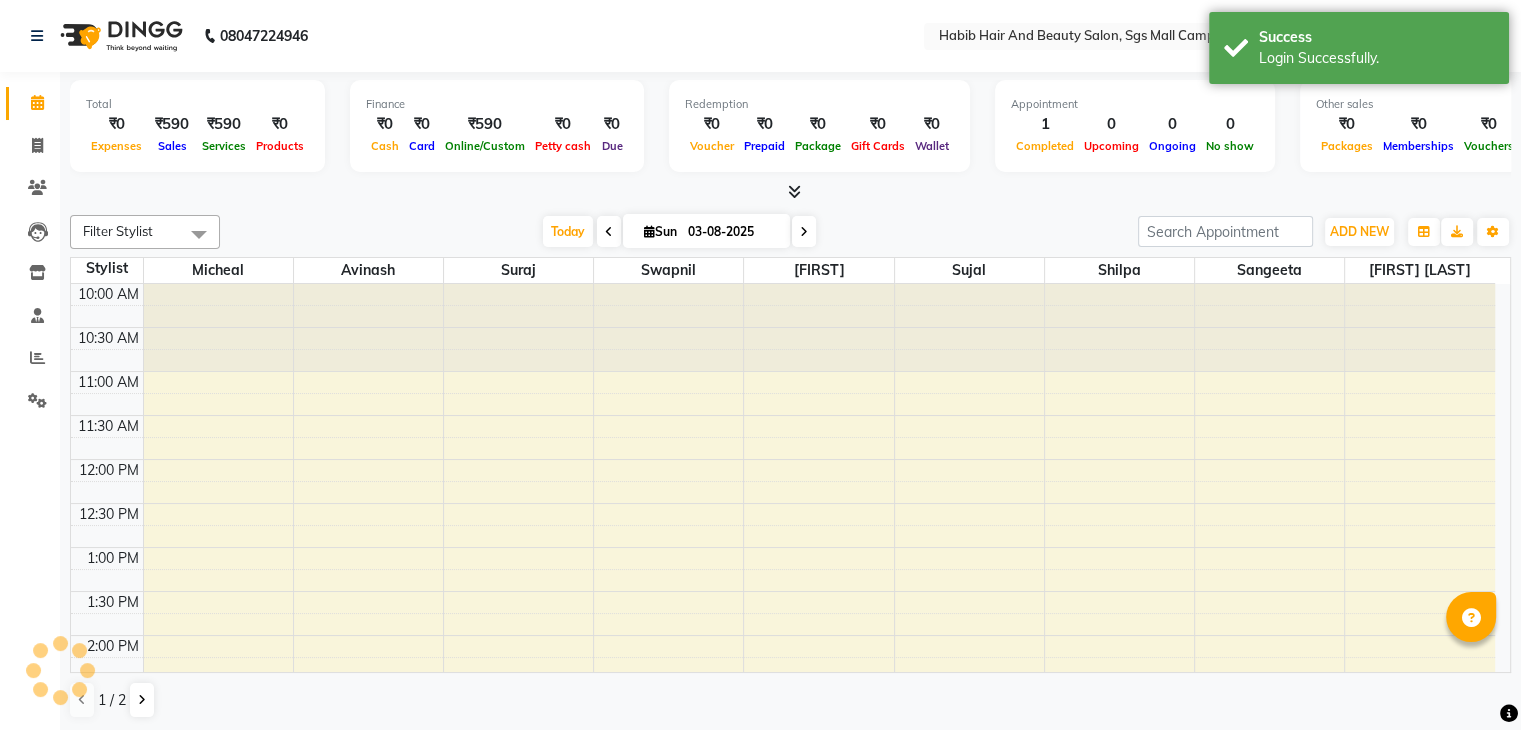 scroll, scrollTop: 0, scrollLeft: 0, axis: both 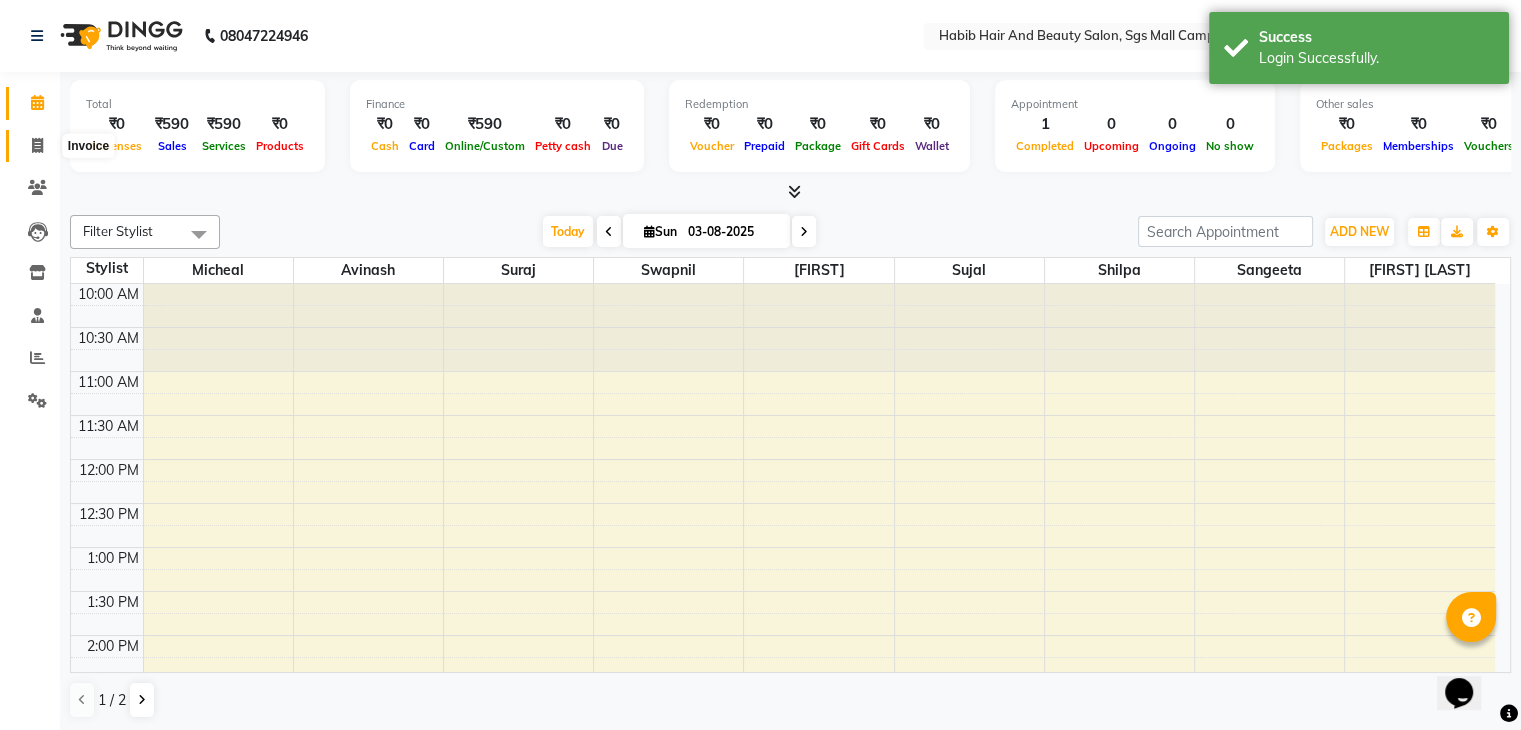 click 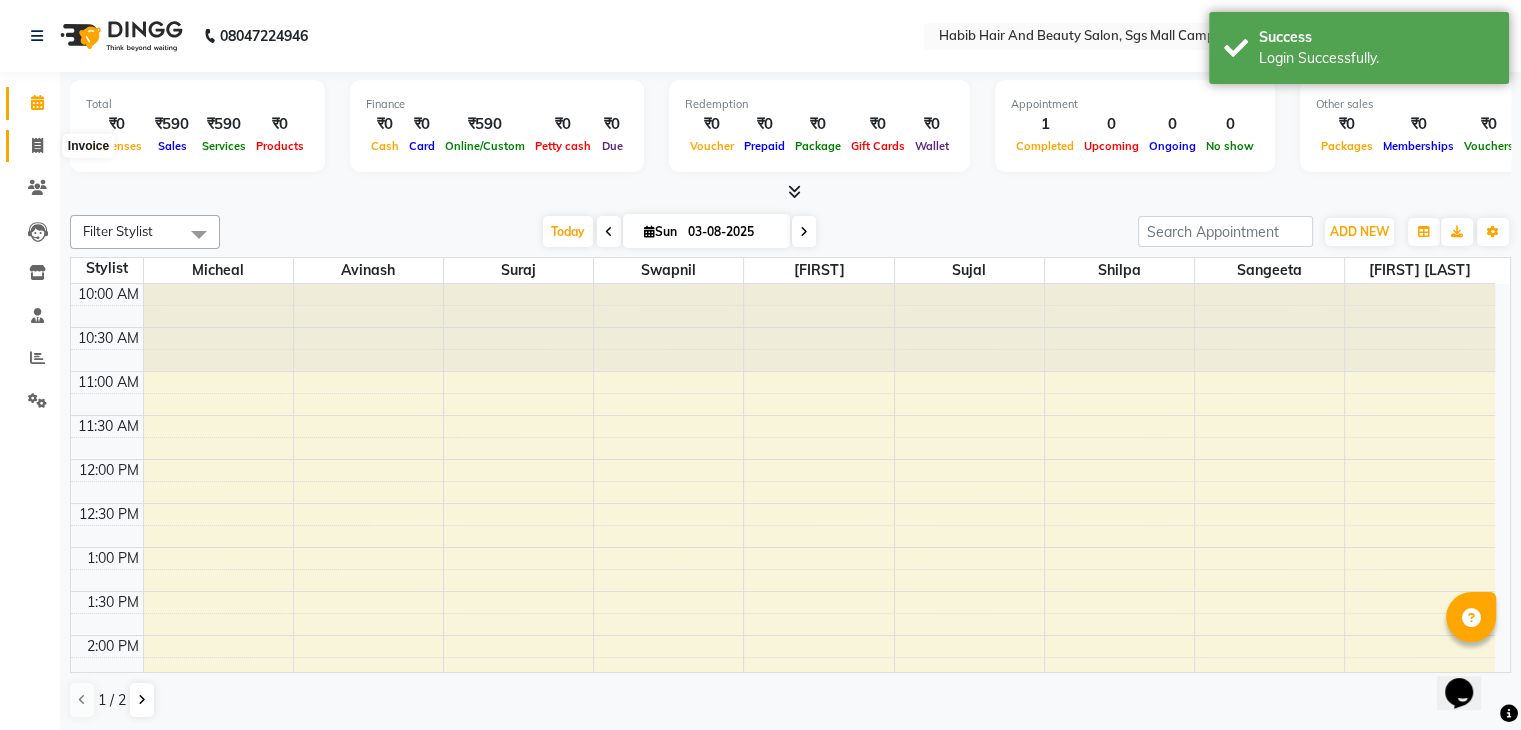 select on "service" 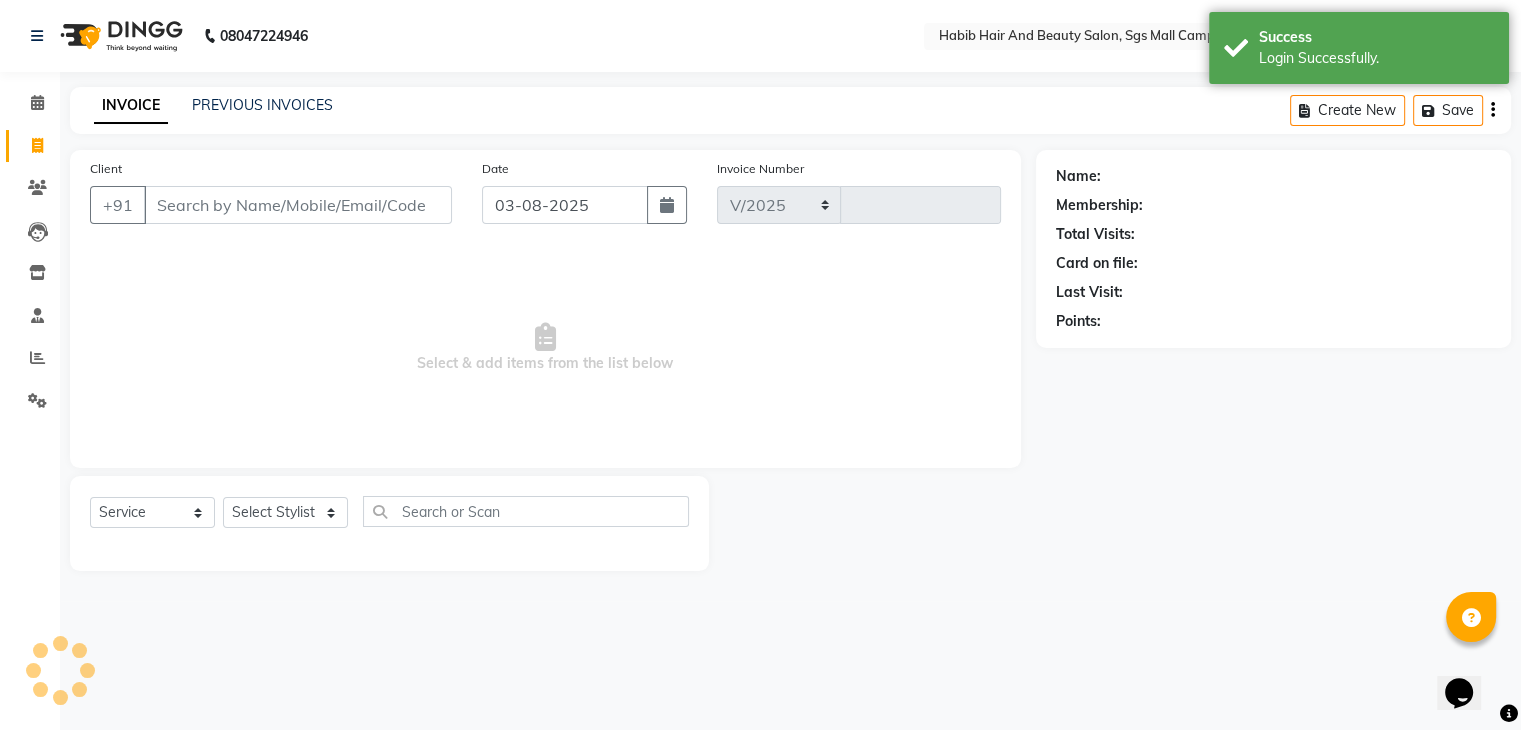 select on "8362" 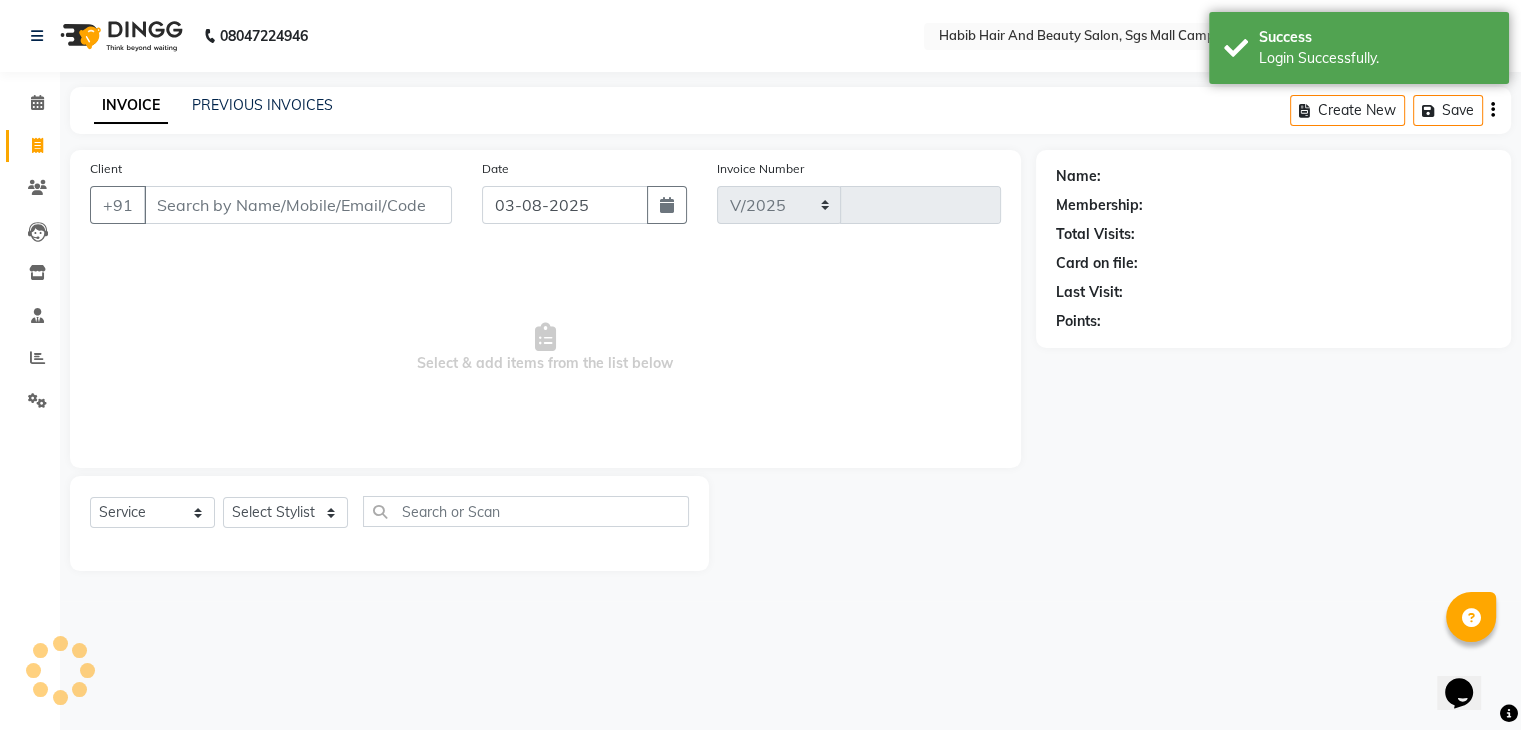 type on "2907" 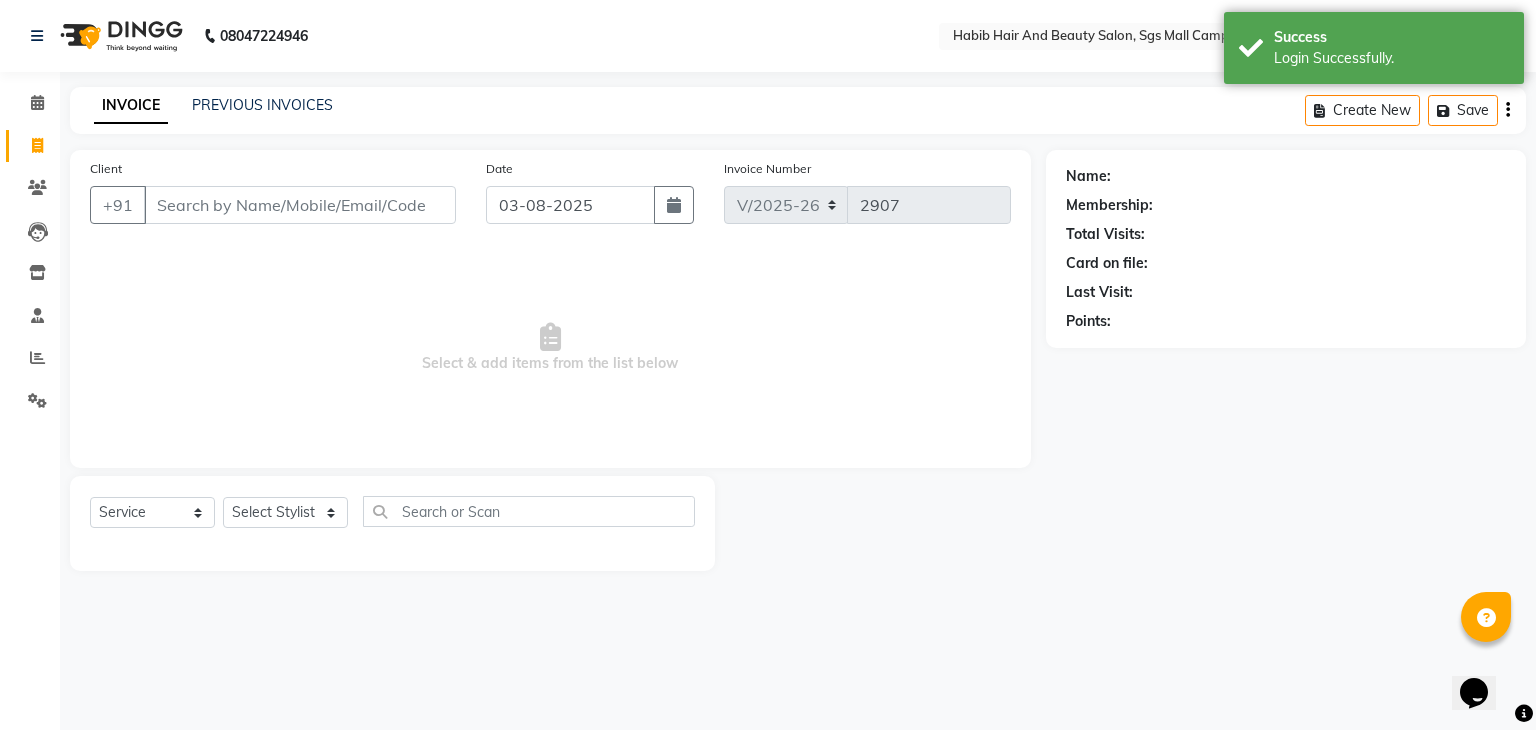 click on "Client" at bounding box center [300, 205] 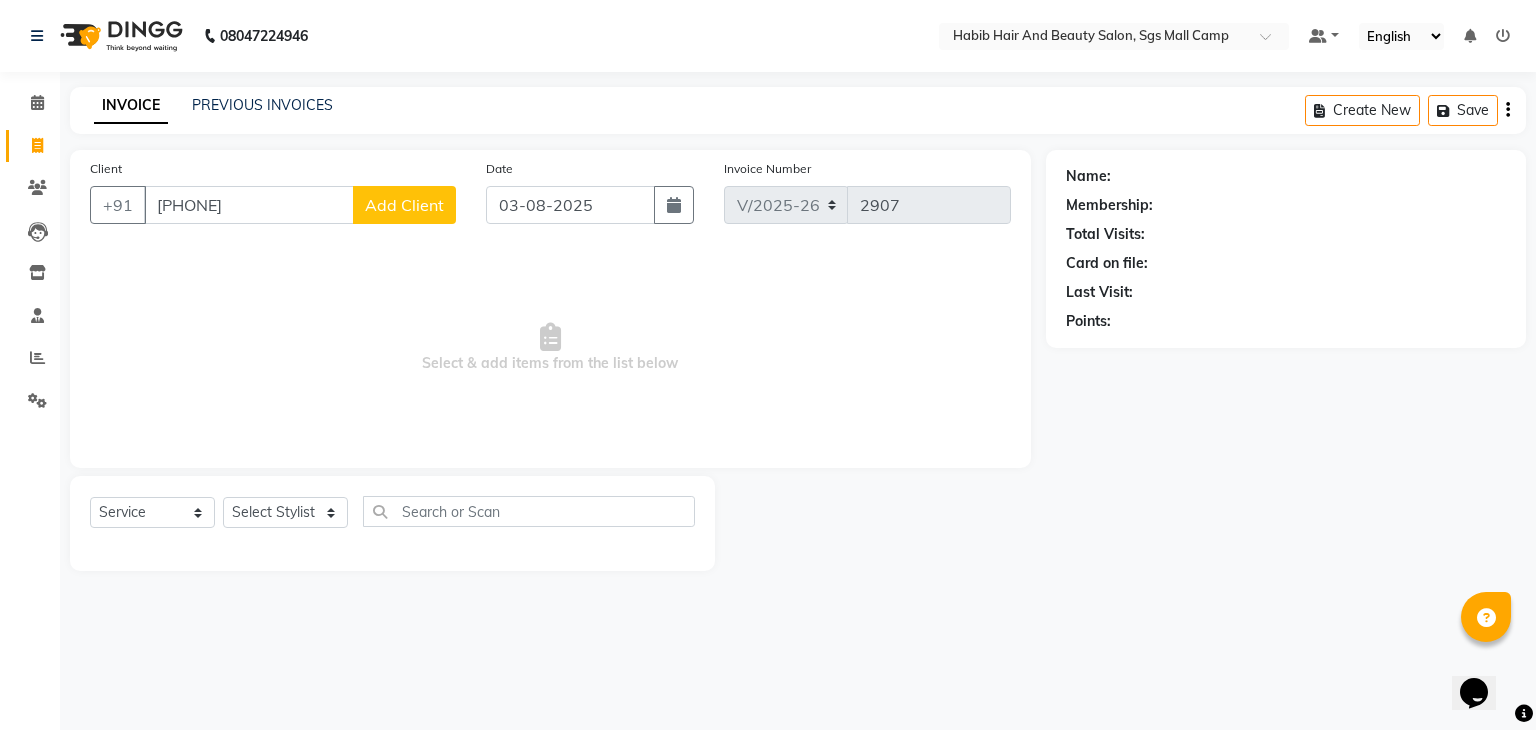 type on "[PHONE]" 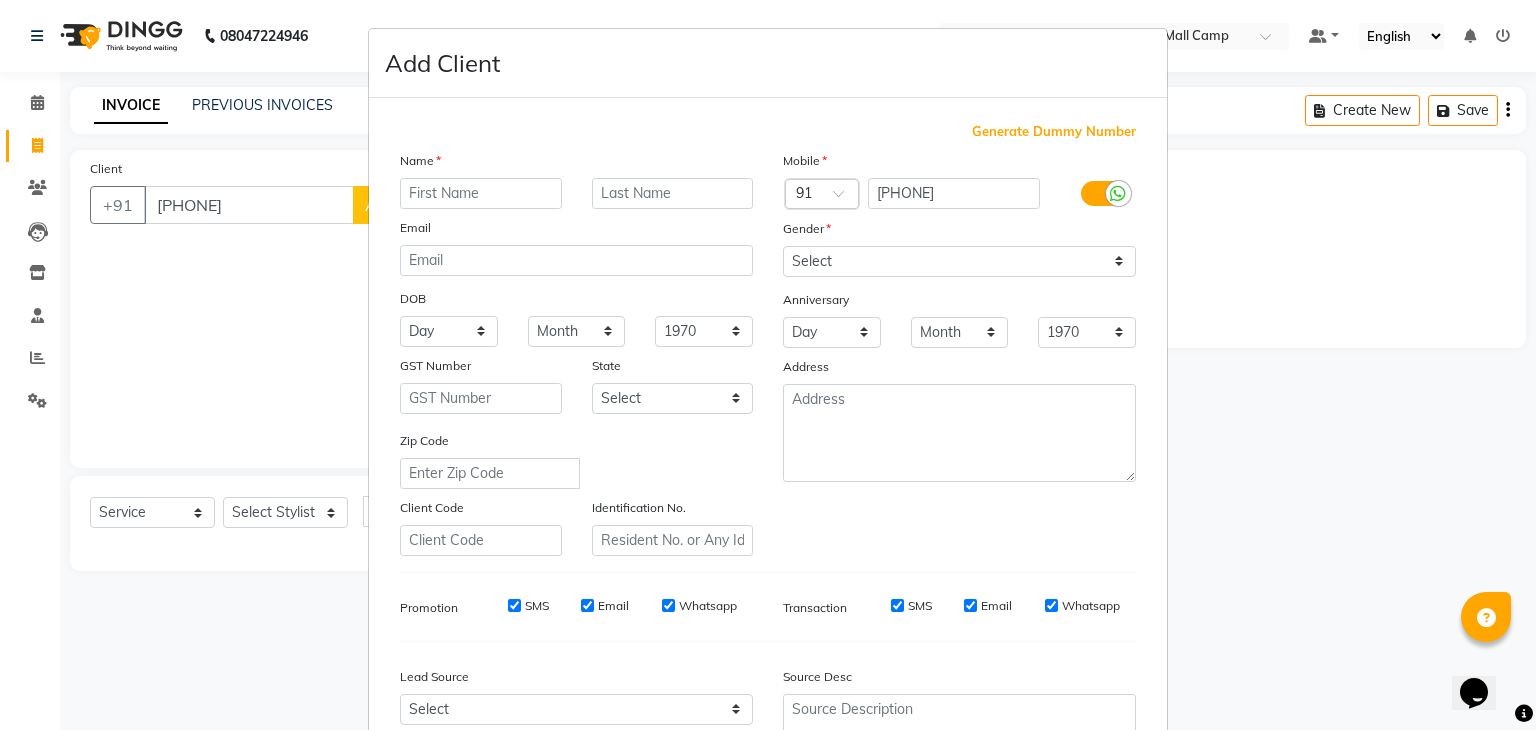 click at bounding box center (481, 193) 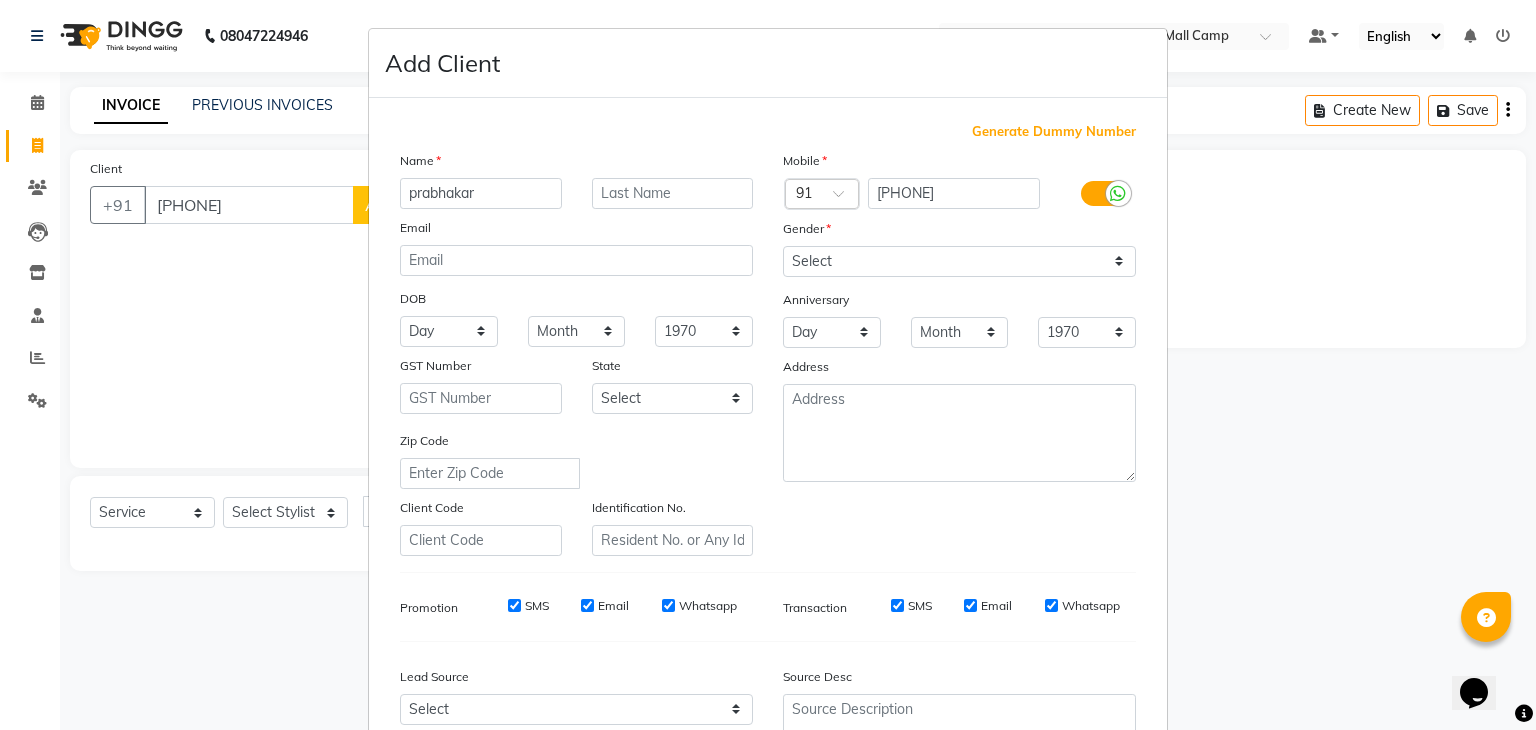type on "prabhakar" 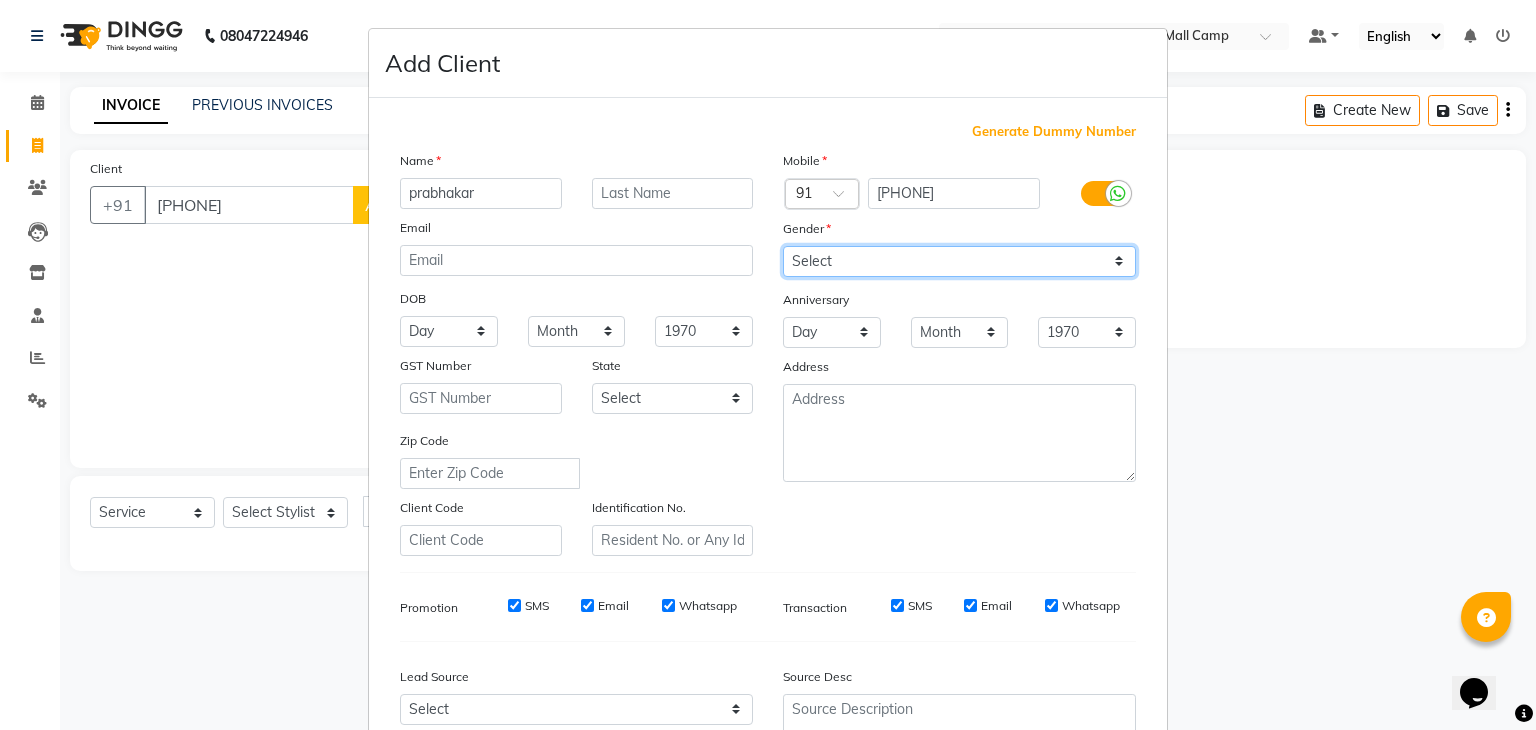 click on "Select Male Female Other Prefer Not To Say" at bounding box center (959, 261) 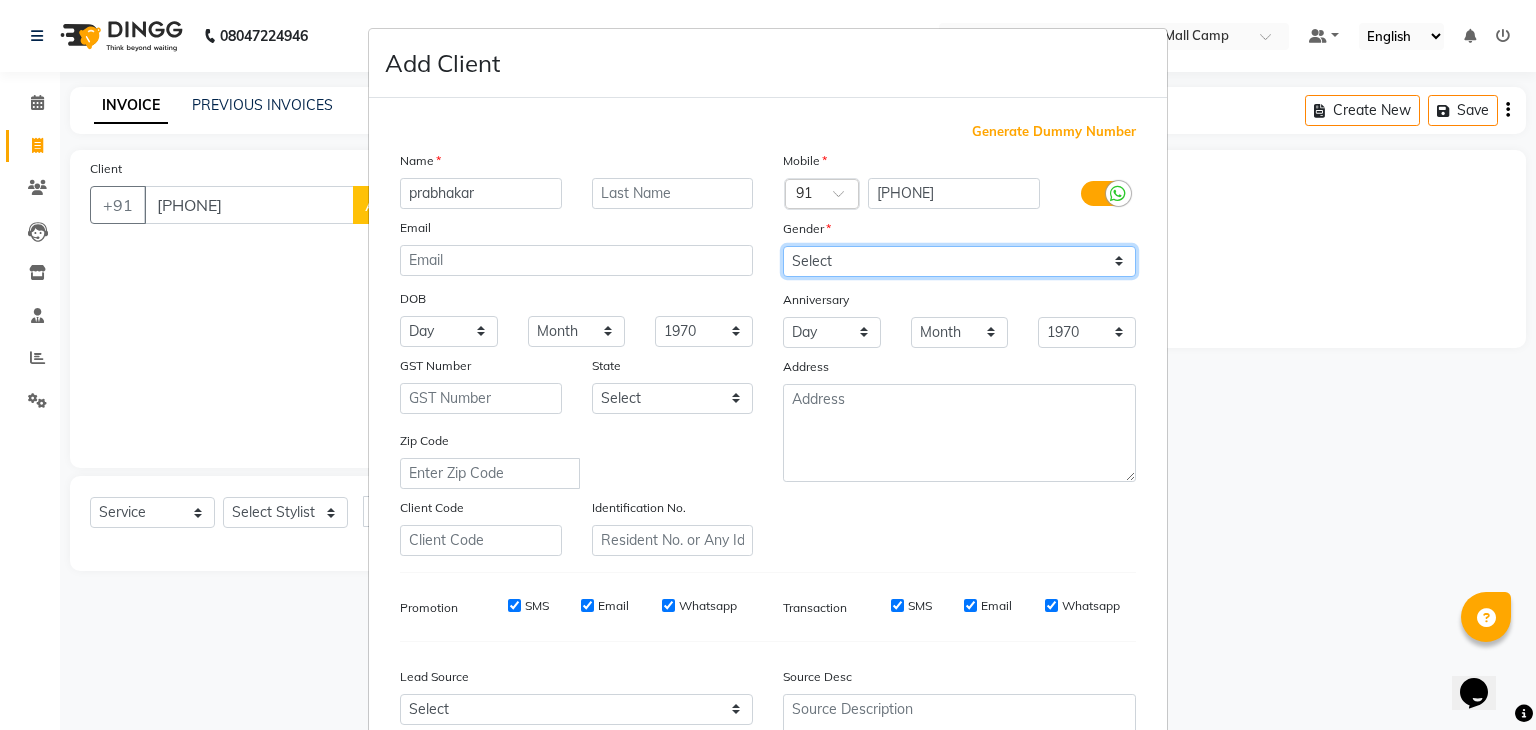select on "male" 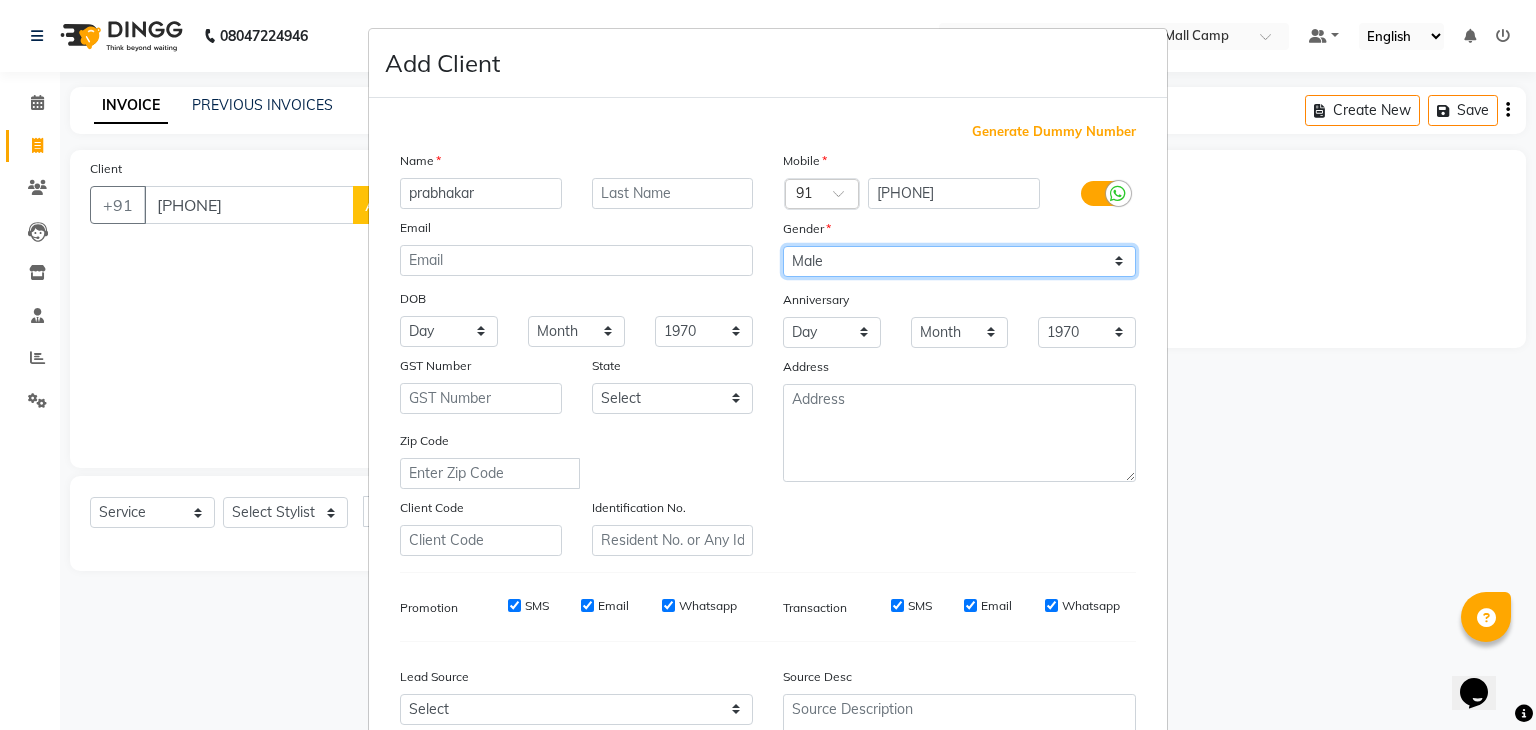 click on "Select Male Female Other Prefer Not To Say" at bounding box center [959, 261] 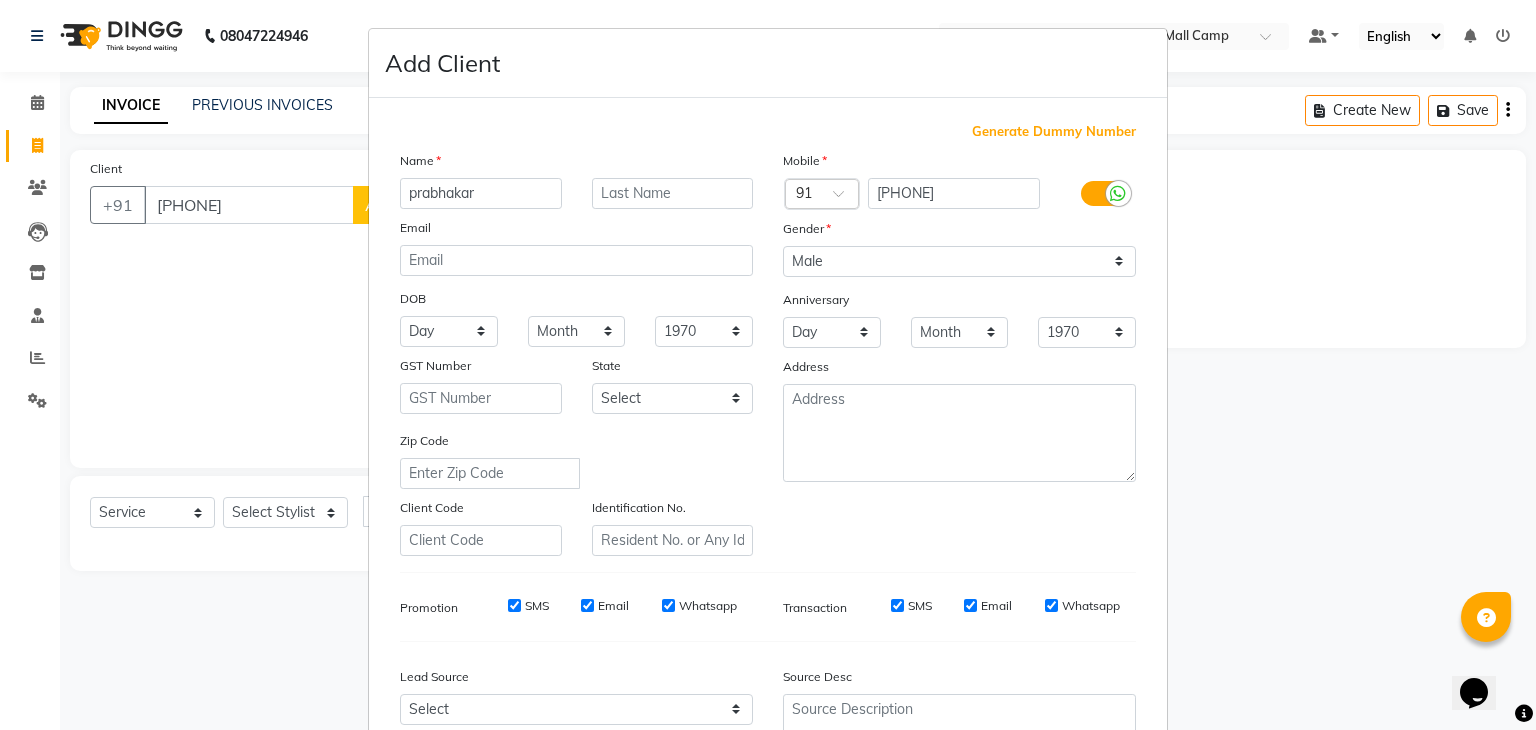 click on "Identification No." at bounding box center [673, 526] 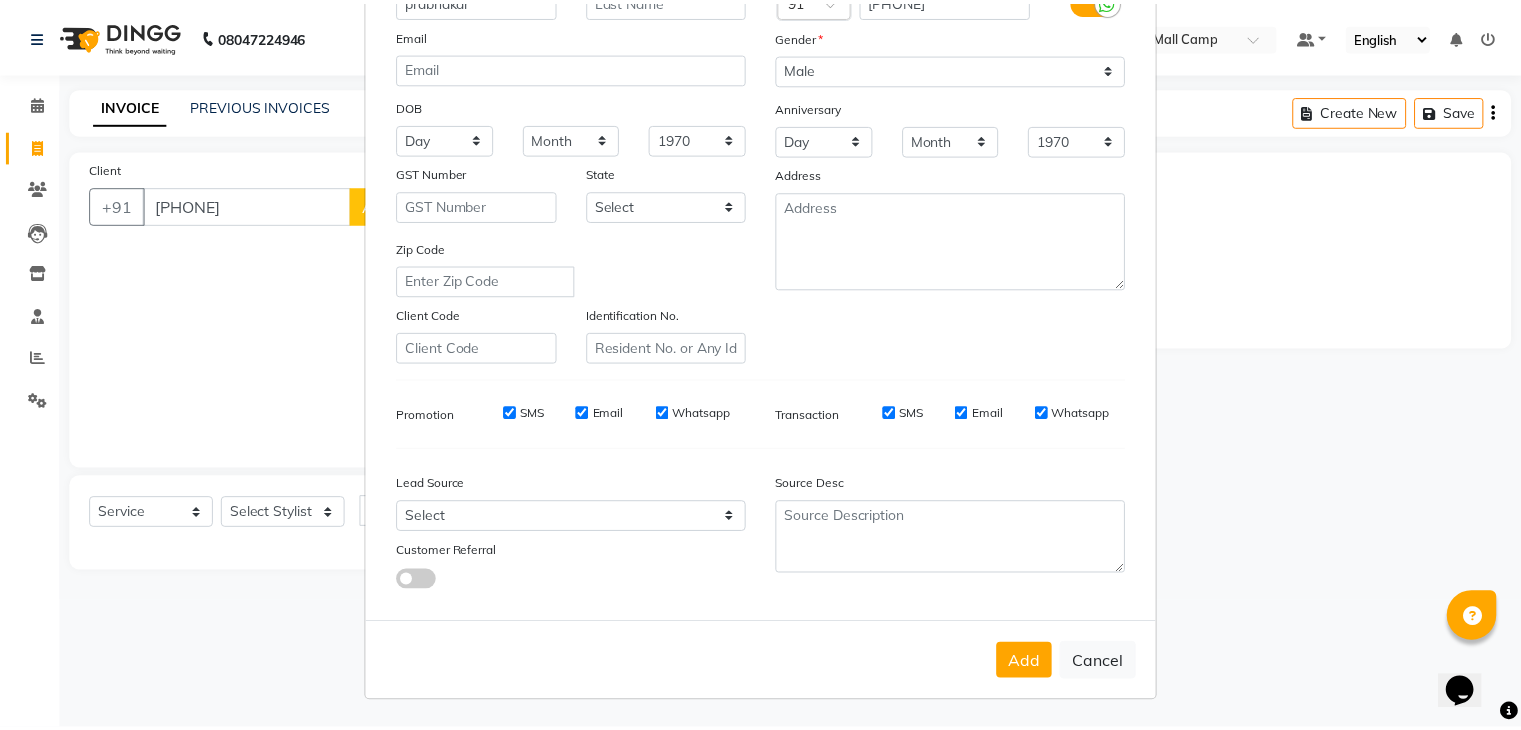 scroll, scrollTop: 203, scrollLeft: 0, axis: vertical 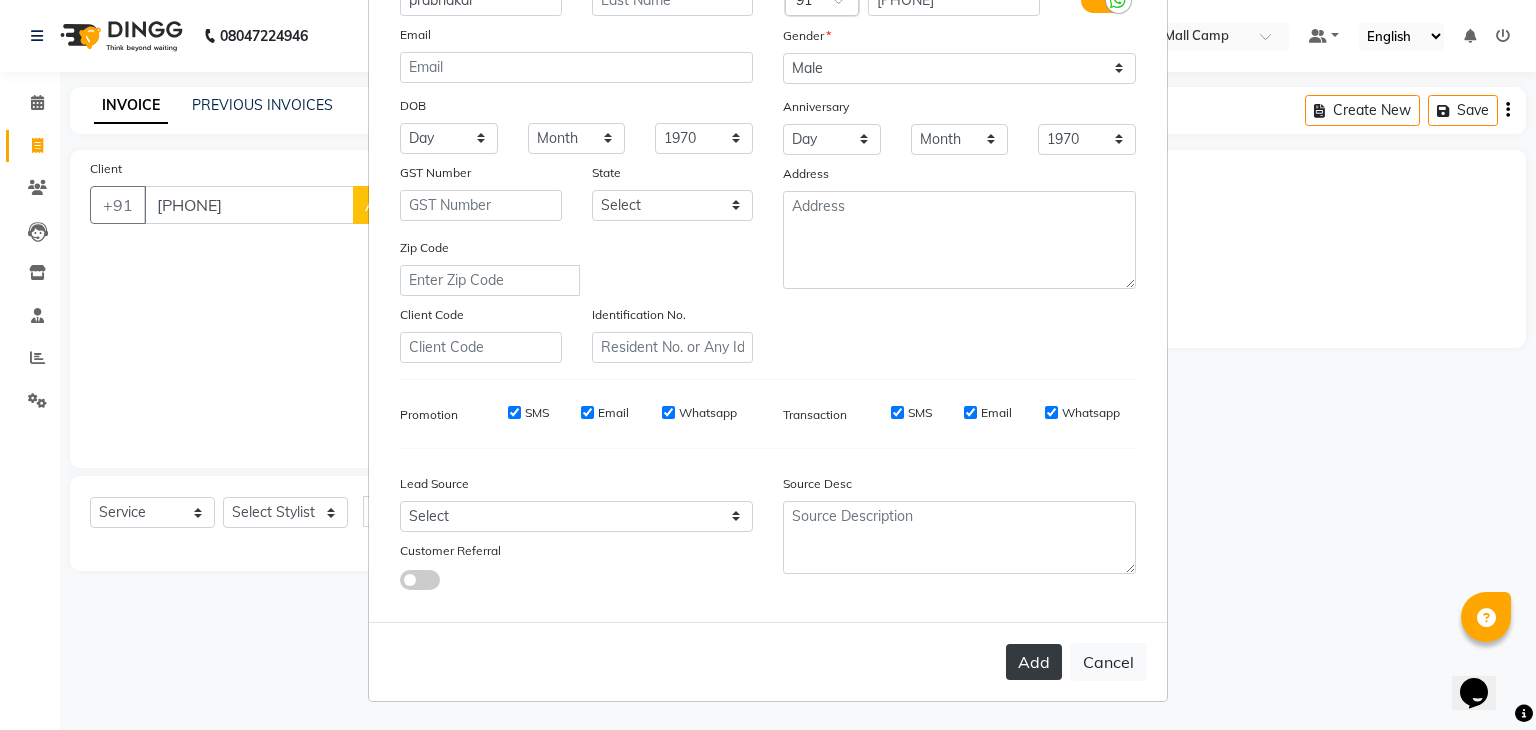 click on "Add" at bounding box center [1034, 662] 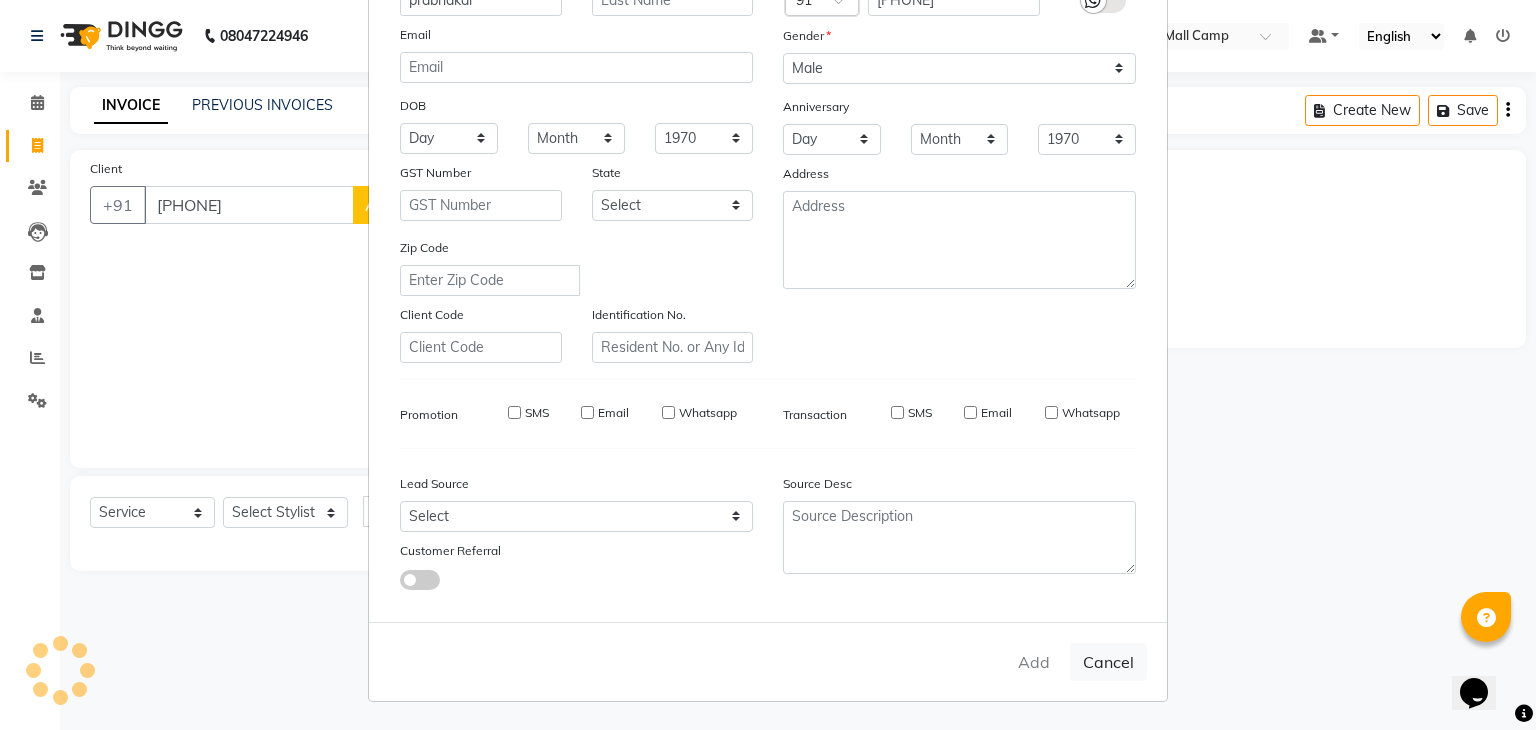 type on "79******99" 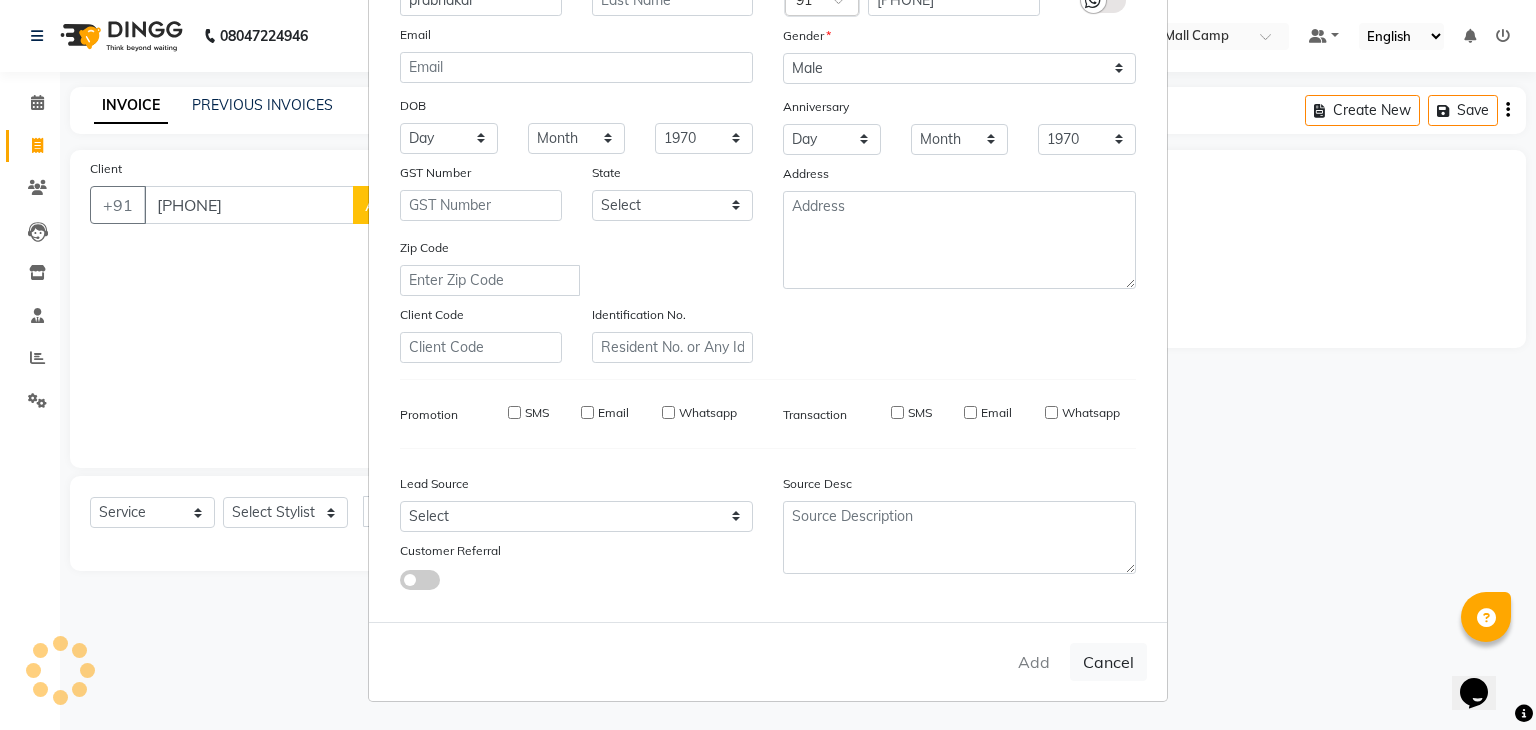 type 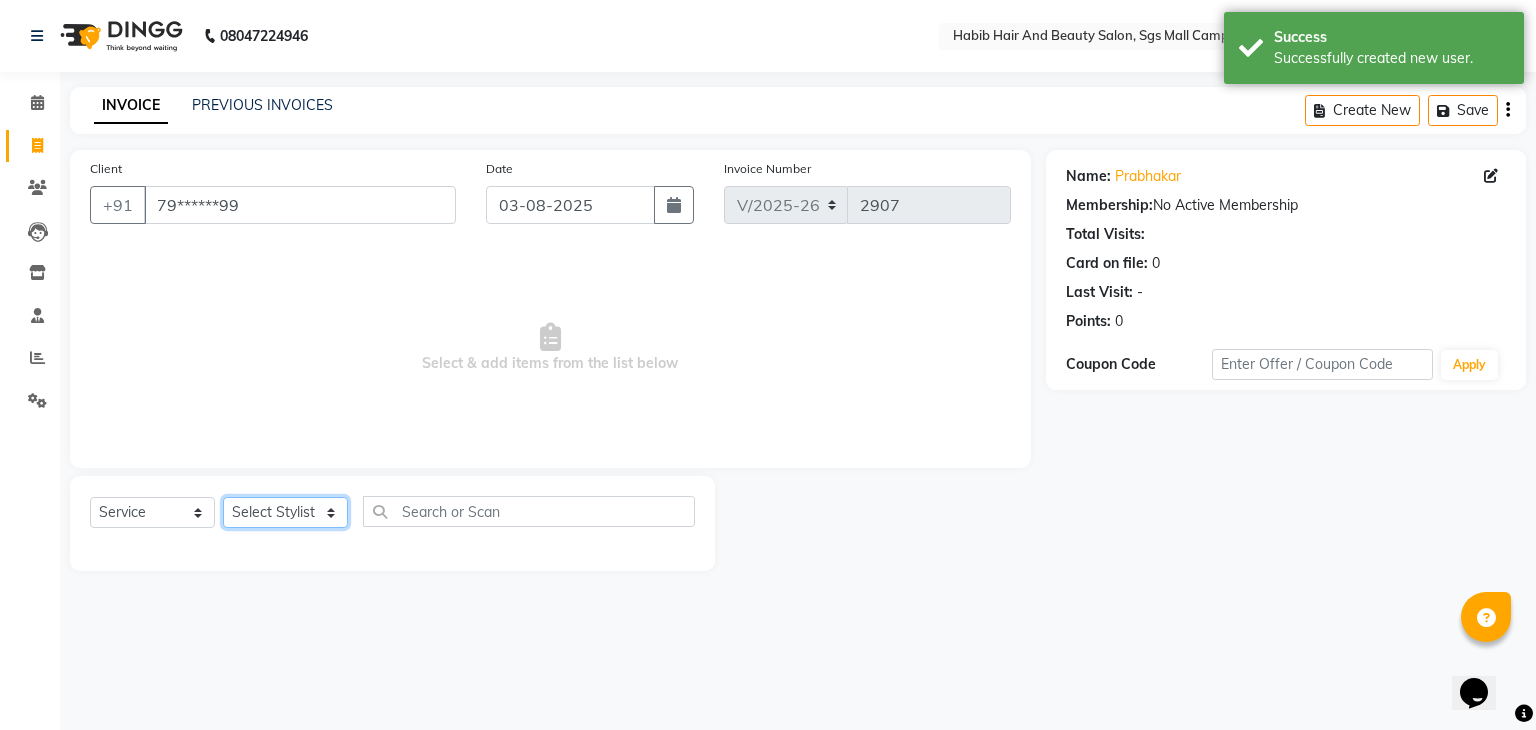 click on "Select Stylist [FIRST] [LAST] [FIRST]  [FIRST] Manager [FIRST]  [FIRST] [FIRST] [FIRST]  [FIRST] [FIRST]" 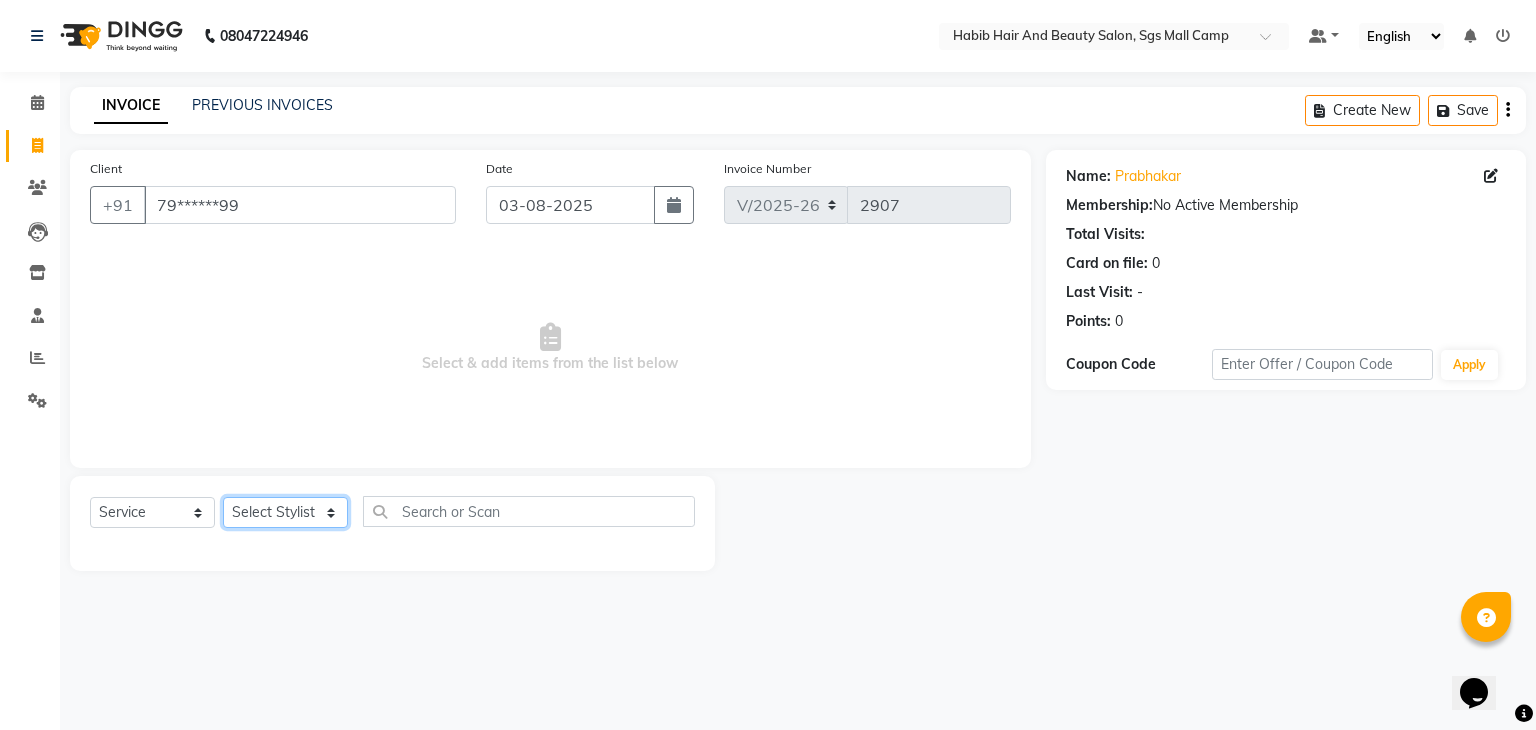 select on "81157" 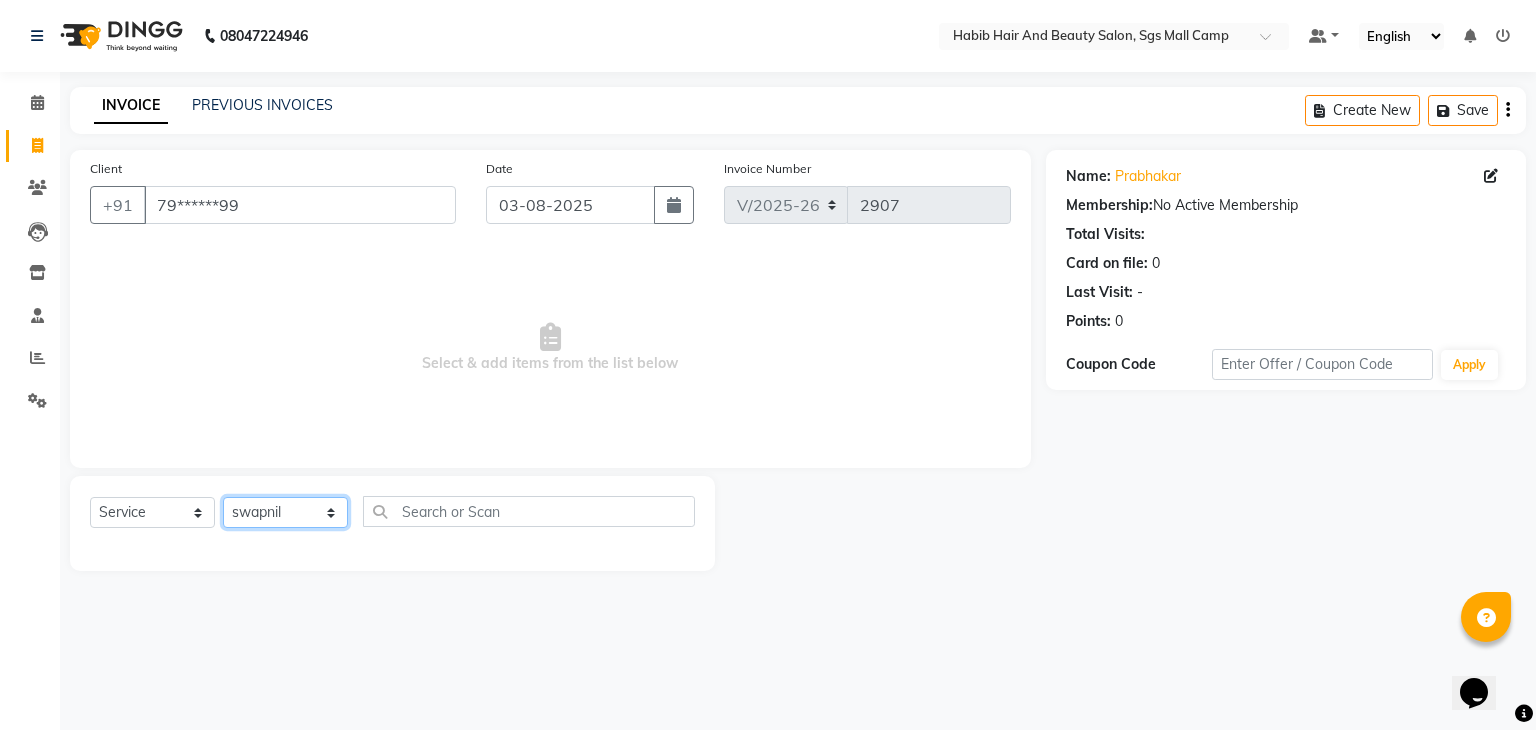 click on "Select Stylist [FIRST] [LAST] [FIRST]  [FIRST] Manager [FIRST]  [FIRST] [FIRST] [FIRST]  [FIRST] [FIRST]" 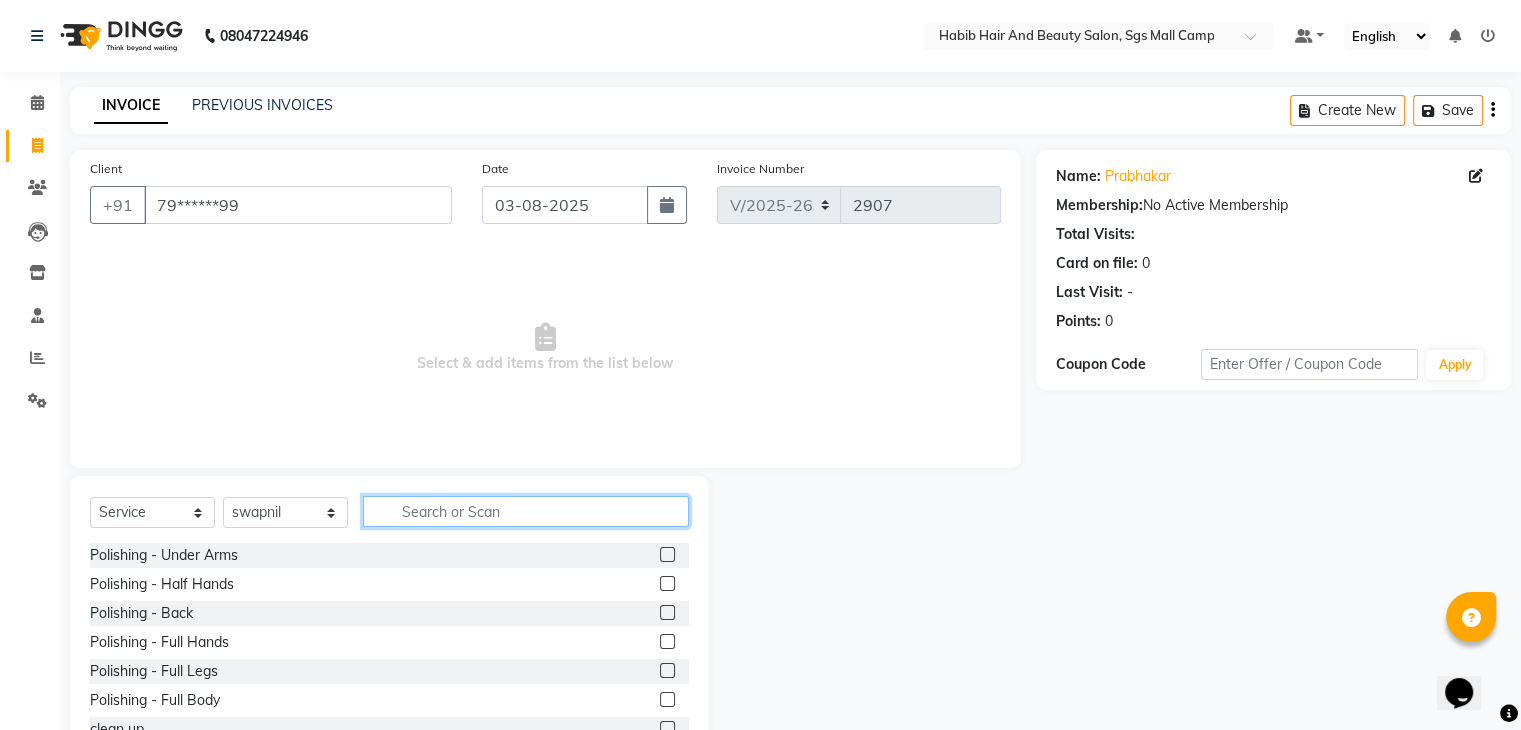 click 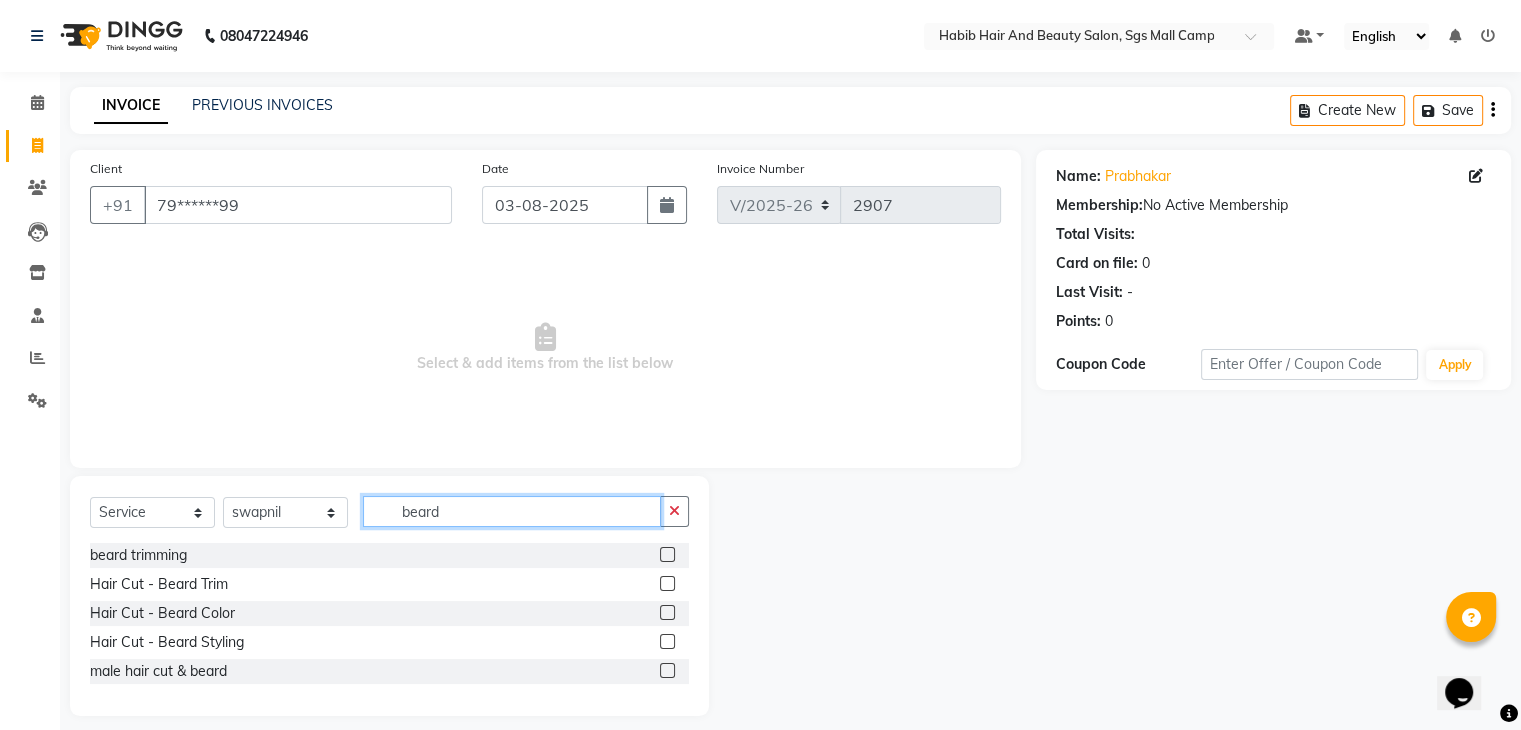 type on "beard" 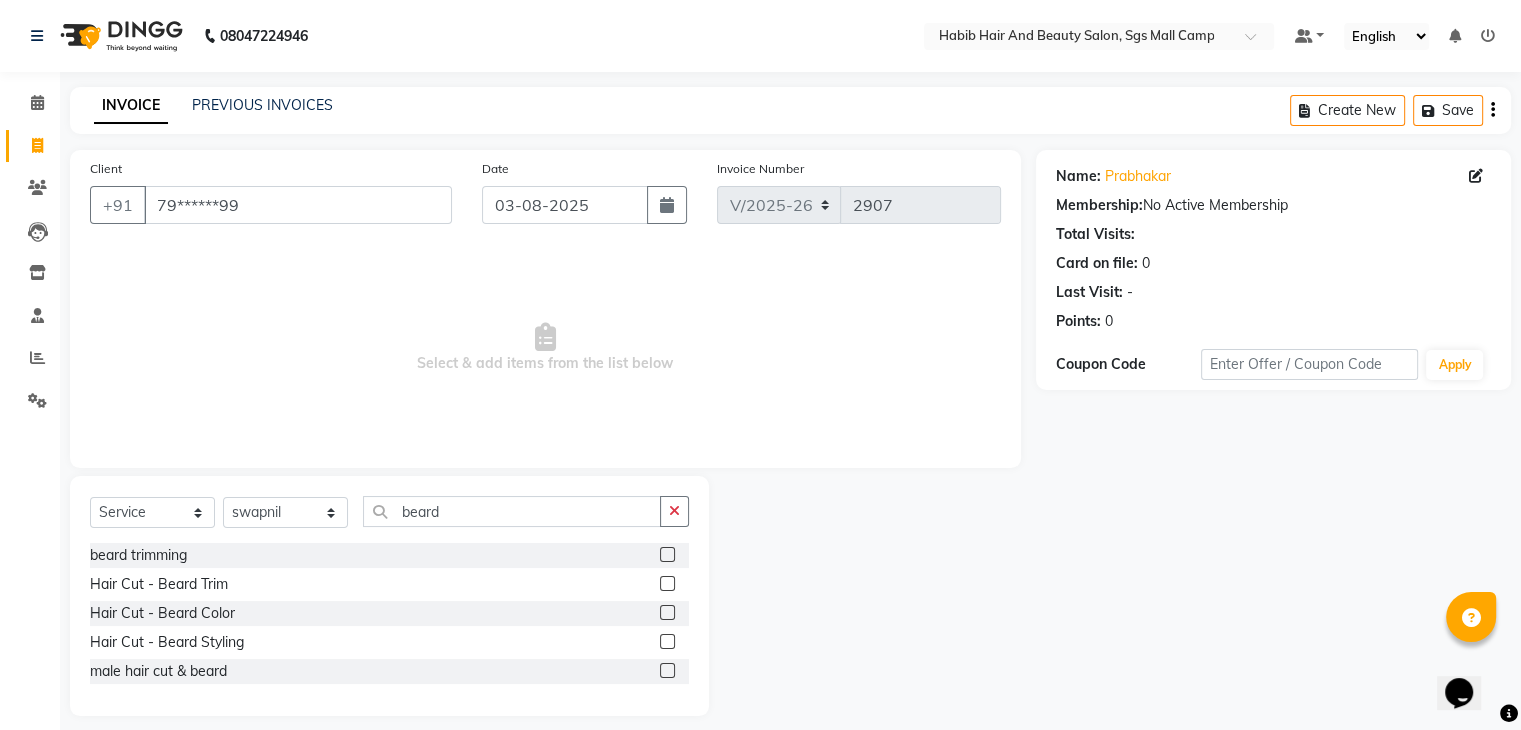 click 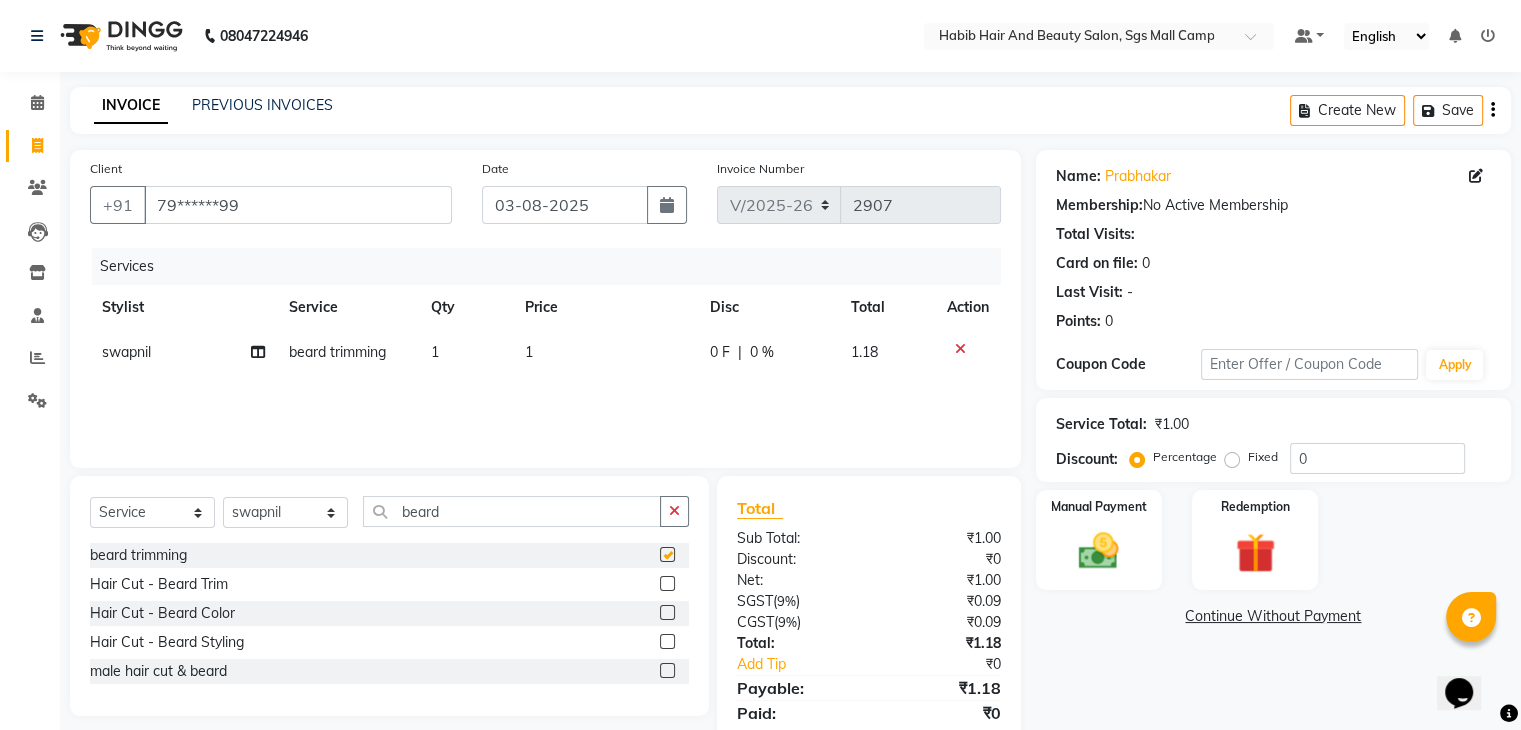 checkbox on "false" 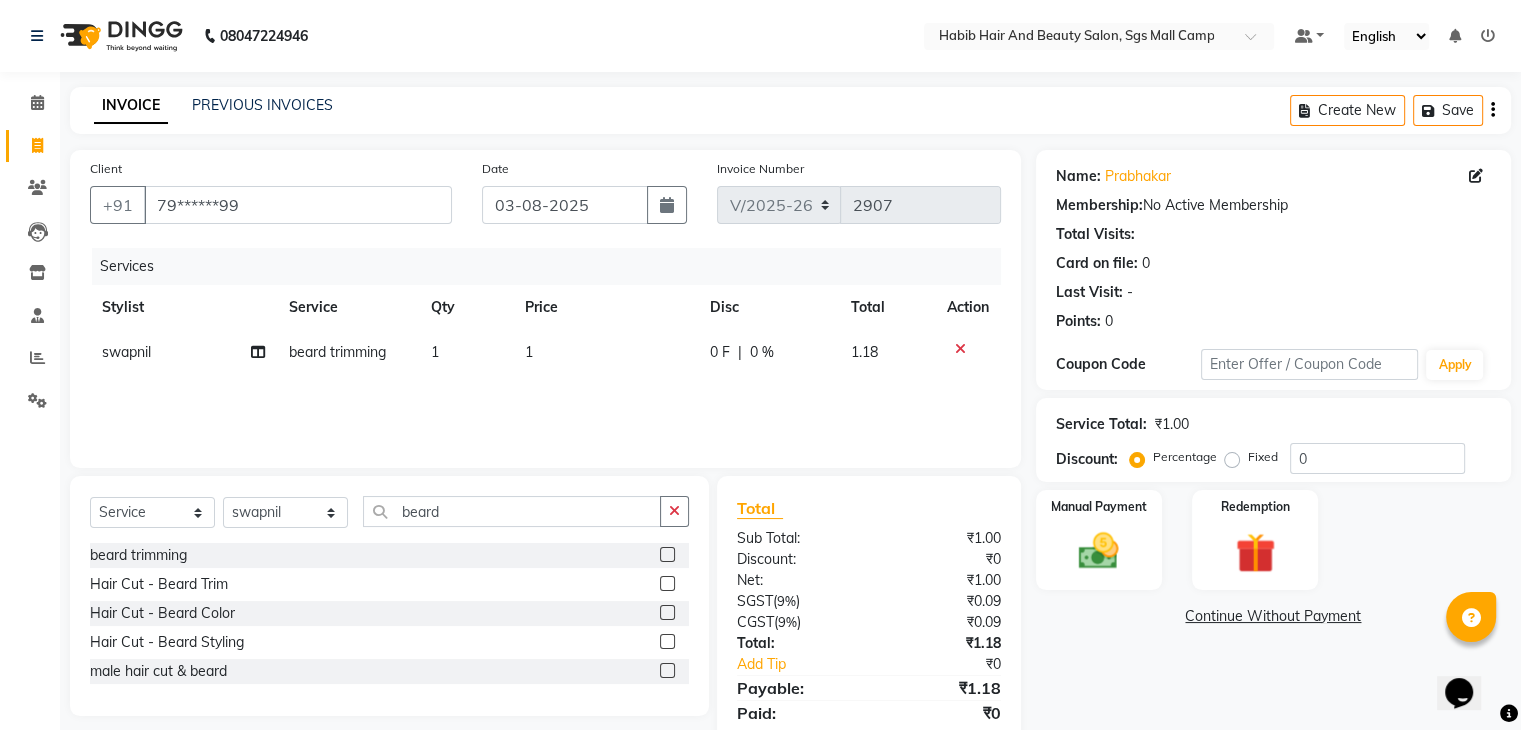 click on "1" 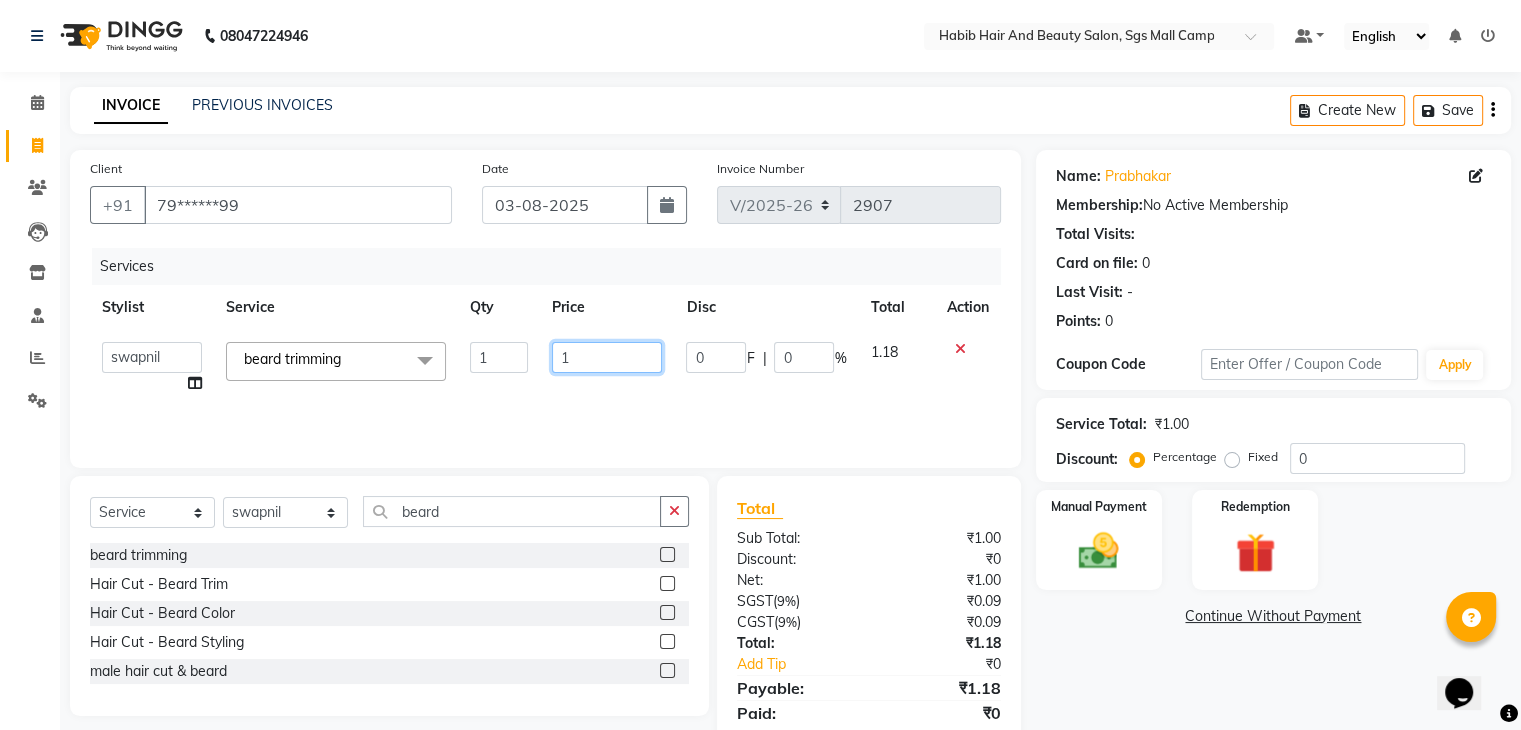 click on "1" 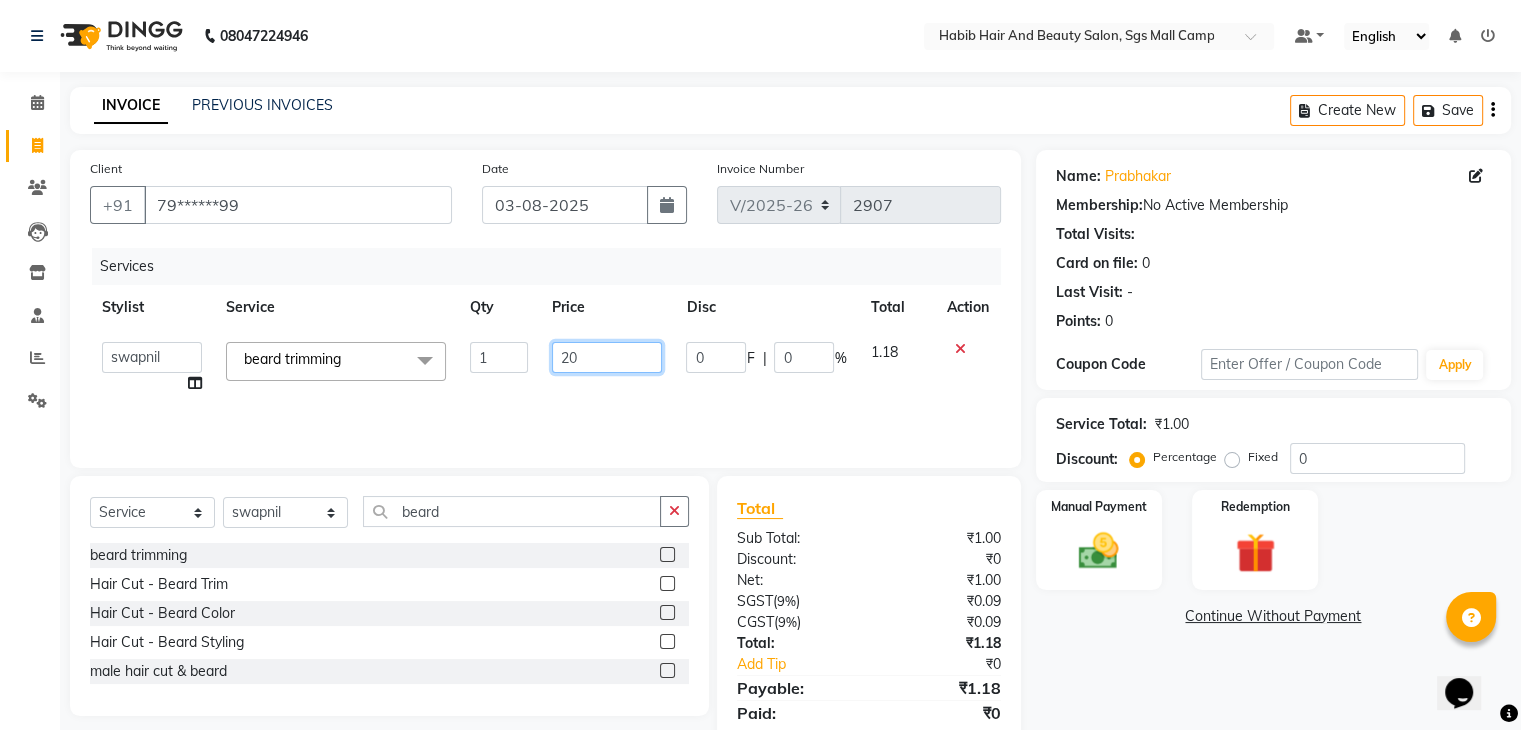 type on "200" 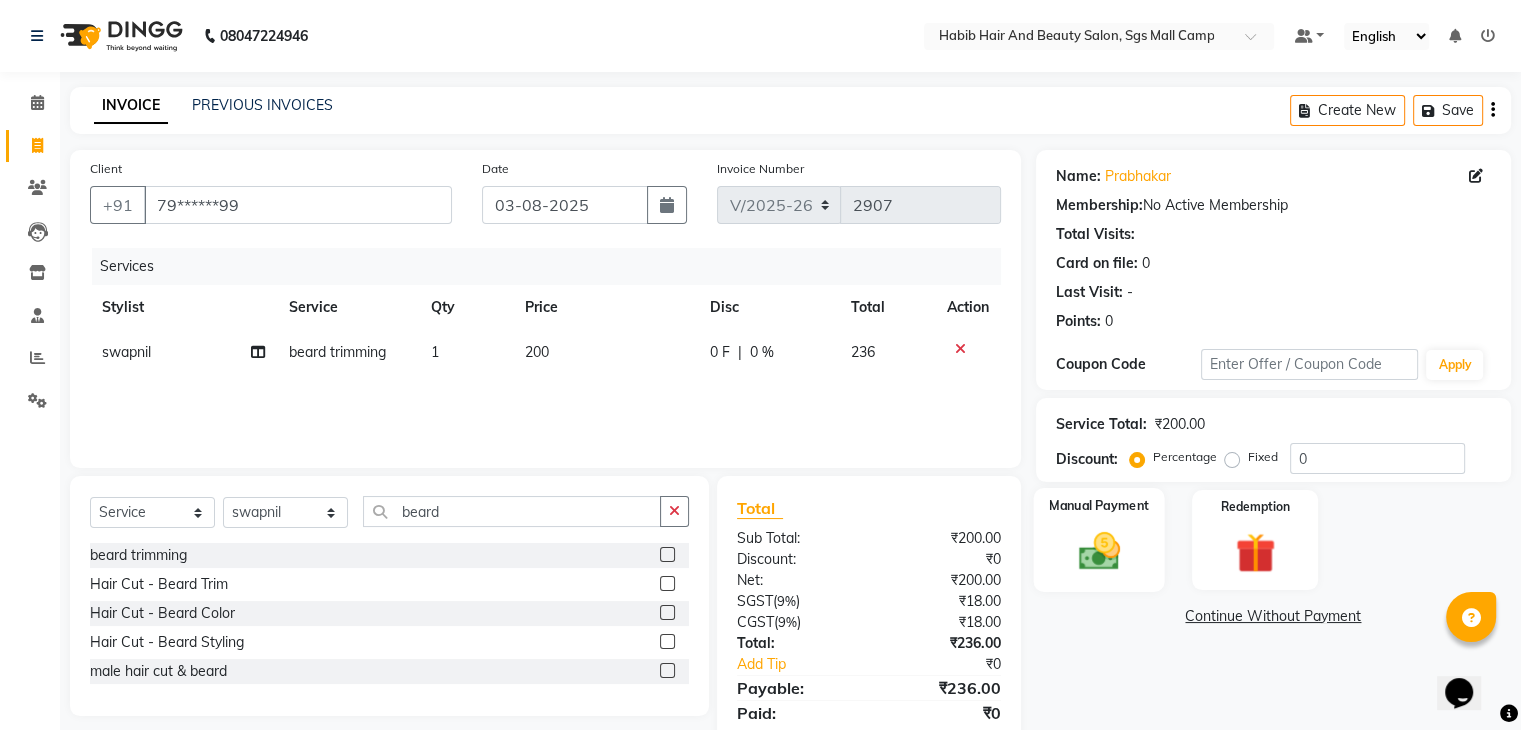 click on "Manual Payment" 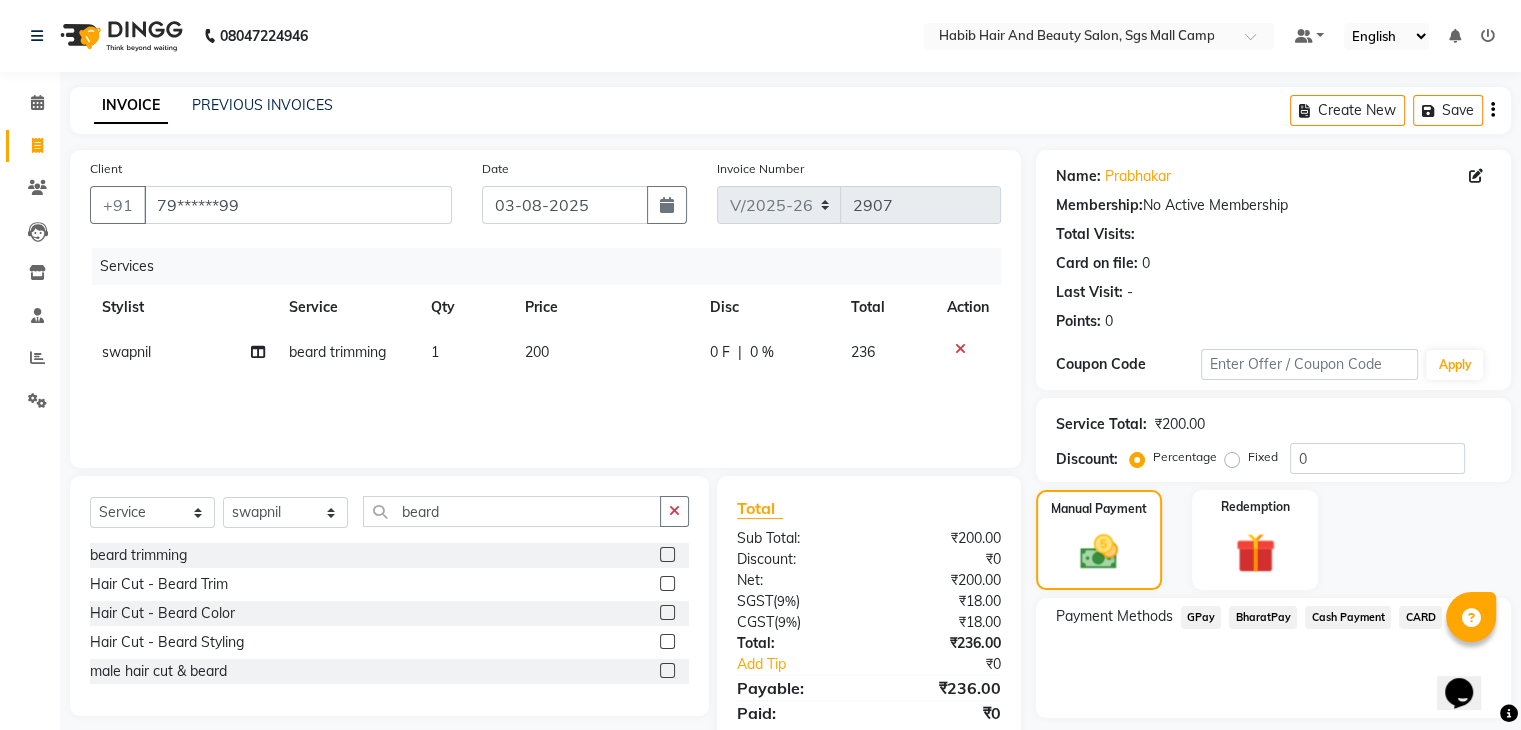 click on "BharatPay" 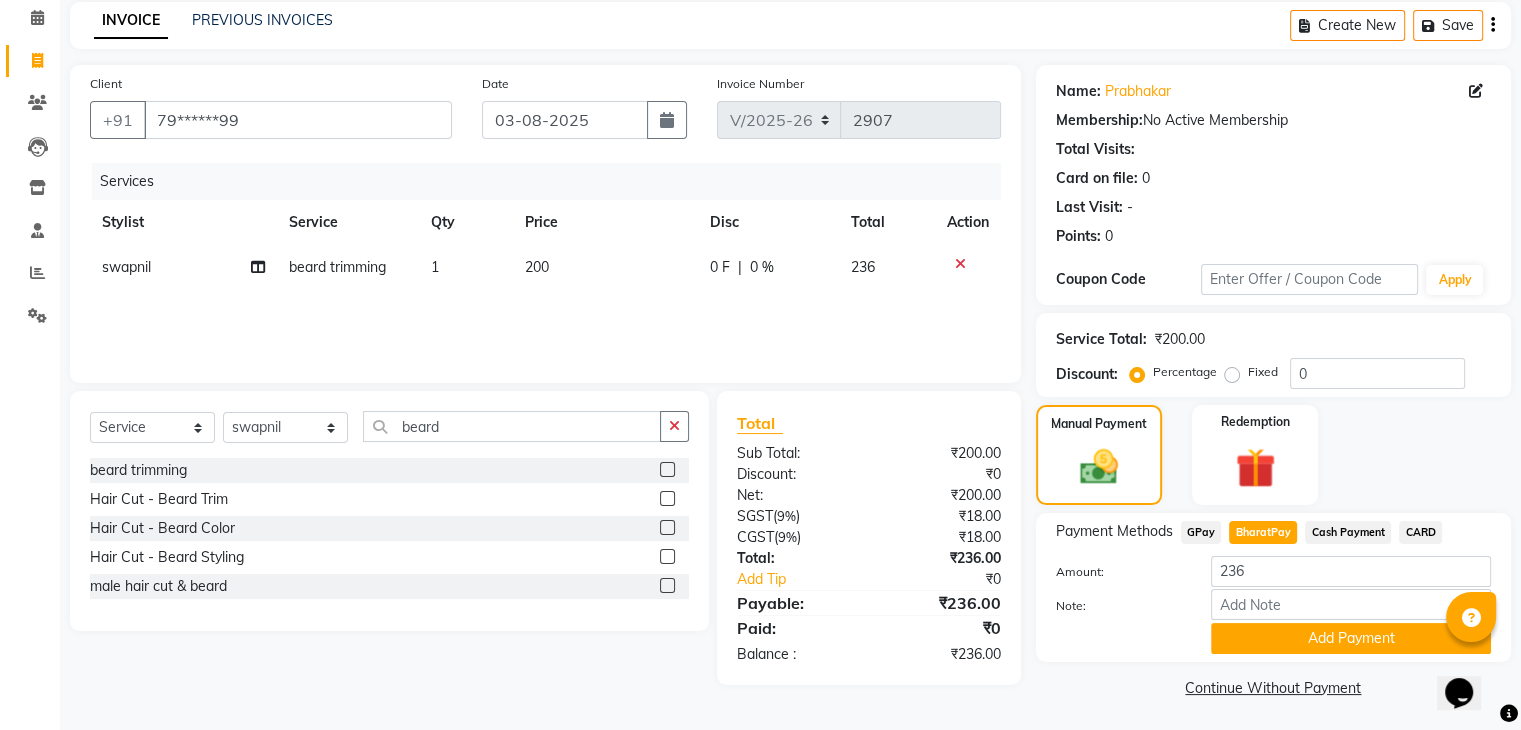 scroll, scrollTop: 89, scrollLeft: 0, axis: vertical 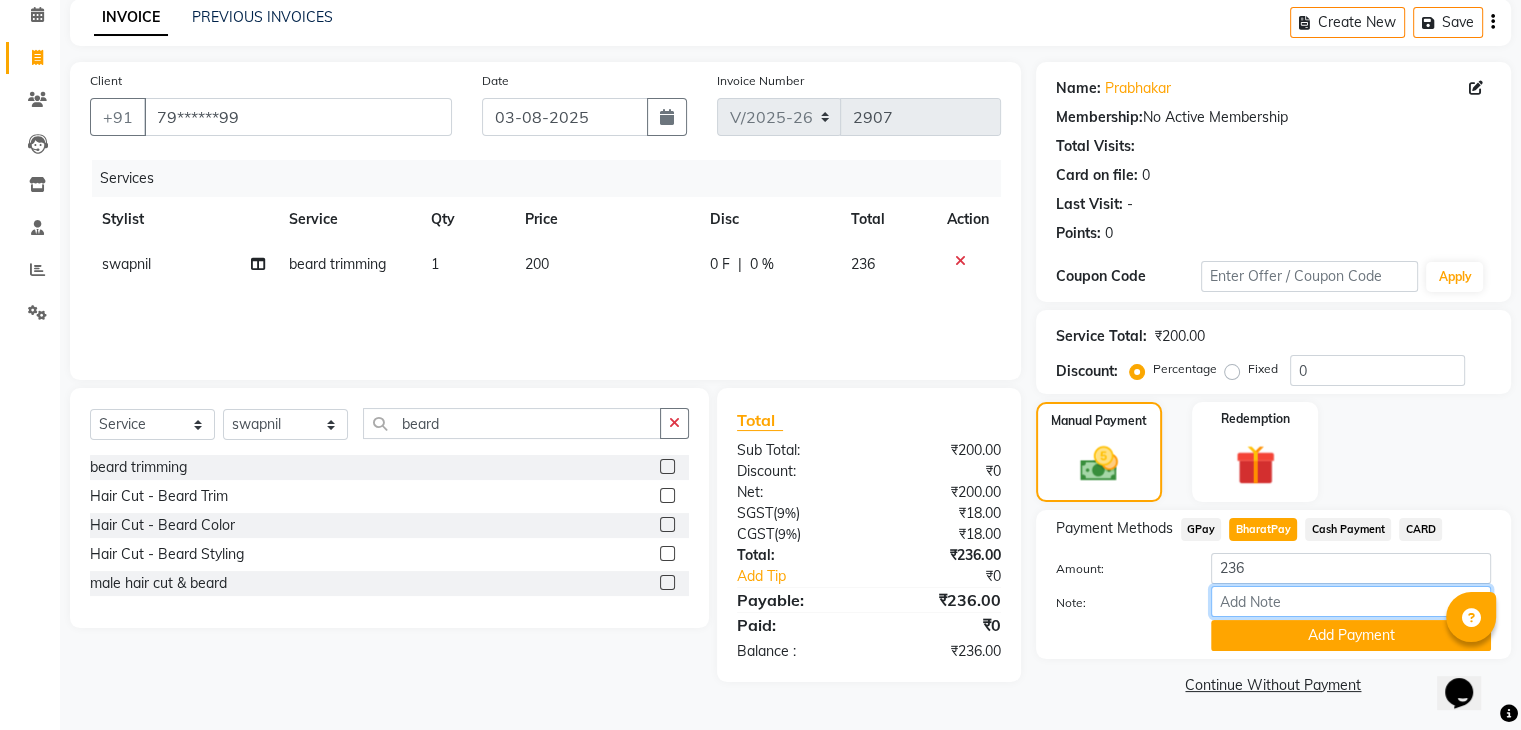 click on "Note:" at bounding box center [1351, 601] 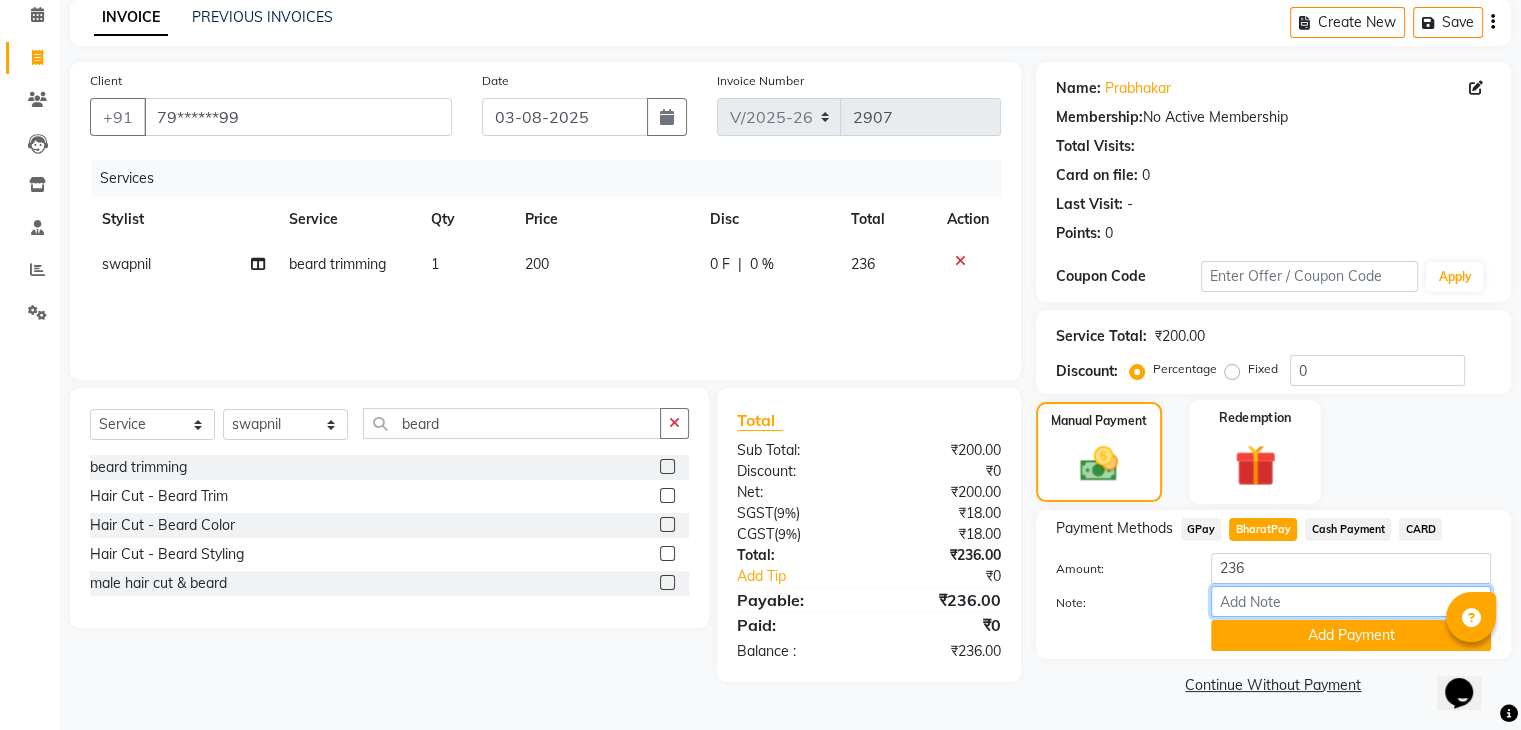 type on "50 tip" 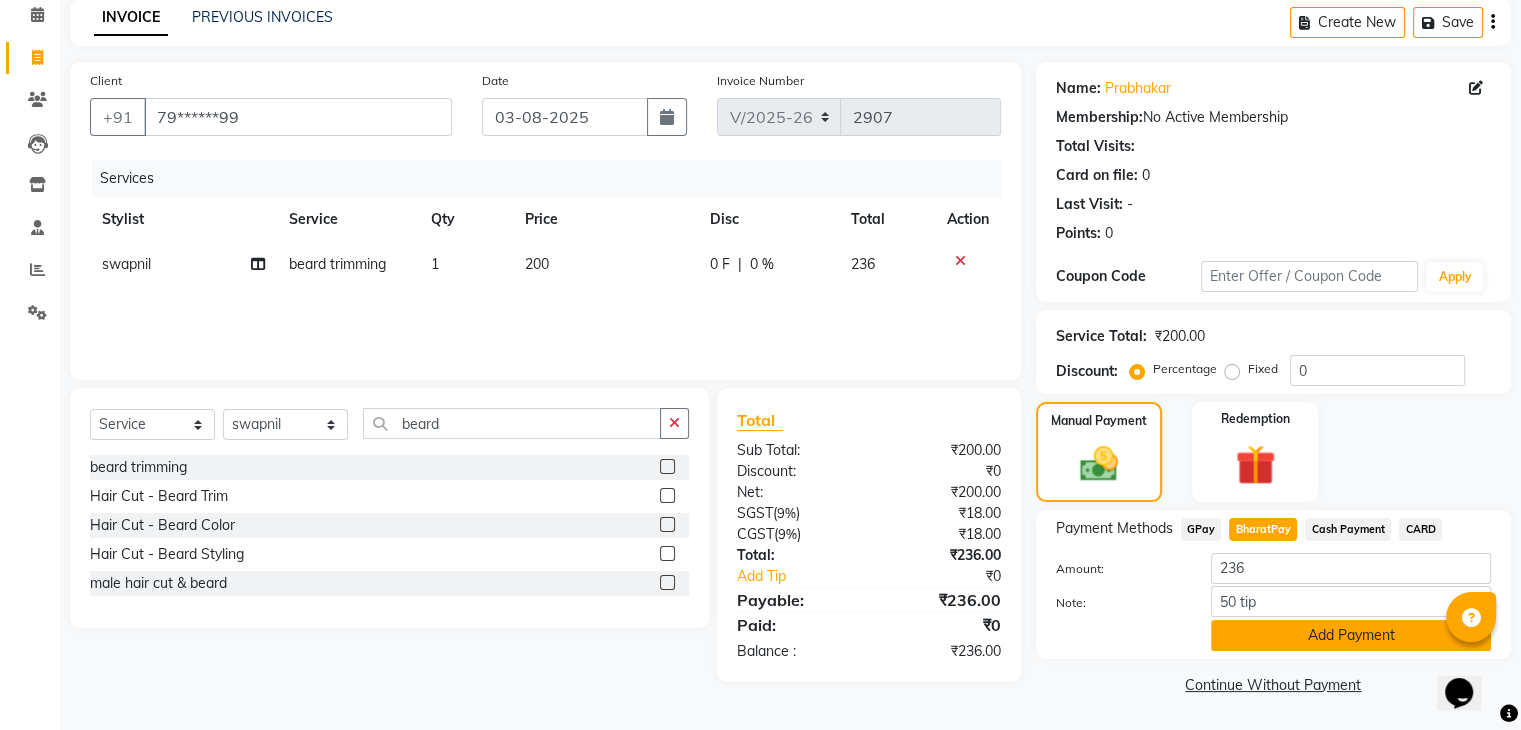 click on "Add Payment" 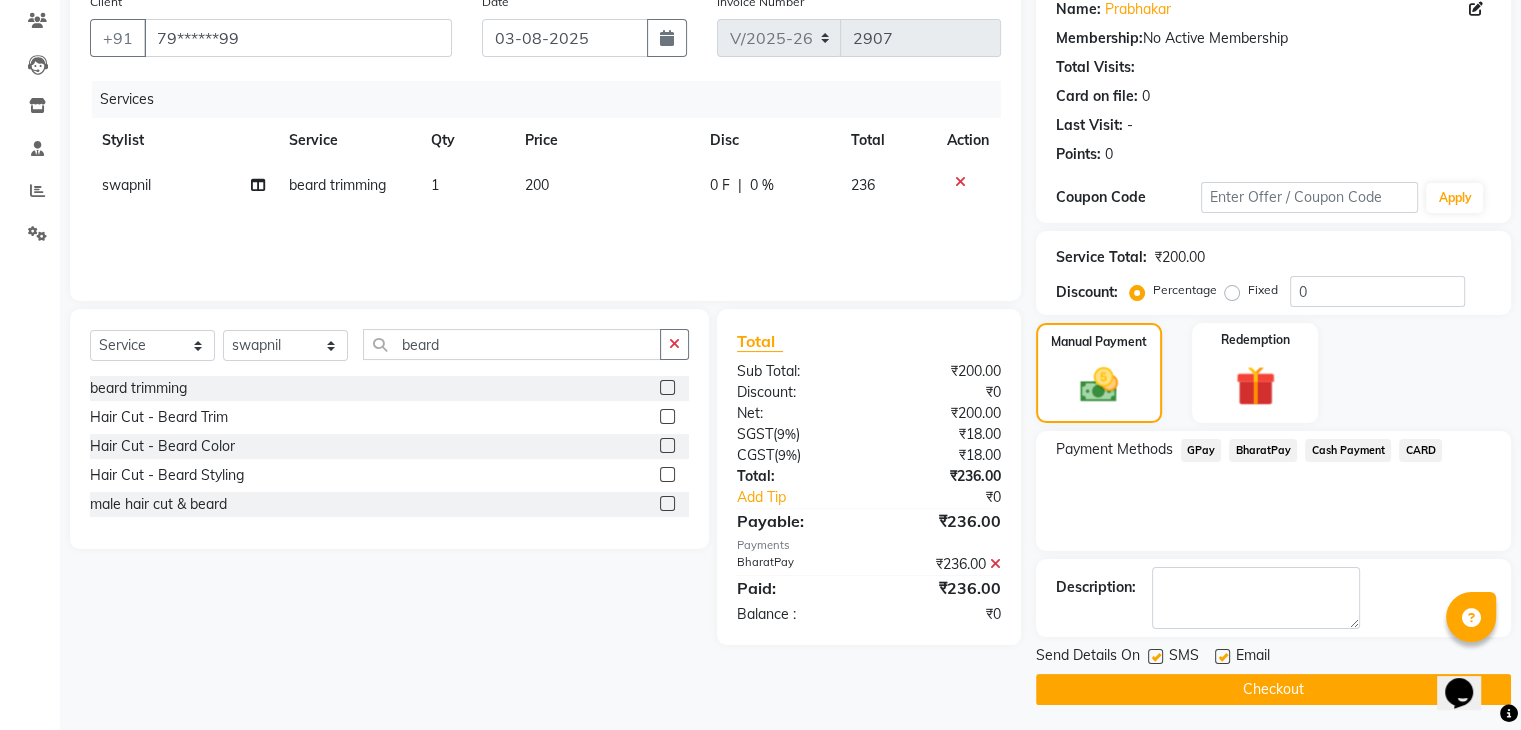 scroll, scrollTop: 171, scrollLeft: 0, axis: vertical 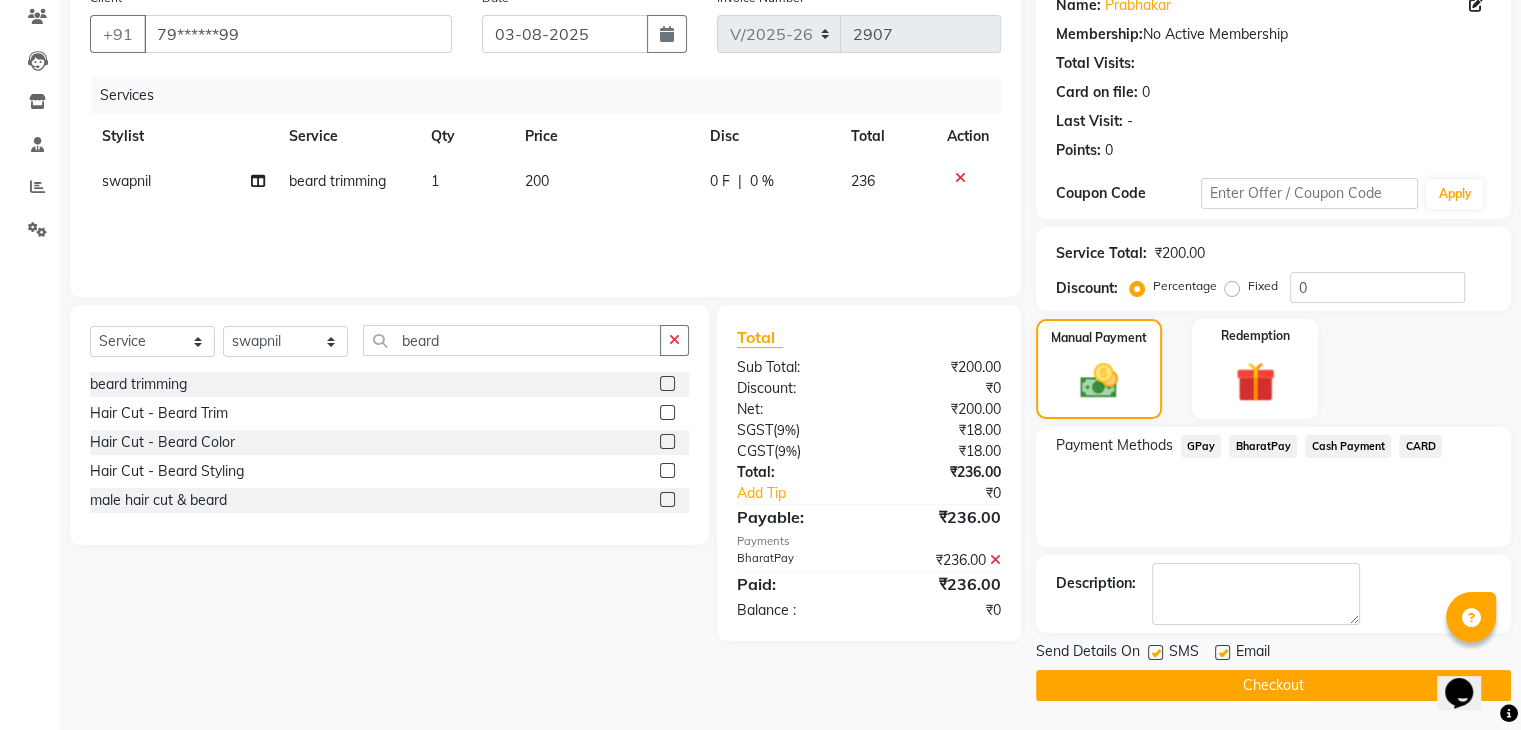 click on "Checkout" 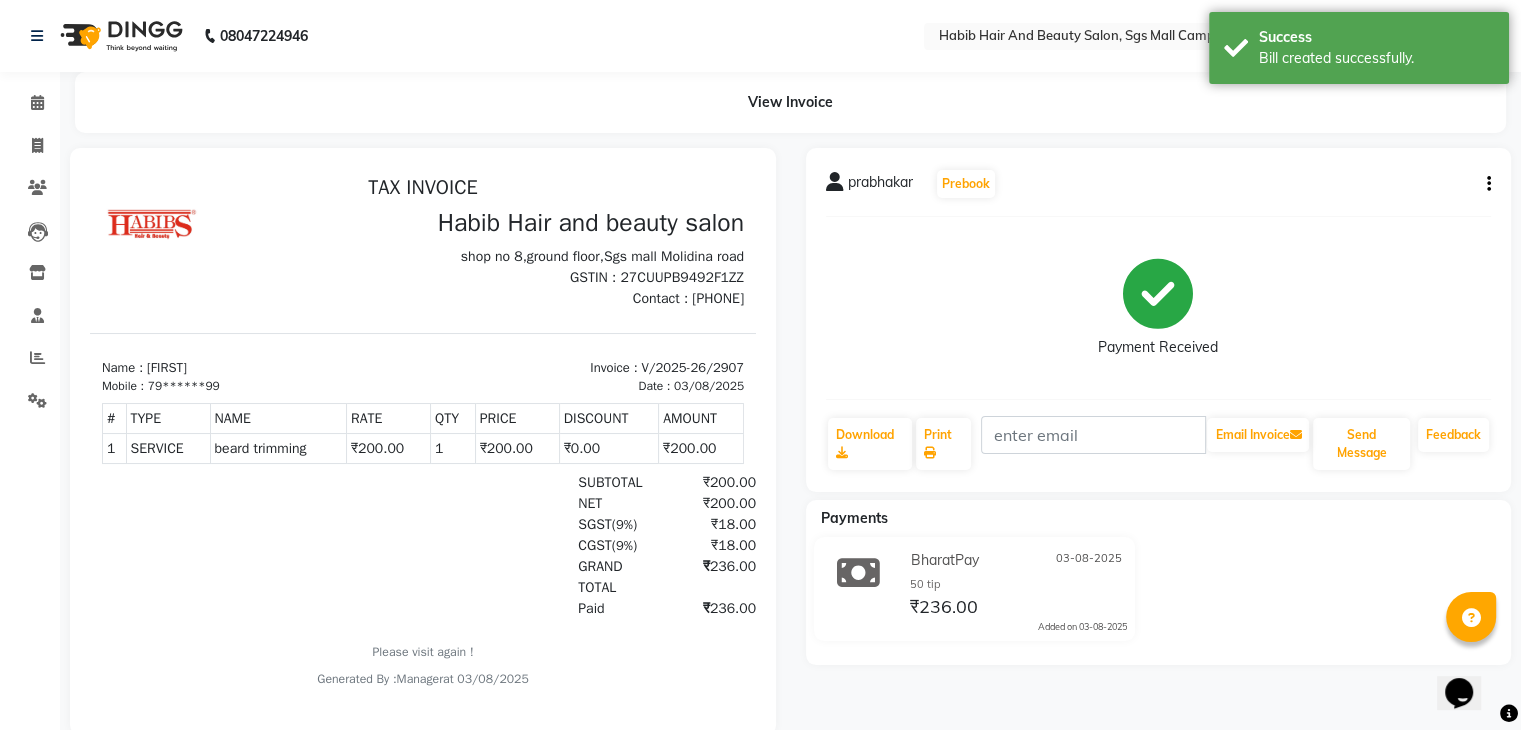 scroll, scrollTop: 0, scrollLeft: 0, axis: both 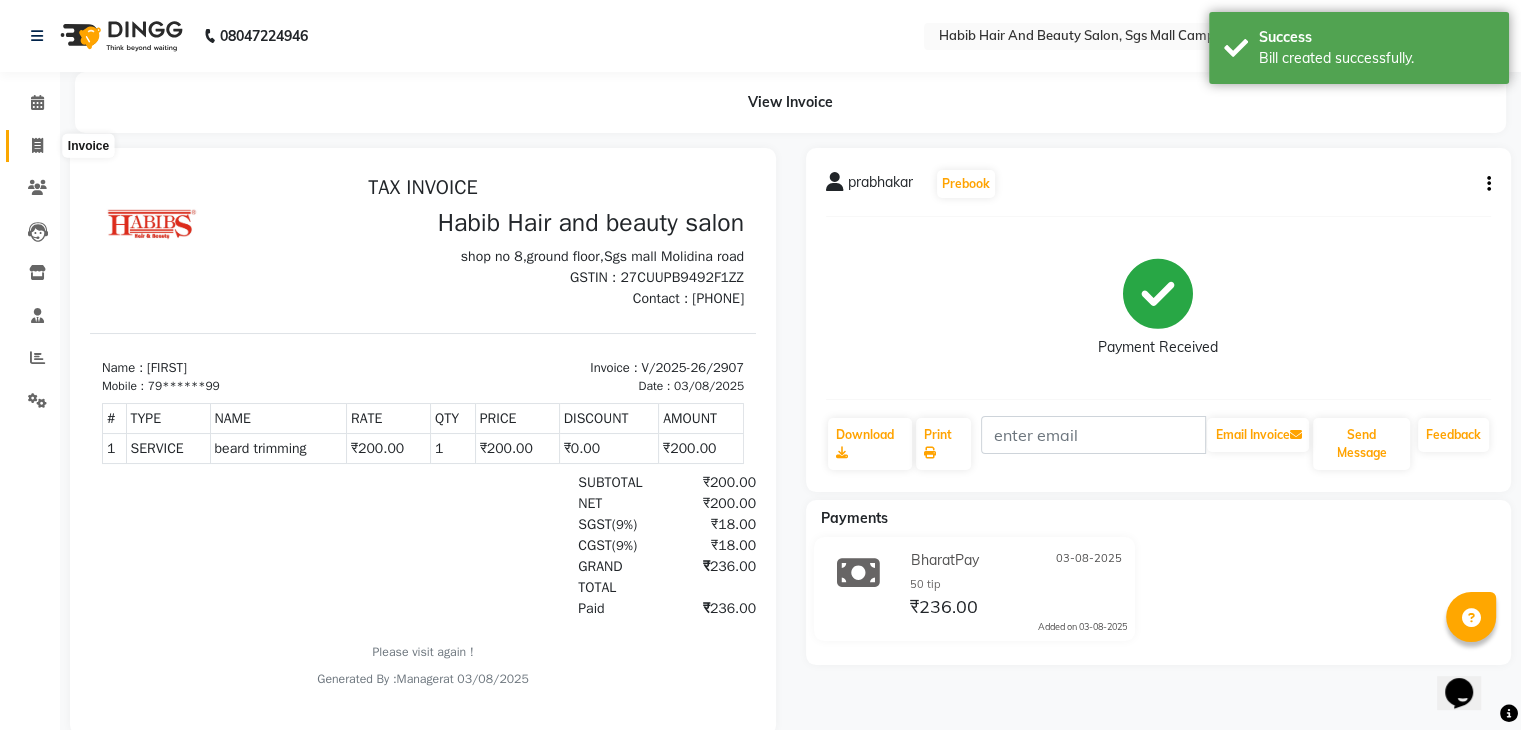 click 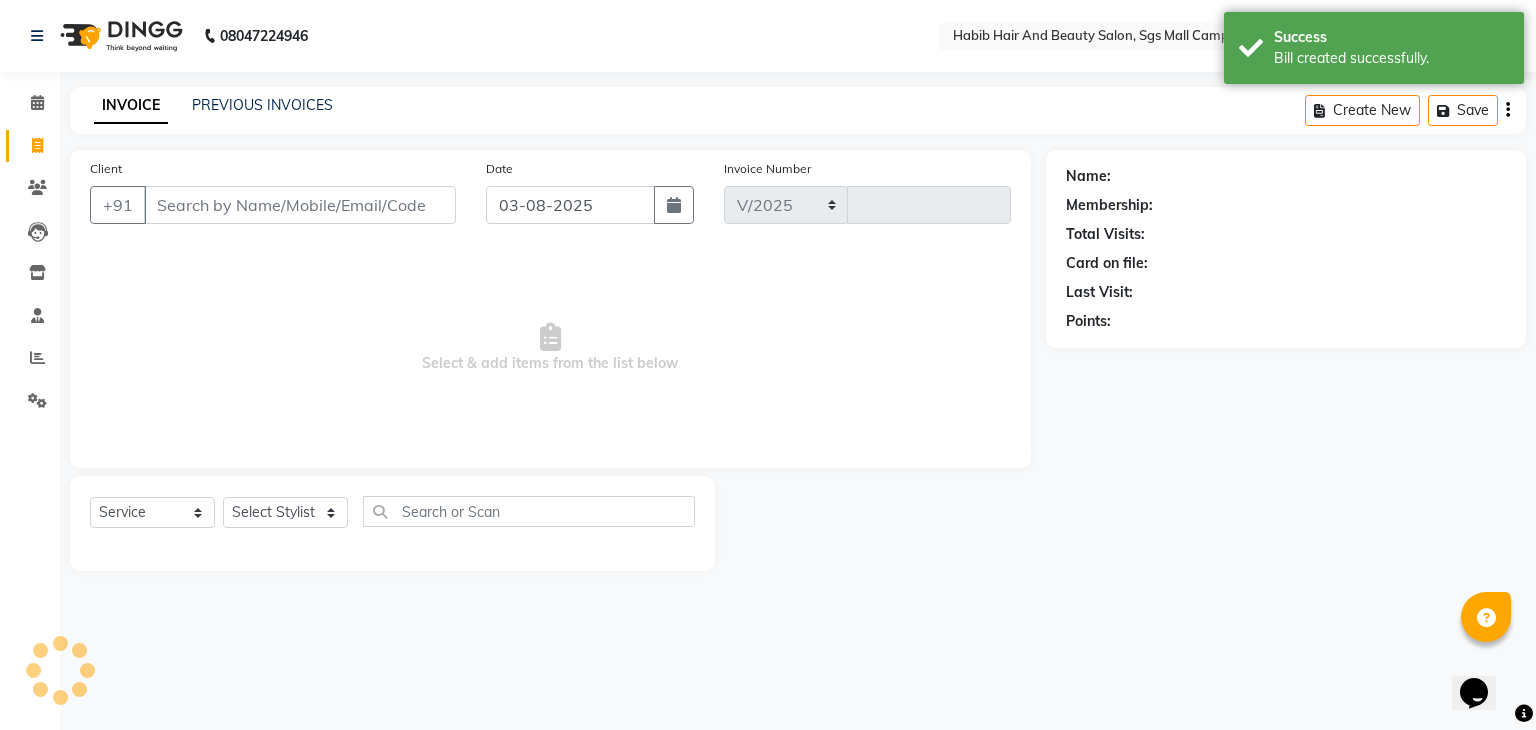 select on "8362" 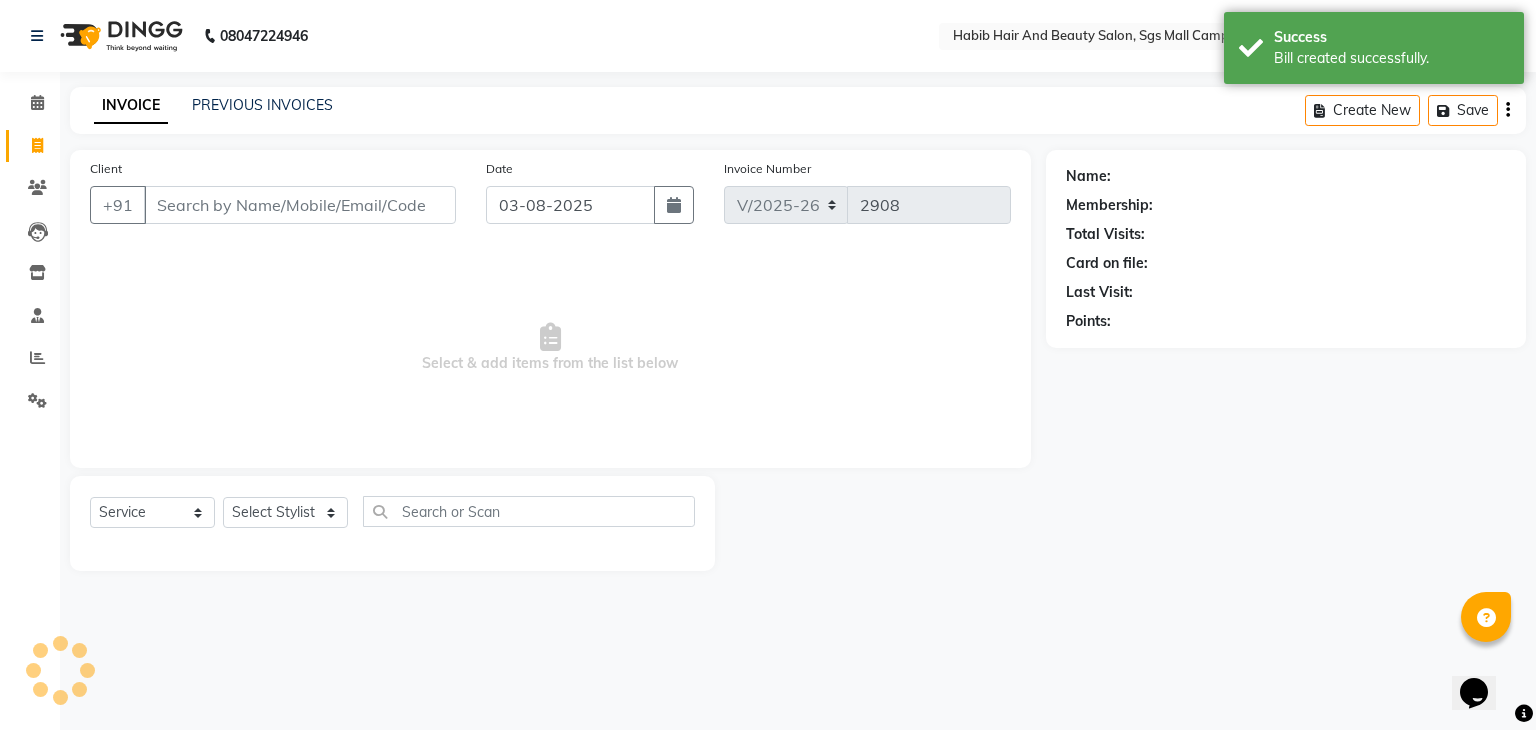 click on "Client" at bounding box center [300, 205] 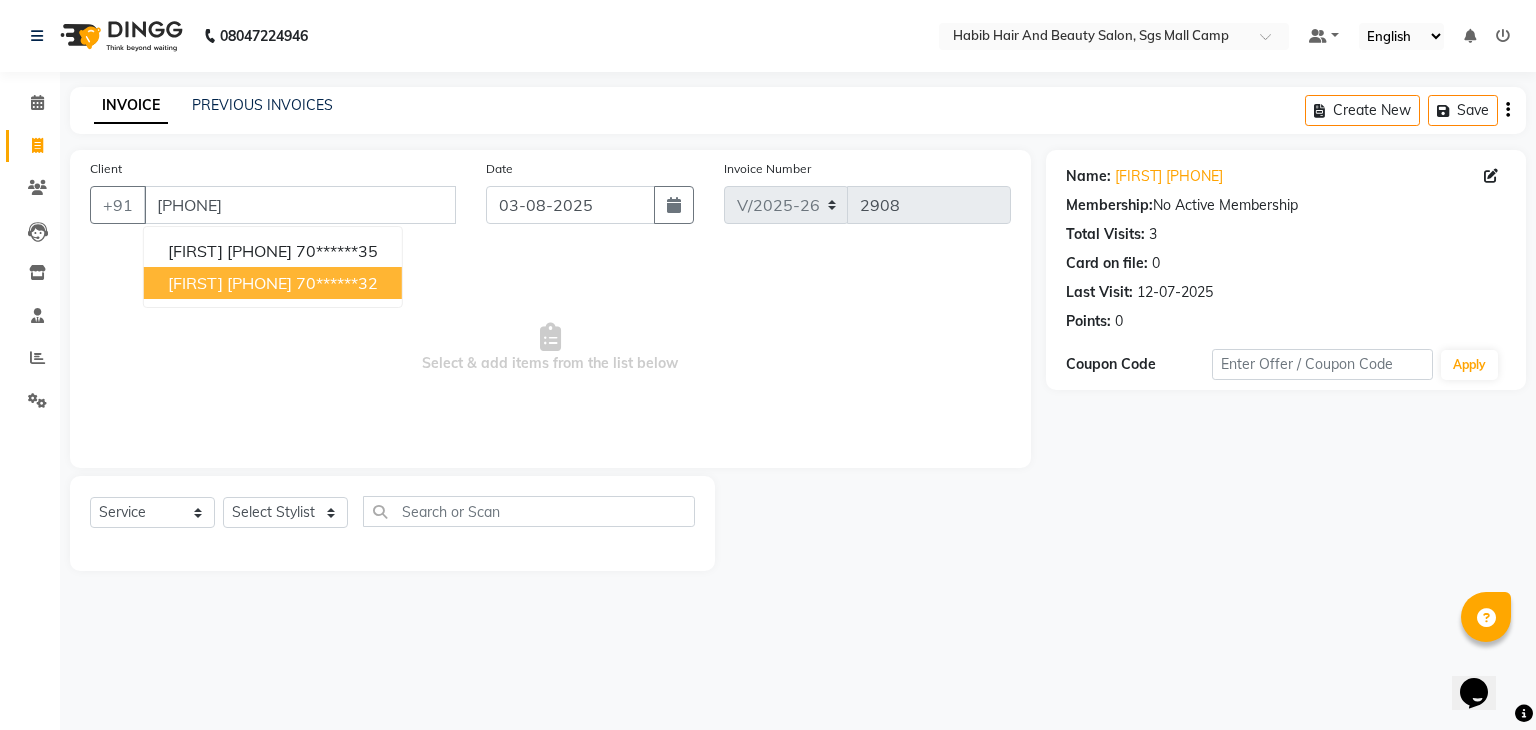 click on "Archana 7020533432" at bounding box center [230, 283] 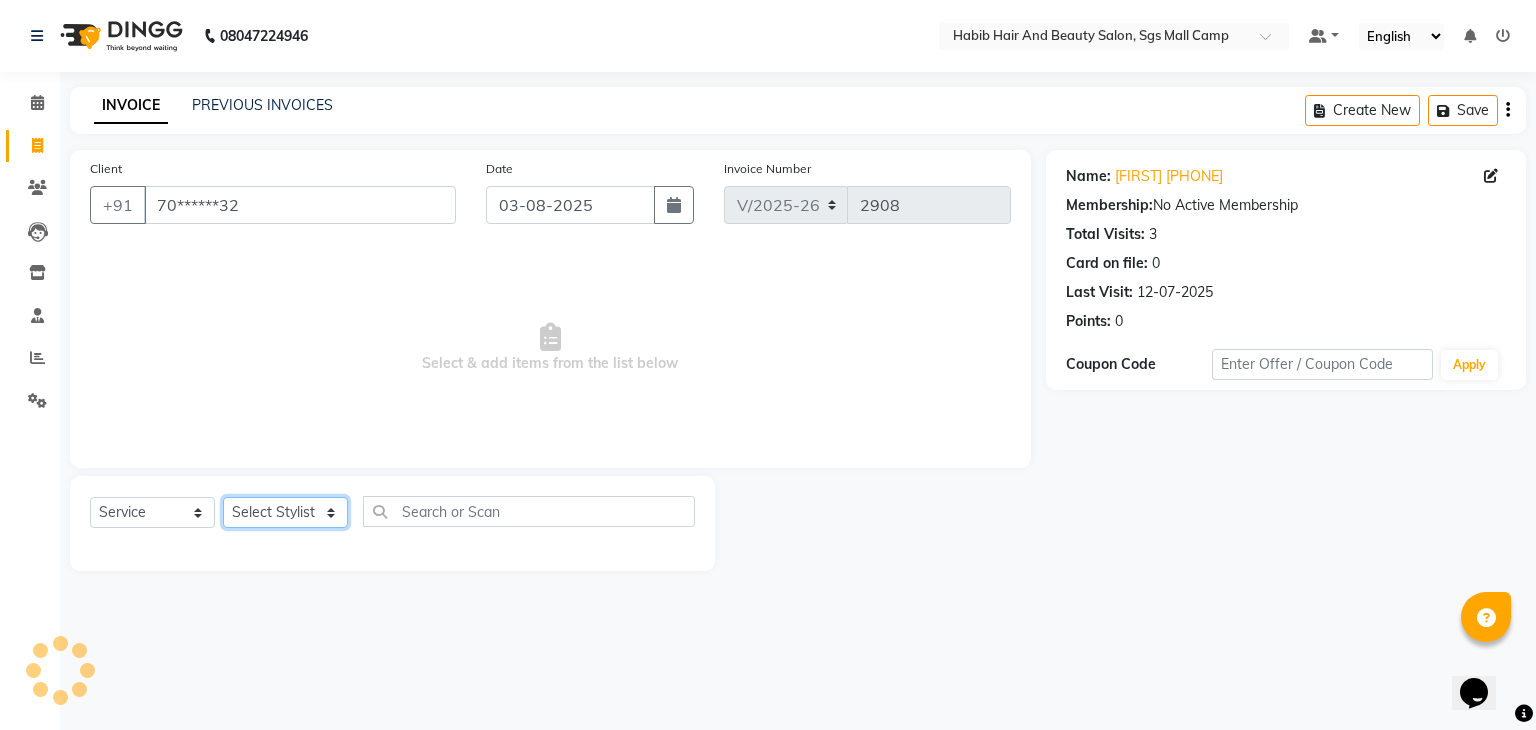click on "Select Stylist [FIRST] [LAST] [FIRST]  [FIRST] Manager [FIRST]  [FIRST] [FIRST] [FIRST]  [FIRST] [FIRST]" 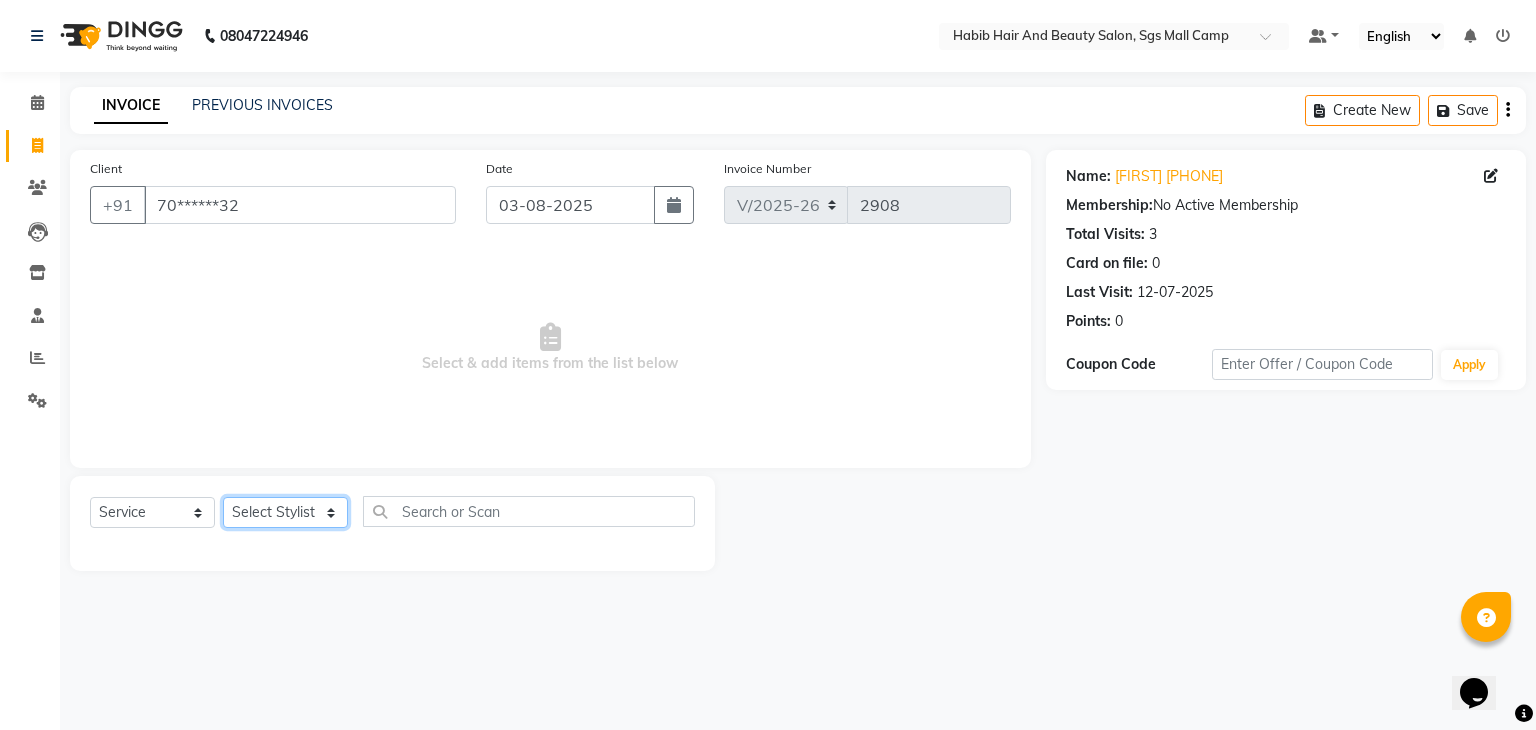select on "81160" 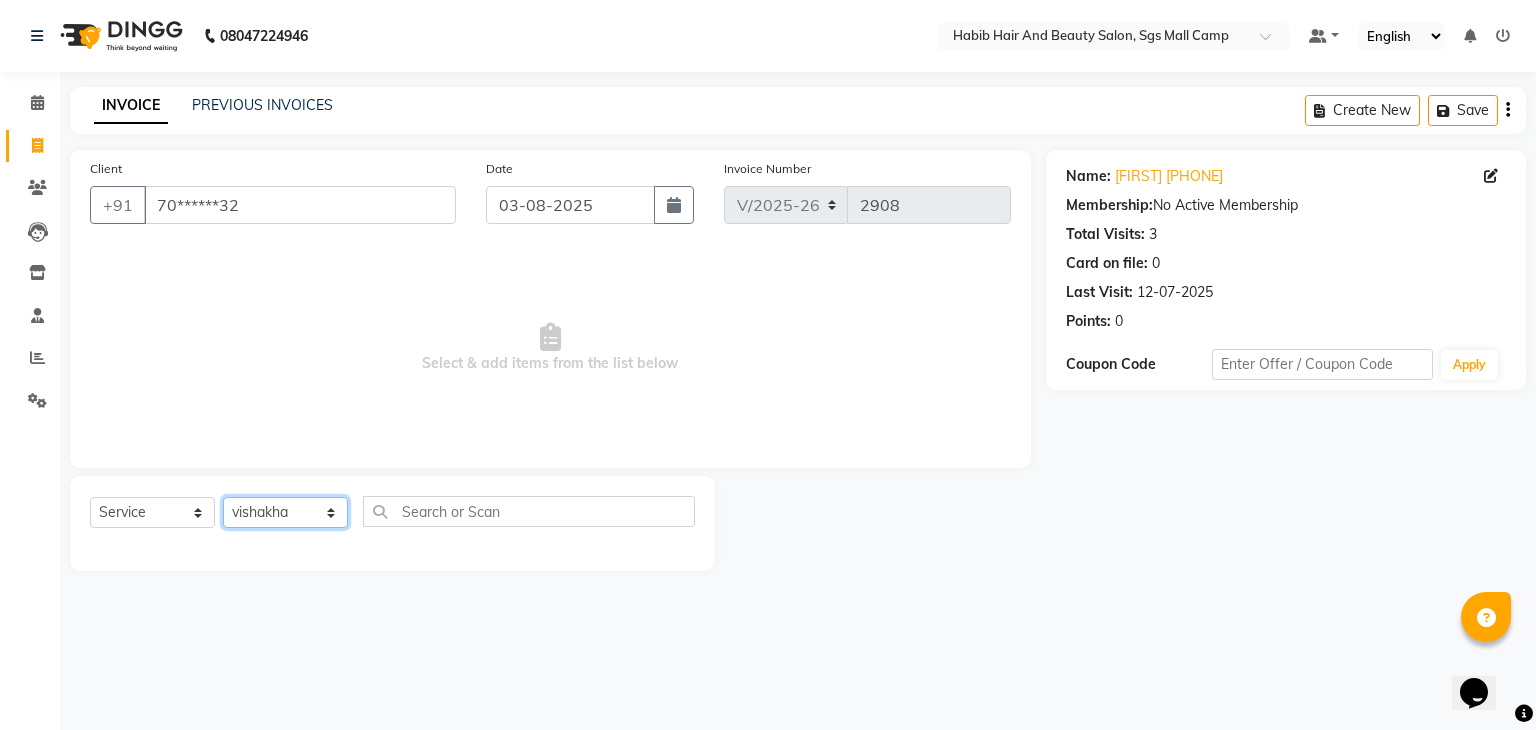 click on "Select Stylist [FIRST] [LAST] [FIRST]  [FIRST] Manager [FIRST]  [FIRST] [FIRST] [FIRST]  [FIRST] [FIRST]" 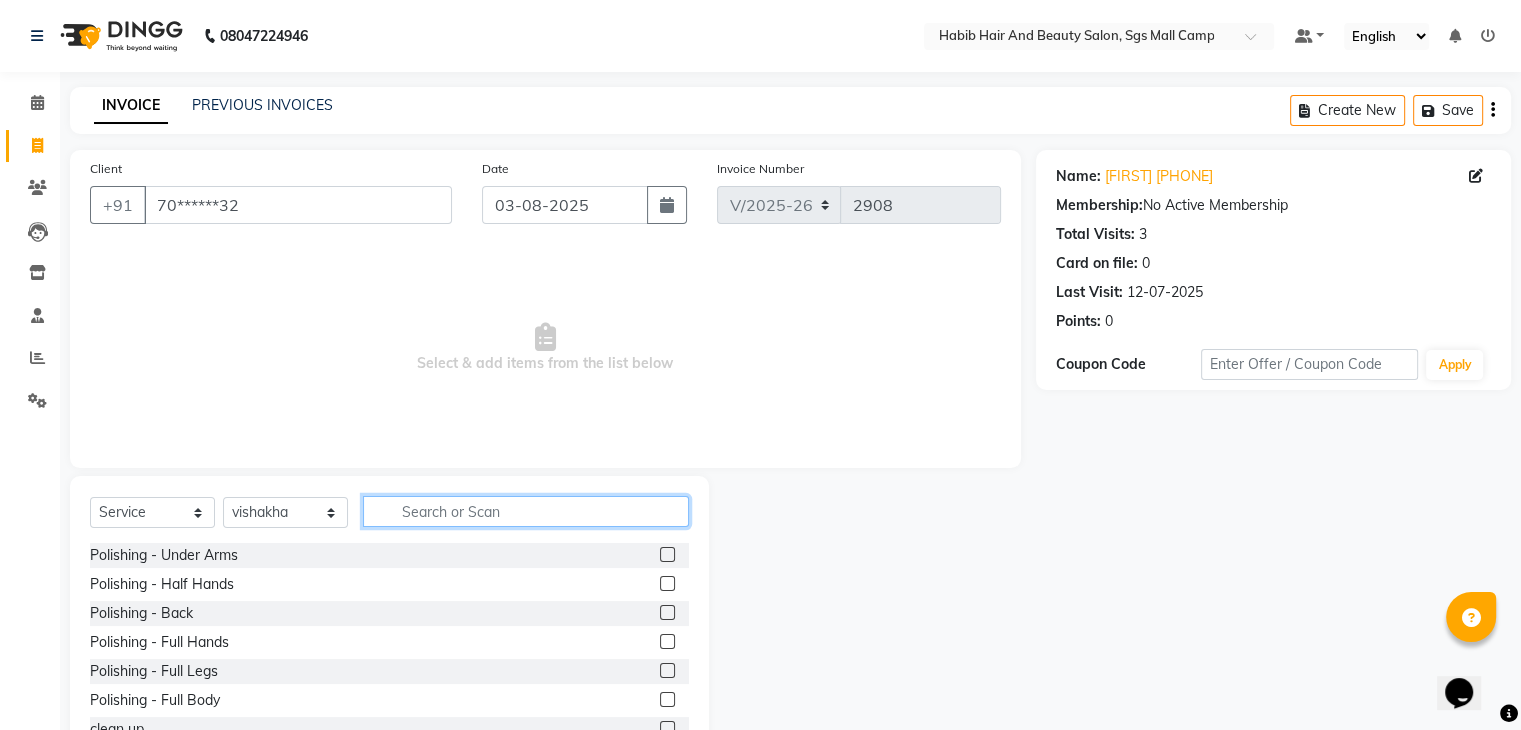 click 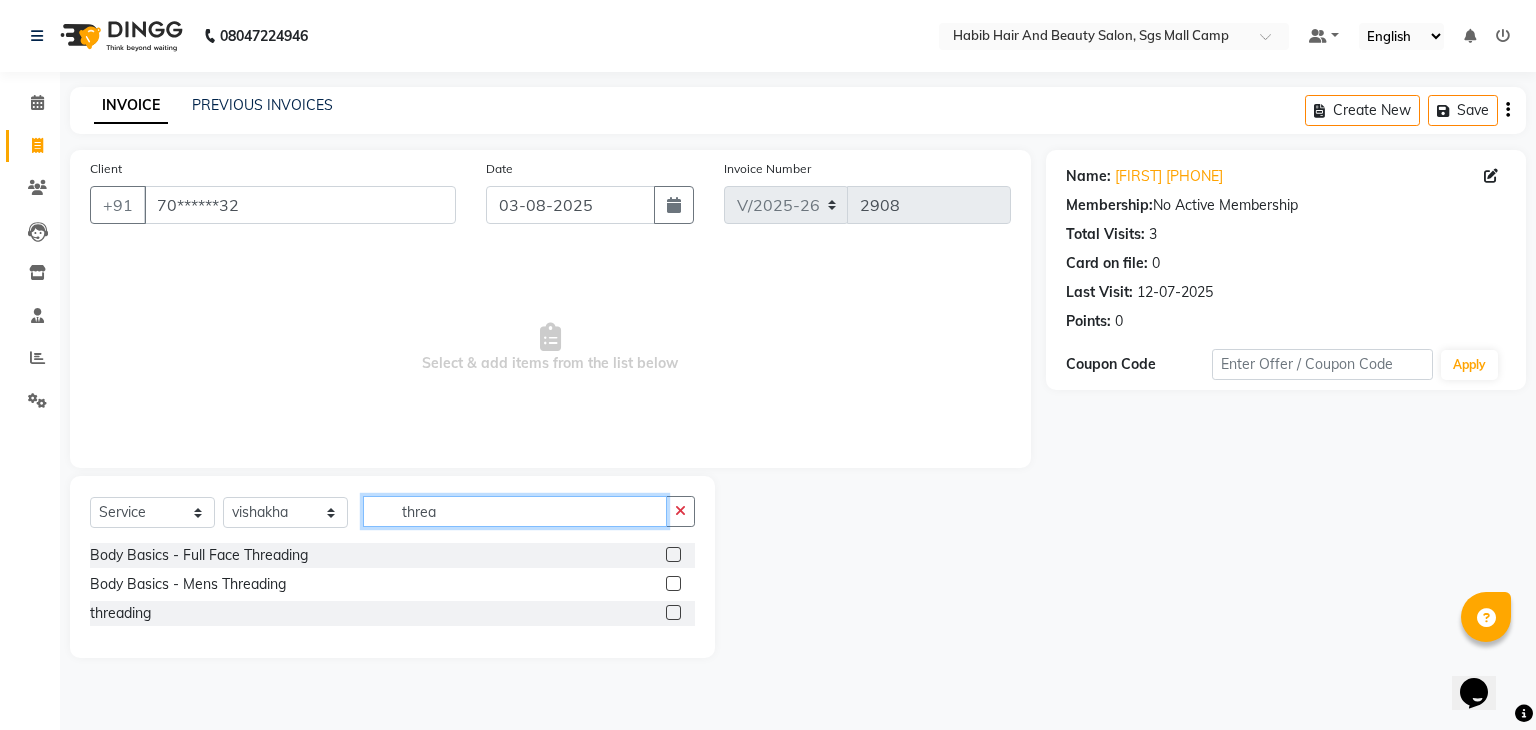 type on "threa" 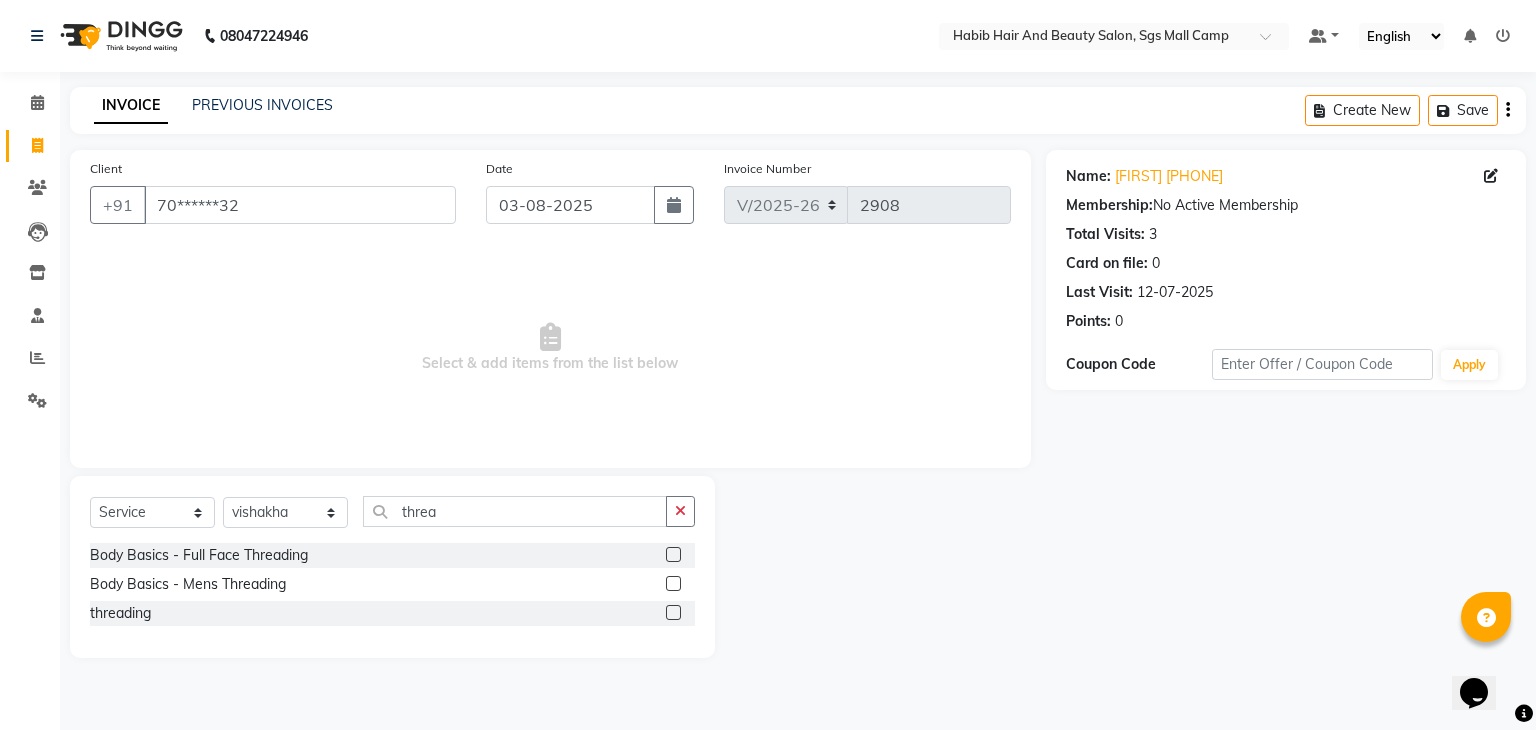 click 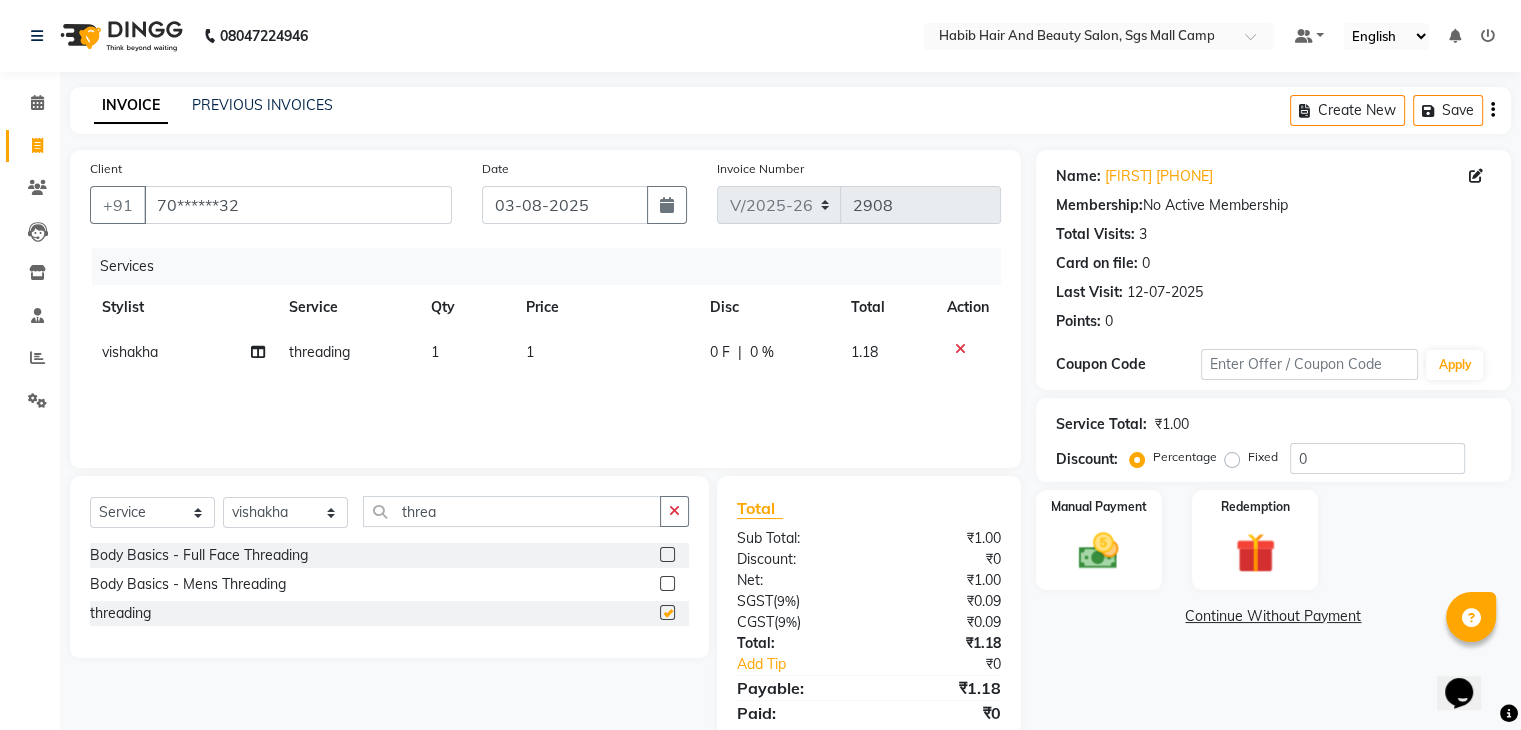 checkbox on "false" 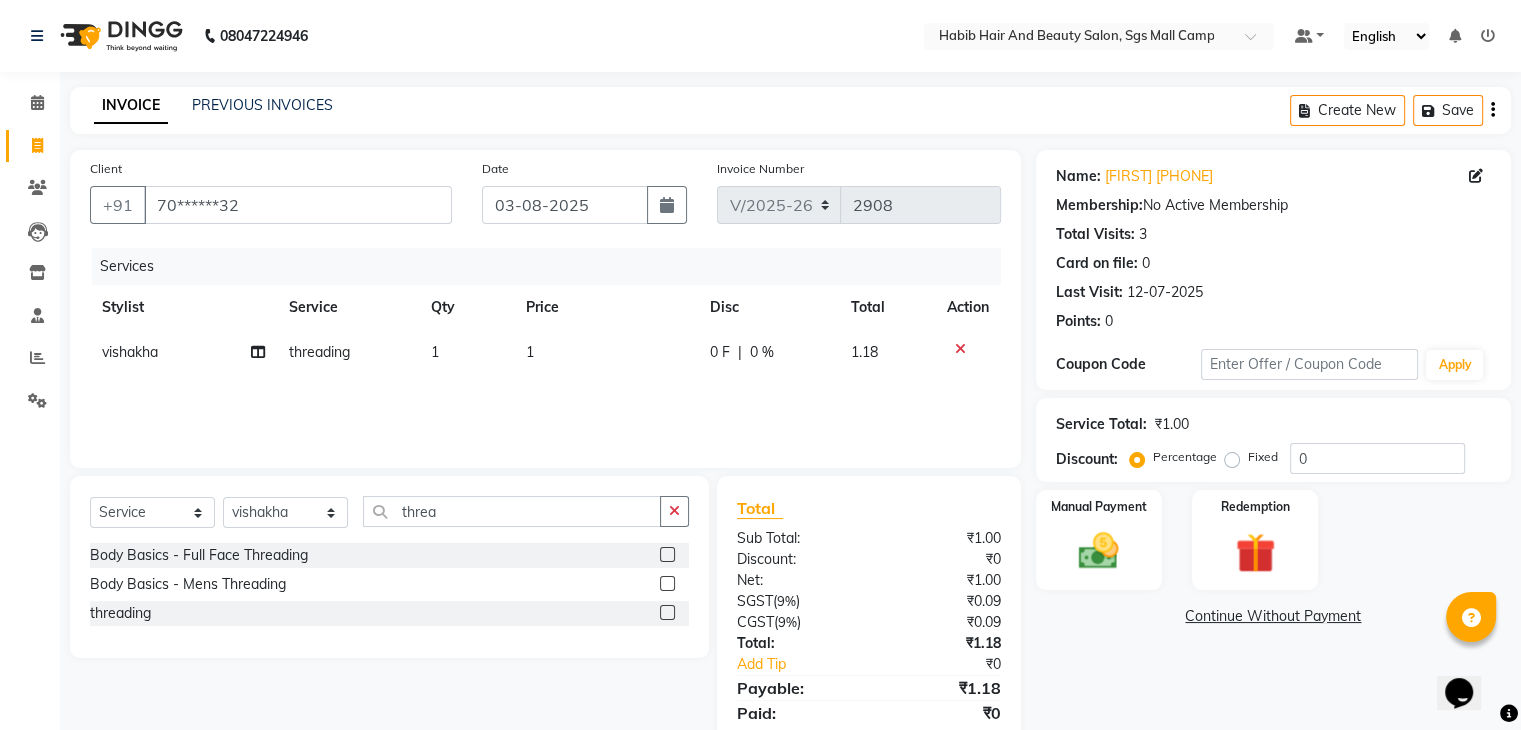 click on "1" 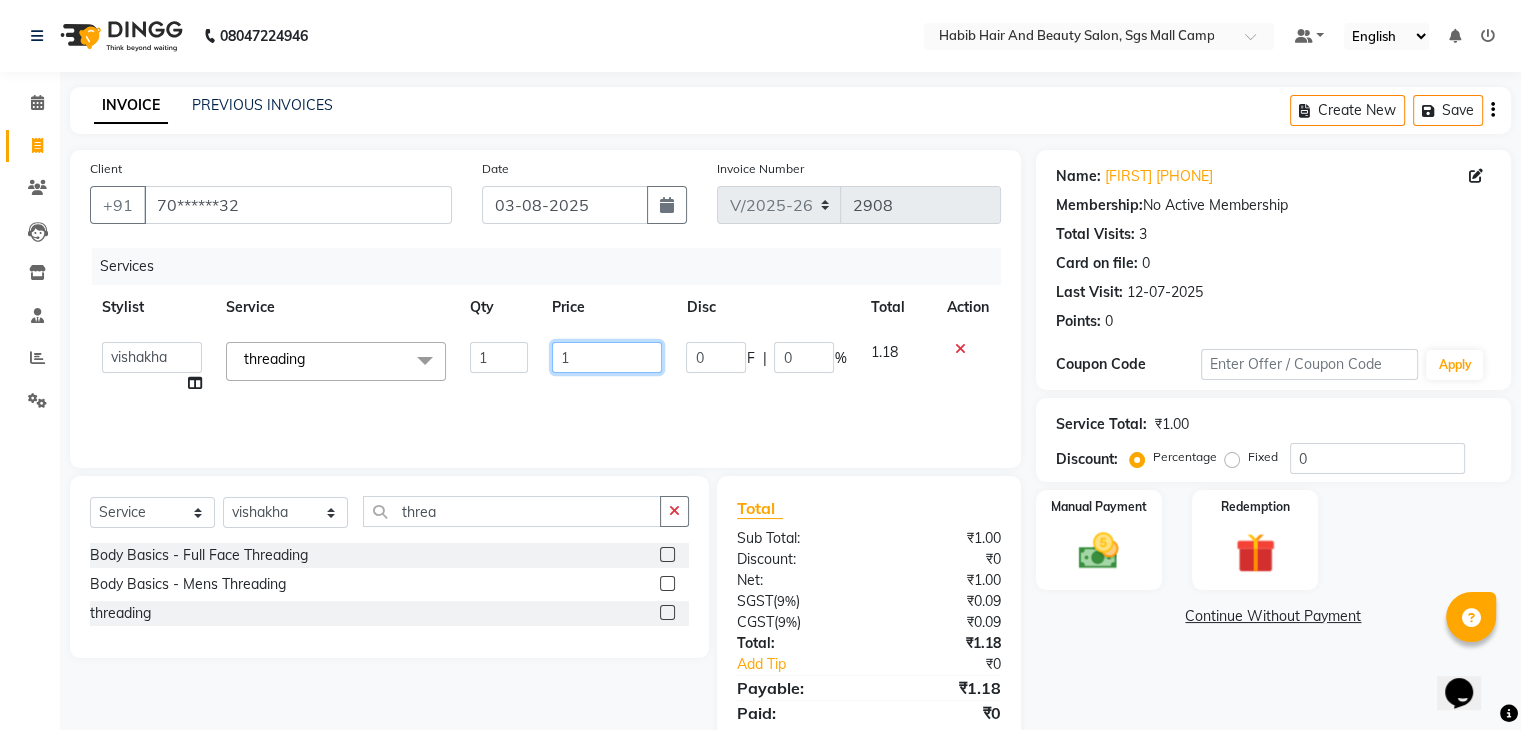 click on "1" 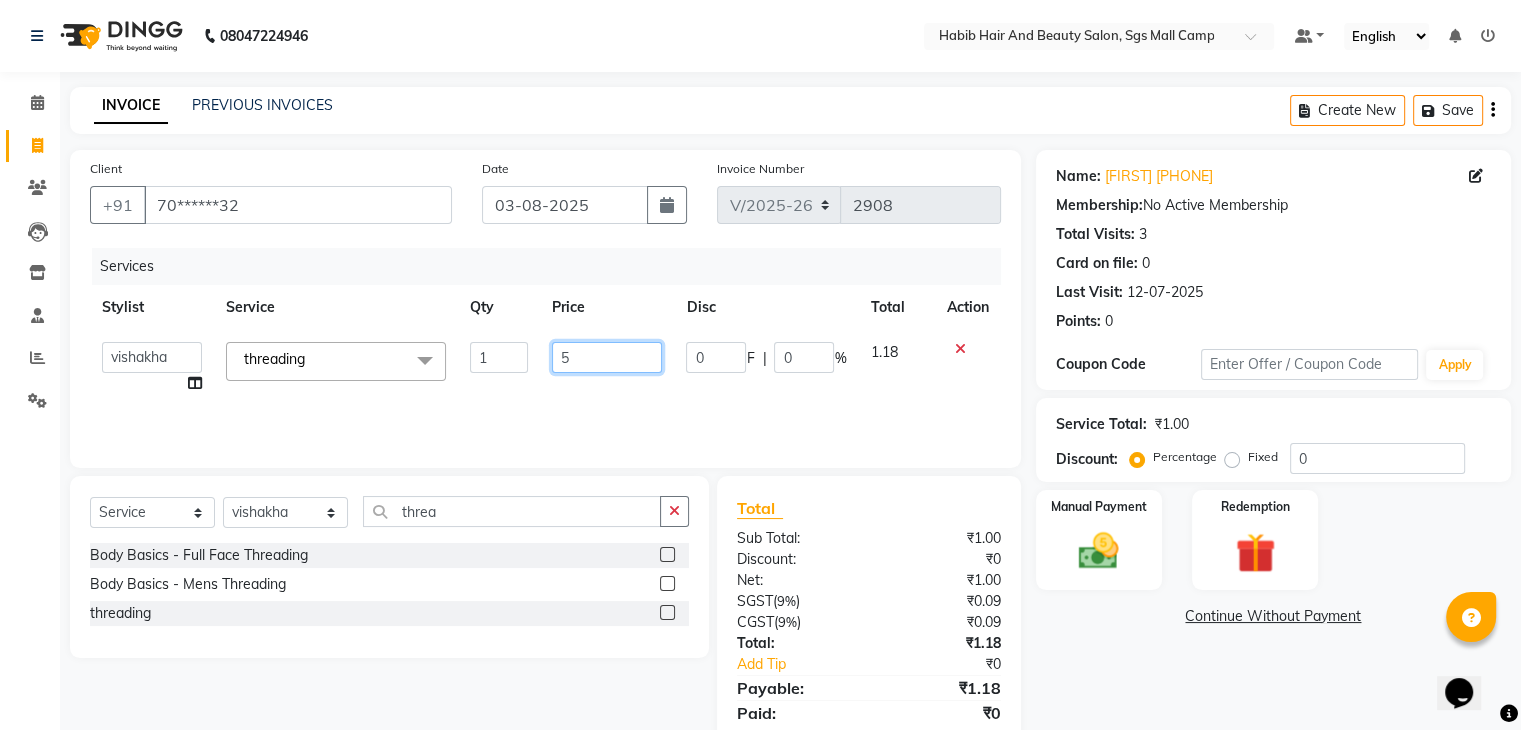 type on "51" 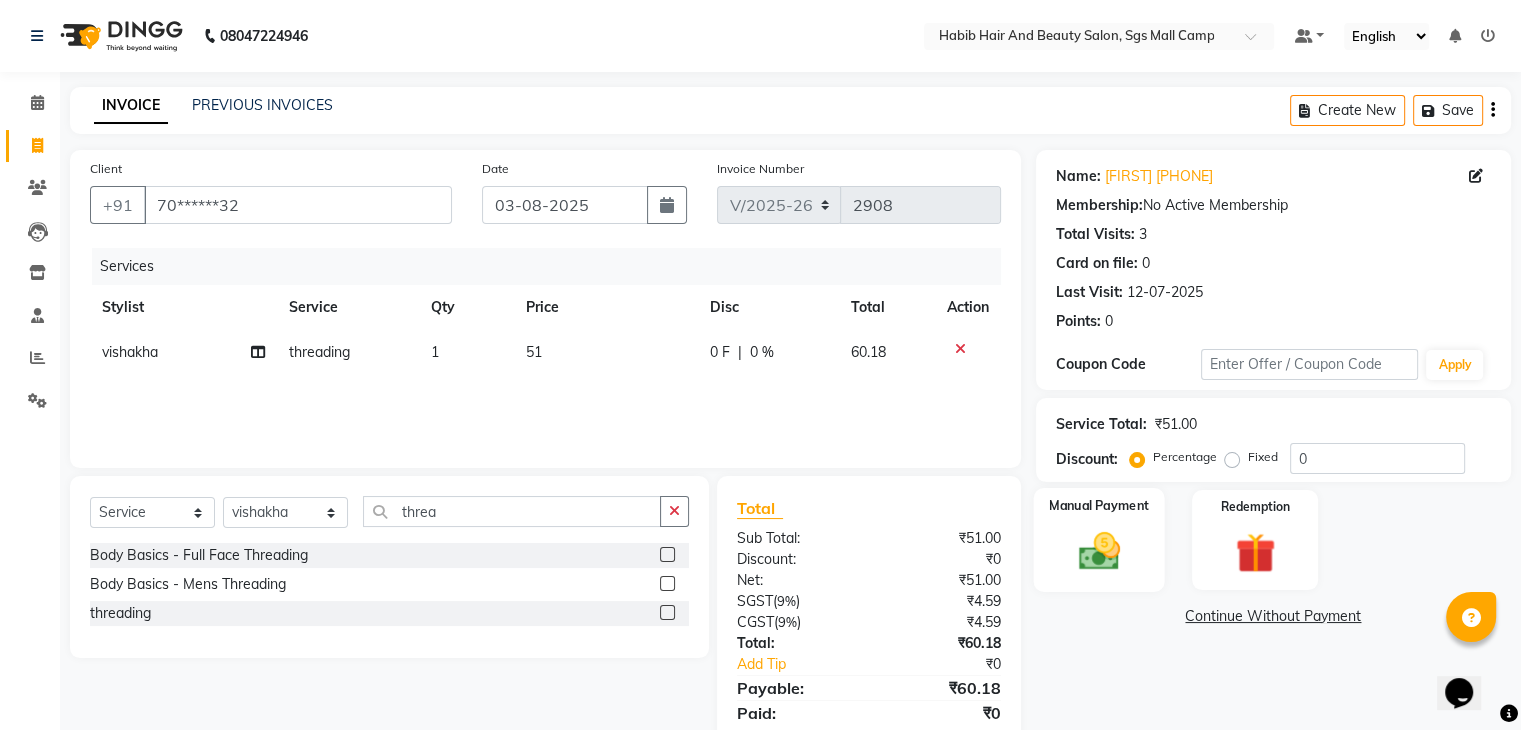 click 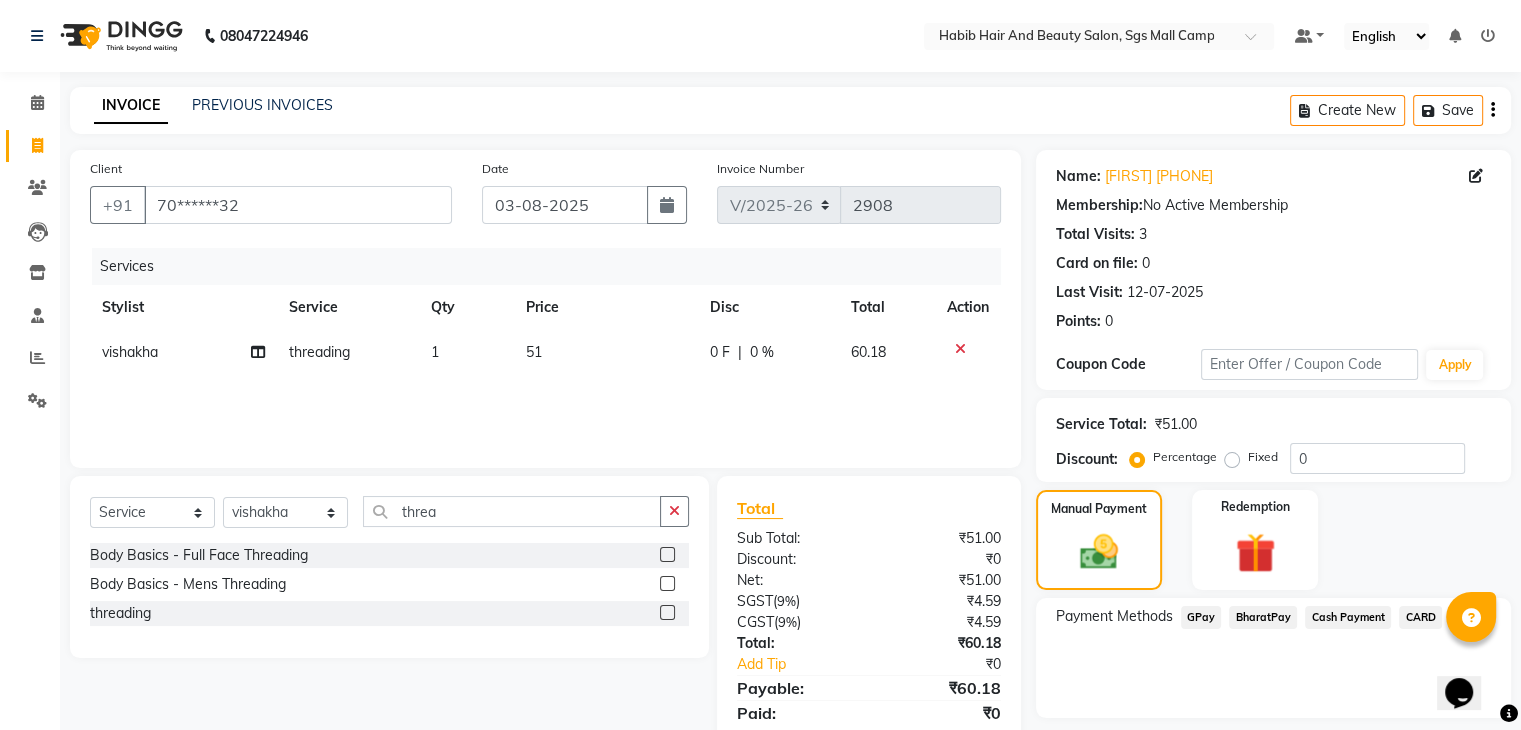 click on "BharatPay" 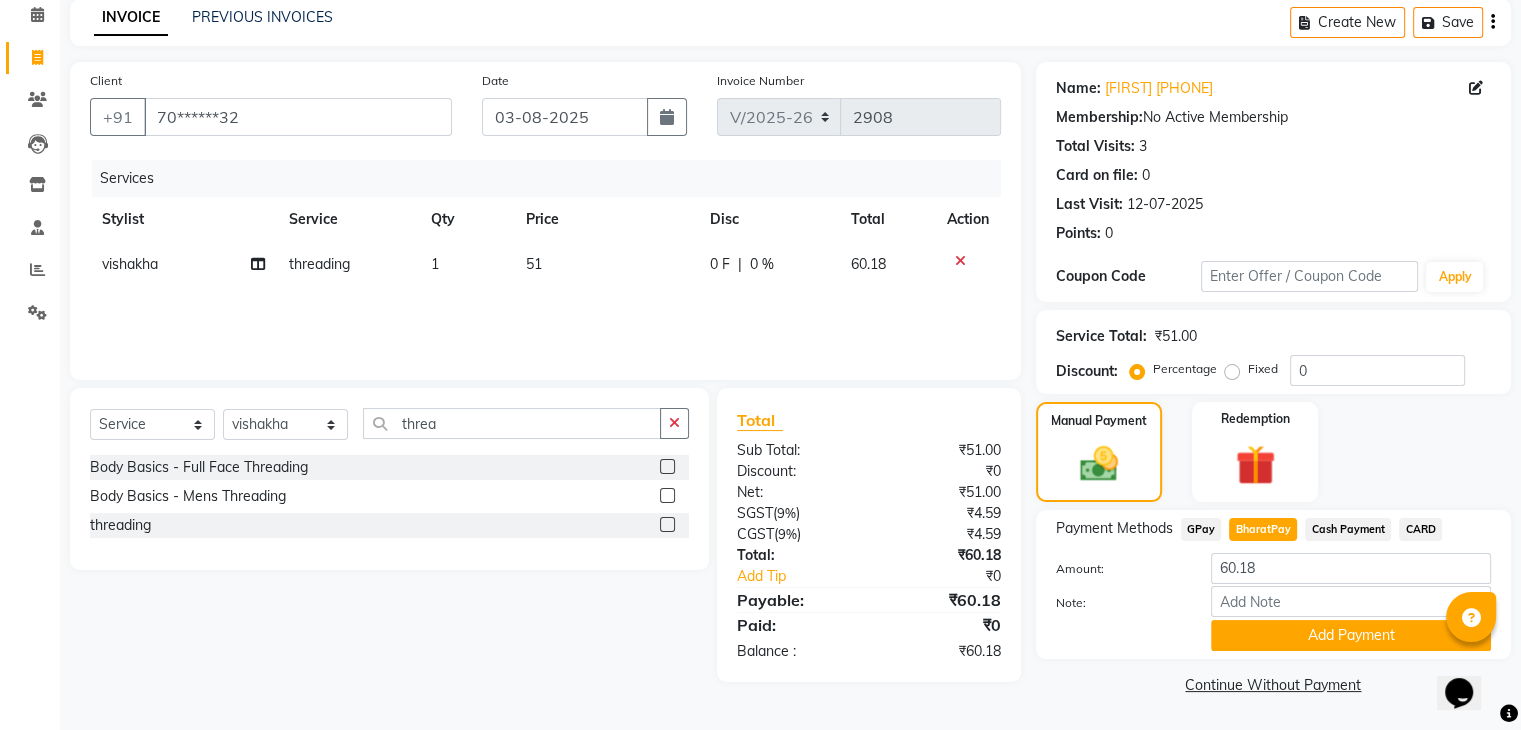 scroll, scrollTop: 89, scrollLeft: 0, axis: vertical 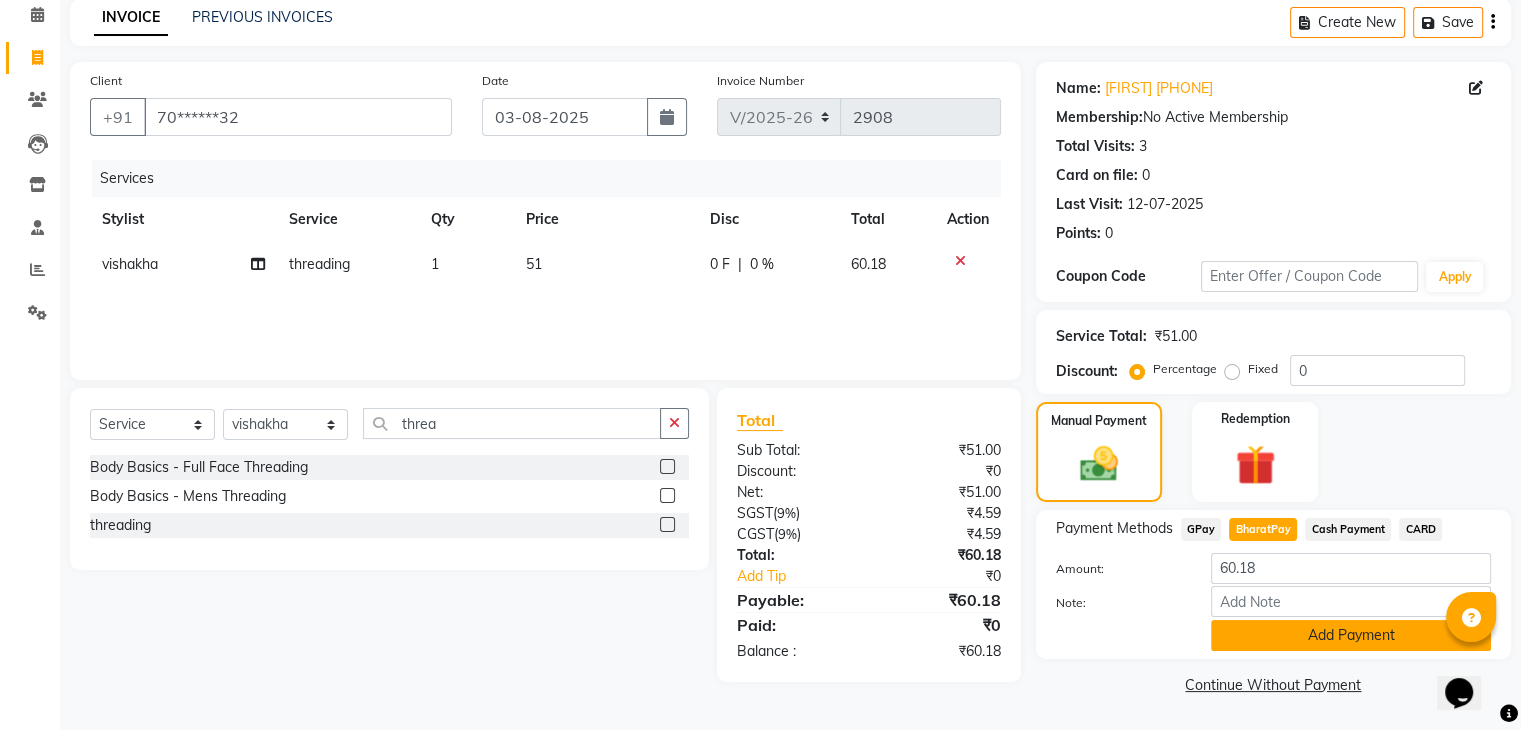 click on "Add Payment" 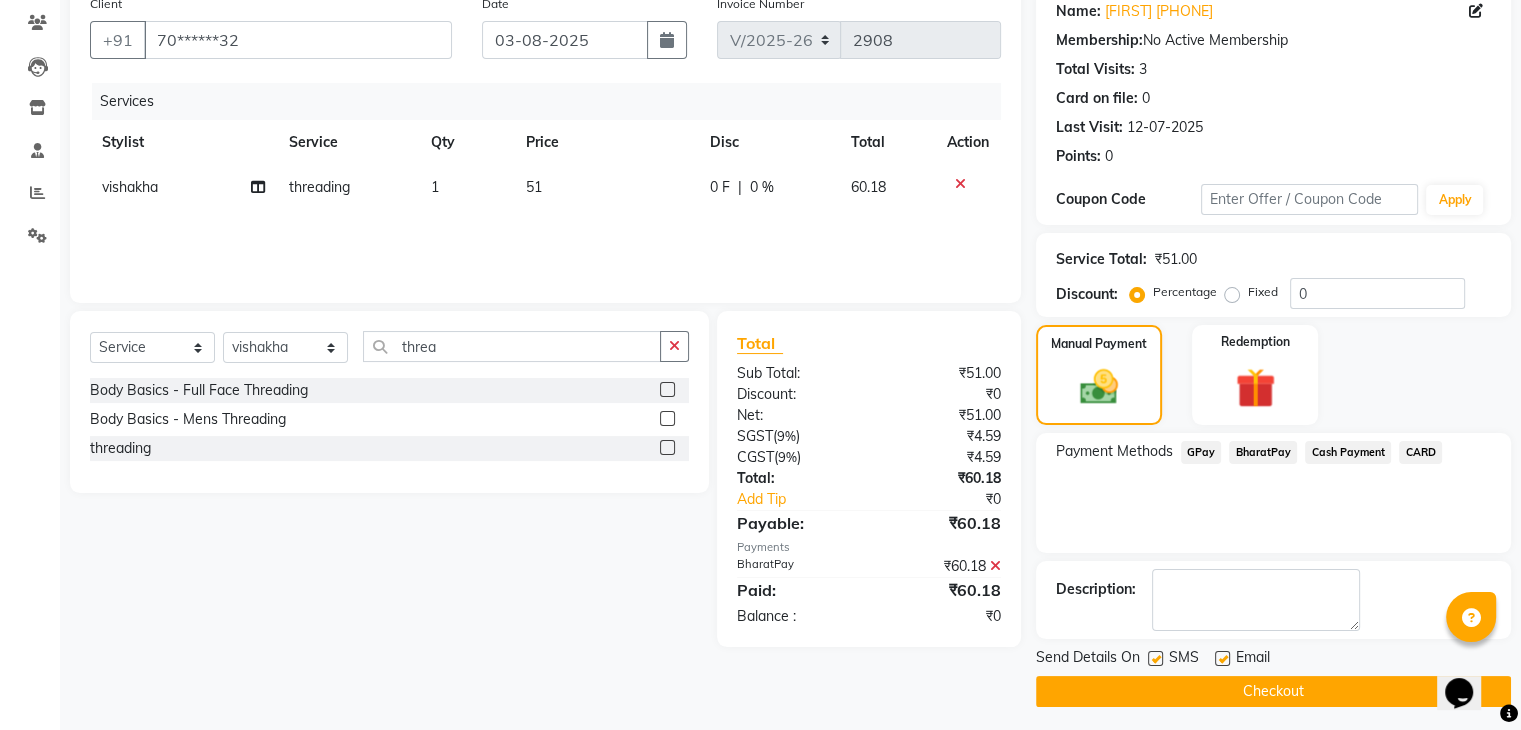 scroll, scrollTop: 171, scrollLeft: 0, axis: vertical 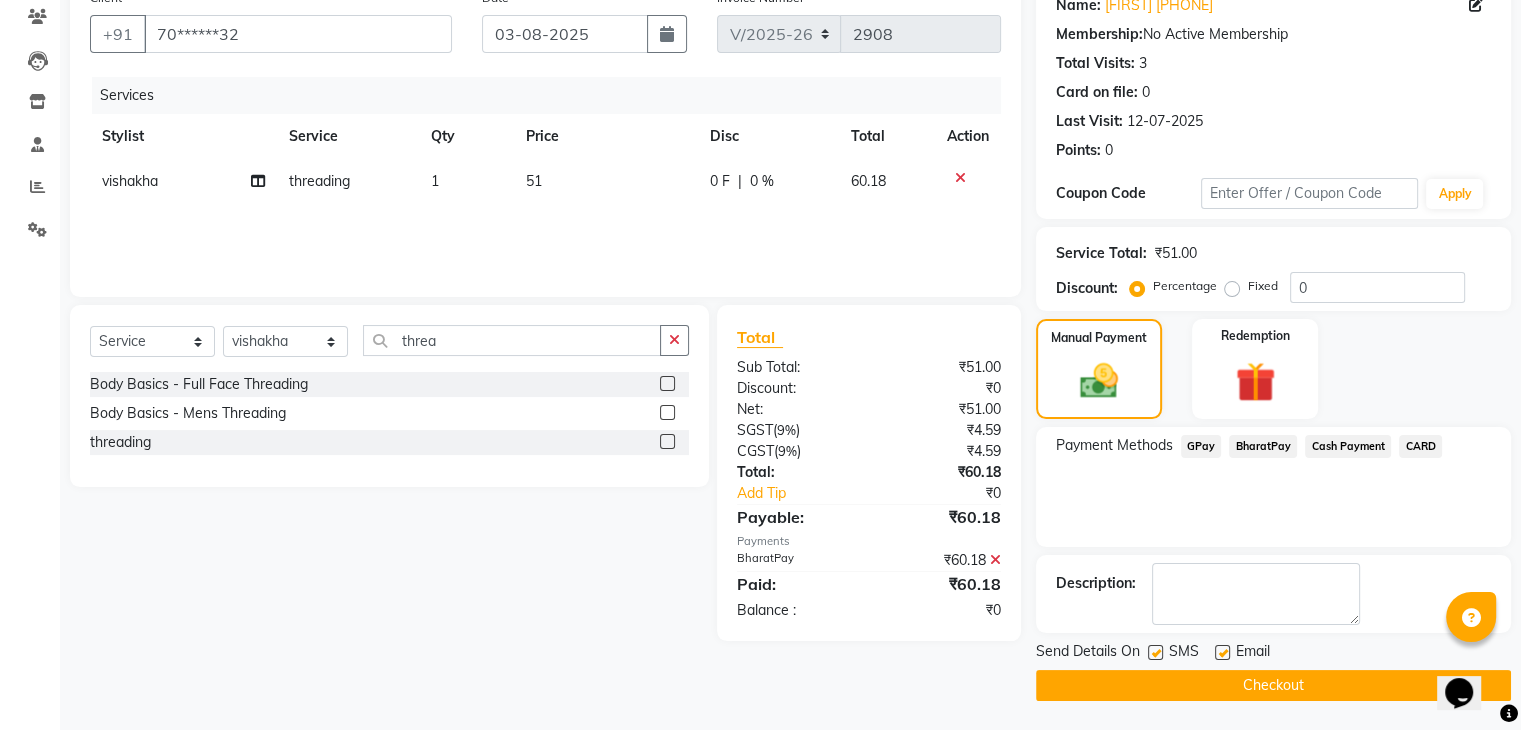 click on "Checkout" 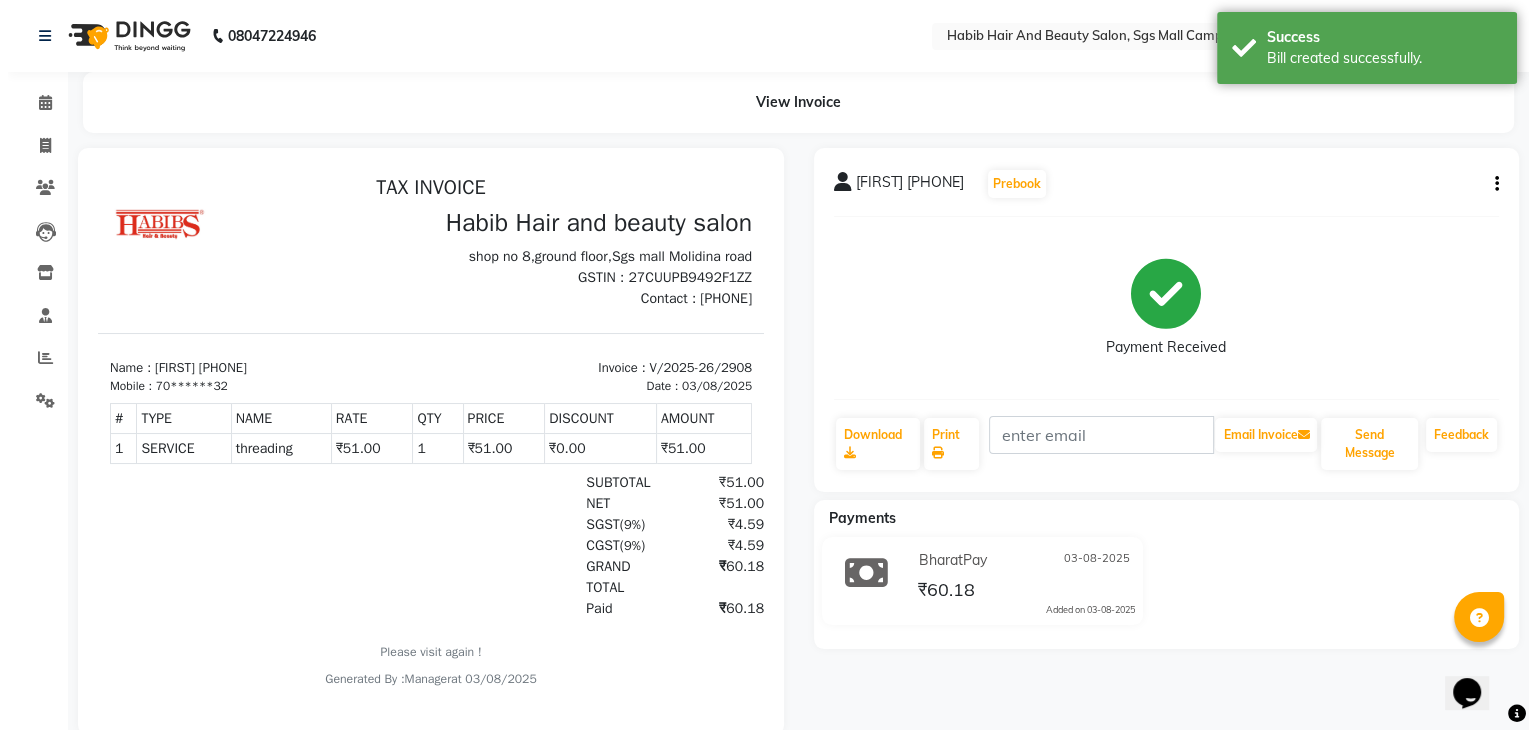scroll, scrollTop: 0, scrollLeft: 0, axis: both 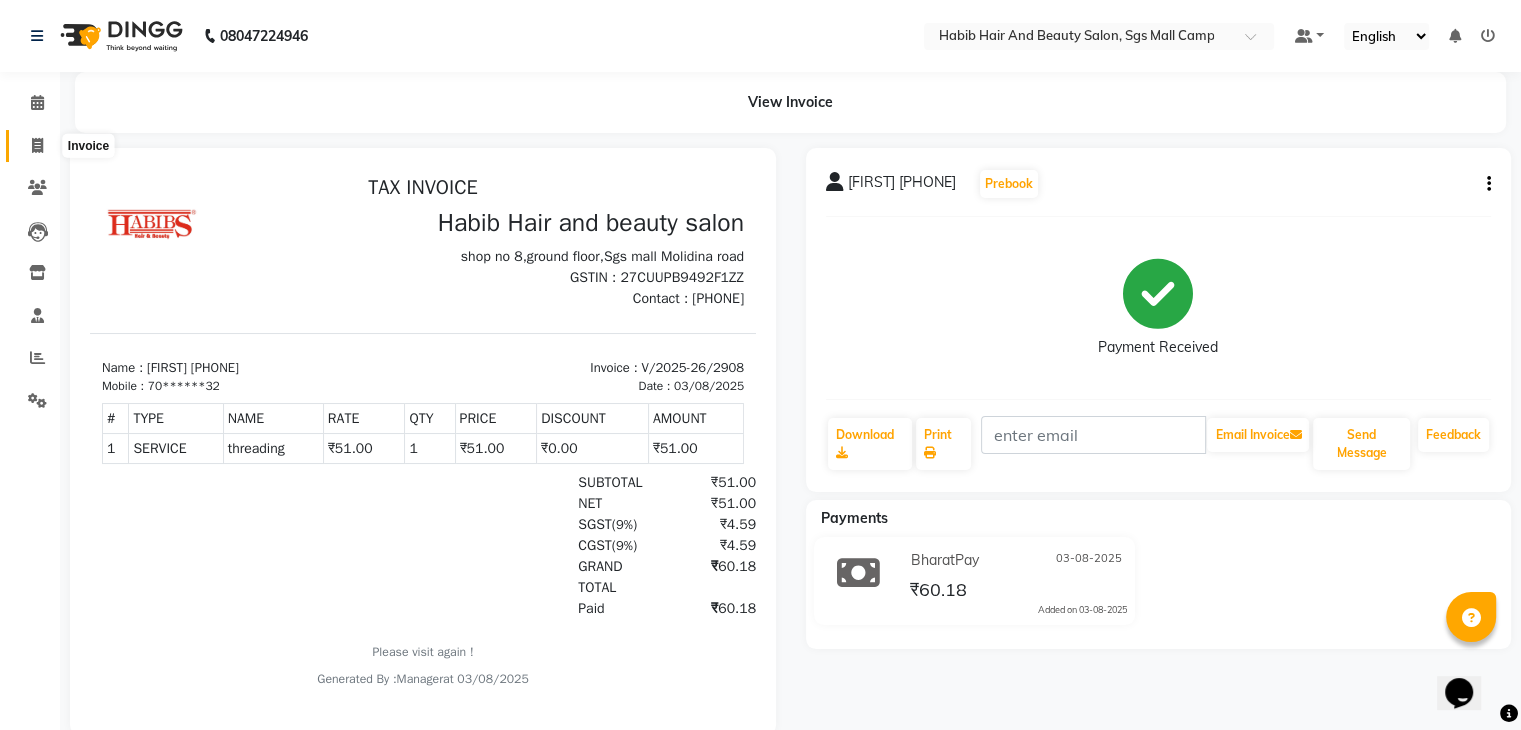 click 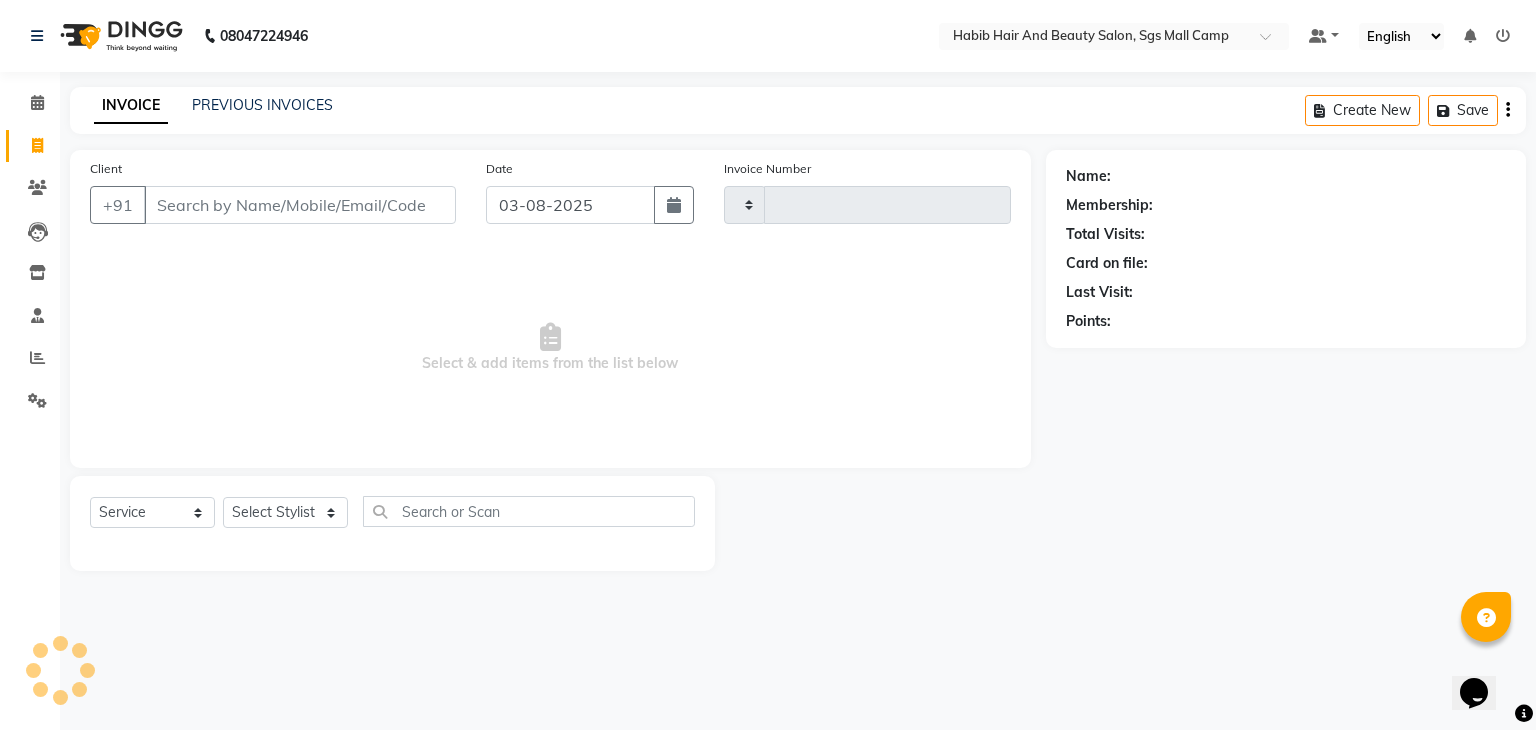 type on "2909" 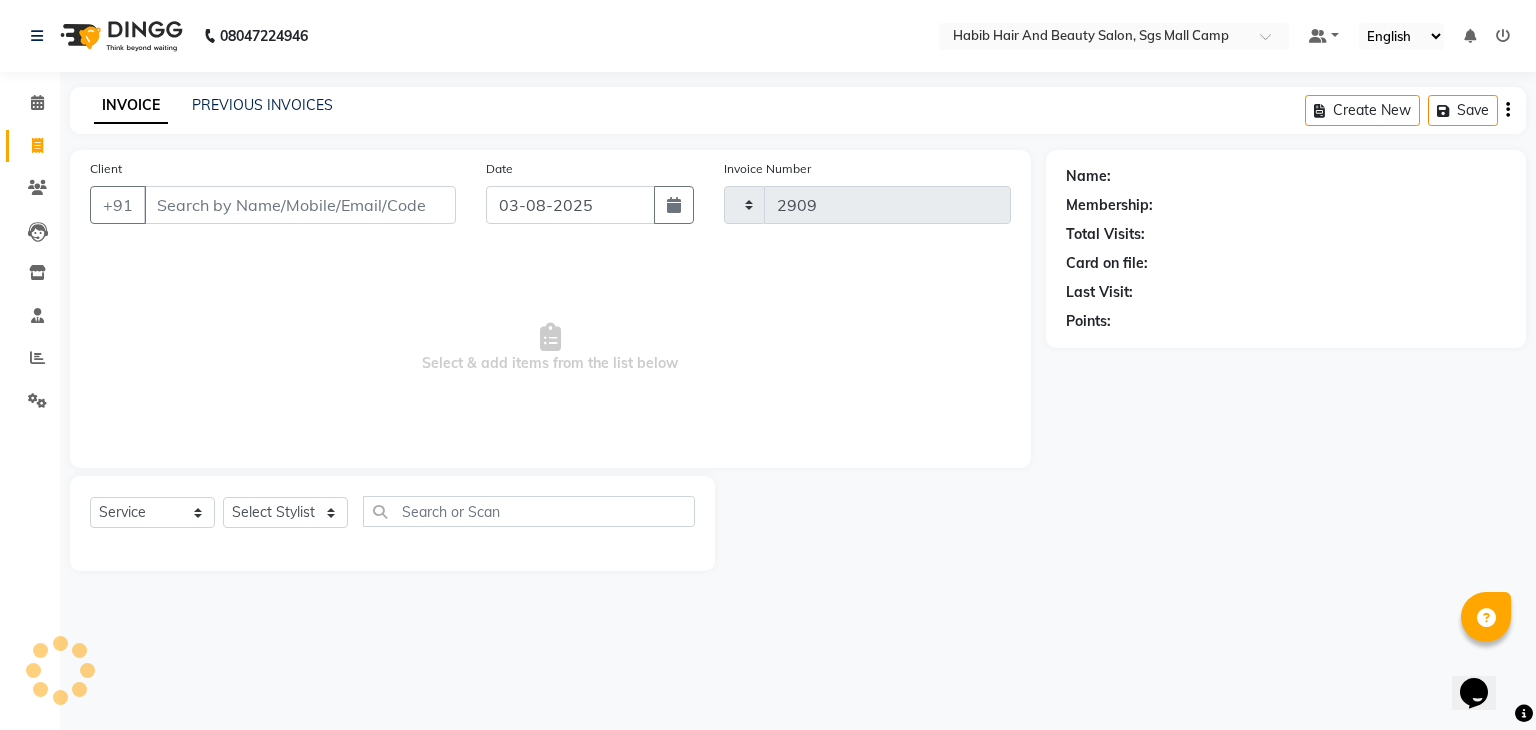 select on "8362" 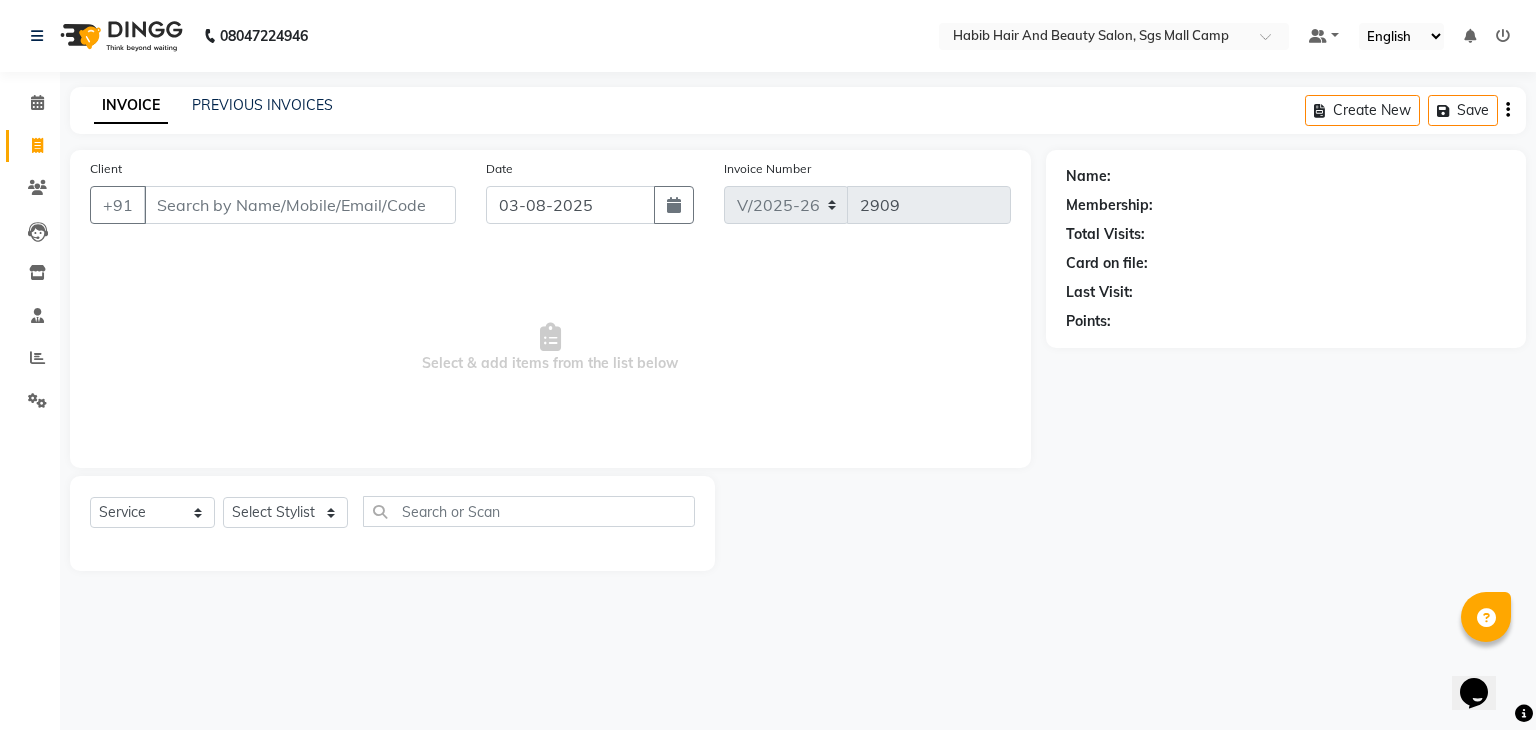 click on "Client" at bounding box center (300, 205) 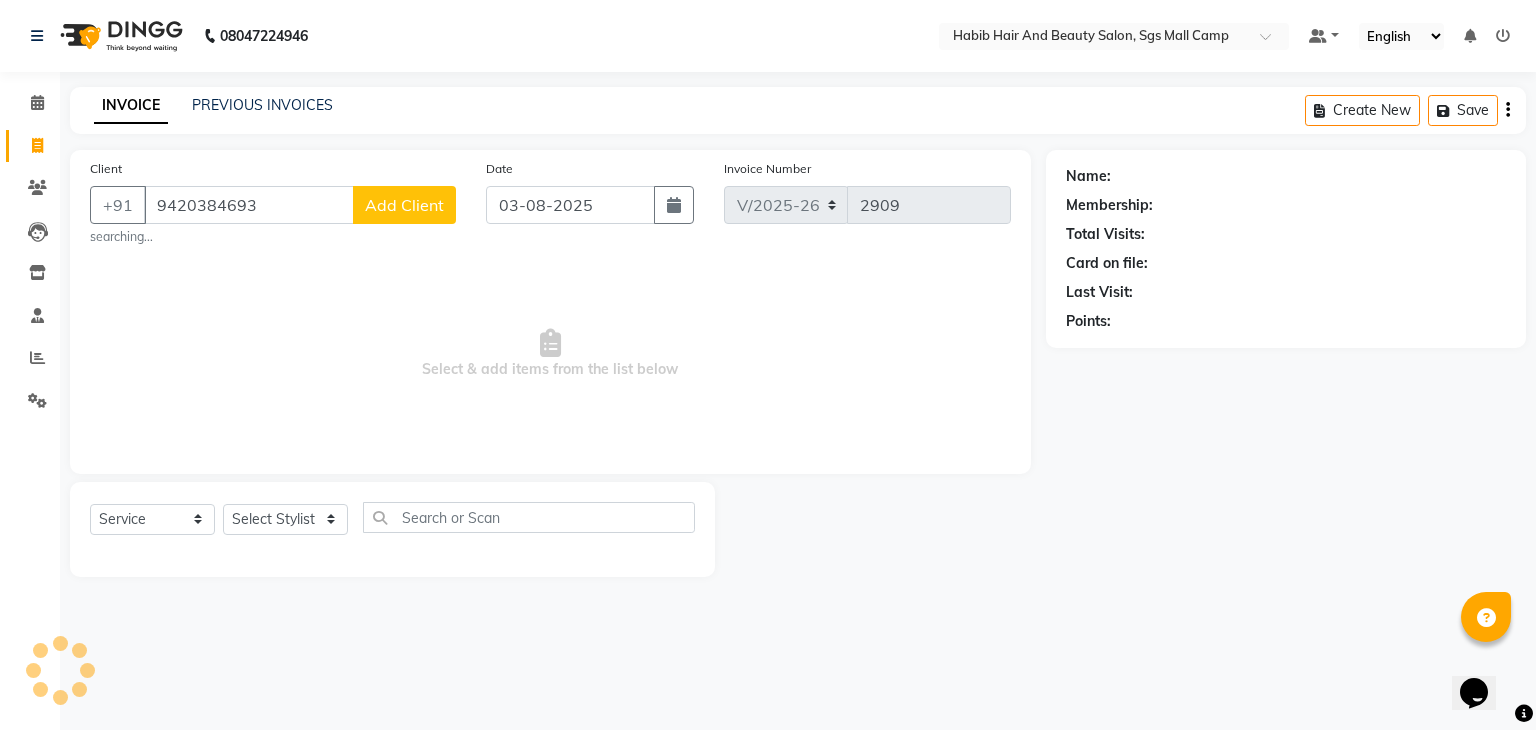 type on "9420384693" 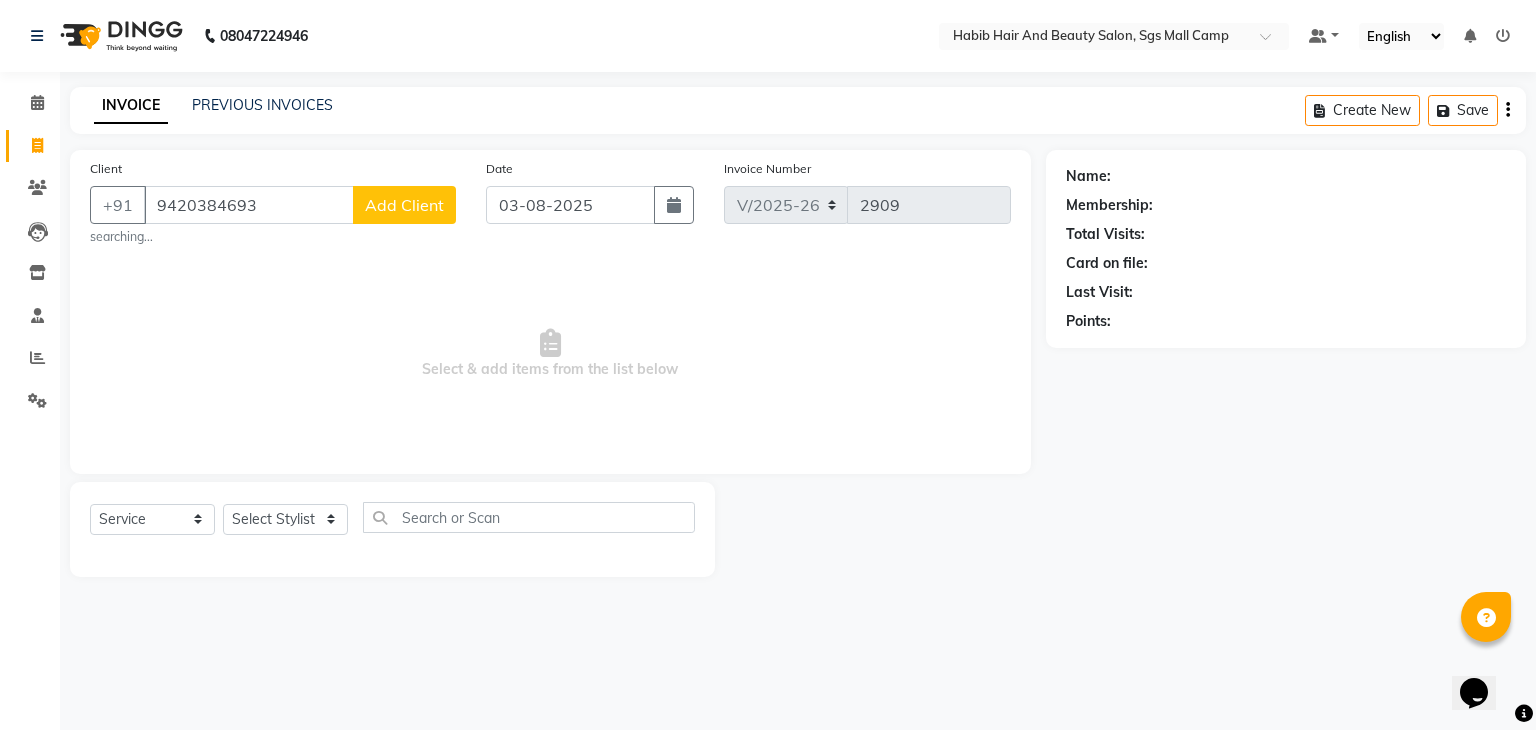 click on "Add Client" 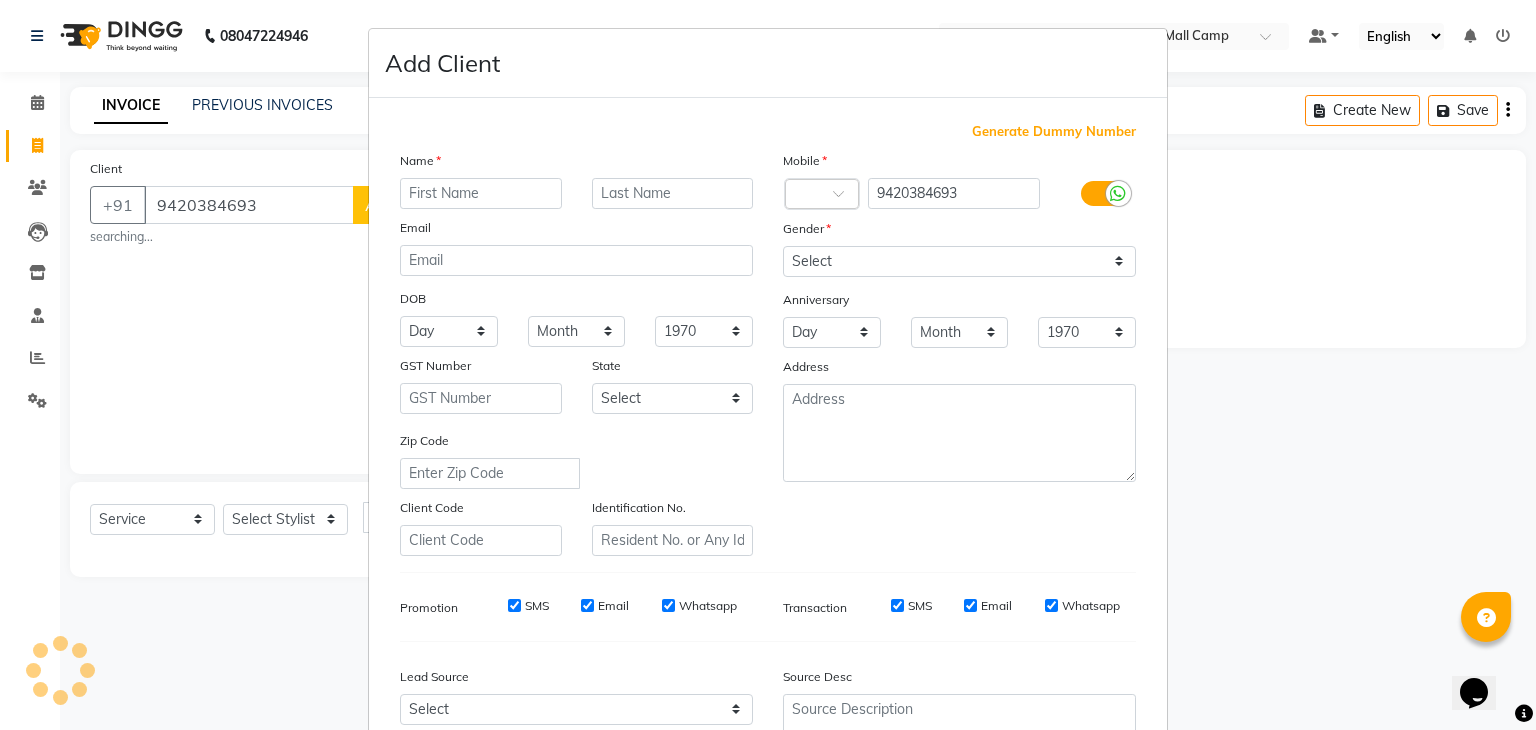 click at bounding box center (481, 193) 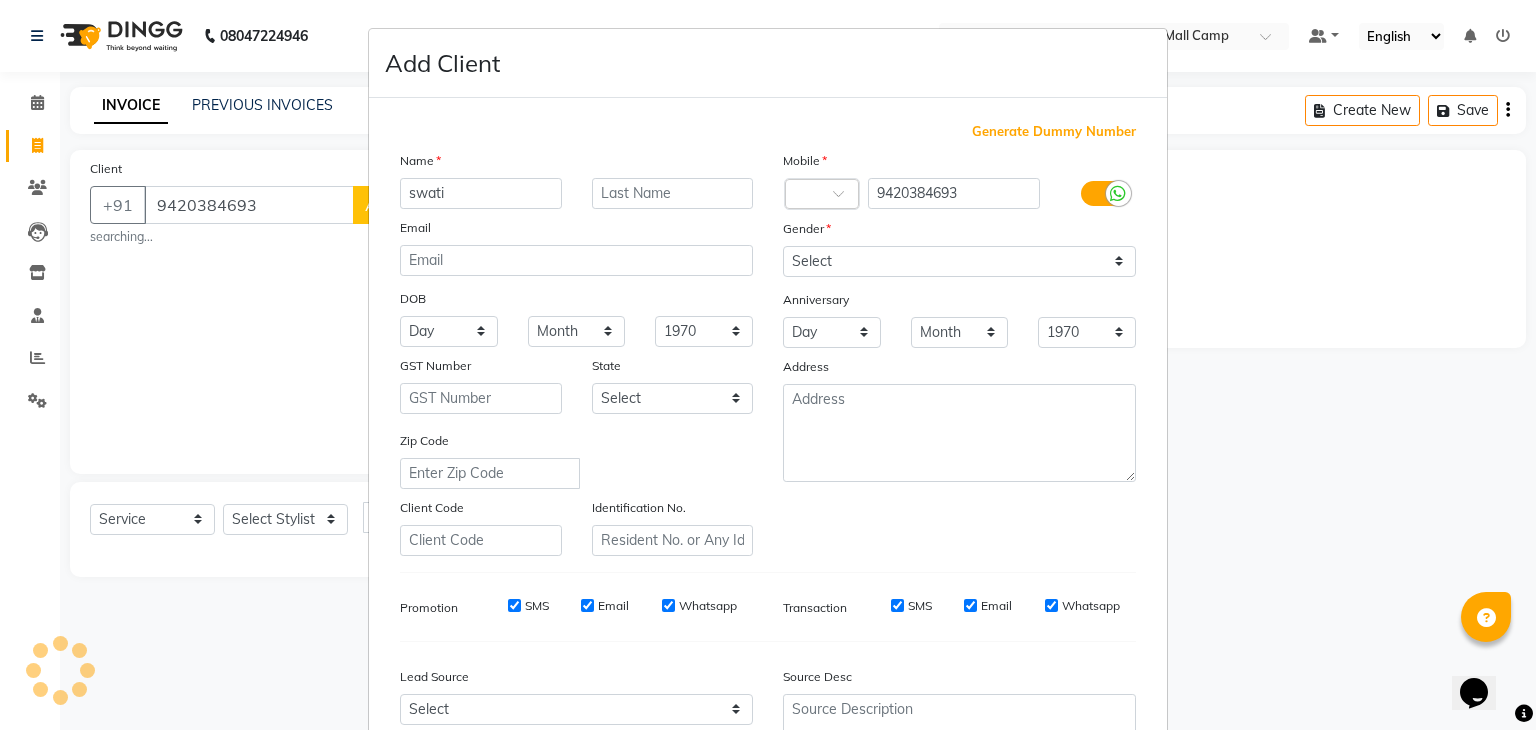 type on "swati" 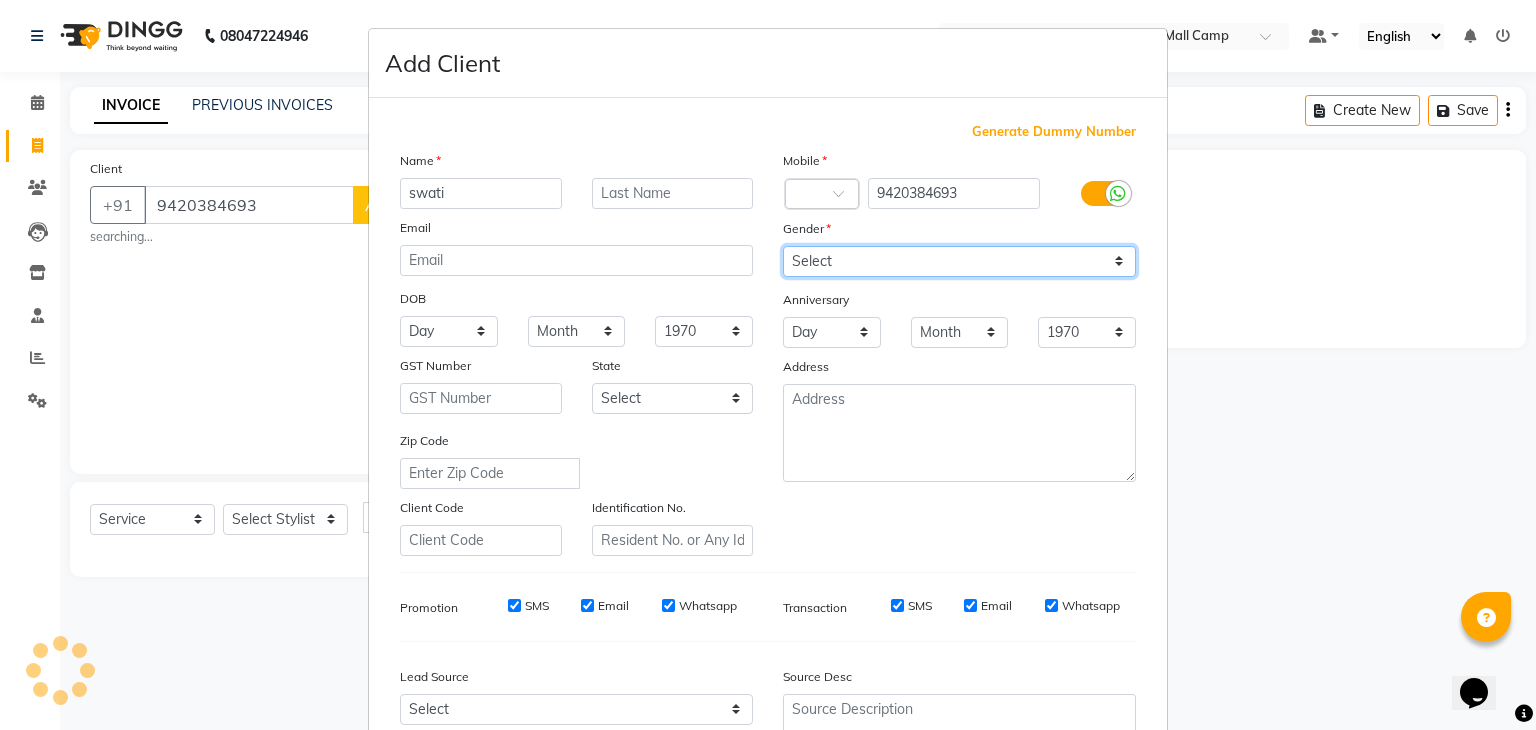 click on "Select Male Female Other Prefer Not To Say" at bounding box center (959, 261) 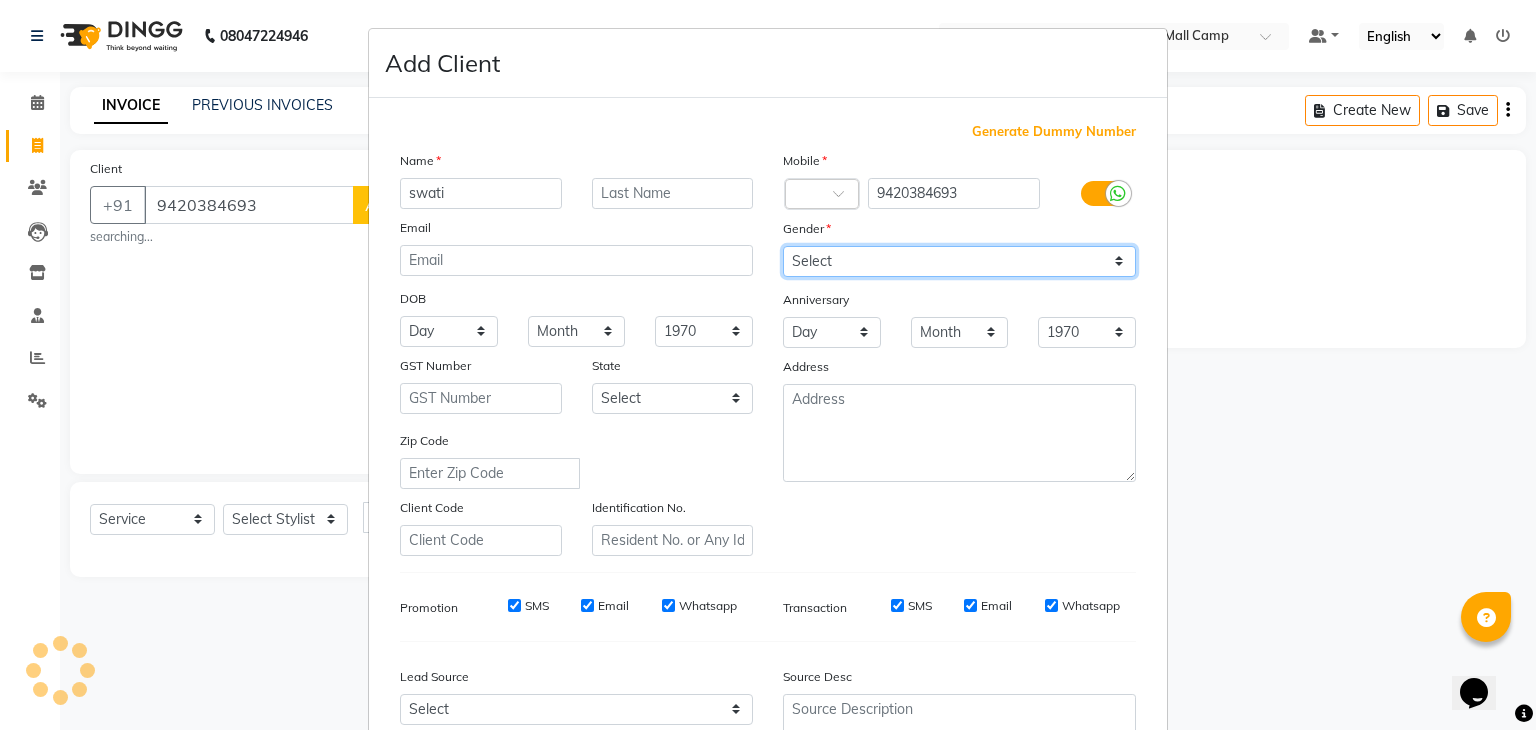 select on "female" 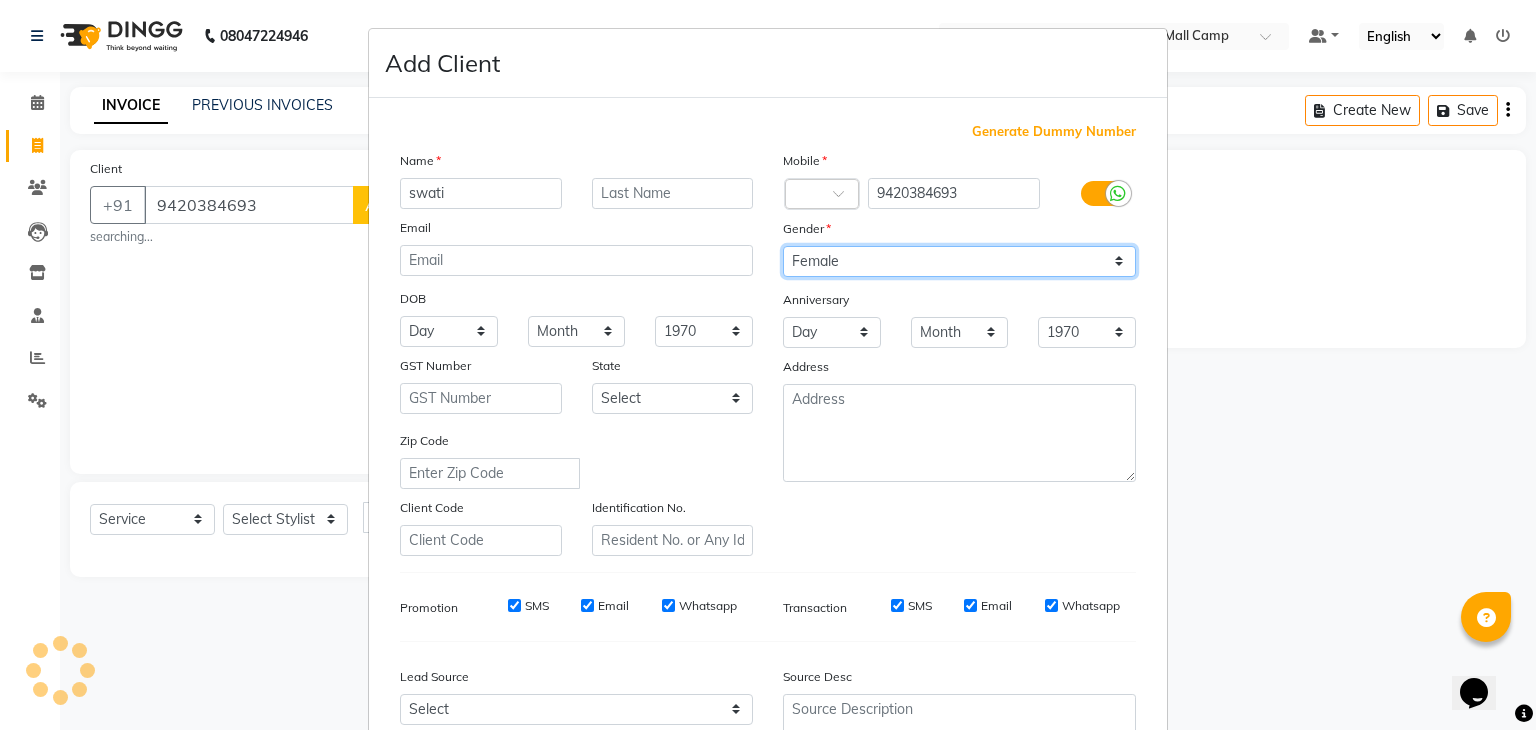 click on "Select Male Female Other Prefer Not To Say" at bounding box center [959, 261] 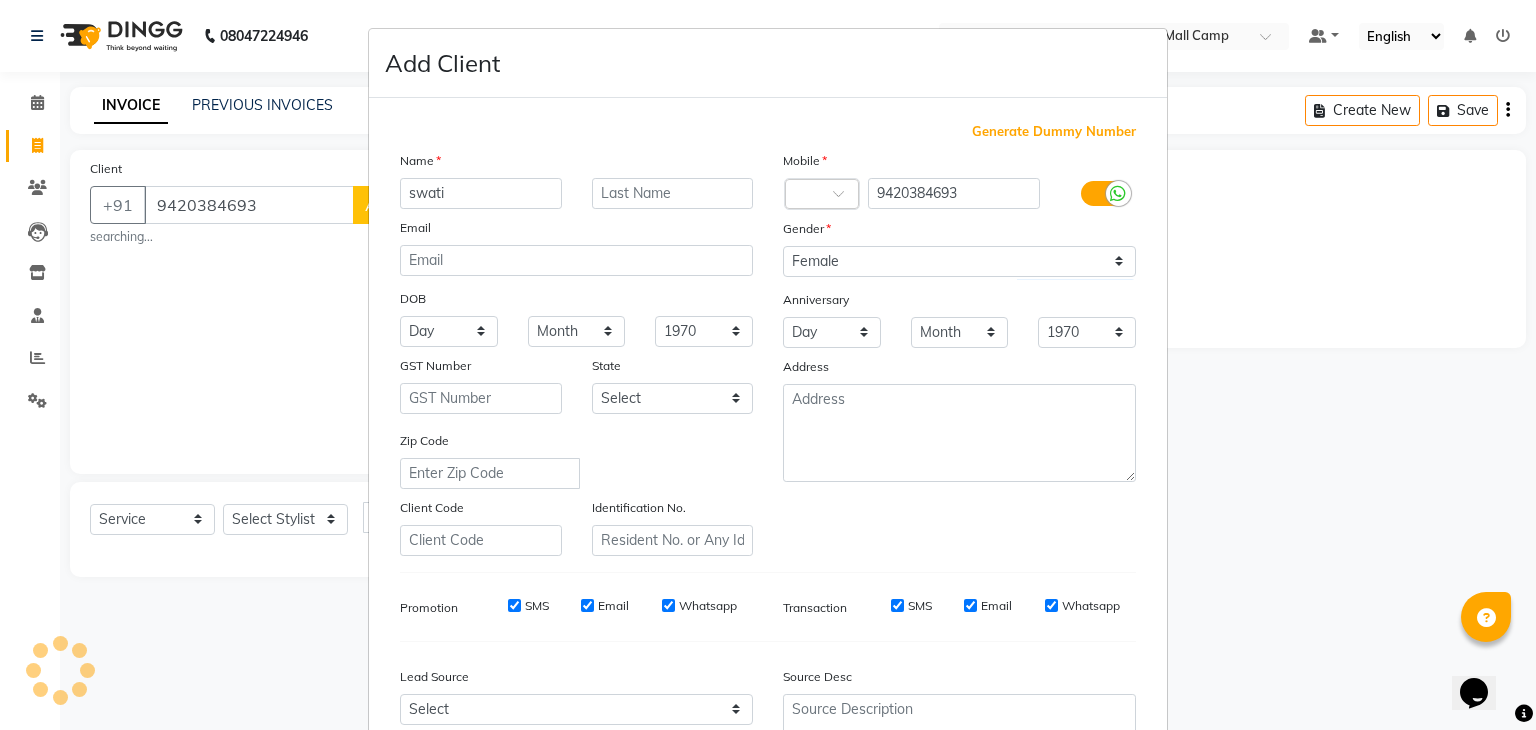 click on "Zip Code" at bounding box center (576, 459) 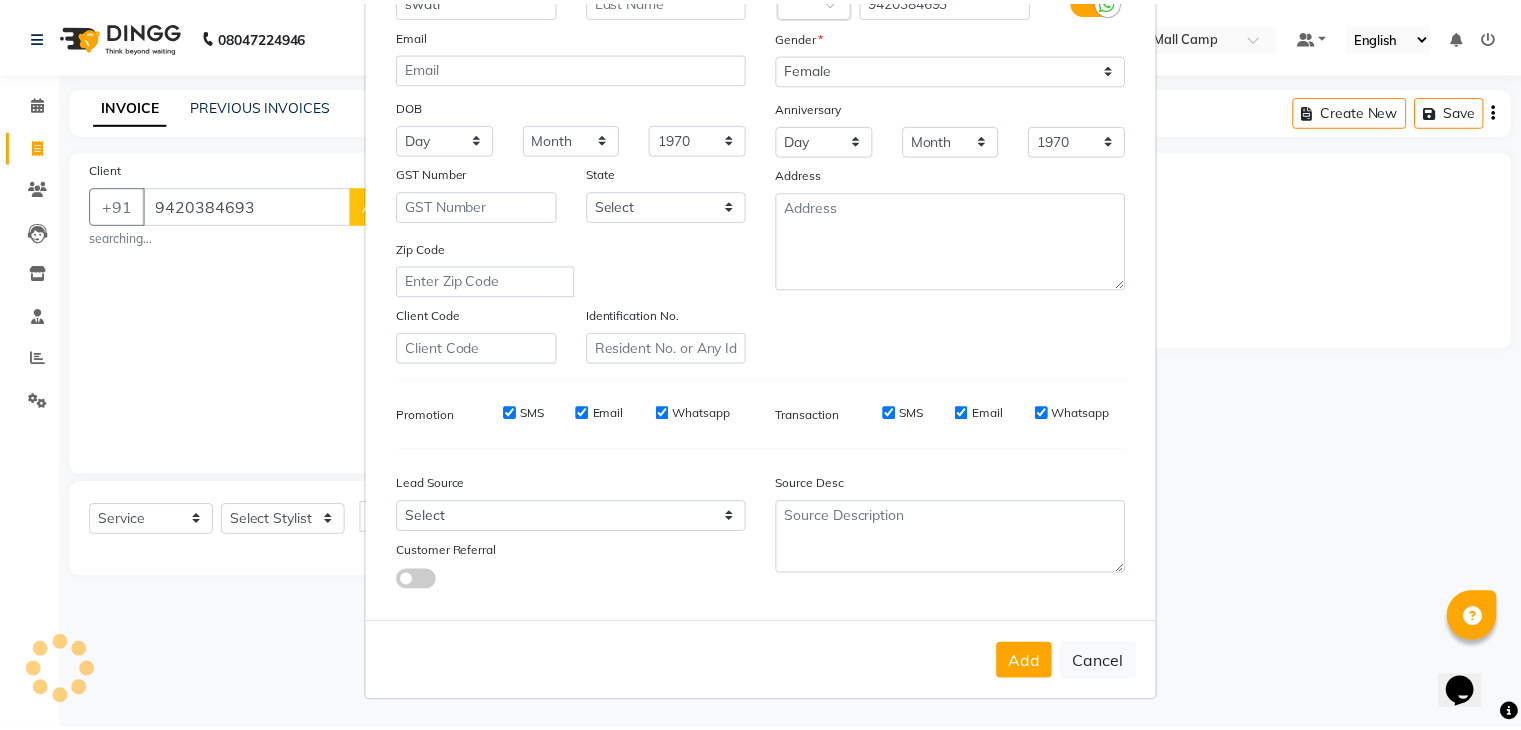 scroll, scrollTop: 203, scrollLeft: 0, axis: vertical 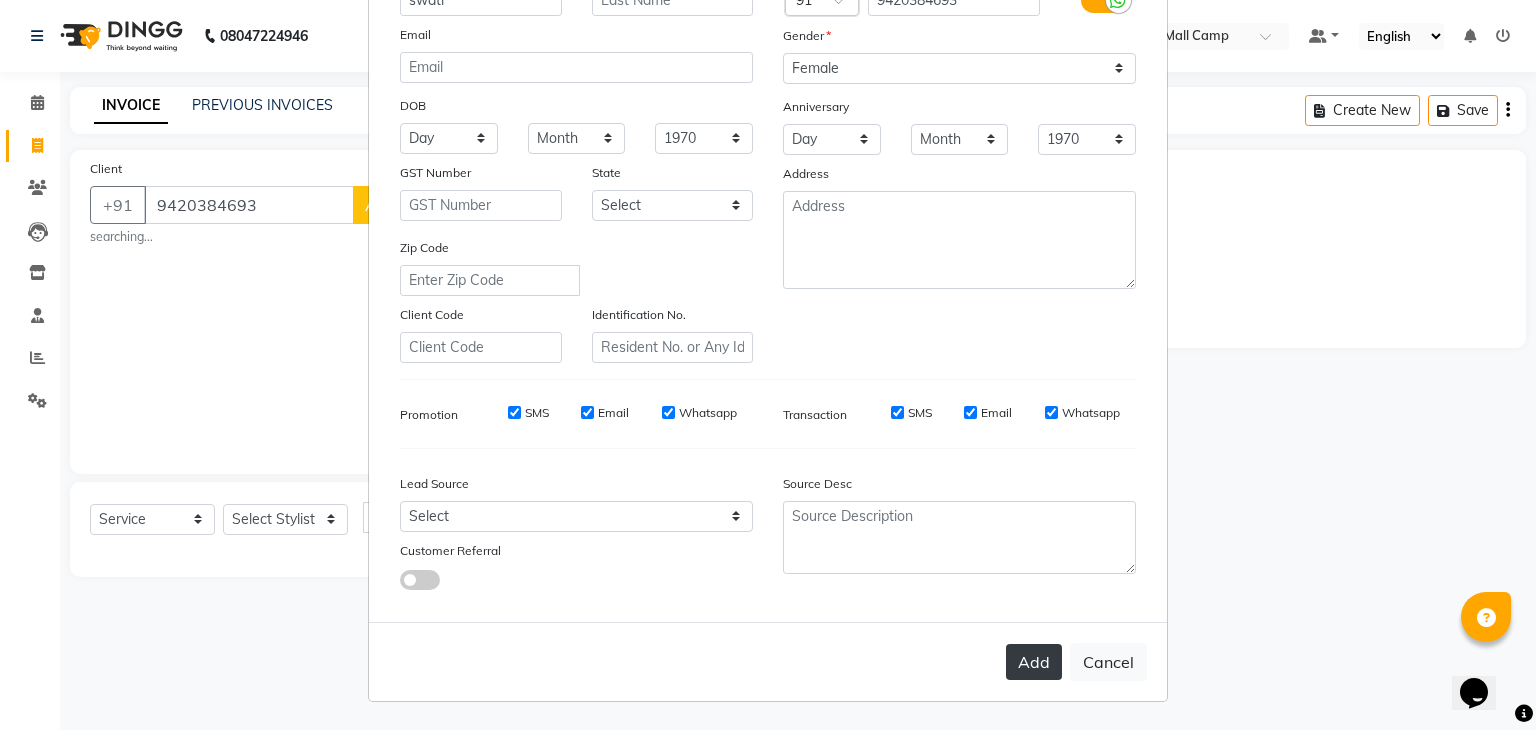 click on "Add" at bounding box center [1034, 662] 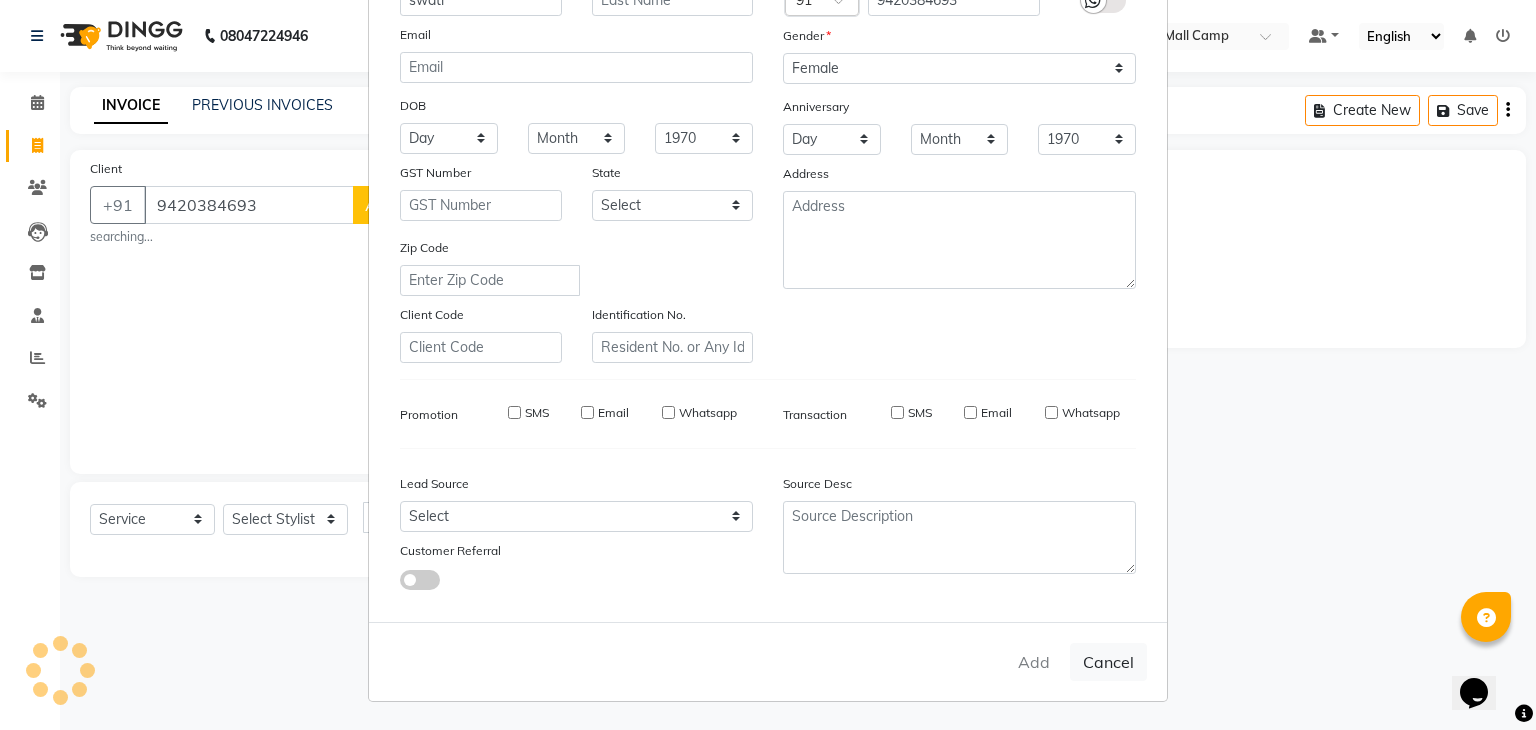 type on "94******93" 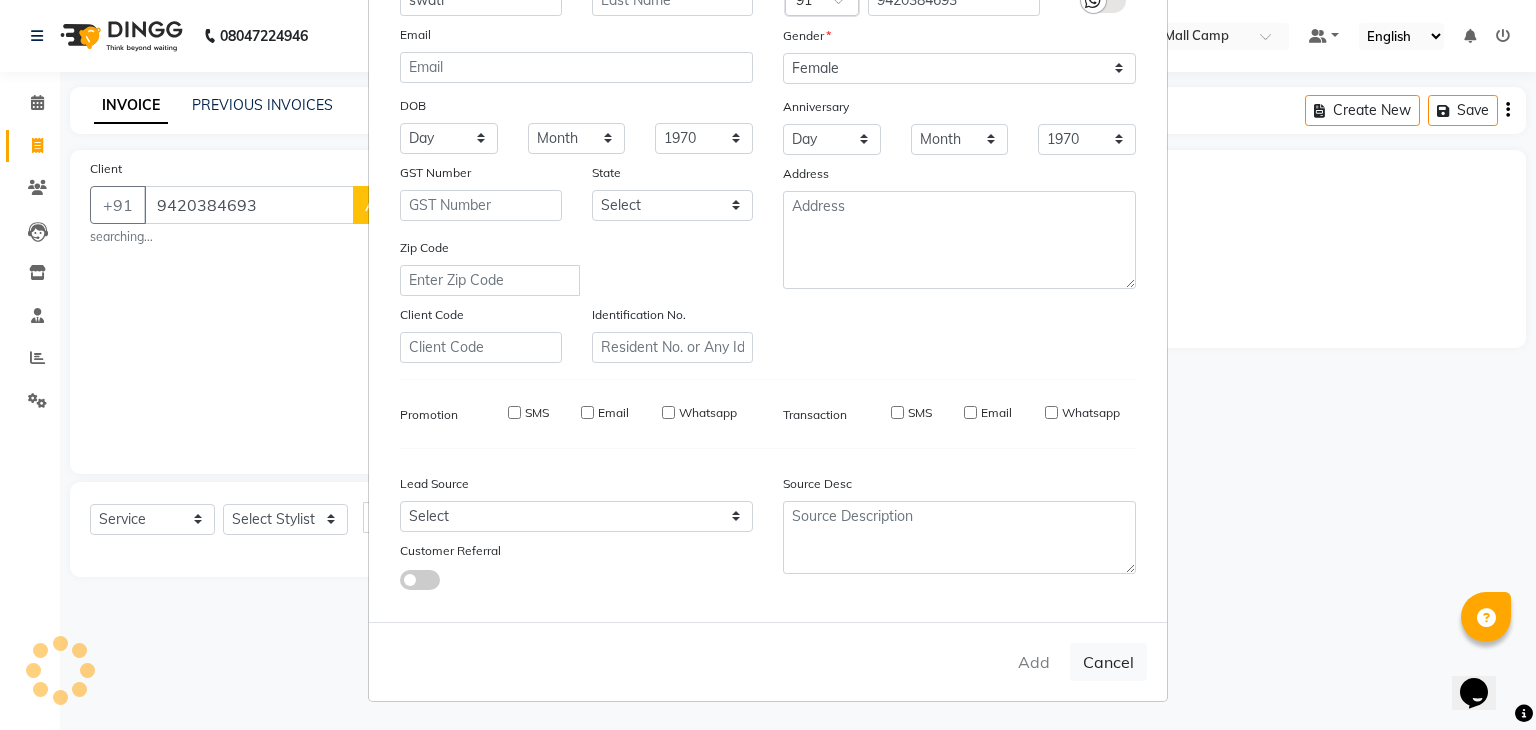 type 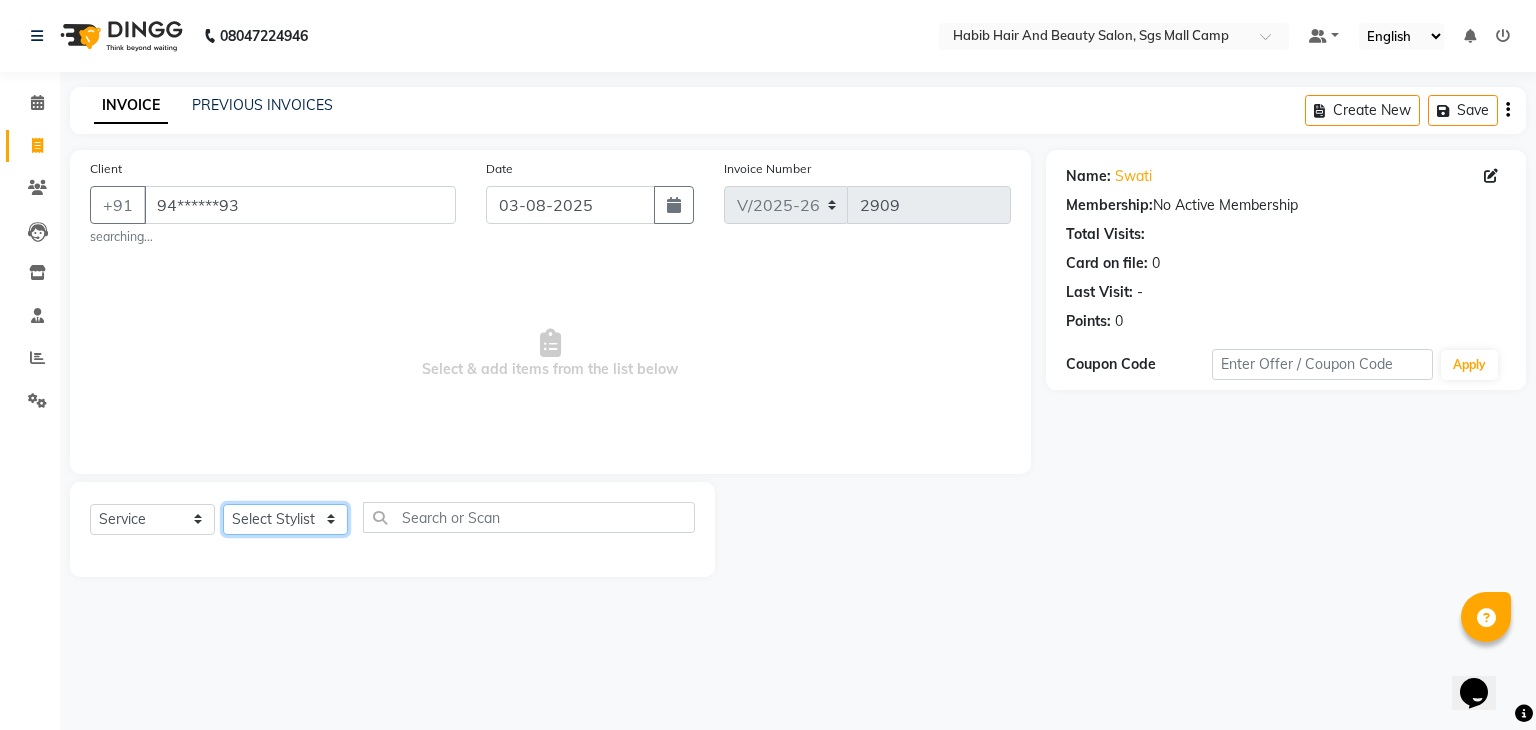 click on "Select Stylist [FIRST] [LAST] [FIRST]  [FIRST] Manager [FIRST]  [FIRST] [FIRST] [FIRST]  [FIRST] [FIRST]" 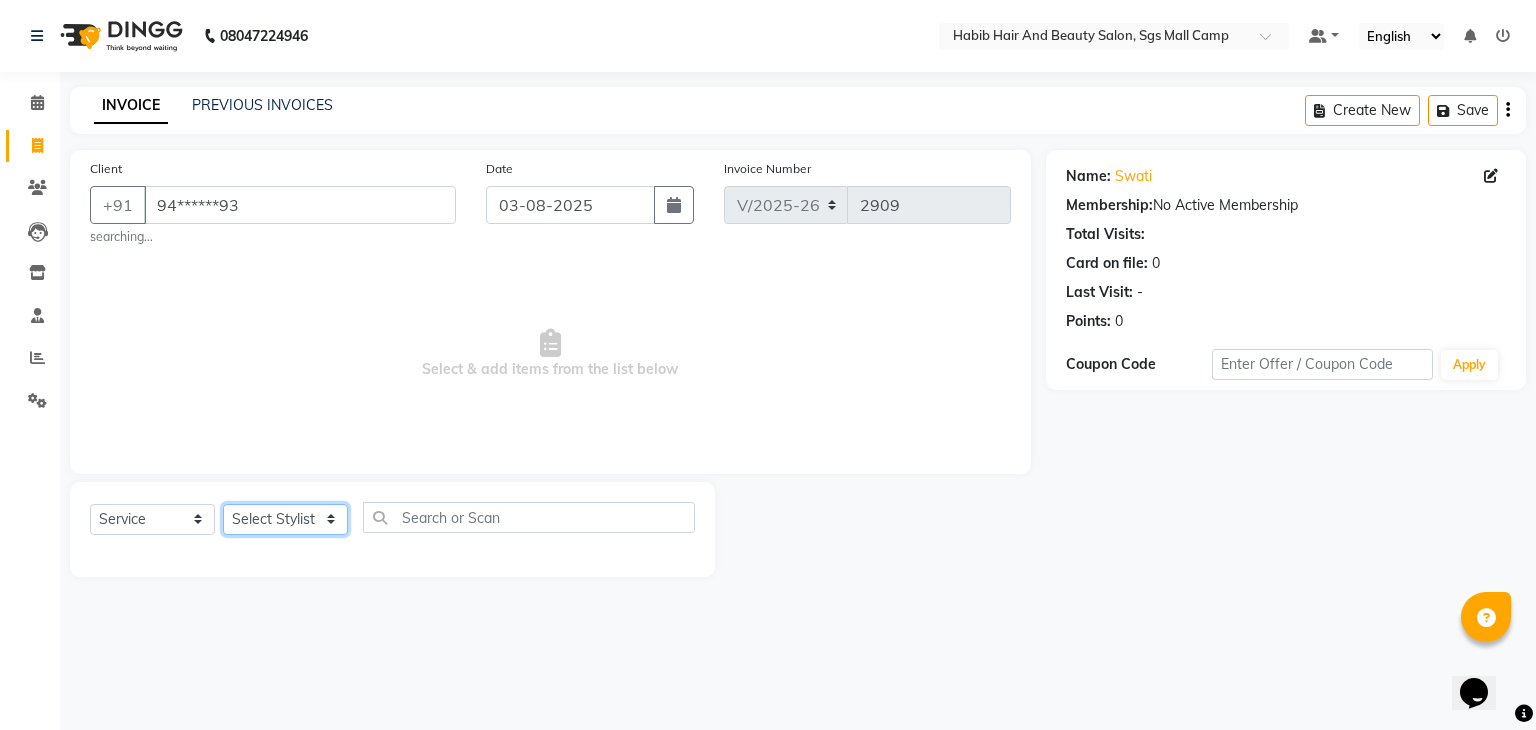 select on "81158" 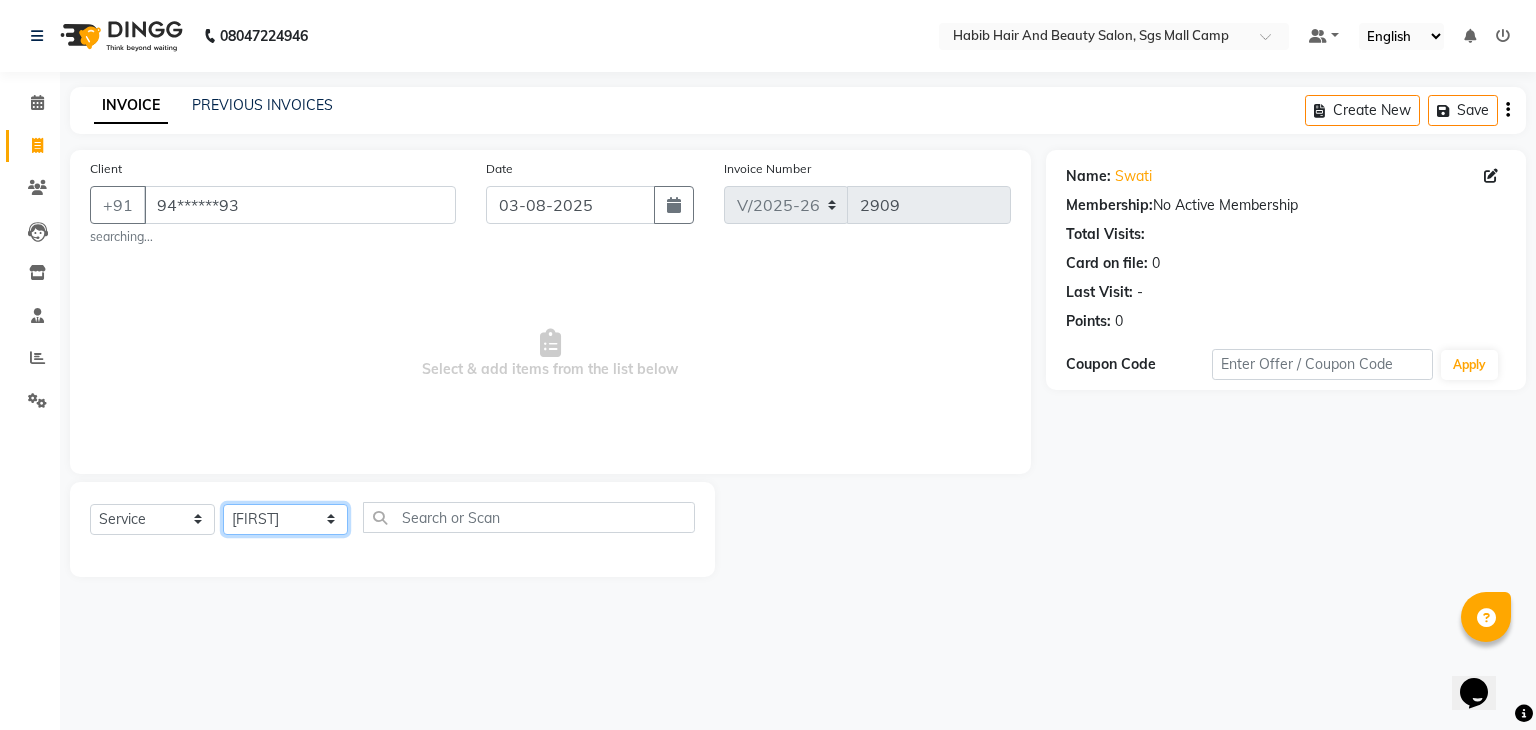 click on "Select Stylist [FIRST] [LAST] [FIRST]  [FIRST] Manager [FIRST]  [FIRST] [FIRST] [FIRST]  [FIRST] [FIRST]" 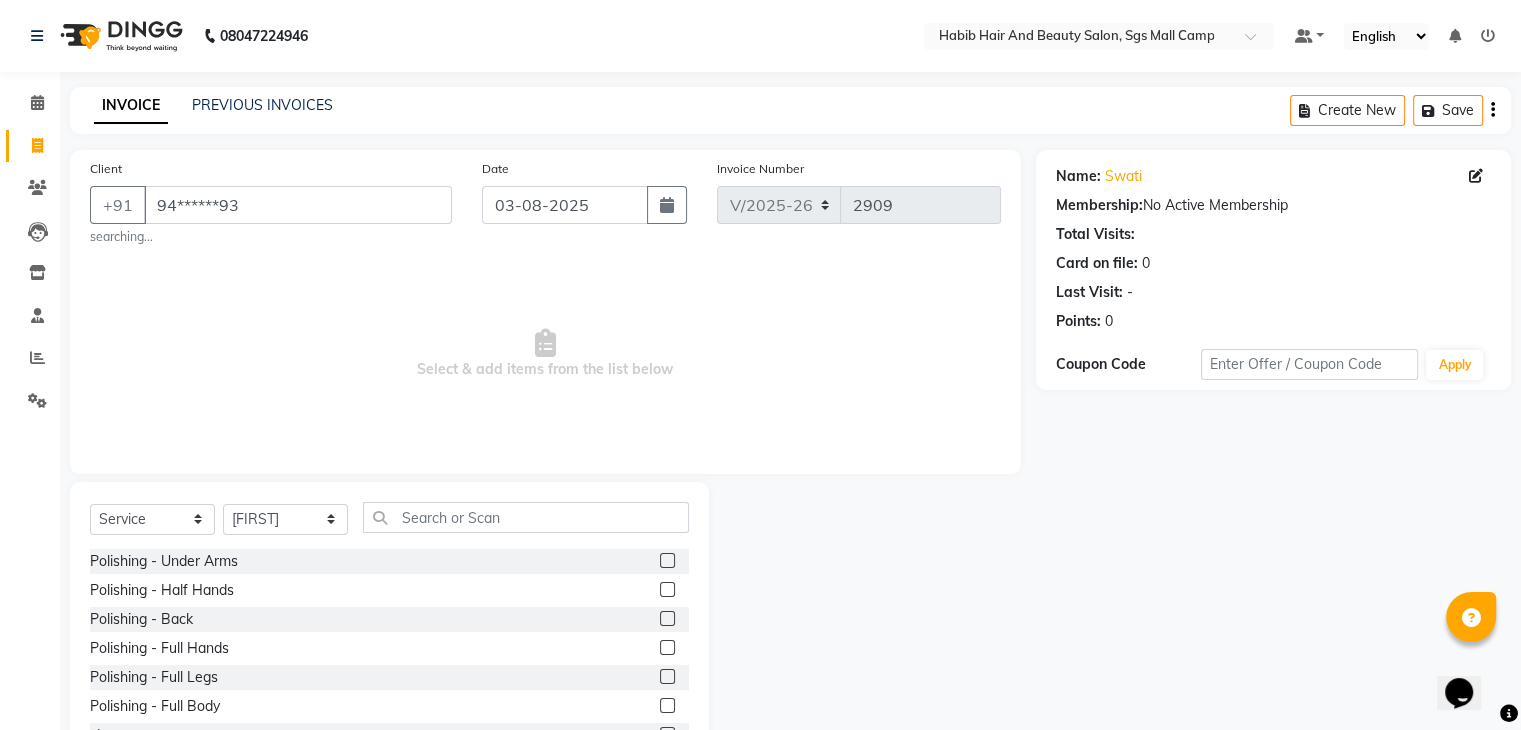 click on "Select  Service  Product  Membership  Package Voucher Prepaid Gift Card  Select Stylist [FIRST] [LAST] [FIRST]  [FIRST] Manager [FIRST]  [FIRST] [FIRST] [FIRST]  [FIRST] [FIRST] Polishing - Under Arms  Polishing - Half Hands  Polishing - Back  Polishing - Full Hands  Polishing - Full Legs  Polishing - Full Body  clean up  products  waxing  female nor hcut wsh bd  extra root touch  basic spa  long hair wash cut bldry  femal highlight  femal highlight  male wash  tip gel extention  gel polish  beard trimming  male blowdry   nail cutting  D-Tan/Bleach - Upper Lip  D-Tan/Bleach - Face & Neck  D-Tan/Bleach - Back Neck  D-Tan/Bleach - Under Arms  D-Tan/Bleach - Full Arms  D-Tan/Bleach - Full Legs  D-Tan/Bleach - Half Arms  D-Tan/Bleach - Full Back or Front  D-Tan/Bleach - Half Back or Stomach  D-Tan/Bleach - Feet or Palms  D-Tan/Bleach - Full Body  upperlips  upperlips wax  male globle  globle  Make-Up, Hairstyle And Saree Draping - Saree Draping  Make-Up, Hairstyle And Saree Draping - Make-up: Simple  facial" 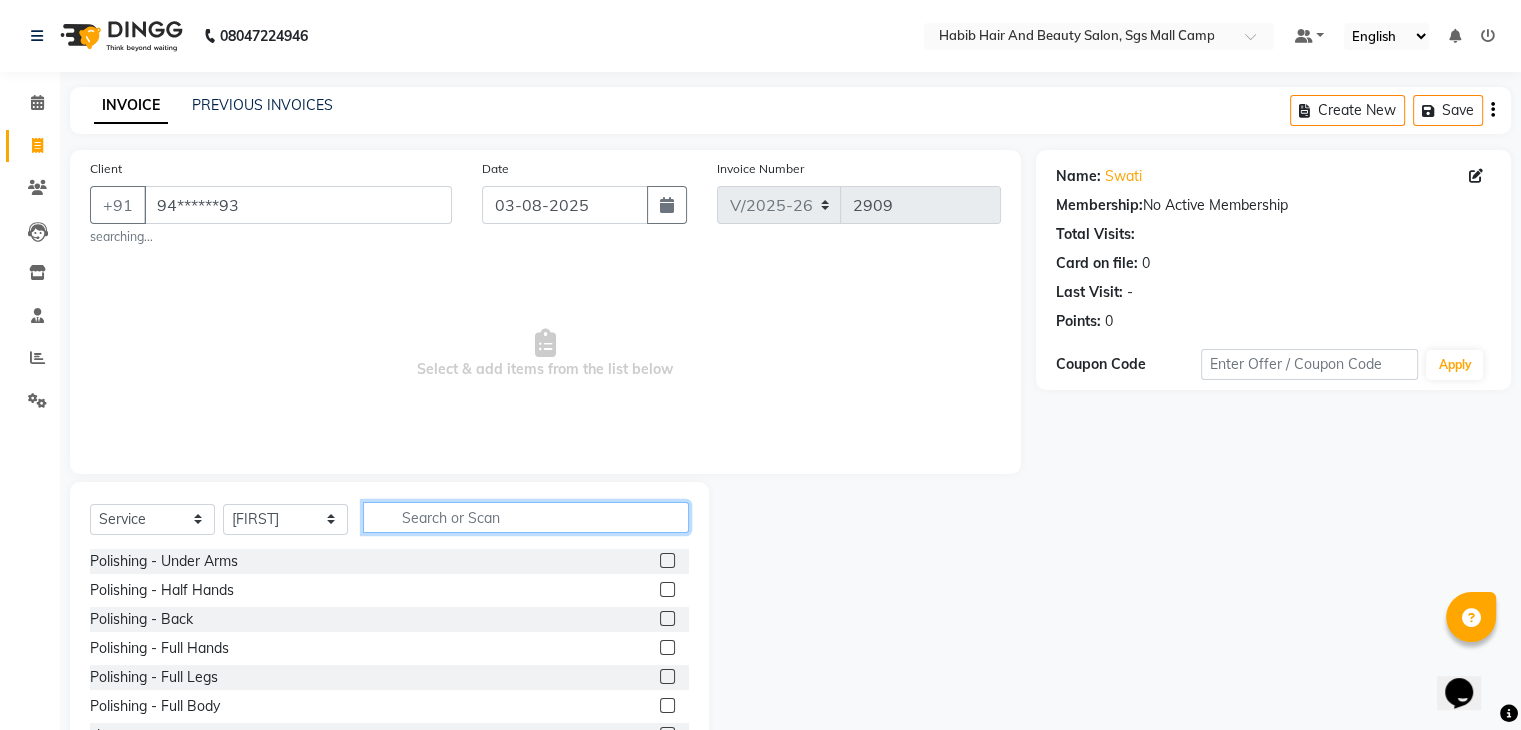 click 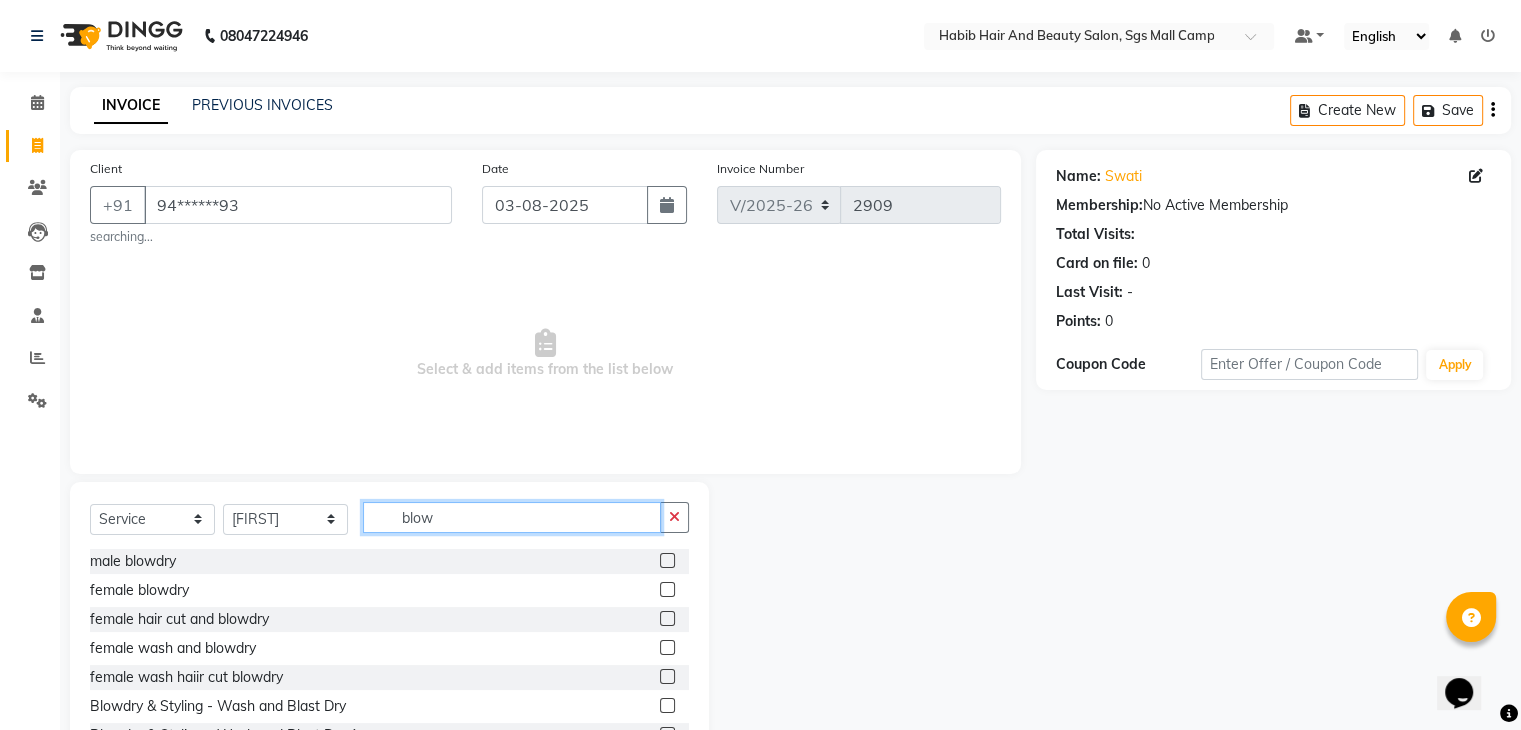 type on "blow" 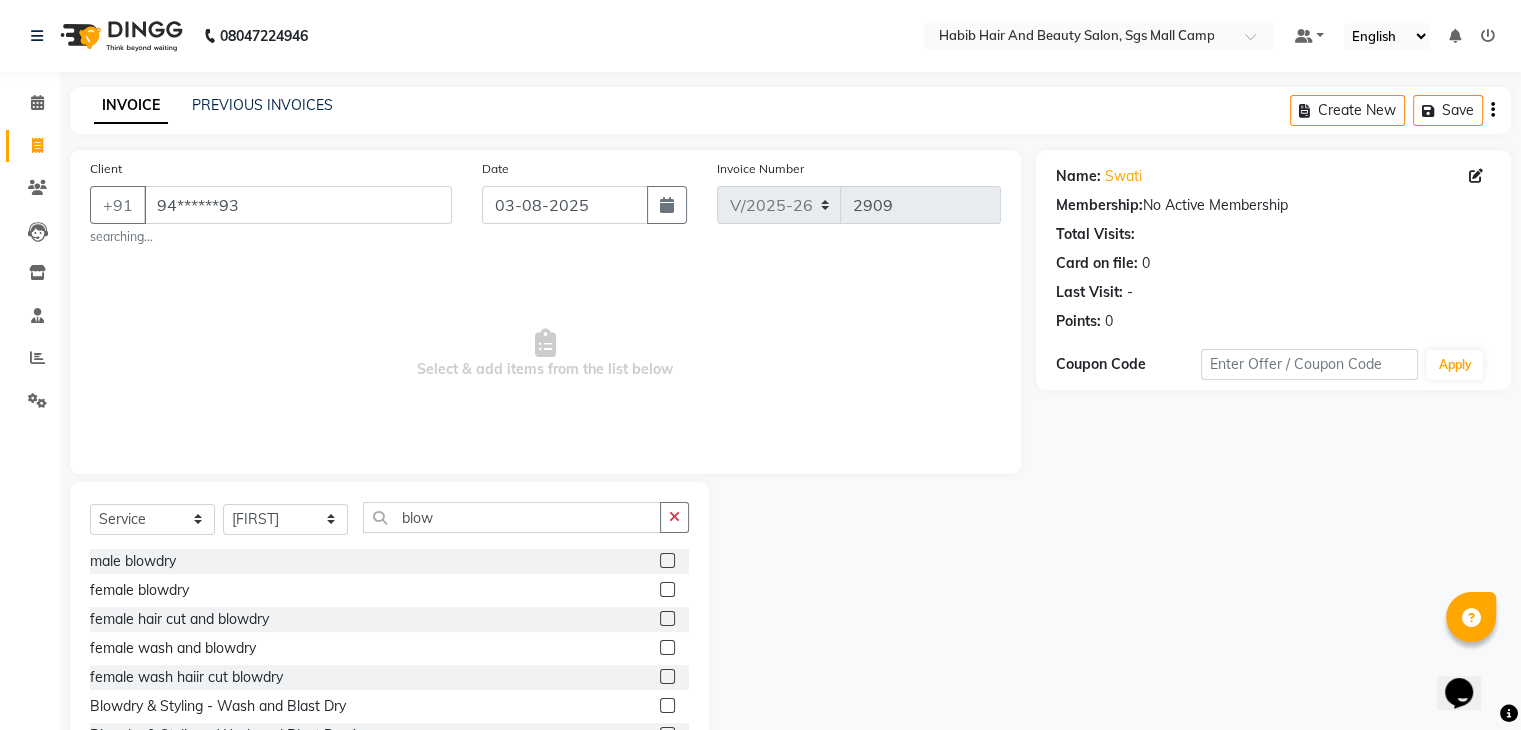 click 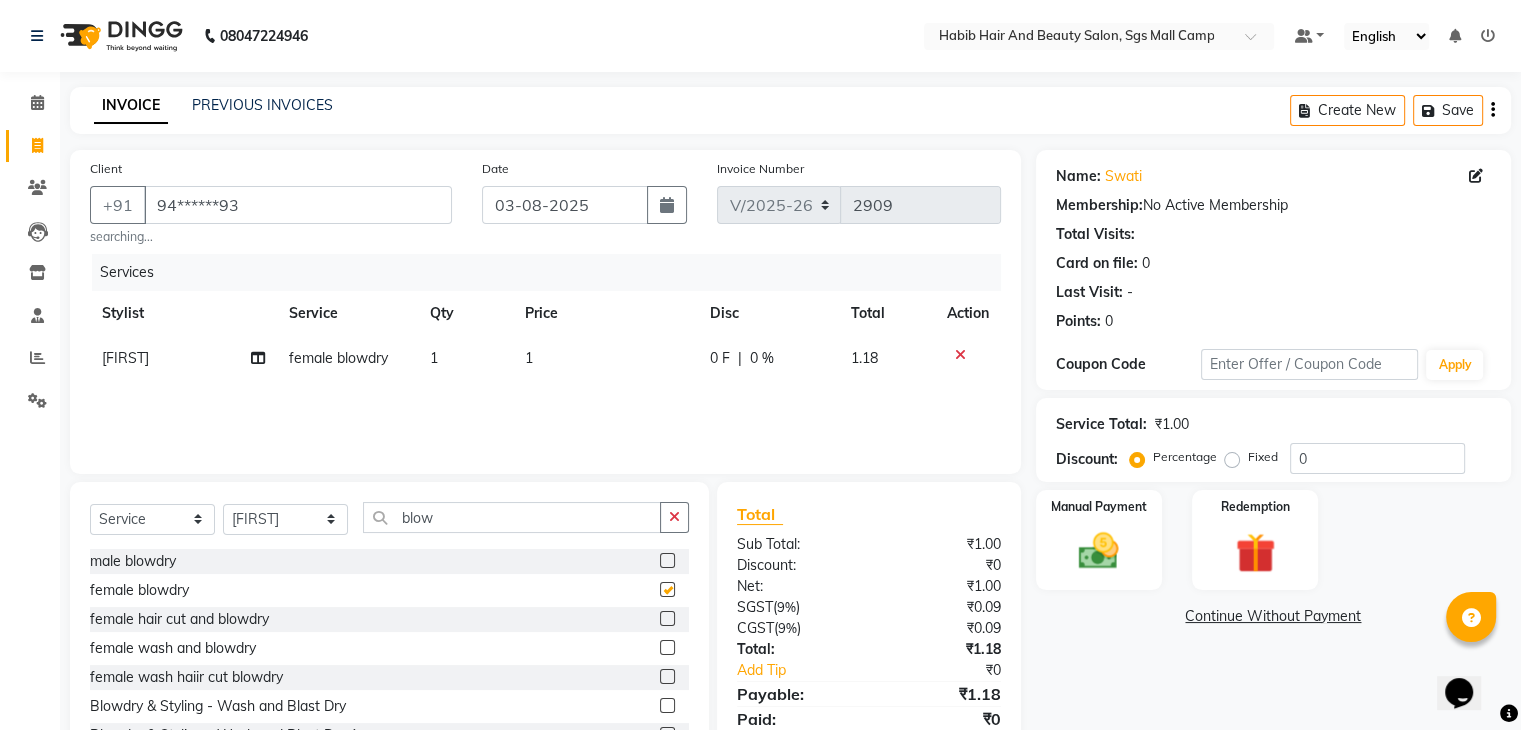 checkbox on "false" 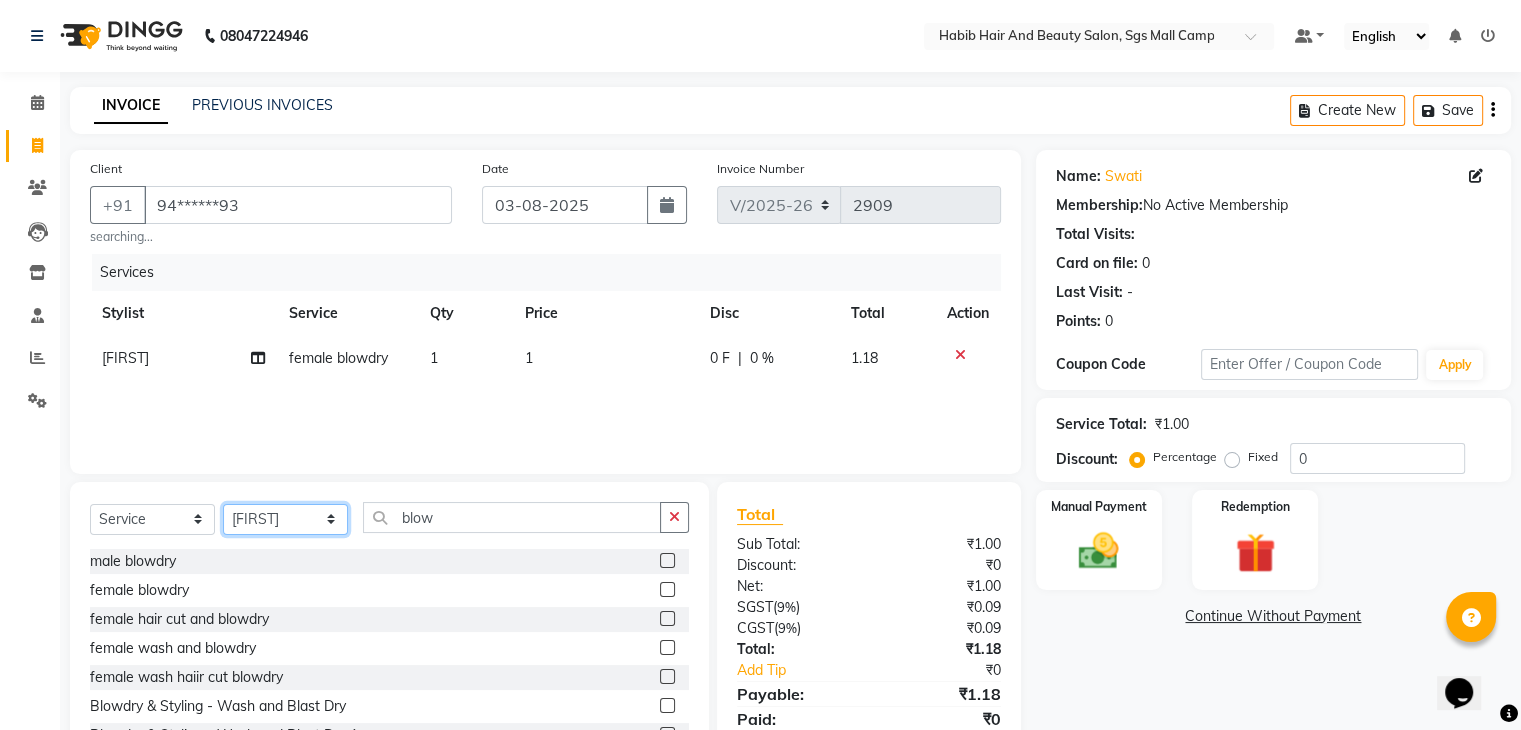 click on "Select Stylist [FIRST] [LAST] [FIRST]  [FIRST] Manager [FIRST]  [FIRST] [FIRST] [FIRST]  [FIRST] [FIRST]" 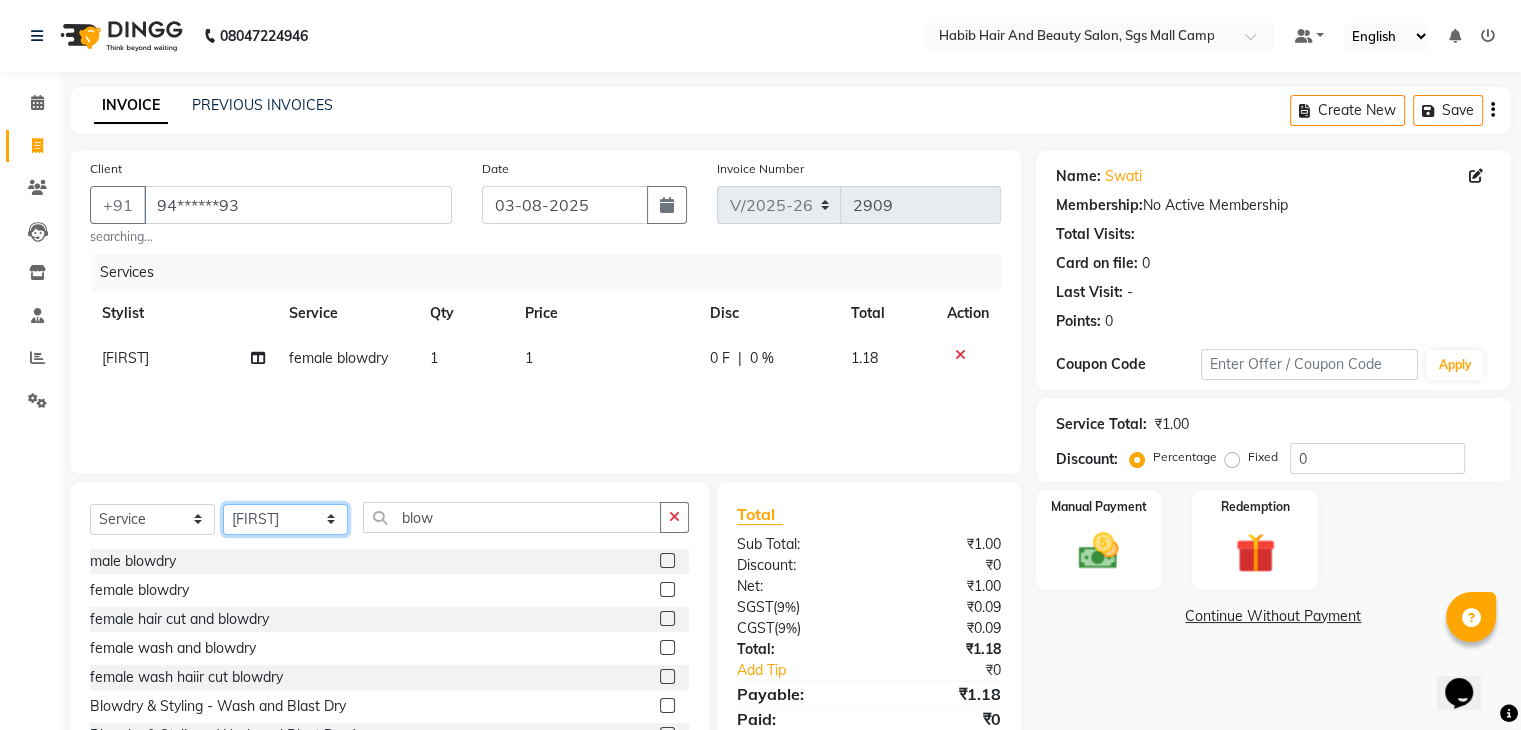 select on "81159" 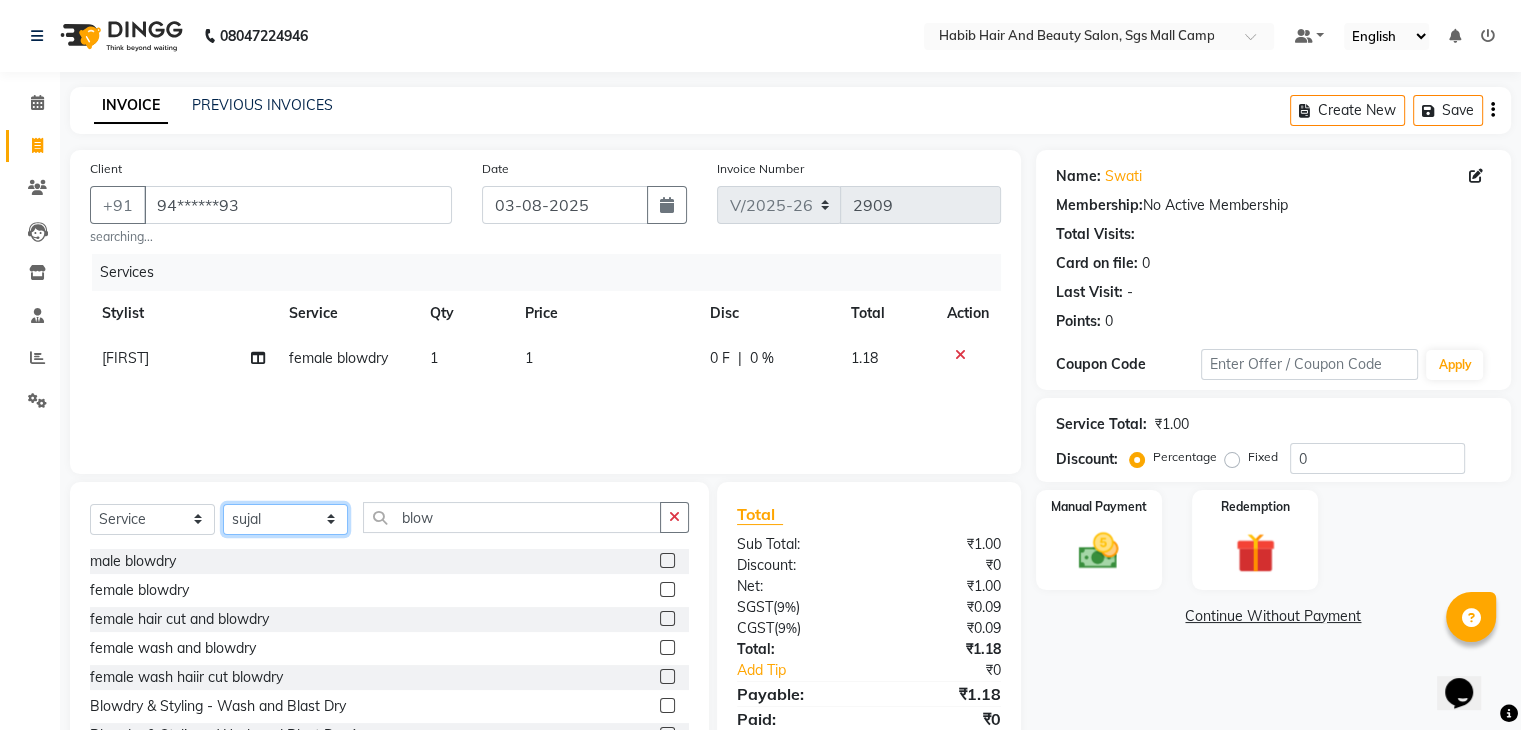 click on "Select Stylist [FIRST] [LAST] [FIRST]  [FIRST] Manager [FIRST]  [FIRST] [FIRST] [FIRST]  [FIRST] [FIRST]" 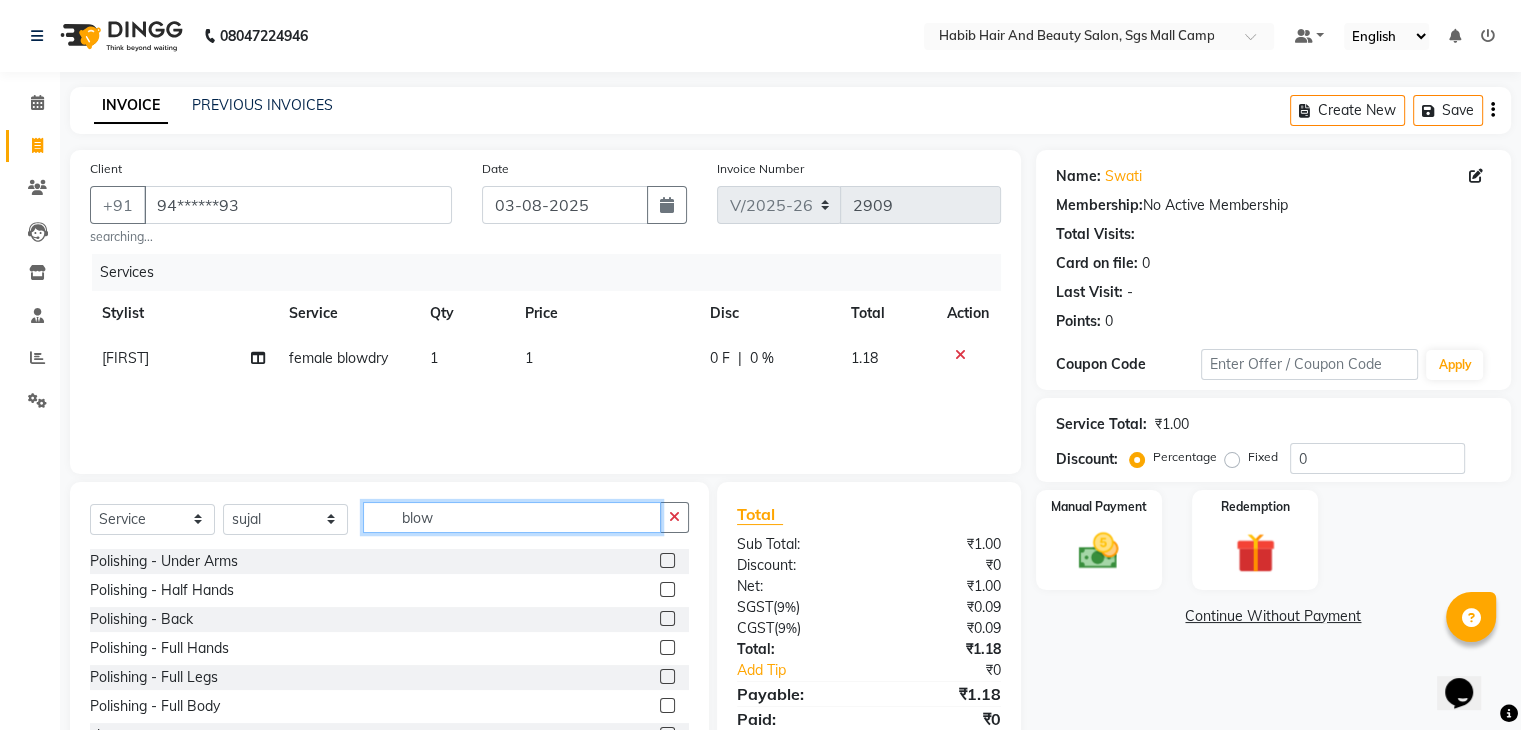 click on "blow" 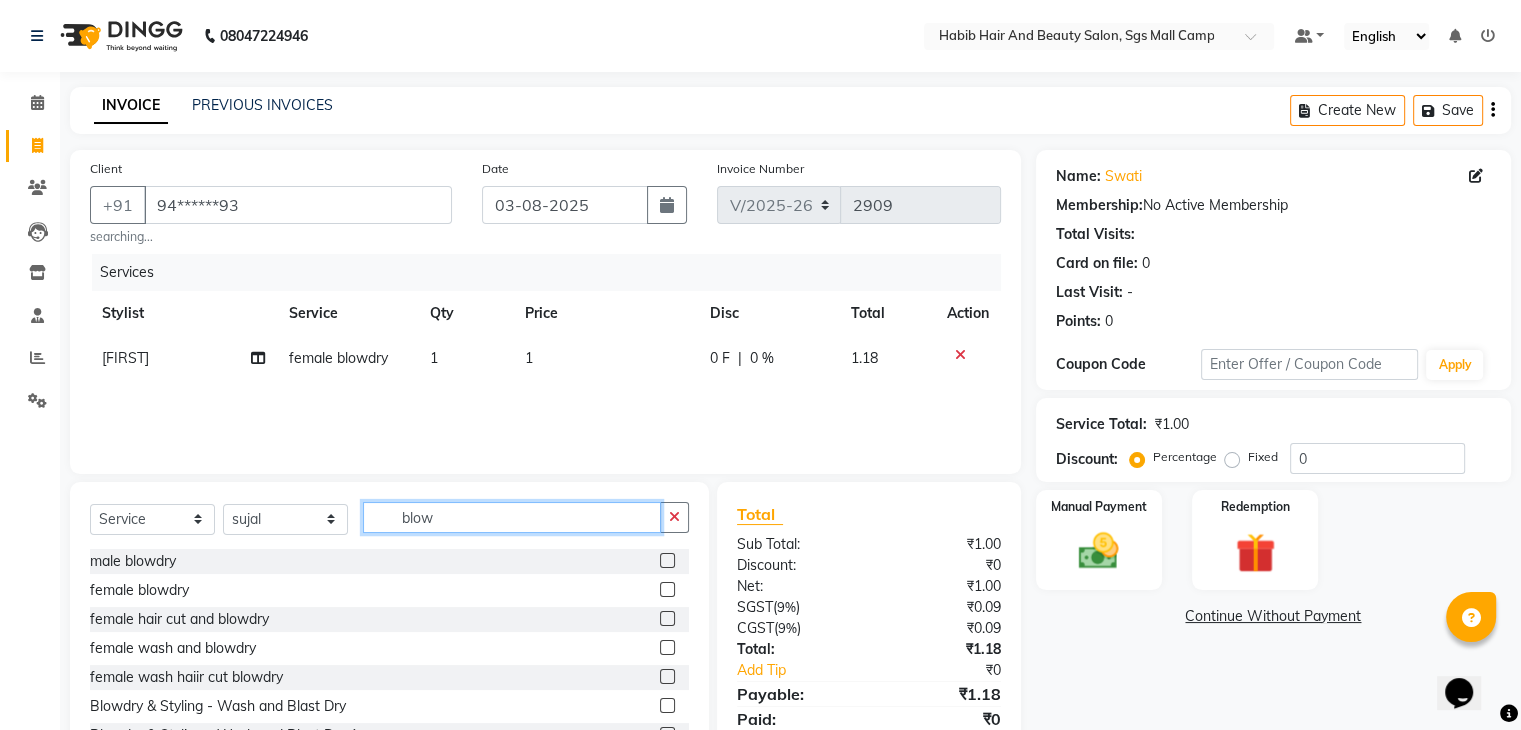 type on "blow" 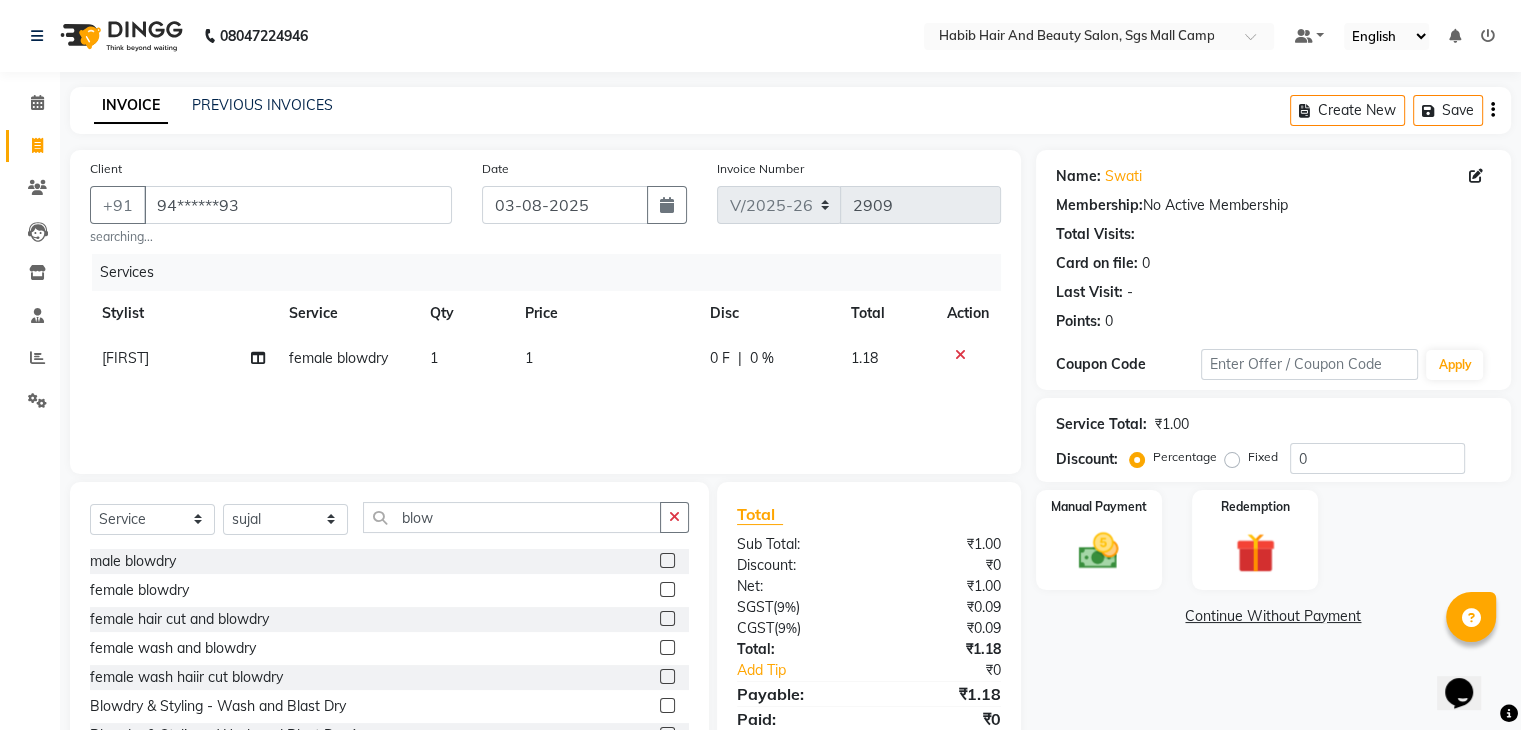 click 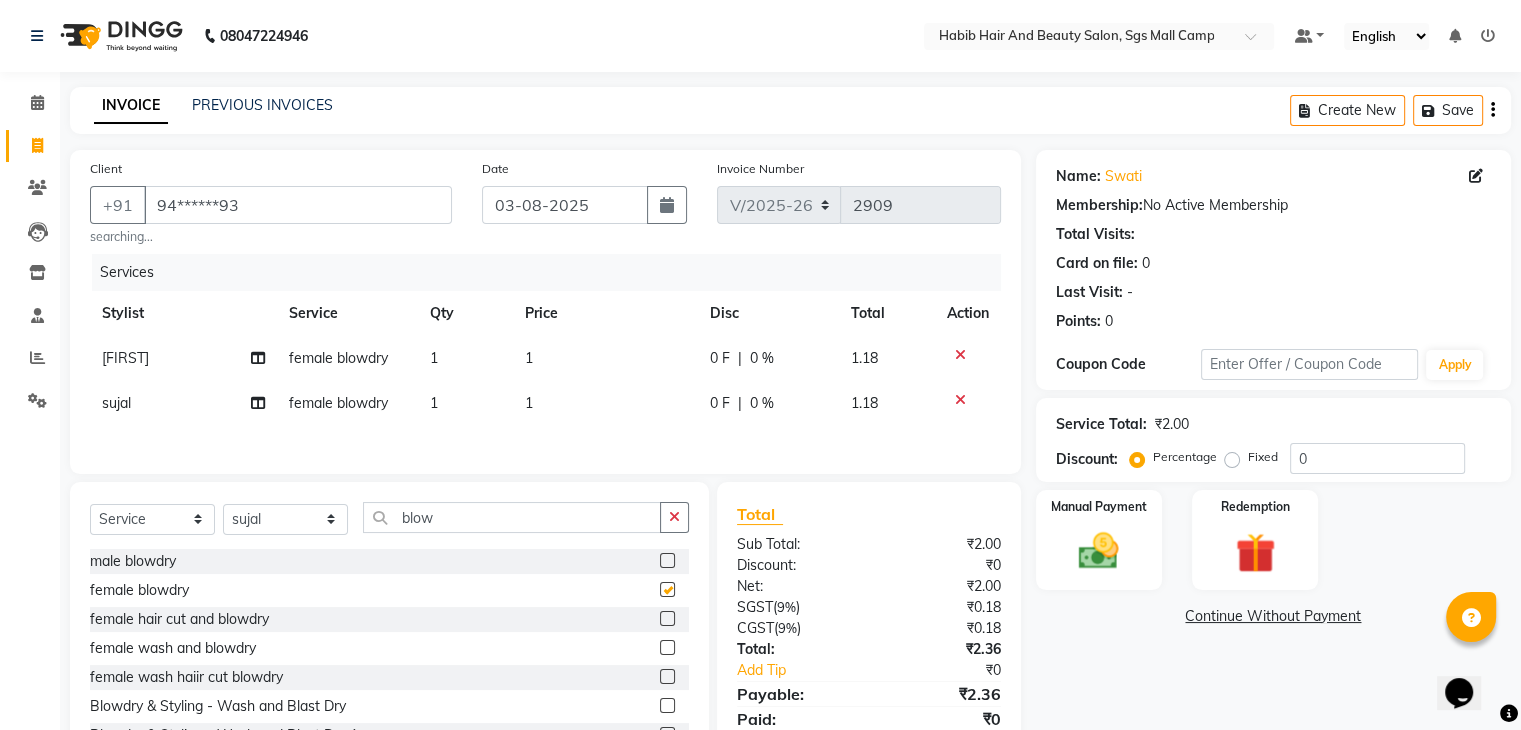 checkbox on "false" 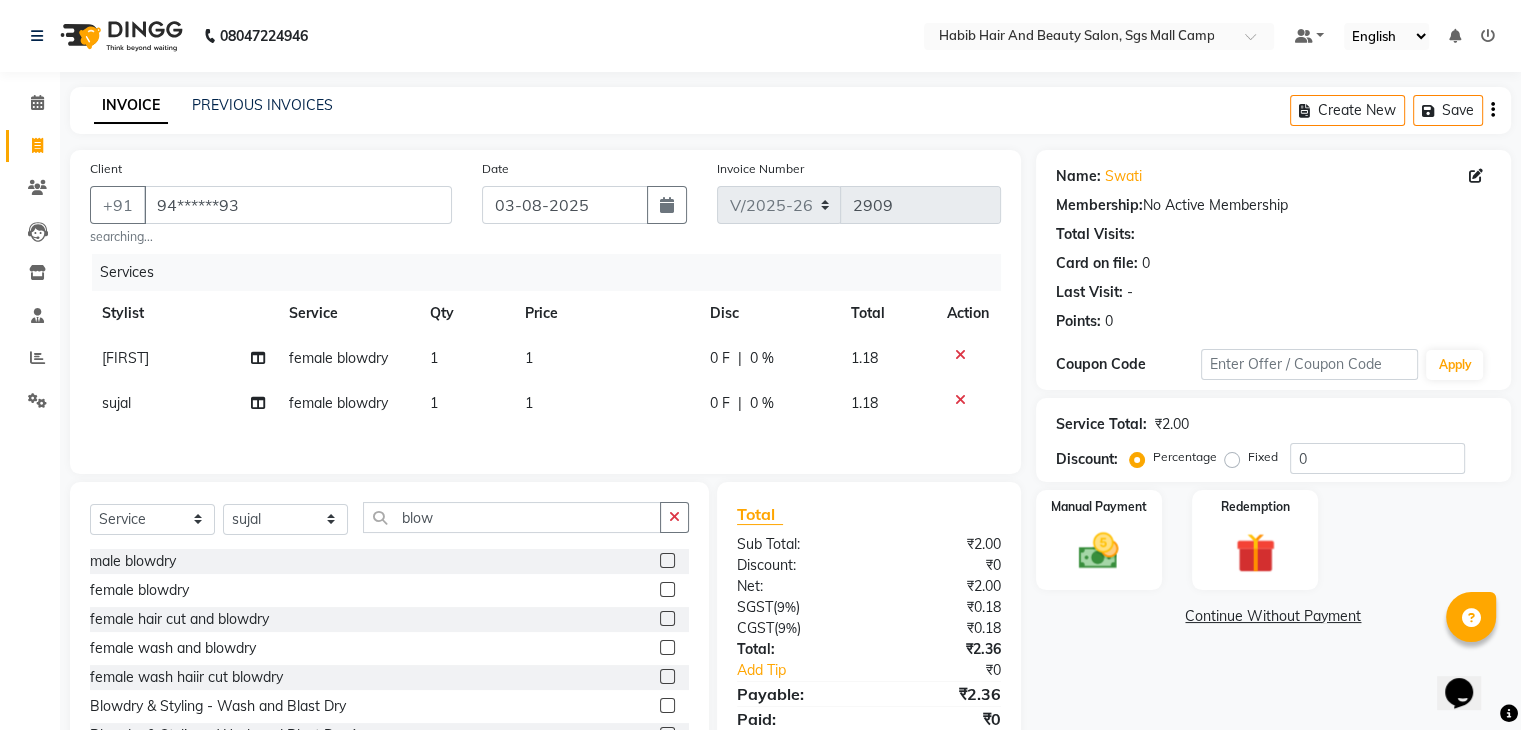 click on "1" 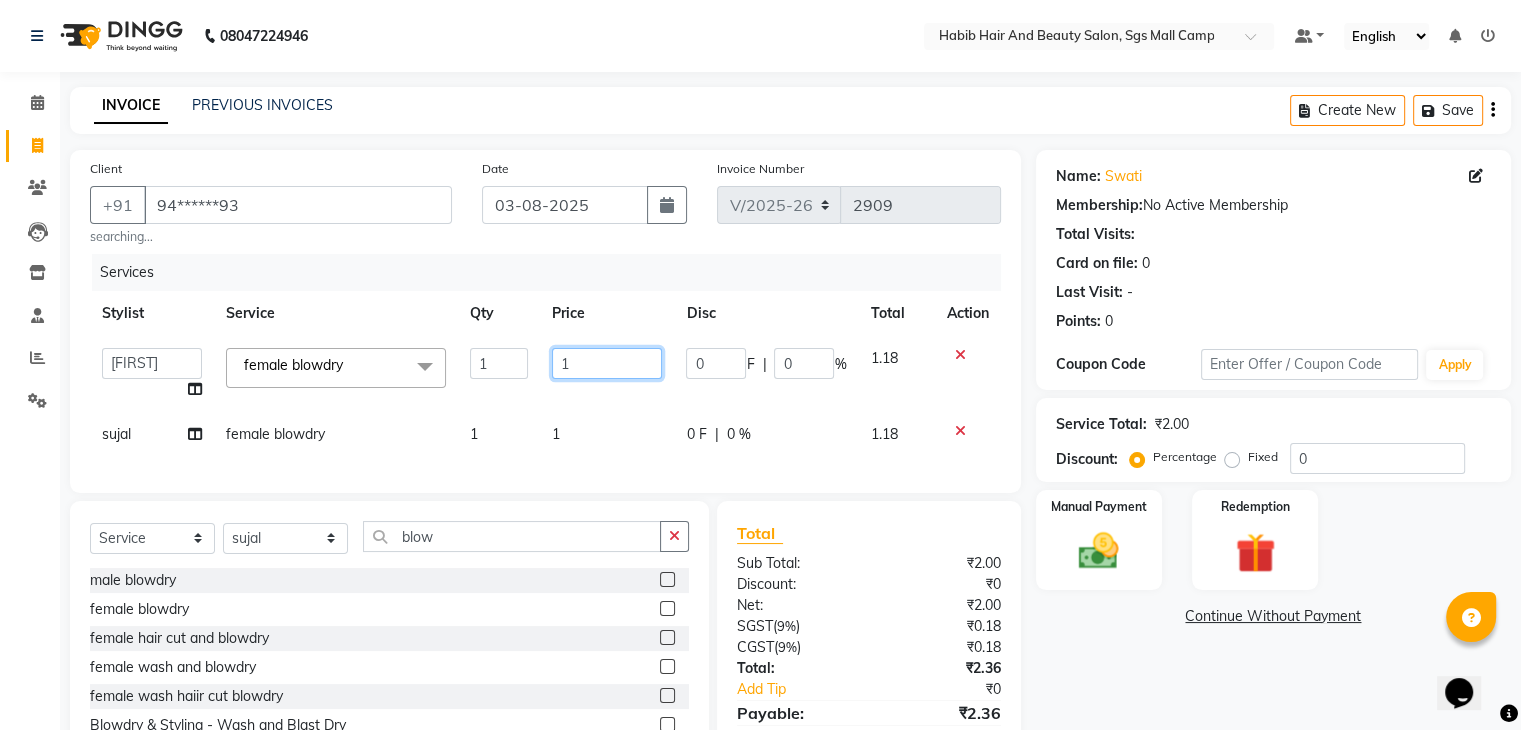 click on "1" 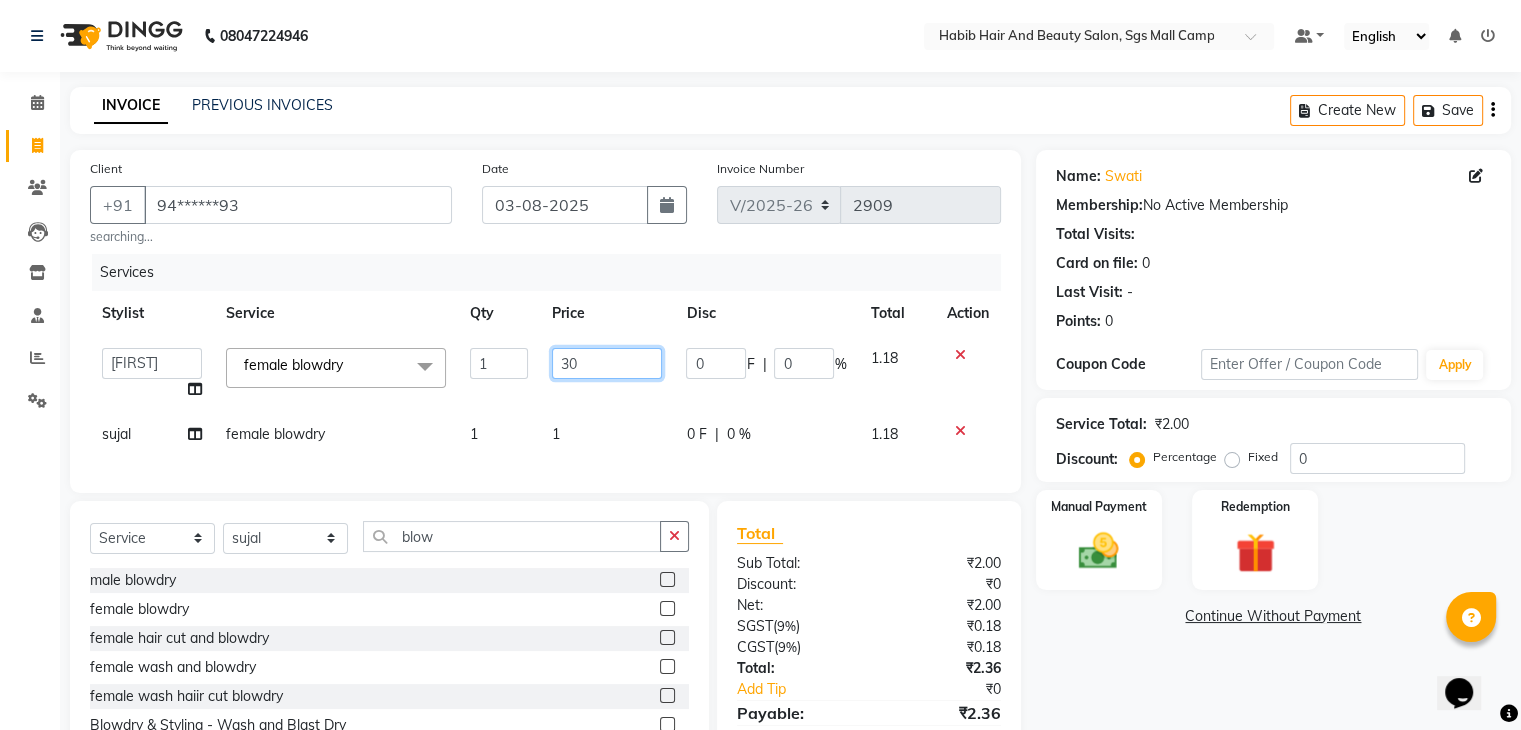 type on "300" 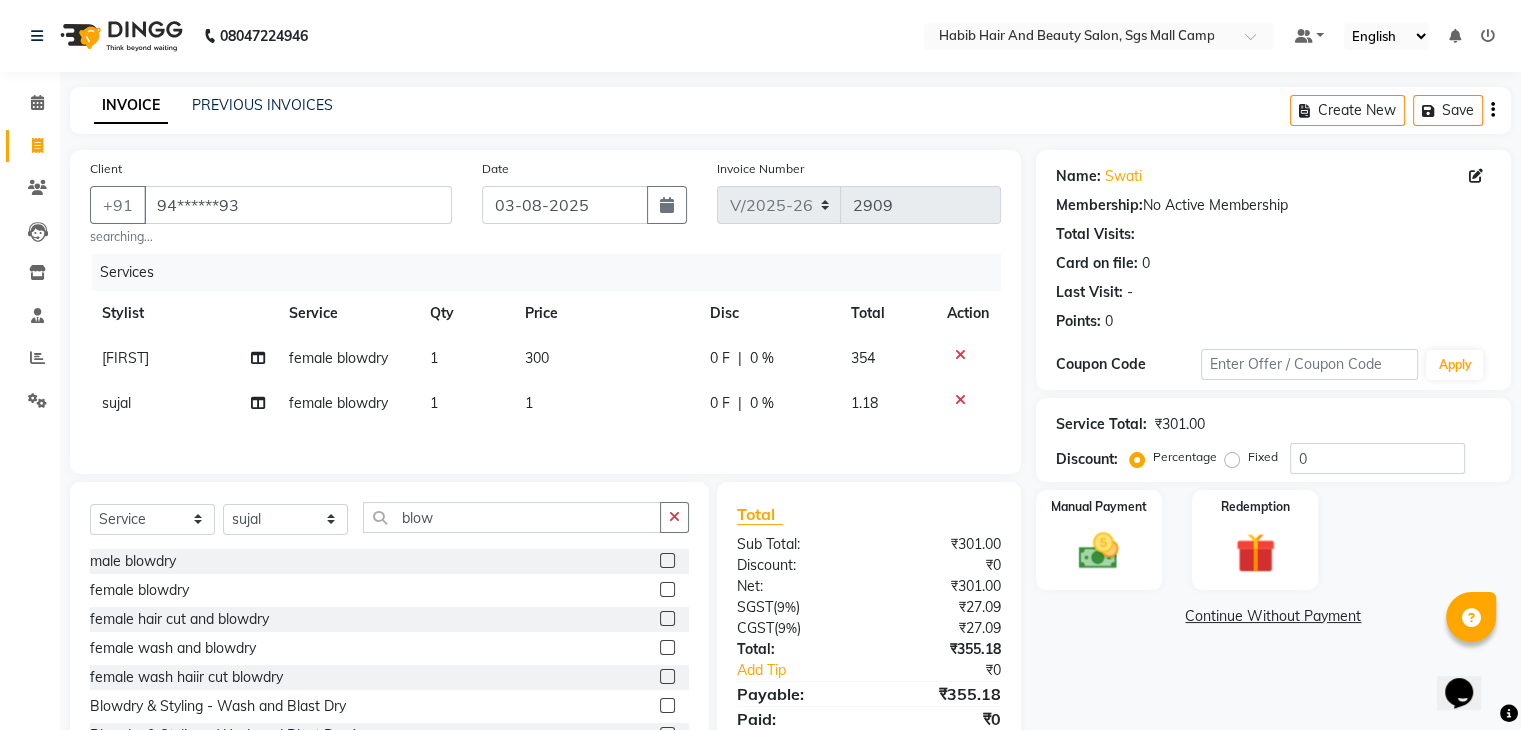 click on "Services Stylist Service Qty Price Disc Total Action Debojit female blowdry 1 300 0 F | 0 % 354 sujal female blowdry 1 1 0 F | 0 % 1.18" 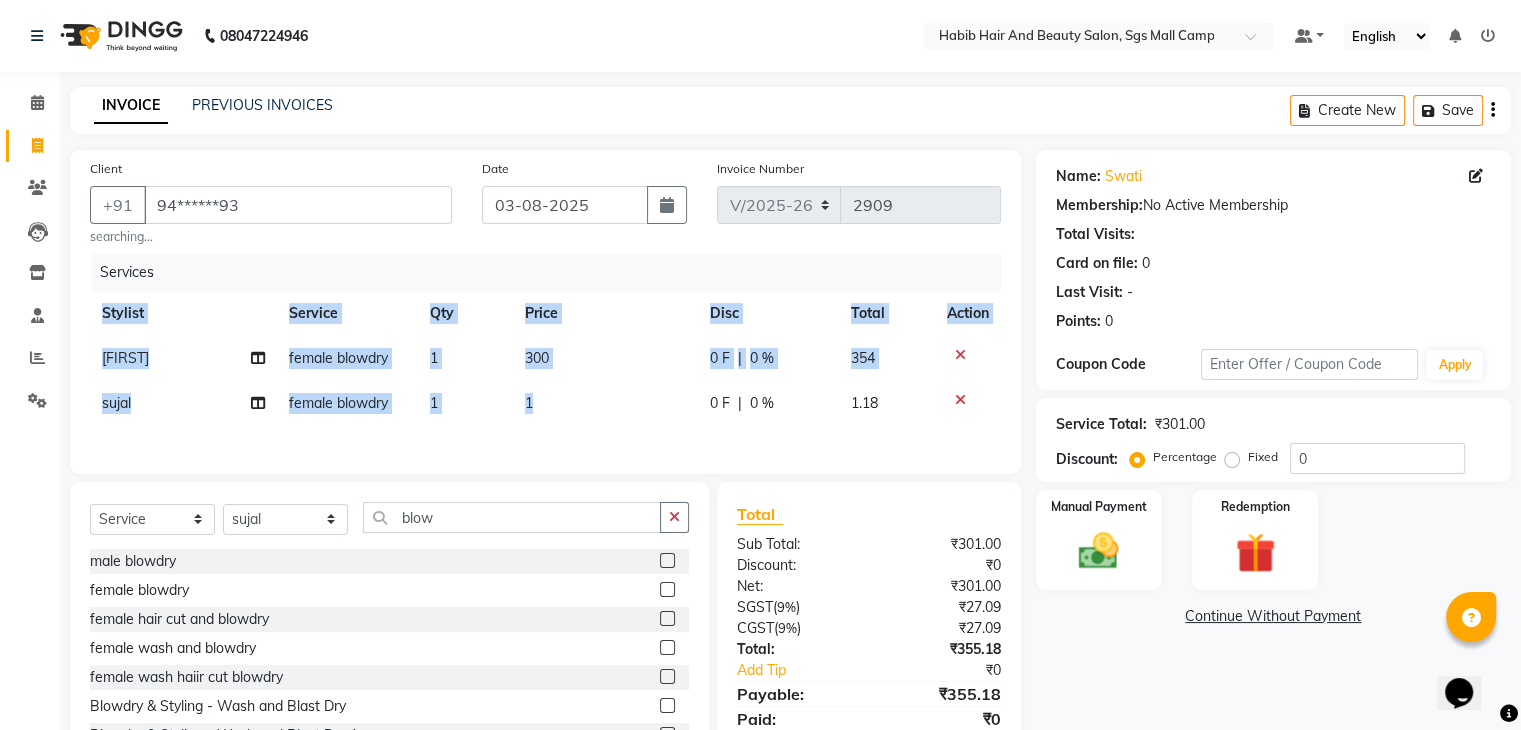 drag, startPoint x: 602, startPoint y: 427, endPoint x: 576, endPoint y: 387, distance: 47.707443 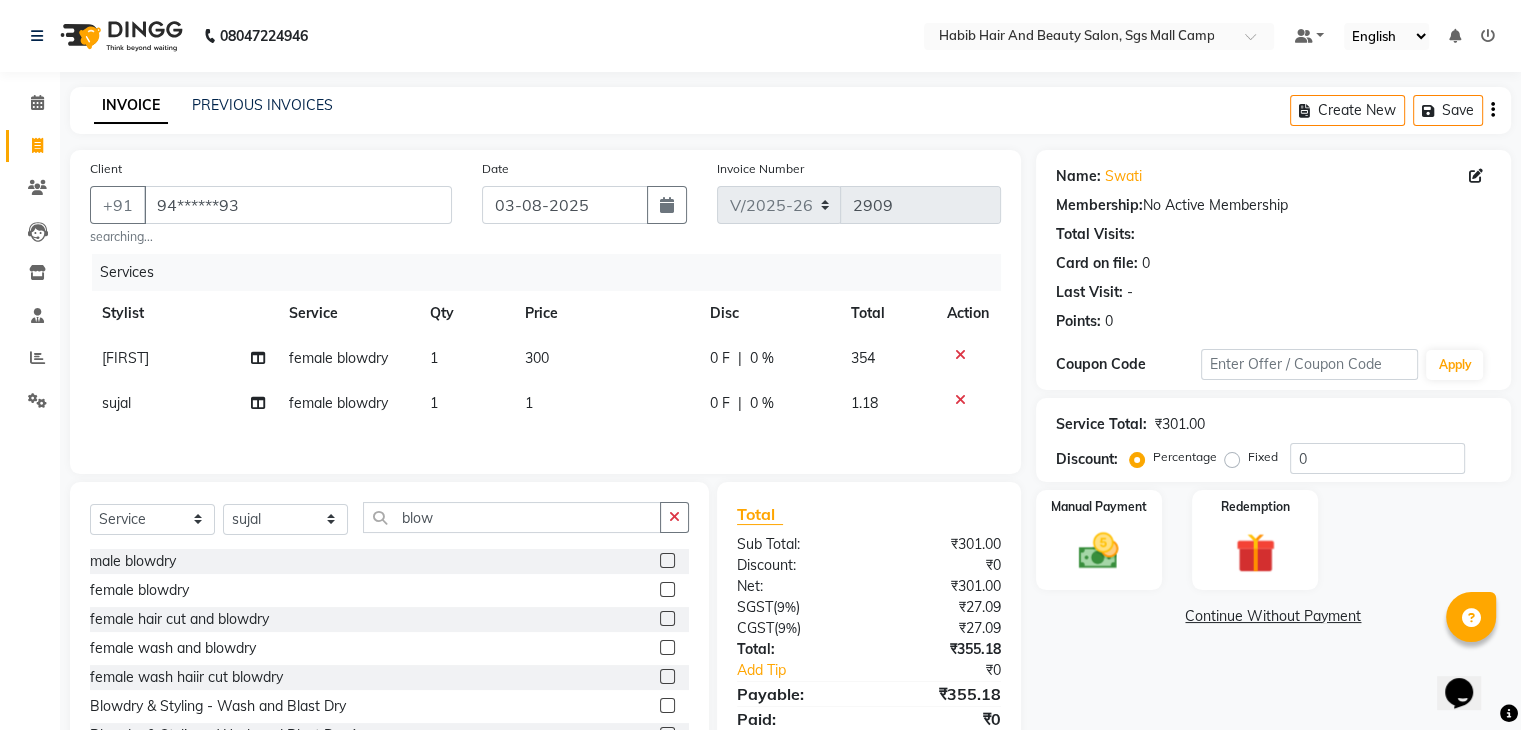 select on "81159" 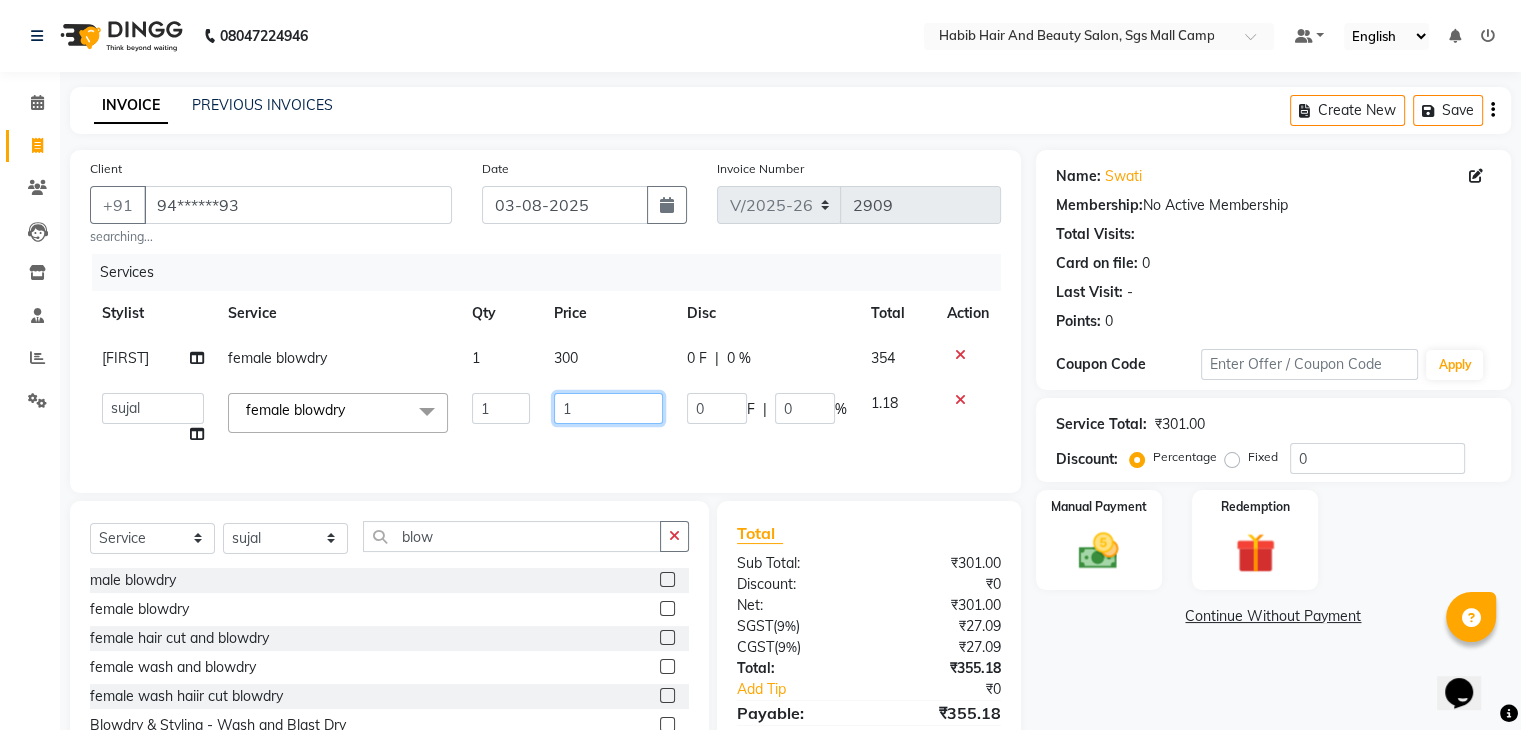 click on "1" 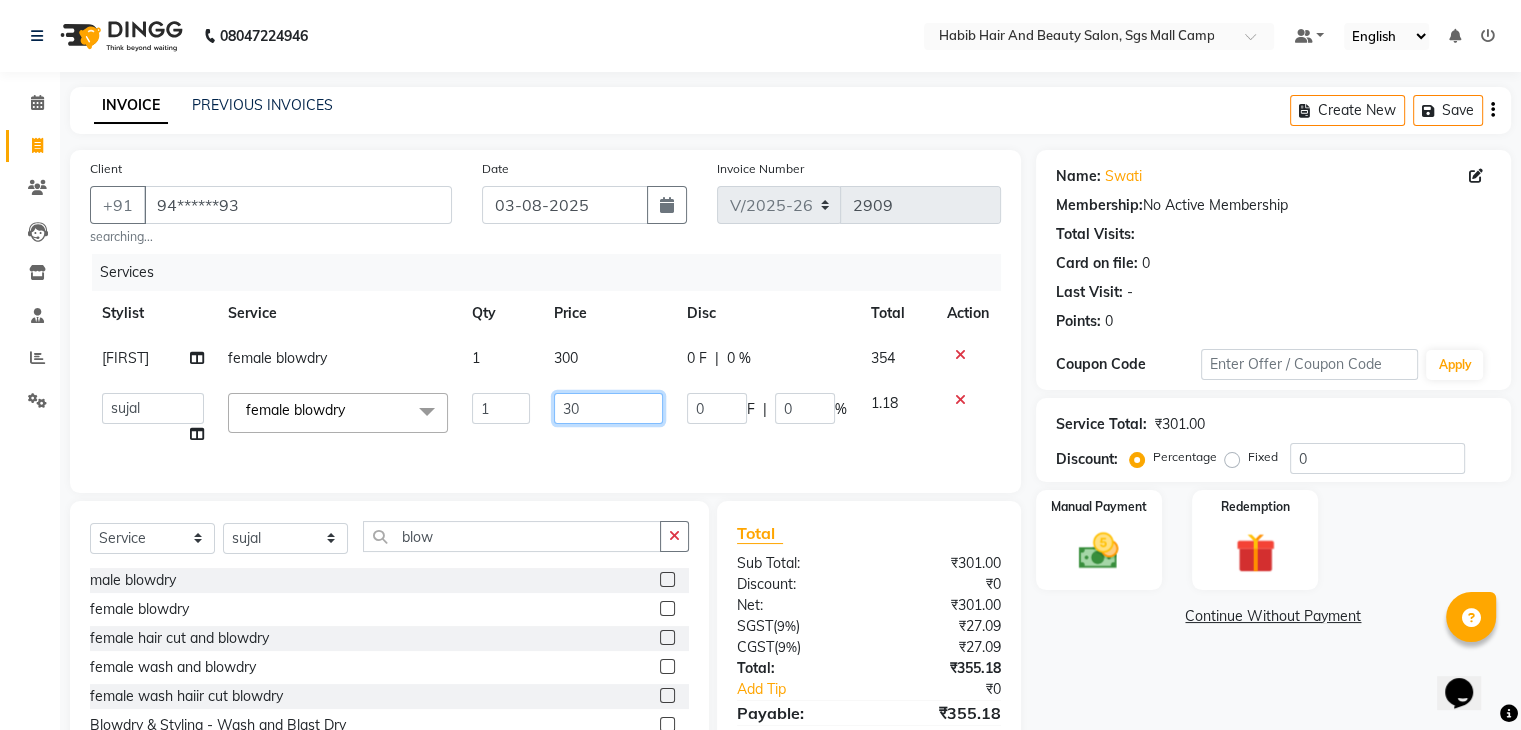 type on "300" 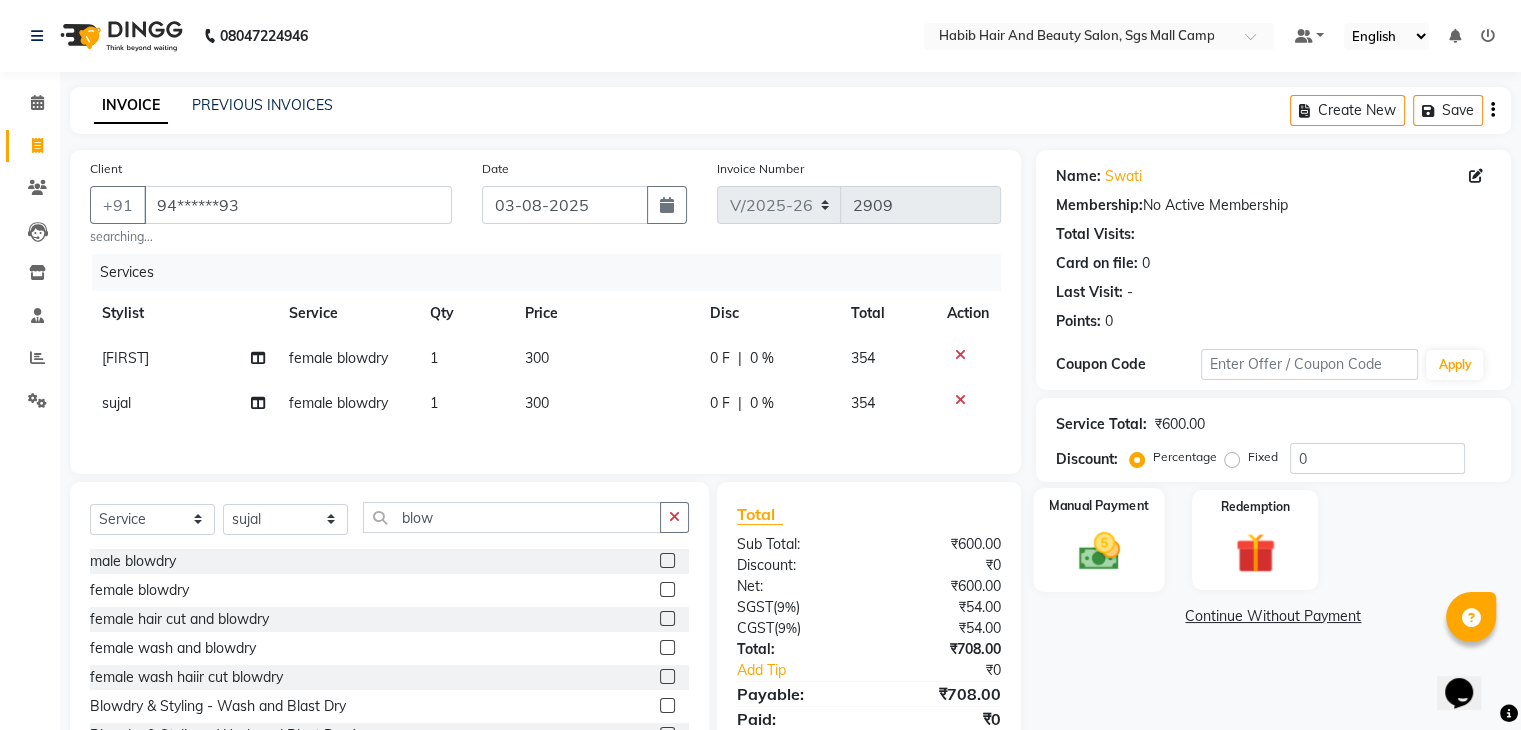 click 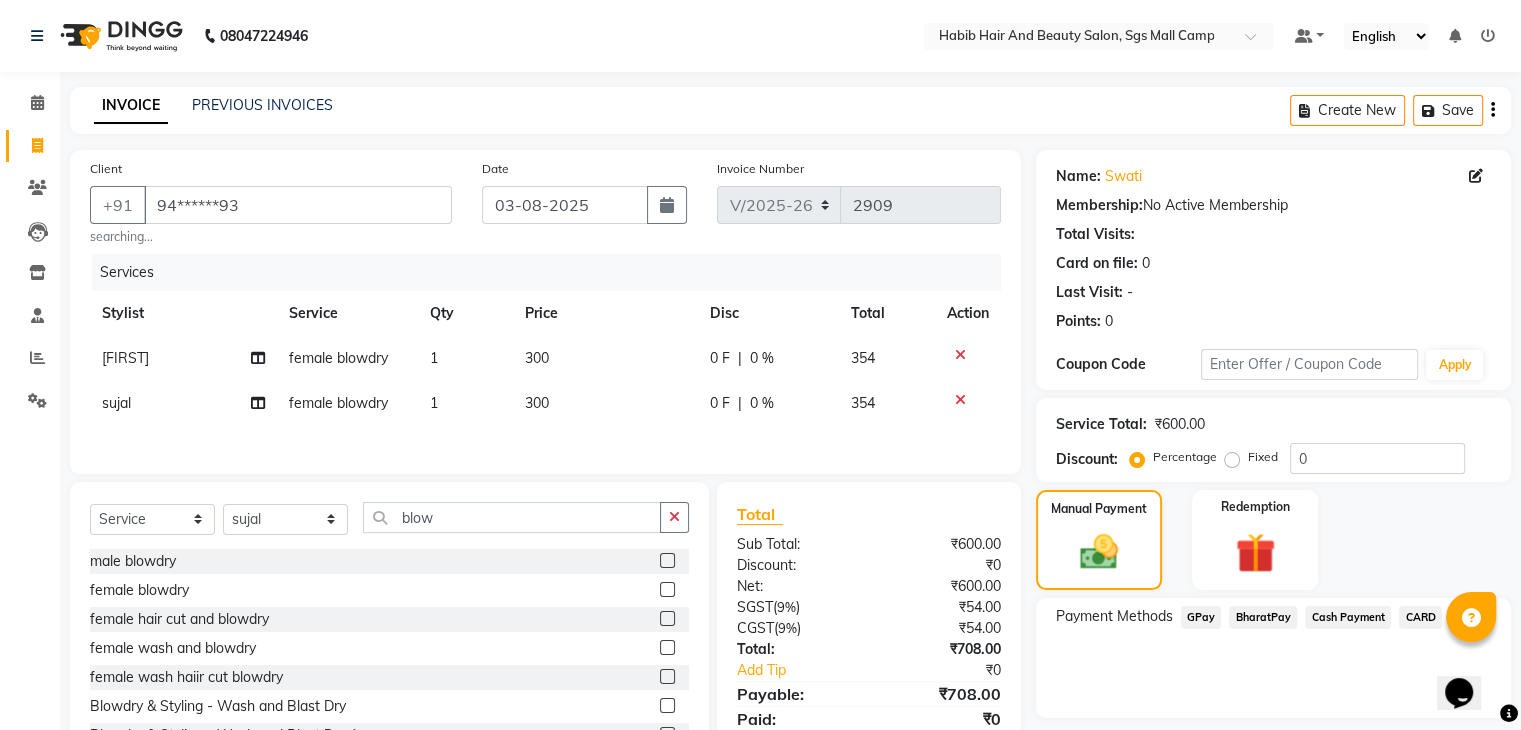 click on "Cash Payment" 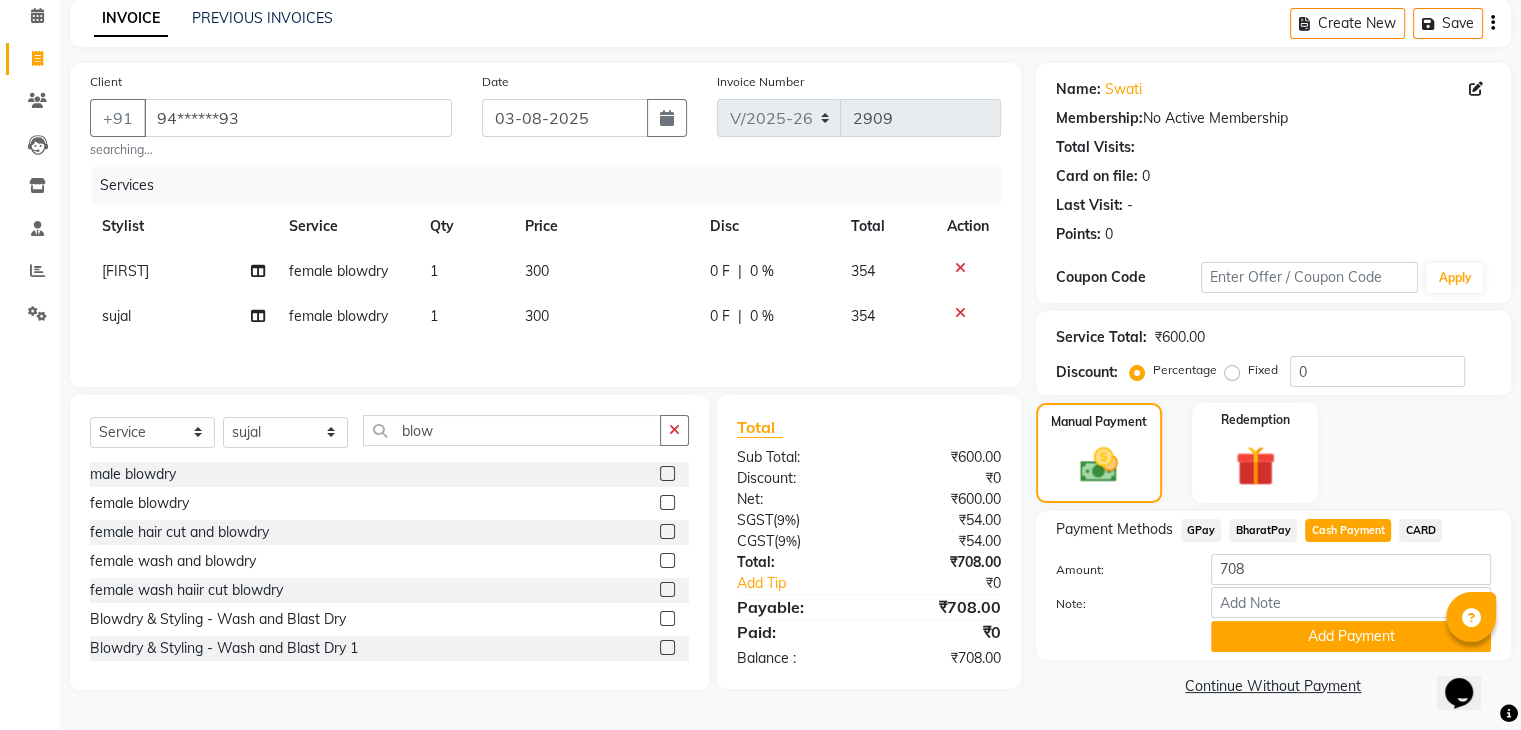 scroll, scrollTop: 89, scrollLeft: 0, axis: vertical 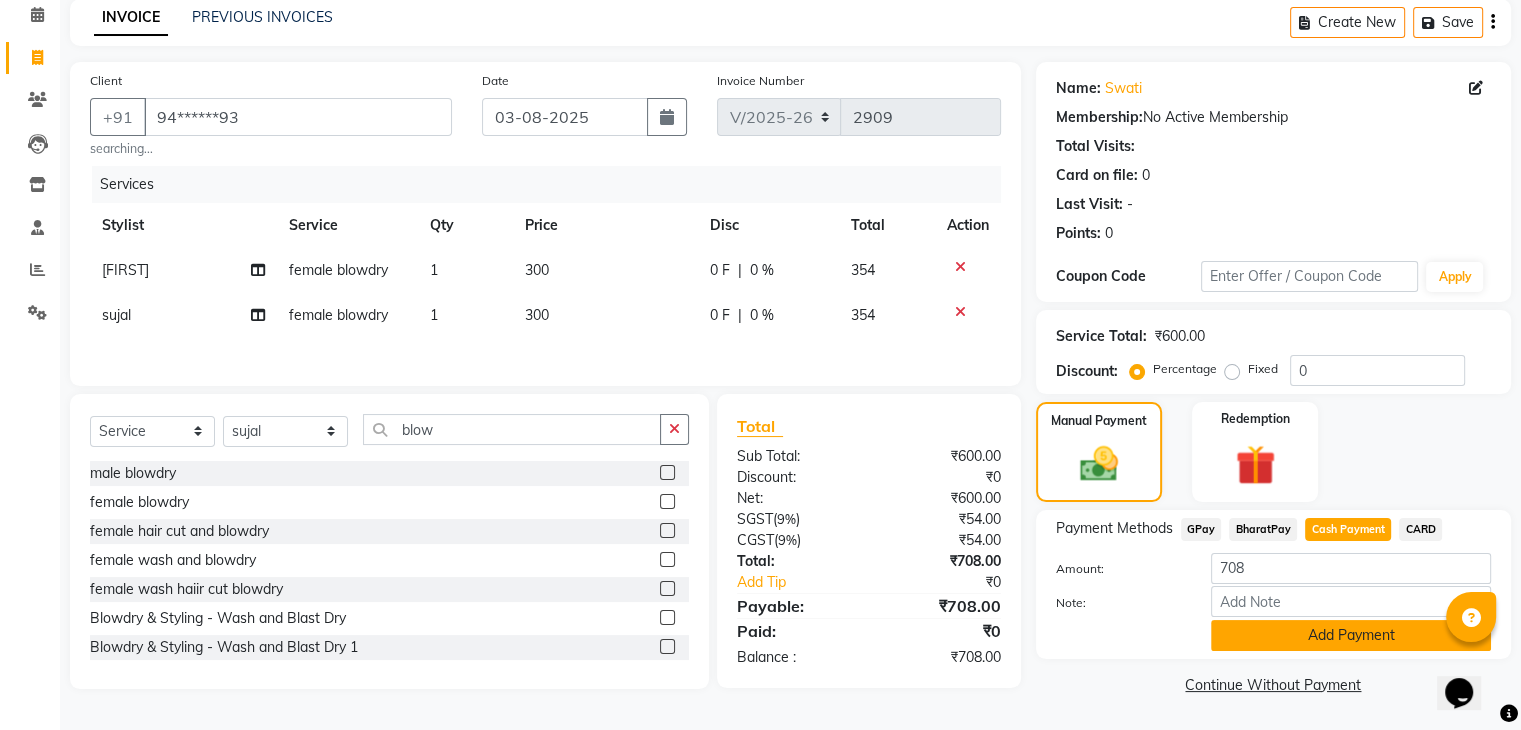 click on "Add Payment" 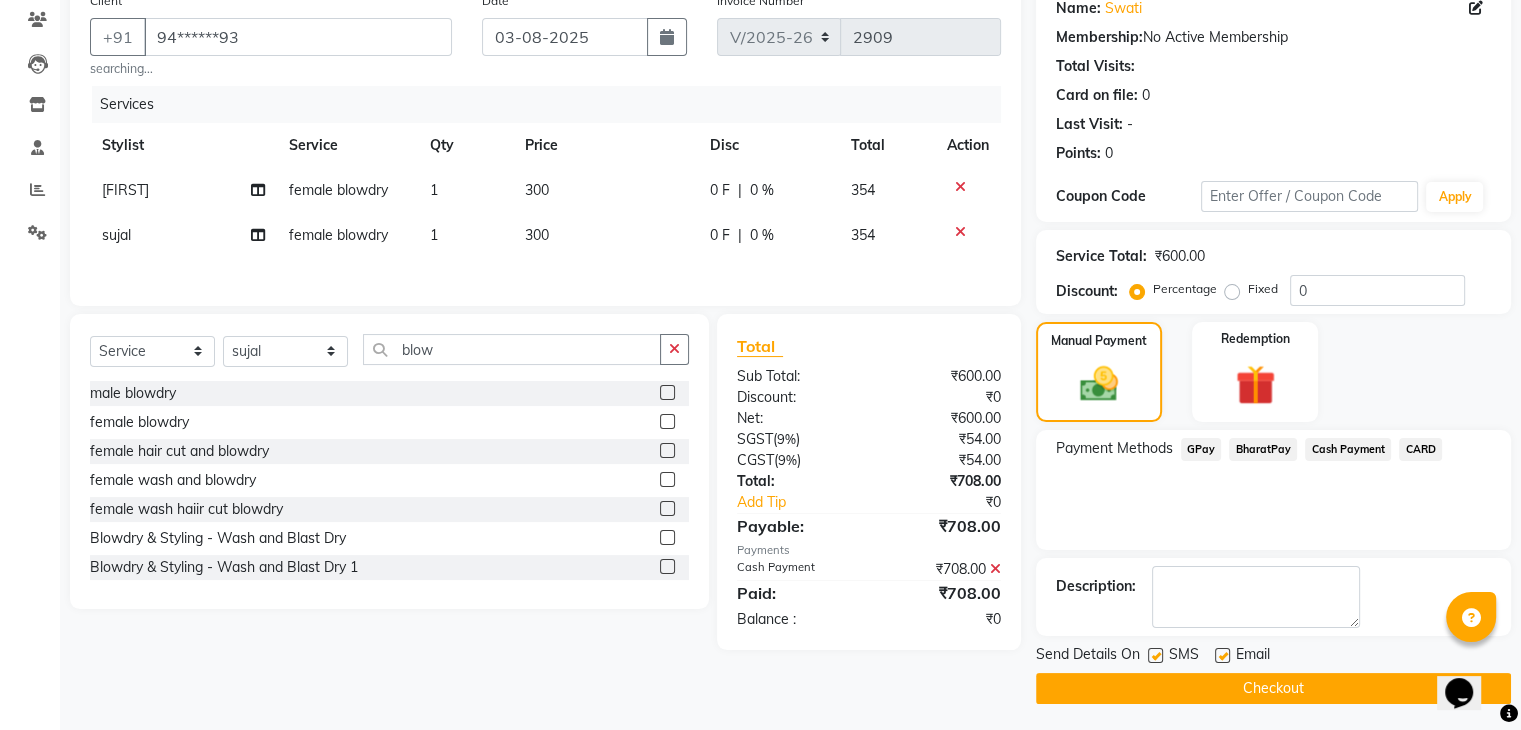 scroll, scrollTop: 171, scrollLeft: 0, axis: vertical 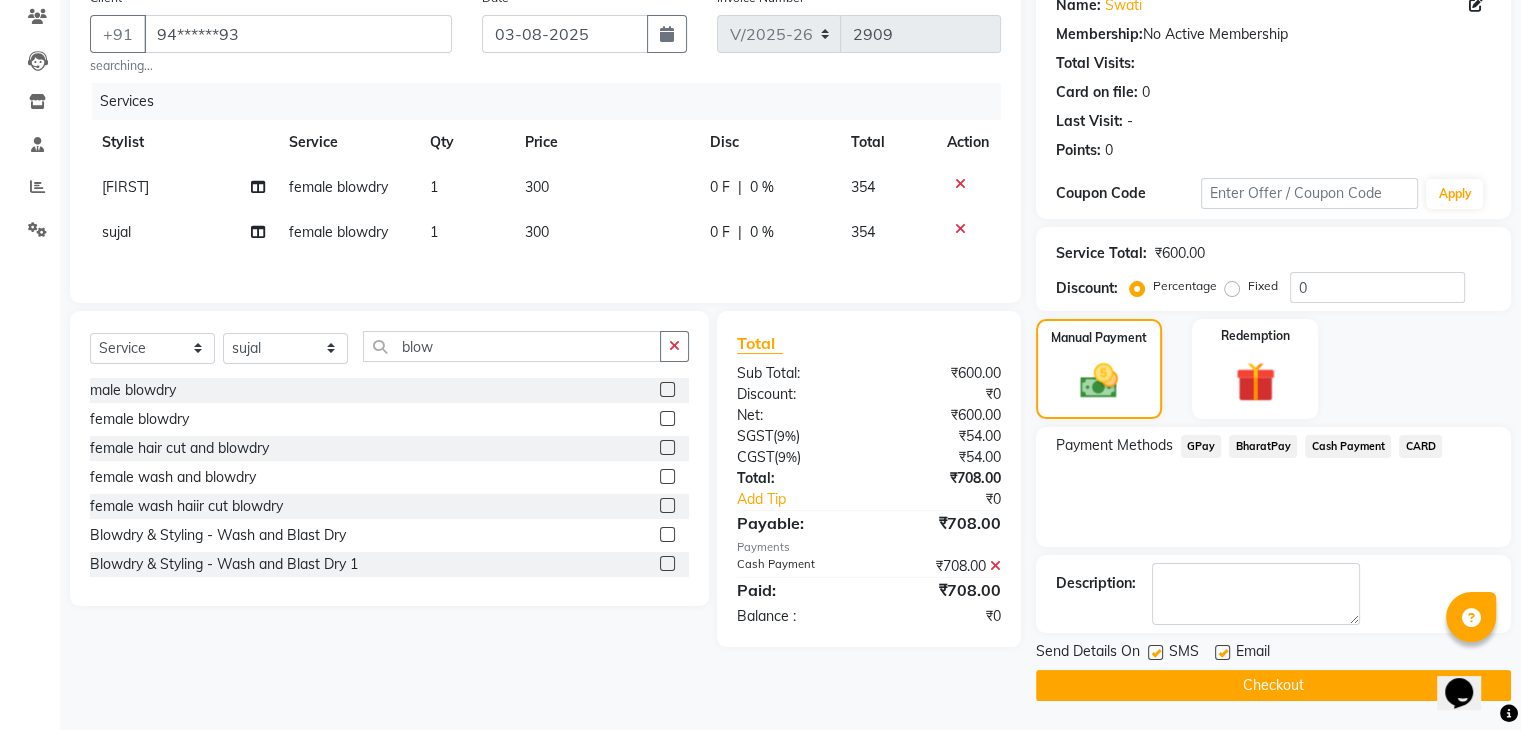 click on "Checkout" 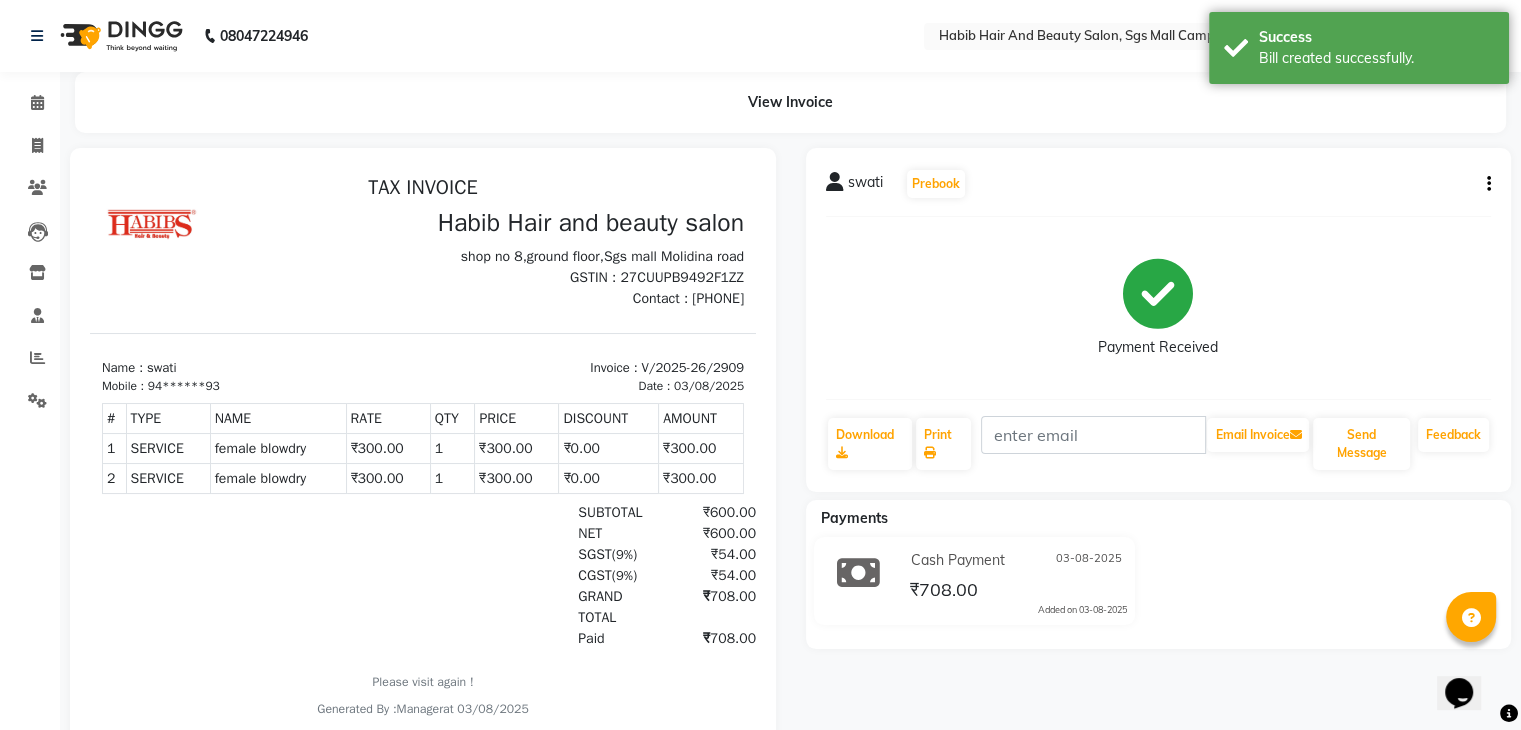 scroll, scrollTop: 0, scrollLeft: 0, axis: both 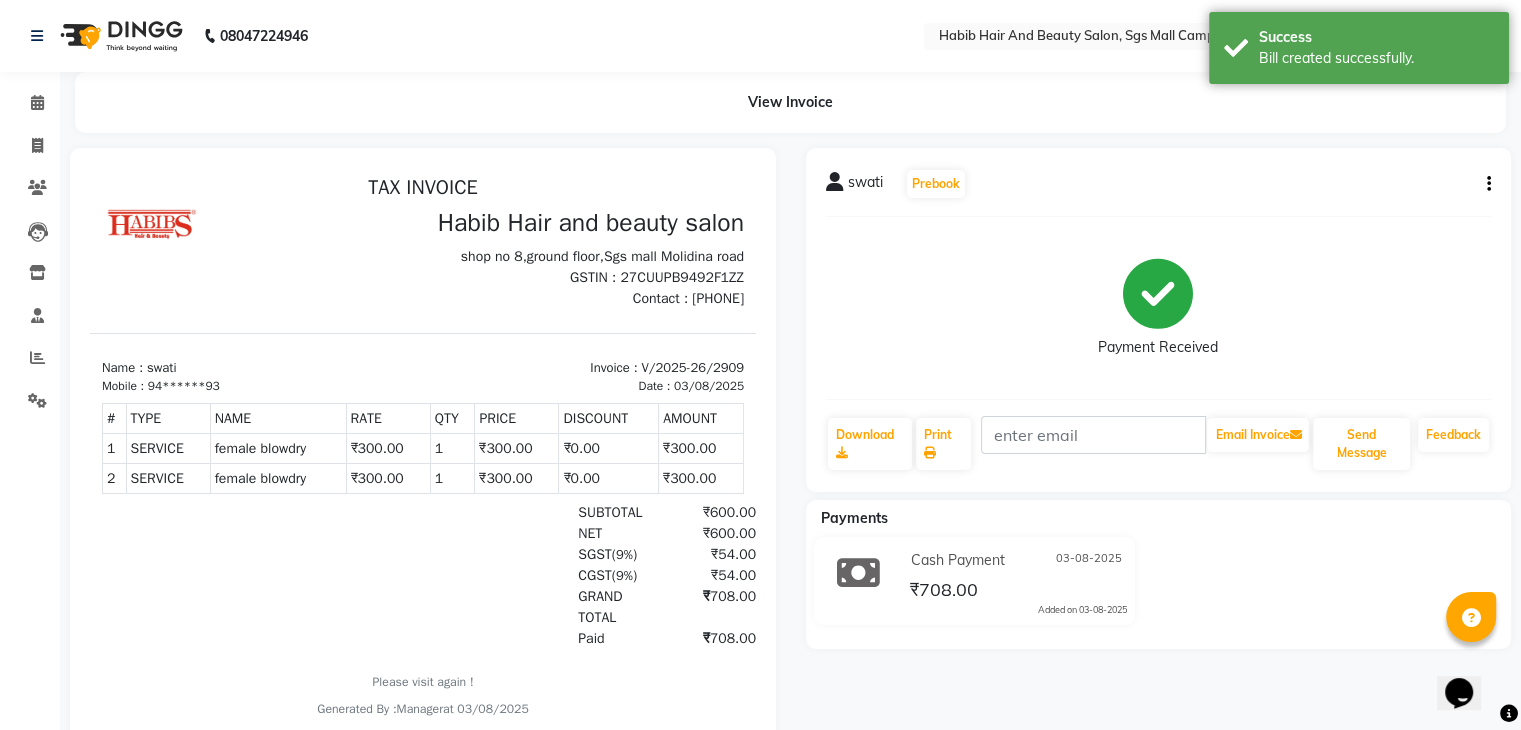 click on "swati   Prebook   Payment Received  Download  Print   Email Invoice   Send Message Feedback" 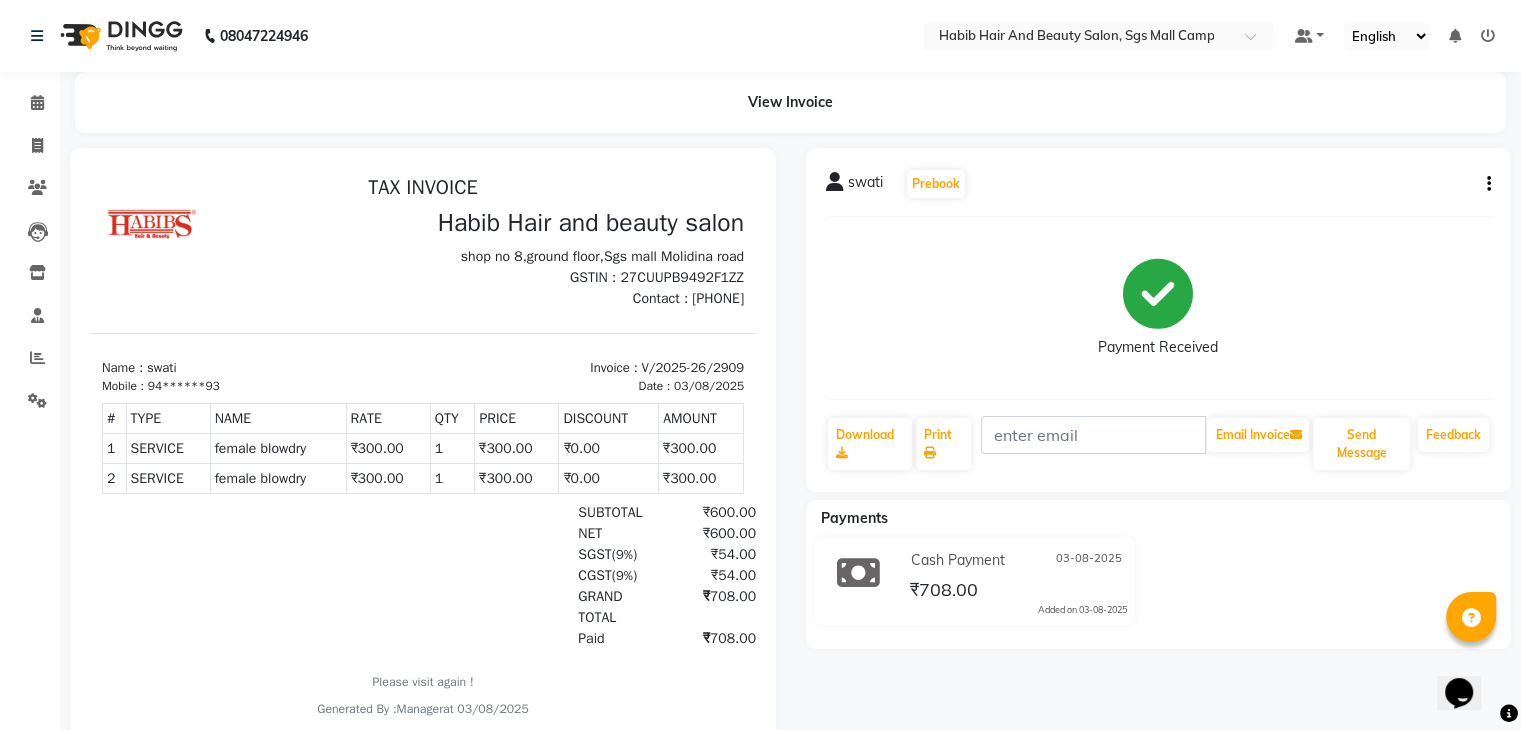 click 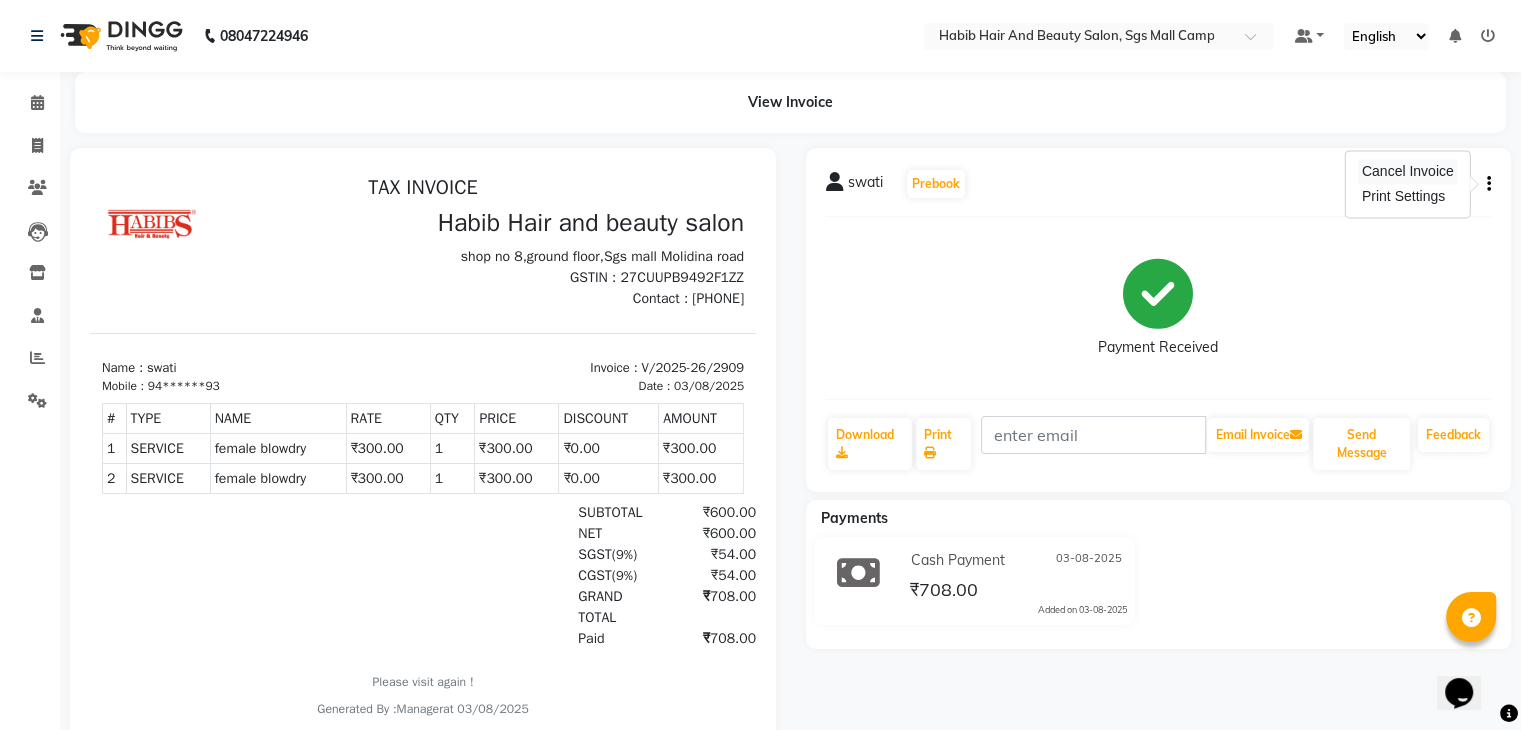 click on "Cancel Invoice" at bounding box center [1408, 171] 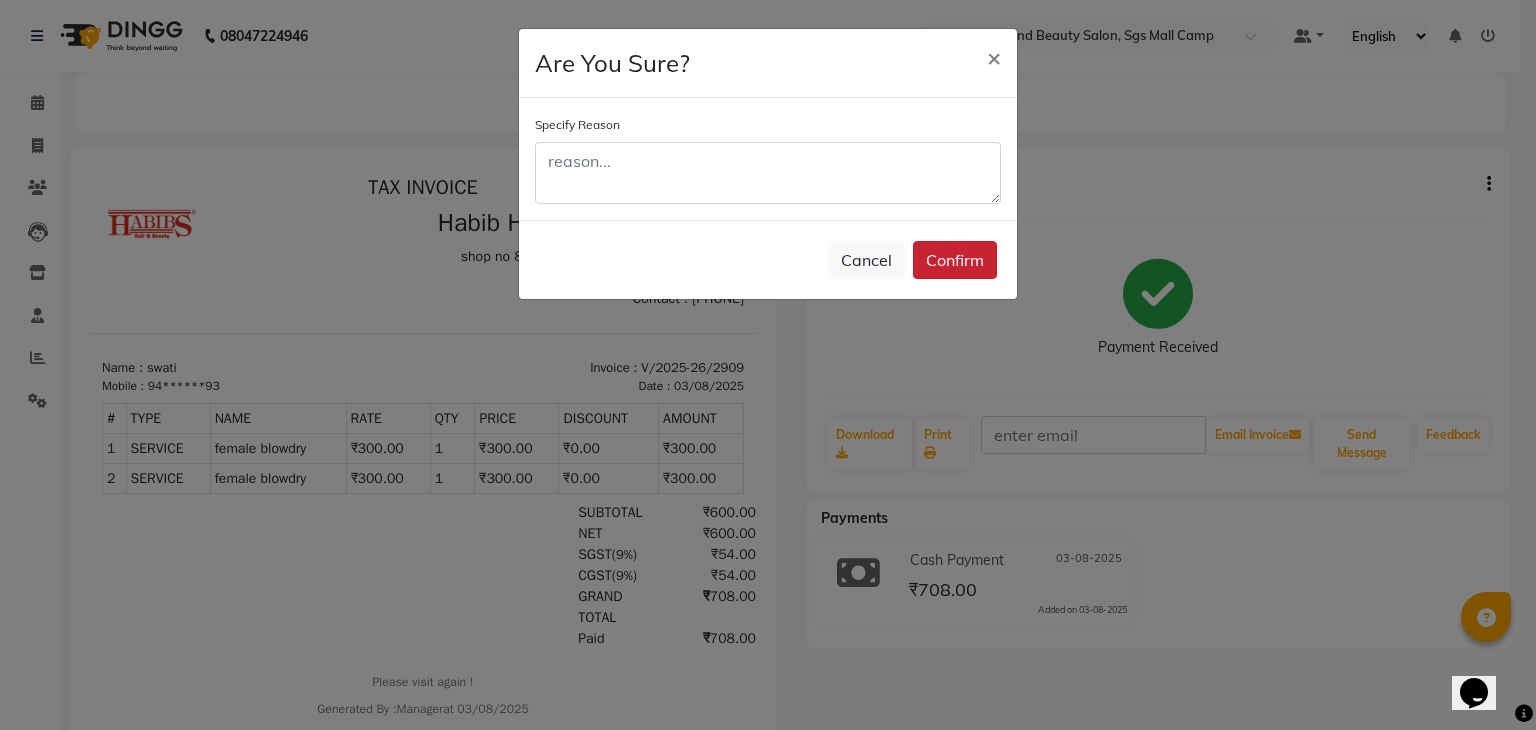 click on "Confirm" 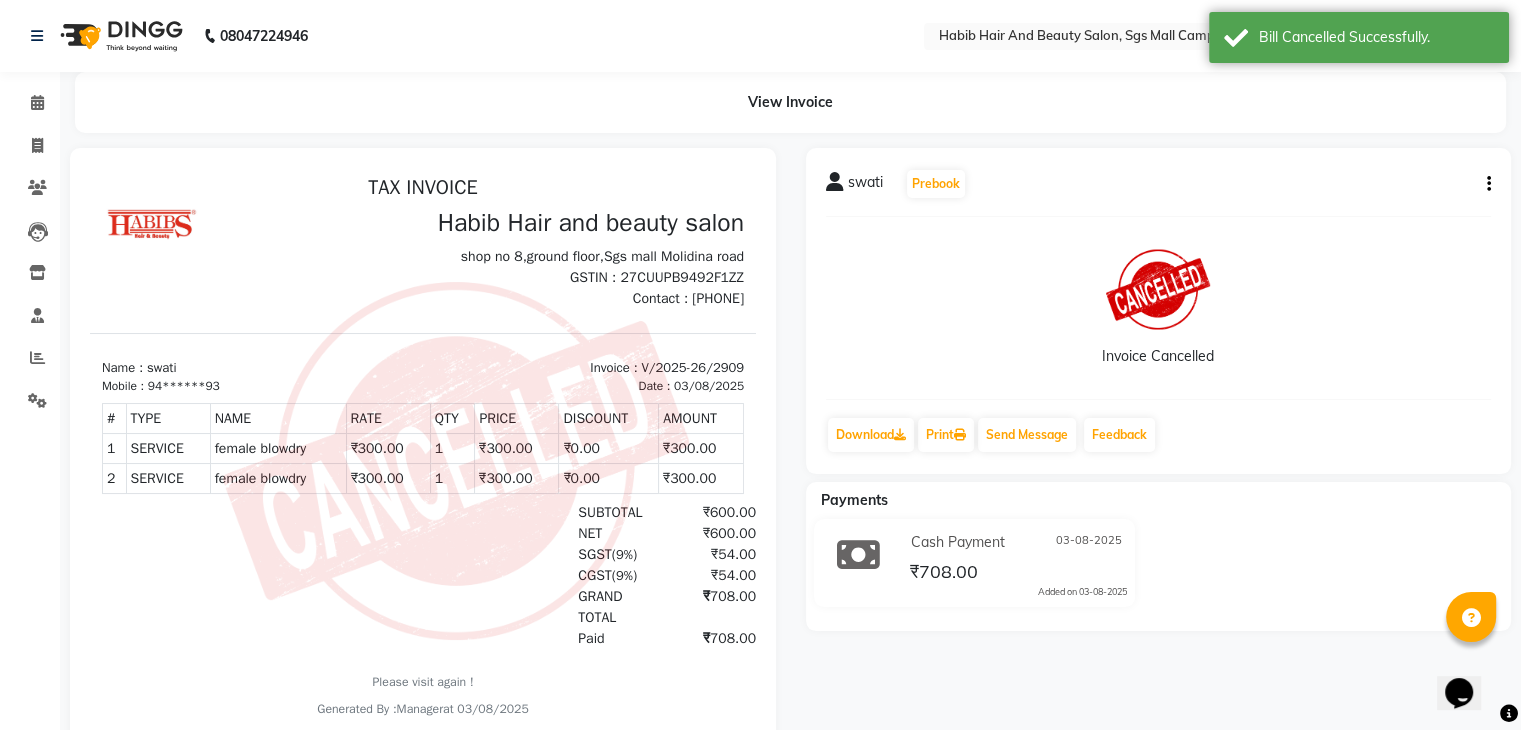 click 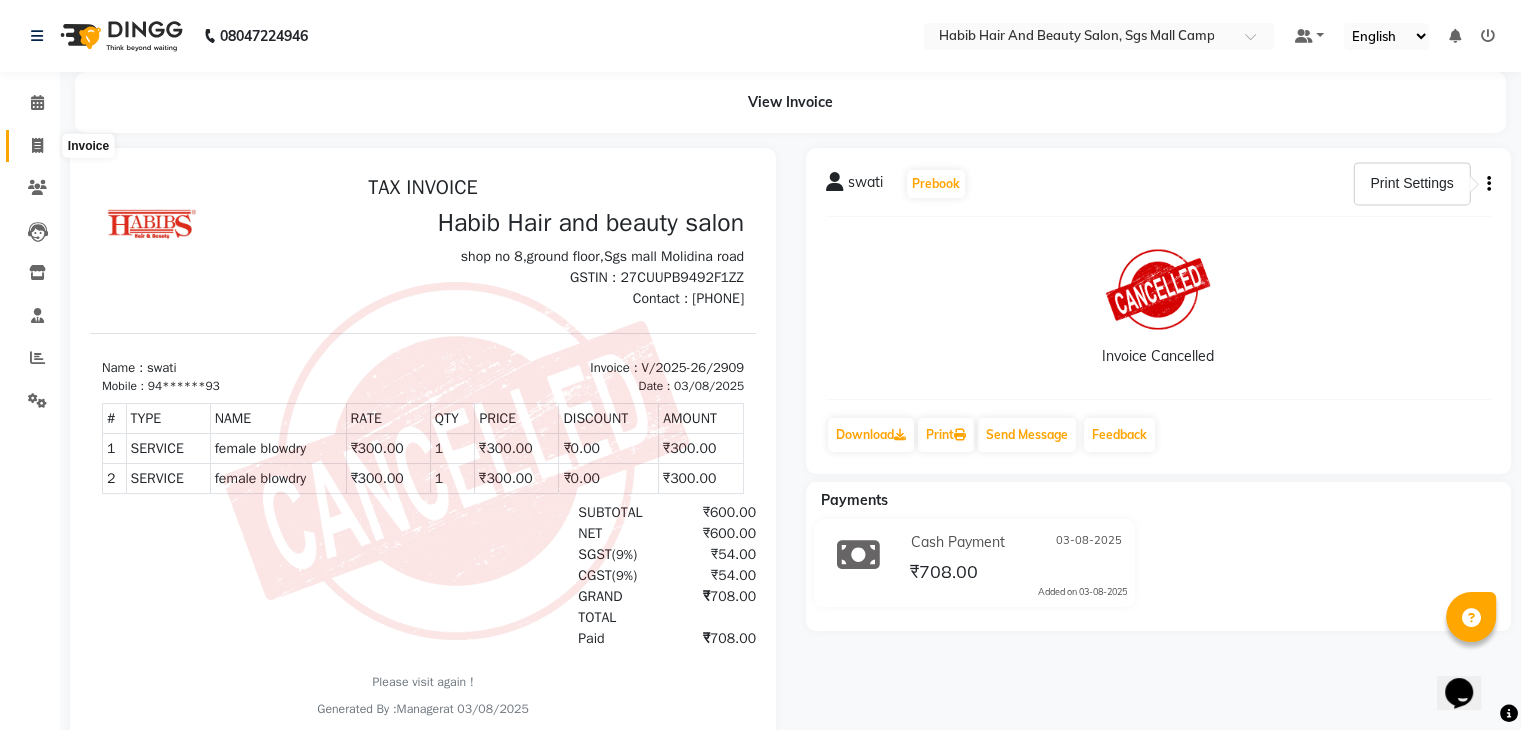 click 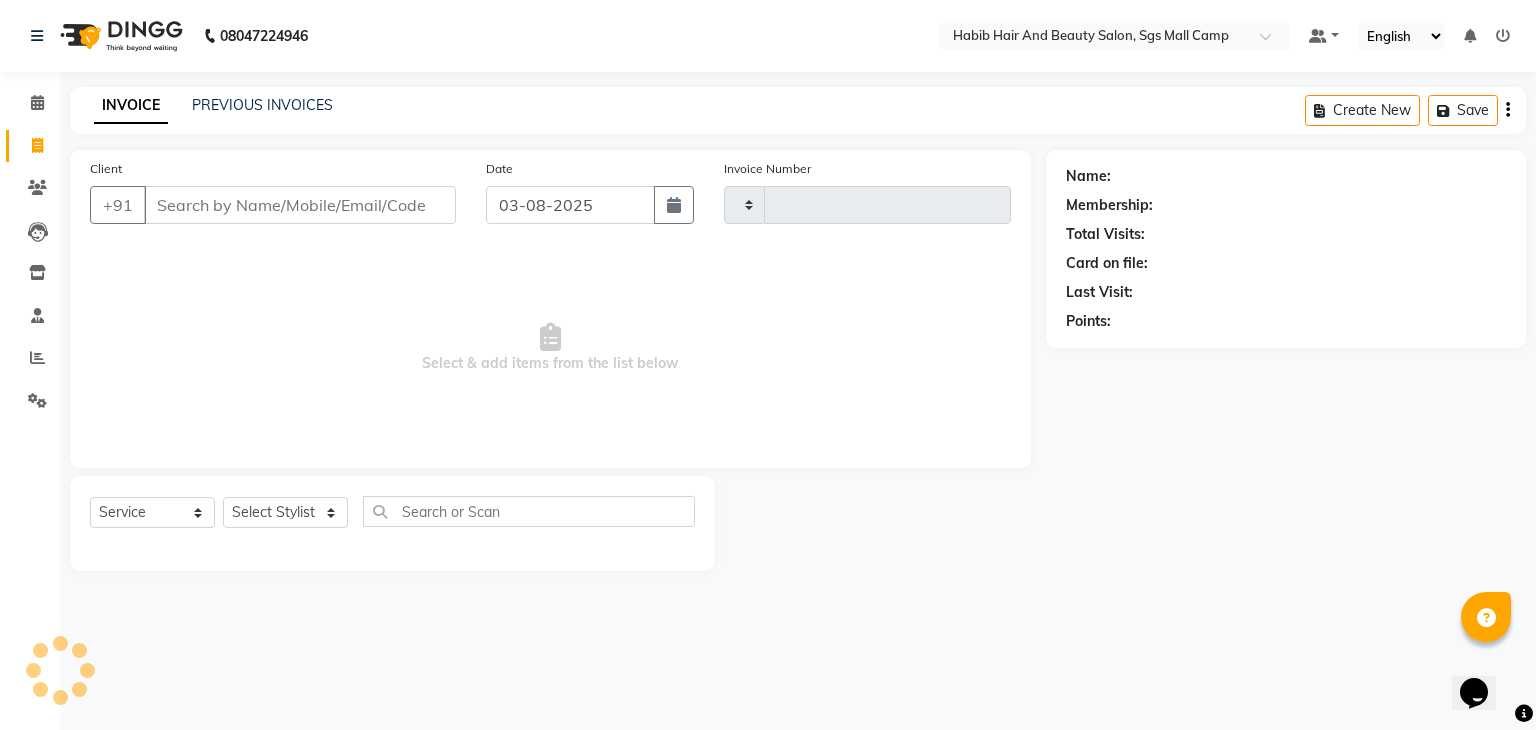 type on "2910" 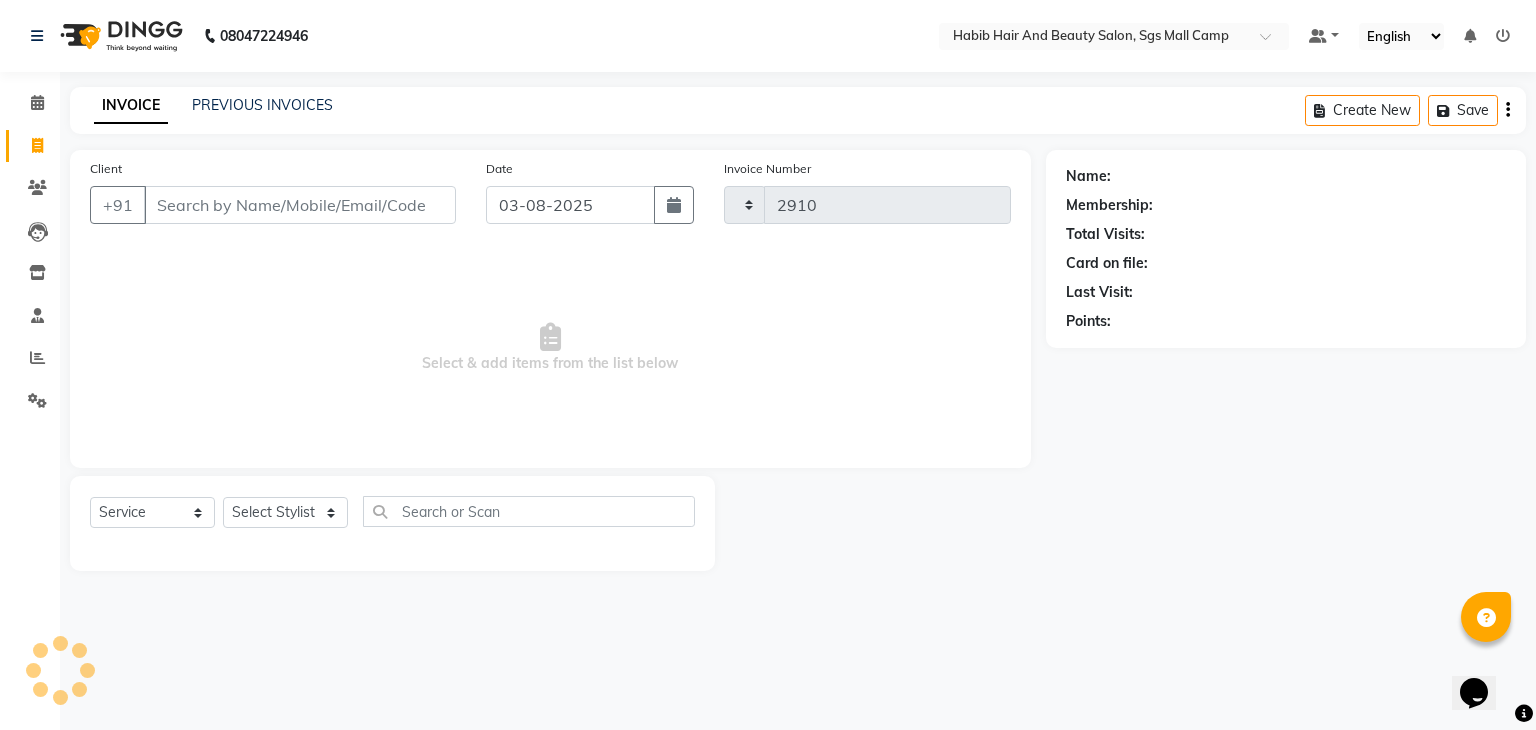 select on "8362" 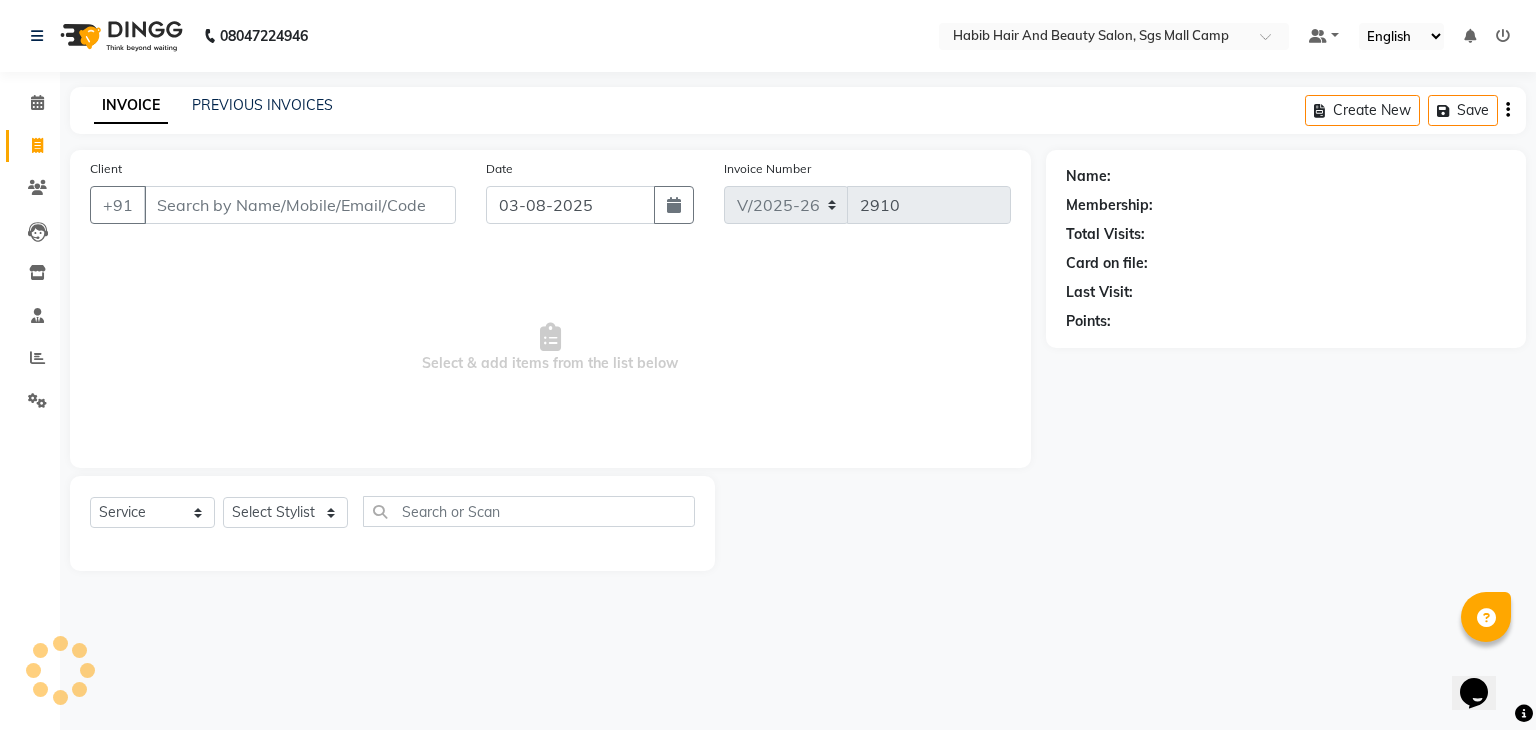 click on "Client" at bounding box center (300, 205) 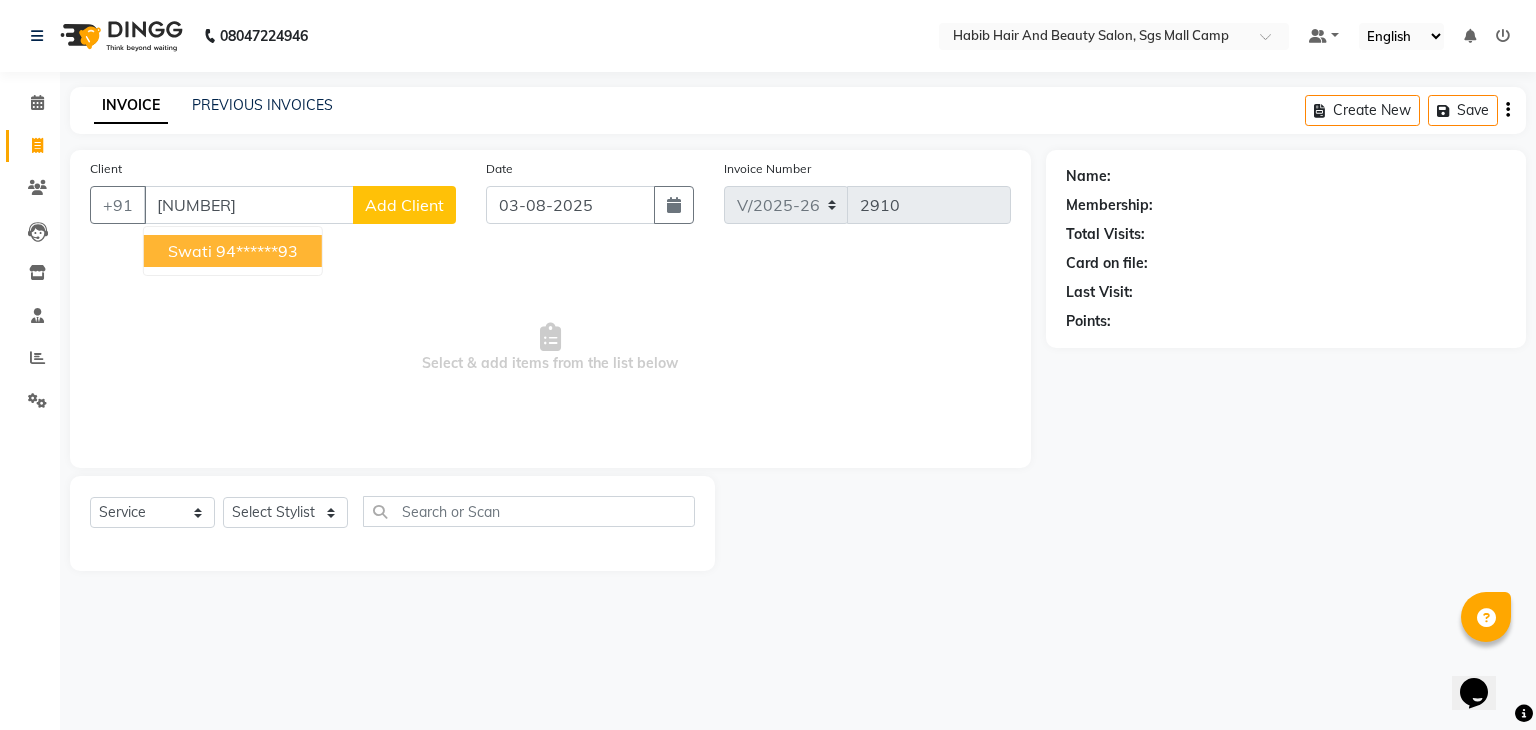 click on "94******93" at bounding box center [257, 251] 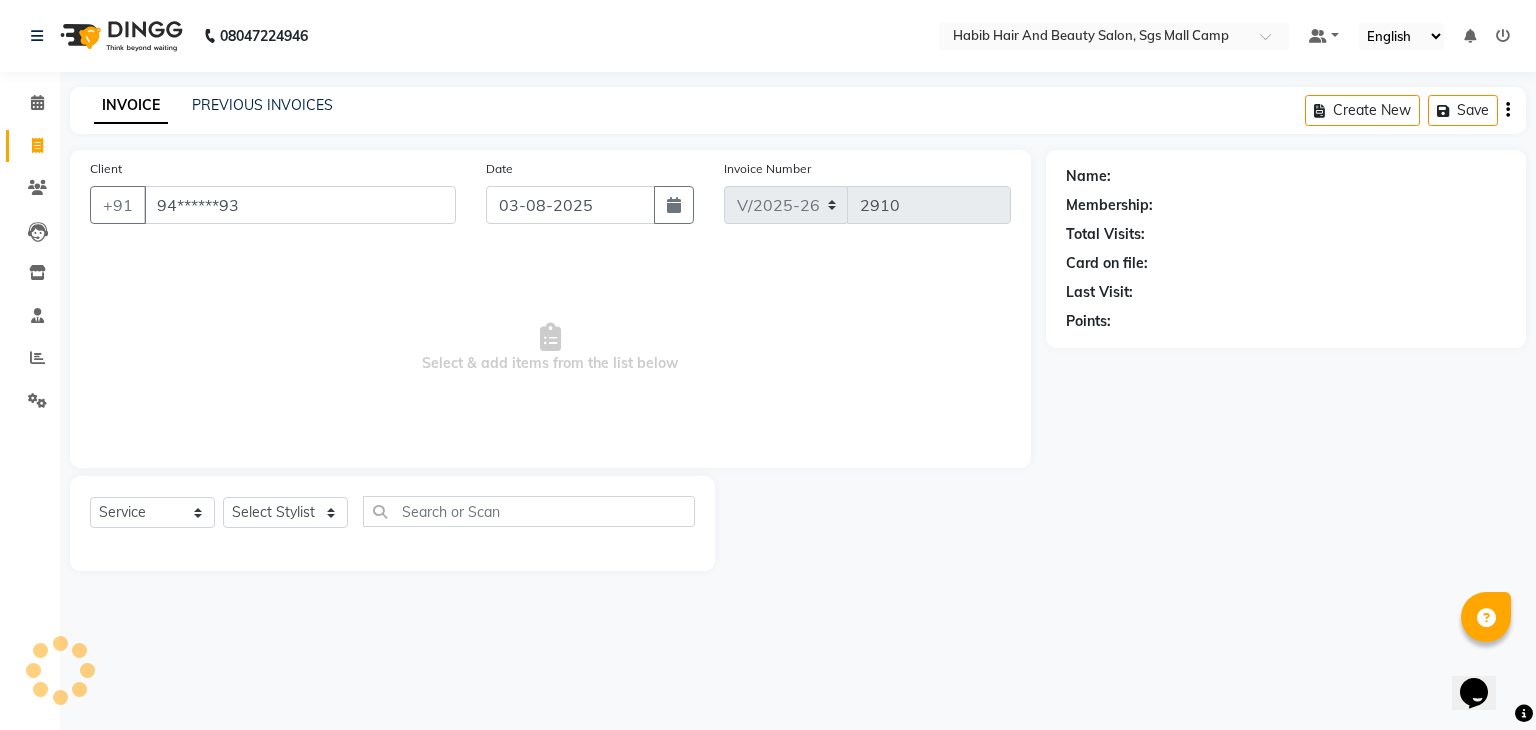 type on "94******93" 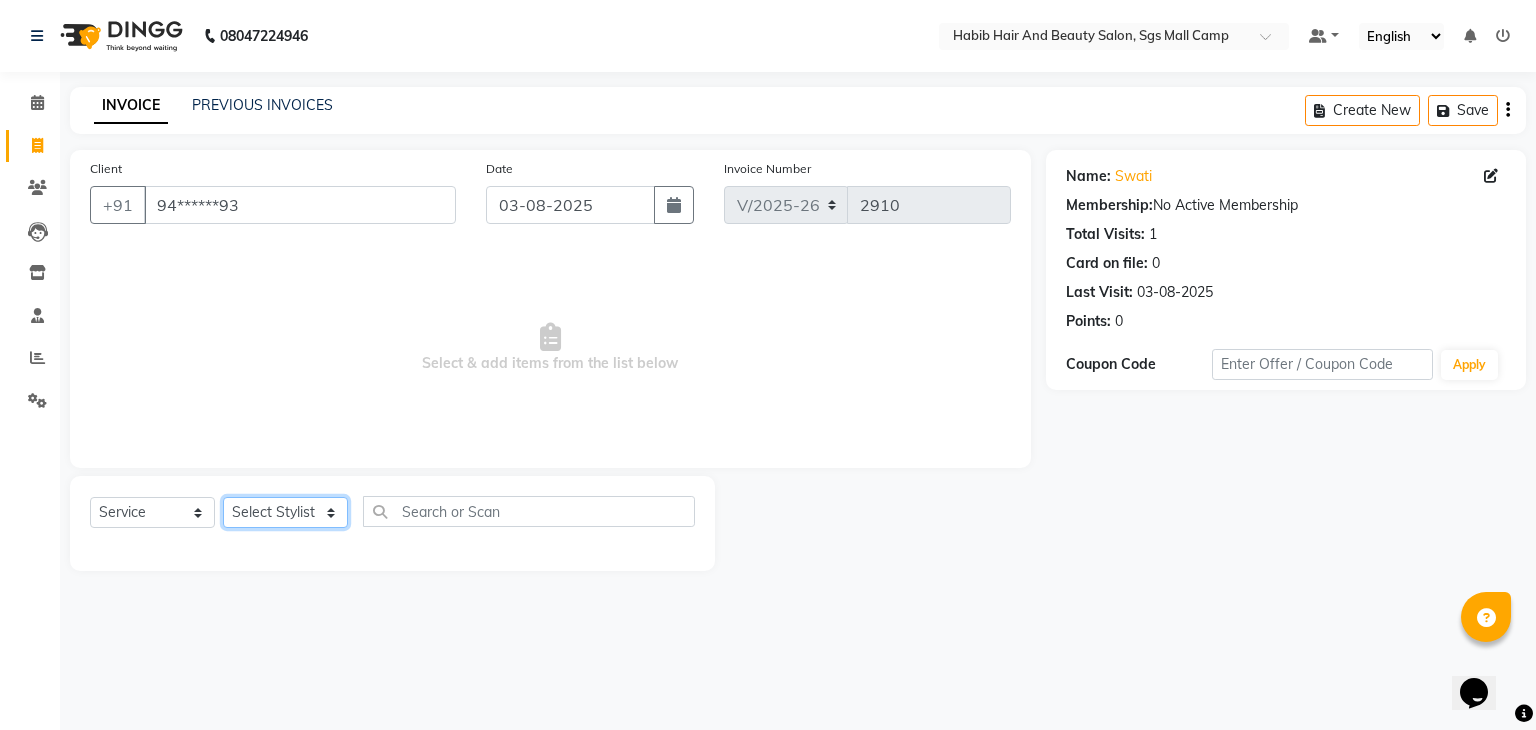 click on "Select Stylist [FIRST] [LAST] [FIRST]  [FIRST] Manager [FIRST]  [FIRST] [FIRST] [FIRST]  [FIRST] [FIRST]" 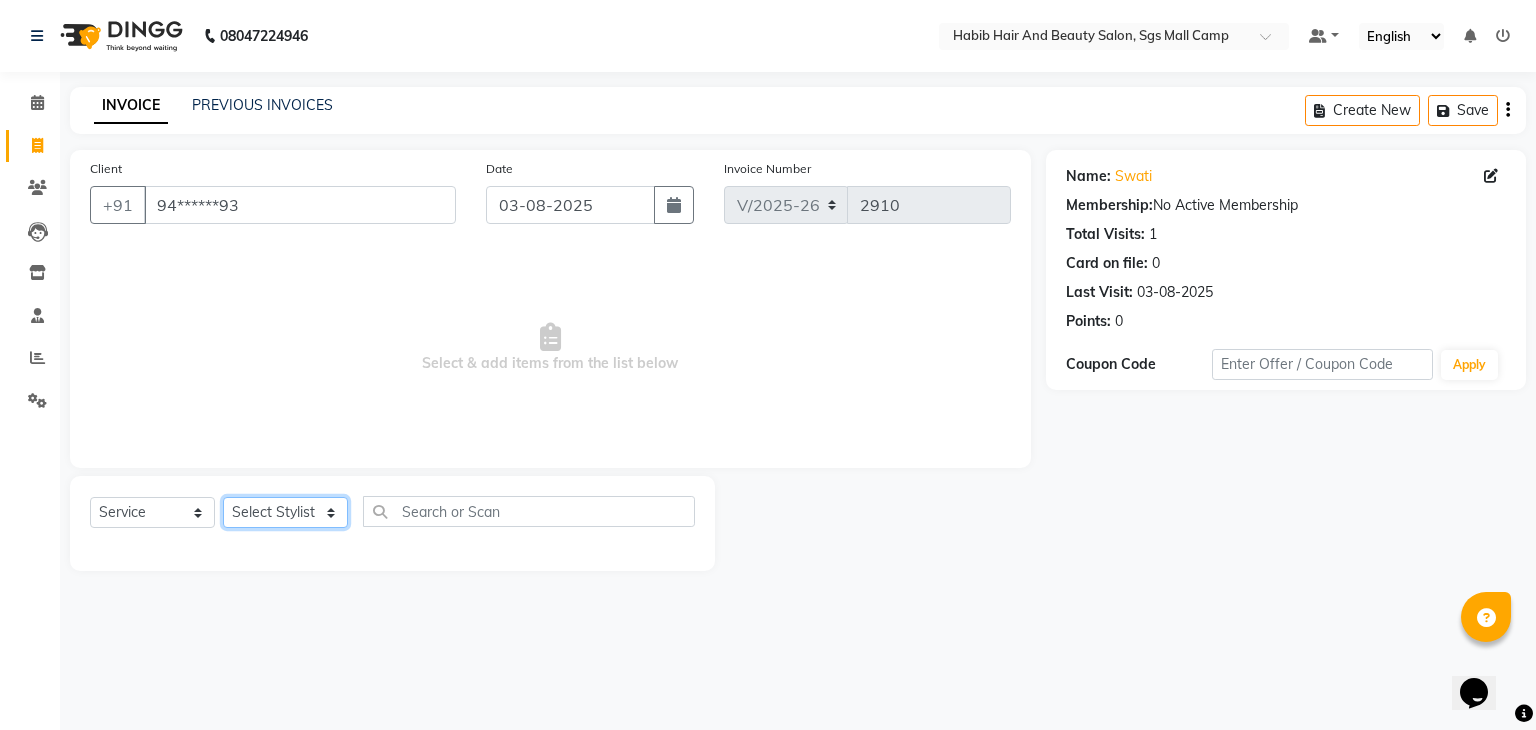 select on "81158" 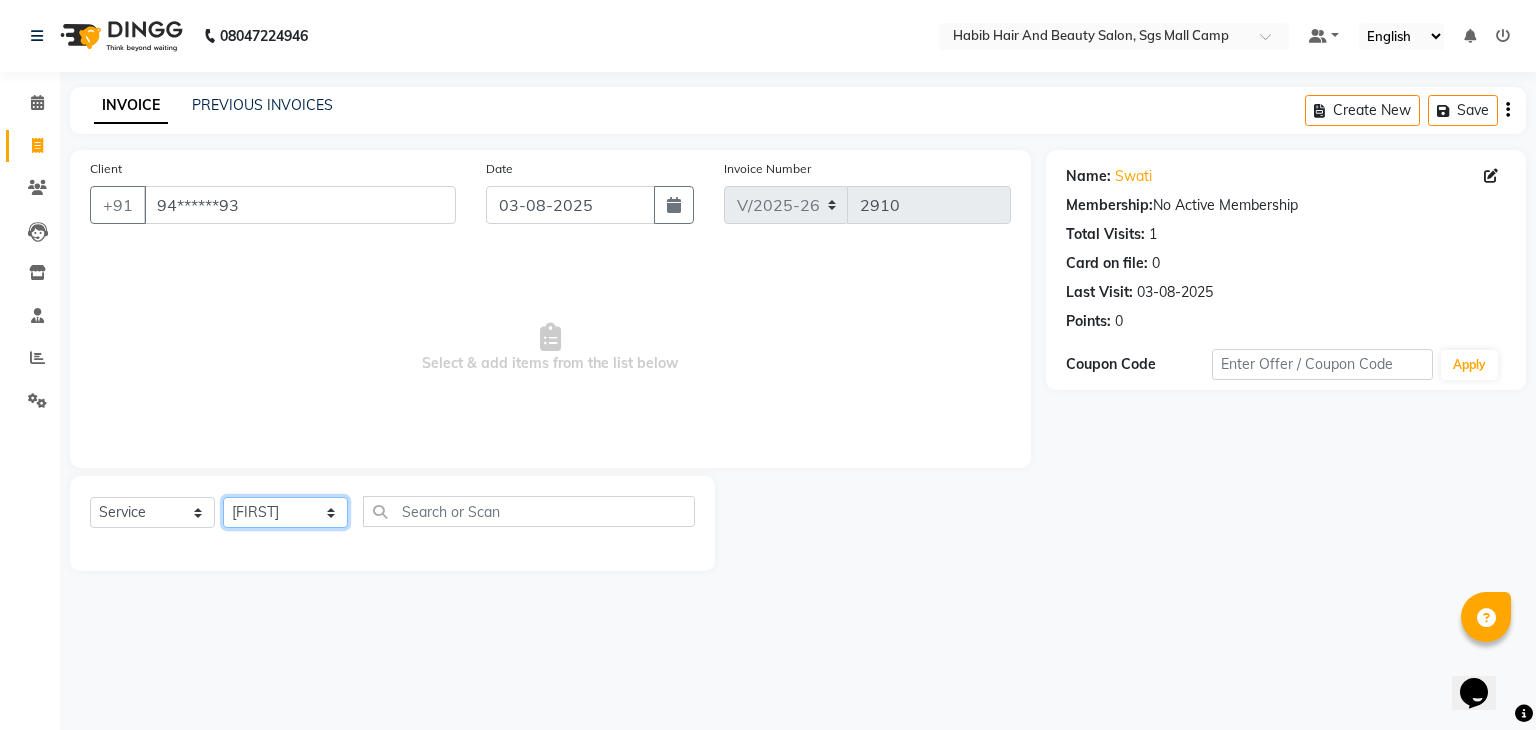 click on "Select Stylist [FIRST] [LAST] [FIRST]  [FIRST] Manager [FIRST]  [FIRST] [FIRST] [FIRST]  [FIRST] [FIRST]" 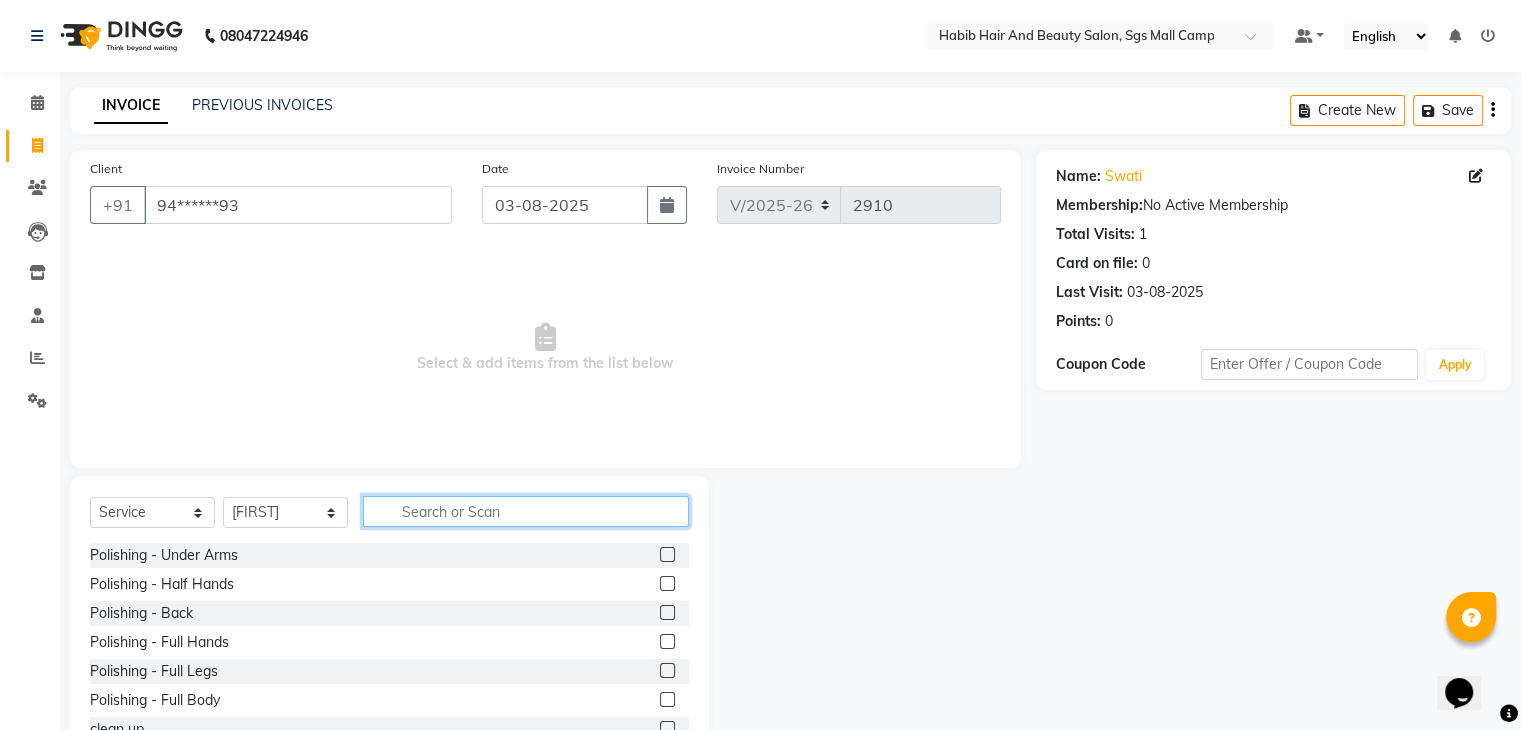 click 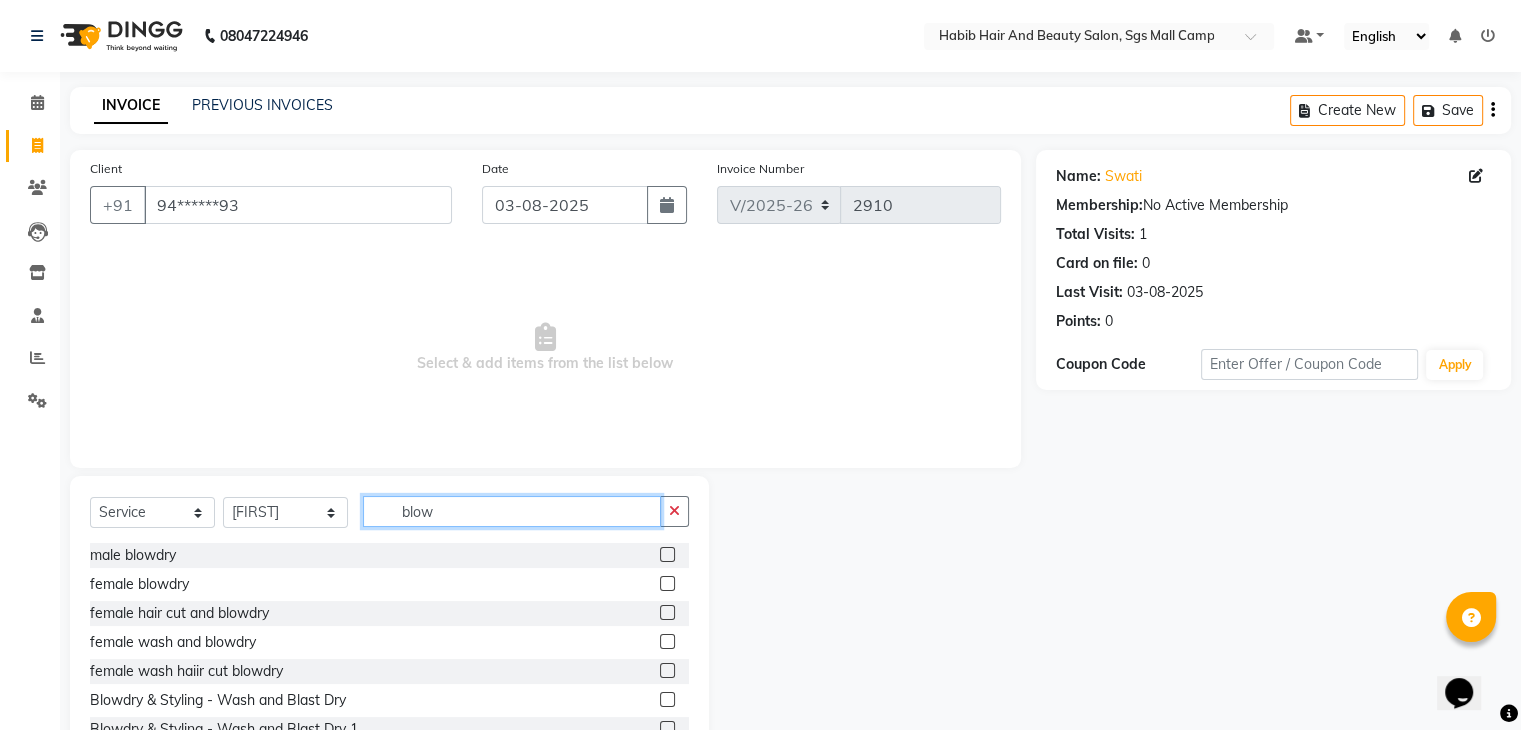 type on "blow" 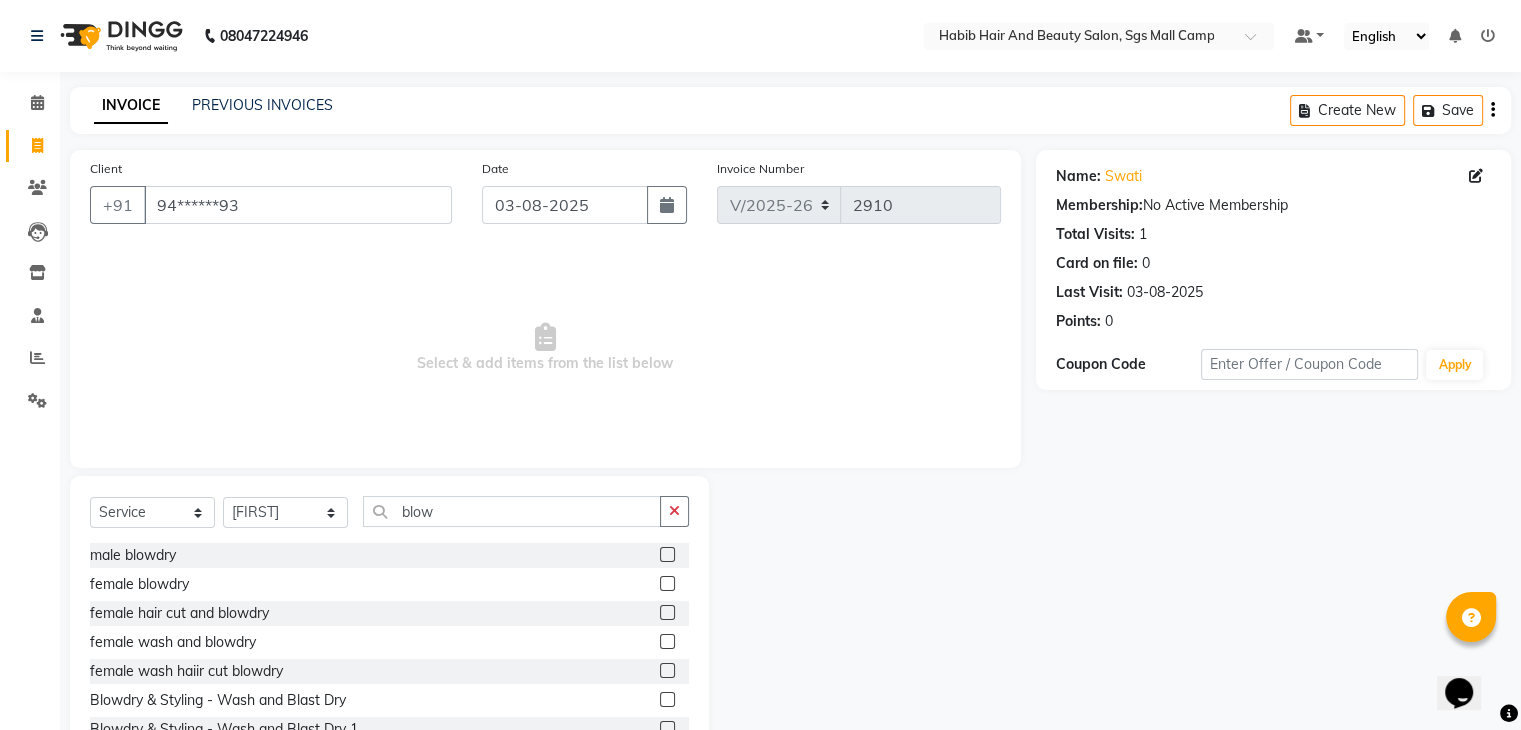 click 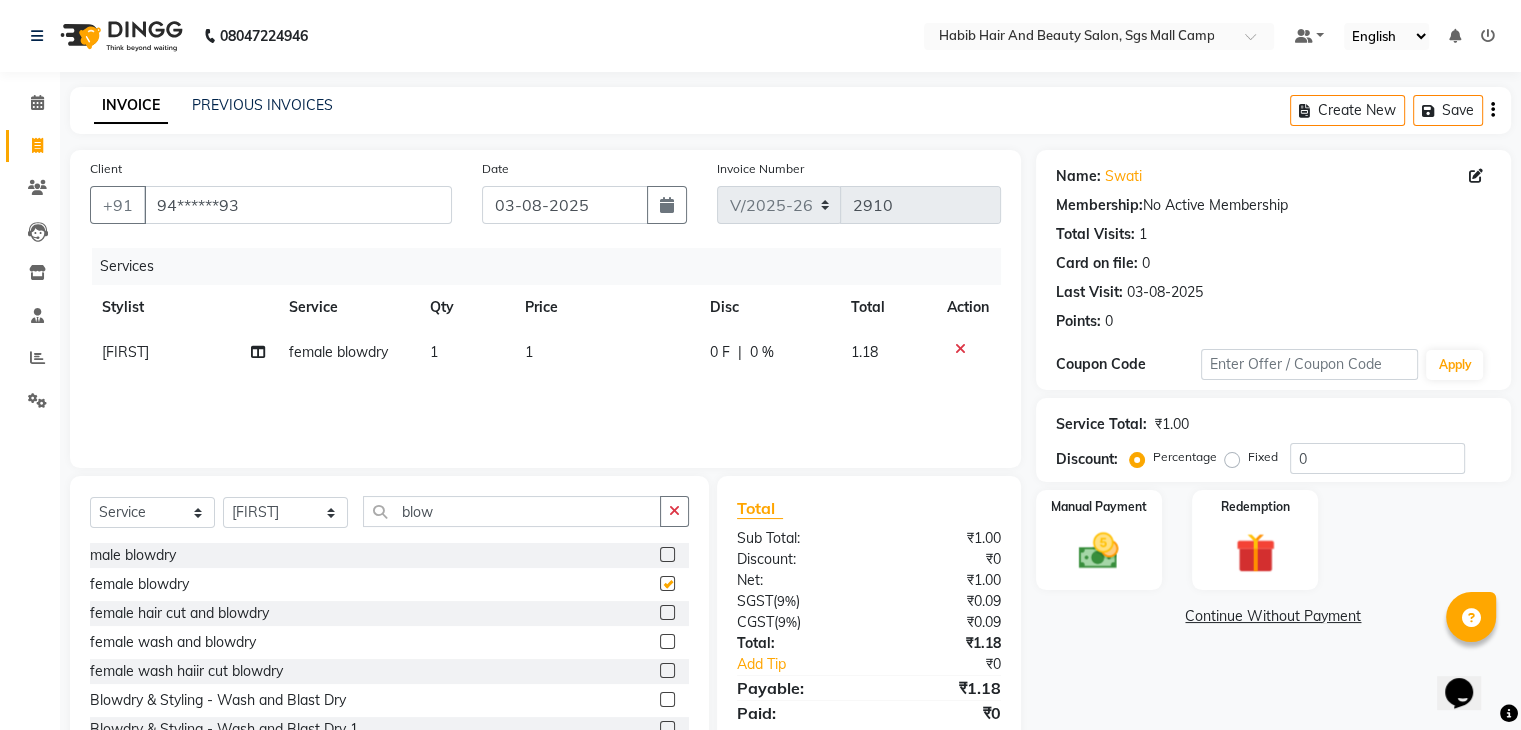checkbox on "false" 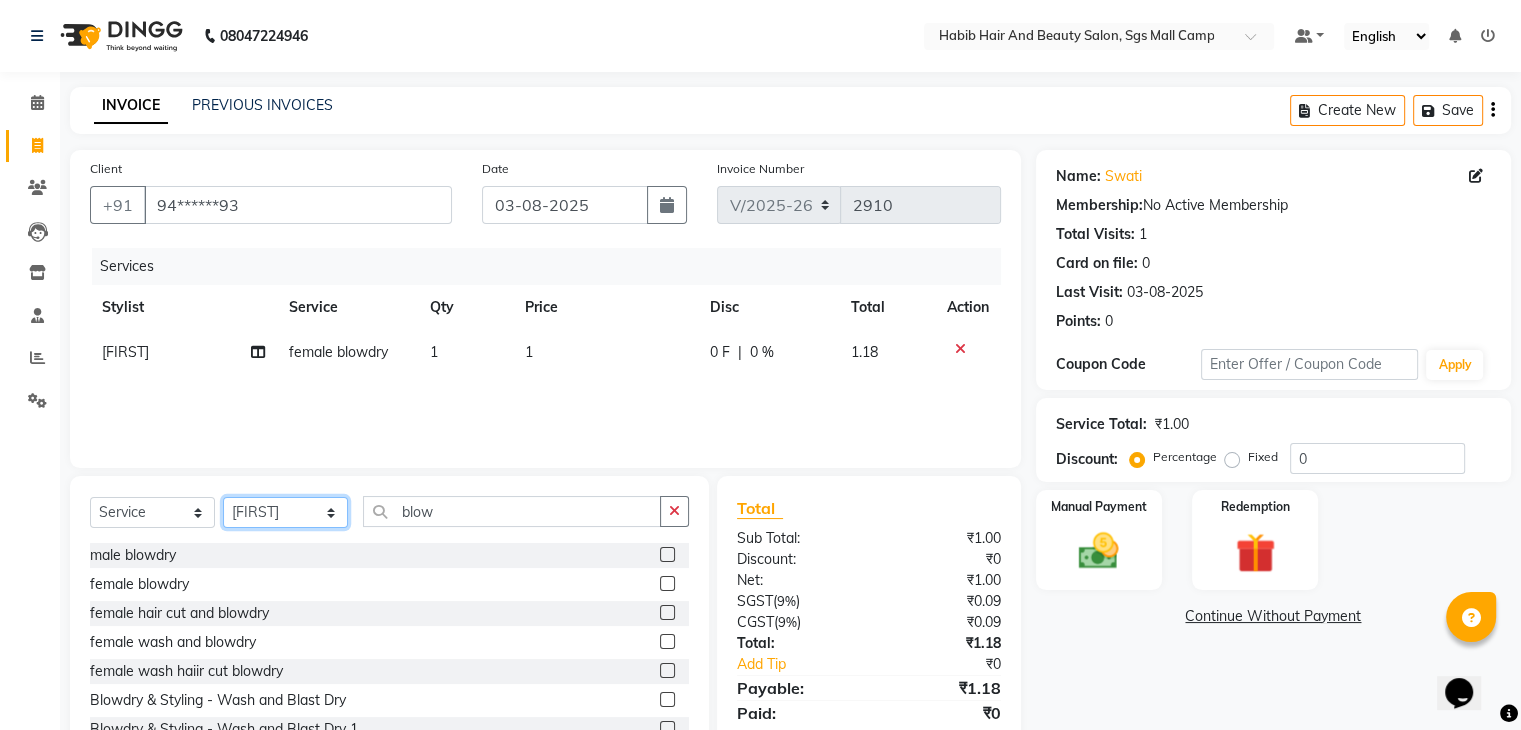 click on "Select Stylist [FIRST] [LAST] [FIRST]  [FIRST] Manager [FIRST]  [FIRST] [FIRST] [FIRST]  [FIRST] [FIRST]" 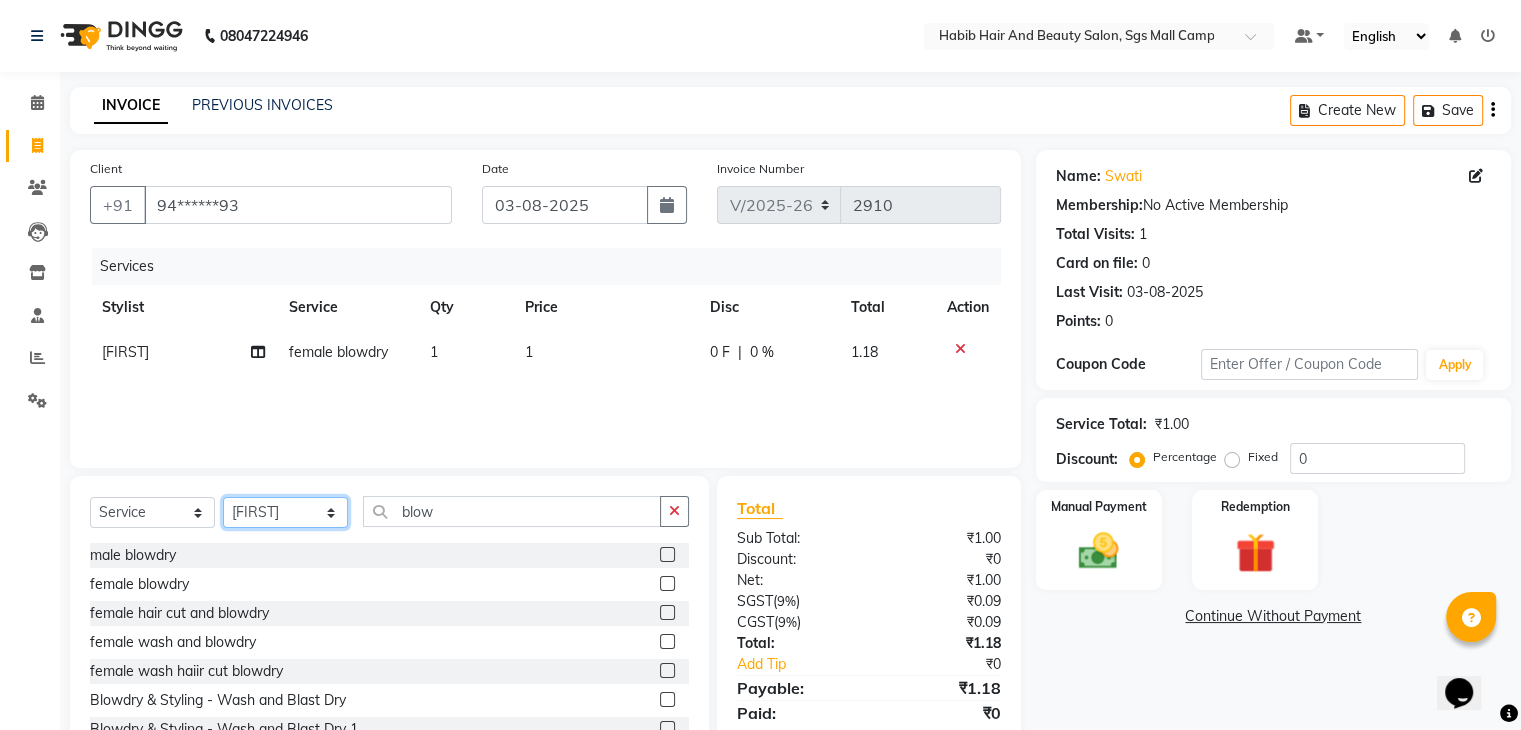 select on "81159" 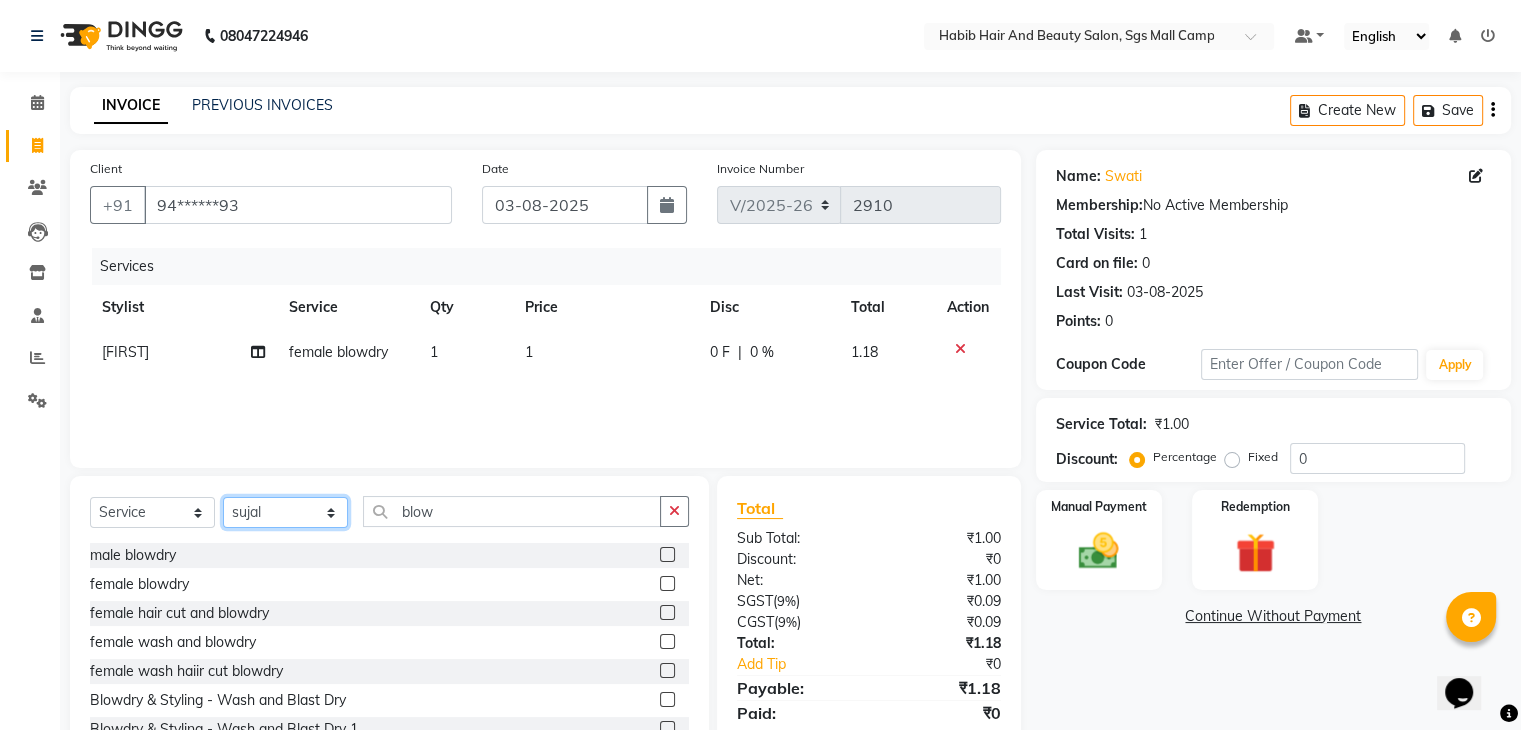 click on "Select Stylist [FIRST] [LAST] [FIRST]  [FIRST] Manager [FIRST]  [FIRST] [FIRST] [FIRST]  [FIRST] [FIRST]" 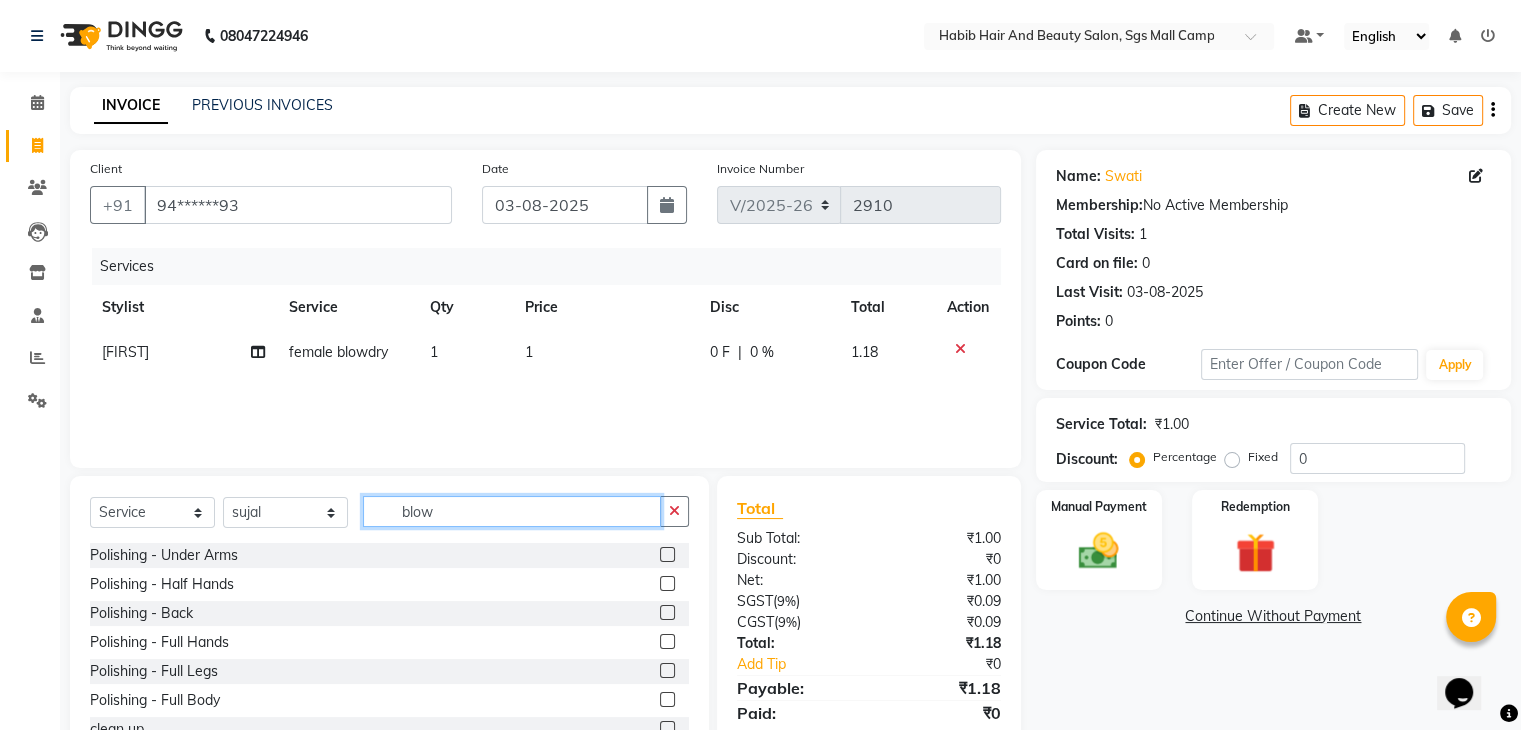 click on "blow" 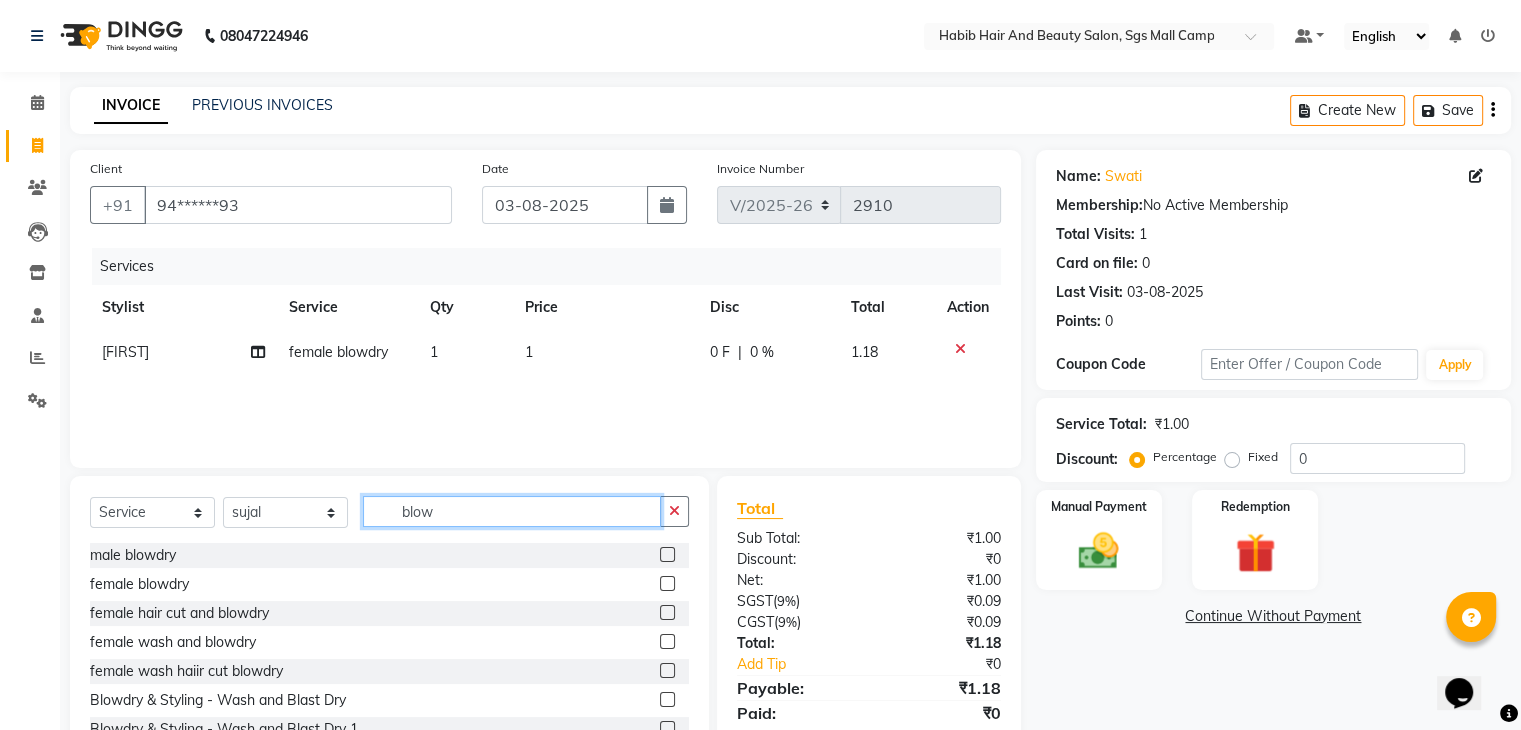 type on "blow" 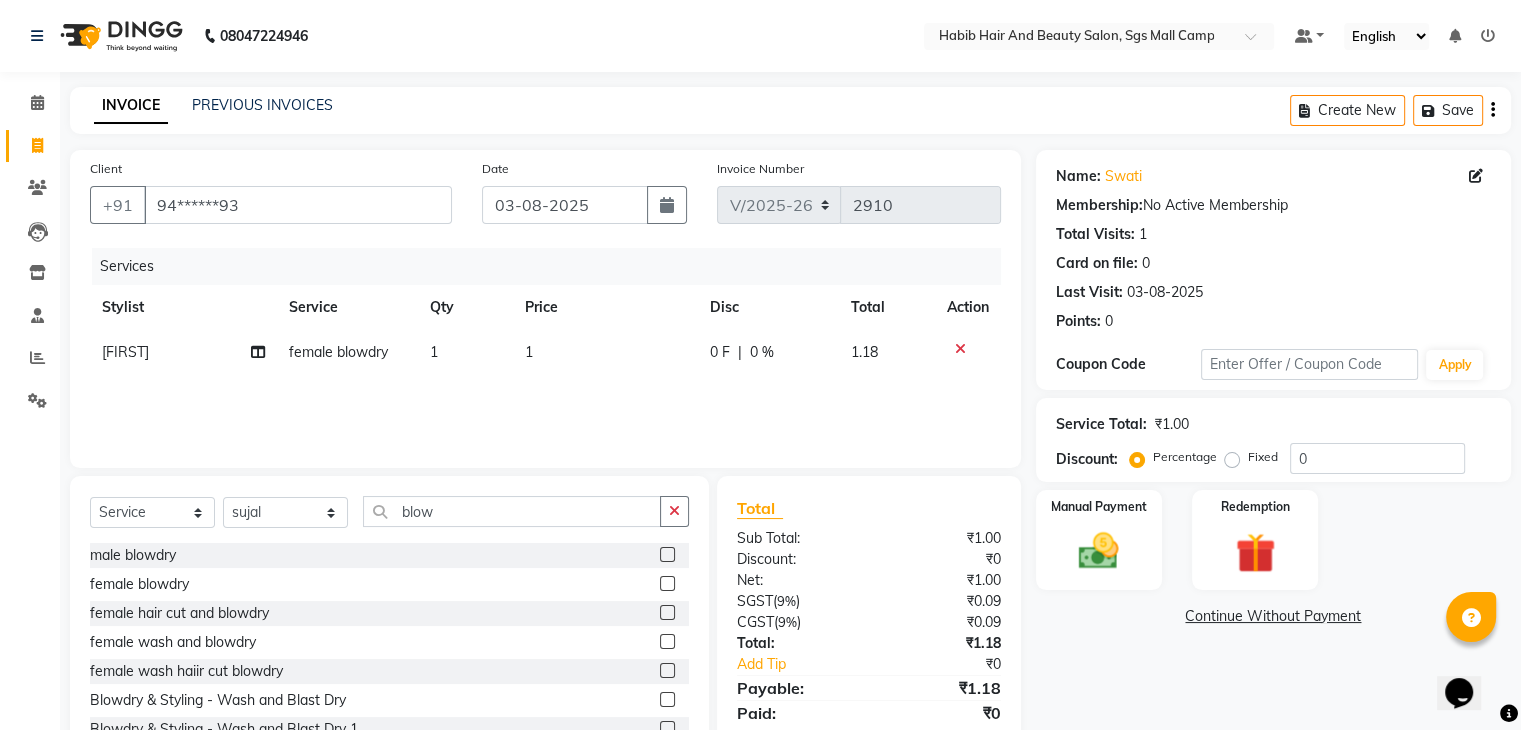 click 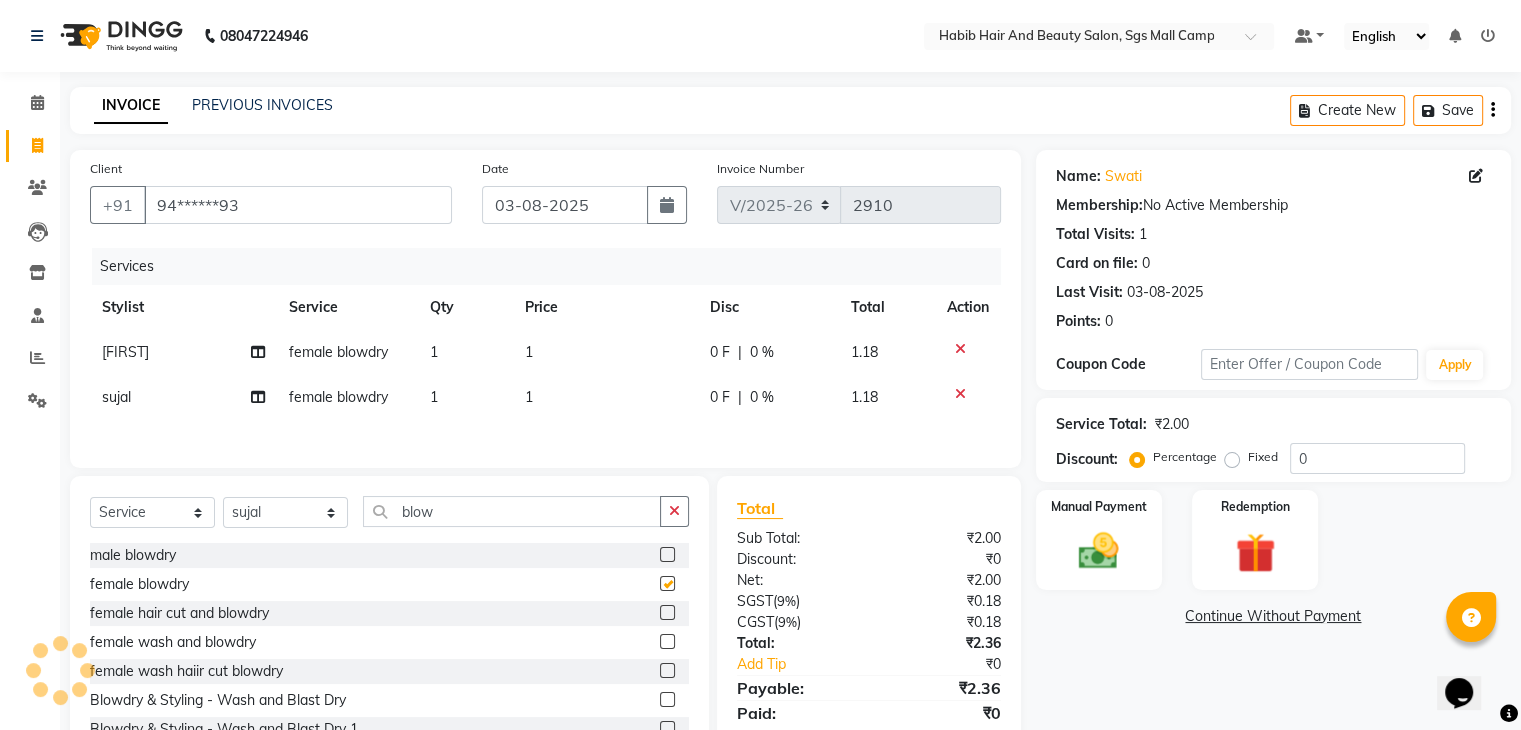 checkbox on "false" 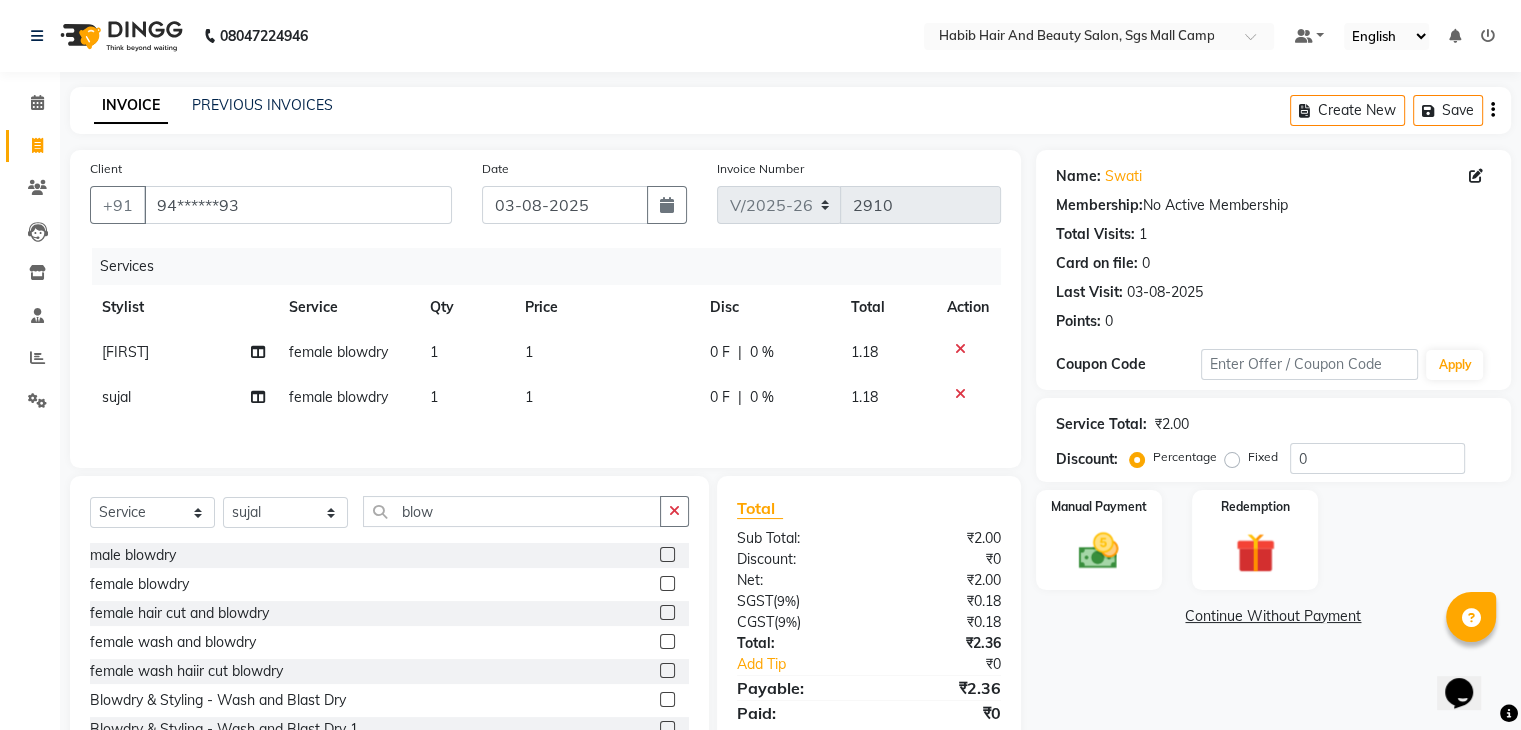 click on "1" 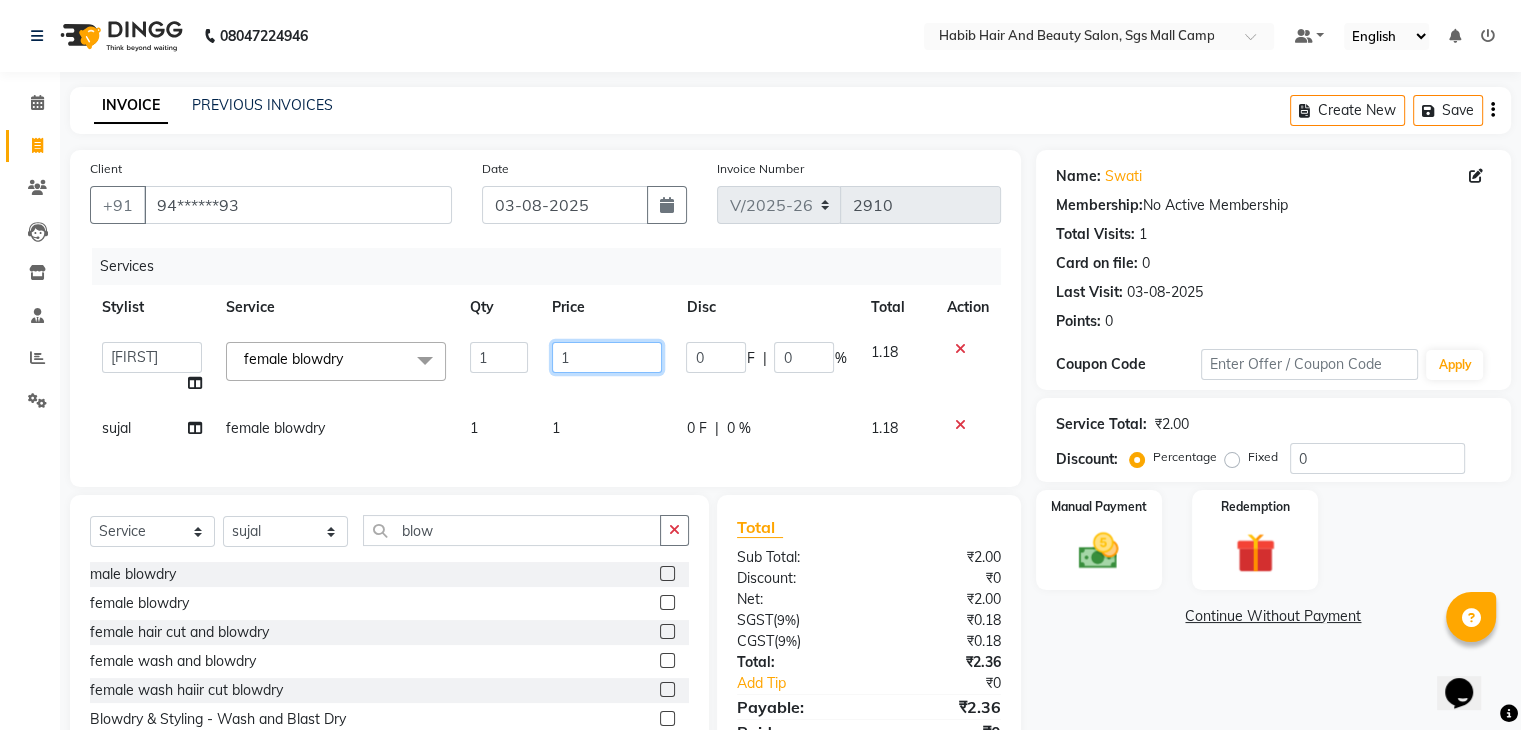 click on "1" 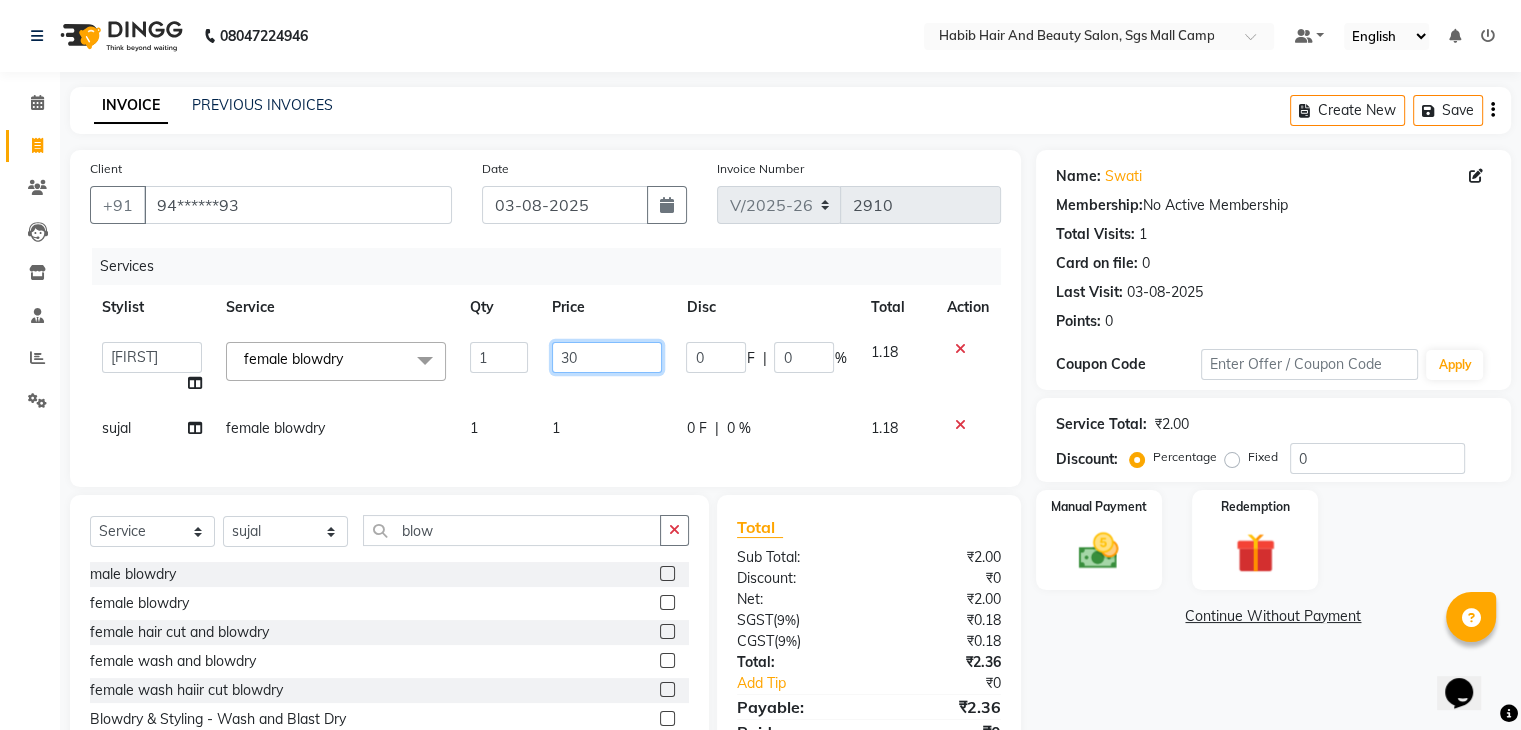 type on "300" 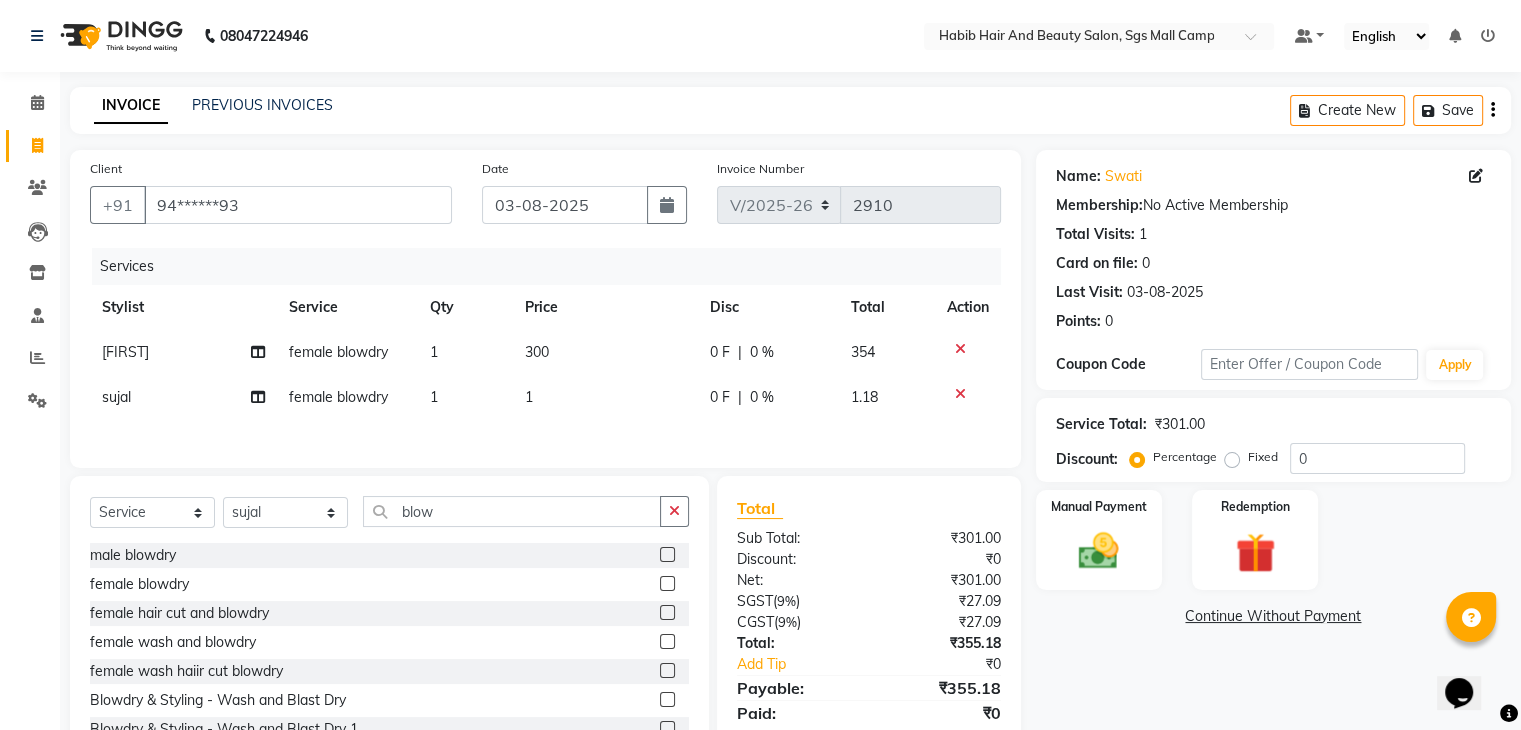 click on "1" 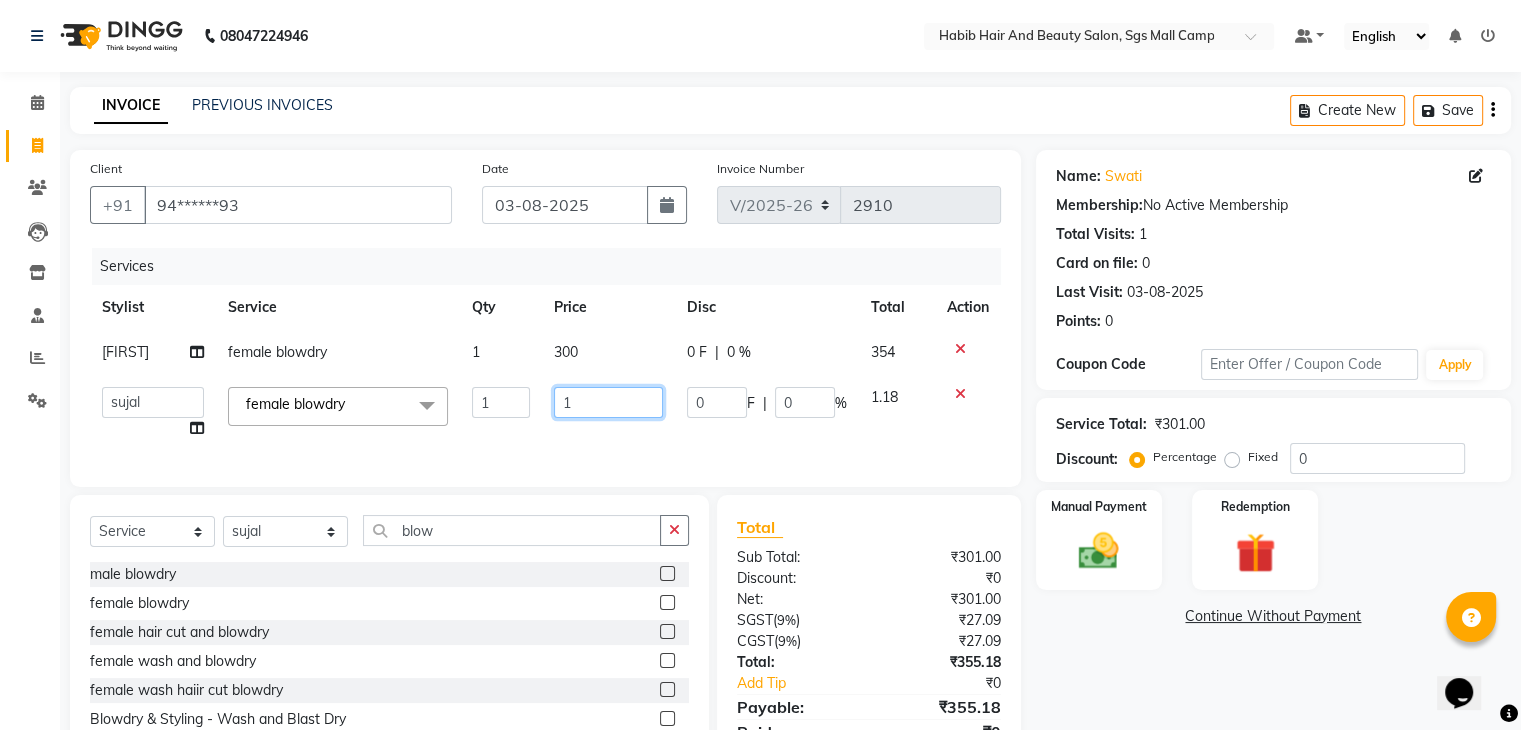 click on "1" 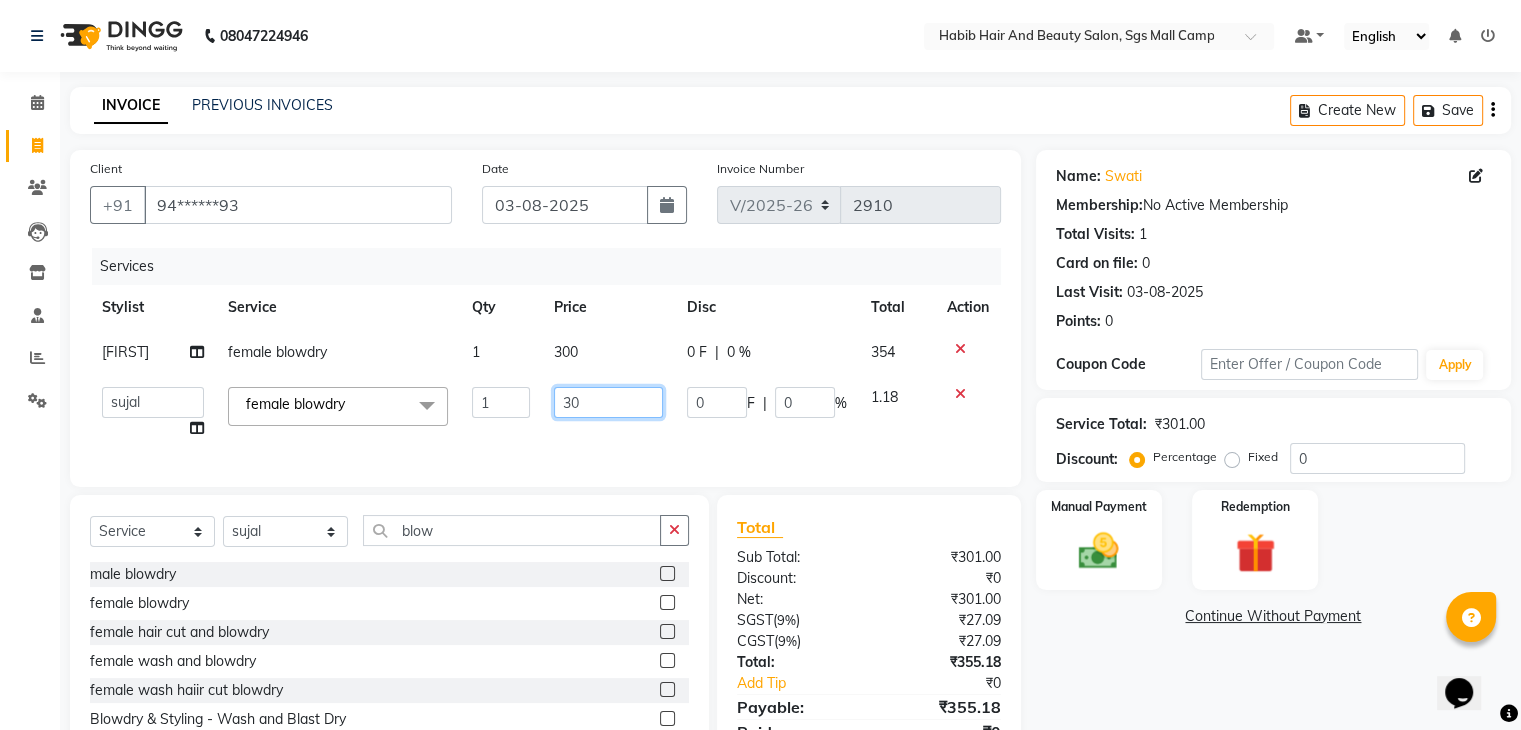 type on "300" 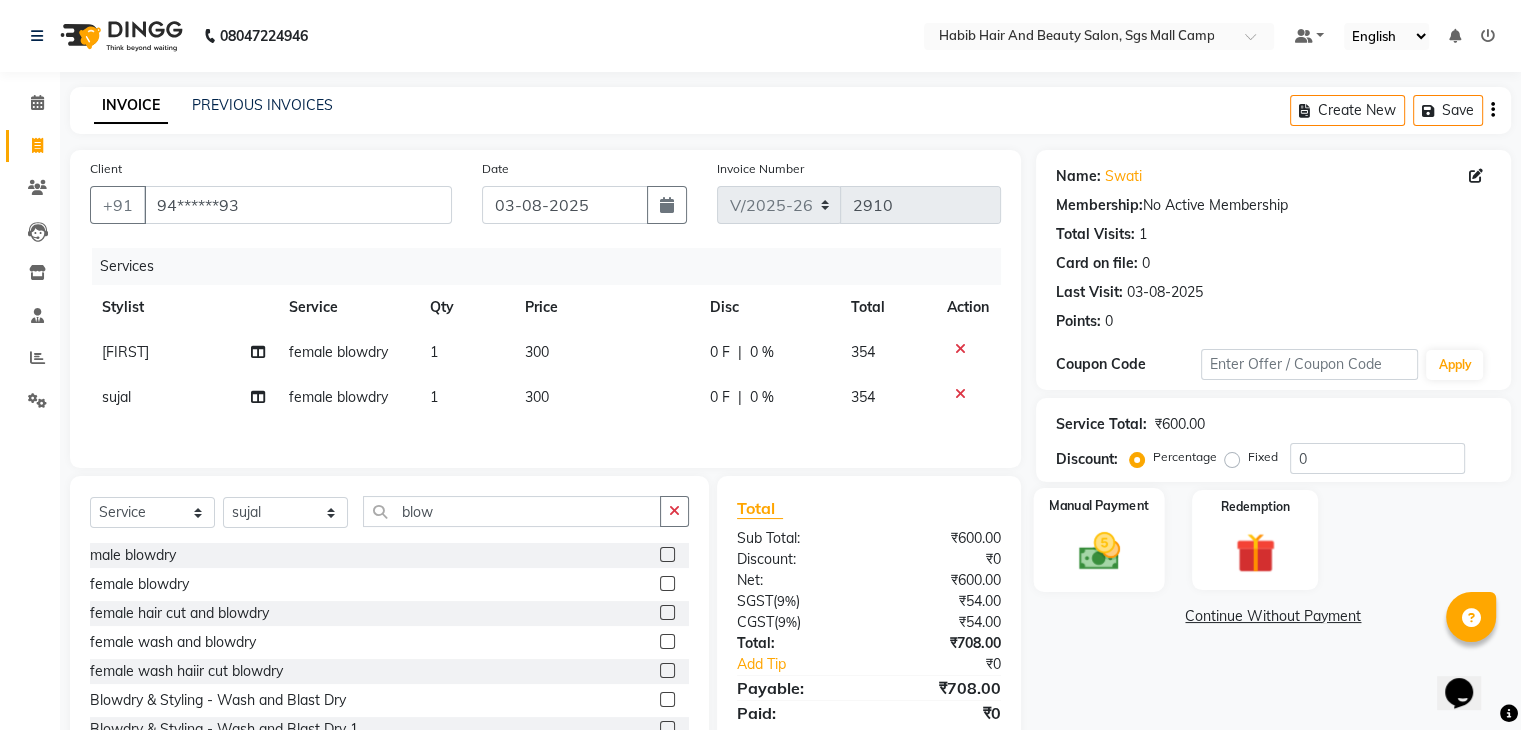 click 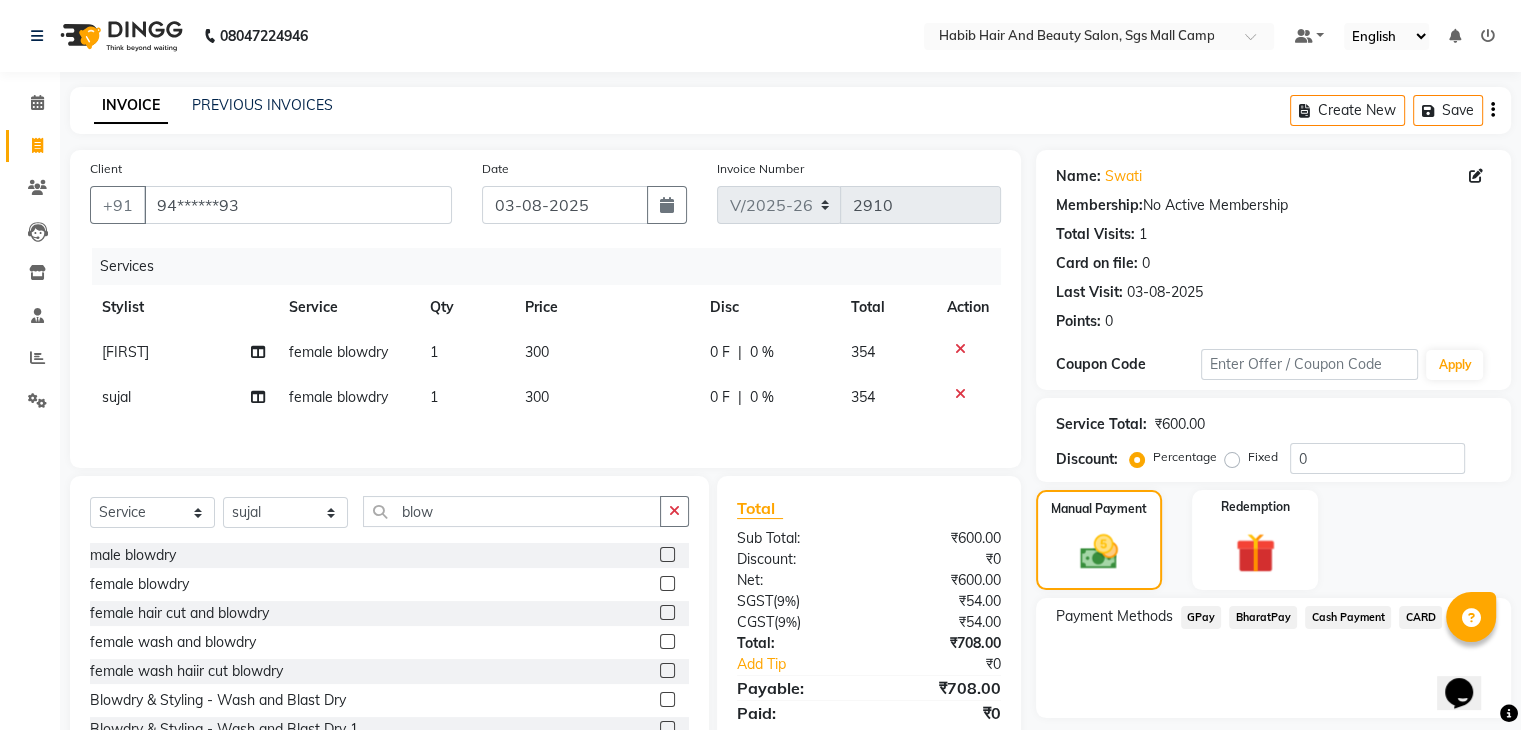 click on "Cash Payment" 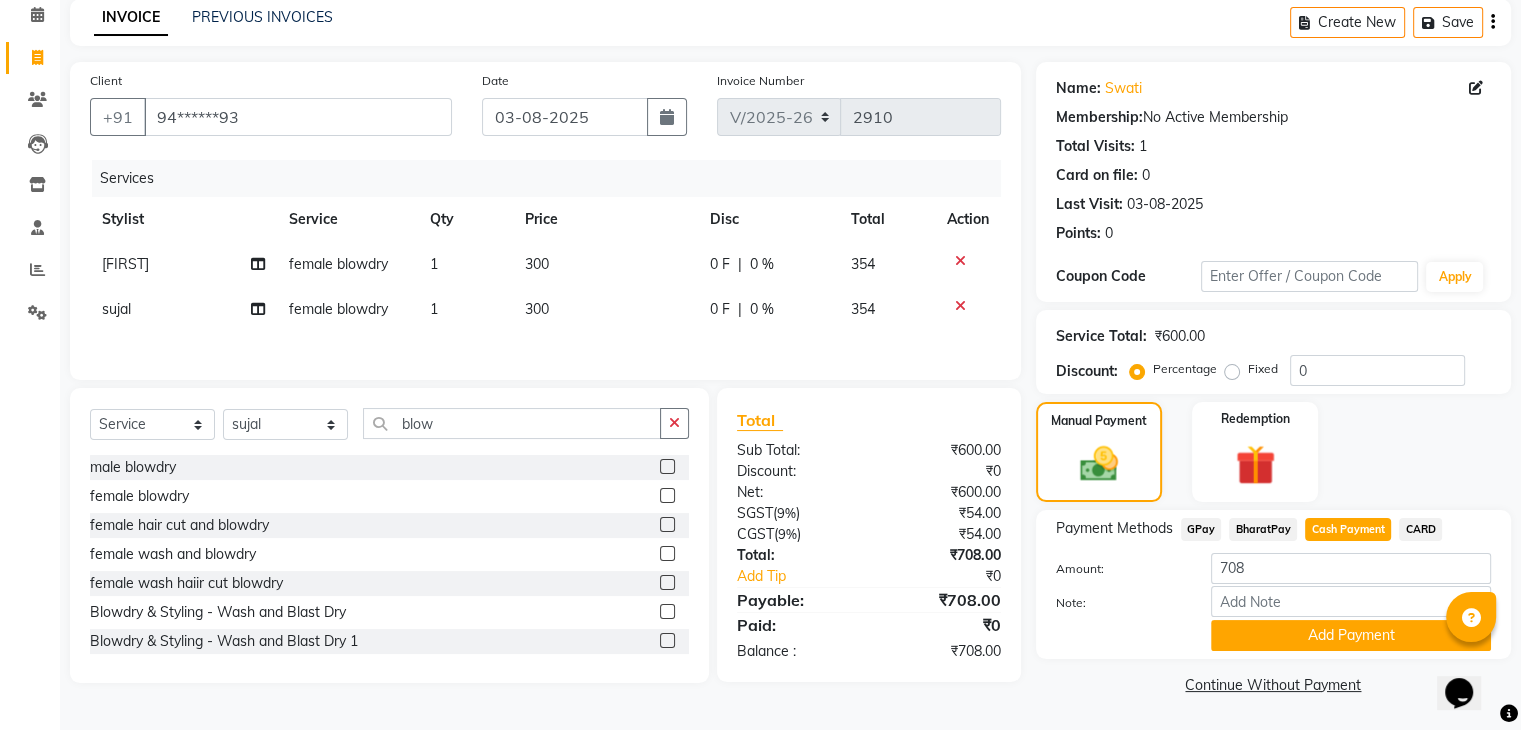 scroll, scrollTop: 89, scrollLeft: 0, axis: vertical 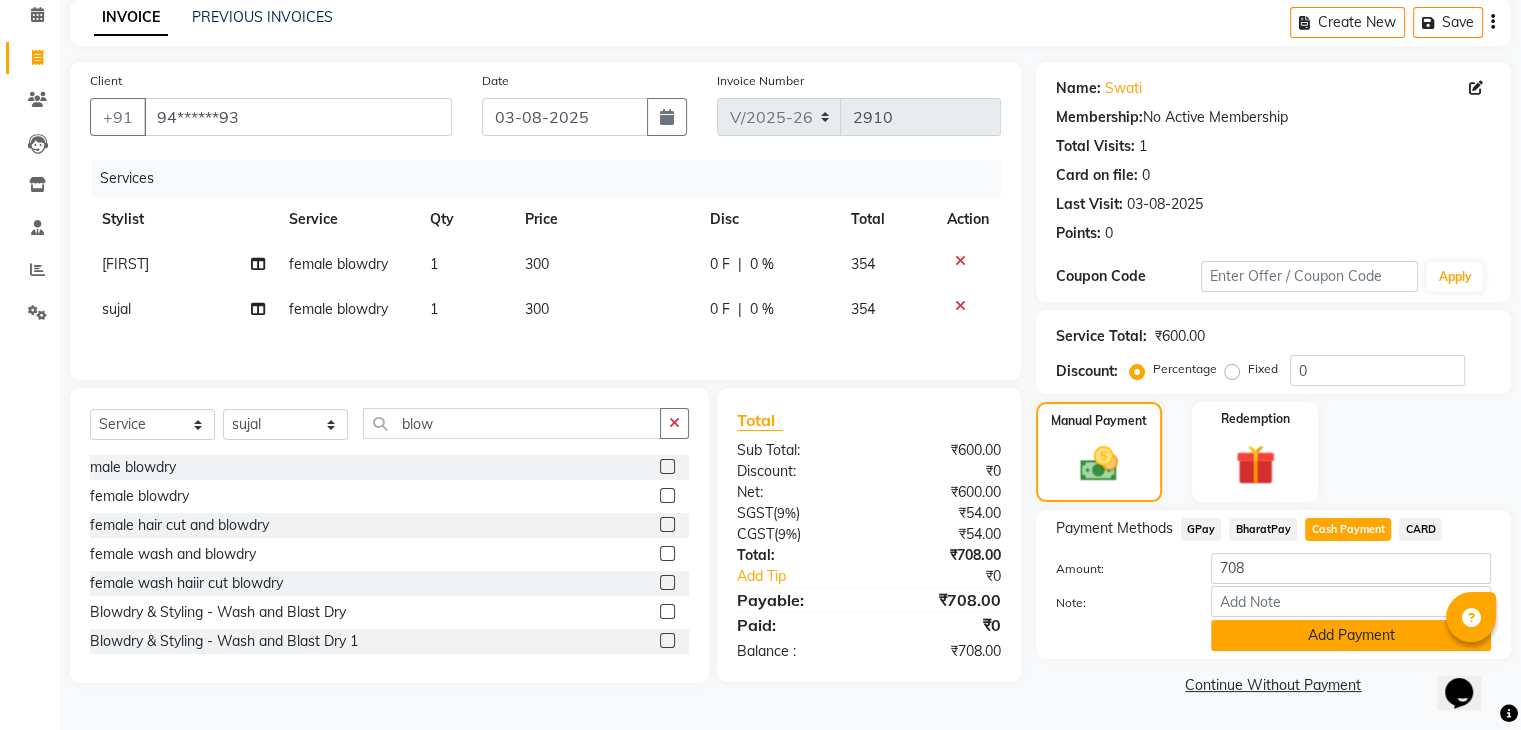 click on "Add Payment" 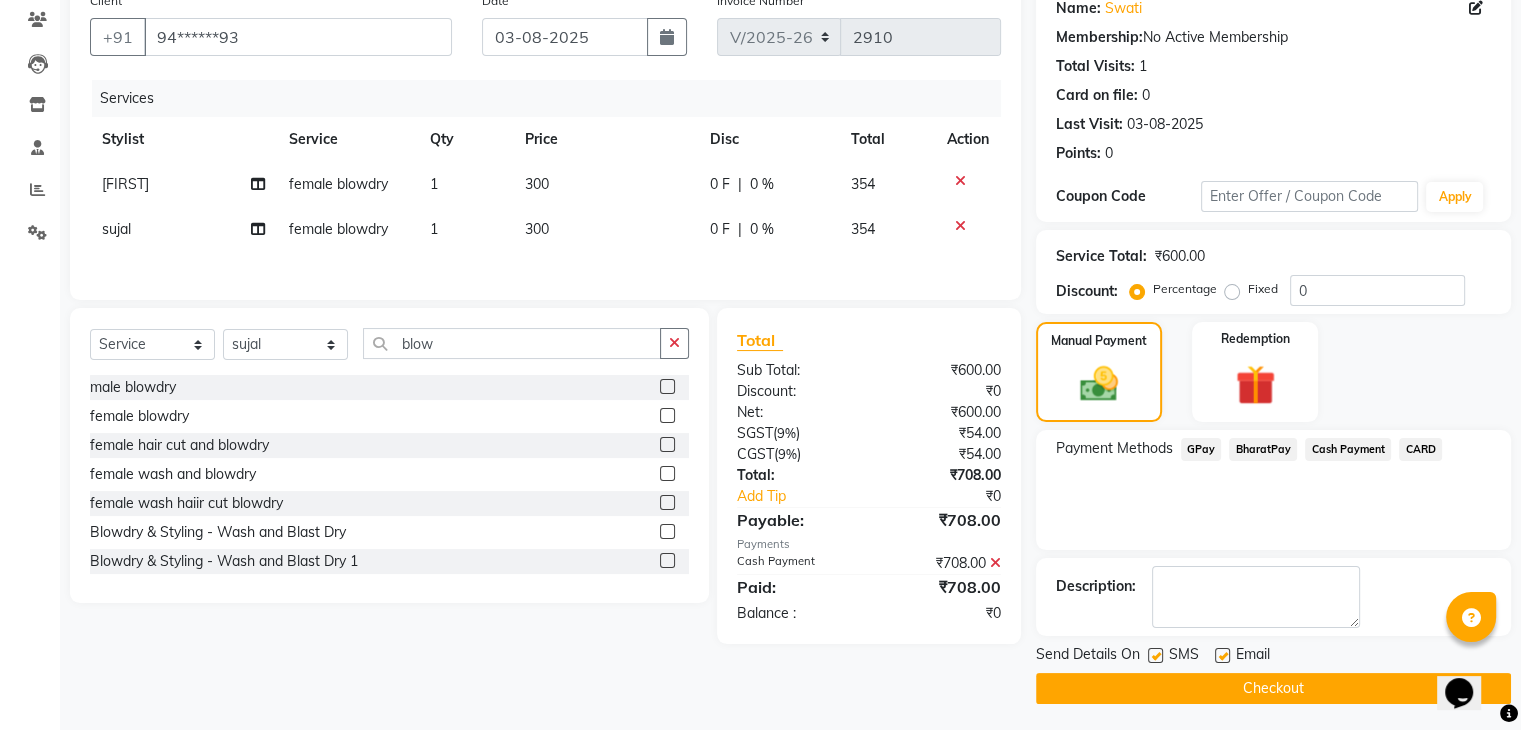 scroll, scrollTop: 171, scrollLeft: 0, axis: vertical 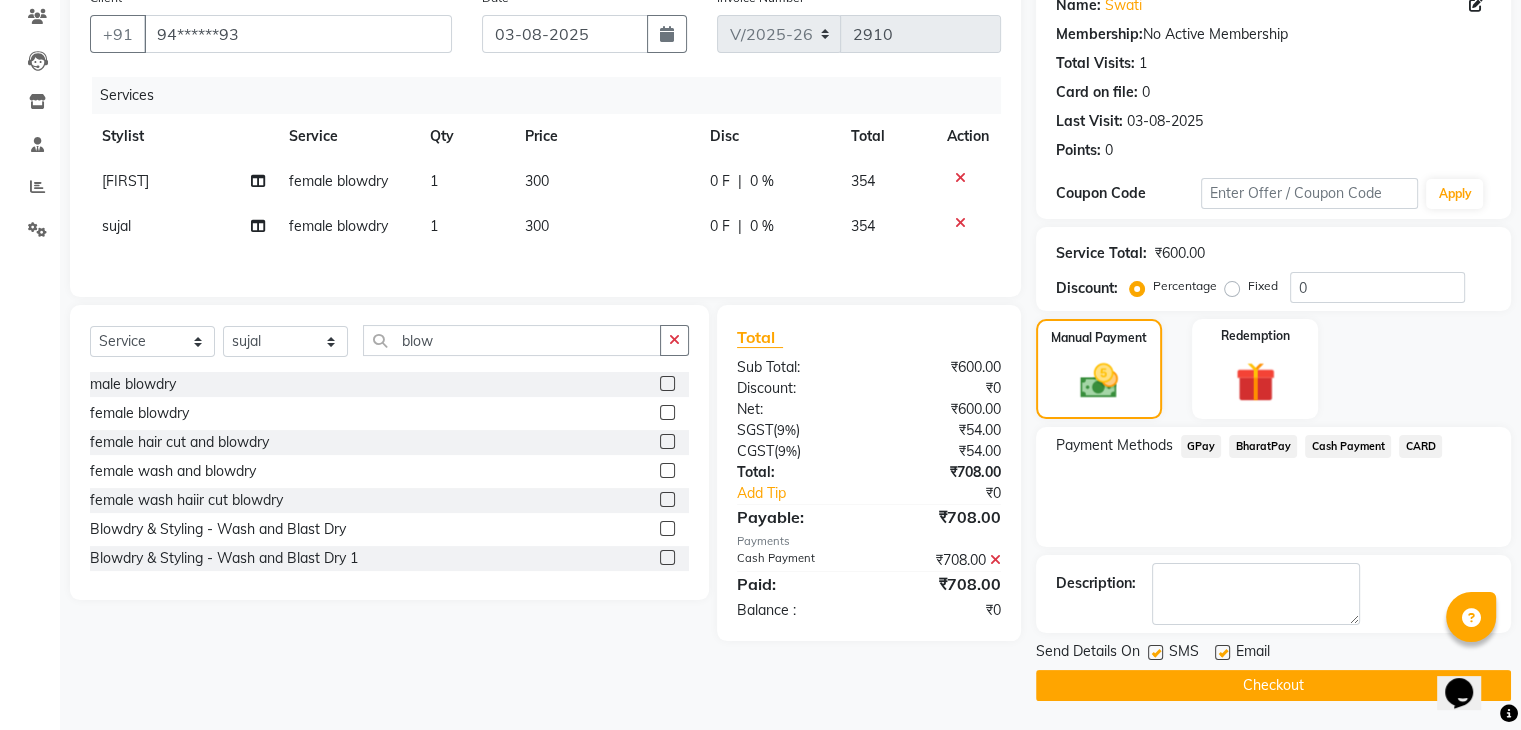 click on "Checkout" 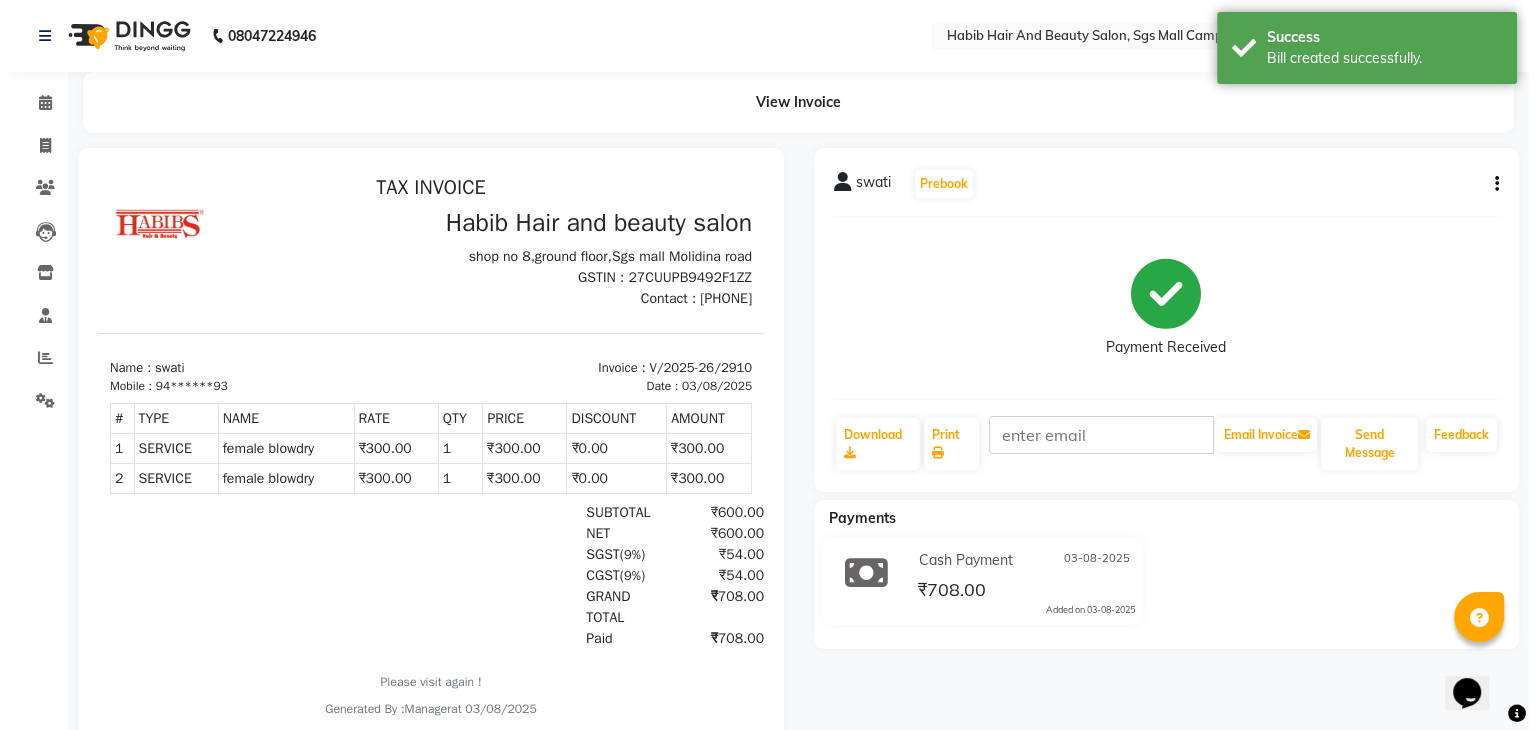 scroll, scrollTop: 0, scrollLeft: 0, axis: both 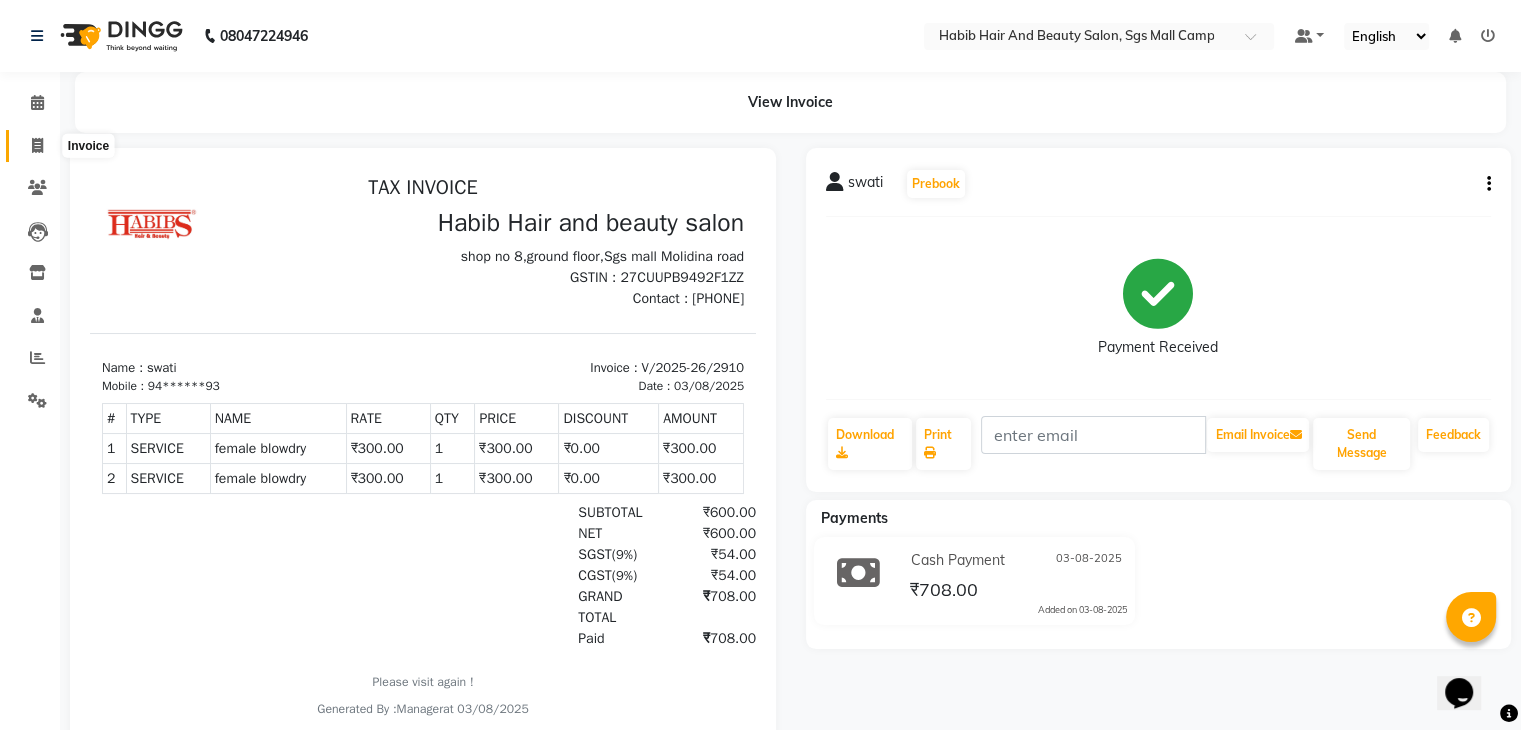 click 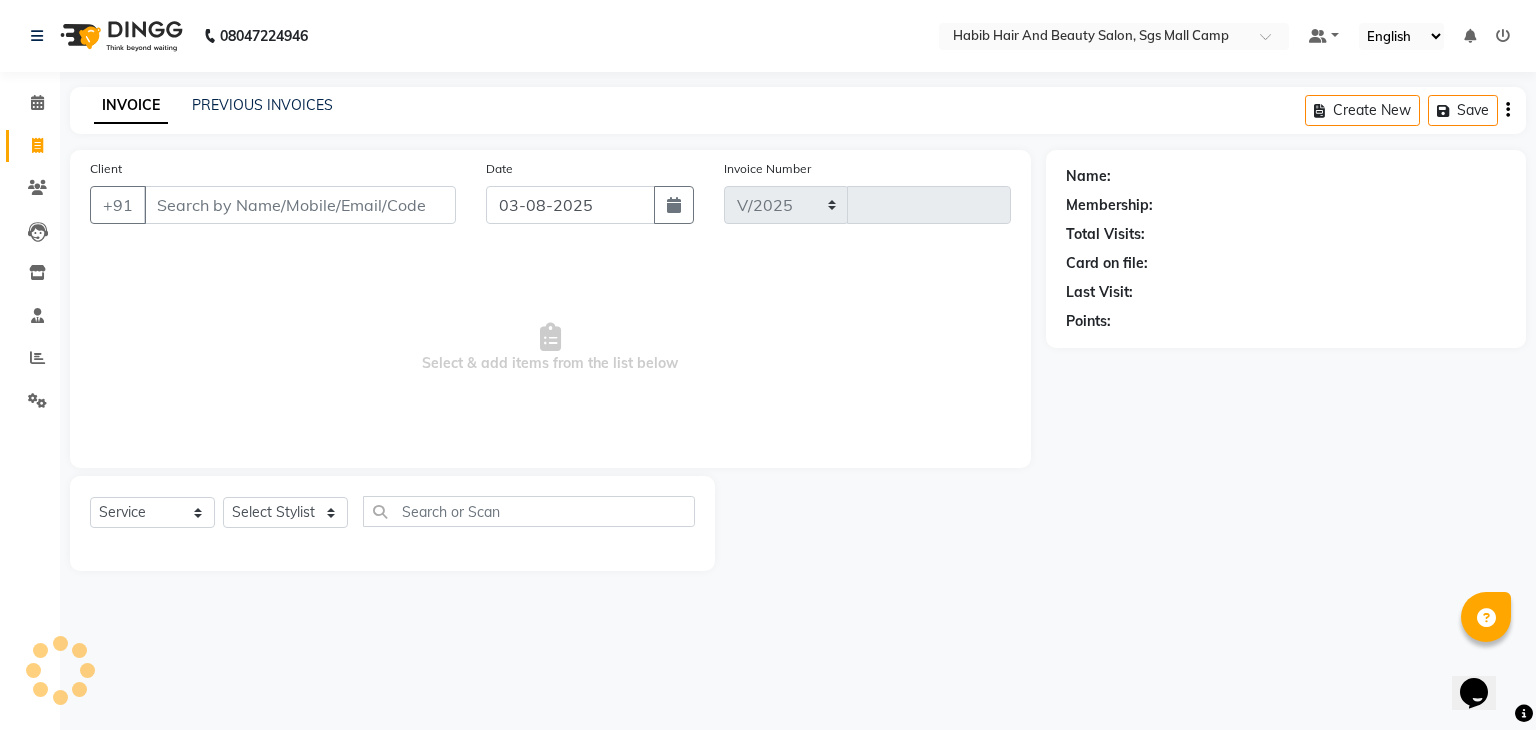 select on "8362" 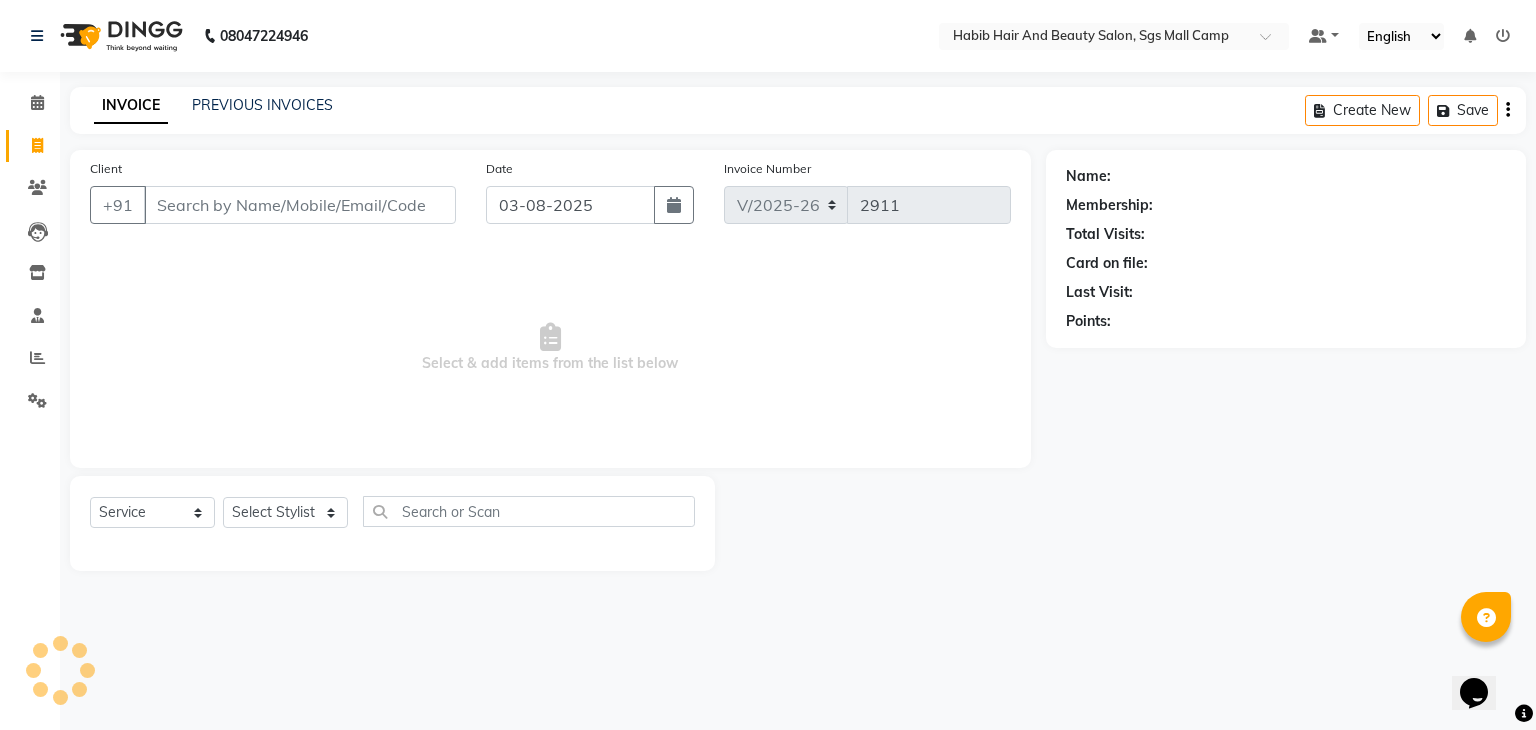 click on "Client" at bounding box center [300, 205] 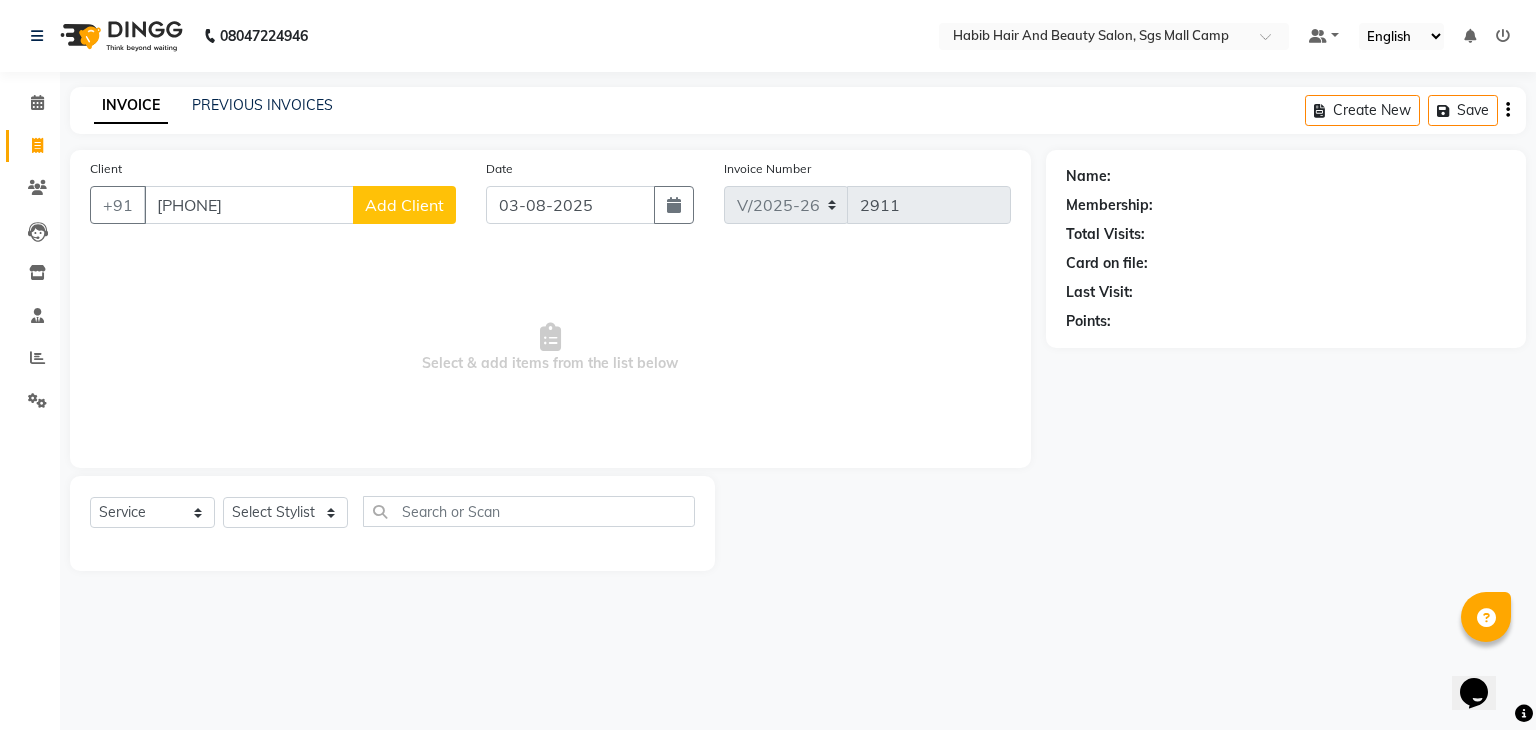 type on "93881340853" 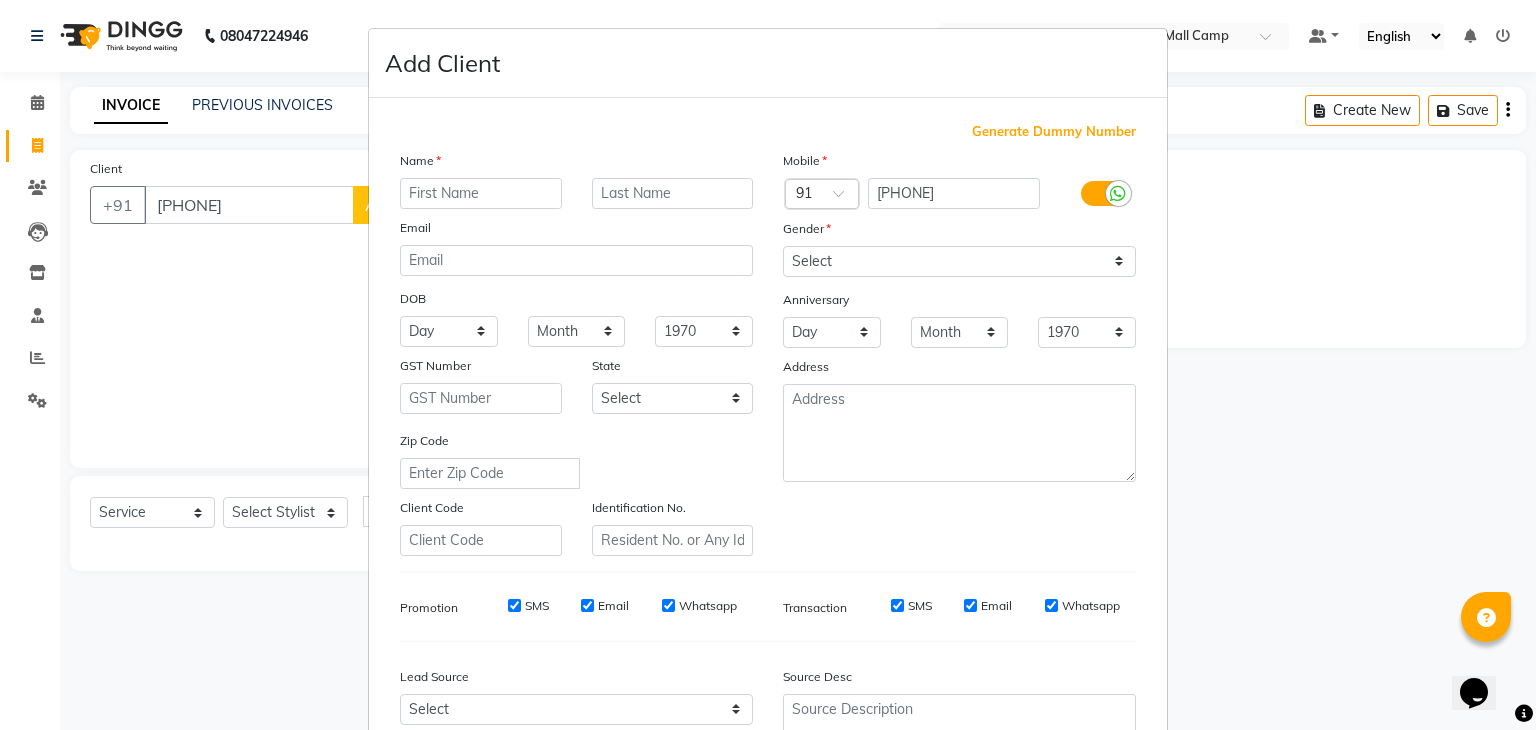 click on "Mobile Country Code × 91 93881340853 Gender Select Male Female Other Prefer Not To Say Anniversary Day 01 02 03 04 05 06 07 08 09 10 11 12 13 14 15 16 17 18 19 20 21 22 23 24 25 26 27 28 29 30 31 Month January February March April May June July August September October November December 1970 1971 1972 1973 1974 1975 1976 1977 1978 1979 1980 1981 1982 1983 1984 1985 1986 1987 1988 1989 1990 1991 1992 1993 1994 1995 1996 1997 1998 1999 2000 2001 2002 2003 2004 2005 2006 2007 2008 2009 2010 2011 2012 2013 2014 2015 2016 2017 2018 2019 2020 2021 2022 2023 2024 2025 Address" at bounding box center [959, 353] 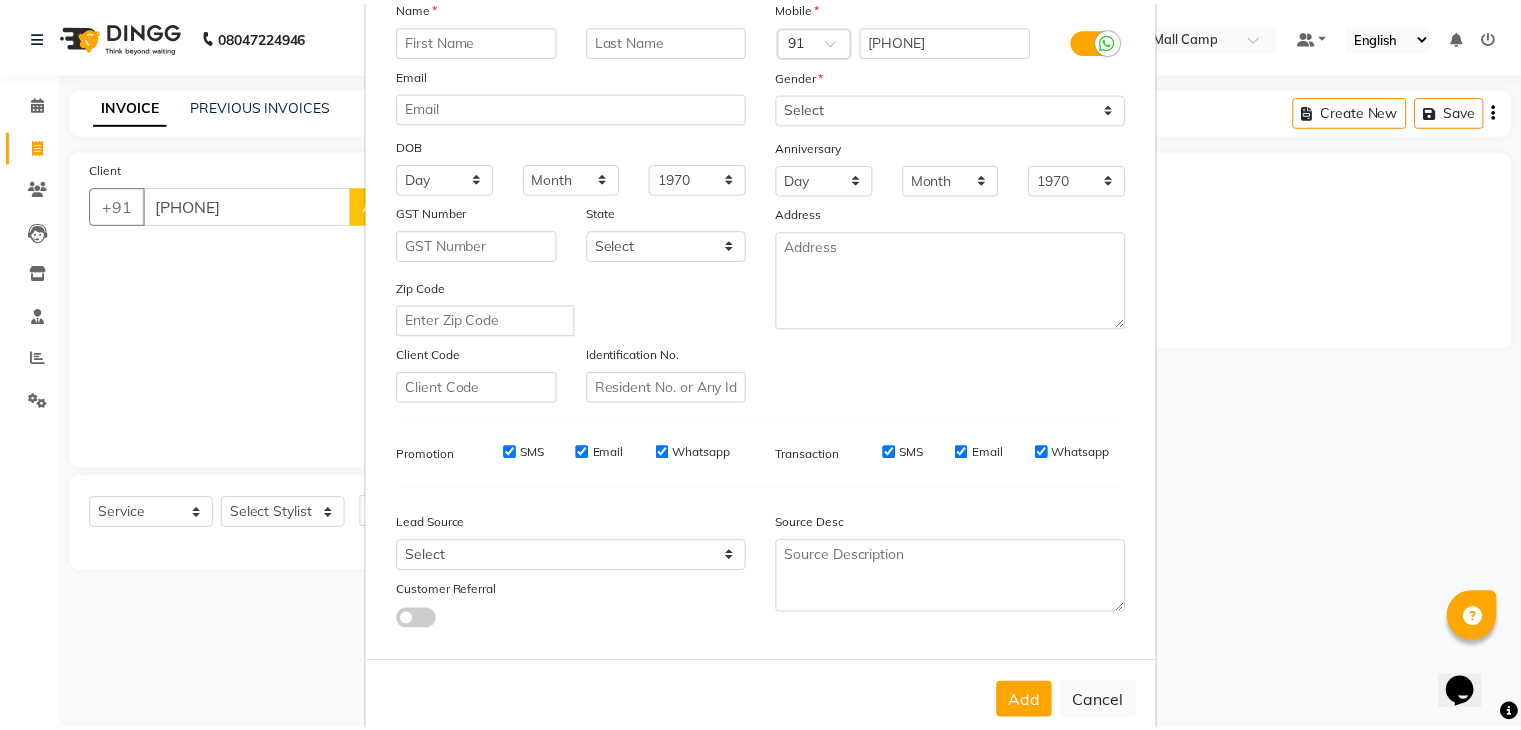 scroll, scrollTop: 203, scrollLeft: 0, axis: vertical 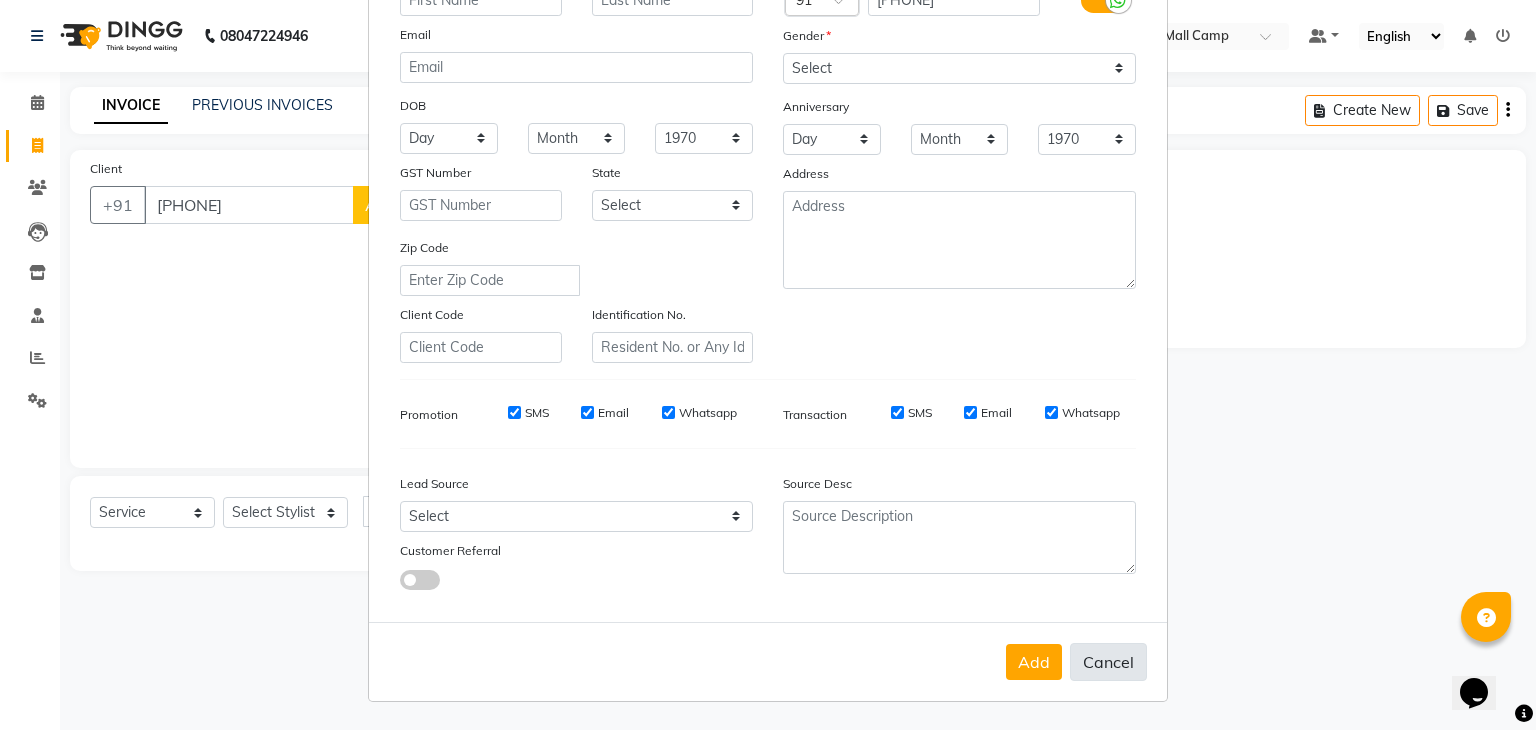 click on "Cancel" at bounding box center (1108, 662) 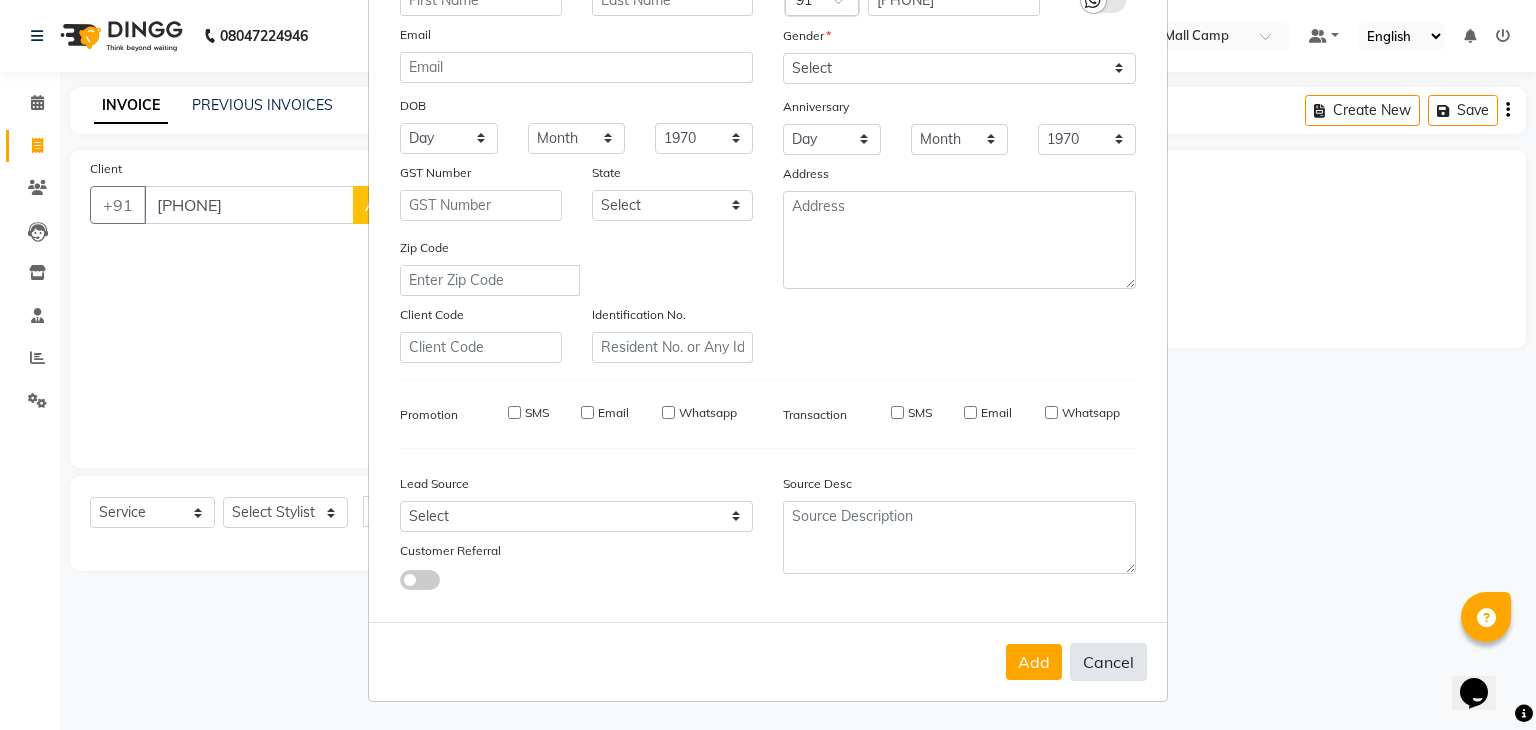 select 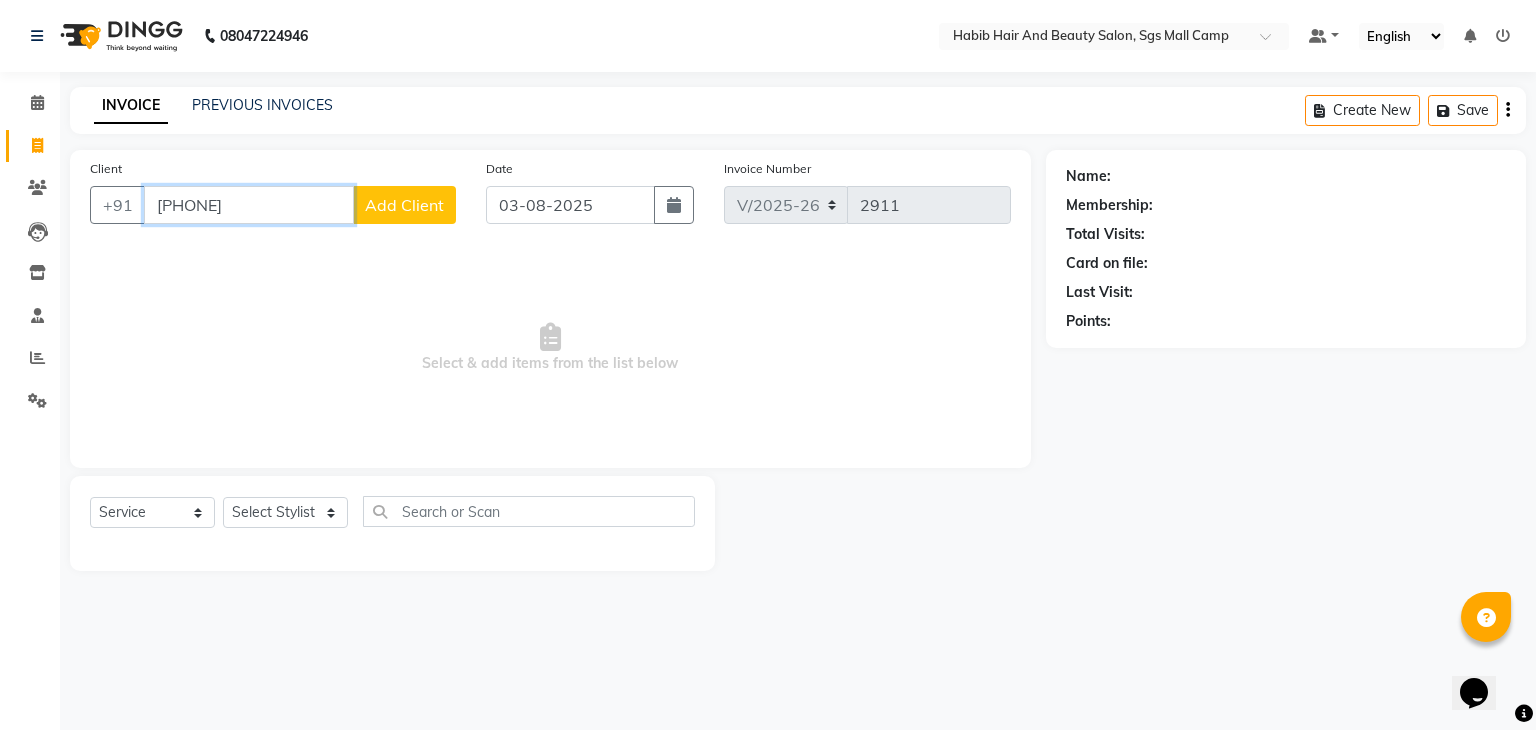 click on "93881340853" at bounding box center (249, 205) 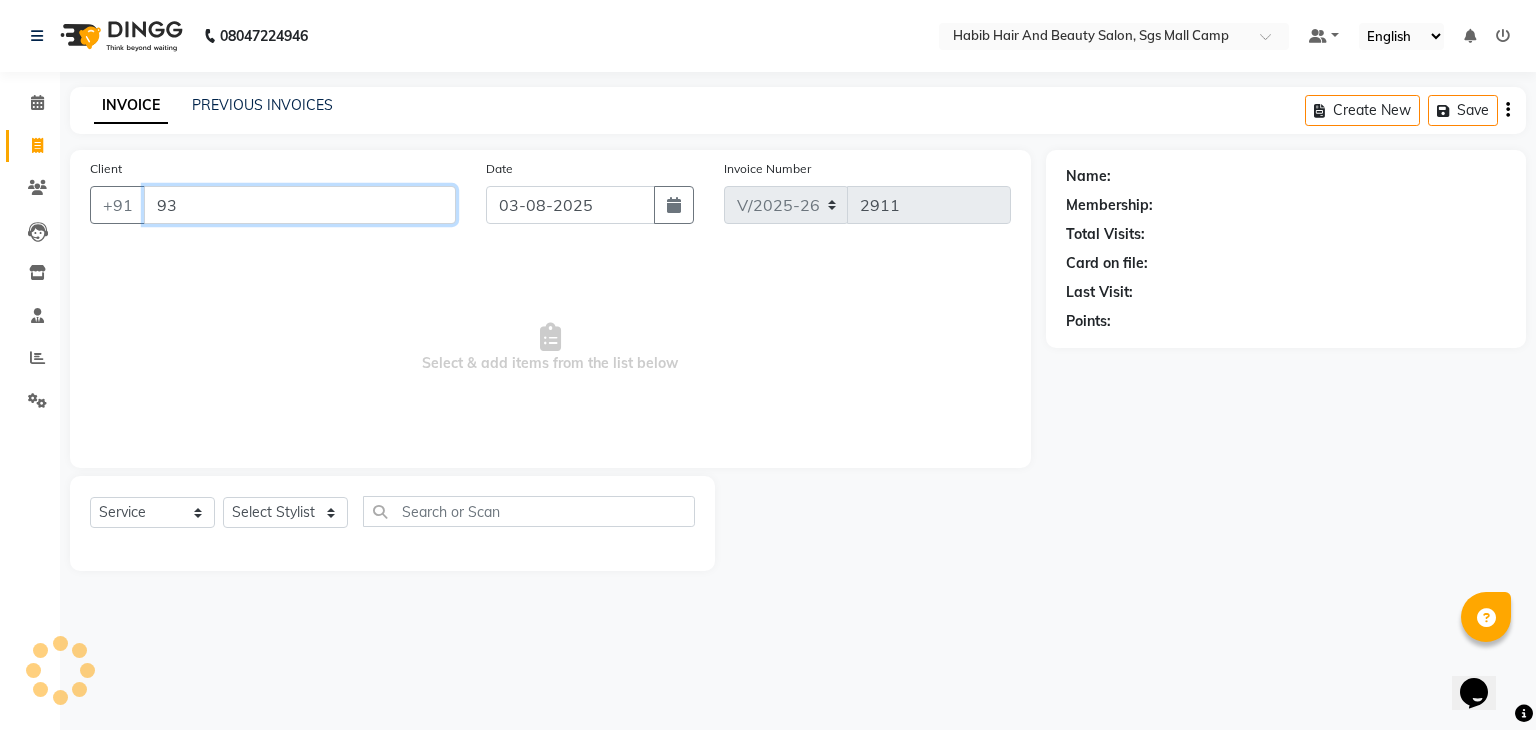 type on "9" 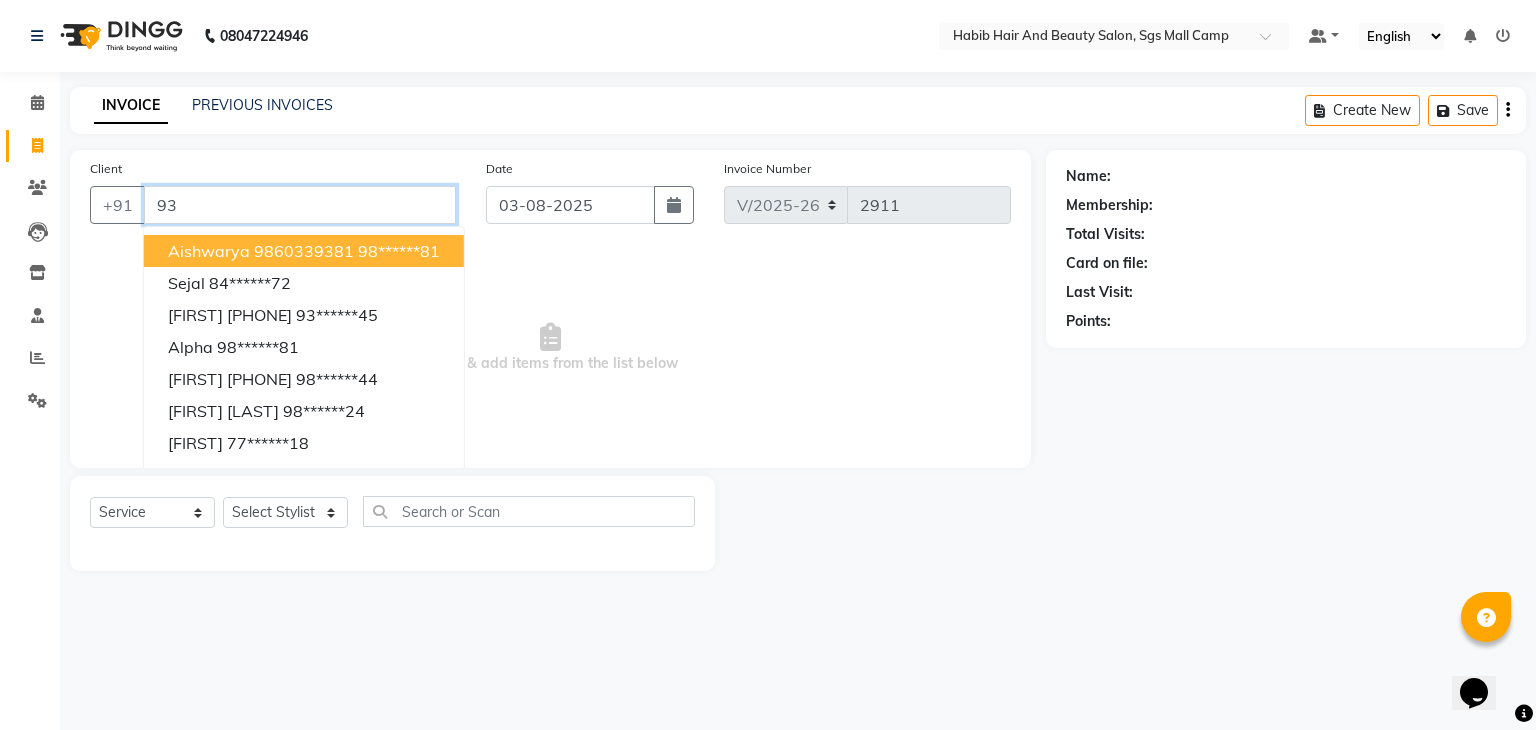 type on "9" 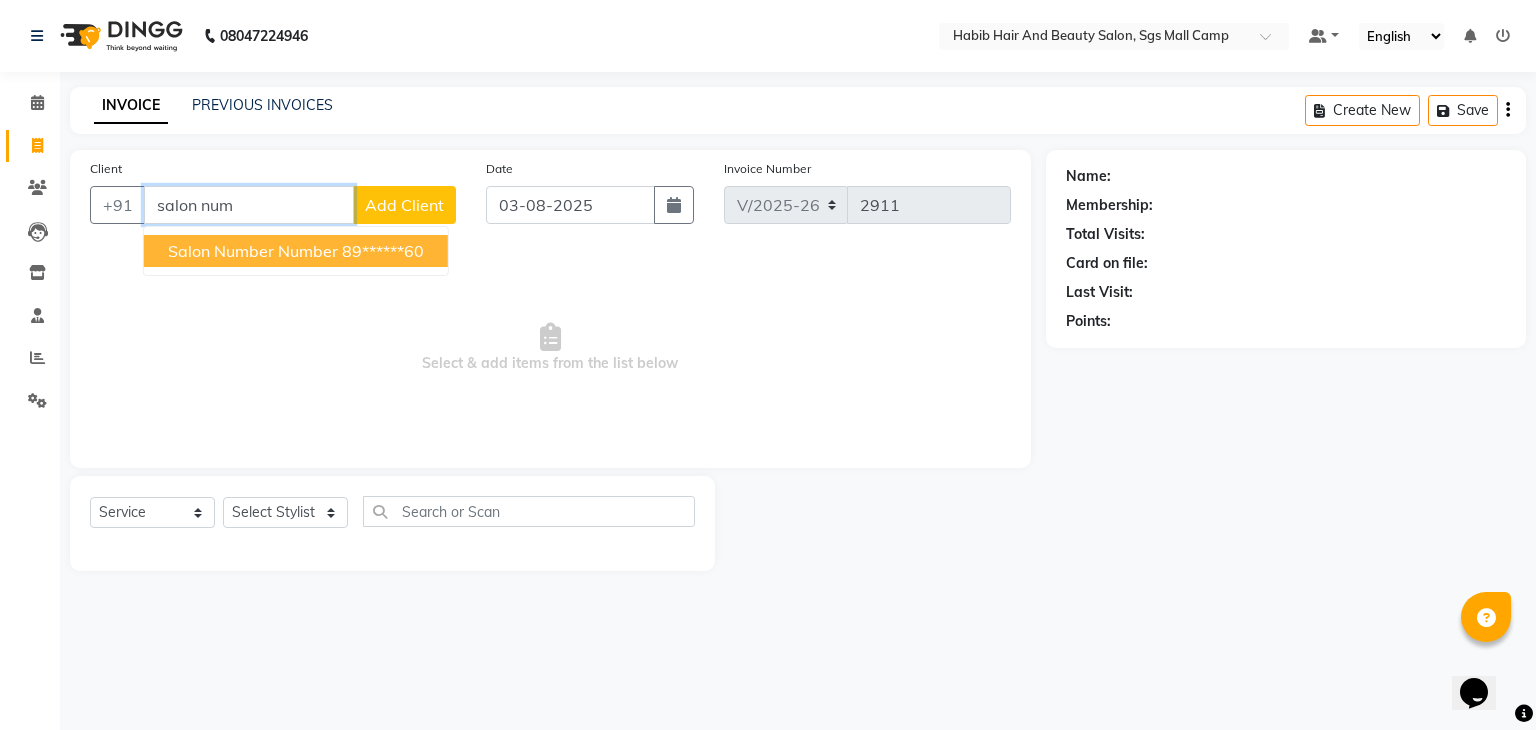 click on "salon number number" at bounding box center [253, 251] 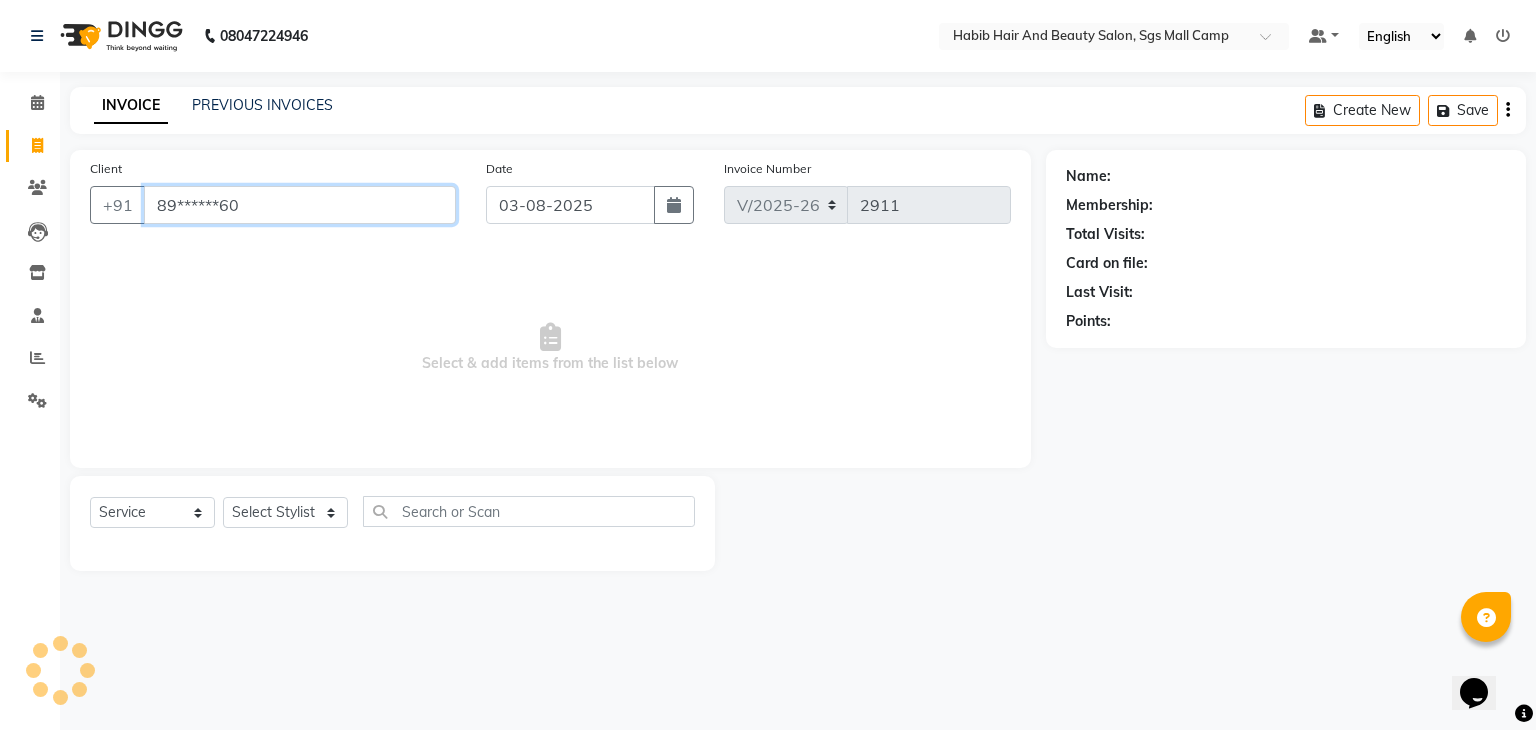 type on "89******60" 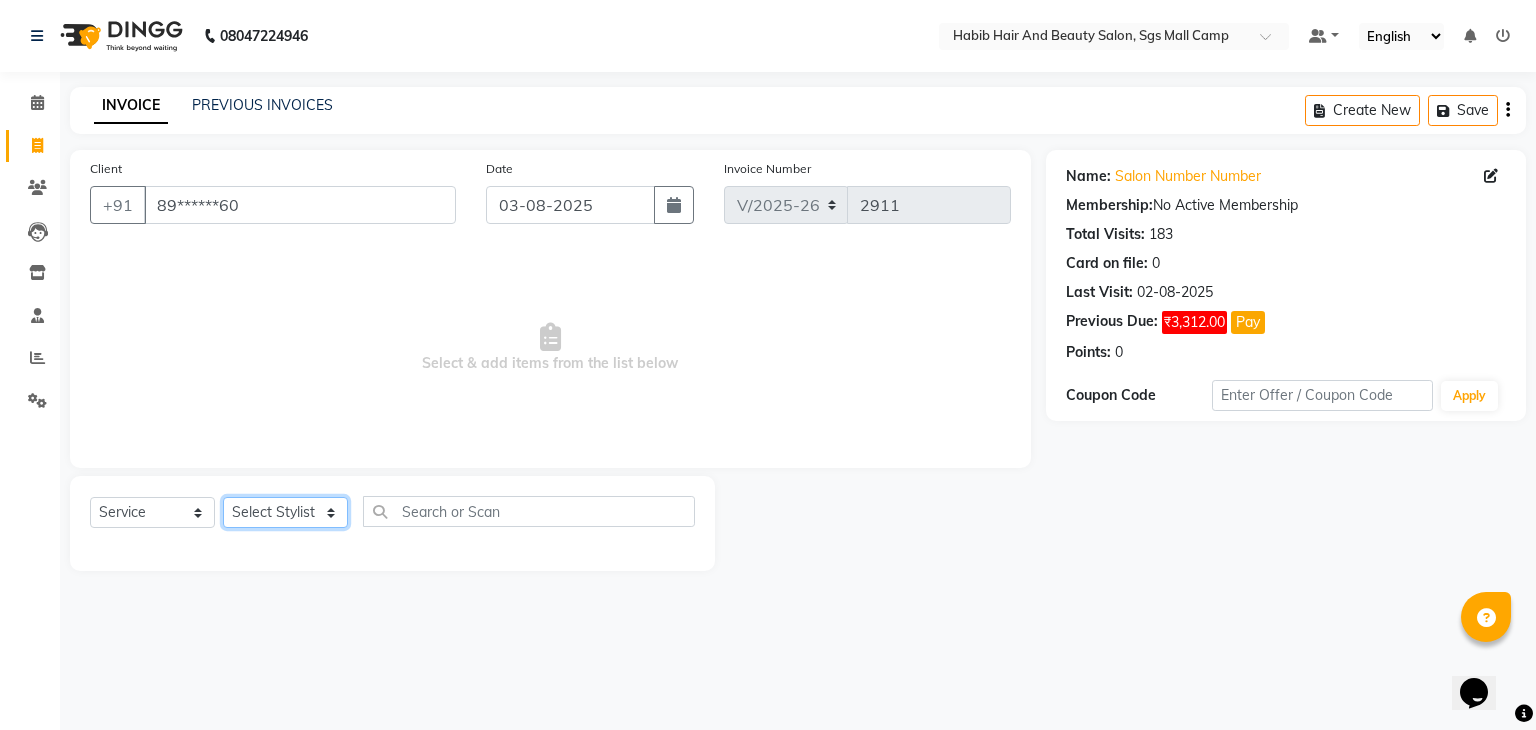 click on "Select Stylist [FIRST] [LAST] [FIRST]  [FIRST] Manager [FIRST]  [FIRST] [FIRST] [FIRST]  [FIRST] [FIRST]" 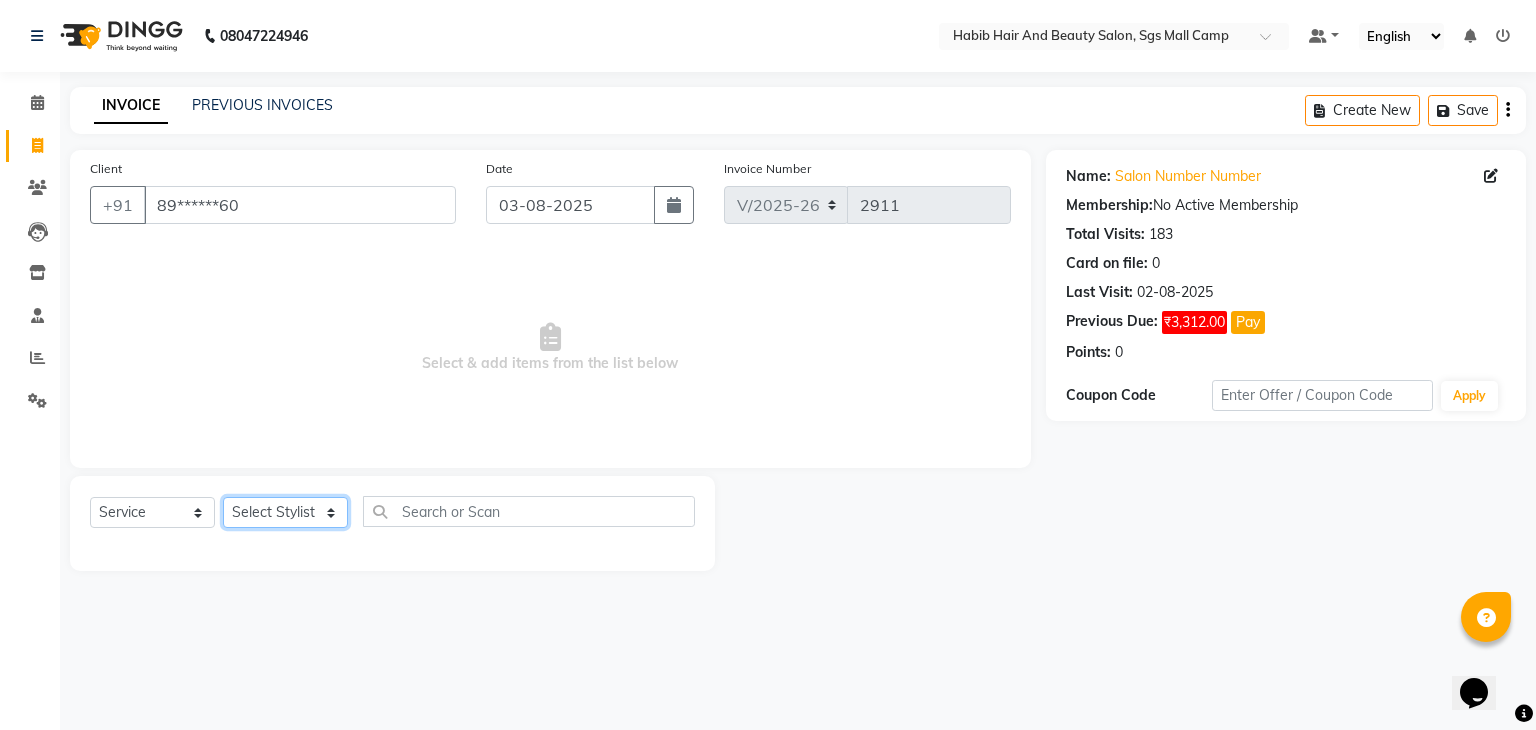 select on "81157" 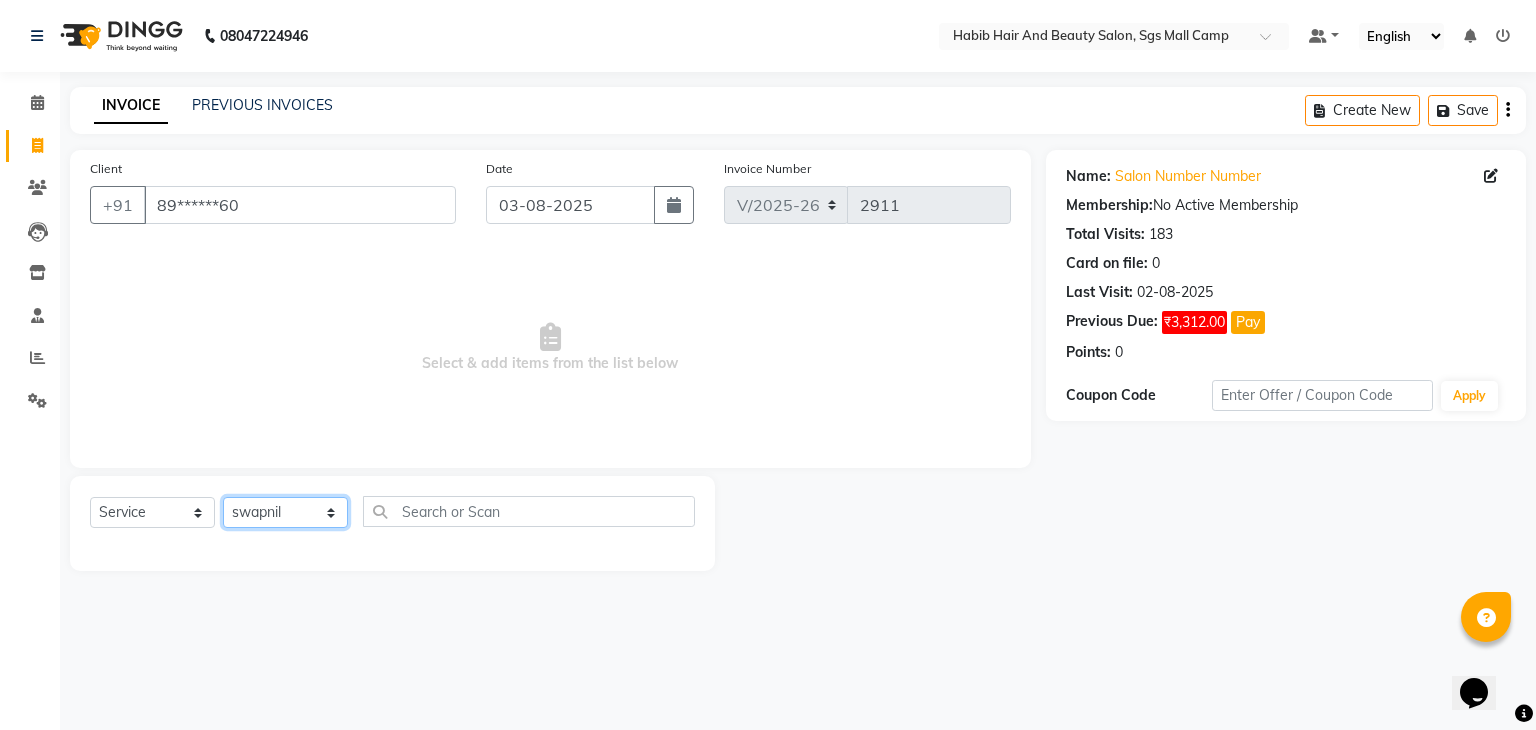 click on "Select Stylist [FIRST] [LAST] [FIRST]  [FIRST] Manager [FIRST]  [FIRST] [FIRST] [FIRST]  [FIRST] [FIRST]" 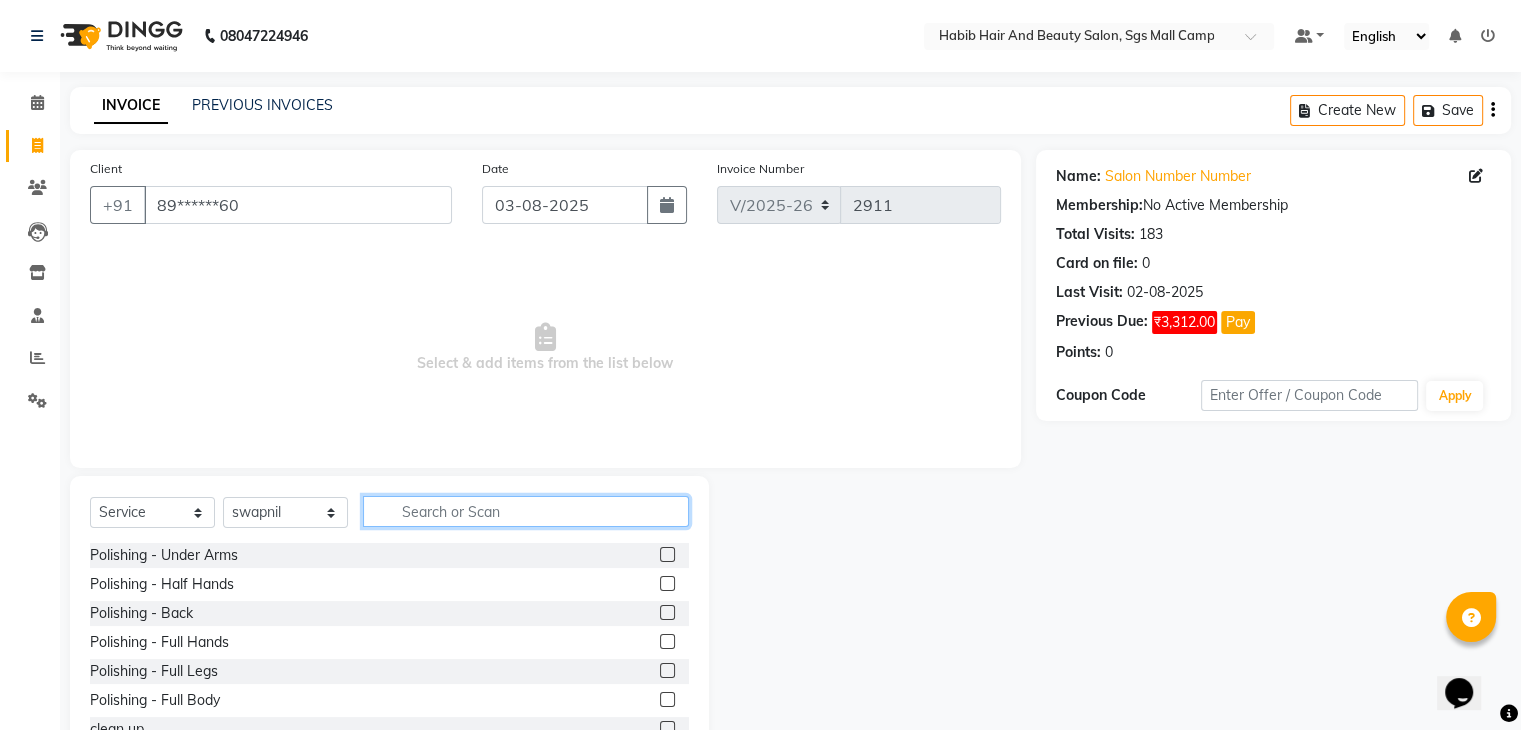 click 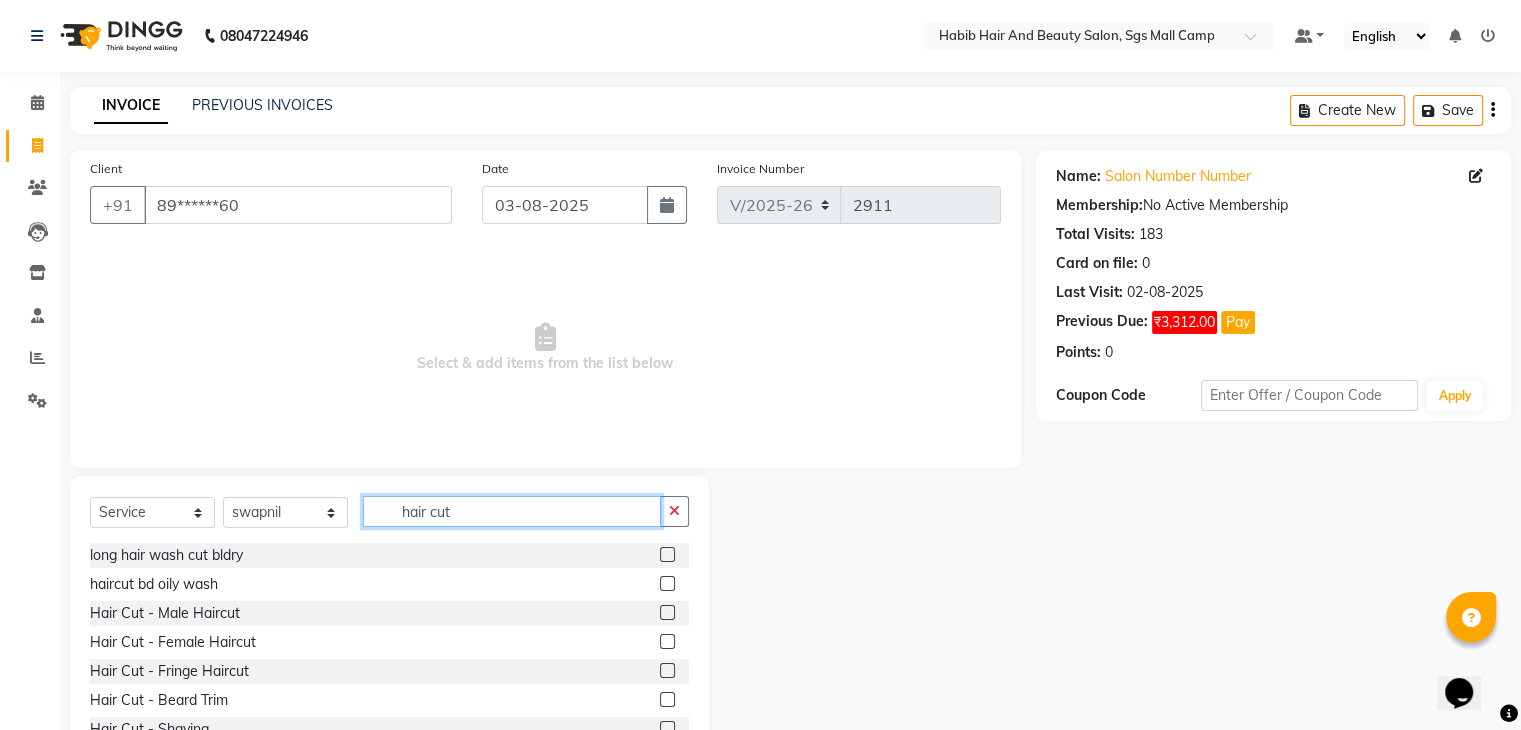 type on "hair cut" 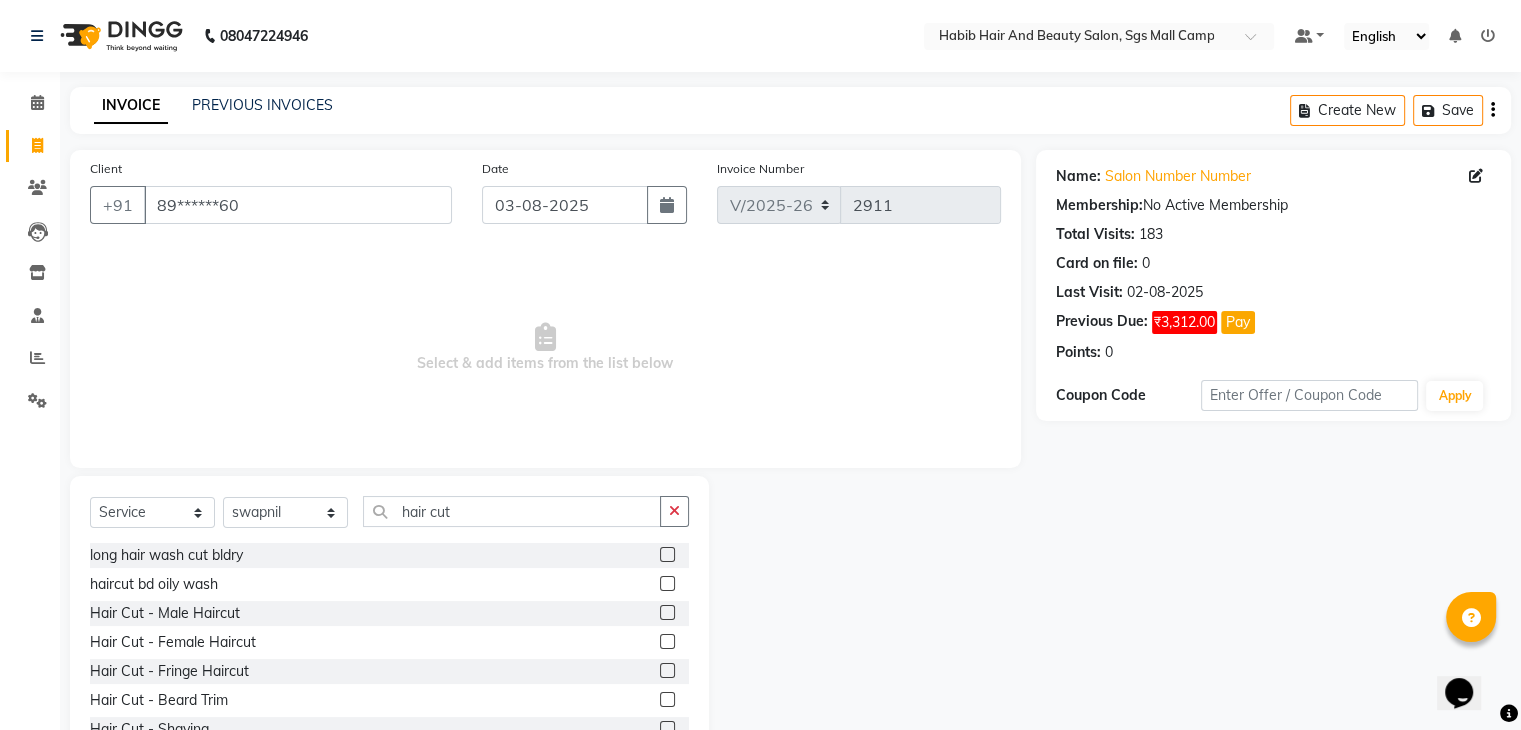 click 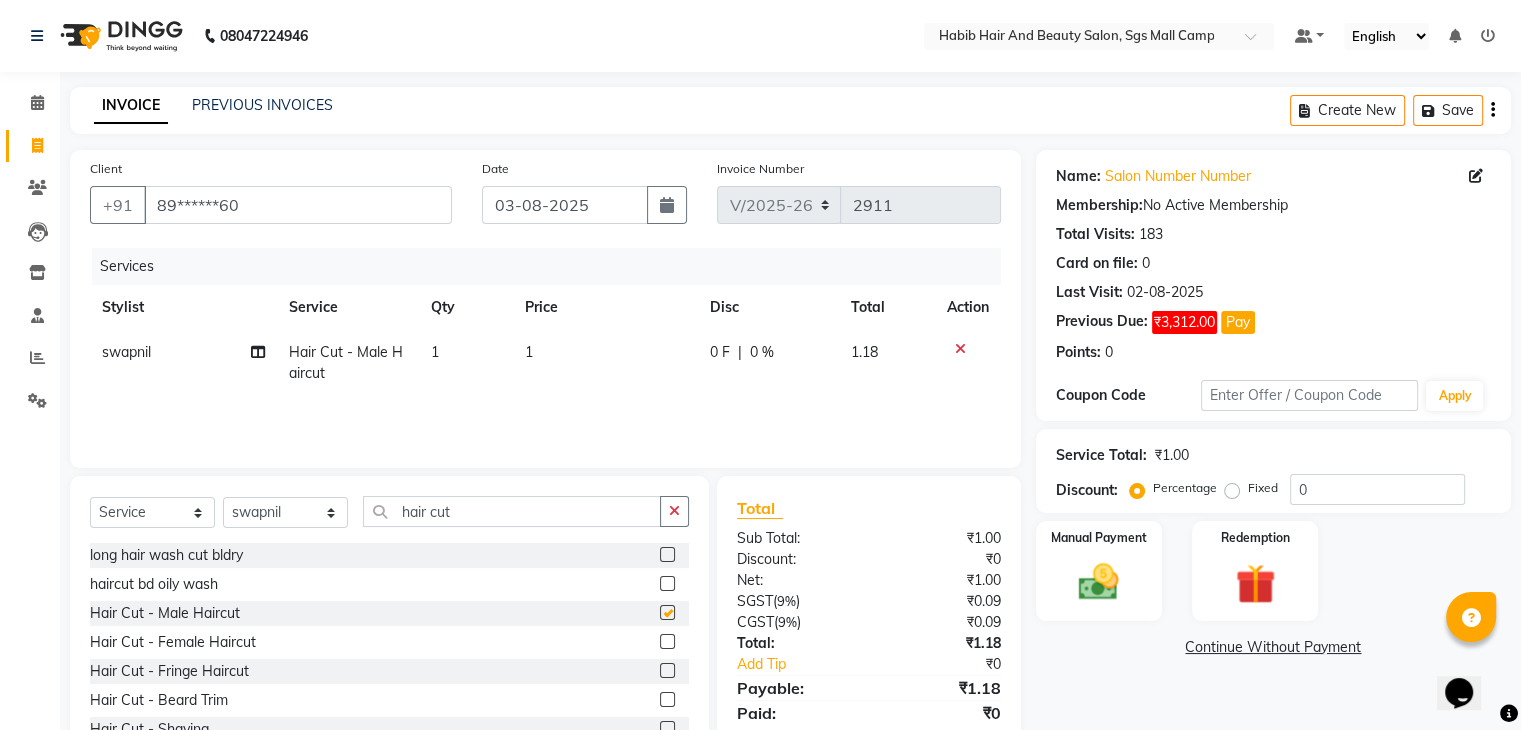 checkbox on "false" 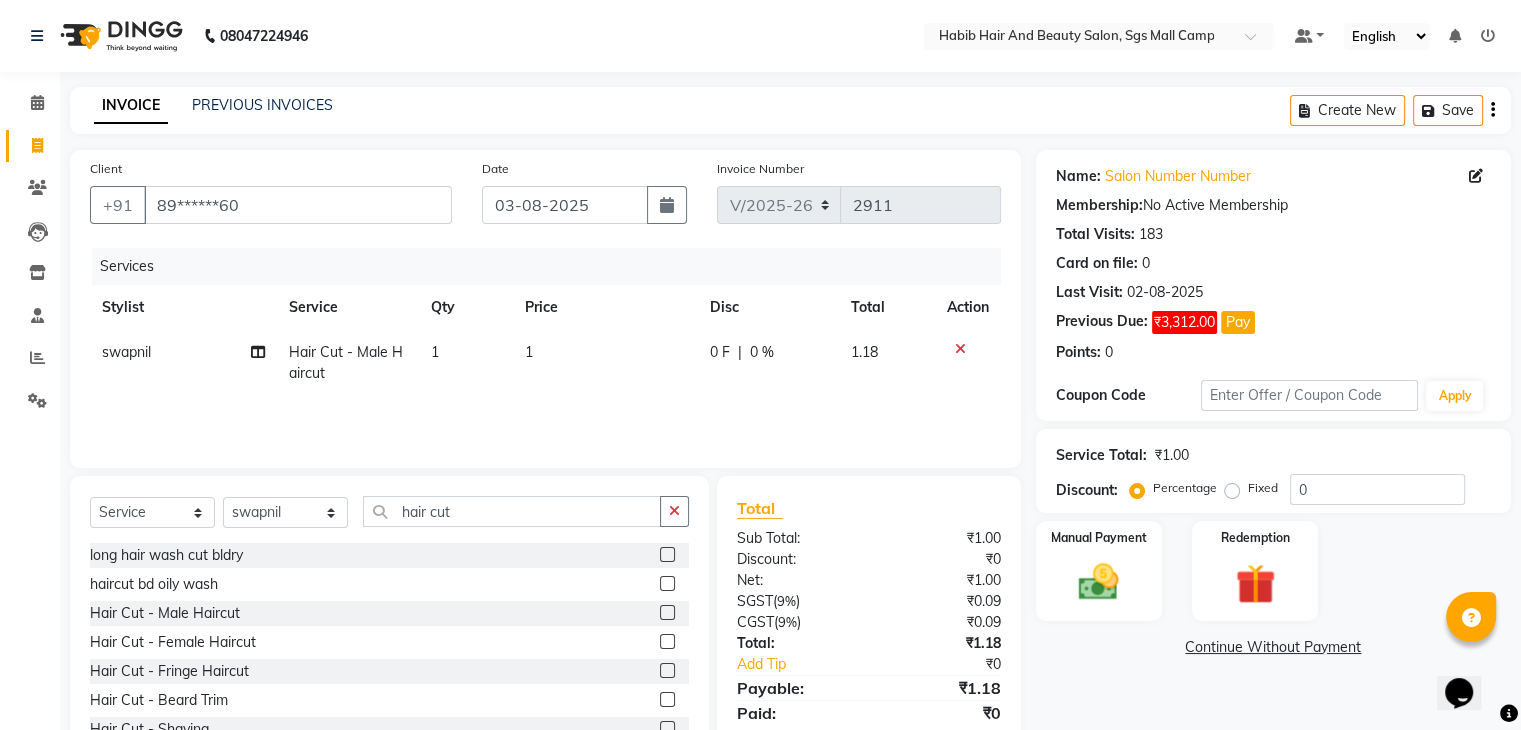 click on "1" 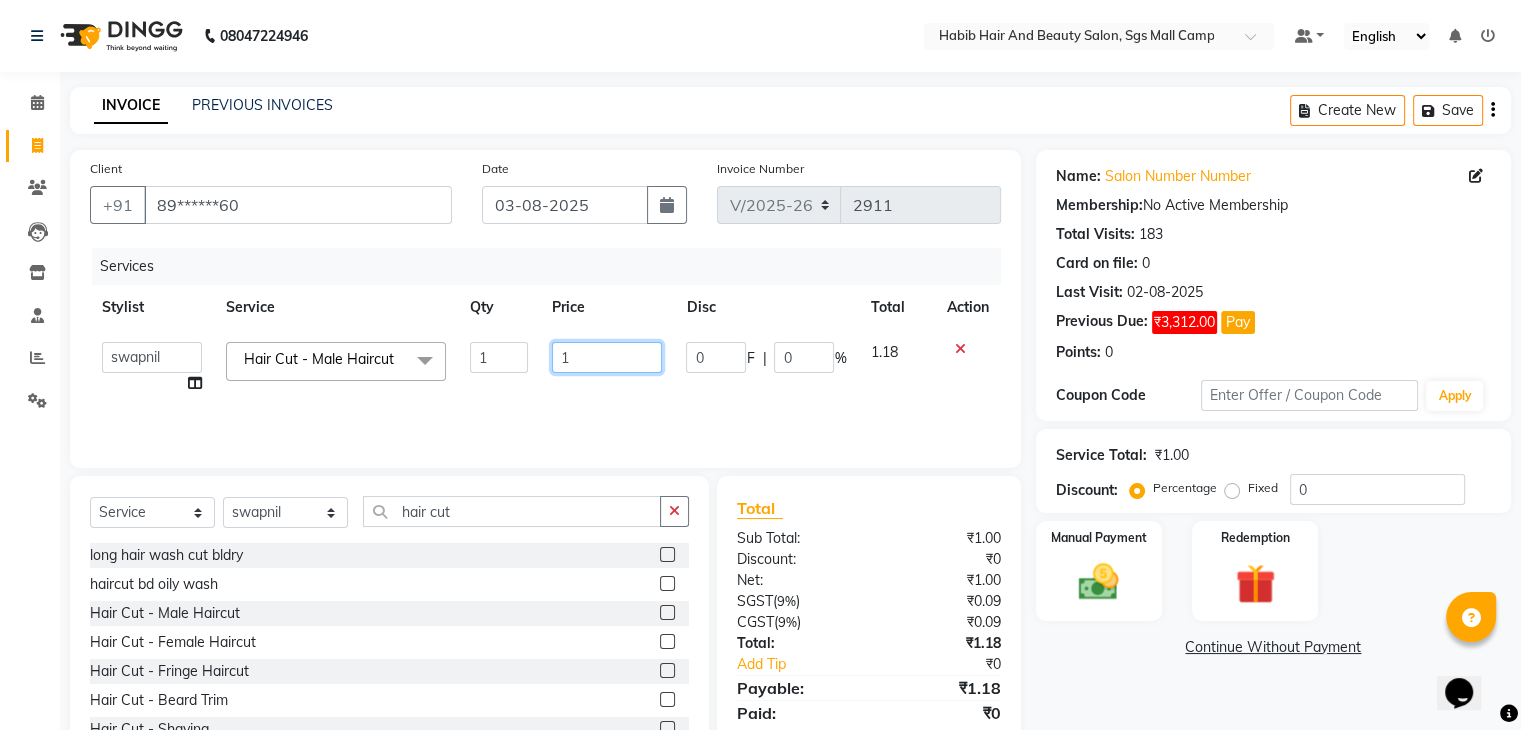 click on "1" 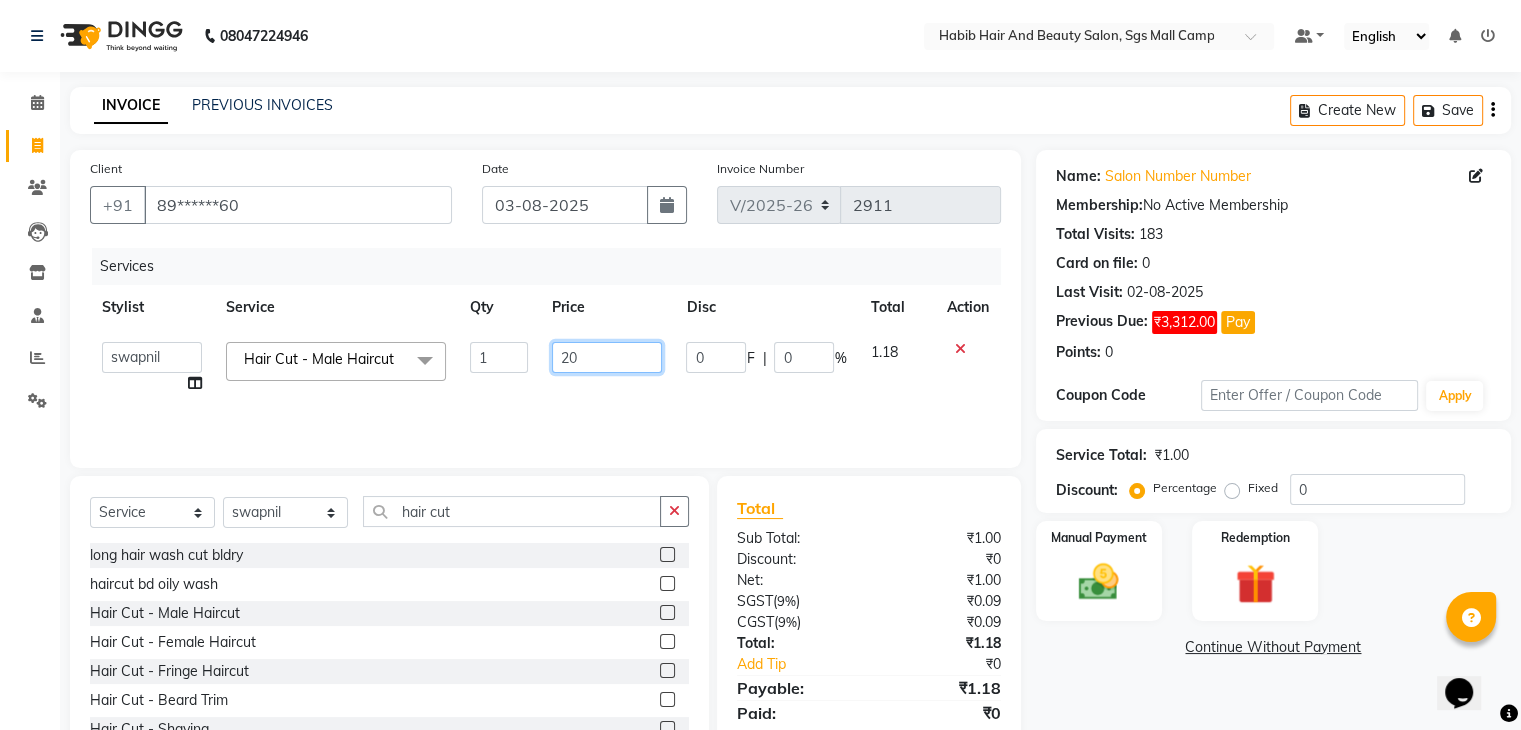 type on "200" 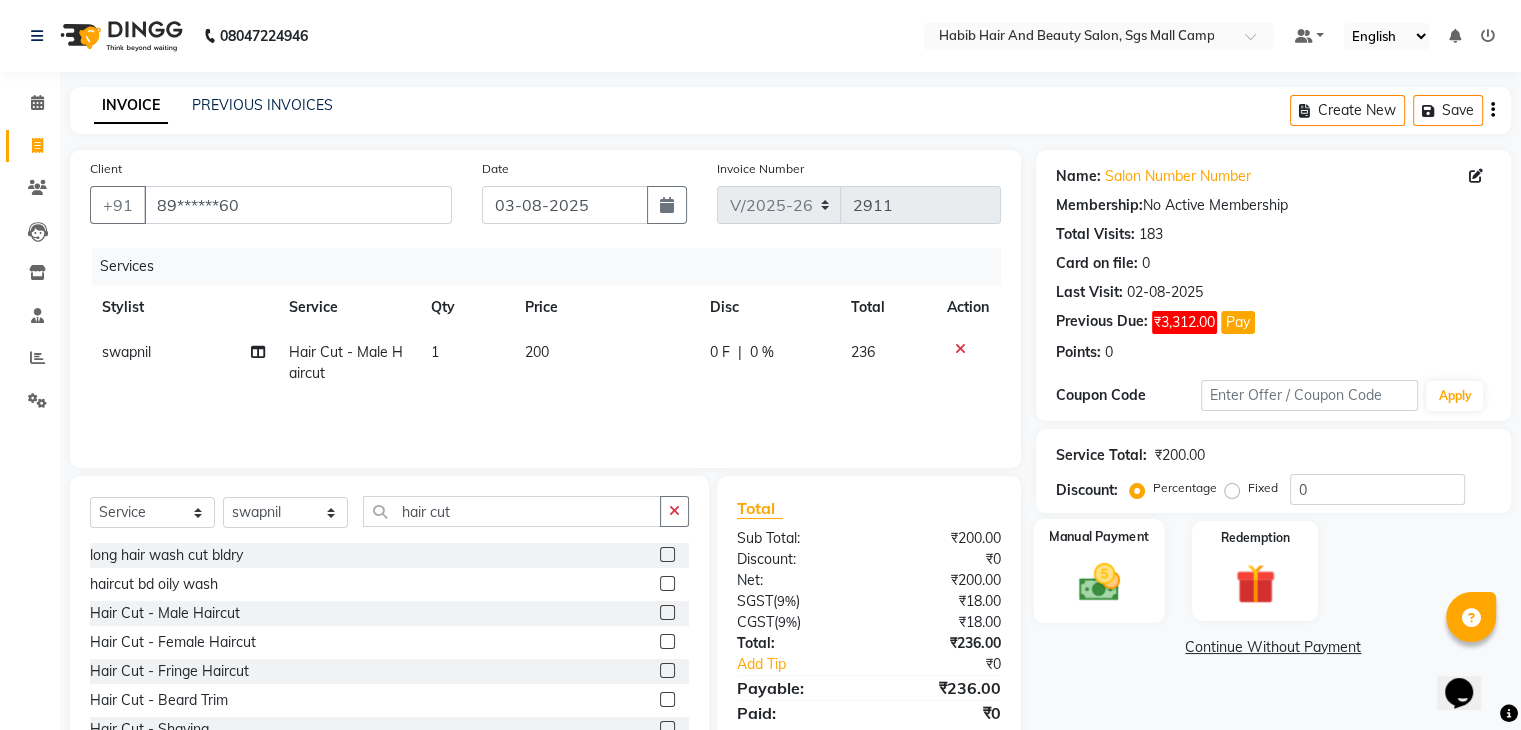 click 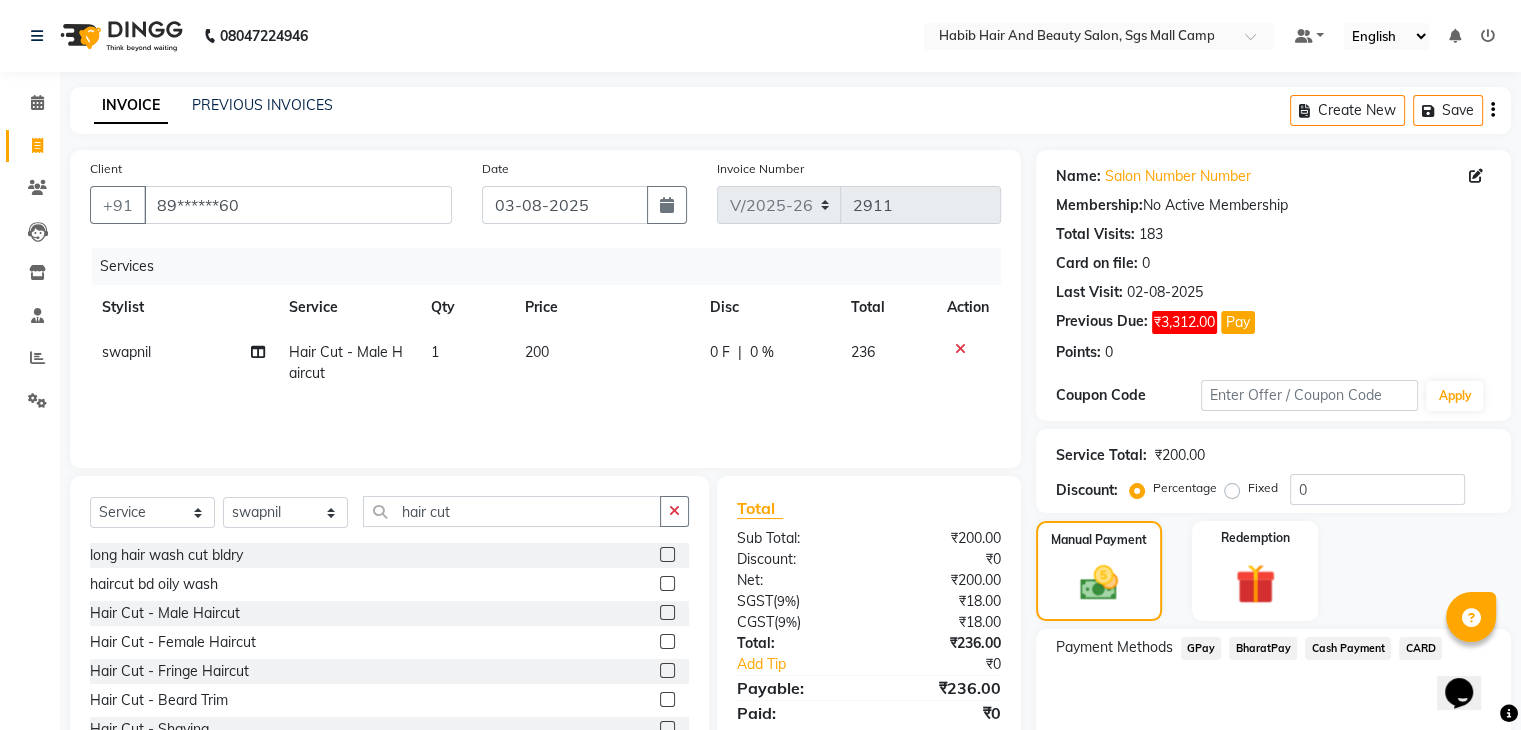 click on "BharatPay" 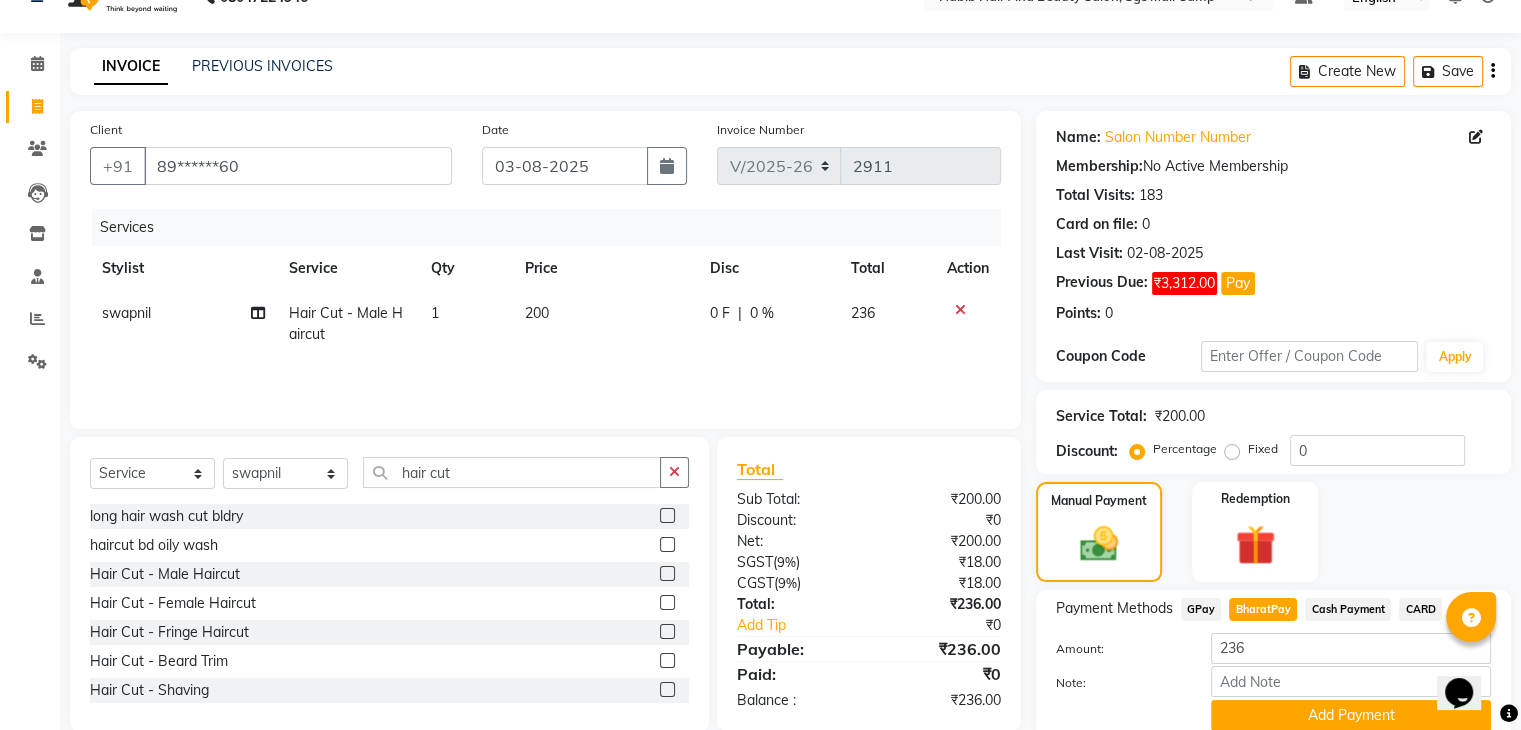 scroll, scrollTop: 40, scrollLeft: 0, axis: vertical 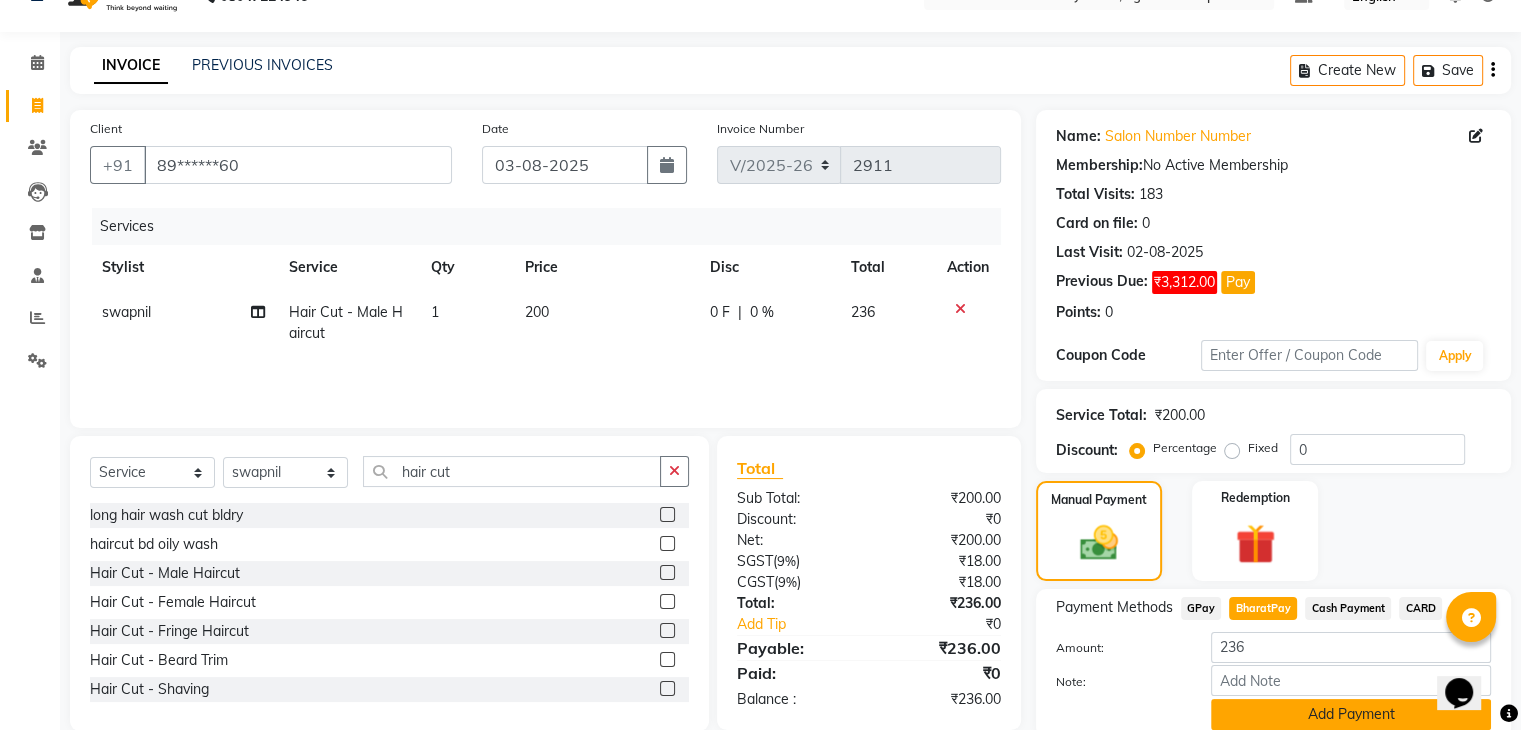 click on "Add Payment" 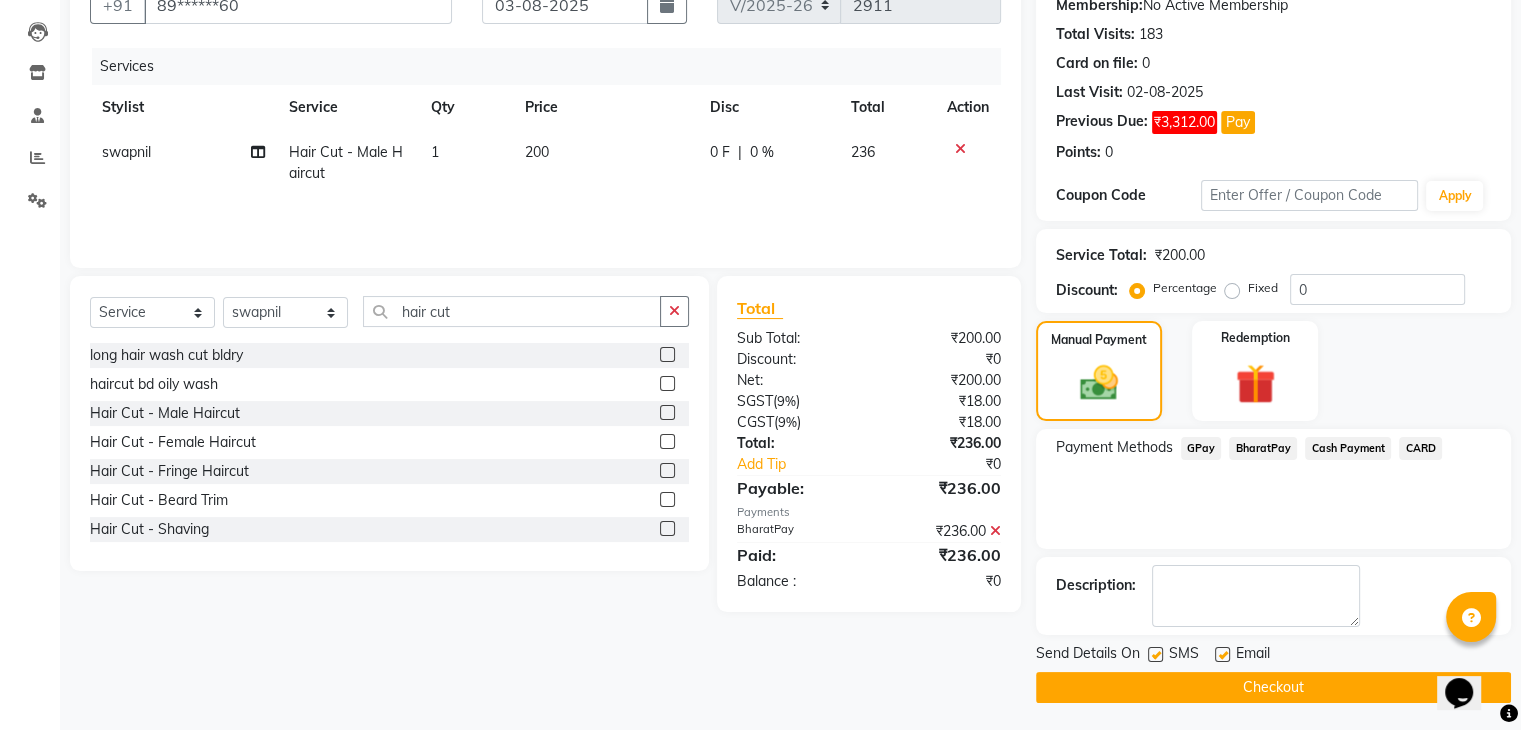 scroll, scrollTop: 201, scrollLeft: 0, axis: vertical 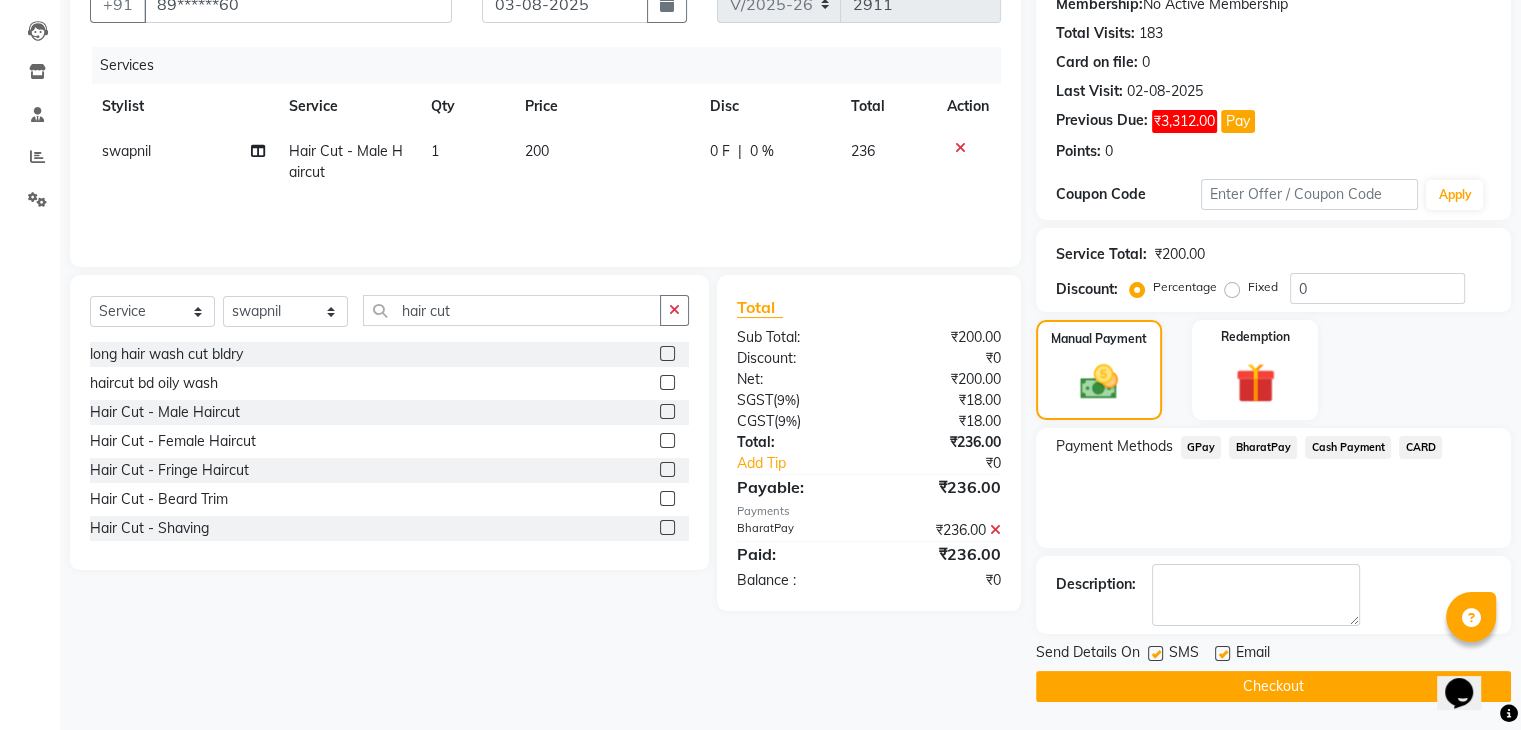 click on "Checkout" 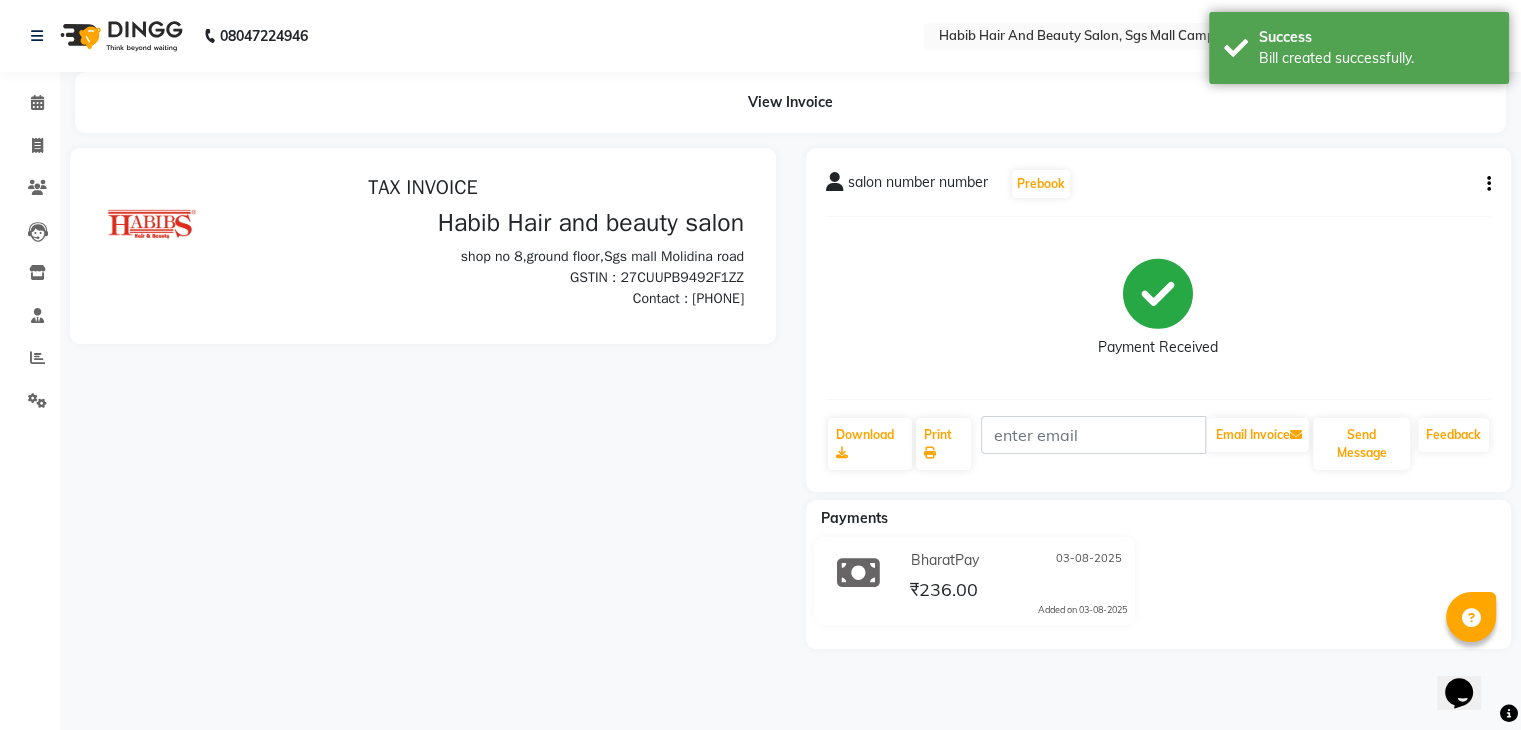 scroll, scrollTop: 0, scrollLeft: 0, axis: both 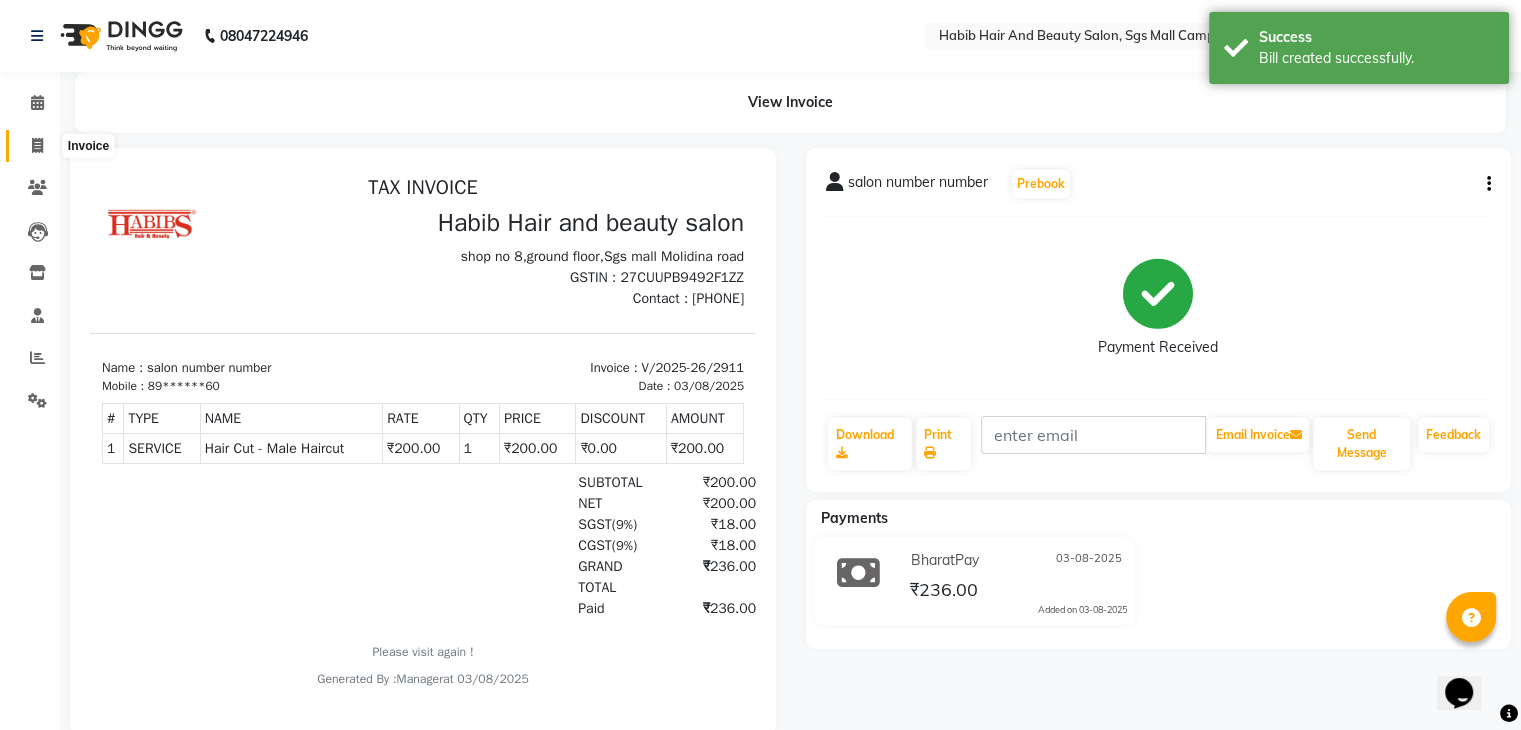 click 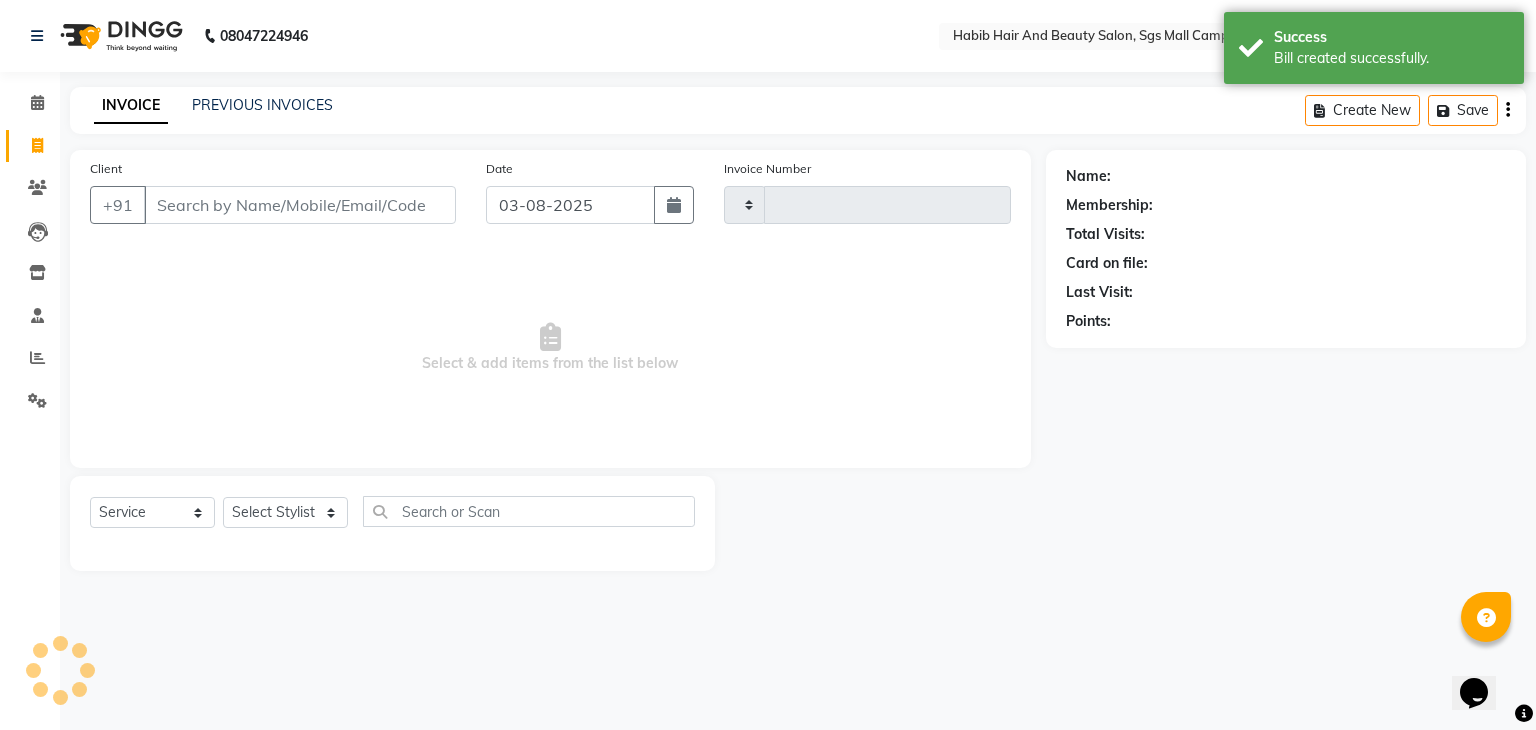 type on "2912" 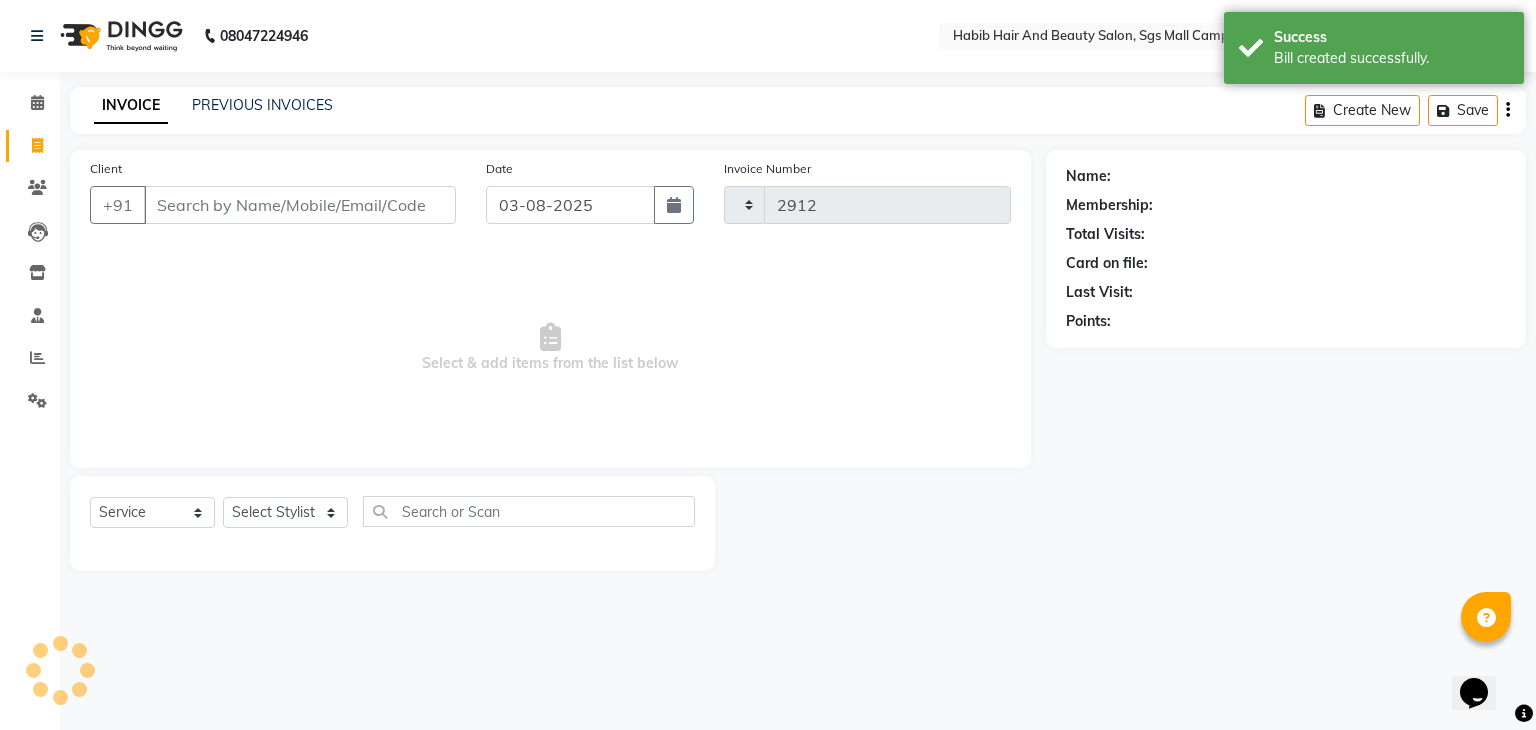 select on "8362" 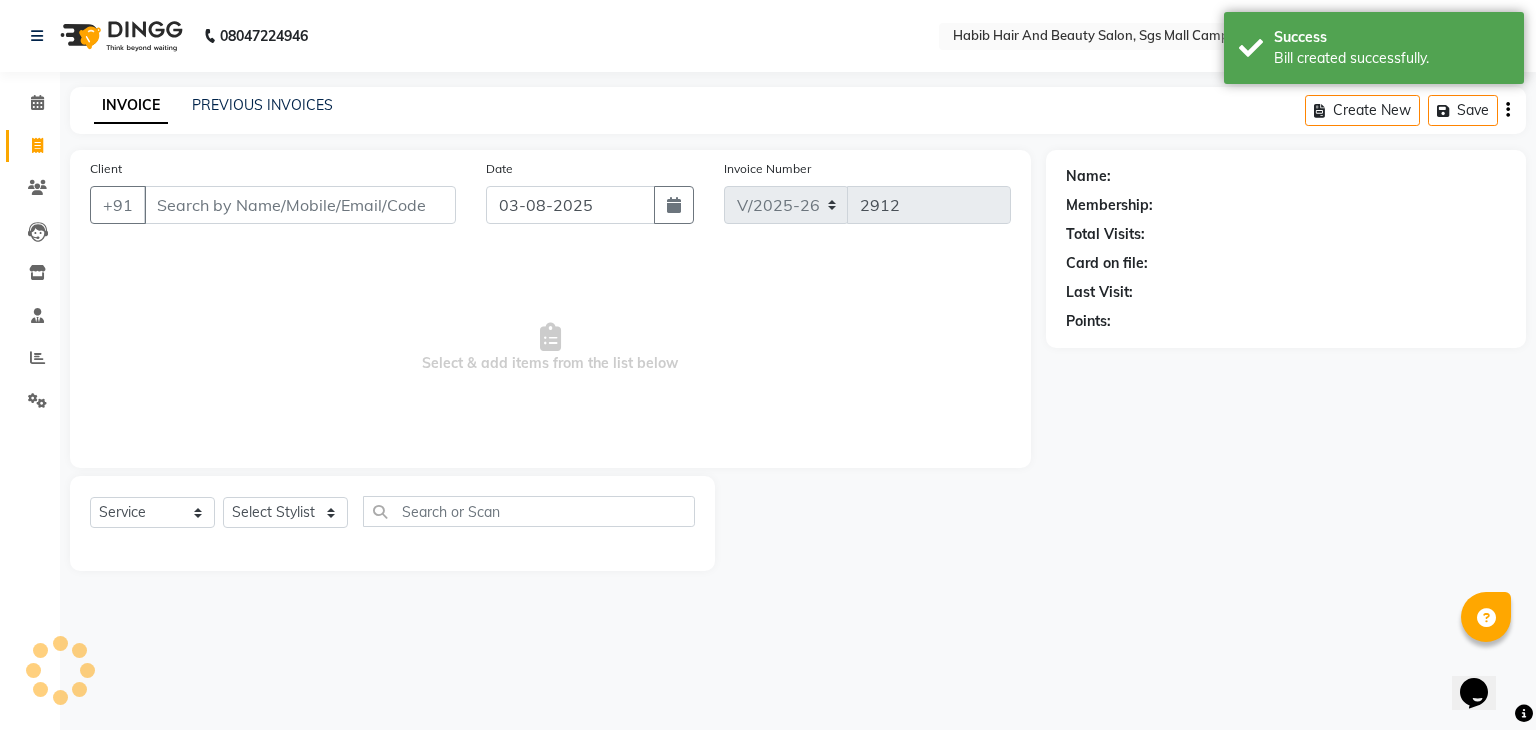 click on "Client" at bounding box center (300, 205) 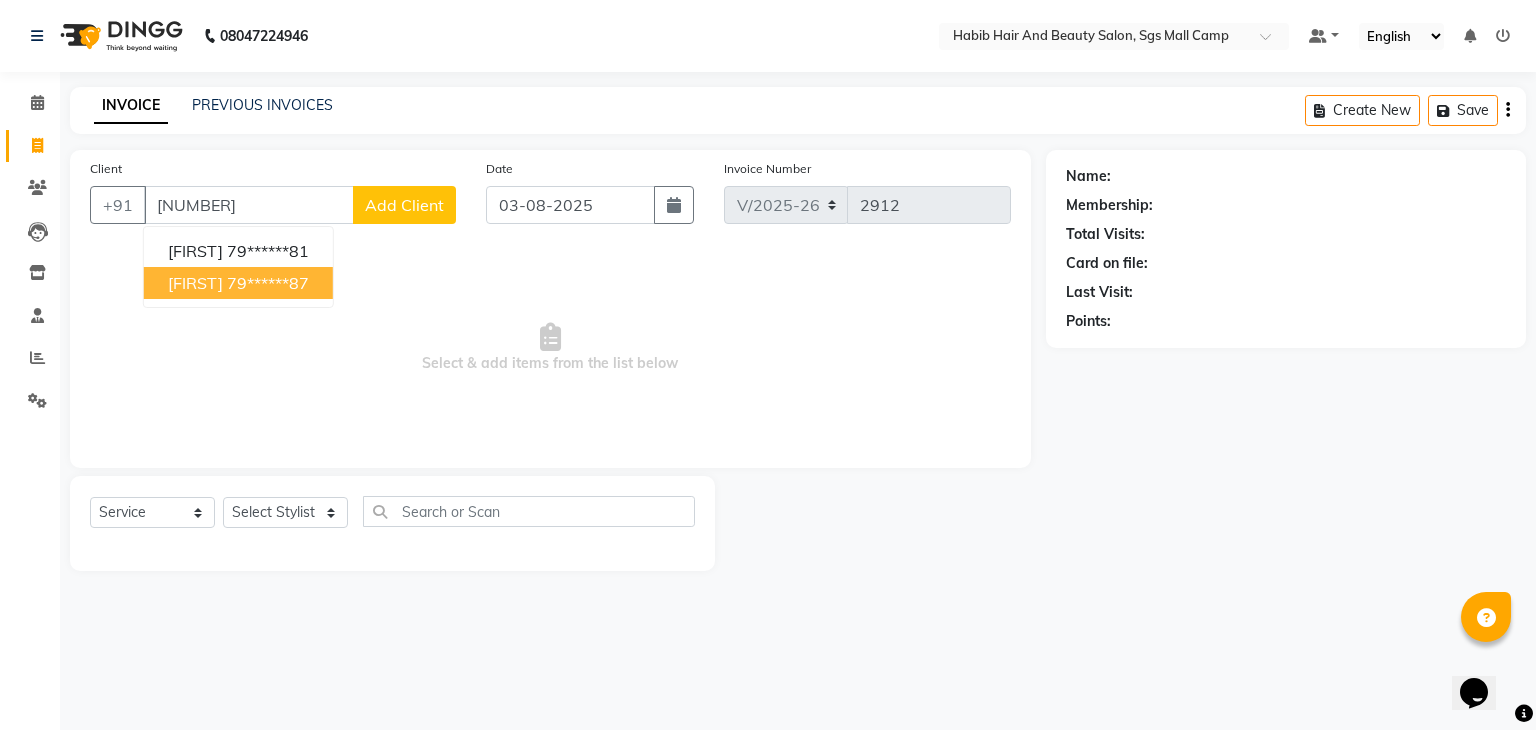 click on "79******87" at bounding box center [268, 283] 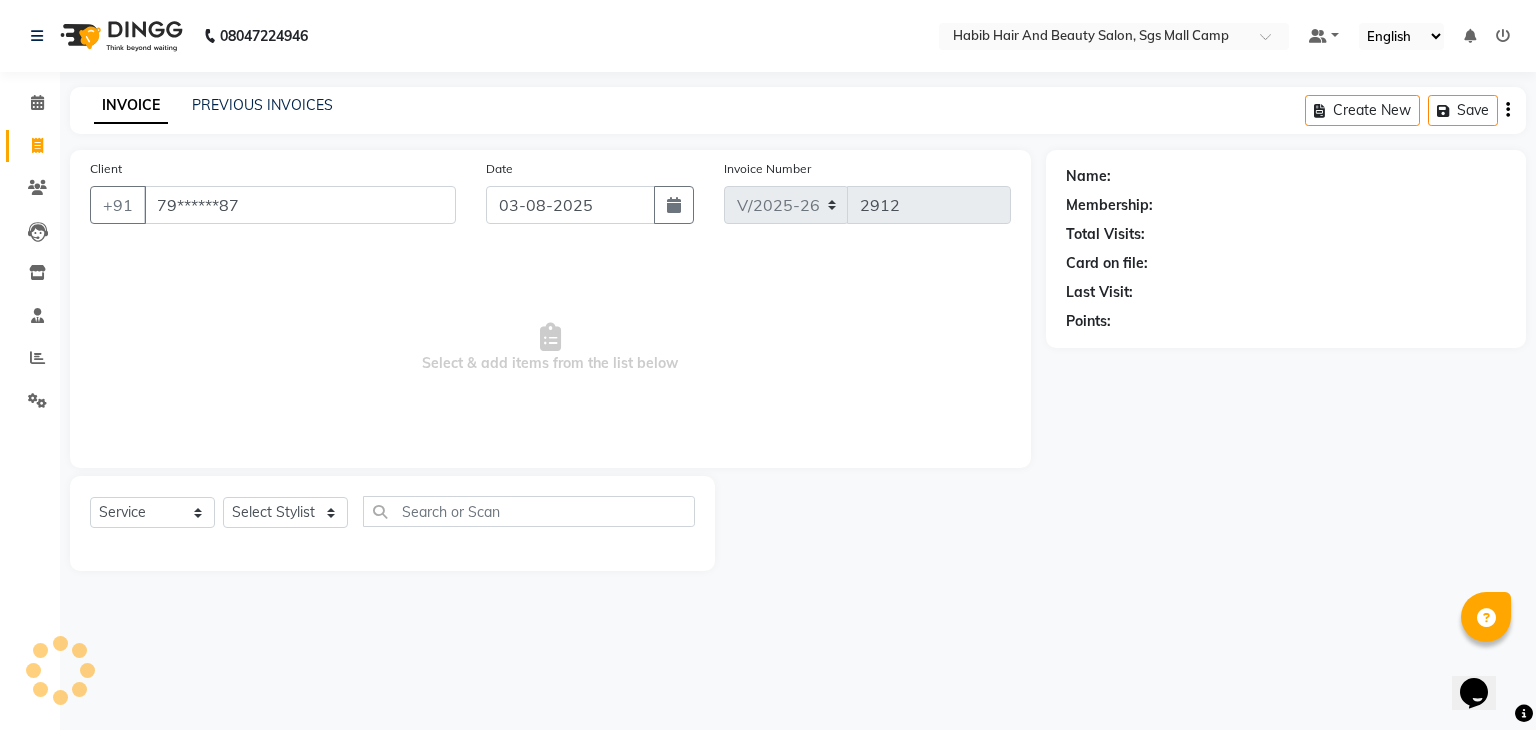 type on "79******87" 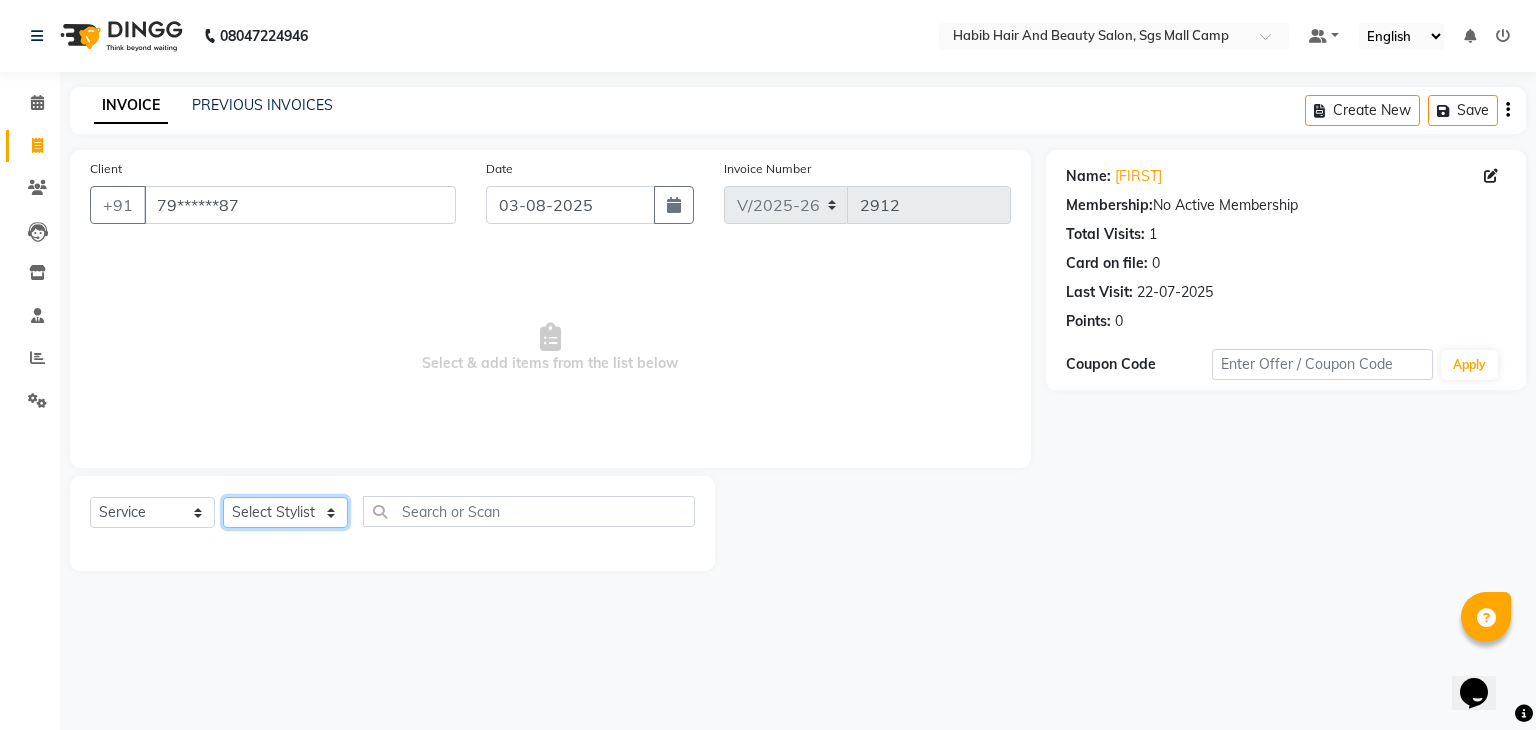 click on "Select Stylist [FIRST] [LAST] [FIRST]  [FIRST] Manager [FIRST]  [FIRST] [FIRST] [FIRST]  [FIRST] [FIRST]" 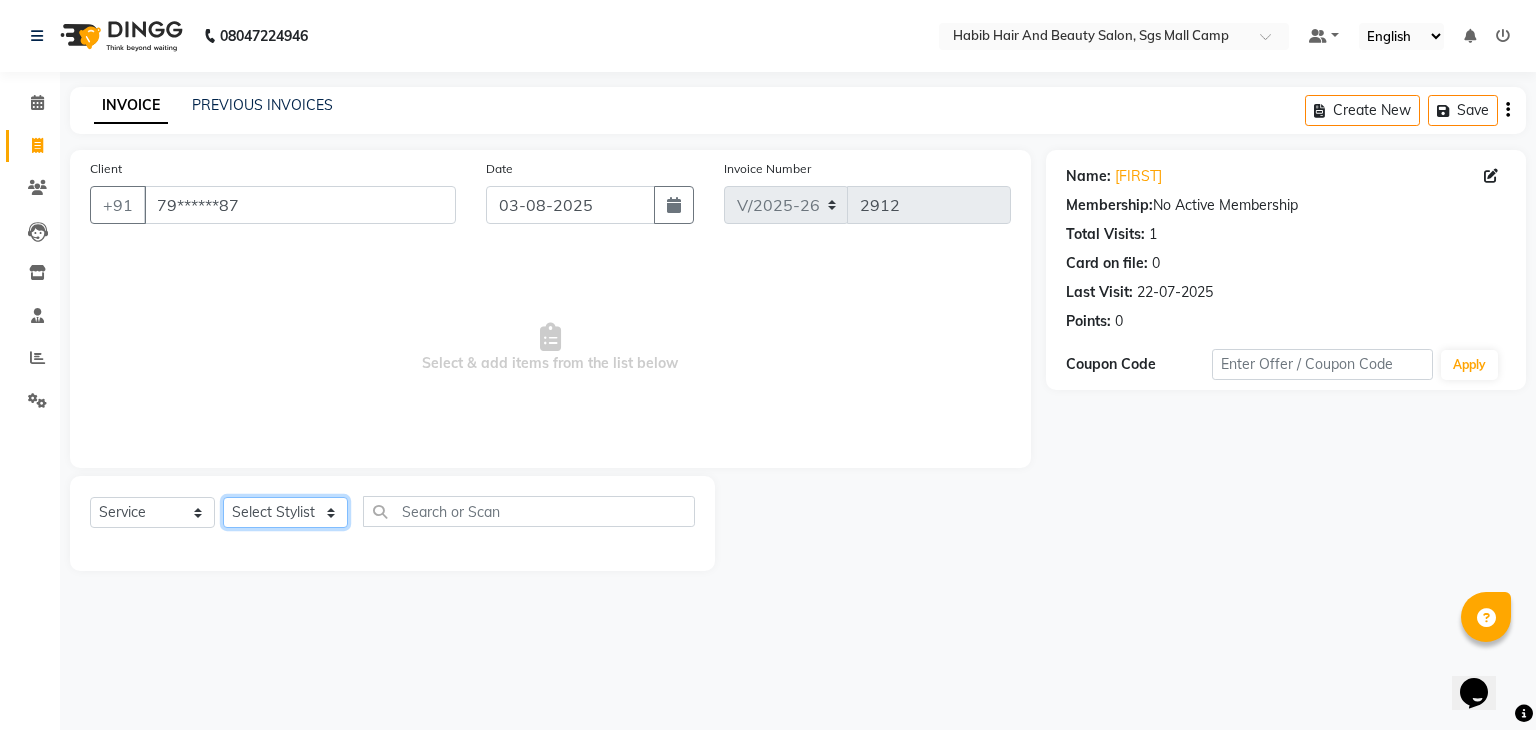 click on "Select Stylist [FIRST] [LAST] [FIRST]  [FIRST] Manager [FIRST]  [FIRST] [FIRST] [FIRST]  [FIRST] [FIRST]" 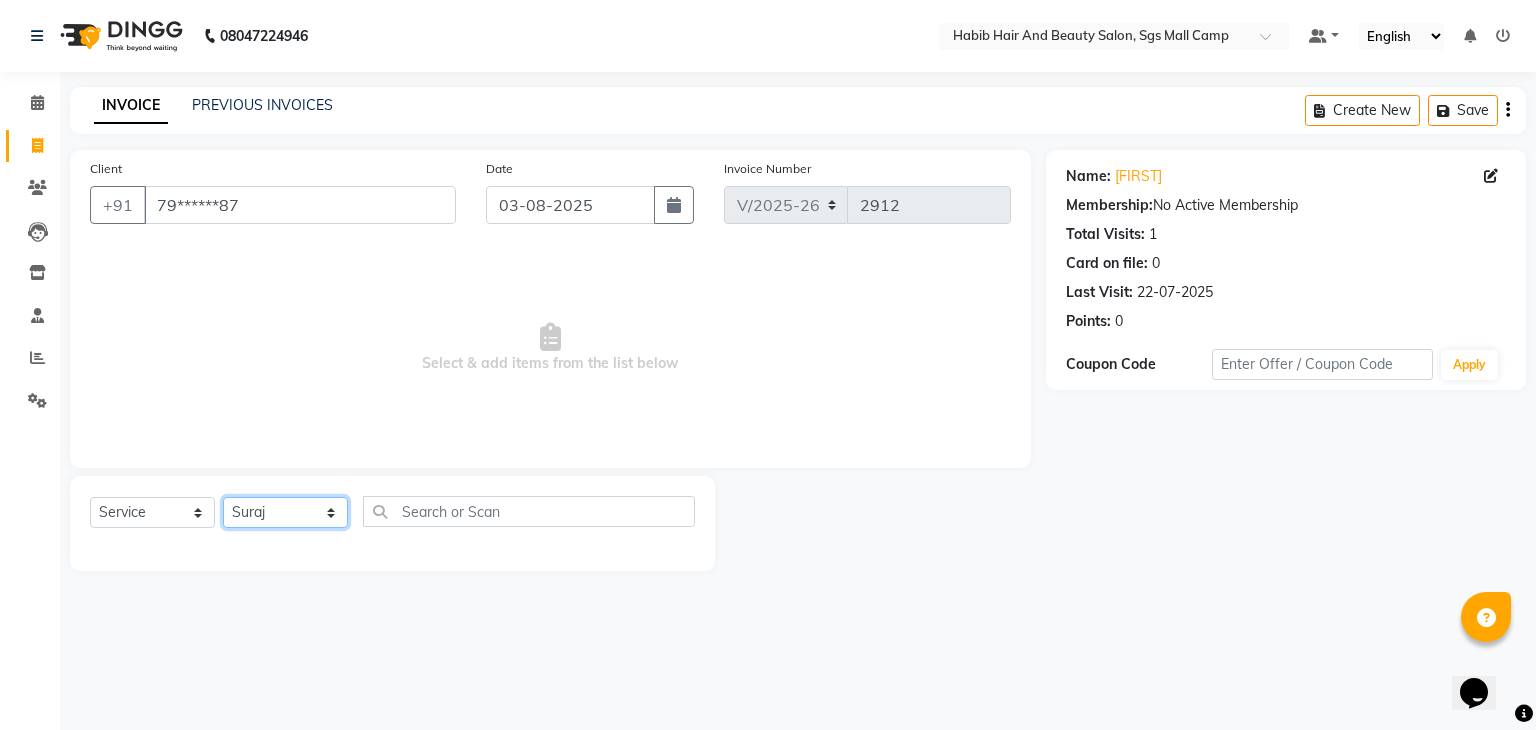 click on "Select Stylist [FIRST] [LAST] [FIRST]  [FIRST] Manager [FIRST]  [FIRST] [FIRST] [FIRST]  [FIRST] [FIRST]" 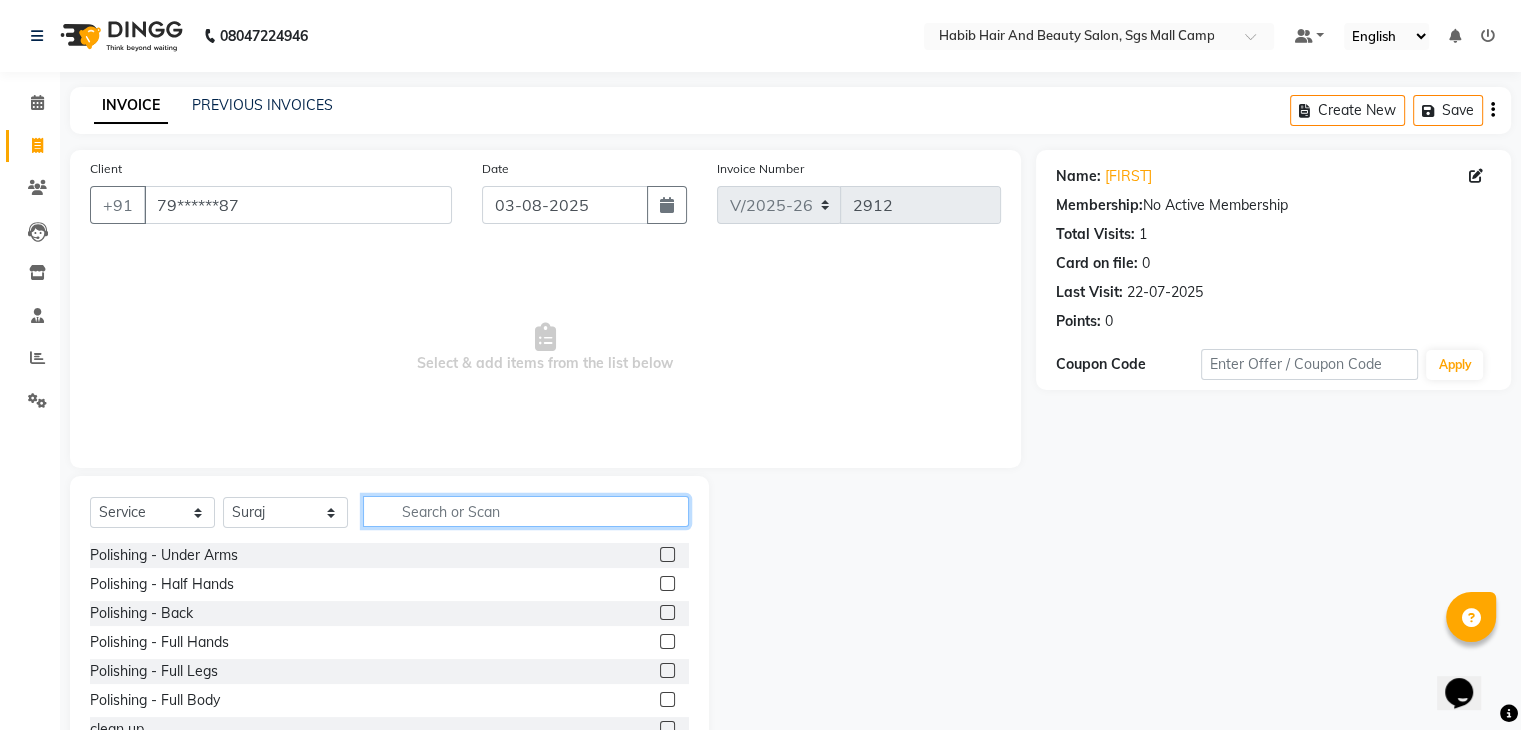 click 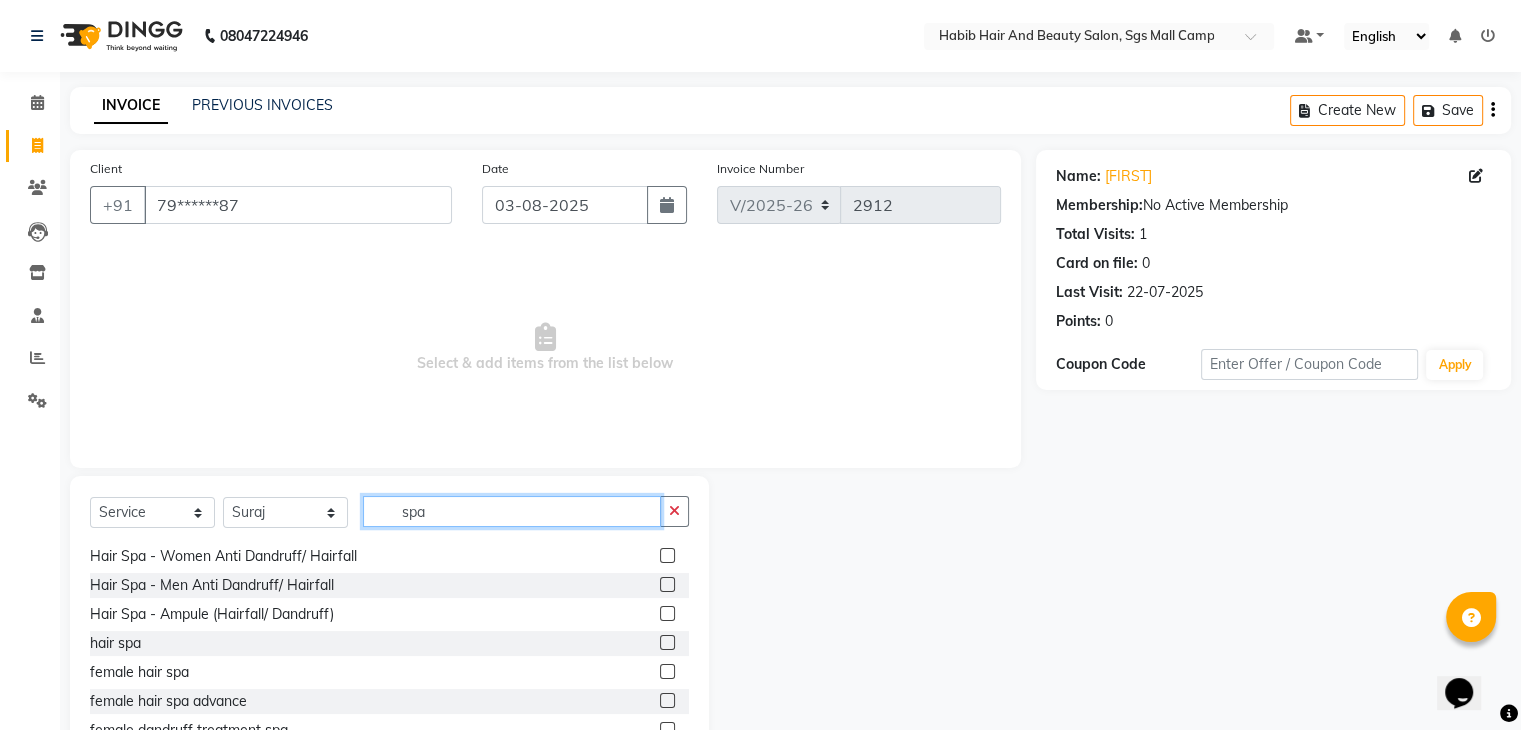scroll, scrollTop: 321, scrollLeft: 0, axis: vertical 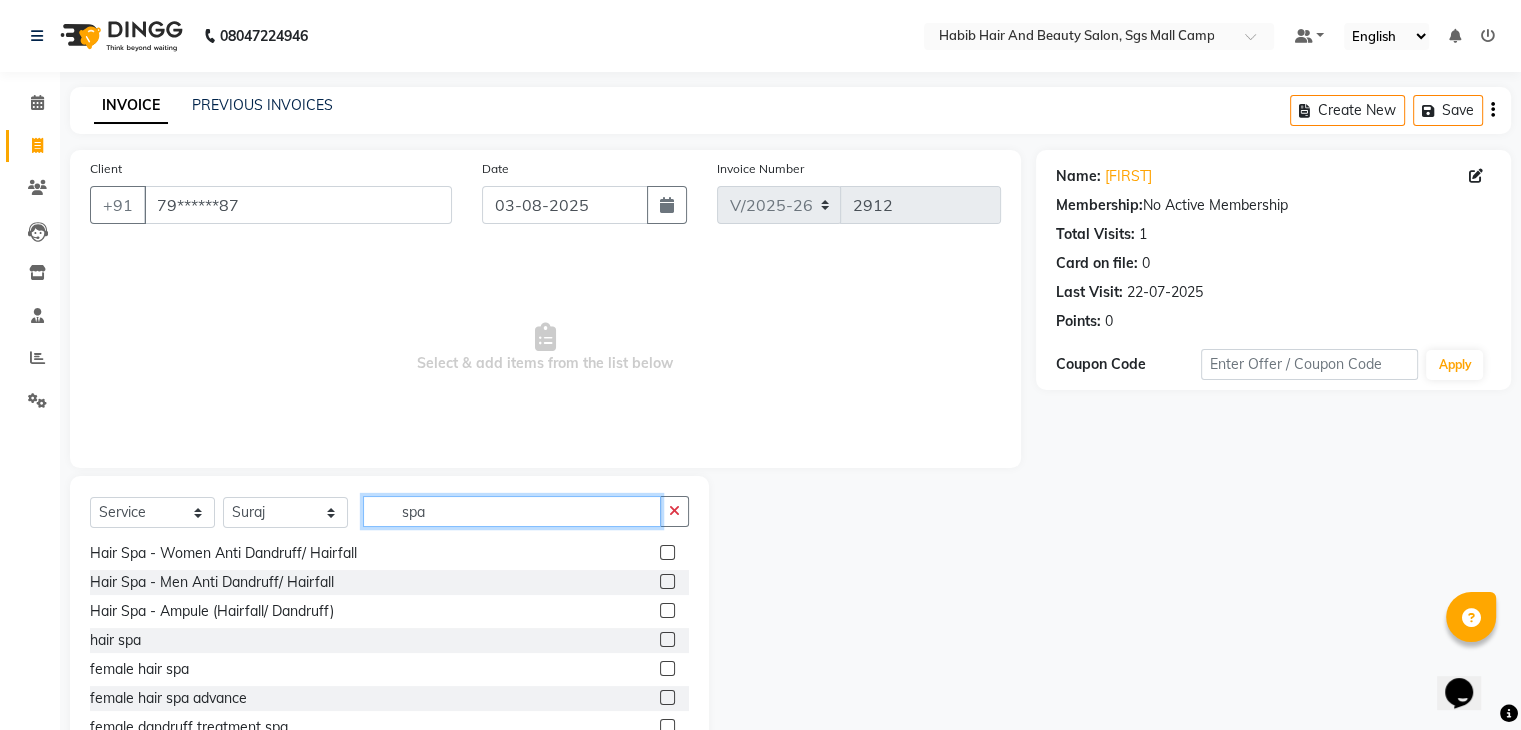 type on "spa" 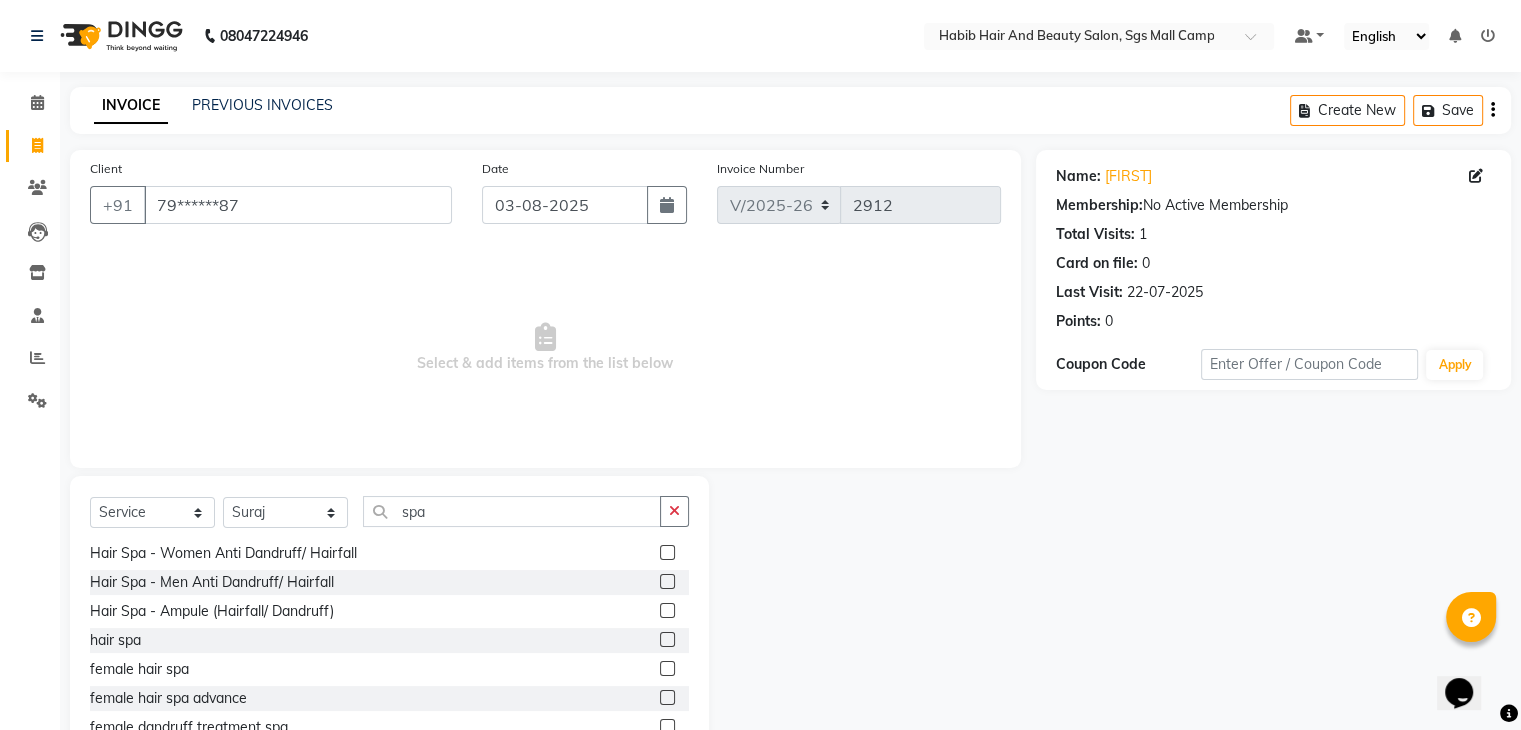 click 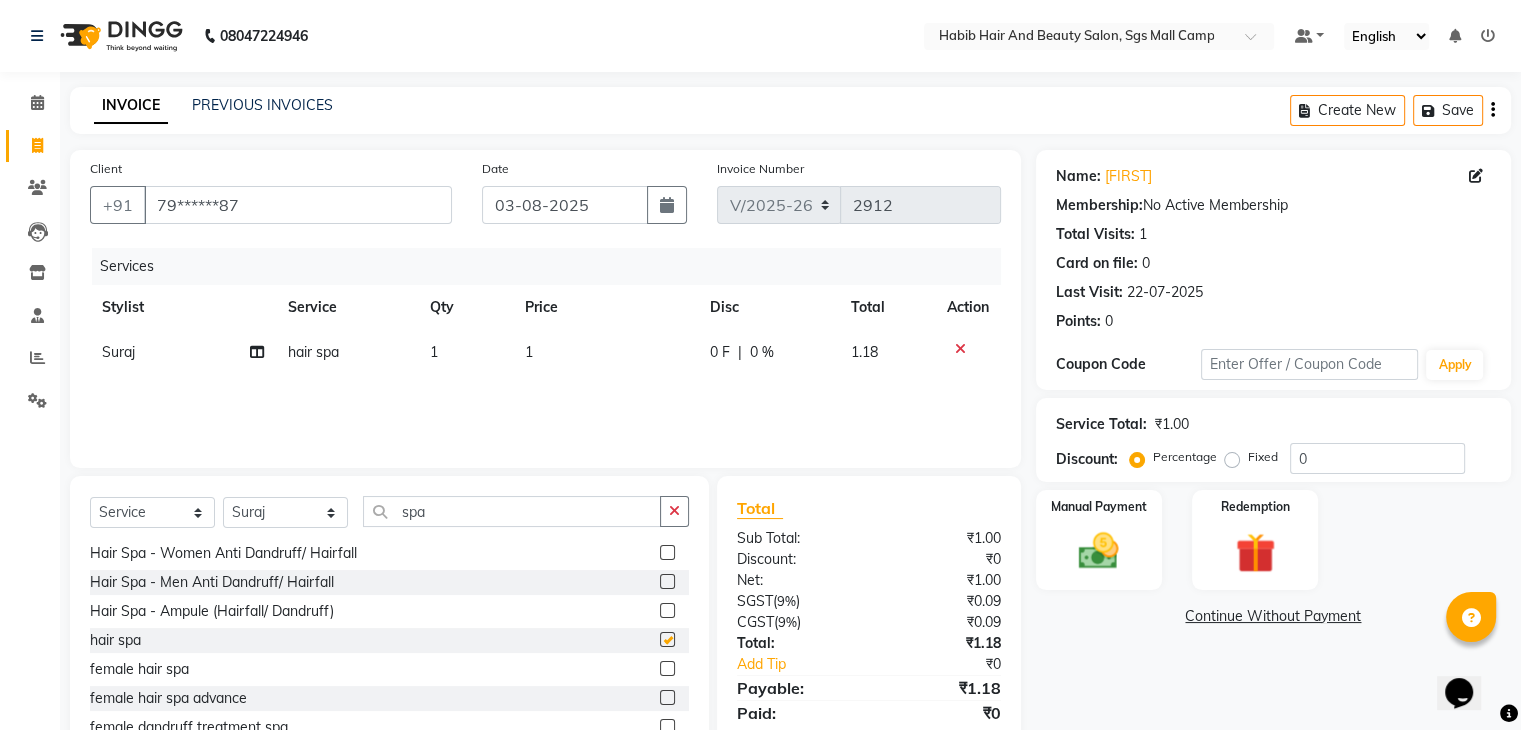 checkbox on "false" 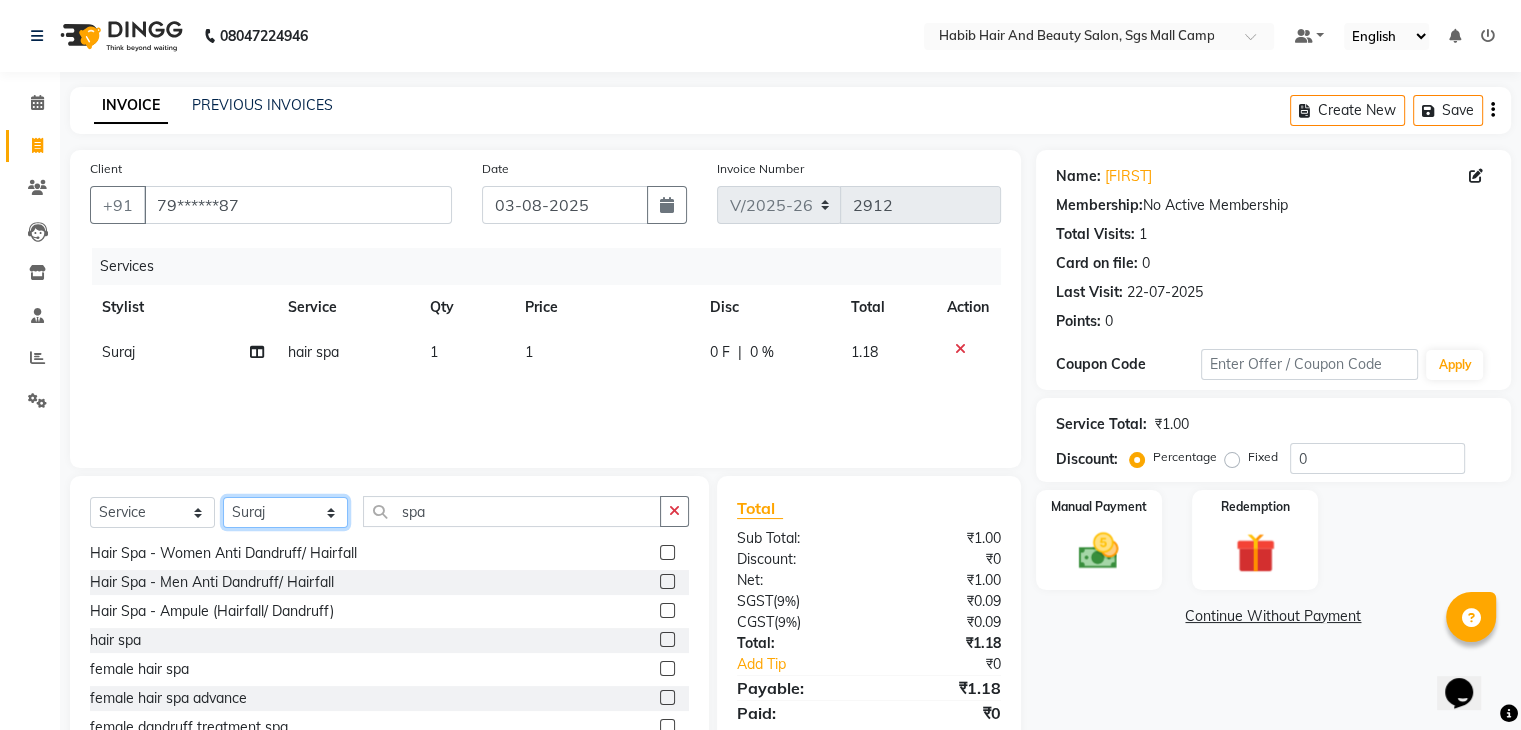 click on "Select Stylist [FIRST] [LAST] [FIRST]  [FIRST] Manager [FIRST]  [FIRST] [FIRST] [FIRST]  [FIRST] [FIRST]" 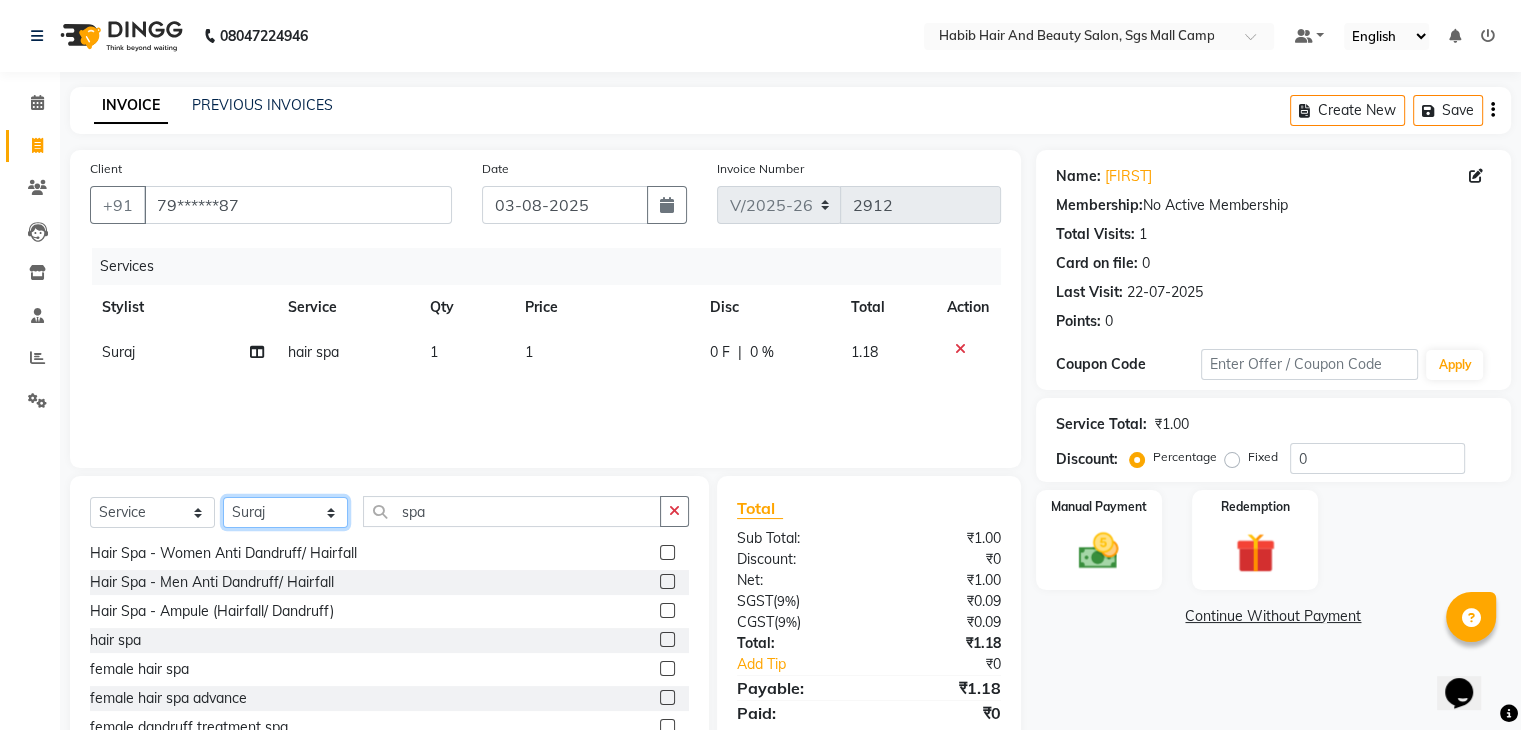 select on "81153" 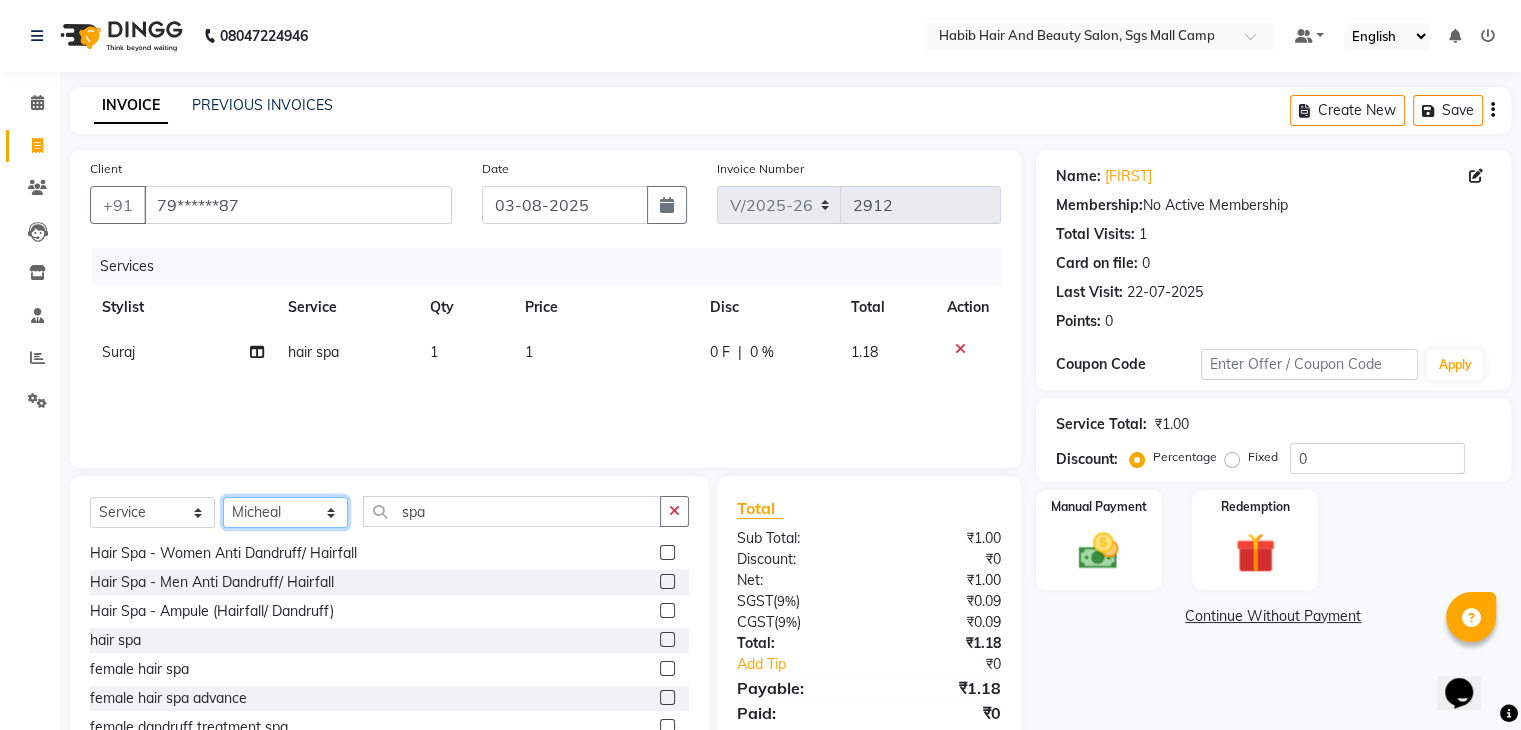 click on "Select Stylist [FIRST] [LAST] [FIRST]  [FIRST] Manager [FIRST]  [FIRST] [FIRST] [FIRST]  [FIRST] [FIRST]" 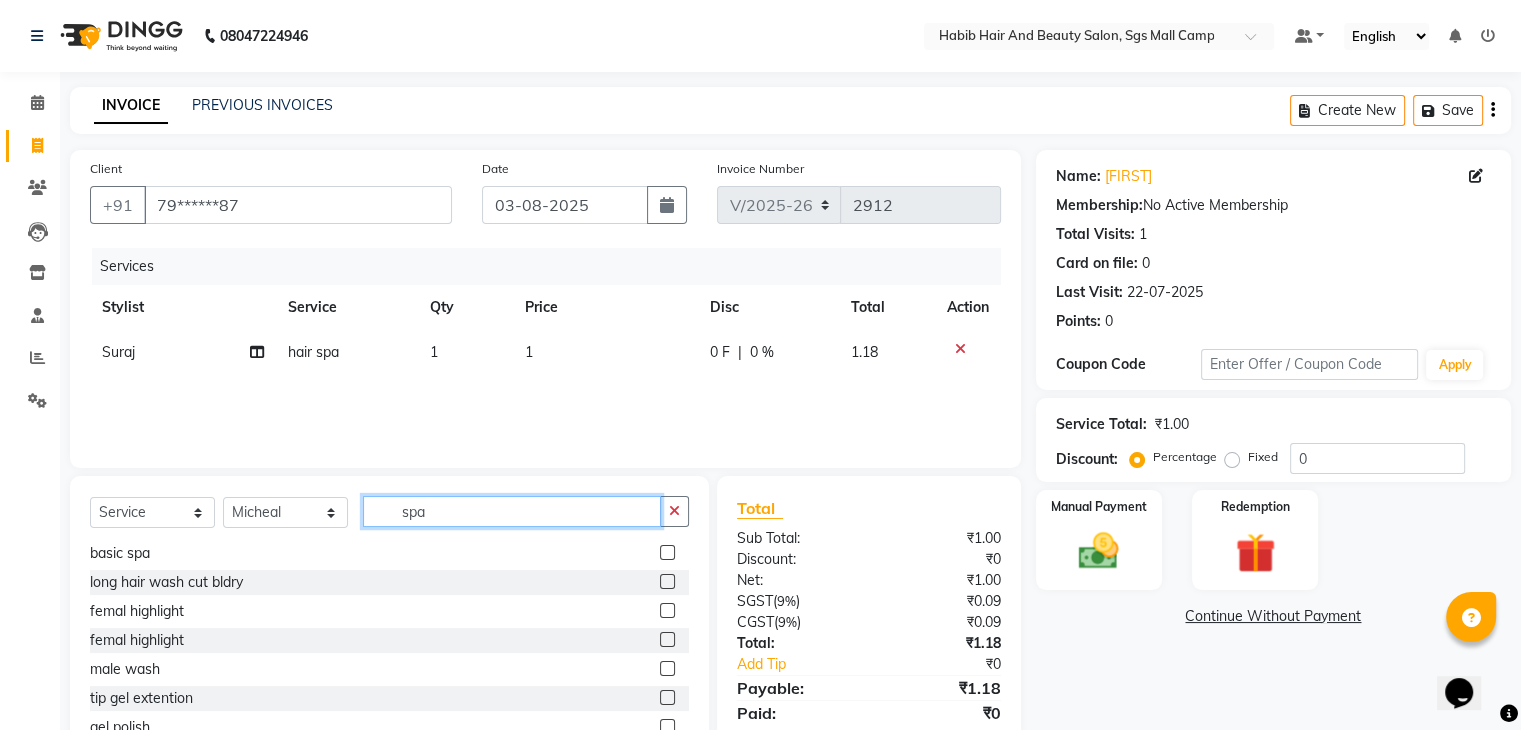 click on "spa" 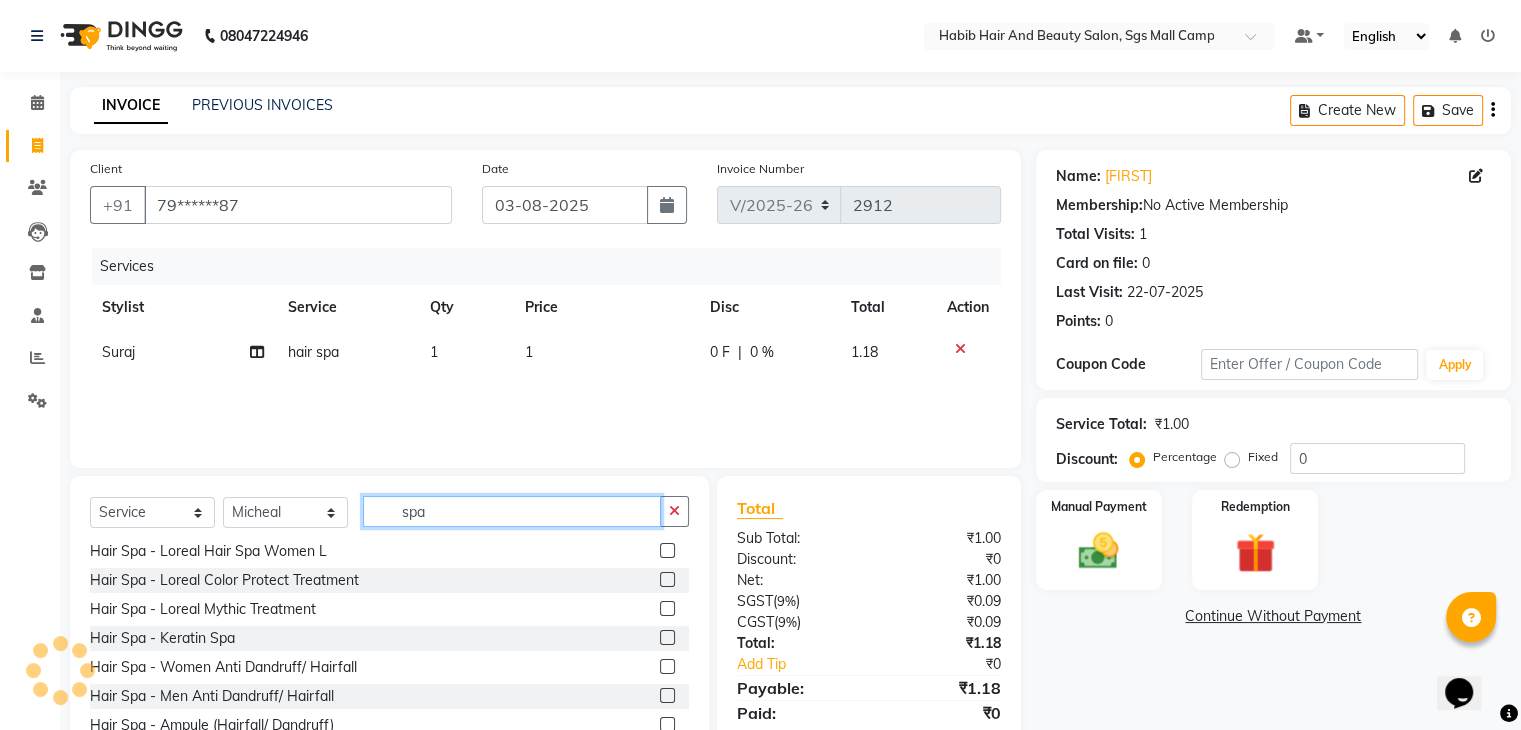 scroll, scrollTop: 317, scrollLeft: 0, axis: vertical 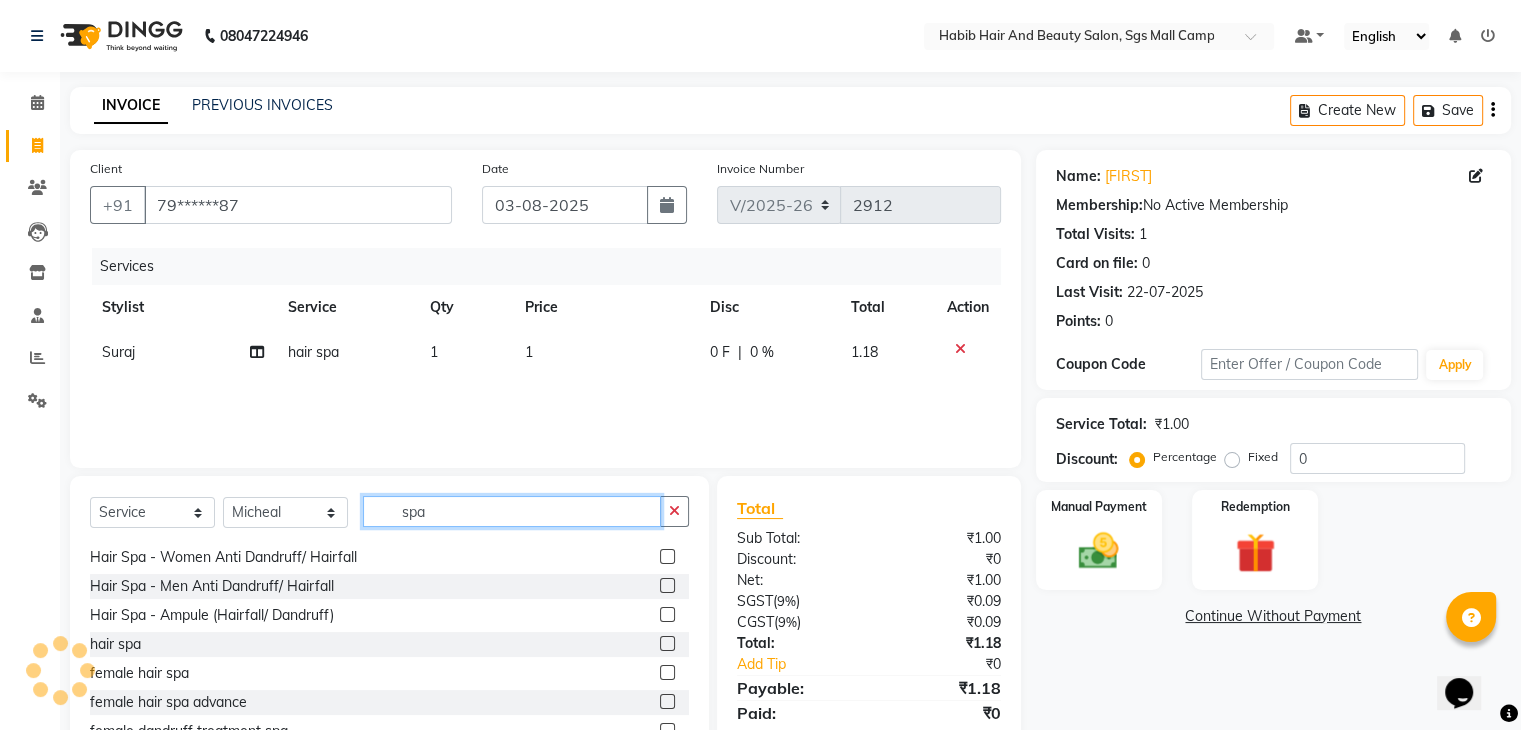 type on "spa" 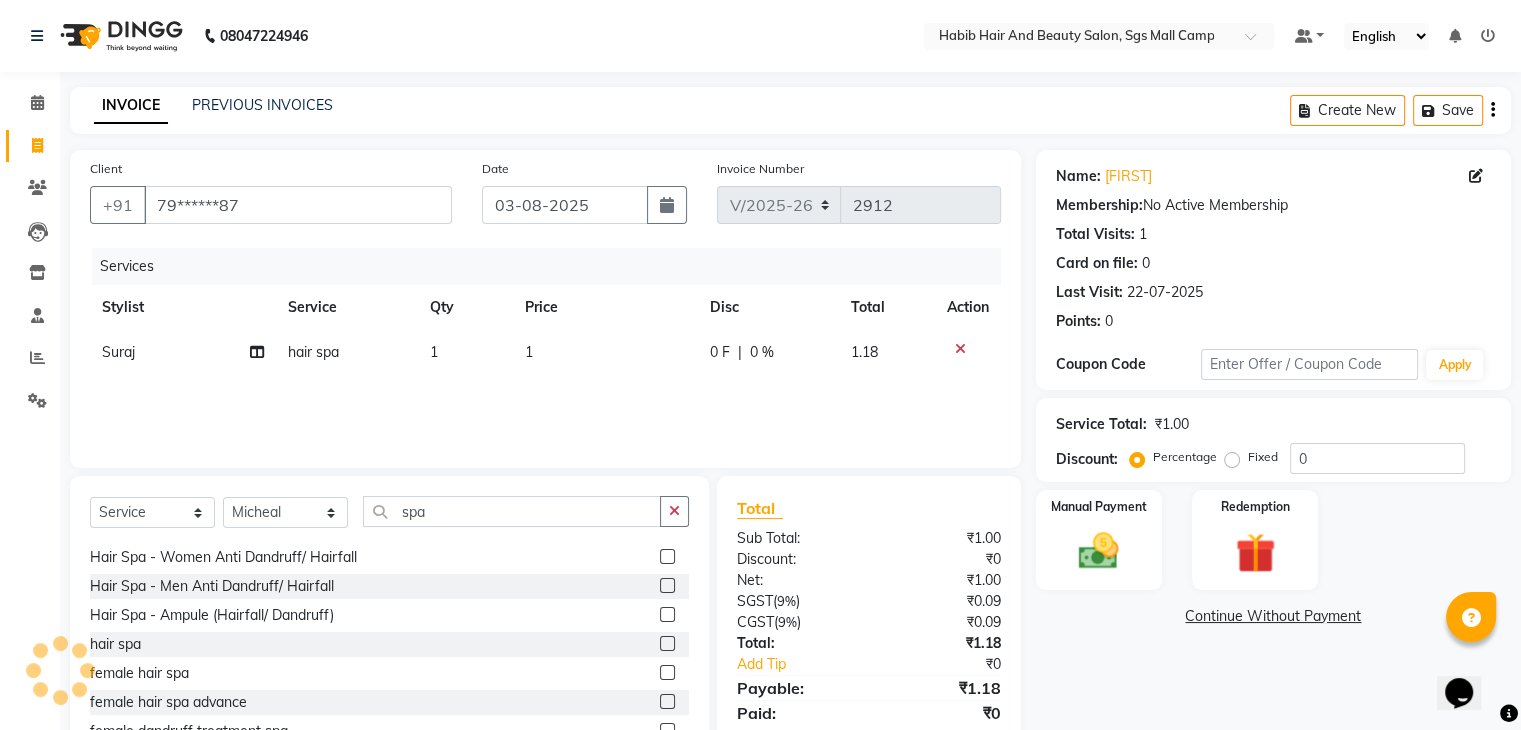 click 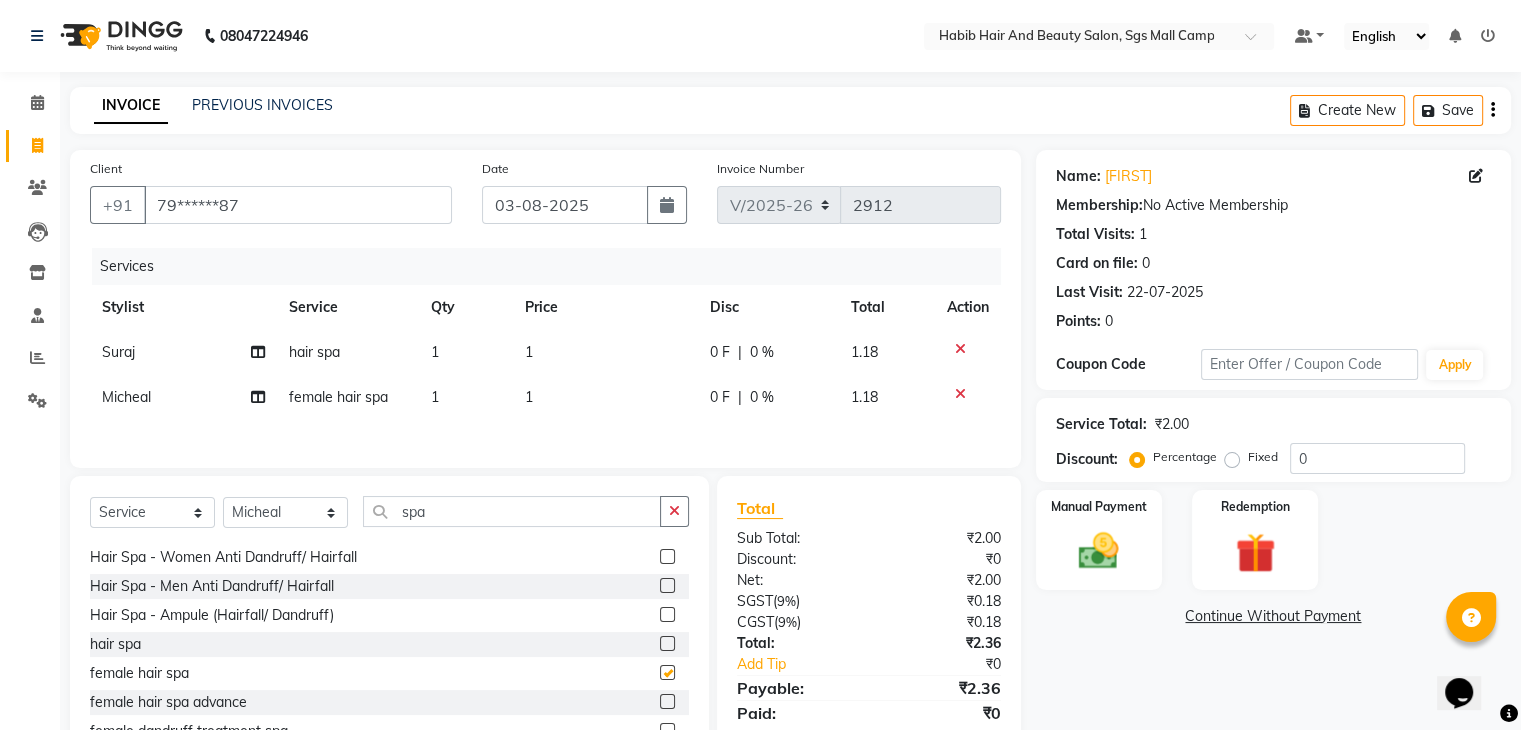 checkbox on "false" 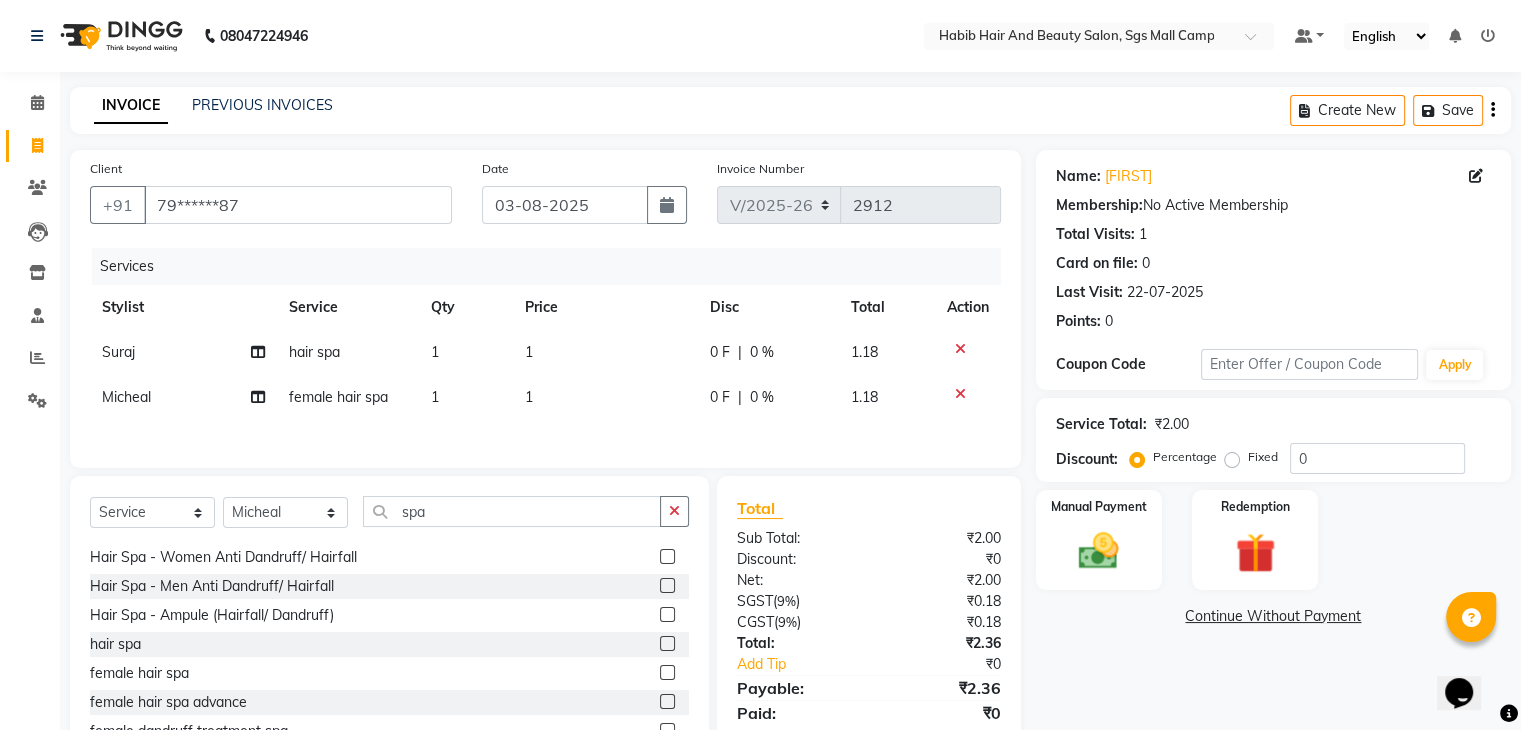 click on "1" 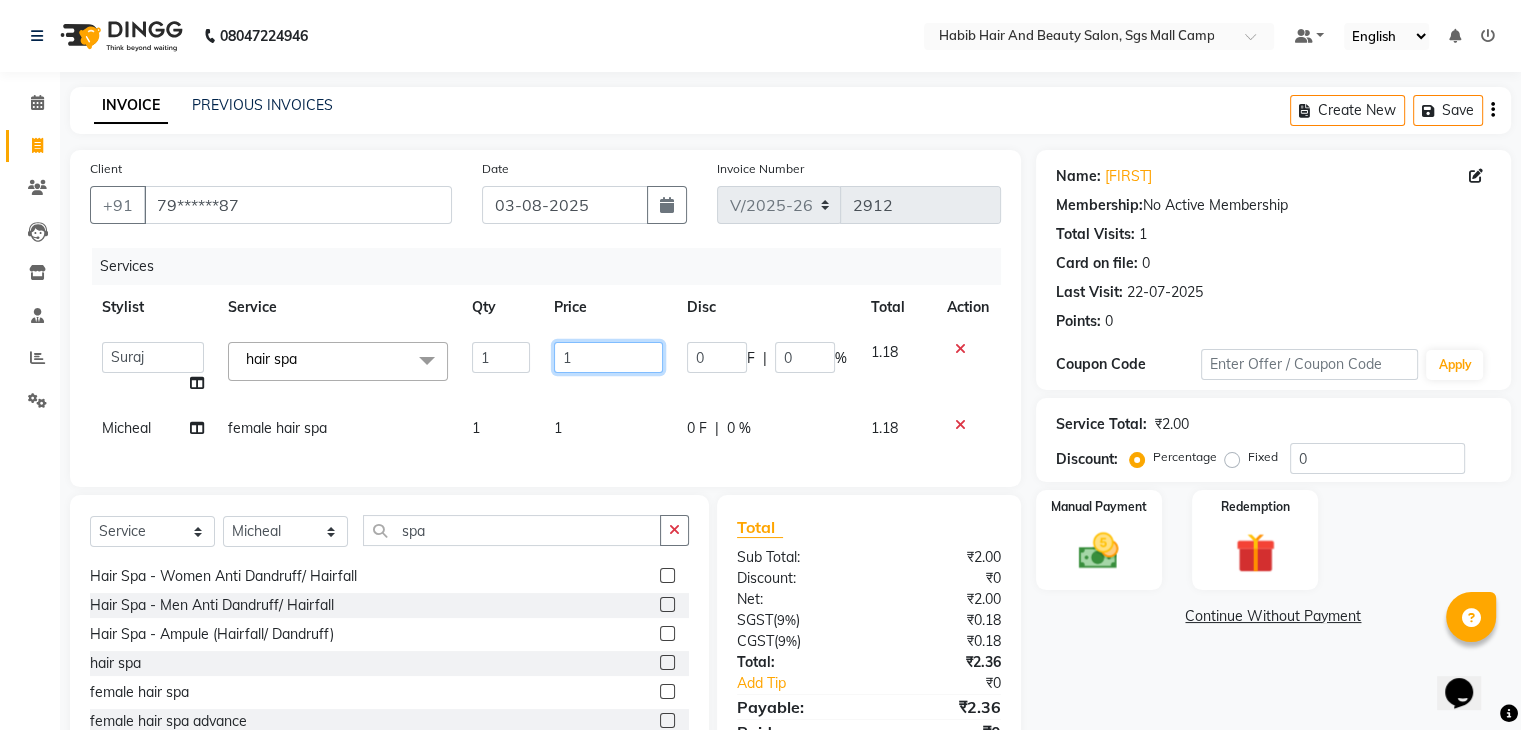 click on "1" 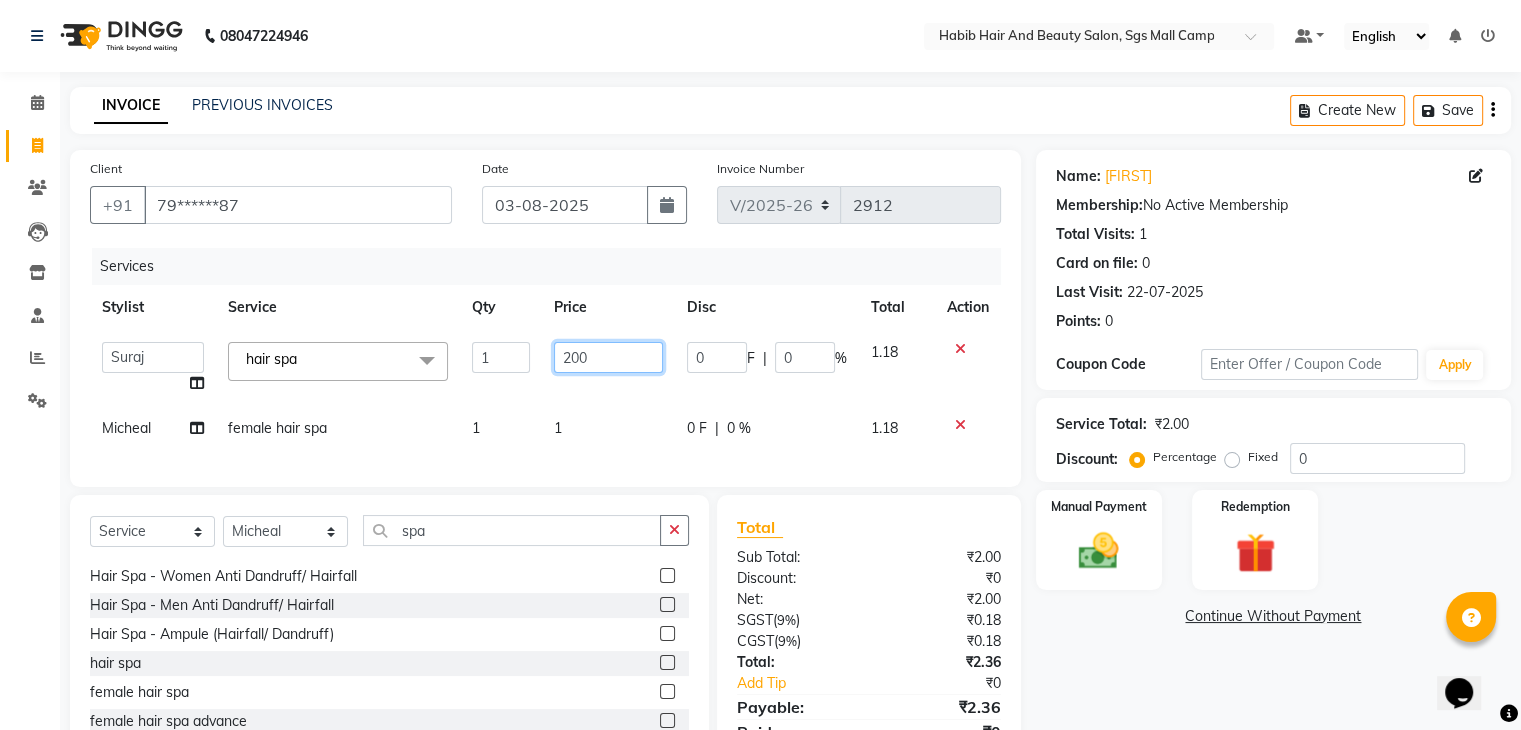 type on "2000" 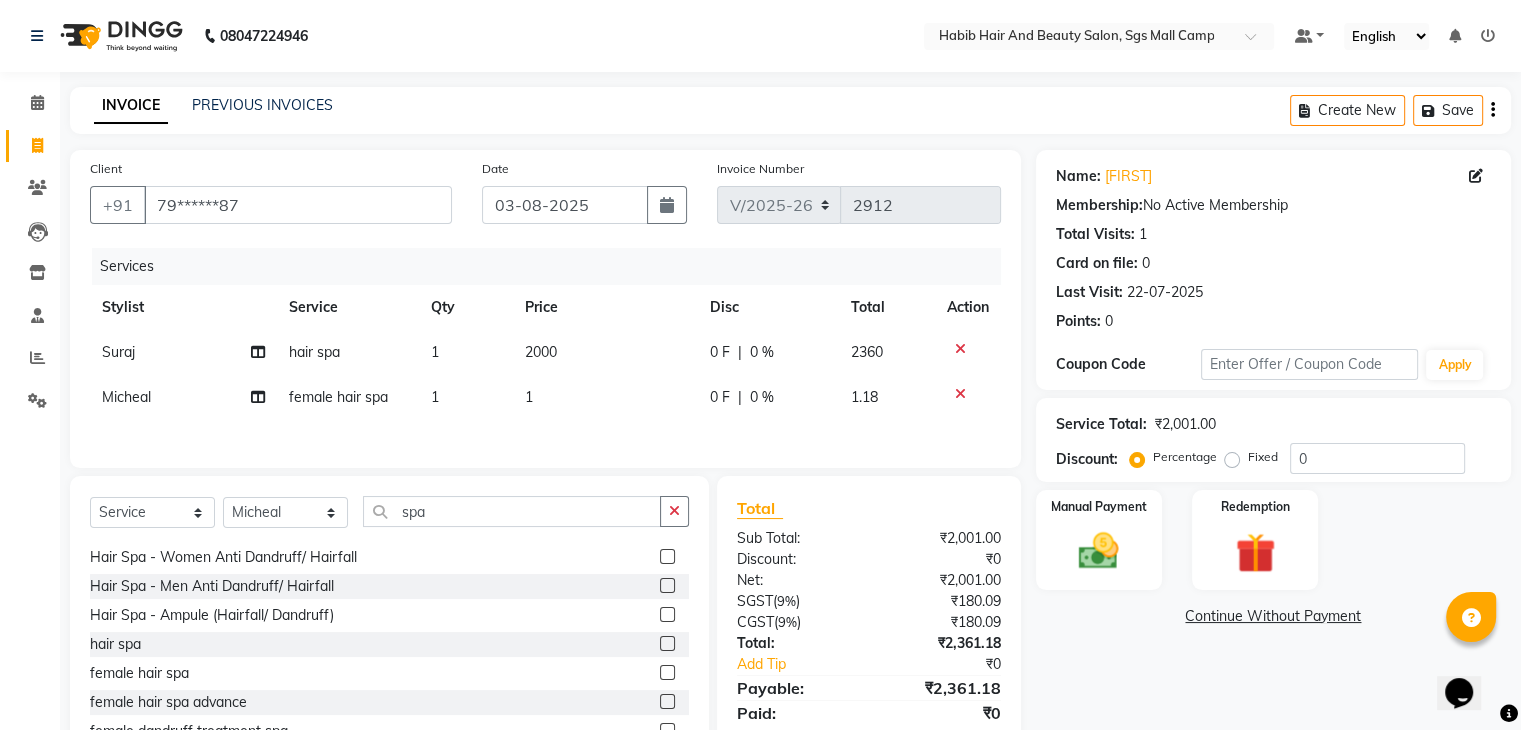 click on "Services Stylist Service Qty Price Disc Total Action Suraj  hair spa 1 2000 0 F | 0 % 2360 Micheal  female hair spa 1 1 0 F | 0 % 1.18" 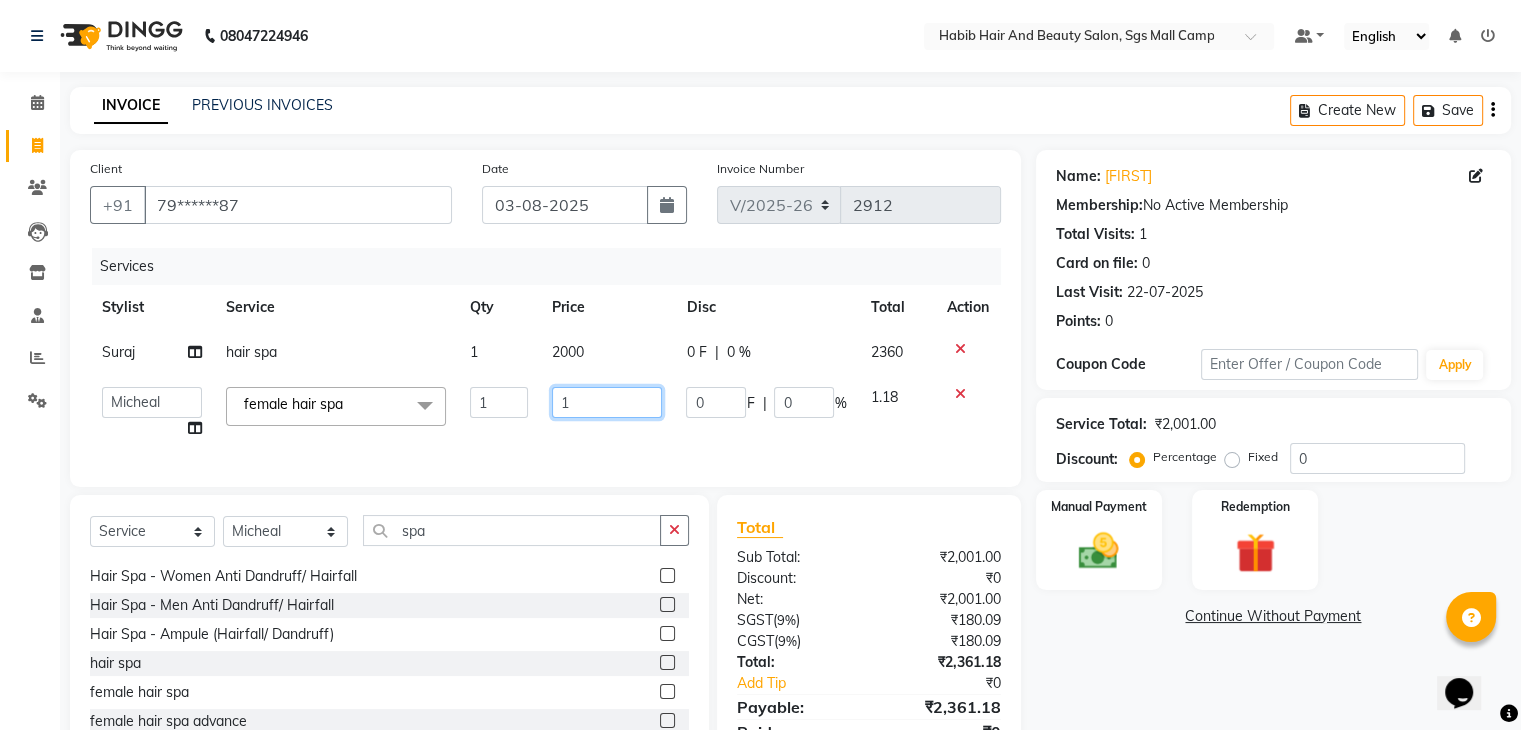 click on "1" 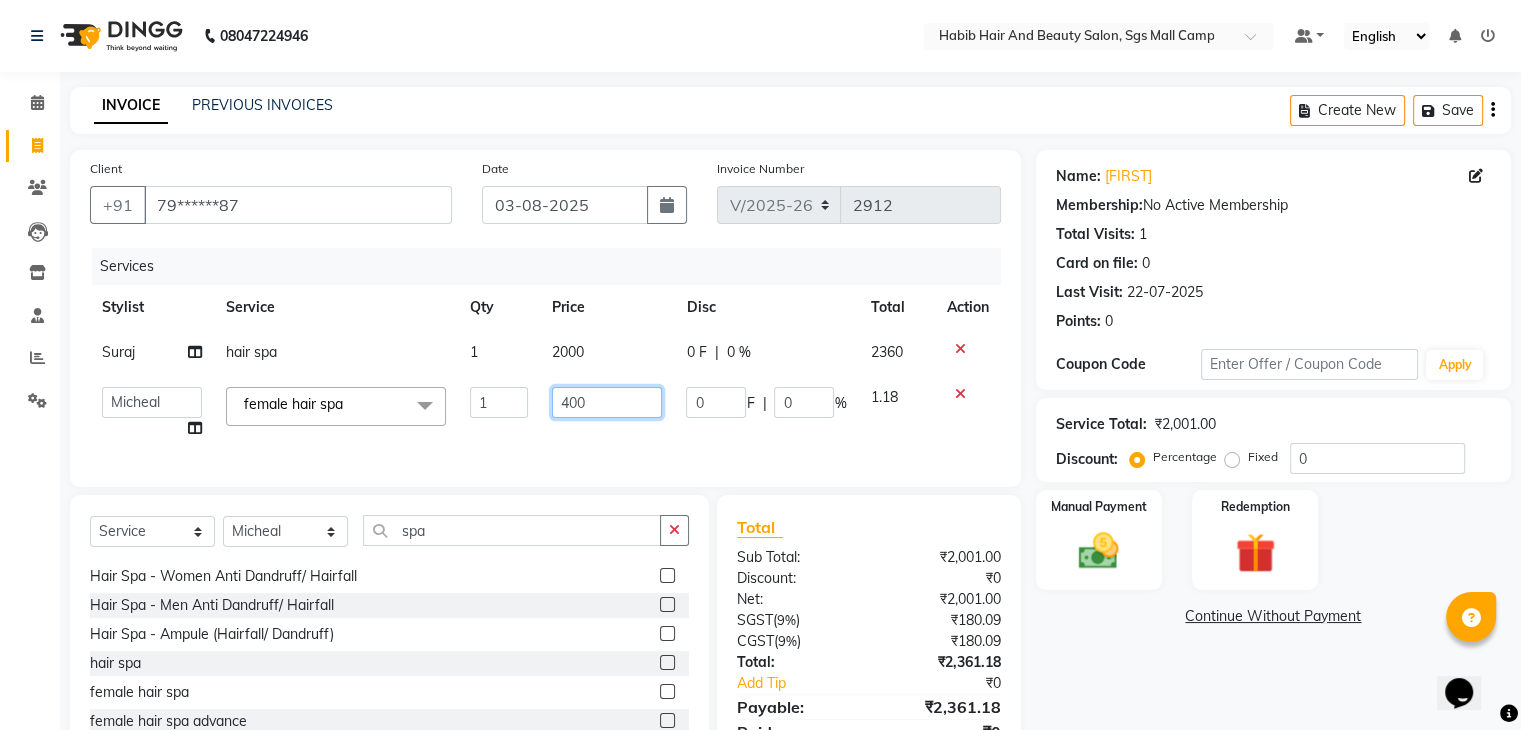 type on "4000" 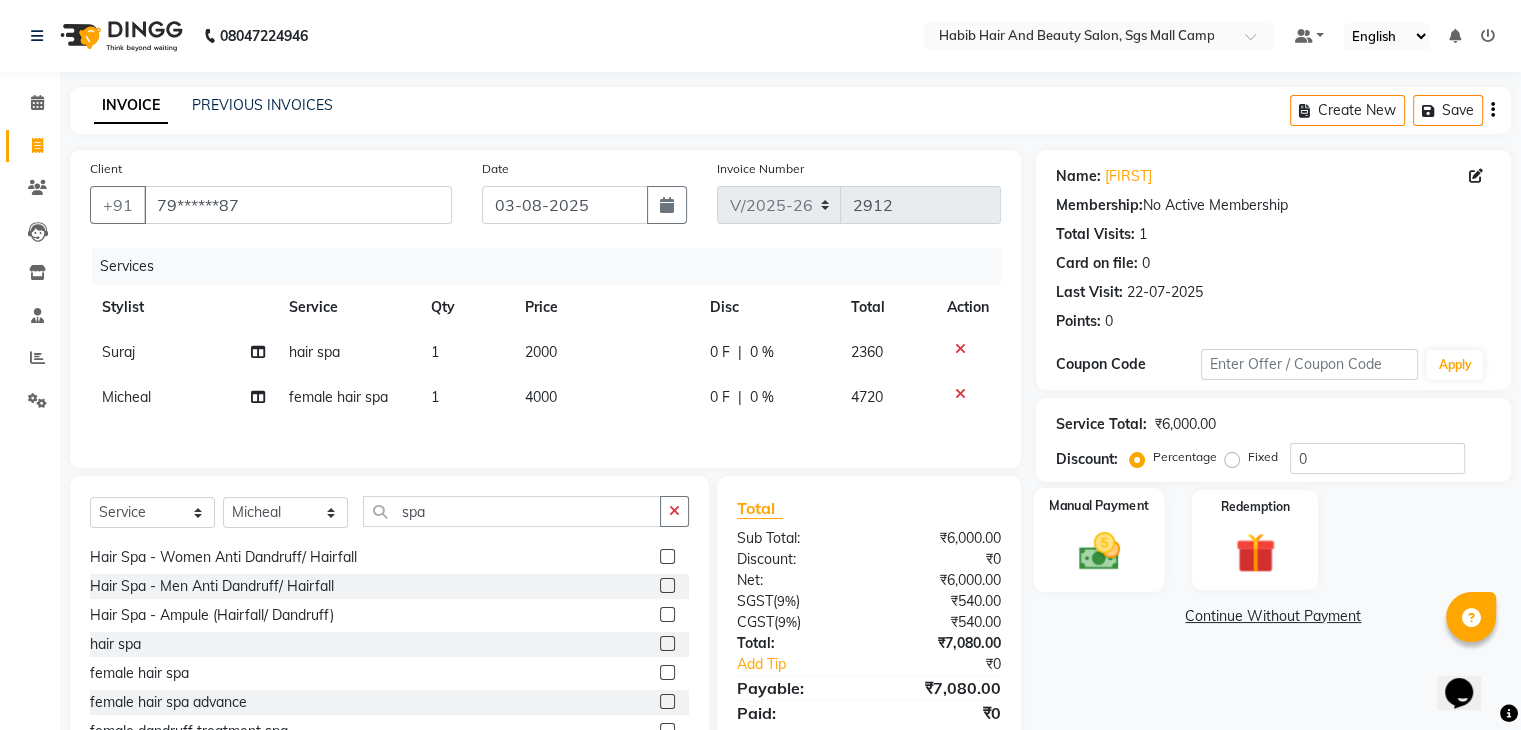 click on "Manual Payment" 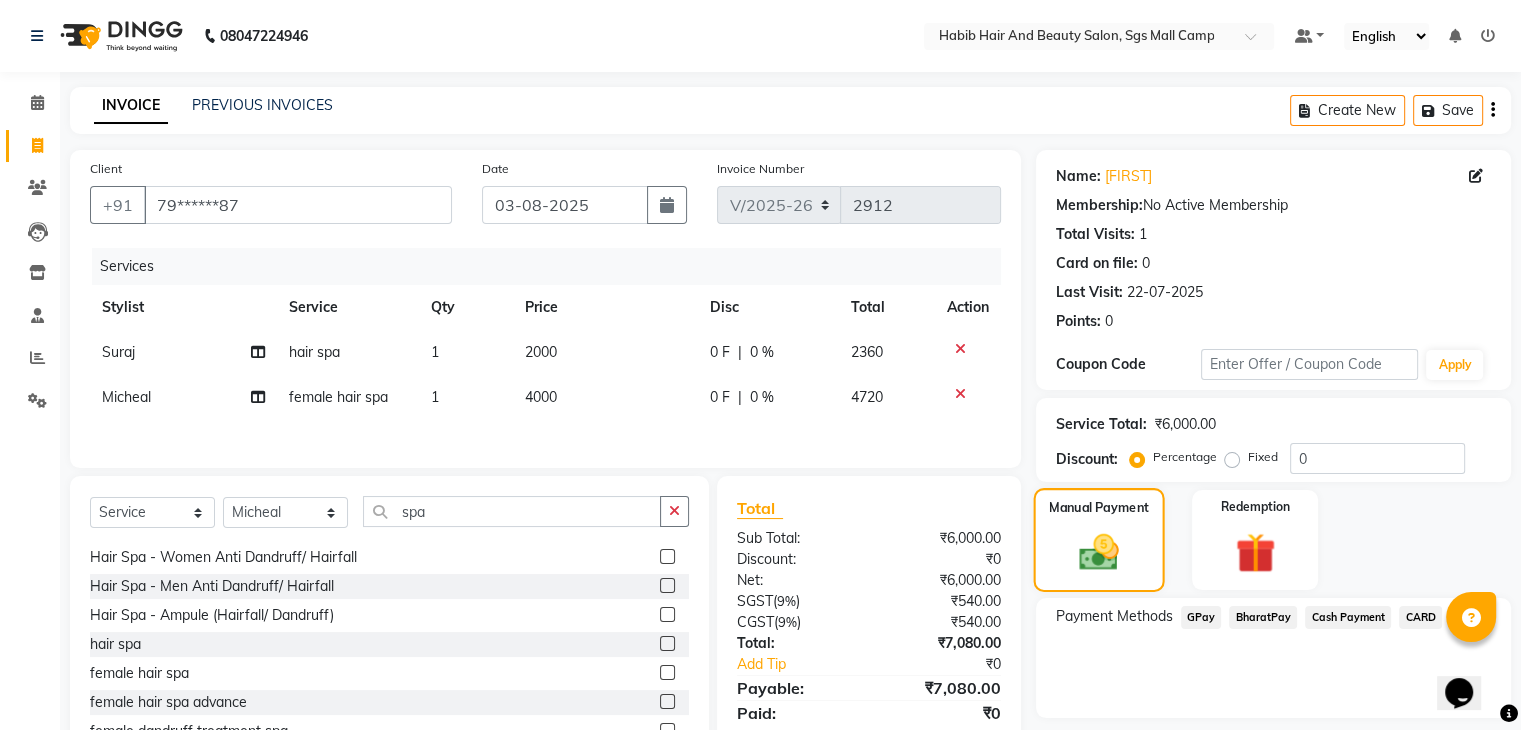 click on "Manual Payment" 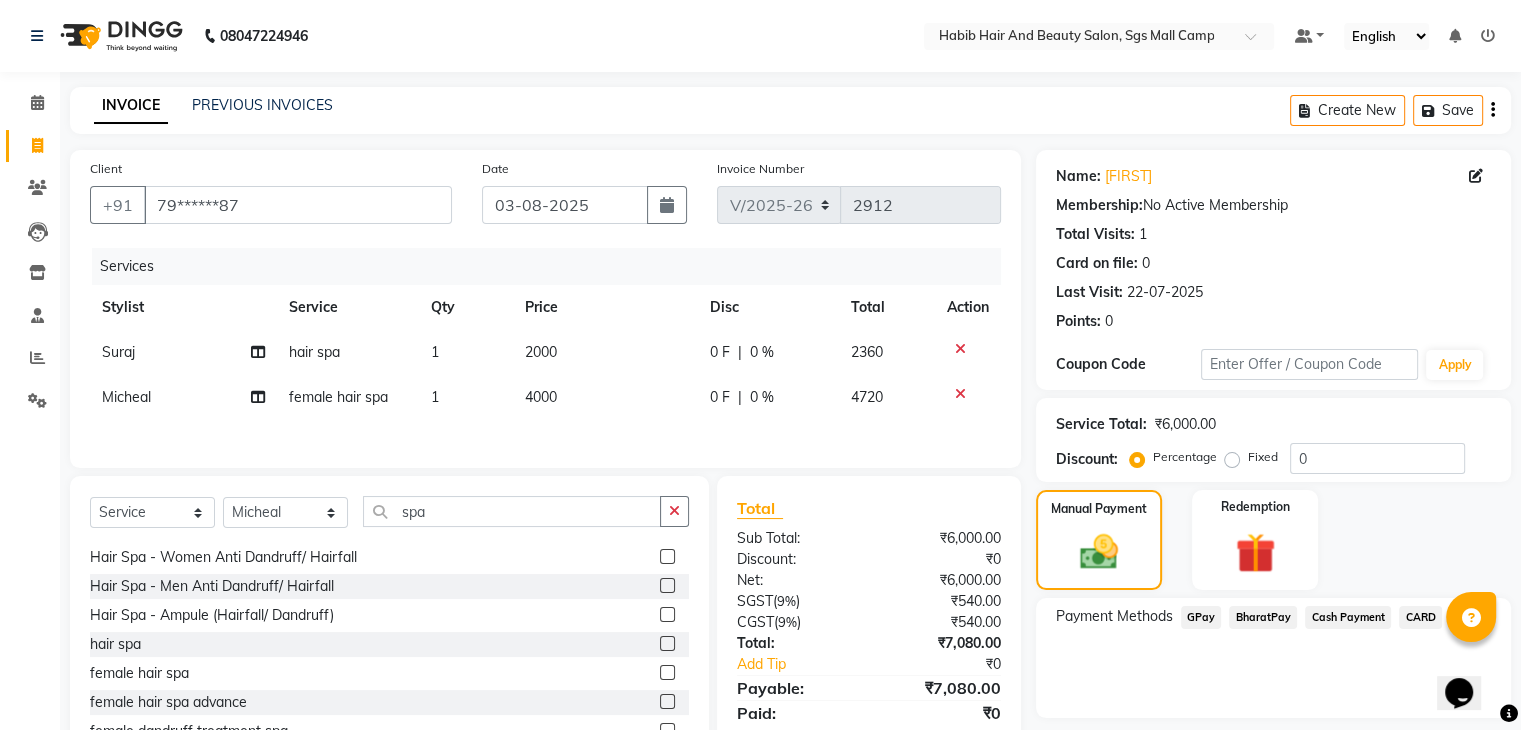 click on "CARD" 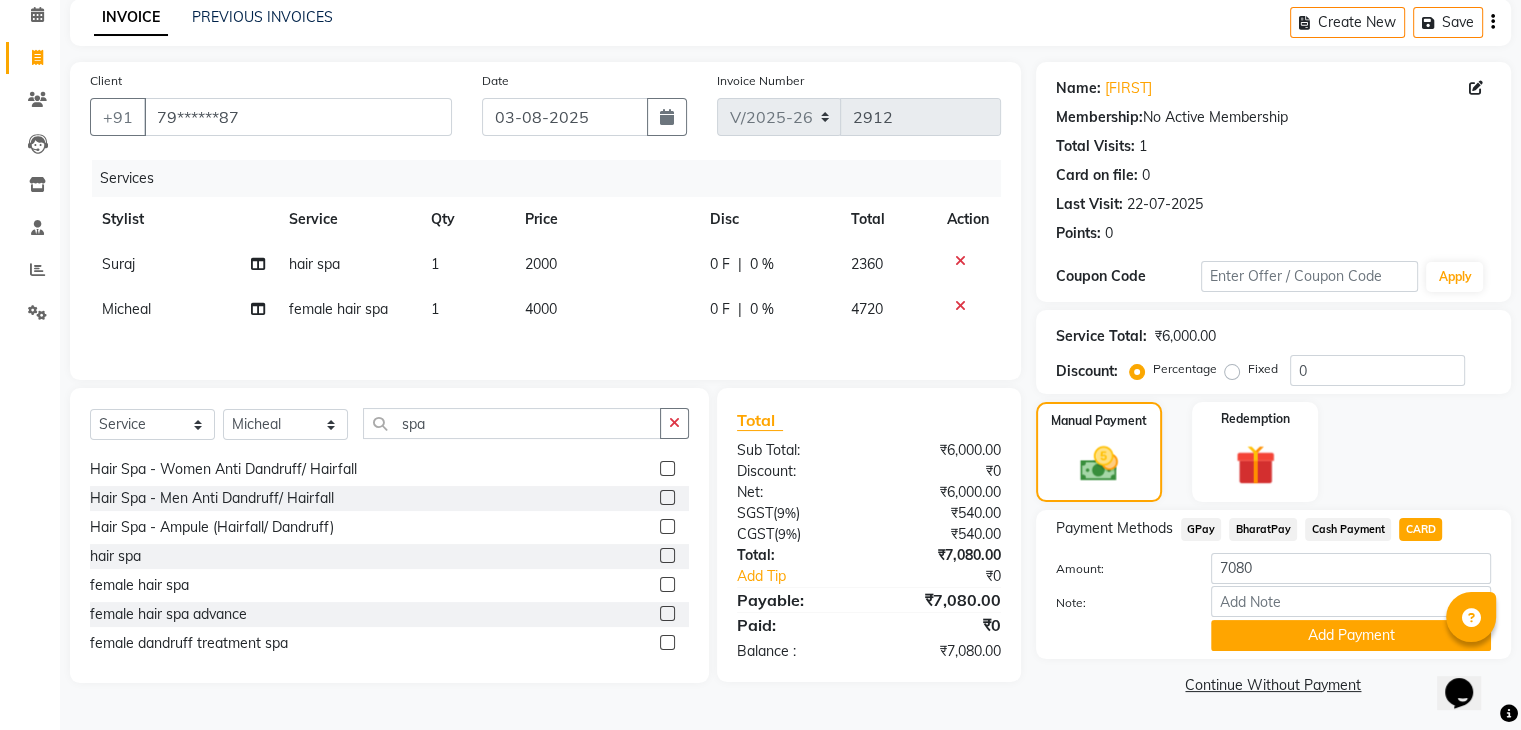 scroll, scrollTop: 89, scrollLeft: 0, axis: vertical 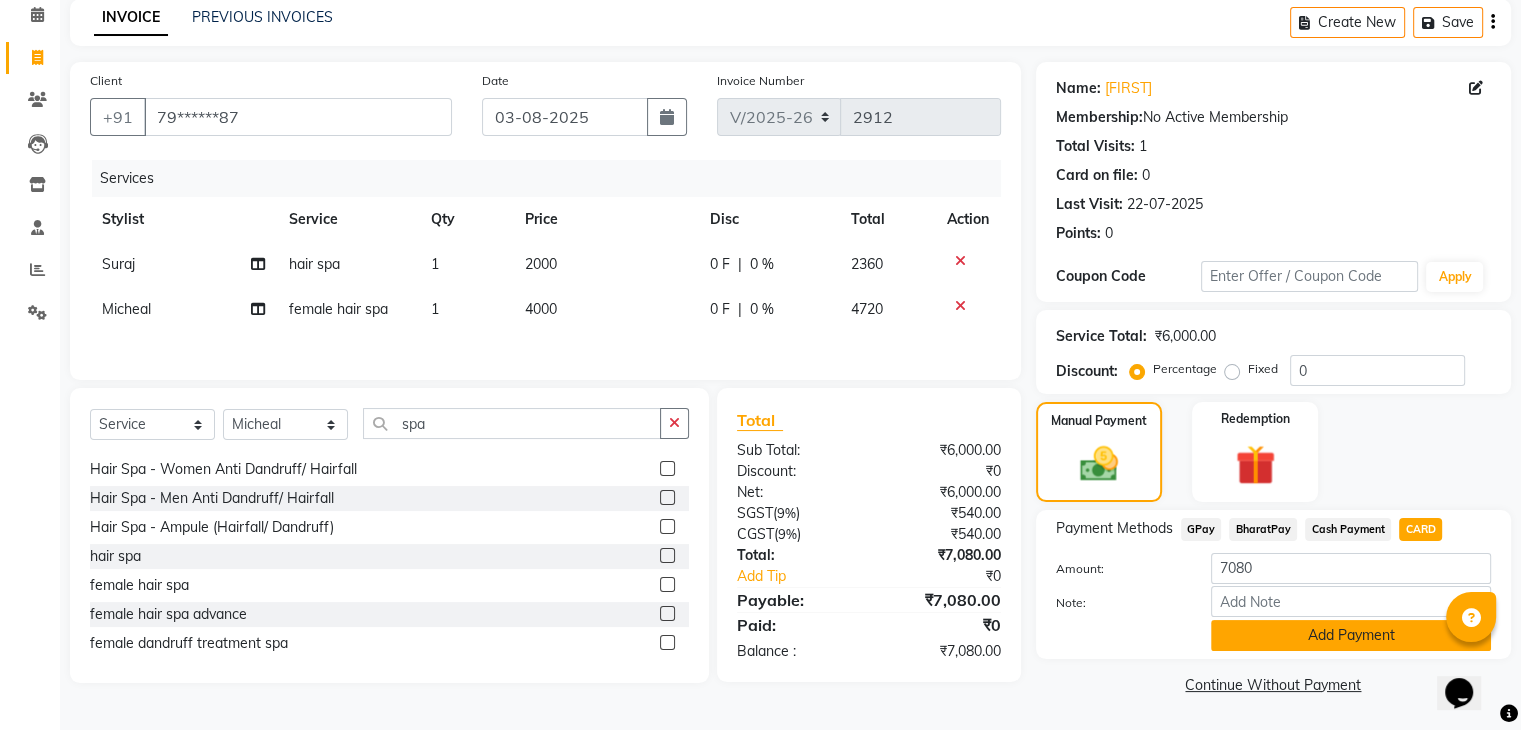 click on "Add Payment" 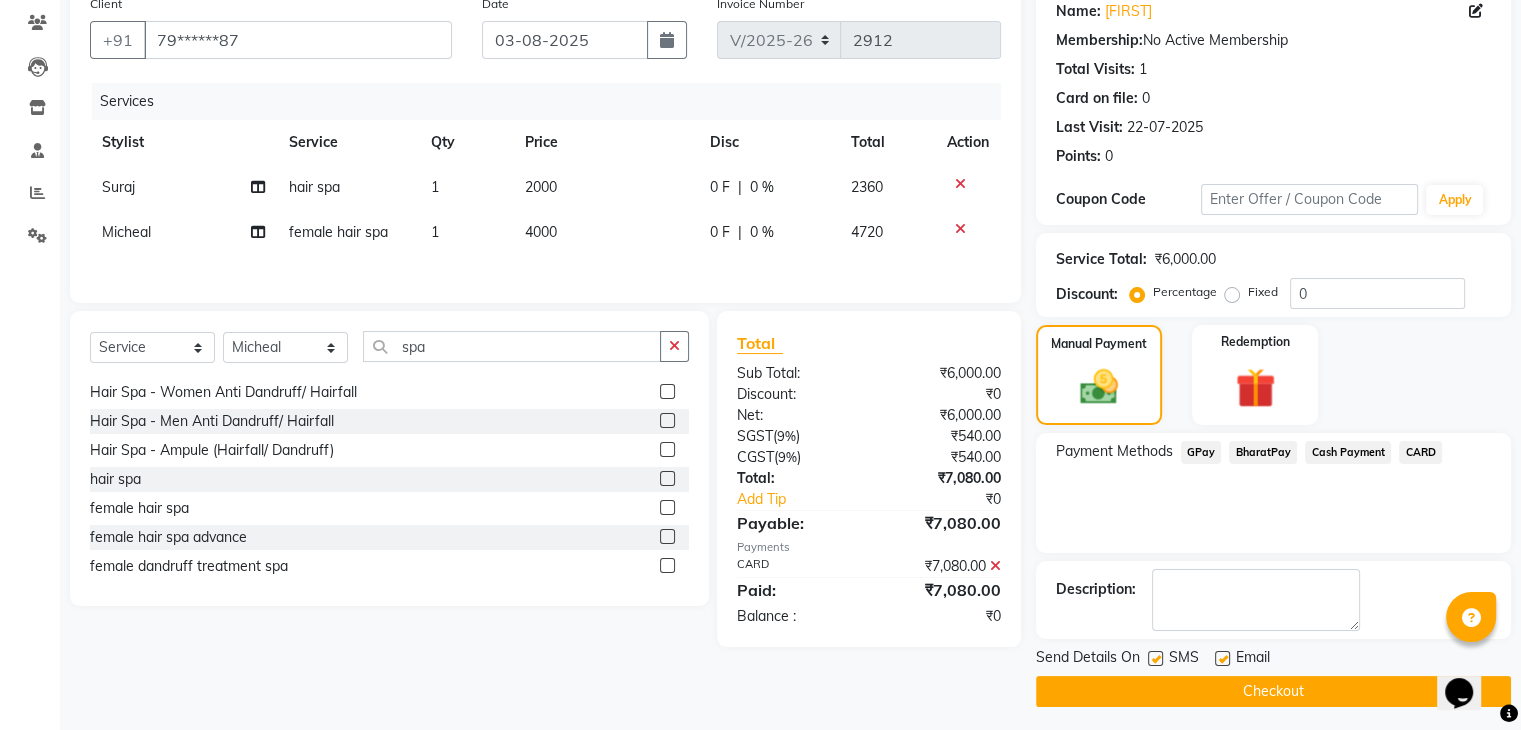 scroll, scrollTop: 171, scrollLeft: 0, axis: vertical 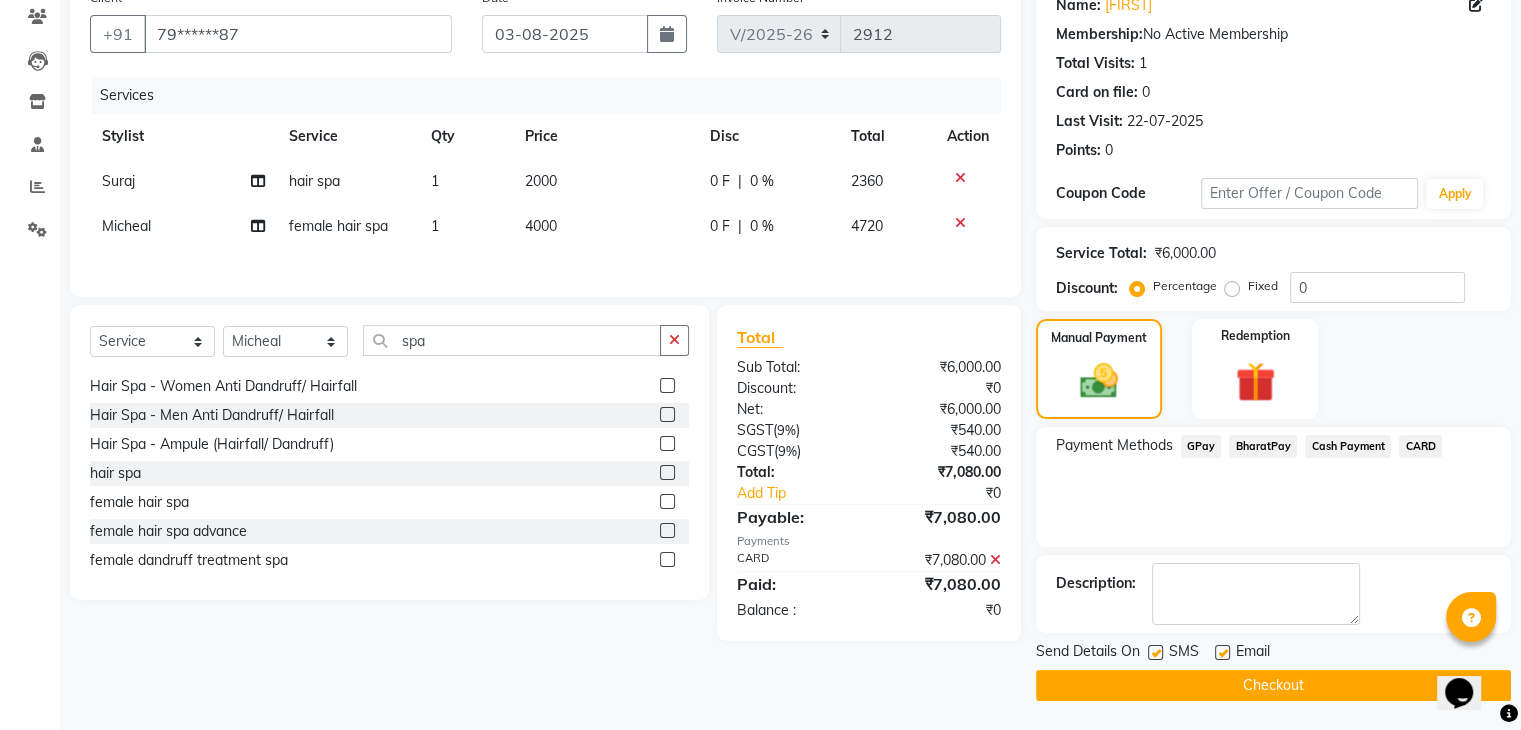 click on "Checkout" 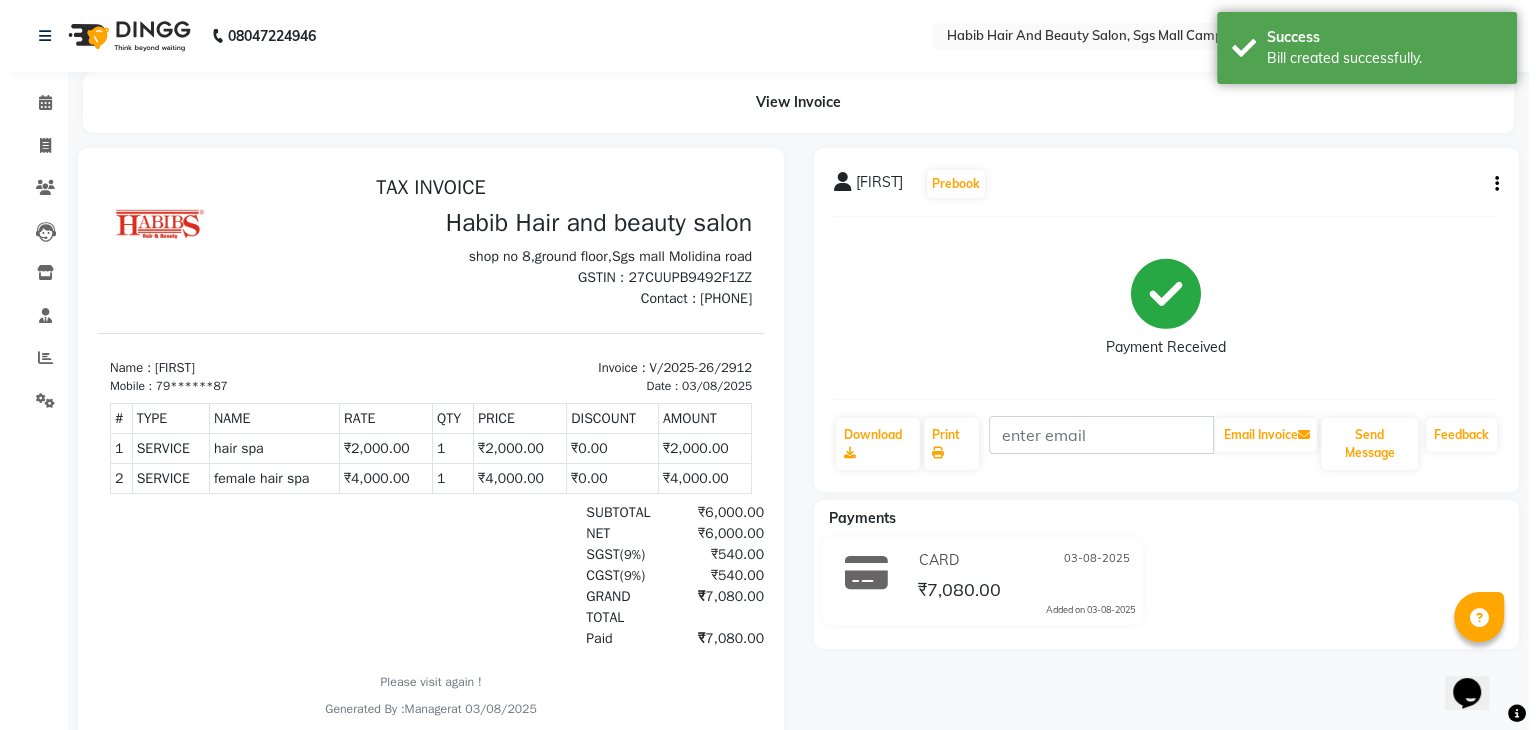 scroll, scrollTop: 0, scrollLeft: 0, axis: both 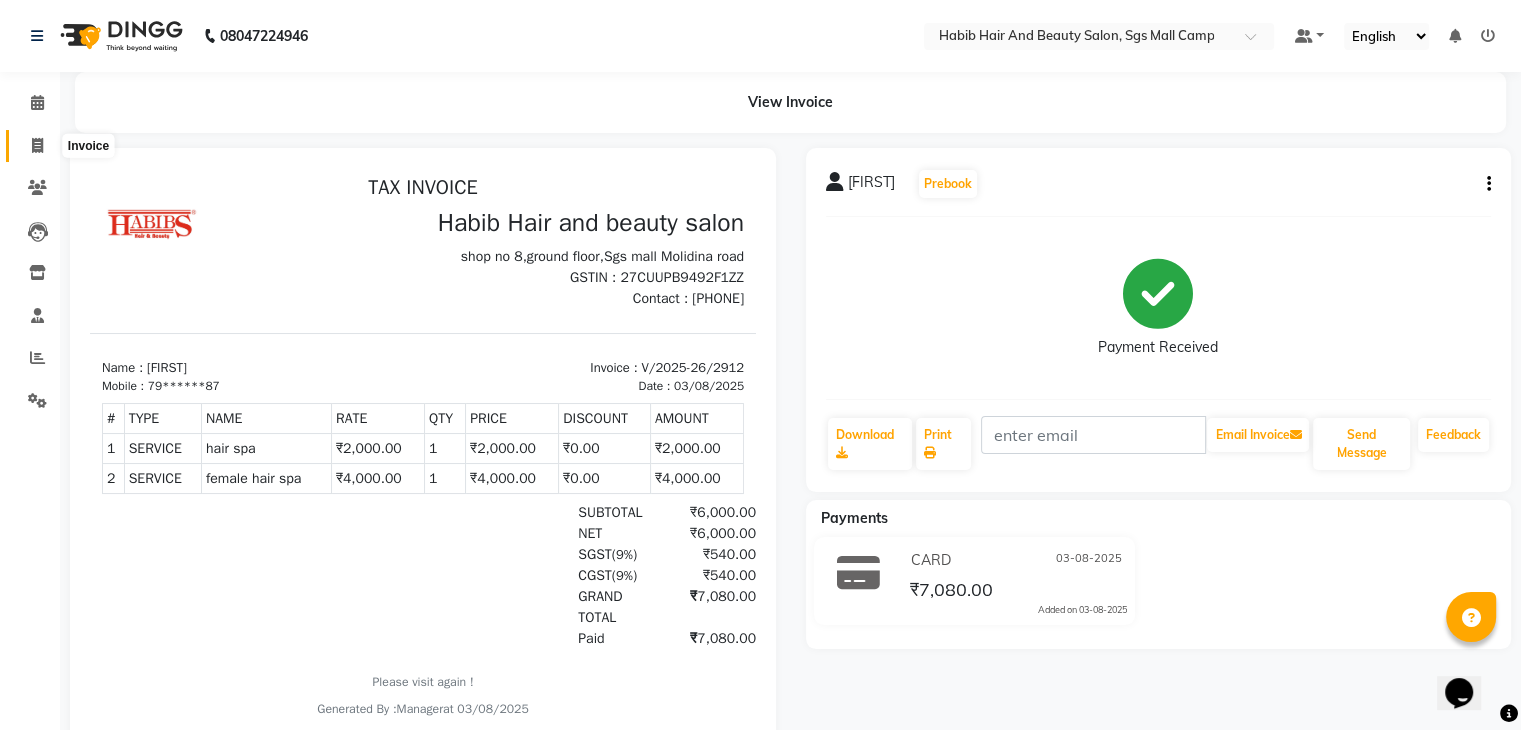click 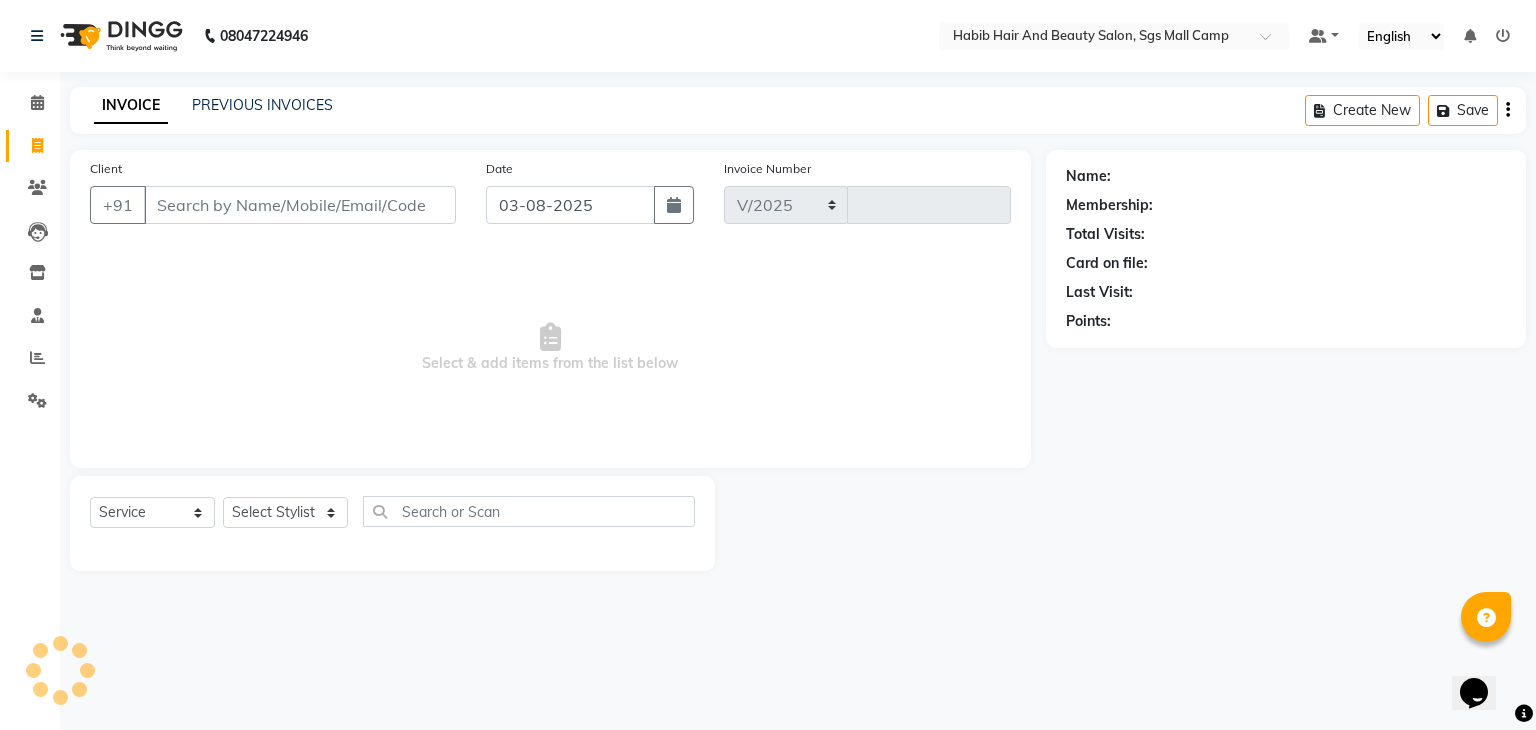 select on "8362" 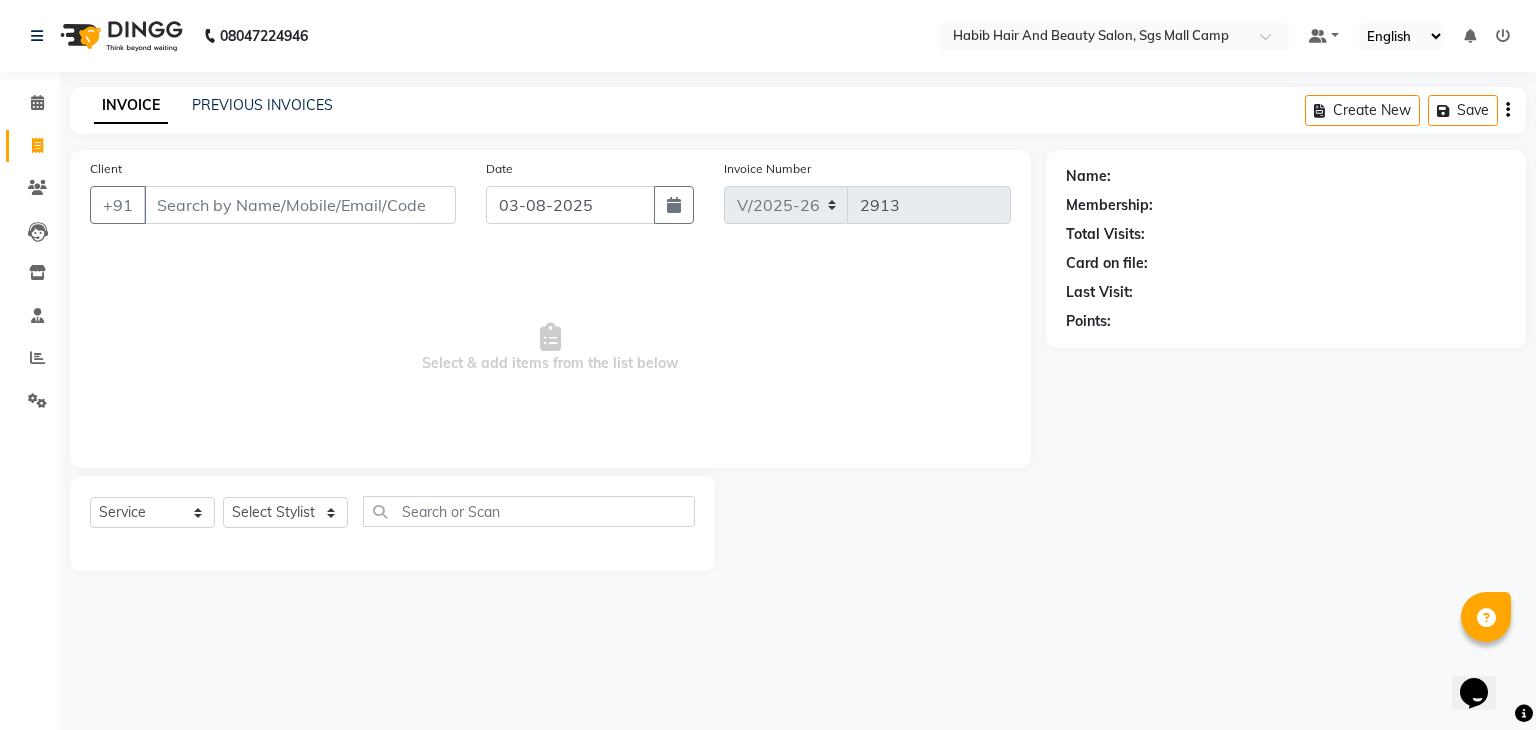 click on "Client +91" 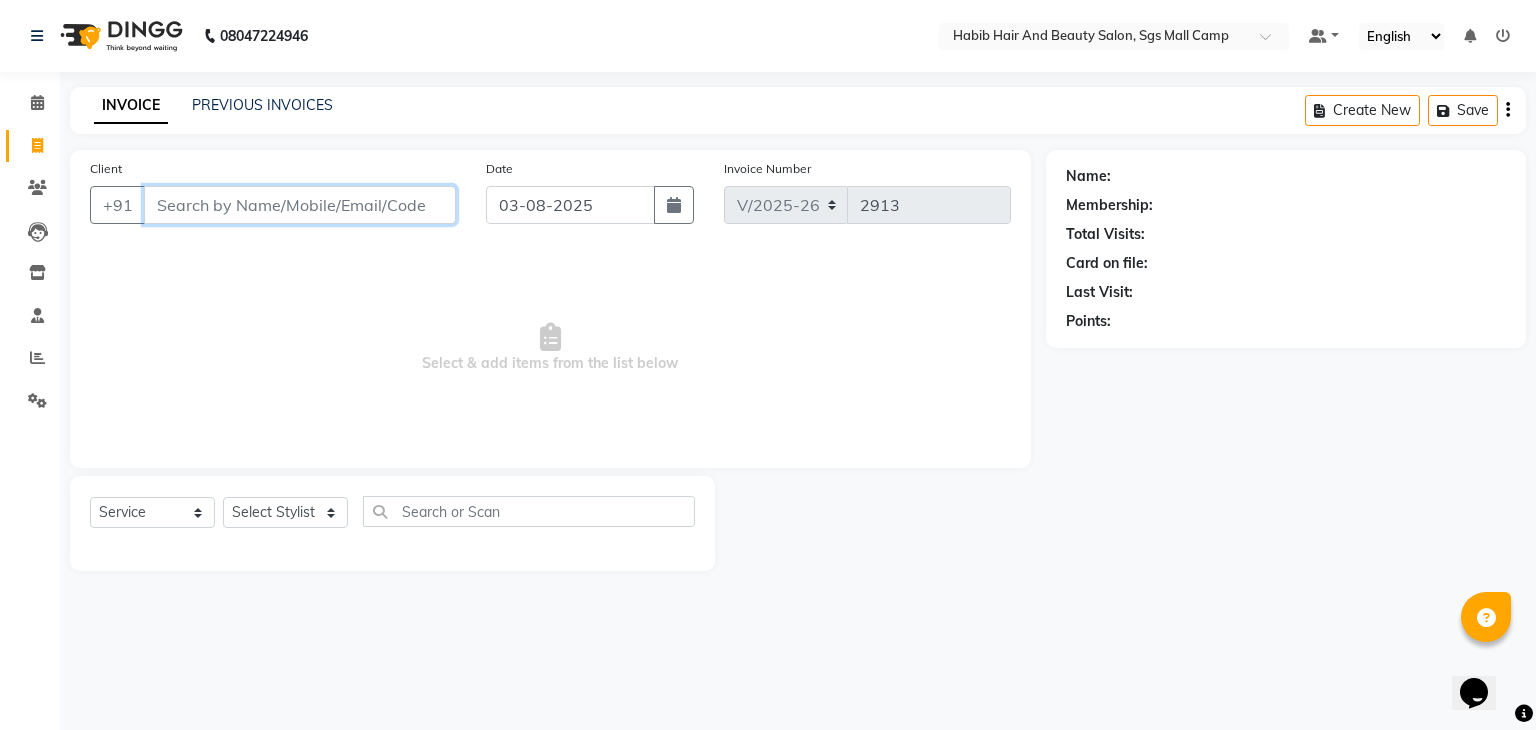 click on "Client" at bounding box center [300, 205] 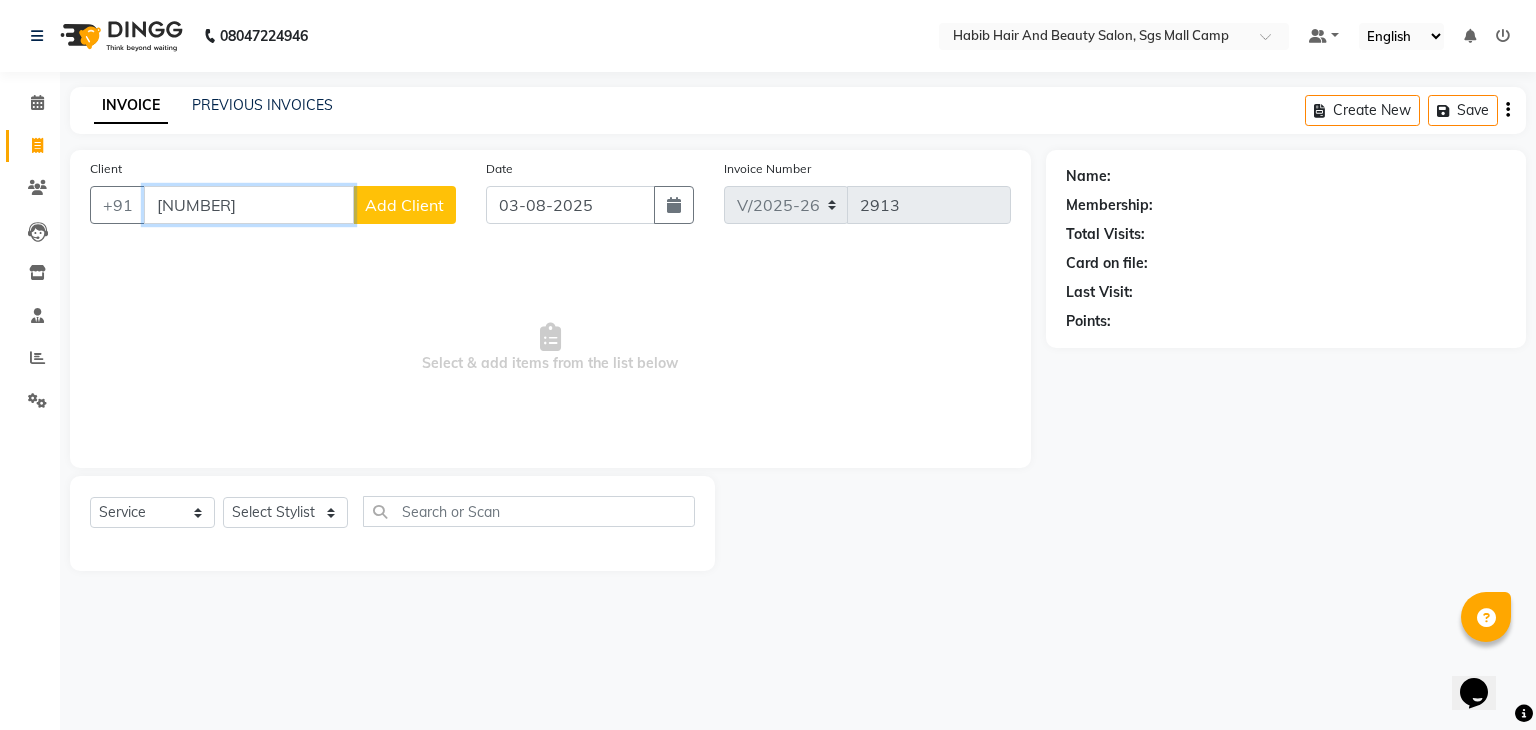 type on "9452074947" 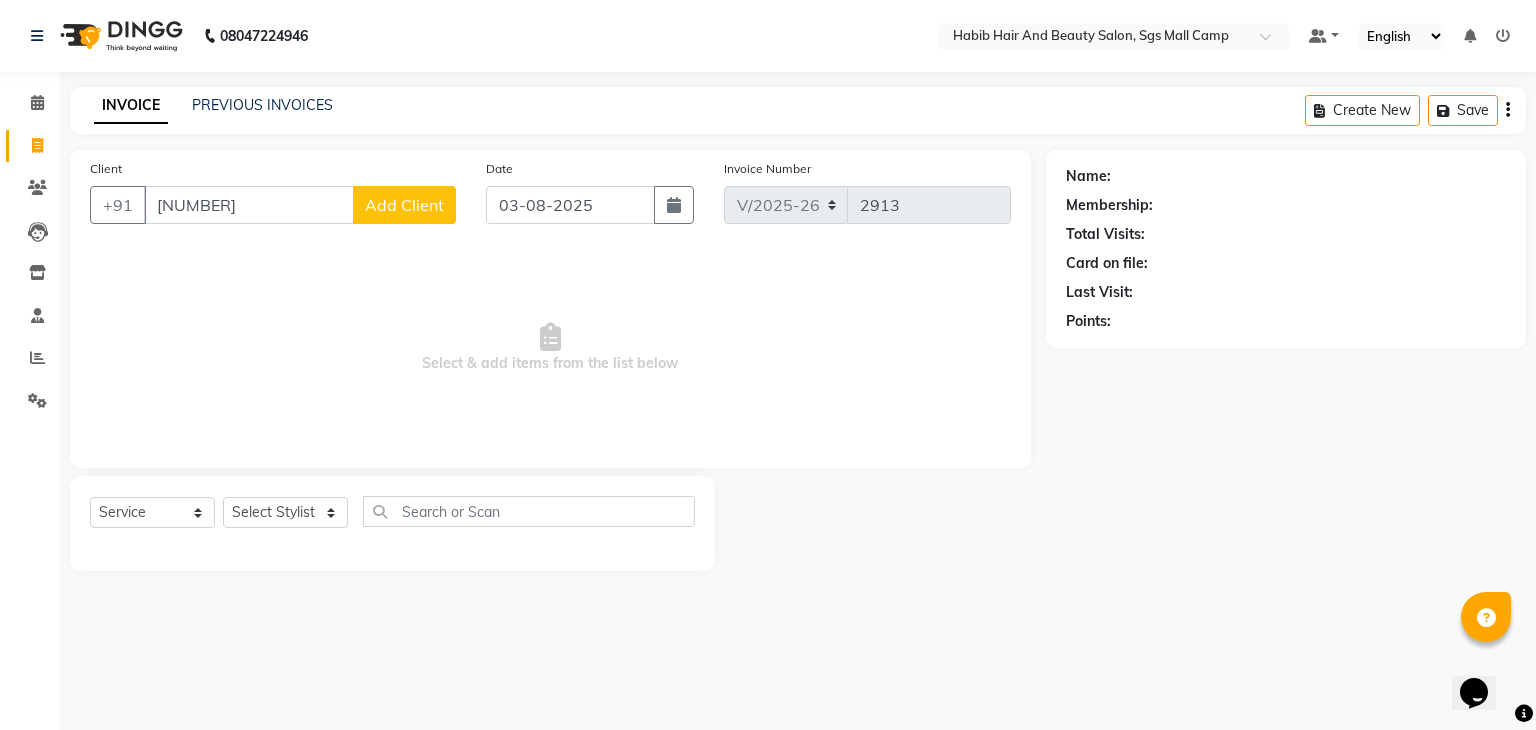 click on "Add Client" 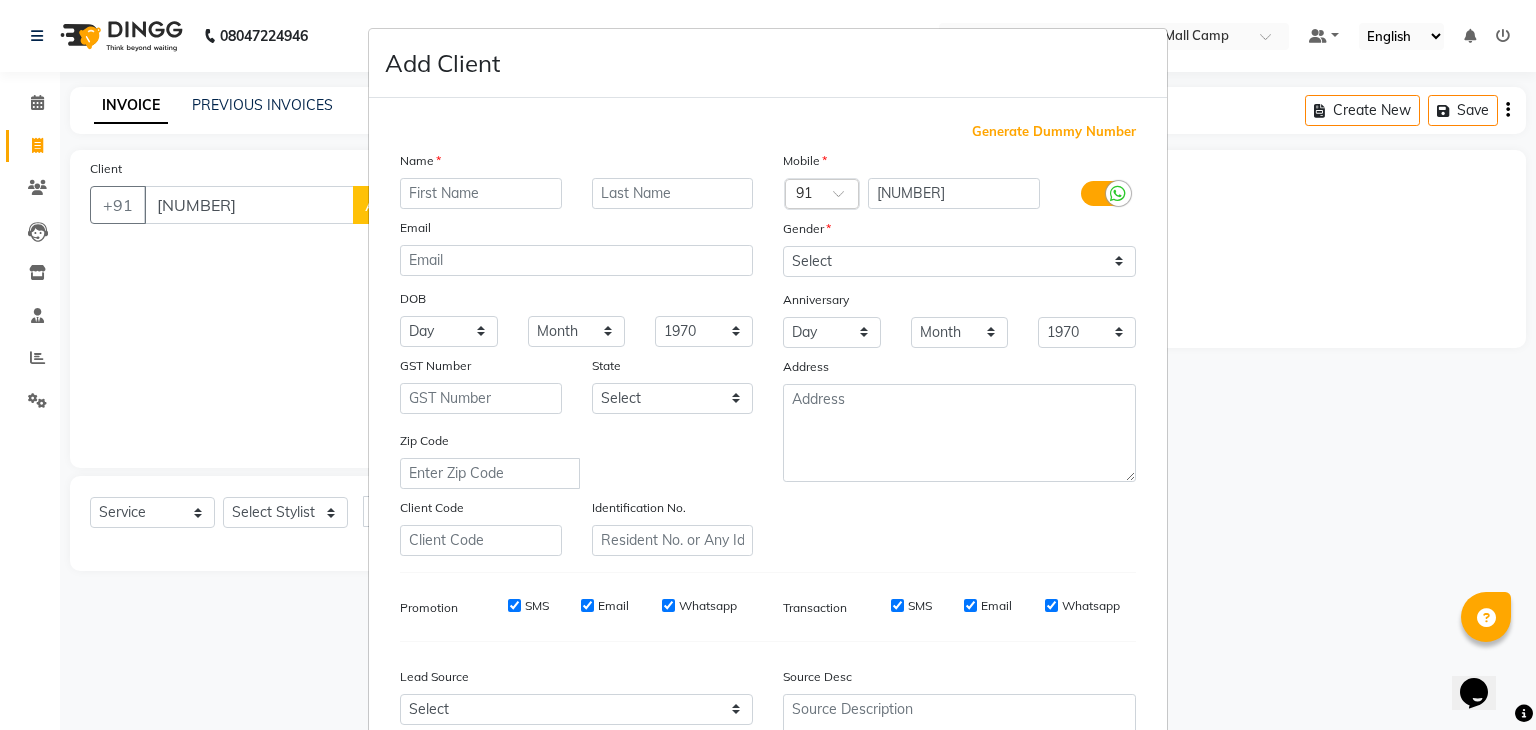 click at bounding box center [481, 193] 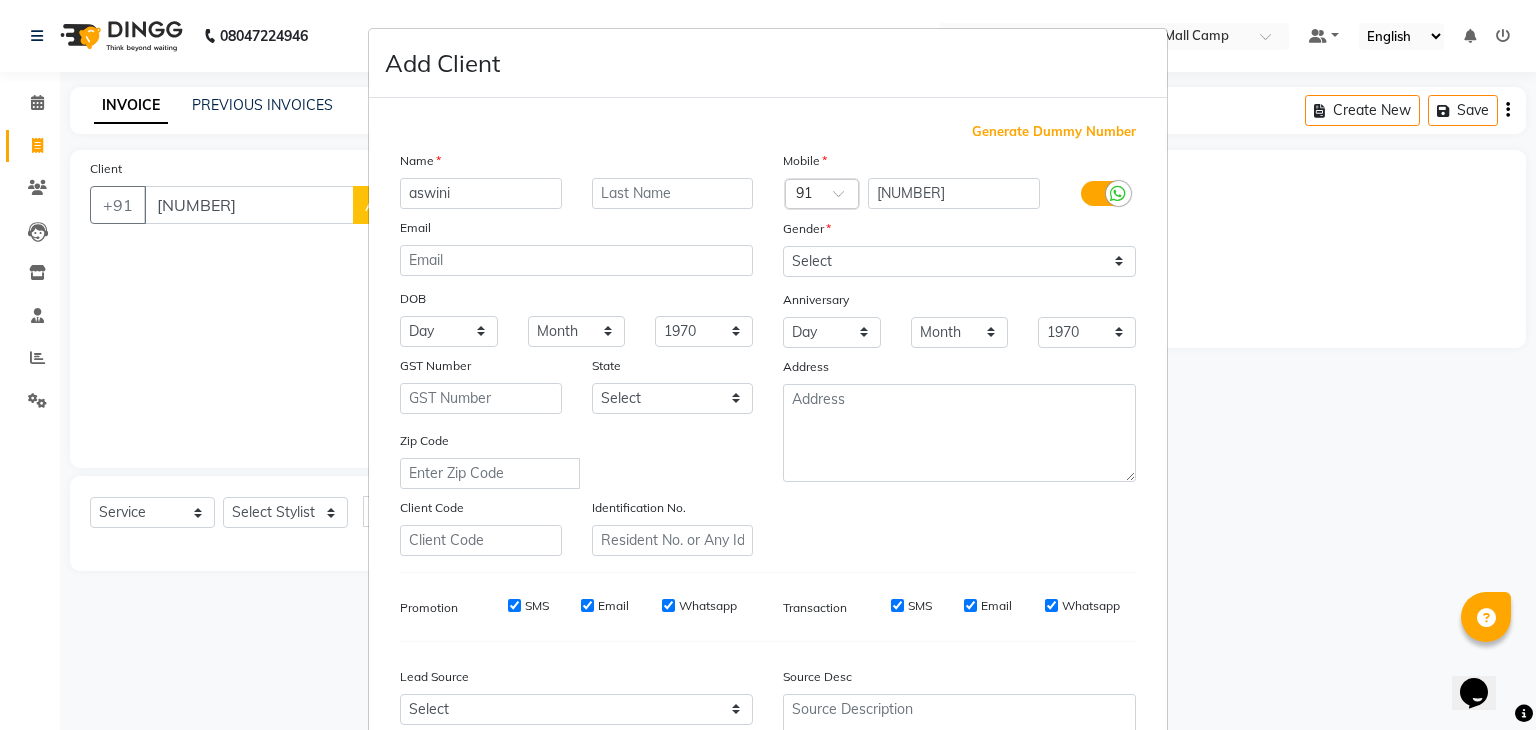 type on "aswini" 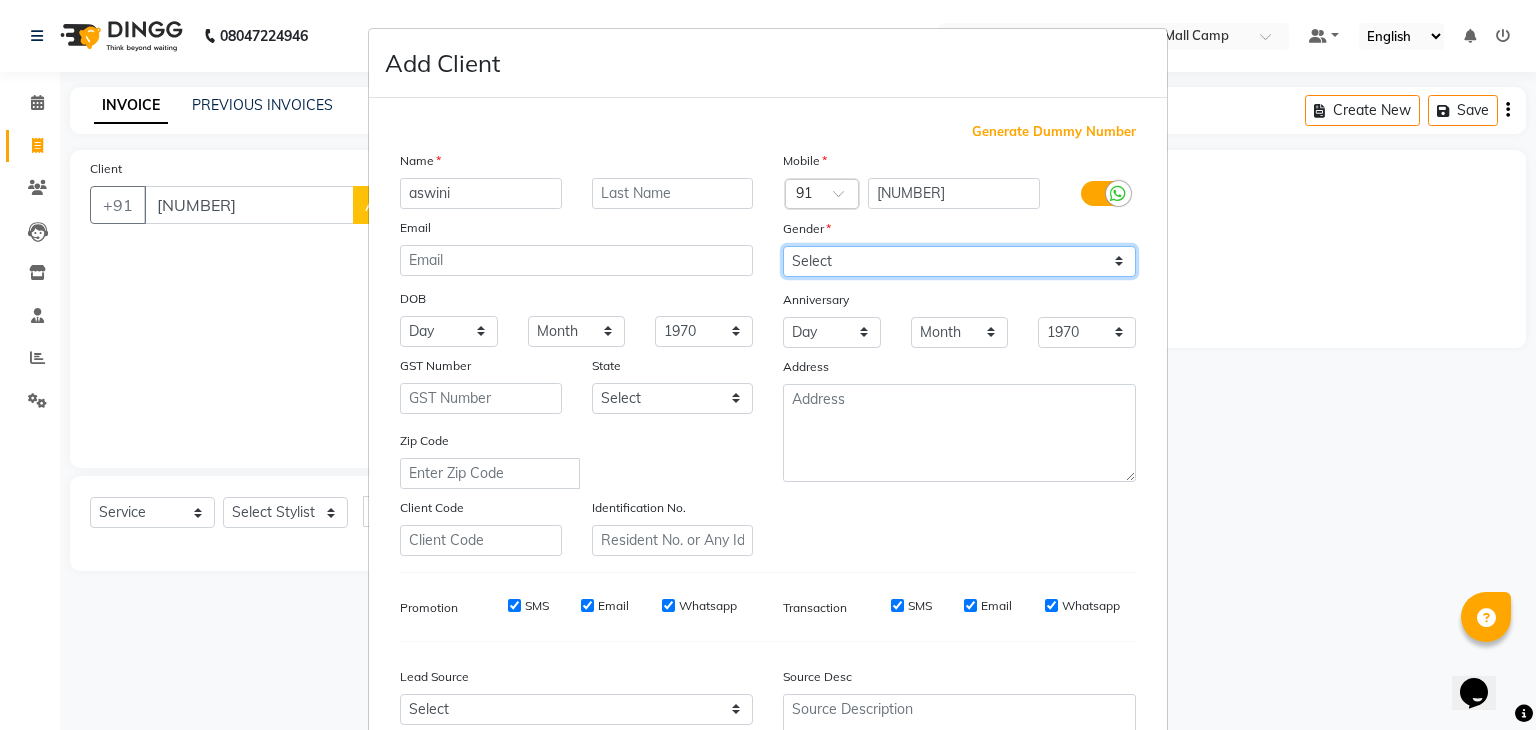 click on "Select Male Female Other Prefer Not To Say" at bounding box center [959, 261] 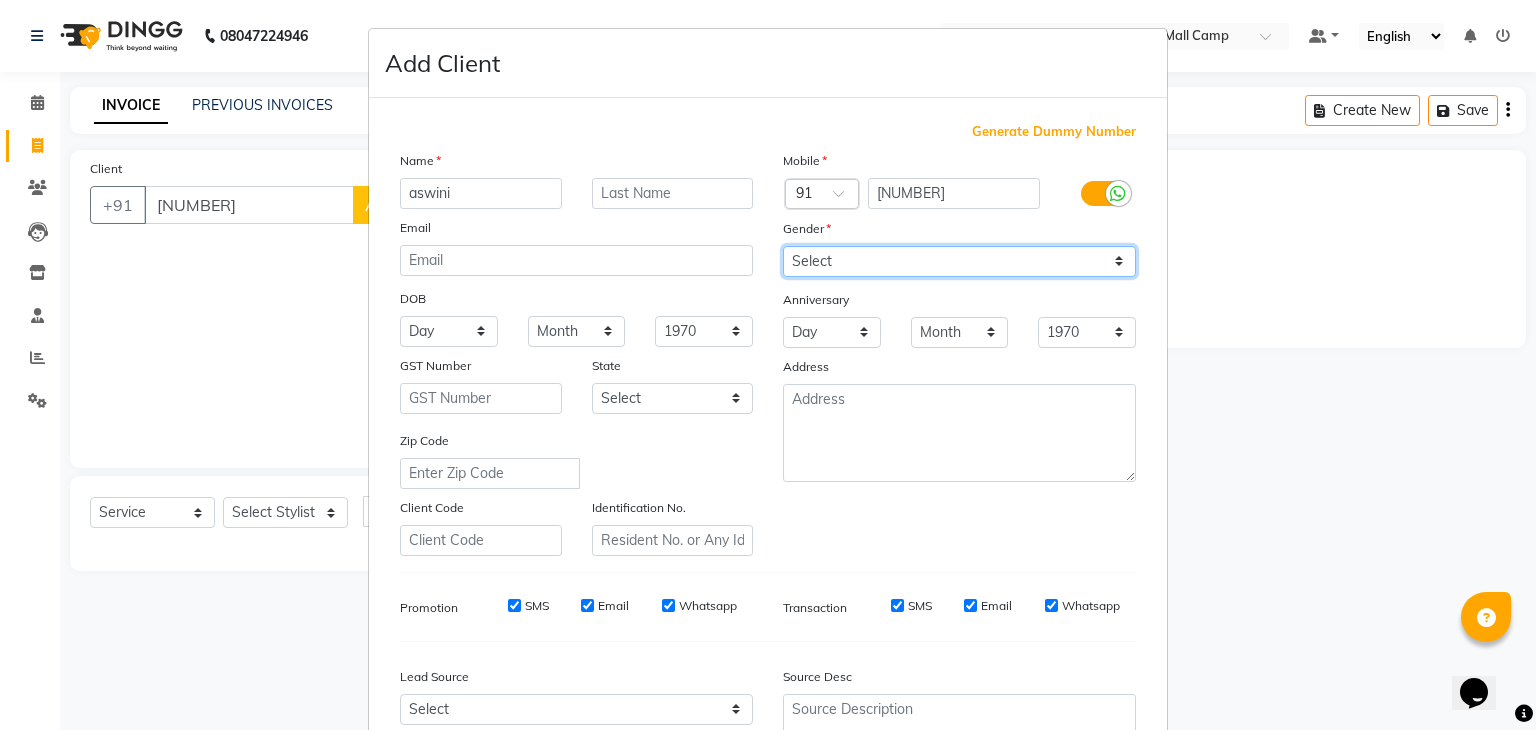 select on "female" 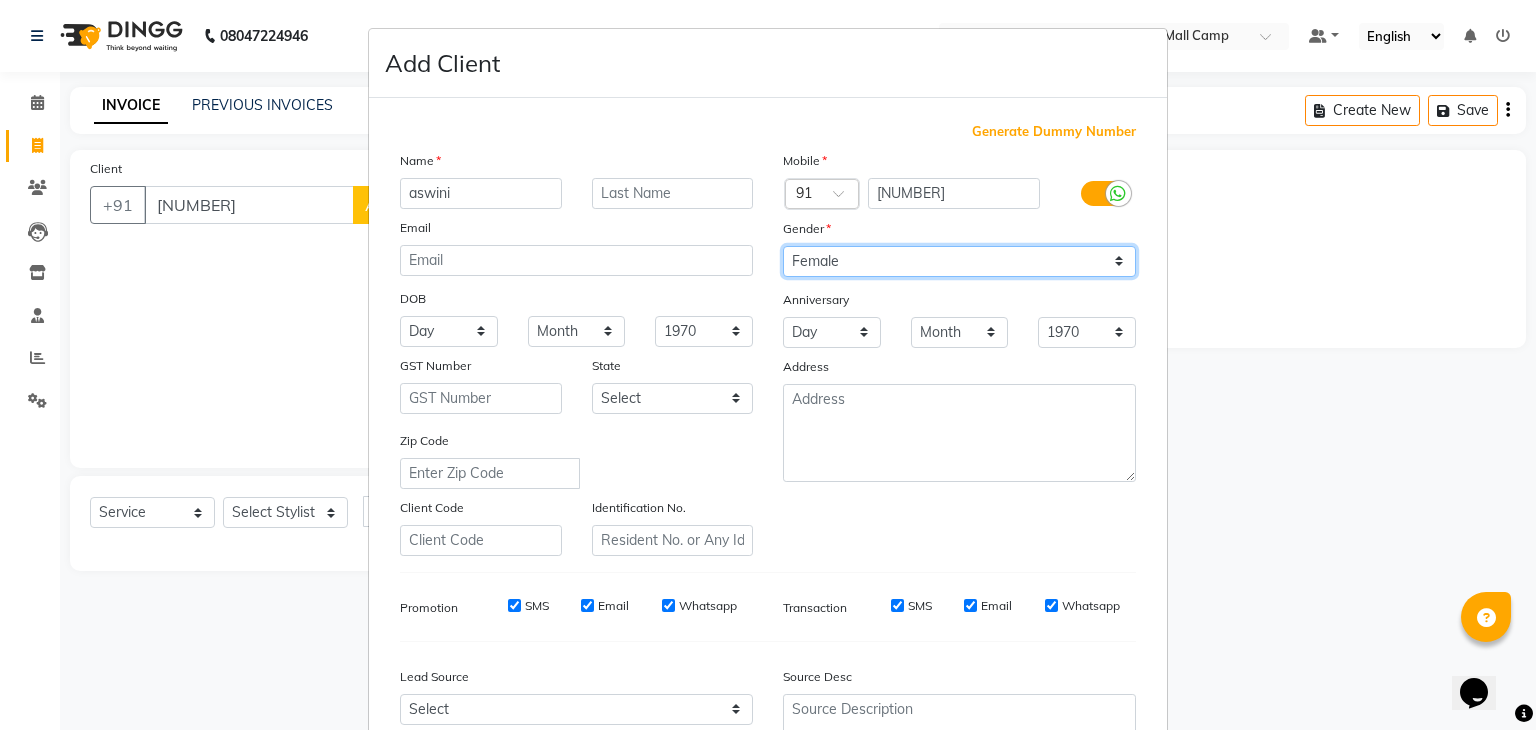 click on "Select Male Female Other Prefer Not To Say" at bounding box center [959, 261] 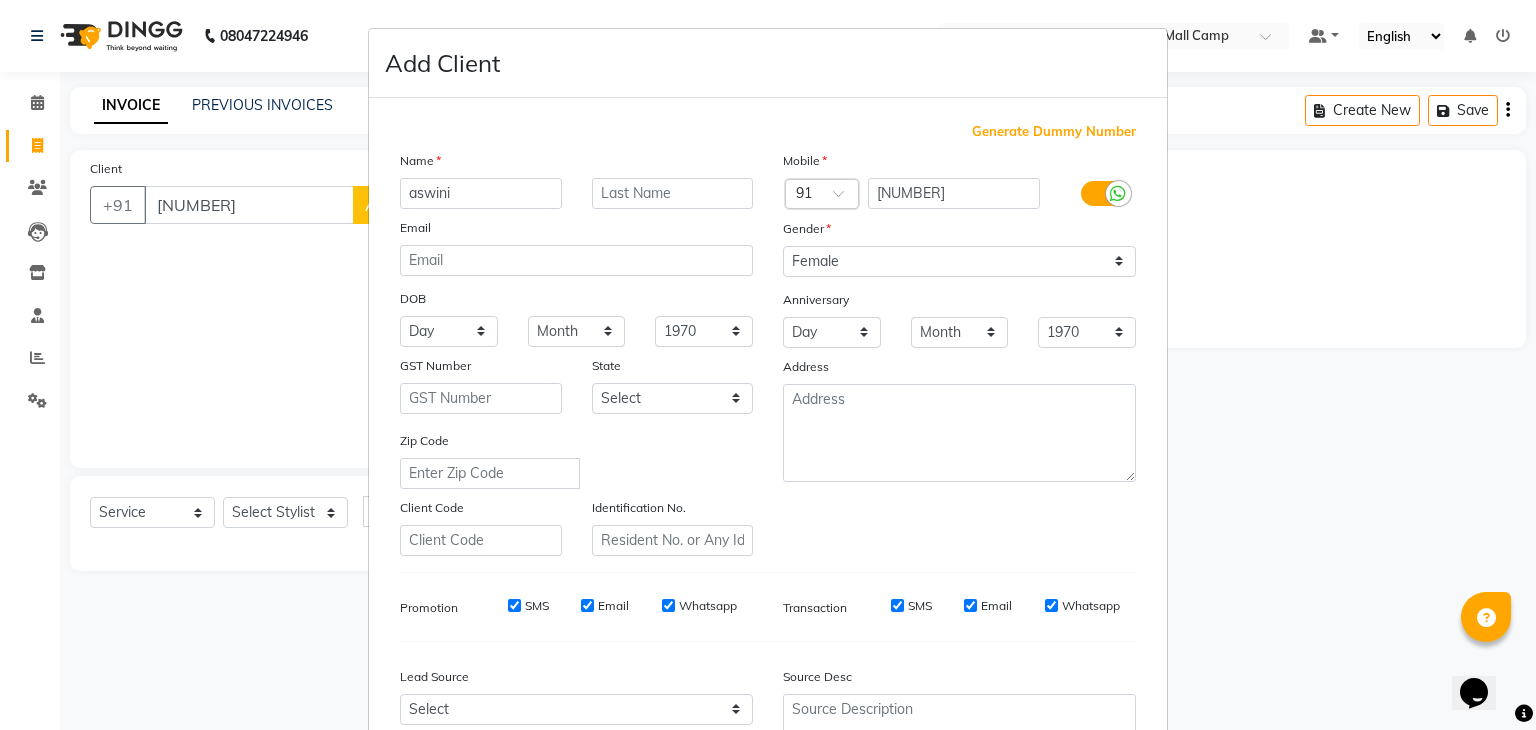 click on "Zip Code" at bounding box center [576, 459] 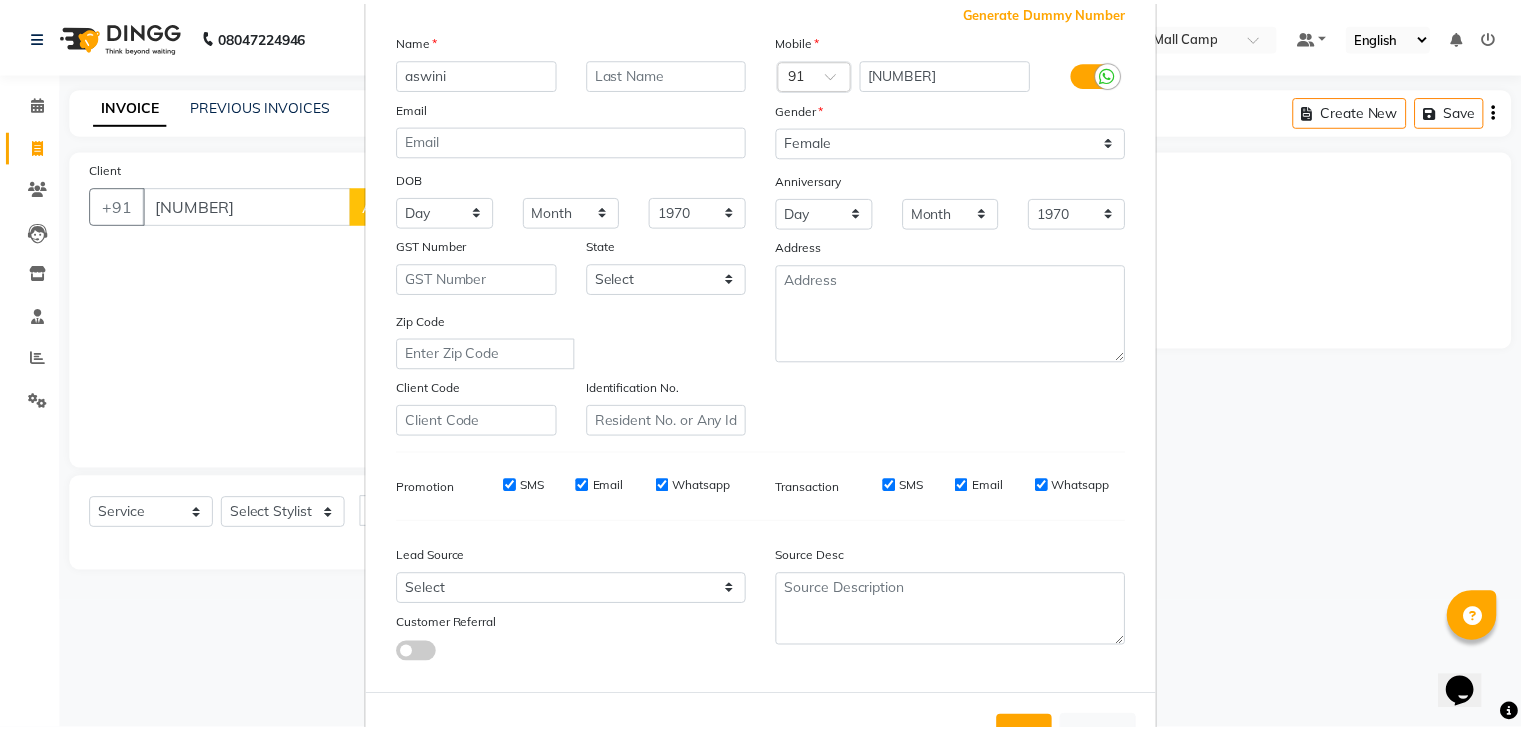 scroll, scrollTop: 160, scrollLeft: 0, axis: vertical 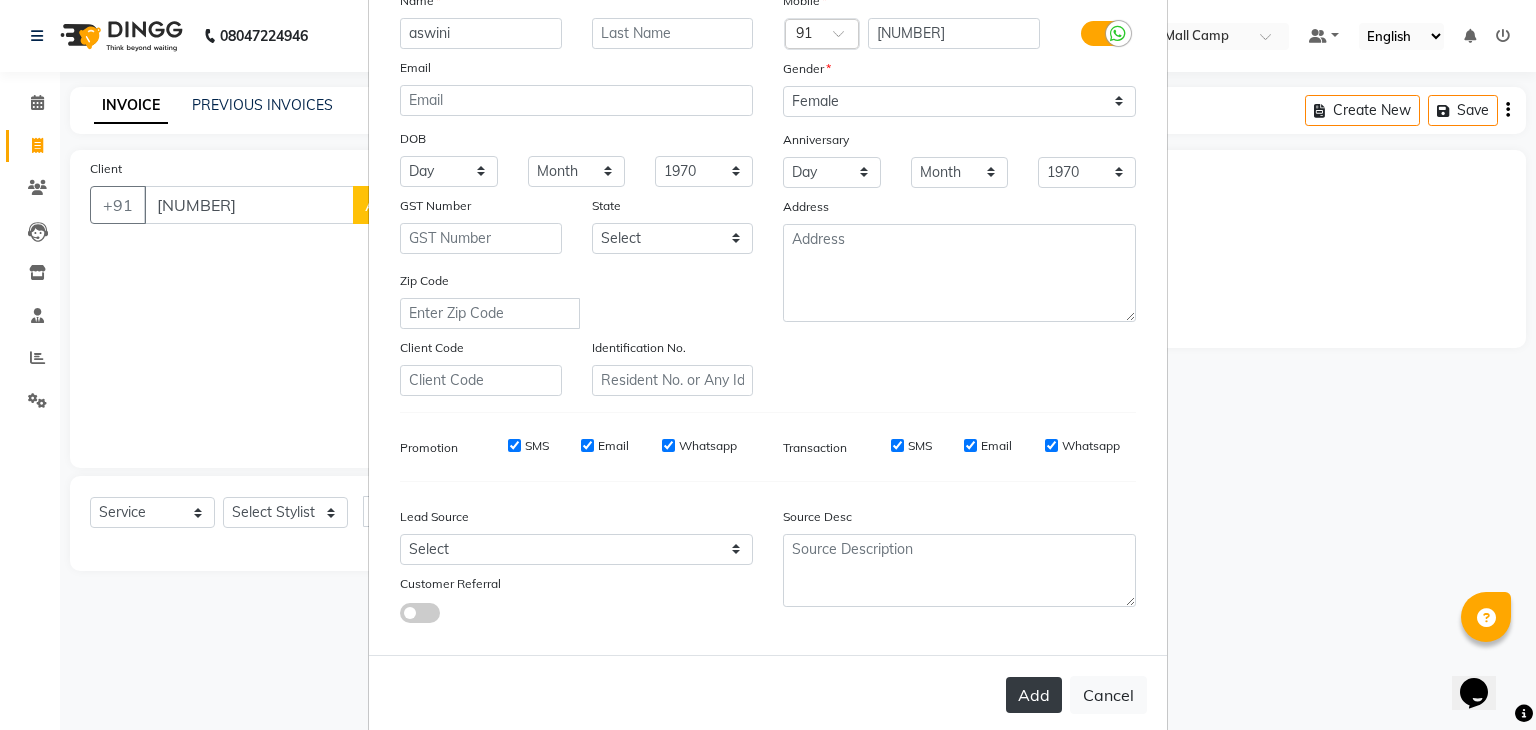 click on "Add" at bounding box center [1034, 695] 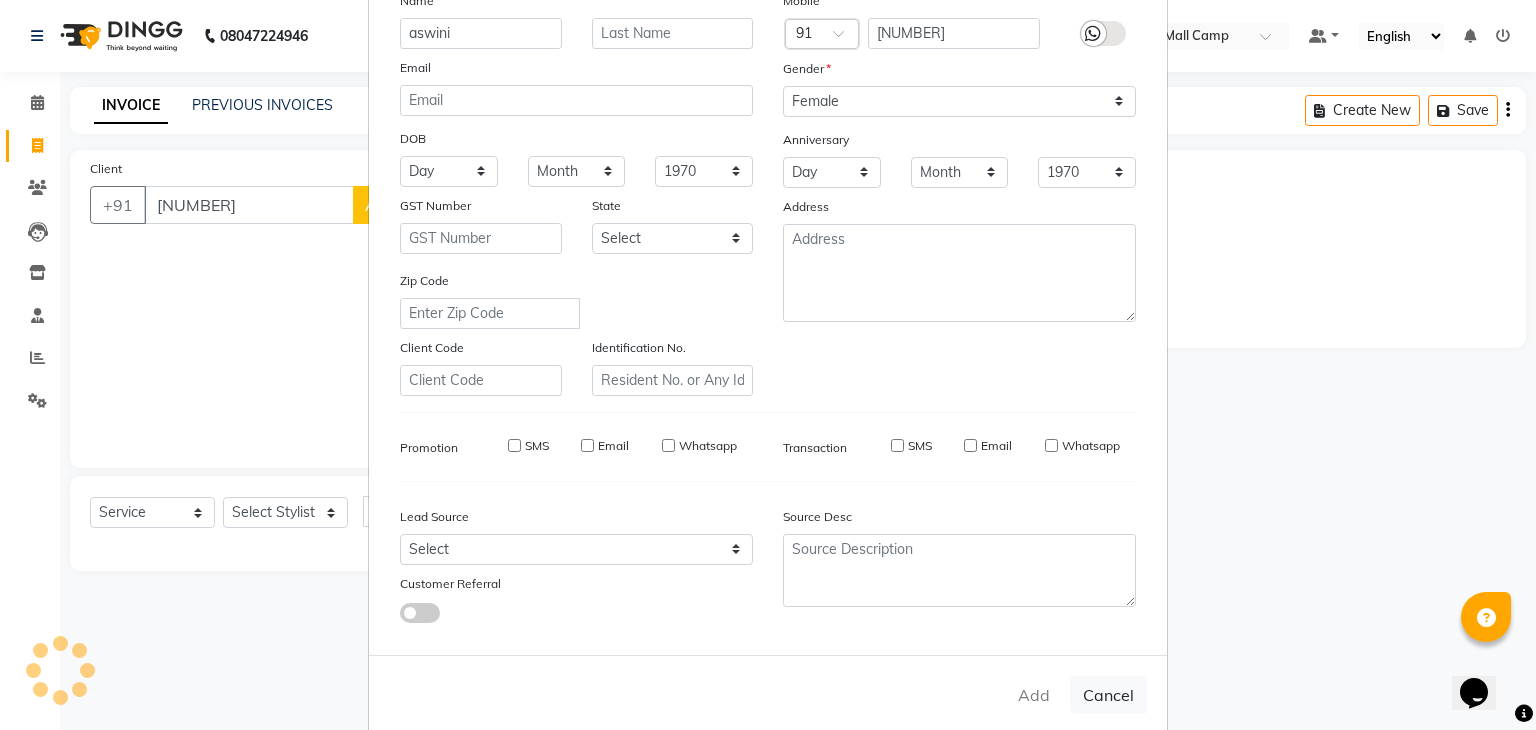 type on "94******47" 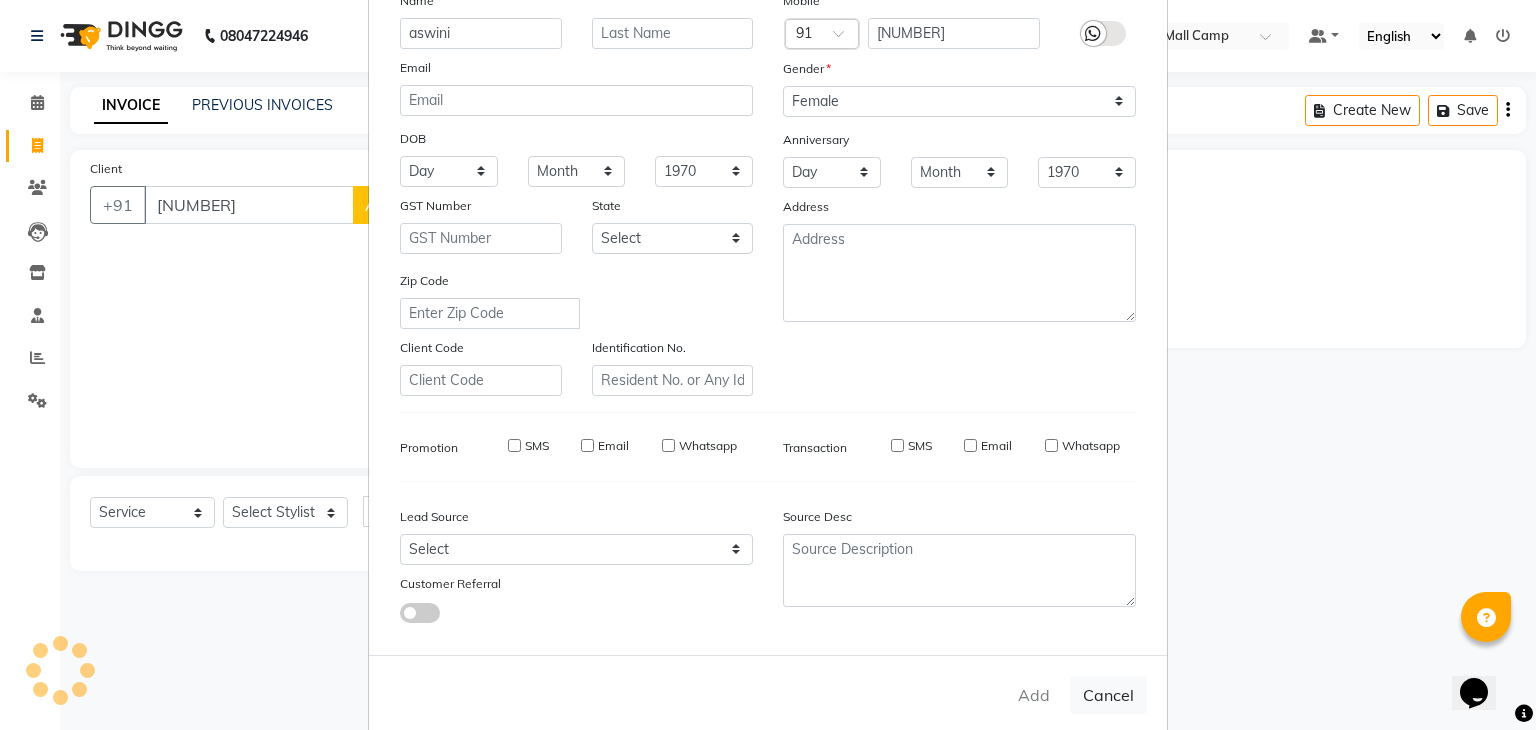 type 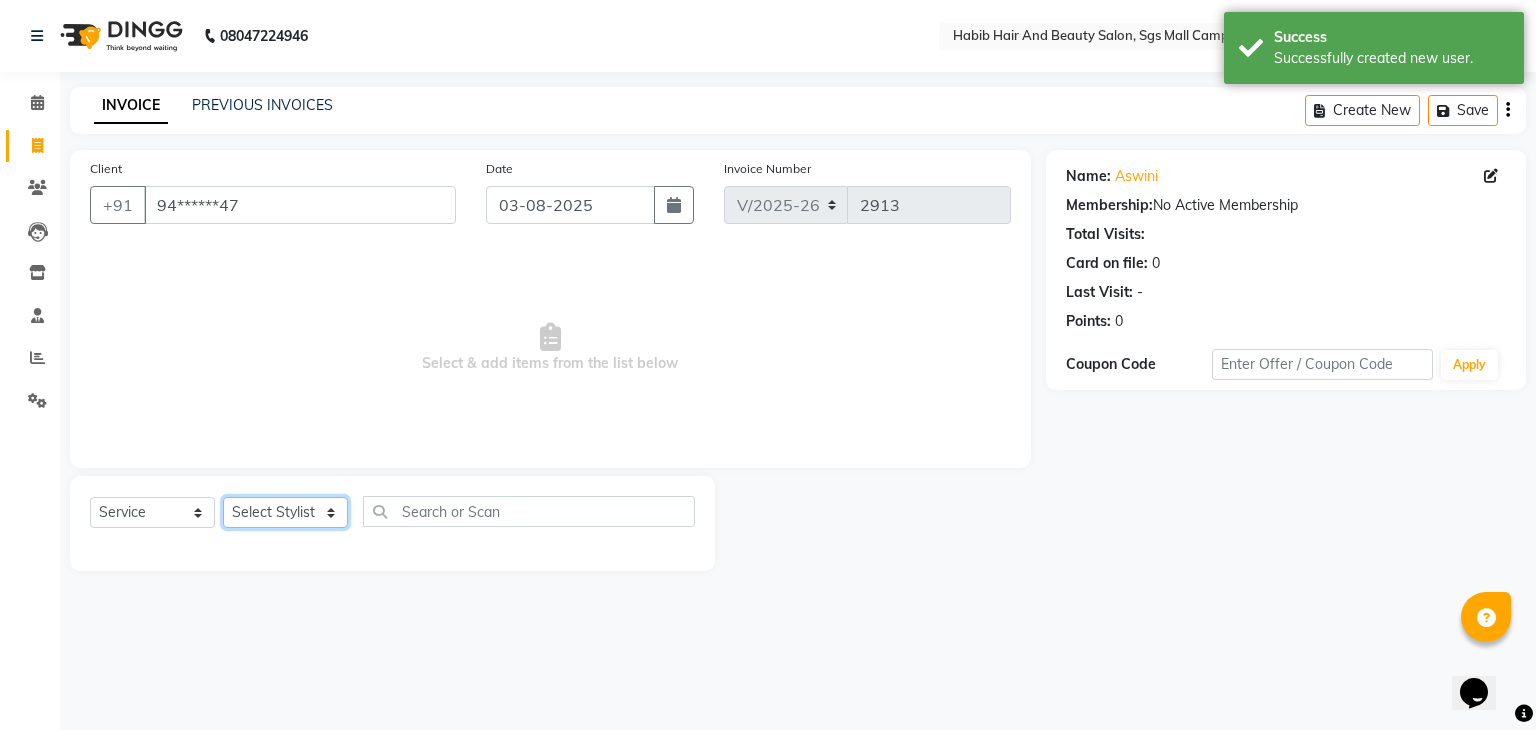 click on "Select Stylist [FIRST] [LAST] [FIRST]  [FIRST] Manager [FIRST]  [FIRST] [FIRST] [FIRST]  [FIRST] [FIRST]" 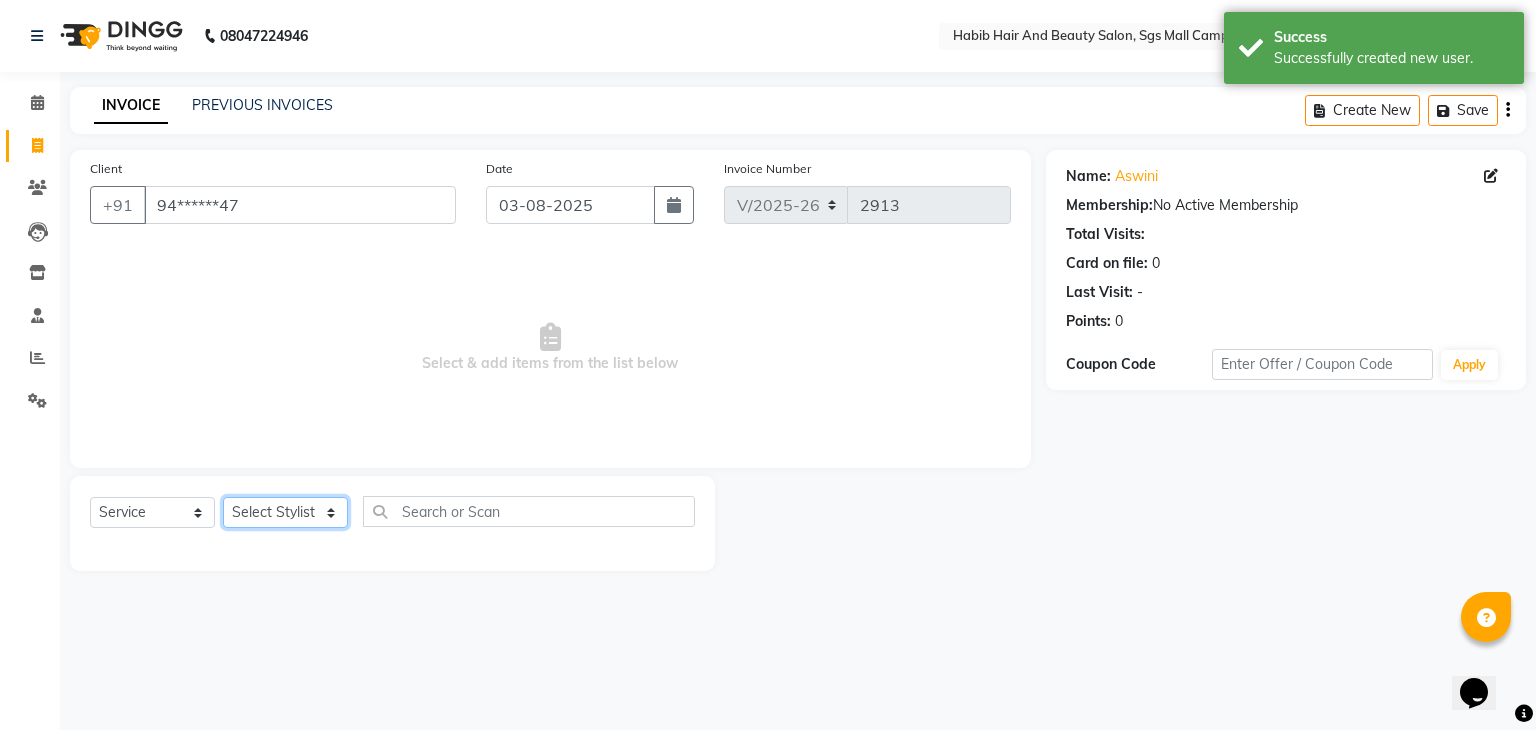 select on "81158" 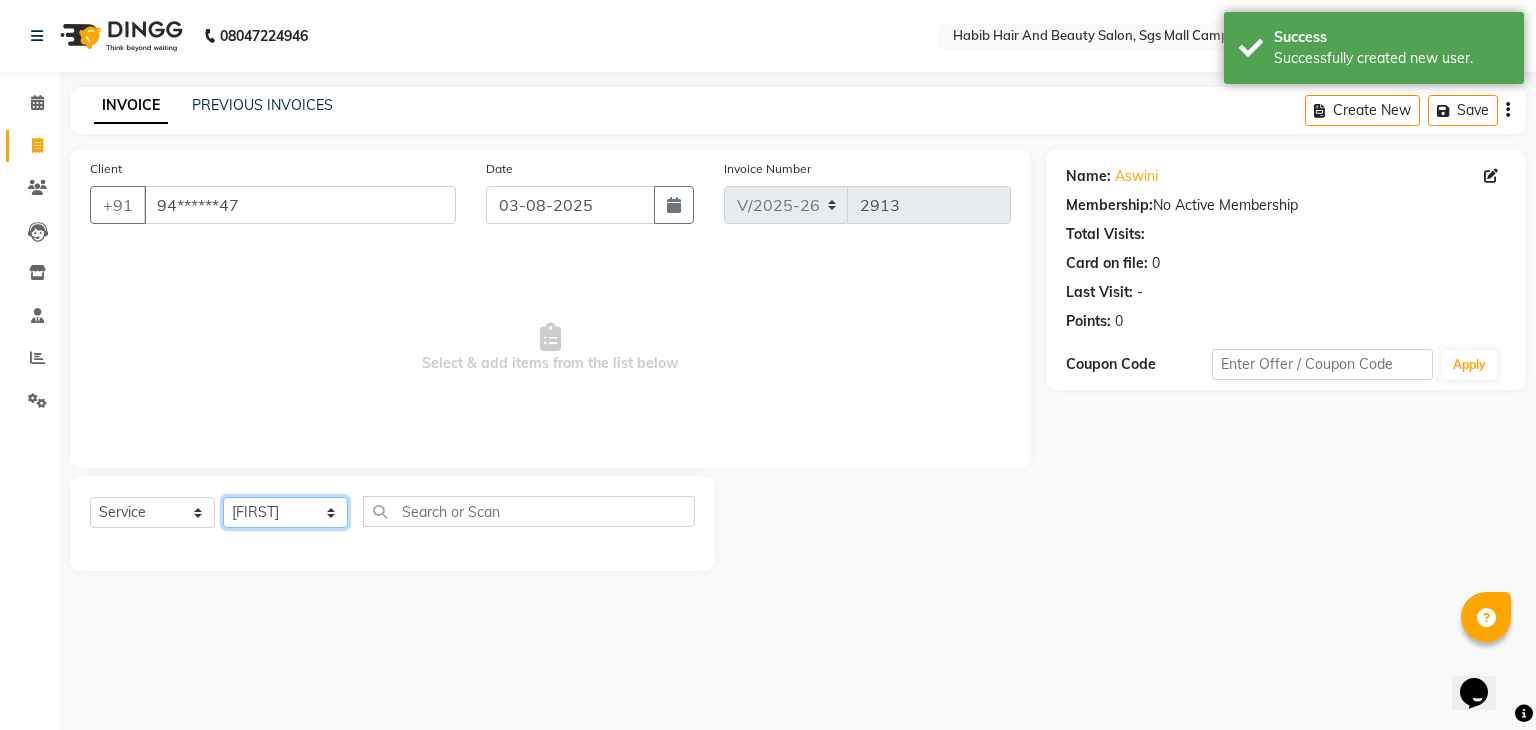 click on "Select Stylist [FIRST] [LAST] [FIRST]  [FIRST] Manager [FIRST]  [FIRST] [FIRST] [FIRST]  [FIRST] [FIRST]" 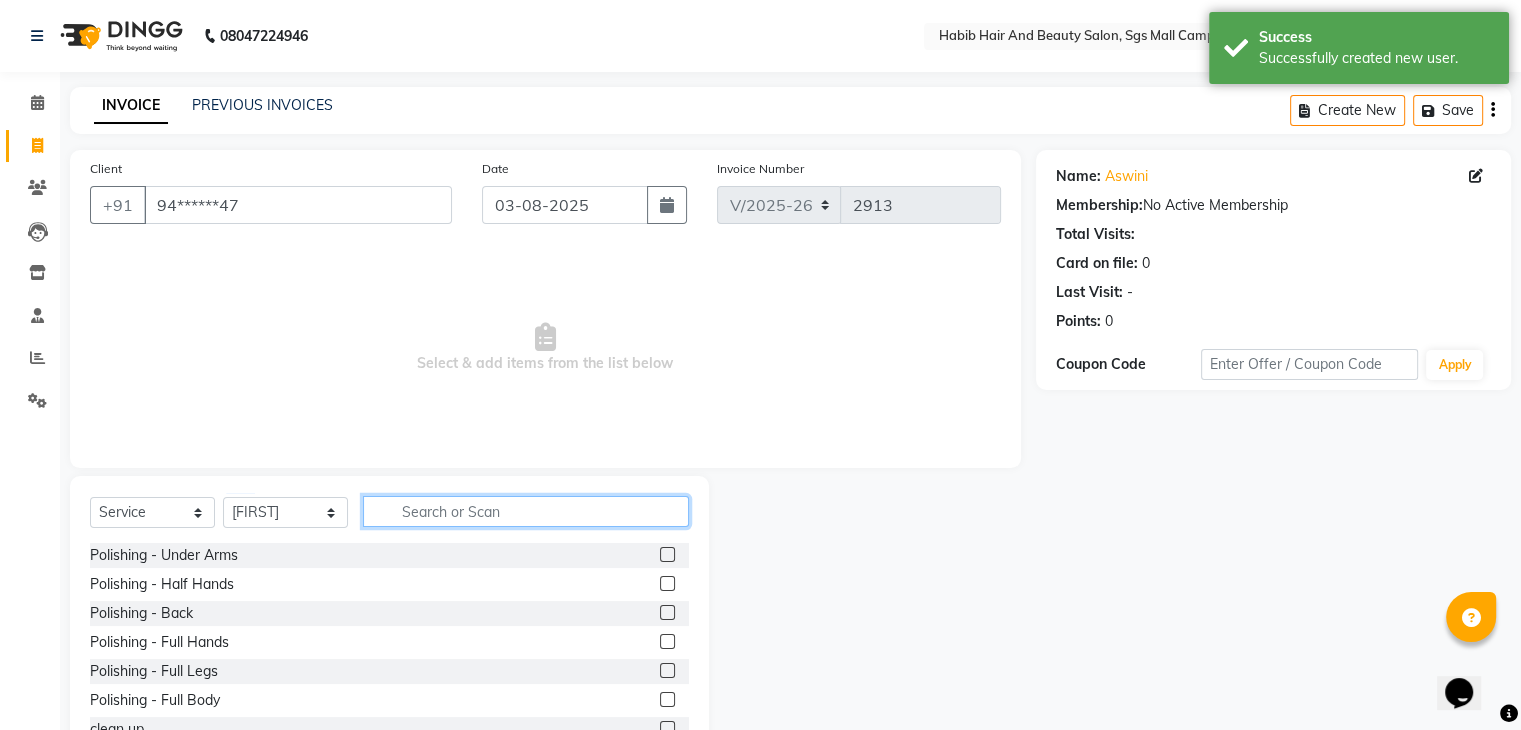 click 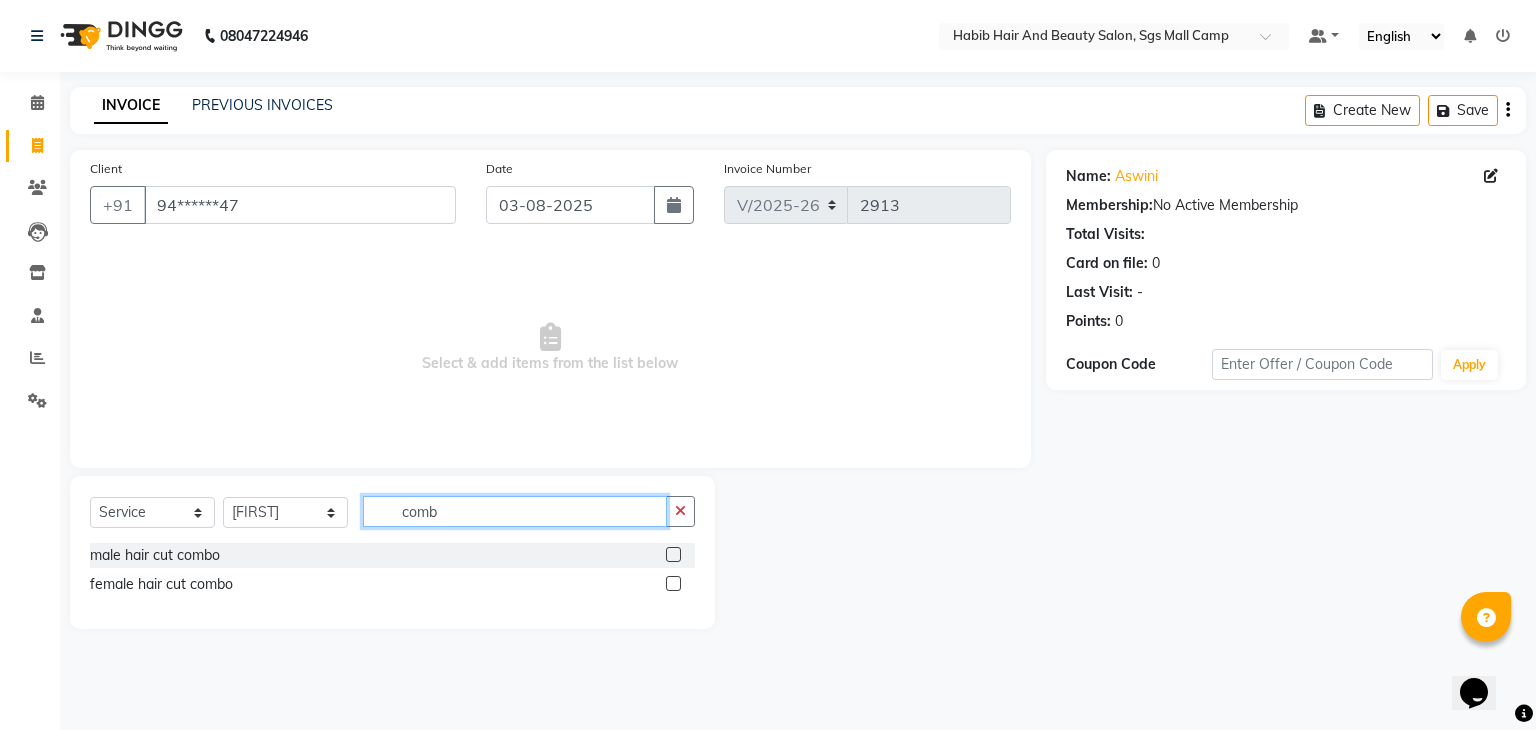 type on "comb" 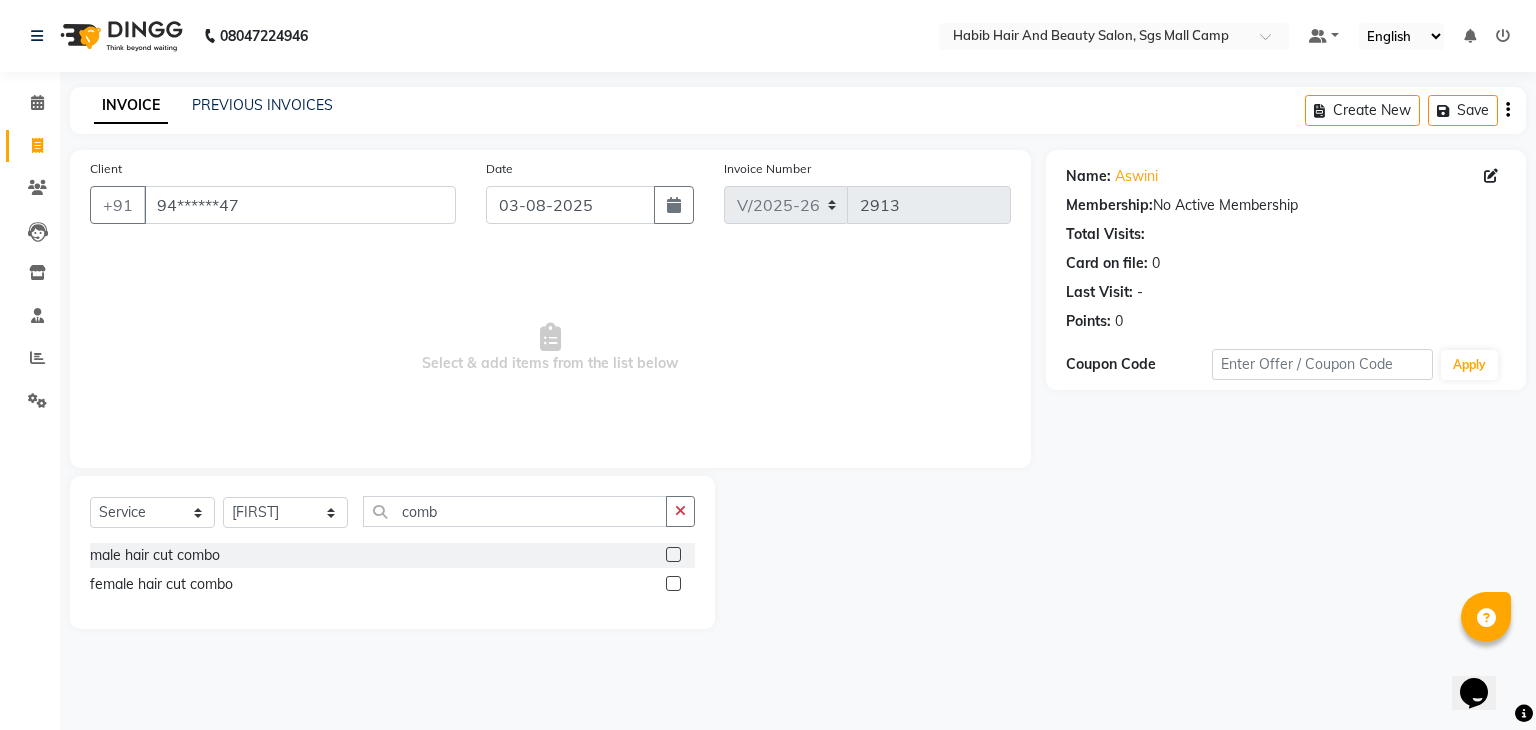 click 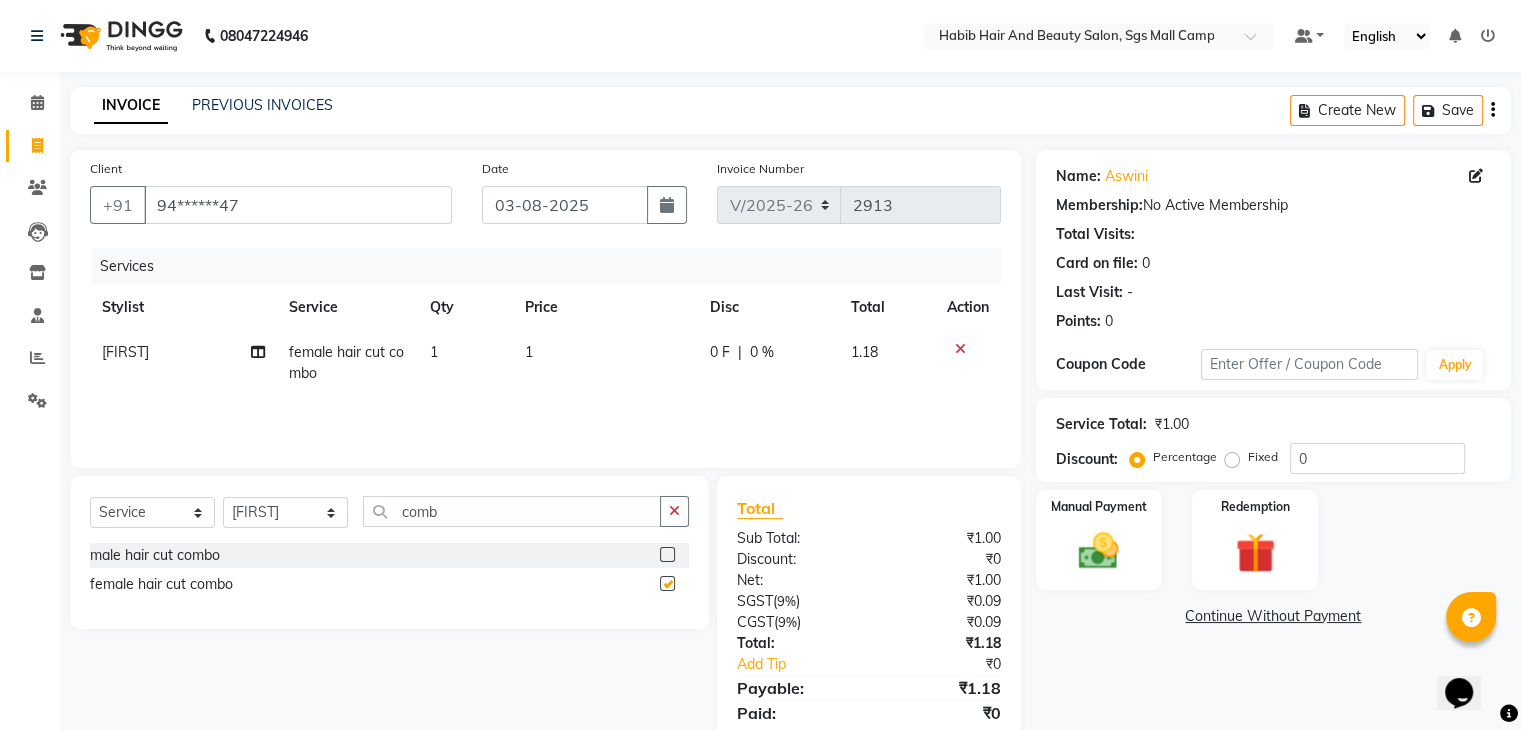 checkbox on "false" 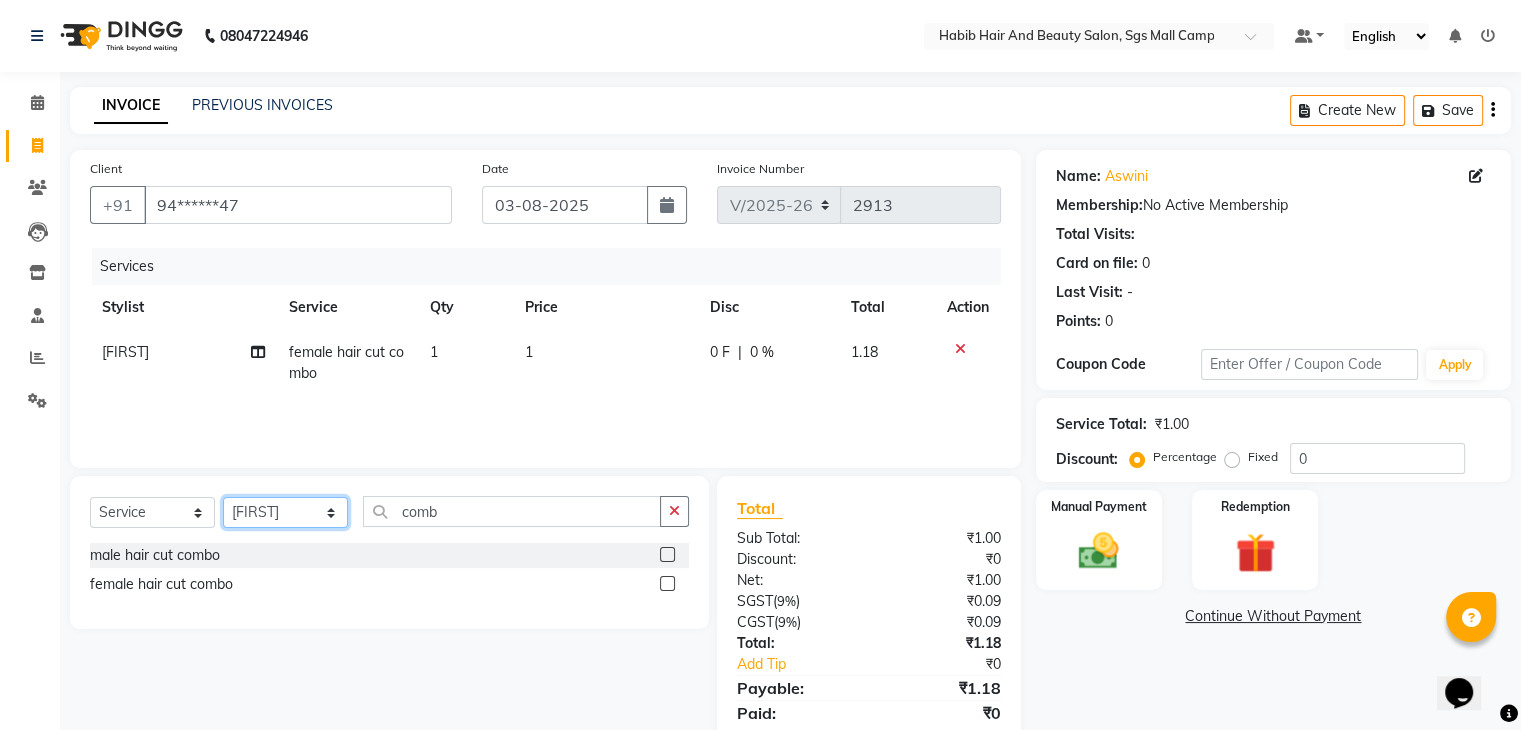 click on "Select Stylist [FIRST] [LAST] [FIRST]  [FIRST] Manager [FIRST]  [FIRST] [FIRST] [FIRST]  [FIRST] [FIRST]" 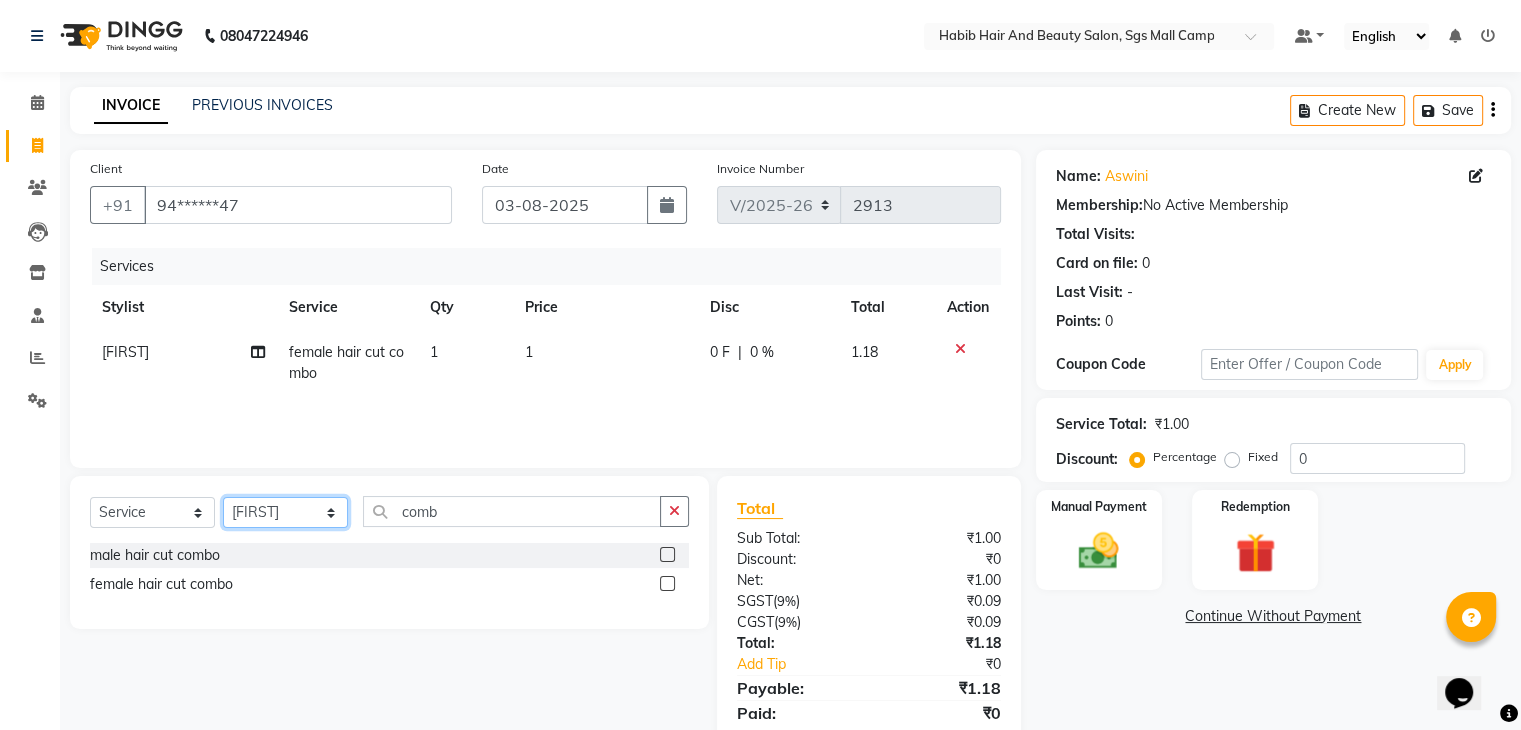 select on "81159" 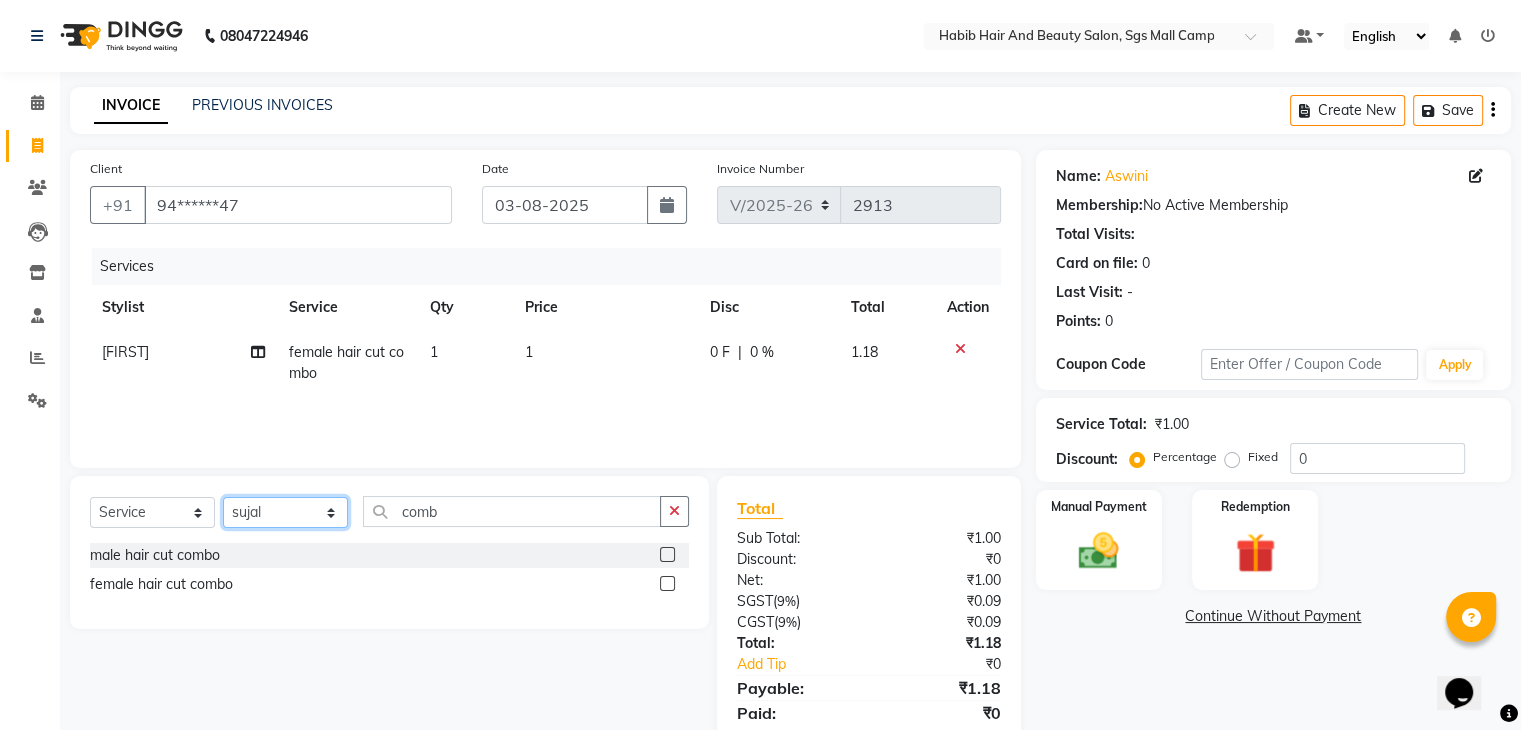click on "Select Stylist [FIRST] [LAST] [FIRST]  [FIRST] Manager [FIRST]  [FIRST] [FIRST] [FIRST]  [FIRST] [FIRST]" 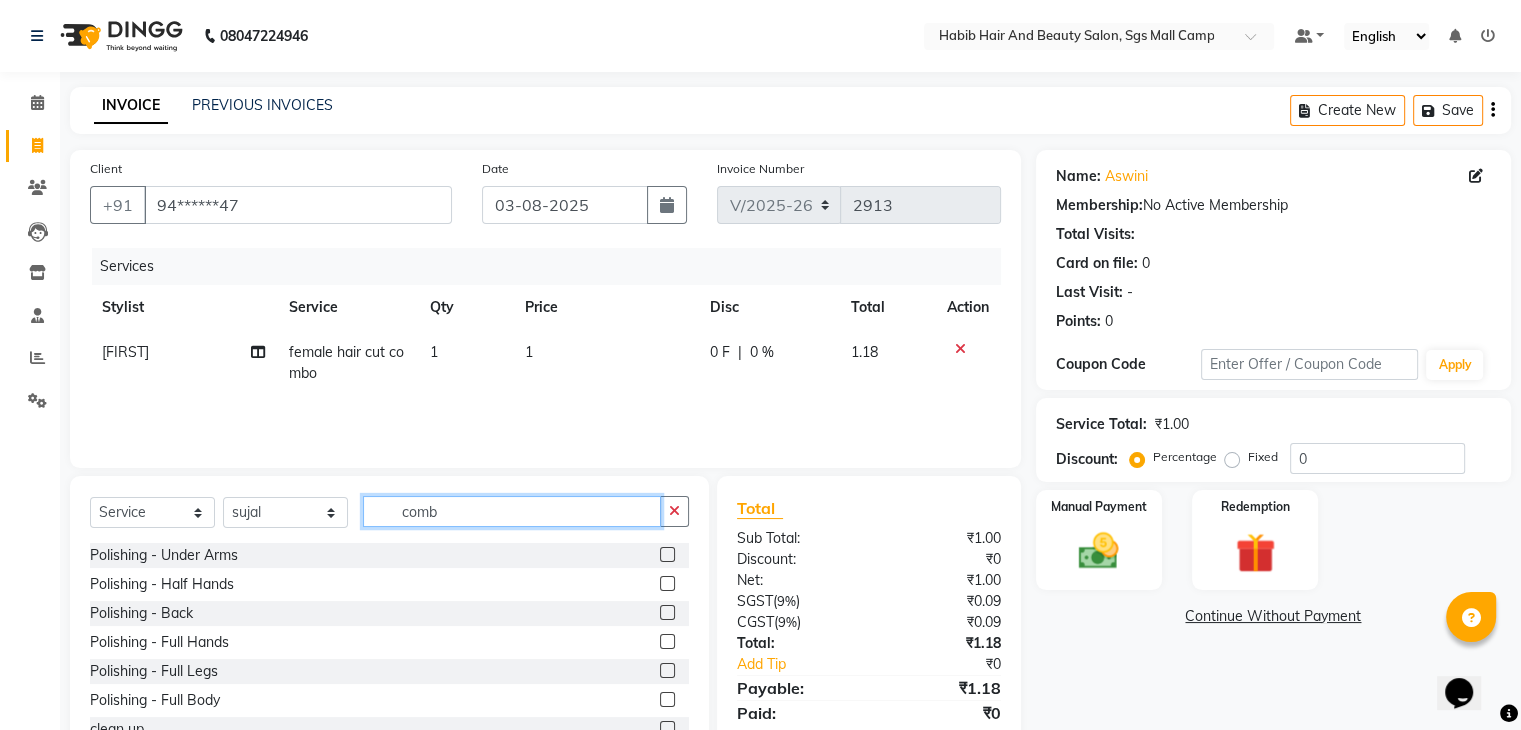 click on "comb" 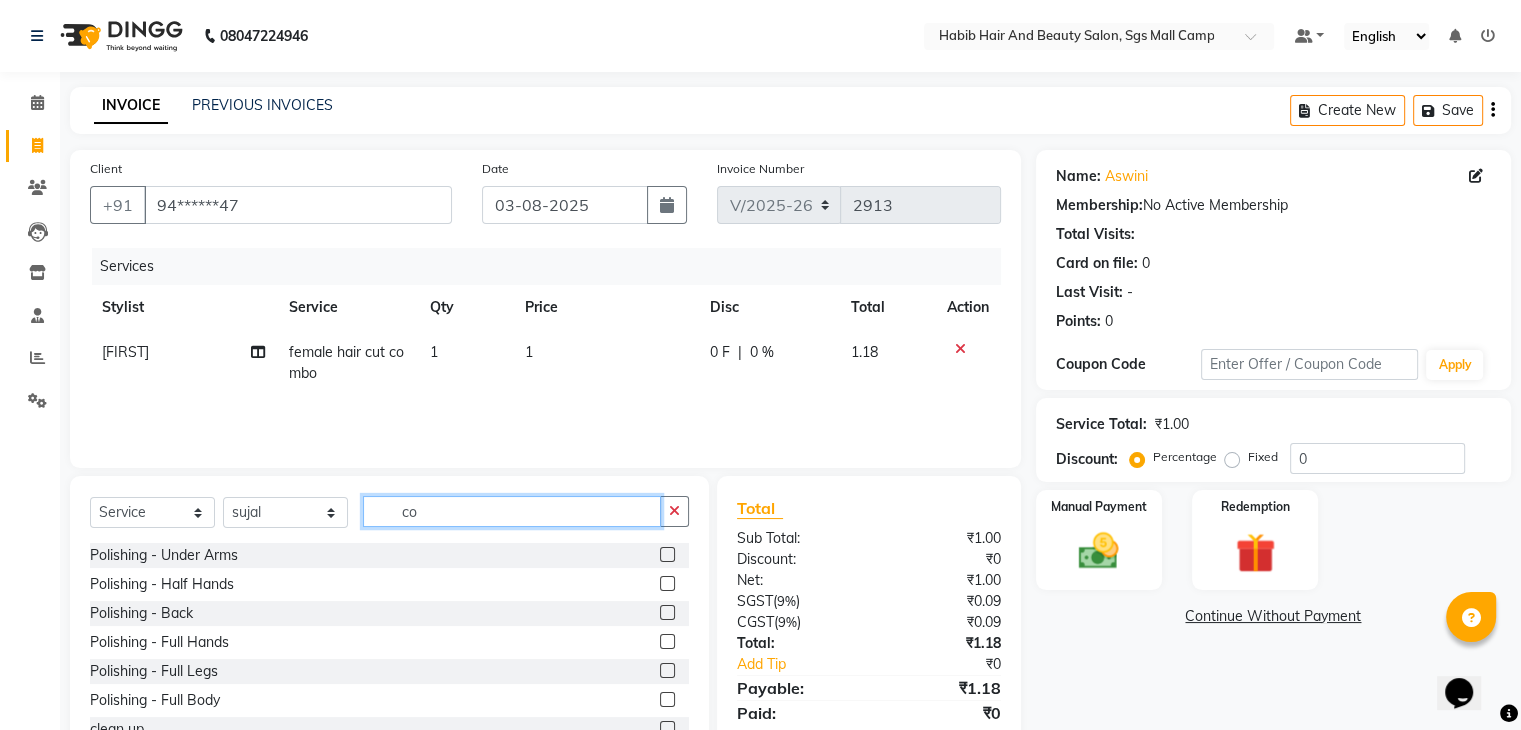 type on "c" 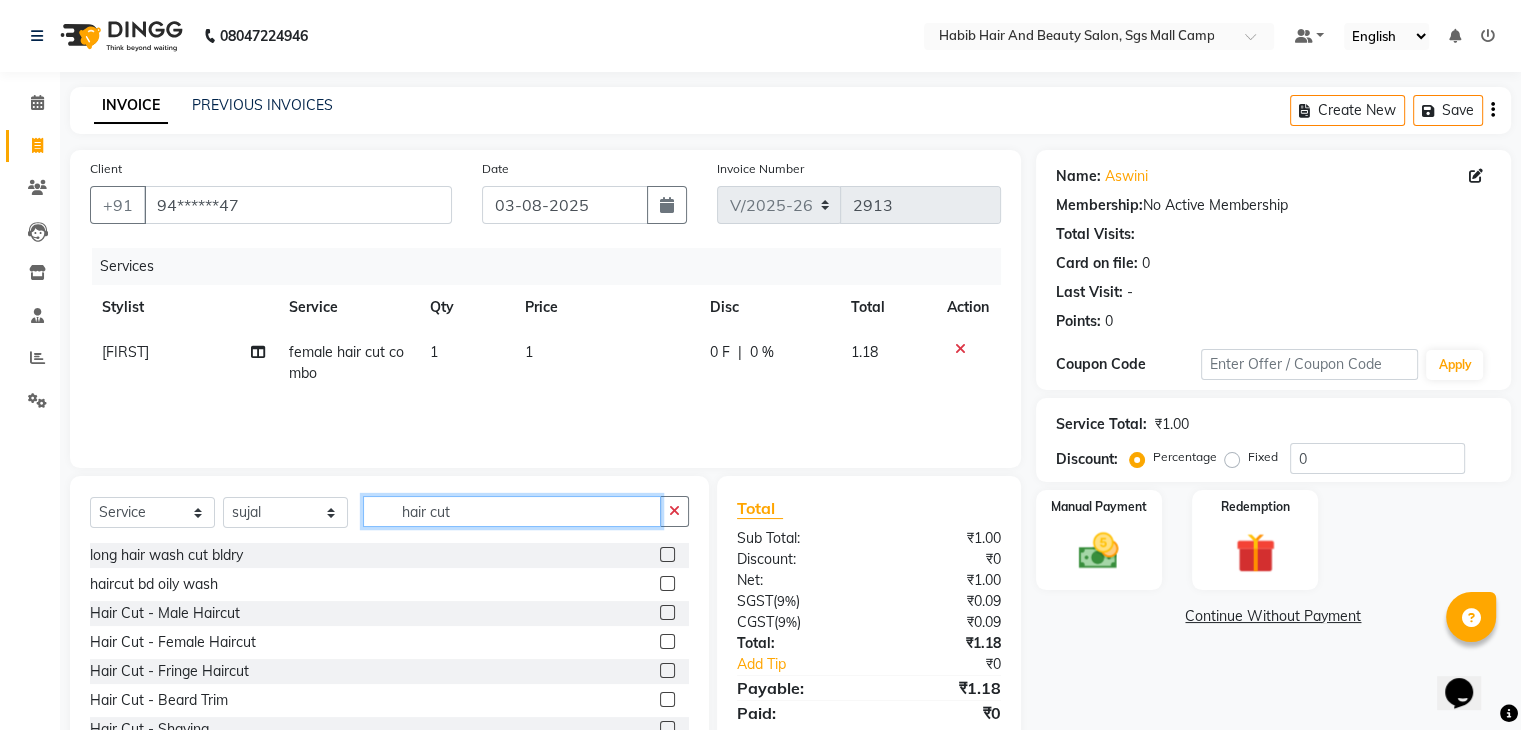 type on "hair cut" 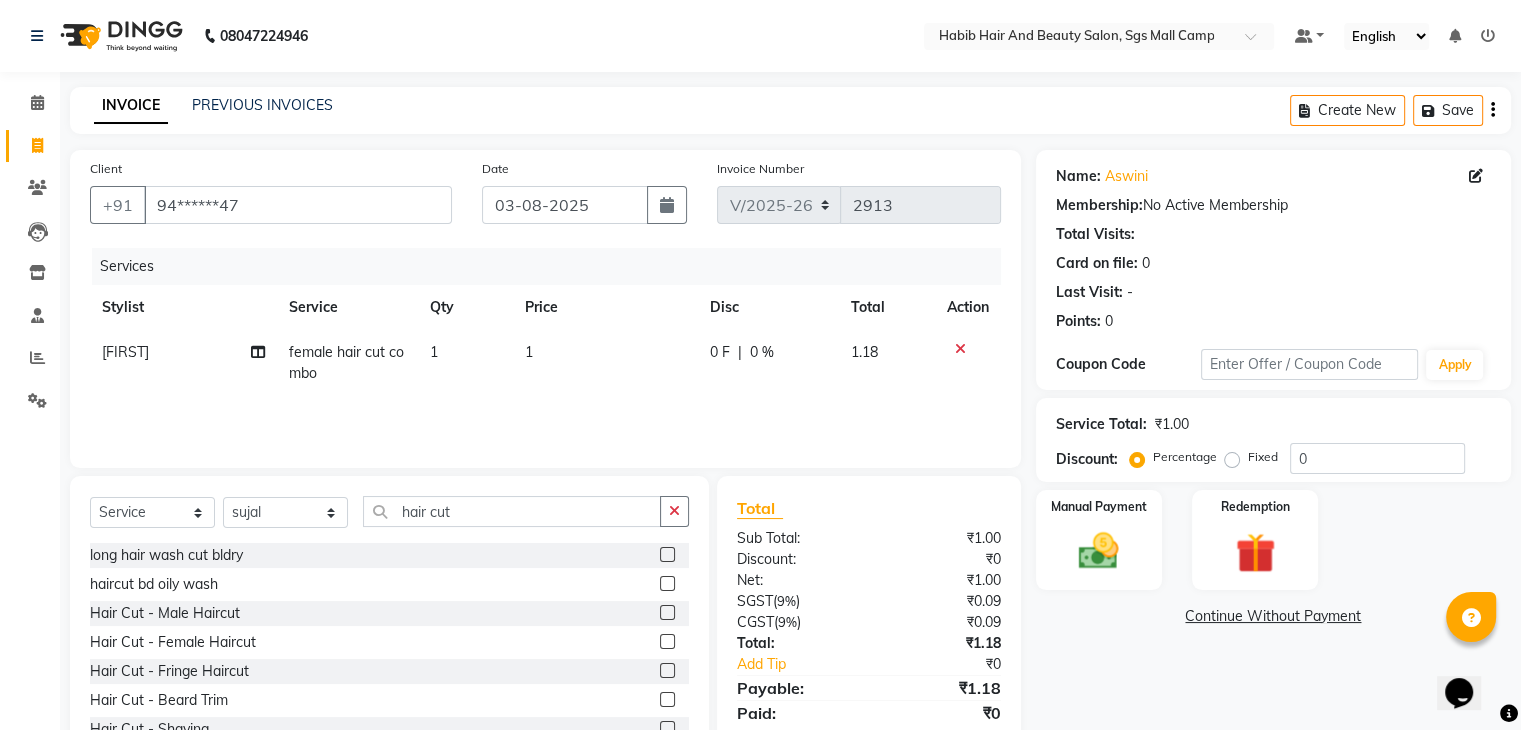 click 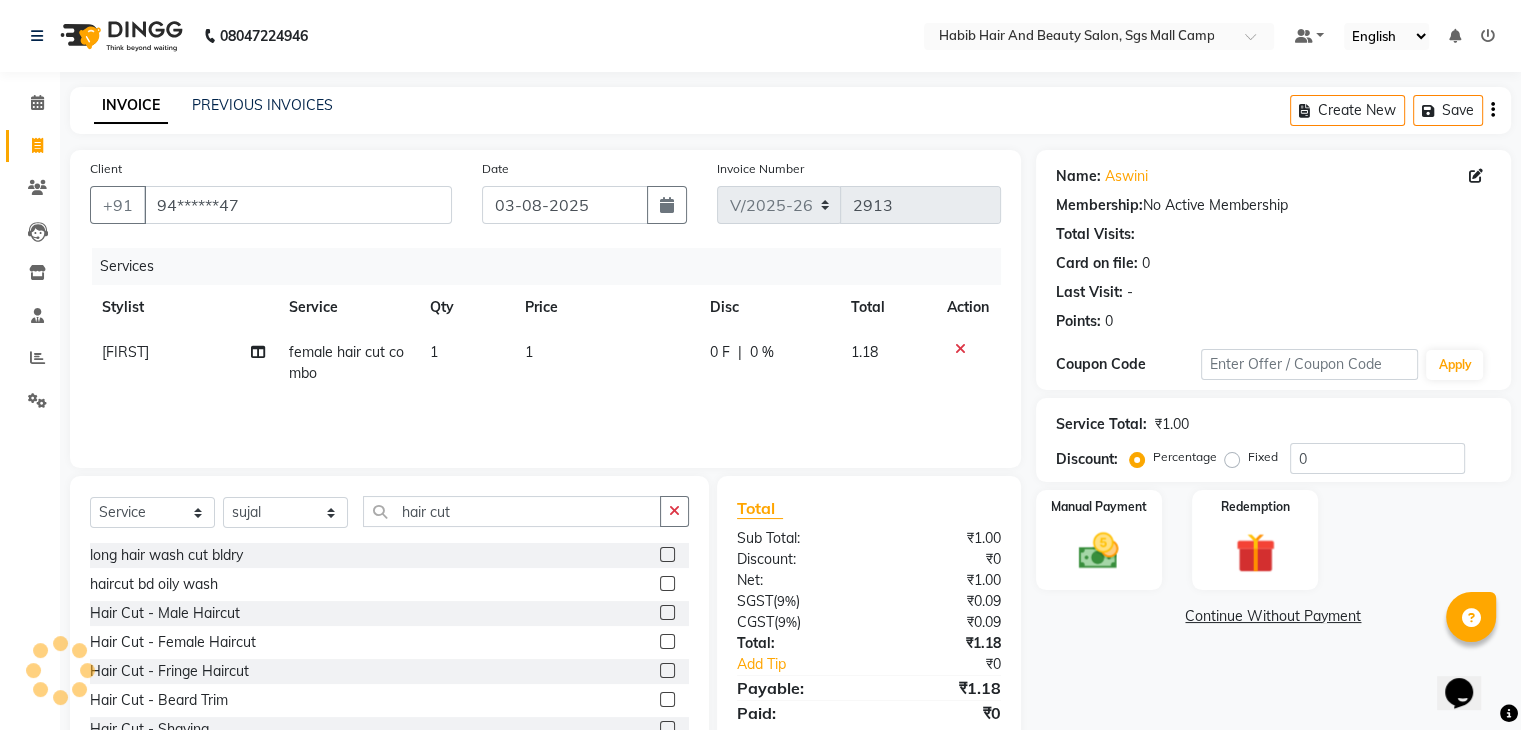 click 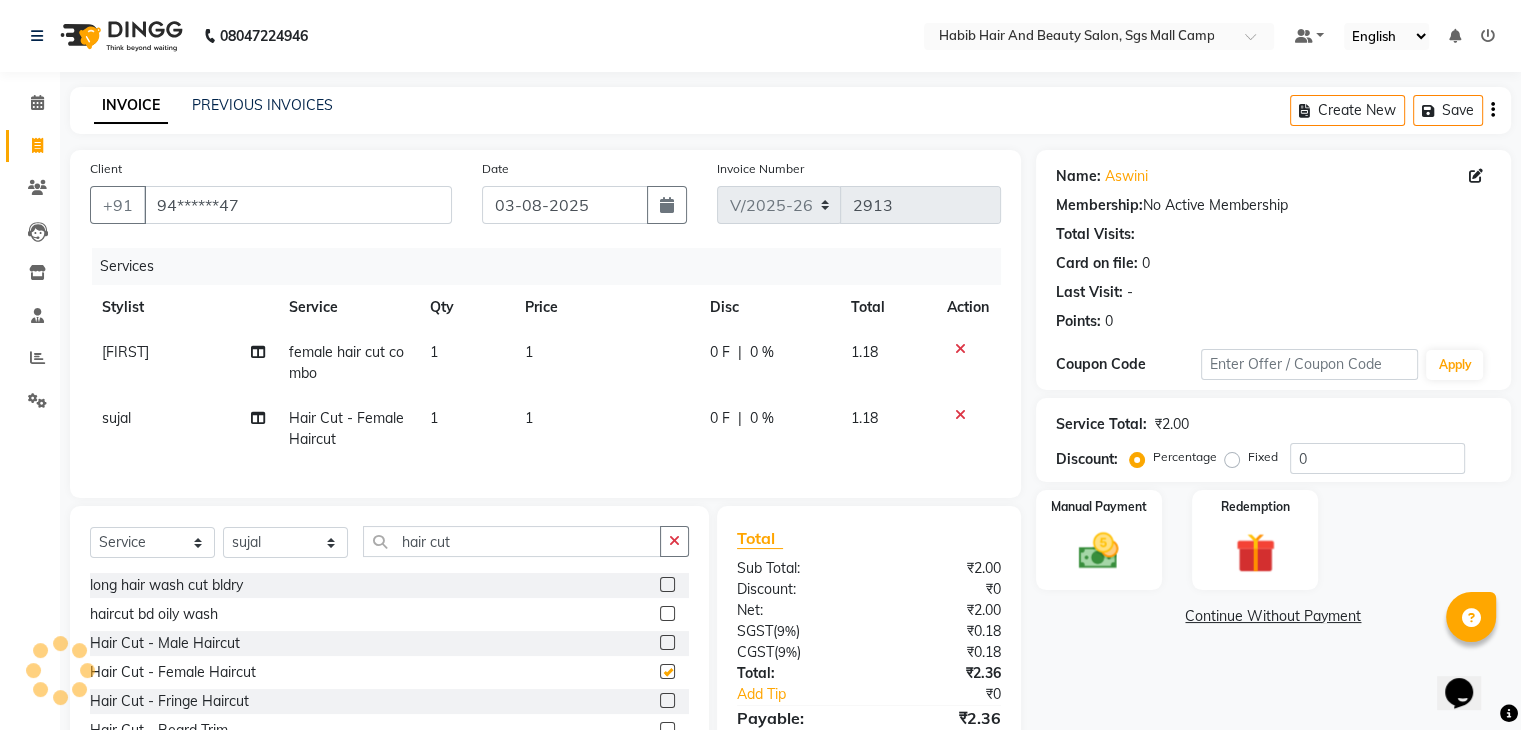 checkbox on "false" 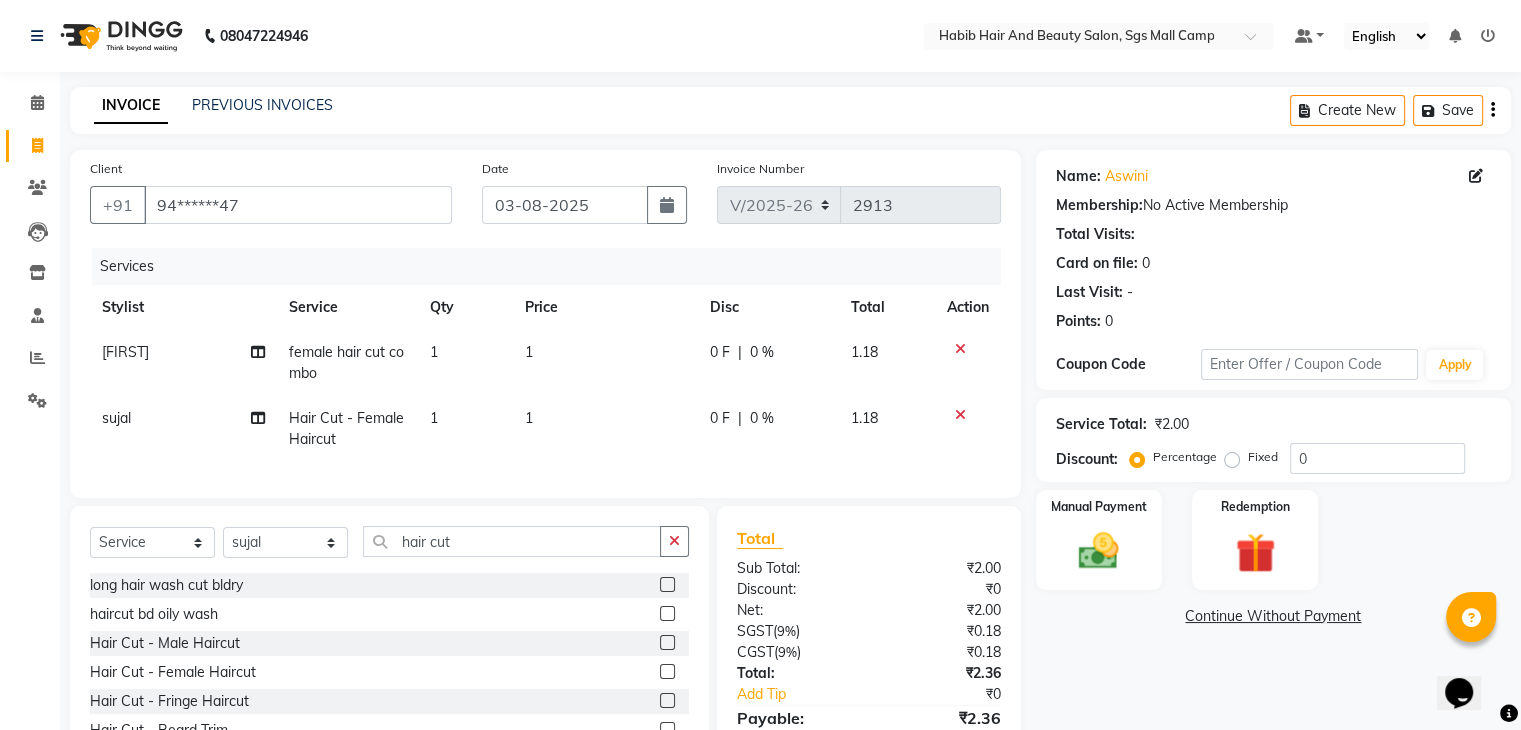 click on "1" 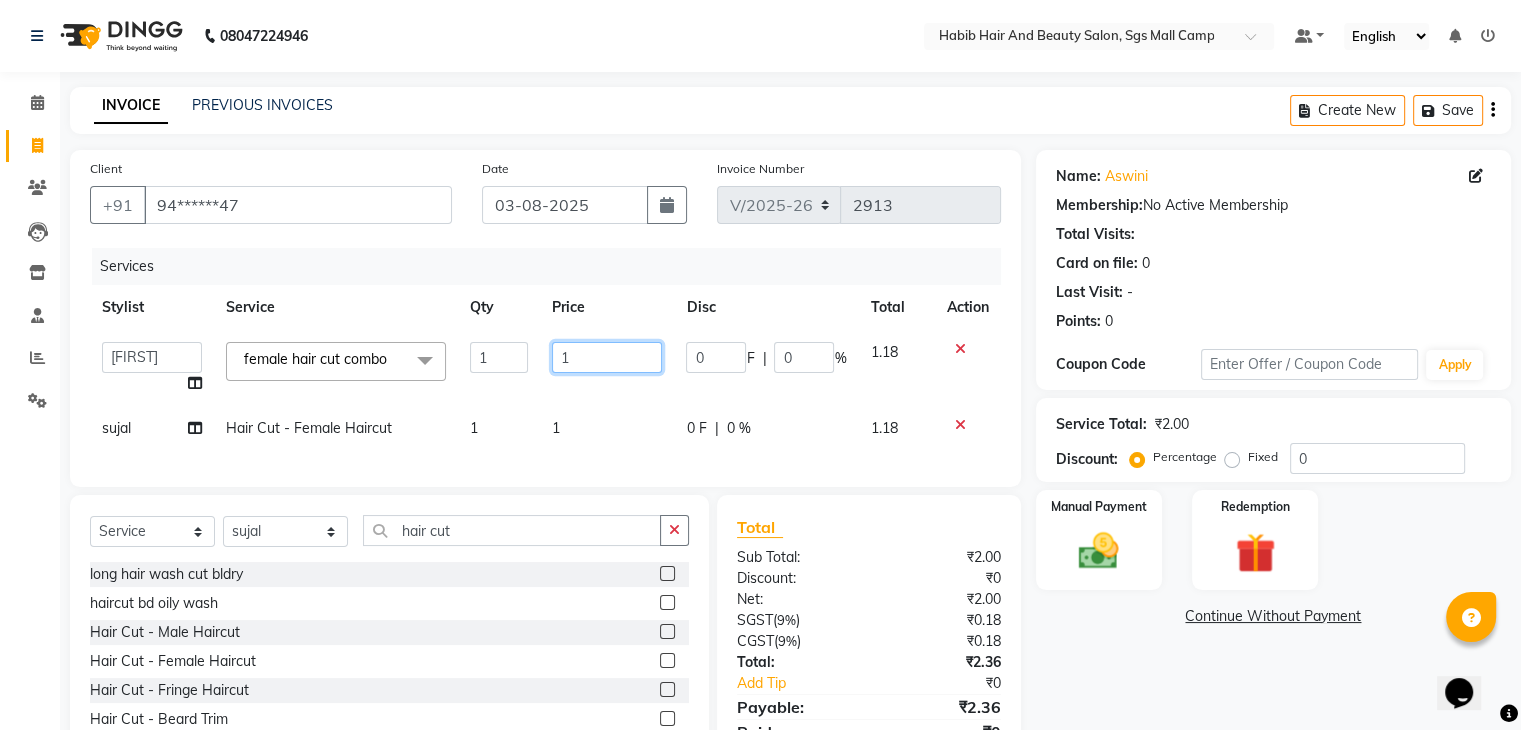click on "1" 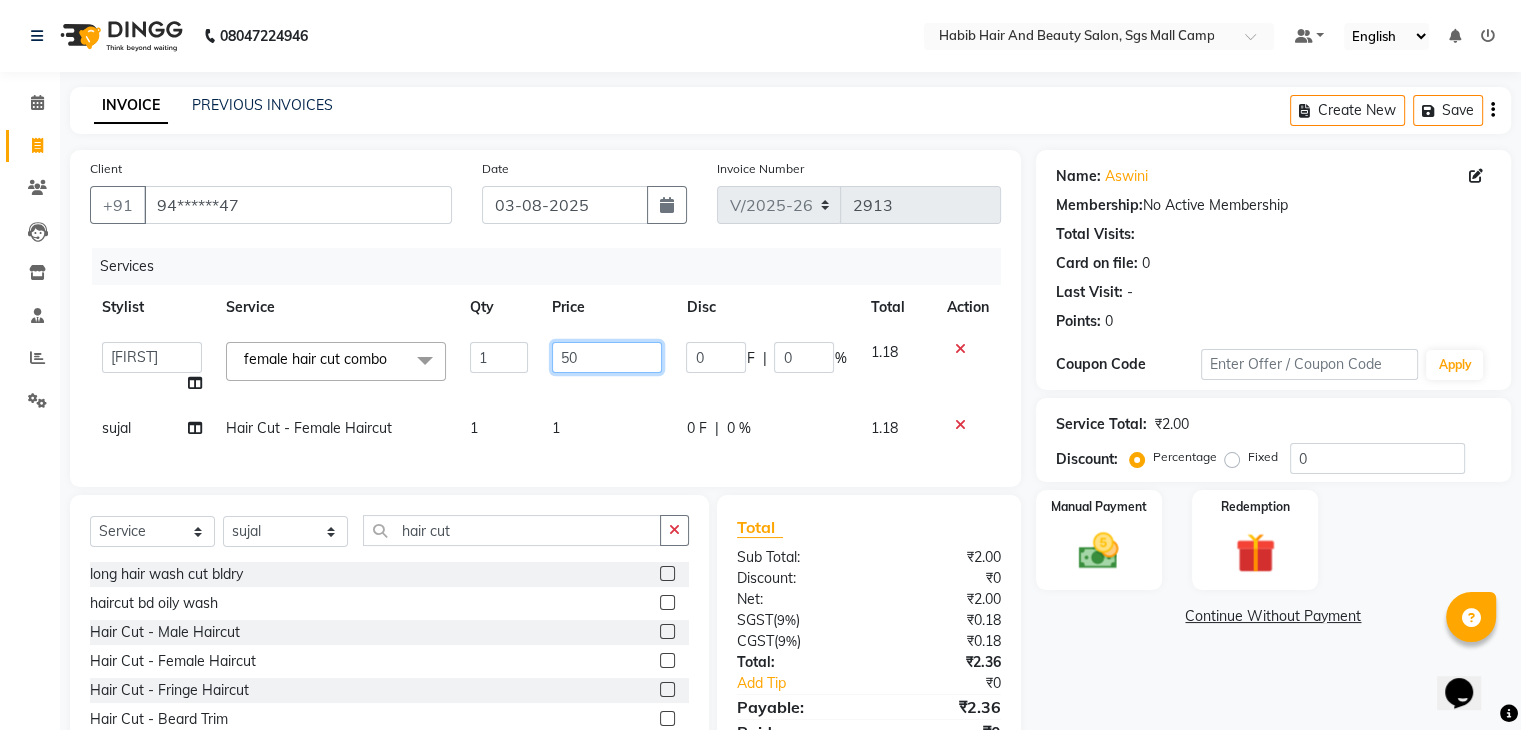 type on "500" 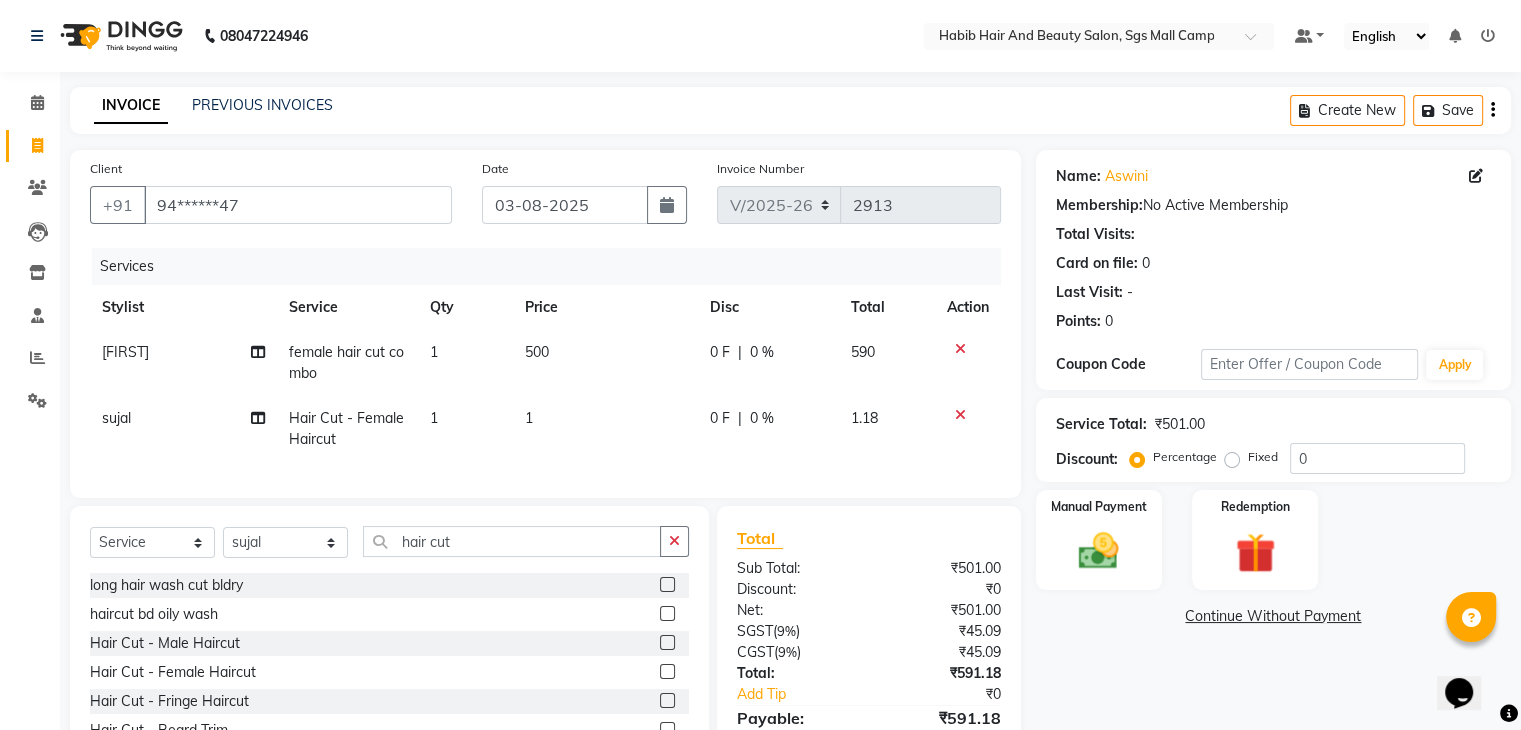 click on "1" 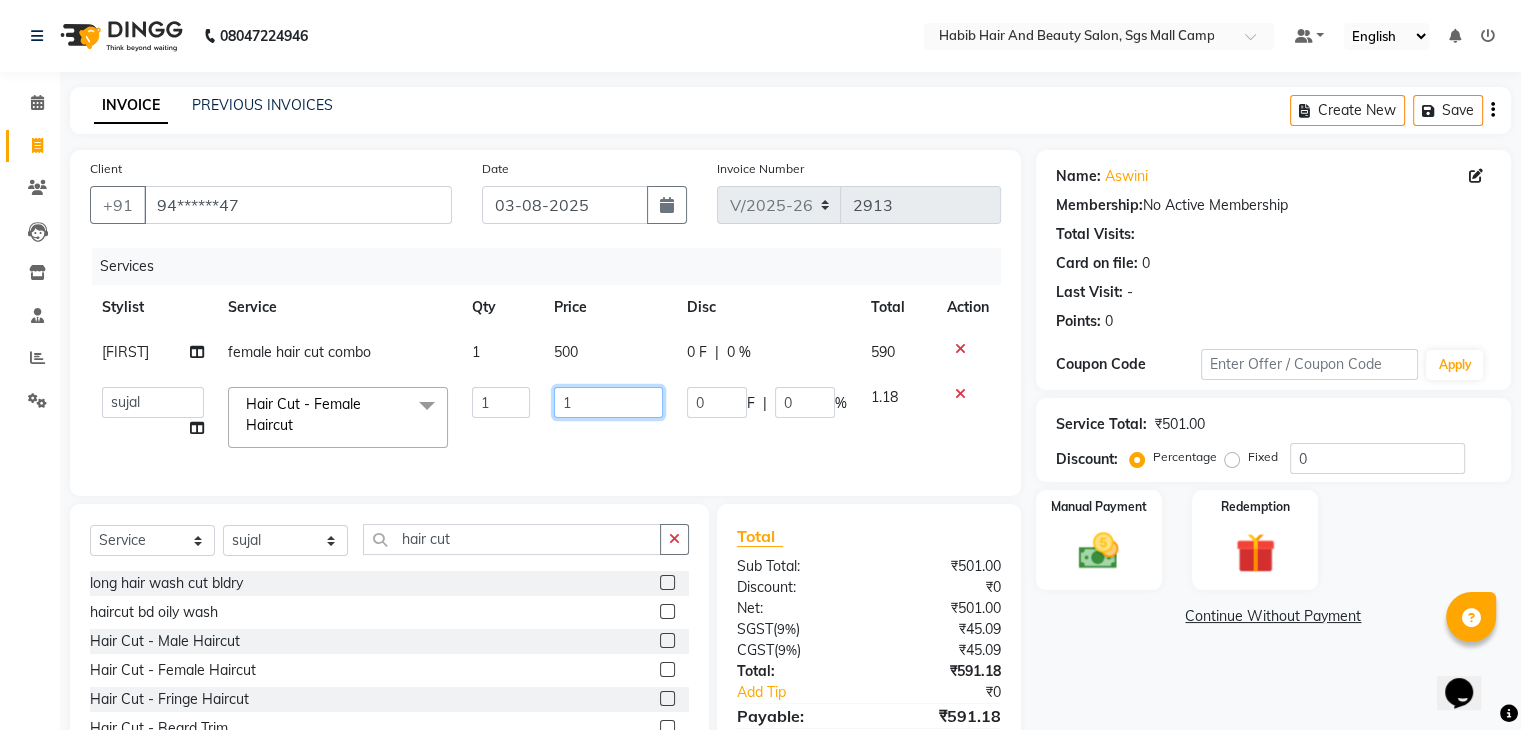 click on "1" 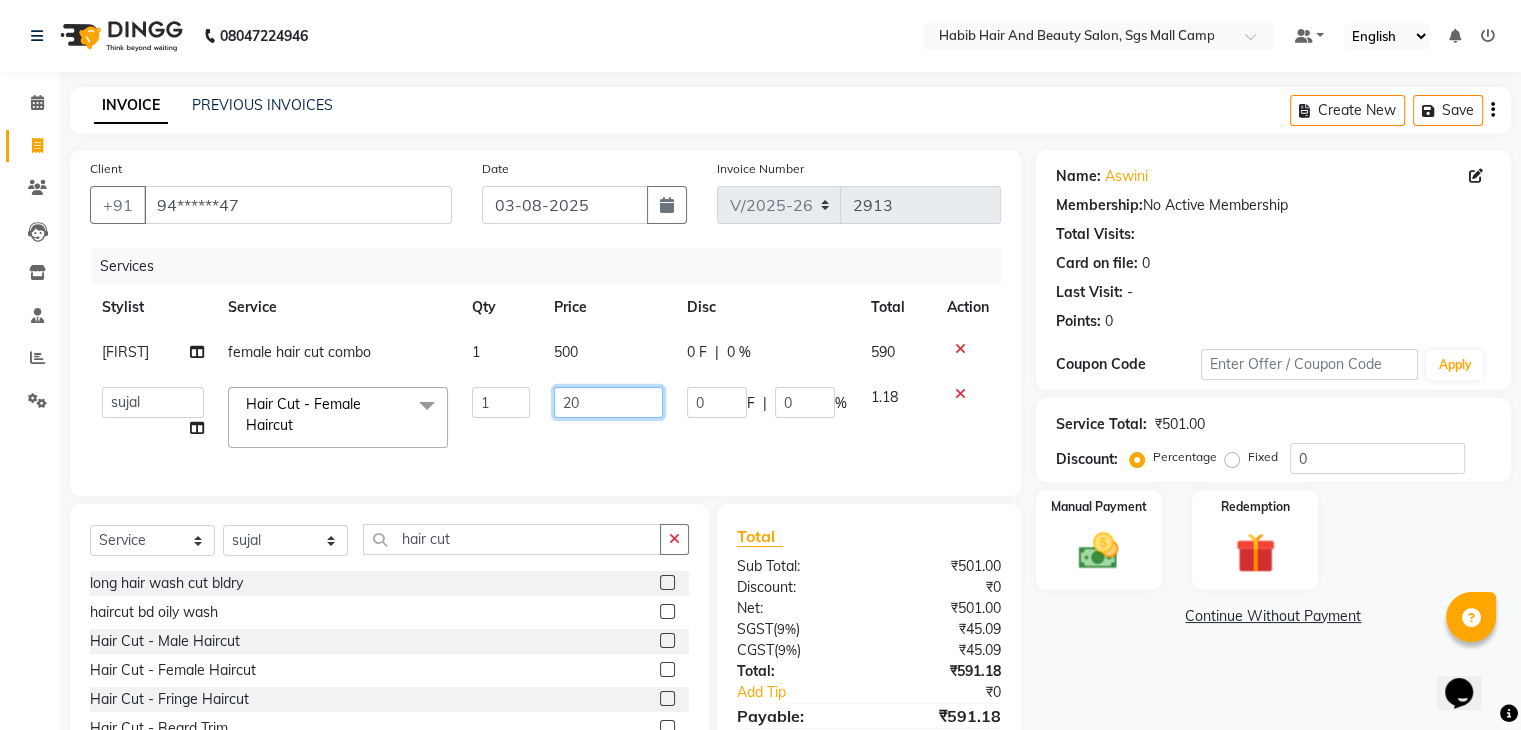 type on "200" 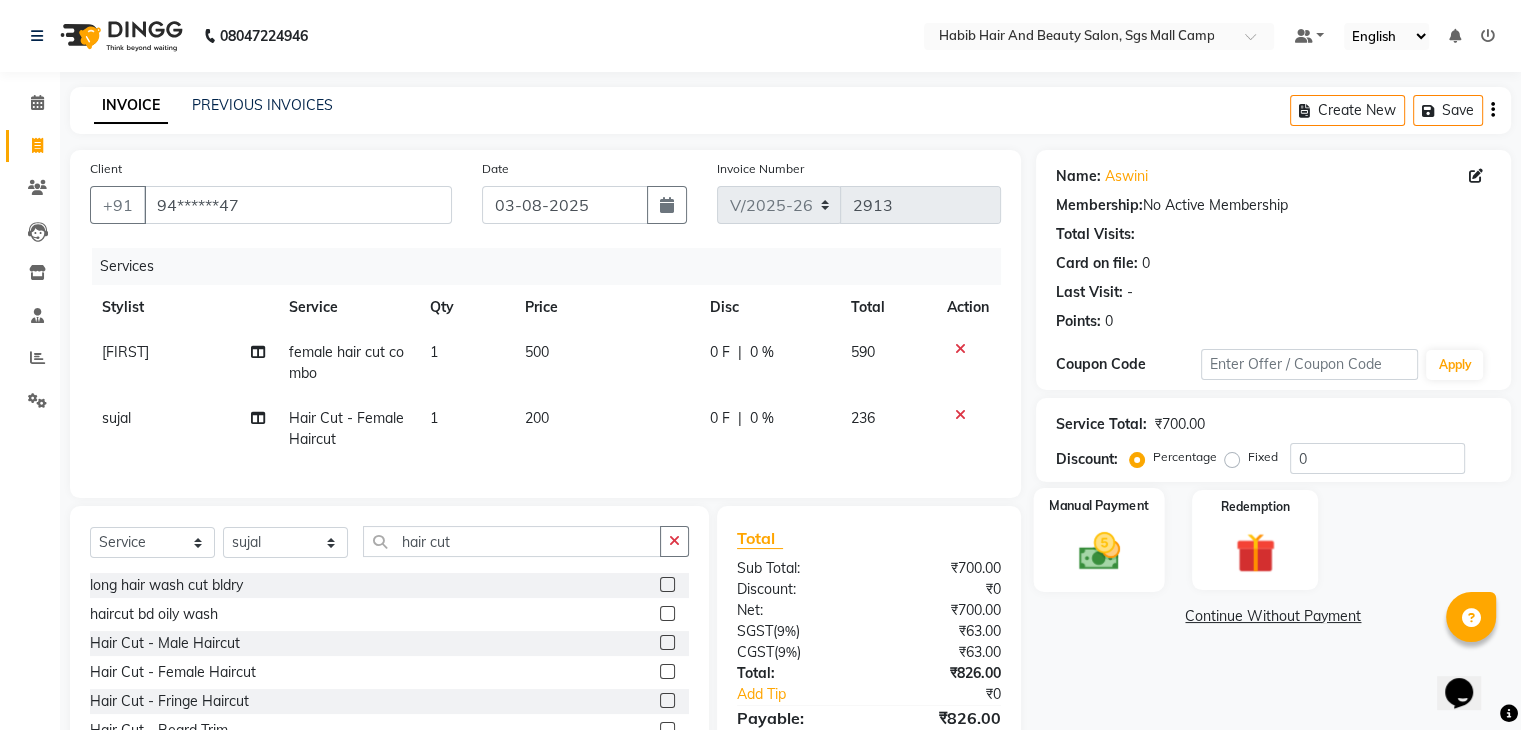 click on "Manual Payment" 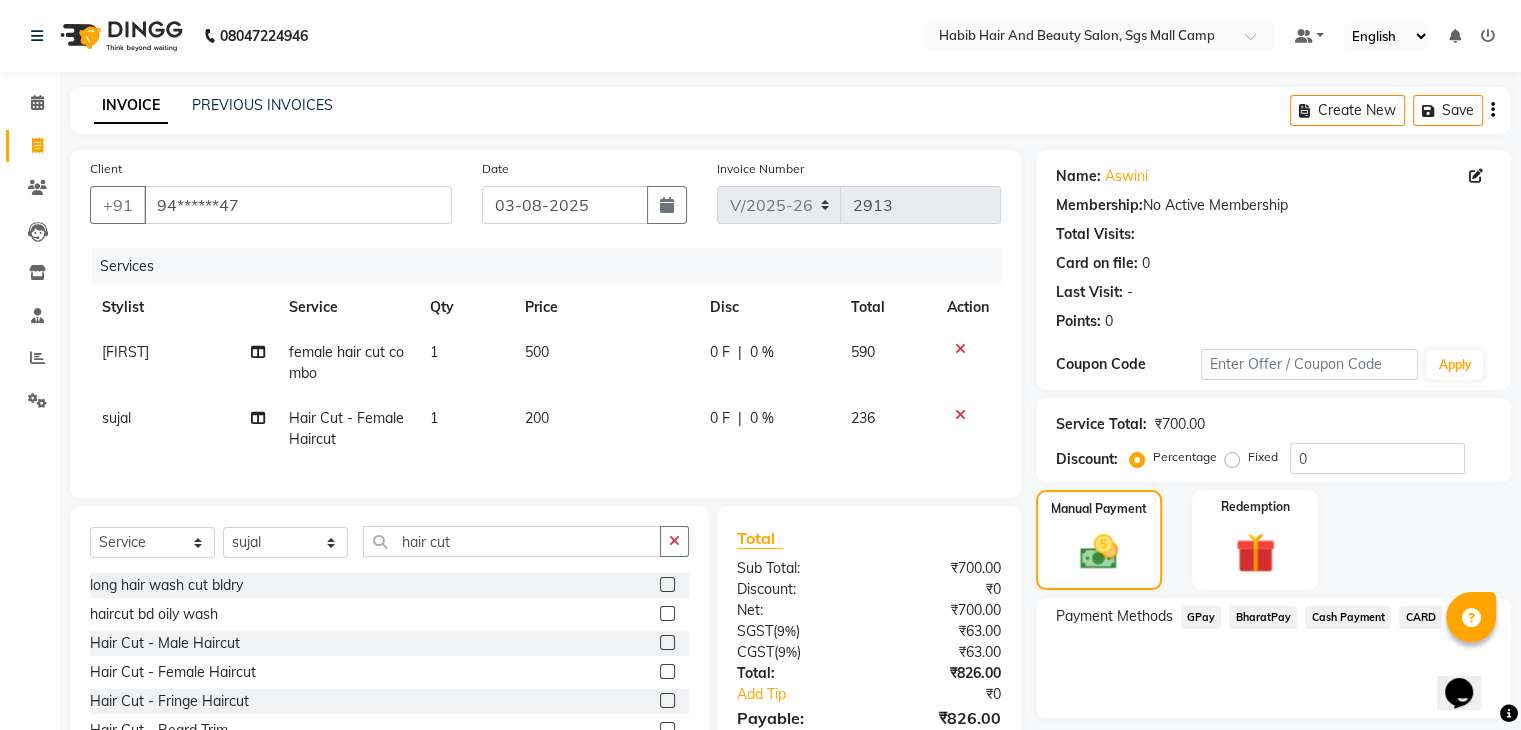 click on "BharatPay" 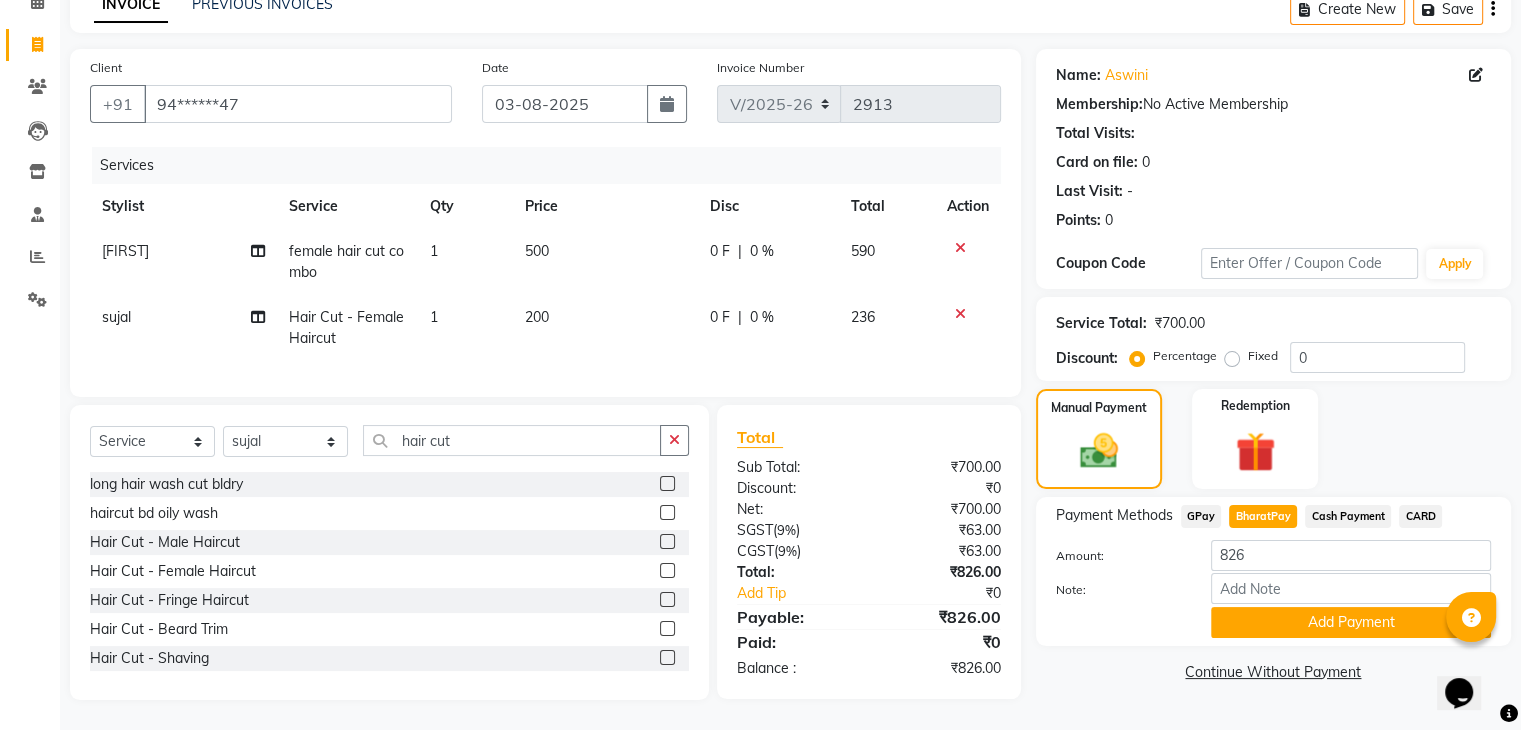 scroll, scrollTop: 117, scrollLeft: 0, axis: vertical 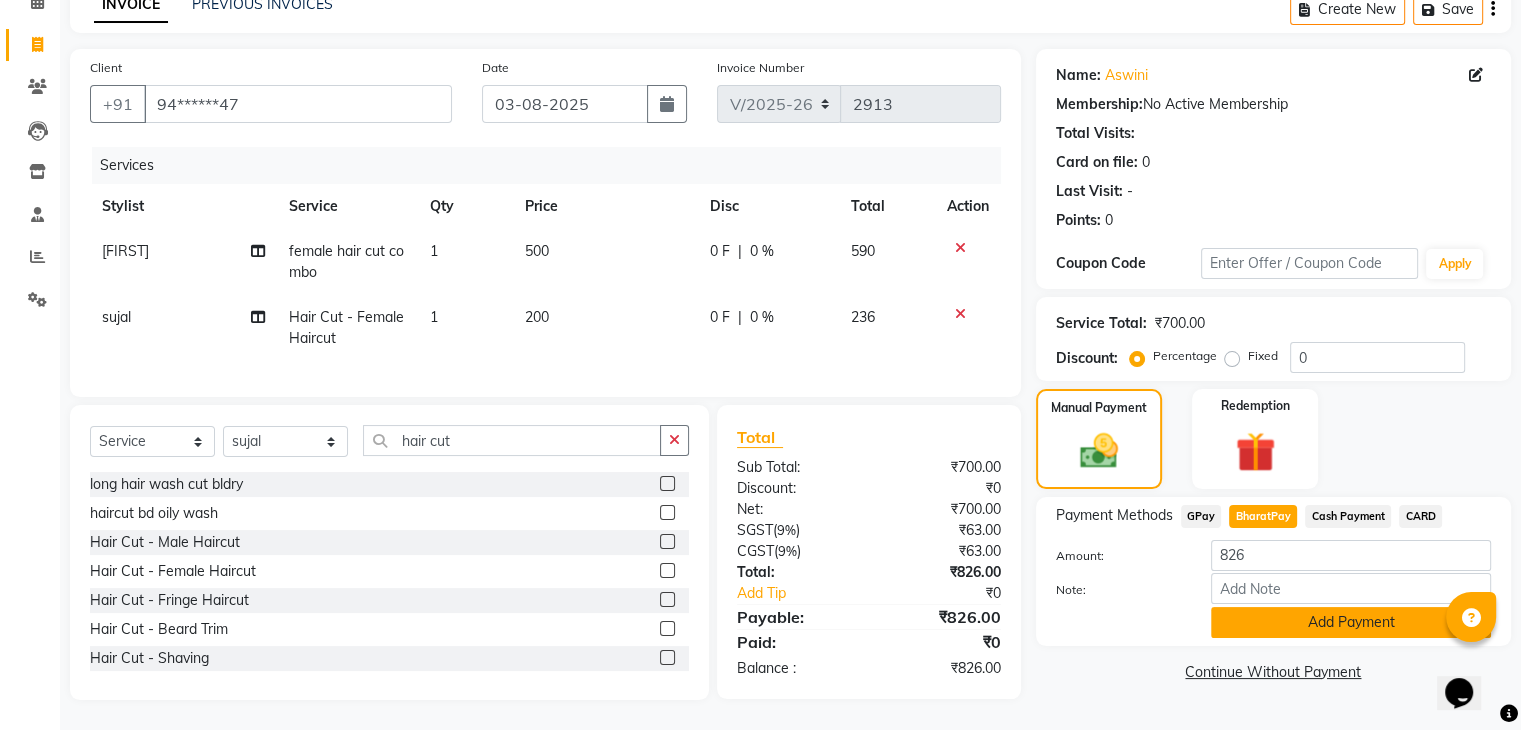 click on "Add Payment" 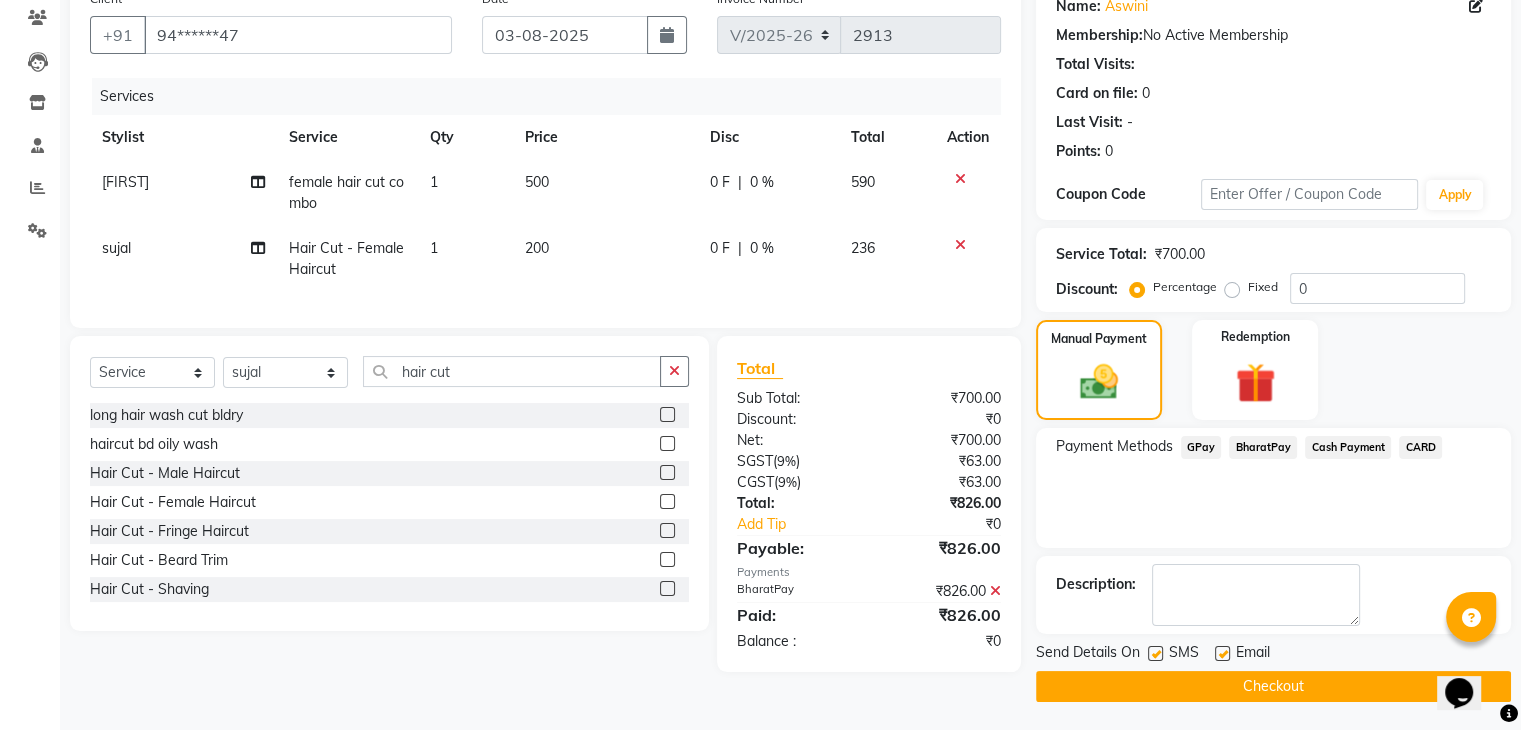 scroll, scrollTop: 171, scrollLeft: 0, axis: vertical 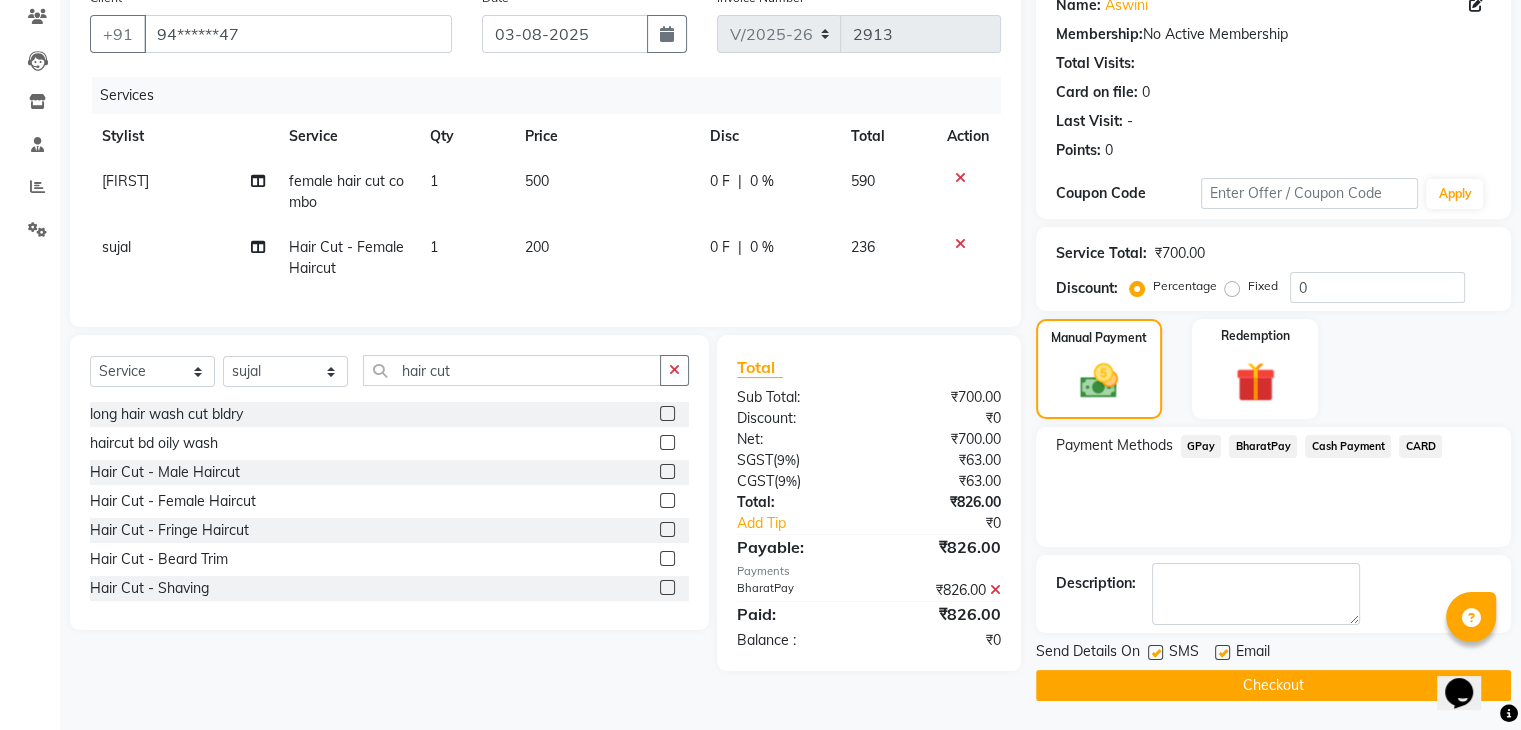 click on "Checkout" 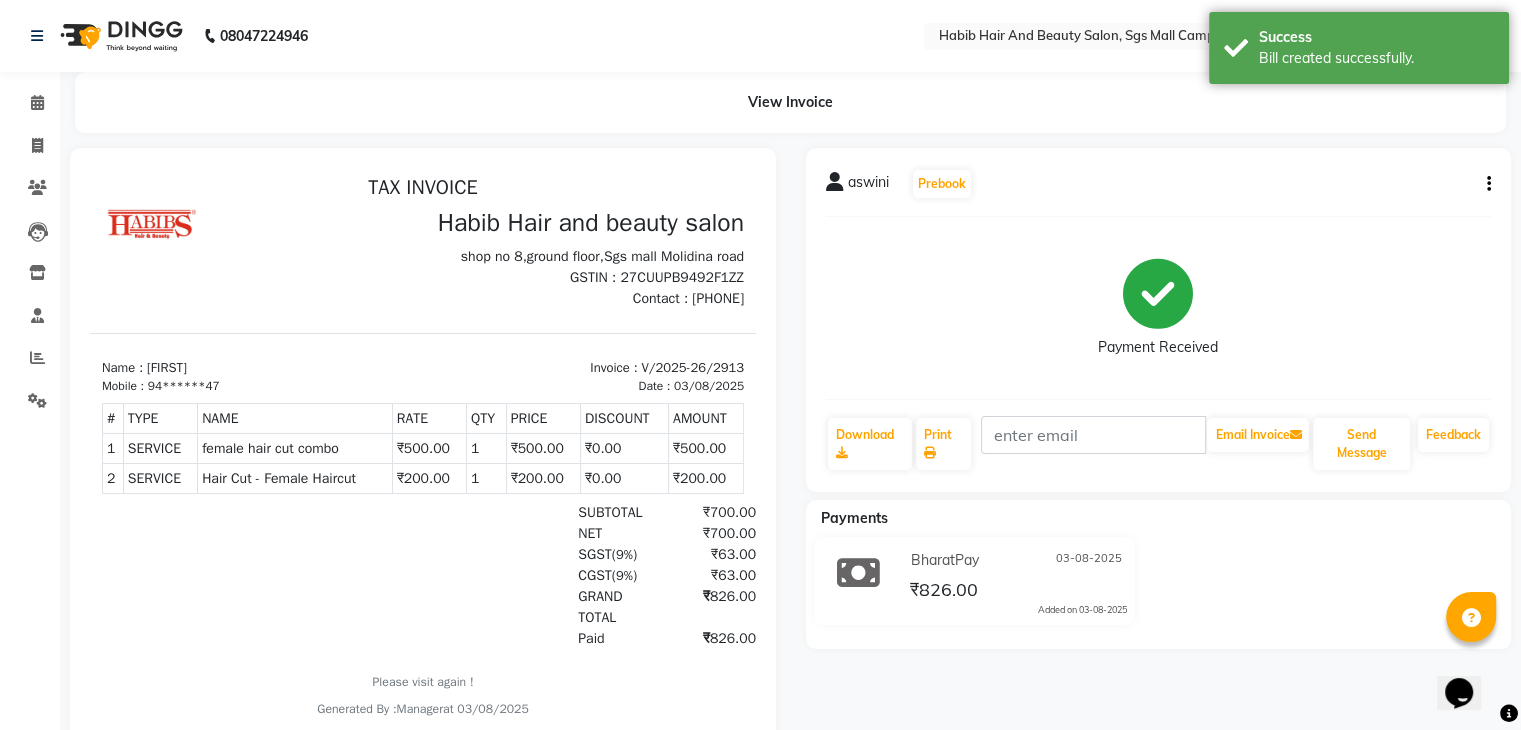 scroll, scrollTop: 0, scrollLeft: 0, axis: both 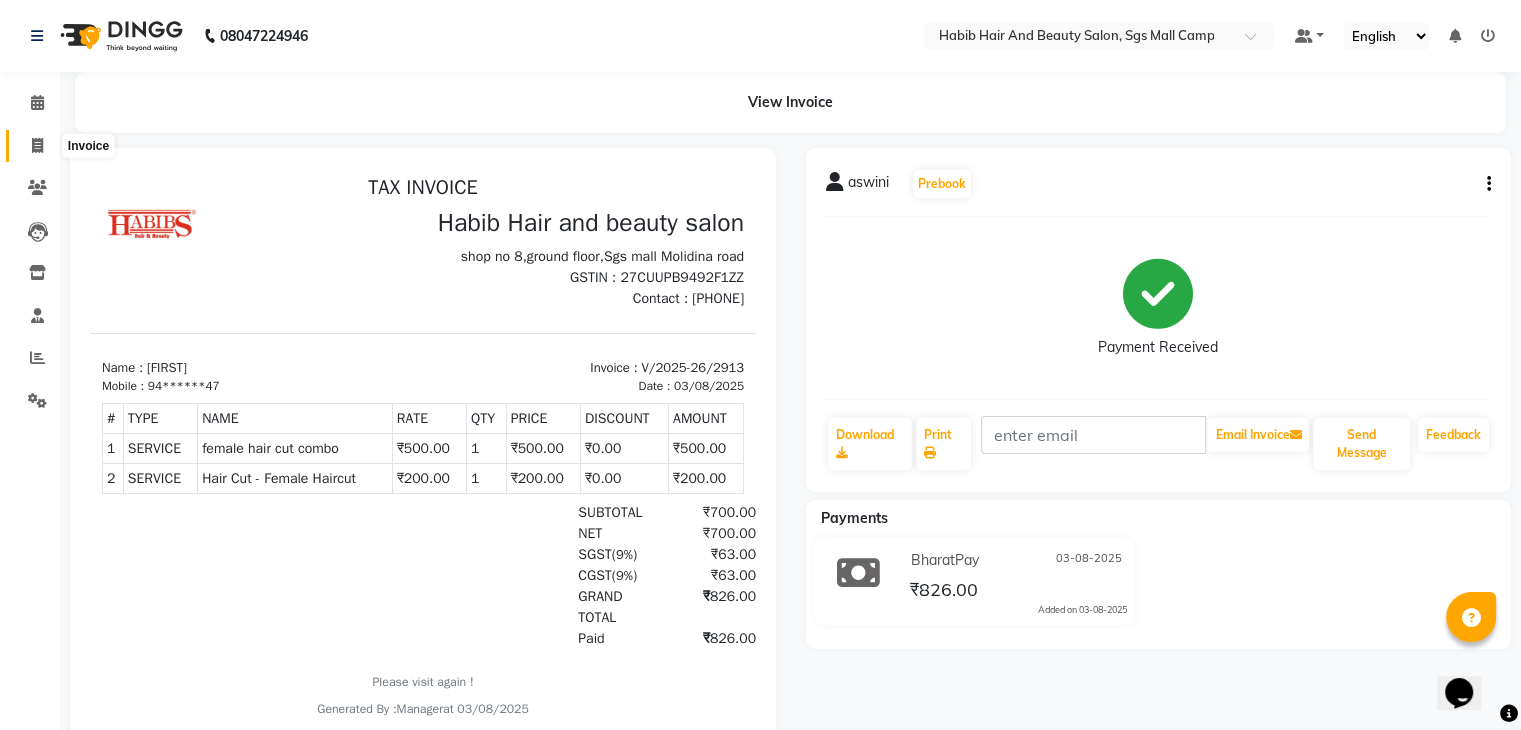 click 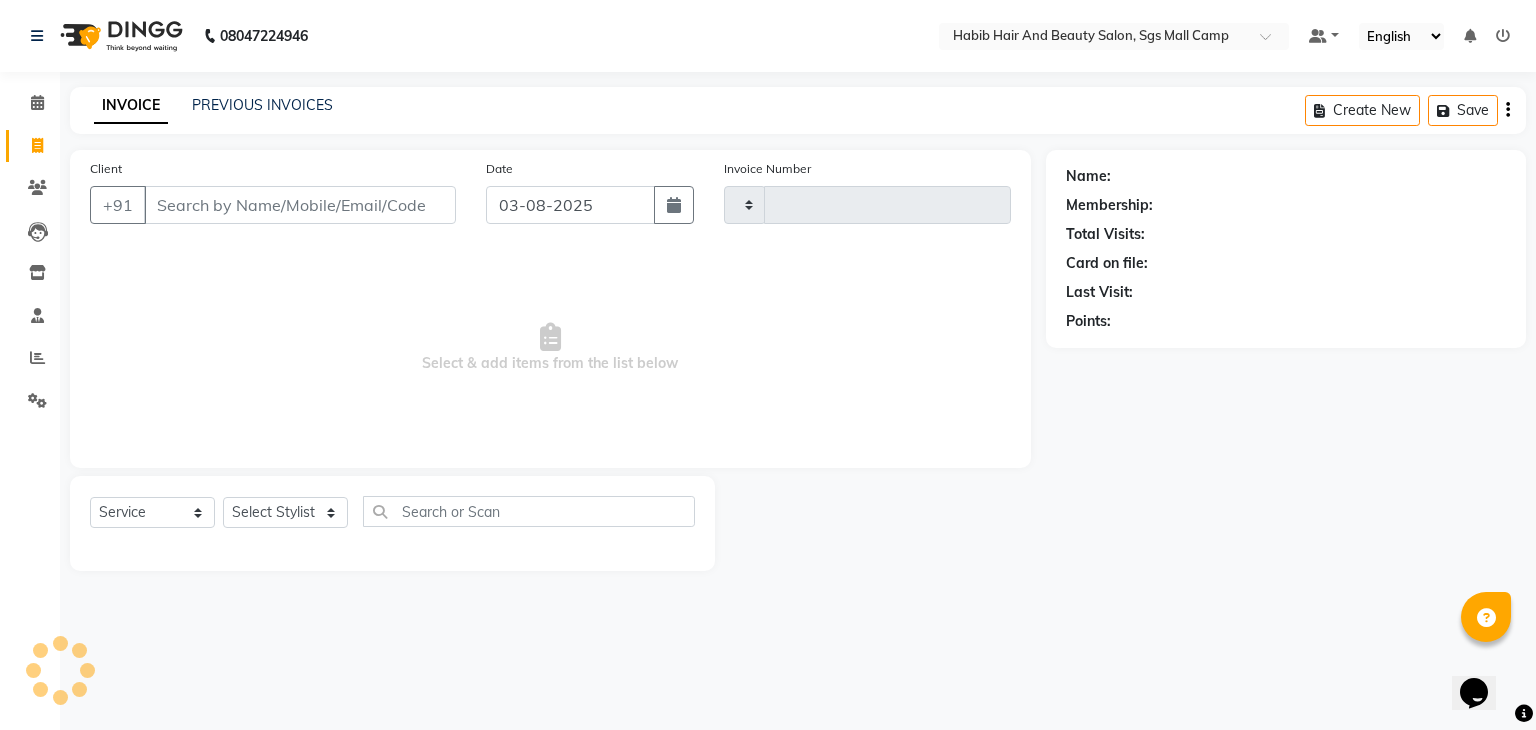 type on "2914" 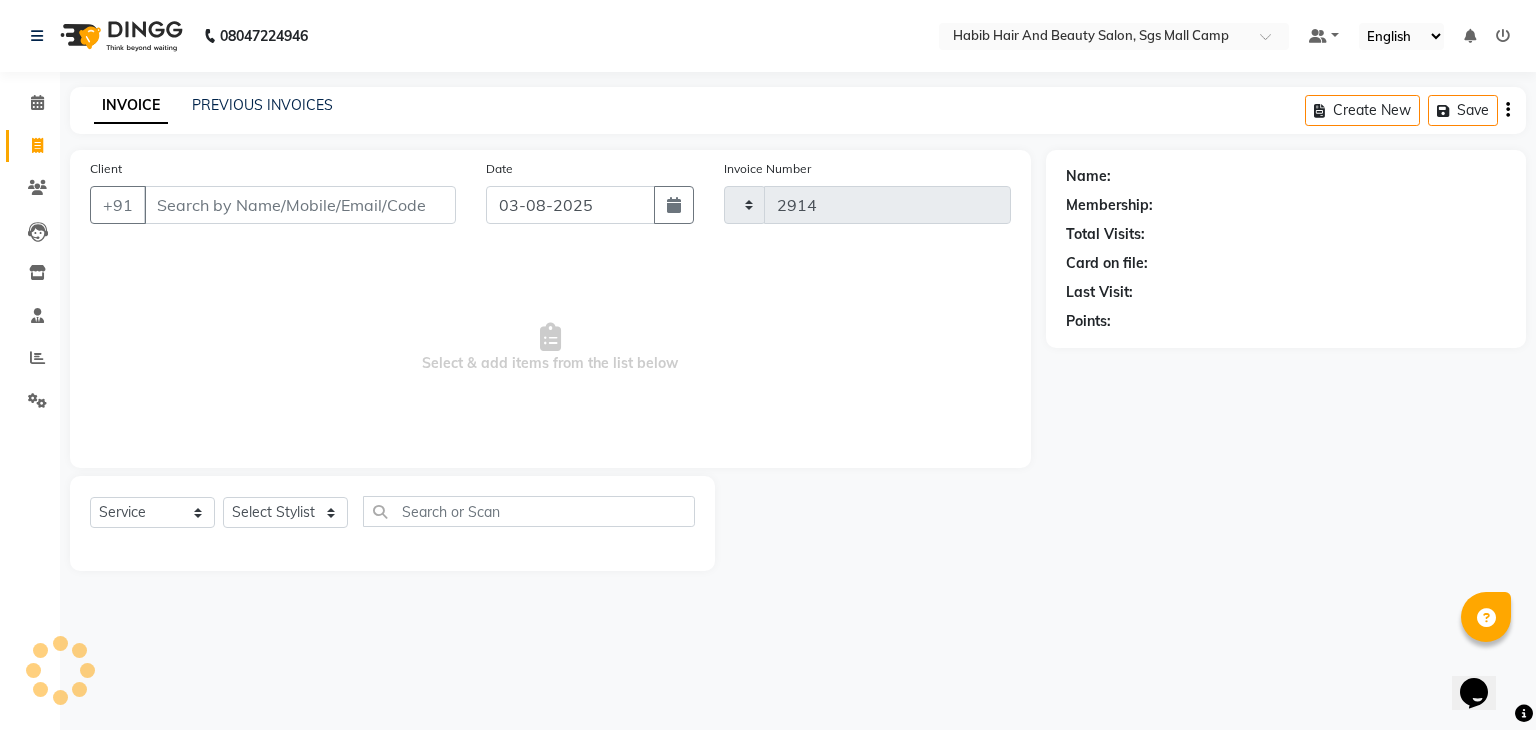 click on "Client" at bounding box center [300, 205] 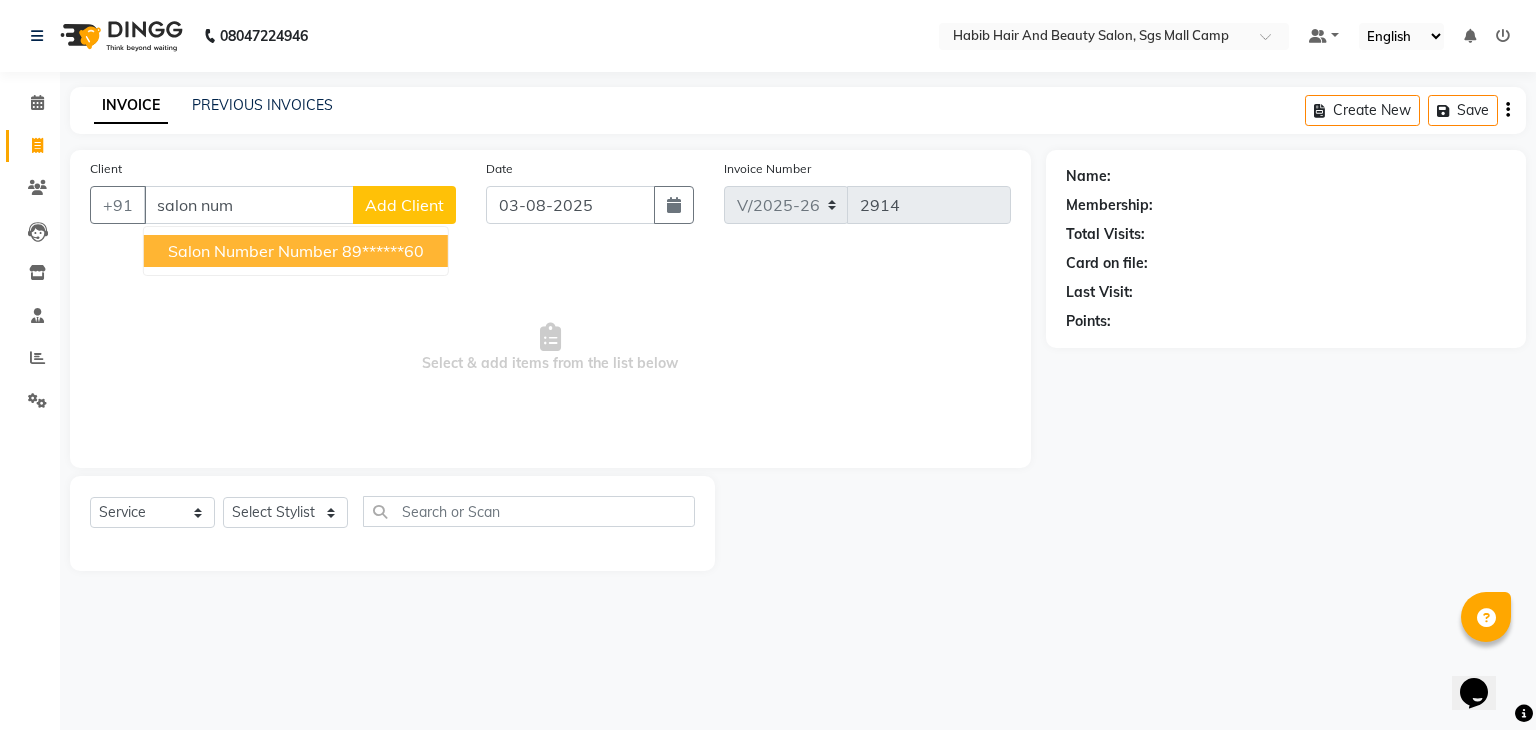 click on "salon number number" at bounding box center [253, 251] 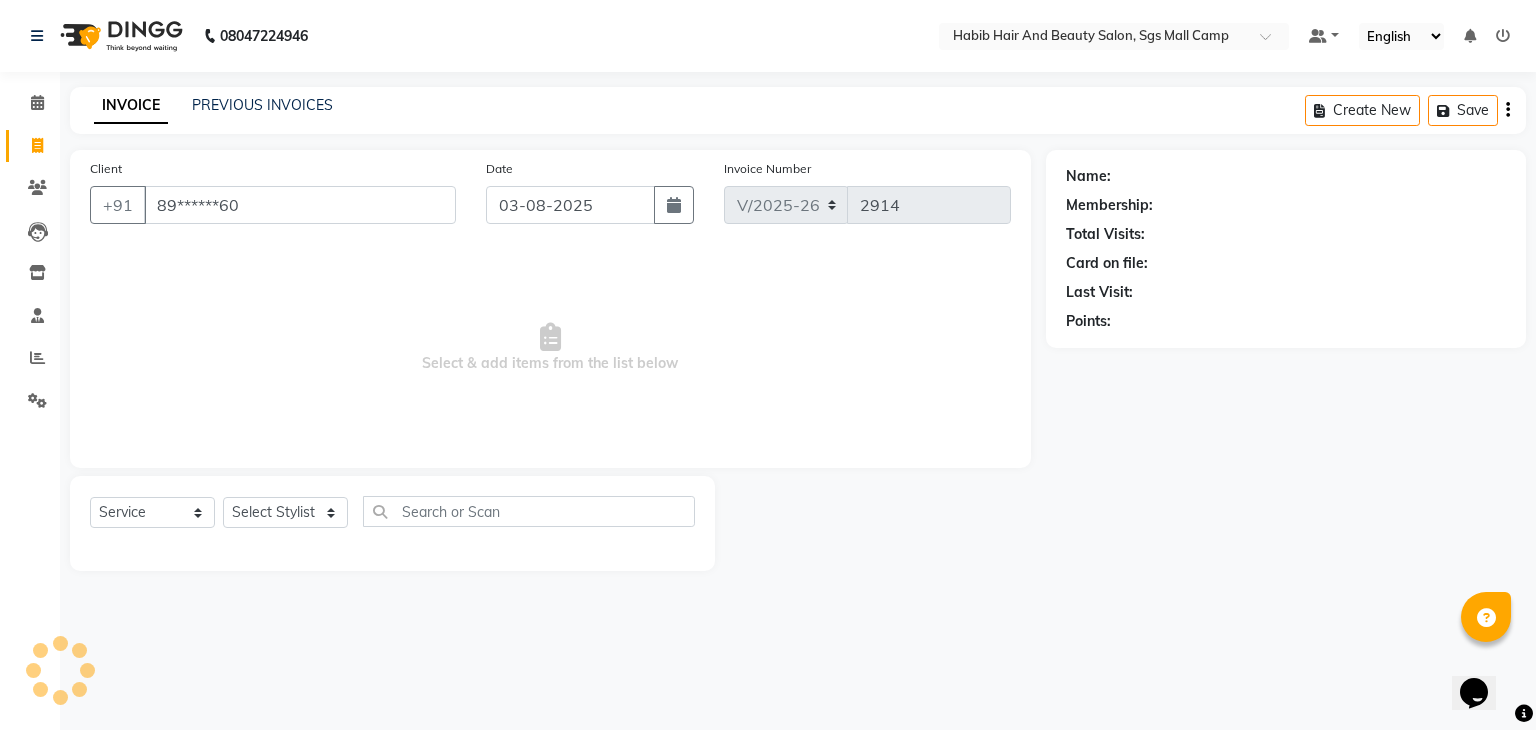type on "89******60" 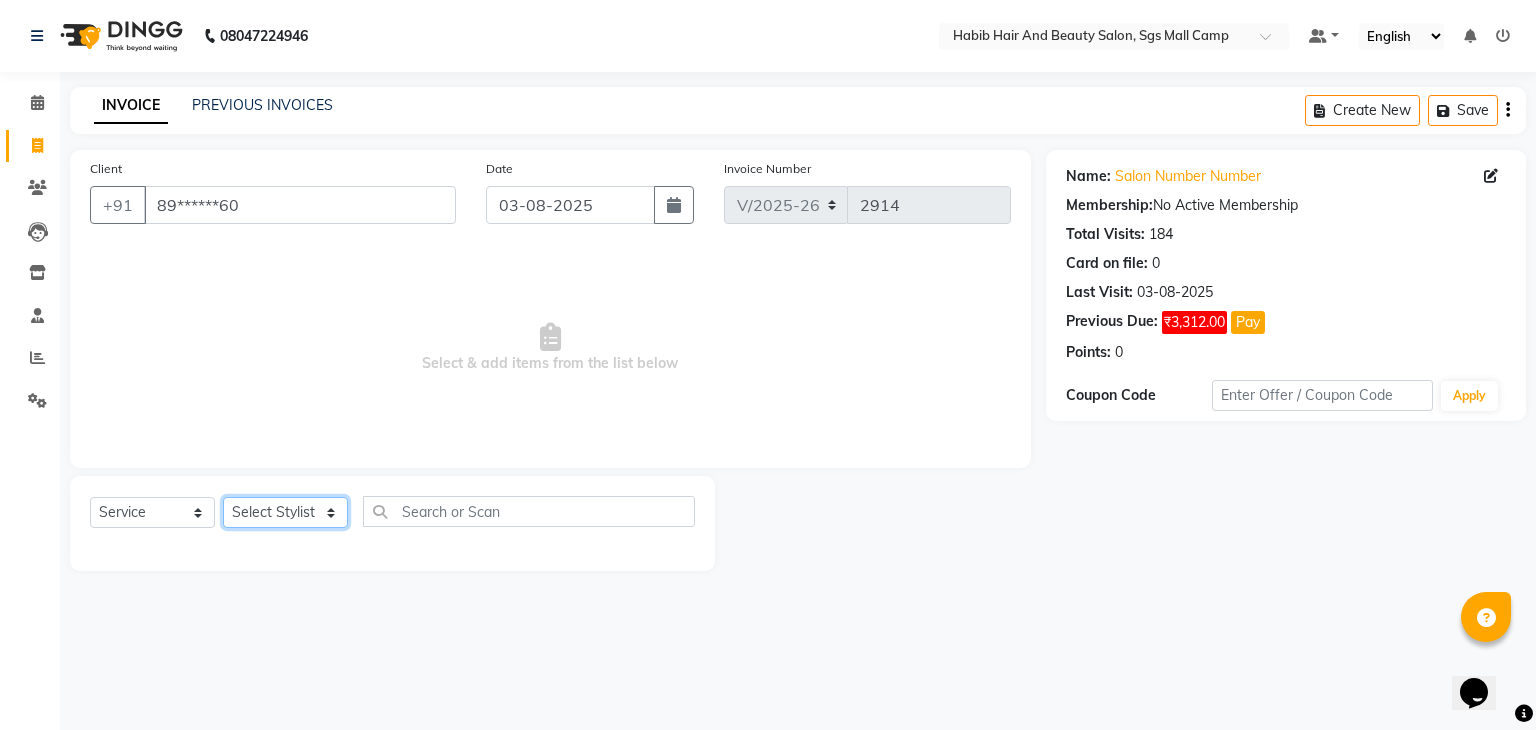 click on "Select Stylist [FIRST] [LAST] [FIRST]  [FIRST] Manager [FIRST]  [FIRST] [FIRST] [FIRST]  [FIRST] [FIRST]" 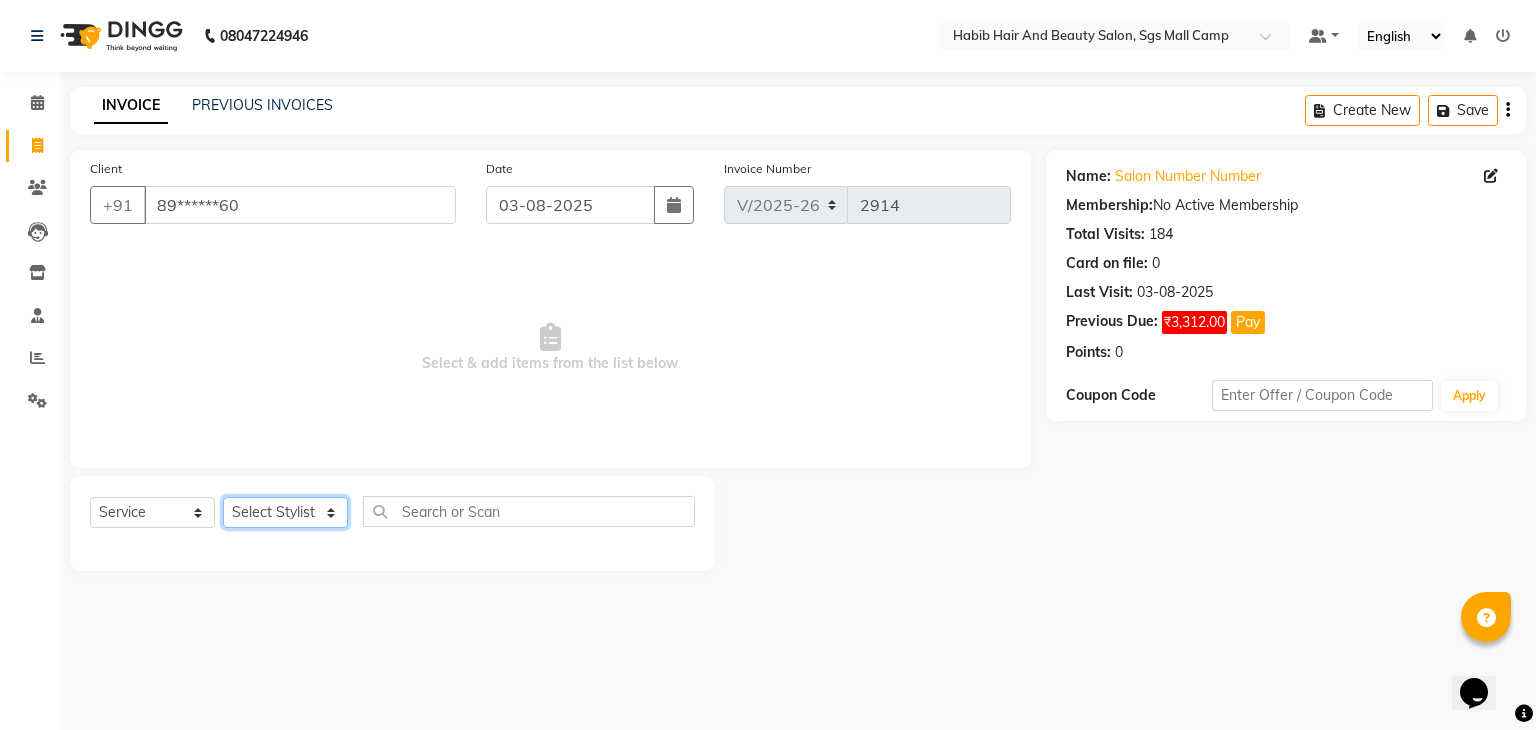 select on "87131" 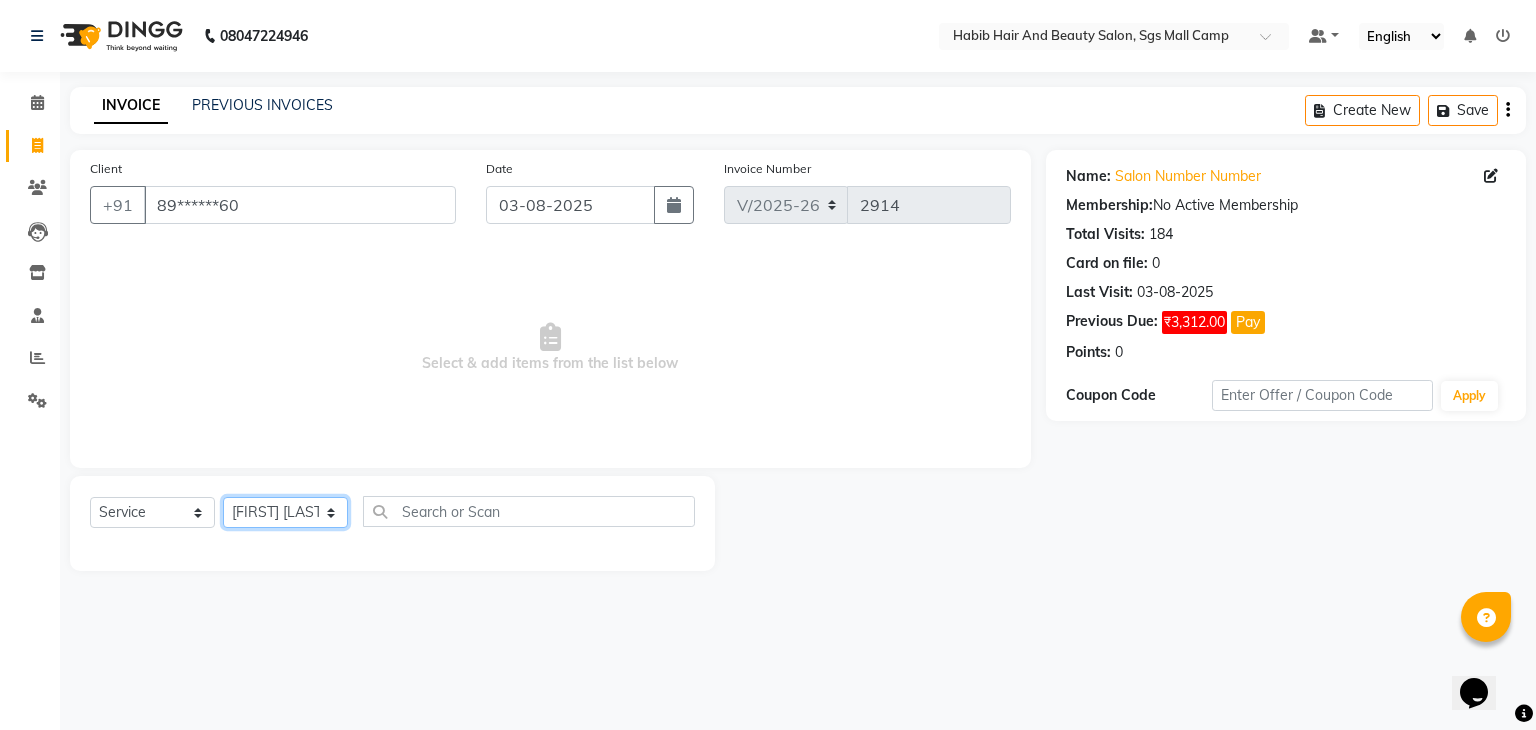 click on "Select Stylist [FIRST] [LAST] [FIRST]  [FIRST] Manager [FIRST]  [FIRST] [FIRST] [FIRST]  [FIRST] [FIRST]" 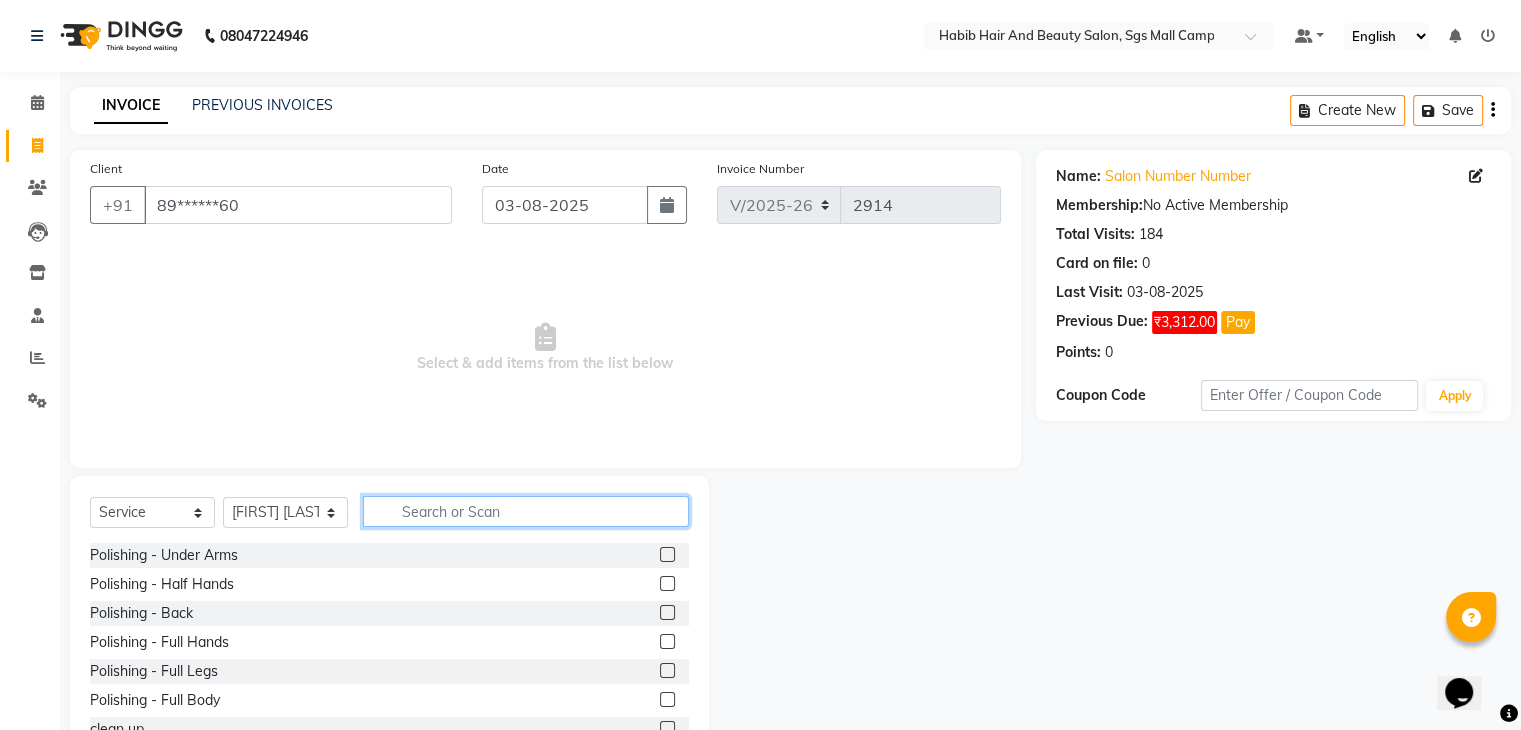 click 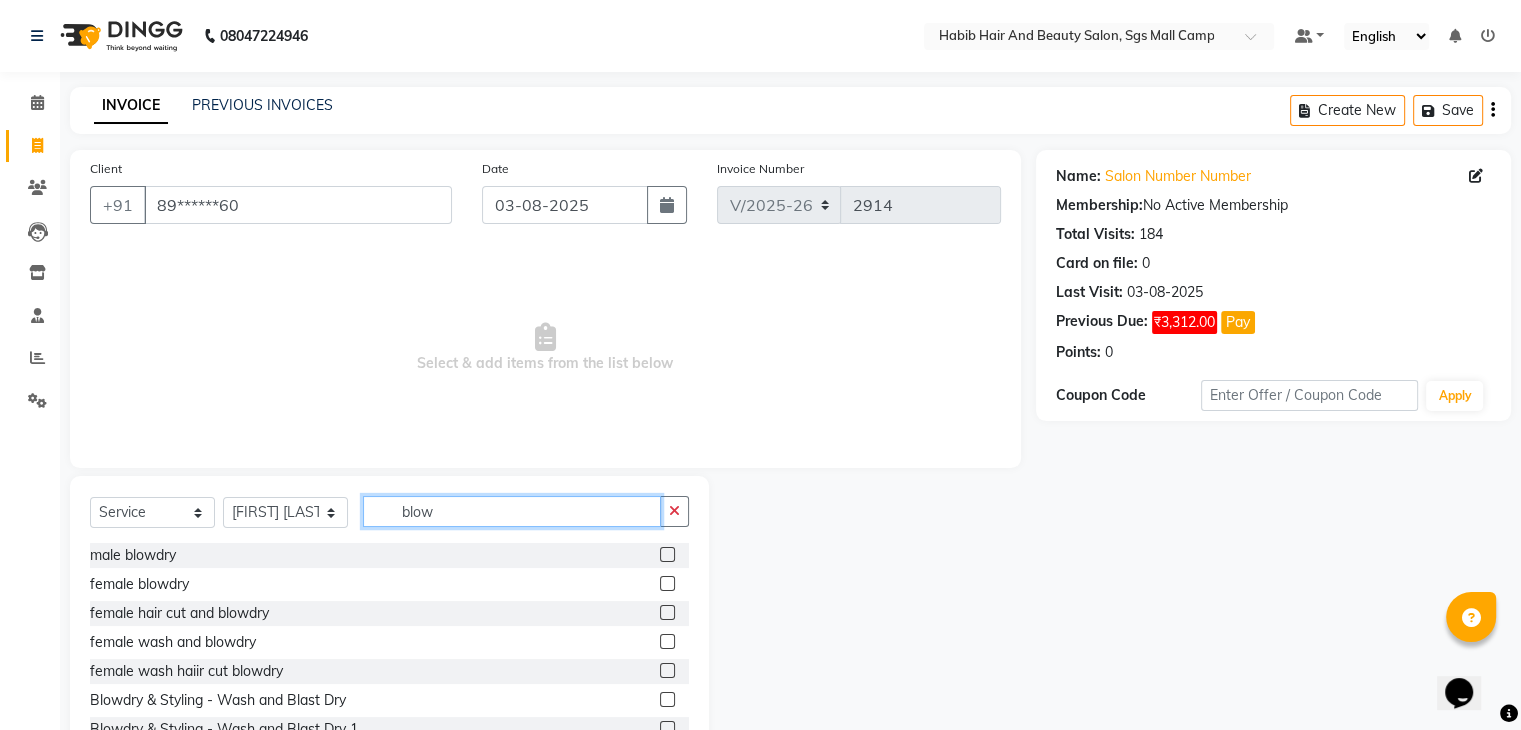 type on "blow" 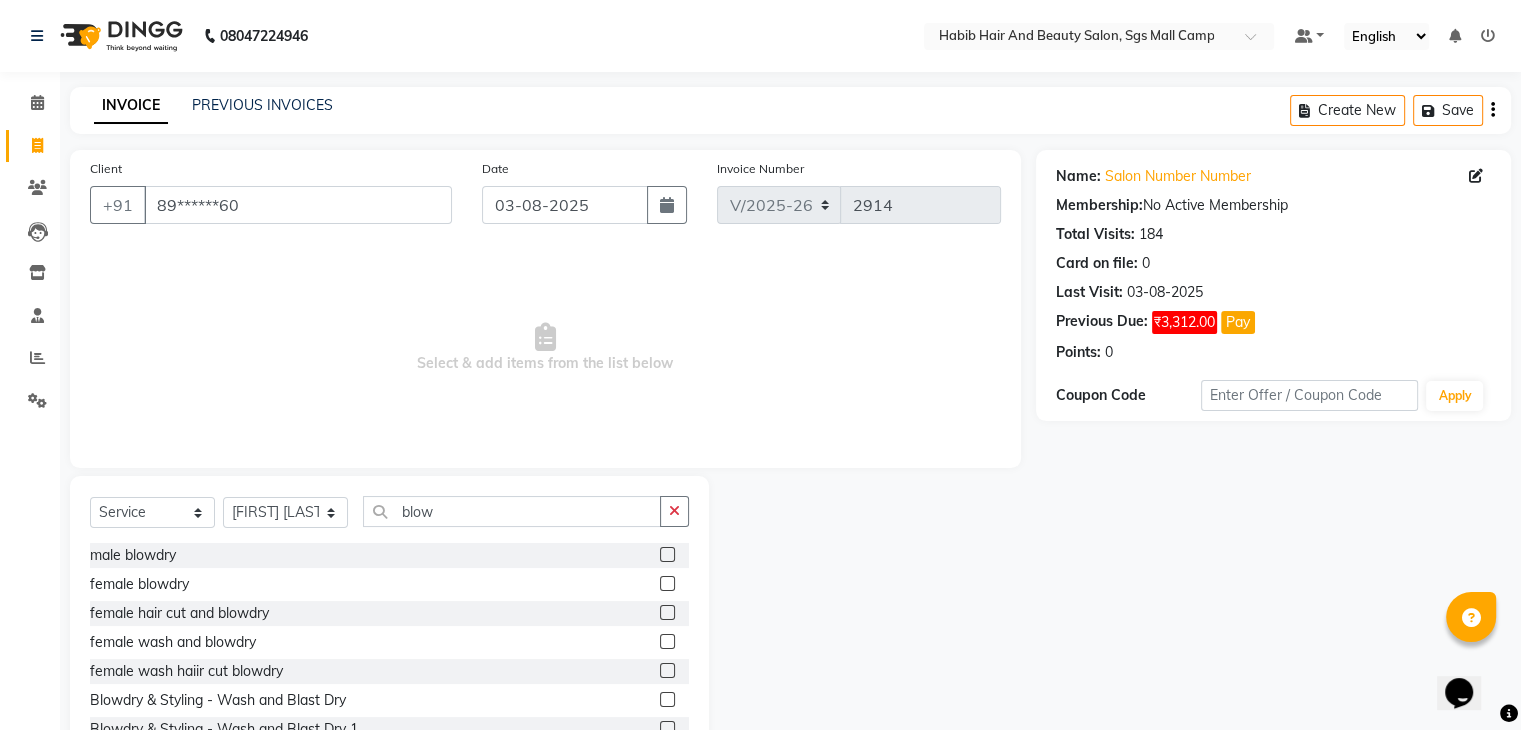 click 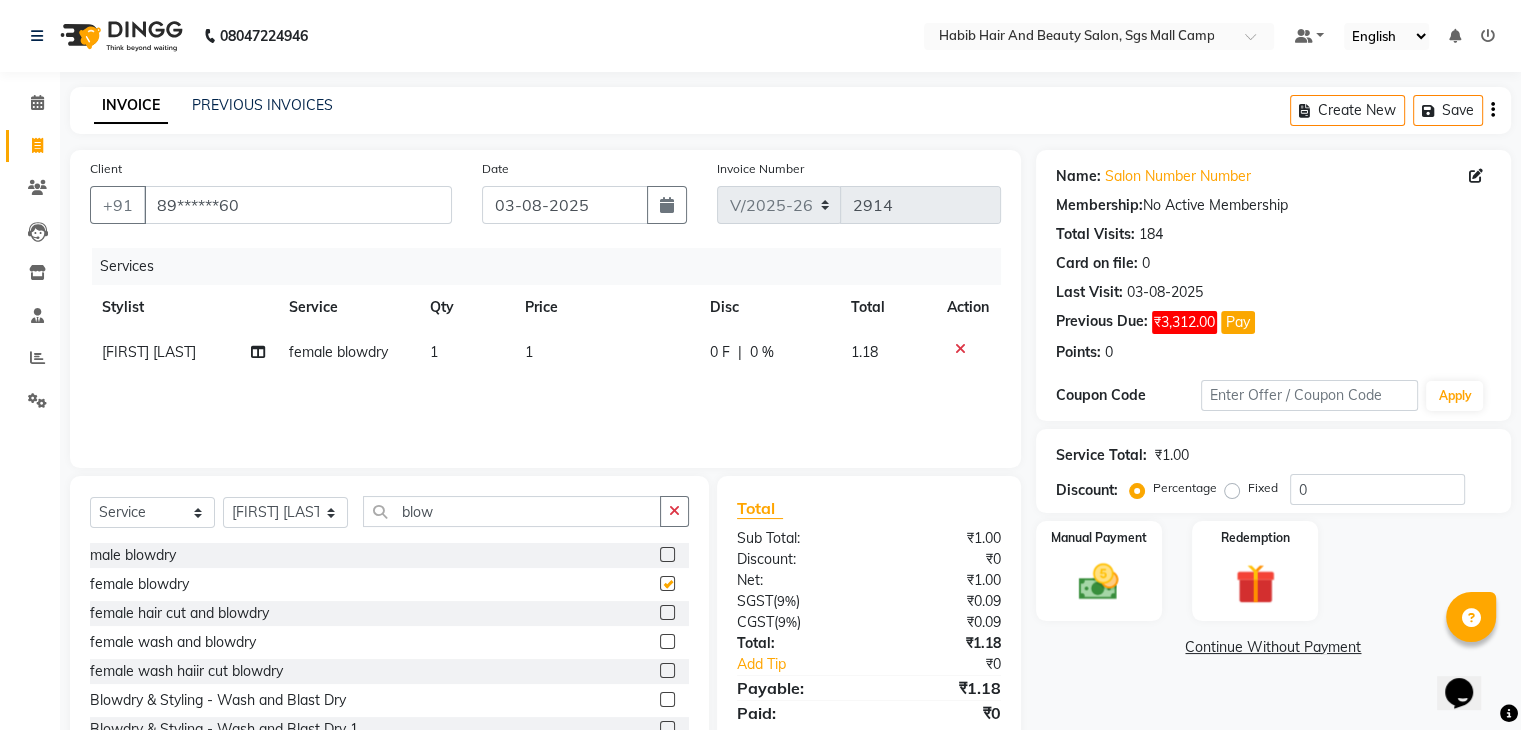 checkbox on "false" 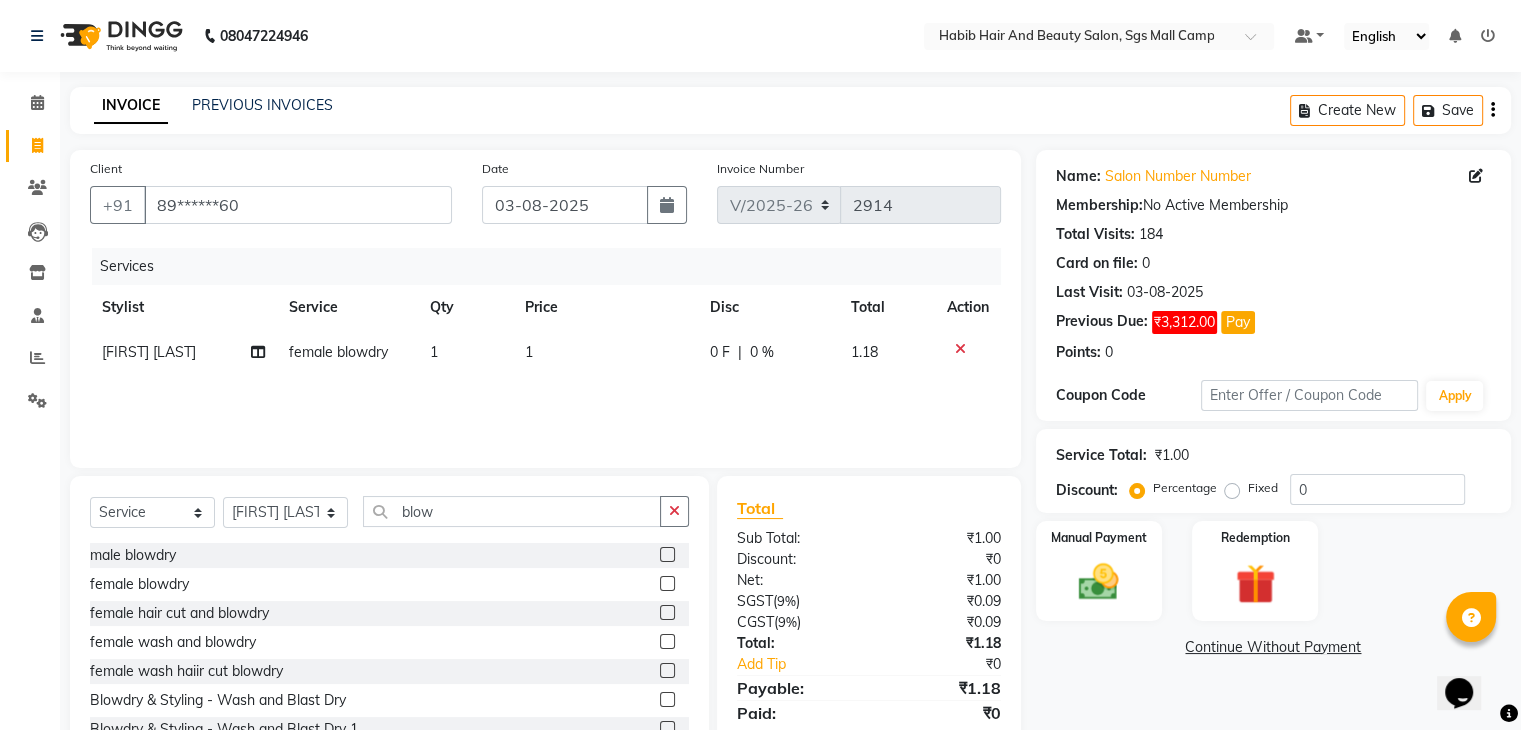 click on "1" 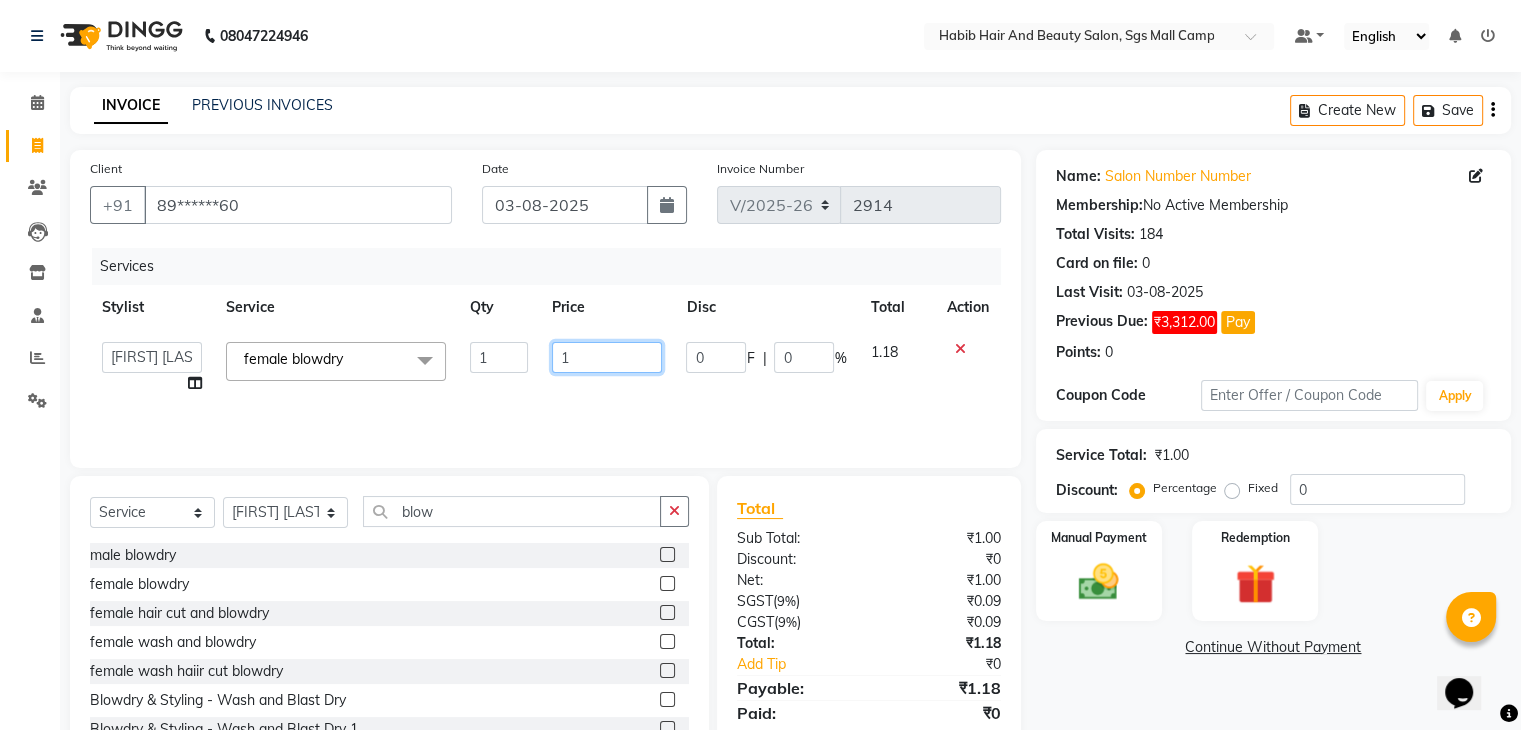 click on "1" 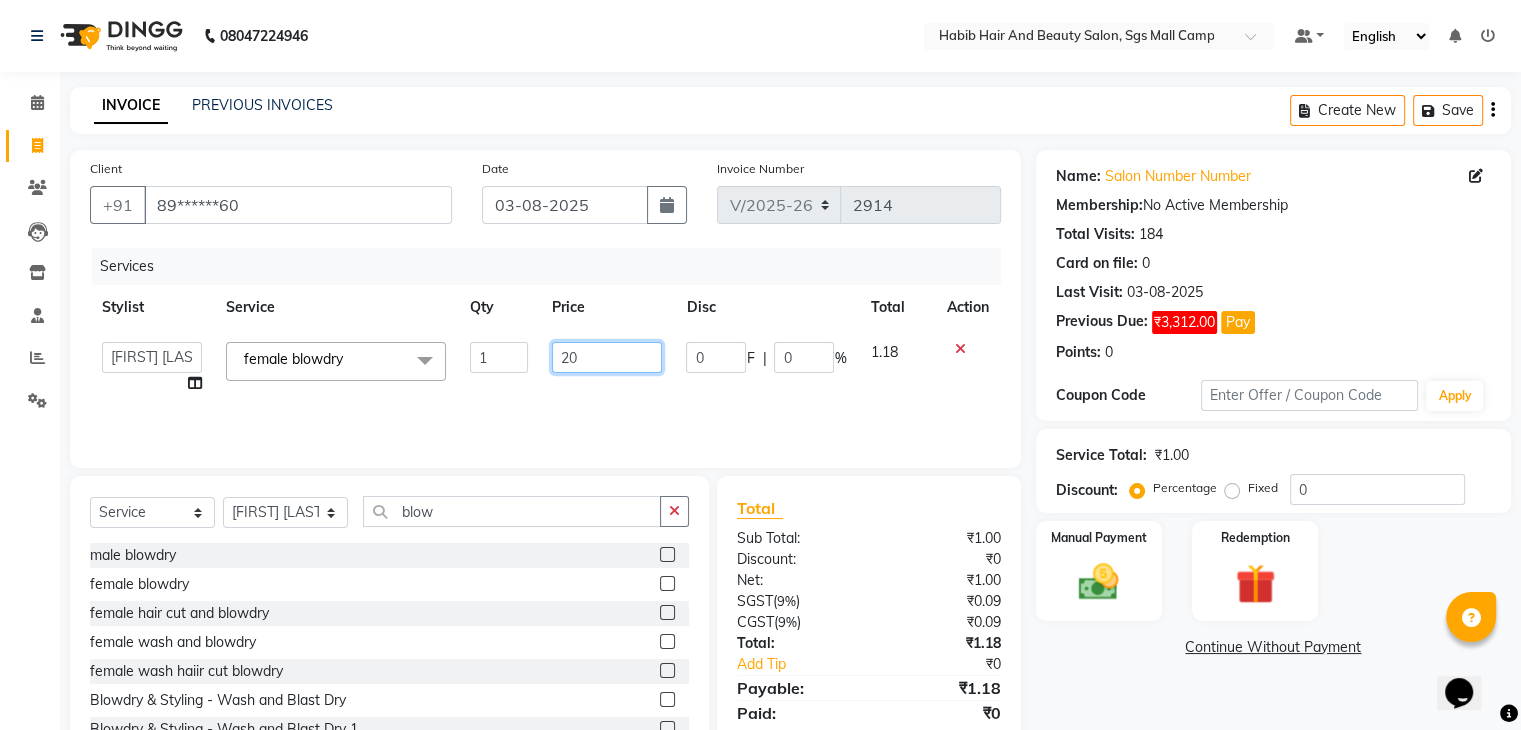 type on "200" 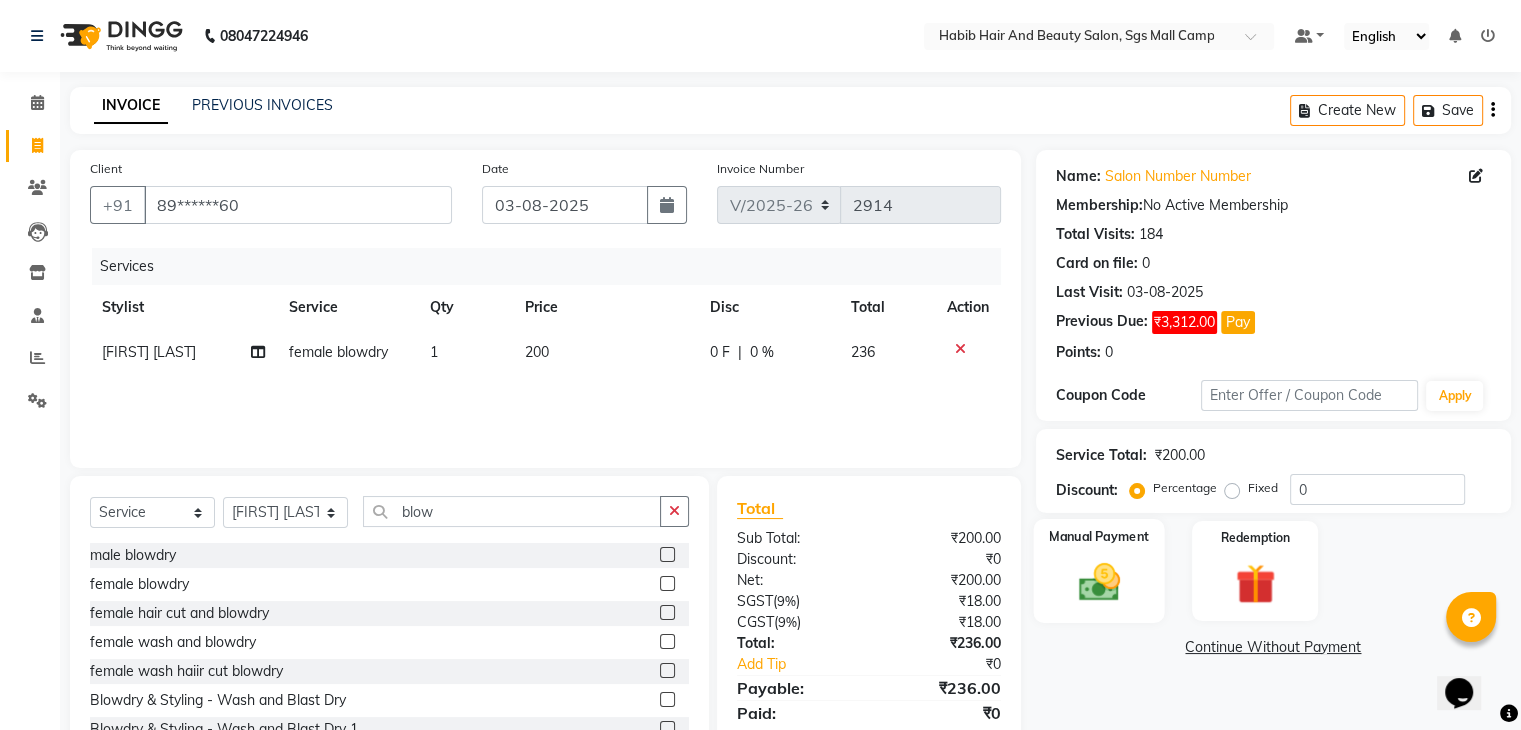 click on "Manual Payment" 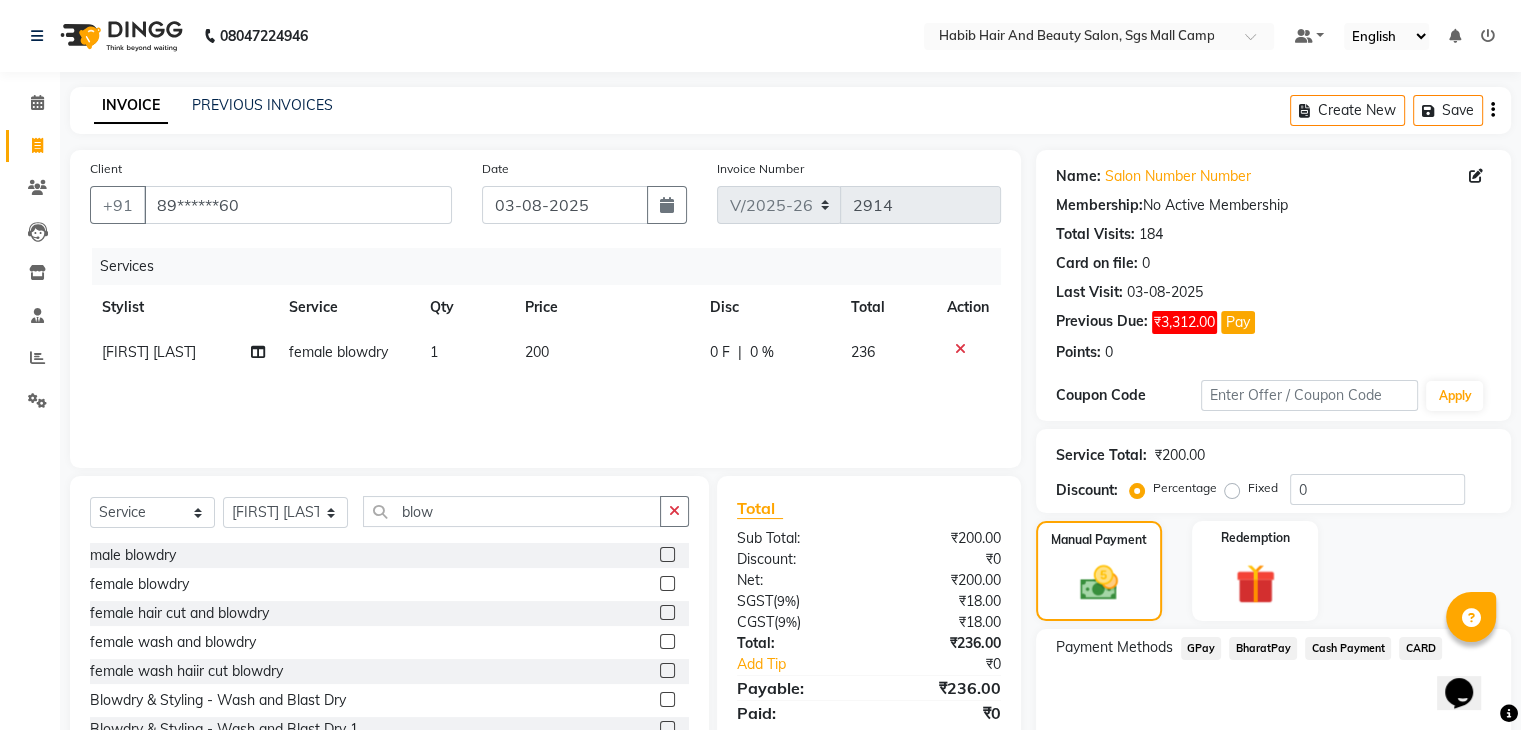 click on "BharatPay" 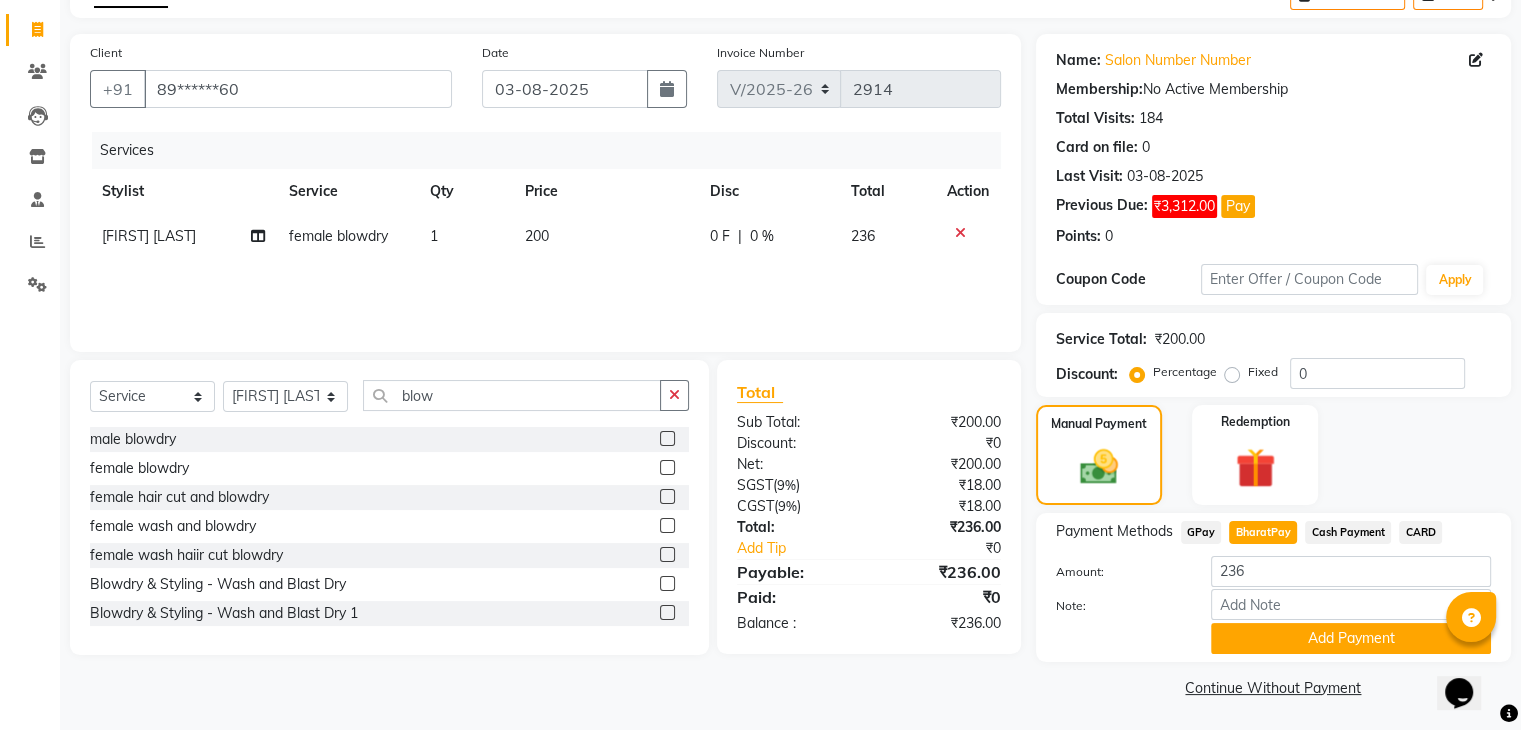 scroll, scrollTop: 120, scrollLeft: 0, axis: vertical 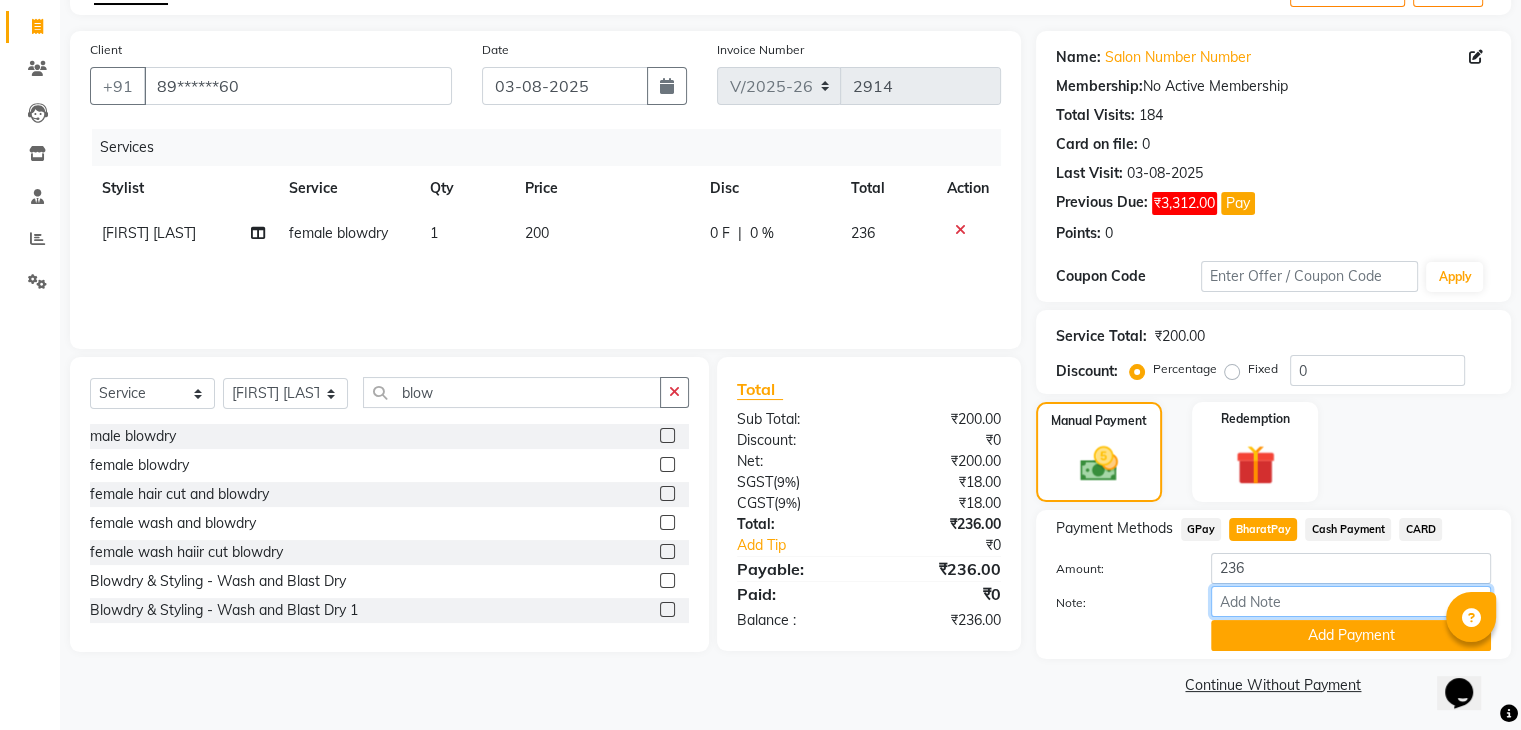 click on "Note:" at bounding box center [1351, 601] 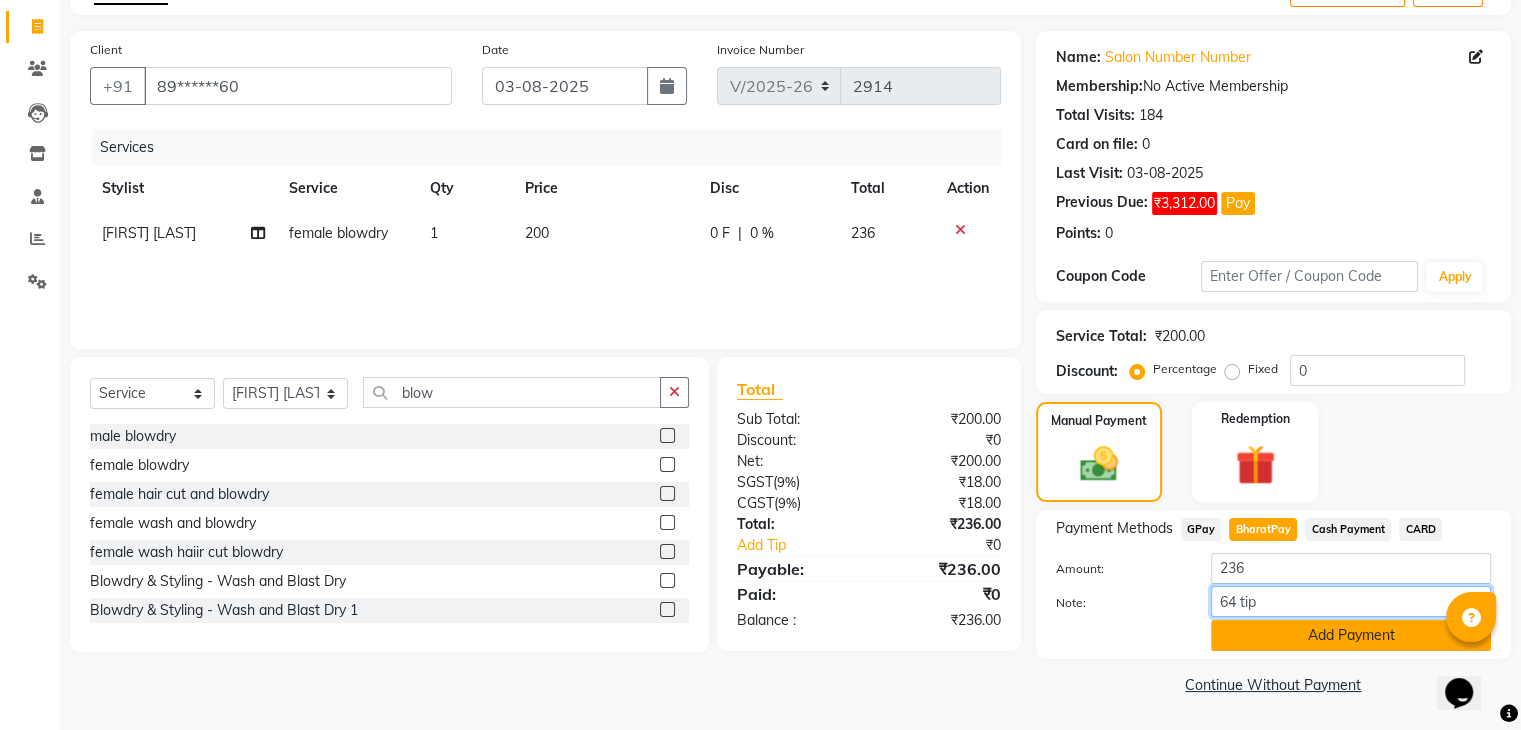 type on "64 tip" 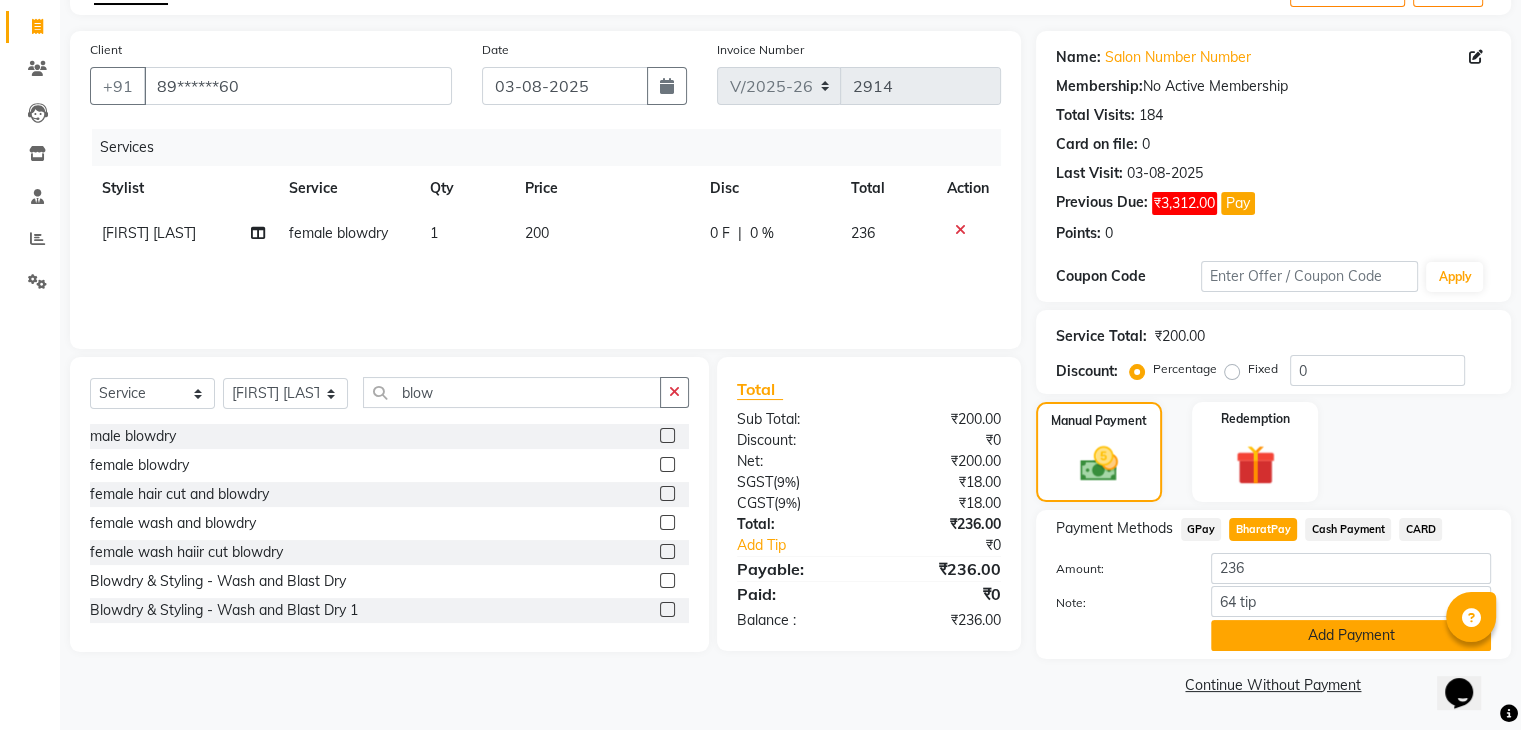 click on "Add Payment" 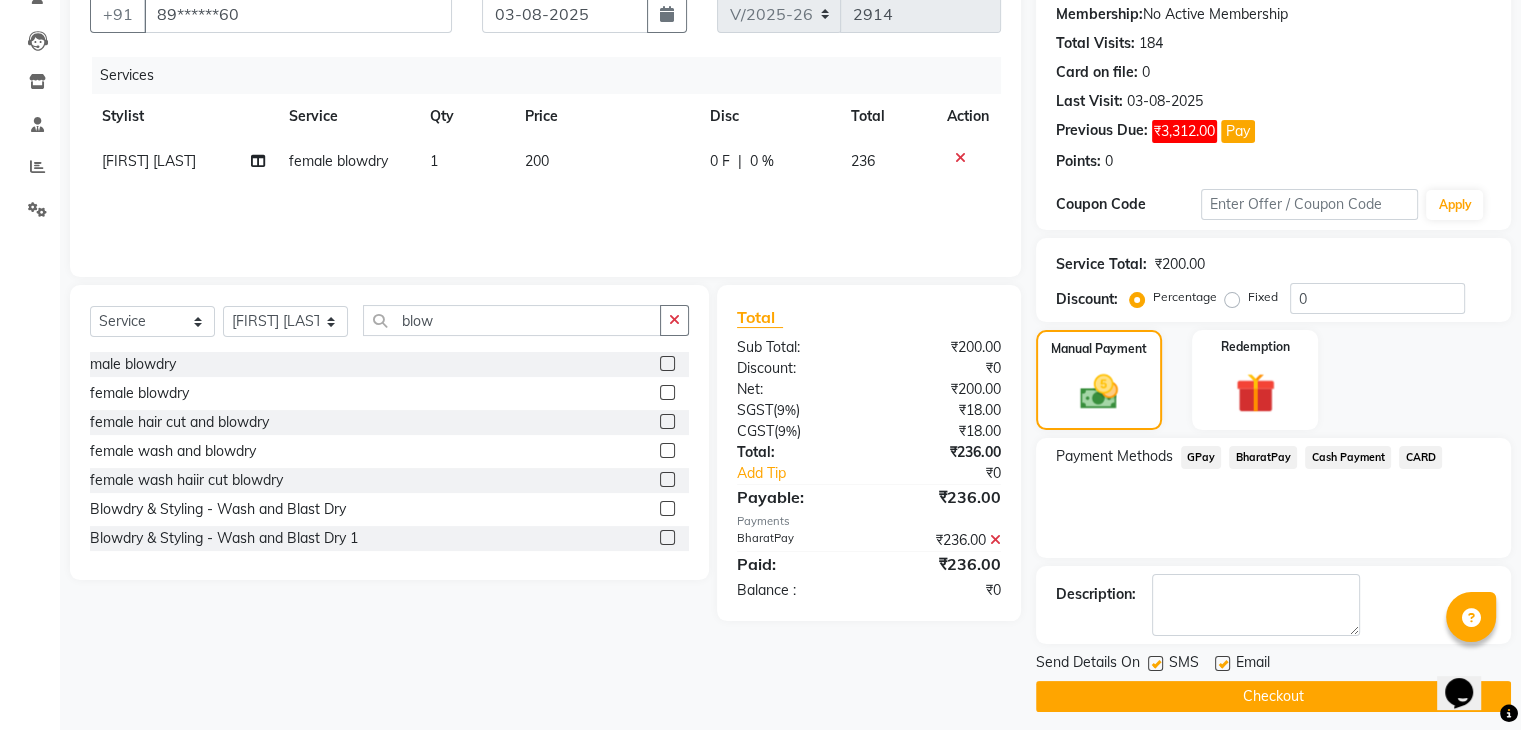scroll, scrollTop: 201, scrollLeft: 0, axis: vertical 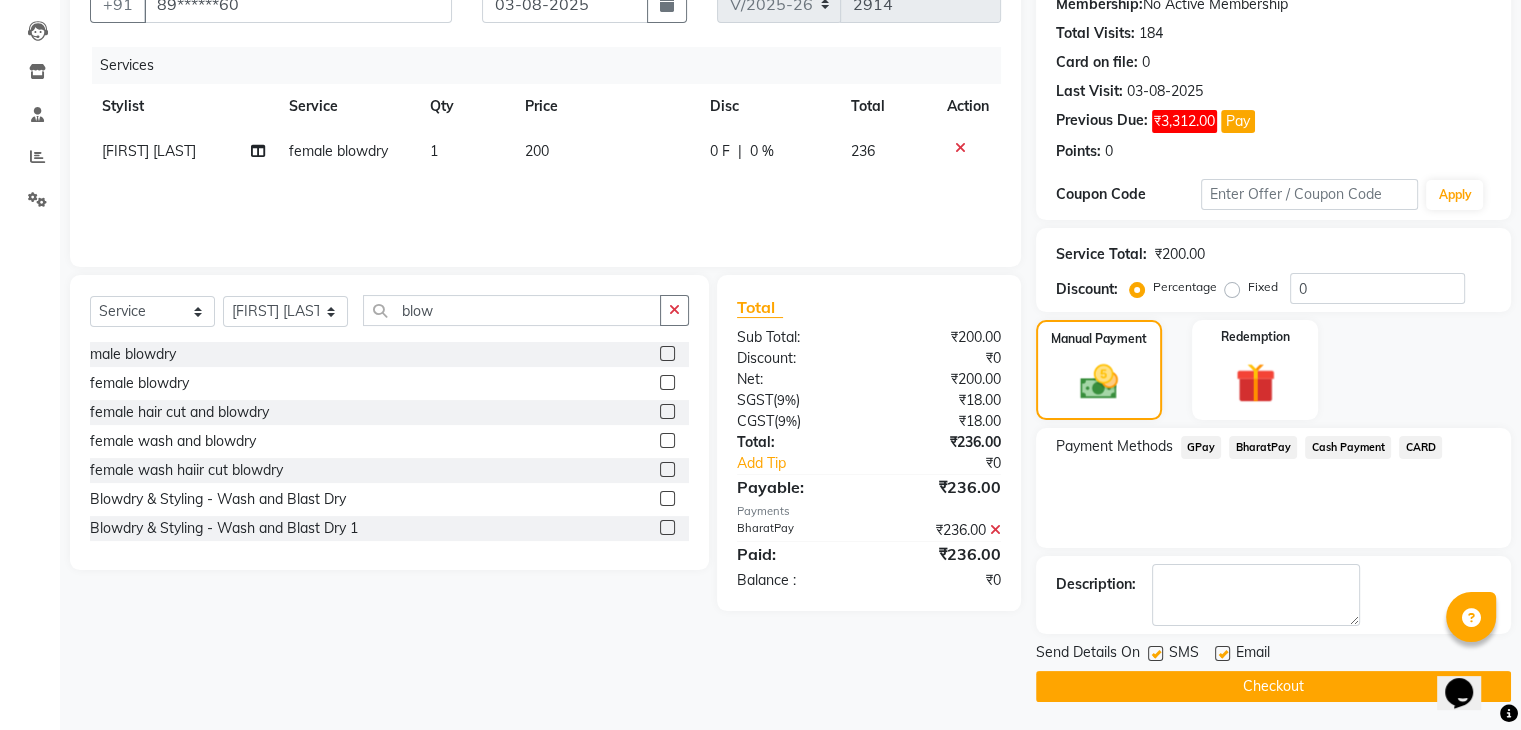 click on "Checkout" 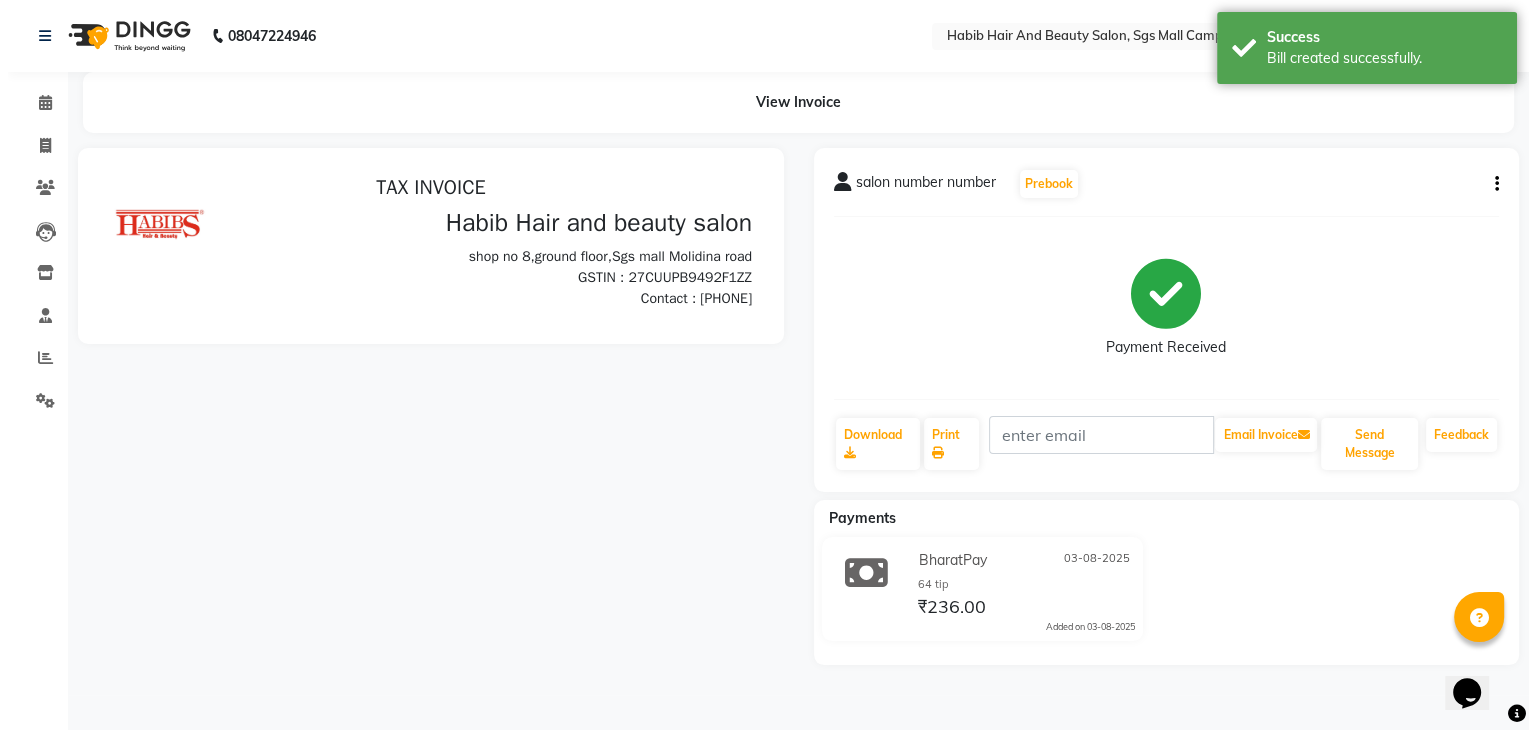 scroll, scrollTop: 0, scrollLeft: 0, axis: both 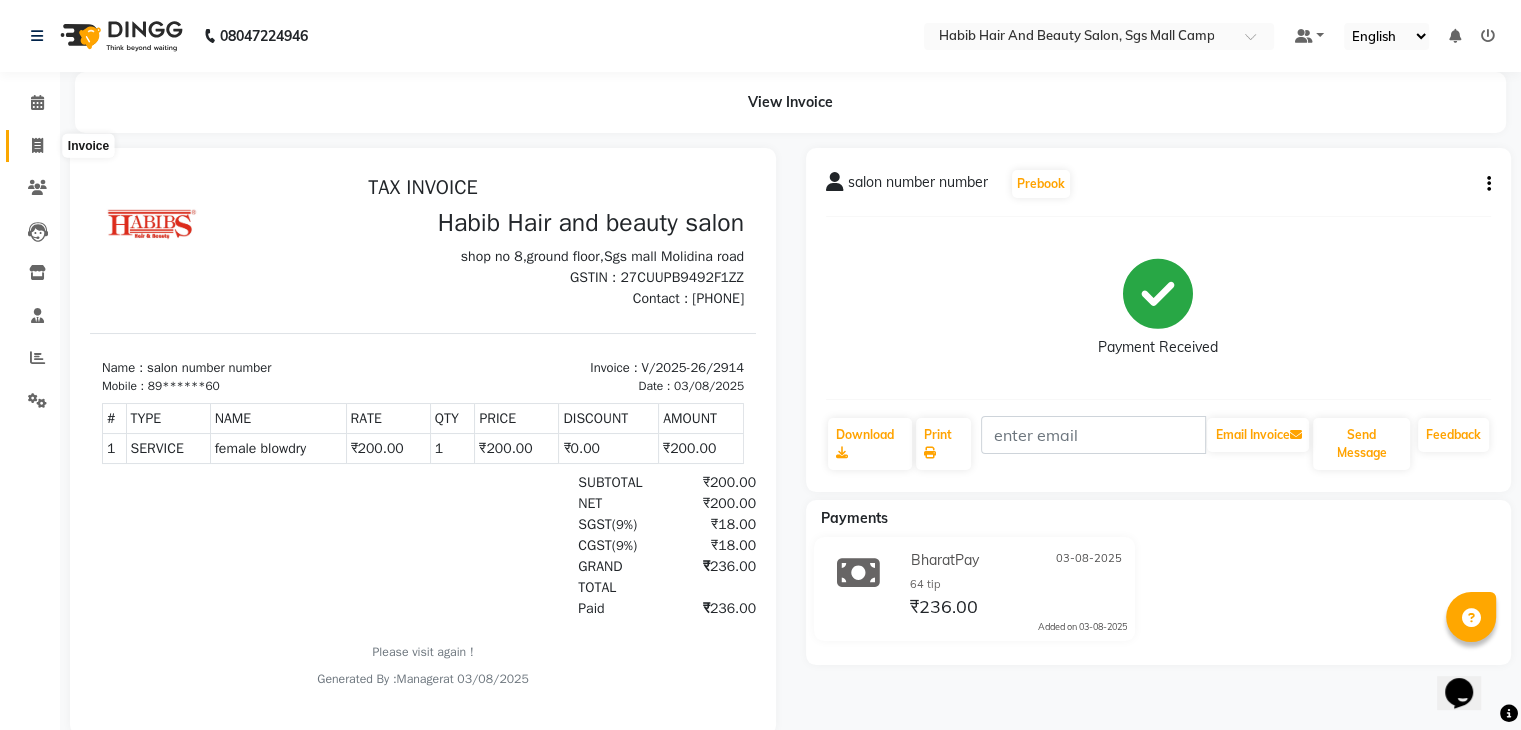click 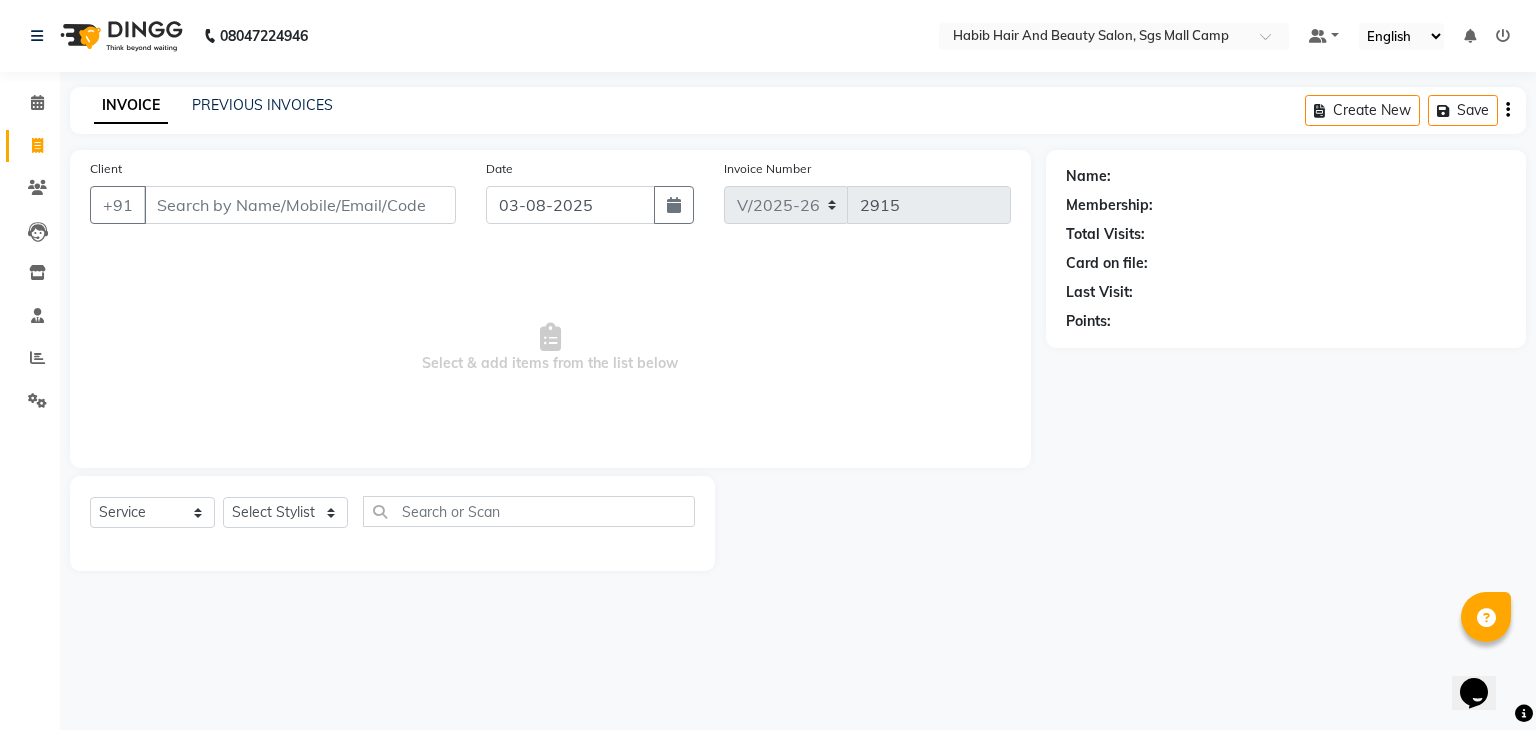 click on "Client" at bounding box center [300, 205] 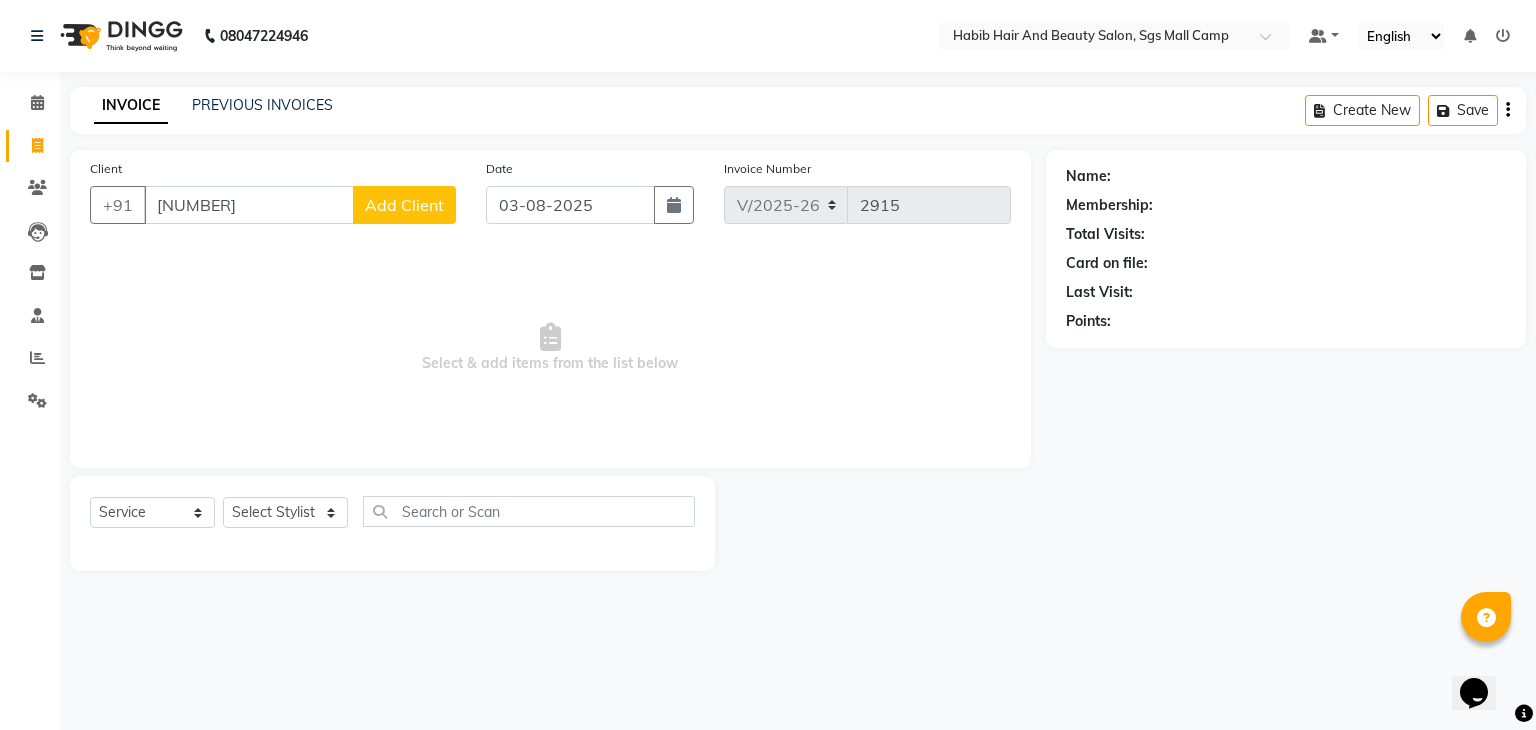type on "9652146569" 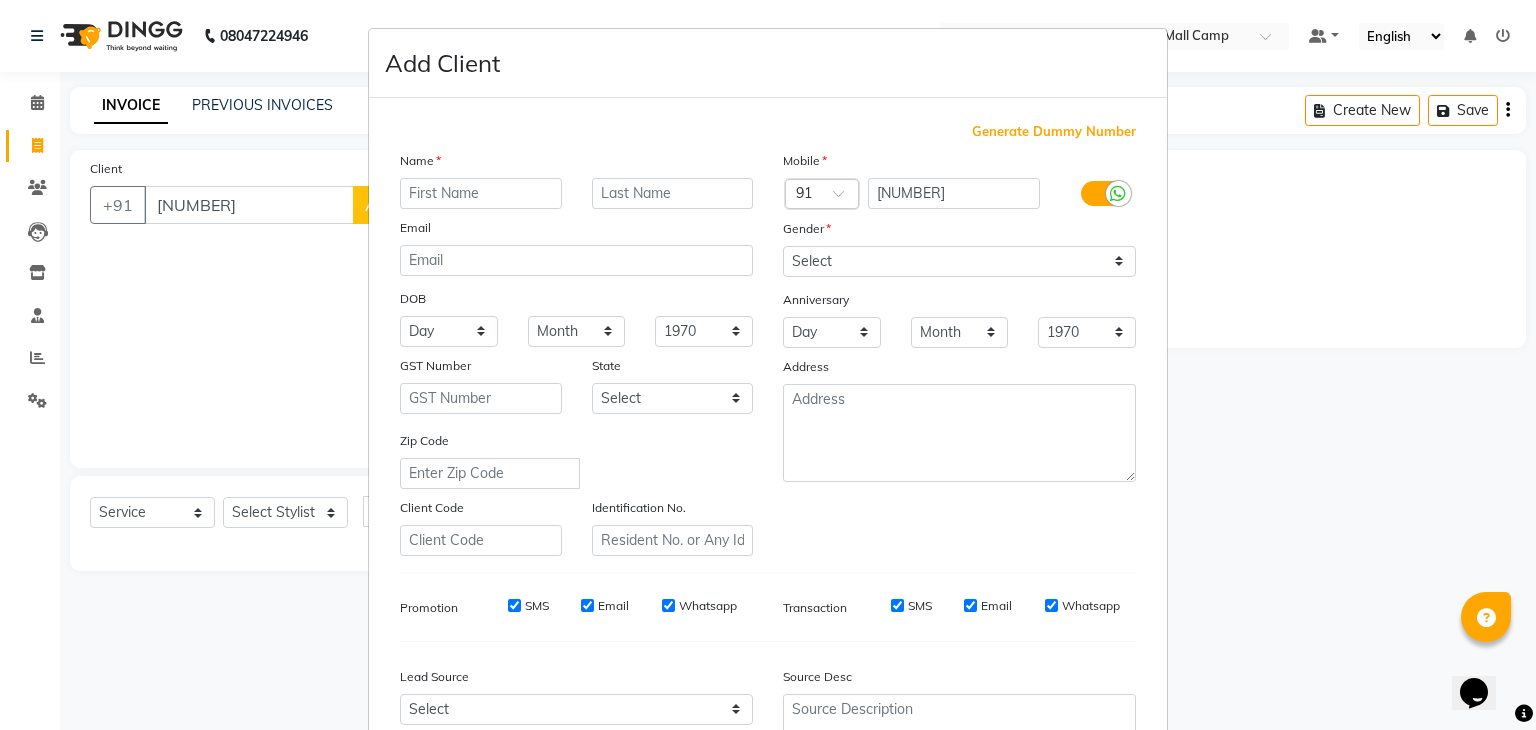 click at bounding box center (481, 193) 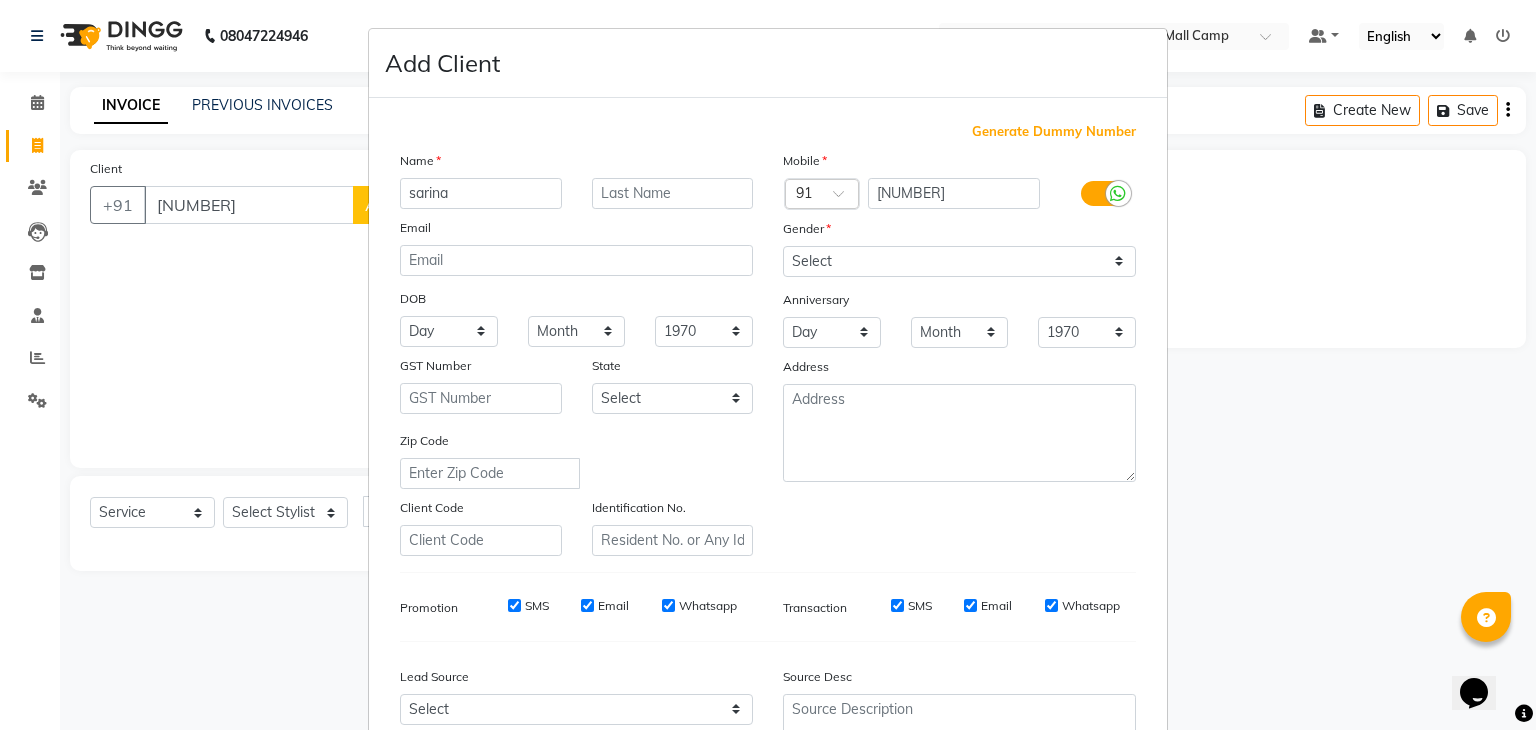 type on "sarina" 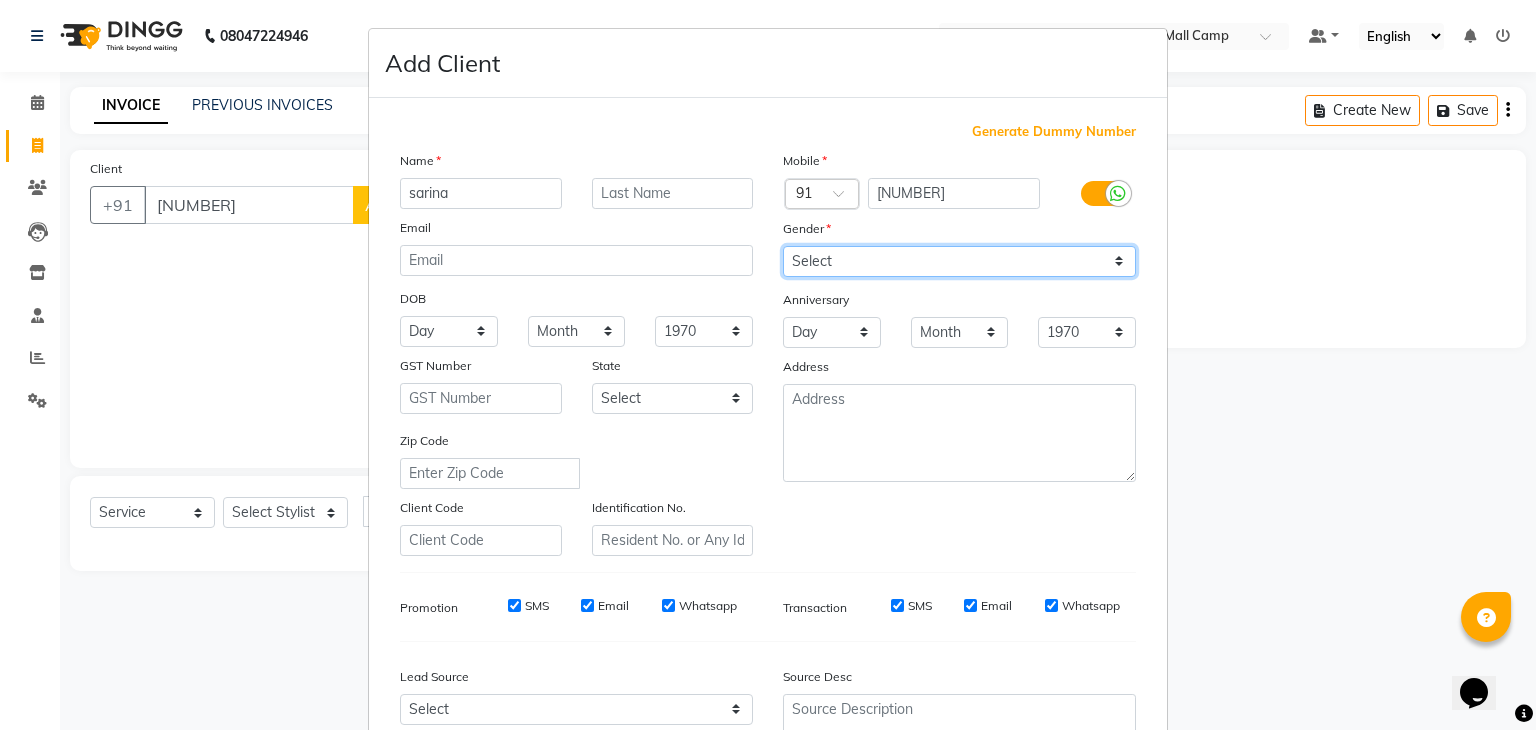 click on "Select Male Female Other Prefer Not To Say" at bounding box center (959, 261) 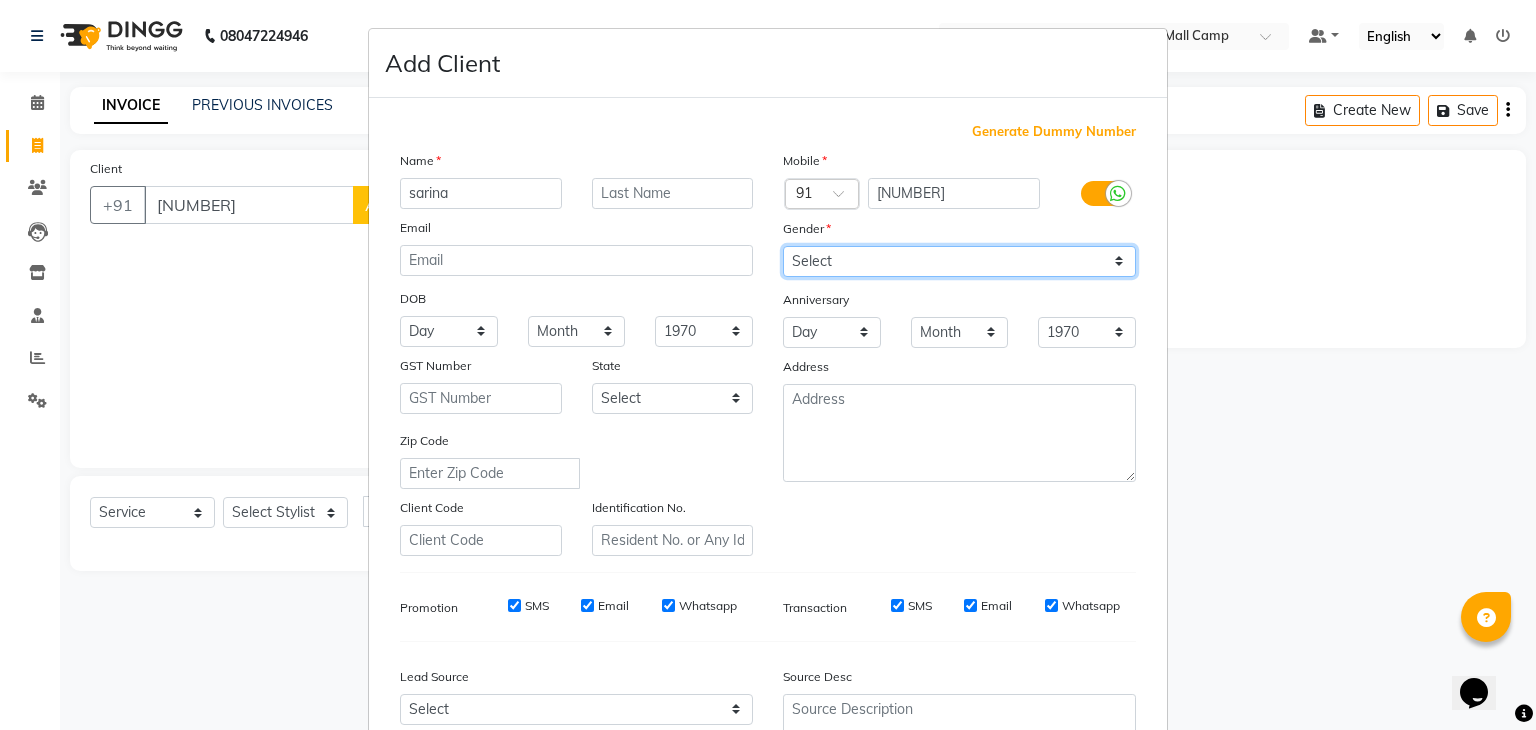 select on "female" 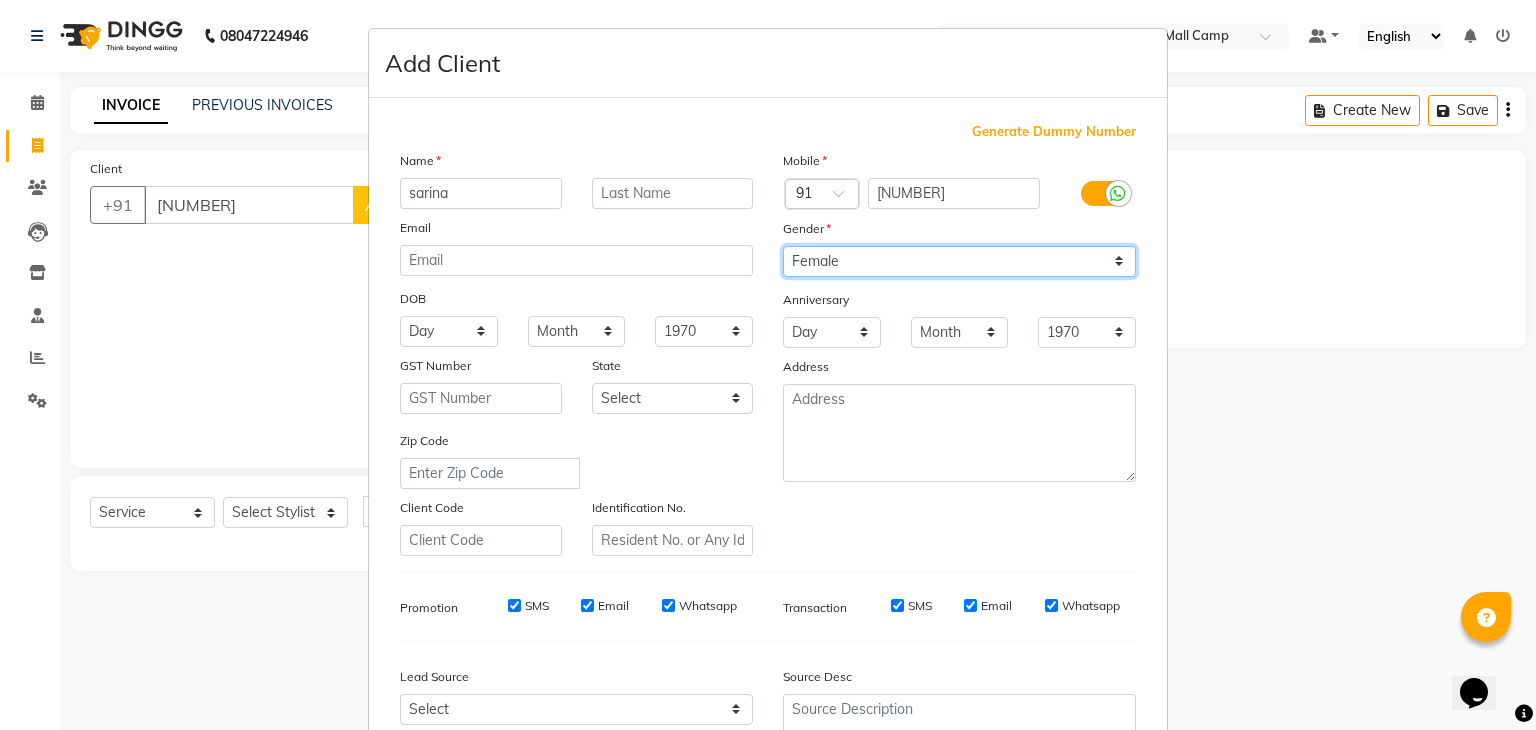 click on "Select Male Female Other Prefer Not To Say" at bounding box center [959, 261] 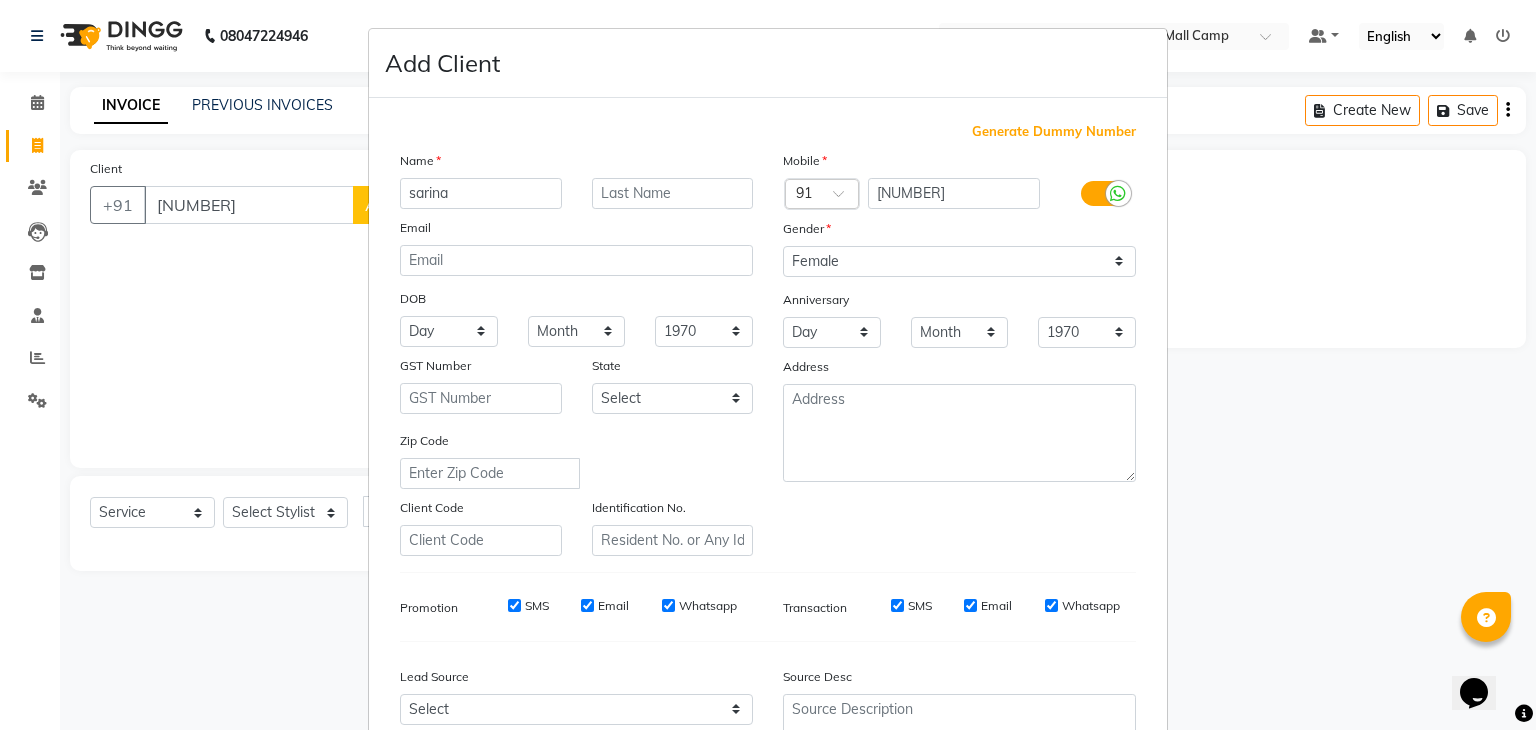 click on "Zip Code" at bounding box center [576, 459] 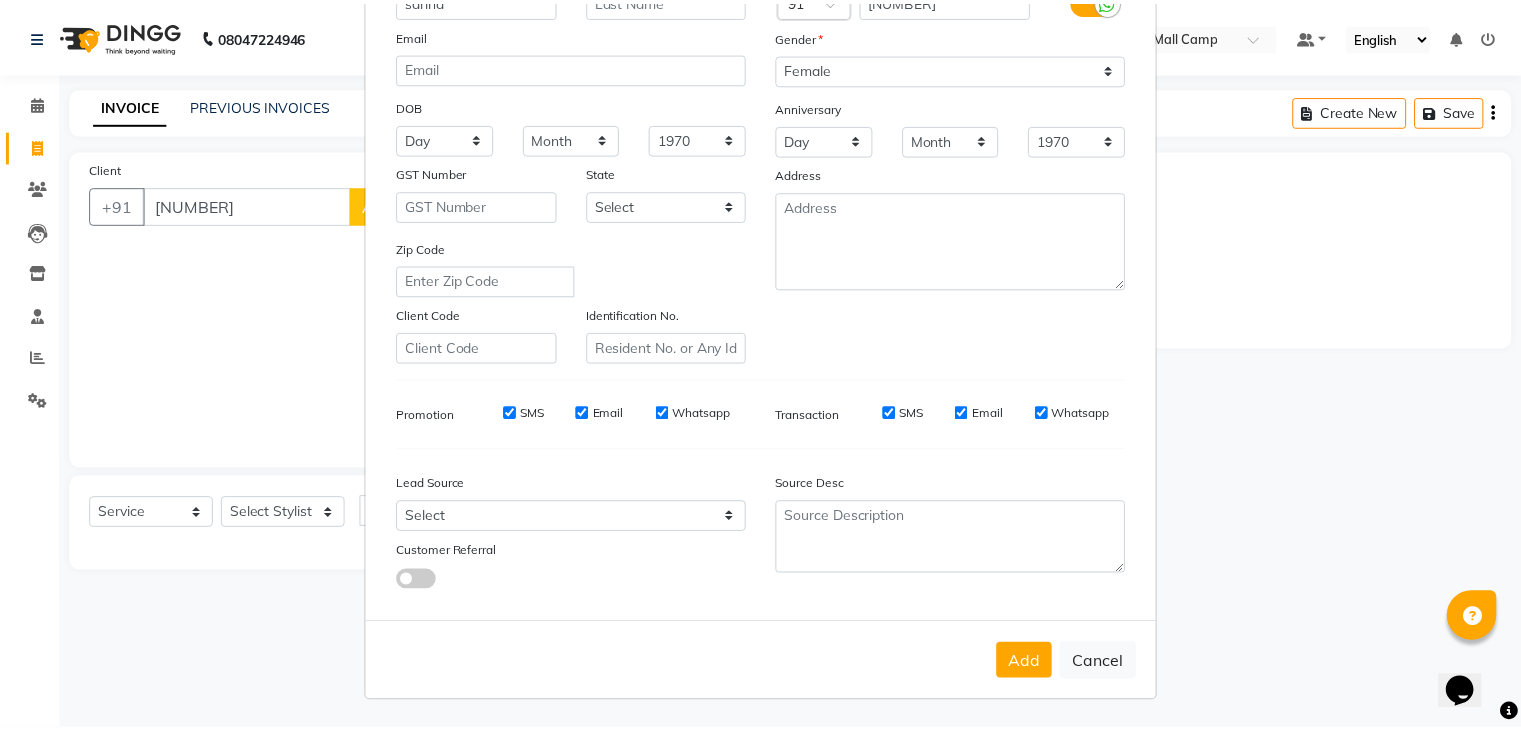 scroll, scrollTop: 203, scrollLeft: 0, axis: vertical 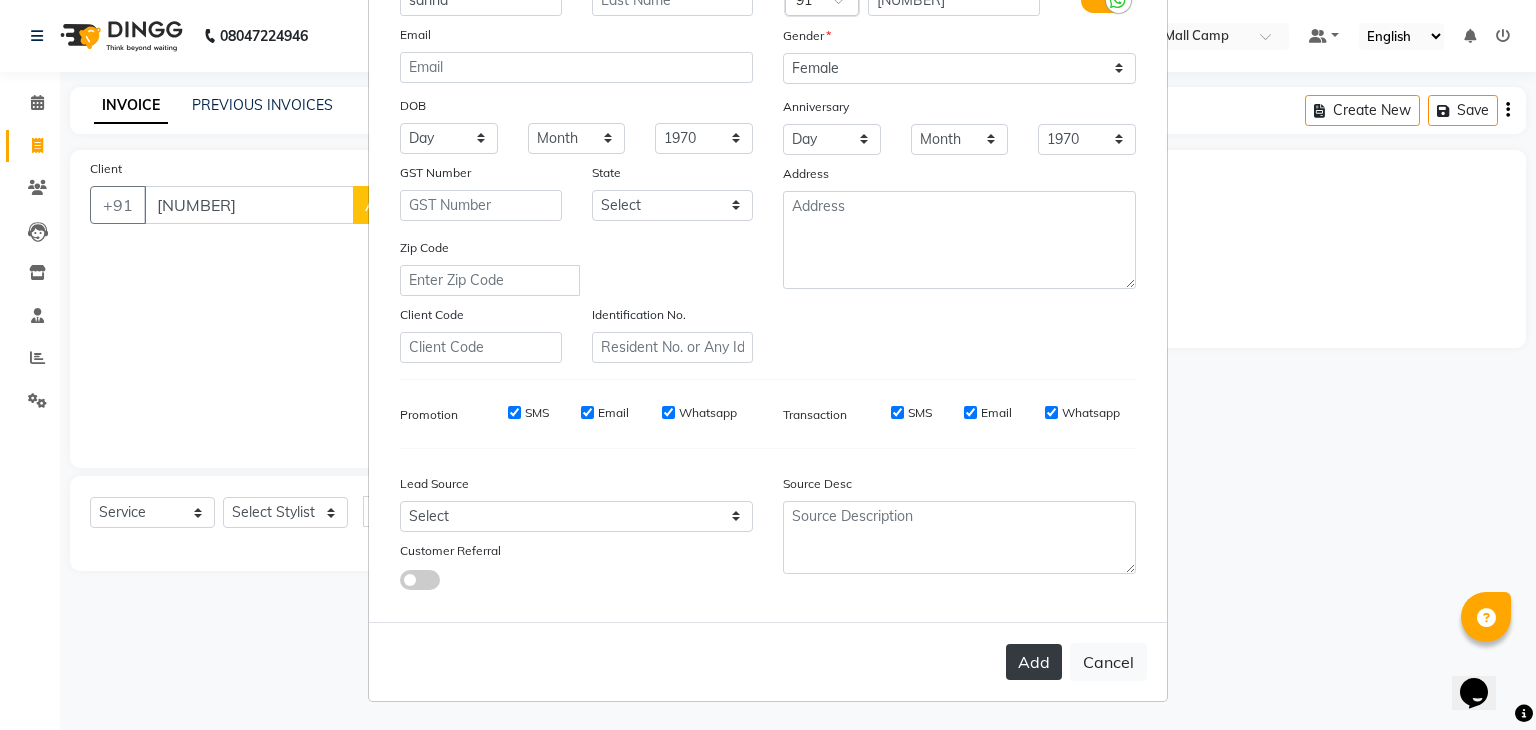 click on "Add" at bounding box center [1034, 662] 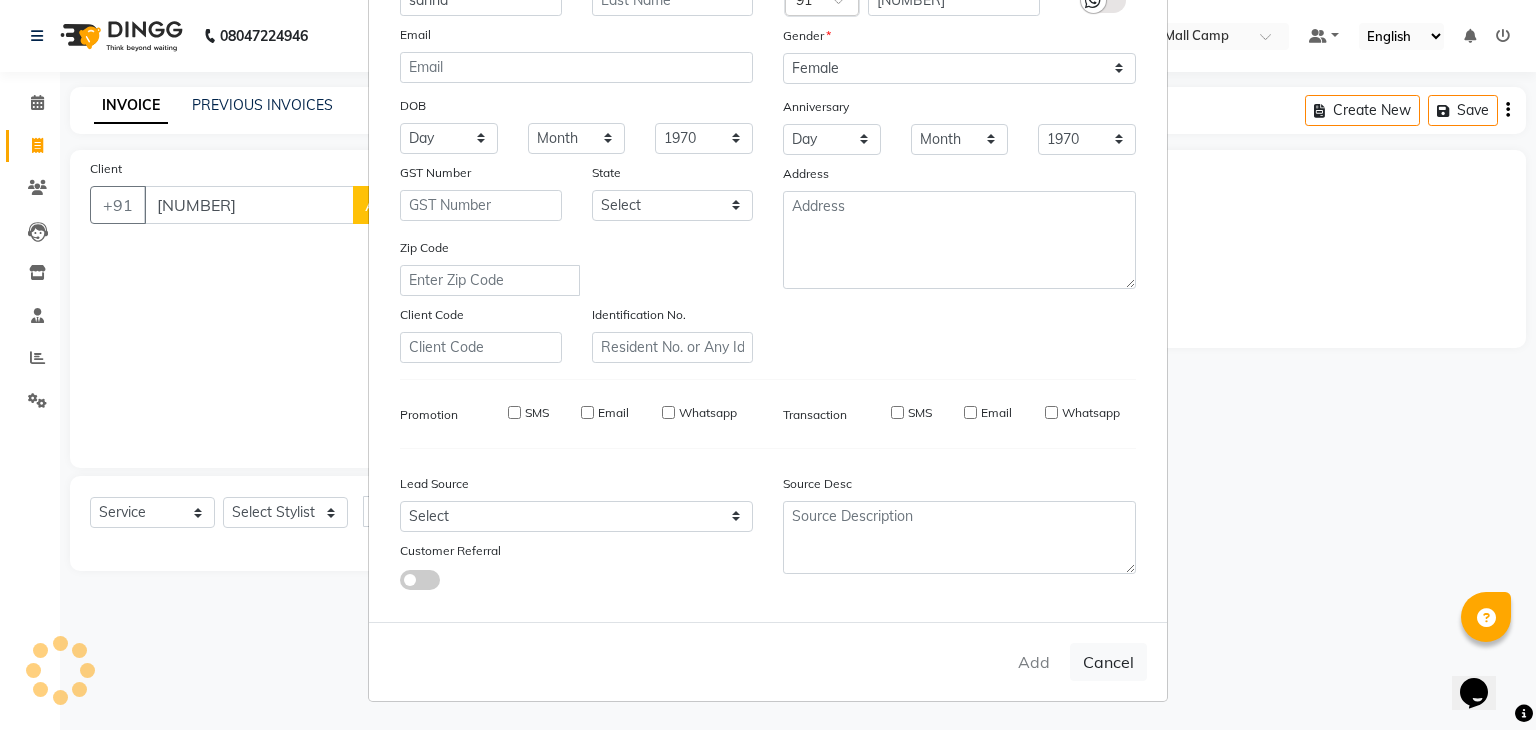 type on "96******69" 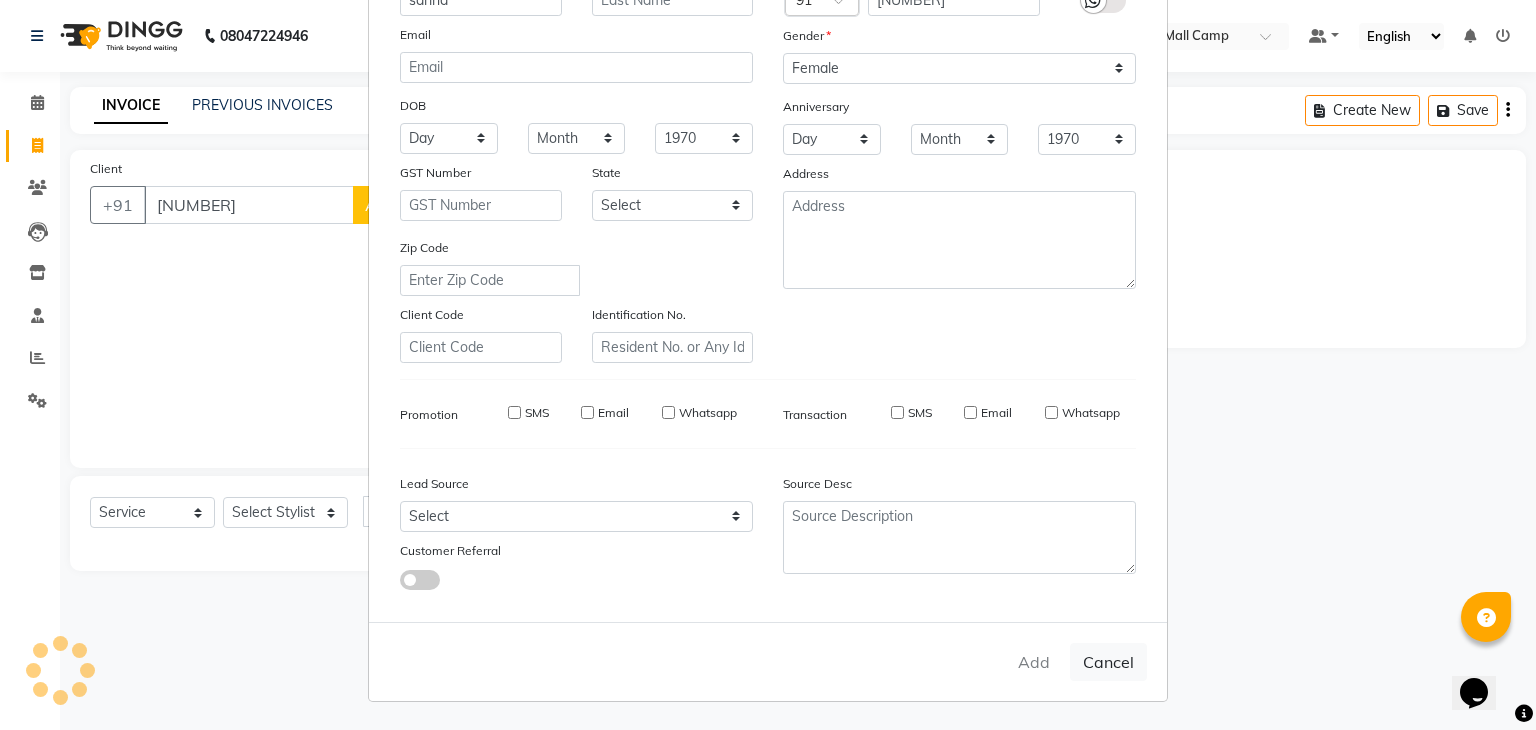type 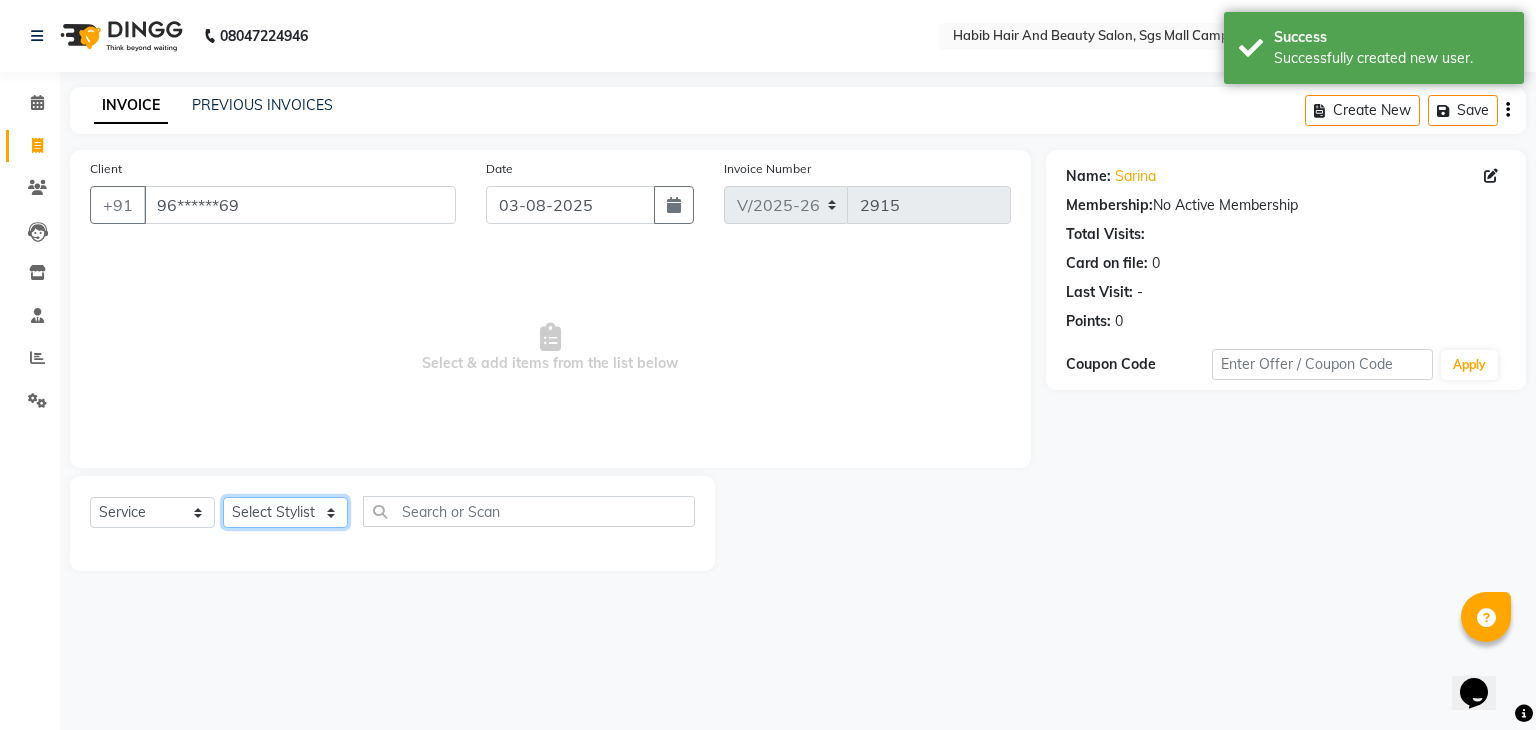 click on "Select Stylist [FIRST] [LAST] [FIRST]  [FIRST] Manager [FIRST]  [FIRST] [FIRST] [FIRST]  [FIRST] [FIRST]" 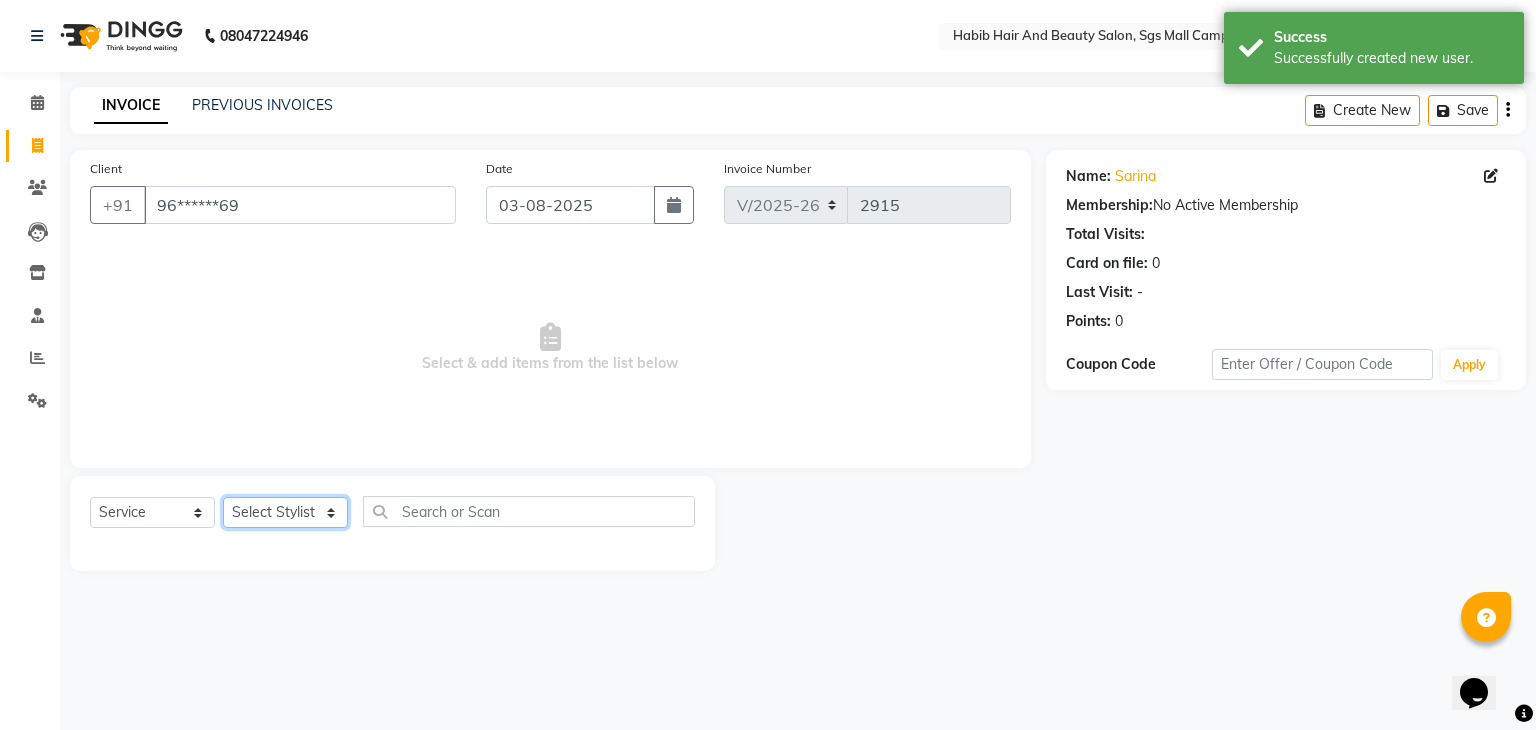 select on "81161" 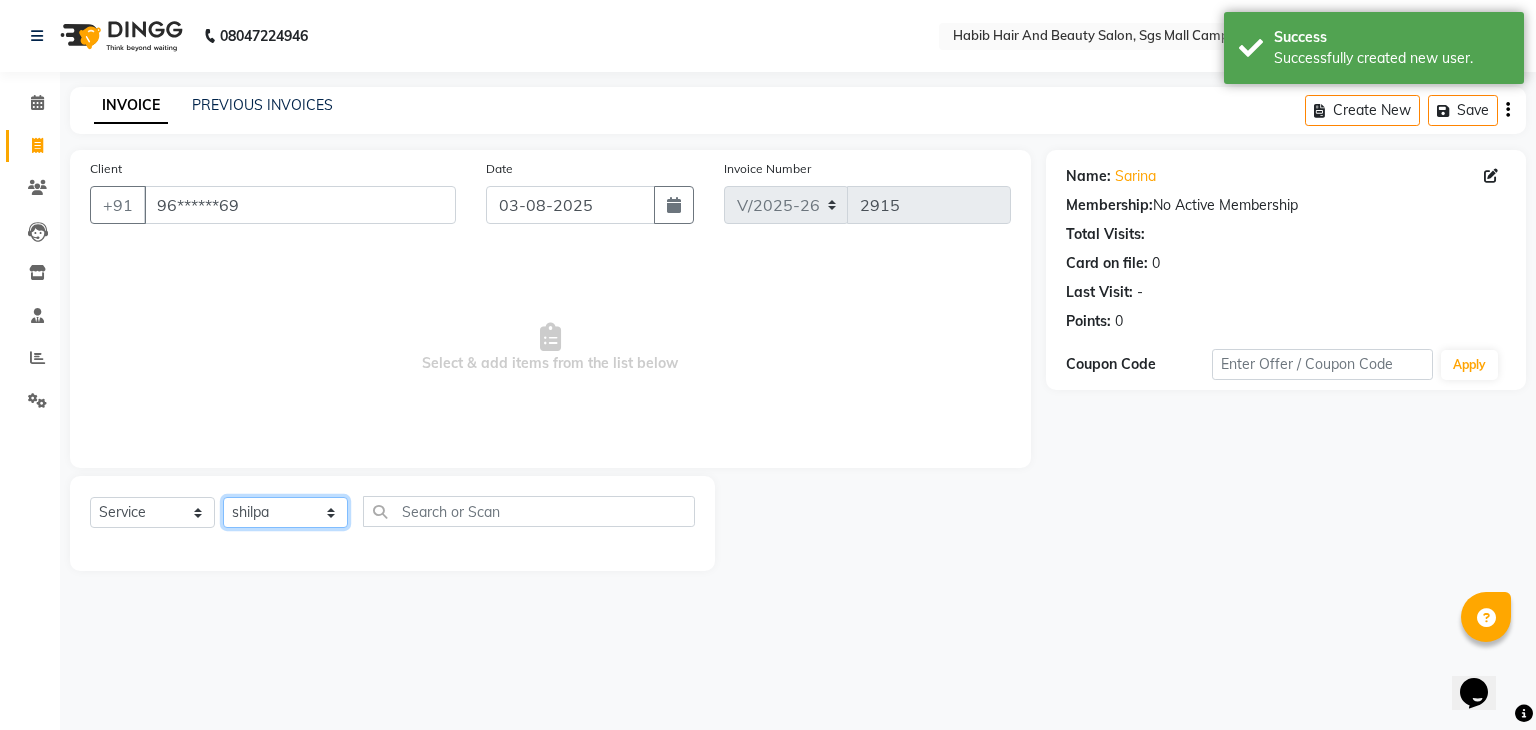 click on "Select Stylist [FIRST] [LAST] [FIRST]  [FIRST] Manager [FIRST]  [FIRST] [FIRST] [FIRST]  [FIRST] [FIRST]" 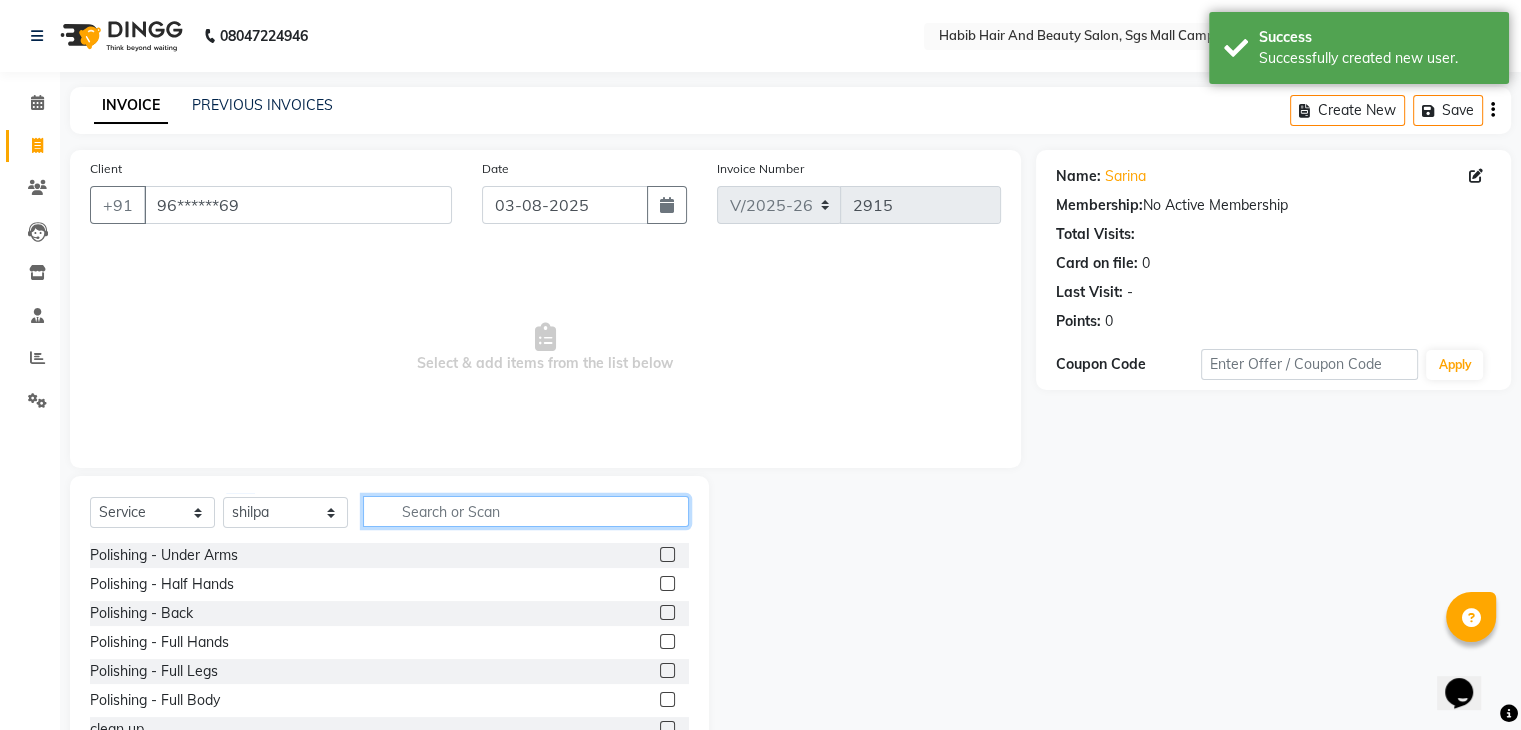 click 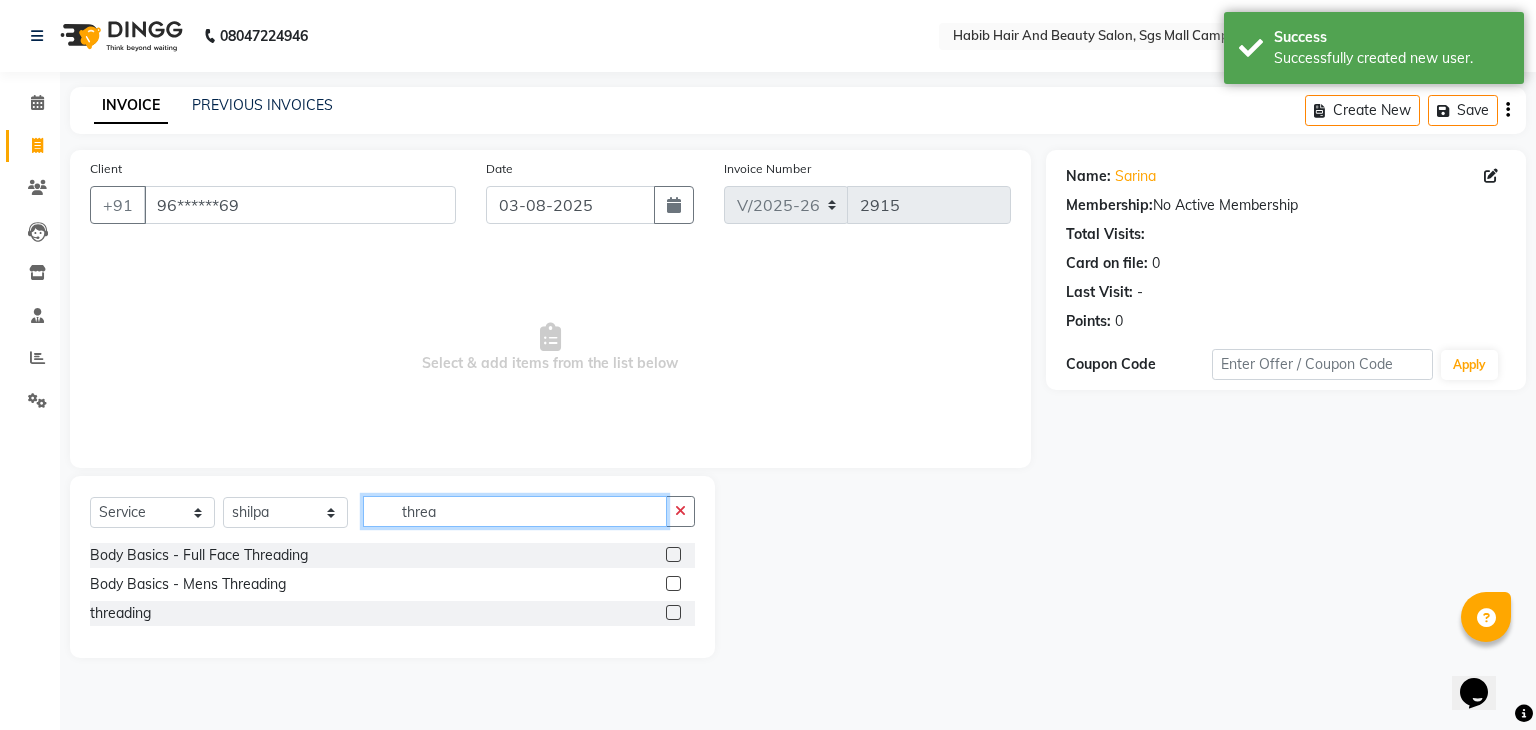 type on "threa" 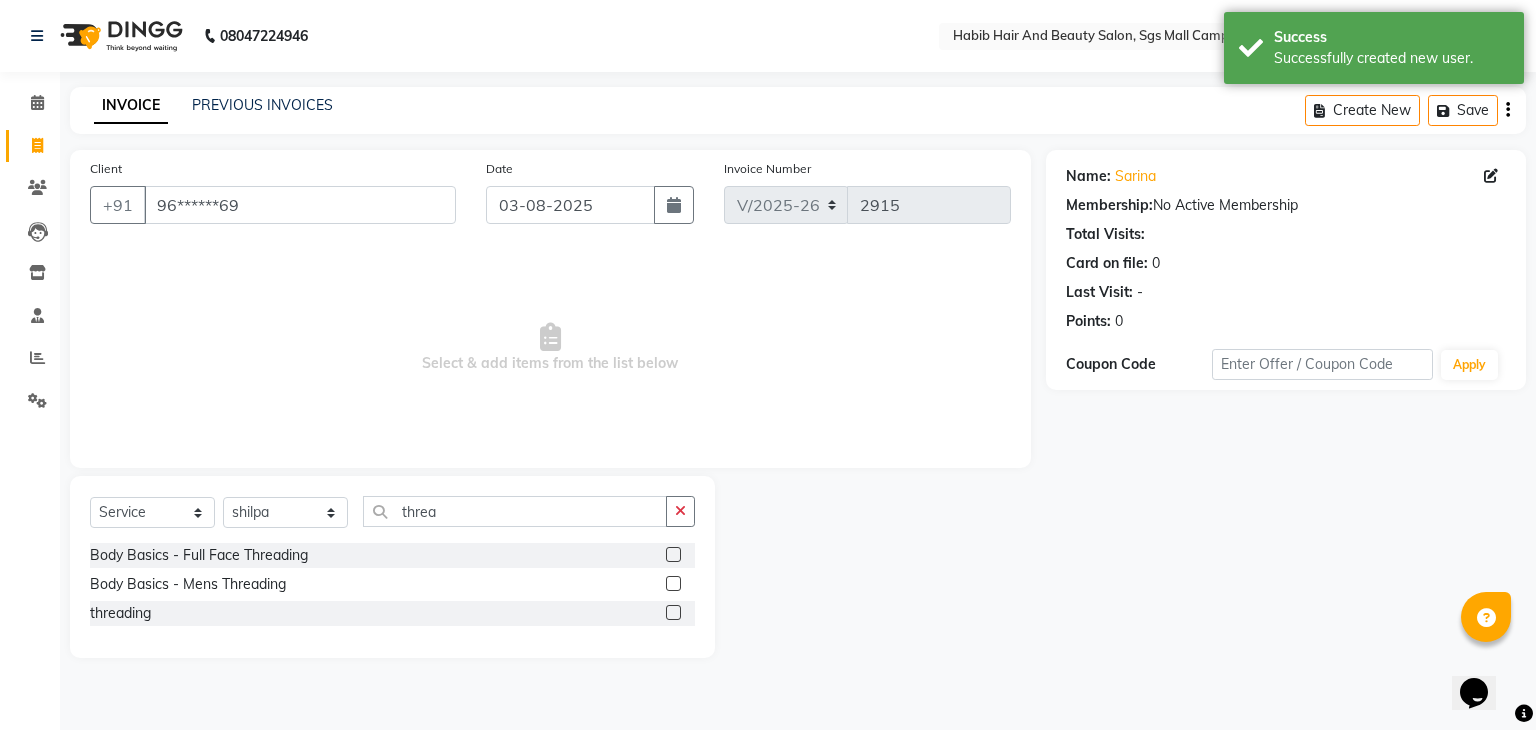click 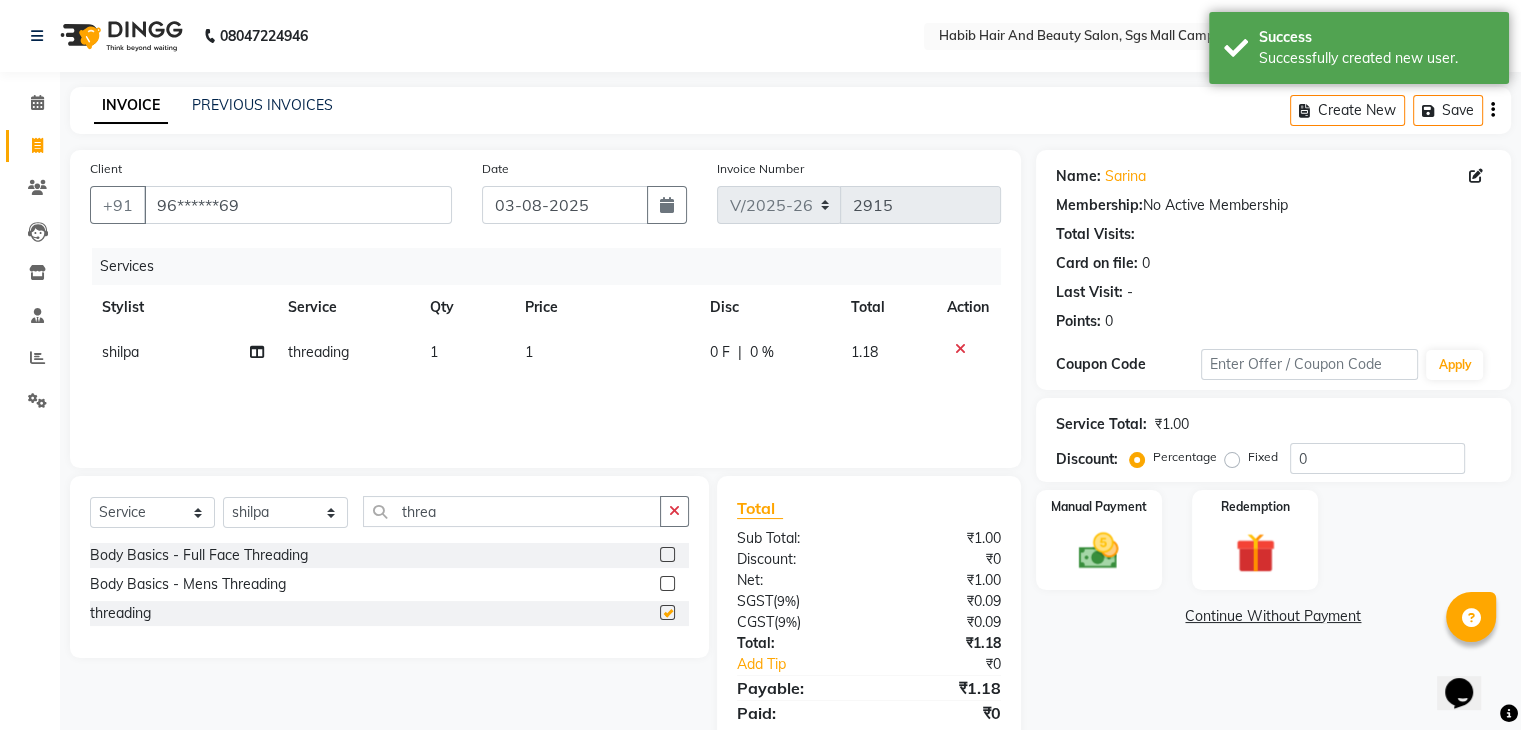 checkbox on "false" 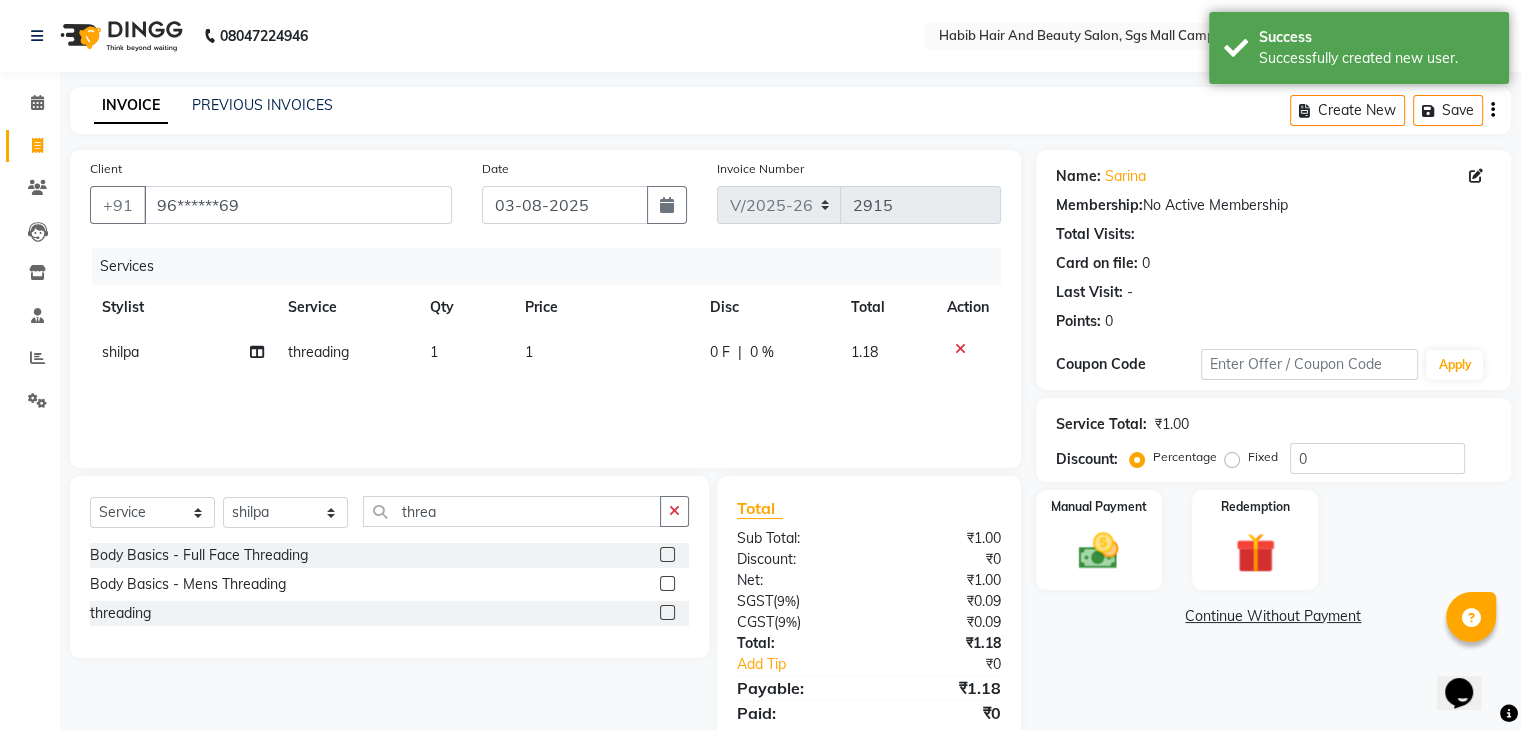 click on "1" 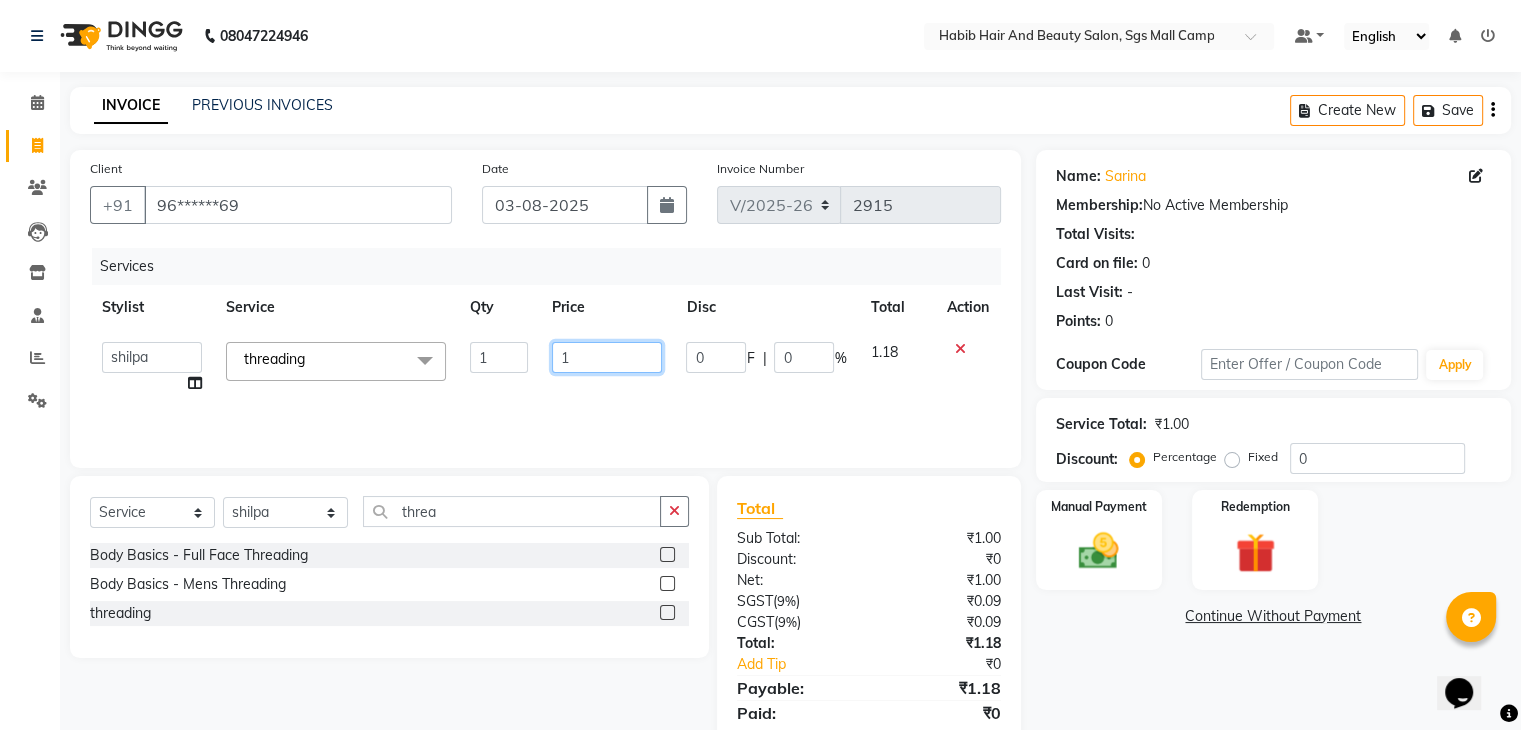 click on "1" 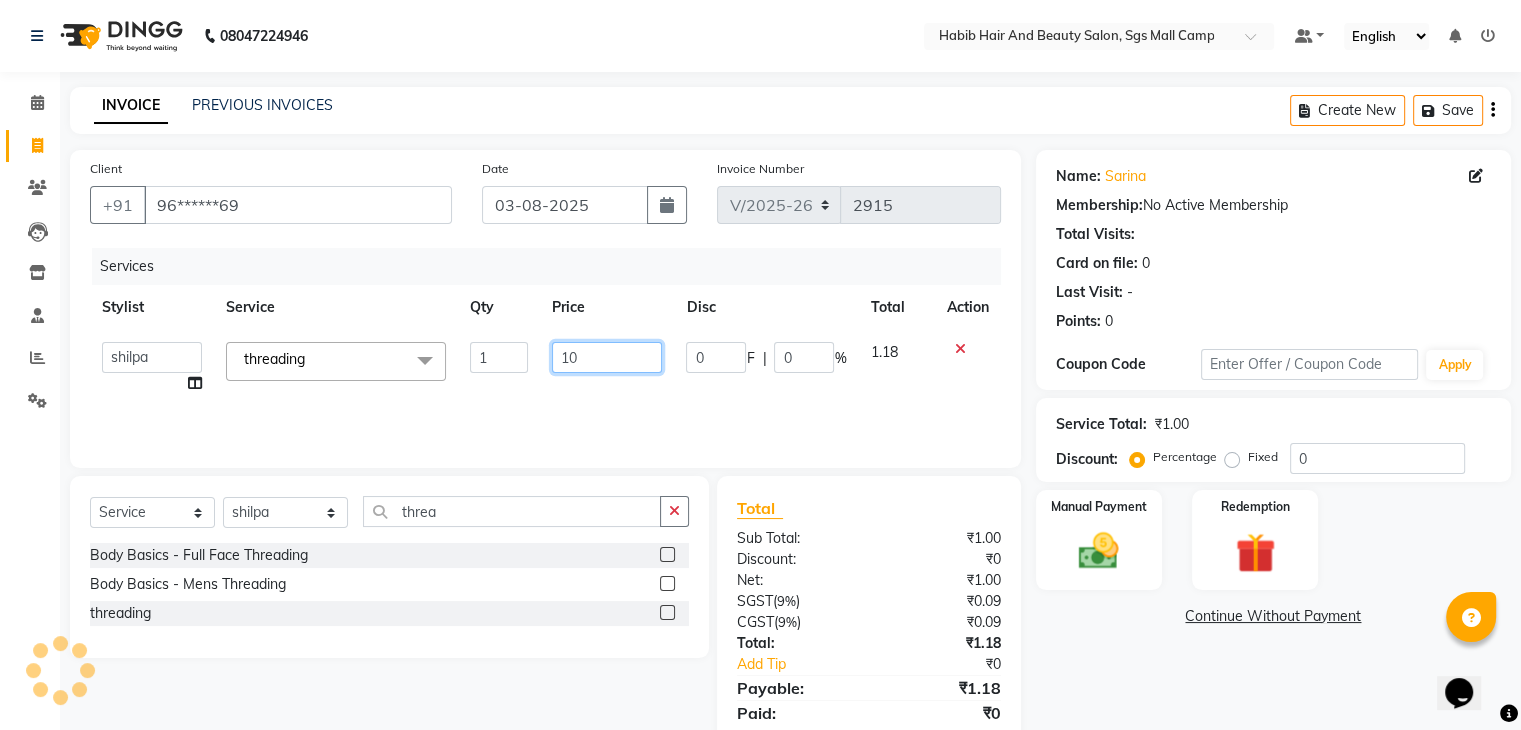type on "102" 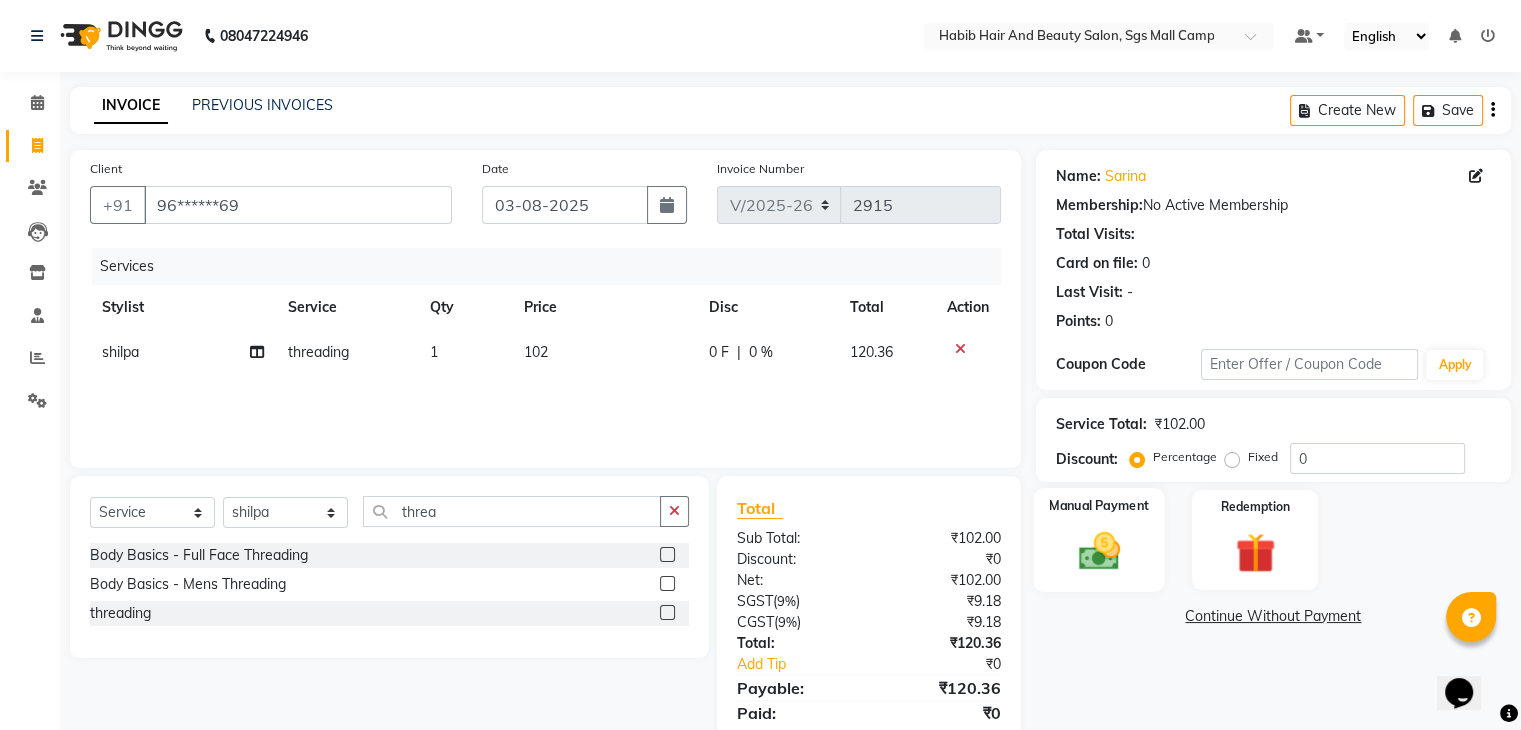 click 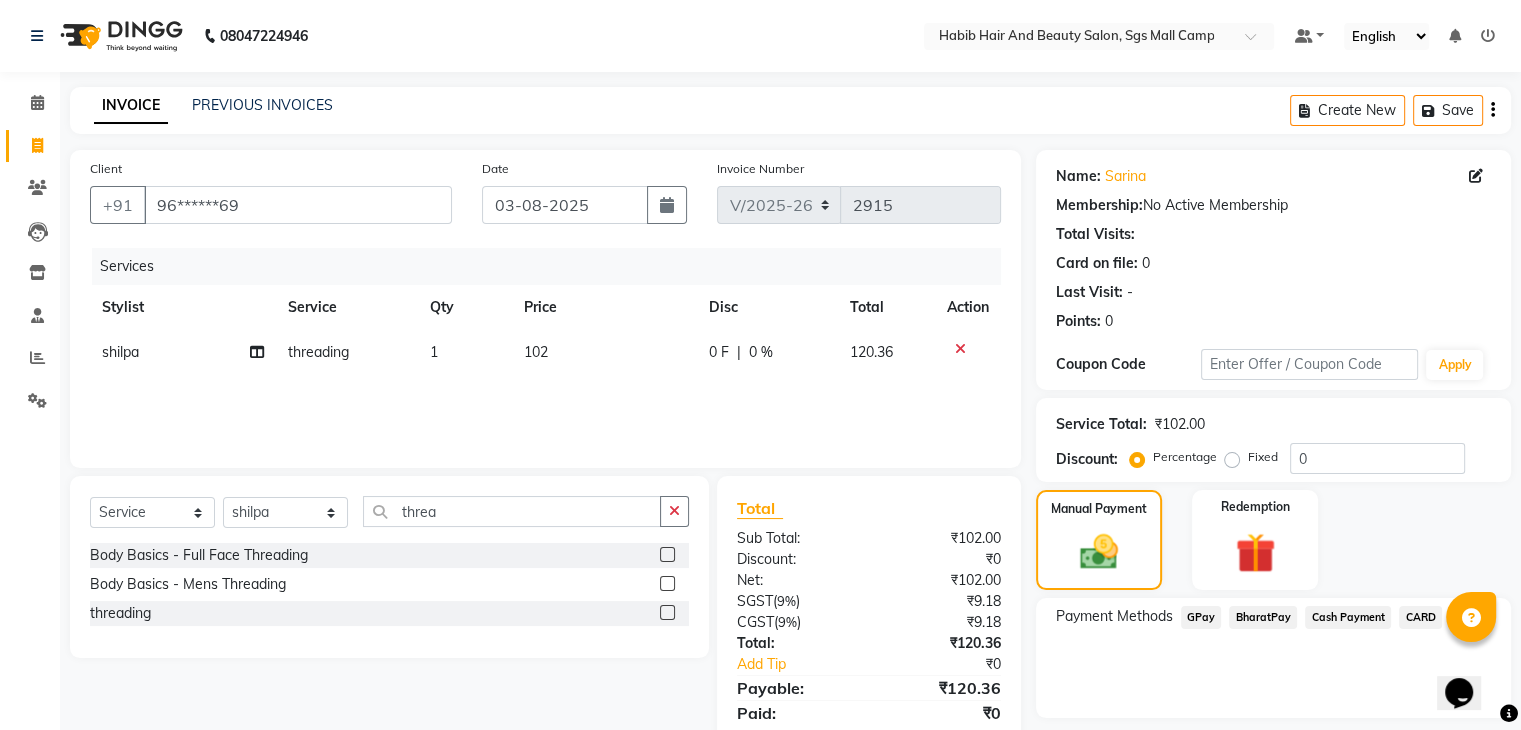 click on "BharatPay" 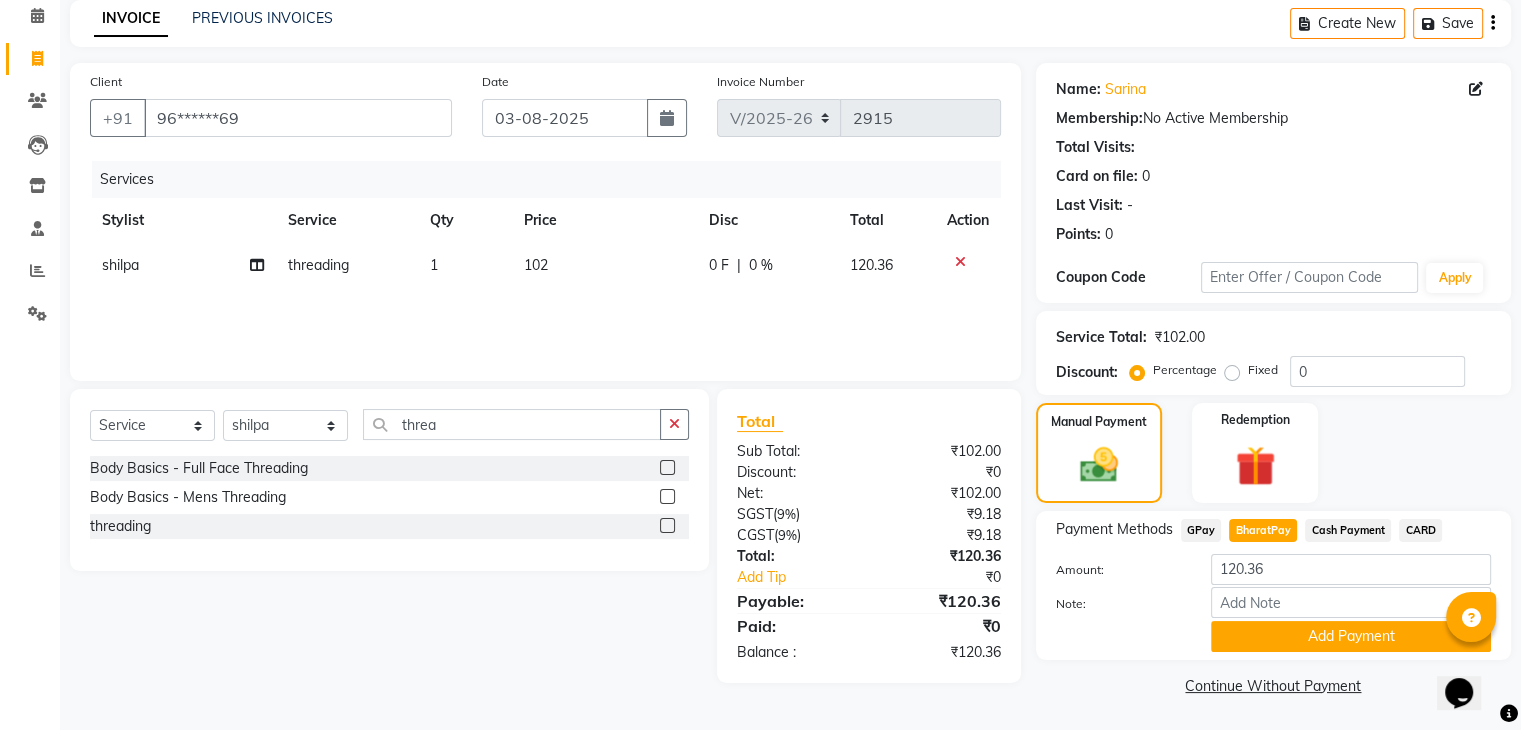scroll, scrollTop: 89, scrollLeft: 0, axis: vertical 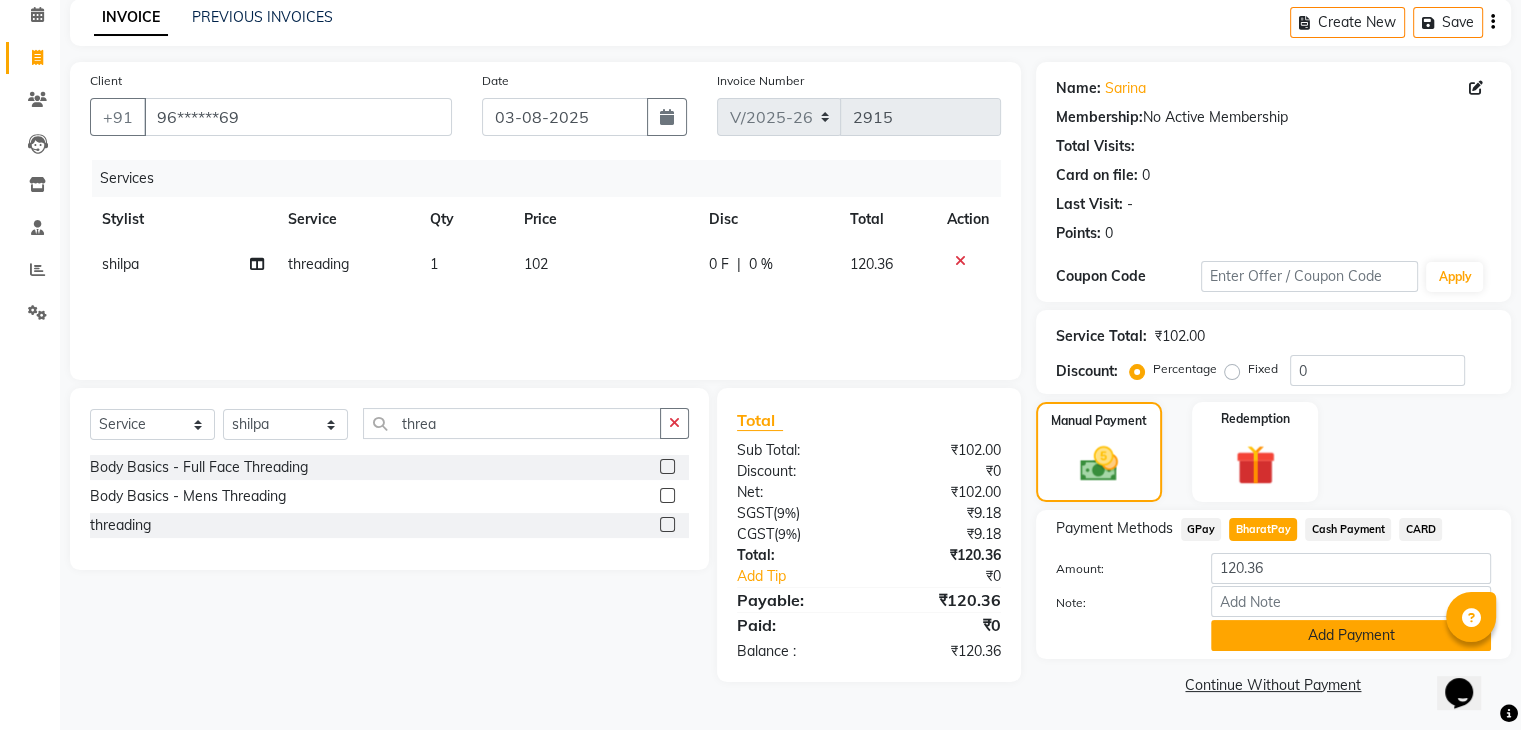 click on "Add Payment" 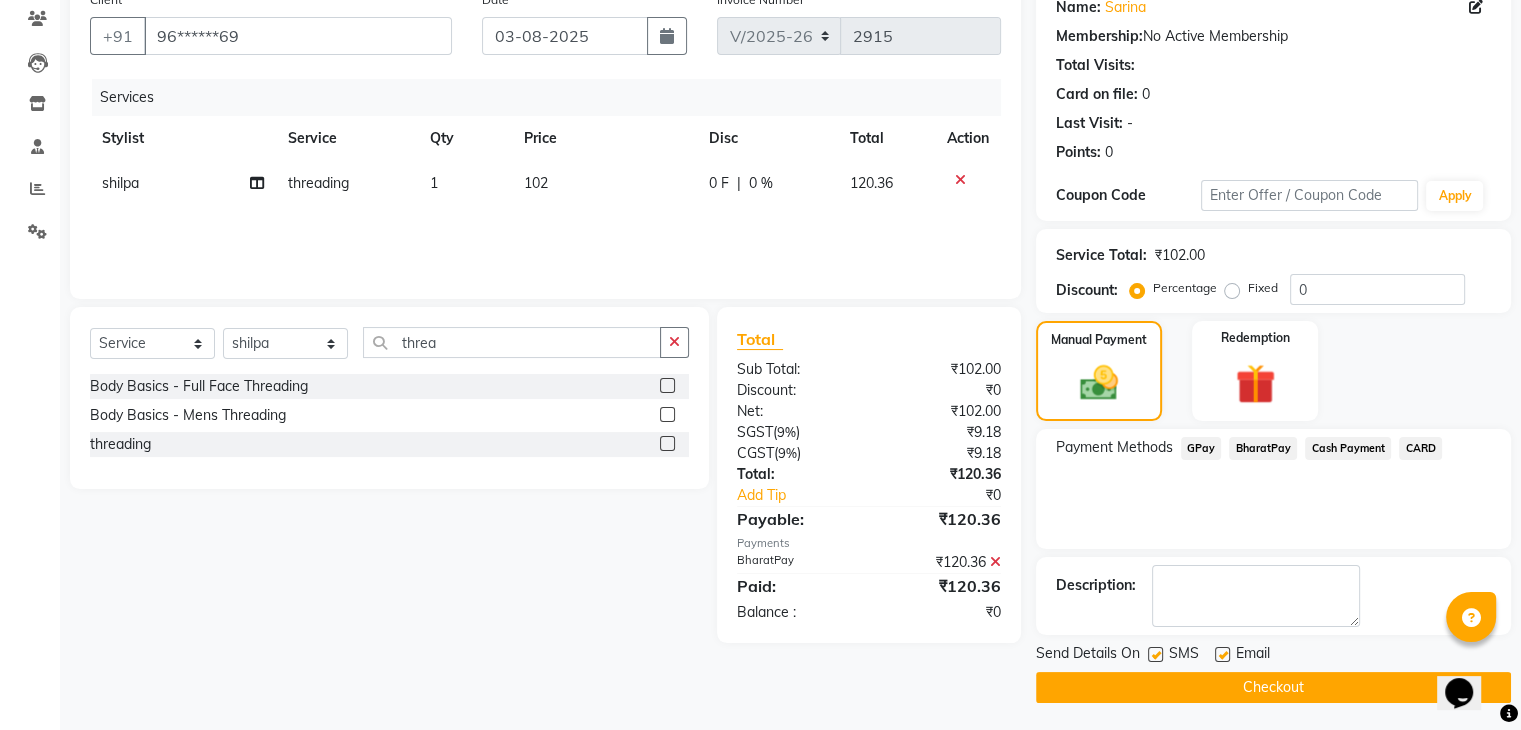 scroll, scrollTop: 171, scrollLeft: 0, axis: vertical 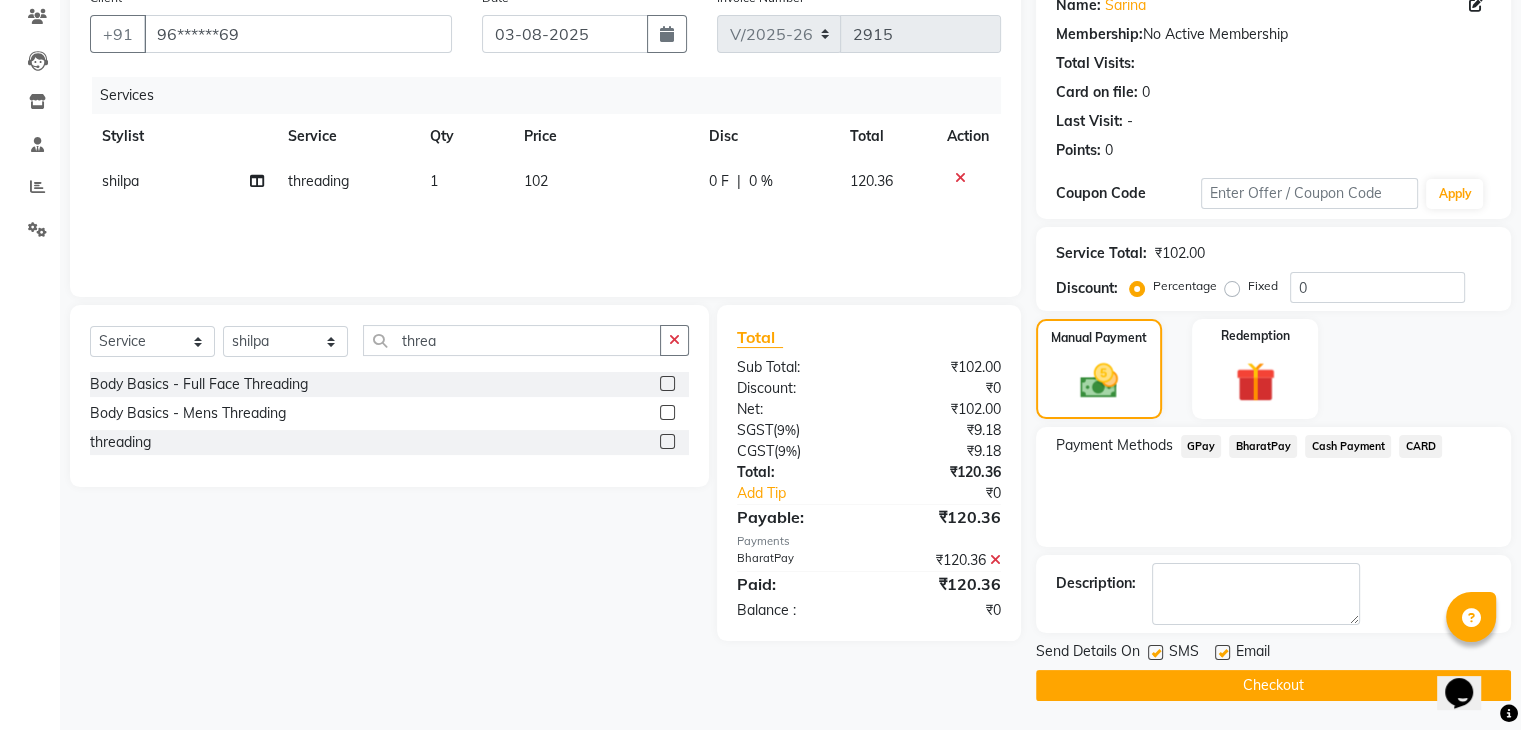 click on "Checkout" 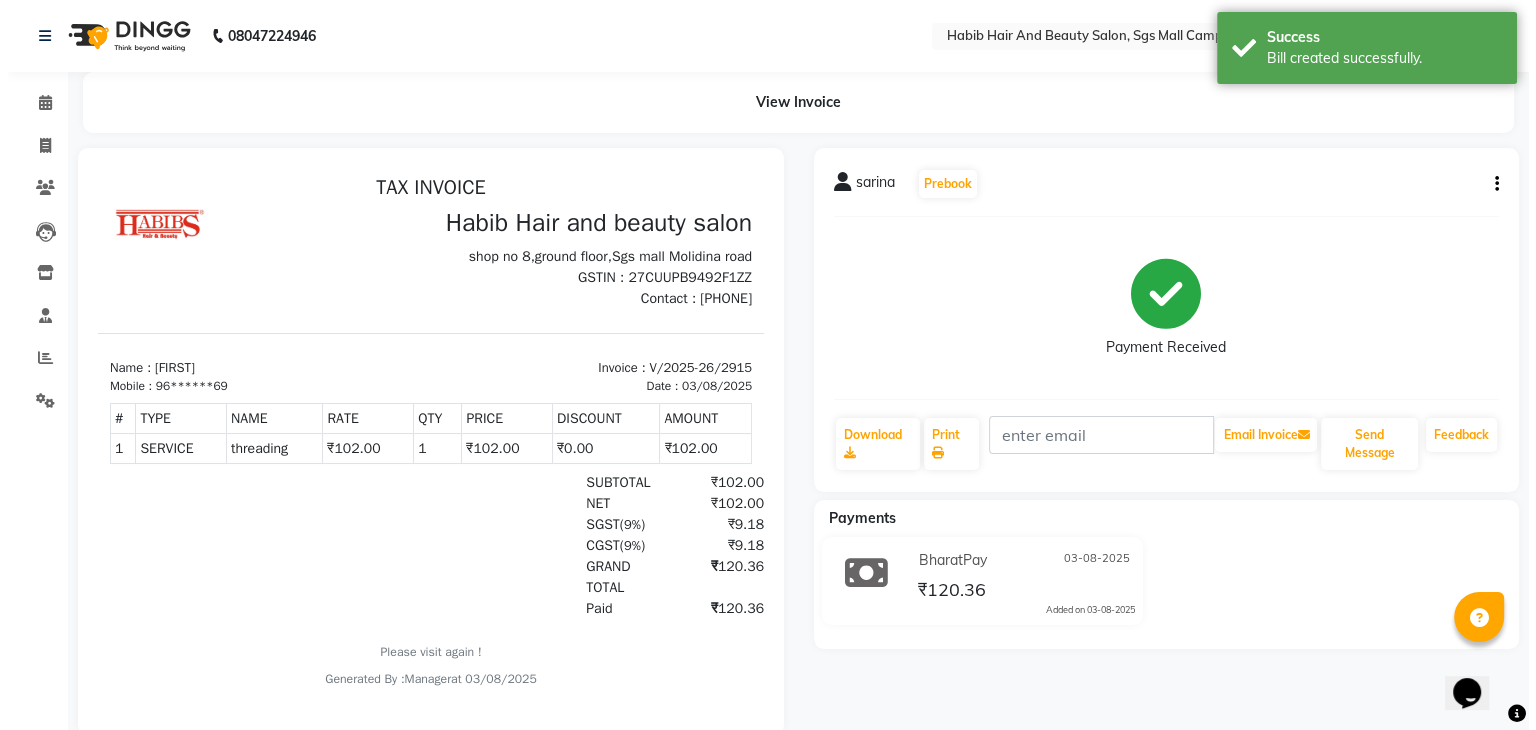 scroll, scrollTop: 0, scrollLeft: 0, axis: both 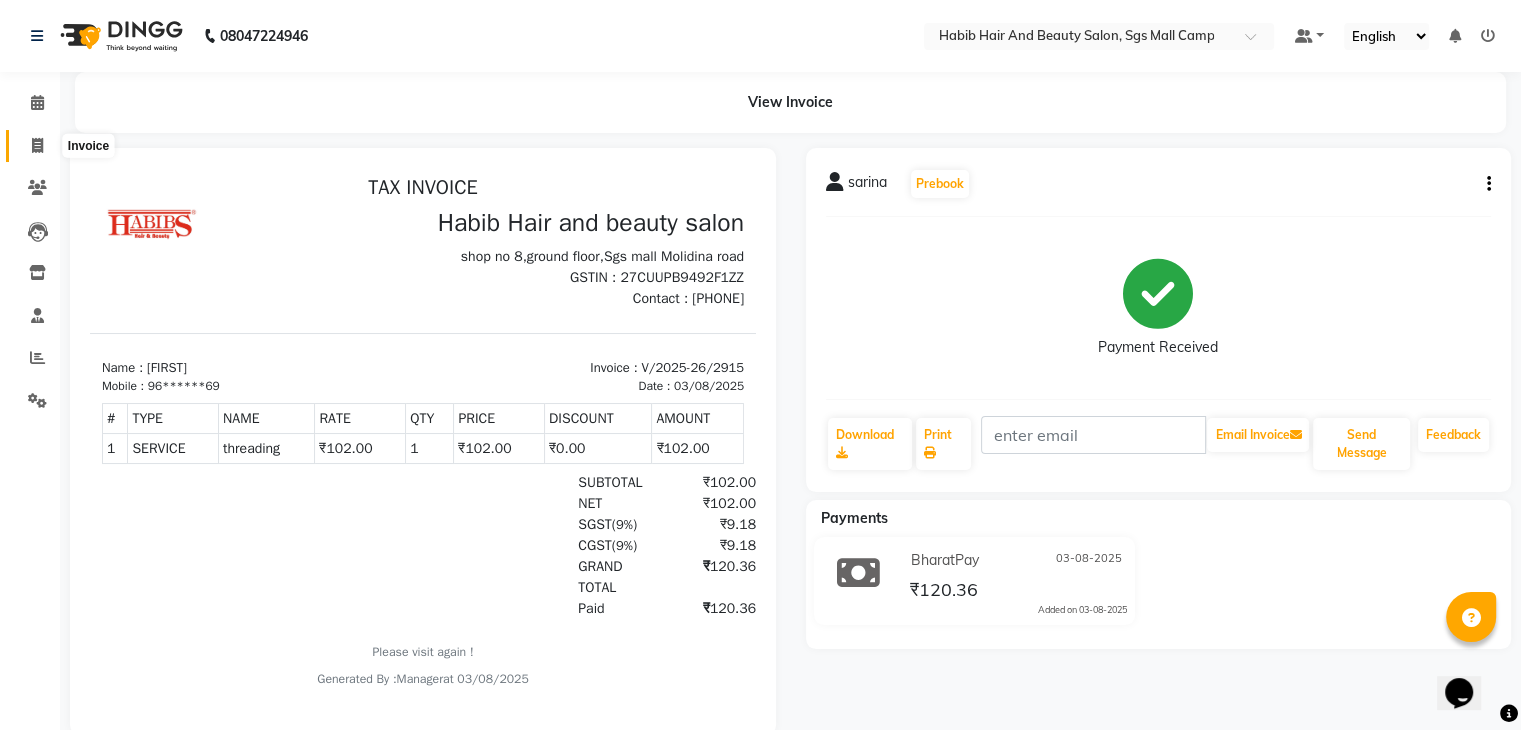 click 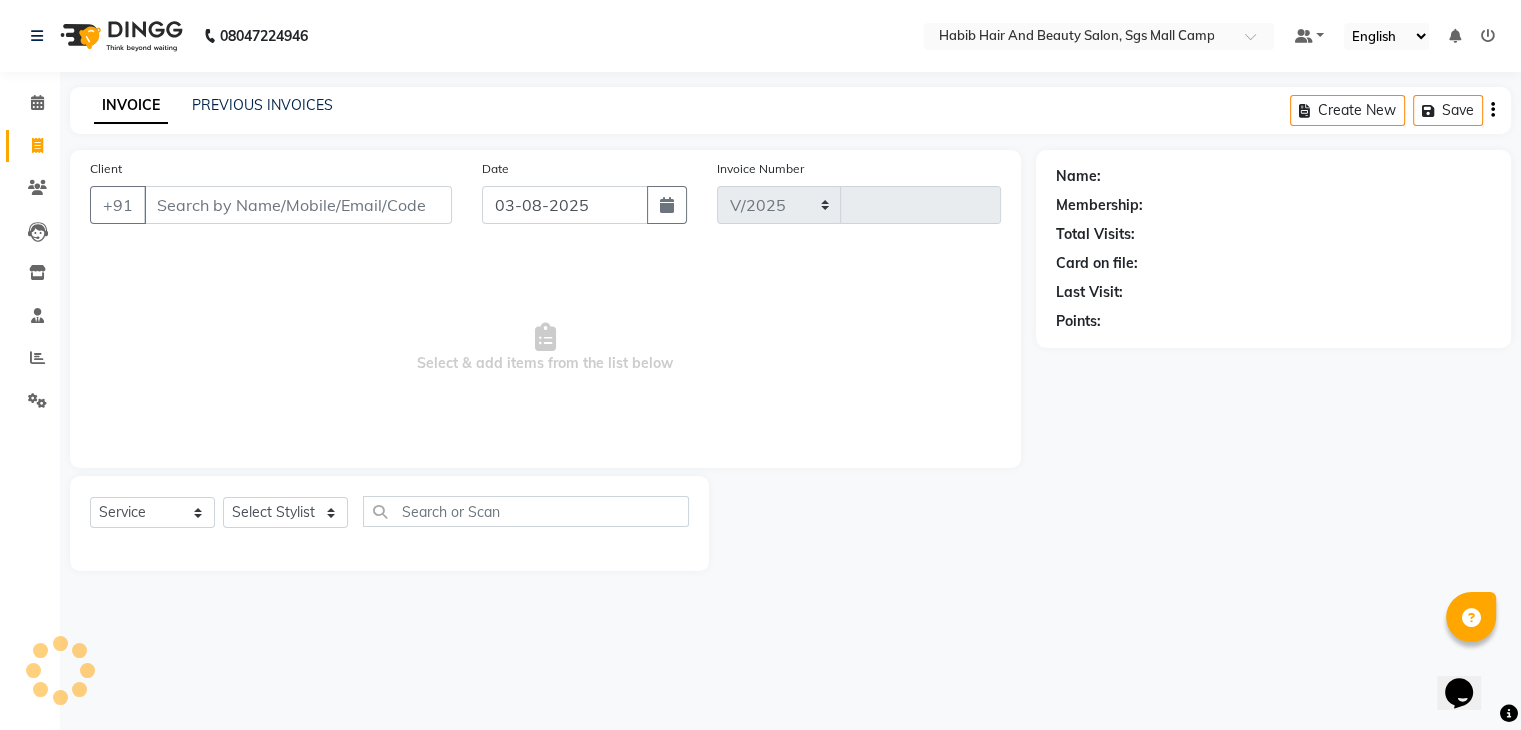 select on "8362" 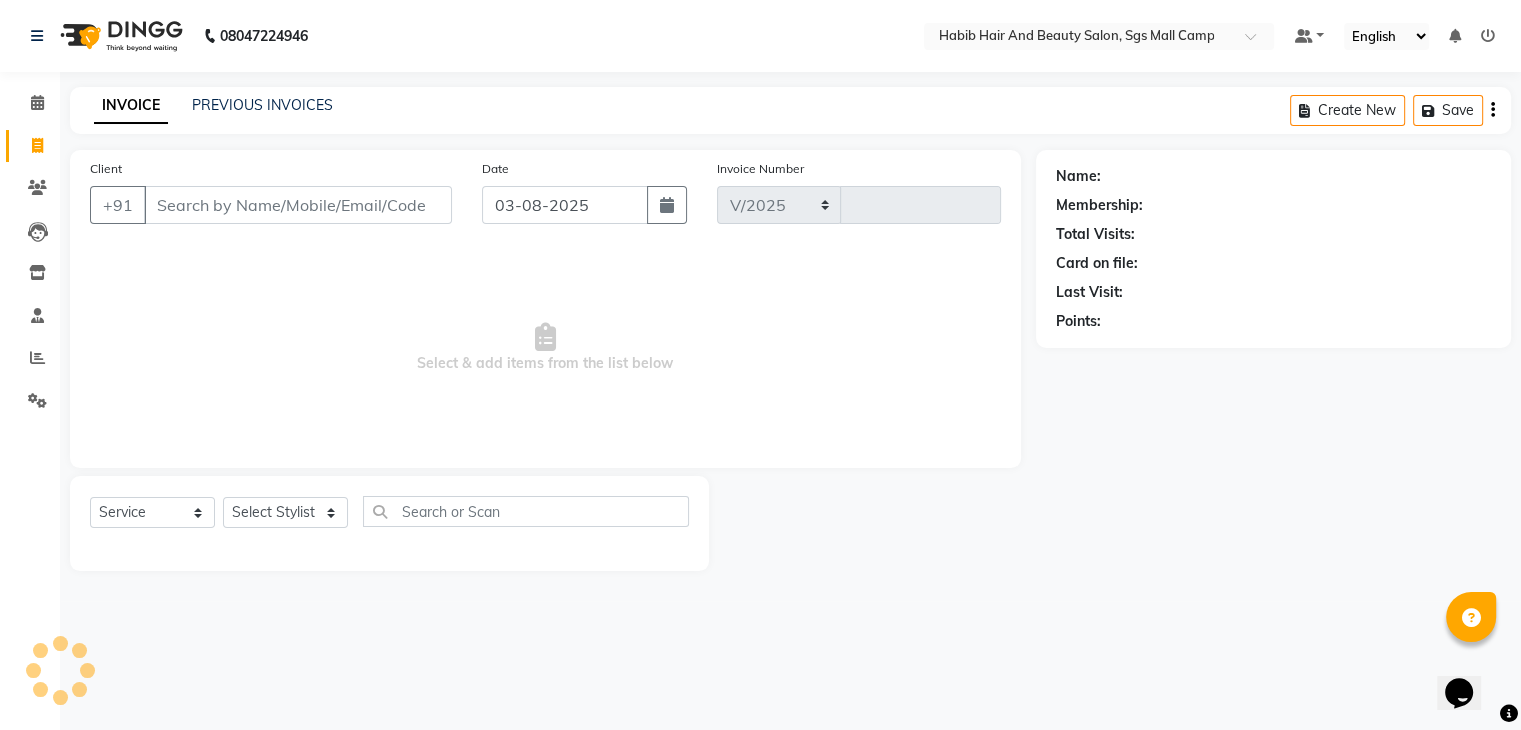 type on "2916" 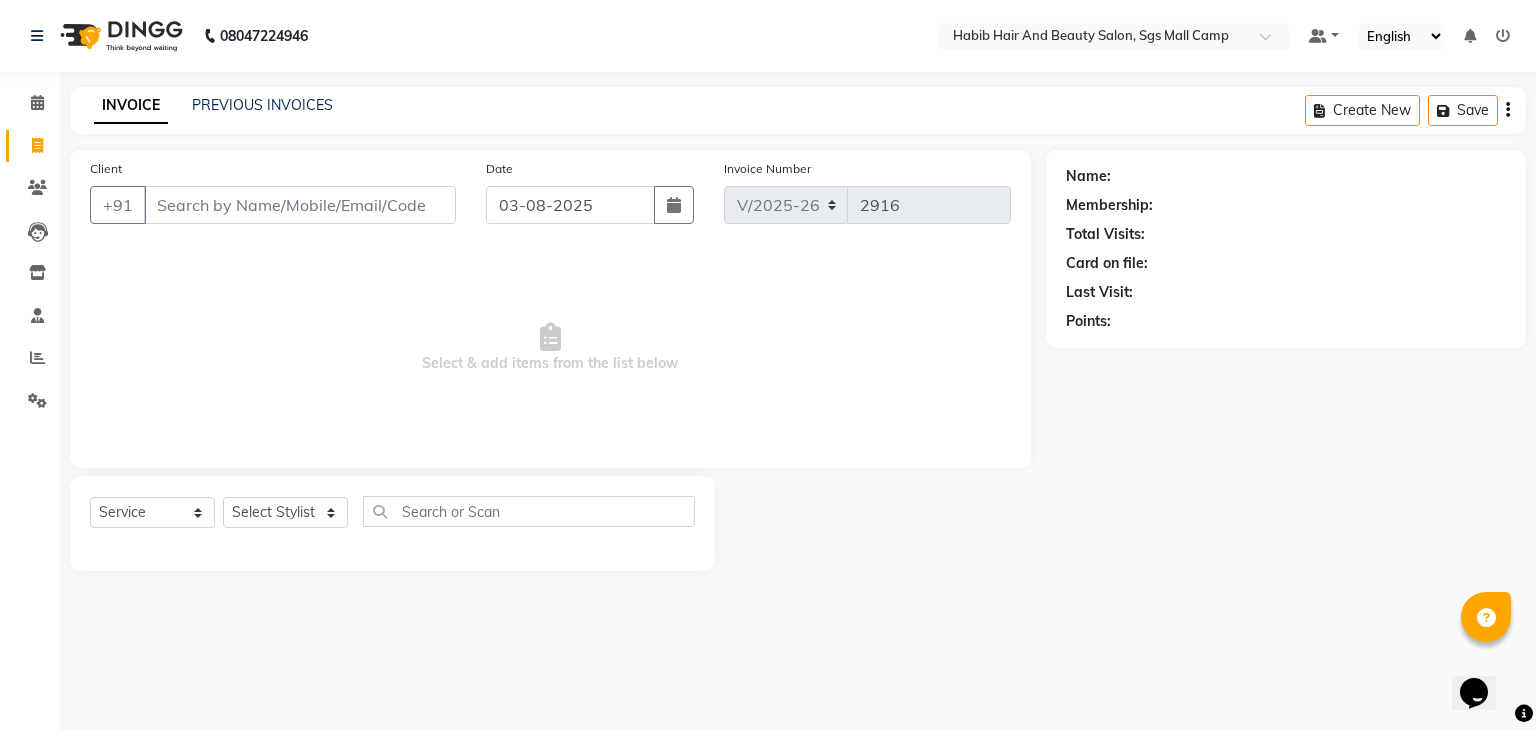 click on "Client" at bounding box center (300, 205) 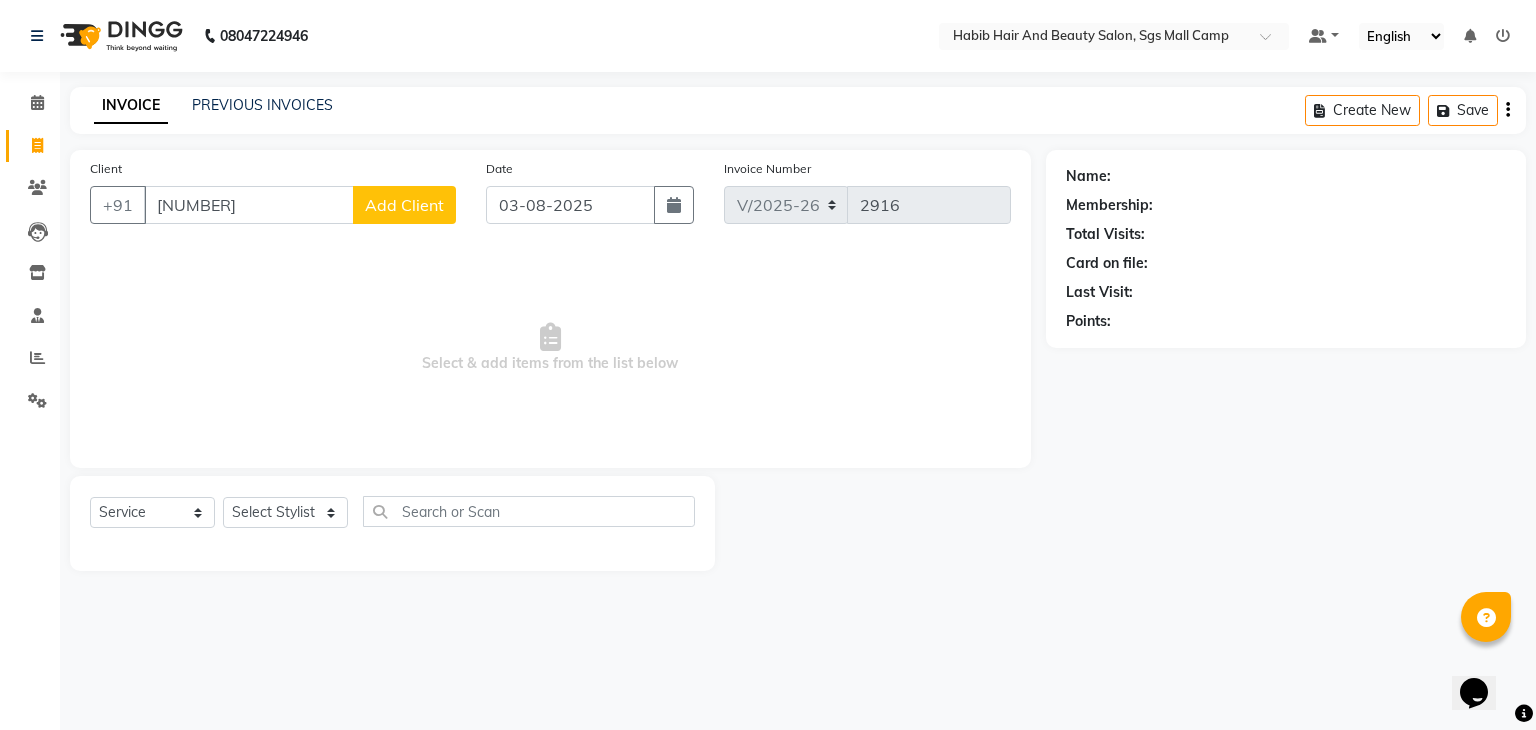 type on "9130008636" 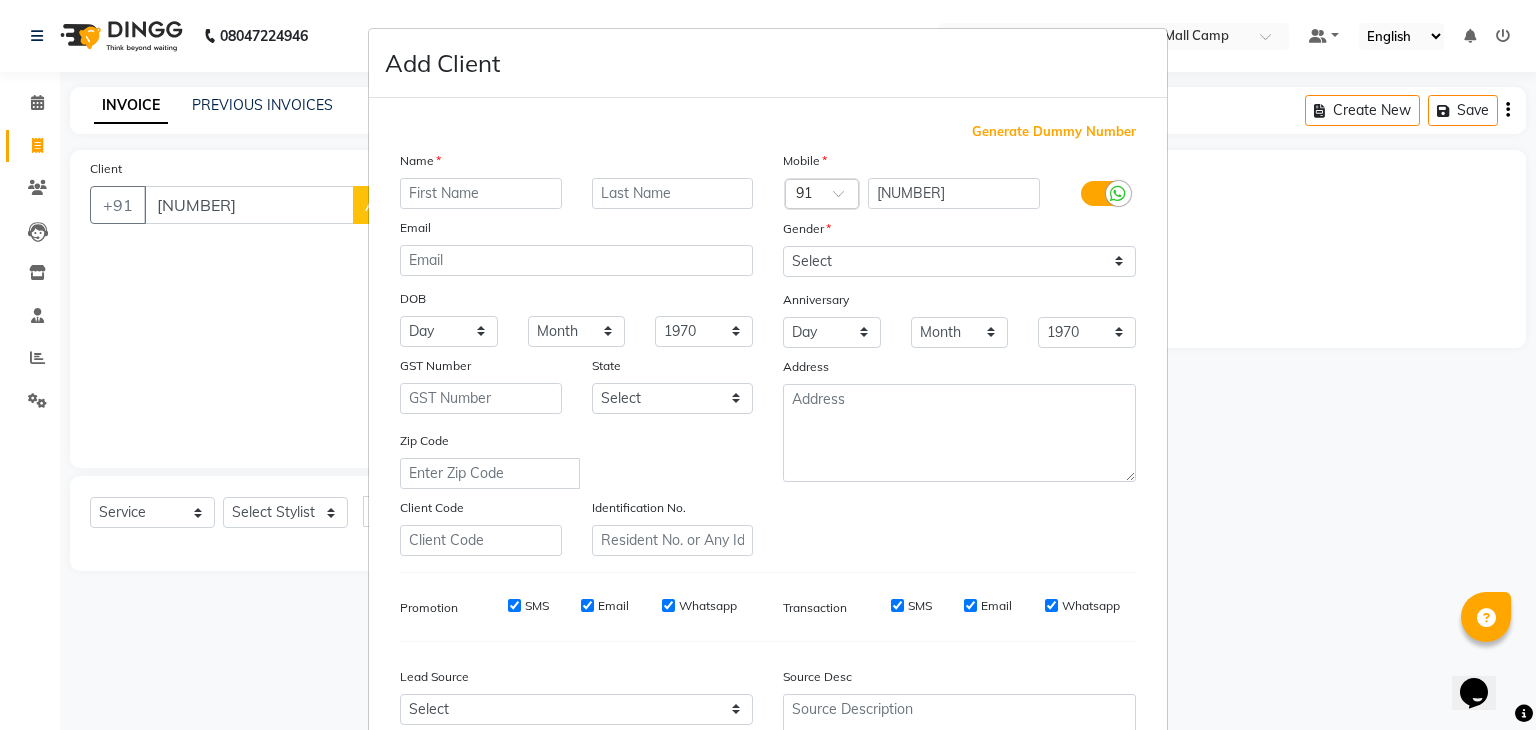 click at bounding box center [481, 193] 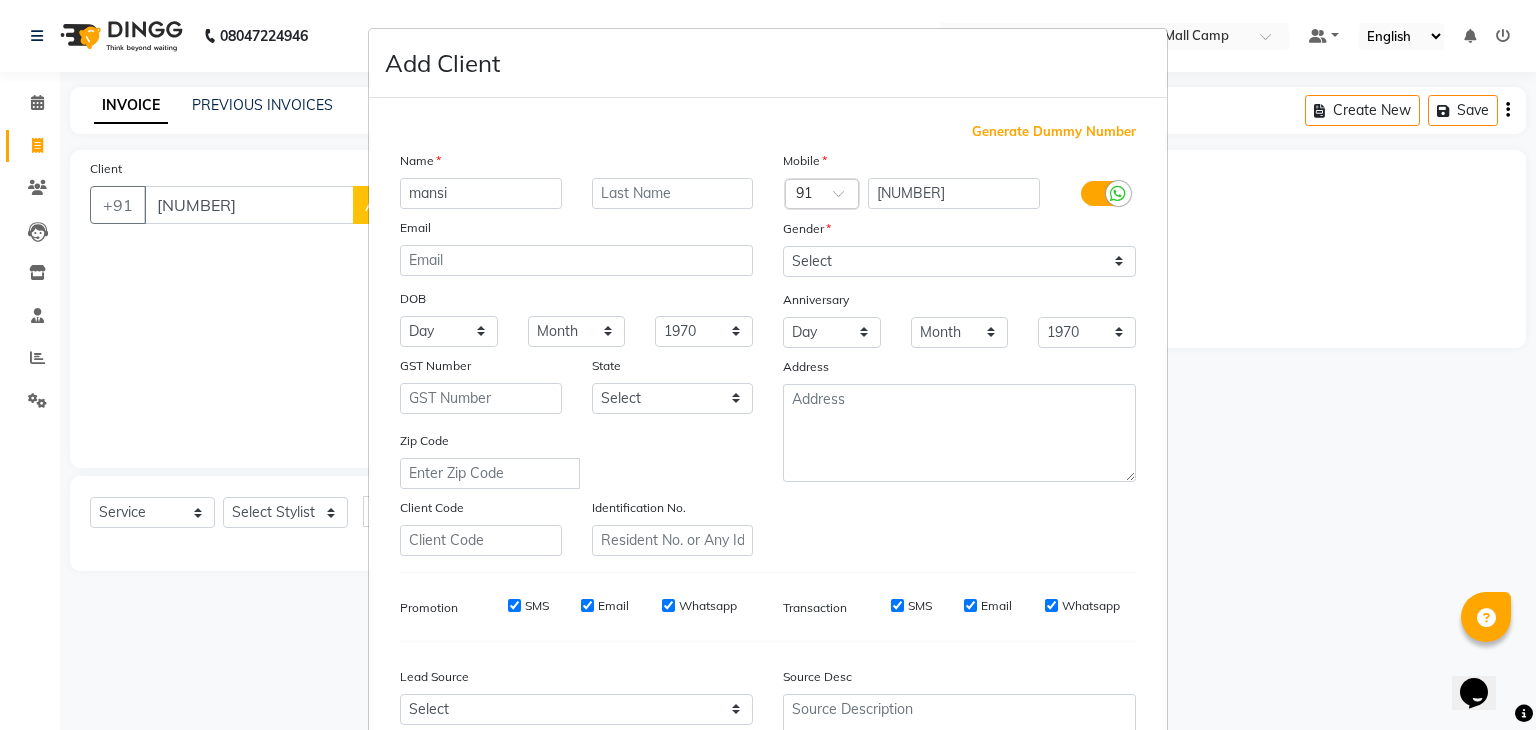 type on "mansi" 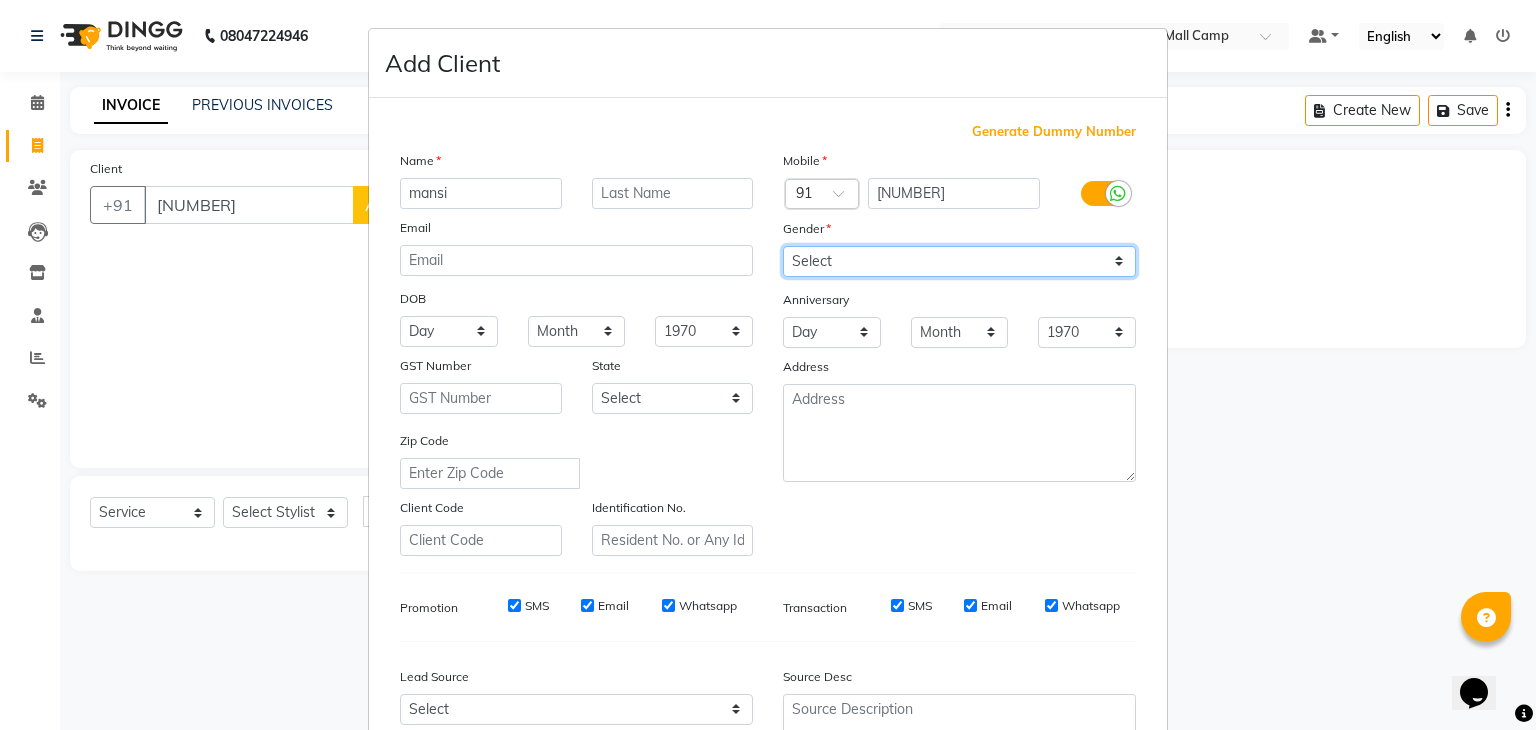 click on "Select Male Female Other Prefer Not To Say" at bounding box center [959, 261] 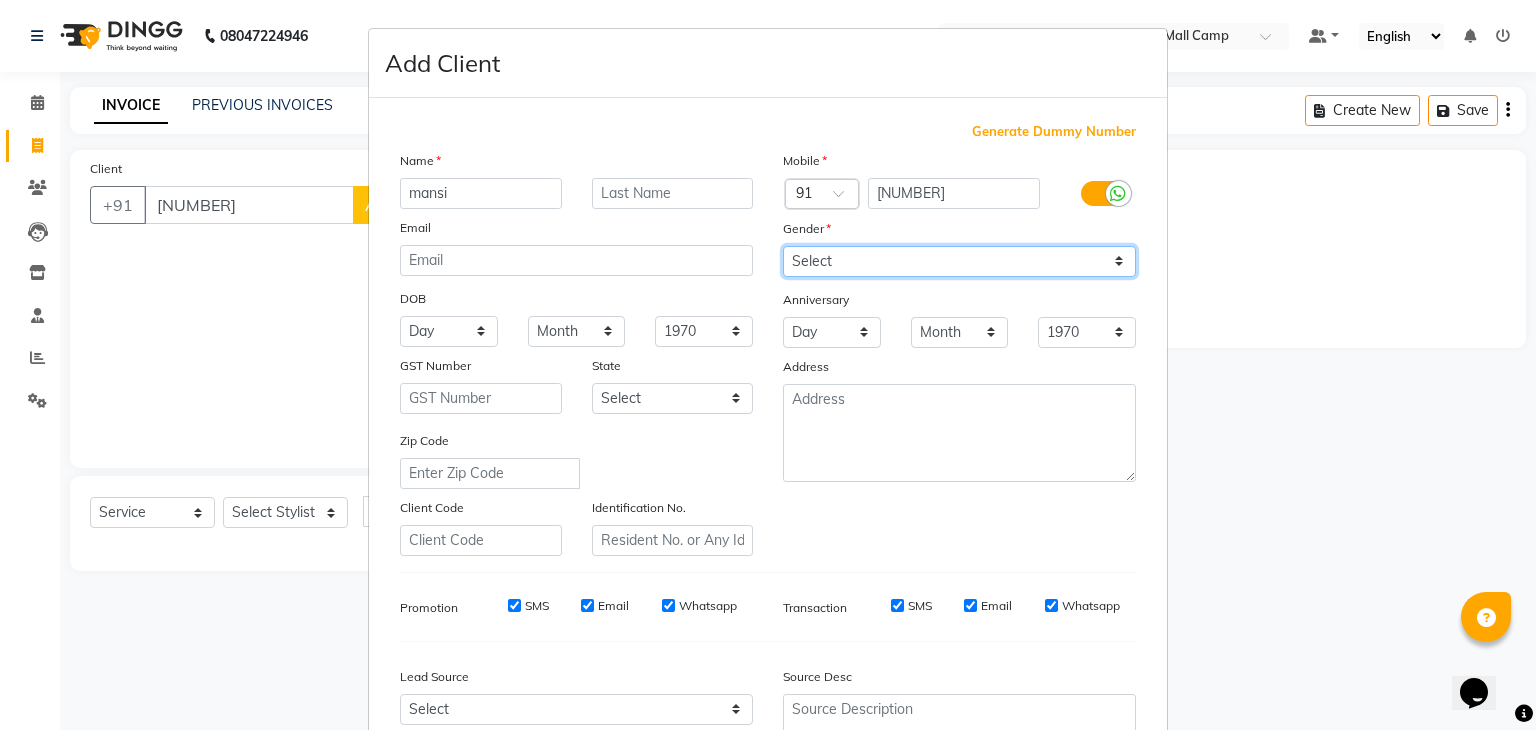 select on "female" 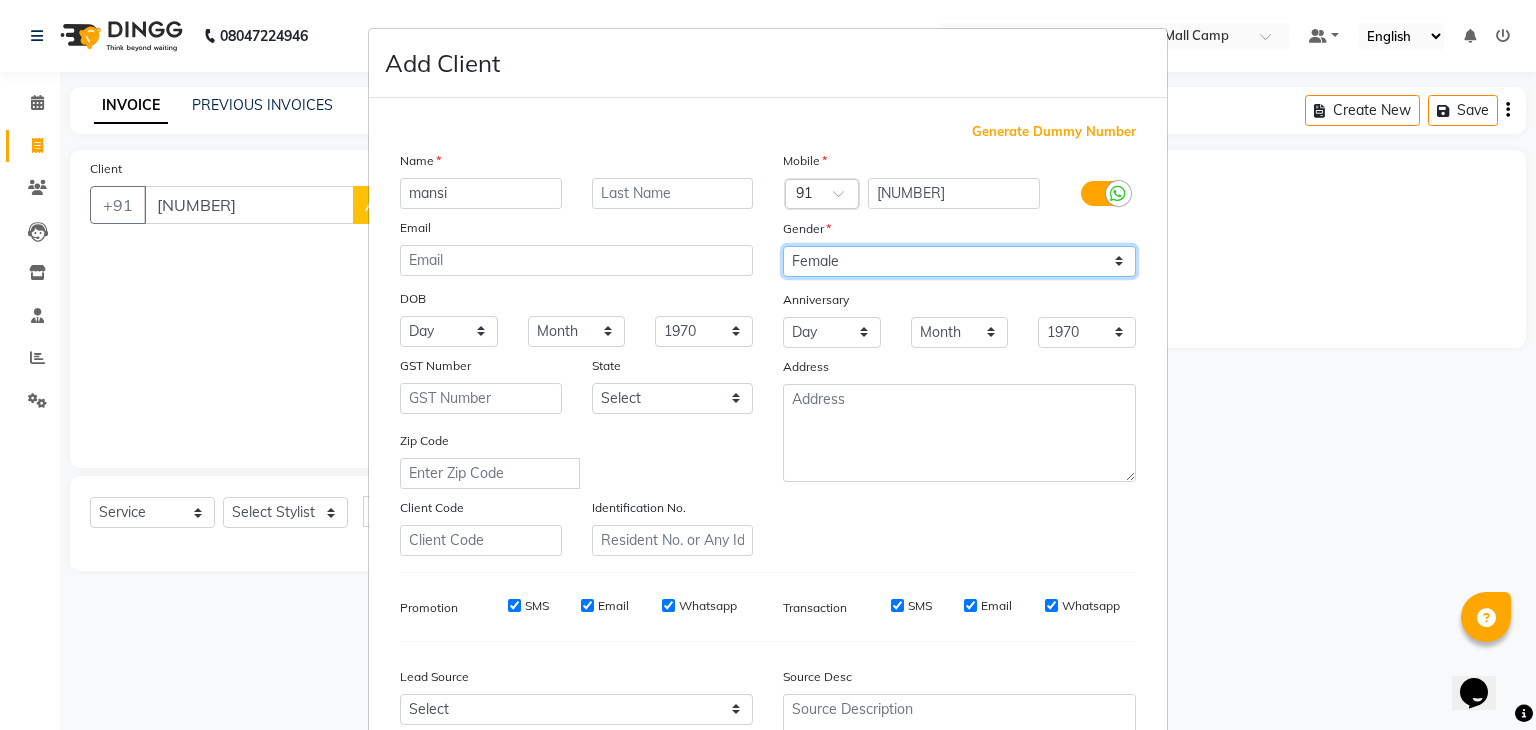 click on "Select Male Female Other Prefer Not To Say" at bounding box center [959, 261] 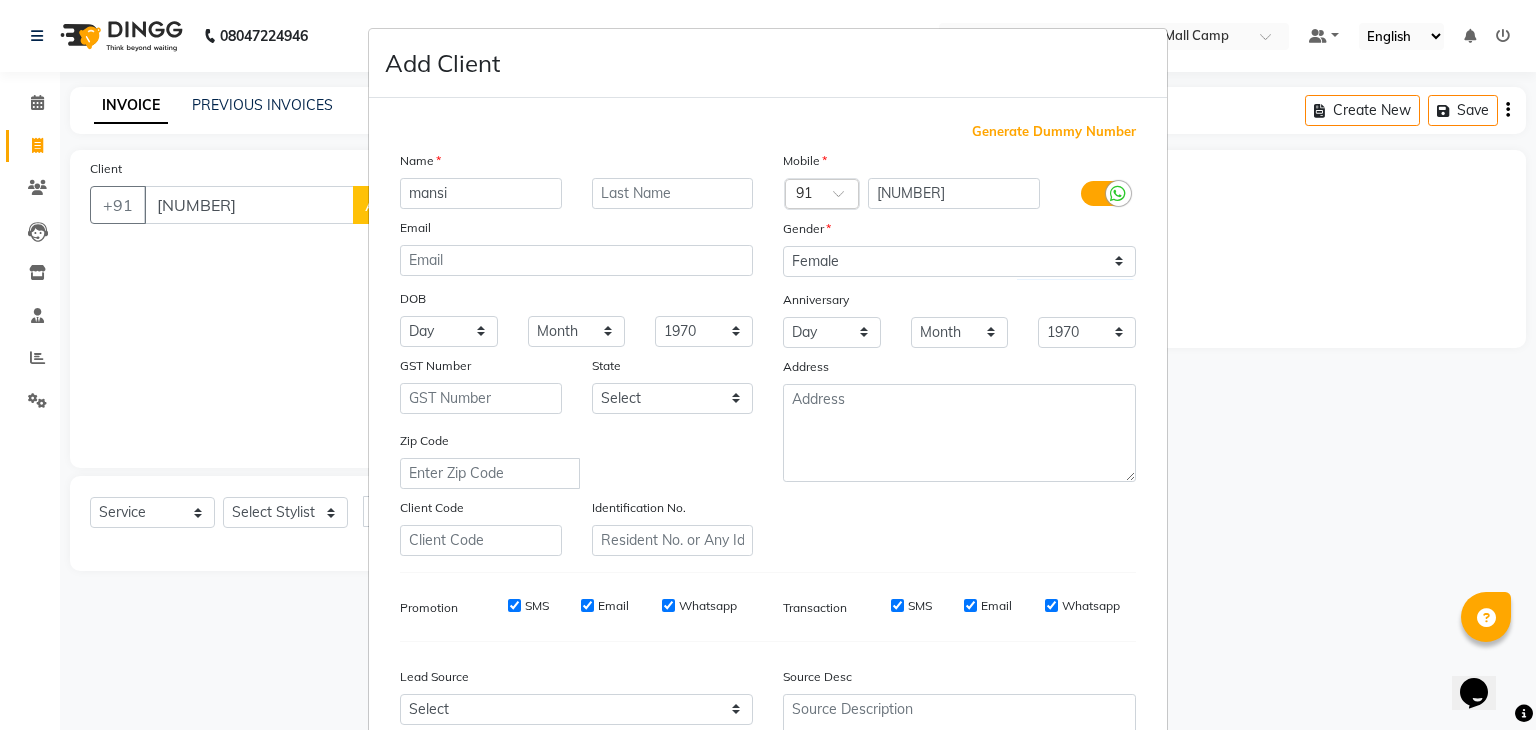 click on "Zip Code" at bounding box center (576, 459) 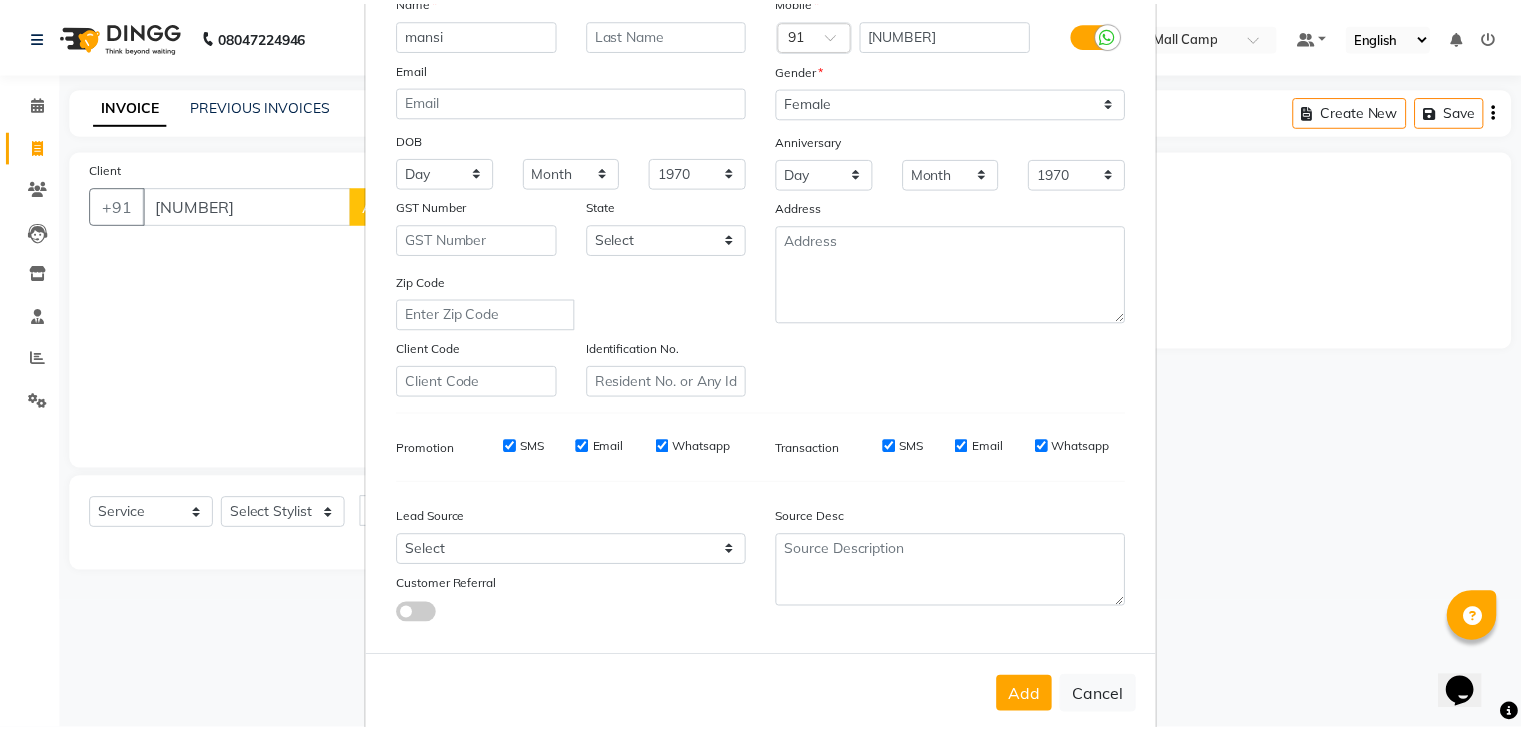 scroll, scrollTop: 200, scrollLeft: 0, axis: vertical 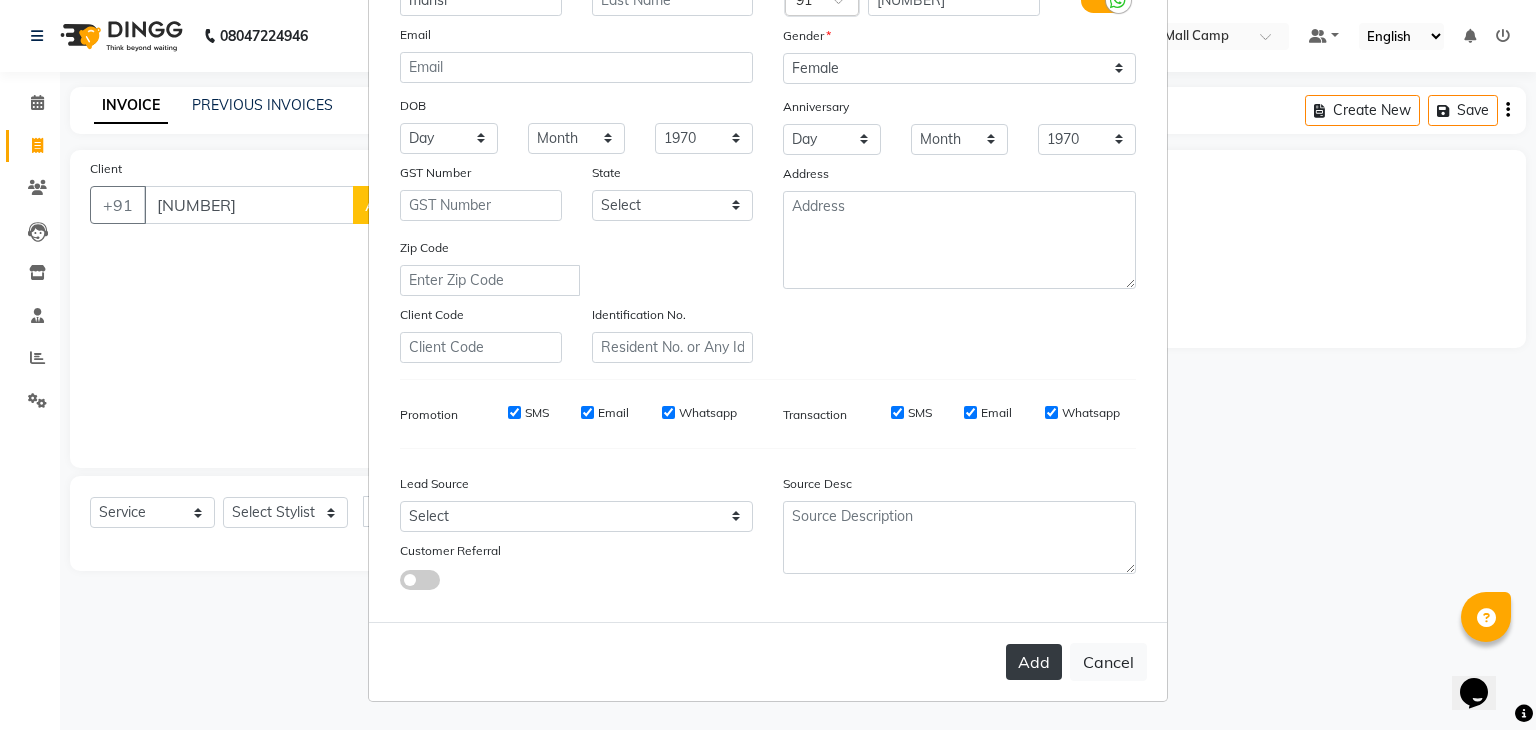 click on "Add" at bounding box center (1034, 662) 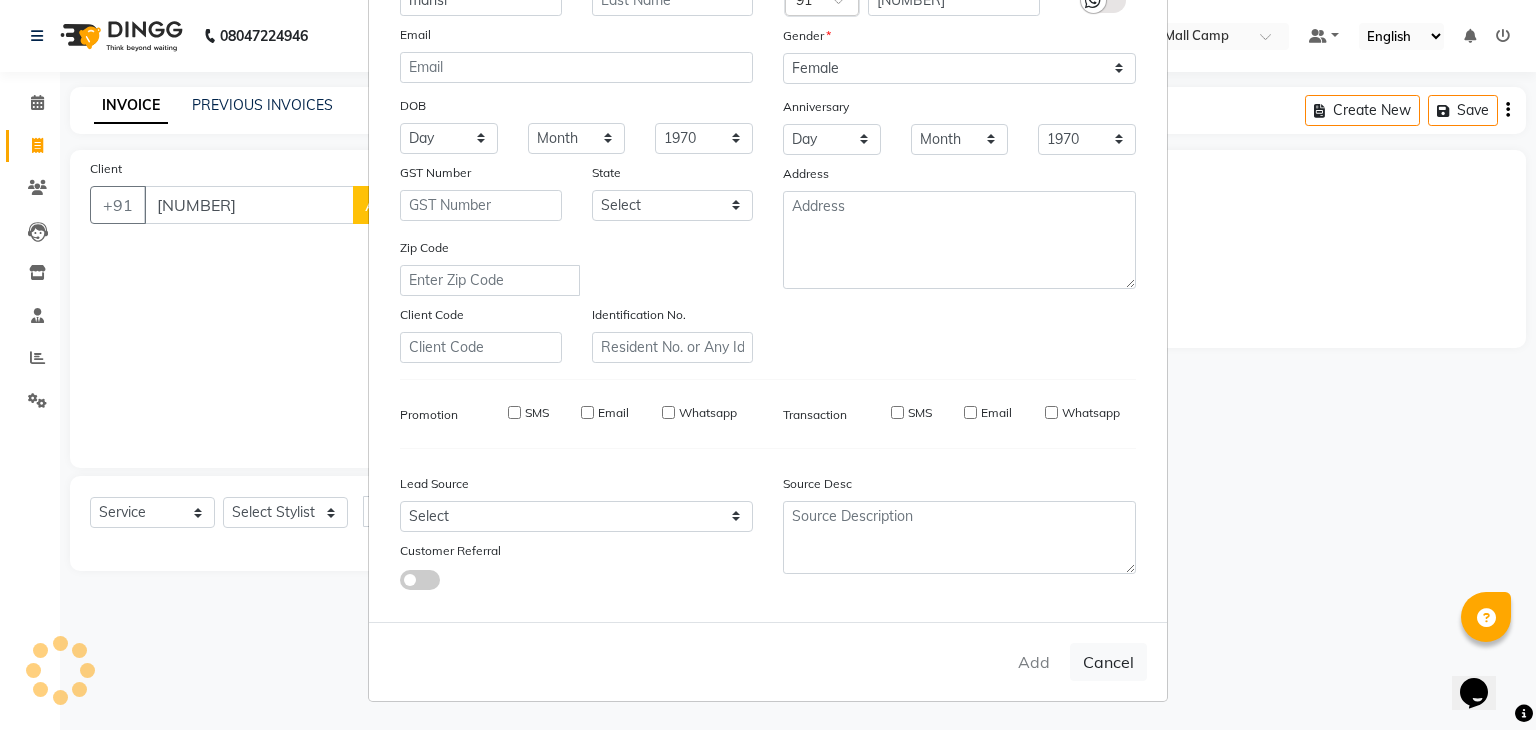 type on "91******36" 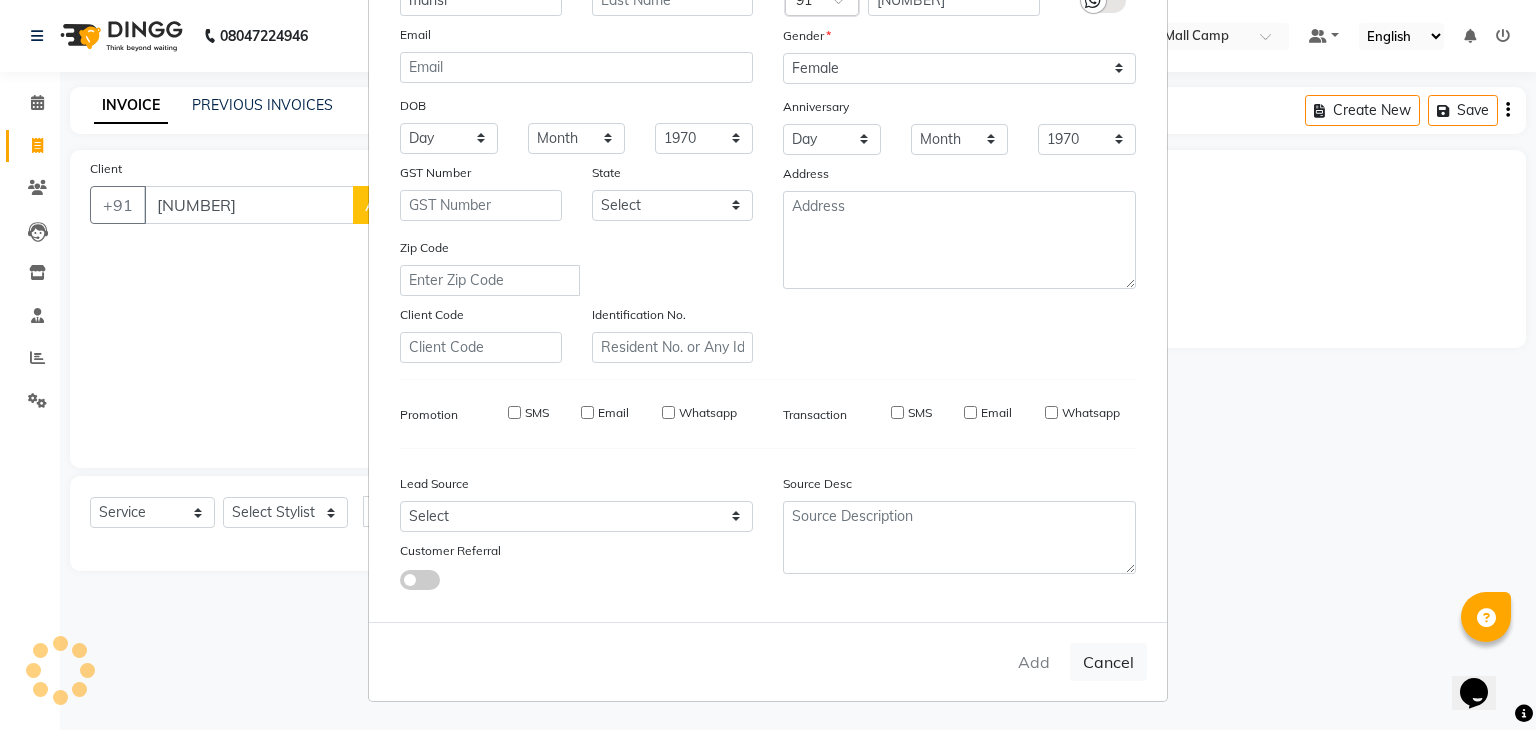 type 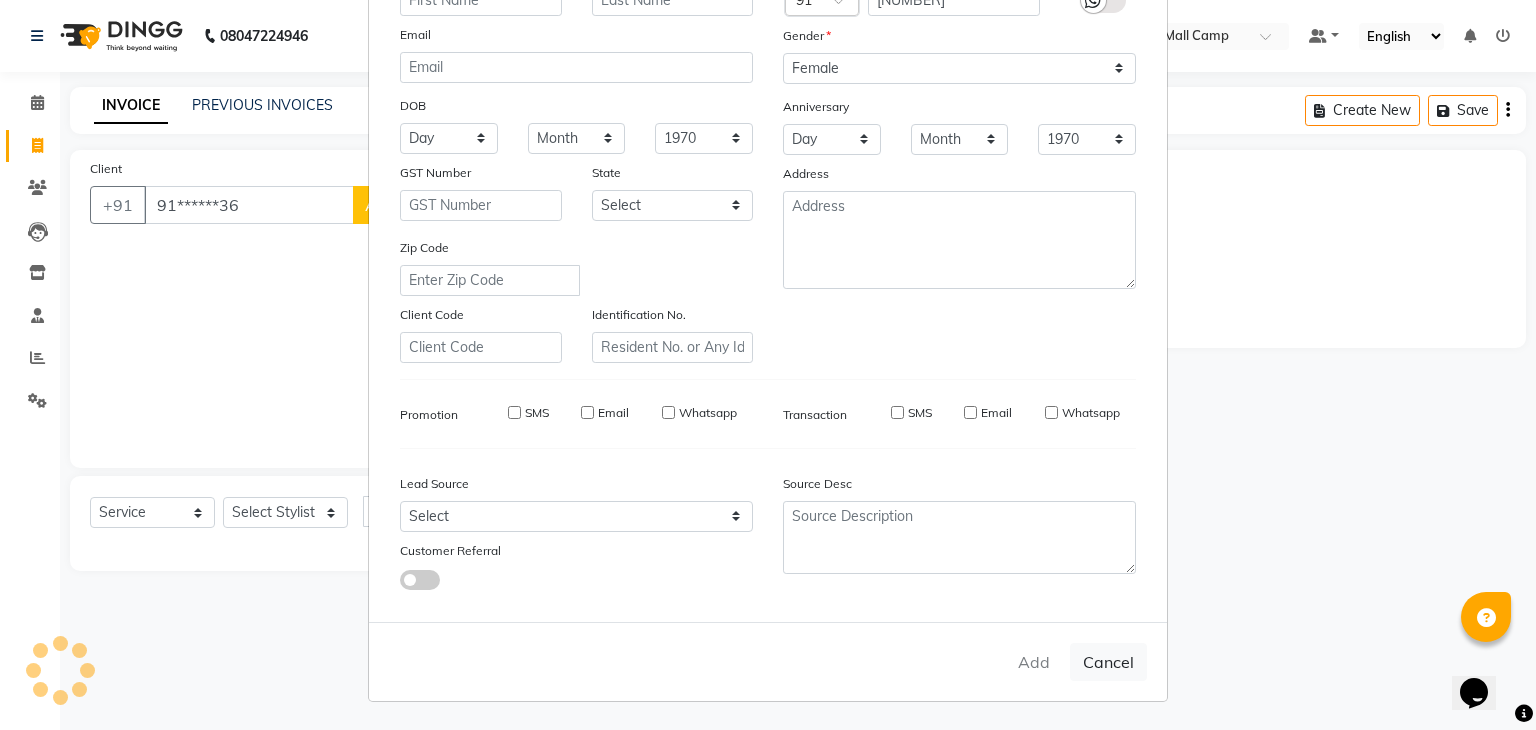 select 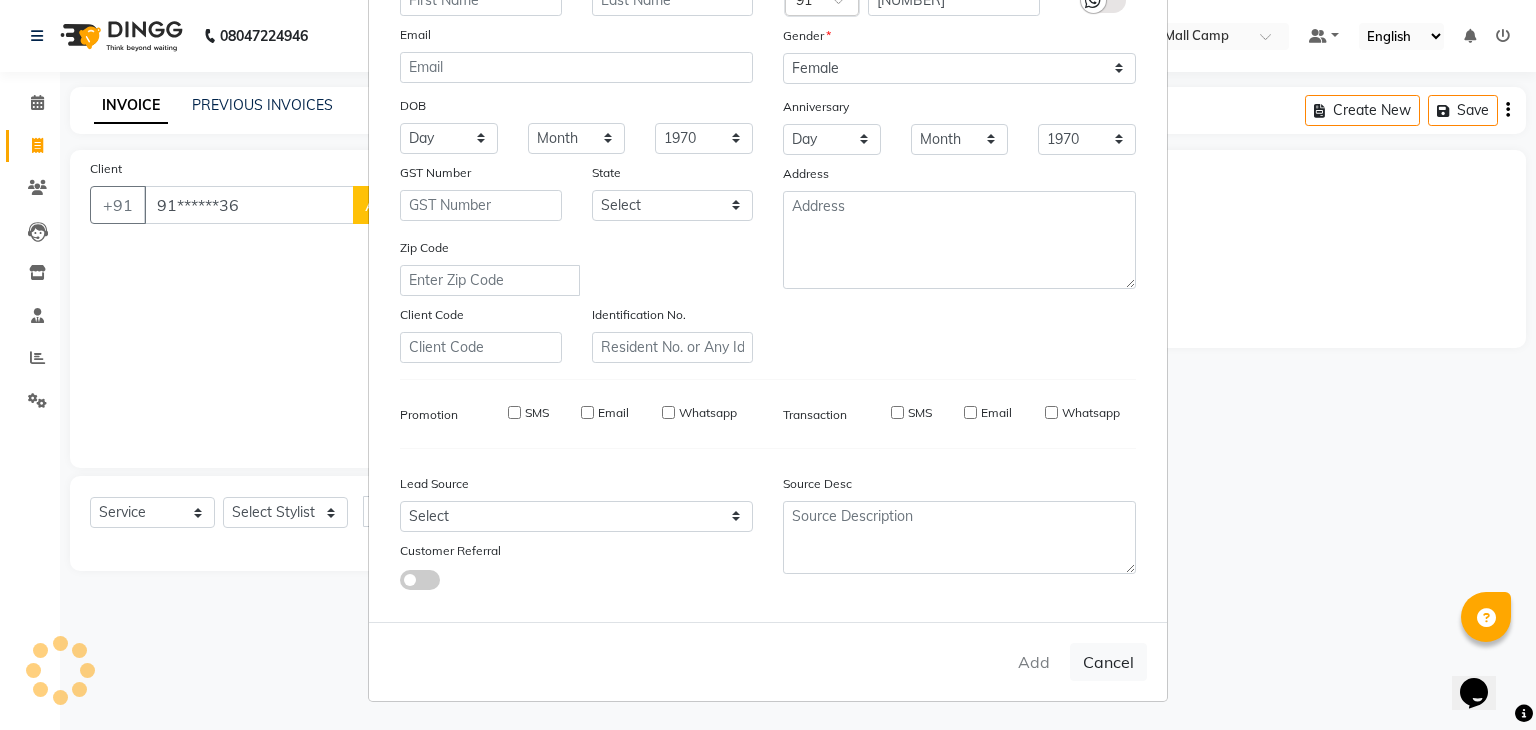 select 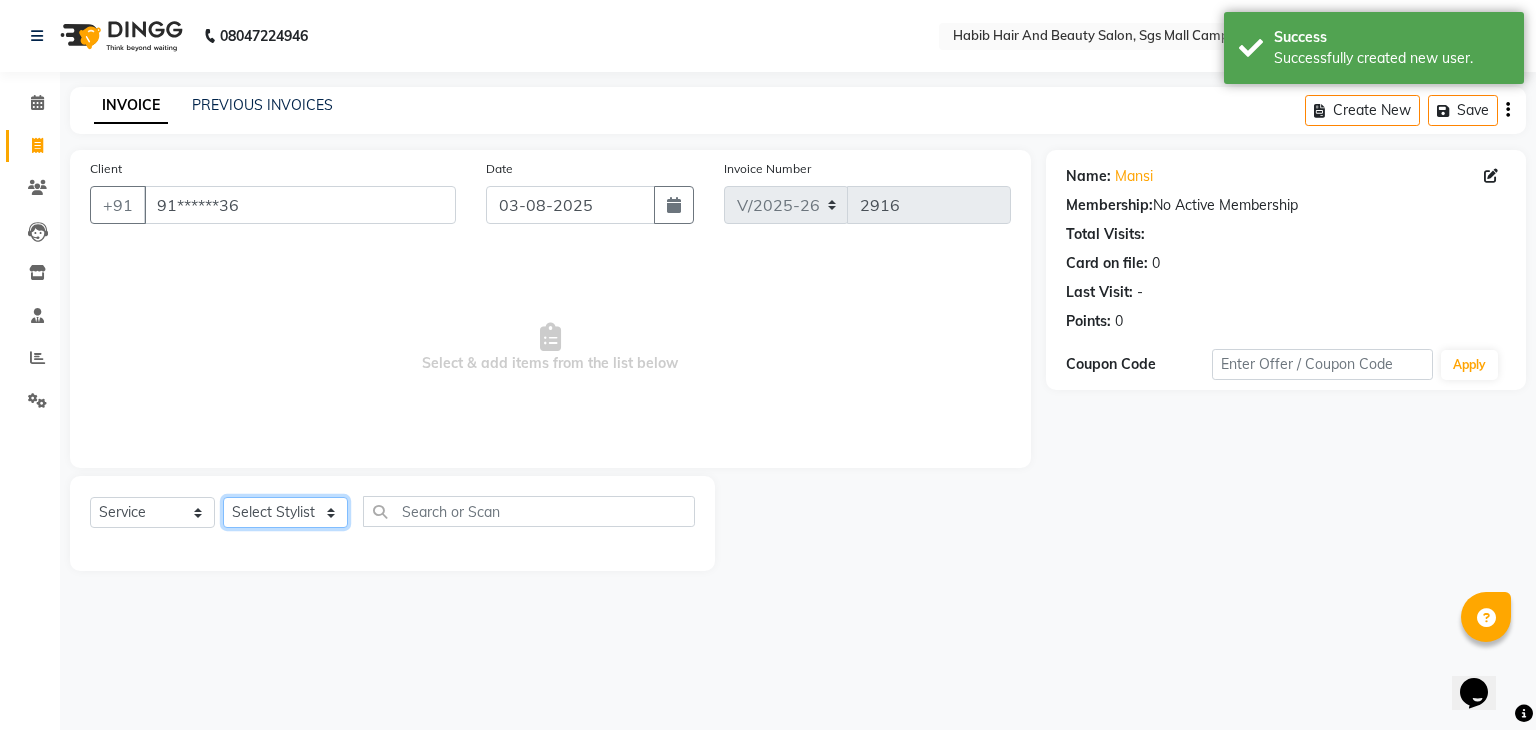 click on "Select Stylist [FIRST] [LAST] [FIRST]  [FIRST] Manager [FIRST]  [FIRST] [FIRST] [FIRST]  [FIRST] [FIRST]" 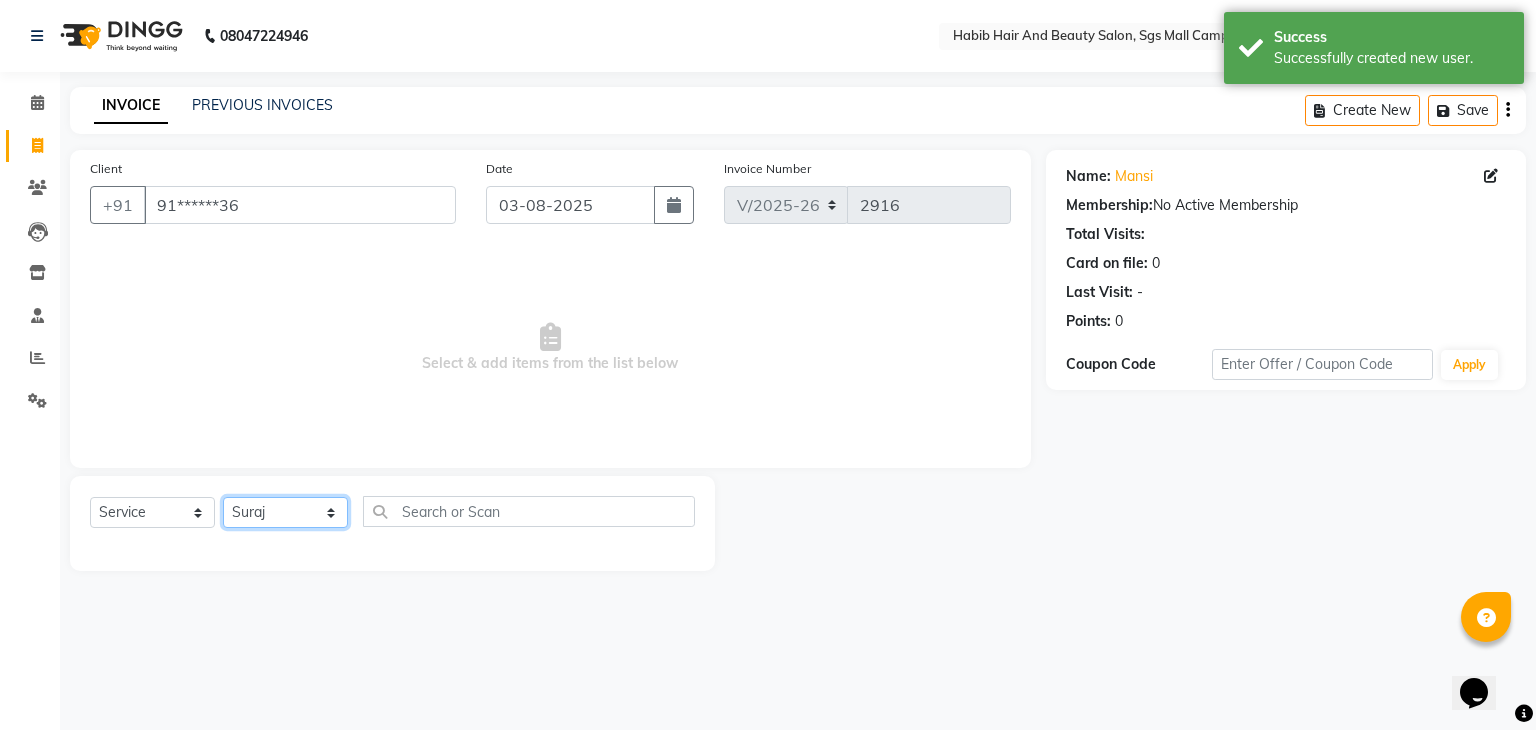 click on "Select Stylist [FIRST] [LAST] [FIRST]  [FIRST] Manager [FIRST]  [FIRST] [FIRST] [FIRST]  [FIRST] [FIRST]" 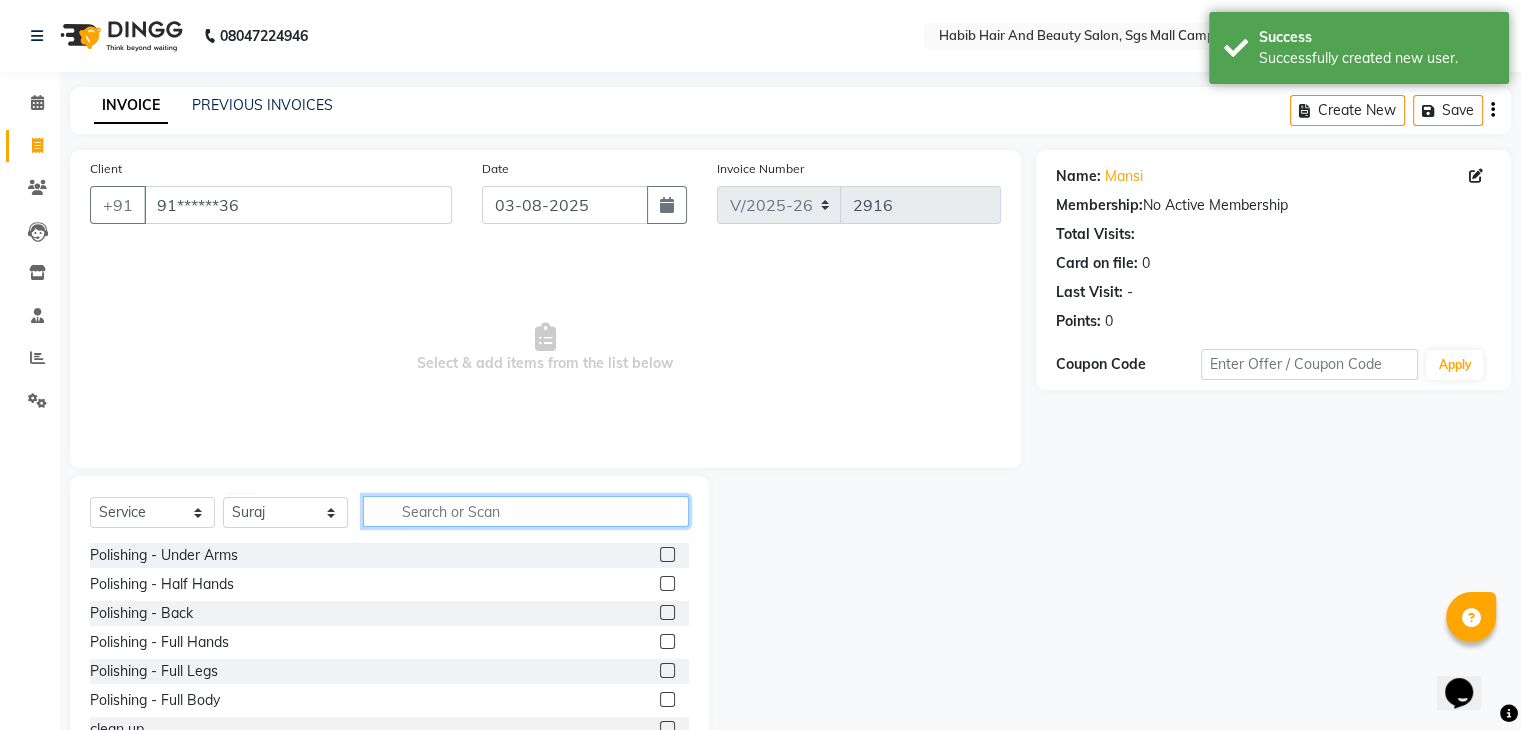 click 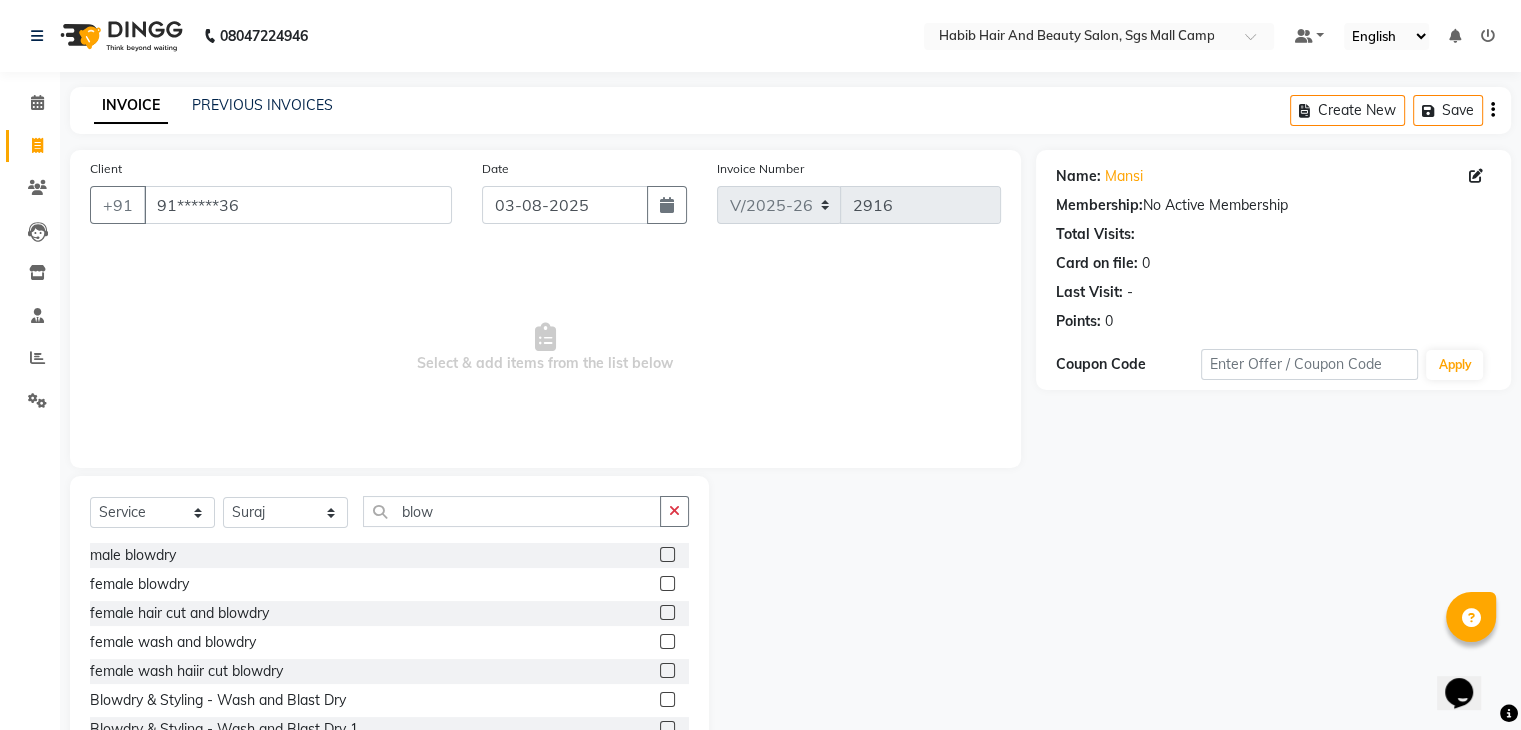 click 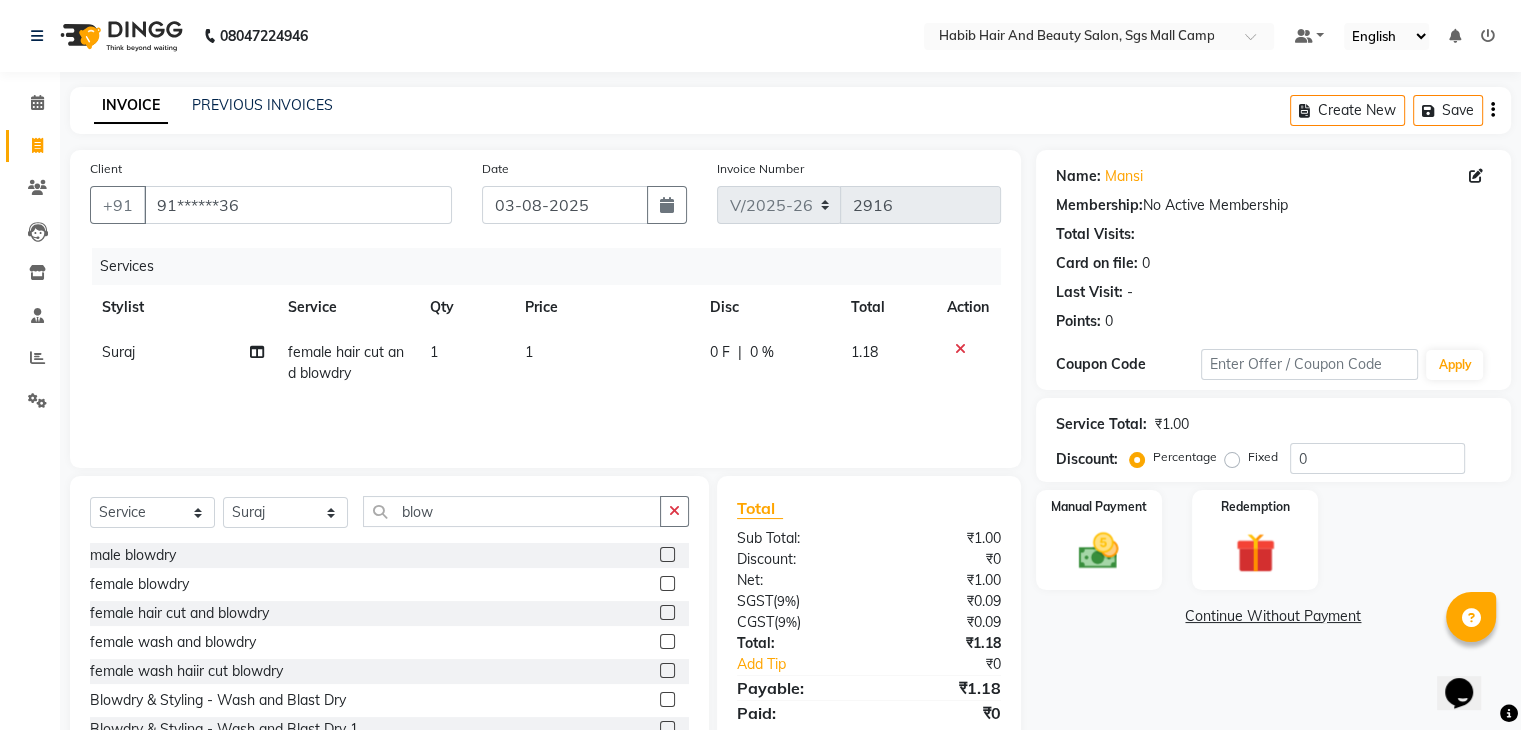 click on "1" 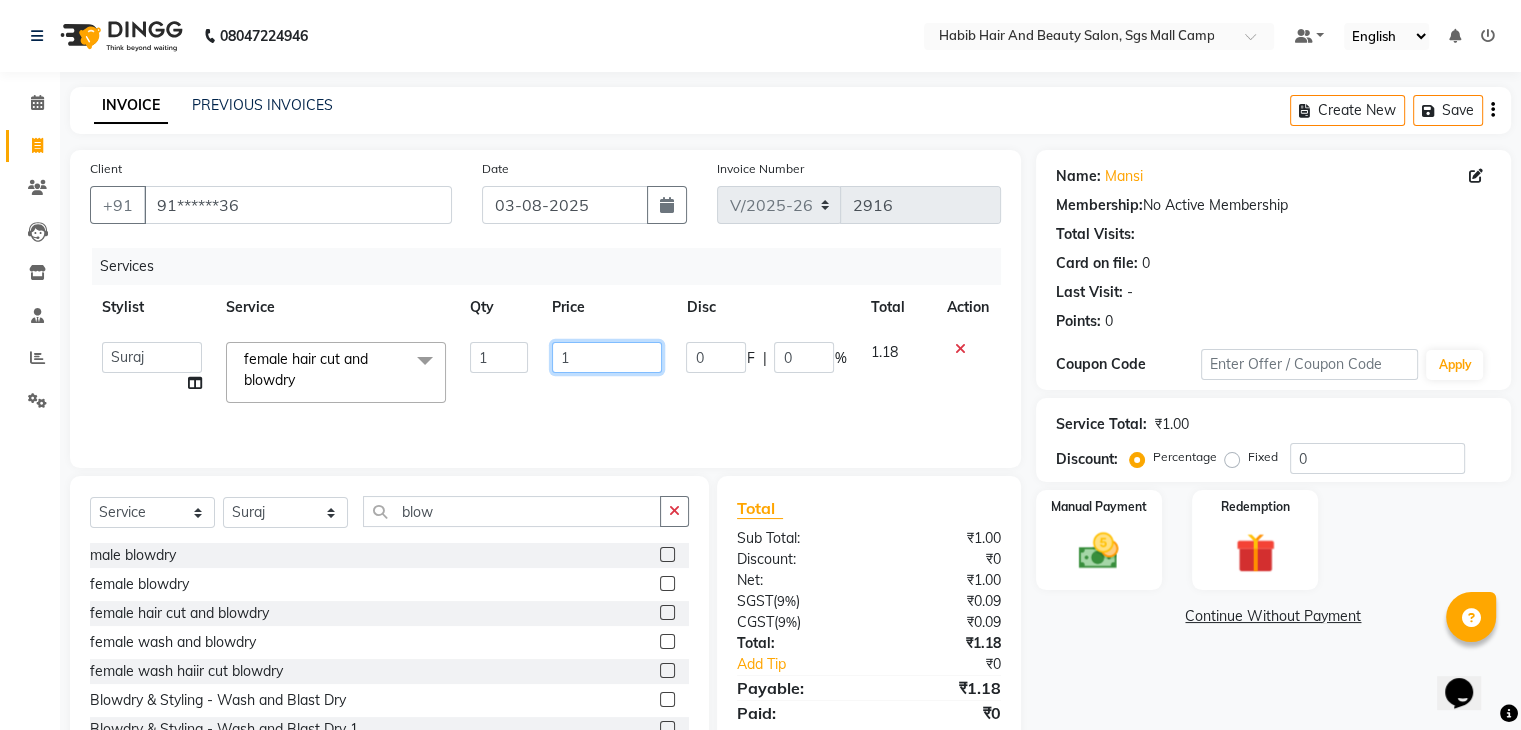 click on "1" 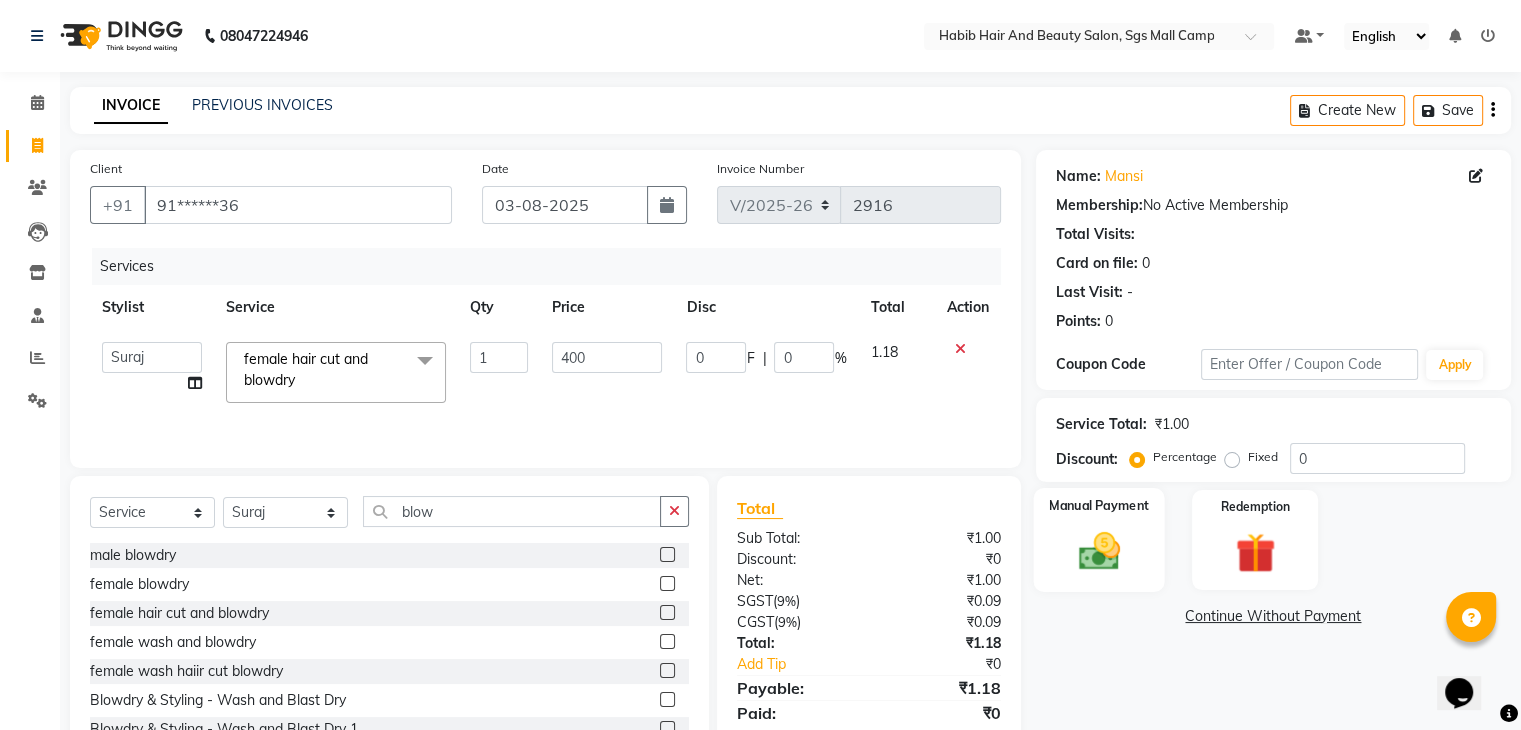click 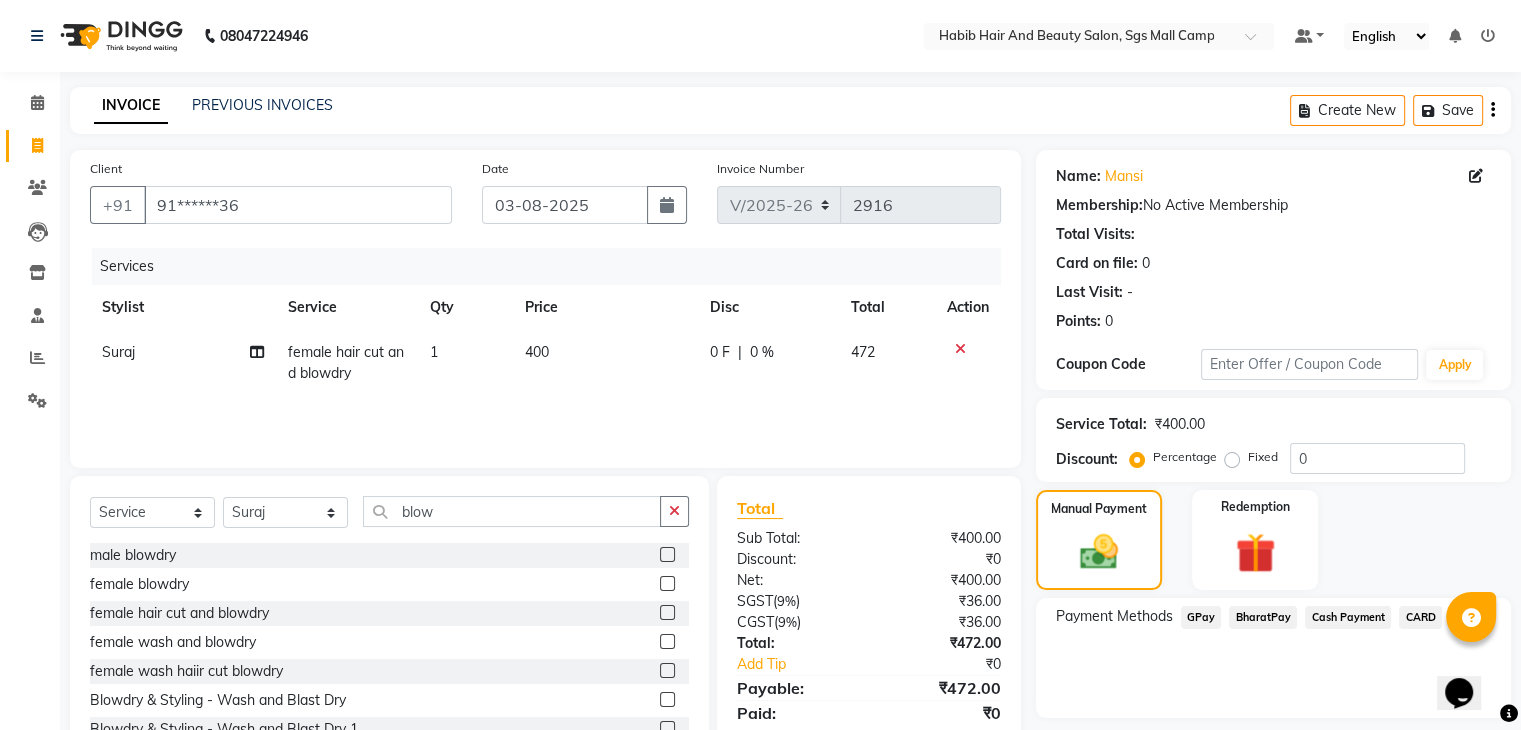 click on "BharatPay" 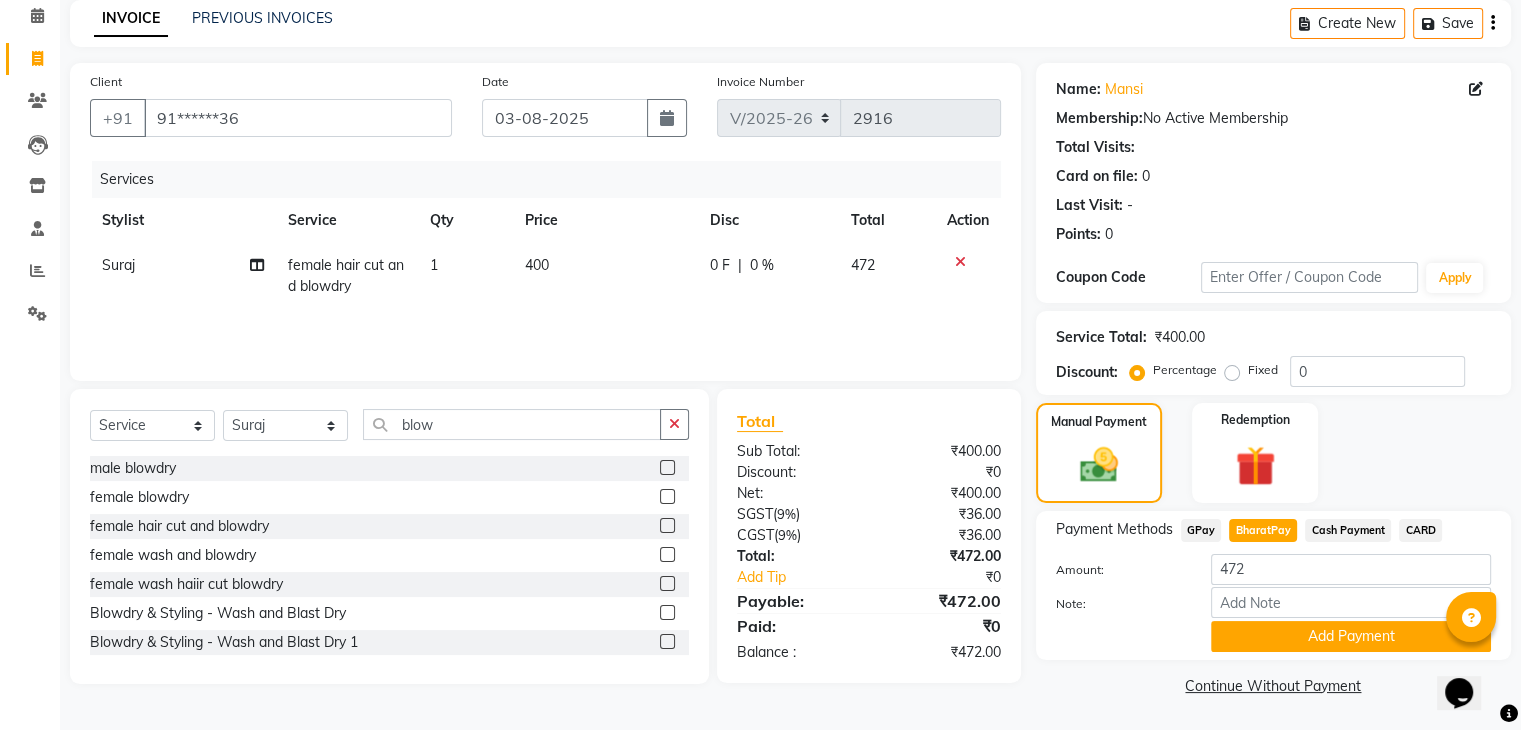 scroll, scrollTop: 89, scrollLeft: 0, axis: vertical 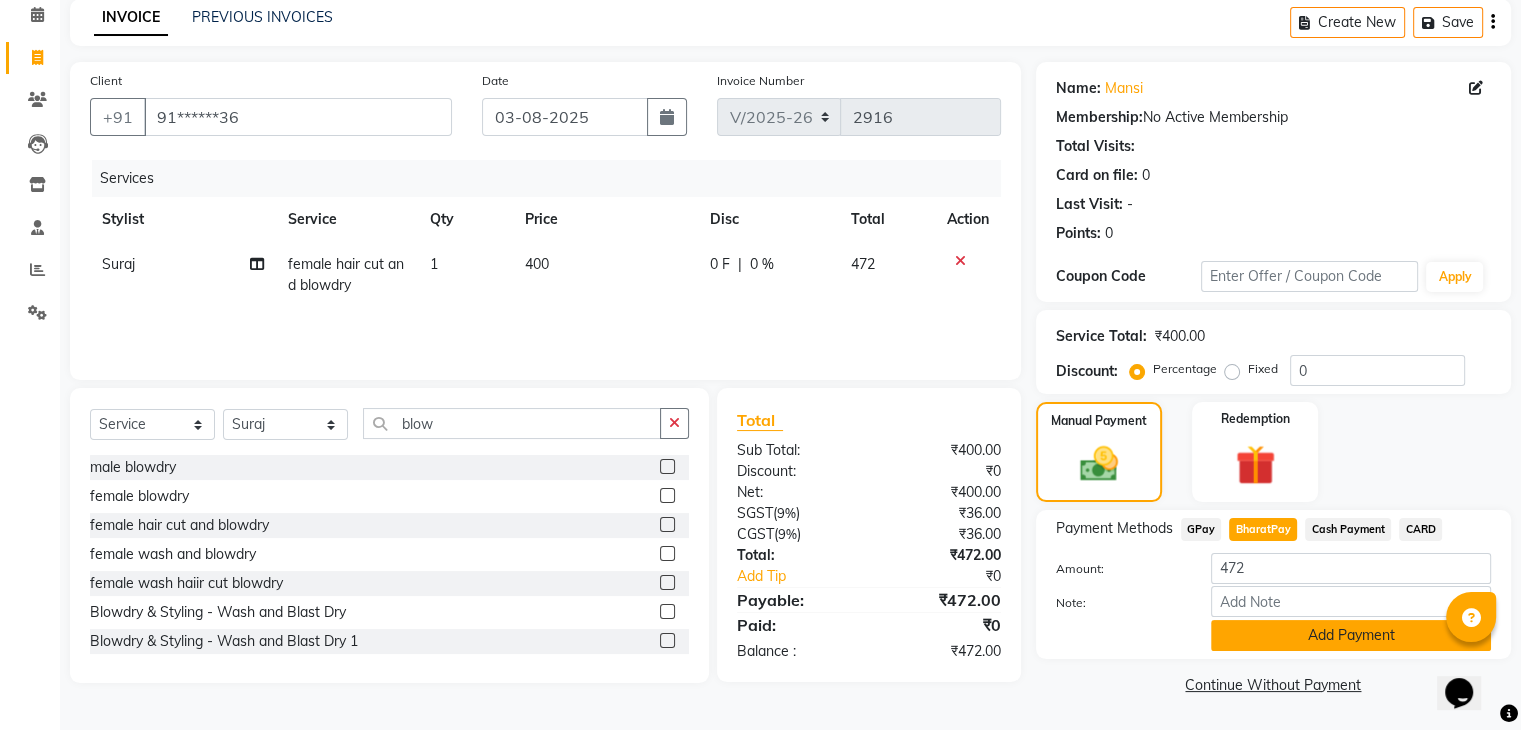 click on "Add Payment" 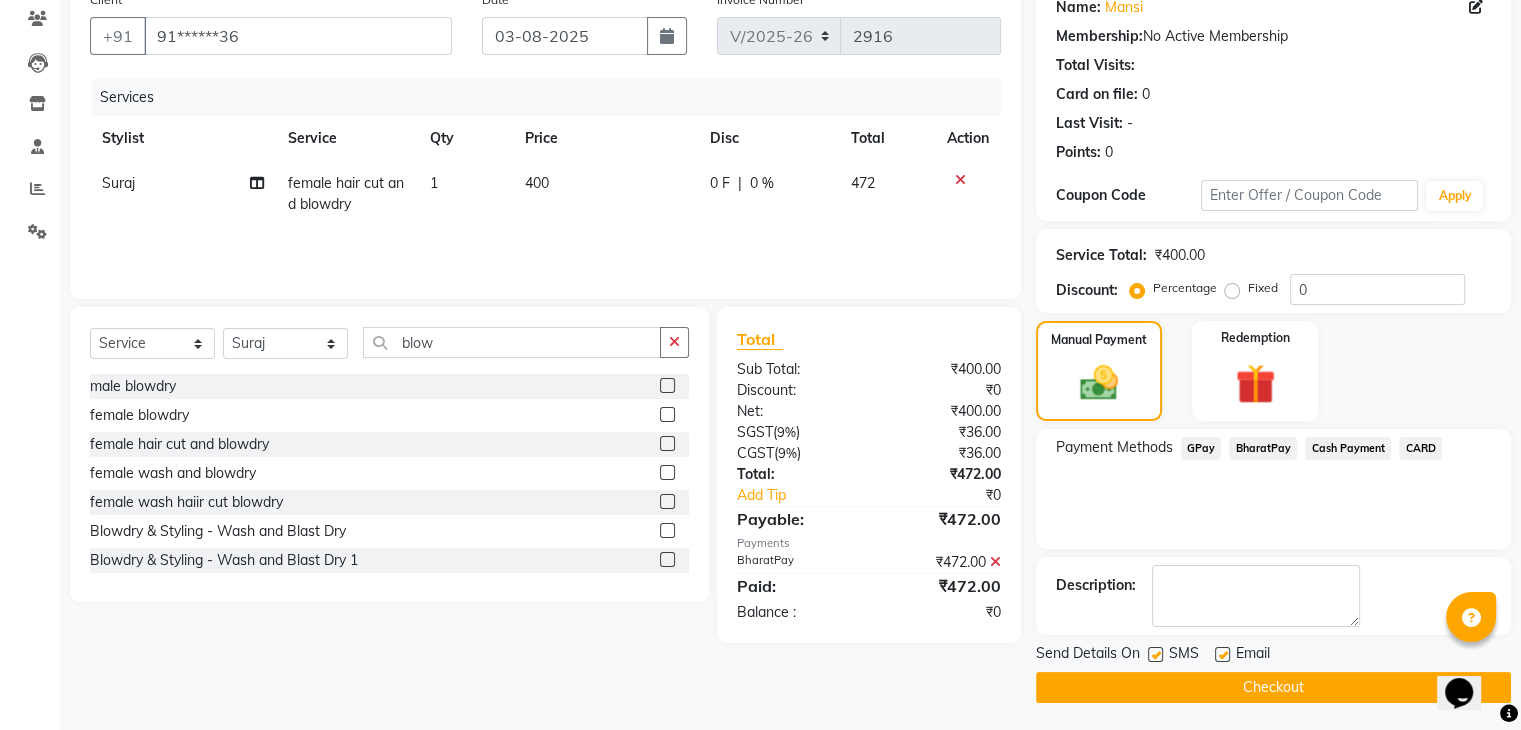 scroll, scrollTop: 171, scrollLeft: 0, axis: vertical 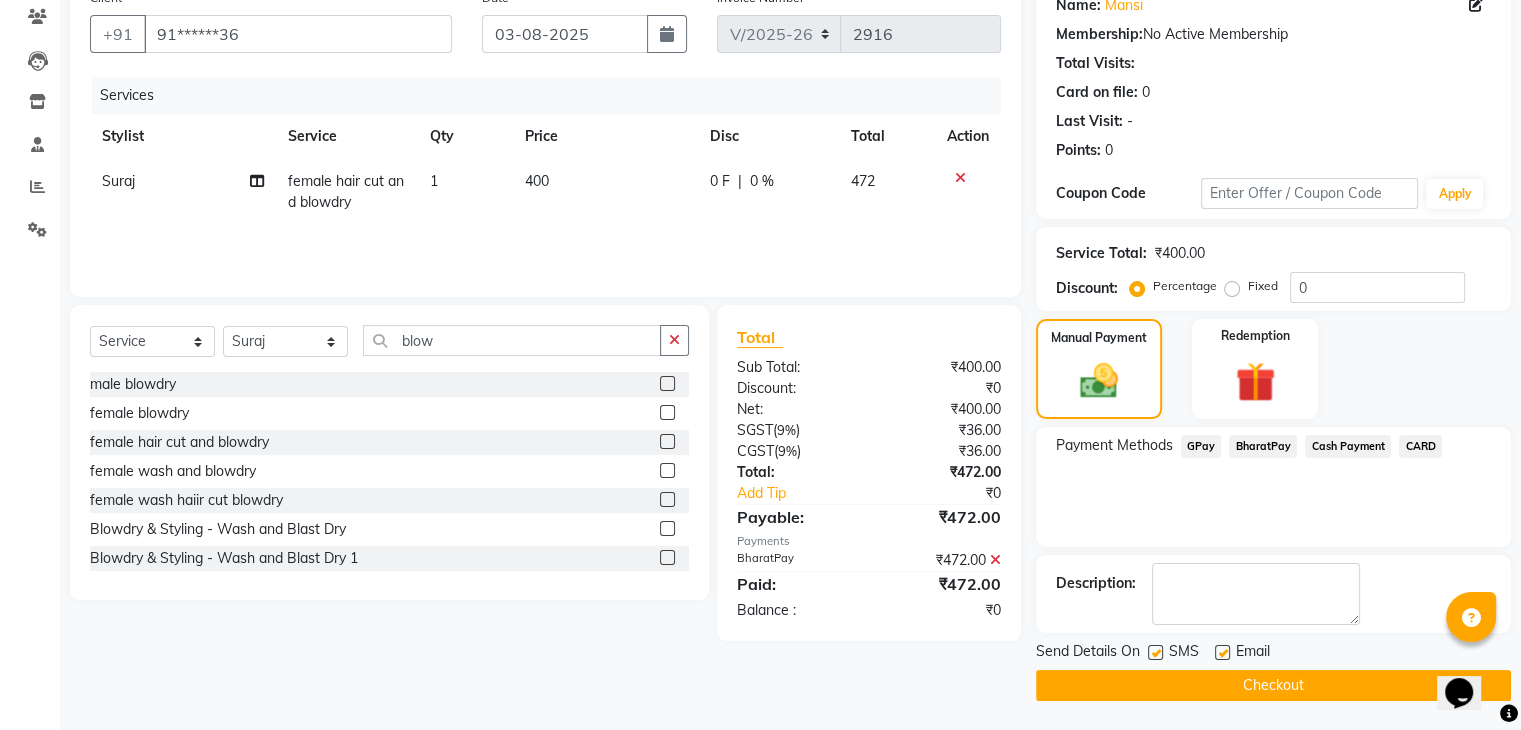 click on "Checkout" 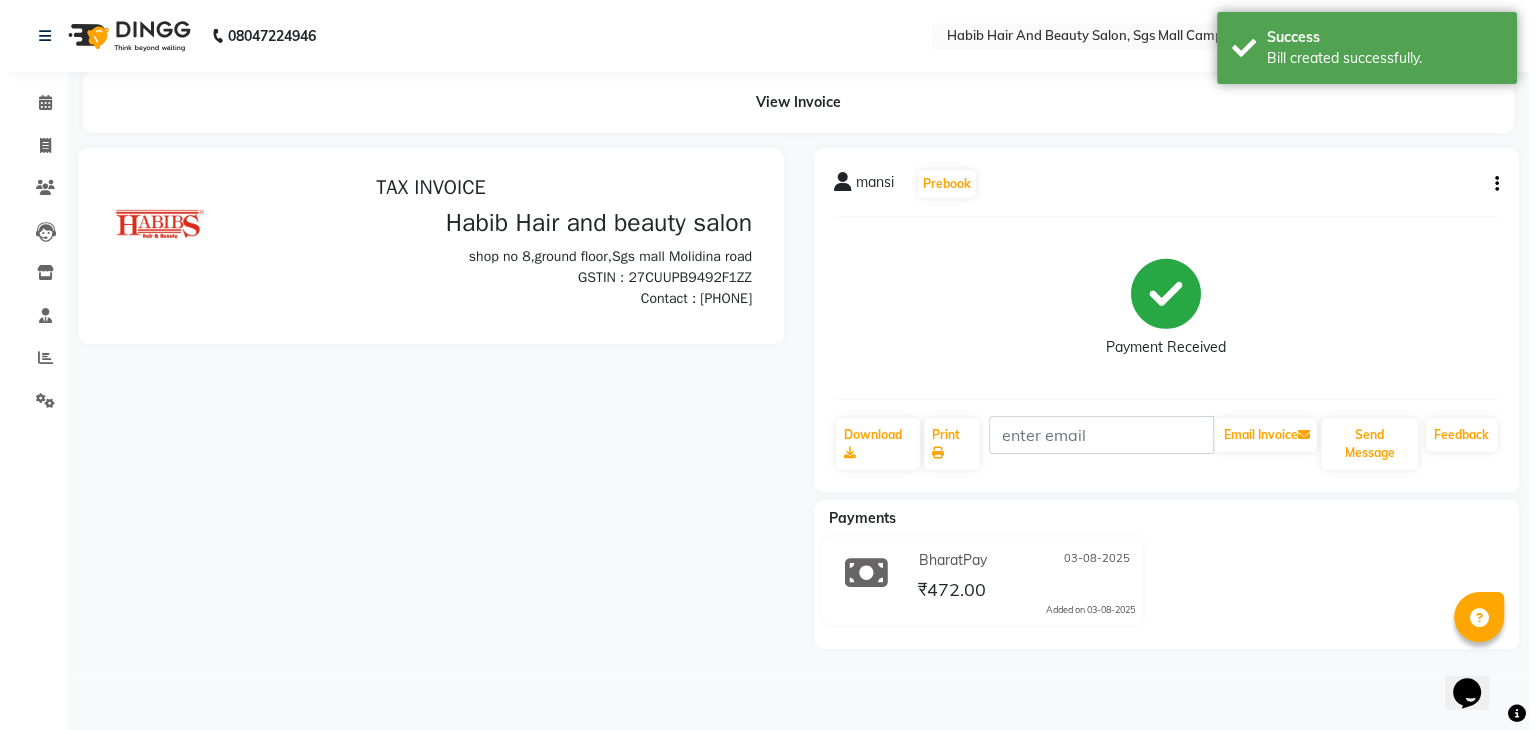 scroll, scrollTop: 0, scrollLeft: 0, axis: both 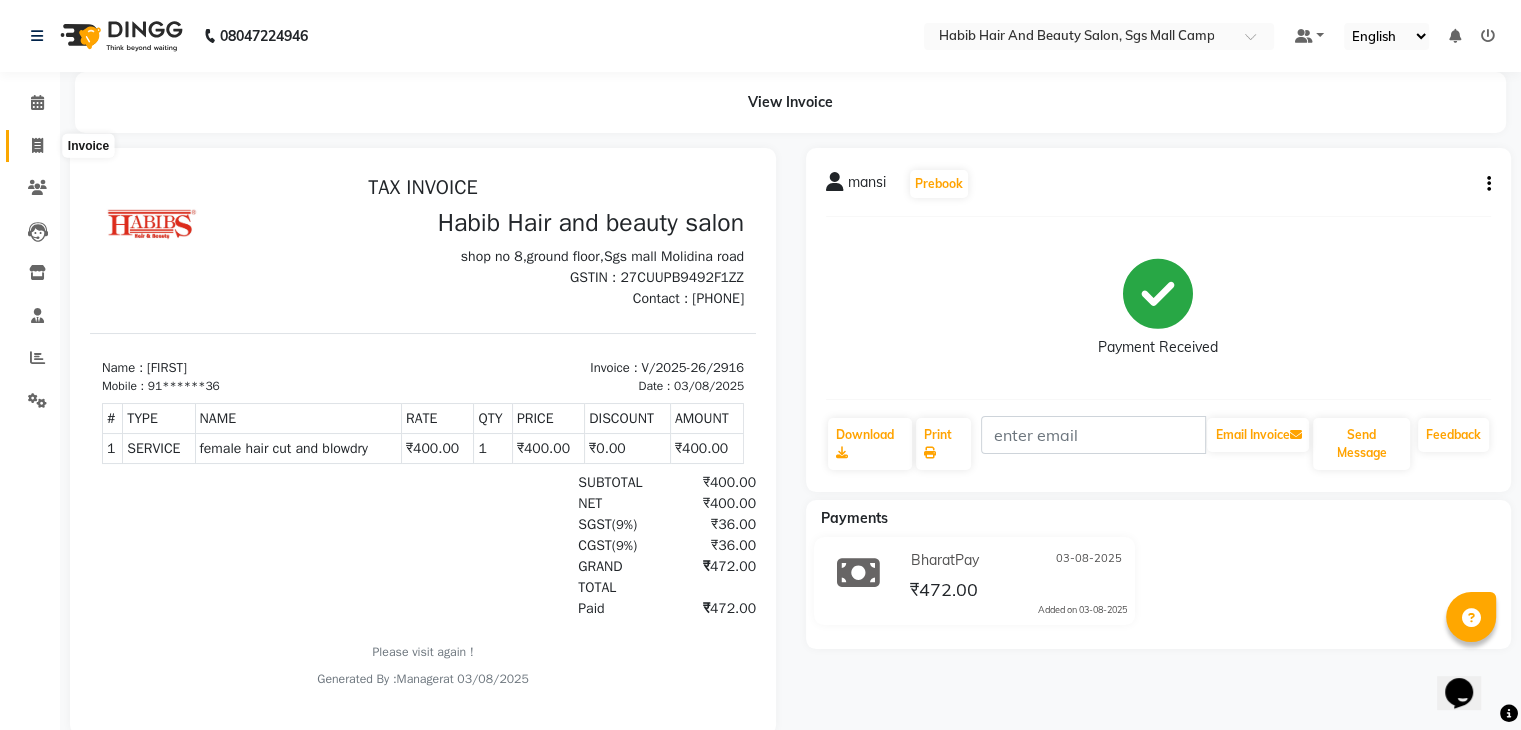click 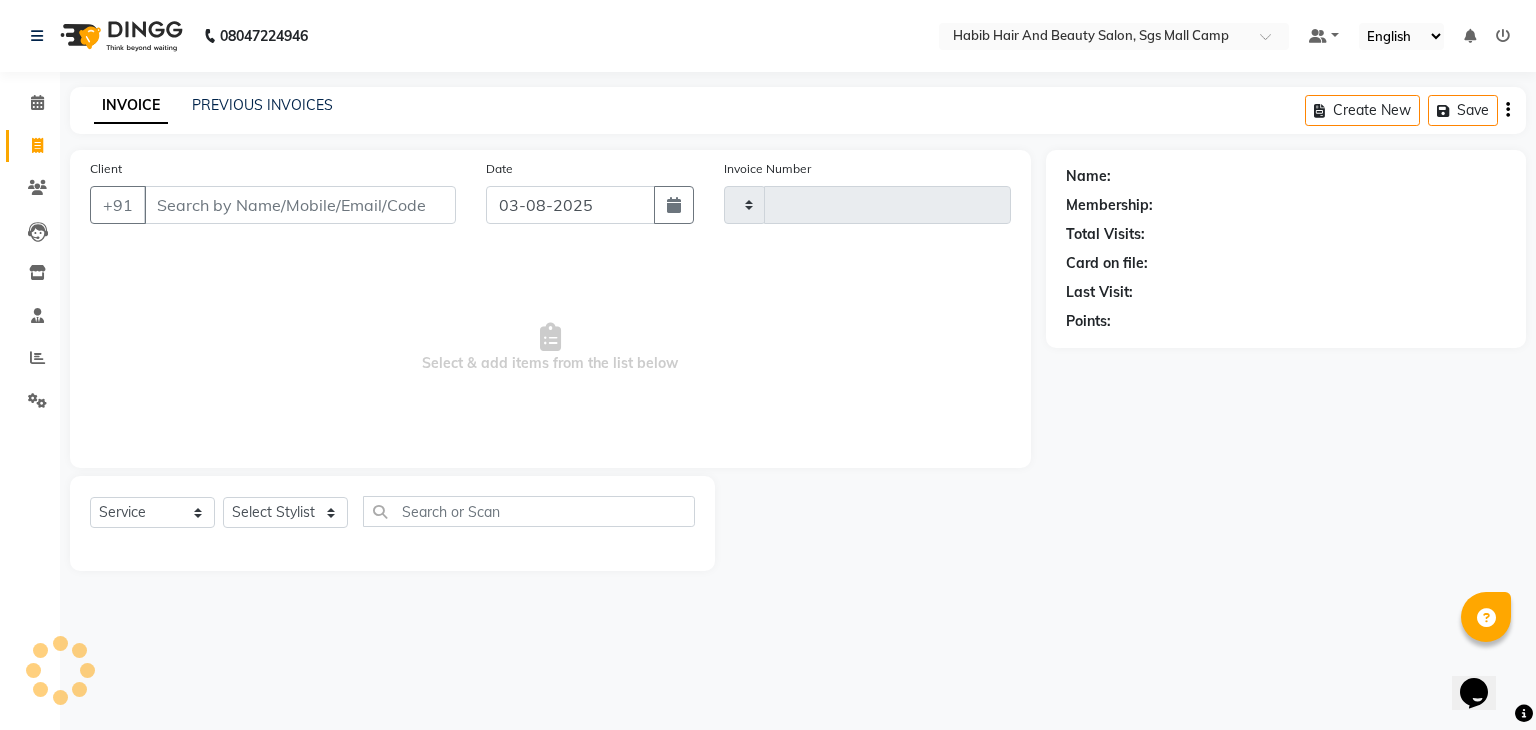 click on "Client" at bounding box center (300, 205) 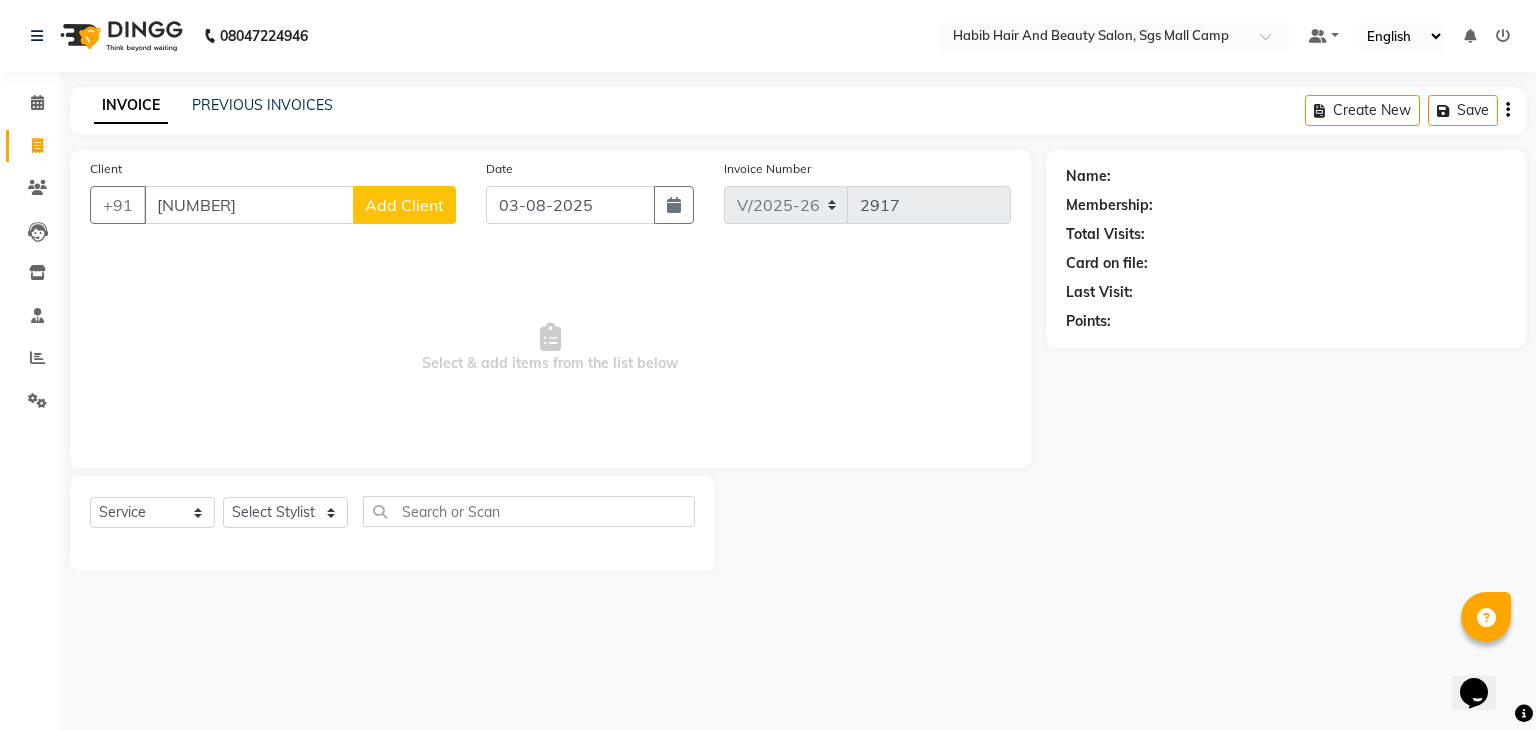 click on "Add Client" 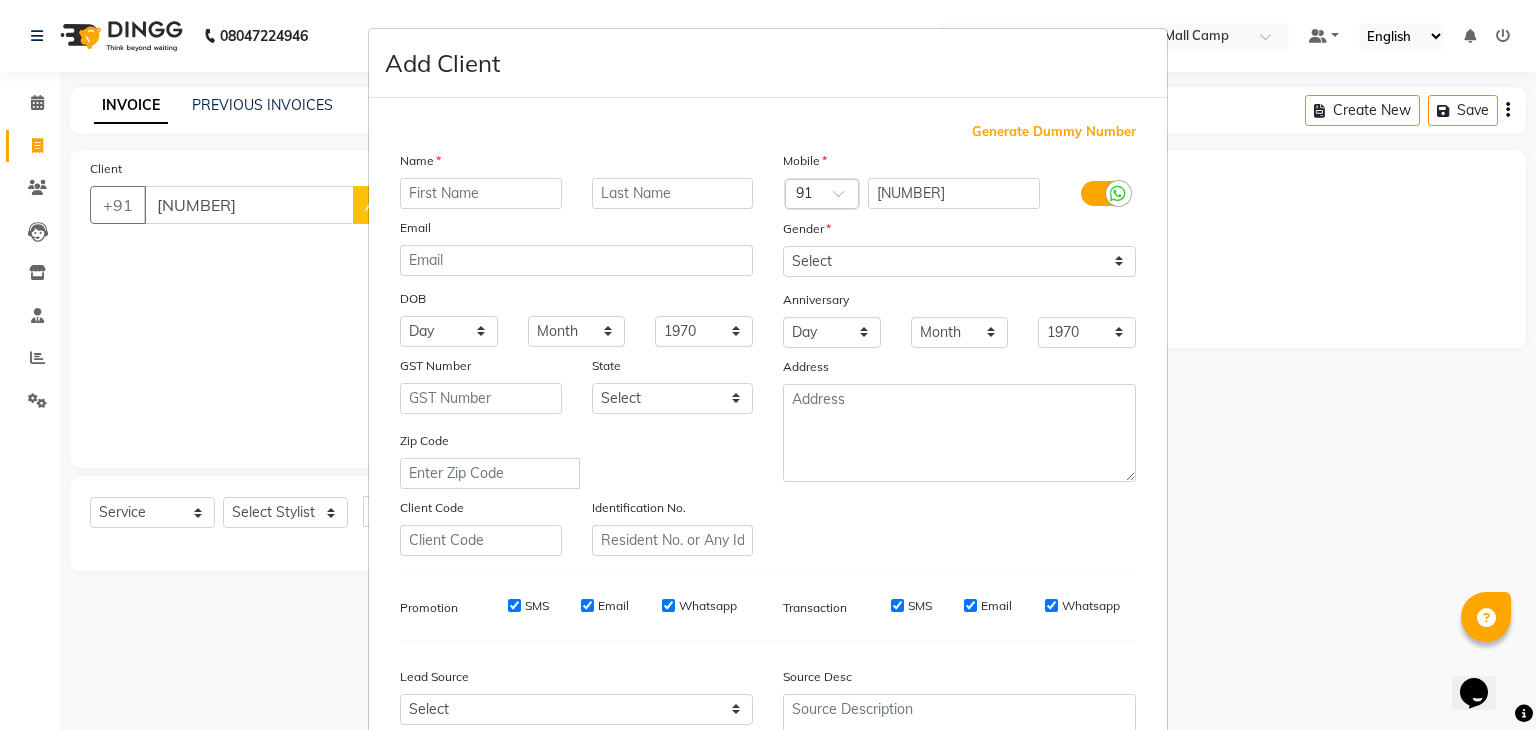 click at bounding box center (481, 193) 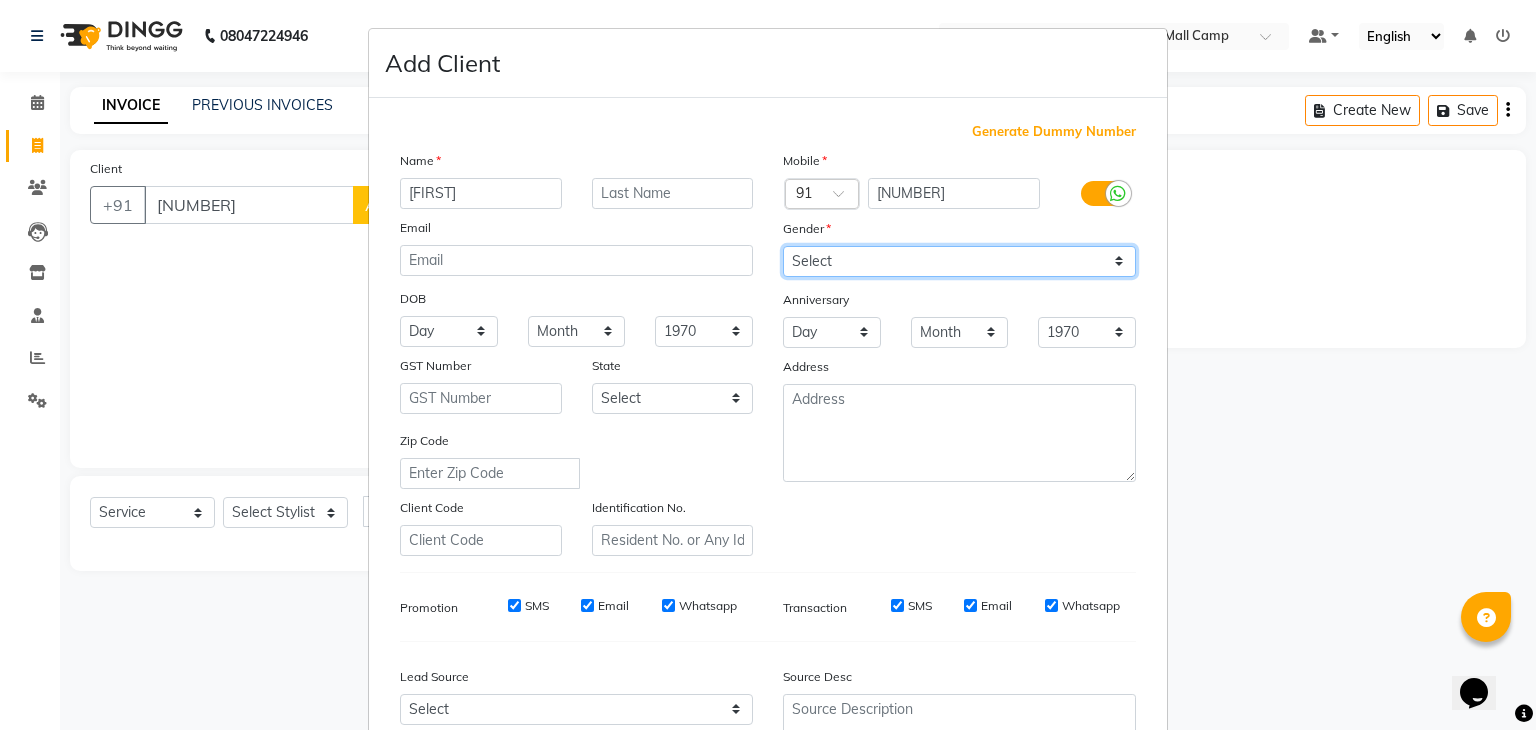 click on "Select Male Female Other Prefer Not To Say" at bounding box center [959, 261] 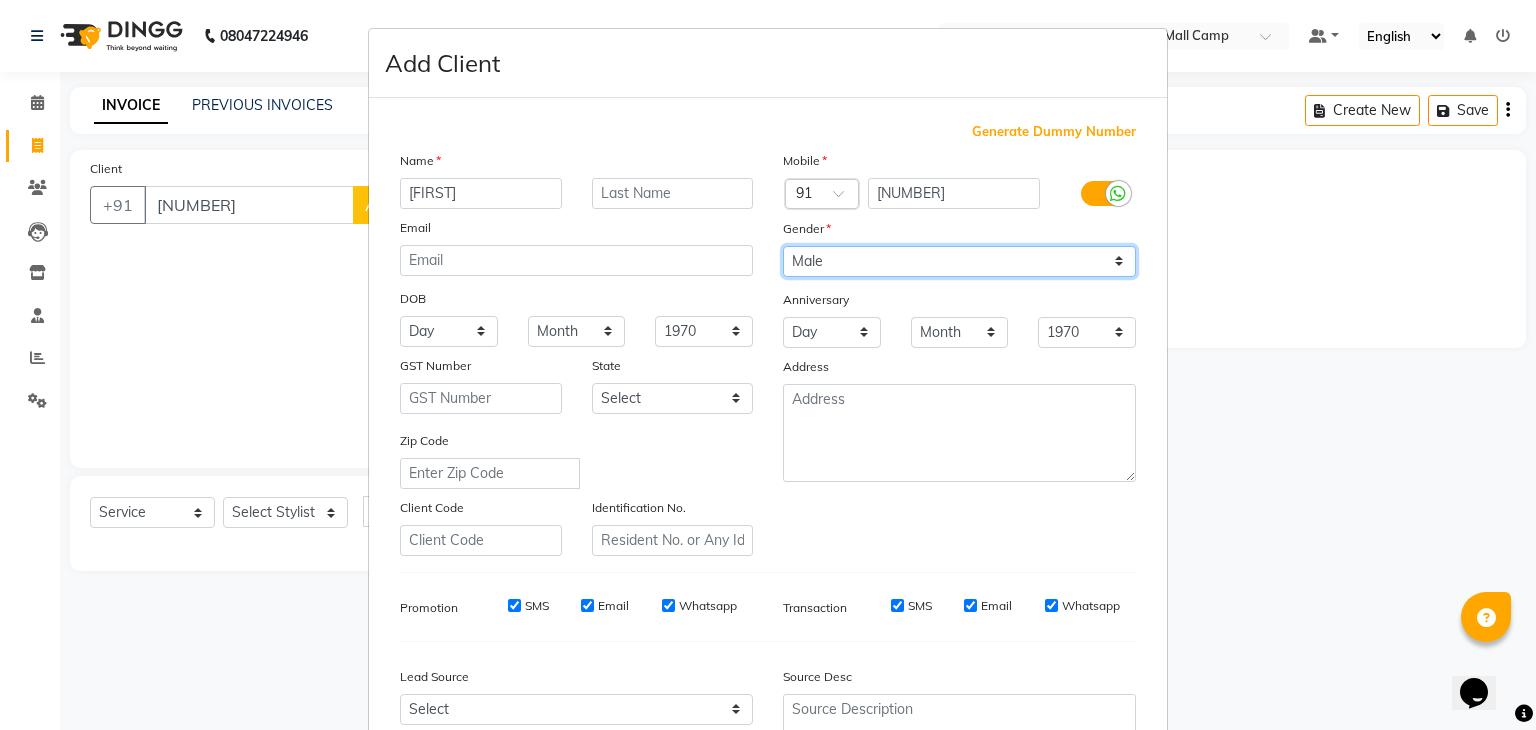 click on "Select Male Female Other Prefer Not To Say" at bounding box center (959, 261) 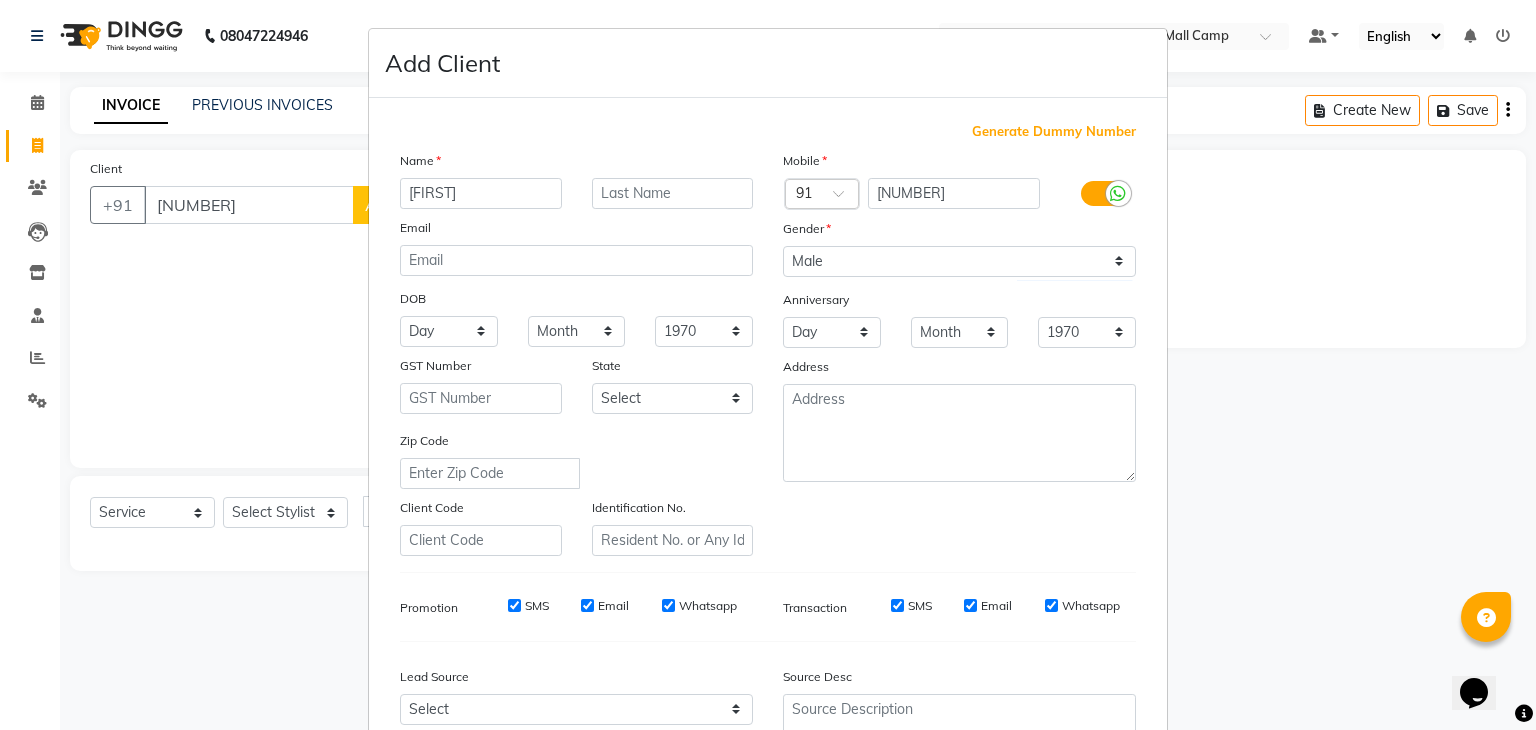 click on "Zip Code" at bounding box center (576, 459) 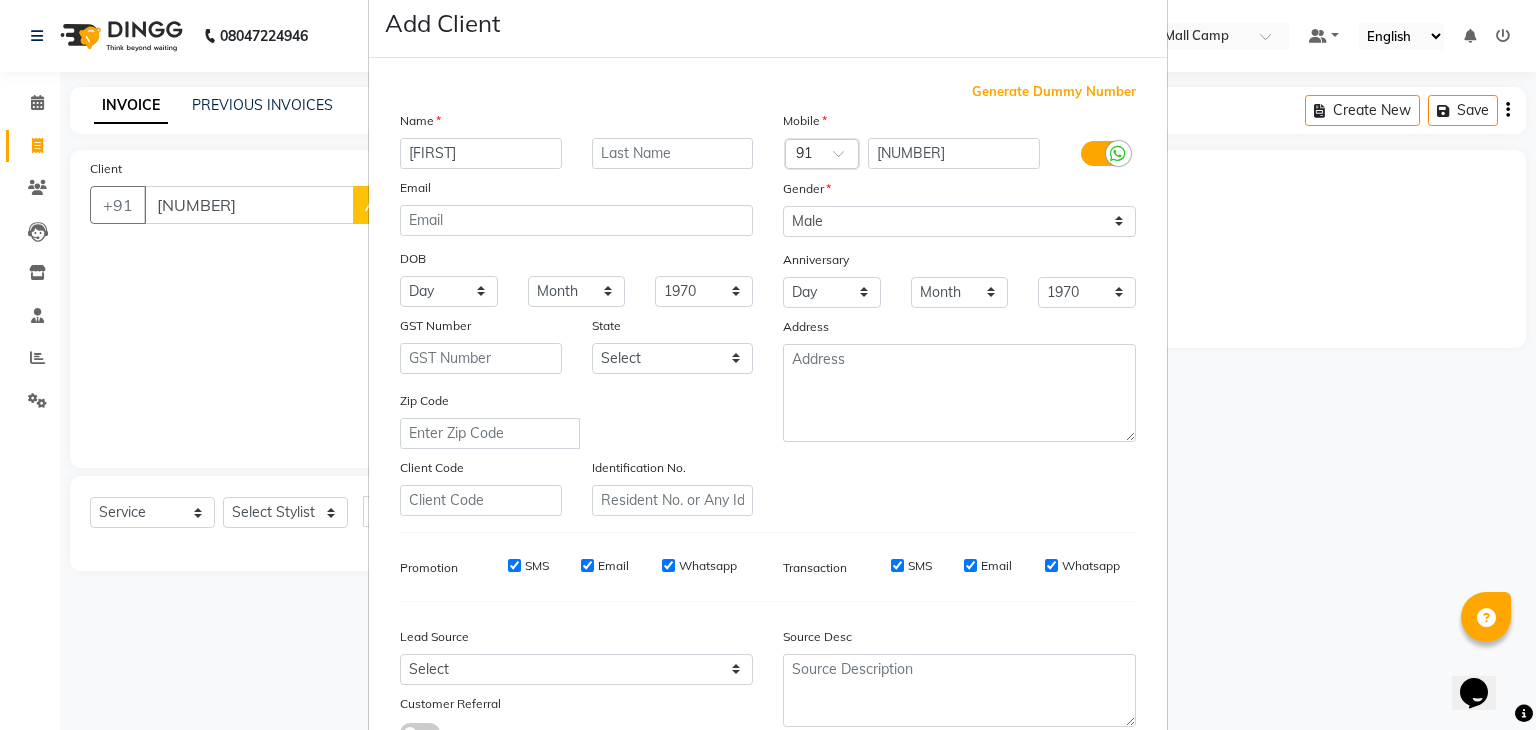 scroll, scrollTop: 203, scrollLeft: 0, axis: vertical 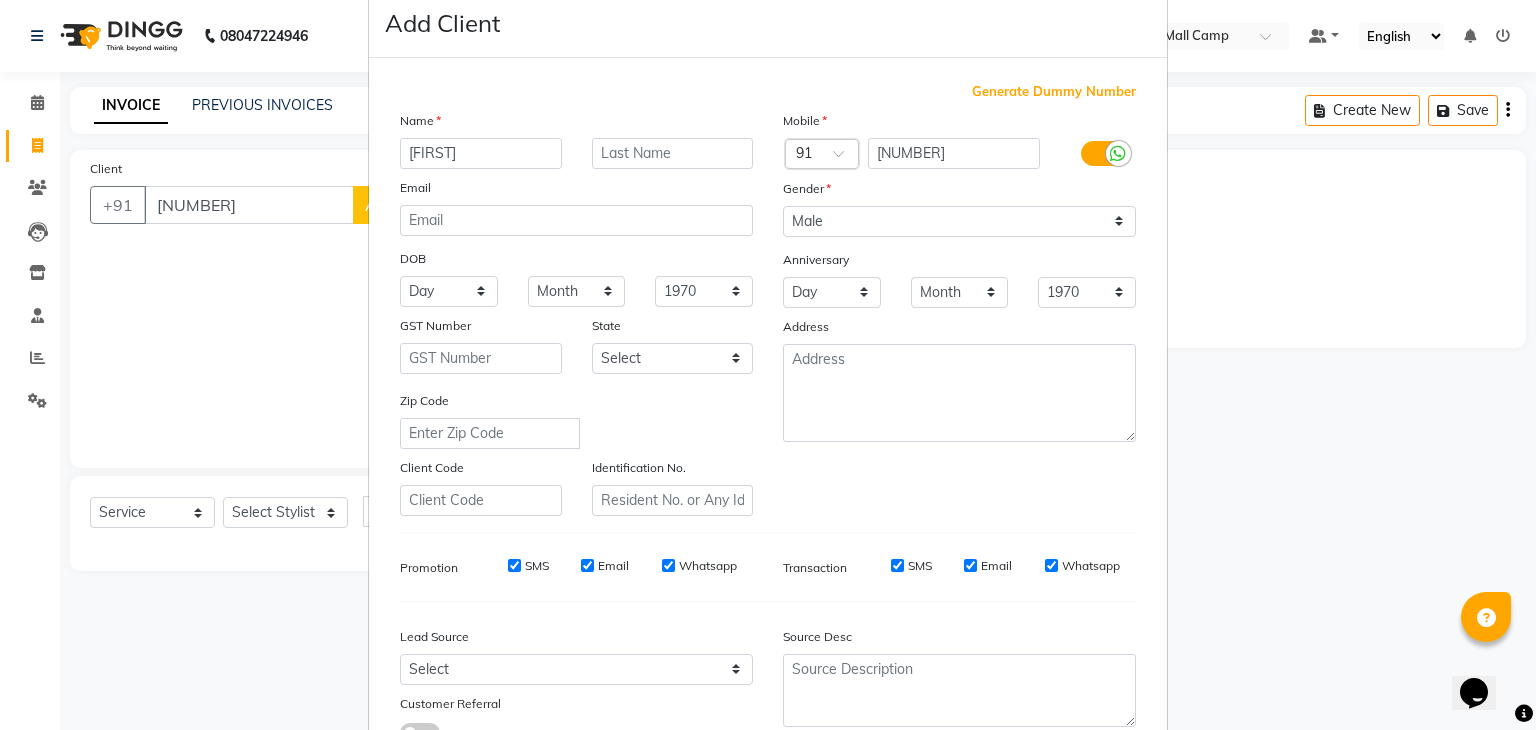 click on "Add" at bounding box center (1034, 815) 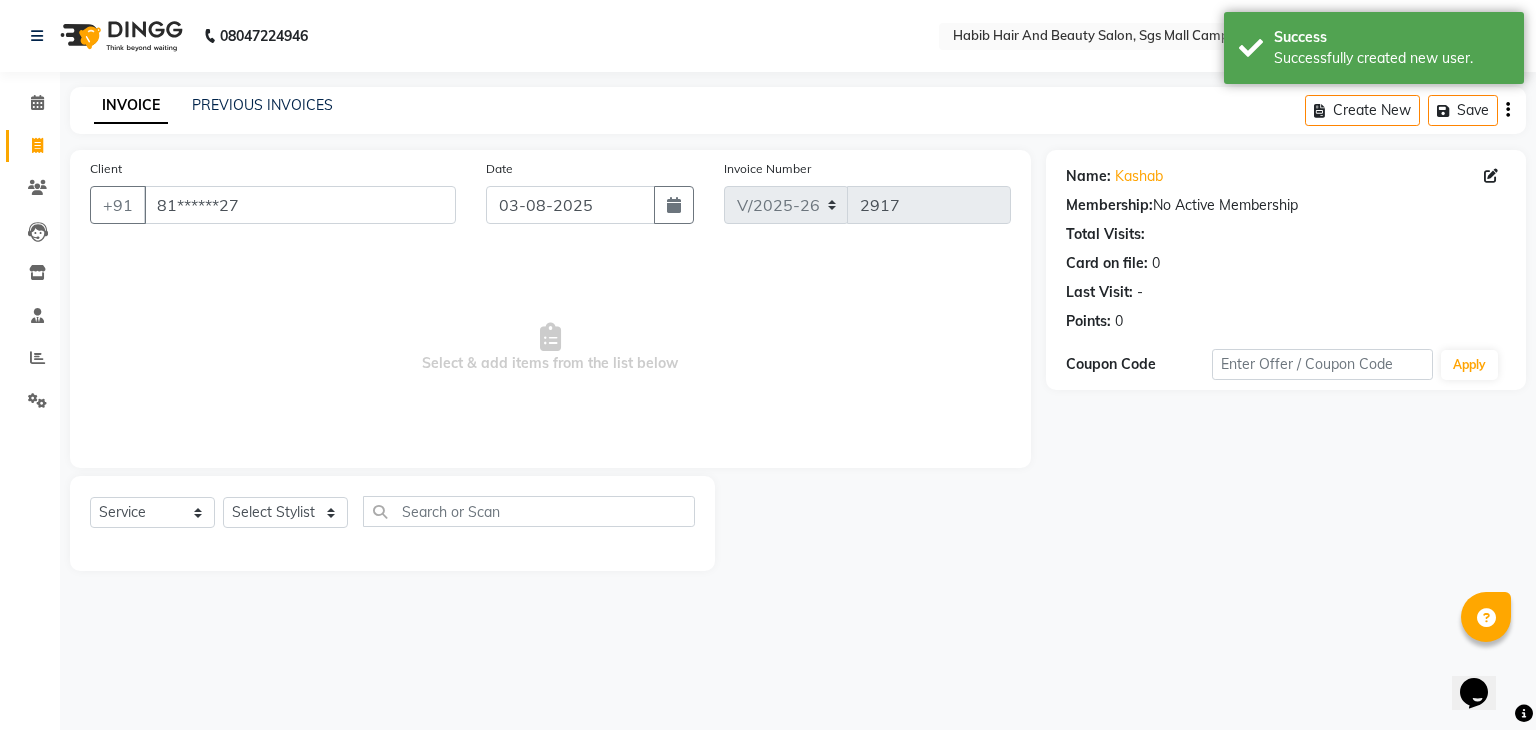 click 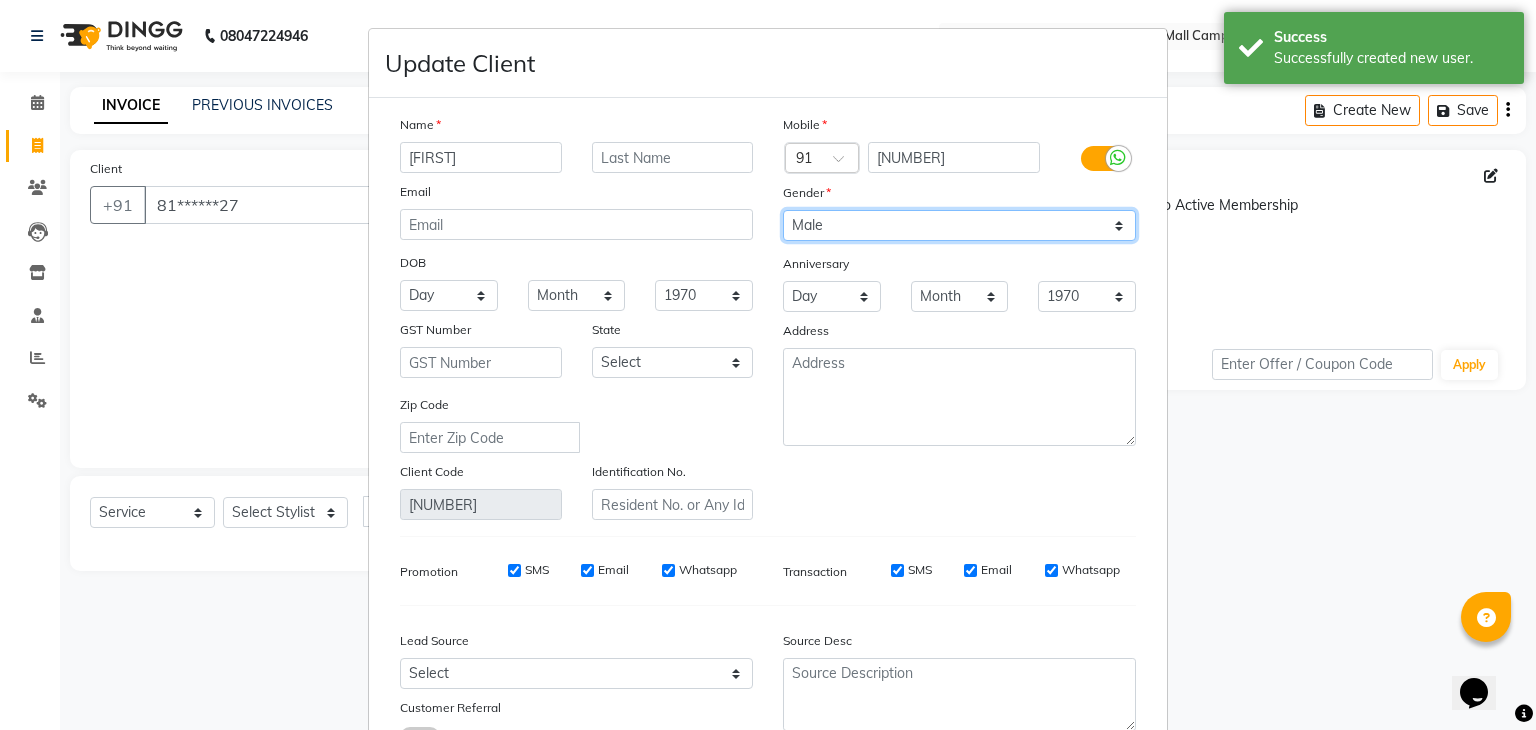 click on "Select Male Female Other Prefer Not To Say" at bounding box center (959, 225) 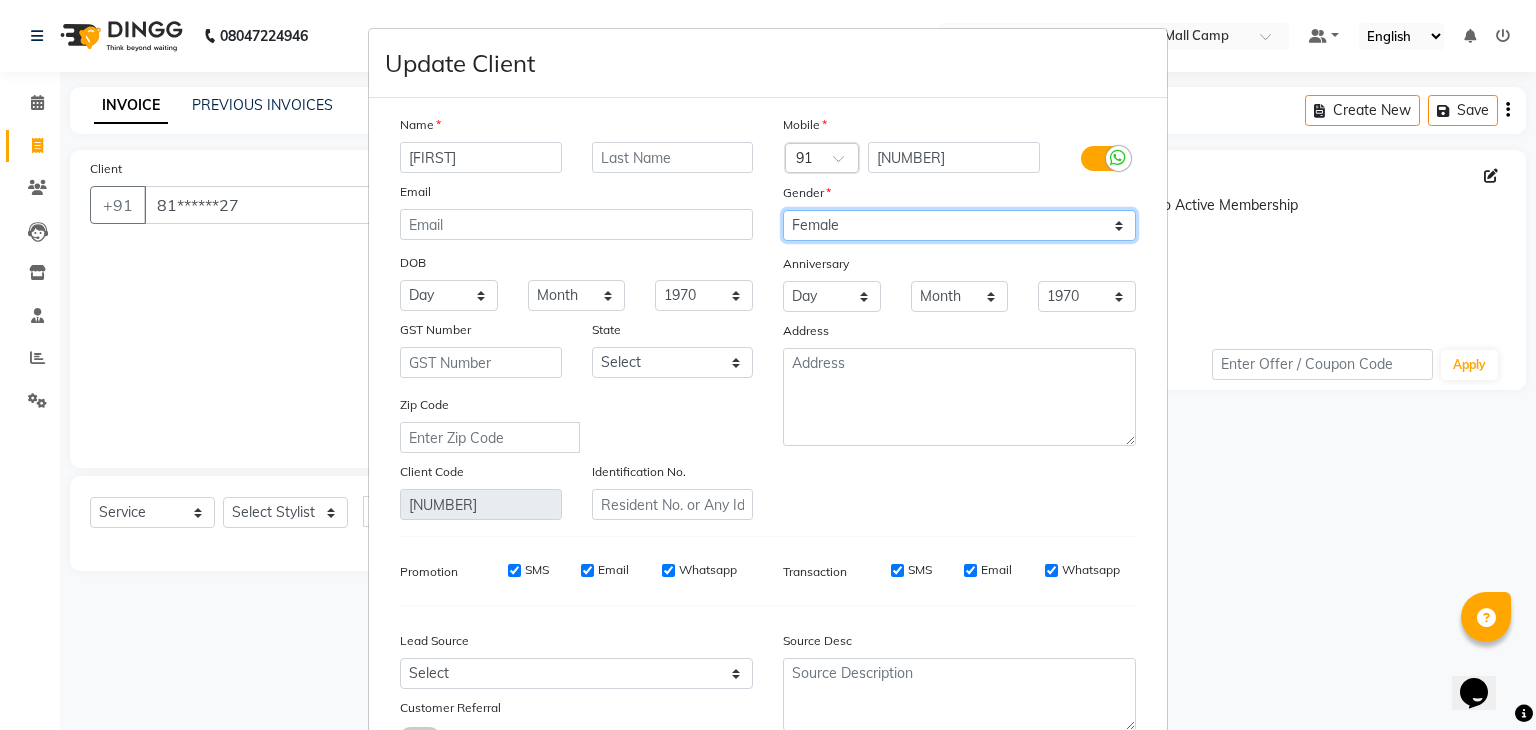 click on "Select Male Female Other Prefer Not To Say" at bounding box center [959, 225] 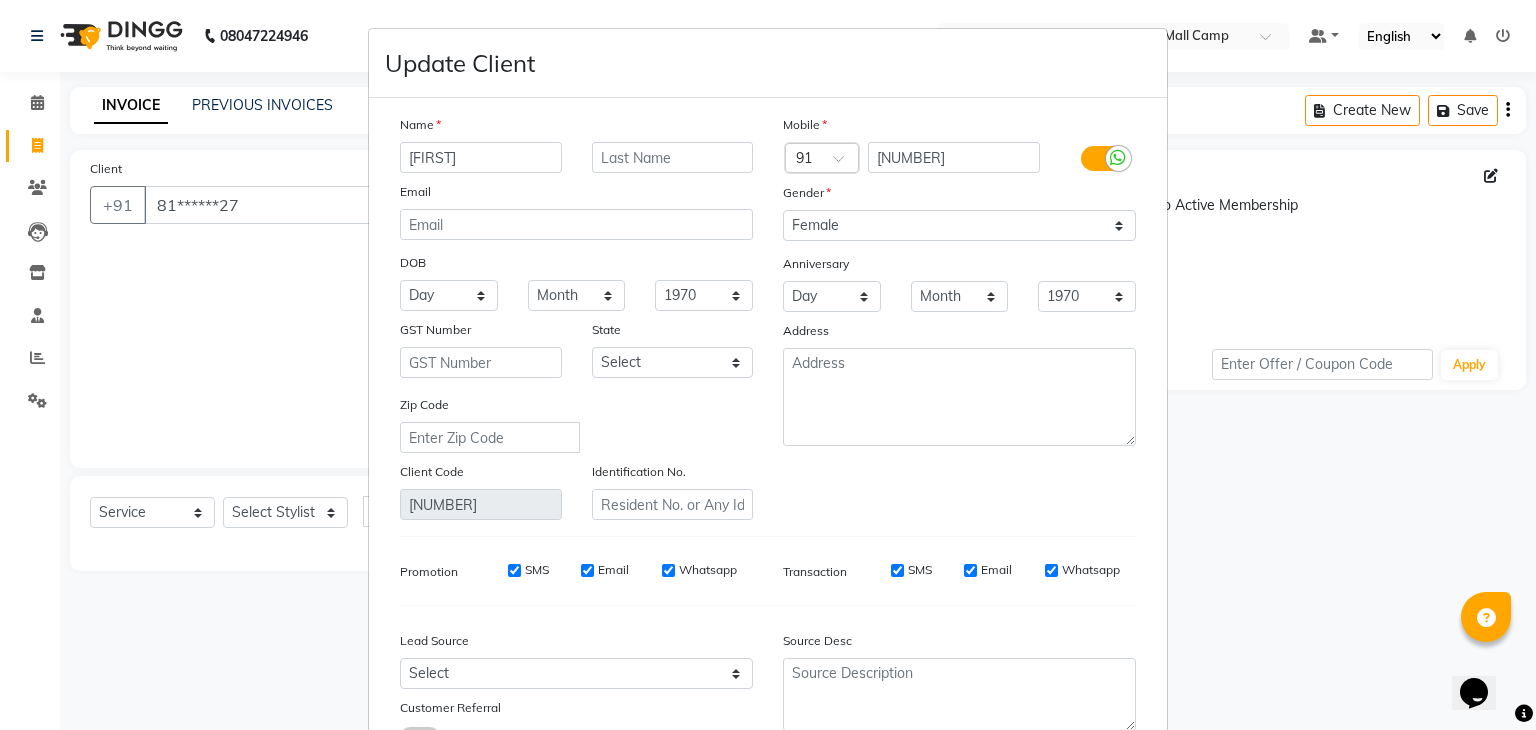 click on "Zip Code" at bounding box center (576, 423) 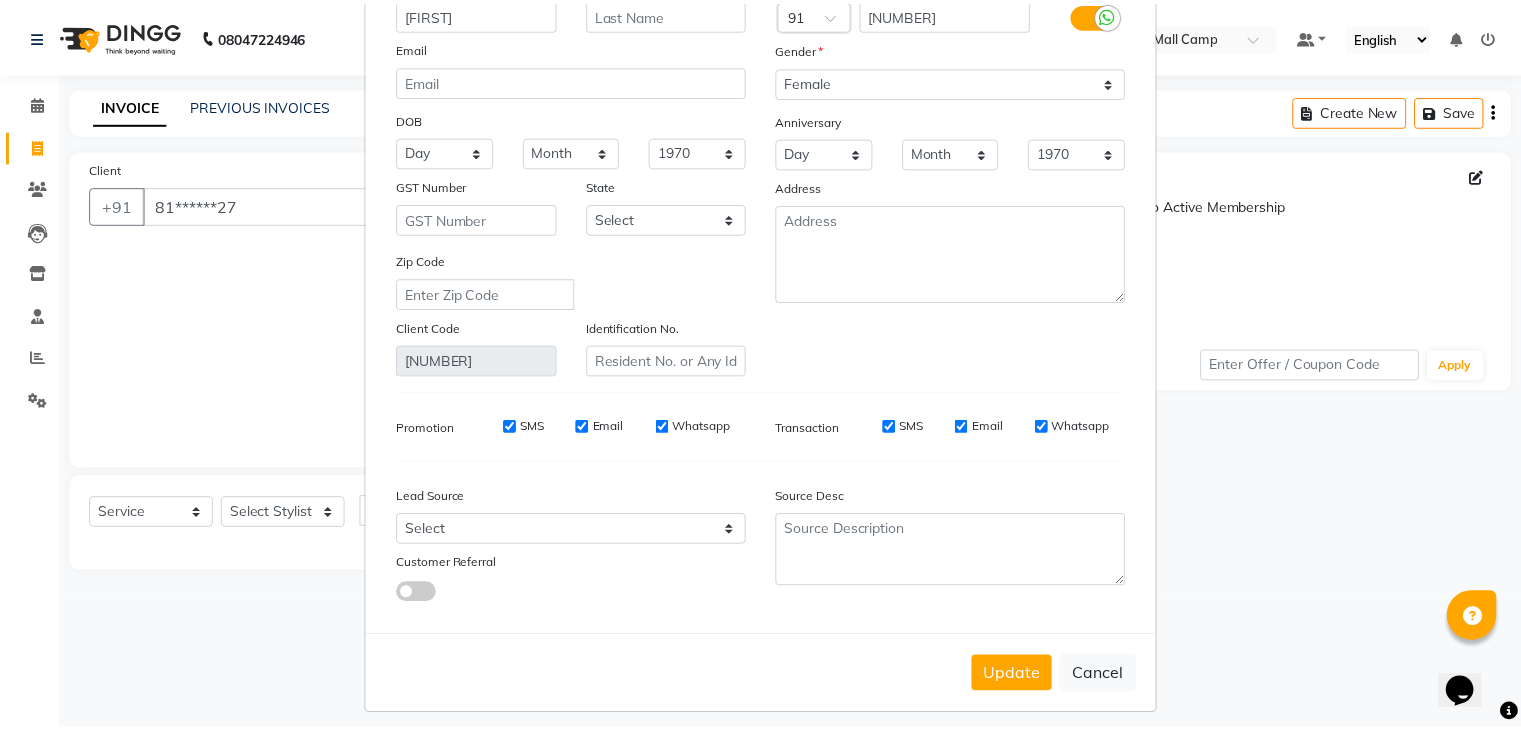 scroll, scrollTop: 168, scrollLeft: 0, axis: vertical 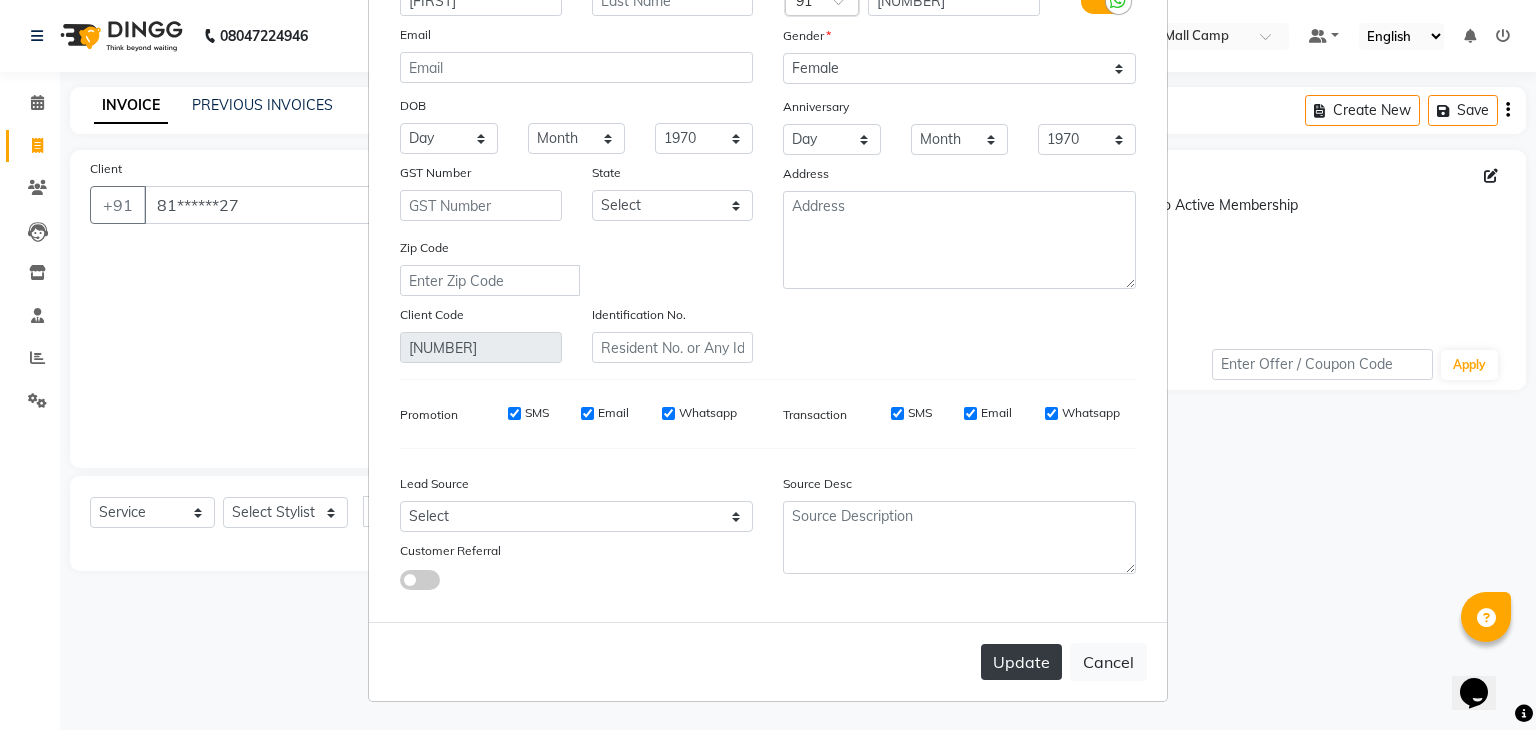 click on "Update" at bounding box center (1021, 662) 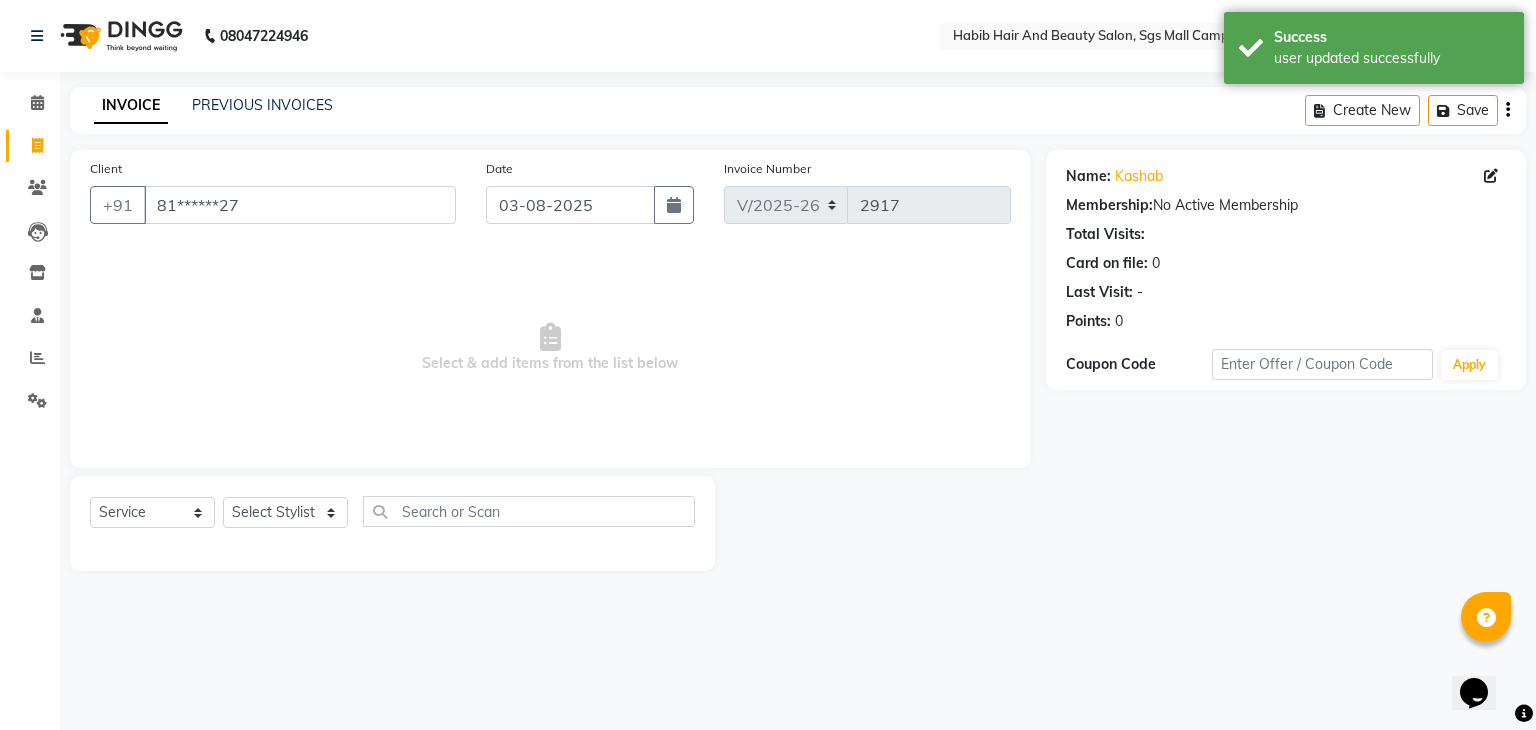 click on "Select  Service  Product  Membership  Package Voucher Prepaid Gift Card  Select Stylist akshay rajguru Avinash  Debojit Manager Micheal  sangeeta shilpa sujal Suraj  swapnil vishakha" 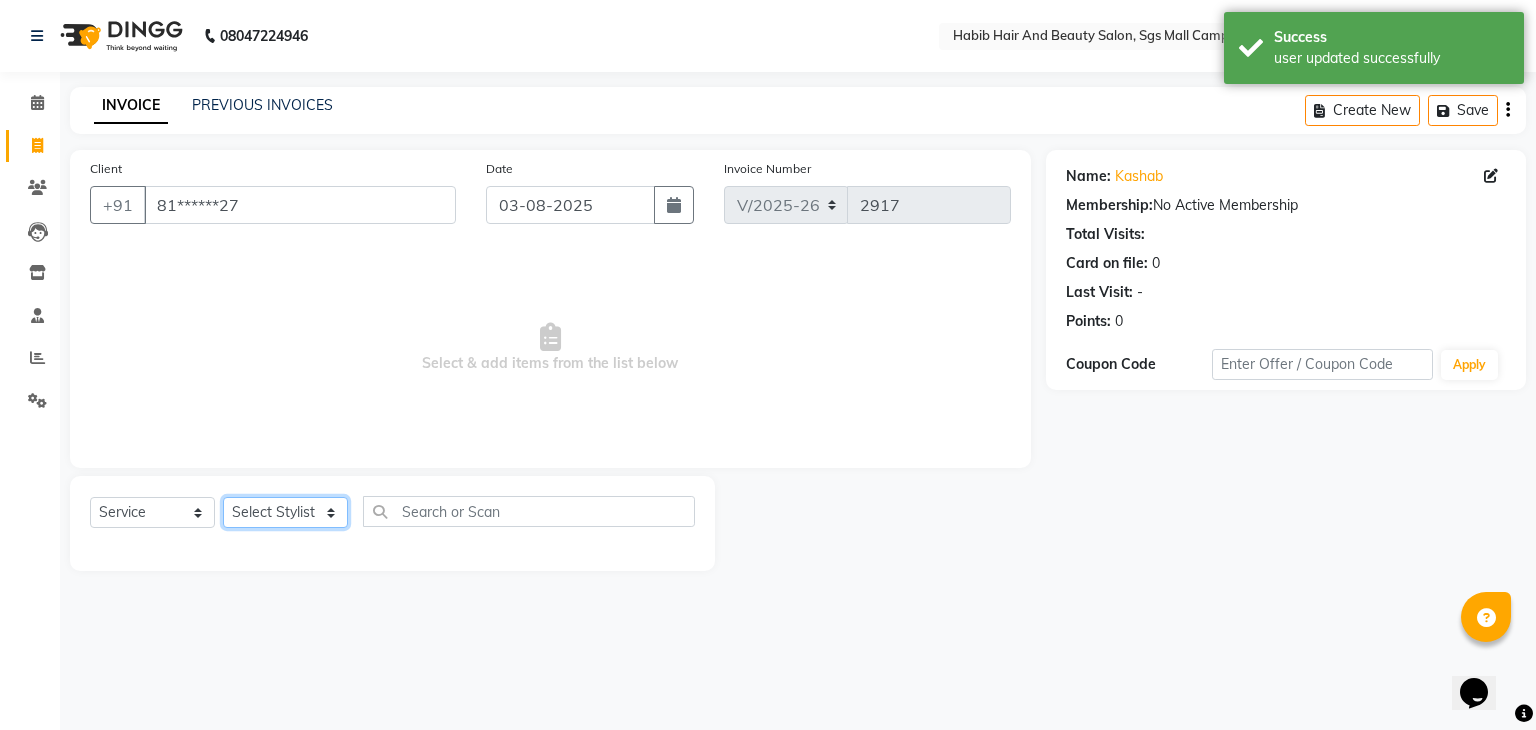 click on "Select Stylist [FIRST] [LAST] [FIRST]  [FIRST] Manager [FIRST]  [FIRST] [FIRST] [FIRST]  [FIRST] [FIRST]" 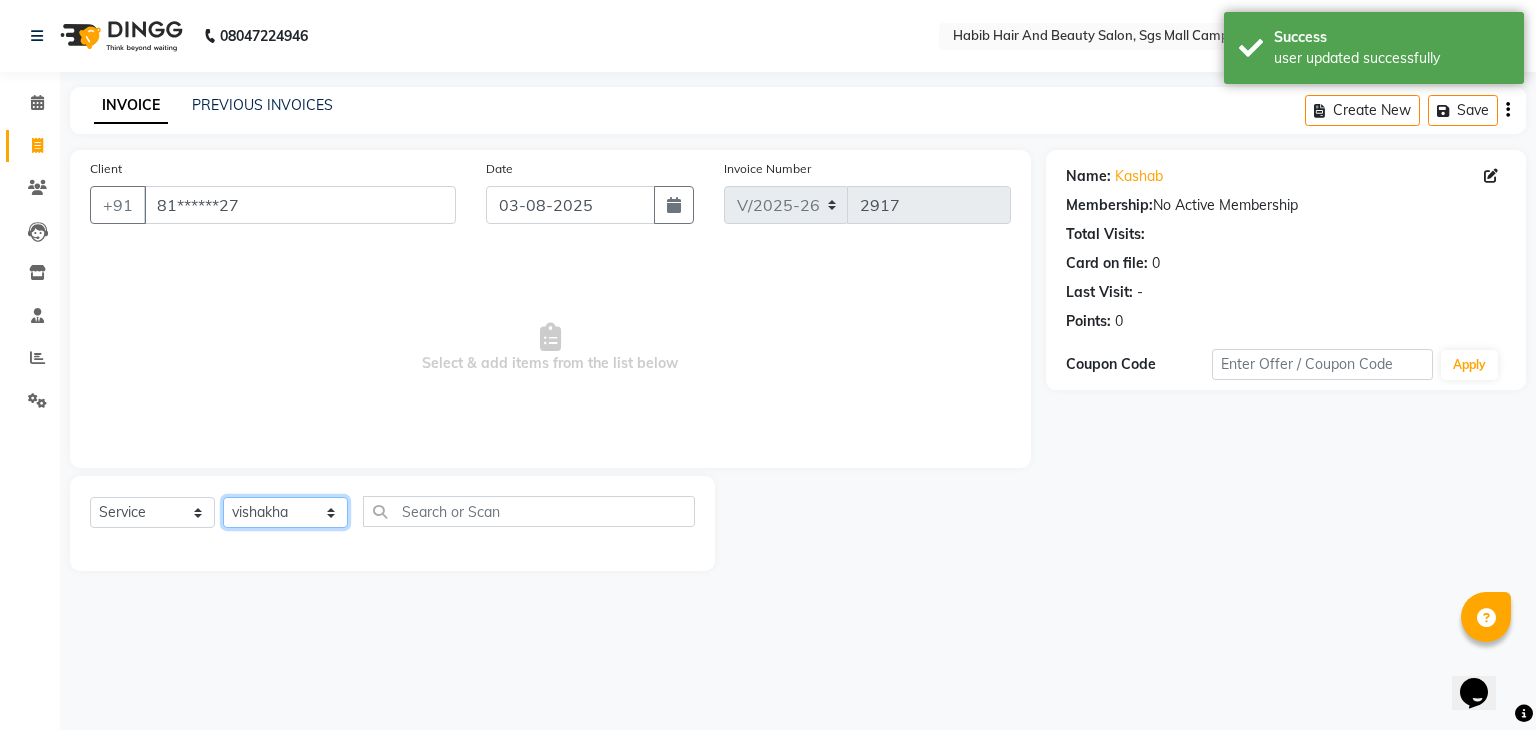 click on "Select Stylist [FIRST] [LAST] [FIRST]  [FIRST] Manager [FIRST]  [FIRST] [FIRST] [FIRST]  [FIRST] [FIRST]" 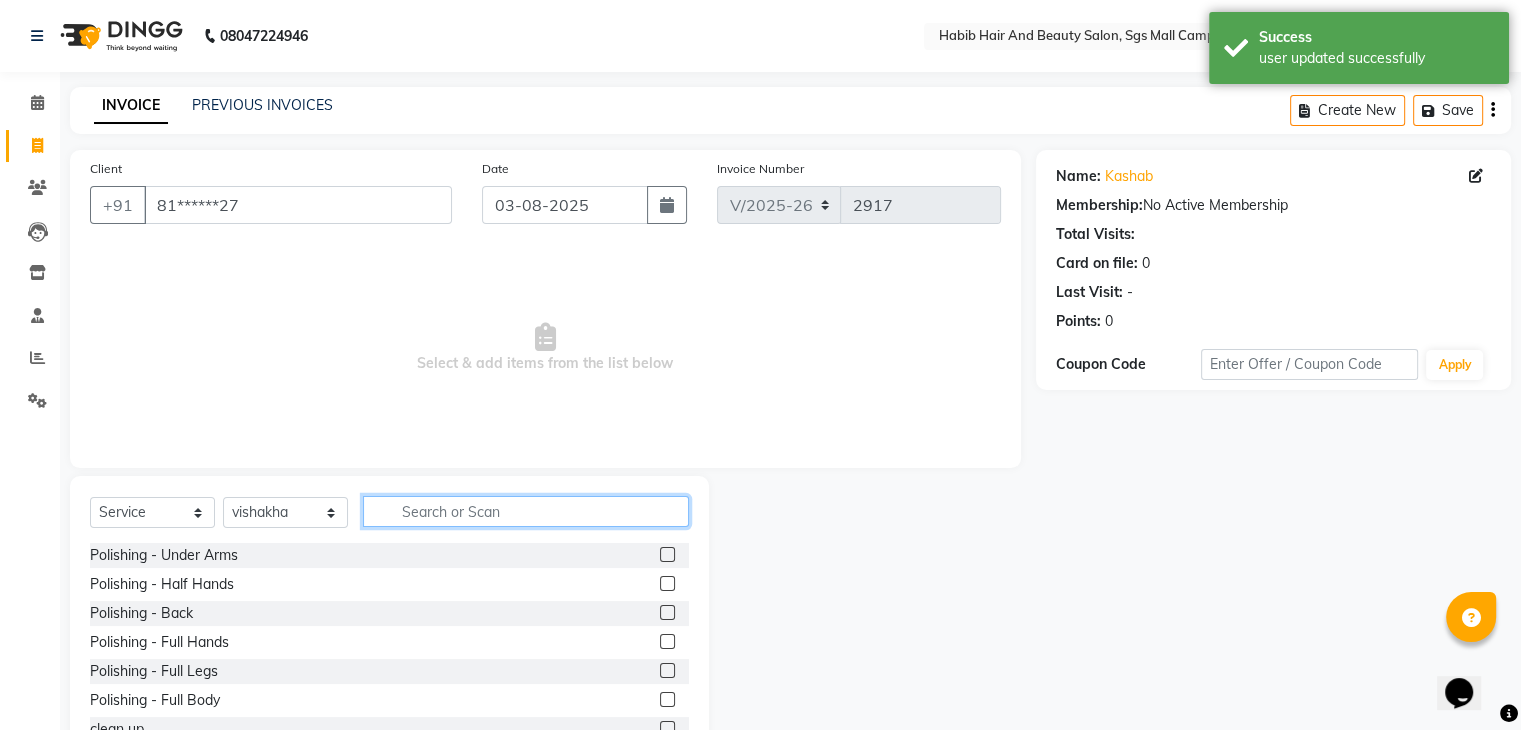 click 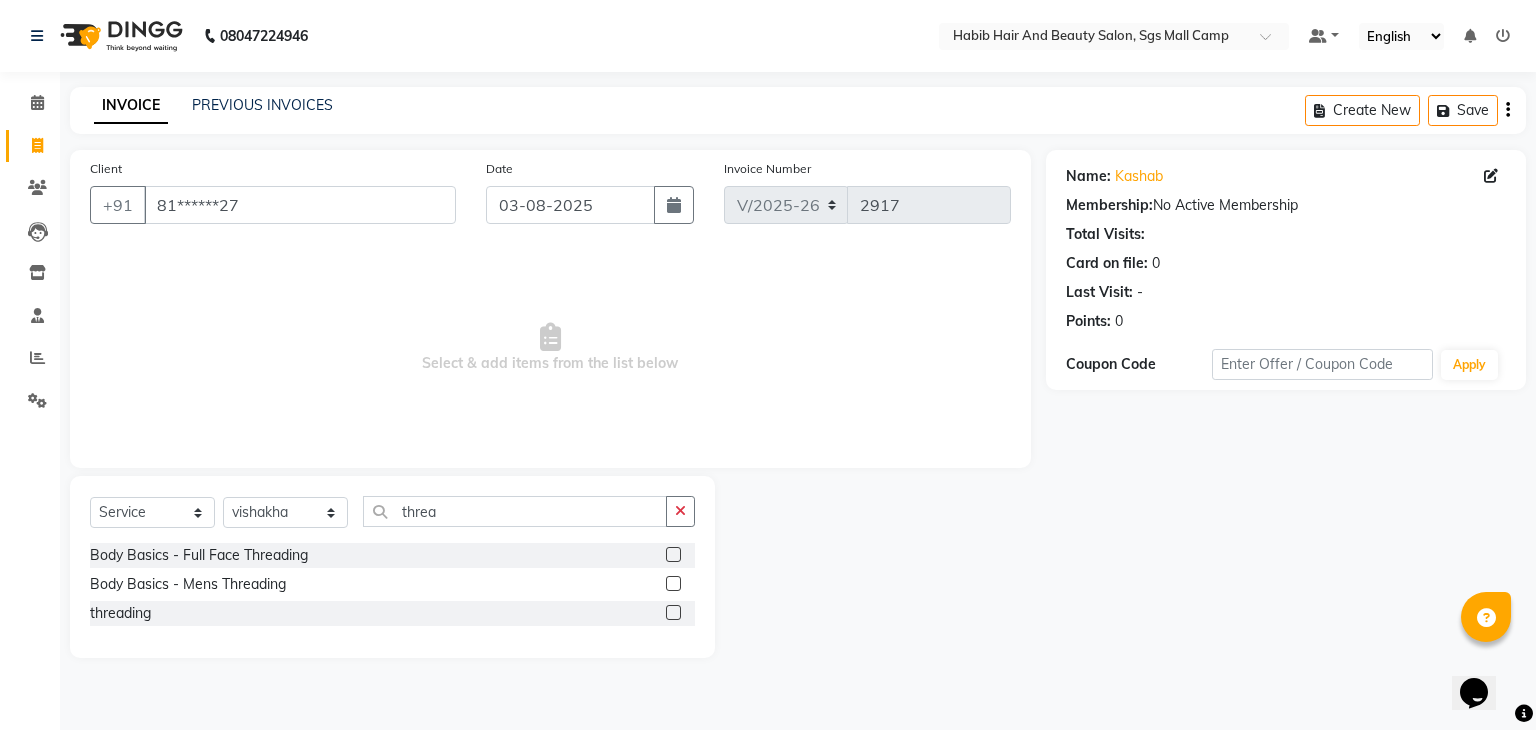 click 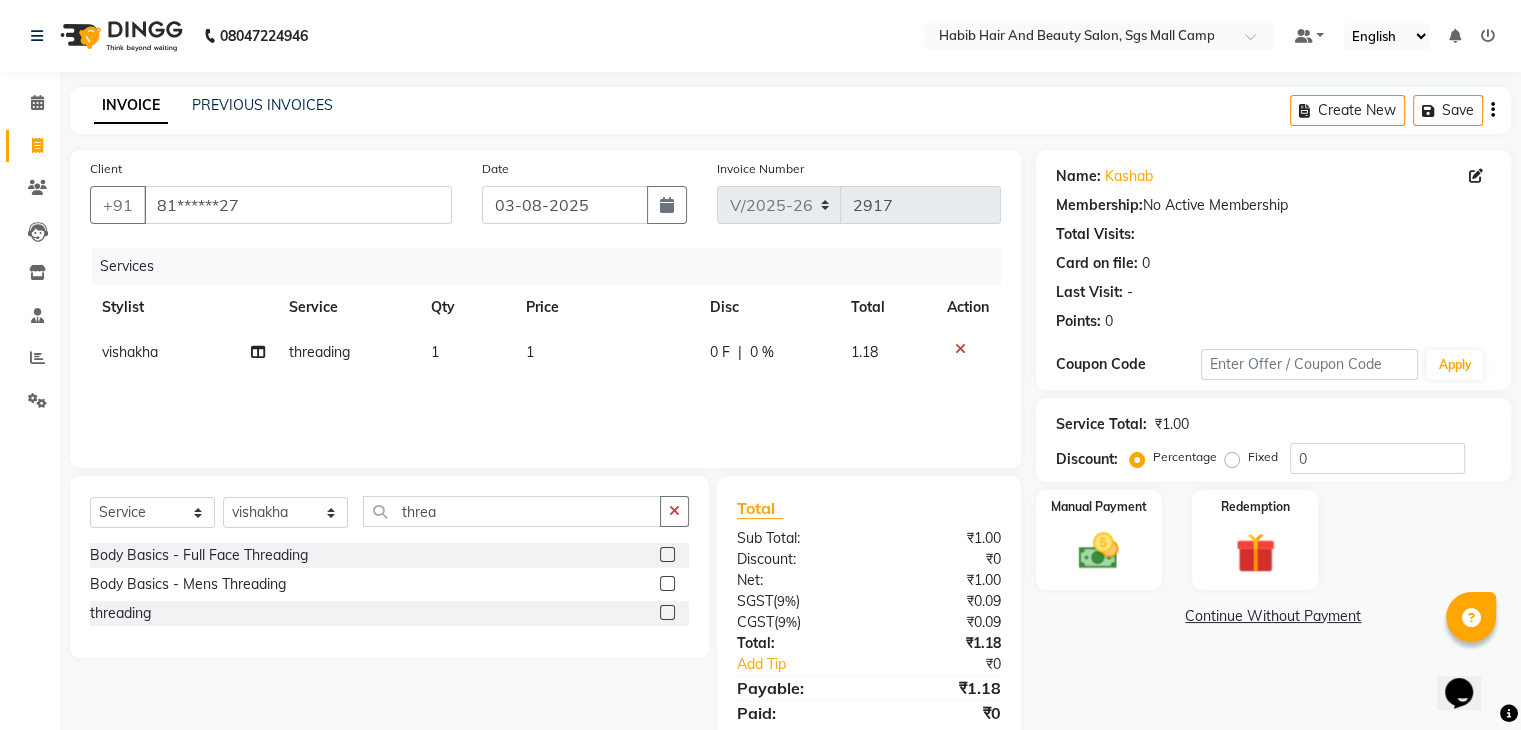 click on "1" 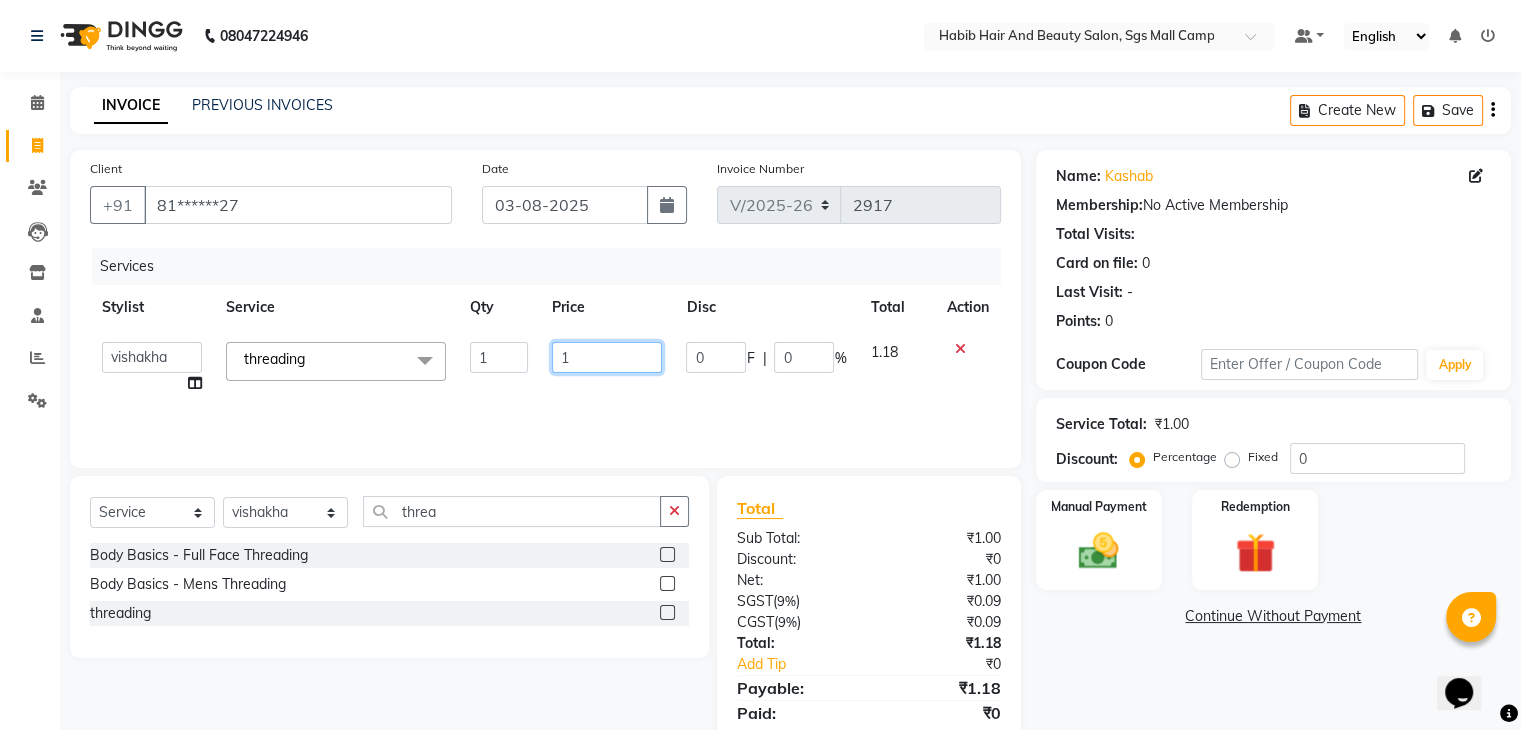 click on "1" 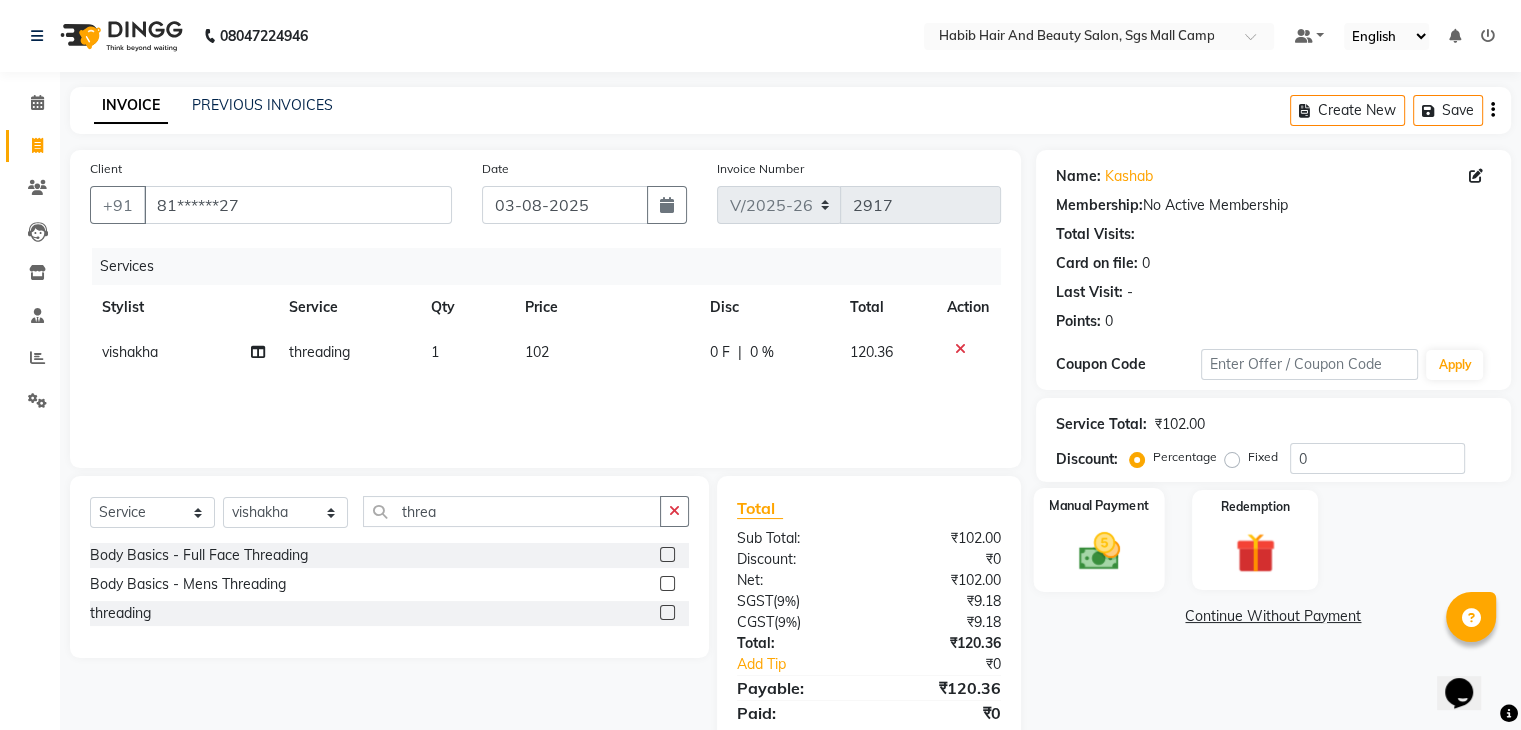 click on "Manual Payment" 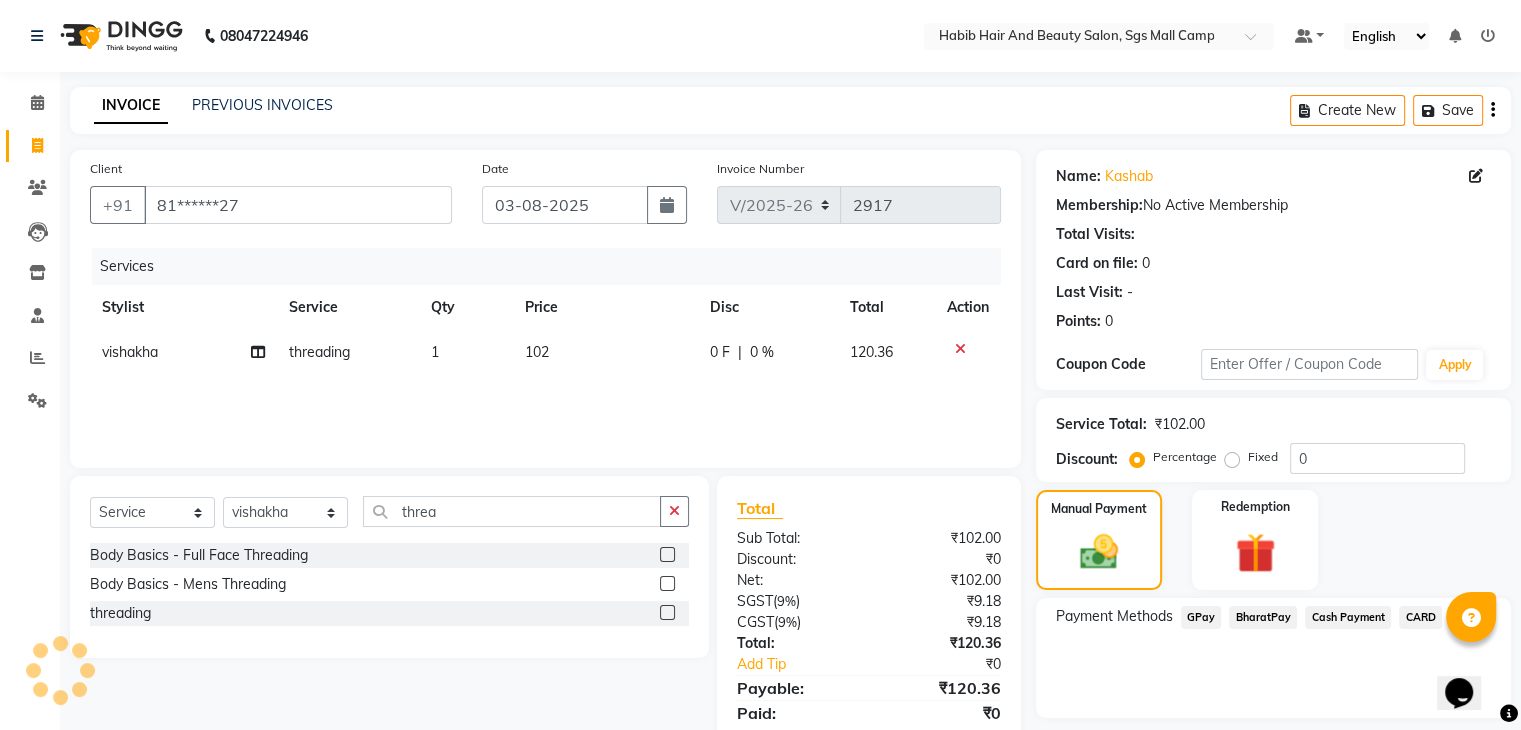 click on "BharatPay" 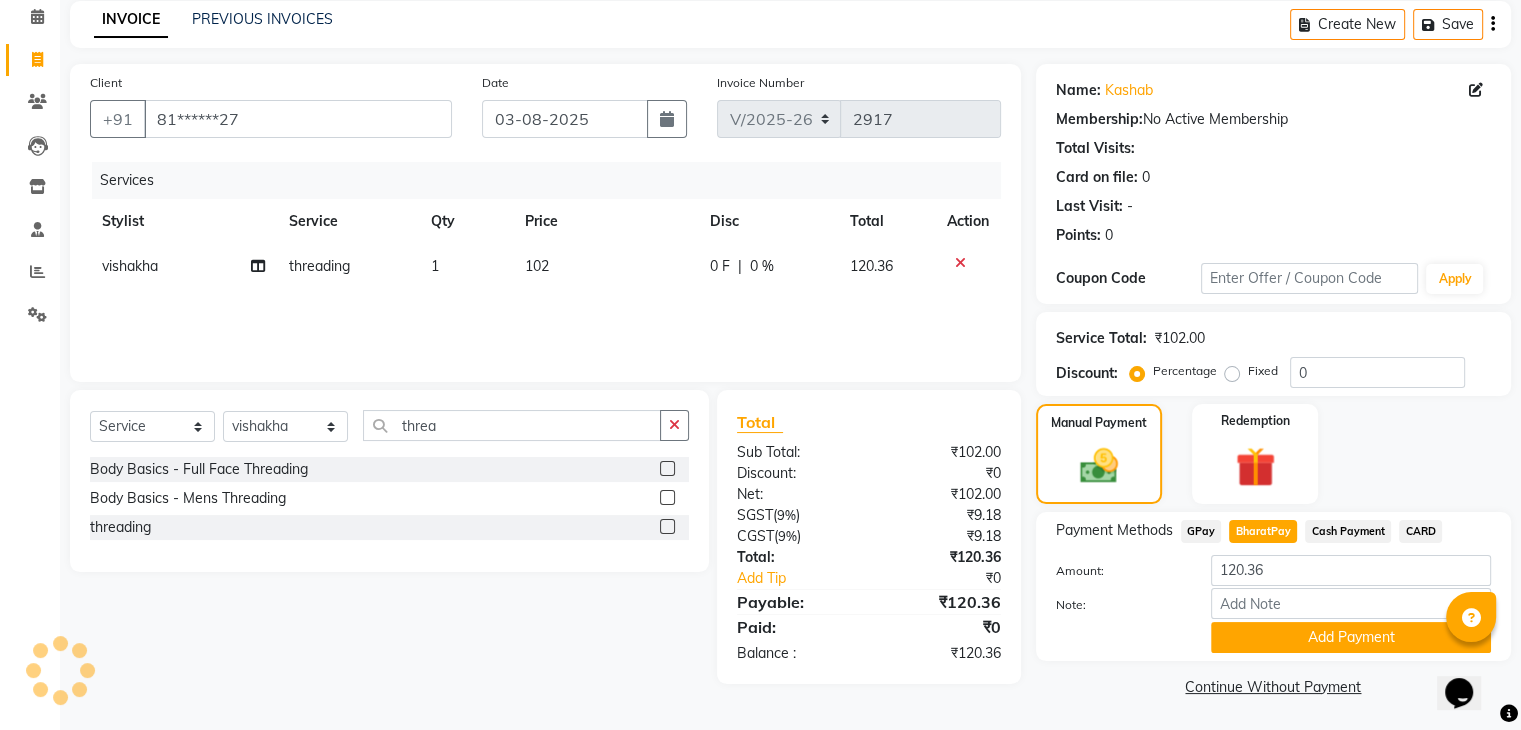 scroll, scrollTop: 89, scrollLeft: 0, axis: vertical 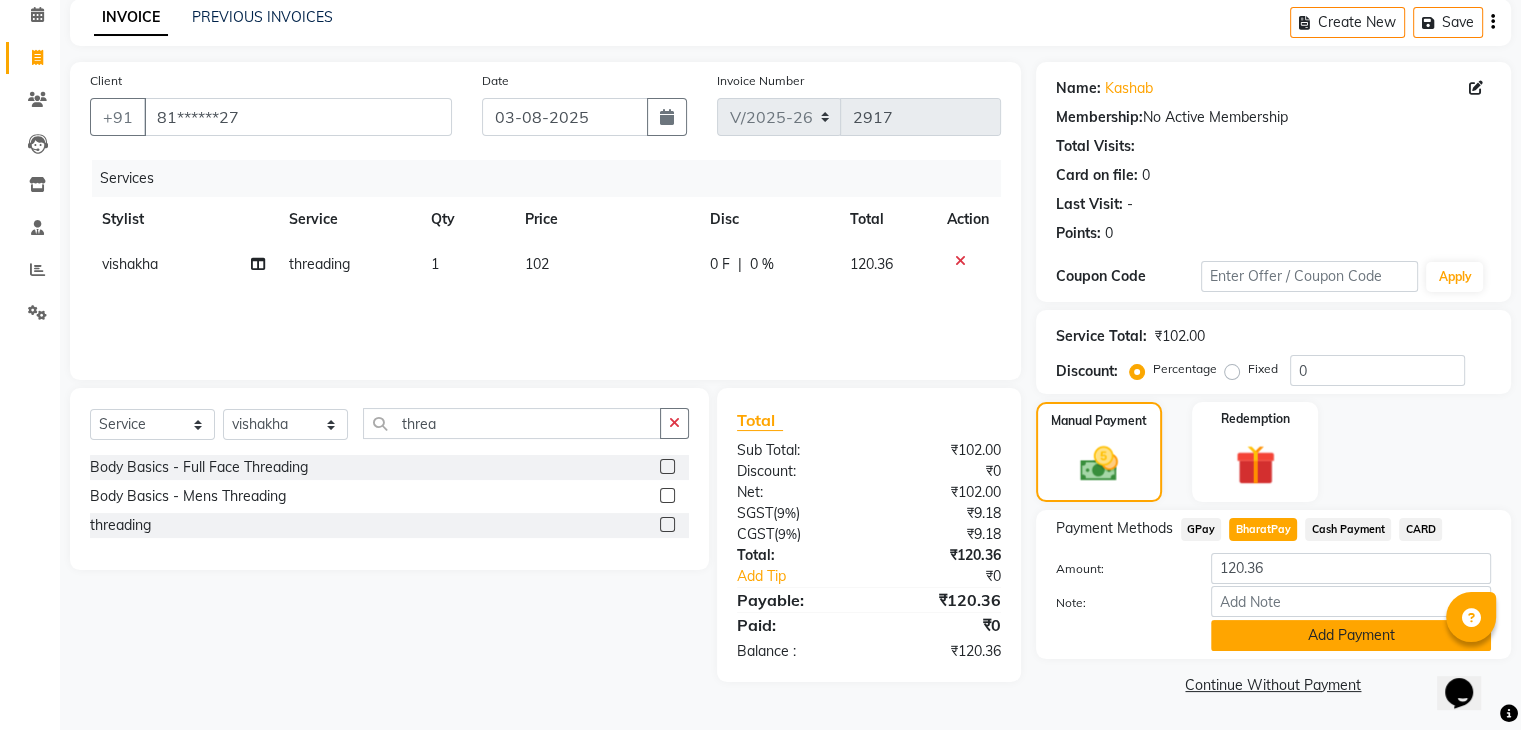 click on "Add Payment" 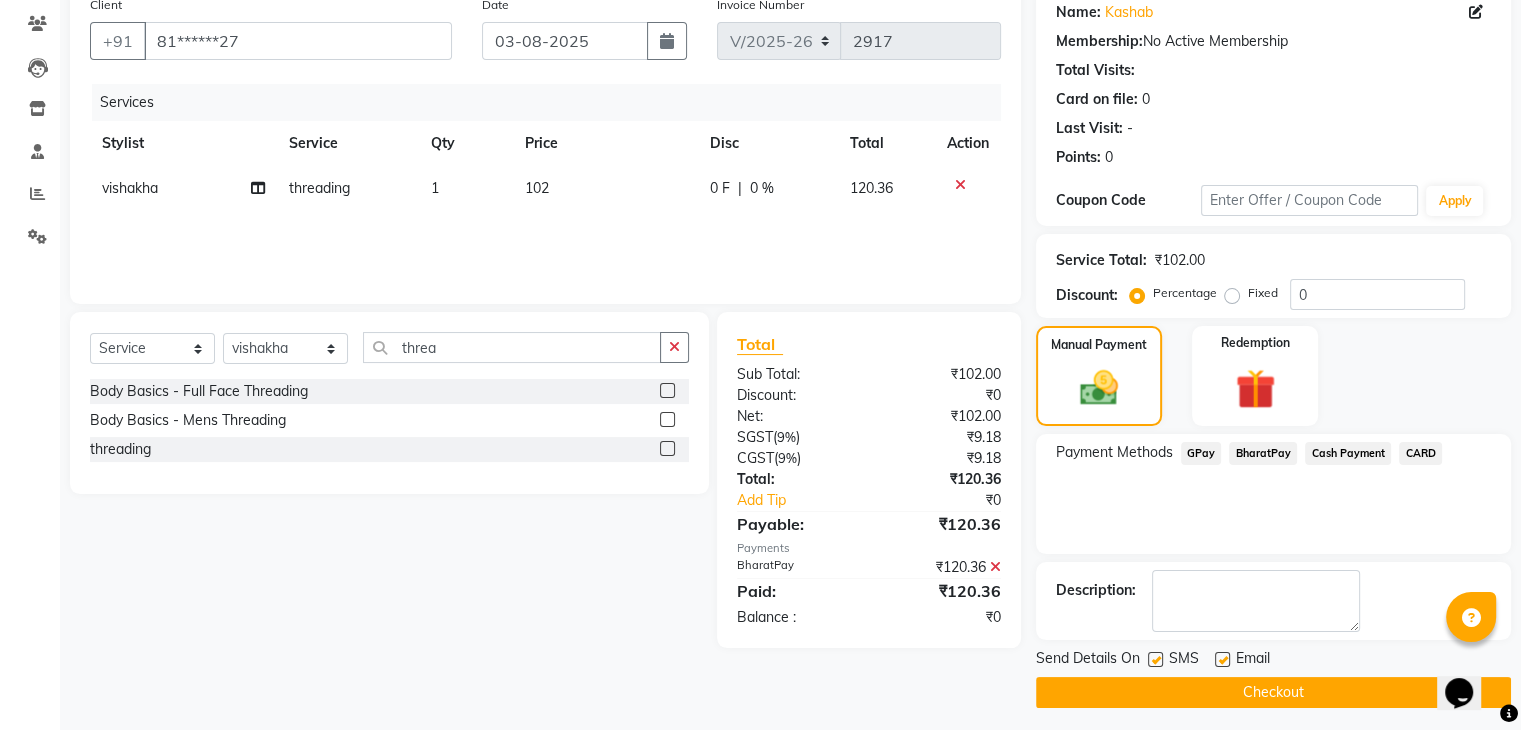 scroll, scrollTop: 171, scrollLeft: 0, axis: vertical 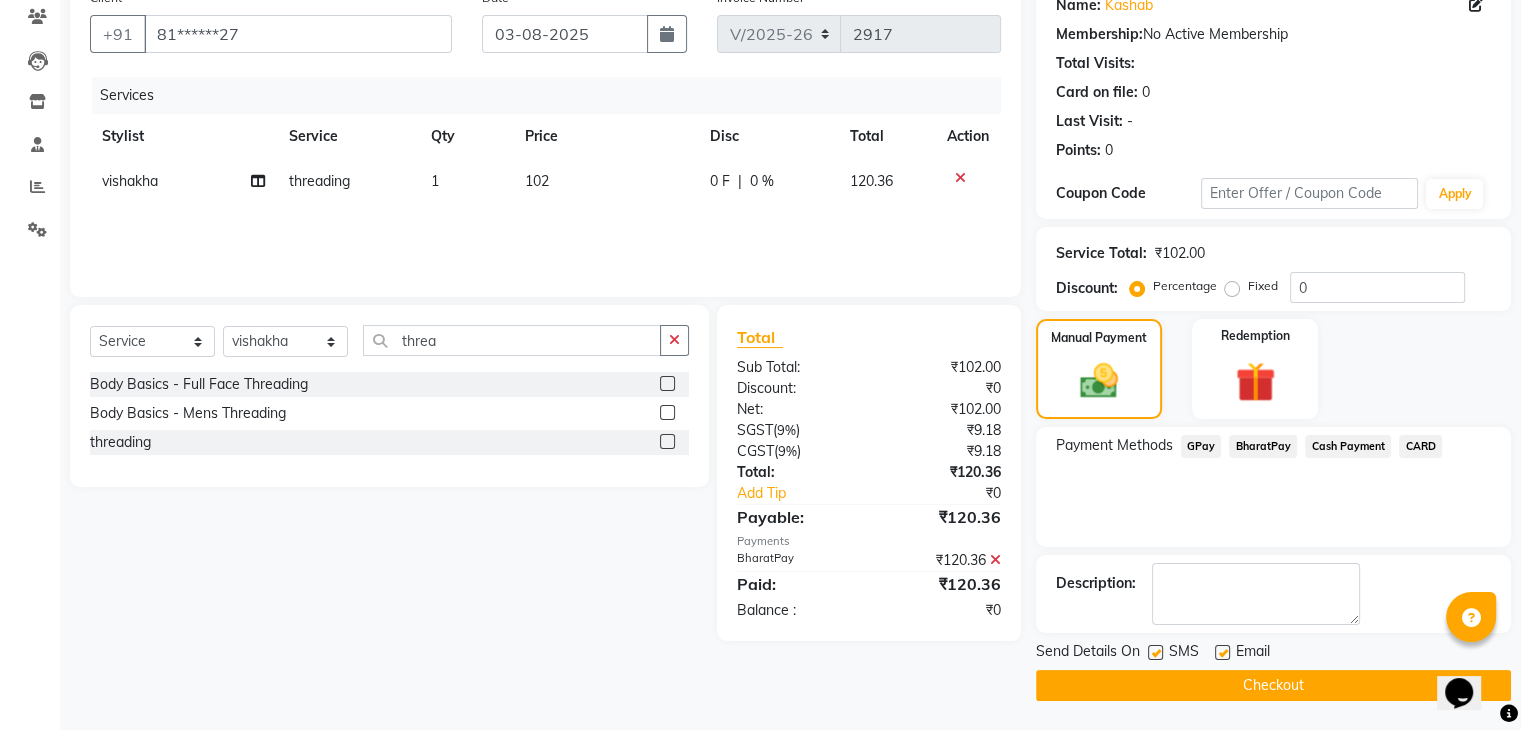 click on "Checkout" 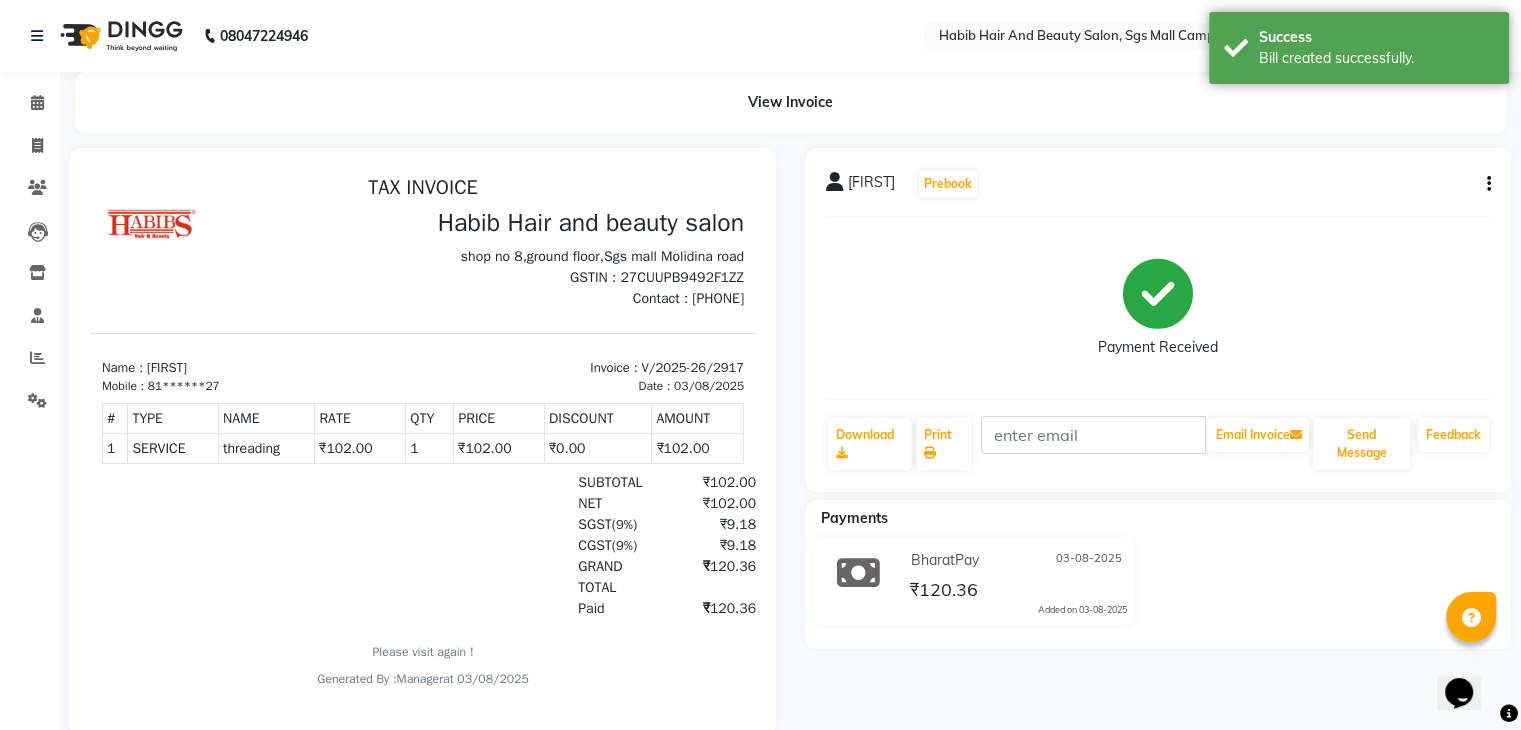 scroll, scrollTop: 0, scrollLeft: 0, axis: both 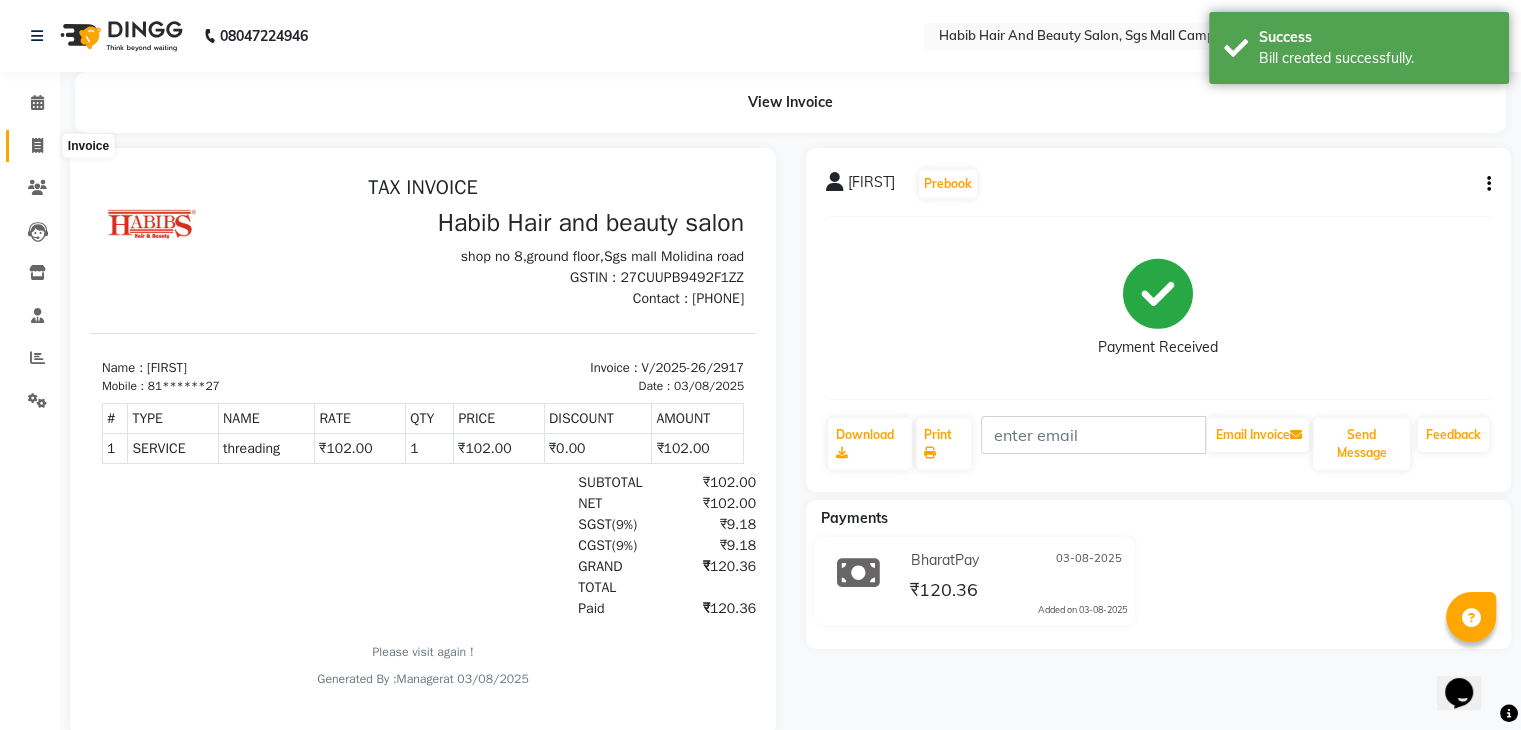 click 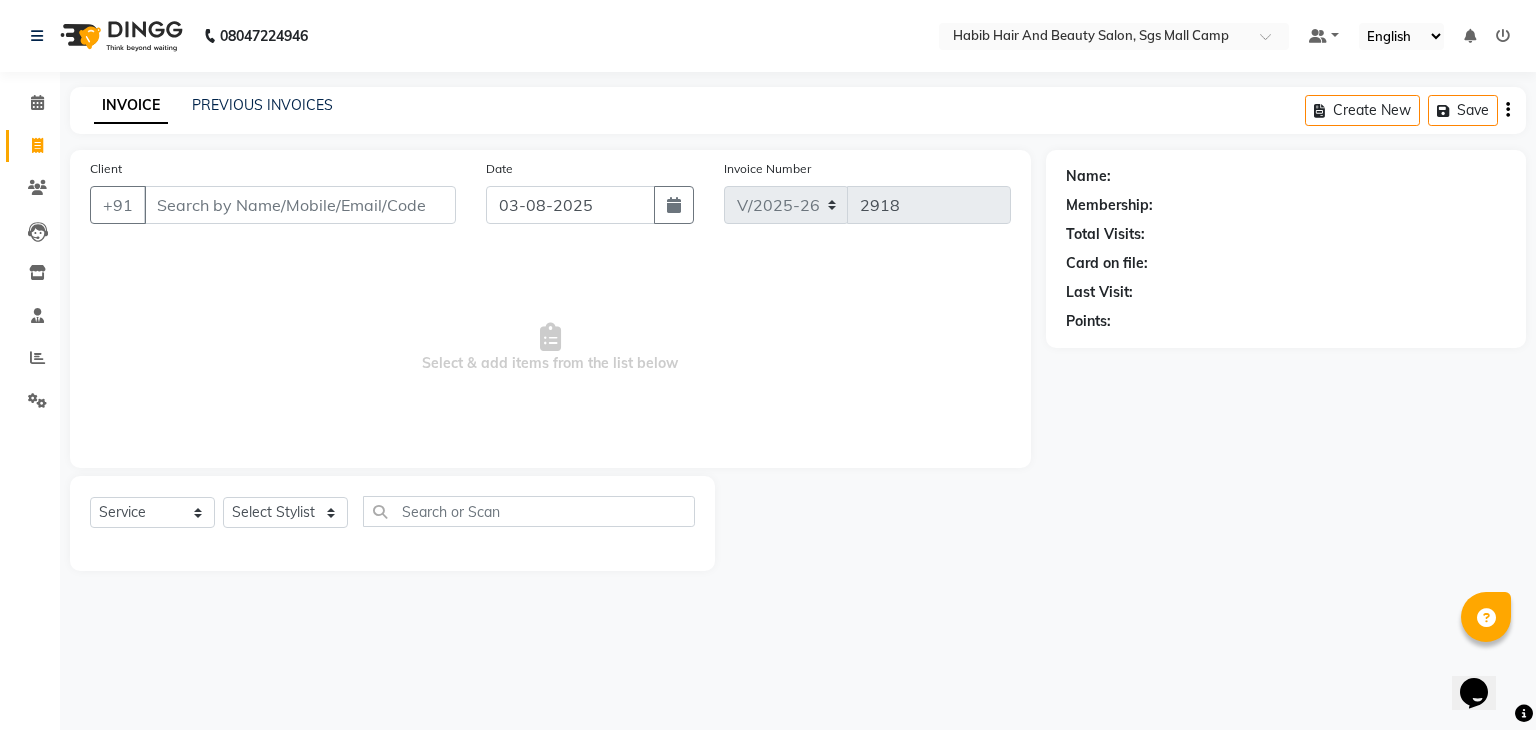 click on "Client" at bounding box center [300, 205] 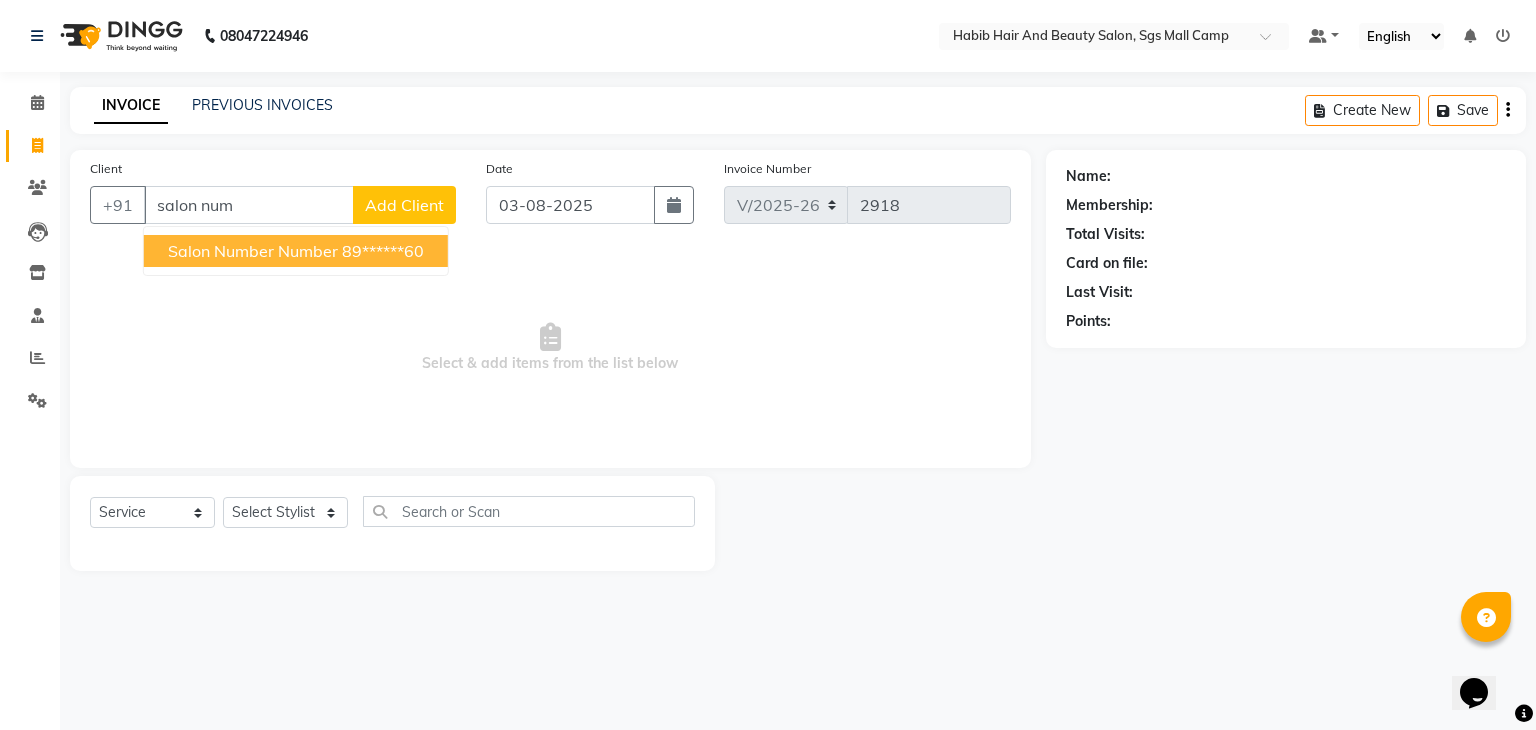 click on "salon number number" at bounding box center (253, 251) 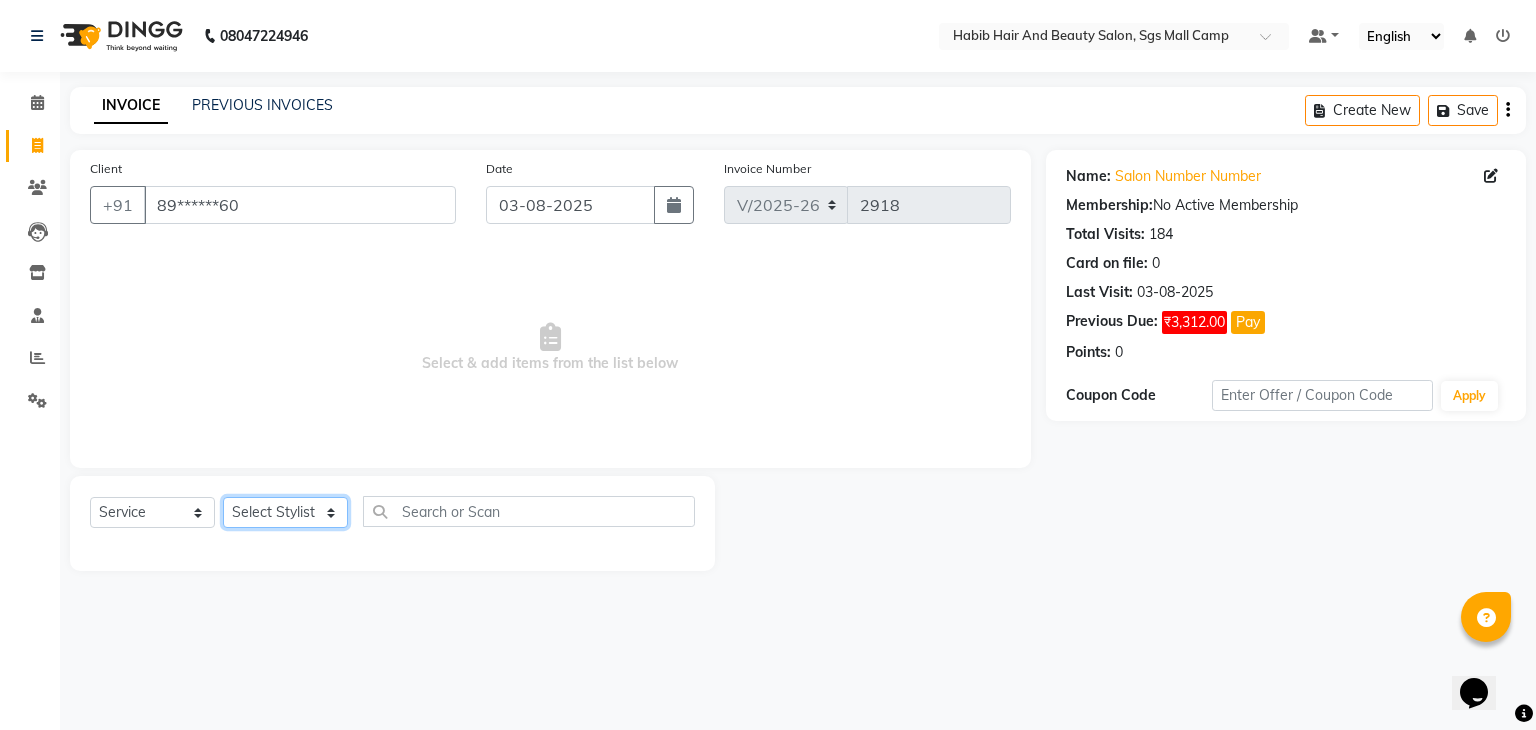 click on "Select Stylist [FIRST] [LAST] [FIRST]  [FIRST] Manager [FIRST]  [FIRST] [FIRST] [FIRST]  [FIRST] [FIRST]" 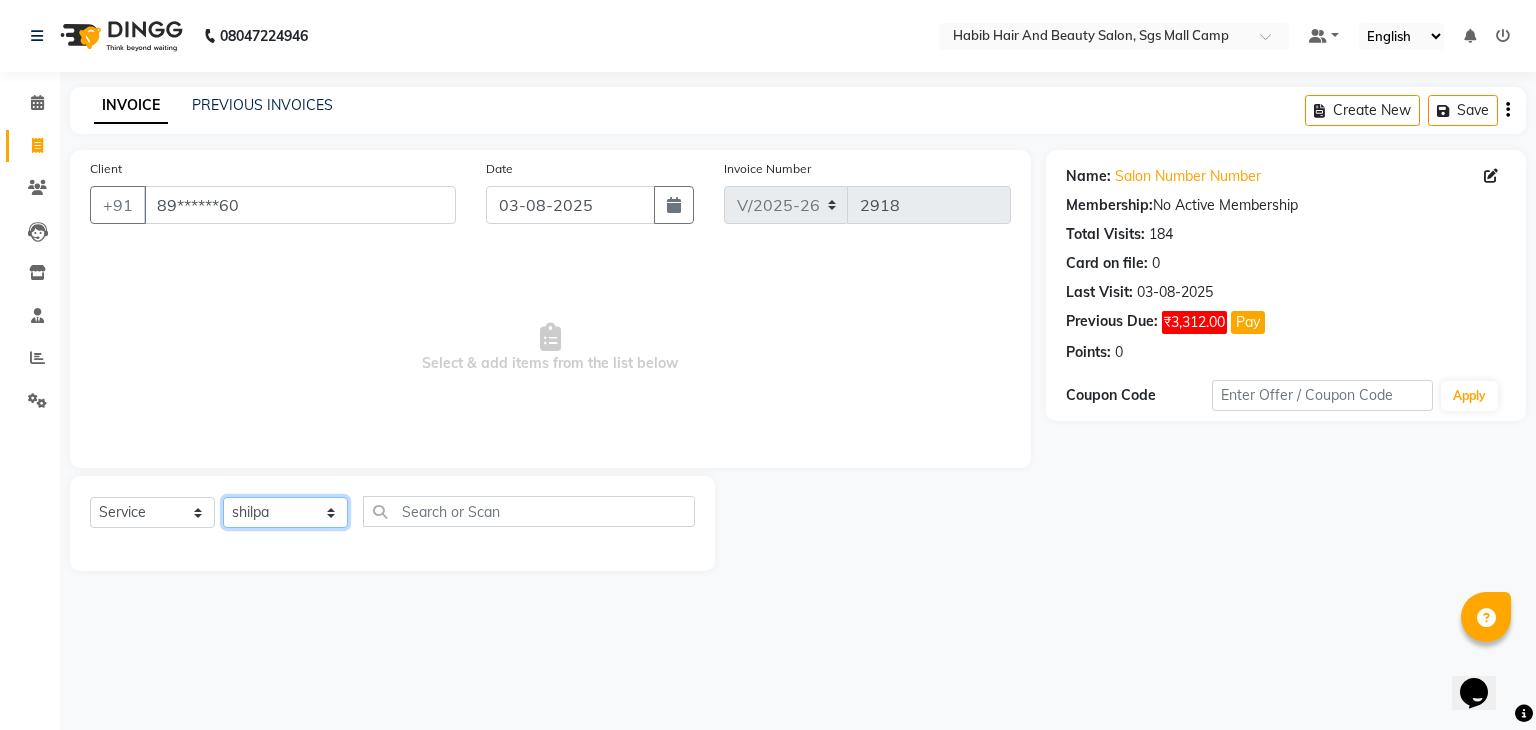 click on "Select Stylist [FIRST] [LAST] [FIRST]  [FIRST] Manager [FIRST]  [FIRST] [FIRST] [FIRST]  [FIRST] [FIRST]" 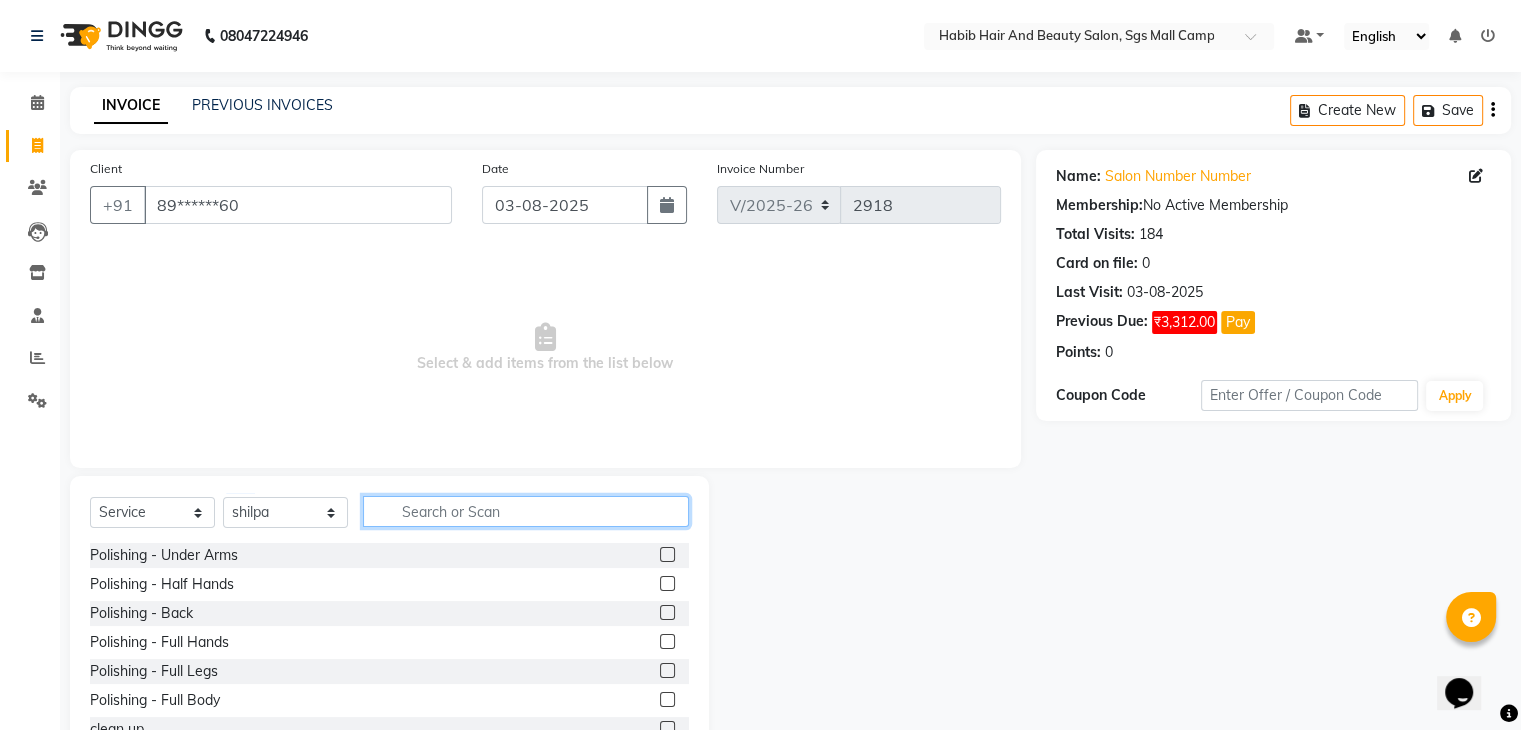 click 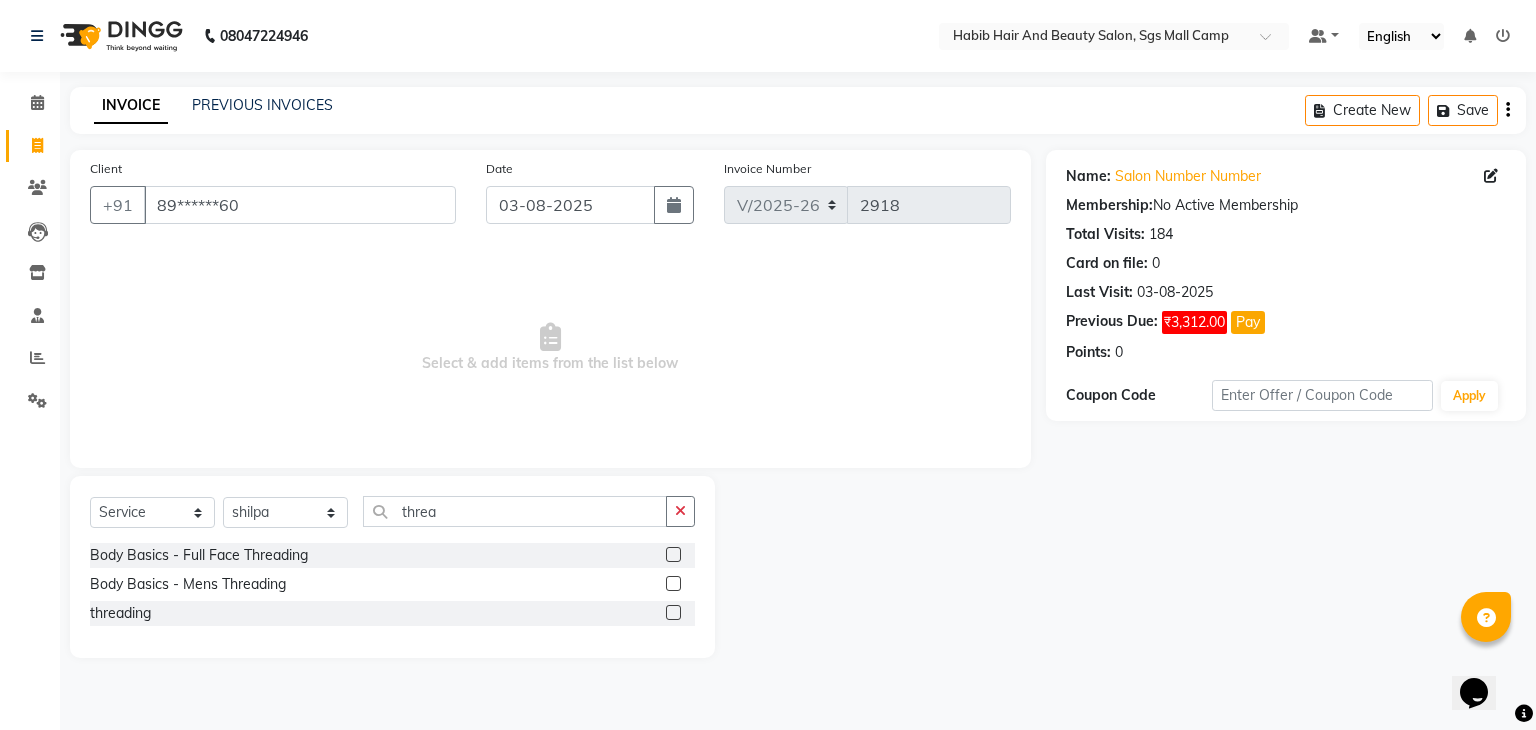click 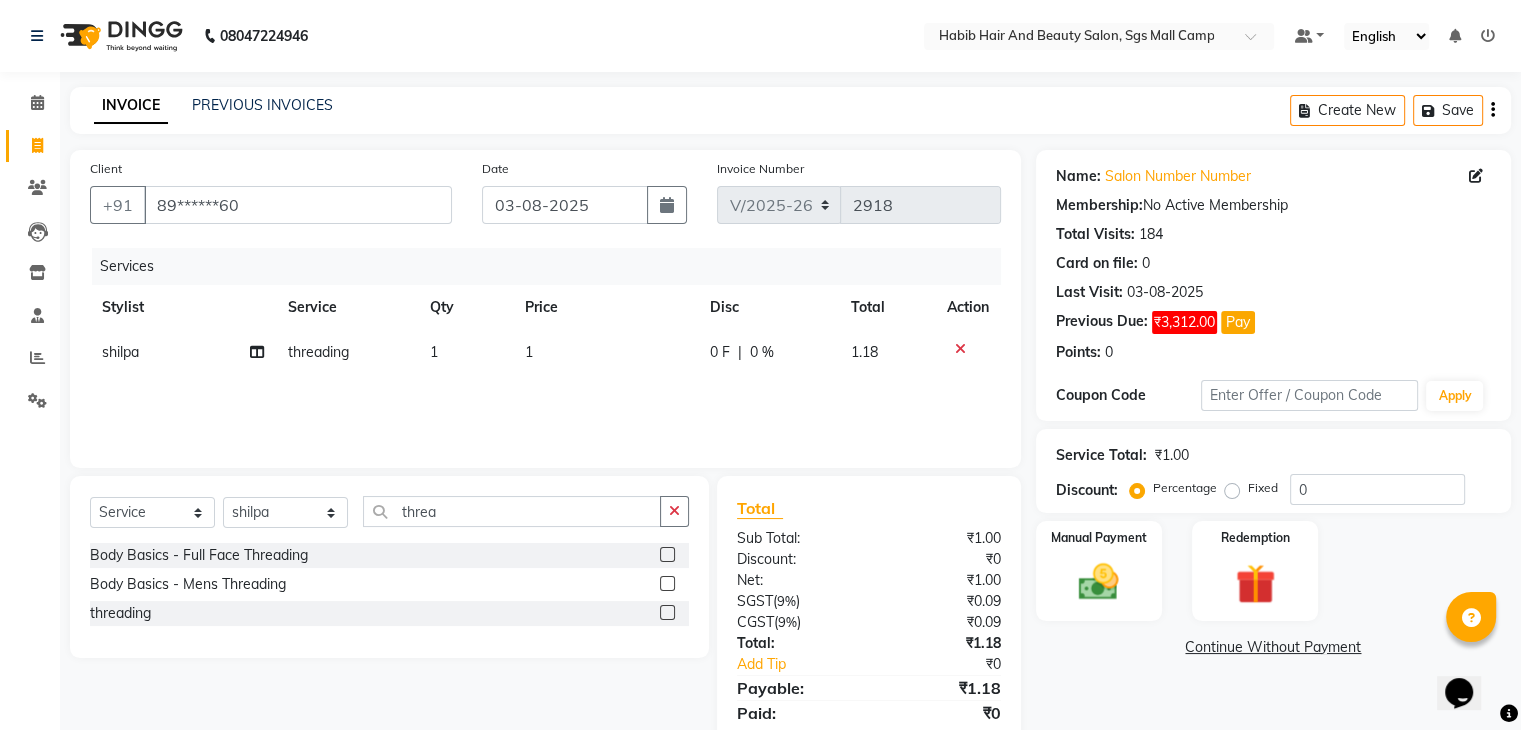 click on "1" 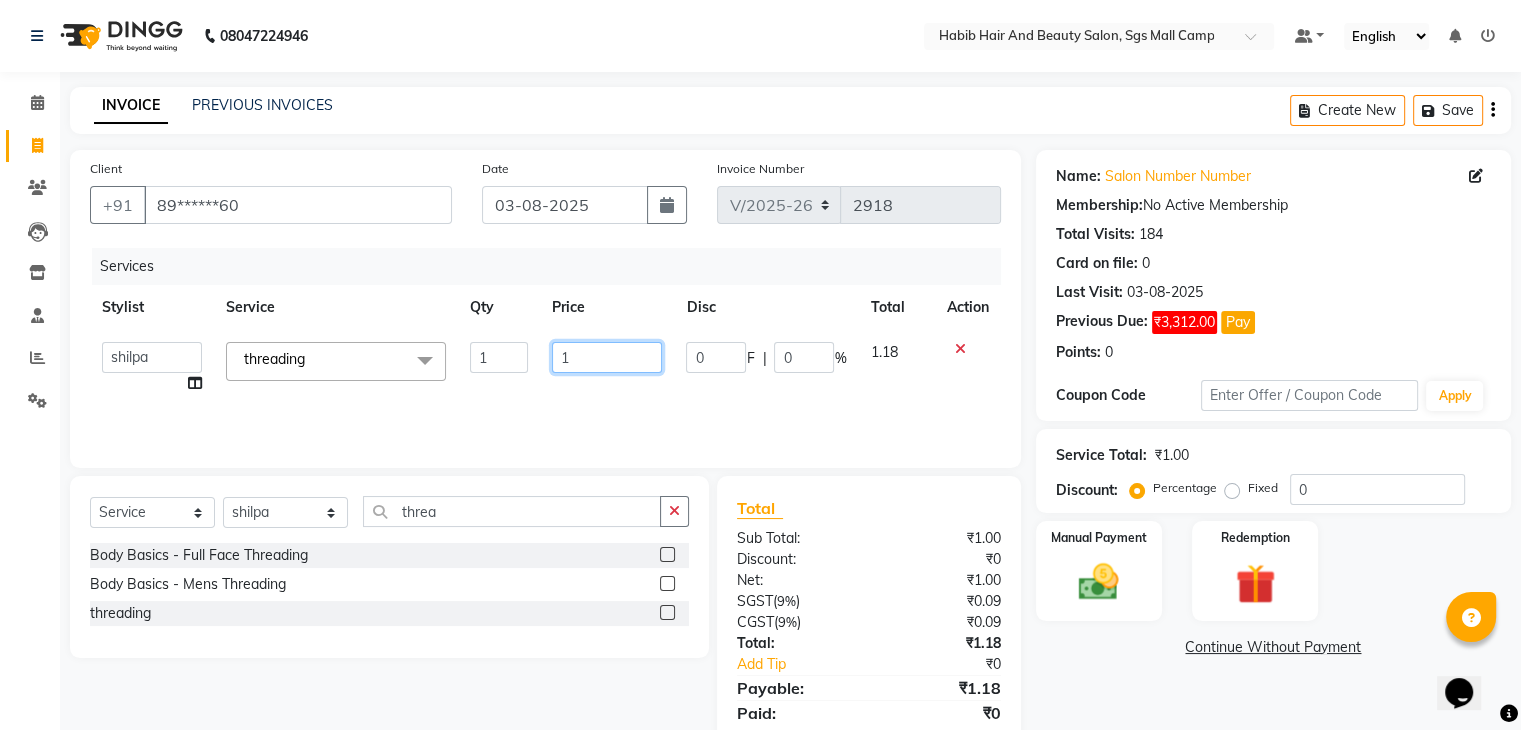 click on "1" 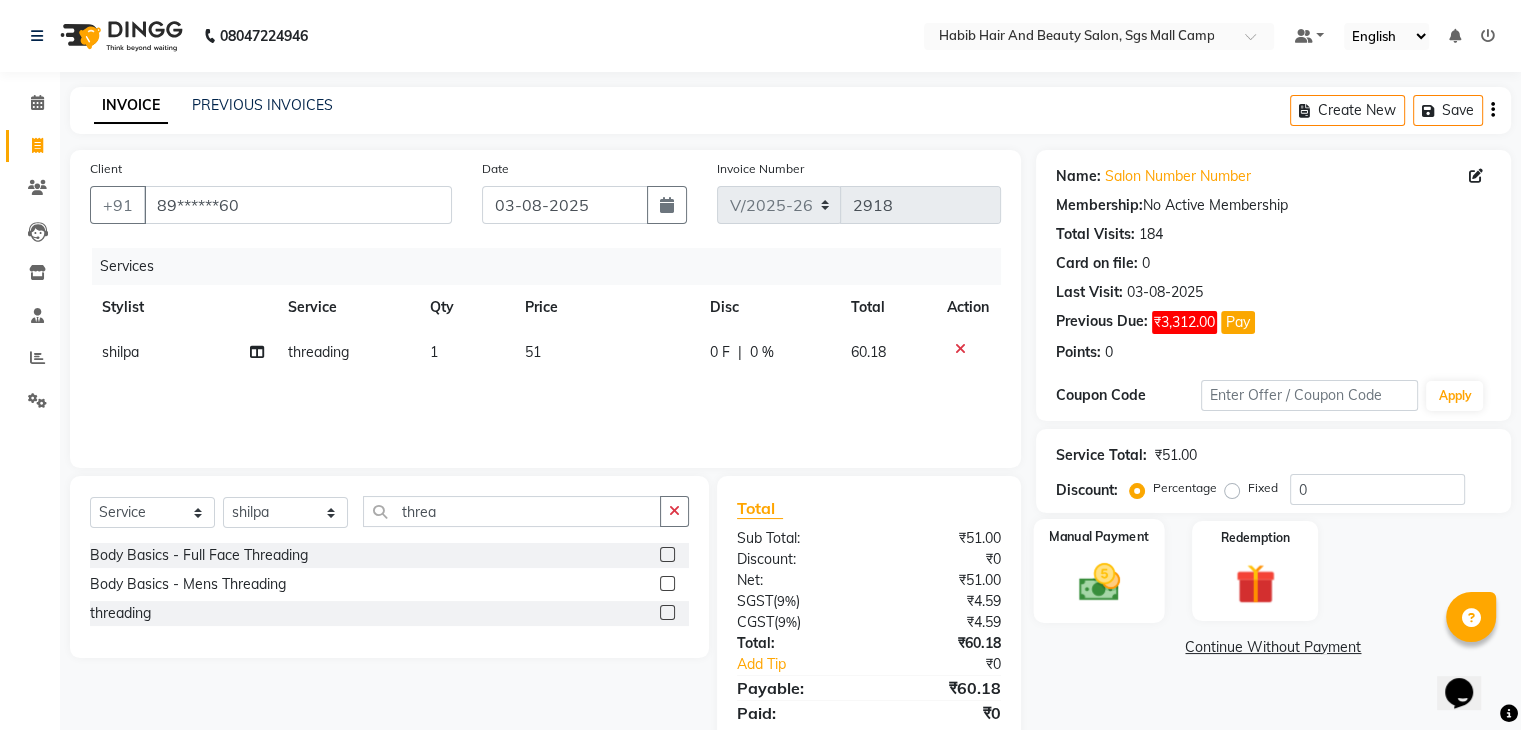 click 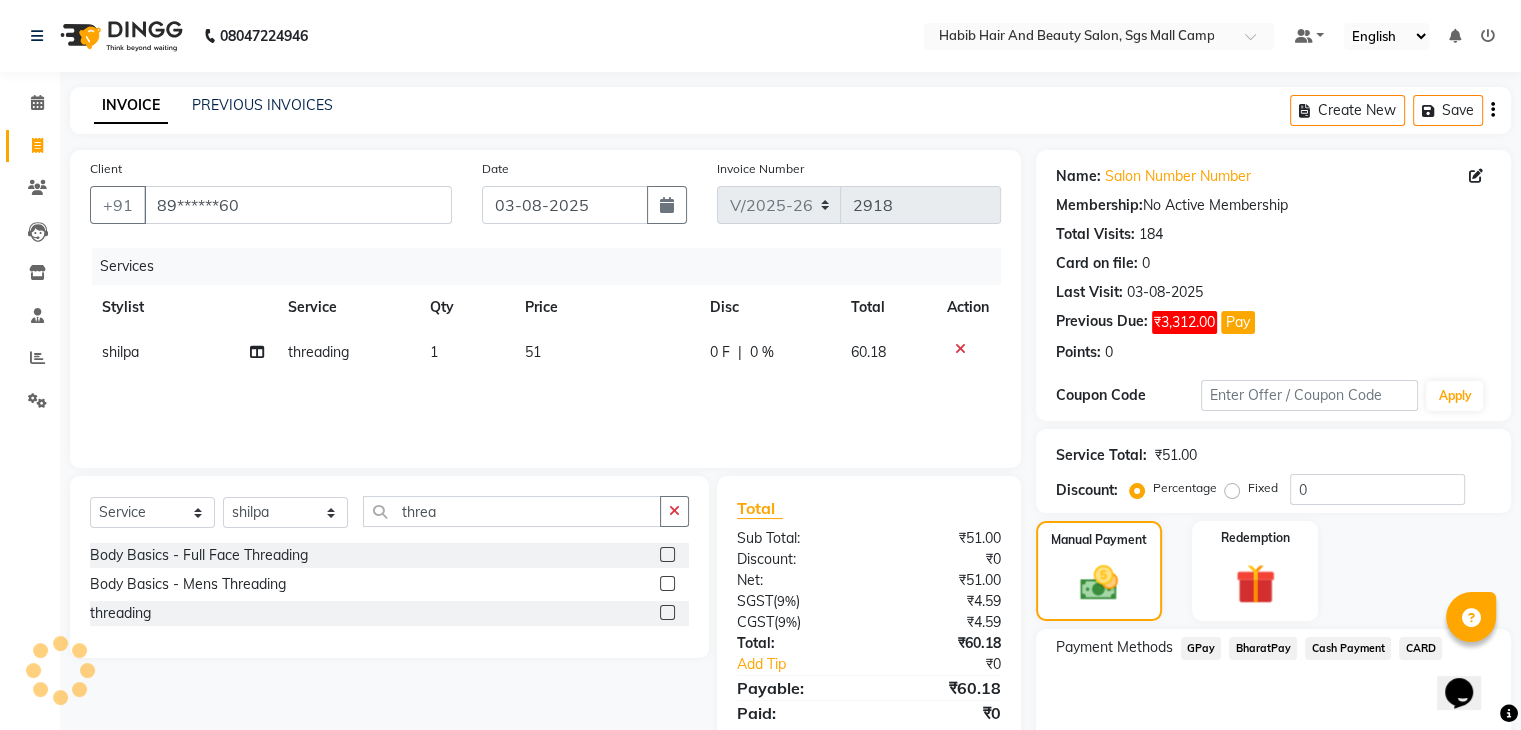 click on "Cash Payment" 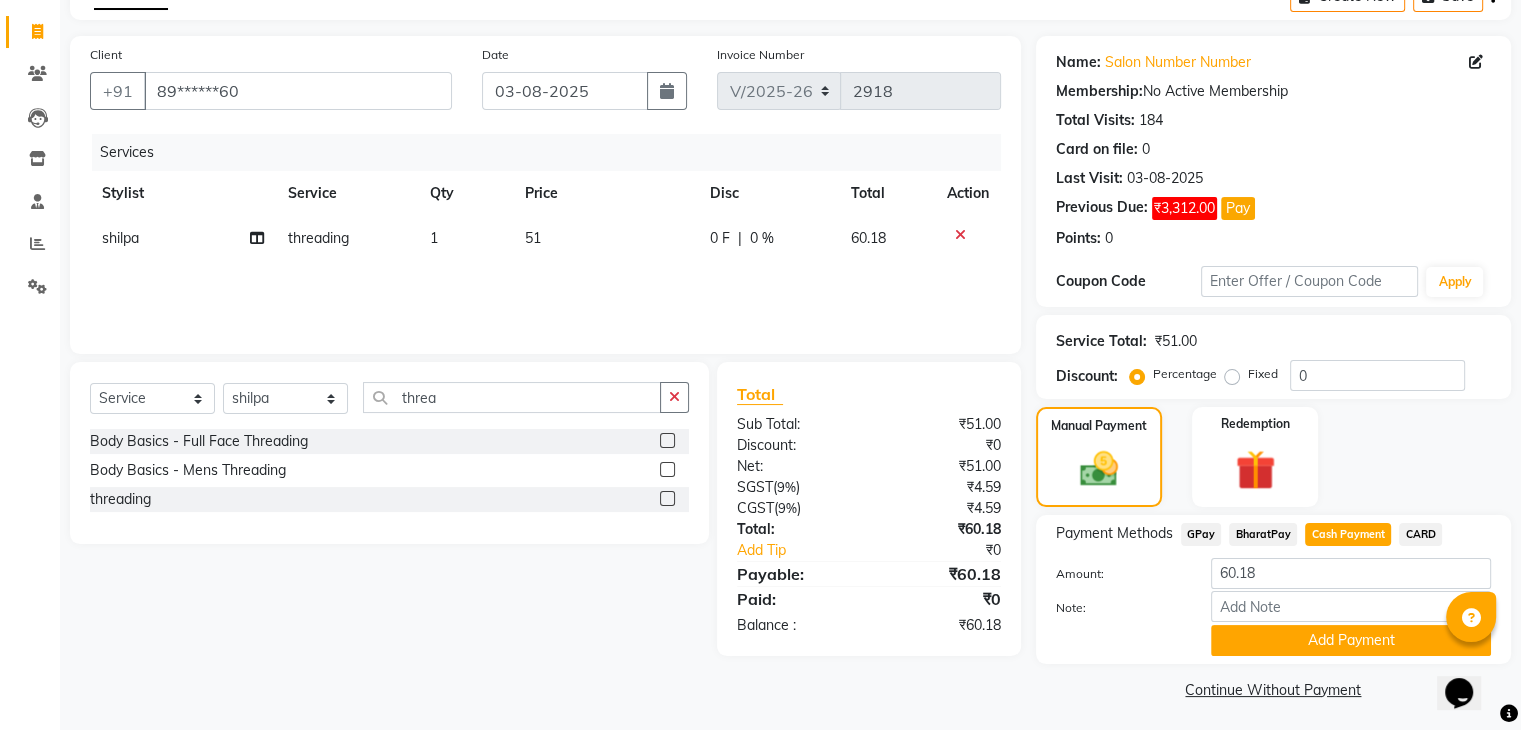 scroll, scrollTop: 120, scrollLeft: 0, axis: vertical 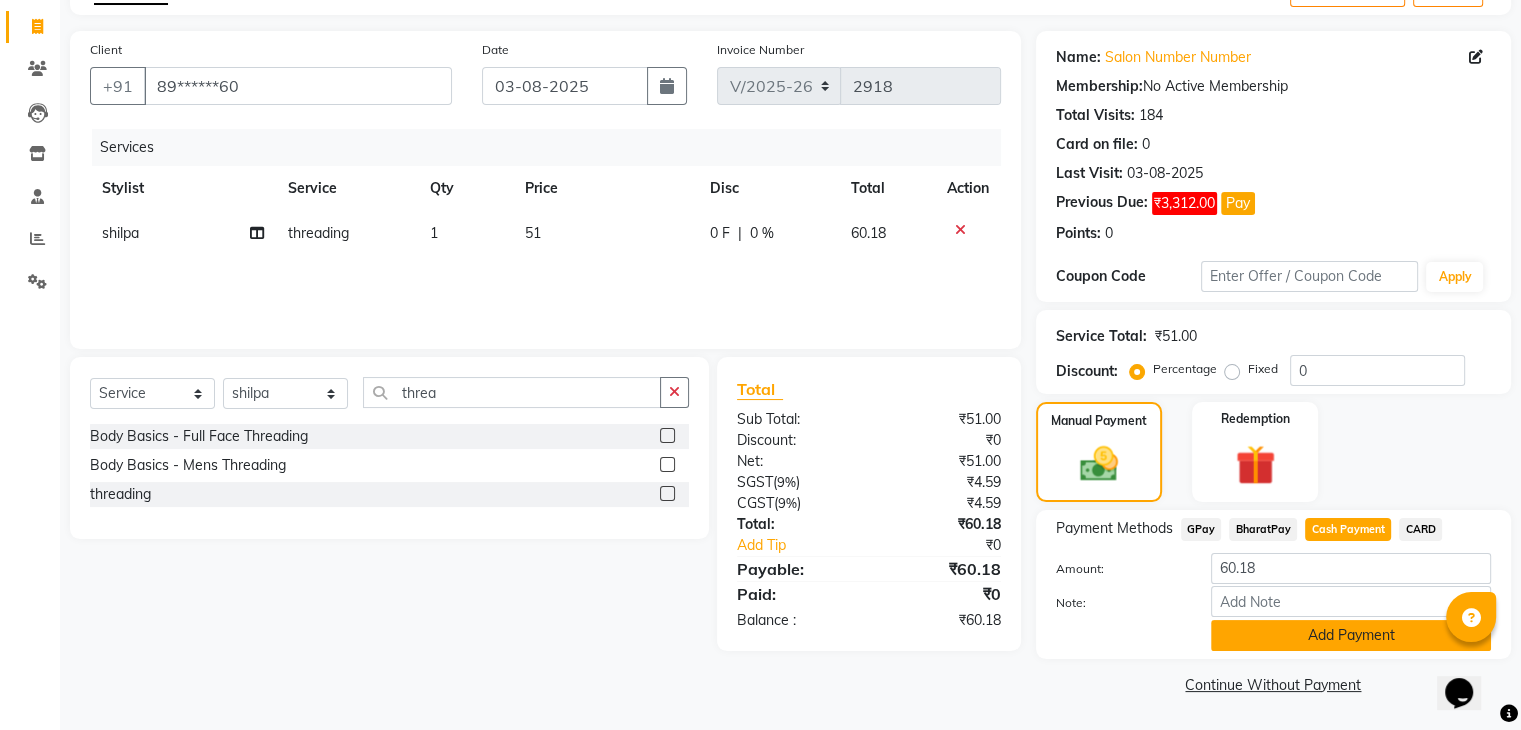 click on "Add Payment" 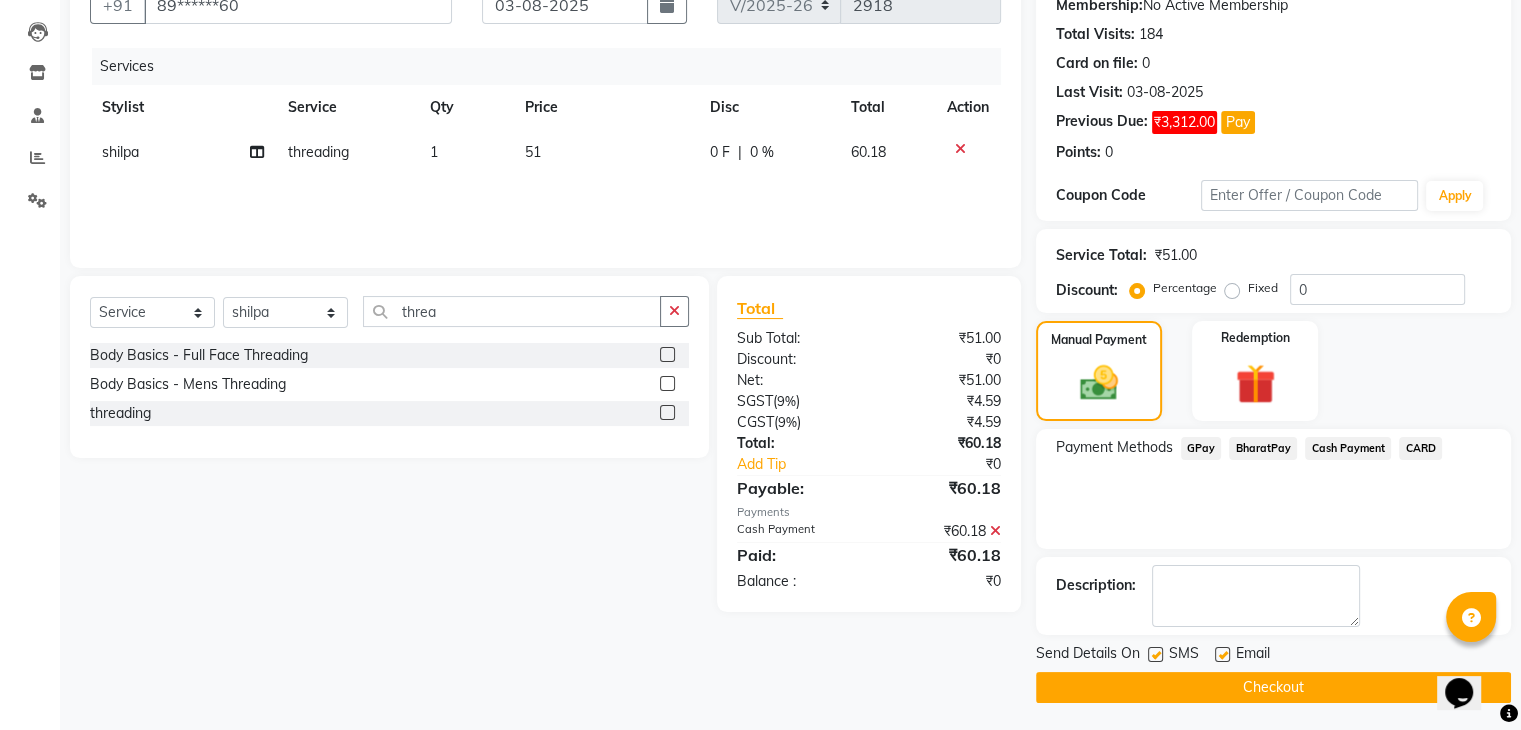 scroll, scrollTop: 201, scrollLeft: 0, axis: vertical 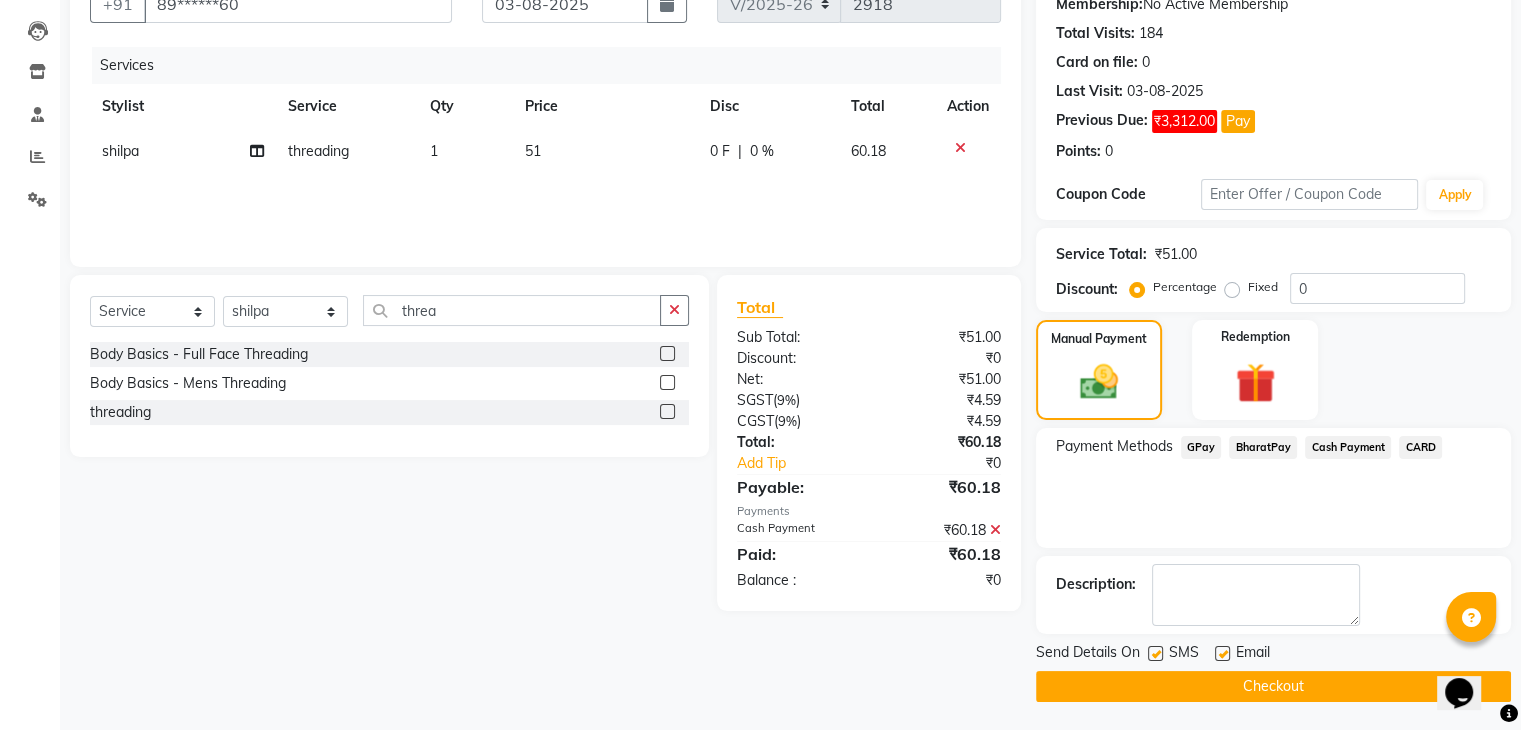 click on "Checkout" 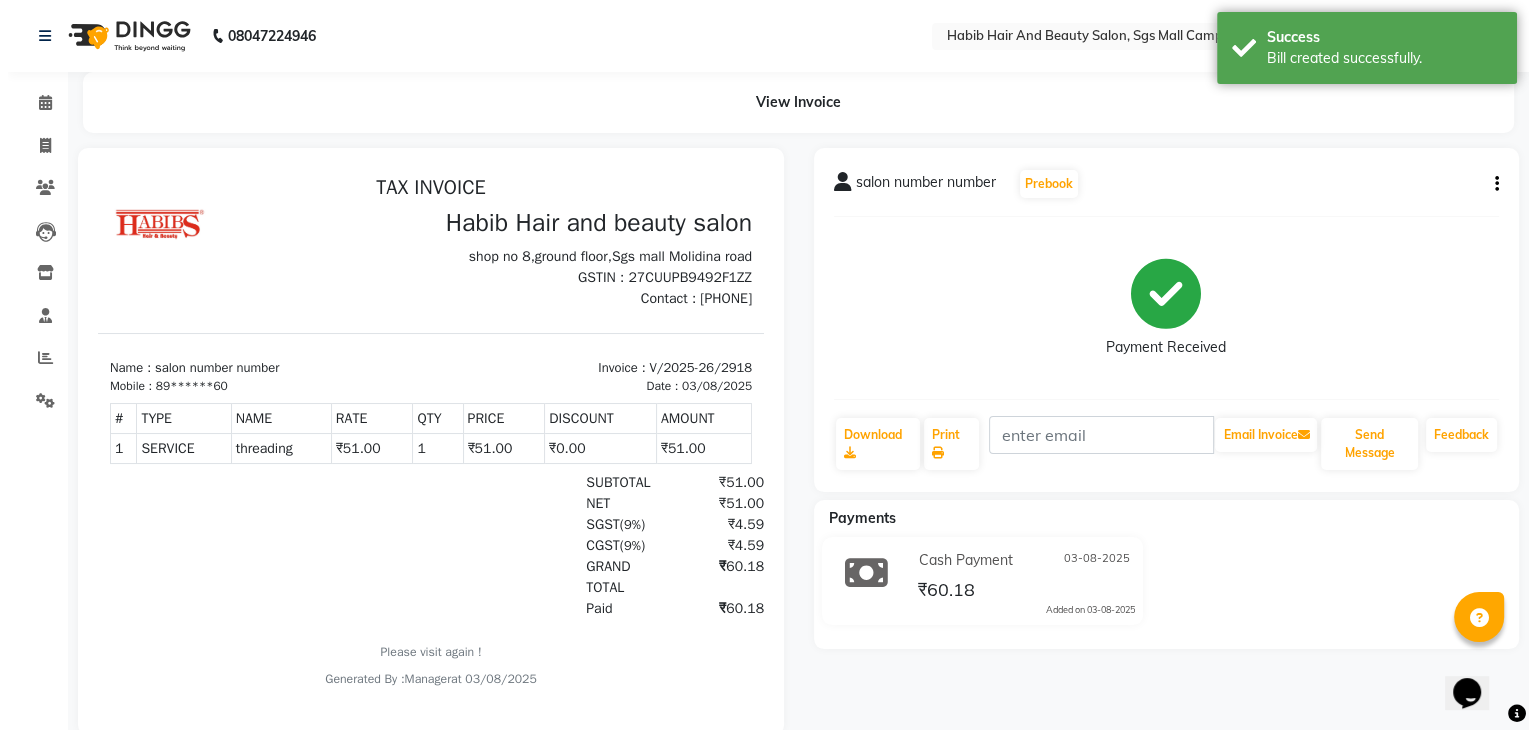 scroll, scrollTop: 0, scrollLeft: 0, axis: both 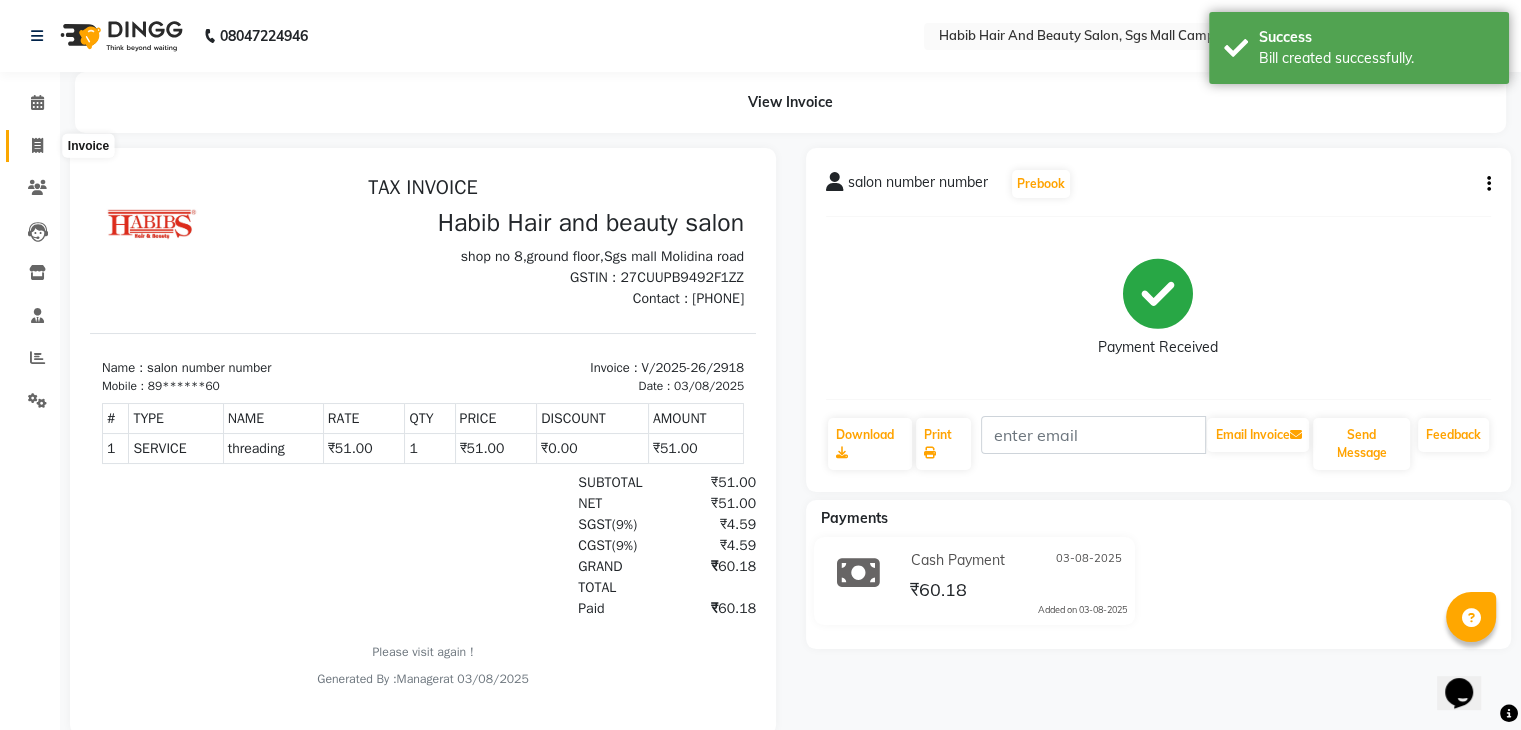 click 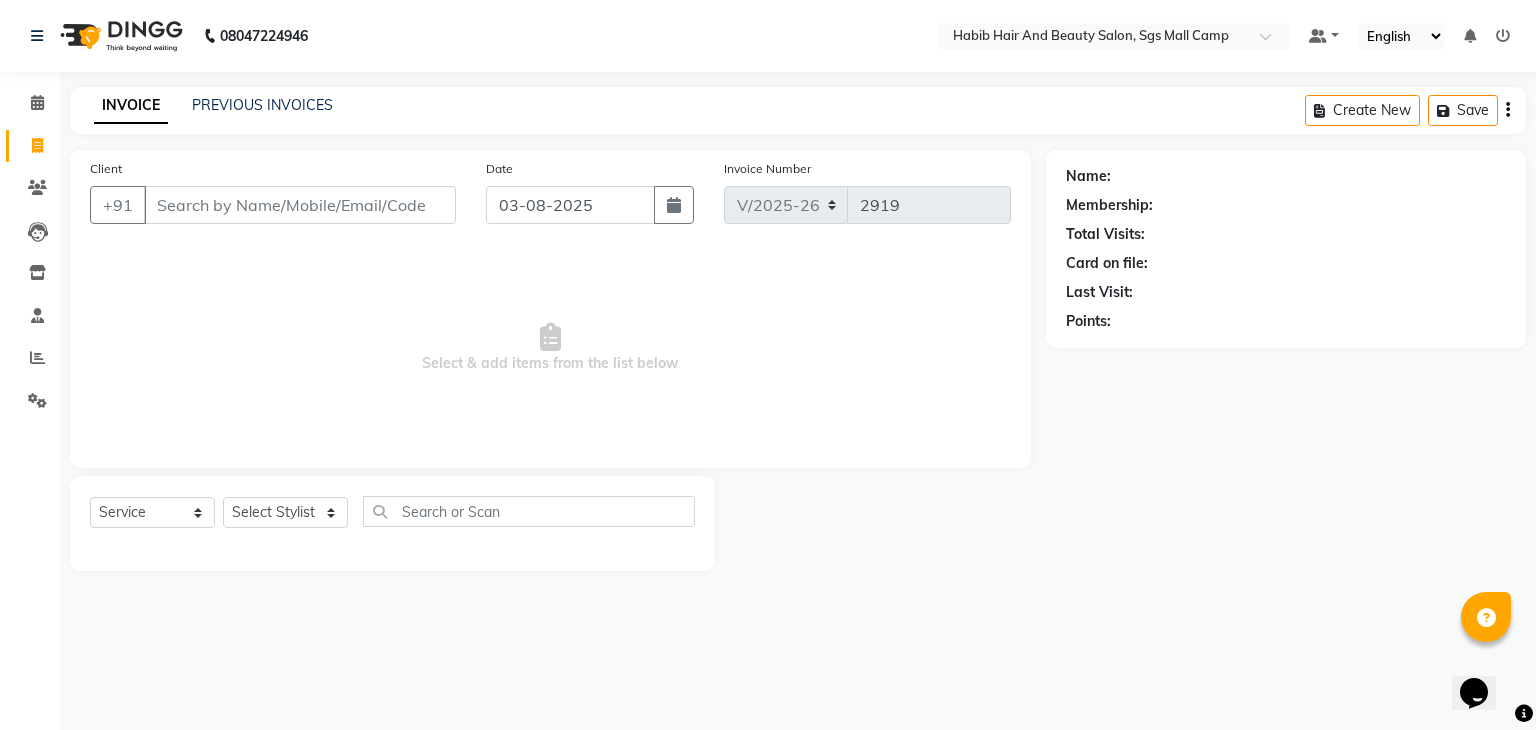 click 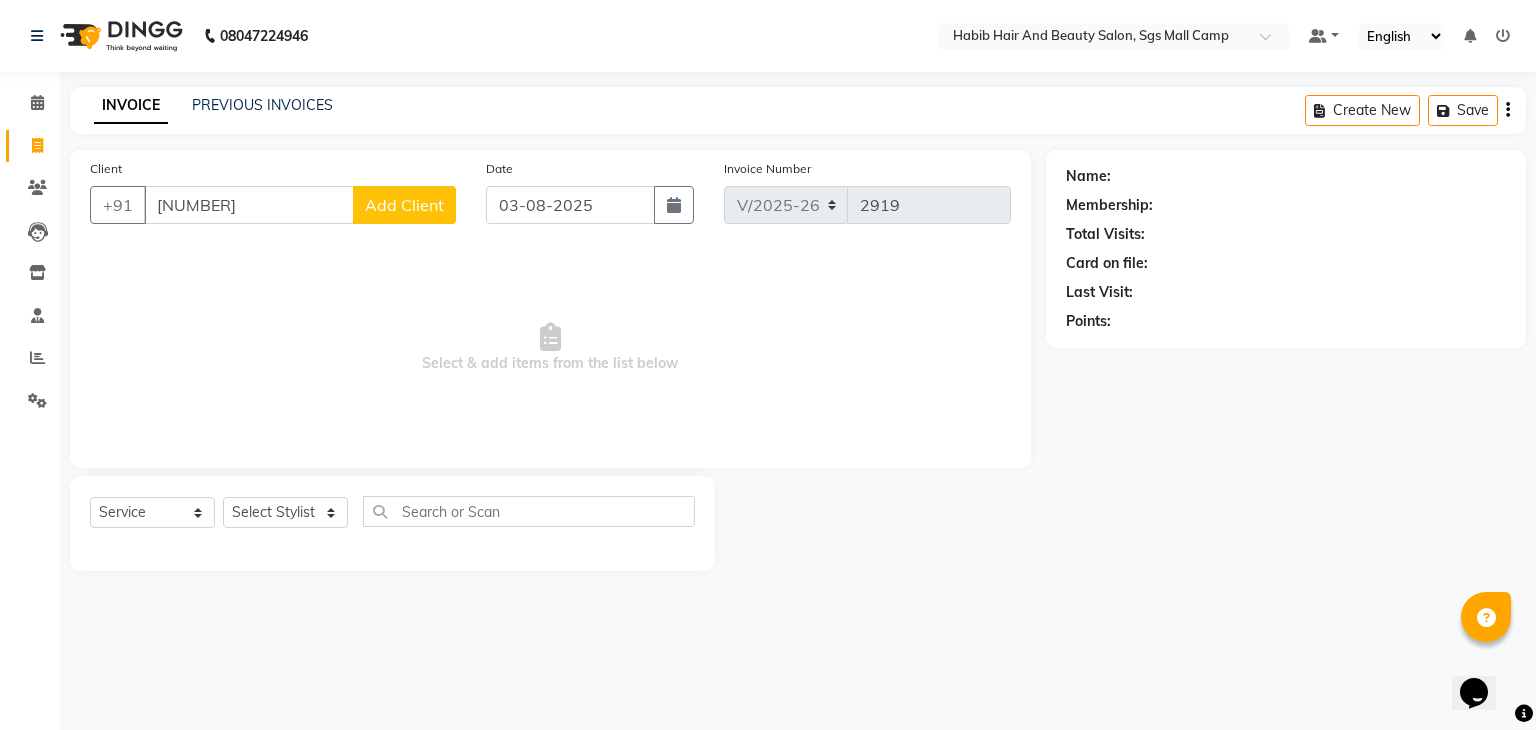 click on "Add Client" 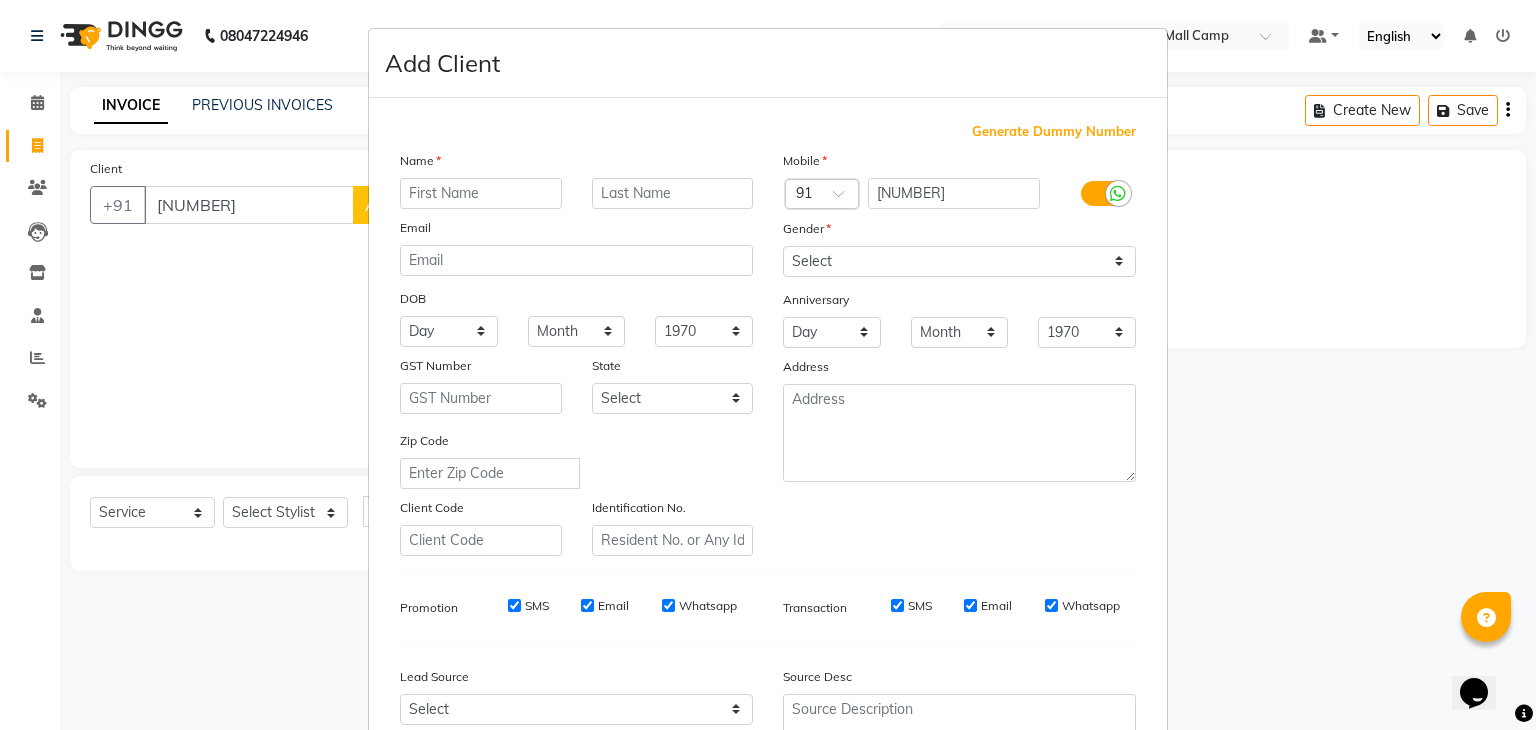 click at bounding box center (481, 193) 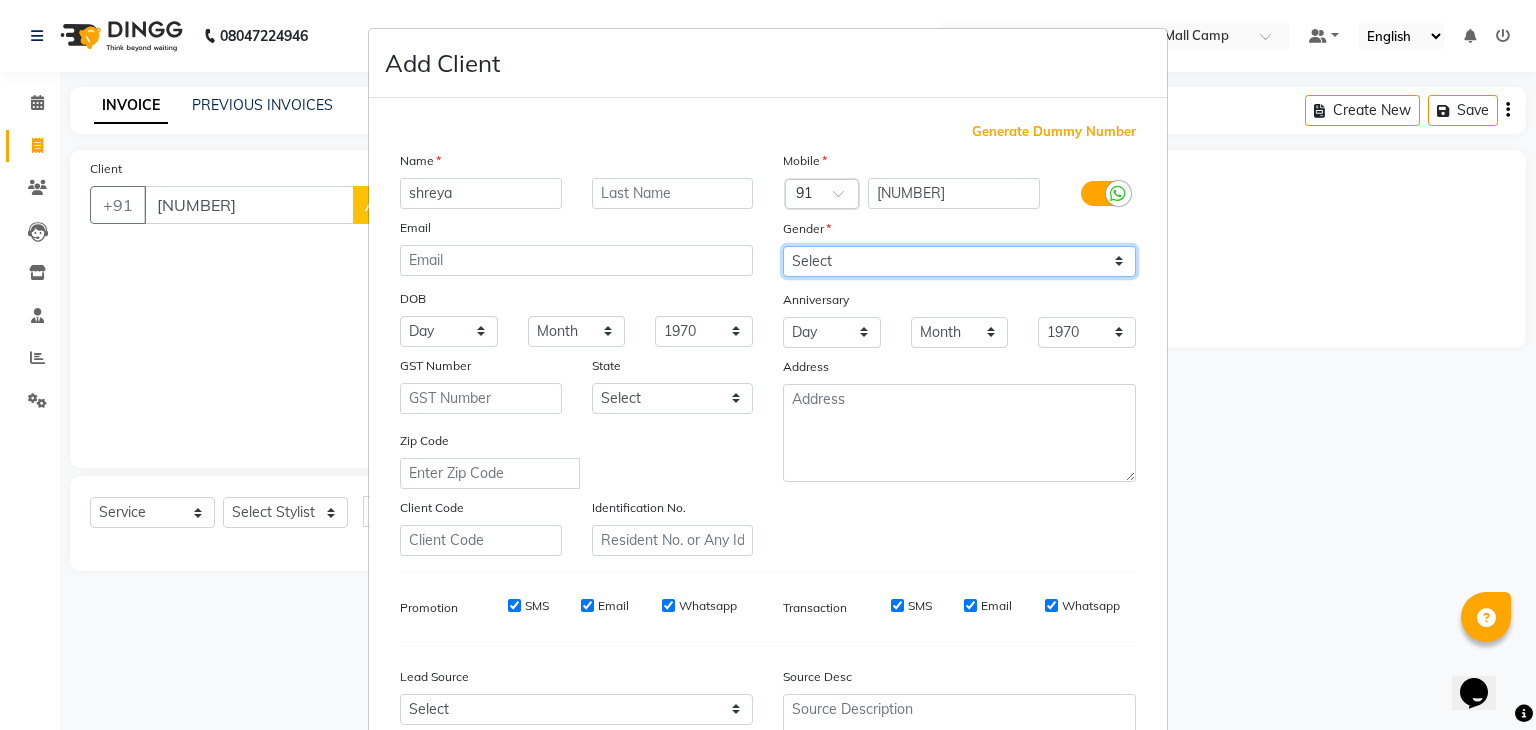 click on "Select Male Female Other Prefer Not To Say" at bounding box center [959, 261] 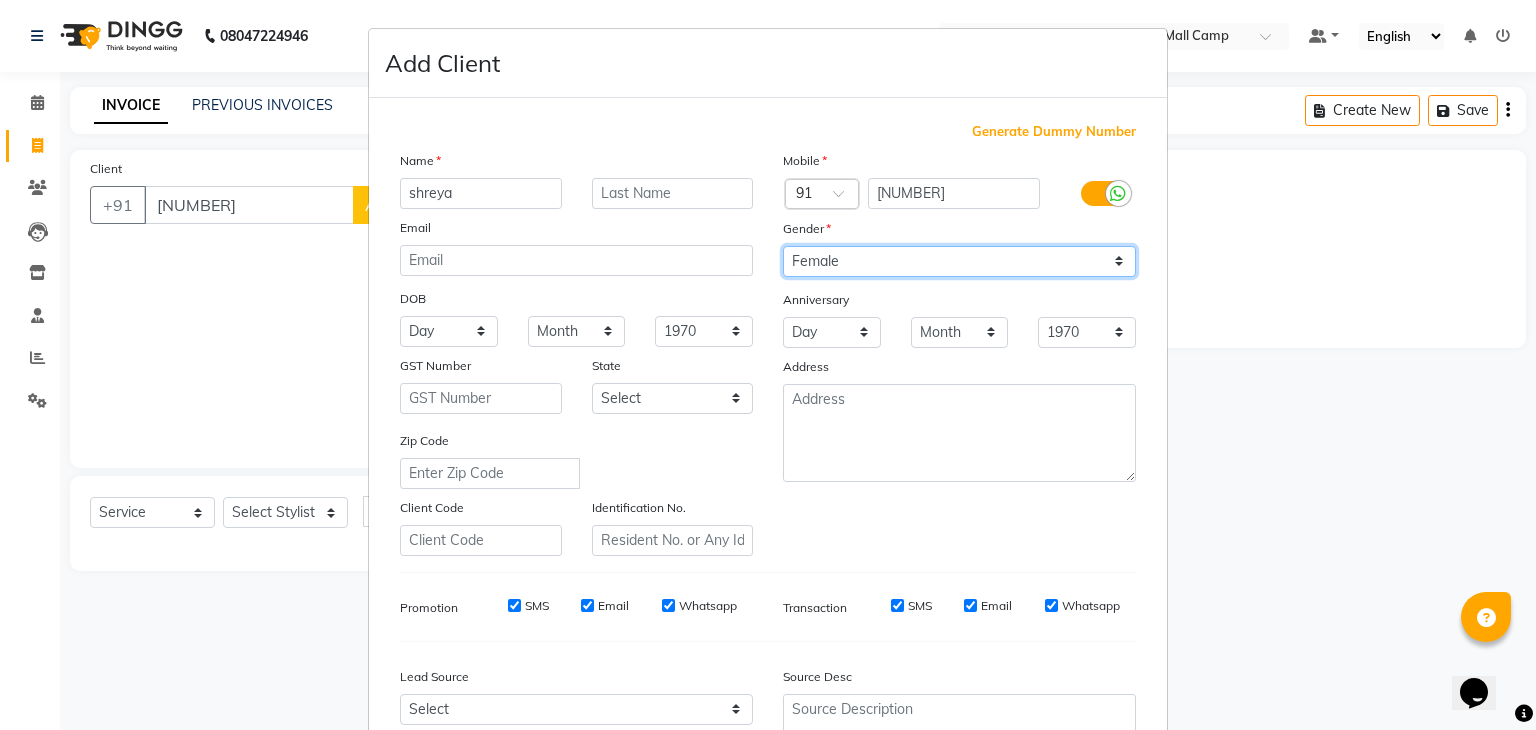 click on "Select Male Female Other Prefer Not To Say" at bounding box center (959, 261) 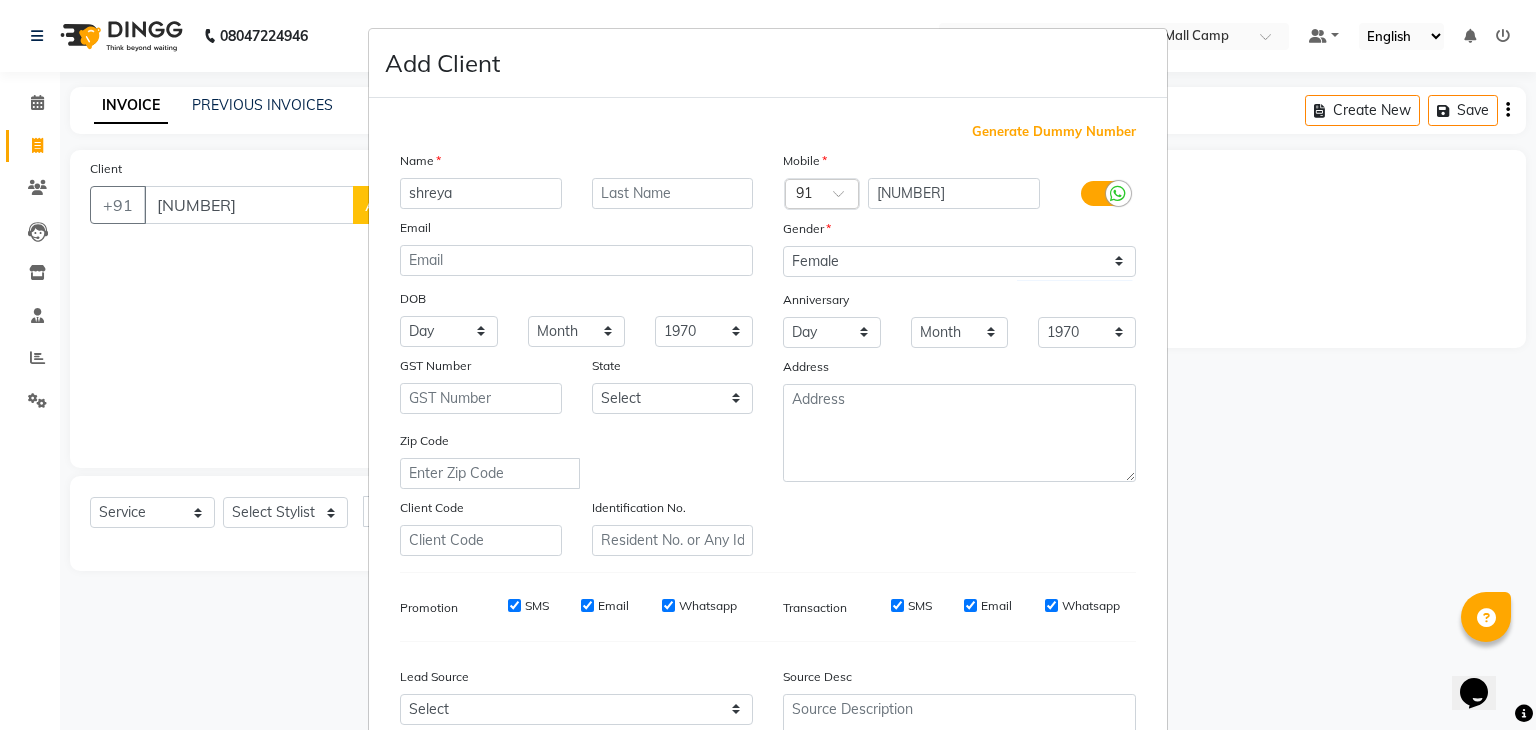 click on "Zip Code" at bounding box center [576, 459] 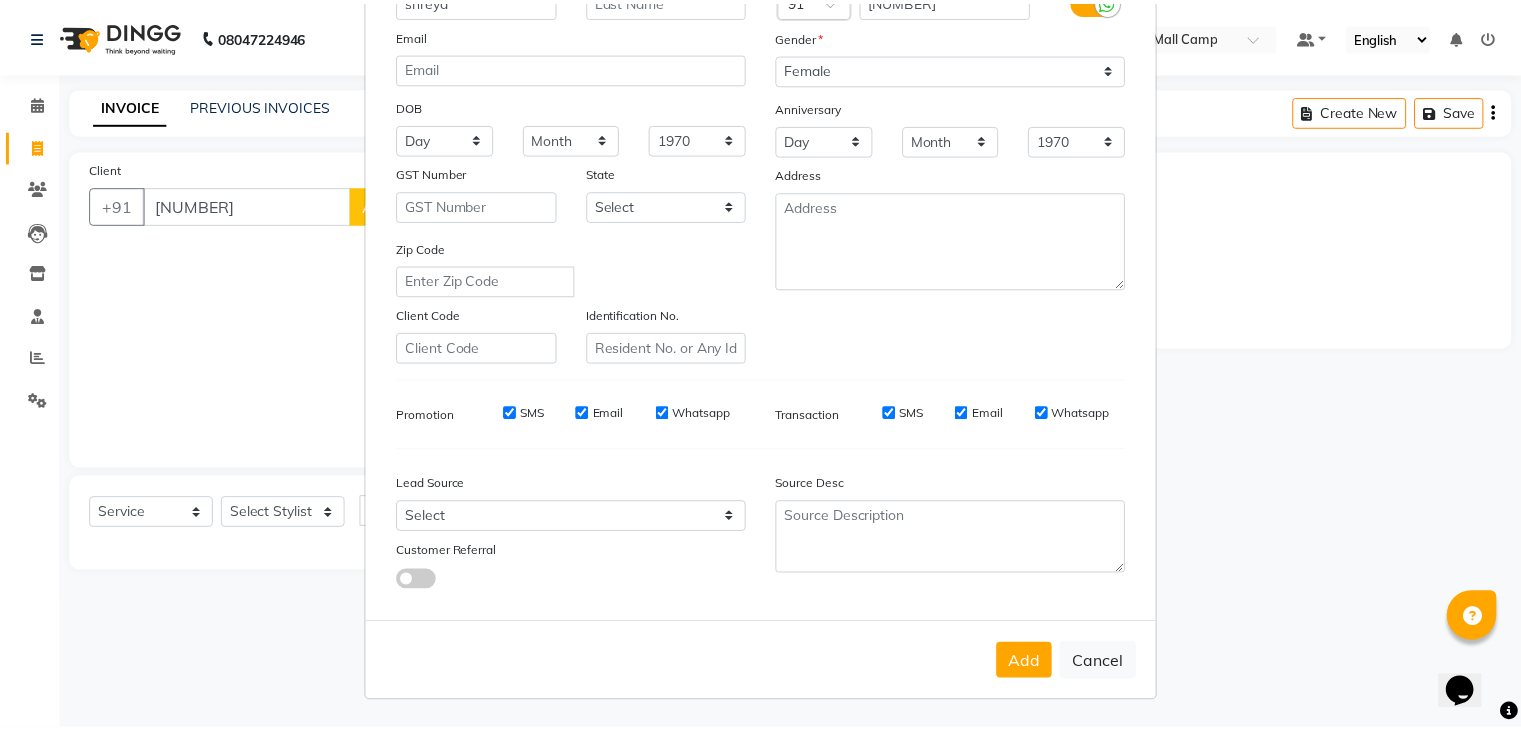 scroll, scrollTop: 203, scrollLeft: 0, axis: vertical 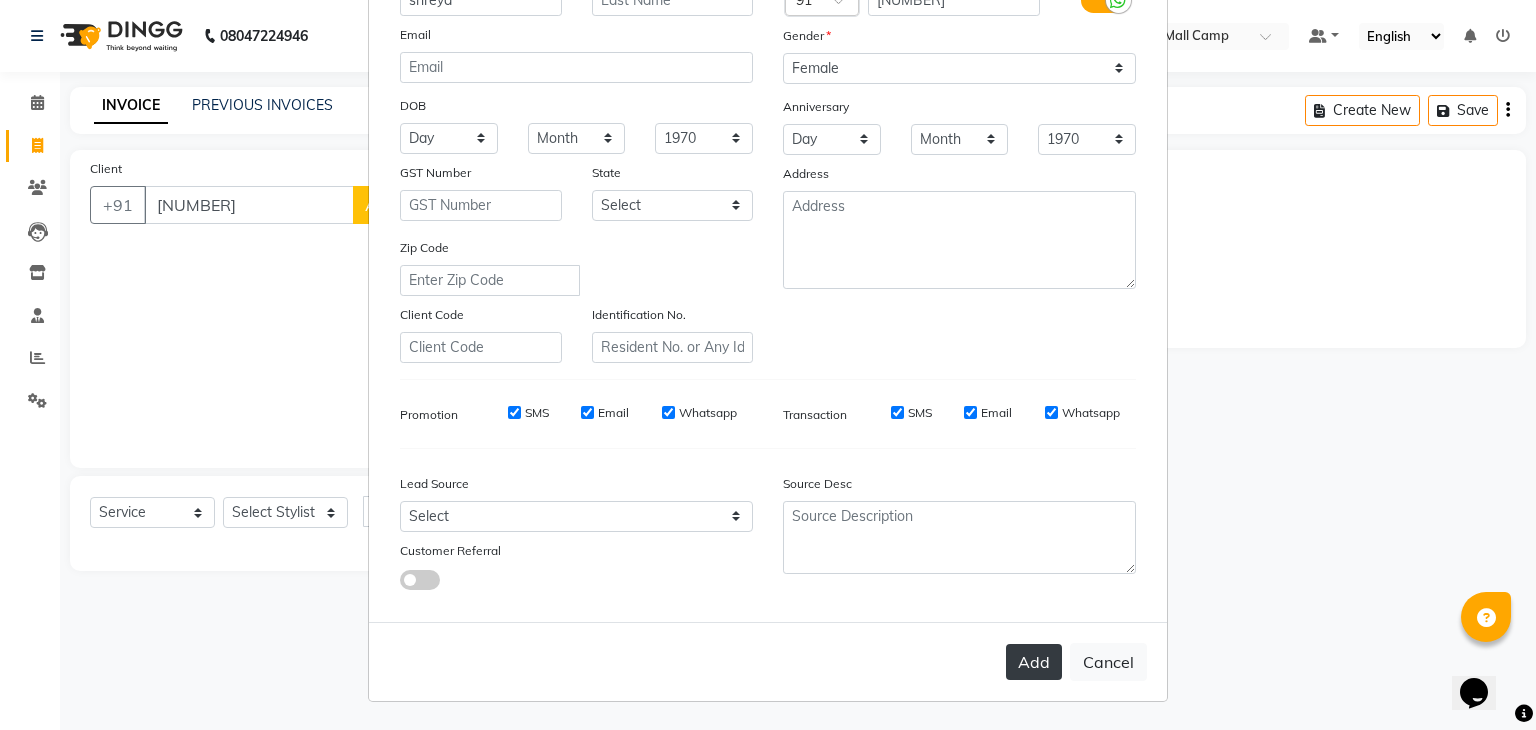 click on "Add" at bounding box center (1034, 662) 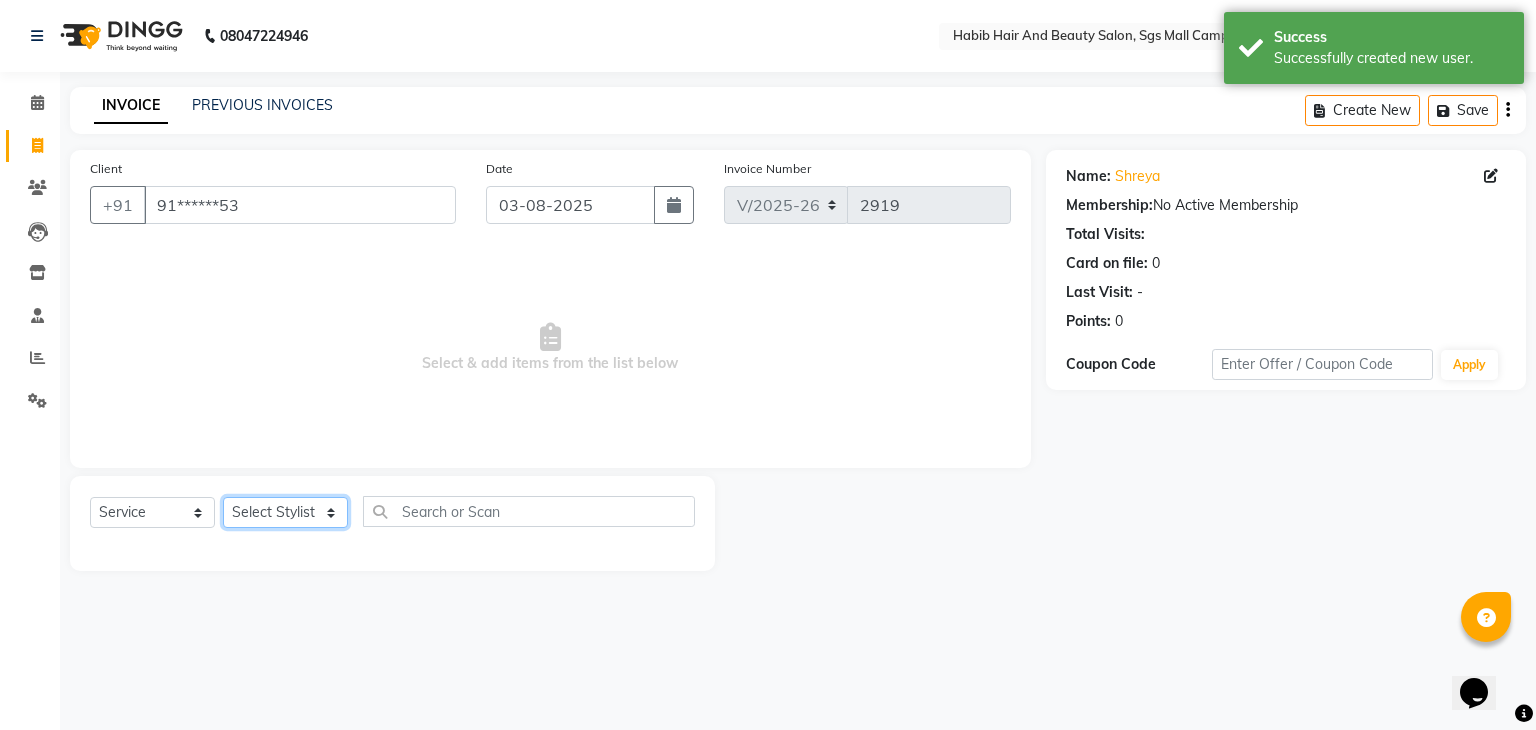 click on "Select Stylist [FIRST] [LAST] [FIRST]  [FIRST] Manager [FIRST]  [FIRST] [FIRST] [FIRST]  [FIRST] [FIRST]" 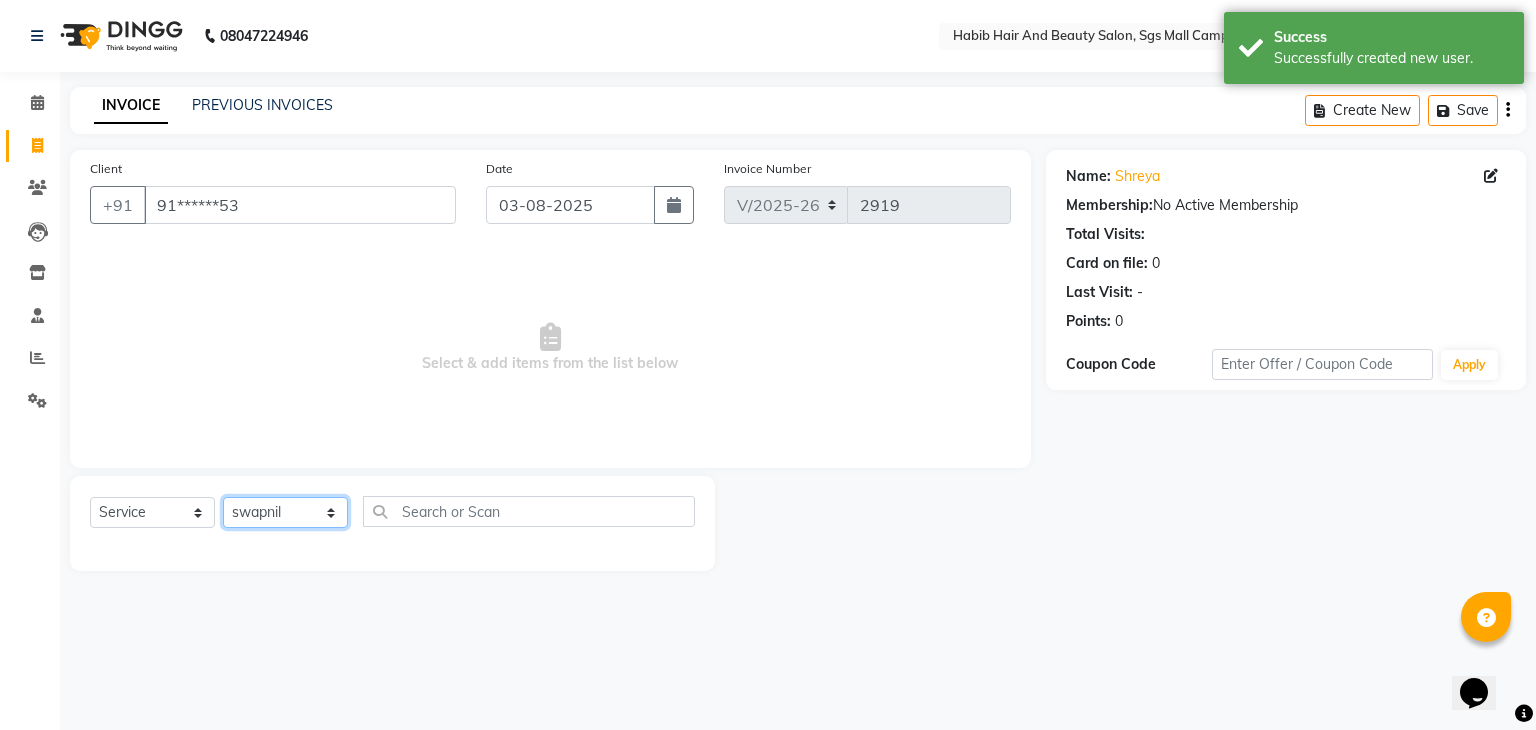 click on "Select Stylist [FIRST] [LAST] [FIRST]  [FIRST] Manager [FIRST]  [FIRST] [FIRST] [FIRST]  [FIRST] [FIRST]" 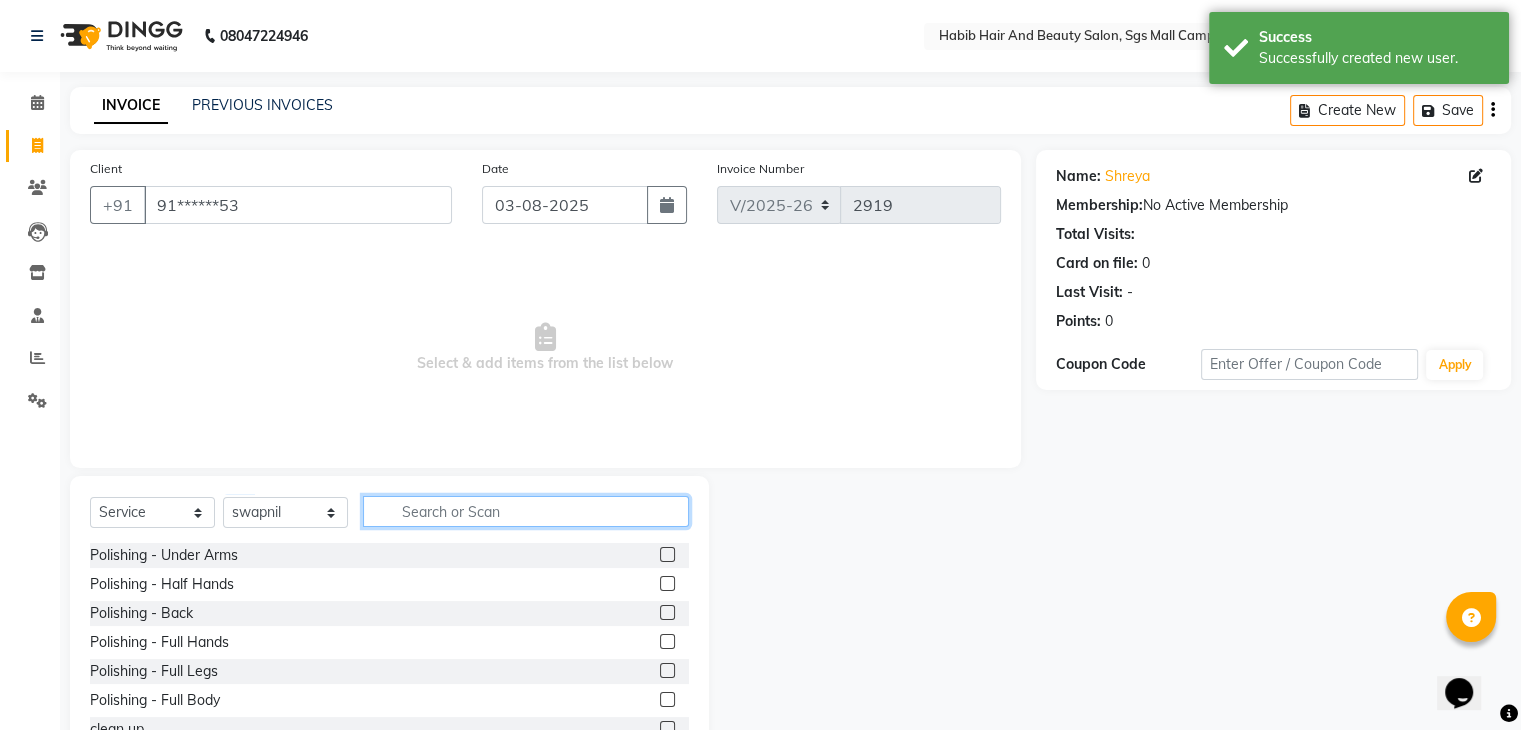 click 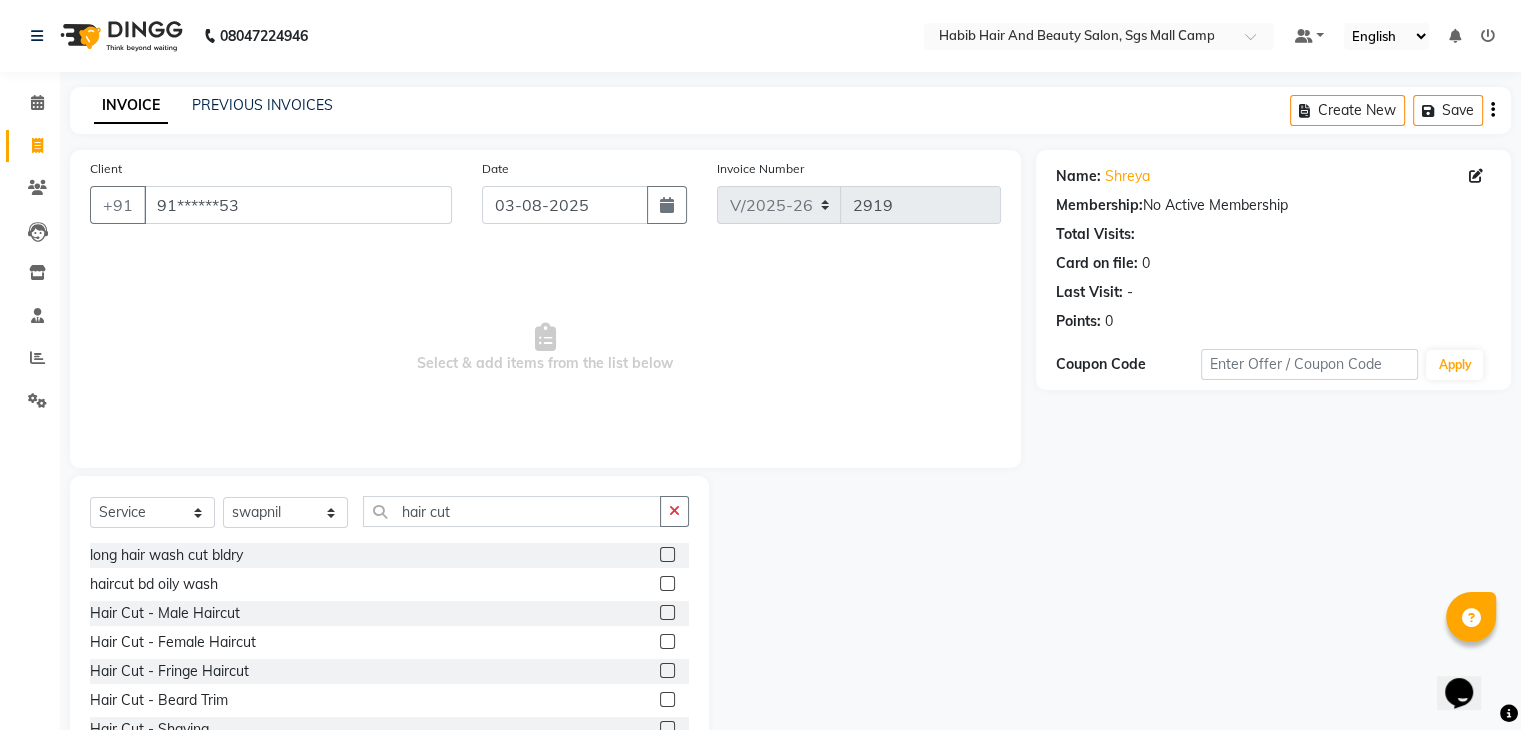 click 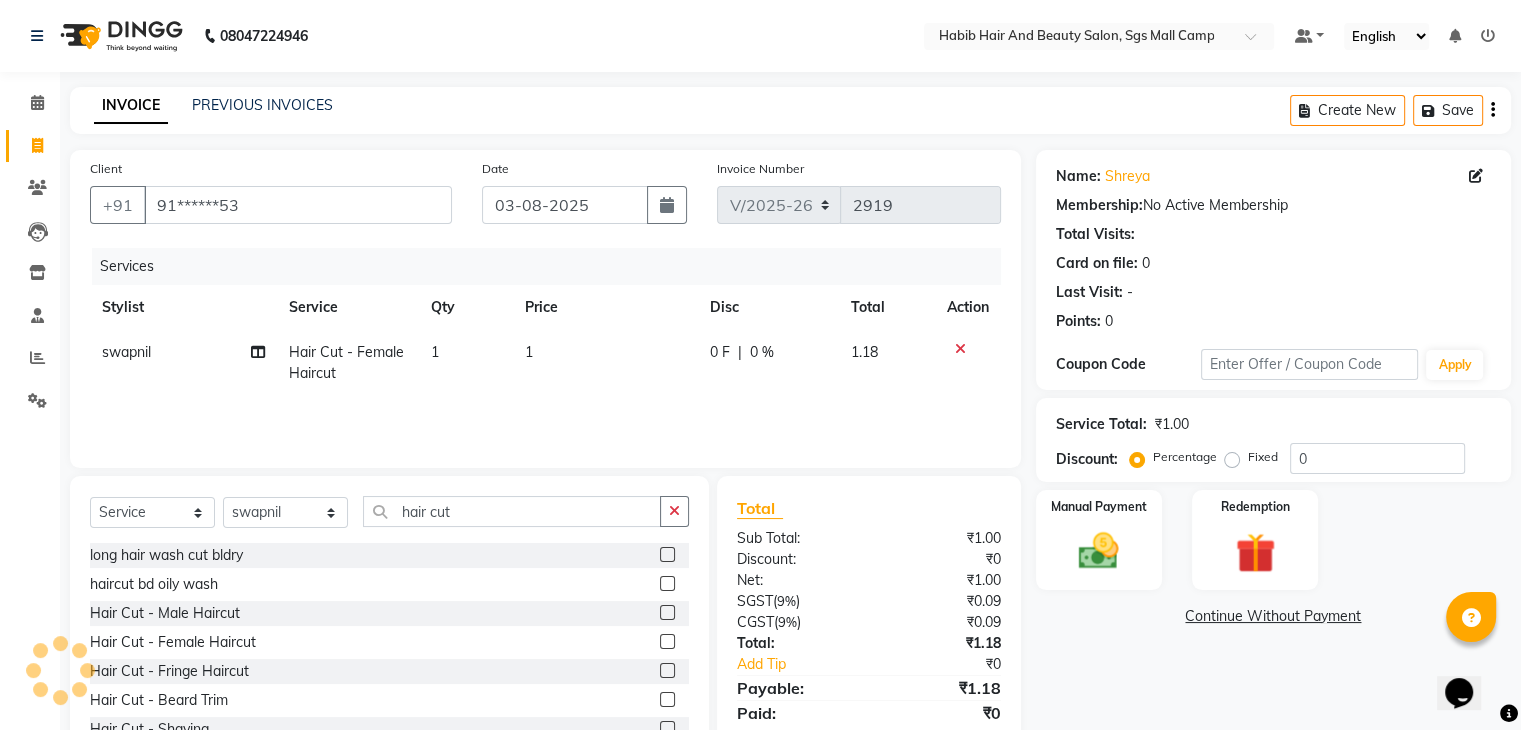click on "1" 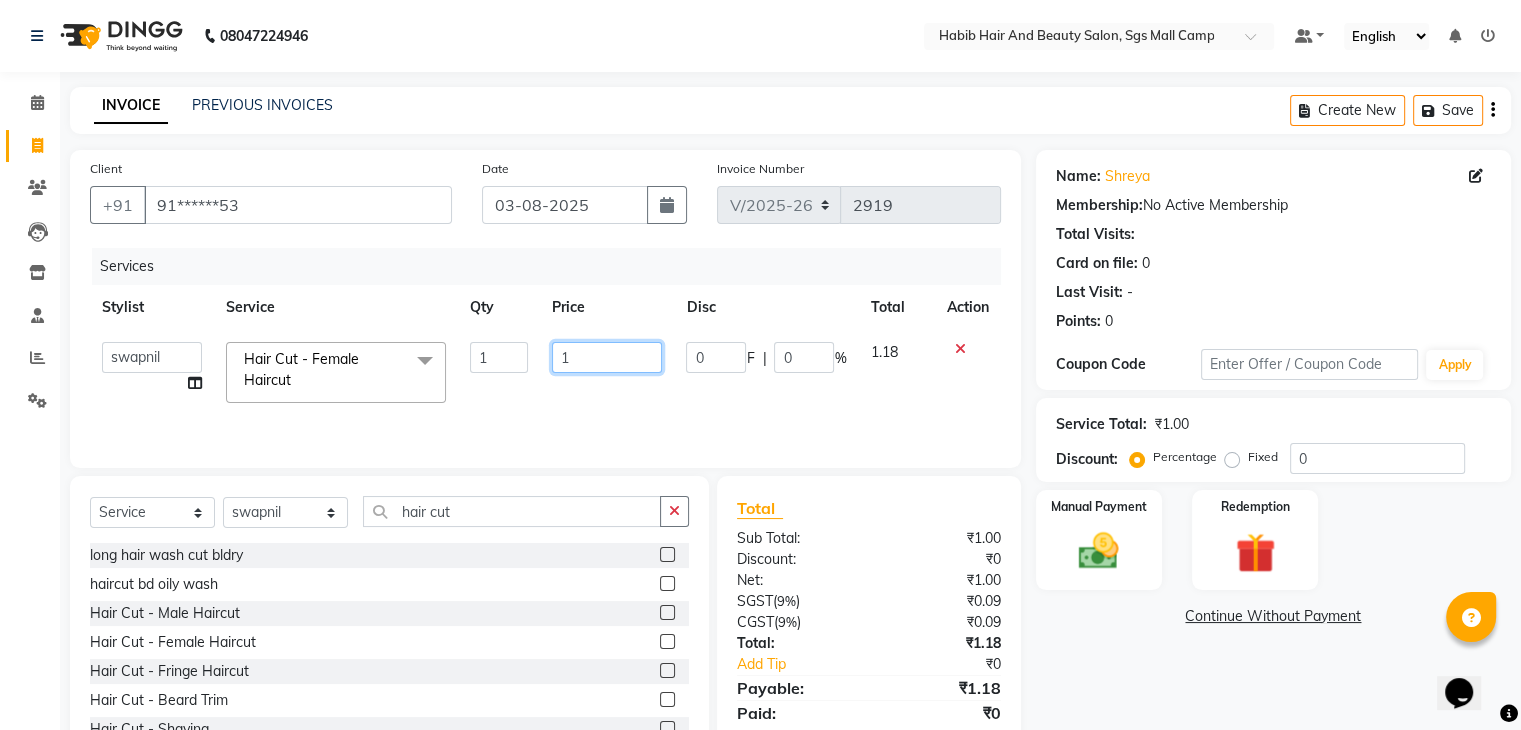 click on "1" 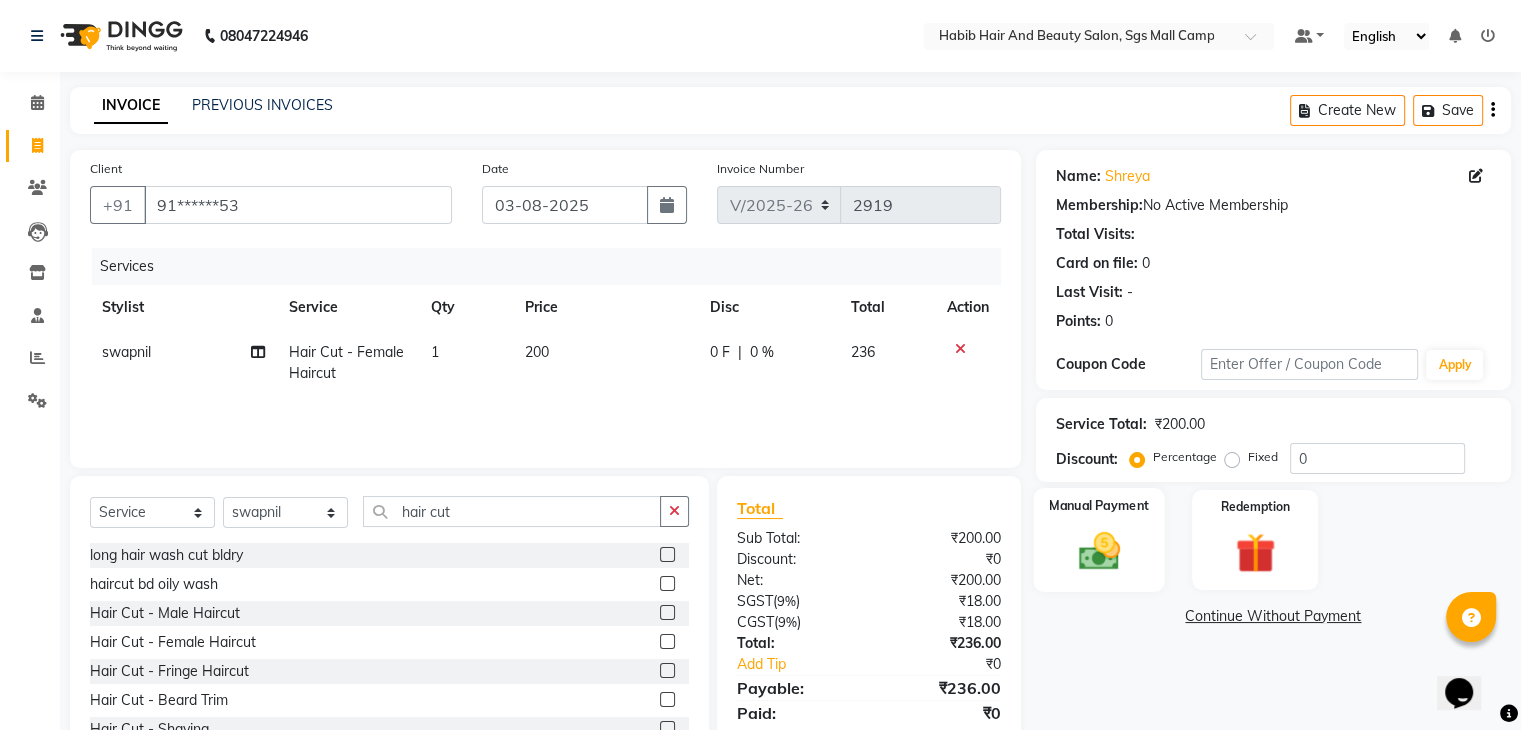 click 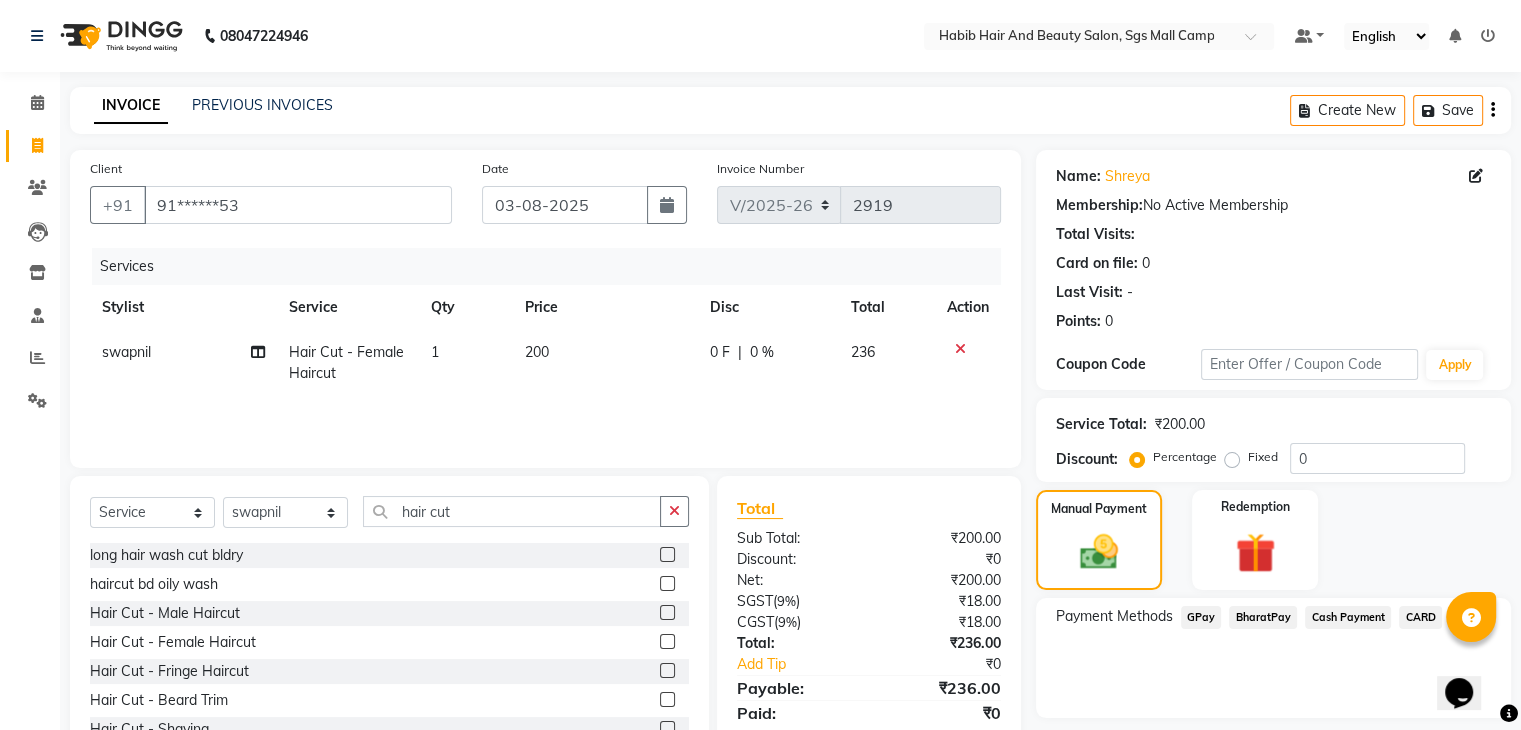 click on "BharatPay" 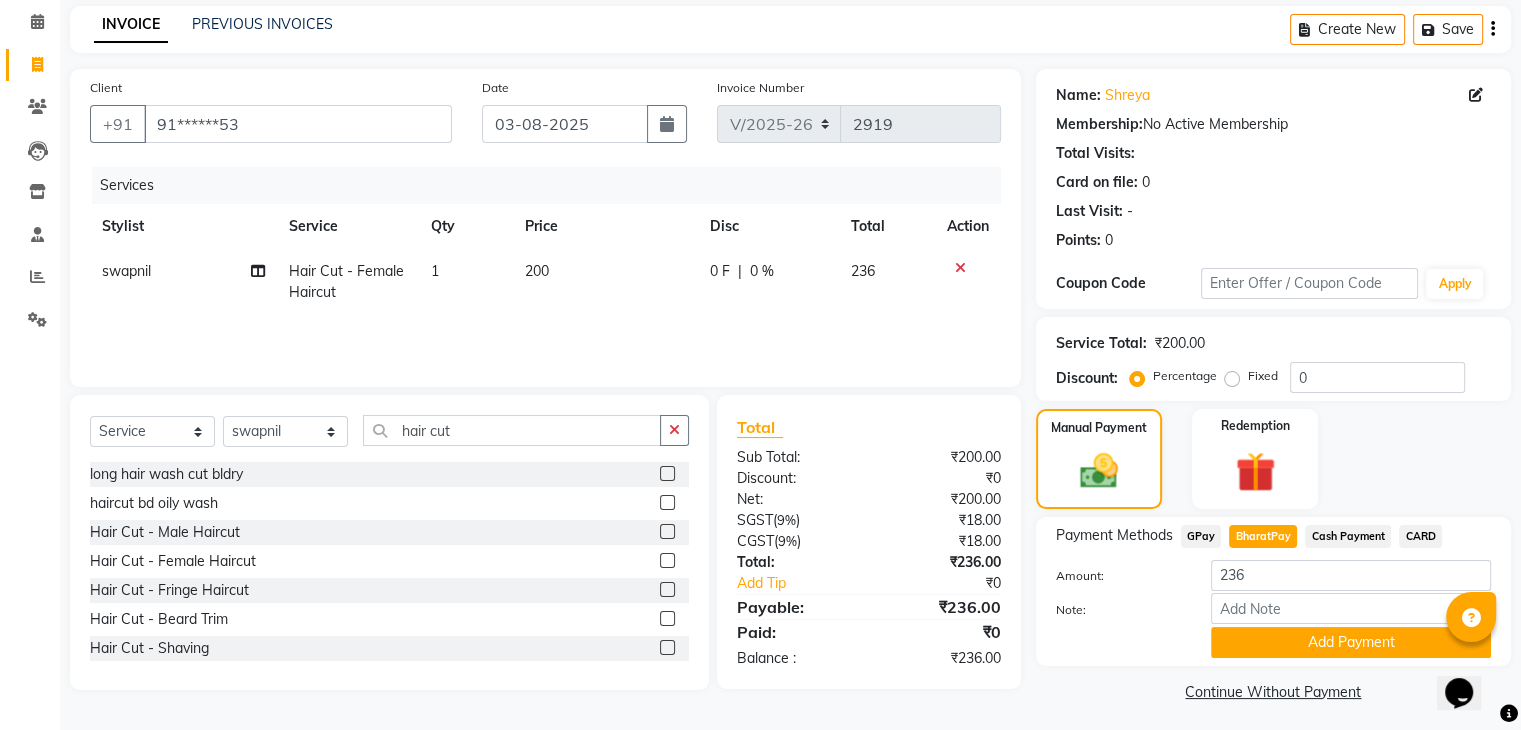 scroll, scrollTop: 89, scrollLeft: 0, axis: vertical 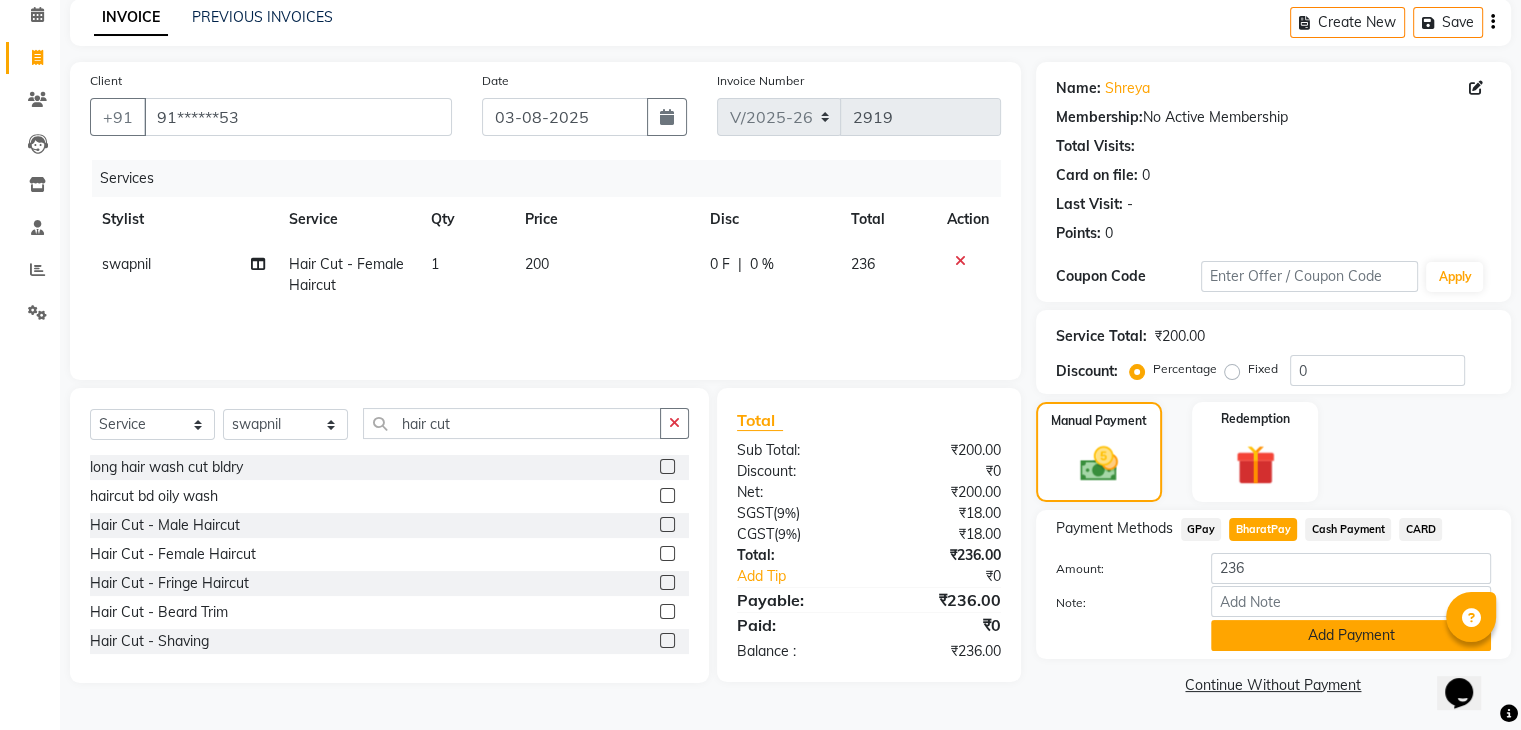 click on "Add Payment" 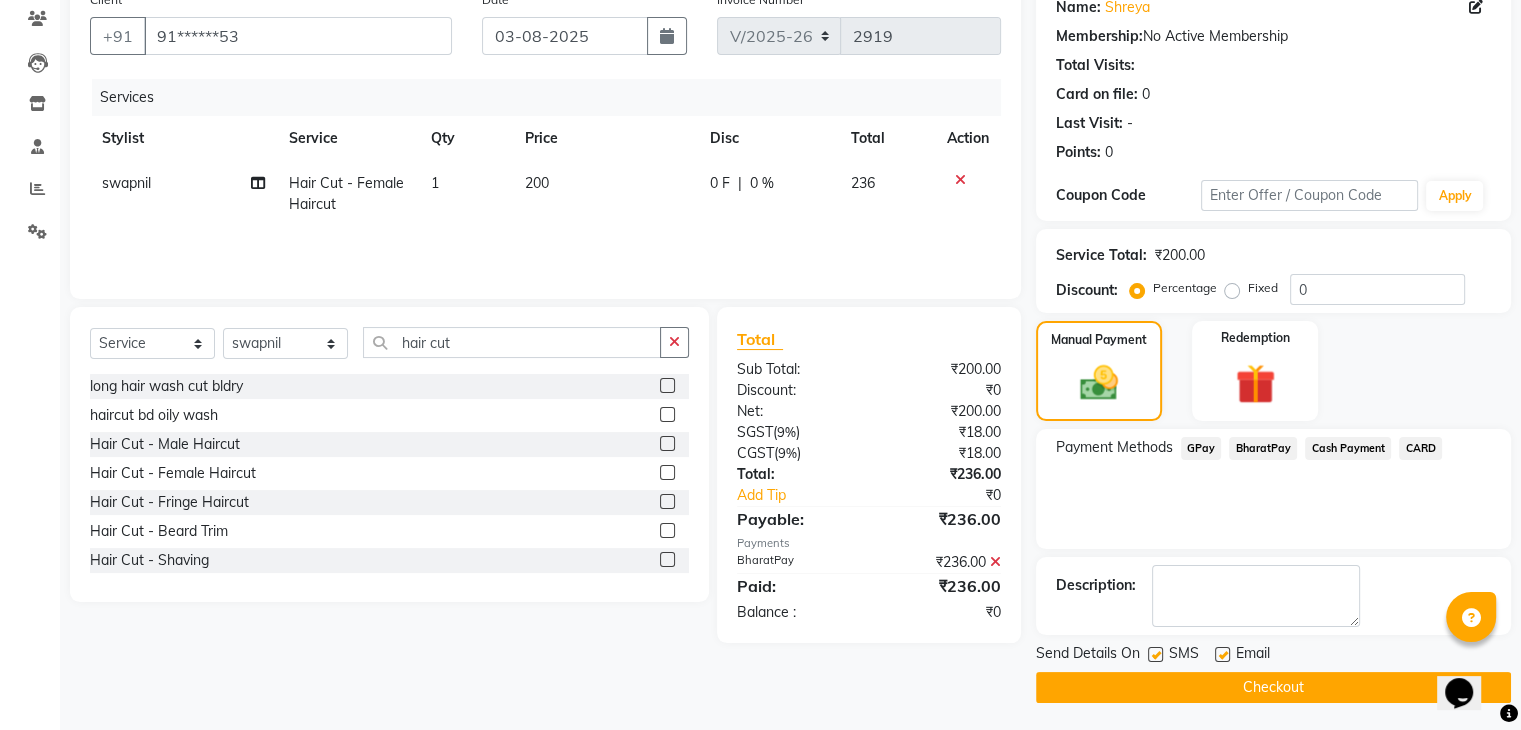 scroll, scrollTop: 171, scrollLeft: 0, axis: vertical 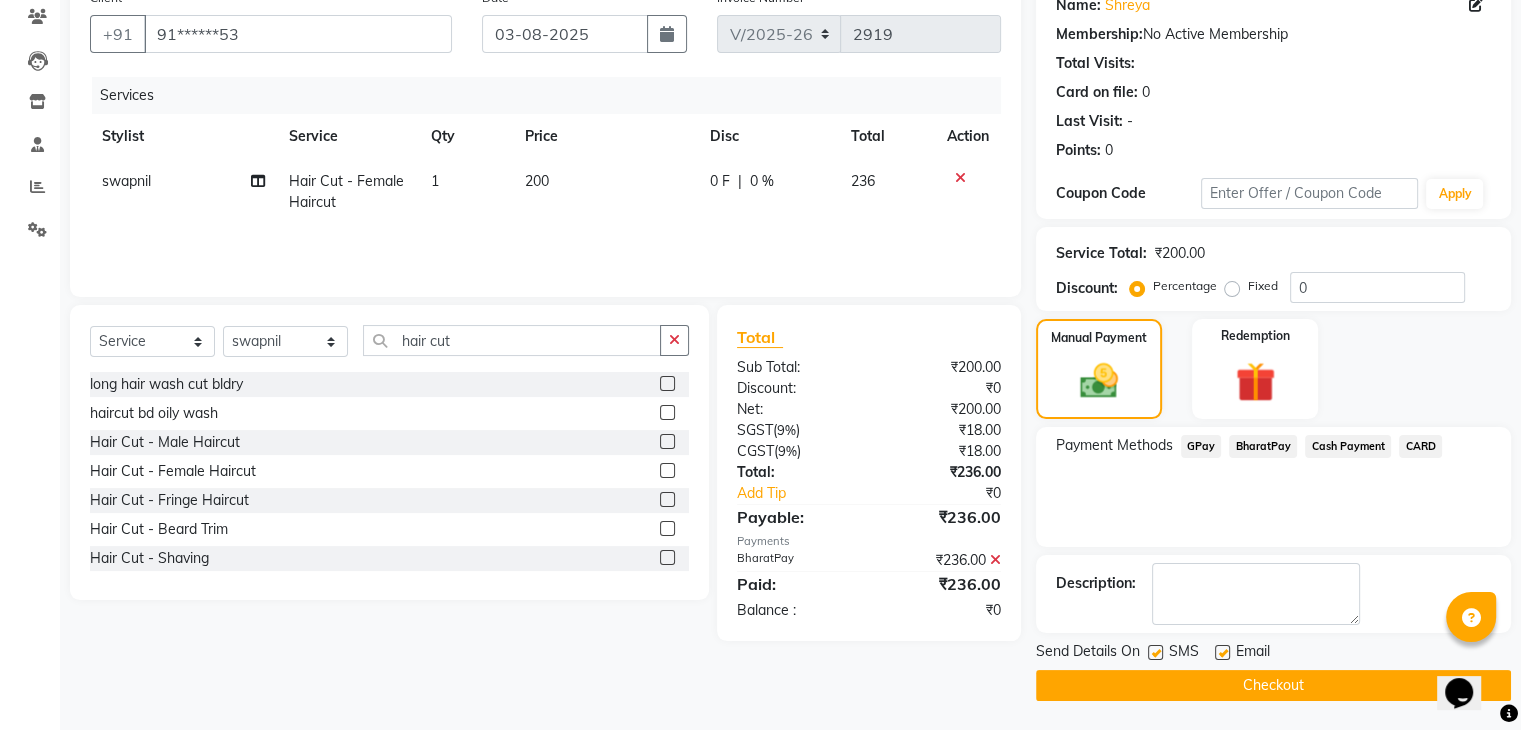 click on "Checkout" 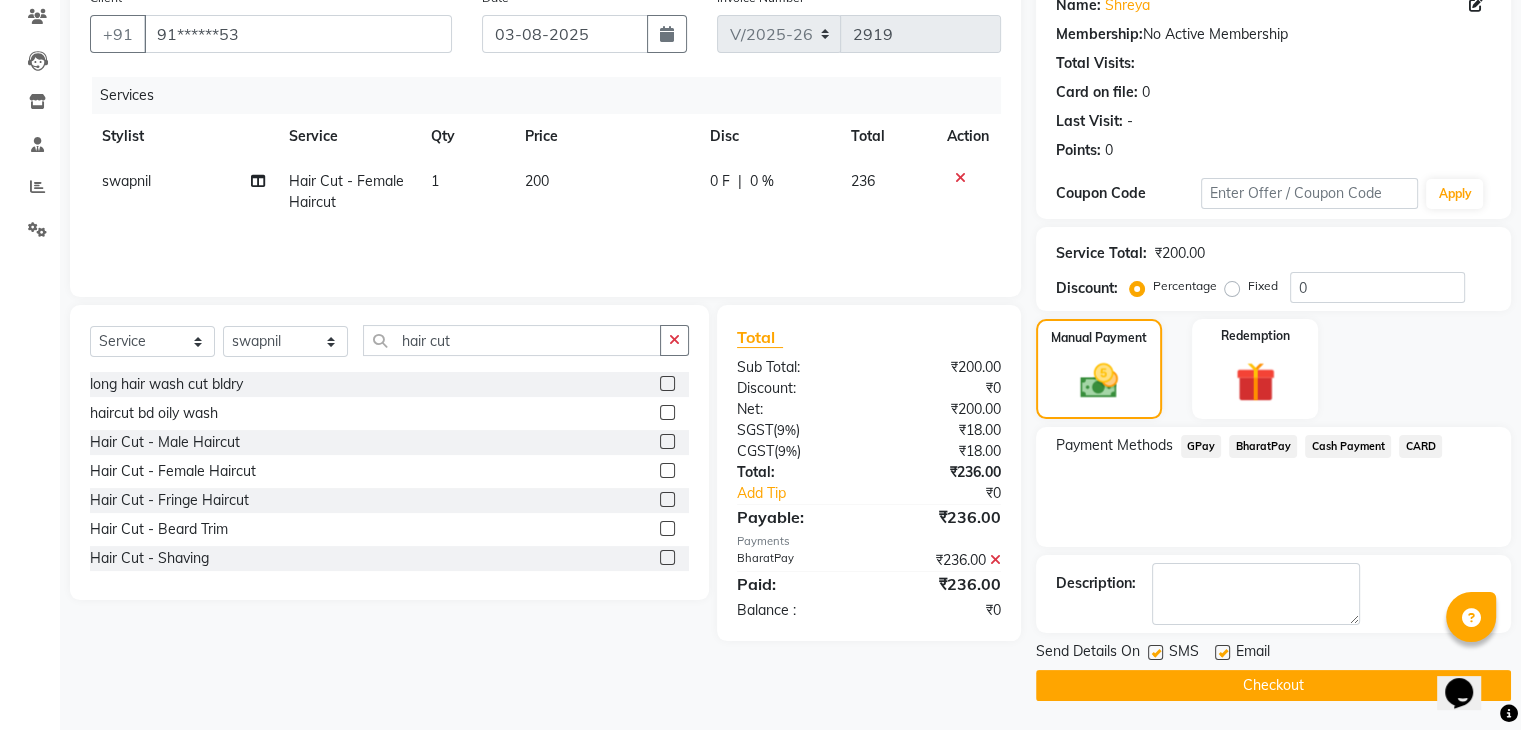 click on "Checkout" 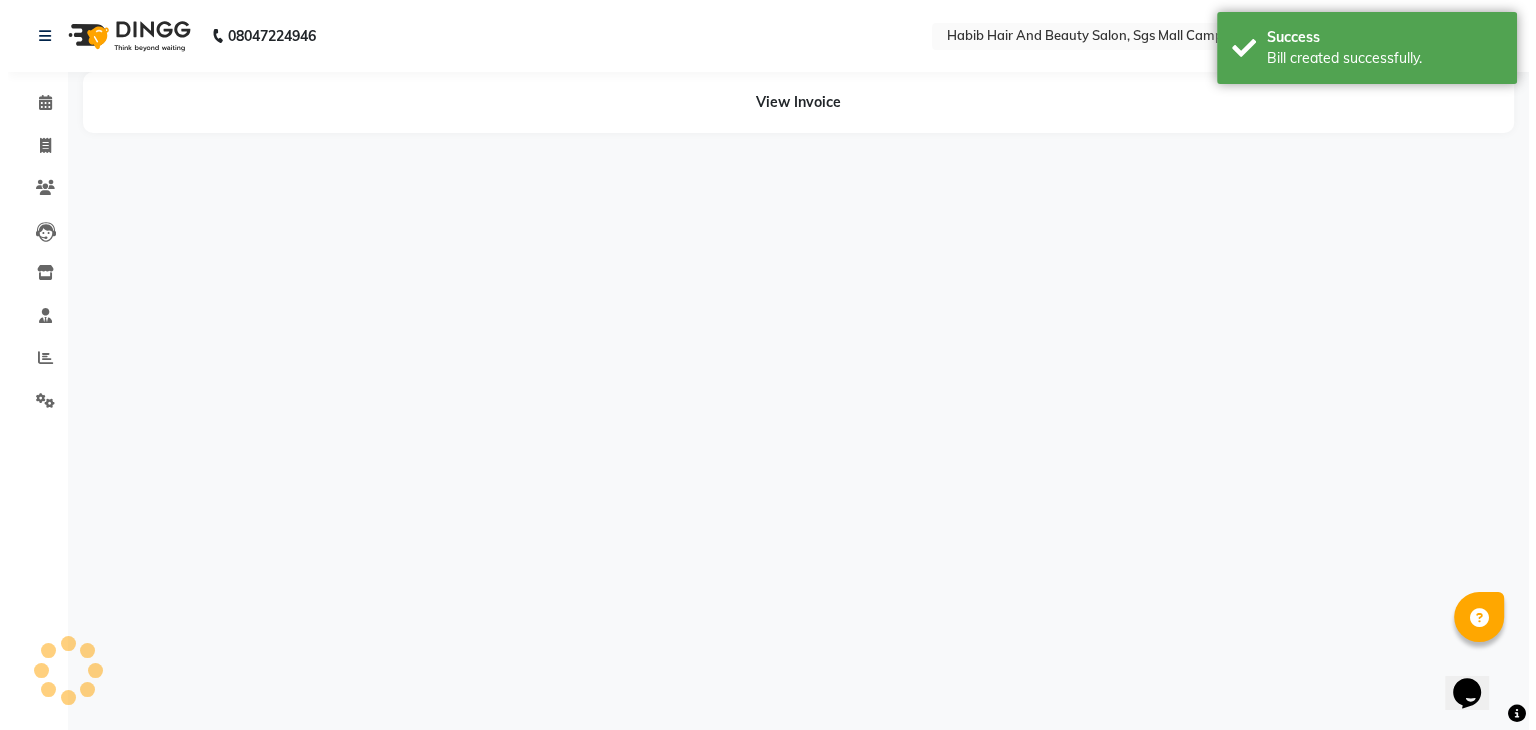 scroll, scrollTop: 0, scrollLeft: 0, axis: both 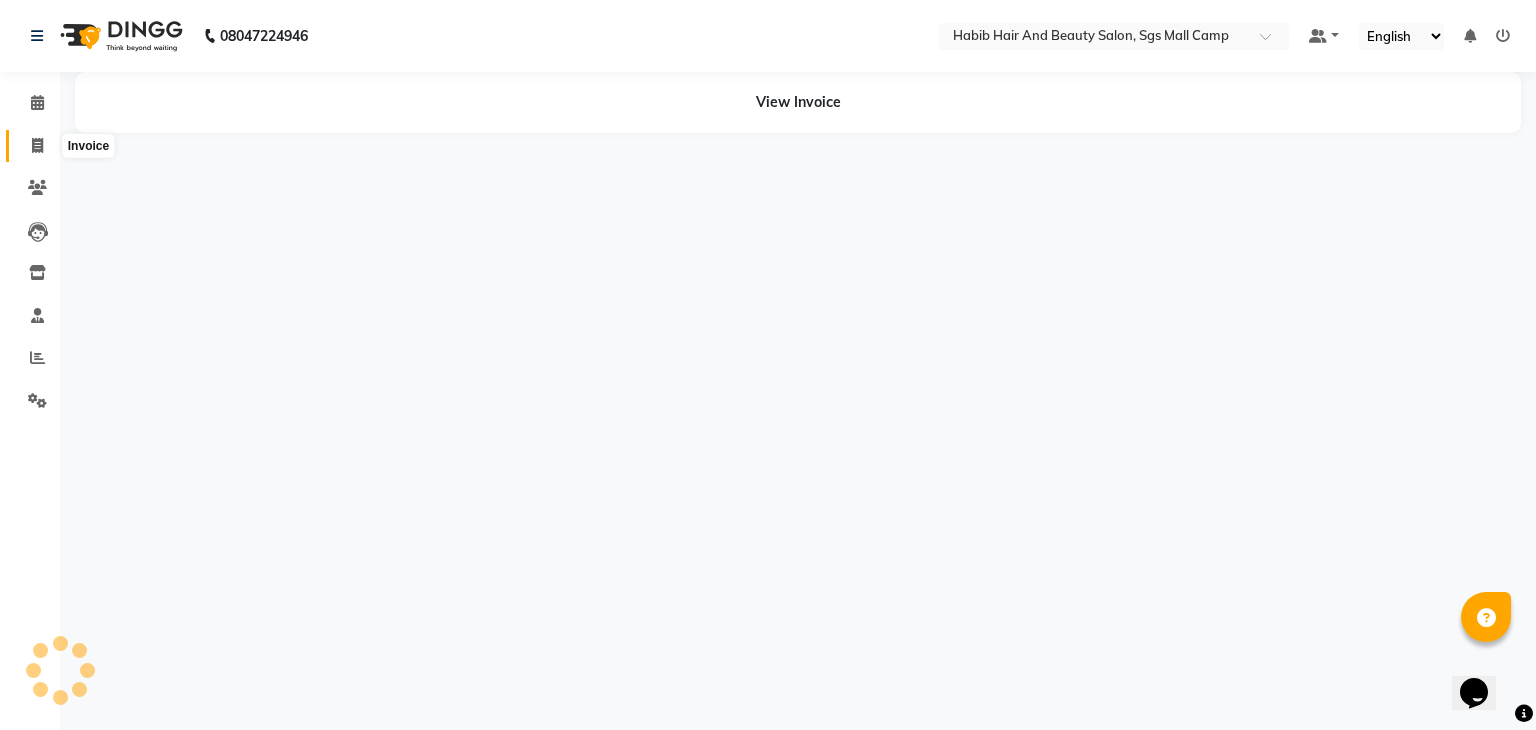 click 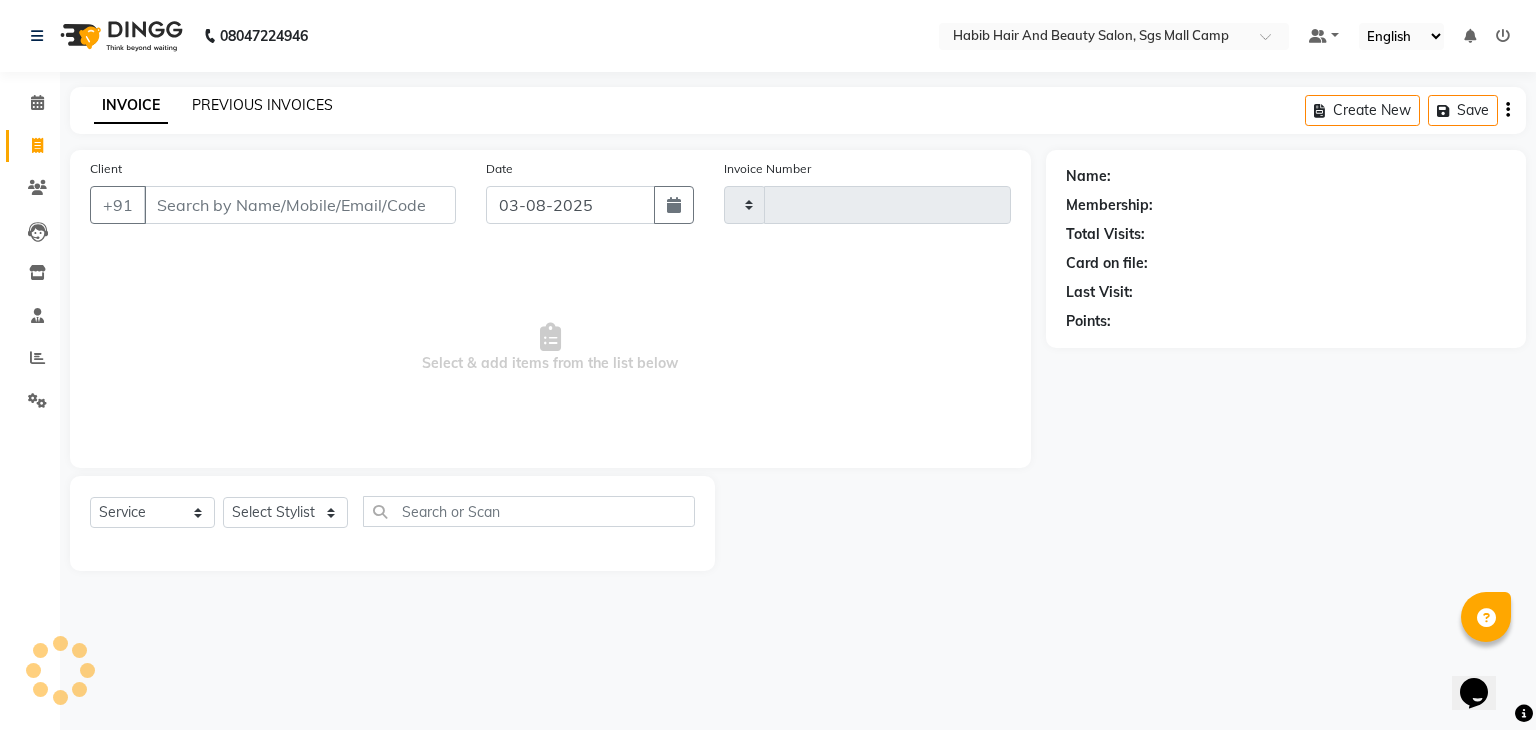 click on "PREVIOUS INVOICES" 